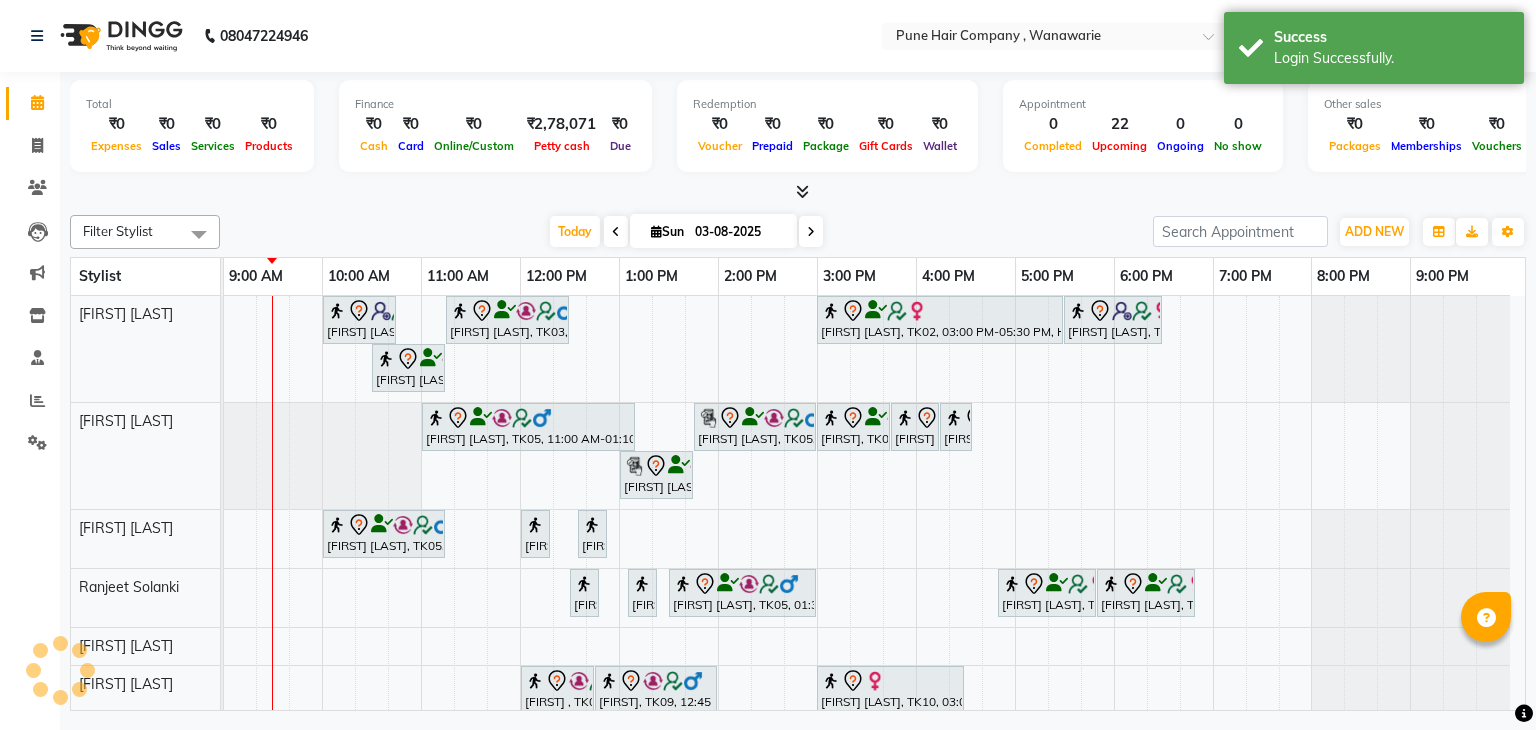 scroll, scrollTop: 0, scrollLeft: 0, axis: both 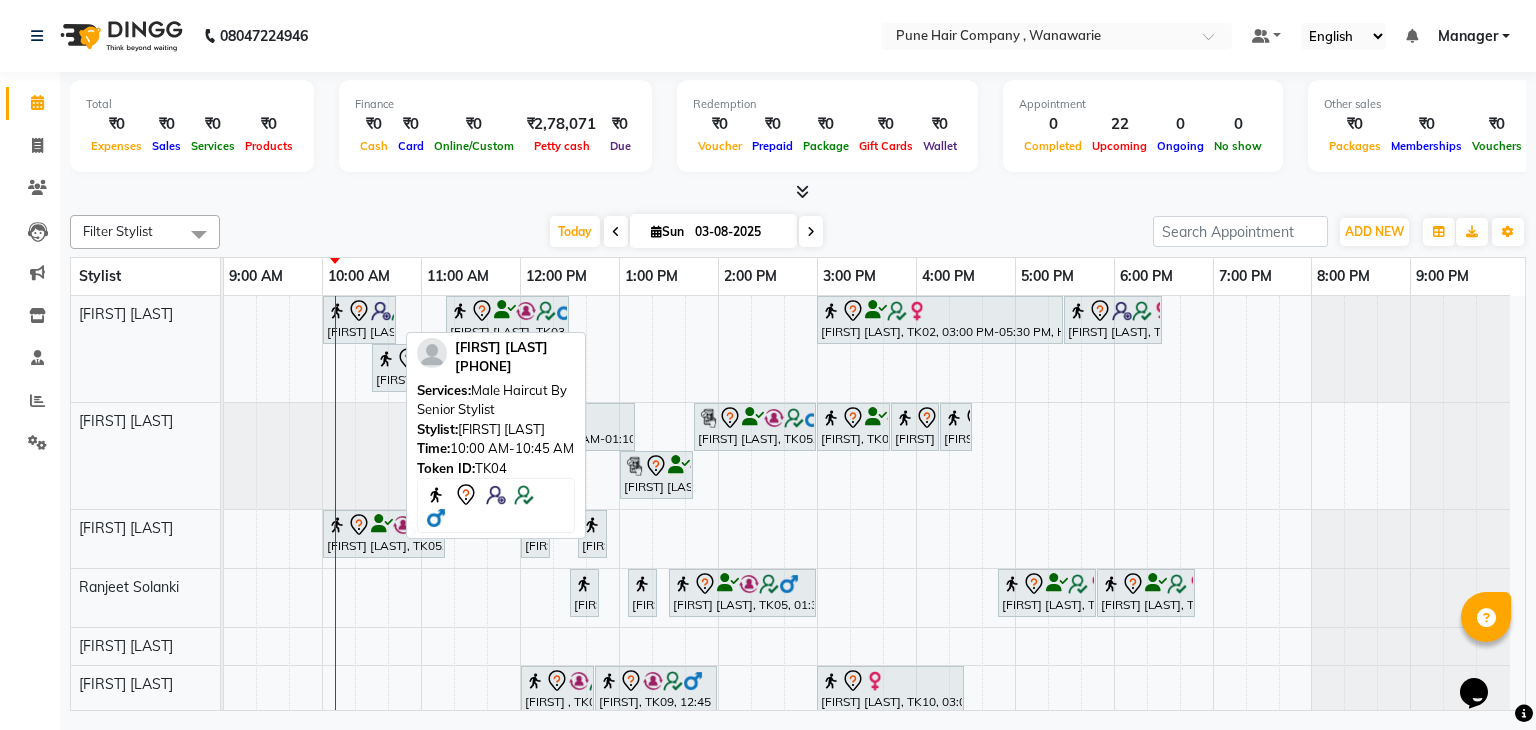 click at bounding box center [381, 311] 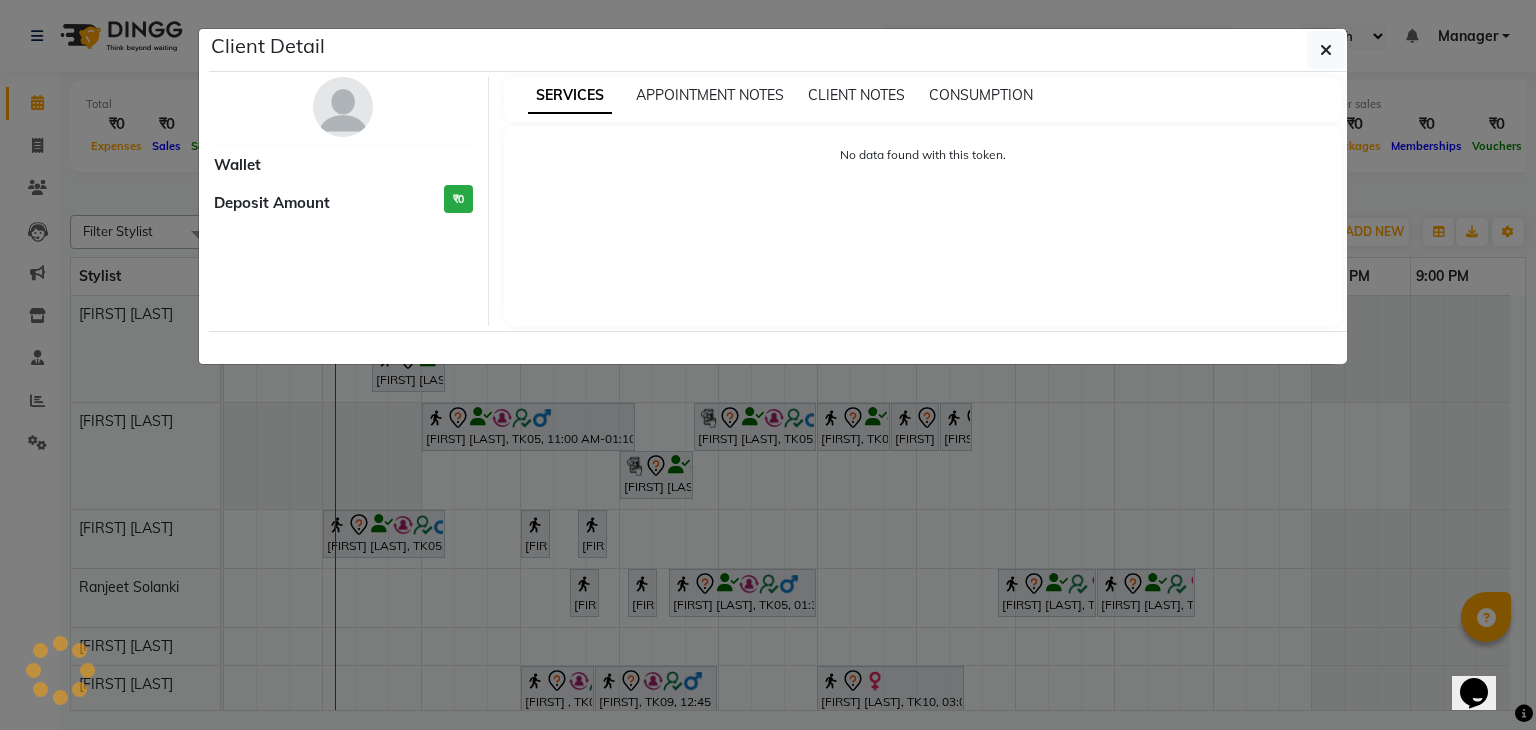 select on "7" 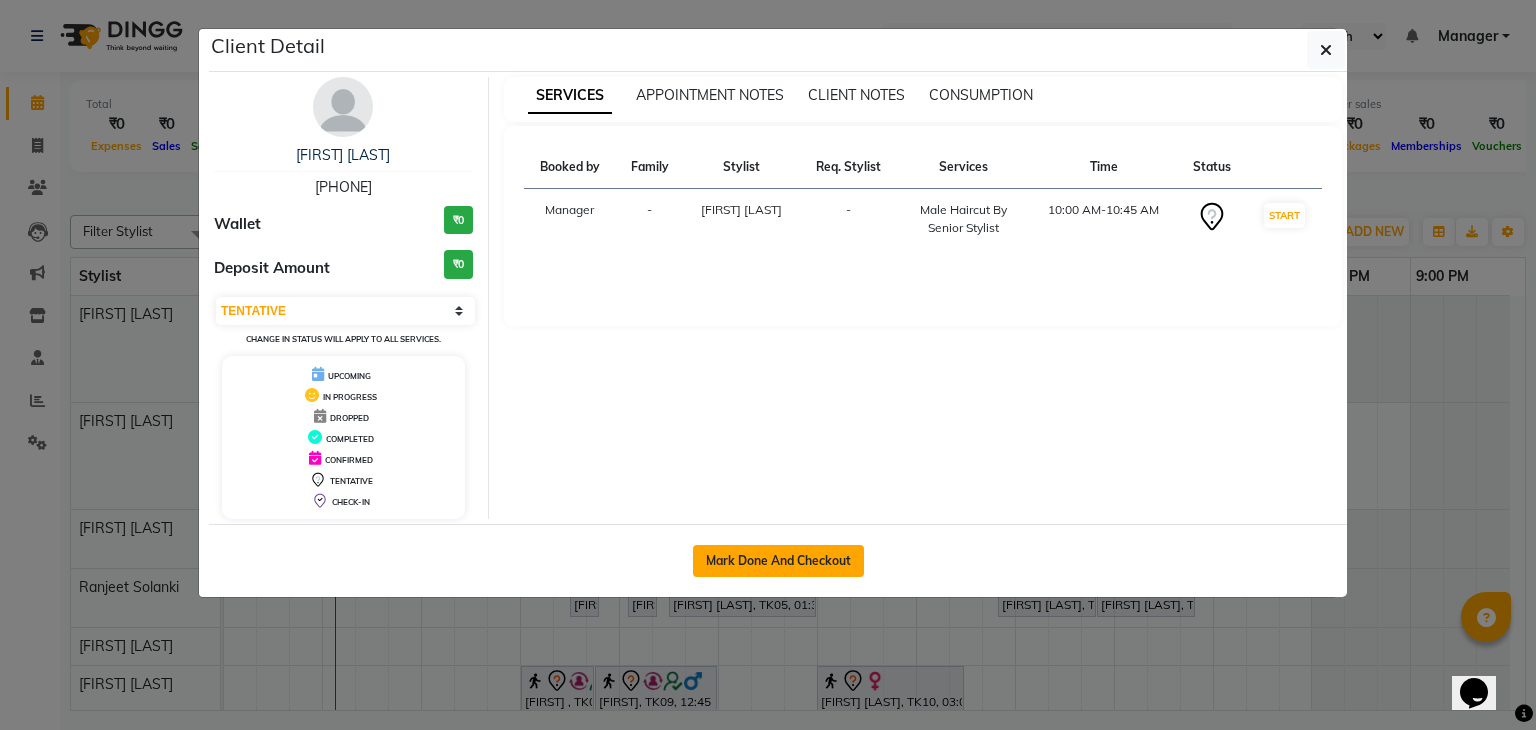click on "Mark Done And Checkout" 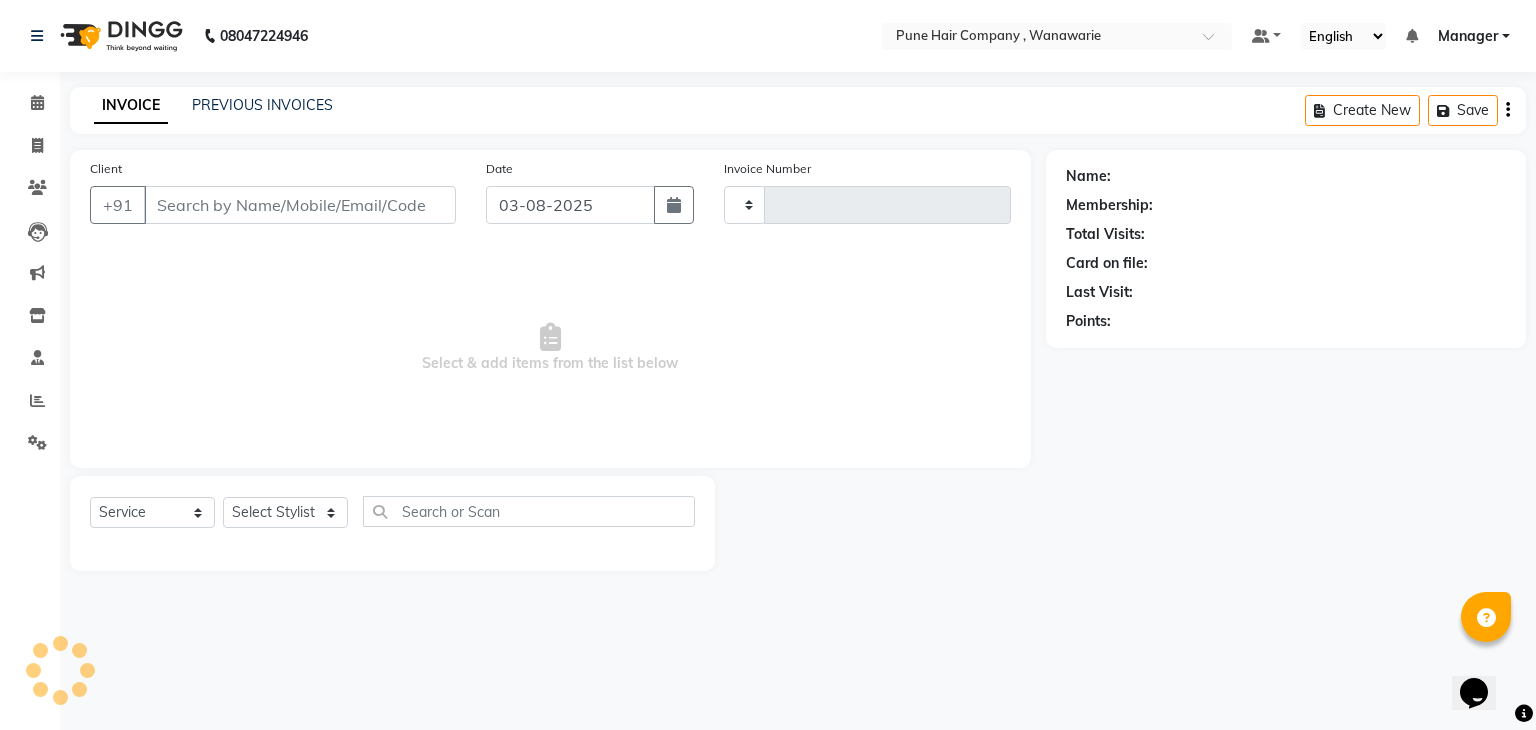 type on "1379" 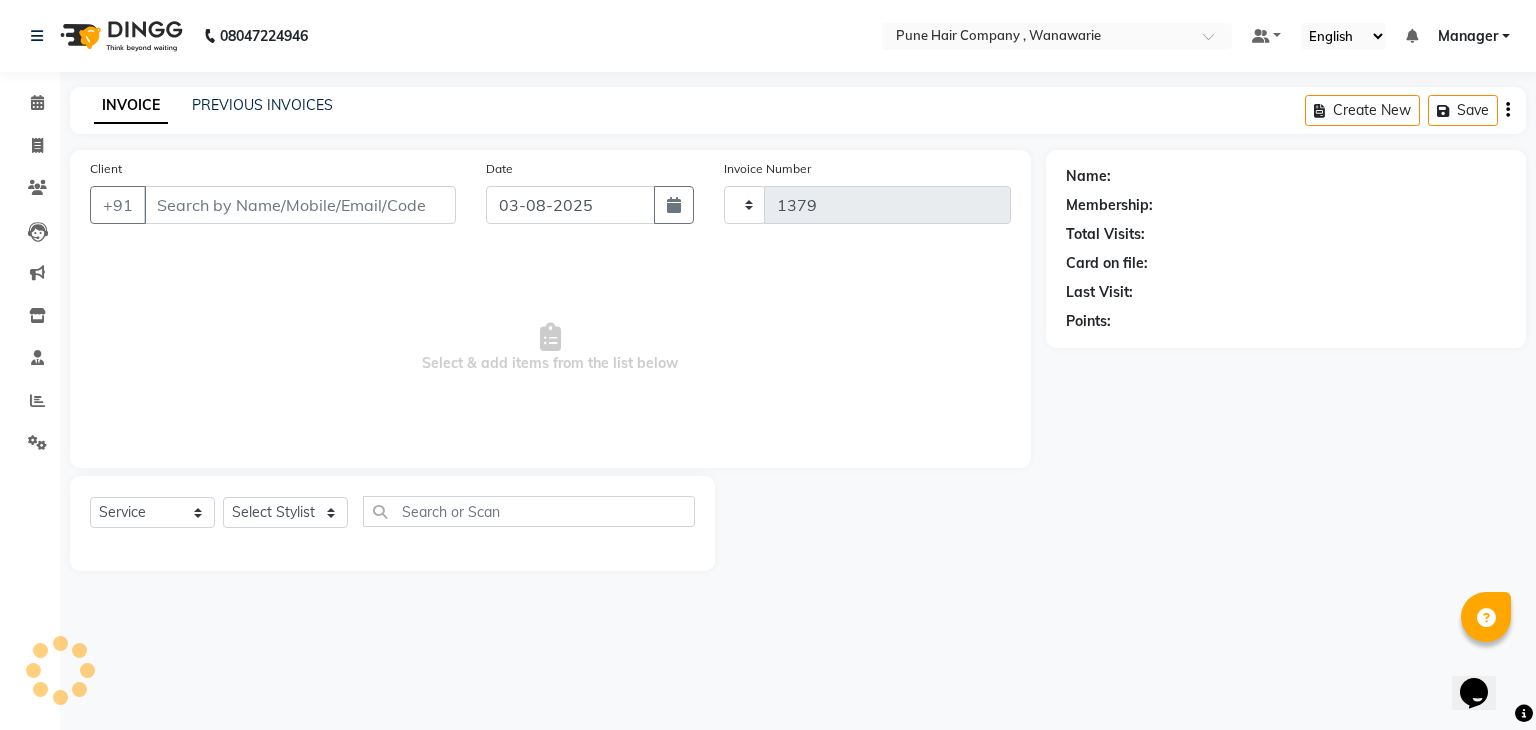 select on "8072" 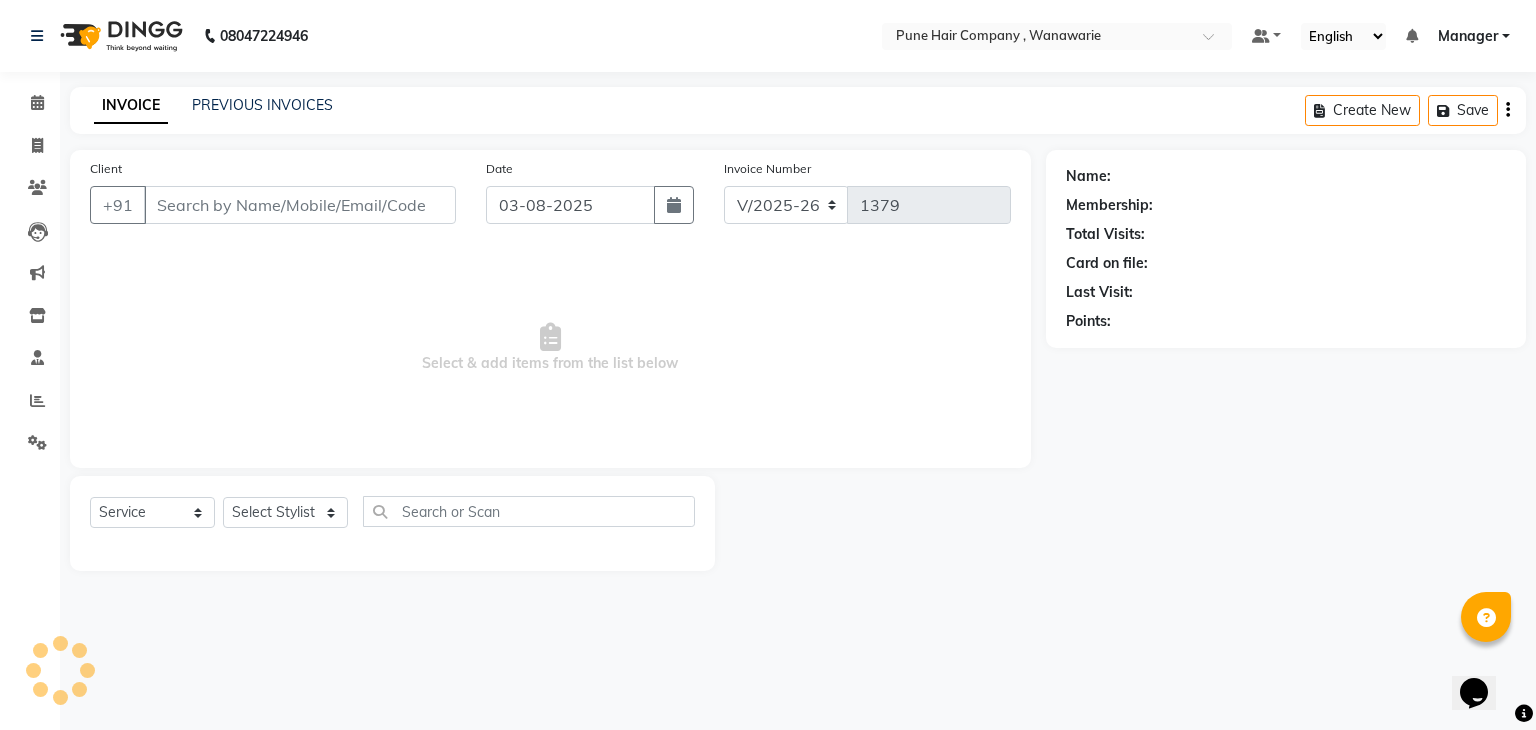 type on "9860000404" 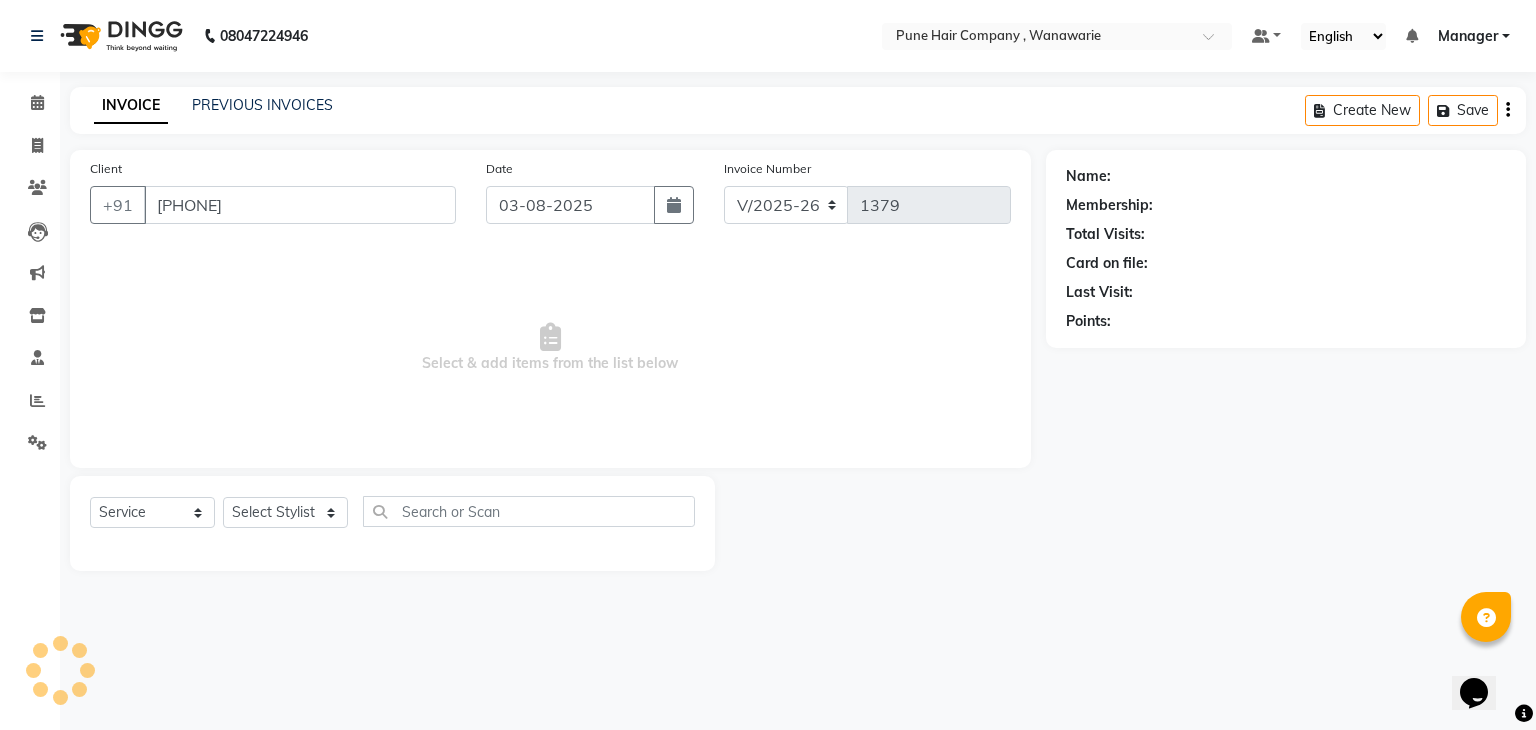 select on "74577" 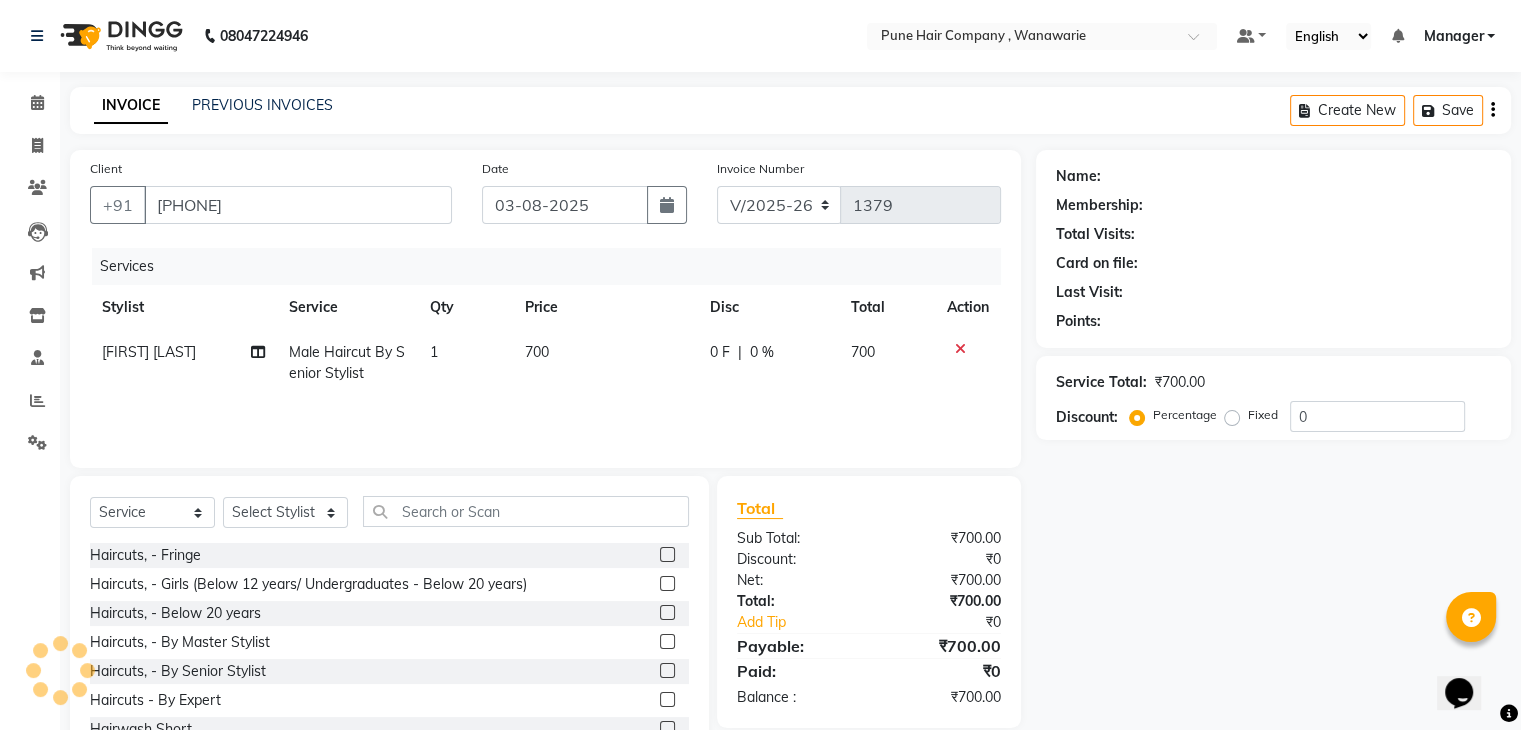 select on "1: Object" 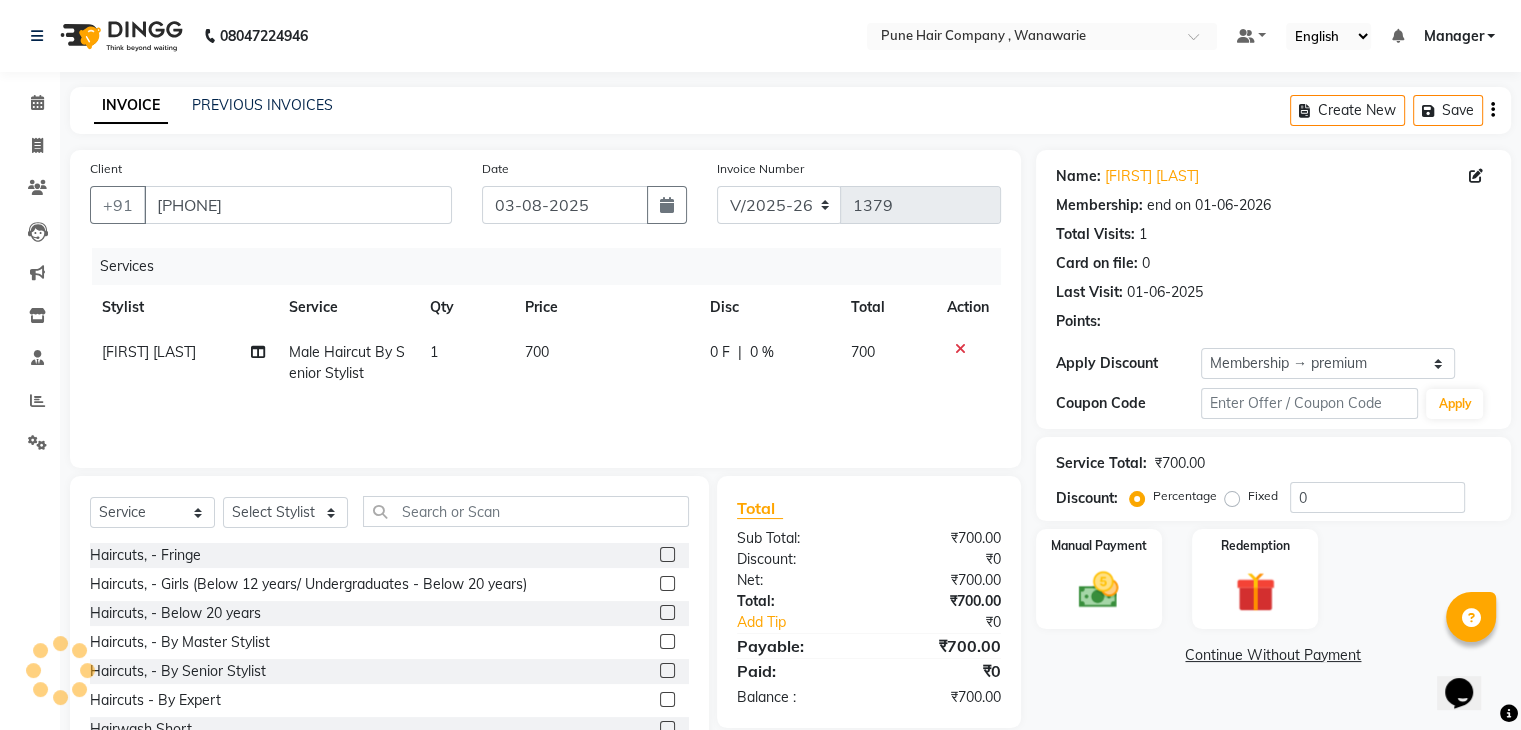 type on "20" 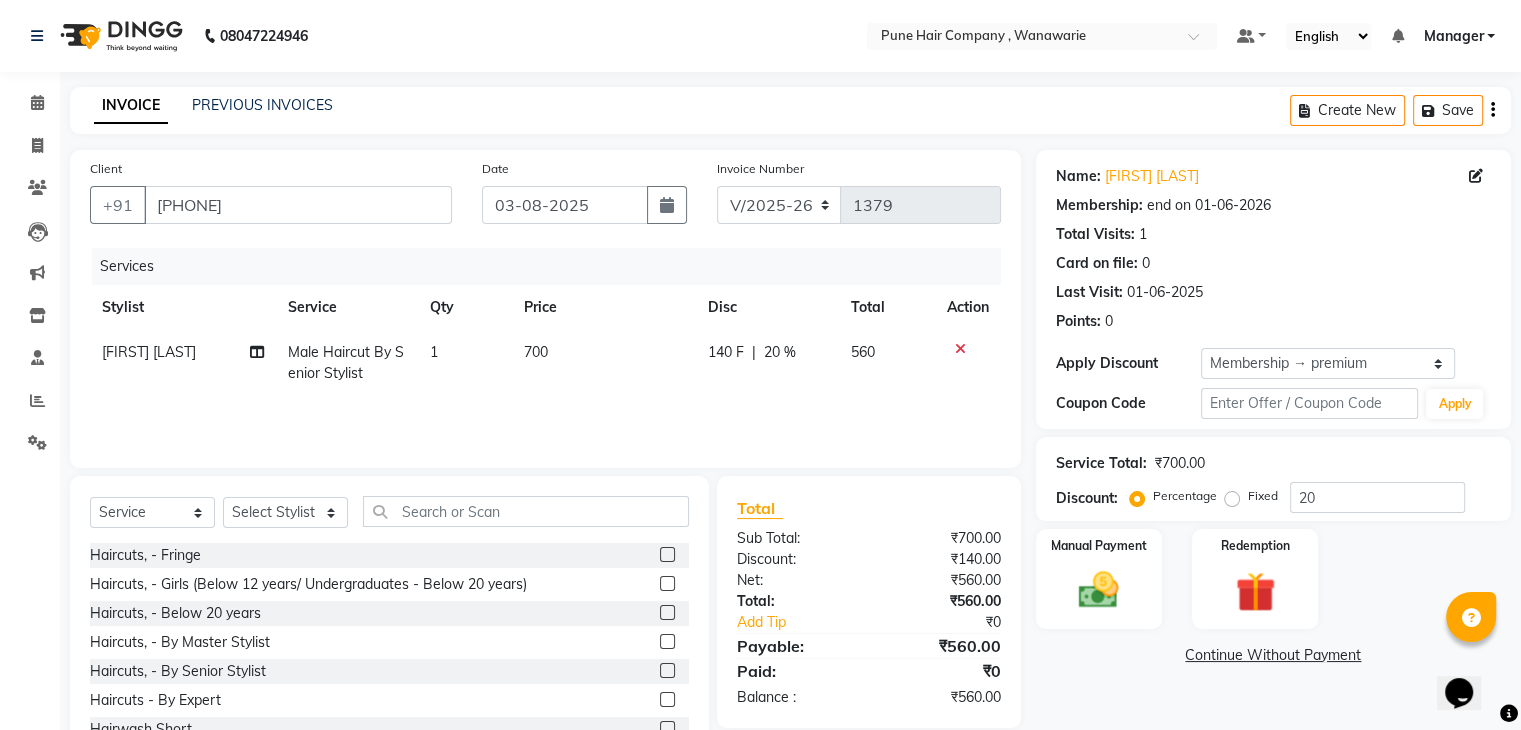 click on "₹560.00" 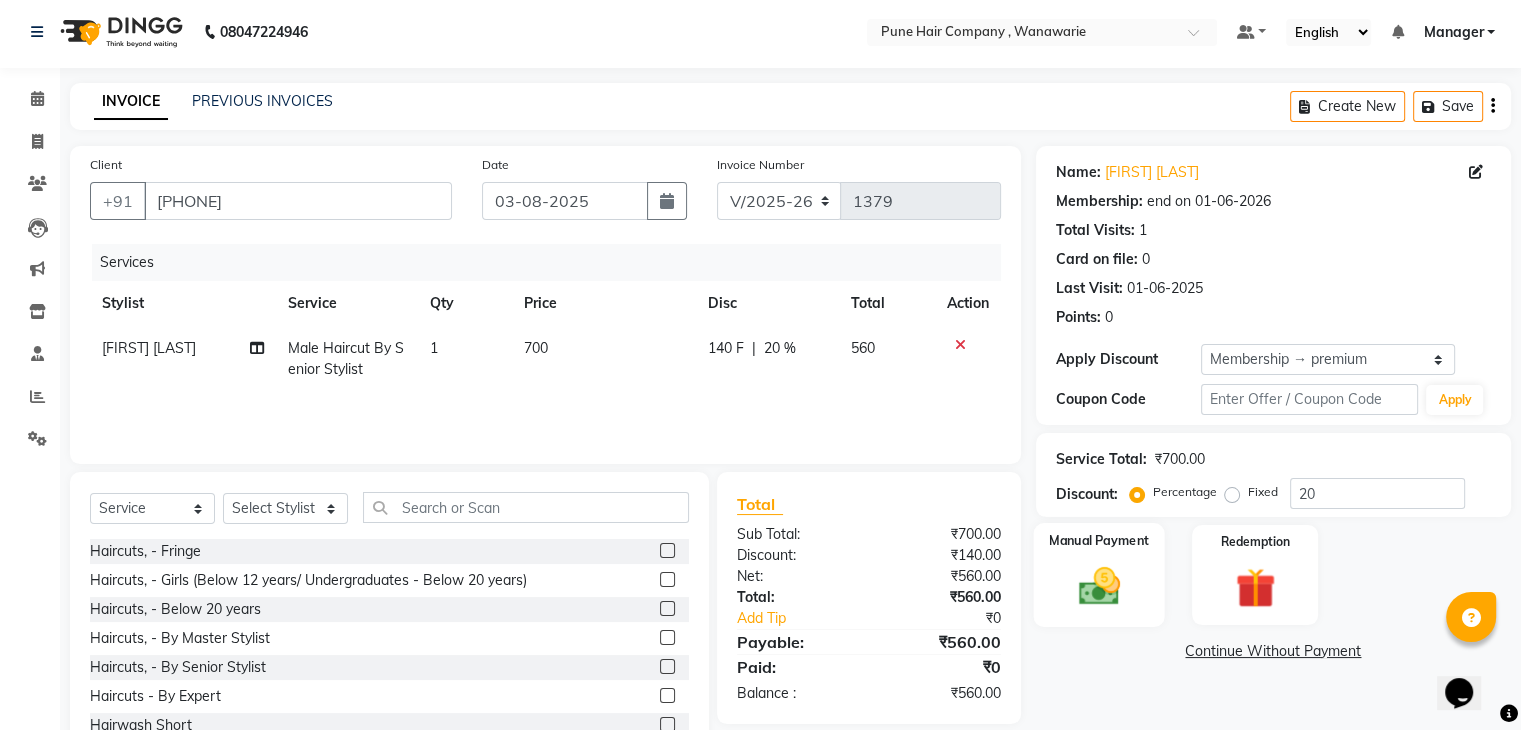 click on "Manual Payment" 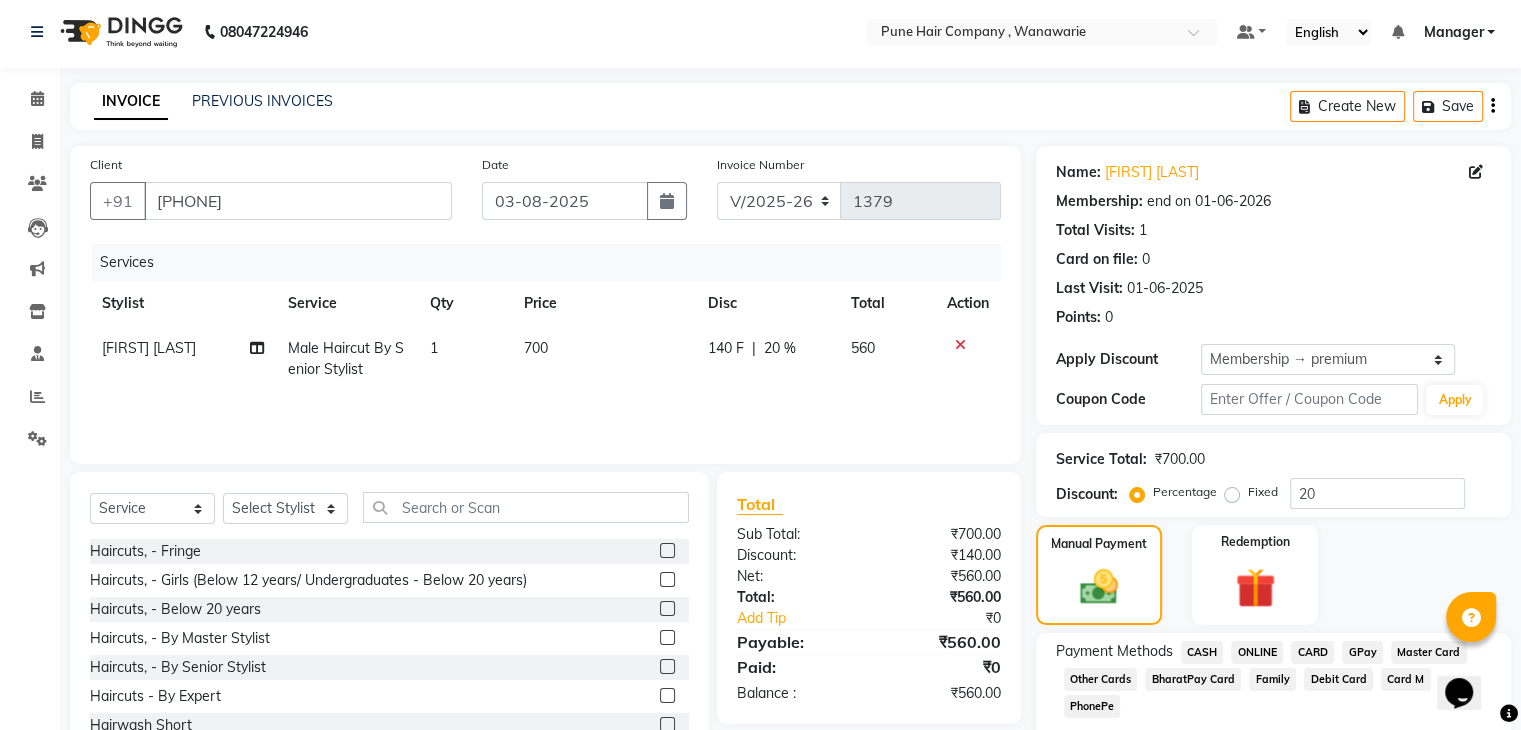 click on "CASH" 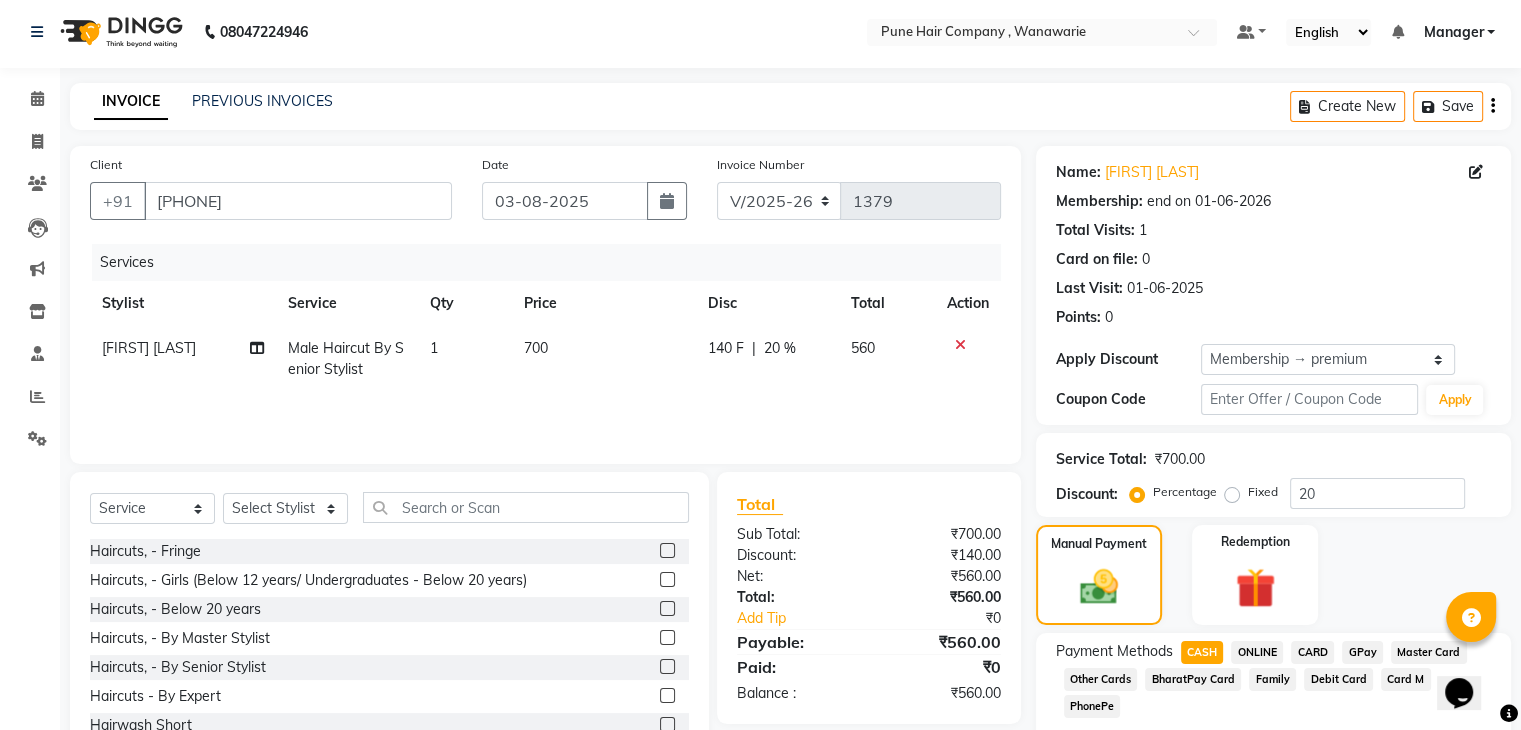scroll, scrollTop: 156, scrollLeft: 0, axis: vertical 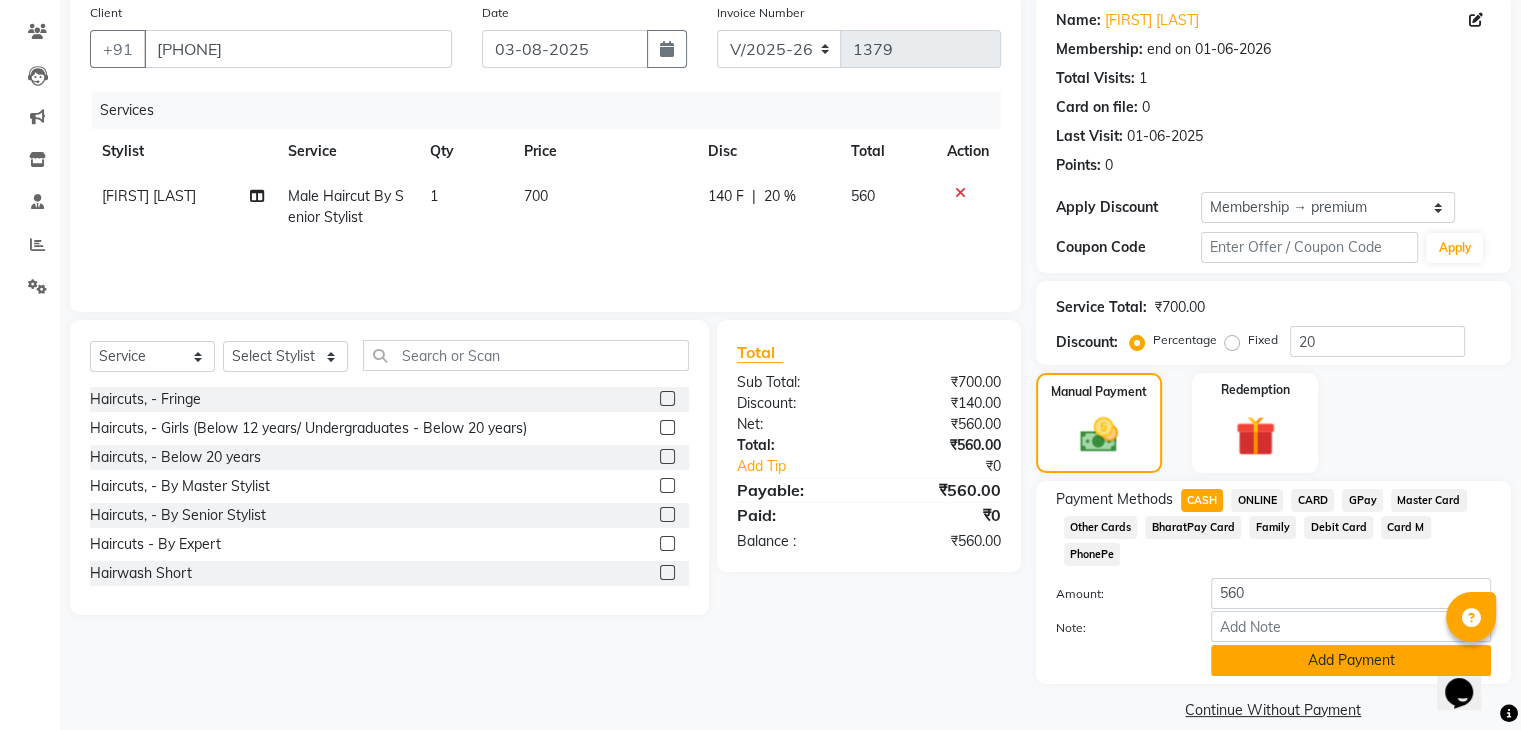 click on "Add Payment" 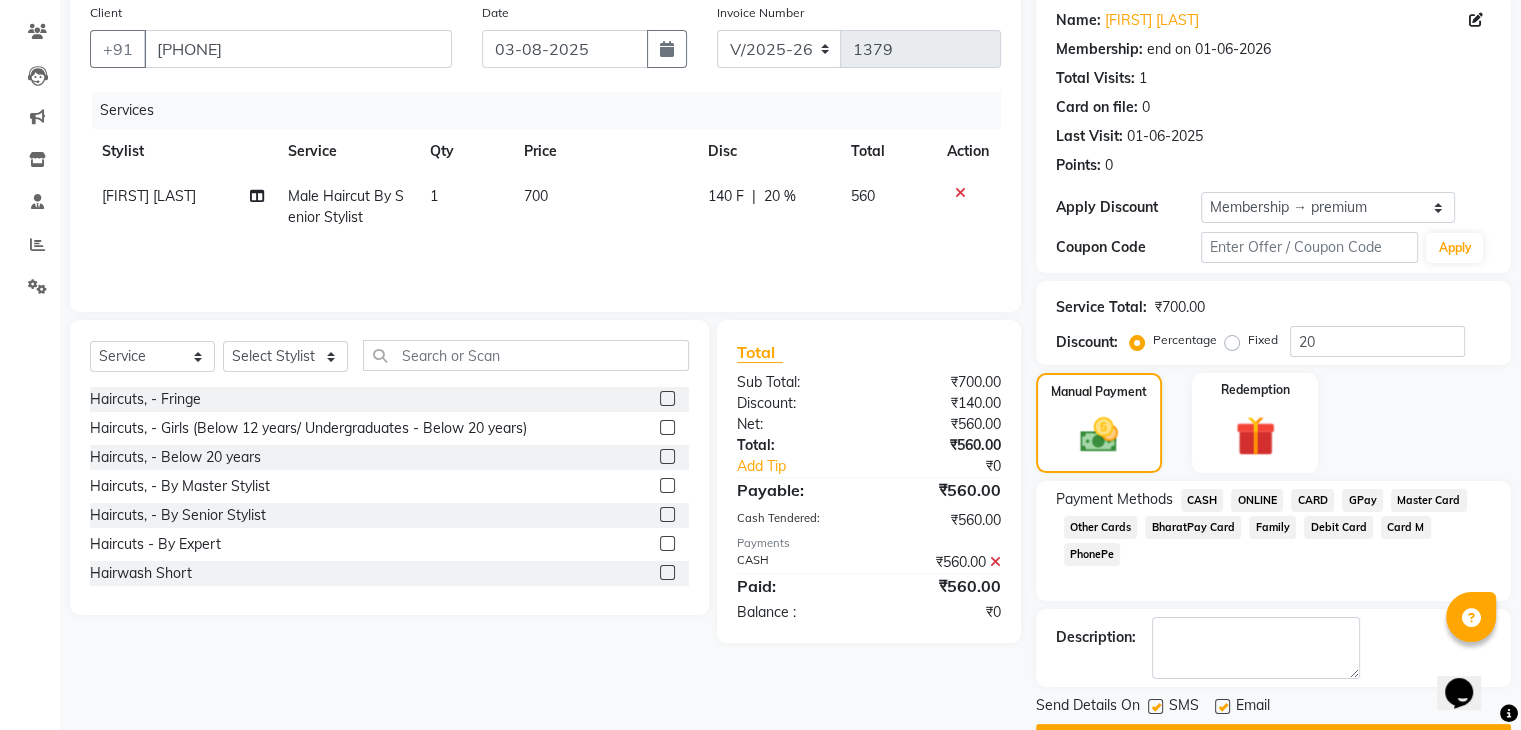 scroll, scrollTop: 209, scrollLeft: 0, axis: vertical 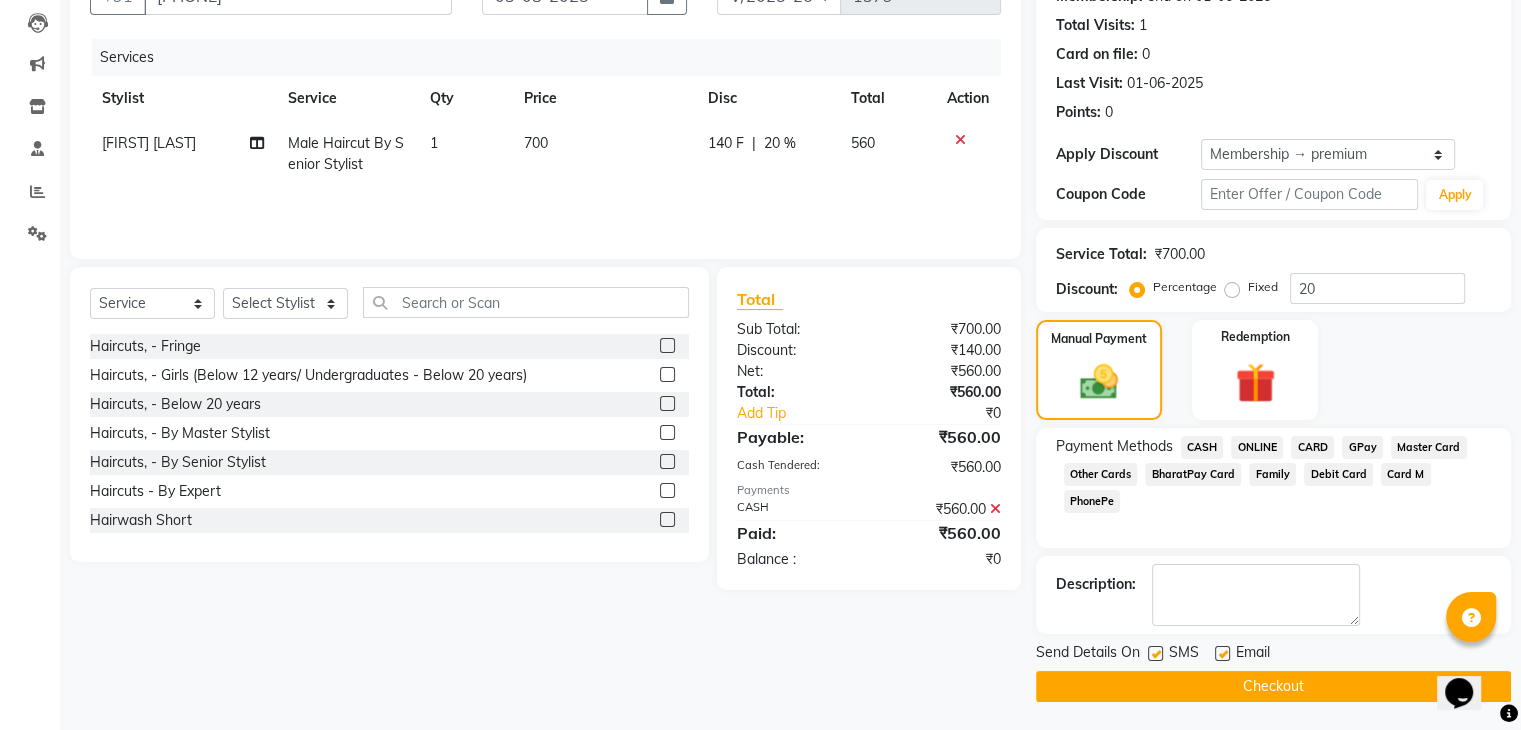 click on "Checkout" 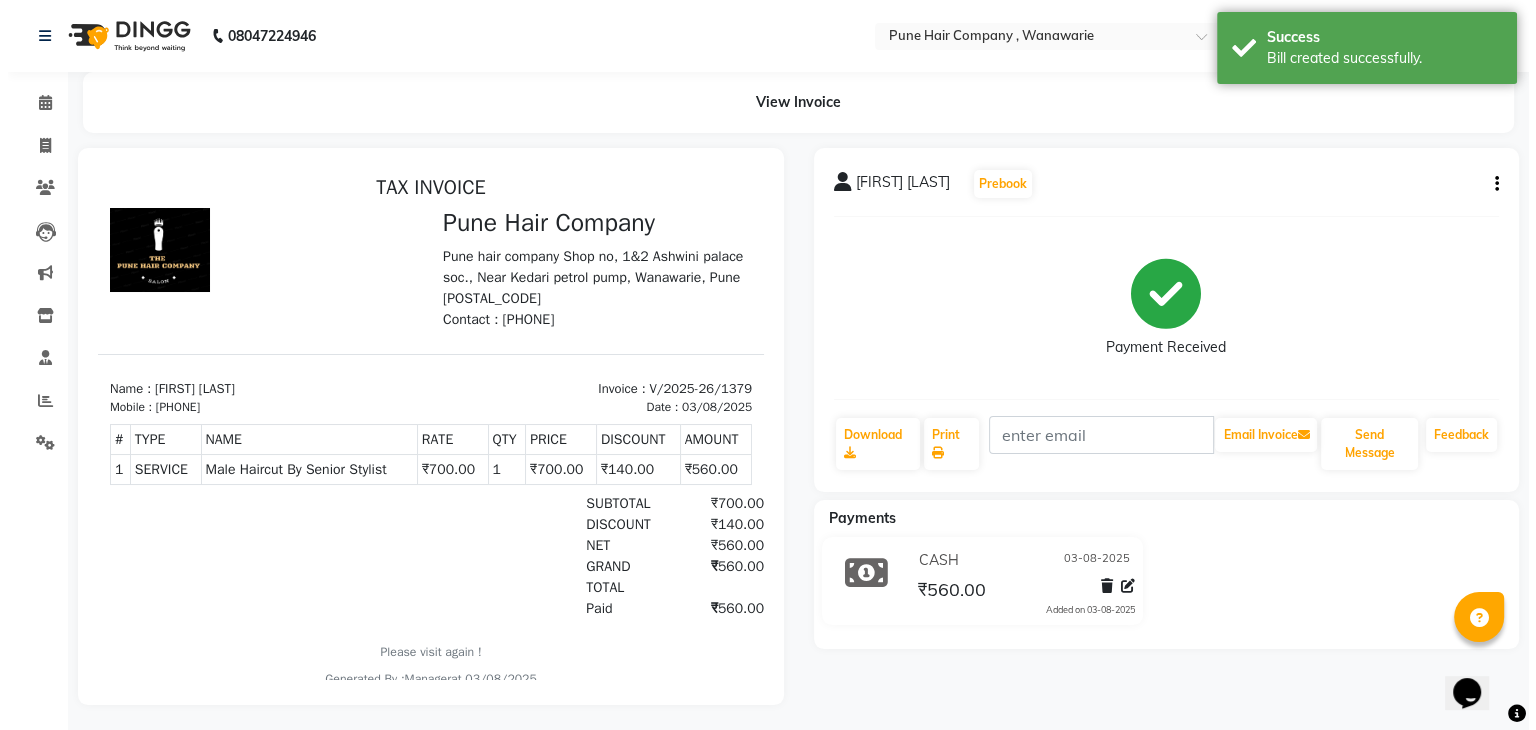 scroll, scrollTop: 0, scrollLeft: 0, axis: both 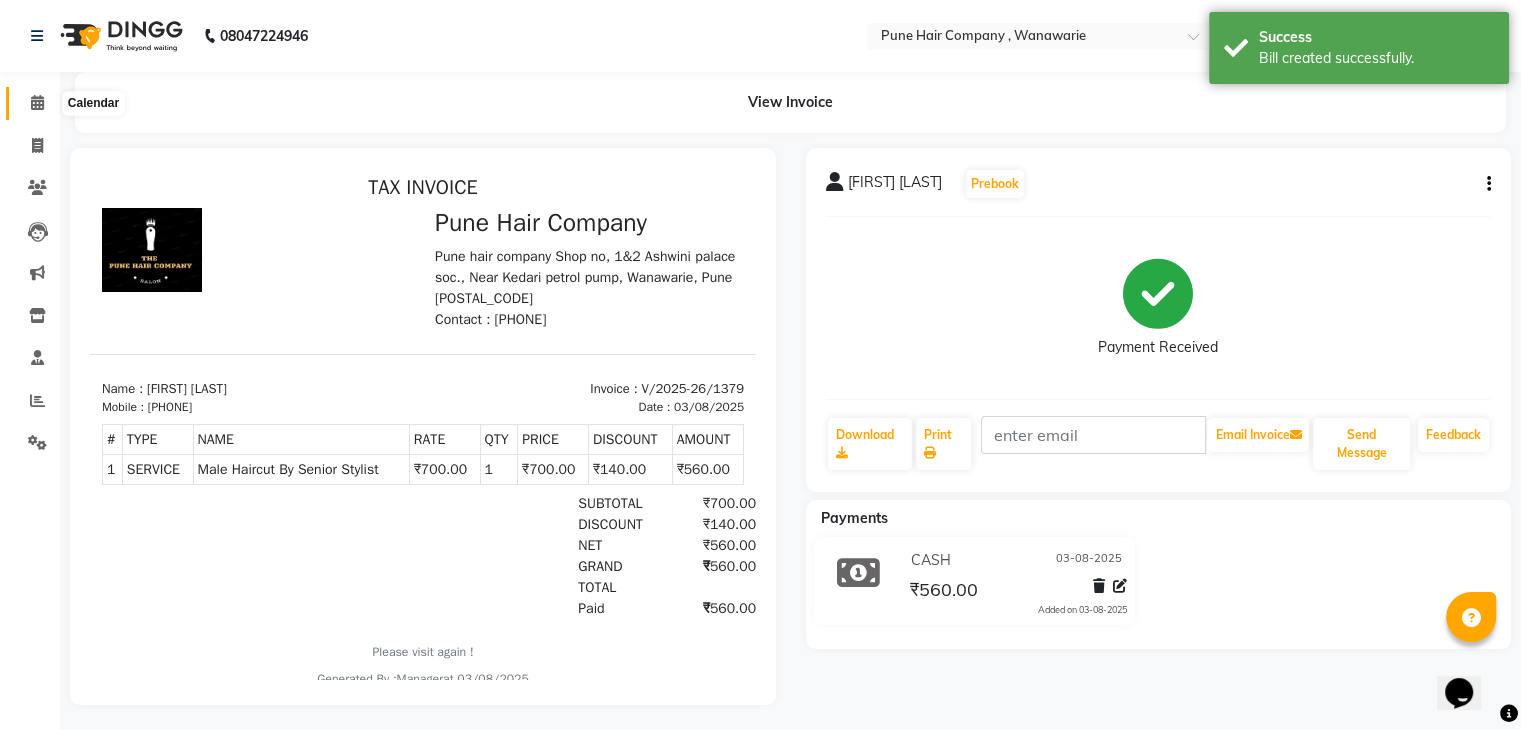 click 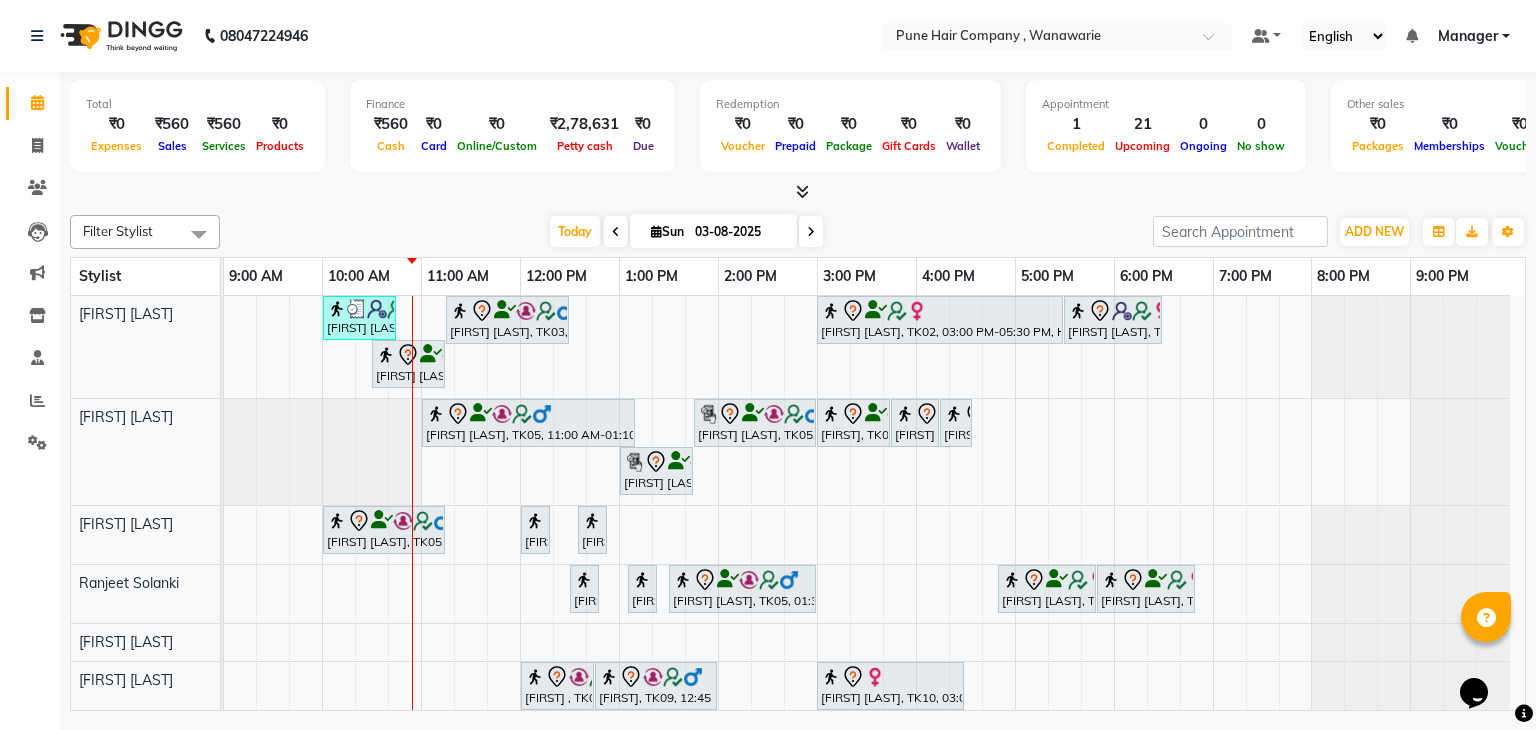click at bounding box center (811, 232) 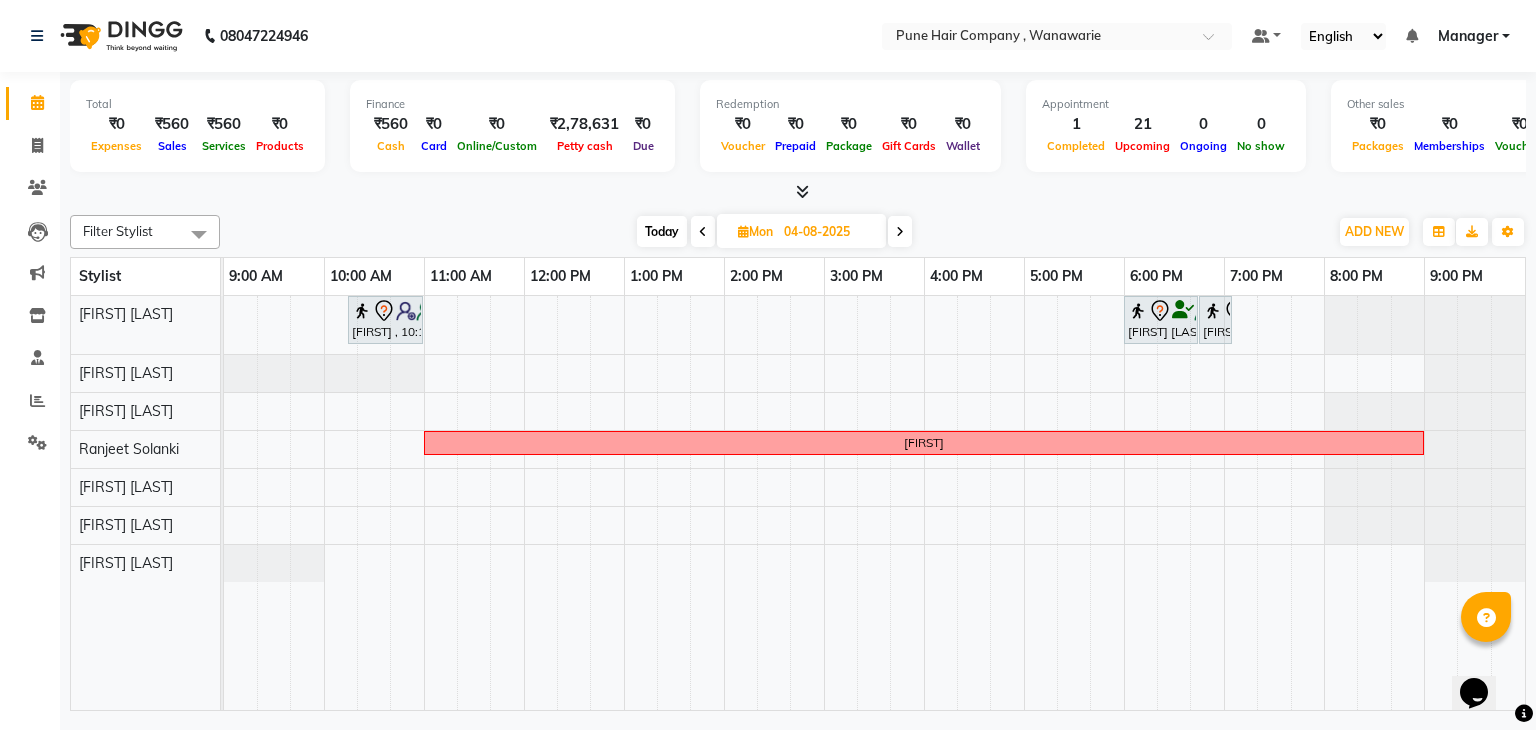 click at bounding box center [900, 231] 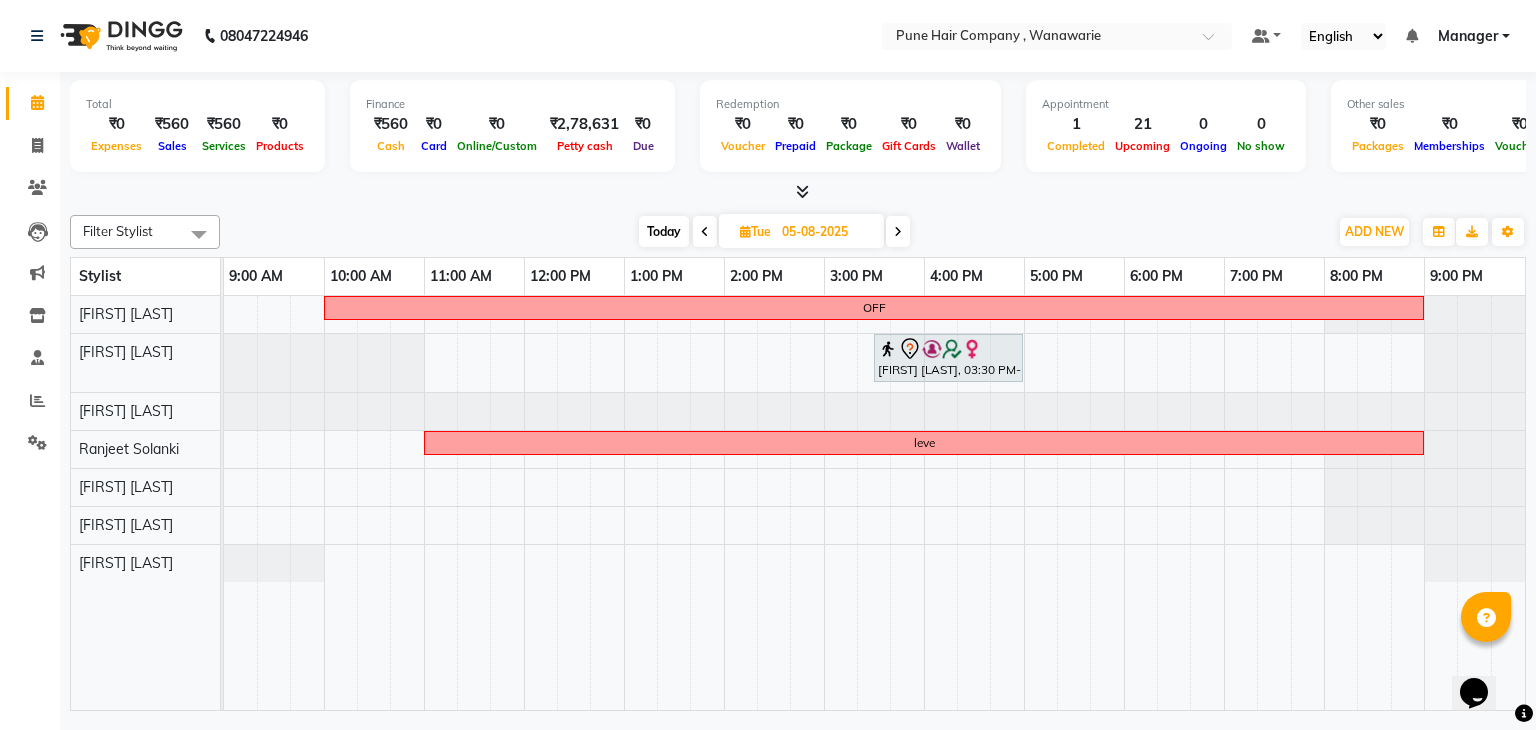 click at bounding box center (705, 232) 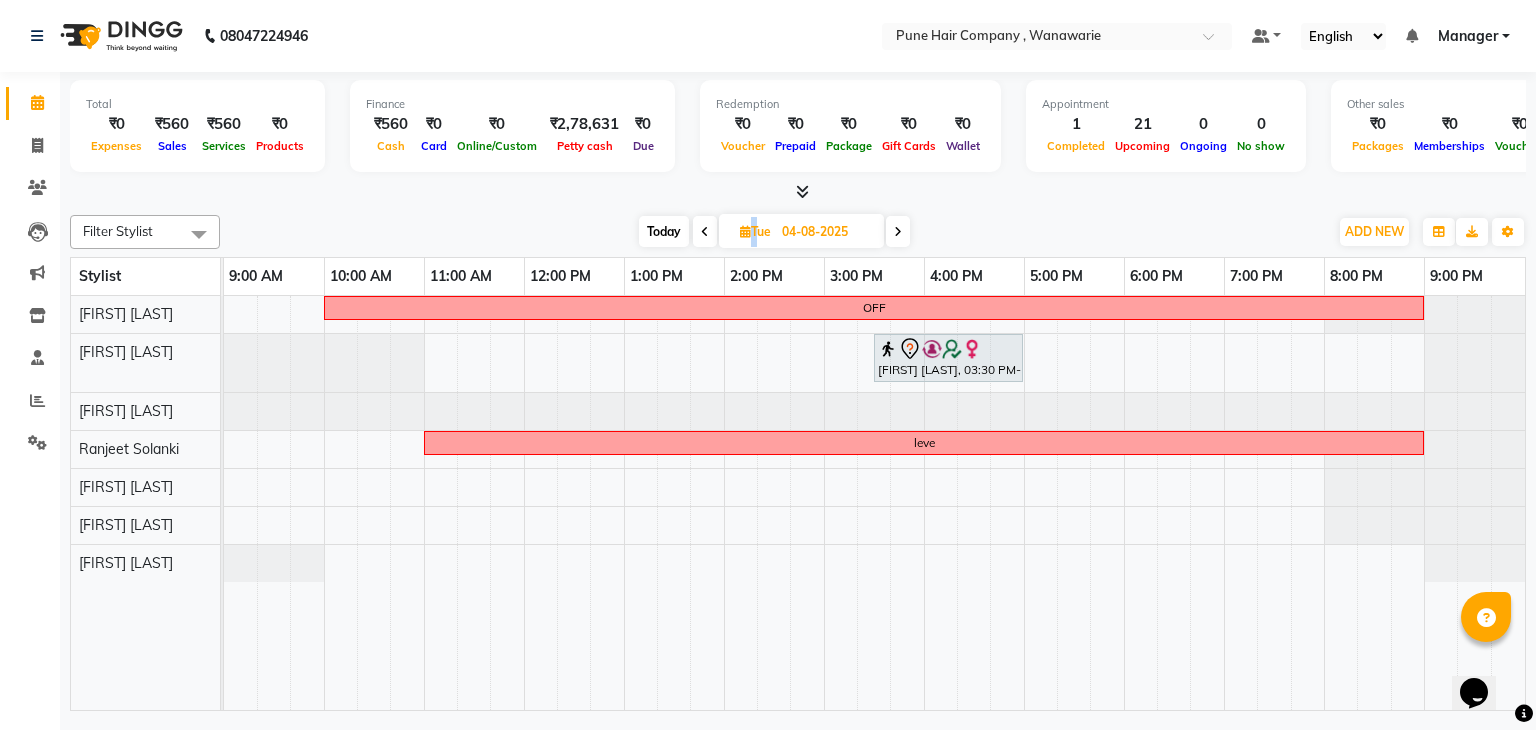 click at bounding box center (705, 231) 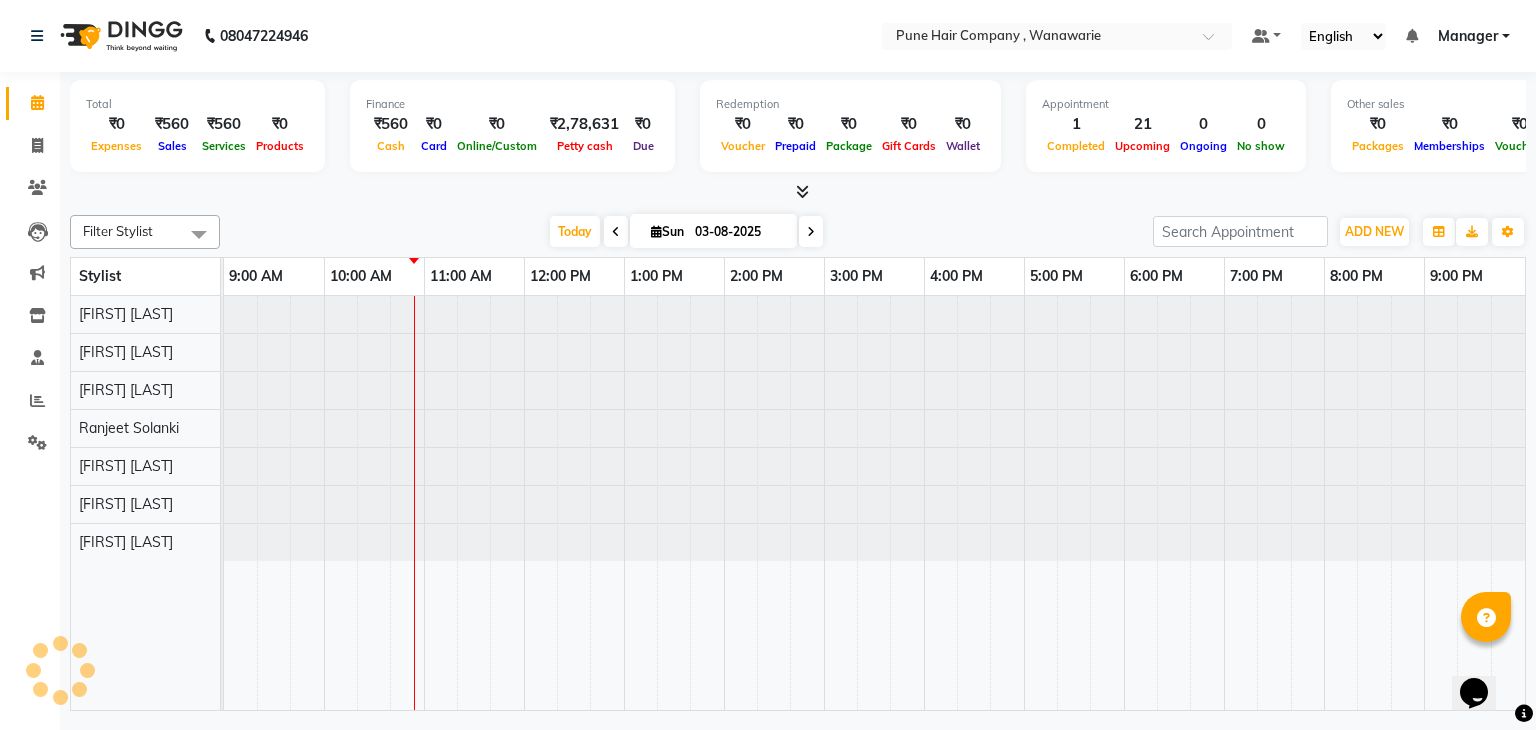 click on "03-08-2025" at bounding box center (739, 232) 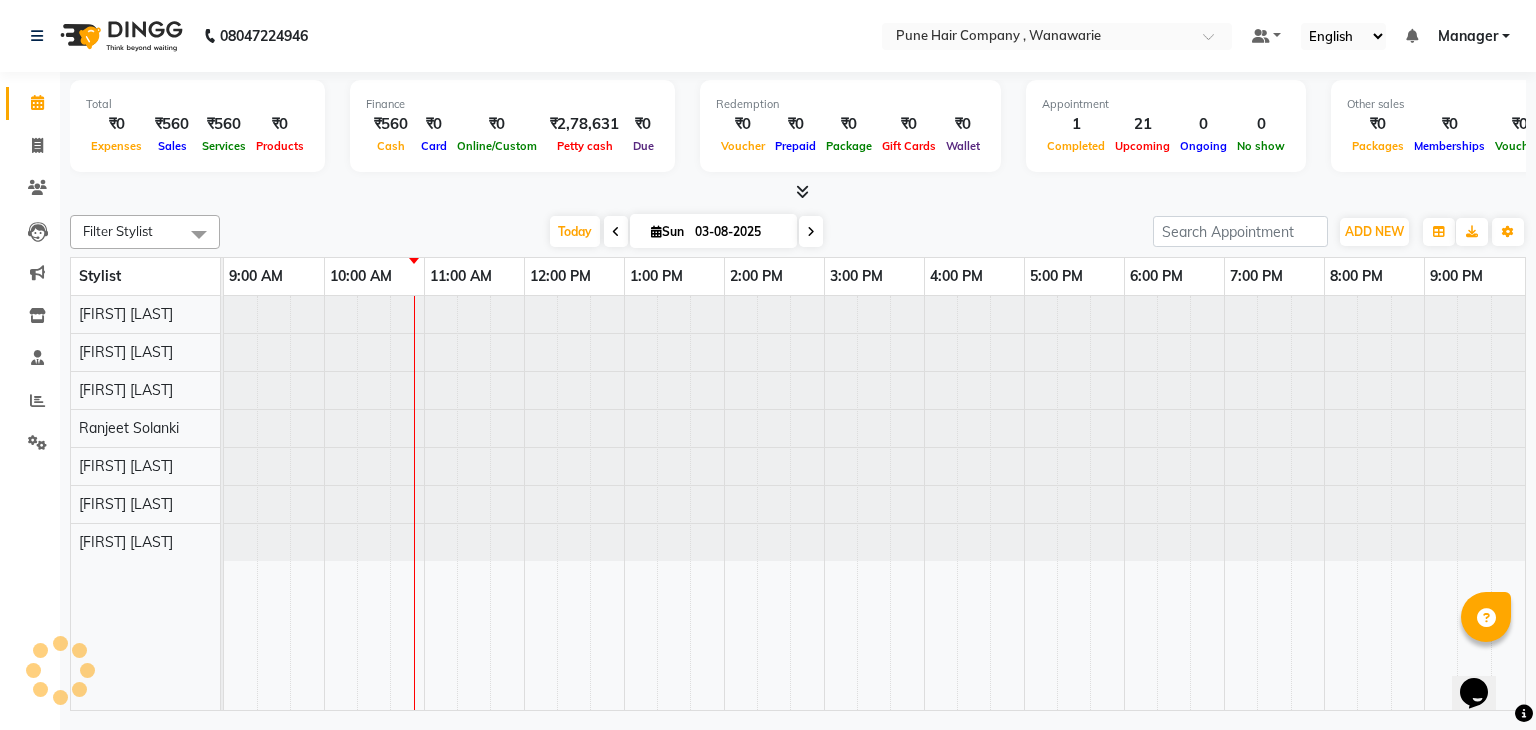 select on "8" 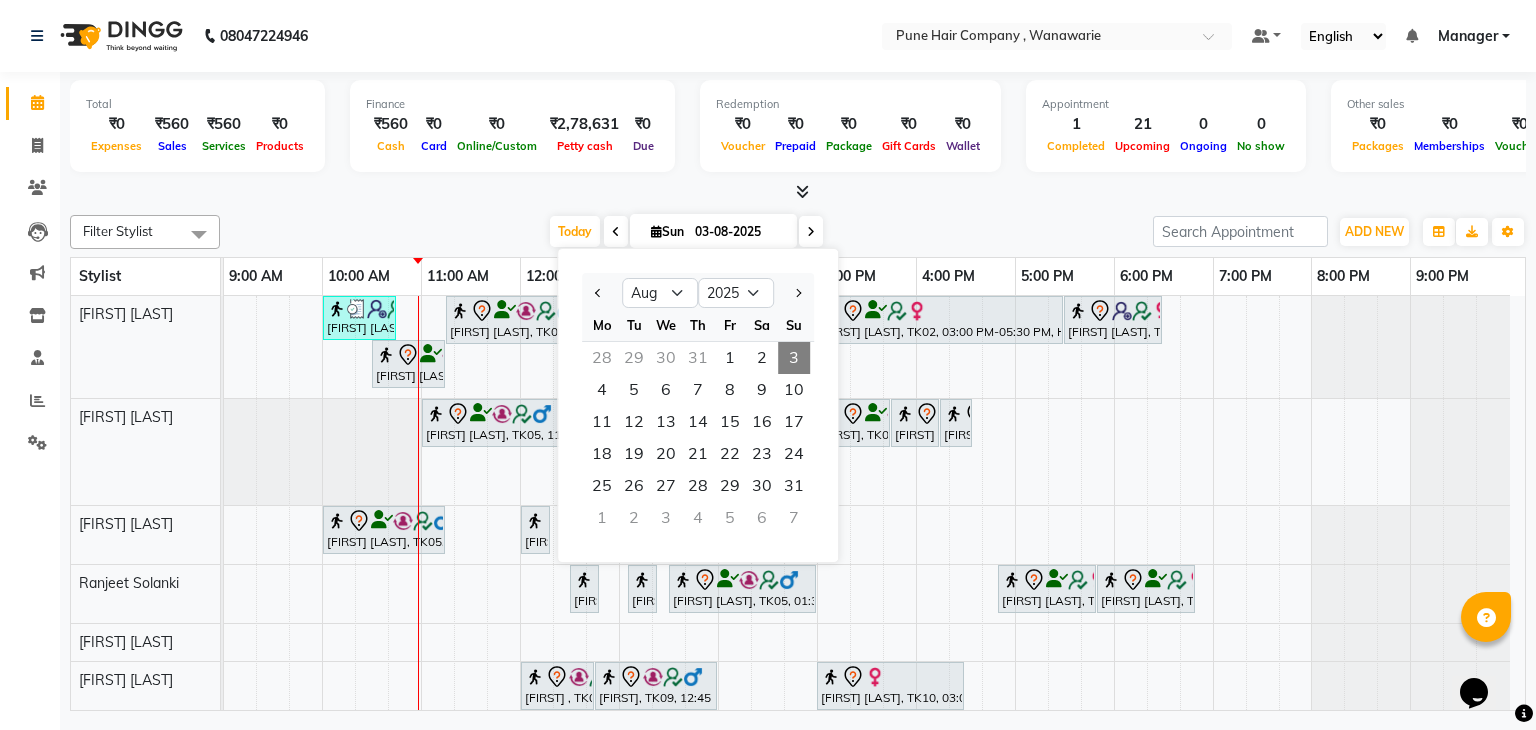 click on "Today  Sun 03-08-2025 Jan Feb Mar Apr May Jun Jul Aug Sep Oct Nov Dec 2015 2016 2017 2018 2019 2020 2021 2022 2023 2024 2025 2026 2027 2028 2029 2030 2031 2032 2033 2034 2035 Mo Tu We Th Fr Sa Su  28   29   30   31   1   2   3   4   5   6   7   8   9   10   11   12   13   14   15   16   17   18   19   20   21   22   23   24   25   26   27   28   29   30   31   1   2   3   4   5   6   7" at bounding box center [686, 232] 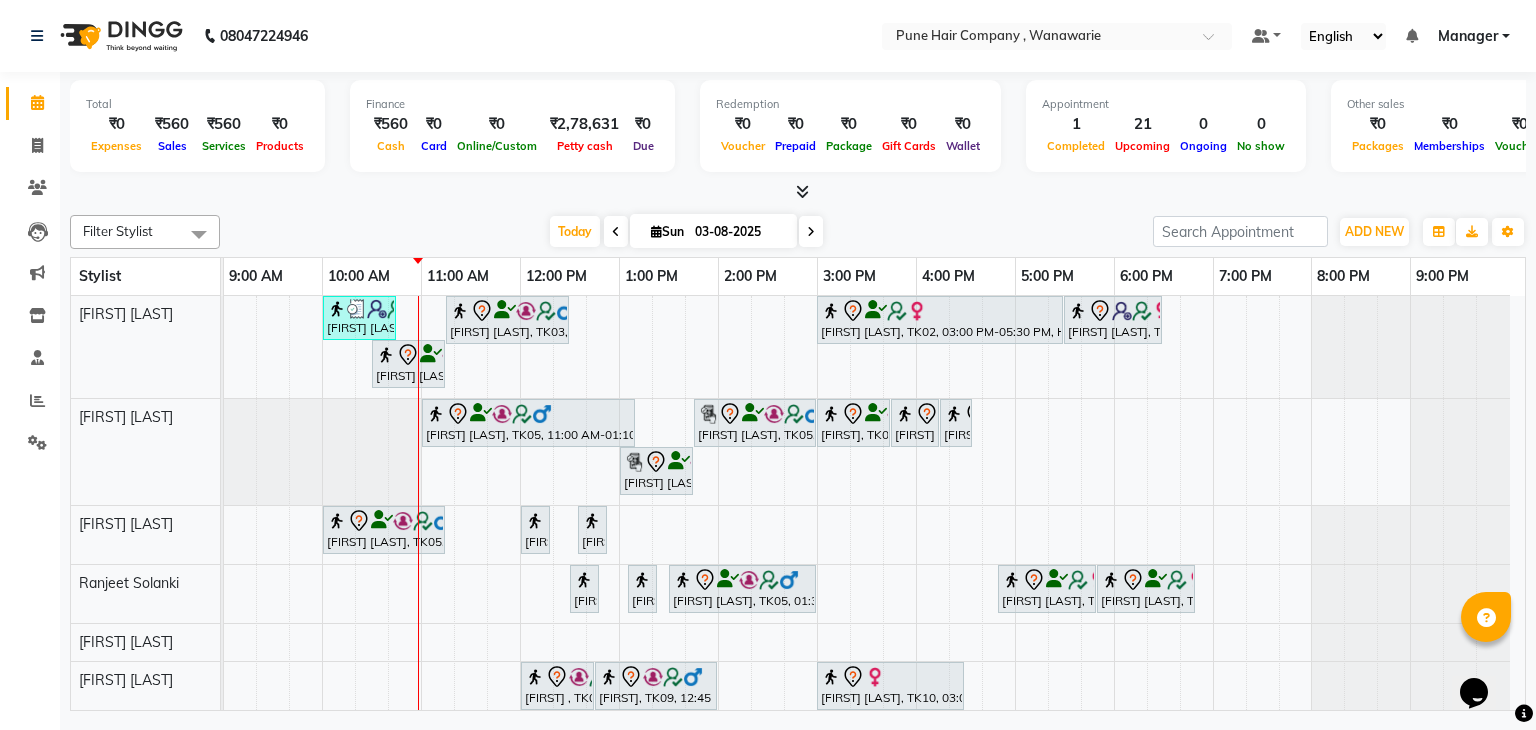 click at bounding box center (798, 192) 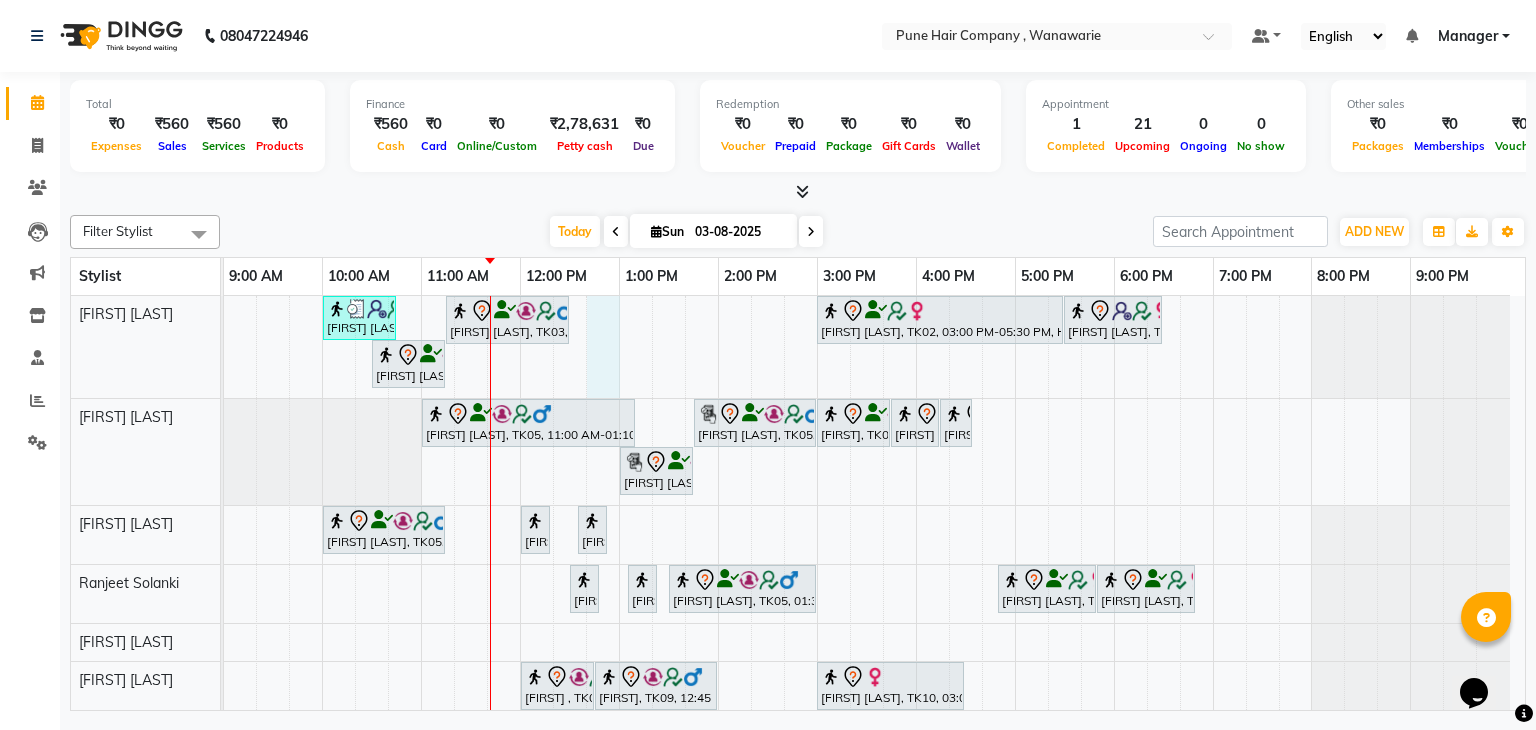 click on "Sohrab Anklesaria, TK04, 10:00 AM-10:45 AM, Male Haircut By Senior Stylist             Srinivas Iyer, TK03, 11:15 AM-12:30 PM, Male Hair Colour - Inoa Global Colour (includes moustache)             Shital karande, TK02, 03:00 PM-05:30 PM, Hair Colour - Inoa Global Medium             Varija khanna, TK01, 05:30 PM-06:30 PM, Haircuts, - By Senior Stylist             Srinivas Iyer, TK03, 10:30 AM-11:15 AM, Male Haircut By Senior Stylist             Harsh K, TK05, 11:00 AM-01:10 PM, Hair Colour - Inoa Global Medium             Harsh K, TK05, 01:45 PM-03:00 PM, Male Hair Colour - Inoa Global Colour (includes moustache)             Tulshi ,, TK06, 03:00 PM-03:45 PM, Hair Treatments - Hair Treatment Care (Hydrating/ Purifying) Medium             poonam K, TK07, 03:45 PM-04:15 PM, BlowDry Medium             poonam K, TK07, 04:15 PM-04:35 PM, Add_Hairwash Medium             Harsh K, TK05, 01:00 PM-01:45 PM, Male Haircut By Senior Stylist" at bounding box center (874, 527) 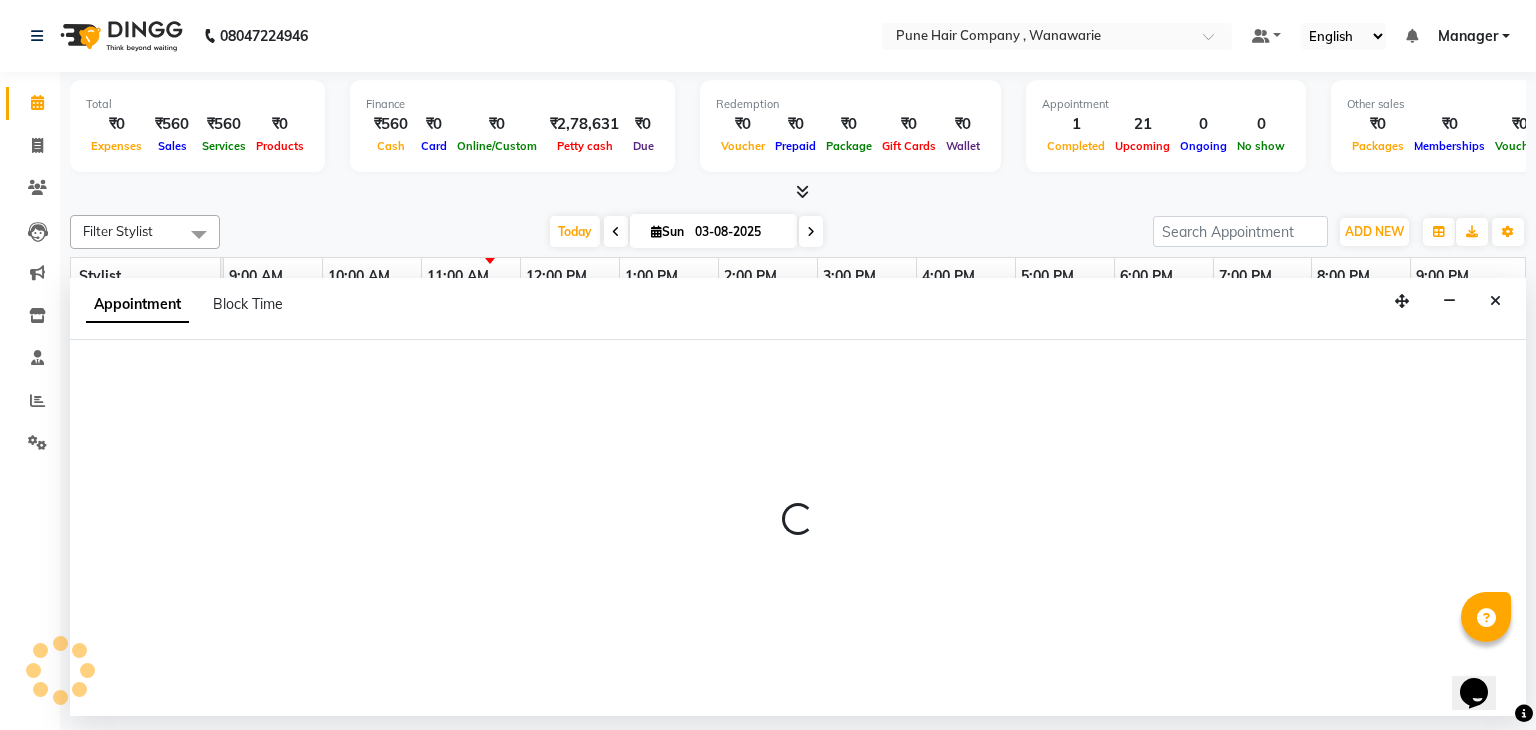 select on "74577" 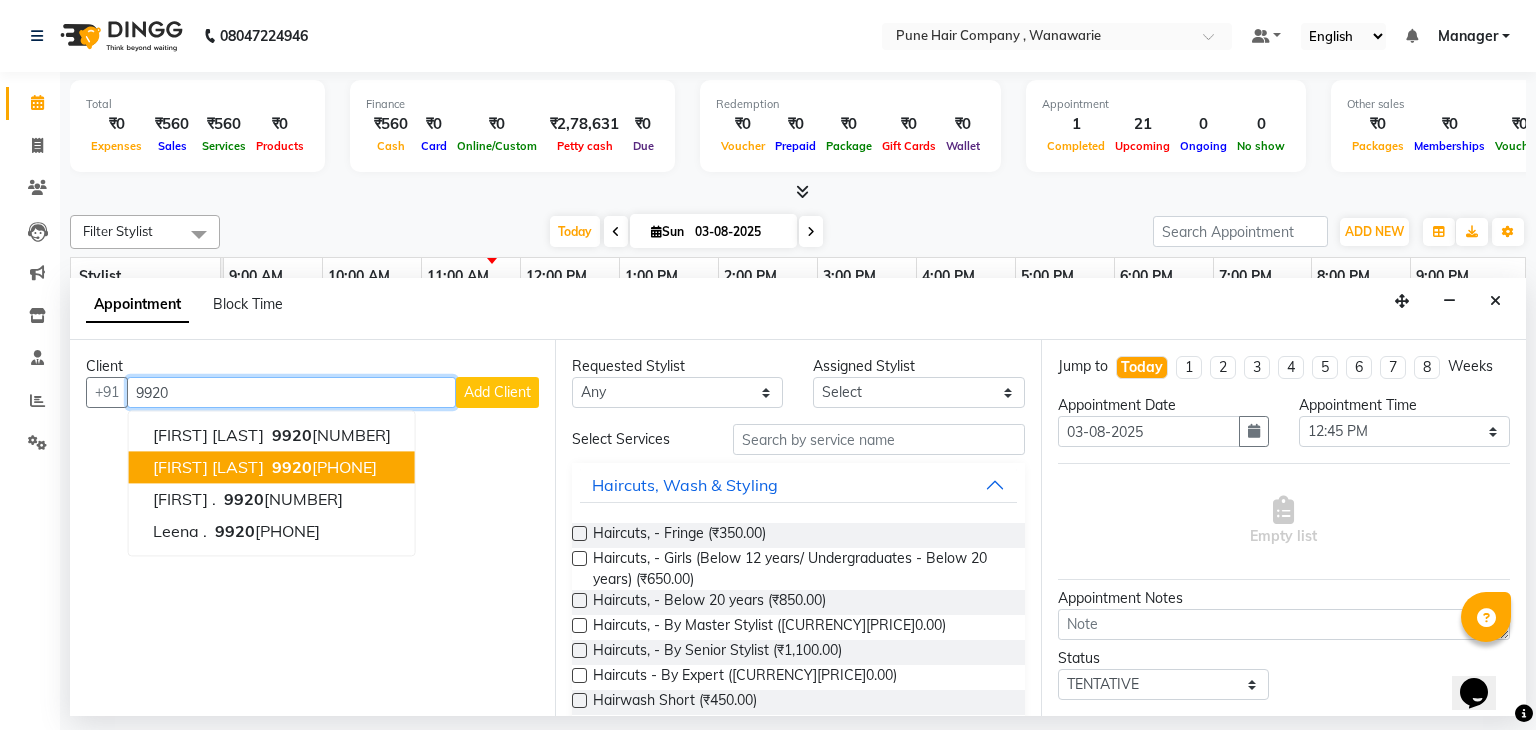 click on "9920 012914" at bounding box center (322, 468) 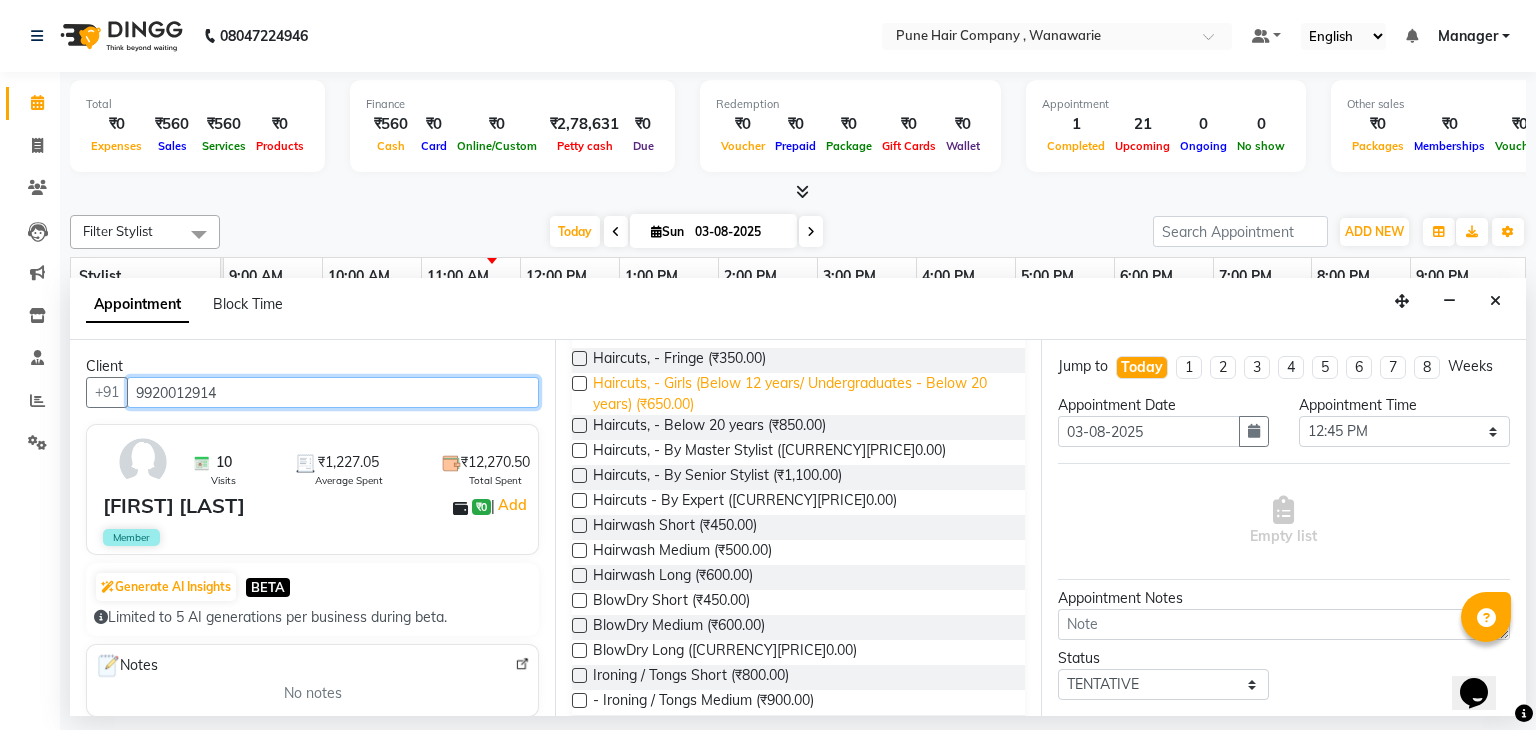 scroll, scrollTop: 184, scrollLeft: 0, axis: vertical 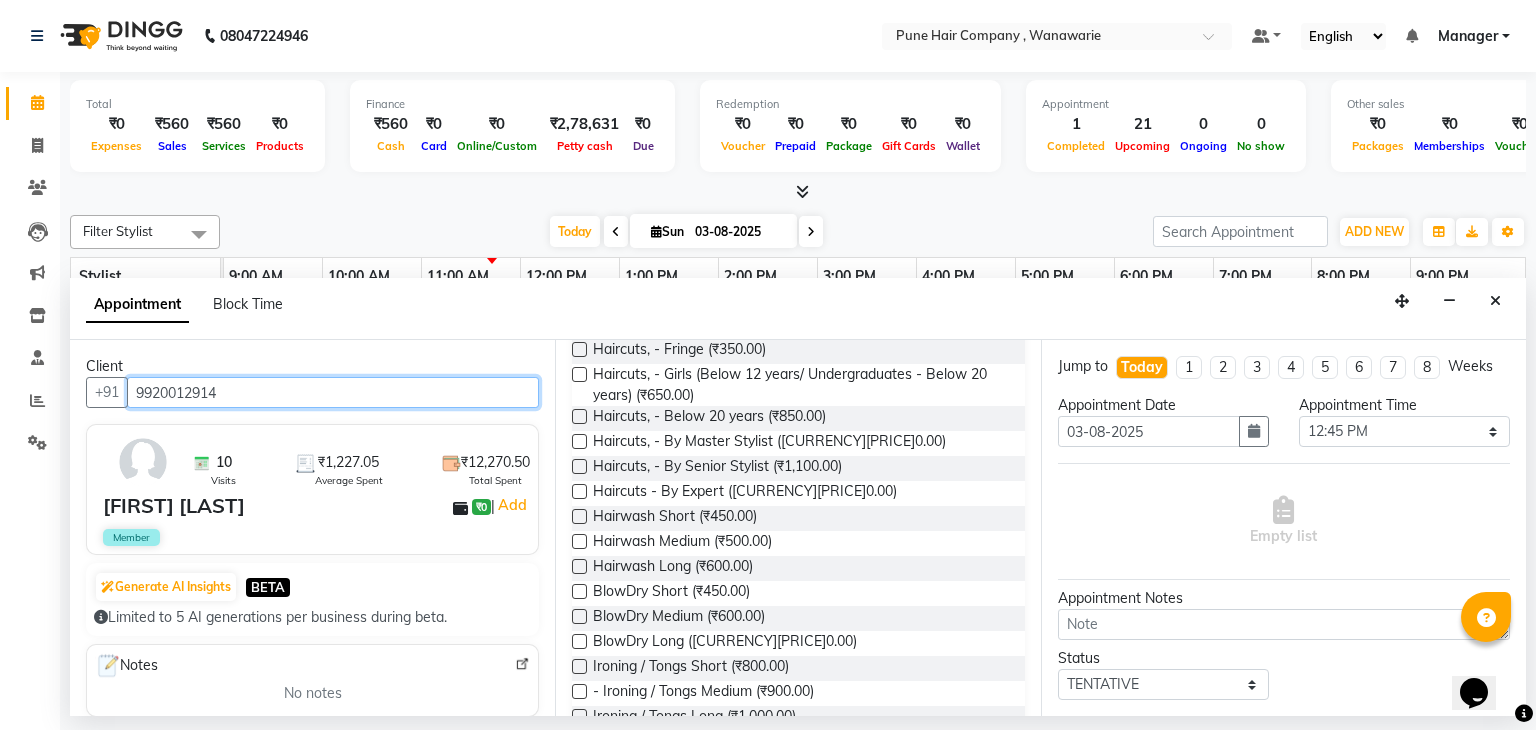 type on "9920012914" 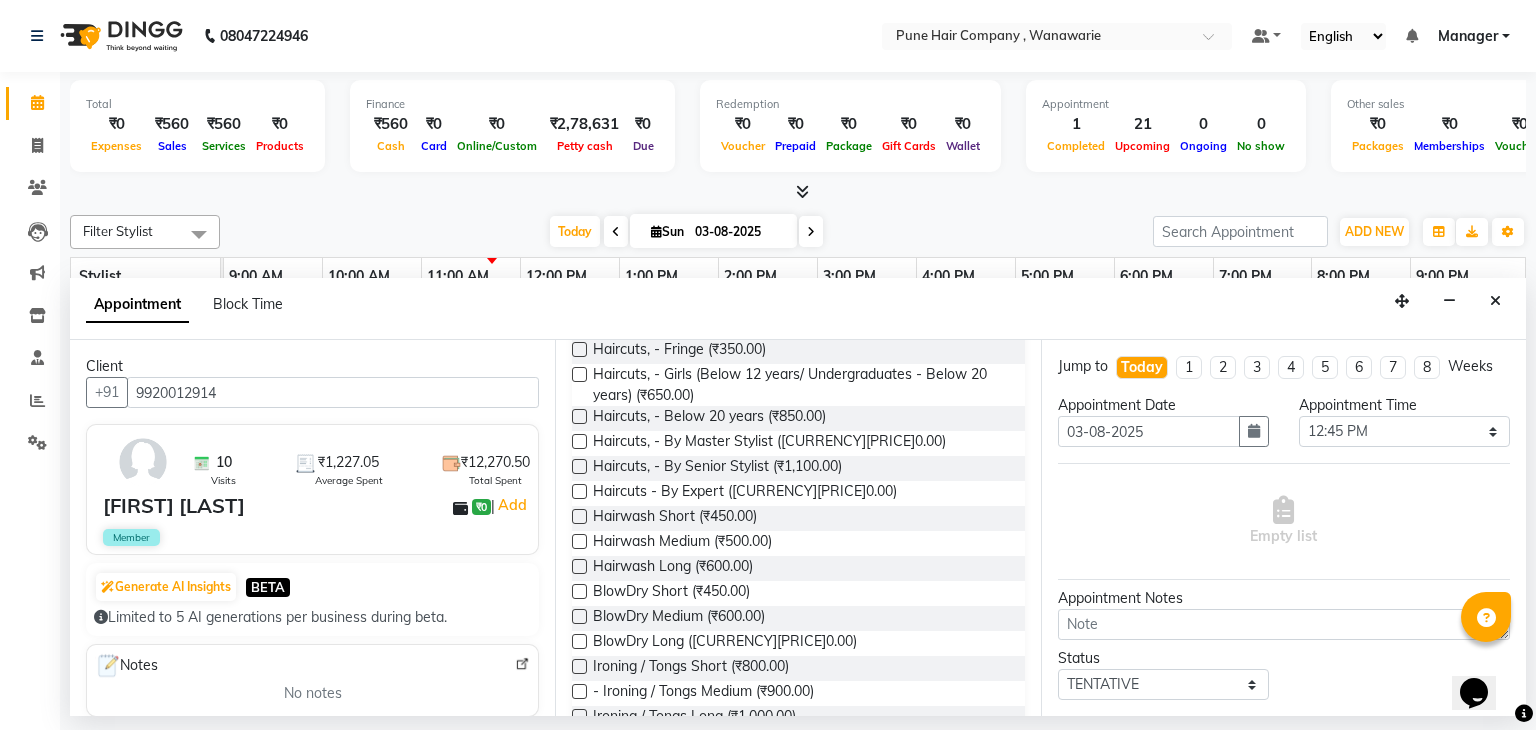 click at bounding box center [579, 541] 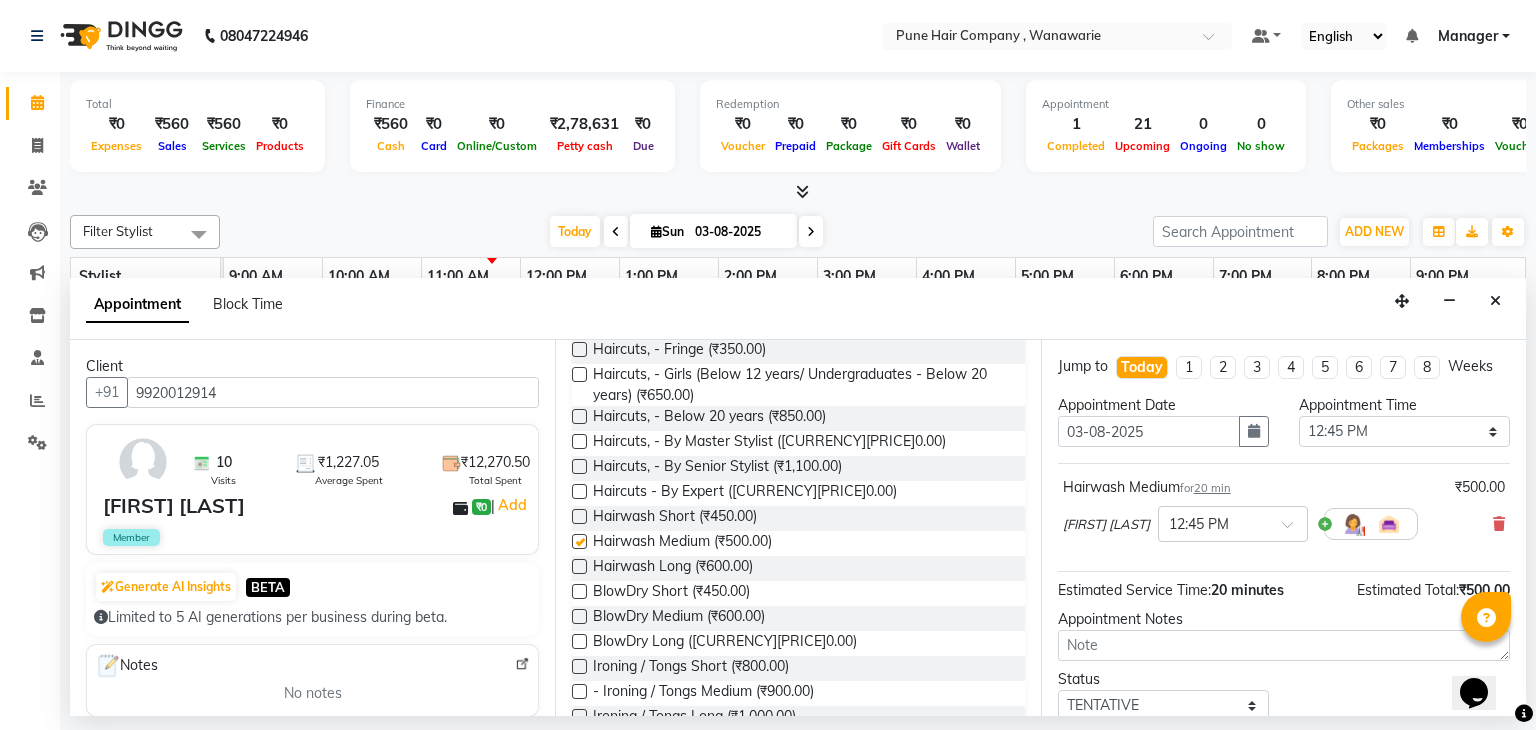 checkbox on "false" 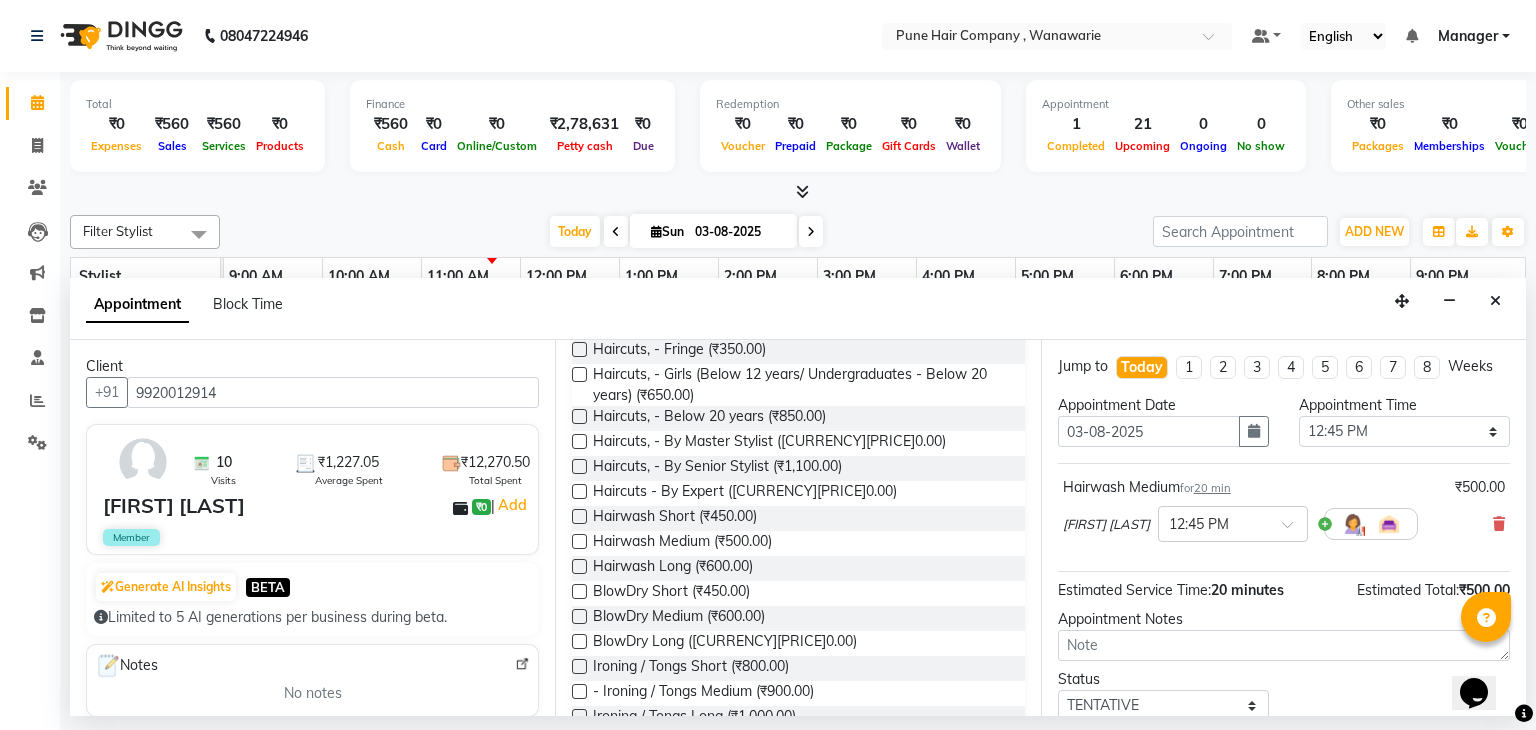 scroll, scrollTop: 130, scrollLeft: 0, axis: vertical 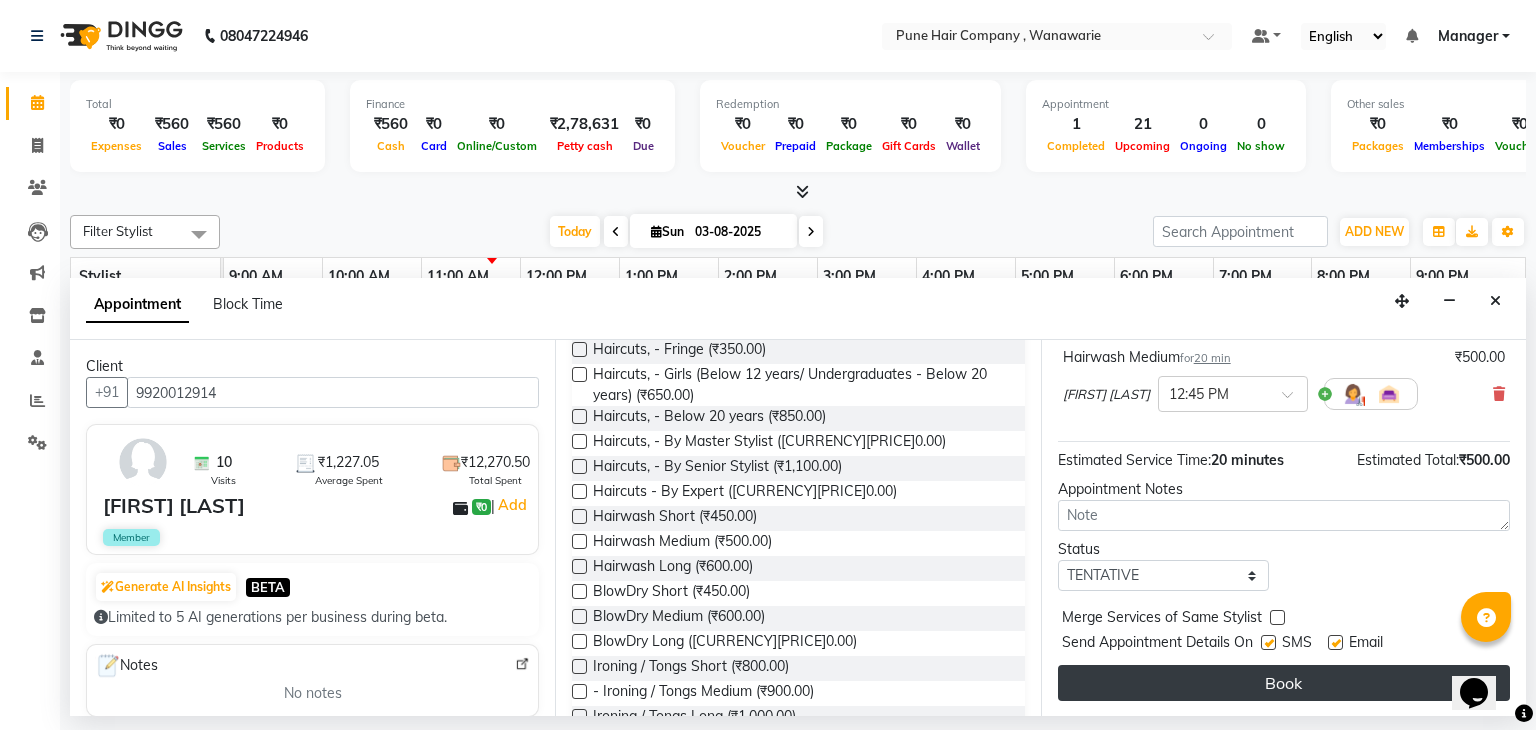 click on "Book" at bounding box center (1284, 683) 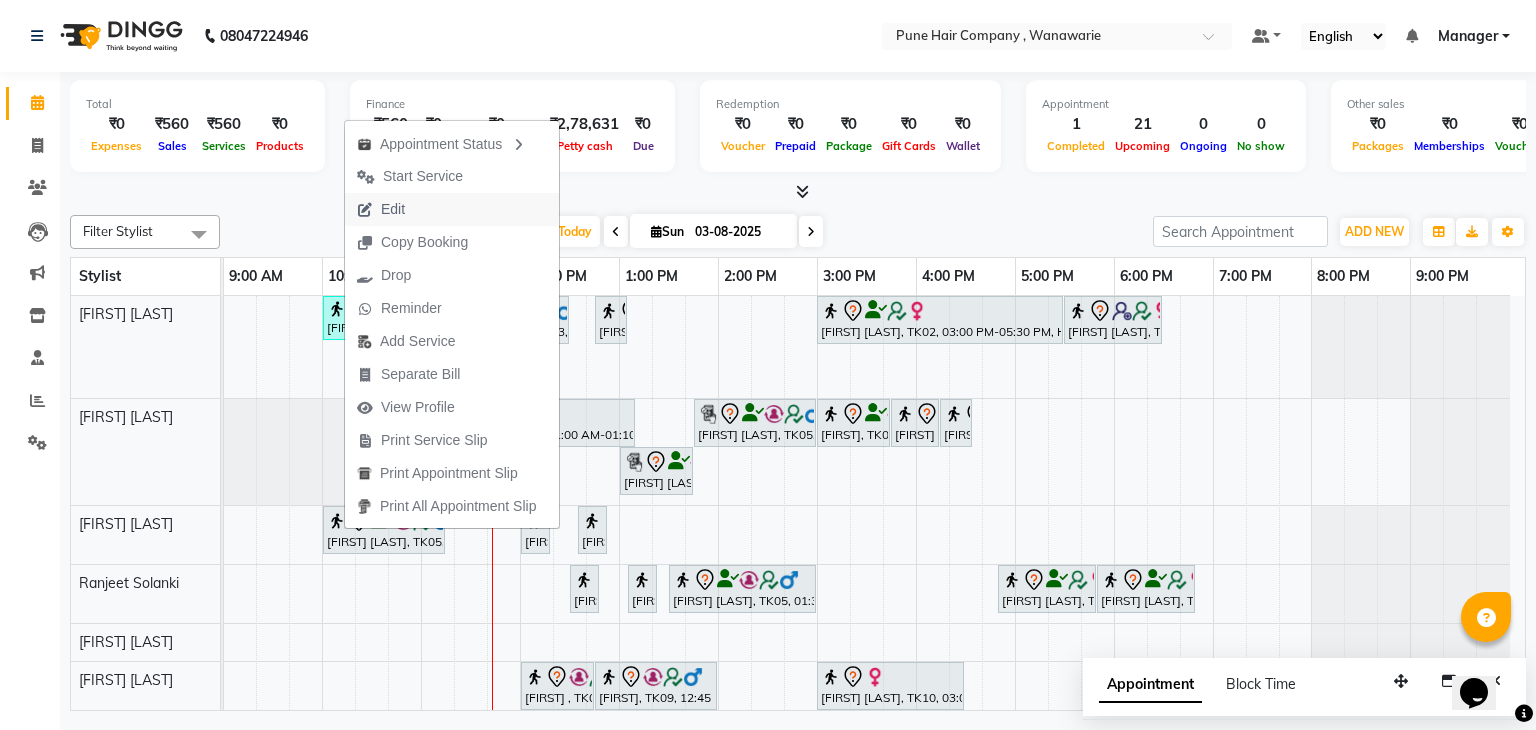 click on "Edit" at bounding box center (381, 209) 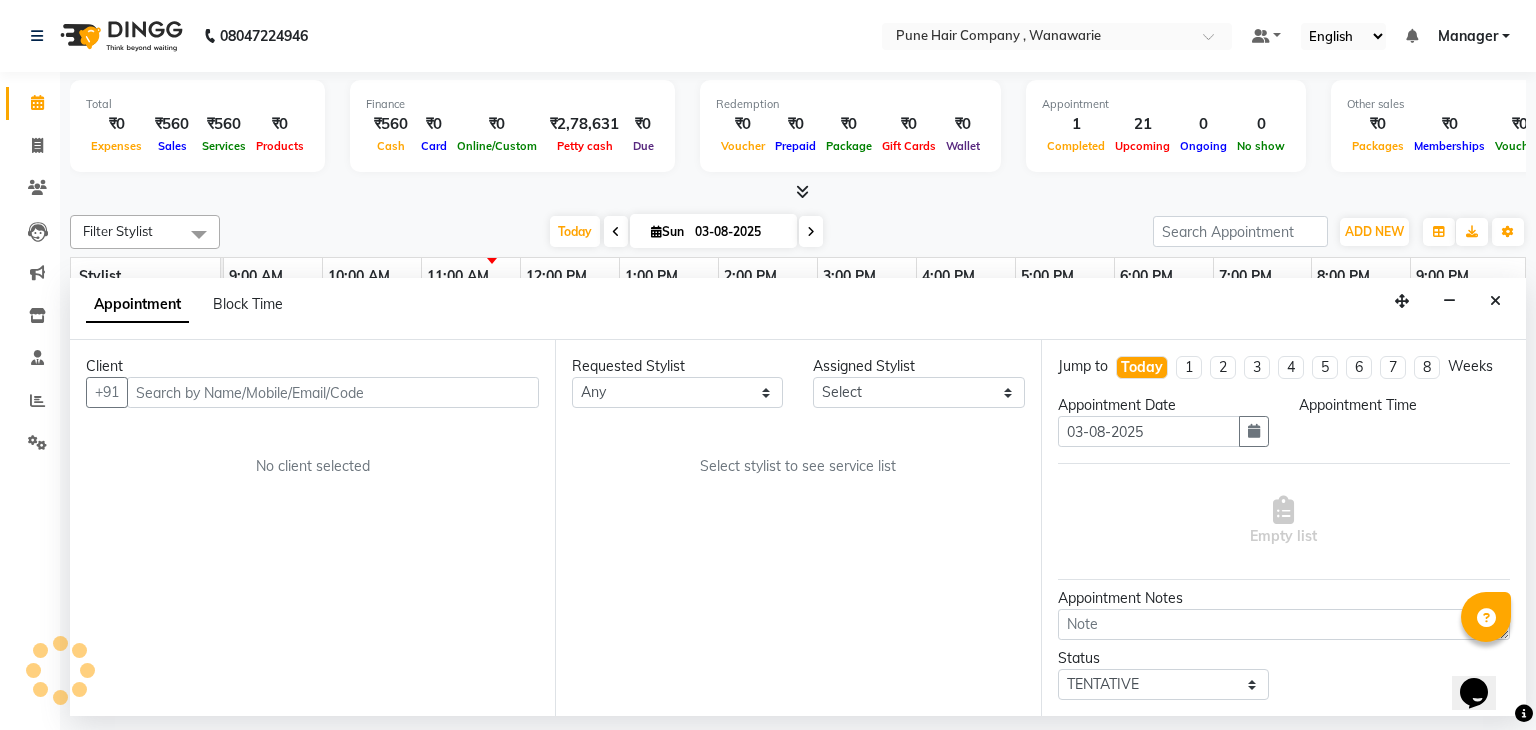 select on "74578" 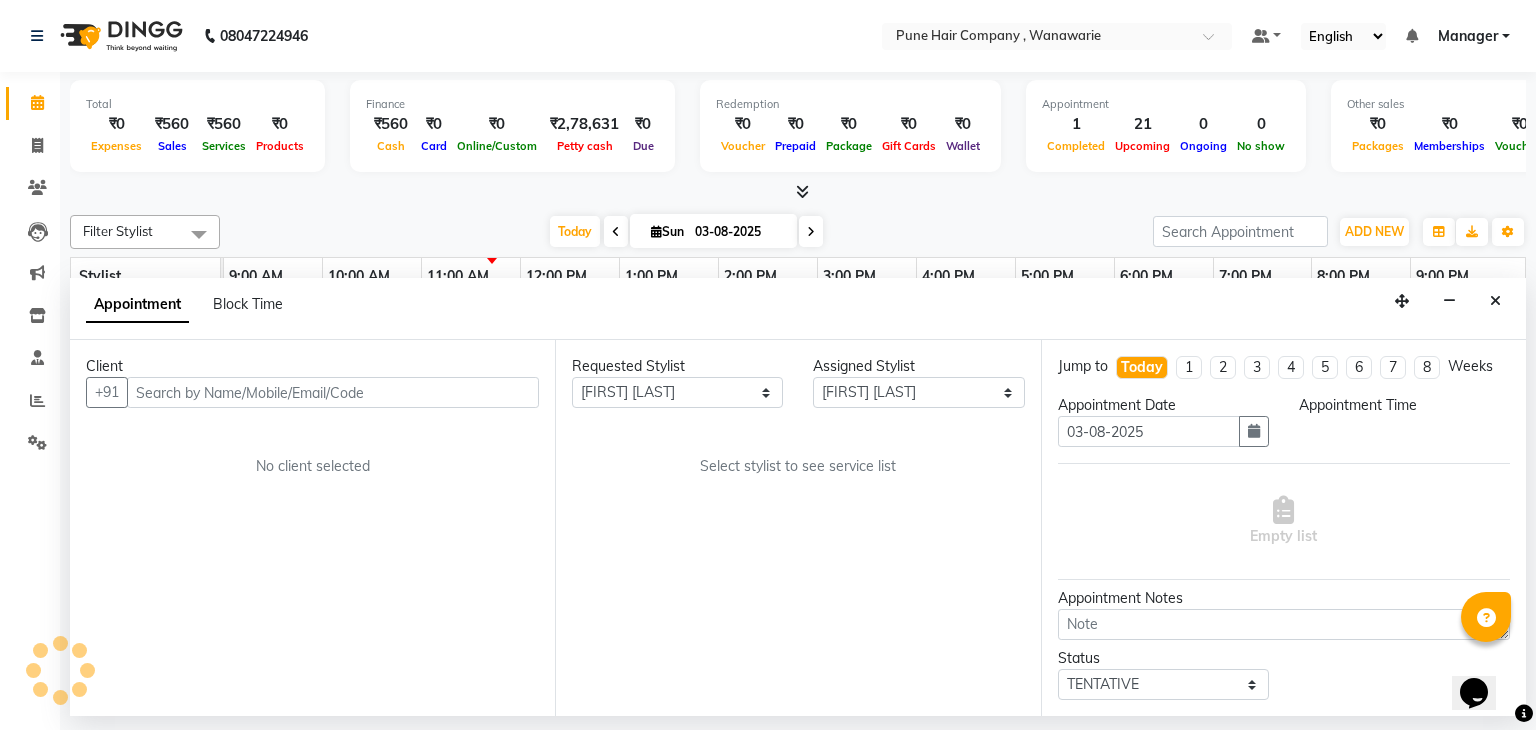 select on "600" 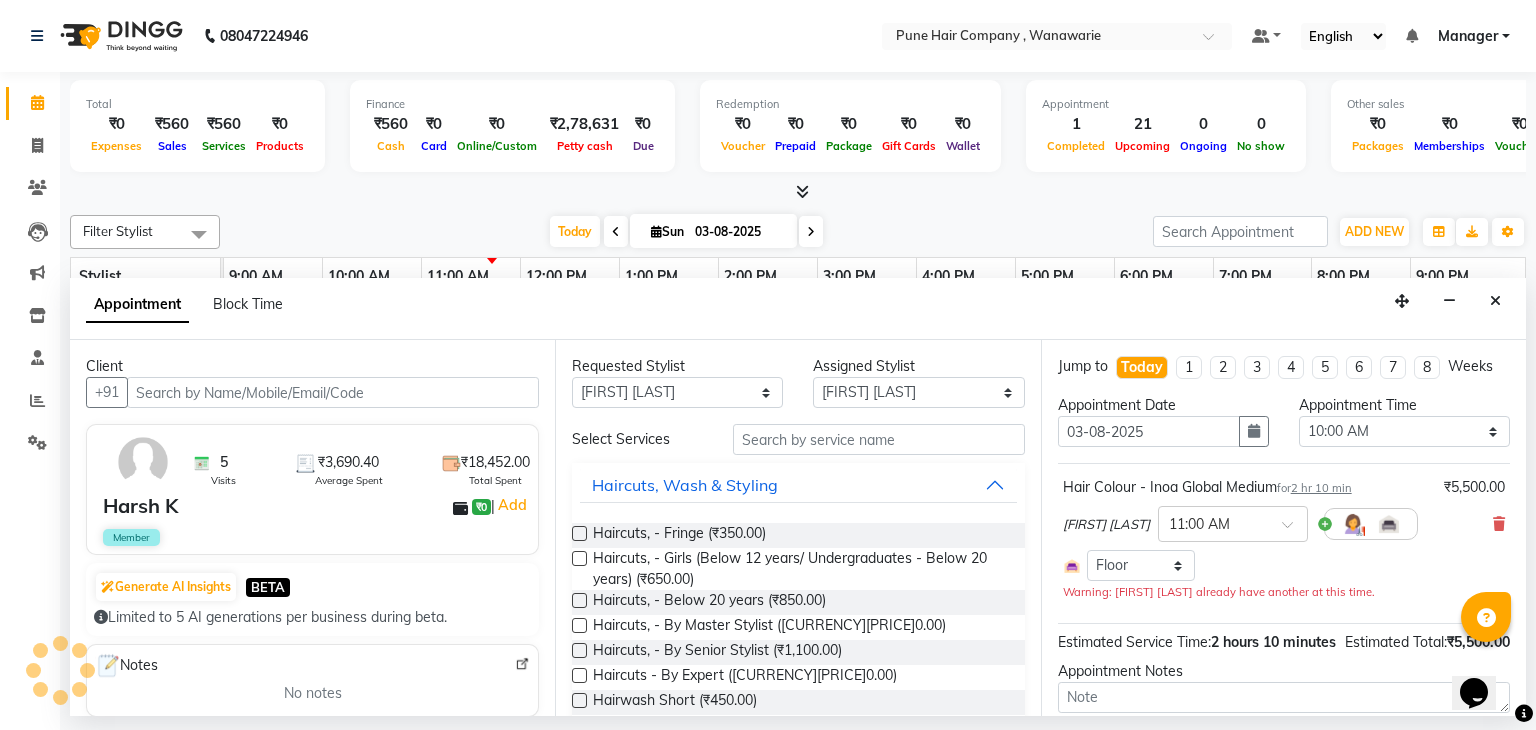 select on "4060" 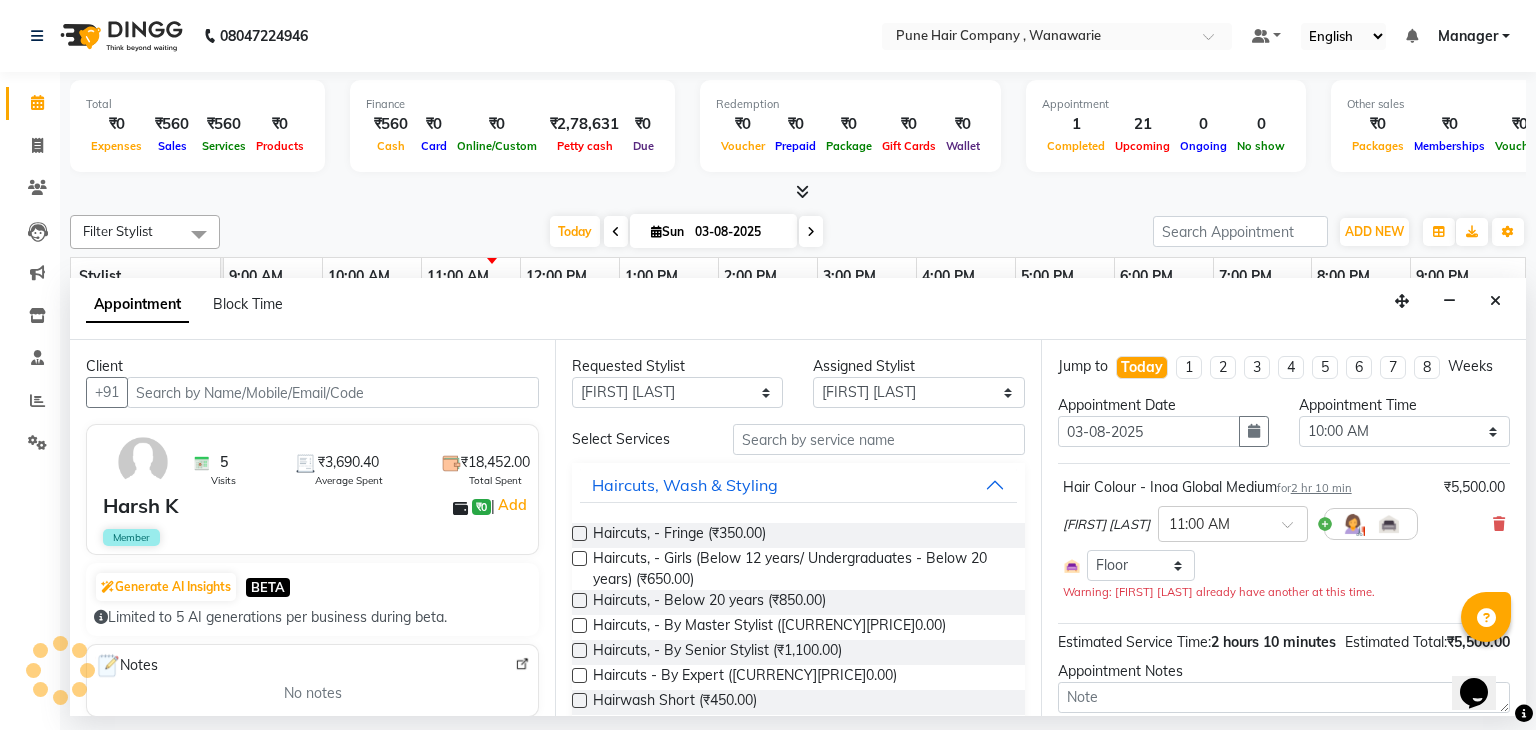 select on "4060" 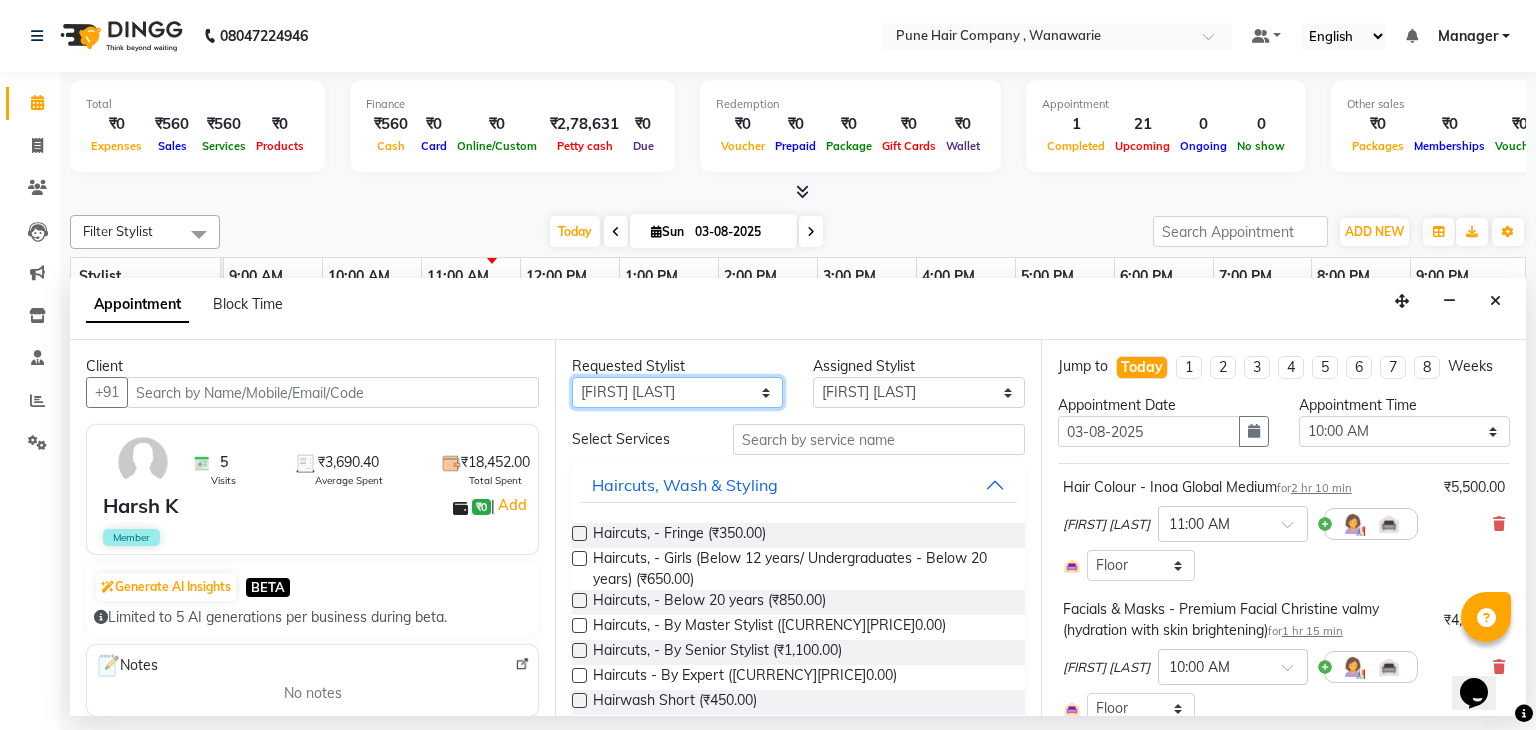 click on "Any Faisal shaikh Kanchan Gajare  Kasturi bhandari Manoj Zambre Prasad wagh Ranjeet Solanki Shriram Raut" at bounding box center [677, 392] 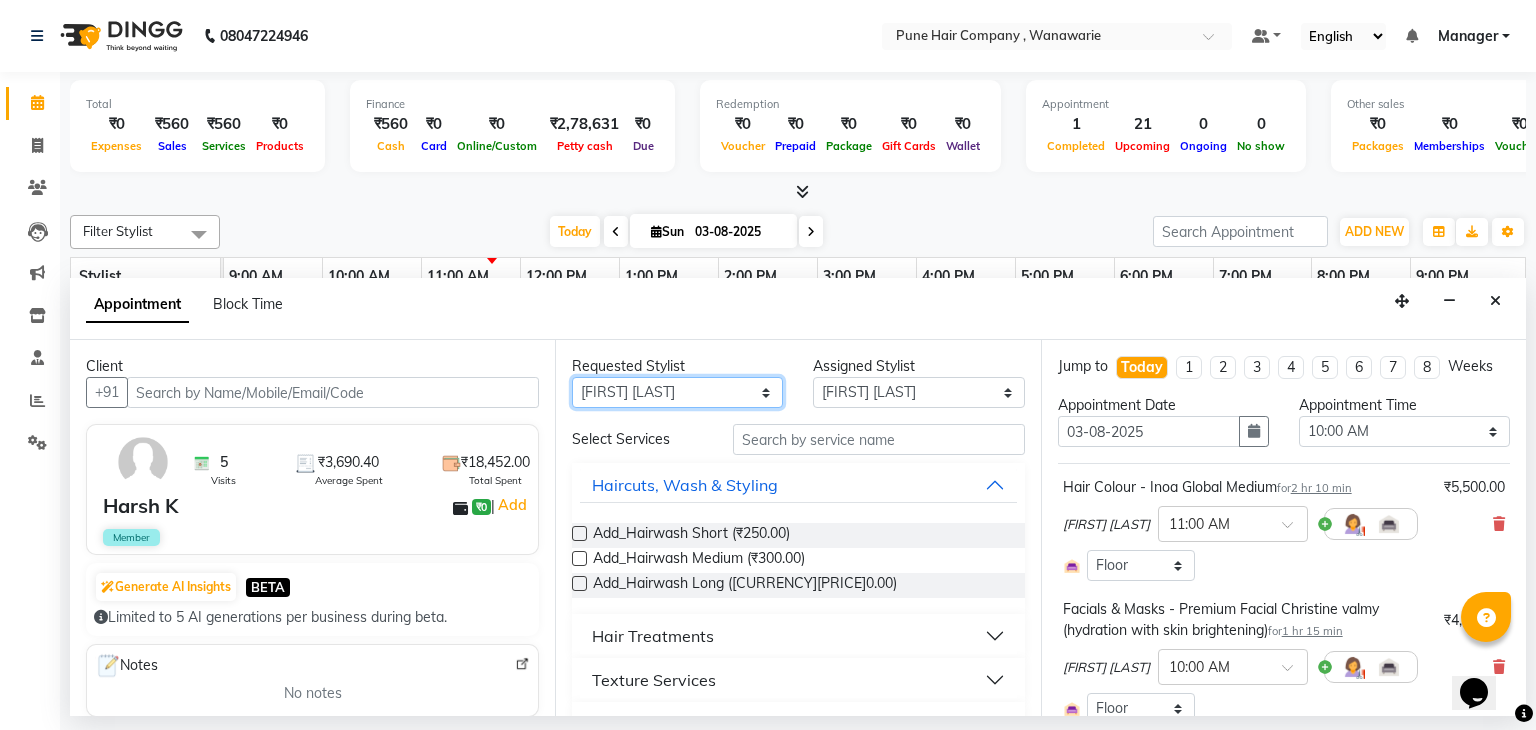 scroll, scrollTop: 309, scrollLeft: 0, axis: vertical 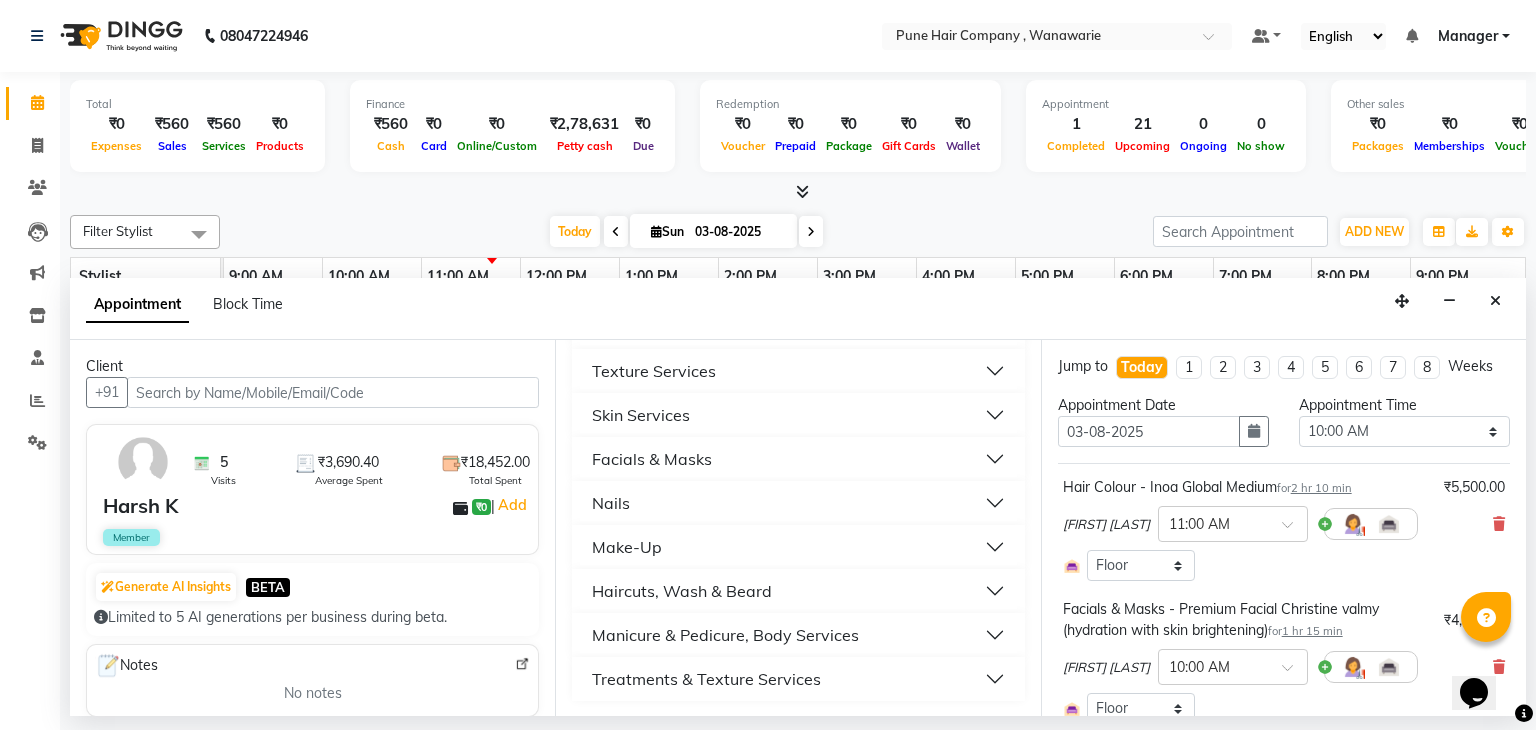 click on "Facials & Masks" at bounding box center (798, 459) 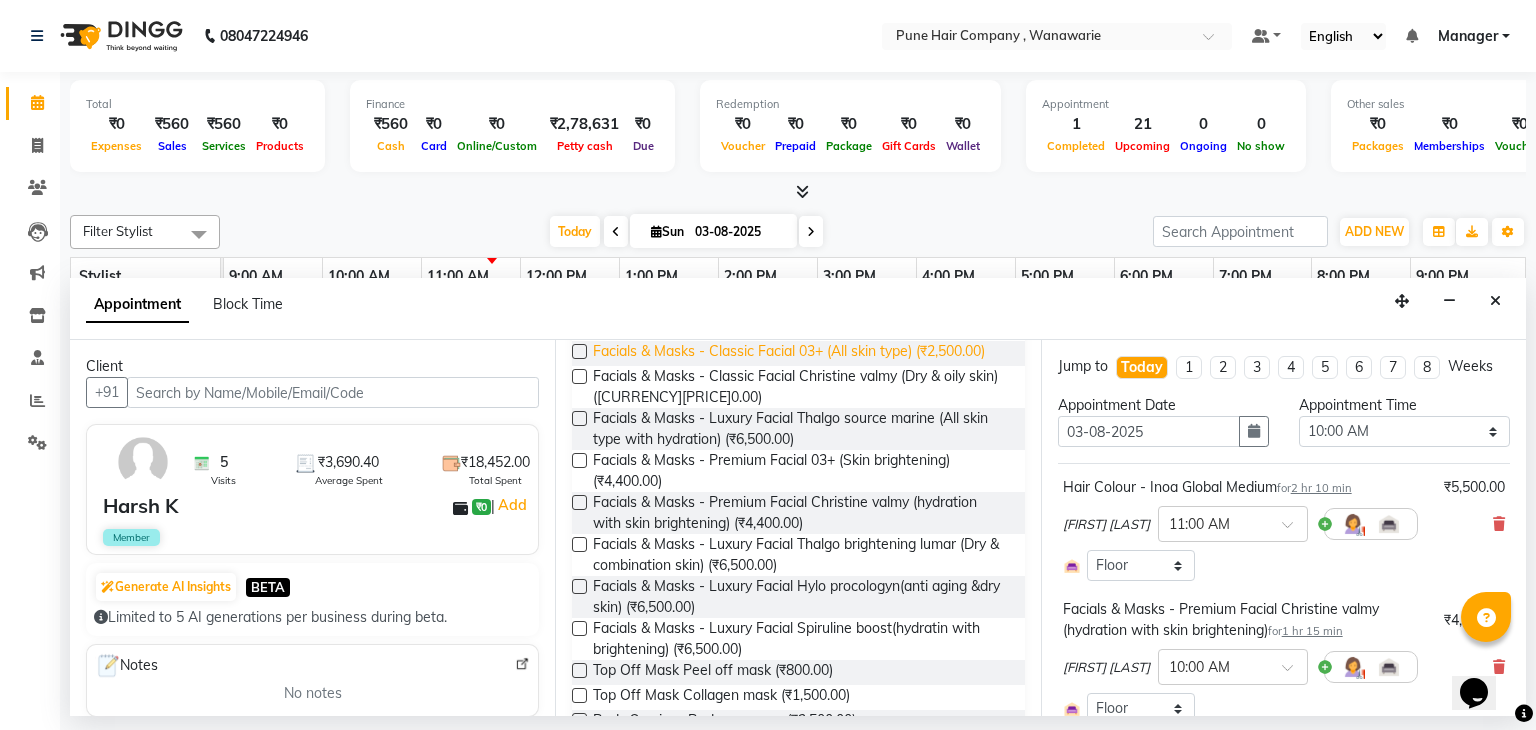 scroll, scrollTop: 533, scrollLeft: 0, axis: vertical 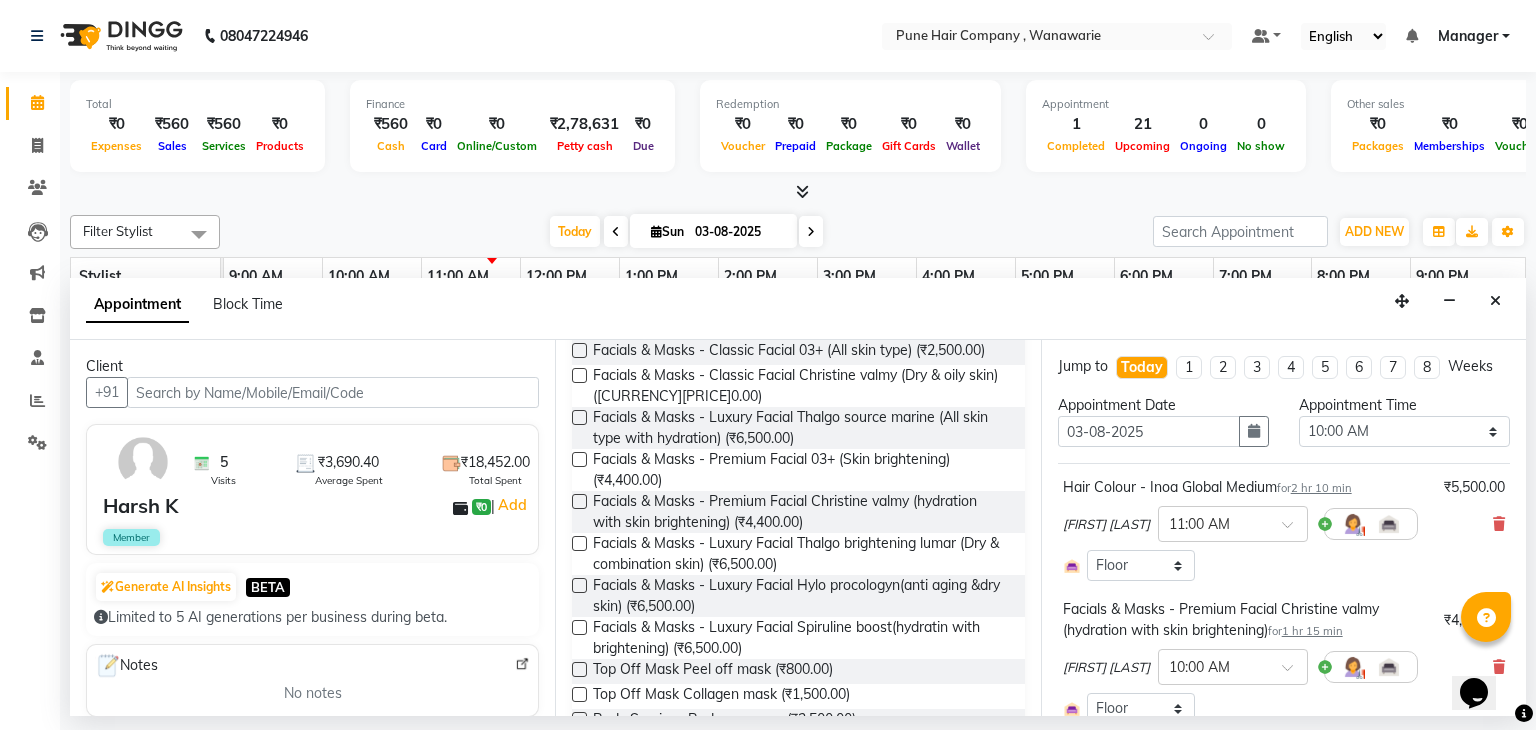 click at bounding box center (579, 585) 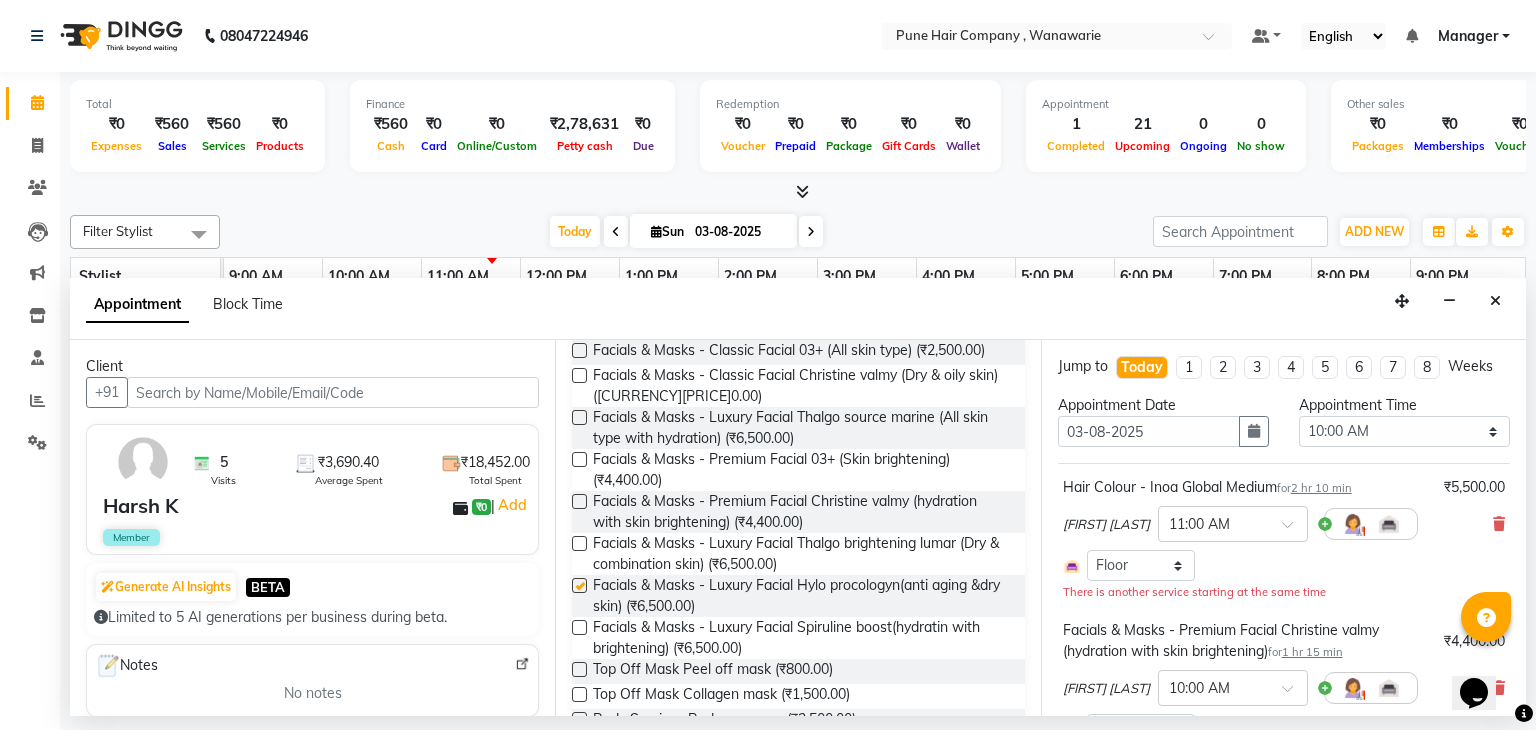 checkbox on "false" 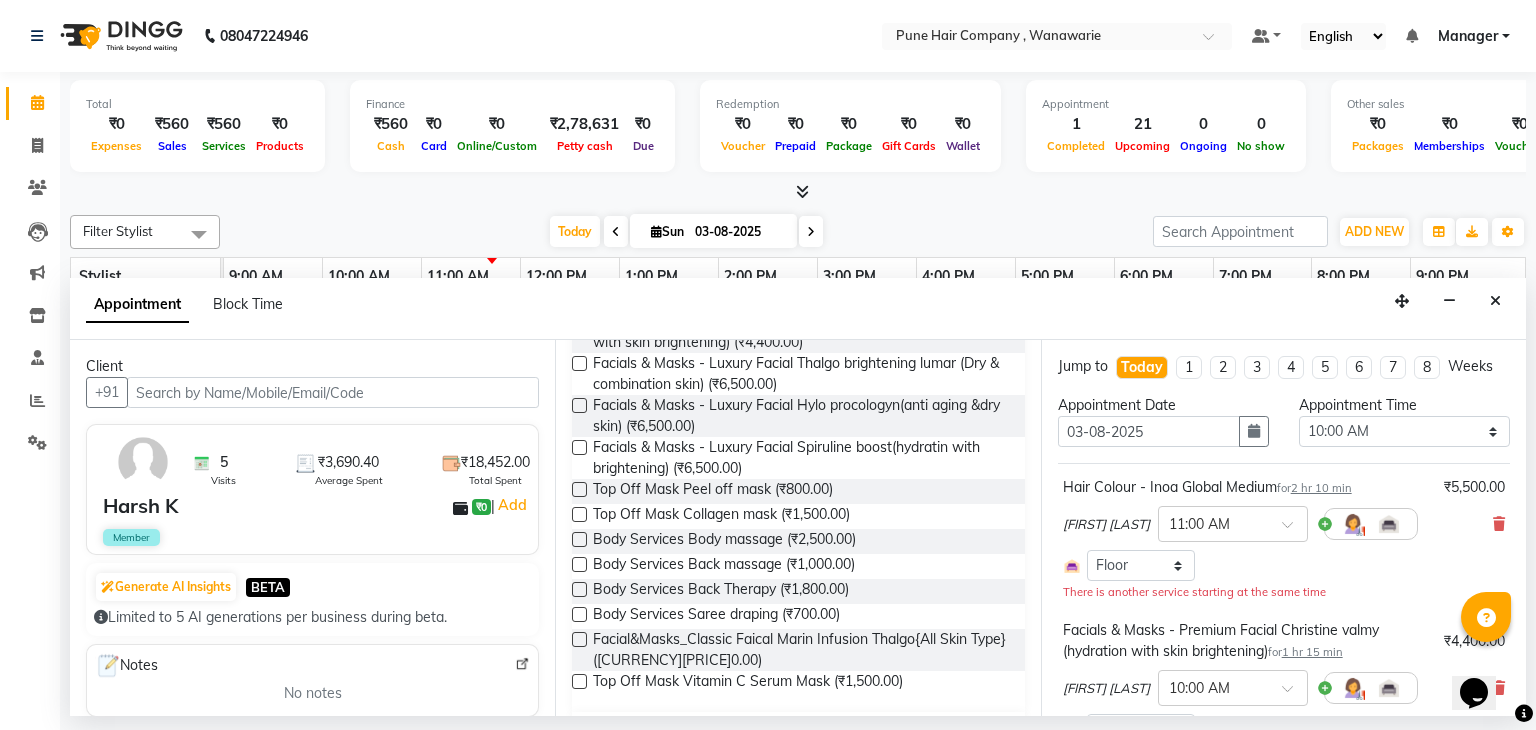 scroll, scrollTop: 714, scrollLeft: 0, axis: vertical 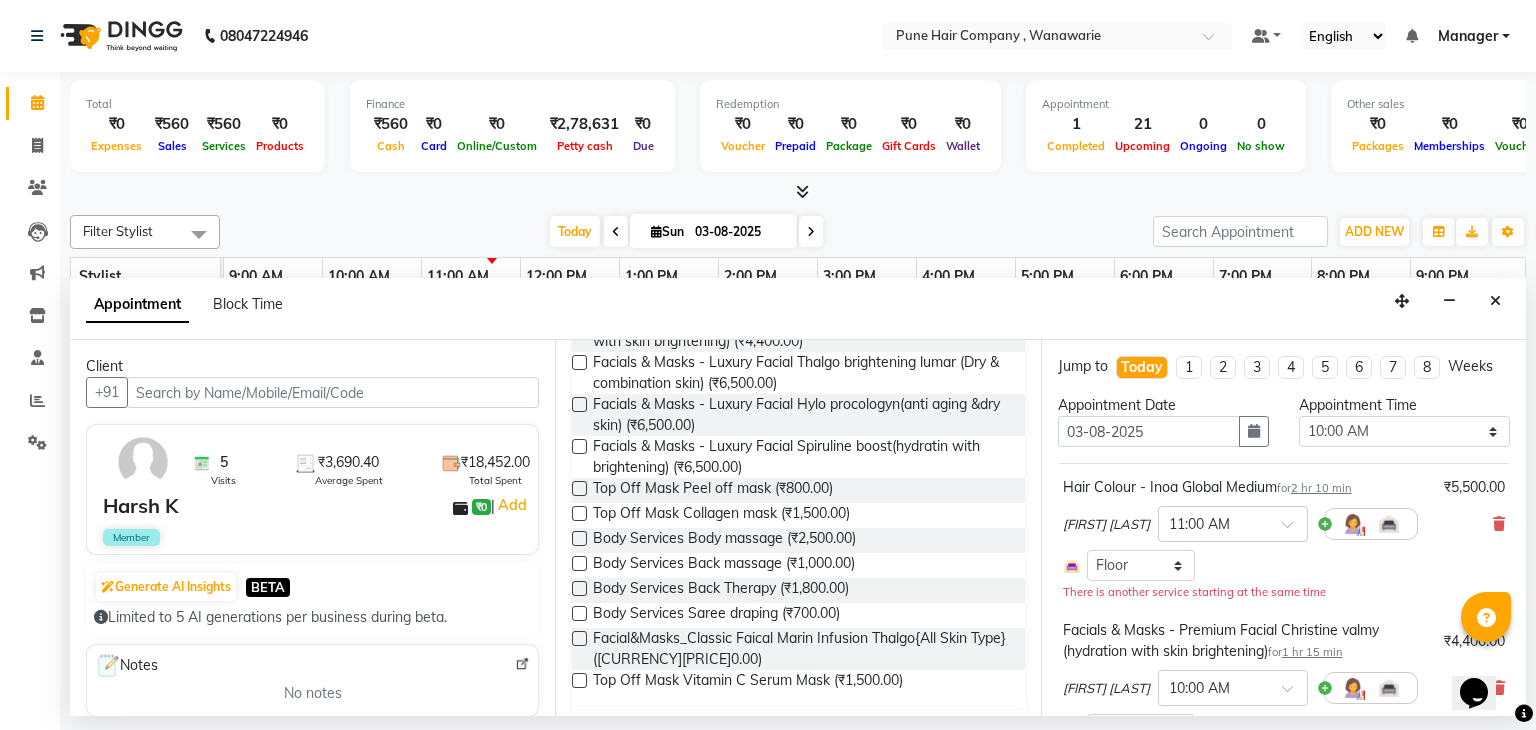 click at bounding box center [579, 513] 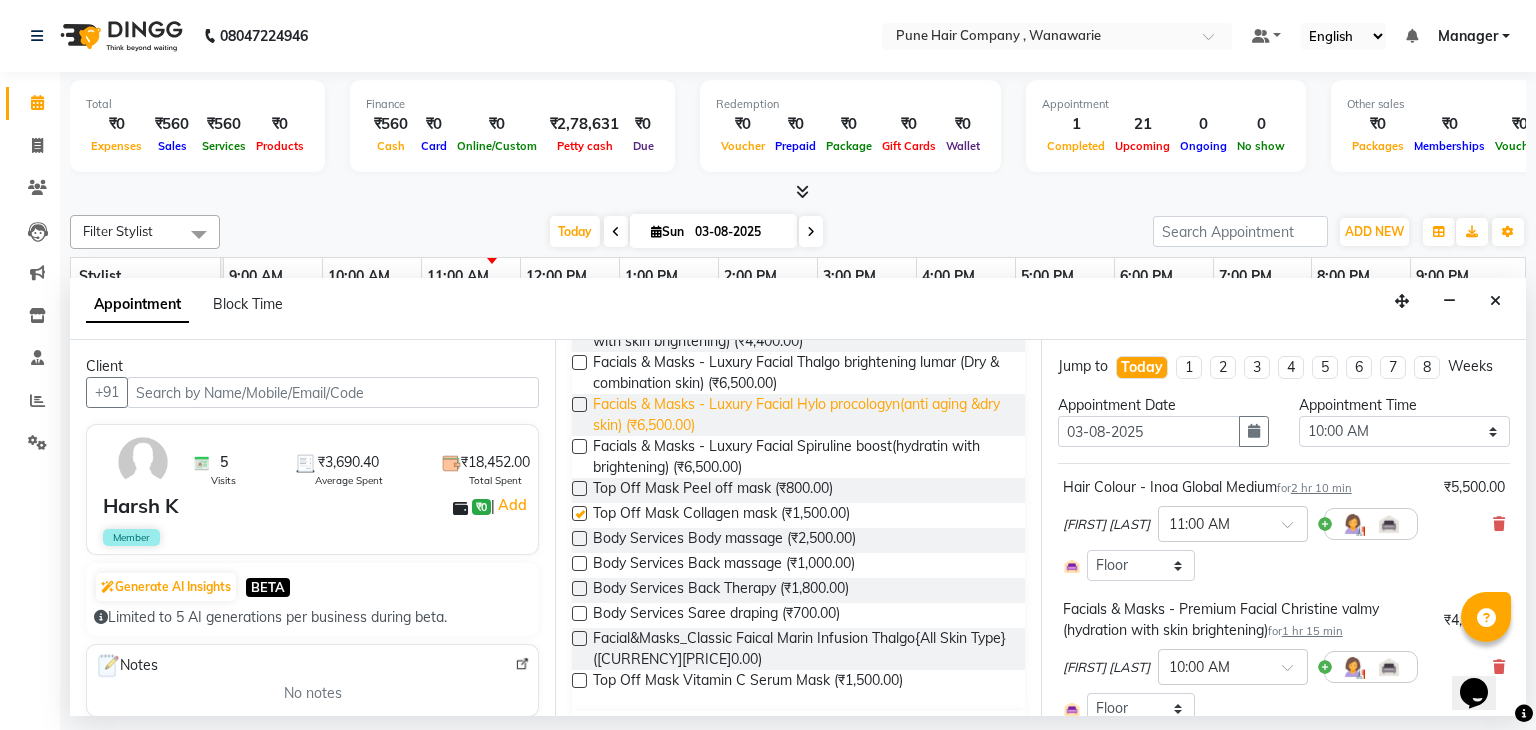 checkbox on "false" 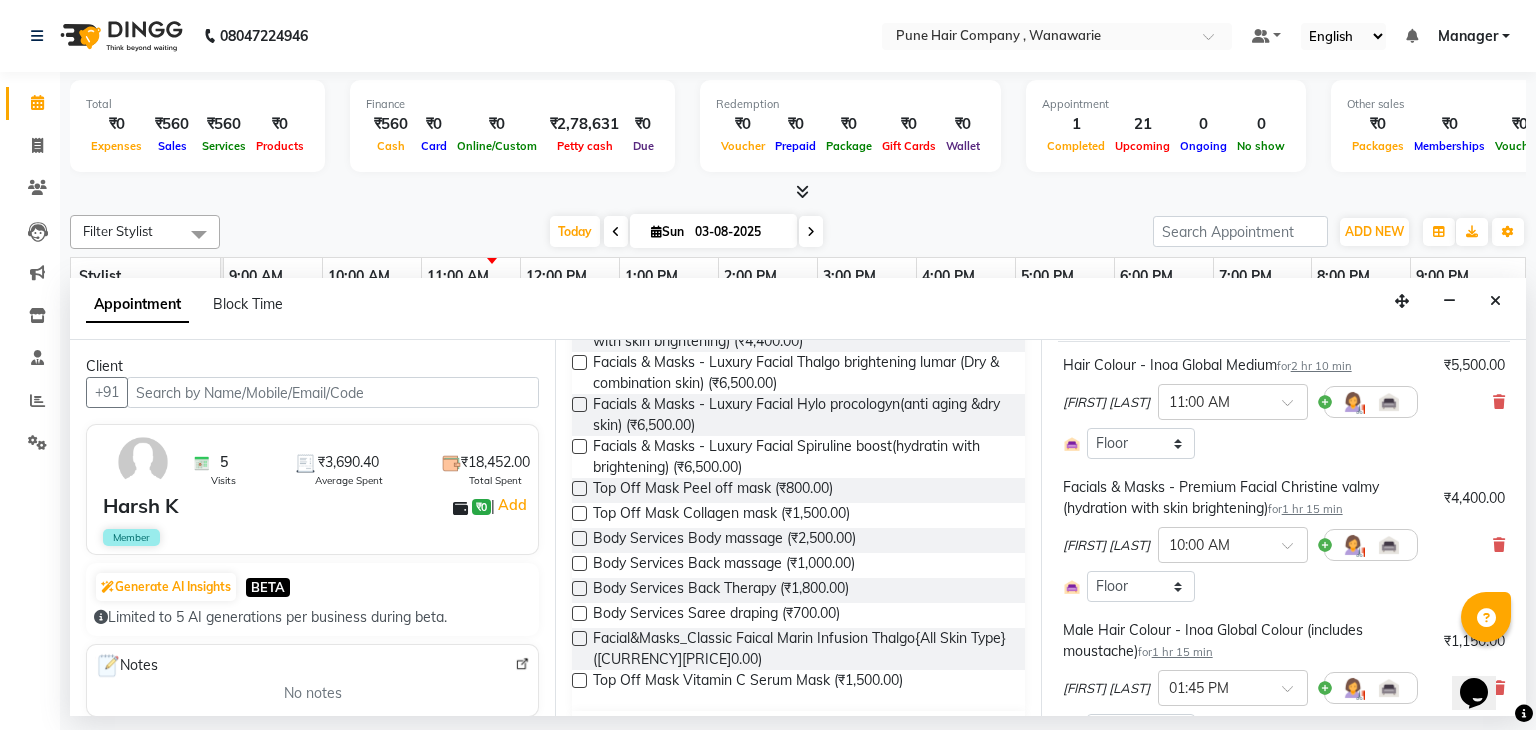scroll, scrollTop: 124, scrollLeft: 0, axis: vertical 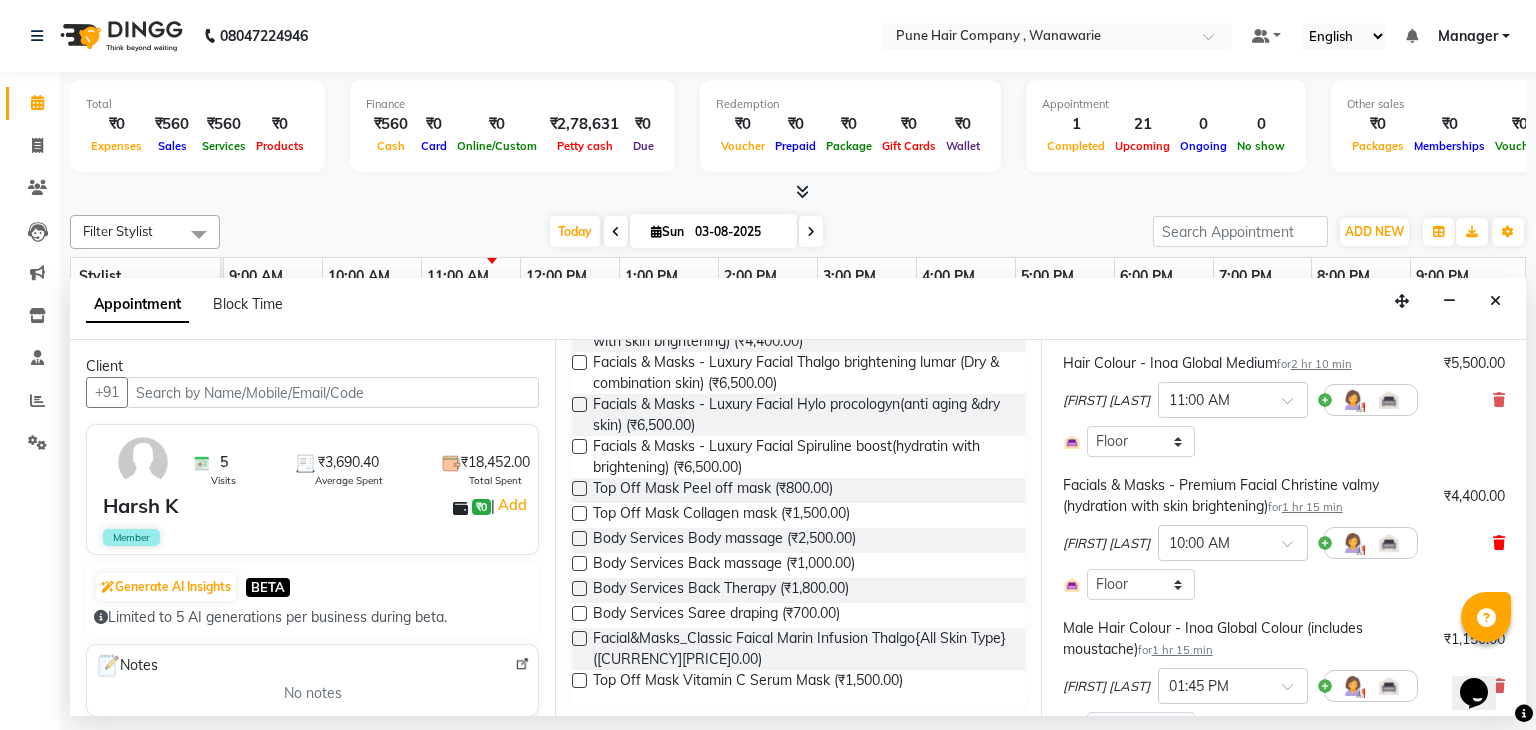click at bounding box center (1499, 543) 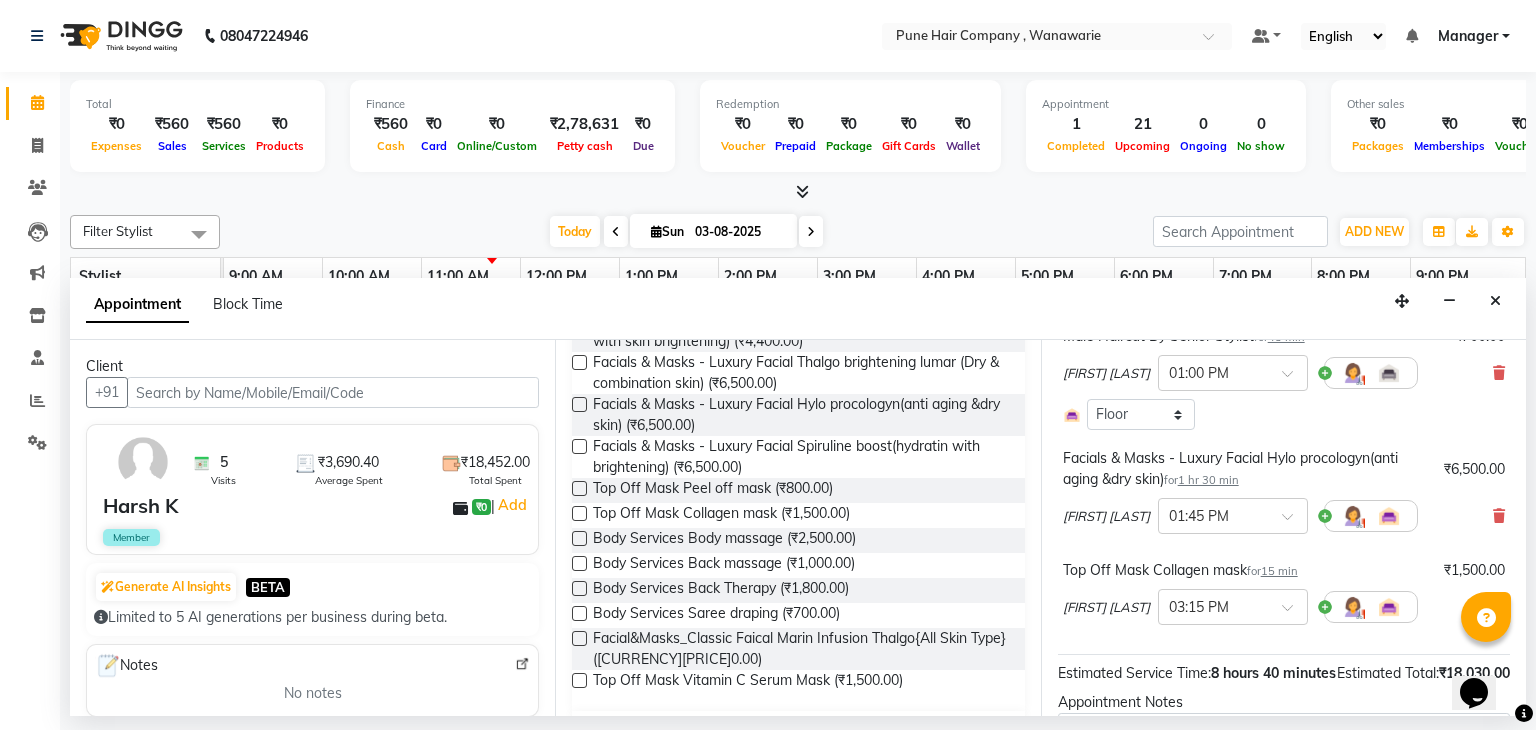 scroll, scrollTop: 752, scrollLeft: 0, axis: vertical 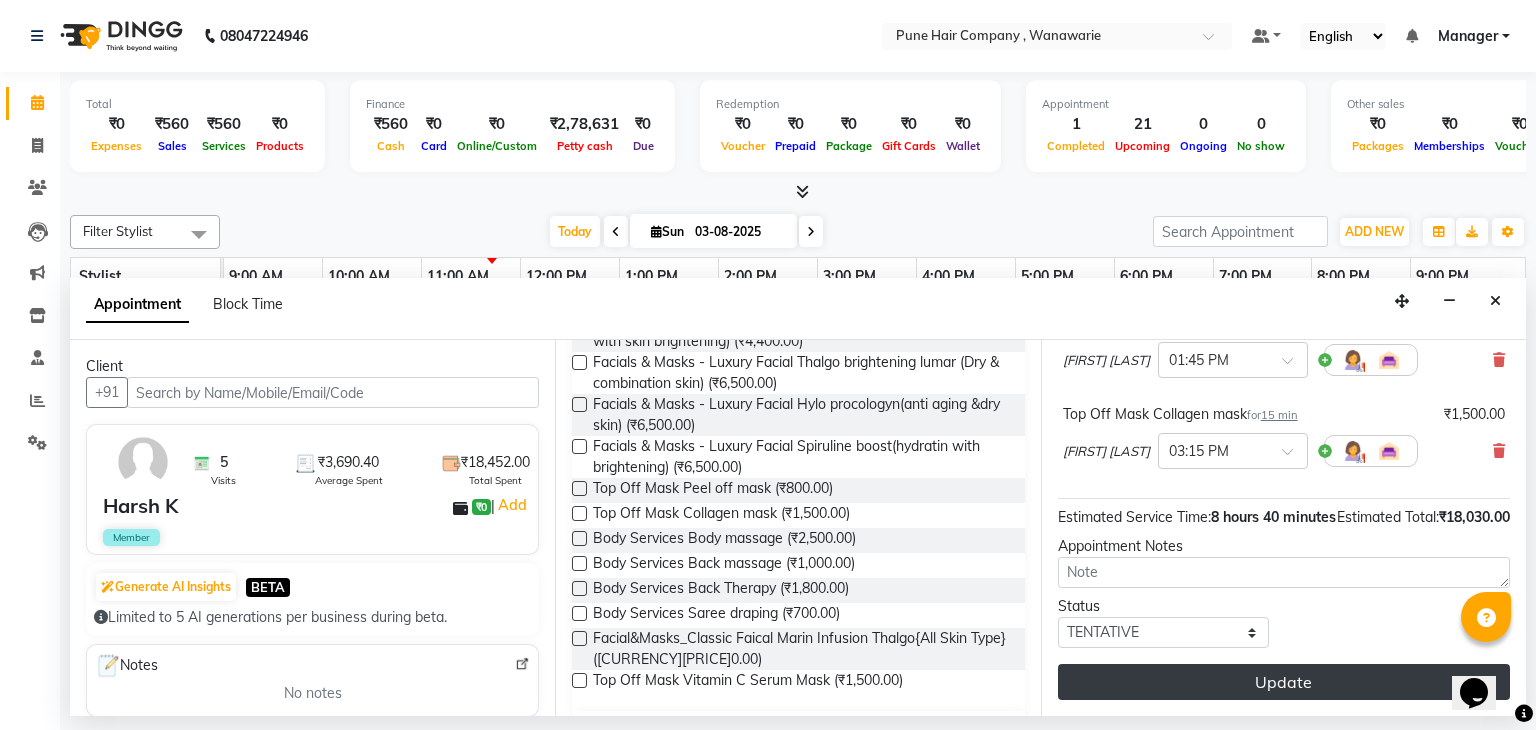 click on "Update" at bounding box center (1284, 682) 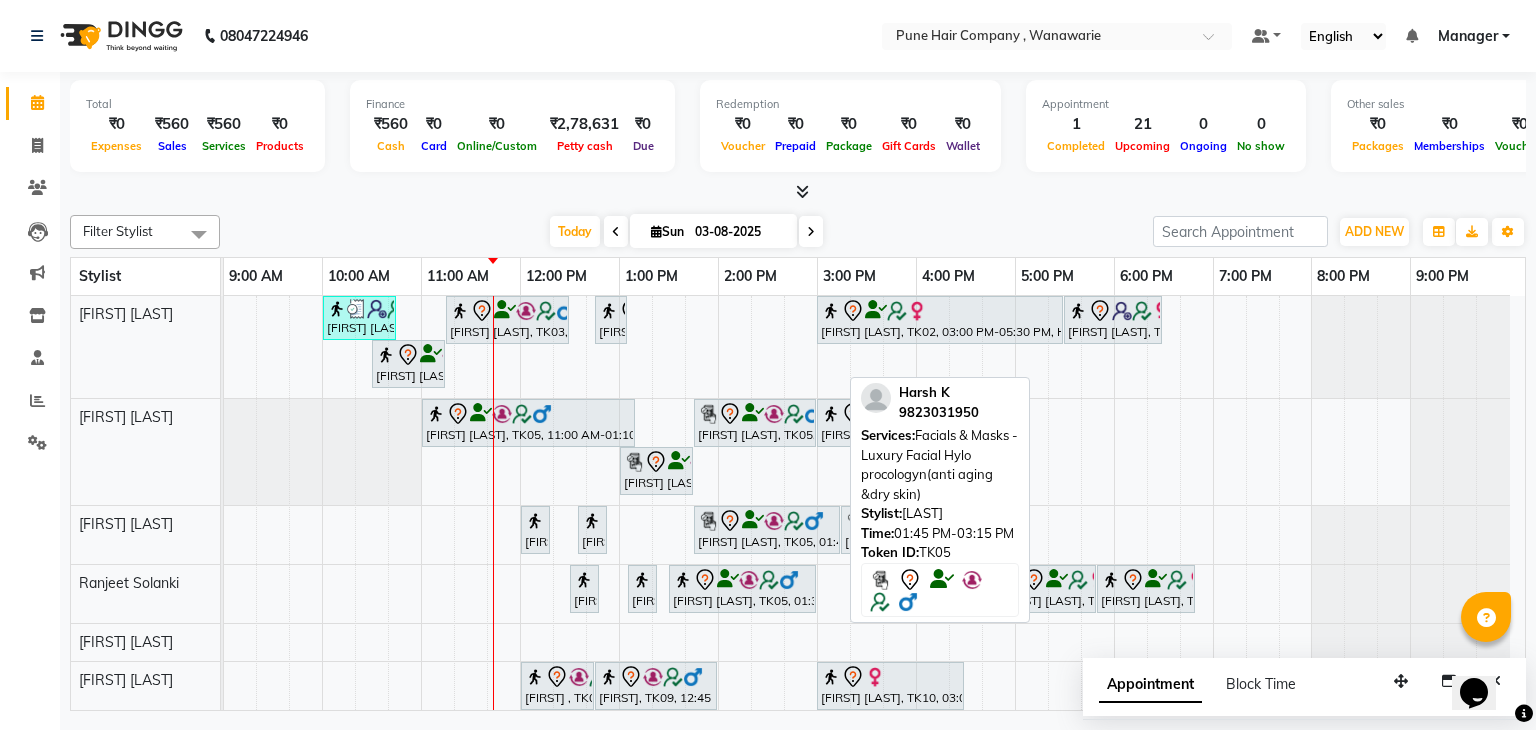 click at bounding box center (753, 520) 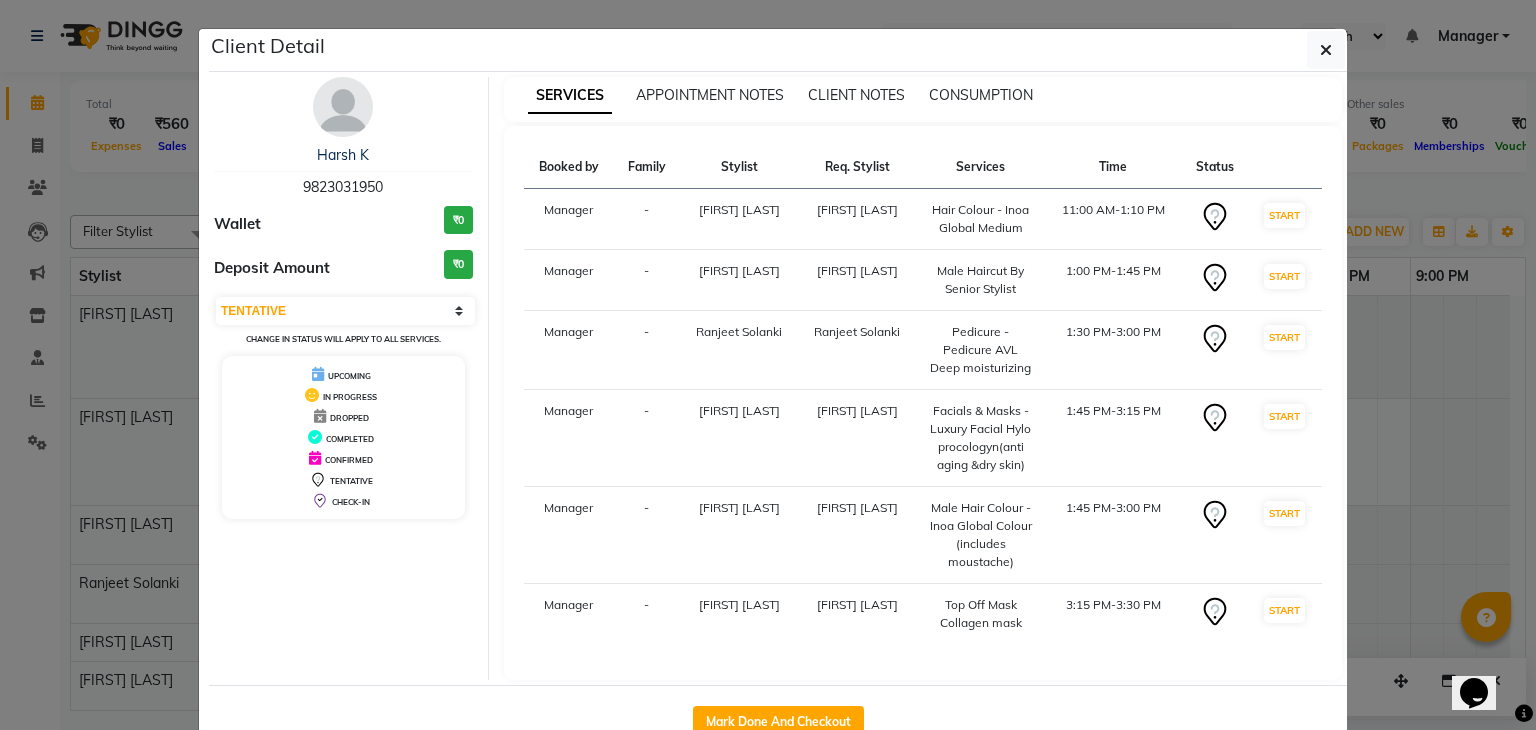 click on "Client Detail  Harsh K   9823031950 Wallet ₹0 Deposit Amount  ₹0  Select IN SERVICE CONFIRMED TENTATIVE CHECK IN MARK DONE DROPPED UPCOMING Change in status will apply to all services. UPCOMING IN PROGRESS DROPPED COMPLETED CONFIRMED TENTATIVE CHECK-IN SERVICES APPOINTMENT NOTES CLIENT NOTES CONSUMPTION Booked by Family Stylist Req. Stylist Services Time Status  Manager  - Faisal shaikh Faisal shaikh  Hair Colour - Inoa Global Medium   11:00 AM-1:10 PM   START   Manager  - Faisal shaikh Faisal shaikh  Male Haircut By Senior Stylist   1:00 PM-1:45 PM   START   Manager  - Ranjeet Solanki Ranjeet Solanki   Pedicure - Pedicure AVL Deep moisturizing   1:30 PM-3:00 PM   START   Manager  - Kasturi bhandari Kasturi bhandari  Facials & Masks - Luxury Facial Hylo procologyn(anti aging &dry skin)   1:45 PM-3:15 PM   START   Manager  - Faisal shaikh Faisal shaikh  Male Hair Colour - Inoa Global Colour (includes moustache)   1:45 PM-3:00 PM   START   Manager  - Kasturi bhandari Kasturi bhandari  3:15 PM-3:30 PM" 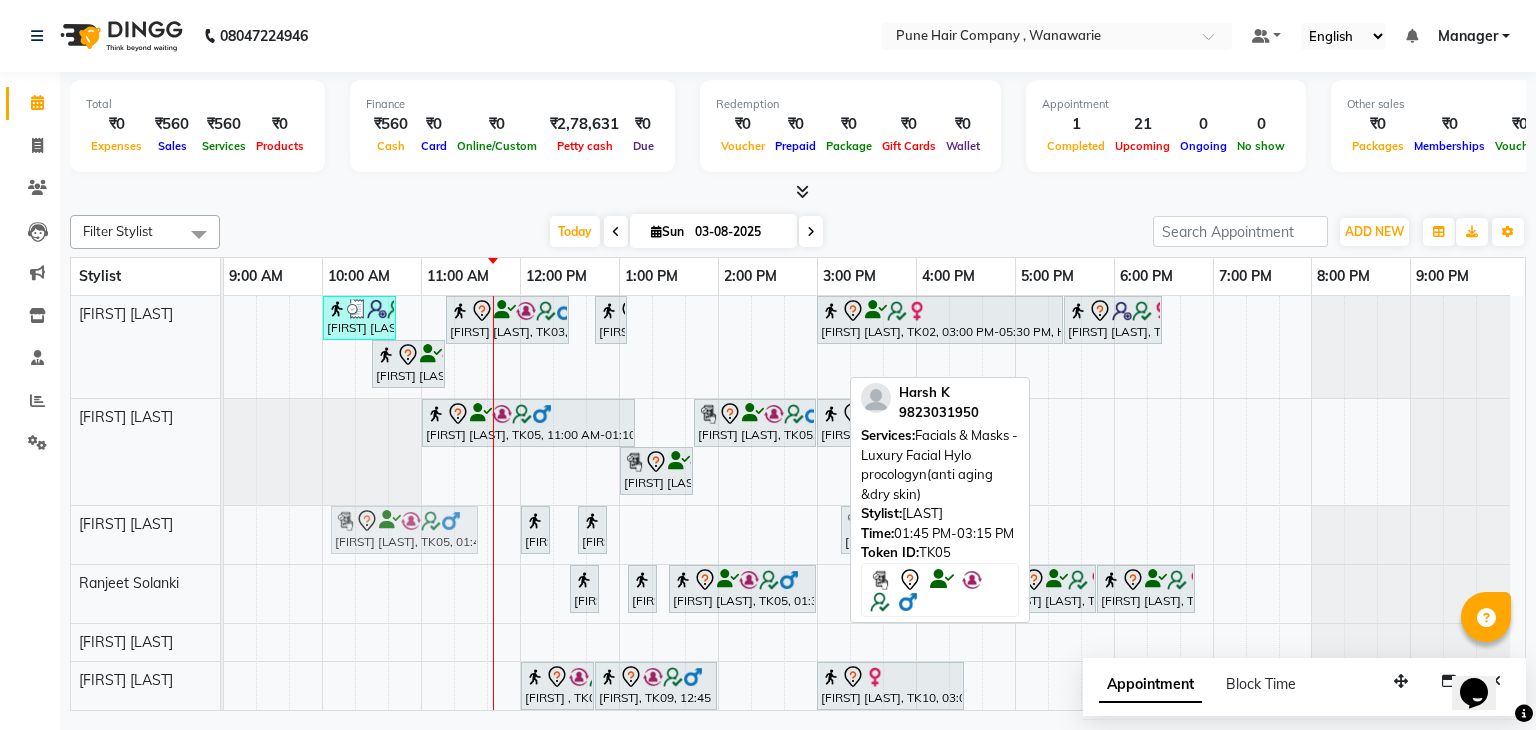 drag, startPoint x: 751, startPoint y: 541, endPoint x: 396, endPoint y: 568, distance: 356.02527 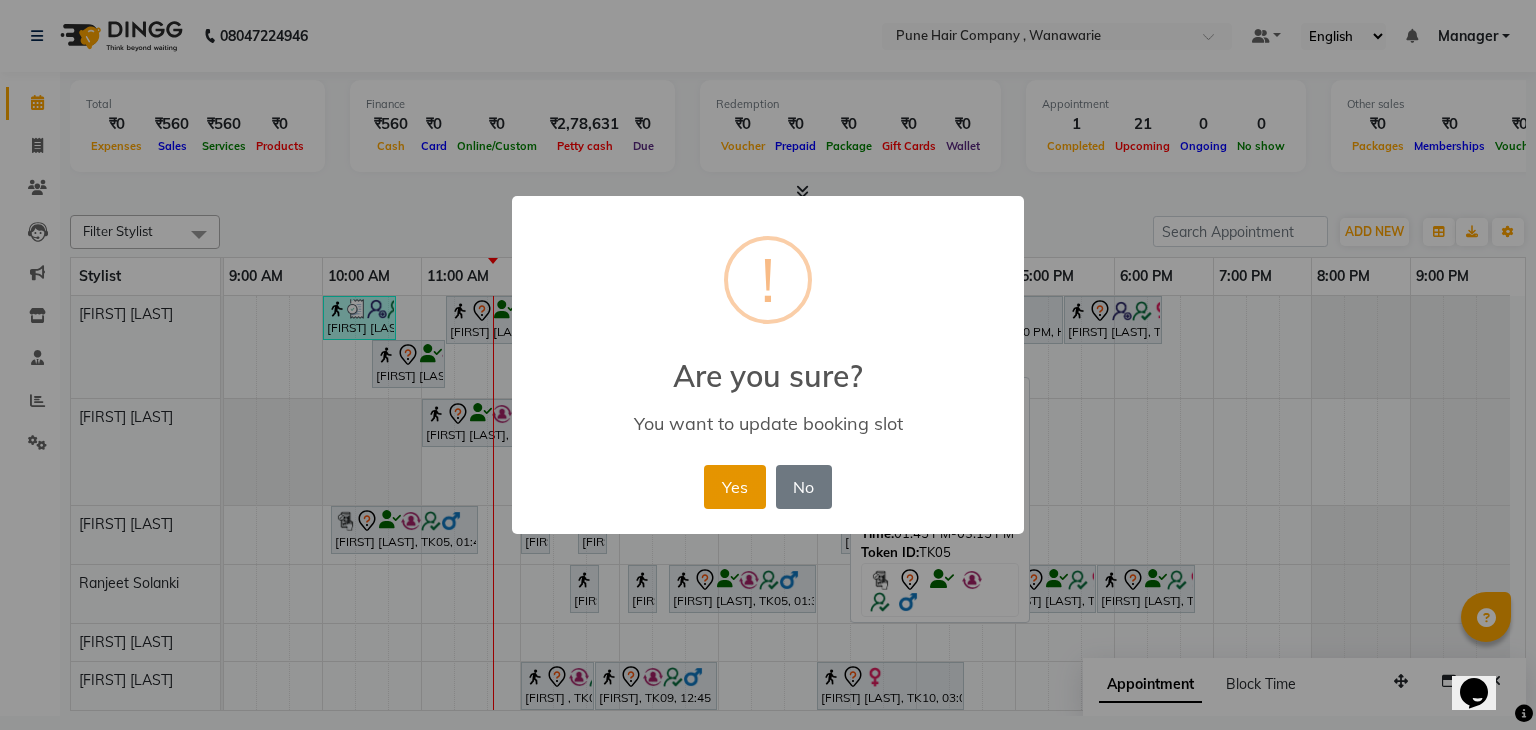 click on "Yes" at bounding box center [734, 487] 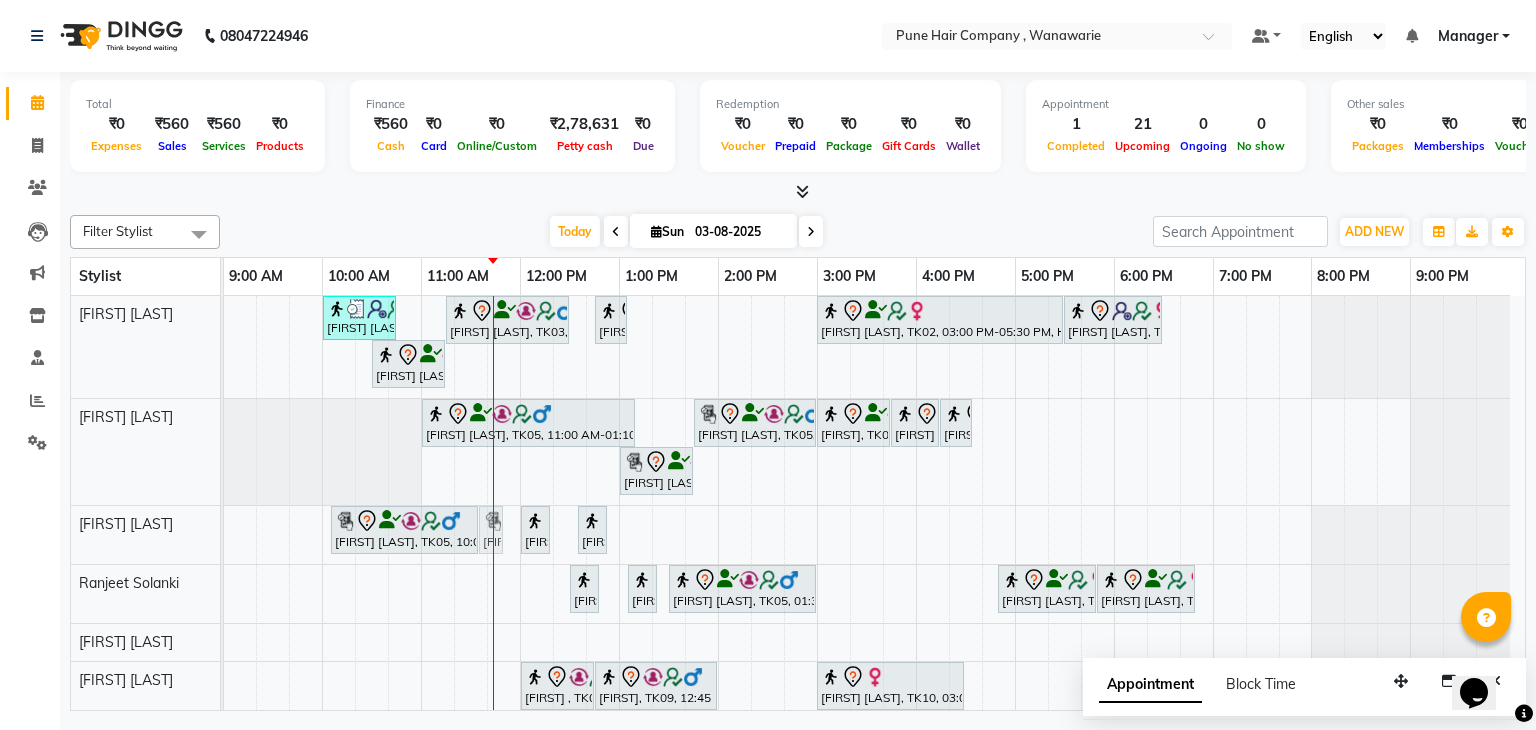 drag, startPoint x: 860, startPoint y: 536, endPoint x: 516, endPoint y: 530, distance: 344.0523 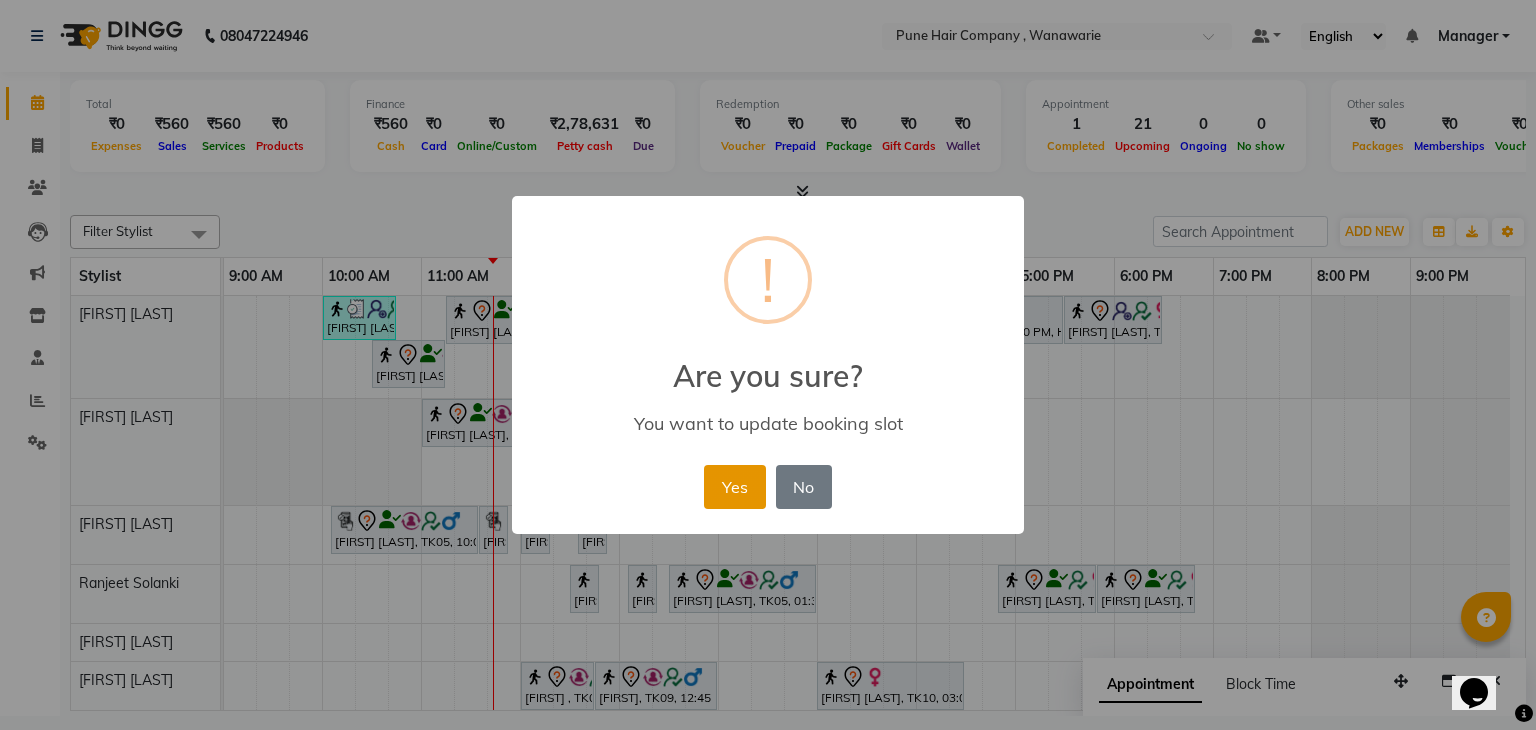 click on "Yes" at bounding box center (734, 487) 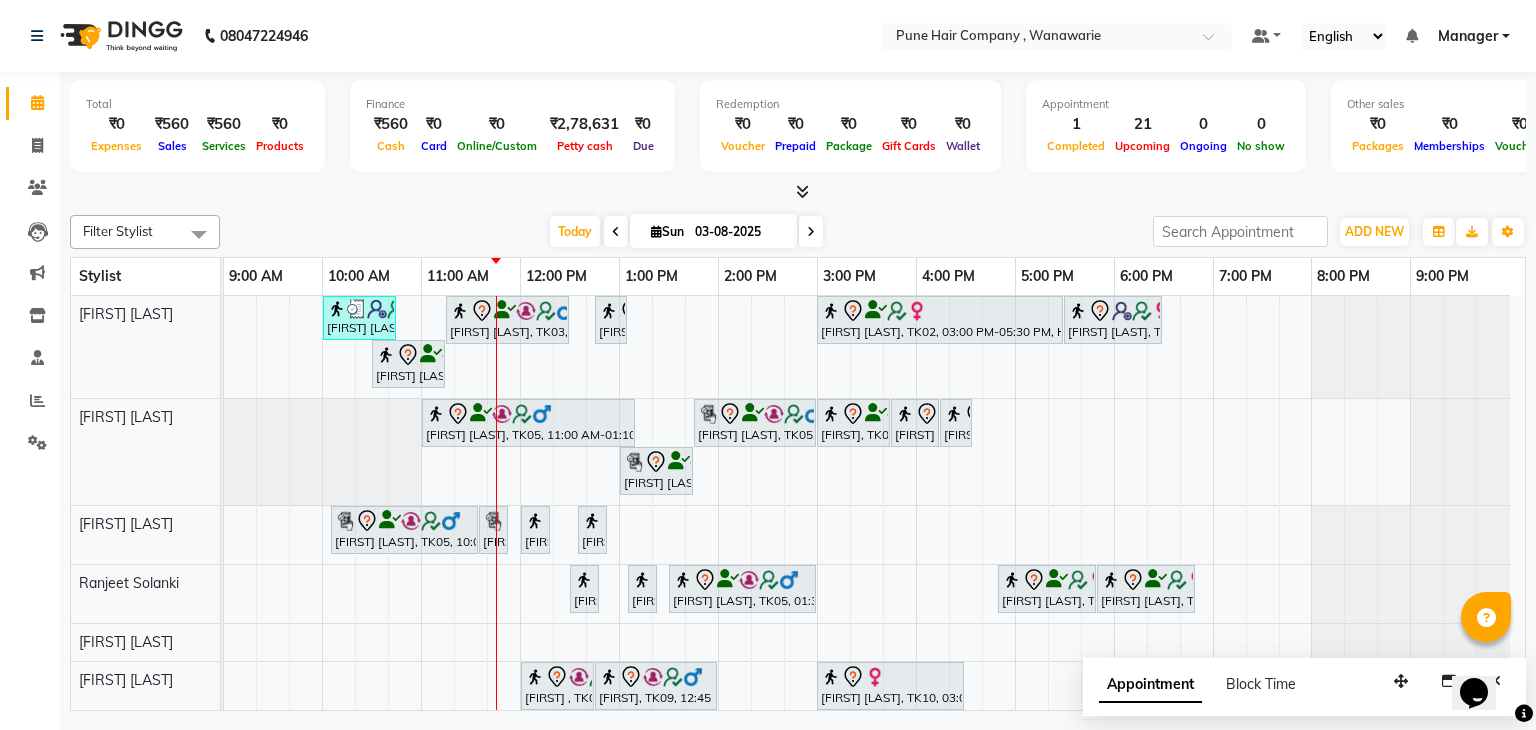 click at bounding box center [802, 191] 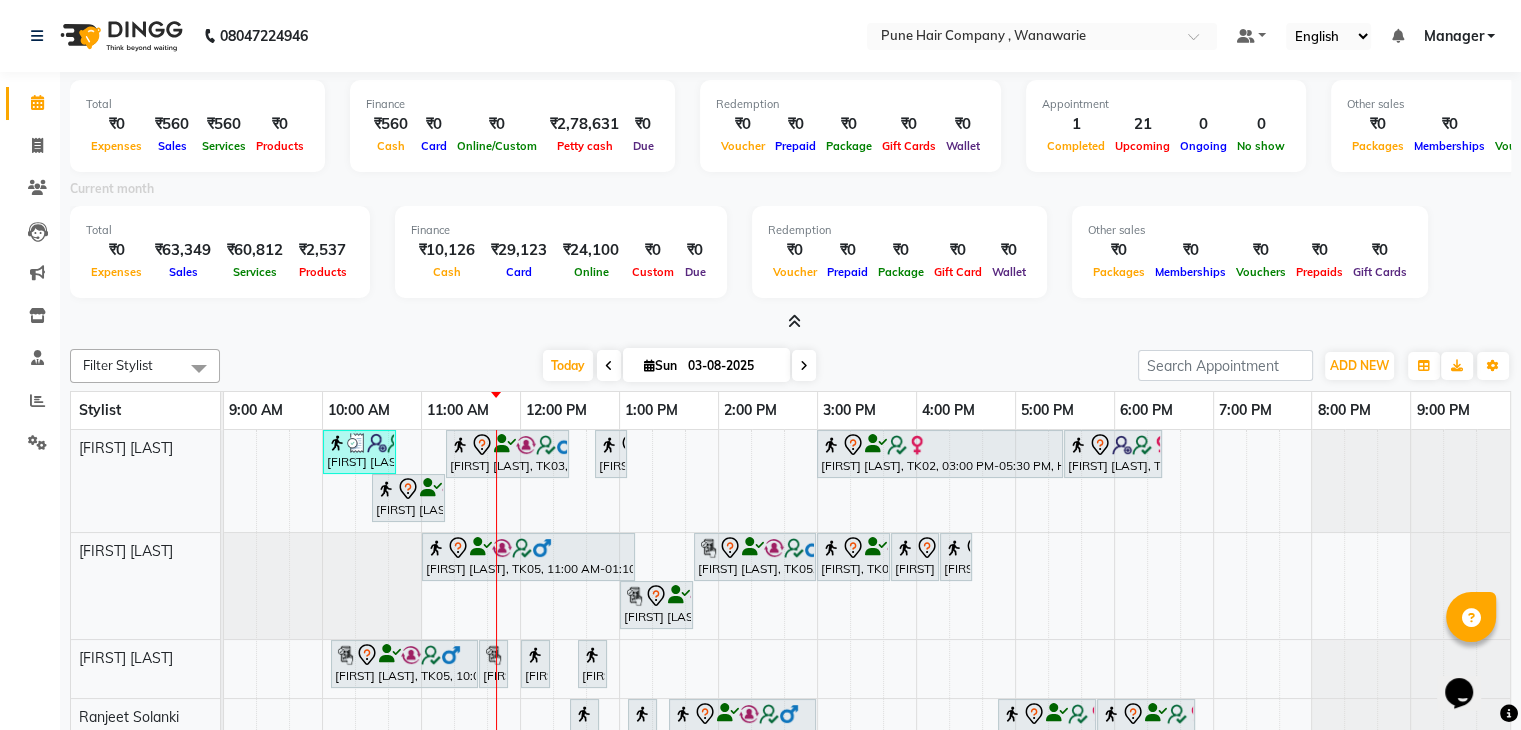 click at bounding box center [794, 321] 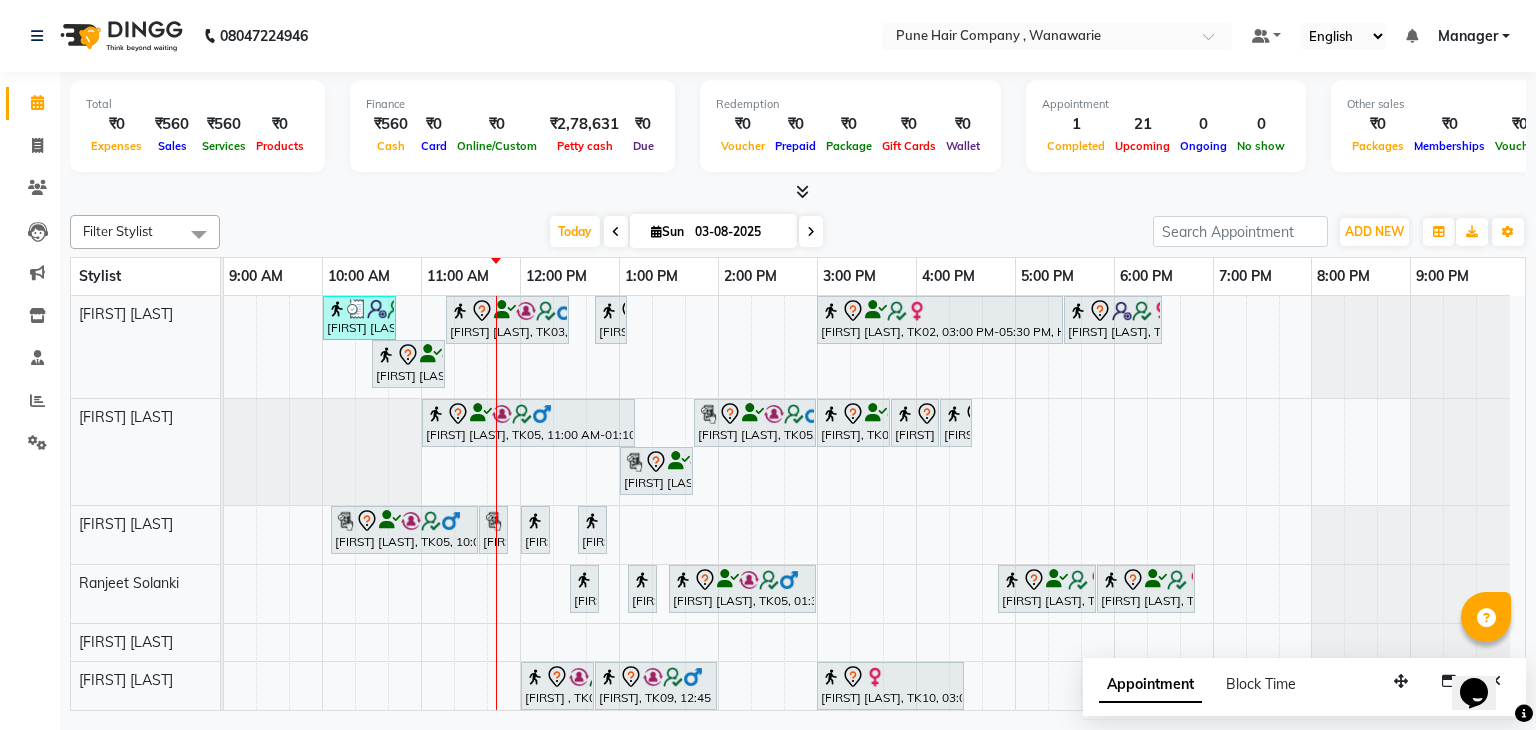 click at bounding box center (616, 232) 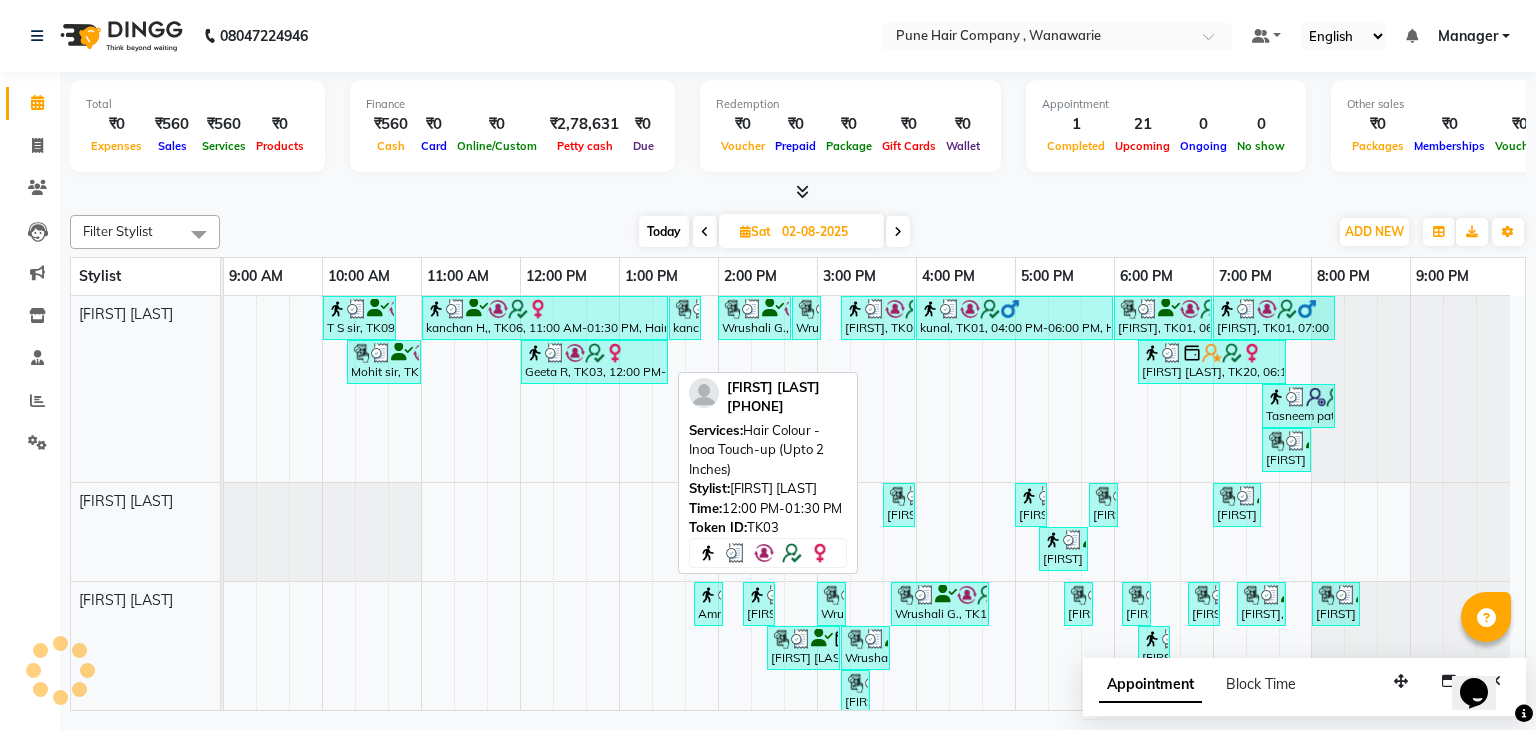 scroll, scrollTop: 158, scrollLeft: 0, axis: vertical 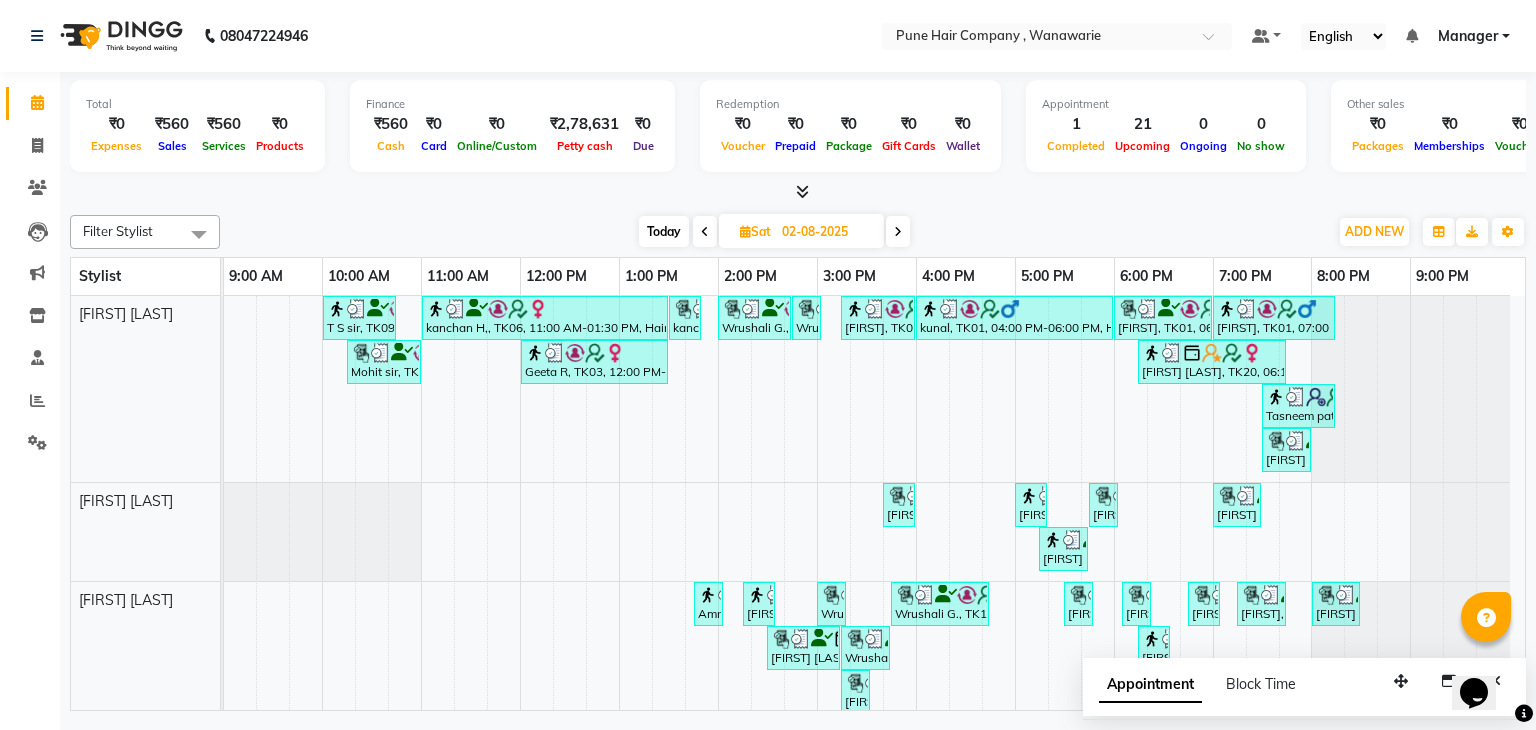 click at bounding box center [705, 232] 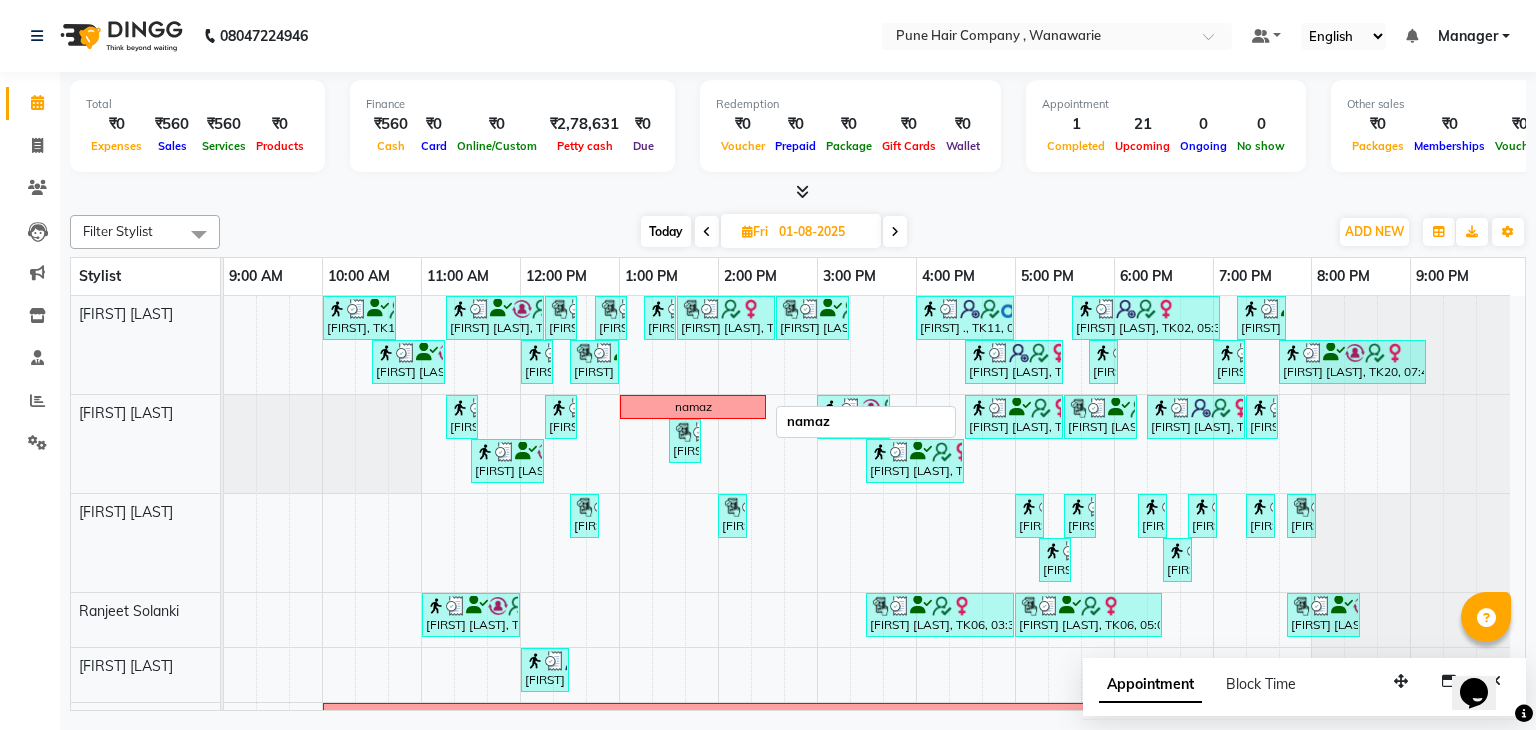 scroll, scrollTop: 58, scrollLeft: 0, axis: vertical 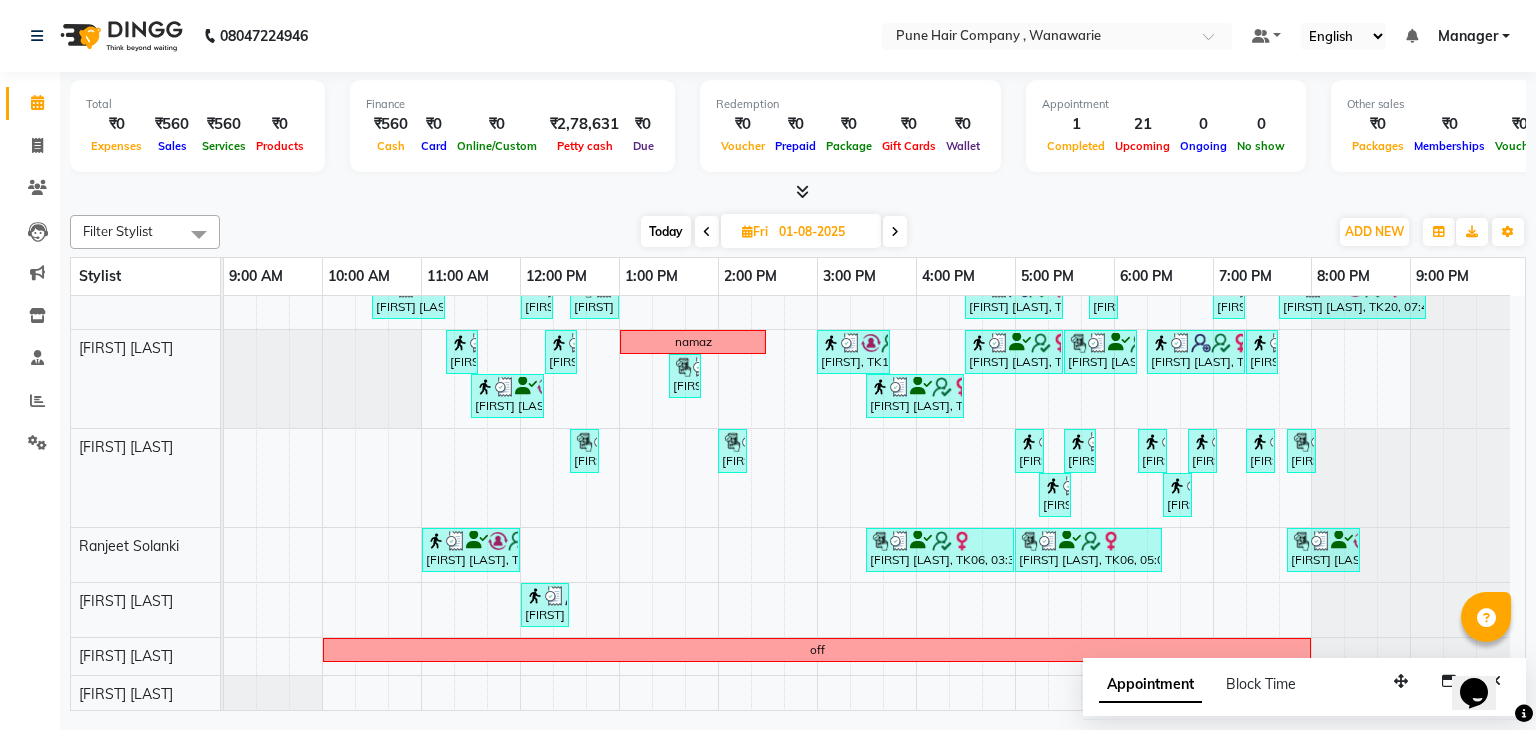 click at bounding box center [895, 232] 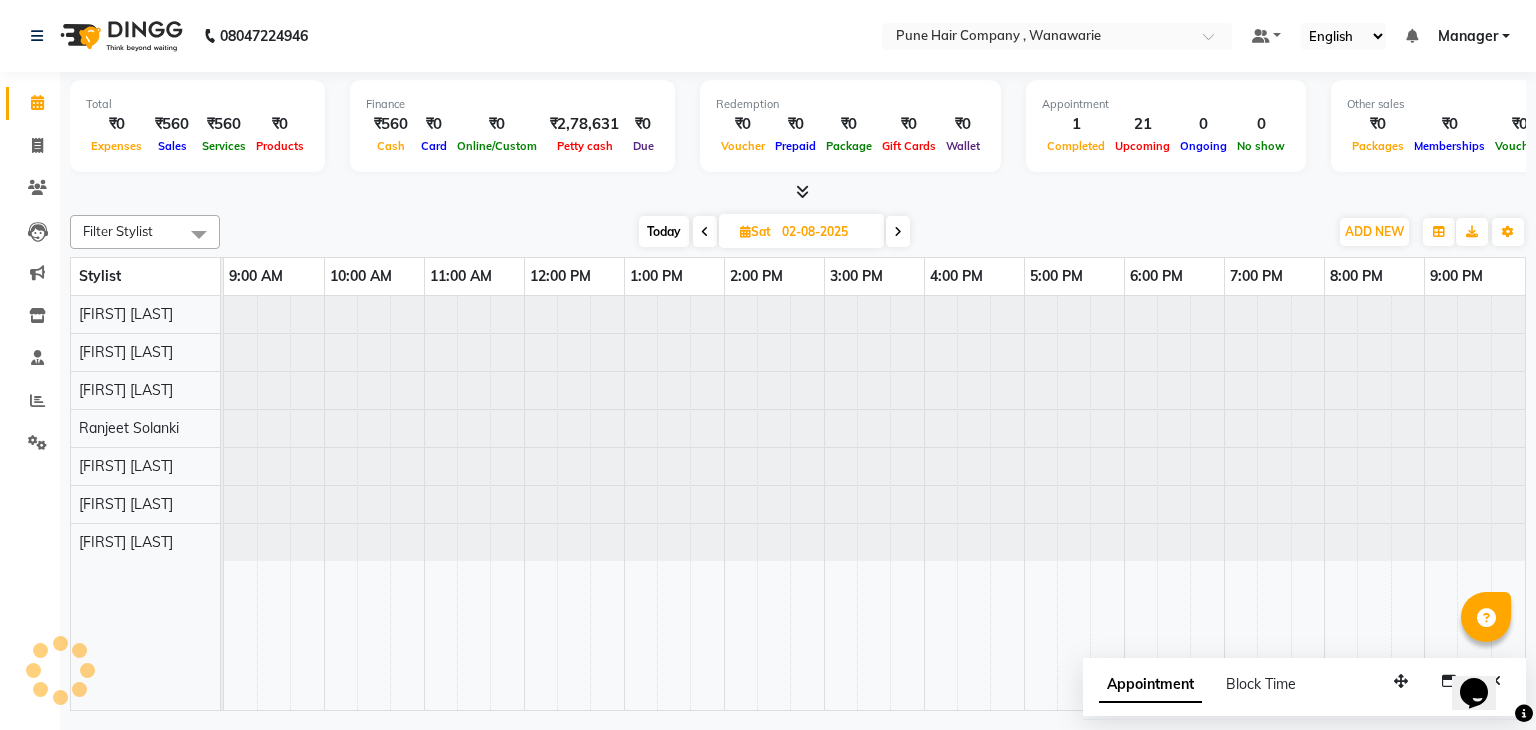 scroll, scrollTop: 0, scrollLeft: 0, axis: both 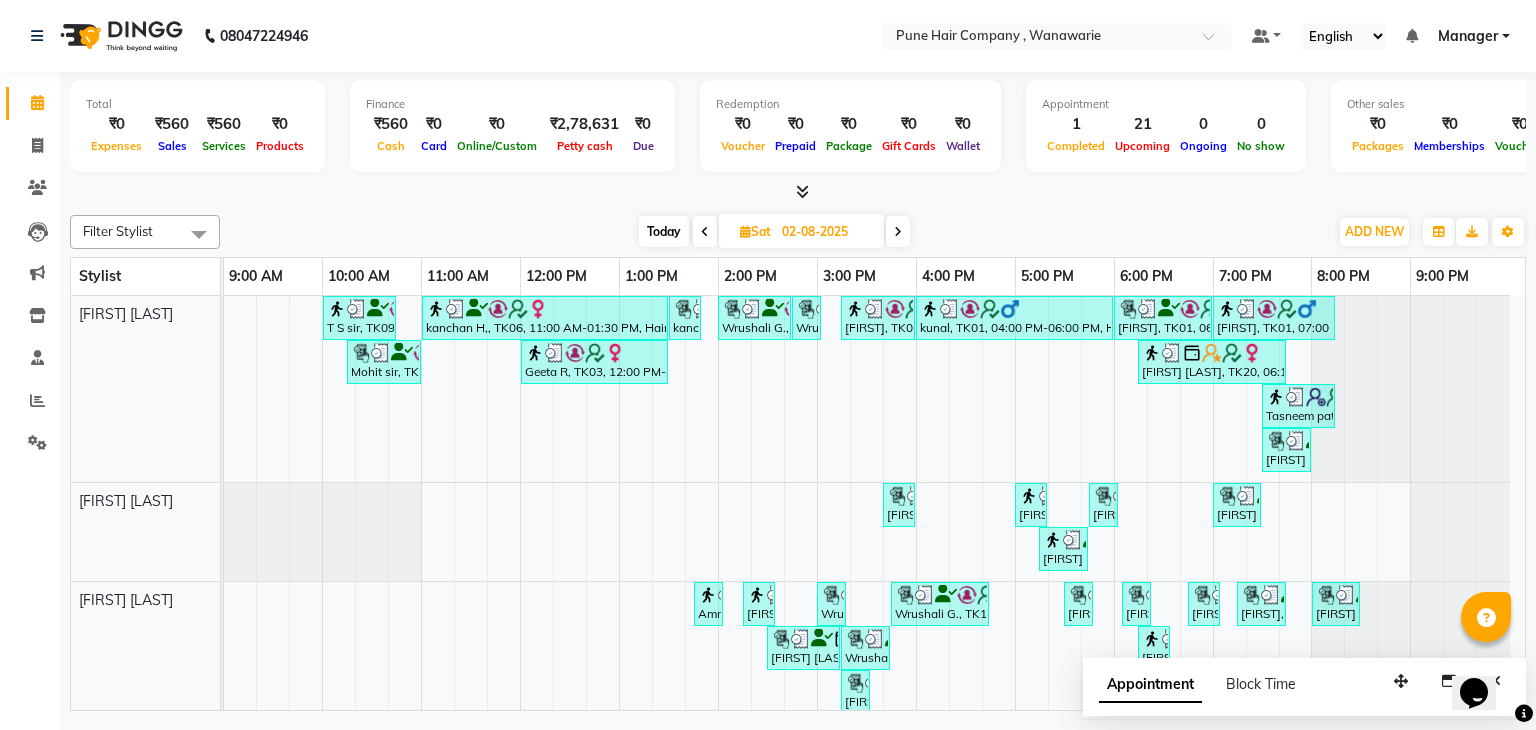 click at bounding box center (898, 231) 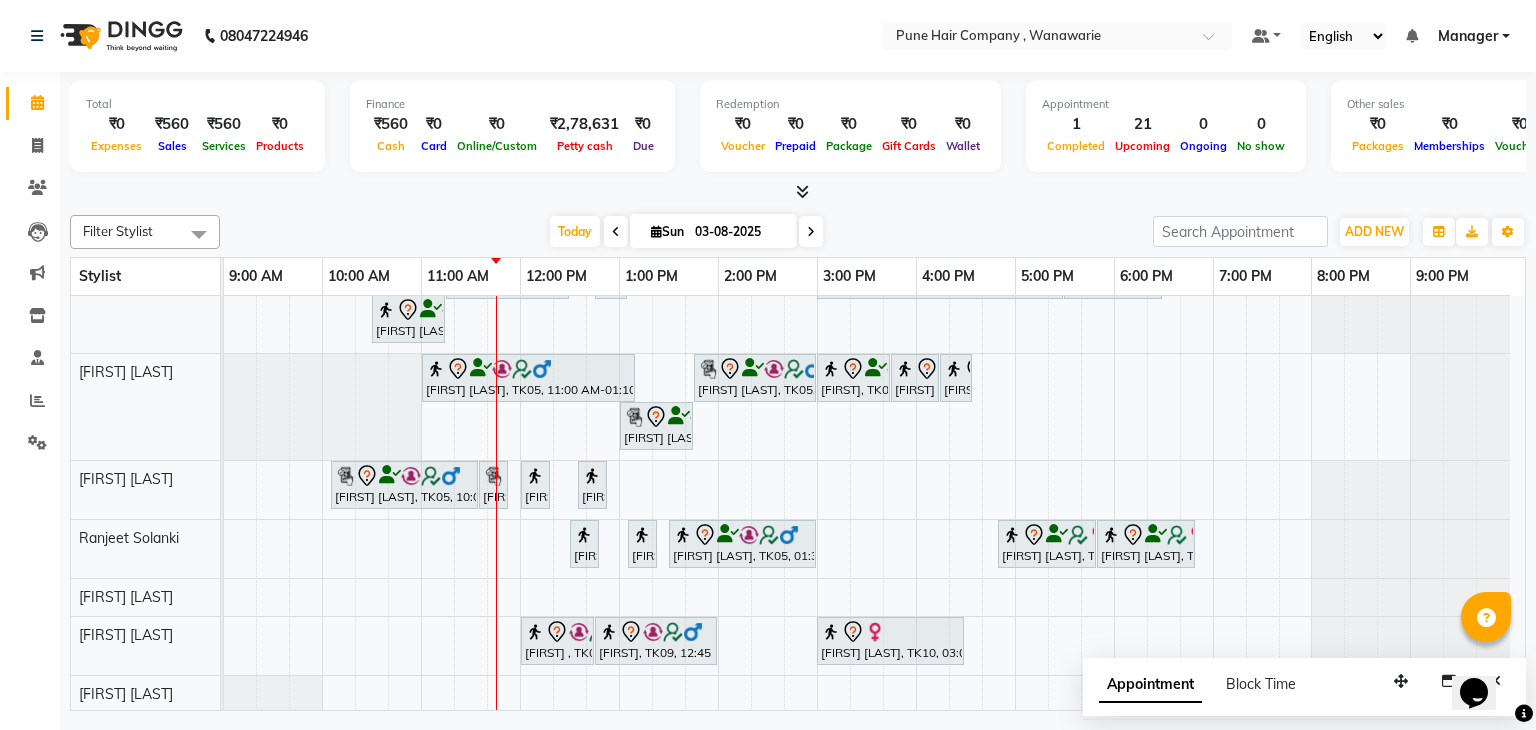click on "Sun" at bounding box center (667, 231) 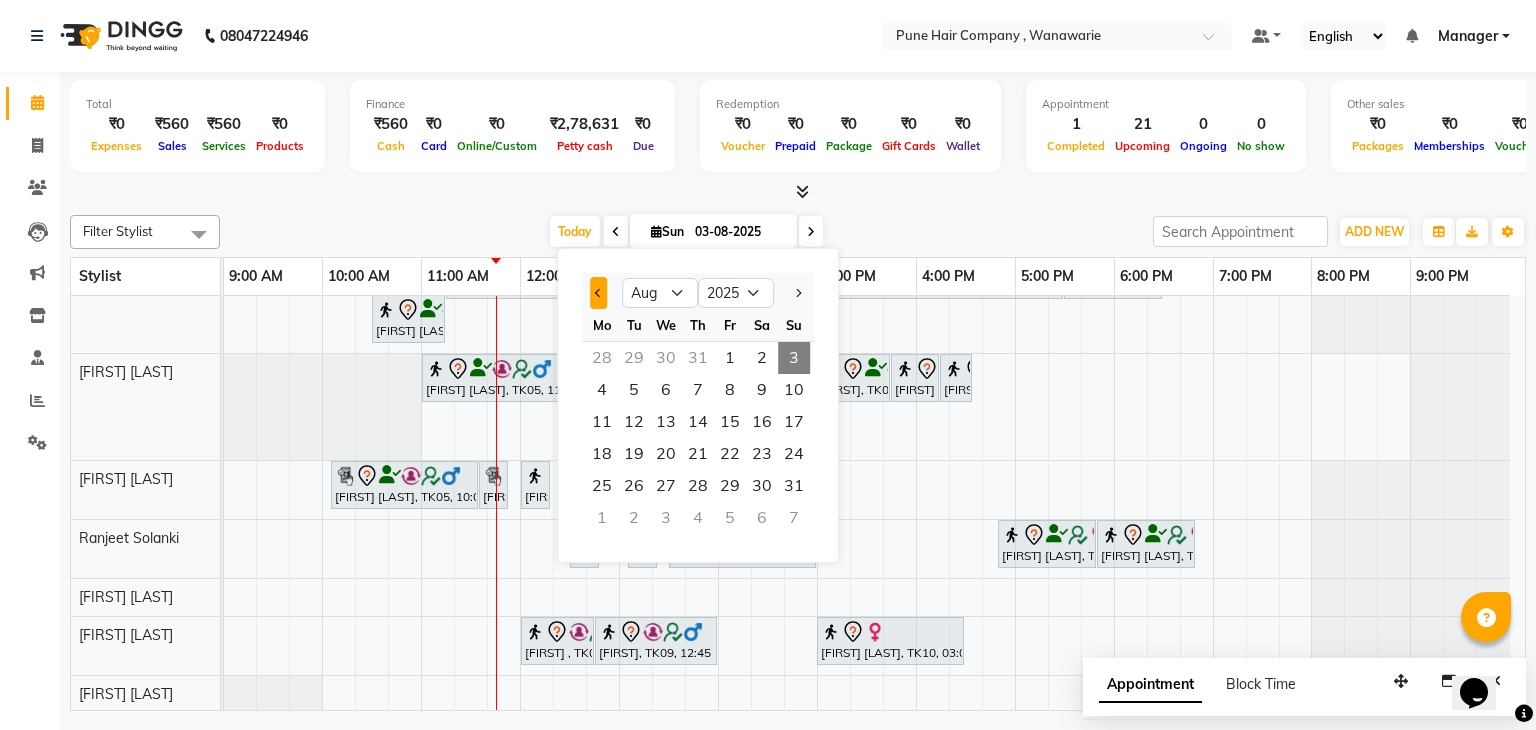 click at bounding box center (598, 293) 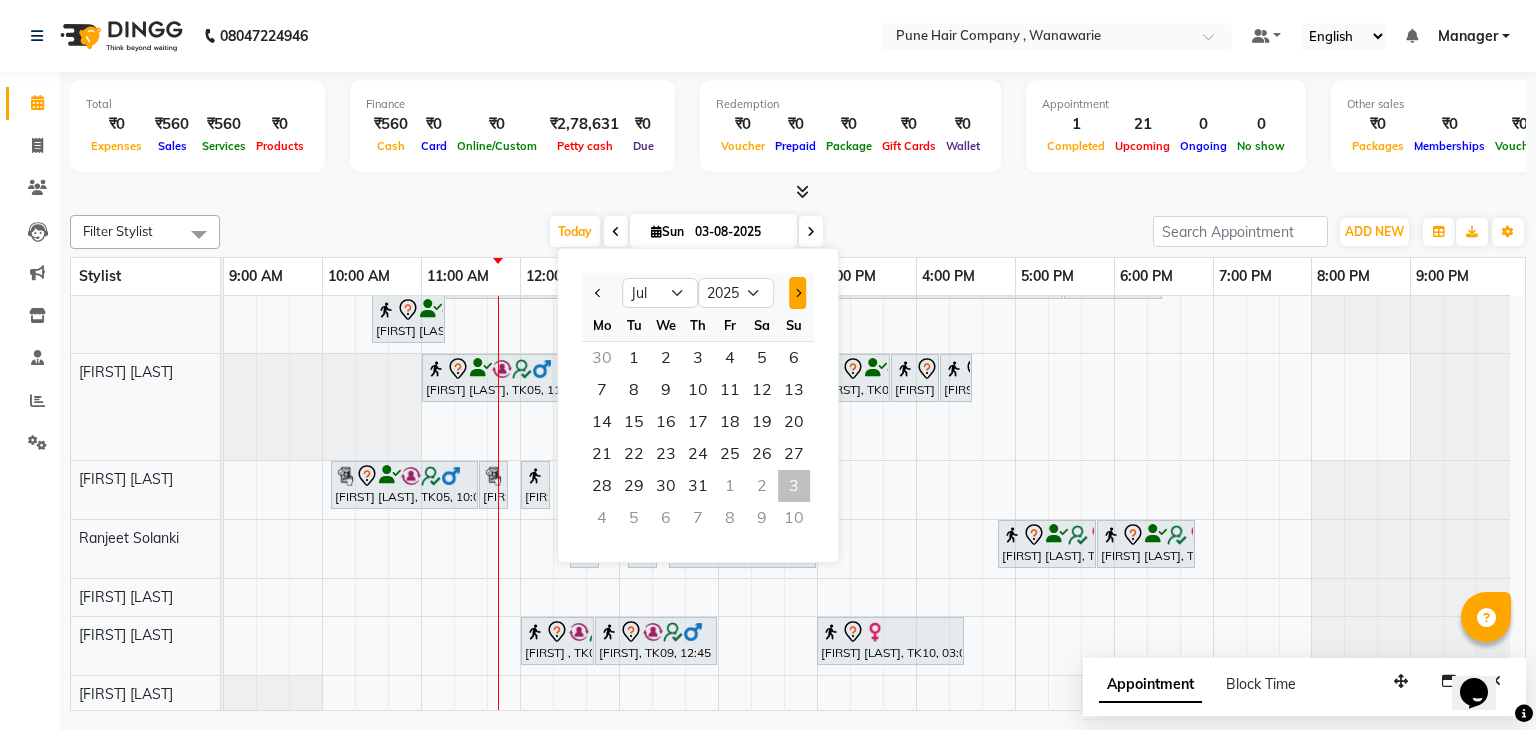 click at bounding box center (797, 293) 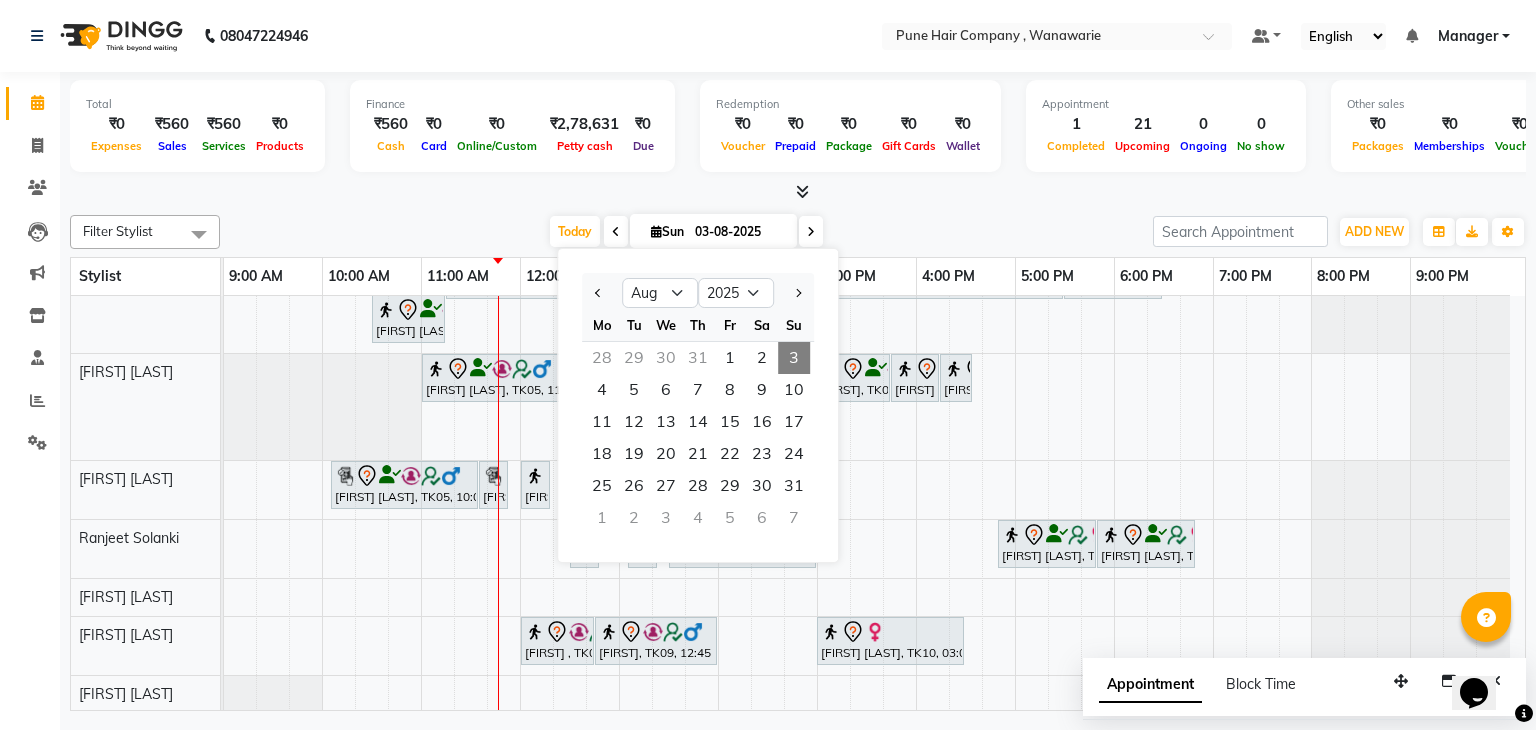 click on "31" at bounding box center (698, 358) 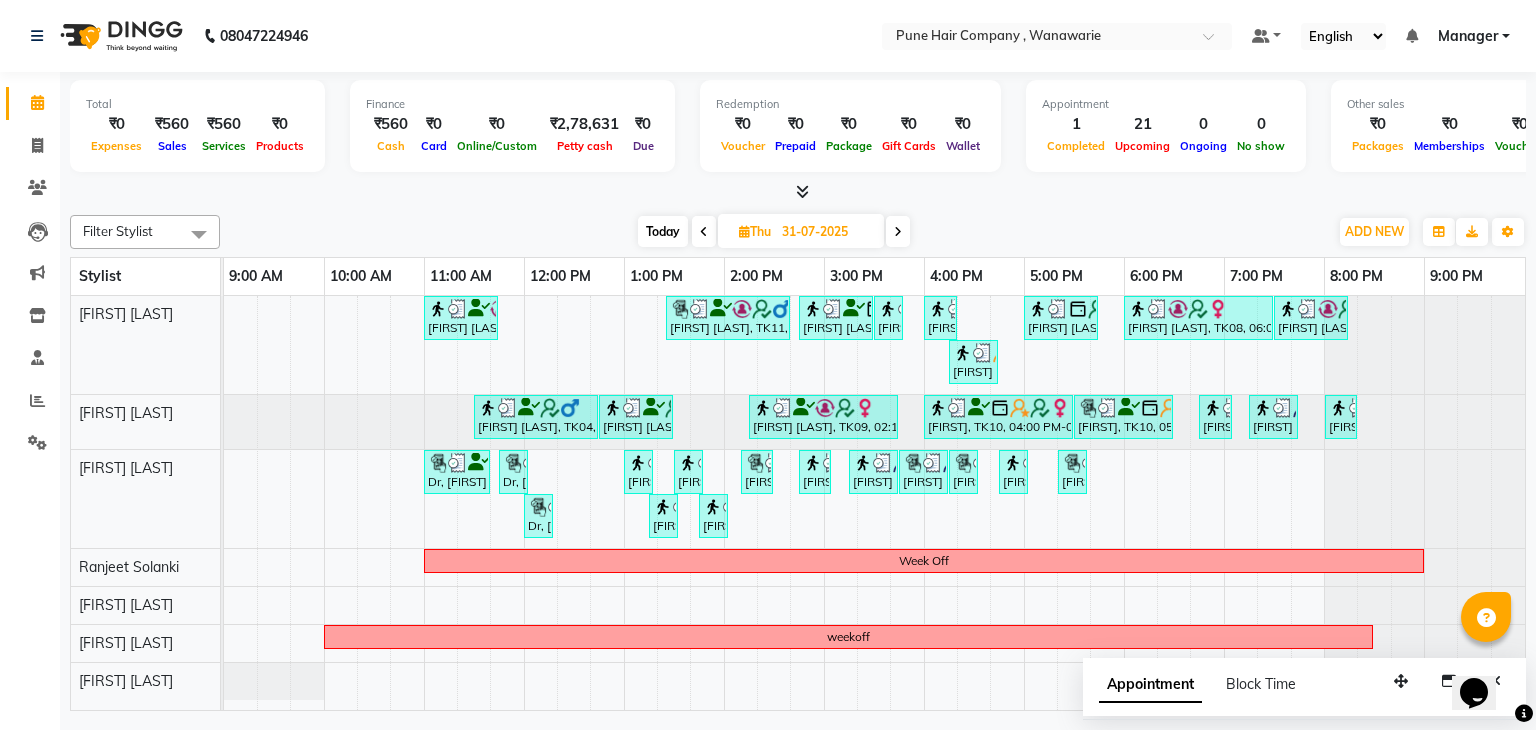 click on "Today" at bounding box center (663, 231) 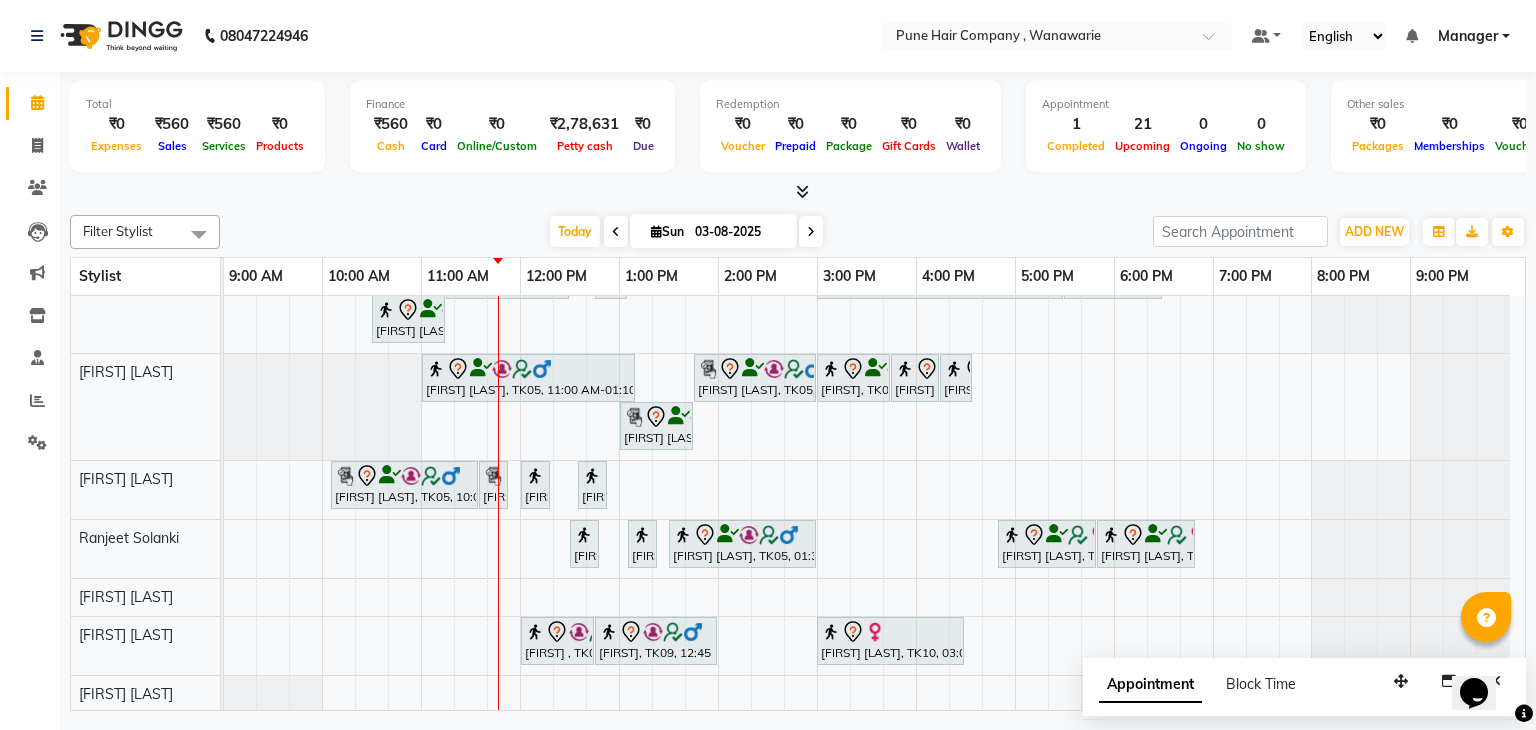 scroll, scrollTop: 0, scrollLeft: 0, axis: both 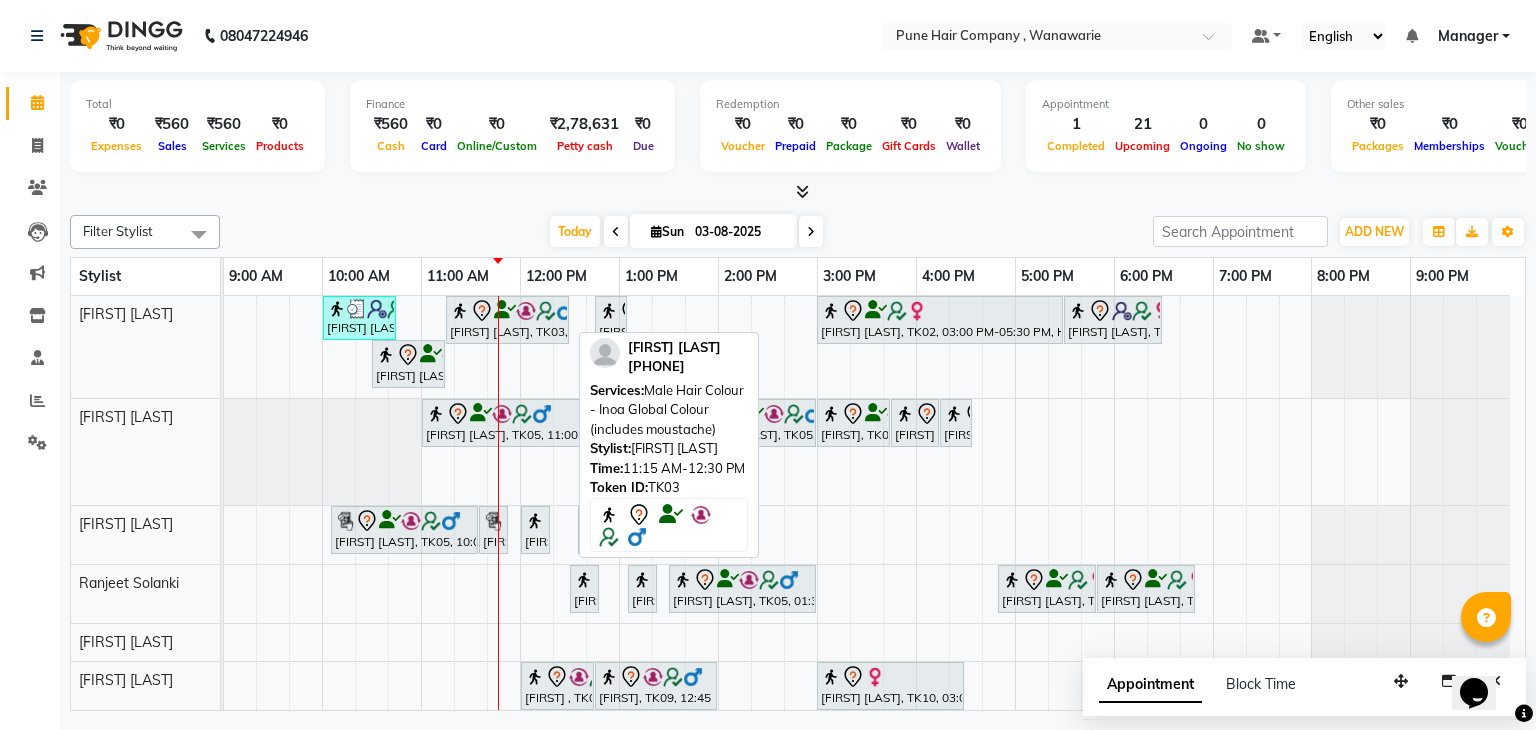 click on "Srinivas Iyer, TK03, 11:15 AM-12:30 PM, Male Hair Colour - Inoa Global Colour (includes moustache)" at bounding box center [507, 320] 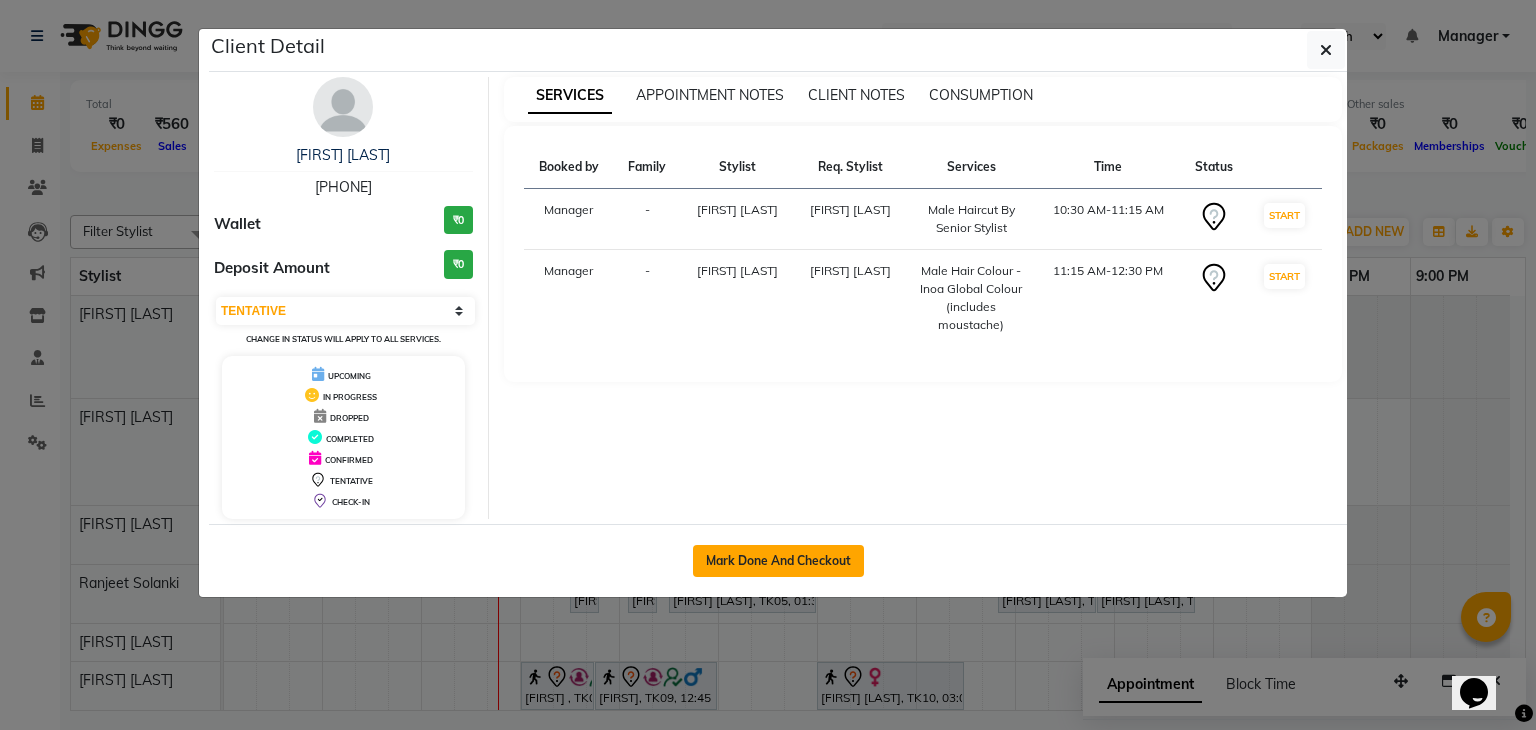 click on "Mark Done And Checkout" 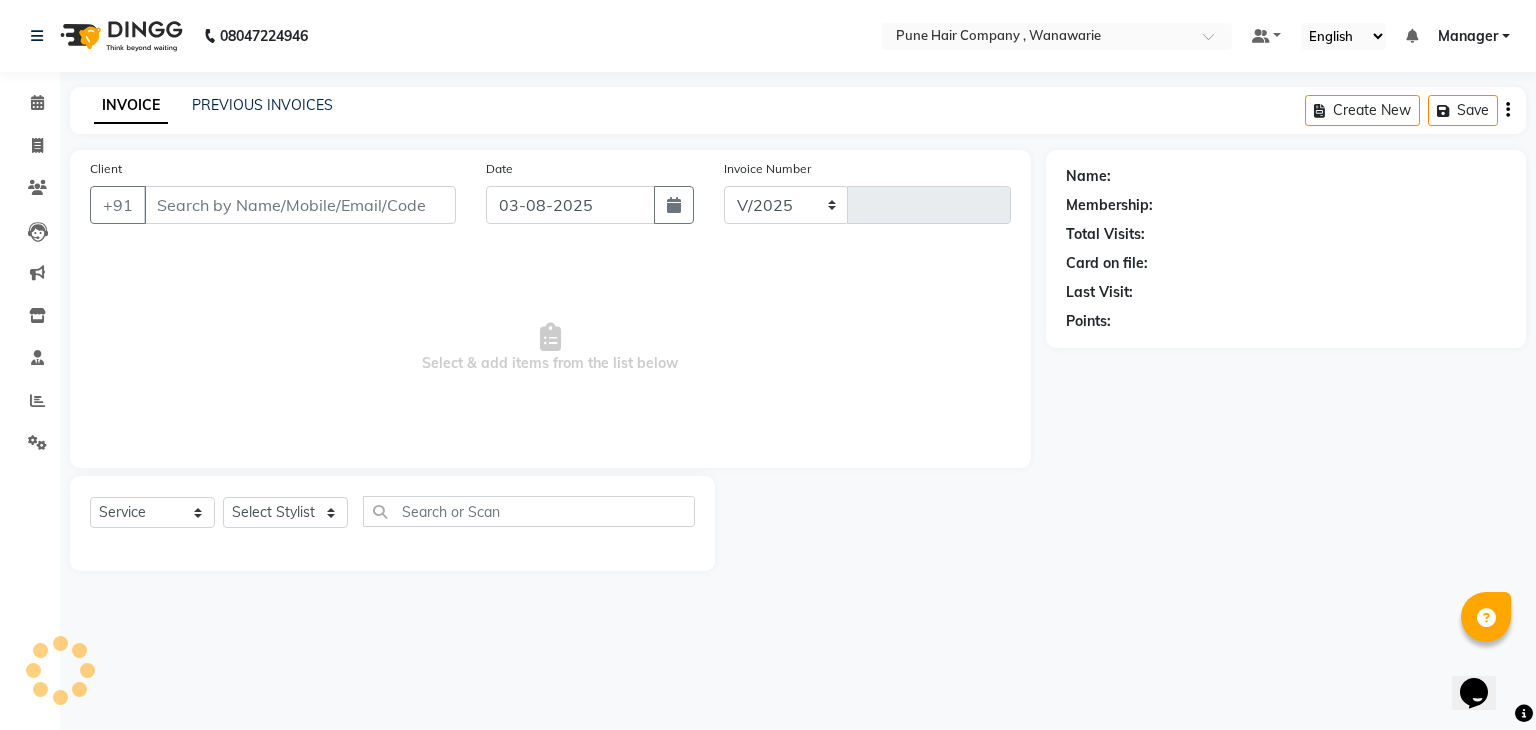 select on "8072" 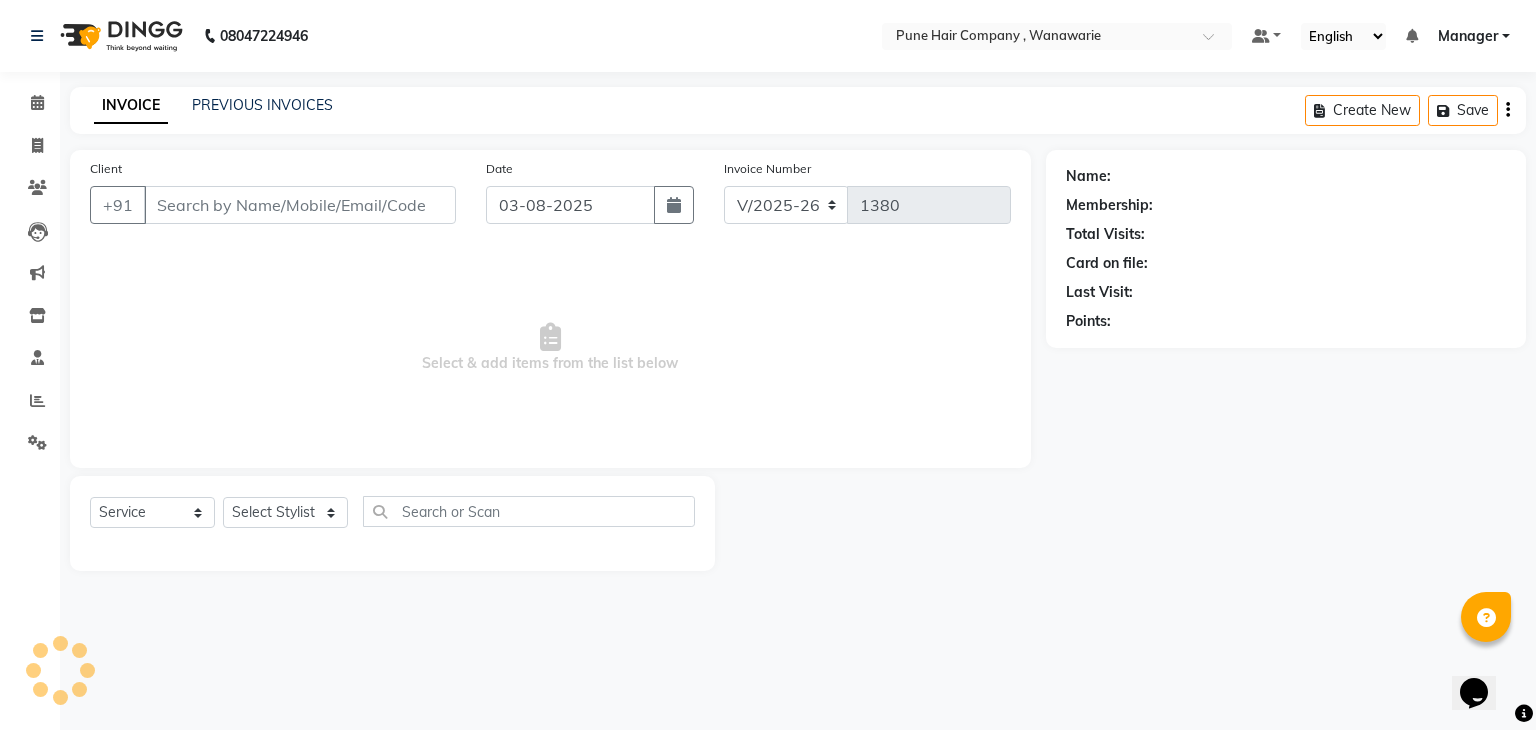 type on "9881071395" 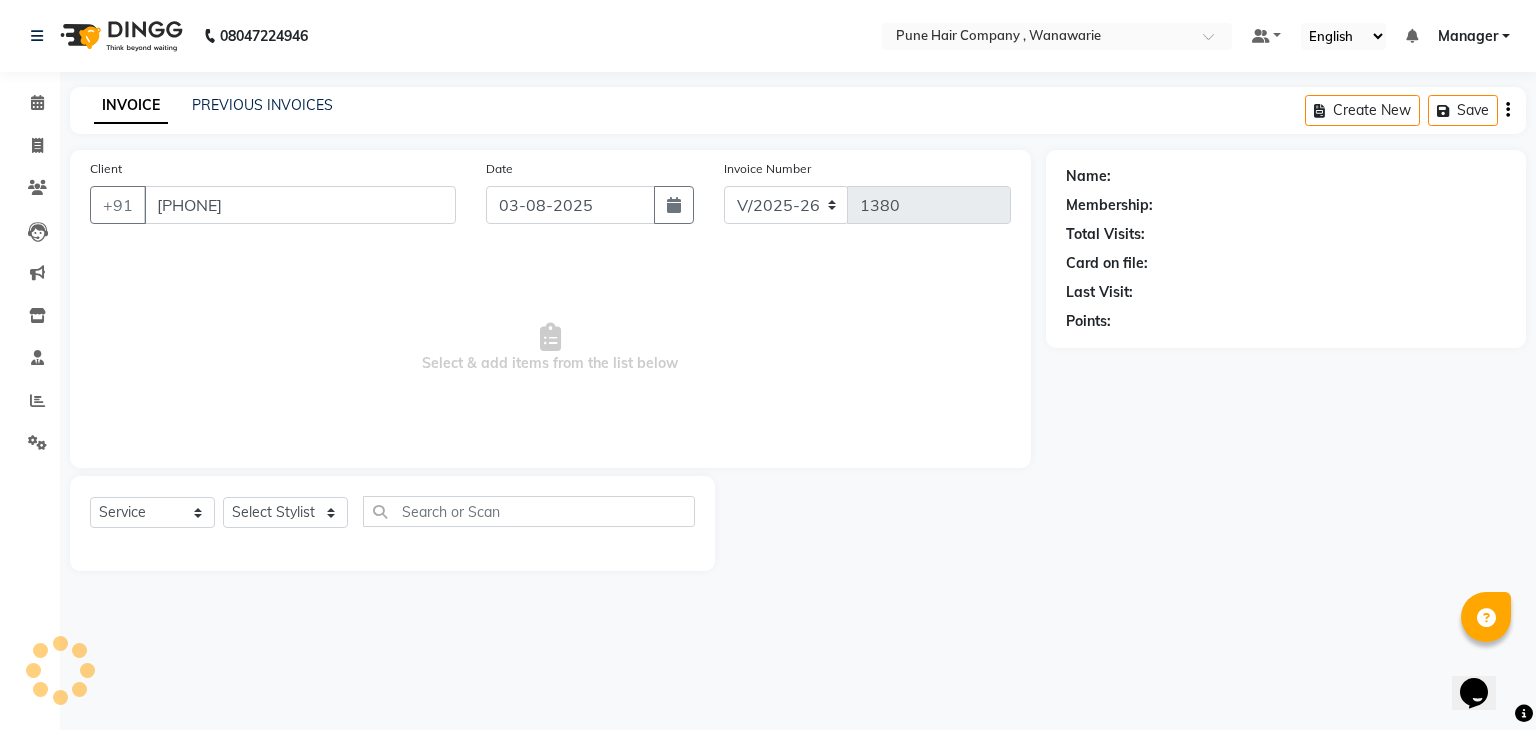 select on "74577" 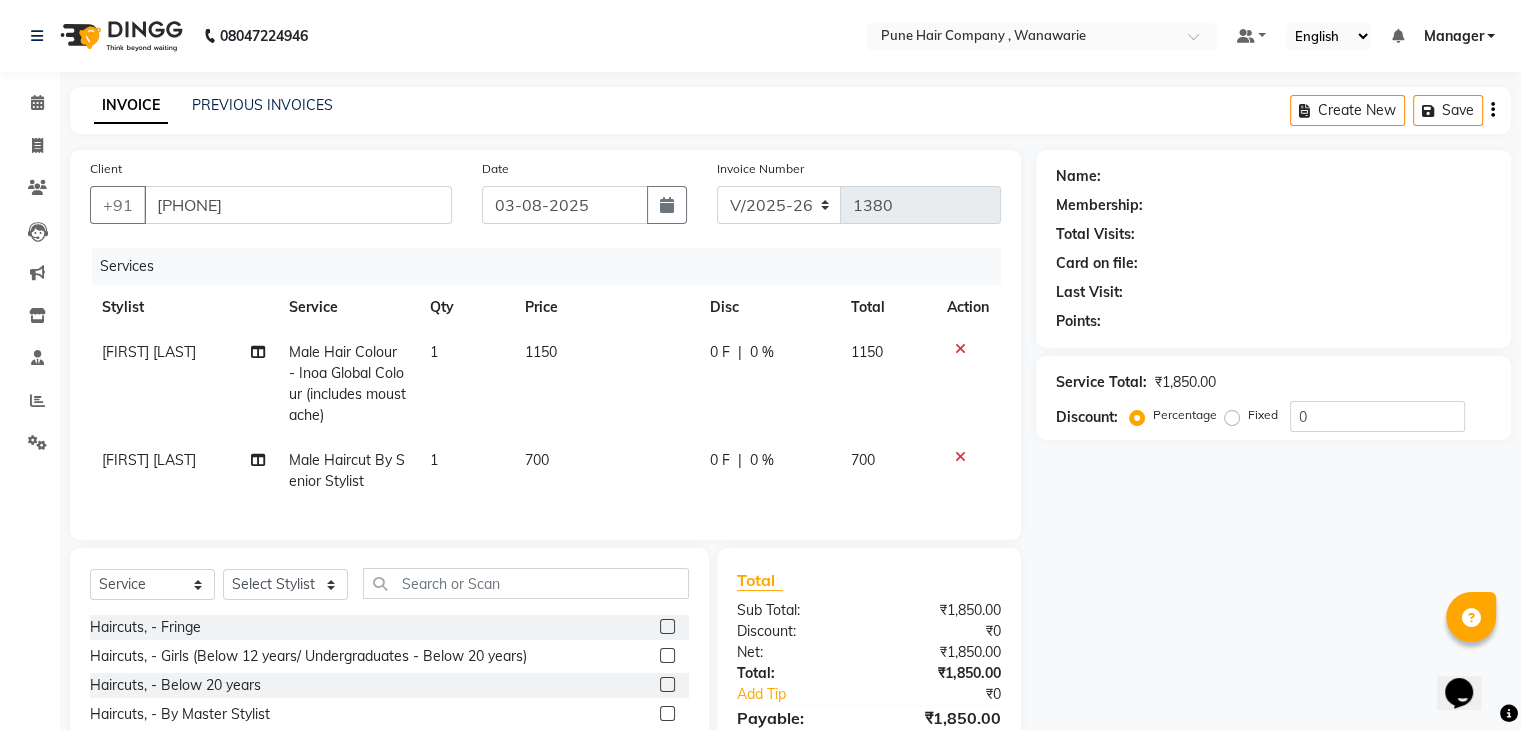 select on "1: Object" 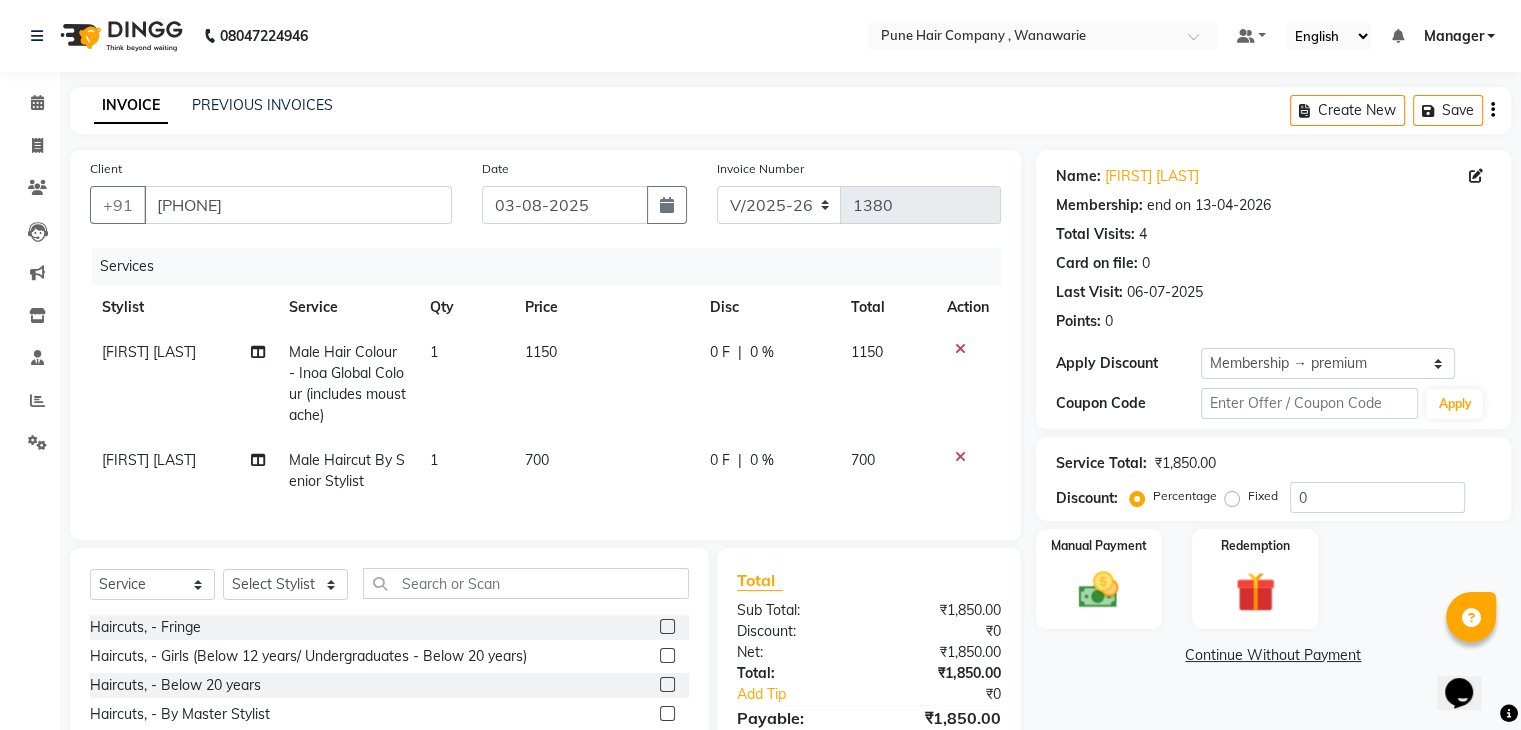 type on "20" 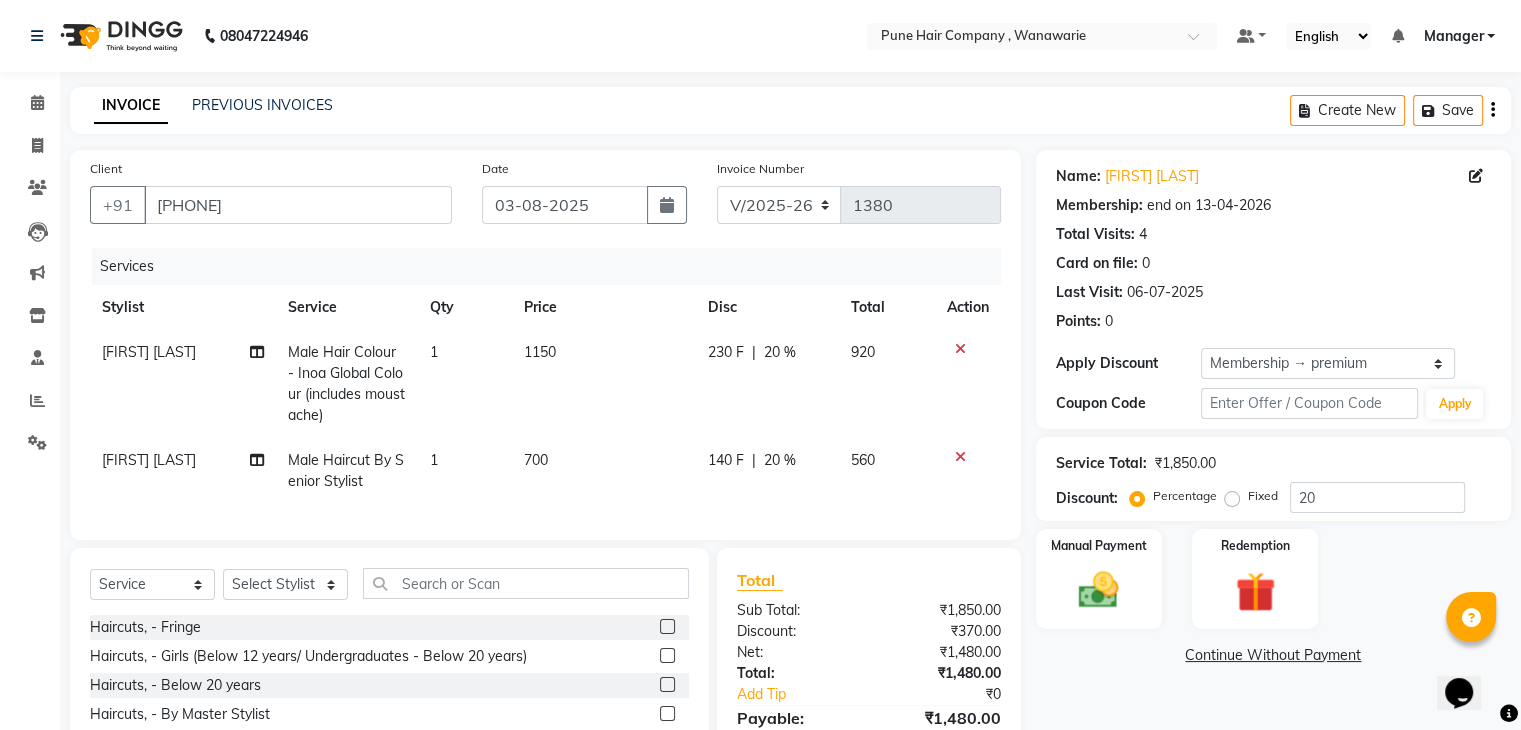 scroll, scrollTop: 159, scrollLeft: 0, axis: vertical 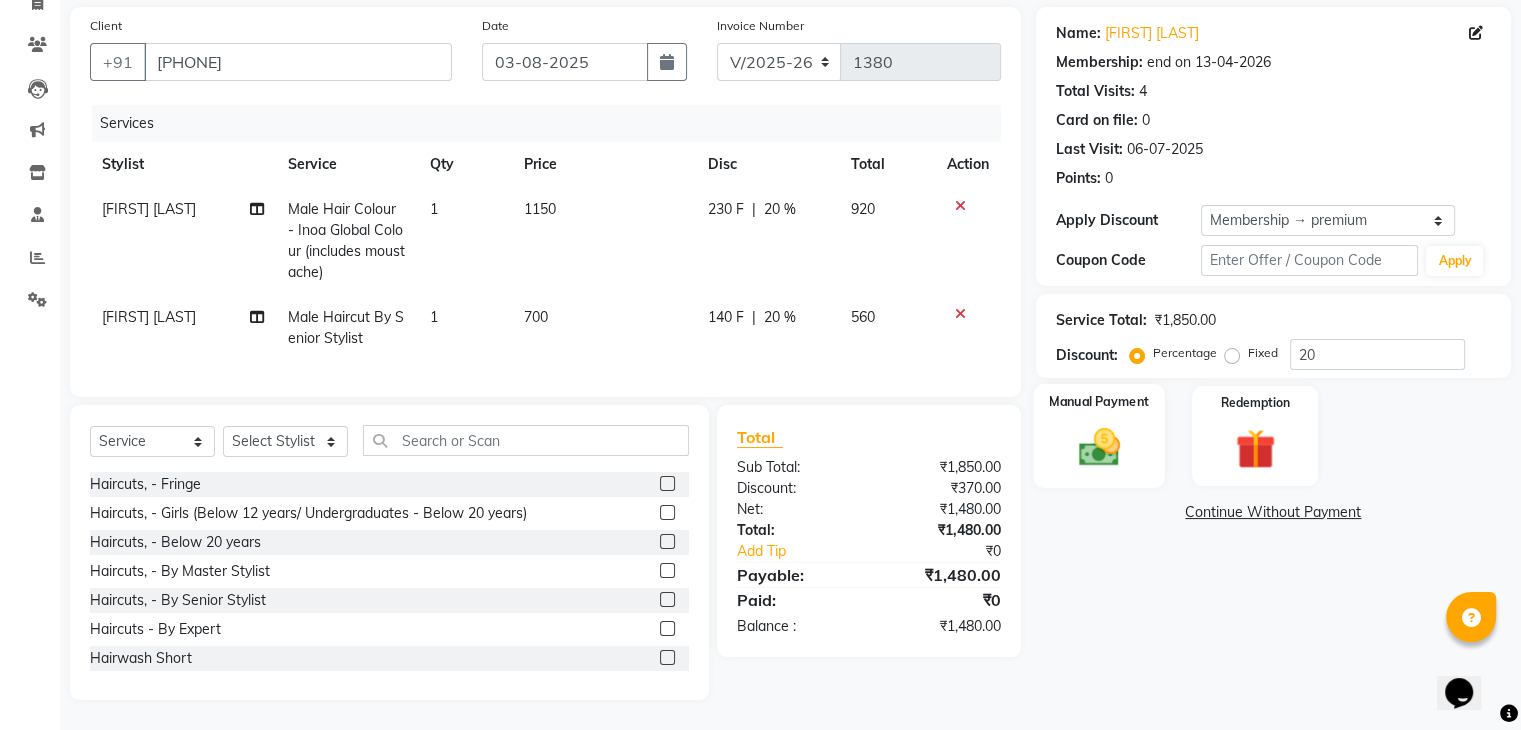 click on "Manual Payment" 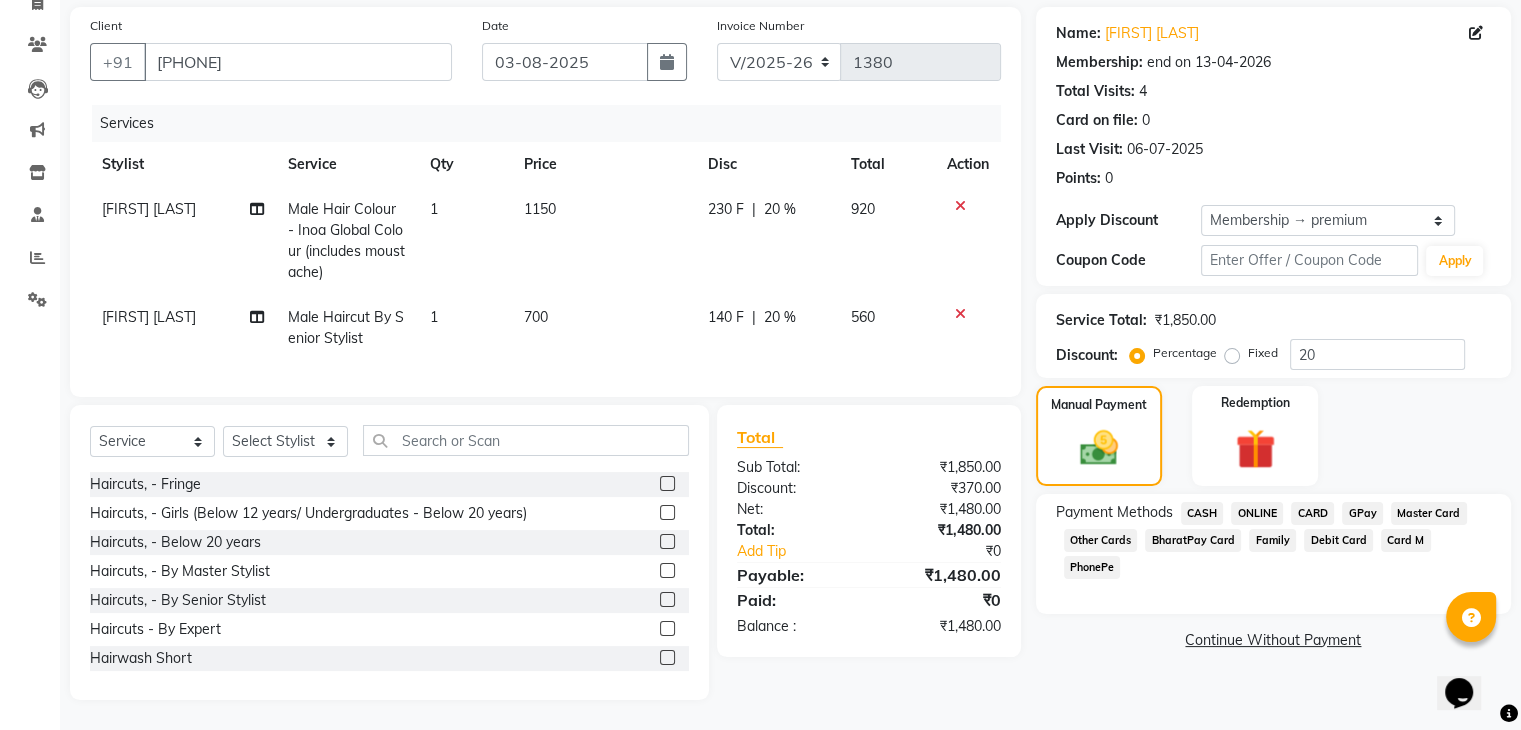 click on "GPay" 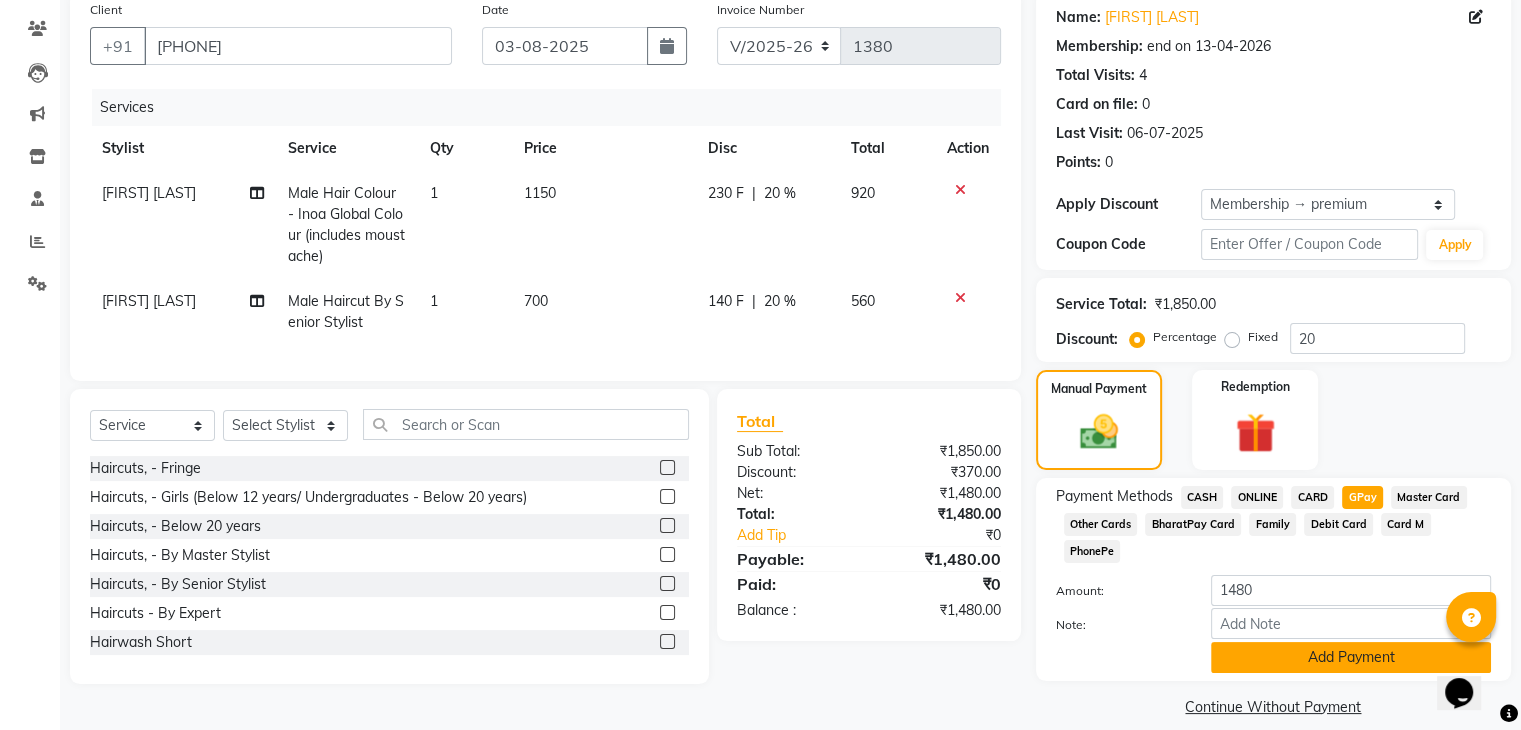 click on "Add Payment" 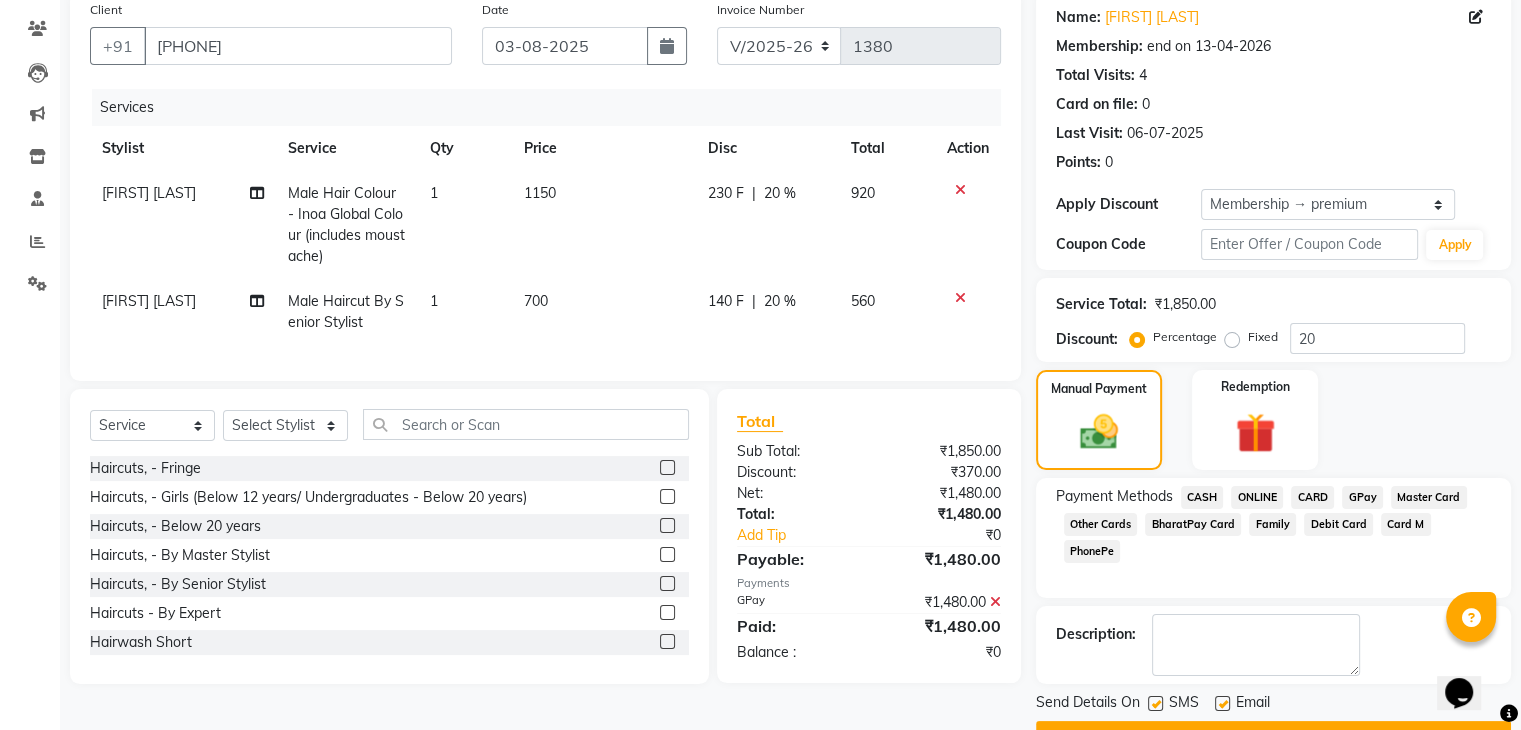 scroll, scrollTop: 209, scrollLeft: 0, axis: vertical 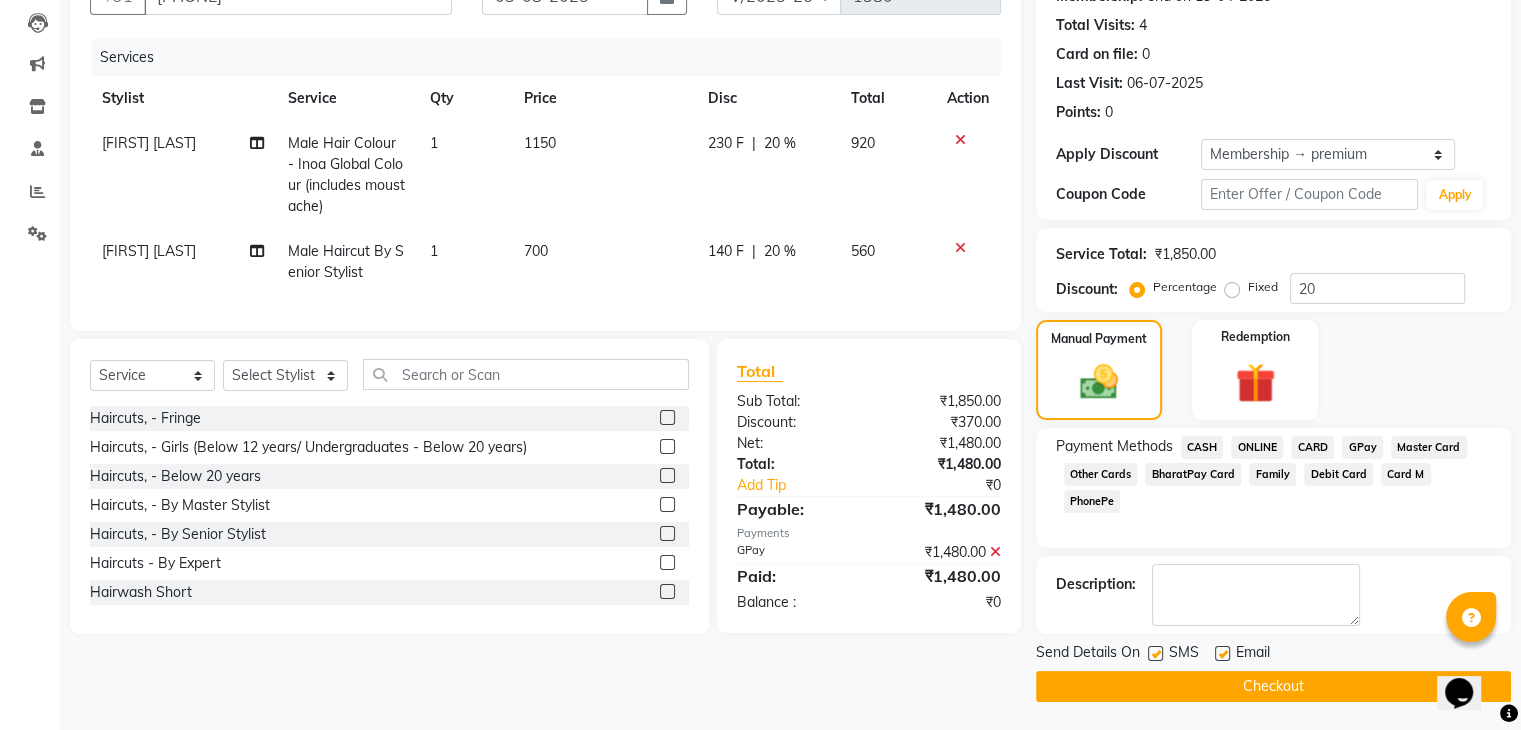 click on "Checkout" 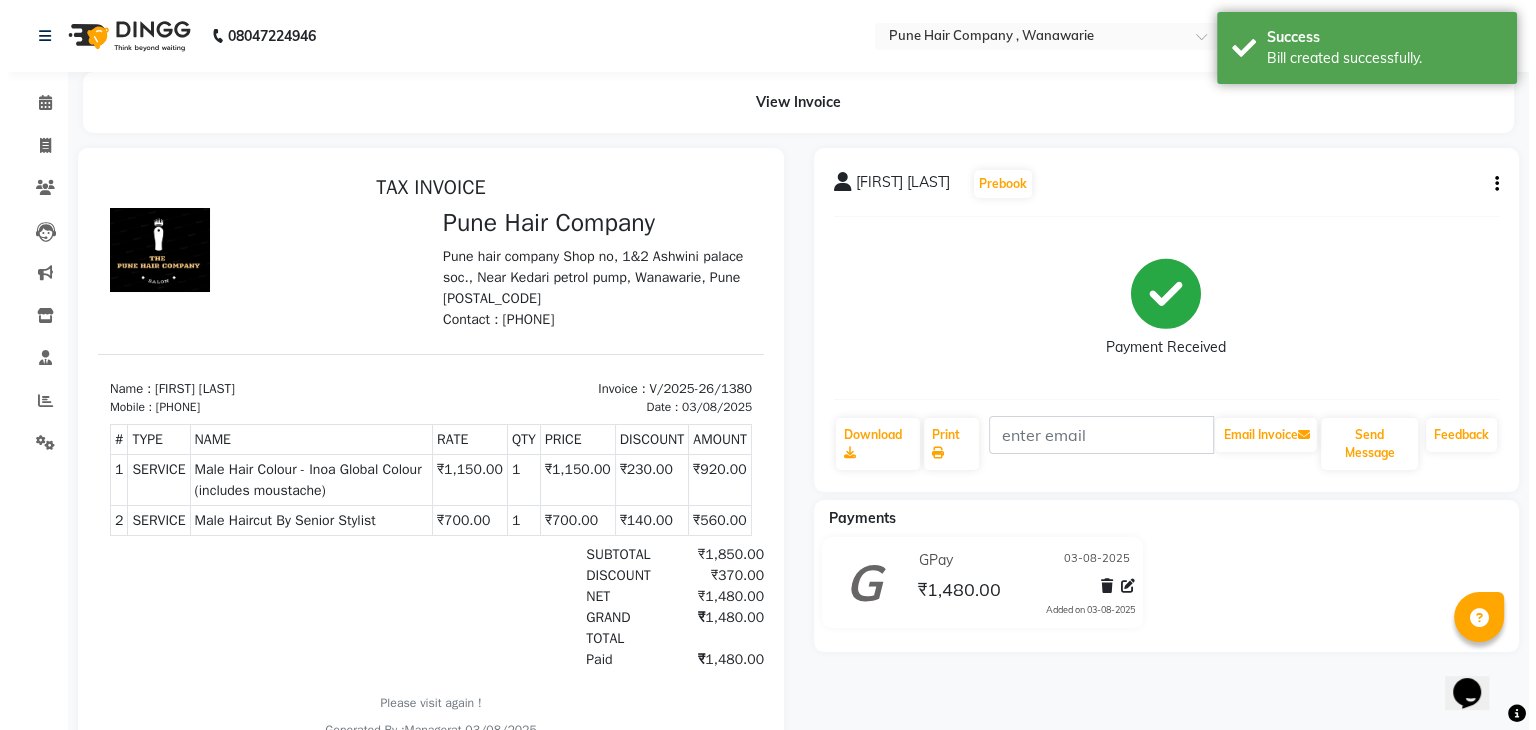 scroll, scrollTop: 0, scrollLeft: 0, axis: both 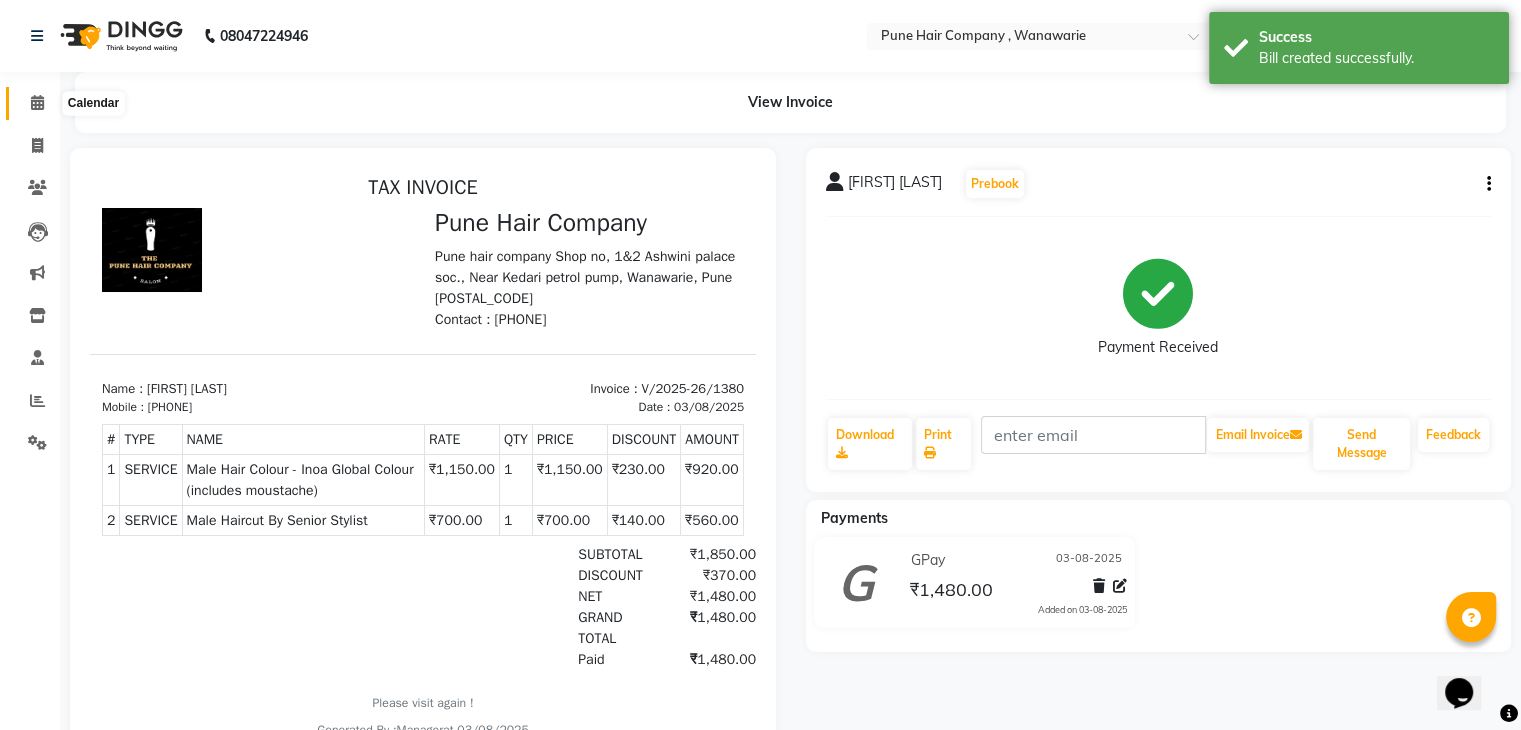 click 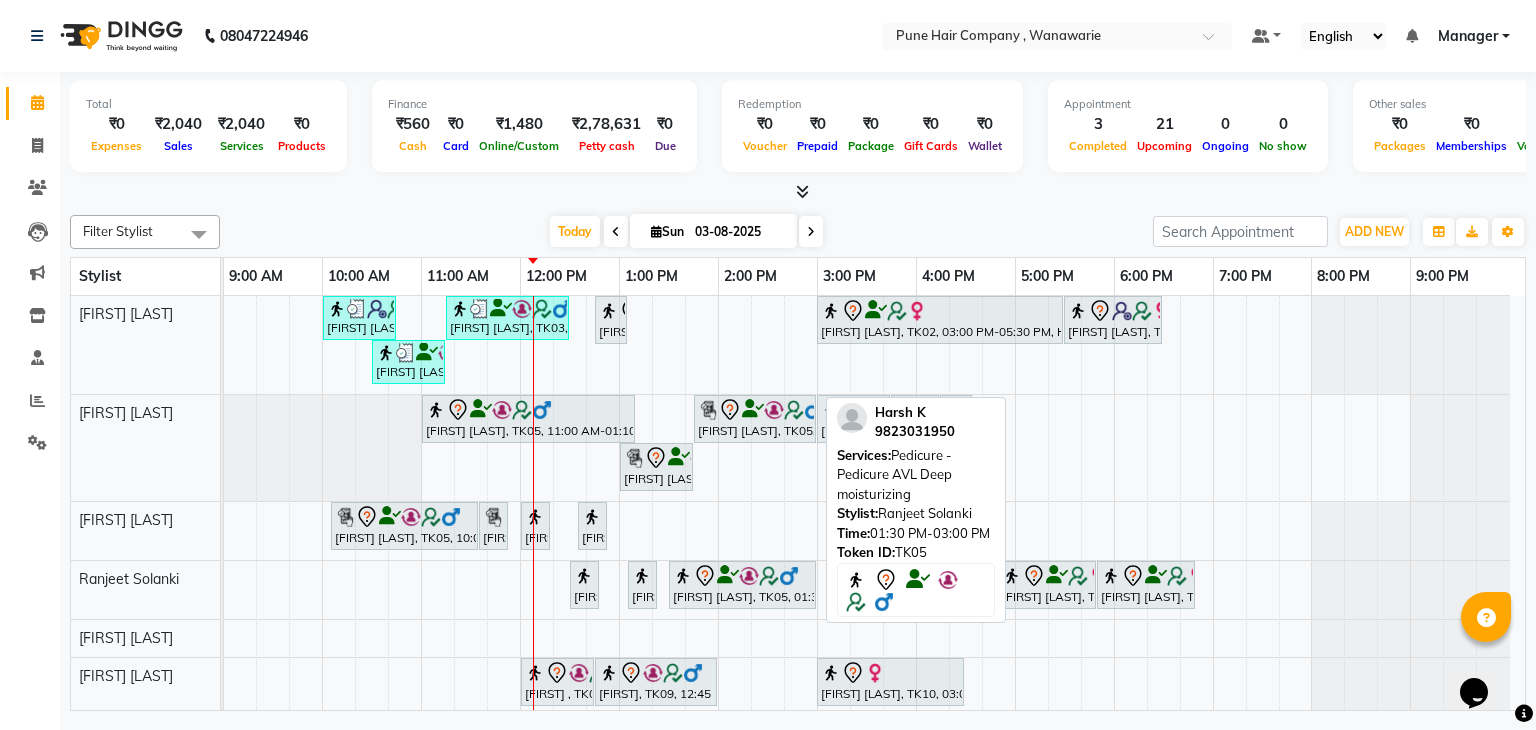 scroll, scrollTop: 41, scrollLeft: 0, axis: vertical 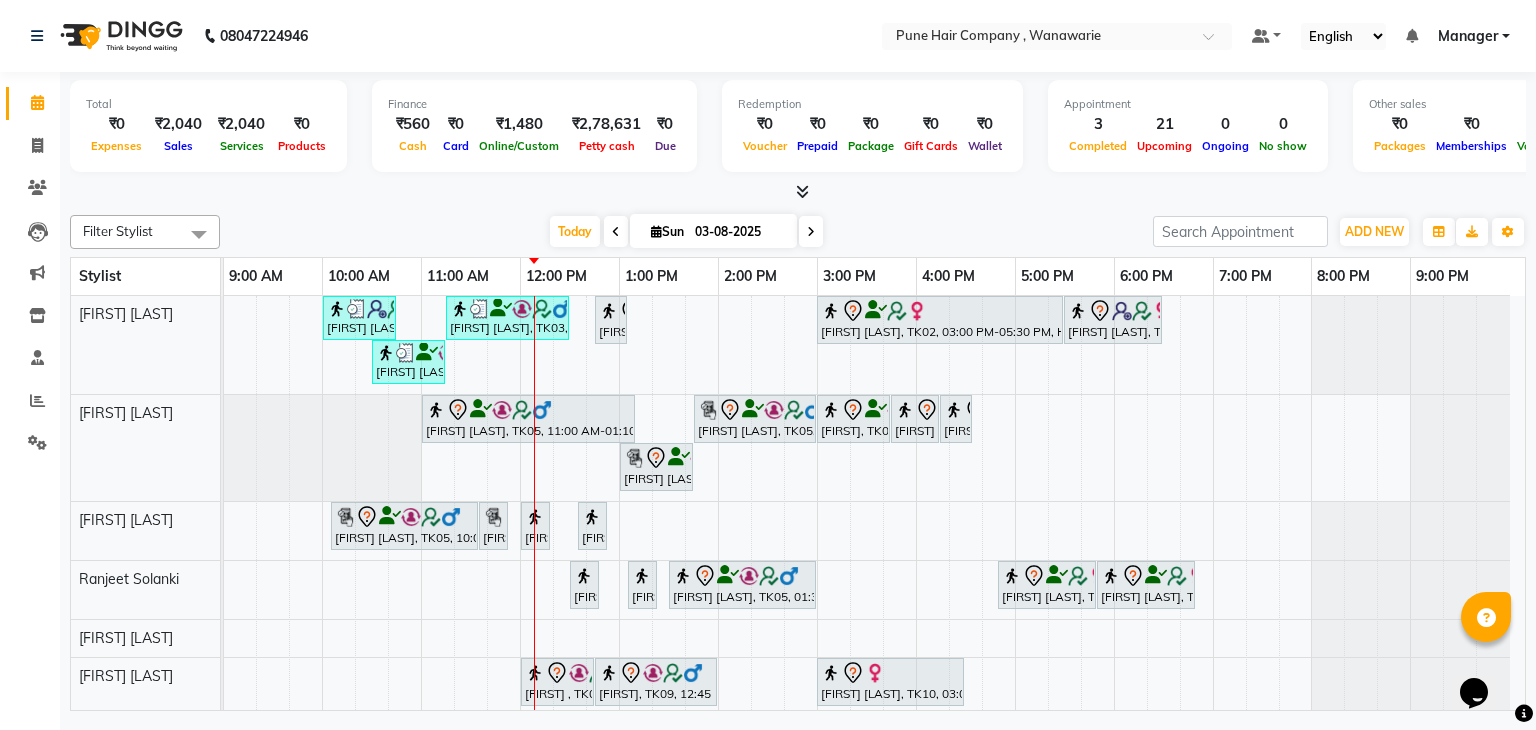 click at bounding box center (616, 232) 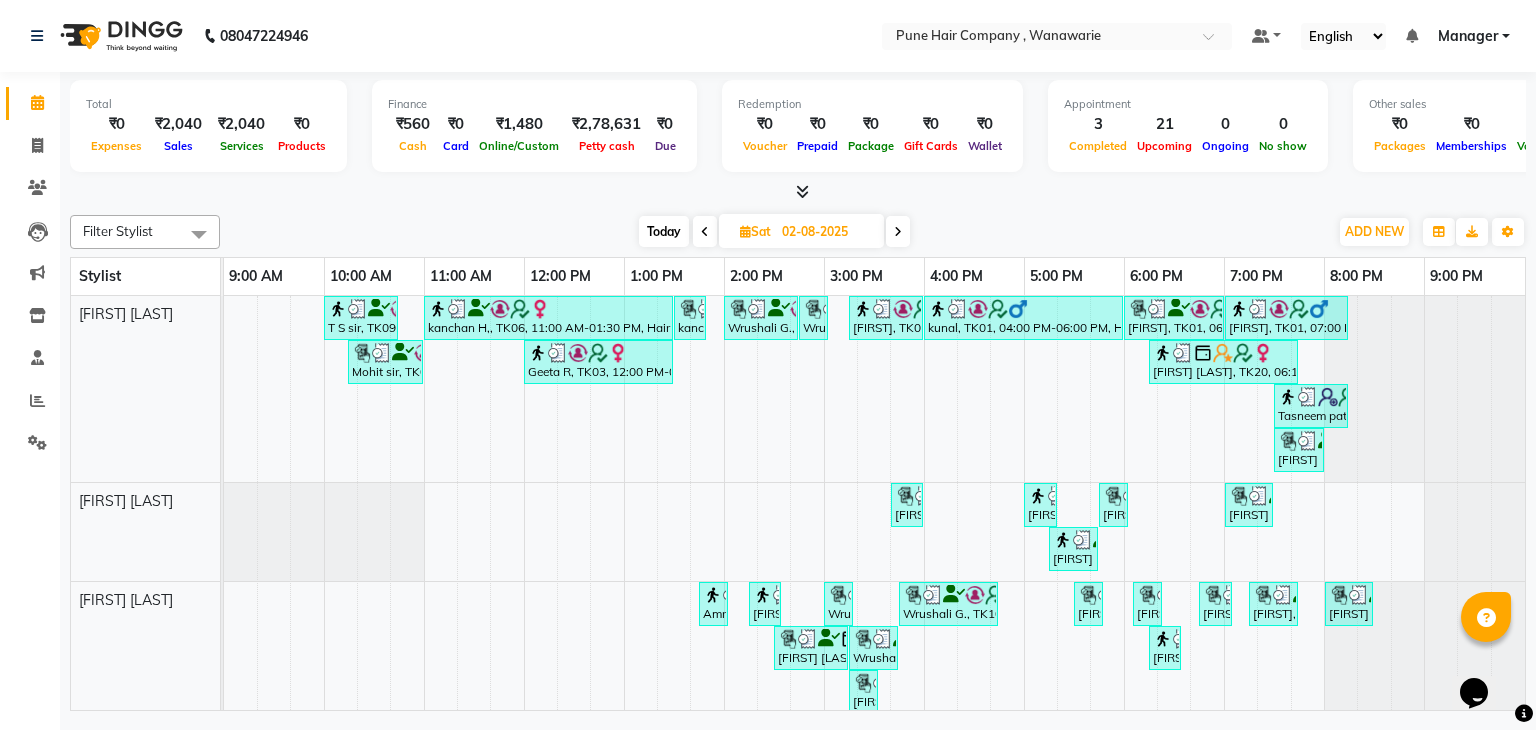 click on "Today  Sat 02-08-2025" at bounding box center (774, 232) 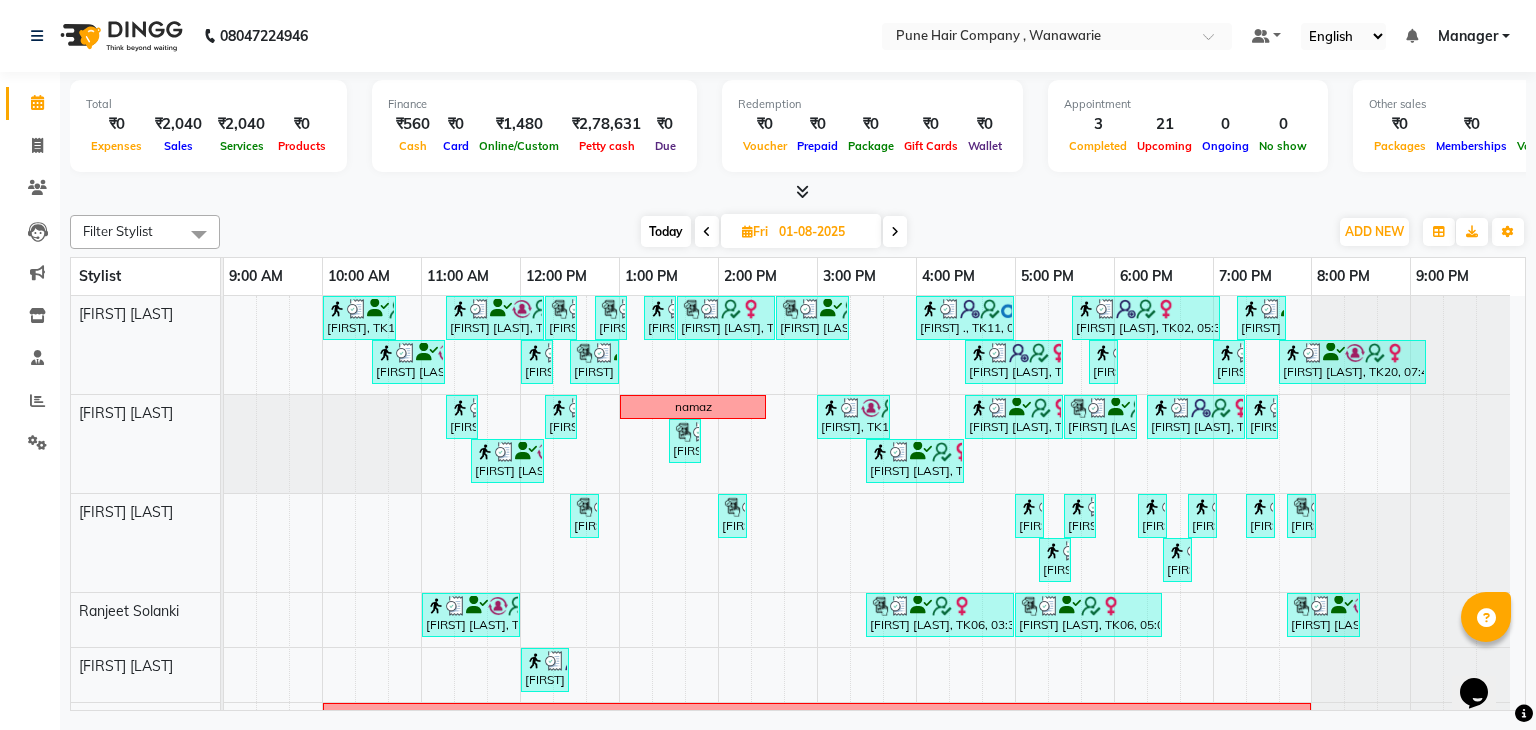click at bounding box center (895, 232) 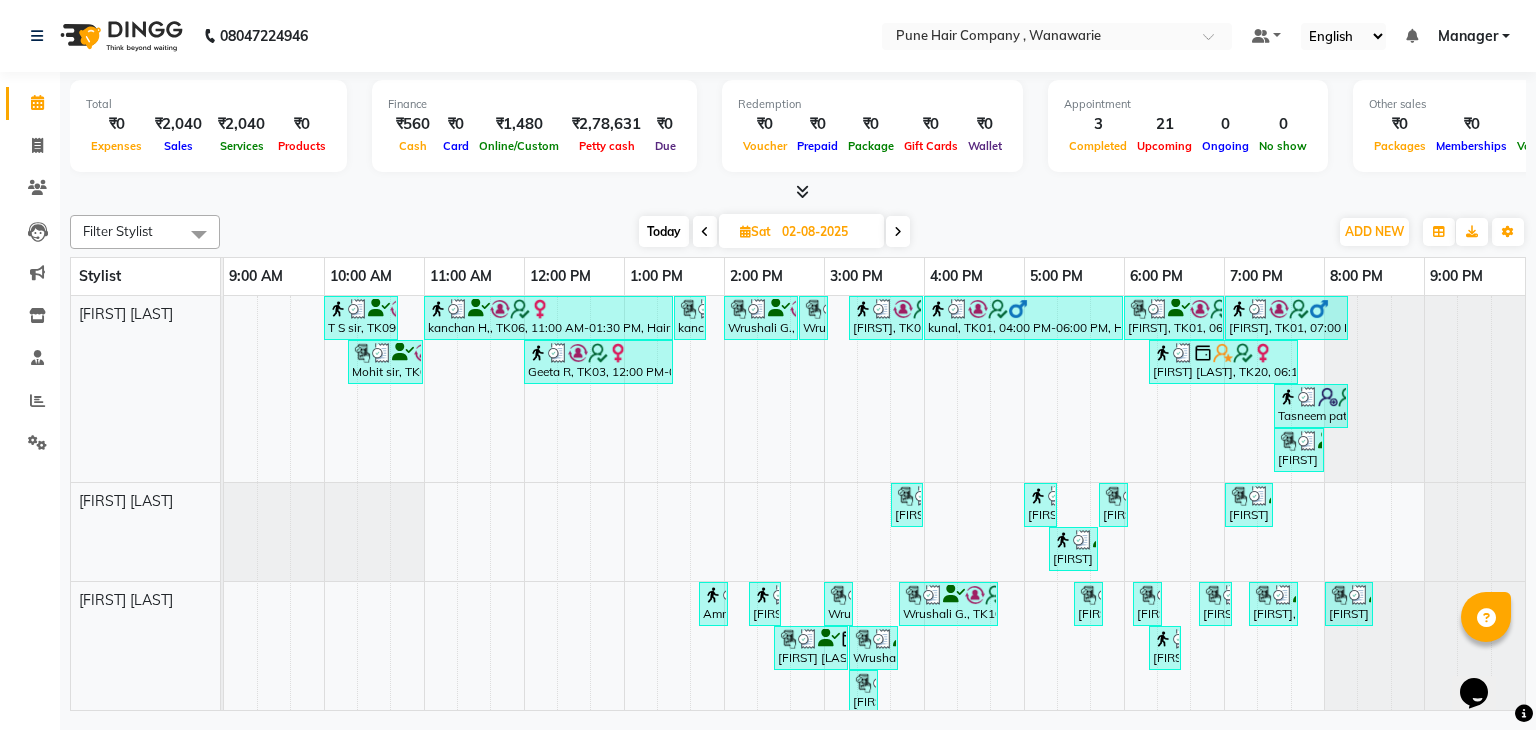 scroll, scrollTop: 116, scrollLeft: 0, axis: vertical 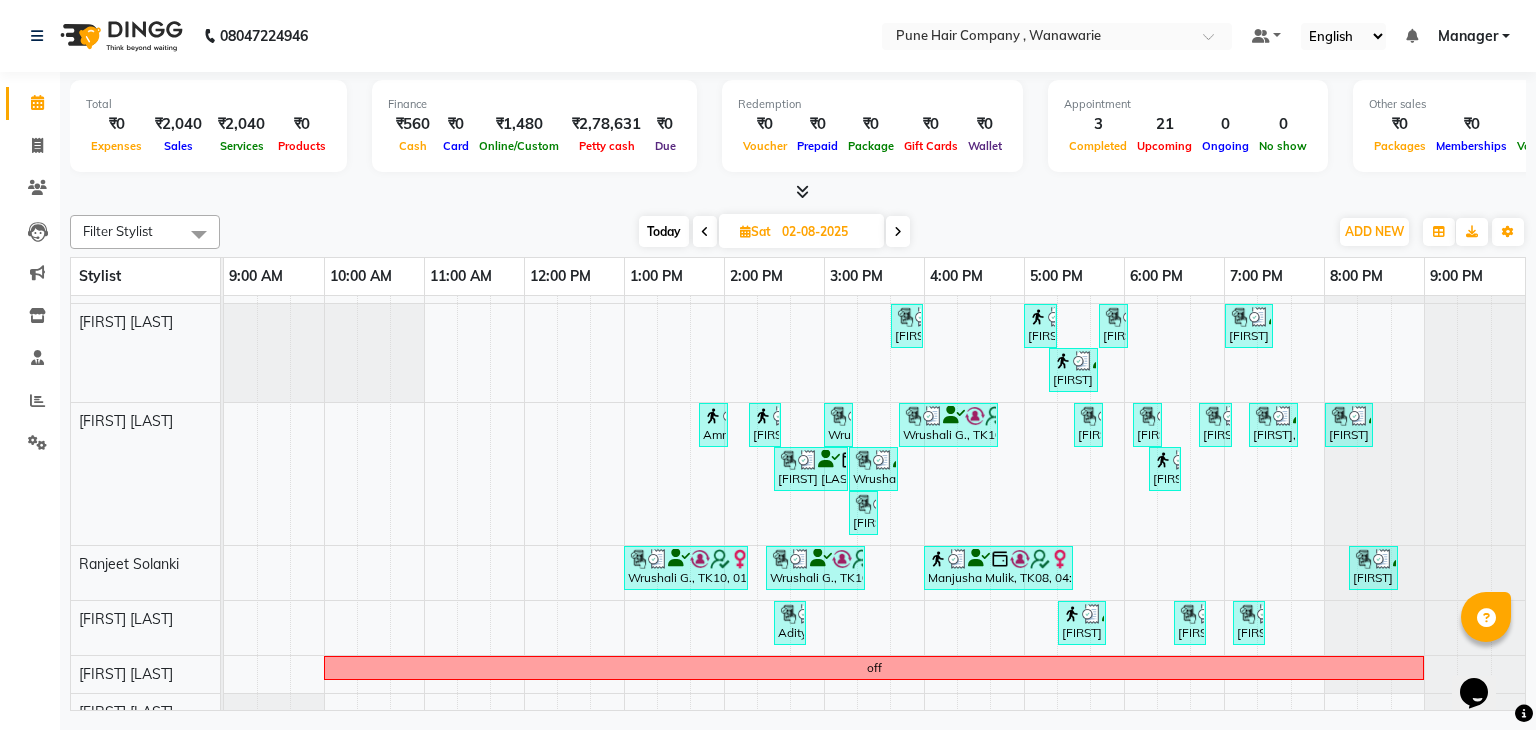 click at bounding box center [898, 232] 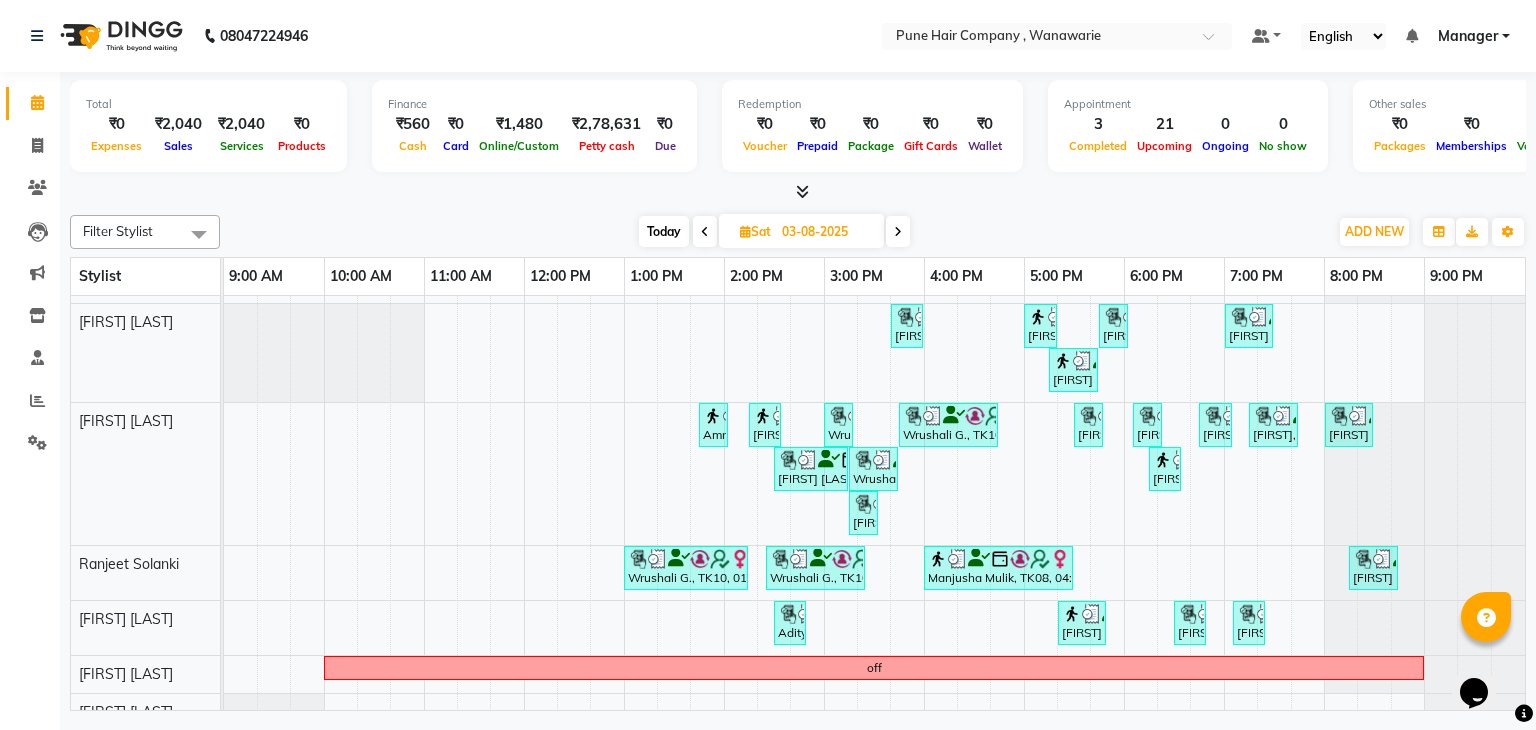 scroll, scrollTop: 0, scrollLeft: 0, axis: both 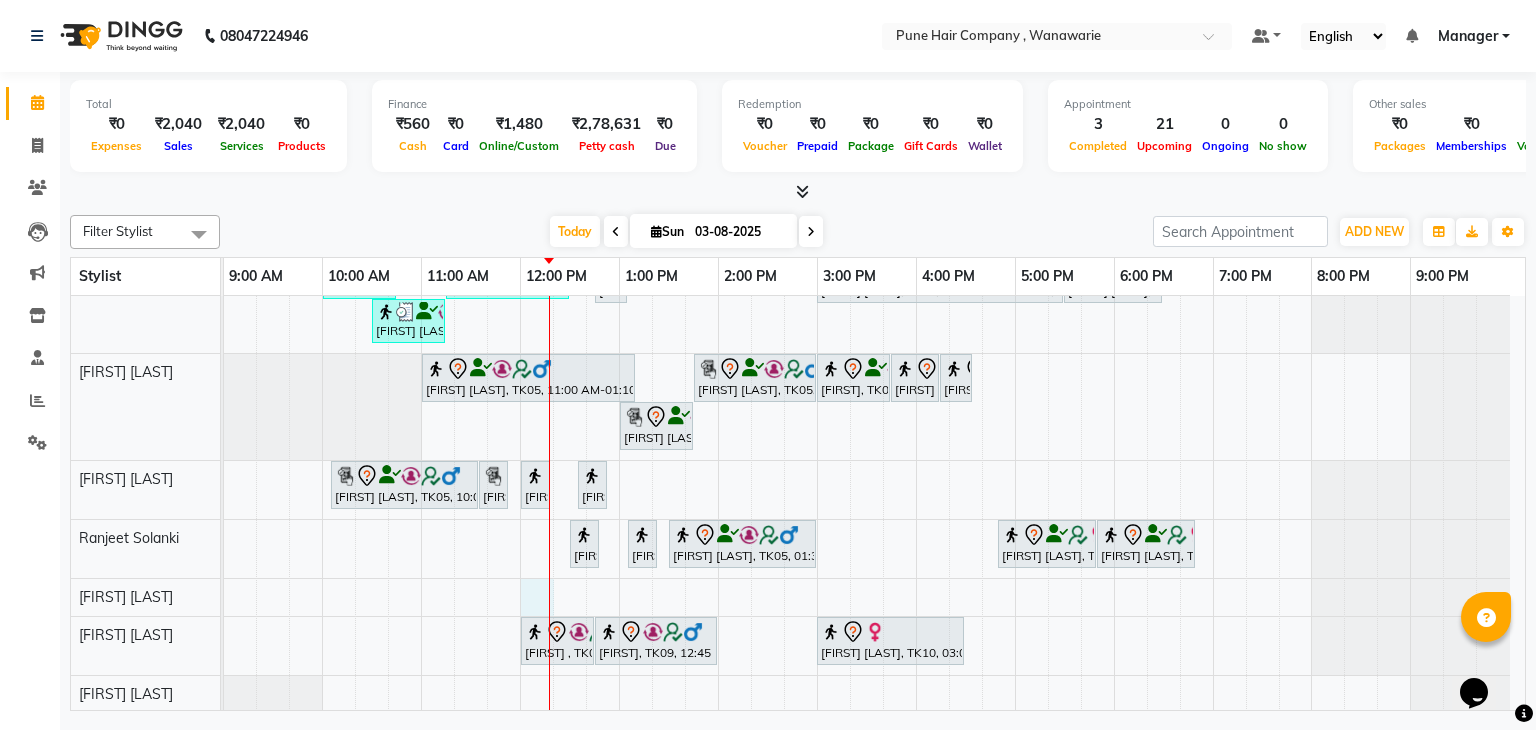 click on "Sohrab Anklesaria, TK04, 10:00 AM-10:45 AM, Male Haircut By Senior Stylist     Srinivas Iyer, TK03, 11:15 AM-12:30 PM, Male Hair Colour - Inoa Global Colour (includes moustache)             Priyanka Rajdhan, TK11, 12:45 PM-01:05 PM,  Hairwash Medium             Shital karande, TK02, 03:00 PM-05:30 PM, Hair Colour - Inoa Global Medium             Varija khanna, TK01, 05:30 PM-06:30 PM, Haircuts, - By Senior Stylist     Srinivas Iyer, TK03, 10:30 AM-11:15 AM, Male Haircut By Senior Stylist             Harsh K, TK05, 11:00 AM-01:10 PM, Hair Colour - Inoa Global Medium             Harsh K, TK05, 01:45 PM-03:00 PM, Male Hair Colour - Inoa Global Colour (includes moustache)             Tulshi ,, TK06, 03:00 PM-03:45 PM, Hair Treatments - Hair Treatment Care (Hydrating/ Purifying) Medium             poonam K, TK07, 03:45 PM-04:15 PM, BlowDry Medium             poonam K, TK07, 04:15 PM-04:35 PM, Add_Hairwash Medium             Harsh K, TK05, 01:00 PM-01:45 PM, Male Haircut By Senior Stylist" at bounding box center [874, 484] 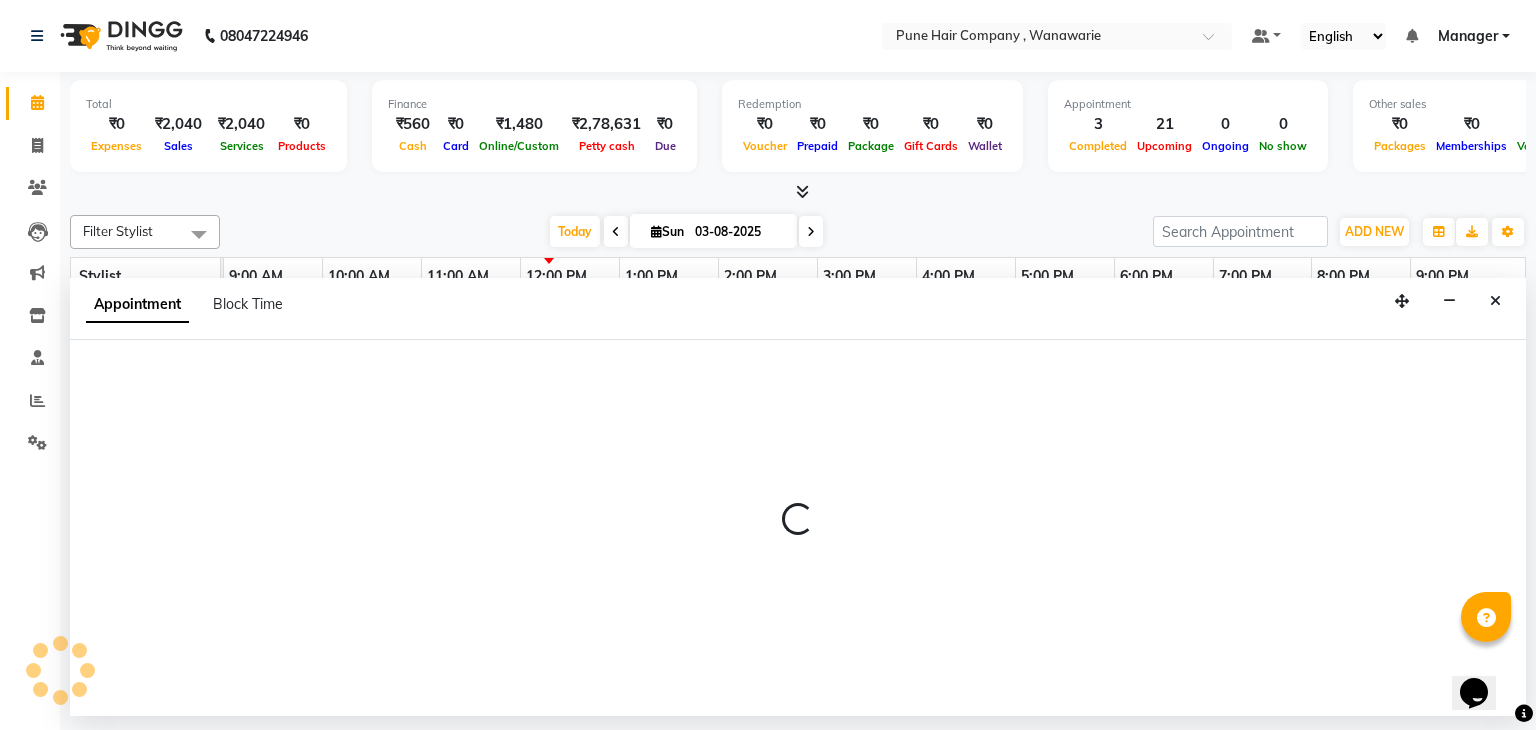 select on "74596" 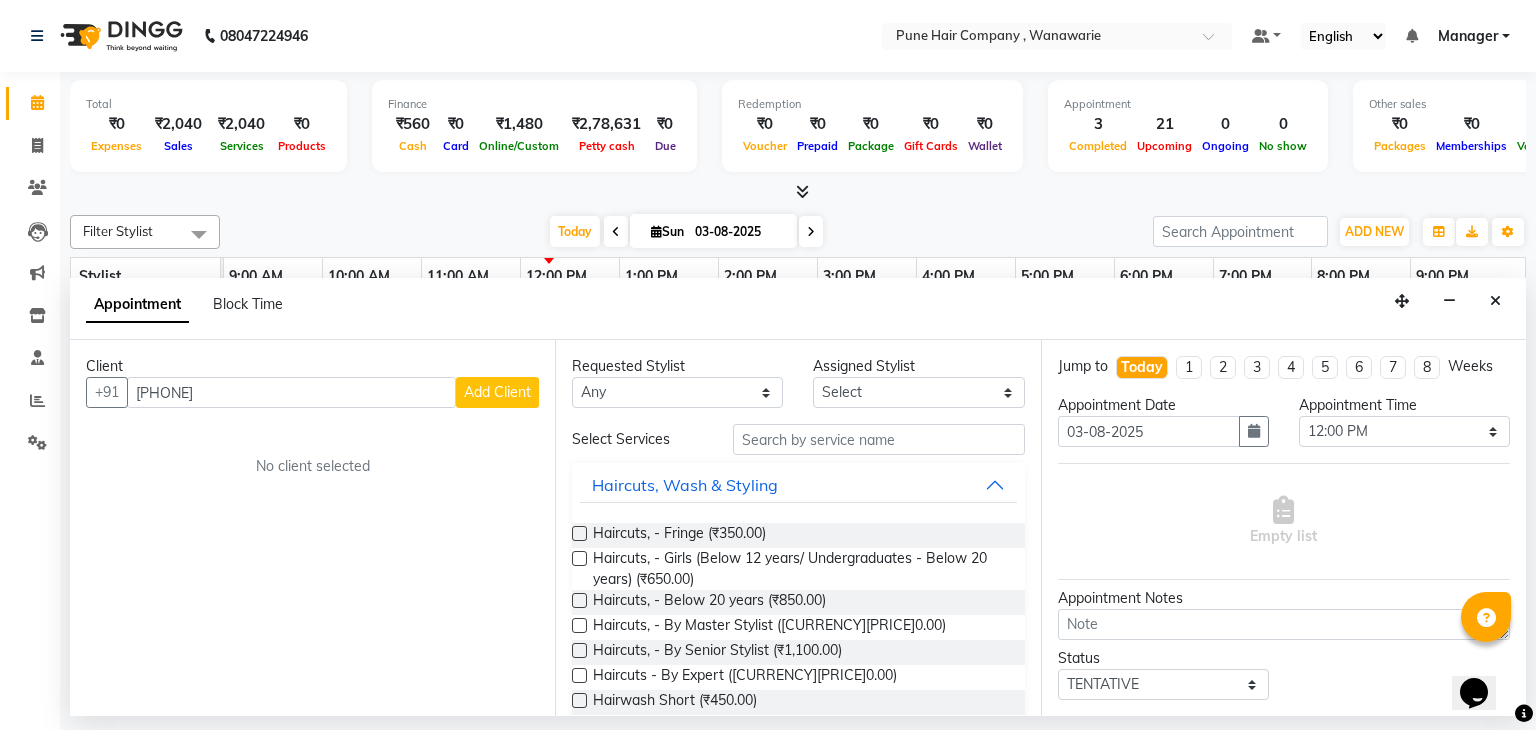 type on "9156600553" 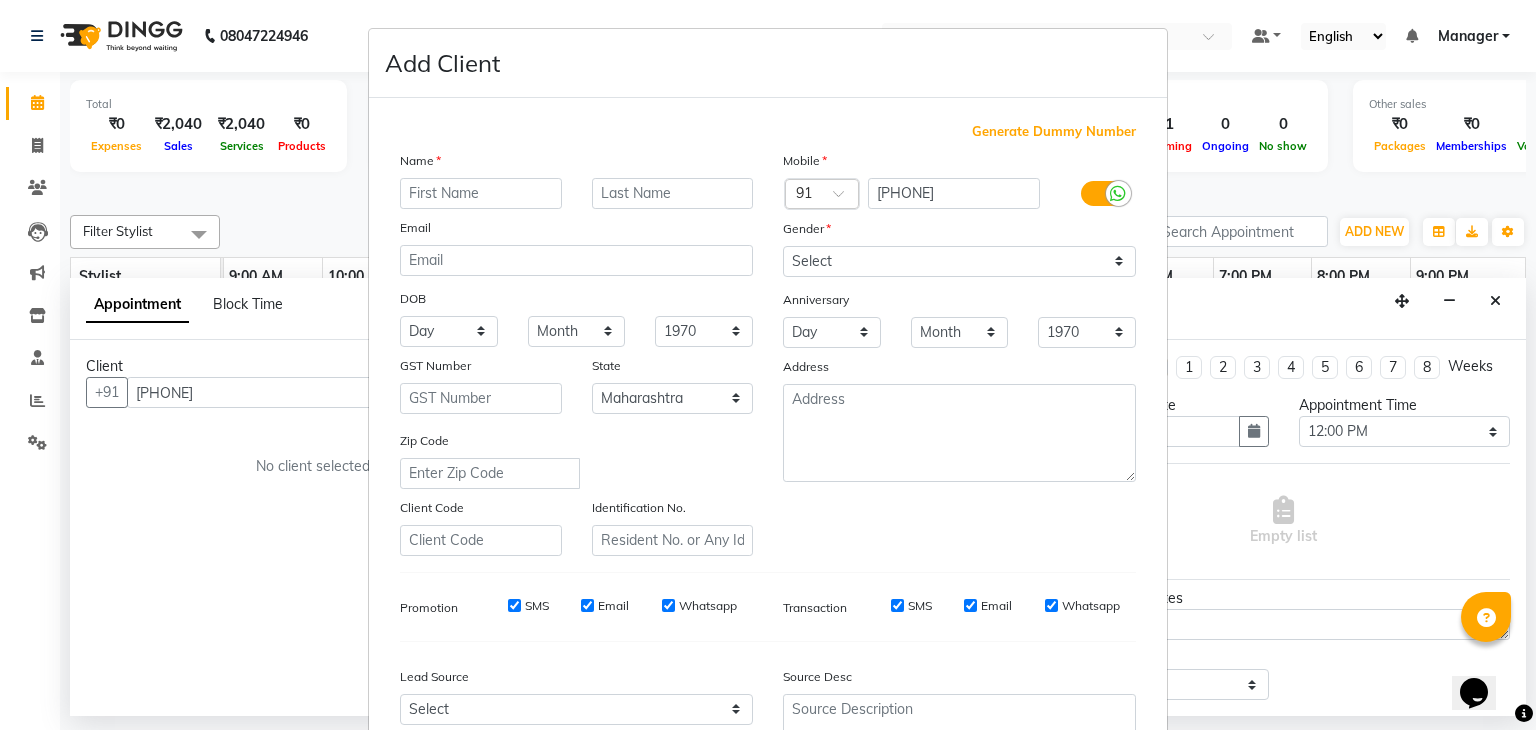 click at bounding box center [481, 193] 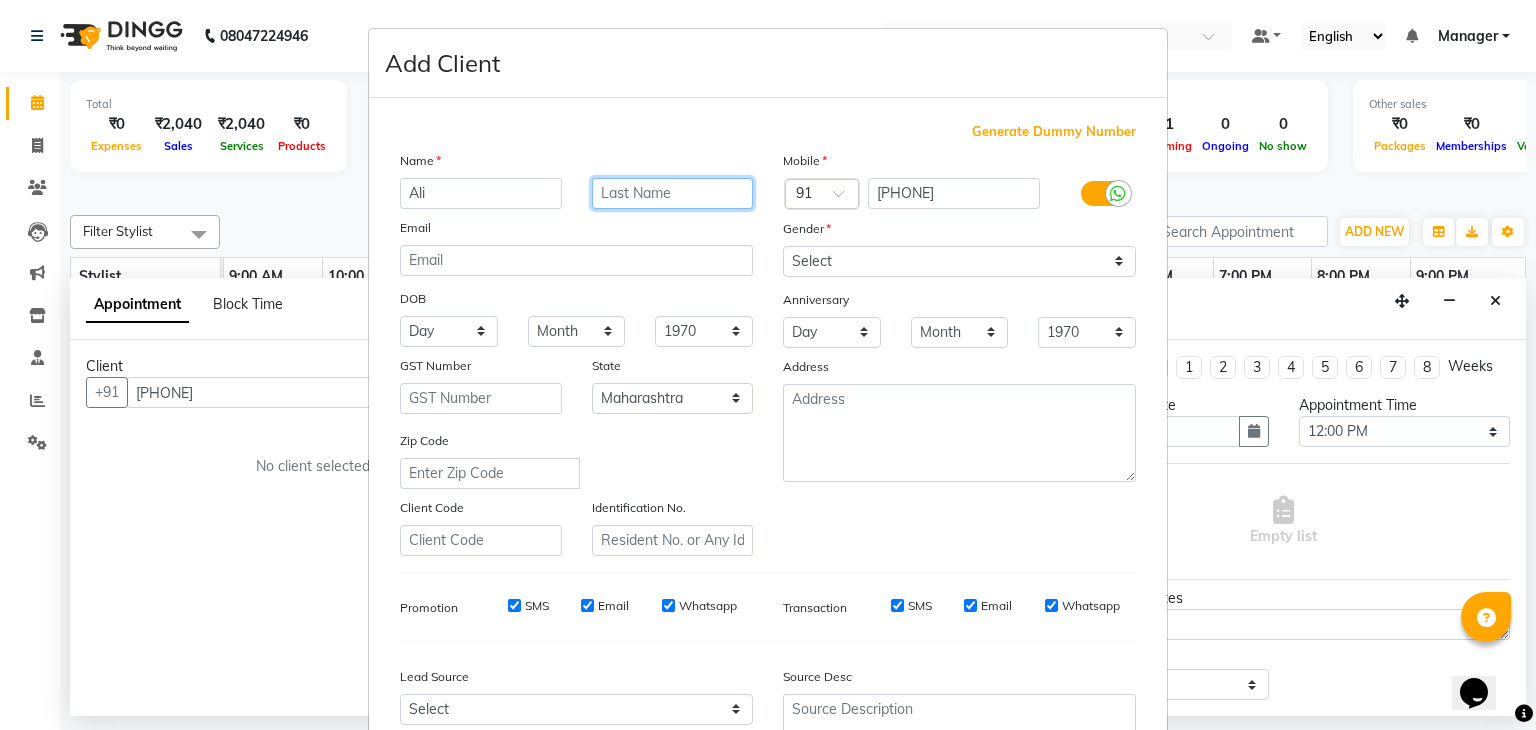 click at bounding box center (673, 193) 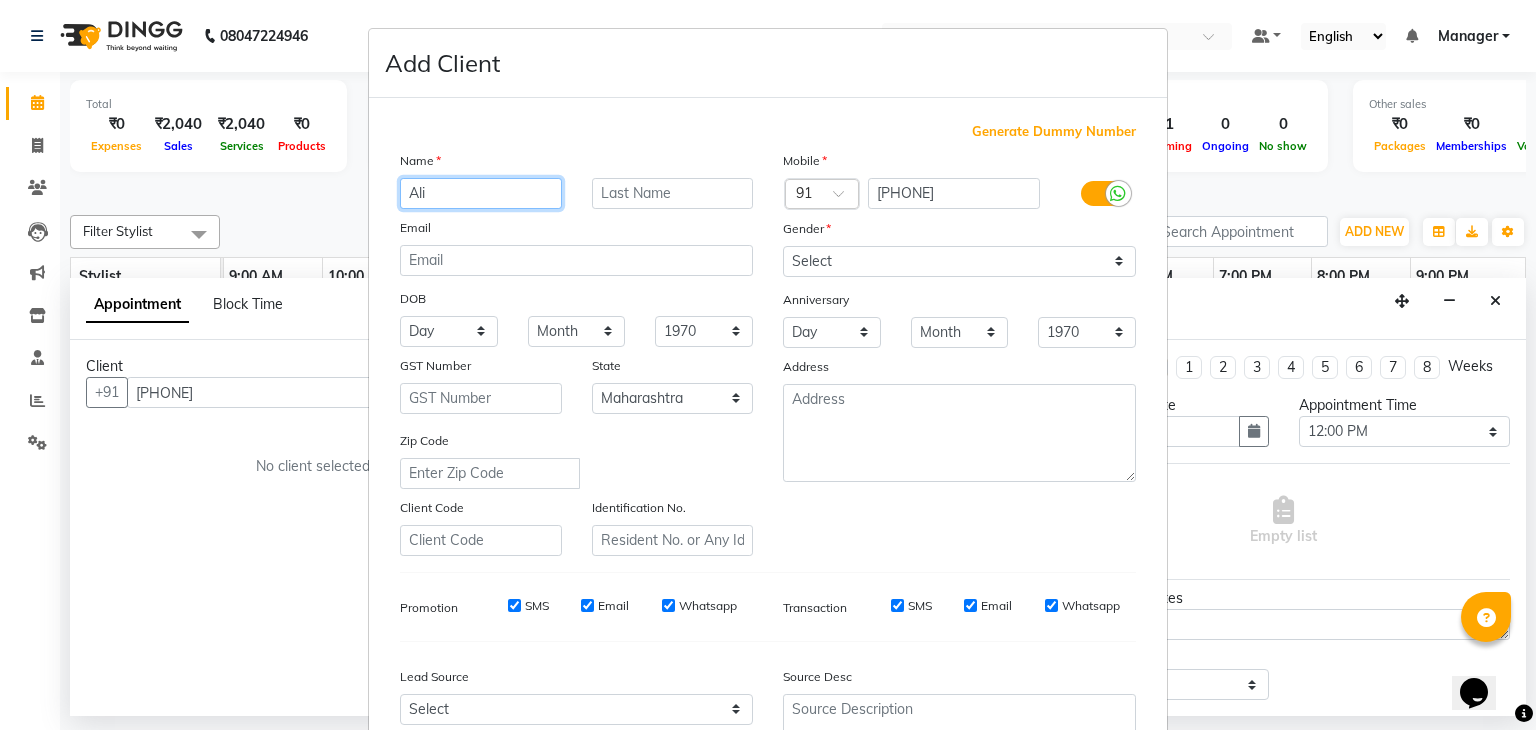 click on "Ali" at bounding box center [481, 193] 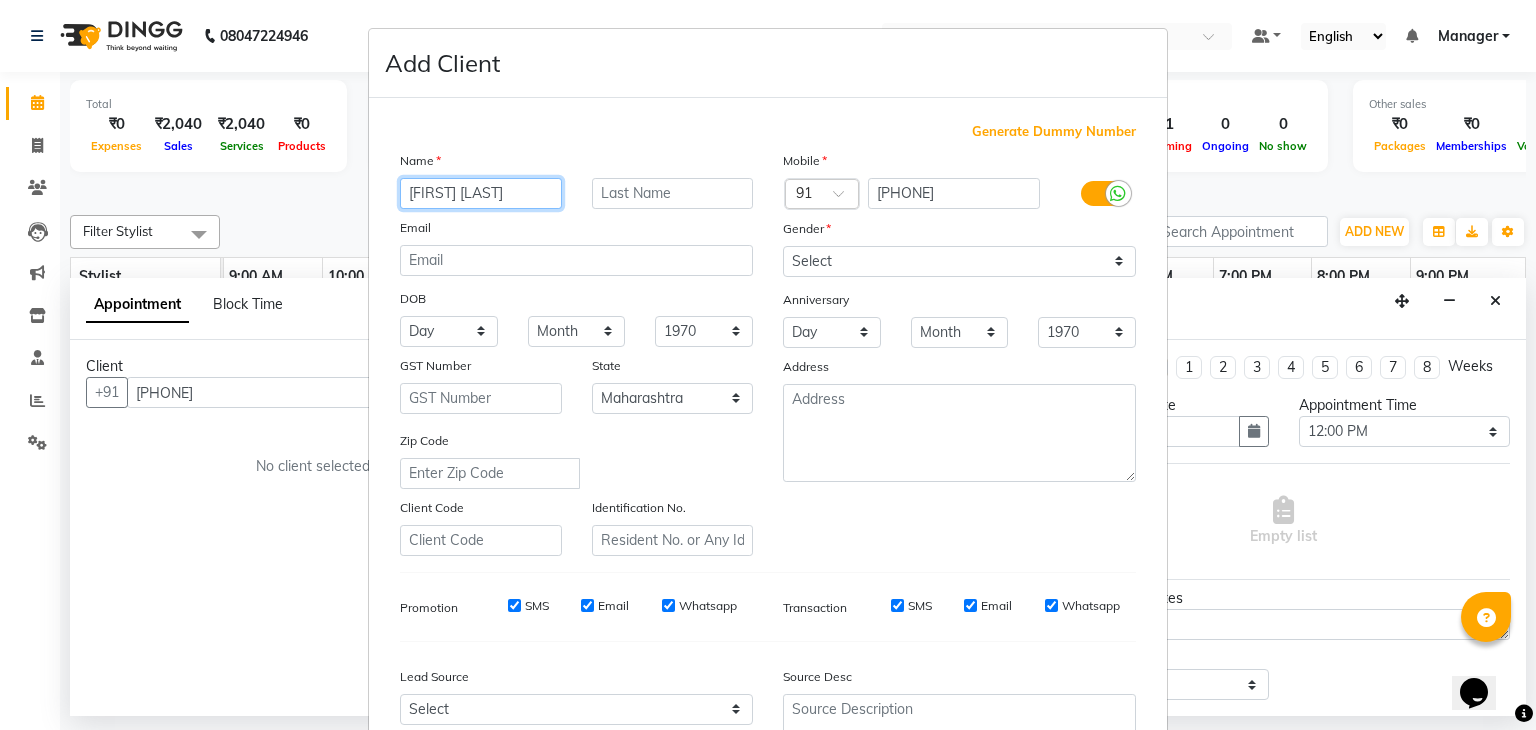 type on "Ali Asgar" 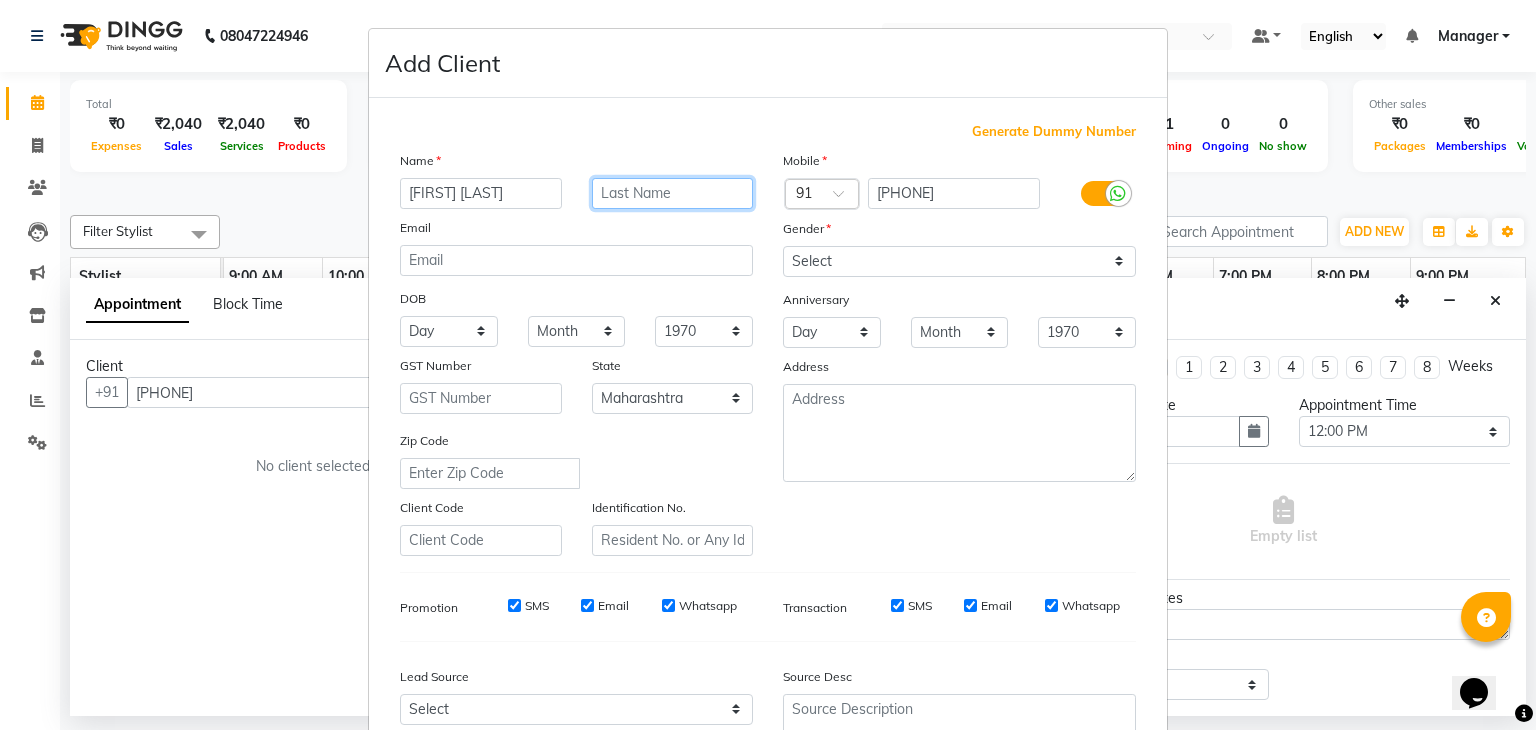 click at bounding box center (673, 193) 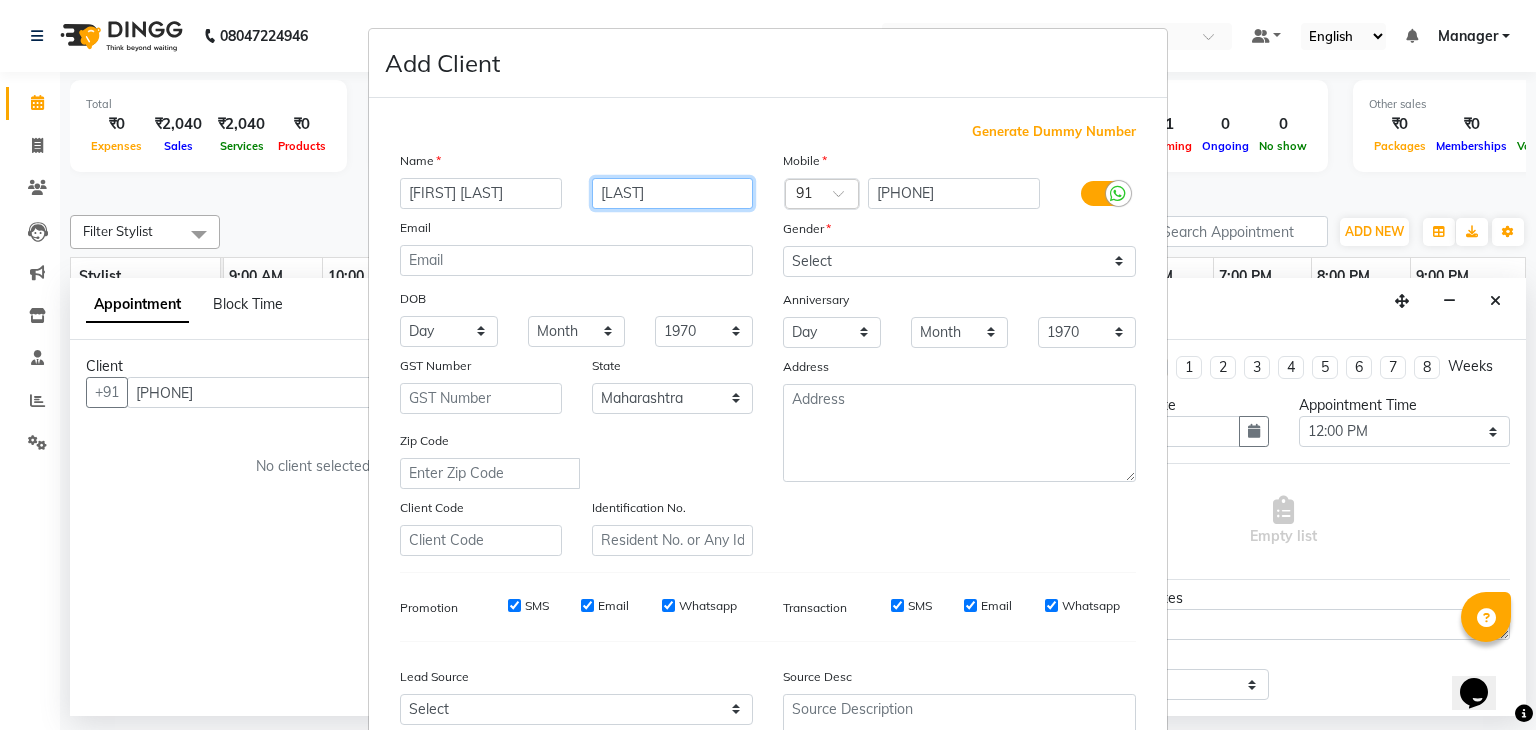 type on "Husain" 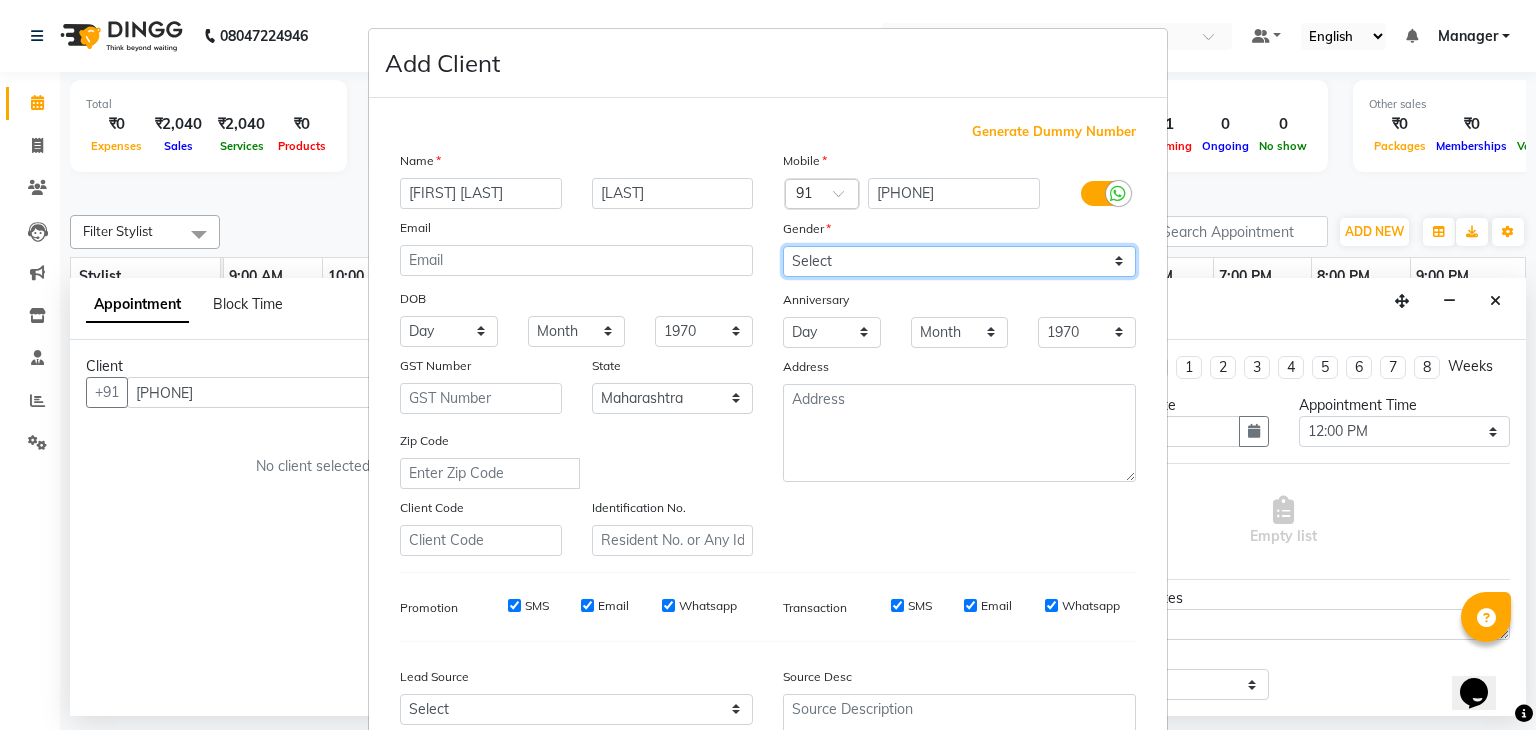 click on "Select Male Female Other Prefer Not To Say" at bounding box center (959, 261) 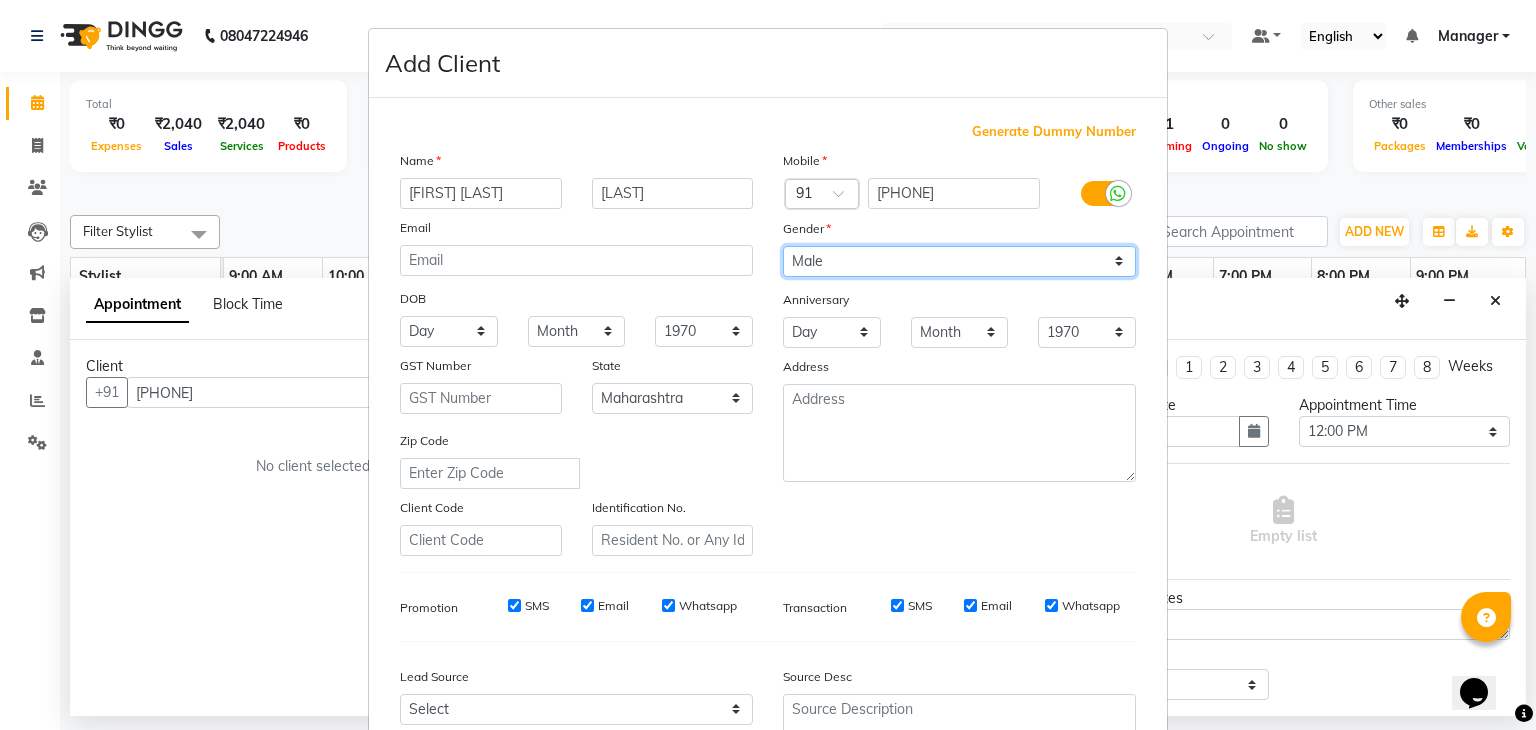click on "Select Male Female Other Prefer Not To Say" at bounding box center (959, 261) 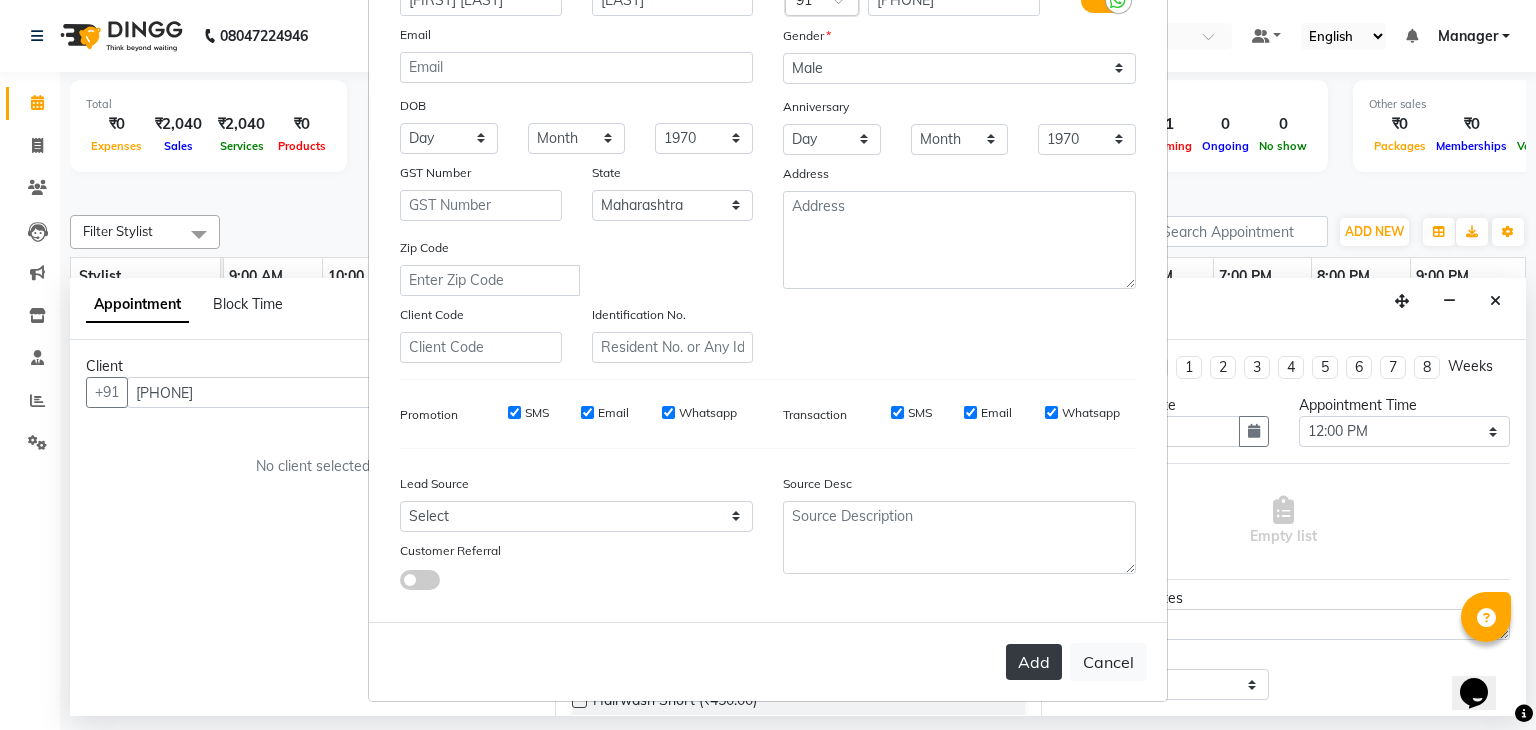 click on "Add" at bounding box center (1034, 662) 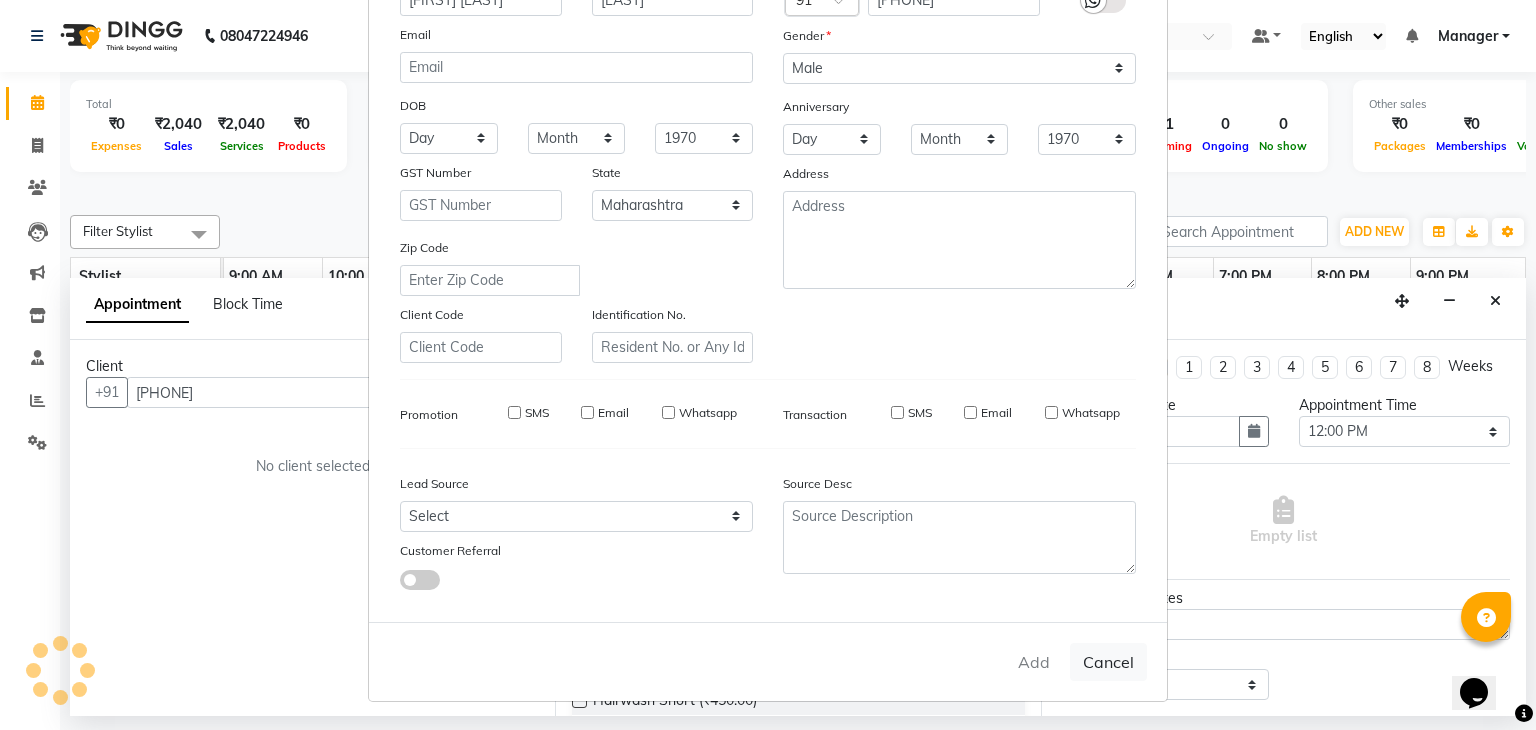 type 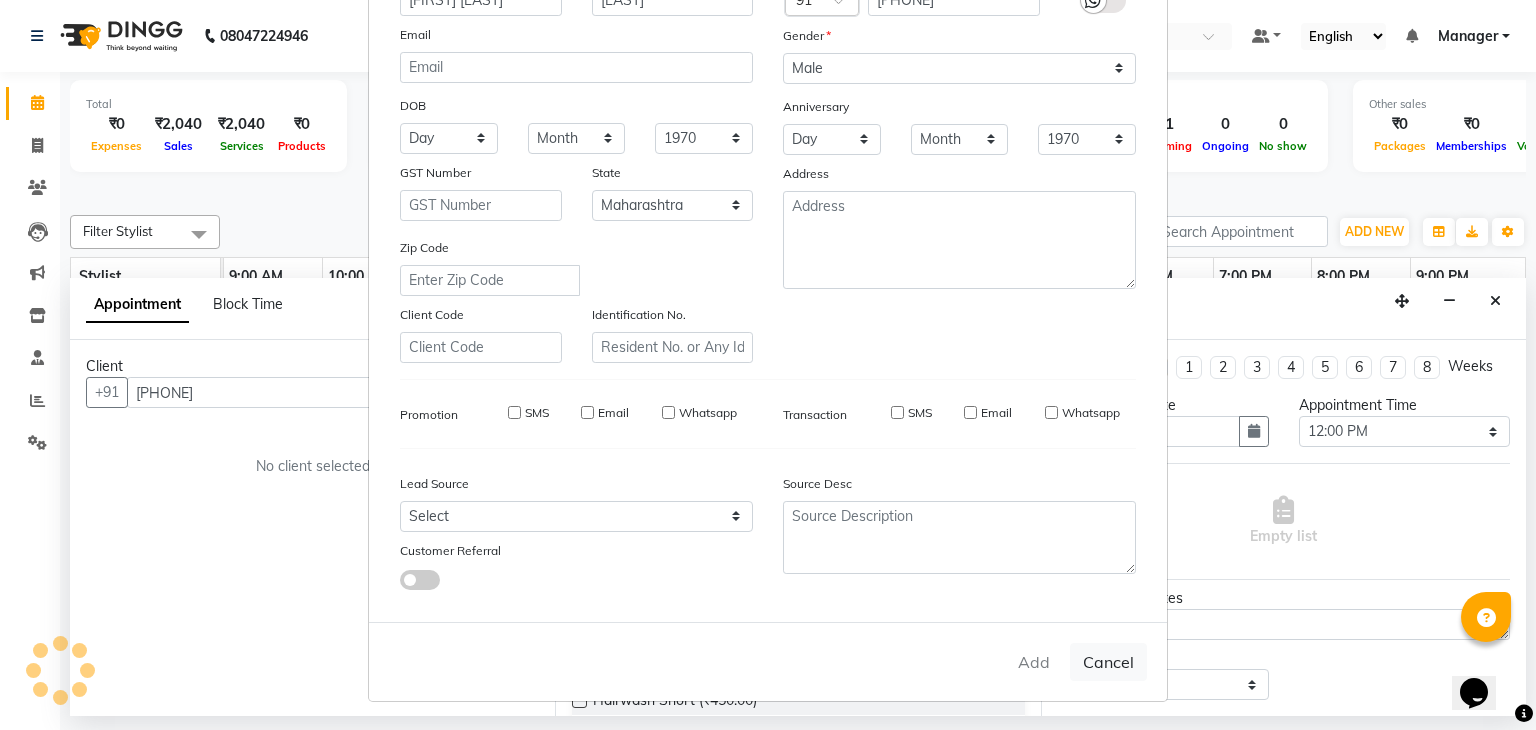 type 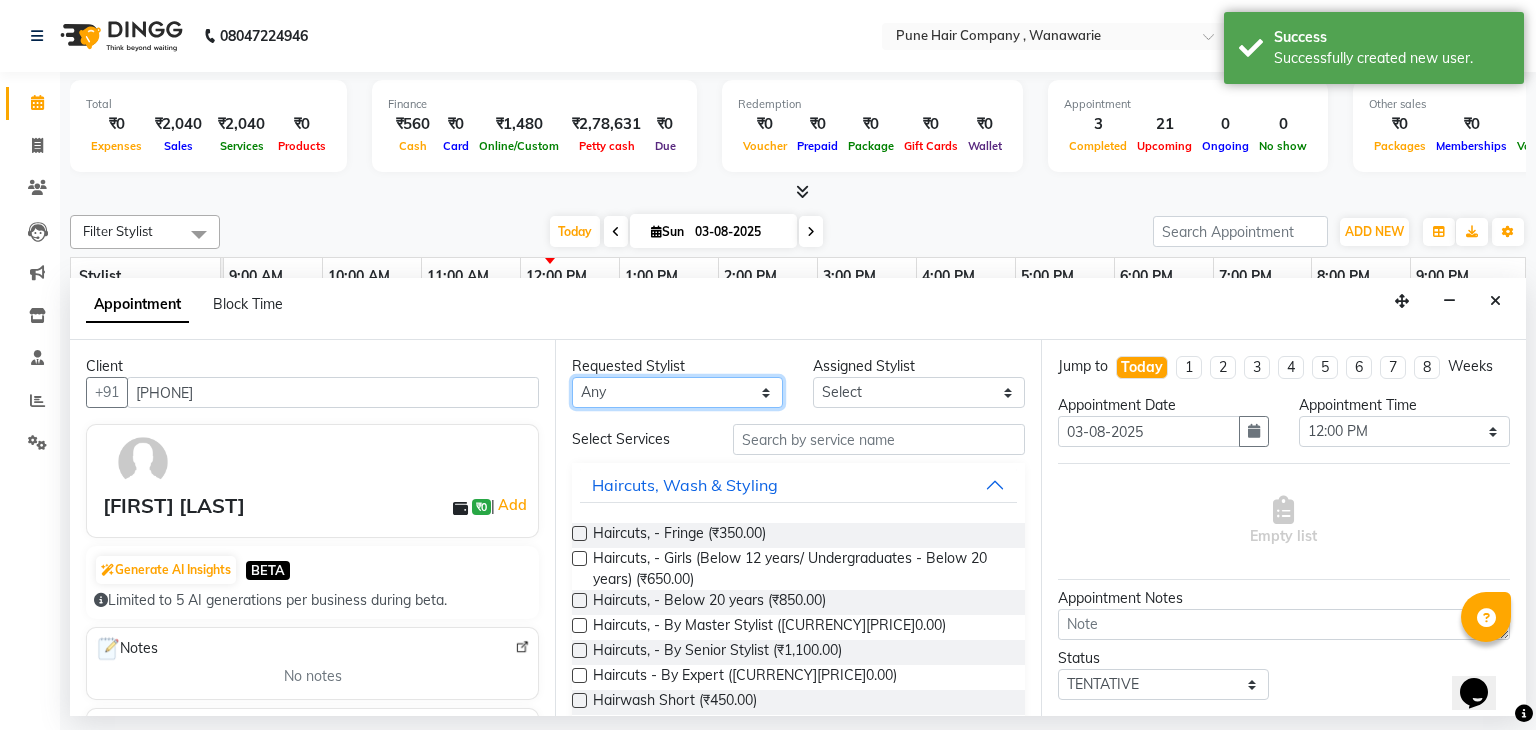 click on "Any Faisal shaikh Kanchan Gajare  Kasturi bhandari Manoj Zambre Prasad wagh Ranjeet Solanki Shriram Raut" at bounding box center [677, 392] 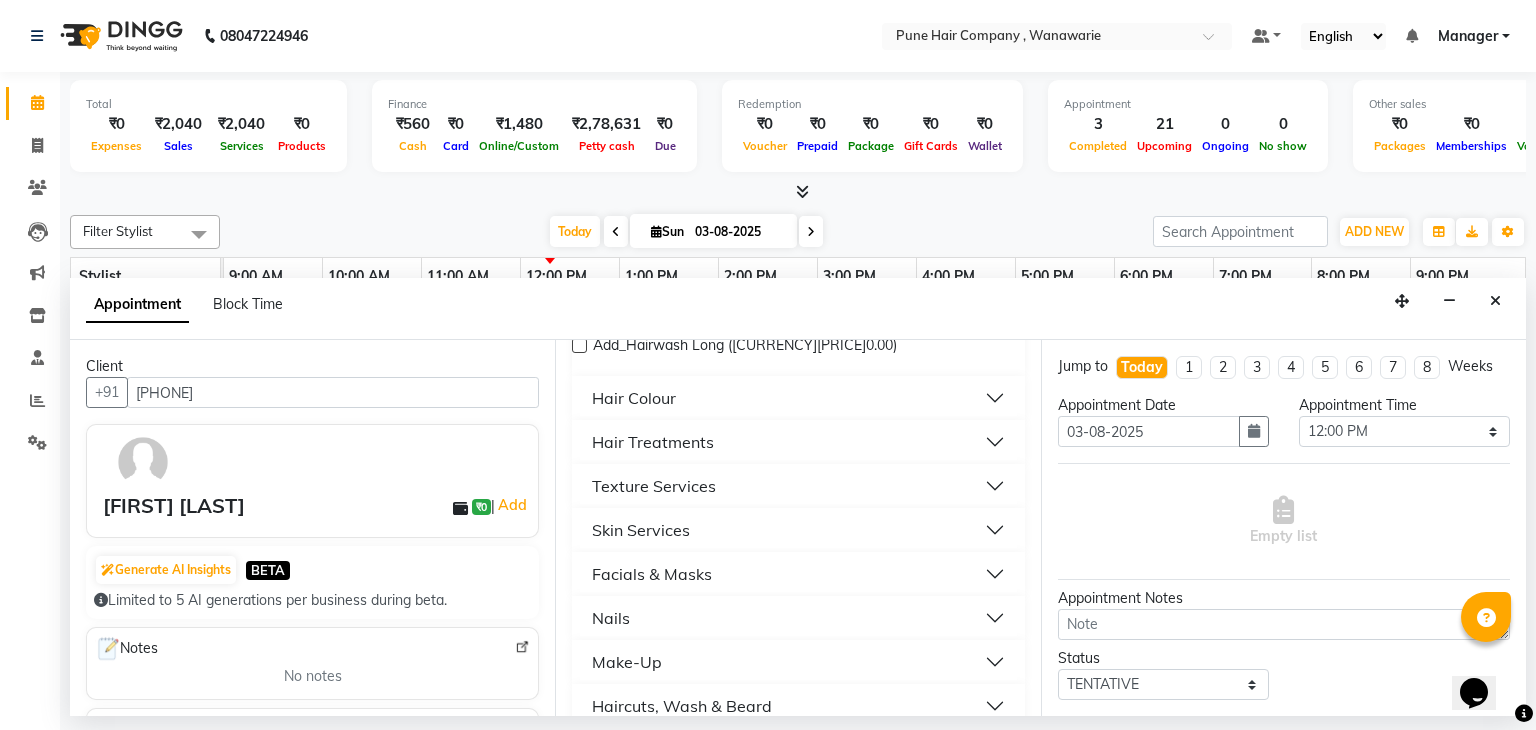 scroll, scrollTop: 745, scrollLeft: 0, axis: vertical 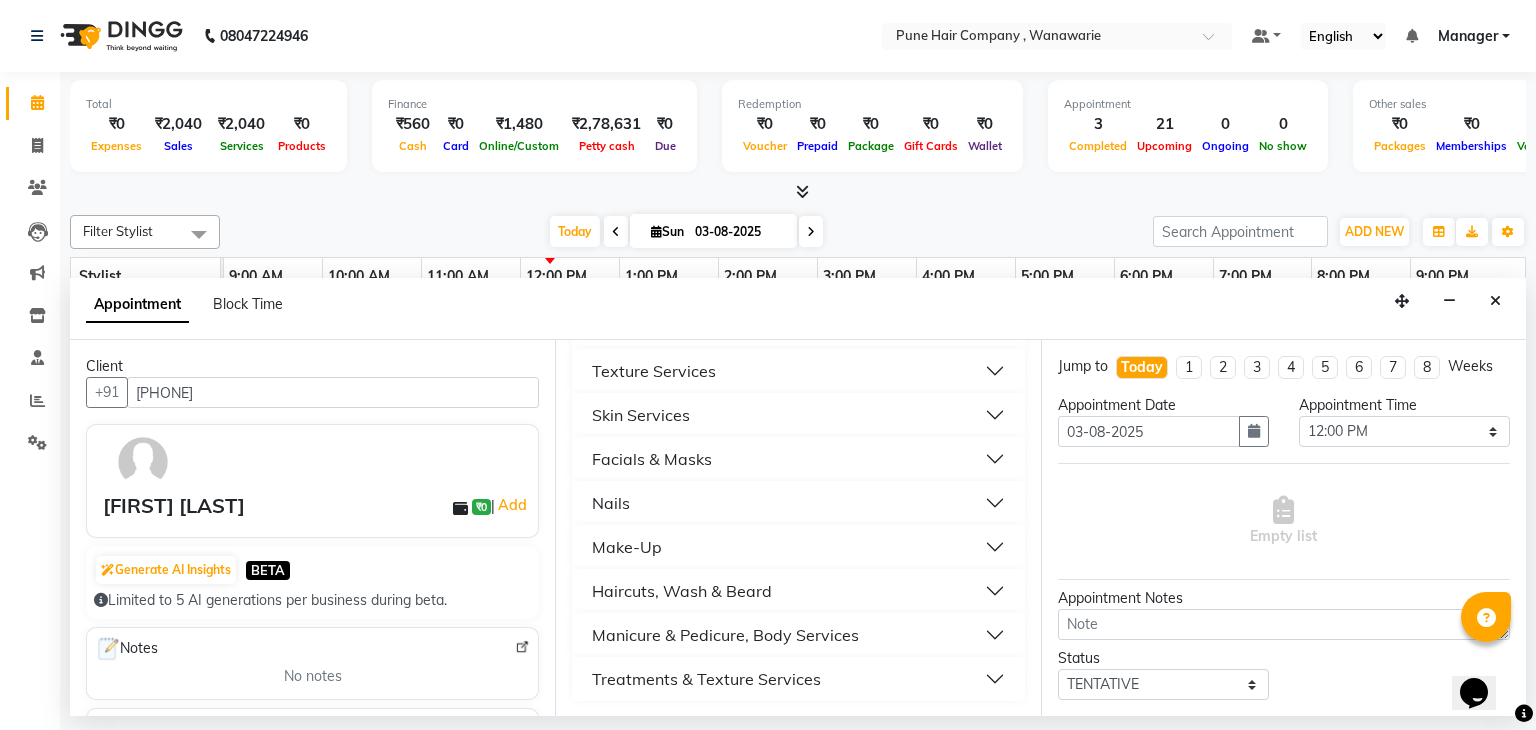 click on "Haircuts, Wash & Beard" at bounding box center (682, 591) 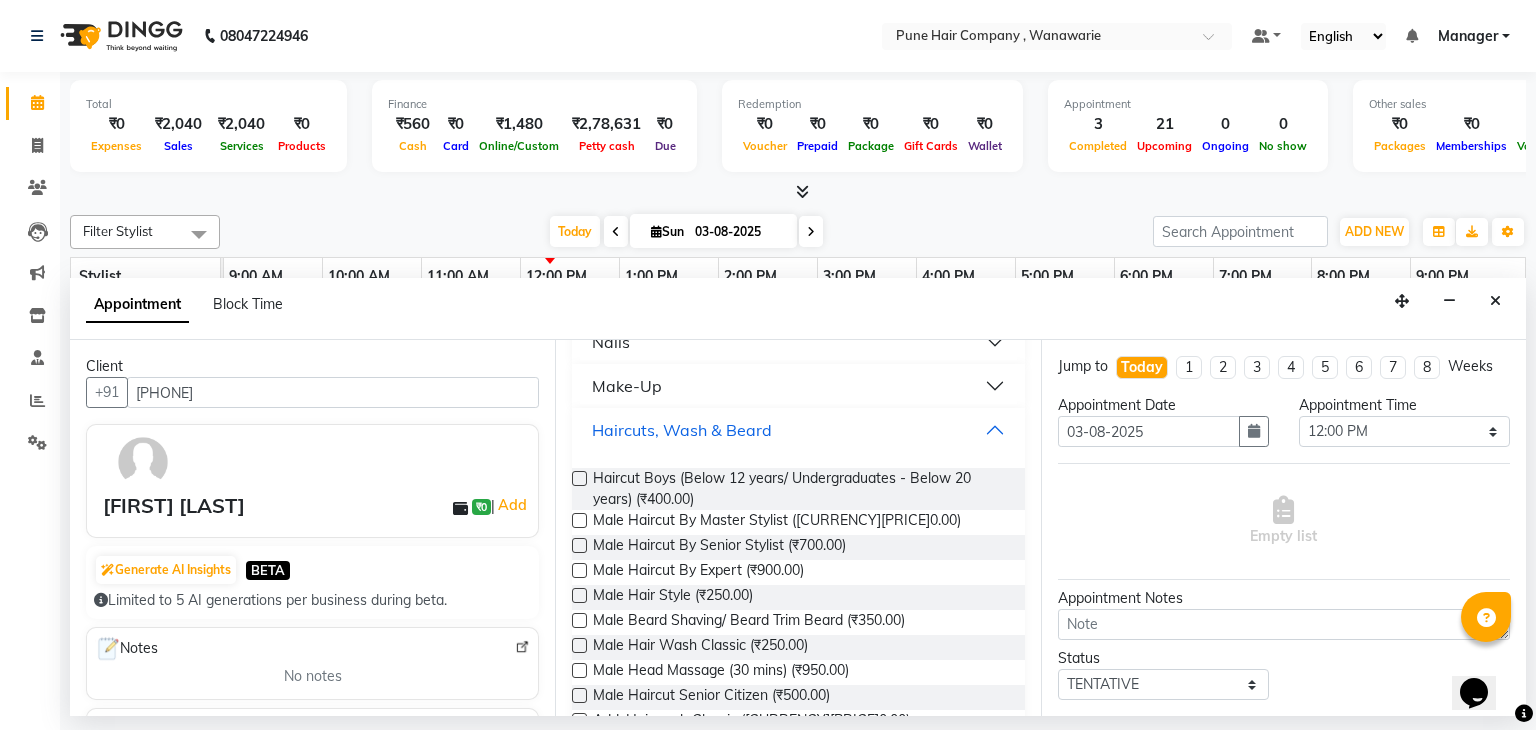 scroll, scrollTop: 908, scrollLeft: 0, axis: vertical 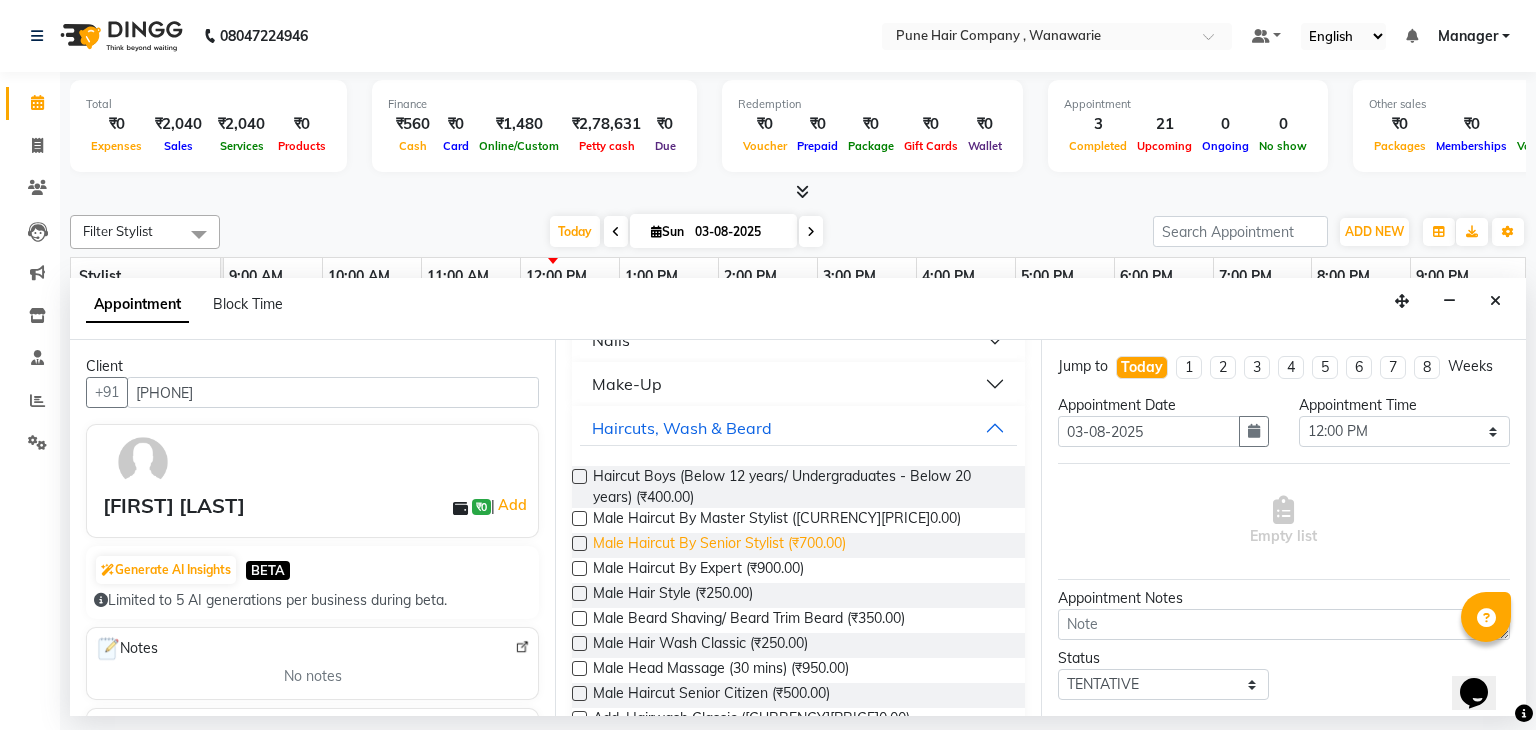 click on "Male Haircut By Senior Stylist (₹700.00)" at bounding box center (719, 545) 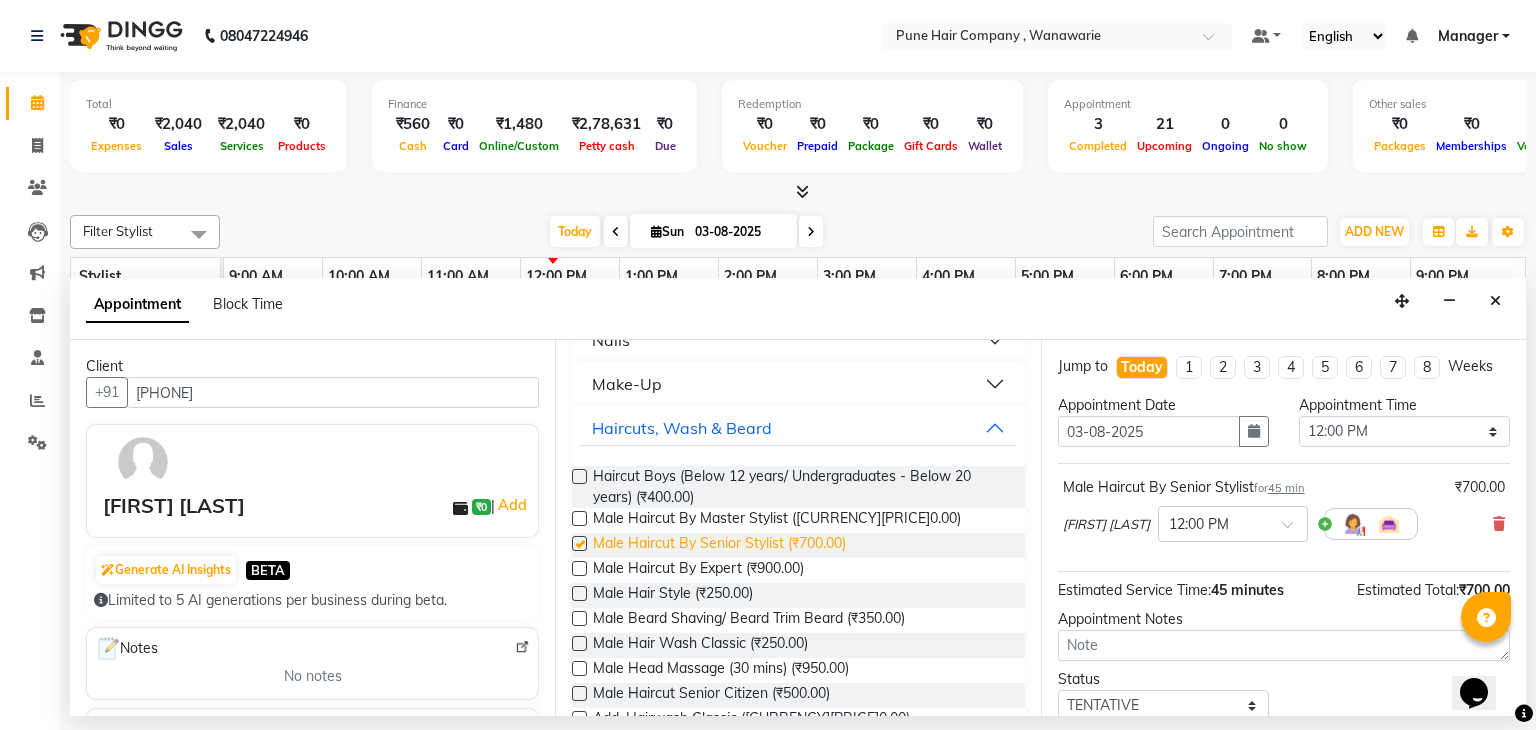 checkbox on "false" 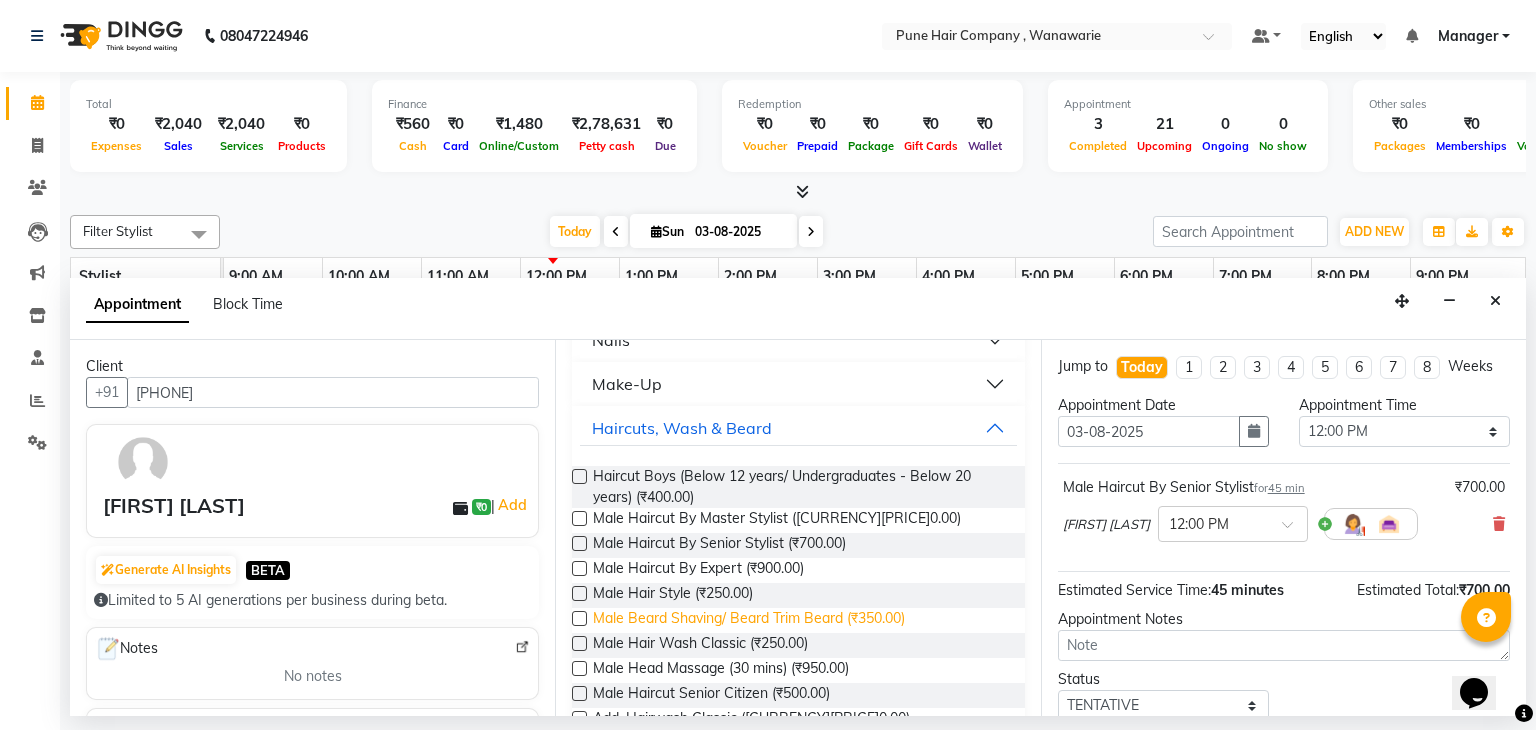 click on "Male Beard Shaving/ Beard Trim Beard (₹350.00)" at bounding box center (749, 620) 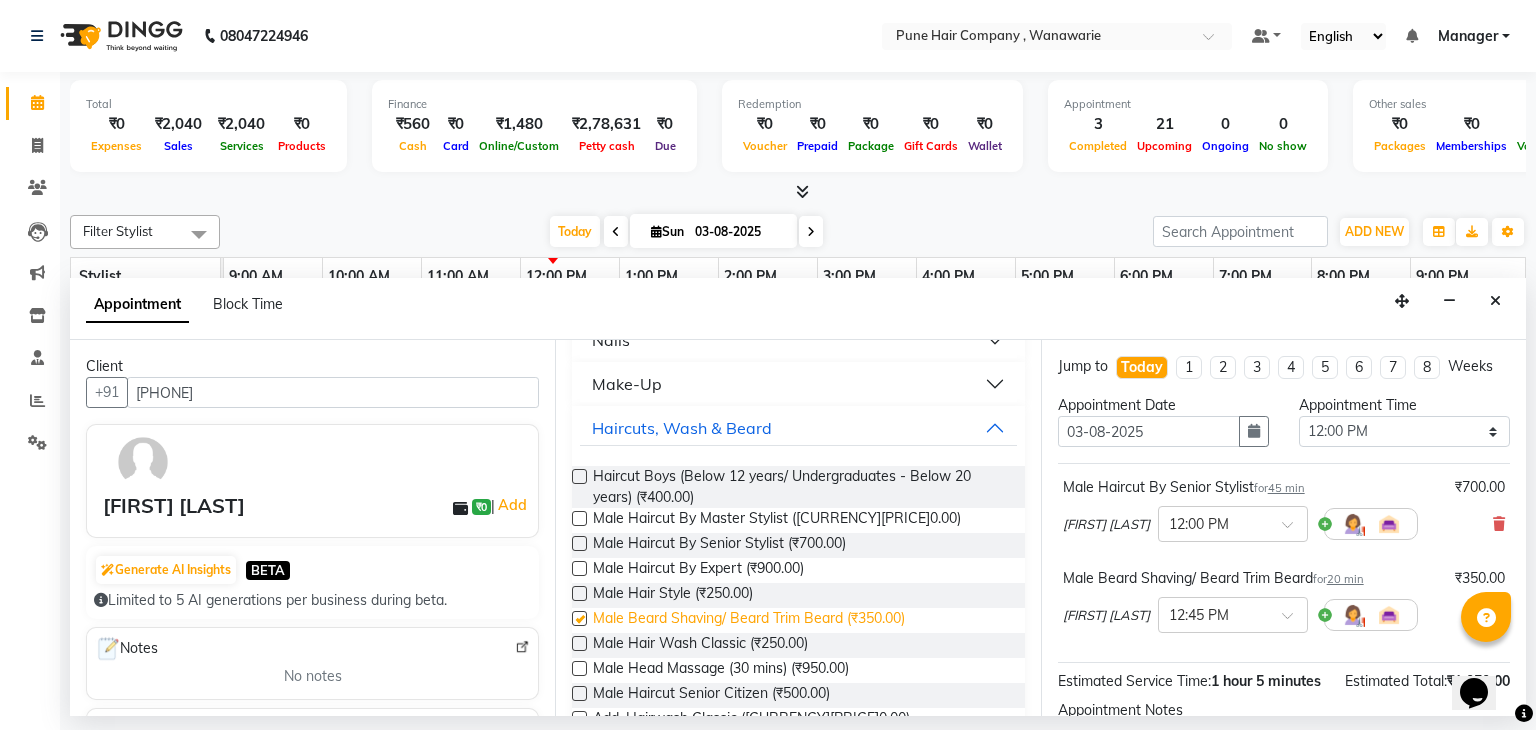 checkbox on "false" 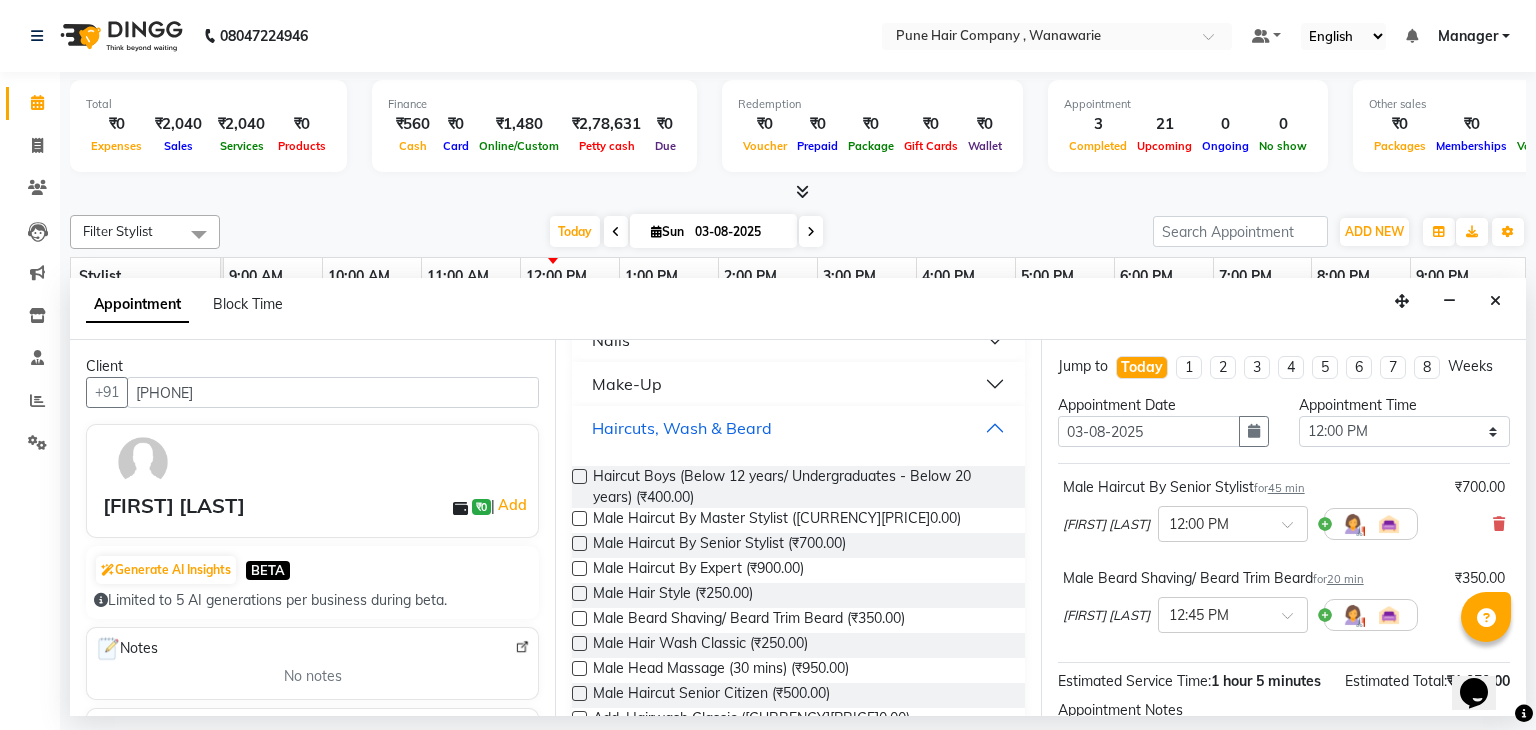 click on "Haircuts, Wash & Beard" at bounding box center (798, 428) 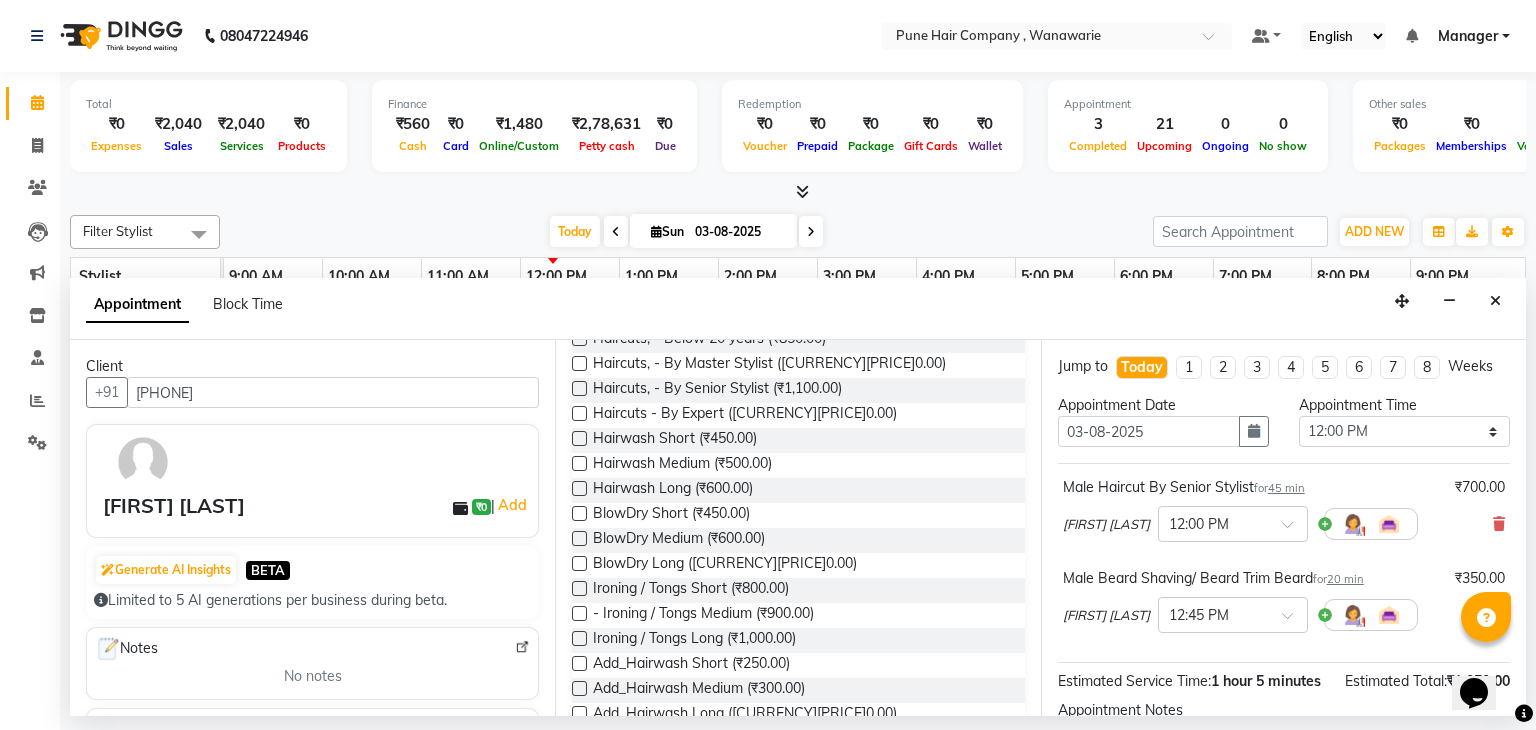 scroll, scrollTop: 0, scrollLeft: 0, axis: both 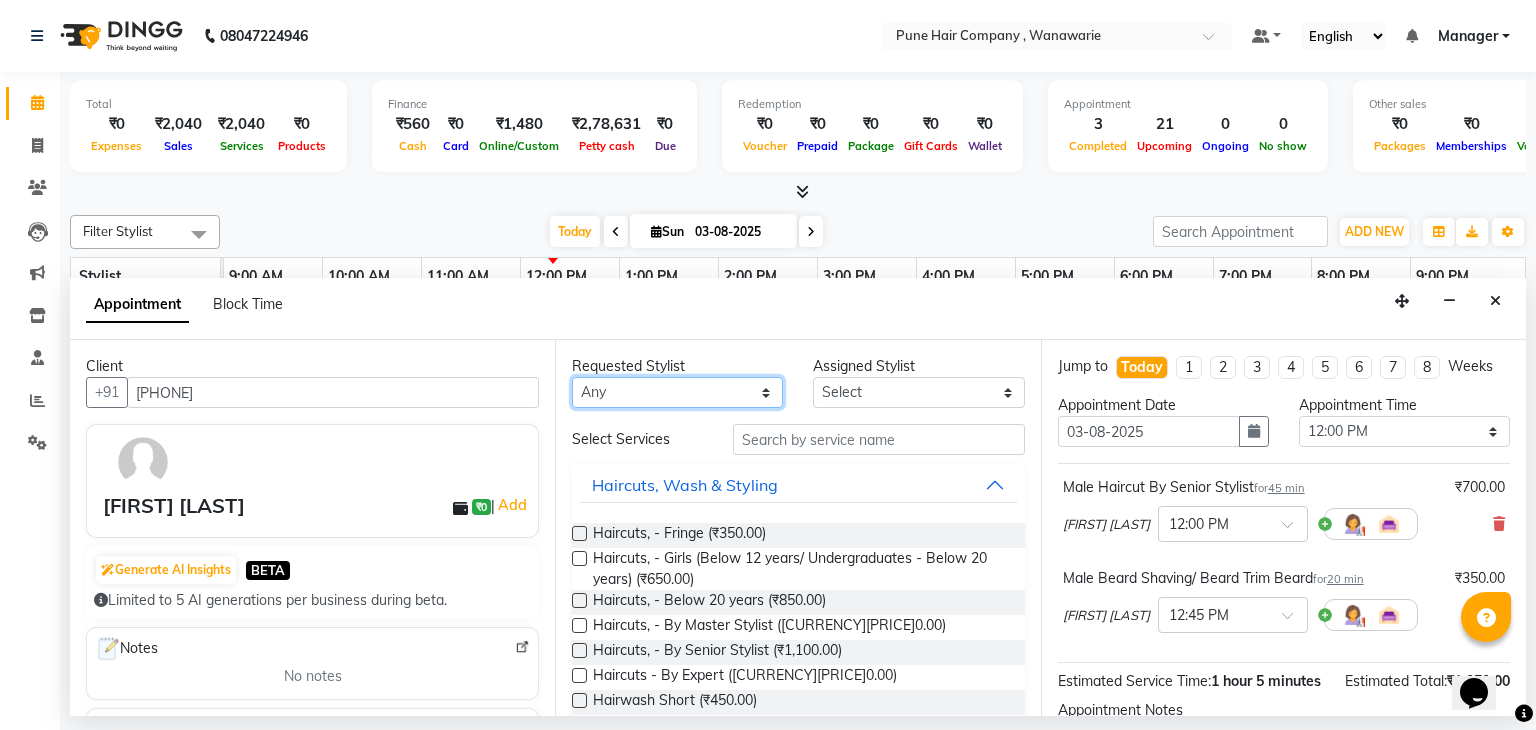 click on "Any Faisal shaikh Kanchan Gajare  Kasturi bhandari Manoj Zambre Prasad wagh Ranjeet Solanki Shriram Raut" at bounding box center [677, 392] 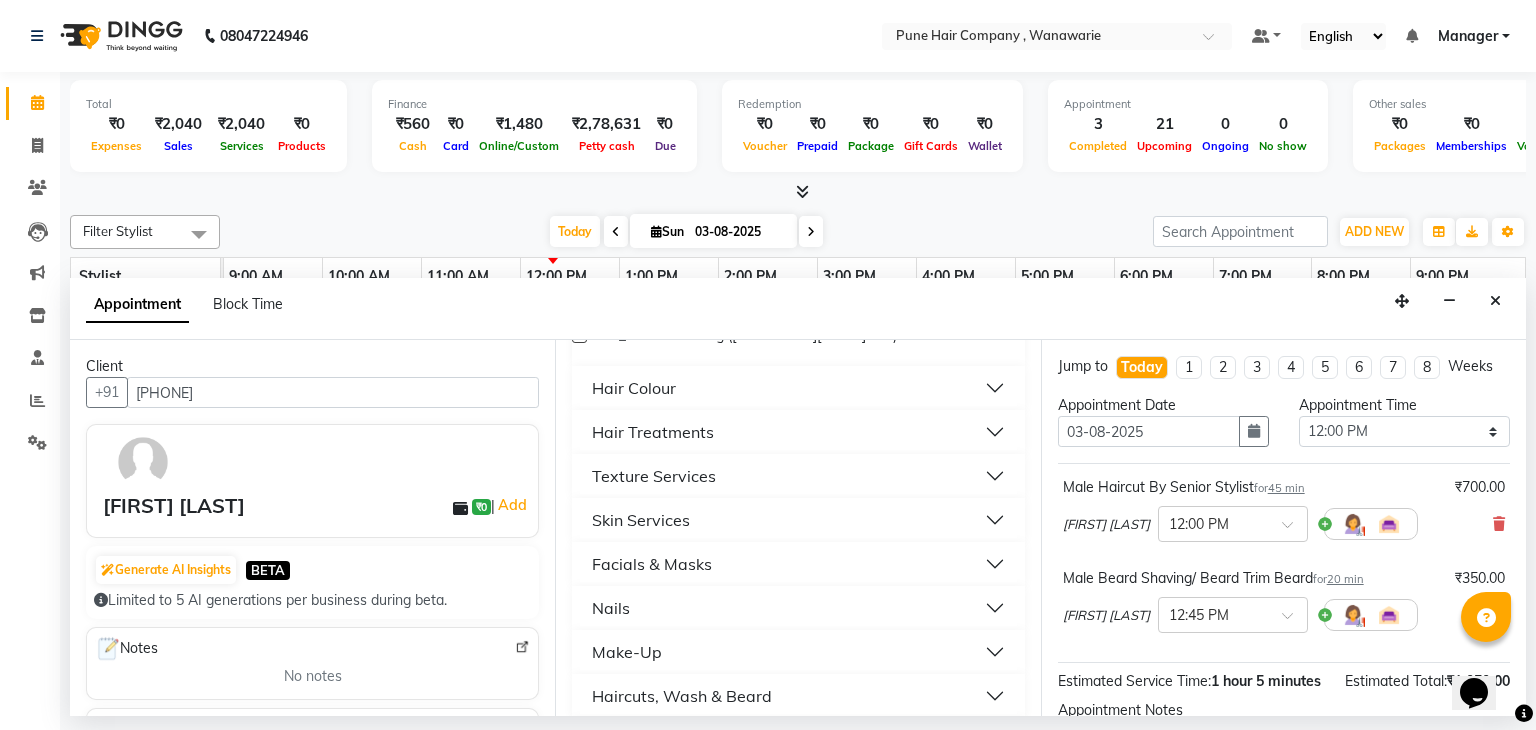 scroll, scrollTop: 745, scrollLeft: 0, axis: vertical 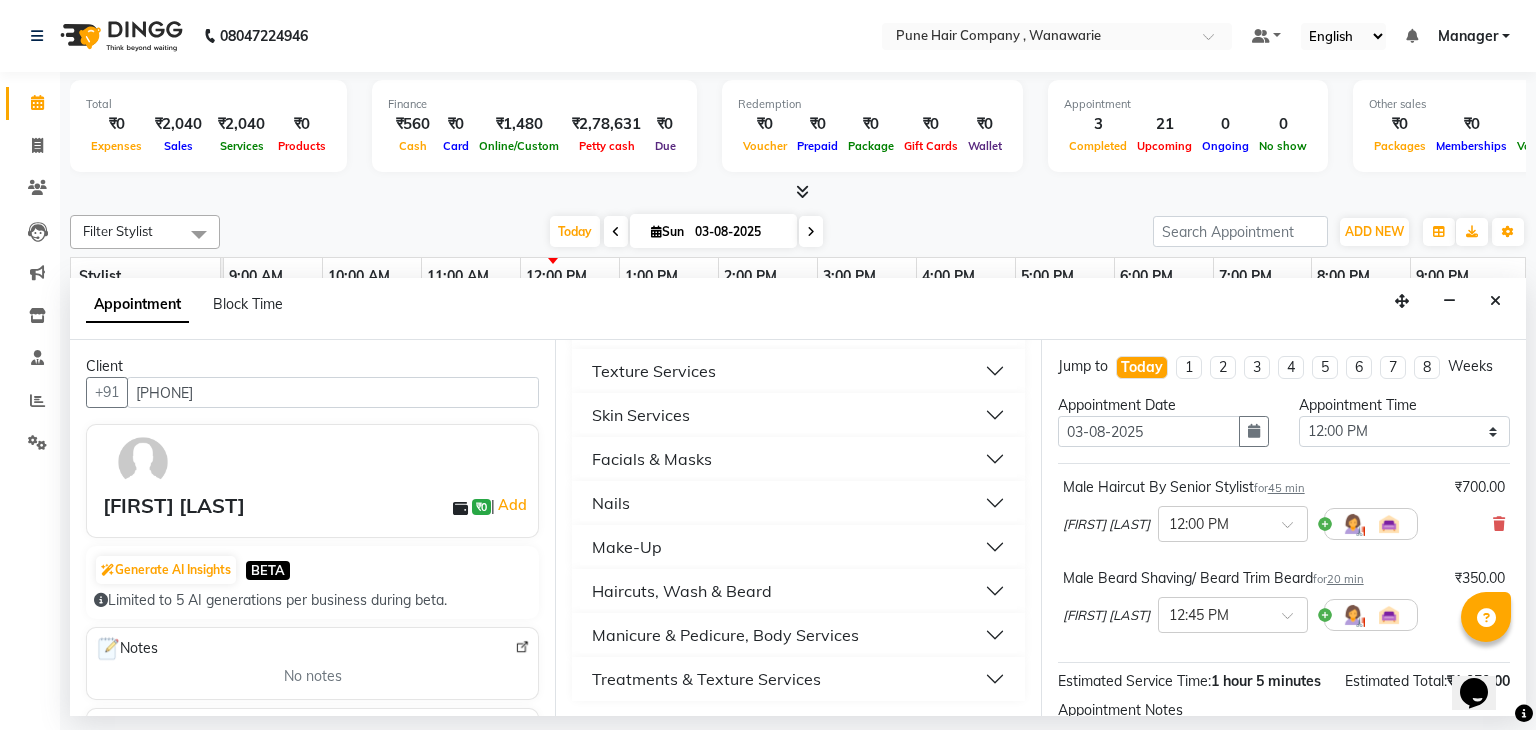 click on "Haircuts, Wash & Beard" at bounding box center (682, 591) 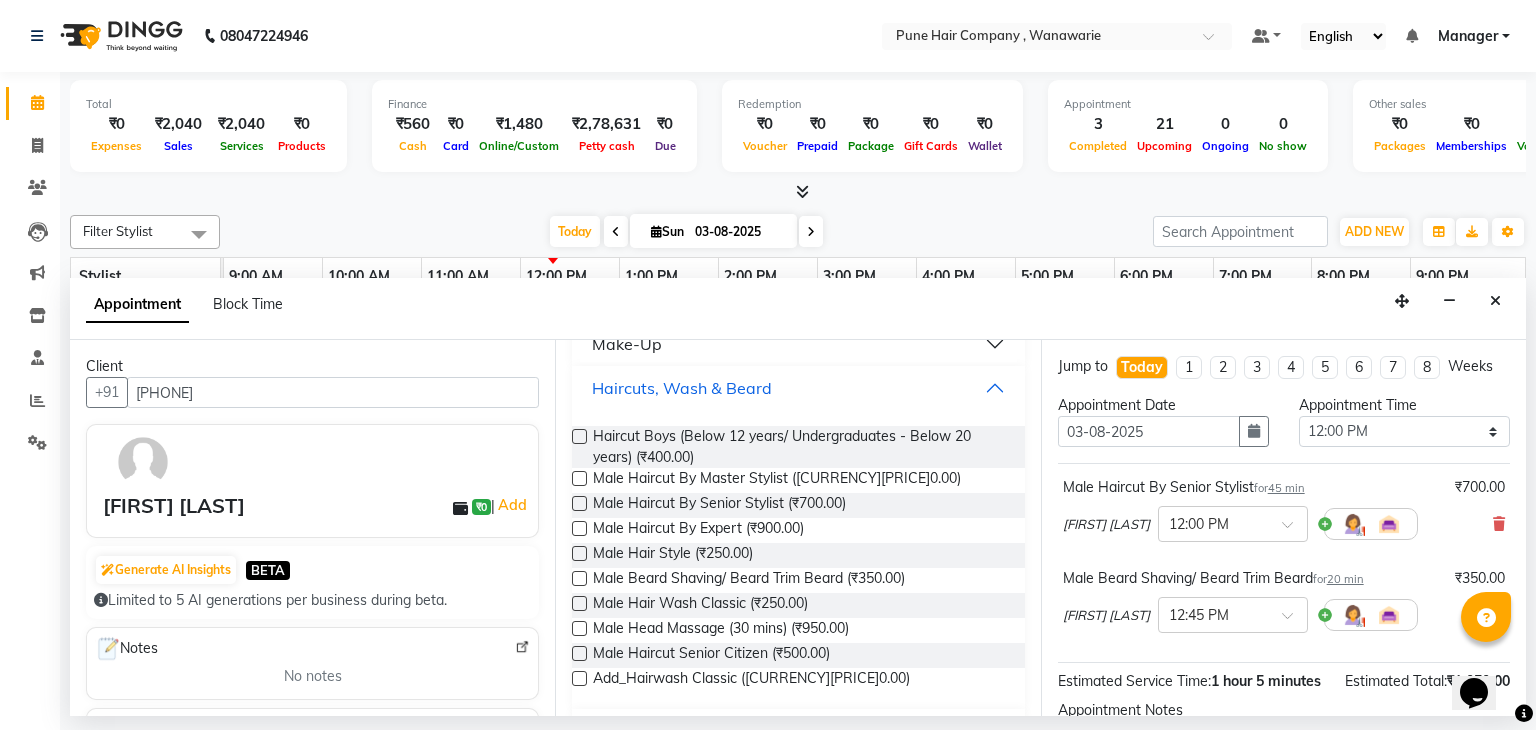 scroll, scrollTop: 948, scrollLeft: 0, axis: vertical 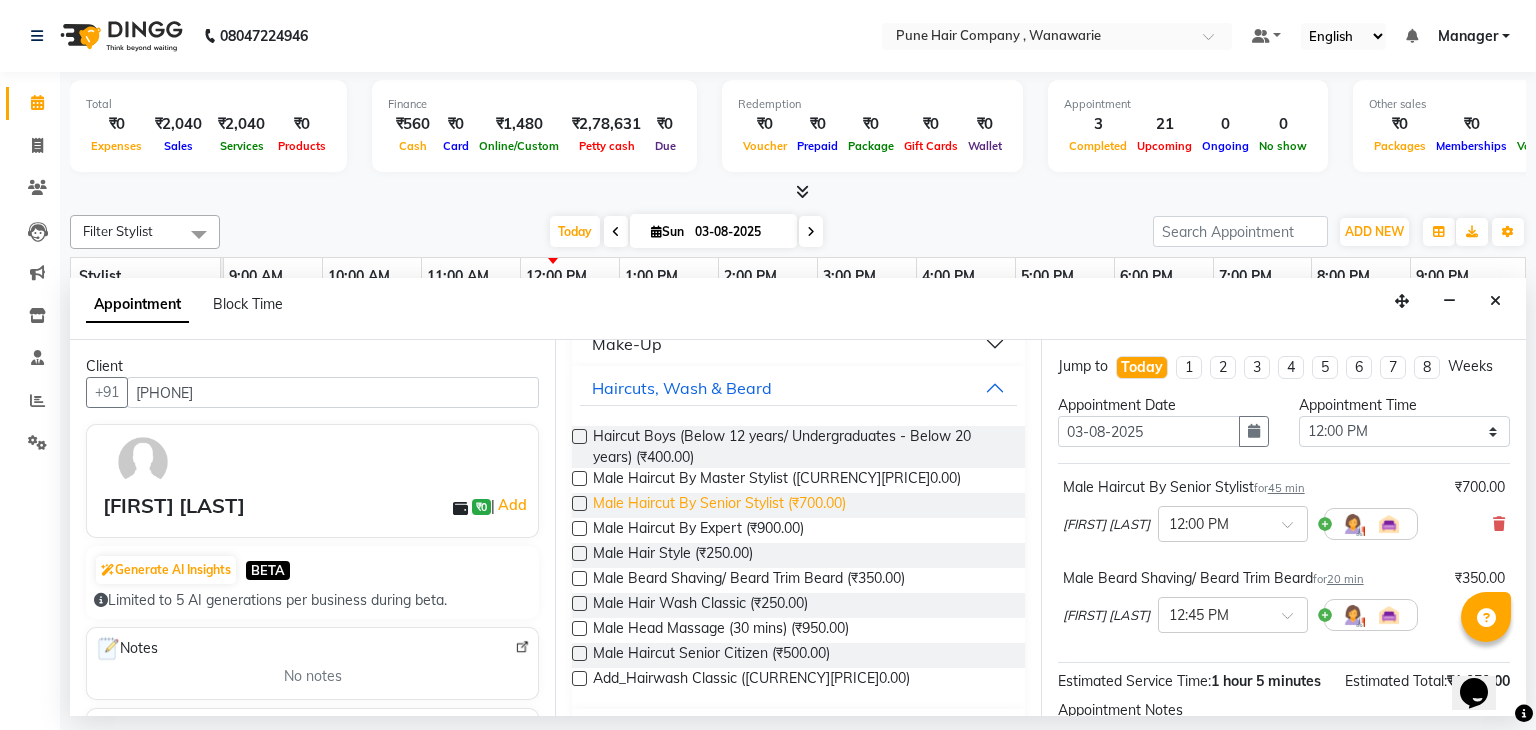 click on "Male Haircut By Senior Stylist (₹700.00)" at bounding box center (719, 505) 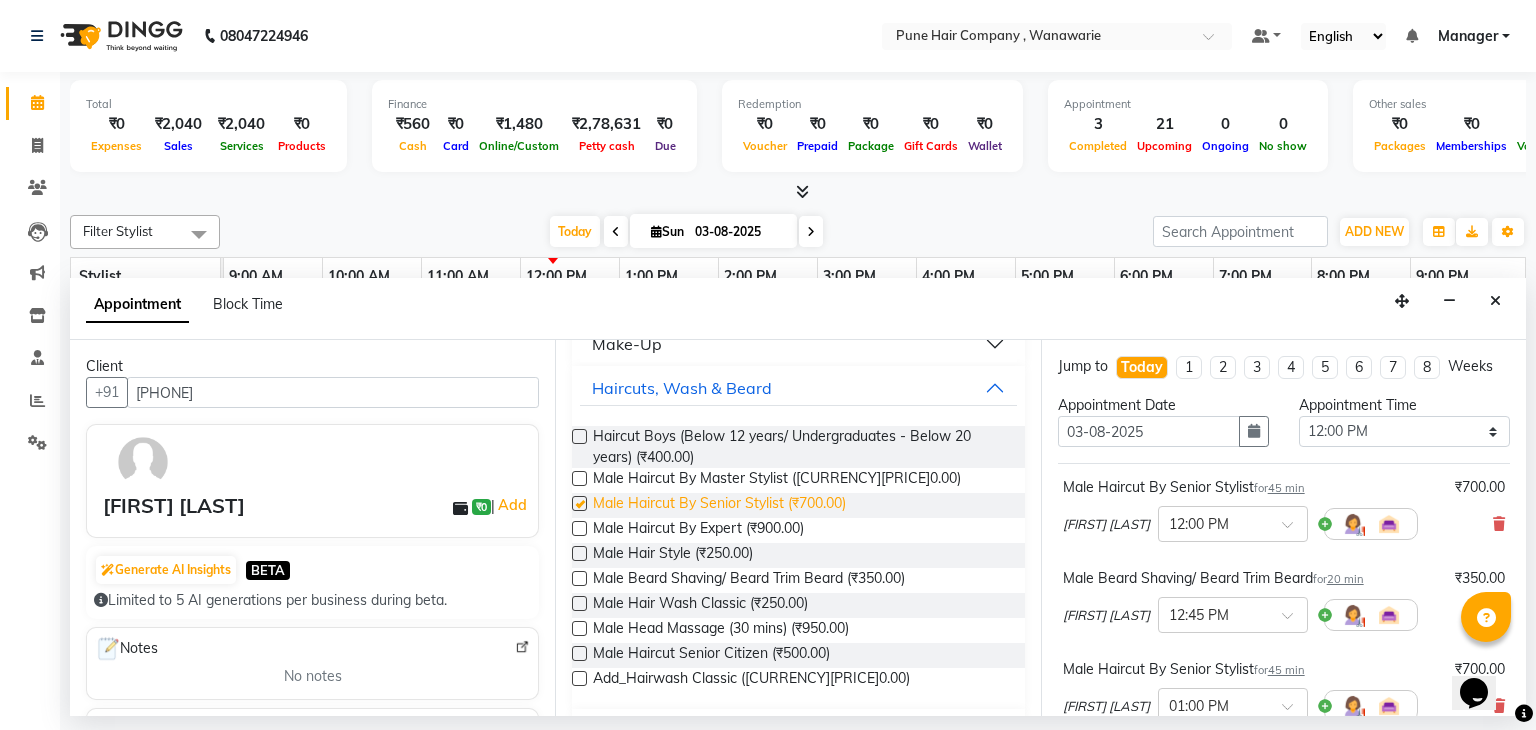checkbox on "false" 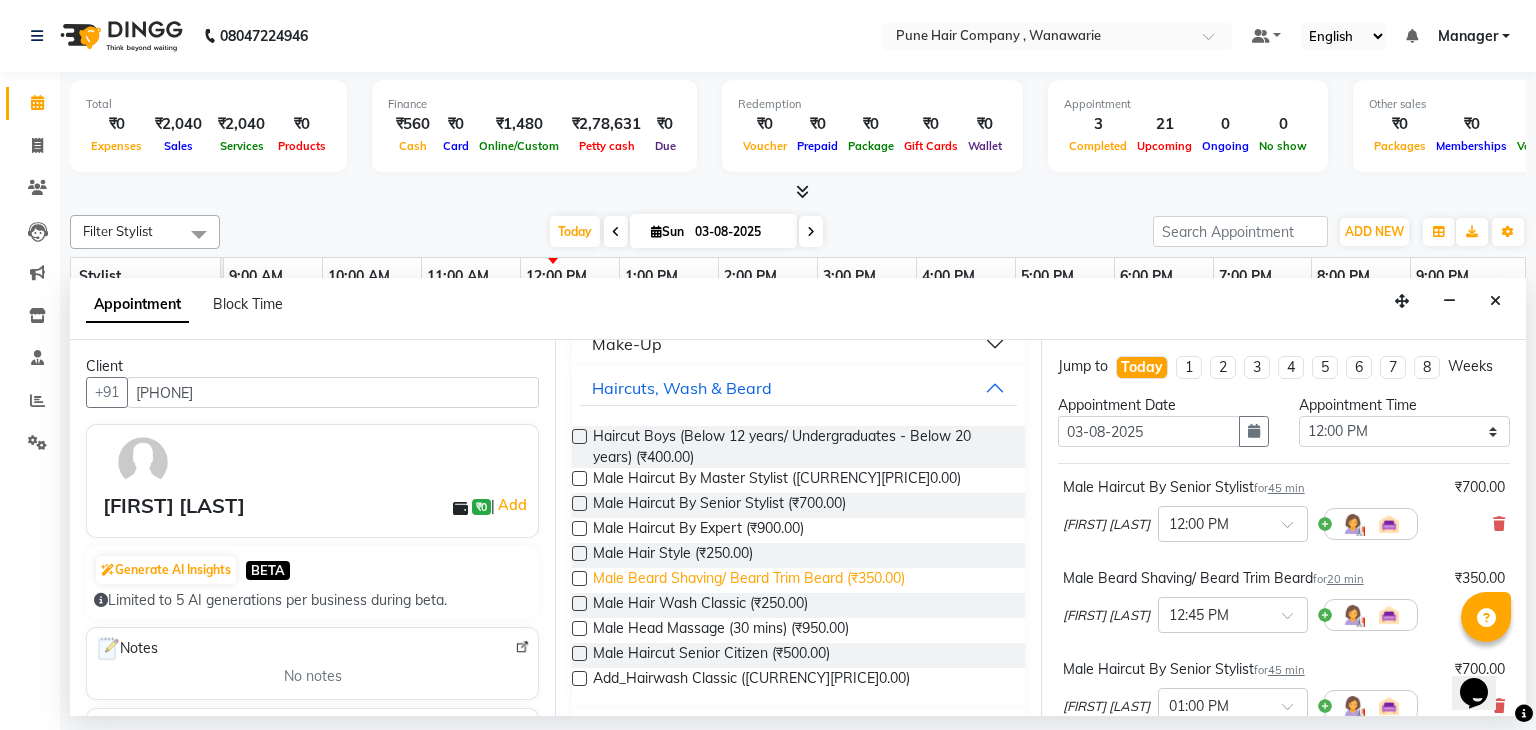 click on "Male Beard Shaving/ Beard Trim Beard (₹350.00)" at bounding box center (749, 580) 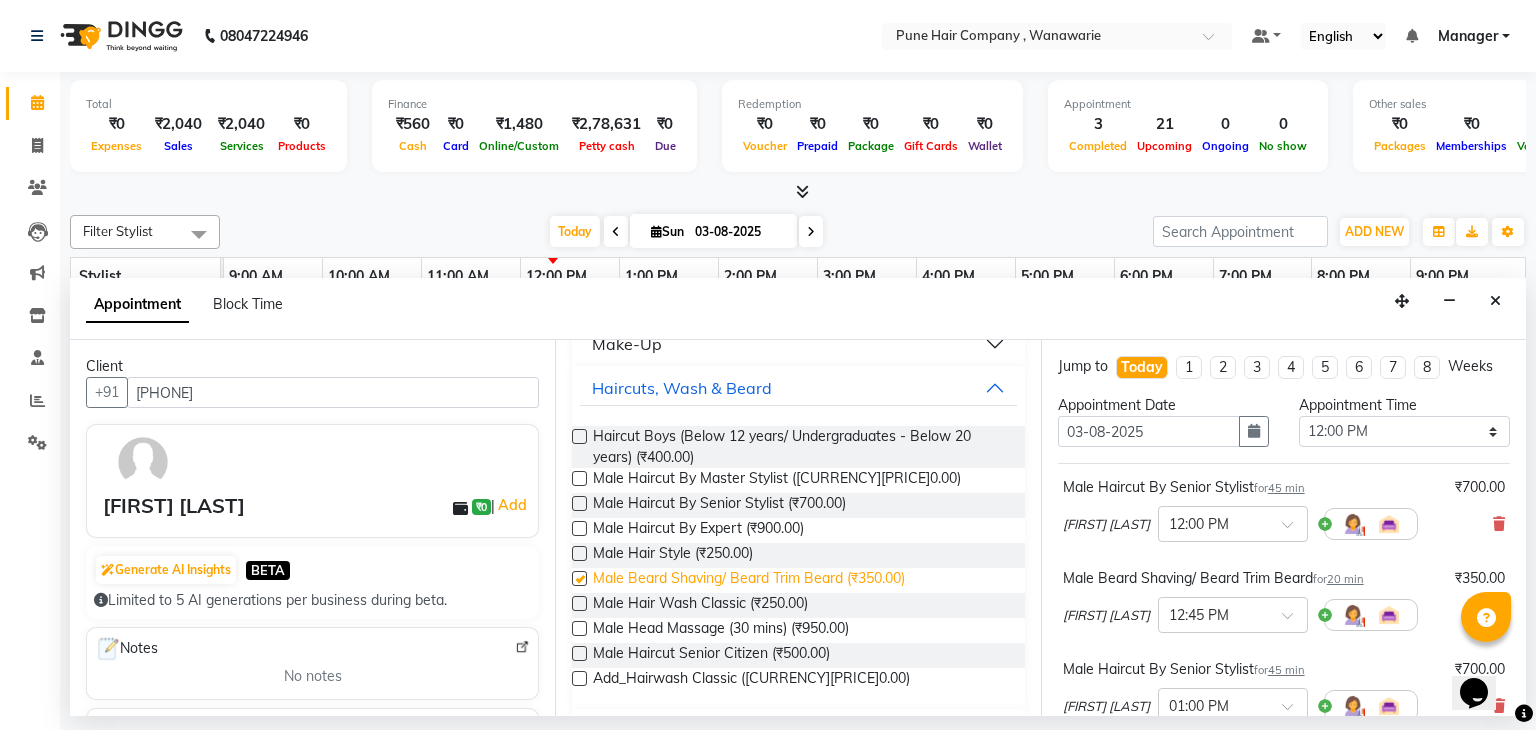 checkbox on "false" 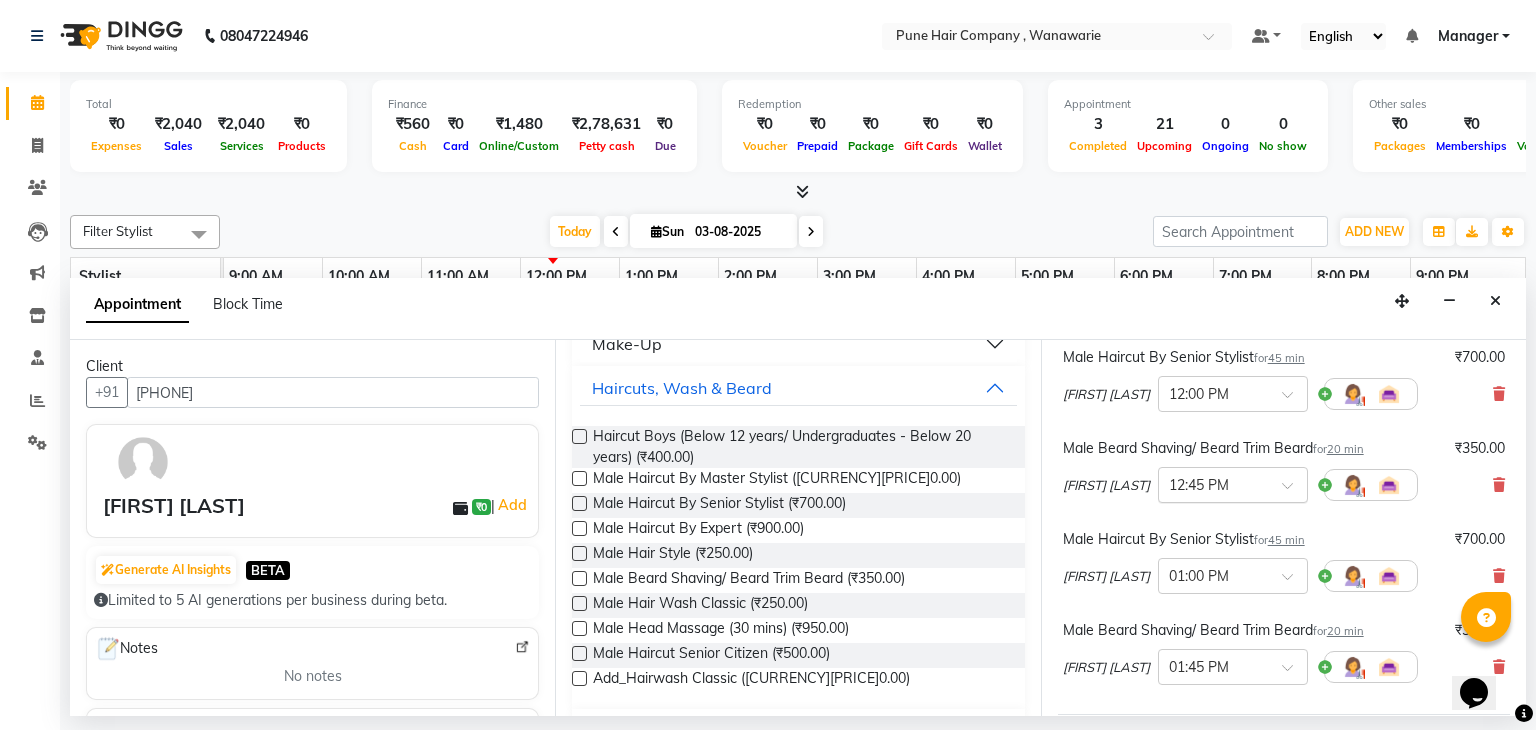 scroll, scrollTop: 148, scrollLeft: 0, axis: vertical 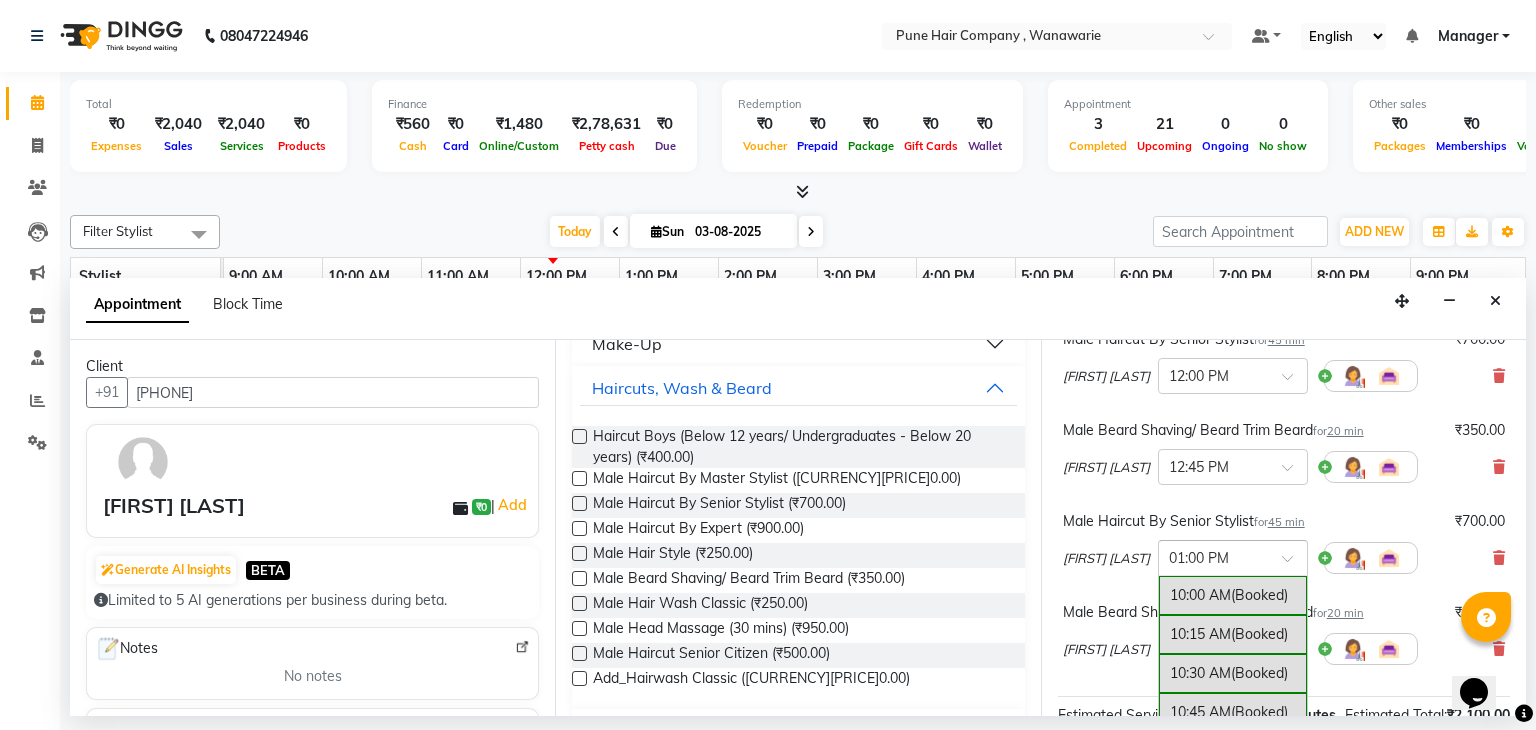 click at bounding box center [1294, 564] 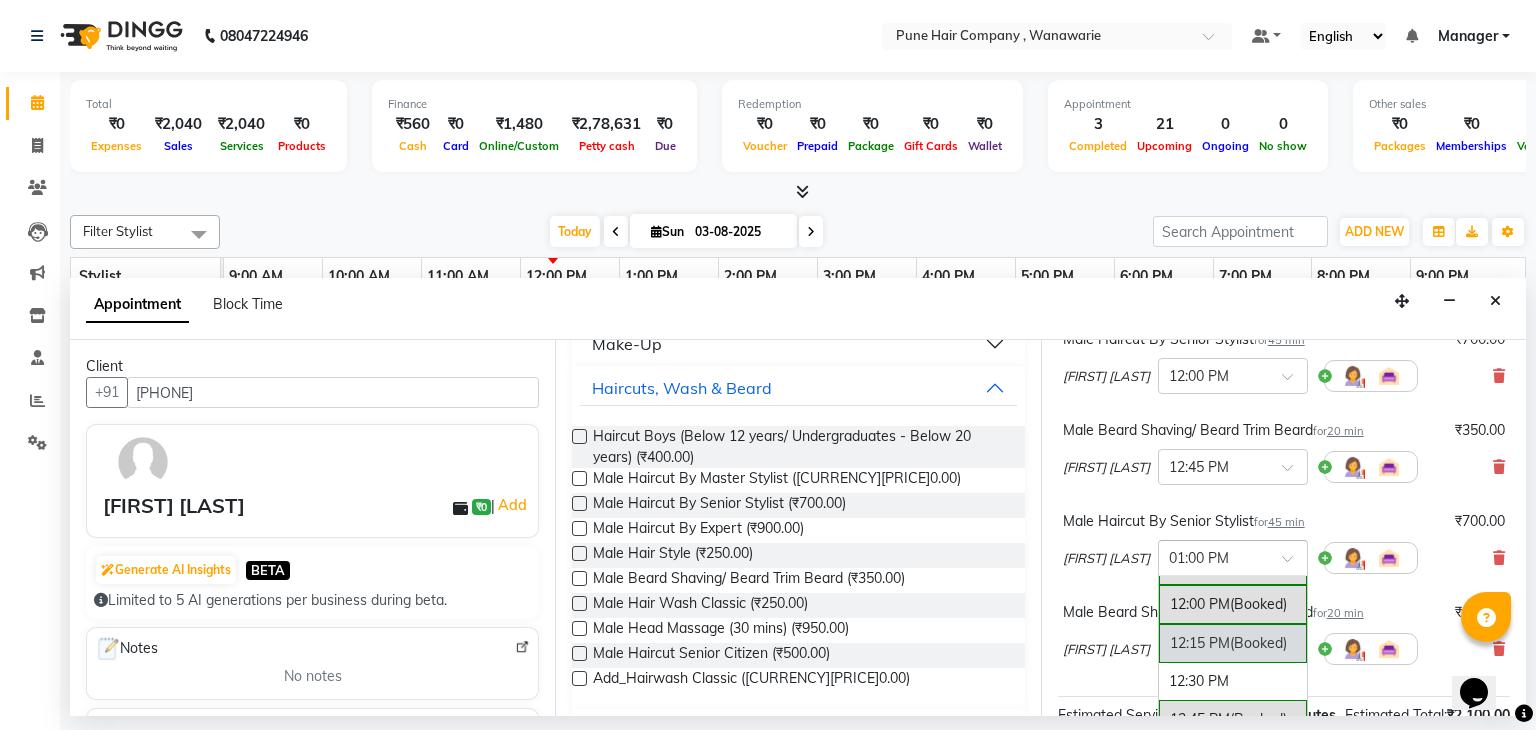 scroll, scrollTop: 302, scrollLeft: 0, axis: vertical 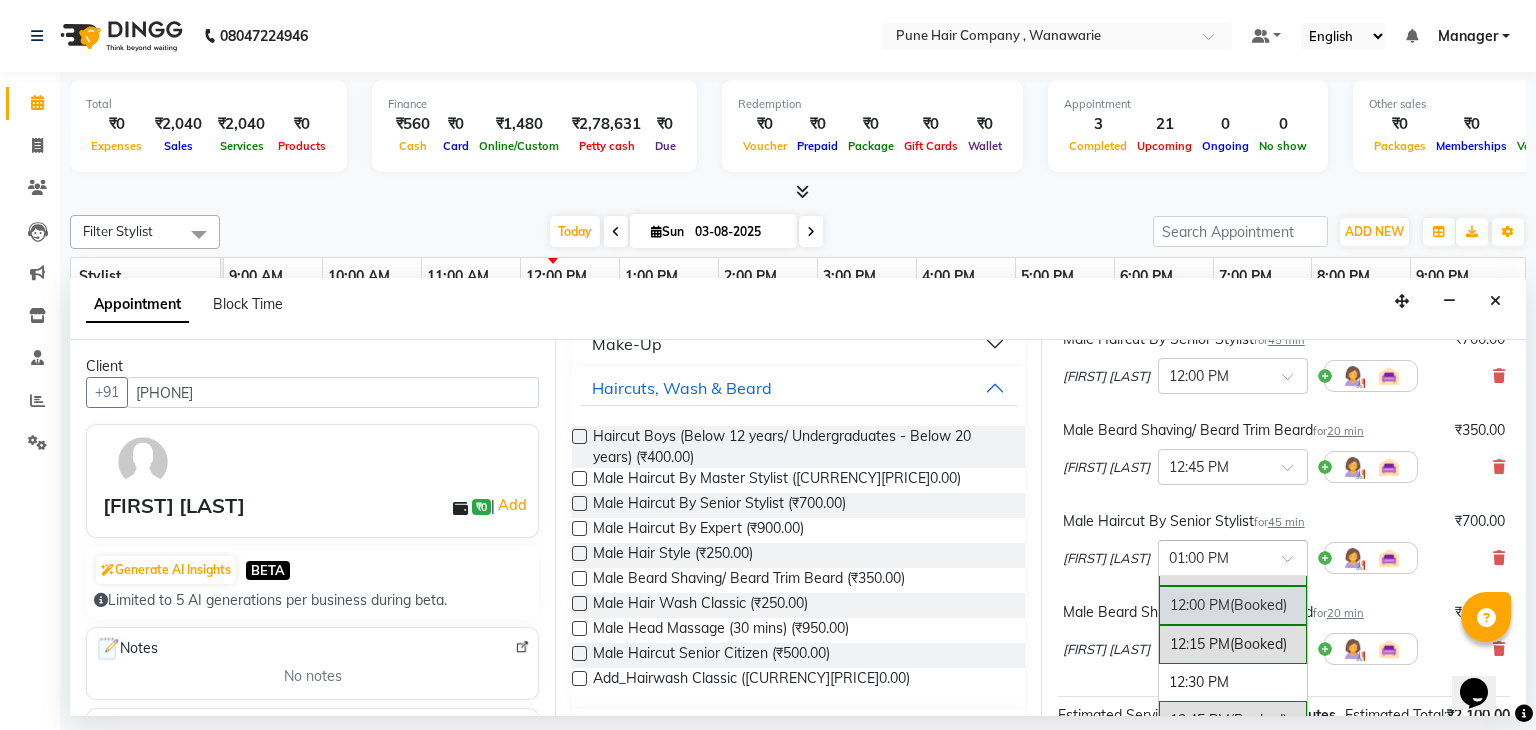click on "12:00 PM   (Booked)" at bounding box center [1233, 605] 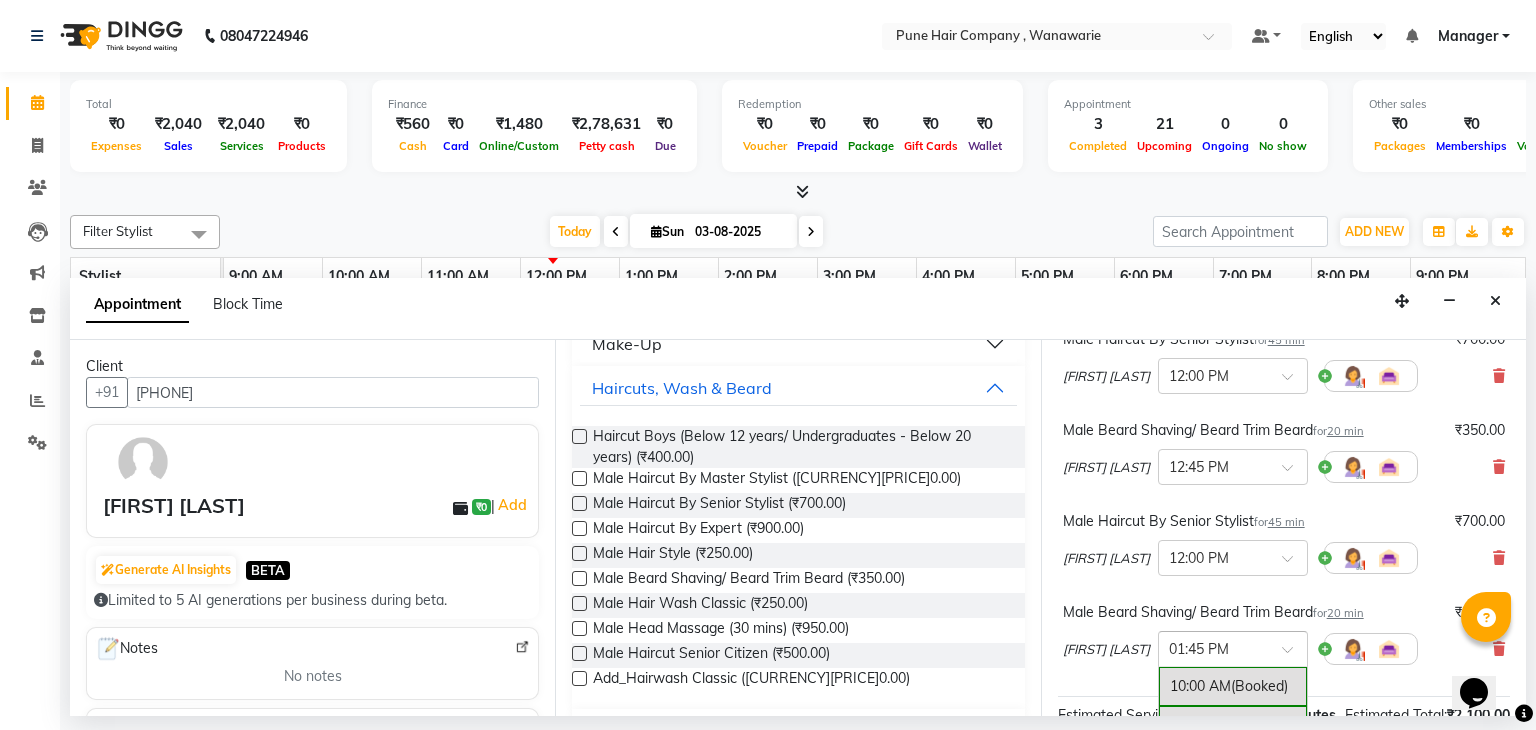 click at bounding box center [1294, 655] 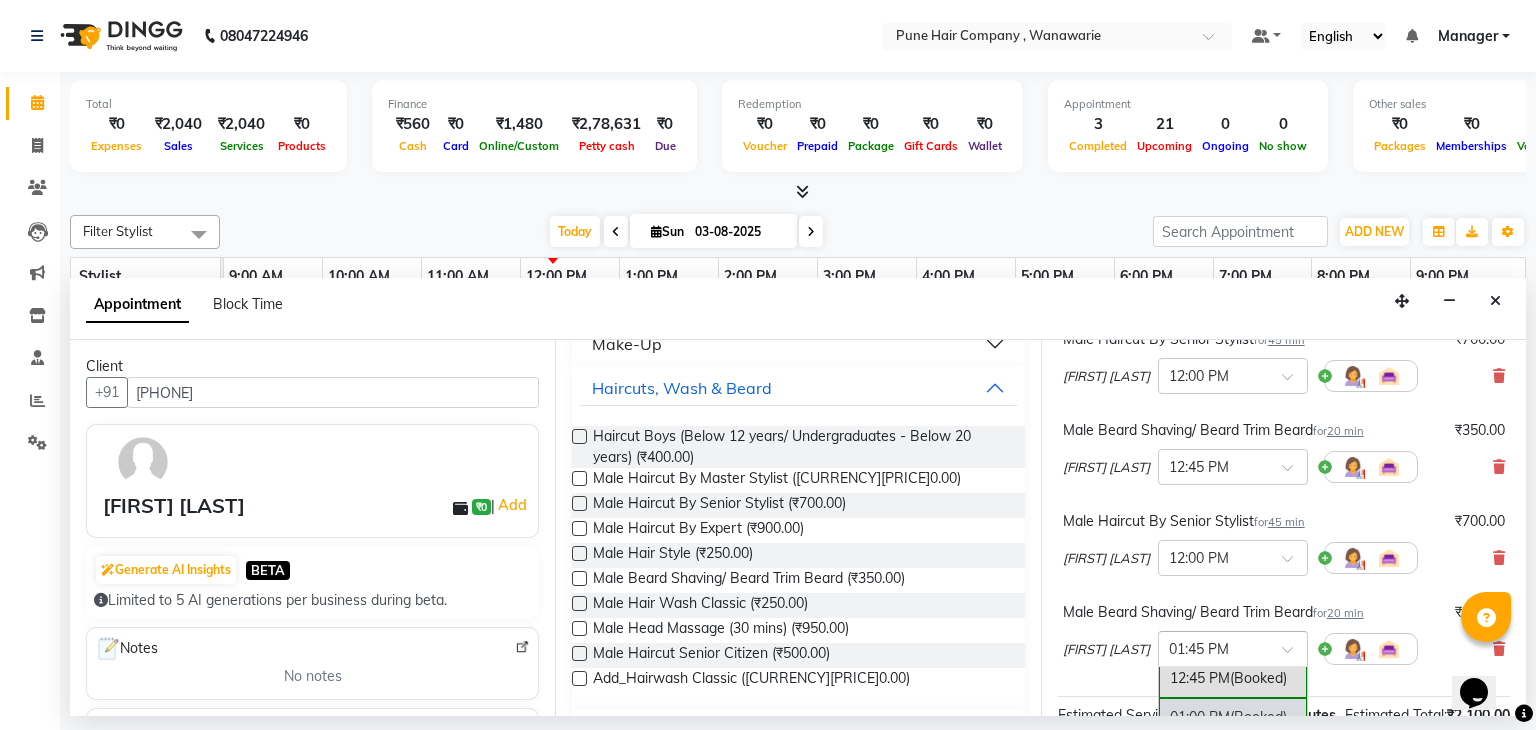 scroll, scrollTop: 432, scrollLeft: 0, axis: vertical 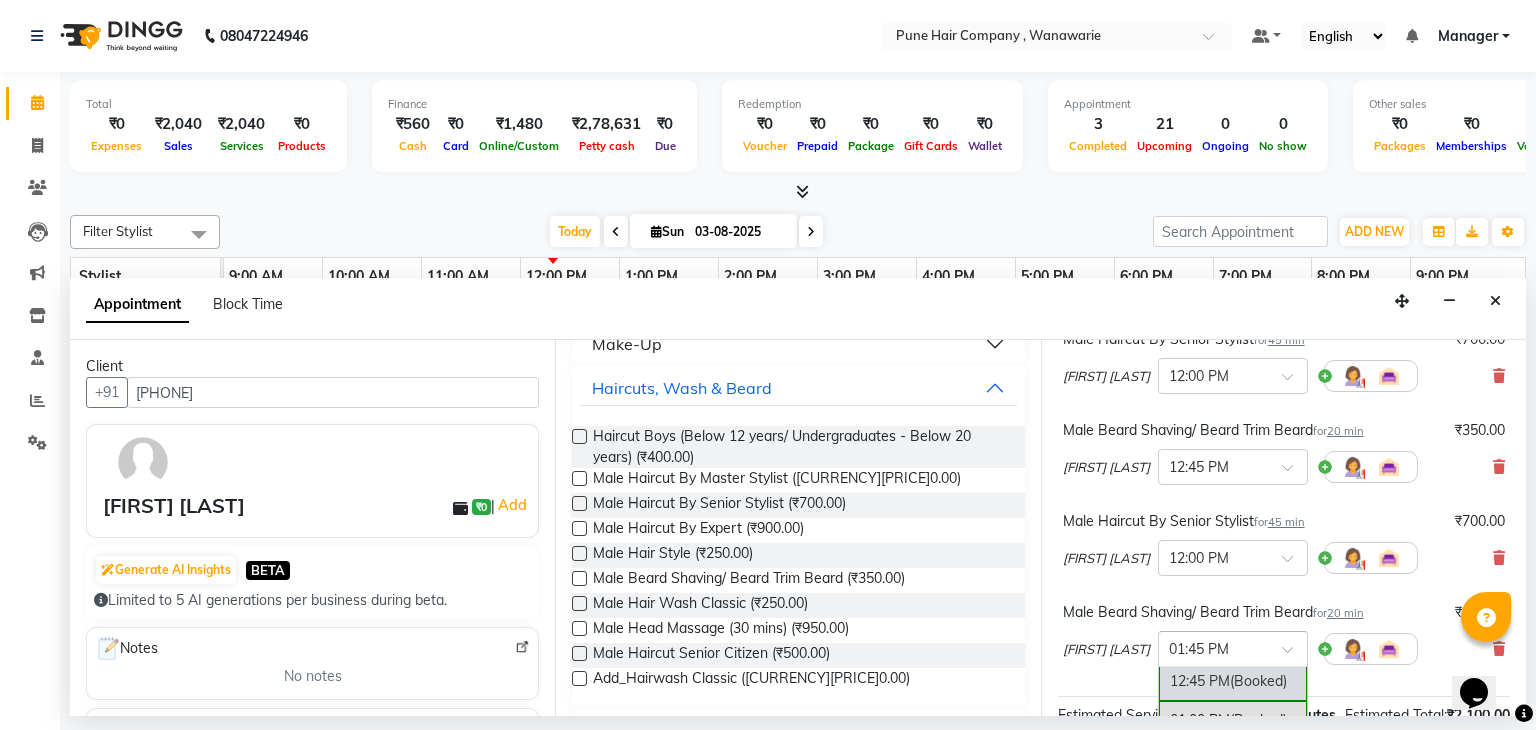 click on "(Booked)" at bounding box center [1258, 681] 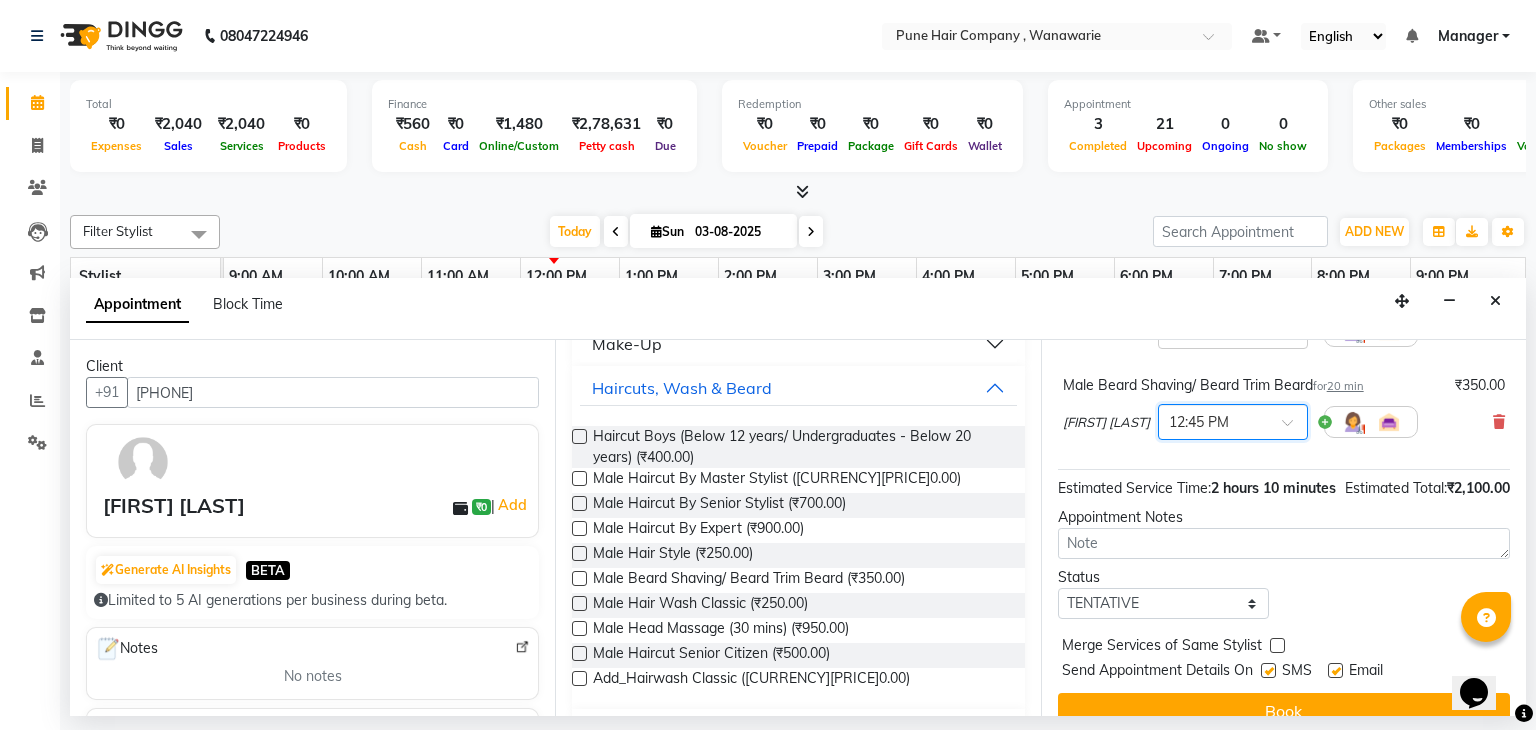 scroll, scrollTop: 444, scrollLeft: 0, axis: vertical 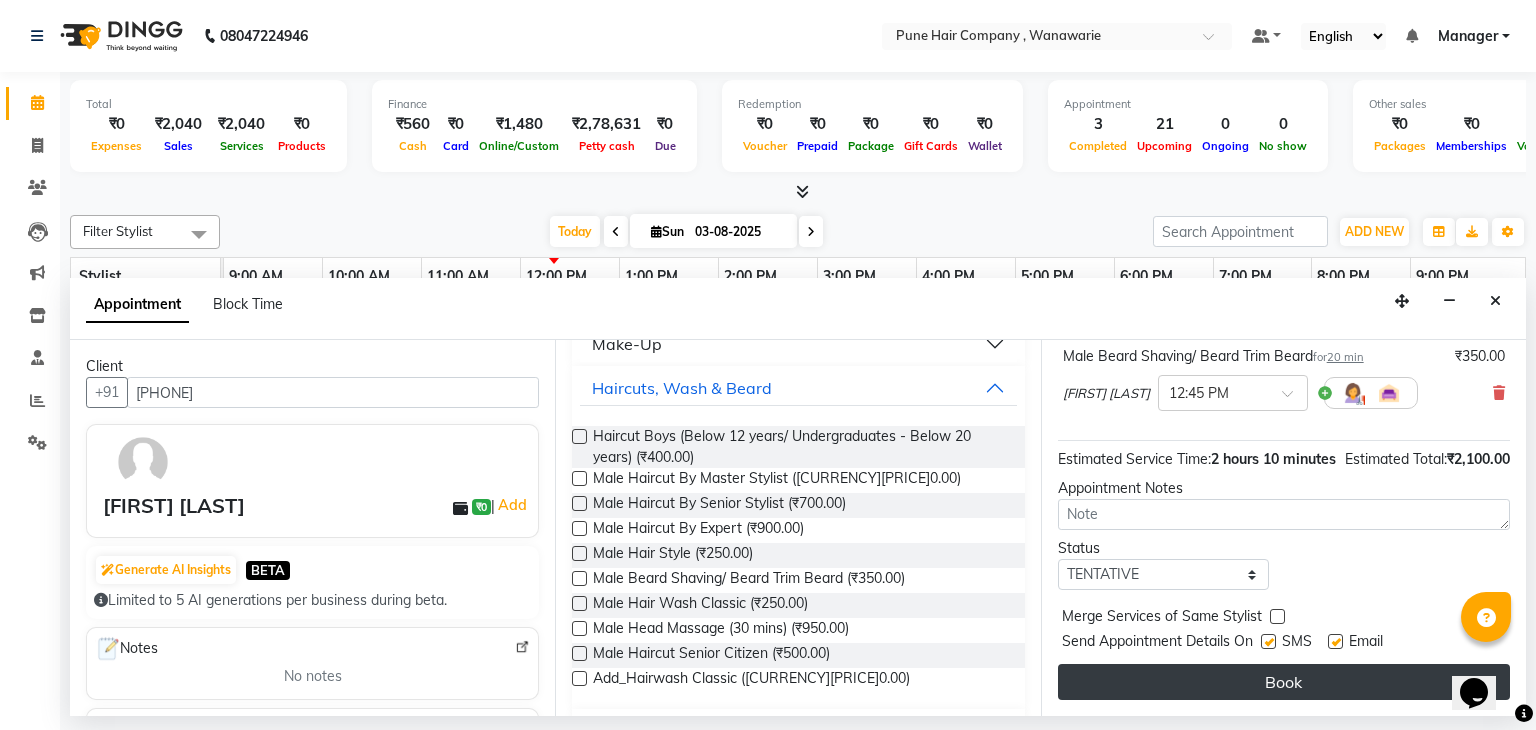 click on "Book" at bounding box center (1284, 682) 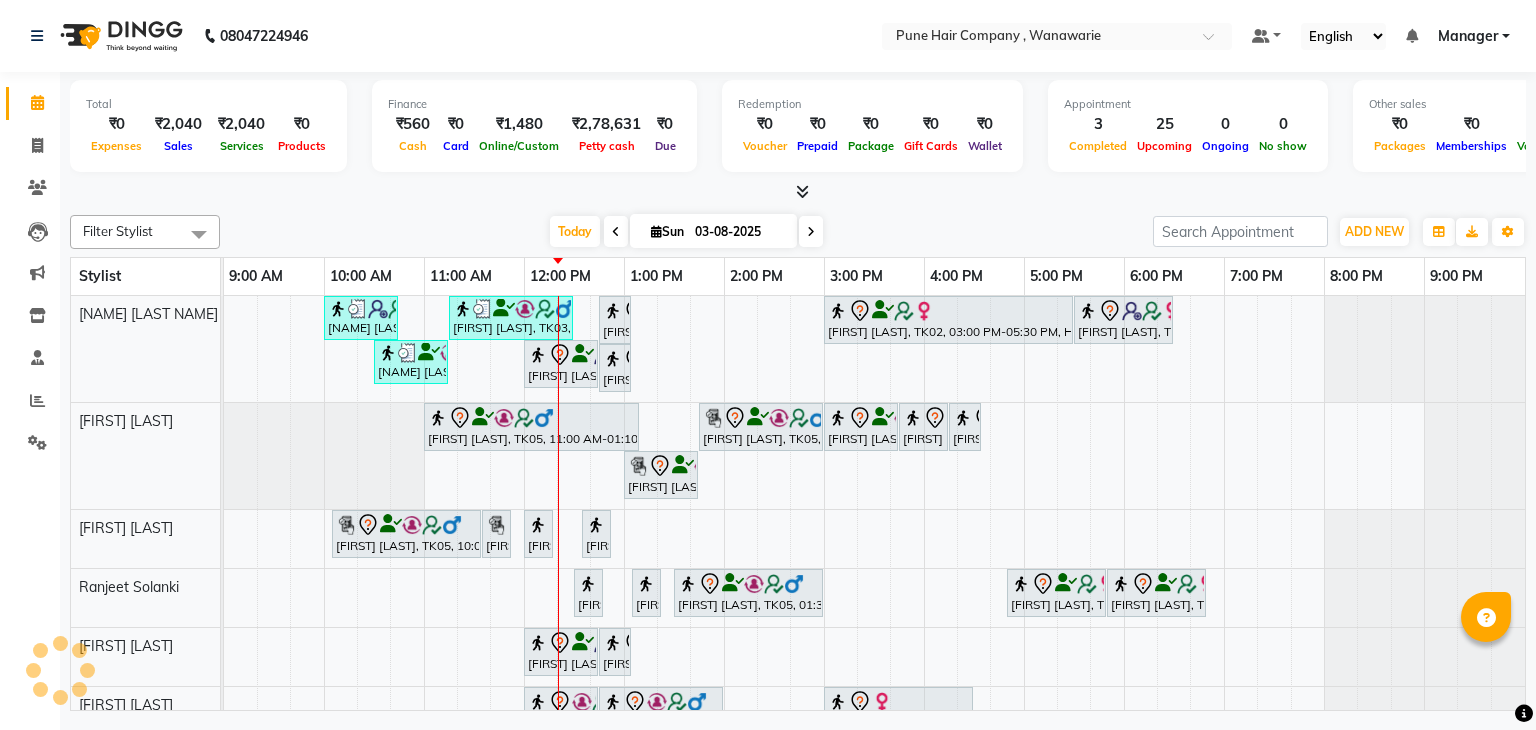 scroll, scrollTop: 0, scrollLeft: 0, axis: both 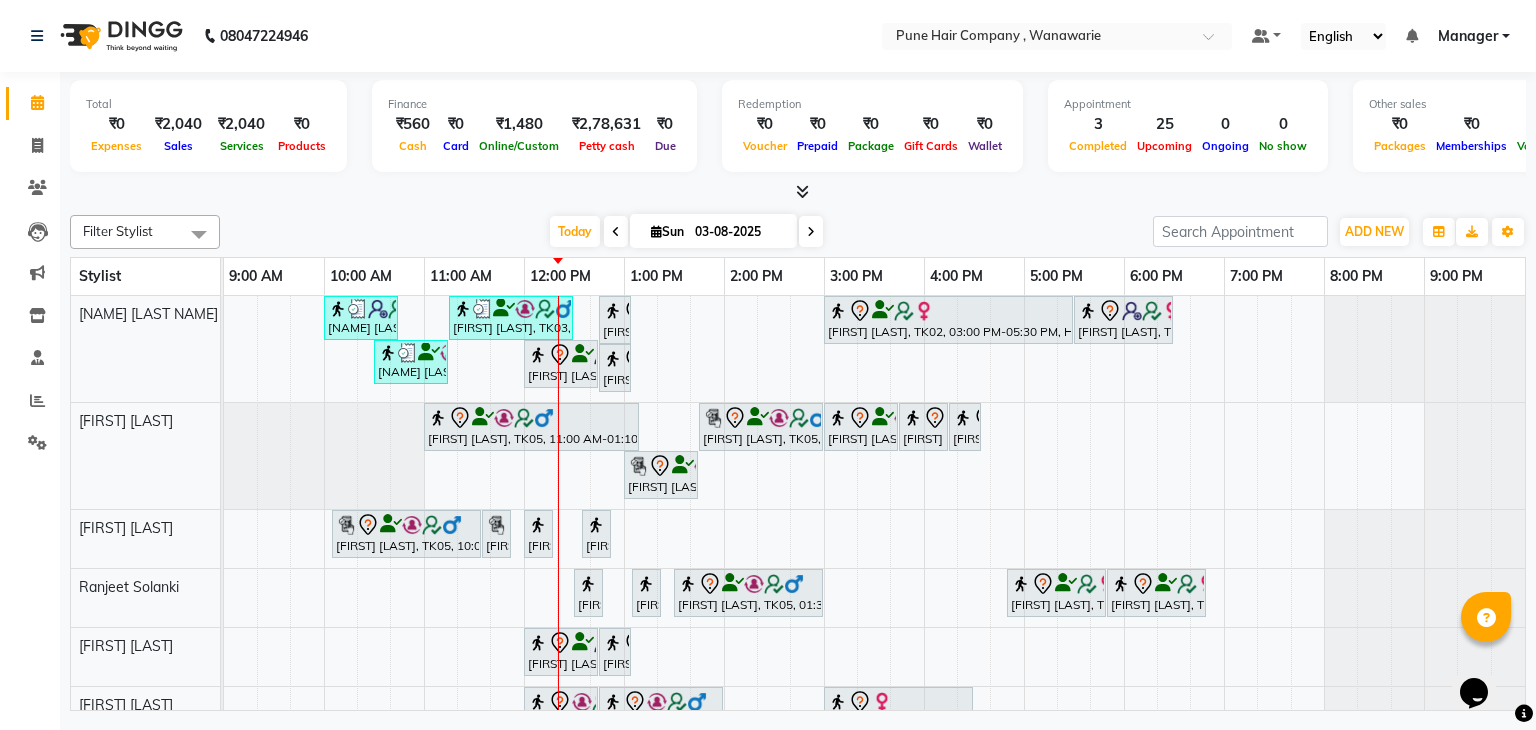 click at bounding box center (811, 232) 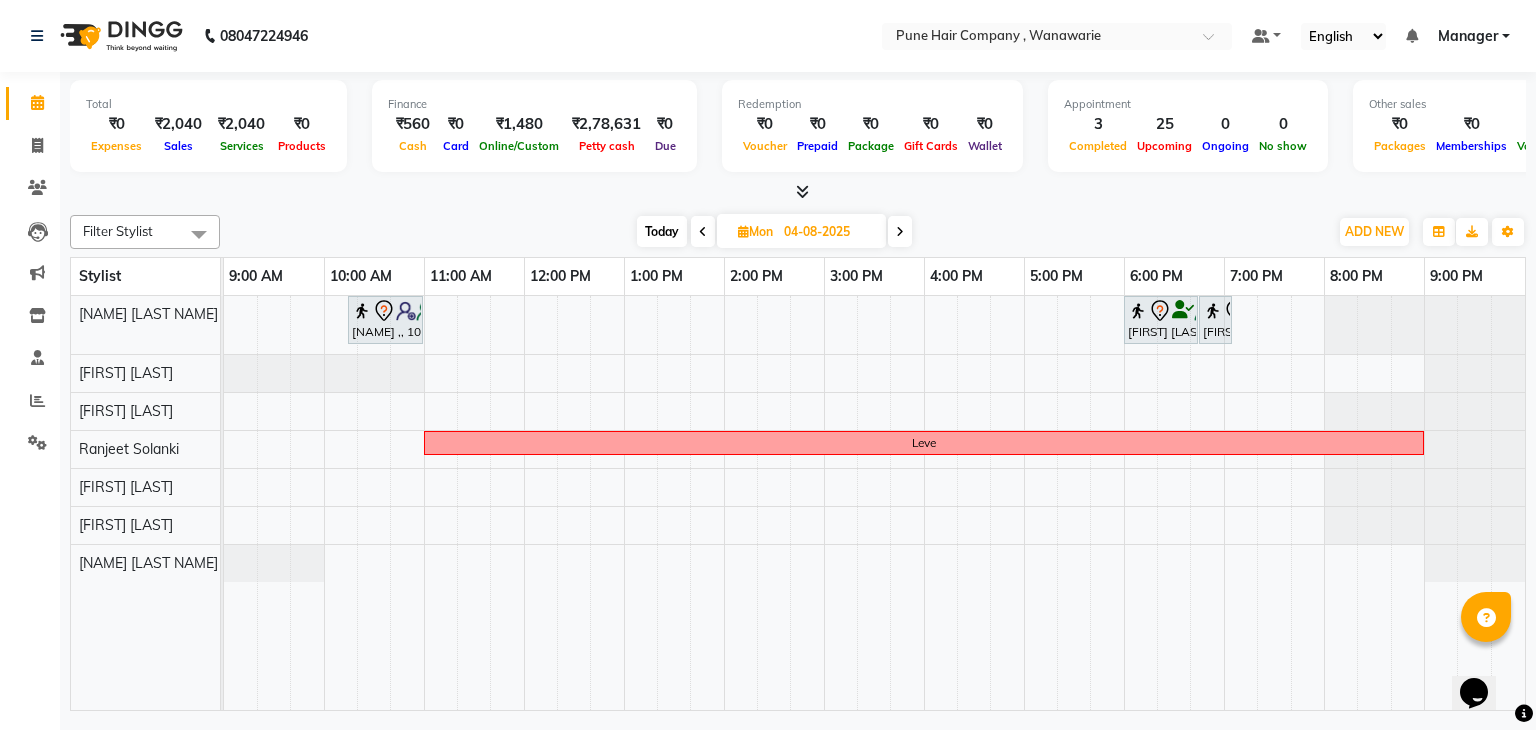 click on "04-08-2025" at bounding box center [828, 232] 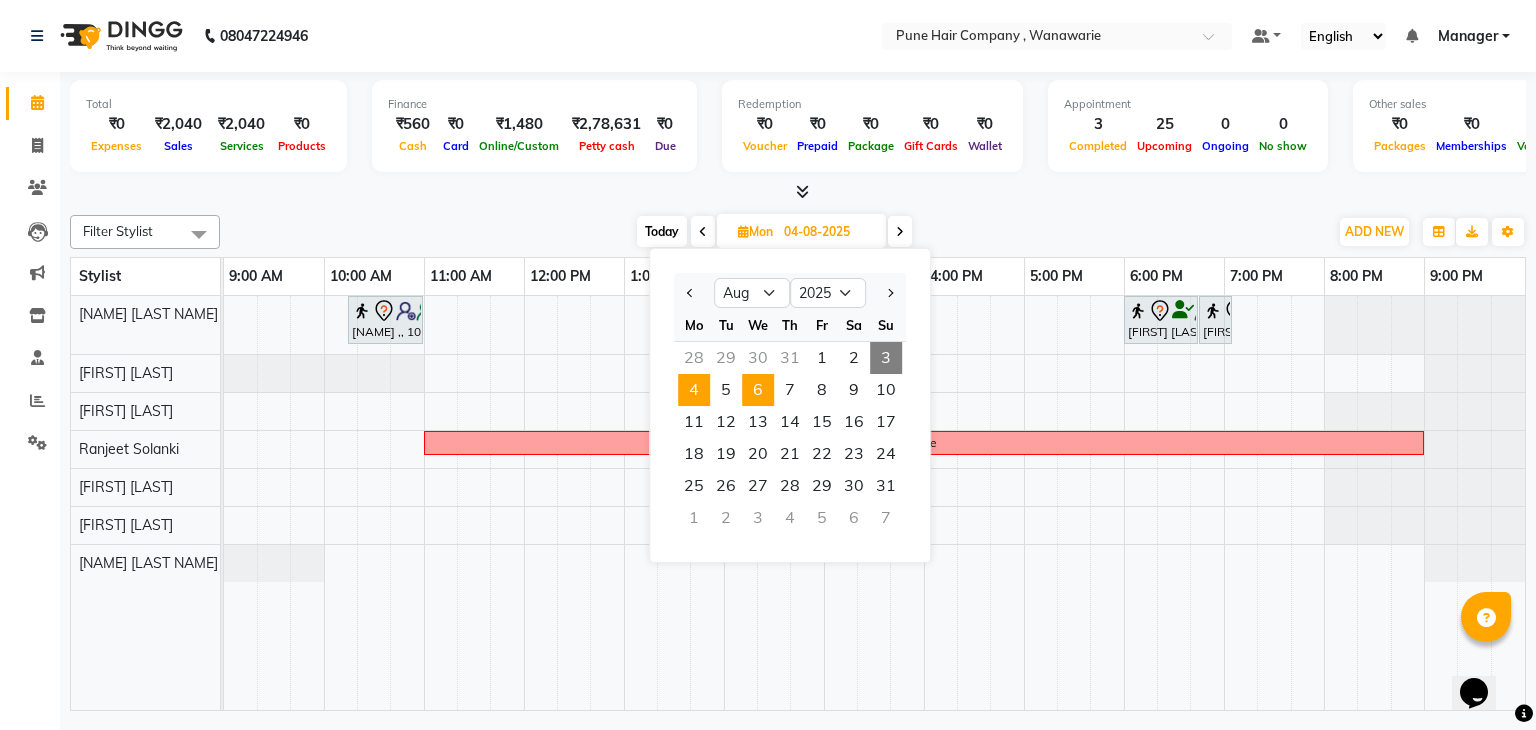 click on "6" at bounding box center (758, 390) 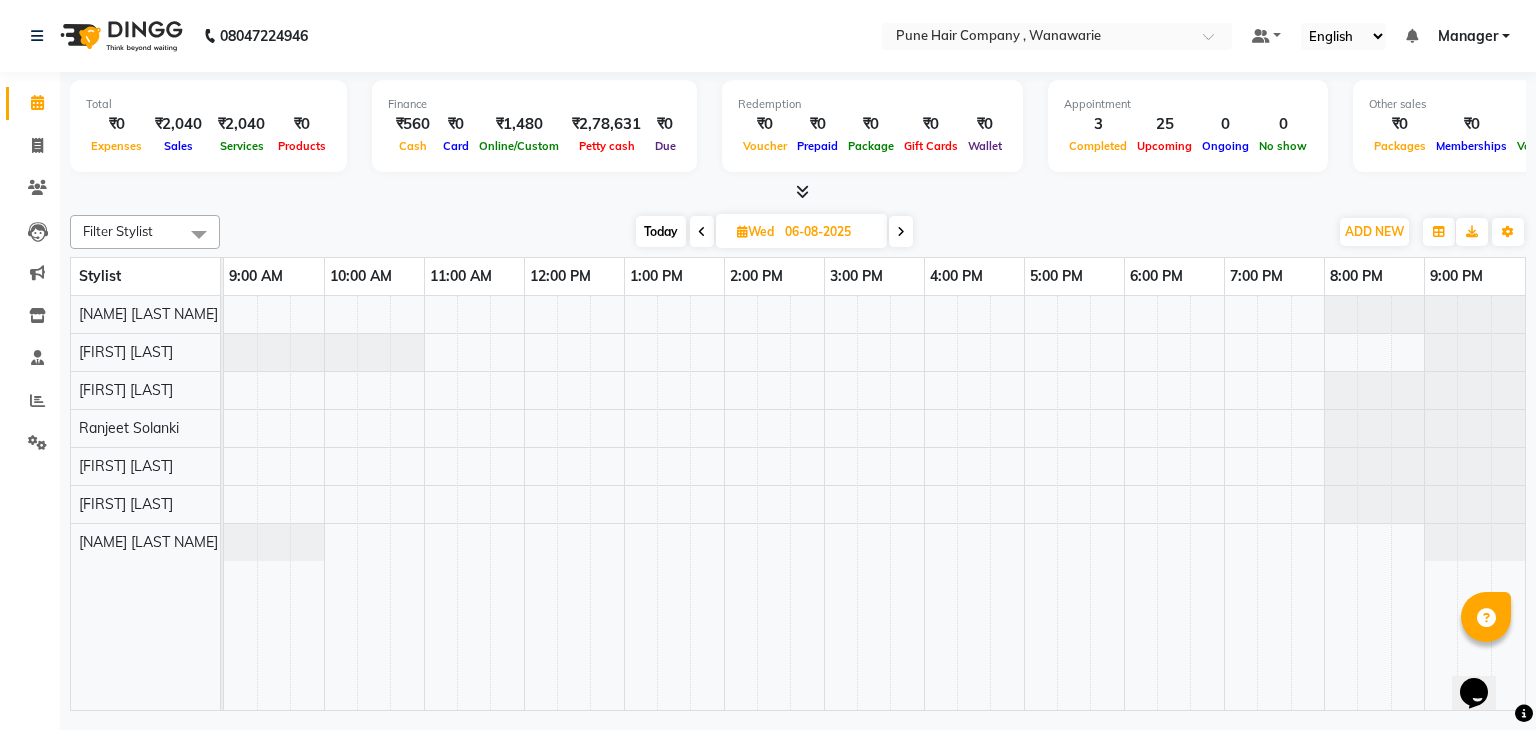 click at bounding box center (901, 232) 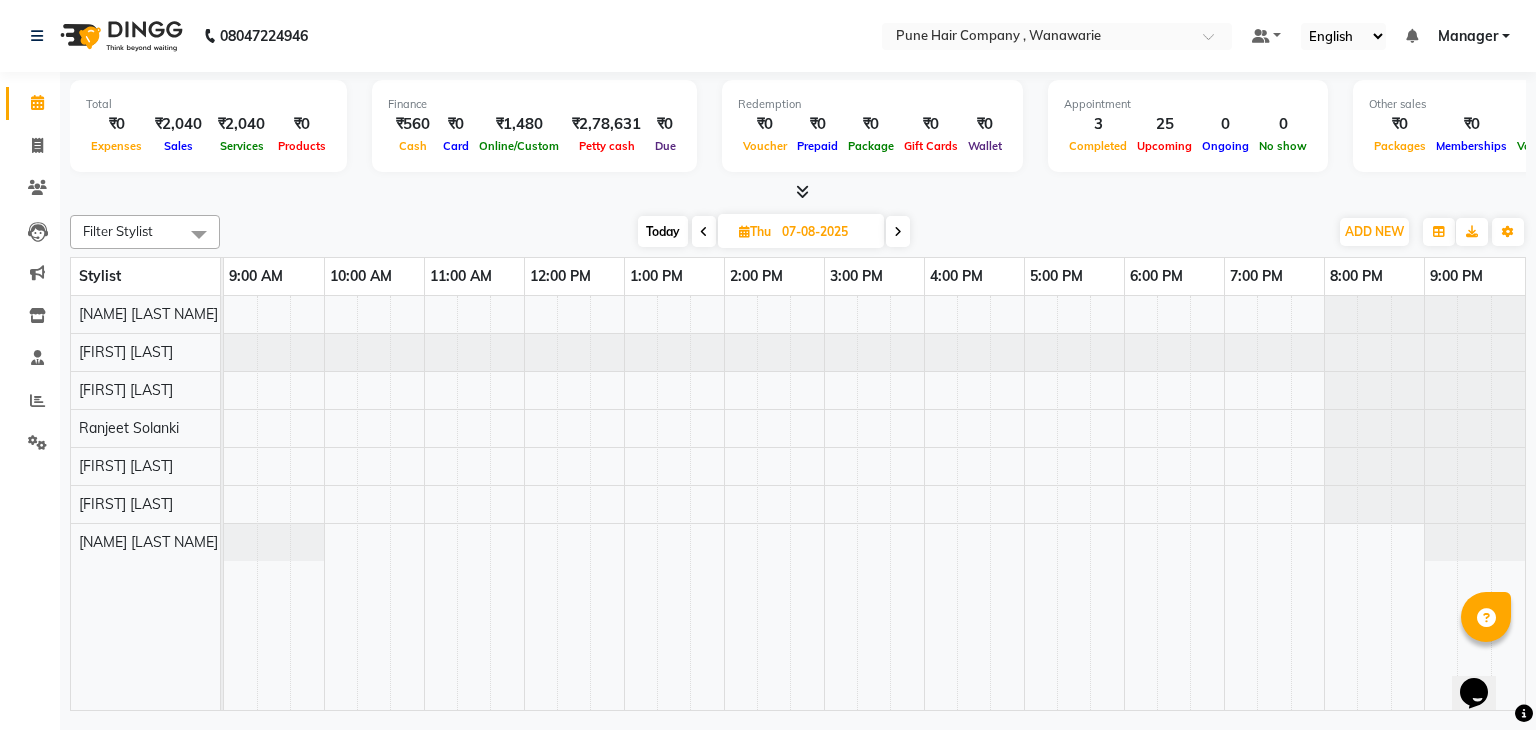 click at bounding box center [898, 232] 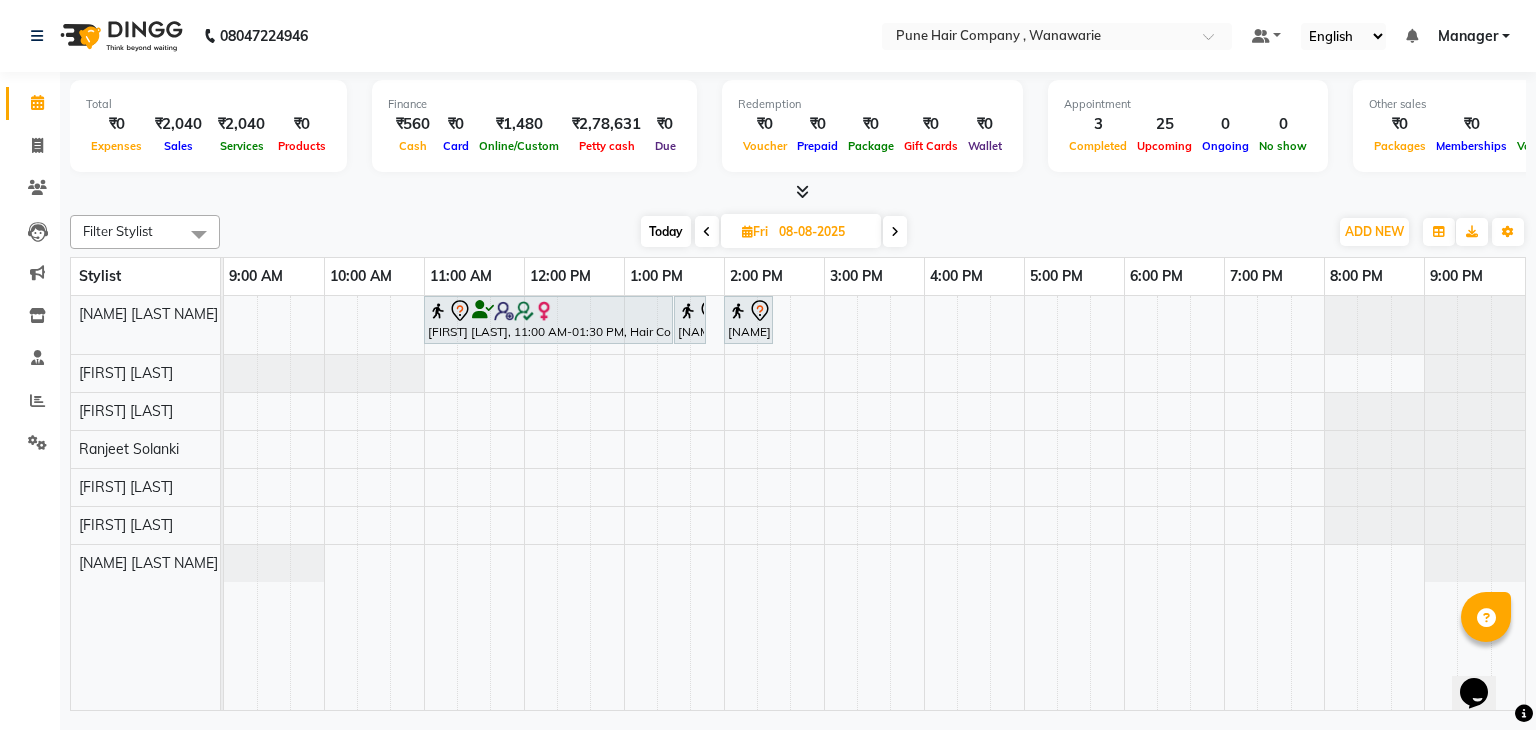 click at bounding box center [895, 232] 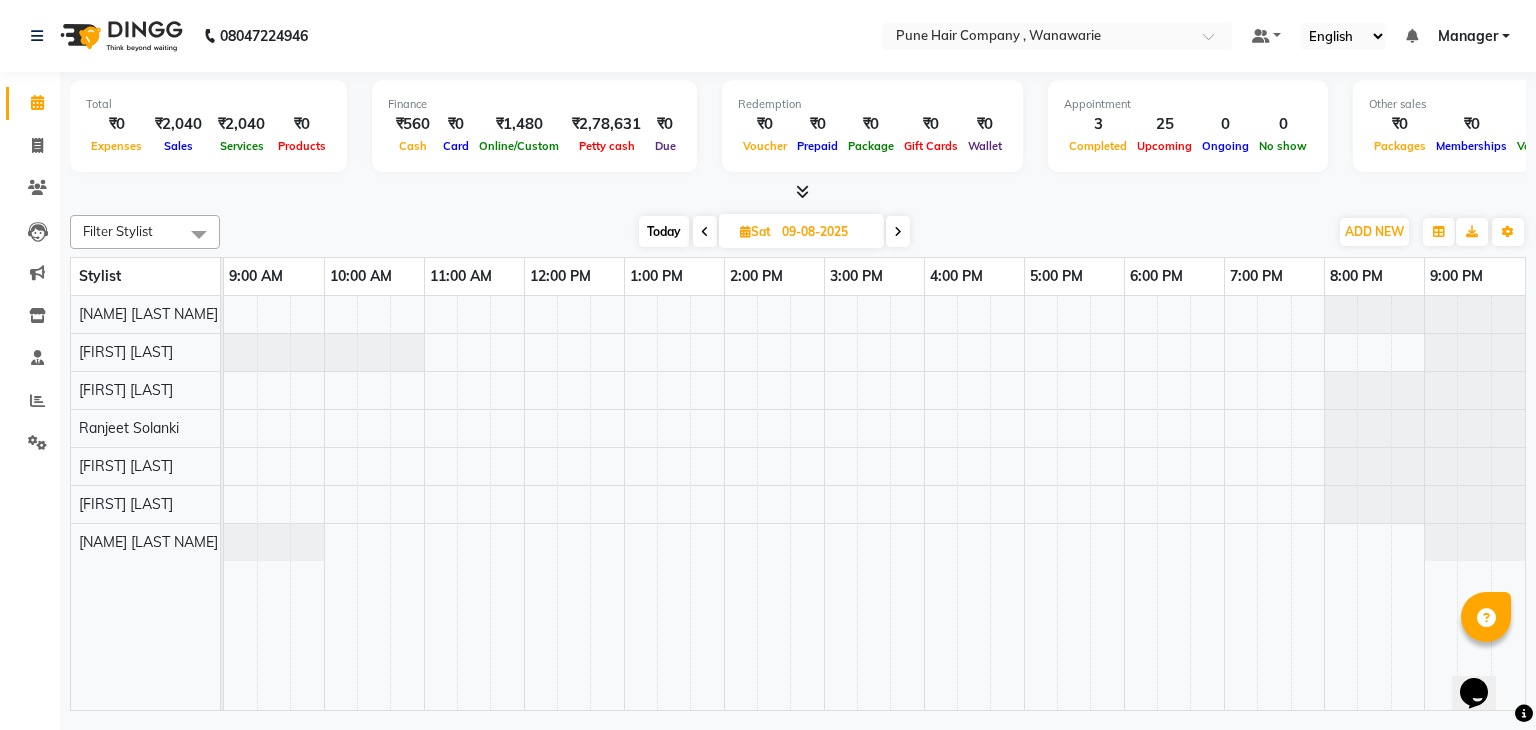 click at bounding box center (898, 232) 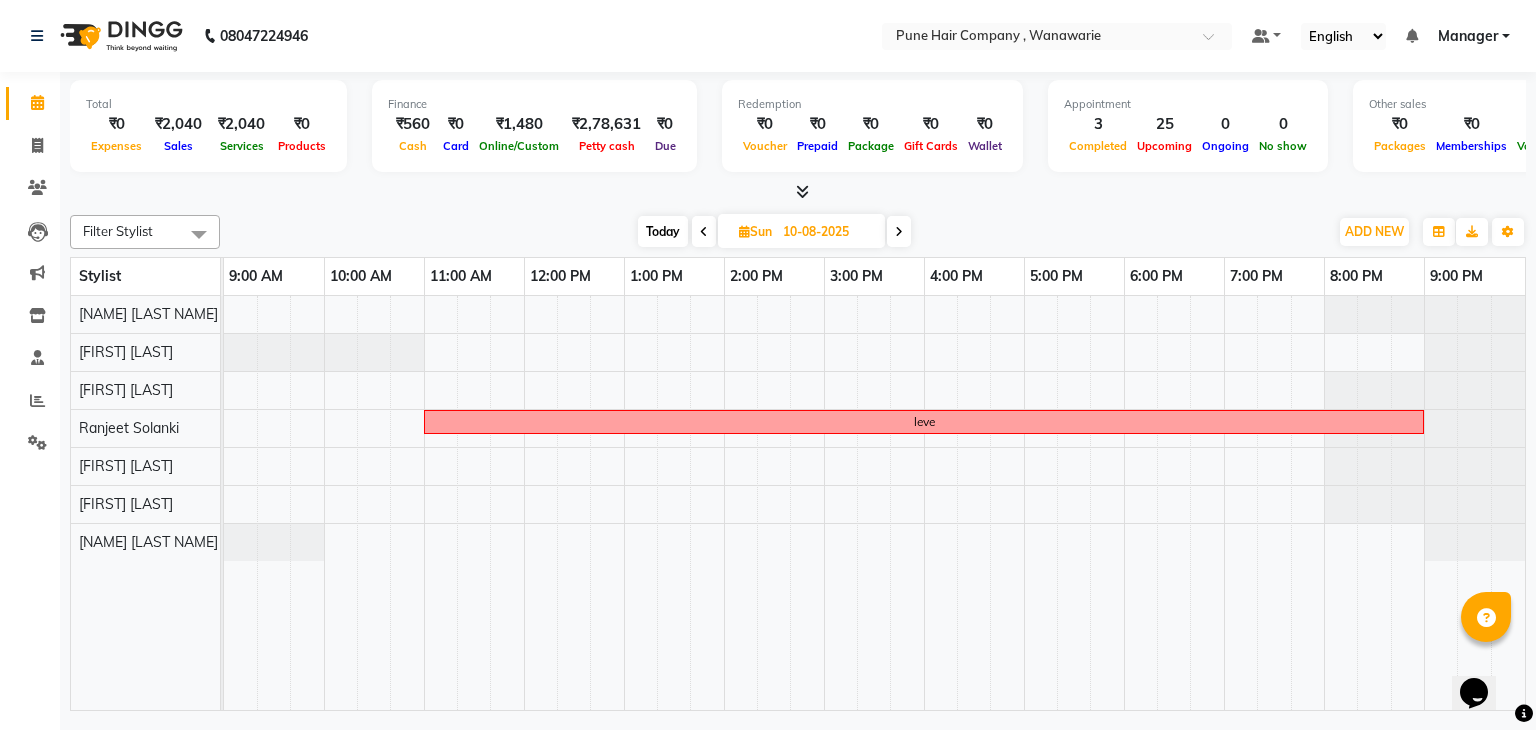 click on "Today" at bounding box center [663, 231] 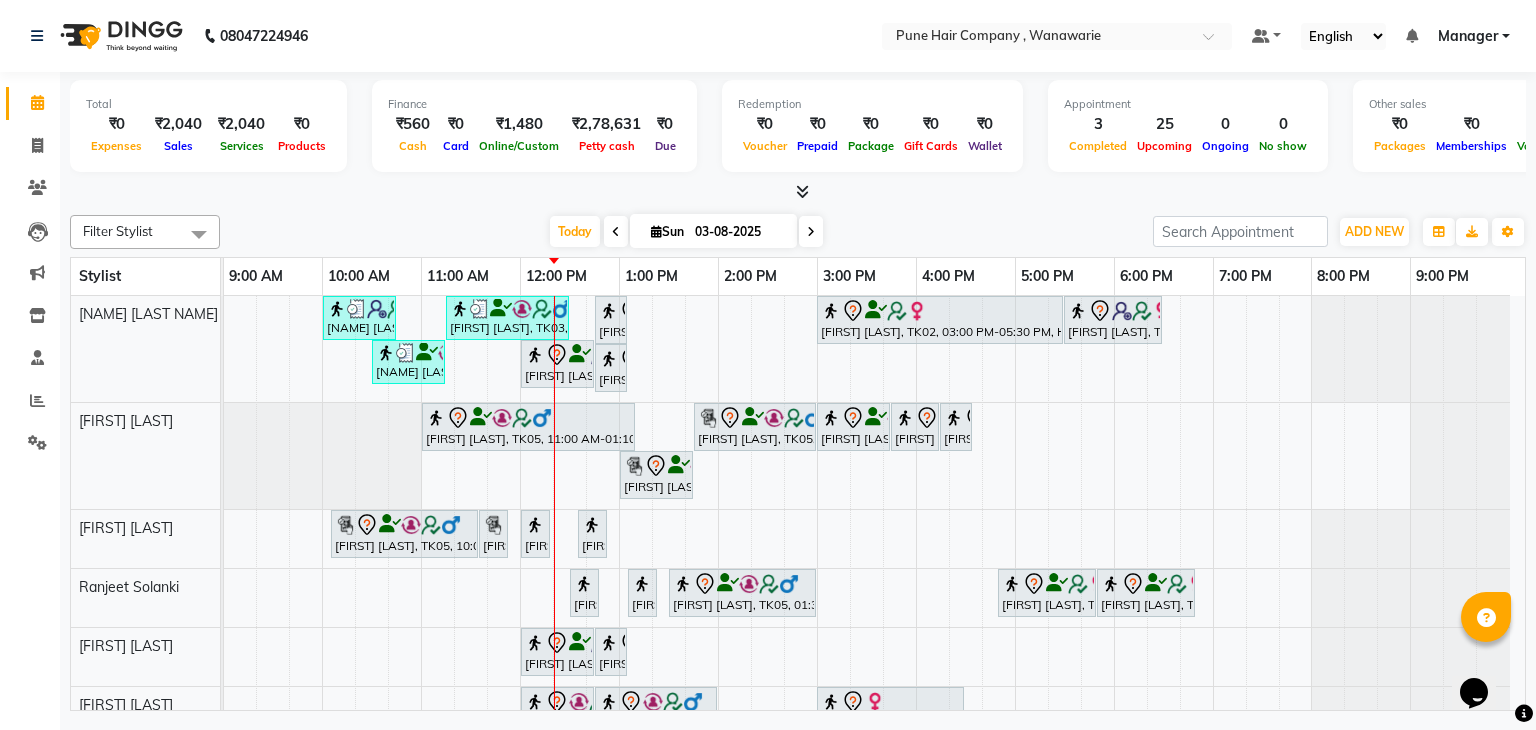 scroll, scrollTop: 70, scrollLeft: 0, axis: vertical 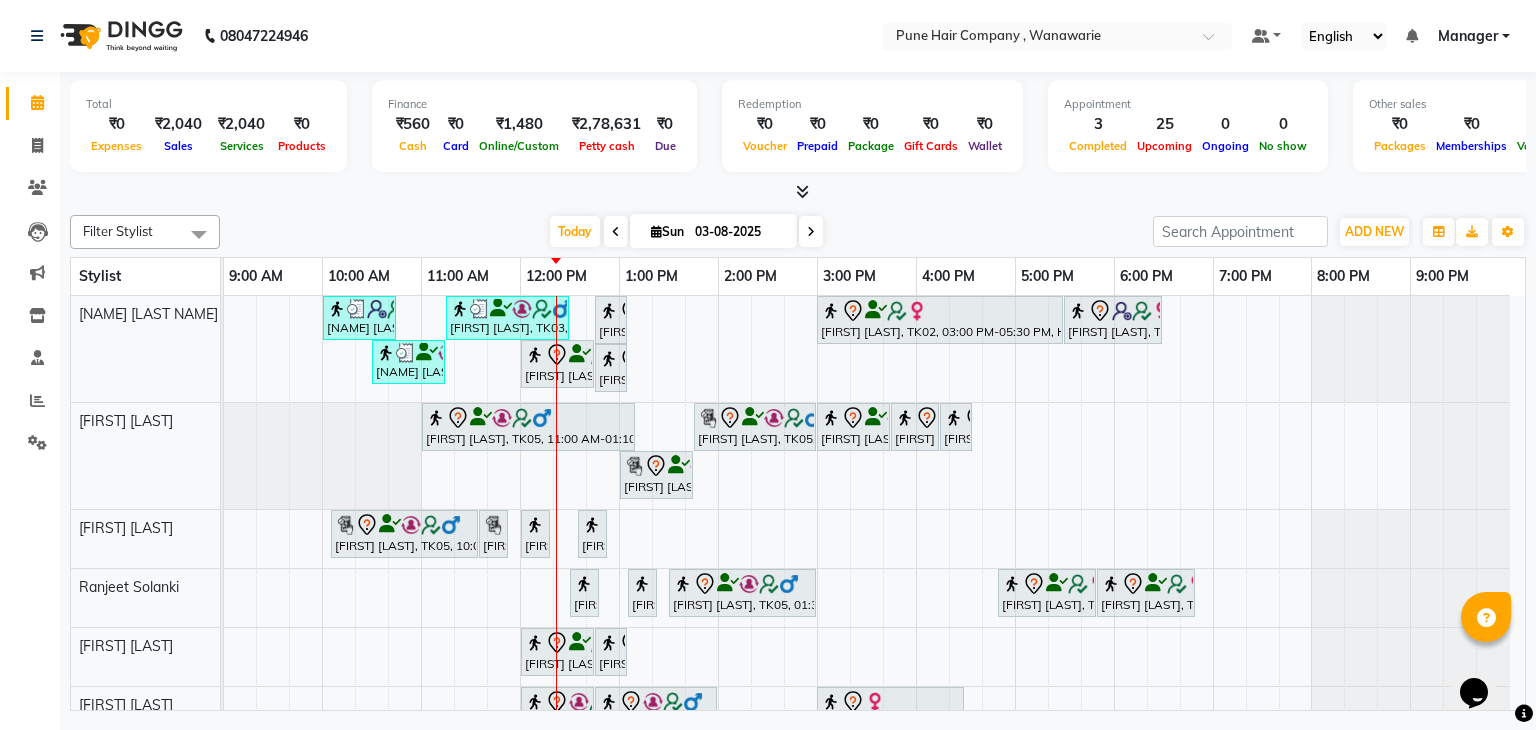 click at bounding box center (802, 191) 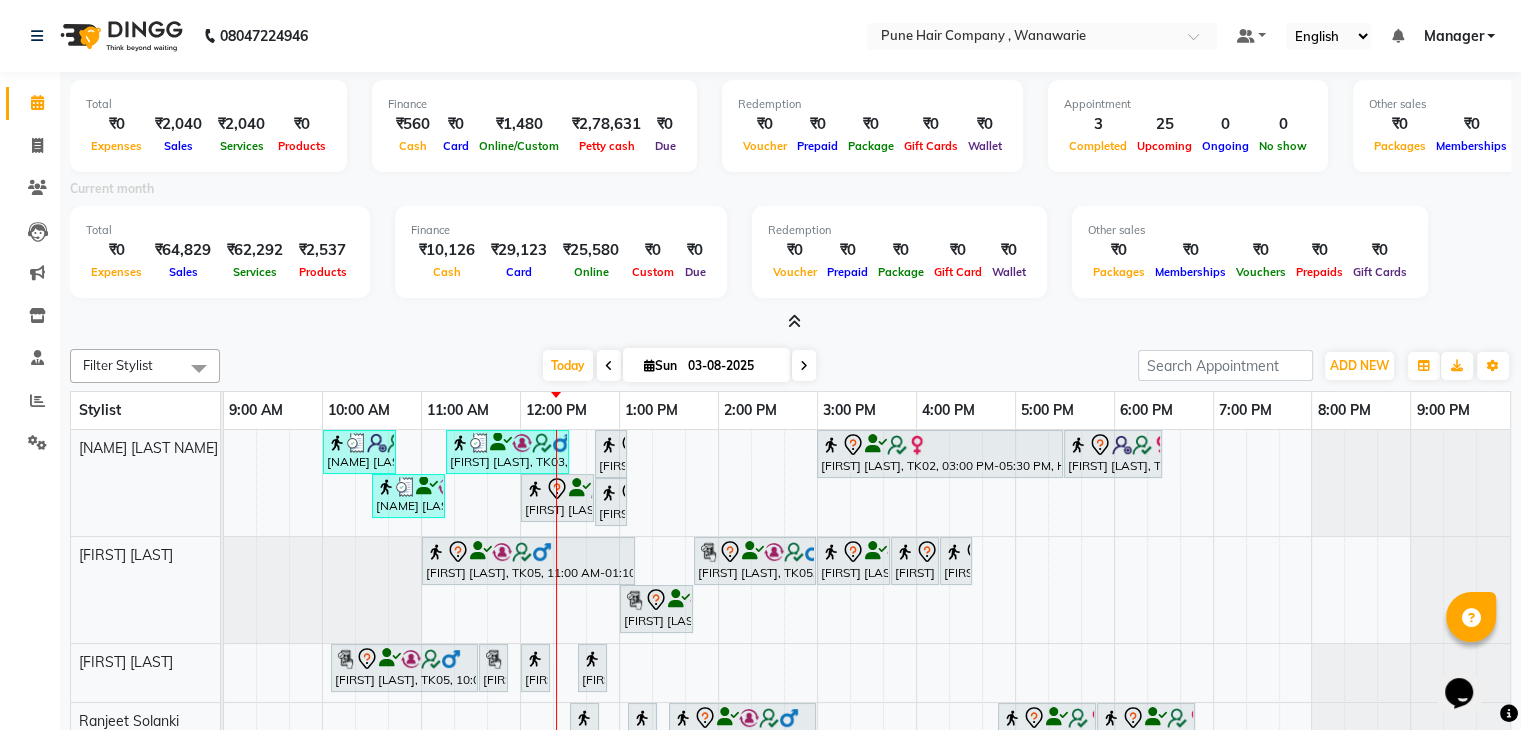 click at bounding box center [794, 321] 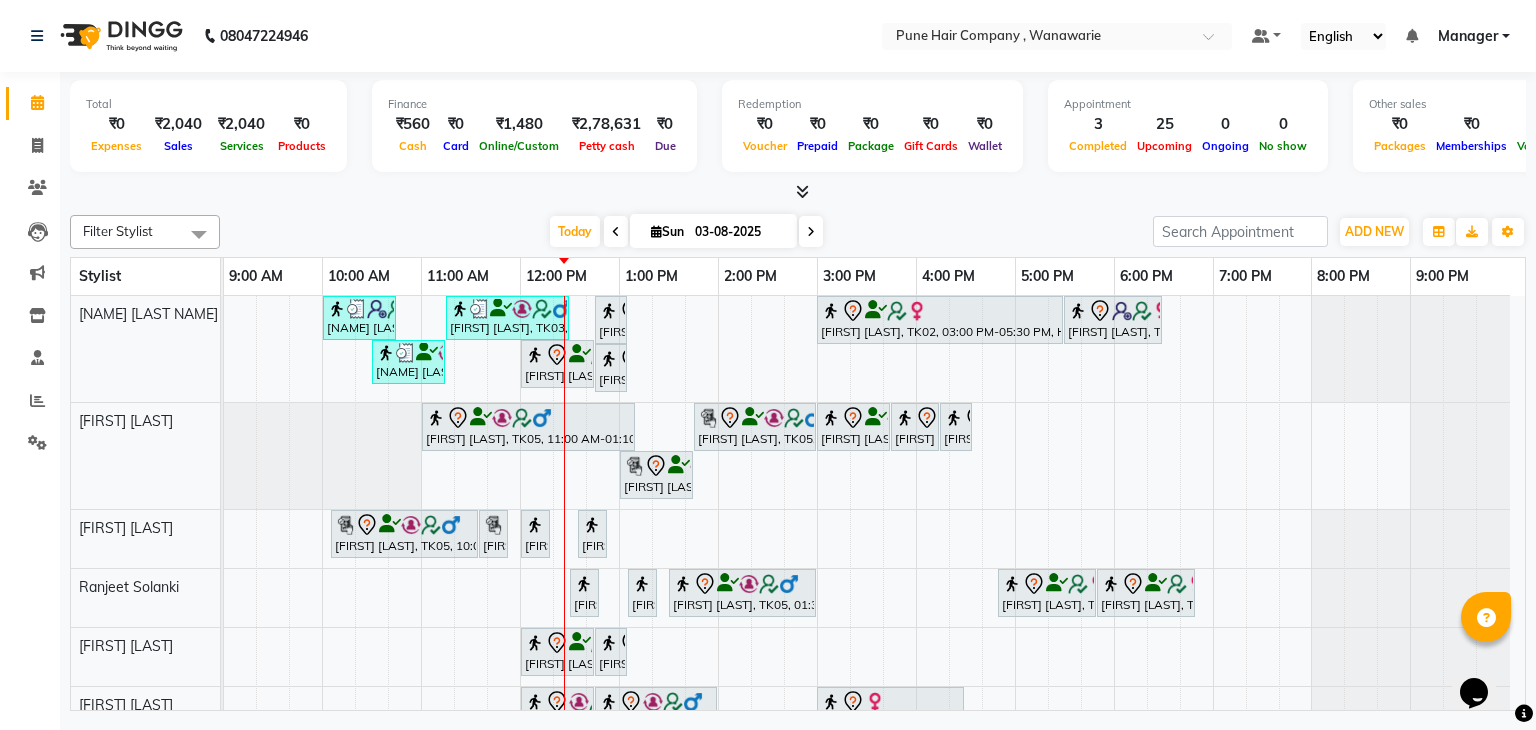 click at bounding box center (656, 231) 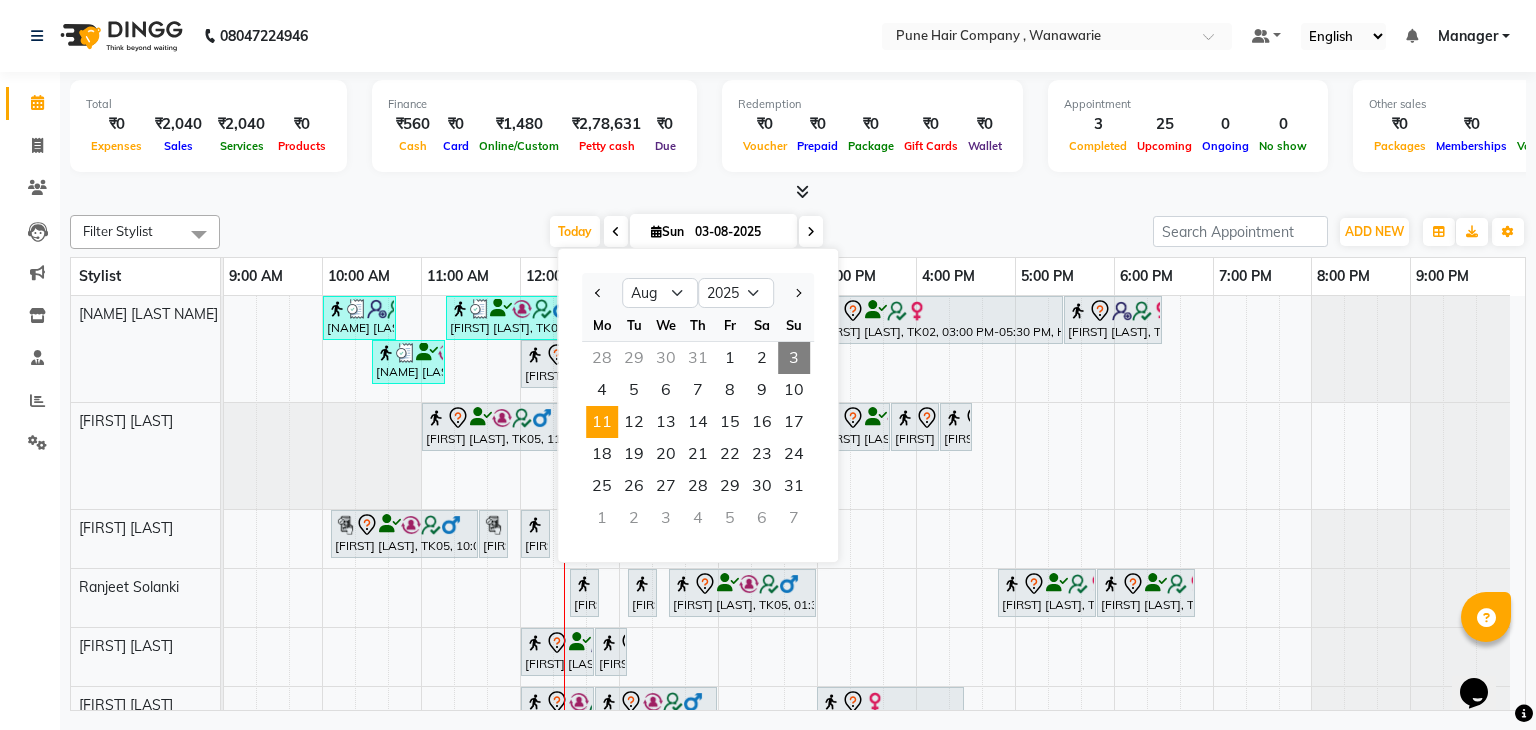 click on "11" at bounding box center (602, 422) 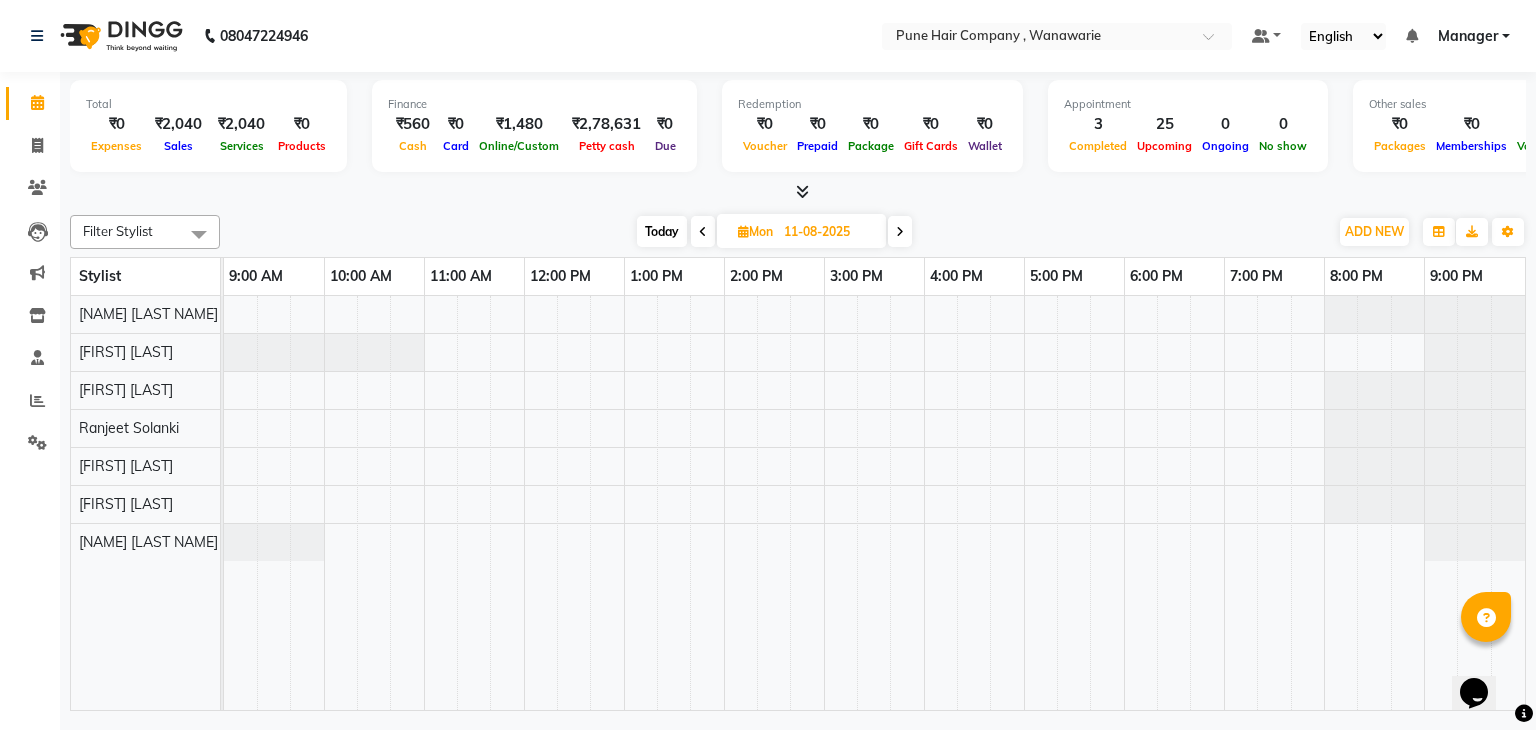 click on "Today" at bounding box center (662, 231) 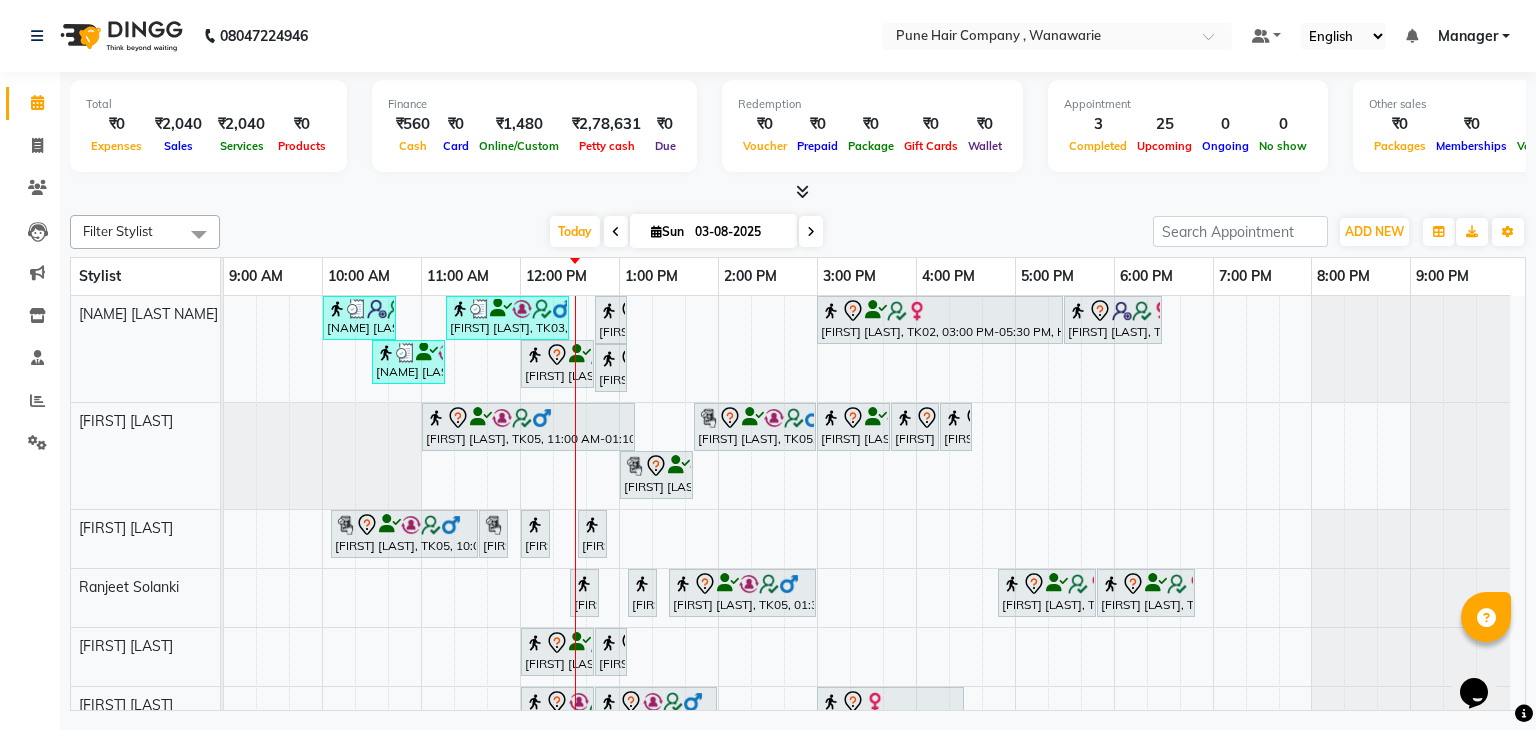 click at bounding box center [802, 191] 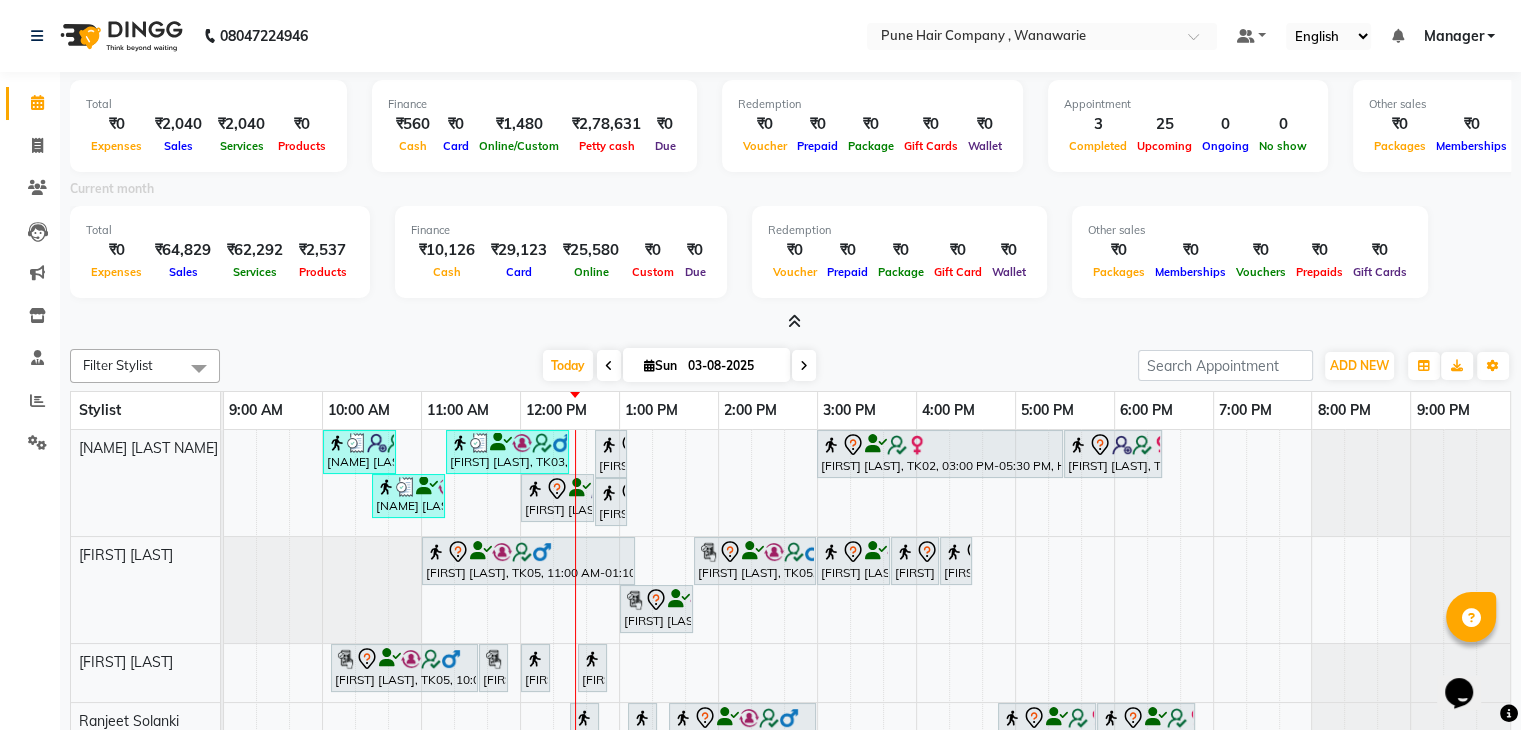 click at bounding box center [794, 321] 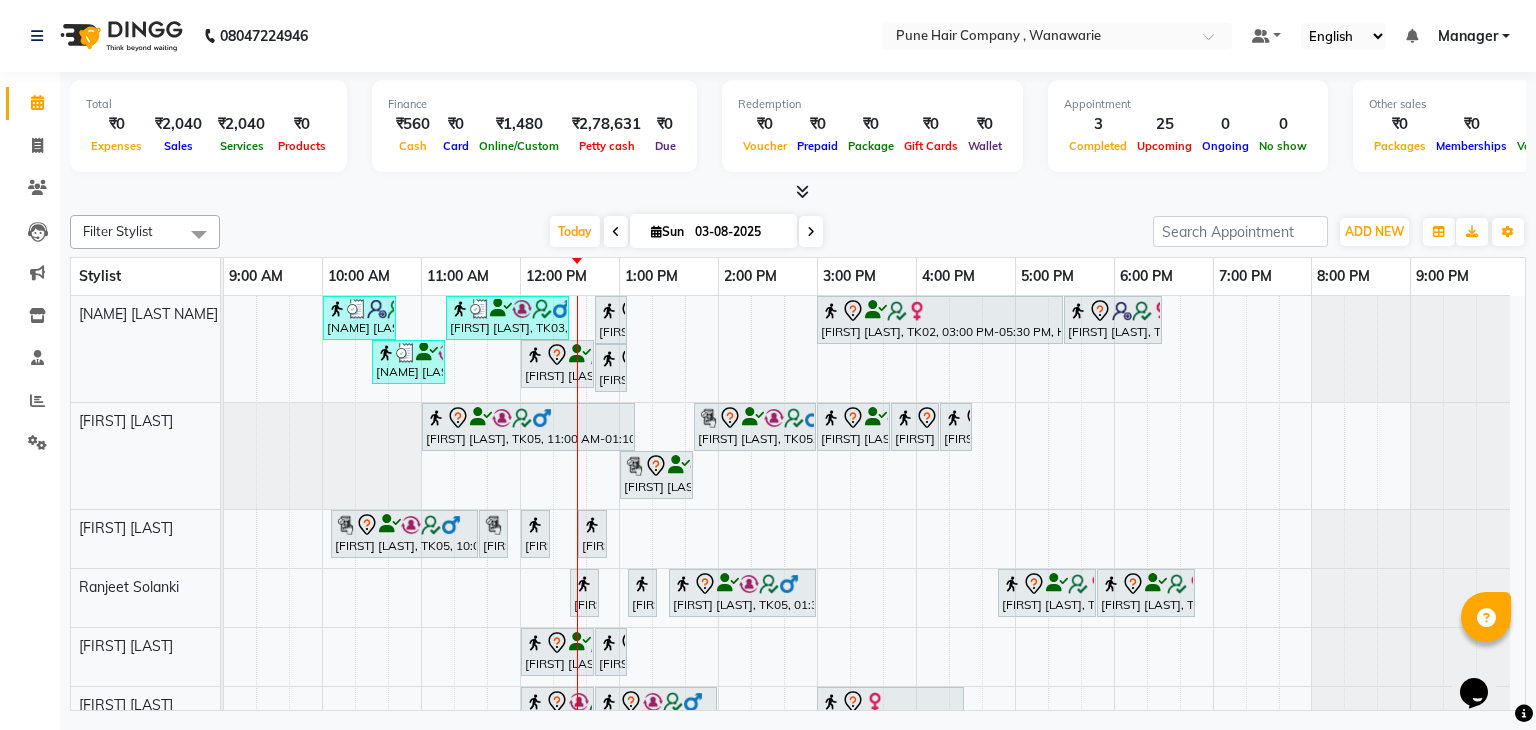click at bounding box center [802, 191] 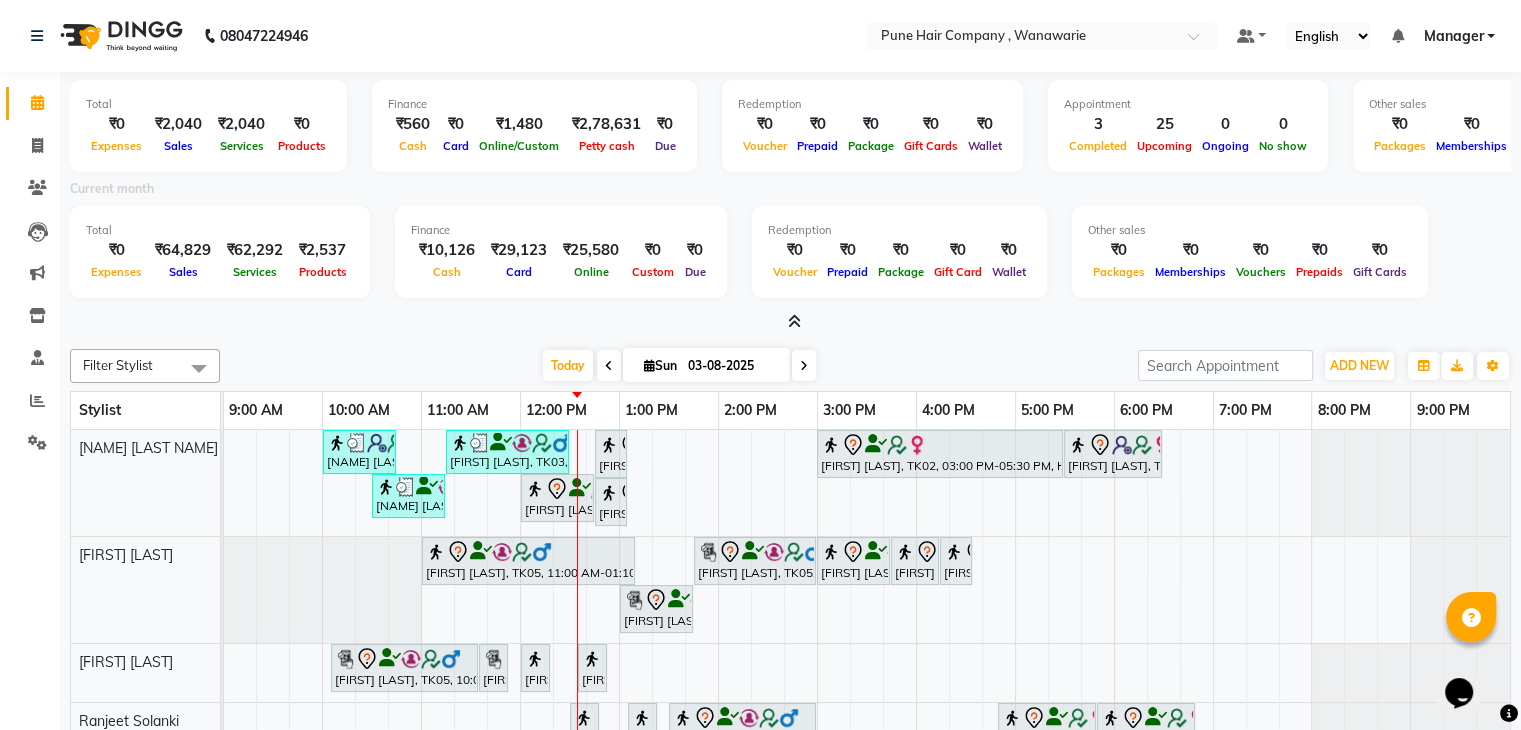 click at bounding box center (794, 321) 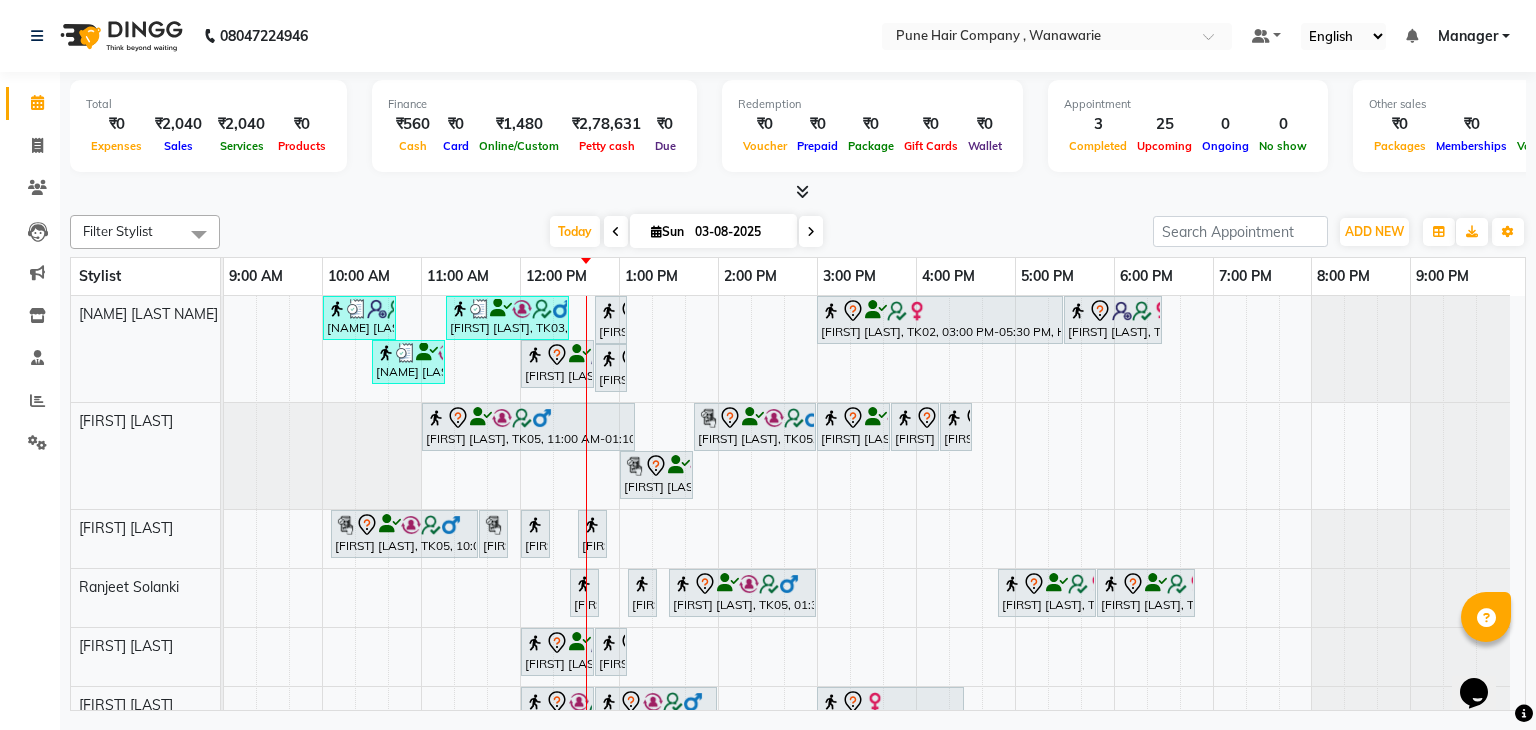 scroll, scrollTop: 70, scrollLeft: 0, axis: vertical 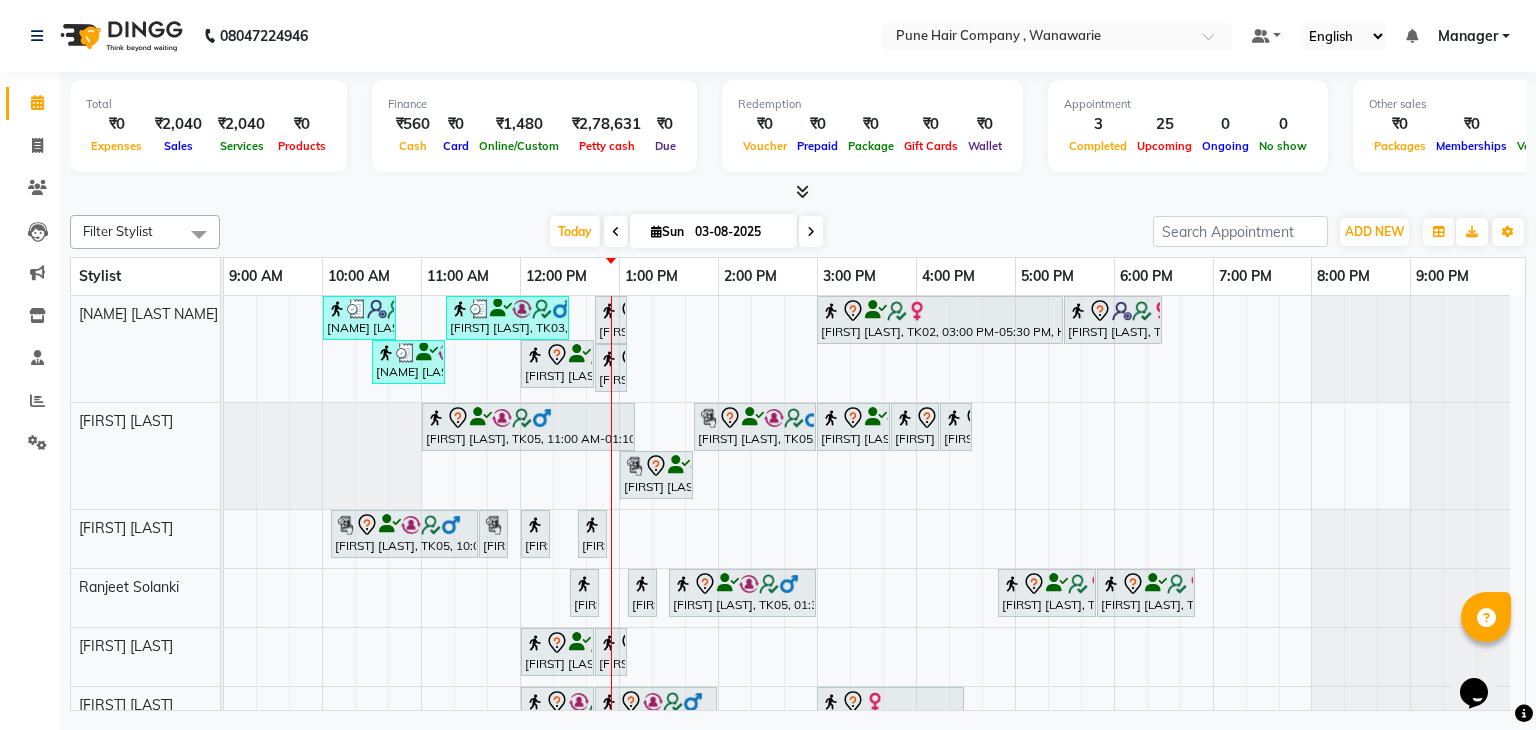 click on "03-08-2025" at bounding box center (739, 232) 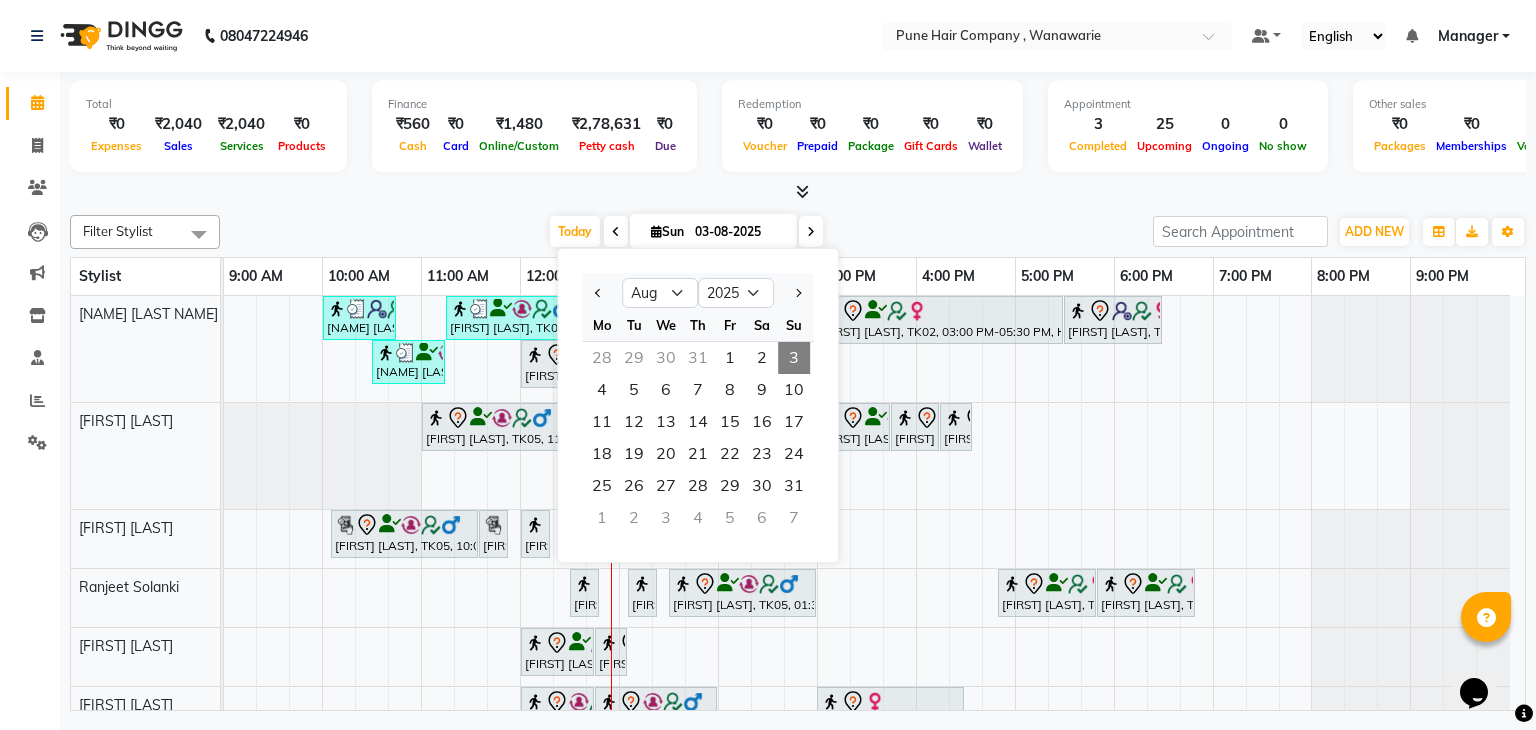 click on "Filter Stylist Select All Faisal shaikh Kanchan Gajare  Kasturi bhandari Manoj Zambre Prasad wagh Ranjeet Solanki Shriram Raut Today  Sun 03-08-2025 Jan Feb Mar Apr May Jun Jul Aug Sep Oct Nov Dec 2015 2016 2017 2018 2019 2020 2021 2022 2023 2024 2025 2026 2027 2028 2029 2030 2031 2032 2033 2034 2035 Mo Tu We Th Fr Sa Su  28   29   30   31   1   2   3   4   5   6   7   8   9   10   11   12   13   14   15   16   17   18   19   20   21   22   23   24   25   26   27   28   29   30   31   1   2   3   4   5   6   7  Toggle Dropdown Add Appointment Add Invoice Add Expense Add Attendance Add Client Add Transaction Toggle Dropdown Add Appointment Add Invoice Add Expense Add Attendance Add Client ADD NEW Toggle Dropdown Add Appointment Add Invoice Add Expense Add Attendance Add Client Add Transaction Filter Stylist Select All Faisal shaikh Kanchan Gajare  Kasturi bhandari Manoj Zambre Prasad wagh Ranjeet Solanki Shriram Raut Group By  Staff View   Room View  View as Vertical  Vertical - Week View  Horizontal  List" 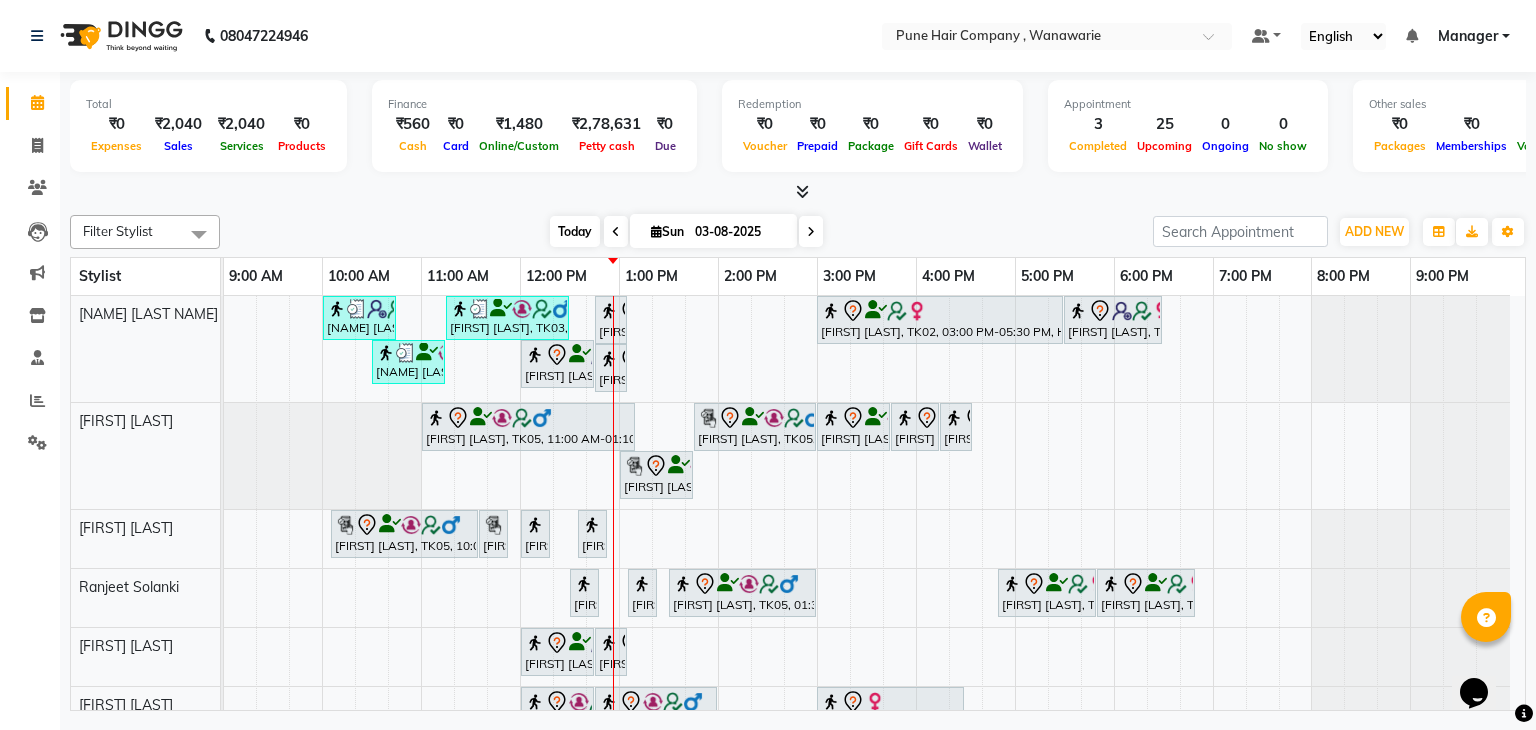click on "Today" at bounding box center [575, 231] 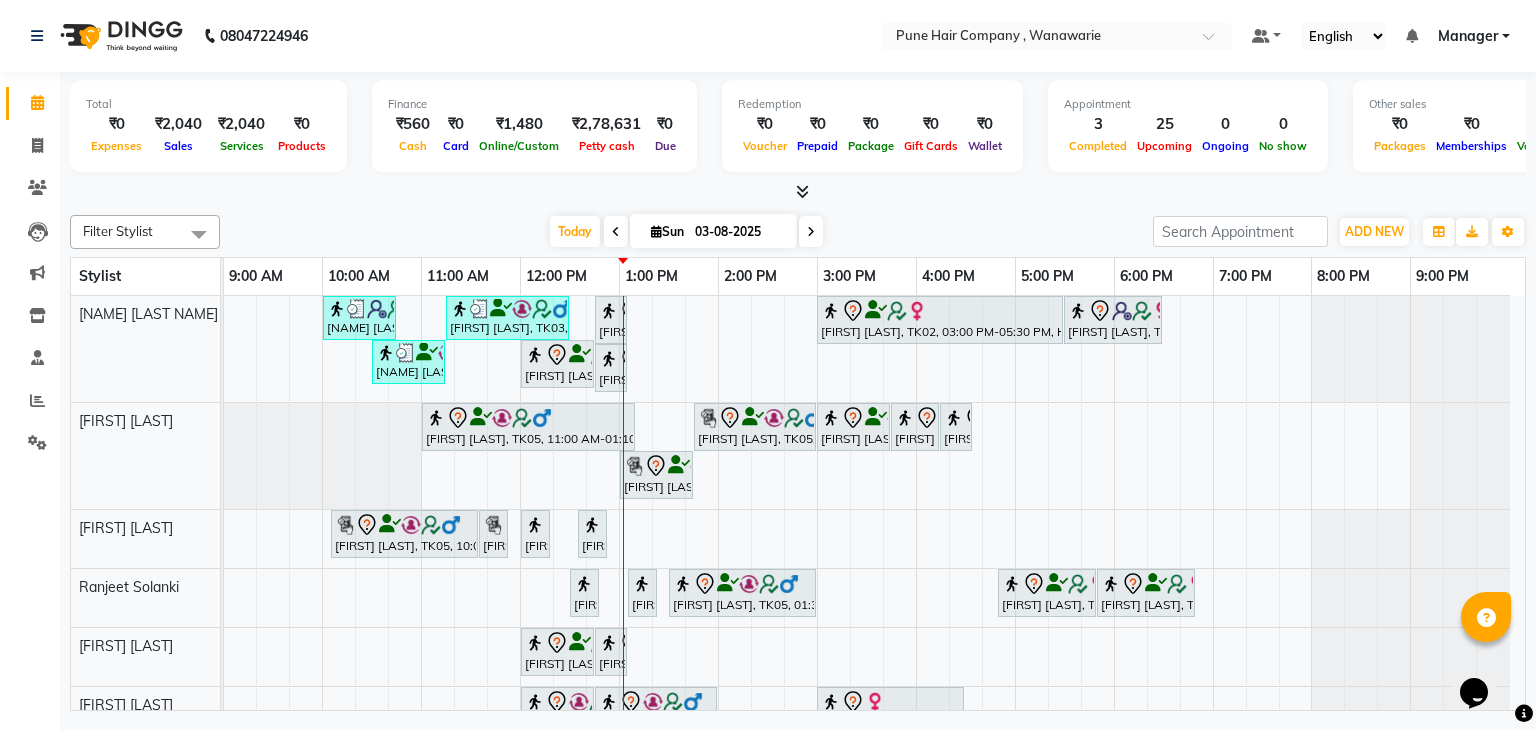 scroll, scrollTop: 70, scrollLeft: 0, axis: vertical 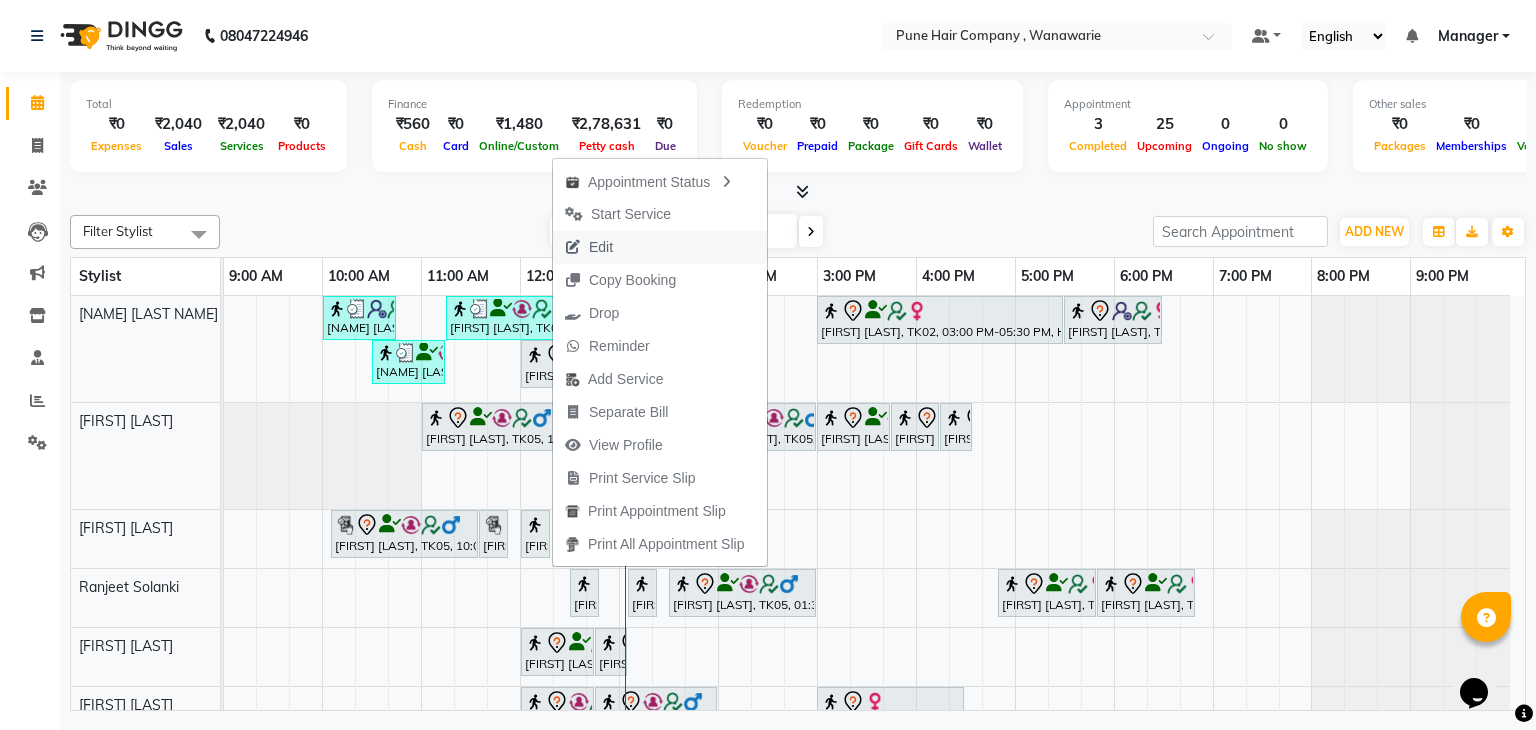 click on "Edit" at bounding box center (589, 247) 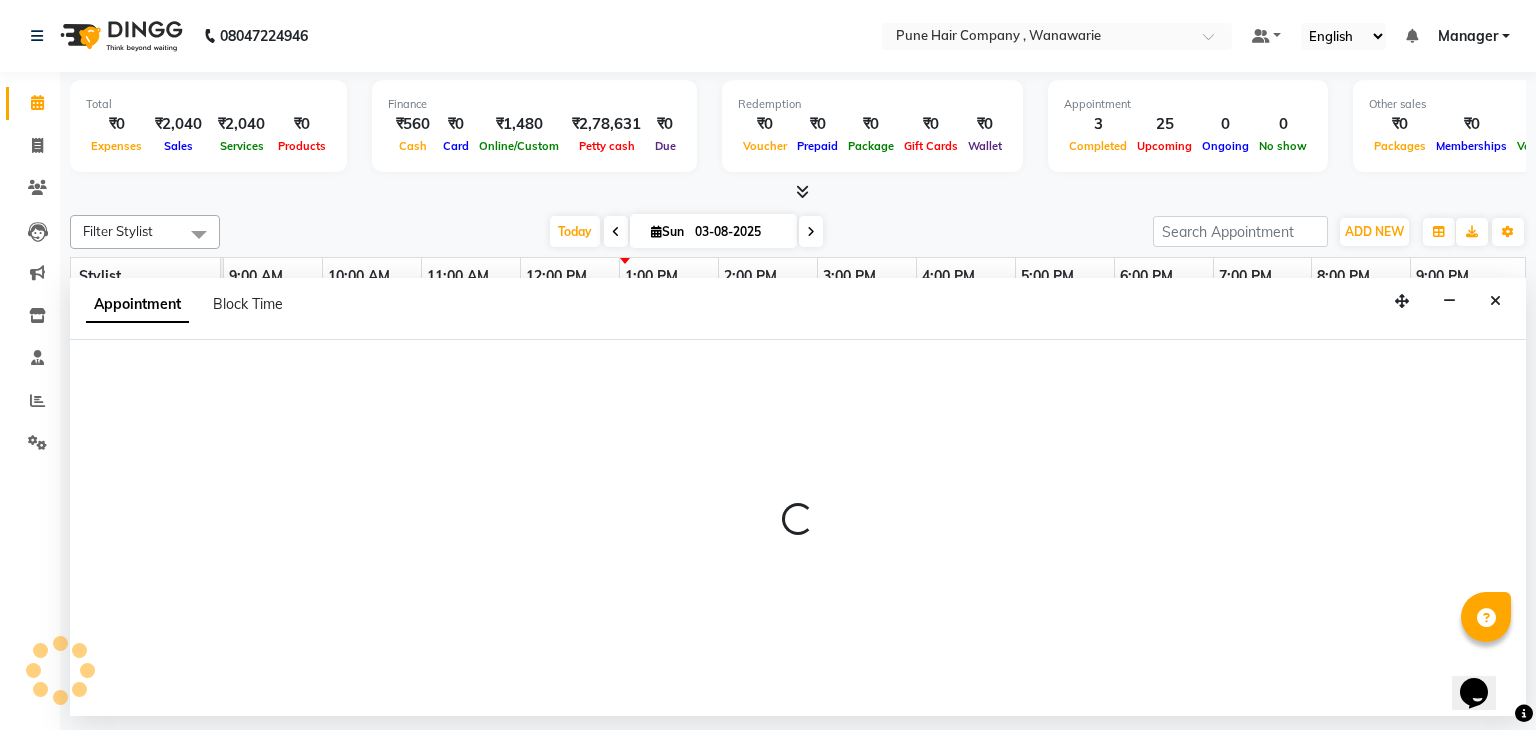 select on "tentative" 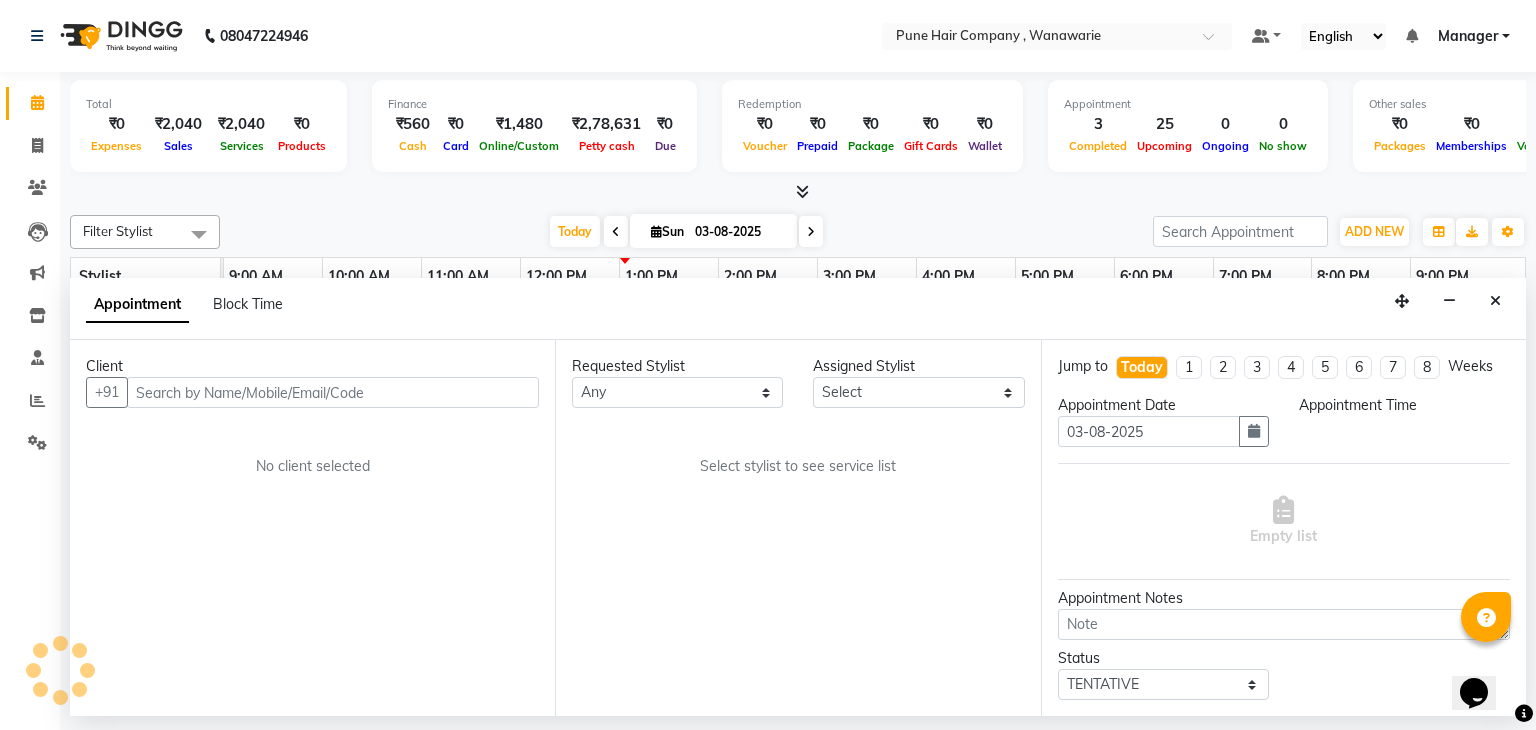 select on "74577" 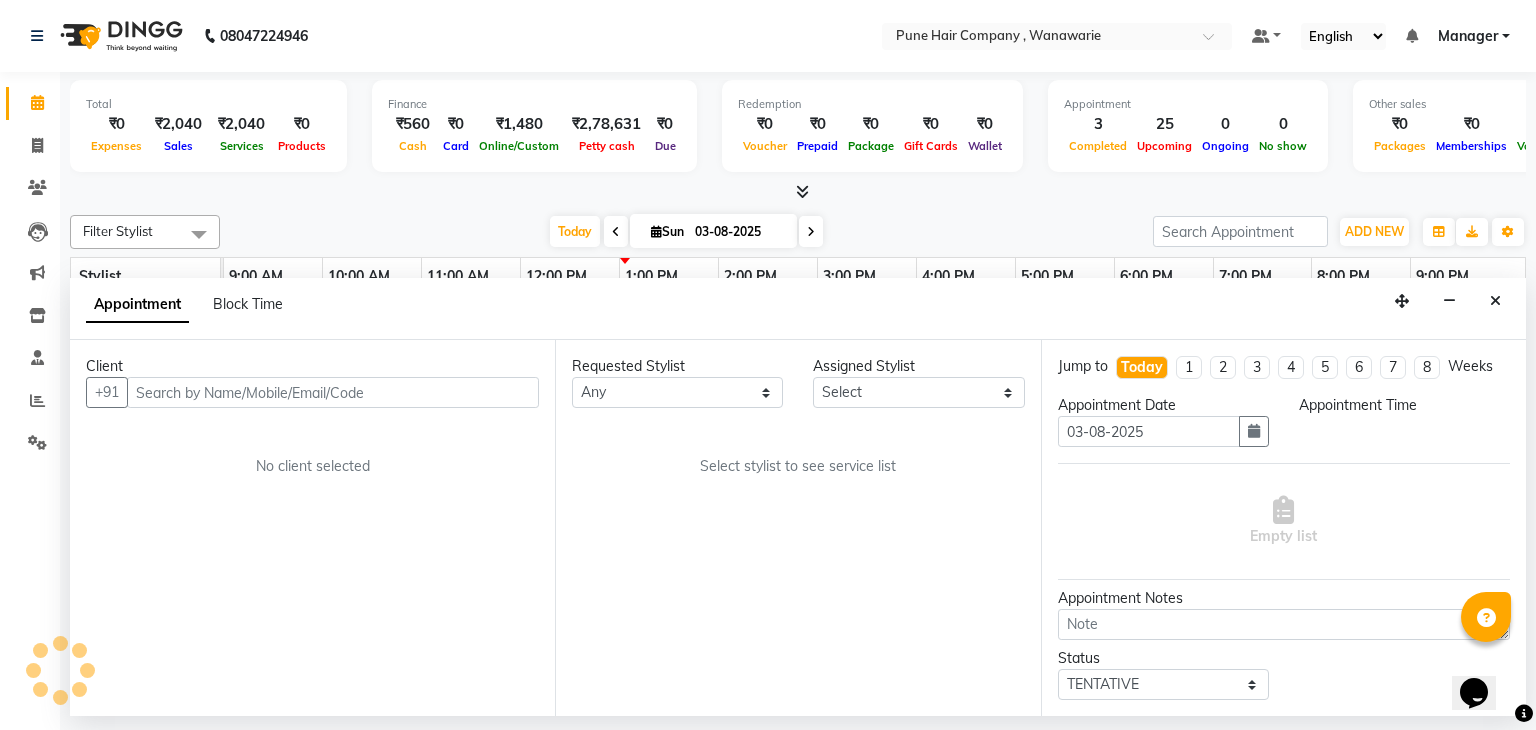 select on "720" 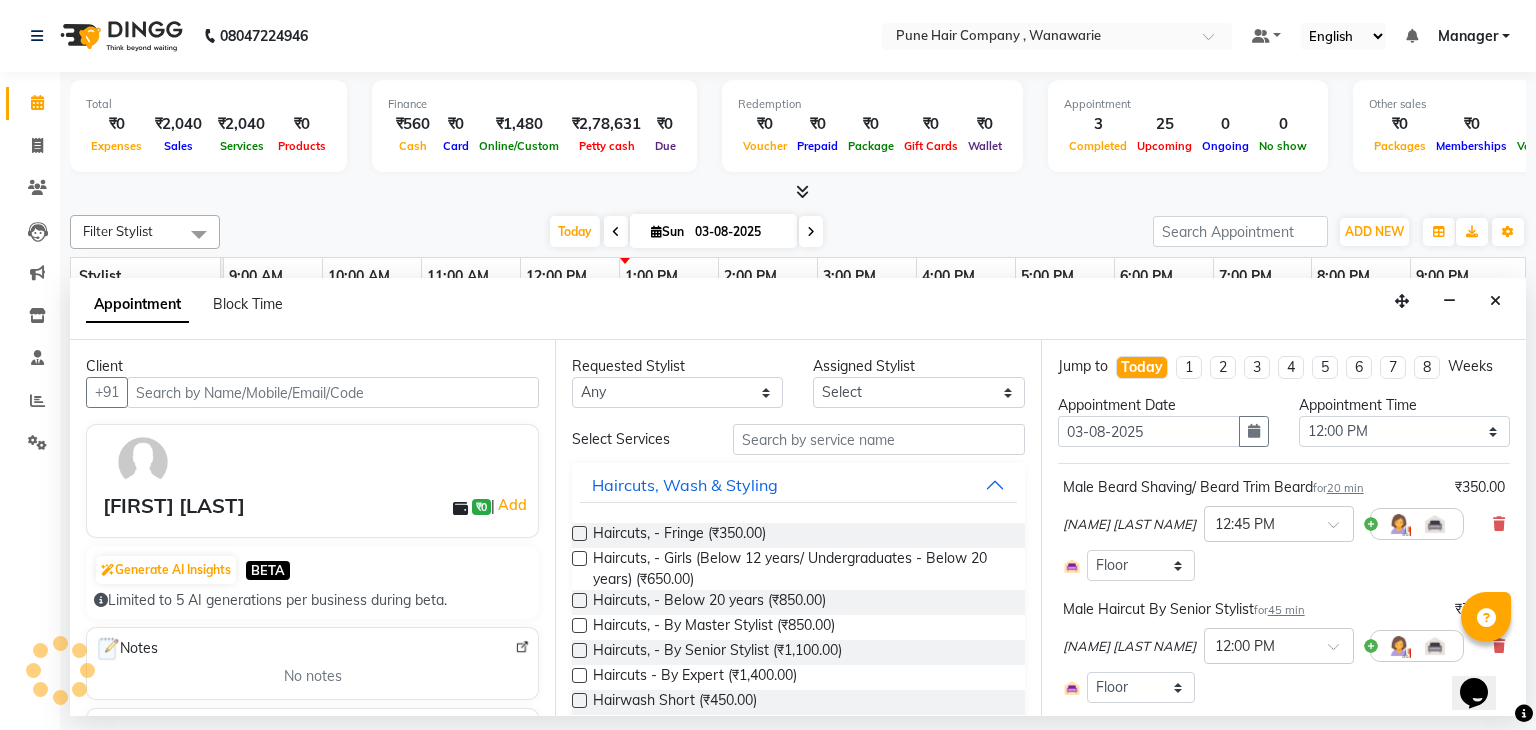 select on "4060" 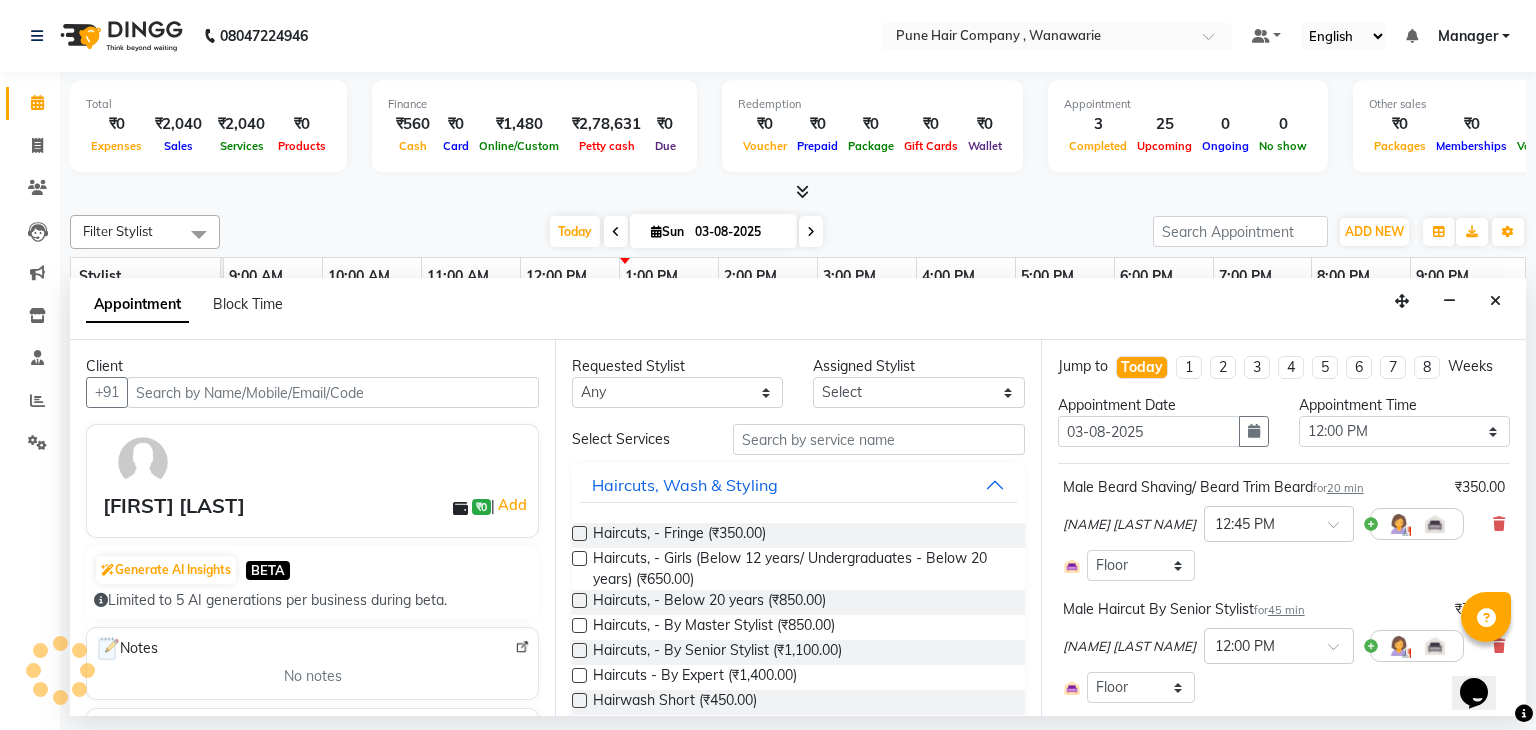 select on "4060" 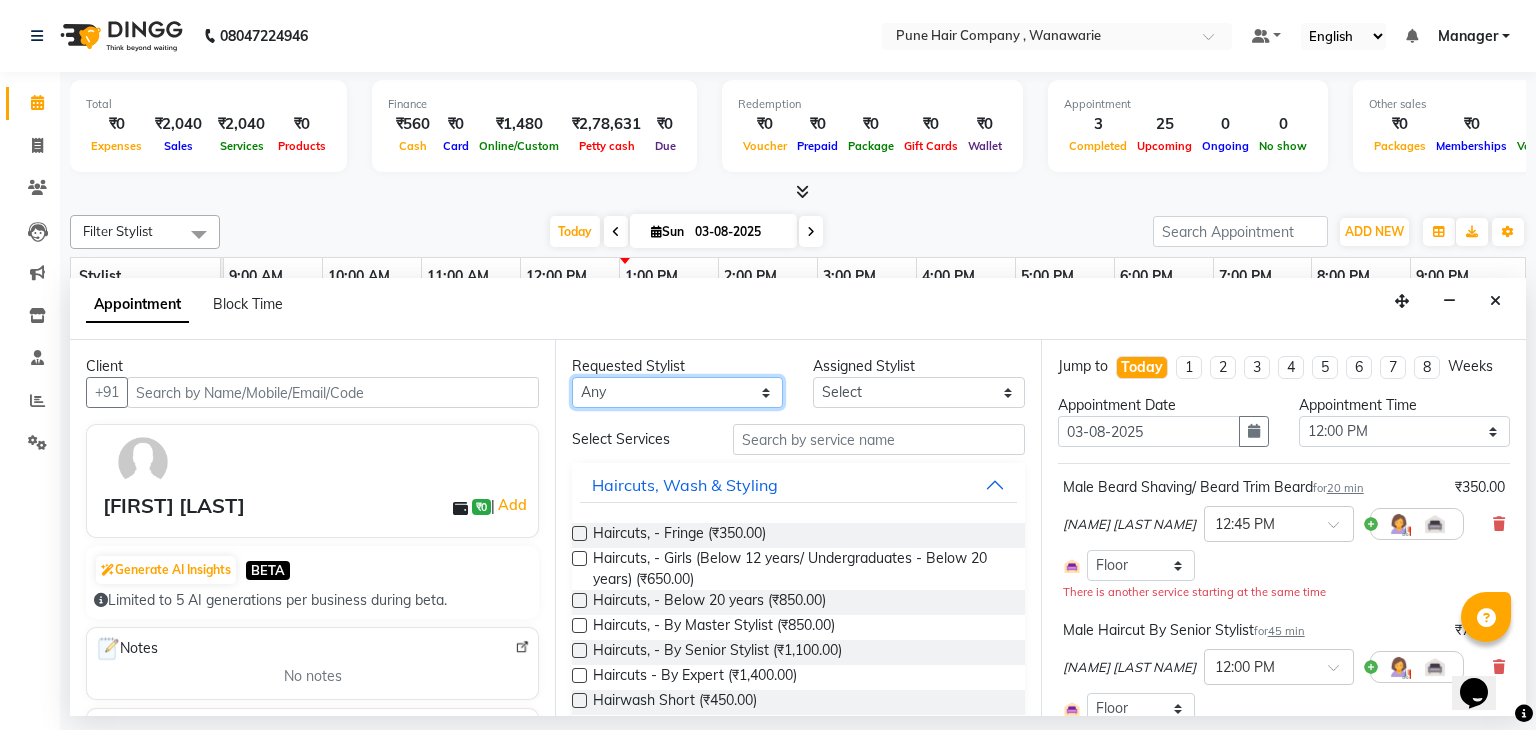 click on "Any Faisal shaikh Kanchan Gajare  Kasturi bhandari Manoj Zambre Prasad wagh Ranjeet Solanki Shriram Raut" at bounding box center [677, 392] 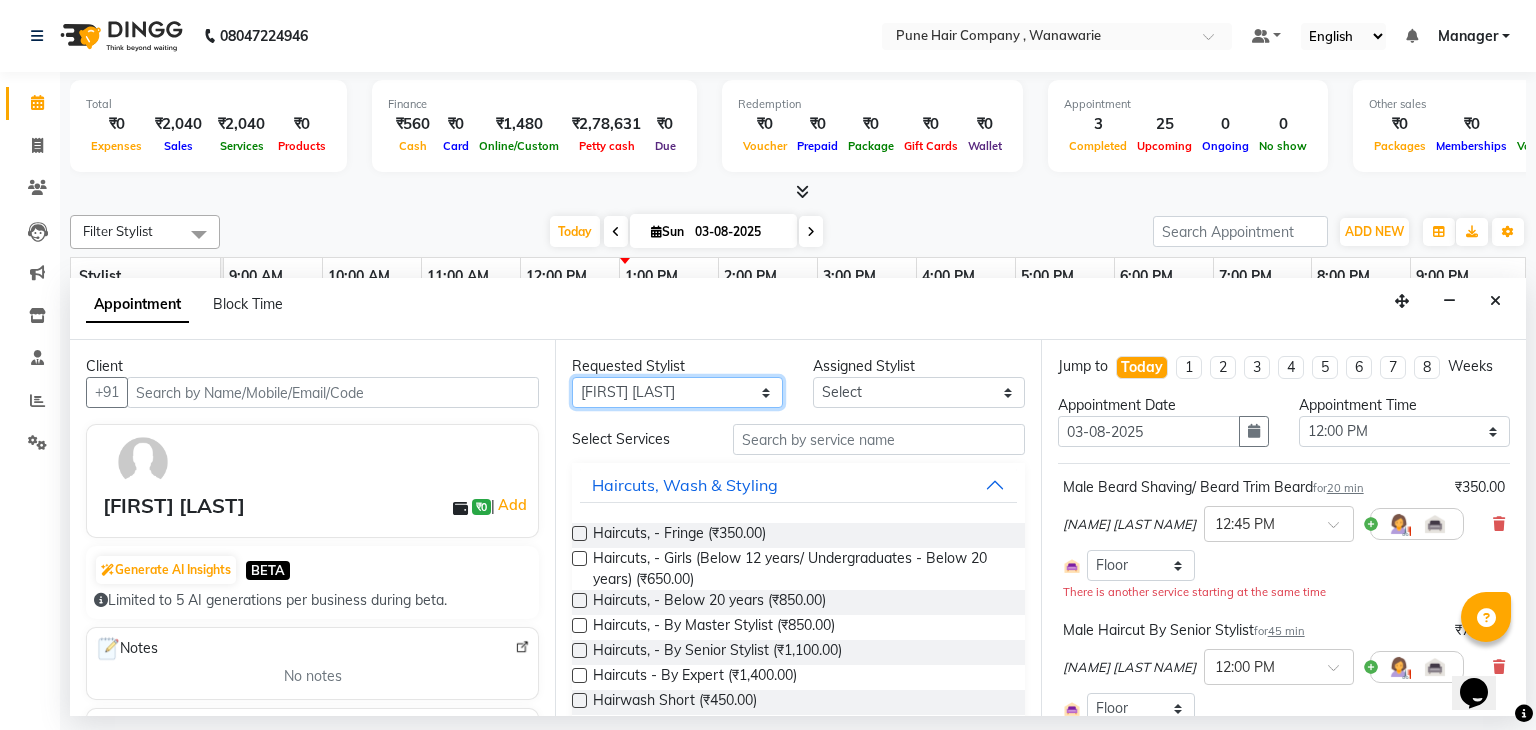 click on "Any Faisal shaikh Kanchan Gajare  Kasturi bhandari Manoj Zambre Prasad wagh Ranjeet Solanki Shriram Raut" at bounding box center [677, 392] 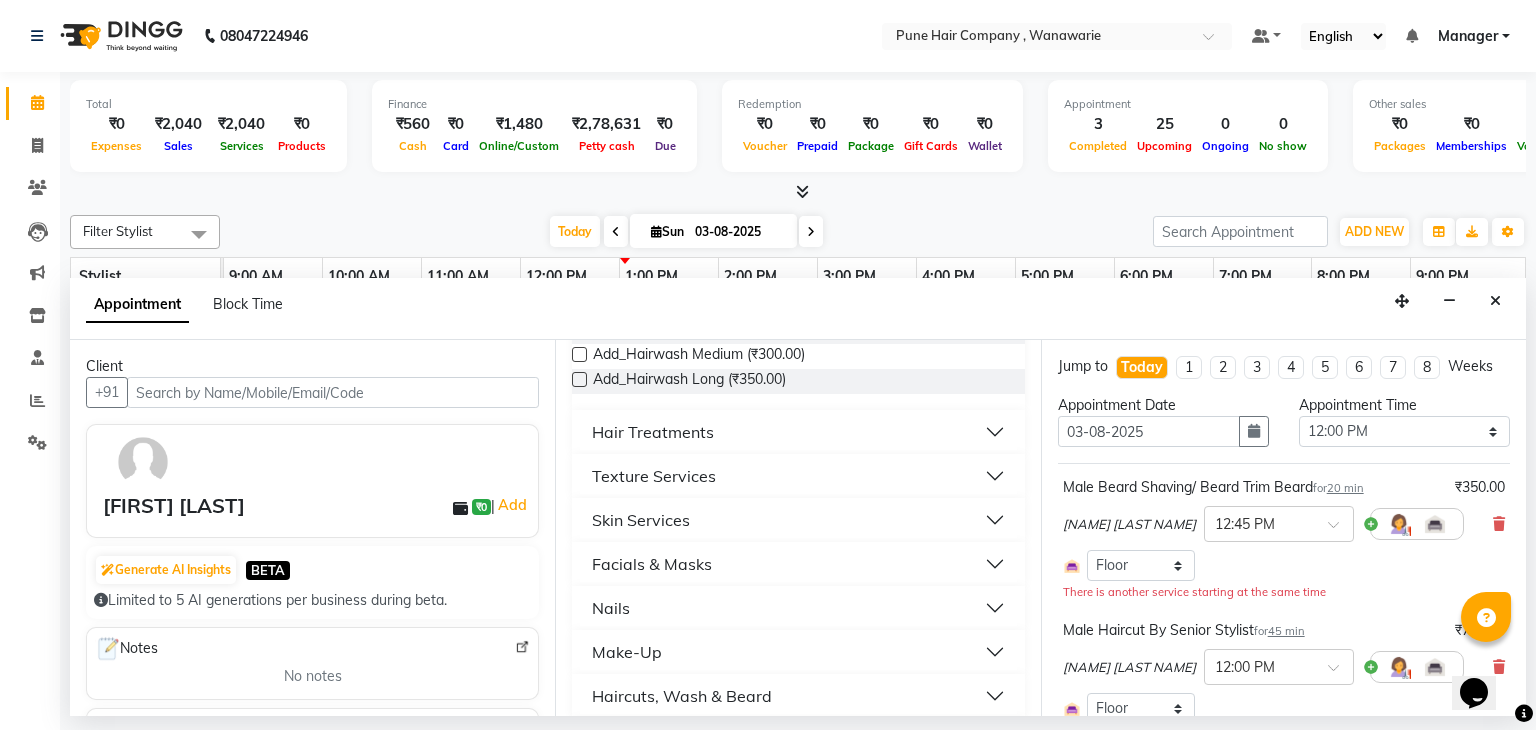 scroll, scrollTop: 222, scrollLeft: 0, axis: vertical 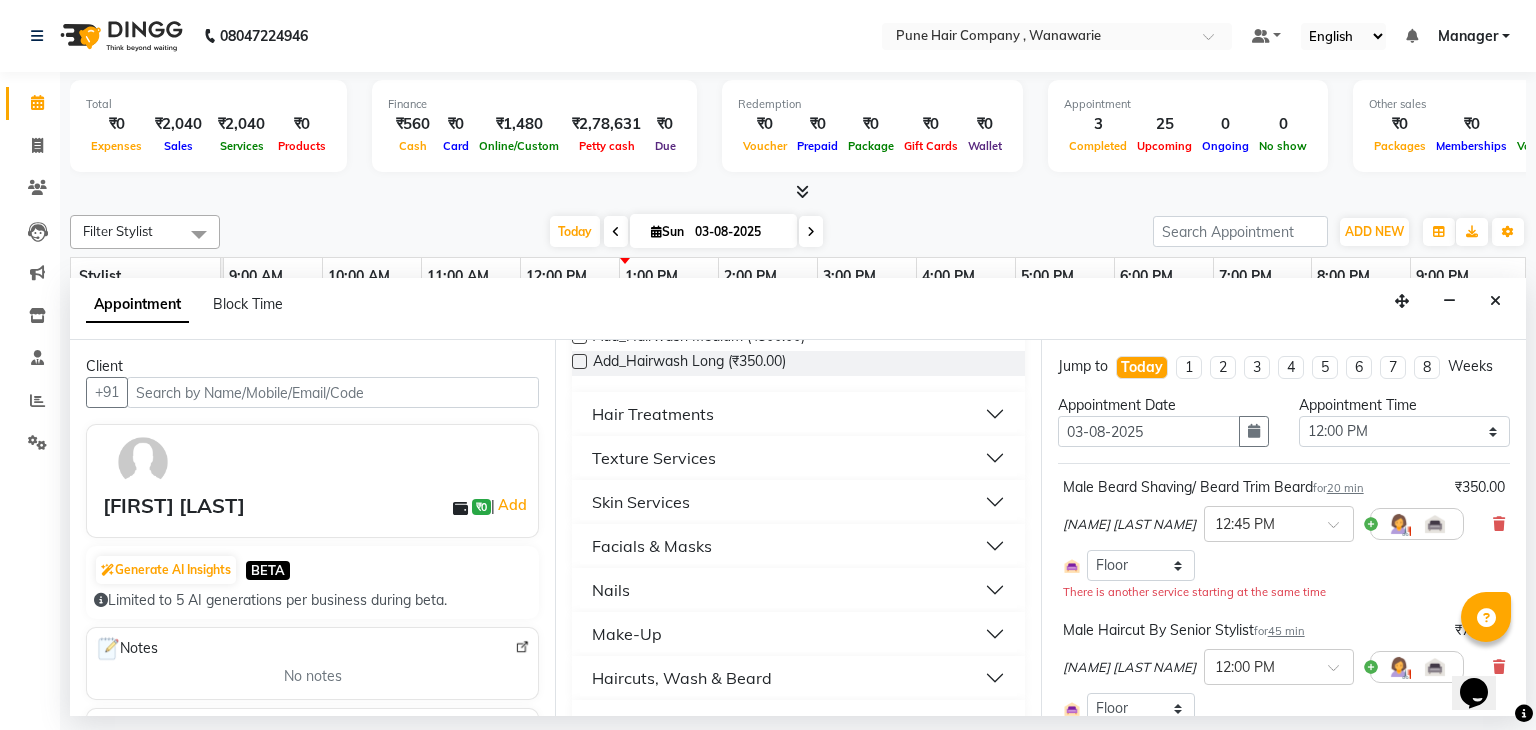 click on "Skin Services" at bounding box center [641, 502] 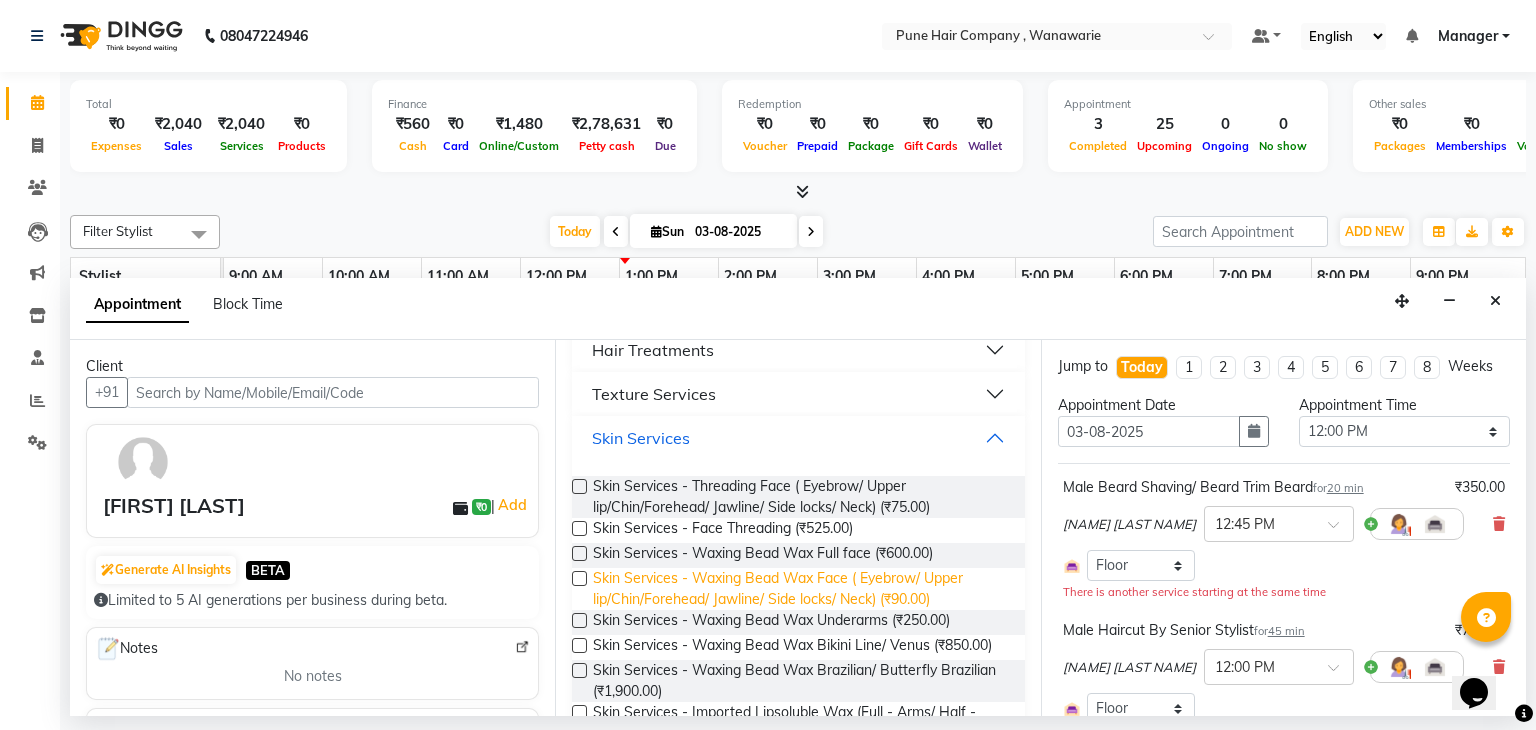 scroll, scrollTop: 288, scrollLeft: 0, axis: vertical 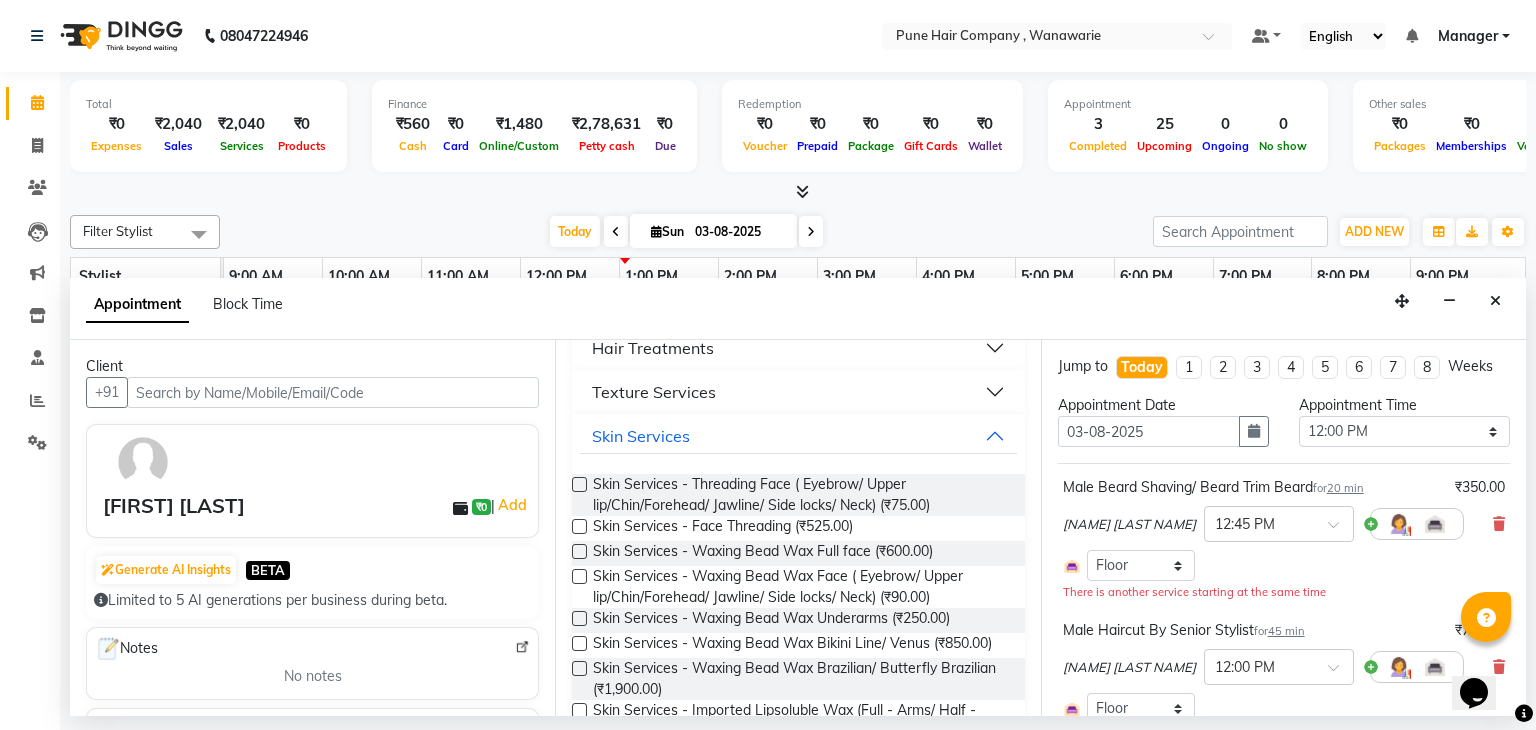 click at bounding box center [579, 576] 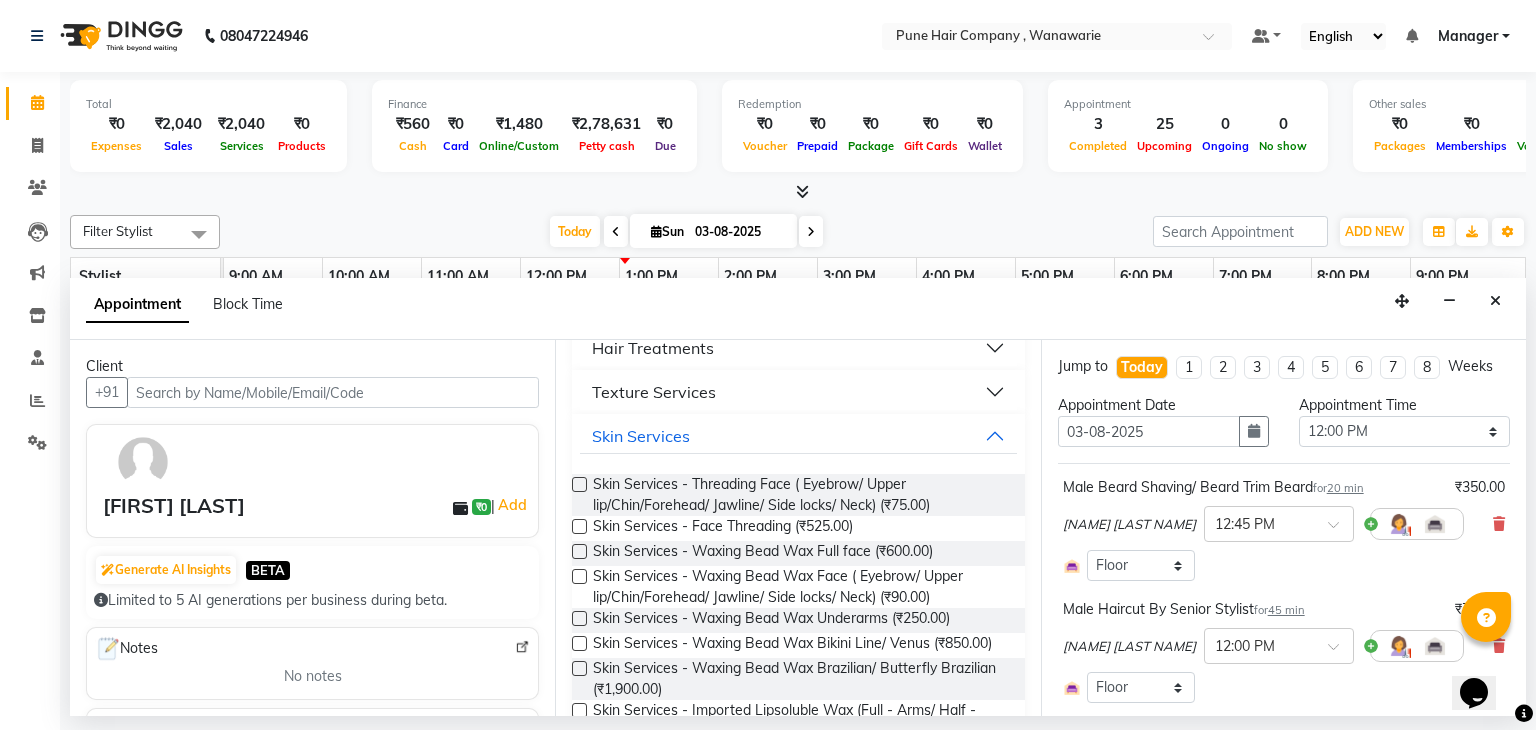 click at bounding box center (579, 576) 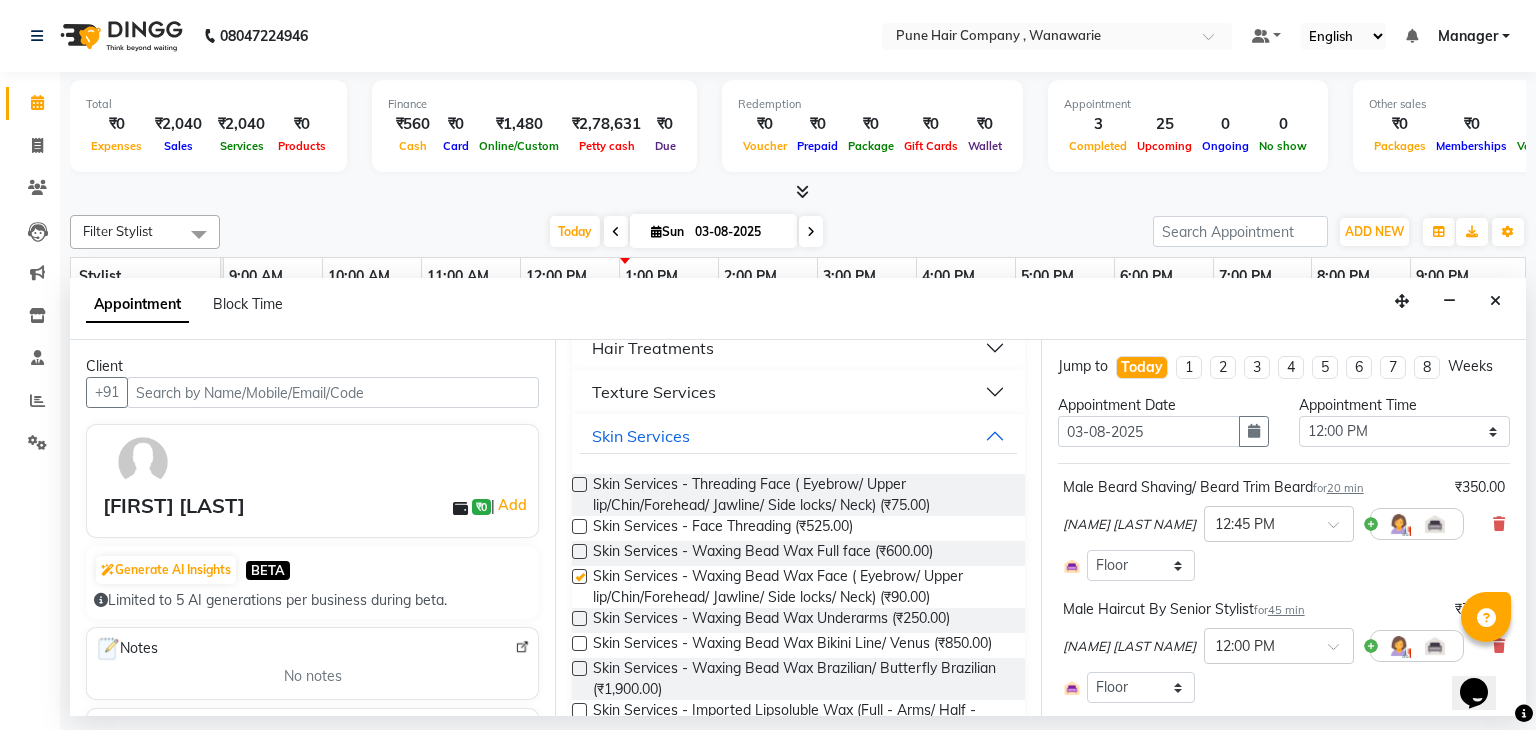 checkbox on "false" 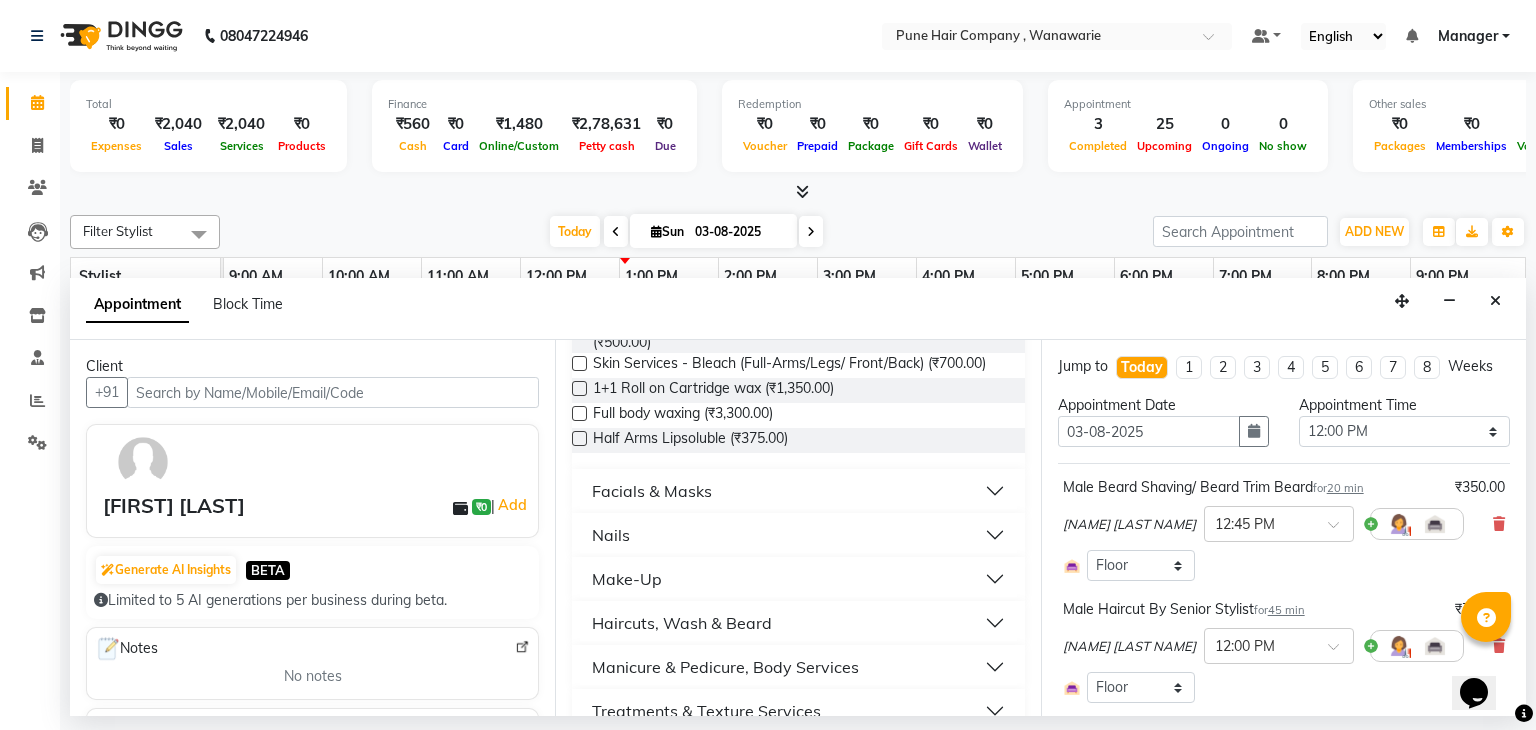 scroll, scrollTop: 928, scrollLeft: 0, axis: vertical 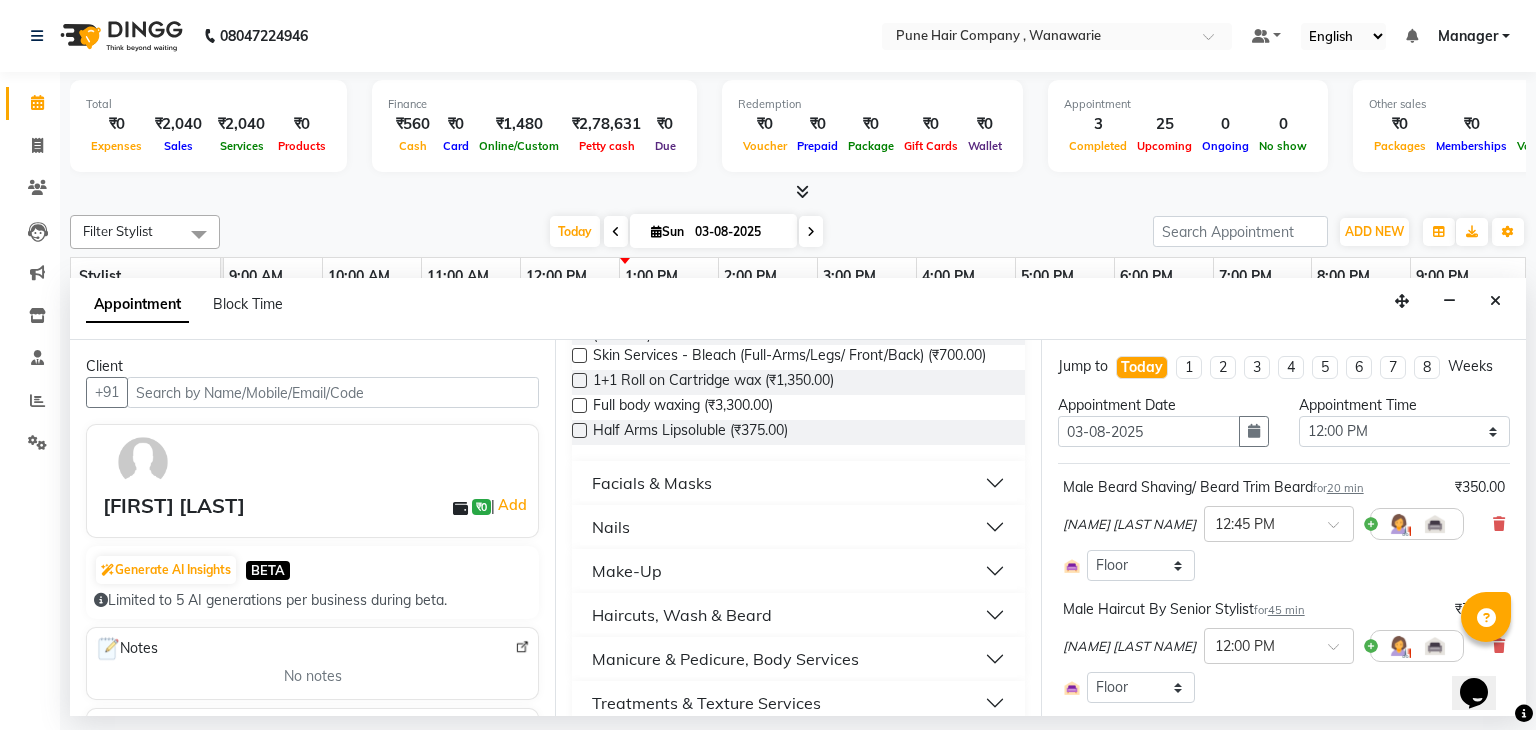click on "Facials & Masks" at bounding box center [652, 483] 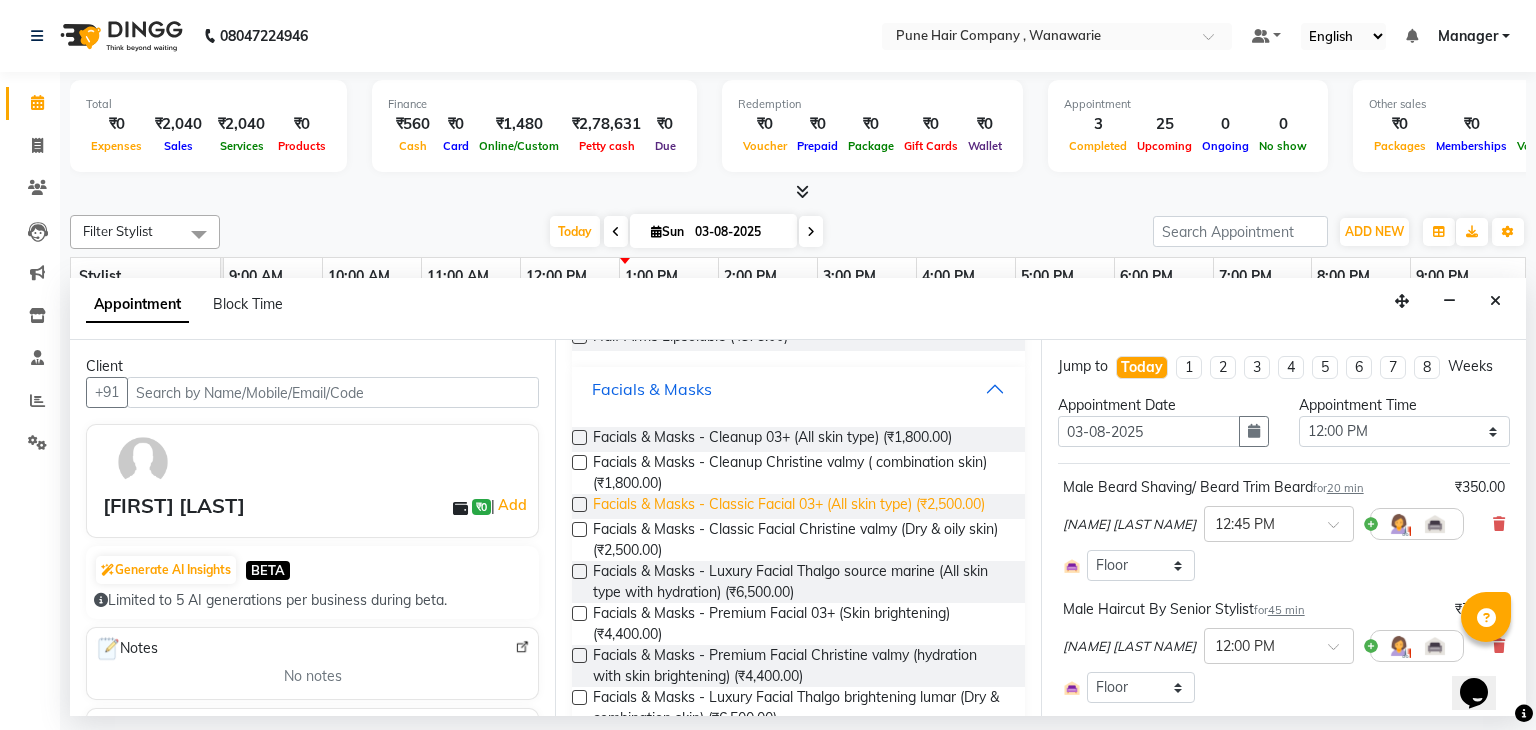 scroll, scrollTop: 1020, scrollLeft: 0, axis: vertical 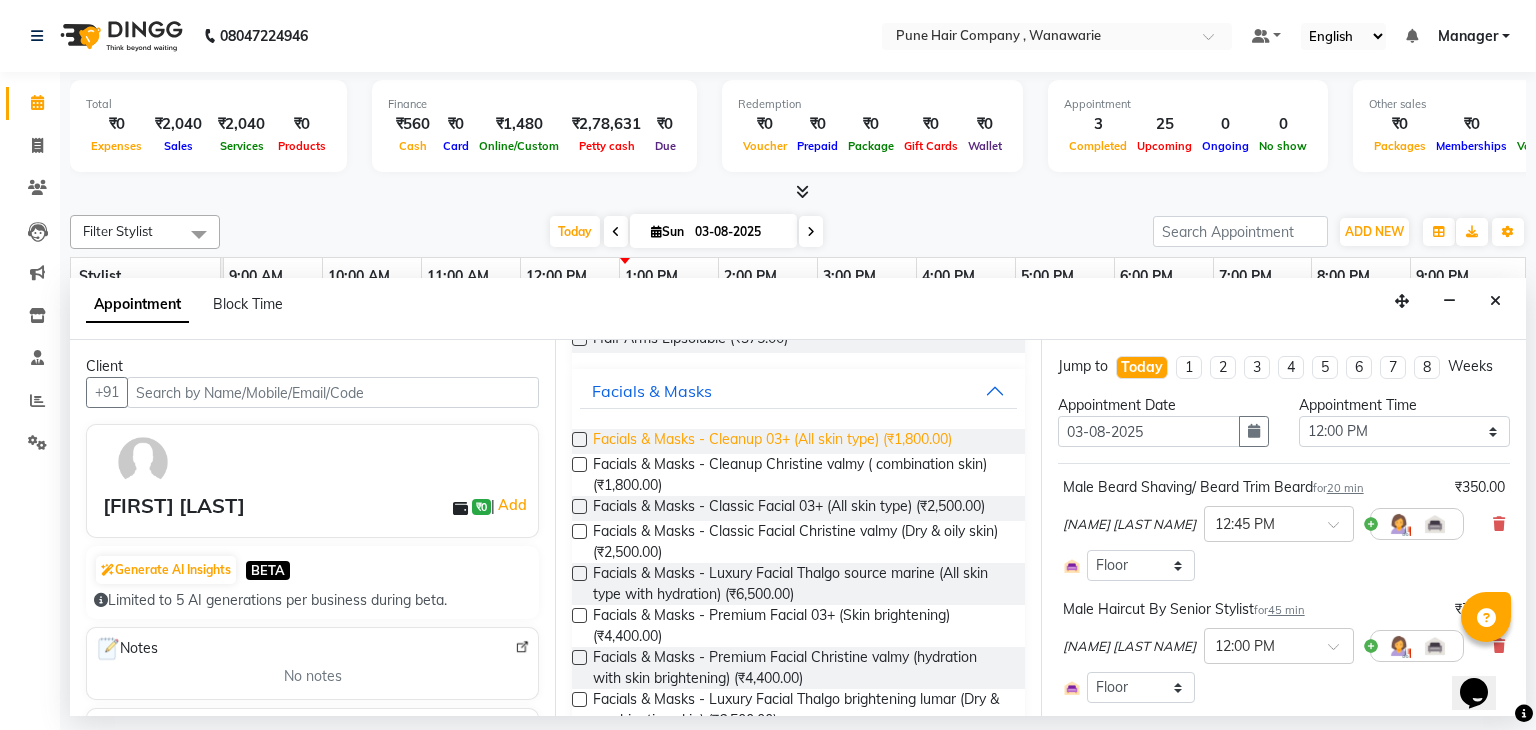 click on "Facials & Masks - Cleanup 03+ (All skin type) (₹1,800.00)" at bounding box center (772, 441) 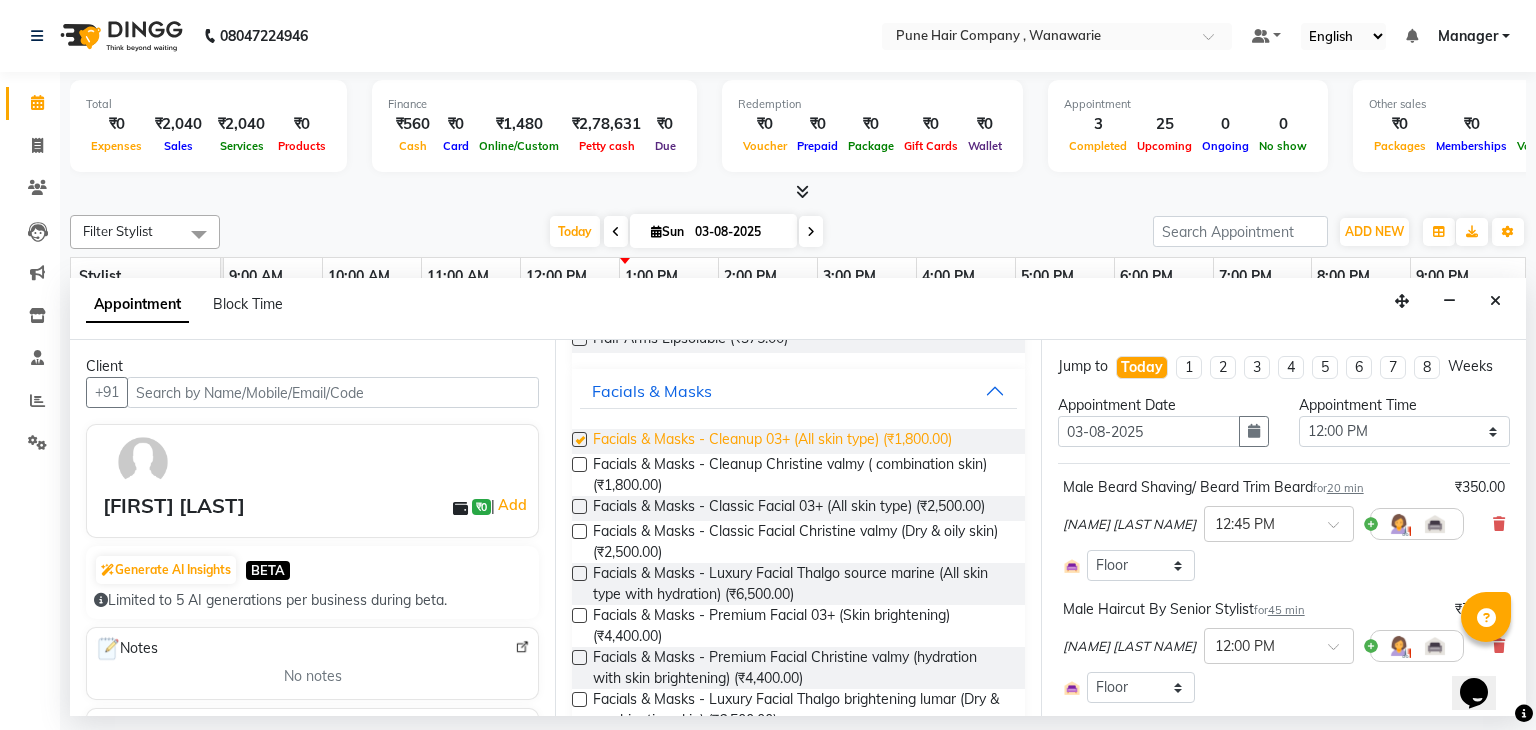 checkbox on "false" 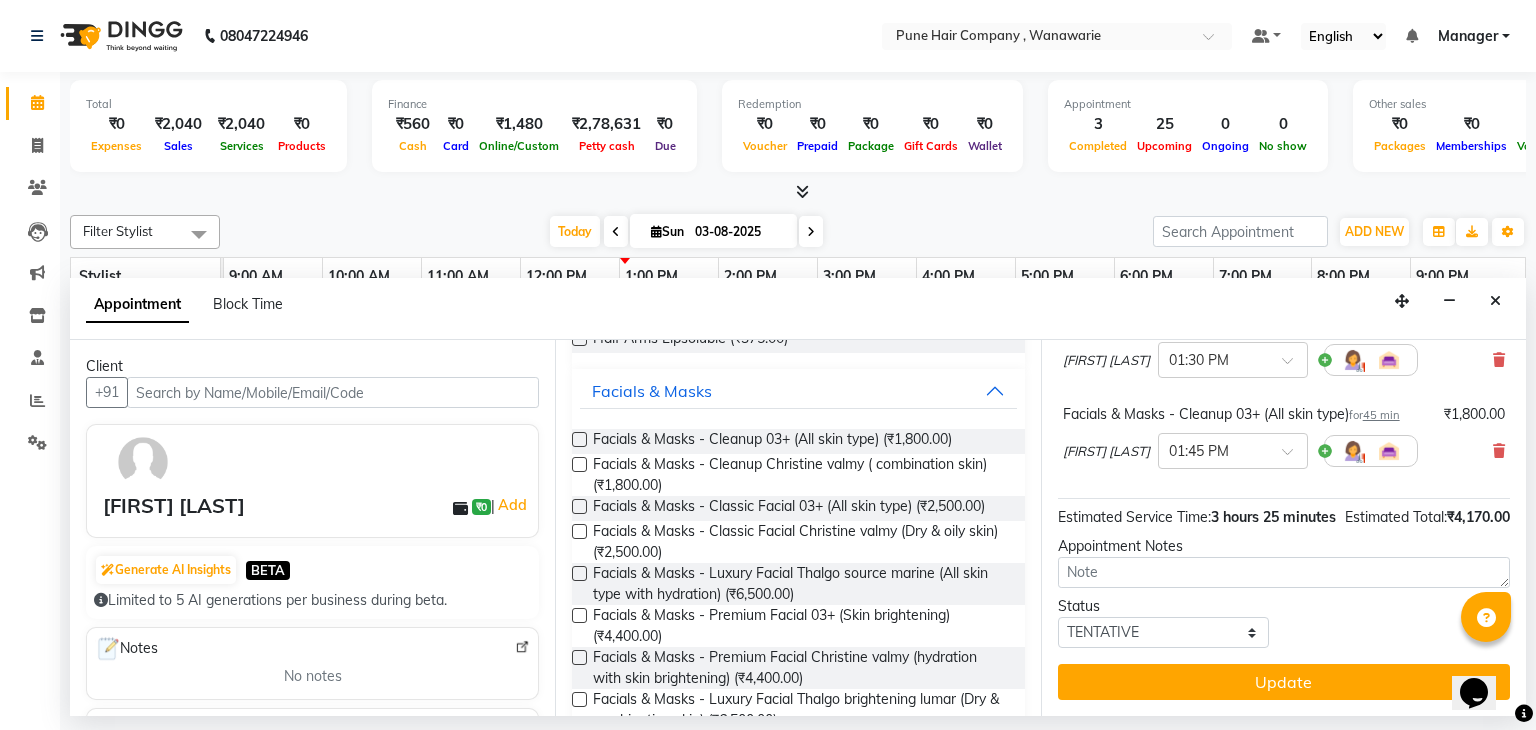 scroll, scrollTop: 916, scrollLeft: 0, axis: vertical 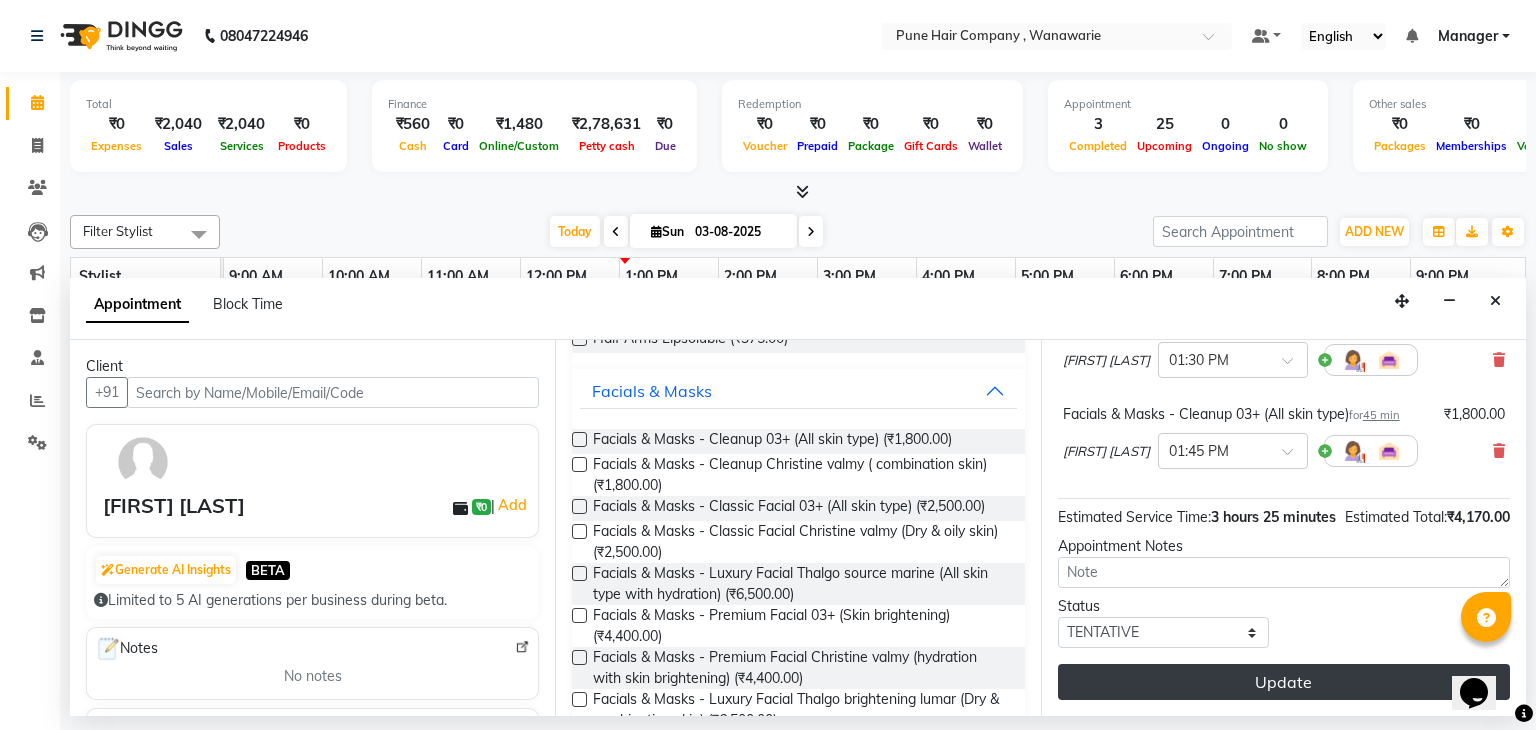 click on "Update" at bounding box center (1284, 682) 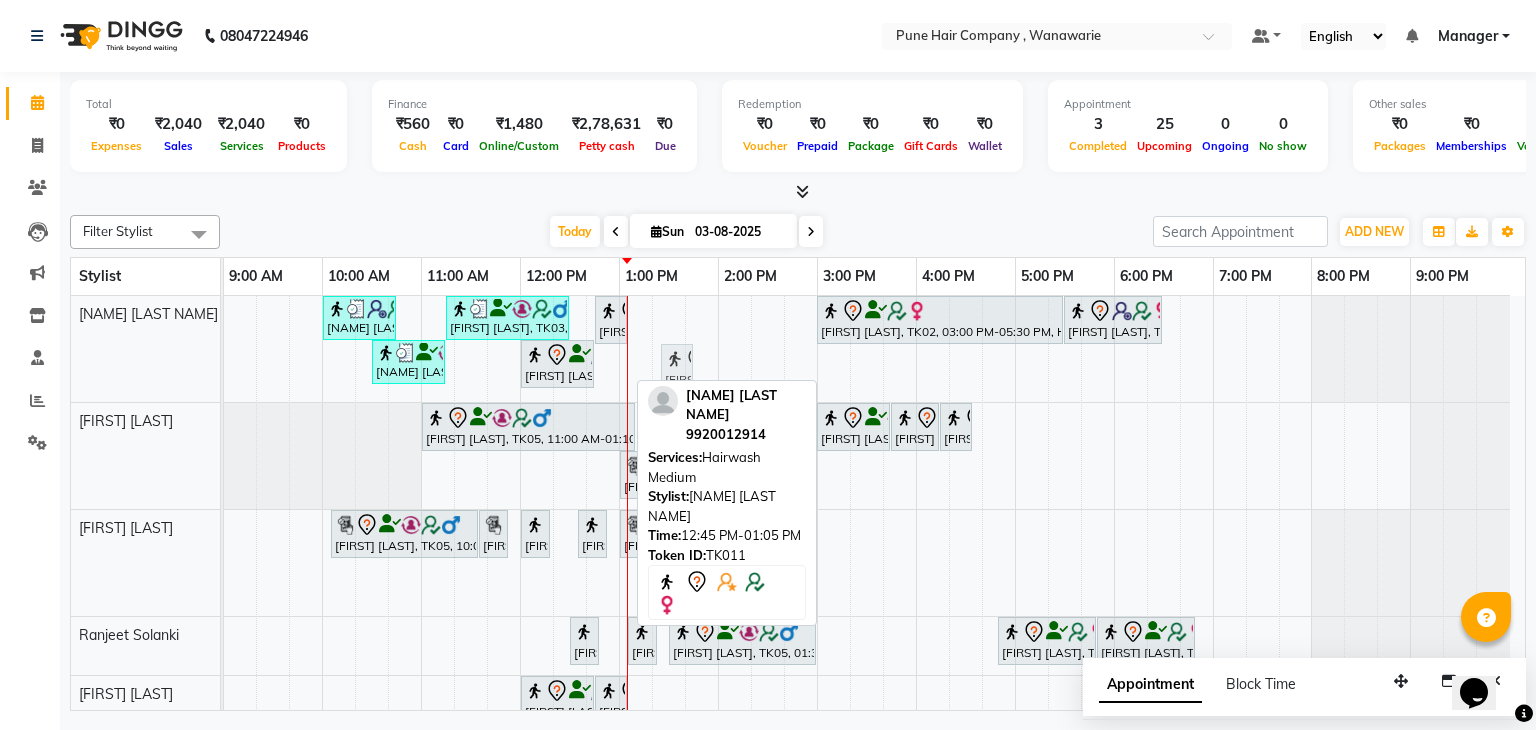 drag, startPoint x: 609, startPoint y: 366, endPoint x: 656, endPoint y: 361, distance: 47.26521 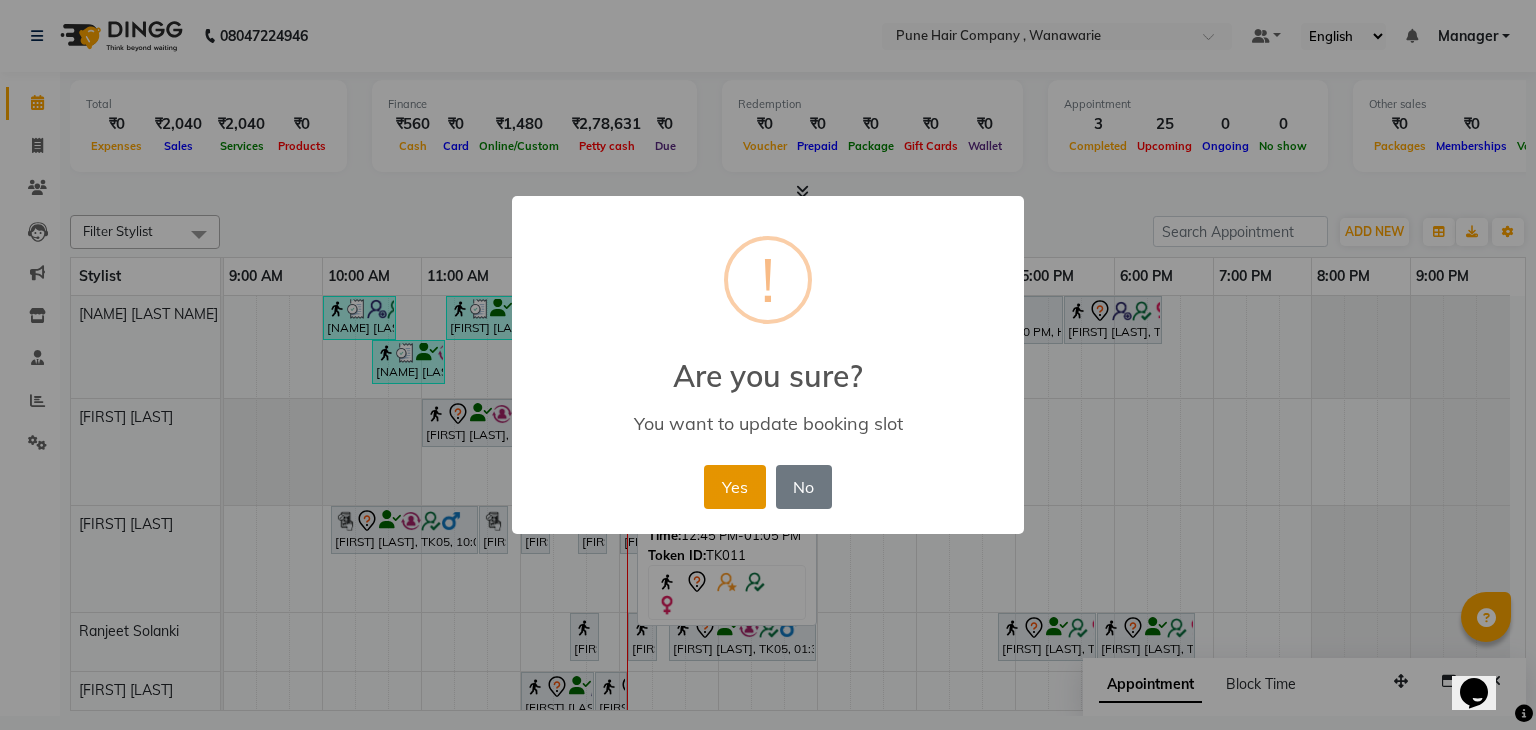 click on "Yes" at bounding box center (734, 487) 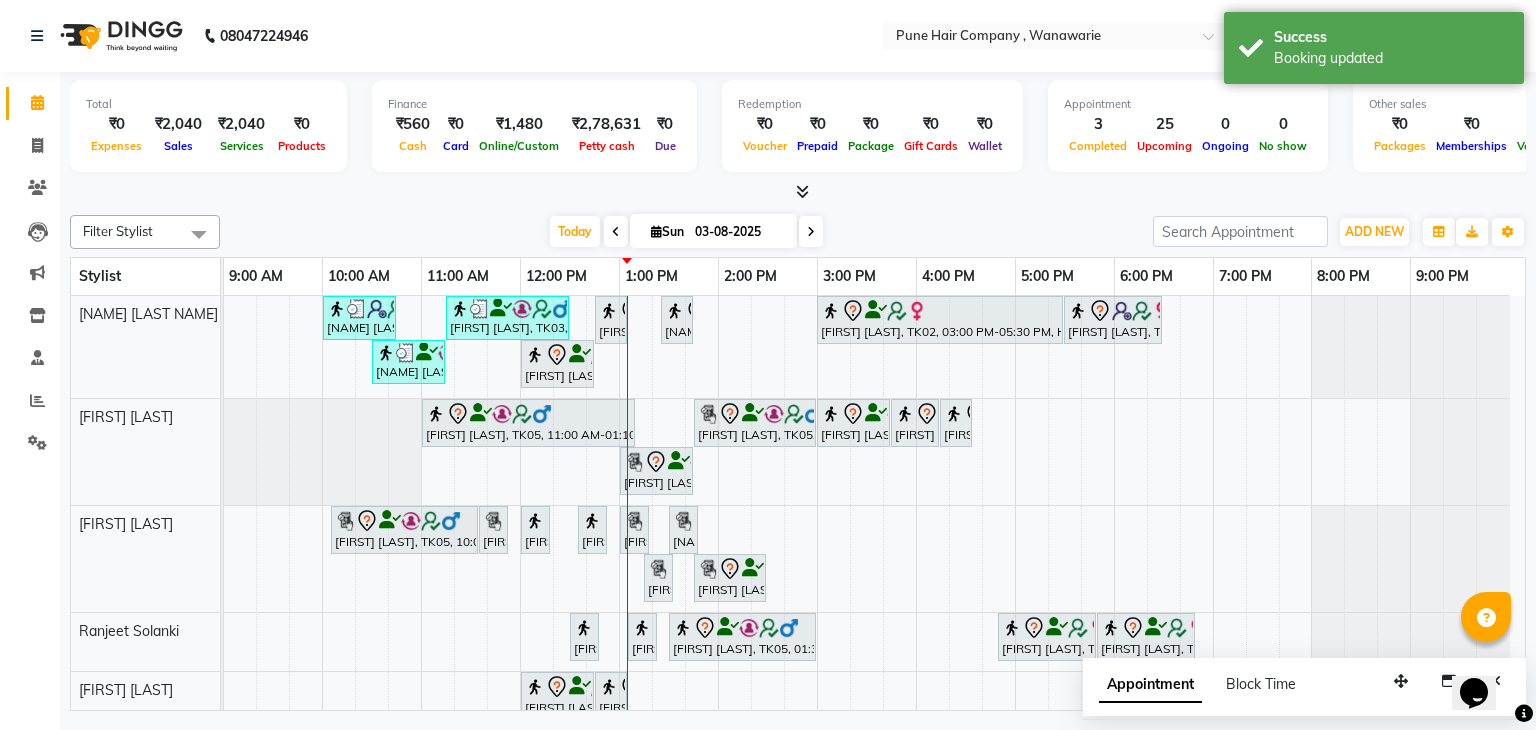 scroll, scrollTop: 114, scrollLeft: 0, axis: vertical 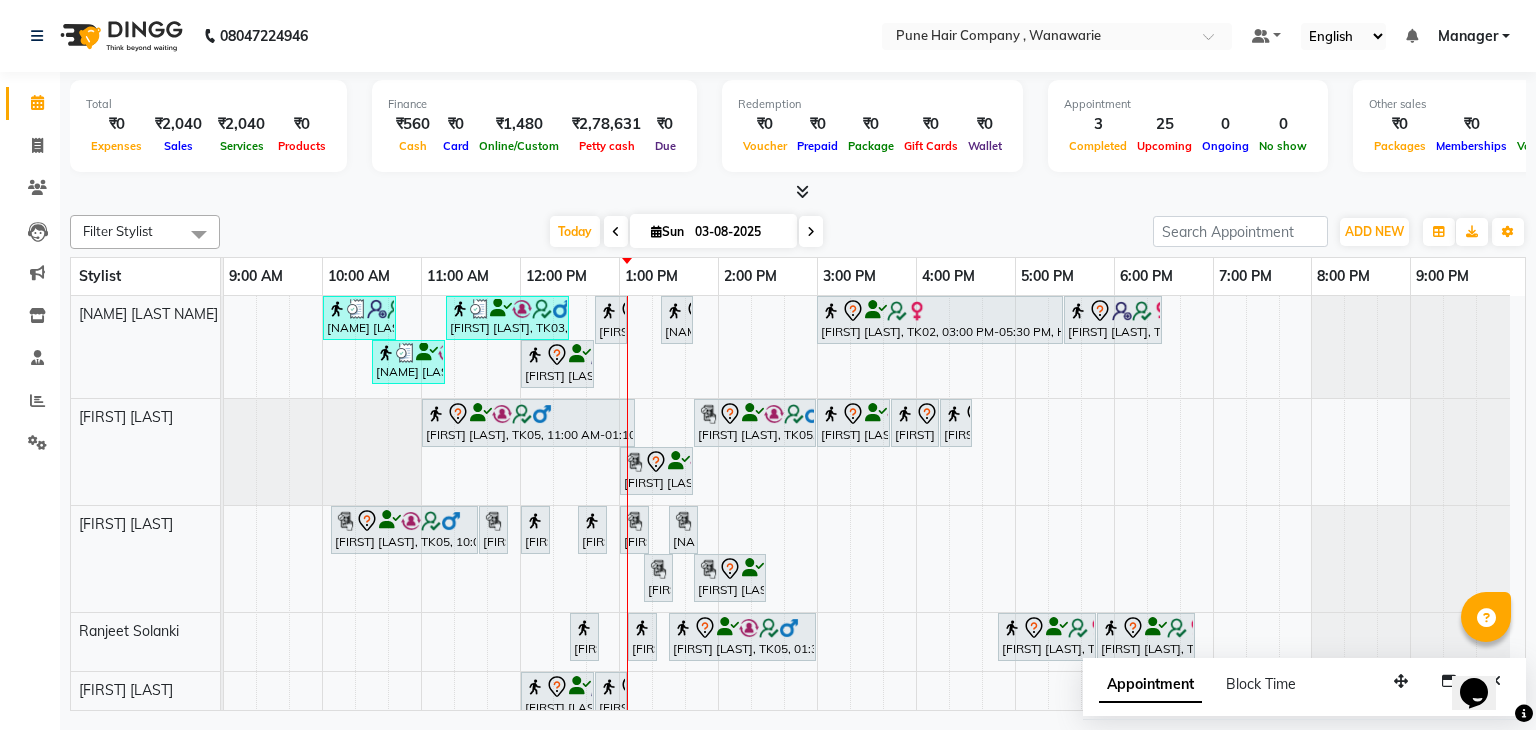 click on "03-08-2025" at bounding box center (739, 232) 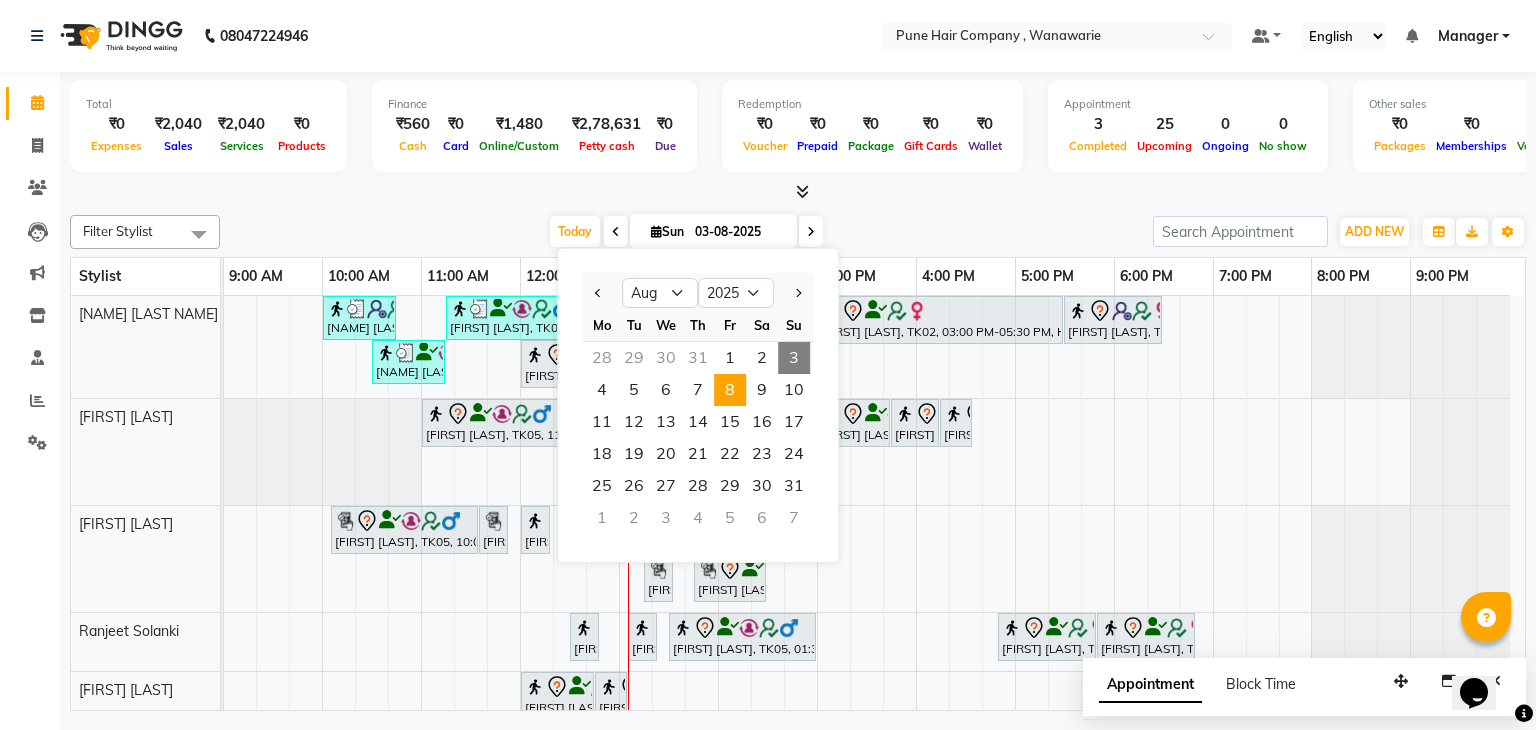 click on "8" at bounding box center [730, 390] 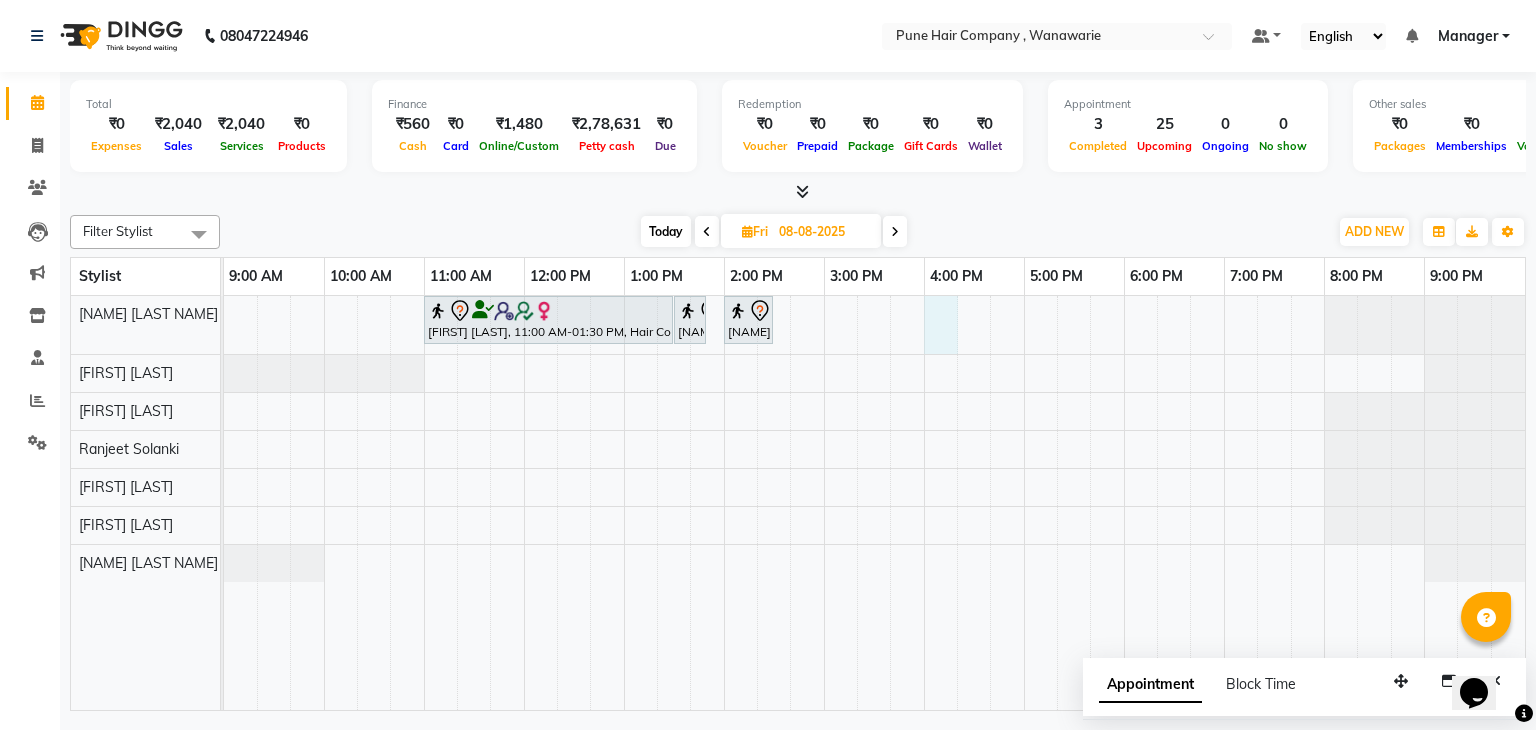 click on "Neha Varma, 11:00 AM-01:30 PM, Hair Colour - Majirel Global Medium             Neha Varma, 01:30 PM-01:50 PM, Add_Hairwash Medium             Neha Varma, 02:00 PM-02:30 PM, BlowDry Medium" at bounding box center (874, 503) 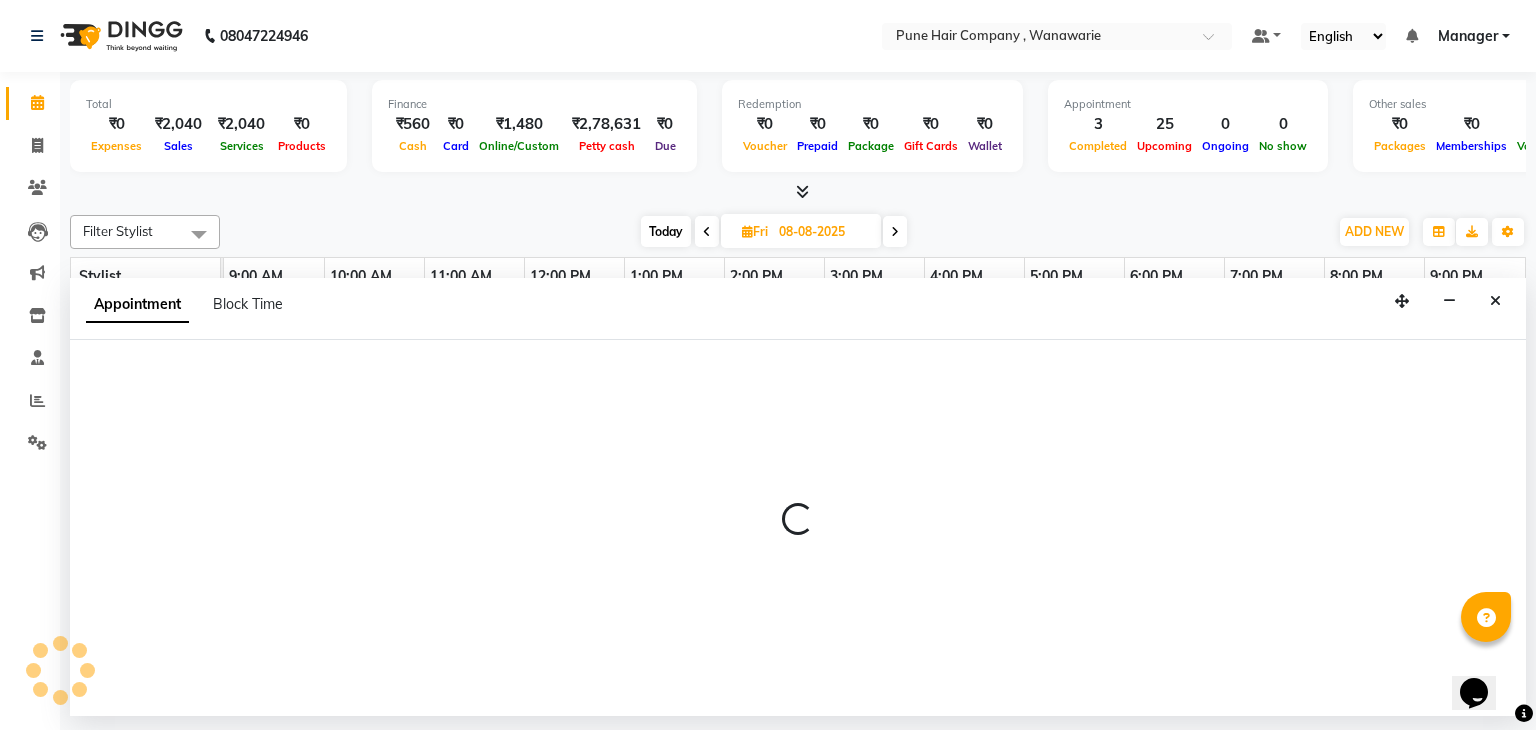 select on "74577" 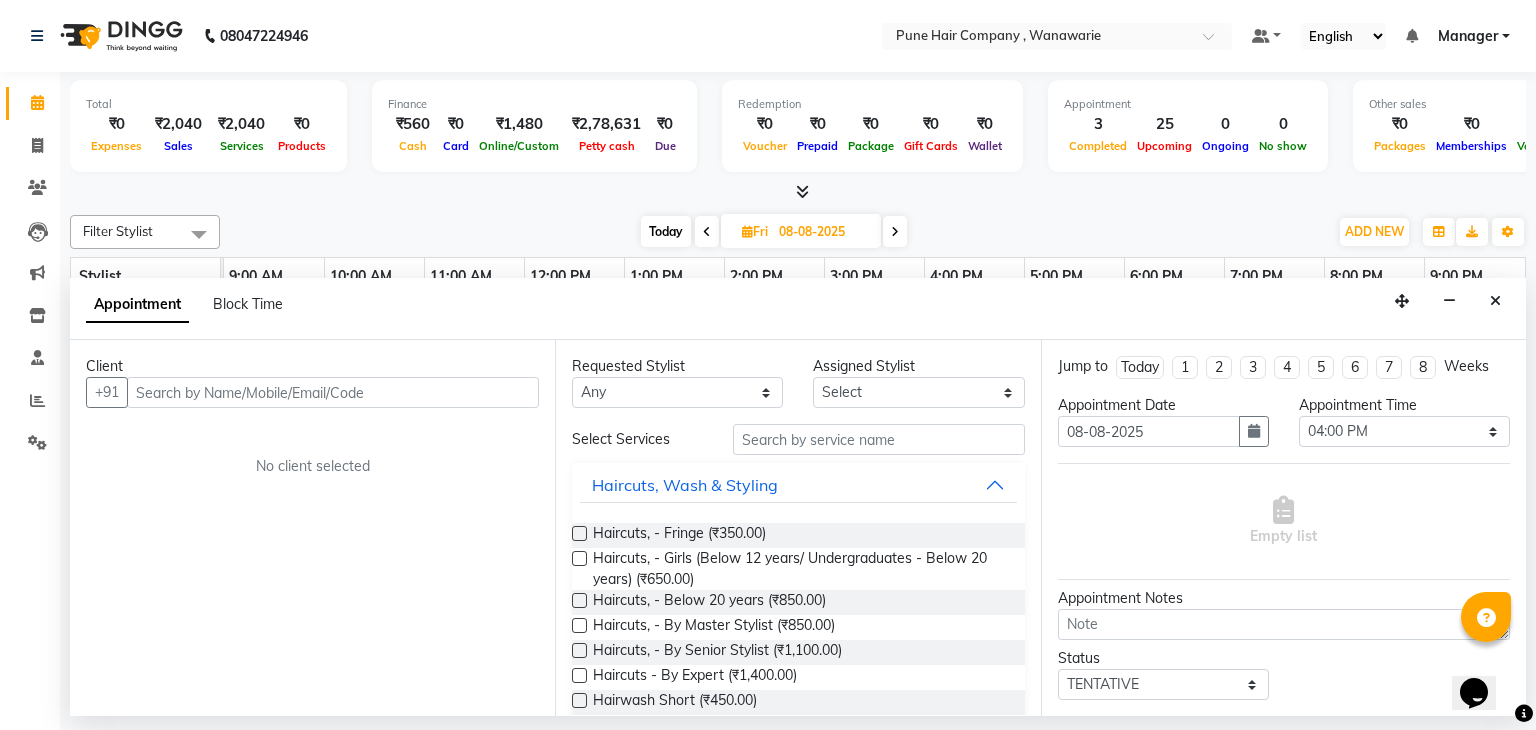 click at bounding box center (333, 392) 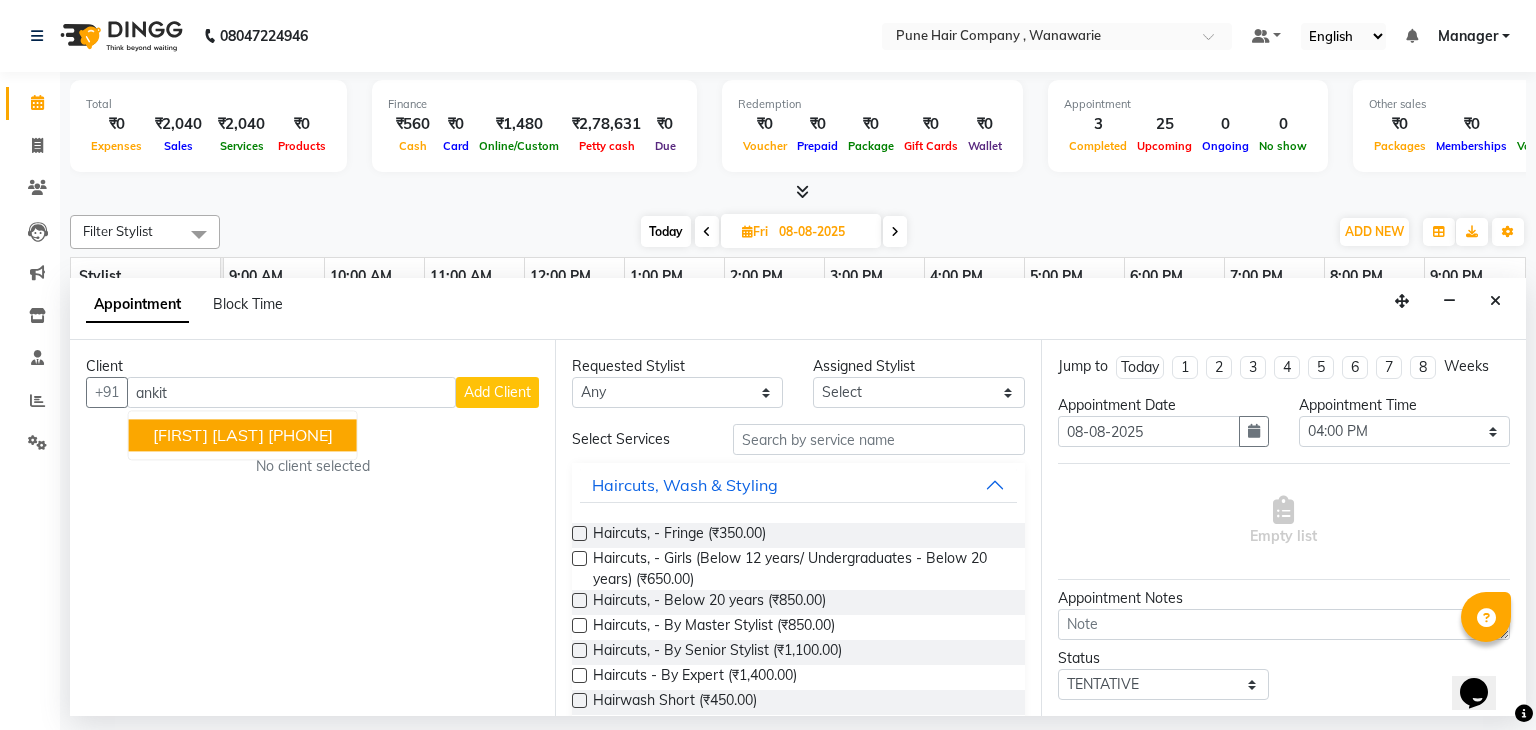 click on "9011616116" at bounding box center [300, 436] 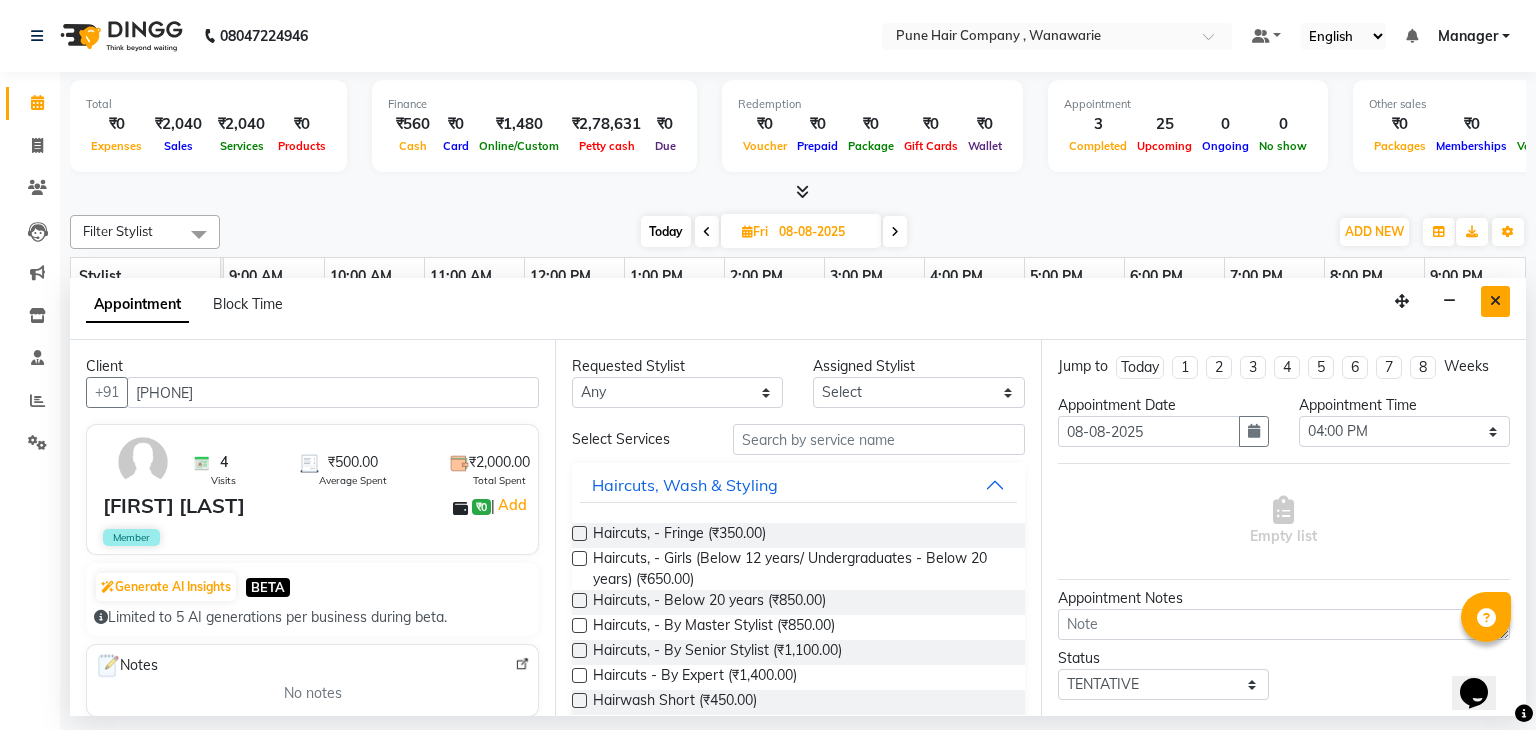 type on "9011616116" 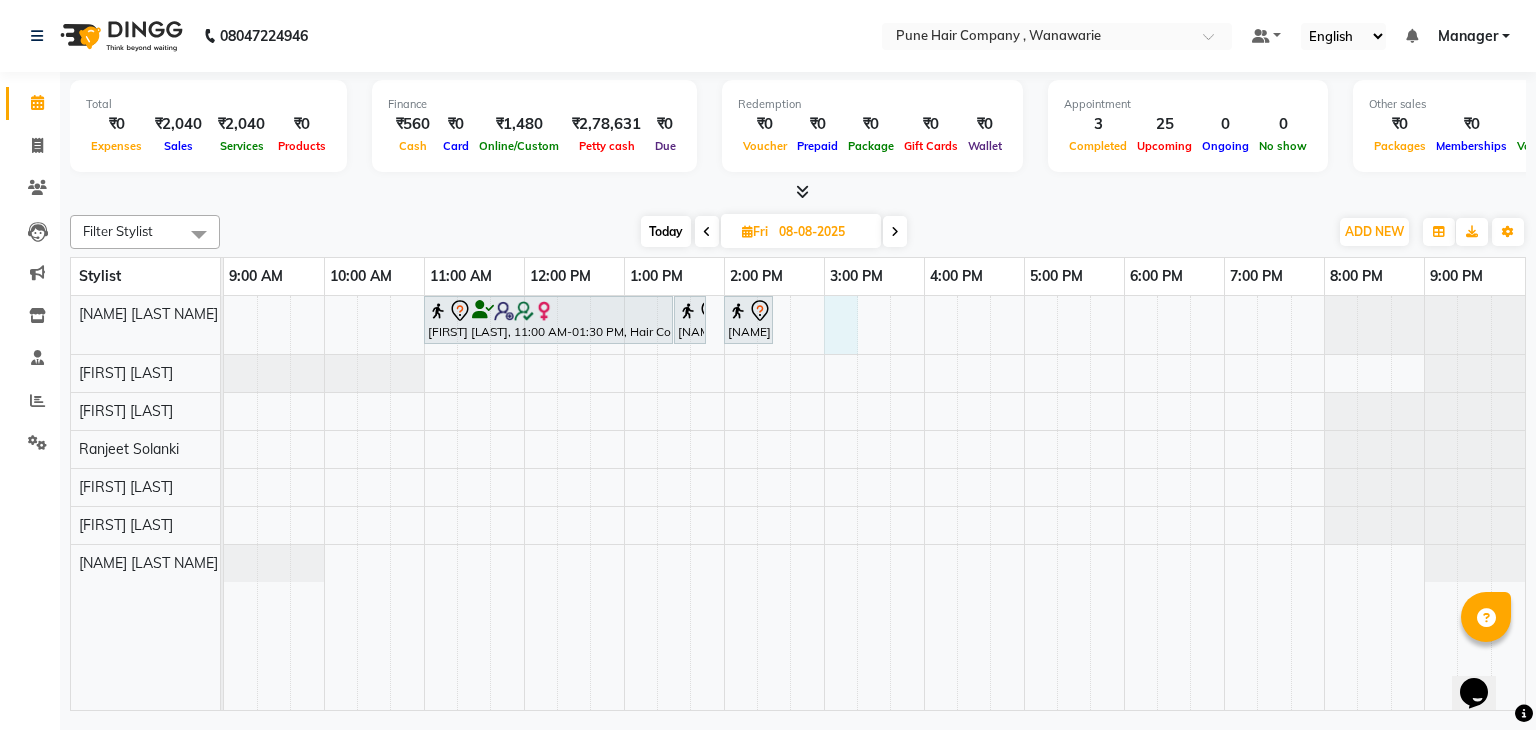 click on "Neha Varma, 11:00 AM-01:30 PM, Hair Colour - Majirel Global Medium             Neha Varma, 01:30 PM-01:50 PM, Add_Hairwash Medium             Neha Varma, 02:00 PM-02:30 PM, BlowDry Medium" at bounding box center (874, 503) 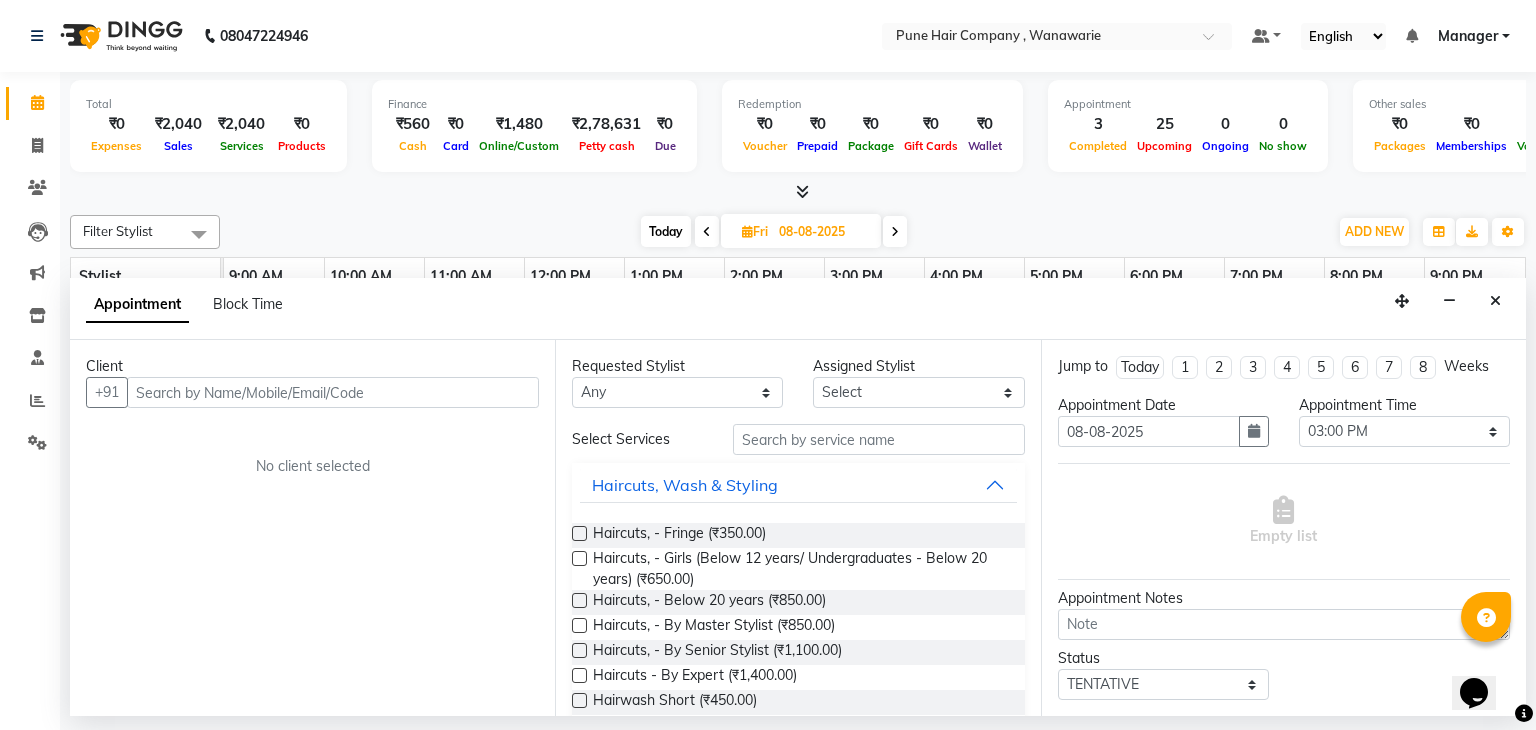click at bounding box center [333, 392] 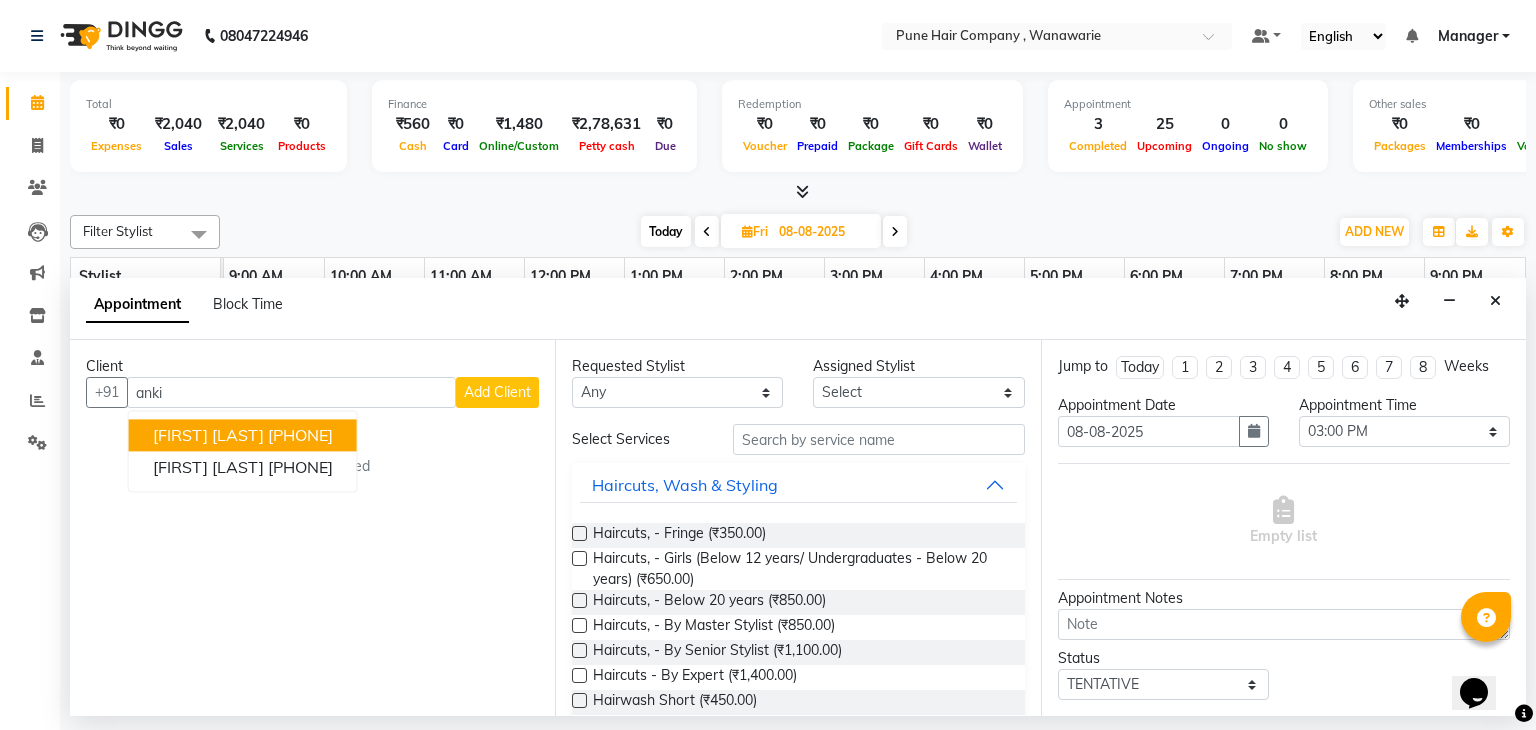 click on "9011616116" at bounding box center [300, 436] 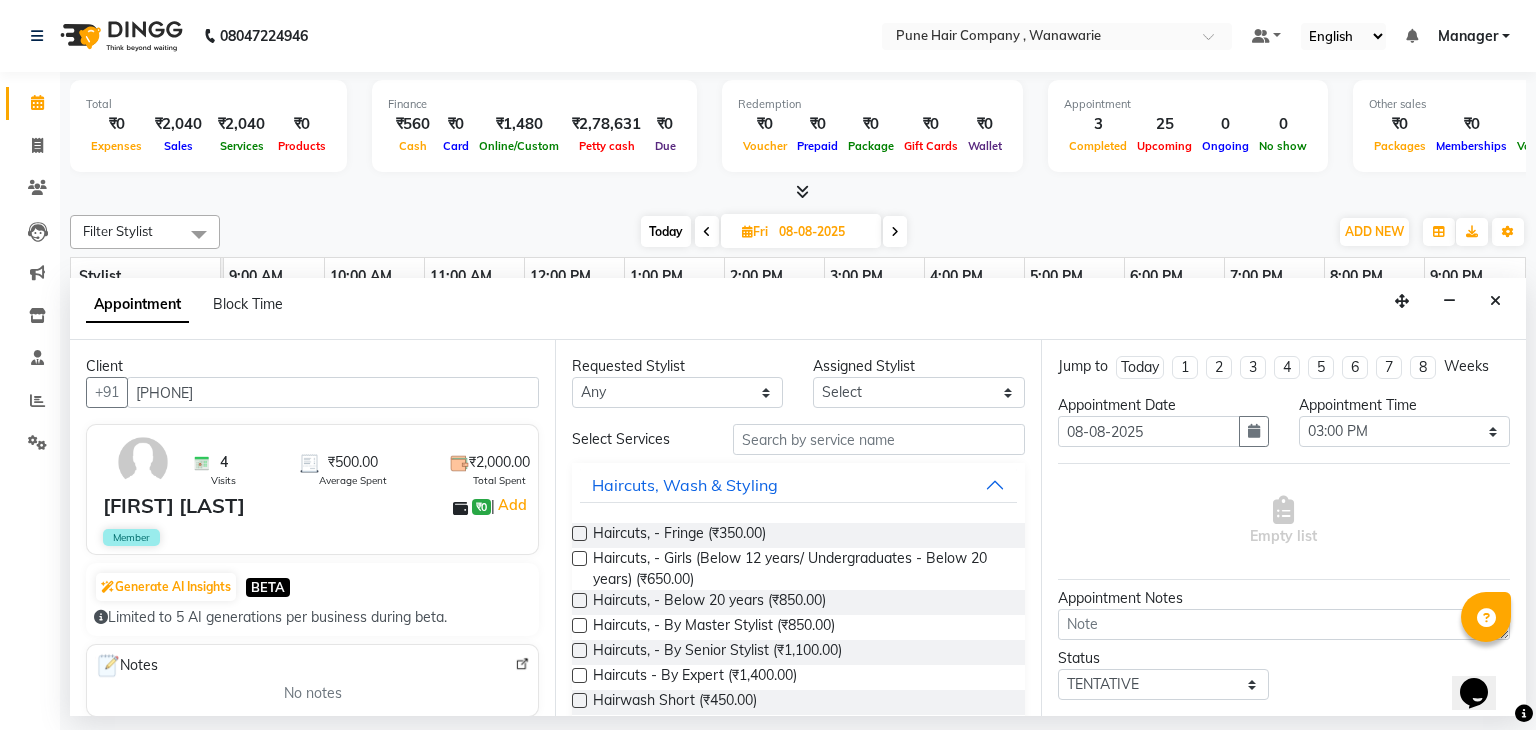 type on "9011616116" 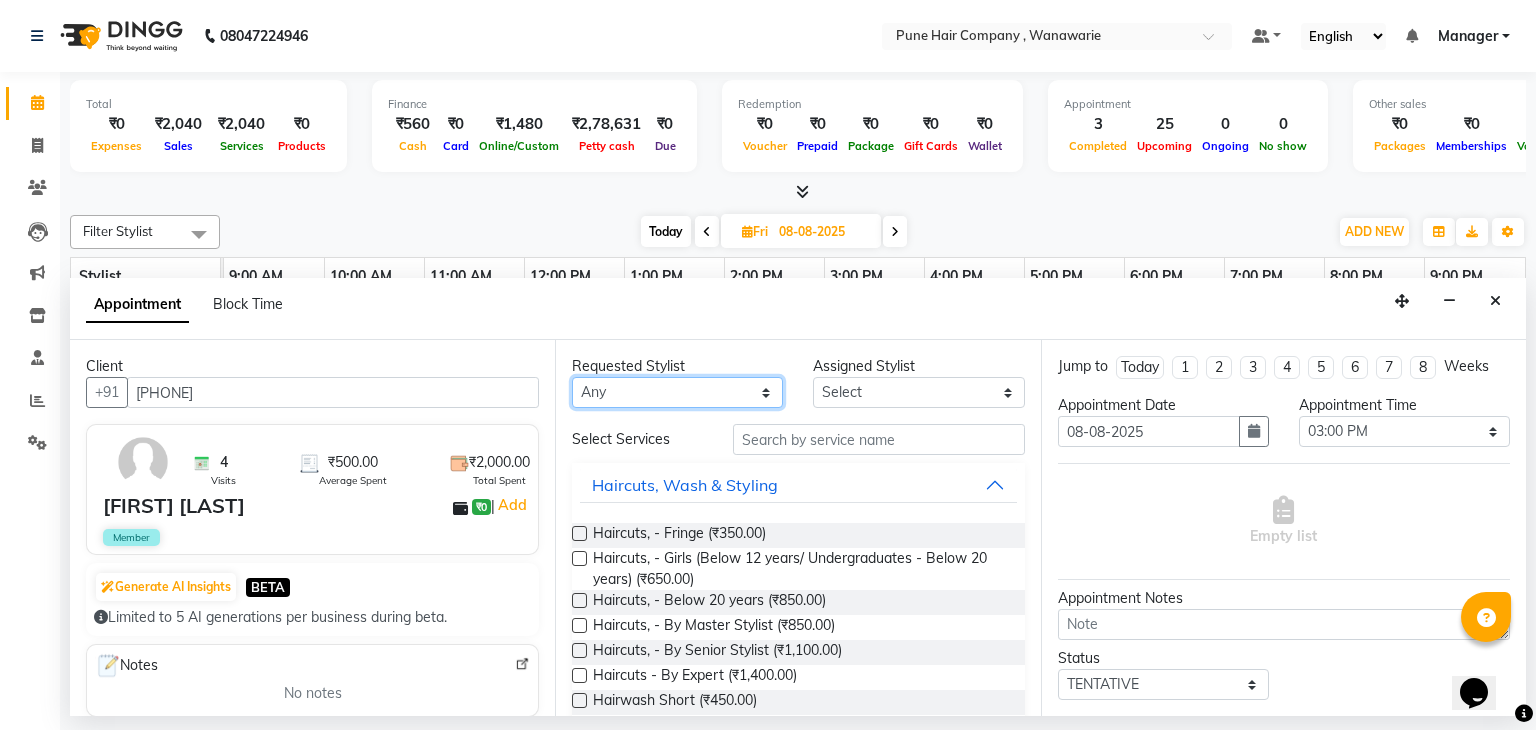 click on "Any Faisal shaikh Kanchan Gajare  Kasturi bhandari Manoj Zambre Prasad wagh Ranjeet Solanki Shriram Raut" at bounding box center [677, 392] 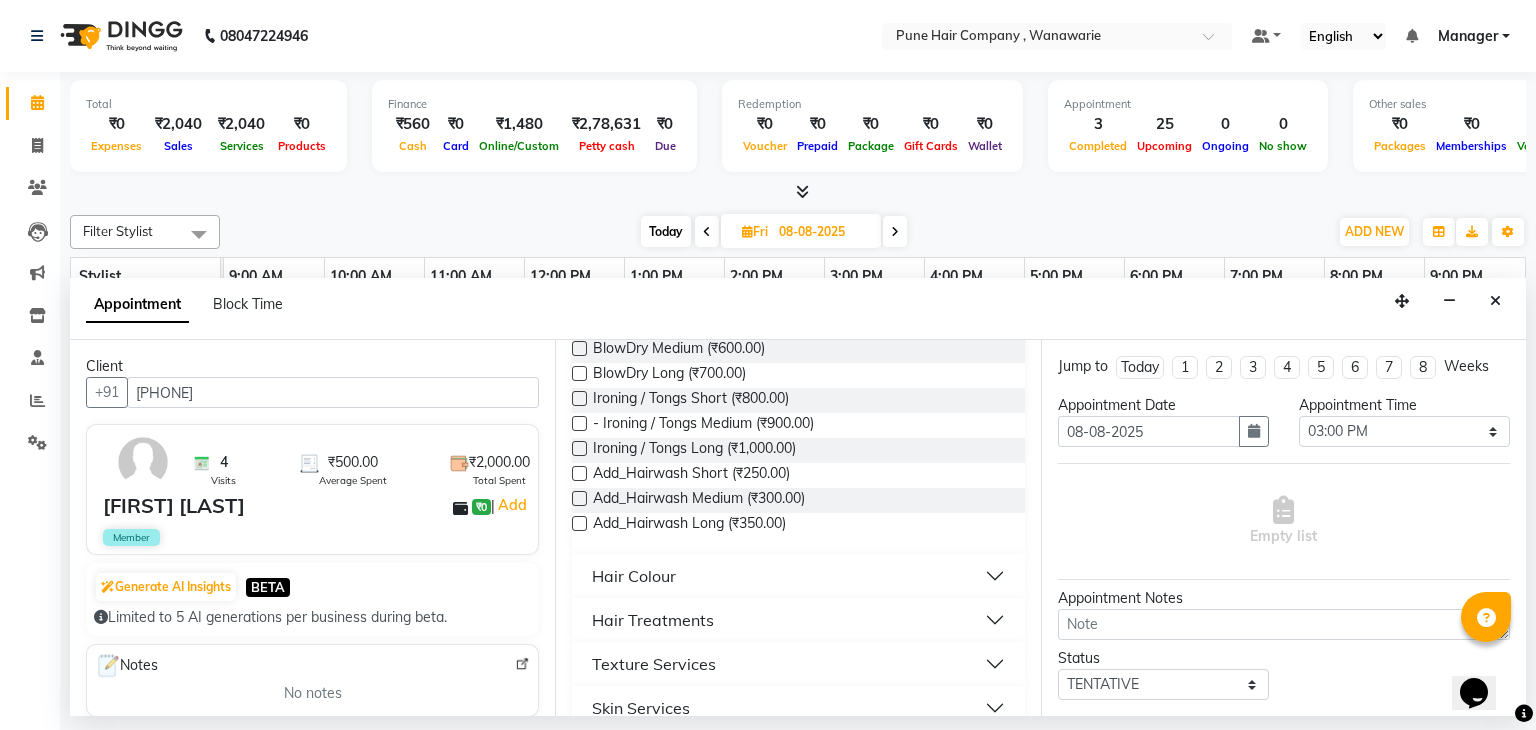 scroll, scrollTop: 456, scrollLeft: 0, axis: vertical 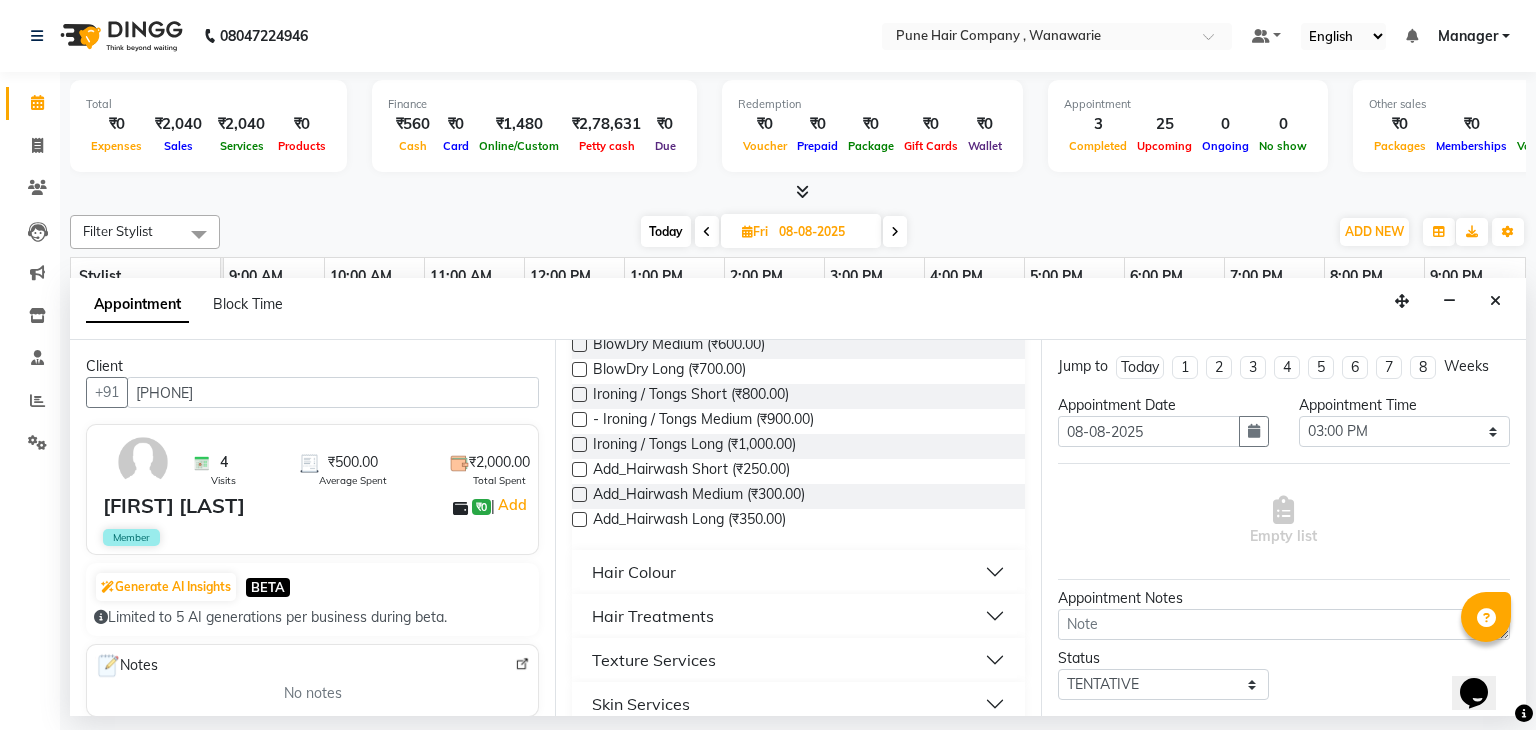 click on "Hair Colour" at bounding box center (798, 572) 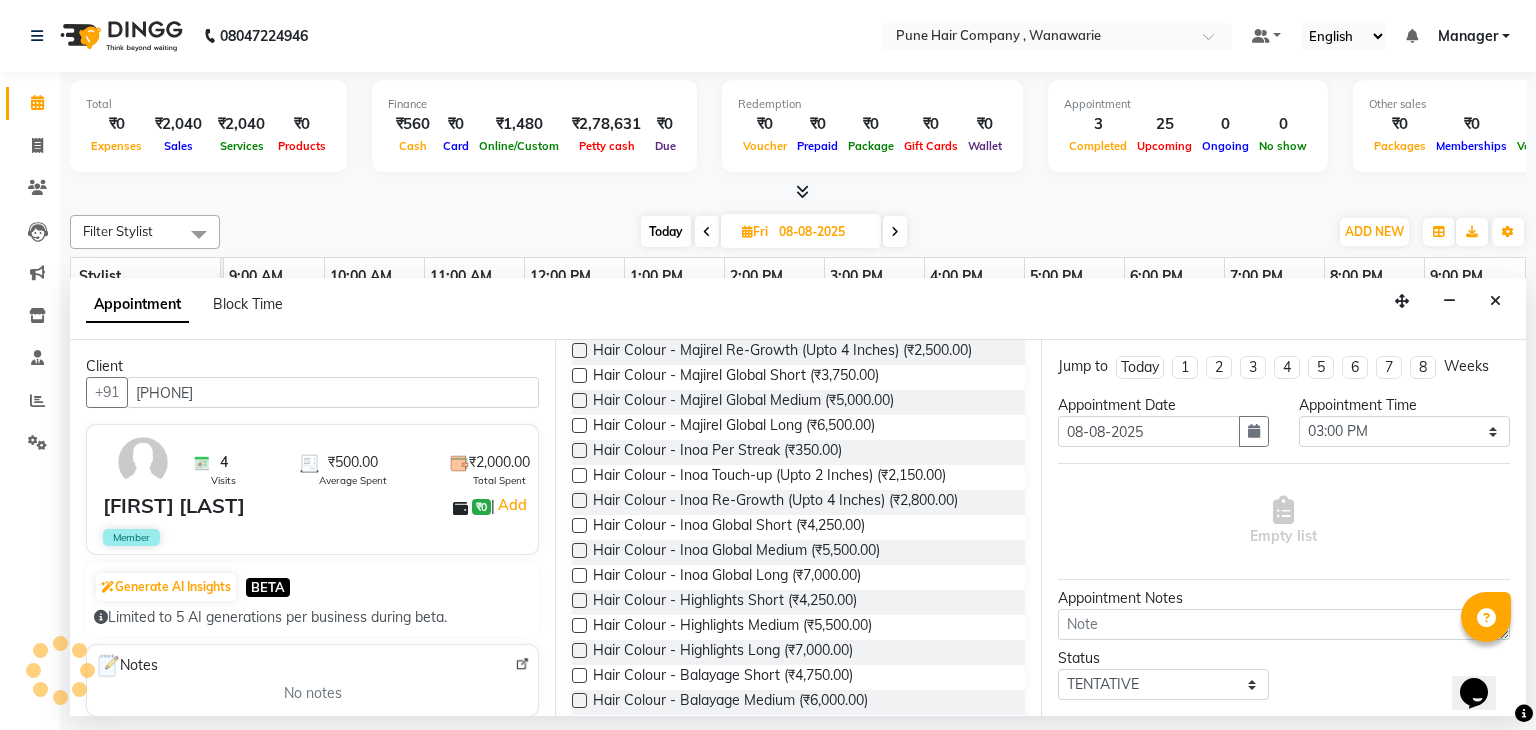 scroll, scrollTop: 786, scrollLeft: 0, axis: vertical 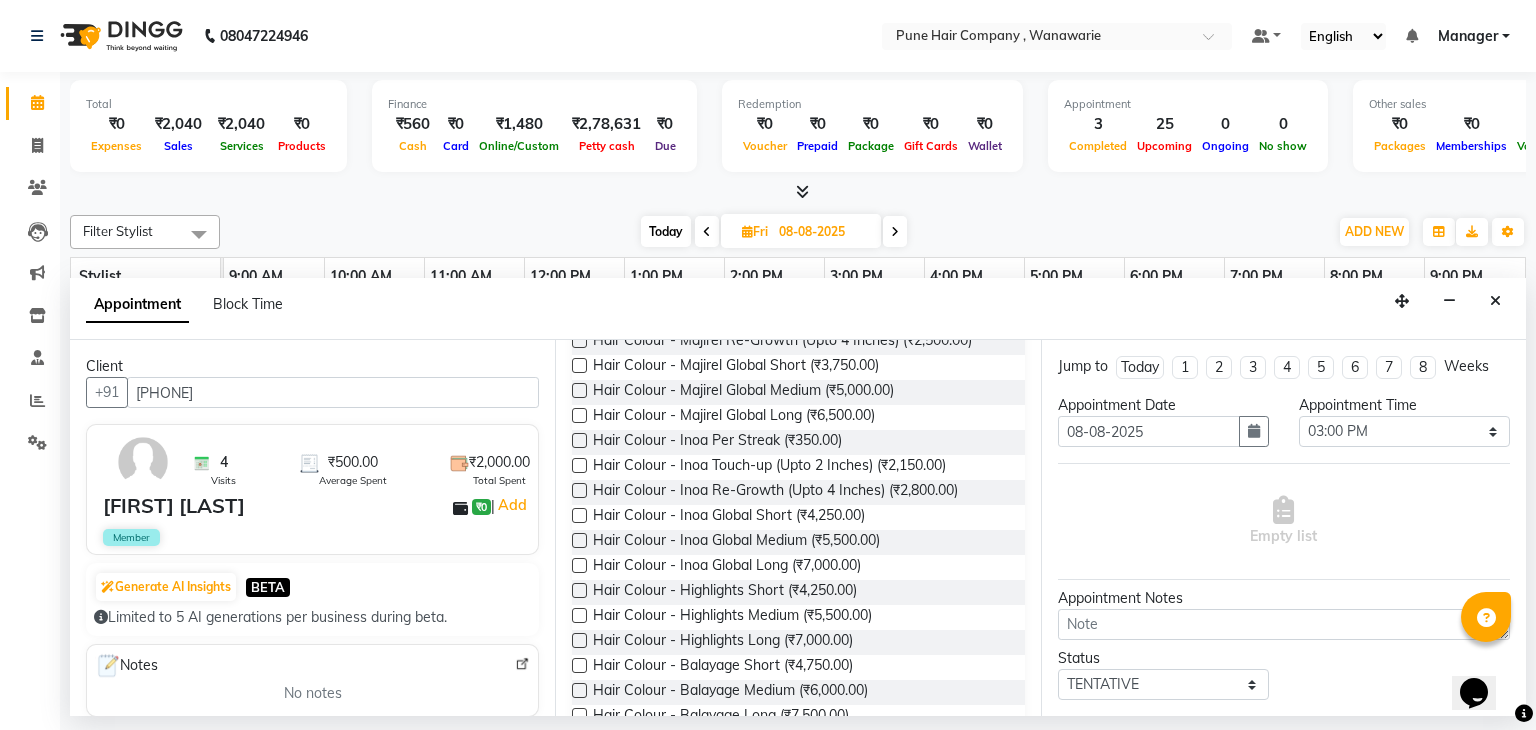 click at bounding box center [579, 540] 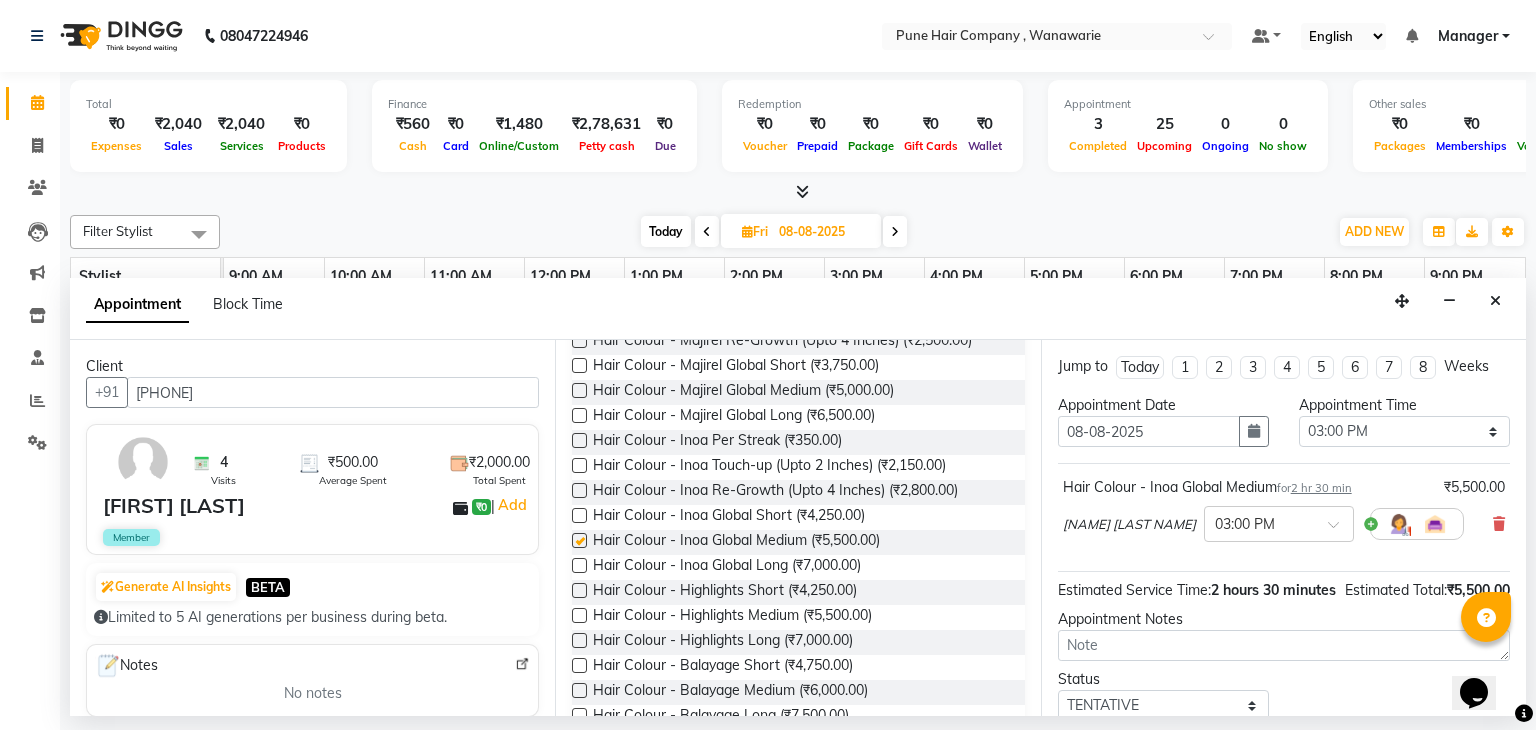 checkbox on "false" 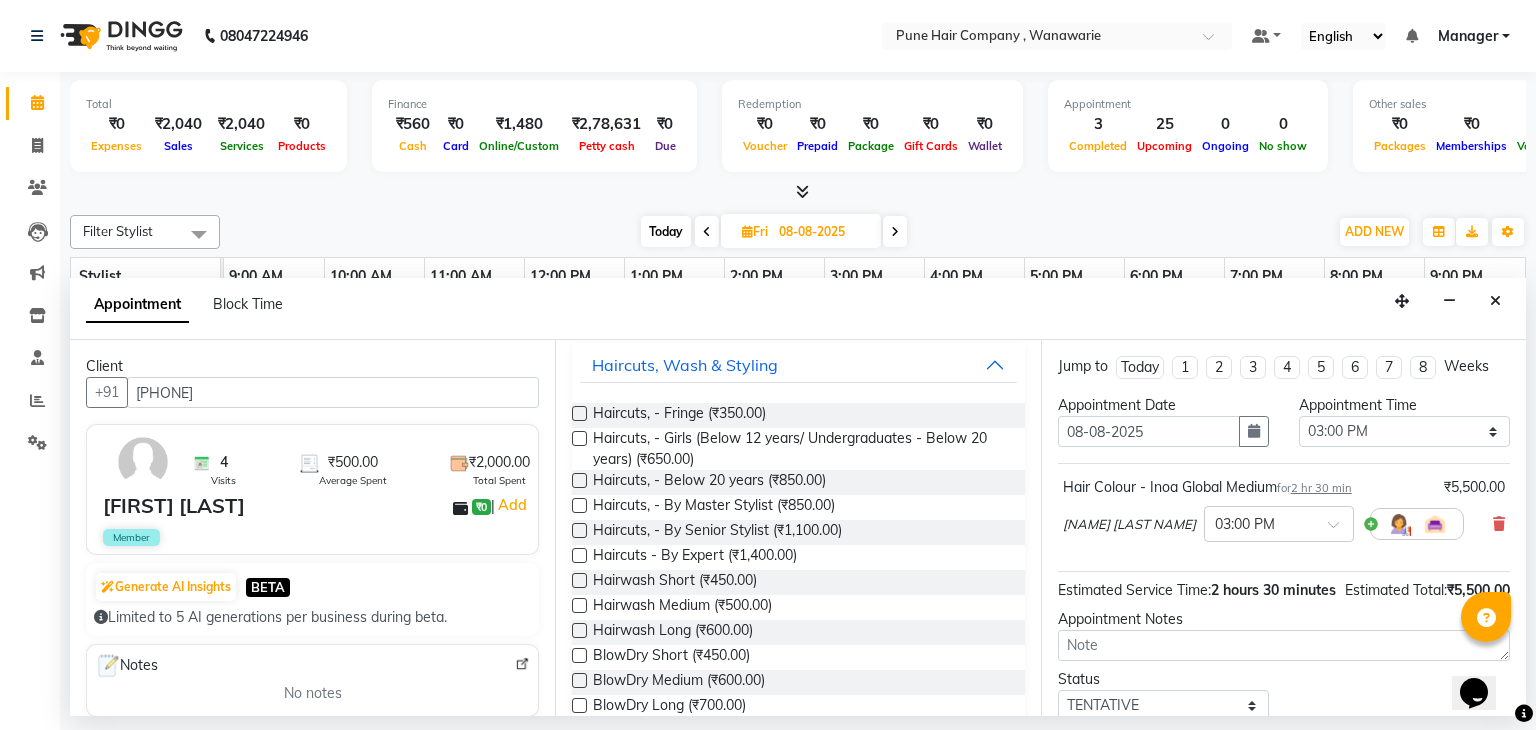 scroll, scrollTop: 120, scrollLeft: 0, axis: vertical 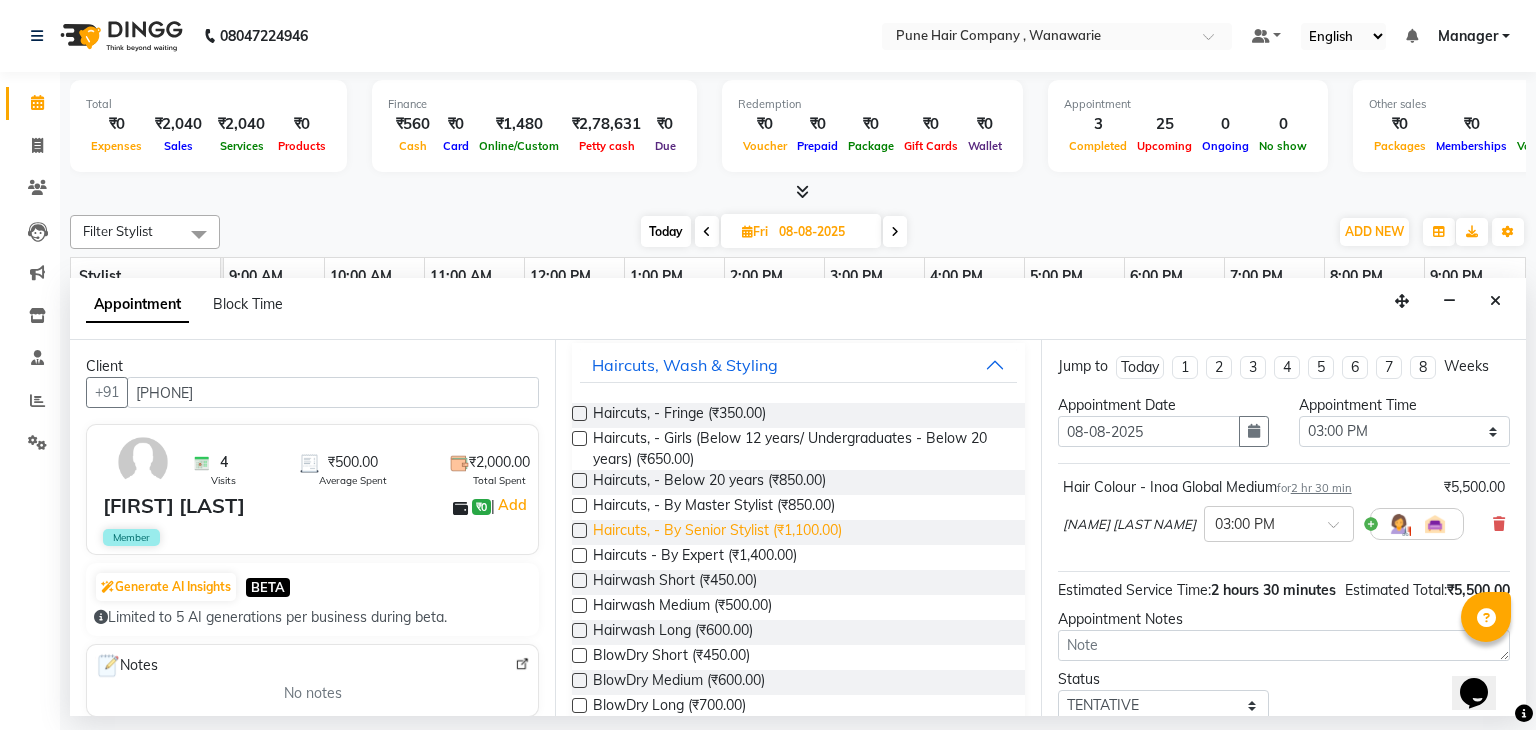 click on "Haircuts, - By Senior Stylist (₹1,100.00)" at bounding box center (717, 532) 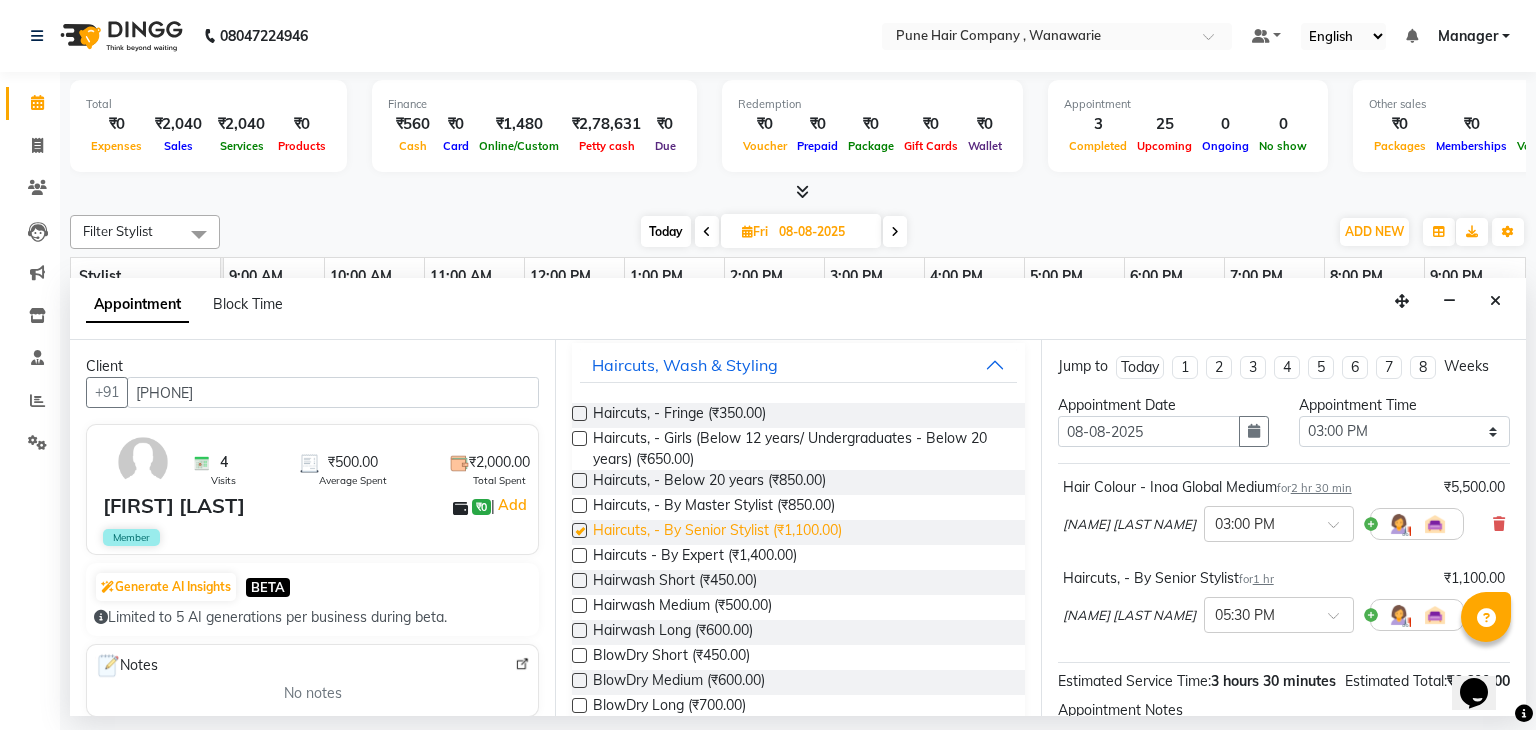 checkbox on "false" 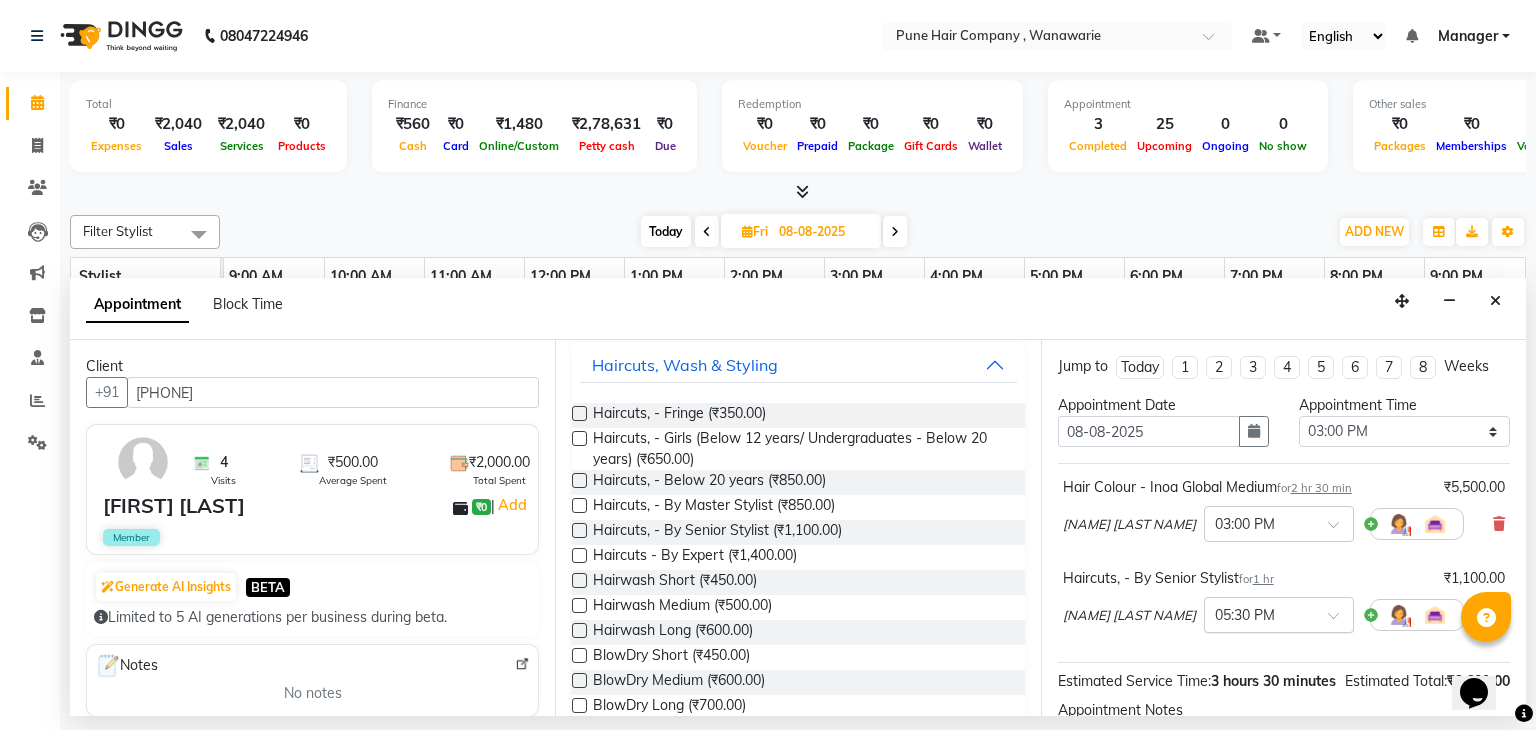 scroll, scrollTop: 242, scrollLeft: 0, axis: vertical 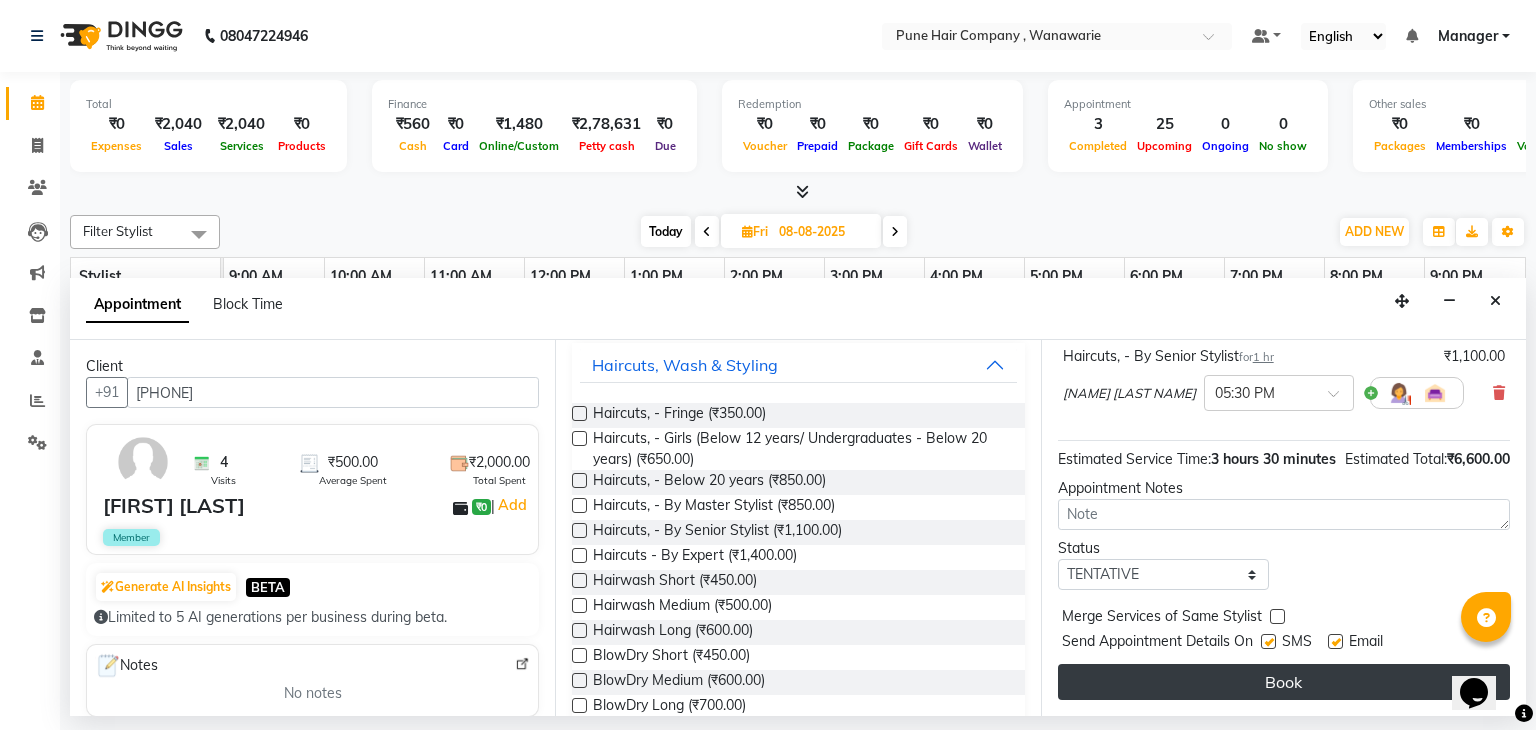 click on "Book" at bounding box center [1284, 682] 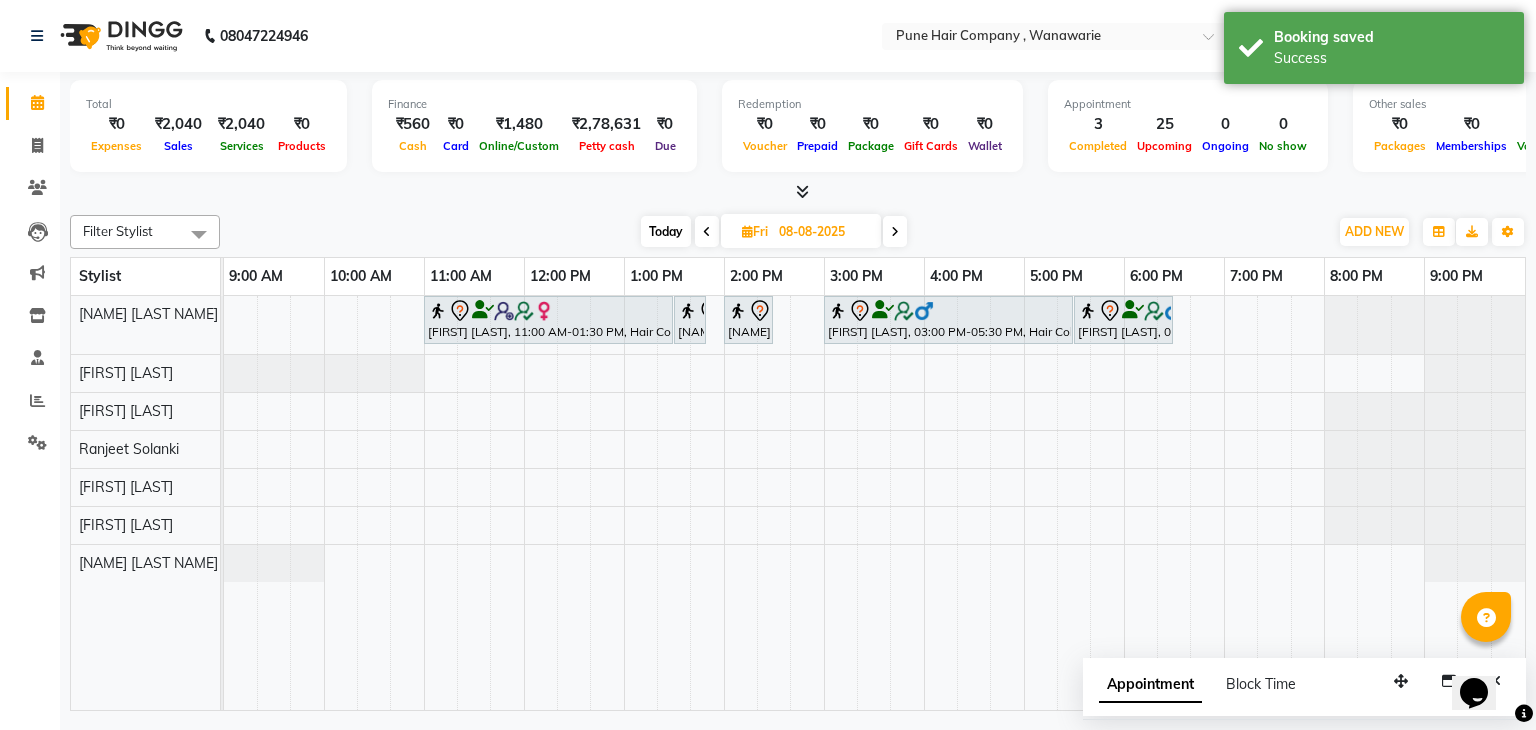 click on "Today" at bounding box center [666, 231] 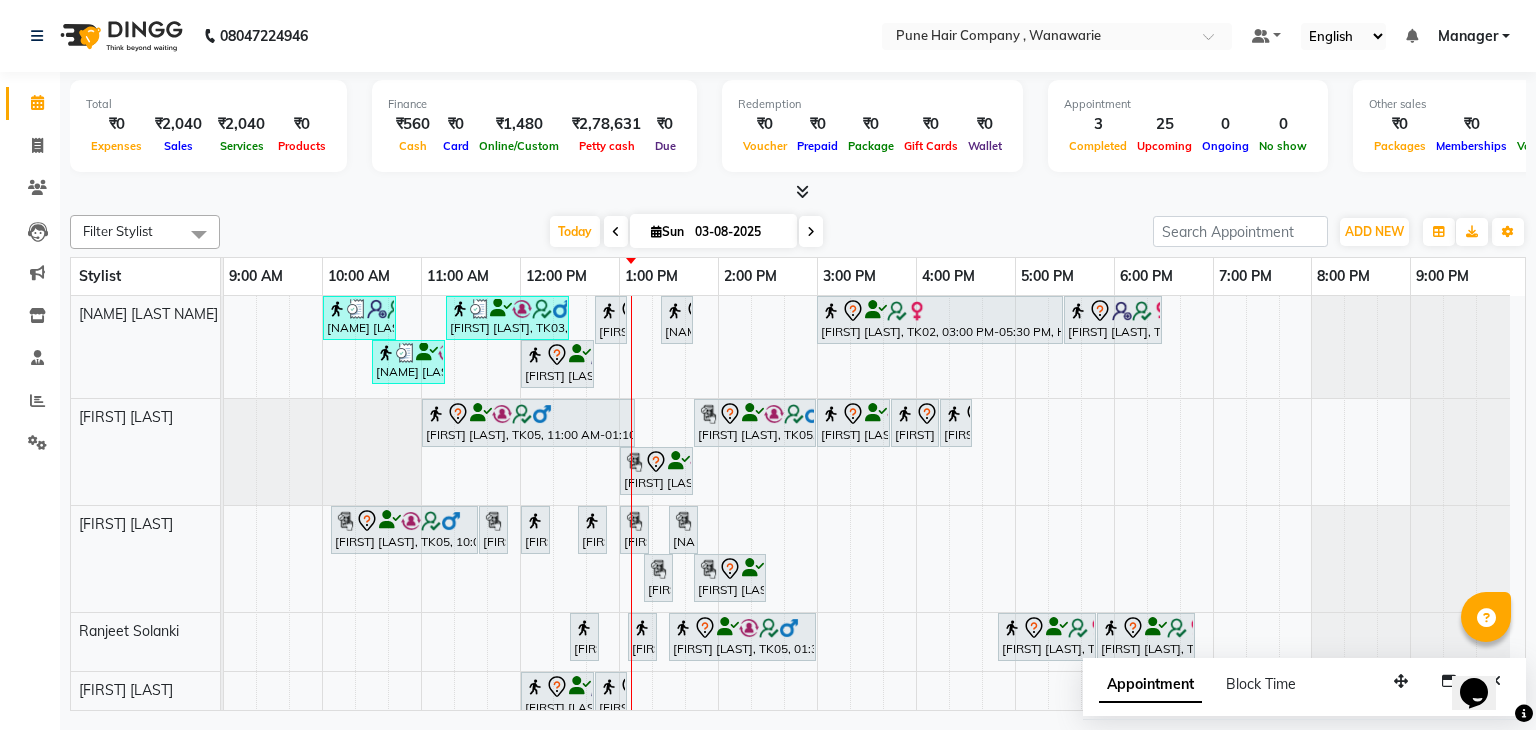 scroll, scrollTop: 114, scrollLeft: 0, axis: vertical 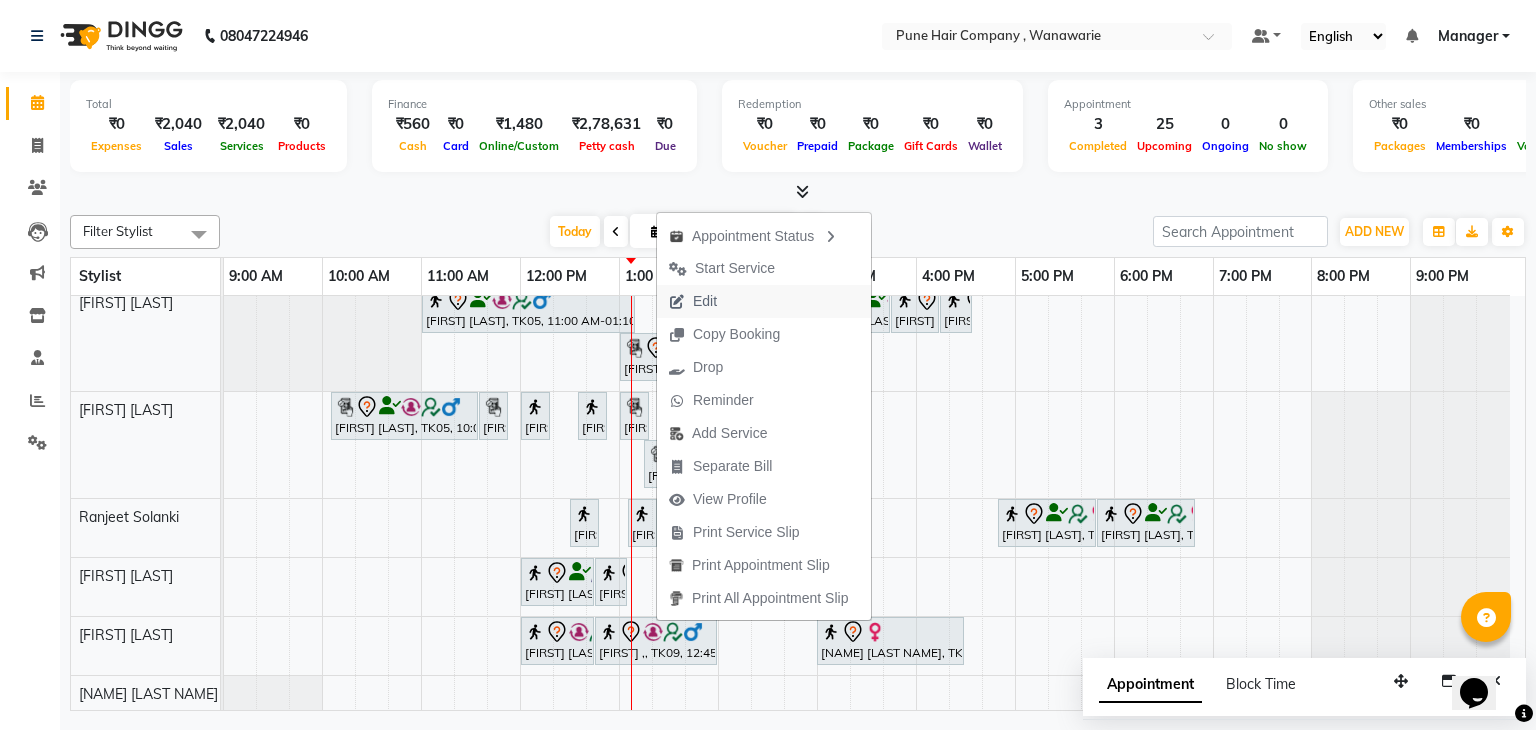 click on "Edit" at bounding box center [705, 301] 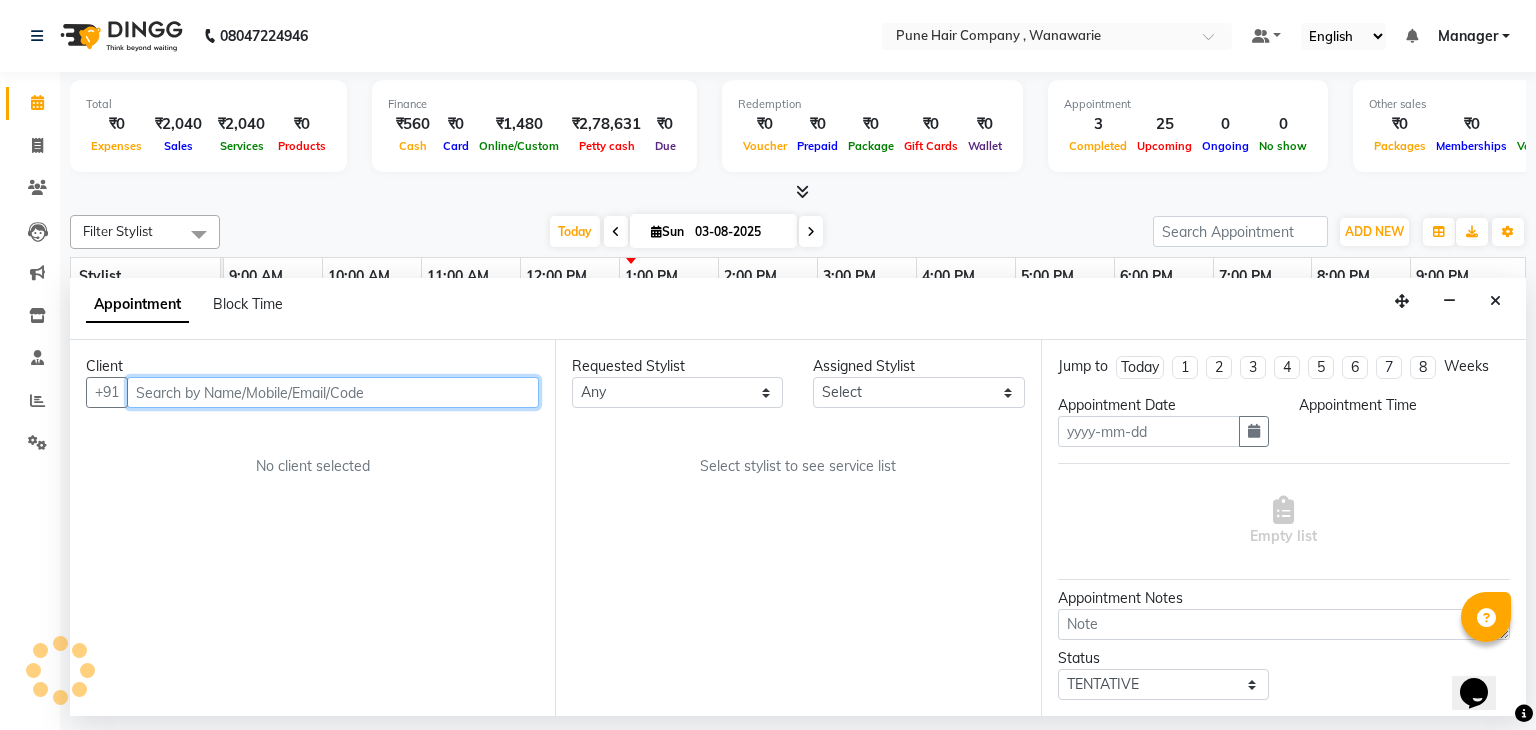 type on "03-08-2025" 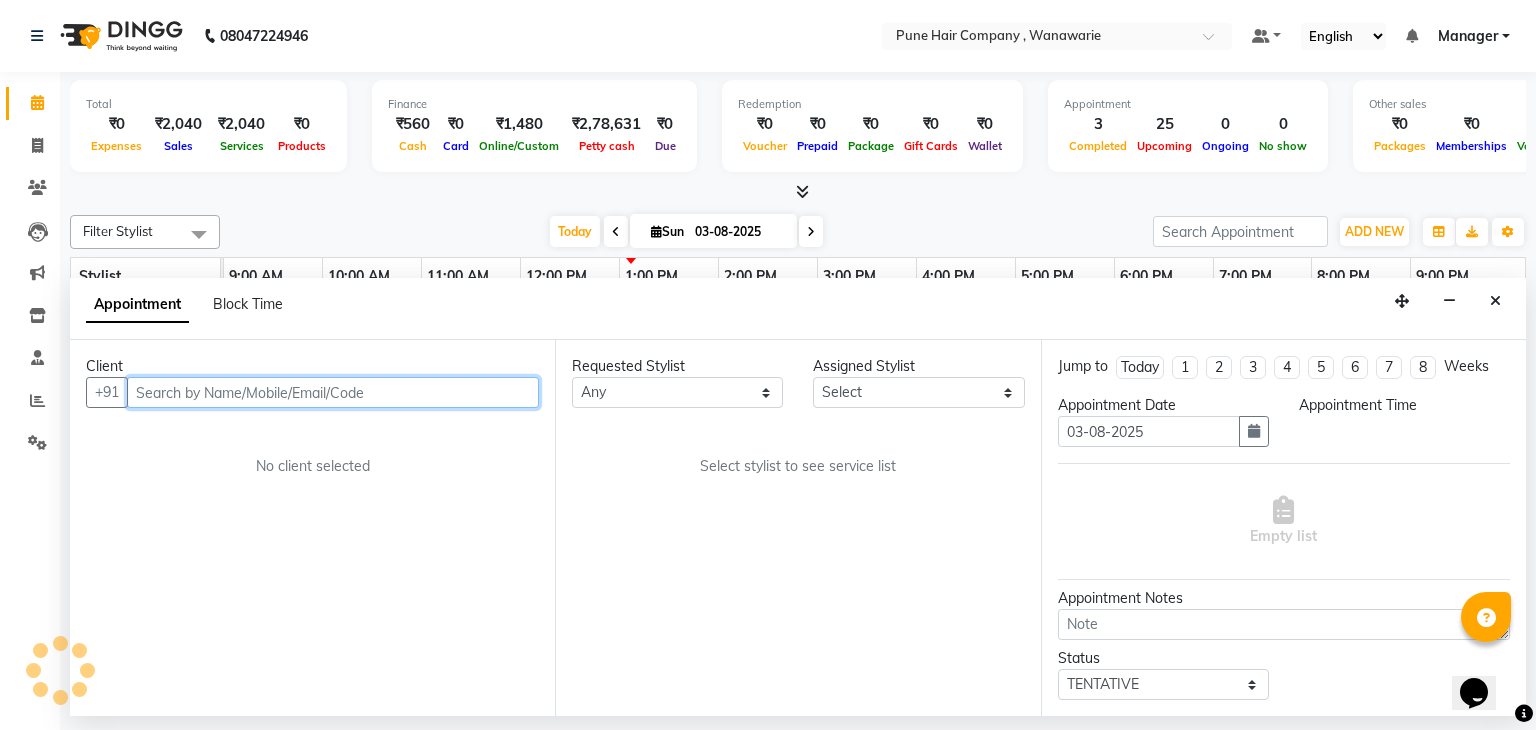 select on "74603" 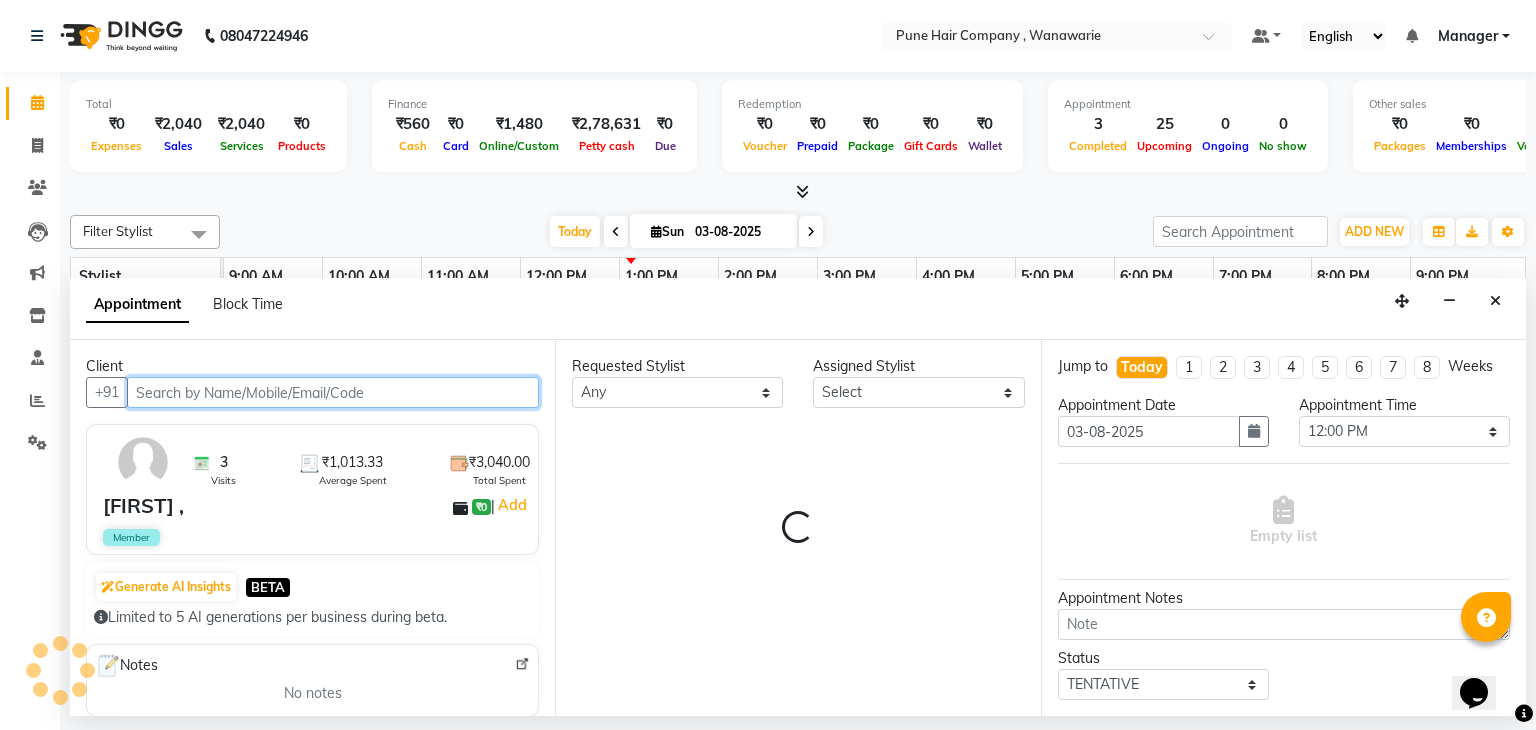 select on "4060" 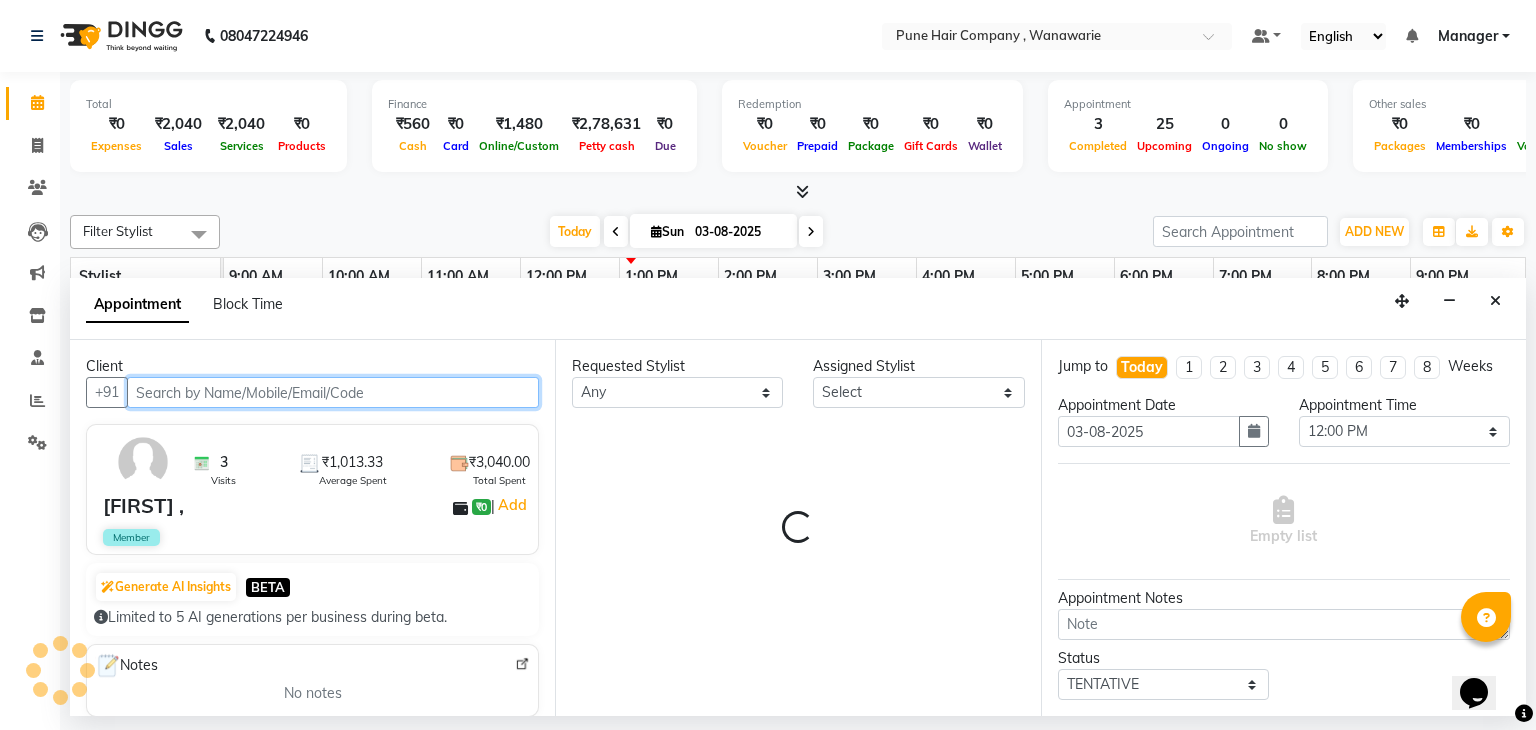 select on "4060" 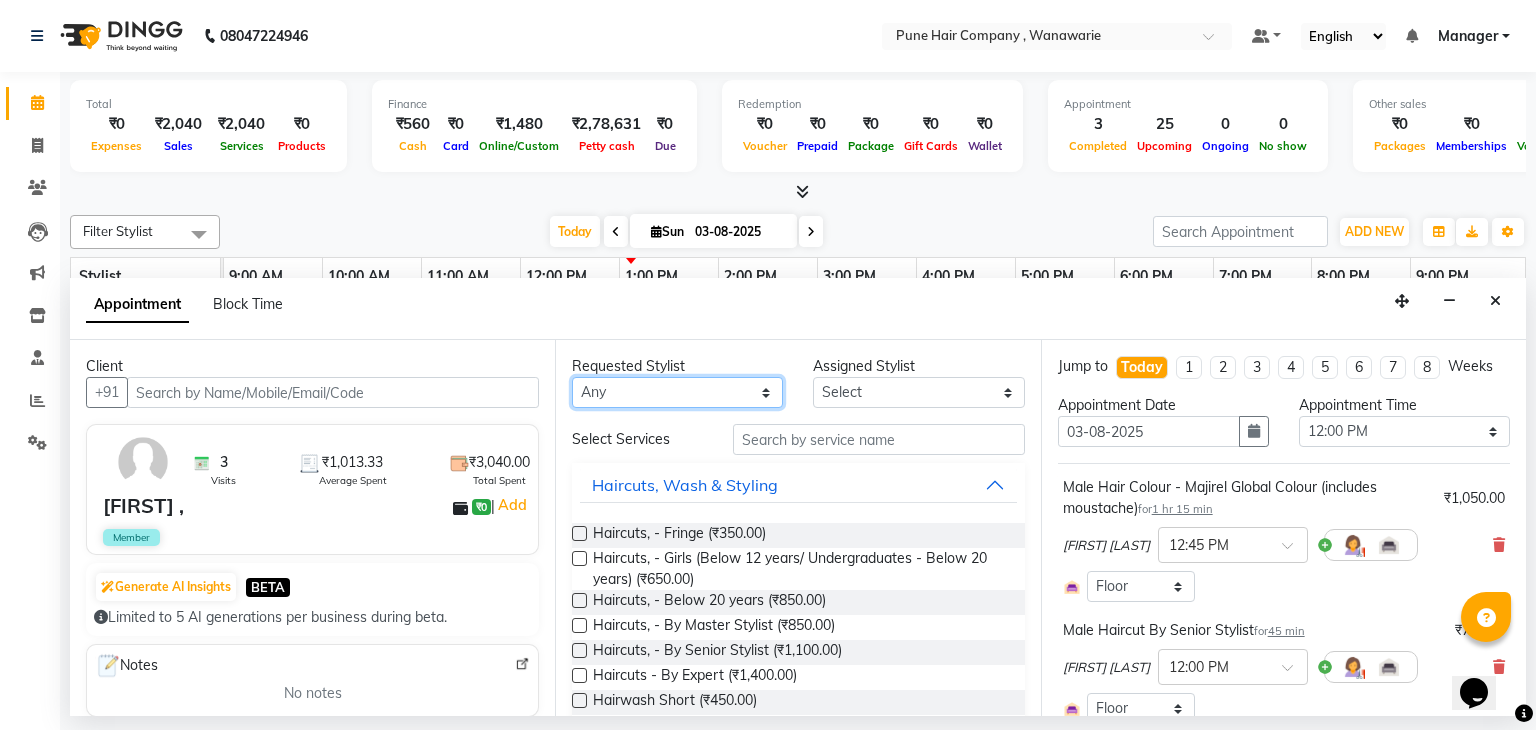 click on "Any Faisal shaikh Kanchan Gajare  Kasturi bhandari Manoj Zambre Prasad wagh Ranjeet Solanki Shriram Raut" at bounding box center [677, 392] 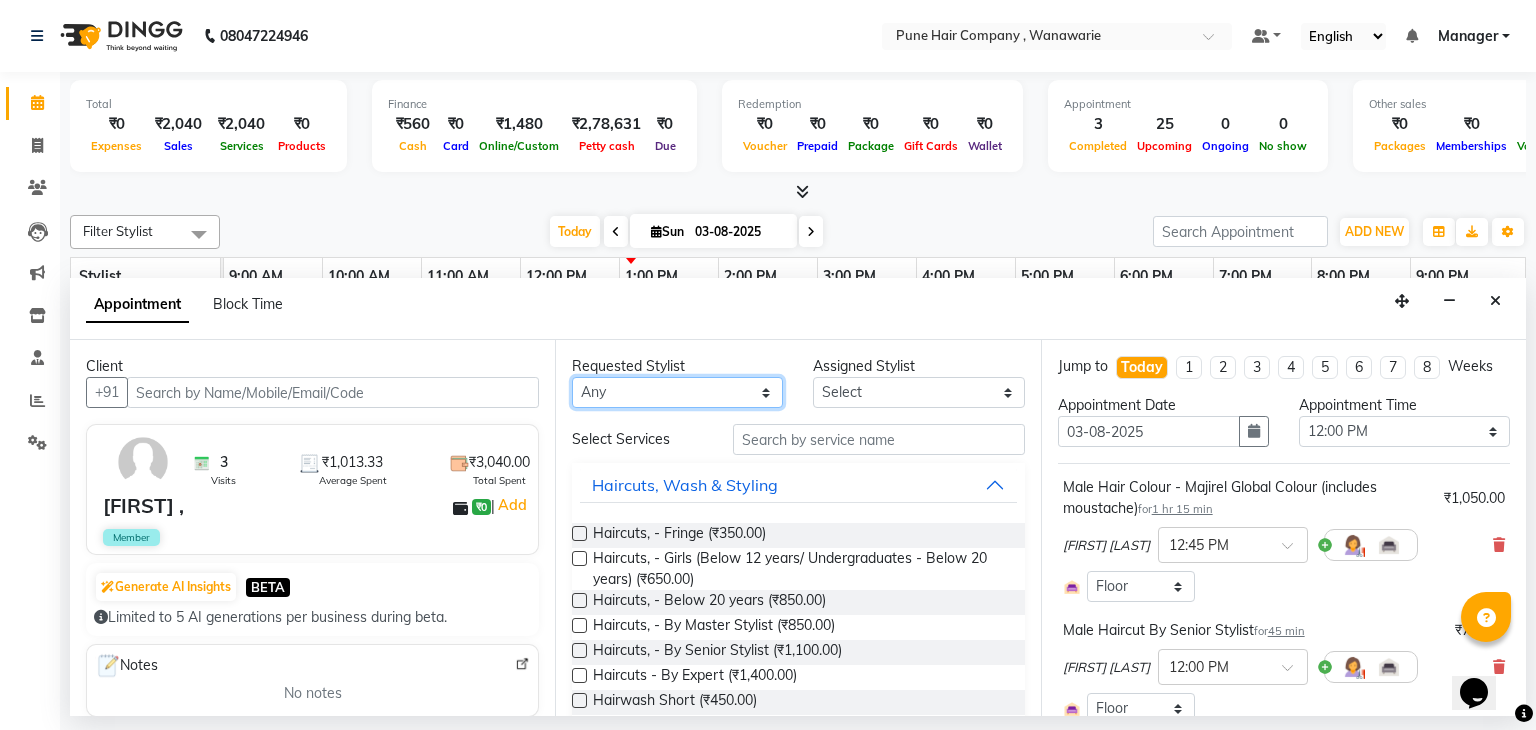 select on "74603" 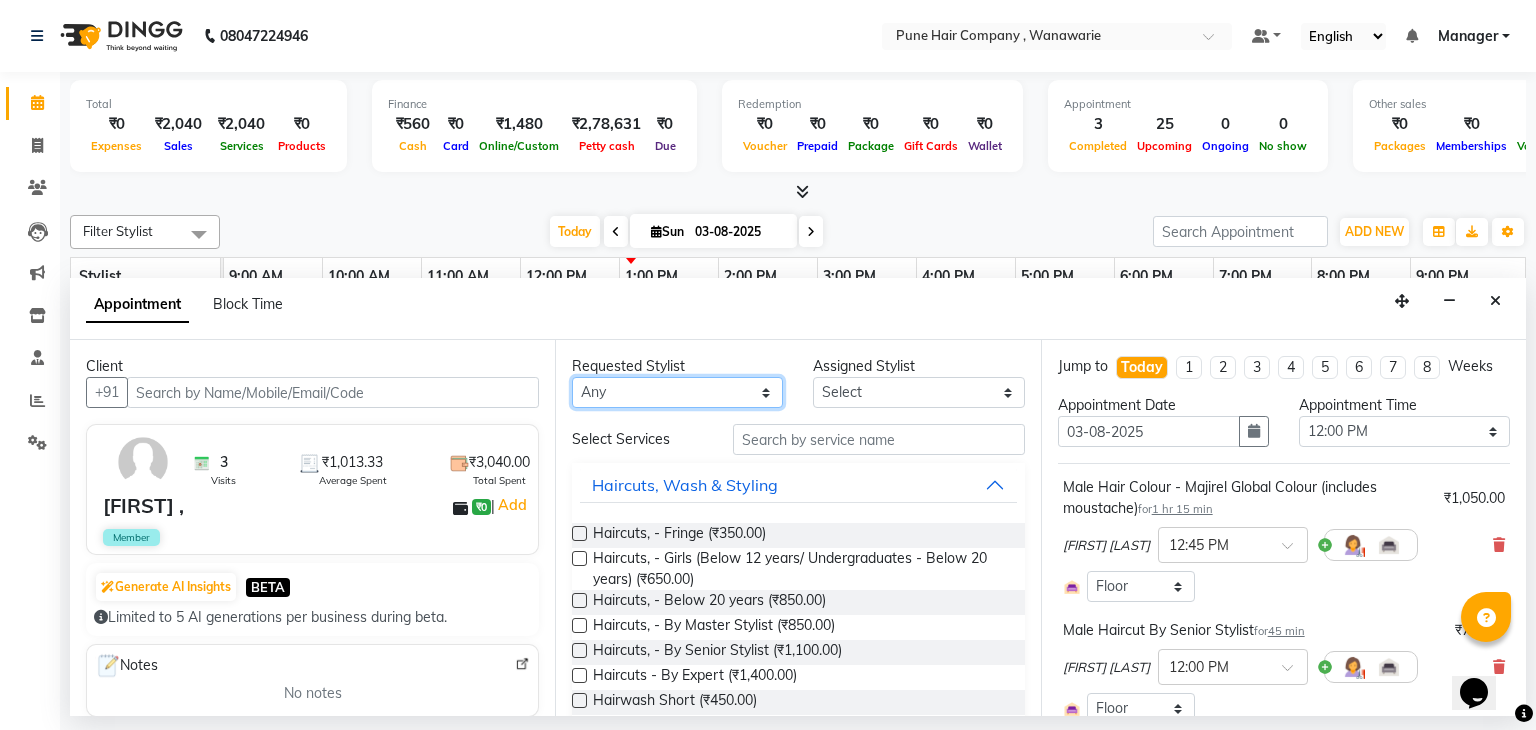 click on "Any Faisal shaikh Kanchan Gajare  Kasturi bhandari Manoj Zambre Prasad wagh Ranjeet Solanki Shriram Raut" at bounding box center (677, 392) 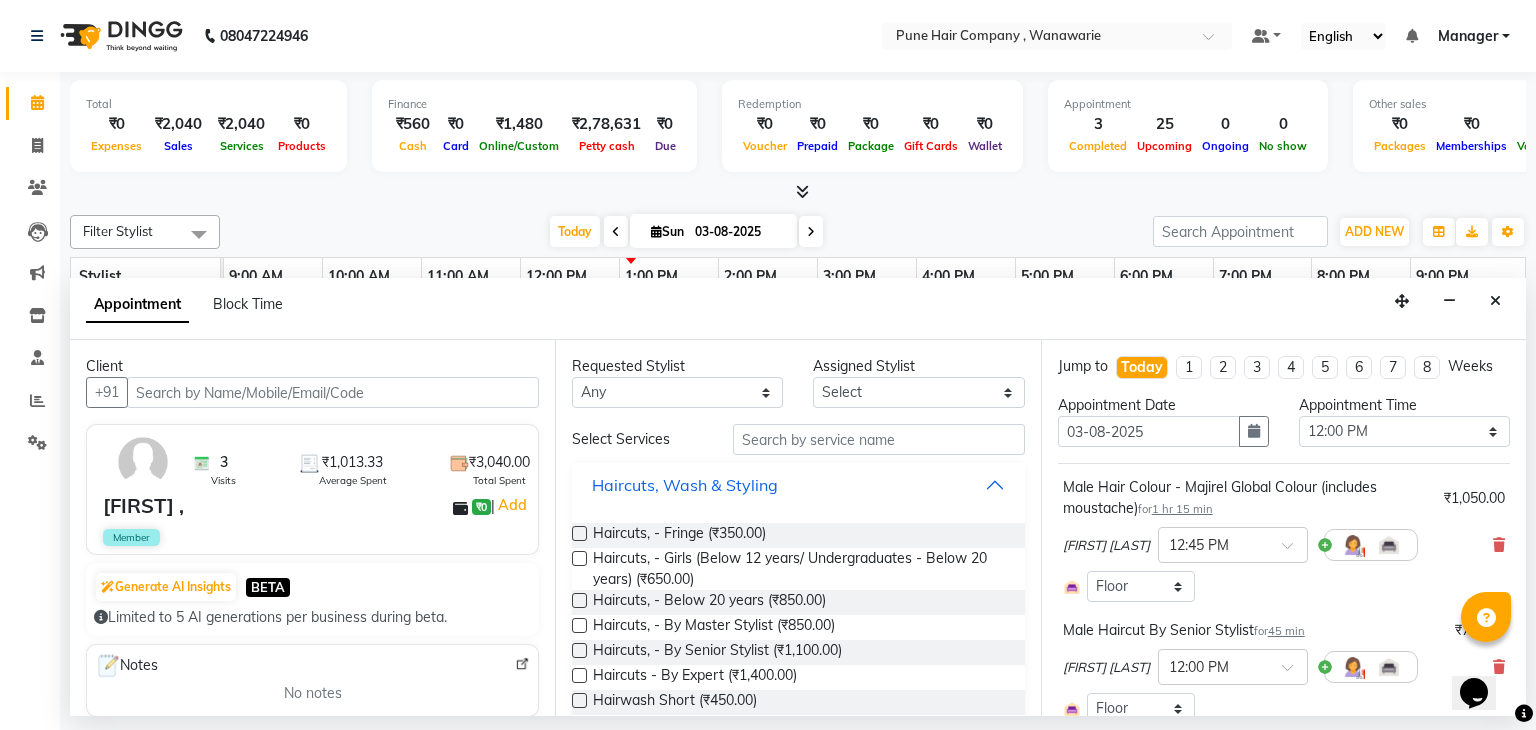 click on "Haircuts, Wash & Styling" at bounding box center (798, 485) 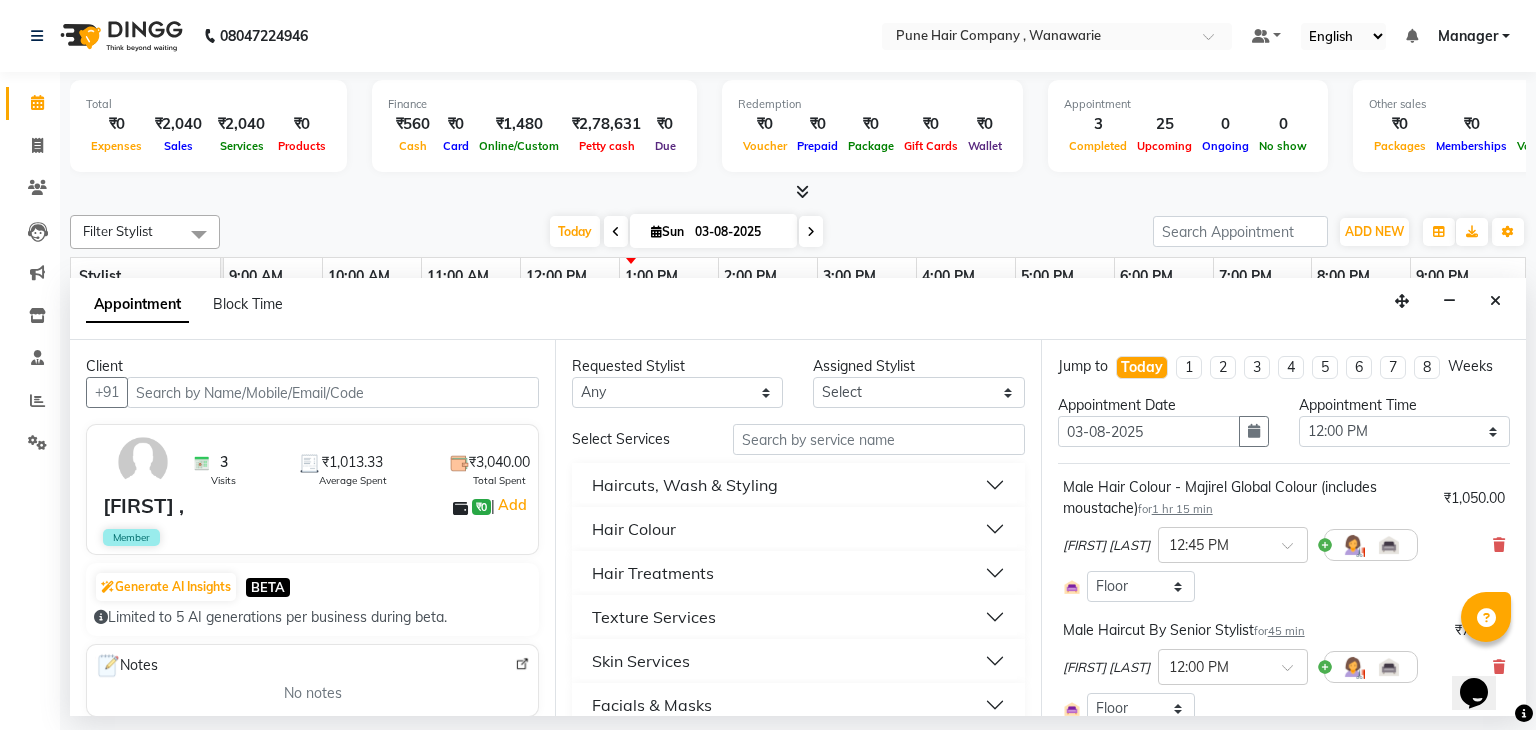 scroll, scrollTop: 247, scrollLeft: 0, axis: vertical 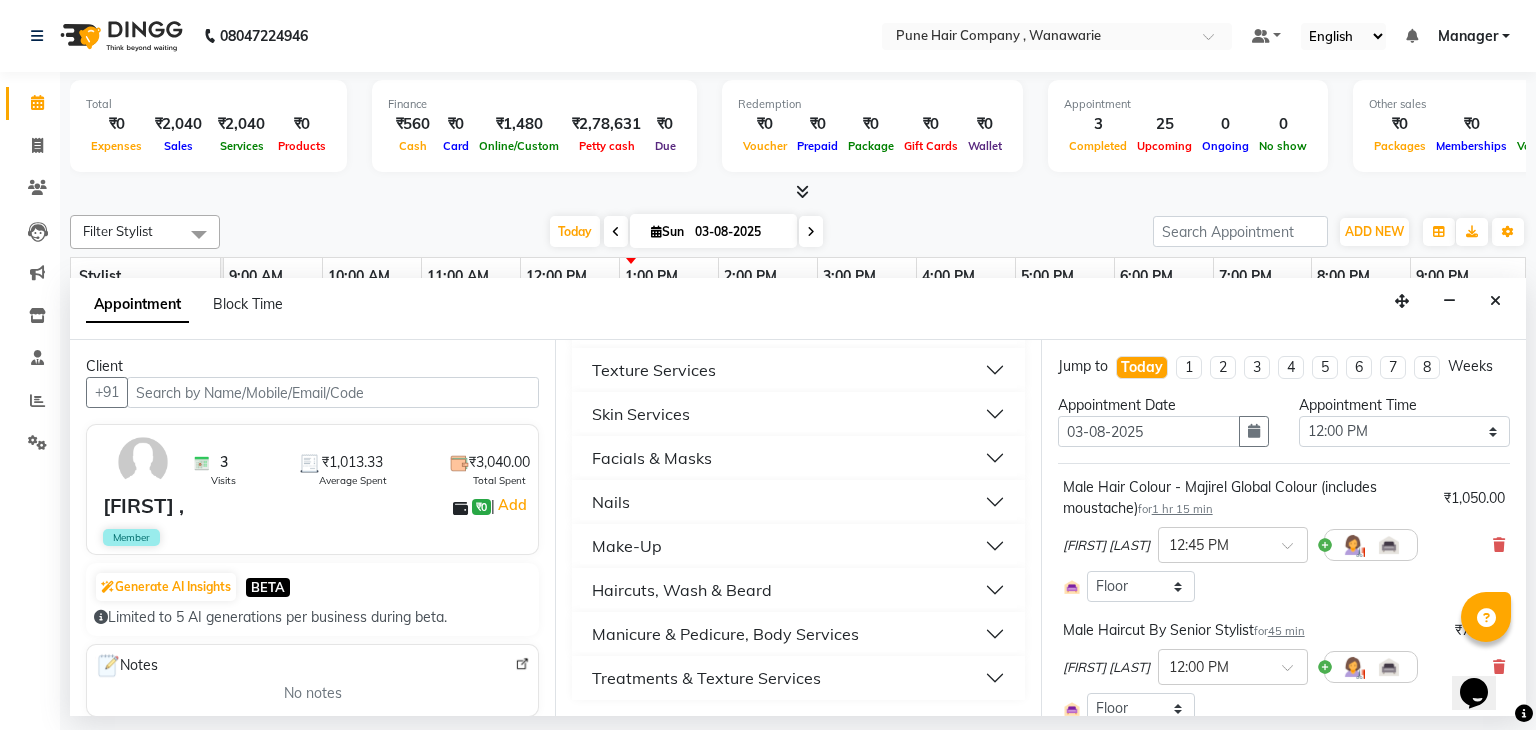 click on "Haircuts, Wash & Beard" at bounding box center (682, 590) 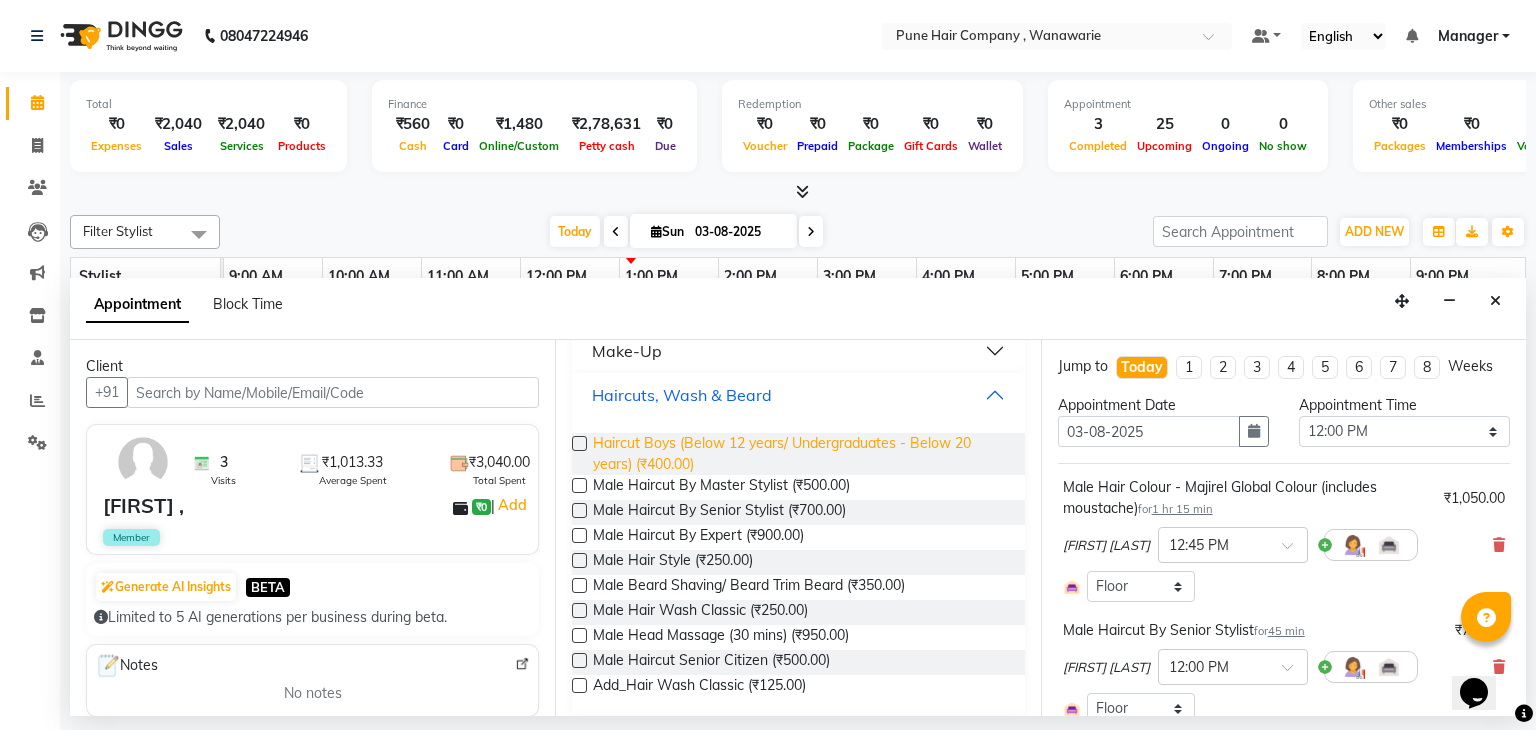 scroll, scrollTop: 476, scrollLeft: 0, axis: vertical 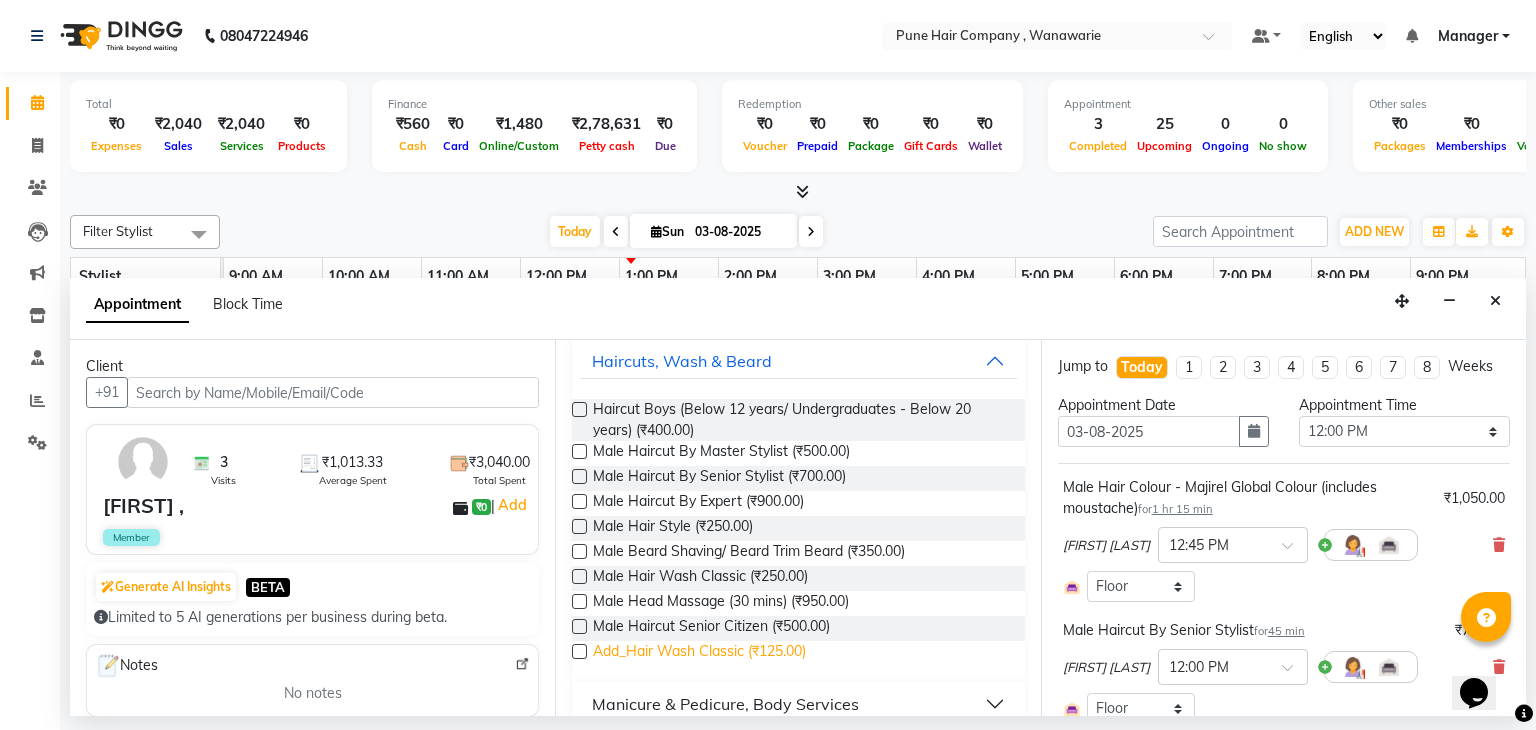 click on "Add_Hair Wash Classic (₹125.00)" at bounding box center (699, 653) 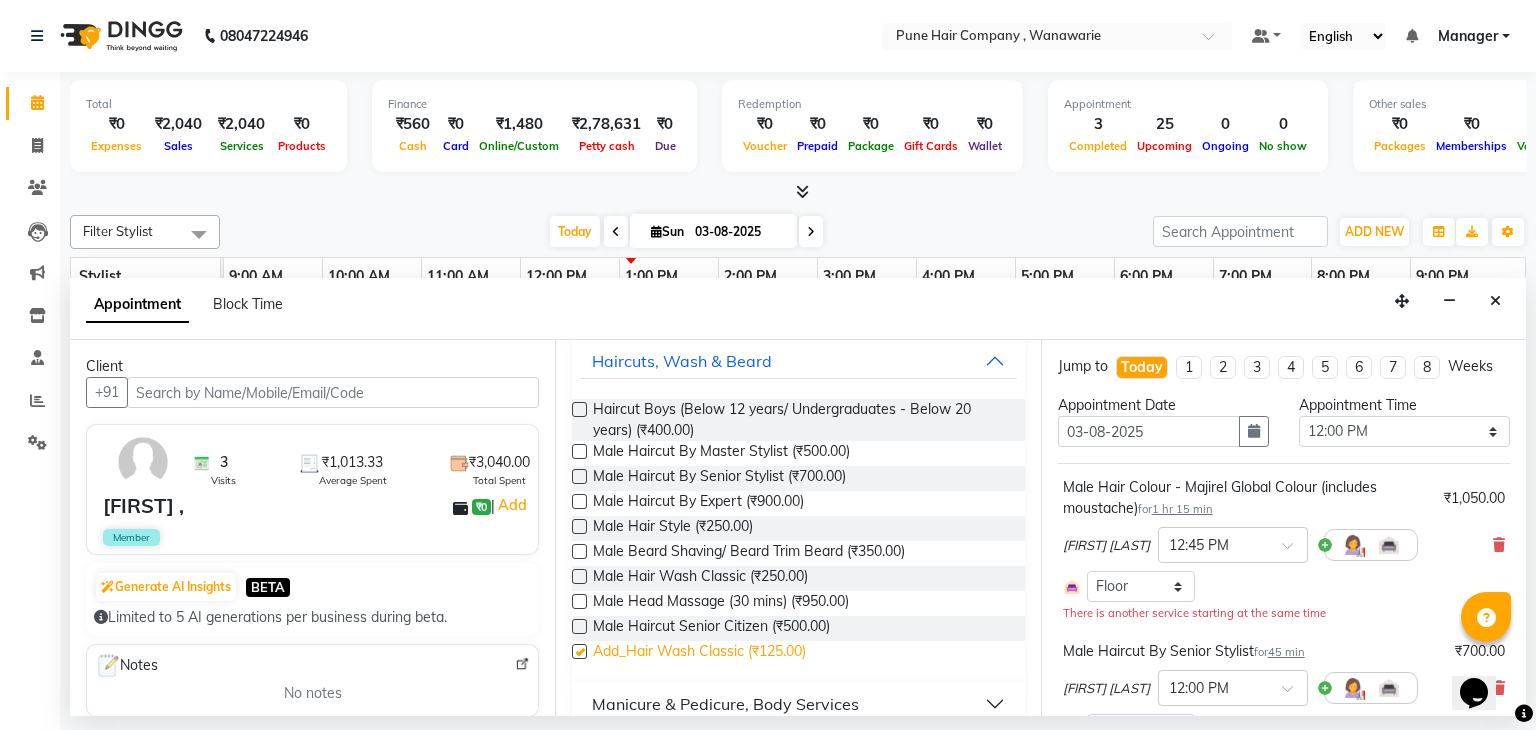 checkbox on "false" 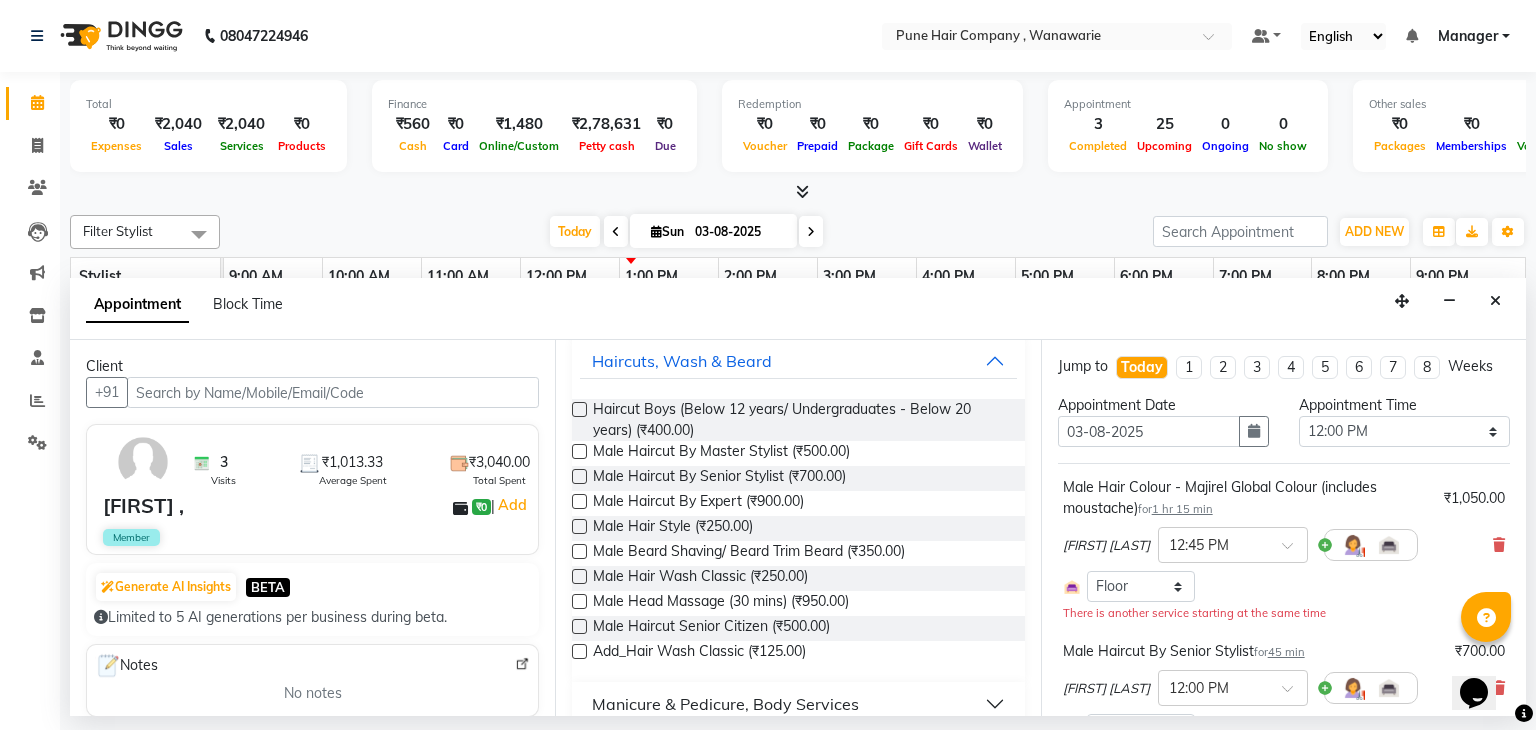 scroll, scrollTop: 379, scrollLeft: 0, axis: vertical 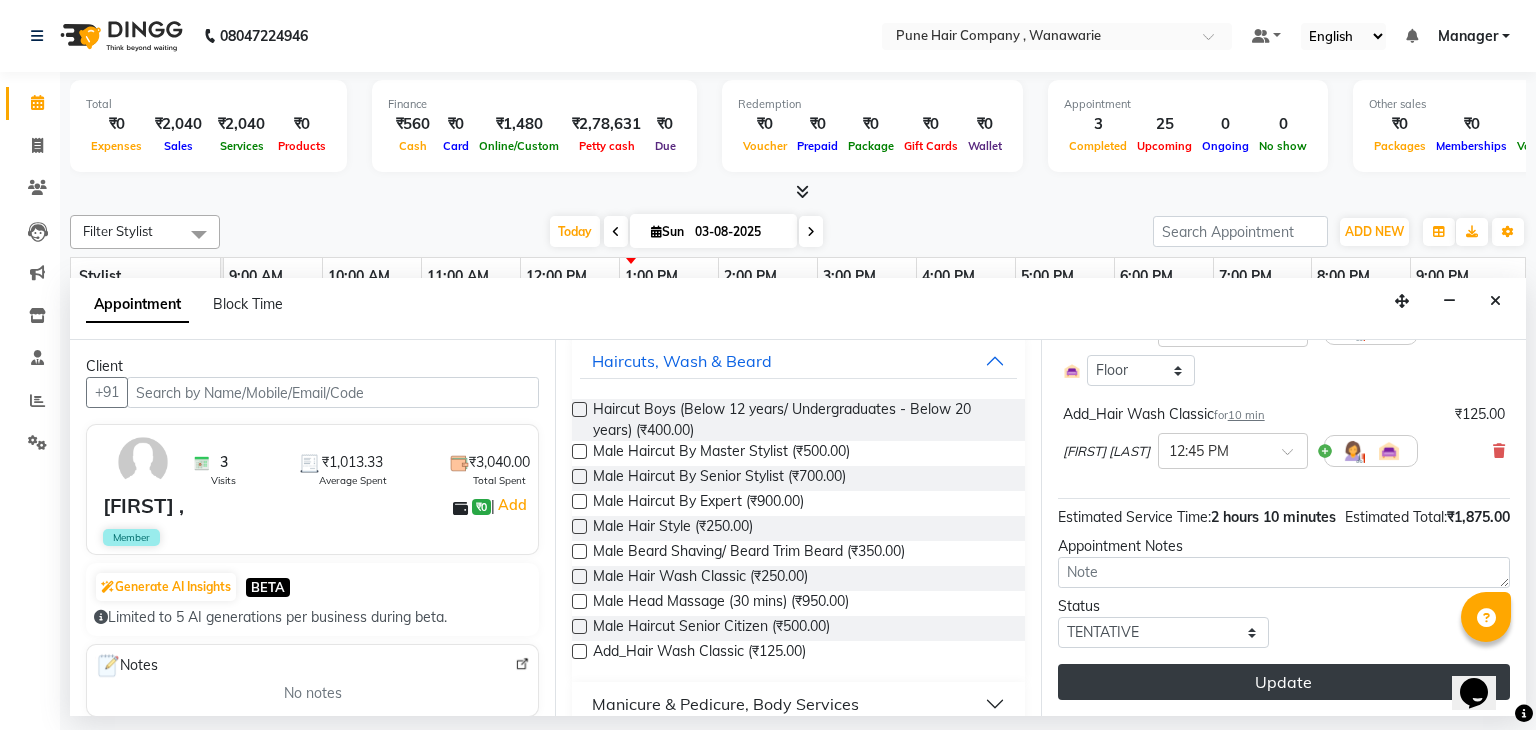 click on "Update" at bounding box center [1284, 682] 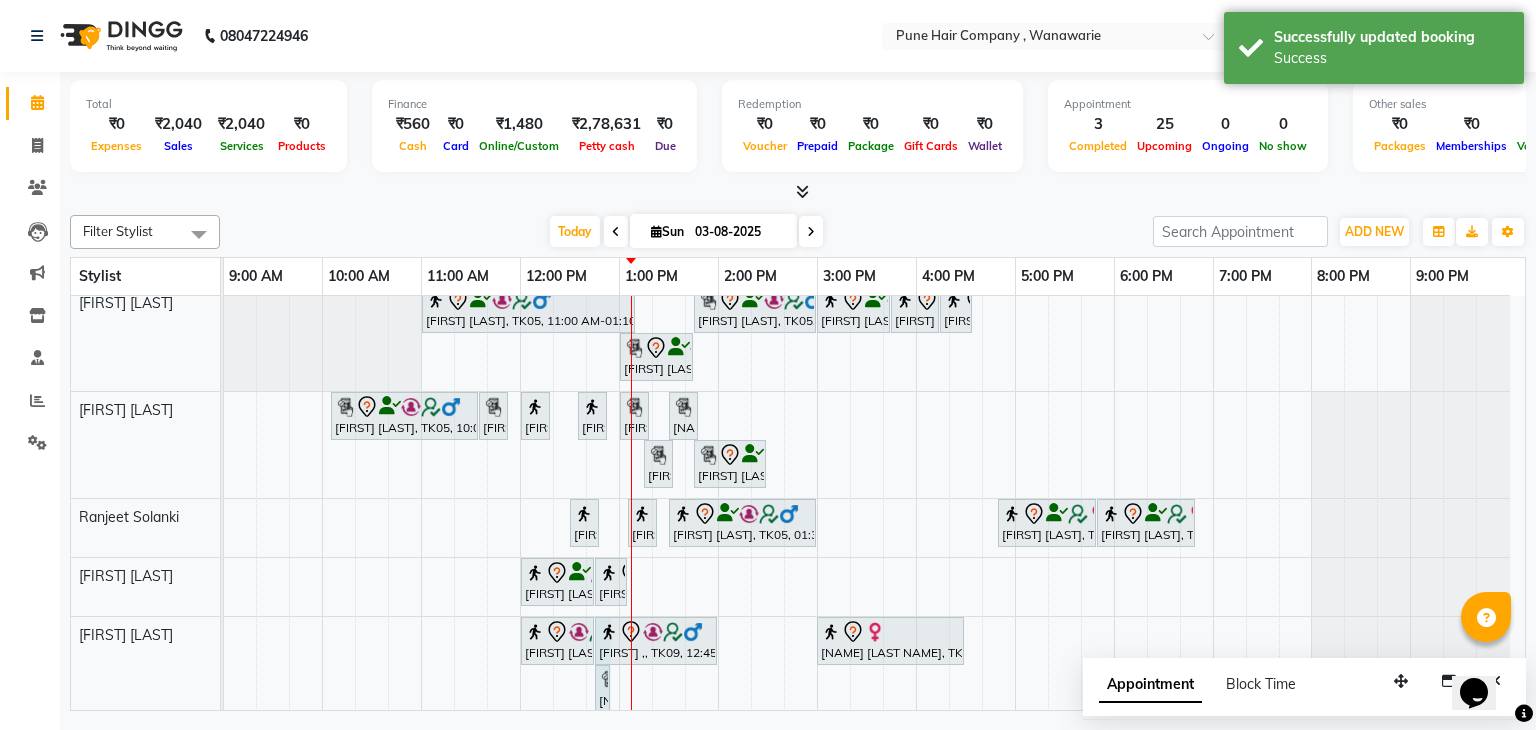 scroll, scrollTop: 115, scrollLeft: 0, axis: vertical 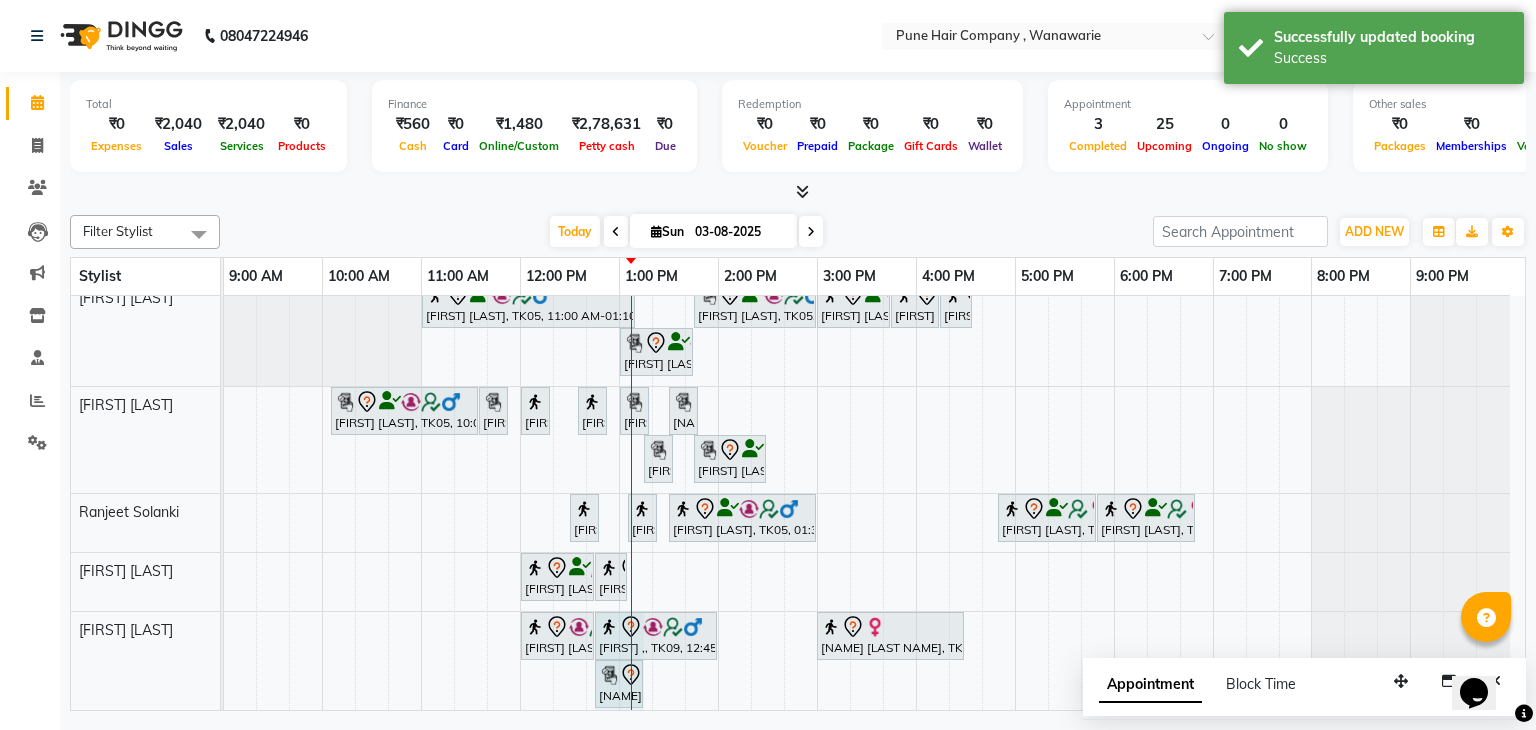drag, startPoint x: 620, startPoint y: 675, endPoint x: 660, endPoint y: 665, distance: 41.231056 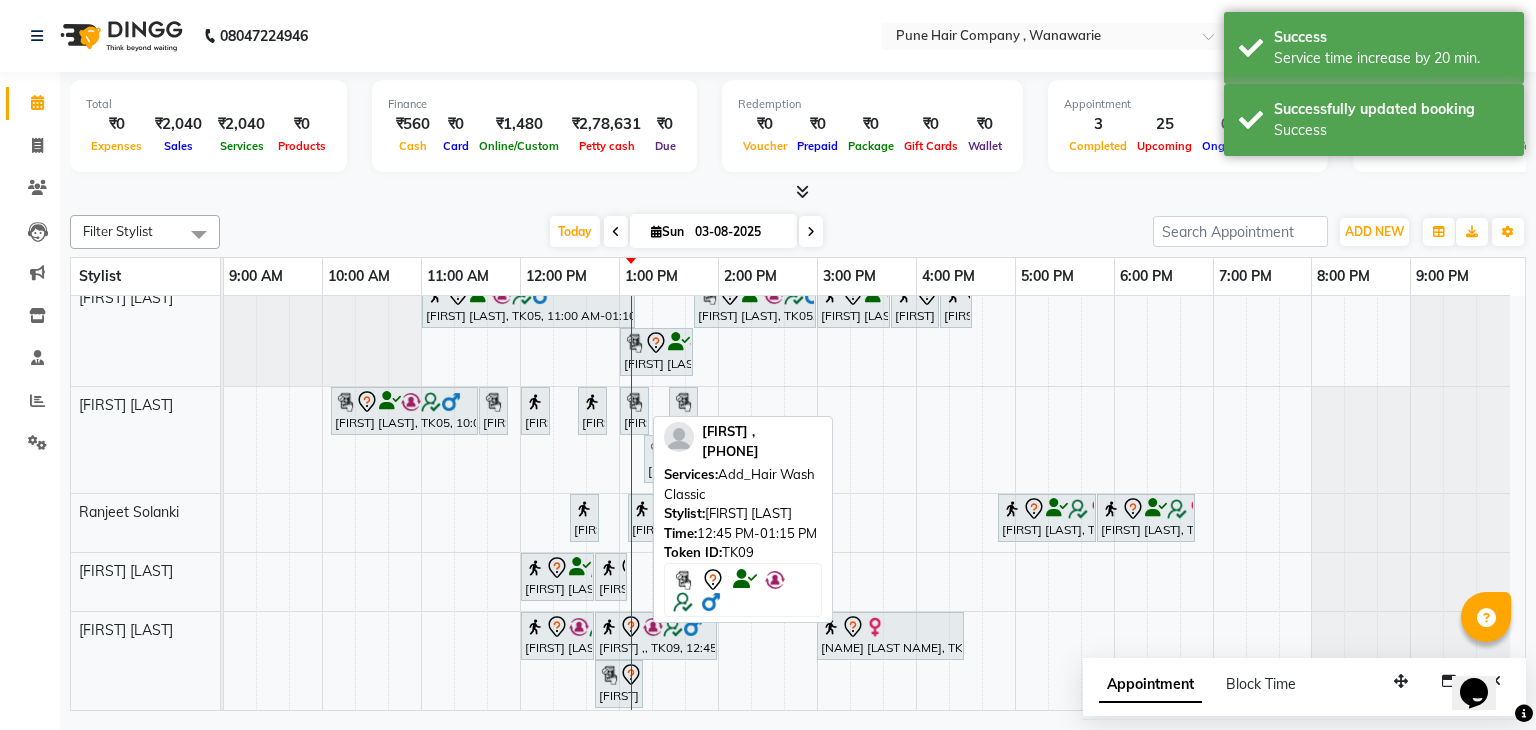 scroll, scrollTop: 124, scrollLeft: 0, axis: vertical 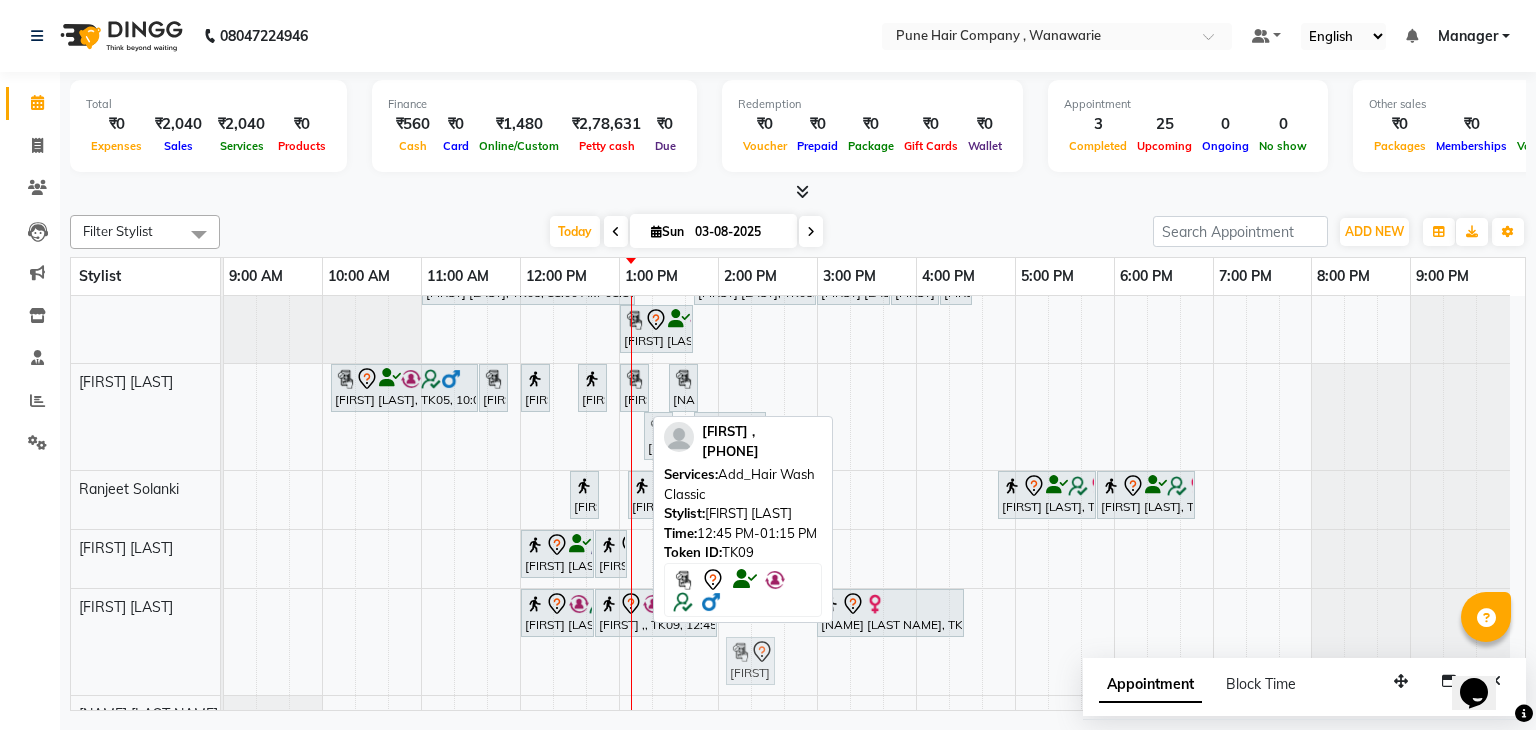 drag, startPoint x: 624, startPoint y: 655, endPoint x: 745, endPoint y: 596, distance: 134.61798 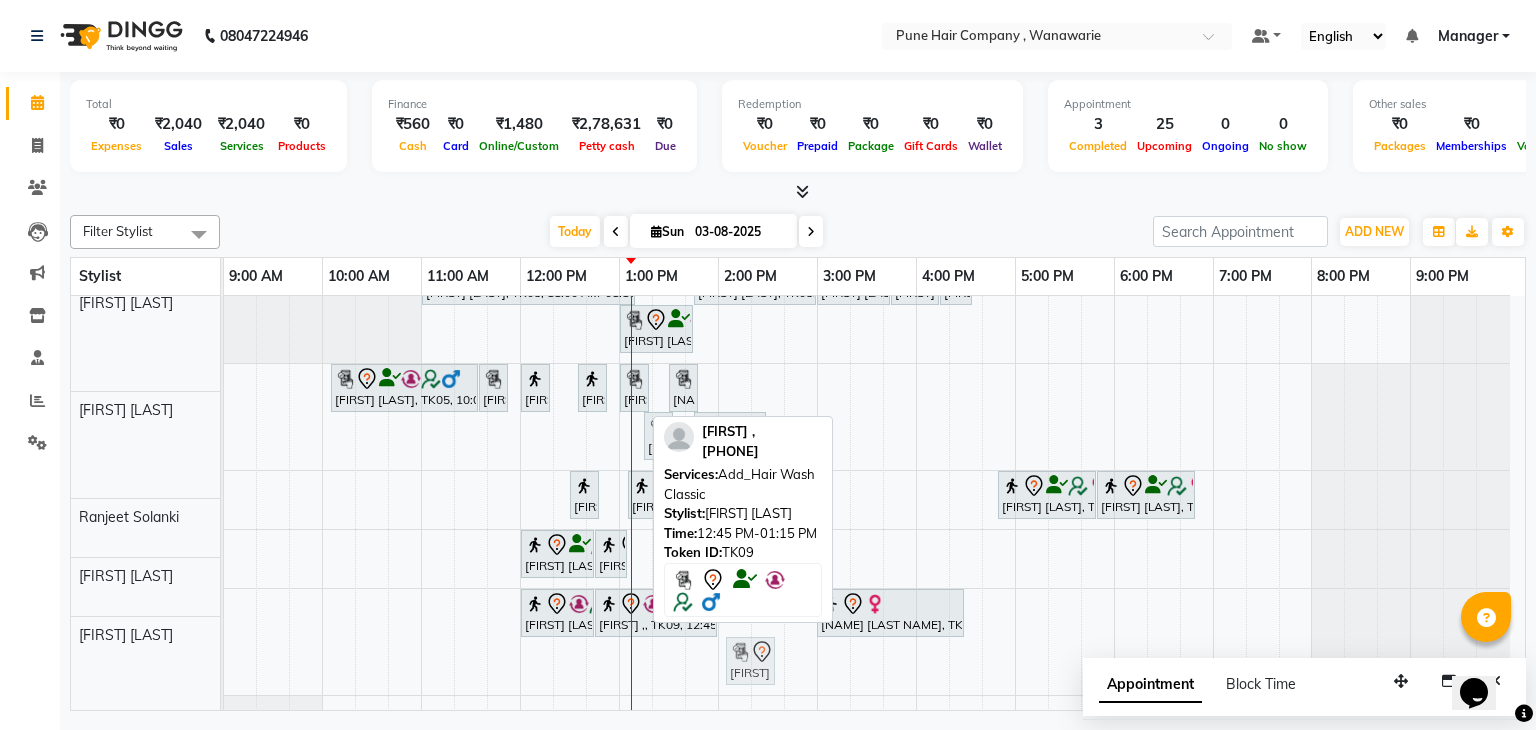 scroll, scrollTop: 114, scrollLeft: 0, axis: vertical 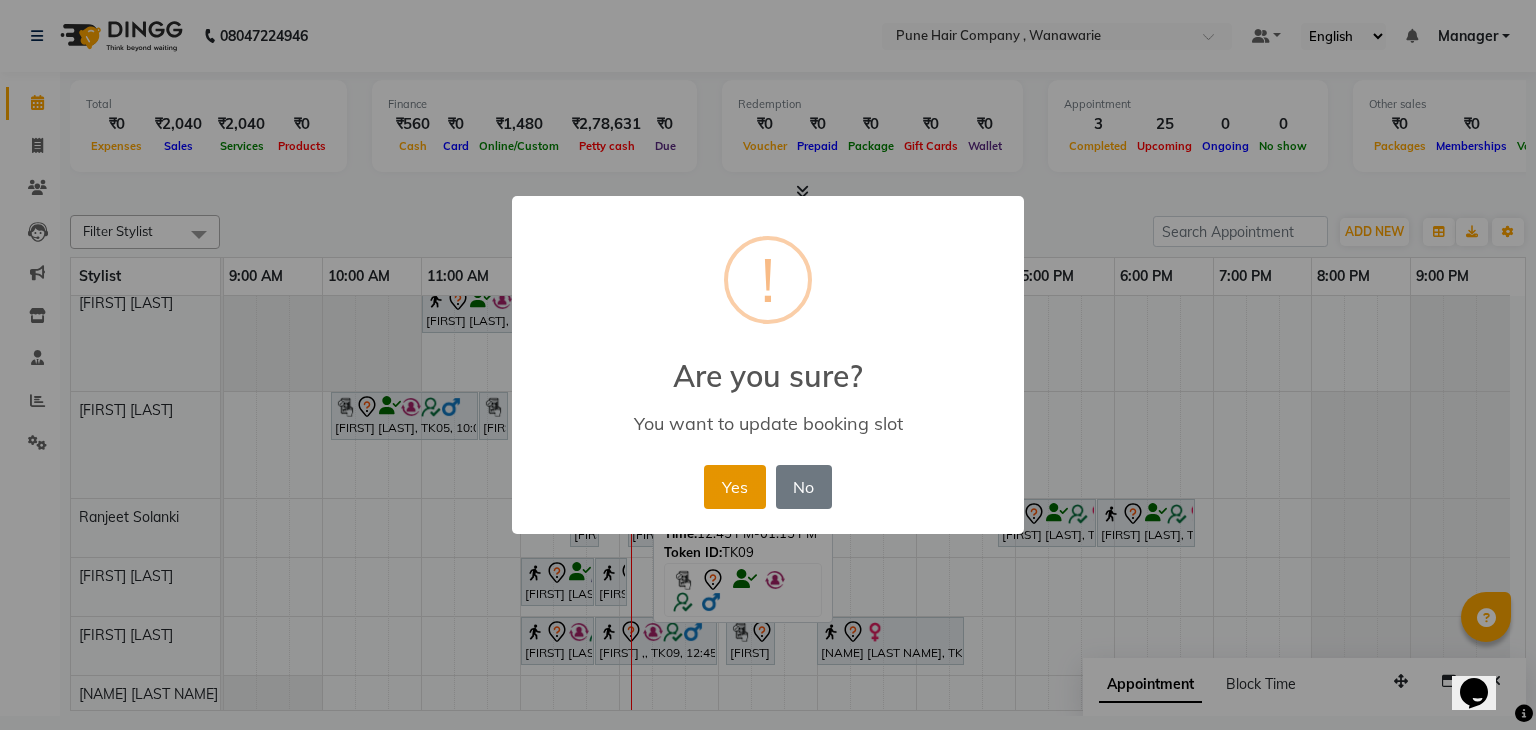 click on "Yes" at bounding box center [734, 487] 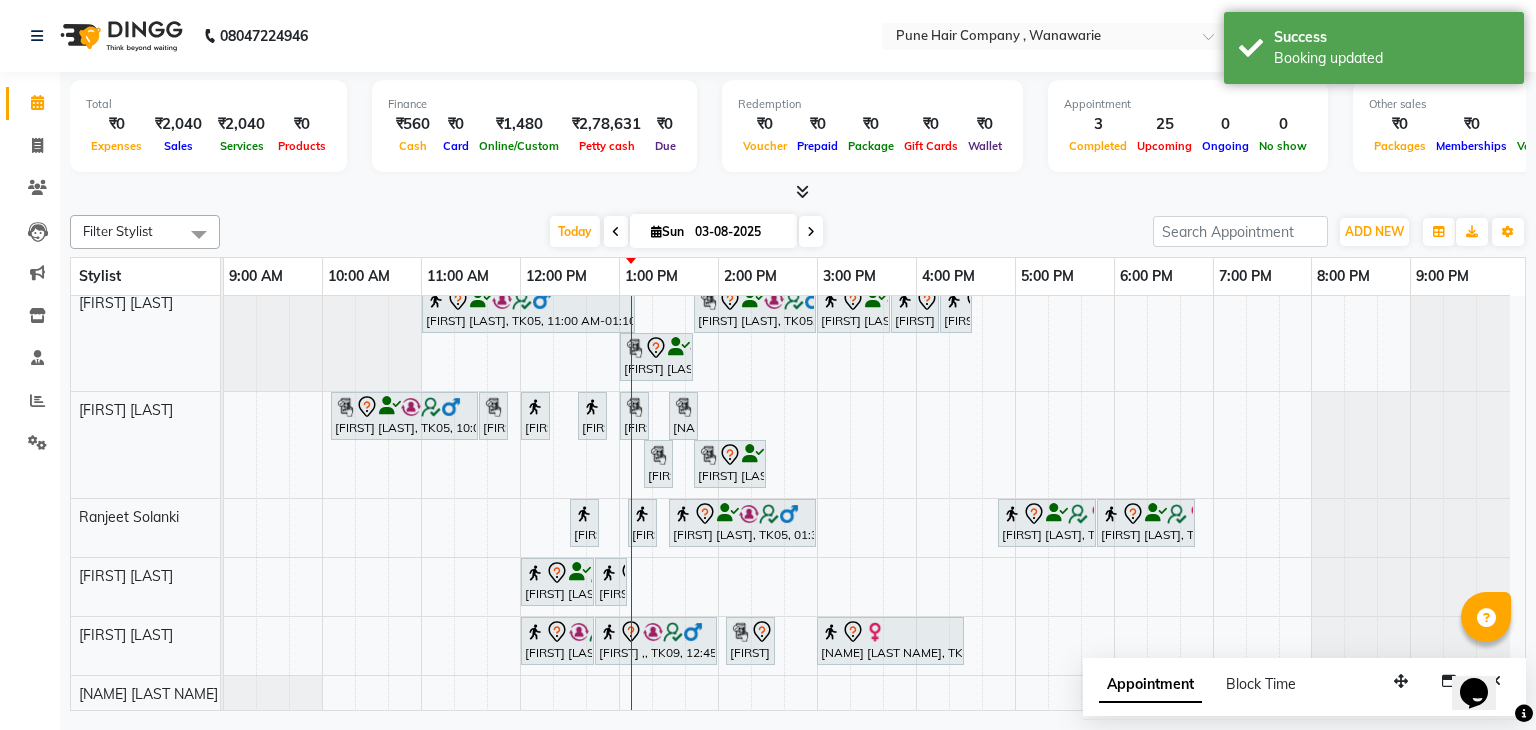 scroll, scrollTop: 0, scrollLeft: 0, axis: both 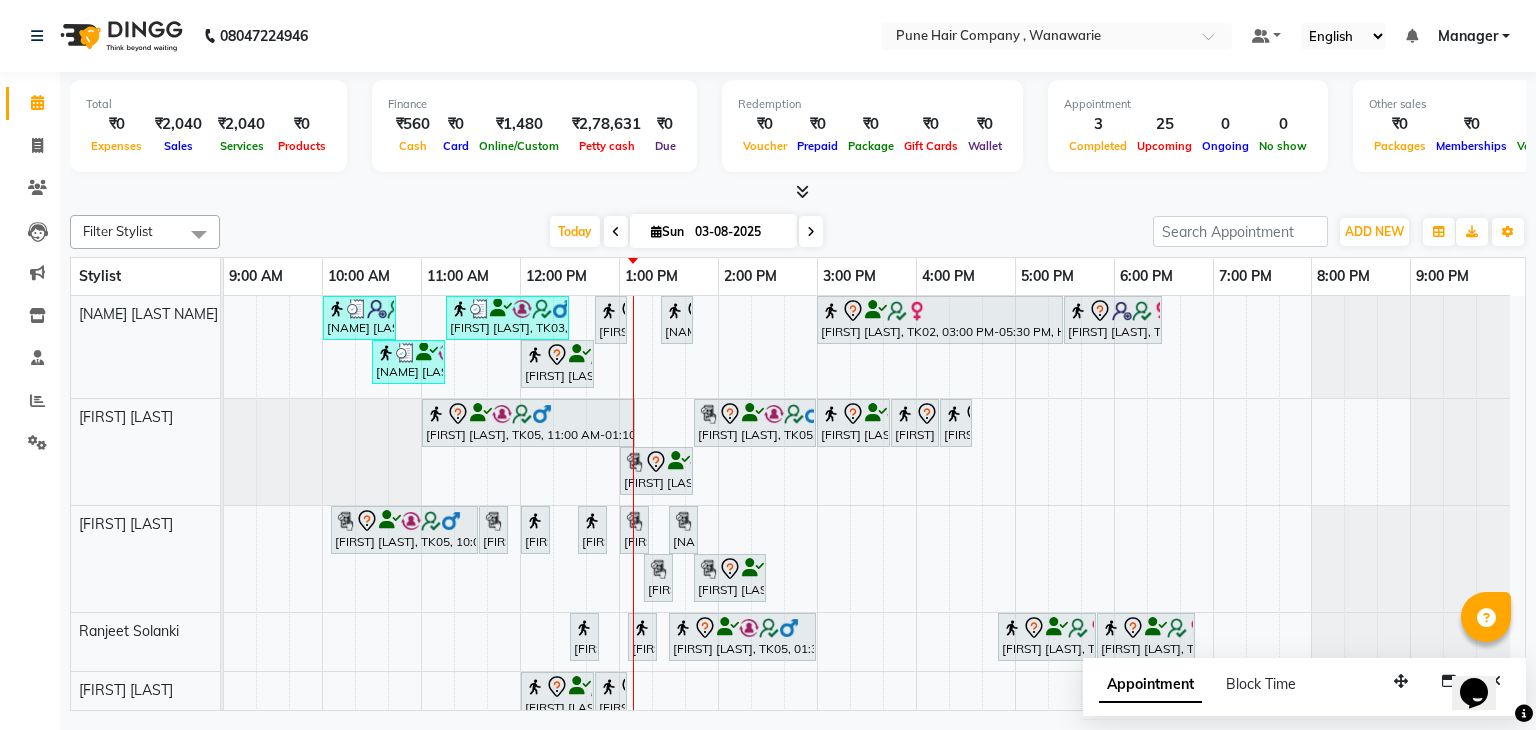 click at bounding box center (811, 231) 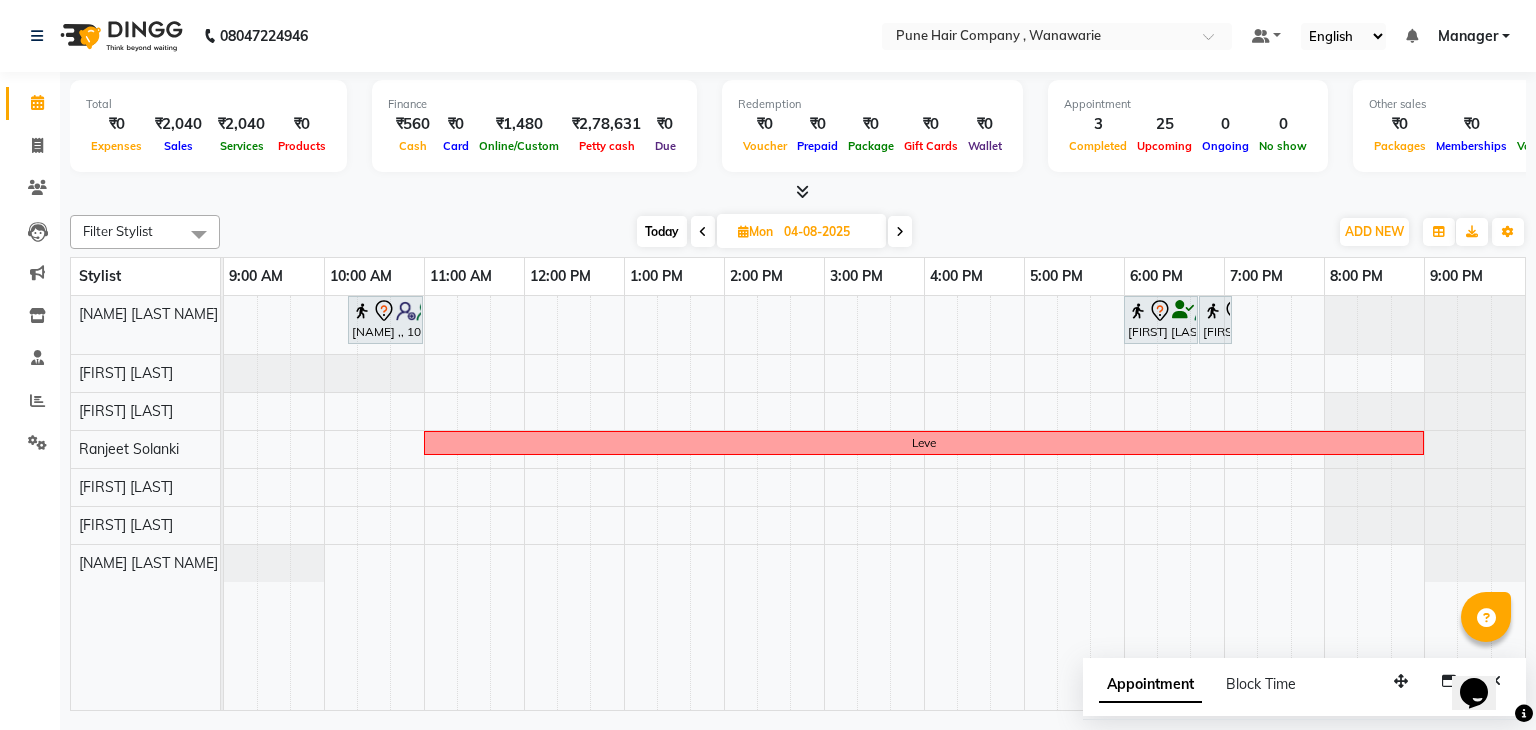 click at bounding box center (900, 231) 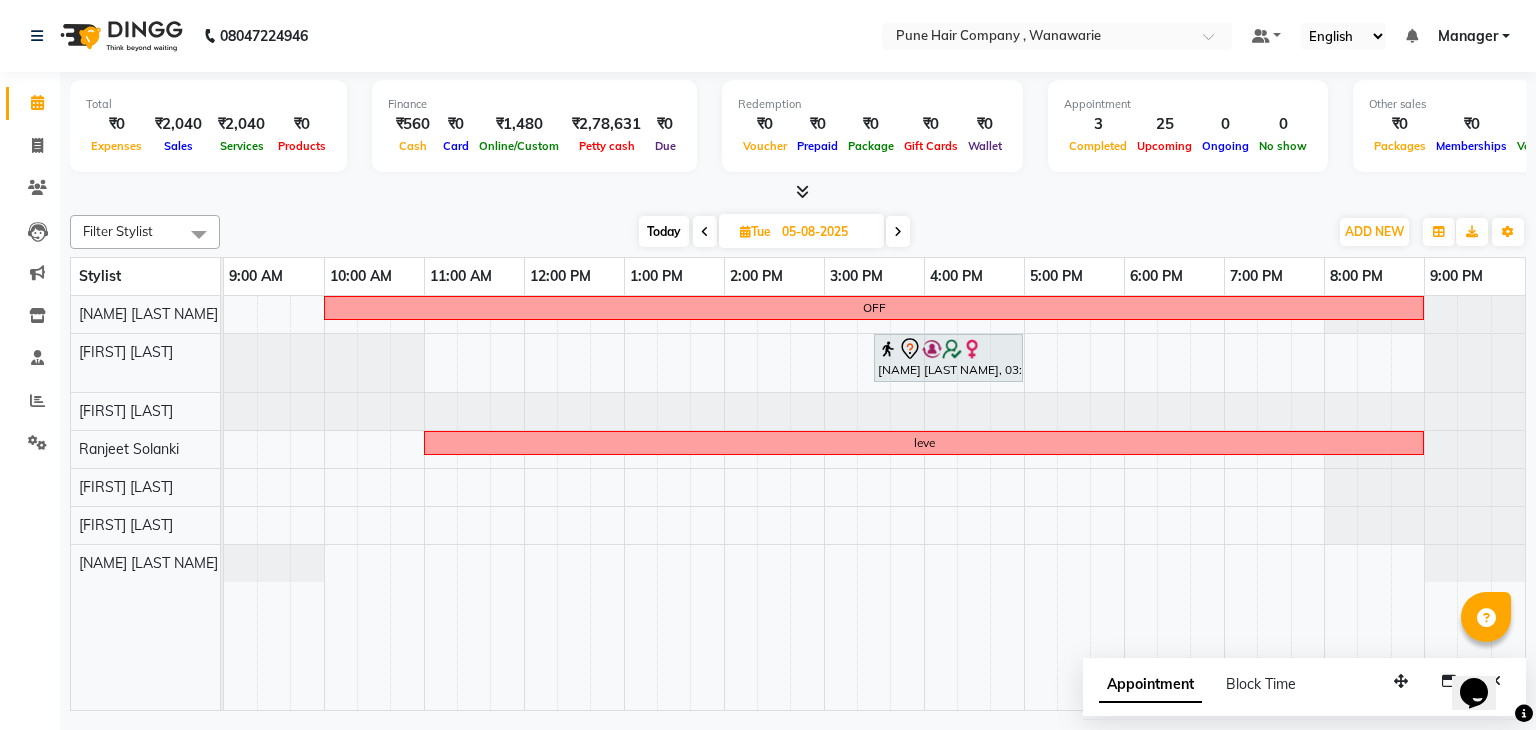 click at bounding box center [898, 231] 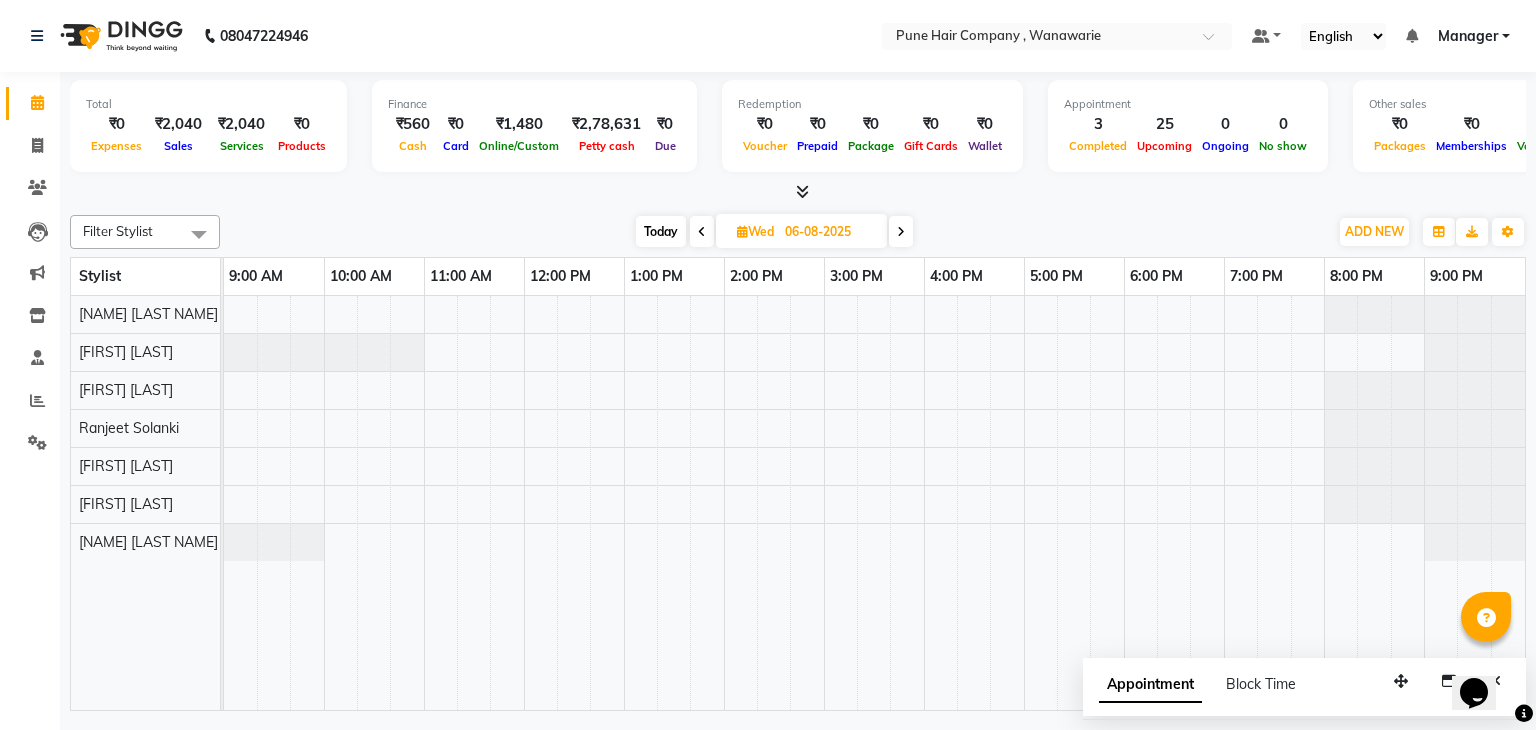 click at bounding box center [901, 231] 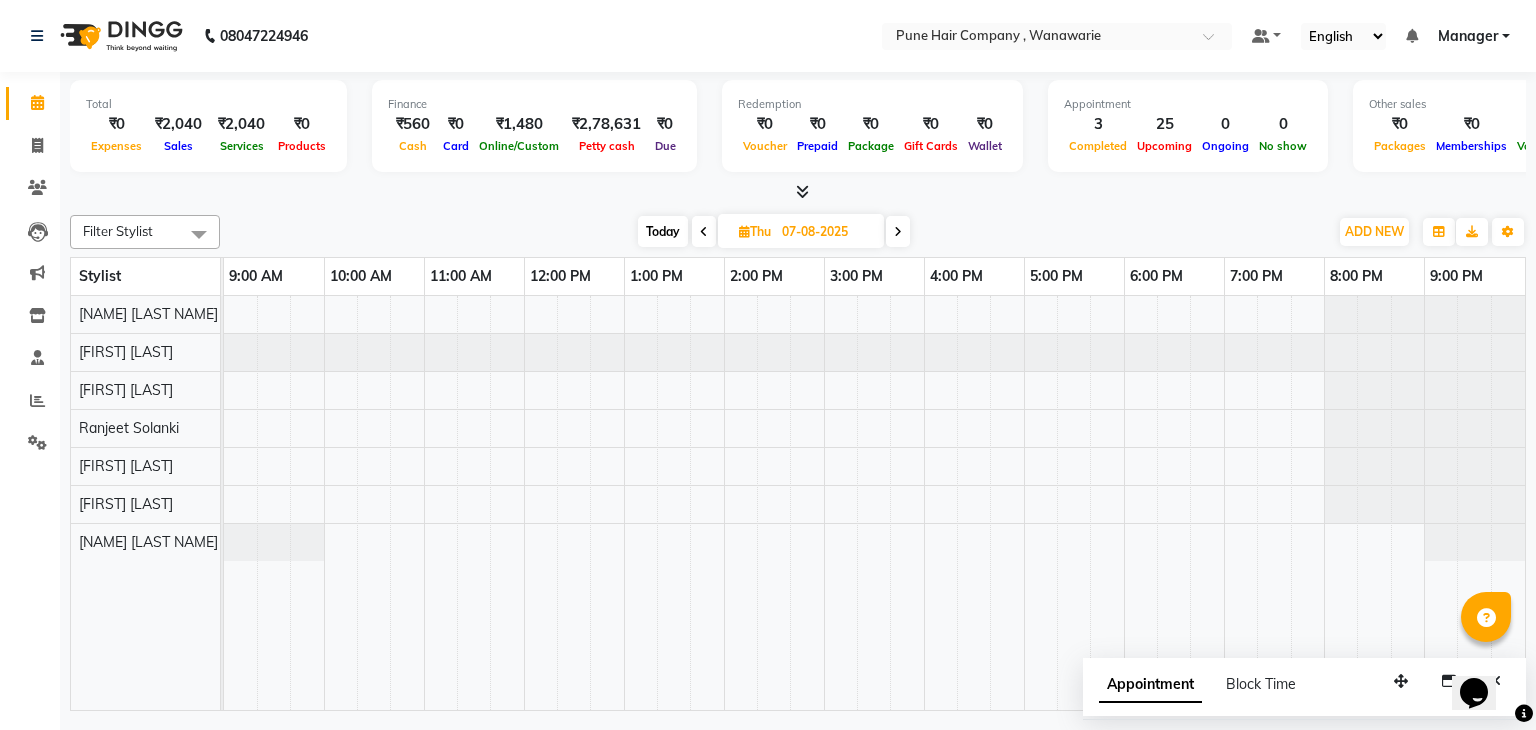 click on "Today" at bounding box center [663, 231] 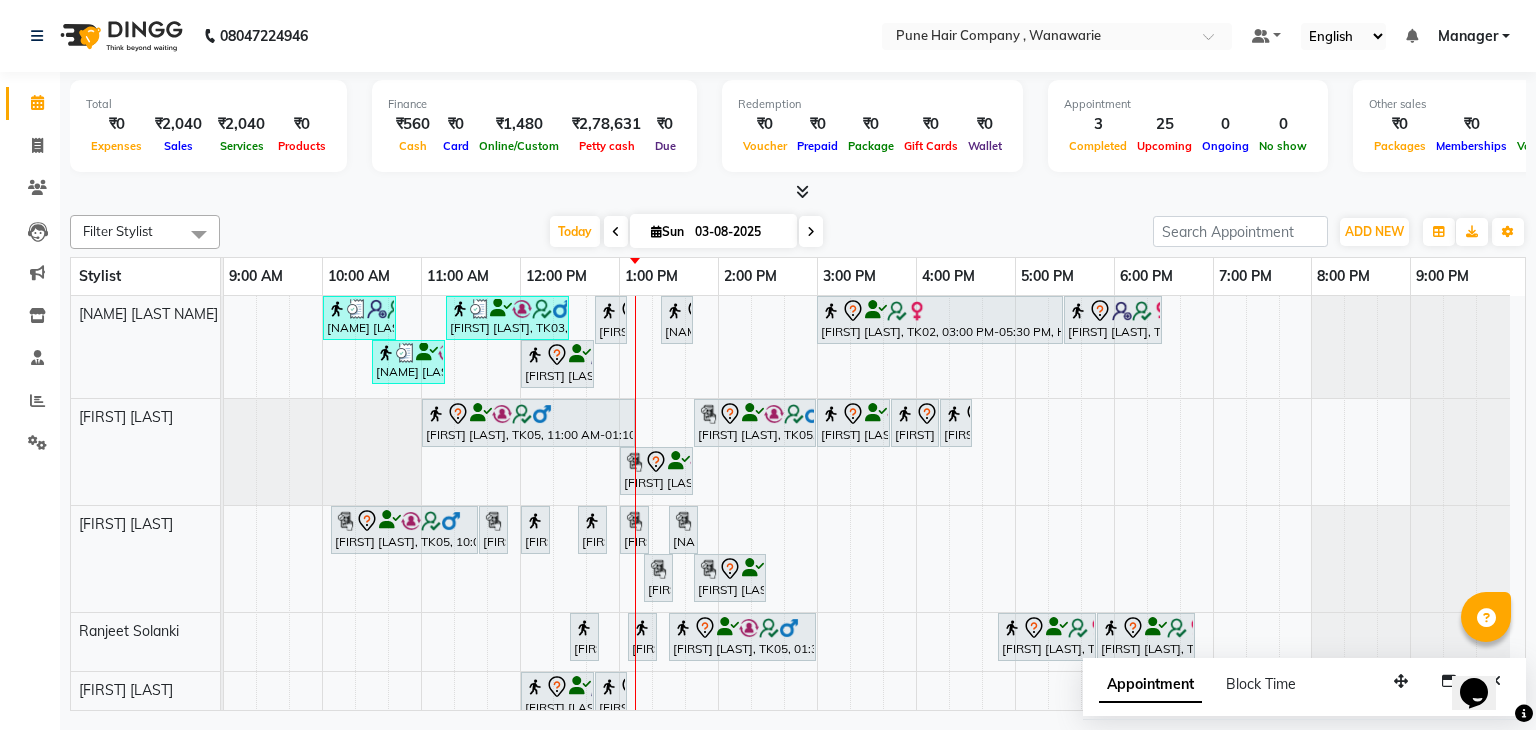 click at bounding box center [616, 231] 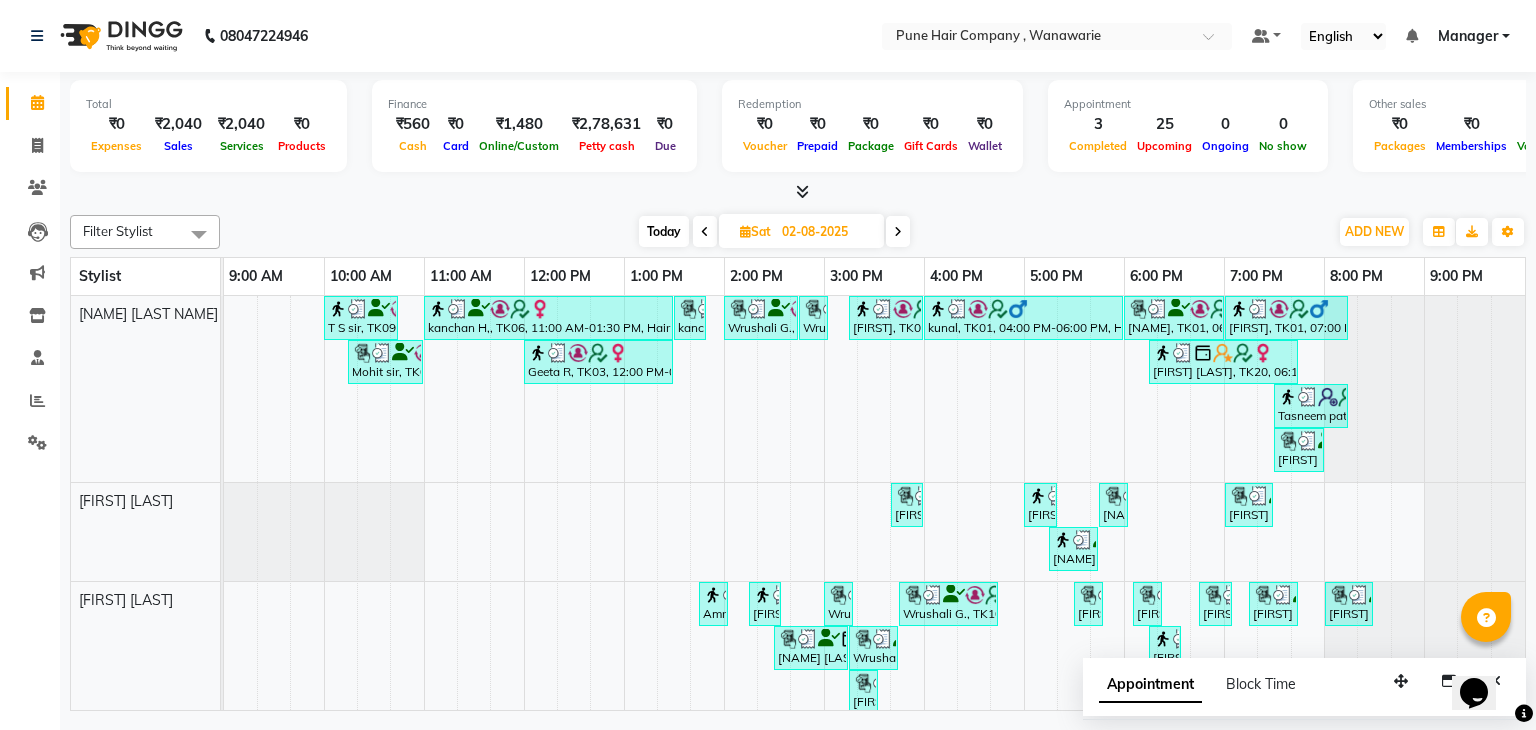 scroll, scrollTop: 202, scrollLeft: 0, axis: vertical 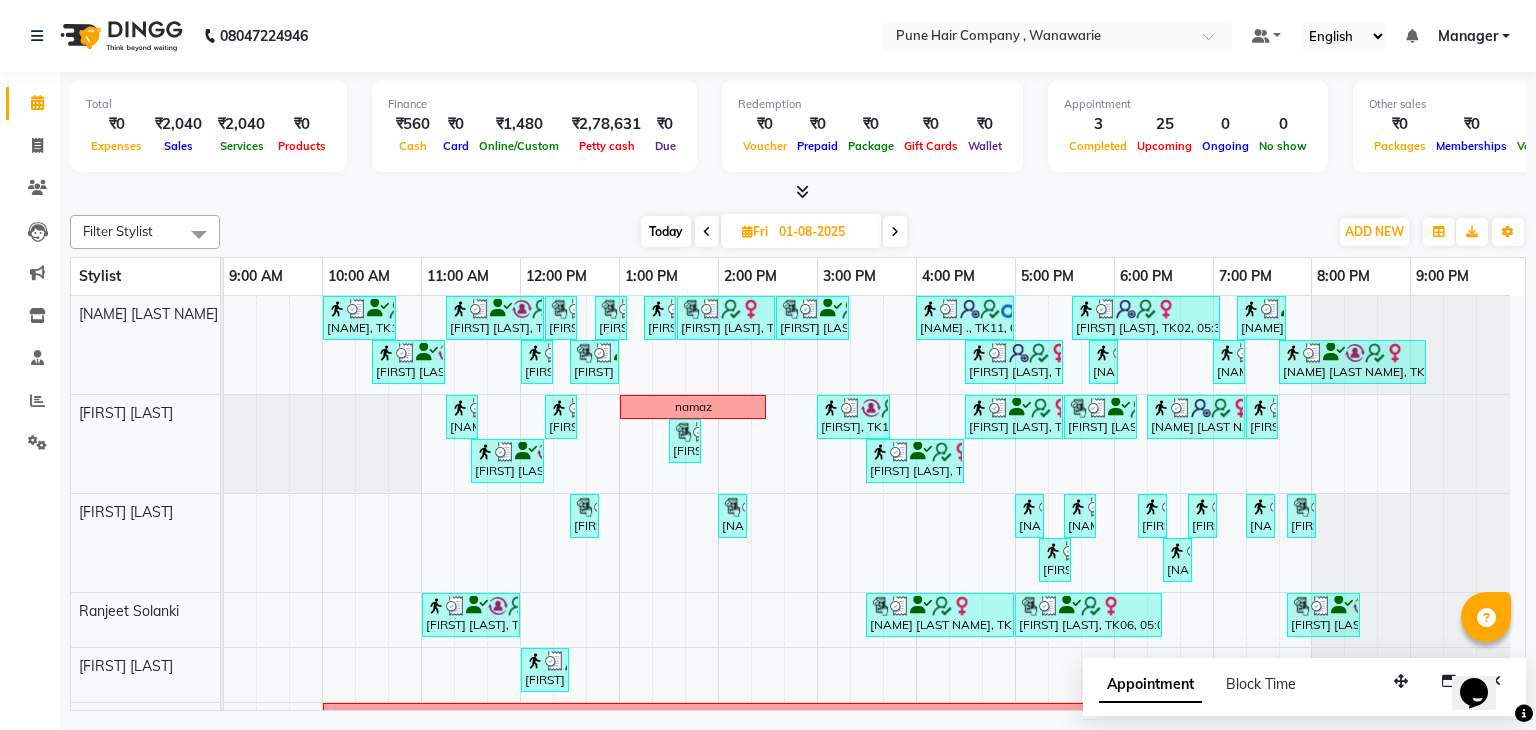 click on "Today" at bounding box center (666, 231) 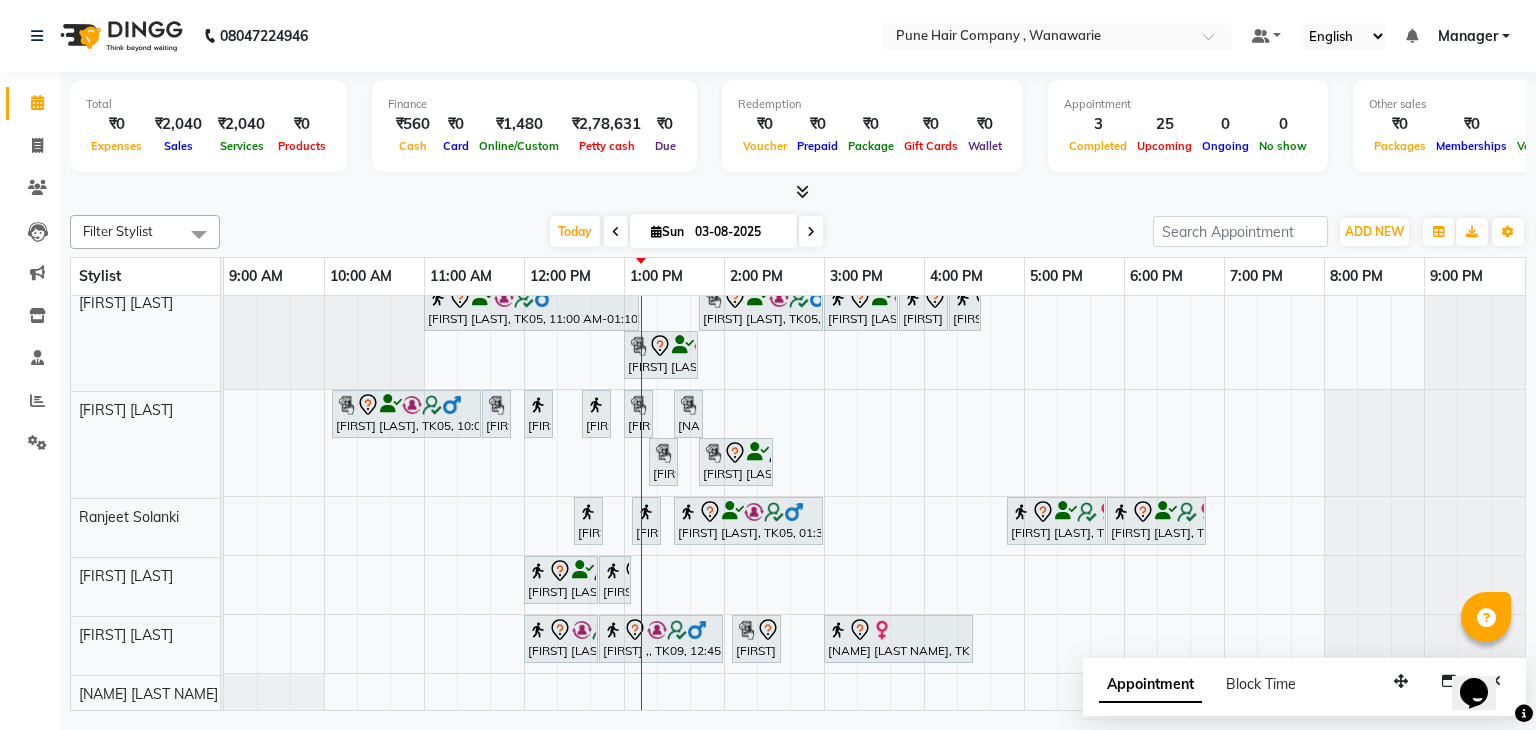 click at bounding box center [802, 191] 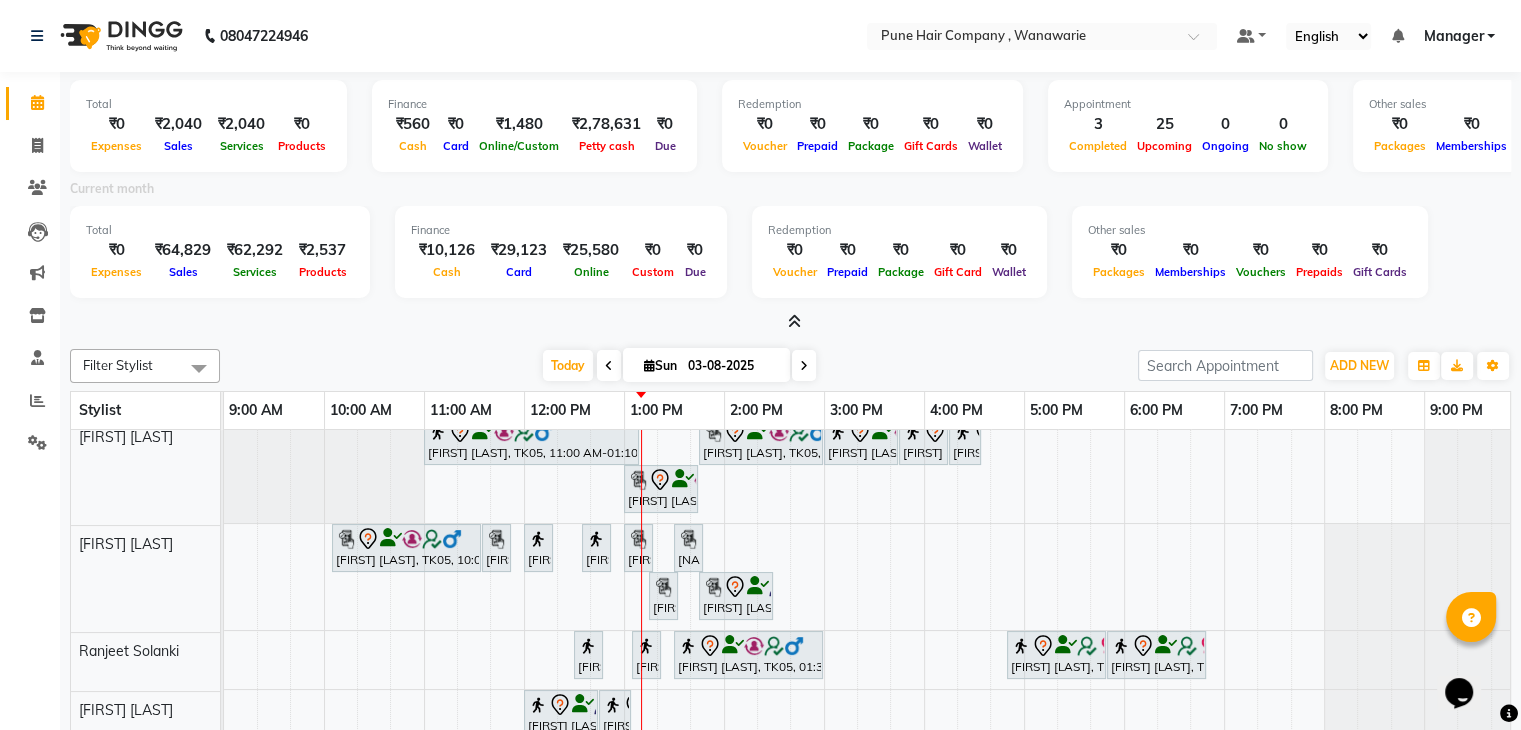 click at bounding box center [794, 321] 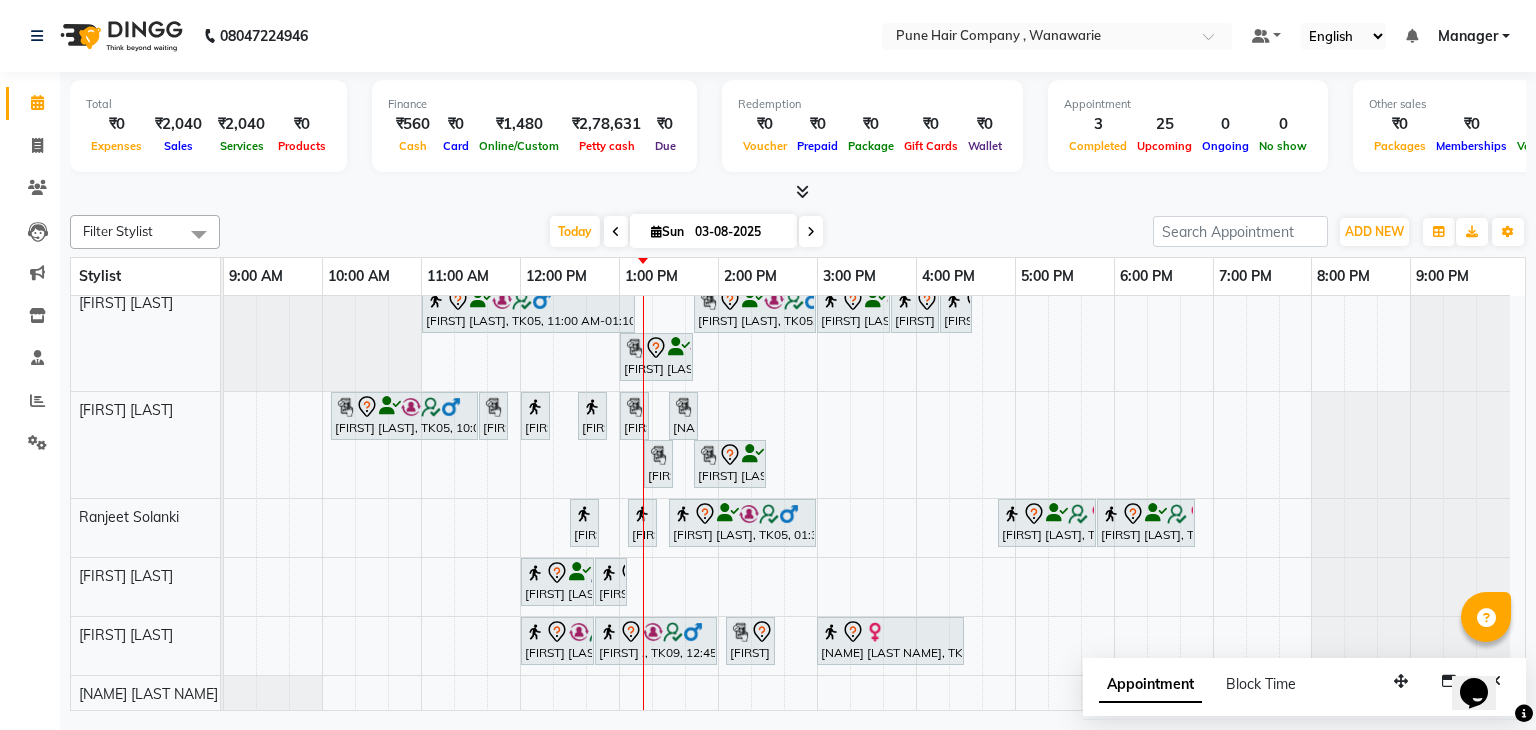 scroll, scrollTop: 0, scrollLeft: 0, axis: both 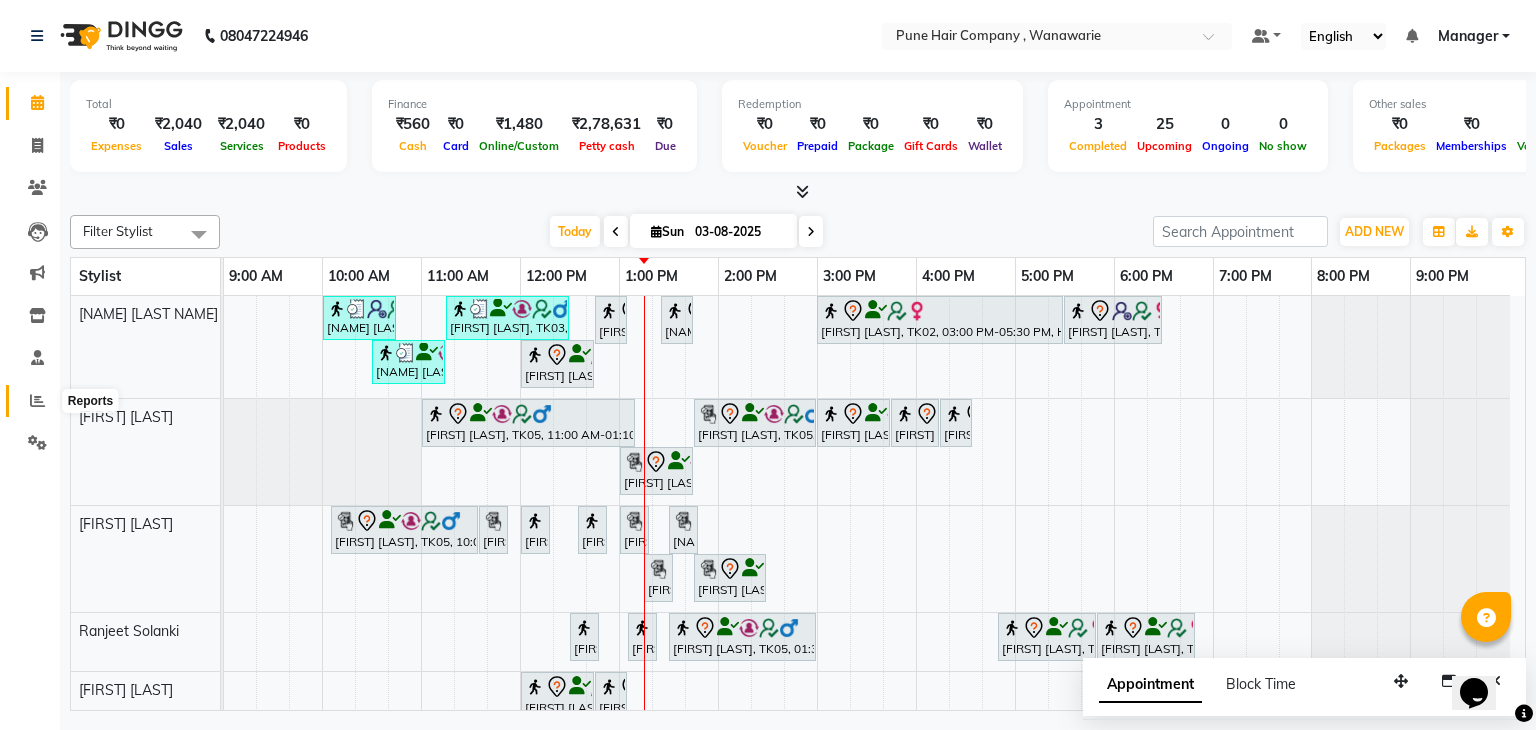 click 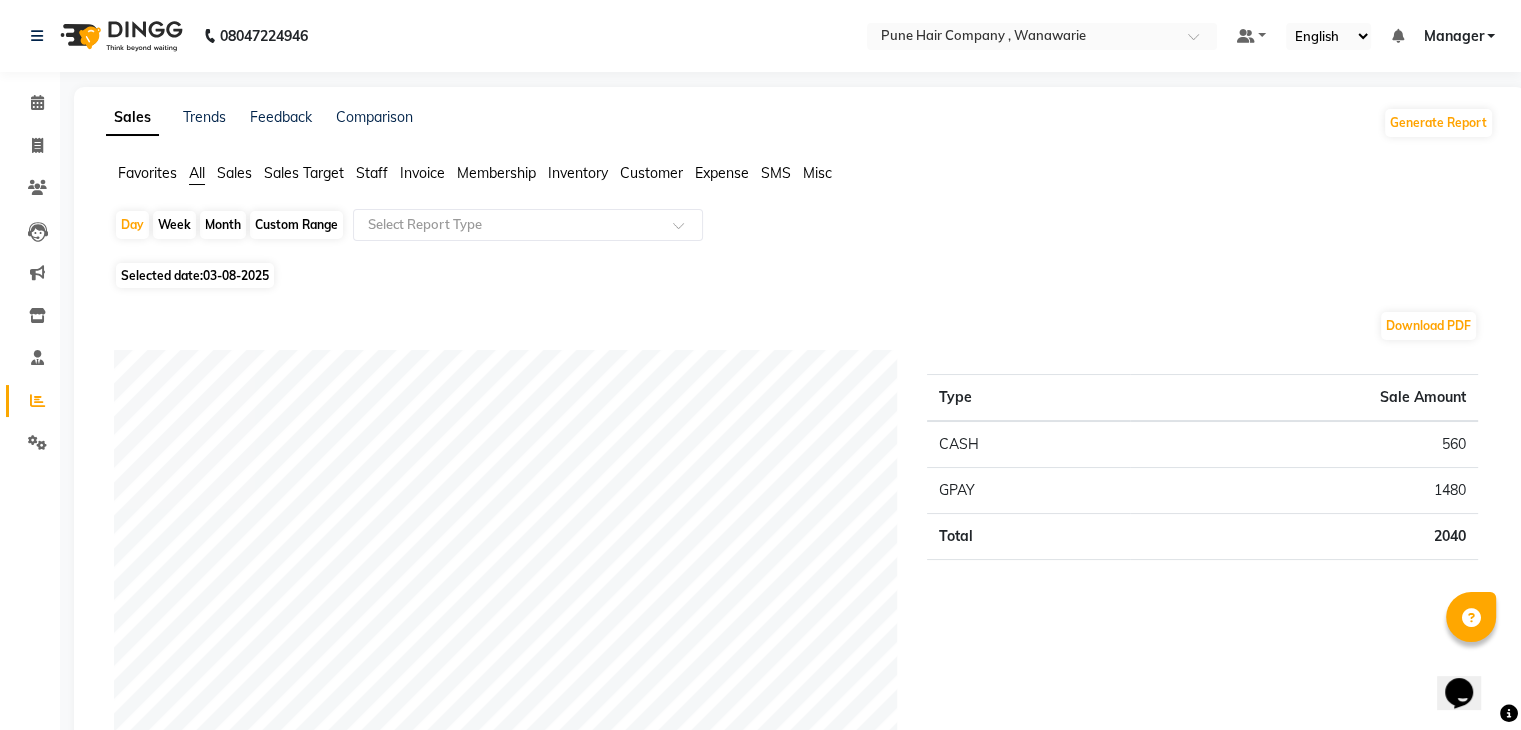 click on "Month" 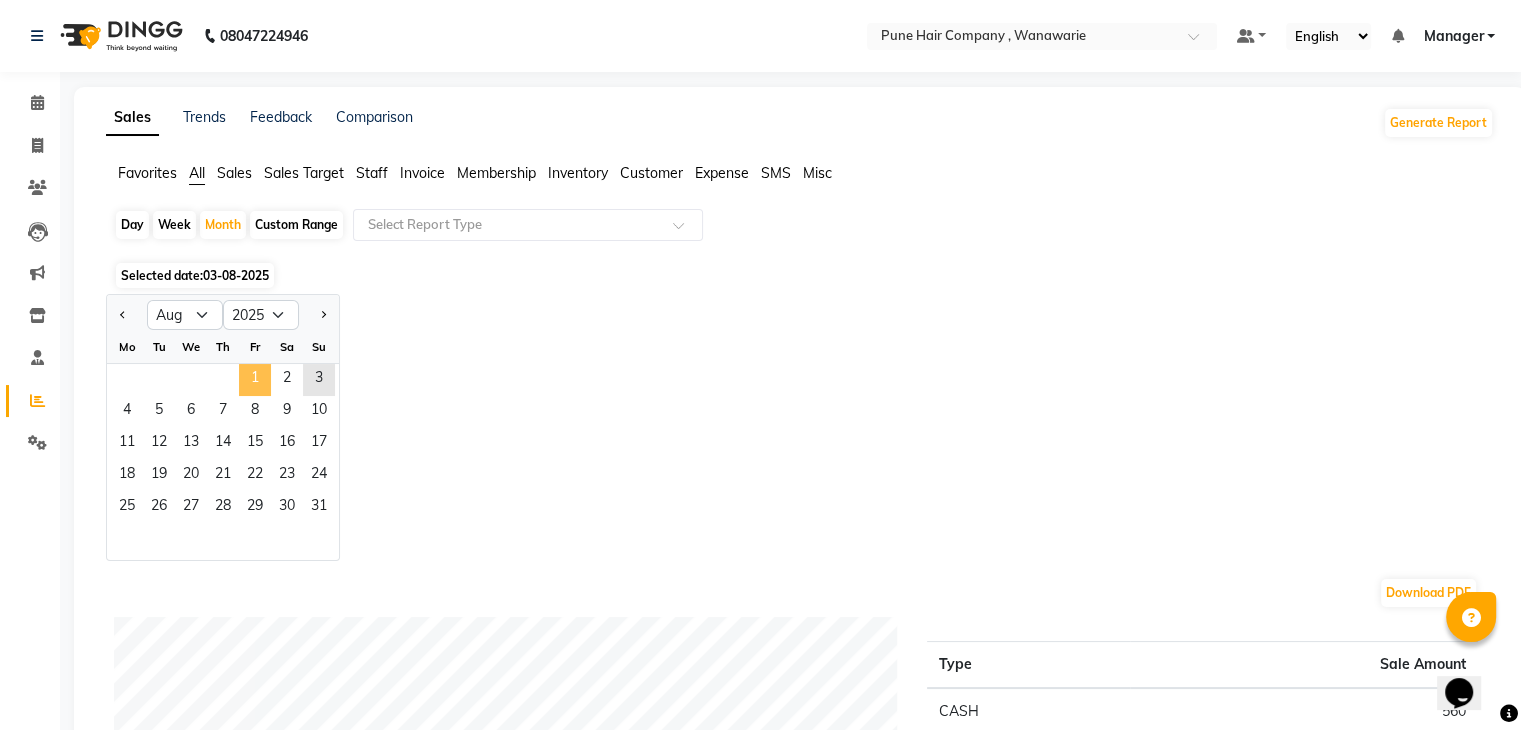 click on "1" 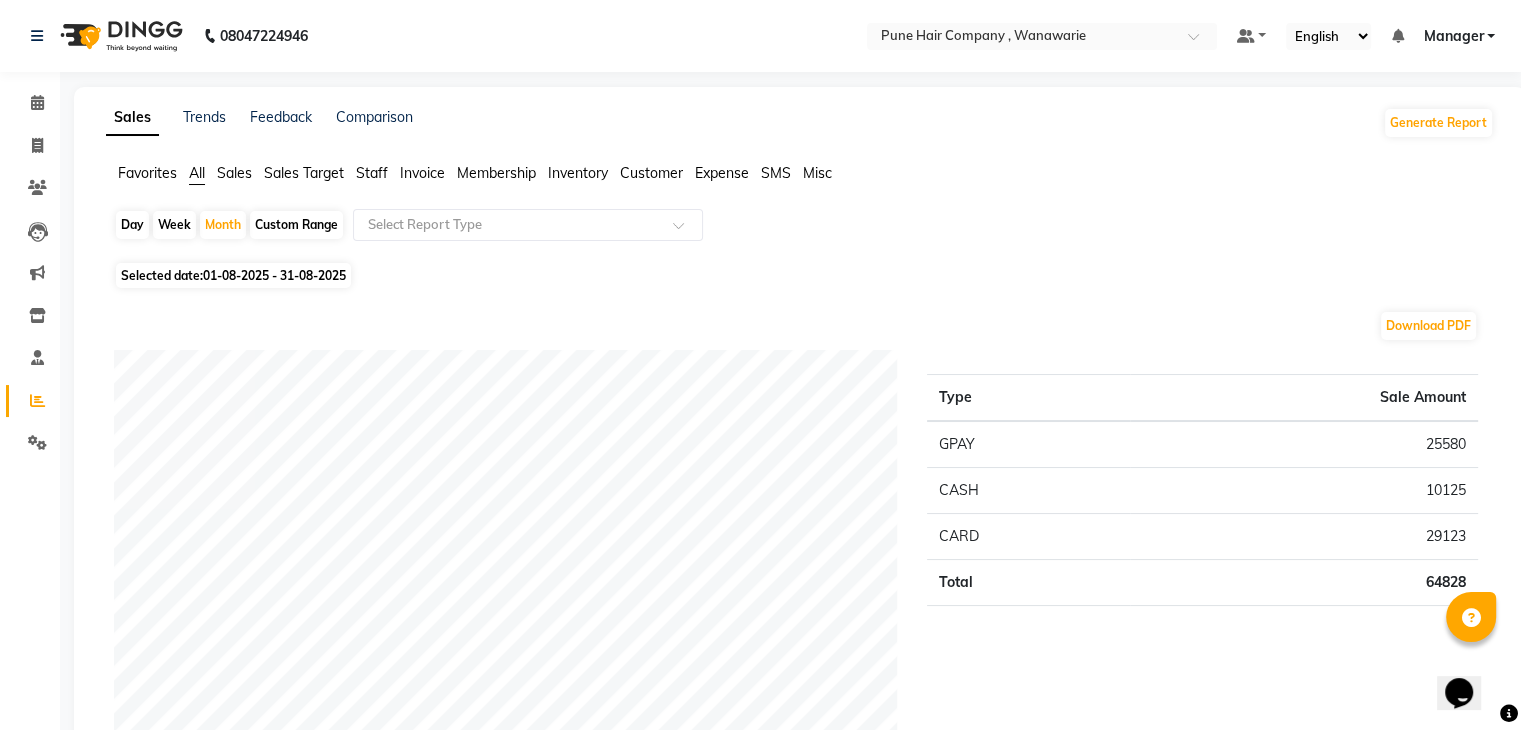 click on "Sales Target" 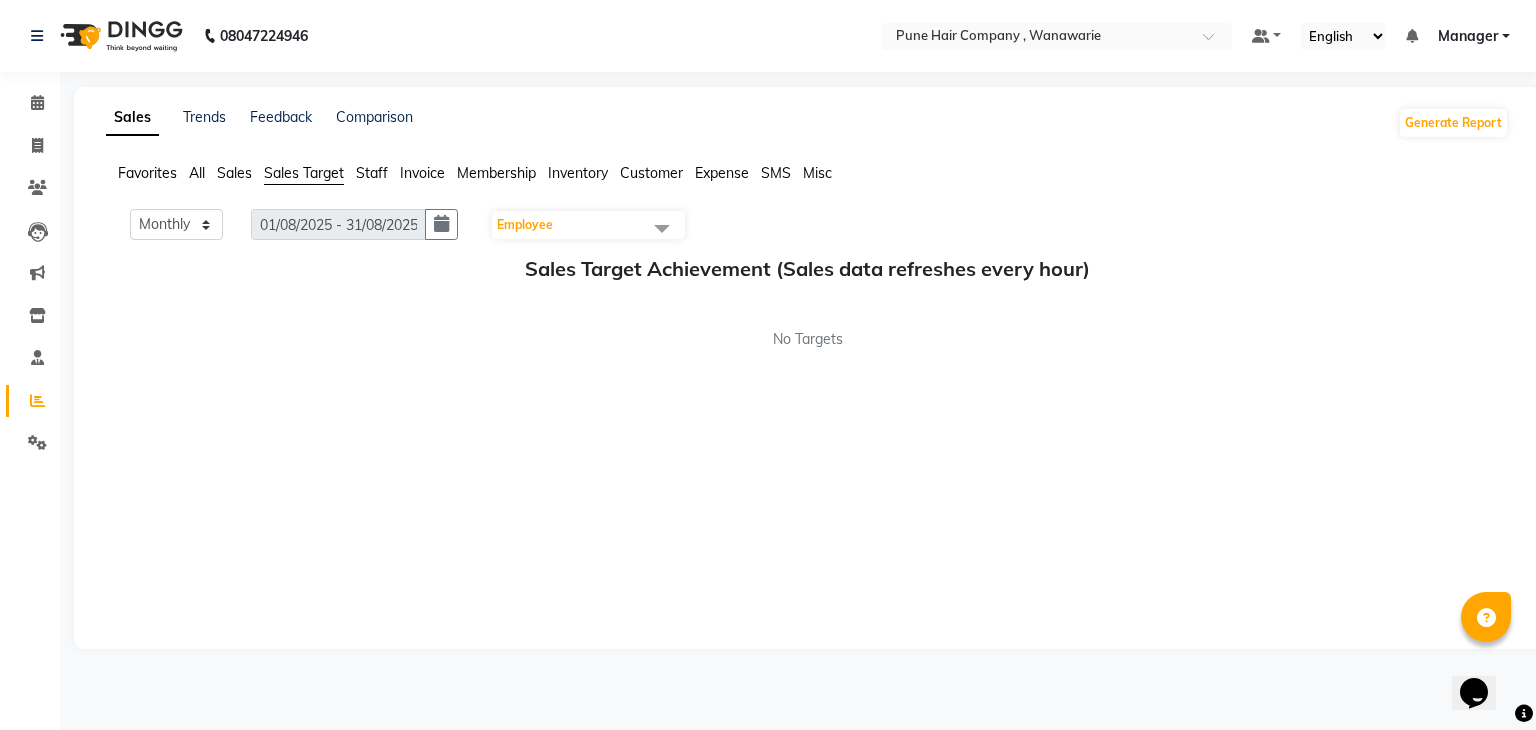click on "Staff" 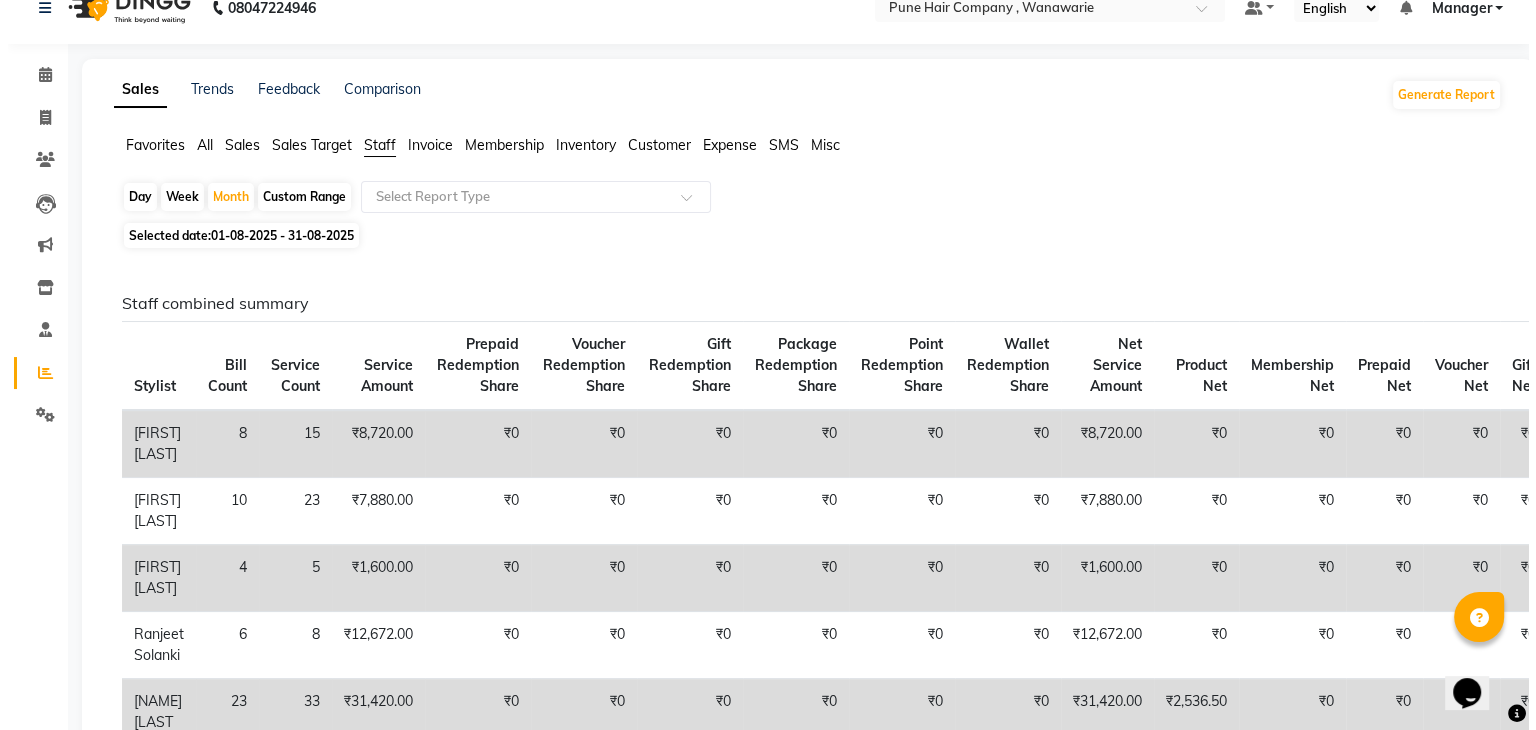 scroll, scrollTop: 0, scrollLeft: 0, axis: both 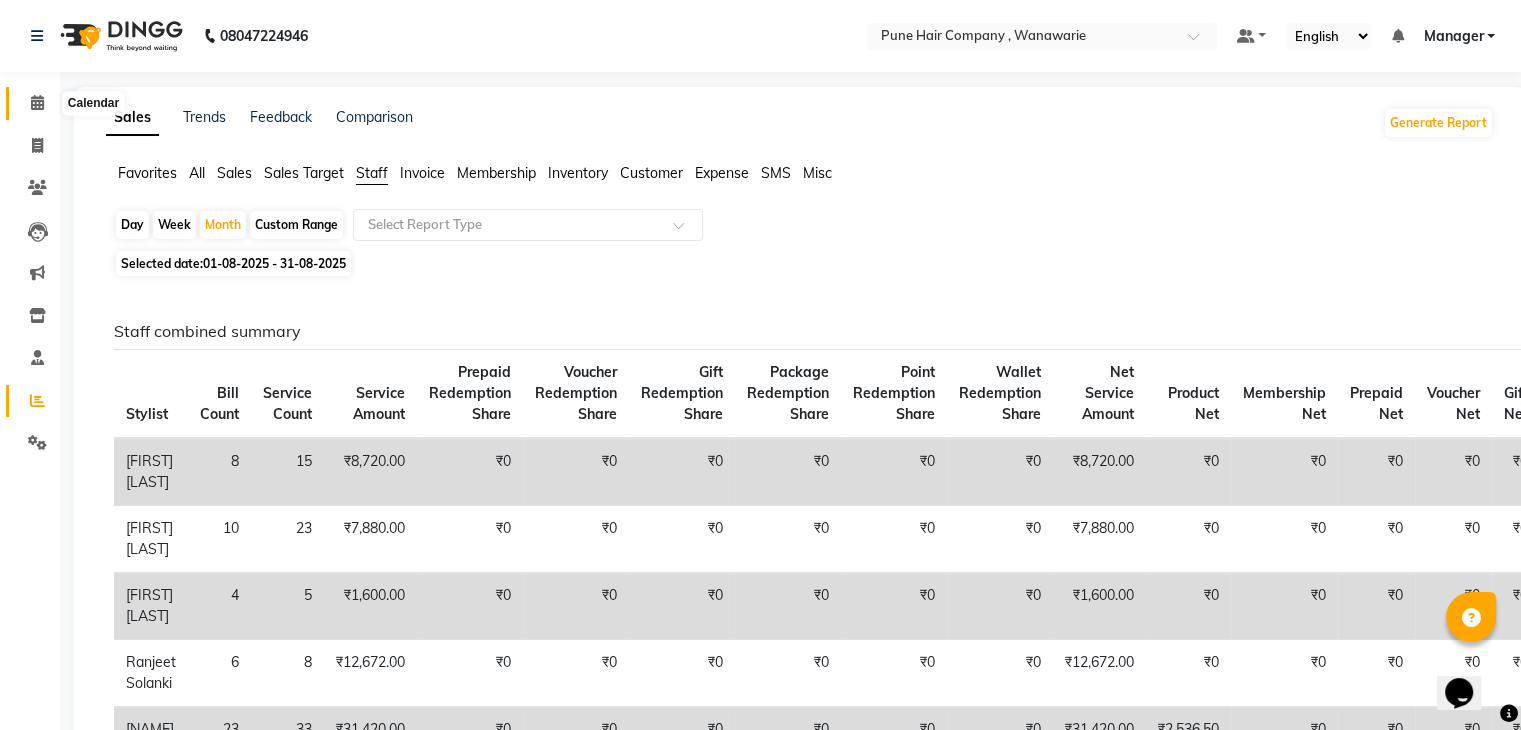 click 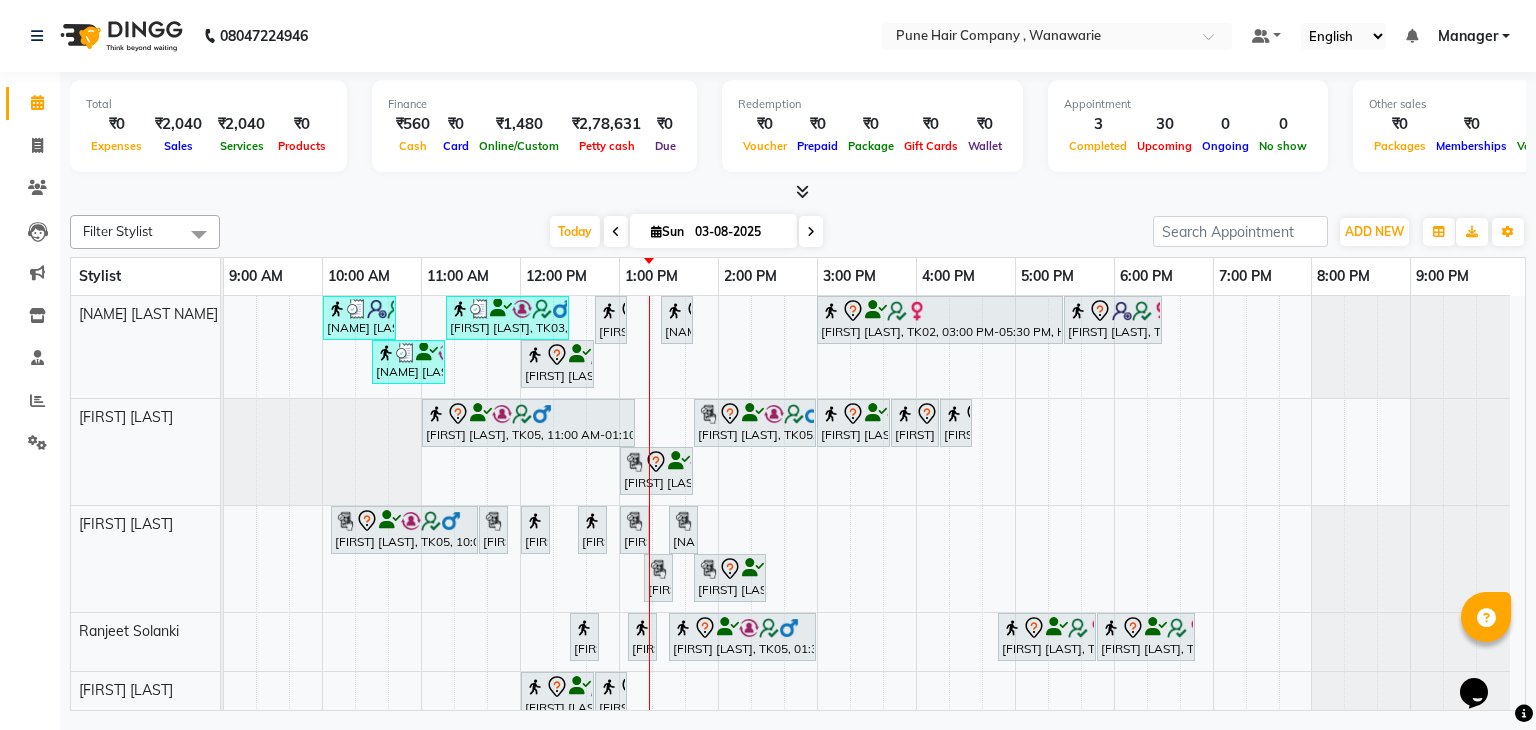 scroll, scrollTop: 114, scrollLeft: 0, axis: vertical 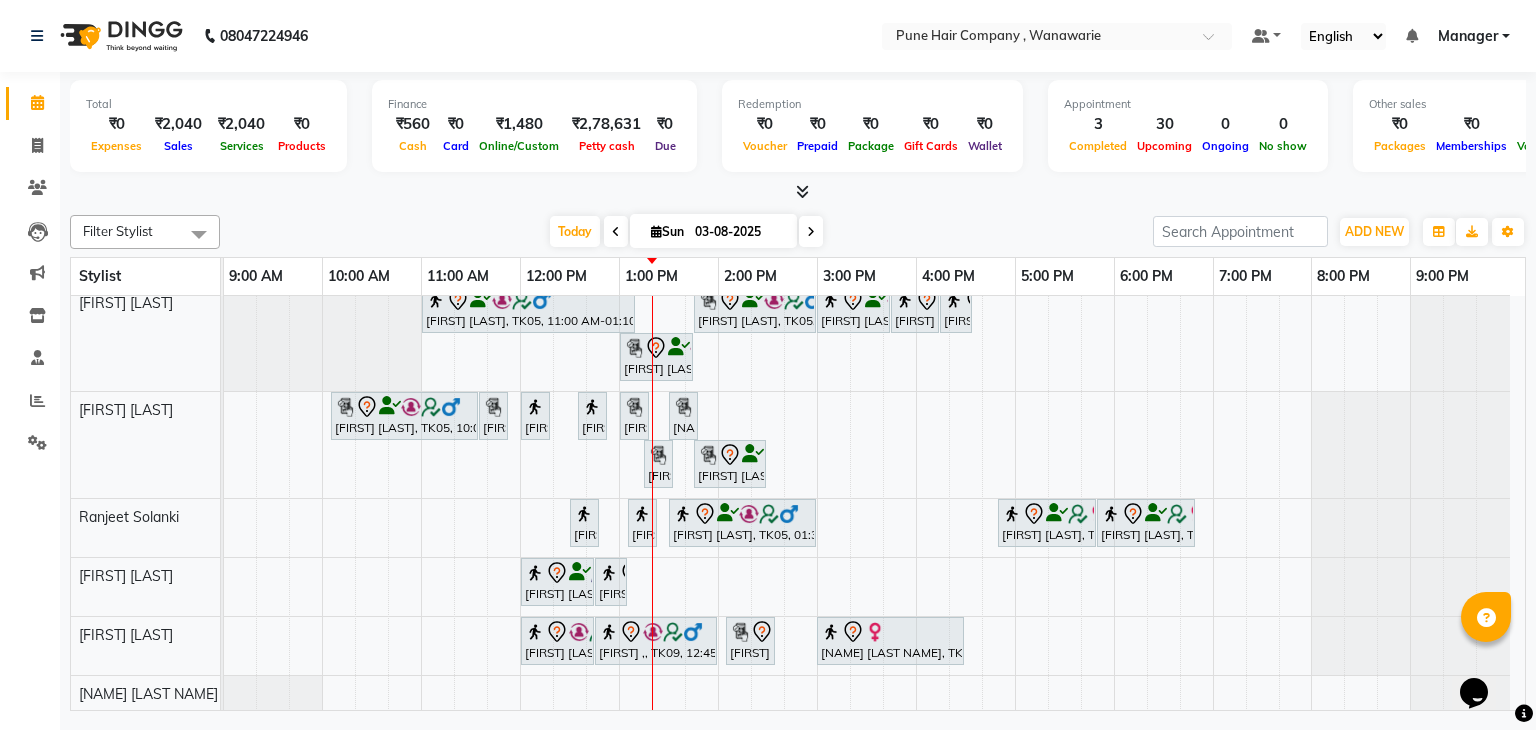 click at bounding box center (811, 231) 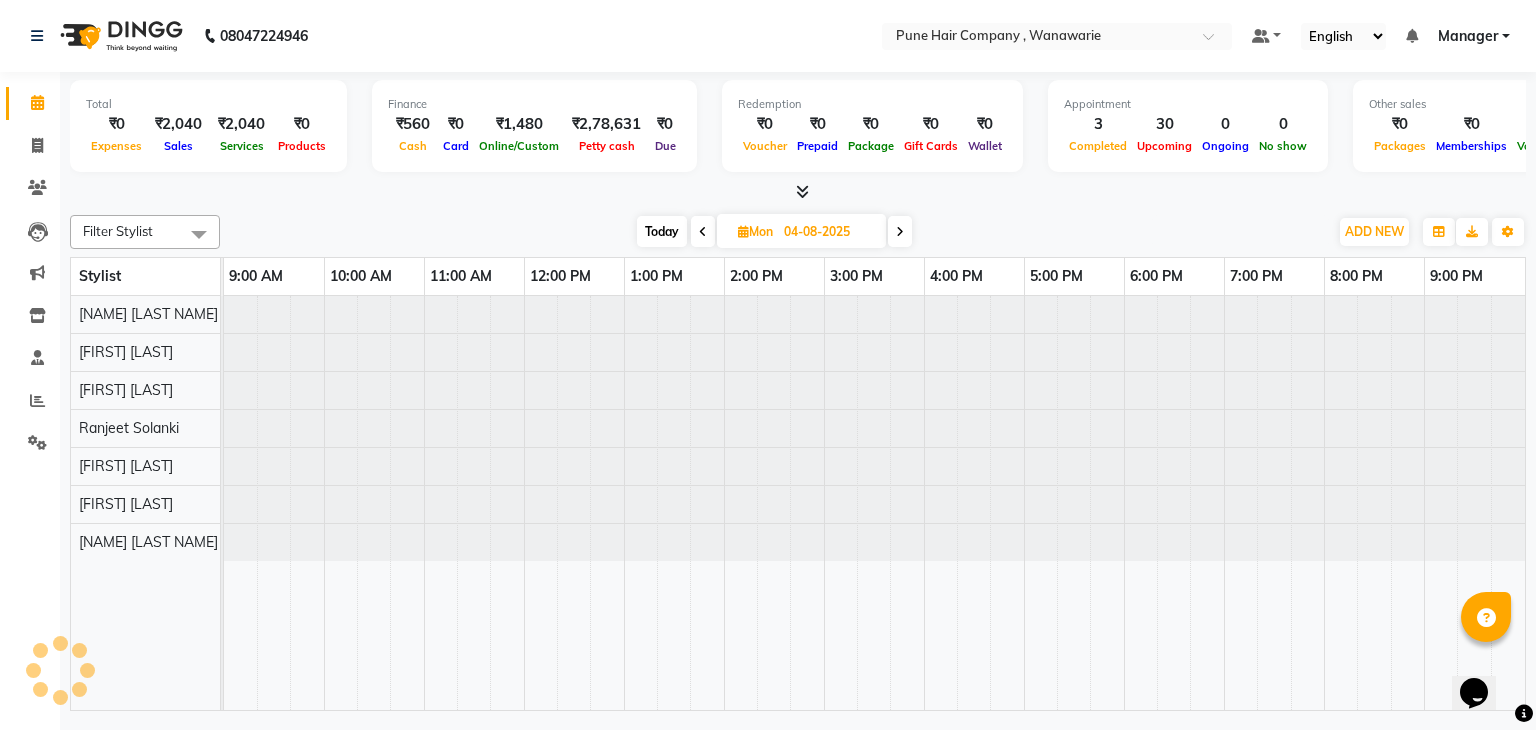 scroll, scrollTop: 0, scrollLeft: 0, axis: both 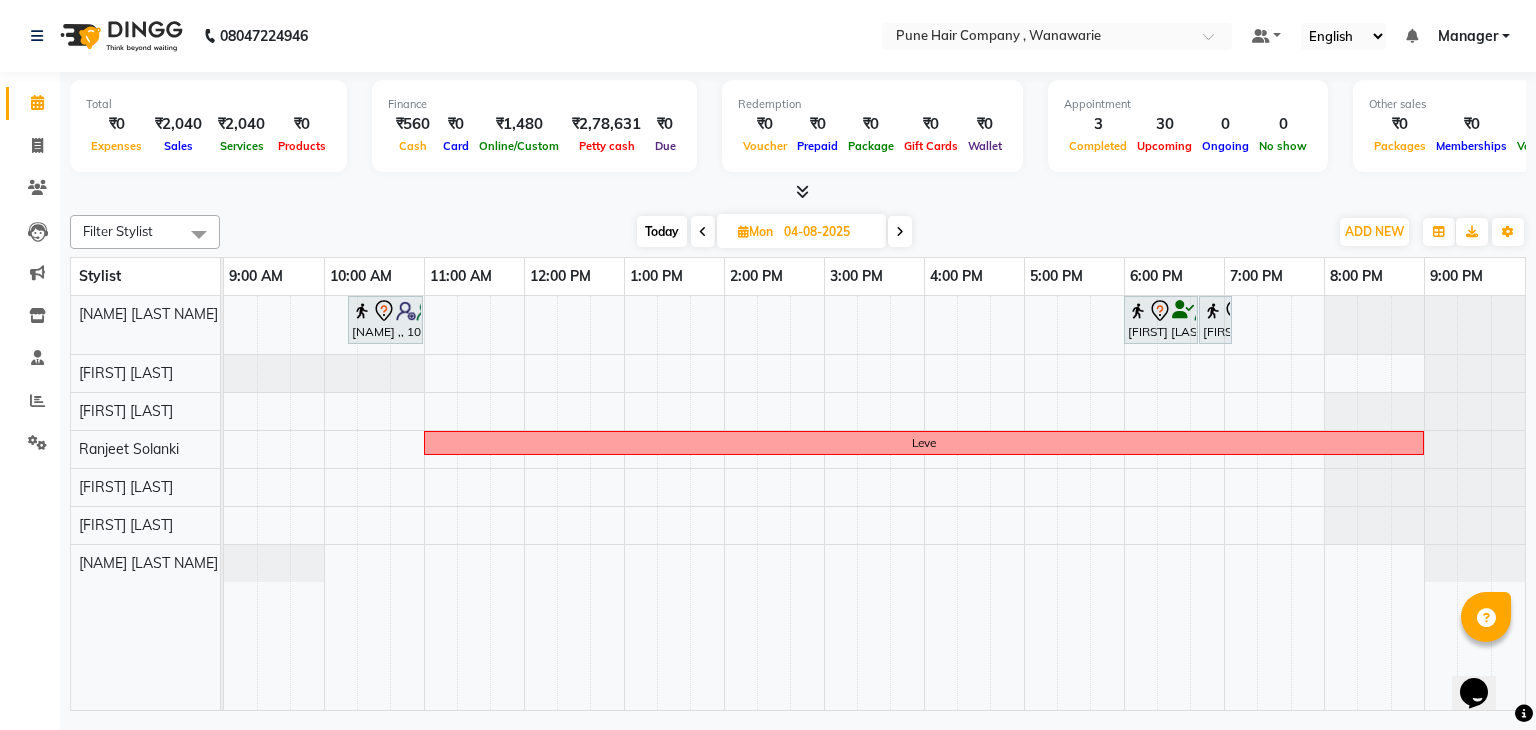 click on "Today" at bounding box center (662, 231) 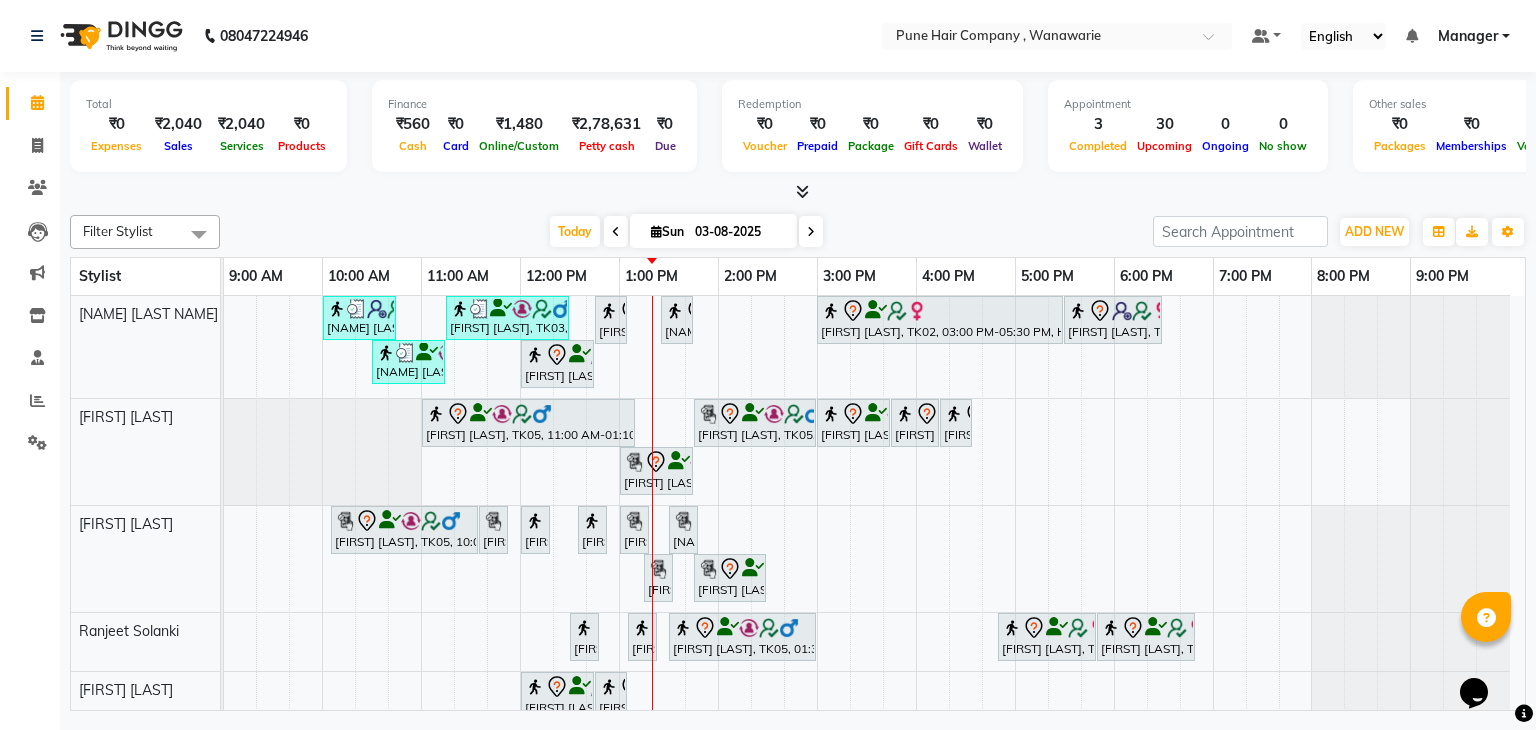 scroll, scrollTop: 114, scrollLeft: 0, axis: vertical 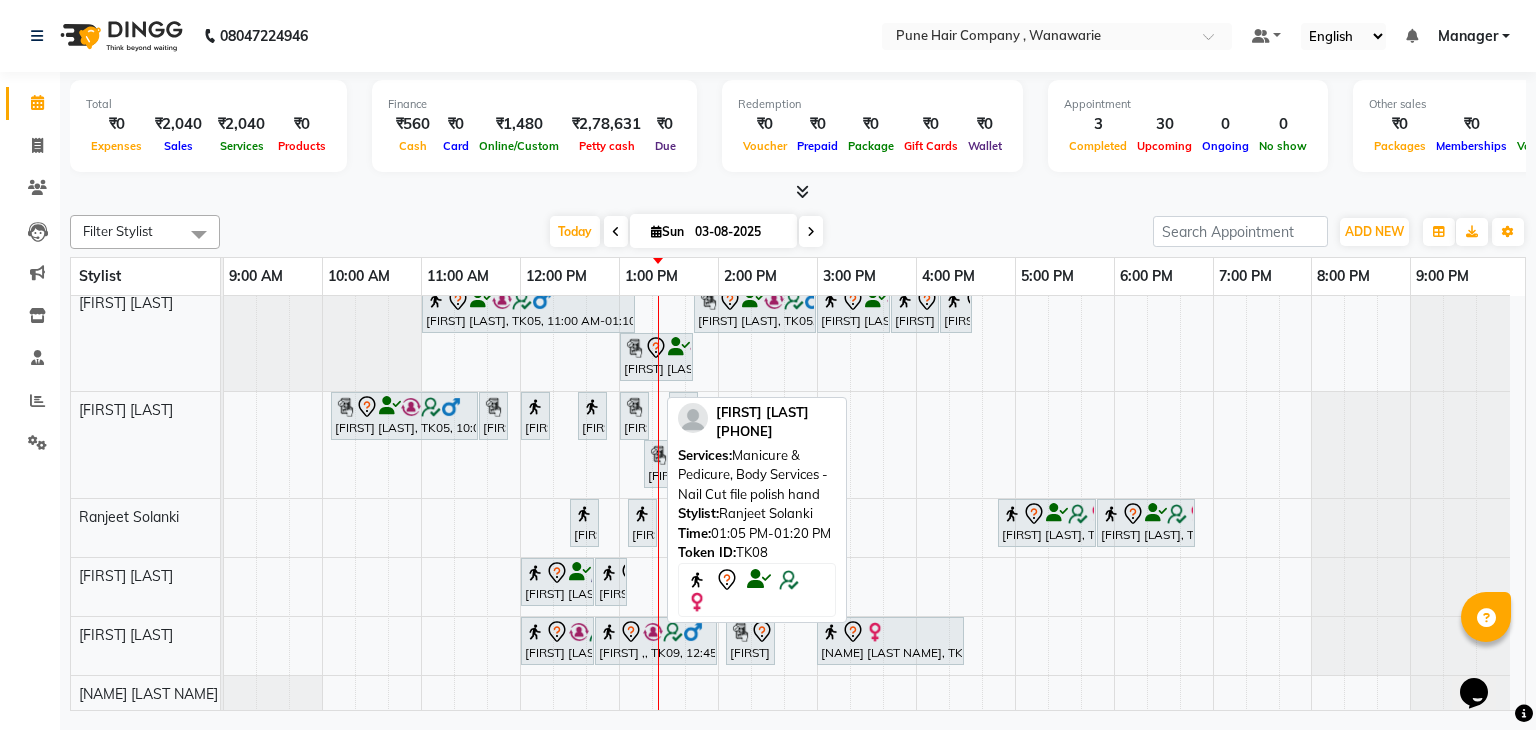 click at bounding box center [642, 514] 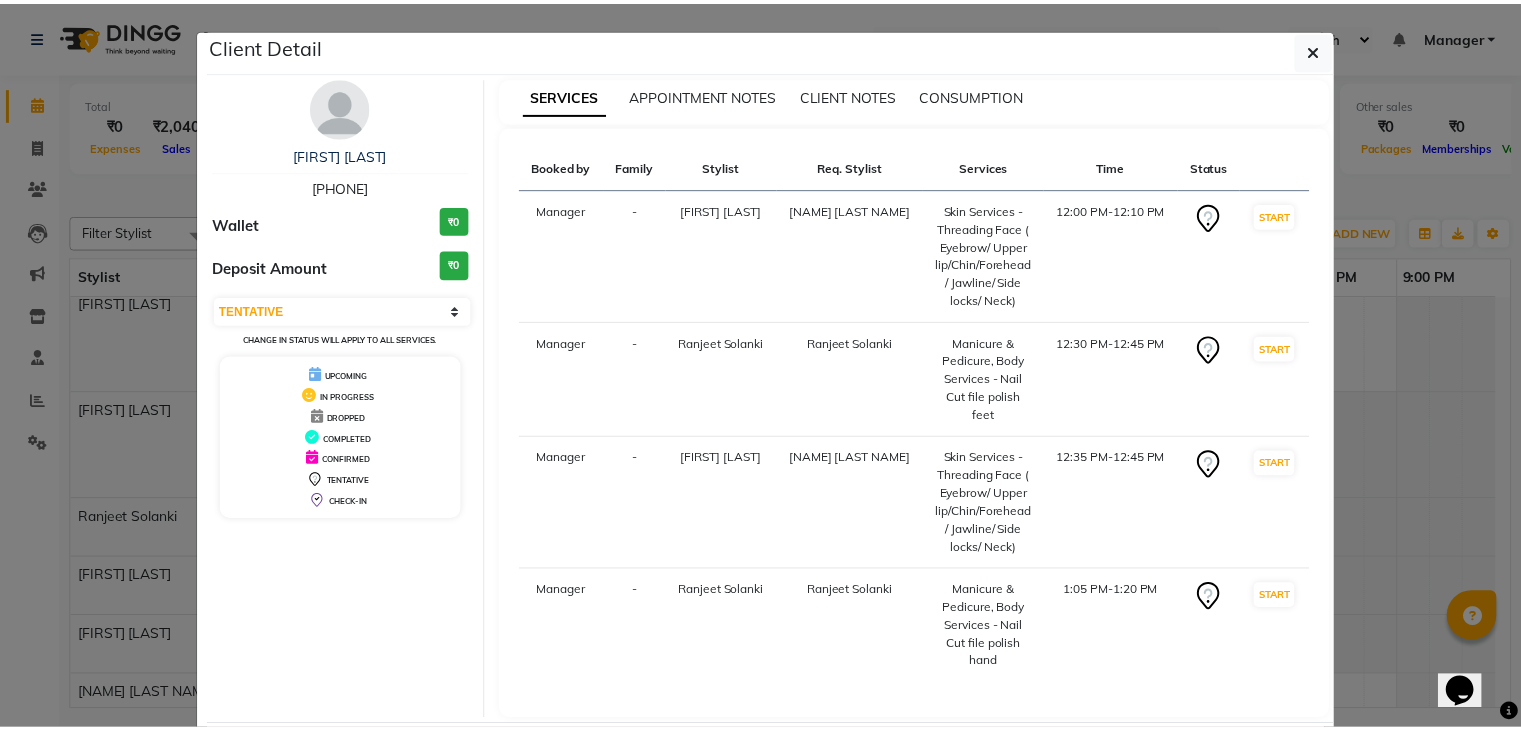 scroll, scrollTop: 59, scrollLeft: 0, axis: vertical 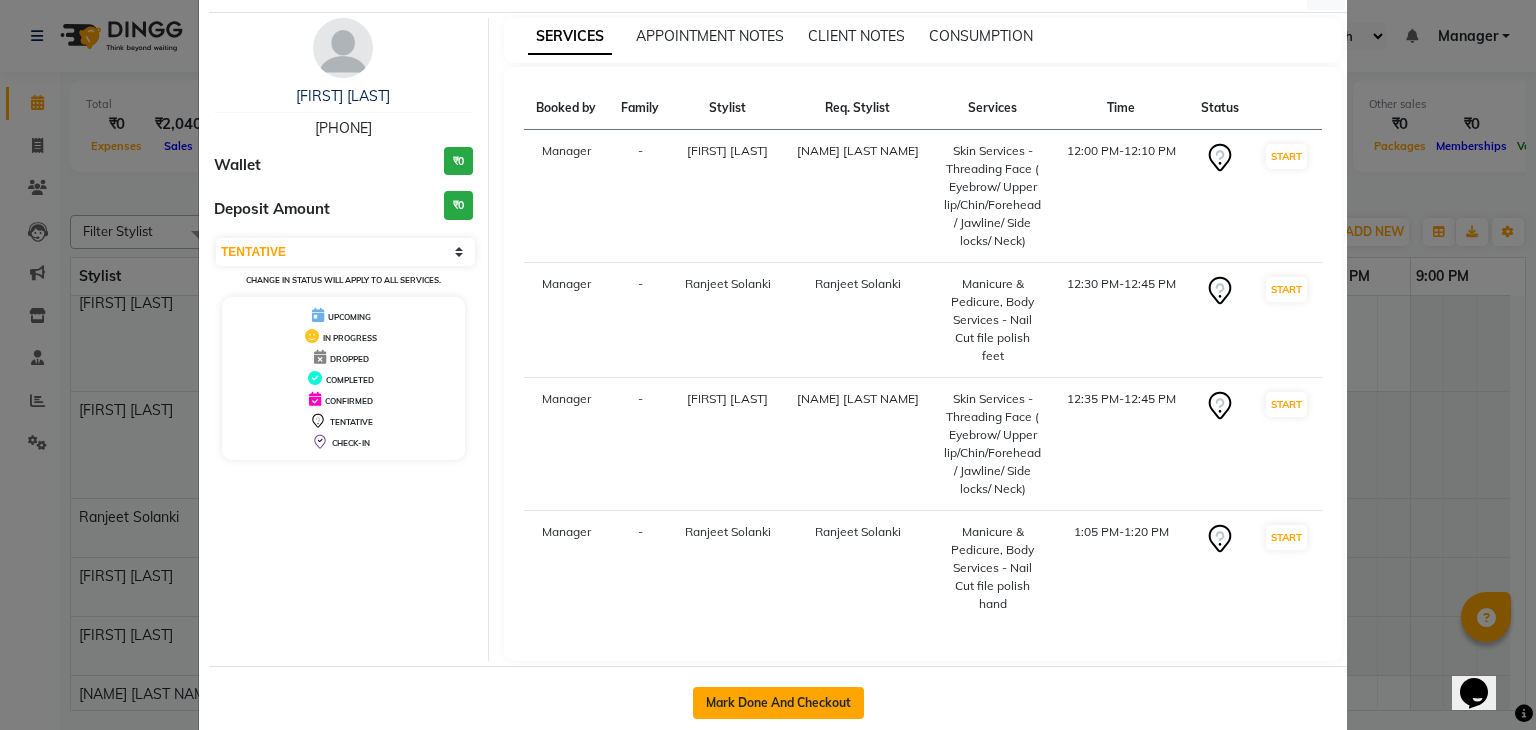 click on "Mark Done And Checkout" 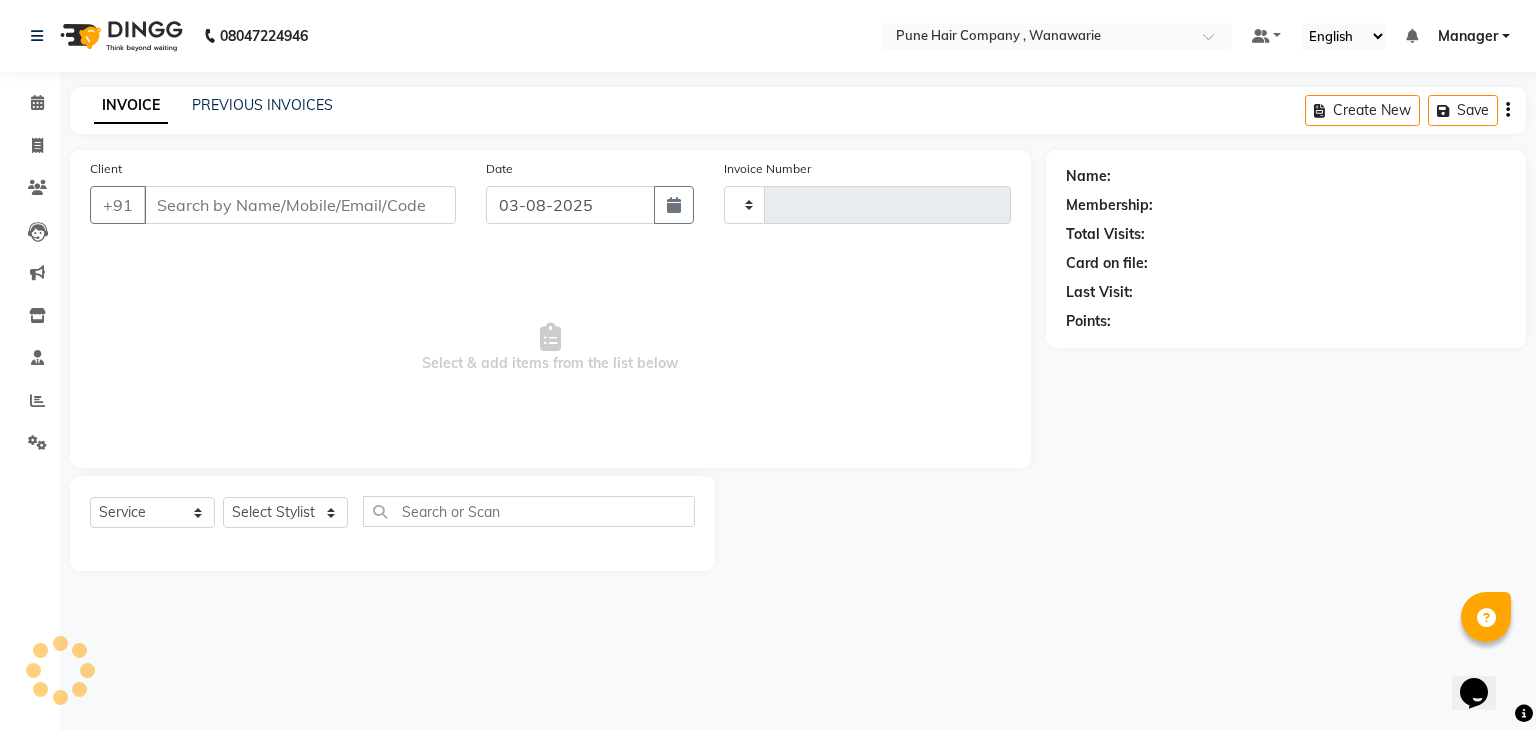 type on "1381" 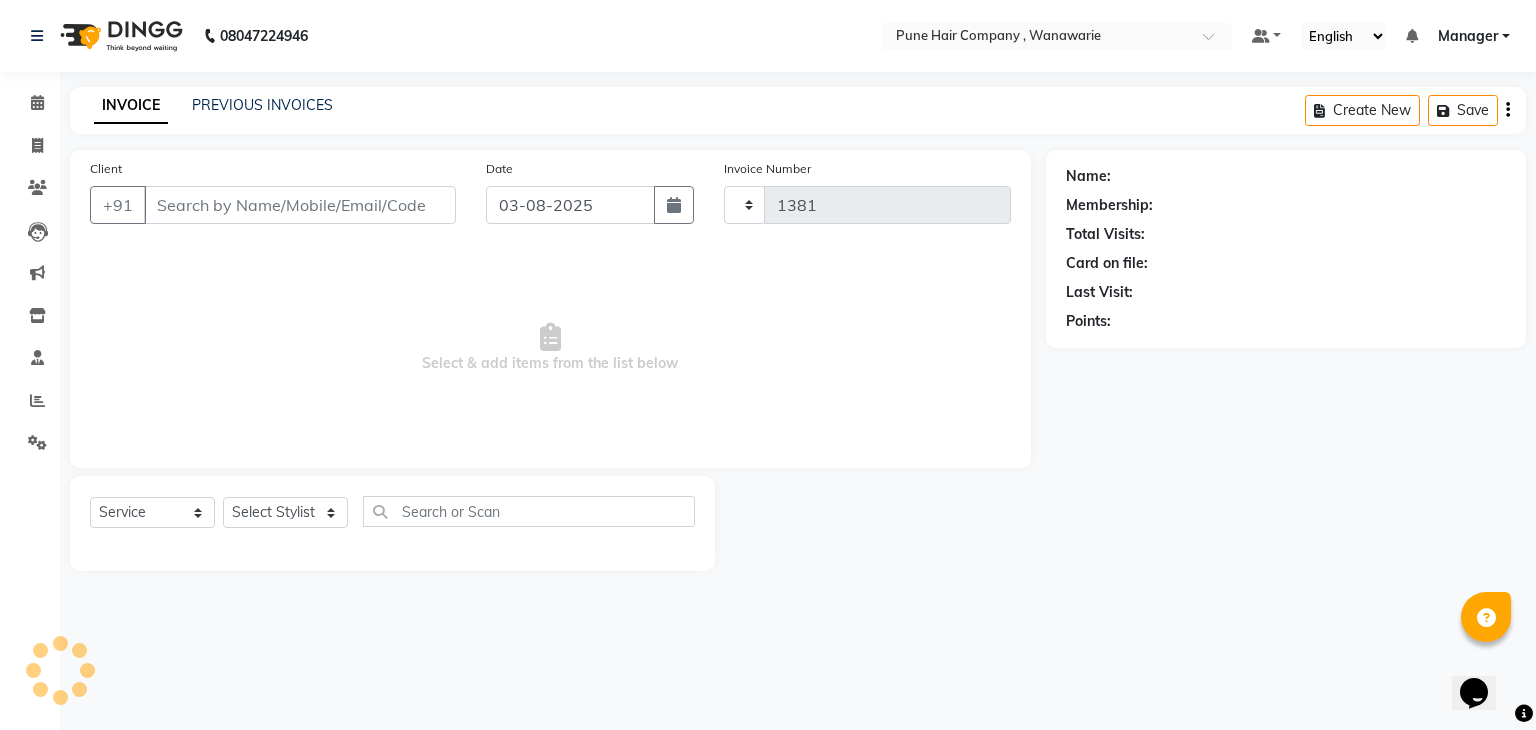 select on "8072" 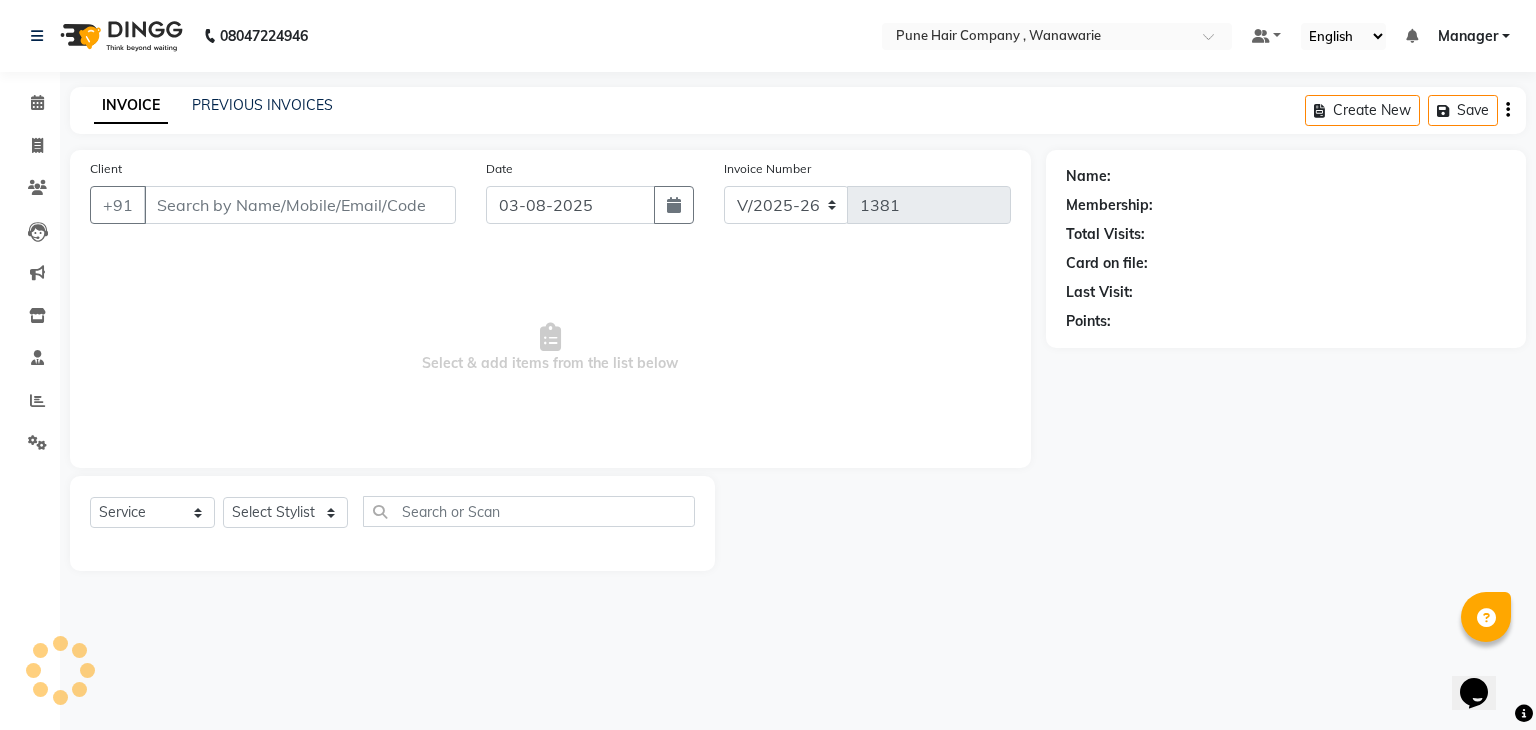 type on "8888814262" 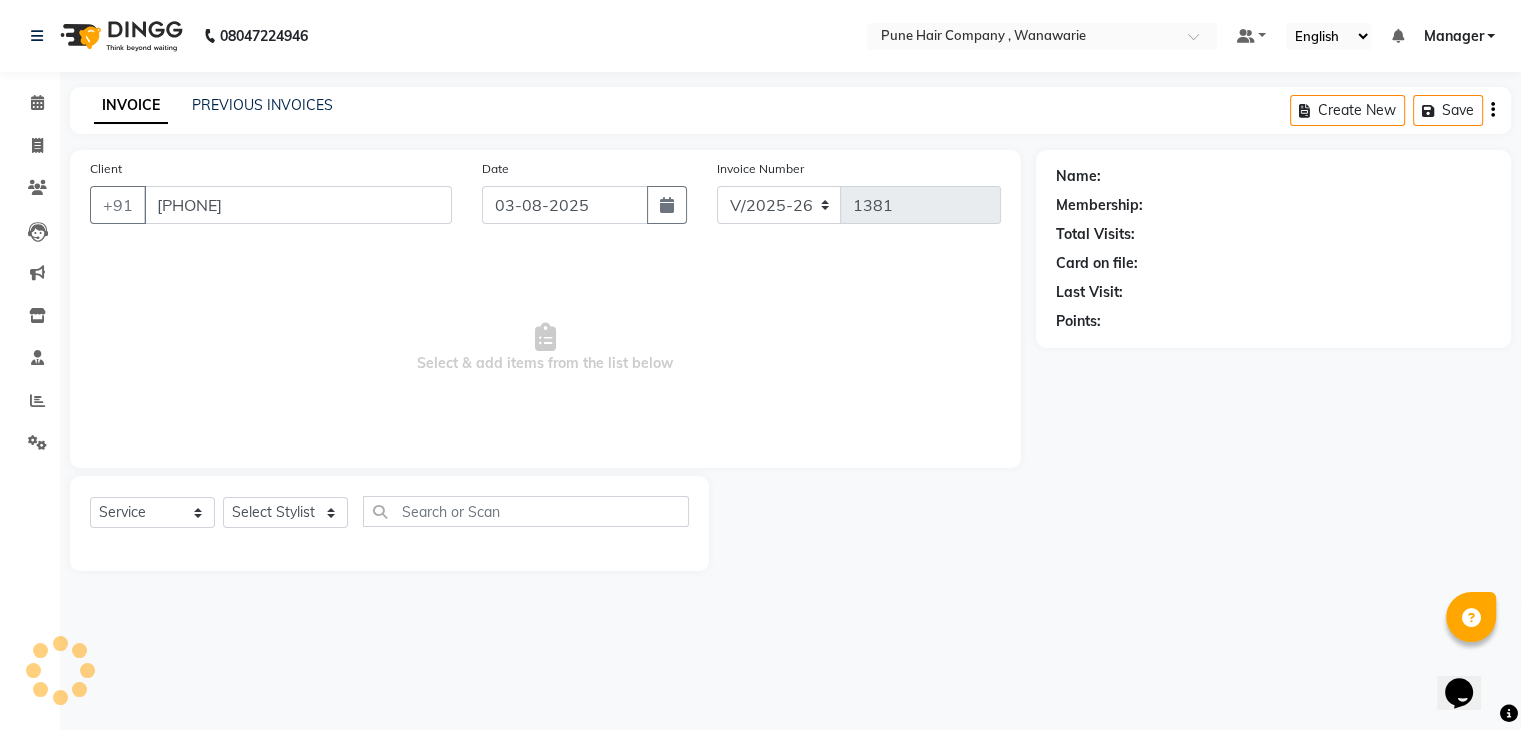 select on "74580" 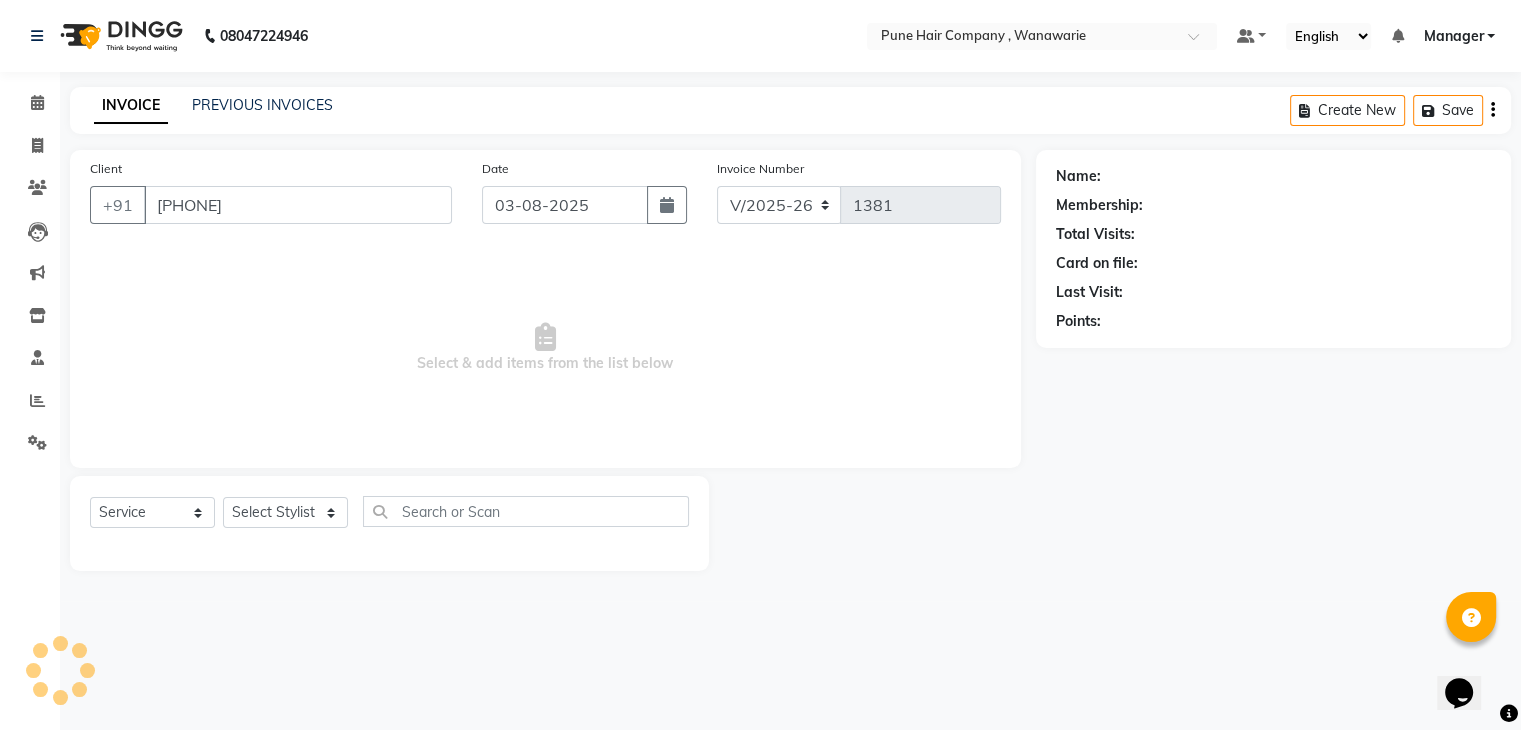select on "1: Object" 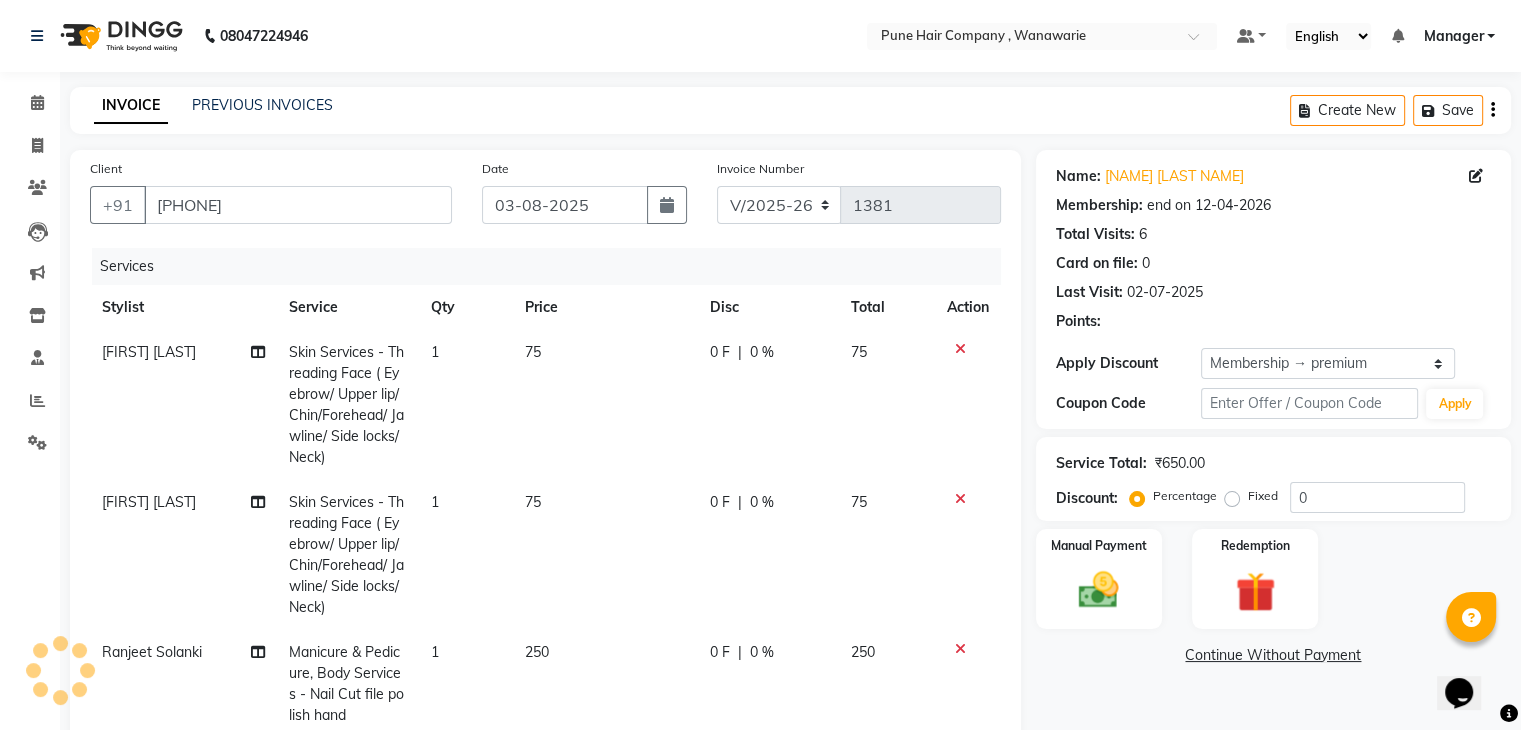 type on "20" 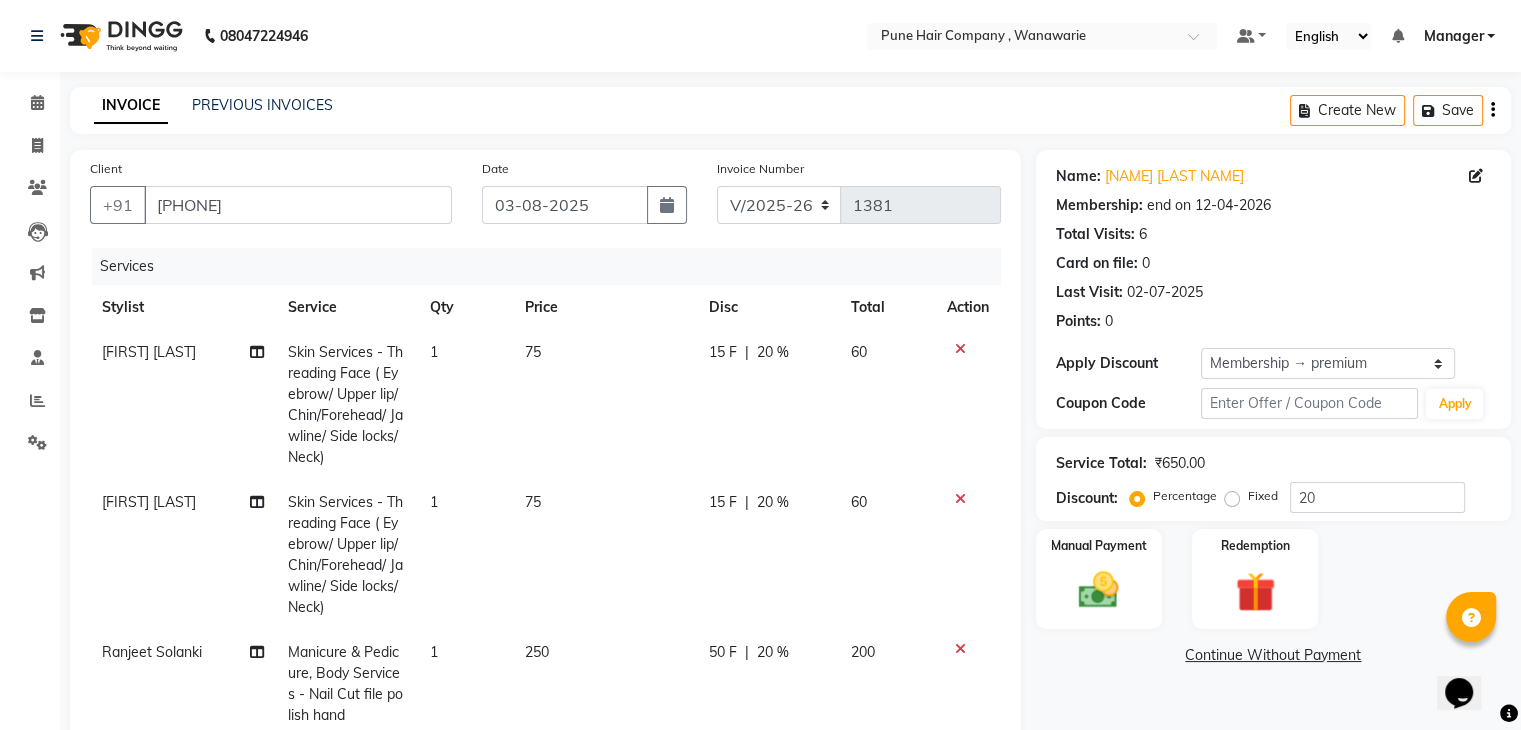 scroll, scrollTop: 129, scrollLeft: 0, axis: vertical 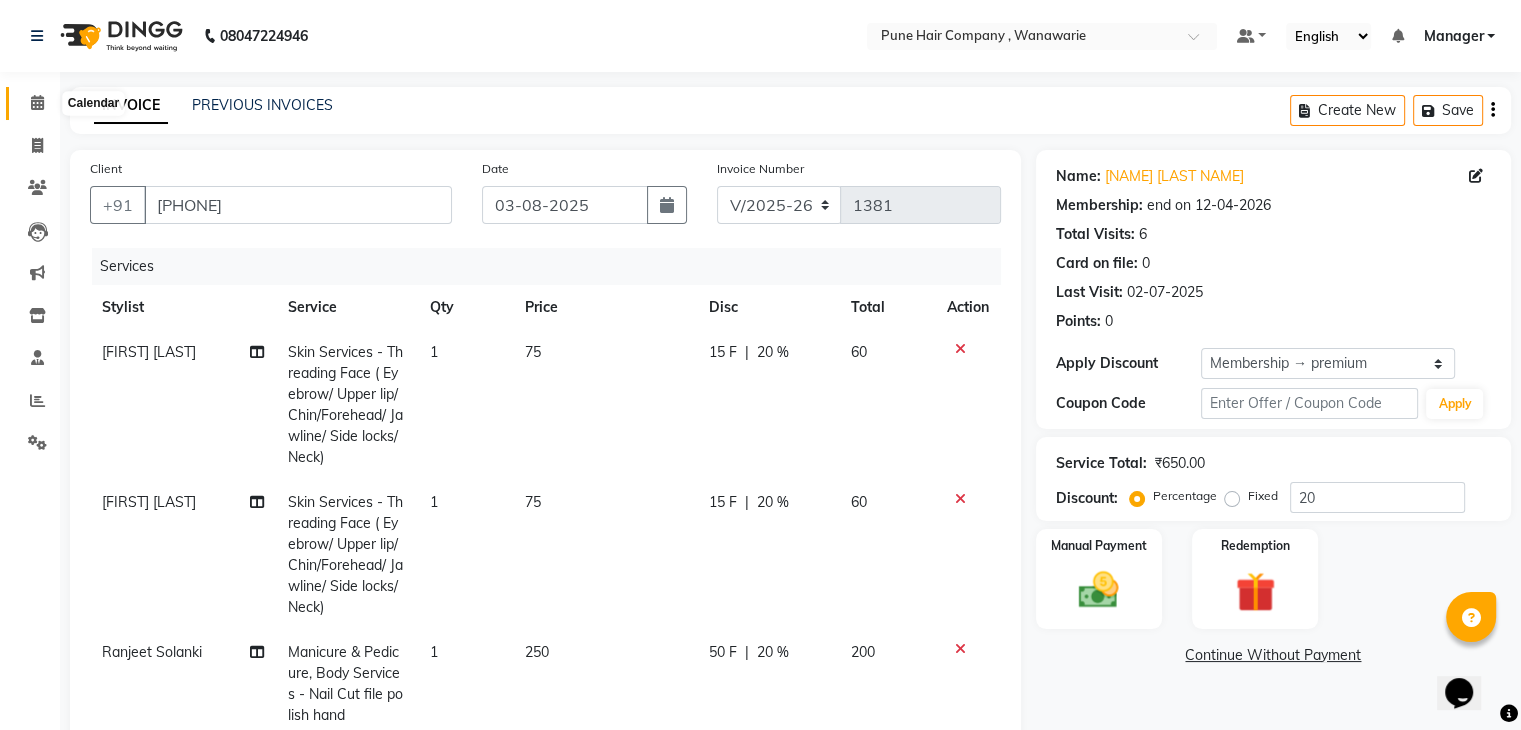 click 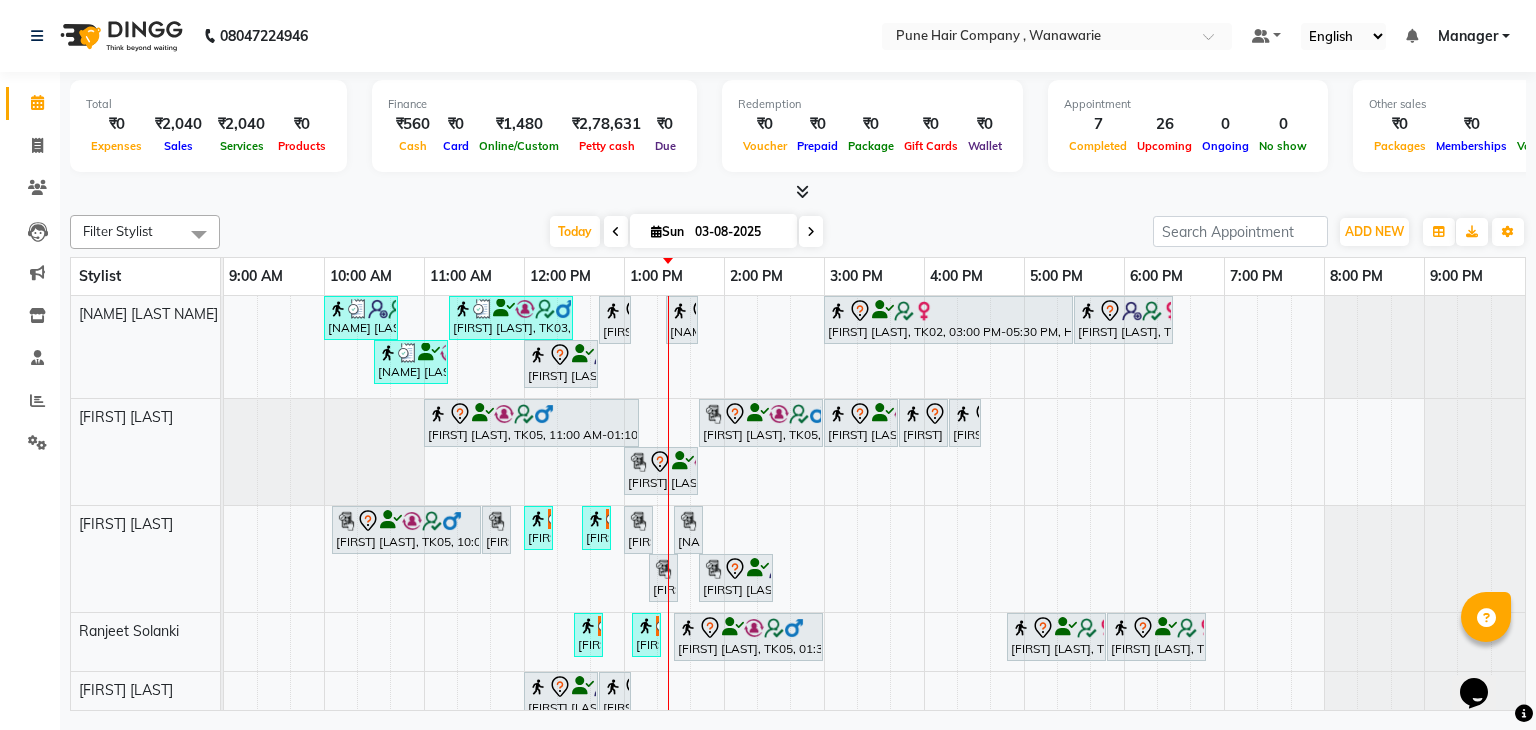 scroll, scrollTop: 129, scrollLeft: 0, axis: vertical 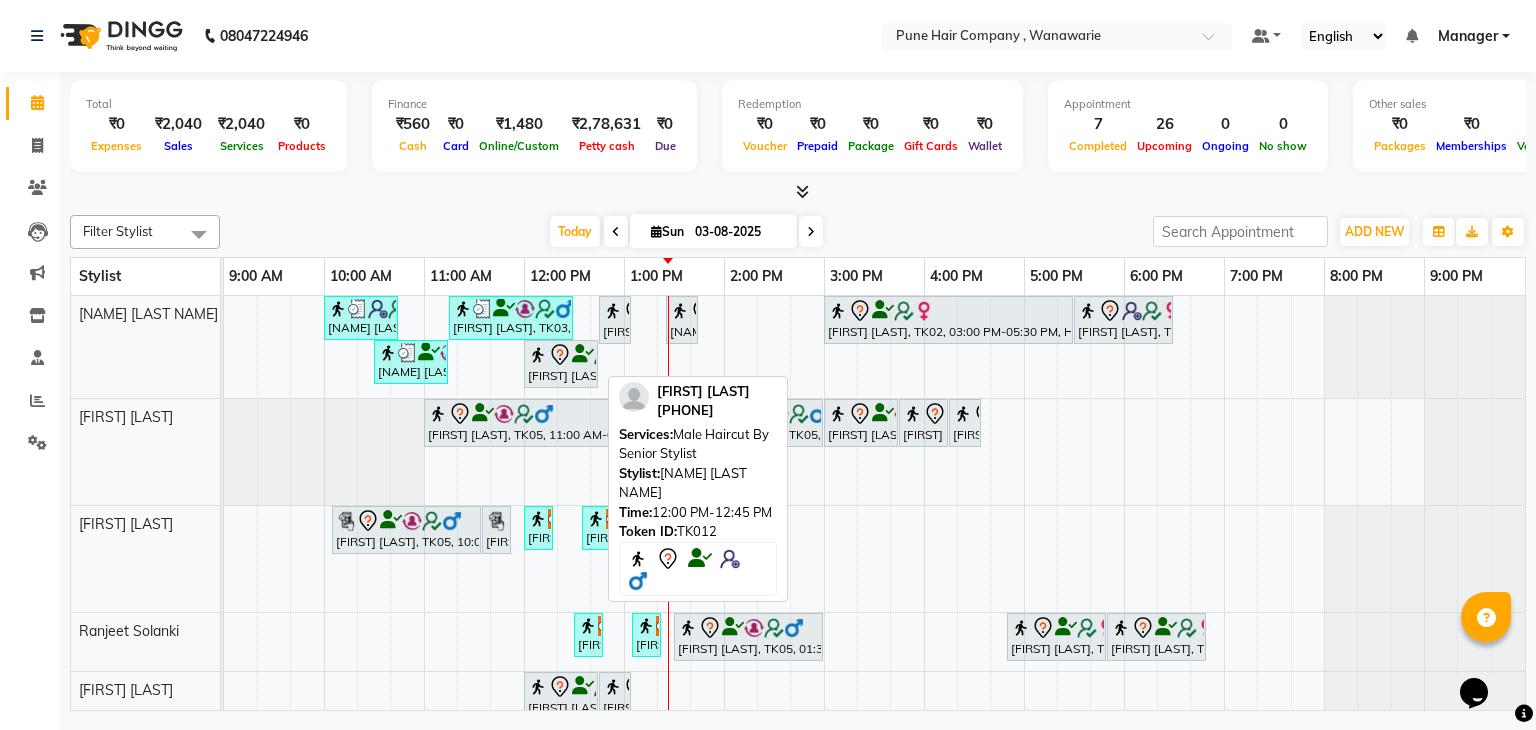 click 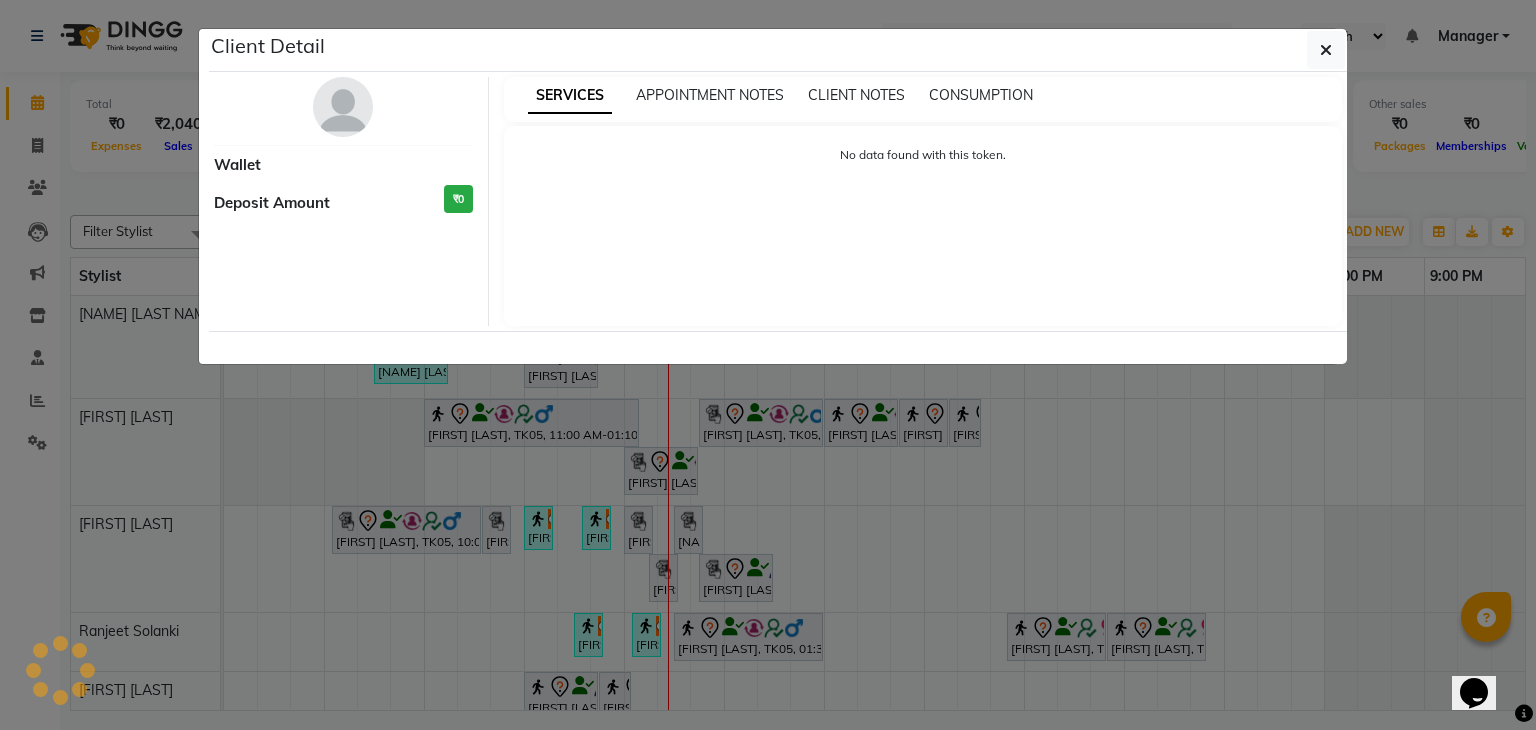 select on "7" 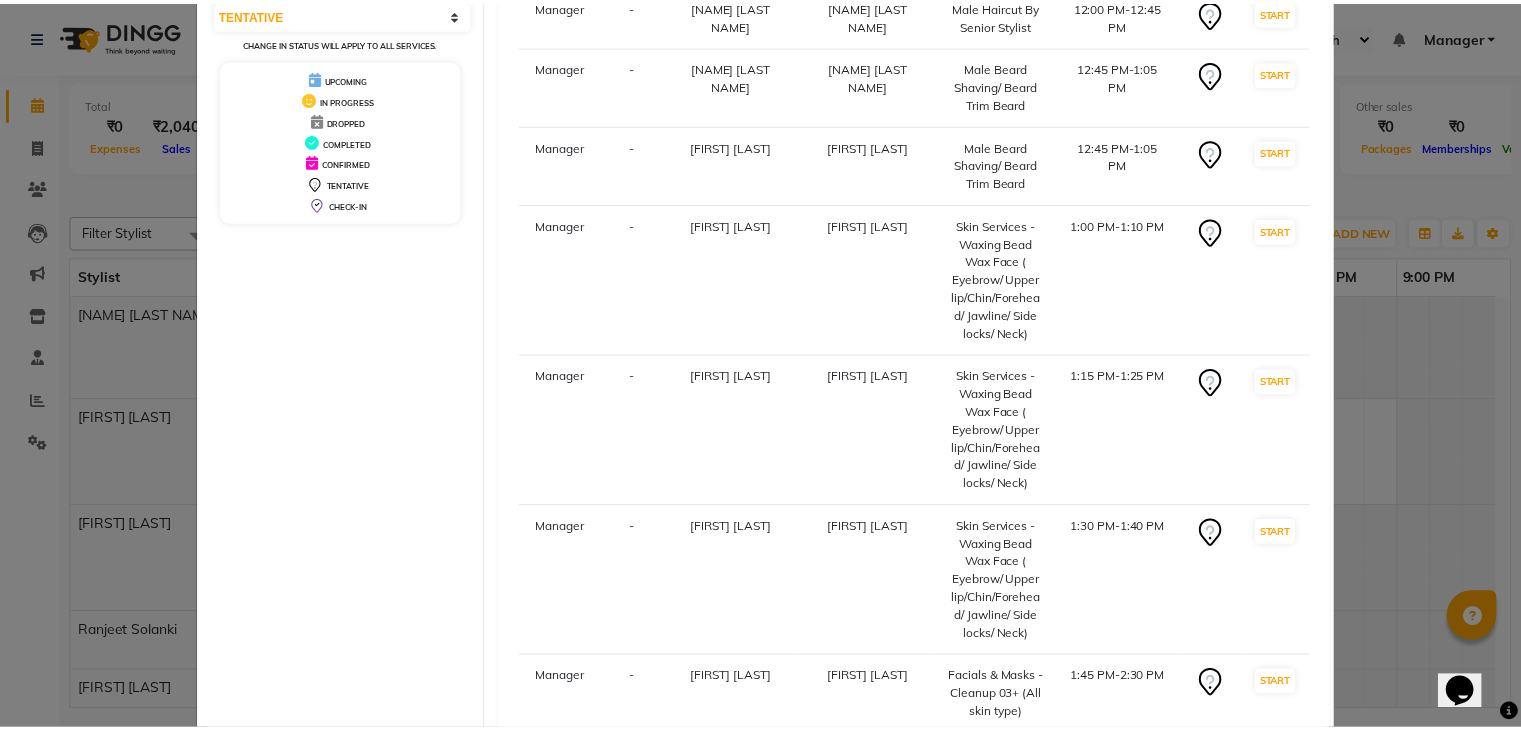 scroll, scrollTop: 410, scrollLeft: 0, axis: vertical 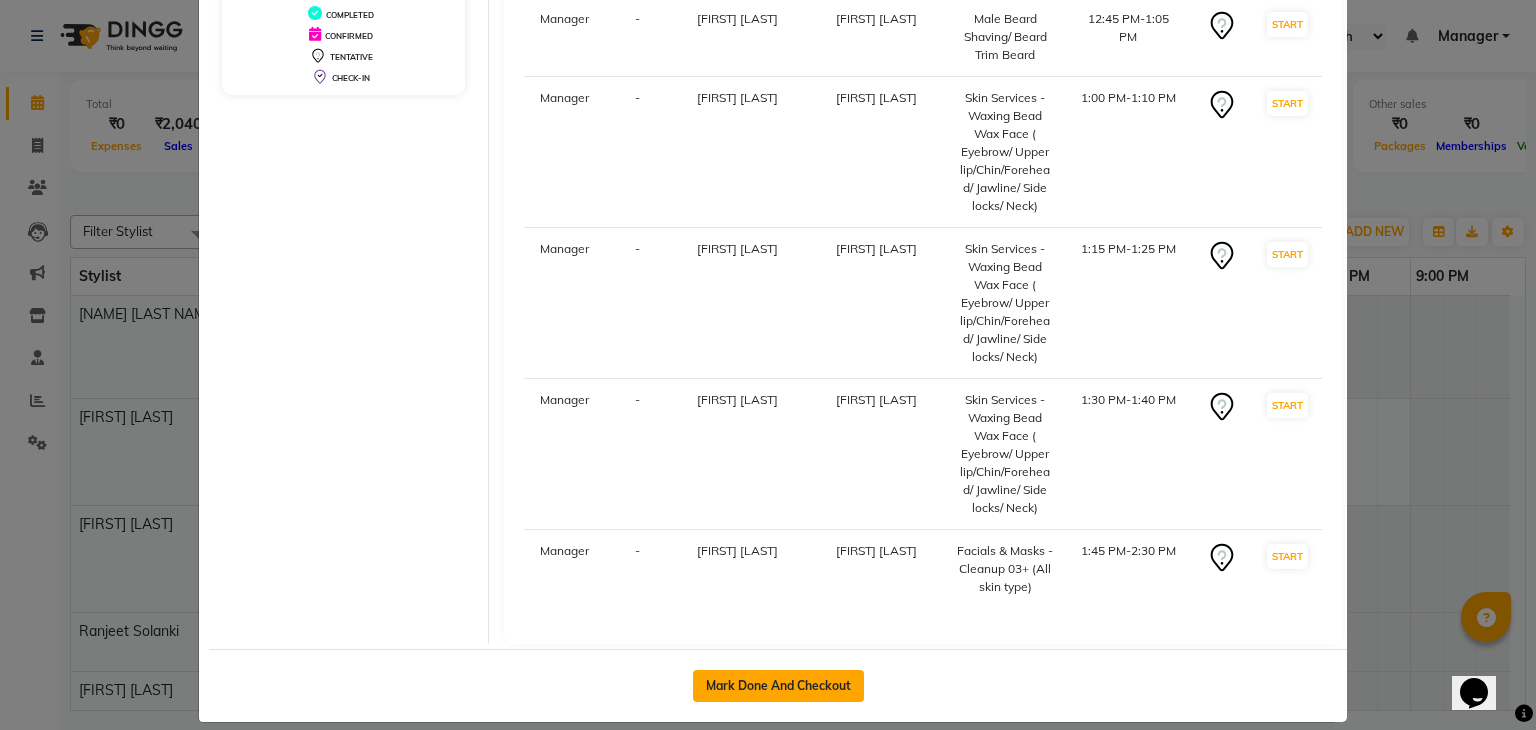click on "Mark Done And Checkout" 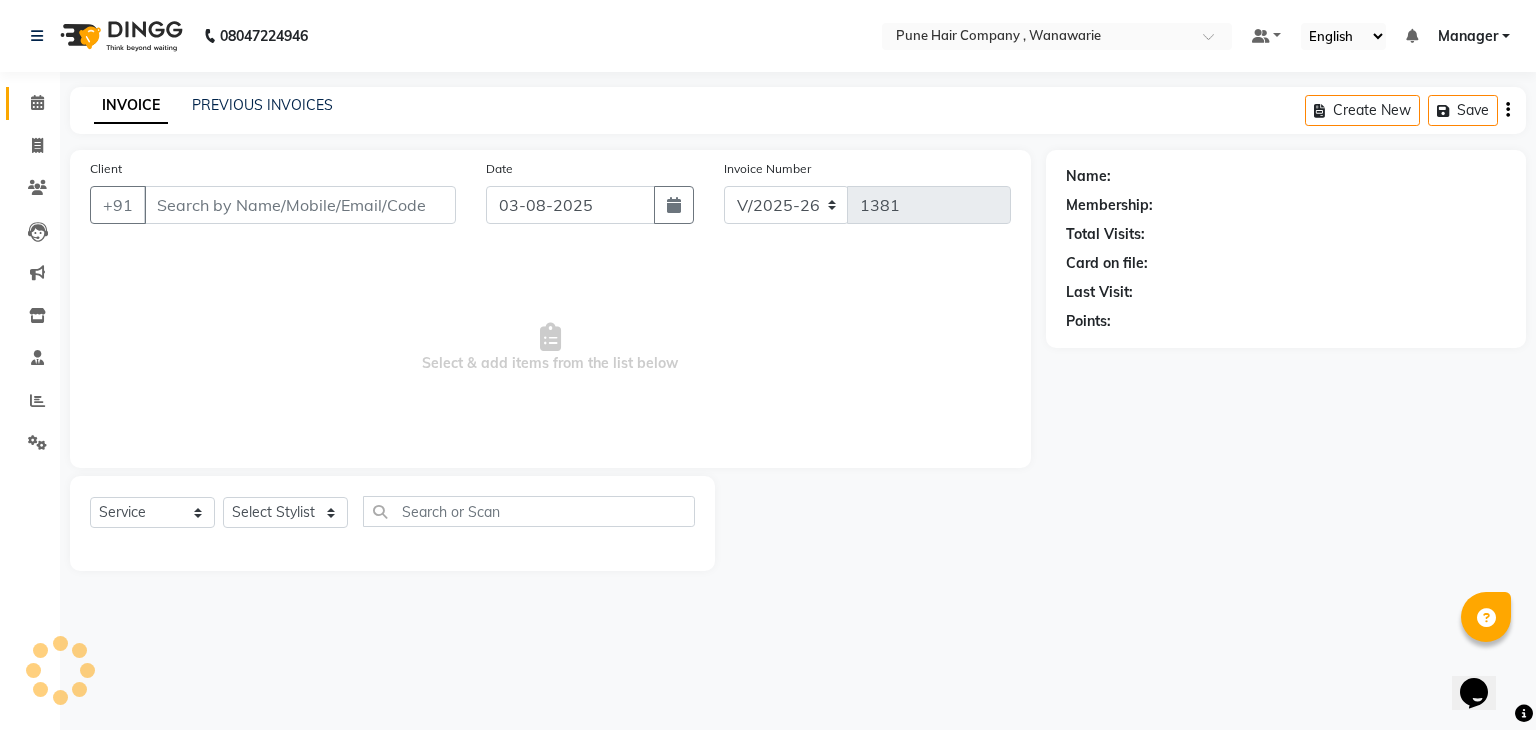 type on "9156600553" 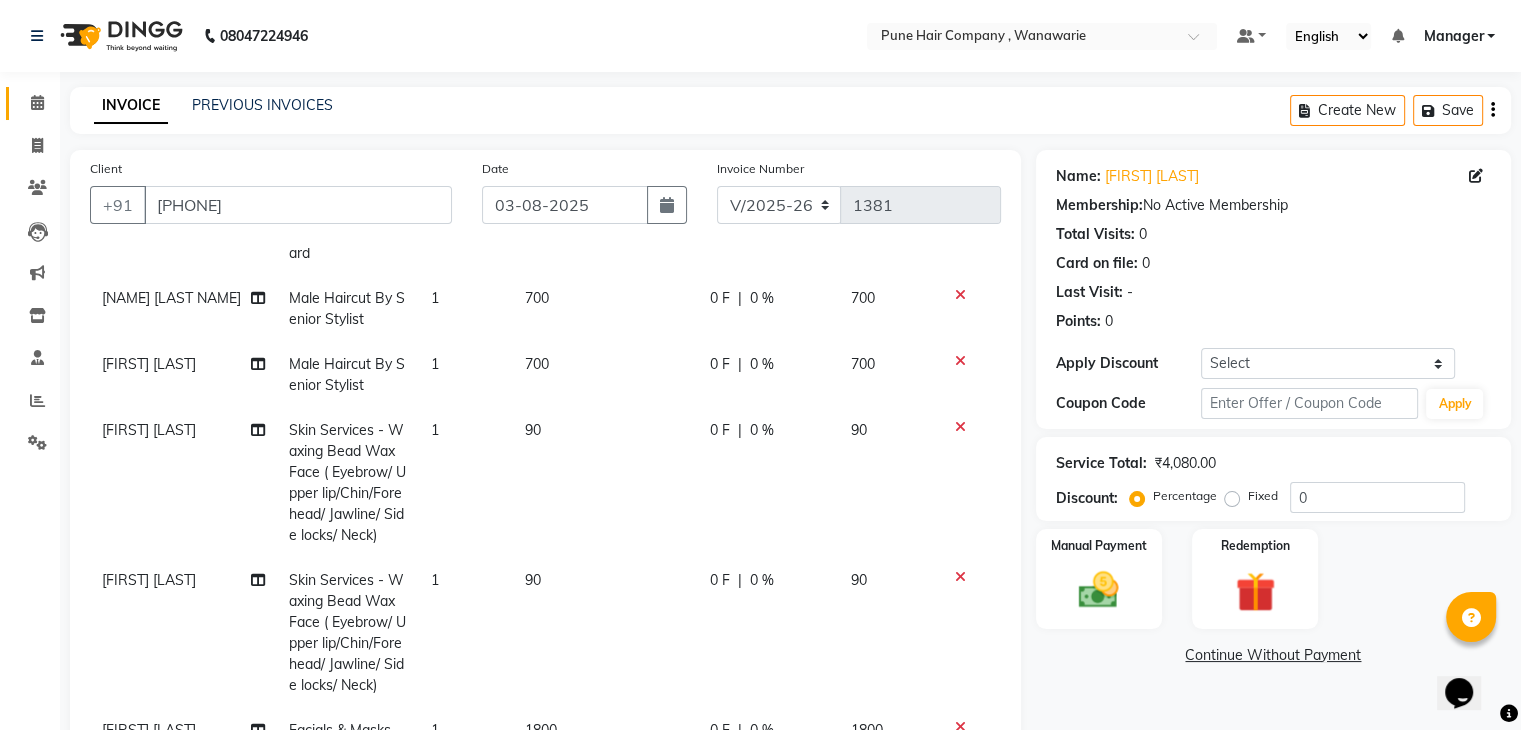 scroll, scrollTop: 306, scrollLeft: 0, axis: vertical 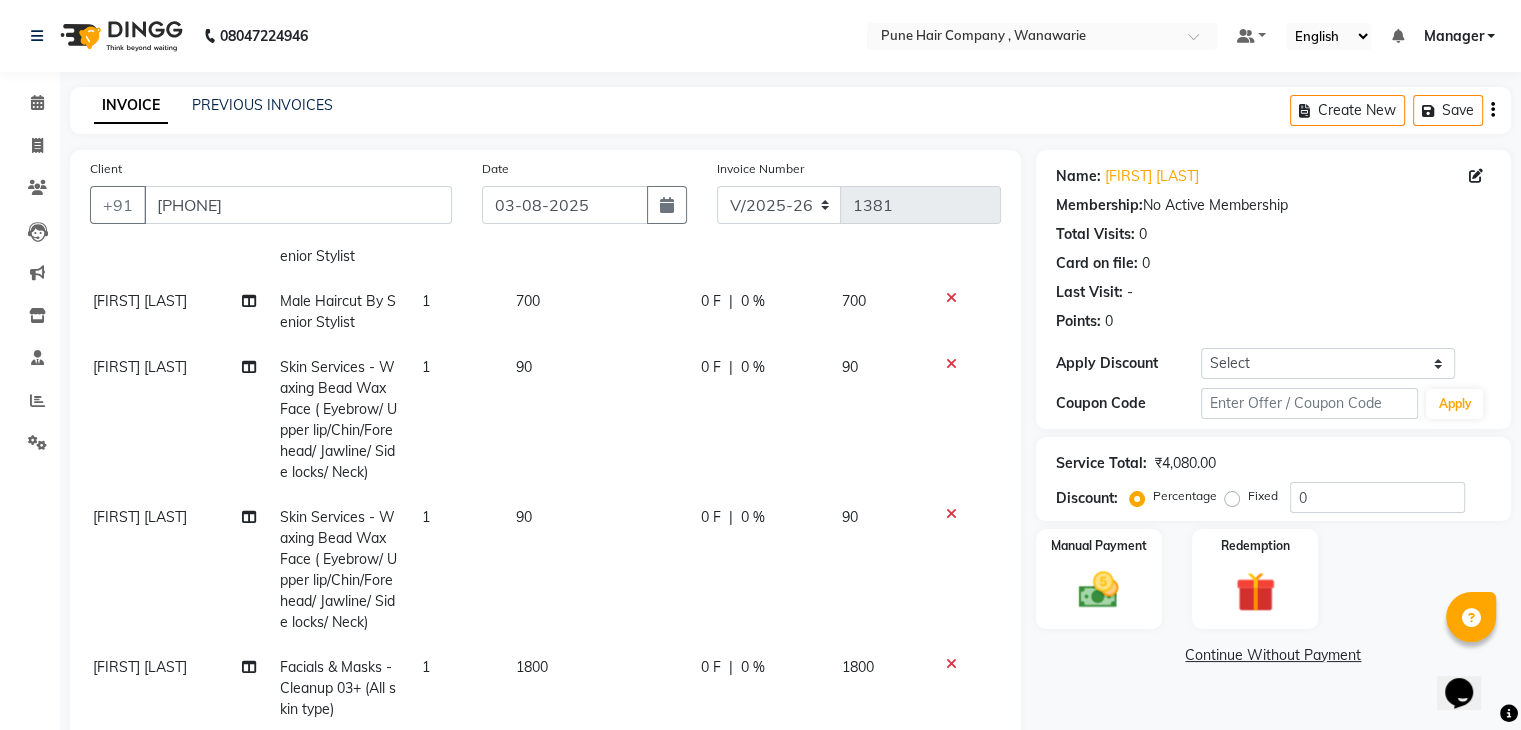click 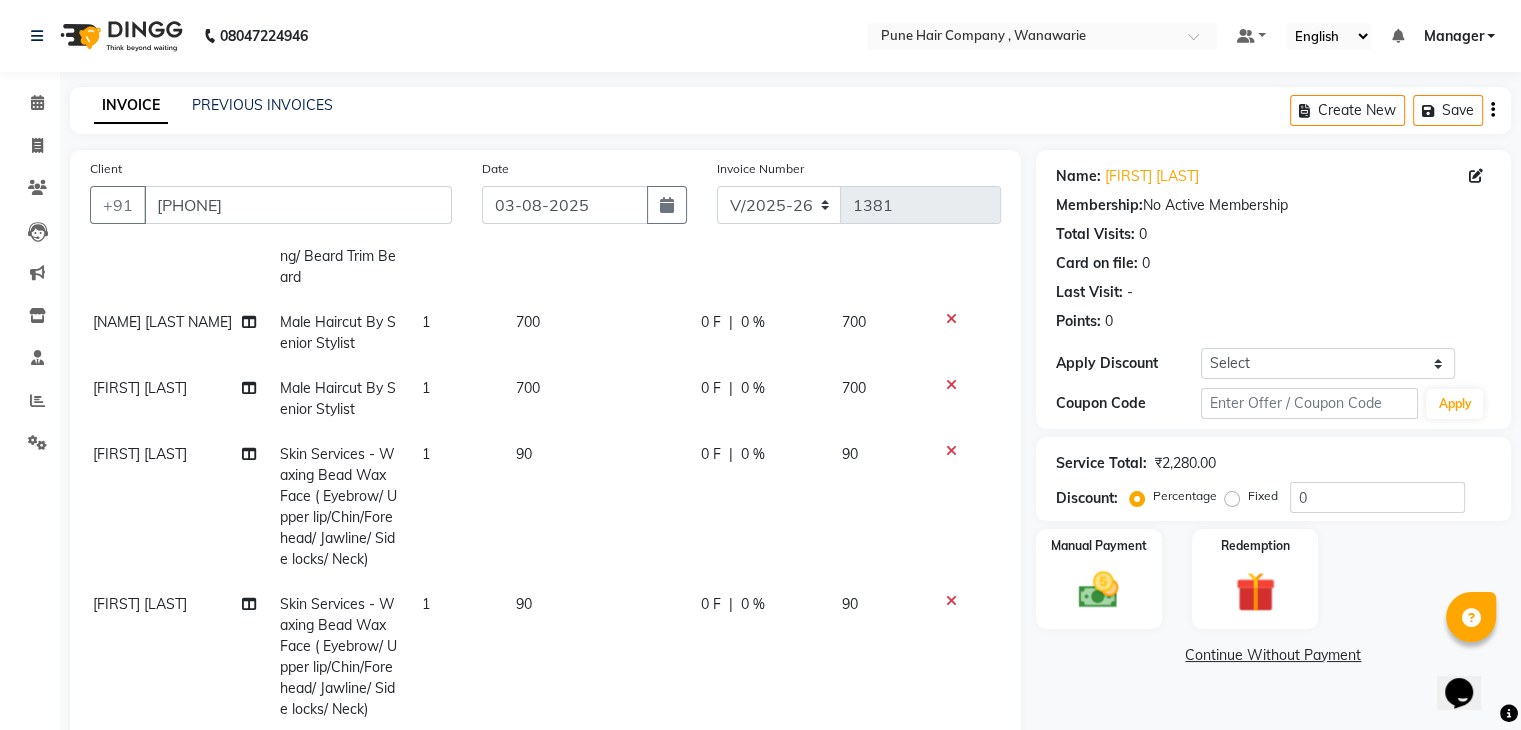 scroll, scrollTop: 219, scrollLeft: 9, axis: both 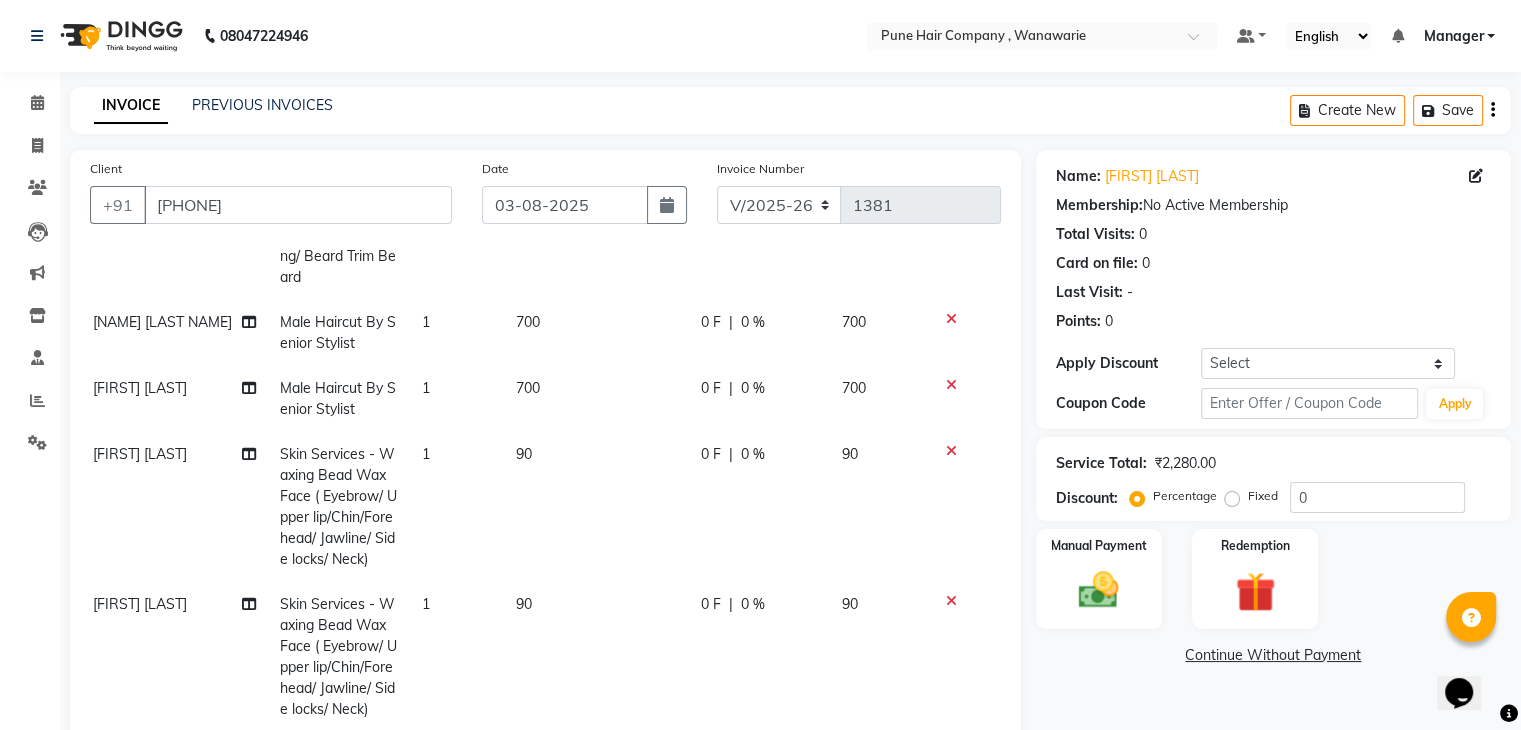 click 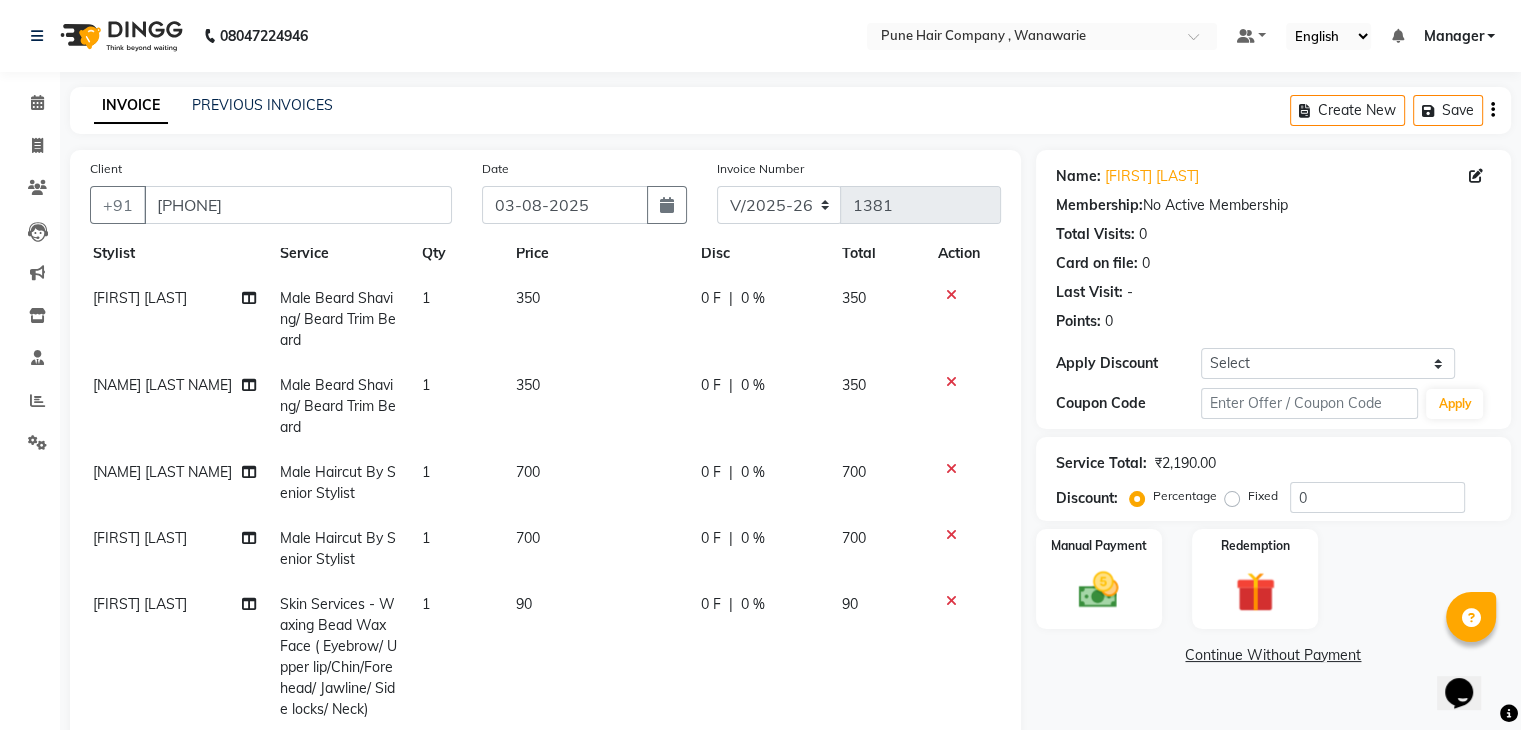 click 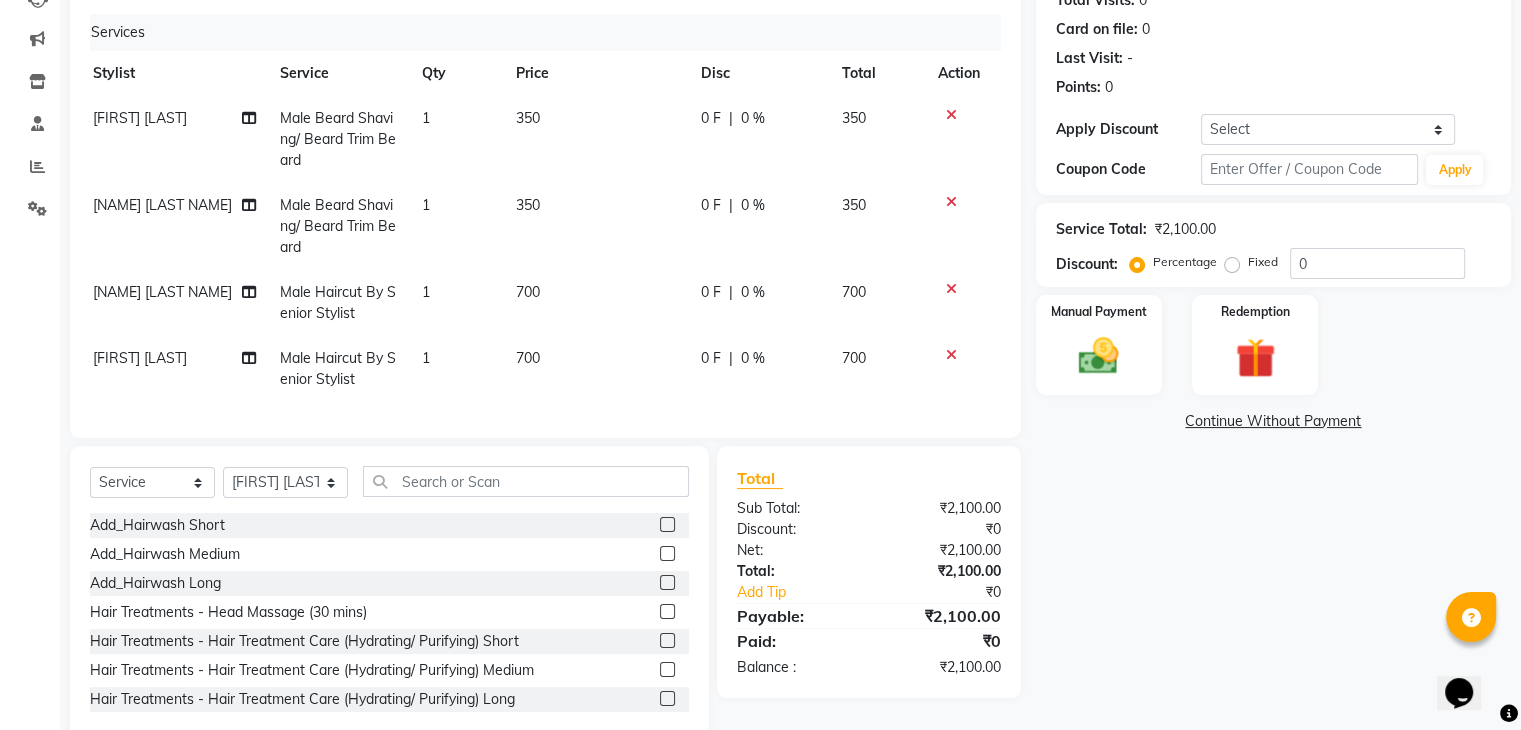 scroll, scrollTop: 276, scrollLeft: 0, axis: vertical 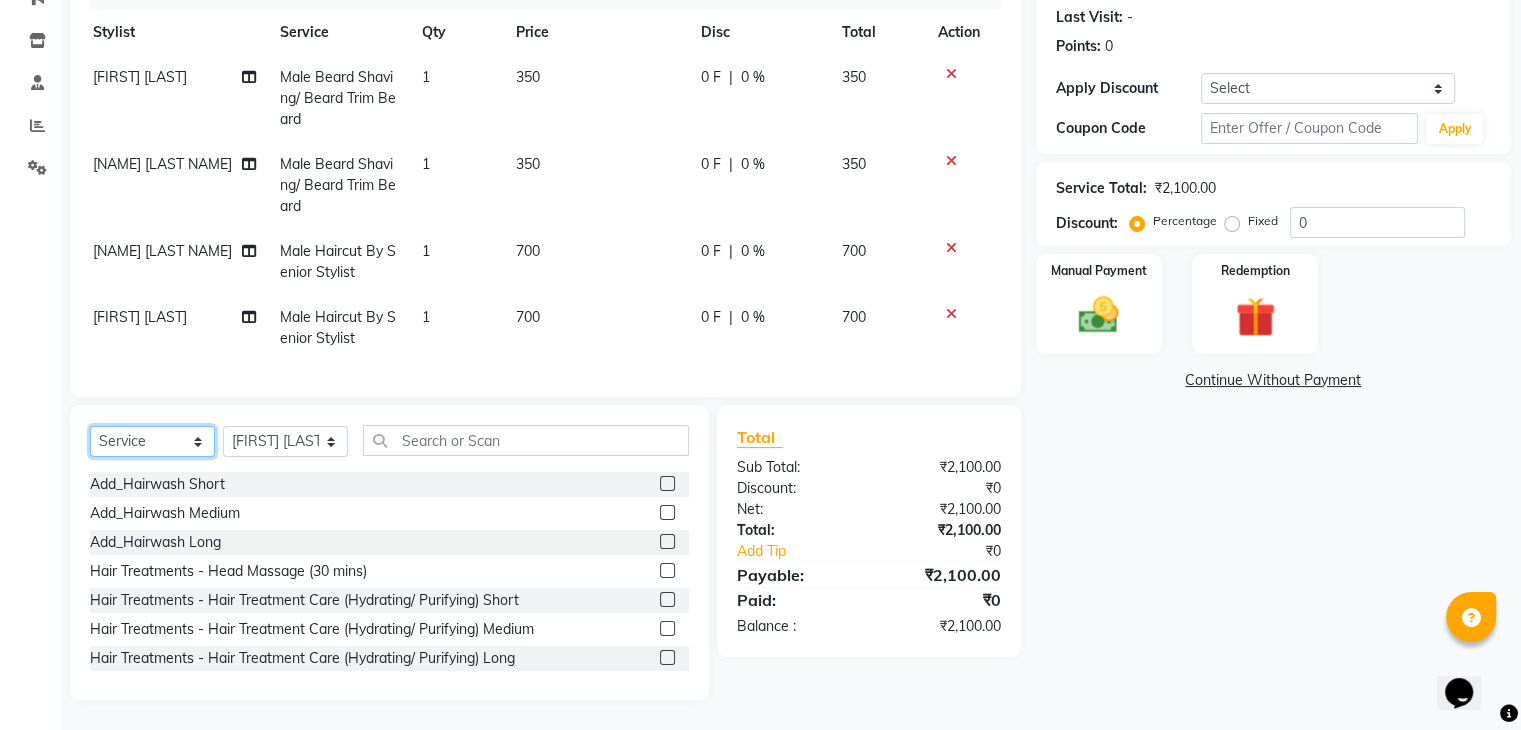 click on "Select  Service  Product  Membership  Package Voucher Prepaid Gift Card" 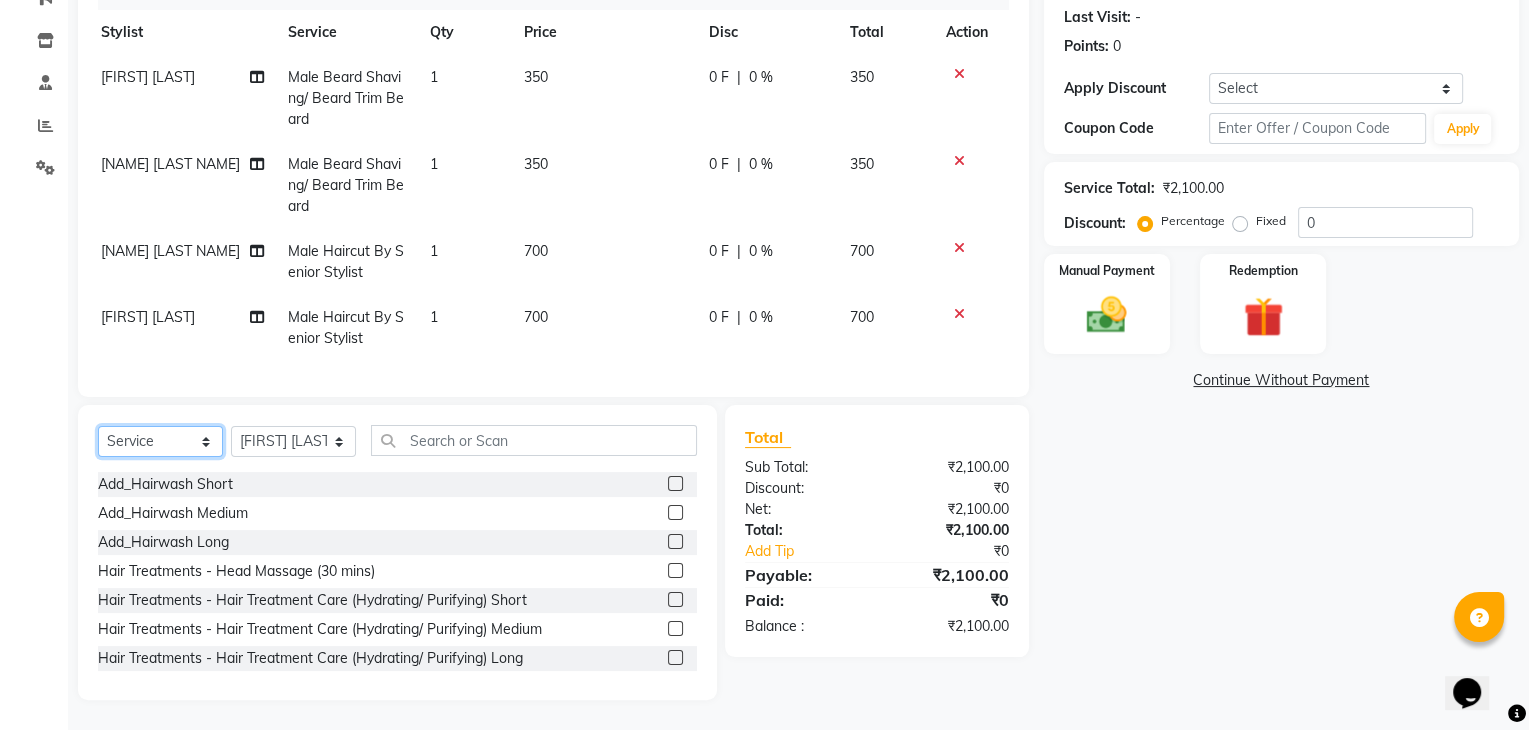 scroll, scrollTop: 0, scrollLeft: 0, axis: both 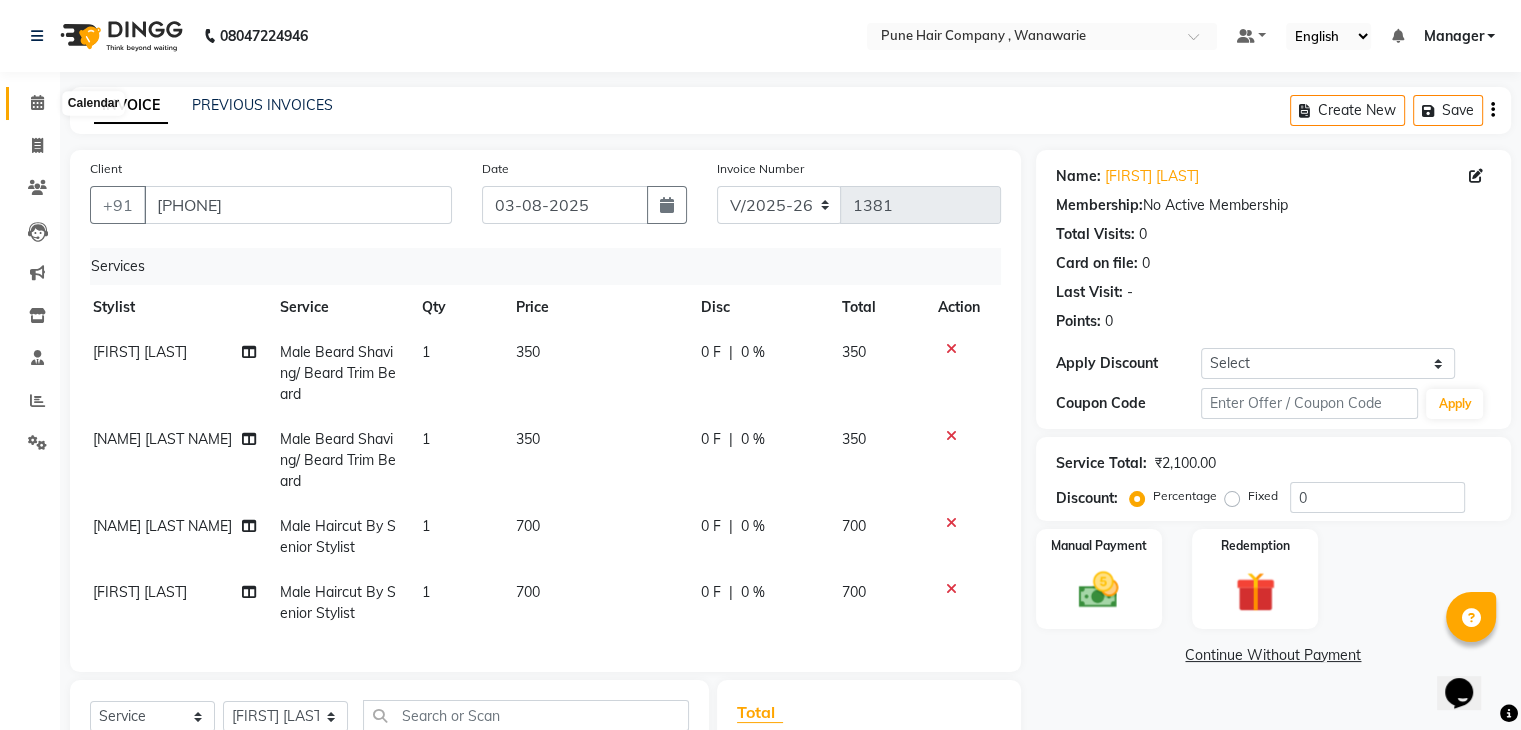 click 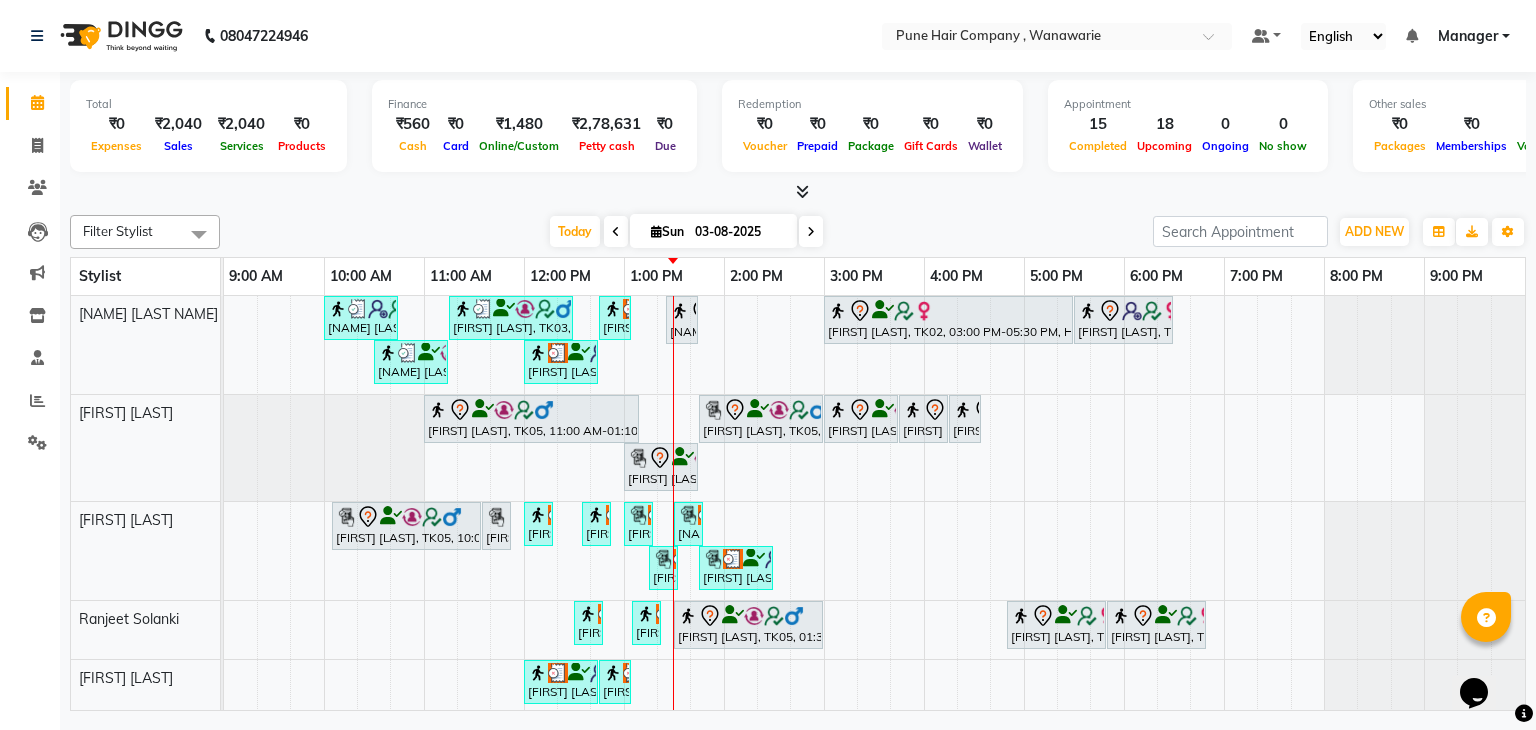 scroll, scrollTop: 75, scrollLeft: 0, axis: vertical 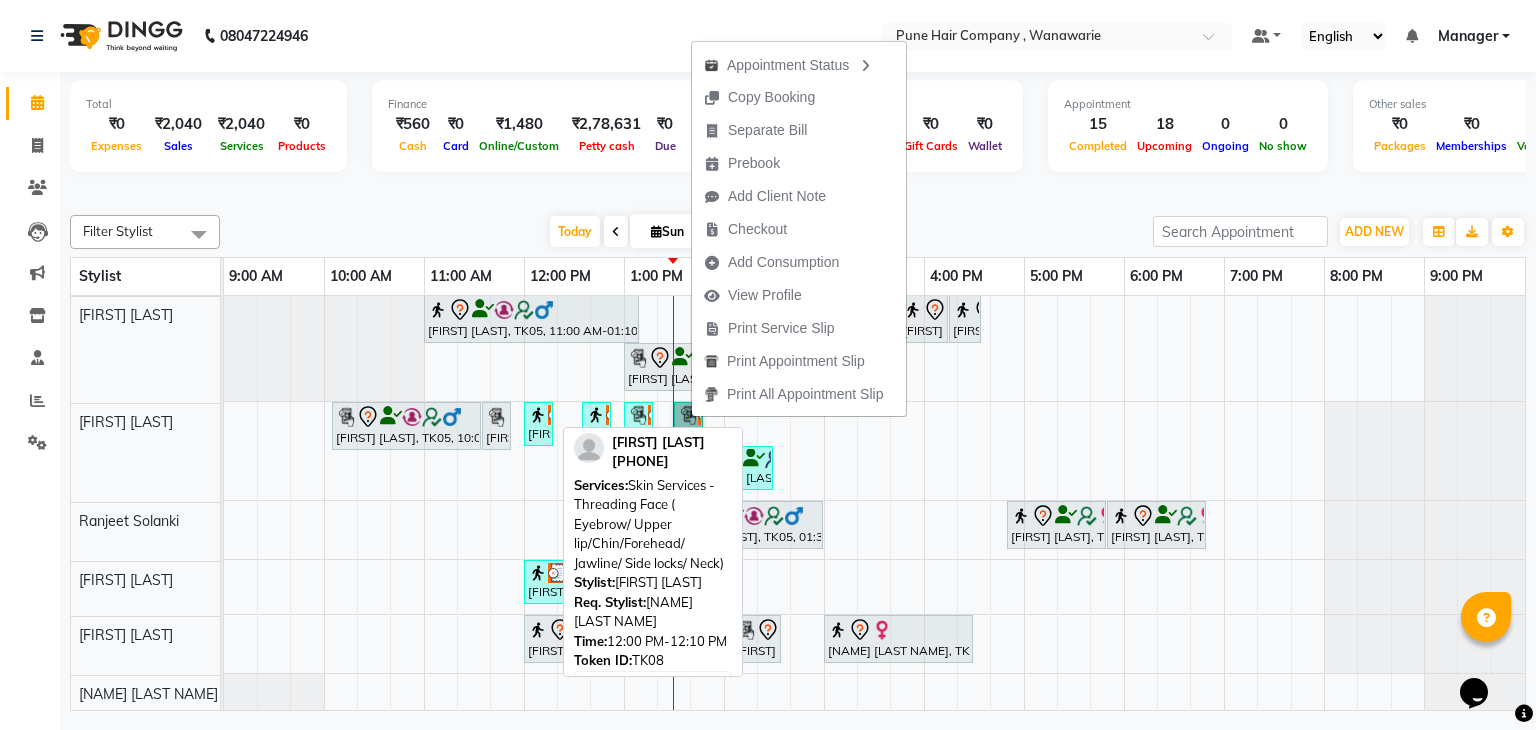 click at bounding box center [538, 415] 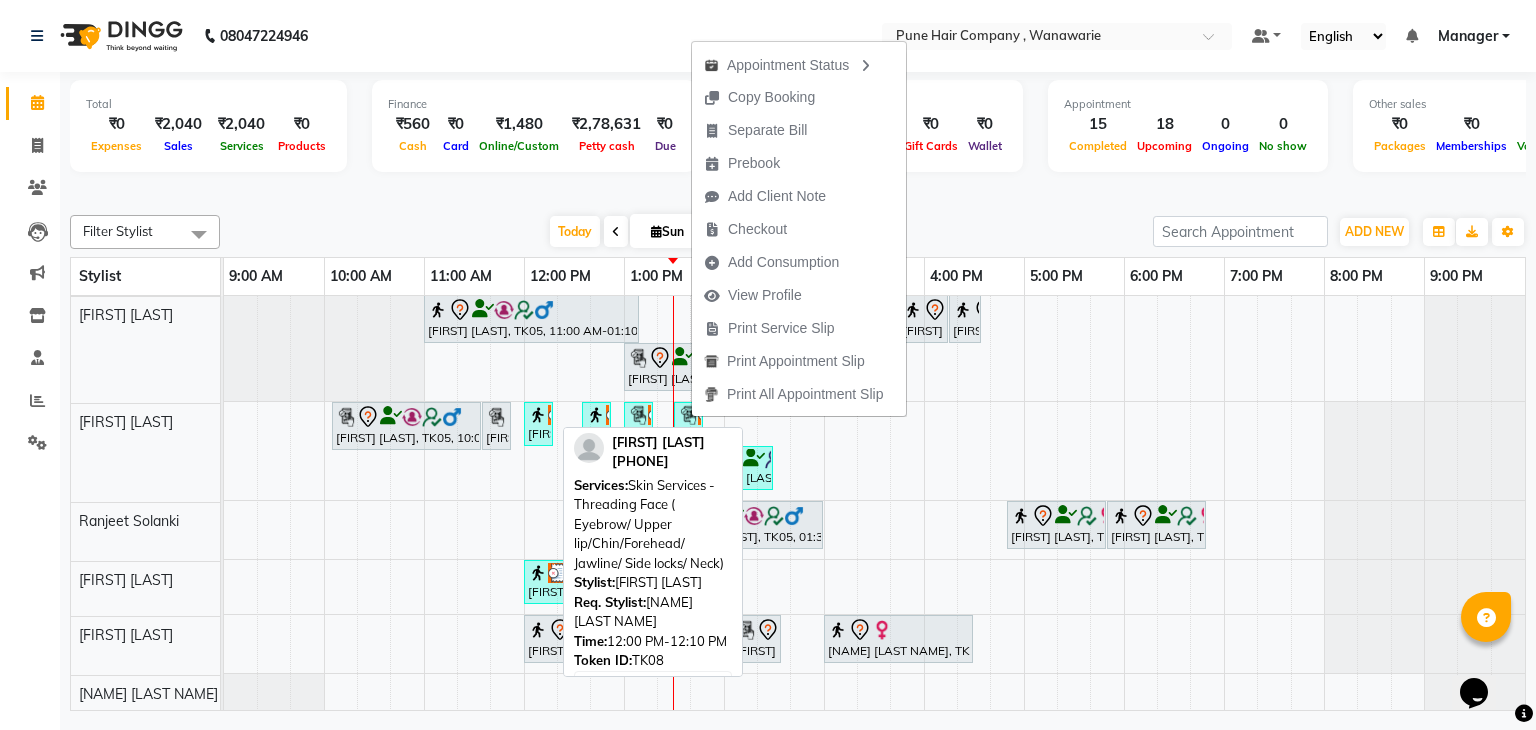 select on "3" 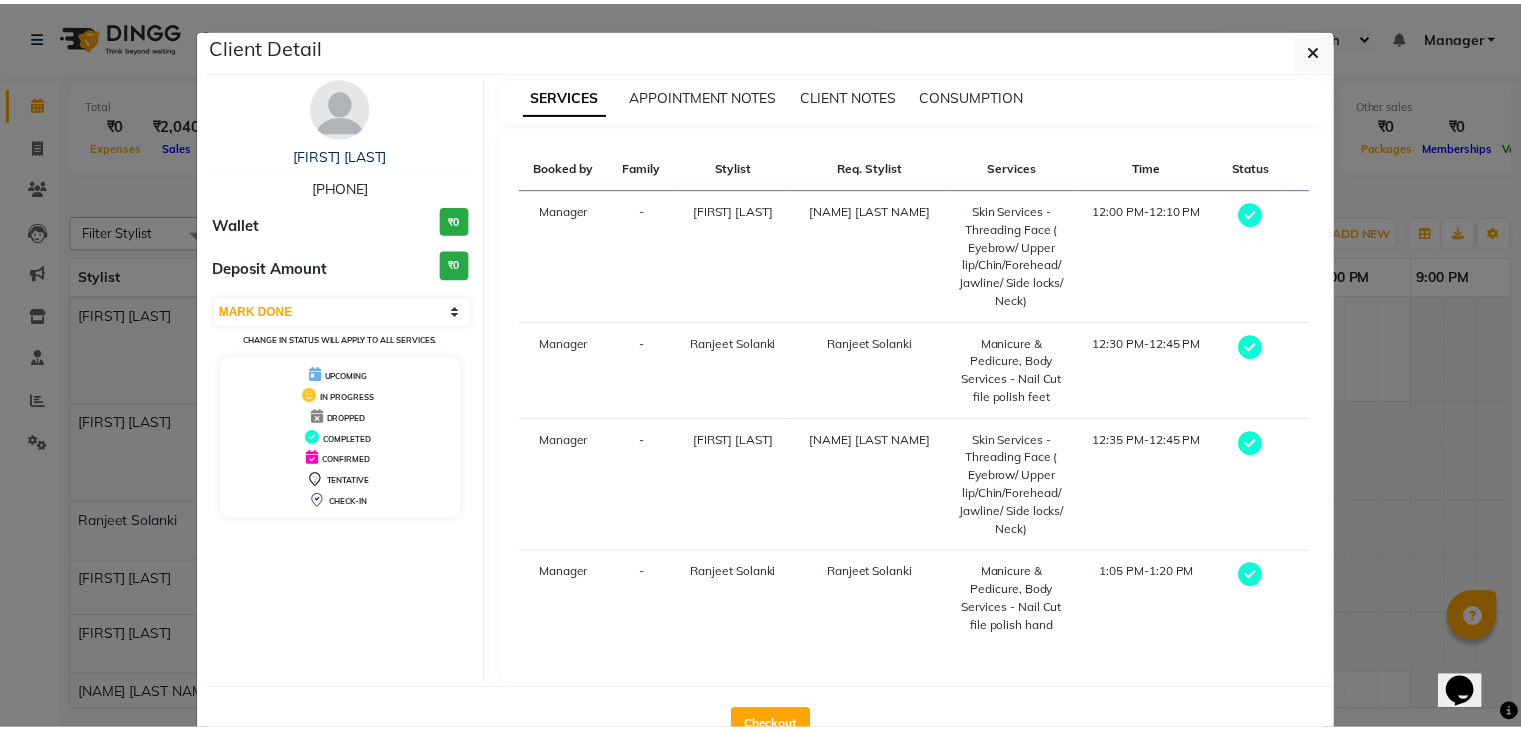 scroll, scrollTop: 59, scrollLeft: 0, axis: vertical 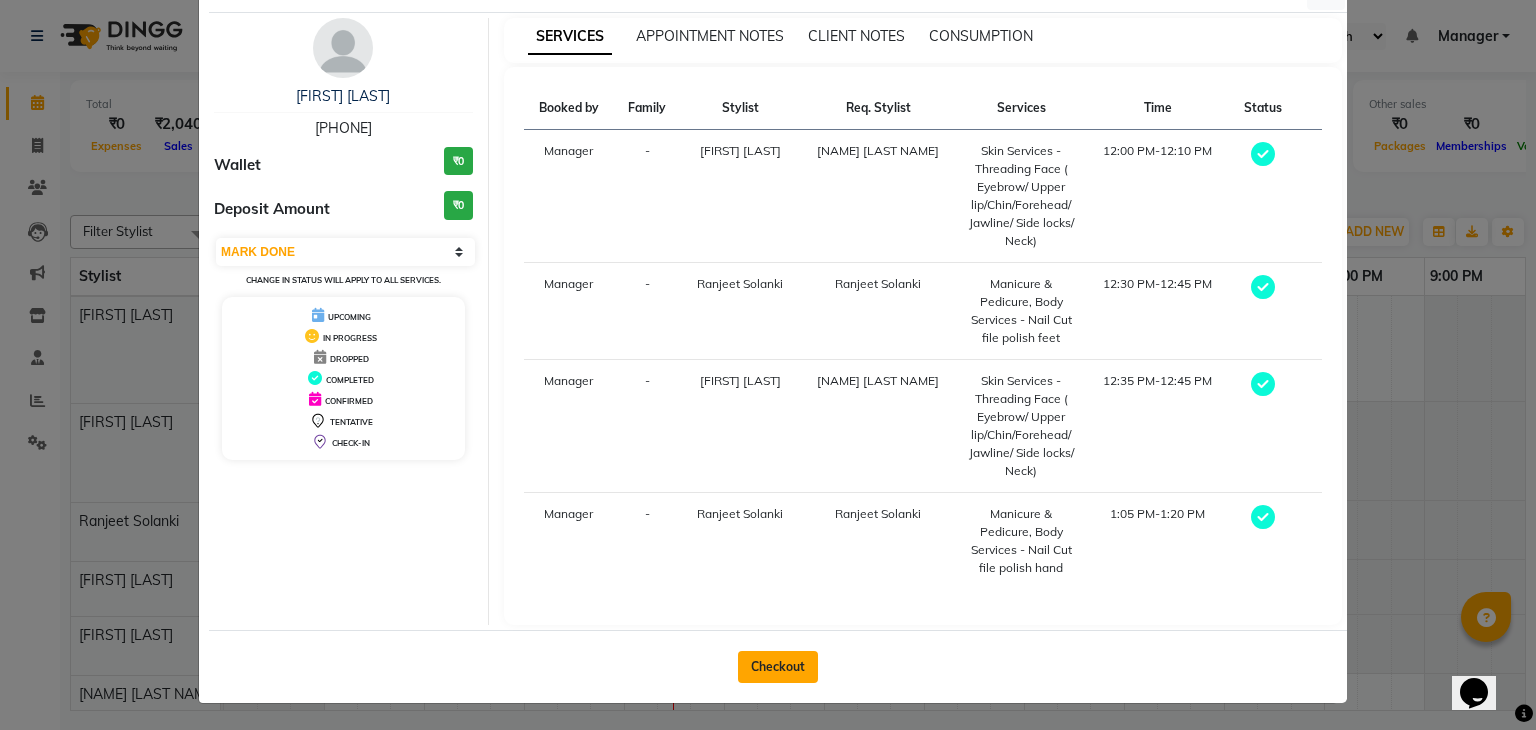 click on "Checkout" 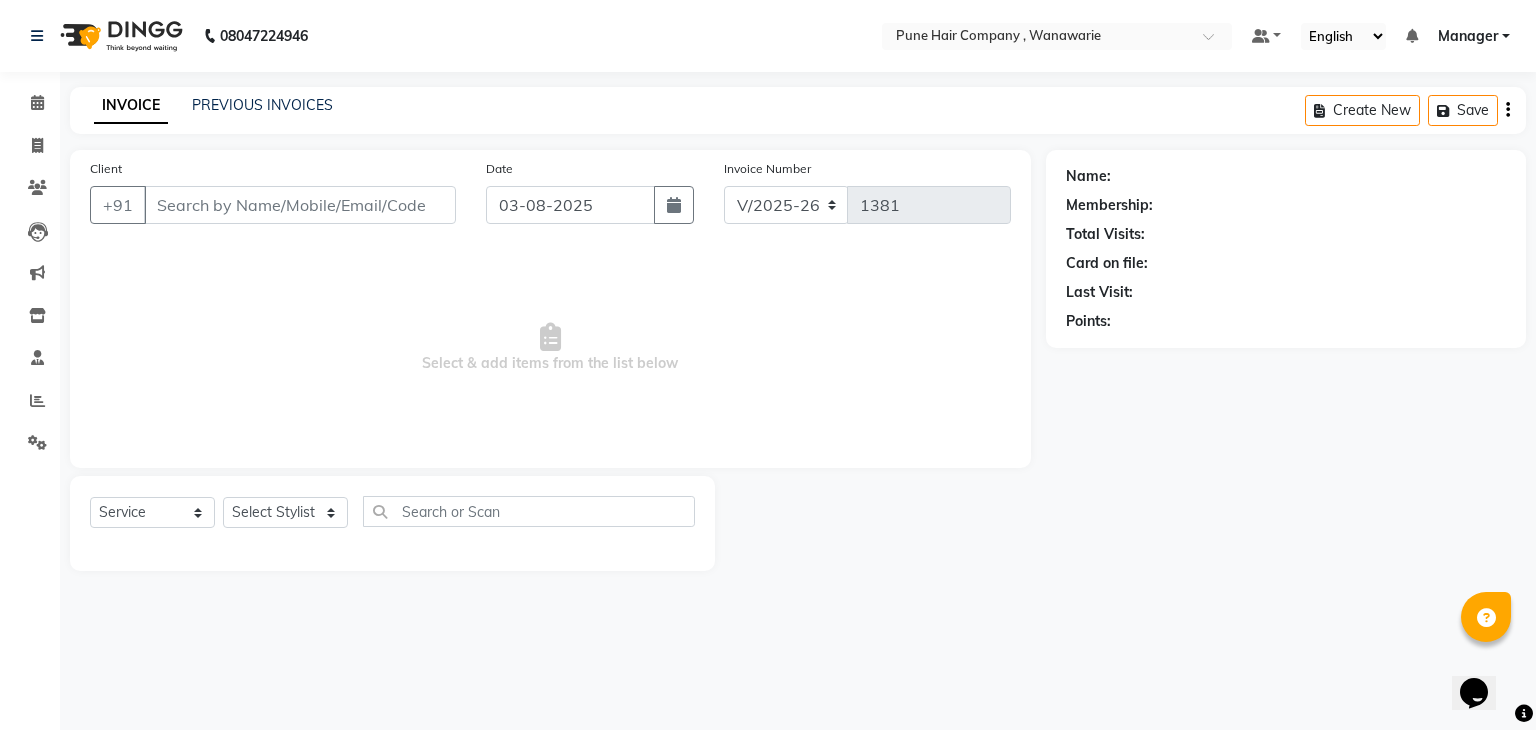type on "8888814262" 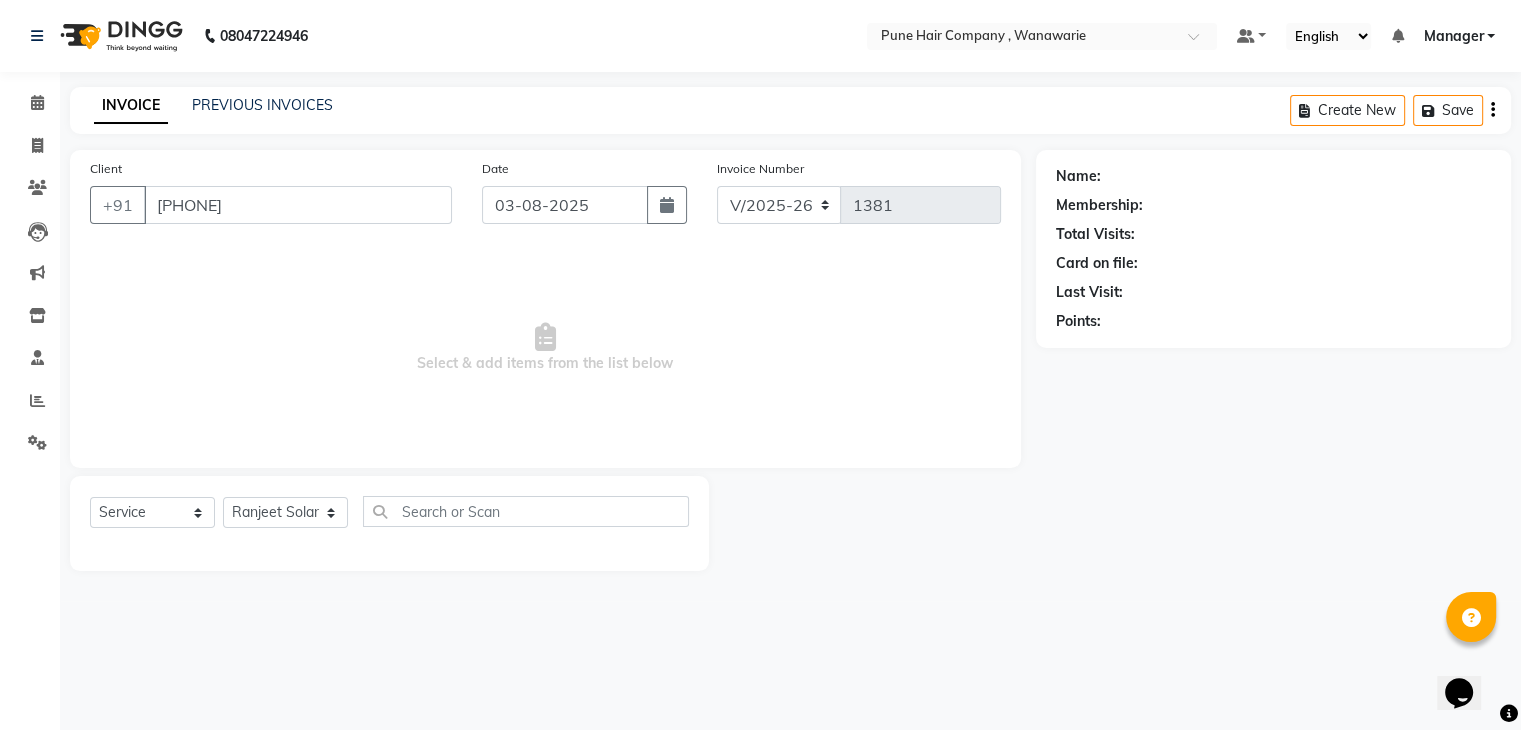 select on "1: Object" 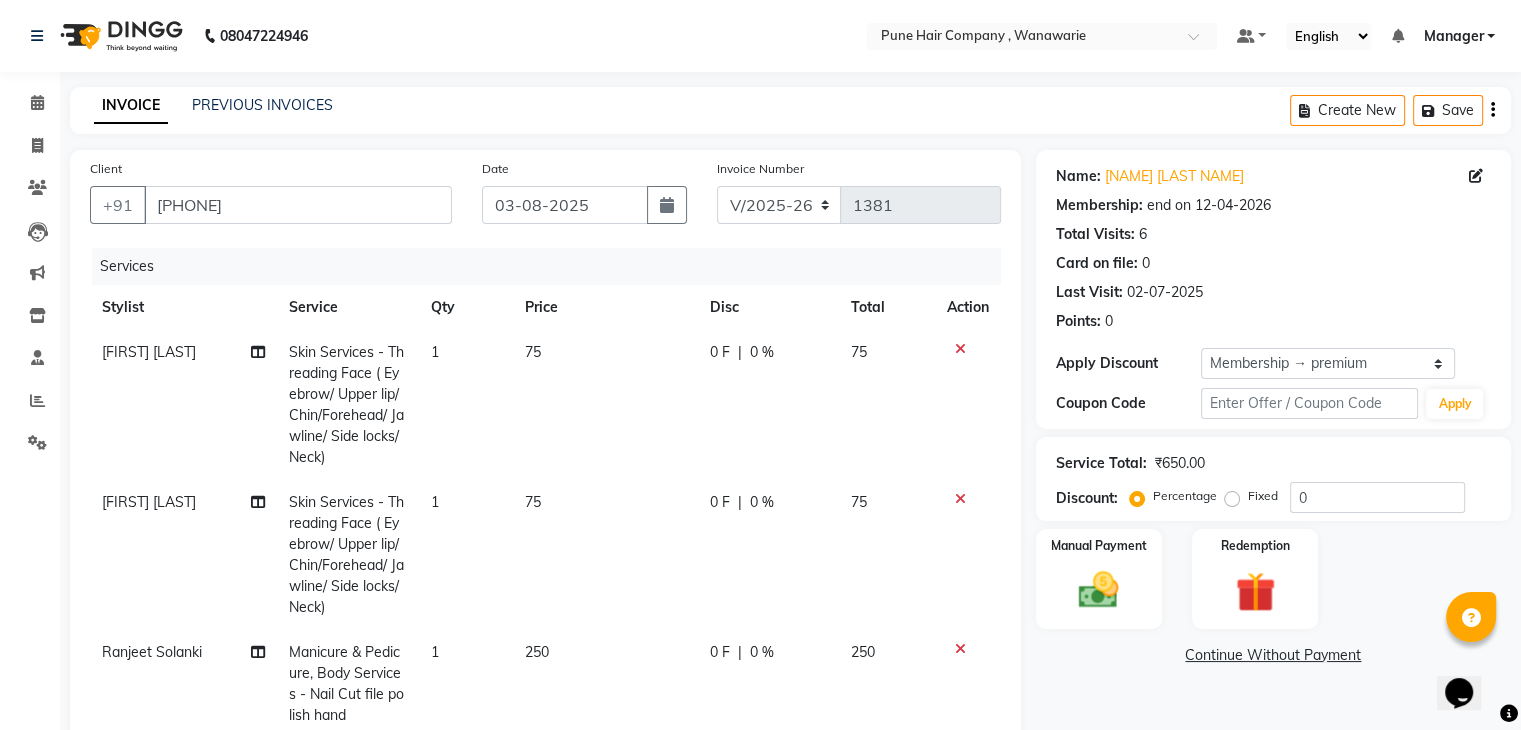 type on "20" 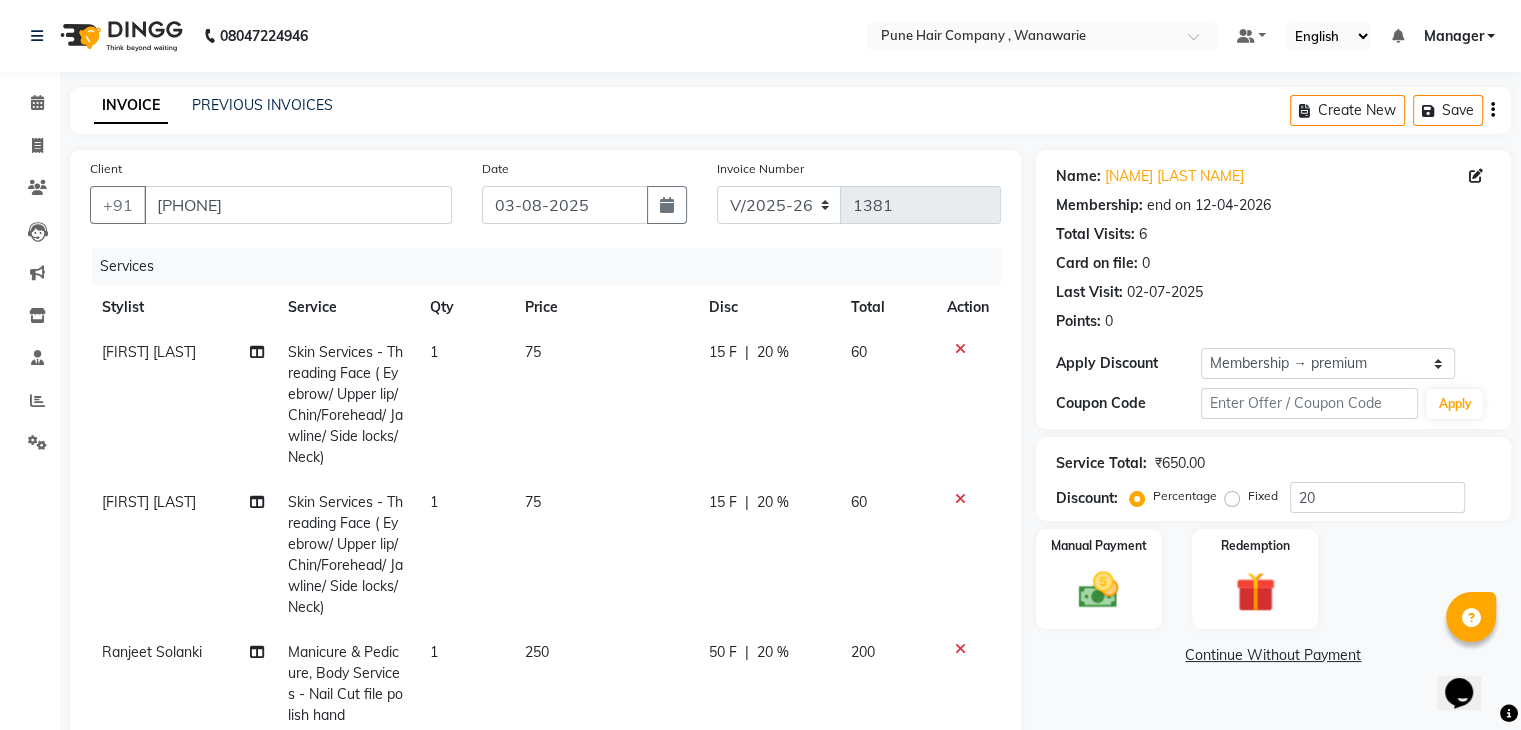 scroll, scrollTop: 129, scrollLeft: 0, axis: vertical 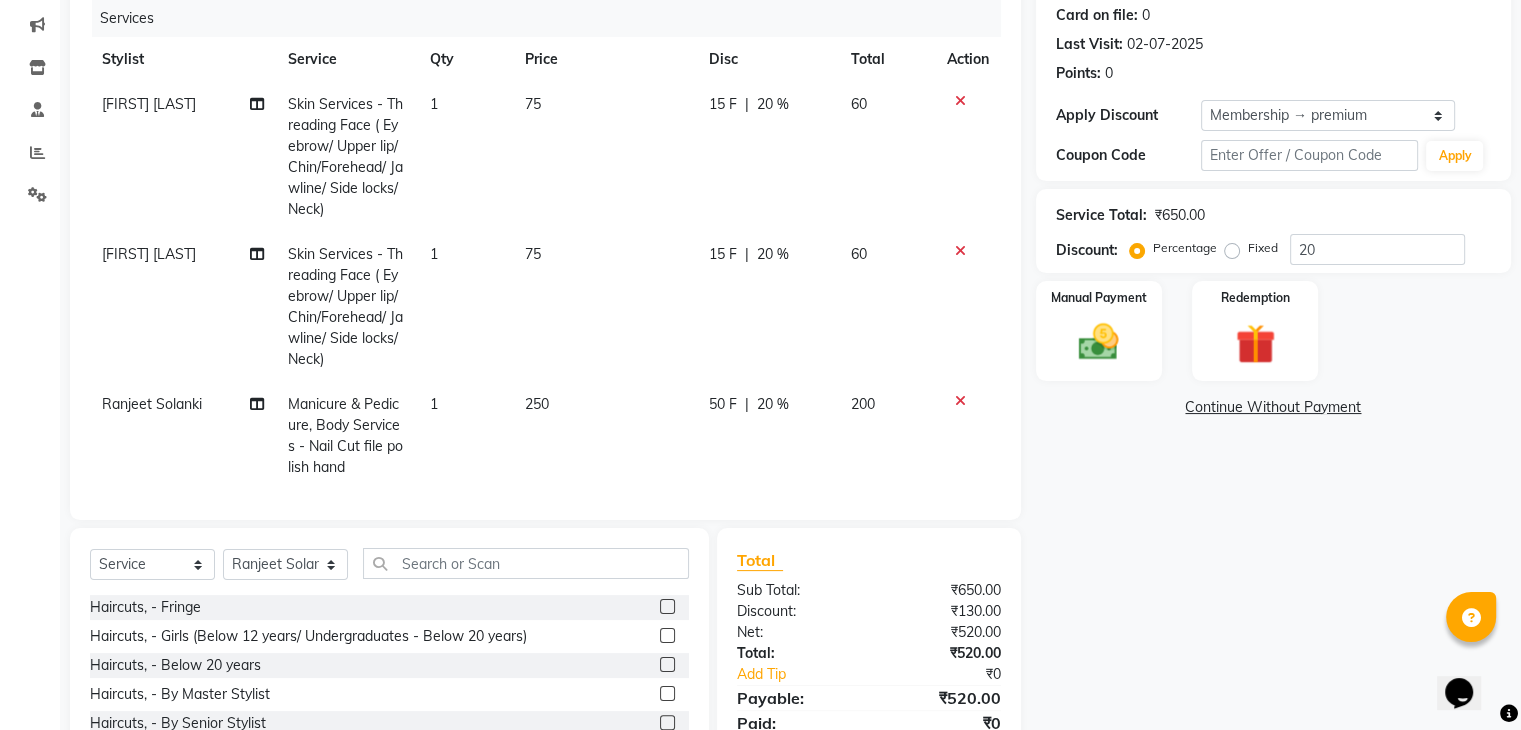 click 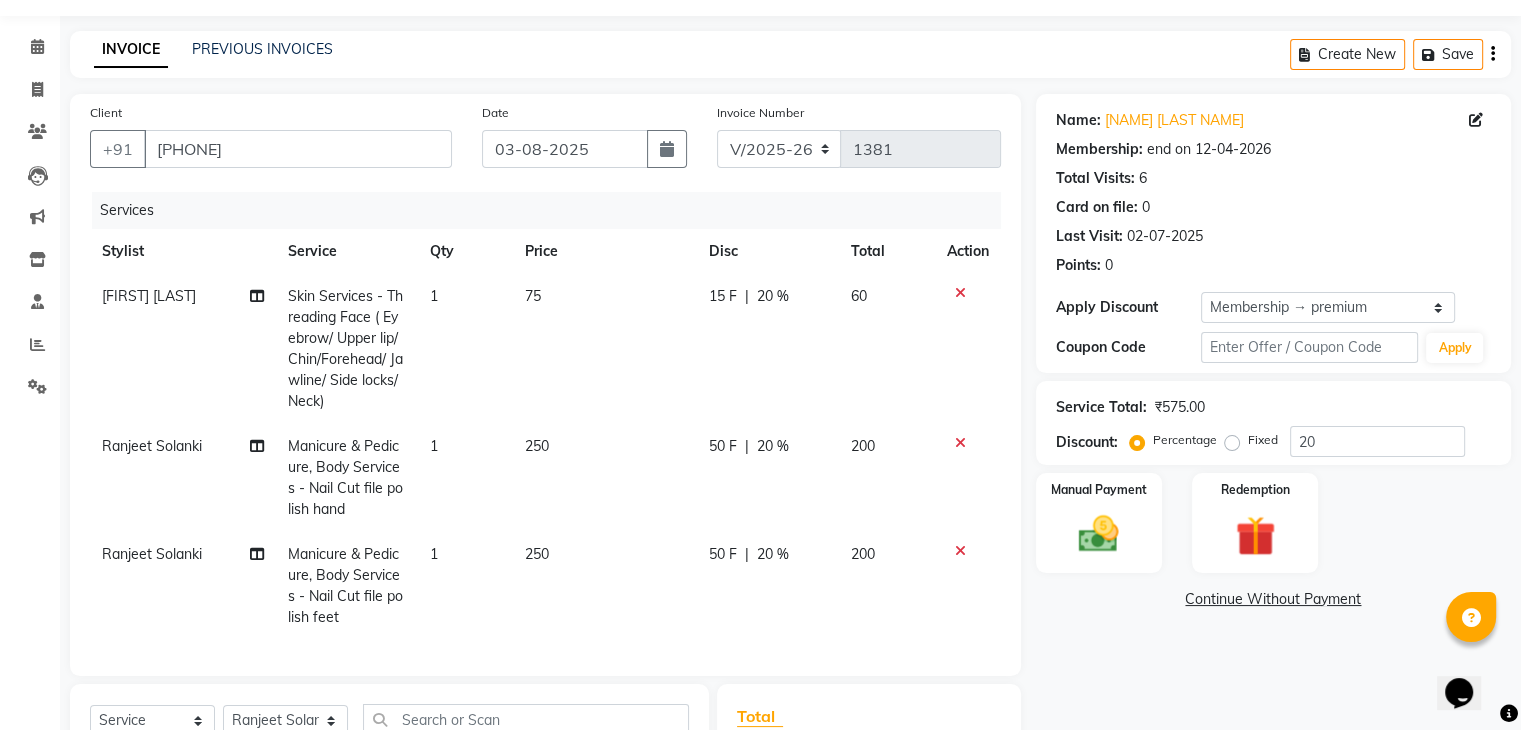 scroll, scrollTop: 55, scrollLeft: 0, axis: vertical 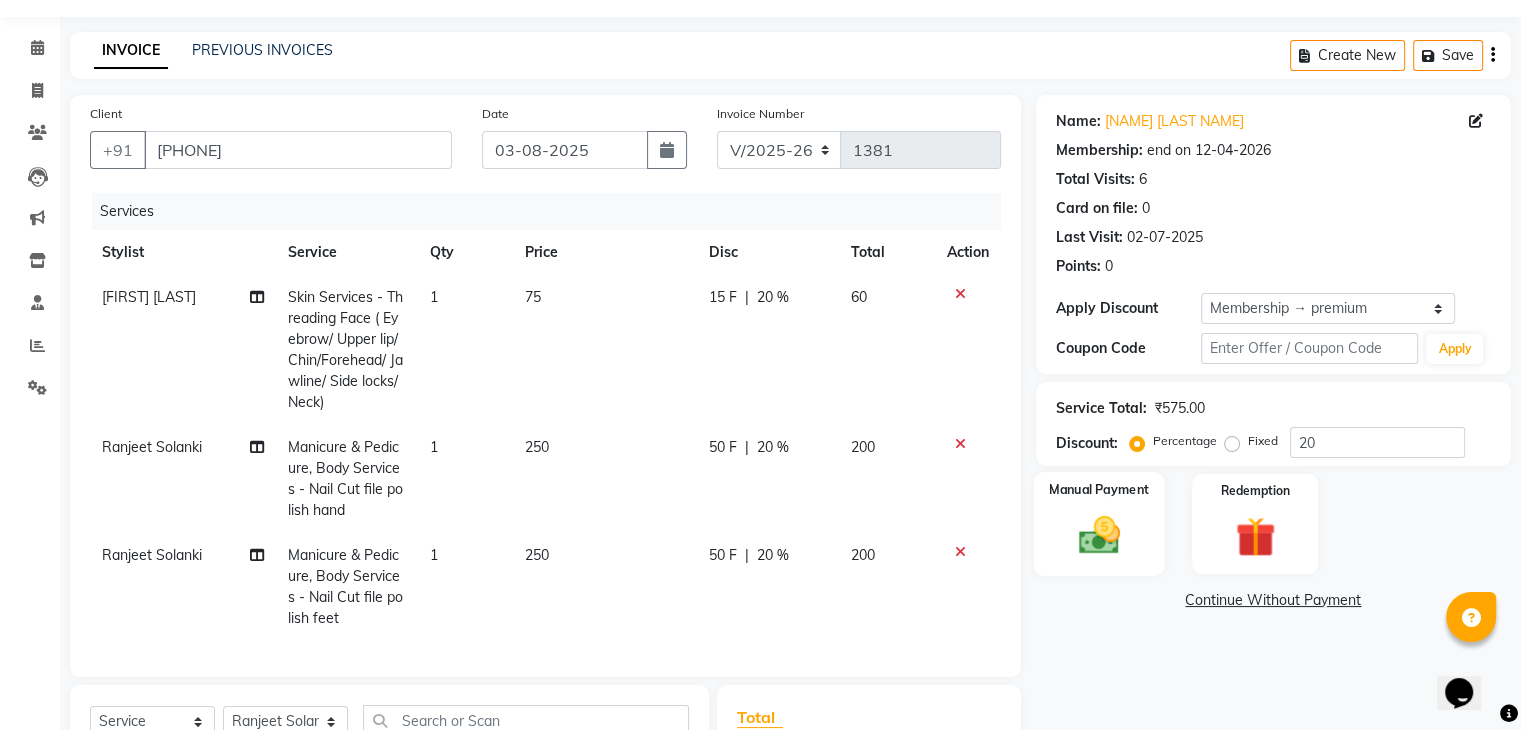 click 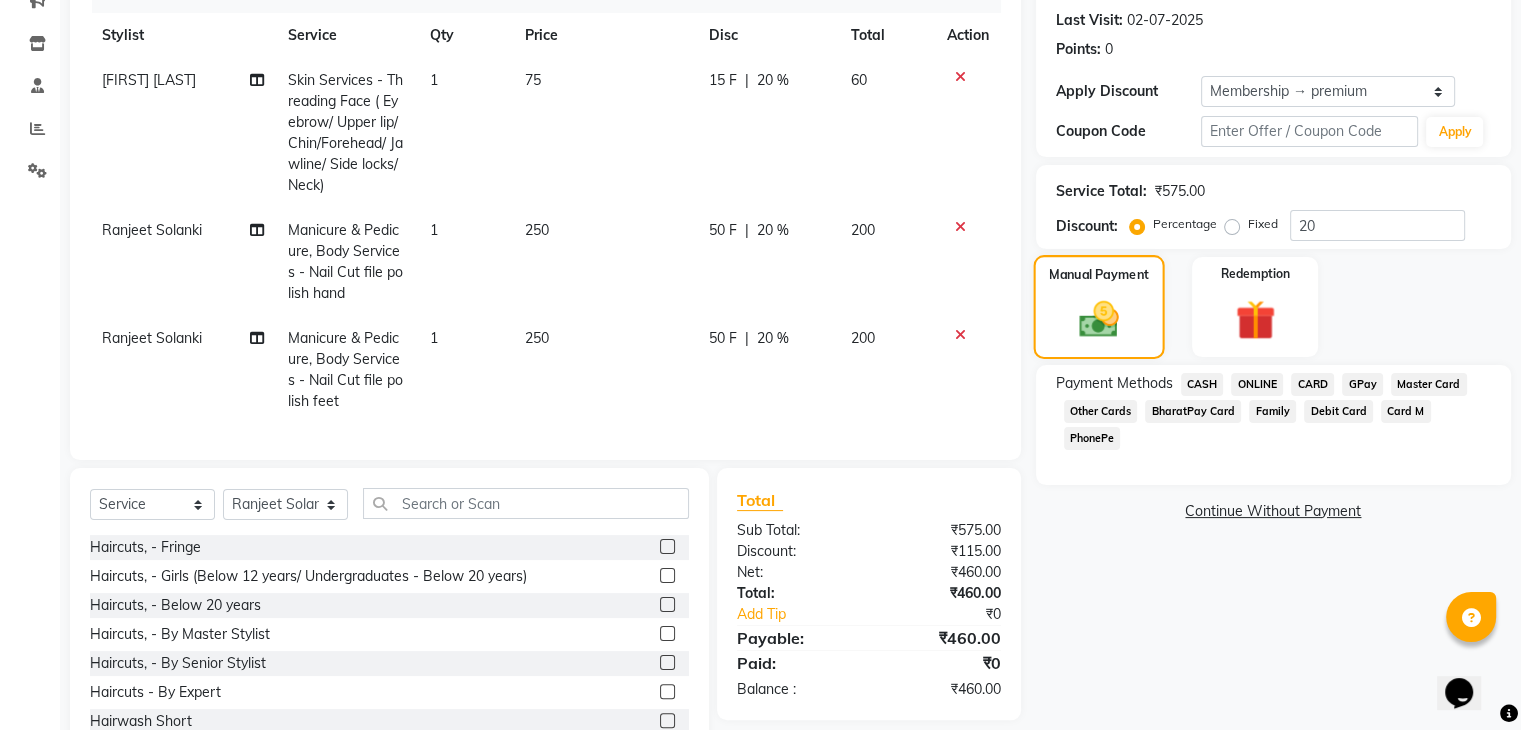 scroll, scrollTop: 291, scrollLeft: 0, axis: vertical 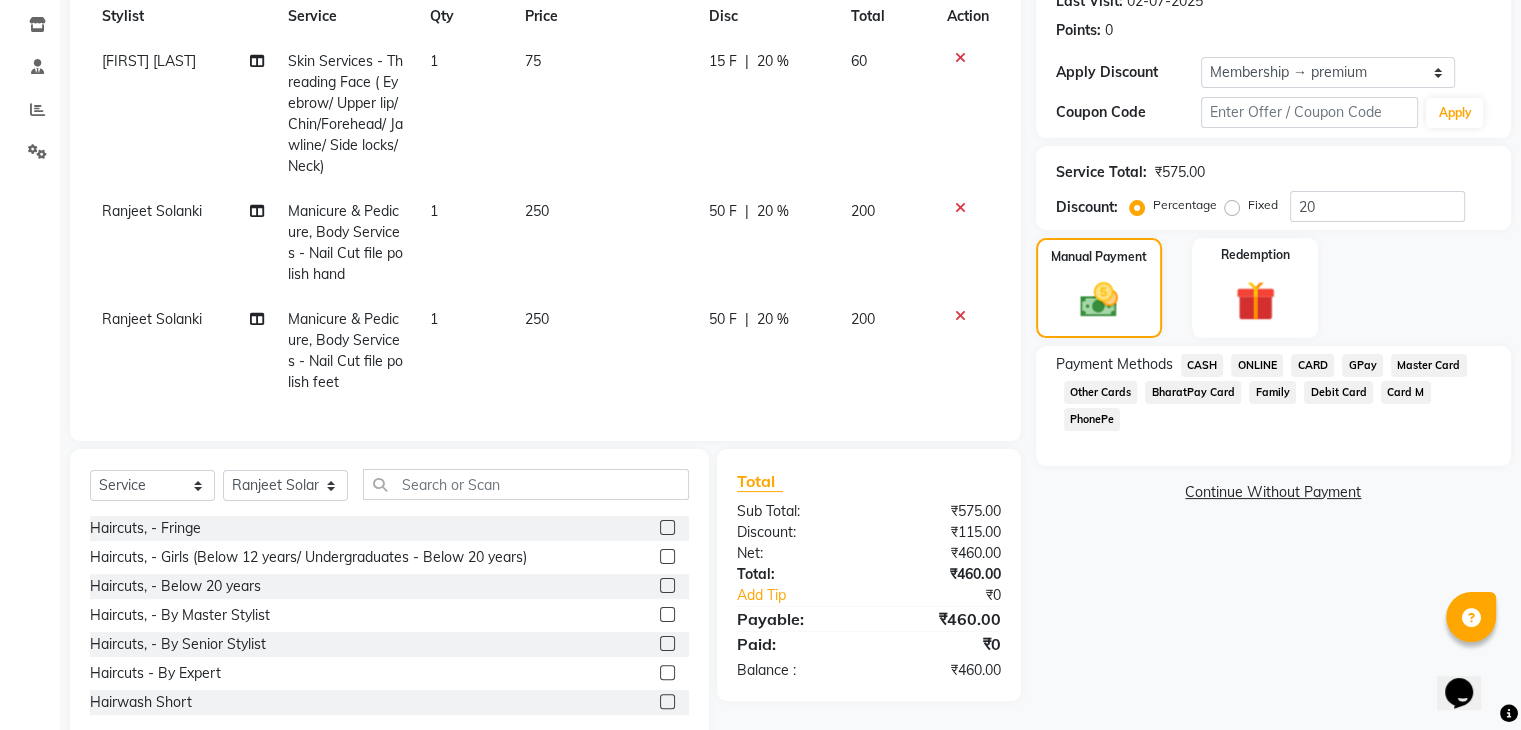 click on "GPay" 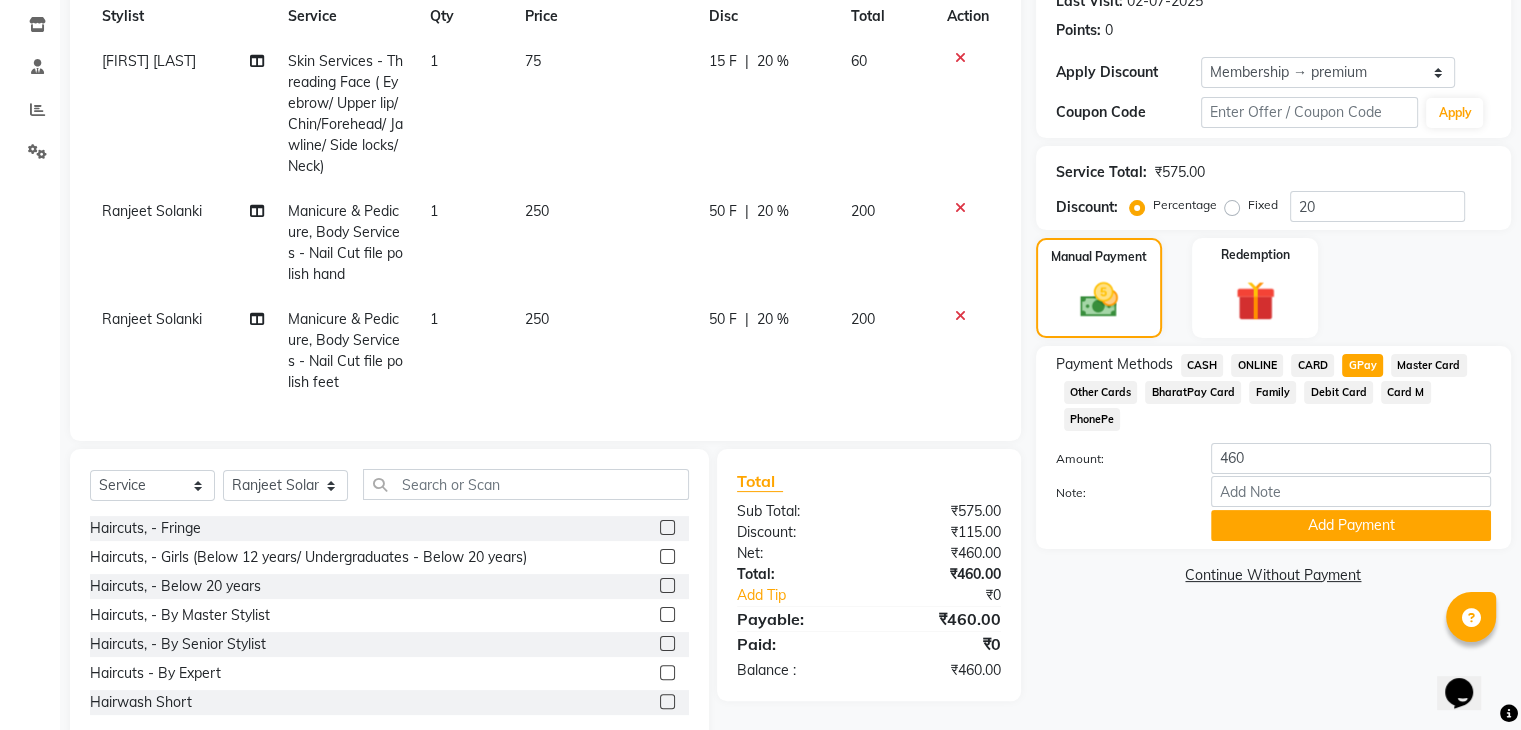 scroll, scrollTop: 336, scrollLeft: 0, axis: vertical 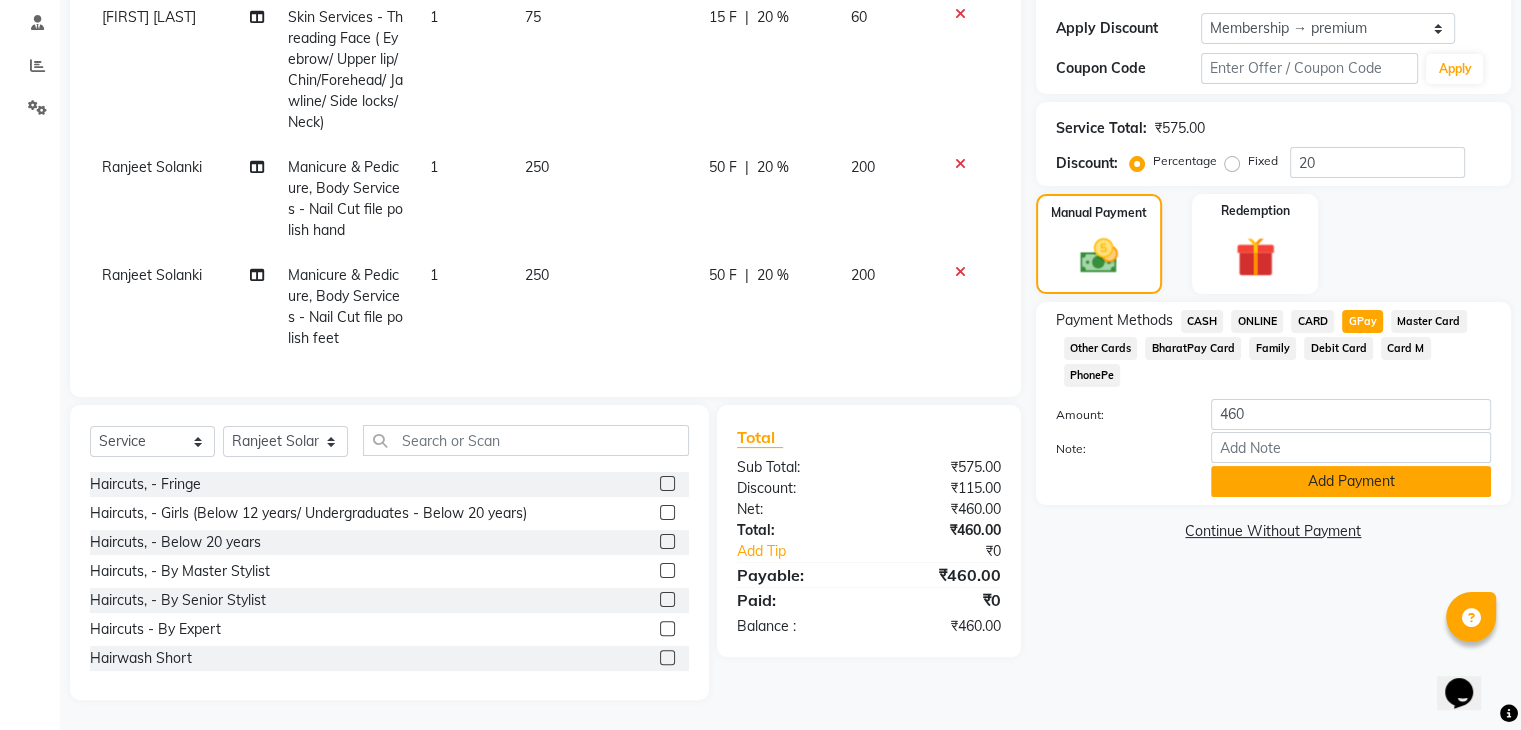 click on "Add Payment" 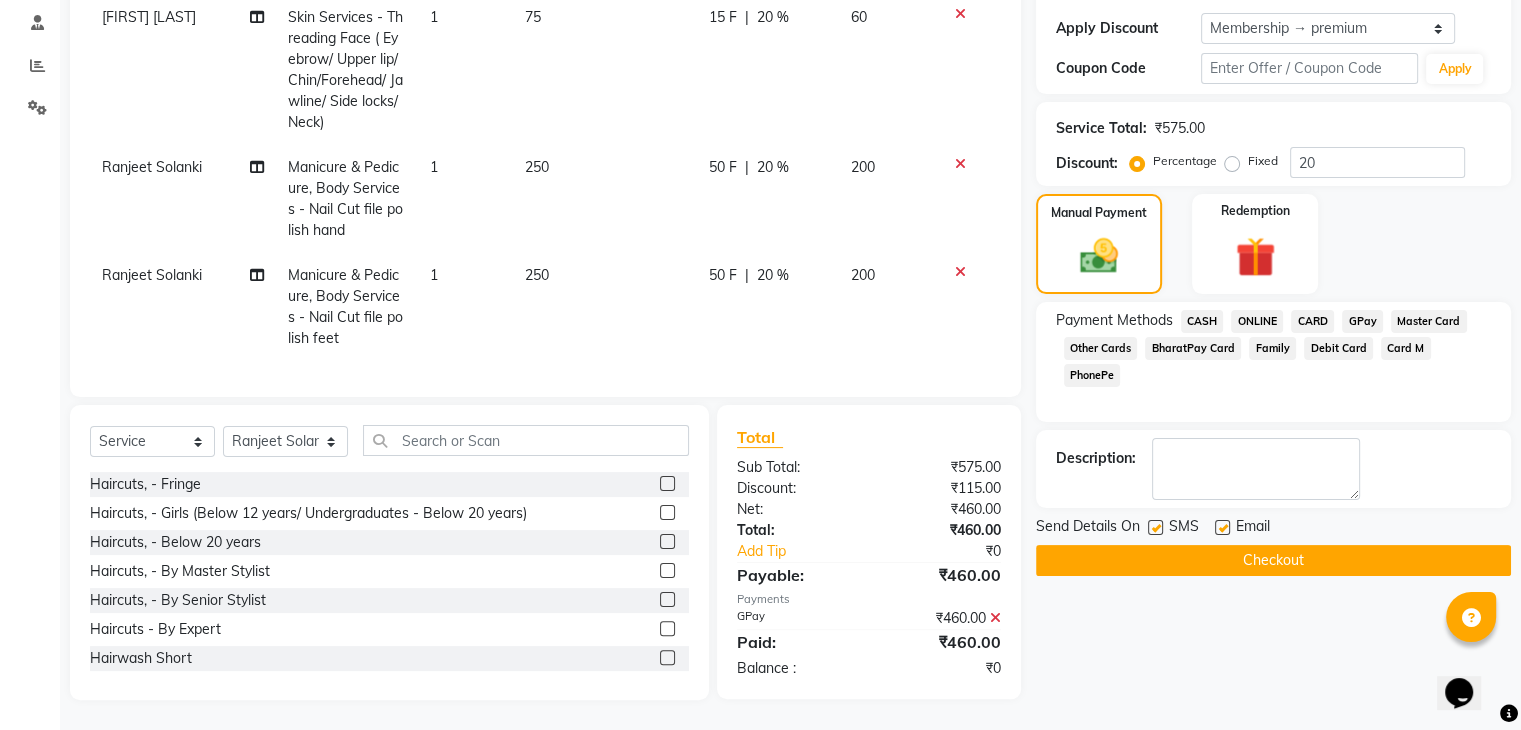 click on "Checkout" 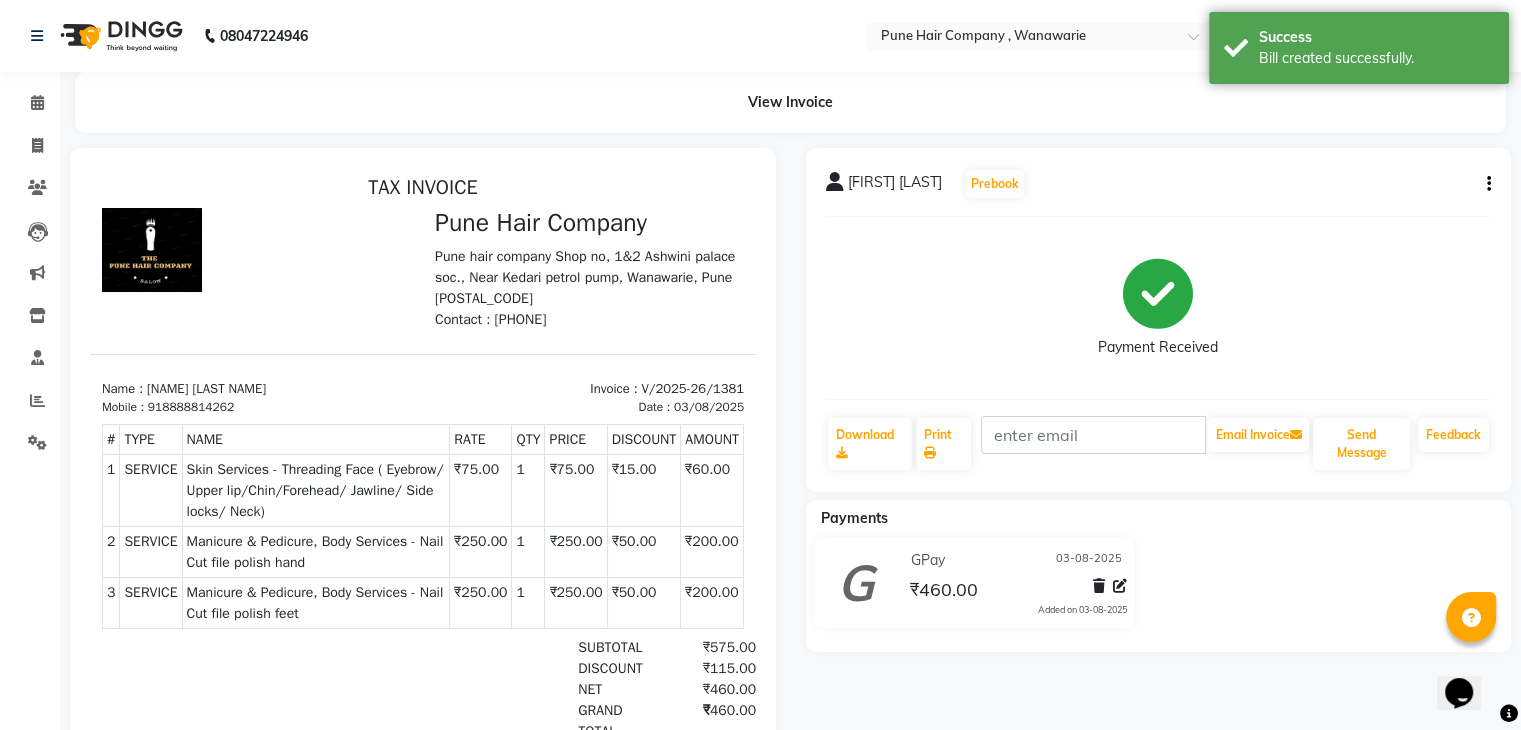 scroll, scrollTop: 0, scrollLeft: 0, axis: both 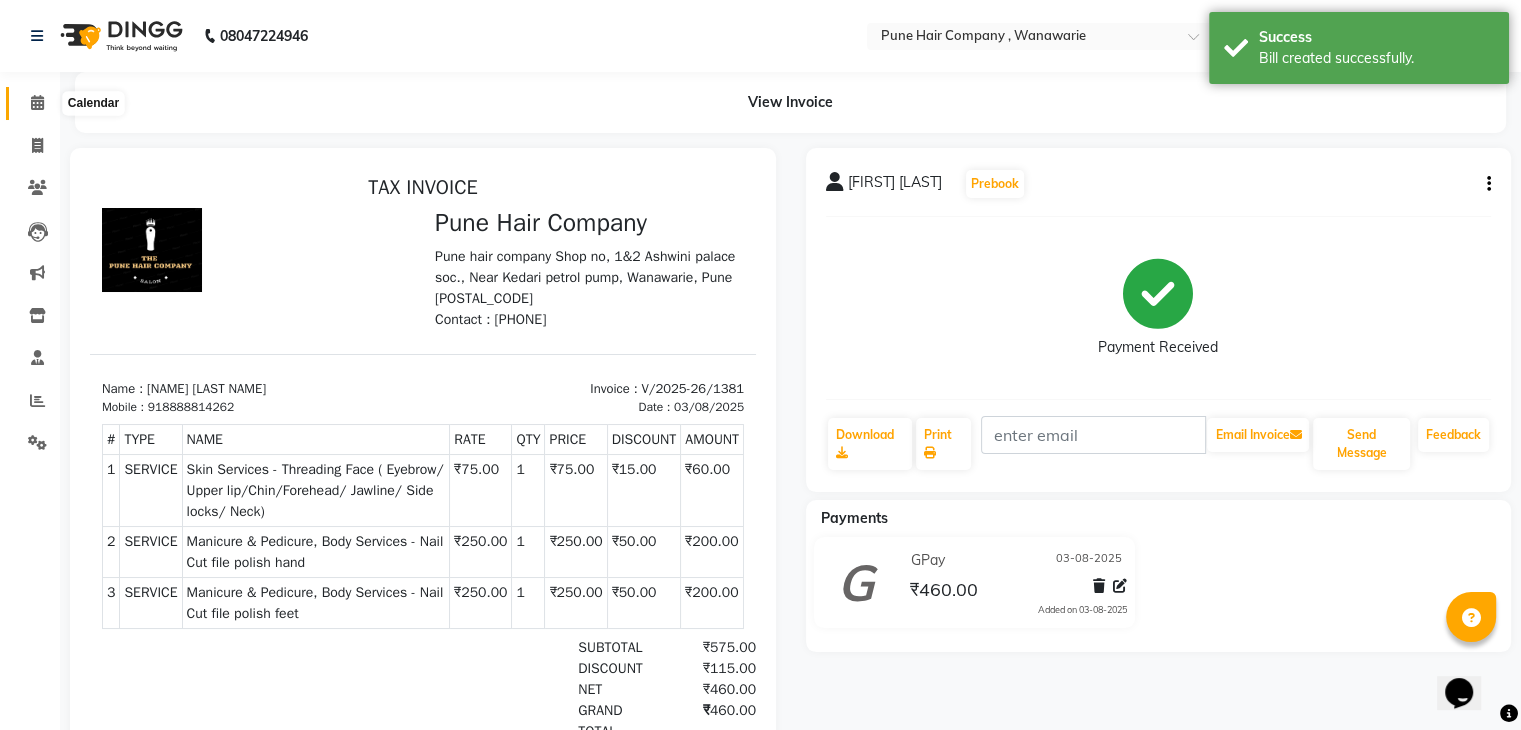 click 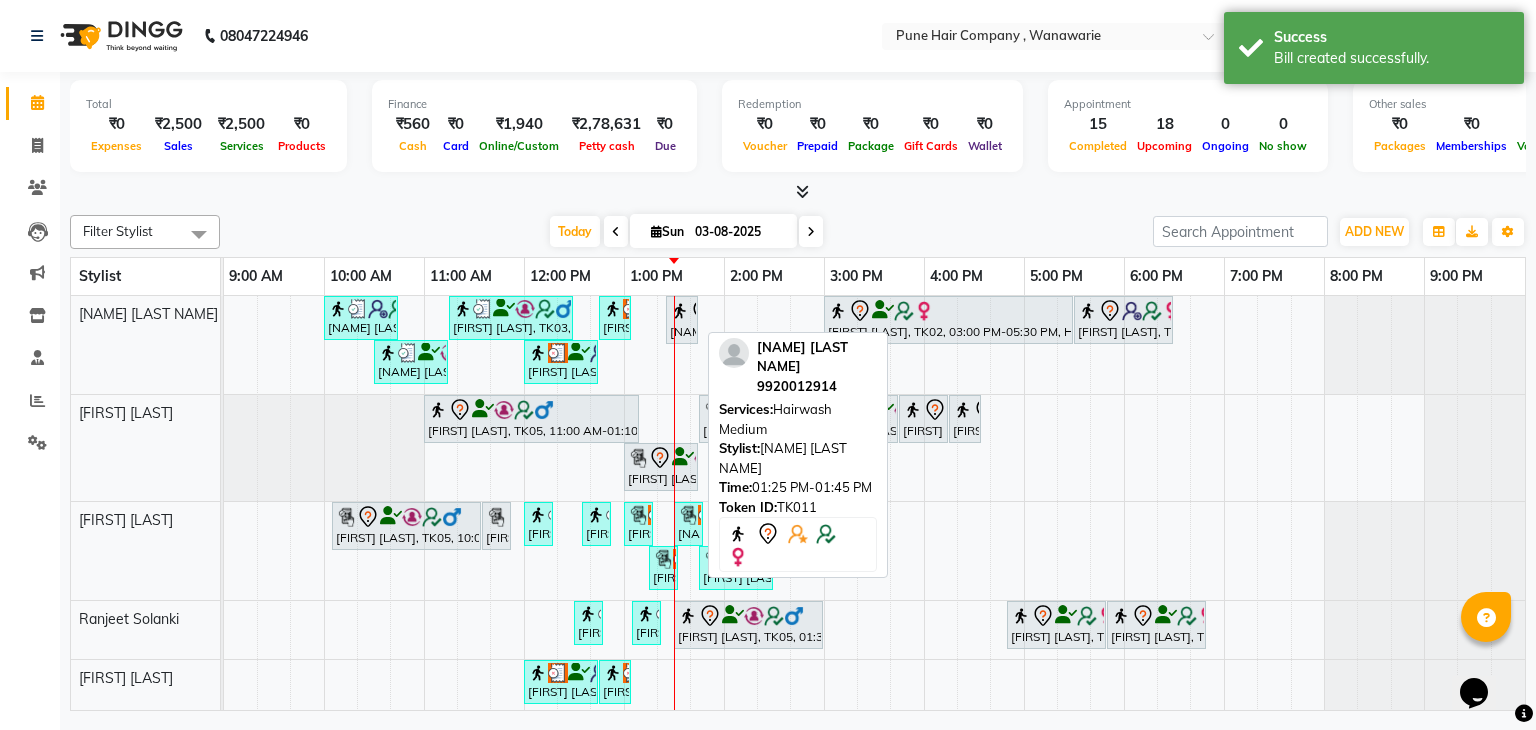 click on "[FIRST] [LAST], TK11, 01:25 PM-01:45 PM,  Hairwash Medium" at bounding box center (682, 320) 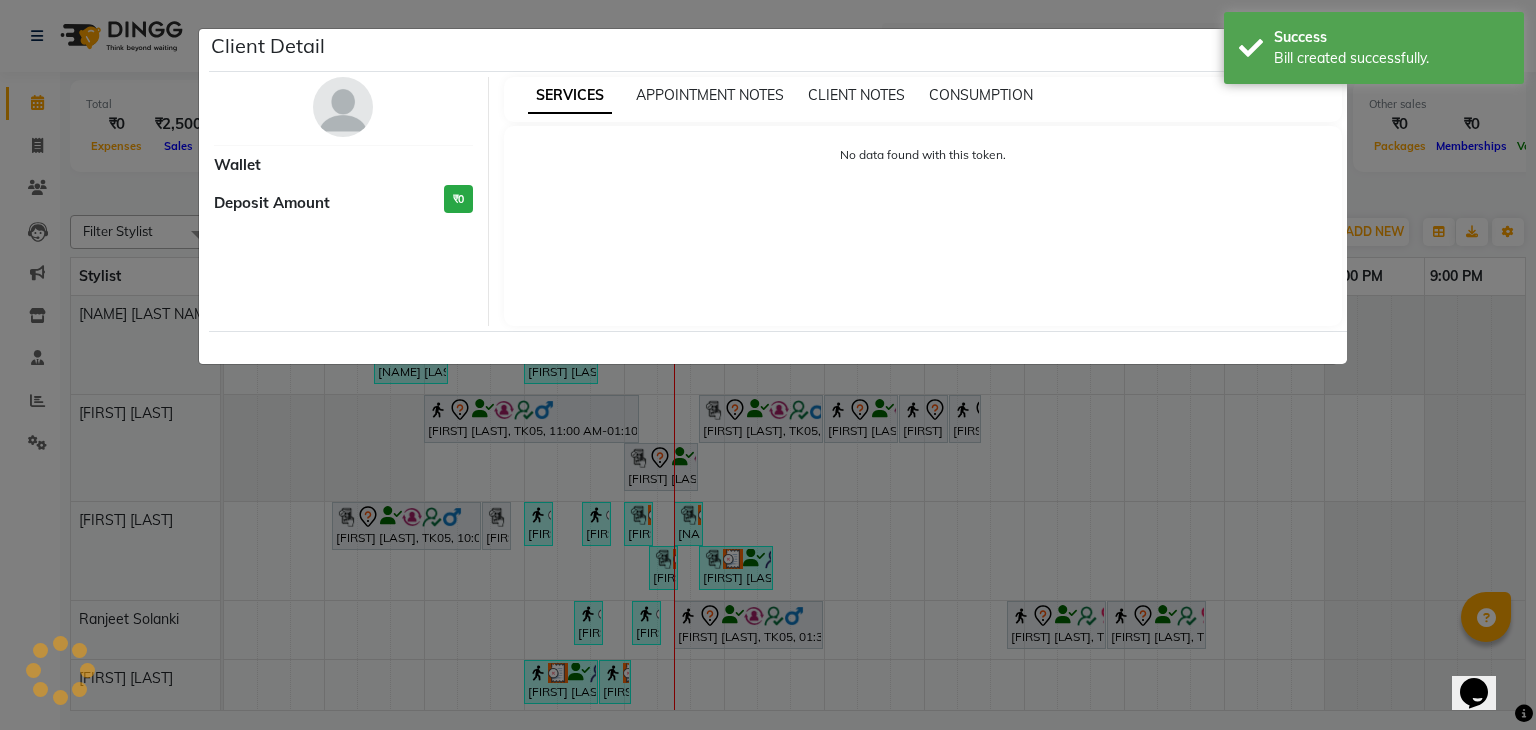select on "7" 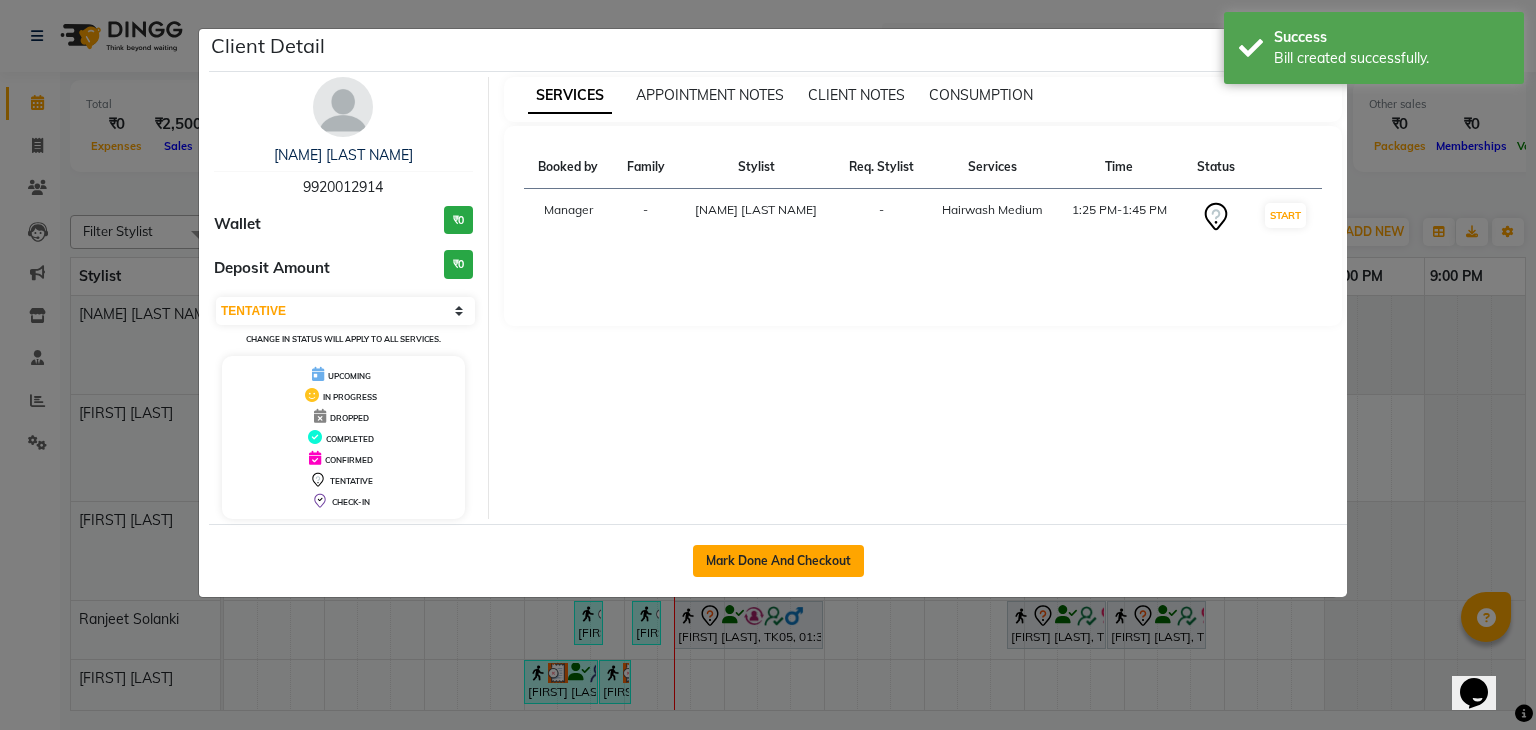 click on "Mark Done And Checkout" 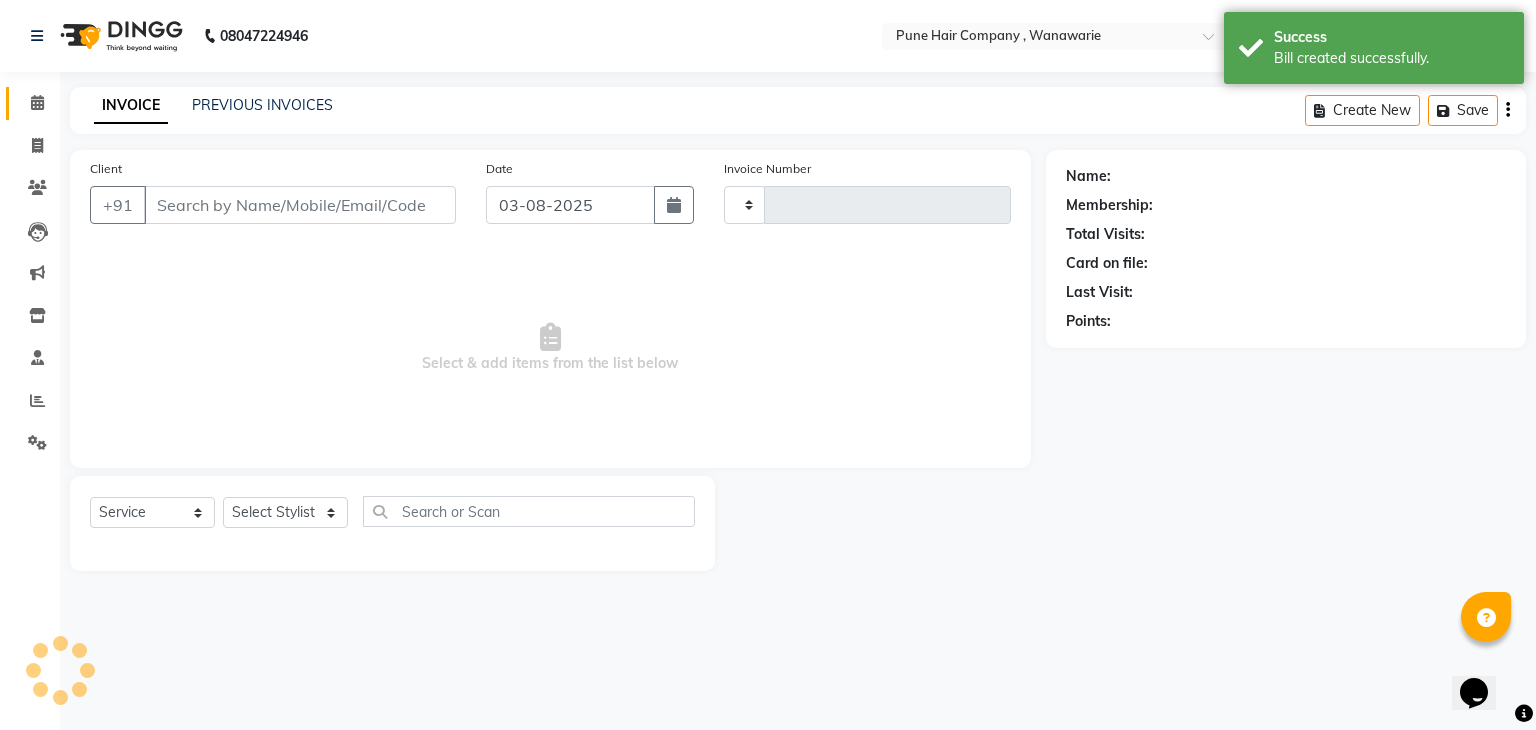 type on "1382" 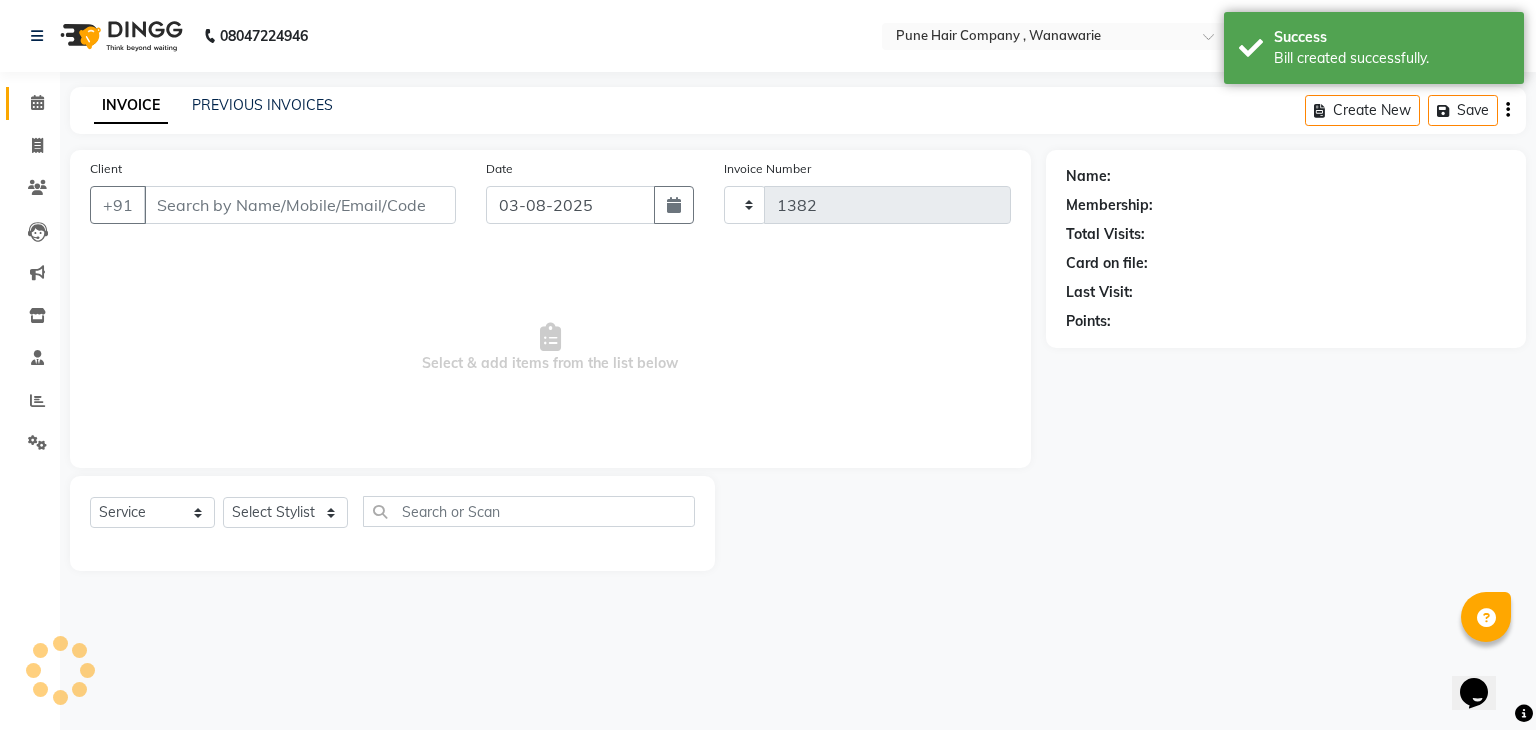 select on "3" 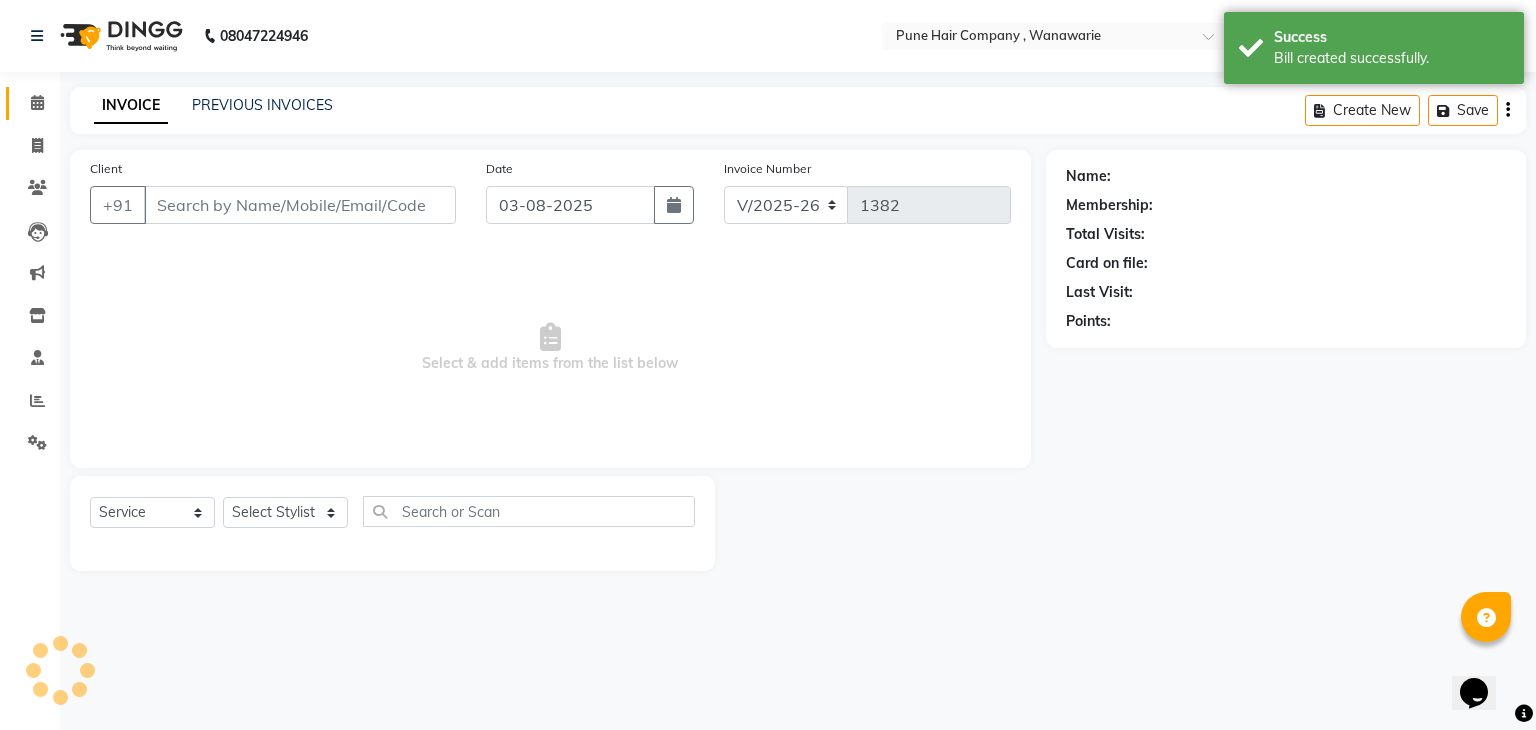 type on "9920012914" 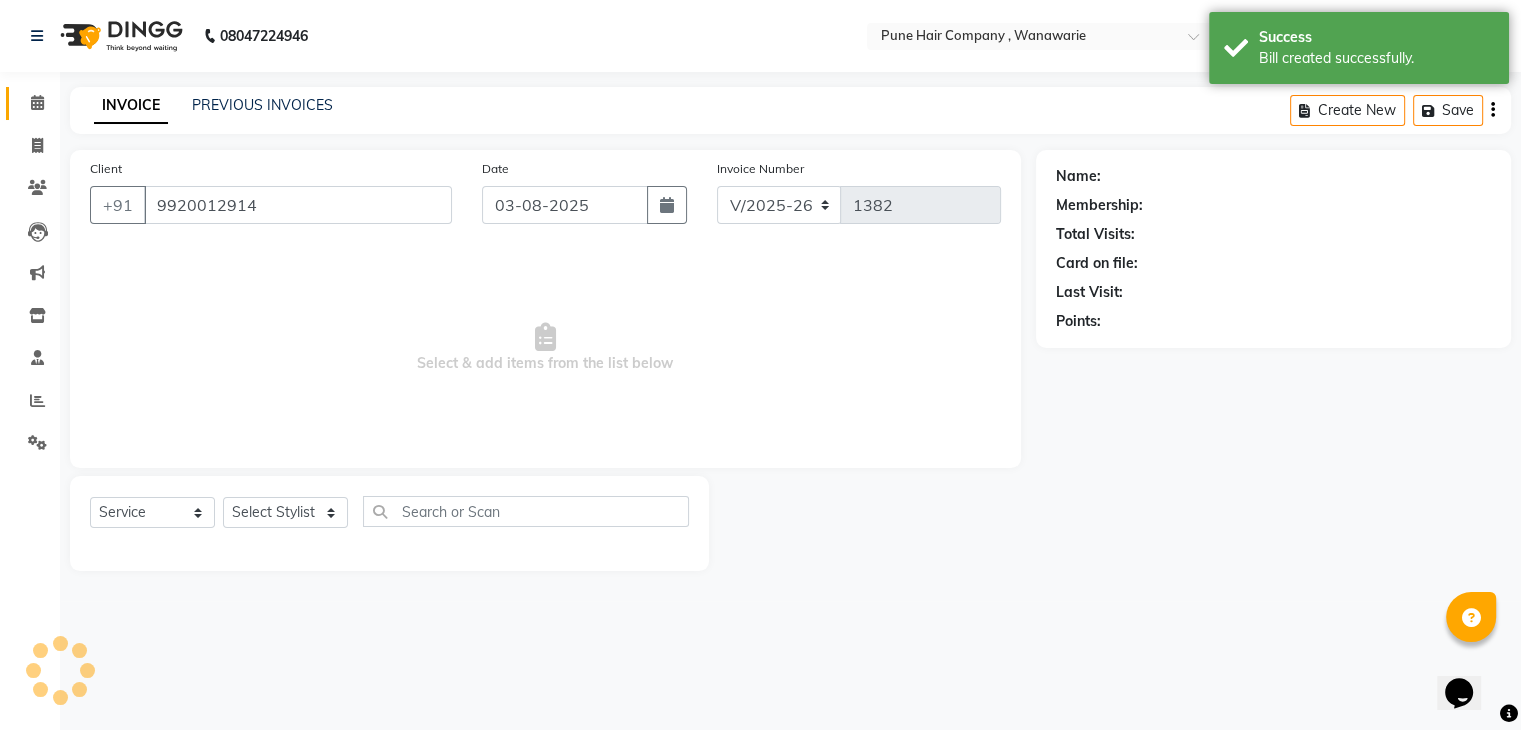 select on "74577" 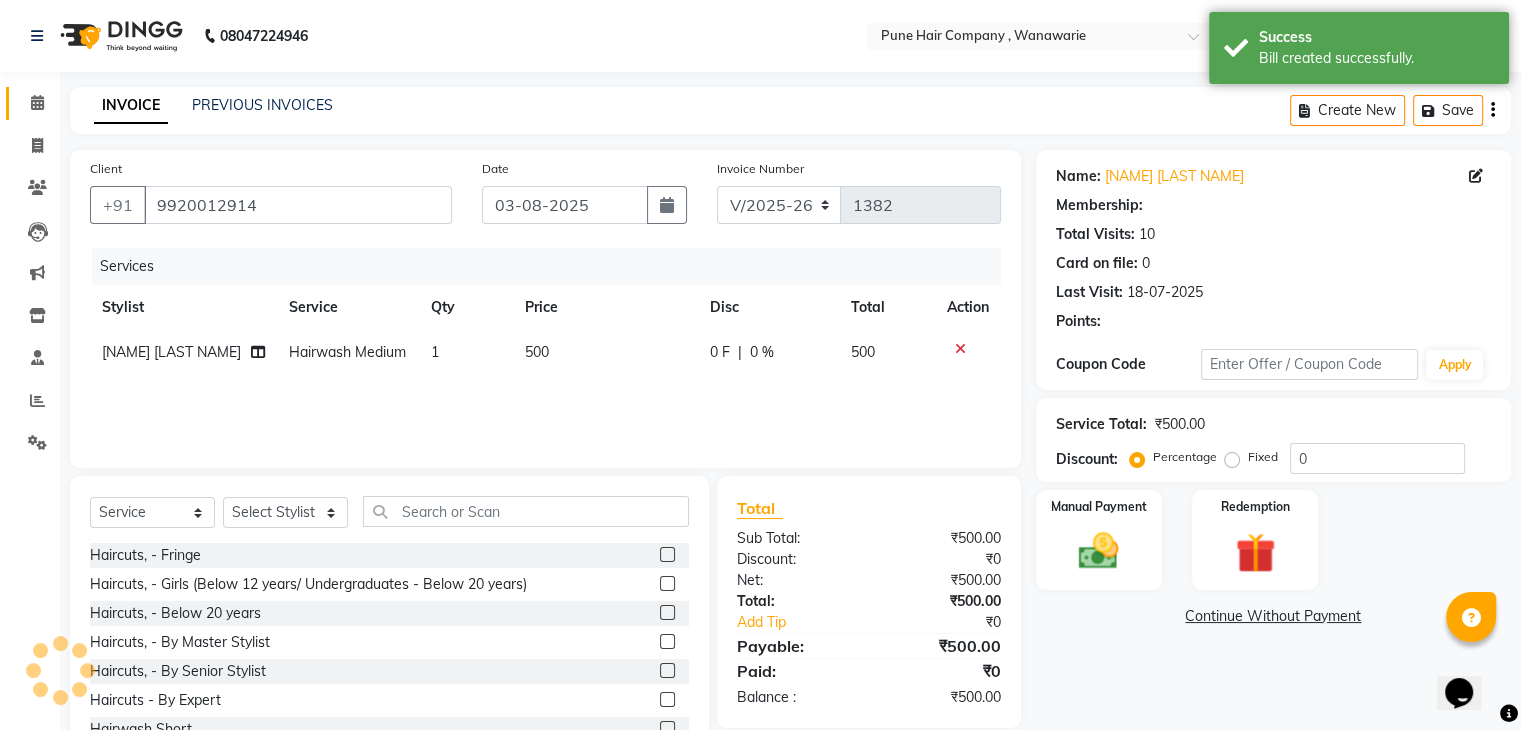 type on "20" 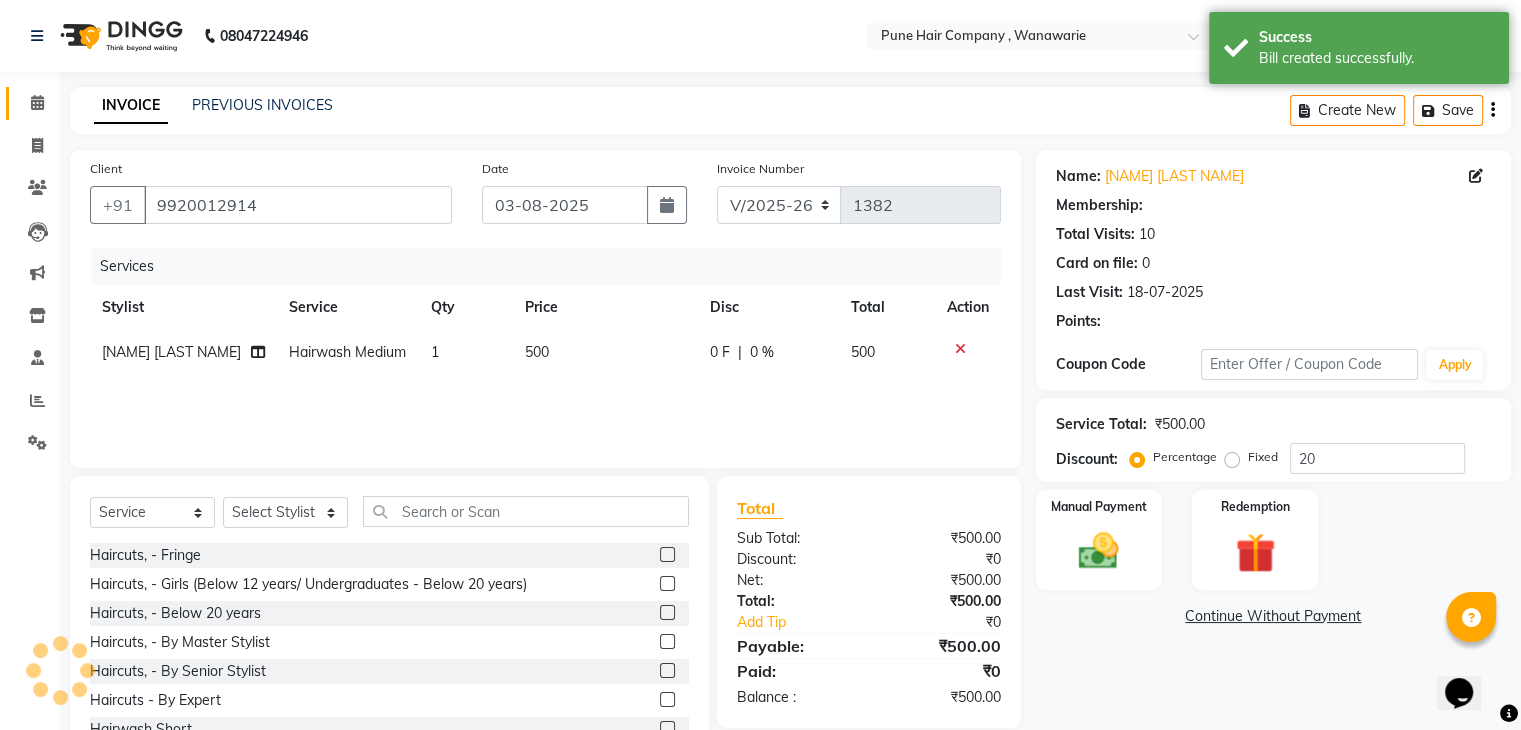 select on "1: Object" 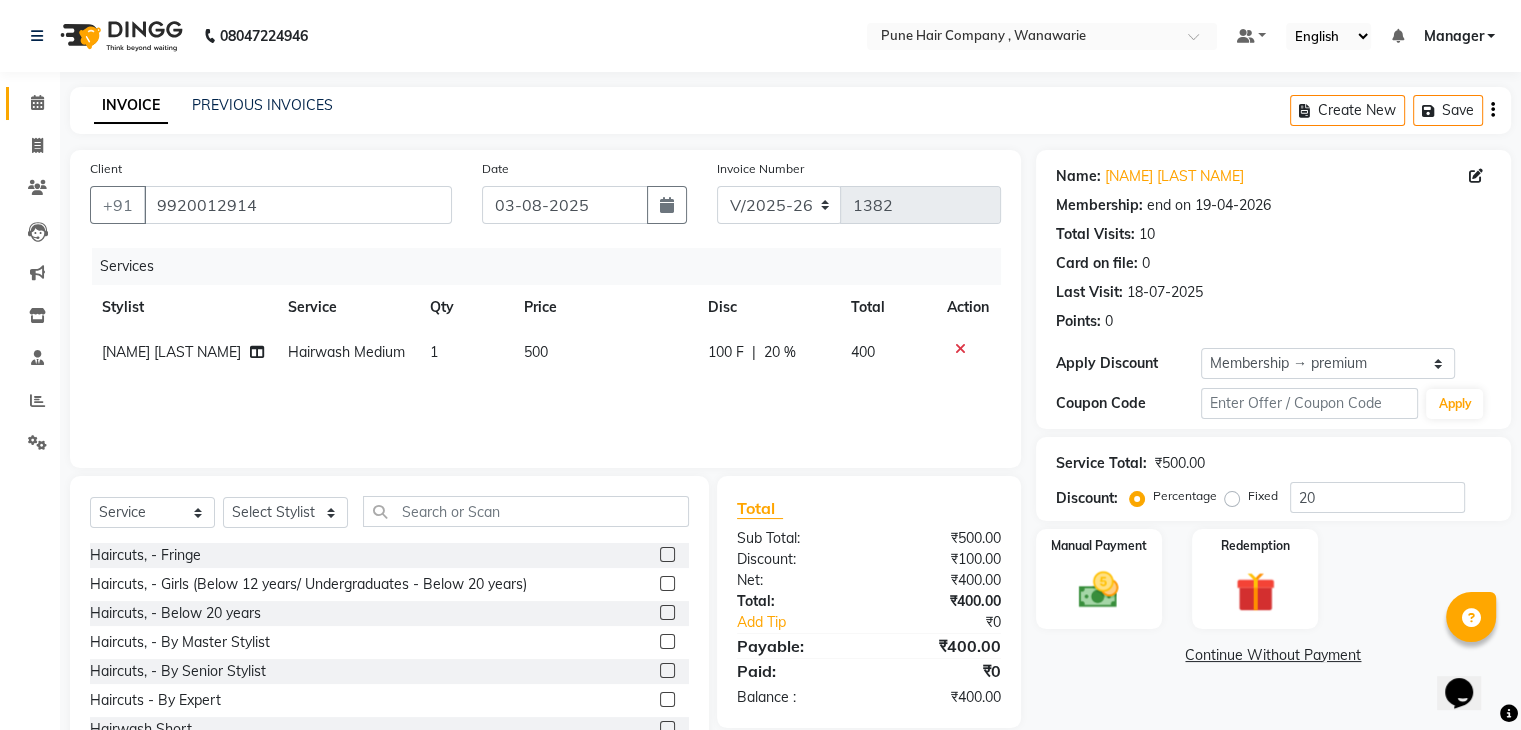 scroll, scrollTop: 72, scrollLeft: 0, axis: vertical 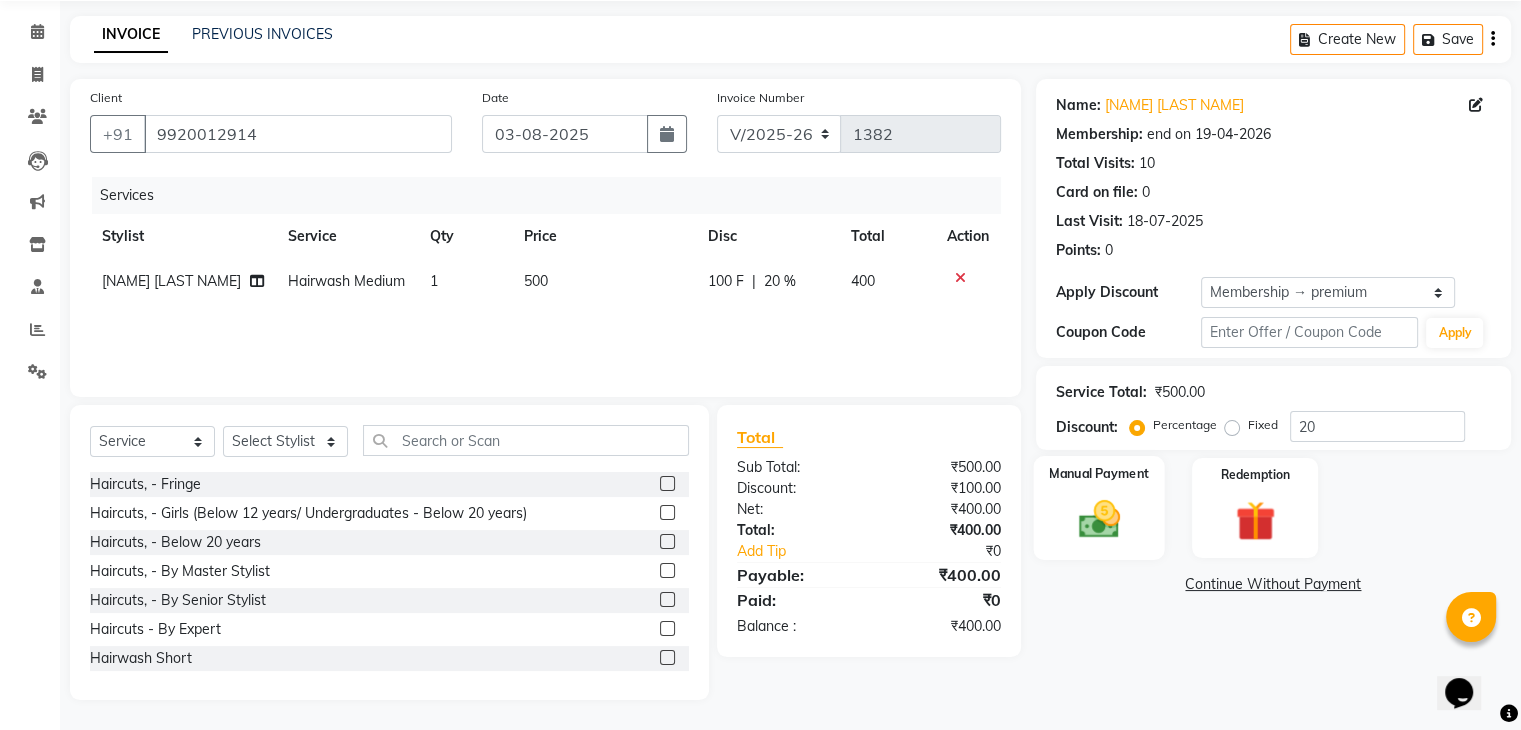 click on "Manual Payment" 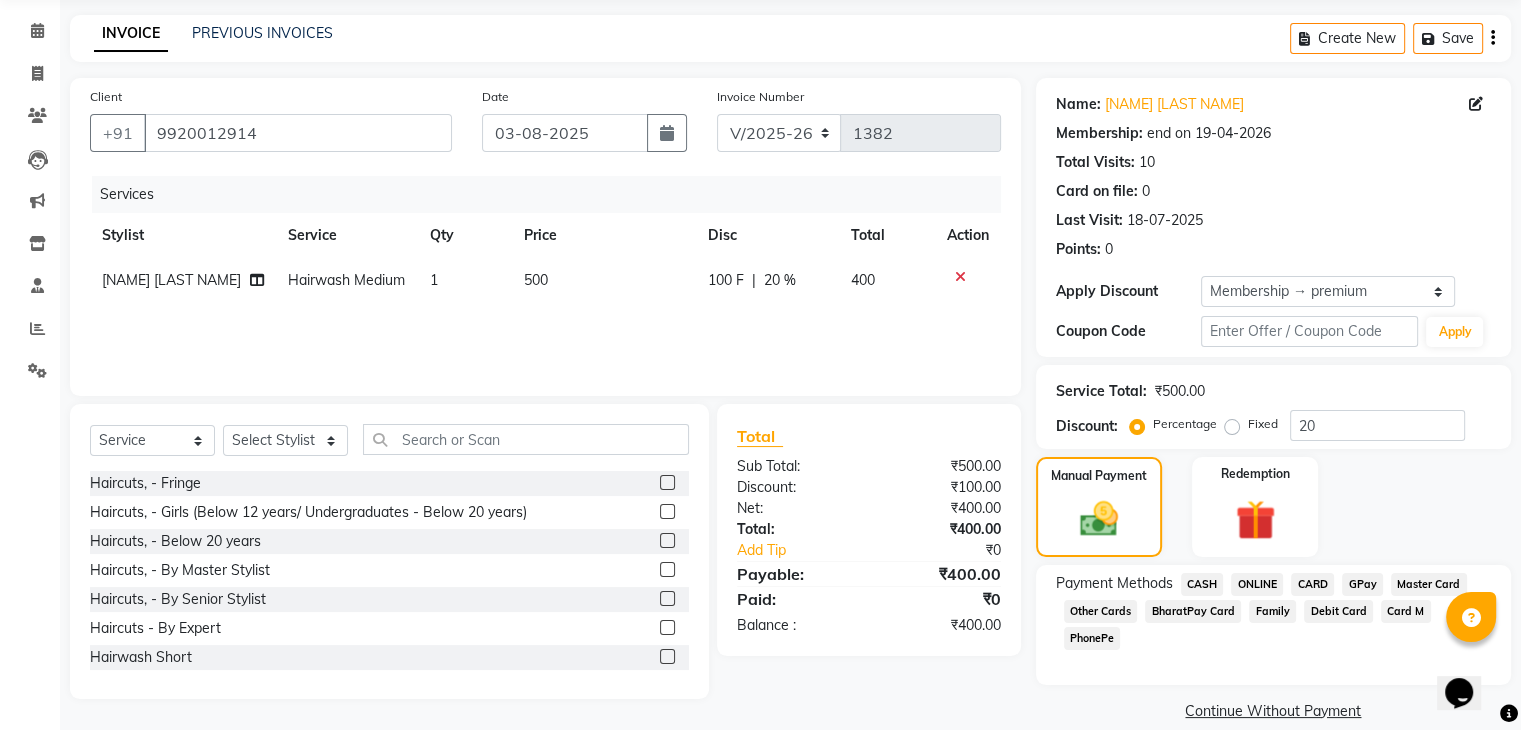 click on "GPay" 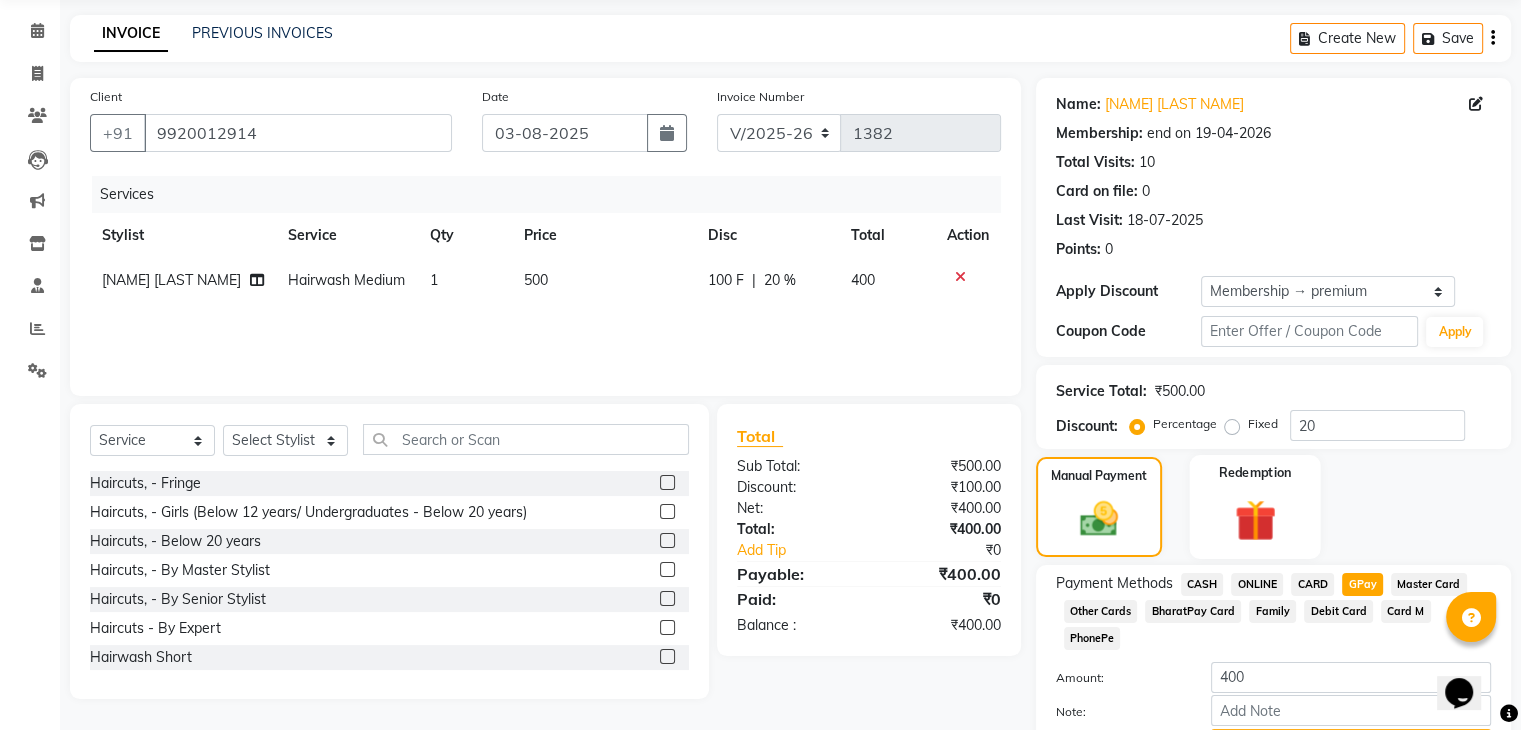 scroll, scrollTop: 156, scrollLeft: 0, axis: vertical 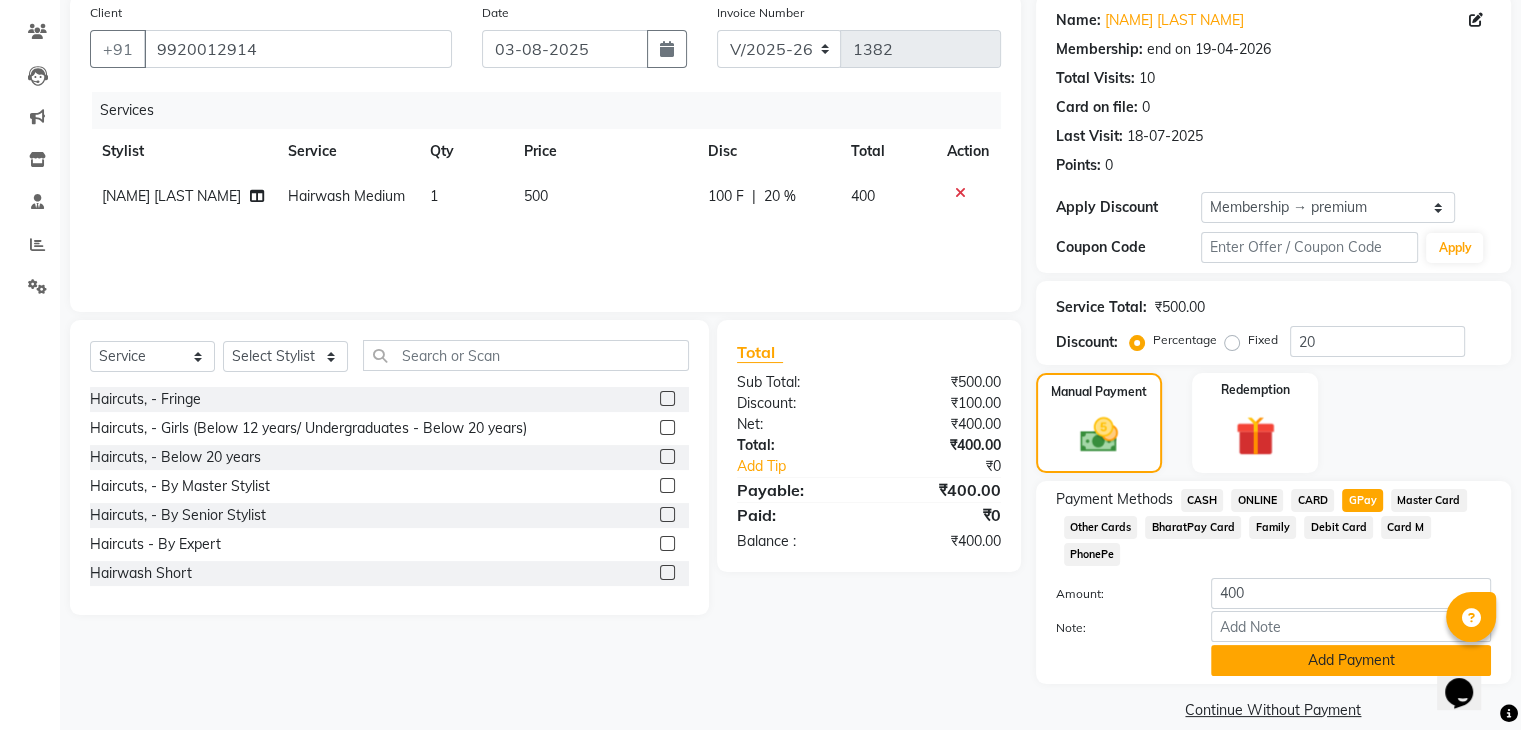 click on "Add Payment" 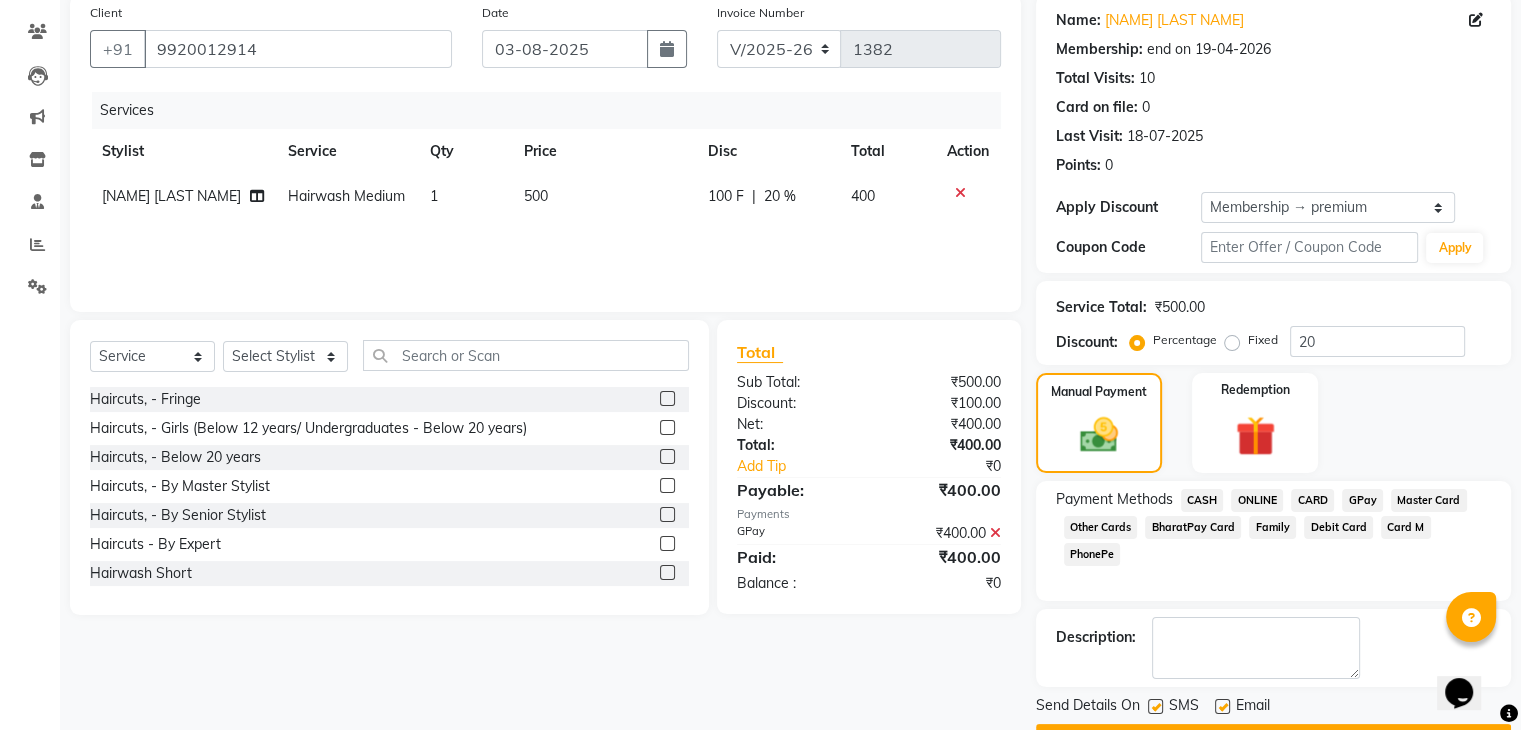 scroll, scrollTop: 209, scrollLeft: 0, axis: vertical 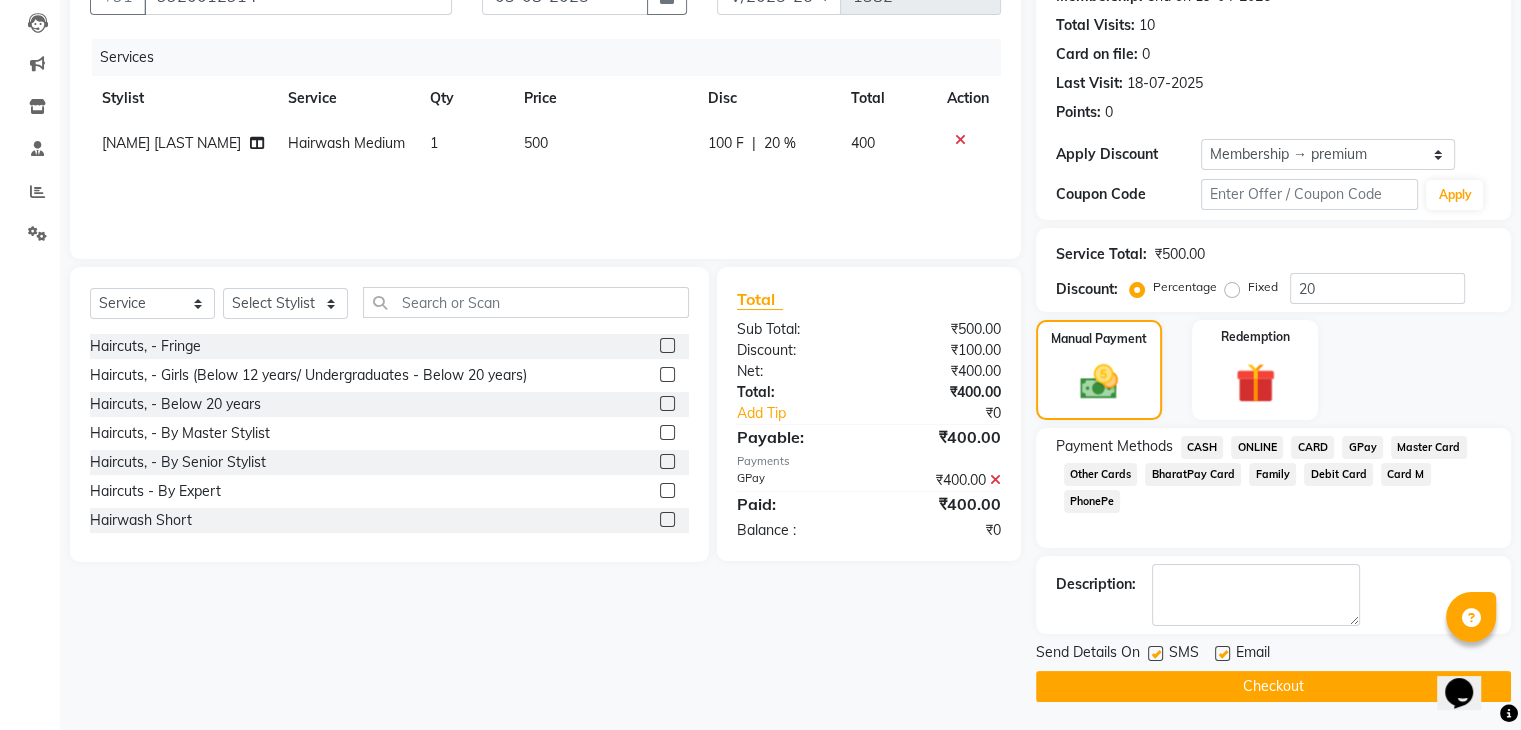 click on "Checkout" 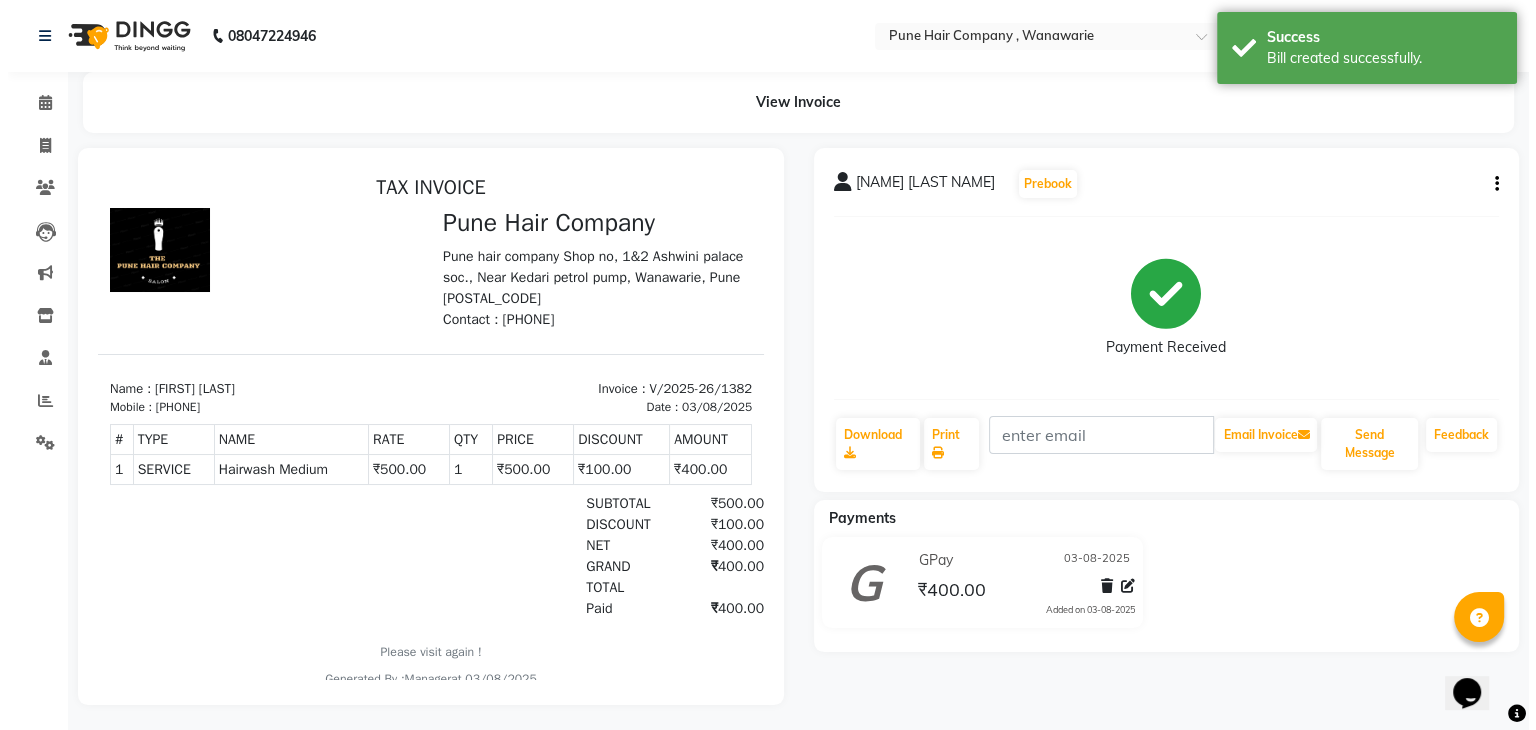 scroll, scrollTop: 0, scrollLeft: 0, axis: both 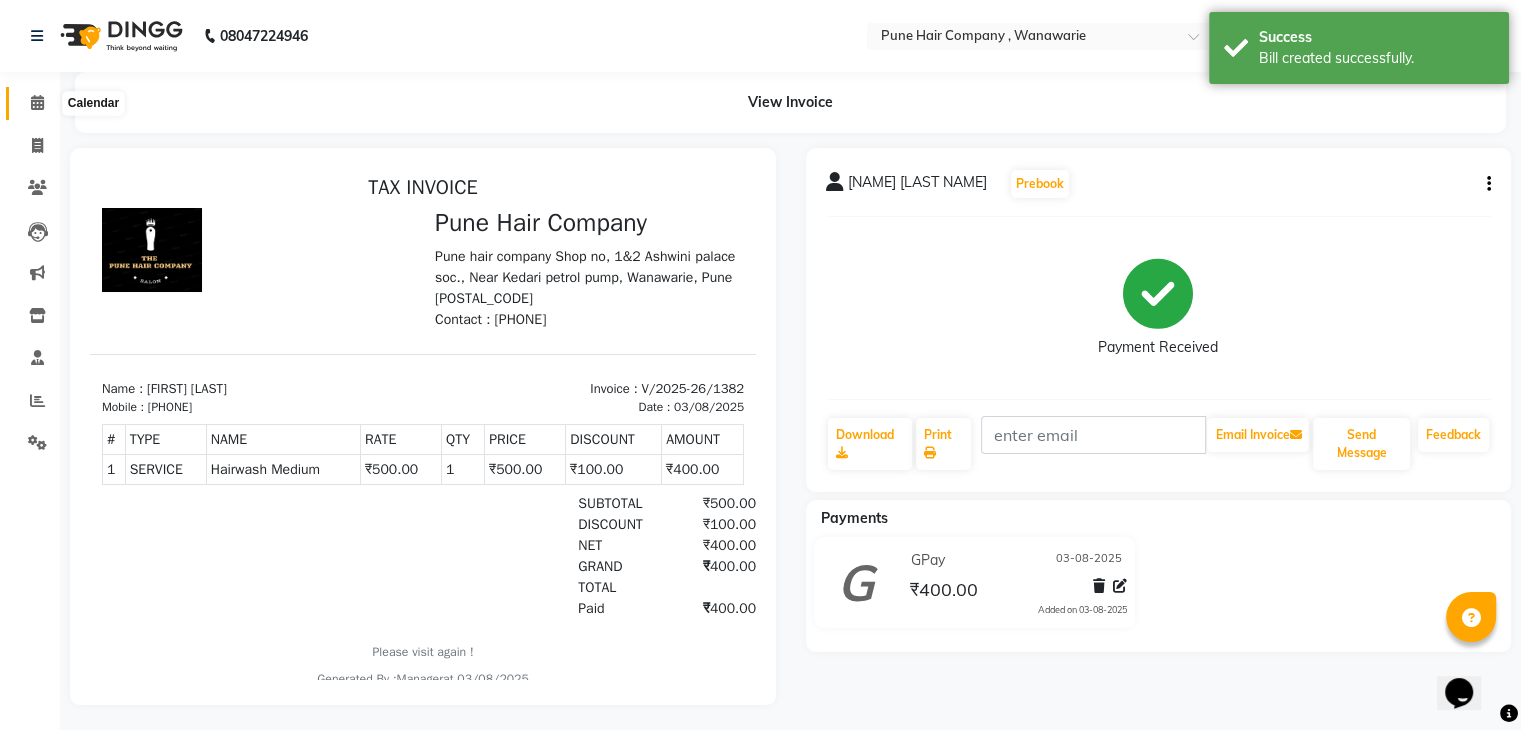 click 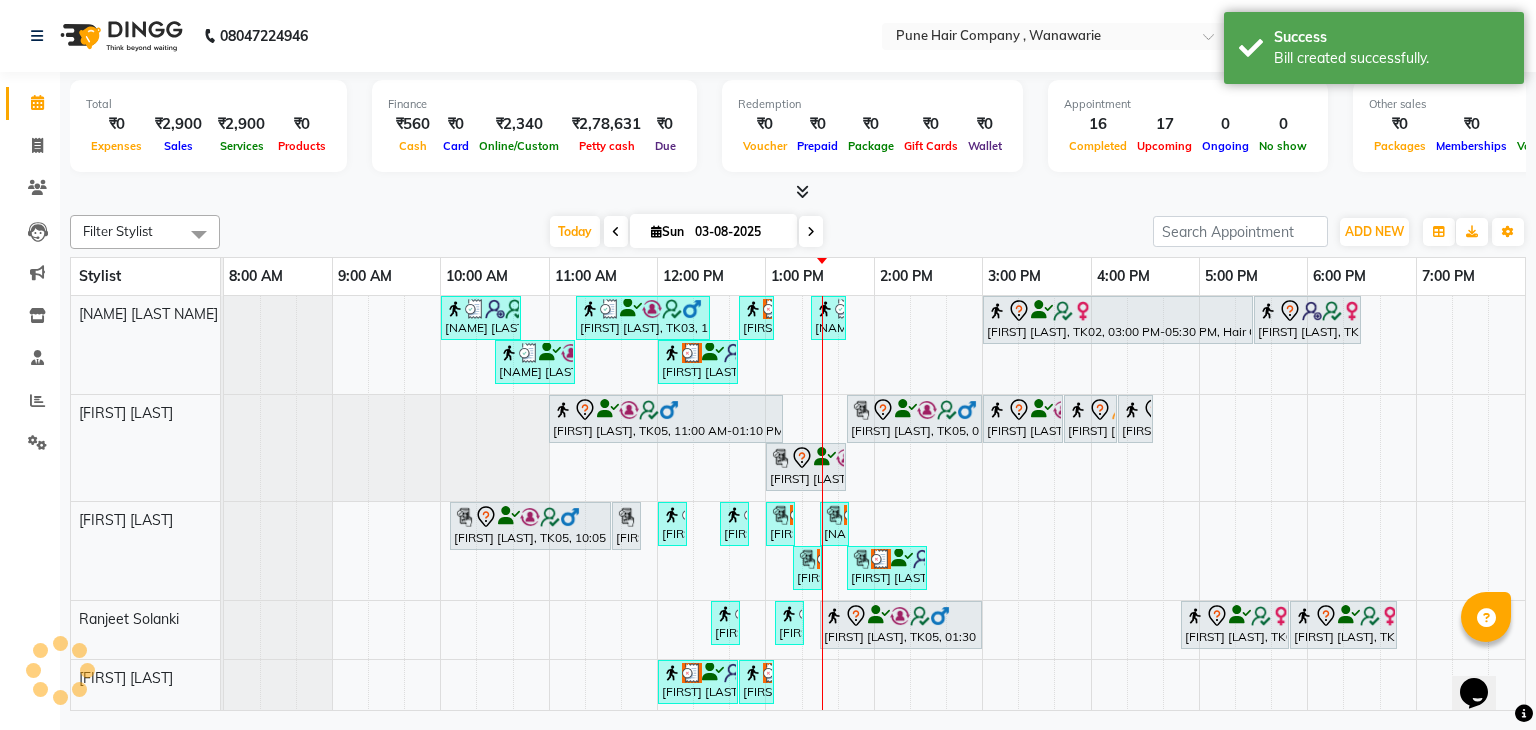 scroll, scrollTop: 0, scrollLeft: 0, axis: both 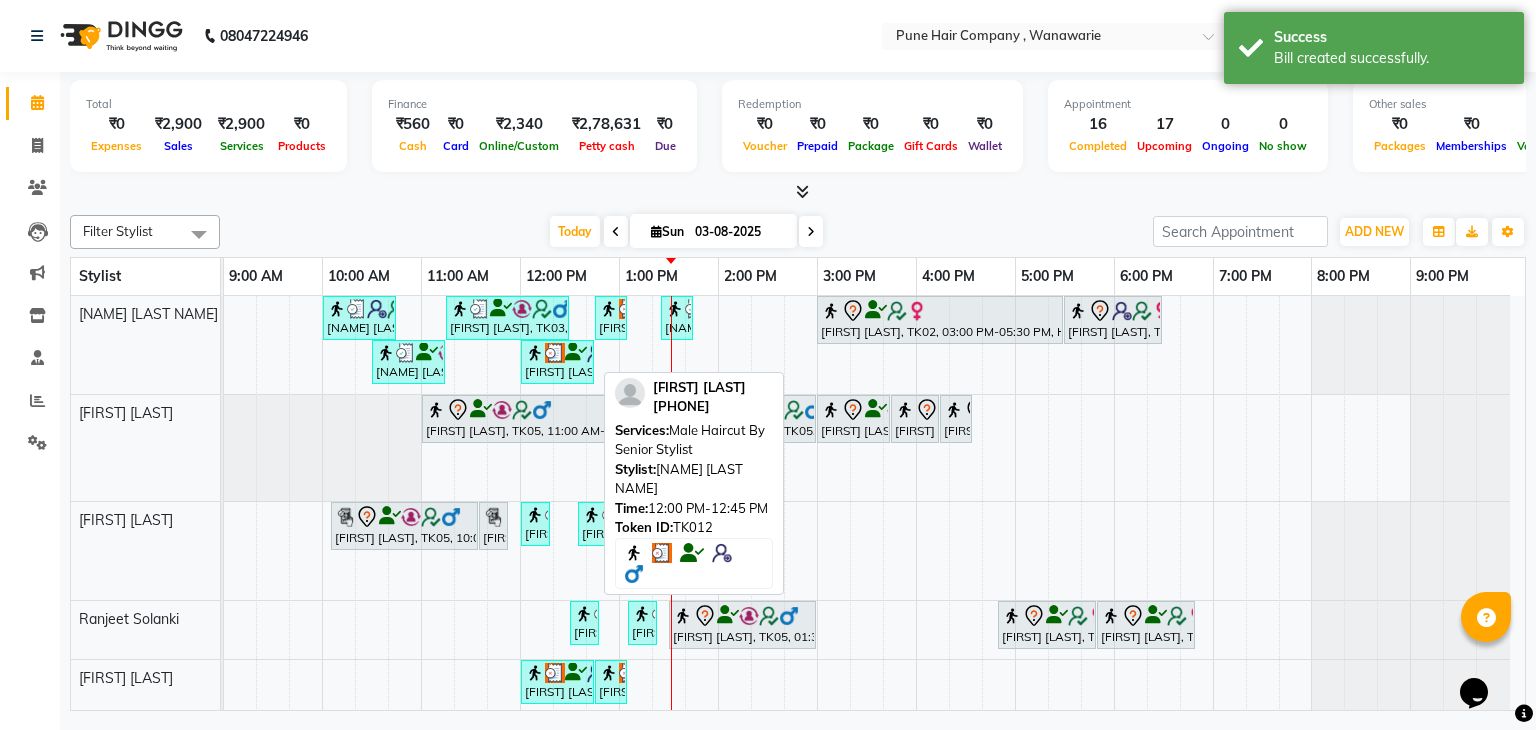 click on "[FIRST] [LAST], TK12, 12:00 PM-12:45 PM, Male Haircut By Senior Stylist" at bounding box center (557, 362) 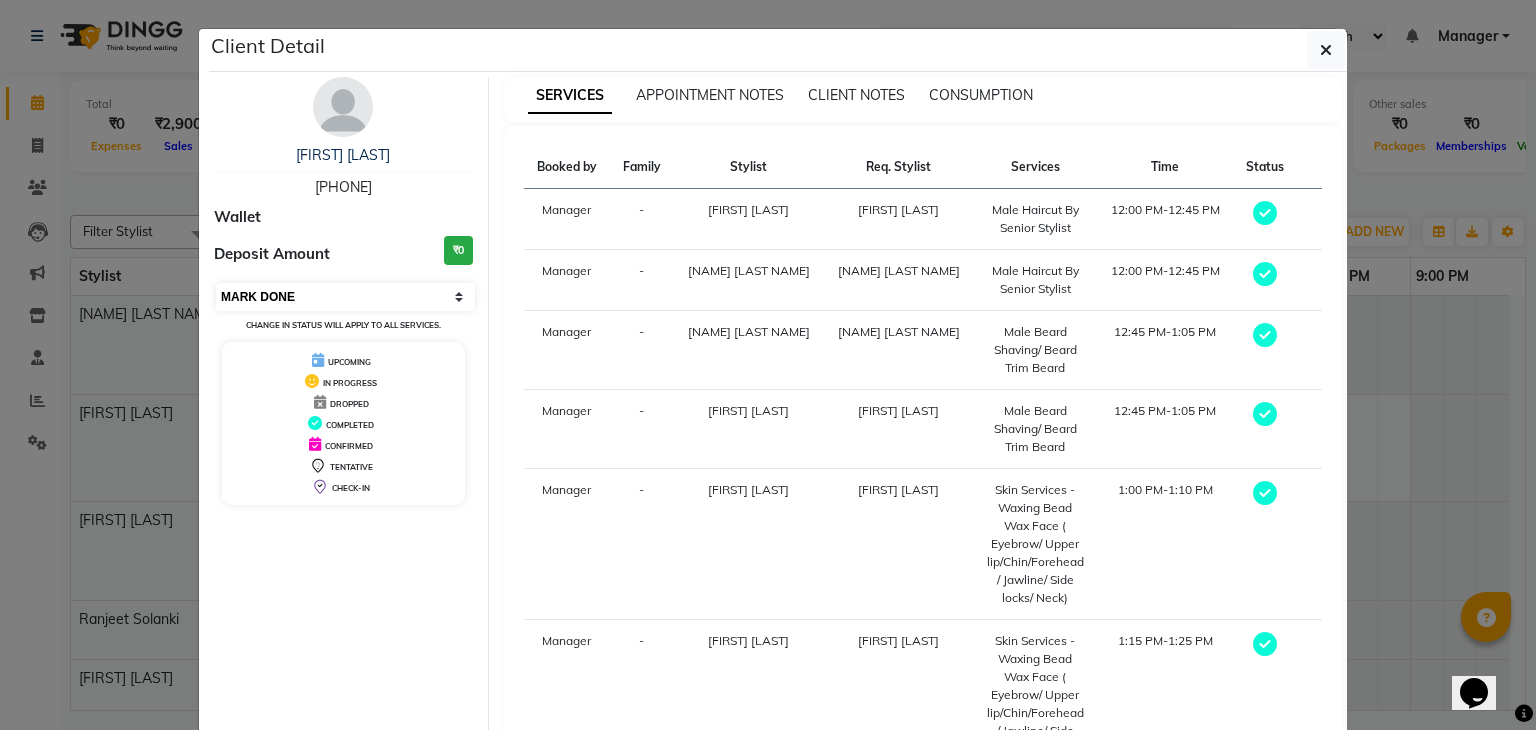 click on "Select MARK DONE UPCOMING" at bounding box center [345, 297] 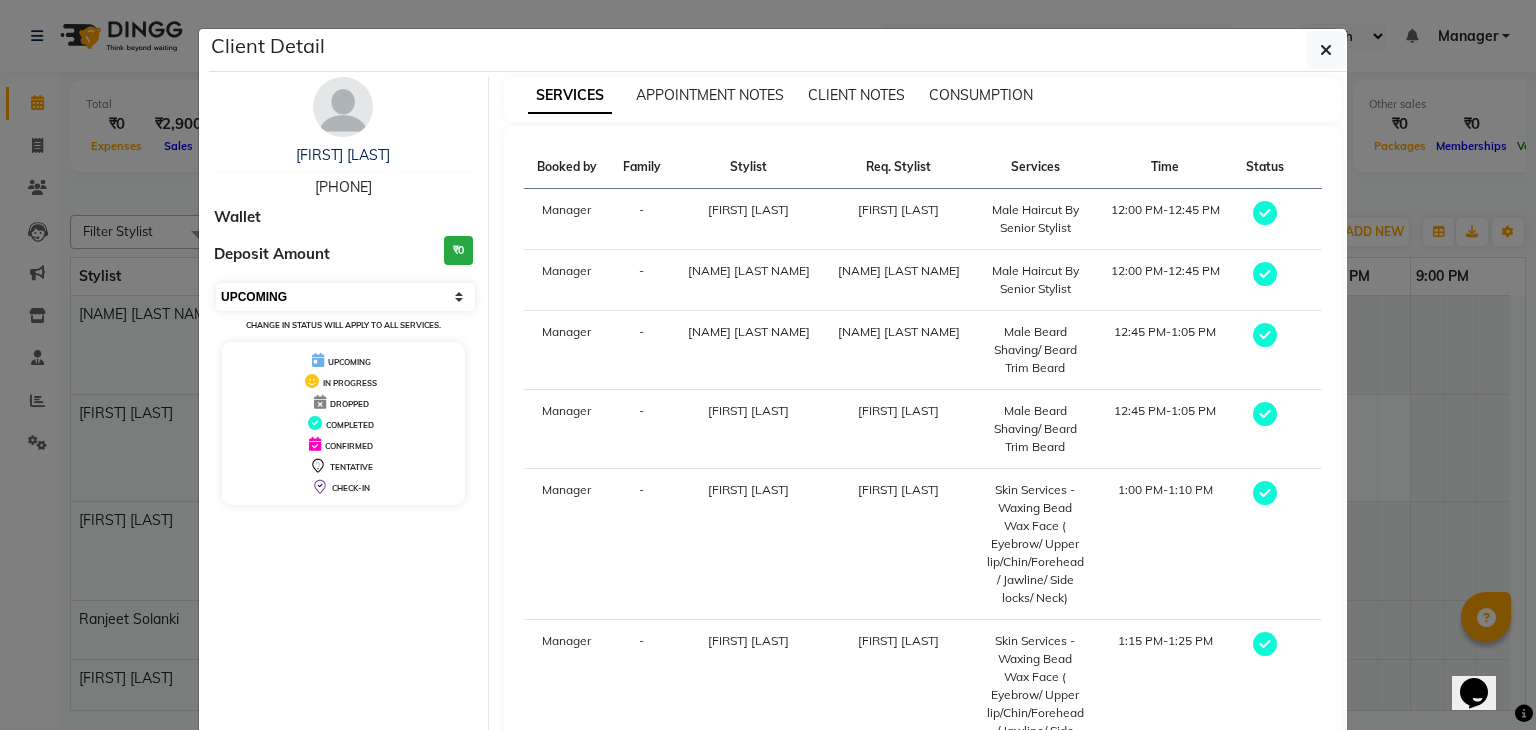 click on "Select MARK DONE UPCOMING" at bounding box center [345, 297] 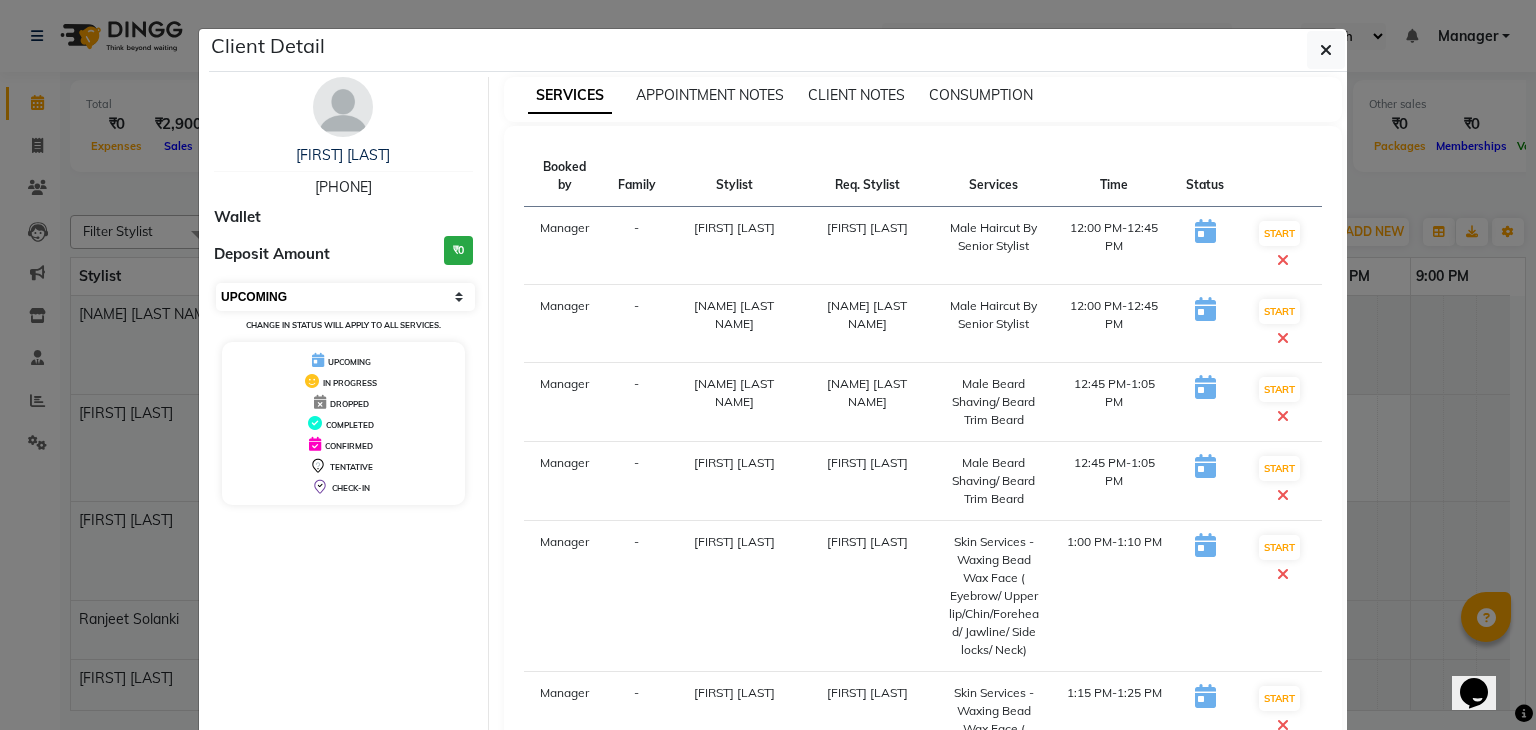 click on "Select IN SERVICE CONFIRMED TENTATIVE CHECK IN MARK DONE DROPPED UPCOMING" at bounding box center (345, 297) 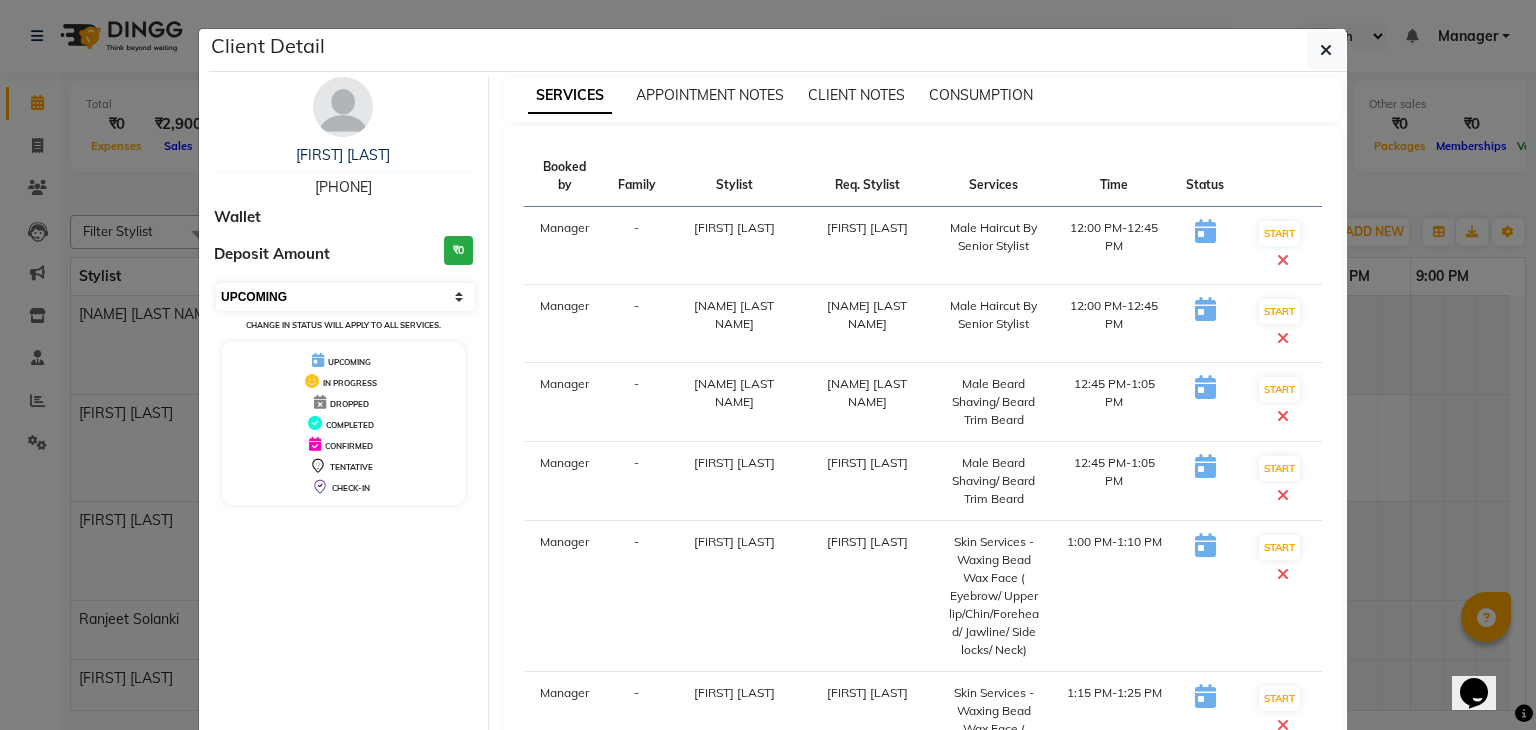 select on "7" 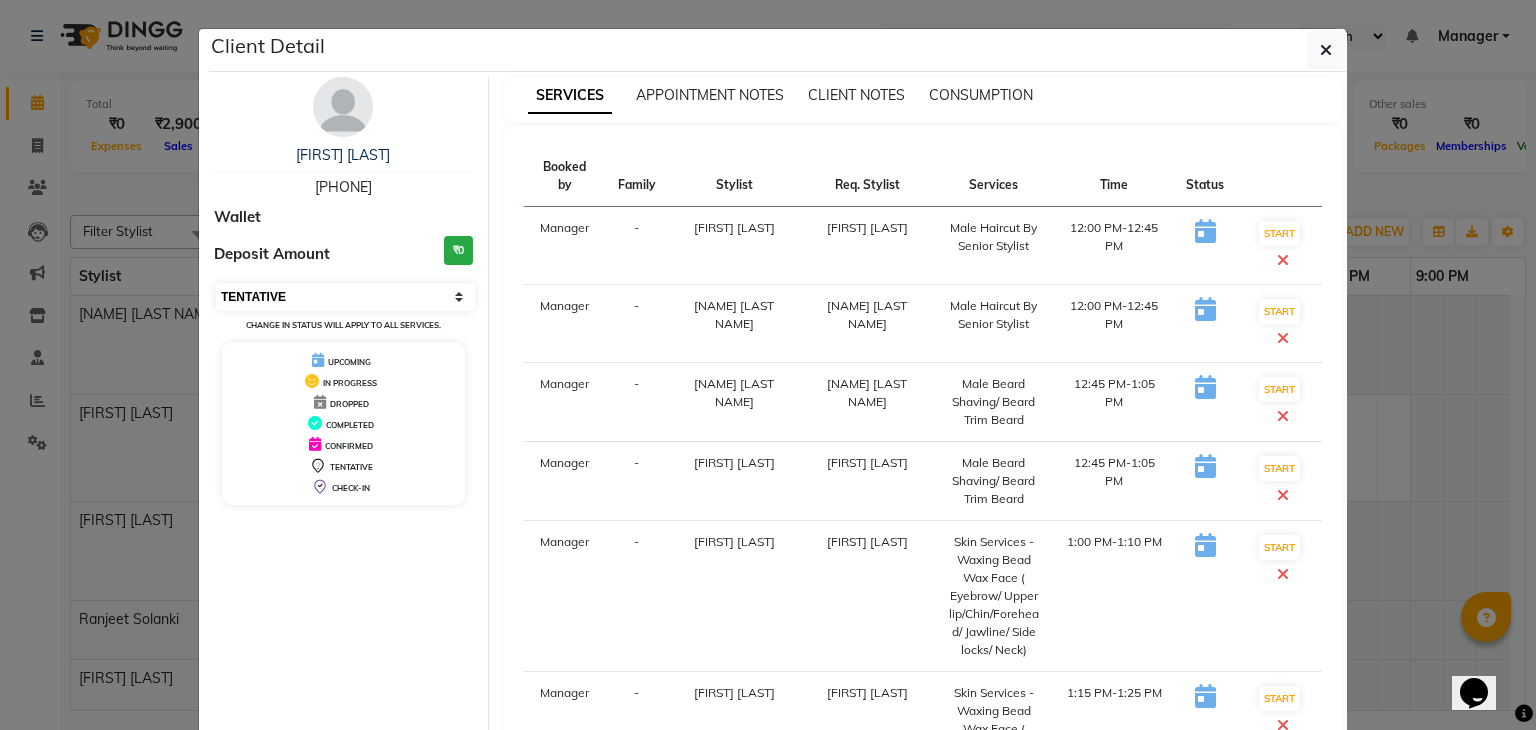 click on "Select IN SERVICE CONFIRMED TENTATIVE CHECK IN MARK DONE DROPPED UPCOMING" at bounding box center (345, 297) 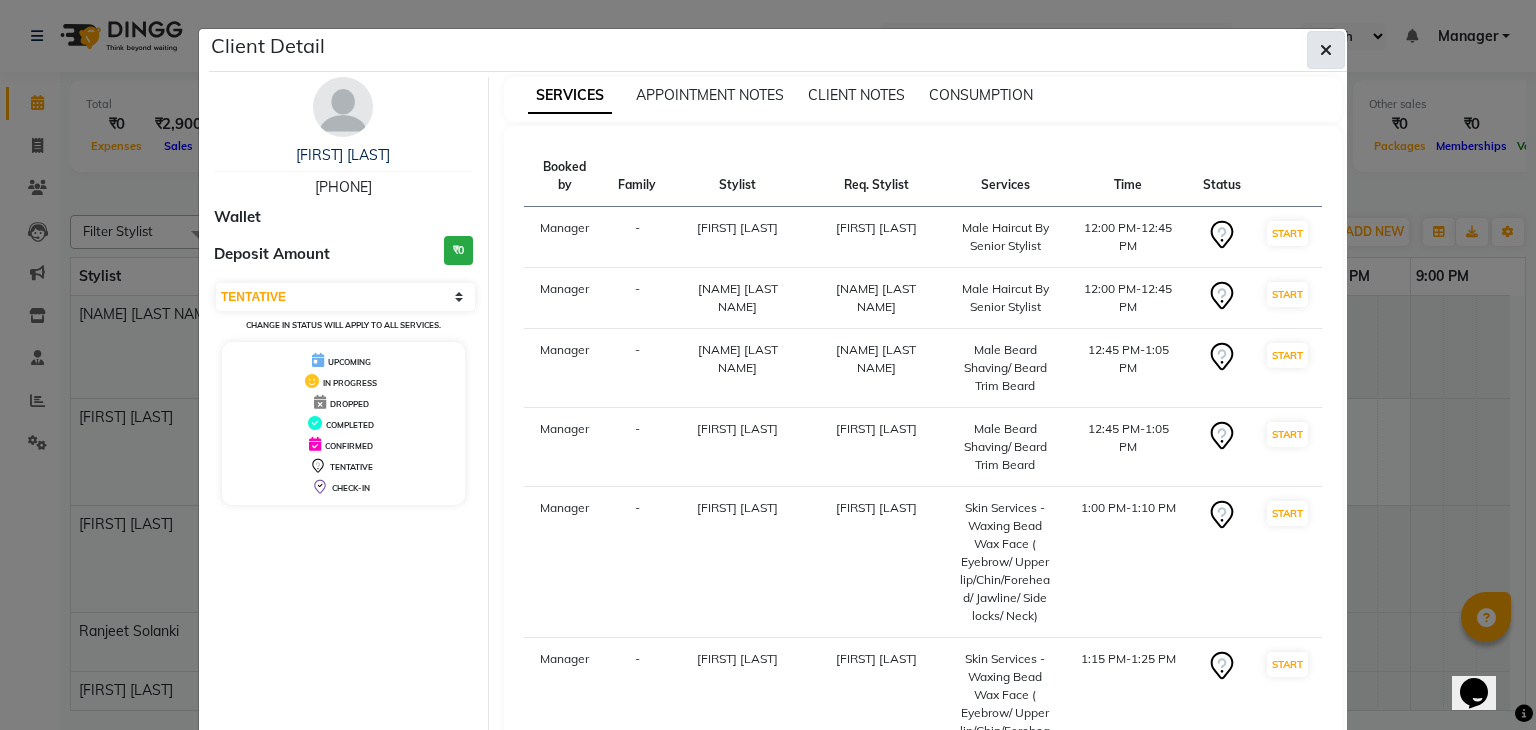 click 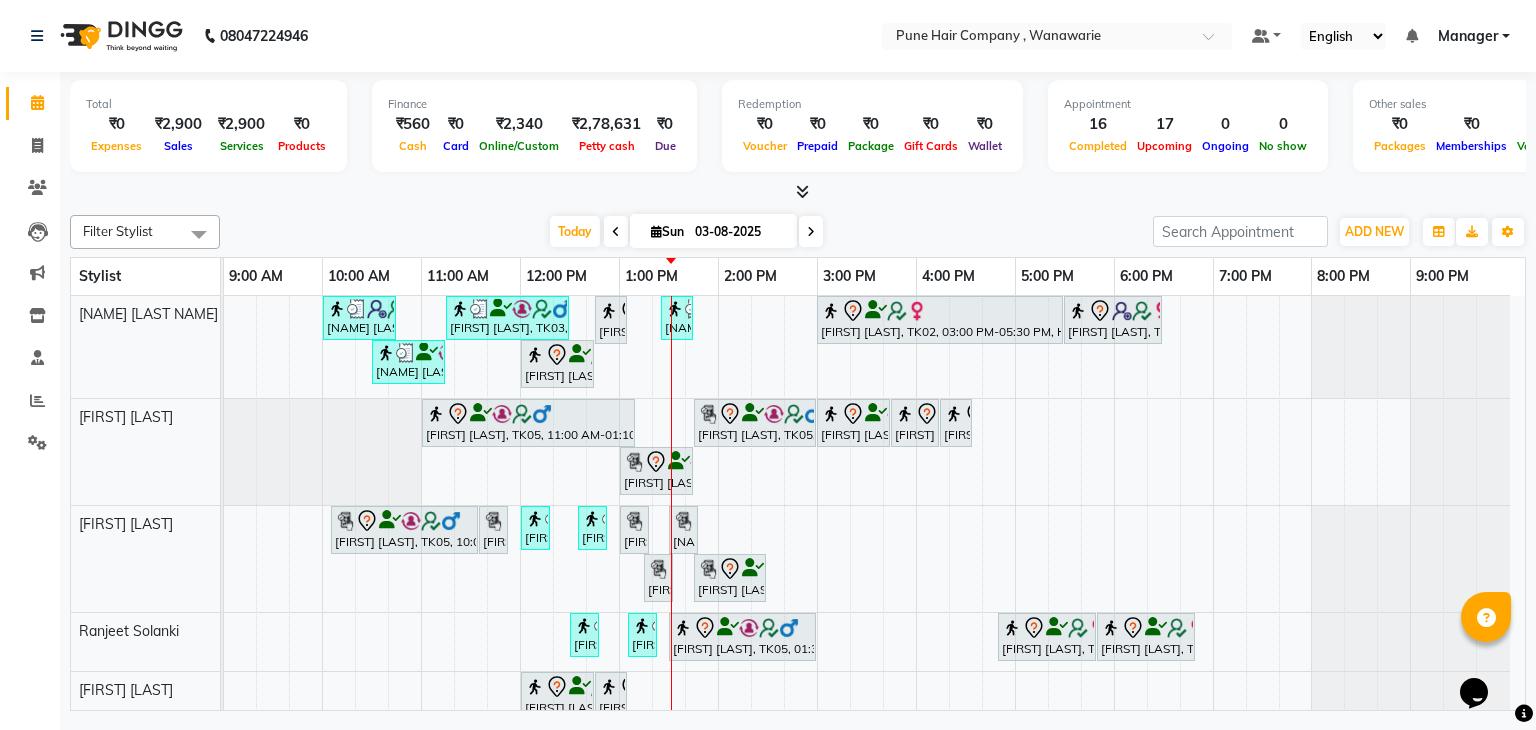 scroll, scrollTop: 114, scrollLeft: 0, axis: vertical 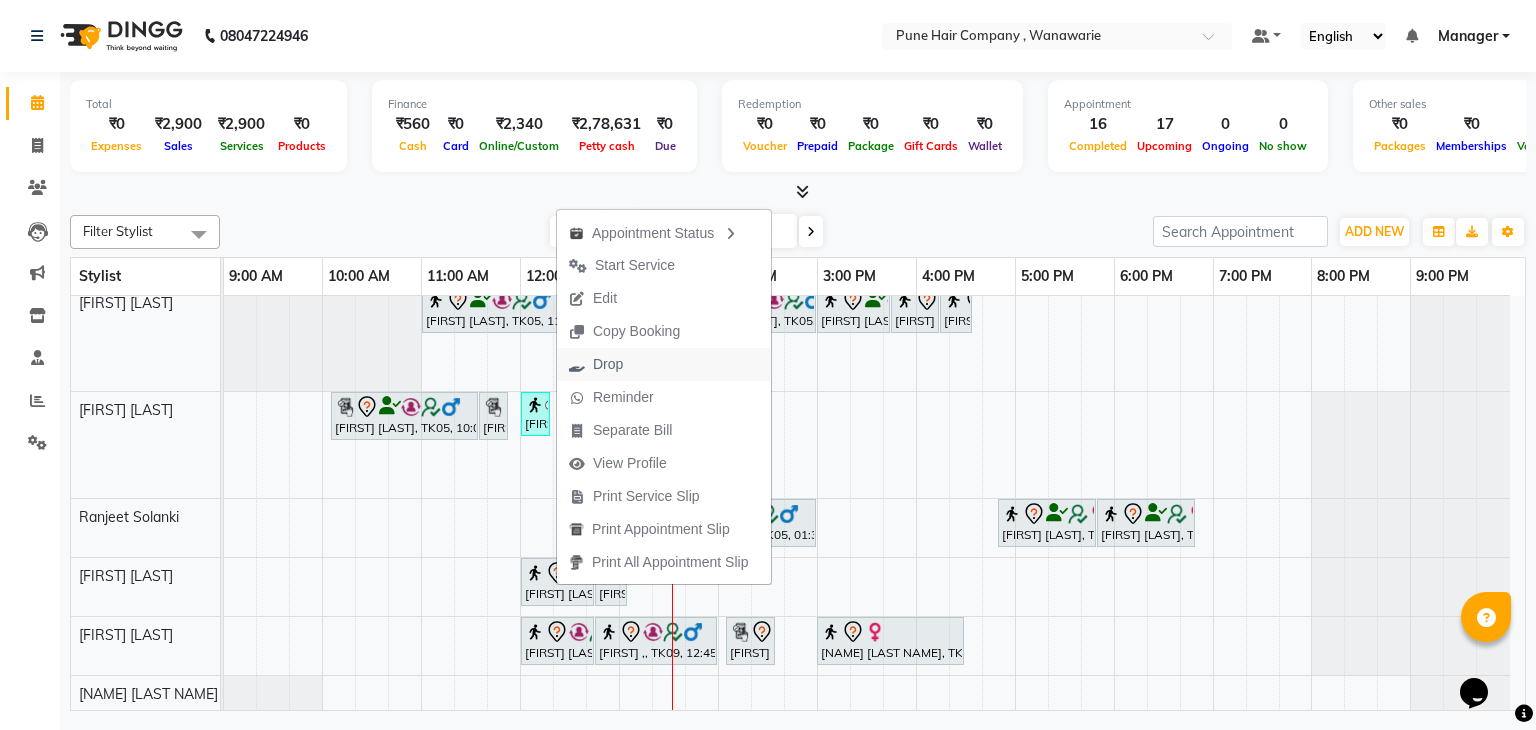 click on "Drop" at bounding box center [596, 364] 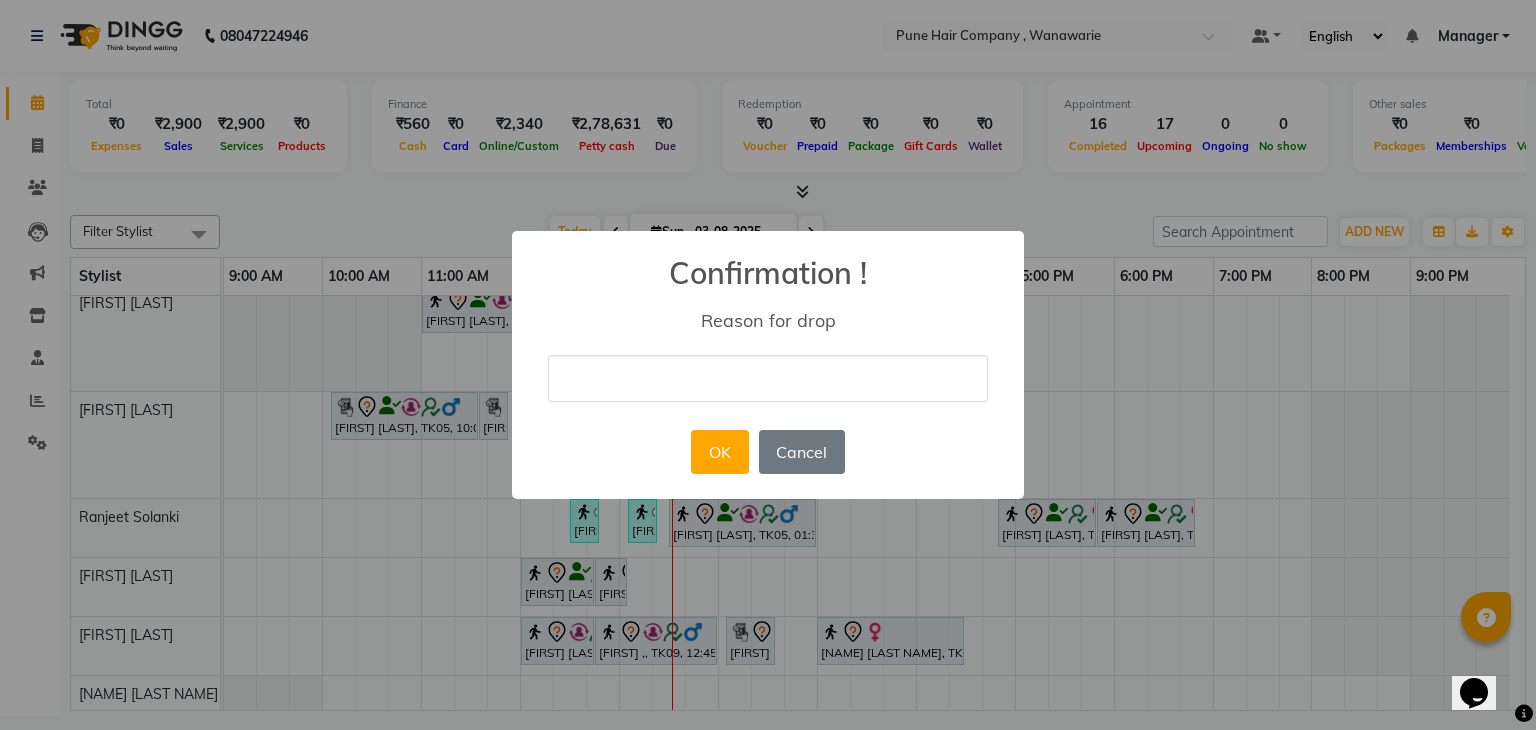 click at bounding box center (768, 378) 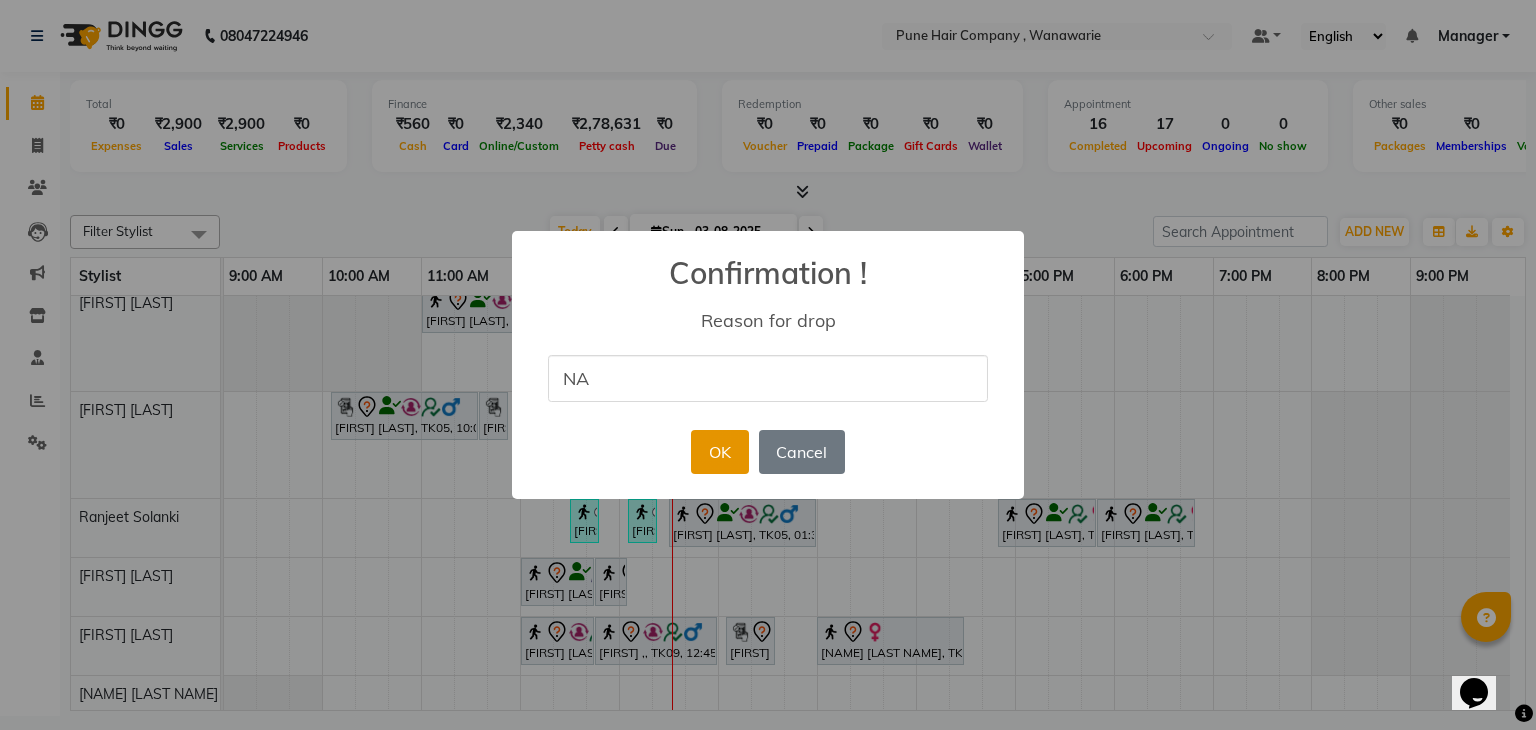 click on "OK" at bounding box center [719, 452] 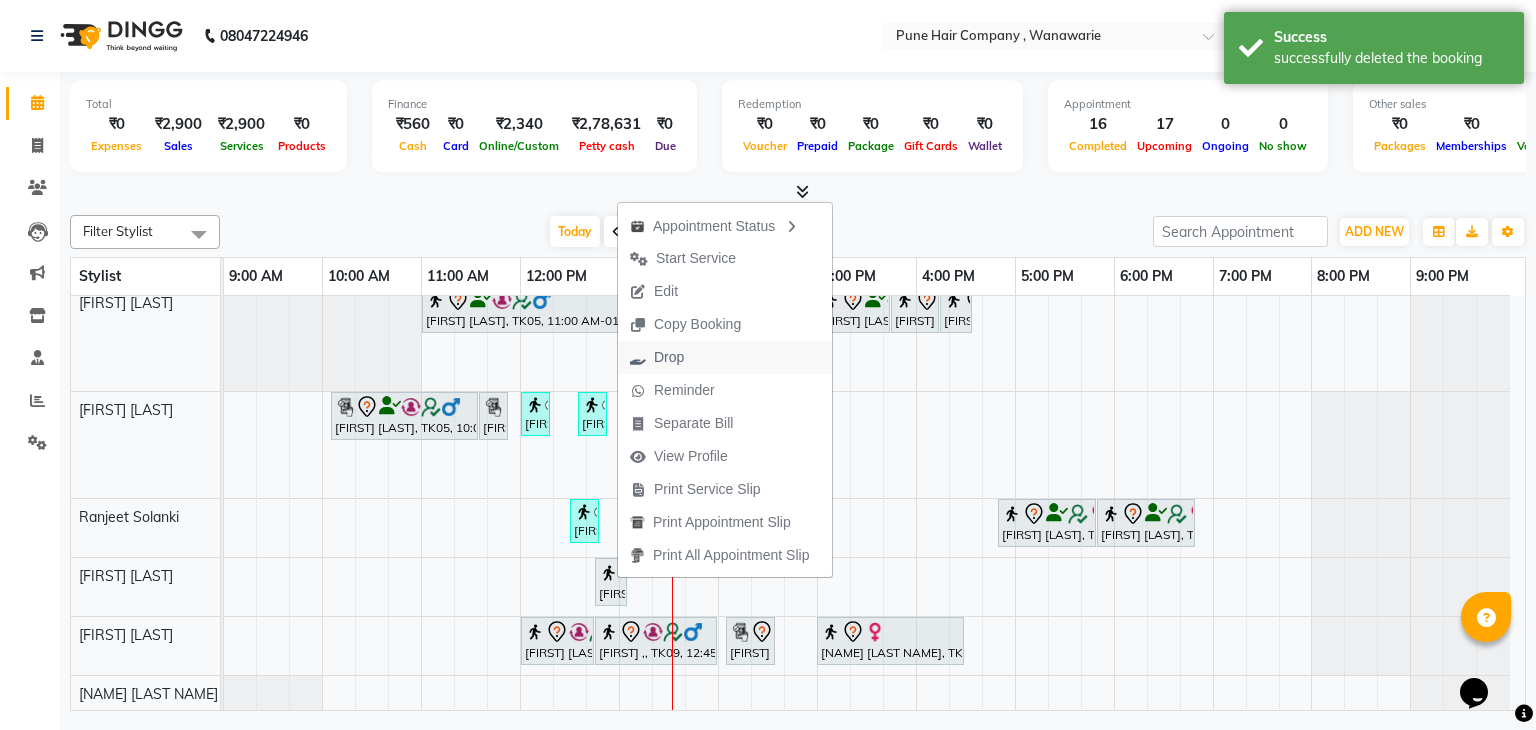 click on "Drop" at bounding box center [657, 357] 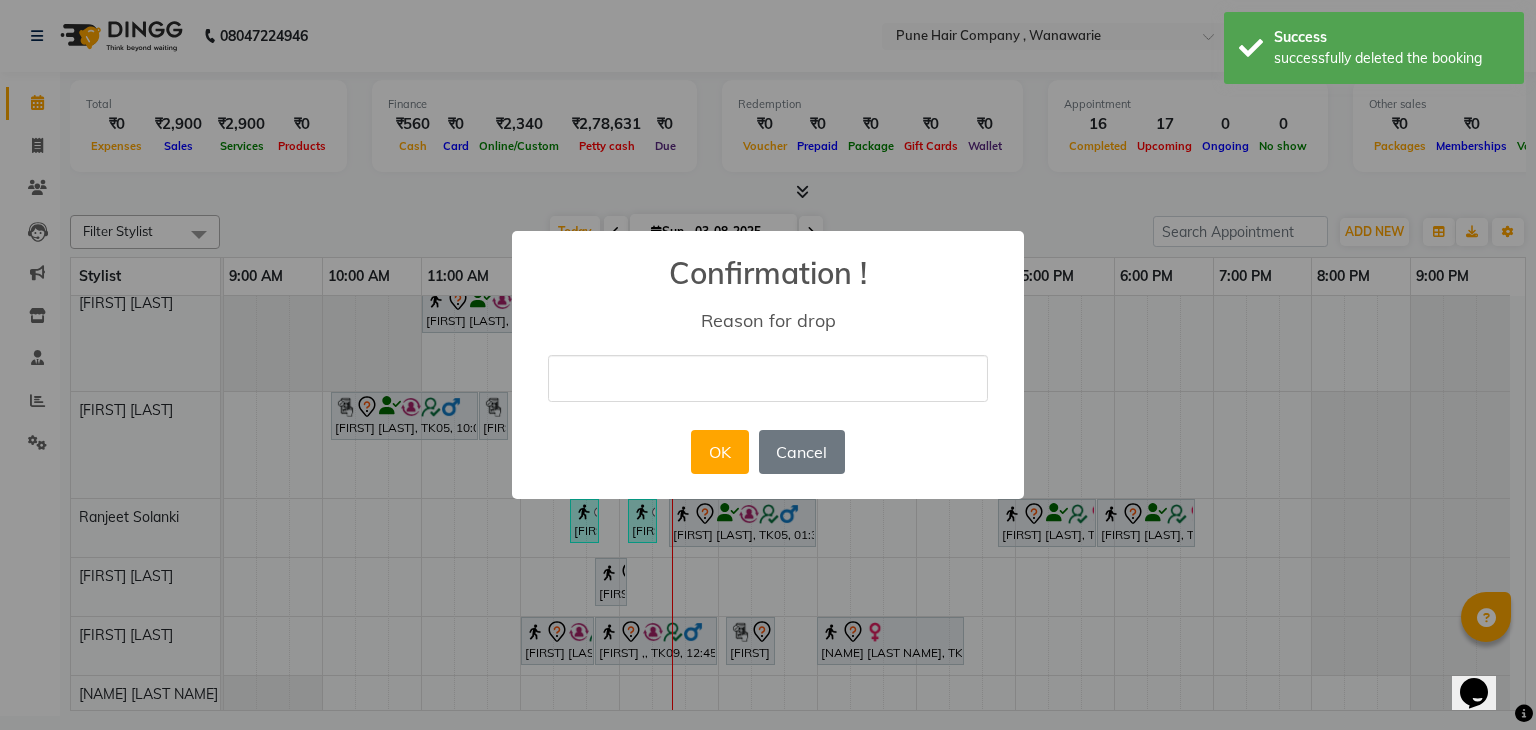 click at bounding box center [768, 378] 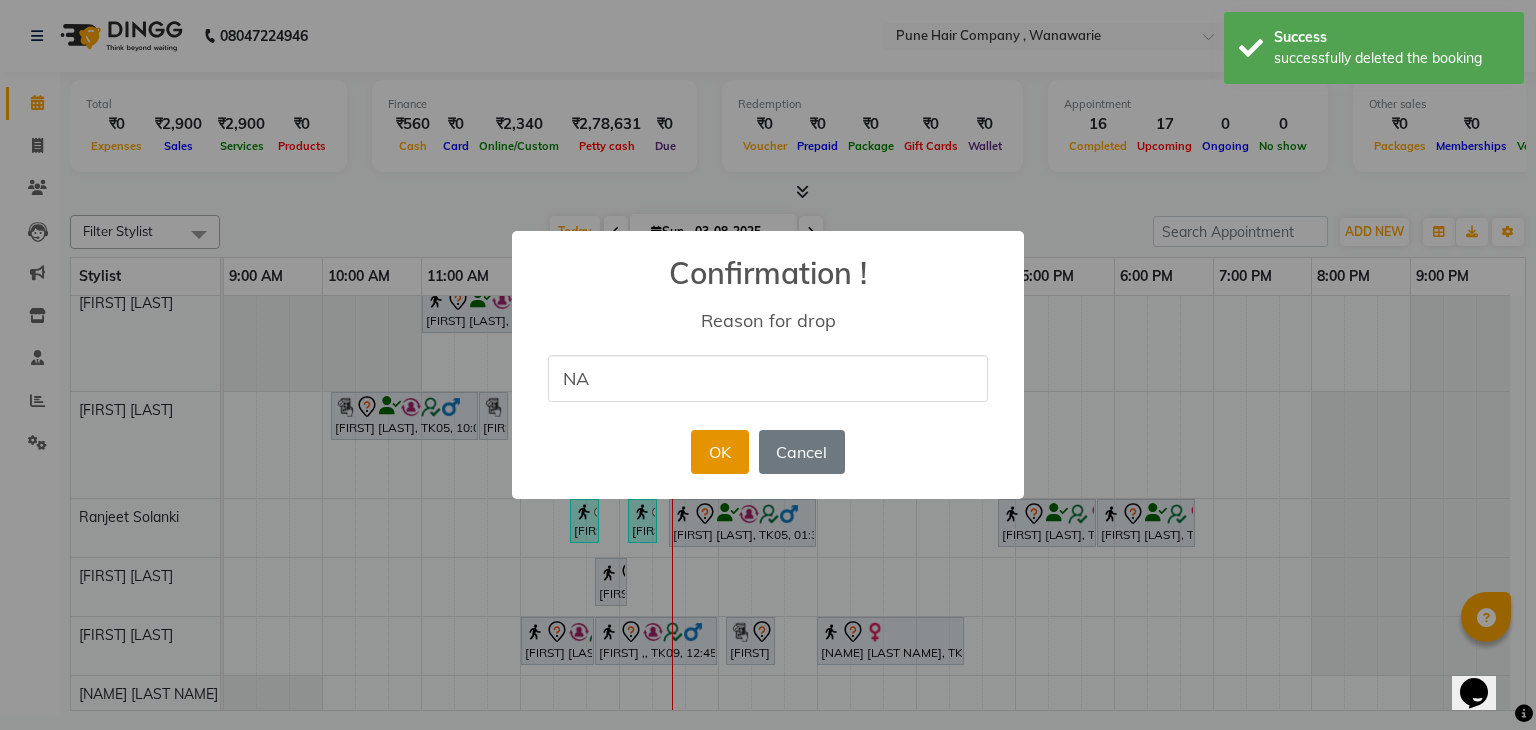 click on "OK" at bounding box center [719, 452] 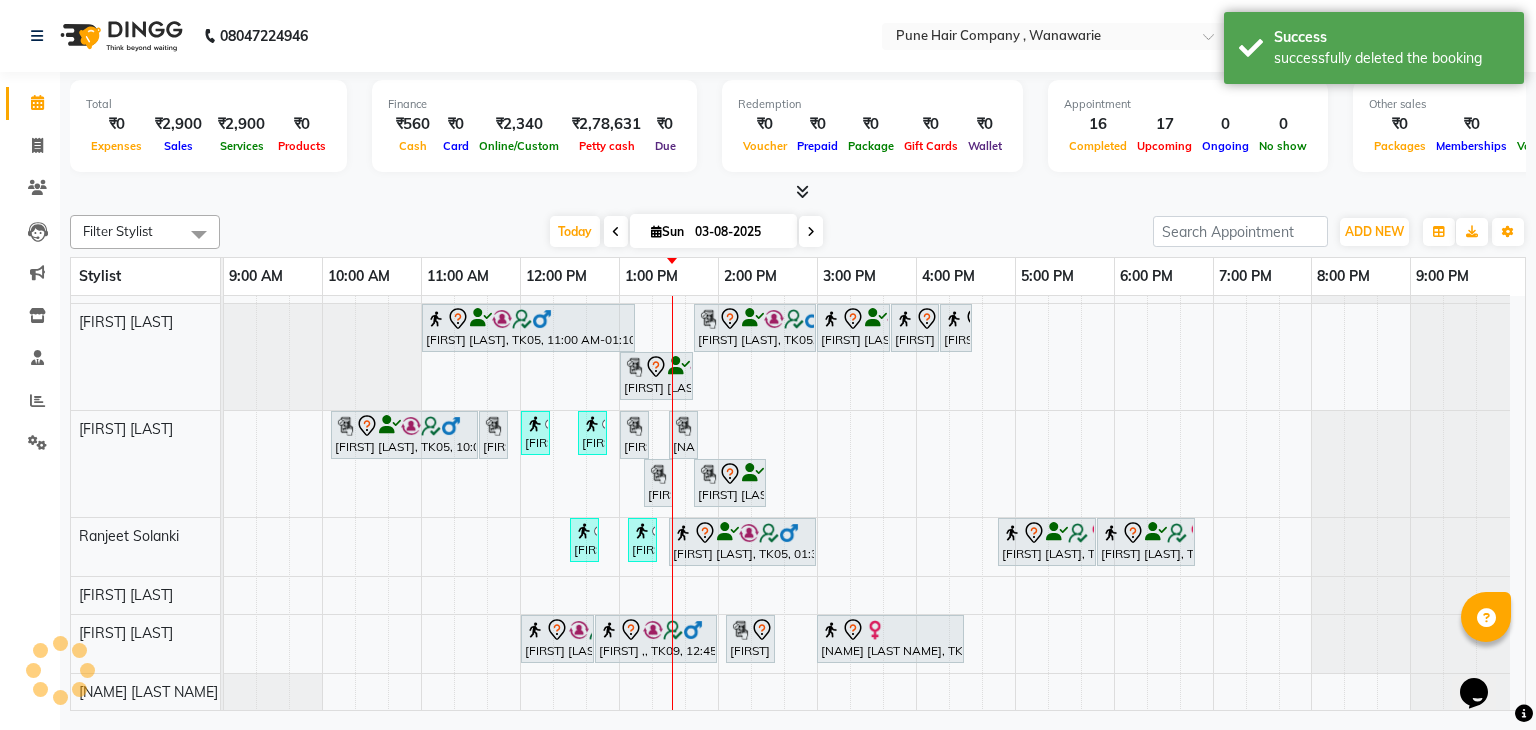scroll, scrollTop: 93, scrollLeft: 0, axis: vertical 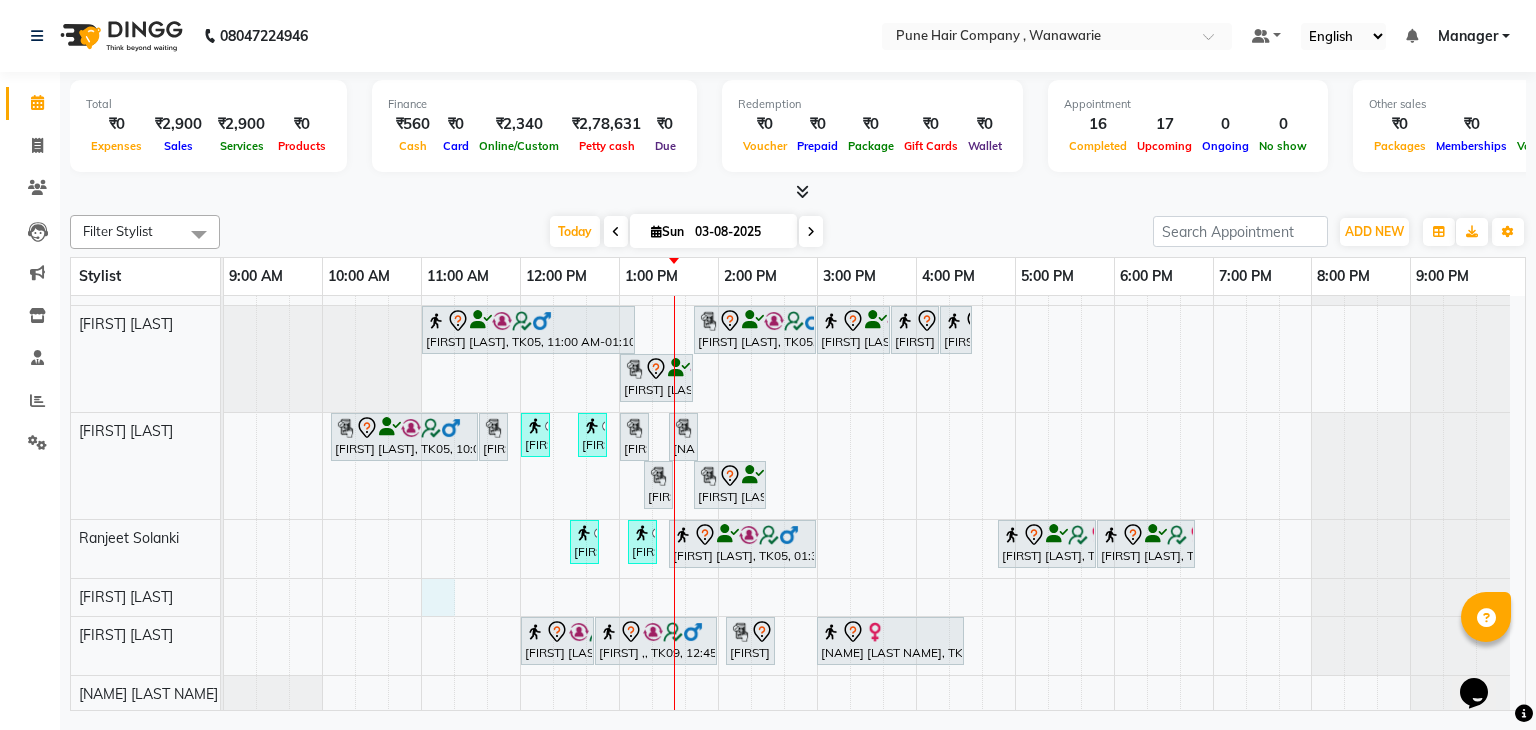 click on "Sohrab Anklesaria, TK04, 10:00 AM-10:45 AM, Male Haircut By Senior Stylist     Srinivas Iyer, TK03, 11:15 AM-12:30 PM, Male Hair Colour - Inoa Global Colour (includes moustache)             Ali Asgar Husain, TK12, 12:45 PM-01:05 PM, Male Beard Shaving/ Beard Trim Beard     Priyanka Rajdhan, TK11, 01:25 PM-01:45 PM,  Hairwash Medium             Shital karande, TK02, 03:00 PM-05:30 PM, Hair Colour - Inoa Global Medium             Varija khanna, TK01, 05:30 PM-06:30 PM, Haircuts, - By Senior Stylist     Srinivas Iyer, TK03, 10:30 AM-11:15 AM, Male Haircut By Senior Stylist             Ali Asgar Husain, TK12, 12:00 PM-12:45 PM, Male Haircut By Senior Stylist             Harsh K, TK05, 11:00 AM-01:10 PM, Hair Colour - Inoa Global Medium             Harsh K, TK05, 01:45 PM-03:00 PM, Male Hair Colour - Inoa Global Colour (includes moustache)             Tulshi ,, TK06, 03:00 PM-03:45 PM, Hair Treatments - Hair Treatment Care (Hydrating/ Purifying) Medium" at bounding box center [874, 458] 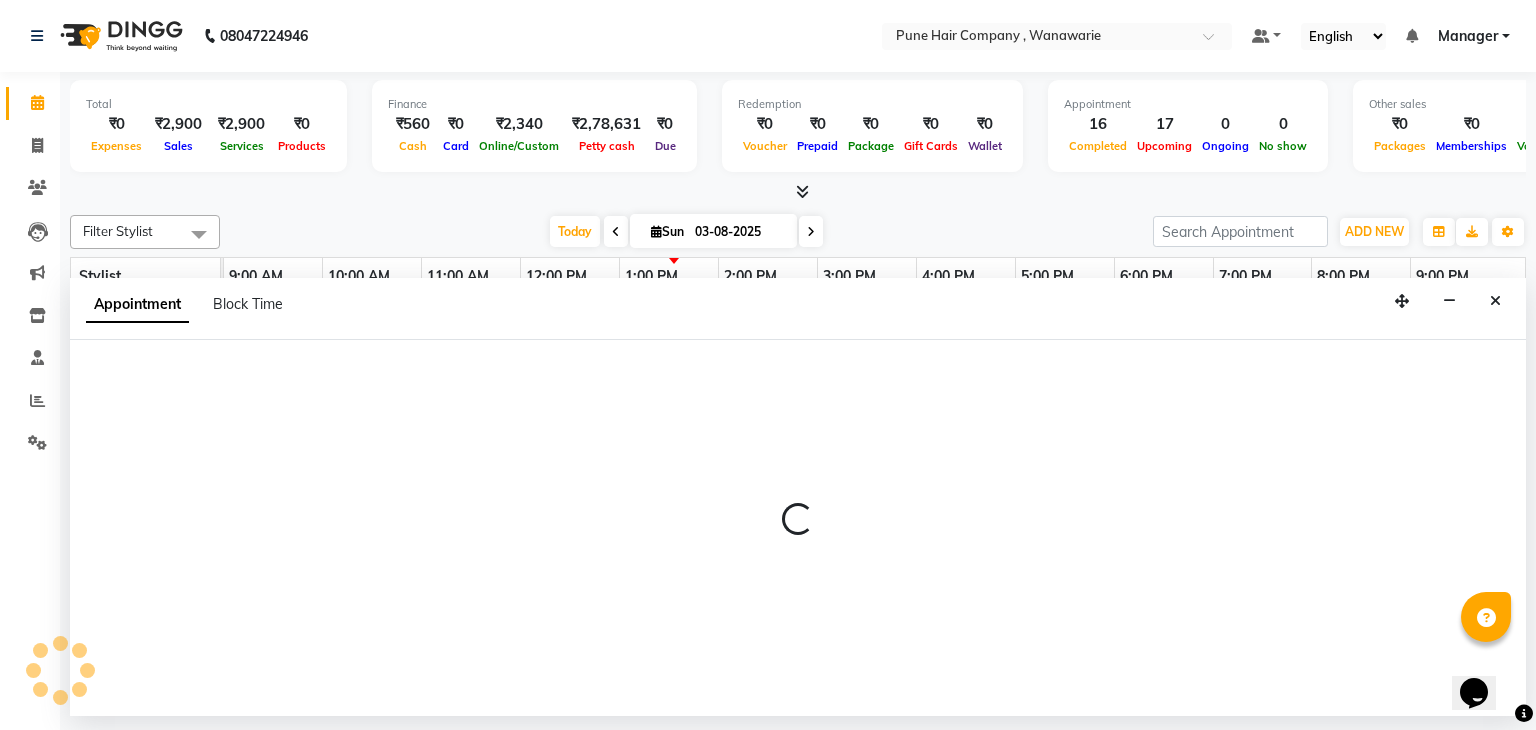 select on "74596" 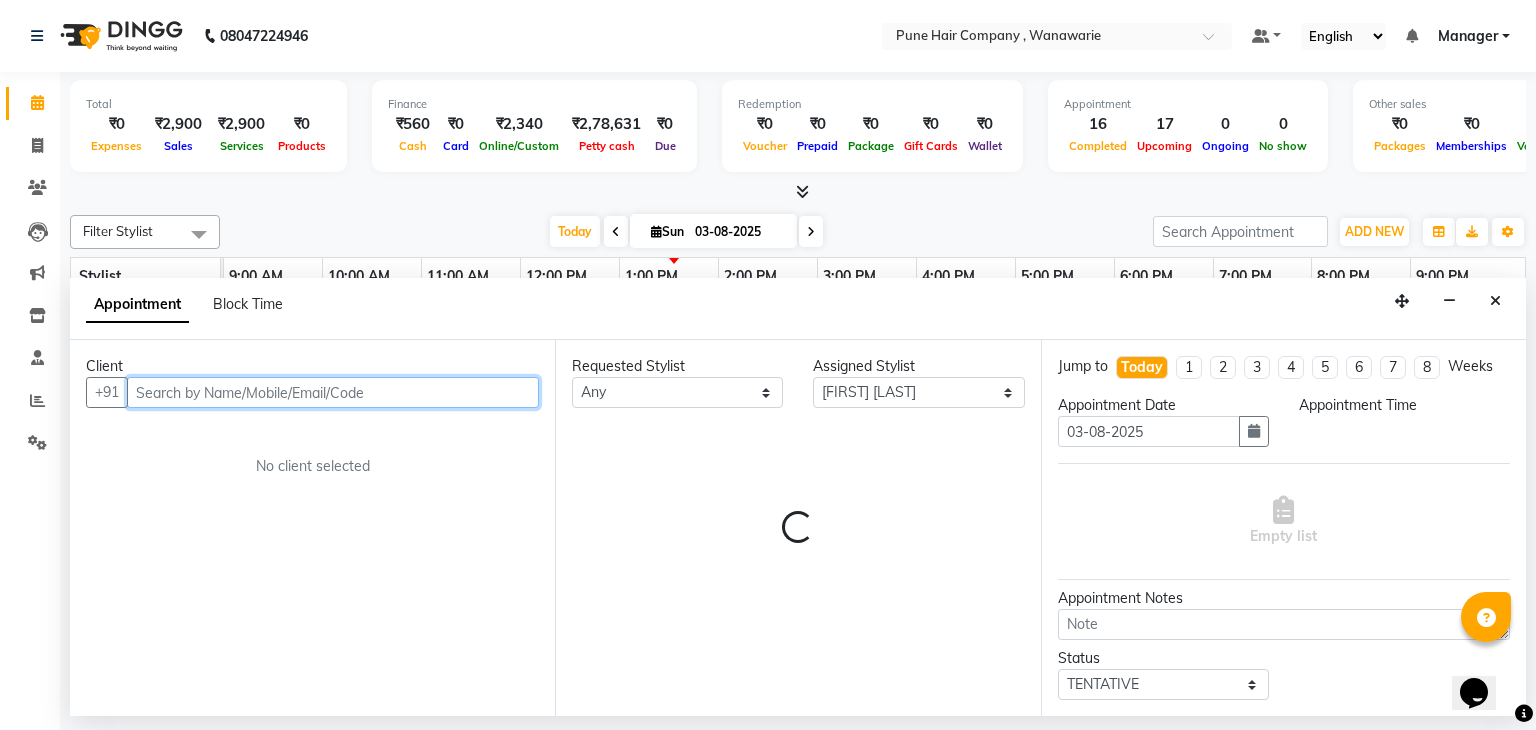 select on "660" 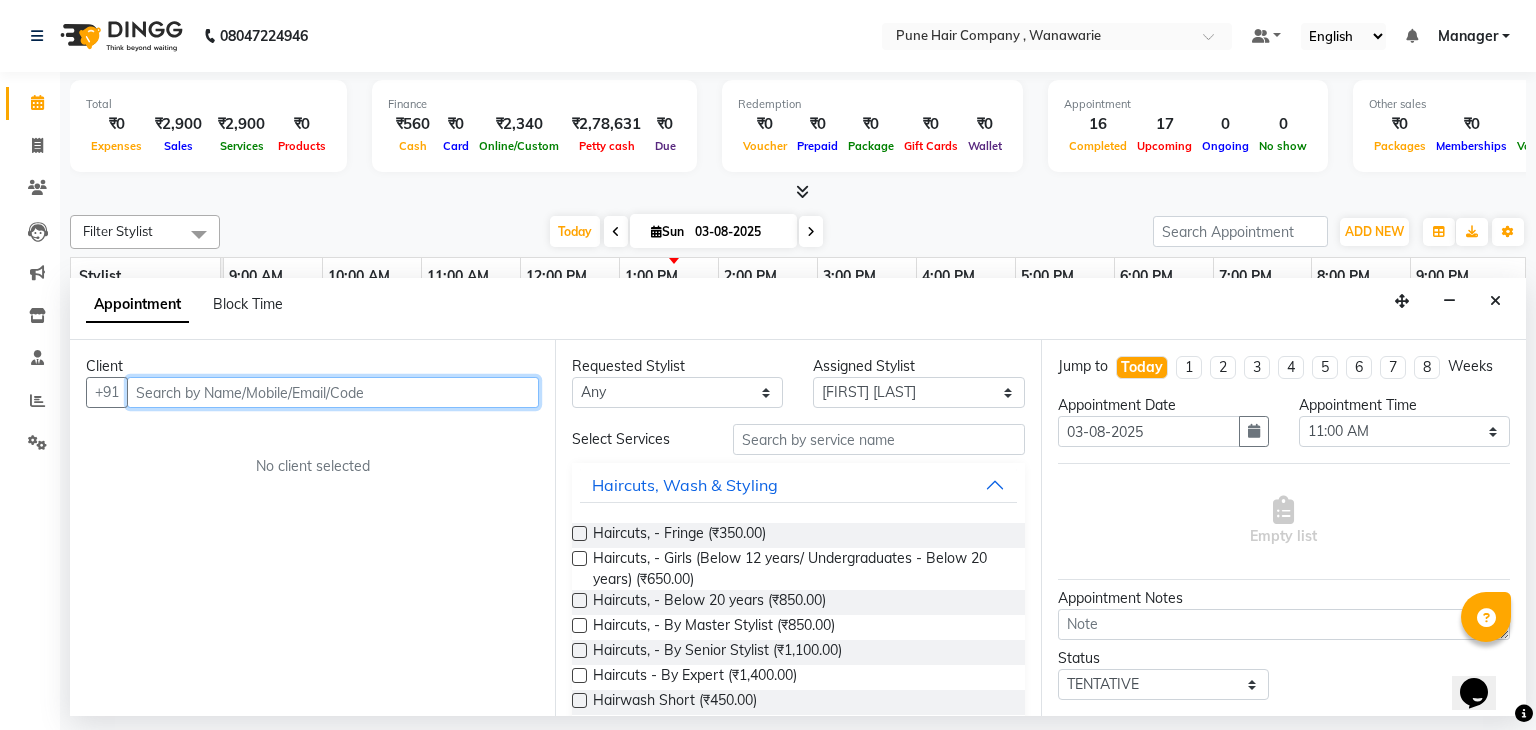 click at bounding box center (333, 392) 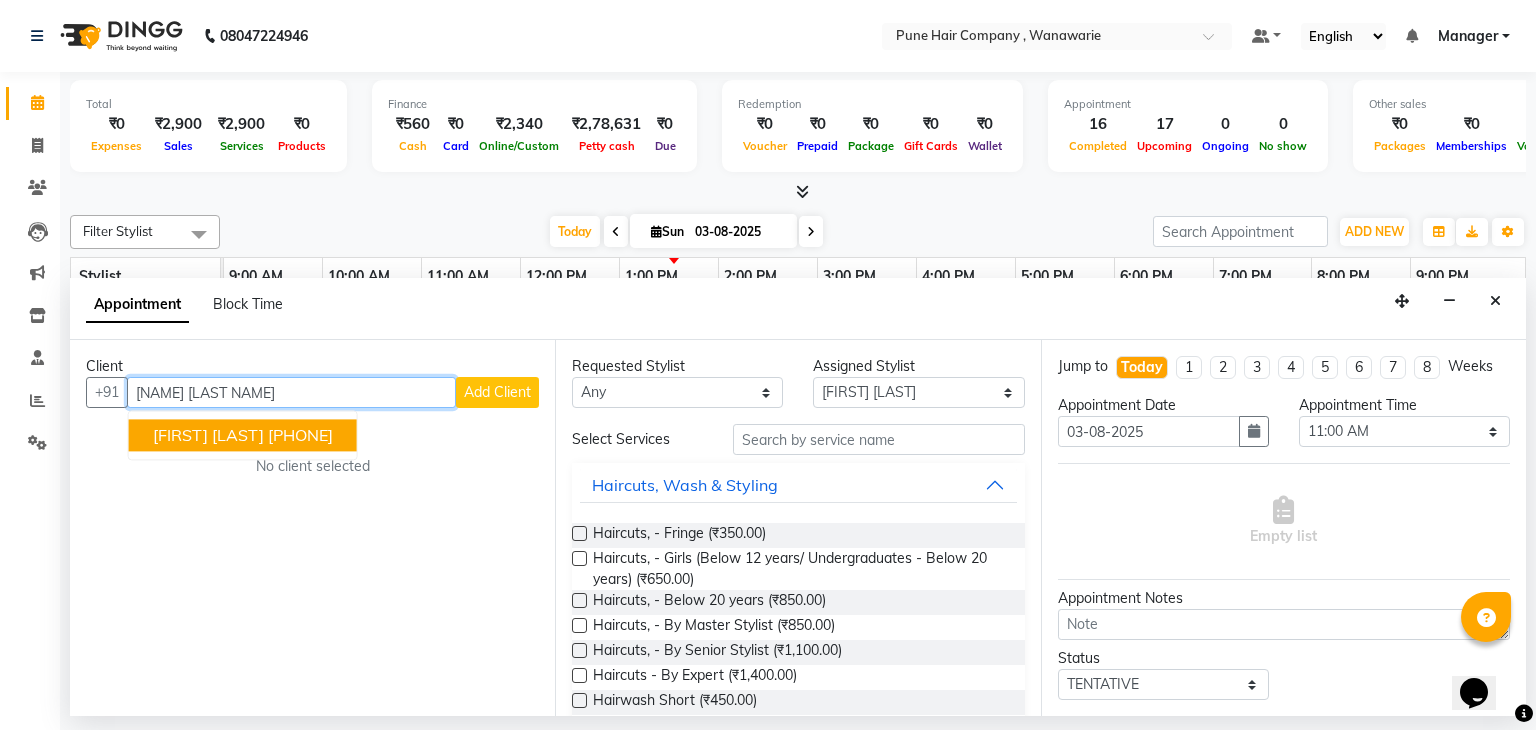 click on "Ali Asgar Husain" at bounding box center [208, 436] 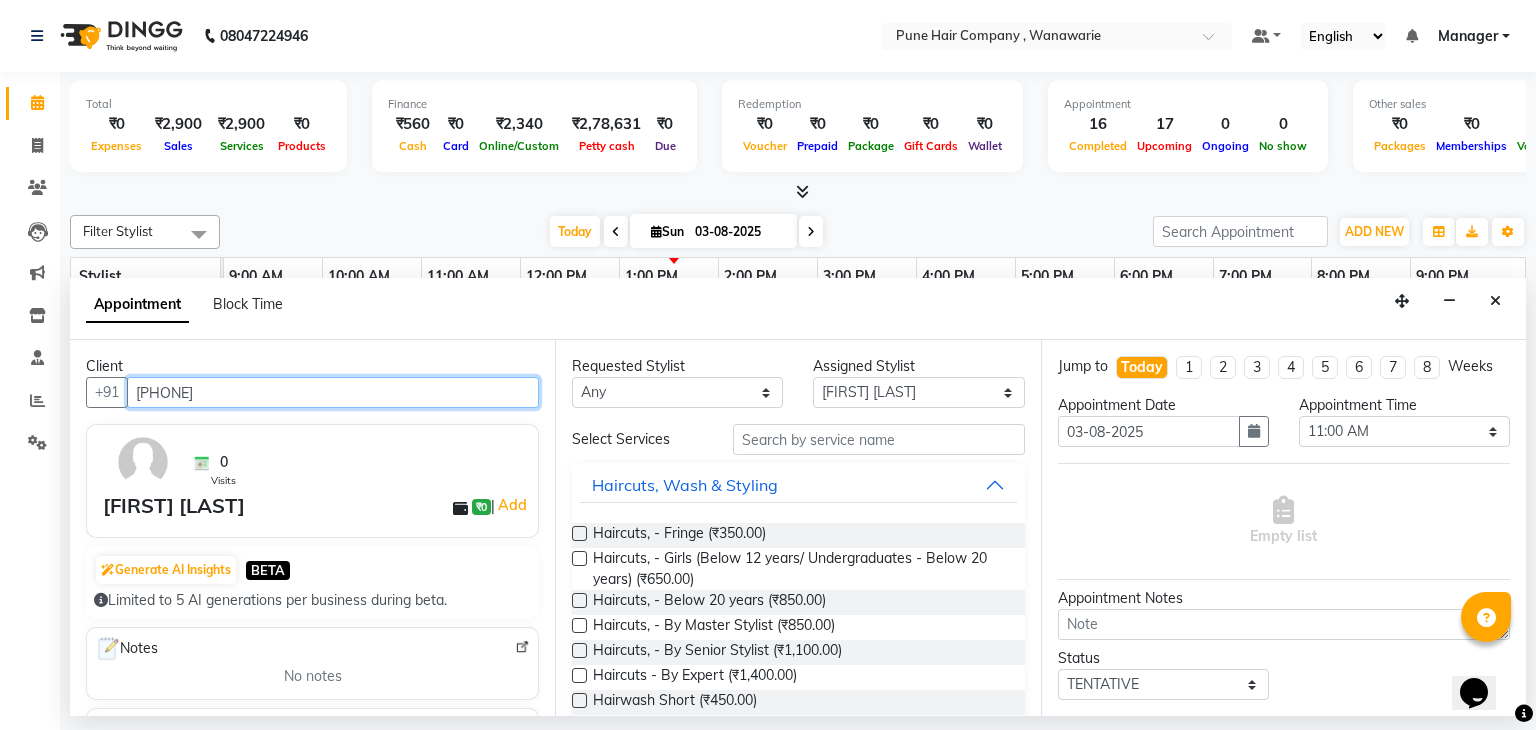type on "9156600553" 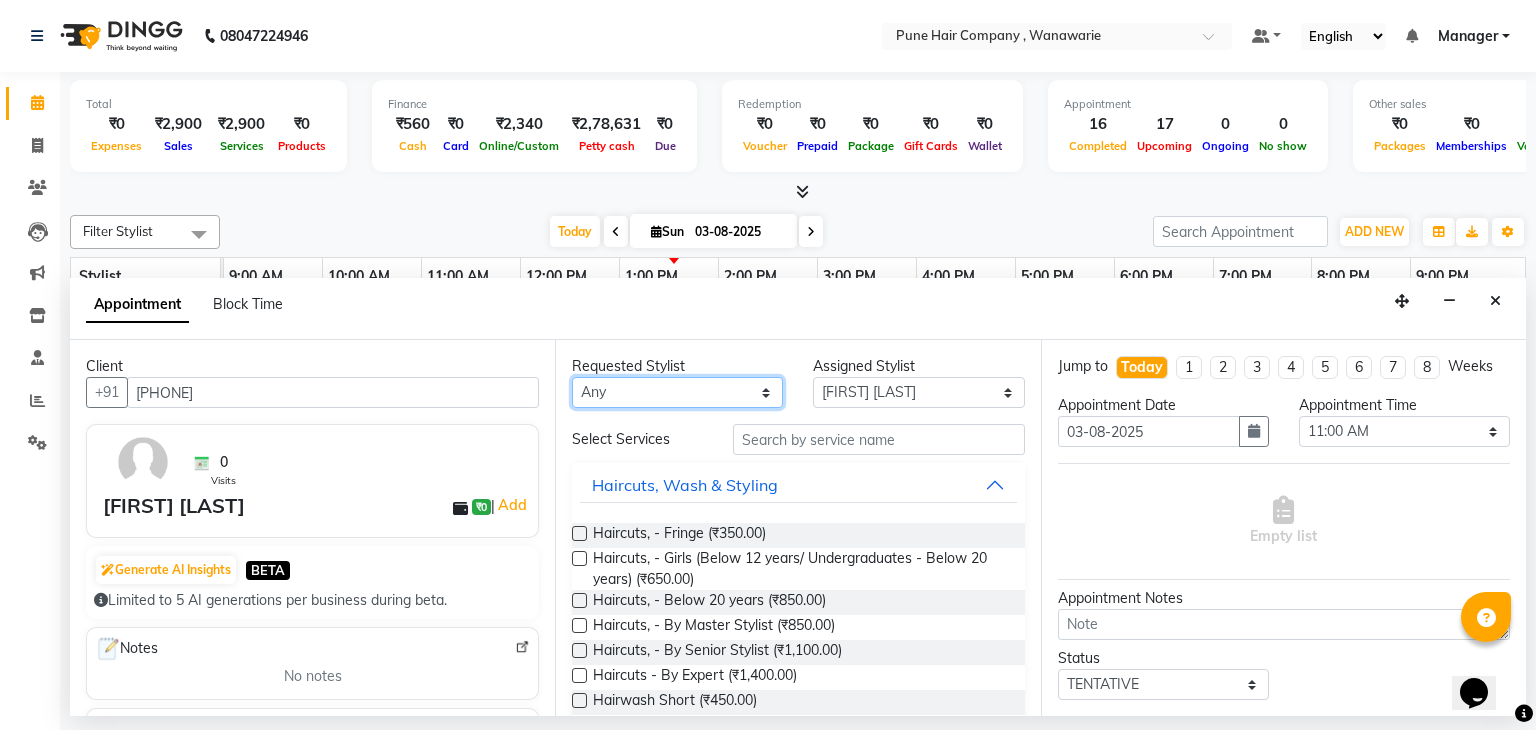click on "Any Faisal shaikh Kanchan Gajare  Kasturi bhandari Manoj Zambre Prasad wagh Ranjeet Solanki Shriram Raut" at bounding box center [677, 392] 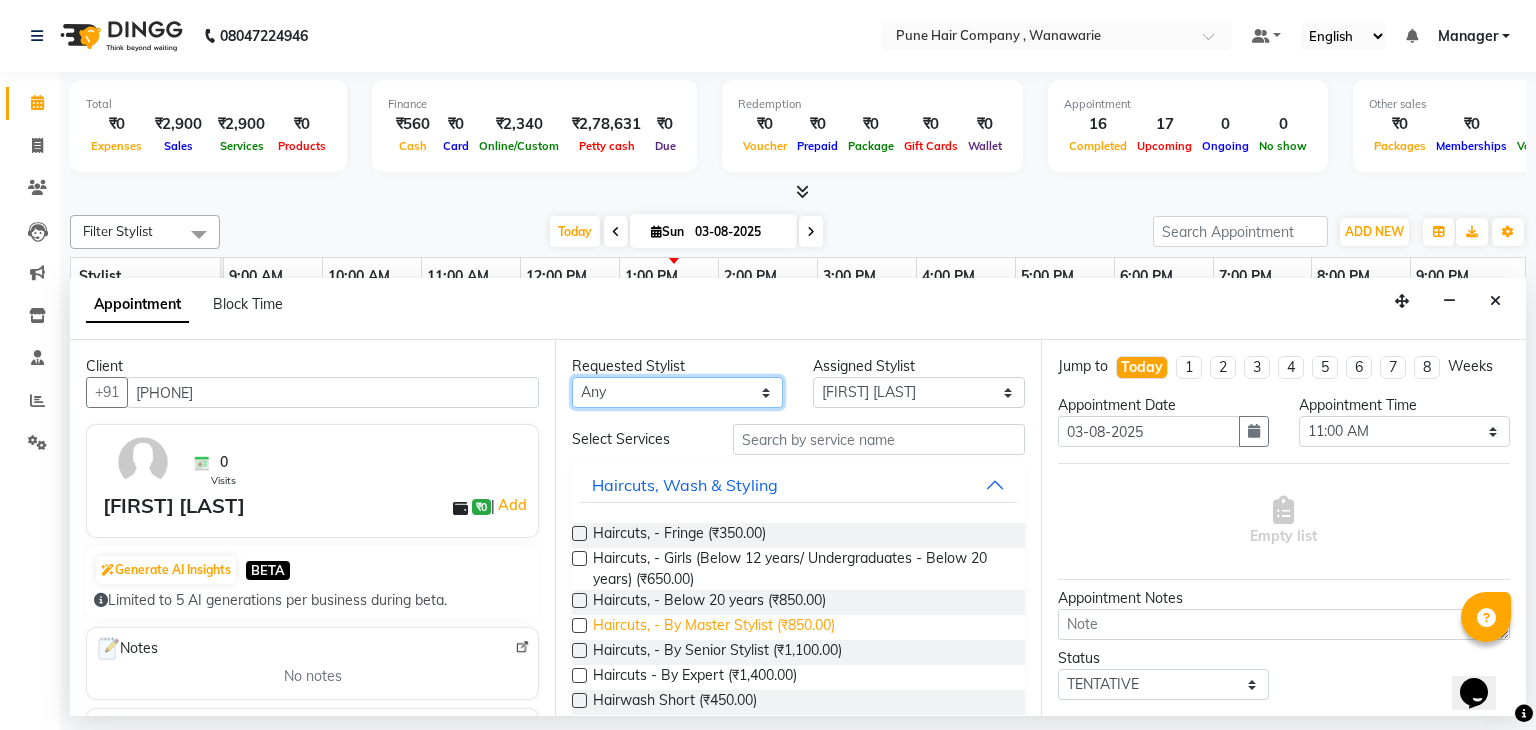 select on "74596" 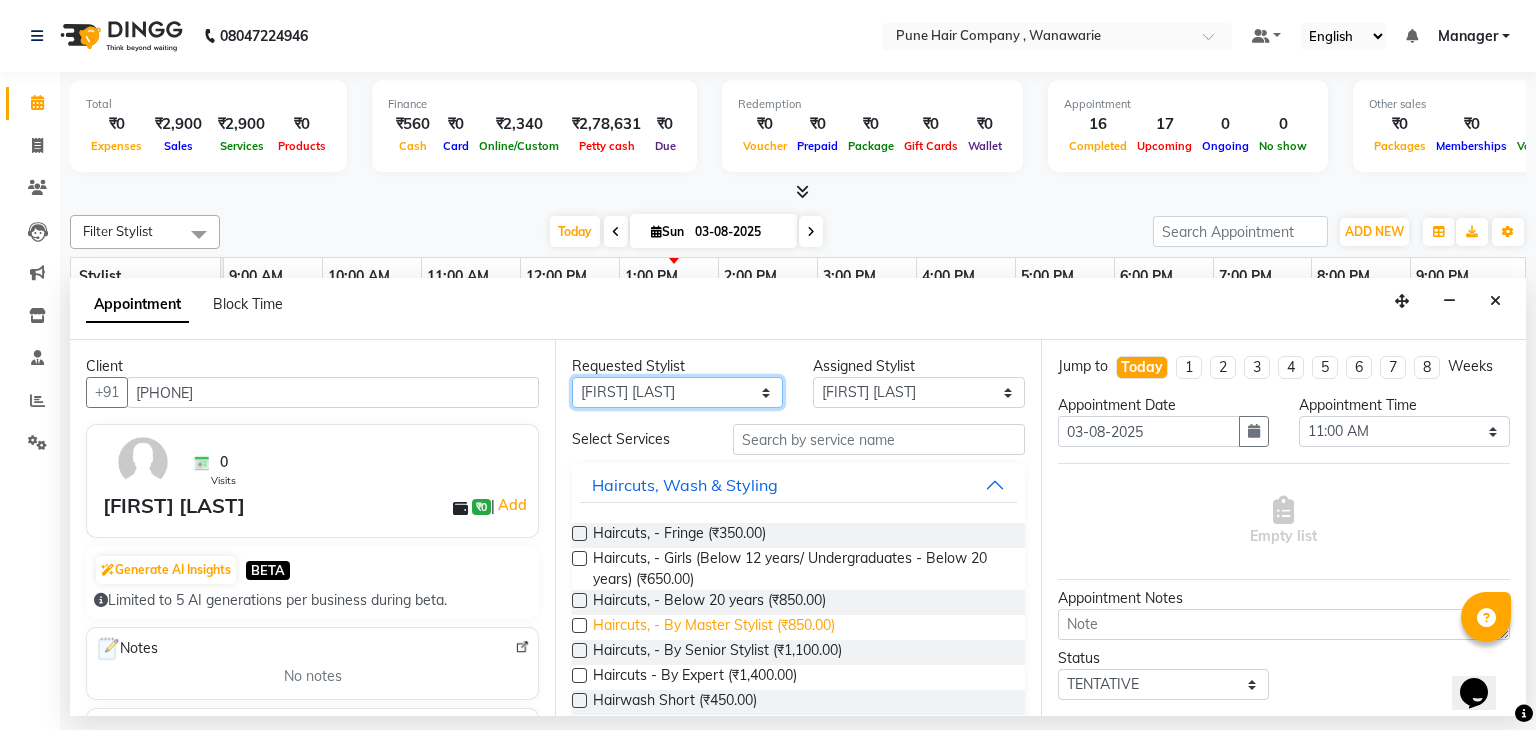 click on "Any Faisal shaikh Kanchan Gajare  Kasturi bhandari Manoj Zambre Prasad wagh Ranjeet Solanki Shriram Raut" at bounding box center (677, 392) 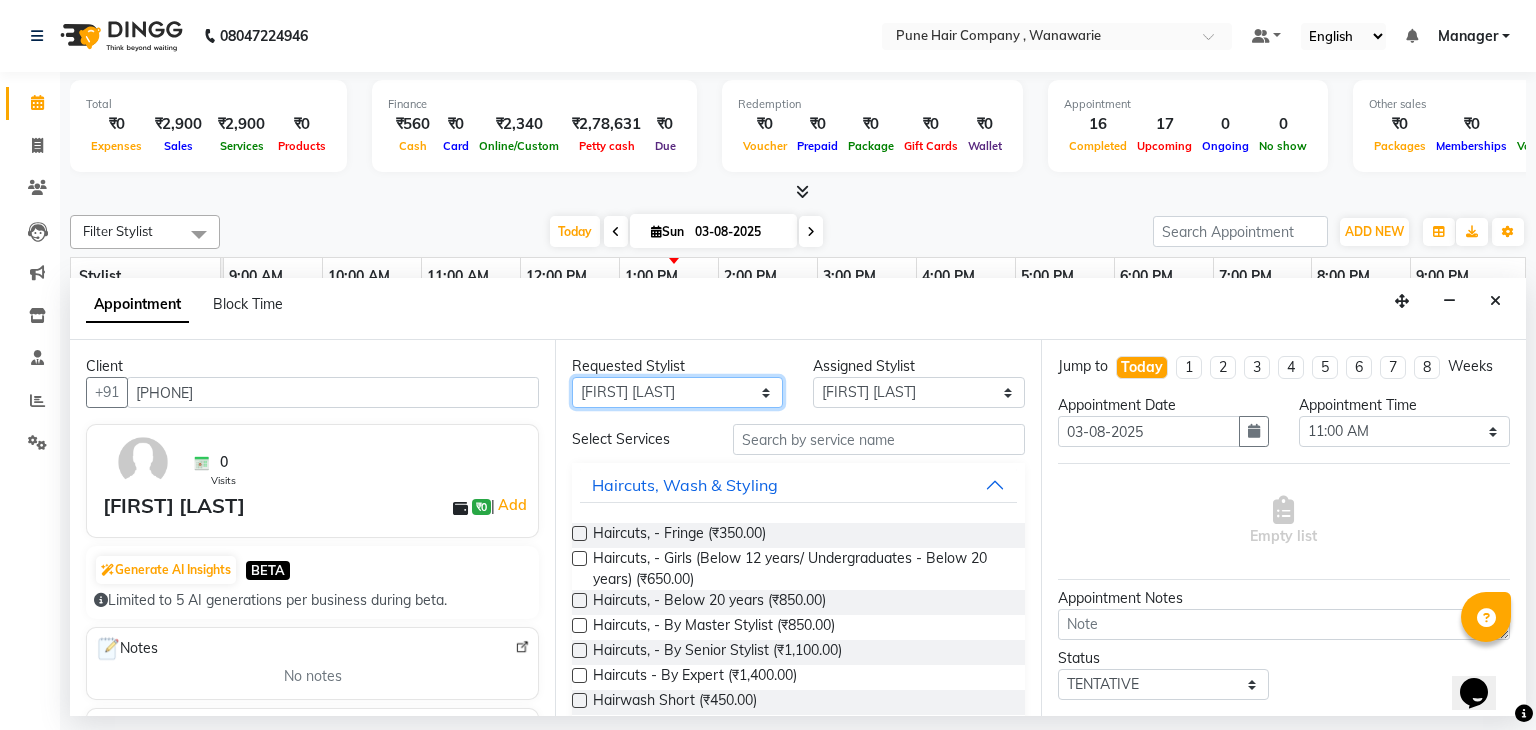 scroll, scrollTop: 745, scrollLeft: 0, axis: vertical 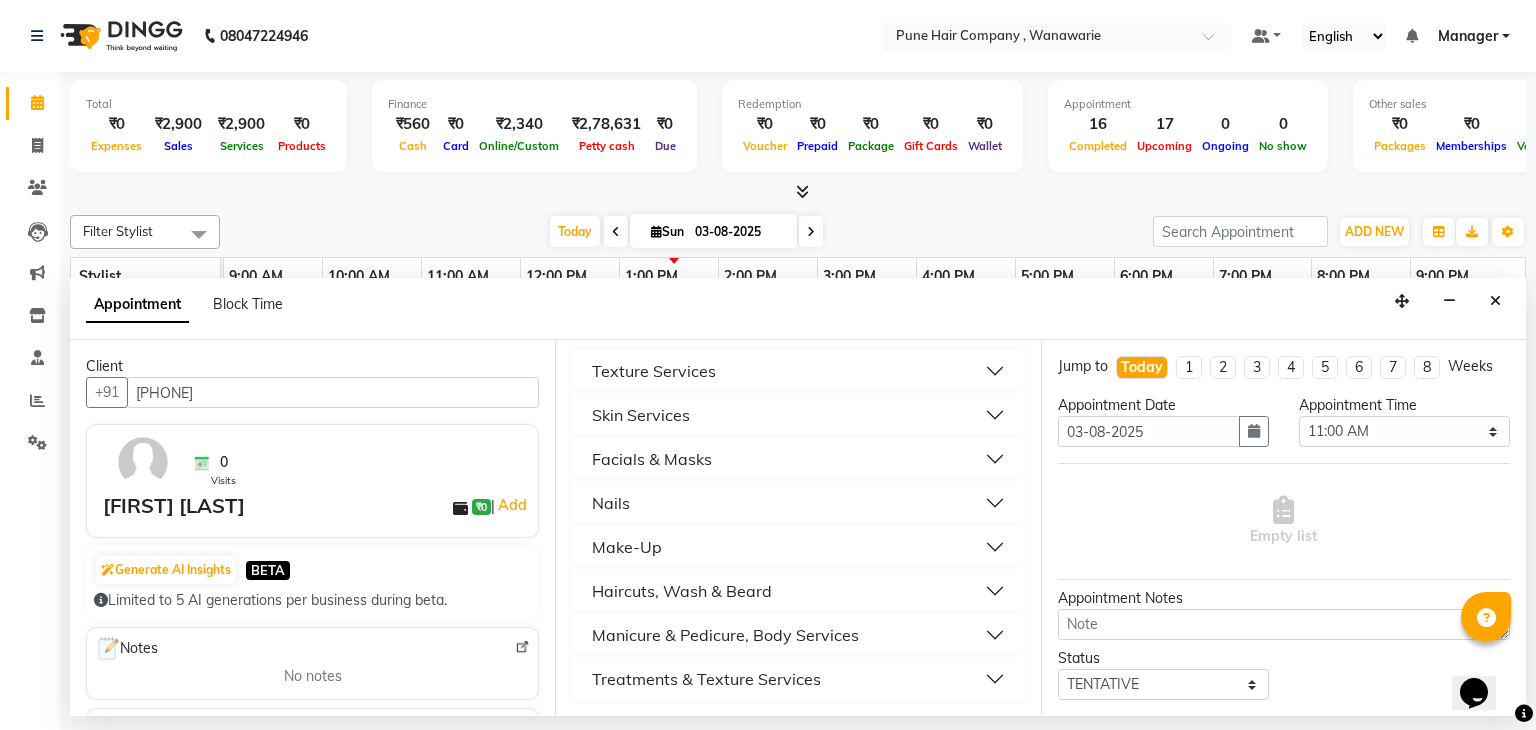 click on "Haircuts, Wash & Beard" at bounding box center [798, 591] 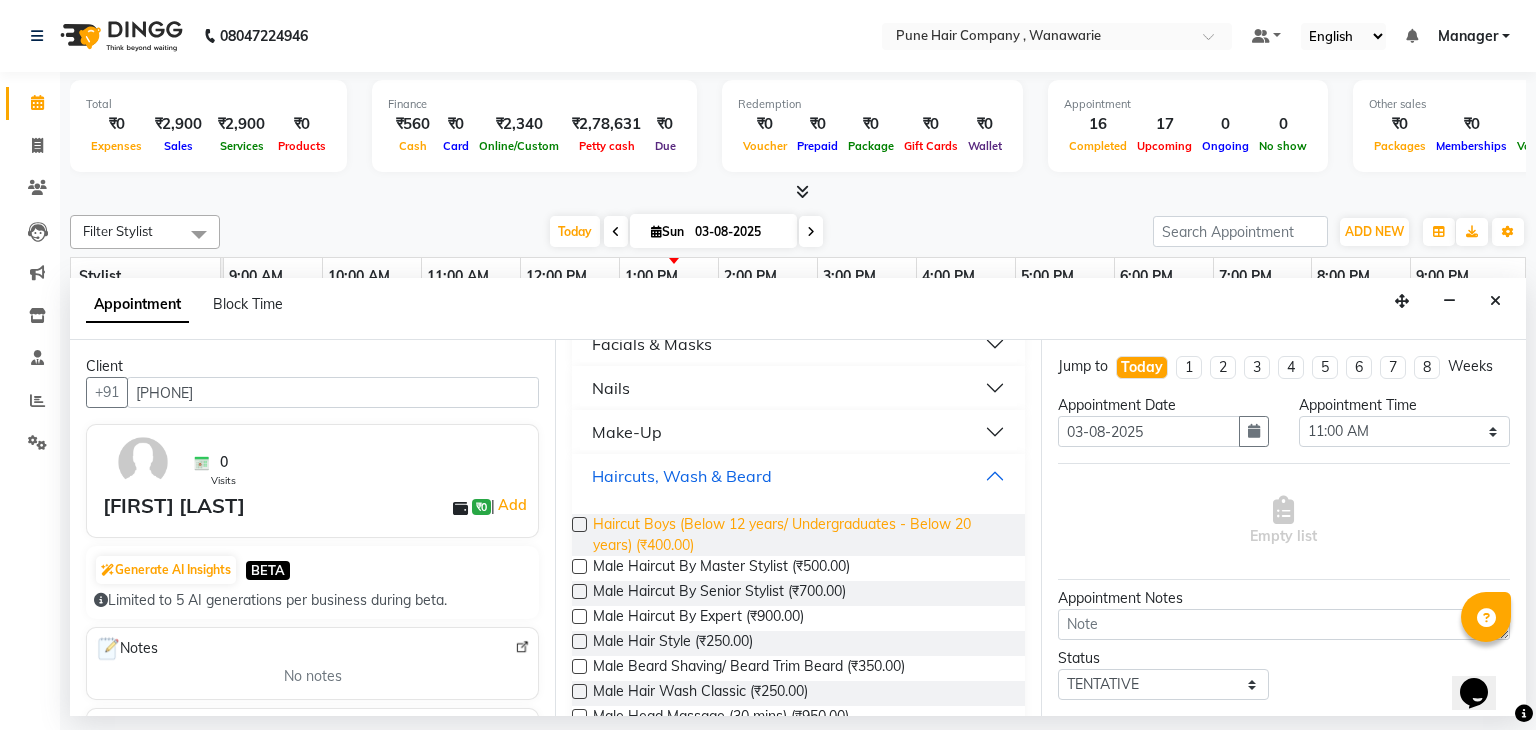 scroll, scrollTop: 890, scrollLeft: 0, axis: vertical 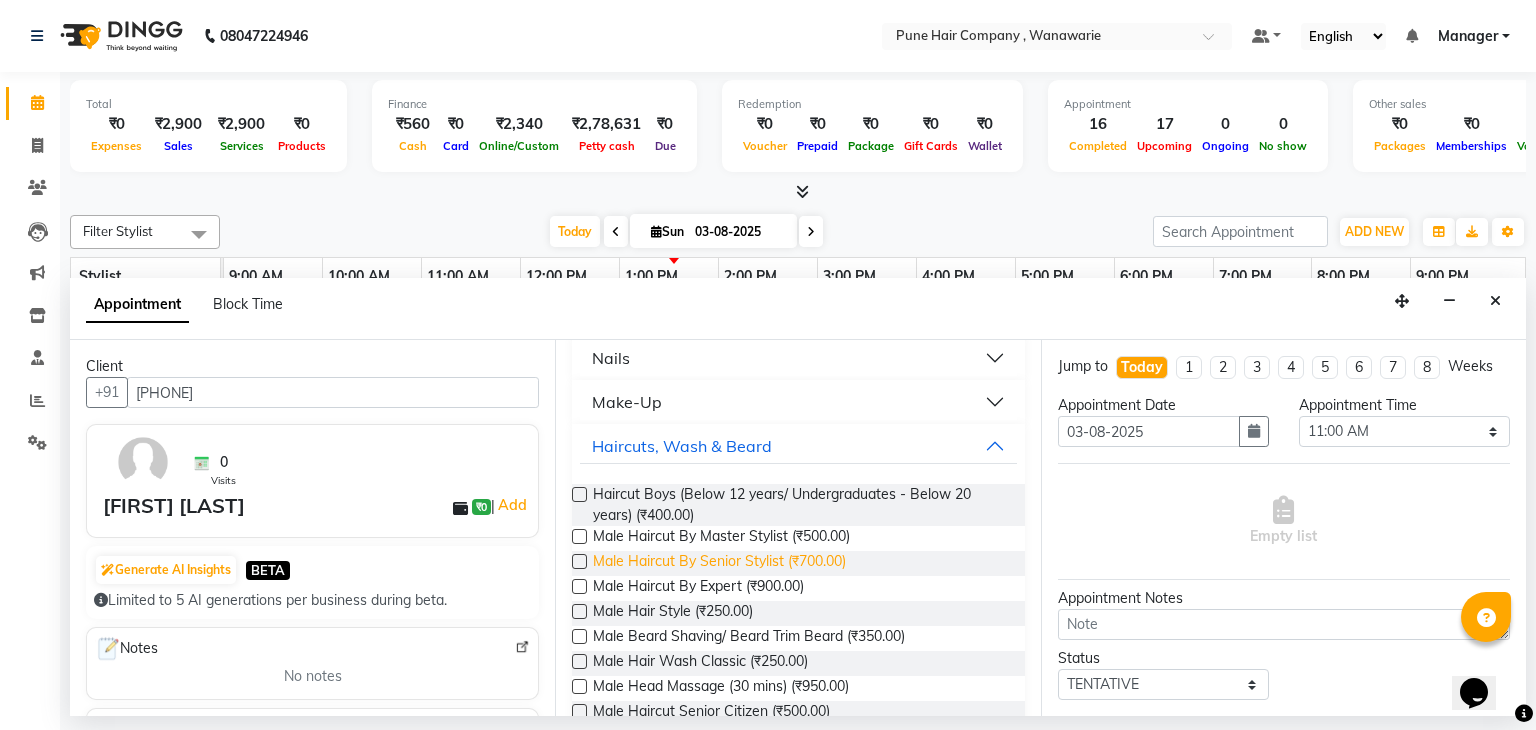 click on "Male Haircut By Senior Stylist (₹700.00)" at bounding box center [719, 563] 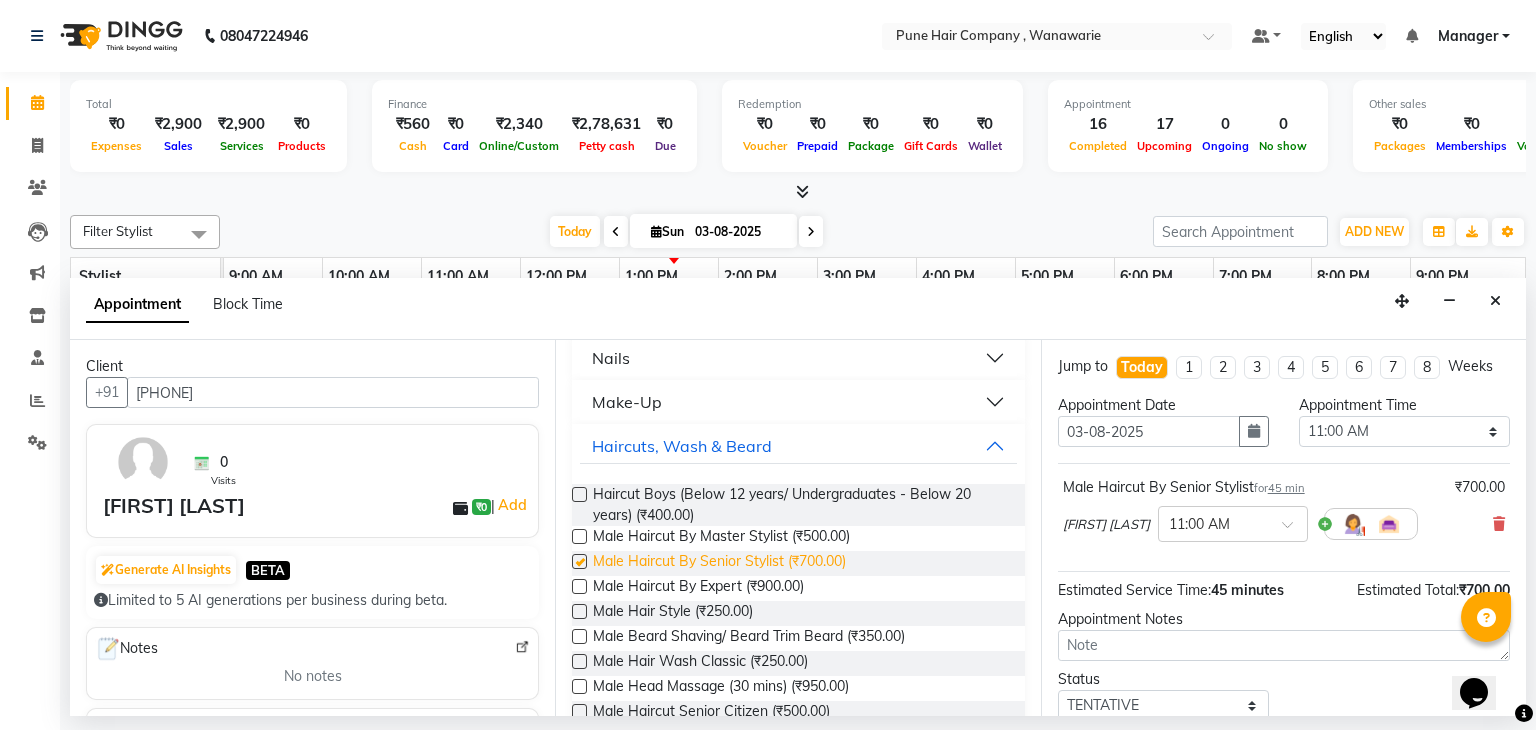 checkbox on "false" 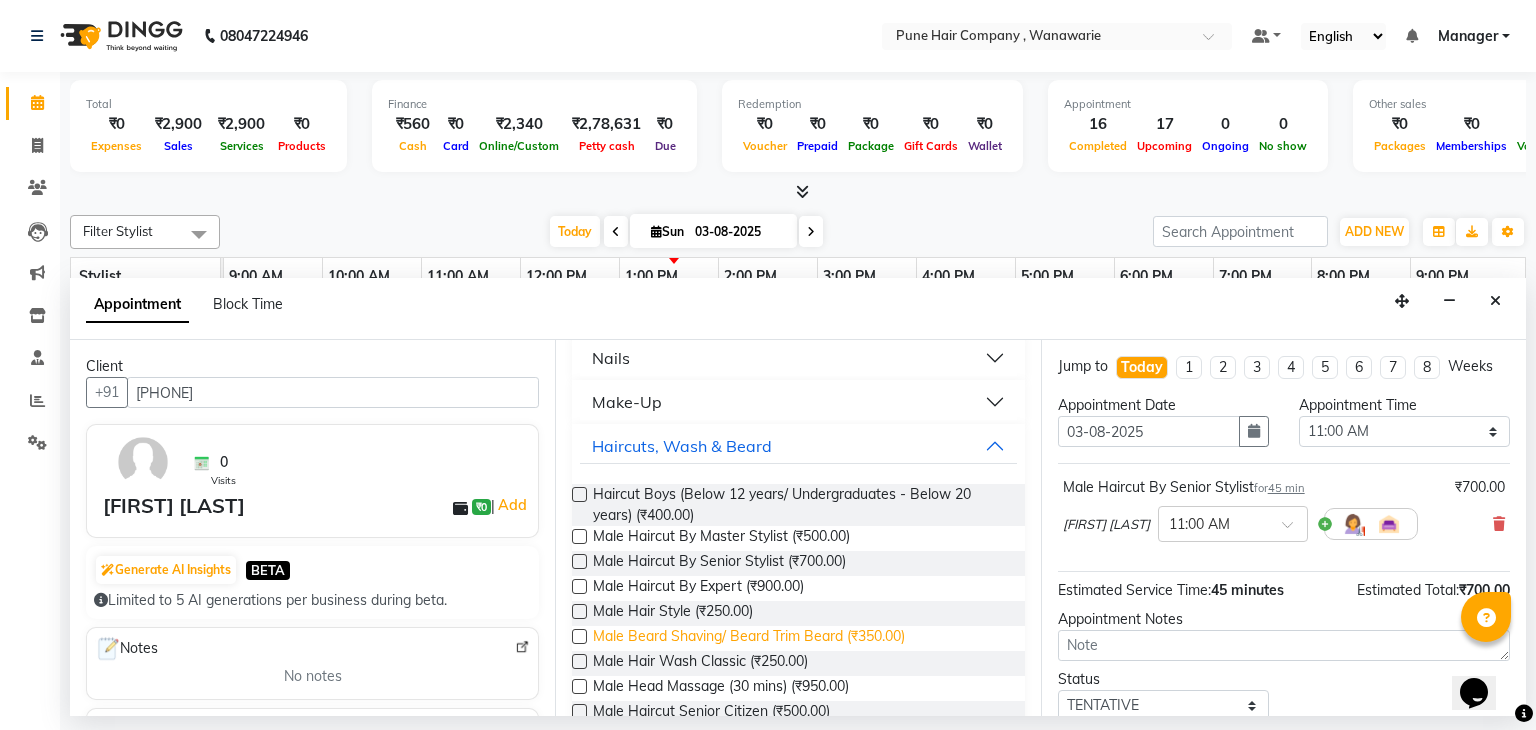 click on "Male Beard Shaving/ Beard Trim Beard (₹350.00)" at bounding box center (749, 638) 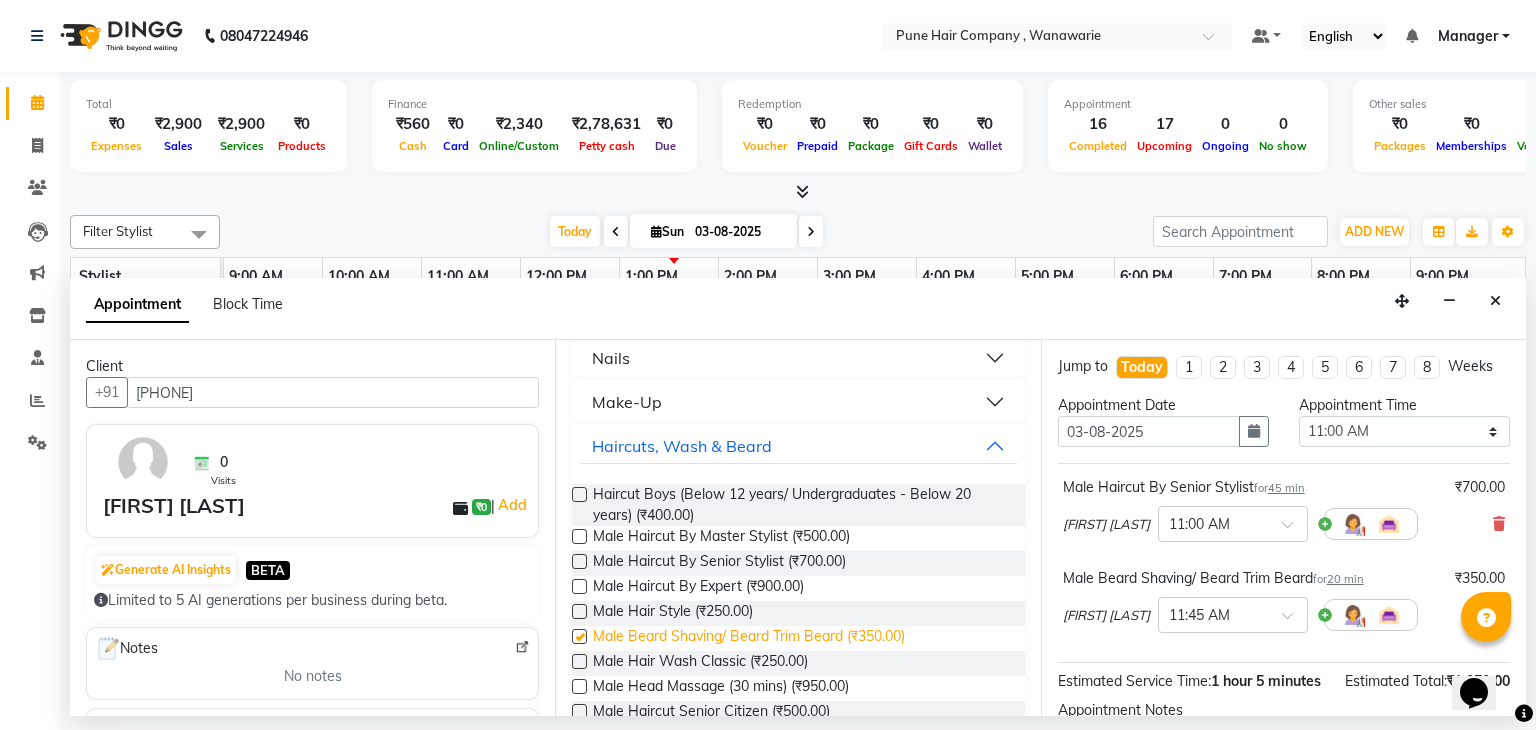 checkbox on "false" 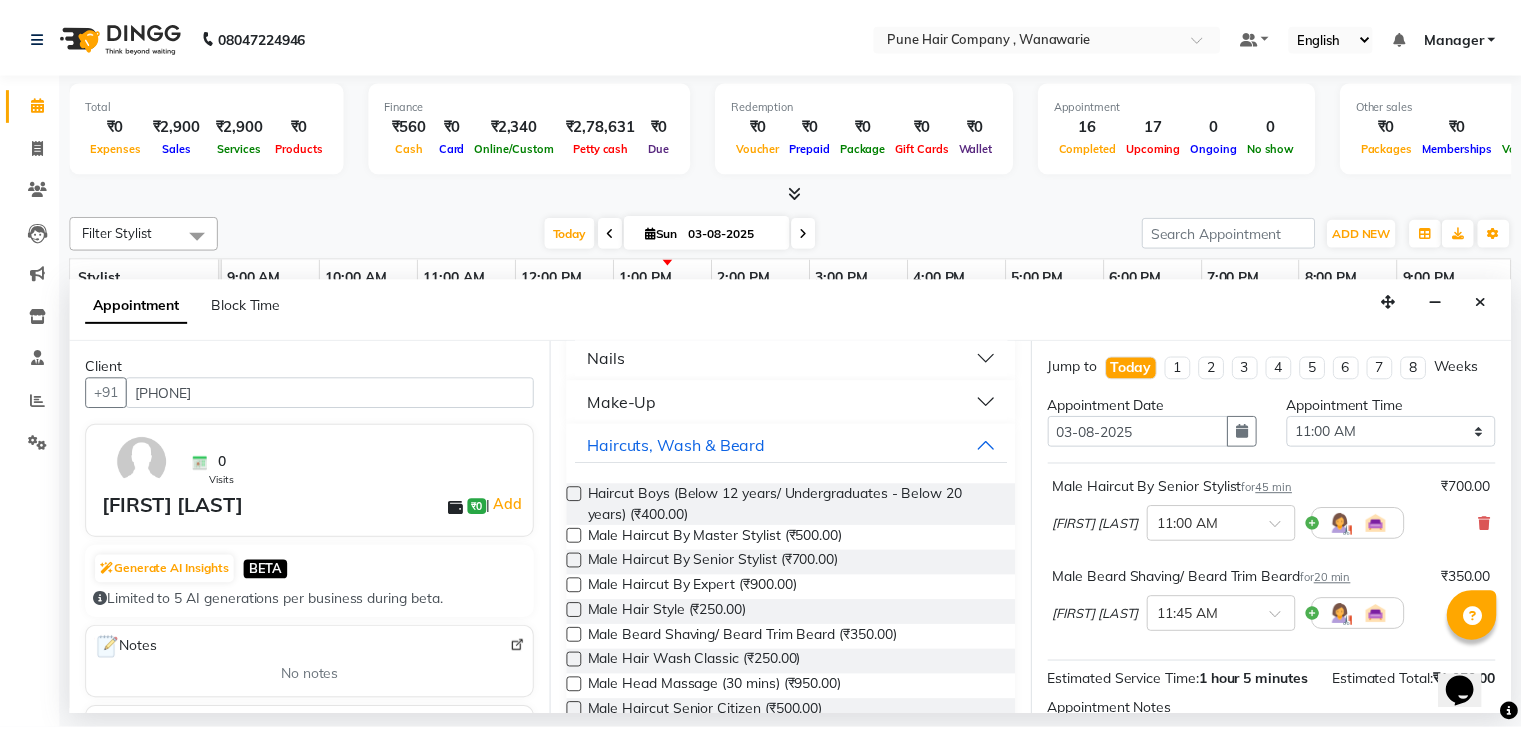 scroll, scrollTop: 242, scrollLeft: 0, axis: vertical 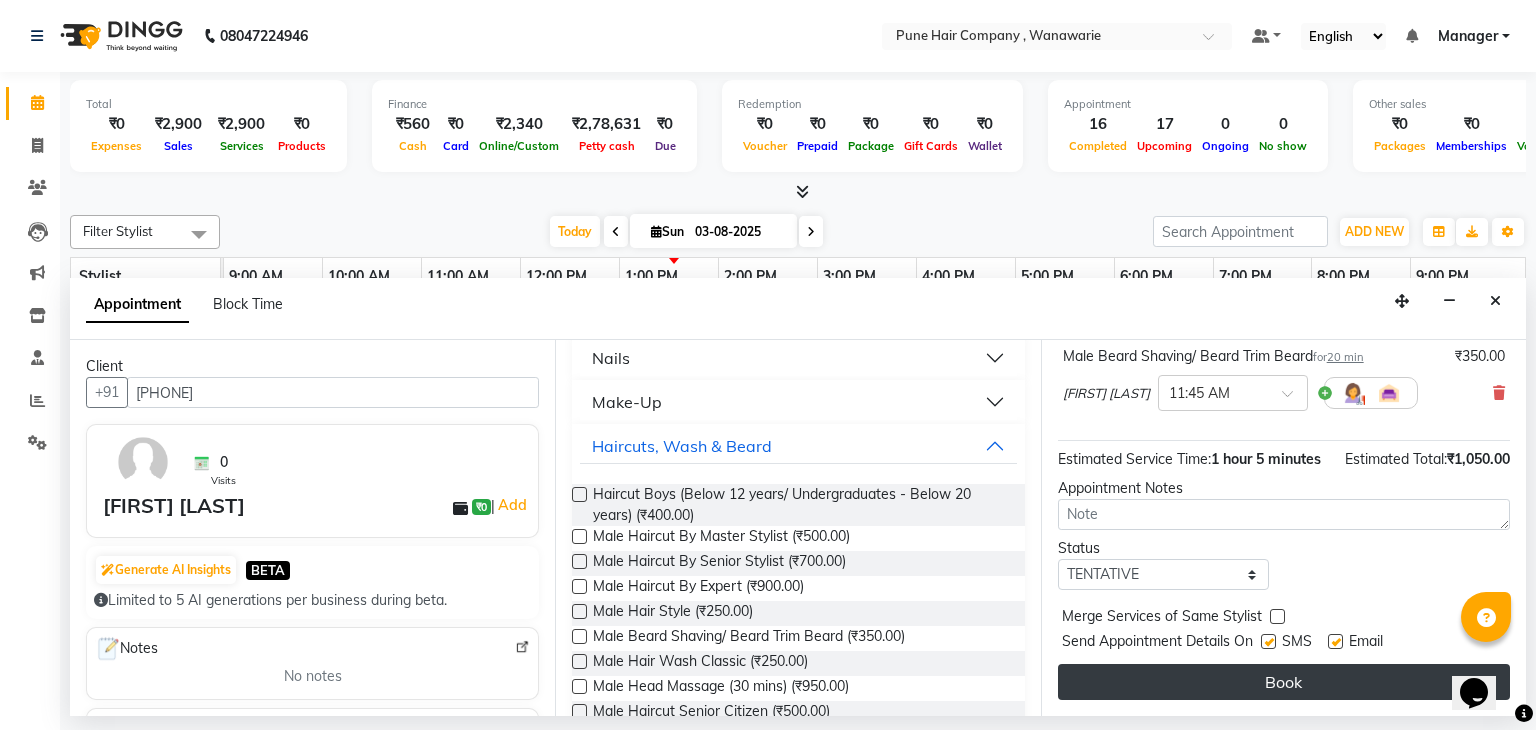 click on "Book" at bounding box center [1284, 682] 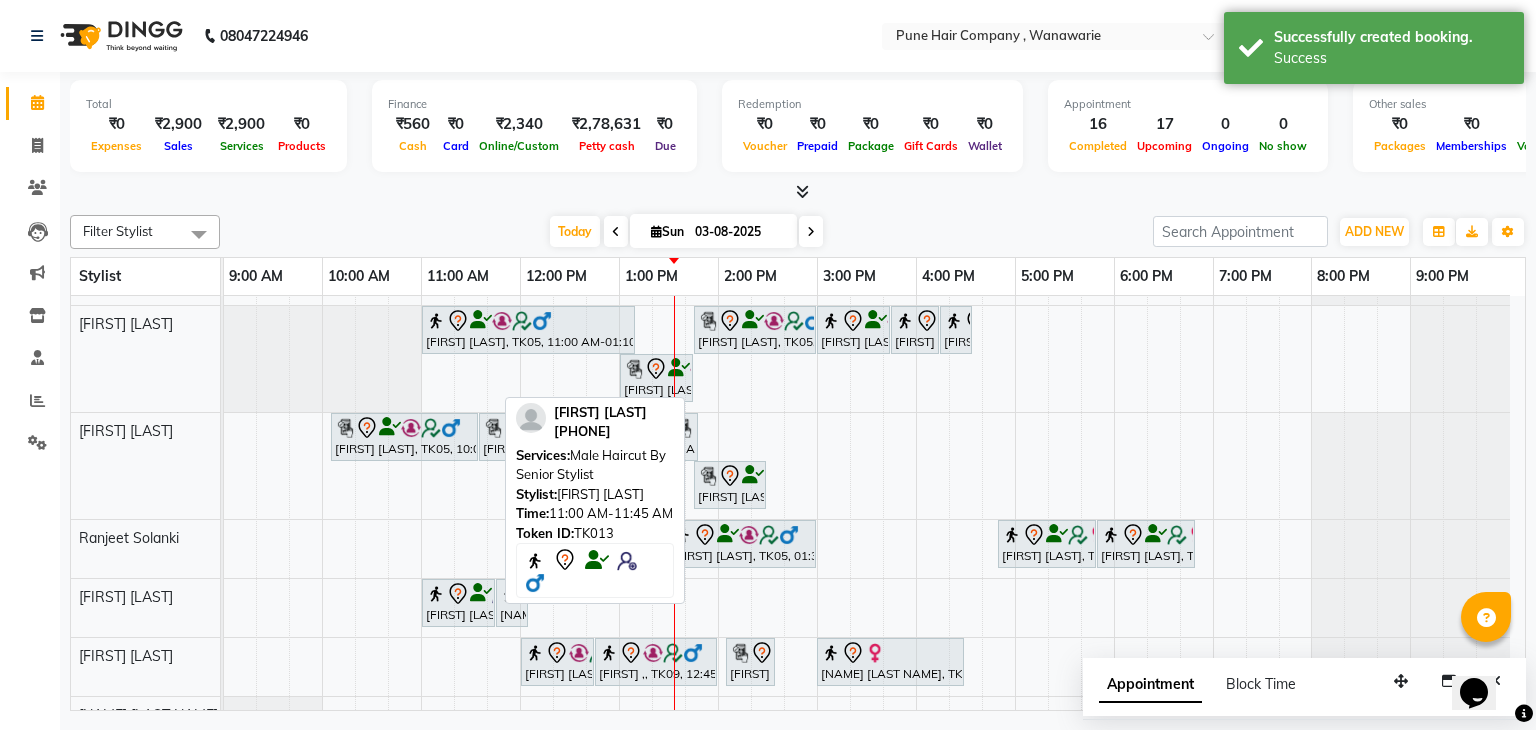 click on "Ali Asgar Husain, TK13, 11:00 AM-11:45 AM, Male Haircut By Senior Stylist" at bounding box center [458, 603] 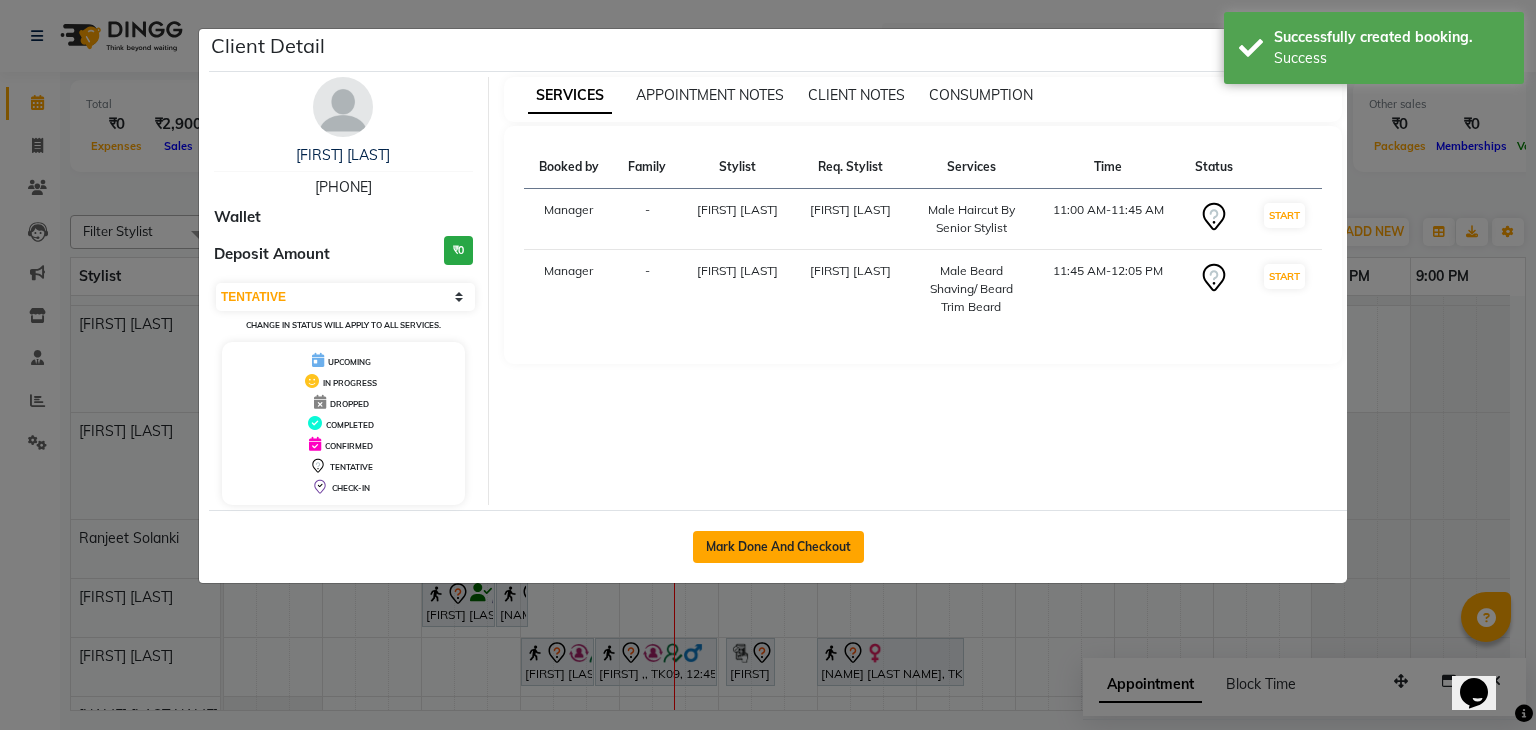 click on "Mark Done And Checkout" 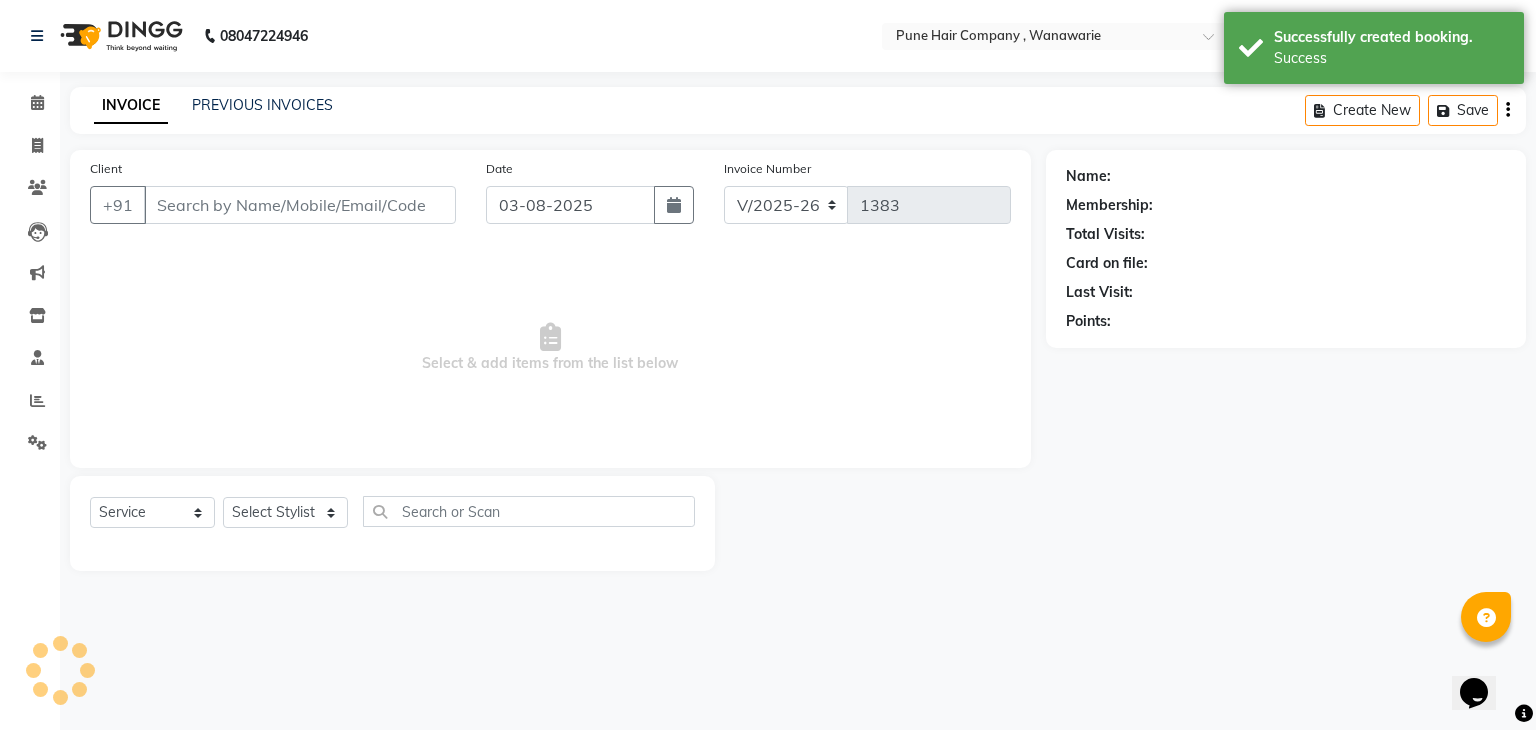 type on "9156600553" 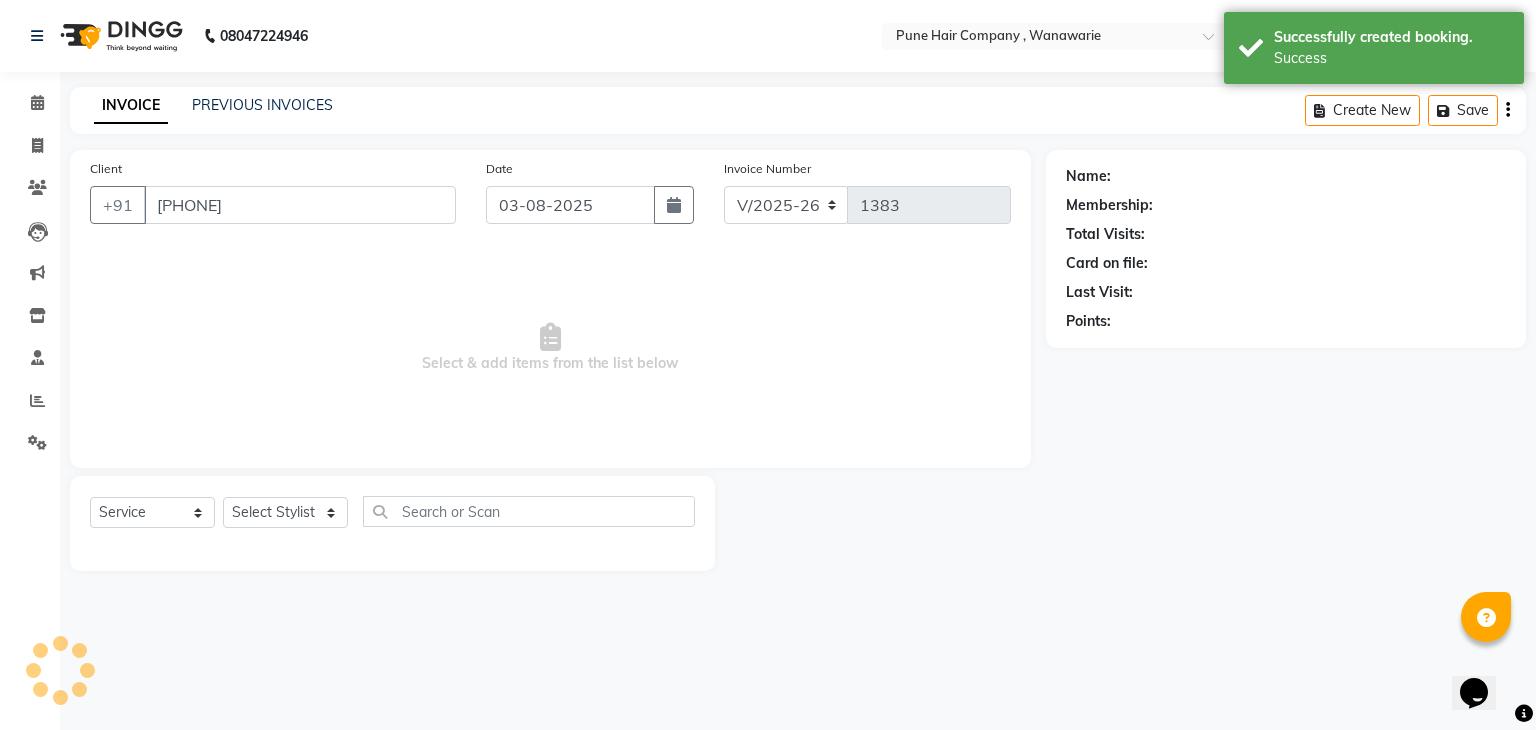 select on "74596" 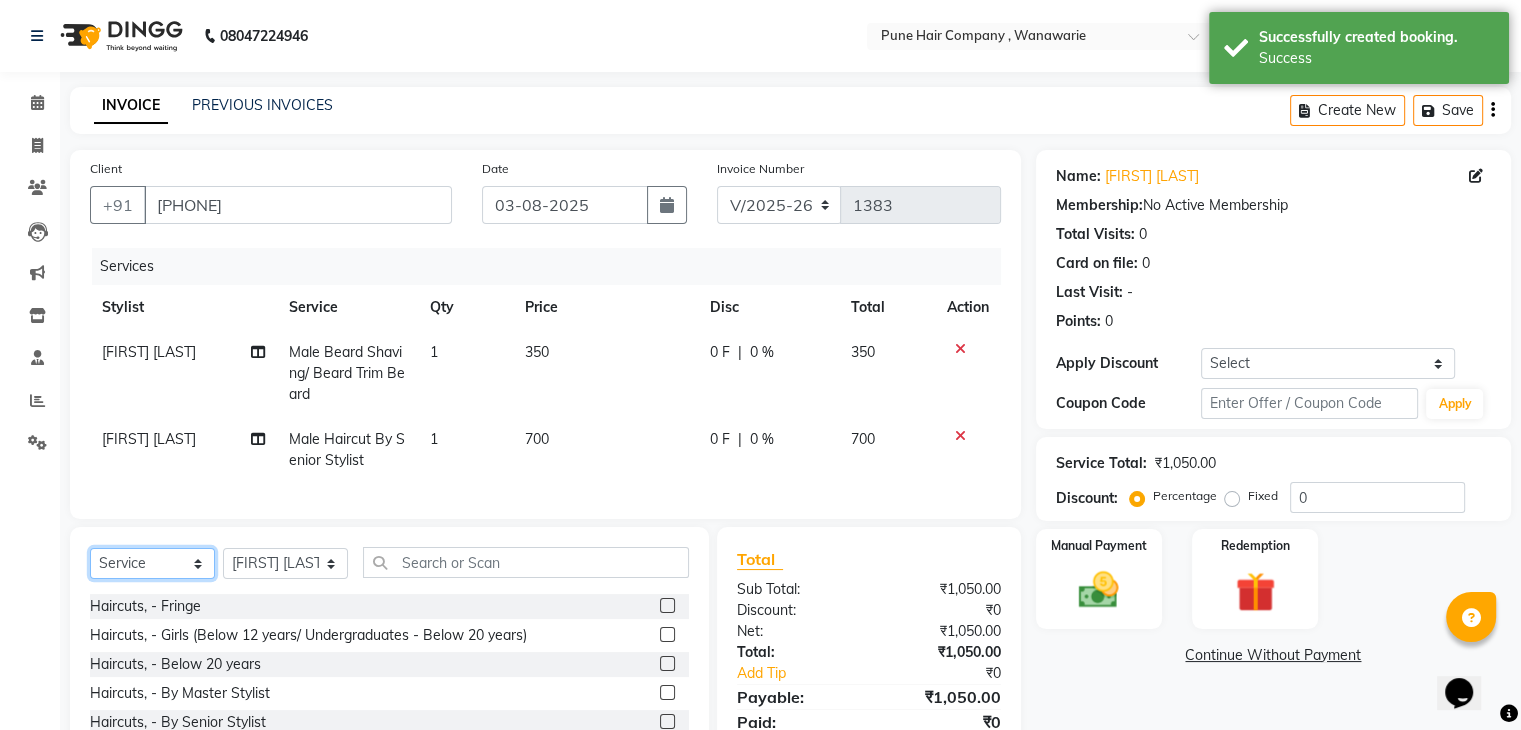 click on "Select  Service  Product  Membership  Package Voucher Prepaid Gift Card" 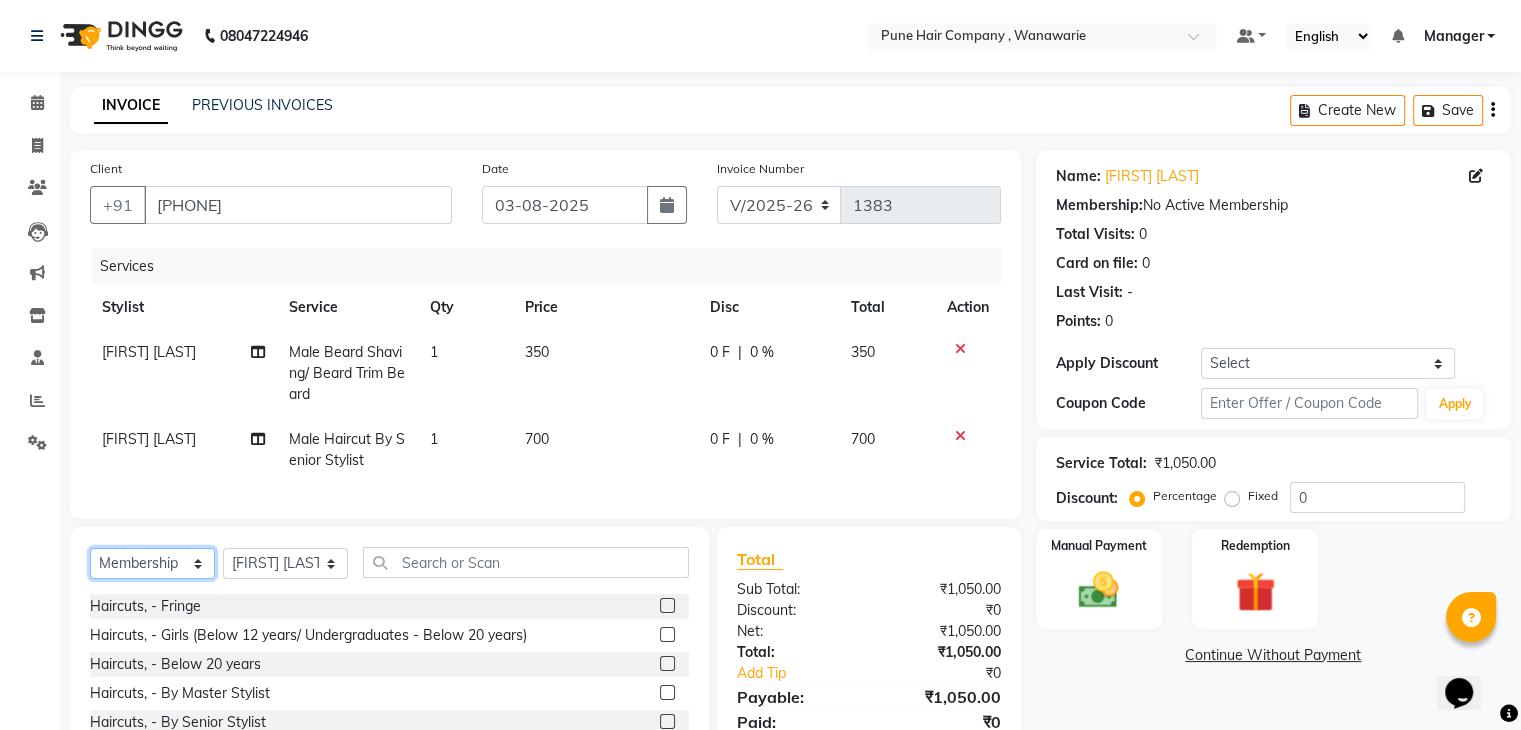 click on "Select  Service  Product  Membership  Package Voucher Prepaid Gift Card" 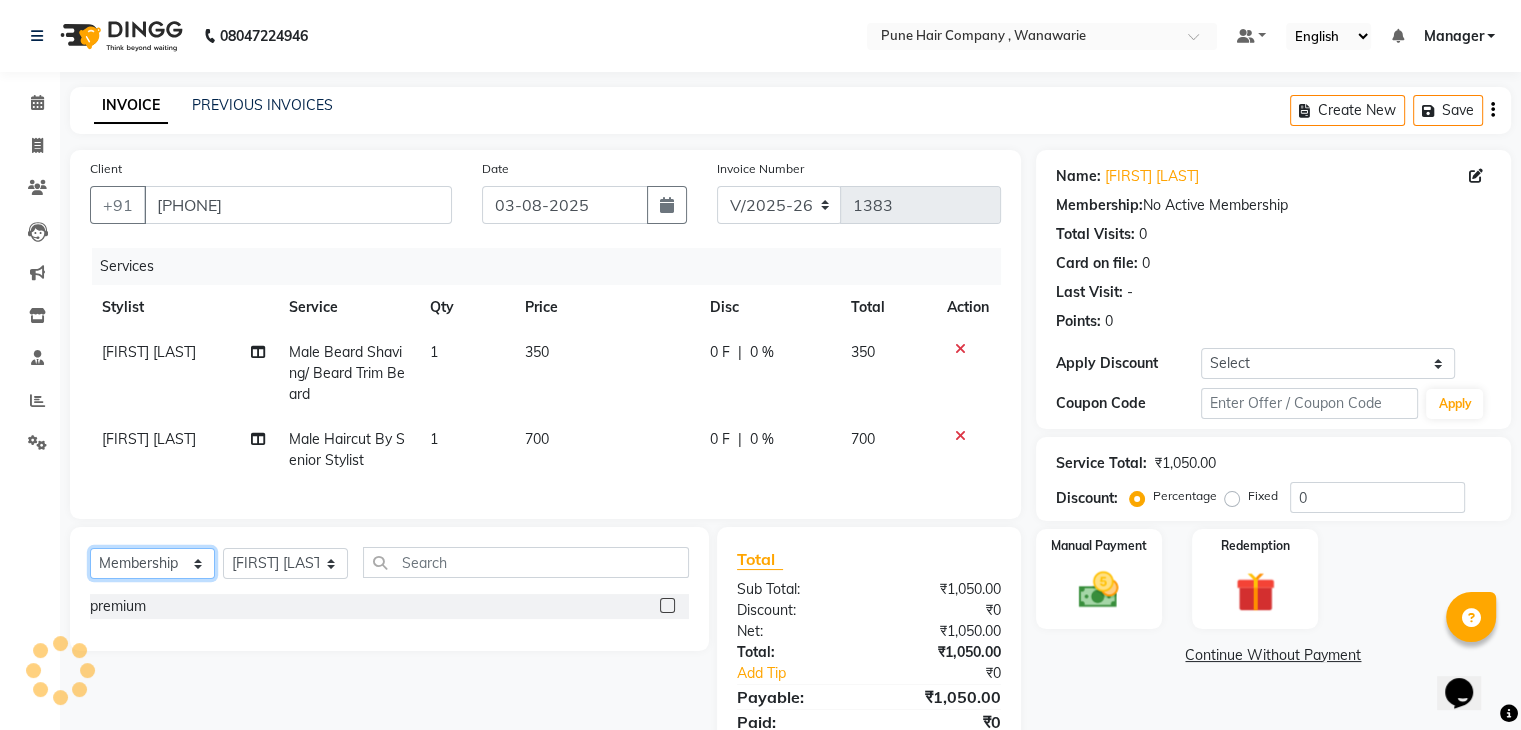scroll, scrollTop: 95, scrollLeft: 0, axis: vertical 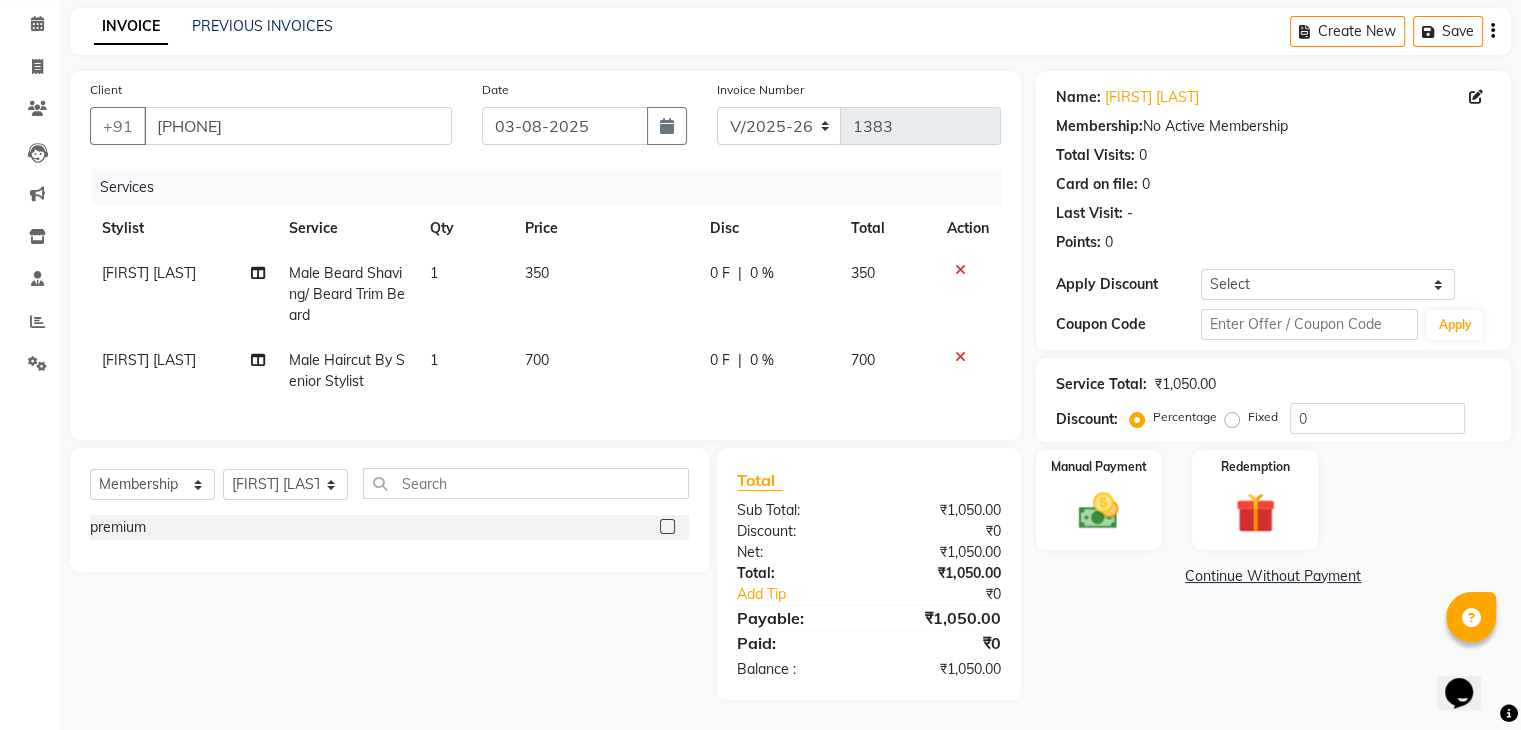 click 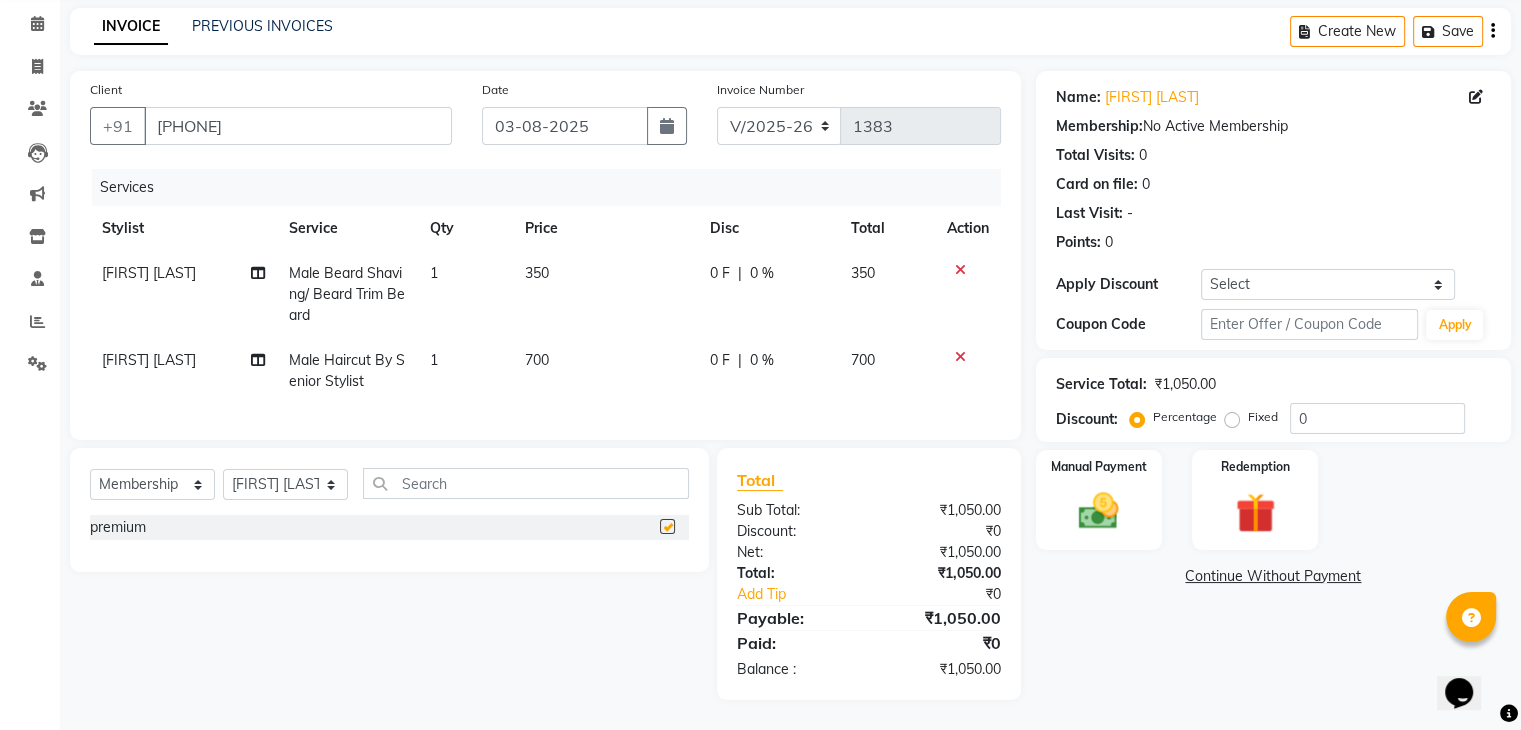 select on "select" 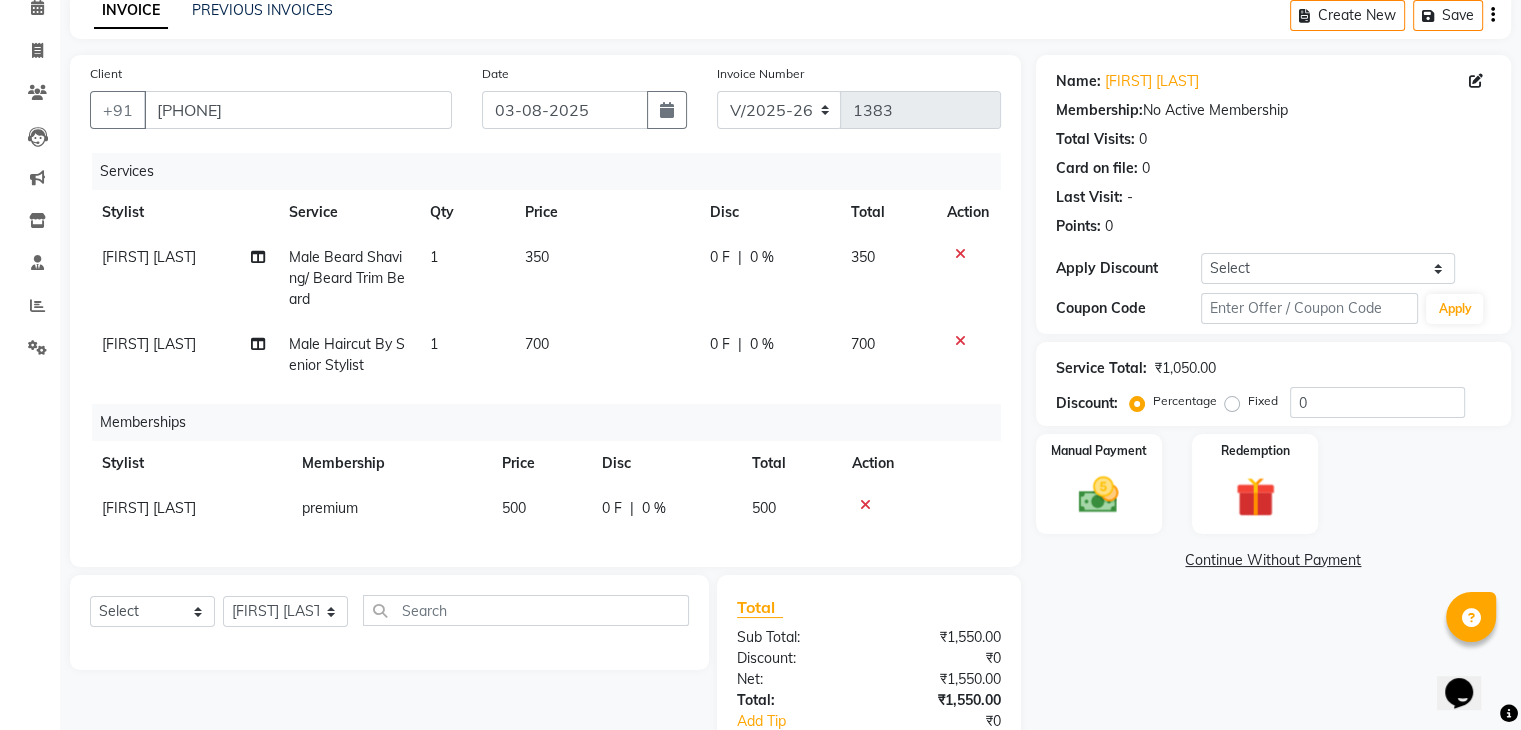 click on "0 %" 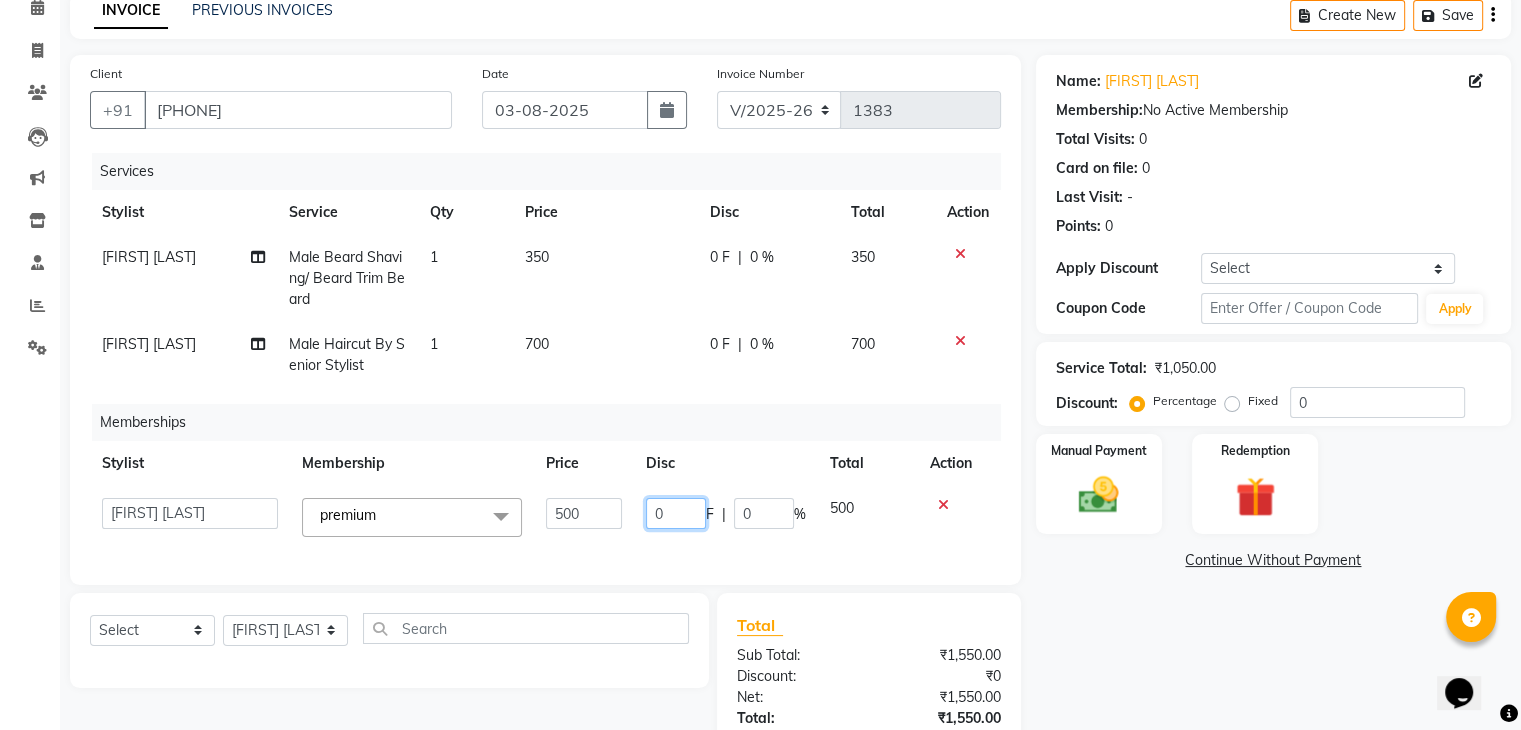 click on "0" 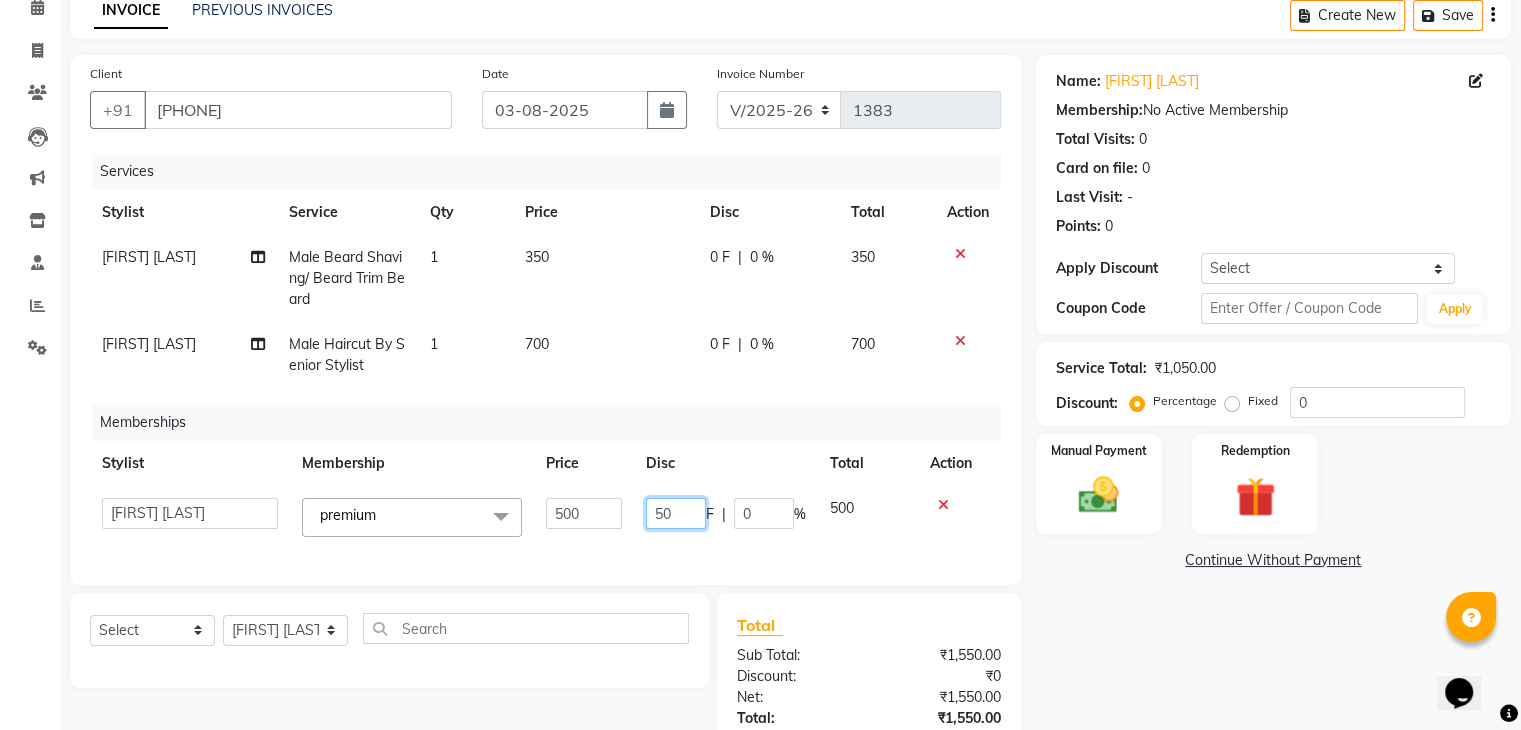 type on "500" 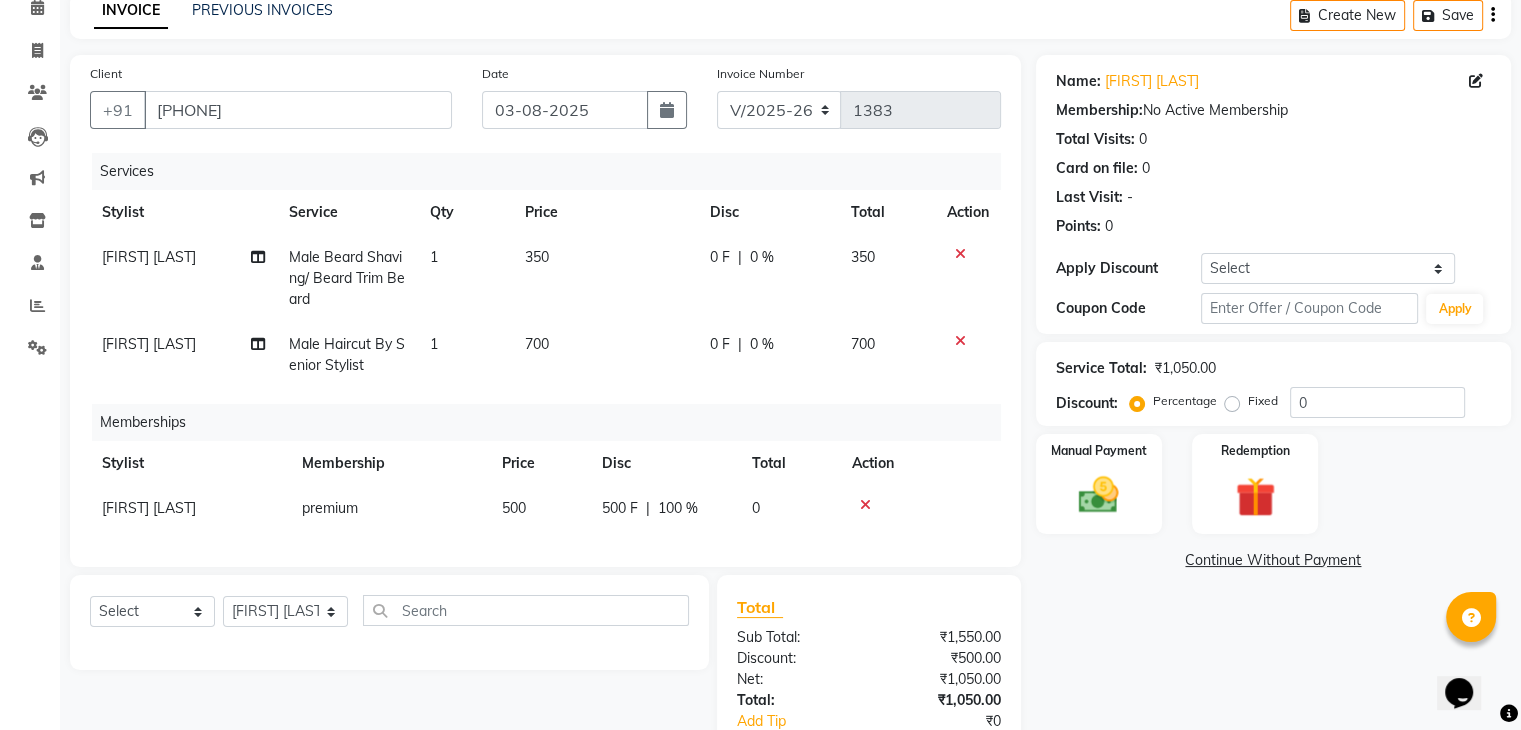click on "Prasad wagh premium  500 500 F | 100 % 0" 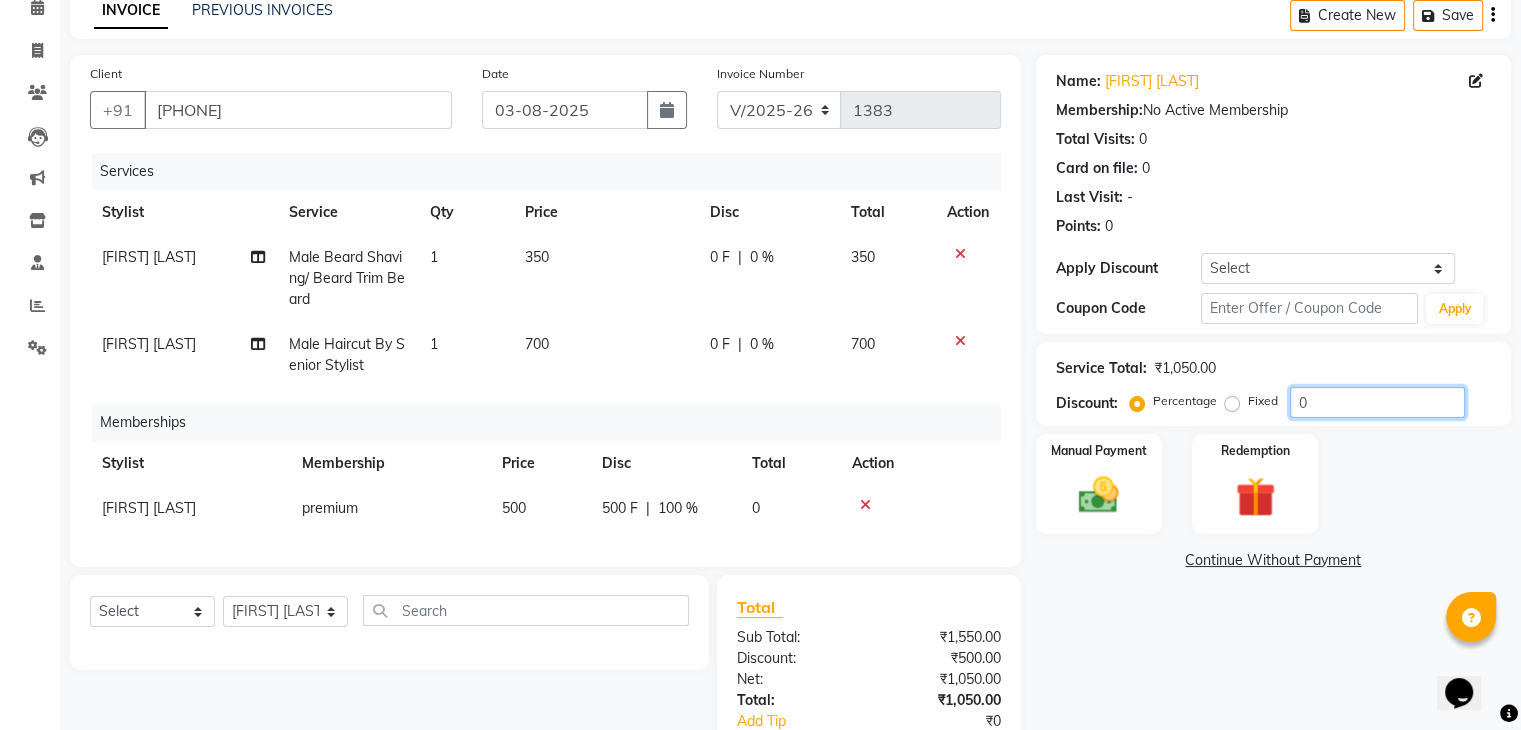 click on "0" 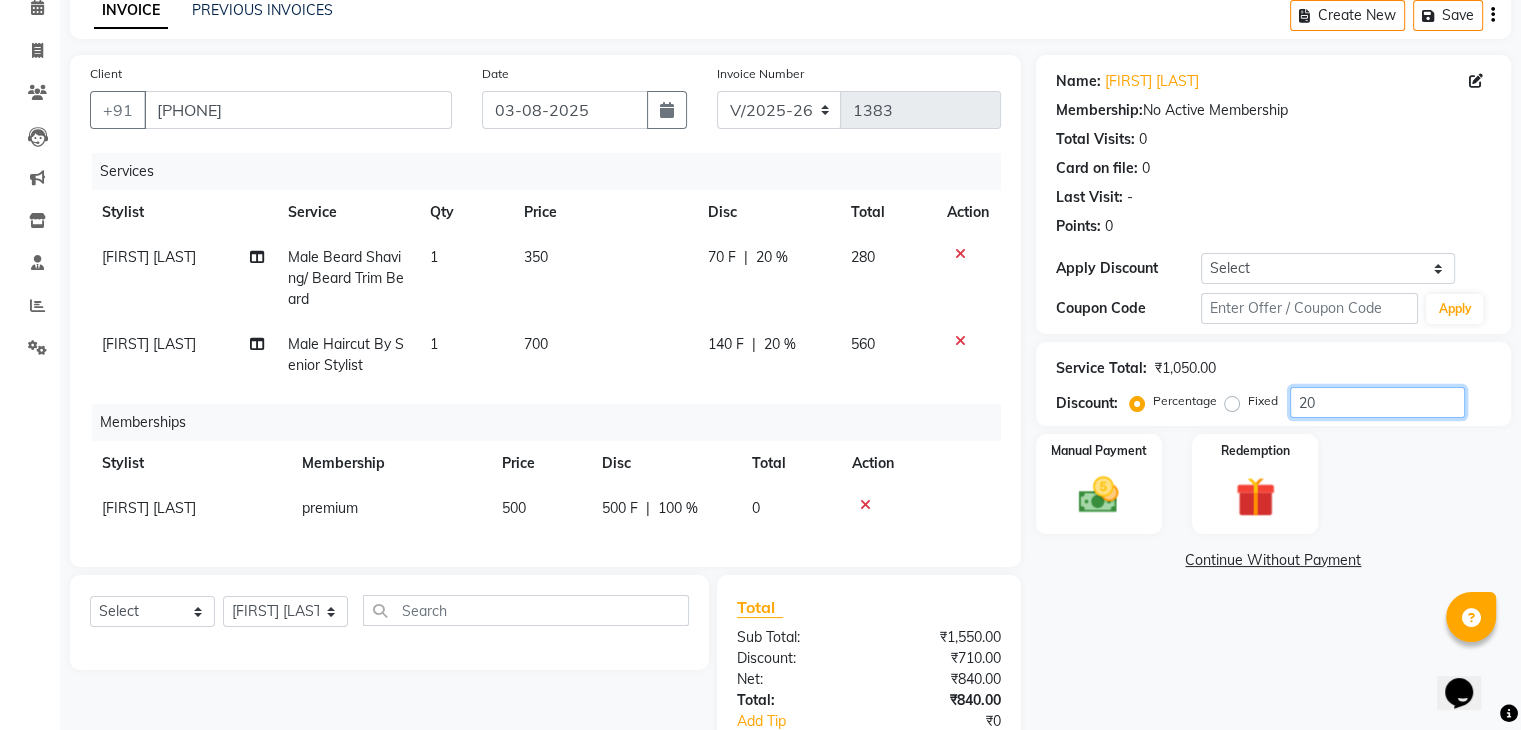 scroll, scrollTop: 238, scrollLeft: 0, axis: vertical 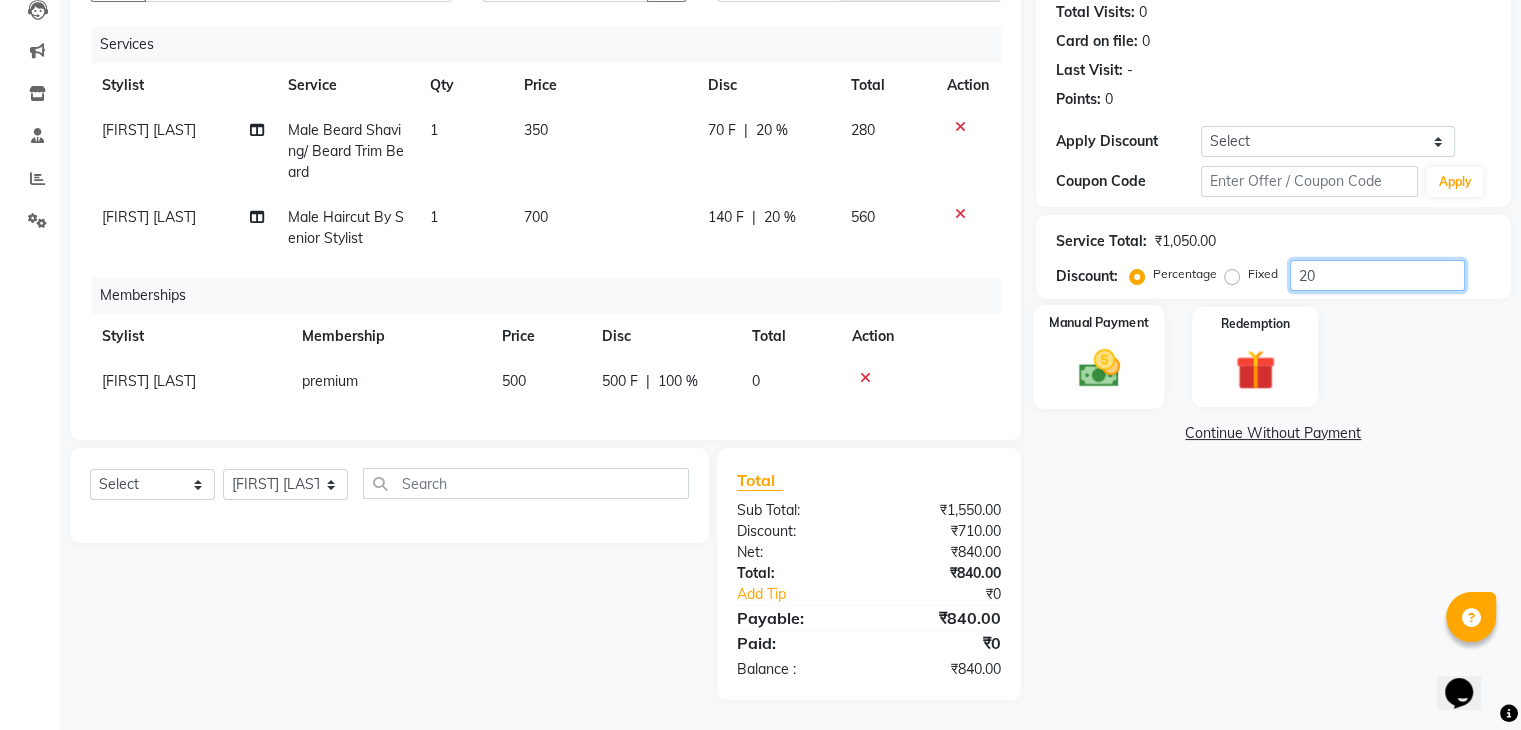 type on "20" 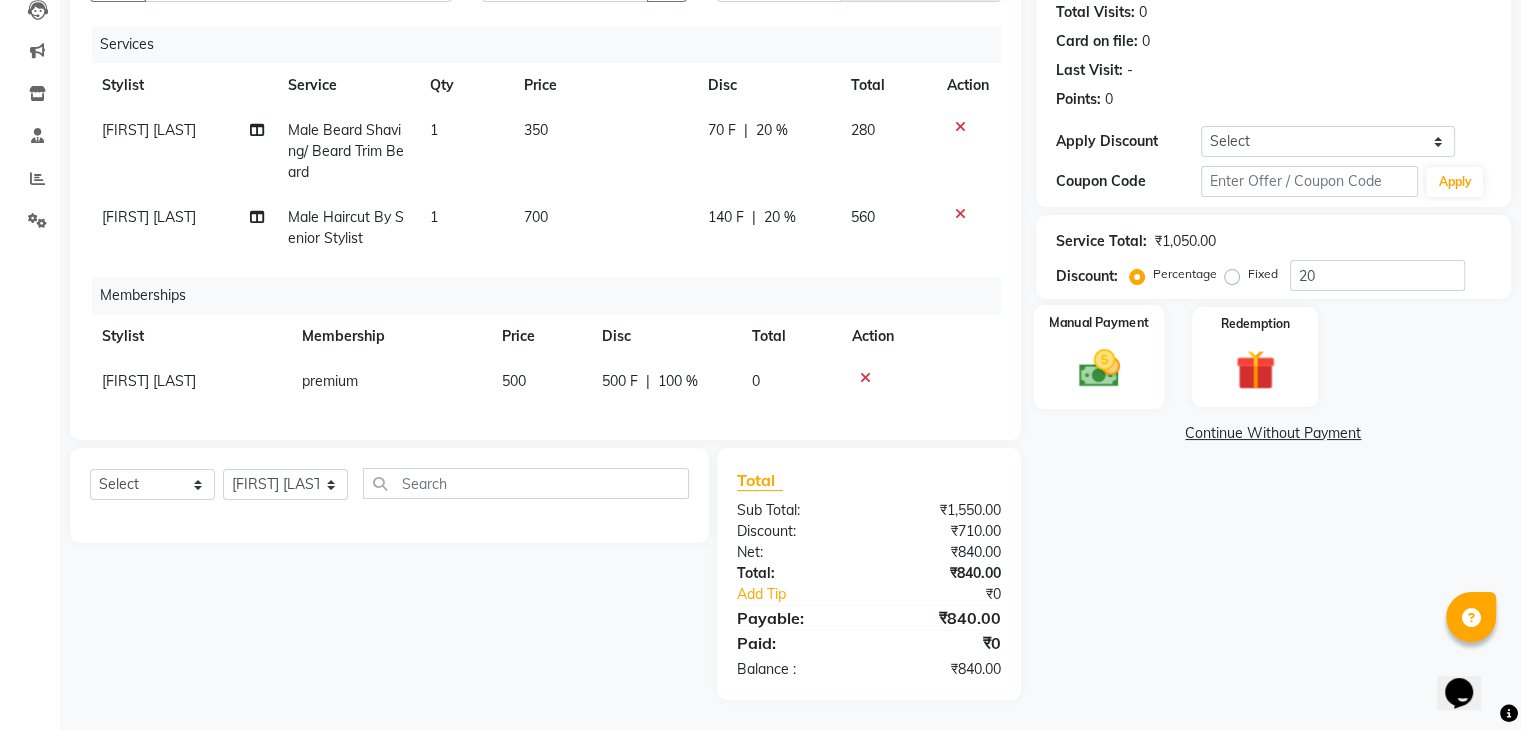 click 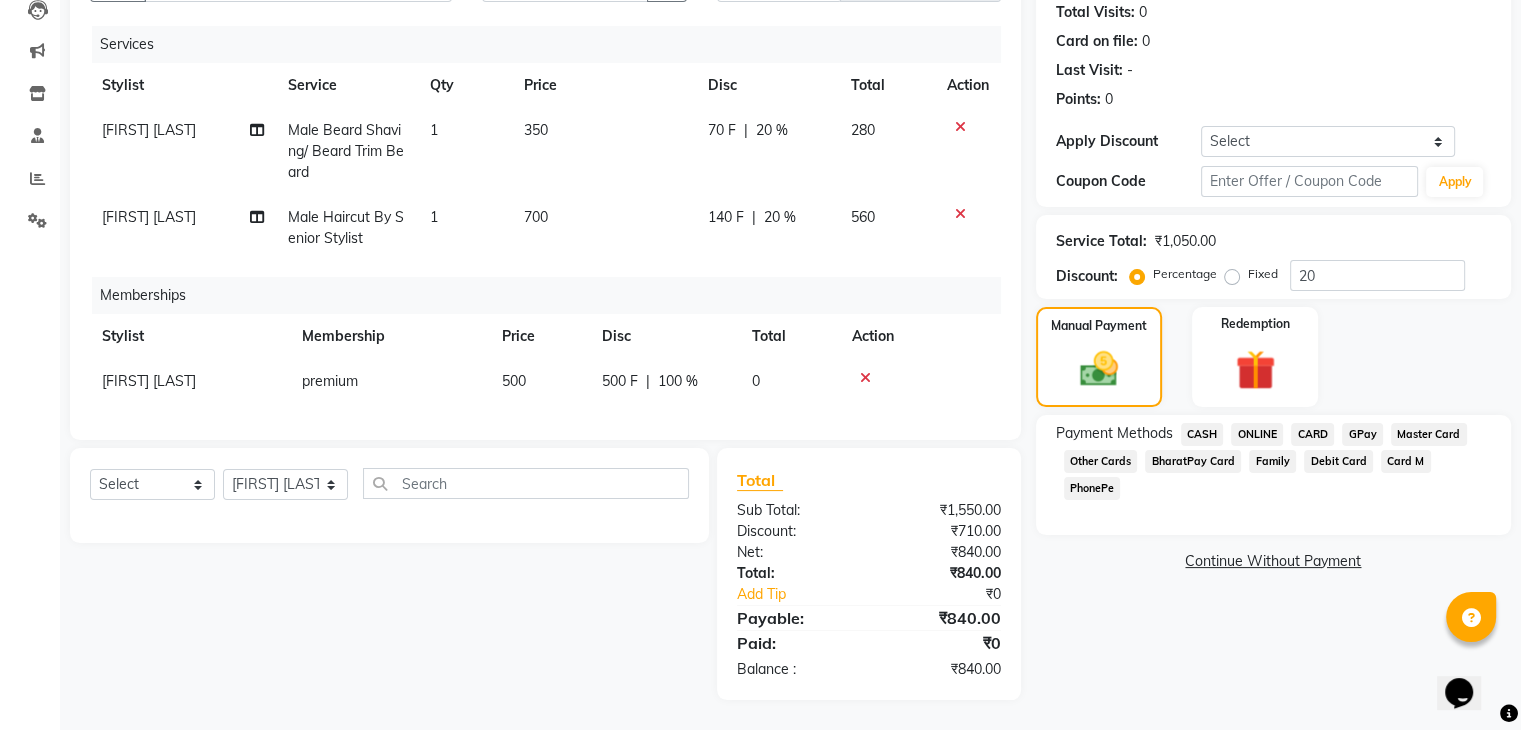 click on "CARD" 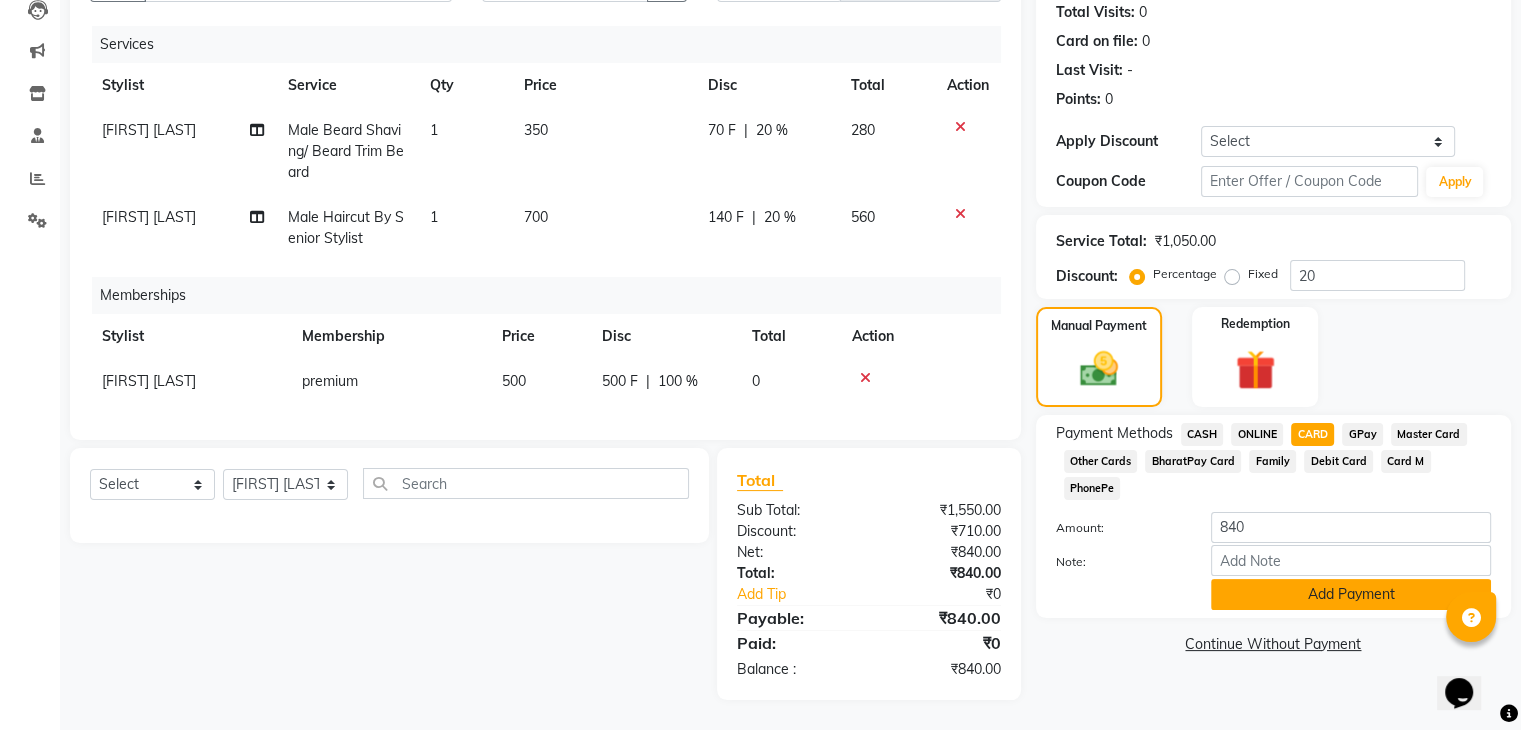 click on "Add Payment" 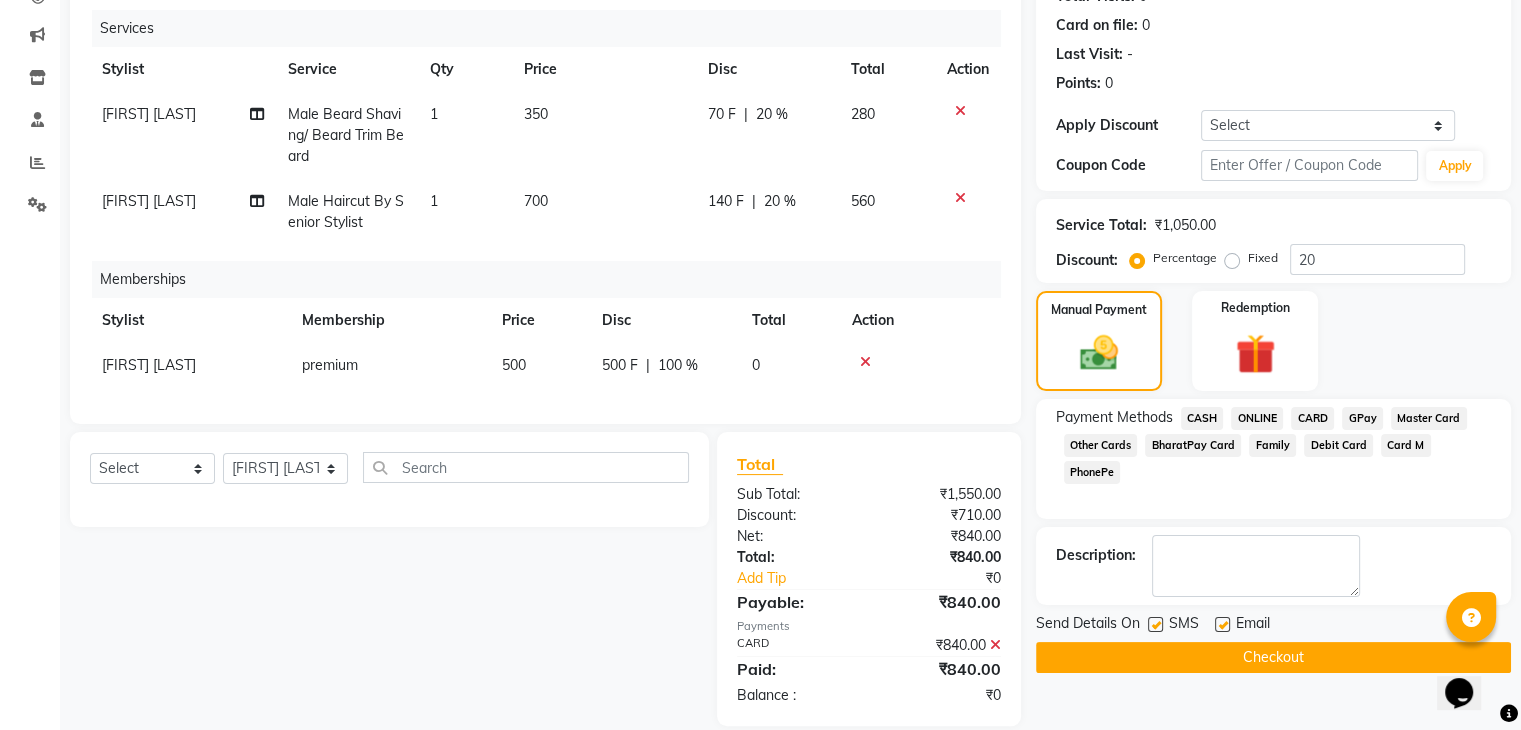 scroll, scrollTop: 280, scrollLeft: 0, axis: vertical 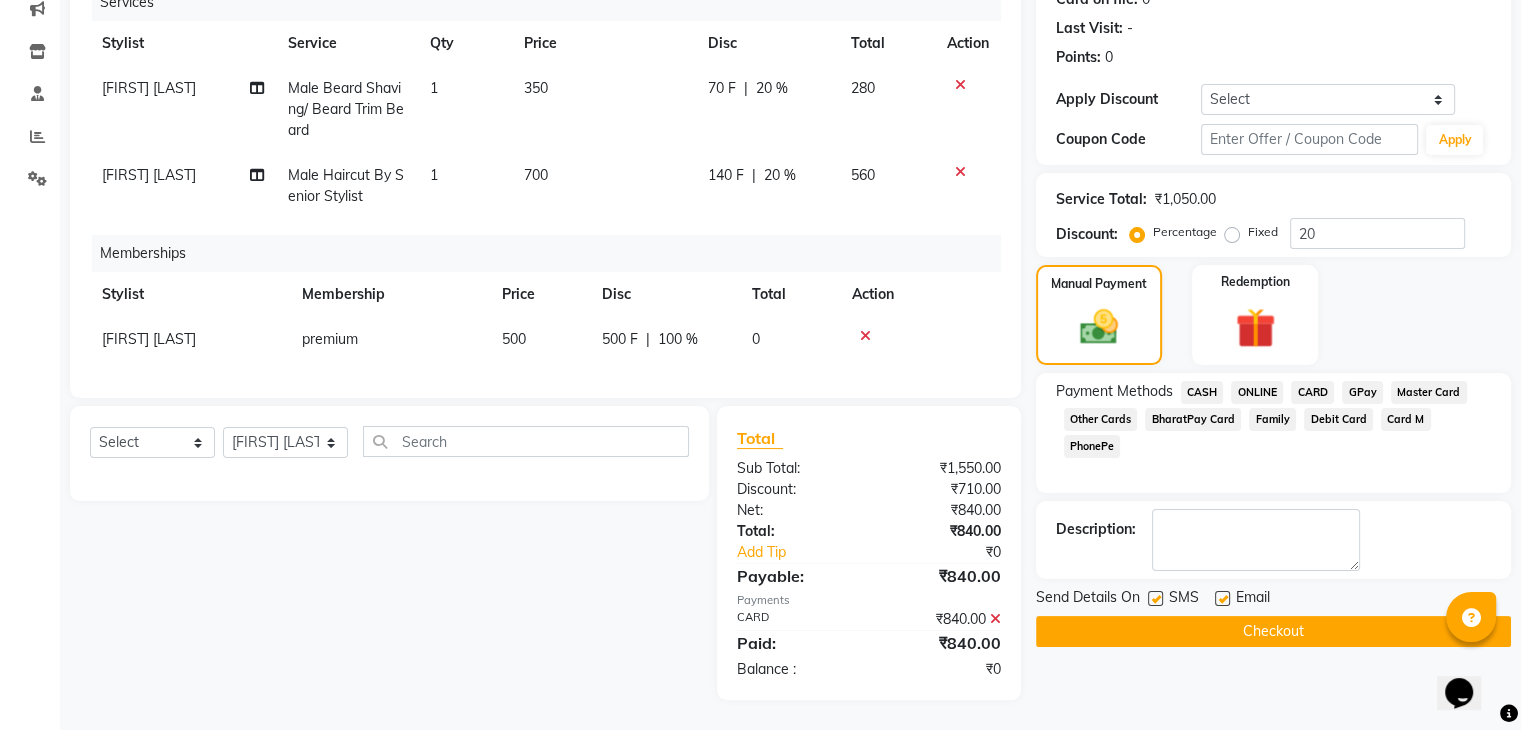 click on "Checkout" 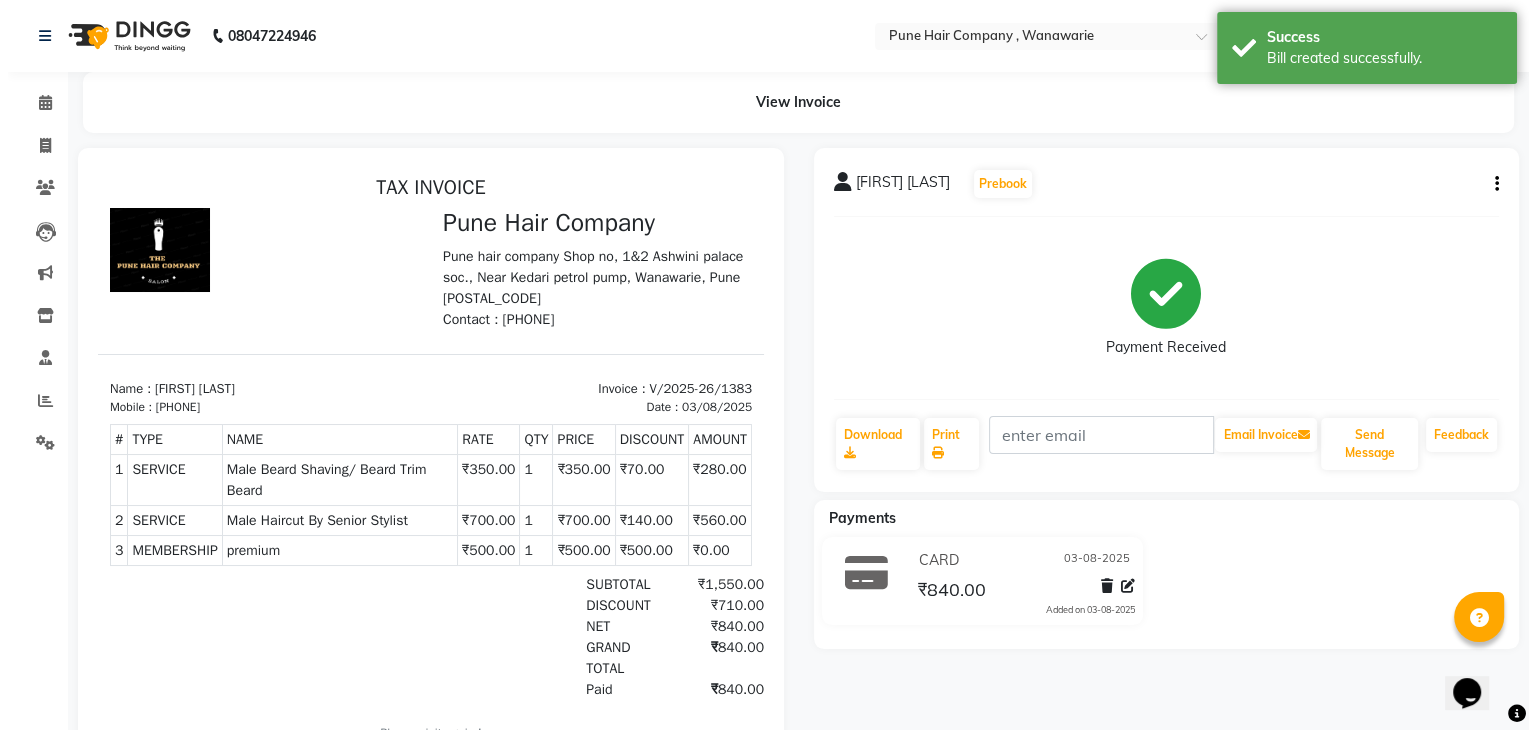 scroll, scrollTop: 0, scrollLeft: 0, axis: both 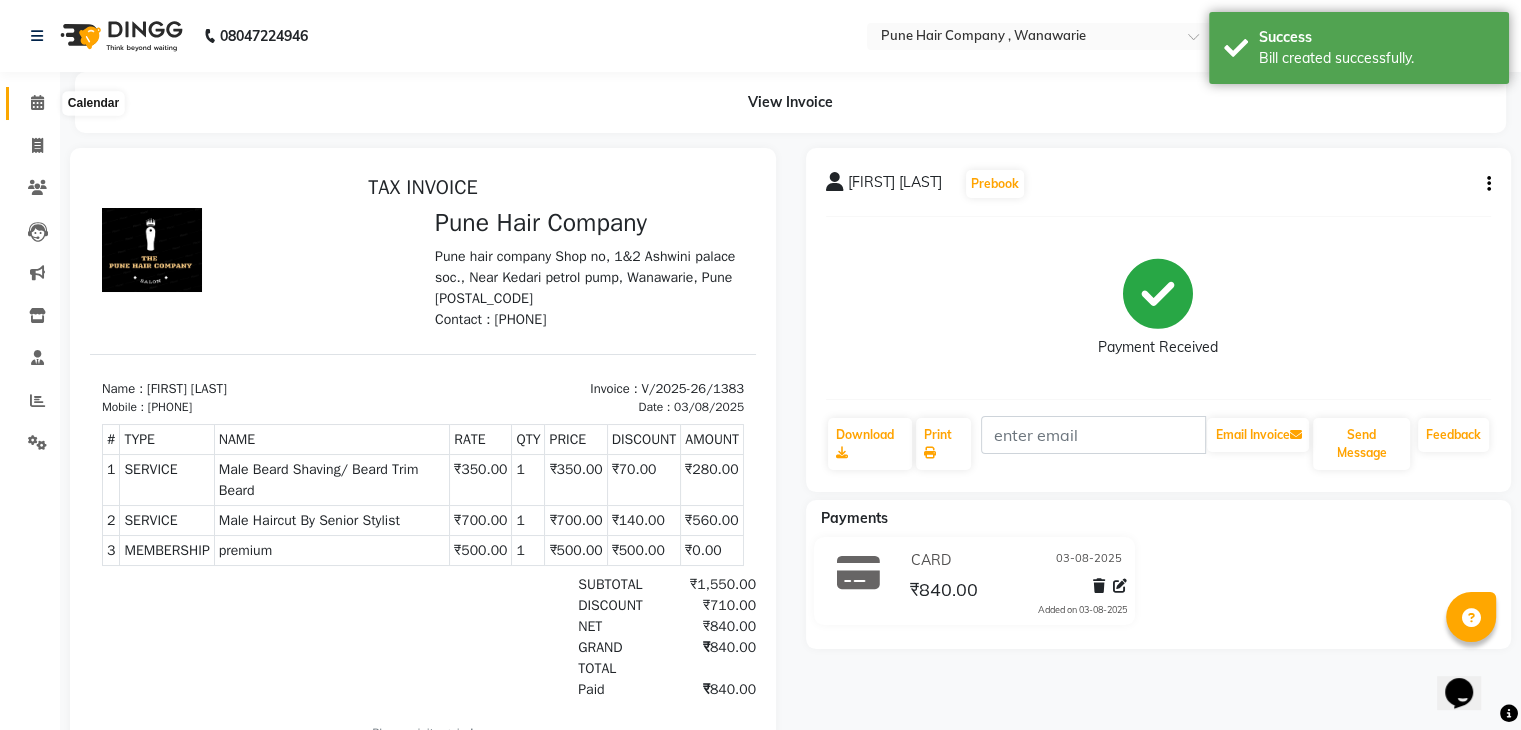 click 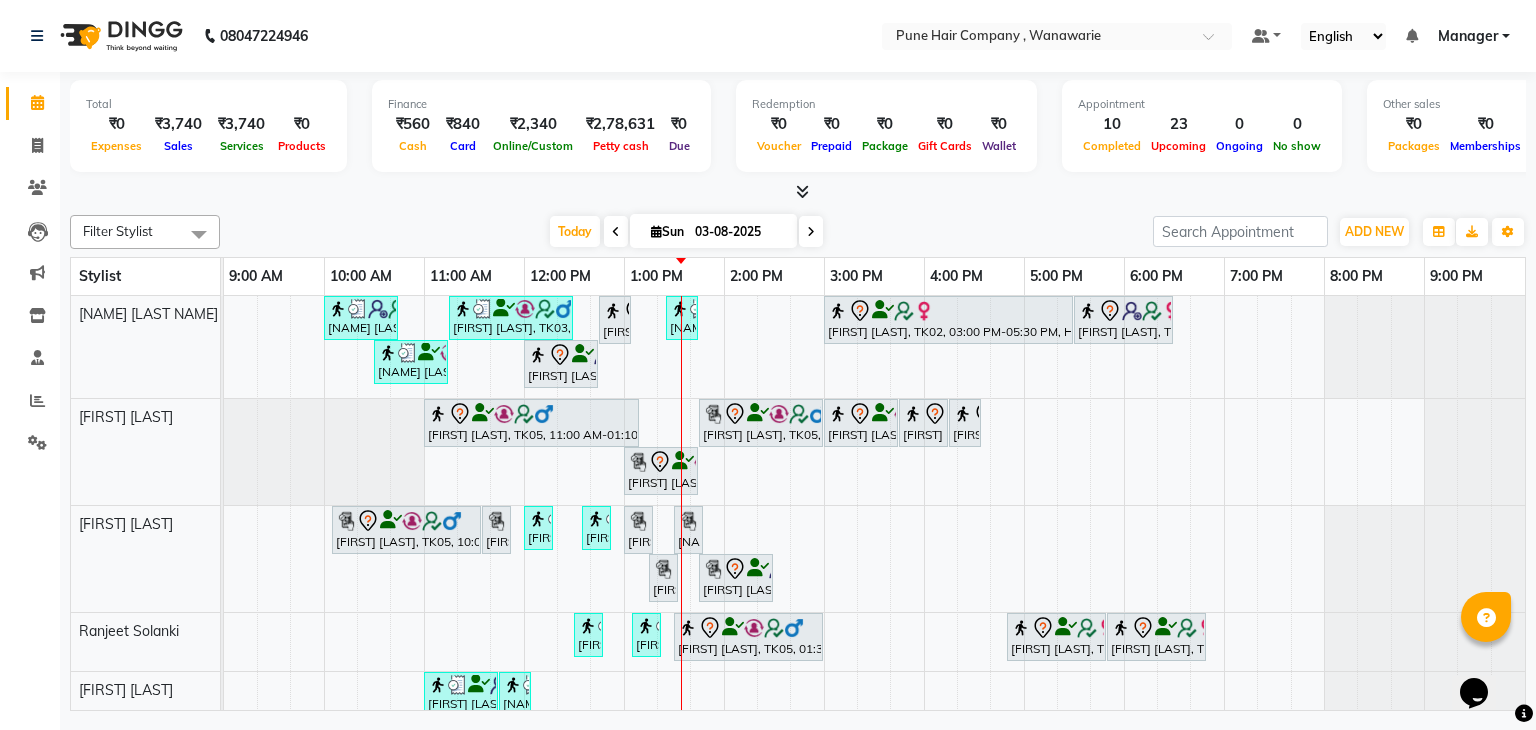 scroll, scrollTop: 125, scrollLeft: 0, axis: vertical 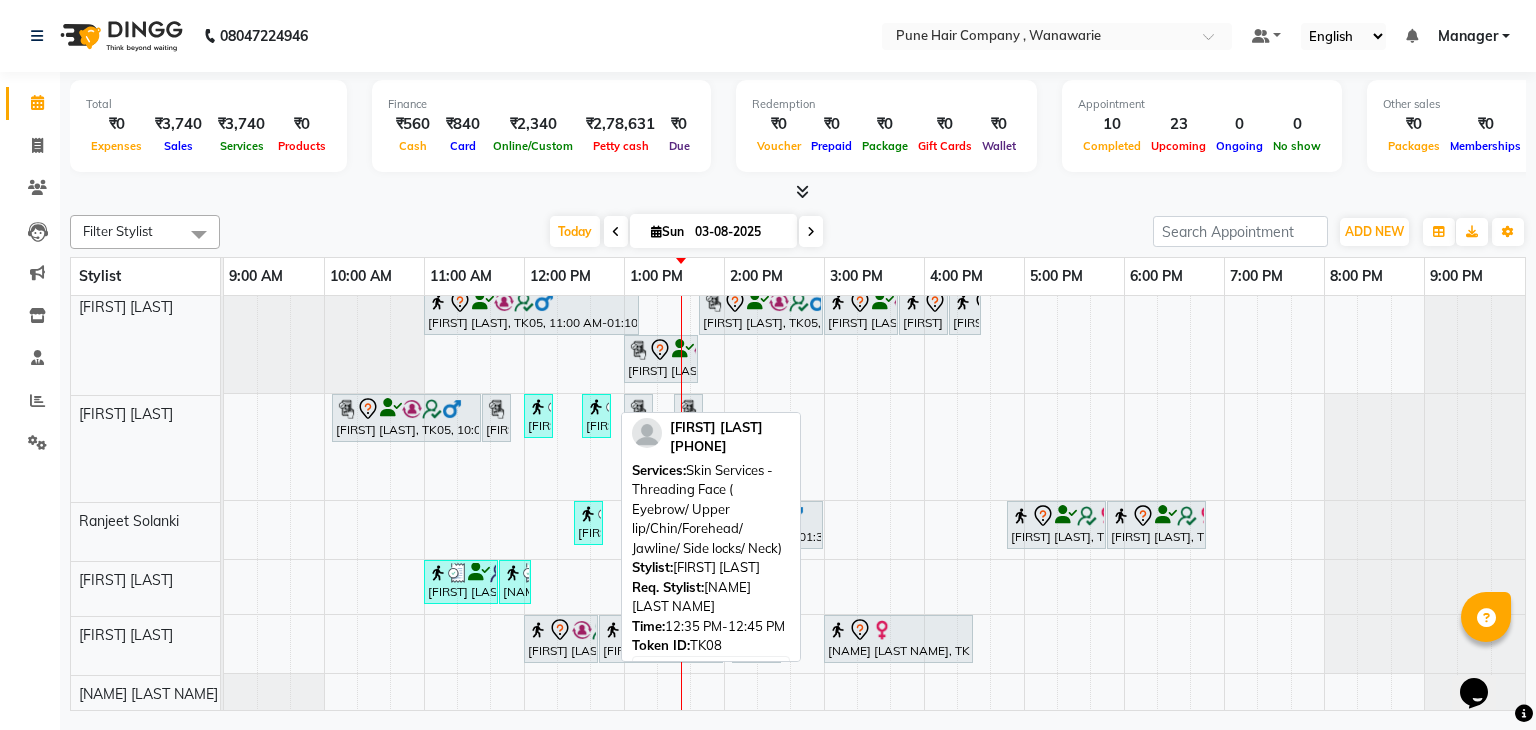 click on "sima mam, TK08, 12:35 PM-12:45 PM, Skin Services - Threading Face ( Eyebrow/ Upper lip/Chin/Forehead/ Jawline/ Side locks/ Neck)" at bounding box center (596, 416) 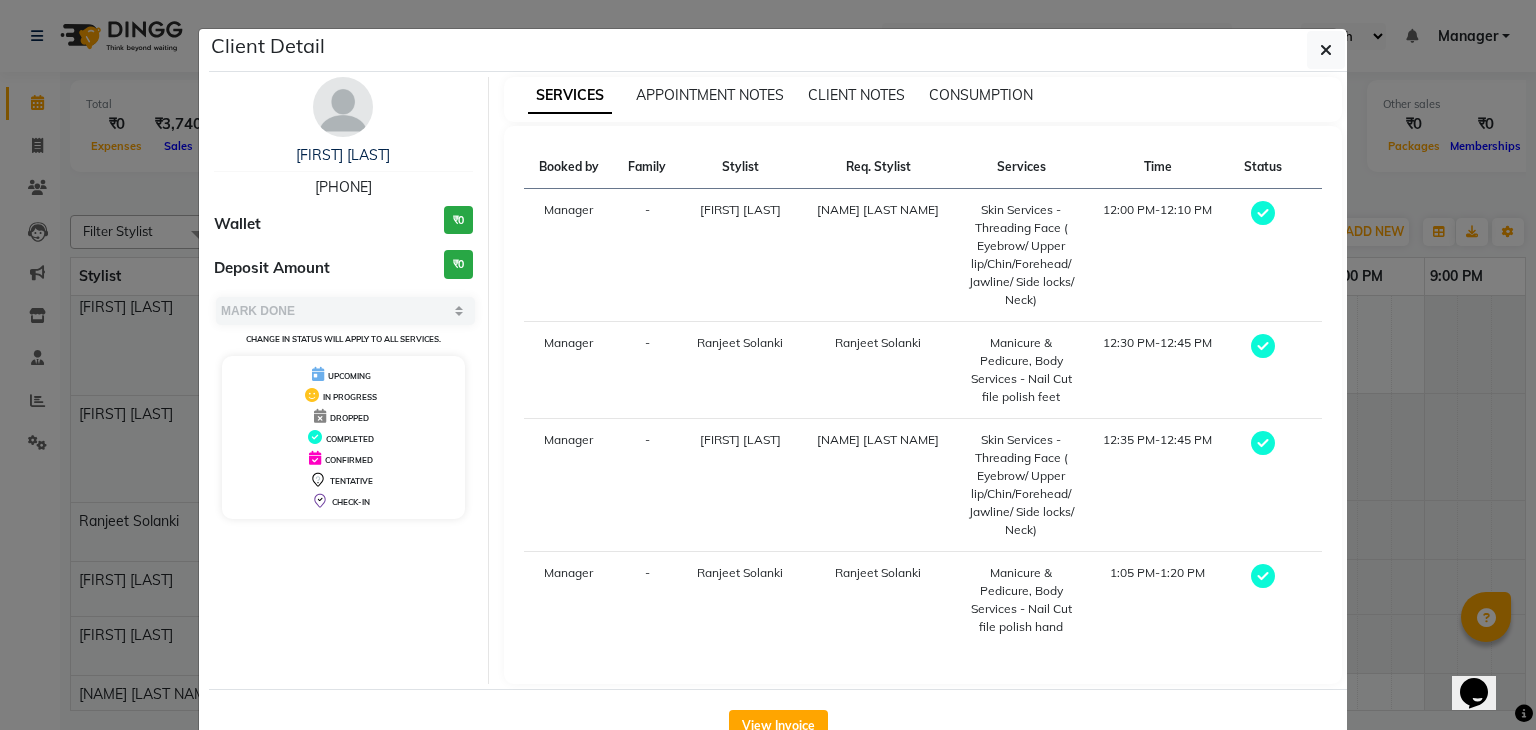 scroll, scrollTop: 59, scrollLeft: 0, axis: vertical 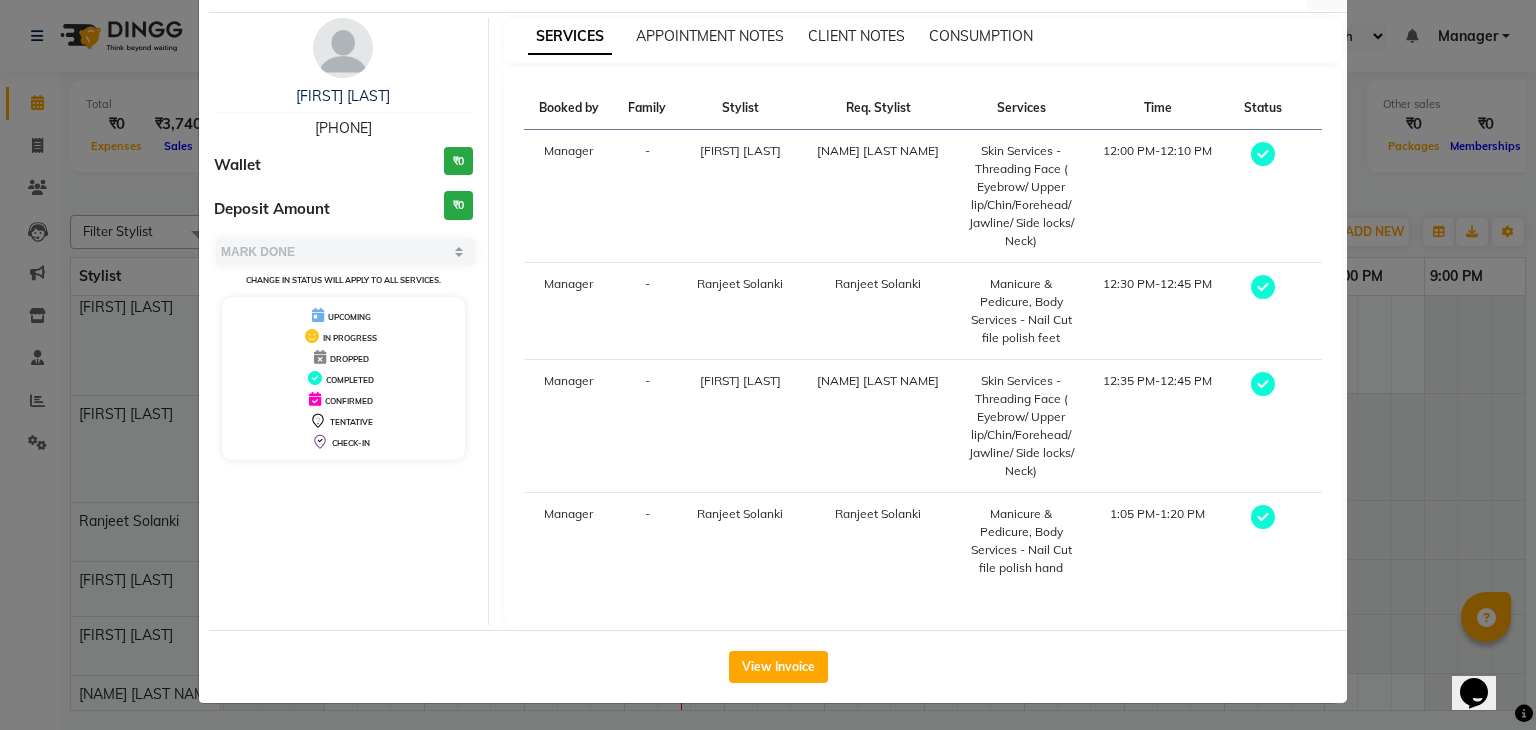 click on "Client Detail  sima mam   8888814262 Wallet ₹0 Deposit Amount  ₹0  Select MARK DONE UPCOMING Change in status will apply to all services. UPCOMING IN PROGRESS DROPPED COMPLETED CONFIRMED TENTATIVE CHECK-IN SERVICES APPOINTMENT NOTES CLIENT NOTES CONSUMPTION Booked by Family Stylist Req. Stylist Services Time Status  Manager  - Kasturi bhandari Kanchan Gajare   Skin Services - Threading Face ( Eyebrow/ Upper lip/Chin/Forehead/ Jawline/ Side locks/ Neck)   12:00 PM-12:10 PM   Manager  - Ranjeet Solanki Ranjeet Solanki  Manicure & Pedicure, Body Services - Nail Cut file polish feet   12:30 PM-12:45 PM   Manager  - Kasturi bhandari Kanchan Gajare   Skin Services - Threading Face ( Eyebrow/ Upper lip/Chin/Forehead/ Jawline/ Side locks/ Neck)   12:35 PM-12:45 PM   Manager  - Ranjeet Solanki Ranjeet Solanki  Manicure & Pedicure, Body Services - Nail Cut file polish hand   1:05 PM-1:20 PM   View Invoice" 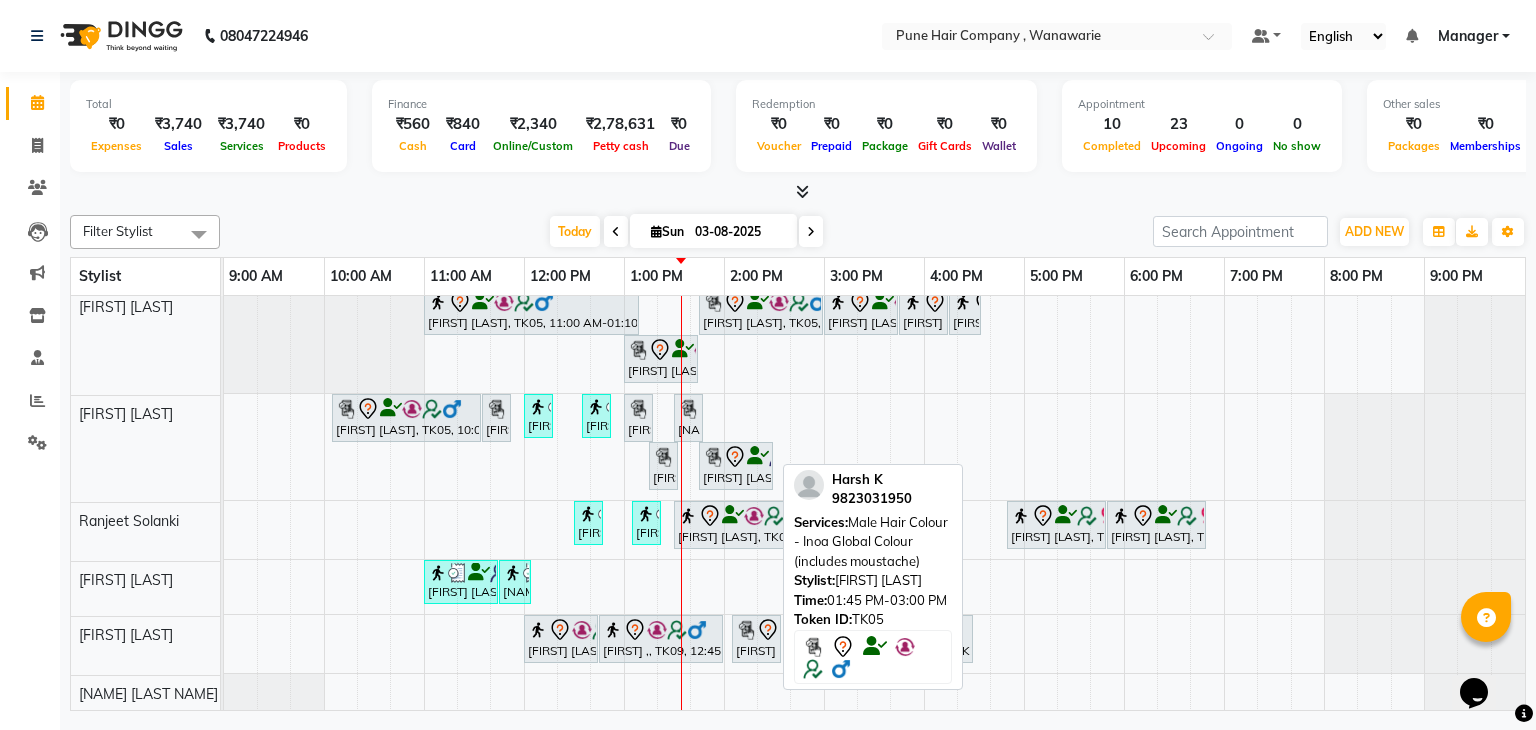 scroll, scrollTop: 0, scrollLeft: 0, axis: both 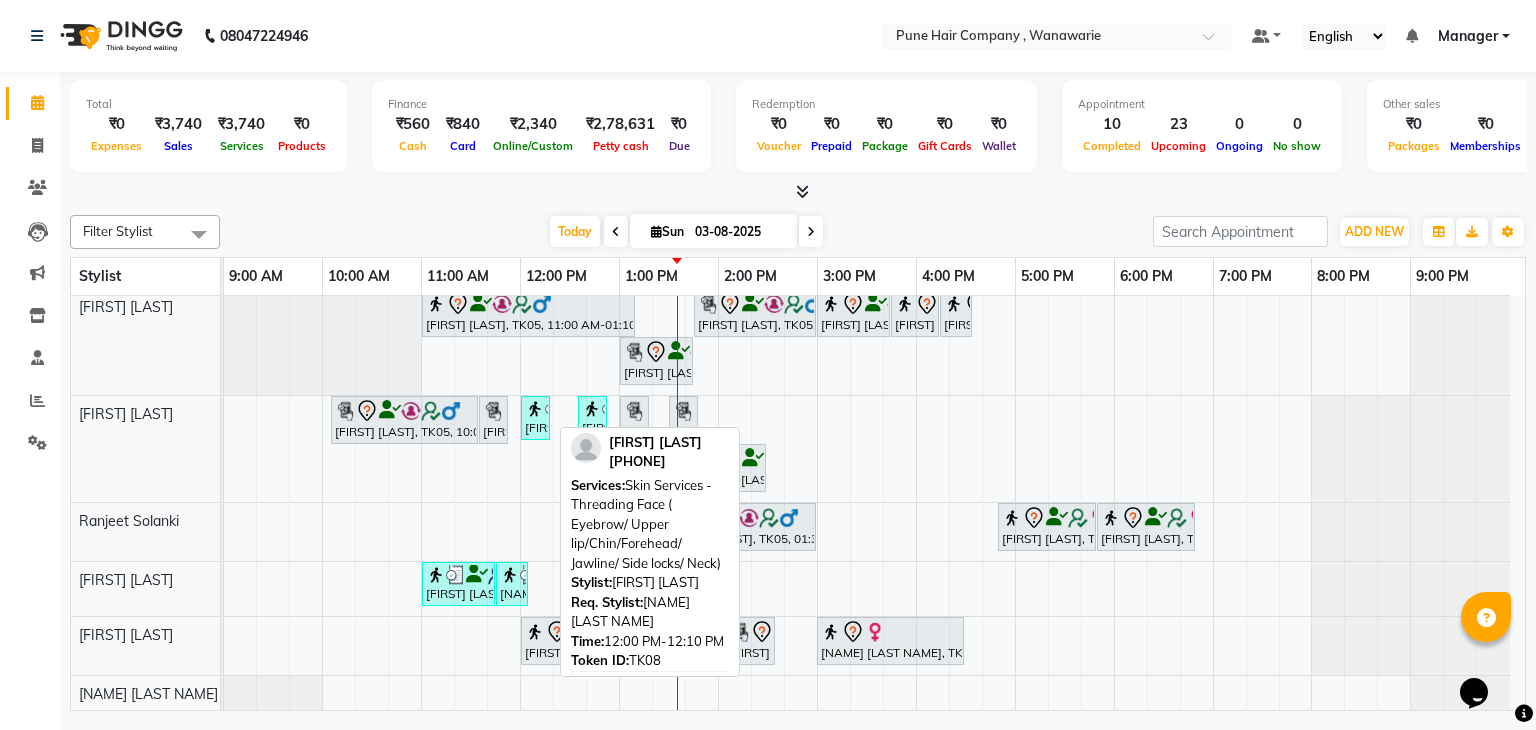 click at bounding box center [535, 409] 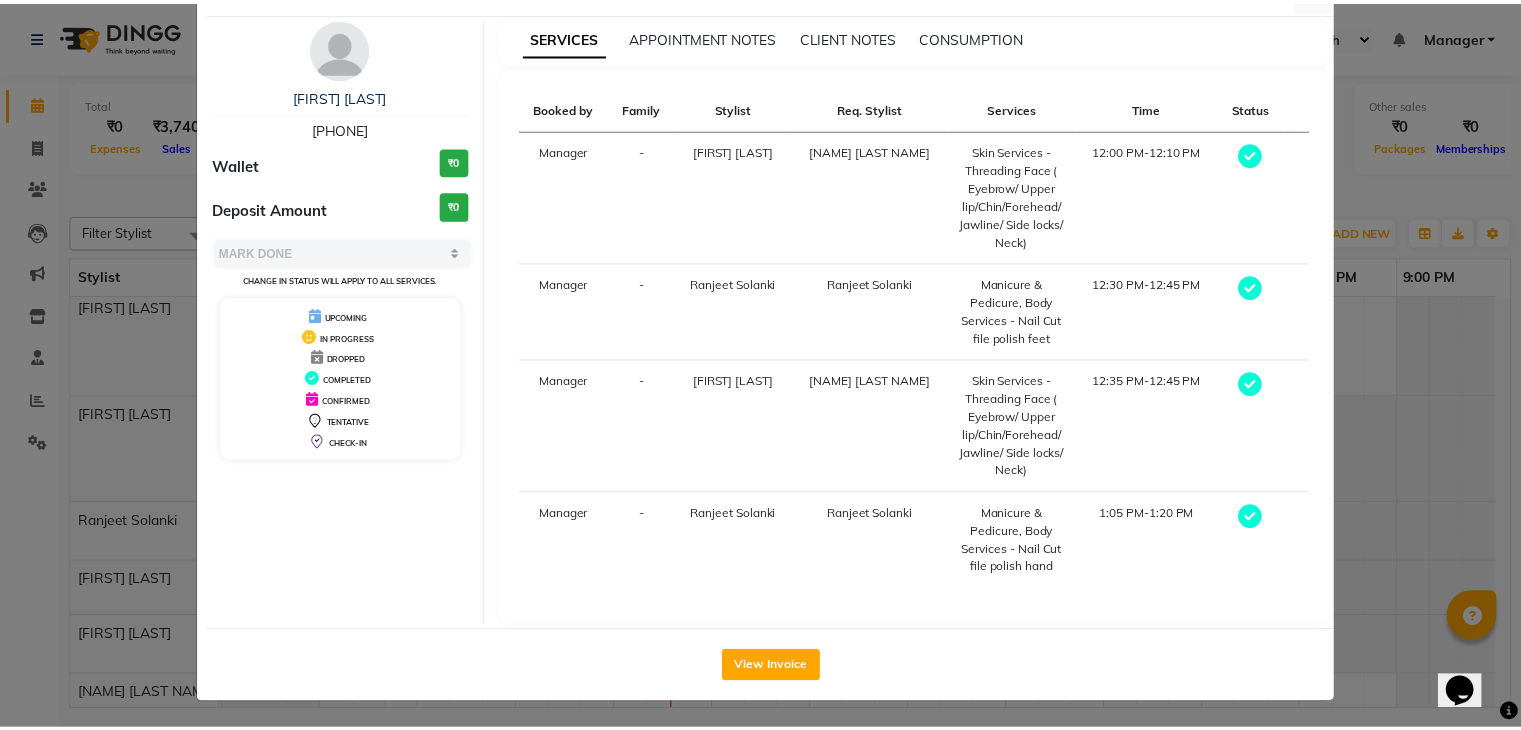 scroll, scrollTop: 58, scrollLeft: 0, axis: vertical 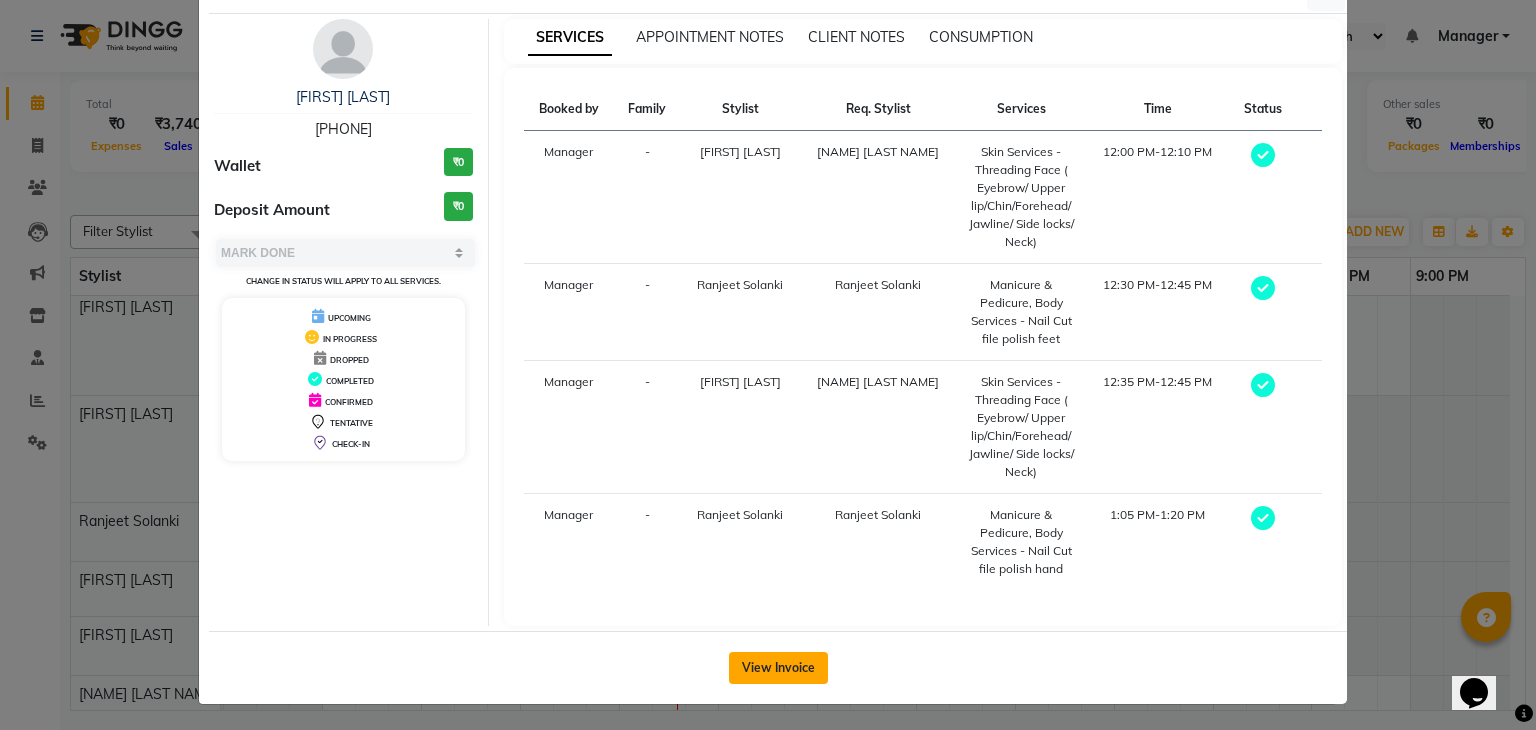 click on "View Invoice" 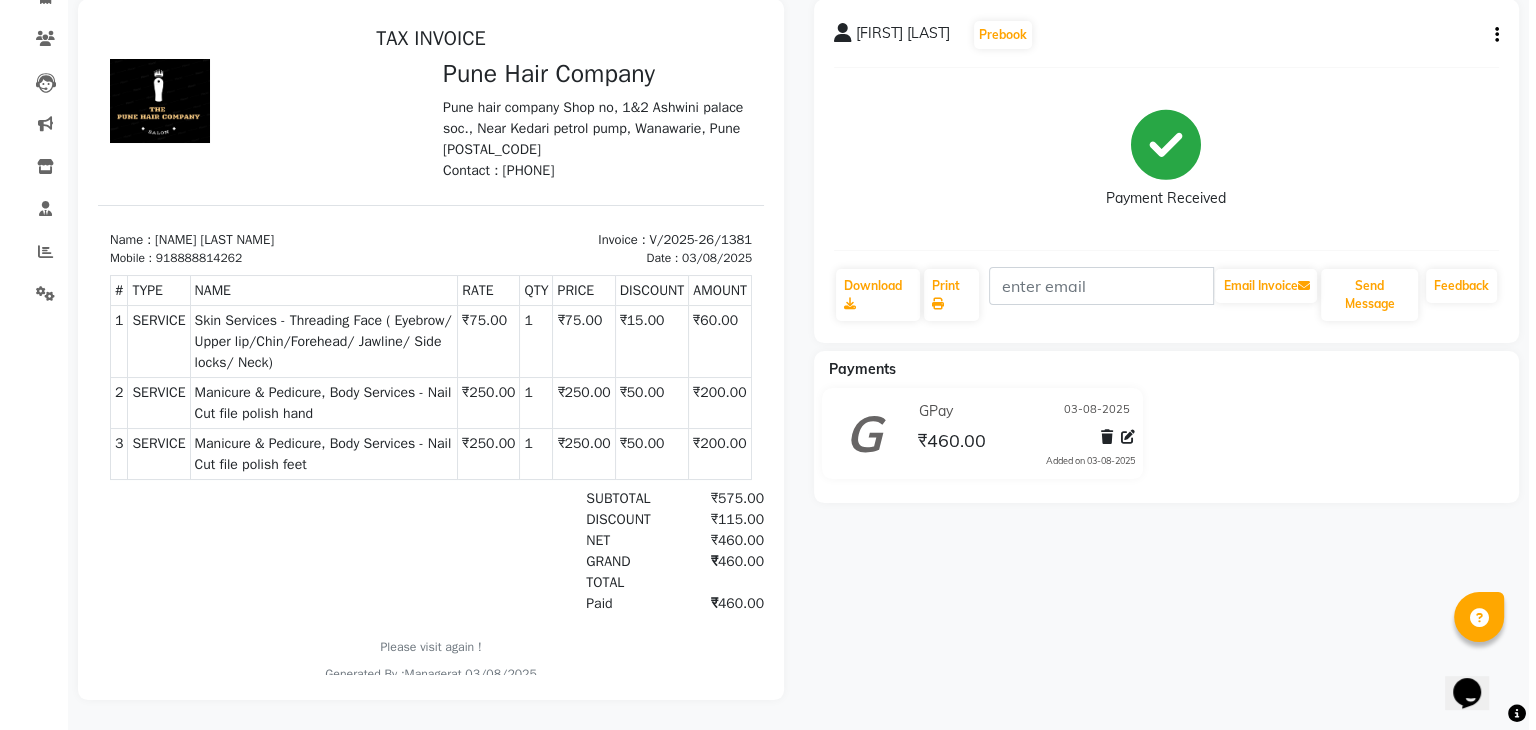scroll, scrollTop: 0, scrollLeft: 0, axis: both 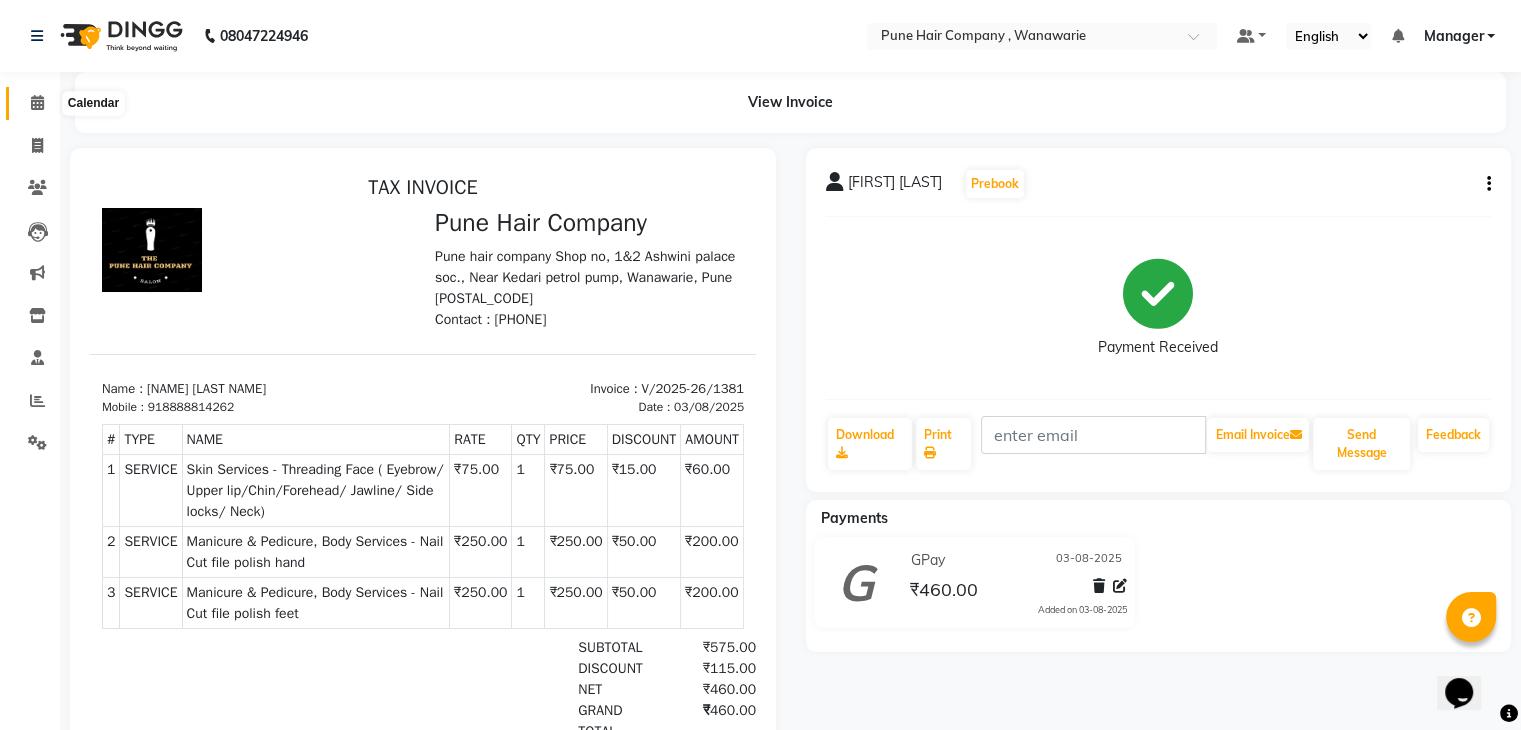 click 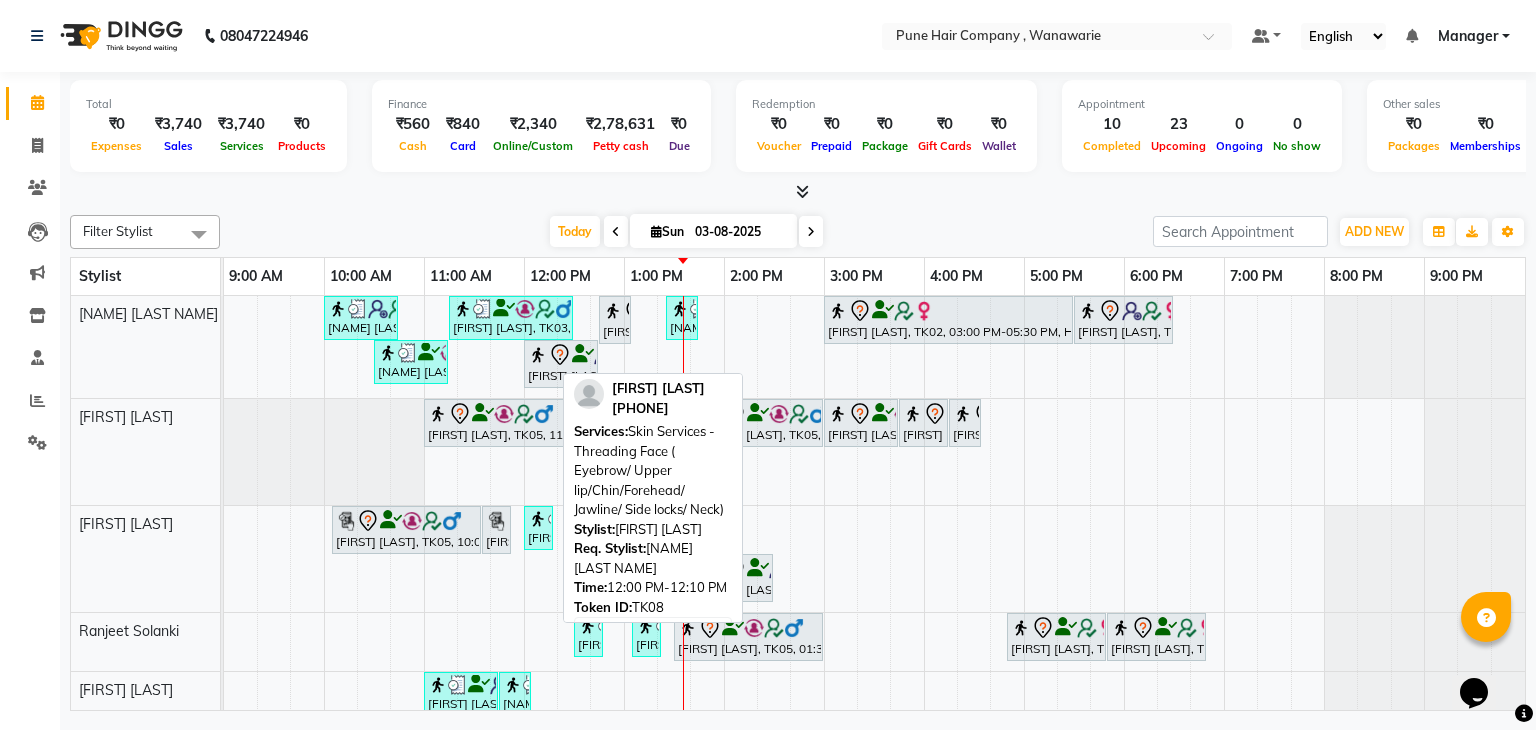 click on "sima mam, TK08, 12:00 PM-12:10 PM, Skin Services - Threading Face ( Eyebrow/ Upper lip/Chin/Forehead/ Jawline/ Side locks/ Neck)" at bounding box center (538, 528) 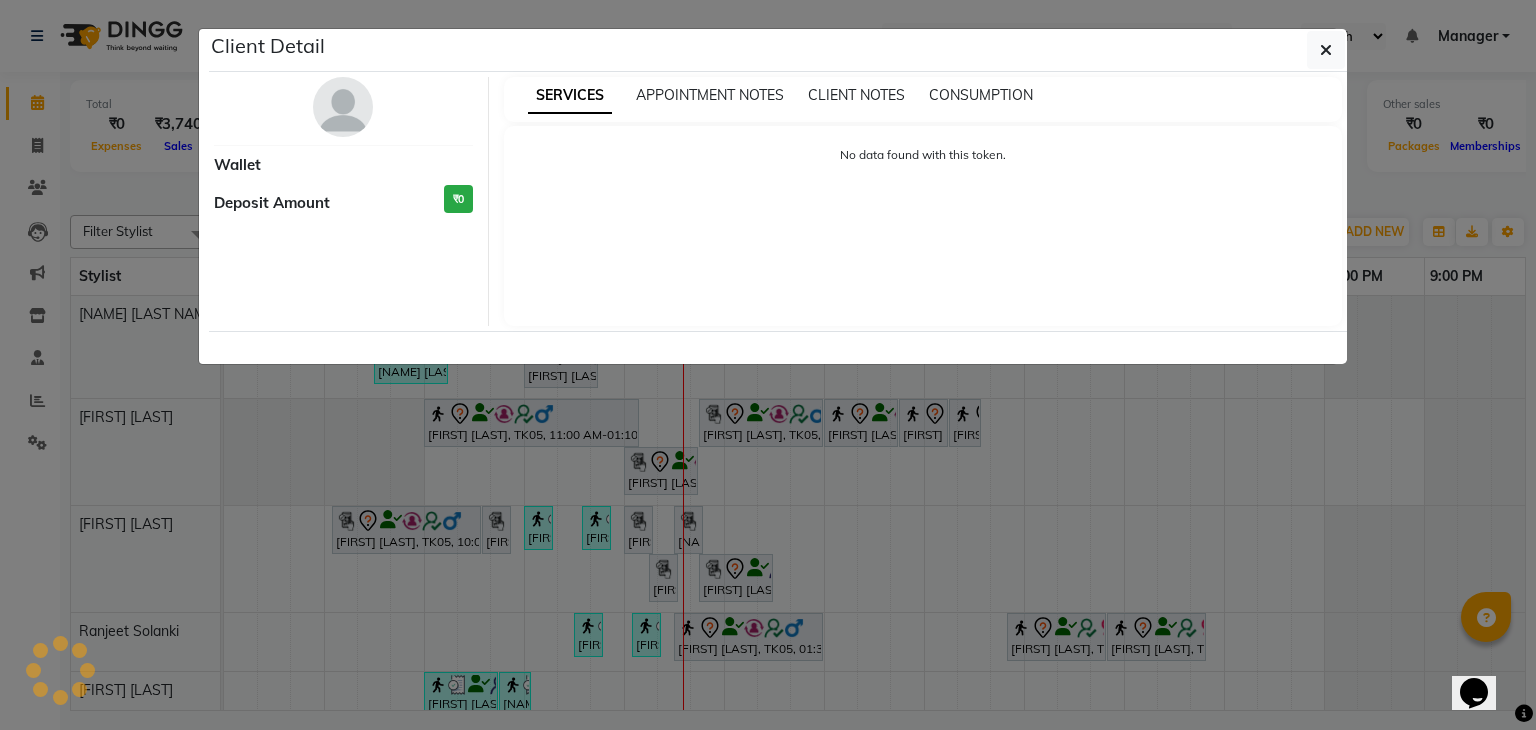 select on "3" 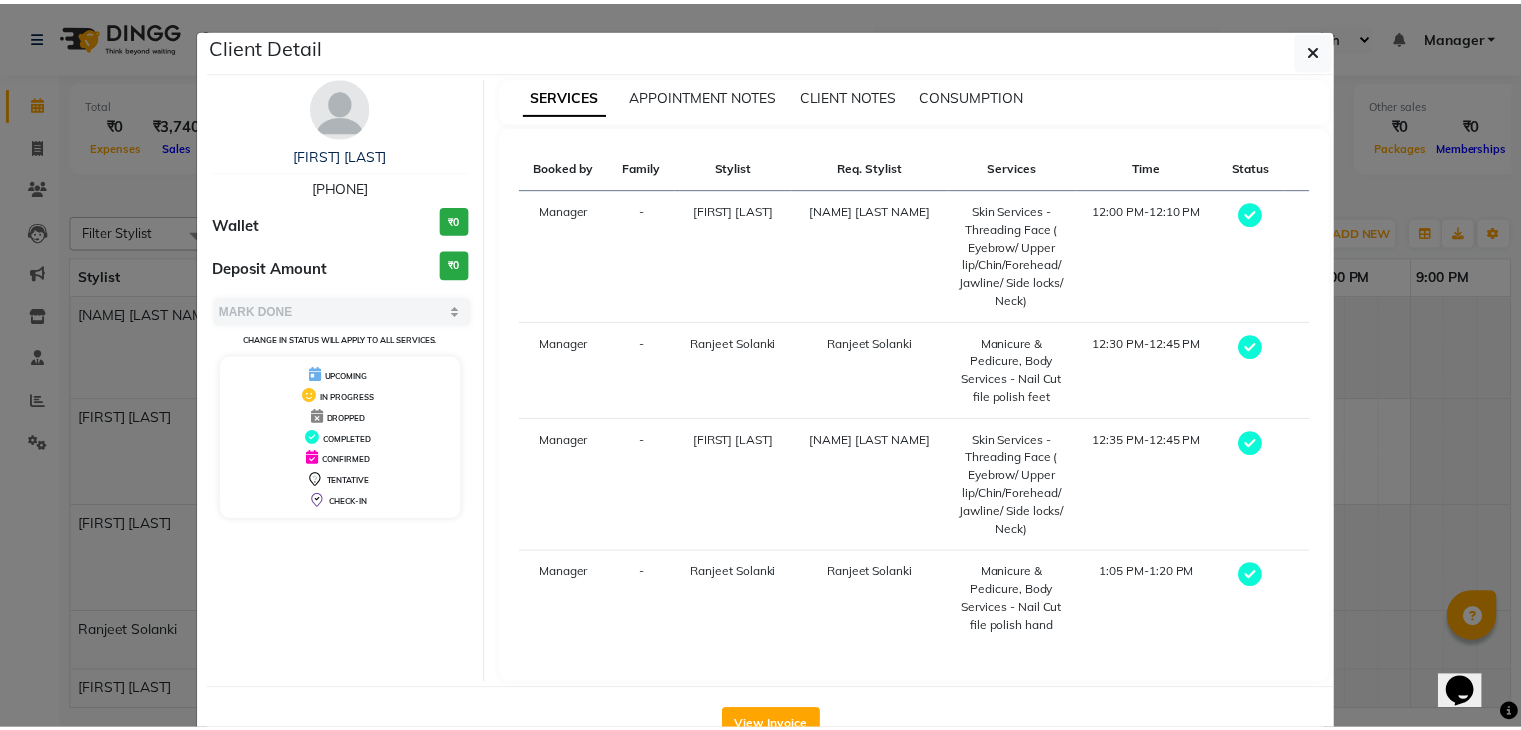 scroll, scrollTop: 59, scrollLeft: 0, axis: vertical 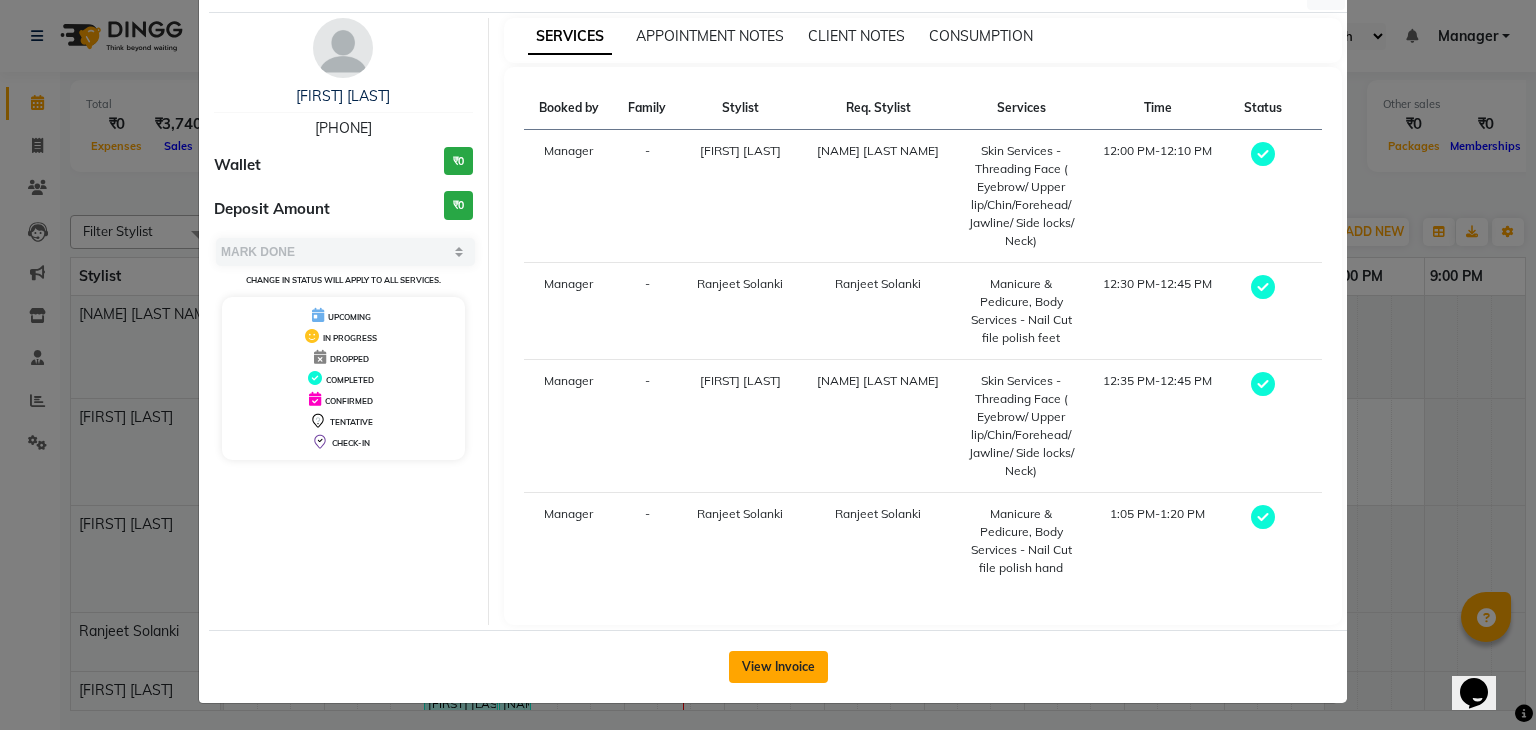 click on "View Invoice" 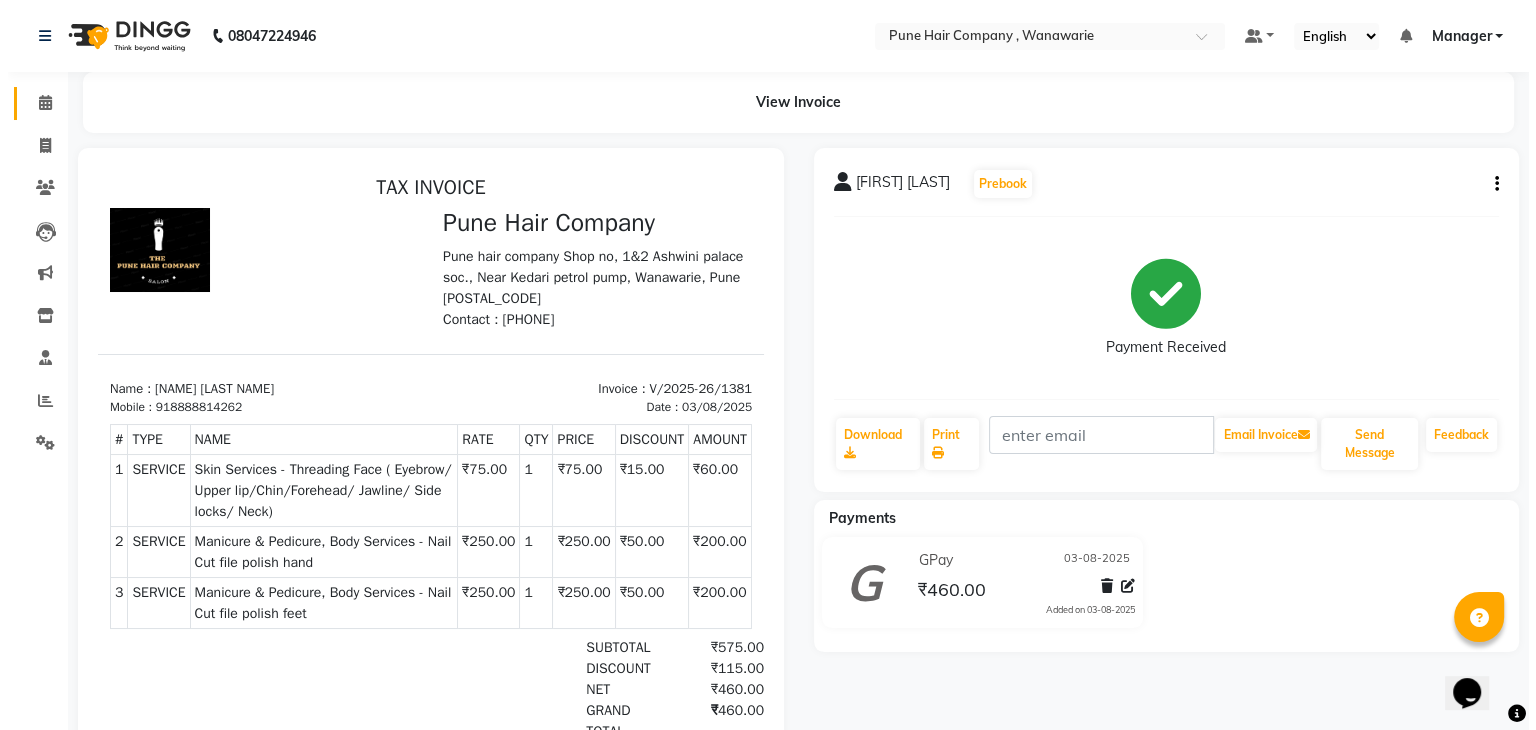 scroll, scrollTop: 15, scrollLeft: 0, axis: vertical 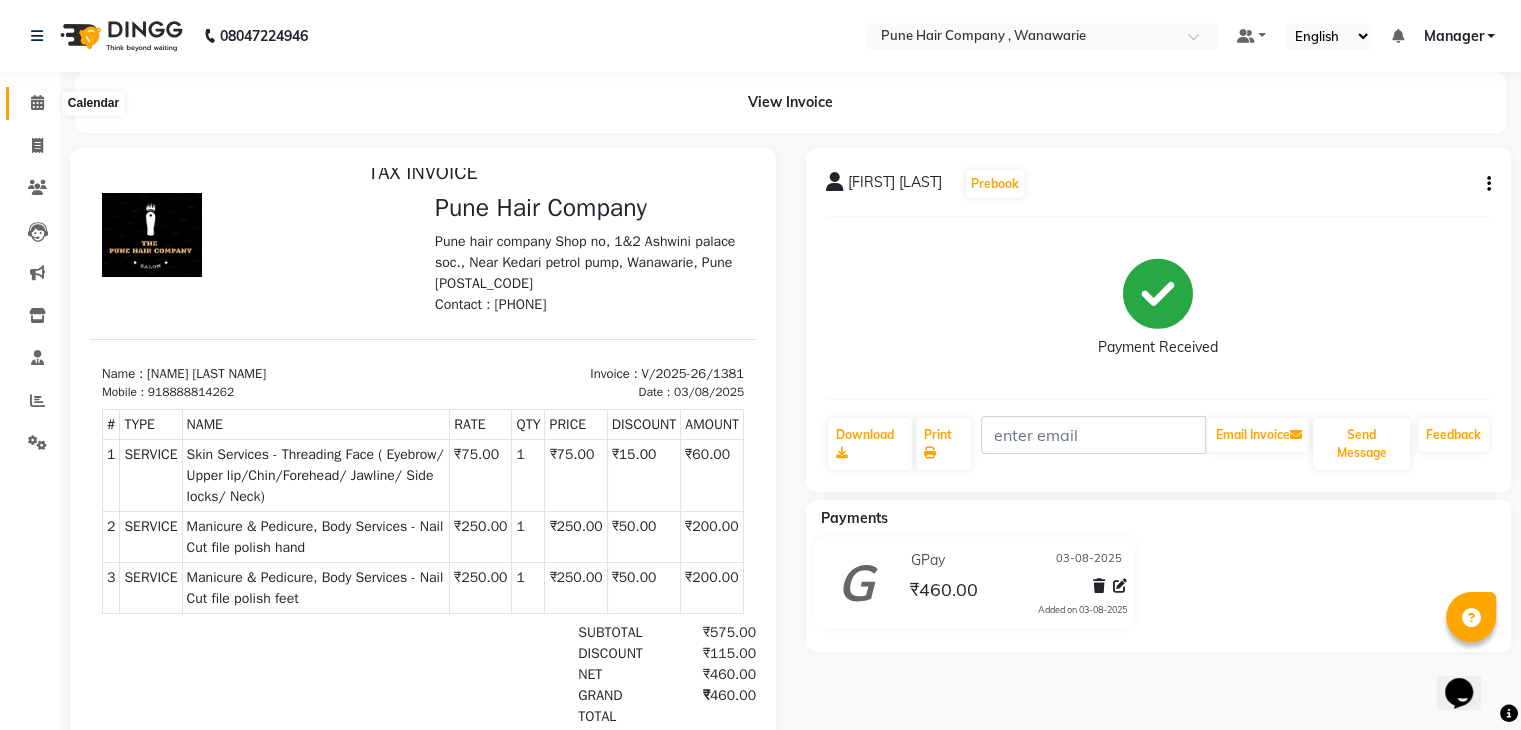 click 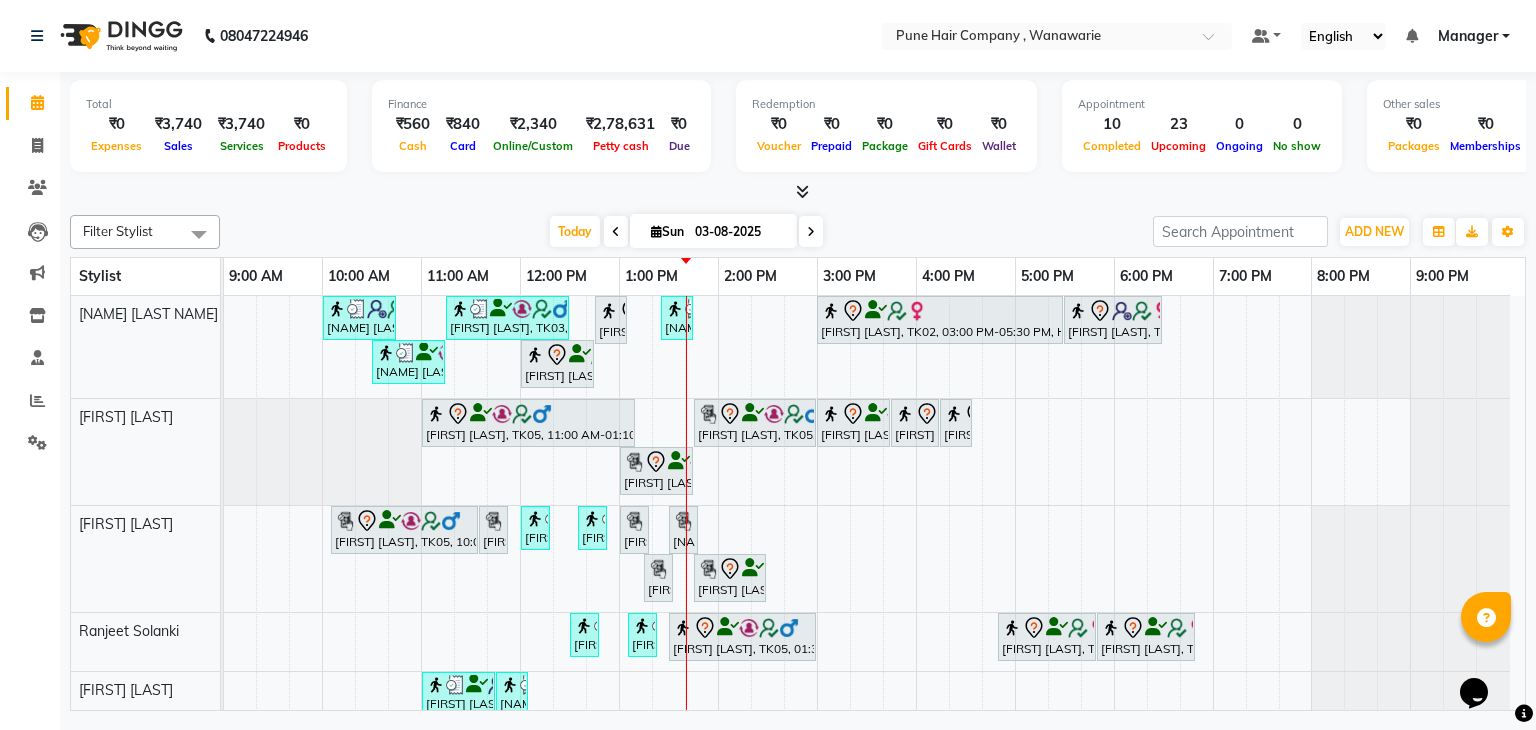 click on "03-08-2025" at bounding box center (739, 232) 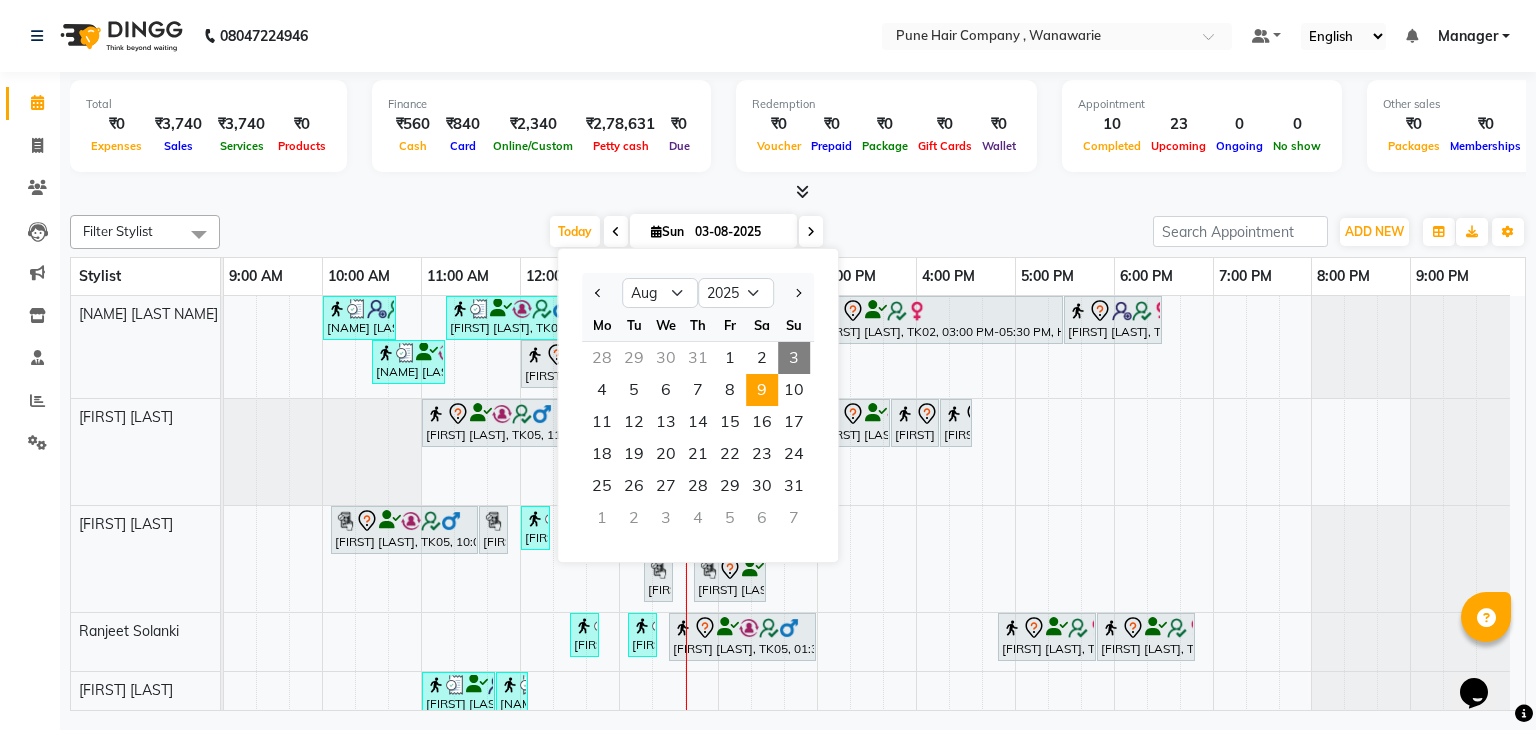 click on "9" at bounding box center (762, 390) 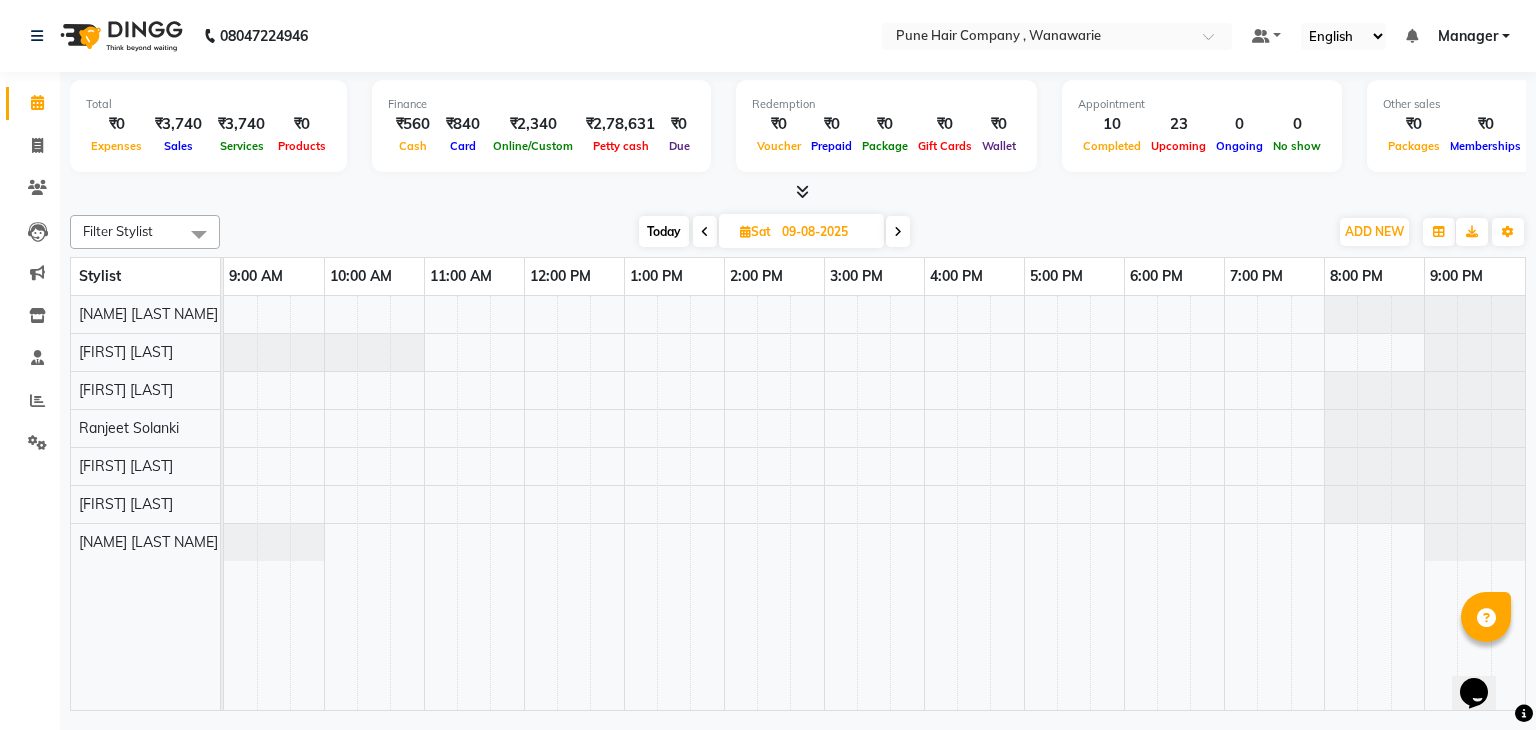 click at bounding box center [874, 503] 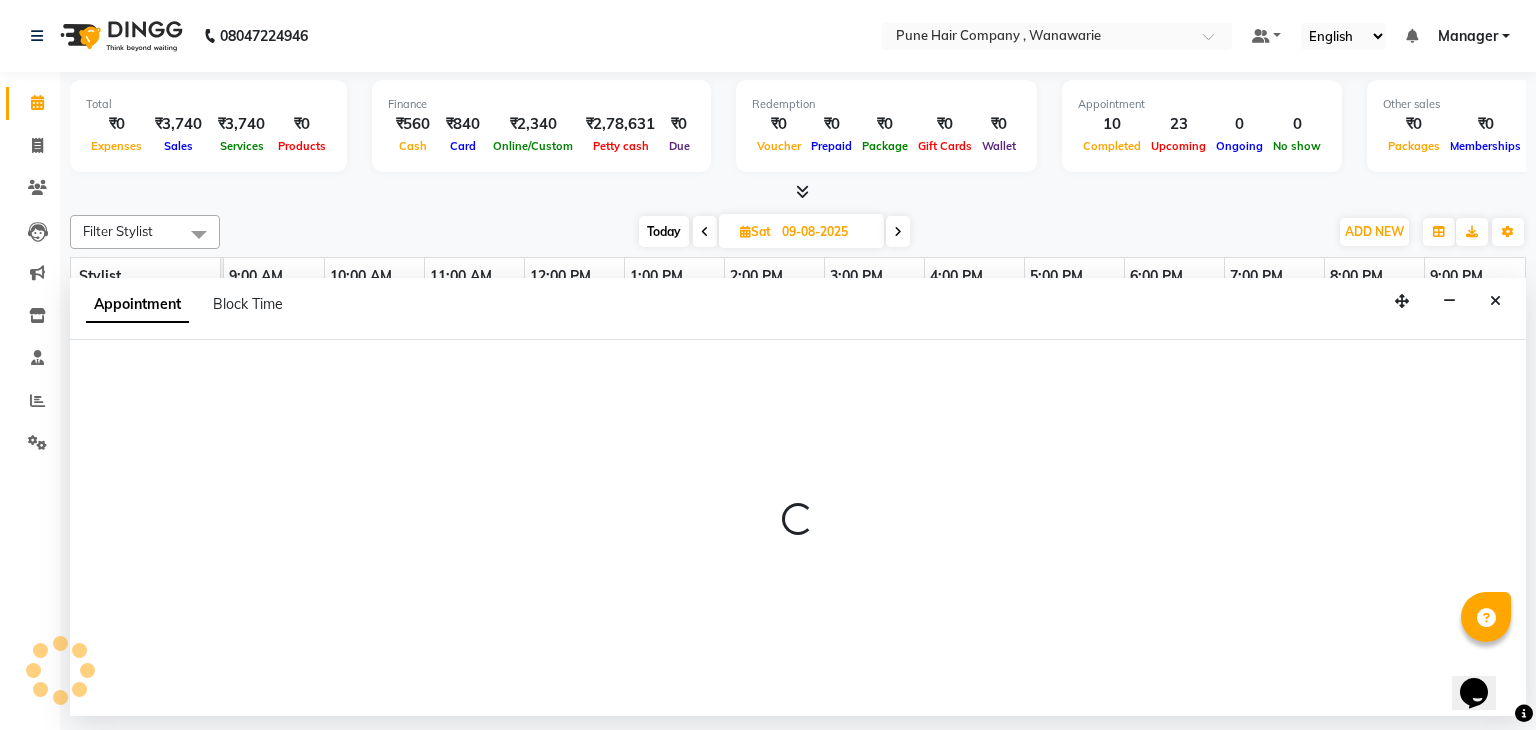 select on "74577" 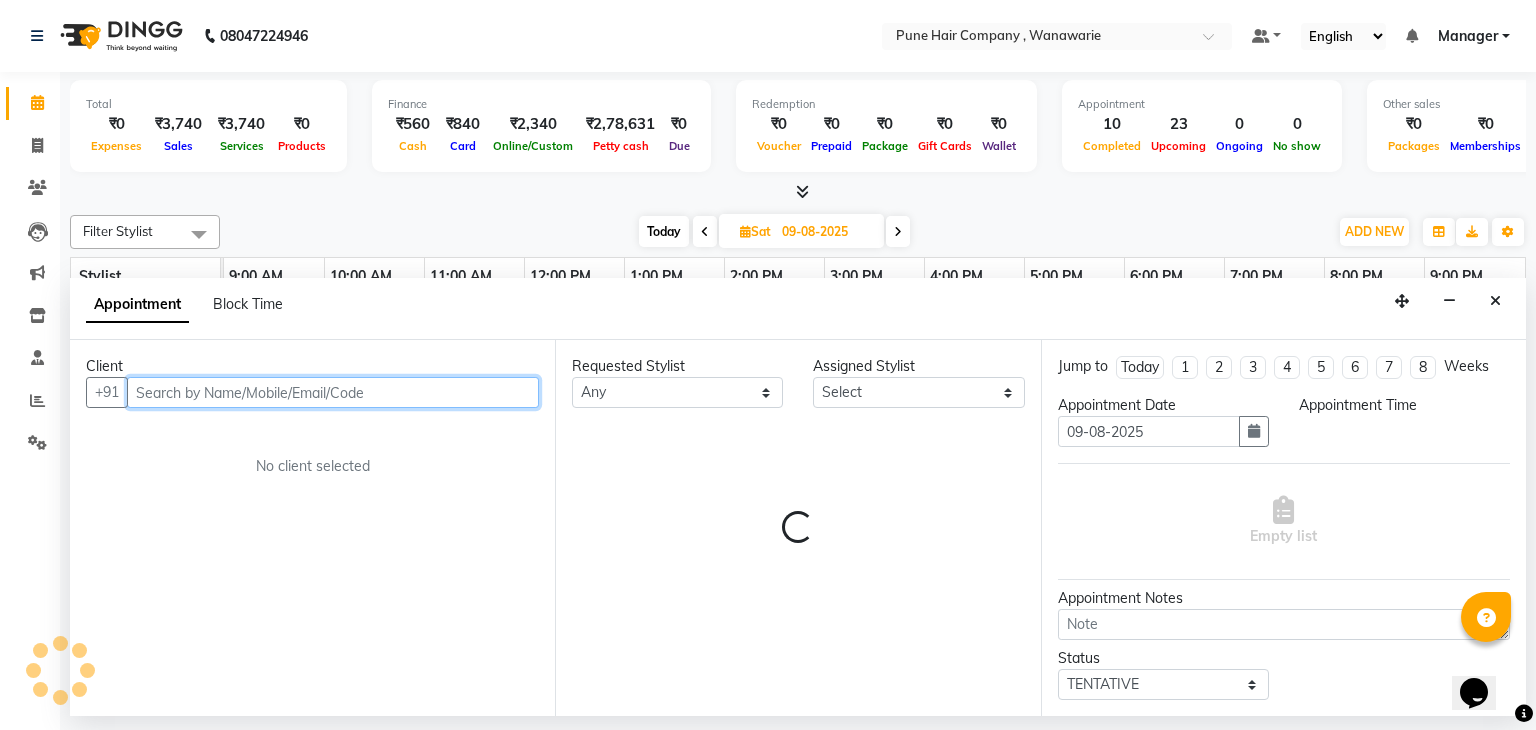 select on "780" 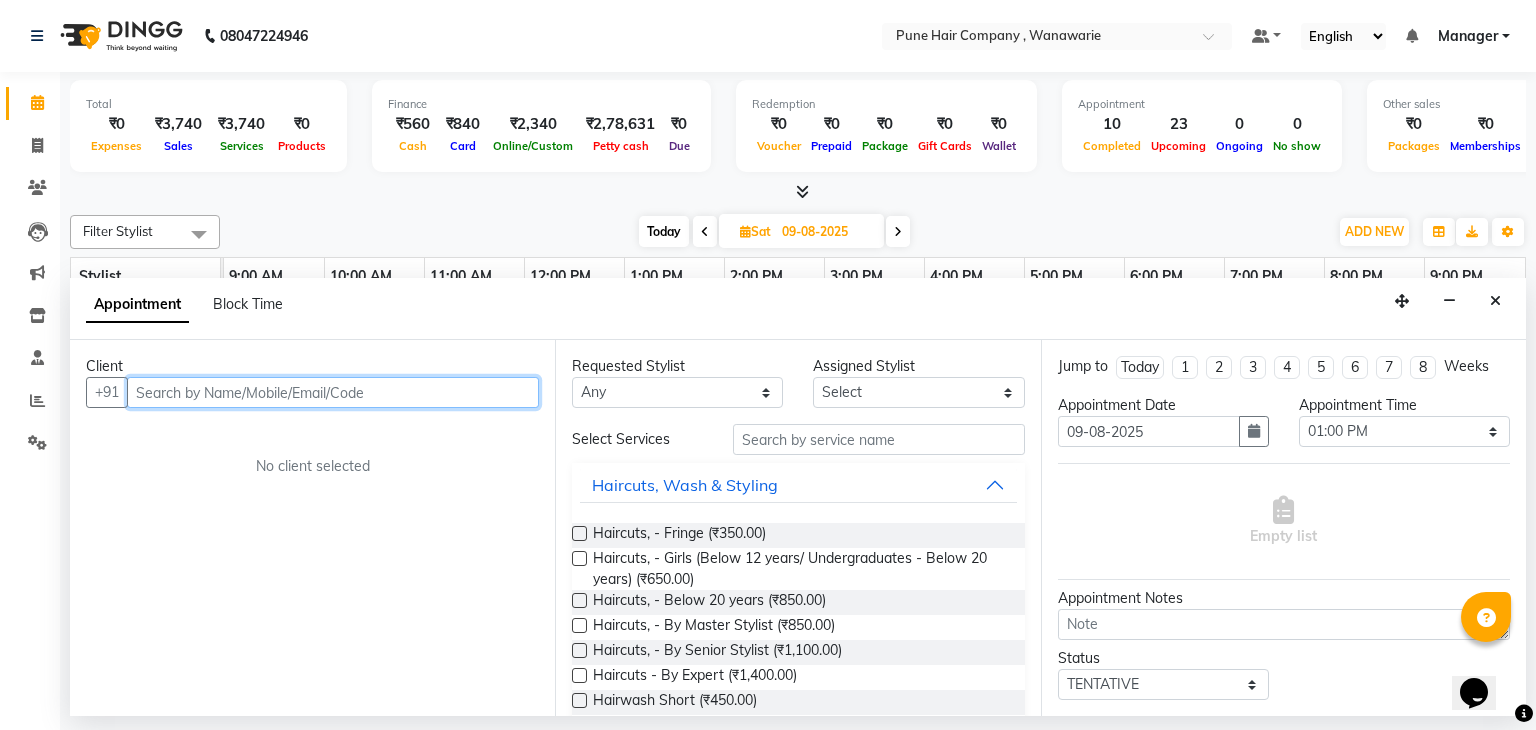 click at bounding box center [333, 392] 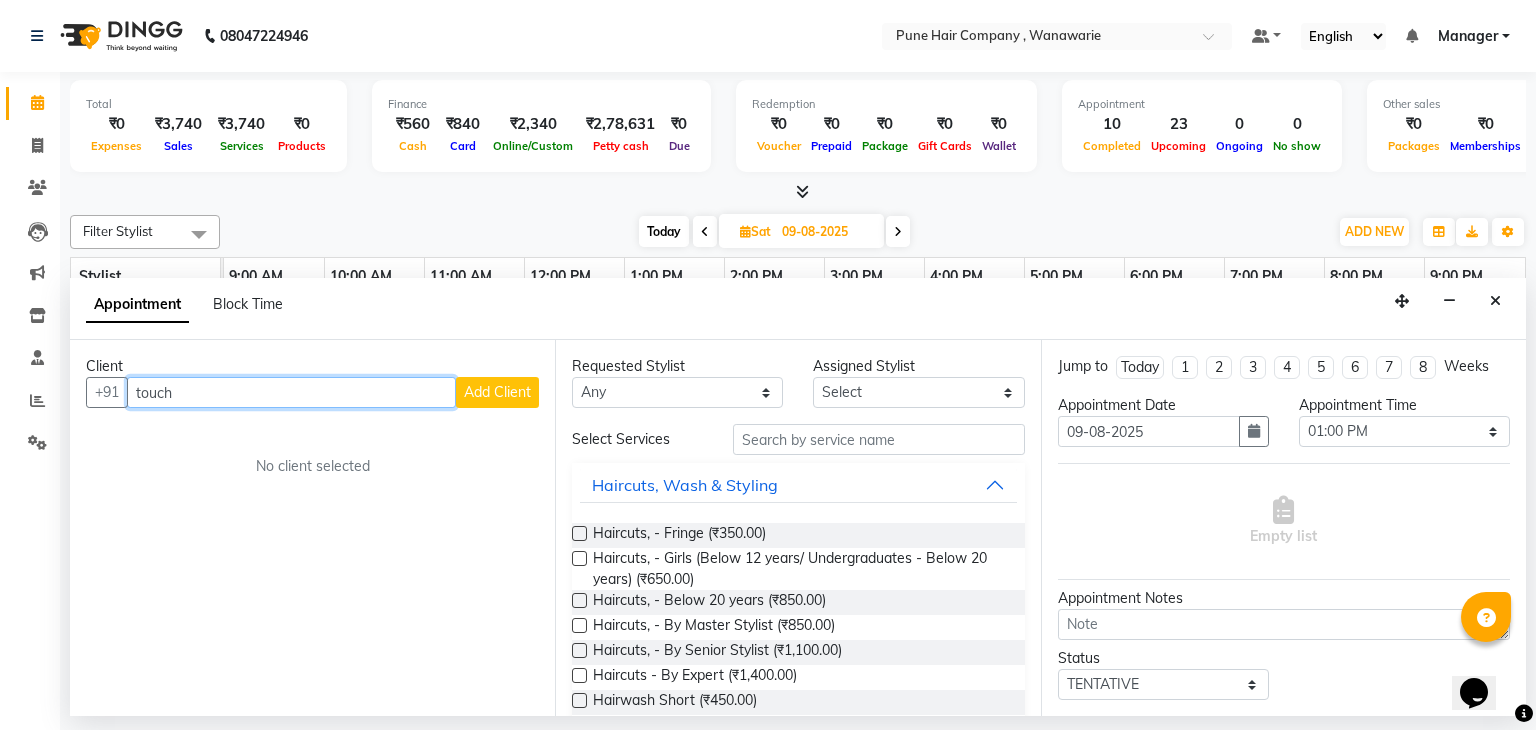click on "touch" at bounding box center (291, 392) 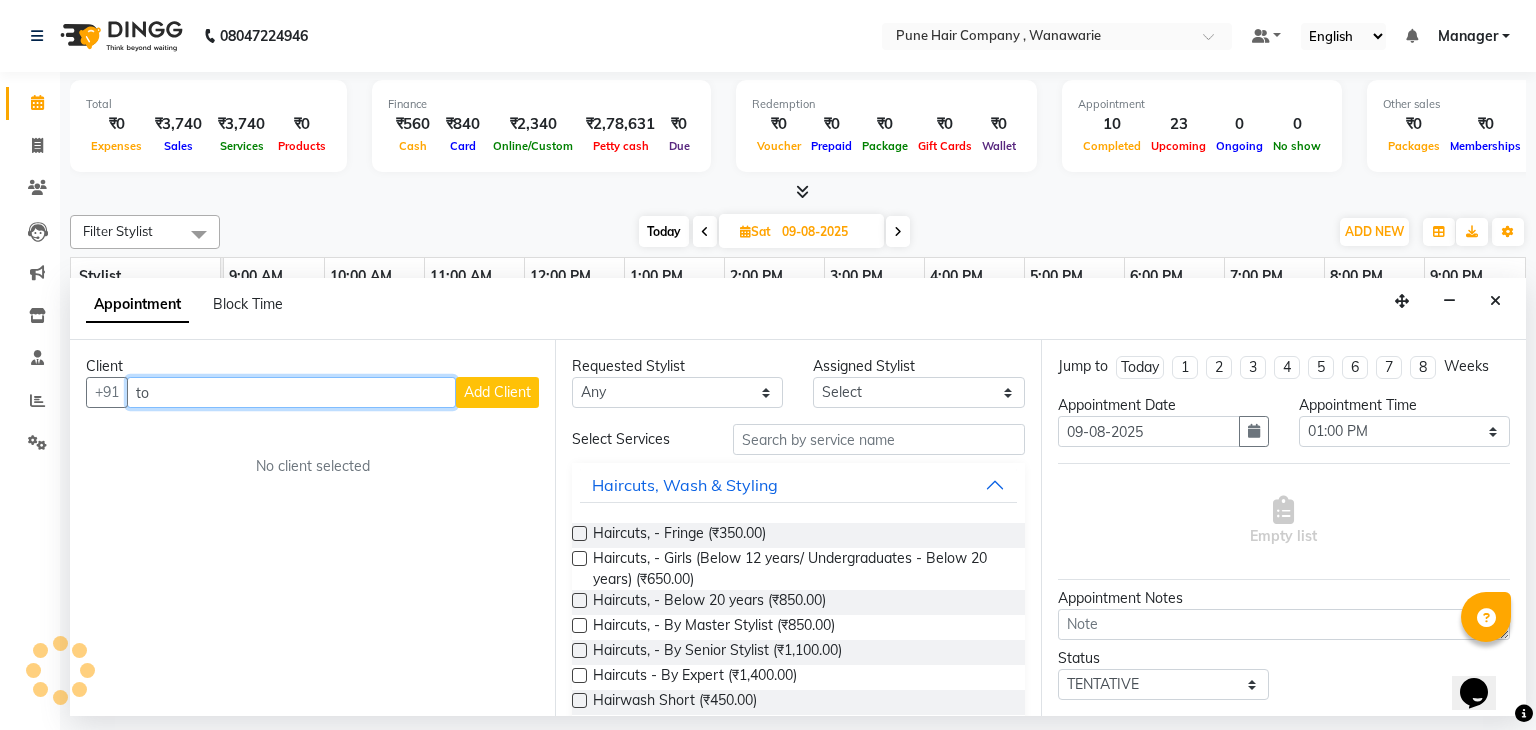 type on "t" 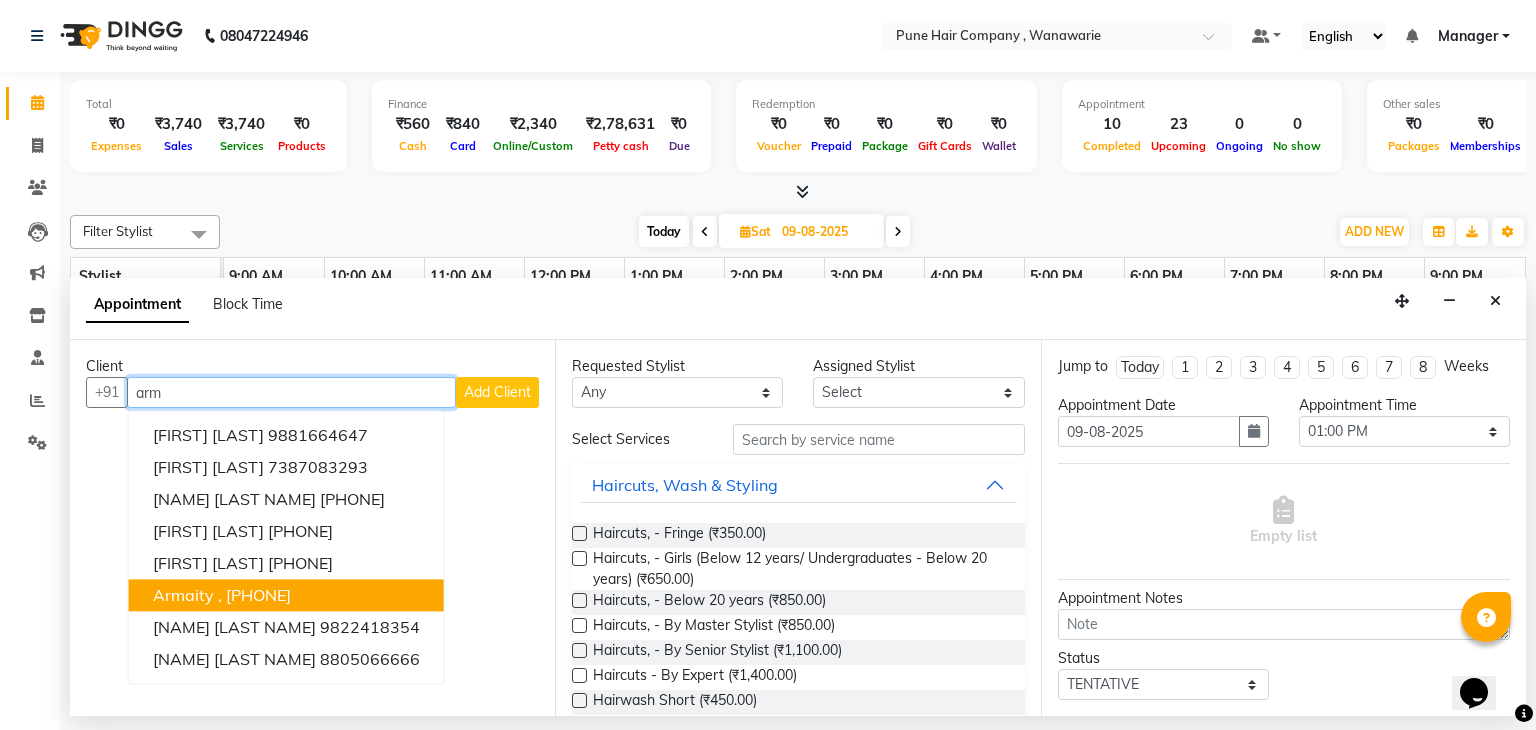 click on "9823279430" at bounding box center [258, 596] 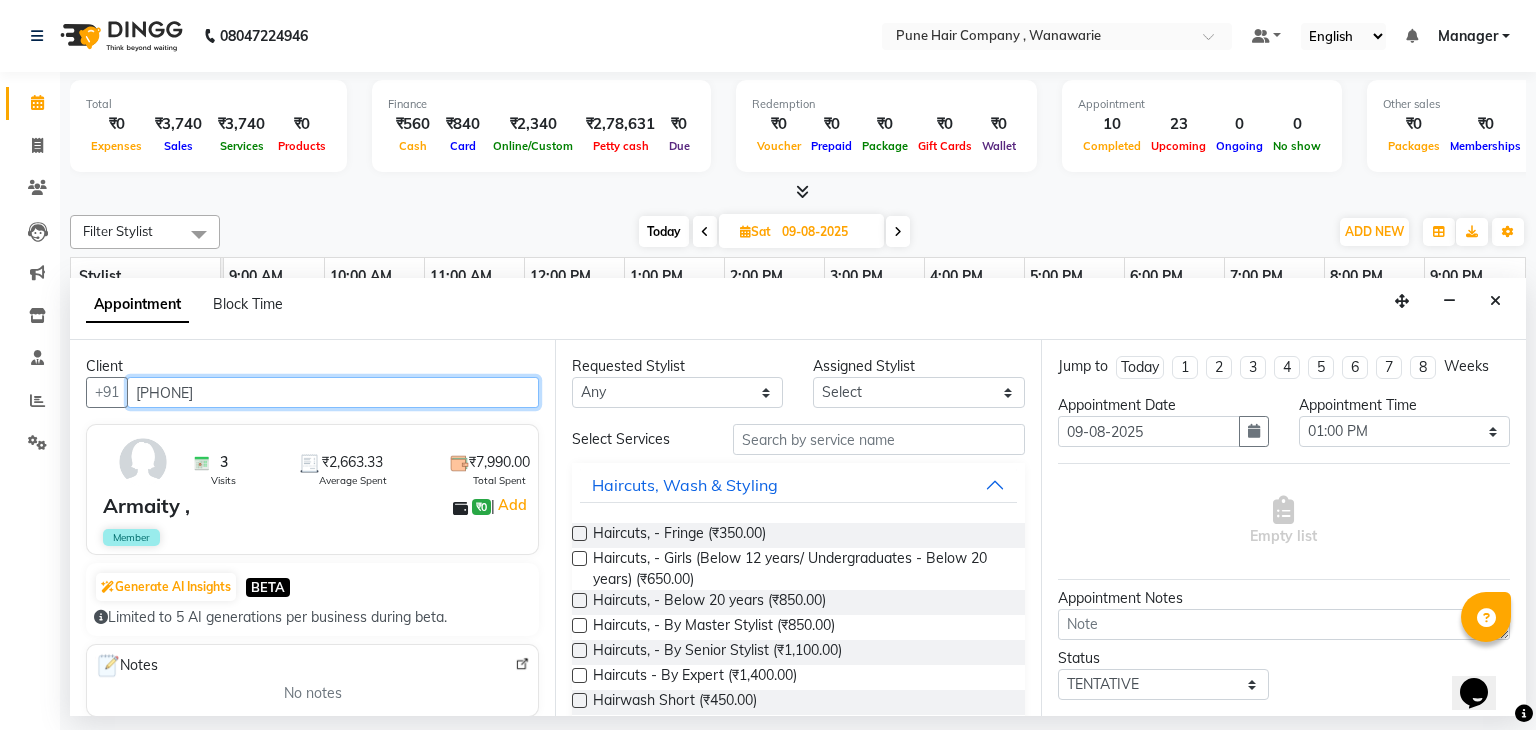 type on "9823279430" 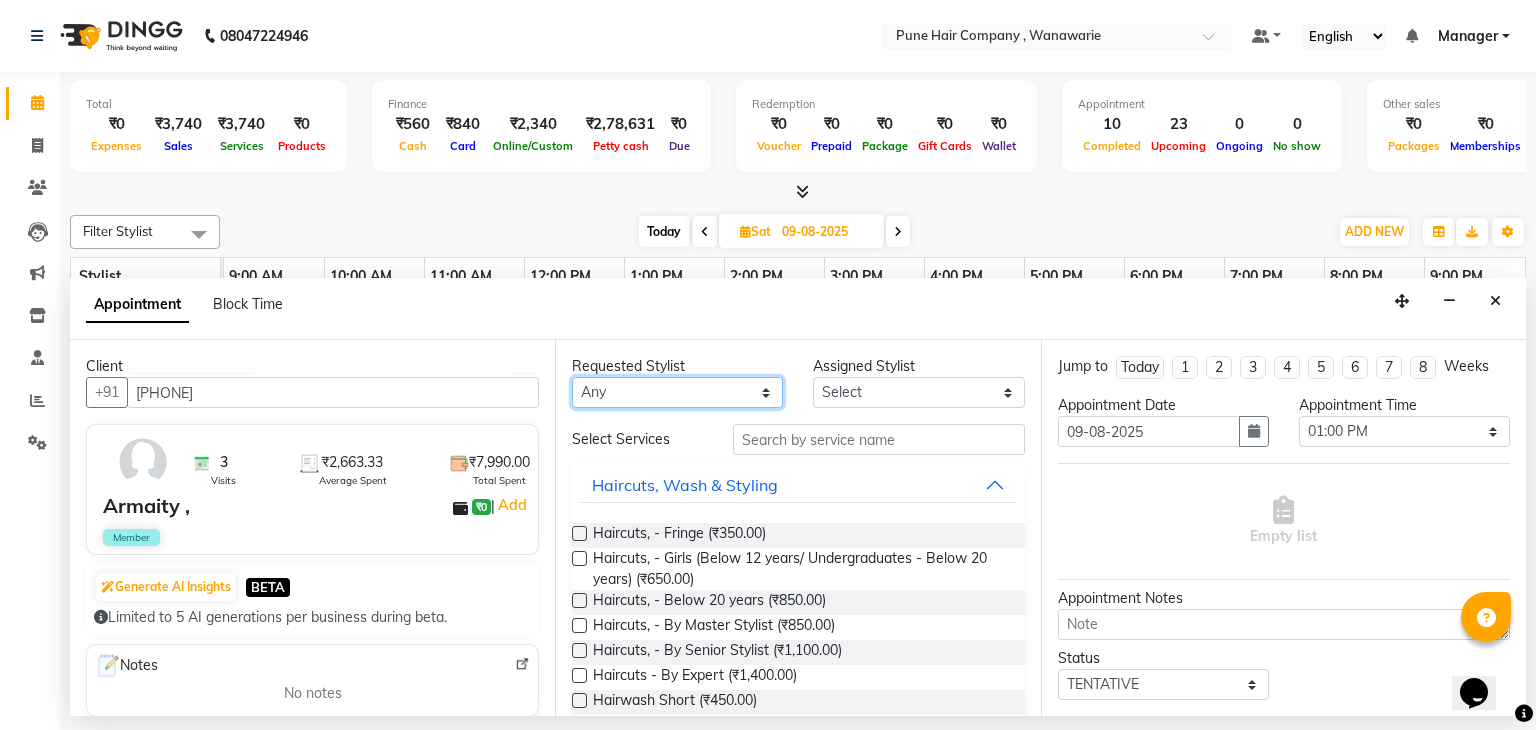 click on "Any Faisal shaikh Kanchan Gajare  Kasturi bhandari Manoj Zambre Prasad wagh Ranjeet Solanki Shriram Raut" at bounding box center [677, 392] 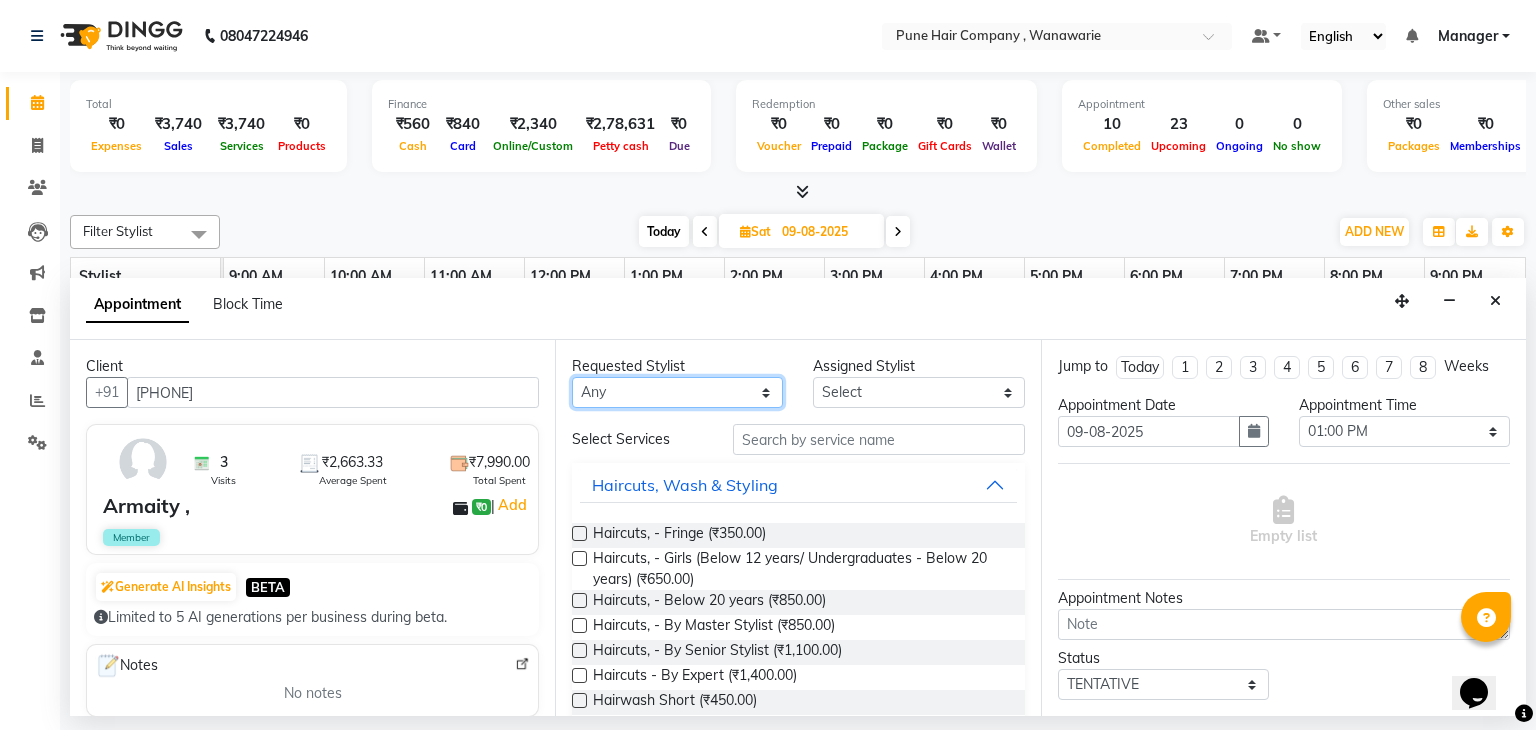select on "74577" 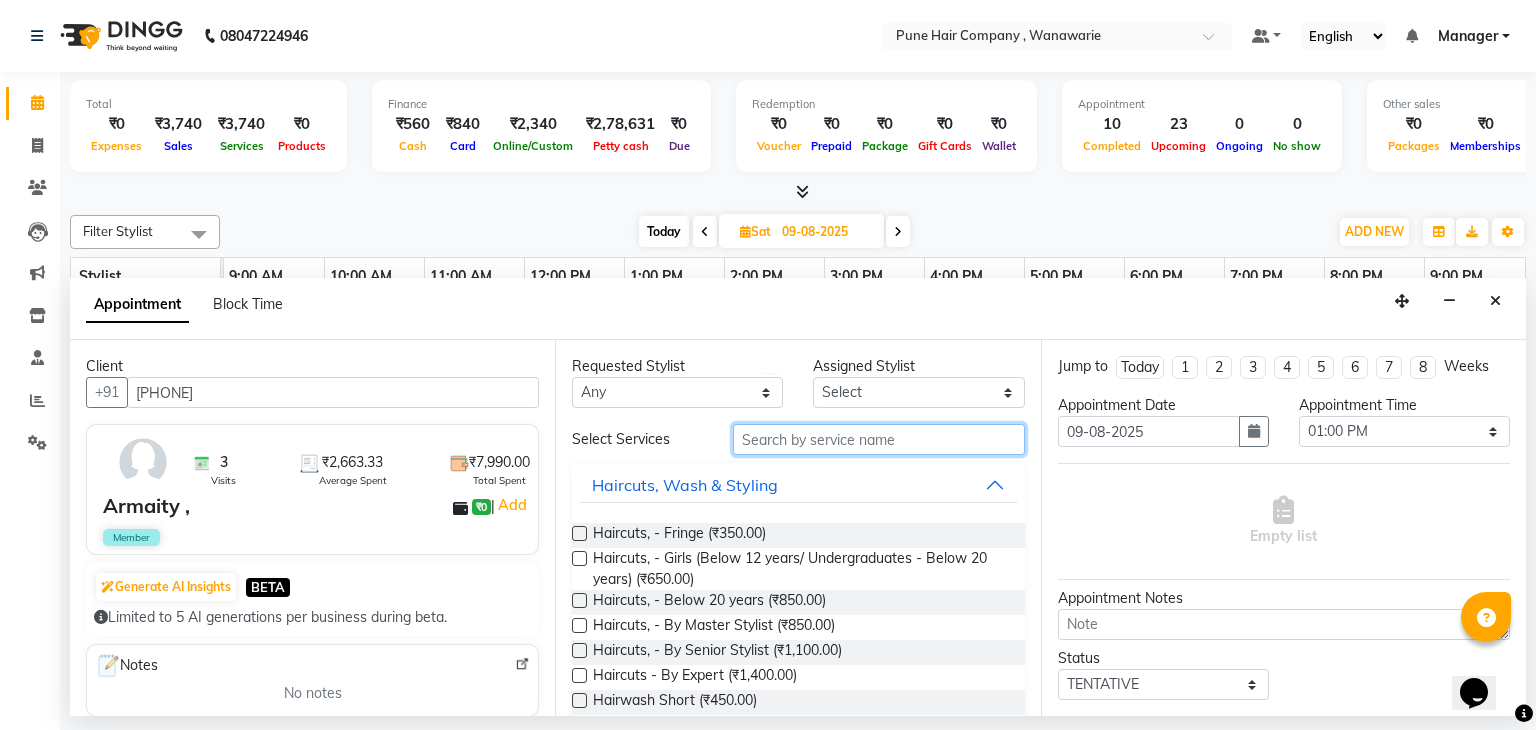 click at bounding box center (879, 439) 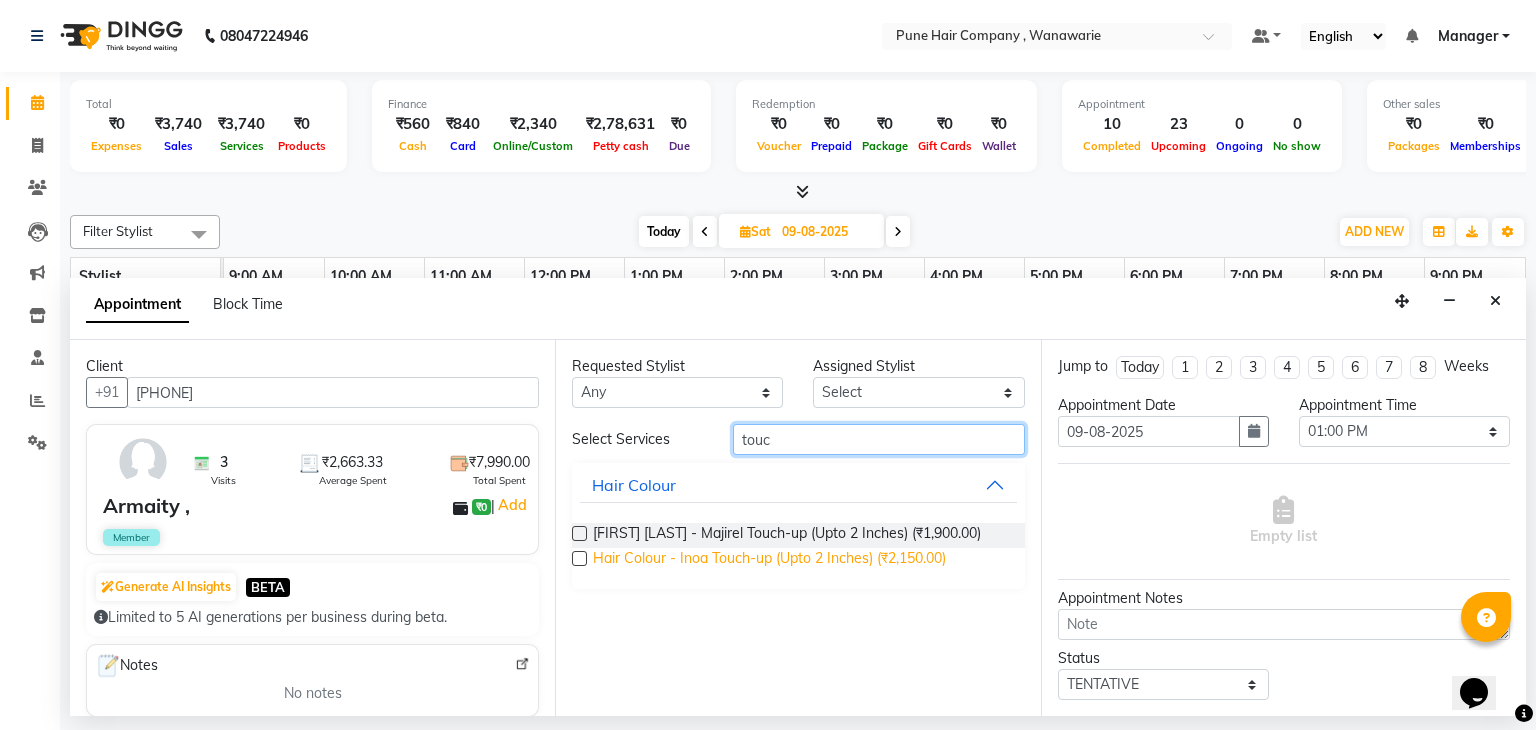 type on "touc" 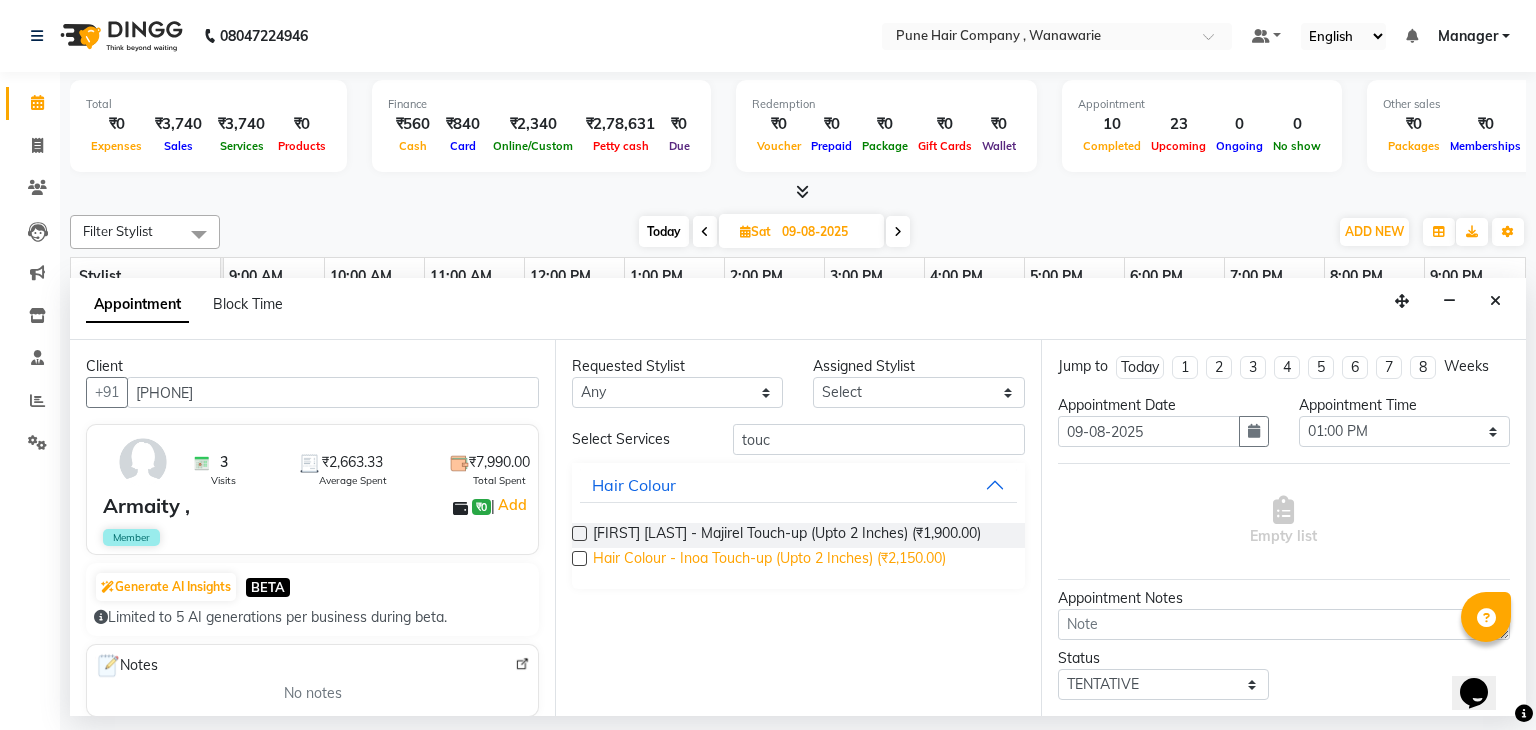 click on "Hair Colour - Inoa Touch-up (Upto 2 Inches) (₹2,150.00)" at bounding box center [769, 560] 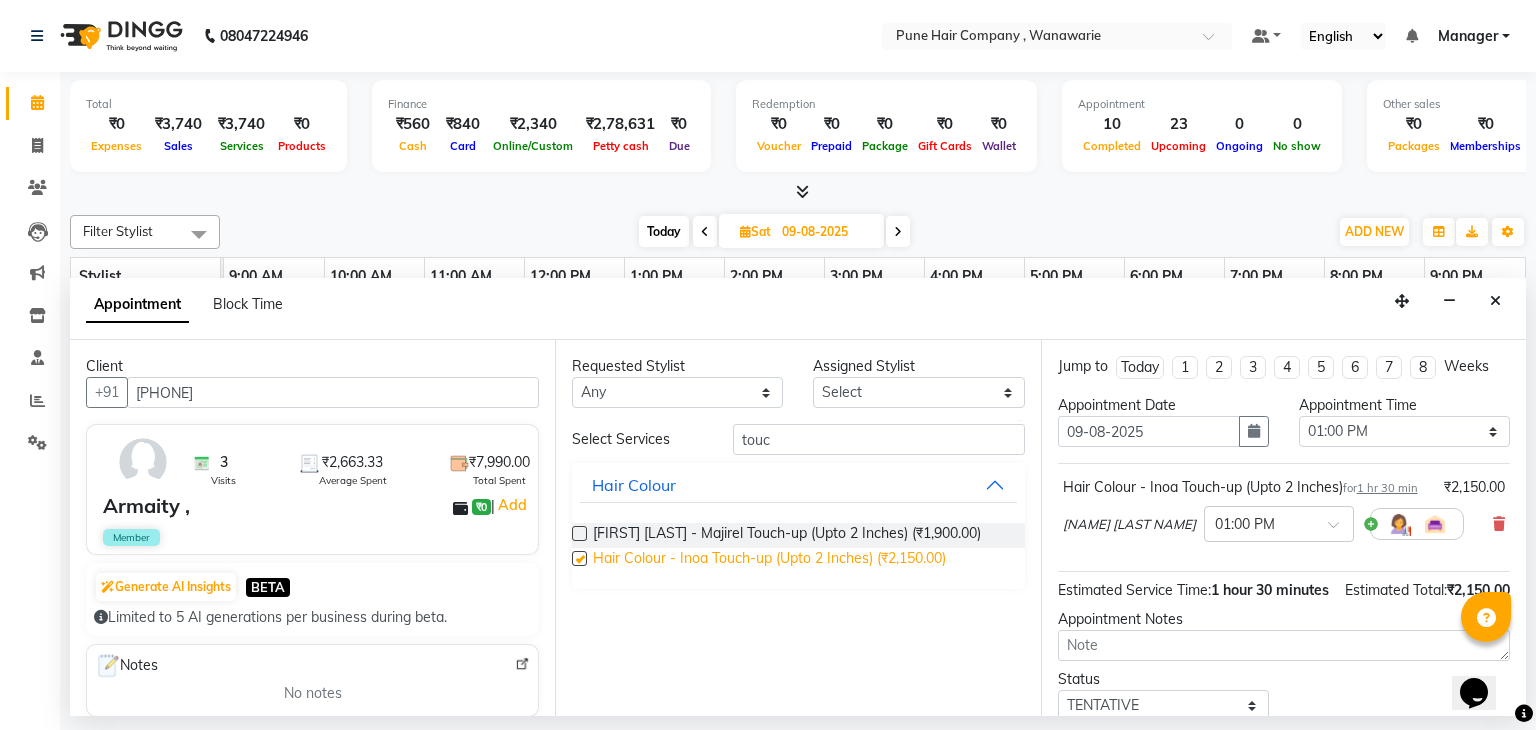 checkbox on "false" 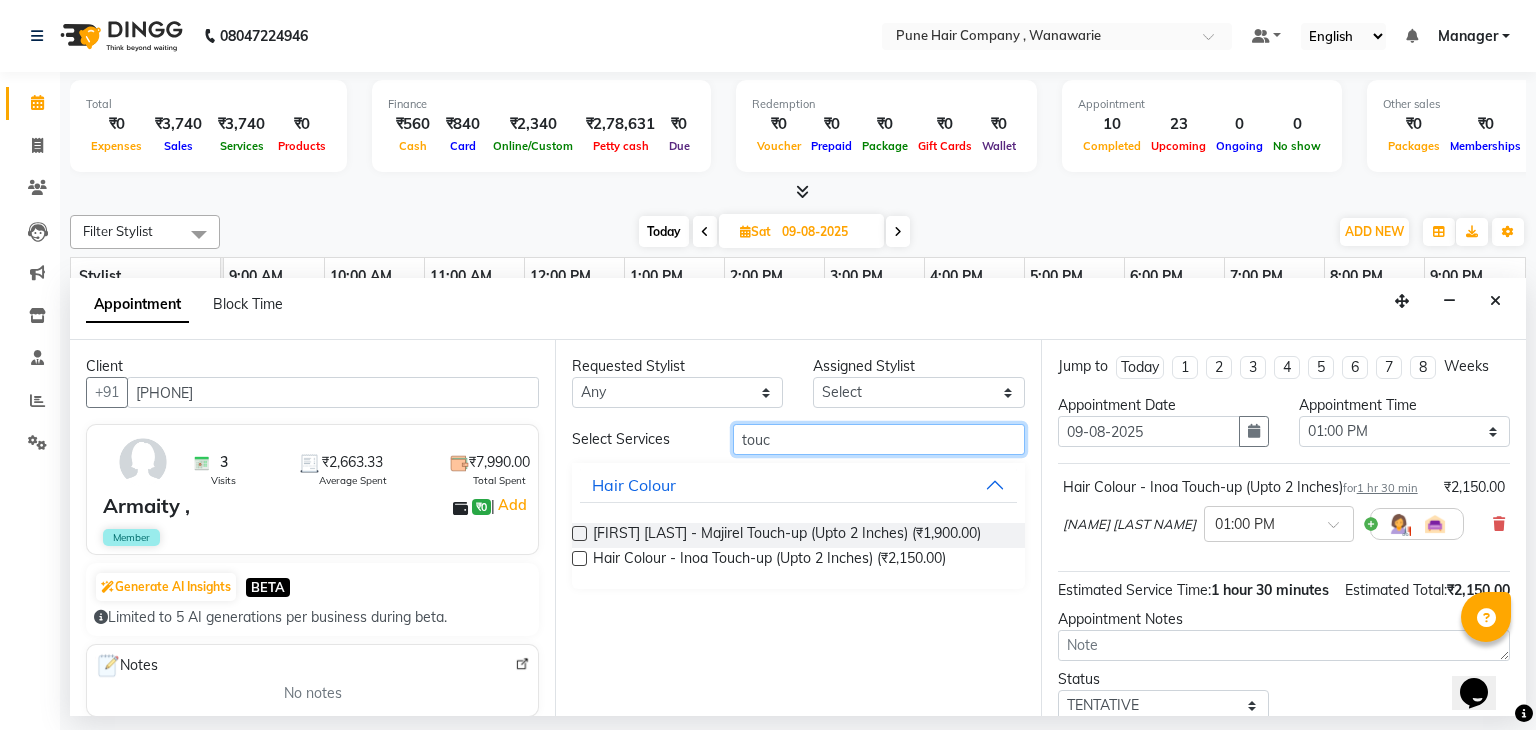 click on "touc" at bounding box center (879, 439) 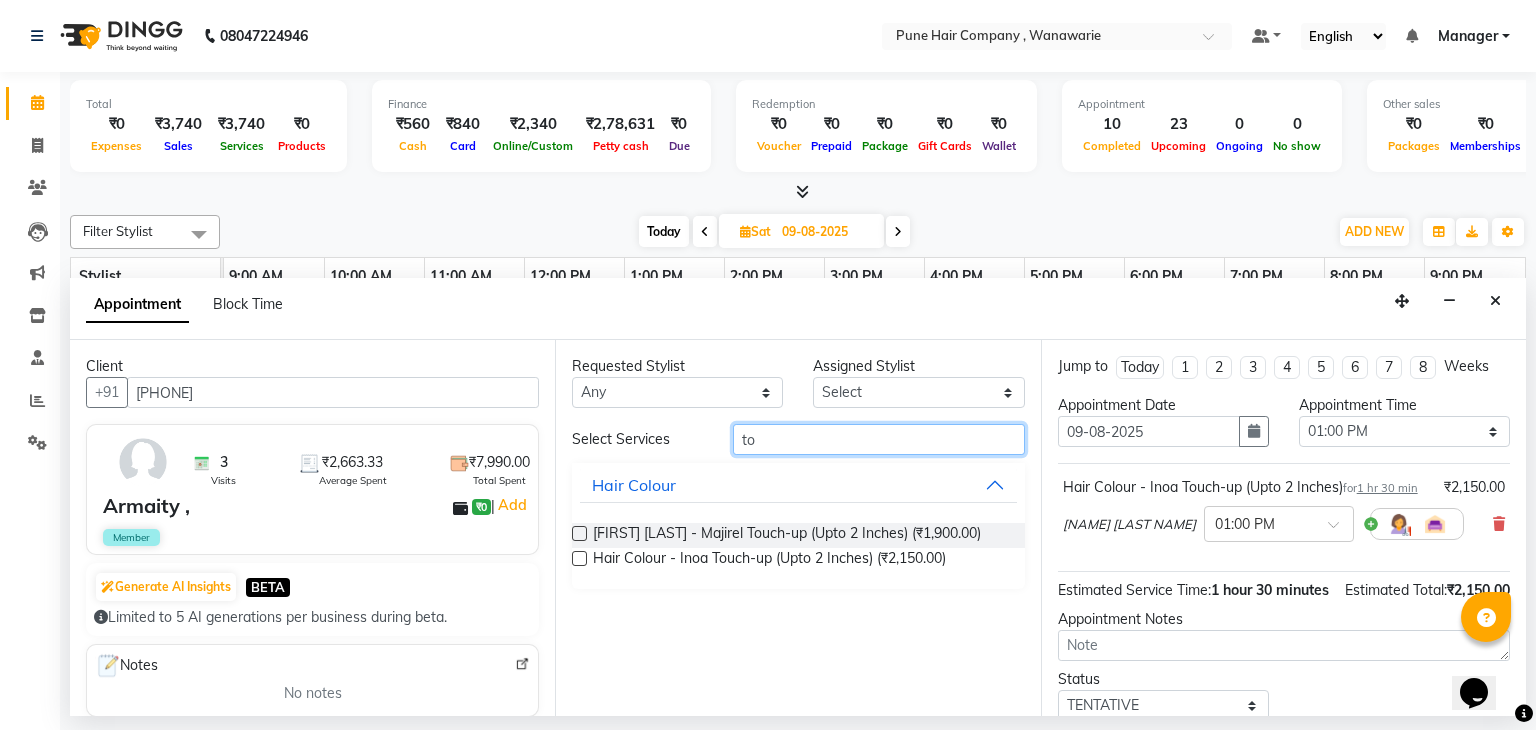 type on "t" 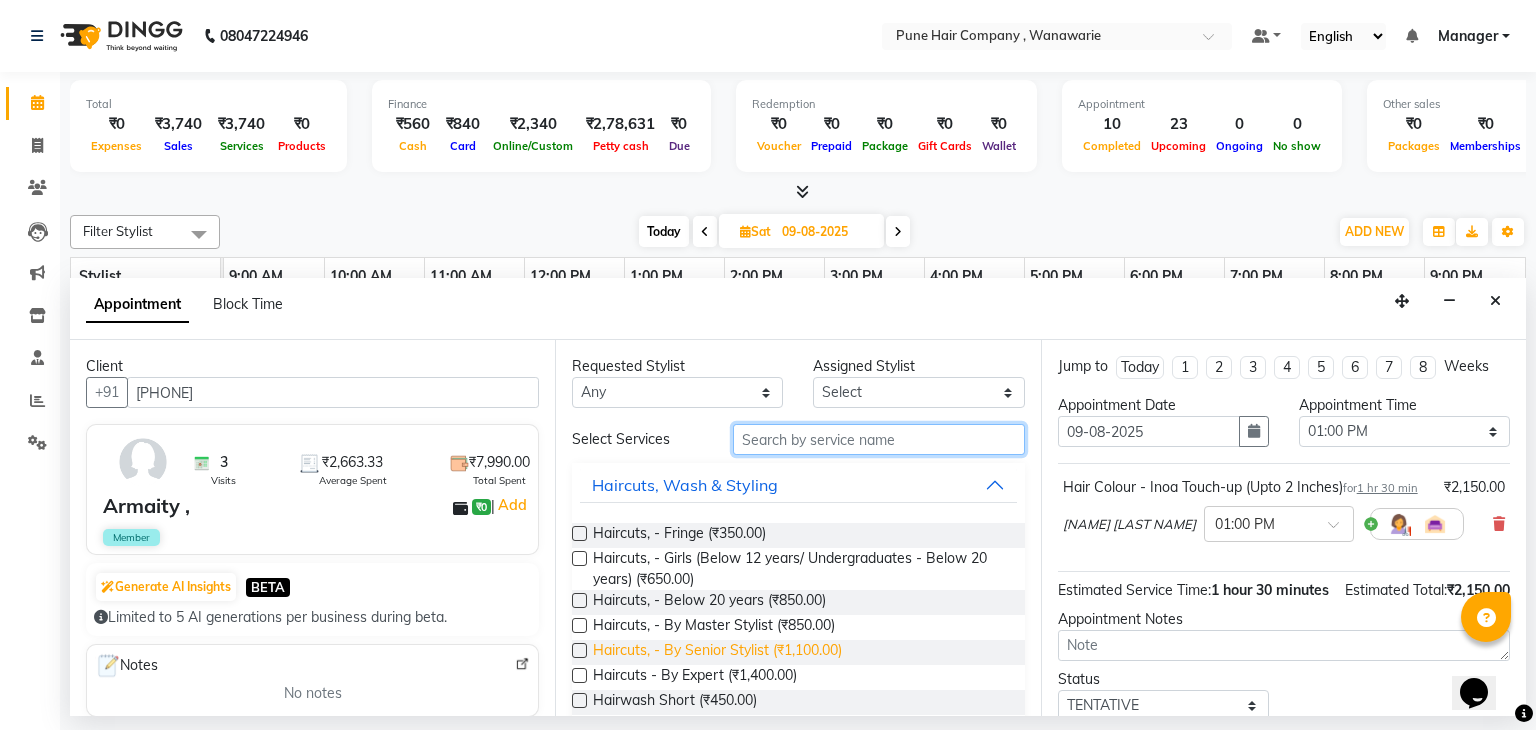 type 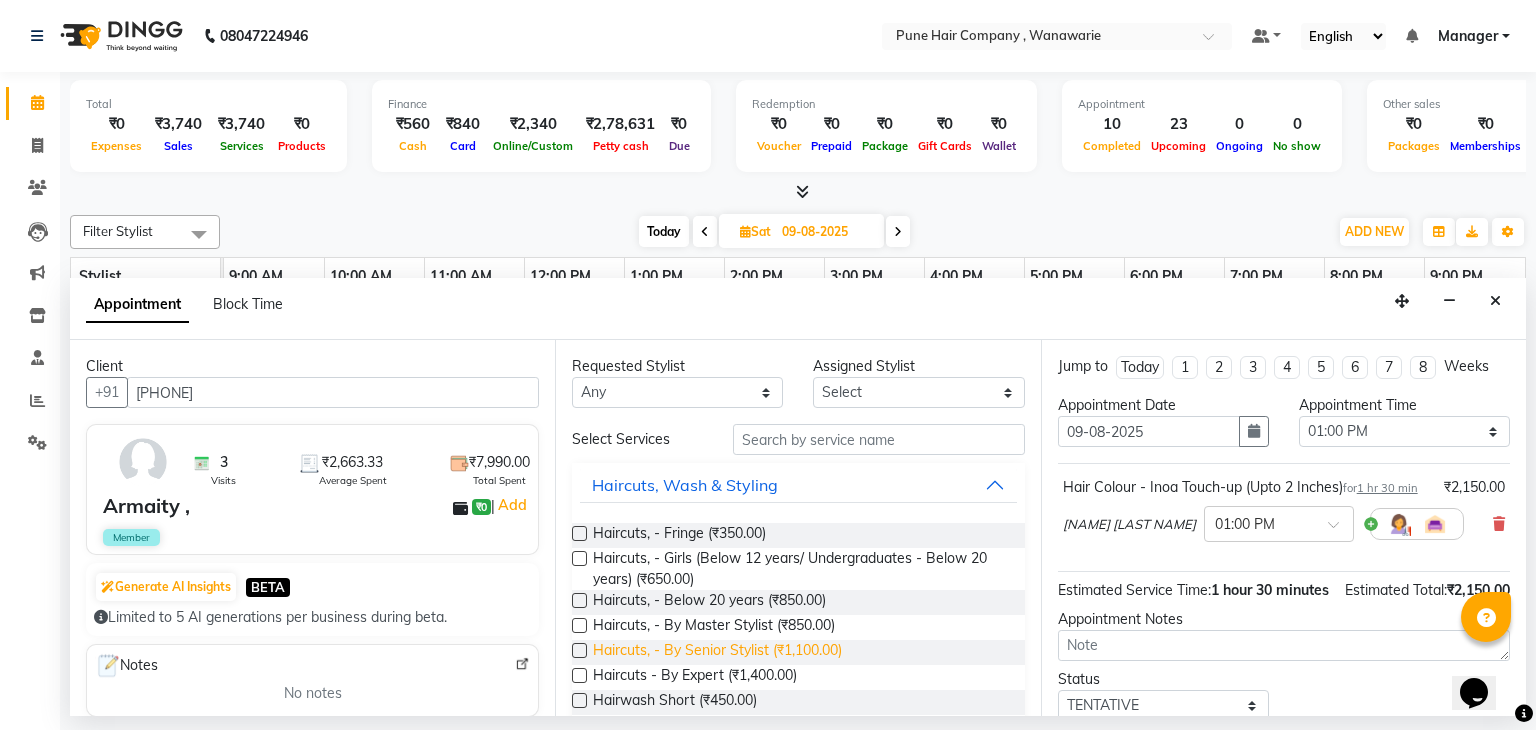 click on "Haircuts, - By Senior Stylist (₹1,100.00)" at bounding box center [717, 652] 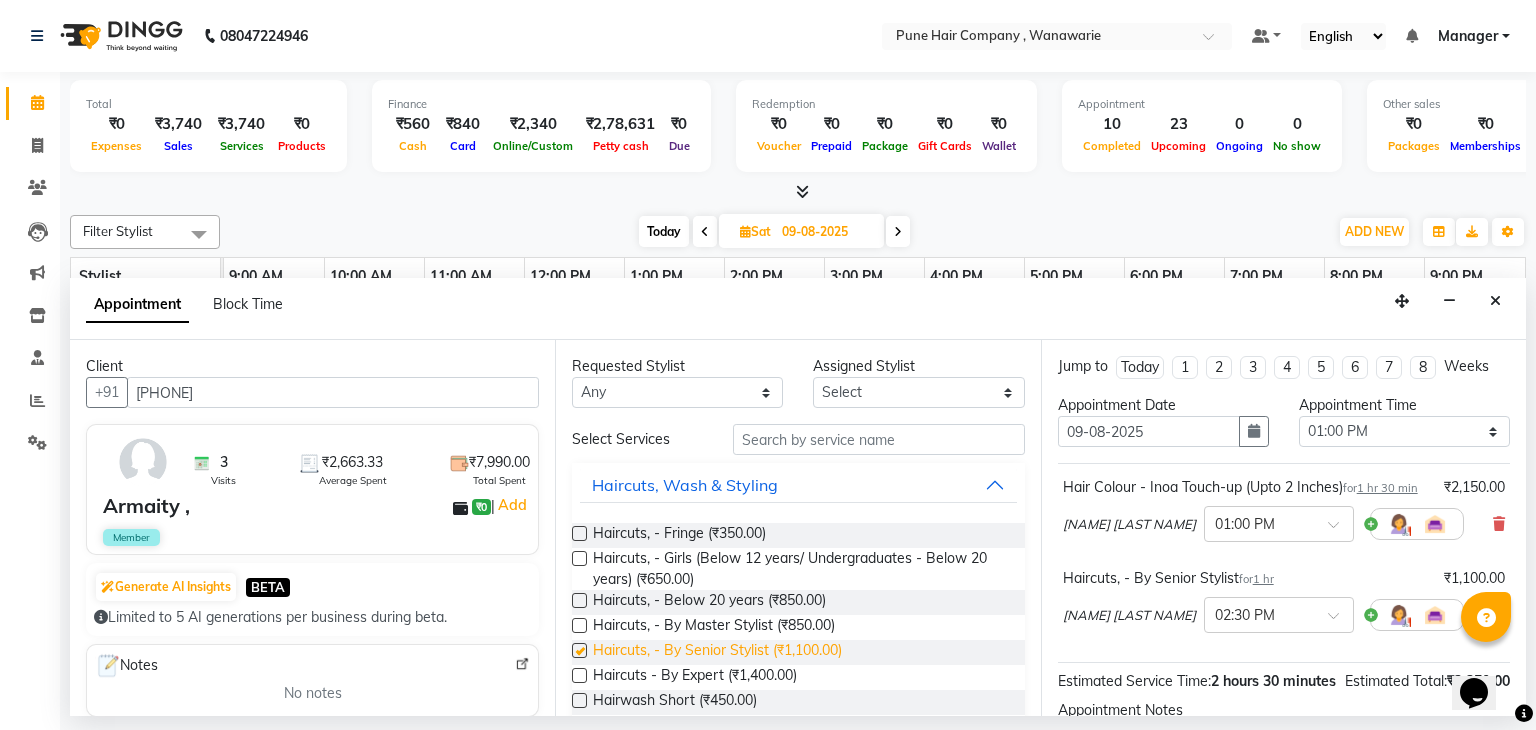 checkbox on "false" 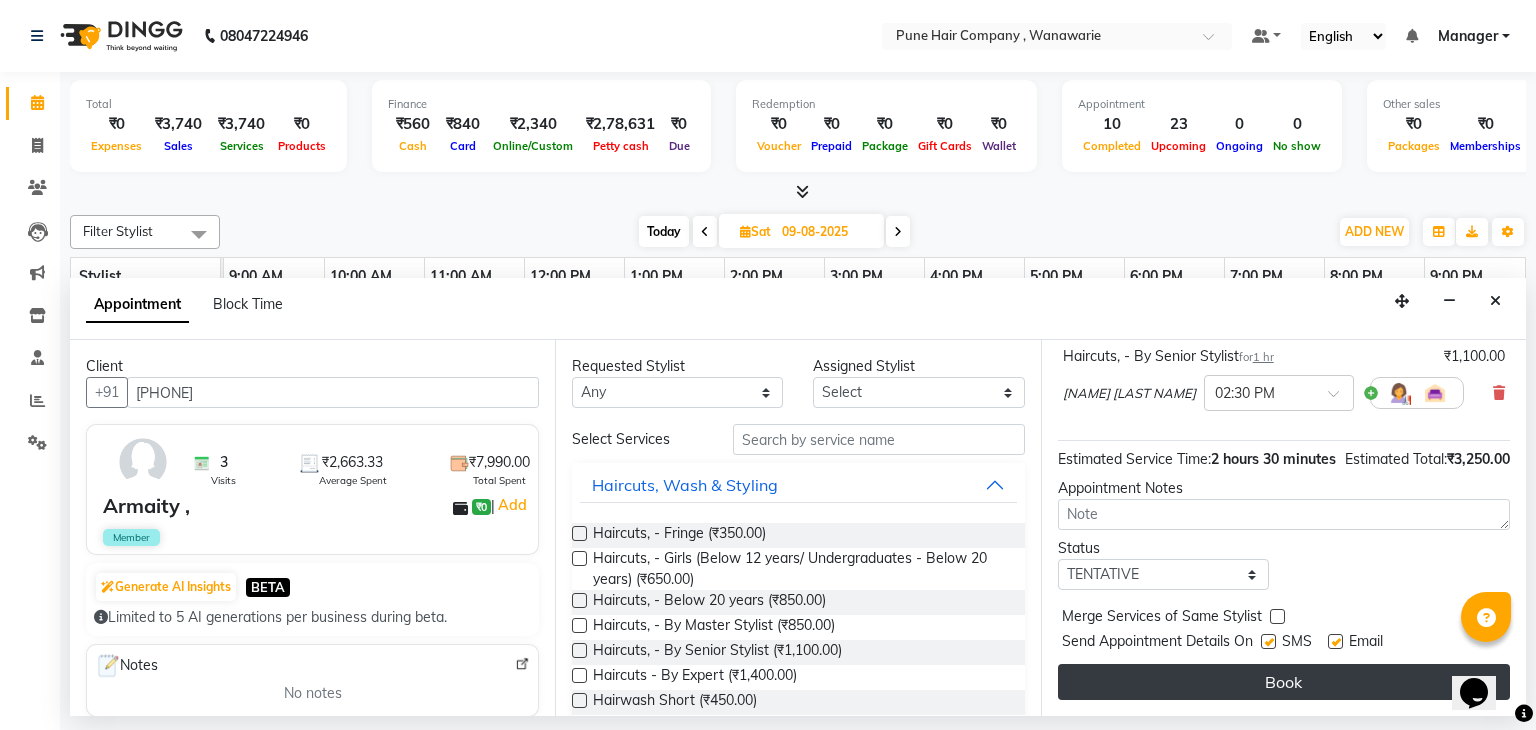 scroll, scrollTop: 262, scrollLeft: 0, axis: vertical 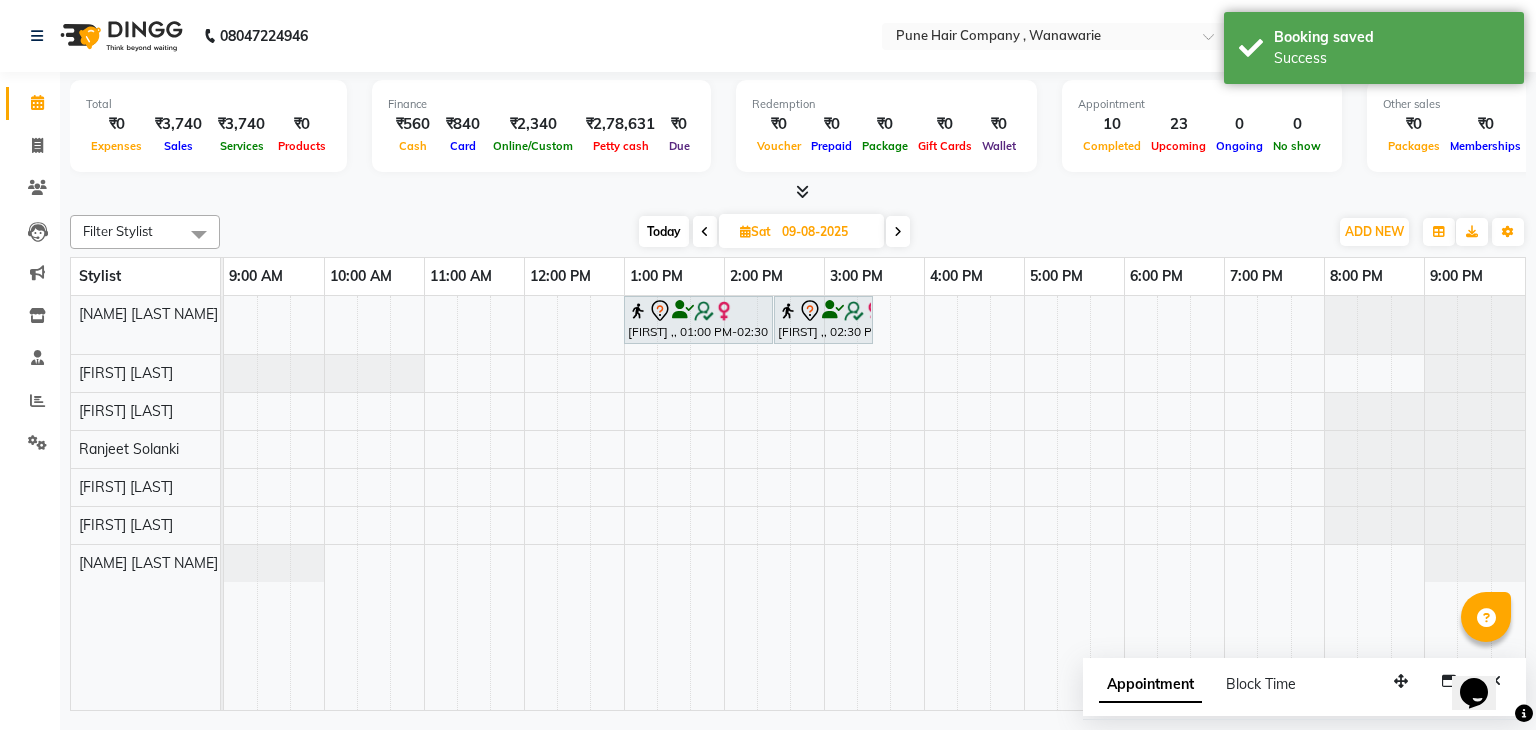 click on "Today" at bounding box center [664, 231] 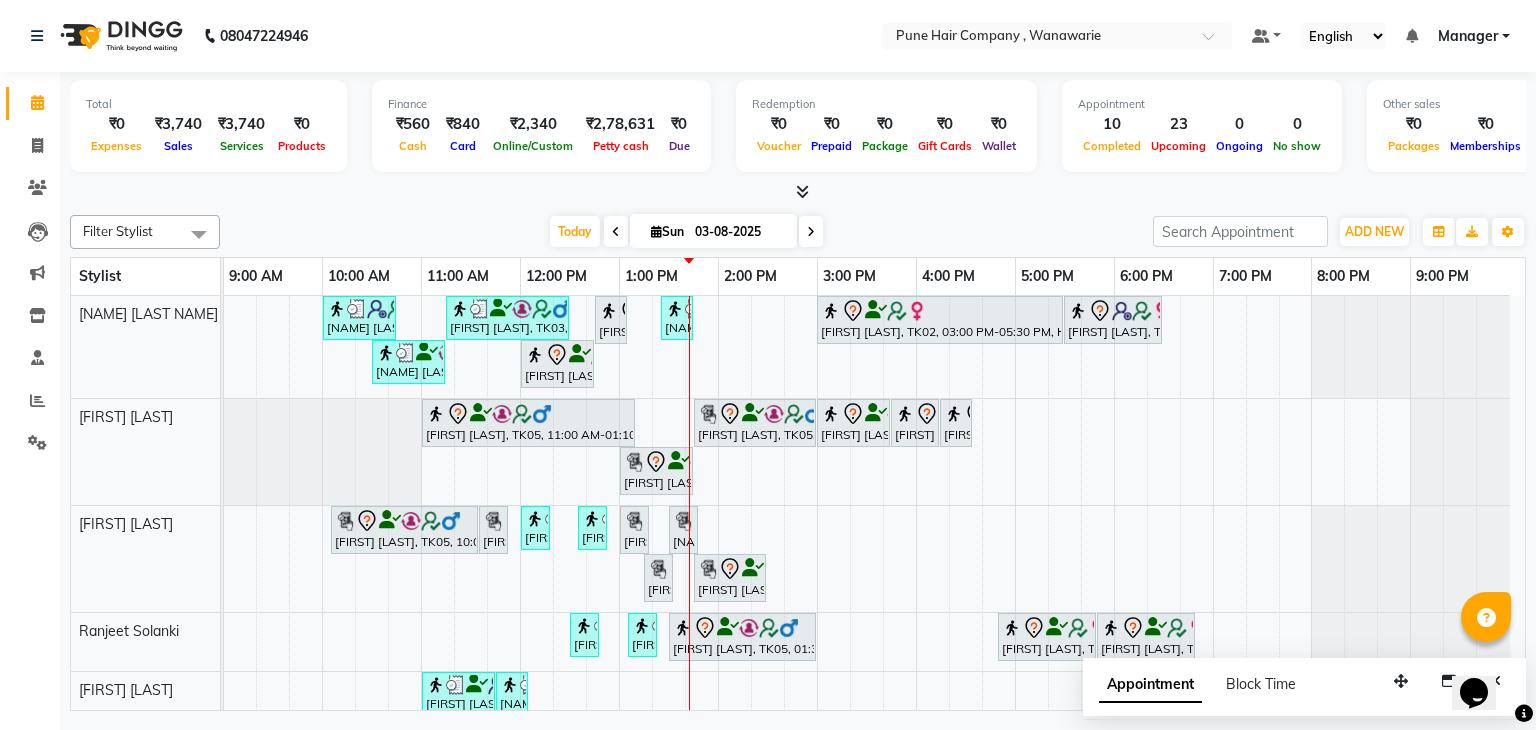 scroll, scrollTop: 110, scrollLeft: 0, axis: vertical 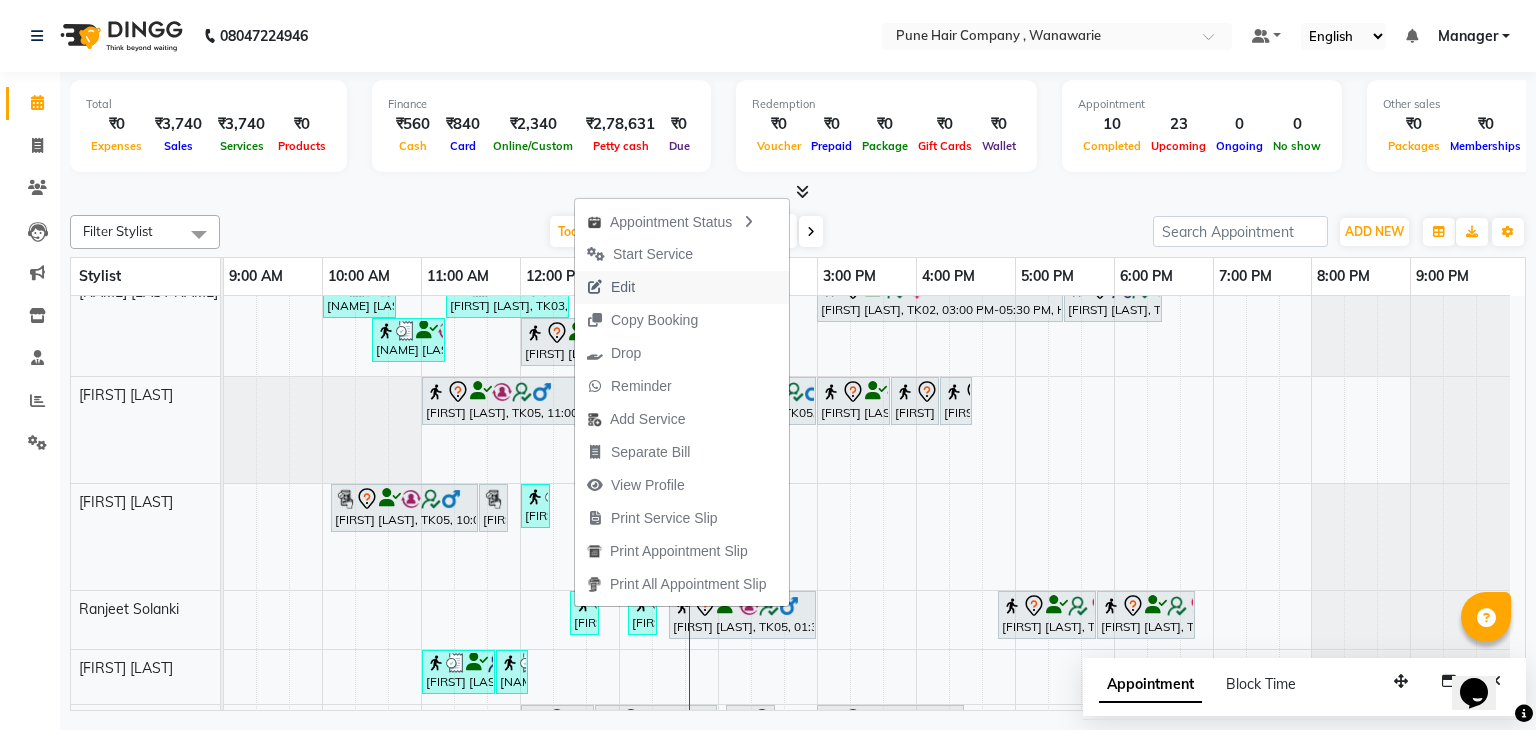 click on "Edit" at bounding box center (682, 287) 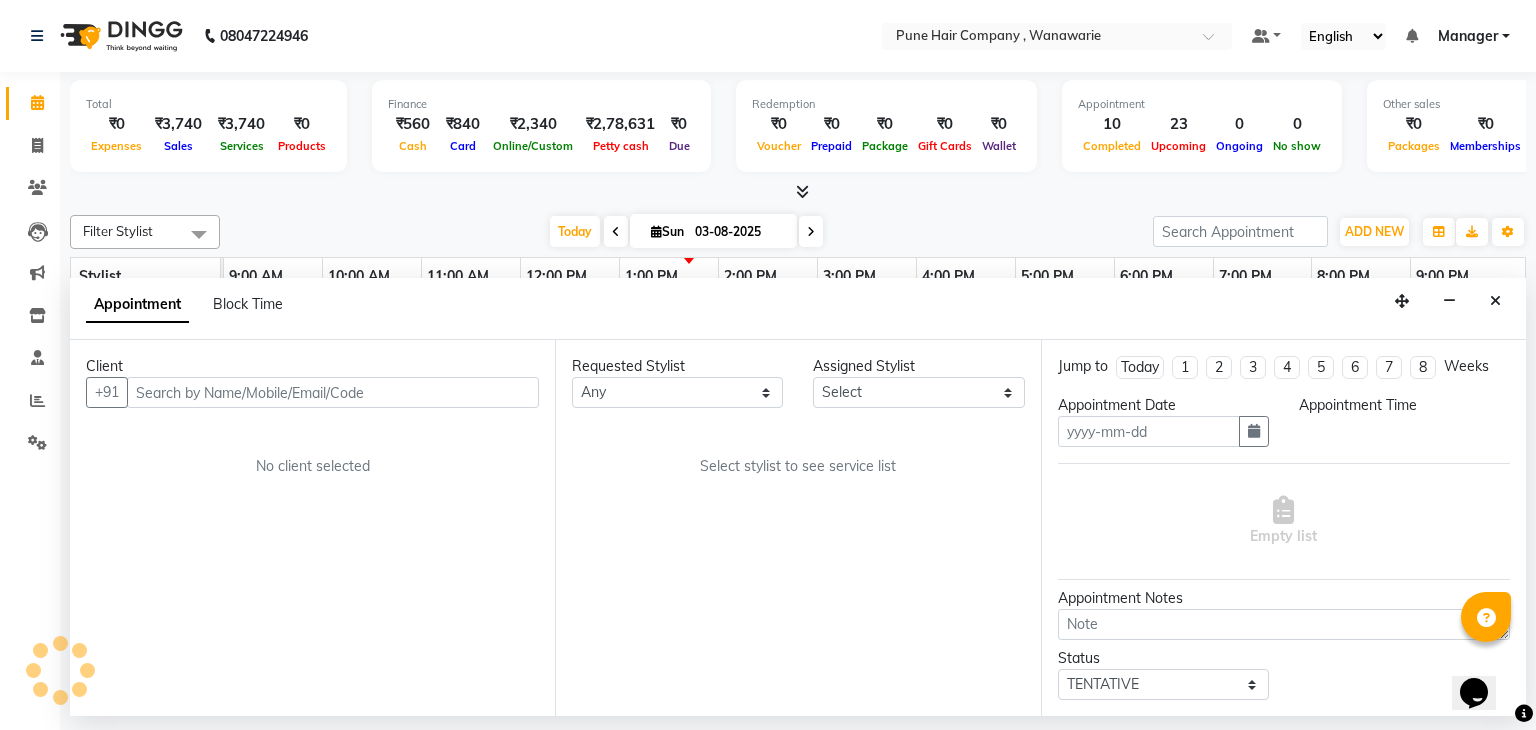 type on "03-08-2025" 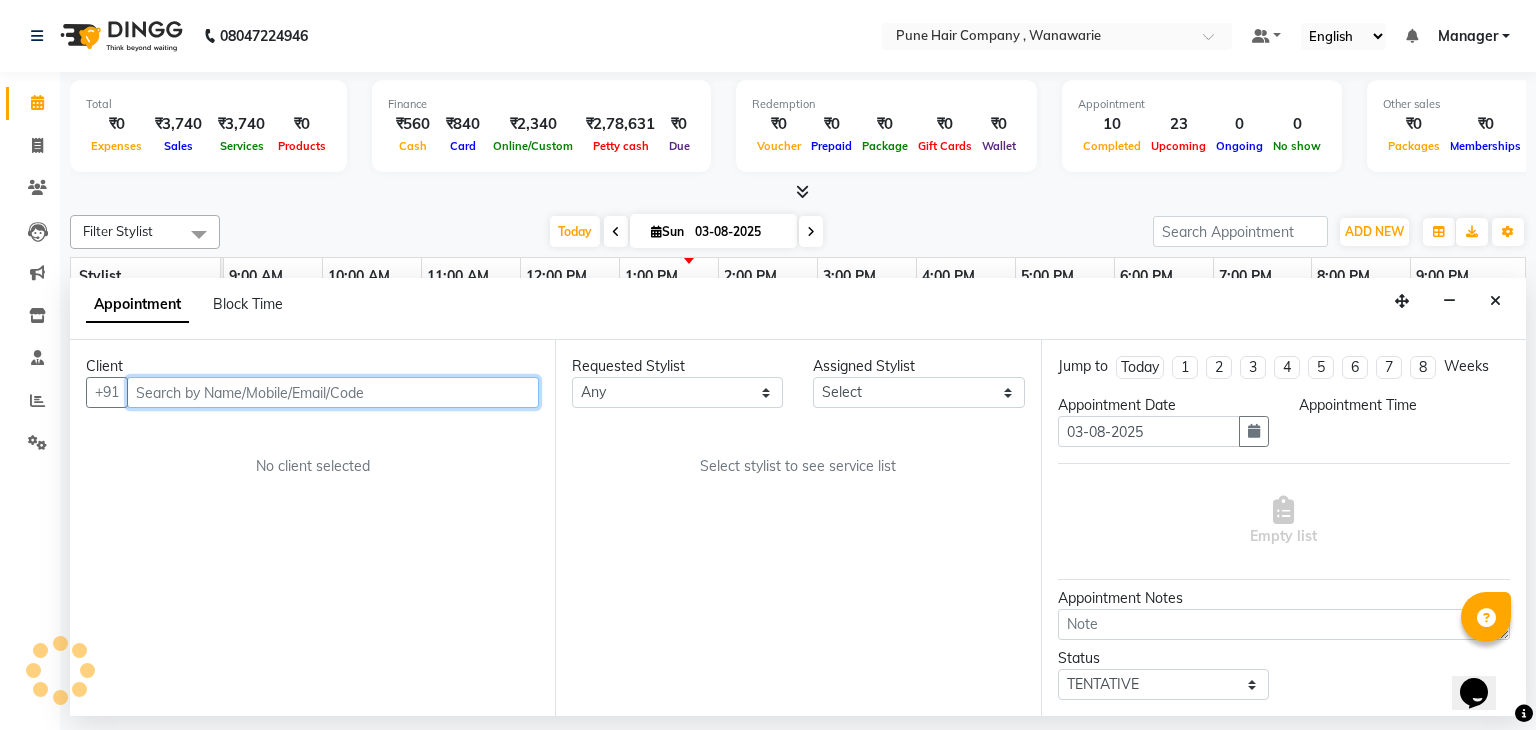 select on "74578" 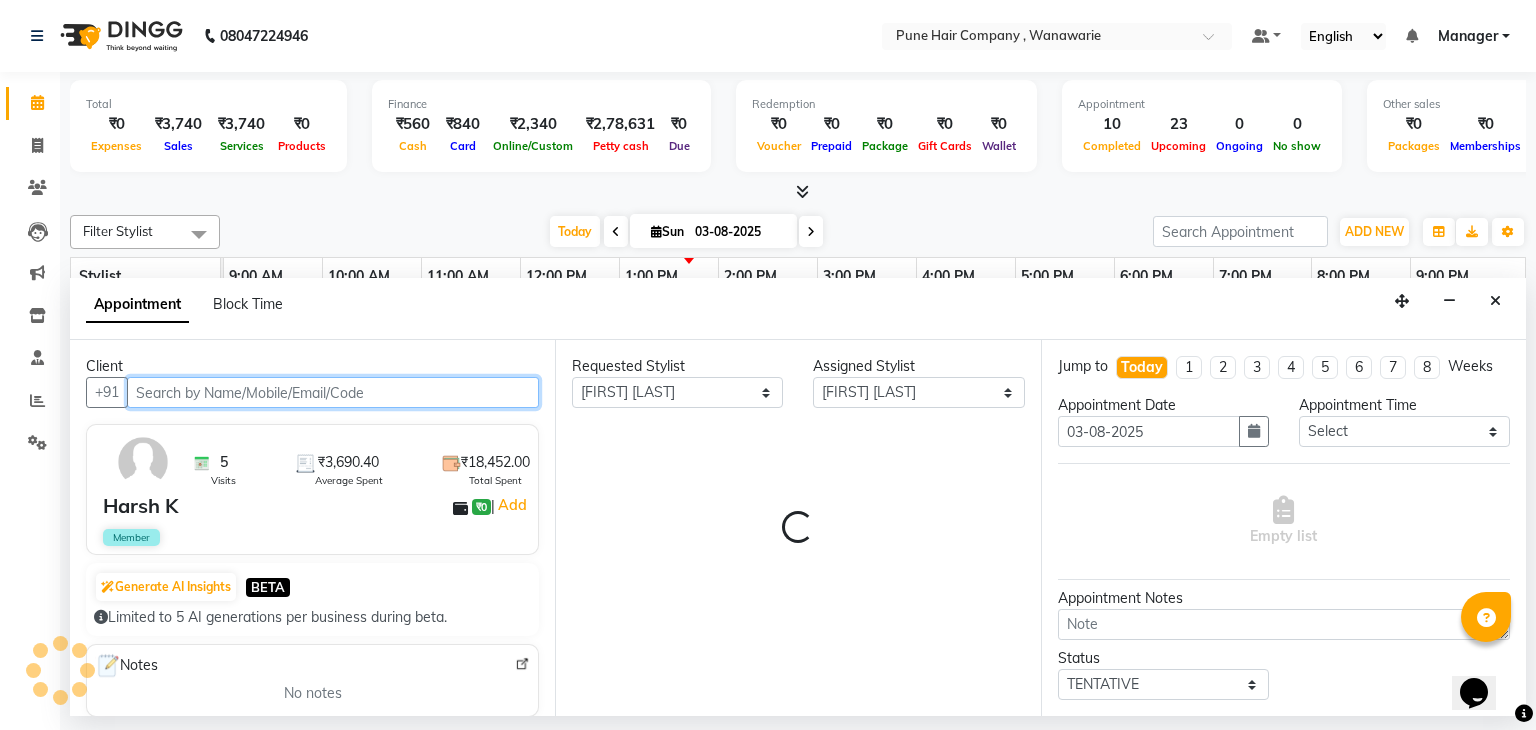 select on "4060" 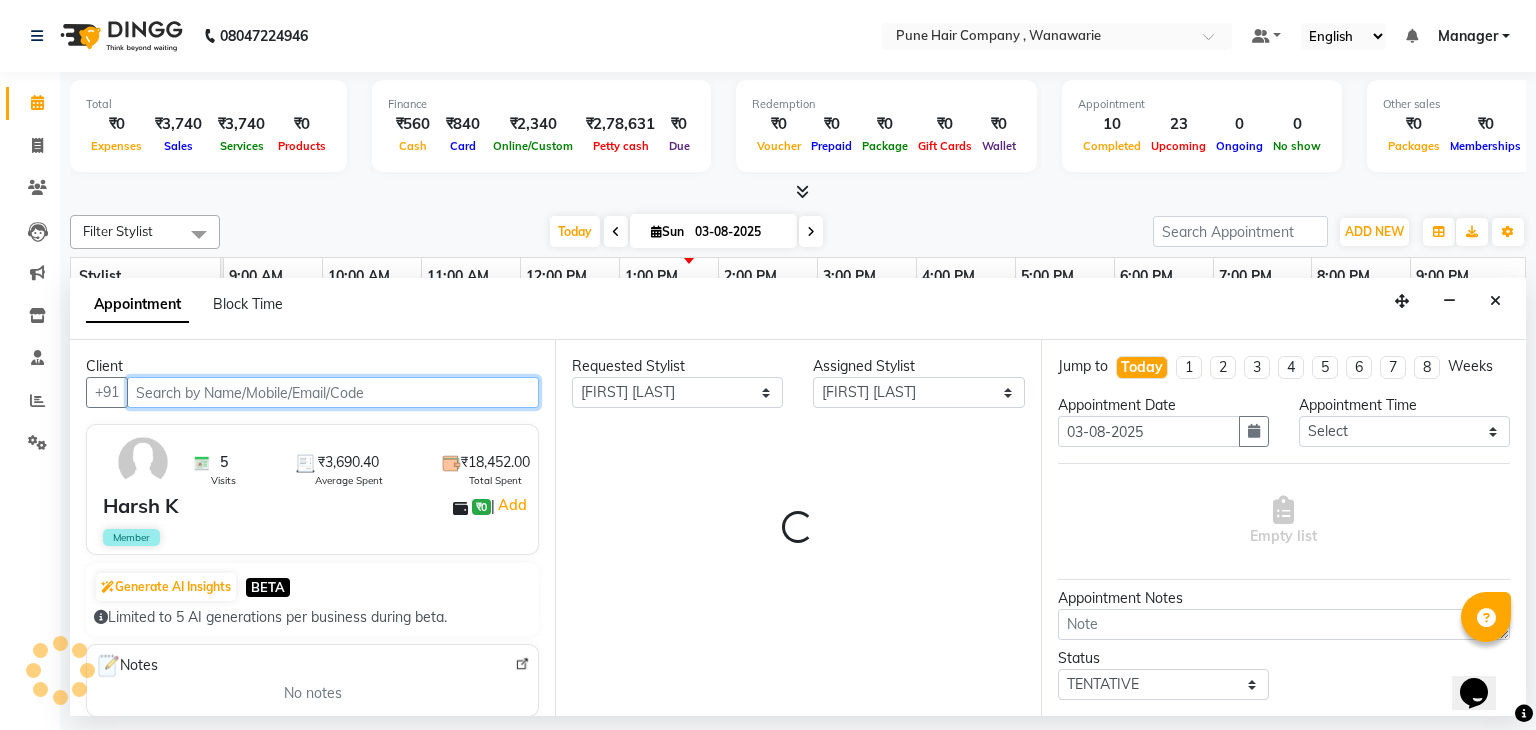 select on "4060" 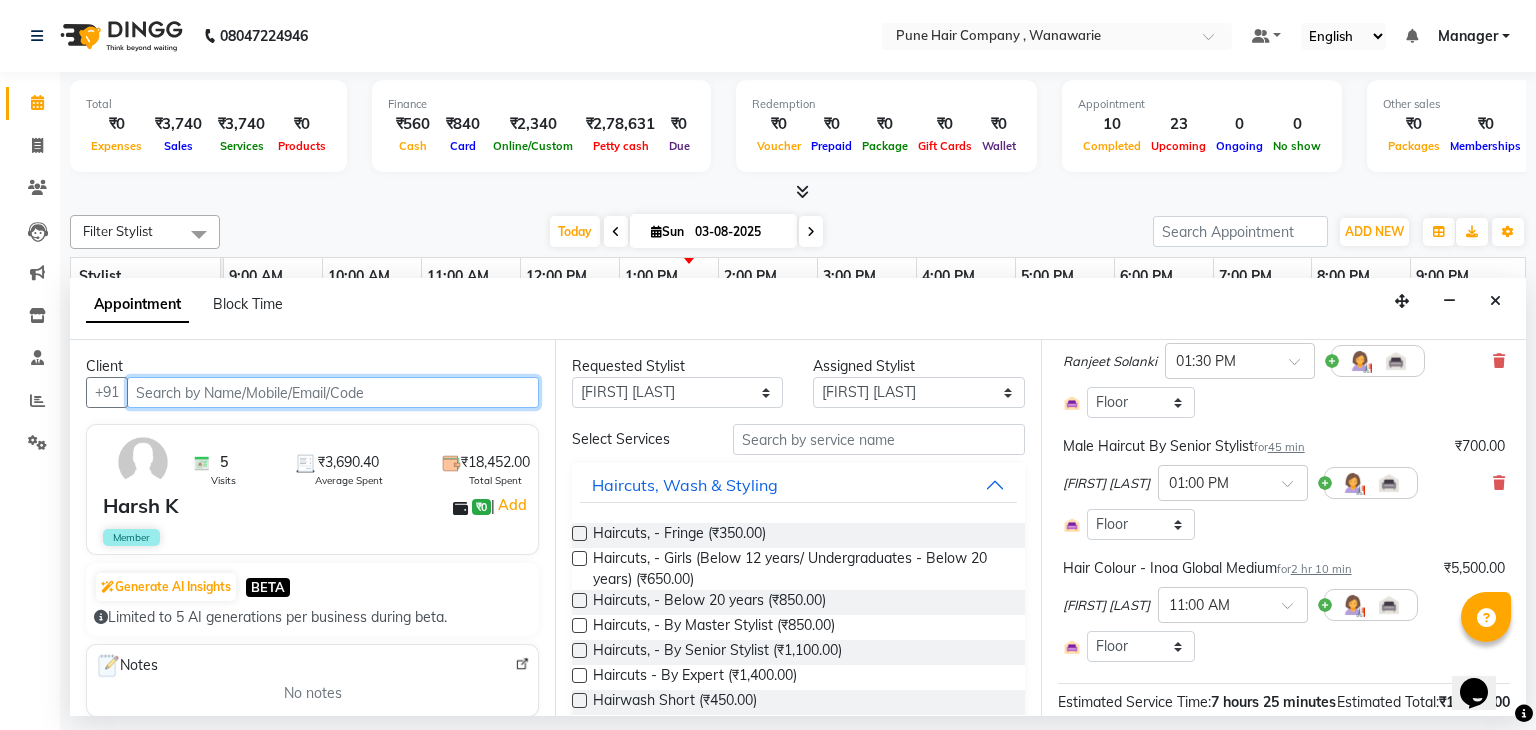 scroll, scrollTop: 651, scrollLeft: 0, axis: vertical 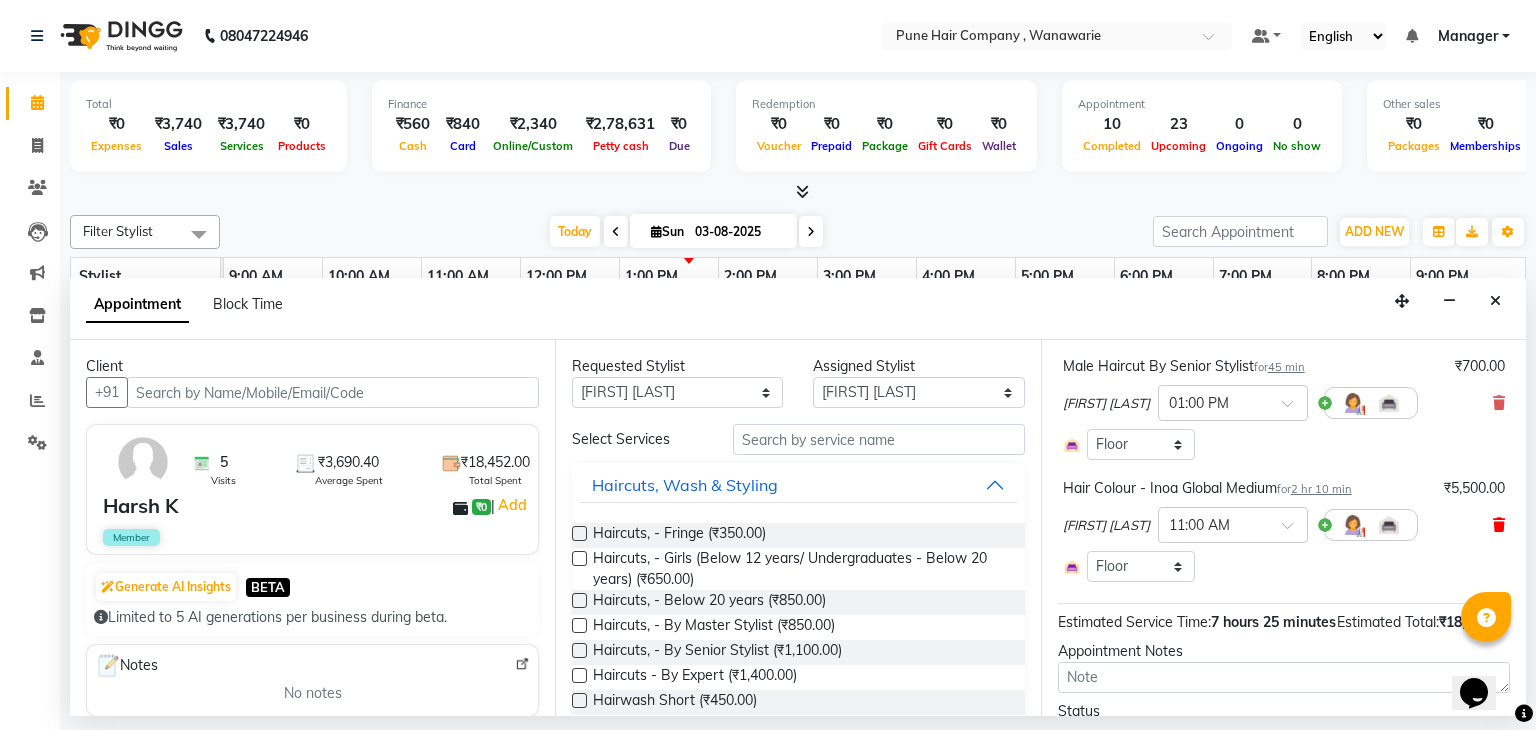 click at bounding box center [1499, 525] 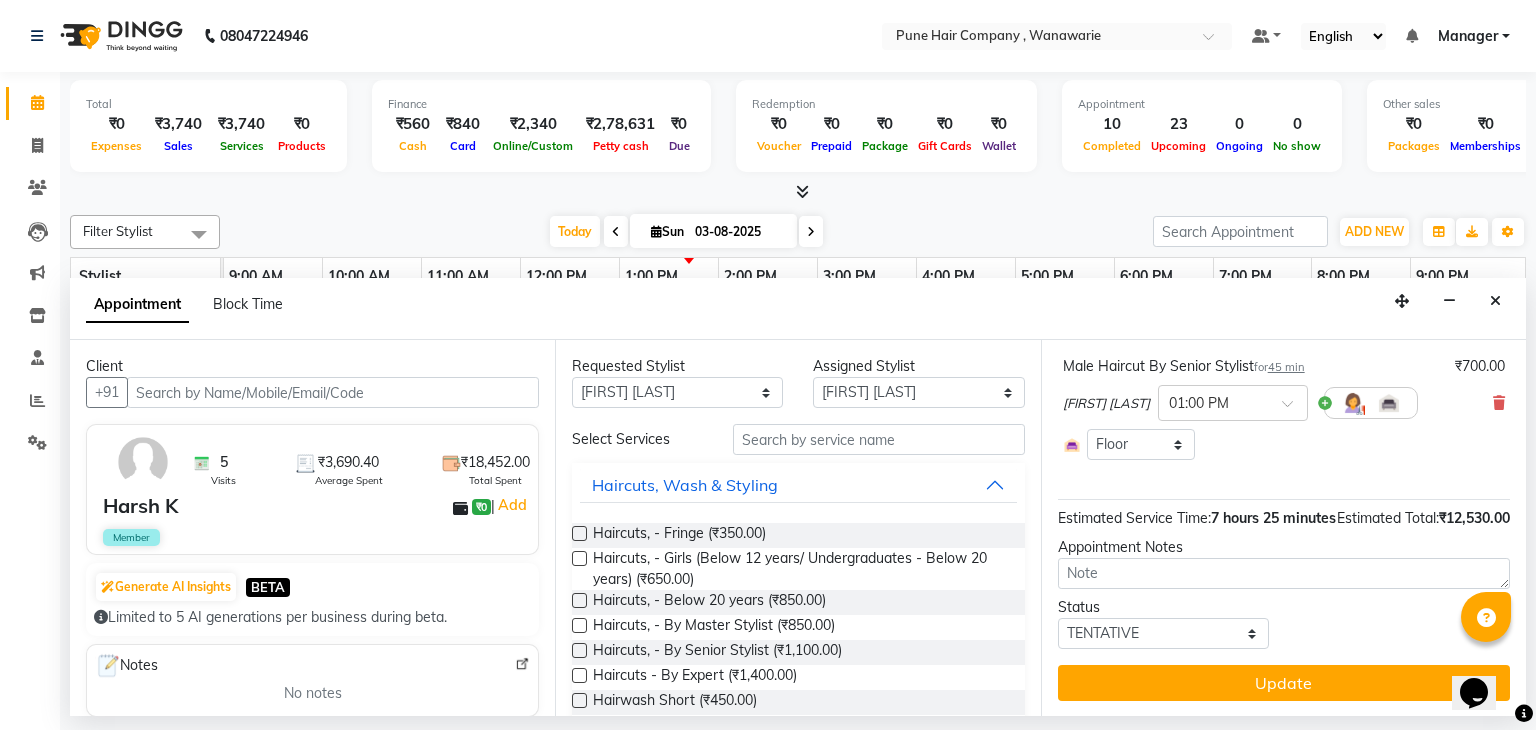 scroll, scrollTop: 692, scrollLeft: 0, axis: vertical 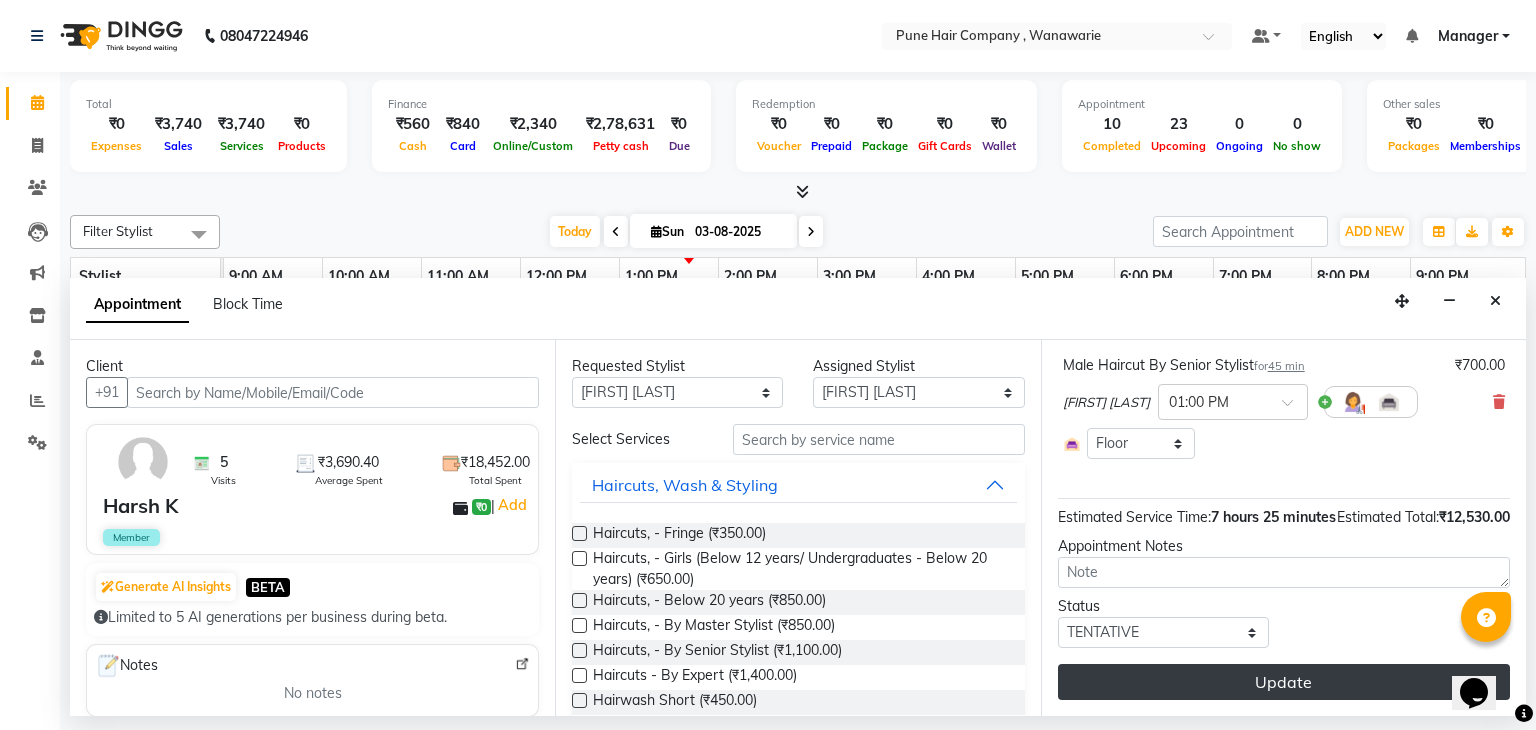 click on "Update" at bounding box center [1284, 682] 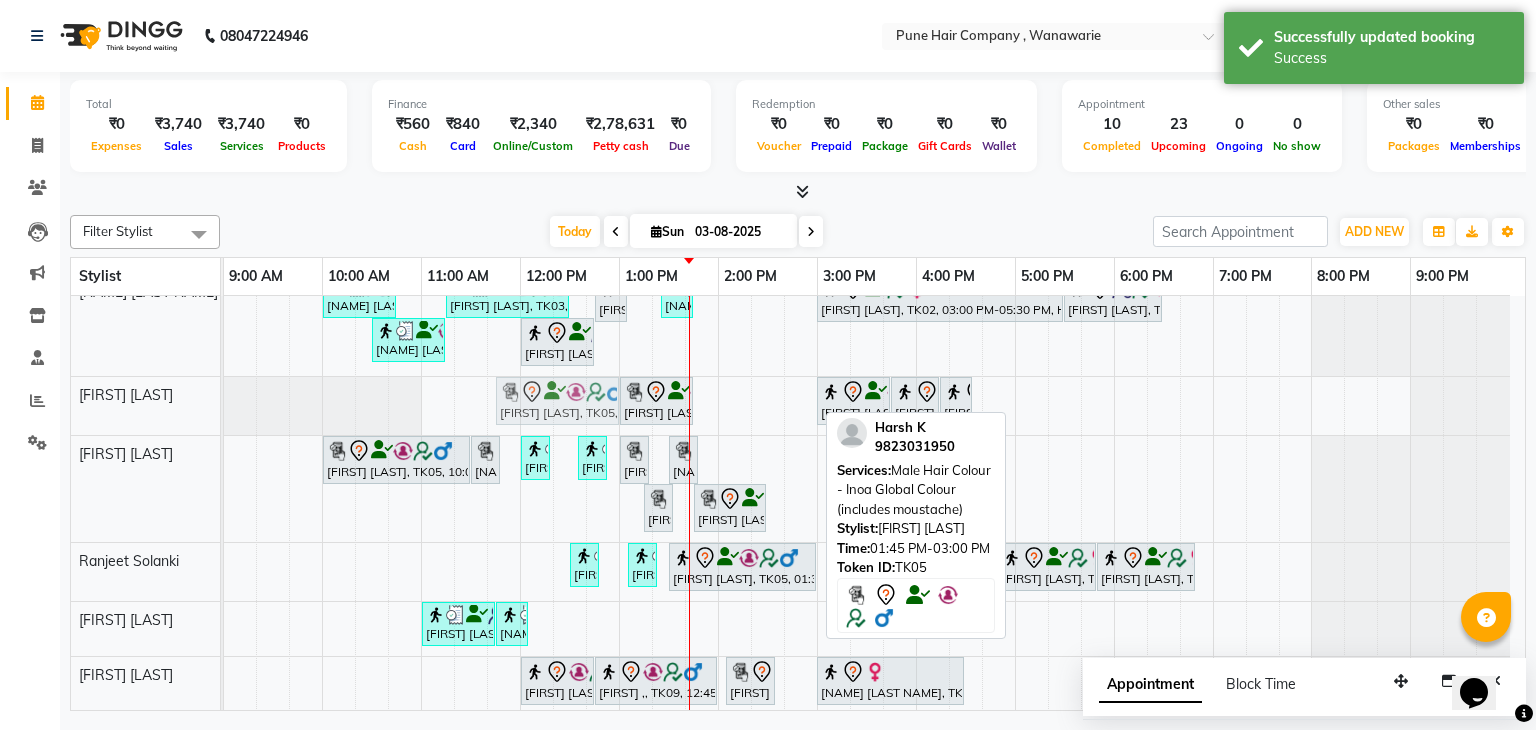 drag, startPoint x: 736, startPoint y: 401, endPoint x: 529, endPoint y: 415, distance: 207.47289 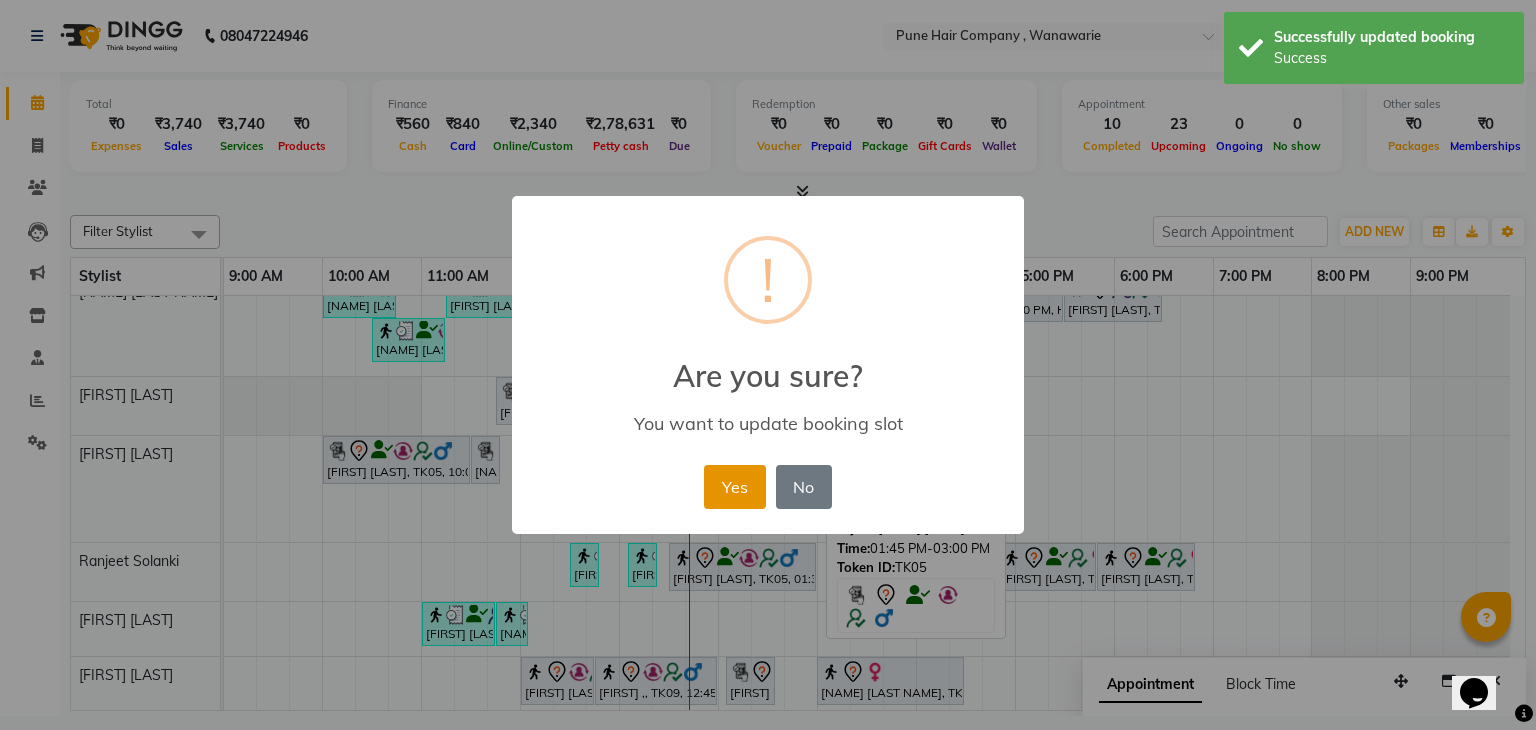 click on "Yes" at bounding box center [734, 487] 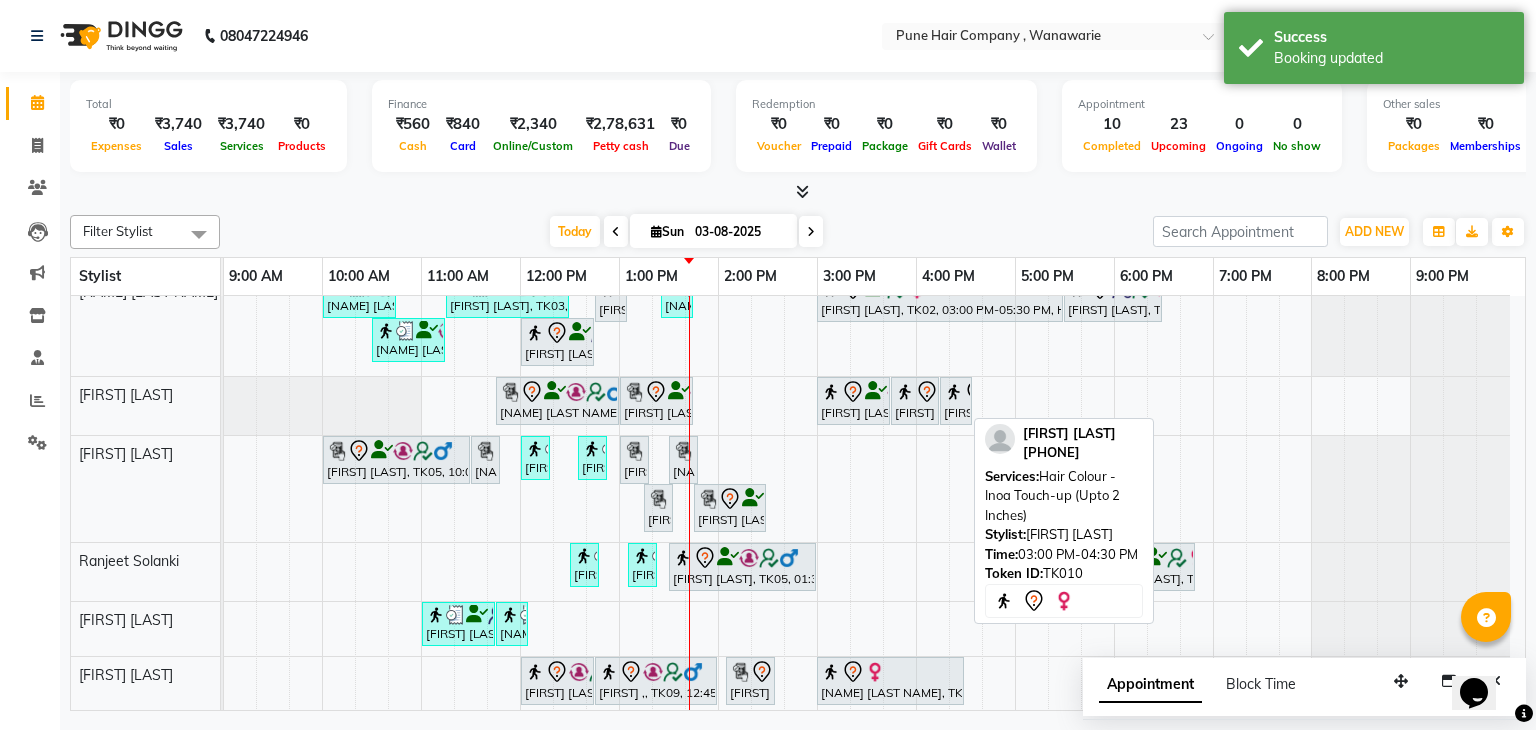 scroll, scrollTop: 62, scrollLeft: 0, axis: vertical 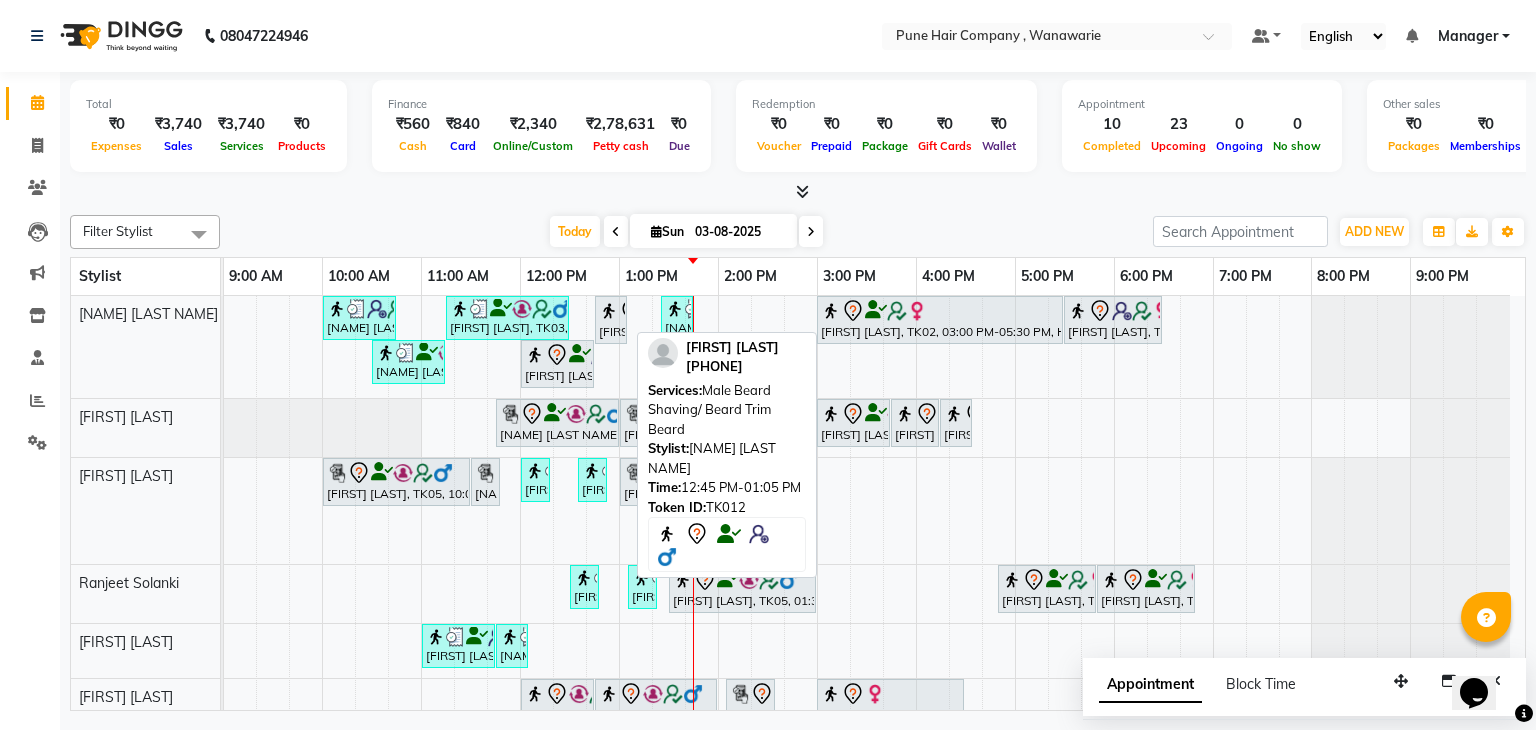 click on "[FIRST] [LAST], TK12, 12:45 PM-01:05 PM, Male Beard Shaving/ Beard Trim Beard" at bounding box center (611, 320) 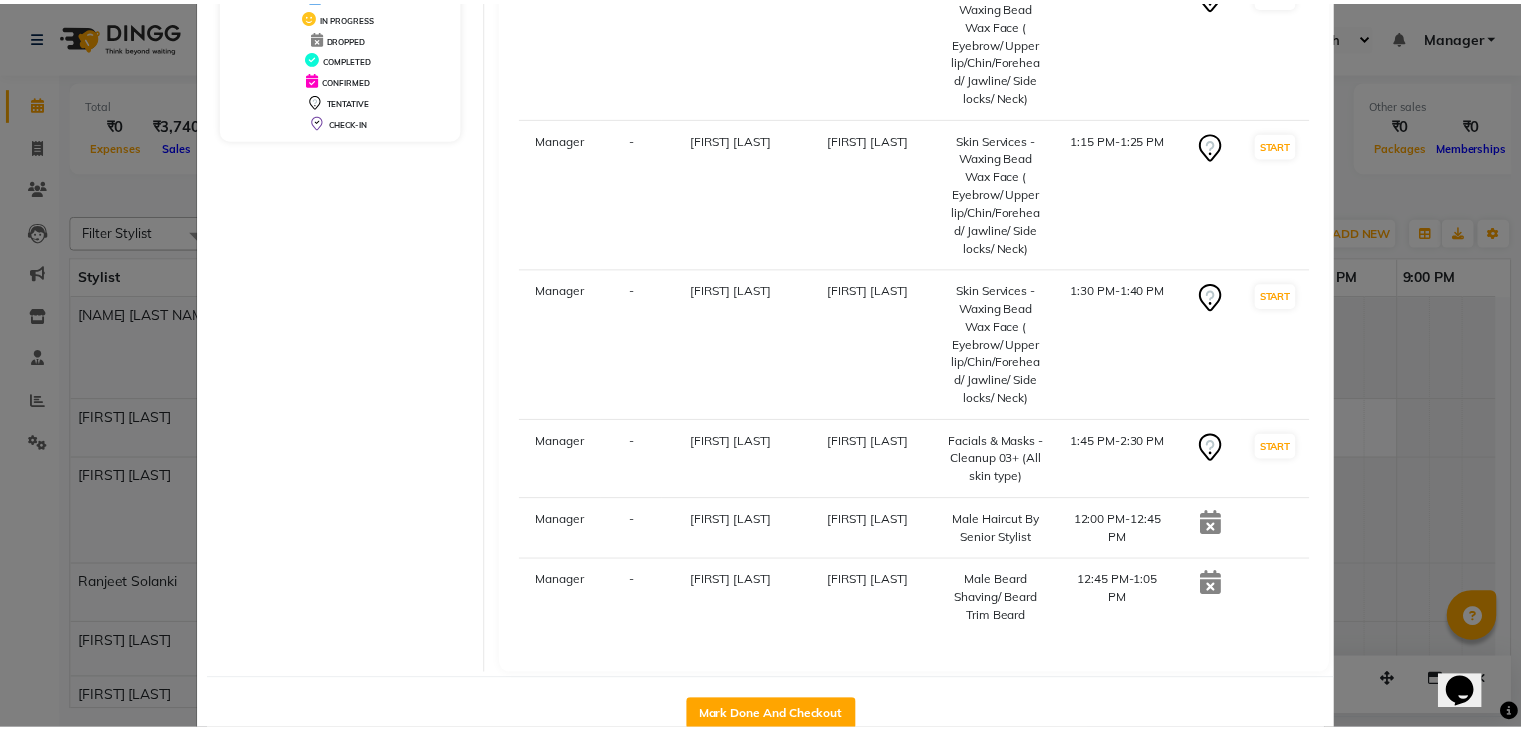 scroll, scrollTop: 410, scrollLeft: 0, axis: vertical 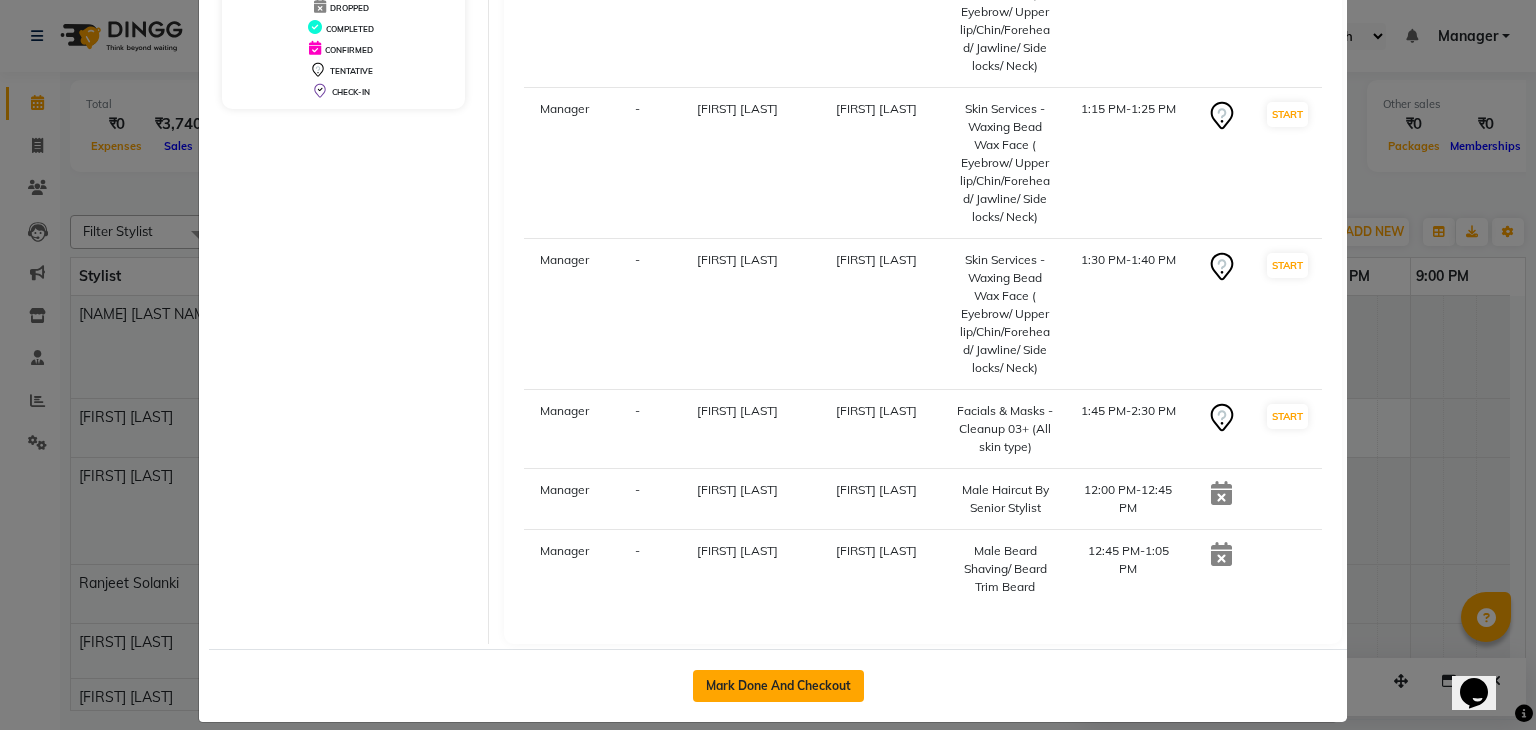 click on "Mark Done And Checkout" 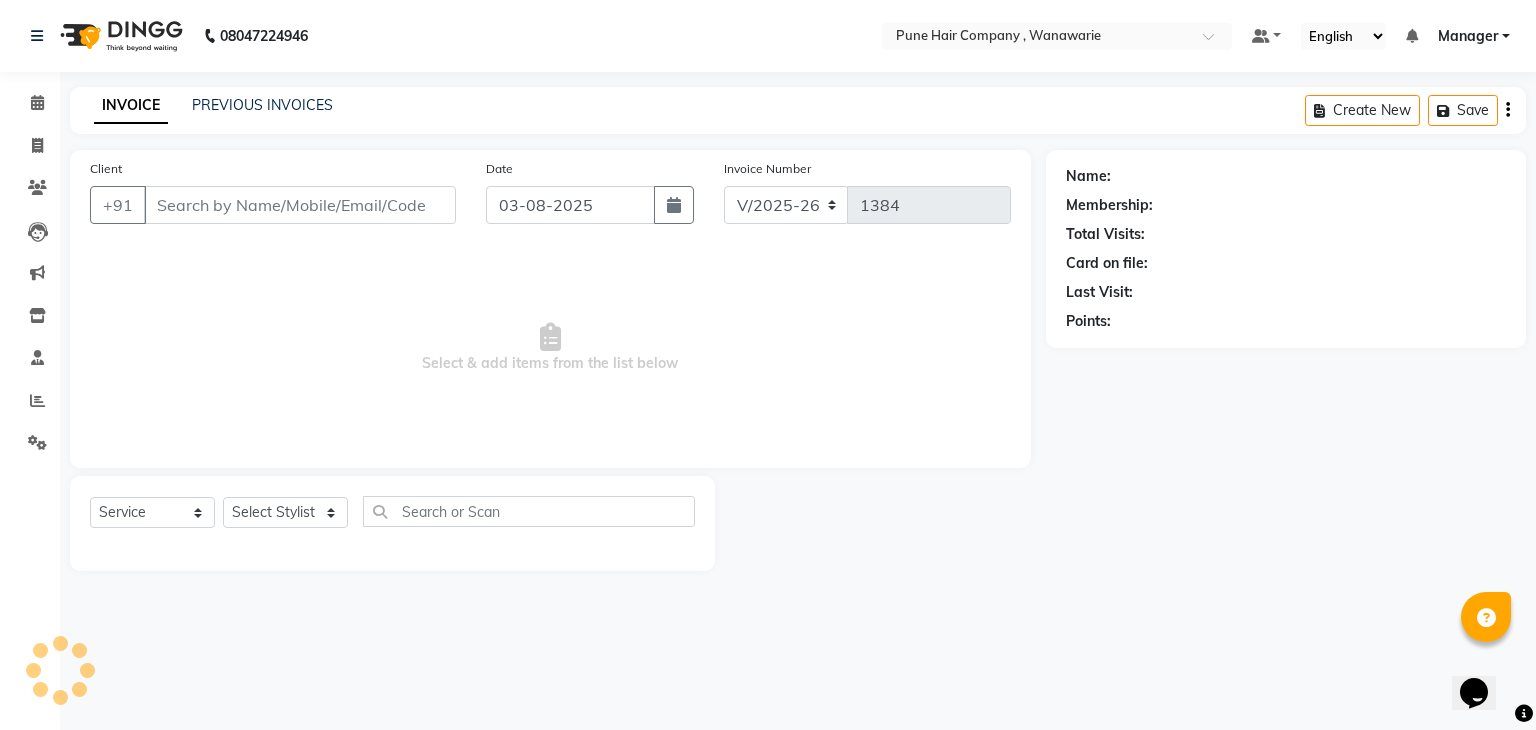 type on "9156600553" 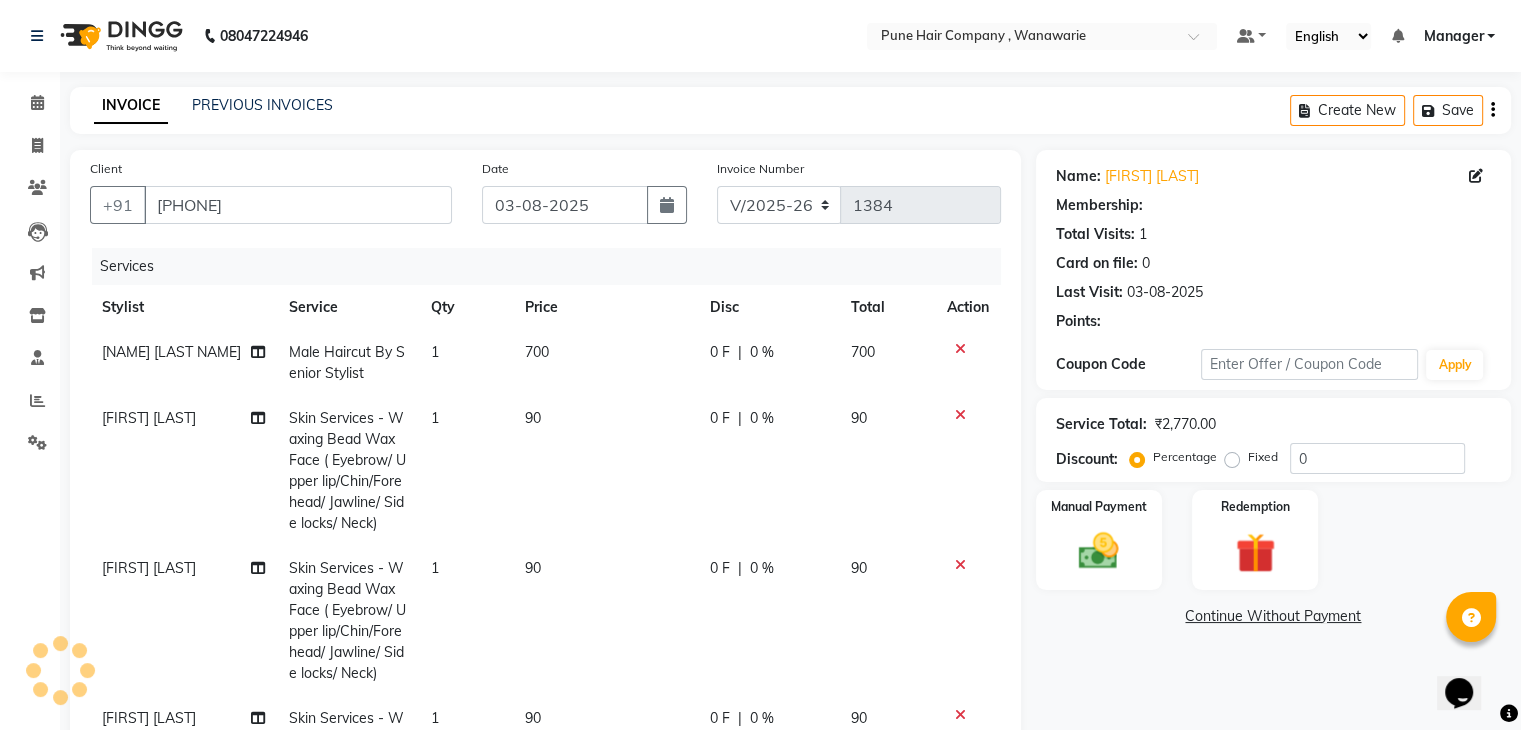 type on "20" 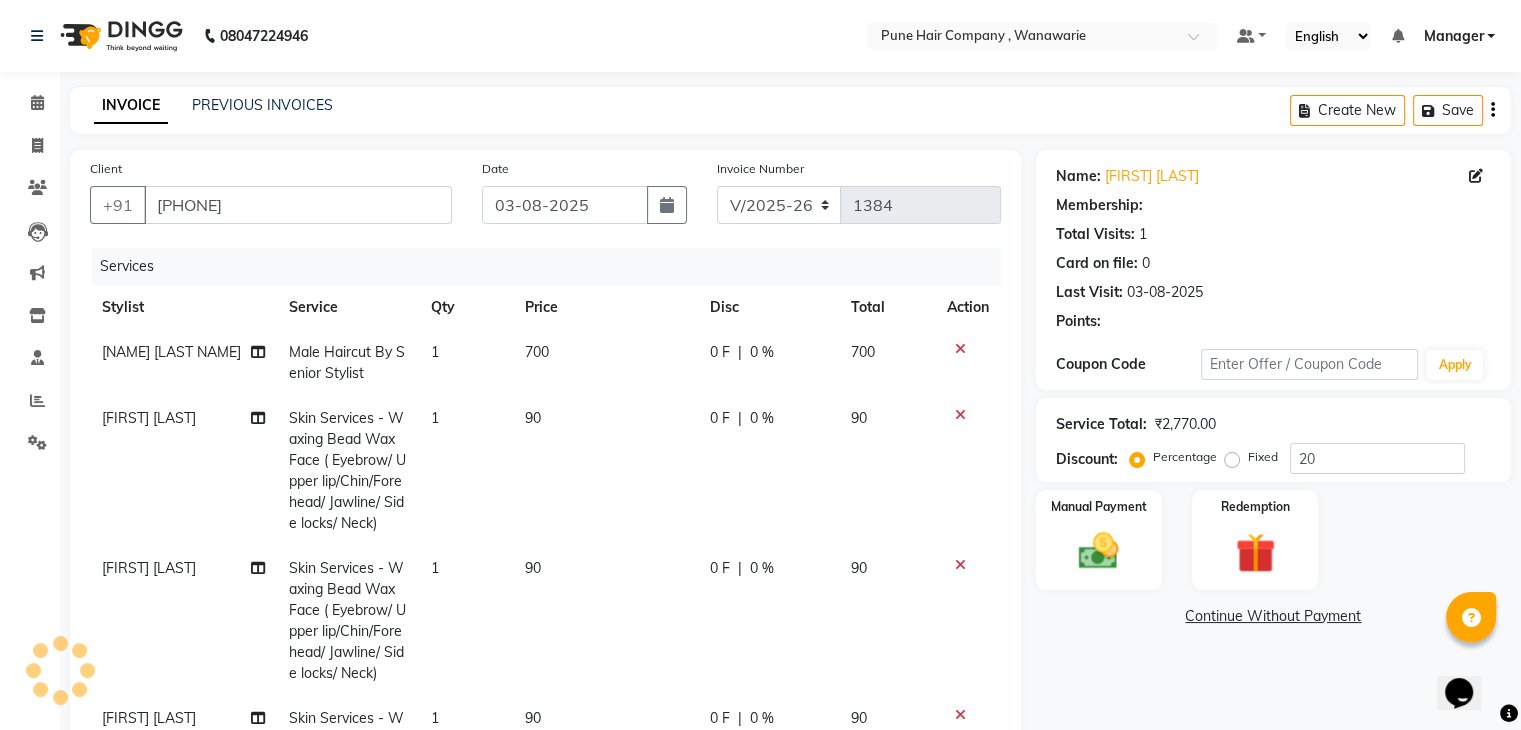 select on "1: Object" 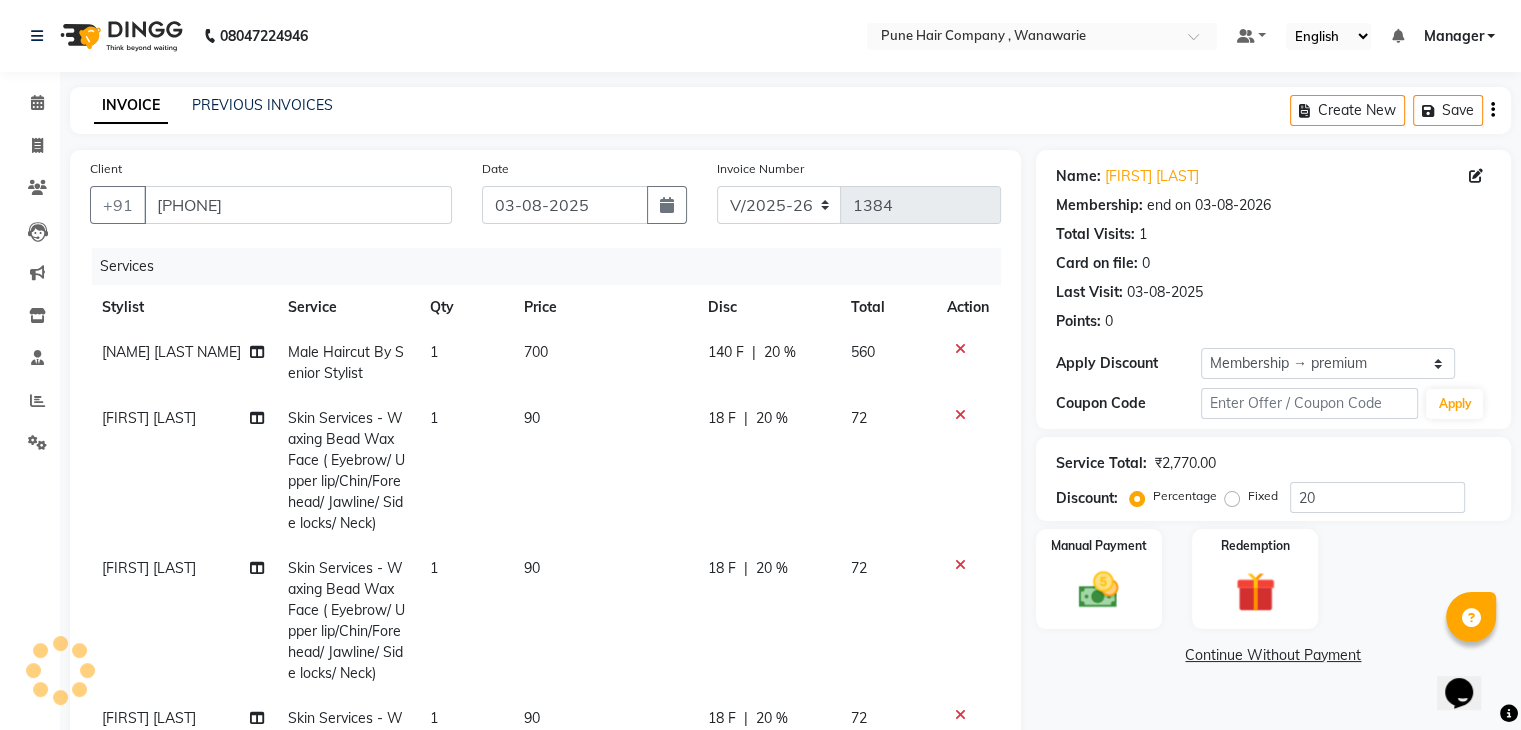 scroll, scrollTop: 216, scrollLeft: 0, axis: vertical 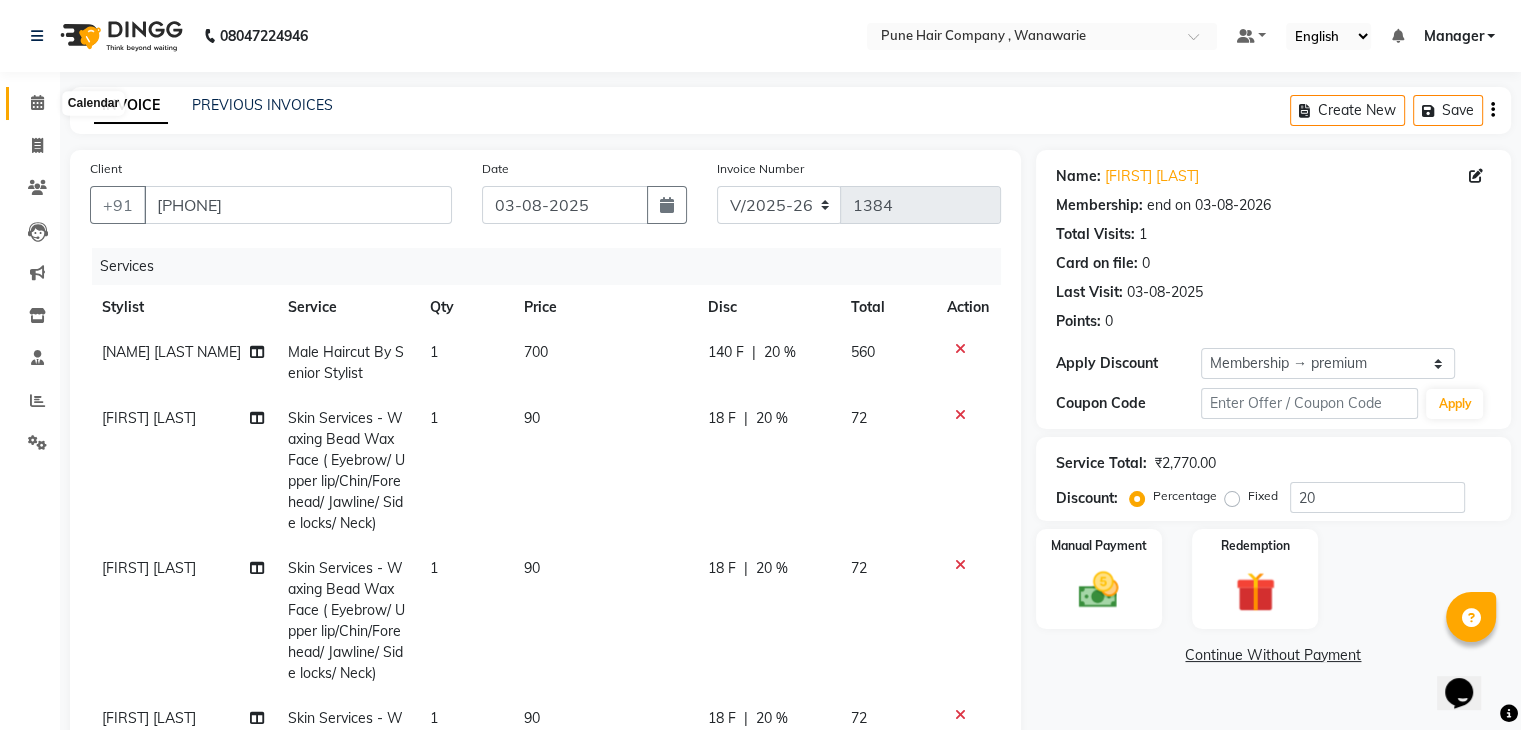 click 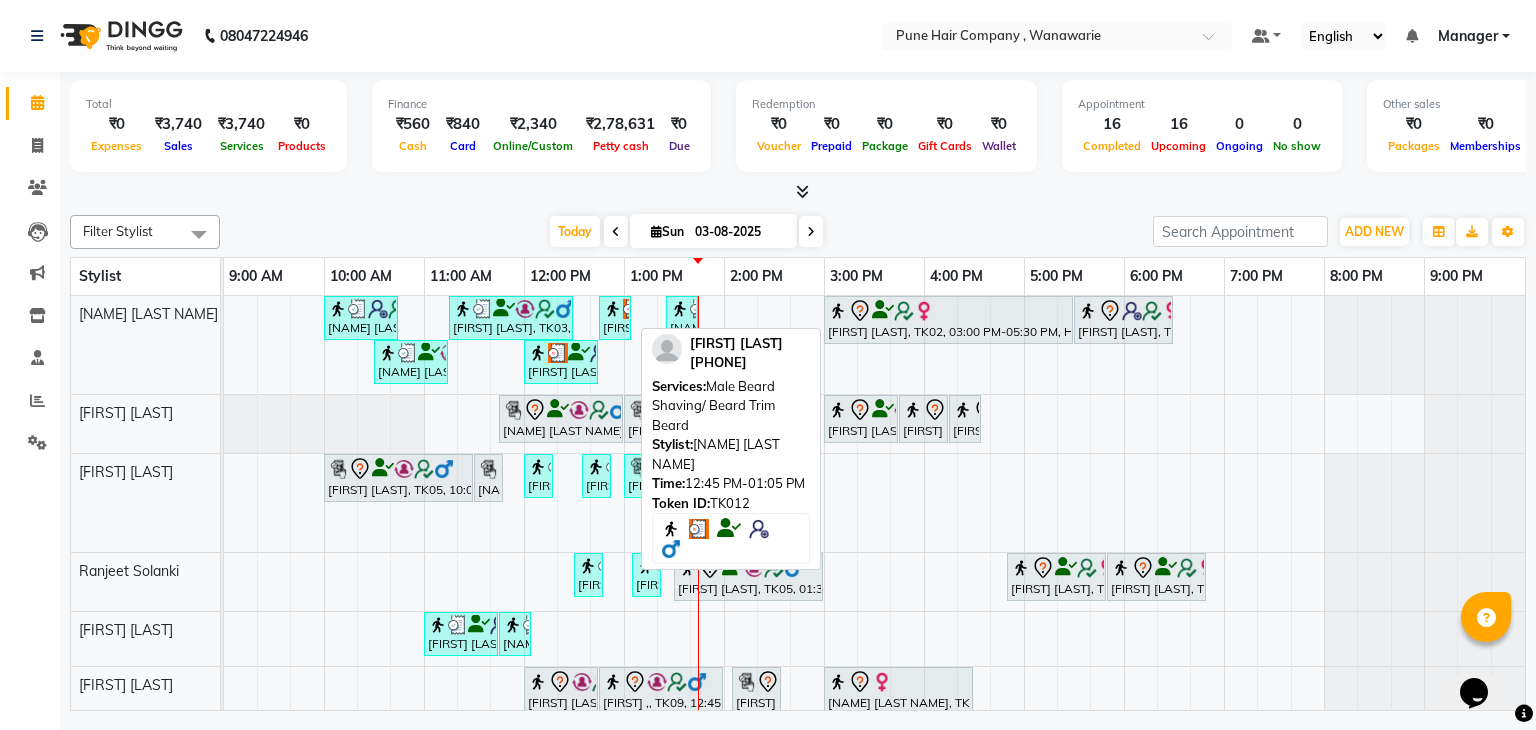 click on "[FIRST] [LAST], TK12, 12:45 PM-01:05 PM, Male Beard Shaving/ Beard Trim Beard" at bounding box center (615, 318) 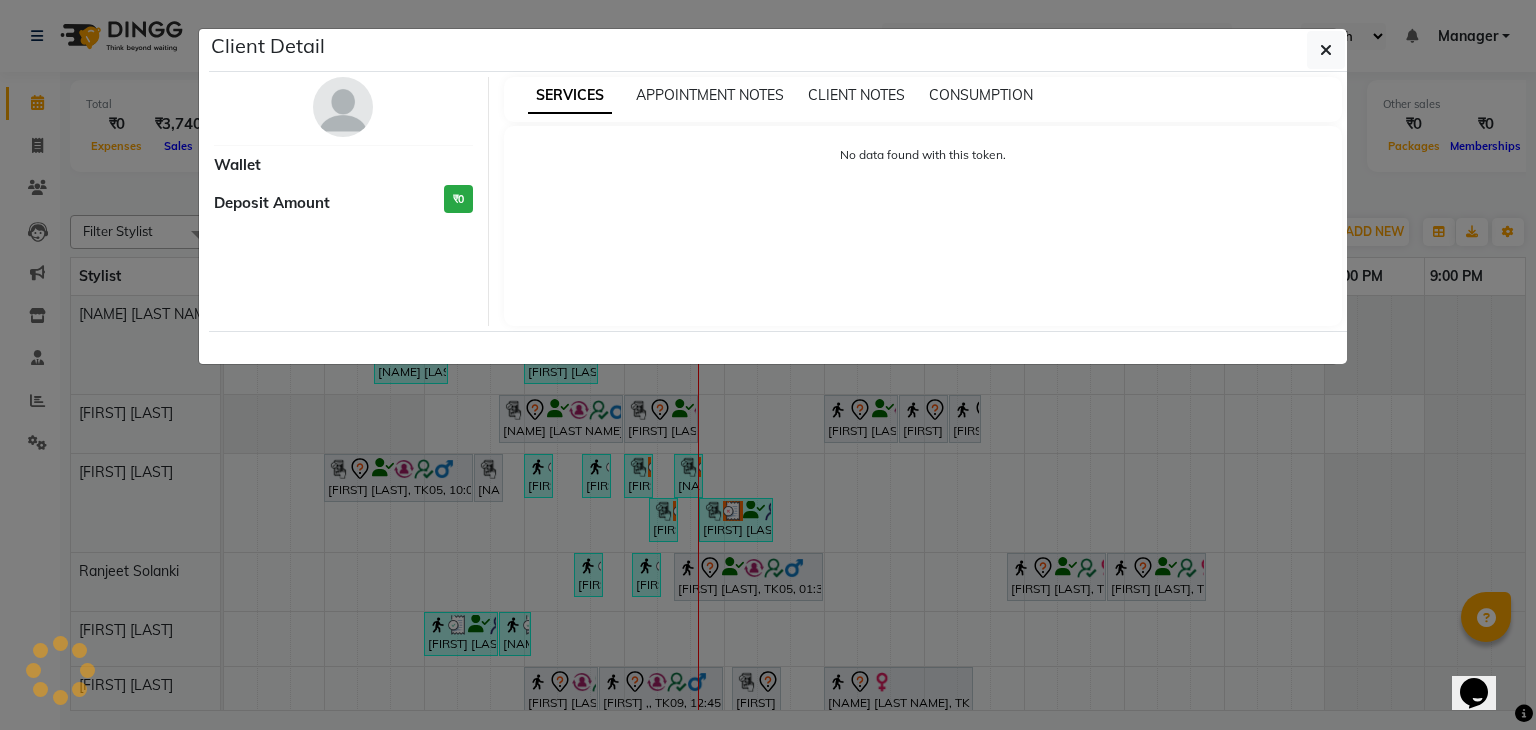 select on "3" 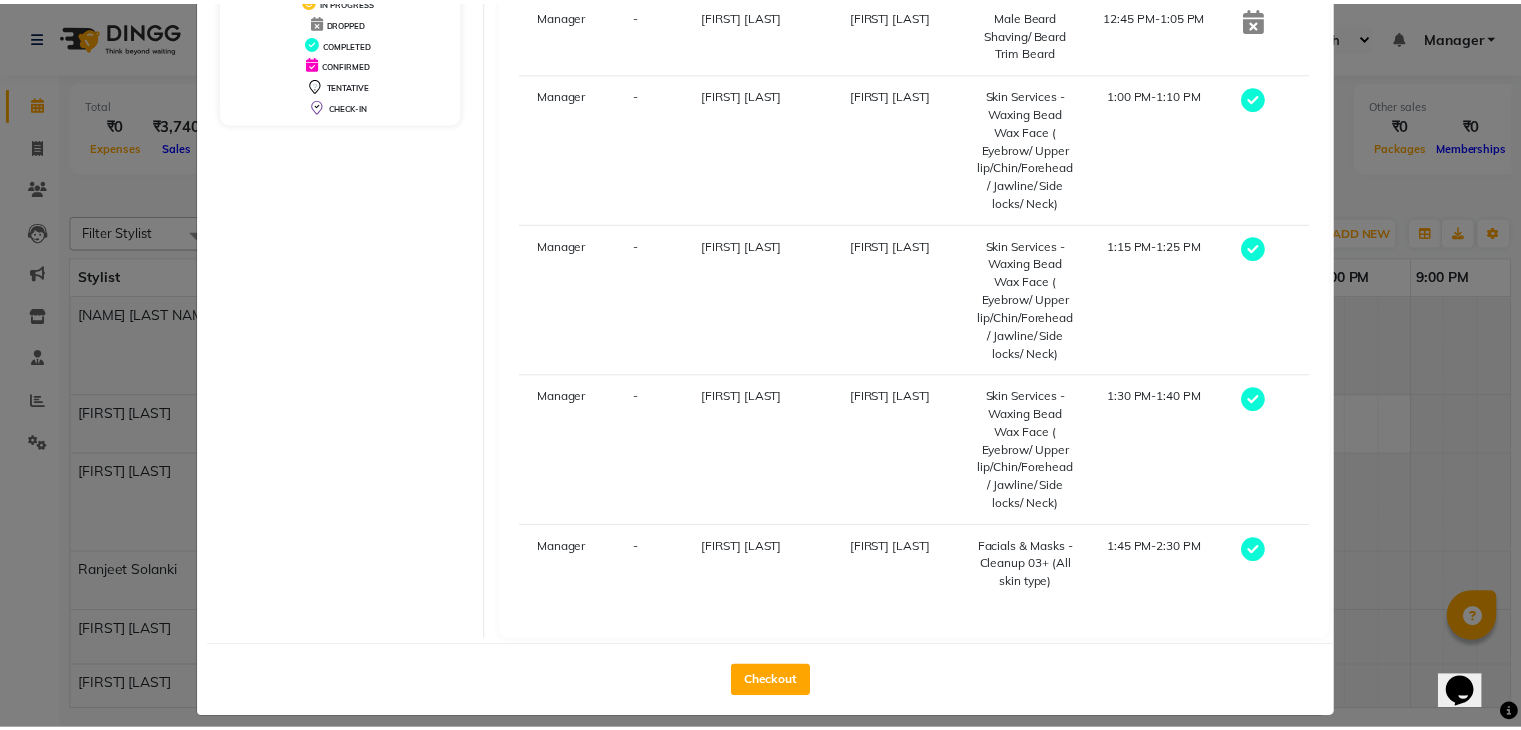 scroll, scrollTop: 410, scrollLeft: 0, axis: vertical 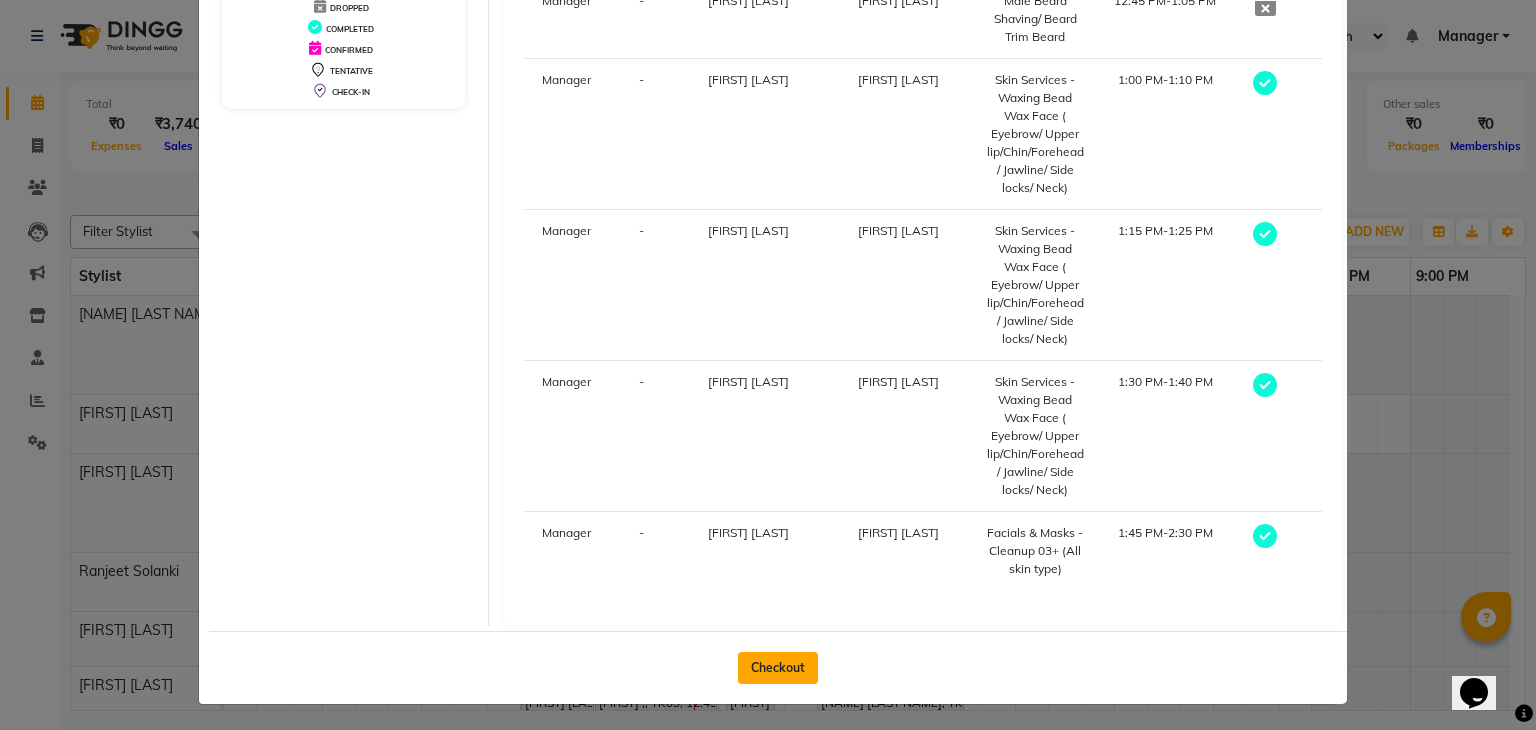 click on "Checkout" 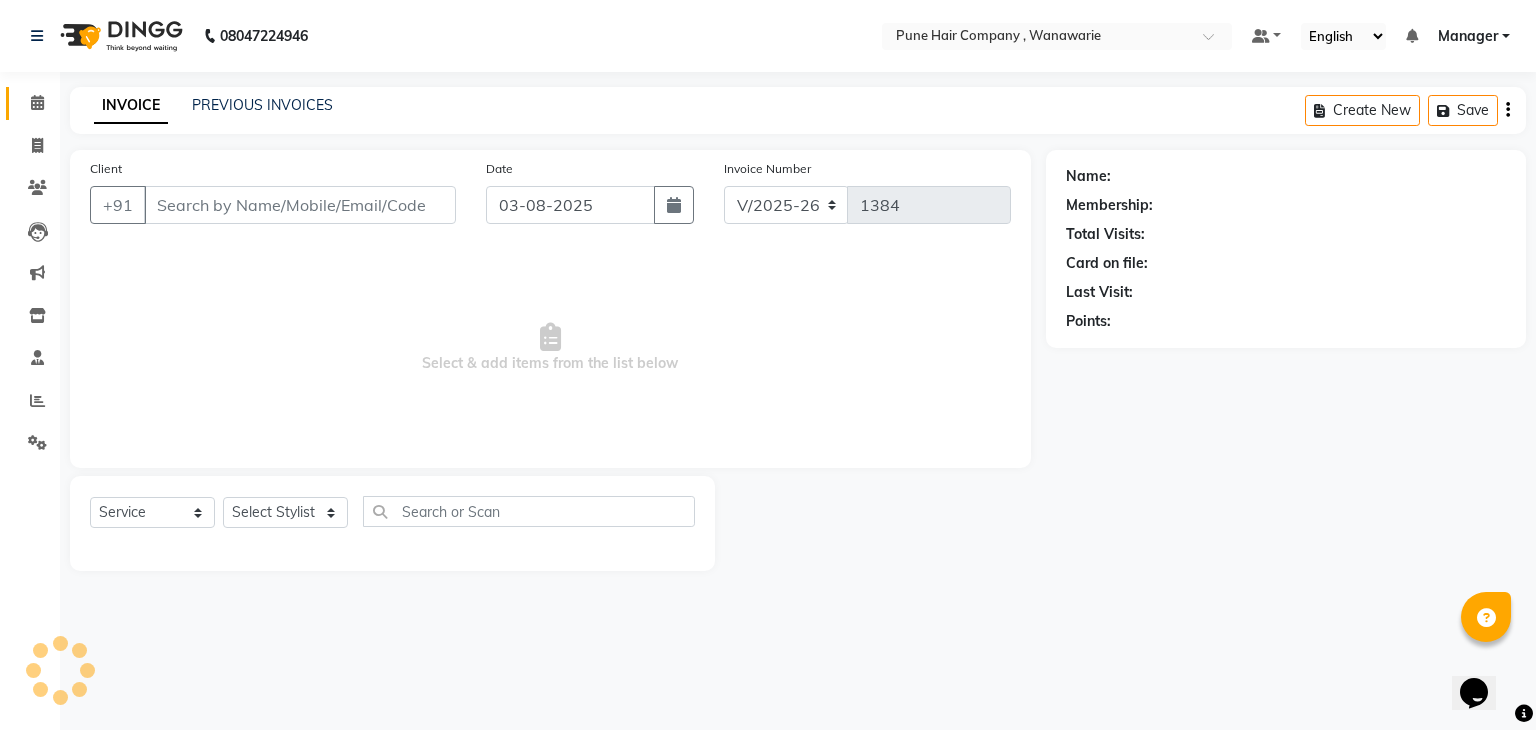 type on "9156600553" 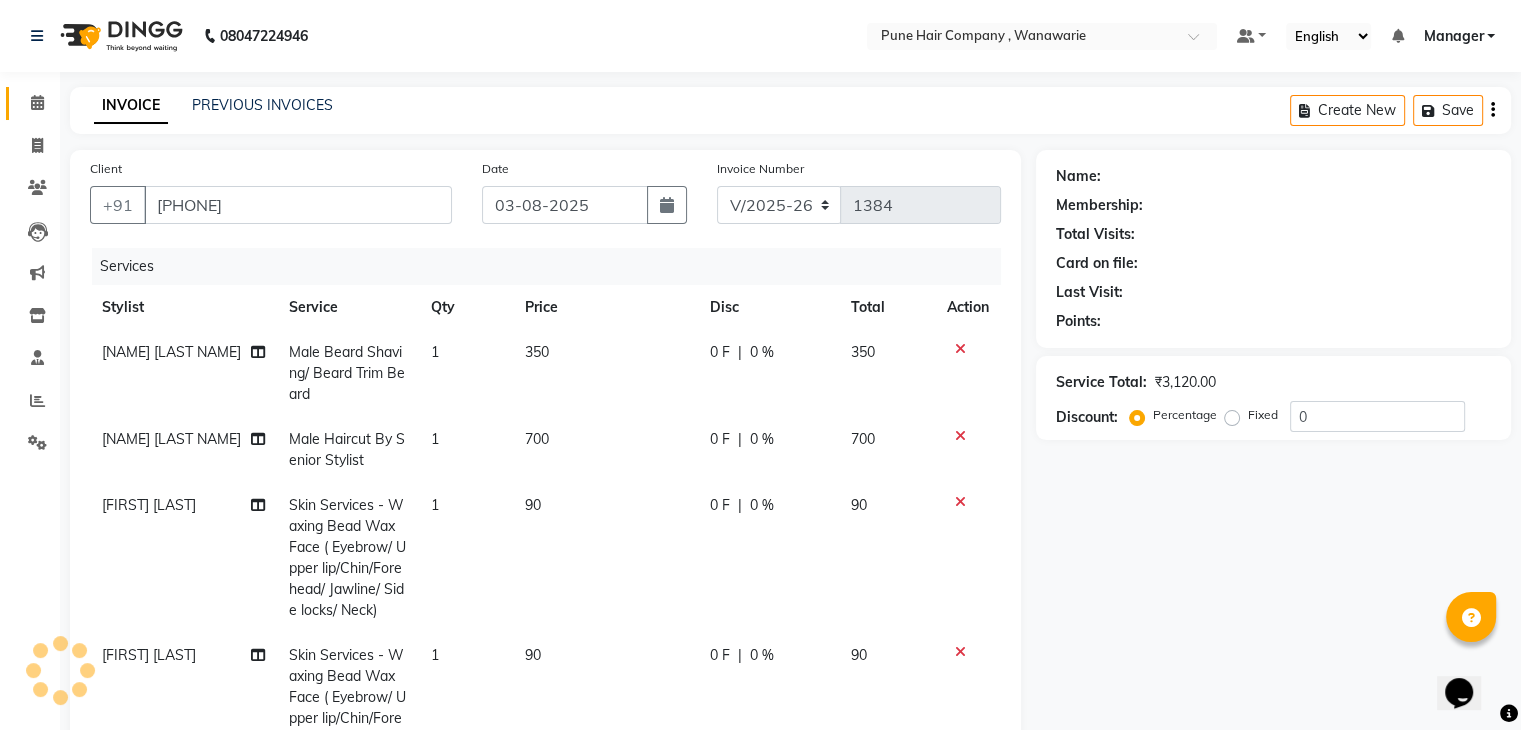 select on "1: Object" 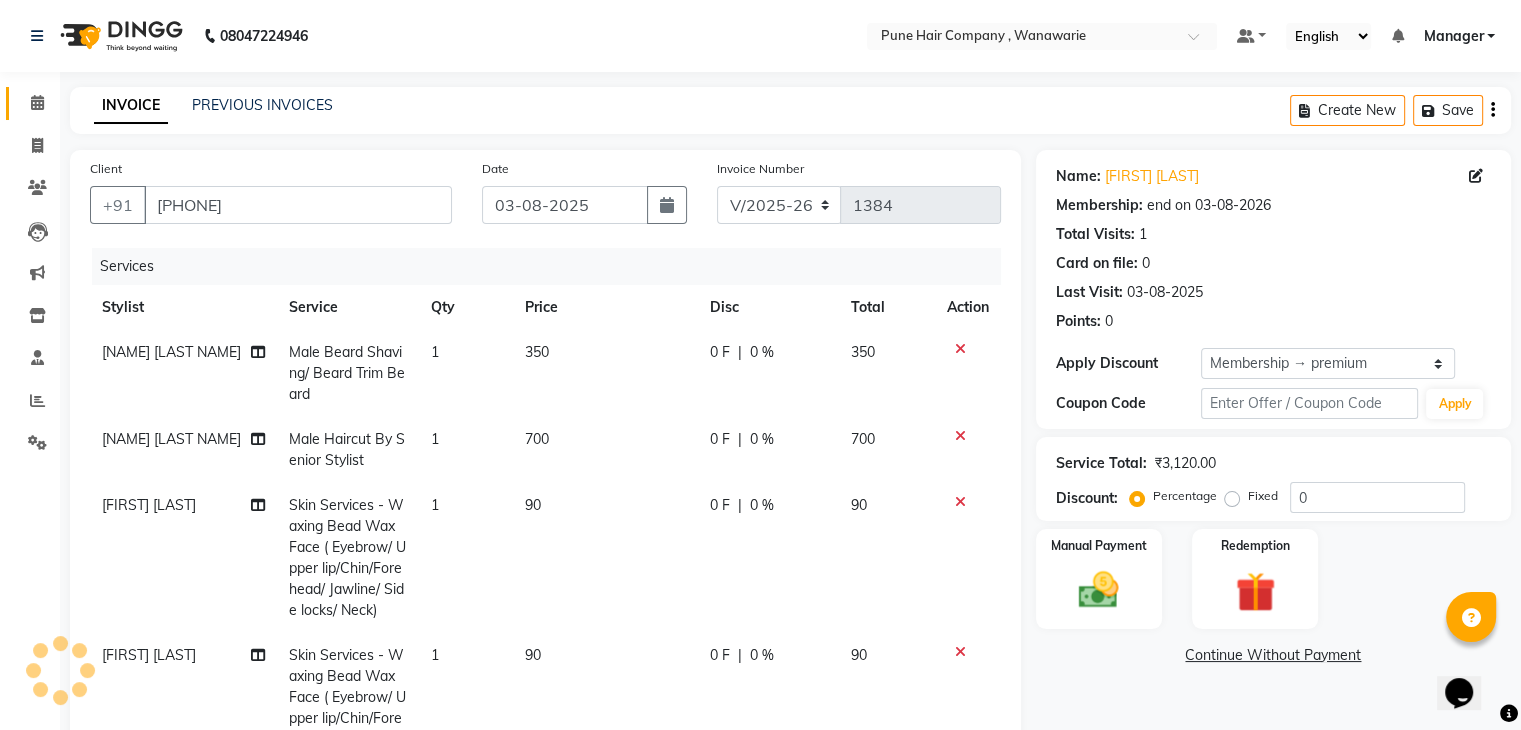type on "20" 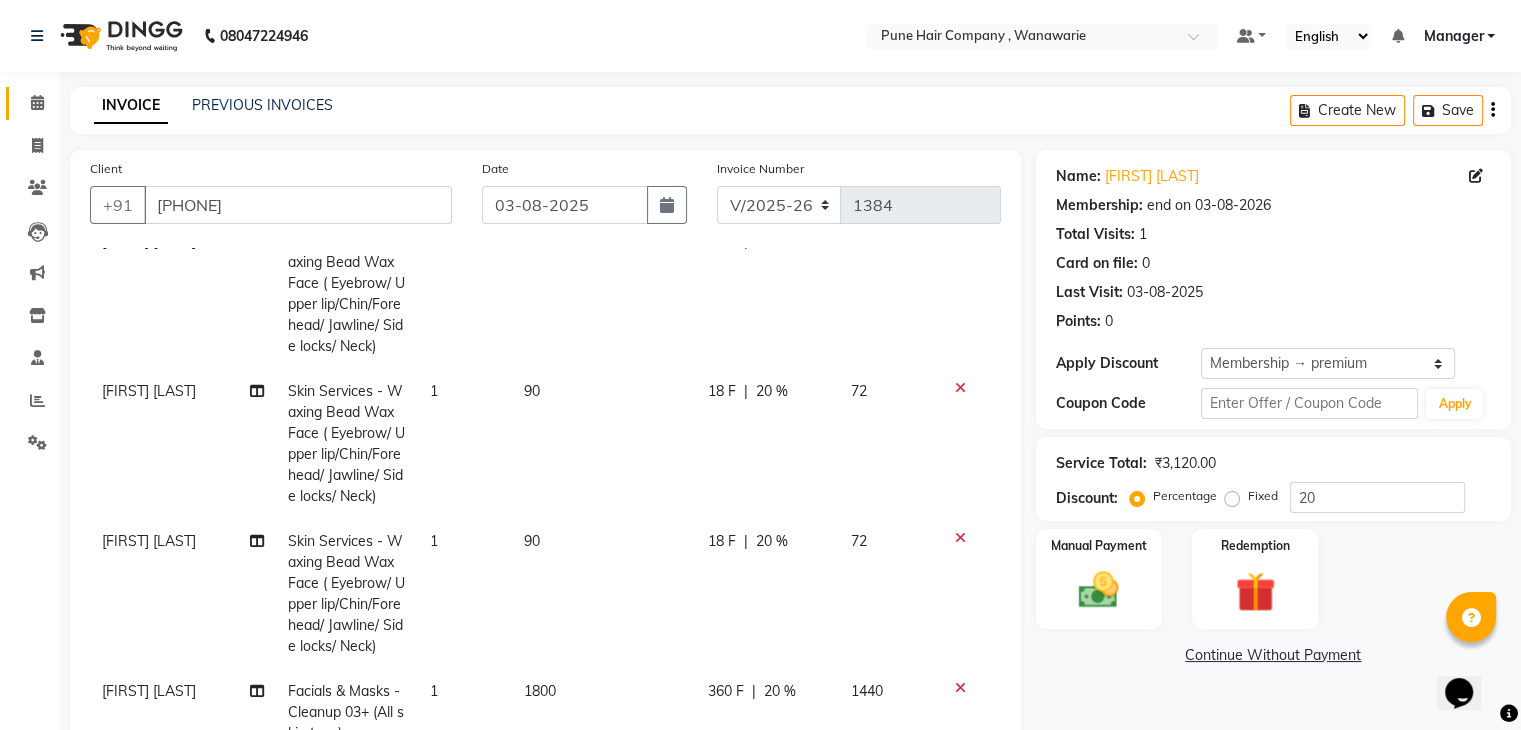 scroll, scrollTop: 303, scrollLeft: 0, axis: vertical 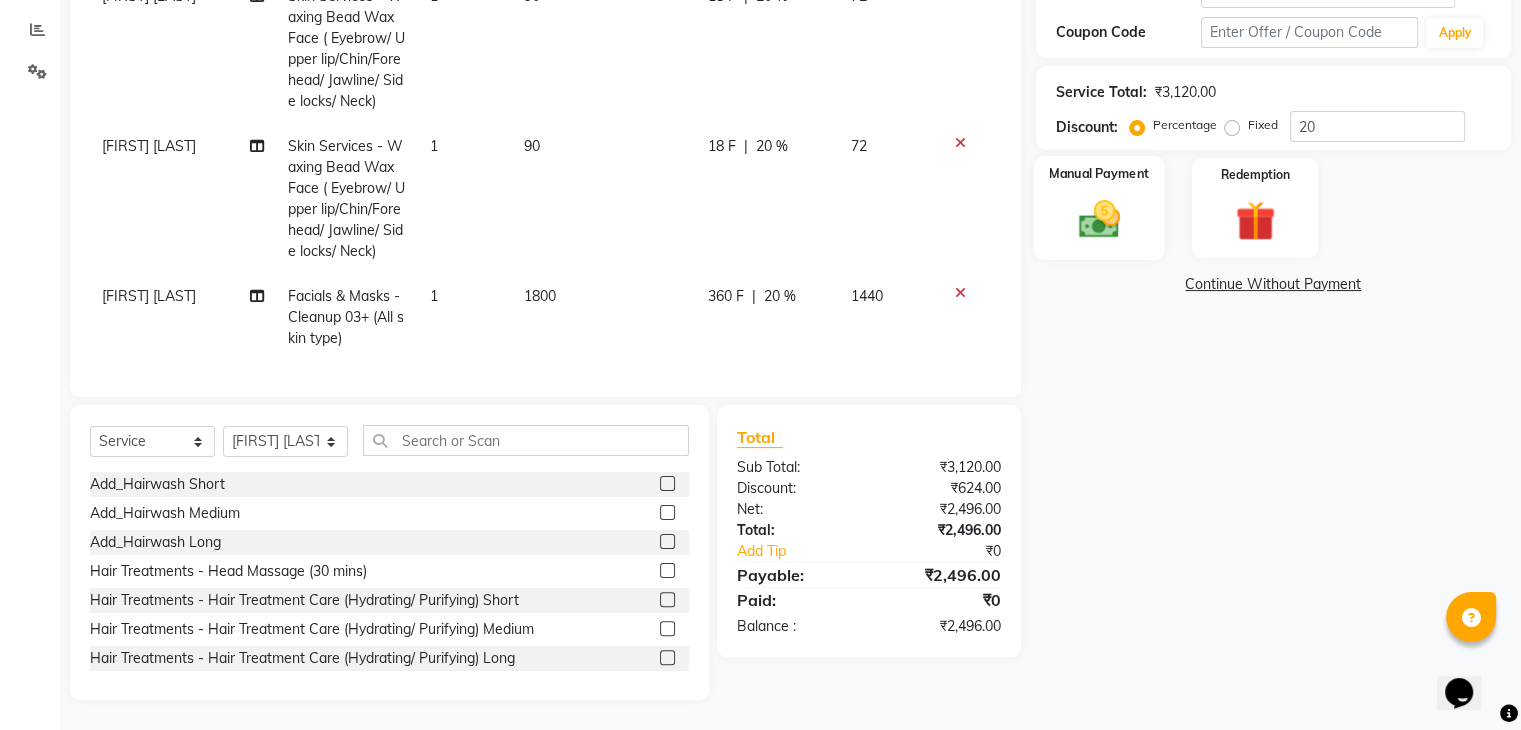 click on "Manual Payment" 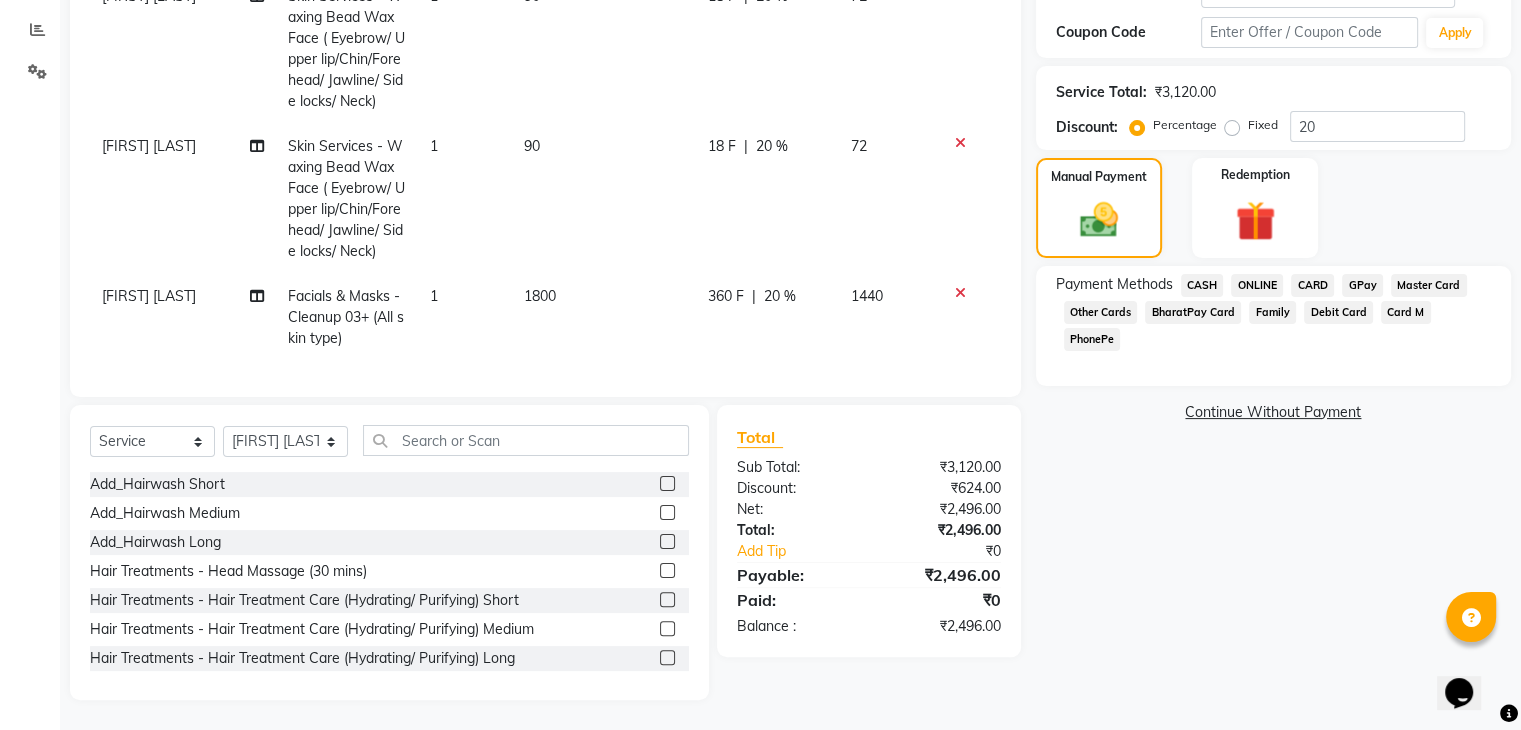 click on "CASH" 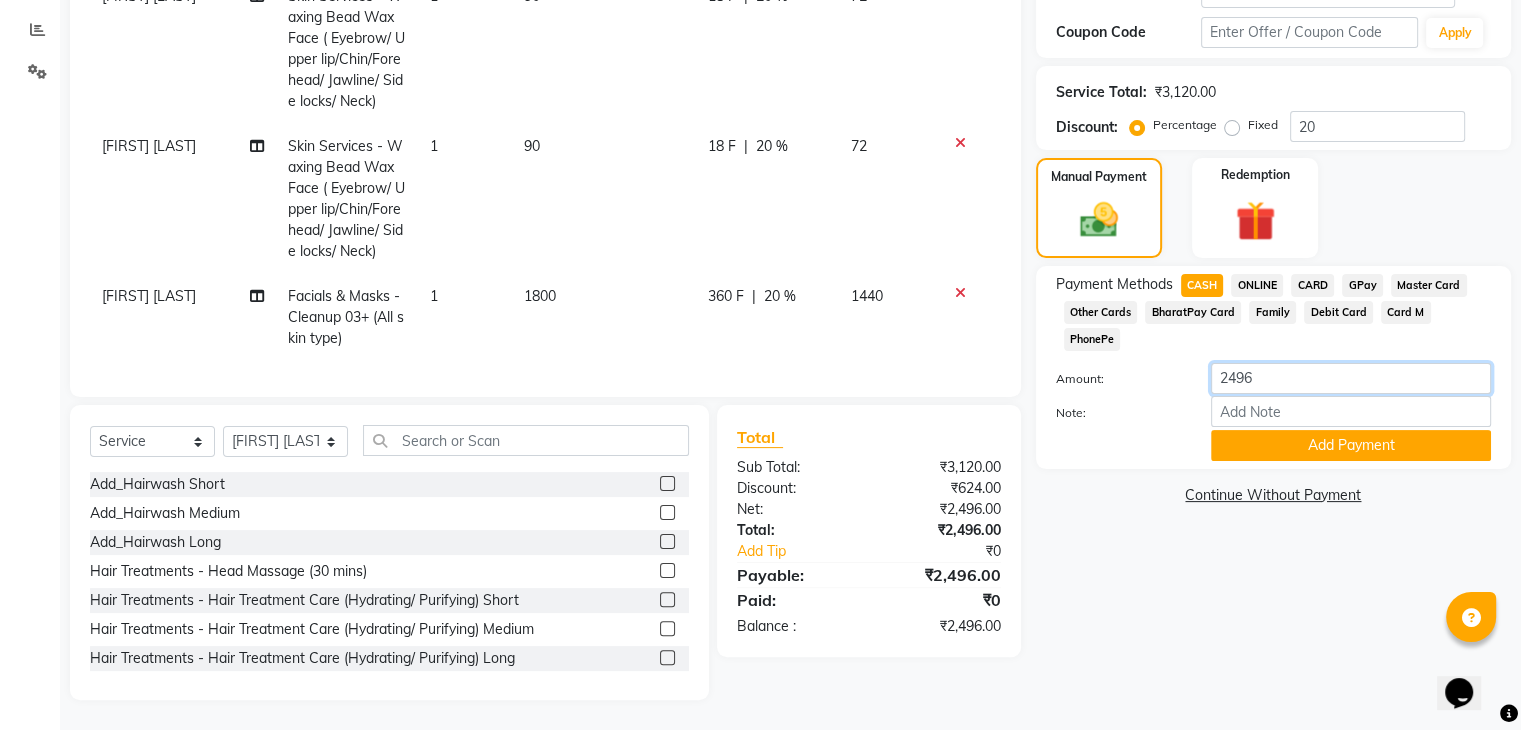 click on "2496" 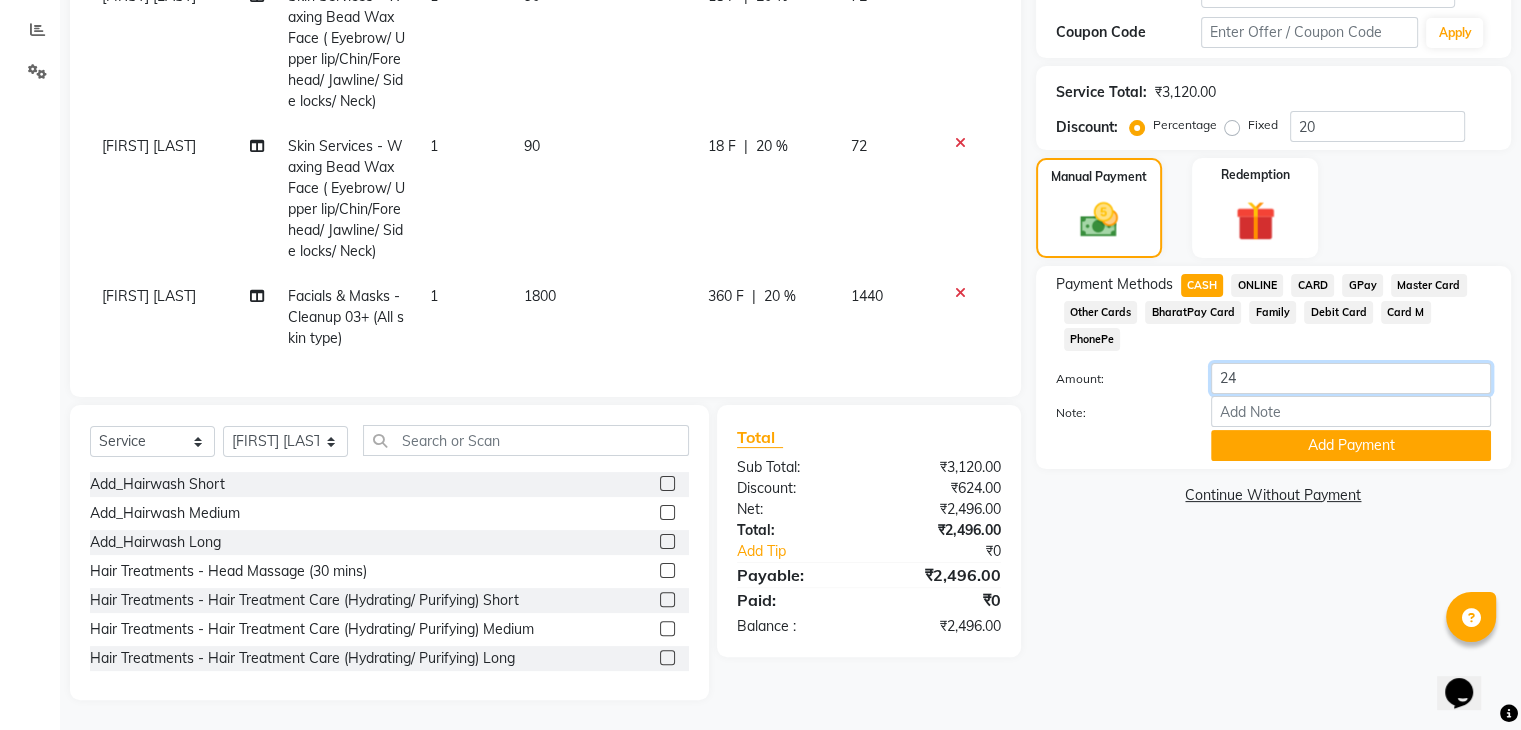 type on "2" 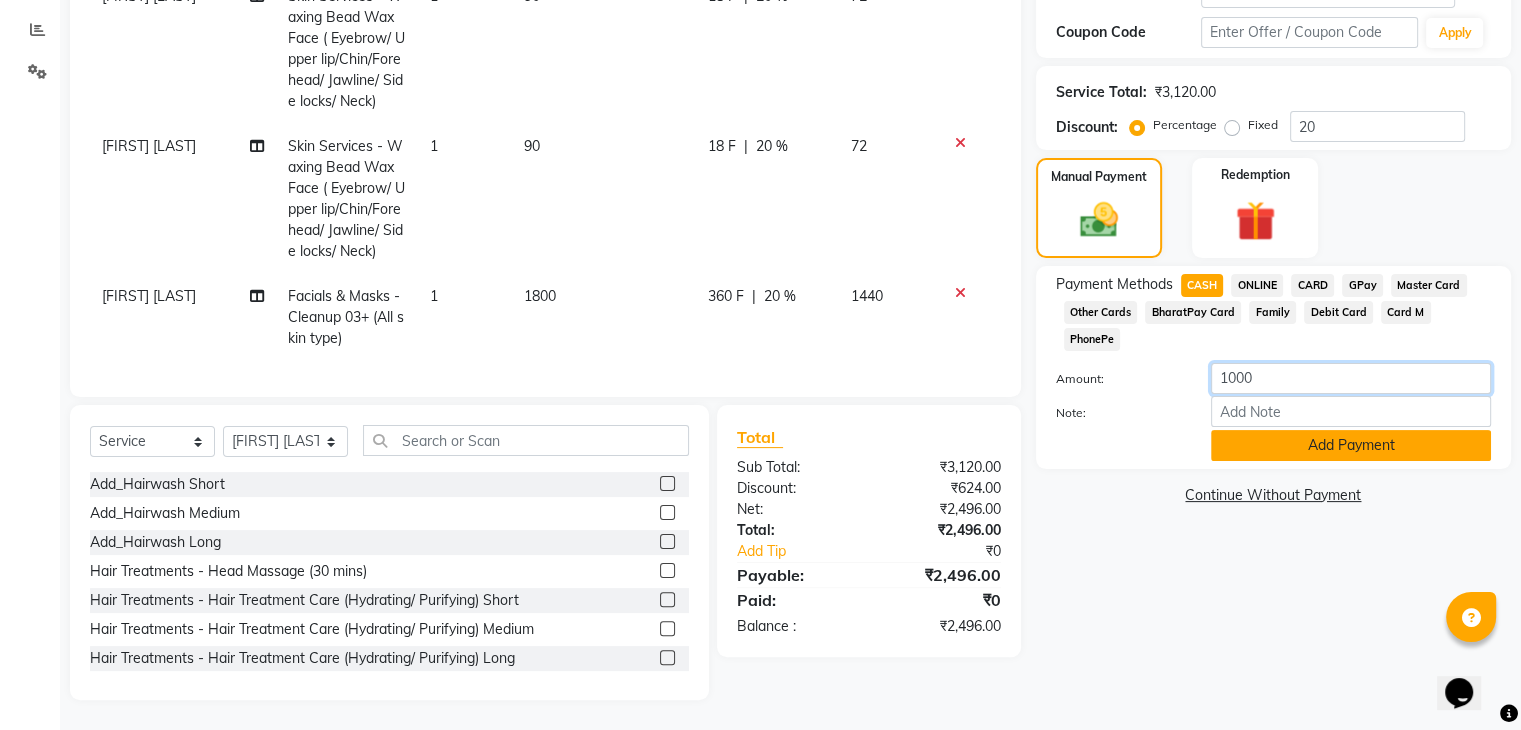 type on "1000" 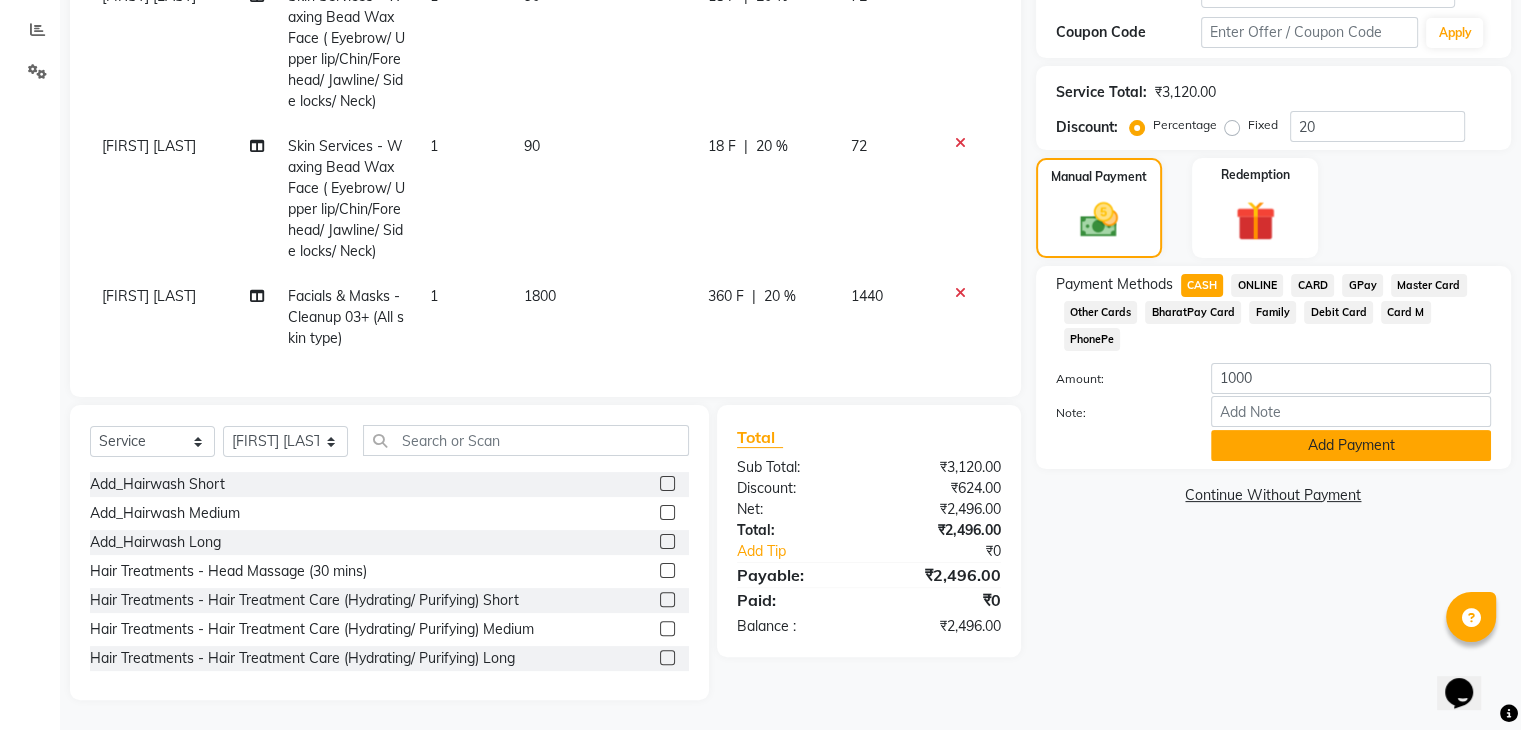 click on "Add Payment" 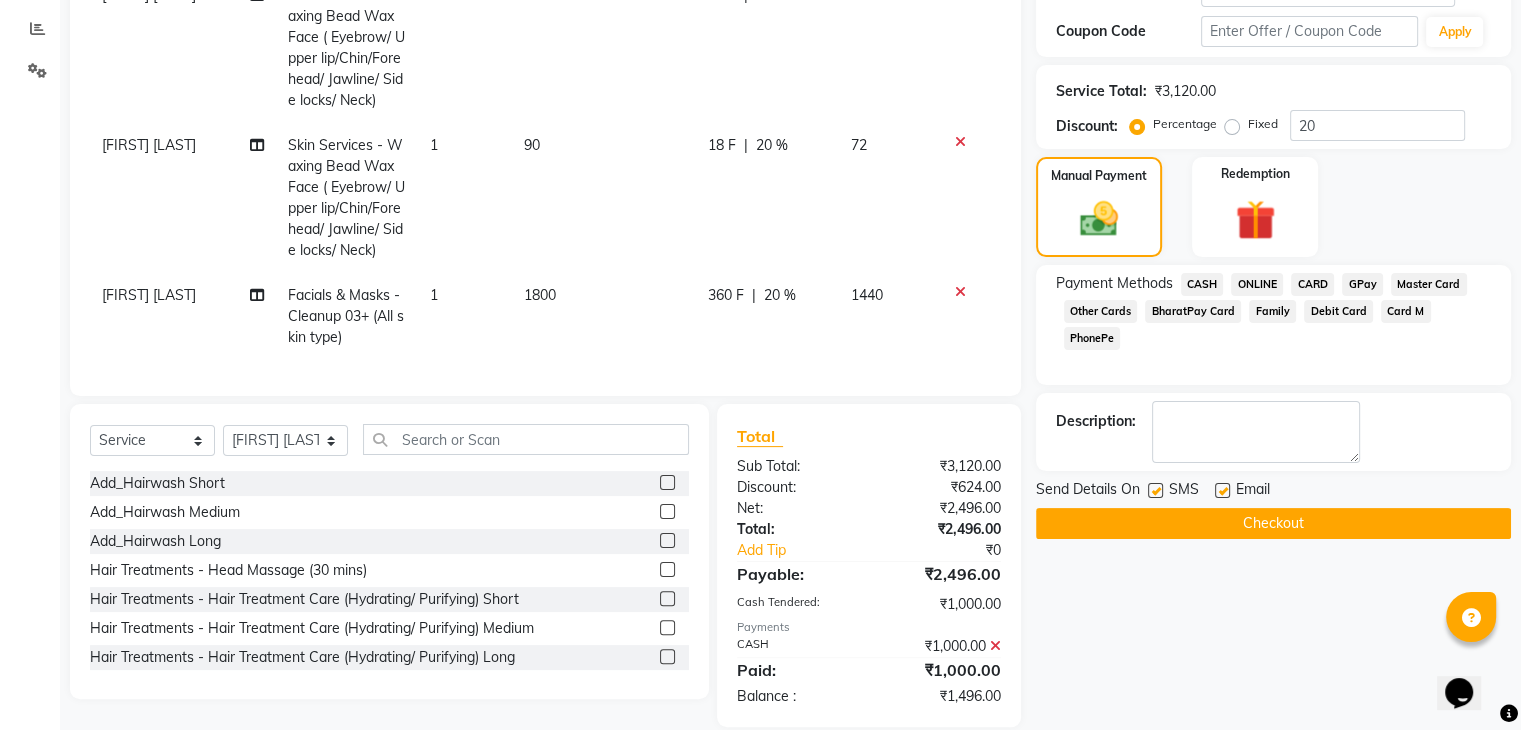 scroll, scrollTop: 400, scrollLeft: 0, axis: vertical 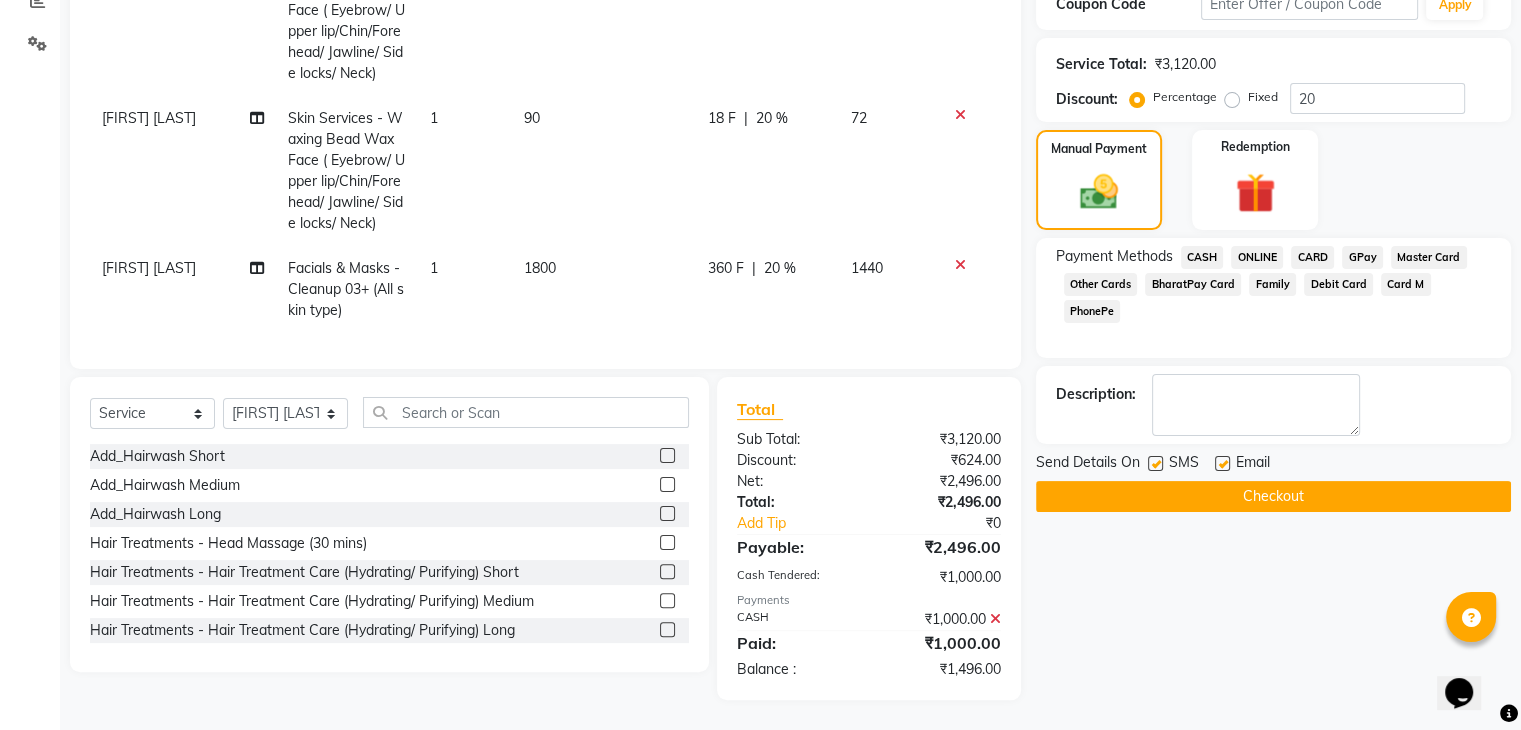 click on "CARD" 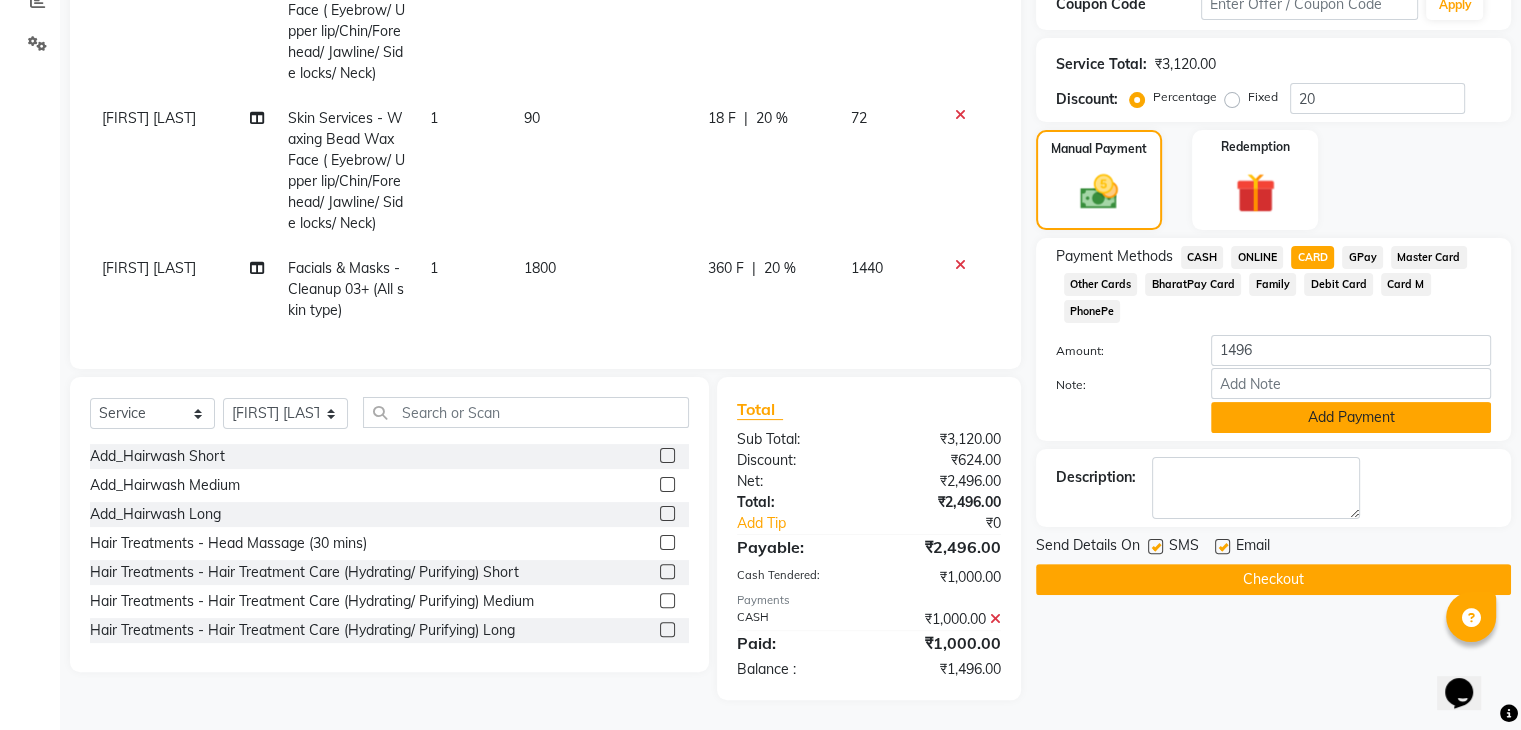 click on "Add Payment" 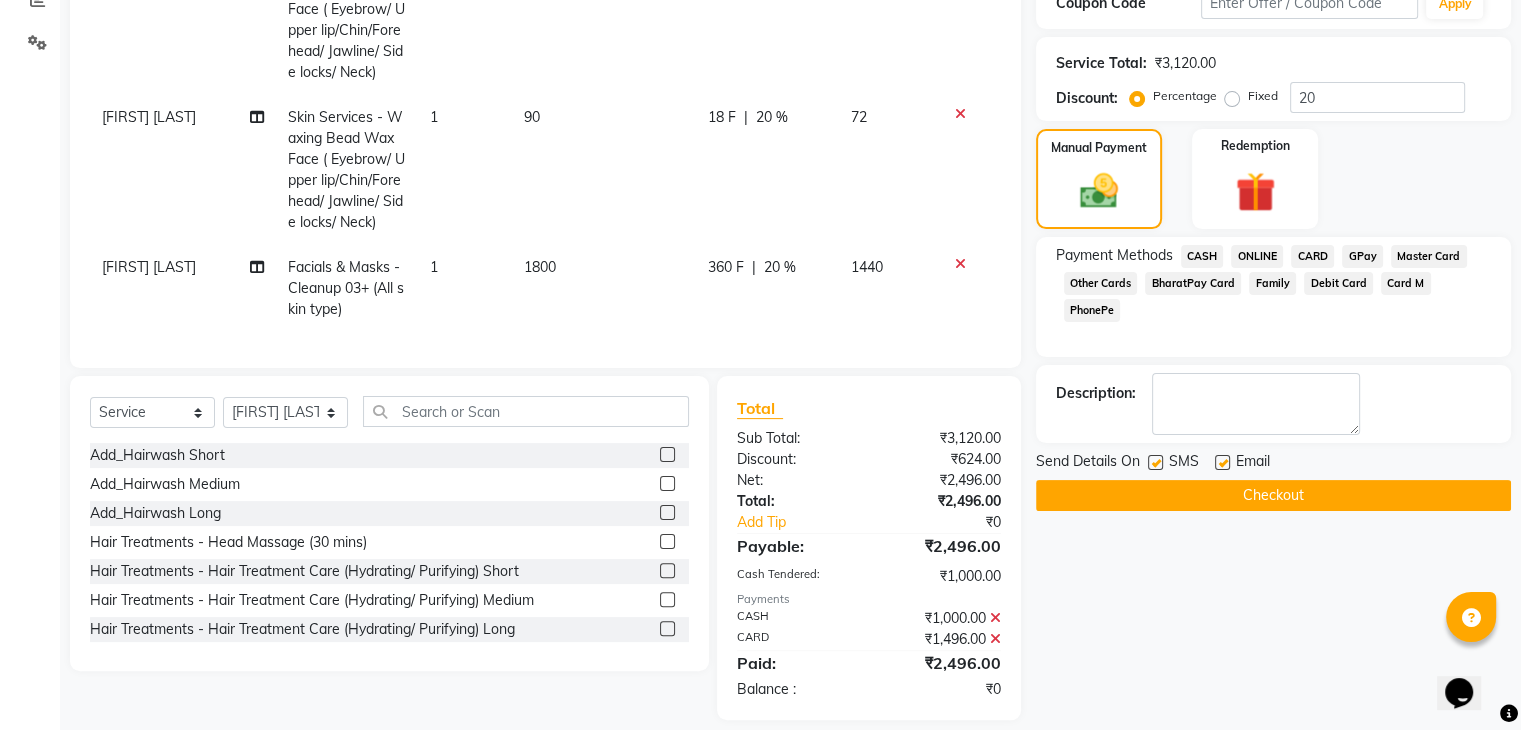 click on "Checkout" 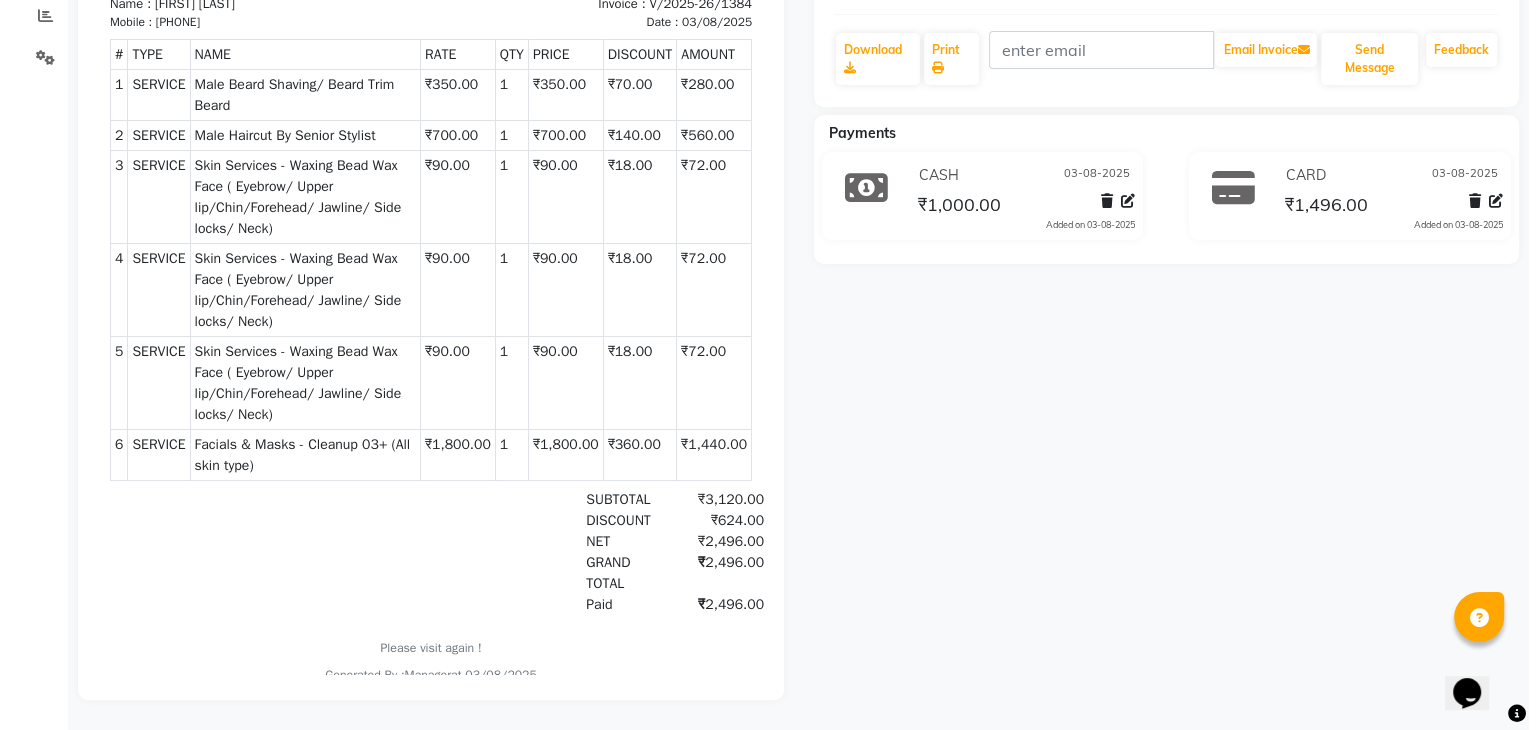scroll, scrollTop: 0, scrollLeft: 0, axis: both 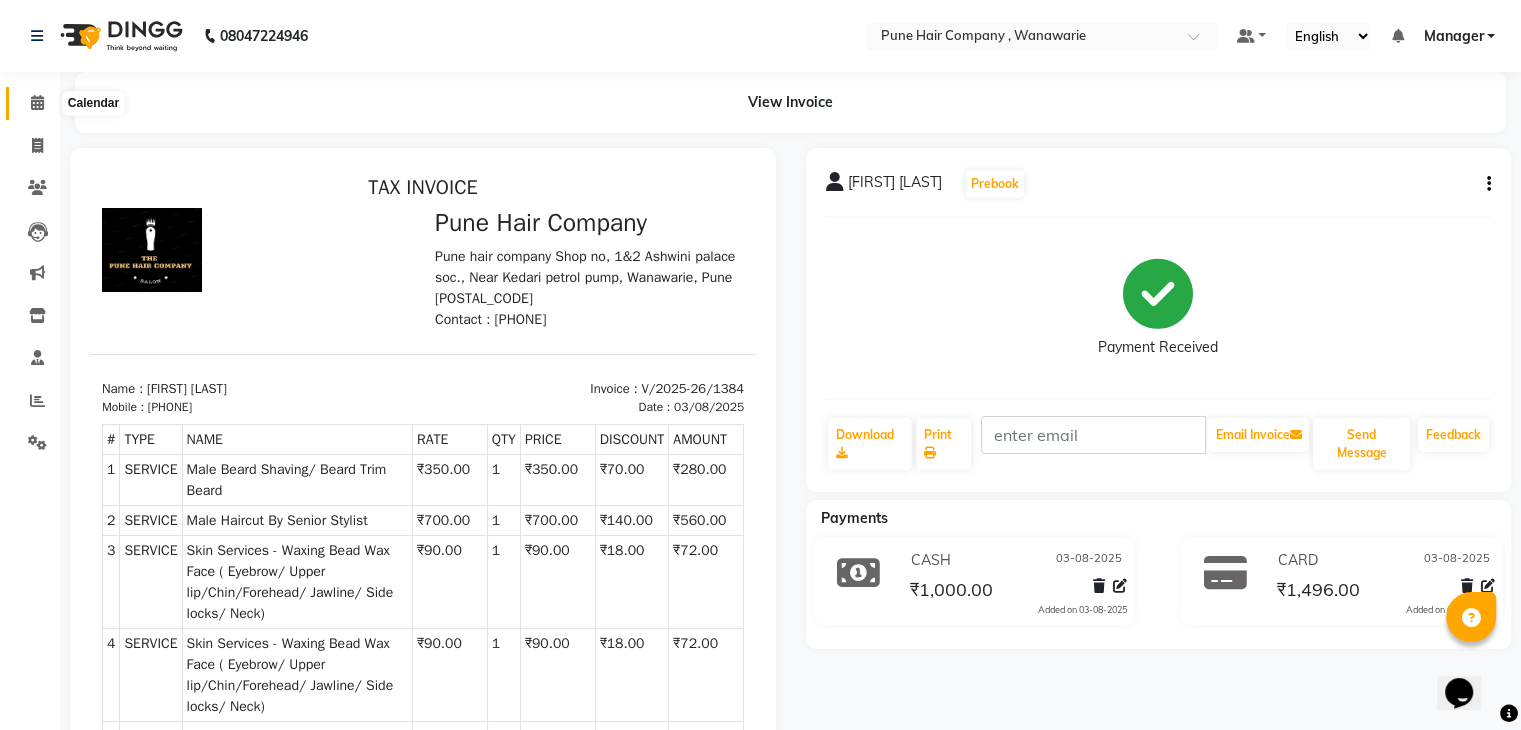 click 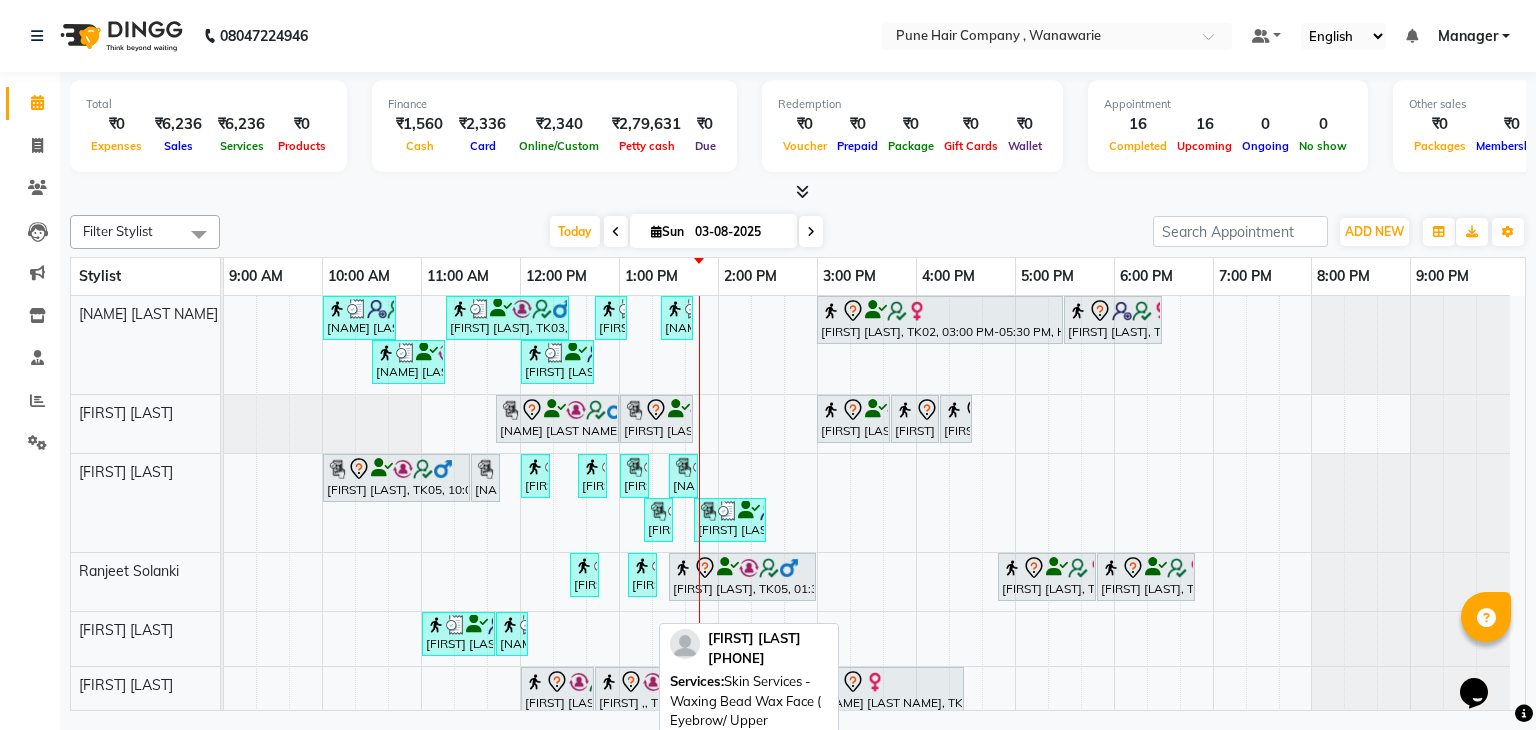 scroll, scrollTop: 50, scrollLeft: 0, axis: vertical 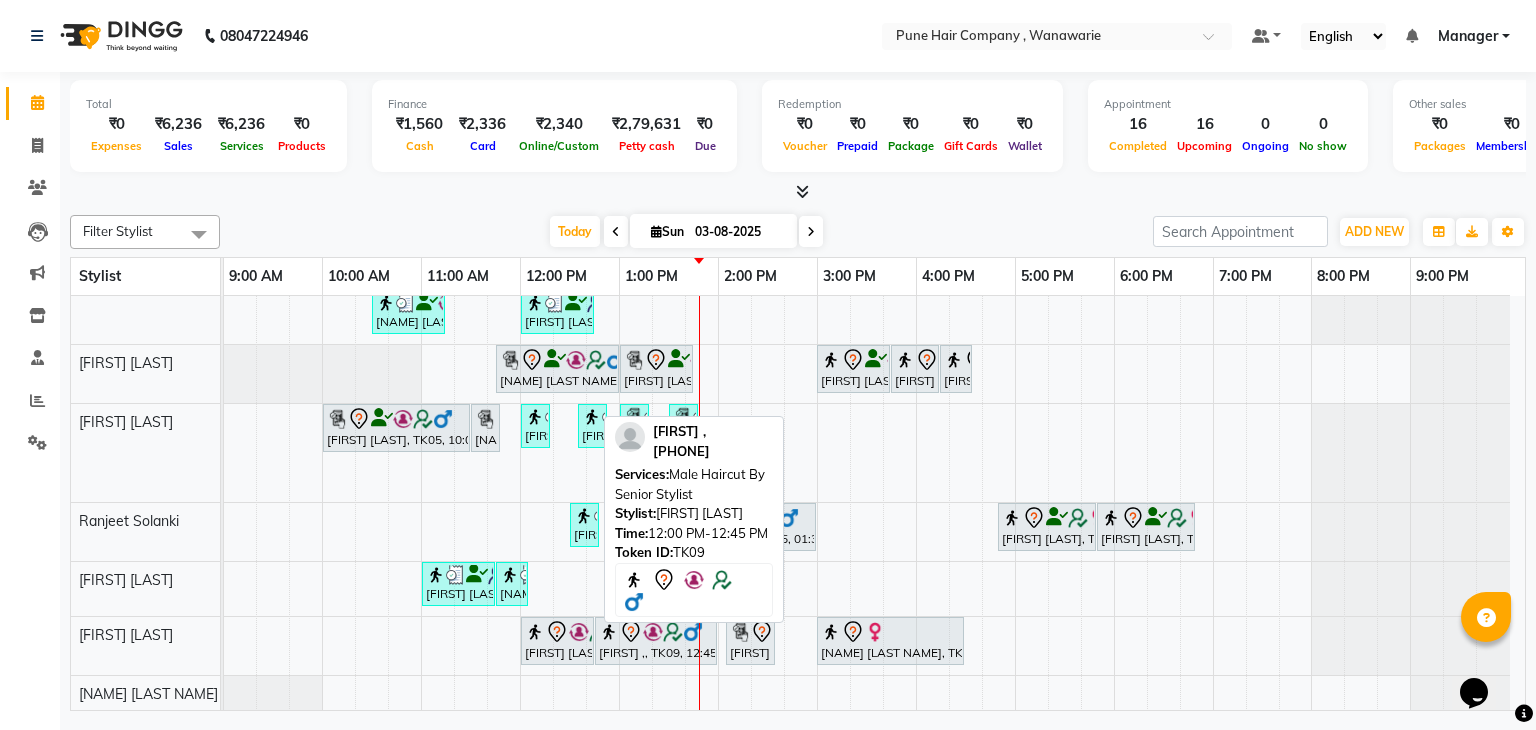 click at bounding box center (557, 632) 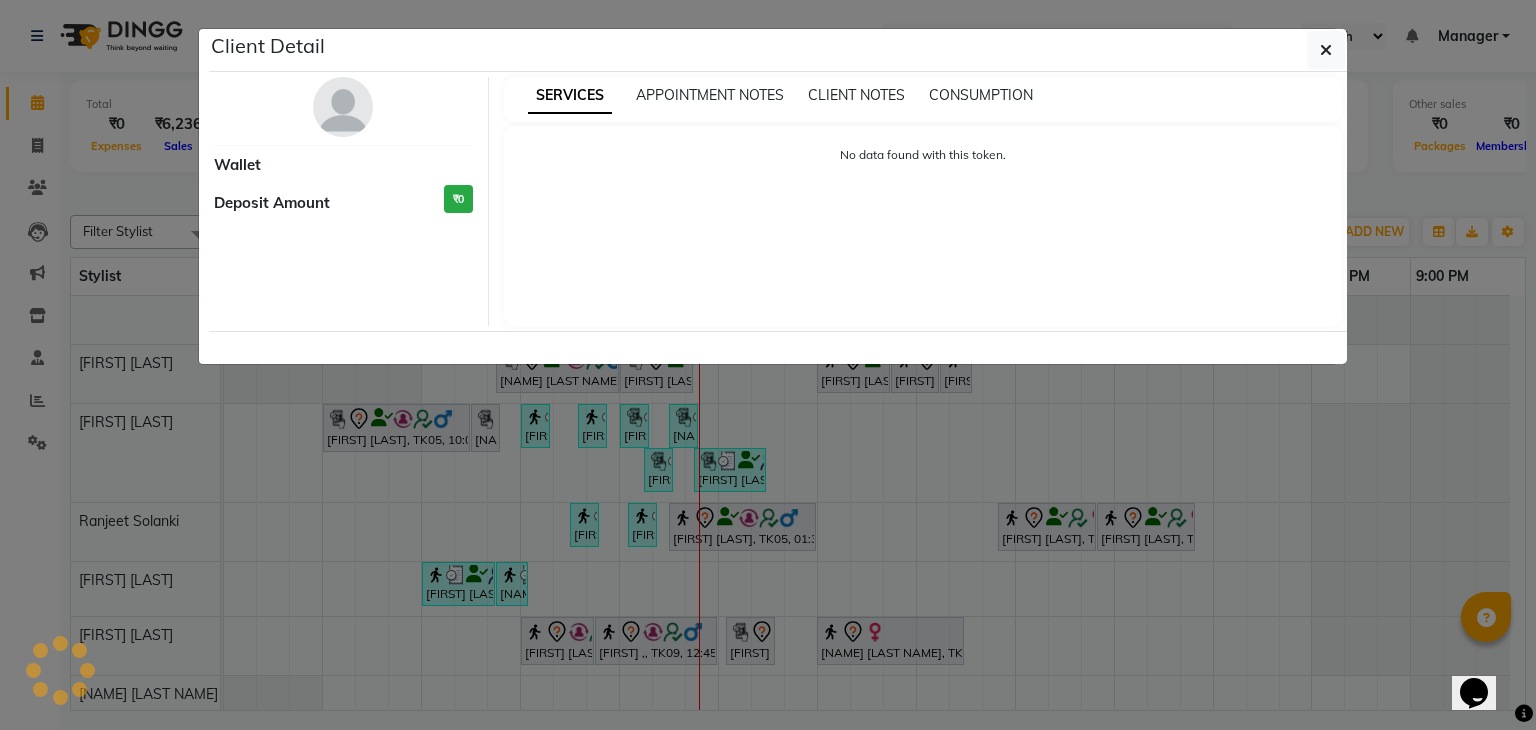 select on "7" 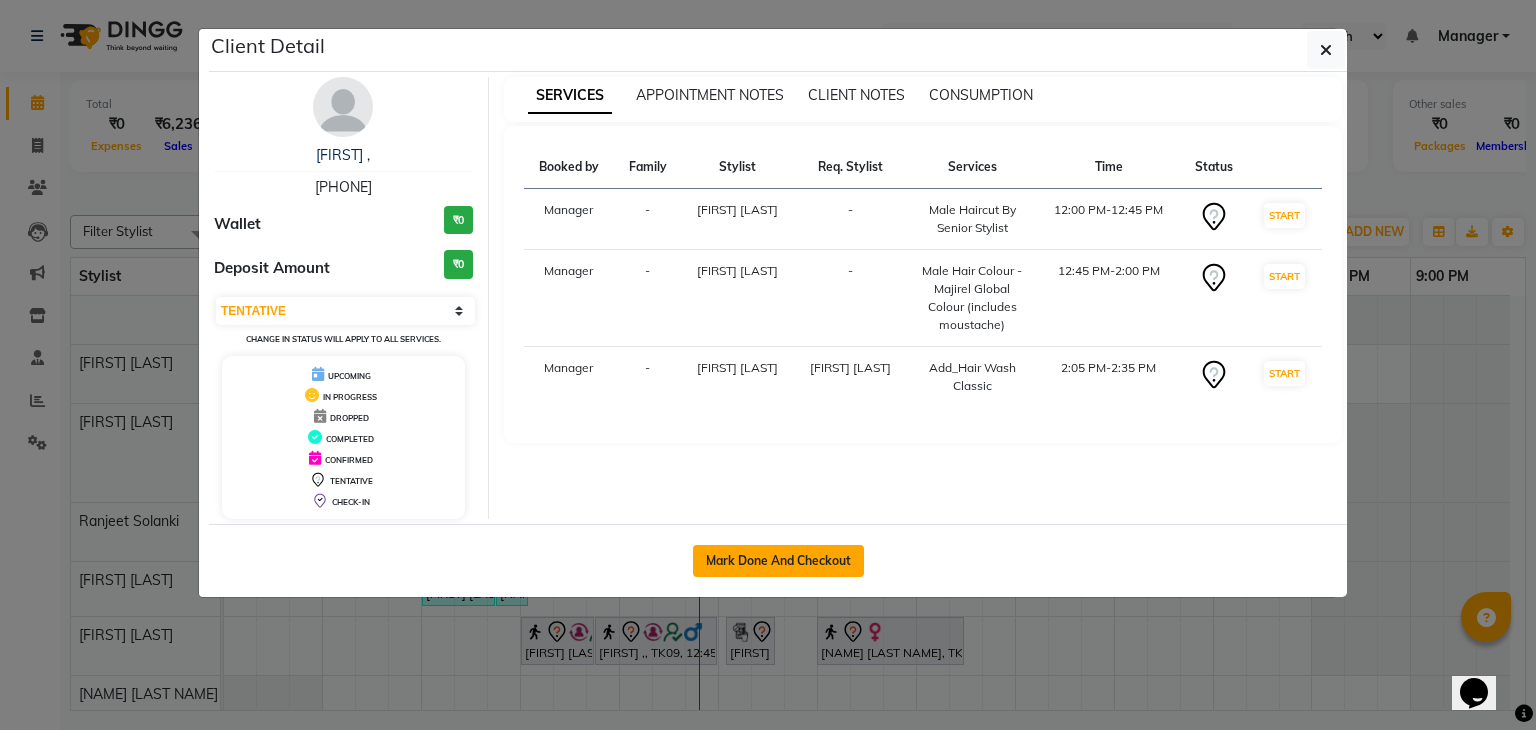 click on "Mark Done And Checkout" 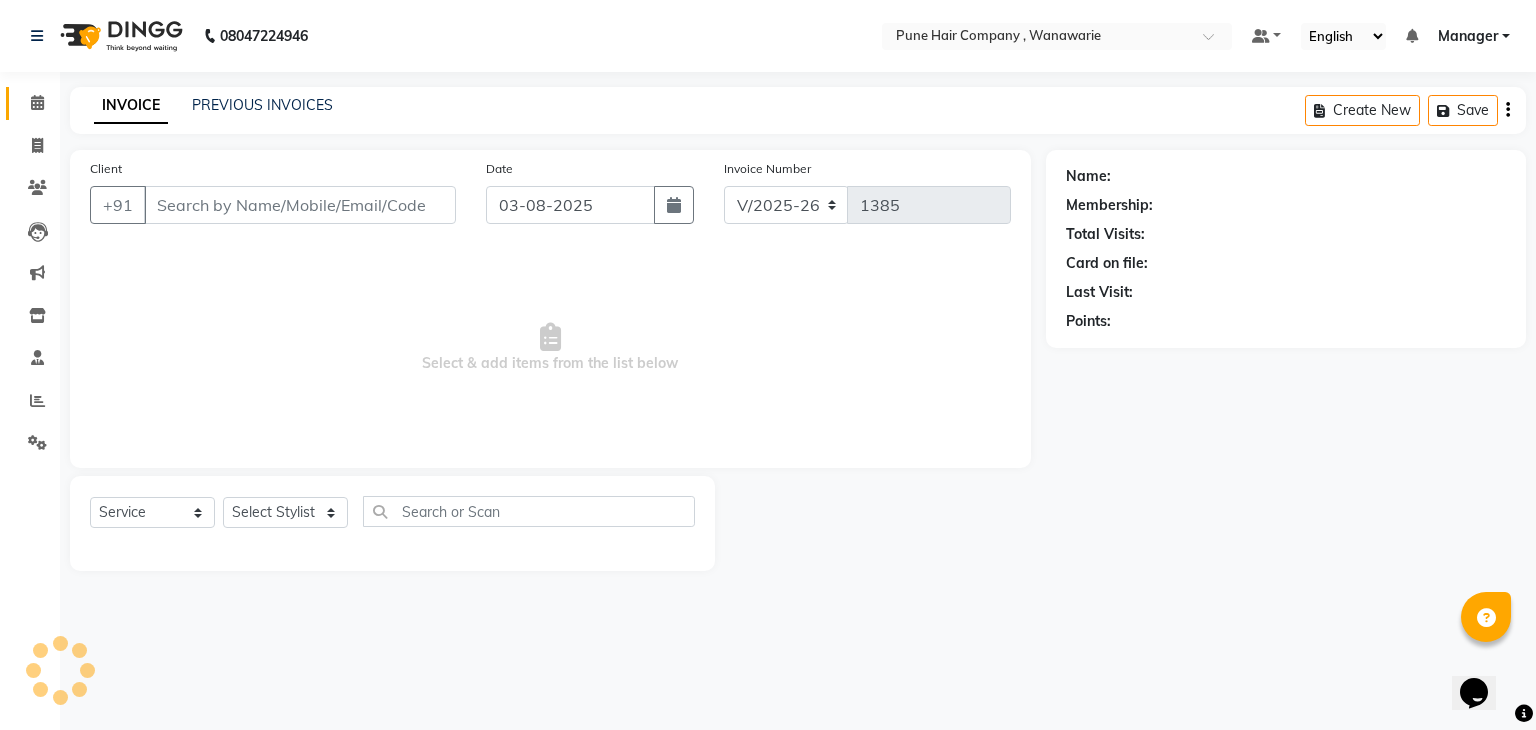 type on "[PHONE]" 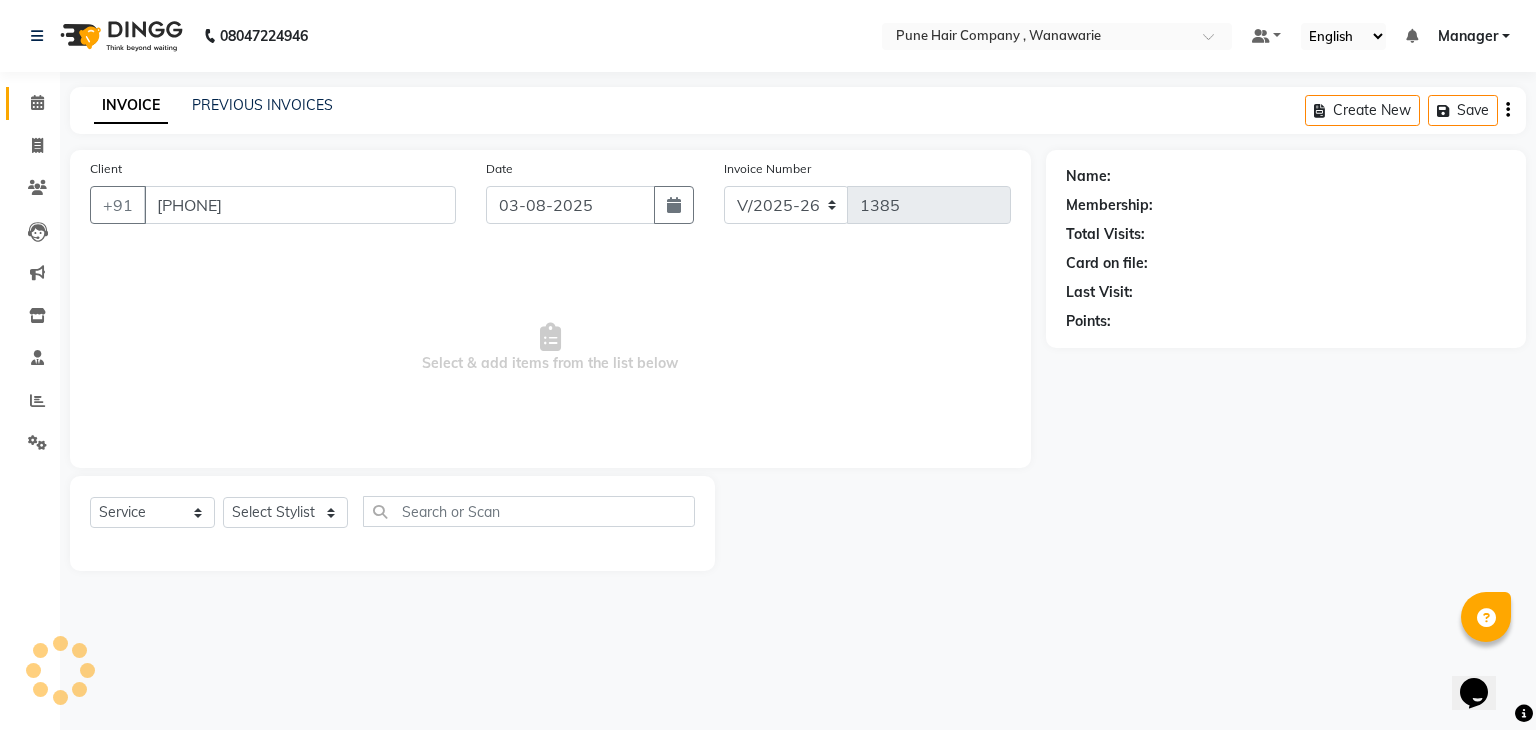 select on "74603" 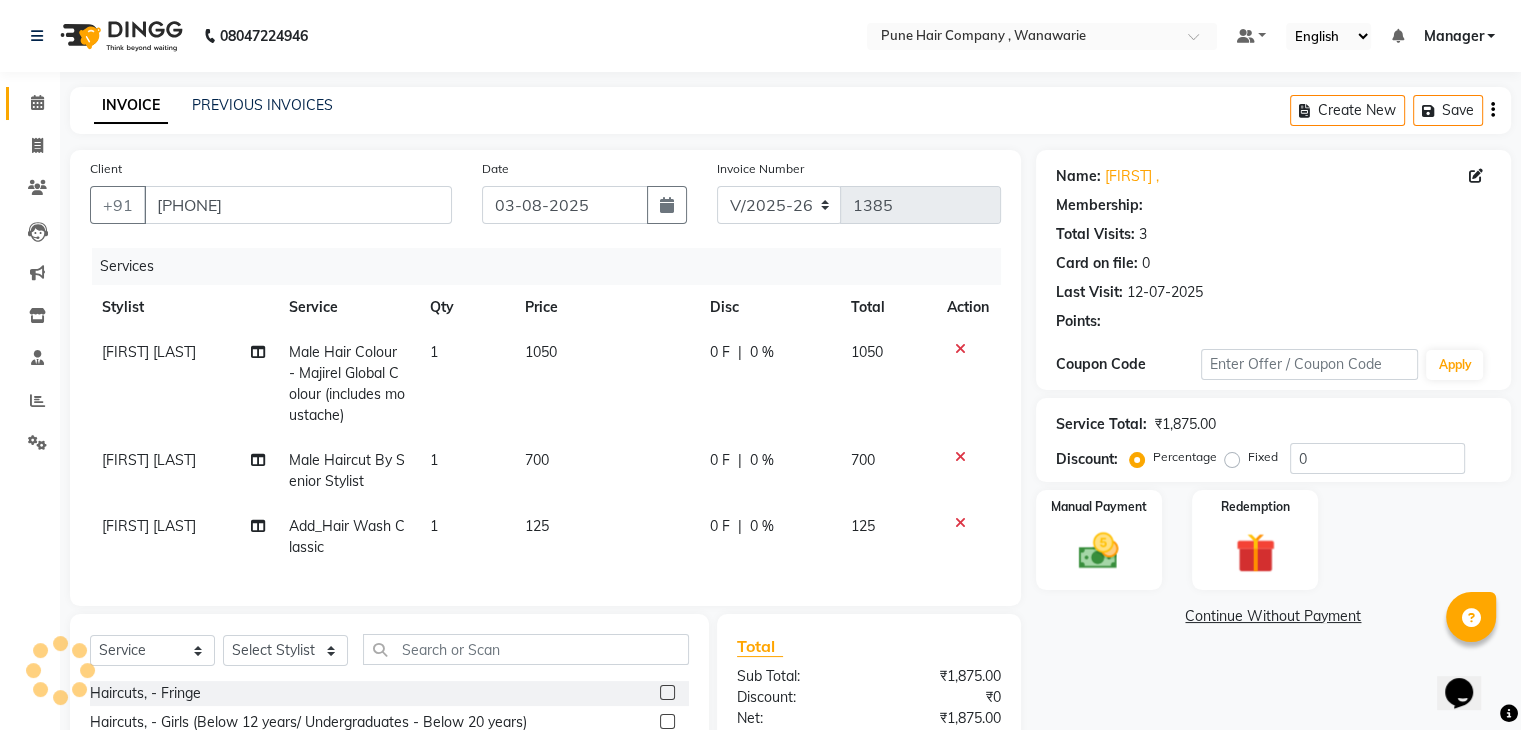 type on "20" 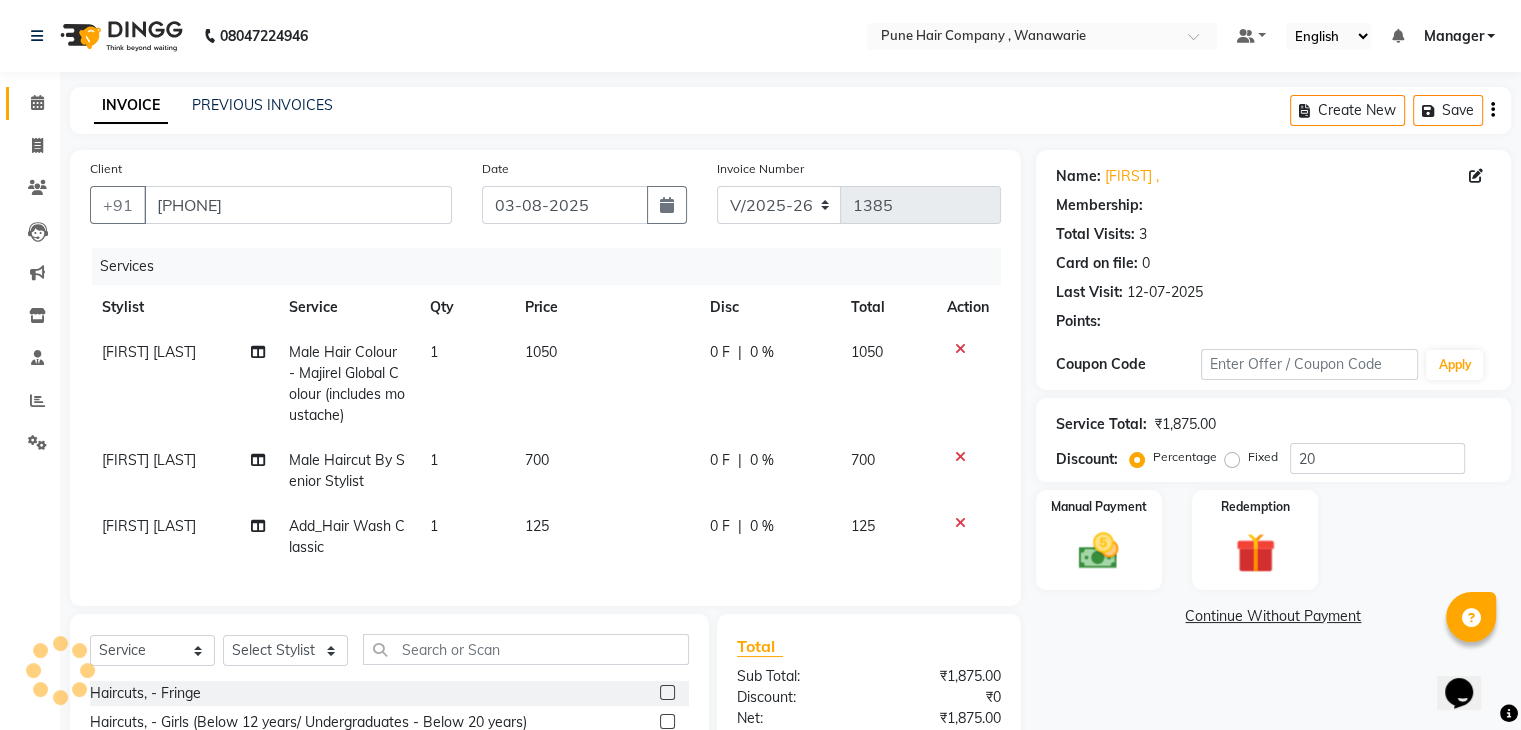 select on "1: Object" 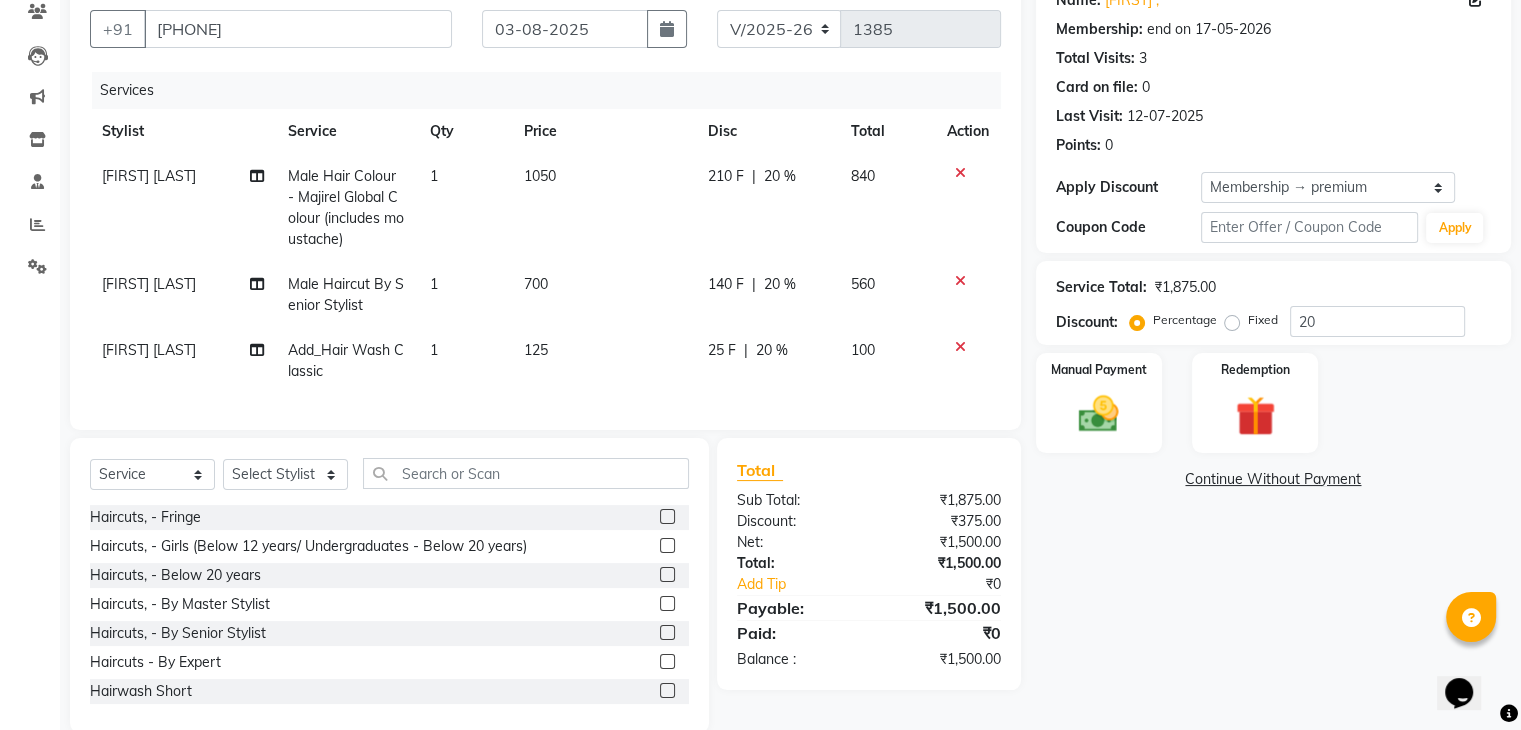 scroll, scrollTop: 225, scrollLeft: 0, axis: vertical 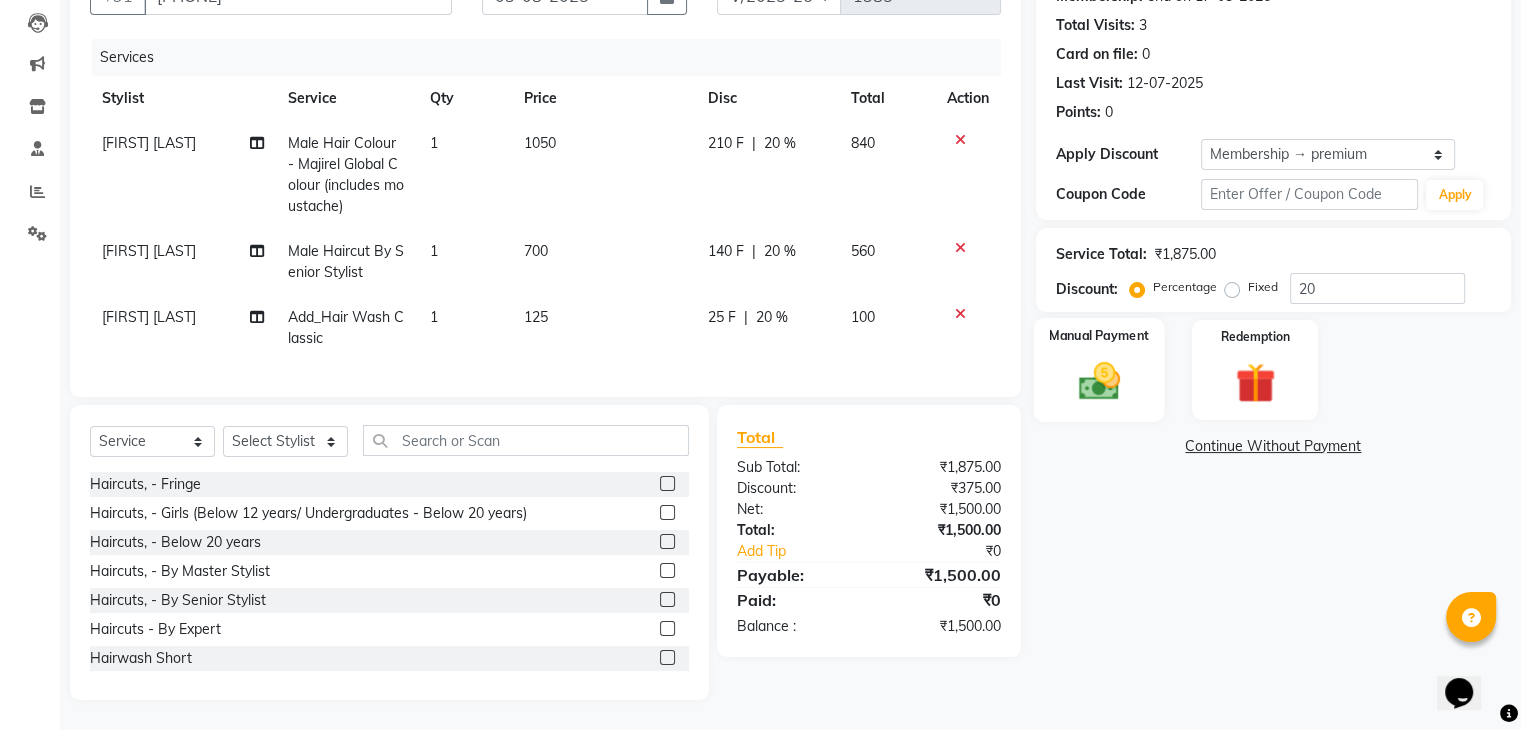 click 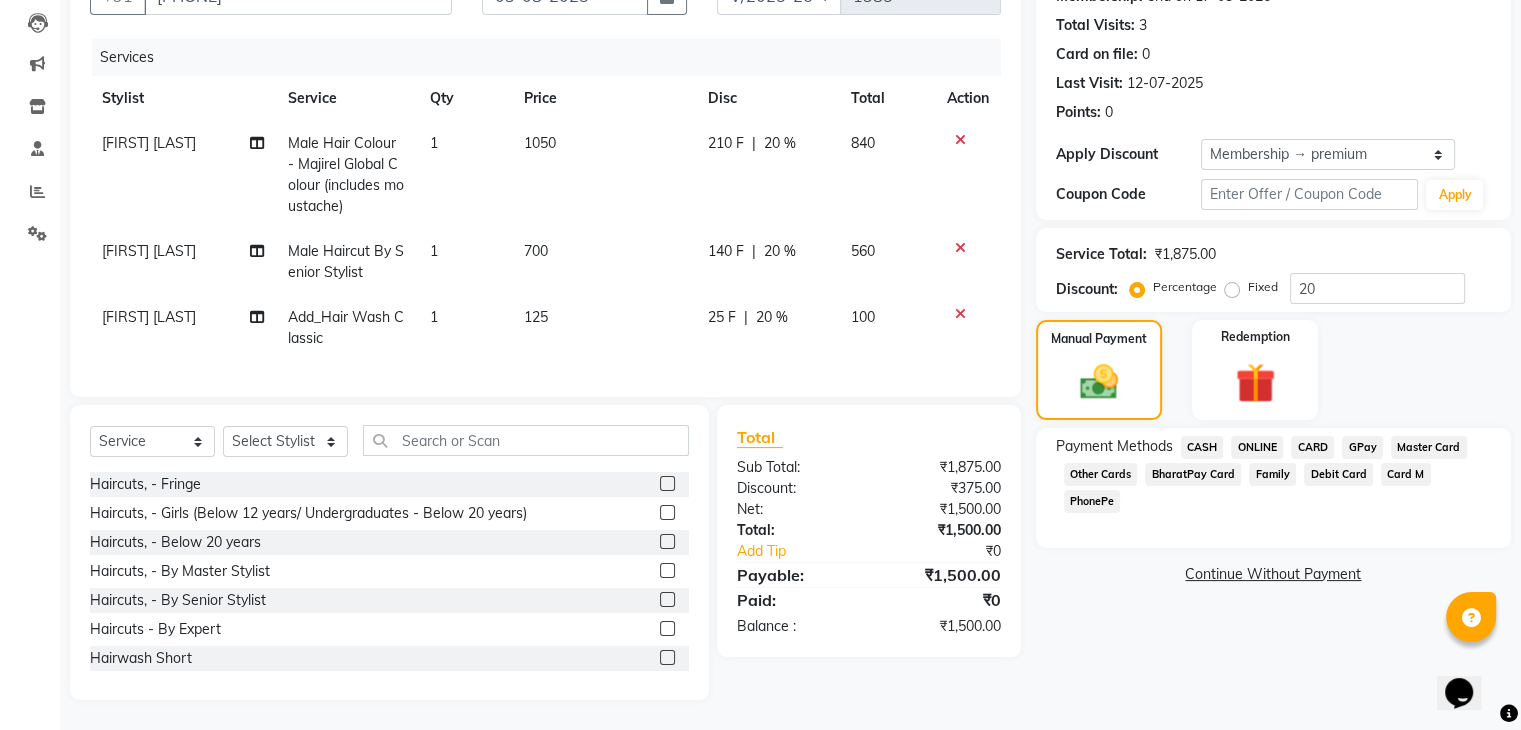 click on "GPay" 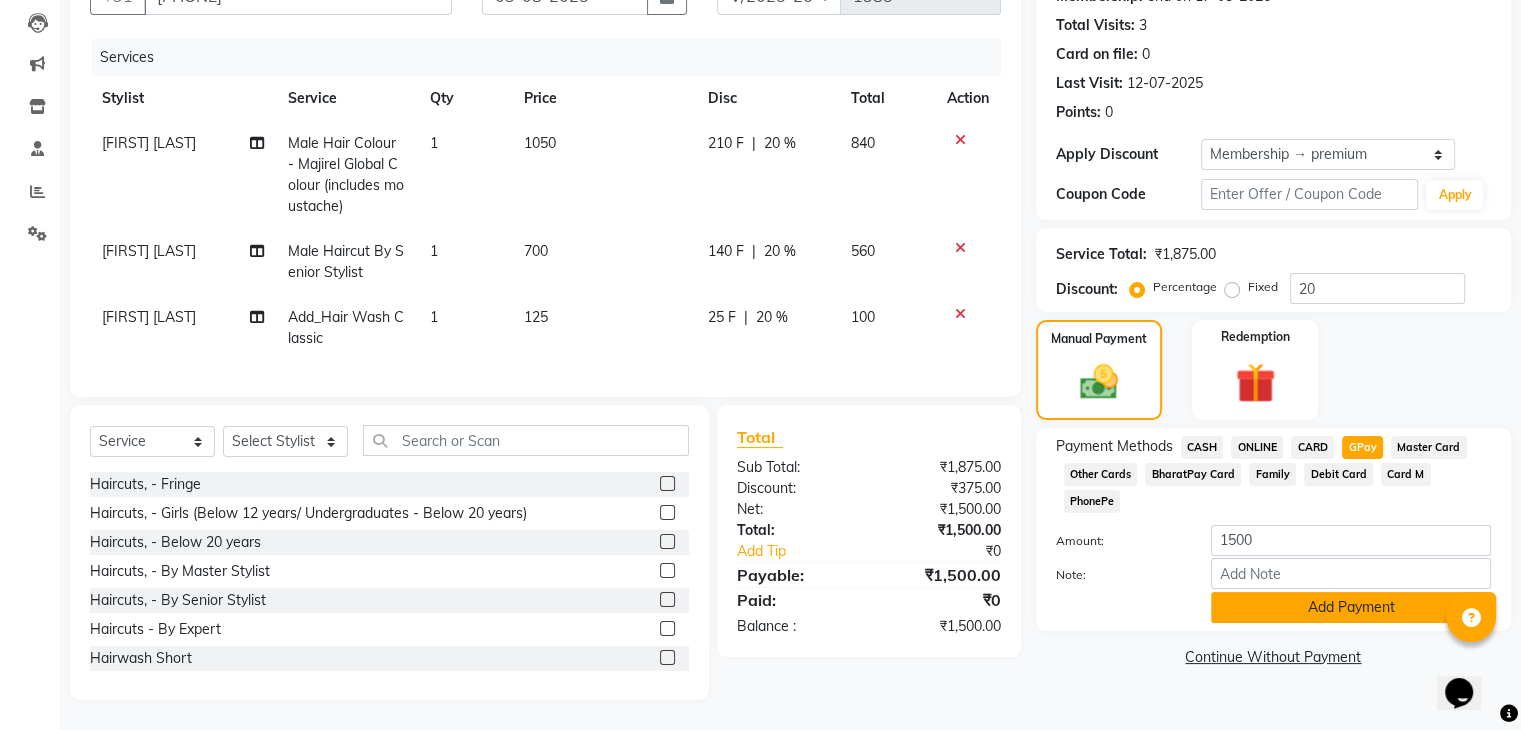 click on "Add Payment" 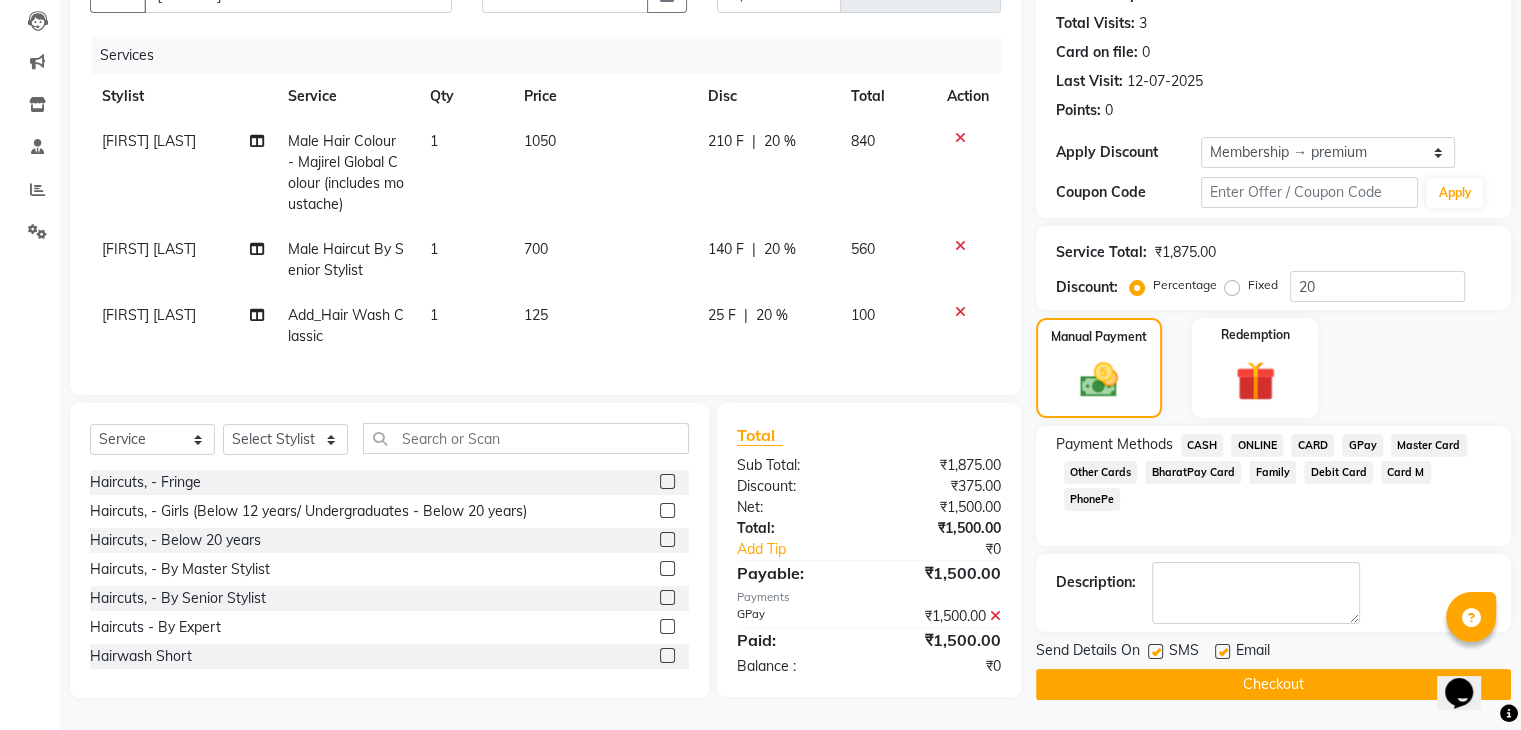 click on "Checkout" 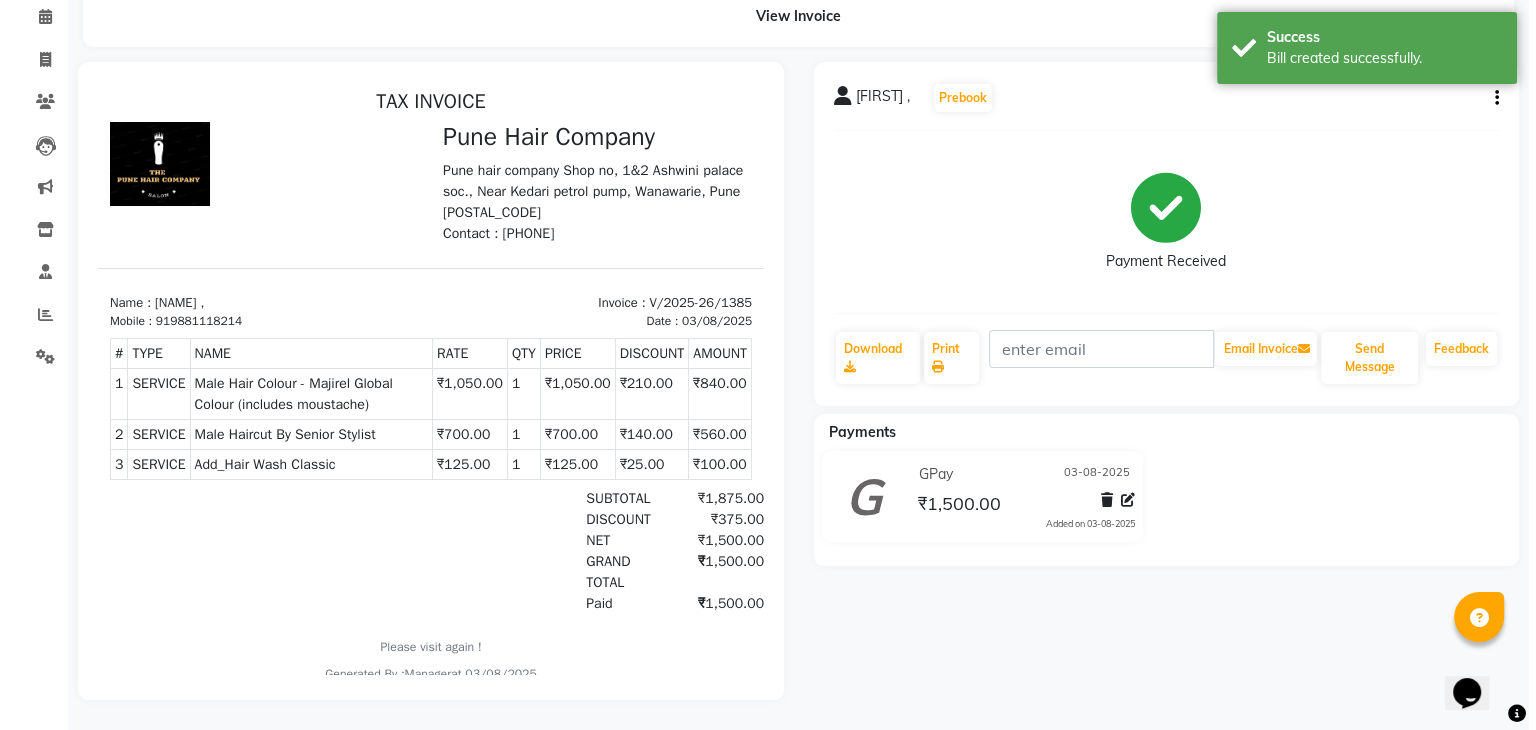 scroll, scrollTop: 0, scrollLeft: 0, axis: both 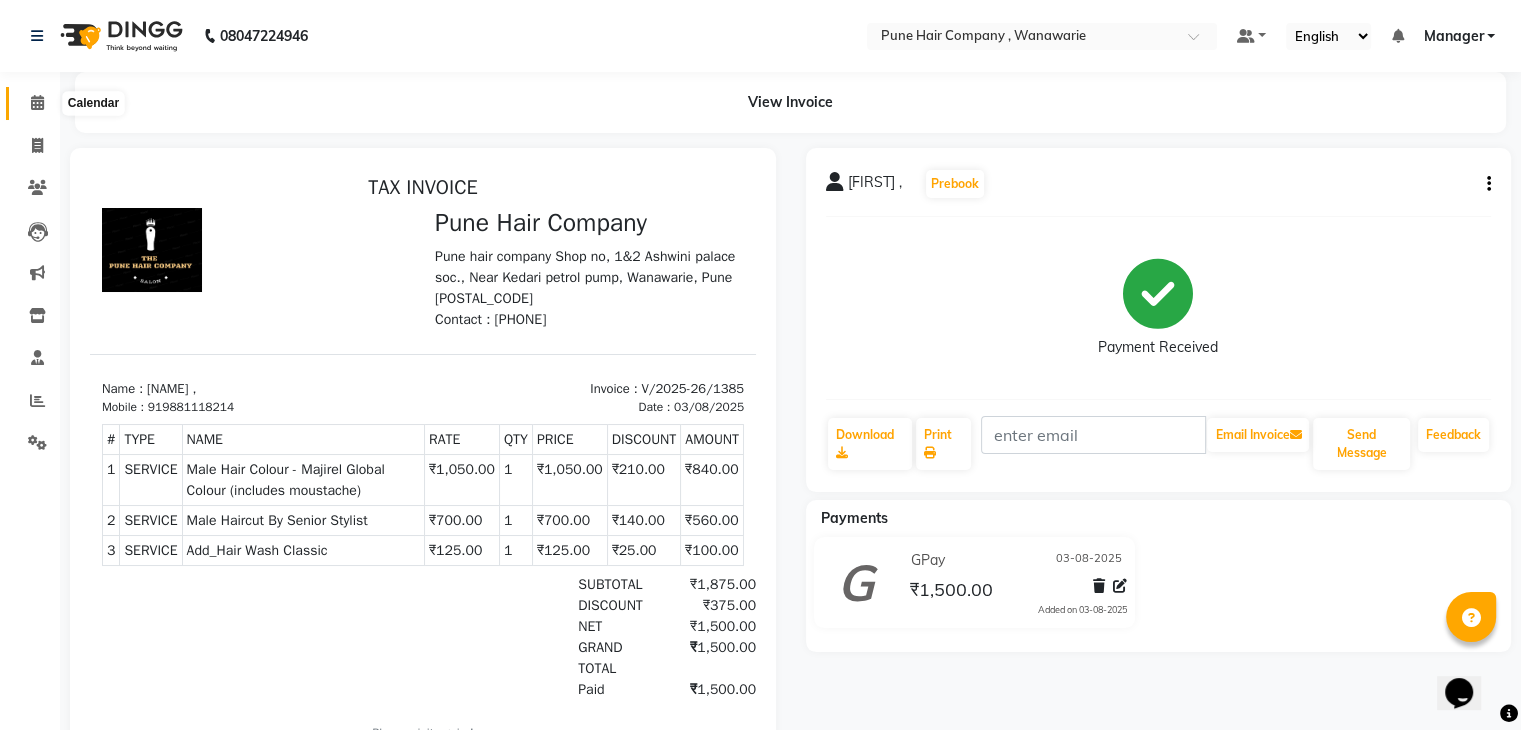 click 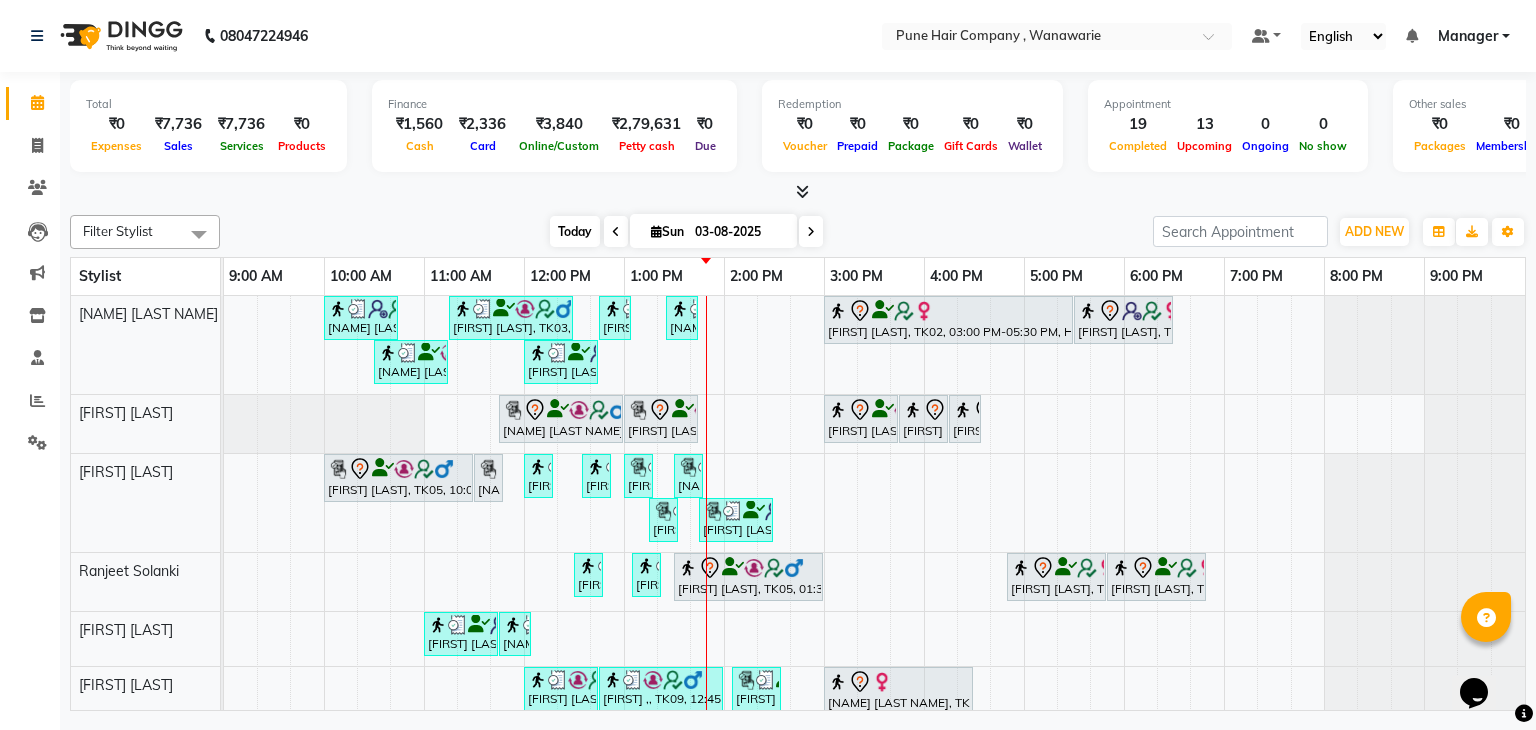 click on "Today" at bounding box center [575, 231] 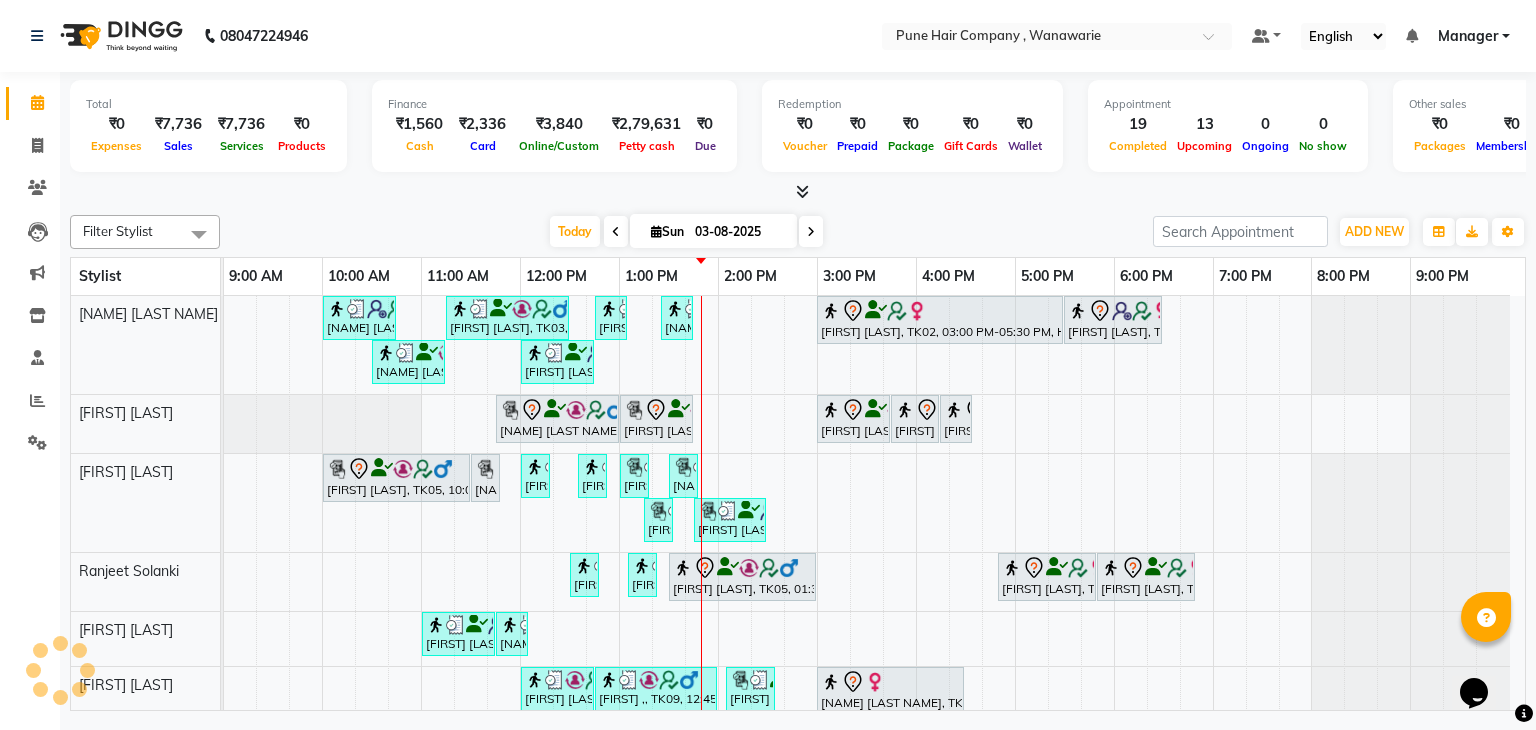 scroll, scrollTop: 50, scrollLeft: 0, axis: vertical 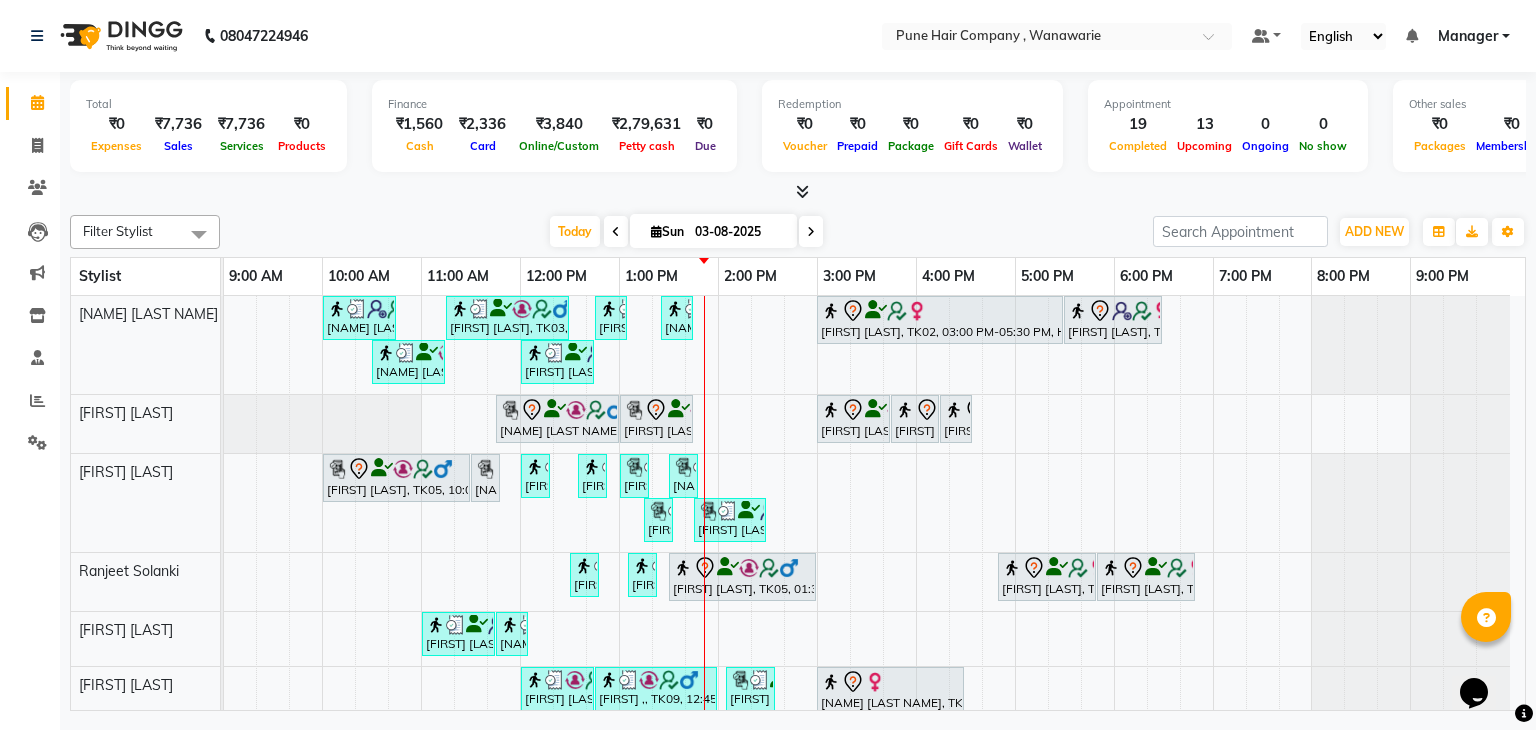 click at bounding box center [811, 232] 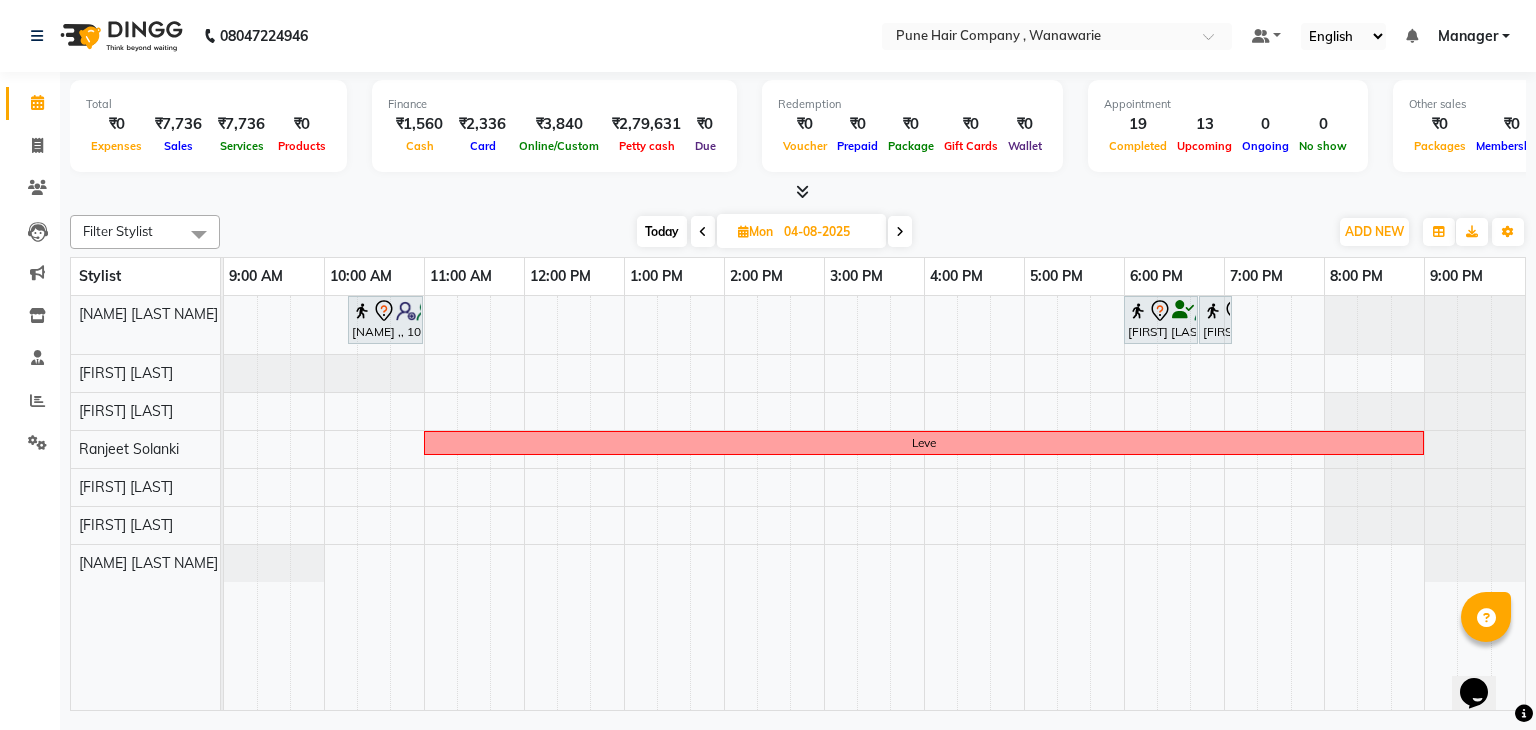 click at bounding box center [900, 231] 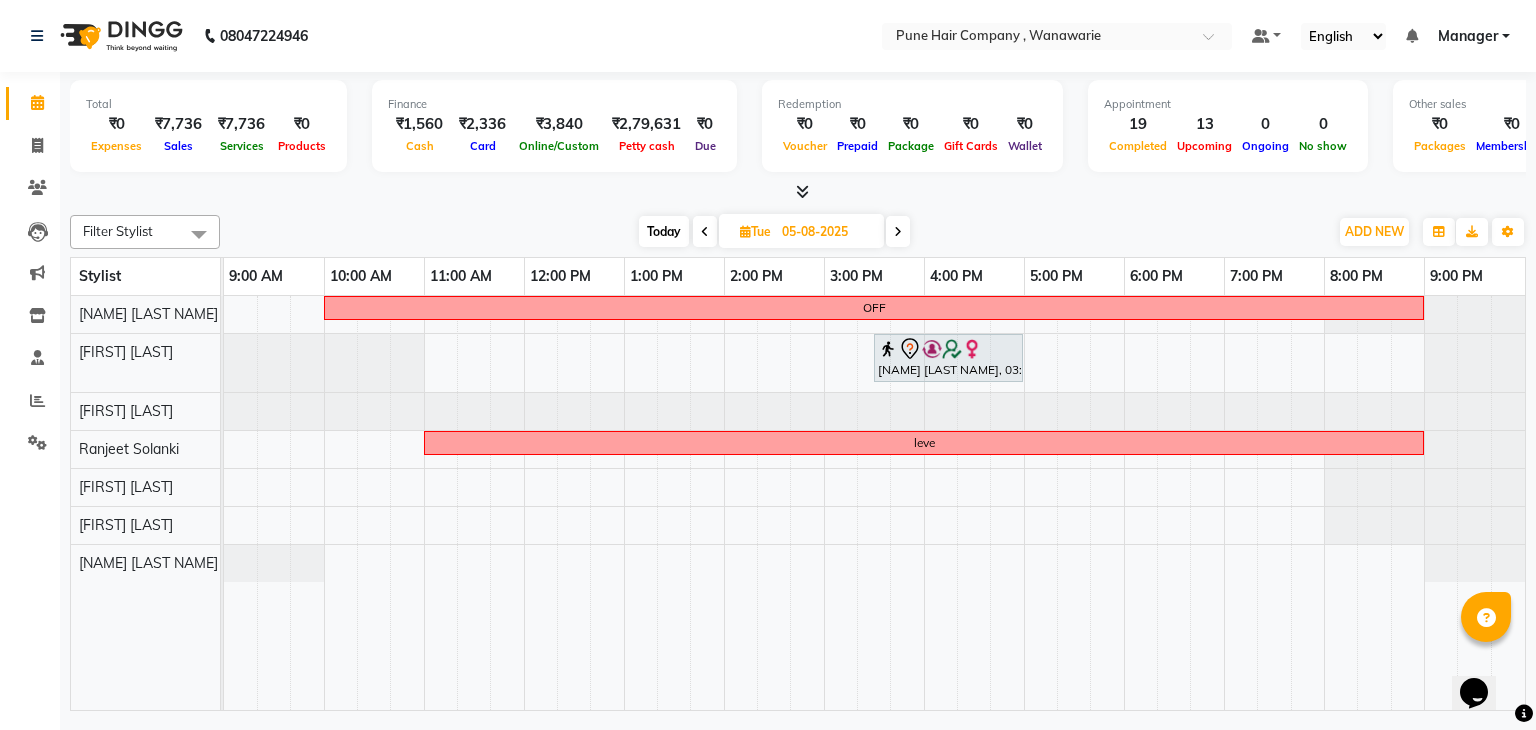 click on "Today" at bounding box center [664, 231] 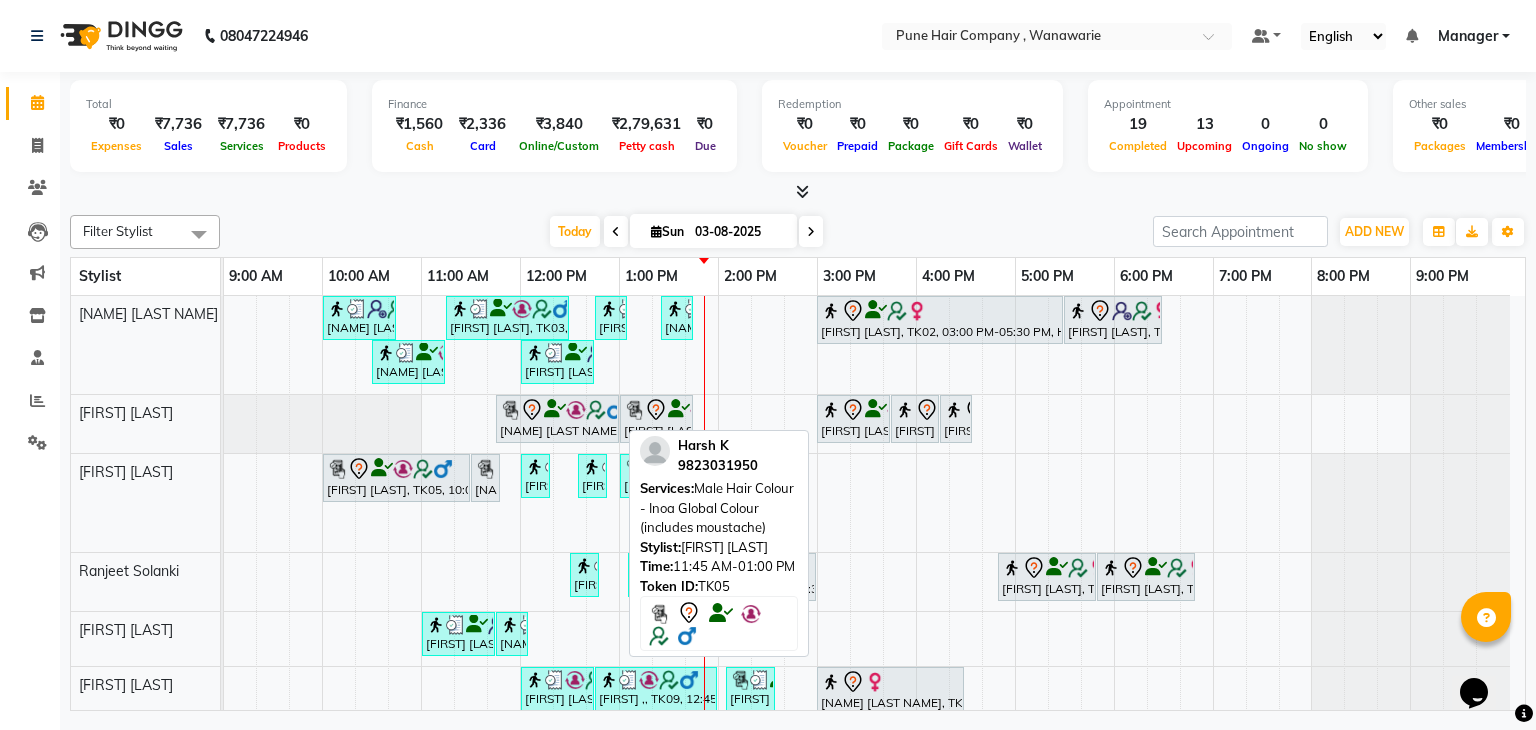 scroll, scrollTop: 50, scrollLeft: 0, axis: vertical 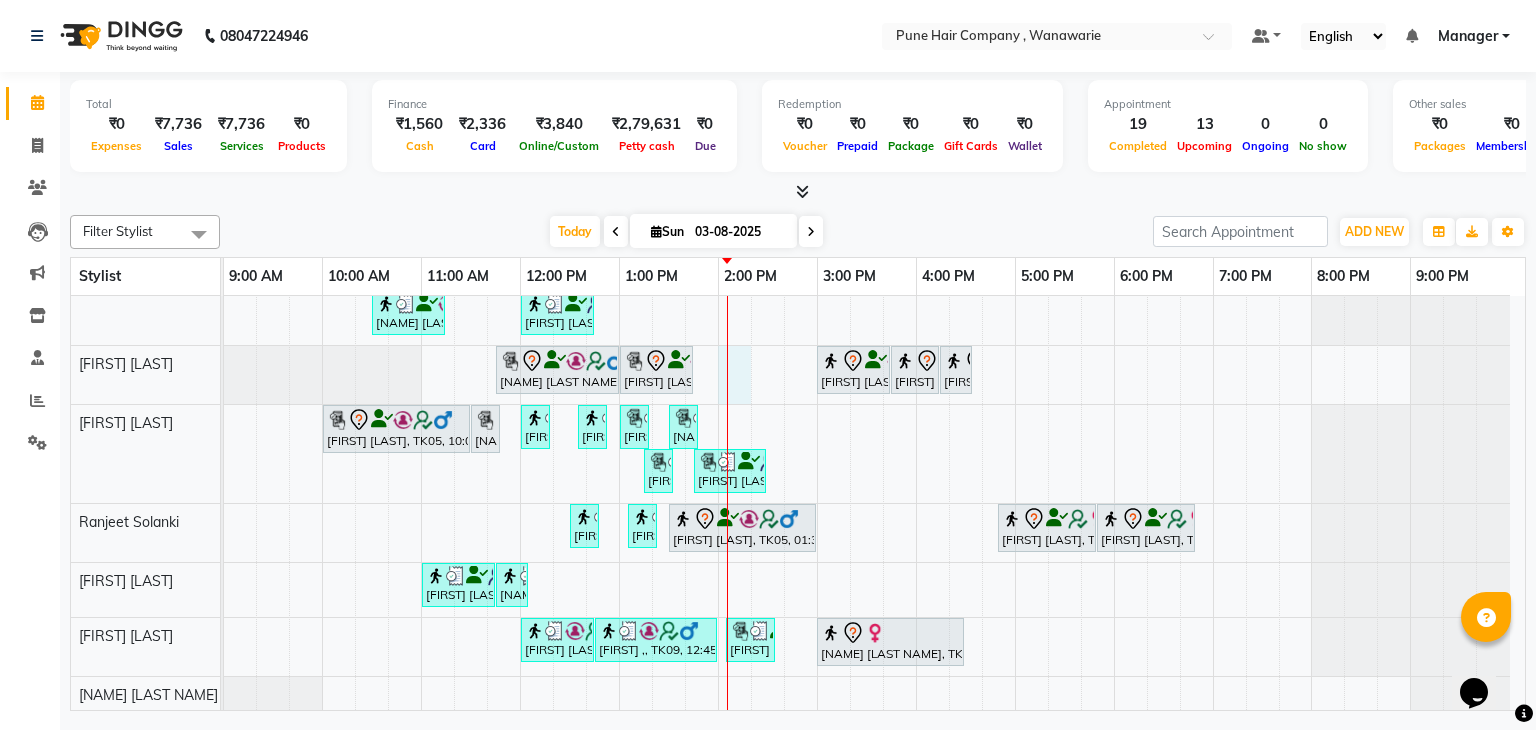 click on "Sohrab Anklesaria, TK04, 10:00 AM-10:45 AM, Male Haircut By Senior Stylist     Srinivas Iyer, TK03, 11:15 AM-12:30 PM, Male Hair Colour - Inoa Global Colour (includes moustache)     Ali Asgar Husain, TK12, 12:45 PM-01:05 PM, Male Beard Shaving/ Beard Trim Beard     Priyanka Rajdhan, TK11, 01:25 PM-01:45 PM,  Hairwash Medium             Shital karande, TK02, 03:00 PM-05:30 PM, Hair Colour - Inoa Global Medium             Varija khanna, TK01, 05:30 PM-06:30 PM, Haircuts, - By Senior Stylist     Srinivas Iyer, TK03, 10:30 AM-11:15 AM, Male Haircut By Senior Stylist     Ali Asgar Husain, TK12, 12:00 PM-12:45 PM, Male Haircut By Senior Stylist             Harsh K, TK05, 11:45 AM-01:00 PM, Male Hair Colour - Inoa Global Colour (includes moustache)             Harsh K, TK05, 01:00 PM-01:45 PM, Male Haircut By Senior Stylist             Tulshi ,, TK06, 03:00 PM-03:45 PM, Hair Treatments - Hair Treatment Care (Hydrating/ Purifying) Medium             poonam K, TK07, 03:45 PM-04:15 PM, BlowDry Medium" at bounding box center (874, 480) 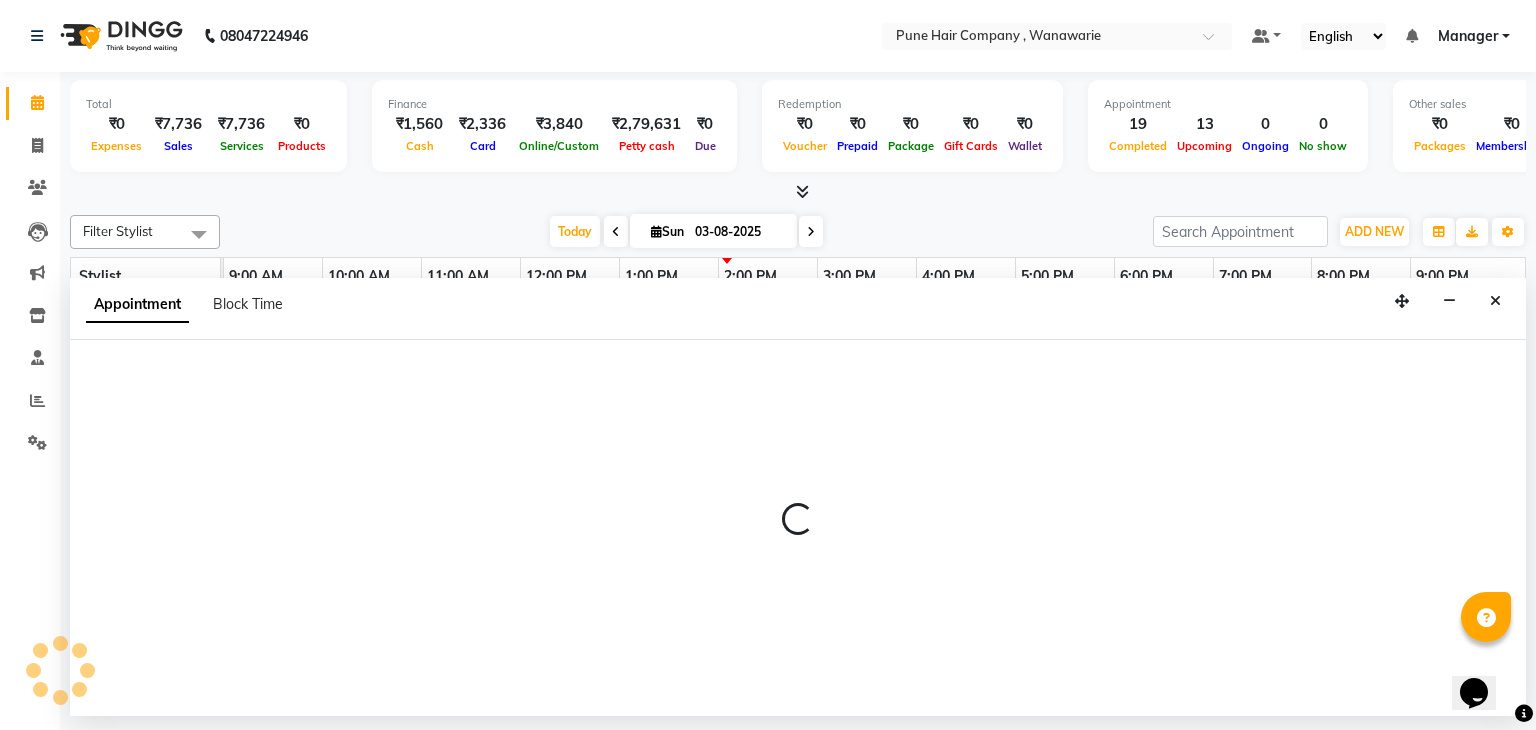select on "74578" 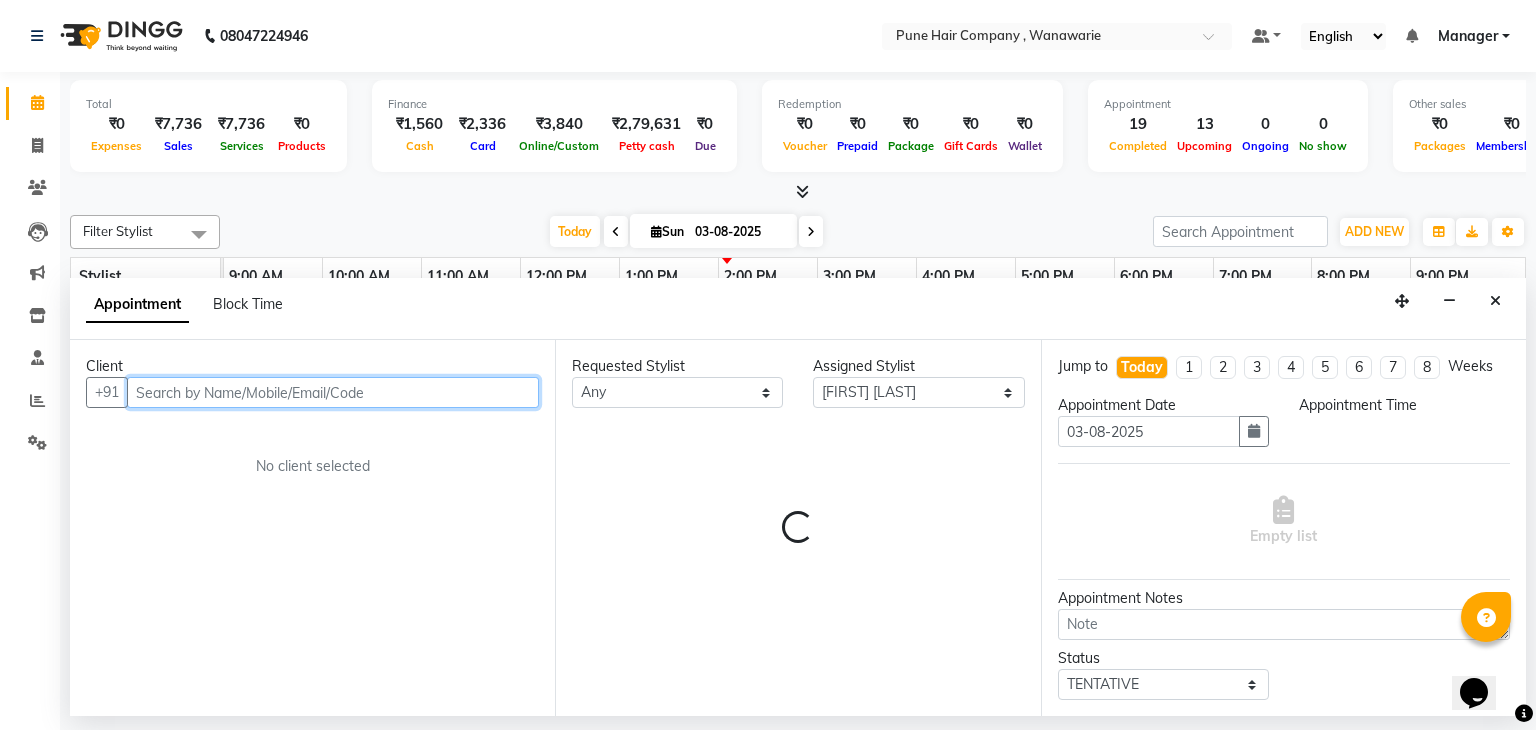 select on "840" 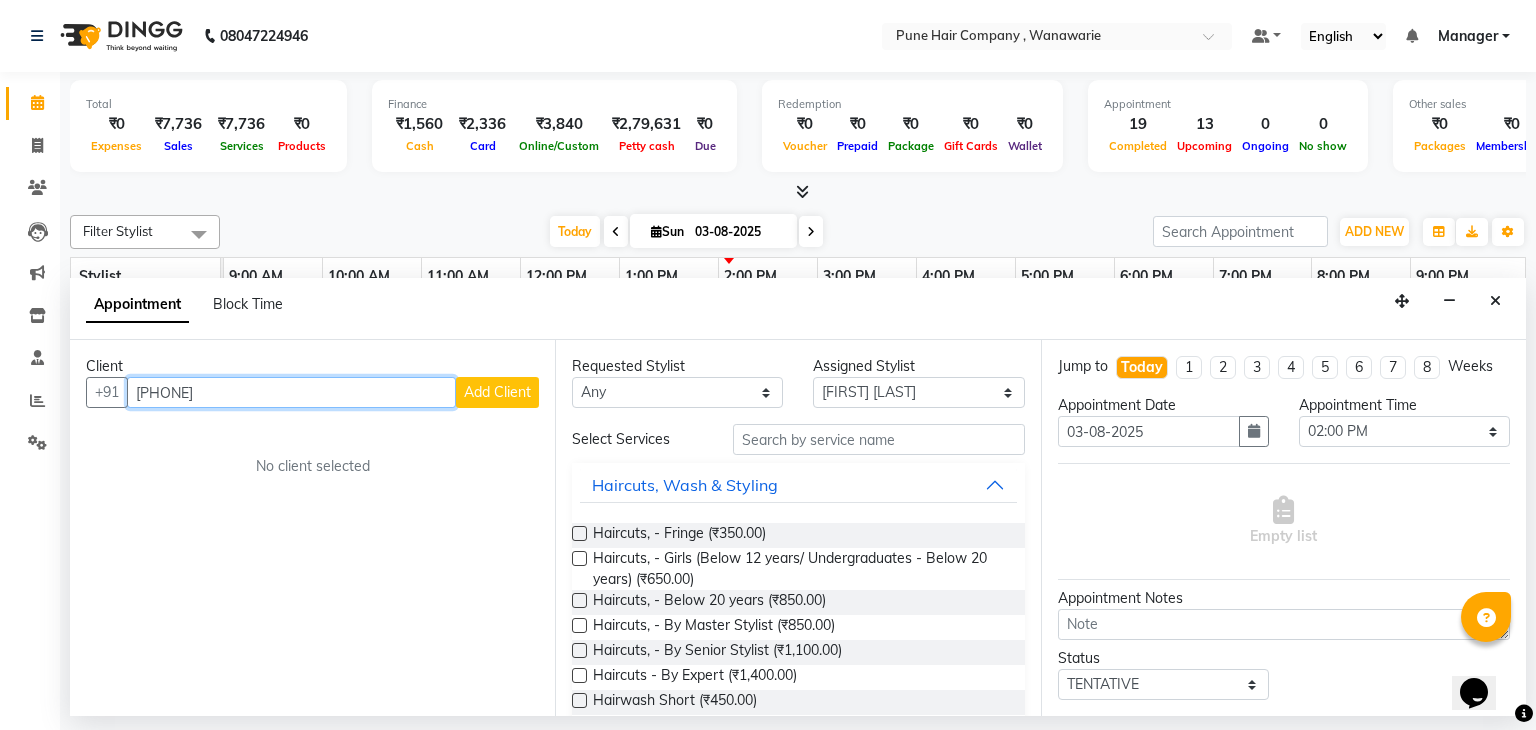 type on "9049677890" 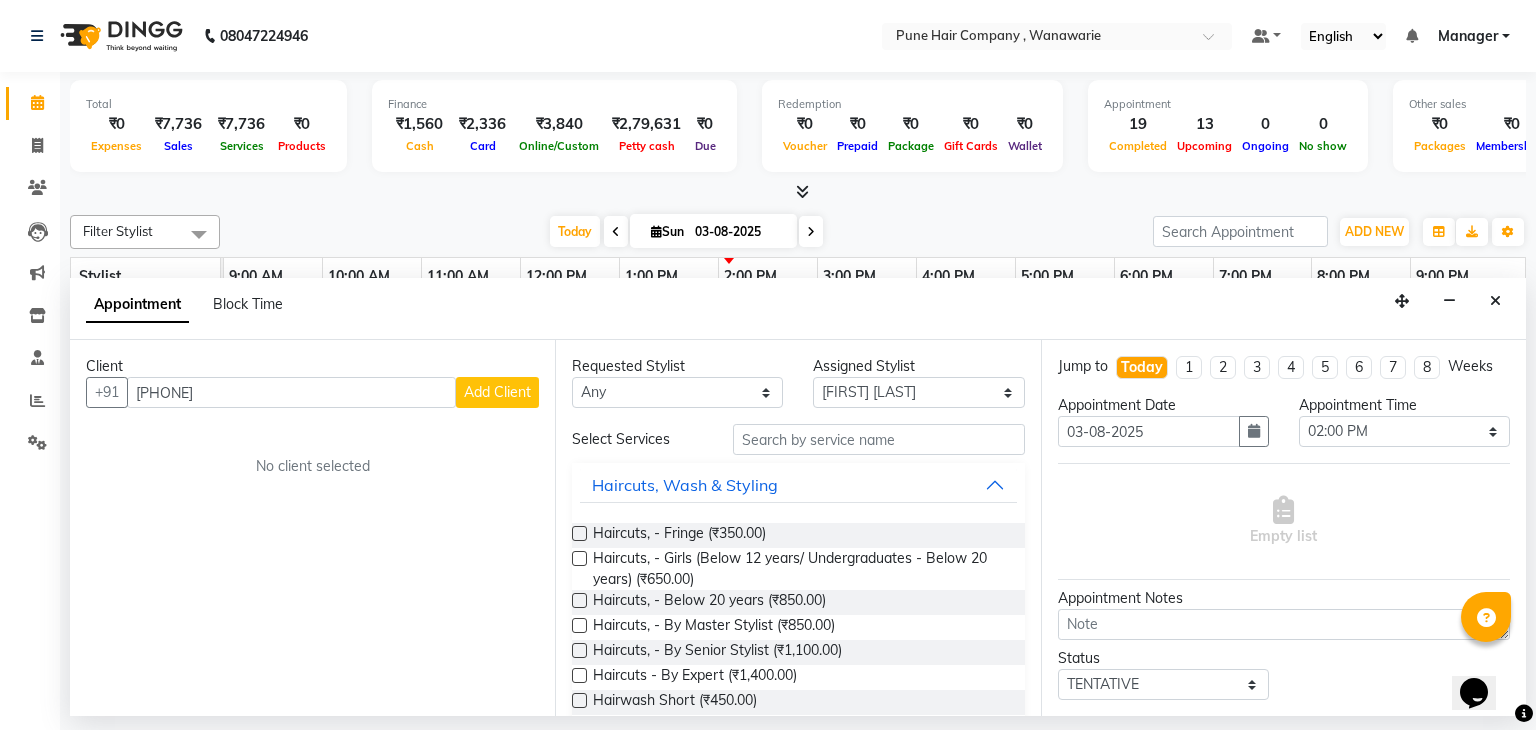 click on "Add Client" at bounding box center [497, 392] 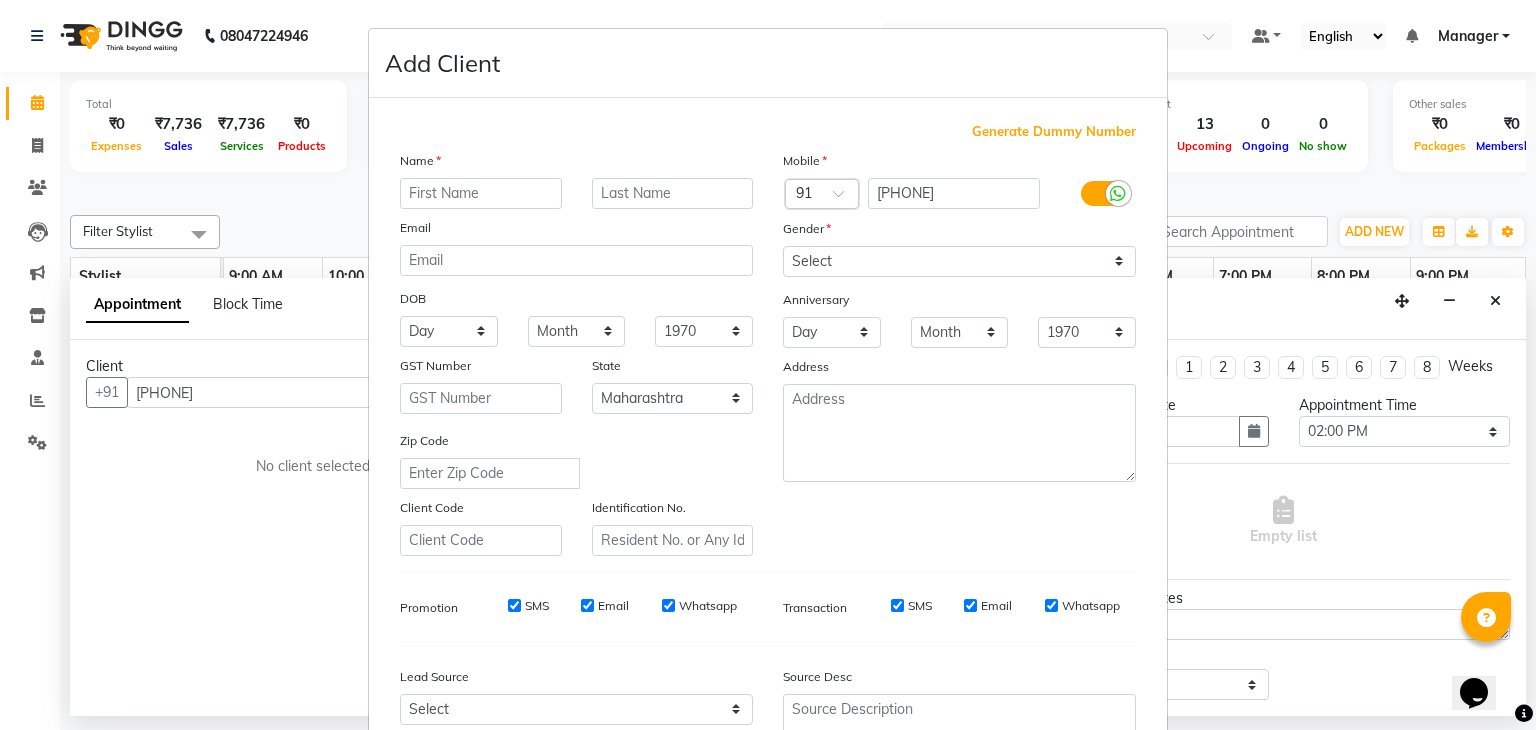 click at bounding box center (481, 193) 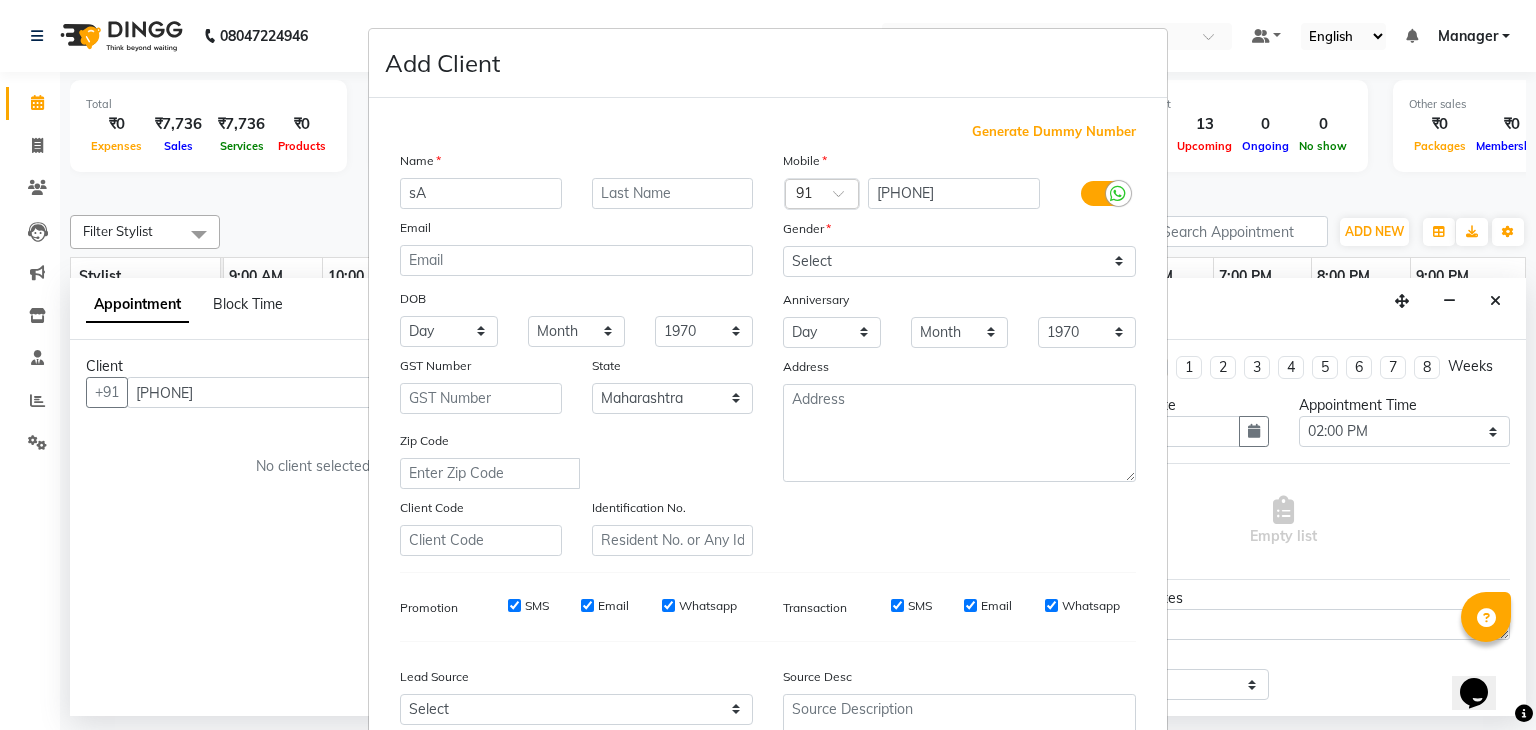 type on "s" 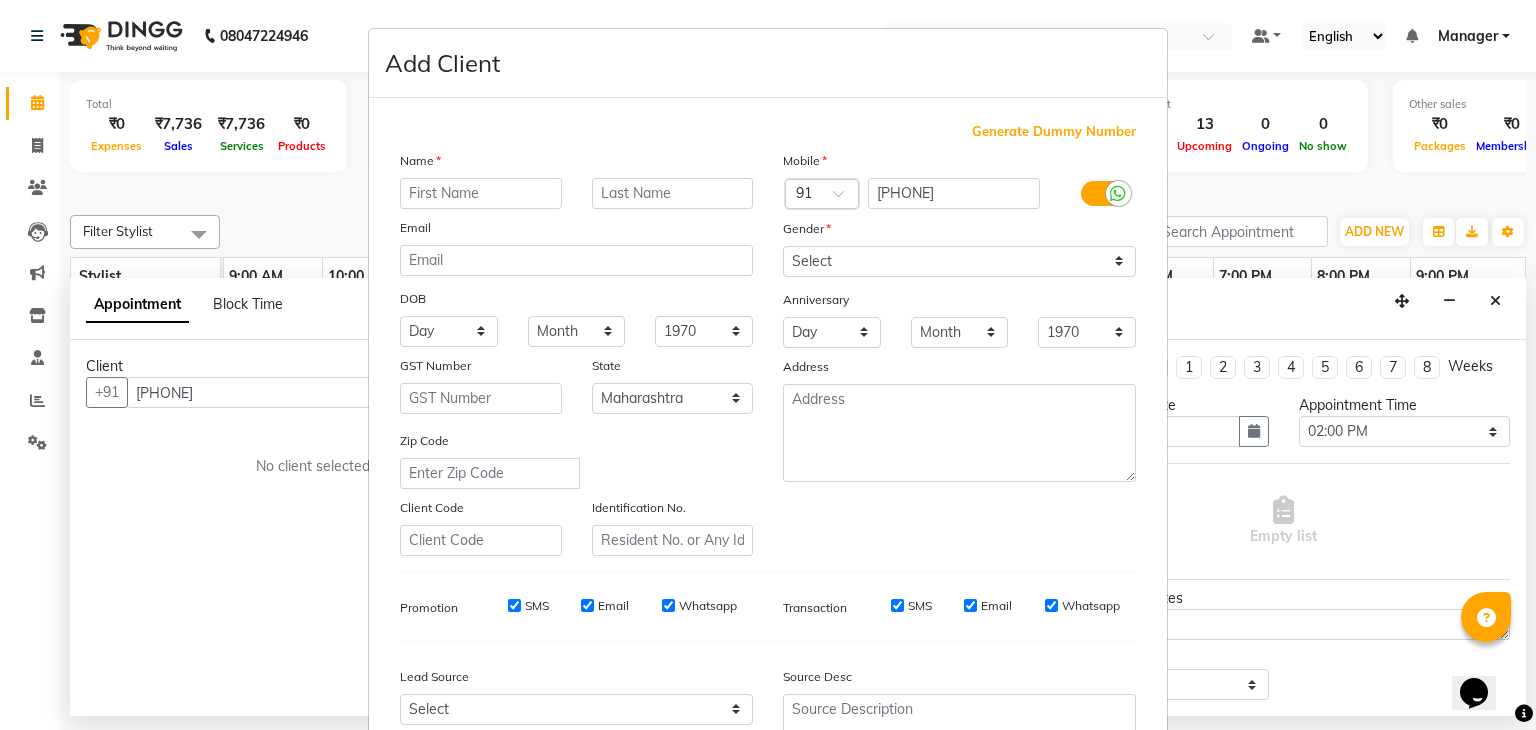 type on "f" 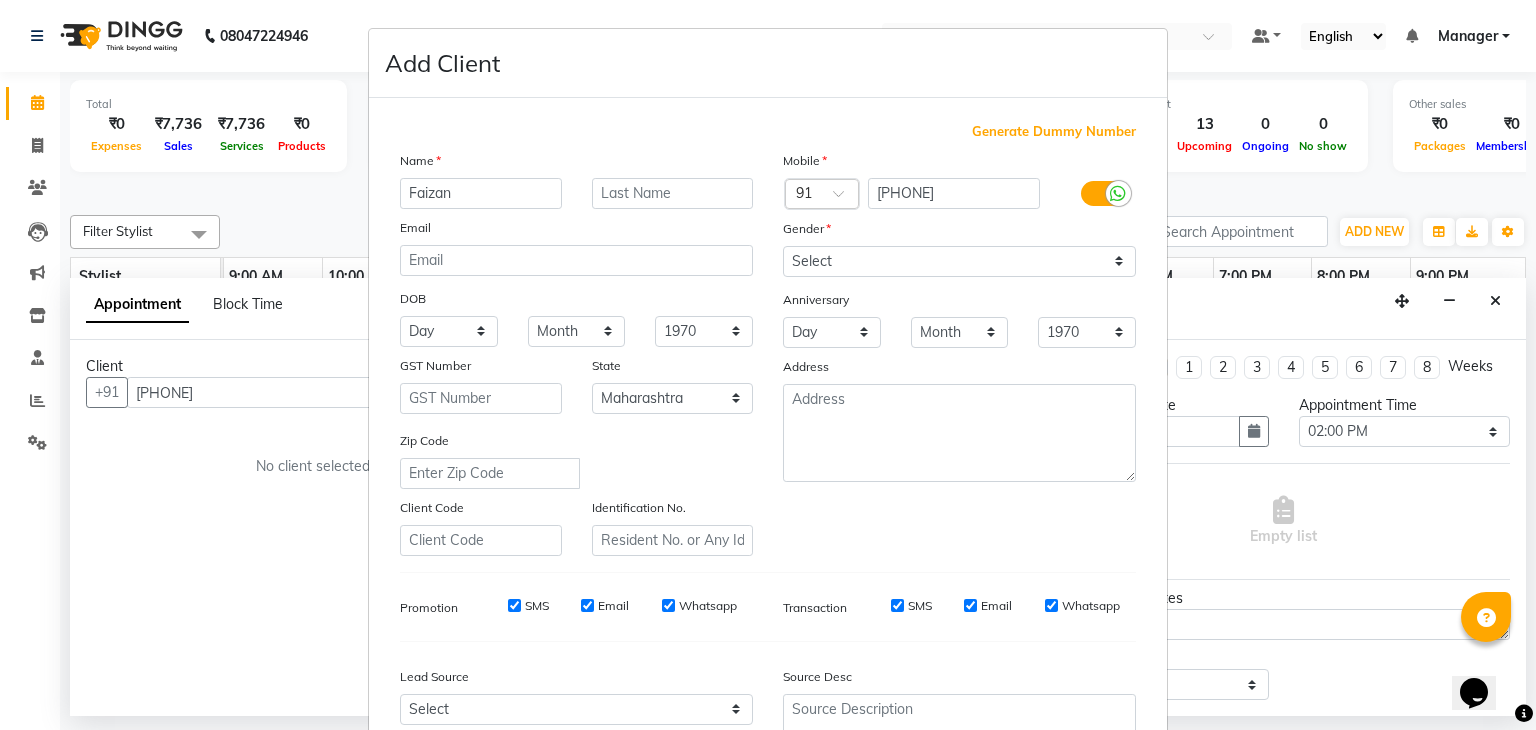 type on "Faizan" 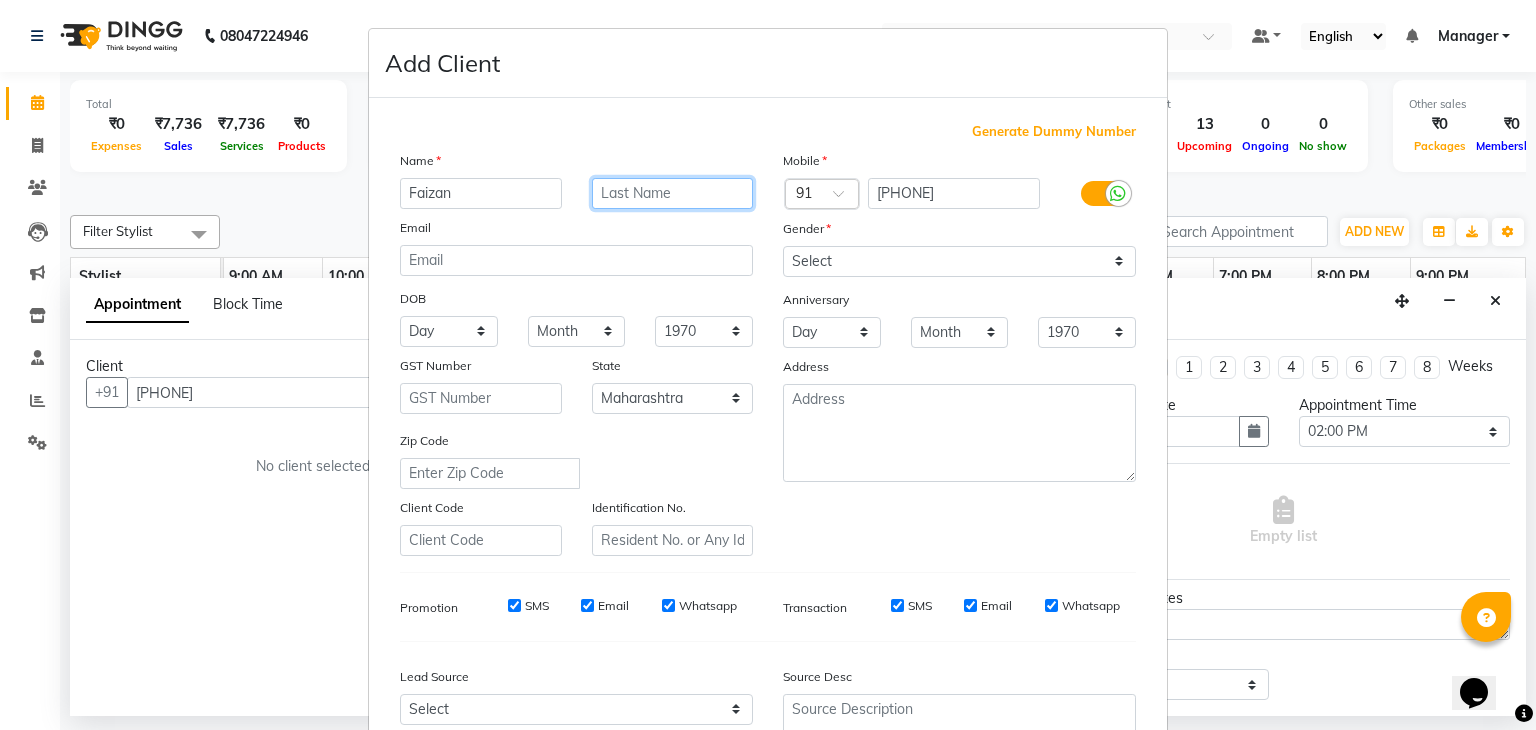 click at bounding box center [673, 193] 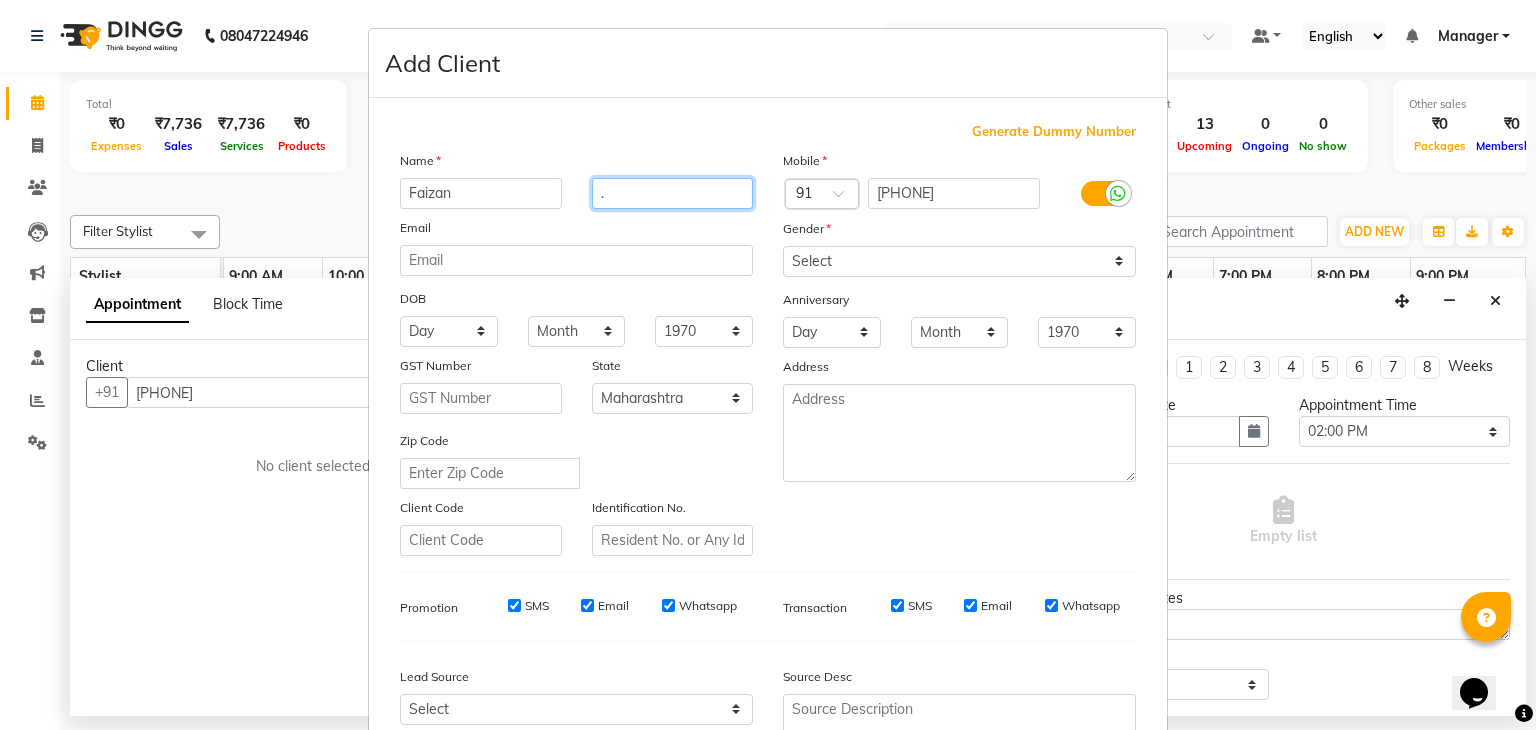 type on "." 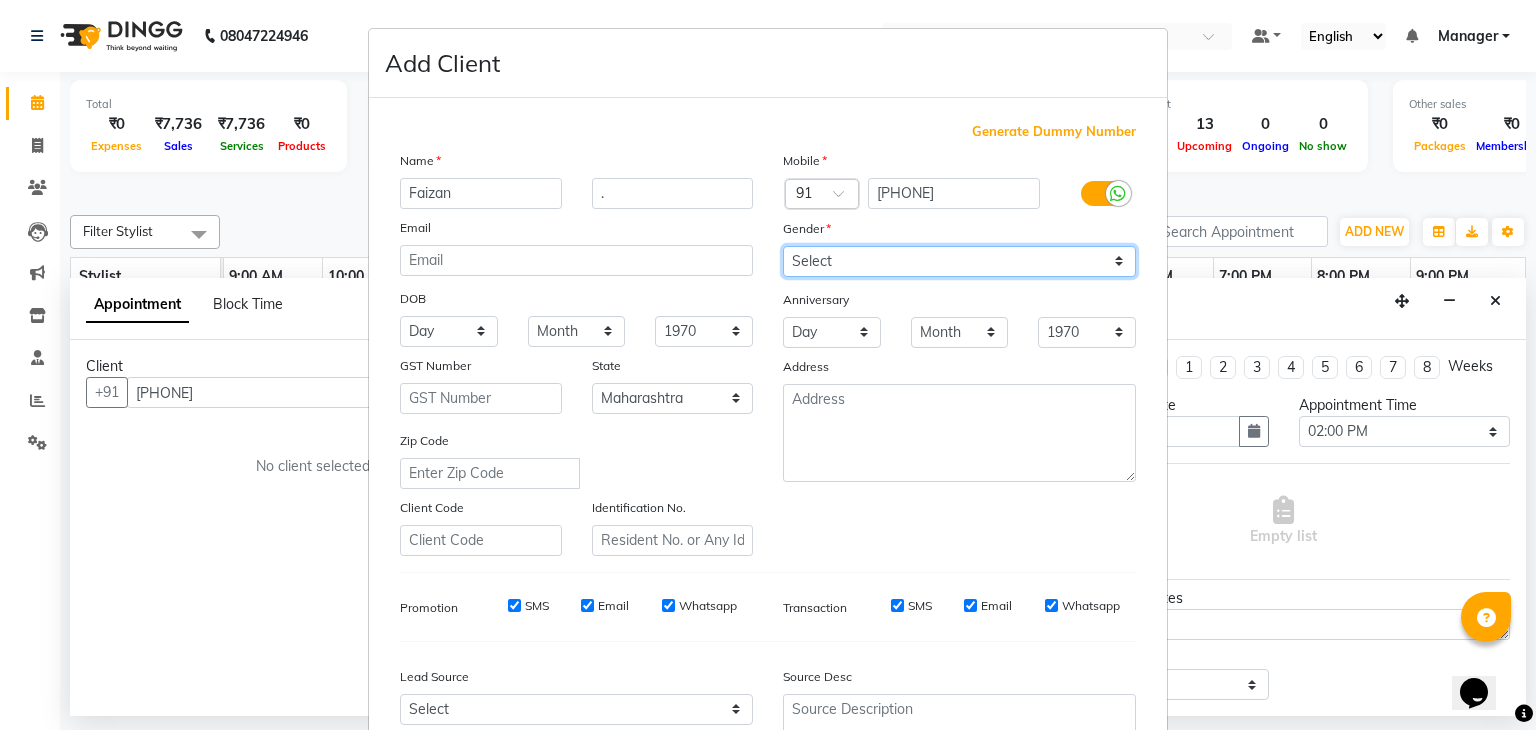 click on "Select Male Female Other Prefer Not To Say" at bounding box center [959, 261] 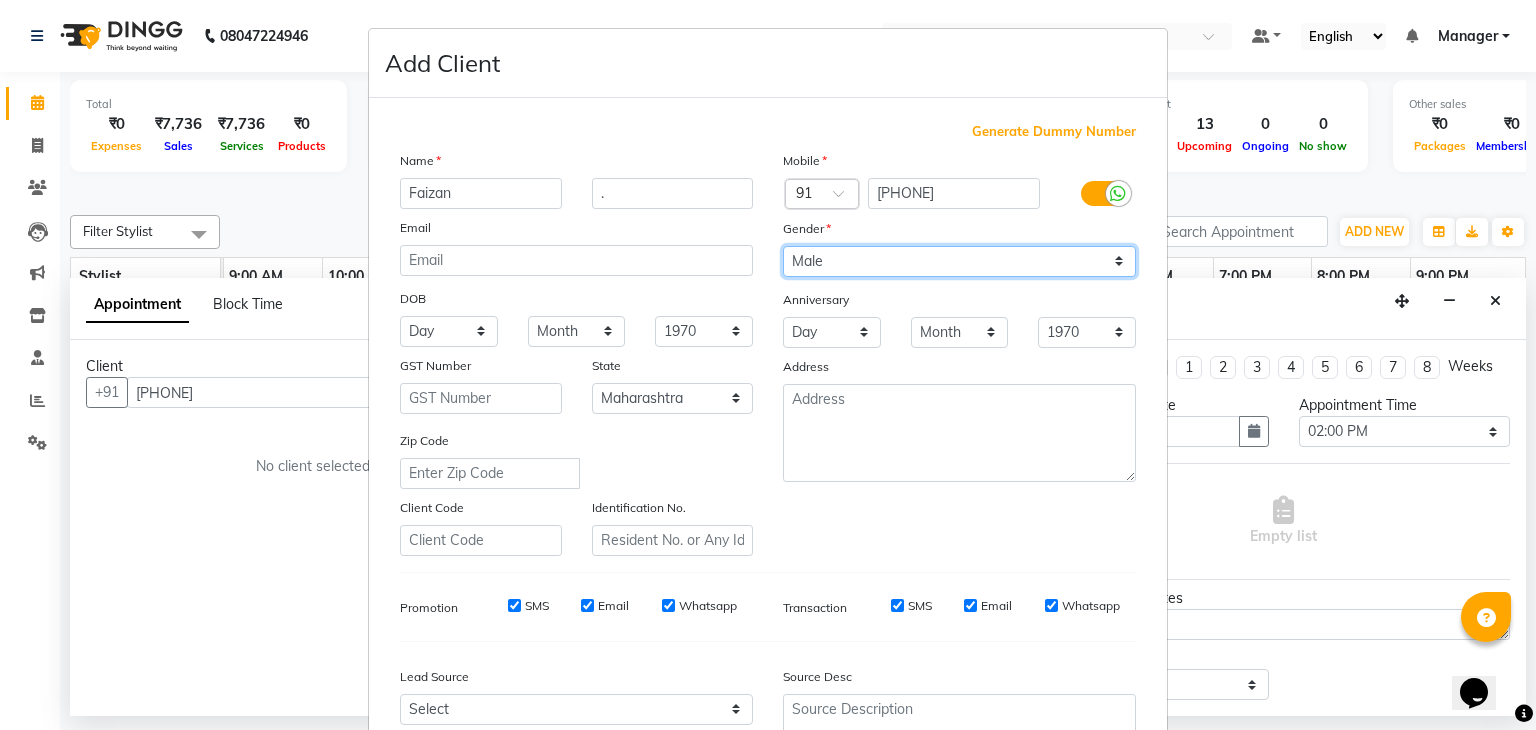 click on "Select Male Female Other Prefer Not To Say" at bounding box center (959, 261) 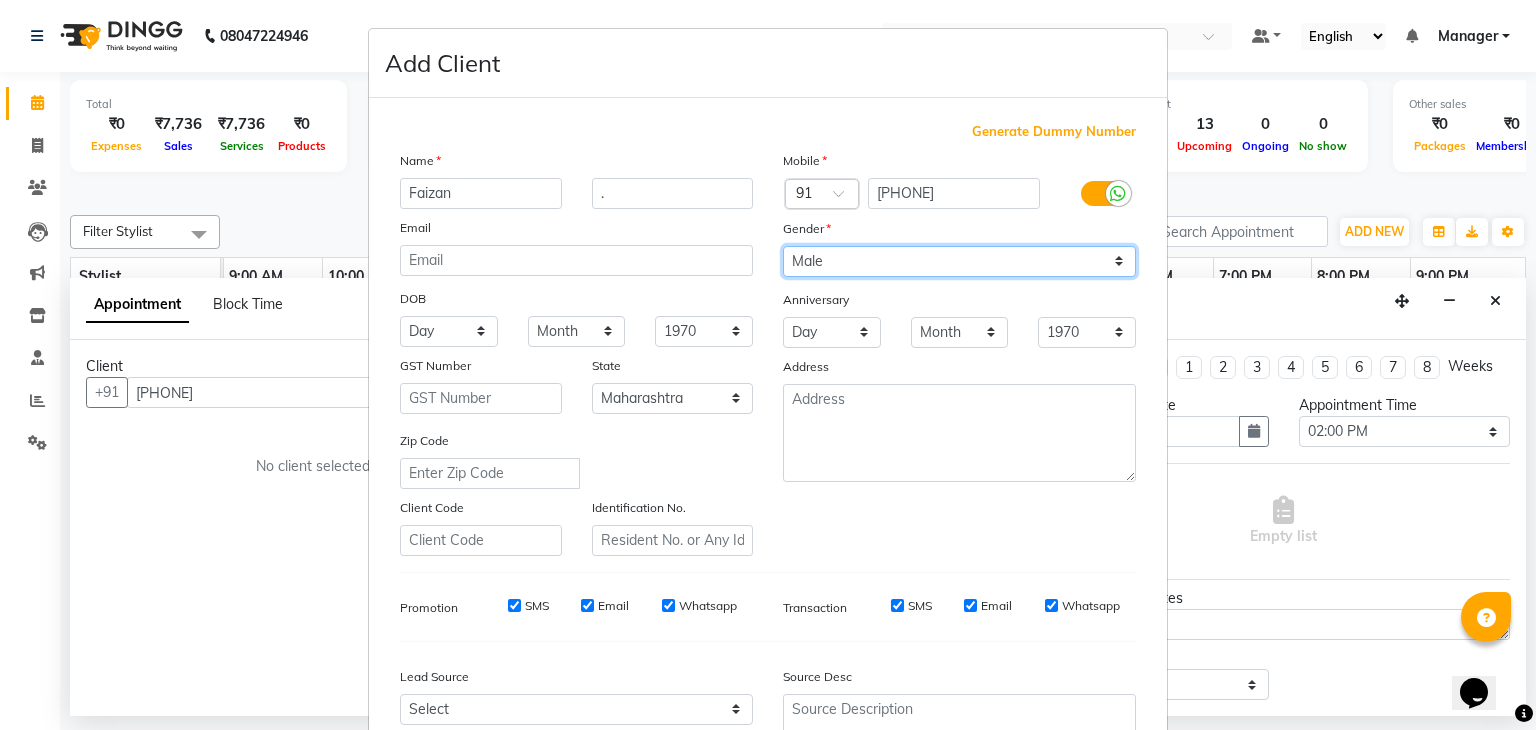 scroll, scrollTop: 203, scrollLeft: 0, axis: vertical 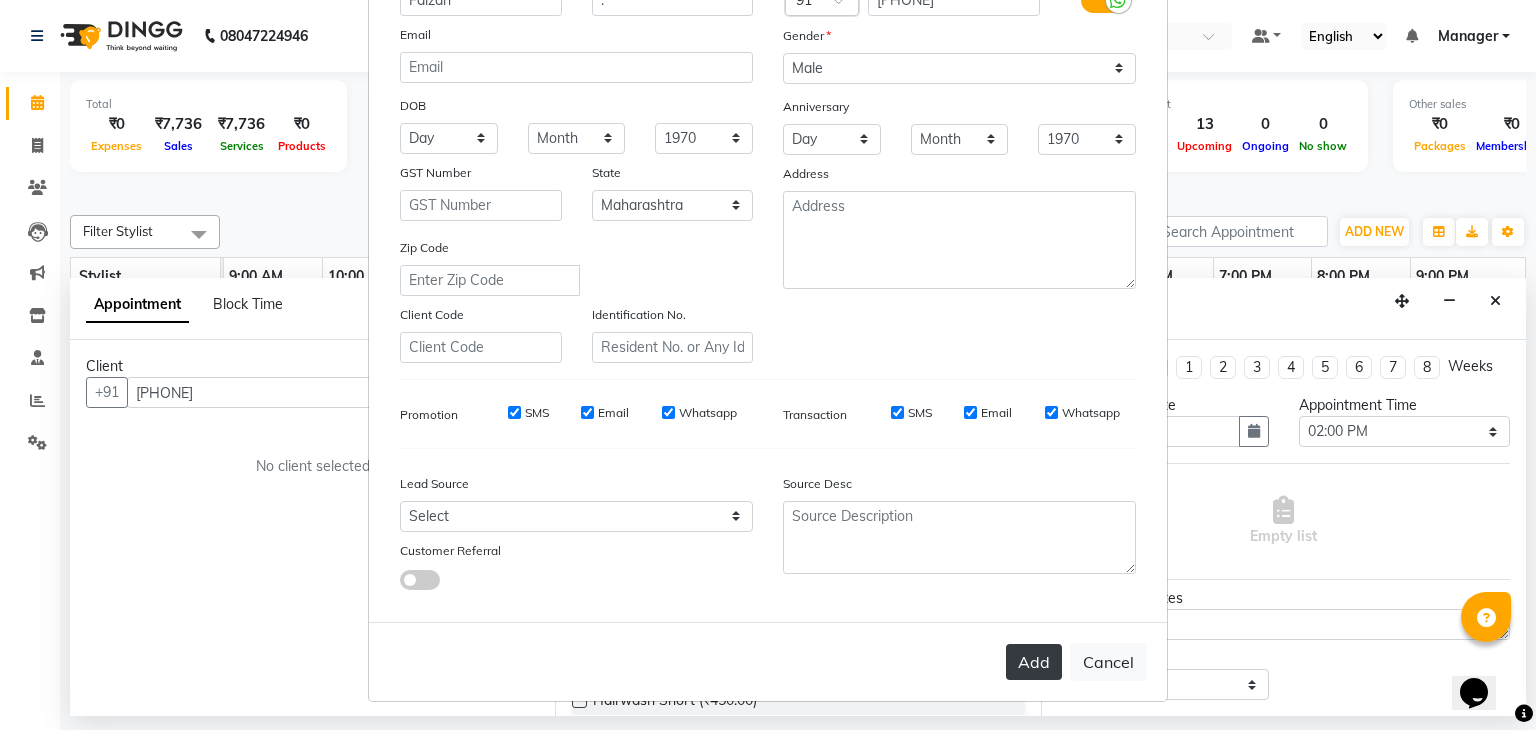 click on "Add" at bounding box center [1034, 662] 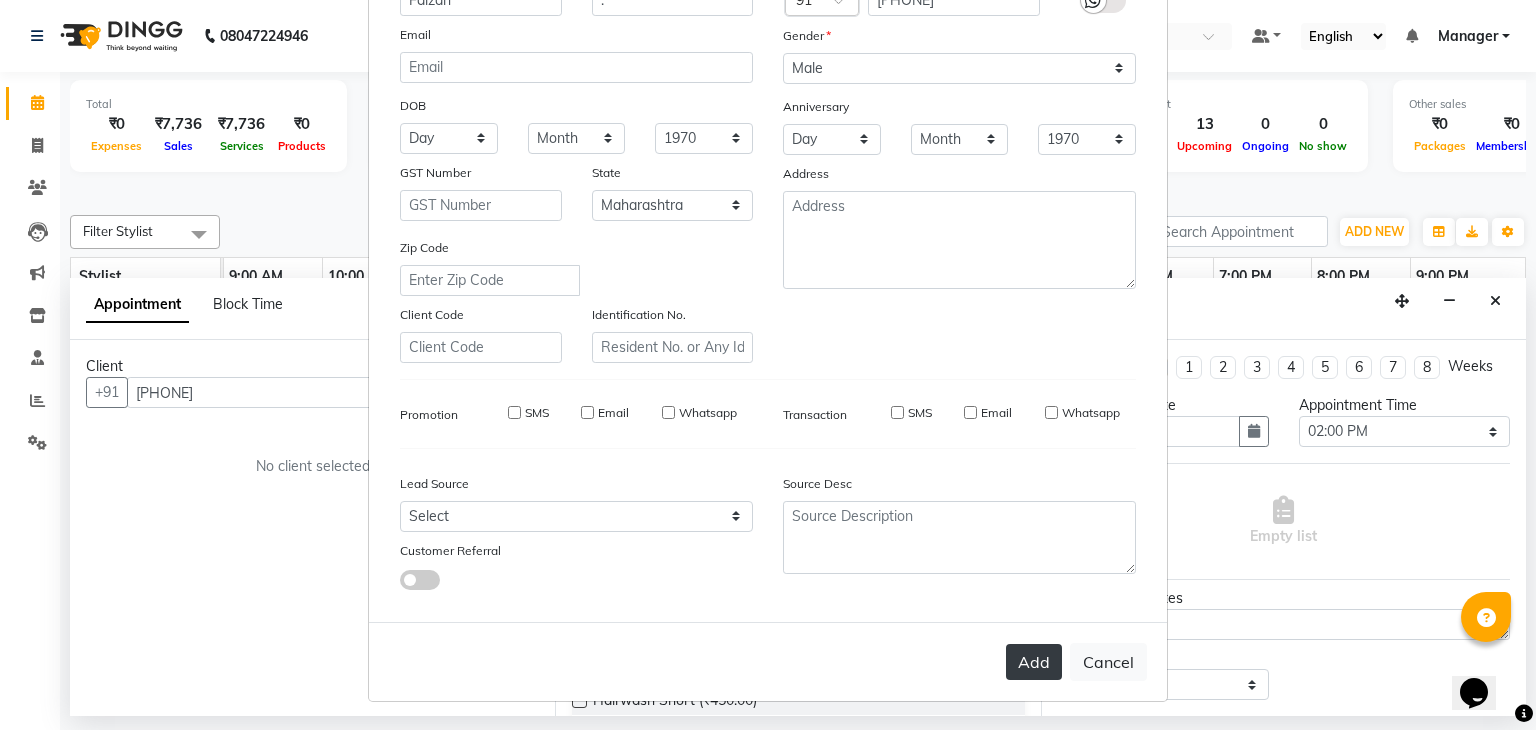 type 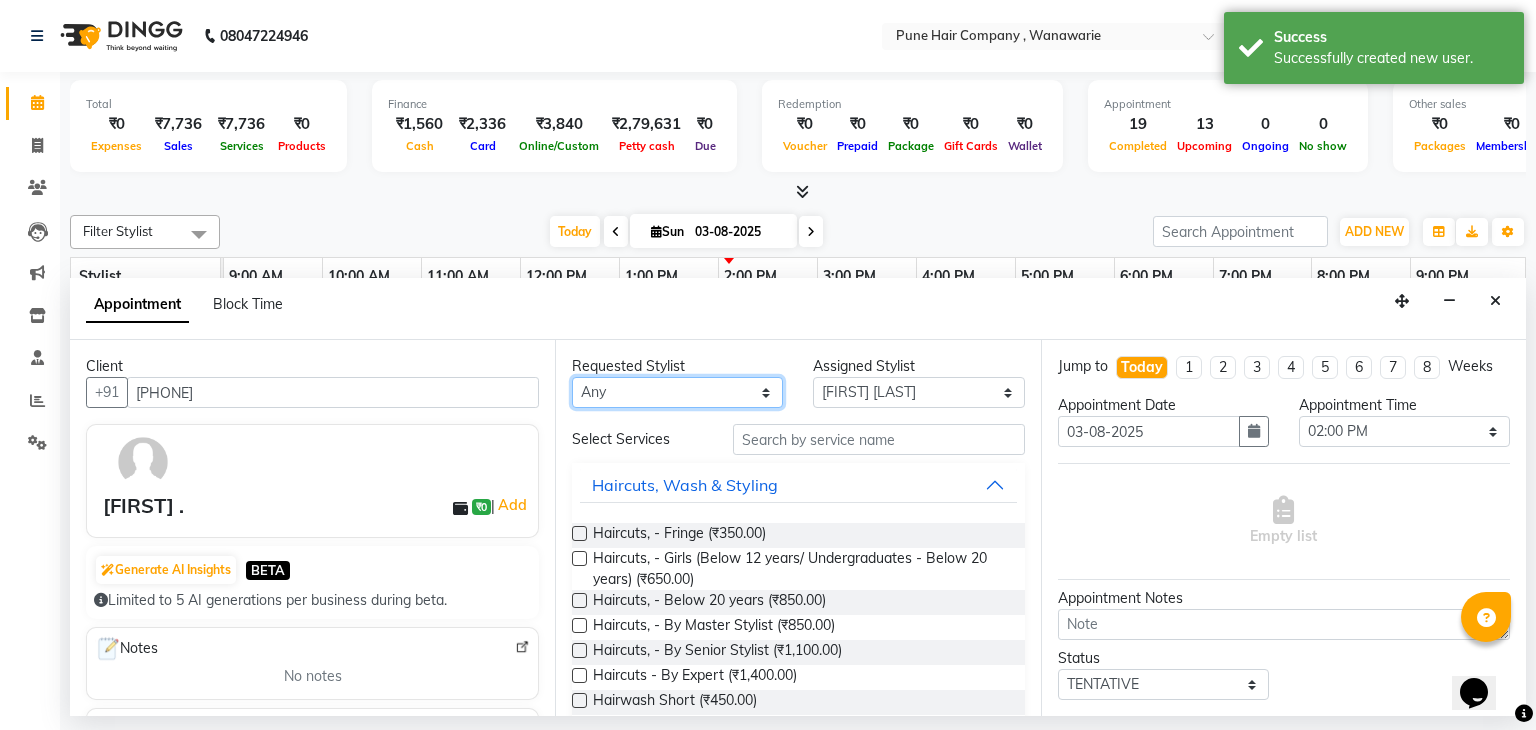 click on "Any Faisal shaikh Kanchan Gajare  Kasturi bhandari Manoj Zambre Prasad wagh Ranjeet Solanki Shriram Raut" at bounding box center (677, 392) 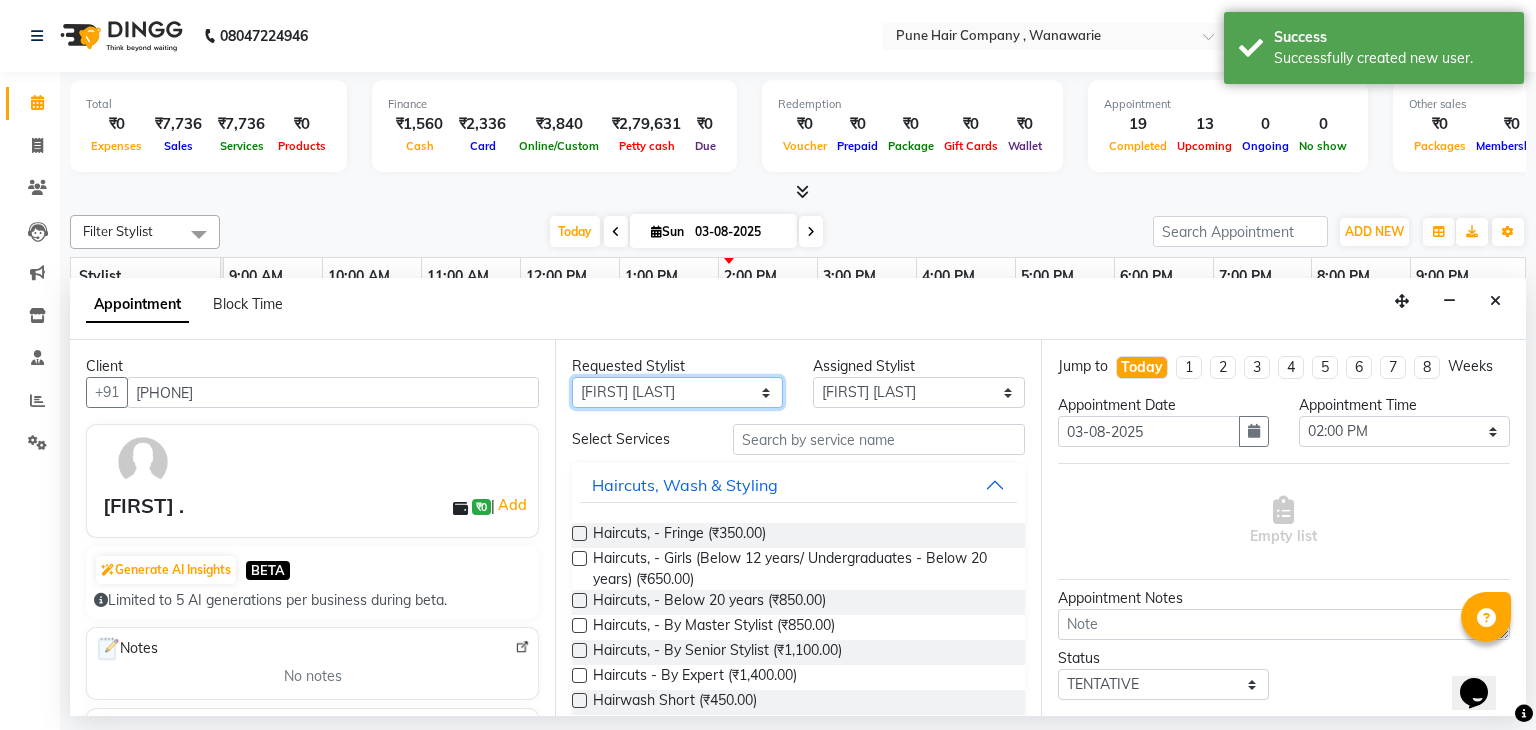 click on "Any Faisal shaikh Kanchan Gajare  Kasturi bhandari Manoj Zambre Prasad wagh Ranjeet Solanki Shriram Raut" at bounding box center (677, 392) 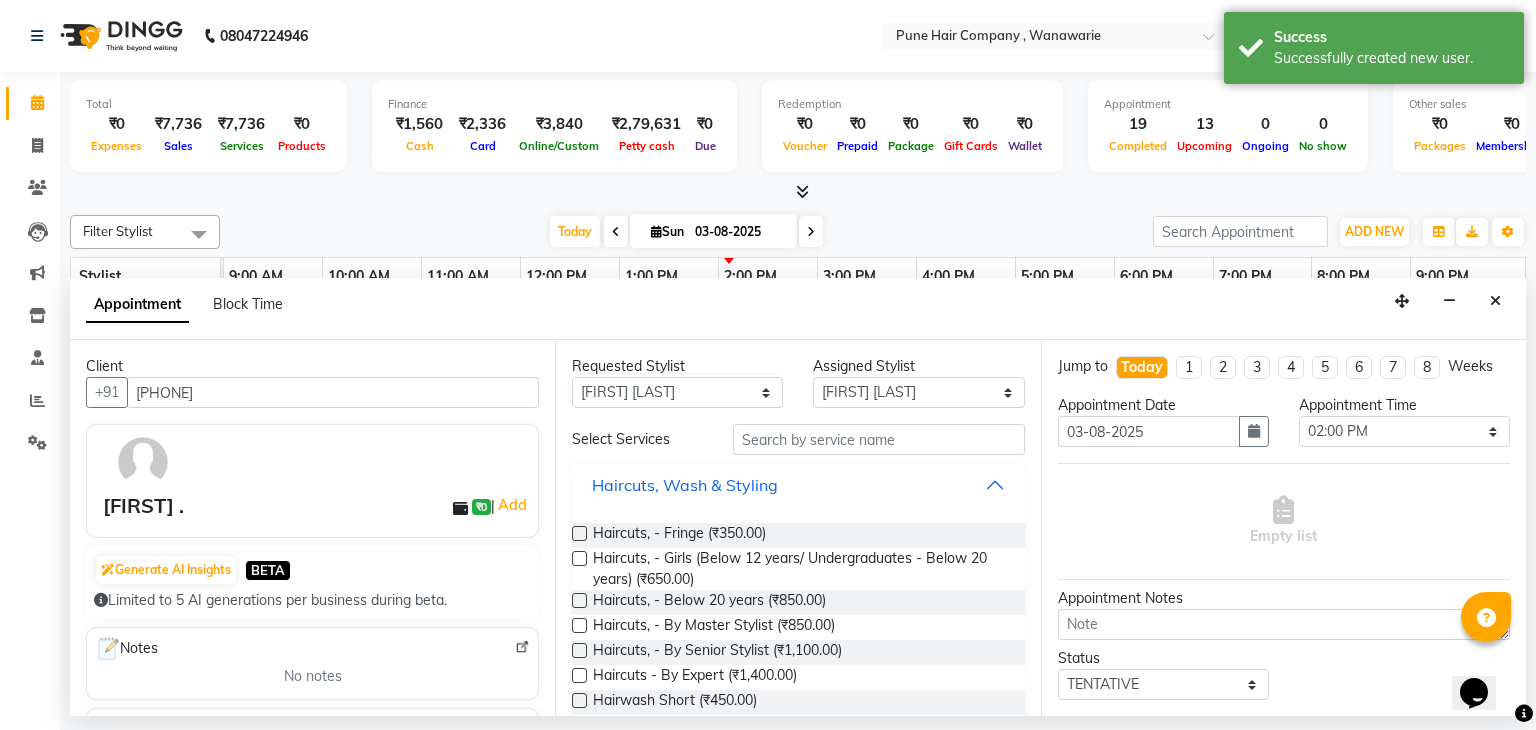click on "Haircuts, Wash & Styling" at bounding box center (798, 485) 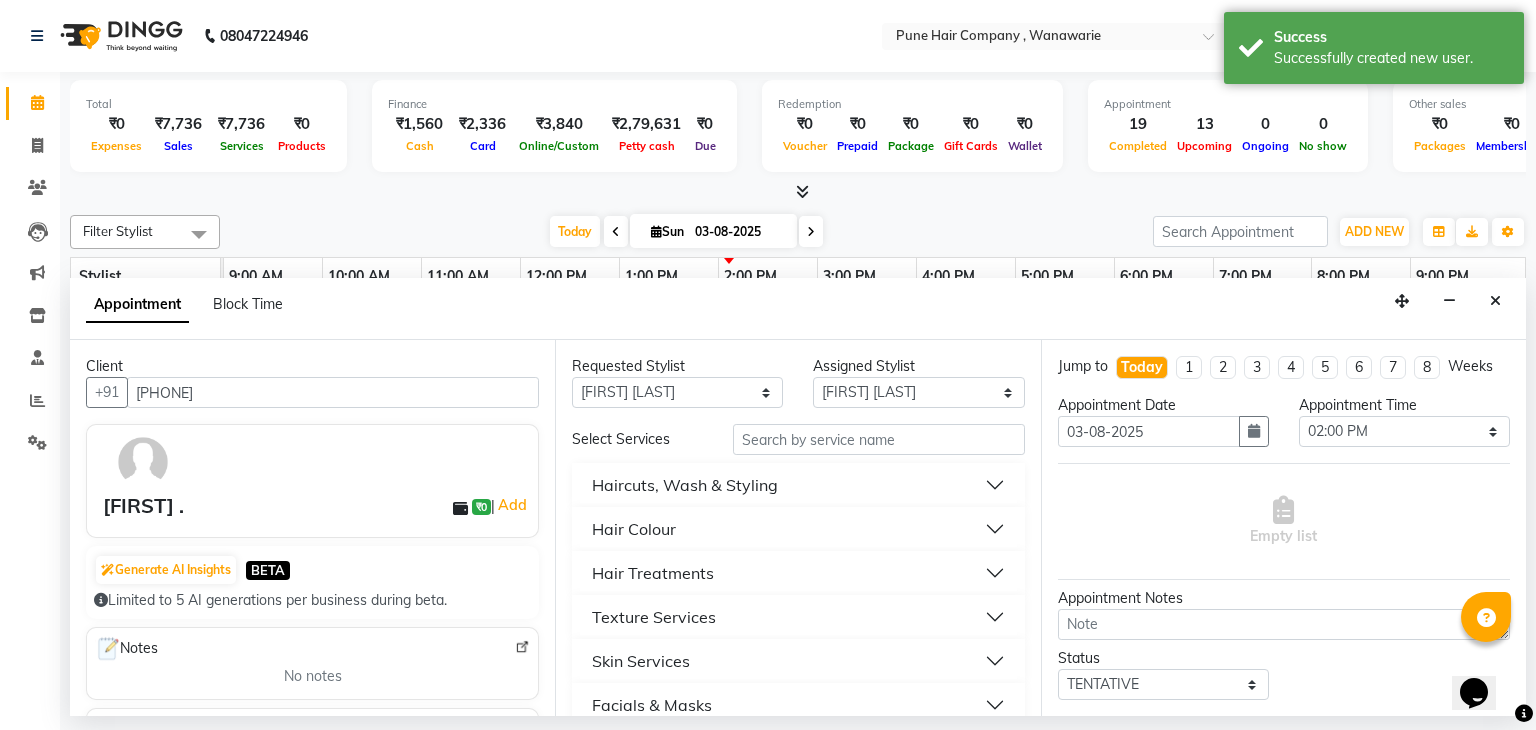 scroll, scrollTop: 159, scrollLeft: 0, axis: vertical 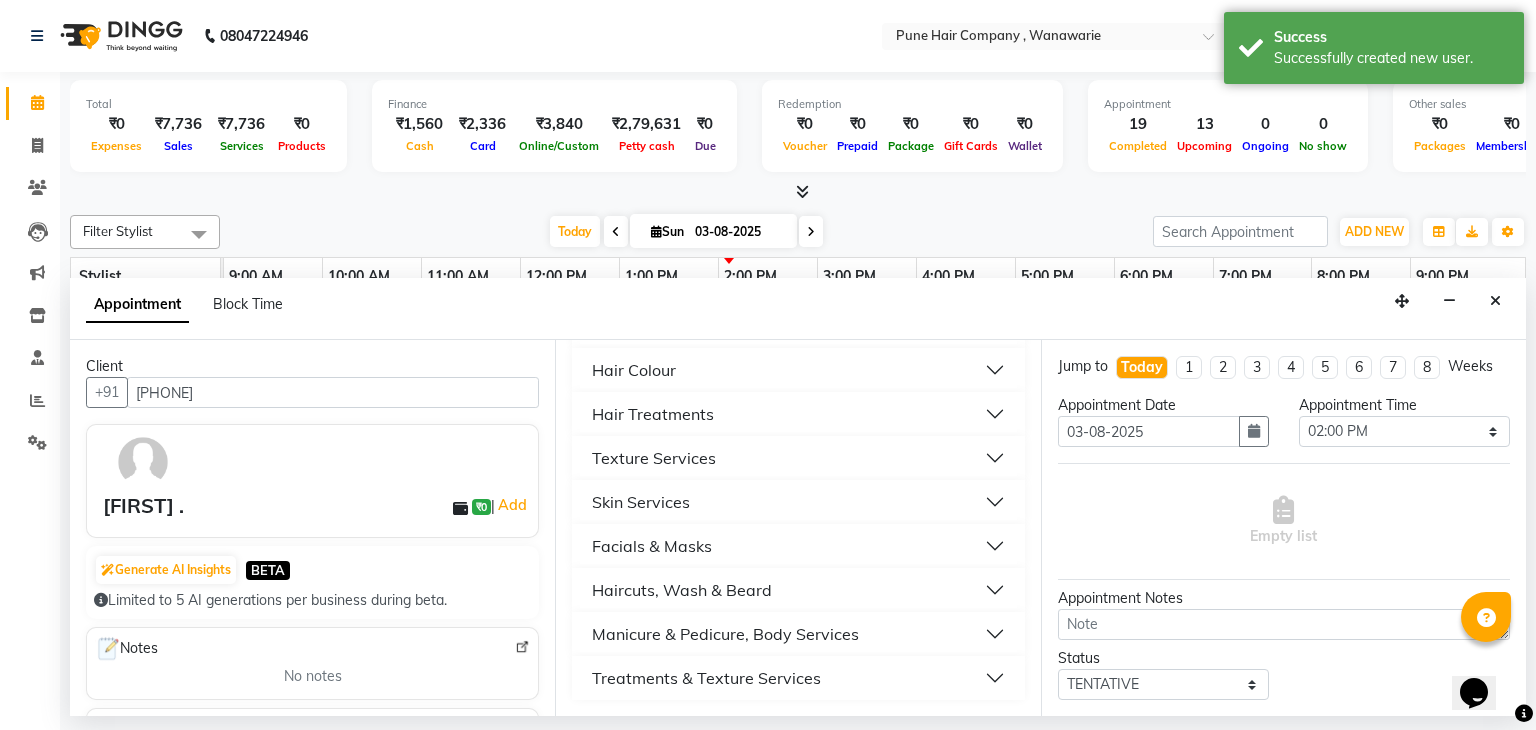 click on "Haircuts, Wash & Beard" at bounding box center (798, 590) 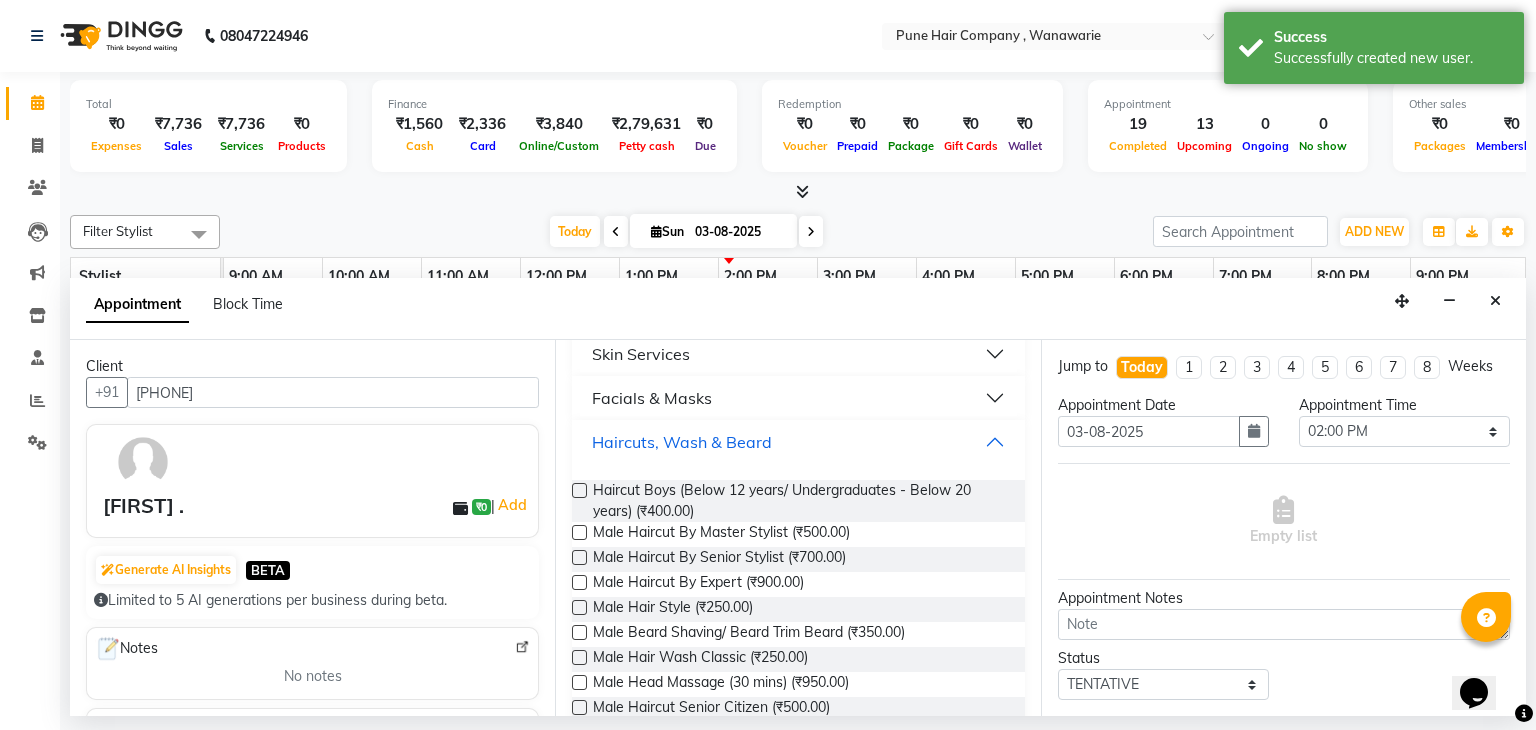 scroll, scrollTop: 308, scrollLeft: 0, axis: vertical 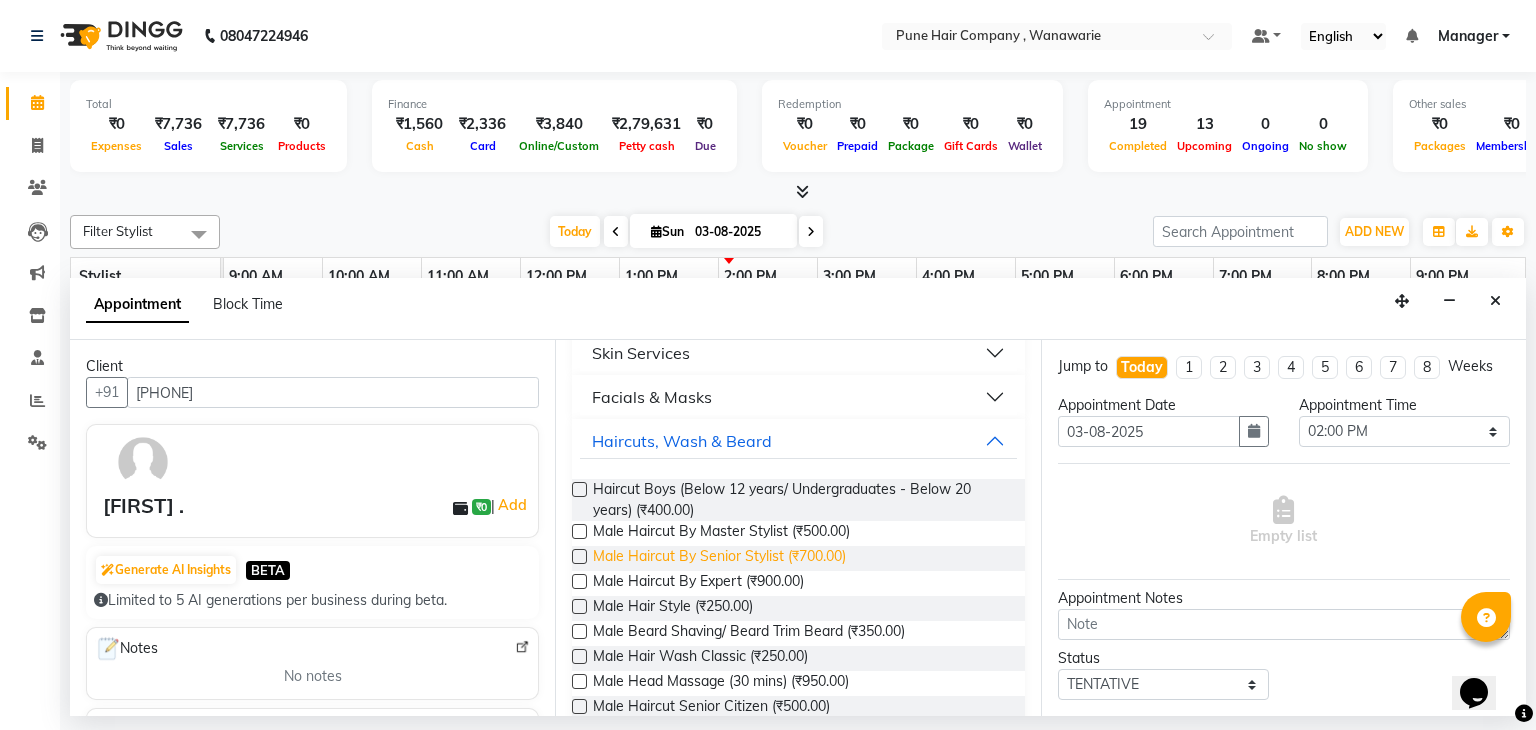 click on "Male Haircut By Senior Stylist (₹700.00)" at bounding box center (719, 558) 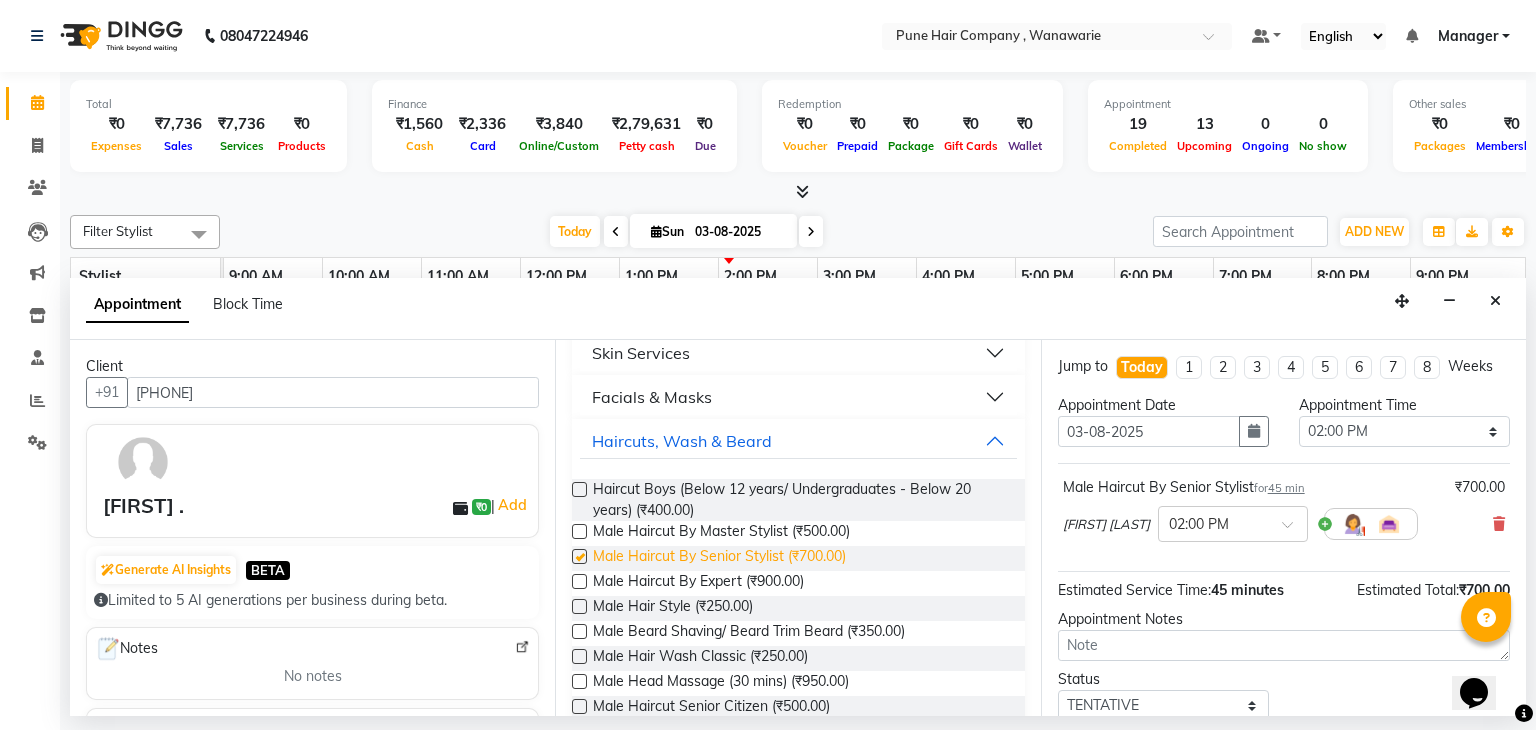 checkbox on "false" 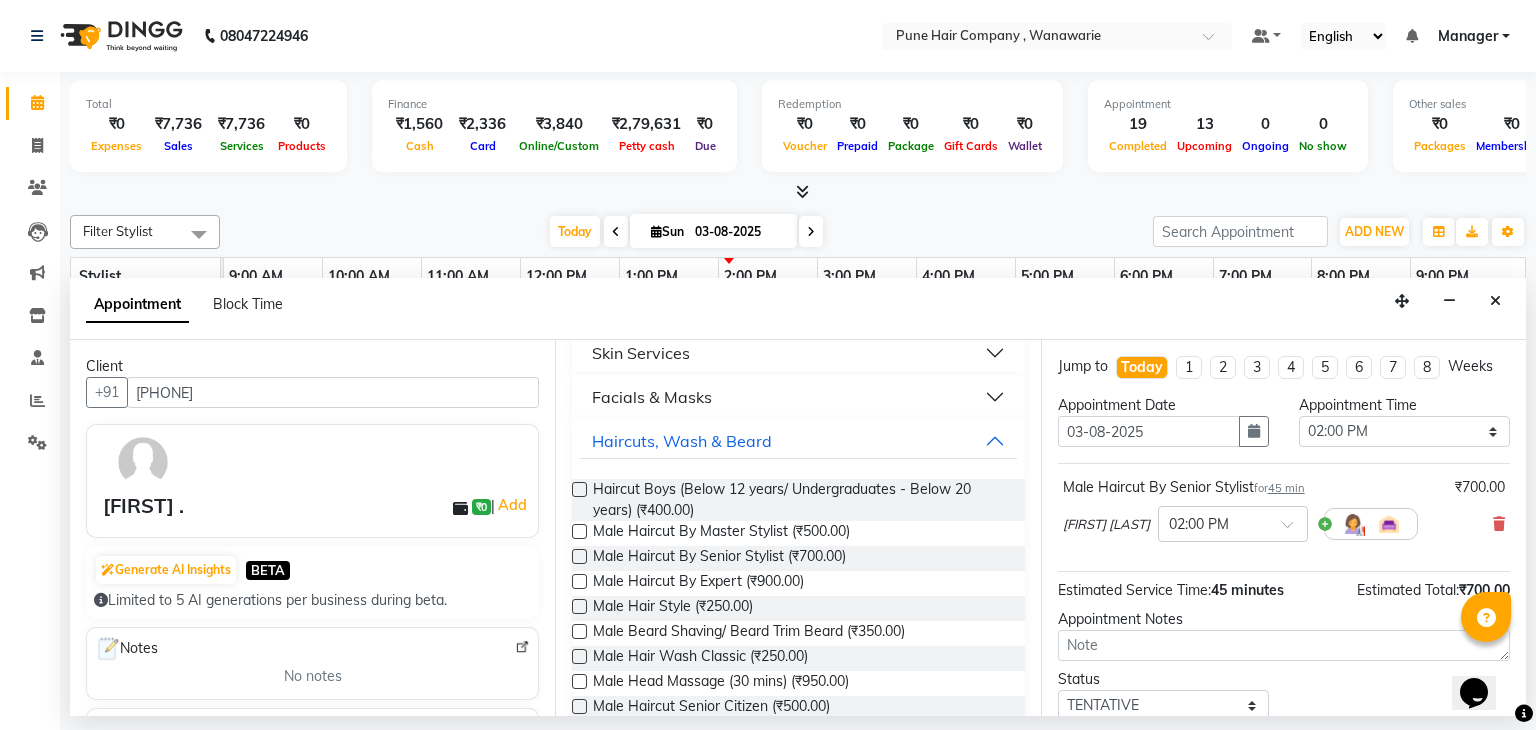 scroll, scrollTop: 457, scrollLeft: 0, axis: vertical 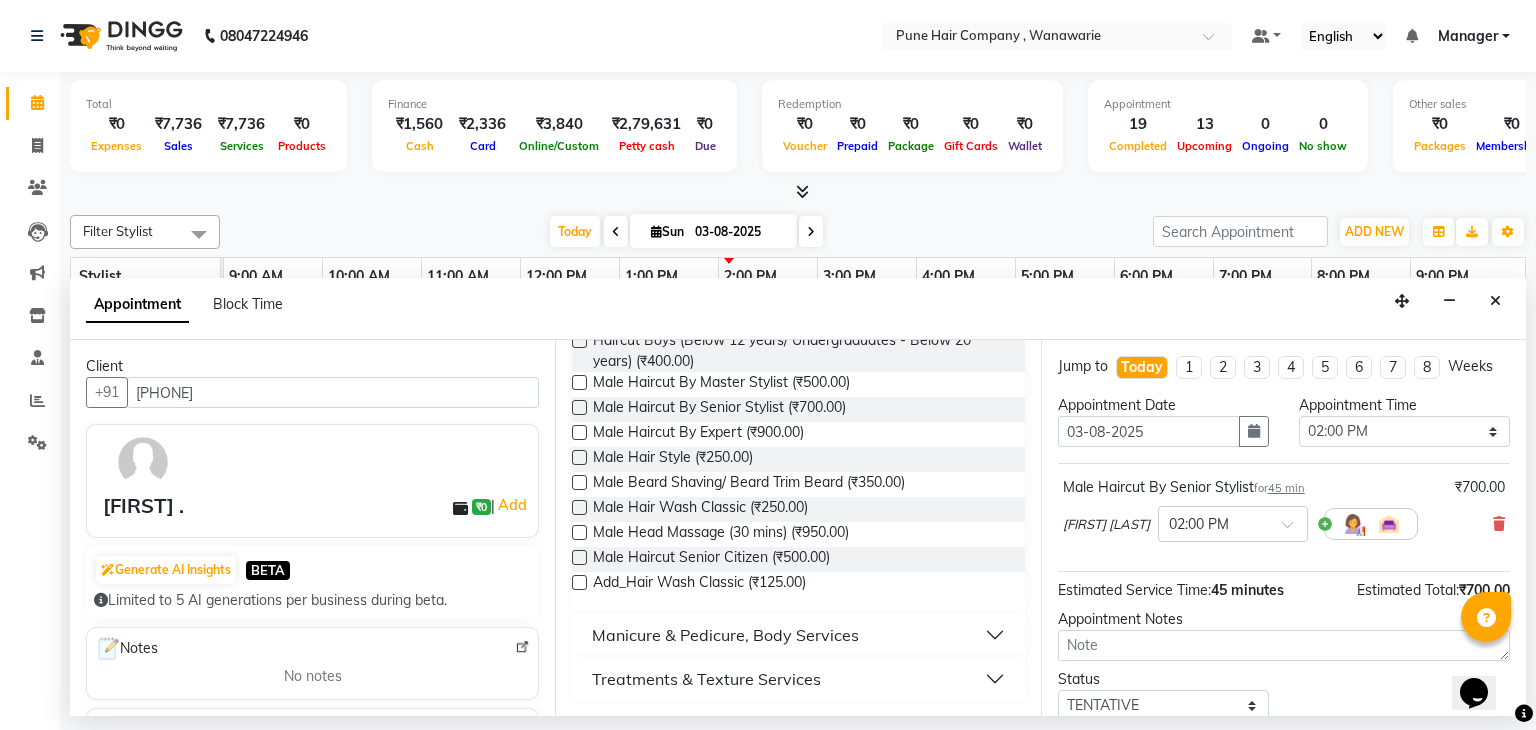 click on "Add_Hair Wash Classic (₹125.00)" at bounding box center [798, 584] 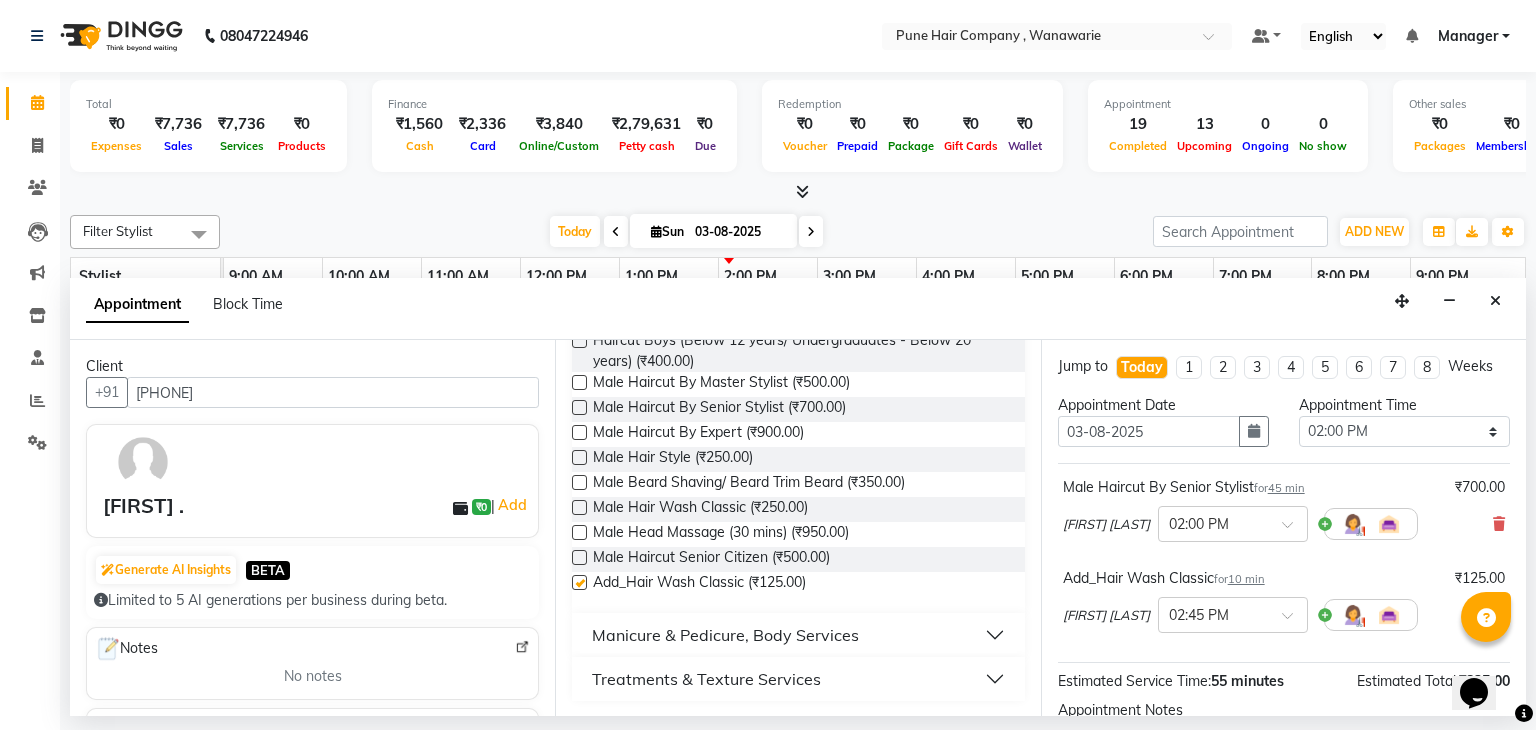 checkbox on "false" 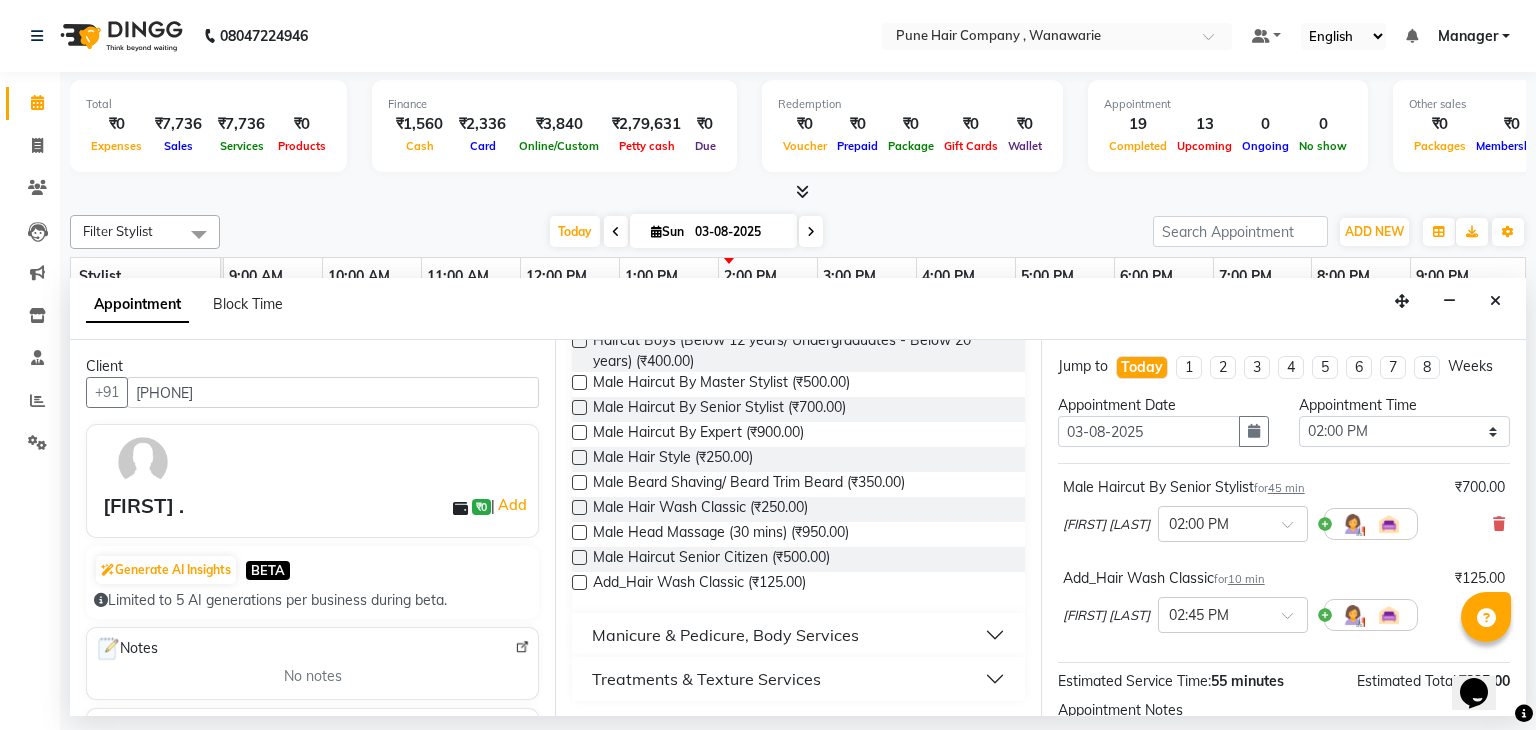 scroll, scrollTop: 220, scrollLeft: 0, axis: vertical 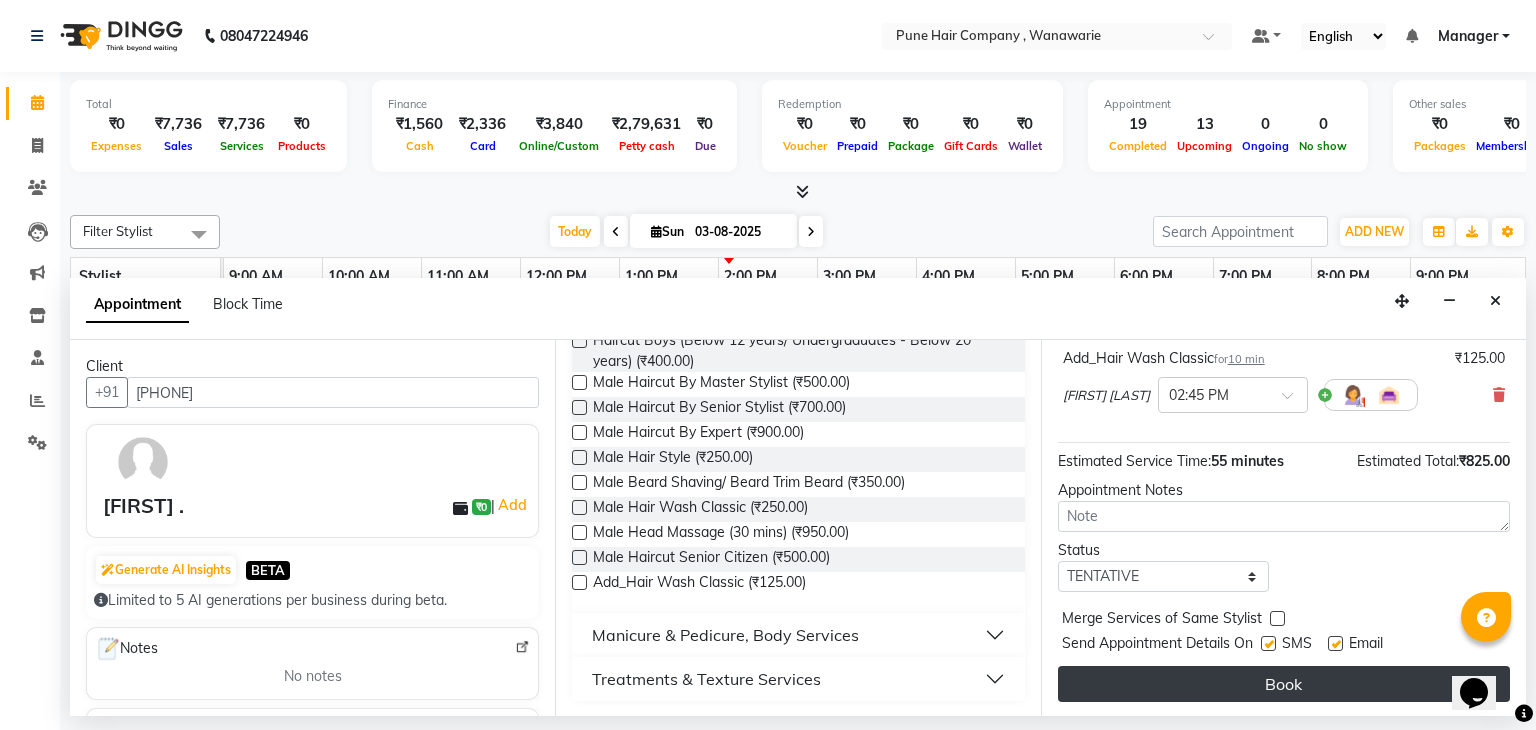 click on "Book" at bounding box center [1284, 684] 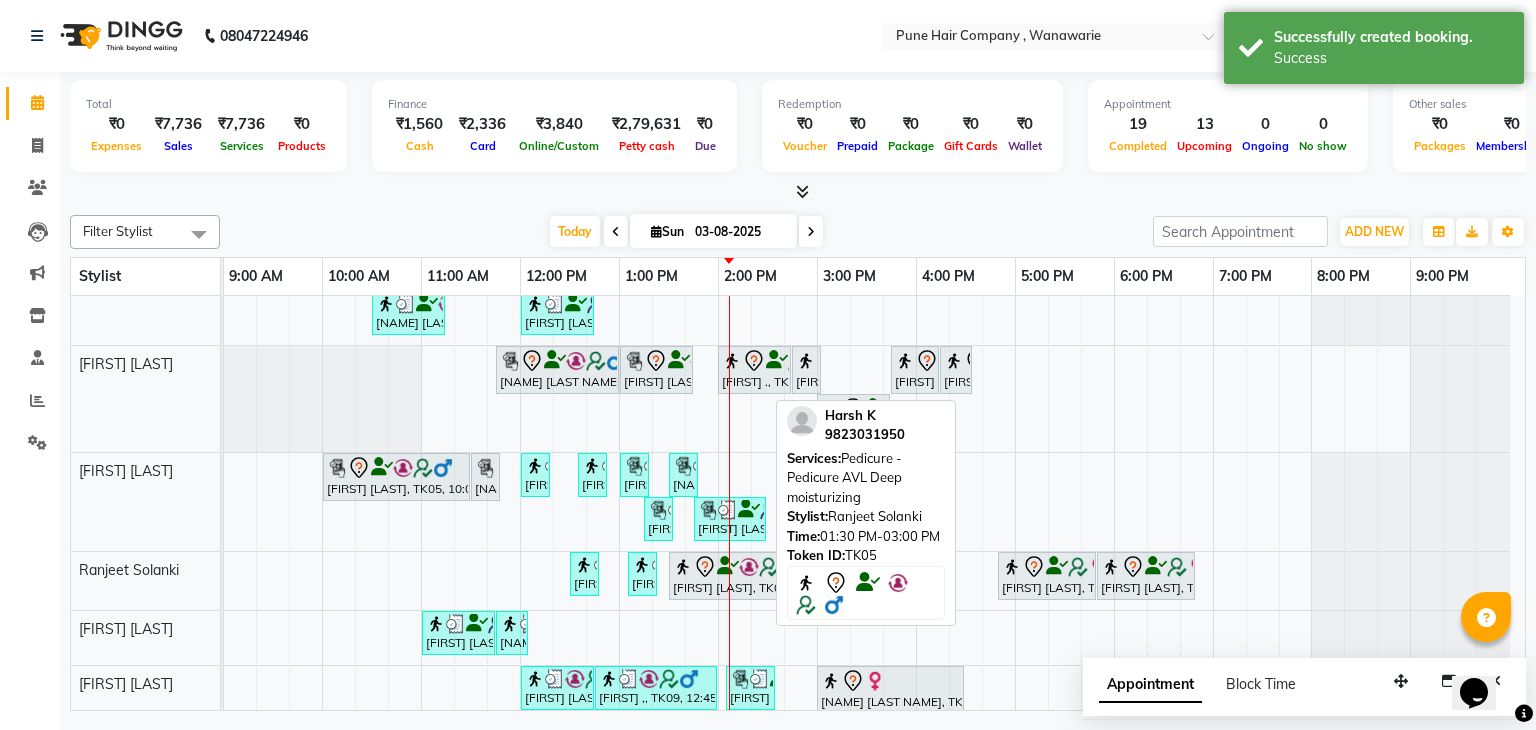 scroll, scrollTop: 98, scrollLeft: 0, axis: vertical 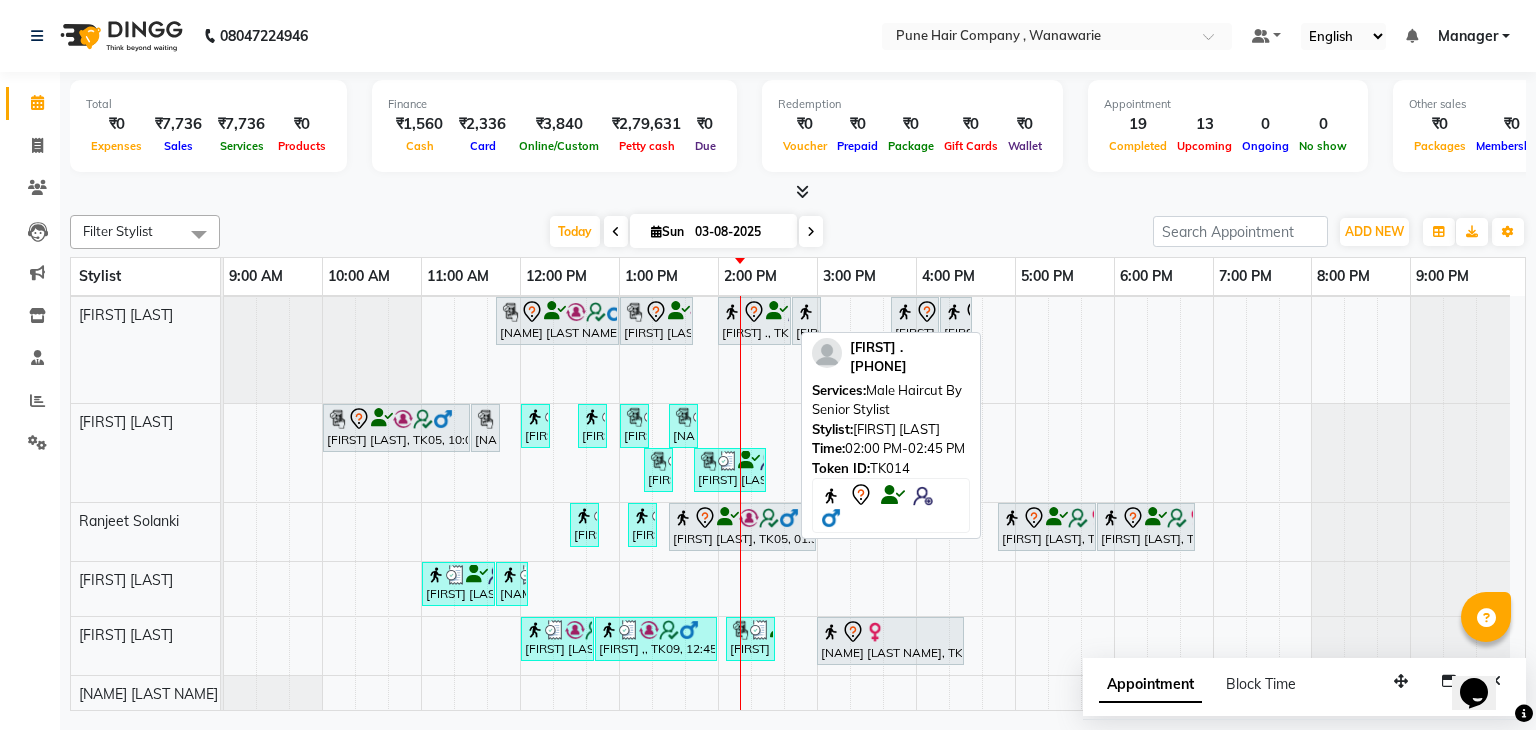 click 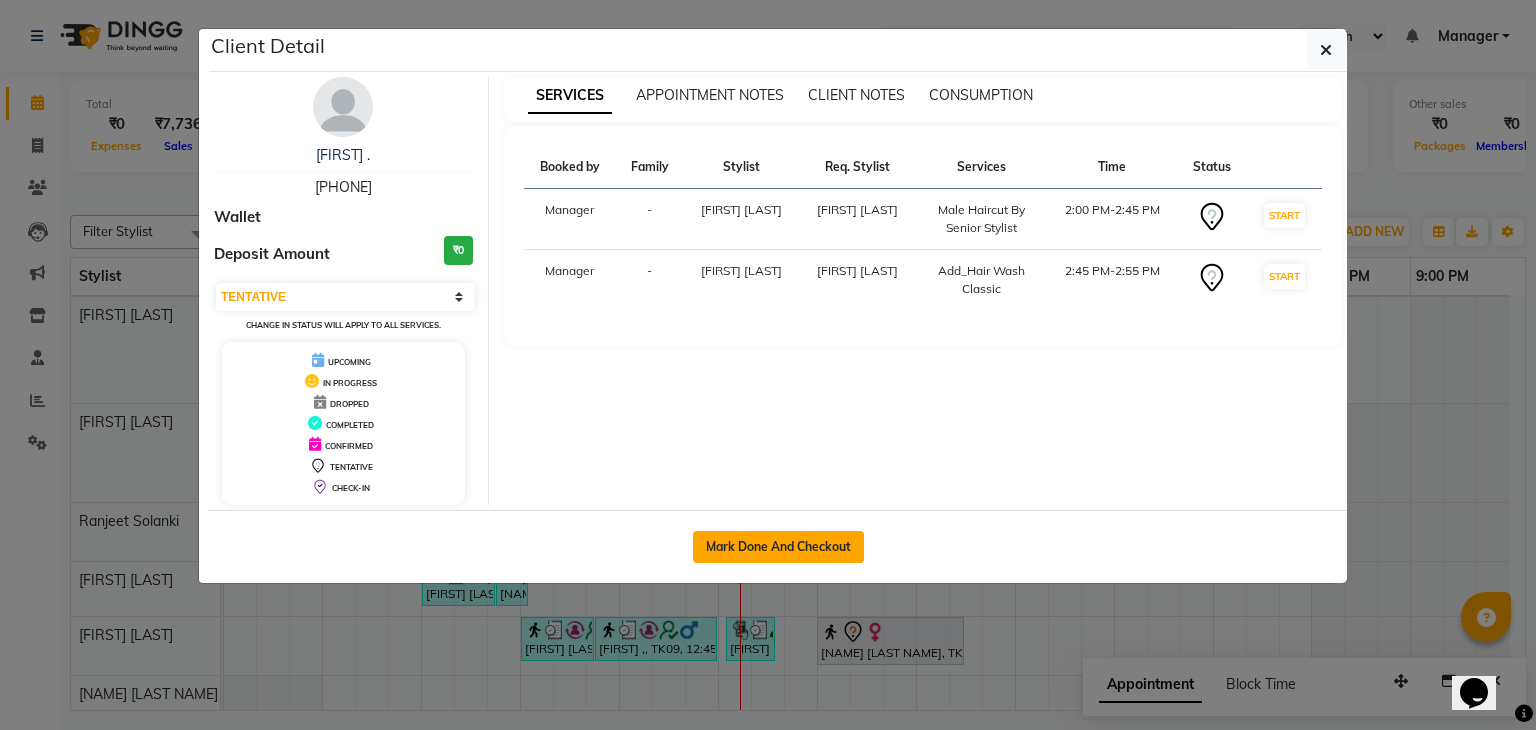 click on "Mark Done And Checkout" 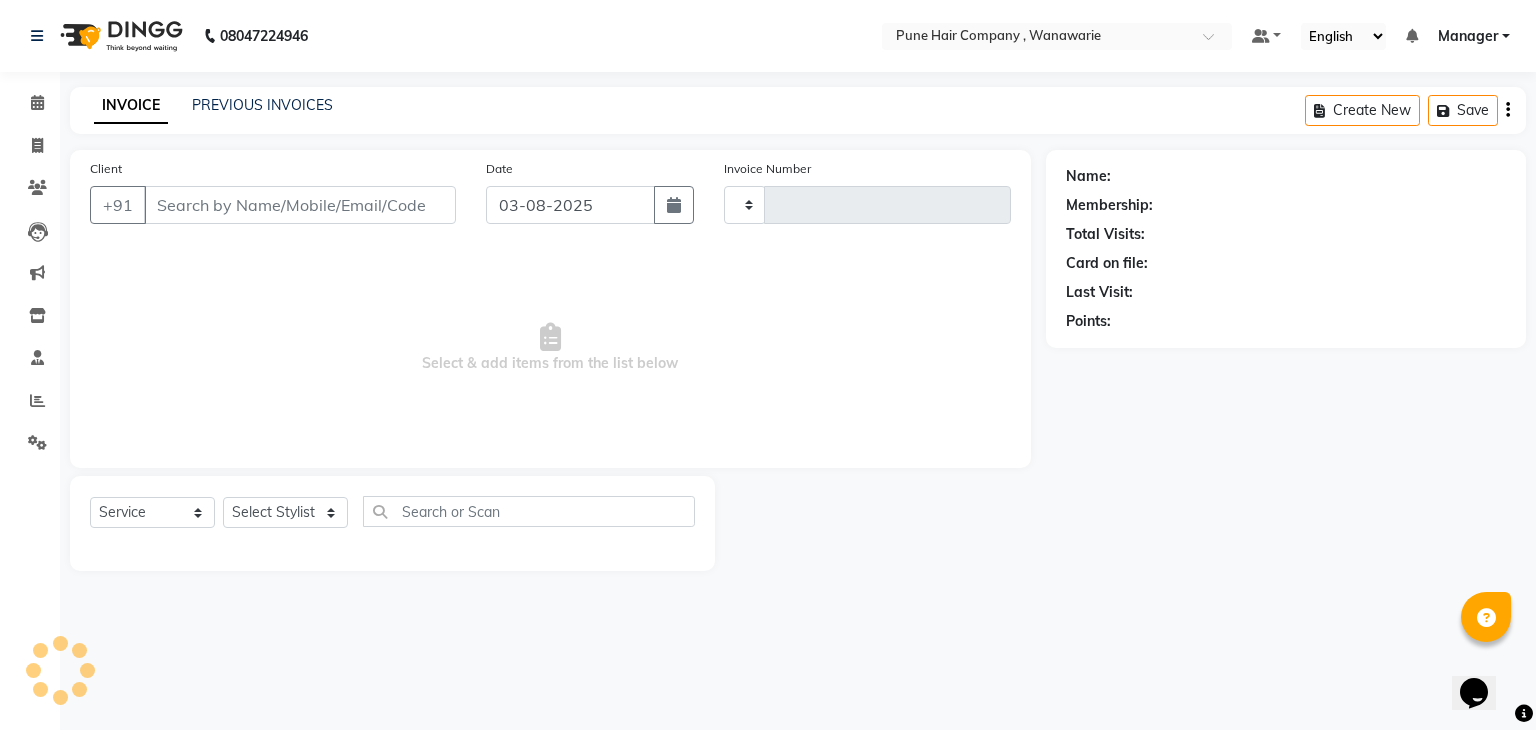 type on "1386" 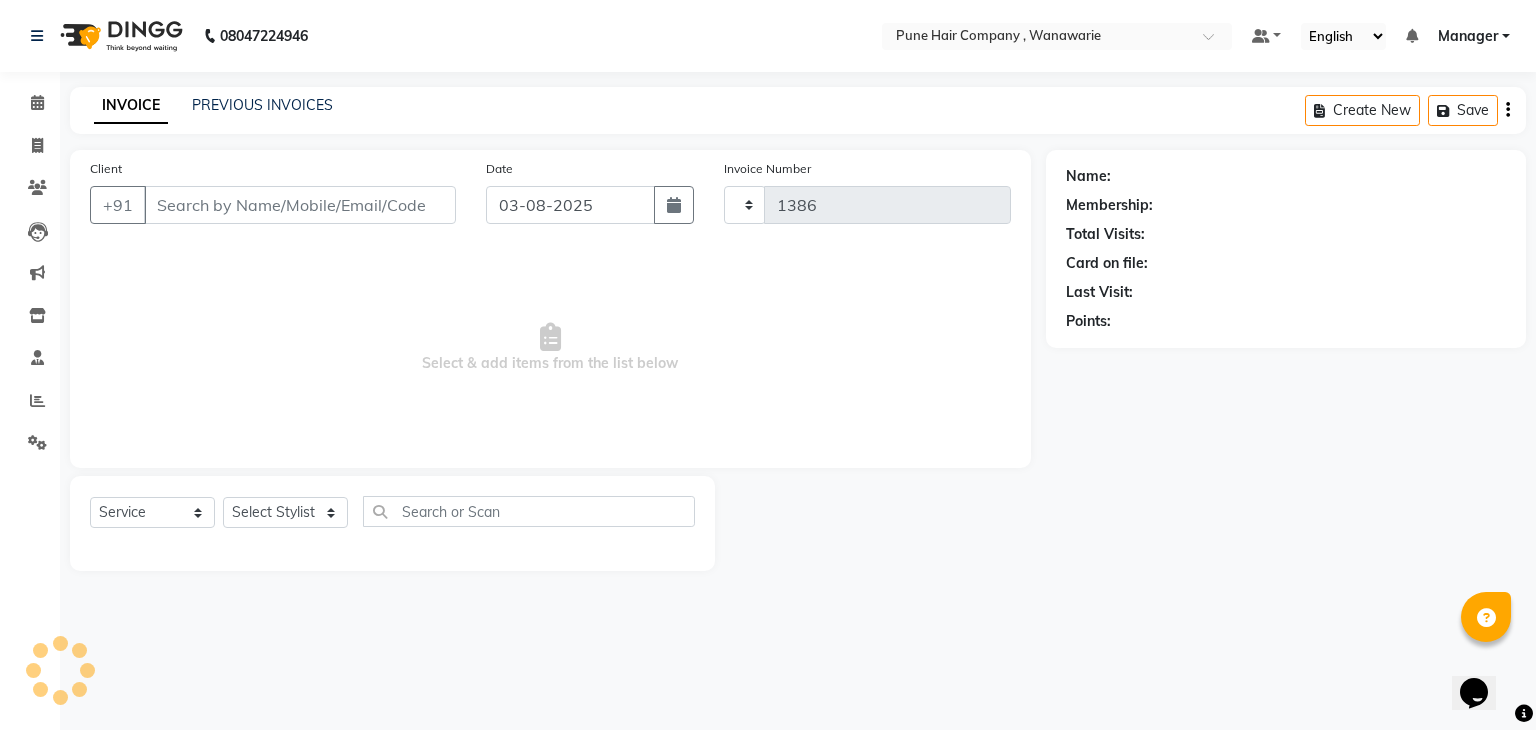 select on "8072" 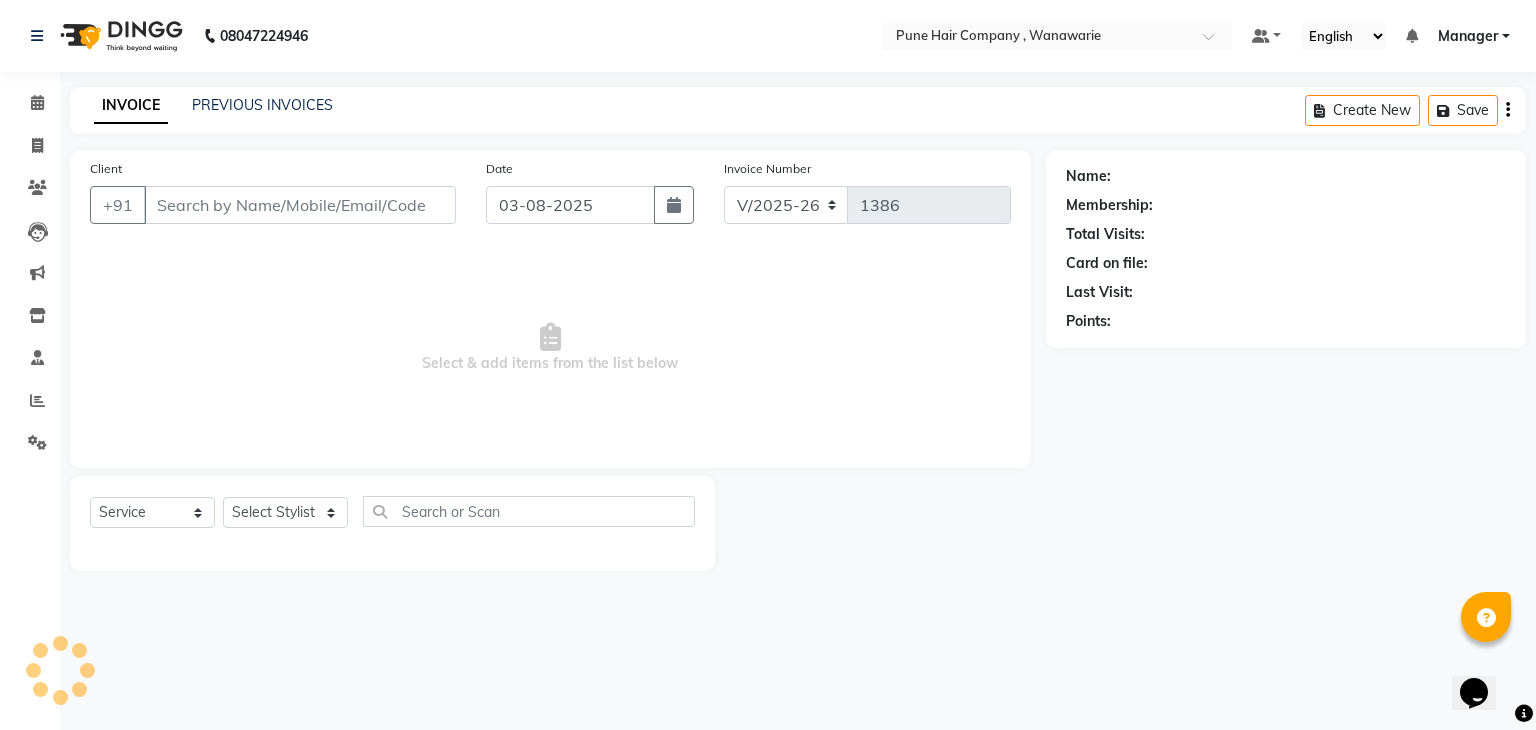 type on "9049677890" 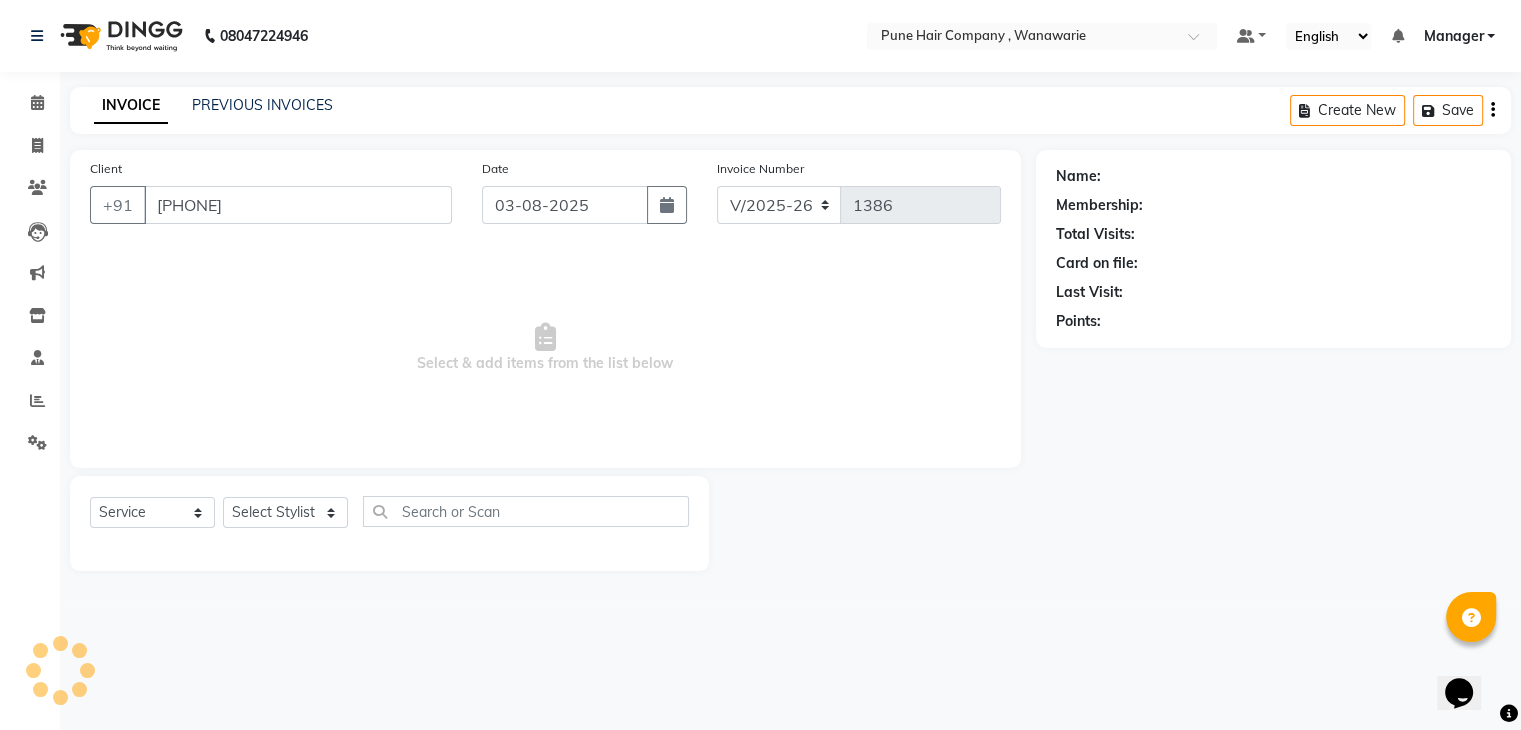 select on "74578" 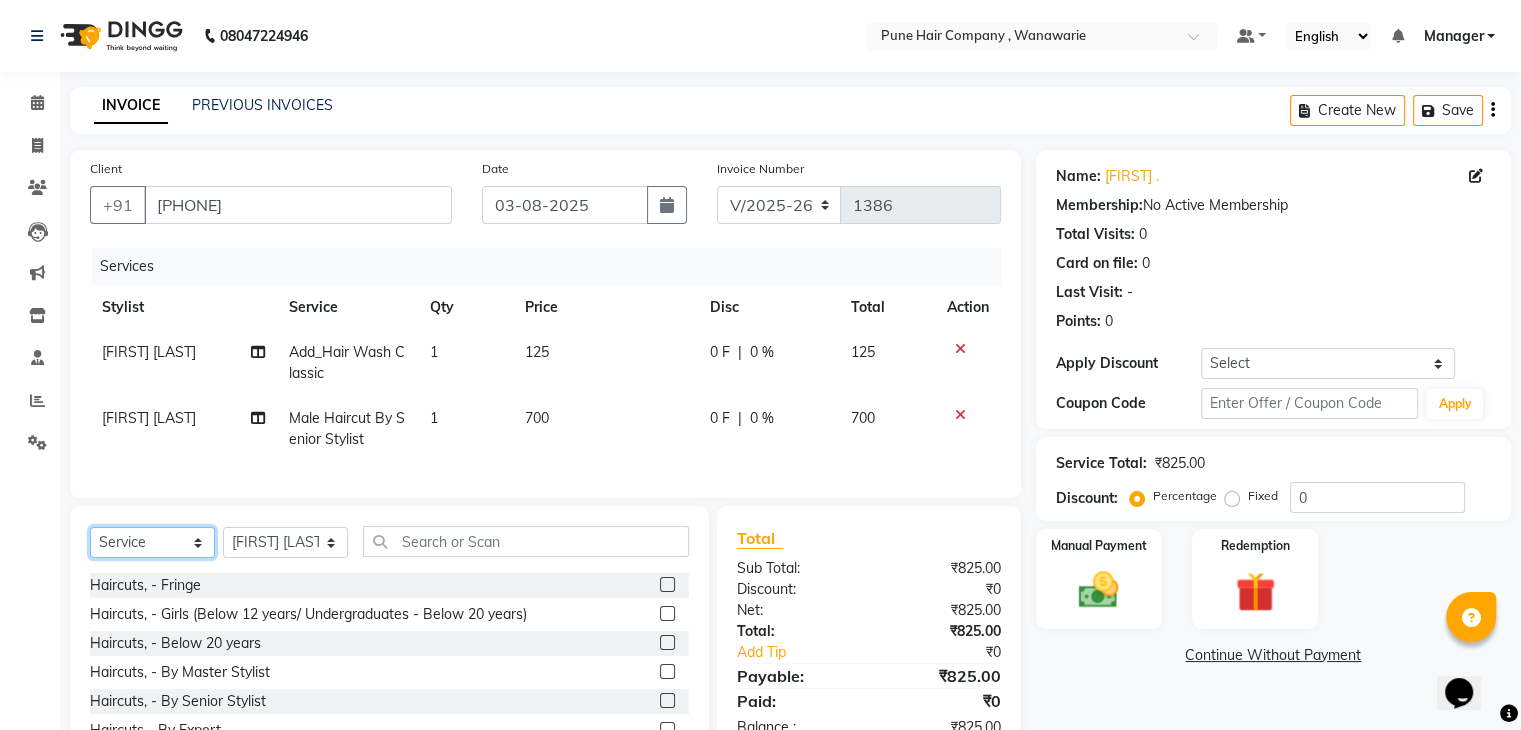 click on "Select  Service  Product  Membership  Package Voucher Prepaid Gift Card" 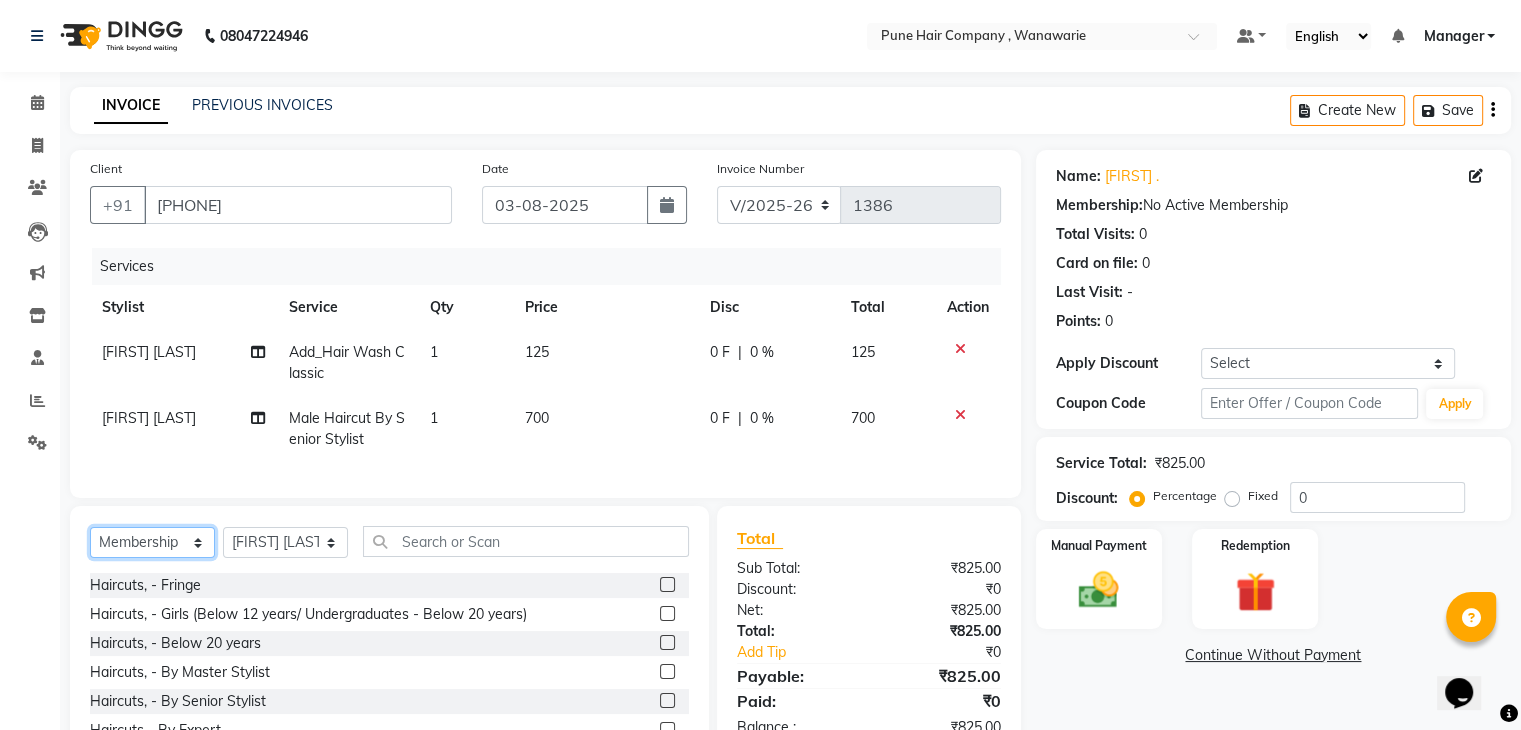 click on "Select  Service  Product  Membership  Package Voucher Prepaid Gift Card" 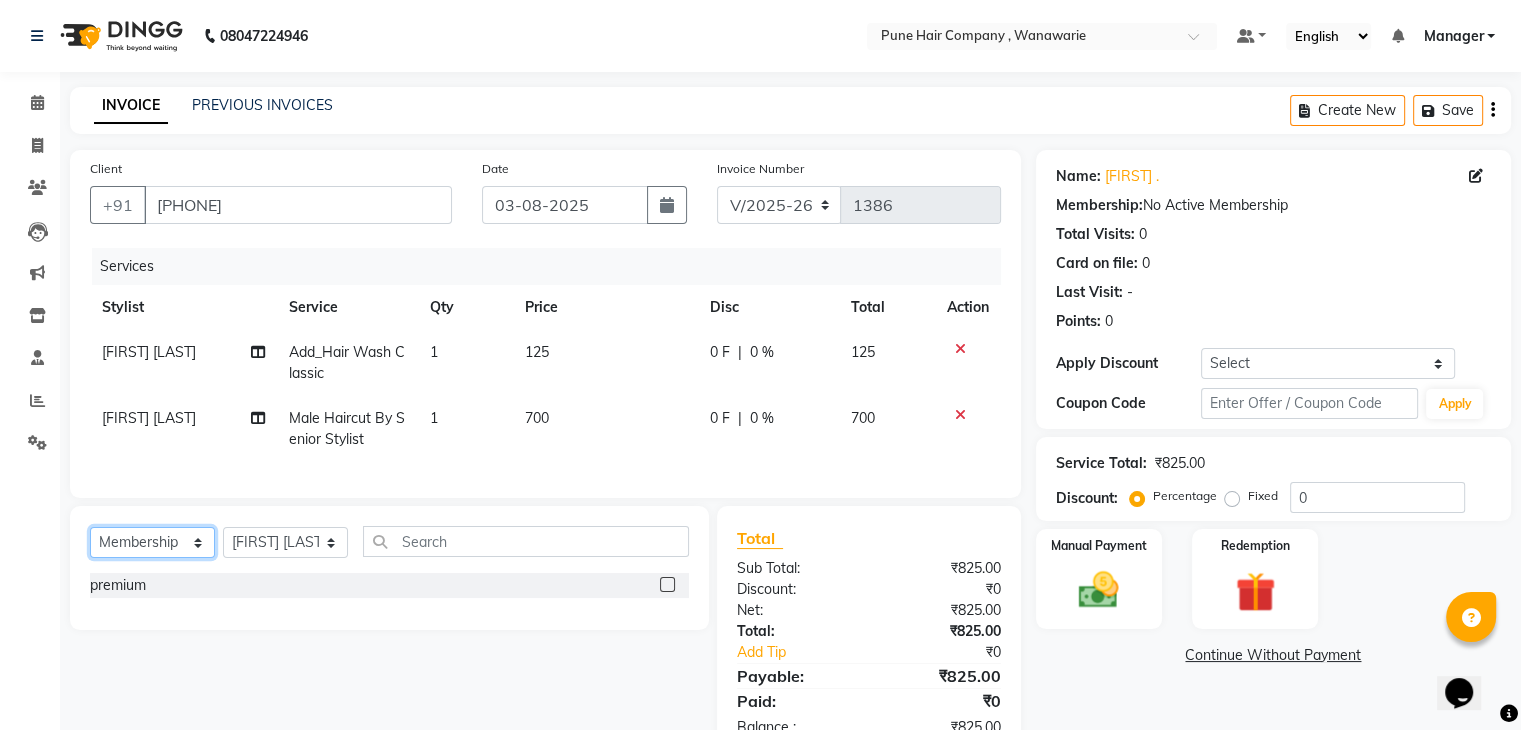 scroll, scrollTop: 74, scrollLeft: 0, axis: vertical 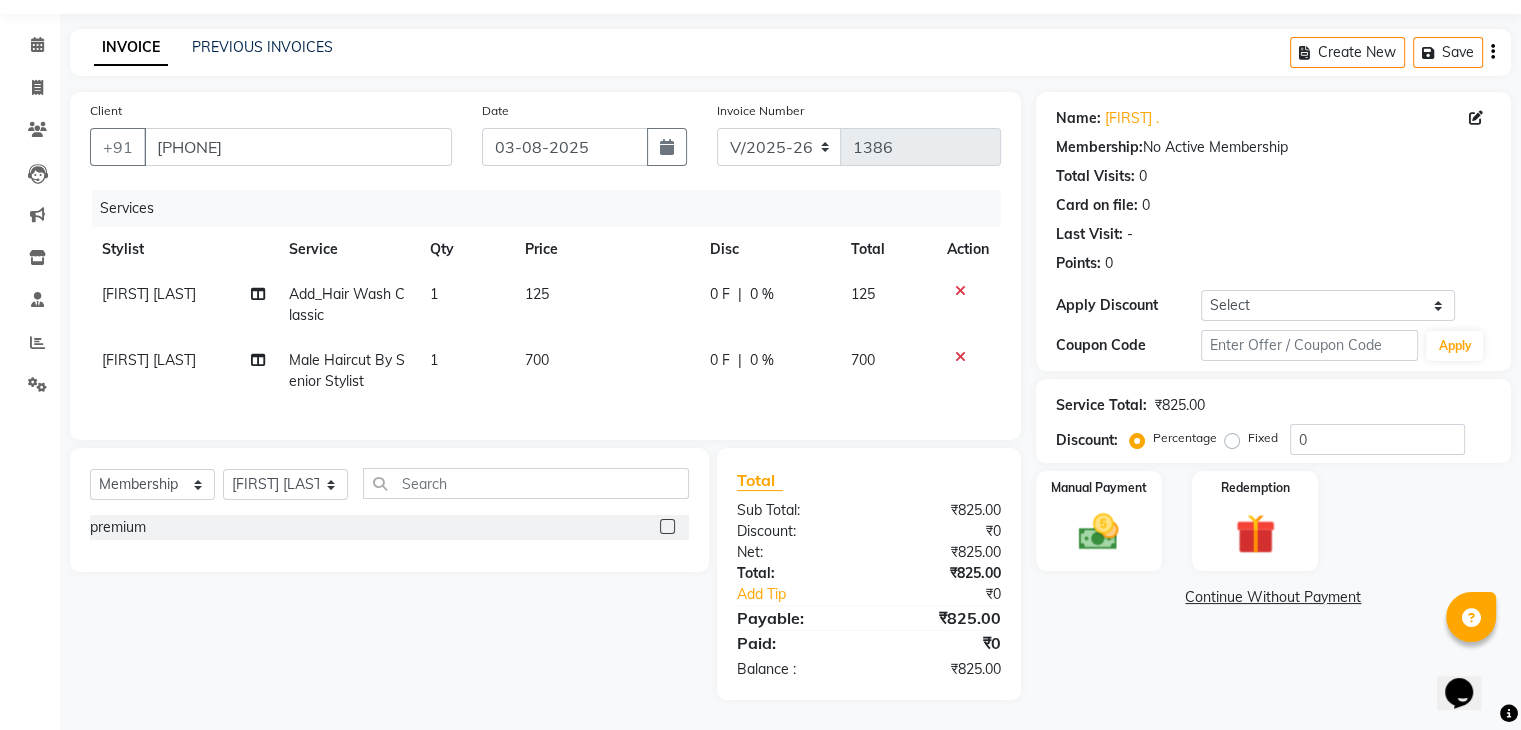 click 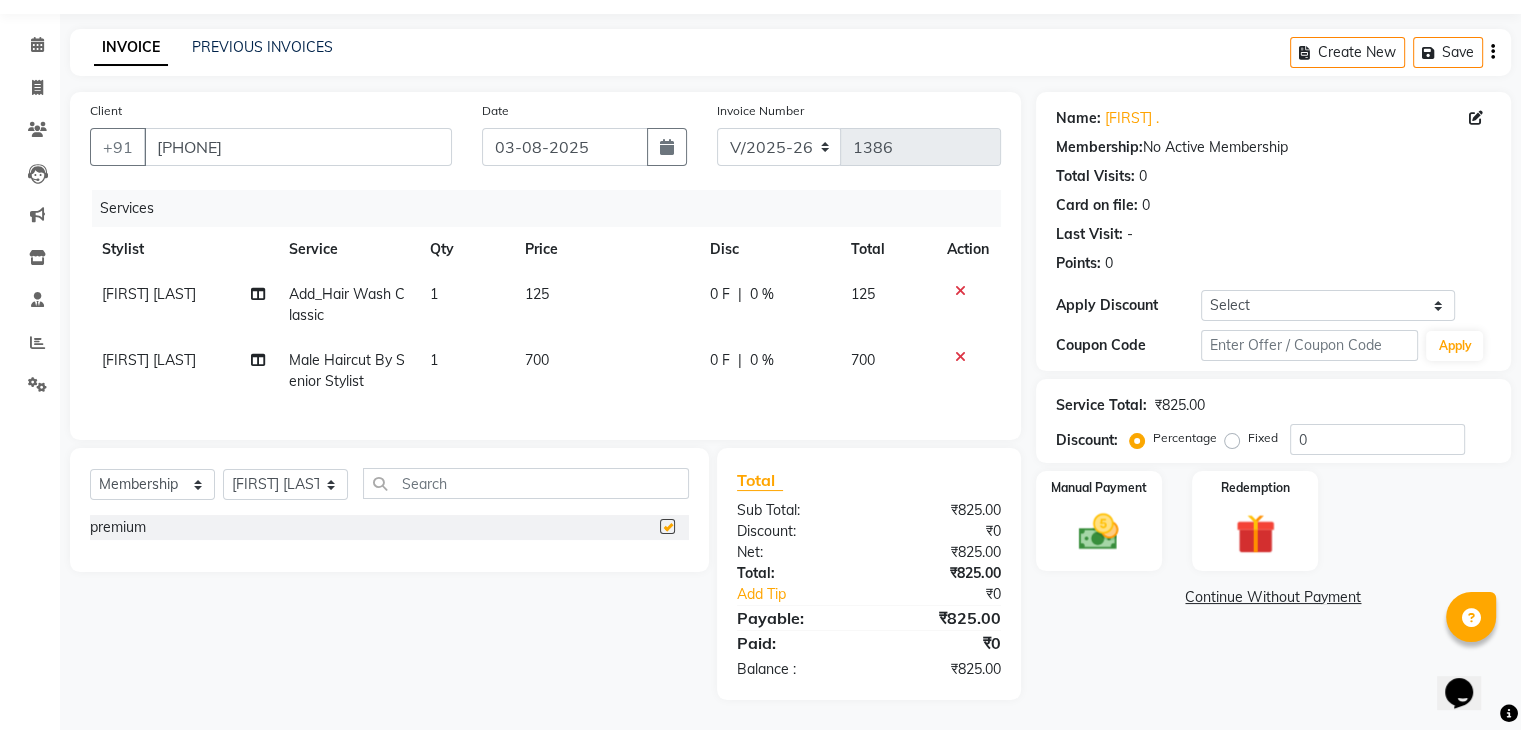 select on "select" 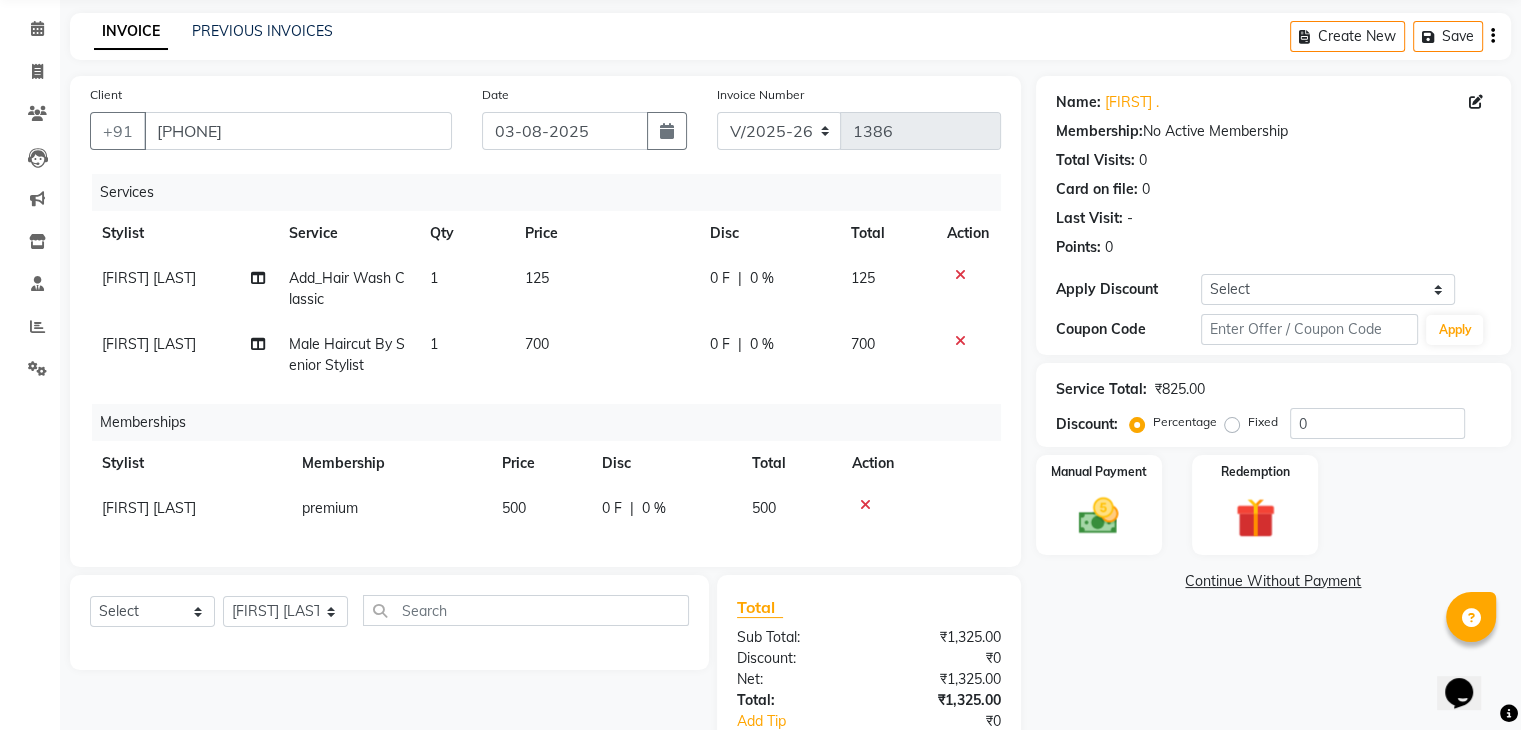 click on "0 F | 0 %" 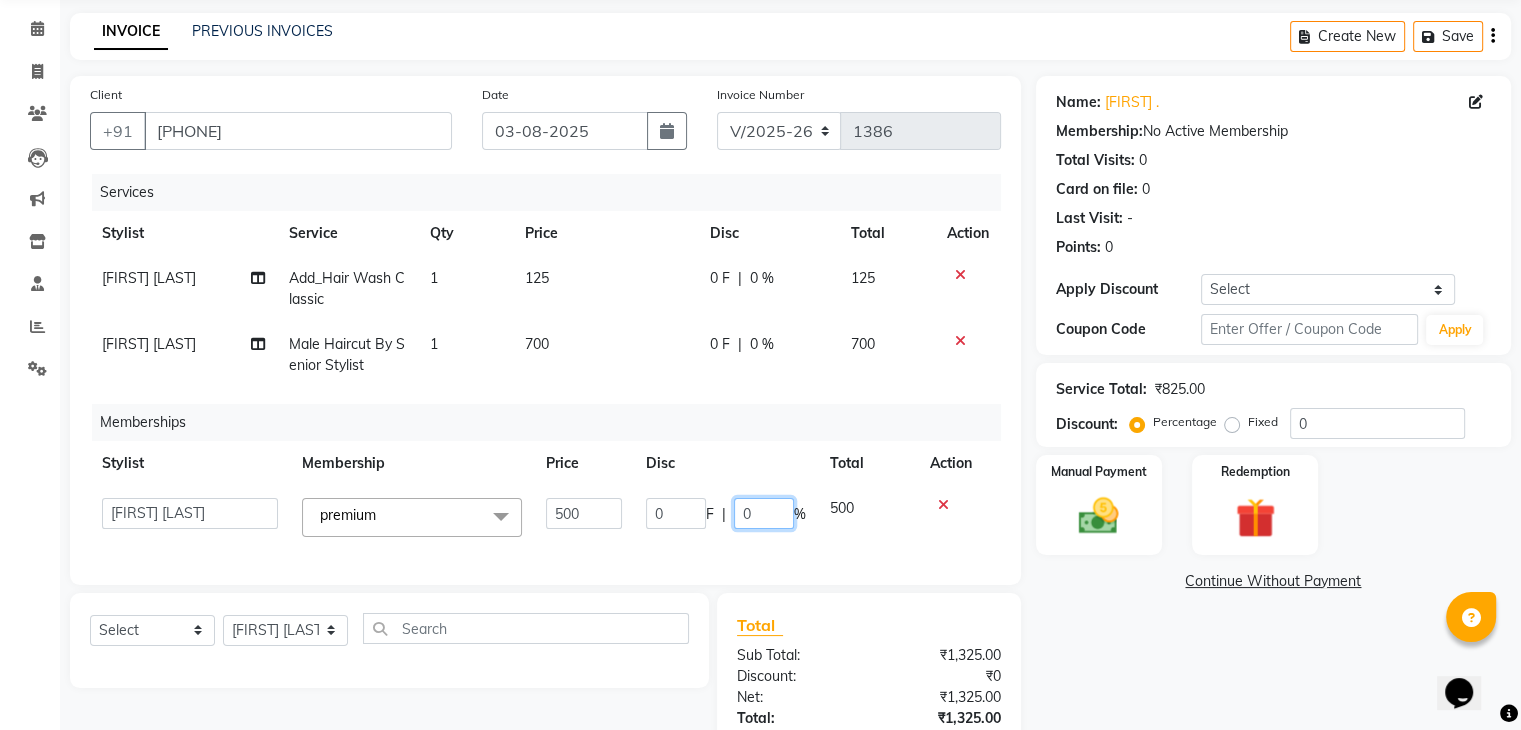 click on "0" 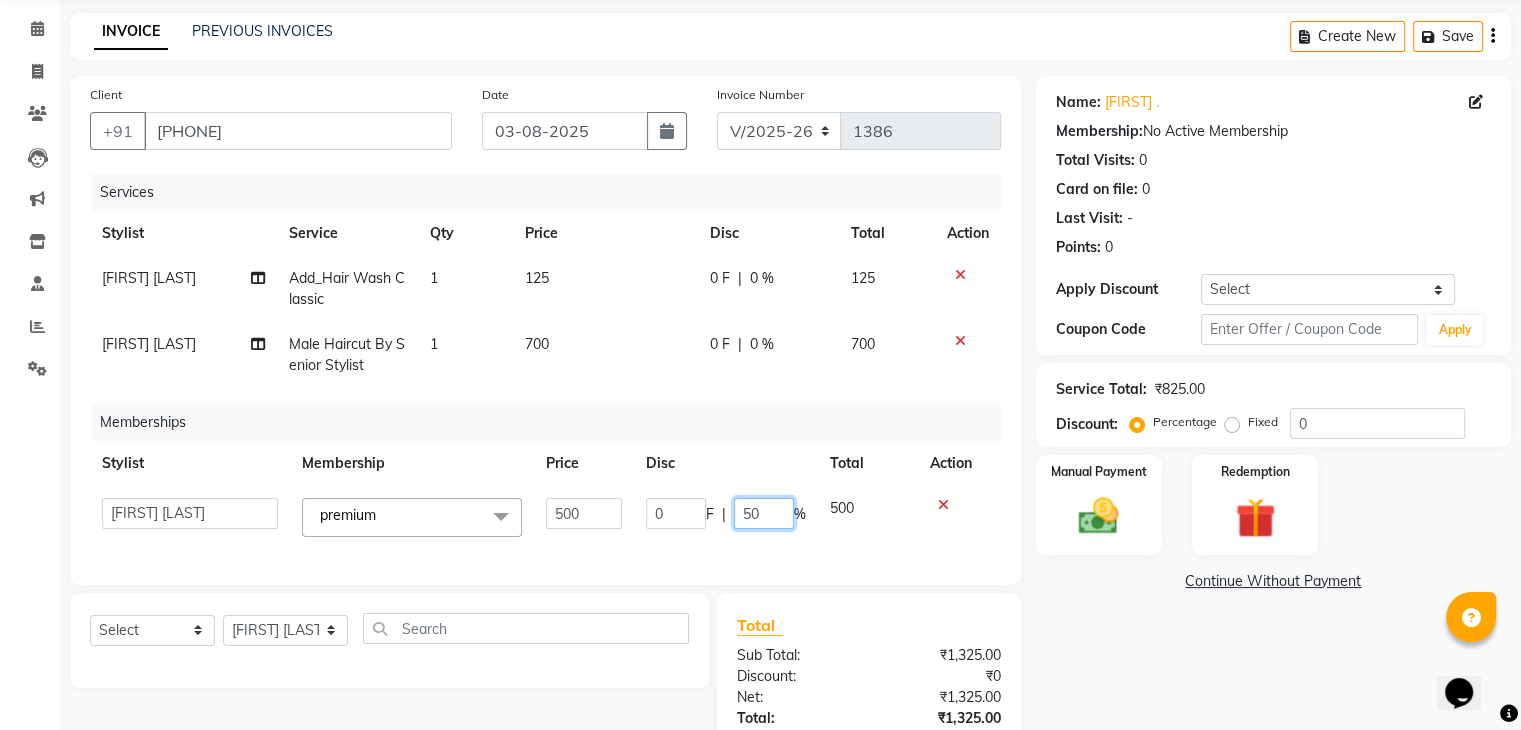 type on "500" 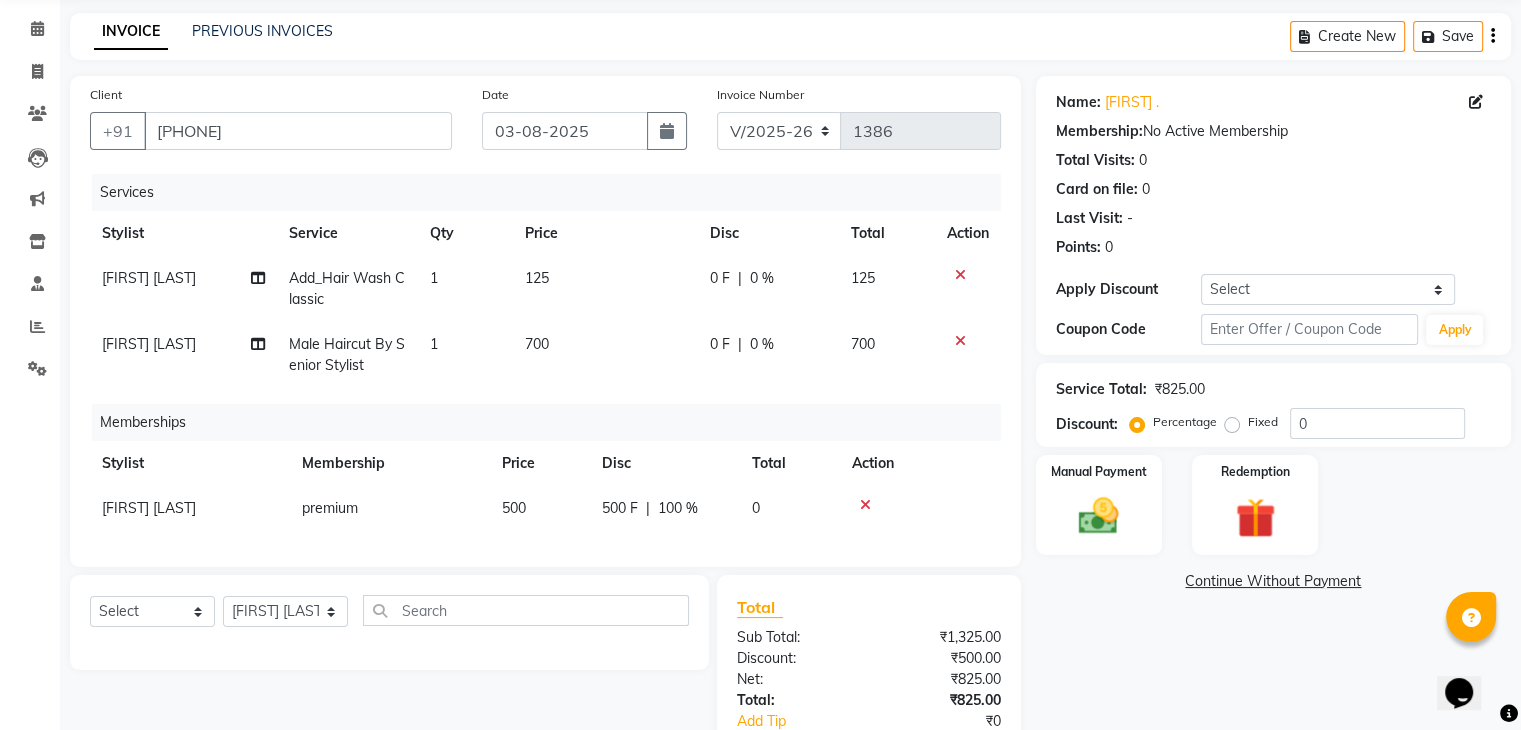 click on "Services Stylist Service Qty Price Disc Total Action Faisal shaikh Add_Hair Wash Classic 1 125 0 F | 0 % 125 Faisal shaikh Male Haircut By Senior Stylist 1 700 0 F | 0 % 700 Memberships Stylist Membership Price Disc Total Action Faisal shaikh premium  500 500 F | 100 % 0" 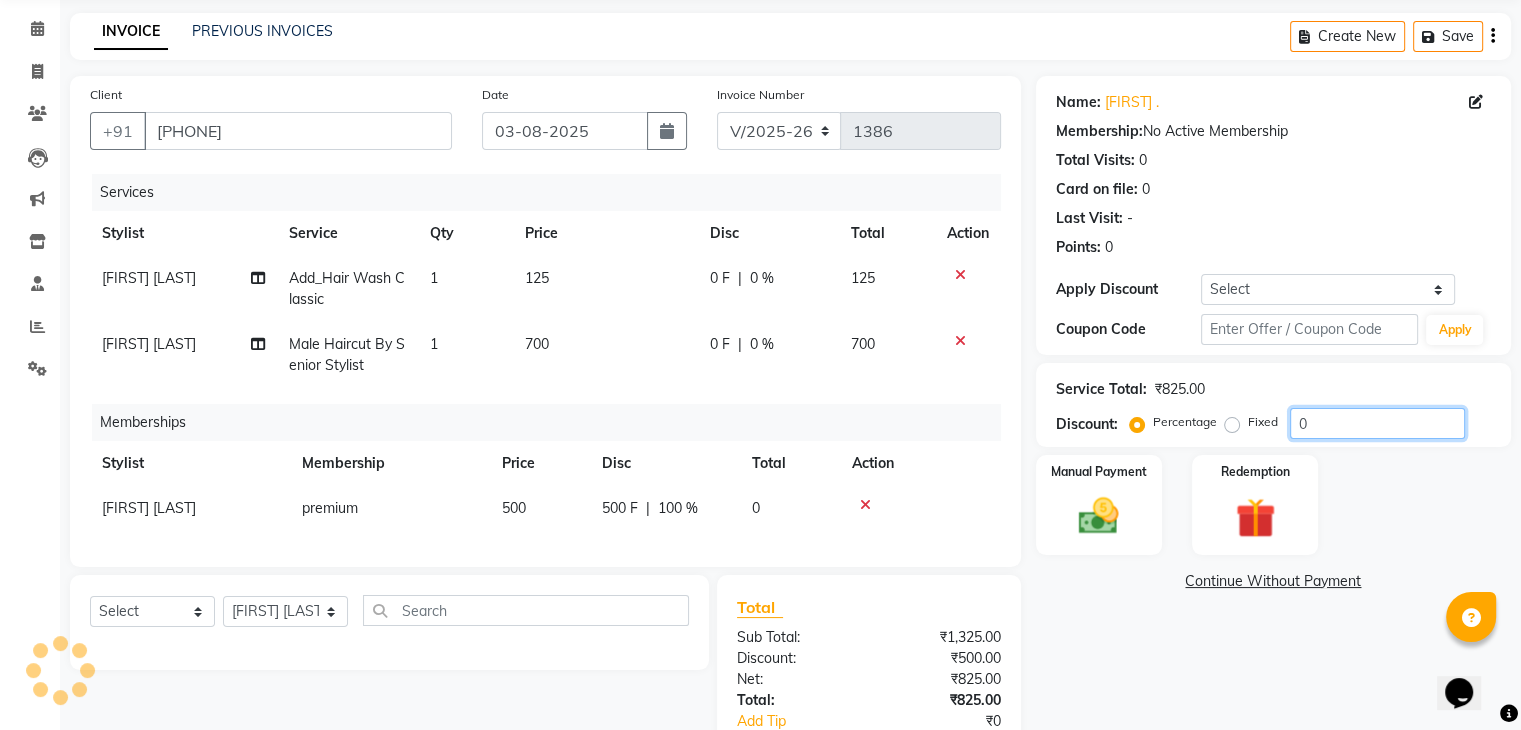 click on "0" 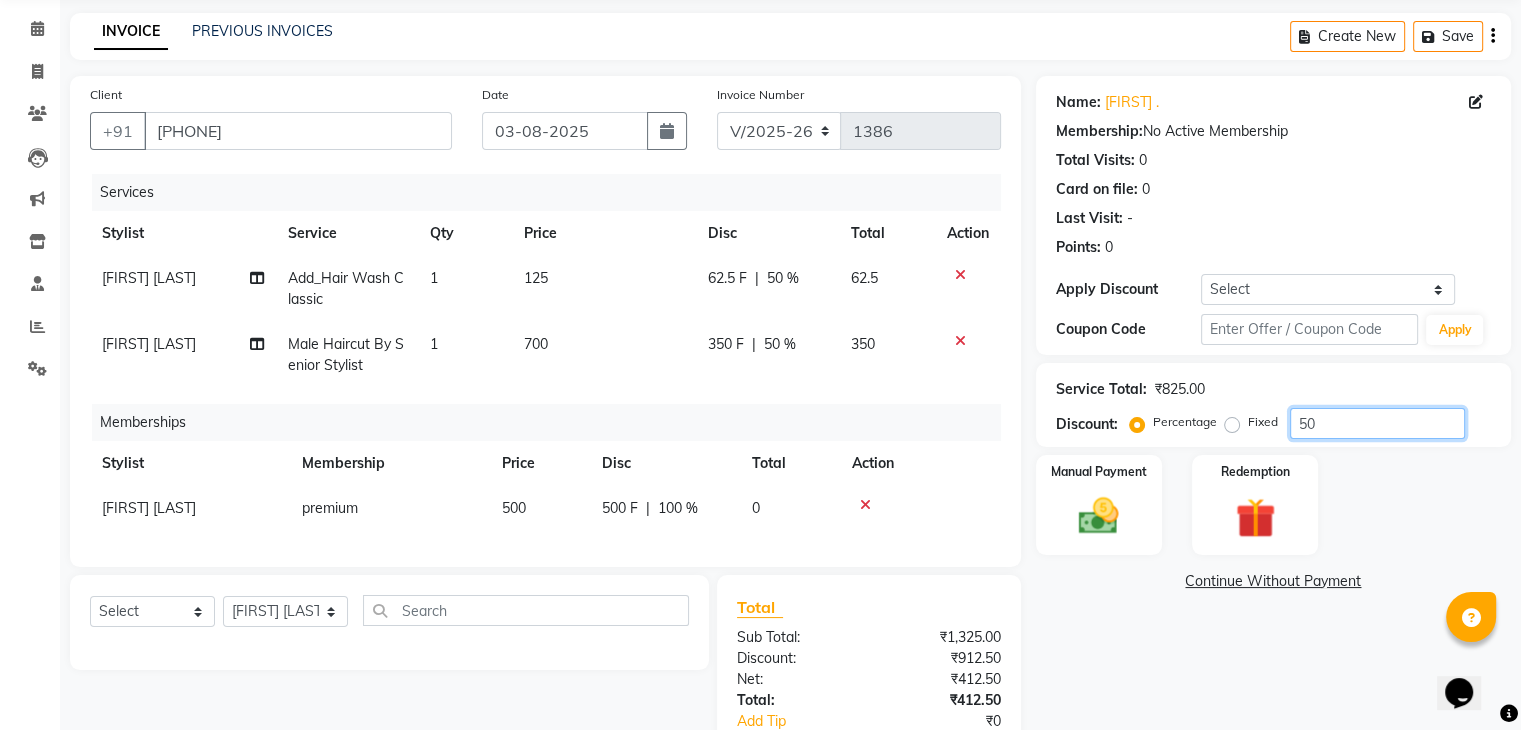 scroll, scrollTop: 216, scrollLeft: 0, axis: vertical 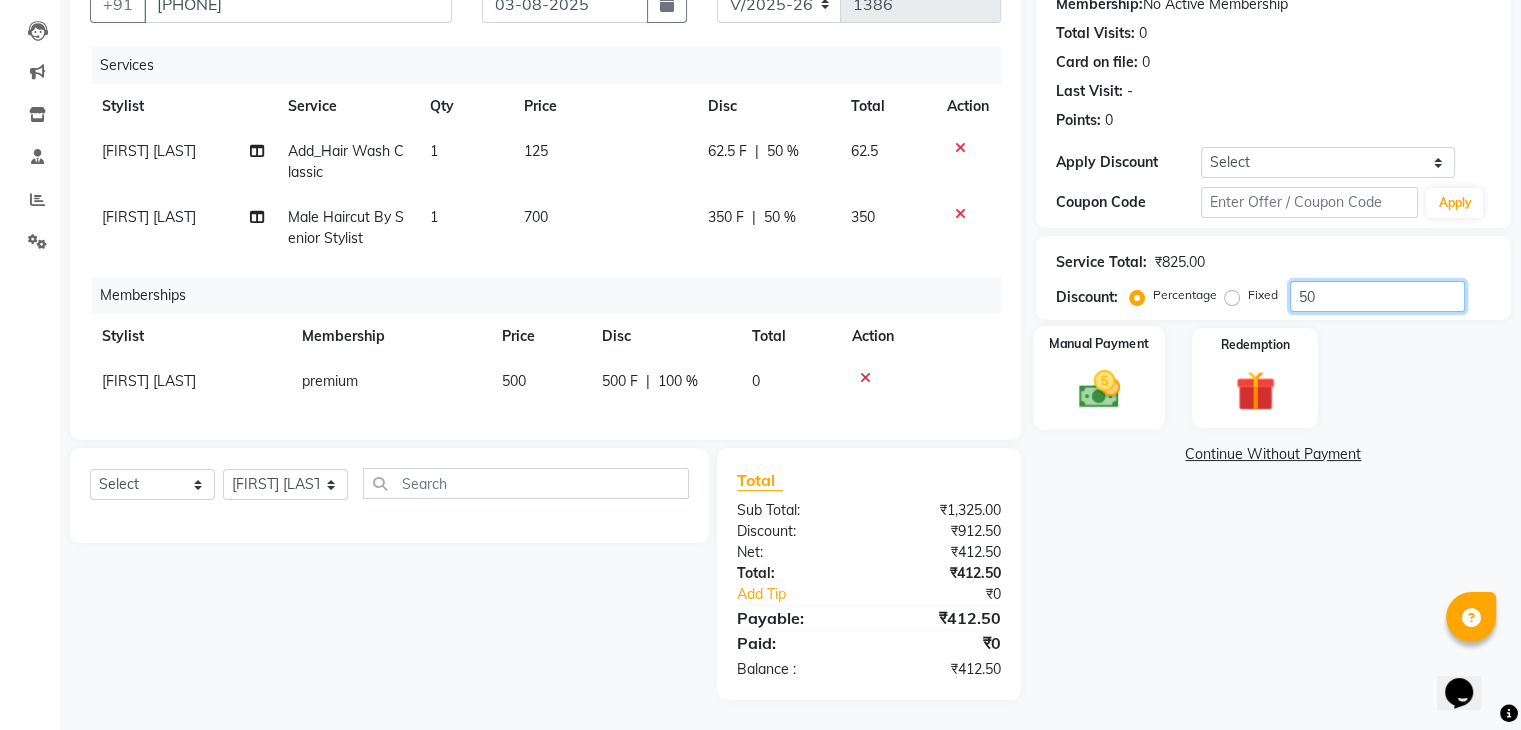 type on "50" 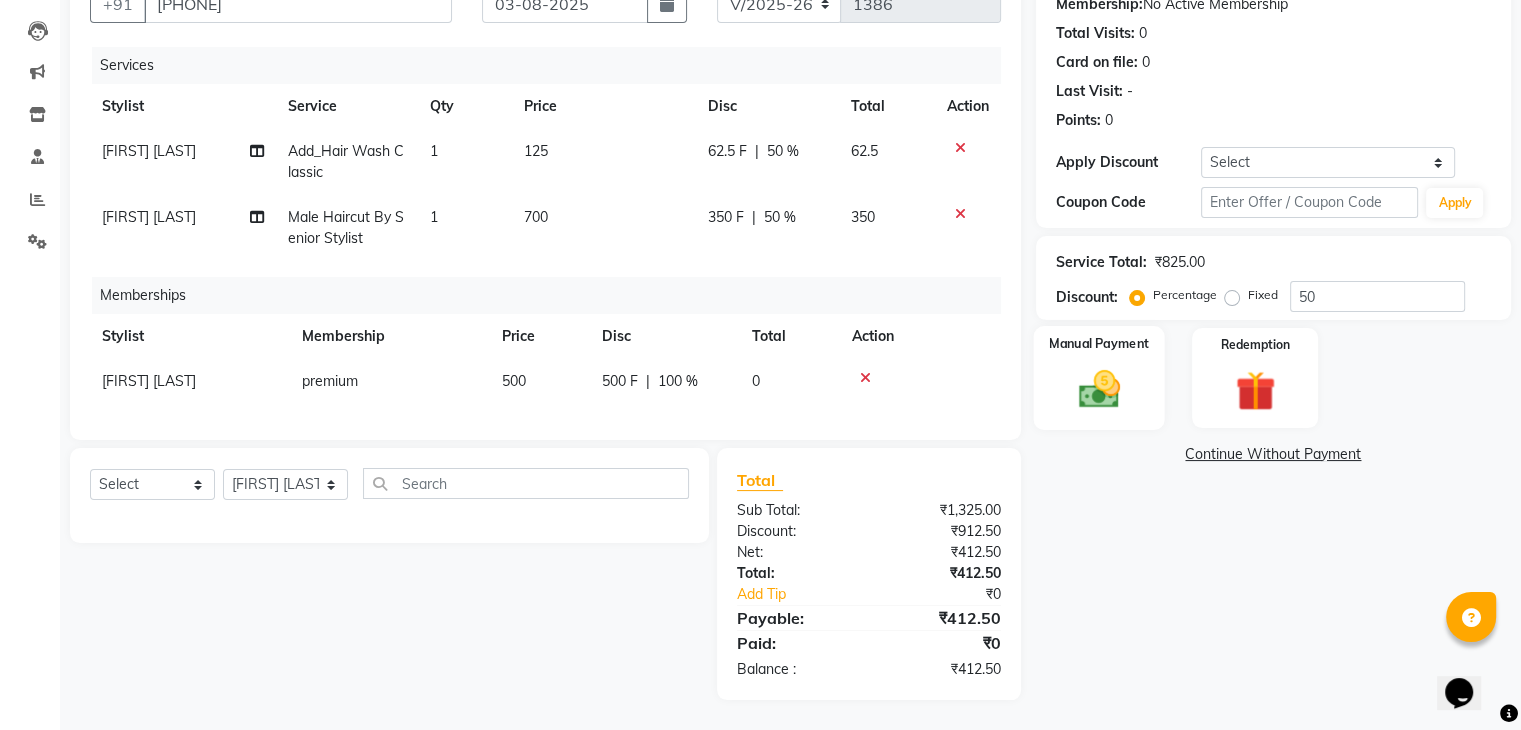 click 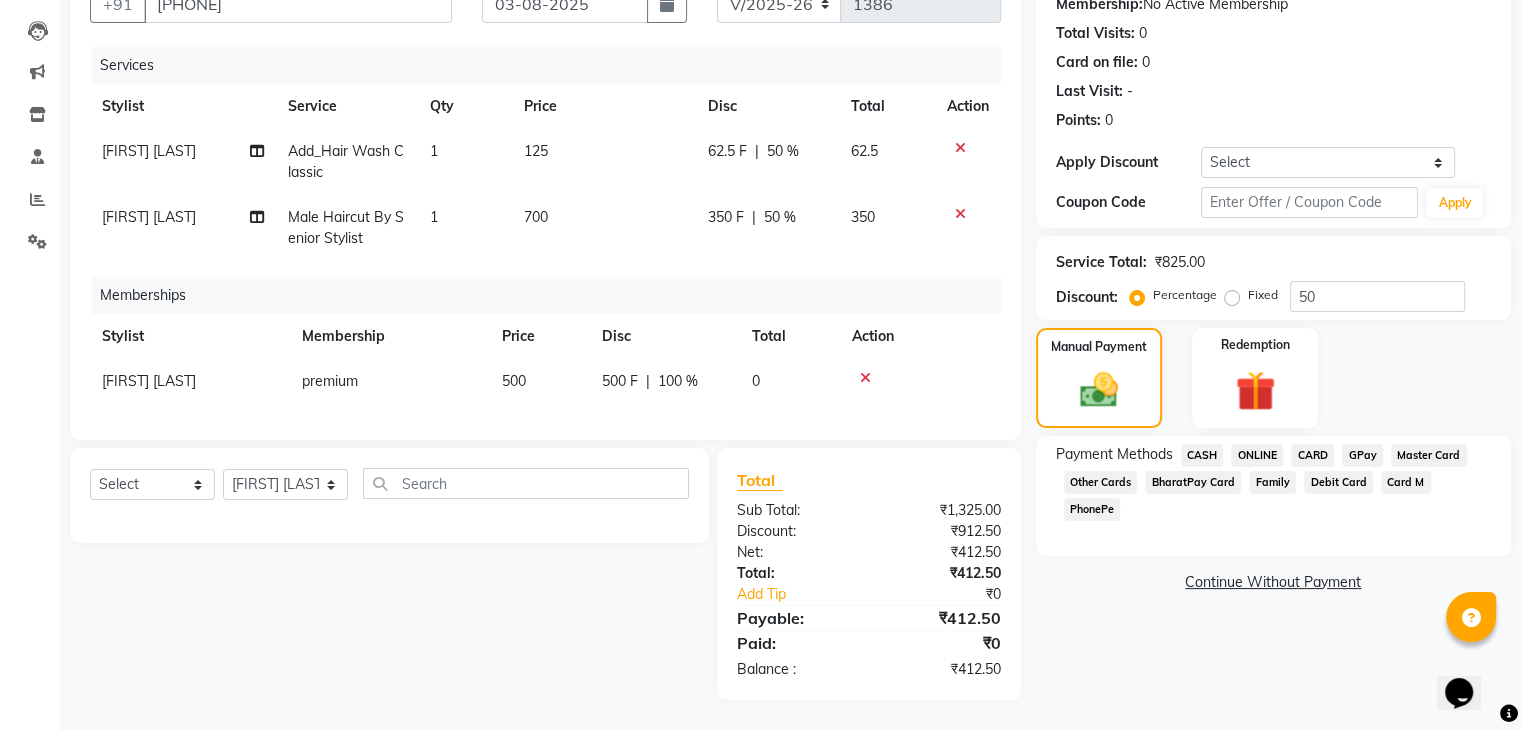 click on "GPay" 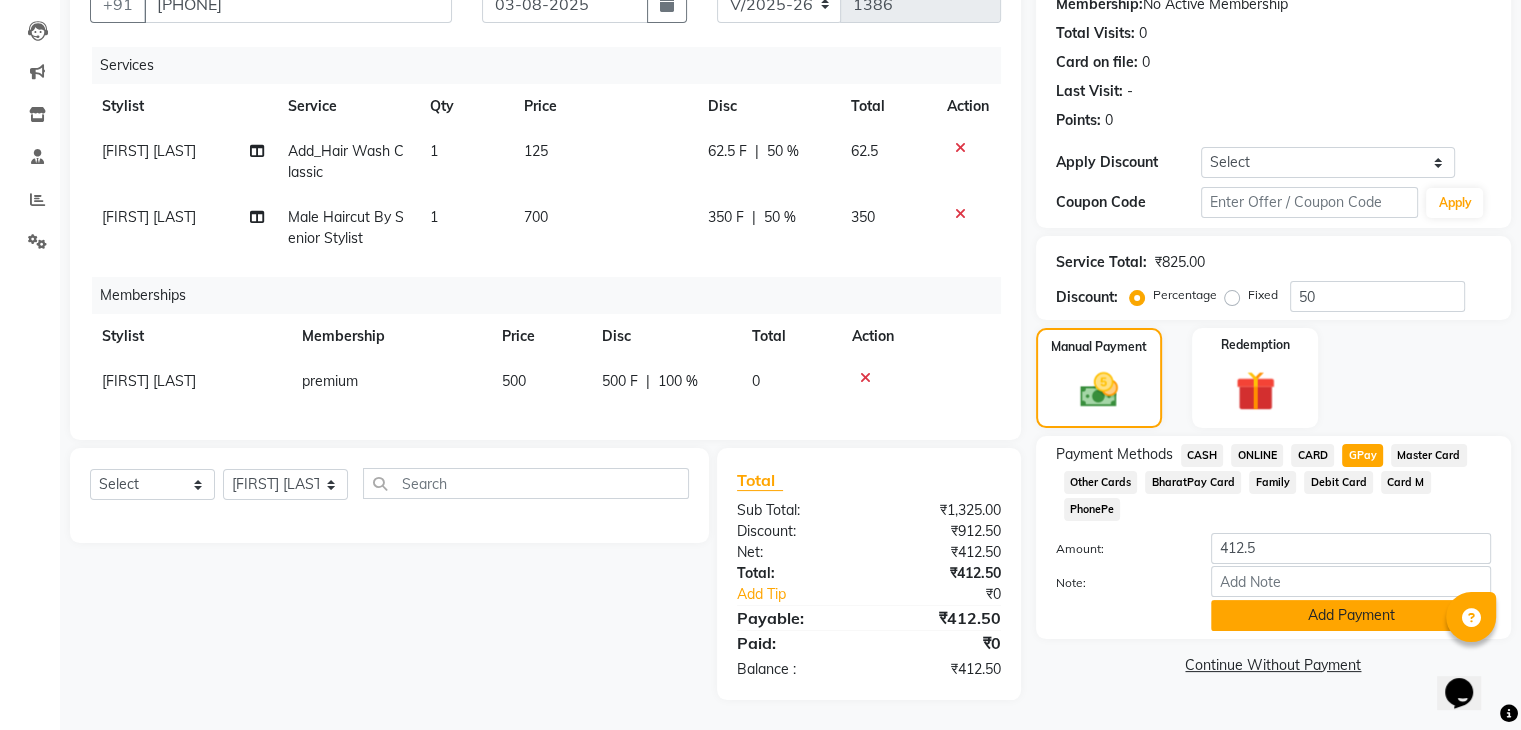click on "Add Payment" 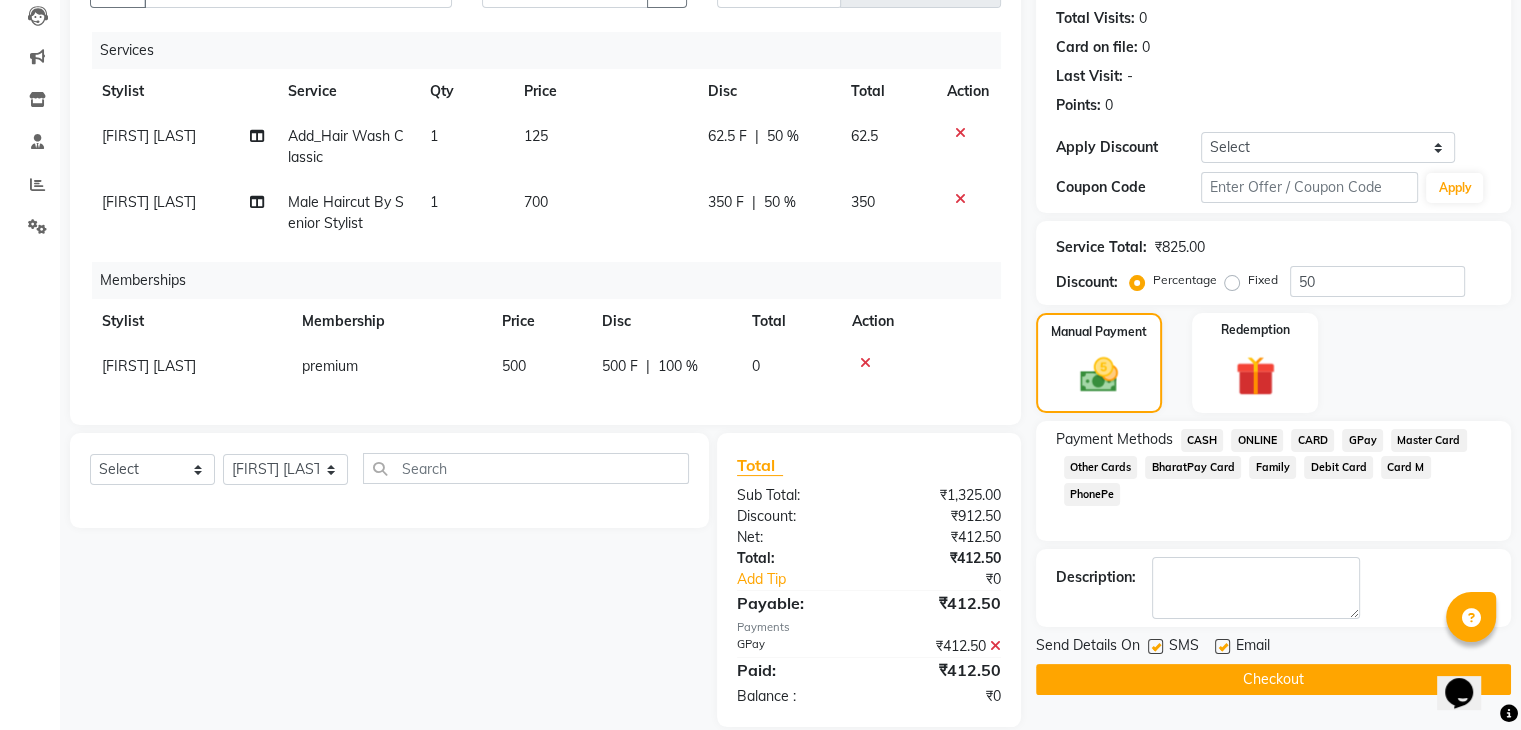 scroll, scrollTop: 259, scrollLeft: 0, axis: vertical 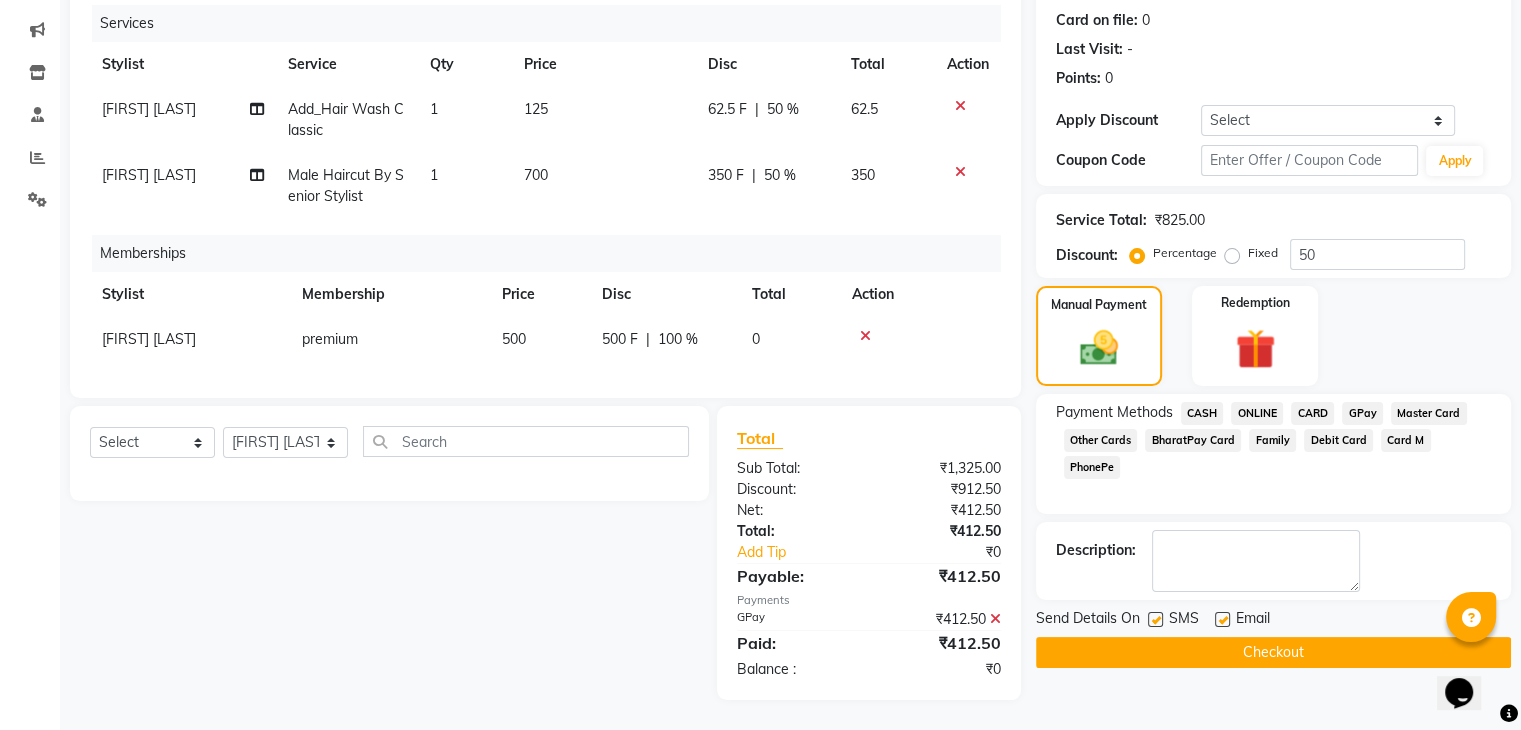 click on "Checkout" 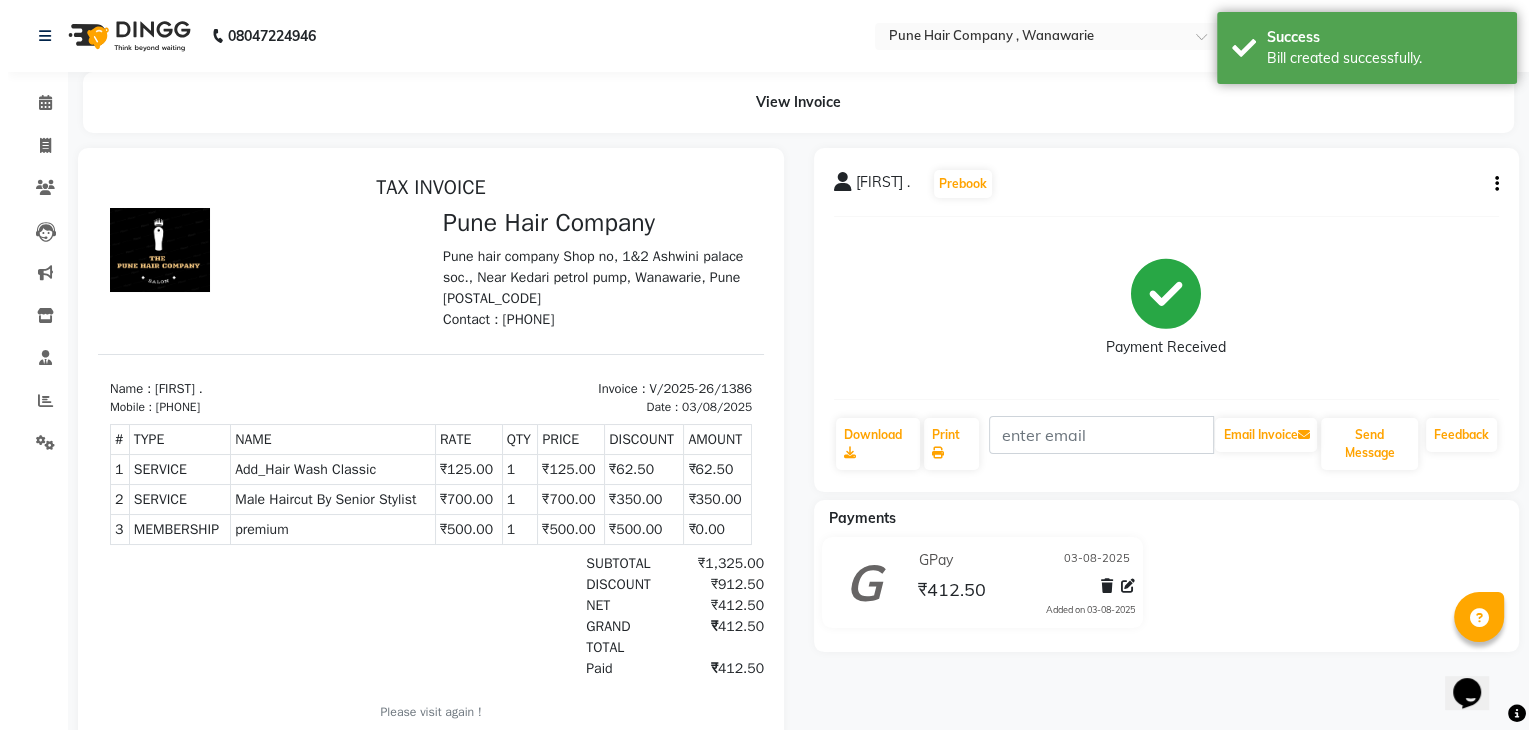 scroll, scrollTop: 0, scrollLeft: 0, axis: both 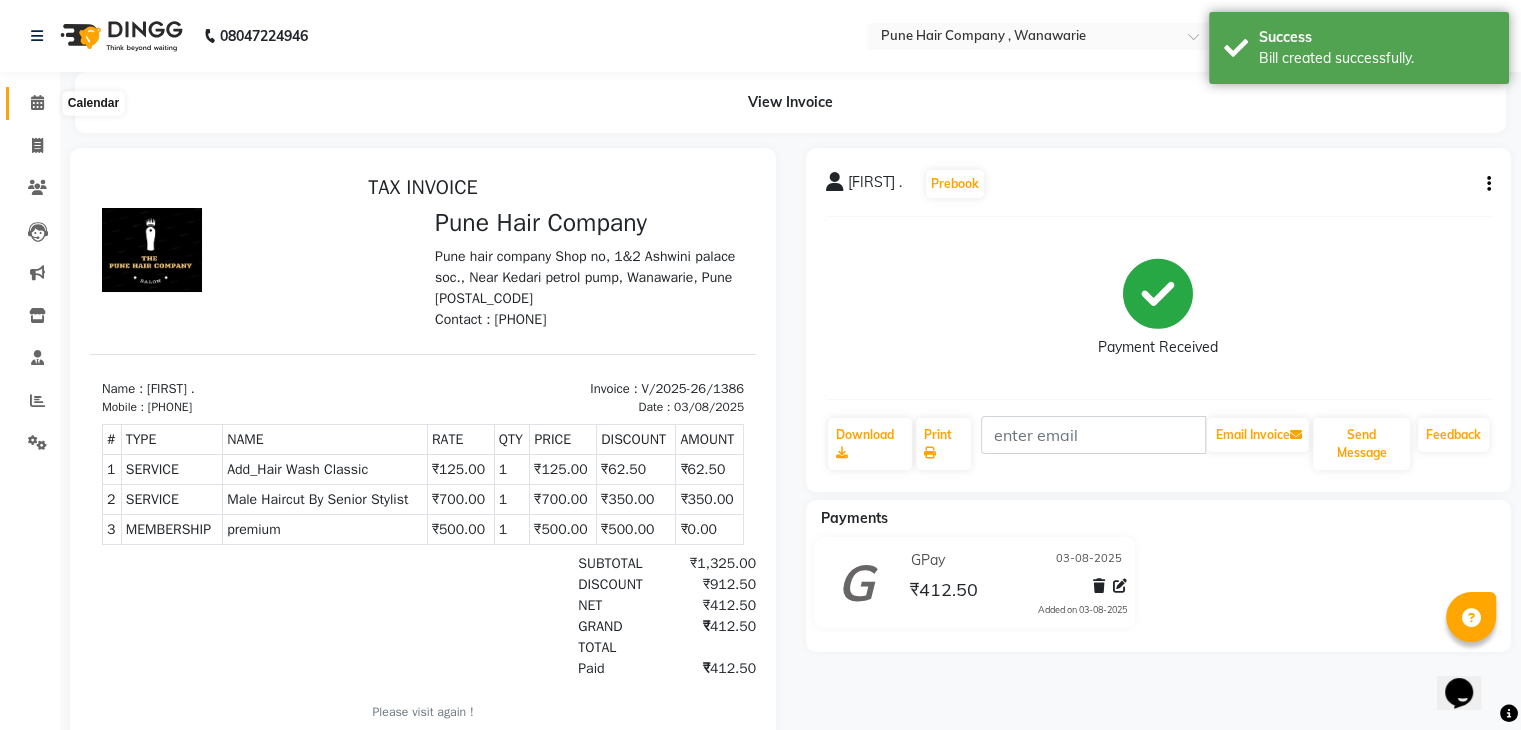 click 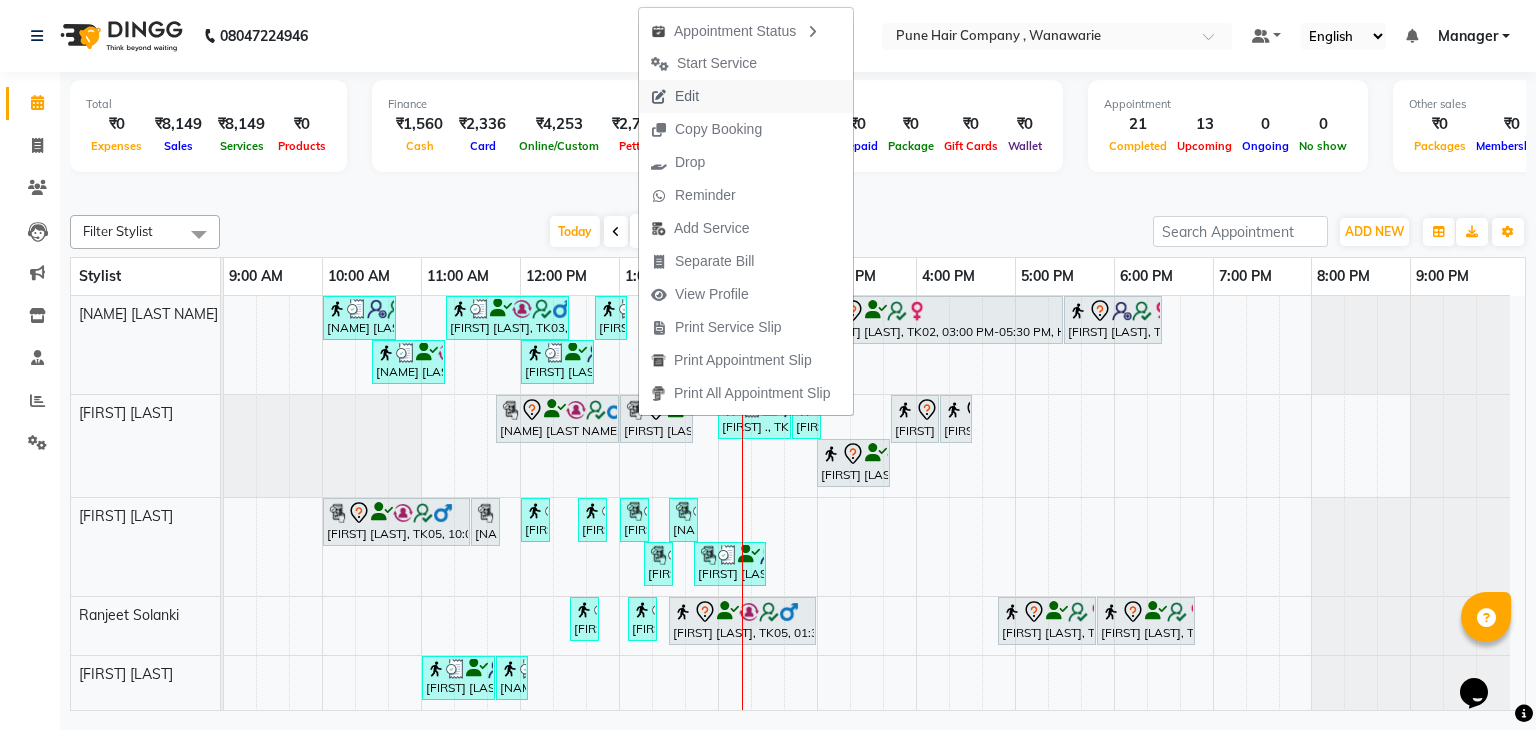 click on "Edit" at bounding box center [687, 96] 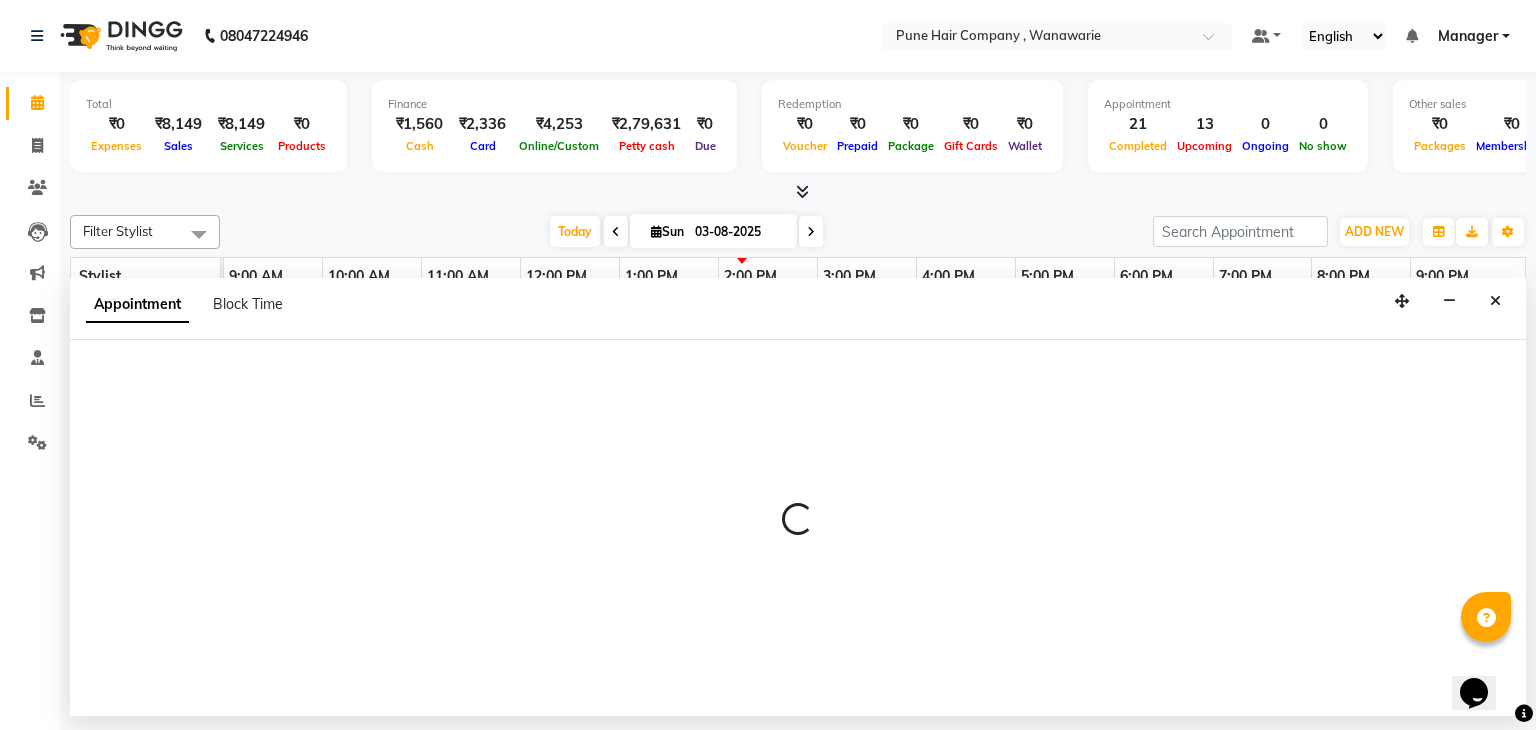 select on "600" 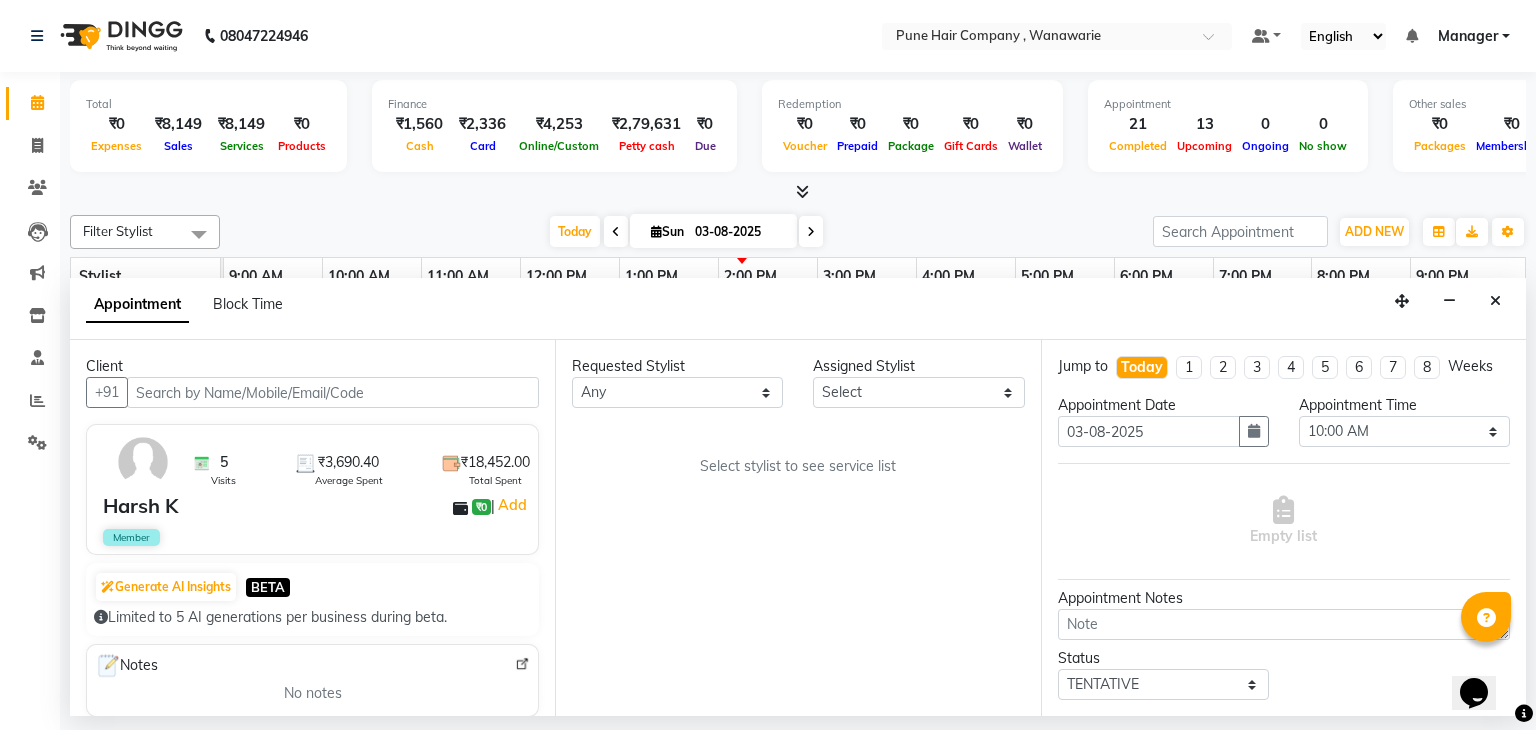select on "74580" 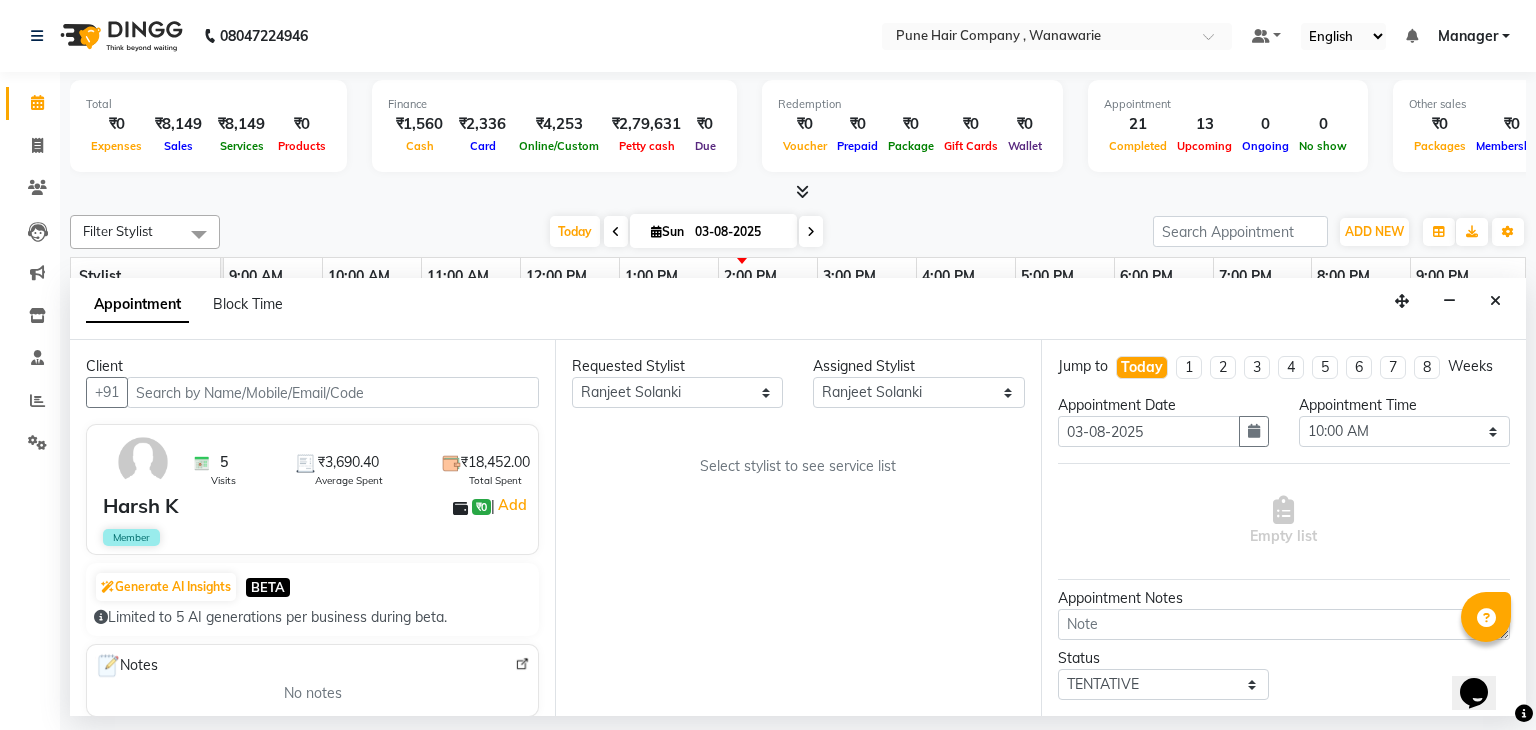 select on "4060" 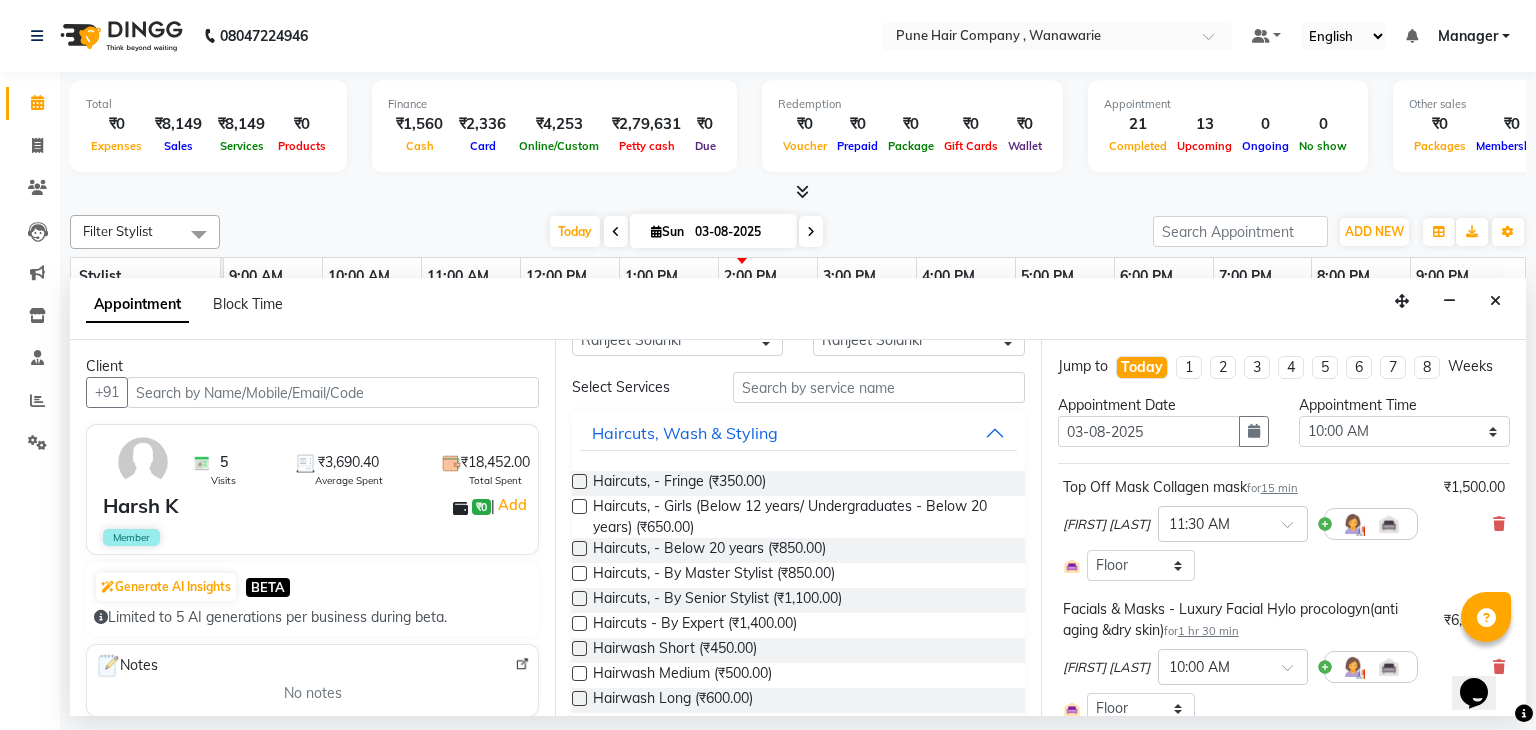 scroll, scrollTop: 52, scrollLeft: 0, axis: vertical 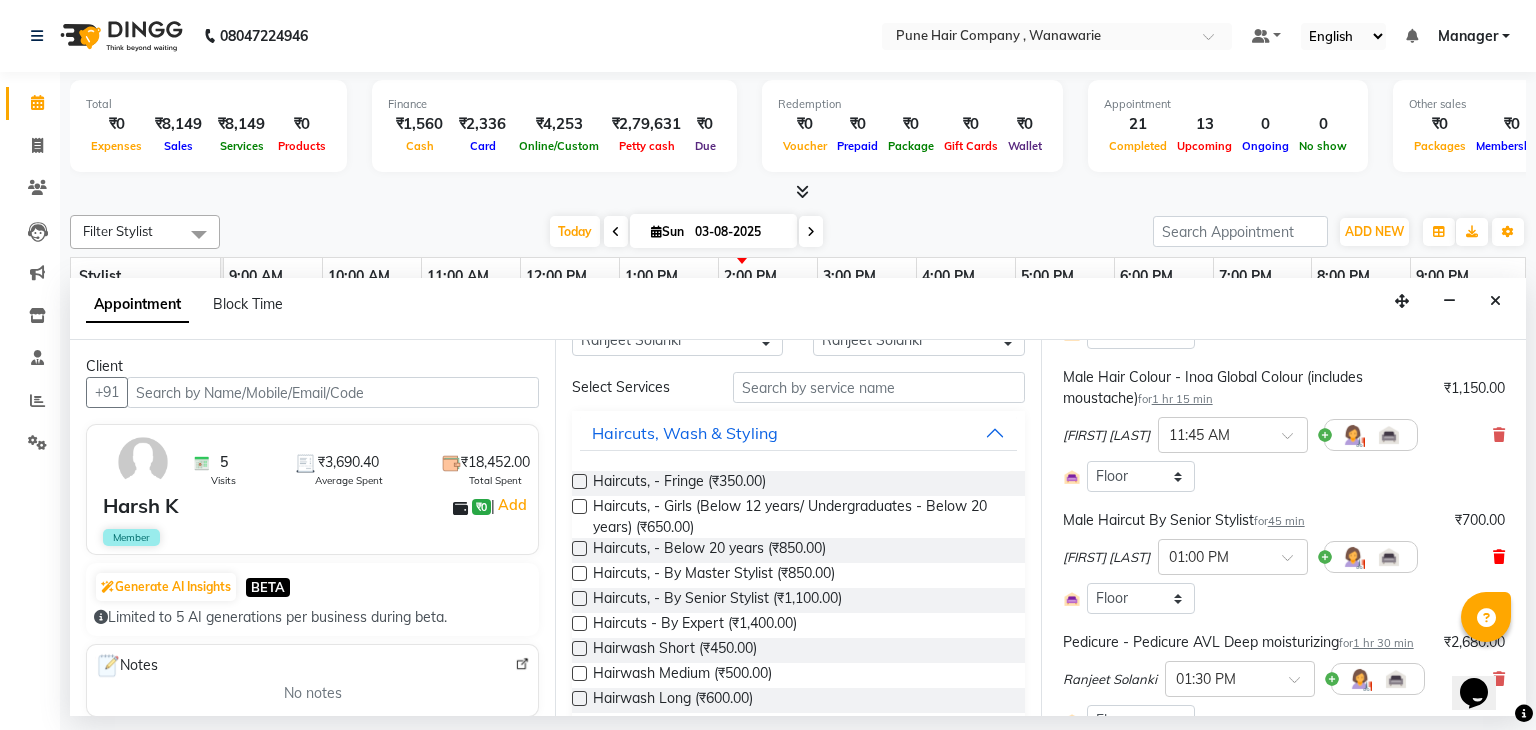 click at bounding box center [1499, 557] 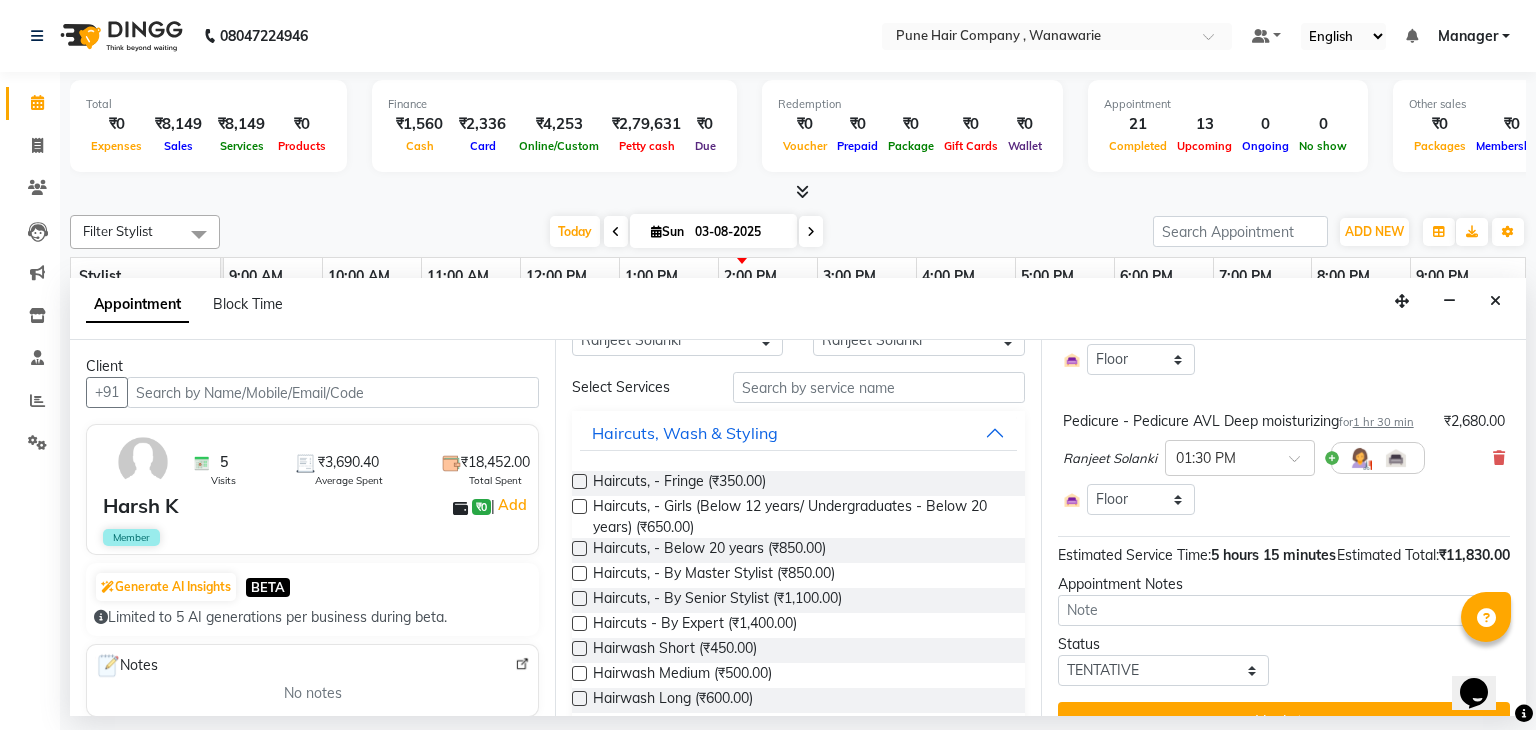 scroll, scrollTop: 571, scrollLeft: 0, axis: vertical 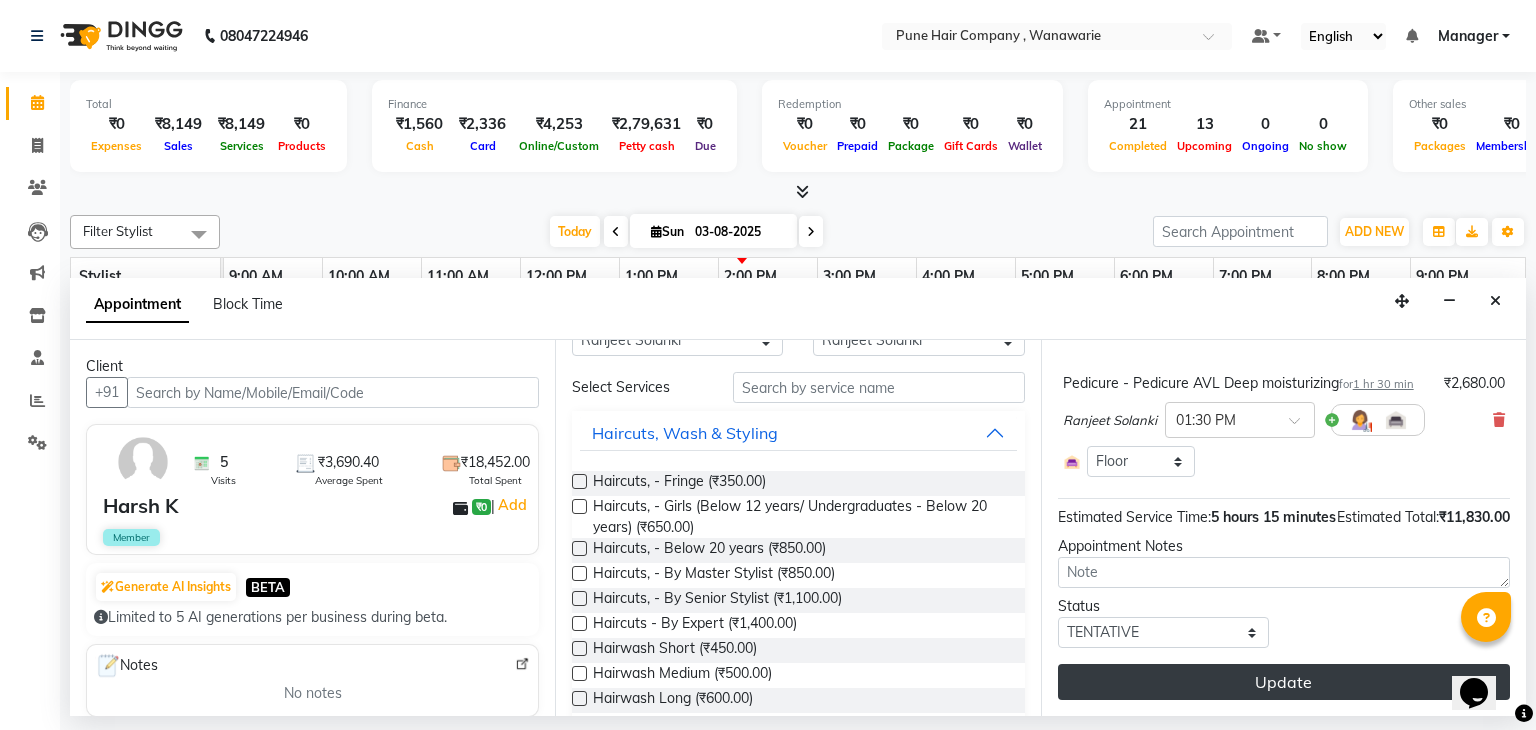 click on "Update" at bounding box center (1284, 682) 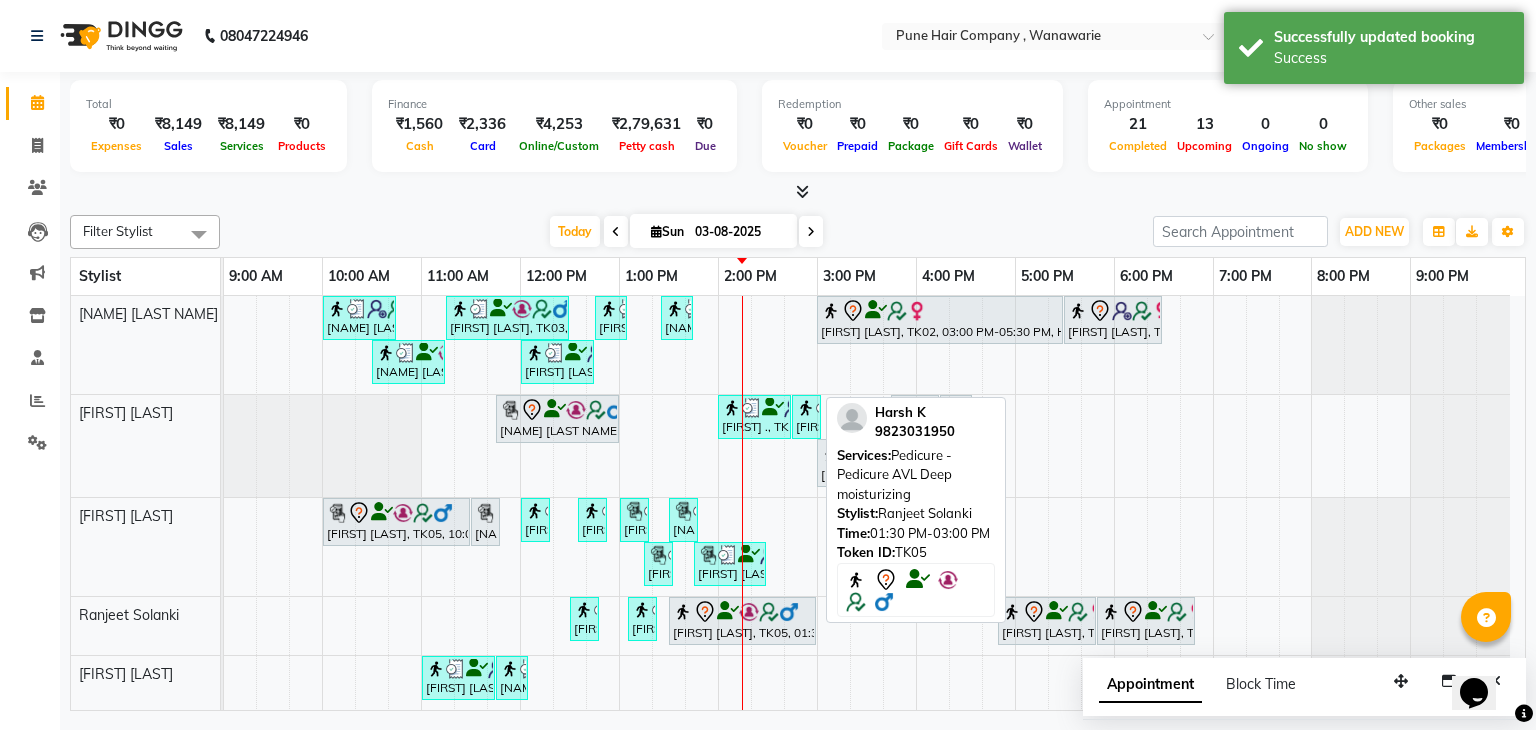 click on "[FIRST] [LAST], TK05, 01:30 PM-03:00 PM, Pedicure - Pedicure AVL Deep moisturizing" at bounding box center (742, 621) 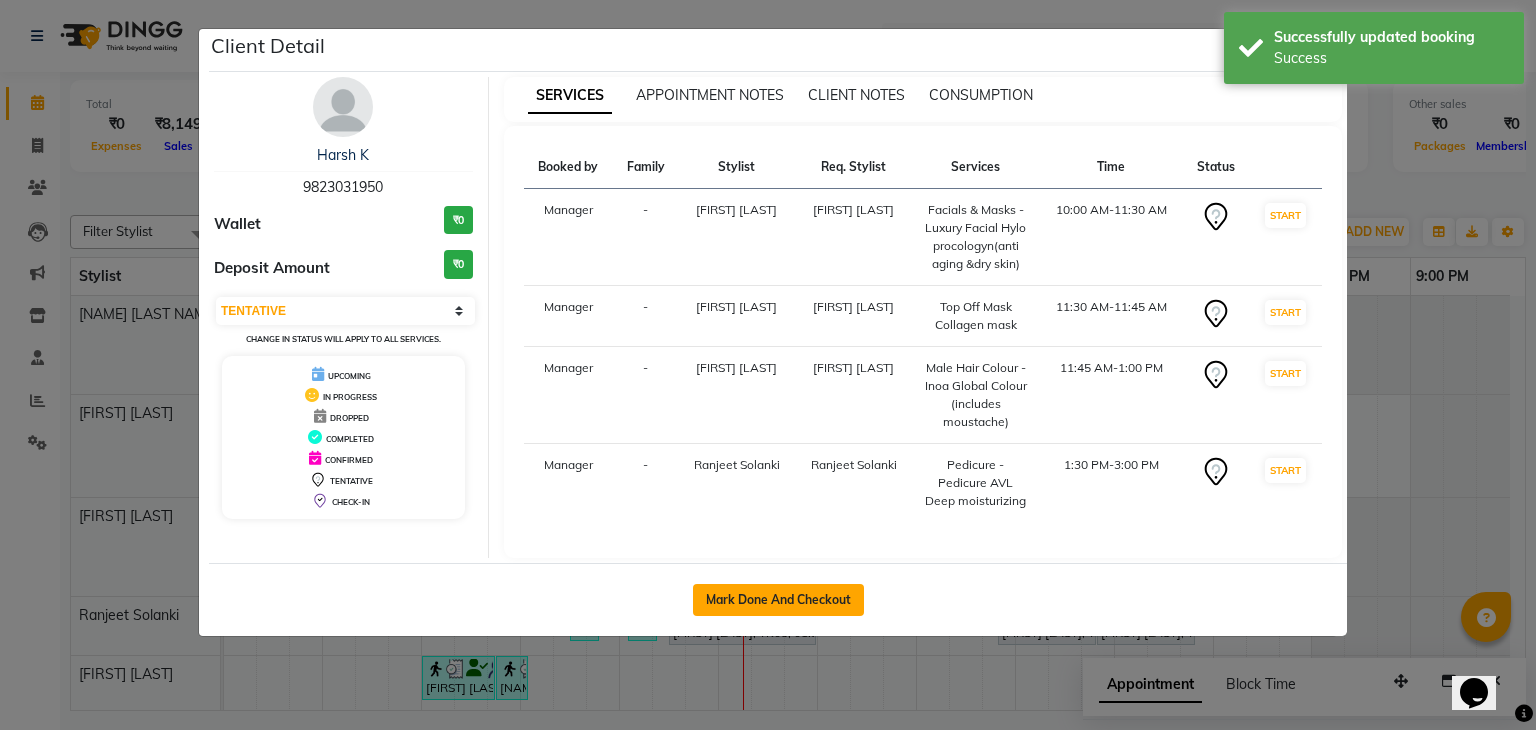 click on "Mark Done And Checkout" 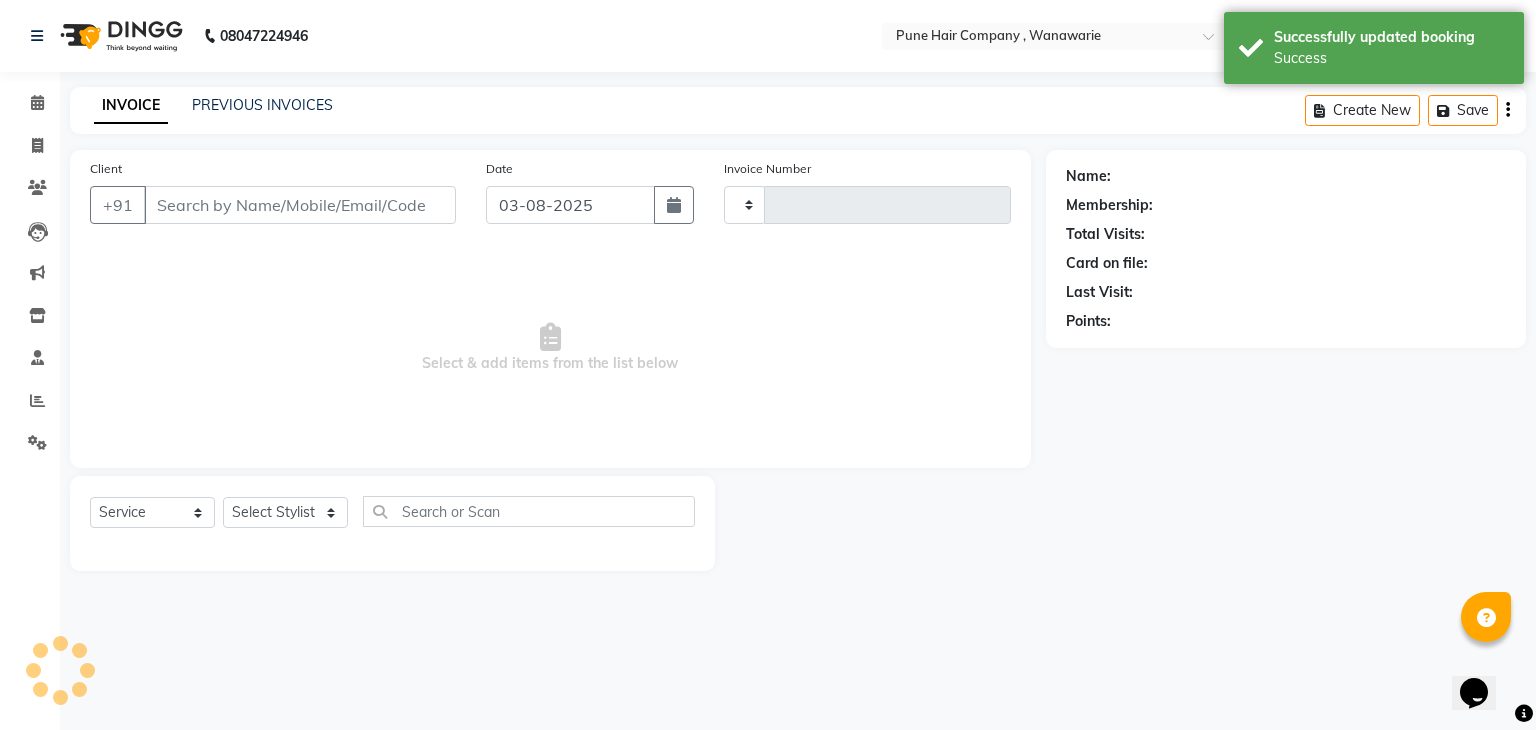 type on "1387" 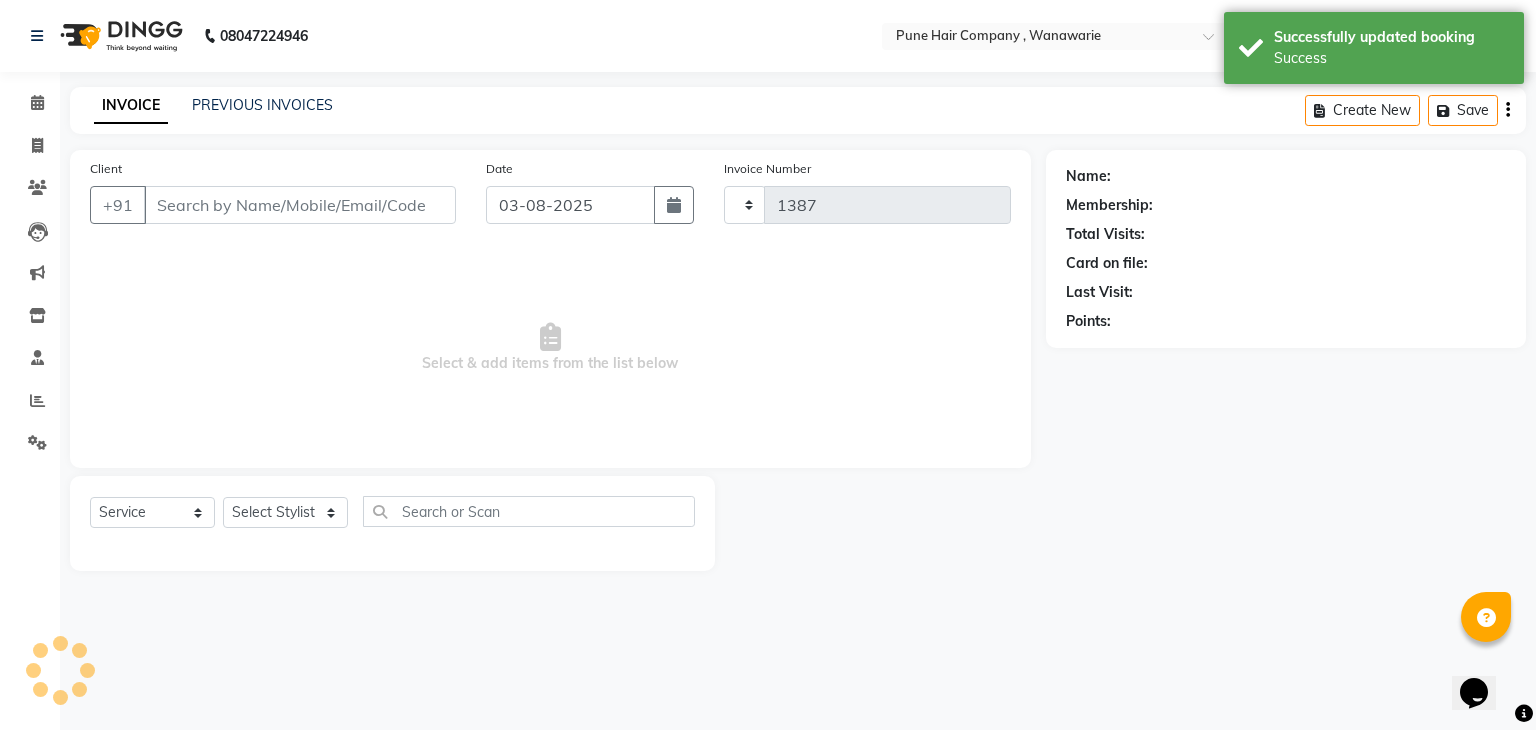 select on "8072" 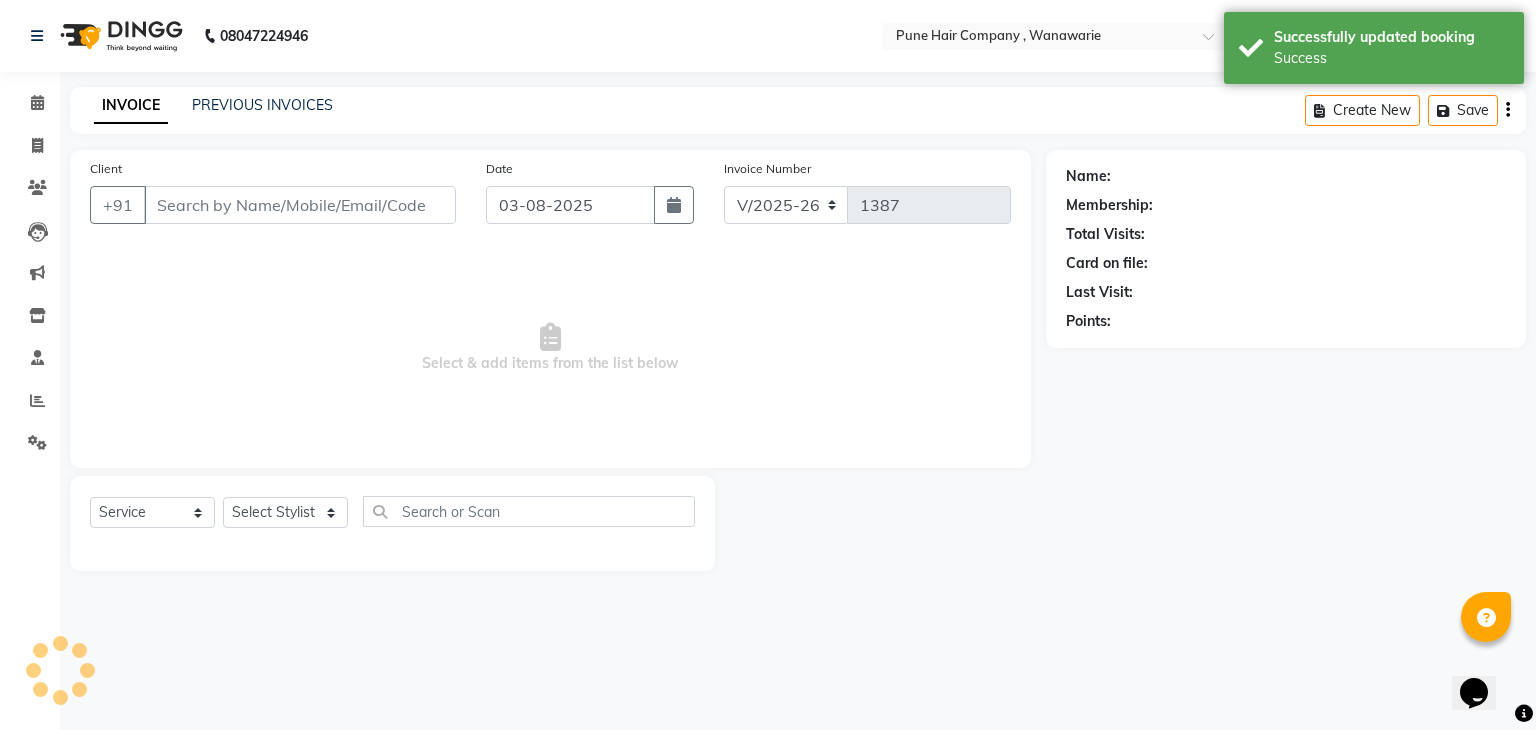 type on "9823031950" 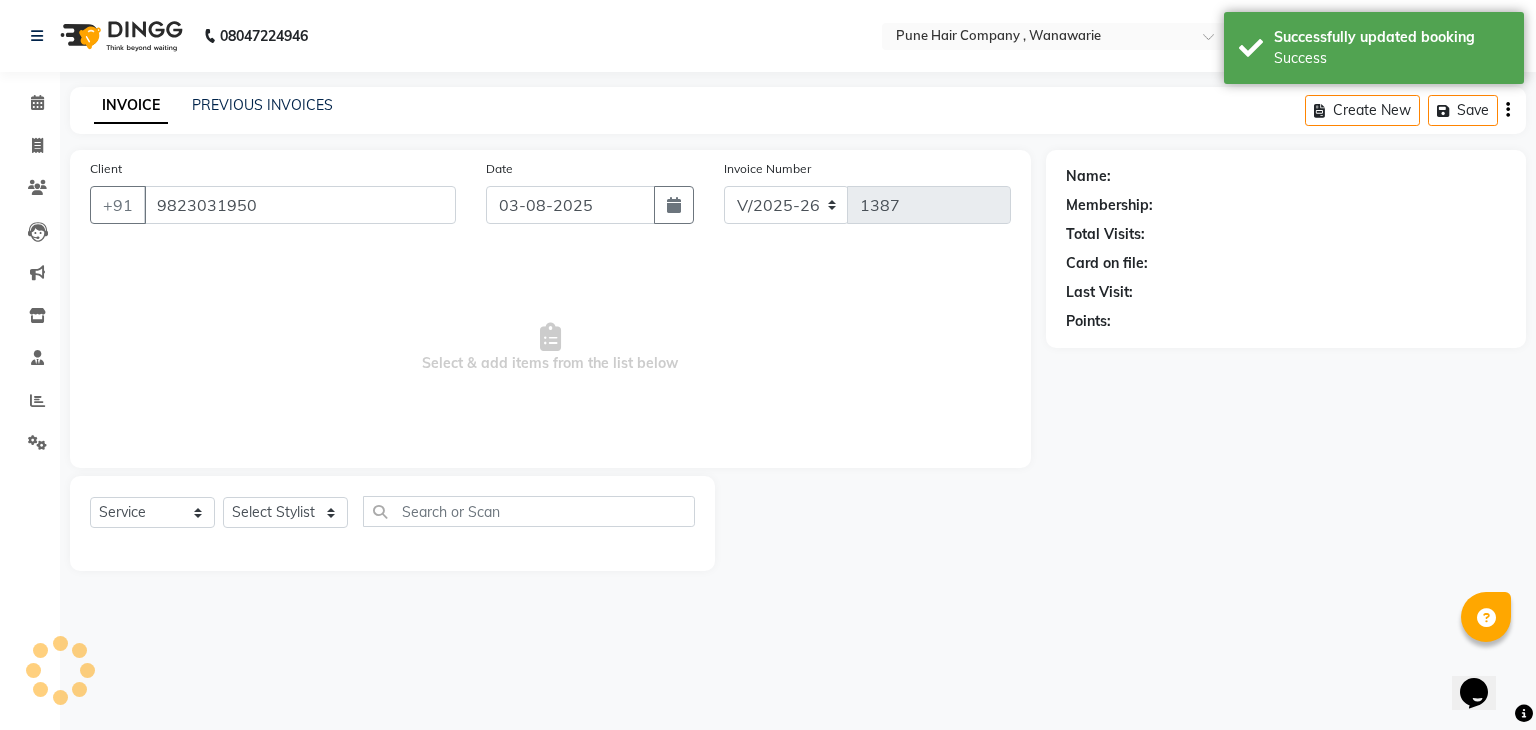 select on "74579" 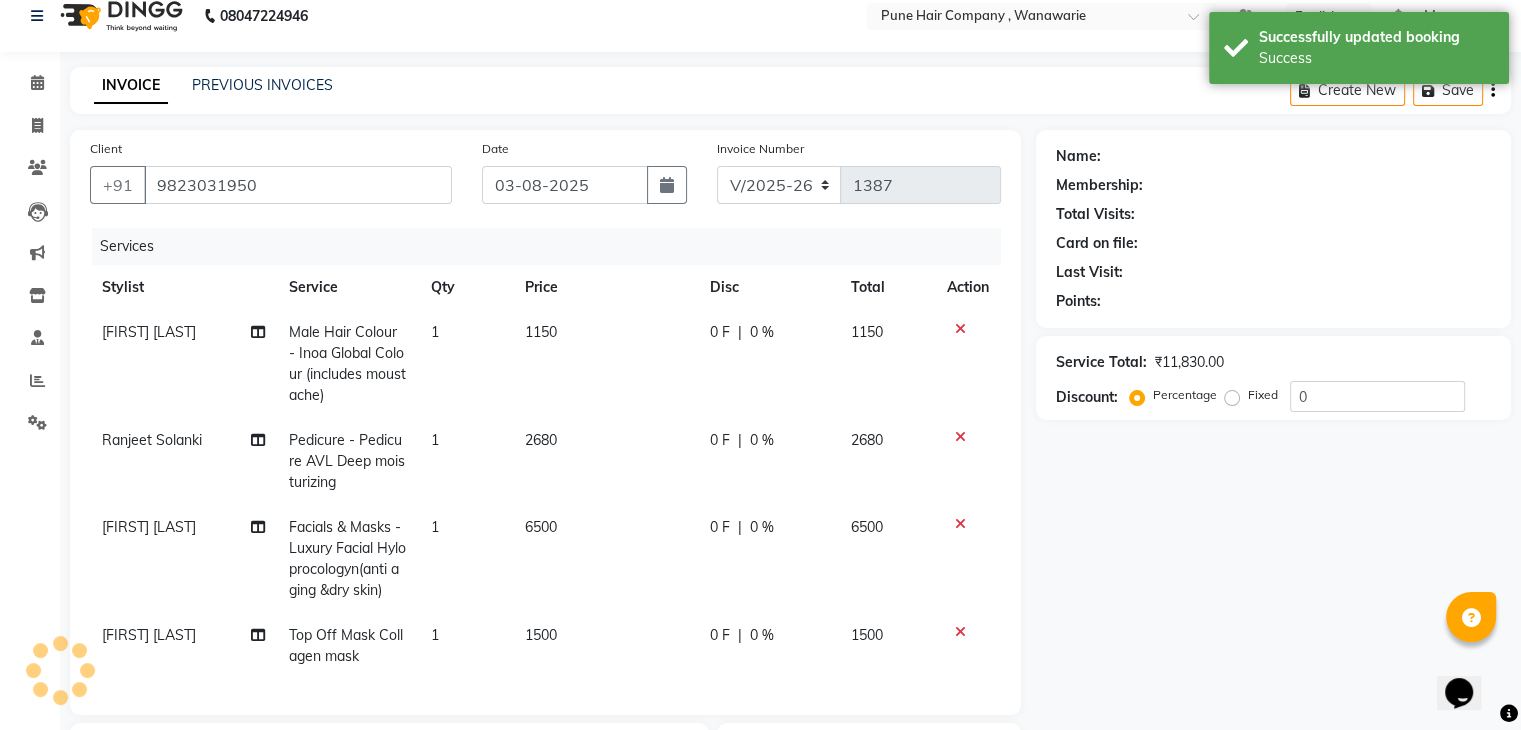 select on "1: Object" 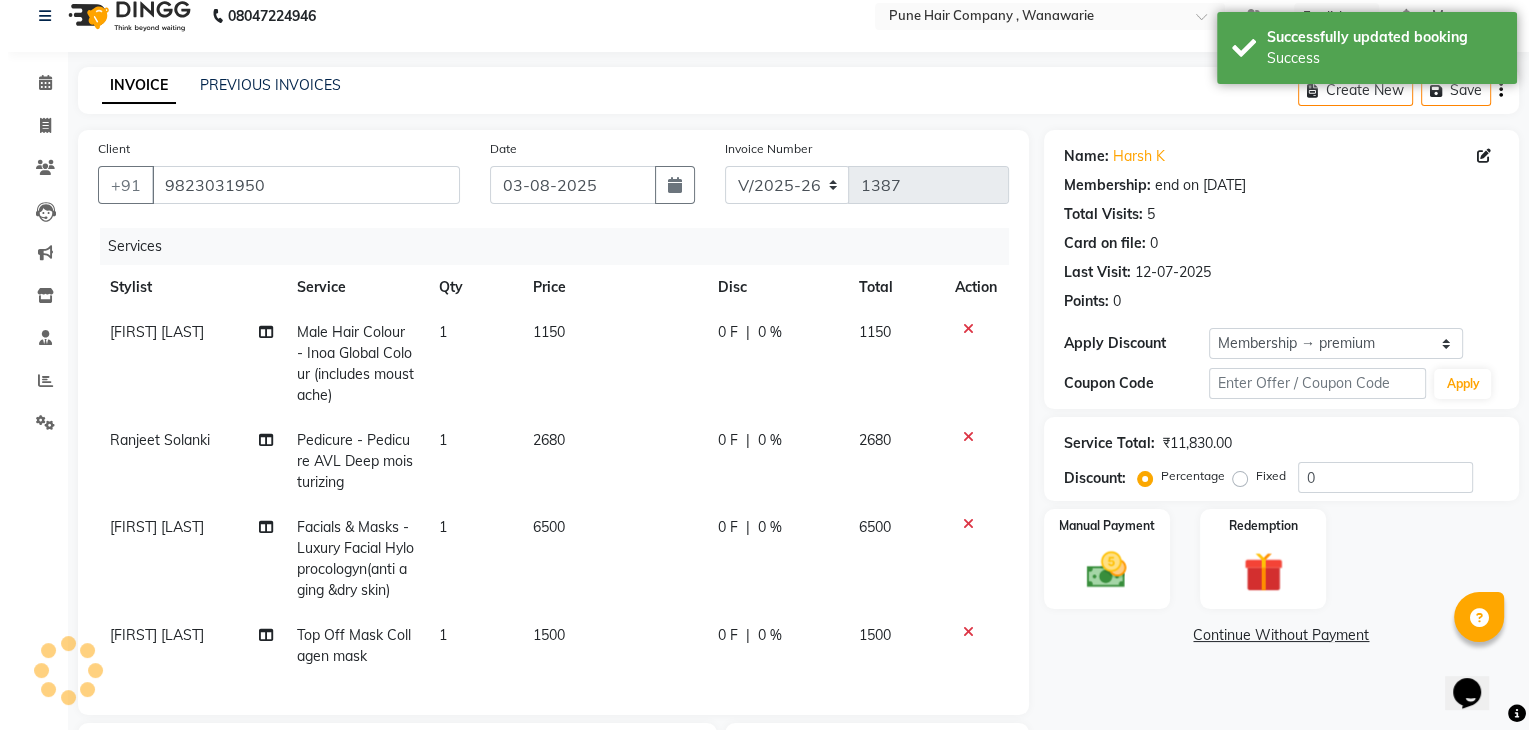 type 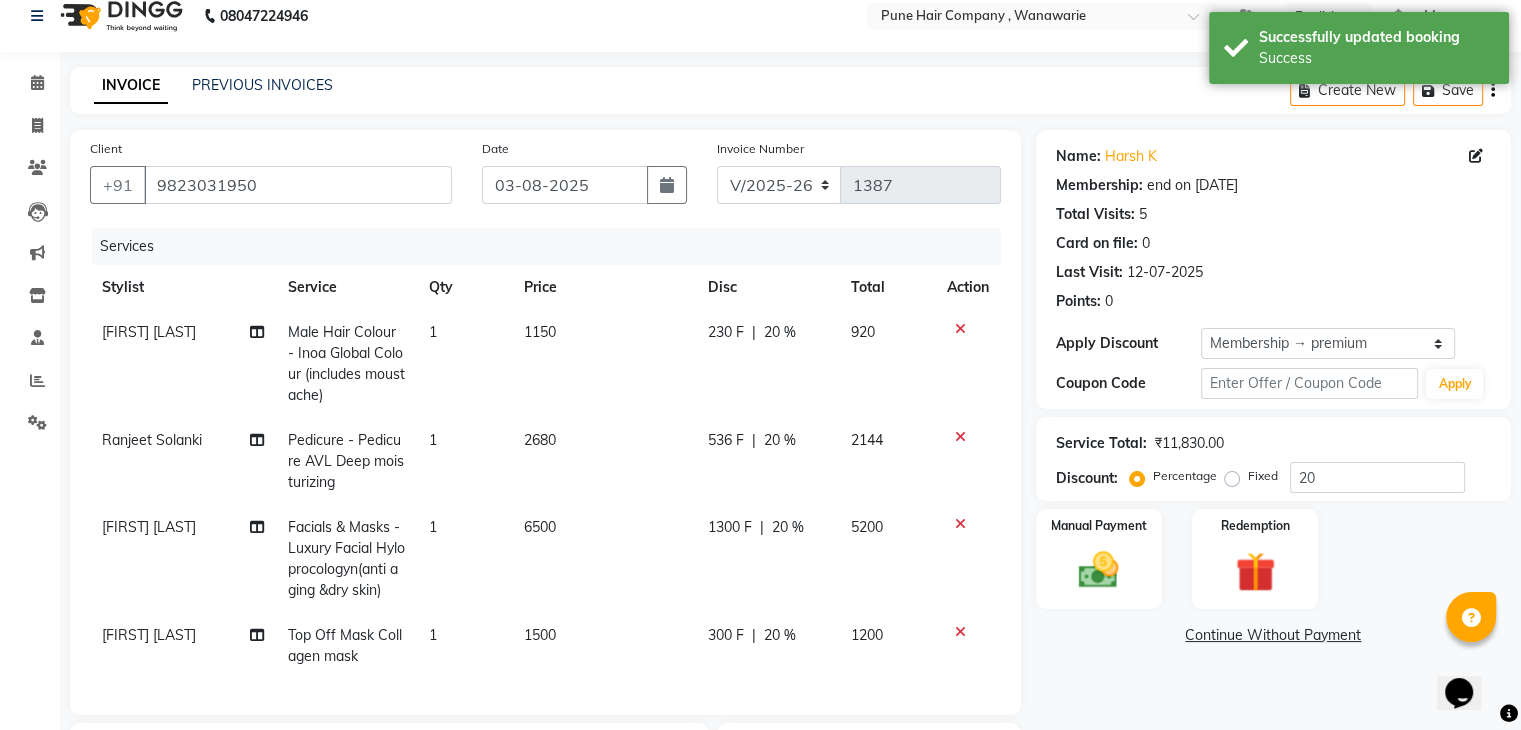 scroll, scrollTop: 354, scrollLeft: 0, axis: vertical 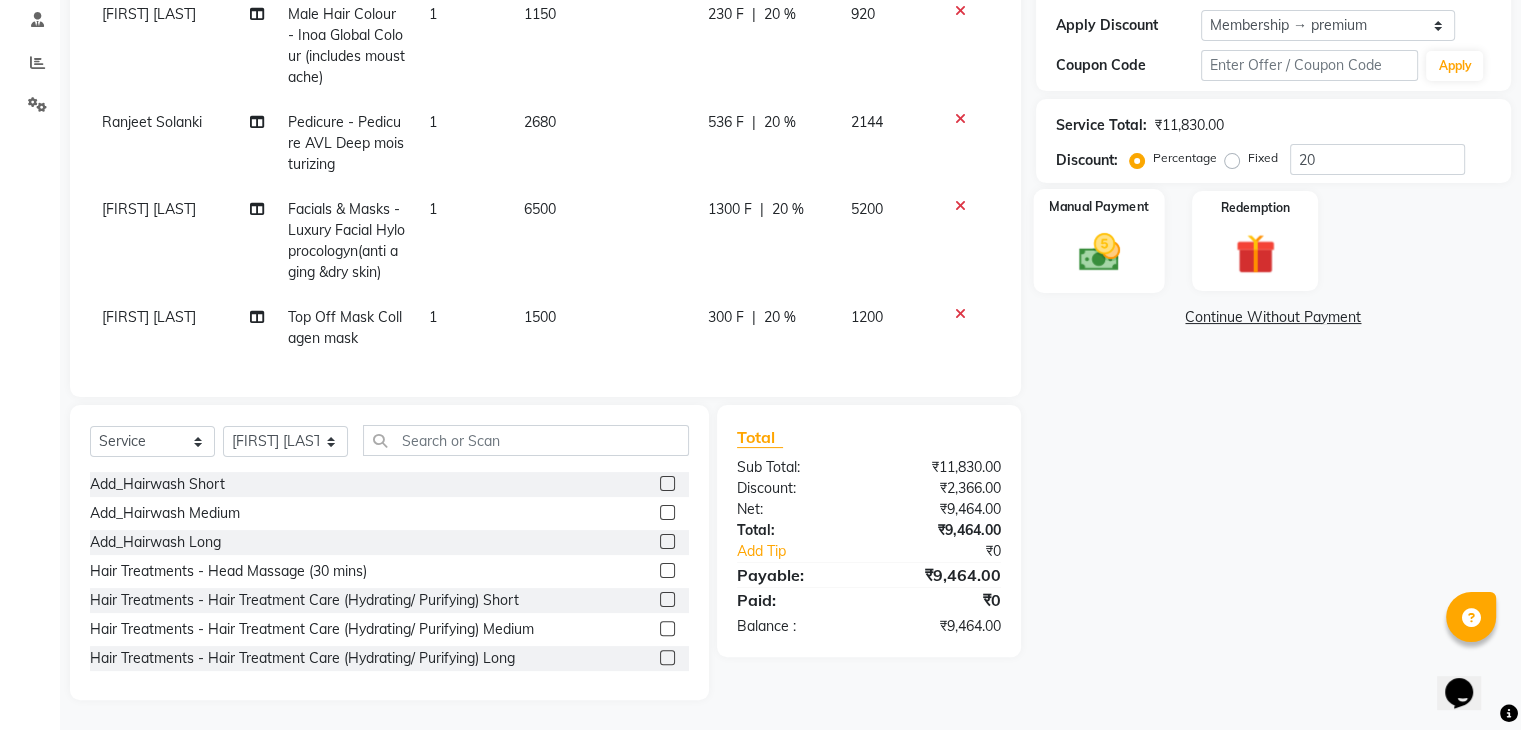 click 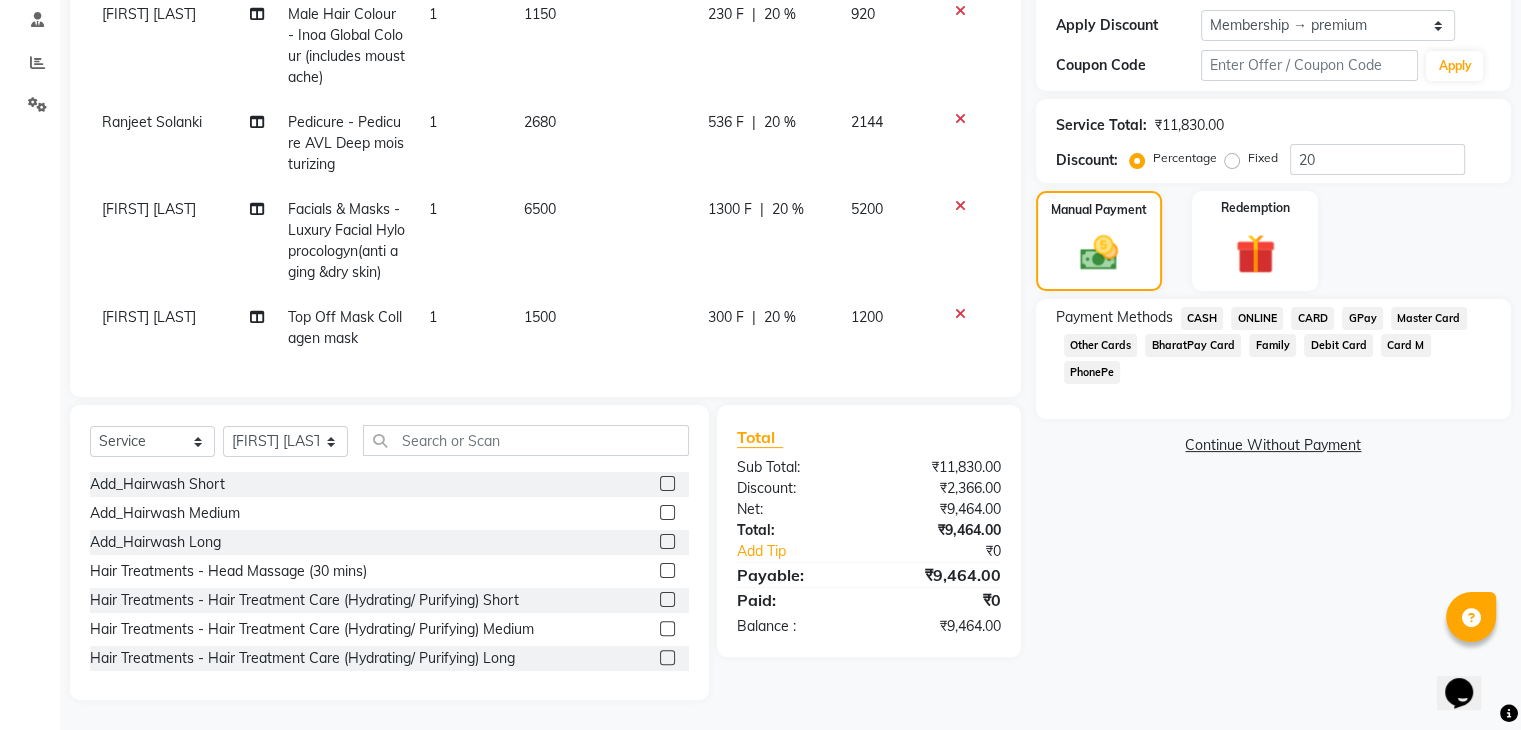 click on "GPay" 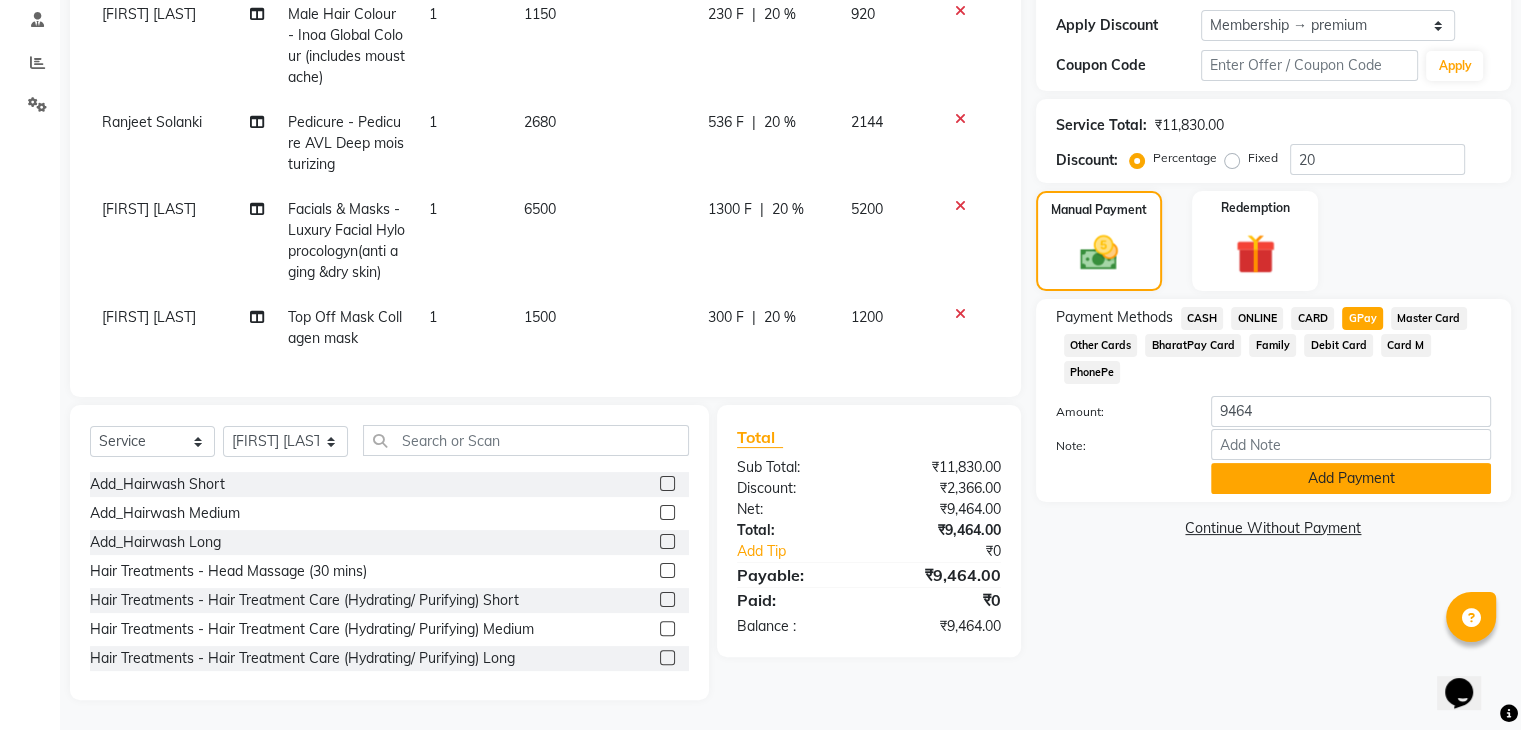 click on "Add Payment" 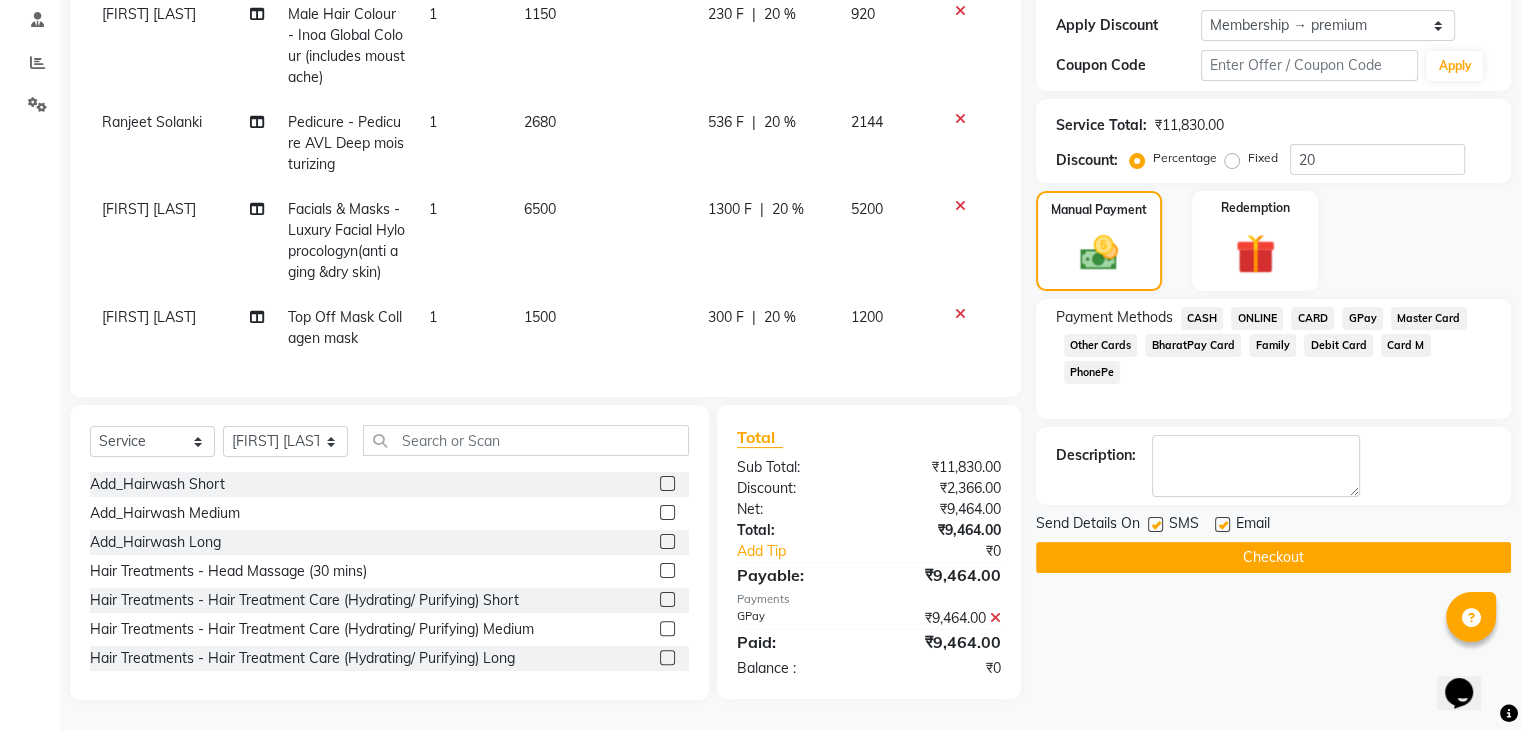 click on "Checkout" 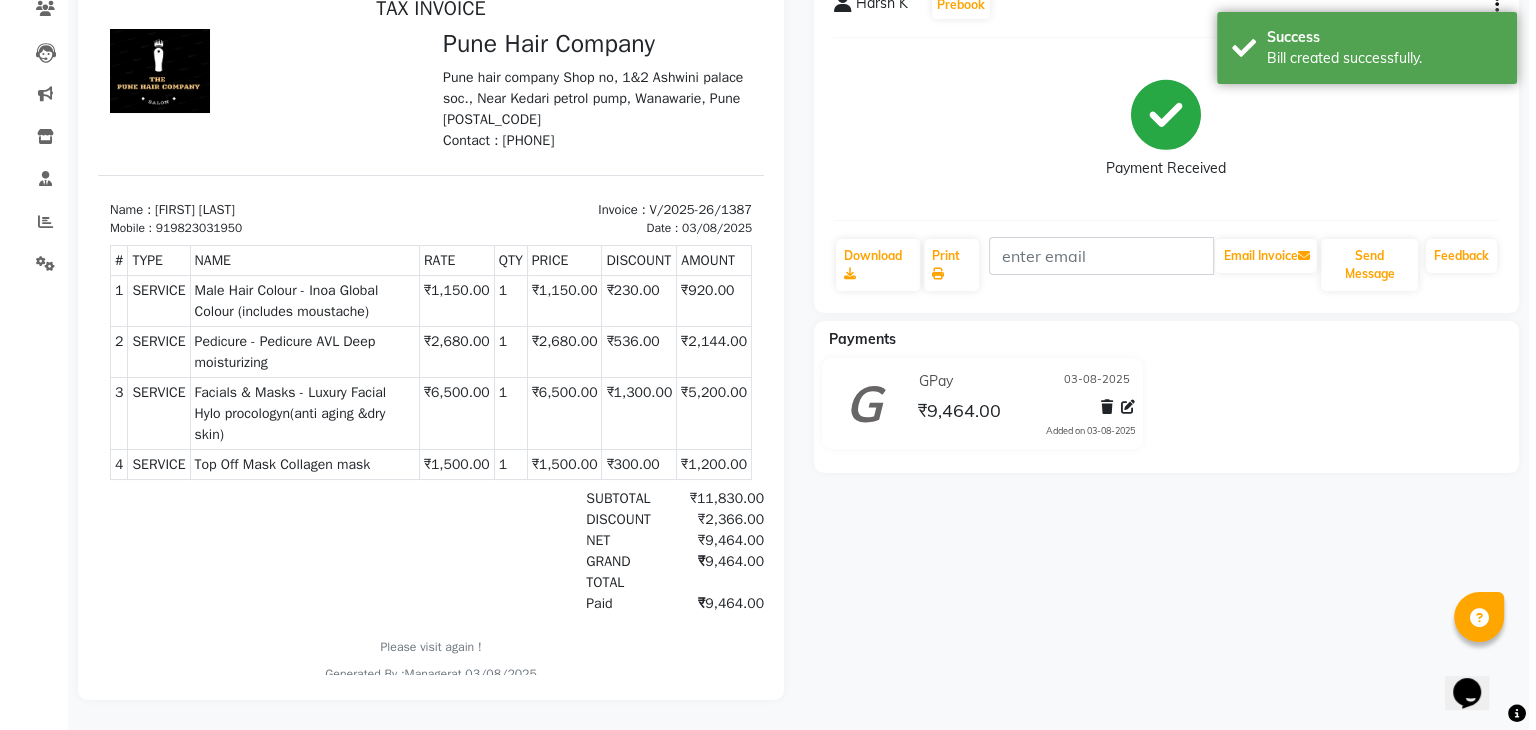 scroll, scrollTop: 0, scrollLeft: 0, axis: both 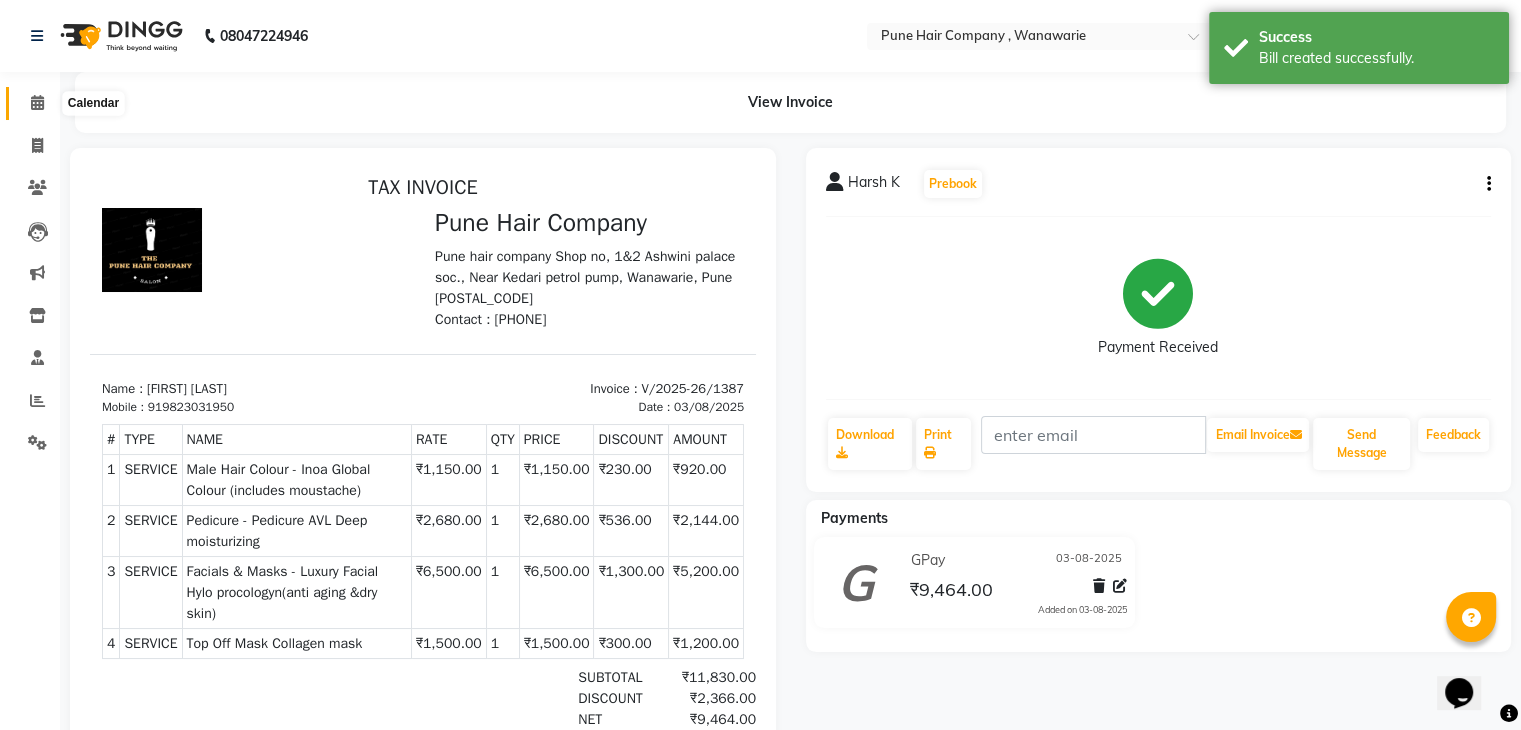 click 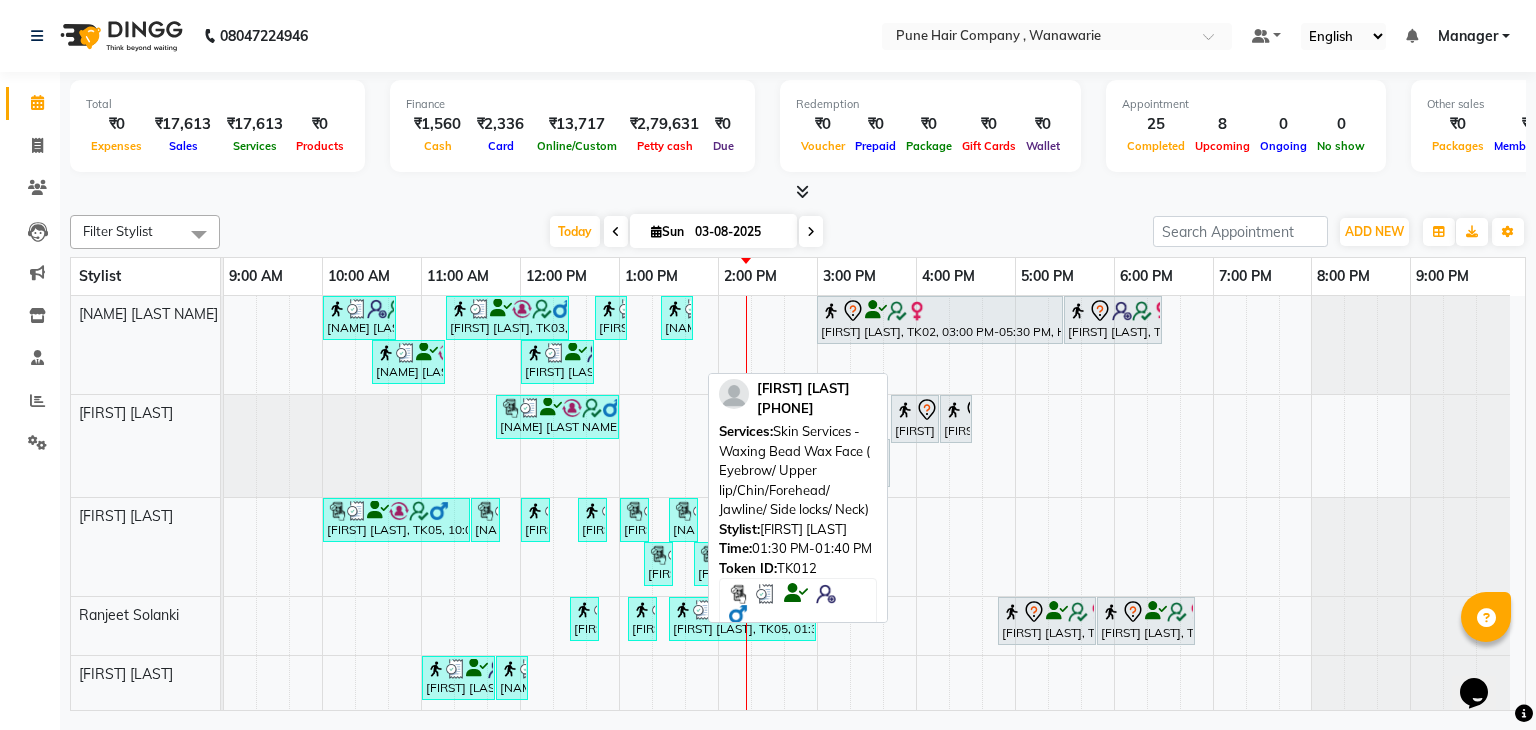 scroll, scrollTop: 94, scrollLeft: 0, axis: vertical 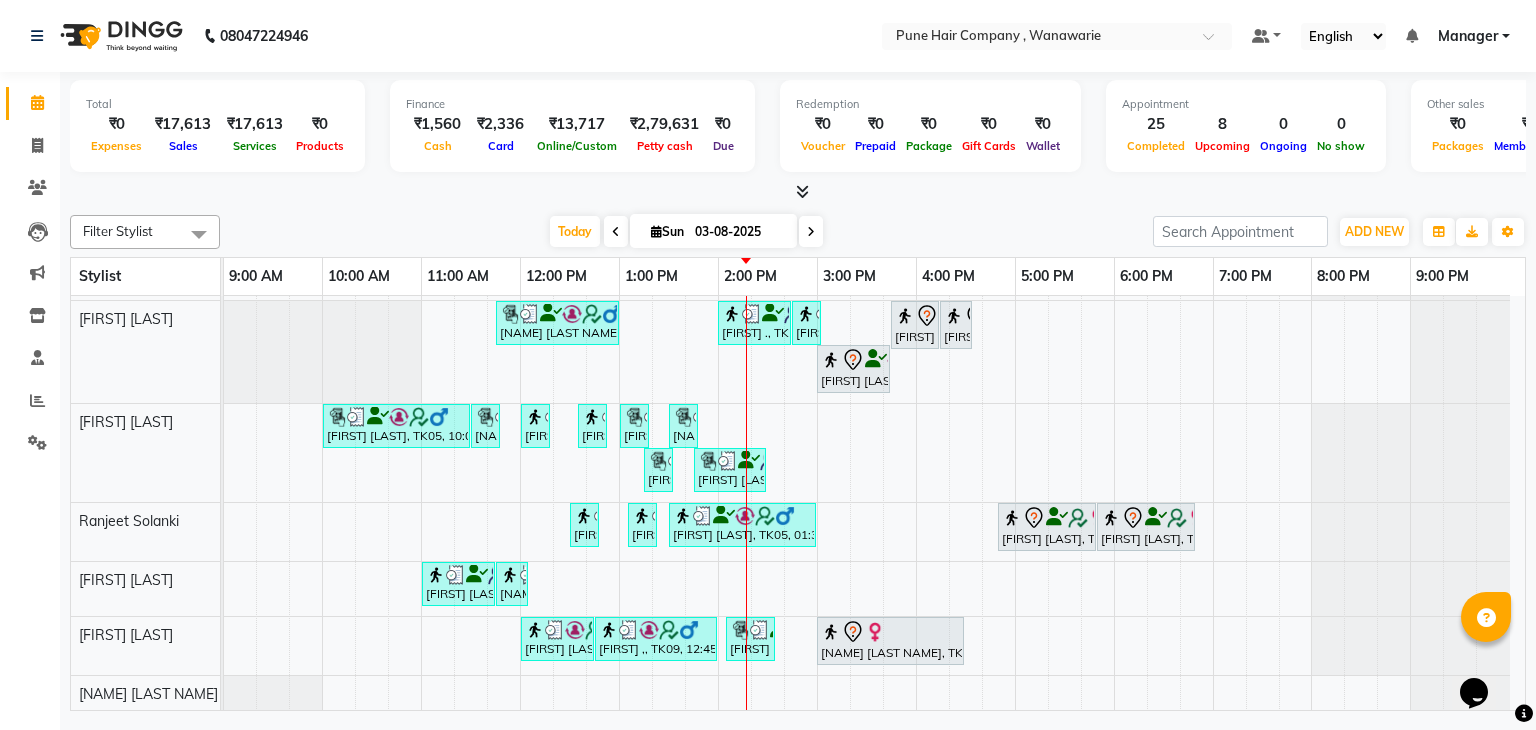 click on "Sohrab Anklesaria, TK04, 10:00 AM-10:45 AM, Male Haircut By Senior Stylist     Srinivas Iyer, TK03, 11:15 AM-12:30 PM, Male Hair Colour - Inoa Global Colour (includes moustache)     Ali Asgar Husain, TK12, 12:45 PM-01:05 PM, Male Beard Shaving/ Beard Trim Beard     Priyanka Rajdhan, TK11, 01:25 PM-01:45 PM,  Hairwash Medium             Shital karande, TK02, 03:00 PM-05:30 PM, Hair Colour - Inoa Global Medium             Varija khanna, TK01, 05:30 PM-06:30 PM, Haircuts, - By Senior Stylist     Srinivas Iyer, TK03, 10:30 AM-11:15 AM, Male Haircut By Senior Stylist     Ali Asgar Husain, TK12, 12:00 PM-12:45 PM, Male Haircut By Senior Stylist     Harsh K, TK05, 11:45 AM-01:00 PM, Male Hair Colour - Inoa Global Colour (includes moustache)     Faizan ., TK14, 02:00 PM-02:45 PM, Male Haircut By Senior Stylist     Faizan ., TK14, 02:45 PM-02:55 PM, Add_Hair Wash Classic             poonam K, TK07, 03:45 PM-04:15 PM, BlowDry Medium             poonam K, TK07, 04:15 PM-04:35 PM, Add_Hairwash Medium" at bounding box center (874, 457) 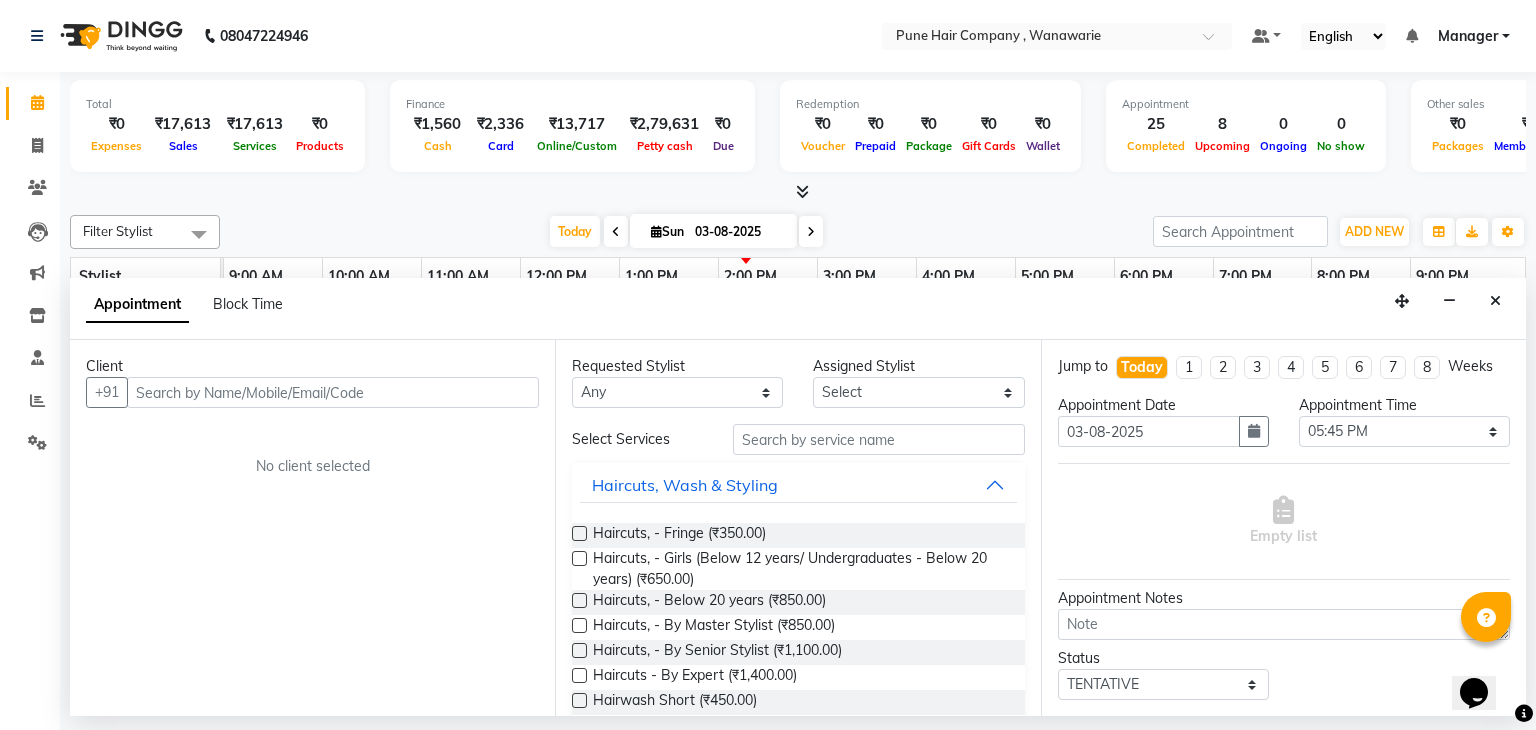 click at bounding box center (333, 392) 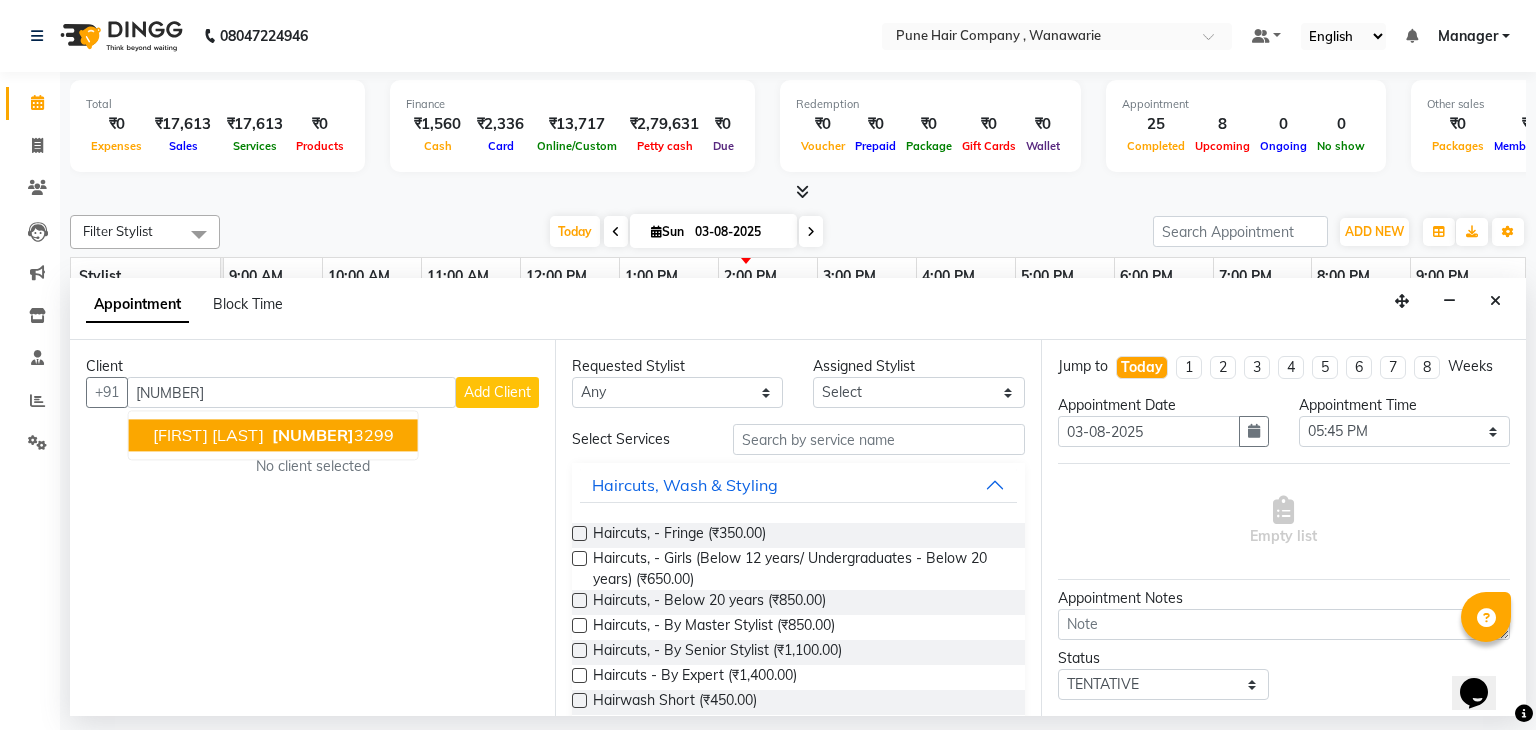 click on "901111" at bounding box center [313, 436] 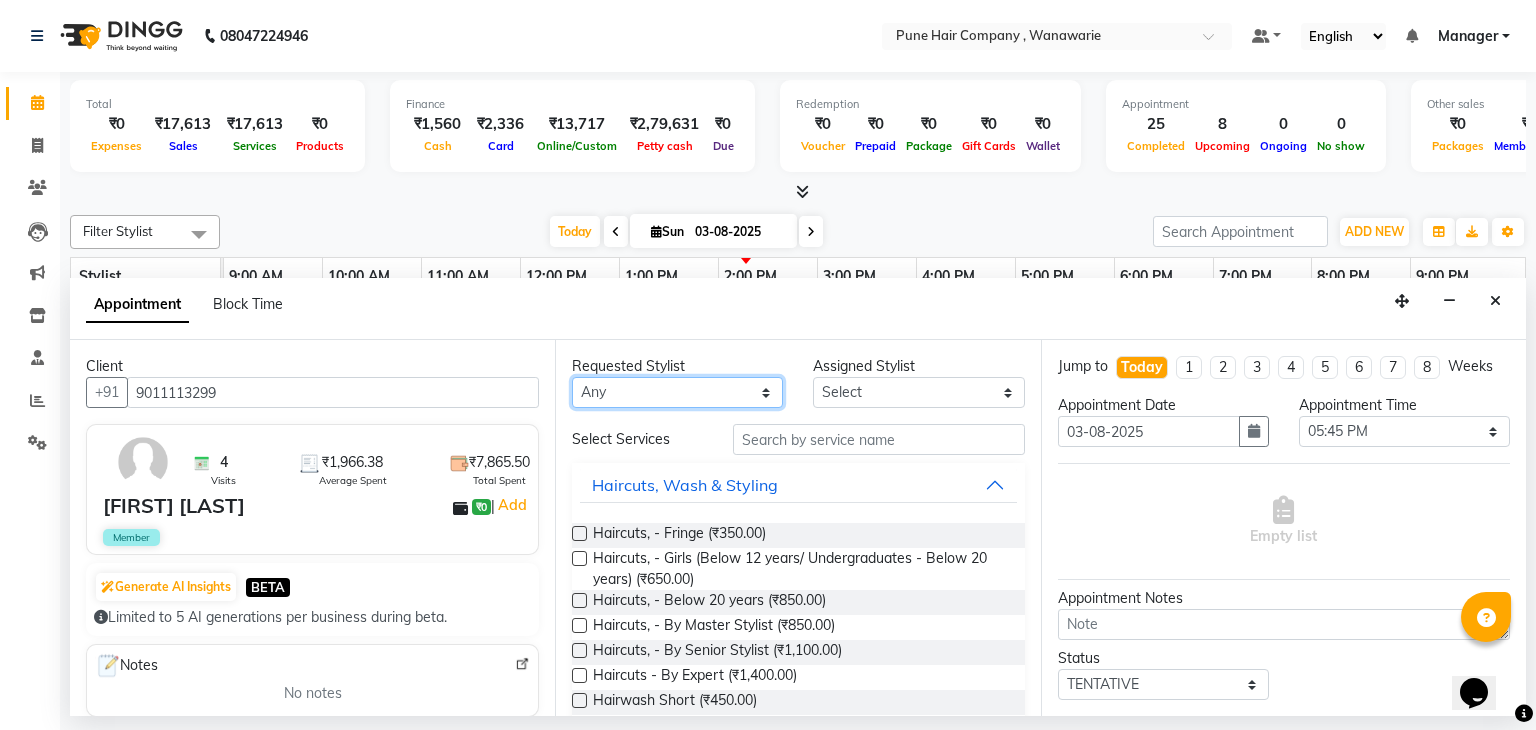 click on "Any Faisal shaikh Kanchan Gajare  Kasturi bhandari Manoj Zambre Prasad wagh Ranjeet Solanki Shriram Raut" at bounding box center [677, 392] 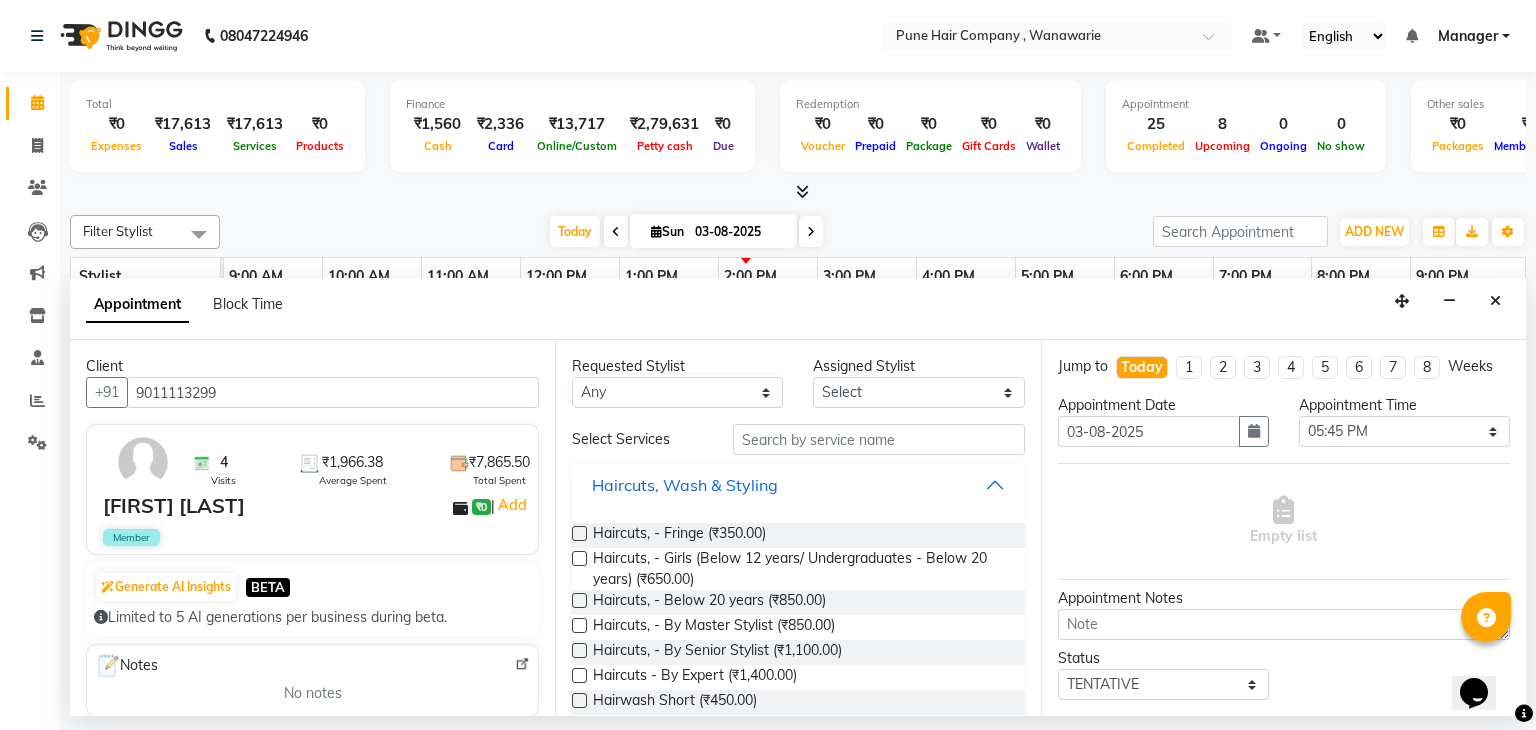 click on "Haircuts, Wash & Styling" at bounding box center [798, 485] 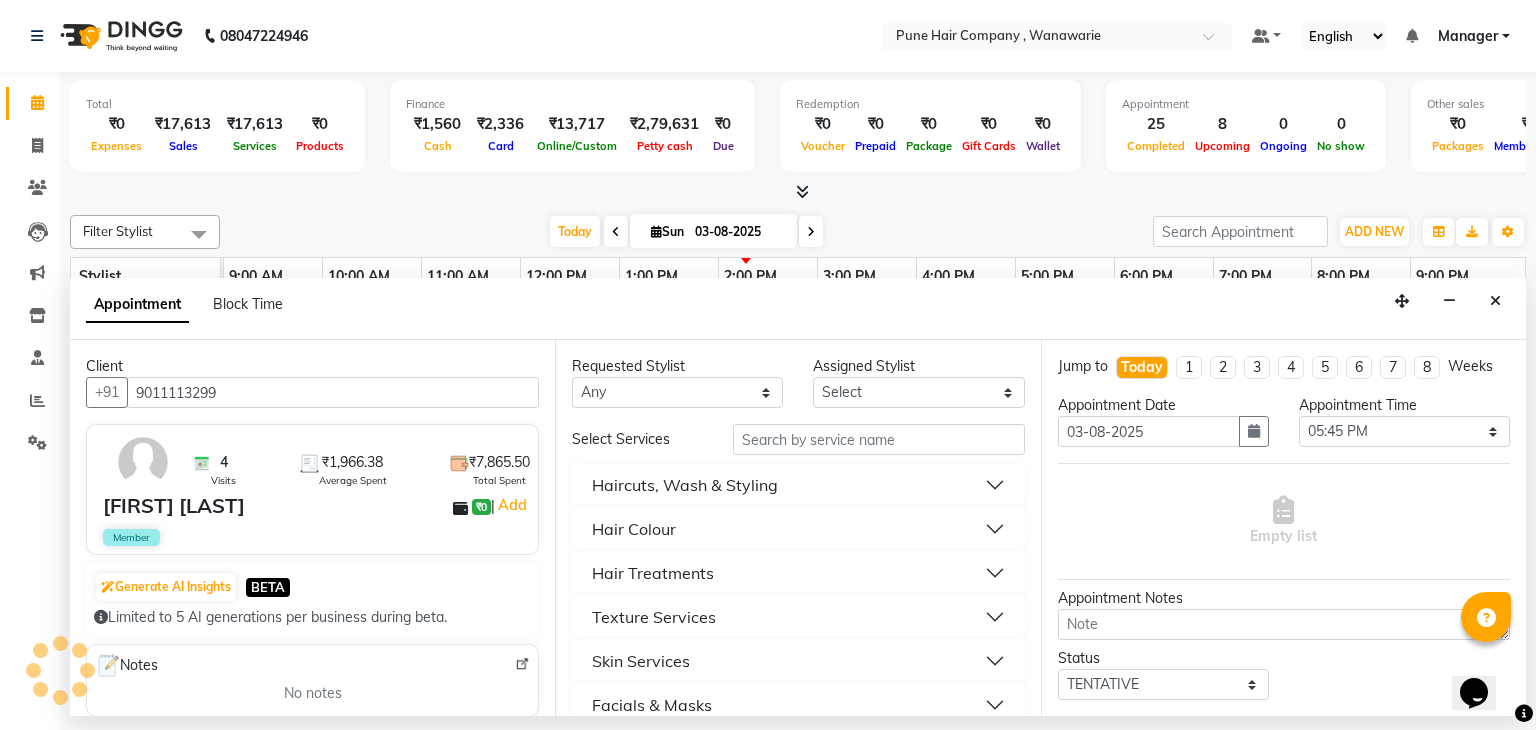 click on "Hair Colour" at bounding box center [798, 529] 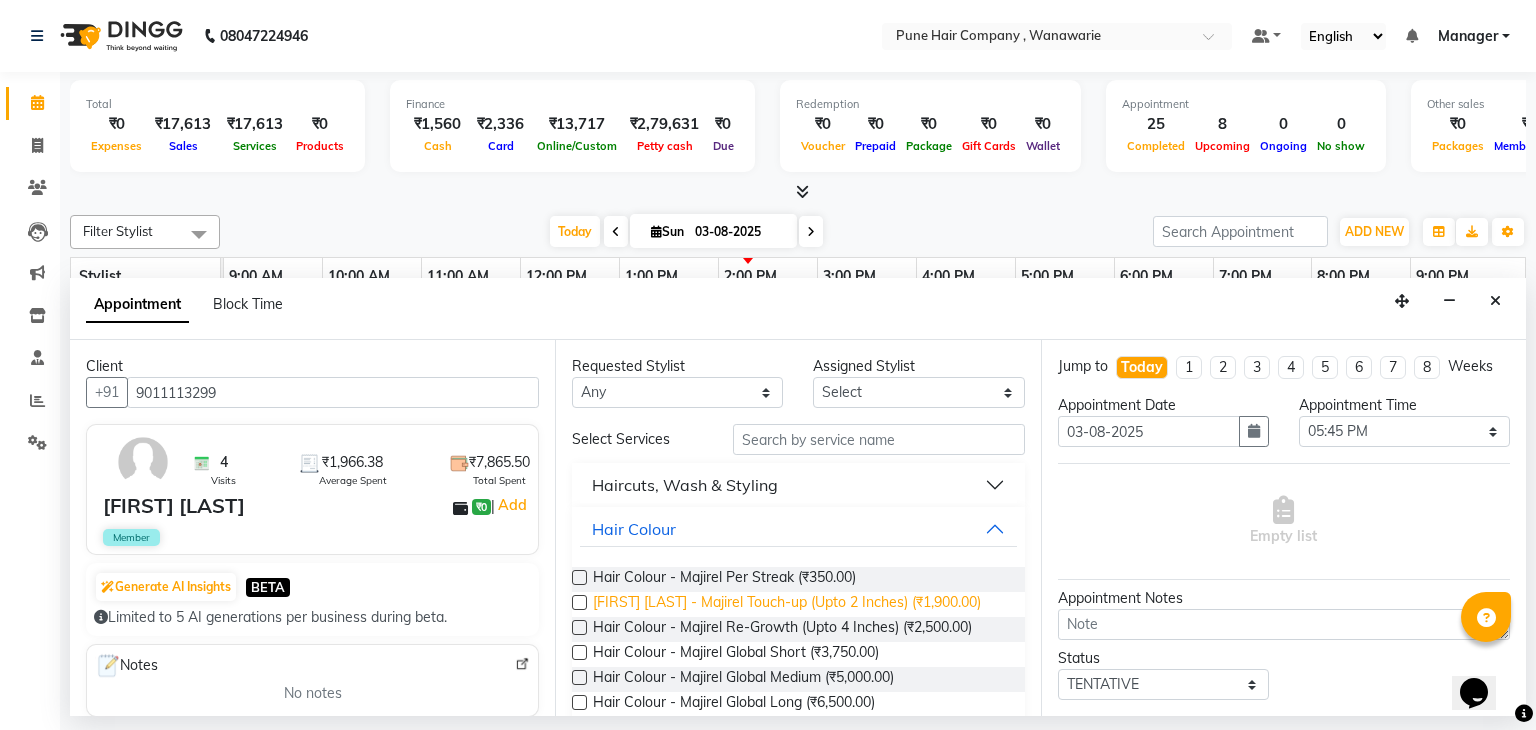 click on "Hair Colour - Majirel Touch-up (Upto 2 Inches) (₹1,900.00)" at bounding box center [787, 604] 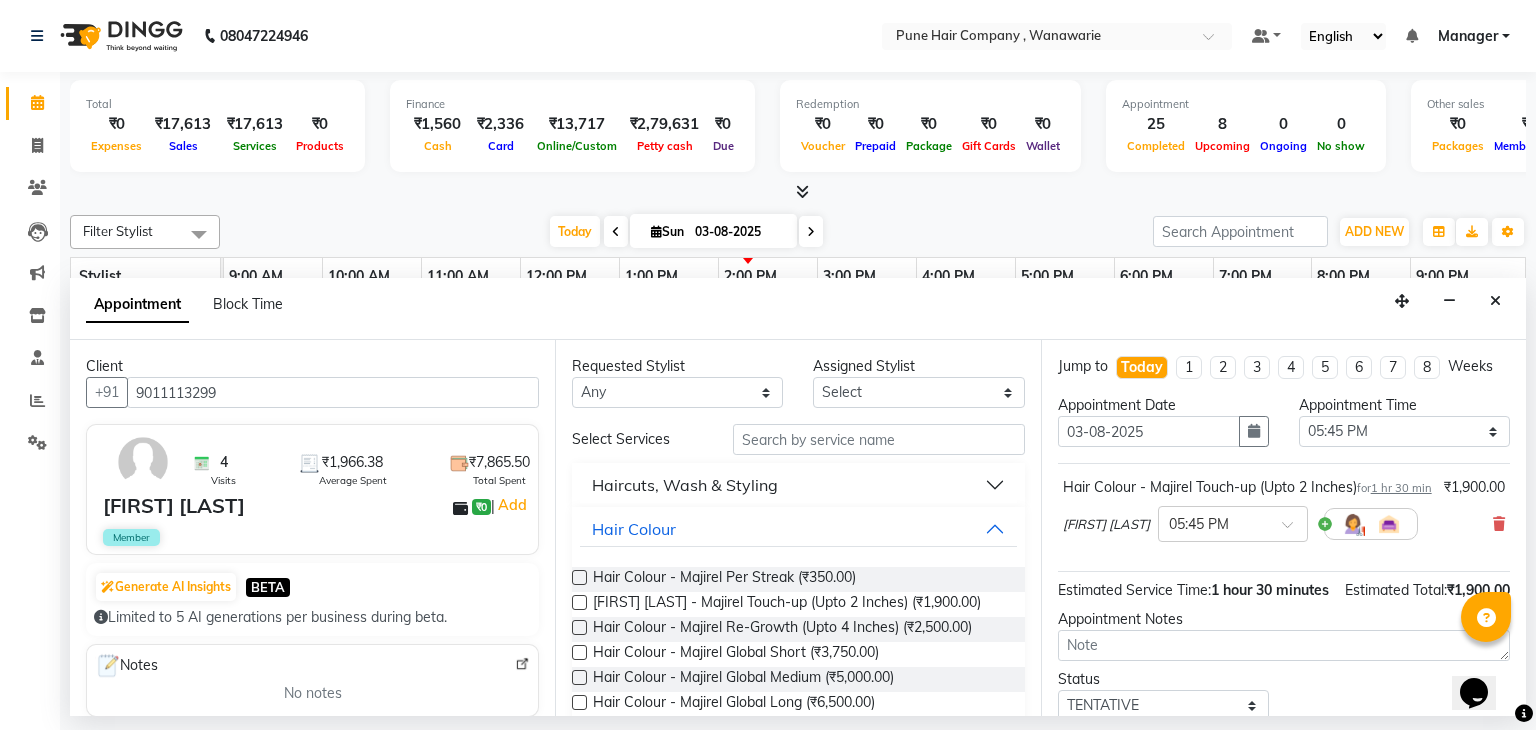 scroll, scrollTop: 172, scrollLeft: 0, axis: vertical 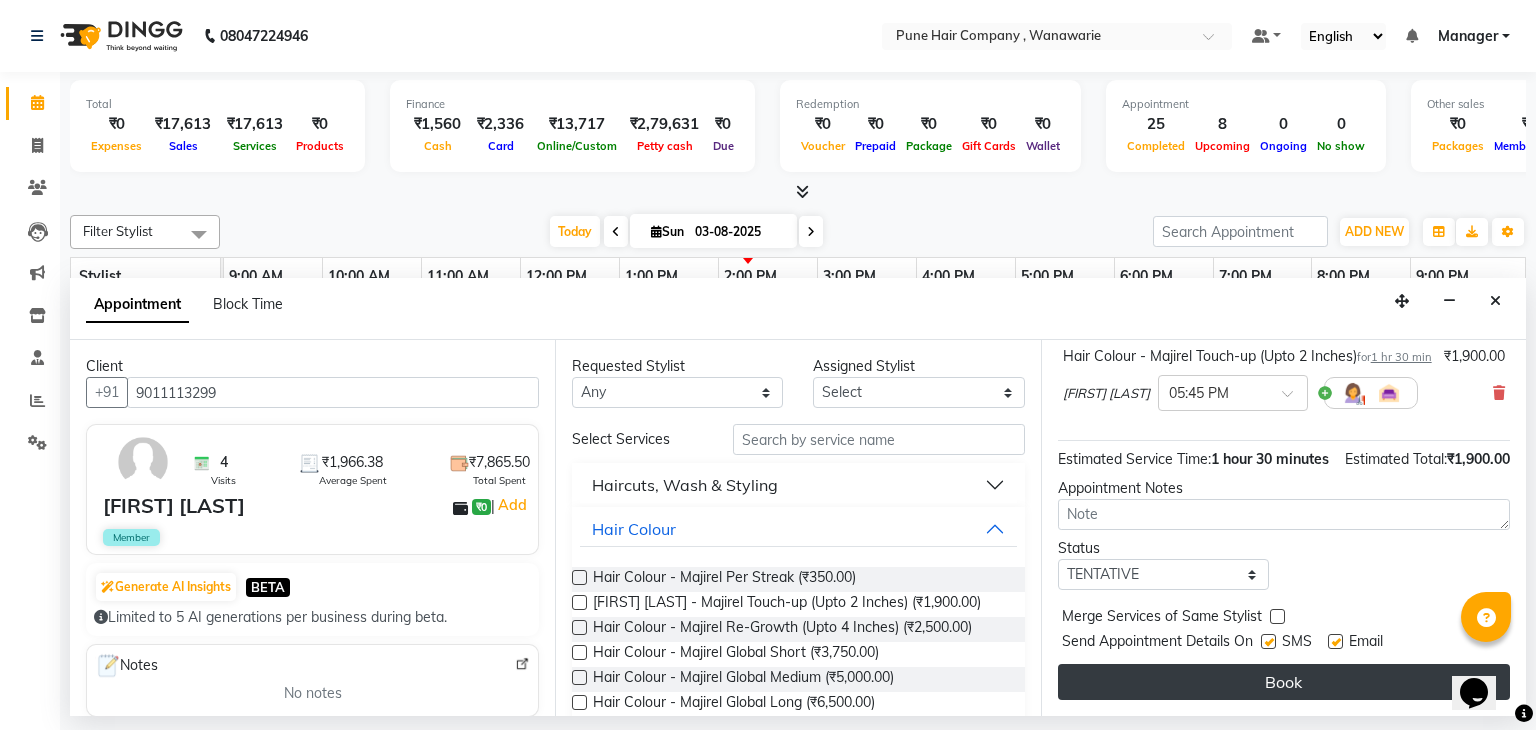 click on "Book" at bounding box center (1284, 682) 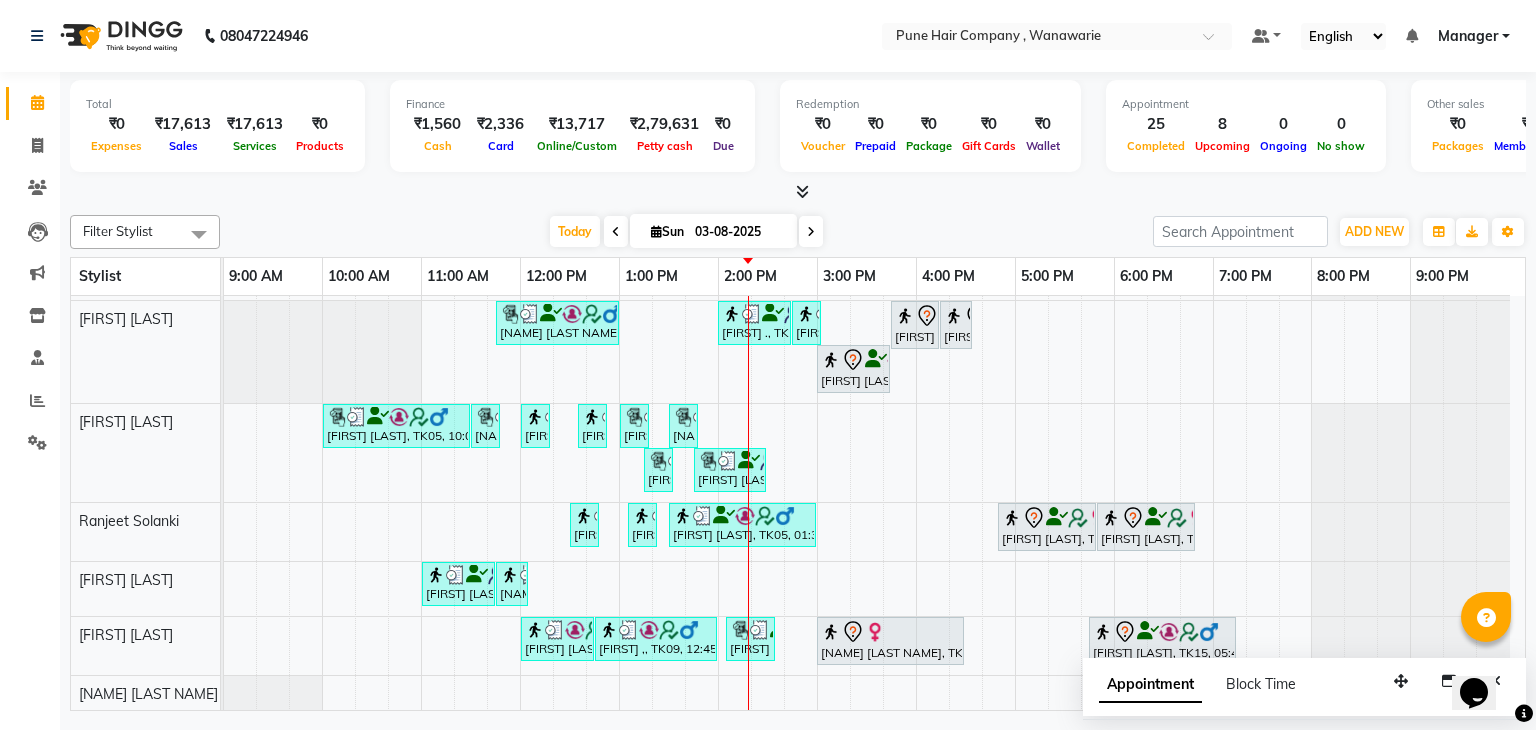 scroll, scrollTop: 0, scrollLeft: 0, axis: both 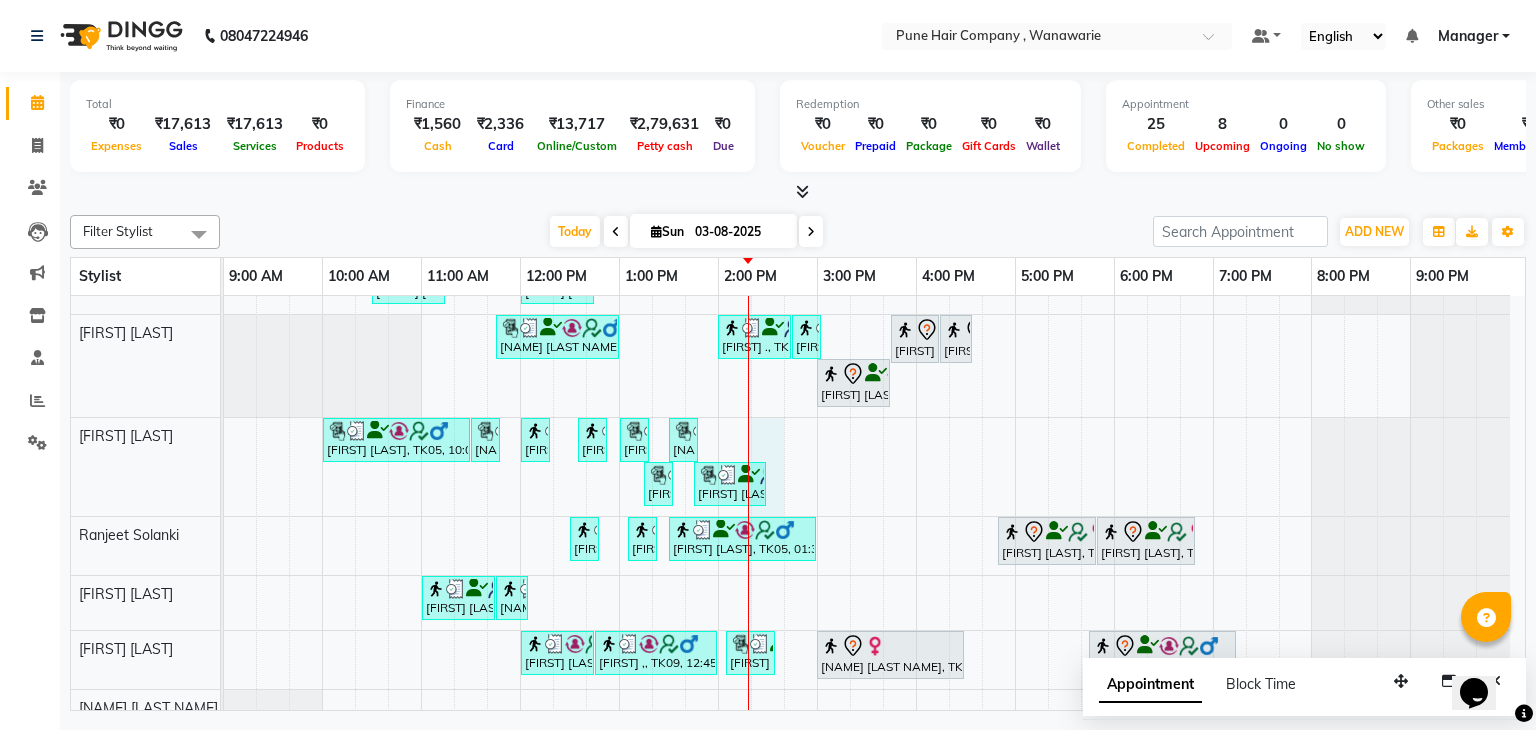 click on "Sohrab Anklesaria, TK04, 10:00 AM-10:45 AM, Male Haircut By Senior Stylist     Srinivas Iyer, TK03, 11:15 AM-12:30 PM, Male Hair Colour - Inoa Global Colour (includes moustache)     Ali Asgar Husain, TK12, 12:45 PM-01:05 PM, Male Beard Shaving/ Beard Trim Beard     Priyanka Rajdhan, TK11, 01:25 PM-01:45 PM,  Hairwash Medium             Shital karande, TK02, 03:00 PM-05:30 PM, Hair Colour - Inoa Global Medium             Varija khanna, TK01, 05:30 PM-06:30 PM, Haircuts, - By Senior Stylist     Srinivas Iyer, TK03, 10:30 AM-11:15 AM, Male Haircut By Senior Stylist     Ali Asgar Husain, TK12, 12:00 PM-12:45 PM, Male Haircut By Senior Stylist     Harsh K, TK05, 11:45 AM-01:00 PM, Male Hair Colour - Inoa Global Colour (includes moustache)     Faizan ., TK14, 02:00 PM-02:45 PM, Male Haircut By Senior Stylist     Faizan ., TK14, 02:45 PM-02:55 PM, Add_Hair Wash Classic             poonam K, TK07, 03:45 PM-04:15 PM, BlowDry Medium             poonam K, TK07, 04:15 PM-04:35 PM, Add_Hairwash Medium" at bounding box center (874, 471) 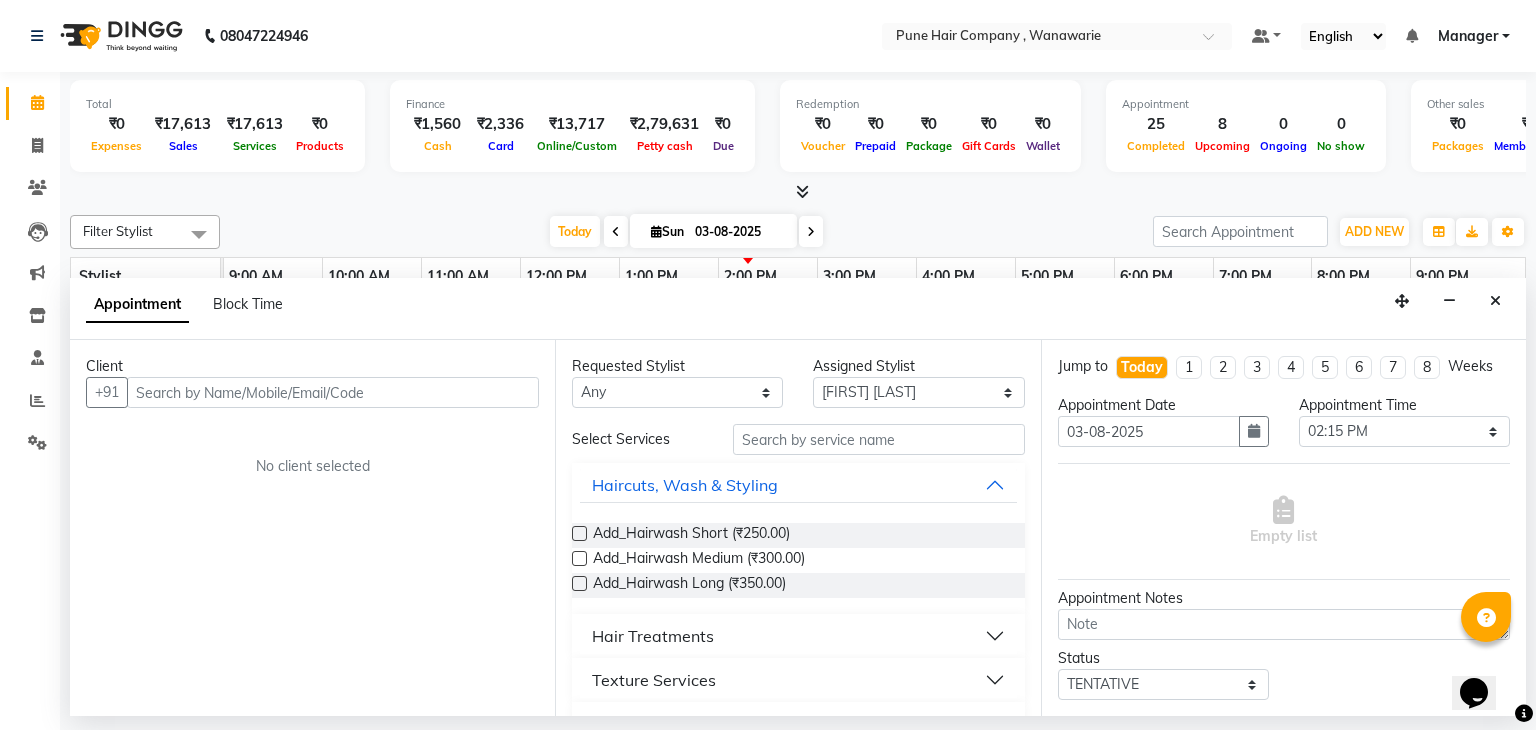 click at bounding box center (333, 392) 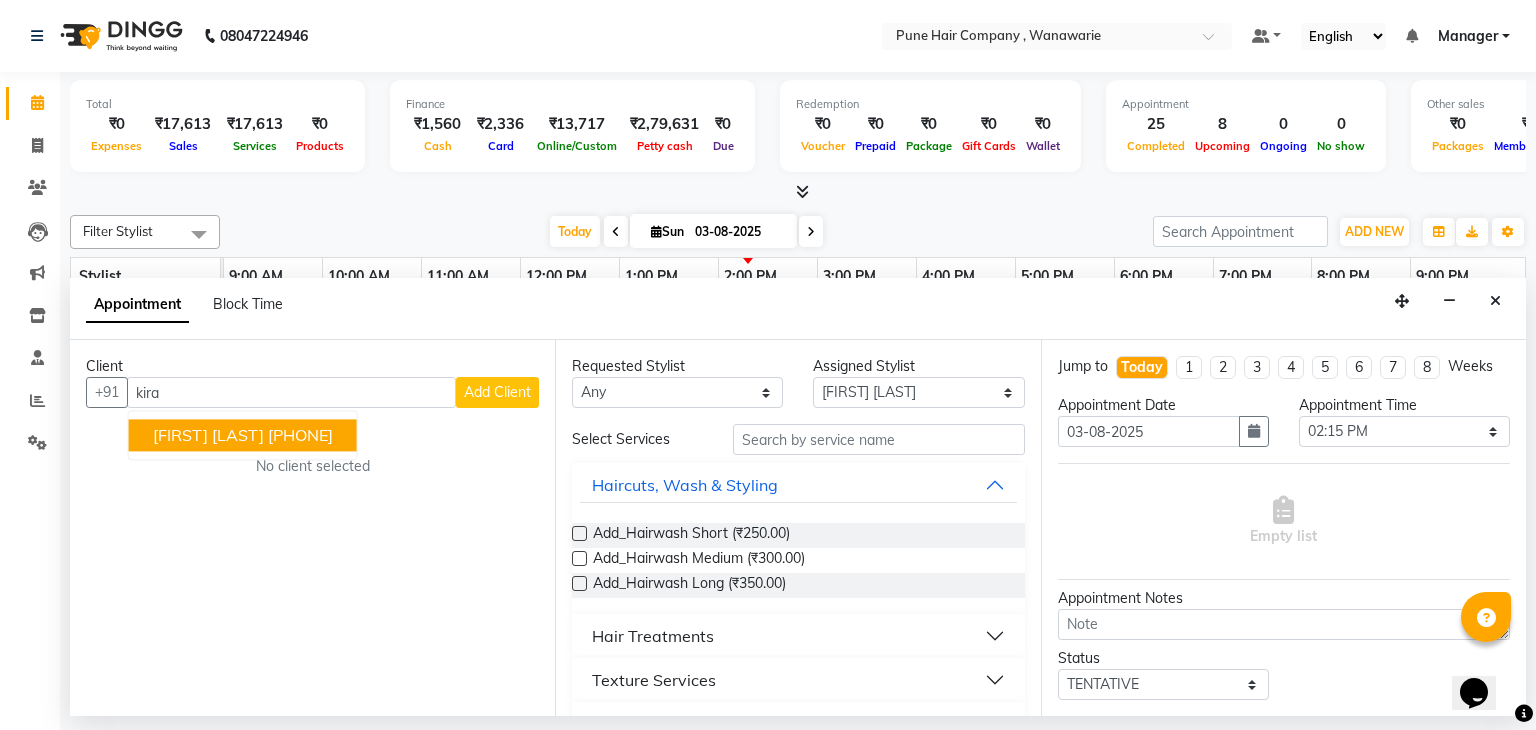 click on "[FIRST] [LAST]" at bounding box center (208, 436) 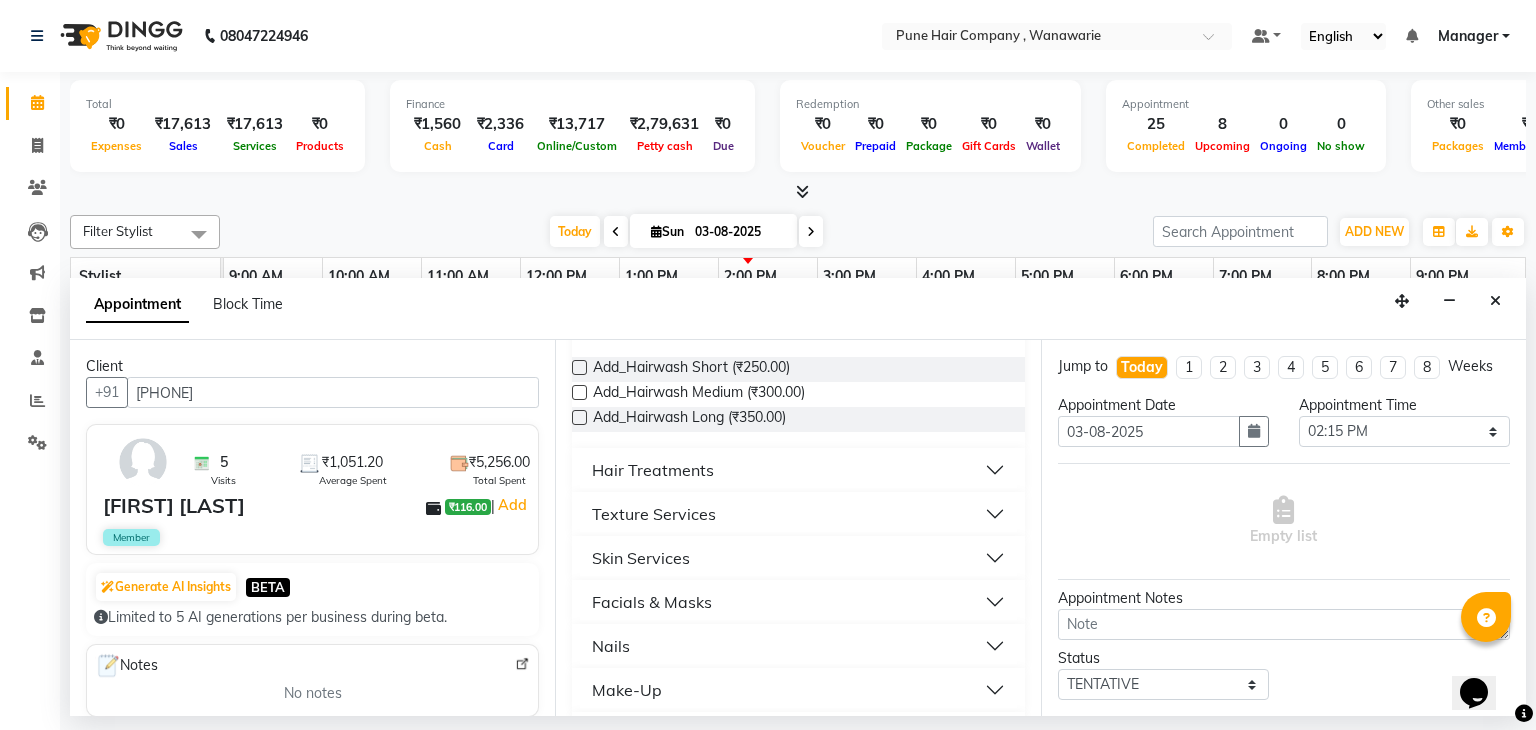 scroll, scrollTop: 175, scrollLeft: 0, axis: vertical 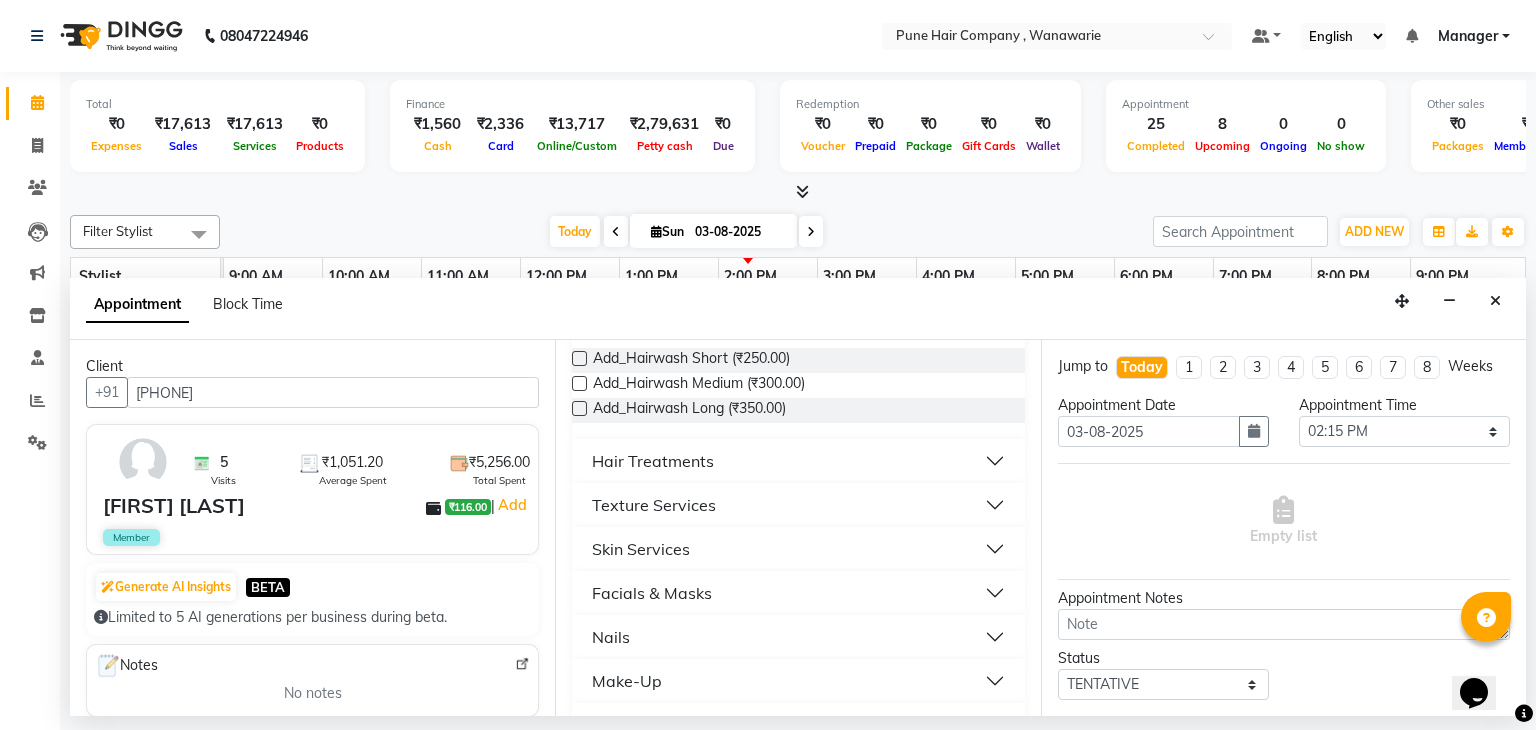 click on "Skin Services" at bounding box center [798, 549] 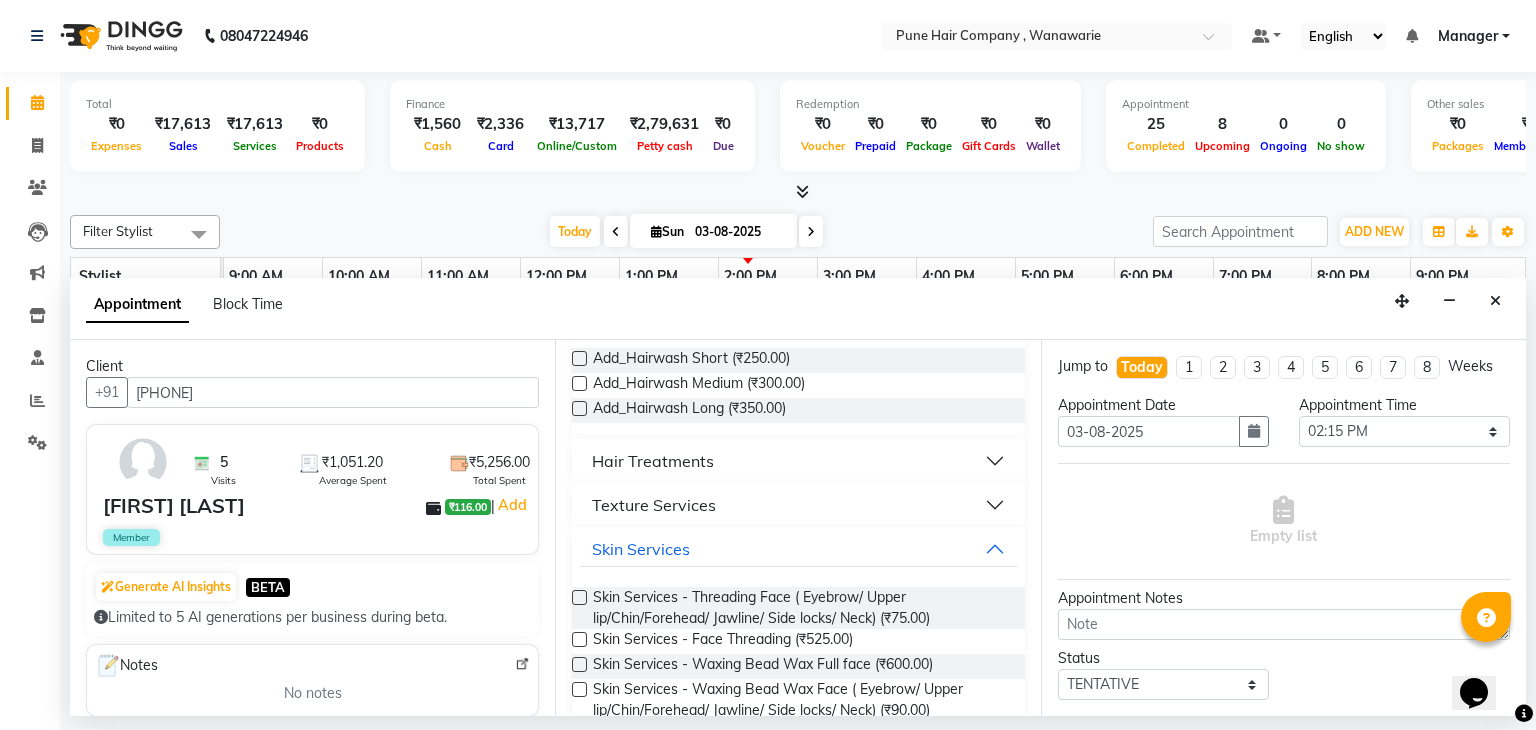 click at bounding box center (579, 597) 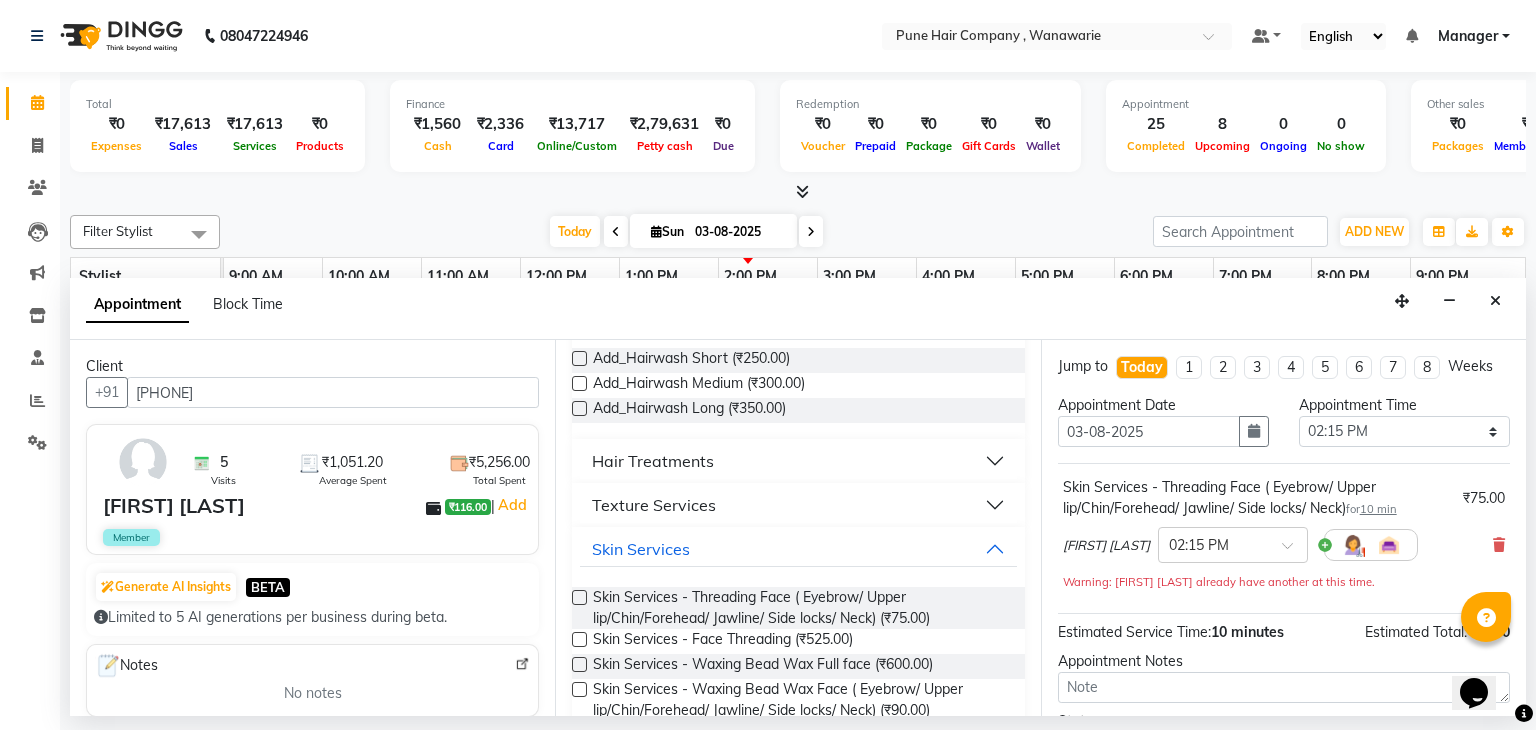 click at bounding box center [579, 597] 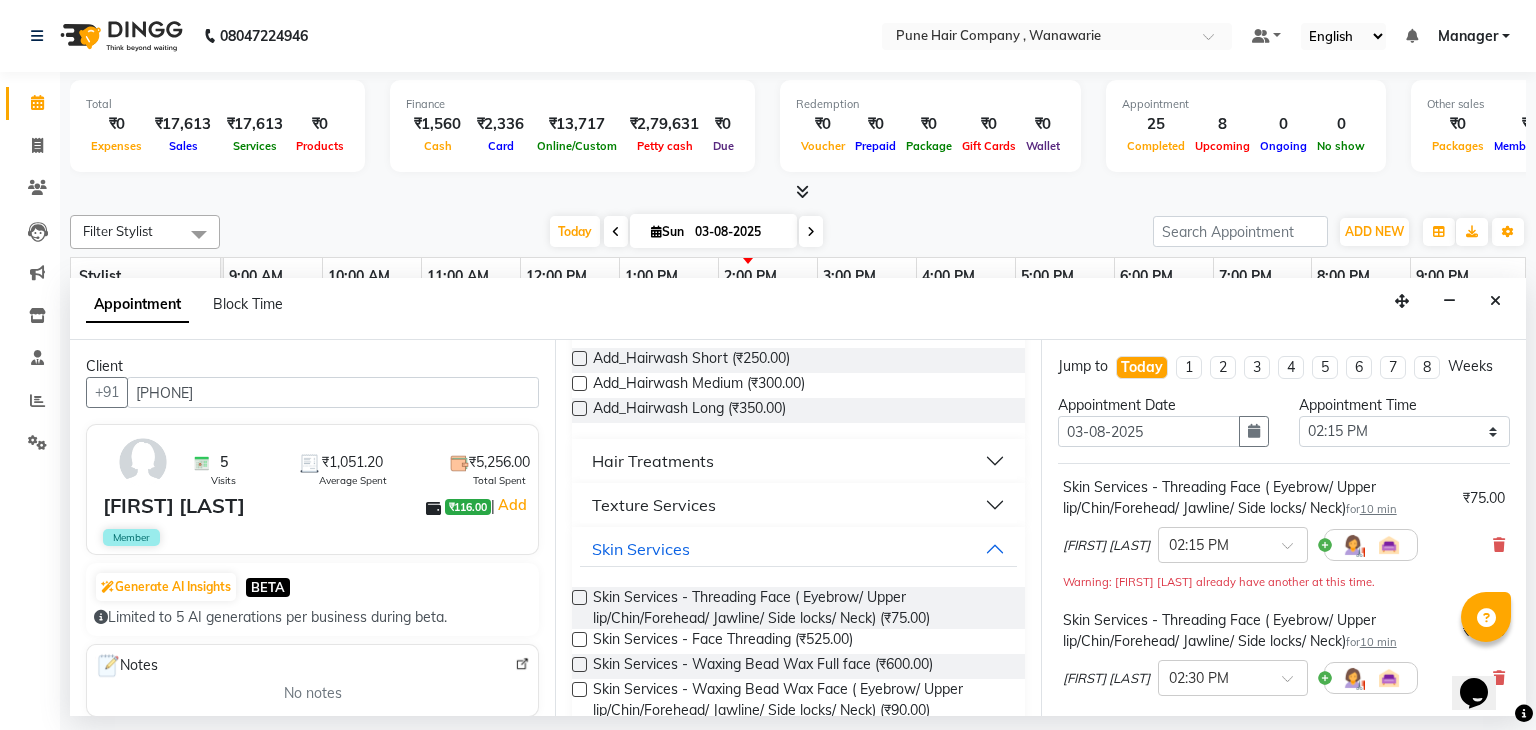 click at bounding box center (579, 597) 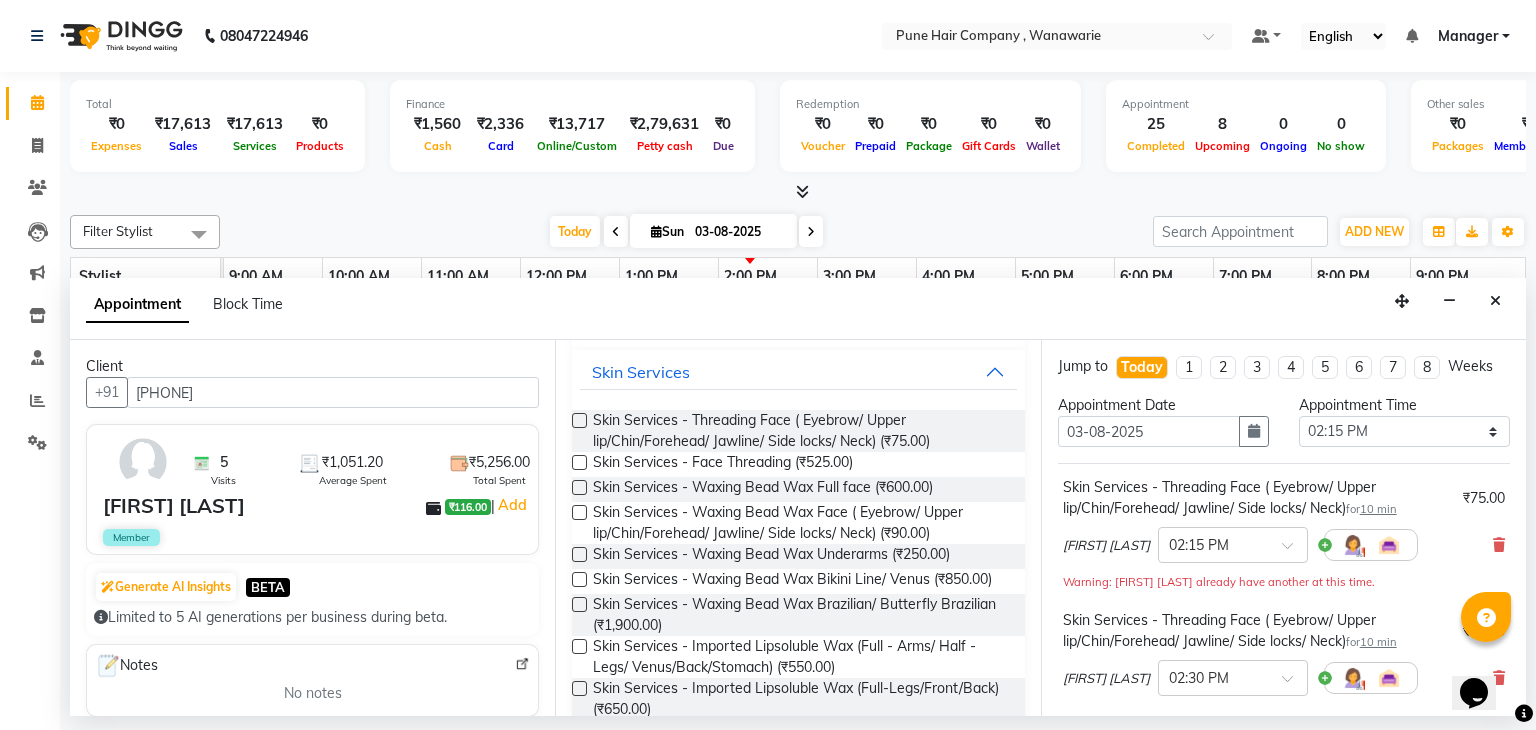 scroll, scrollTop: 363, scrollLeft: 0, axis: vertical 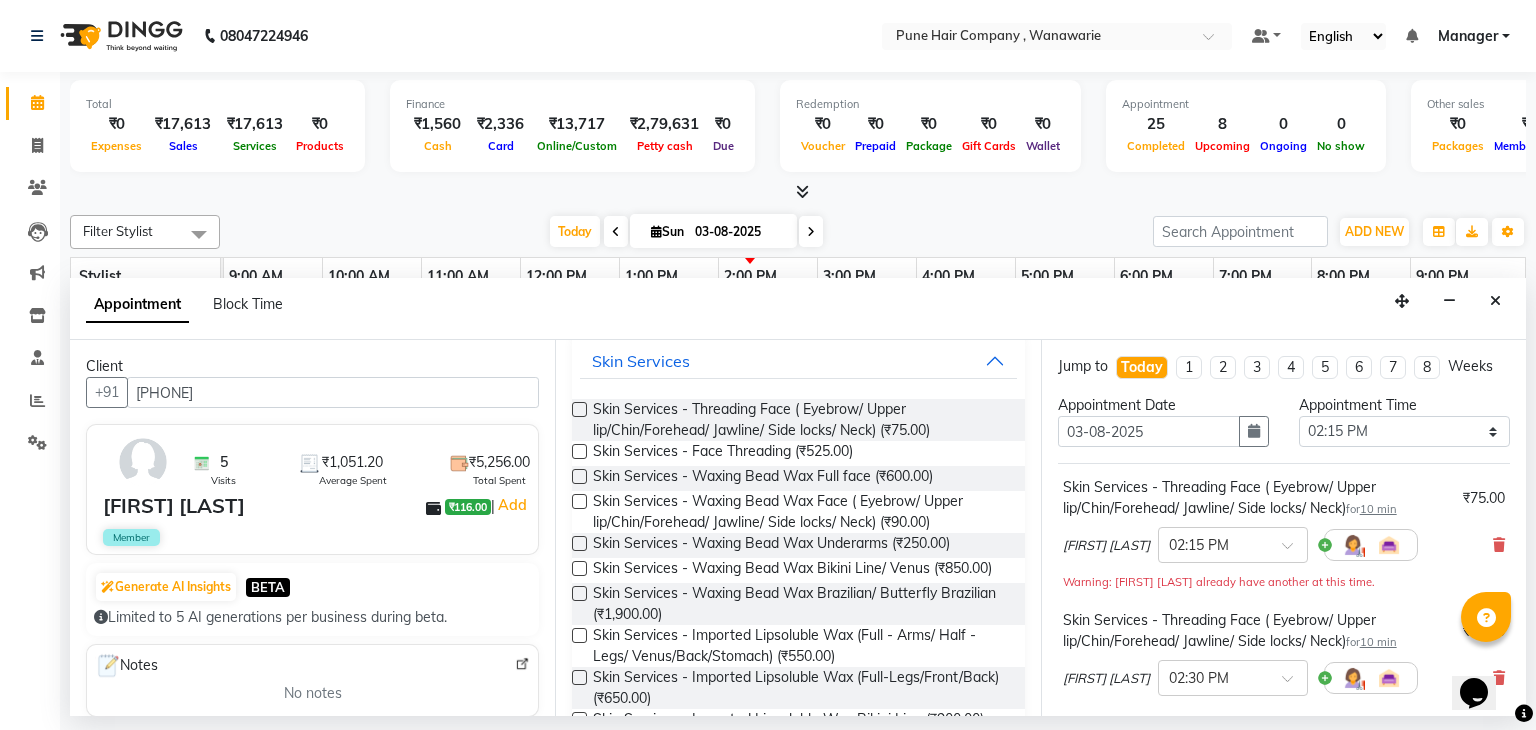 click at bounding box center [579, 543] 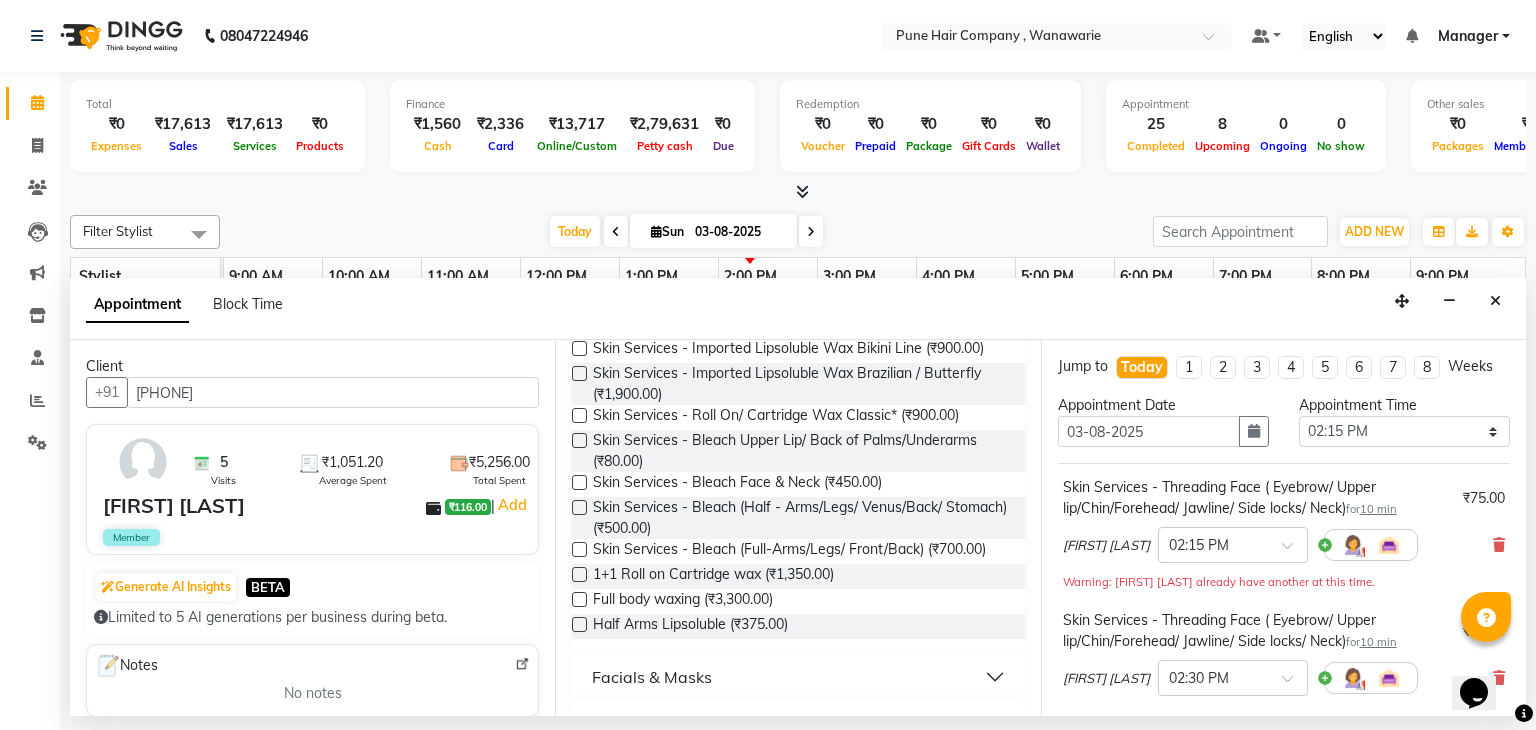 scroll, scrollTop: 738, scrollLeft: 0, axis: vertical 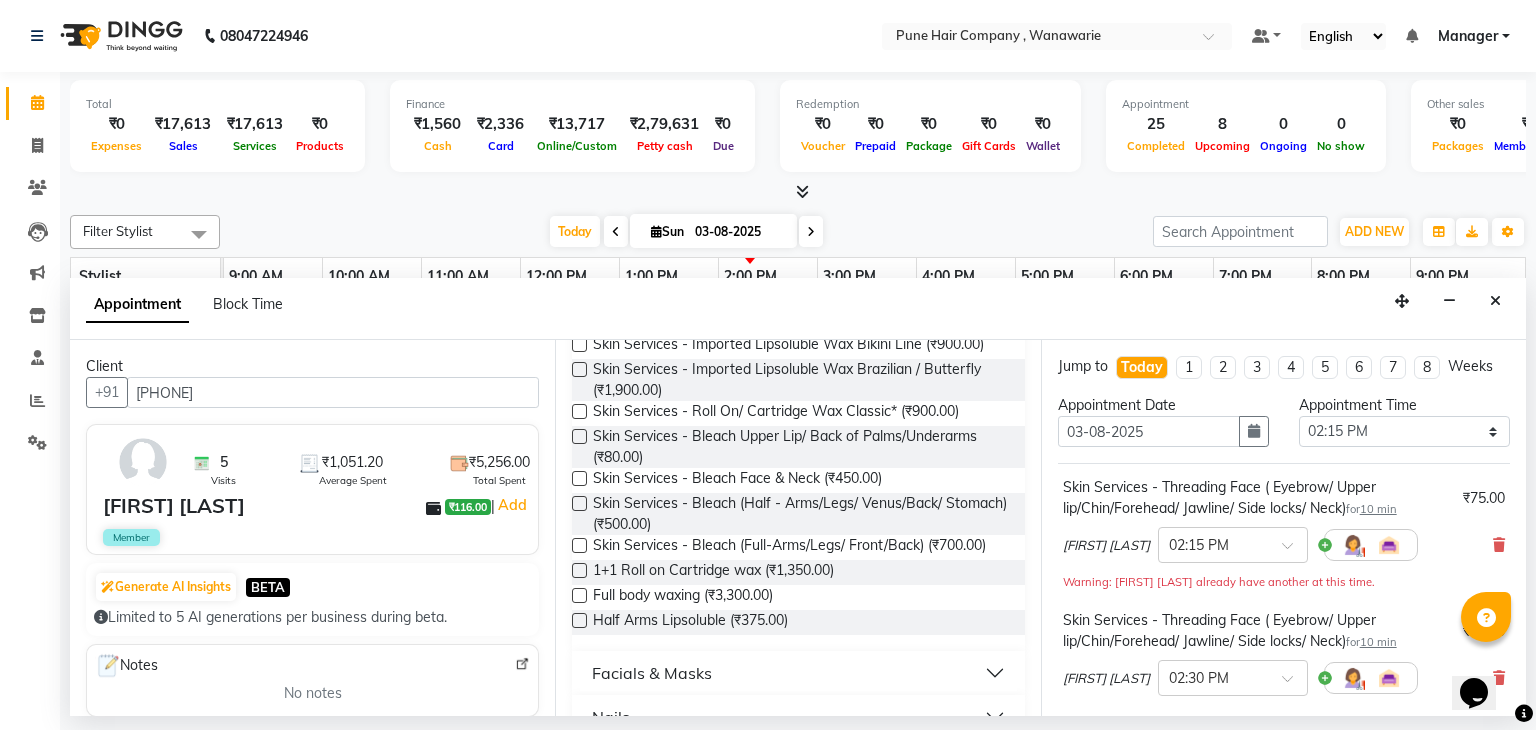 click at bounding box center (579, 411) 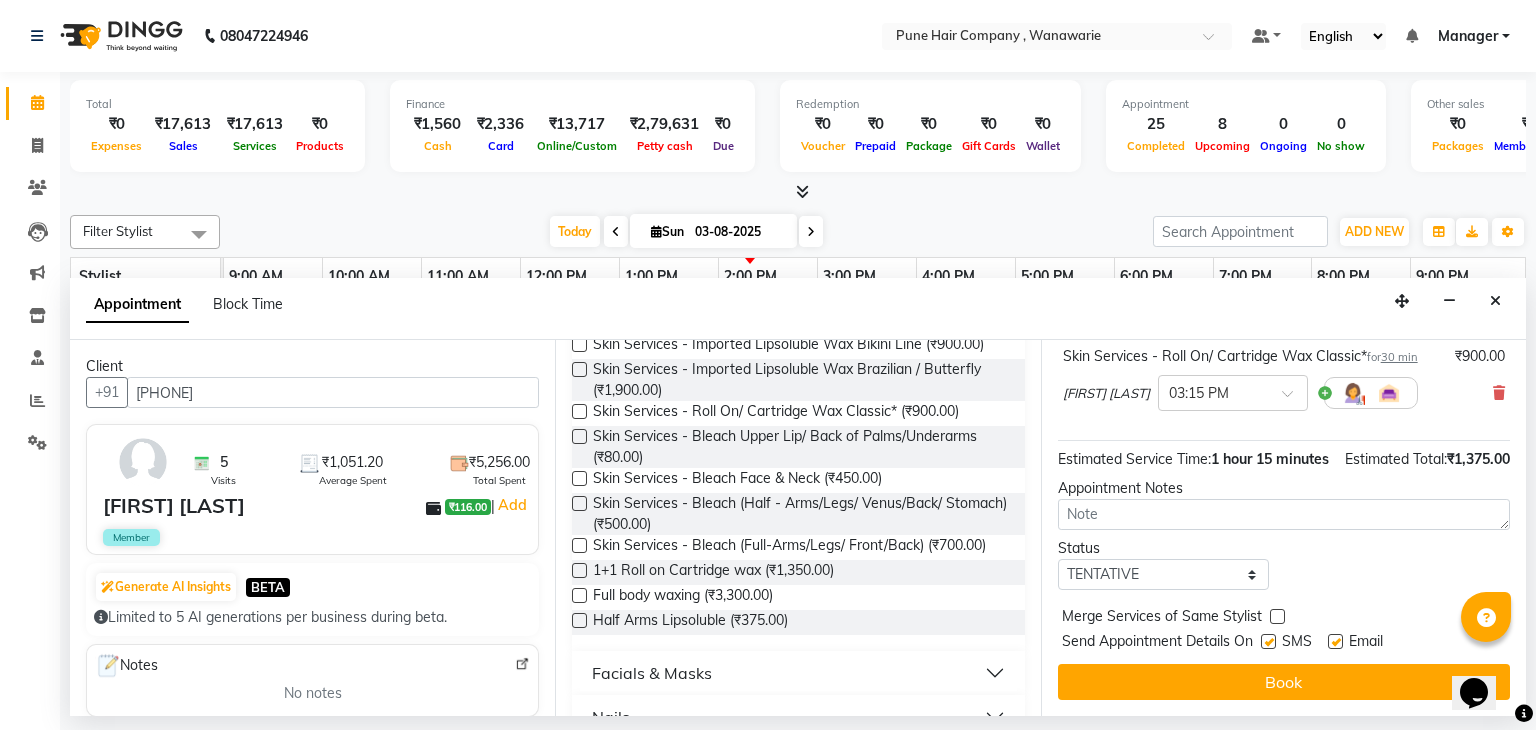 scroll, scrollTop: 599, scrollLeft: 0, axis: vertical 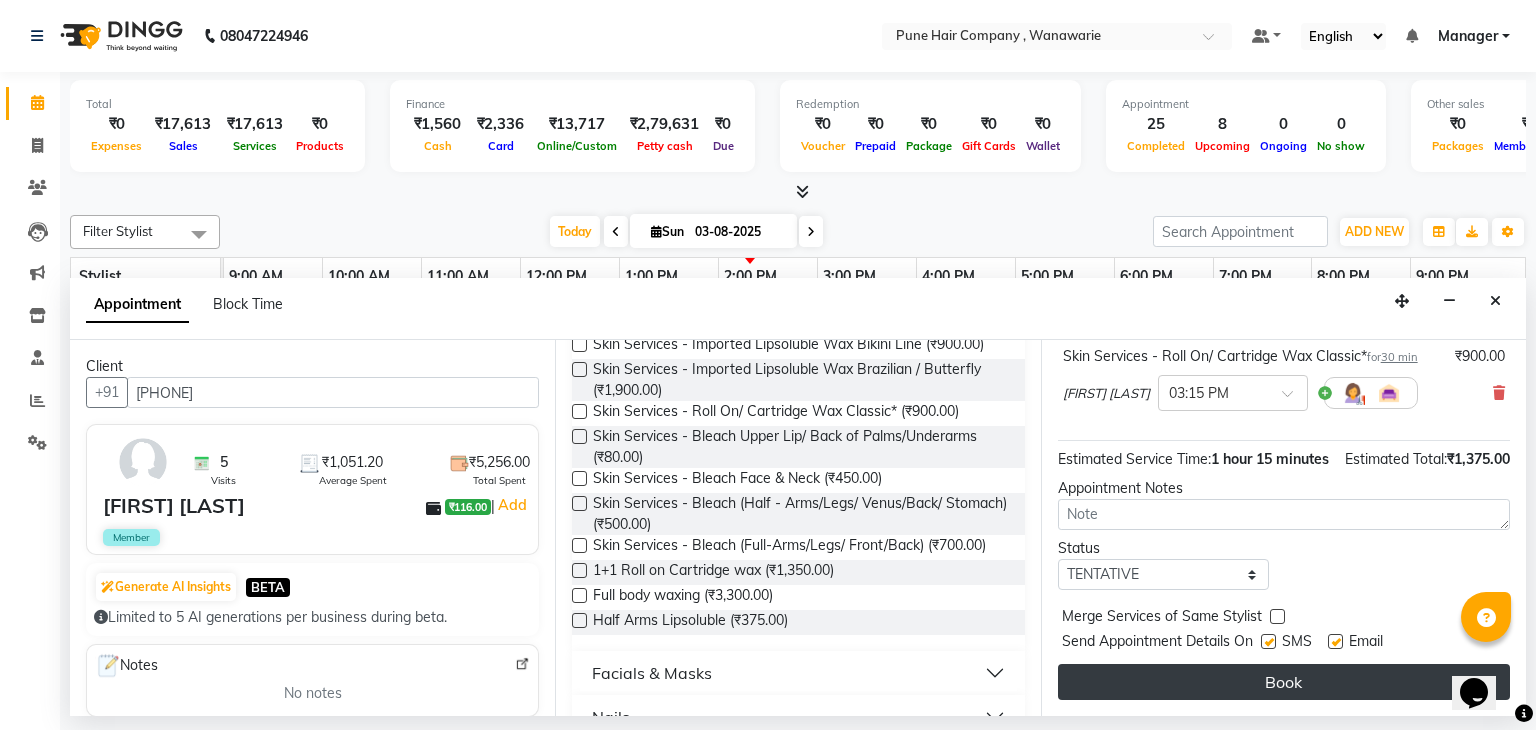 click on "Book" at bounding box center [1284, 682] 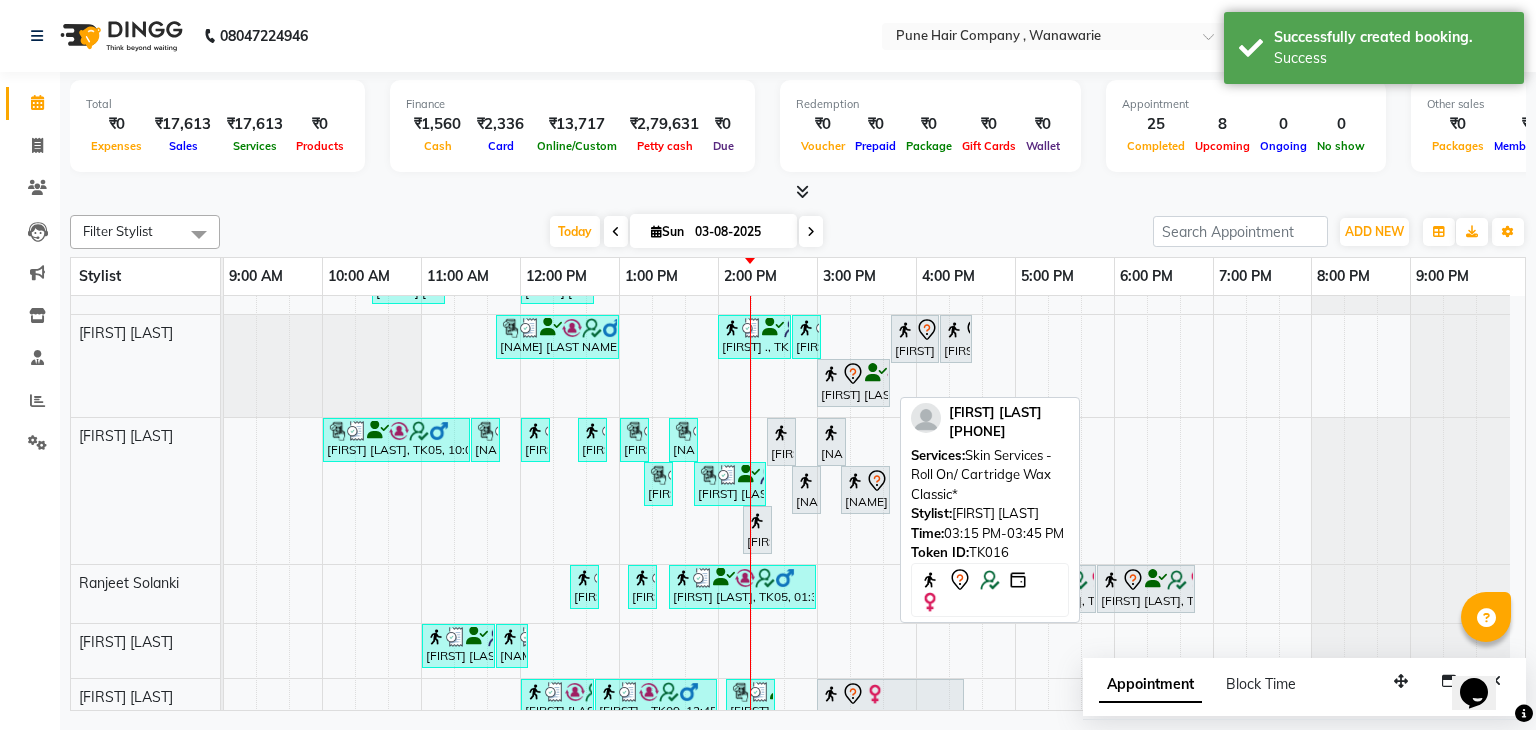 click at bounding box center [855, 481] 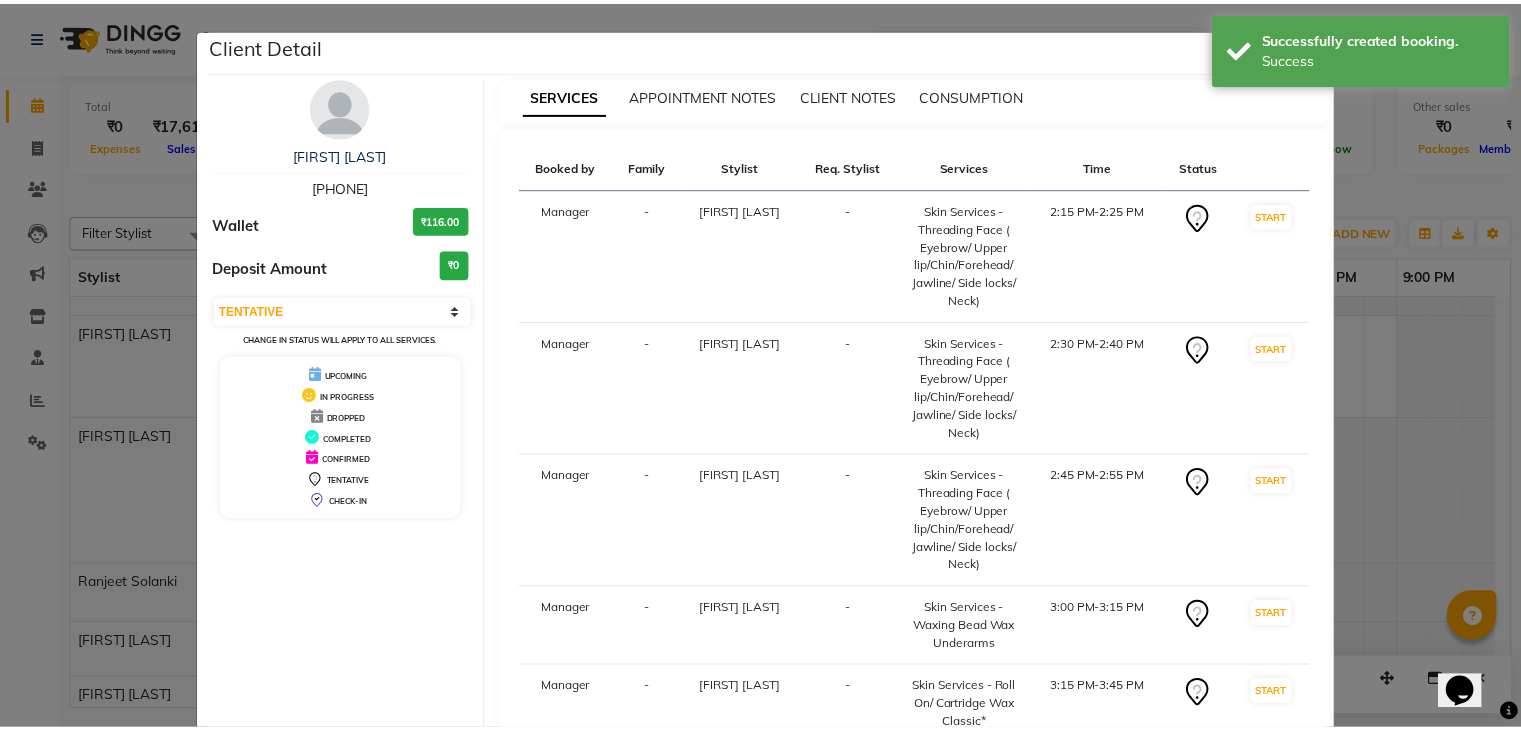 scroll, scrollTop: 156, scrollLeft: 0, axis: vertical 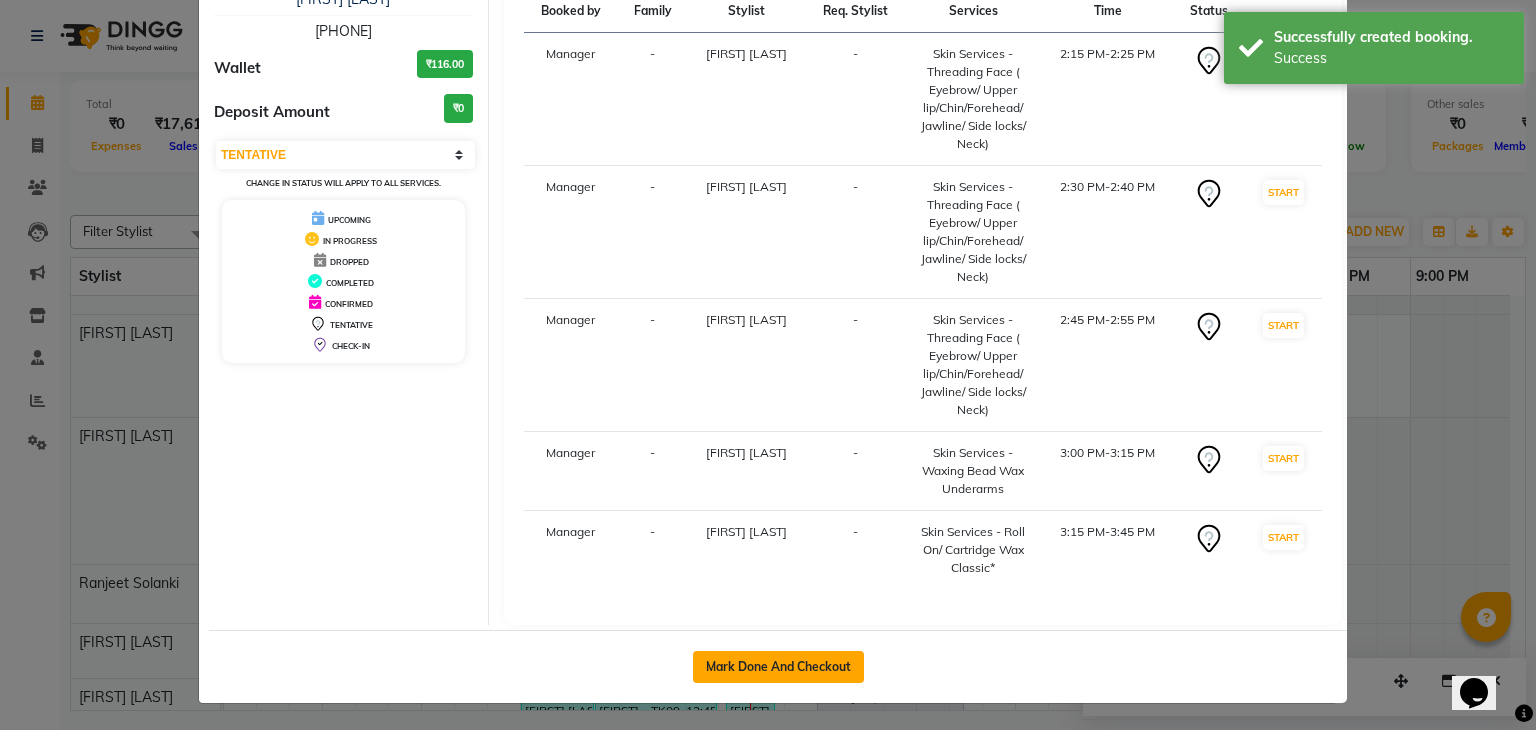 click on "Mark Done And Checkout" 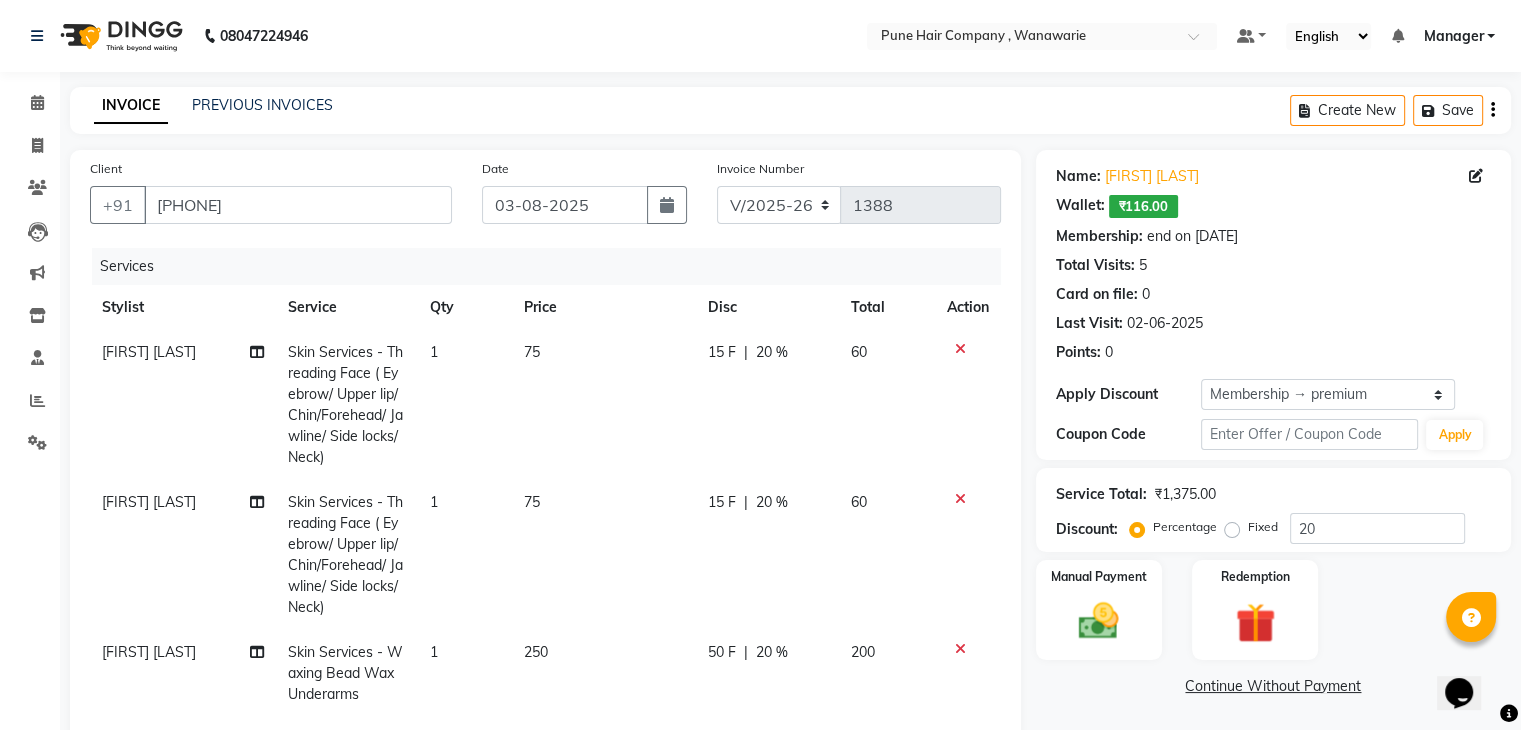 scroll, scrollTop: 237, scrollLeft: 0, axis: vertical 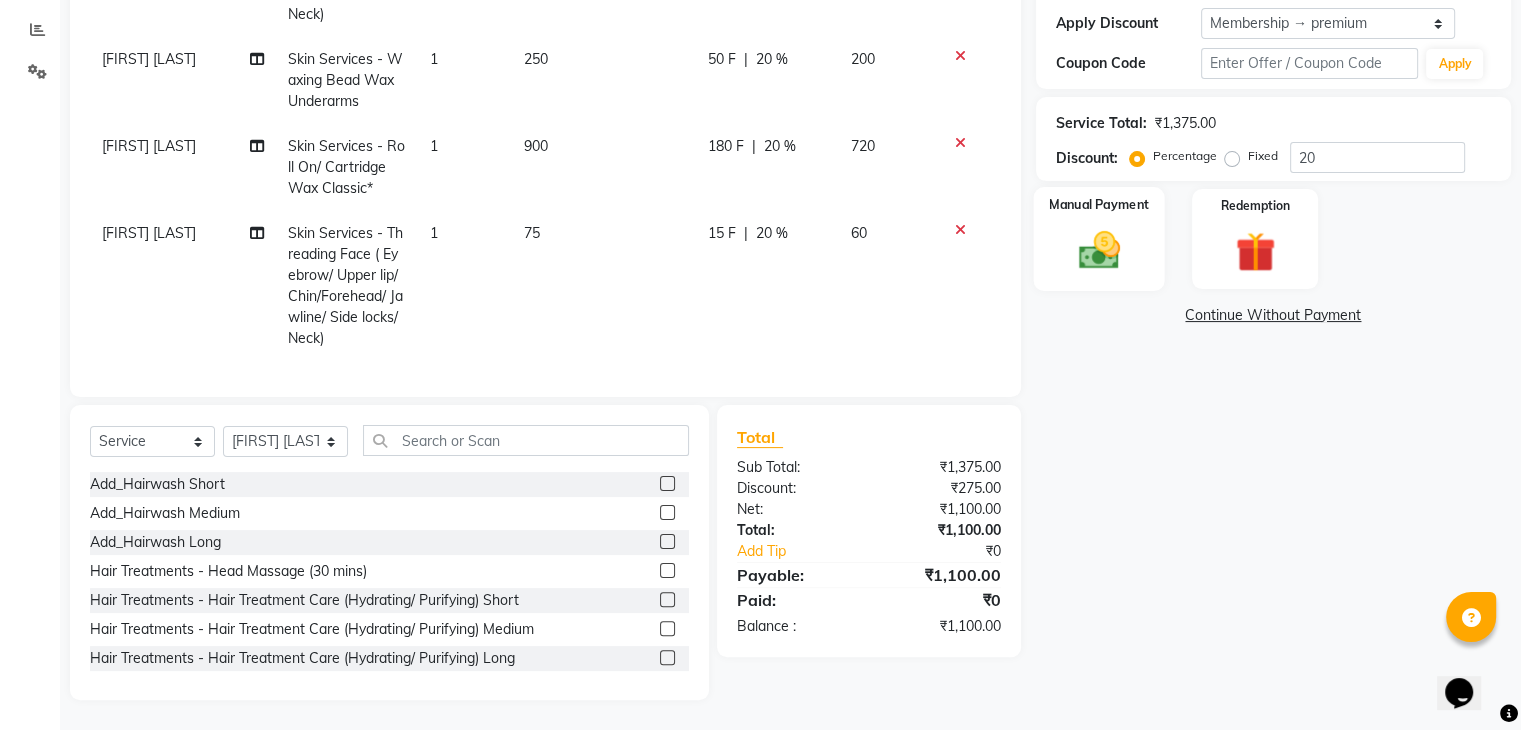 click 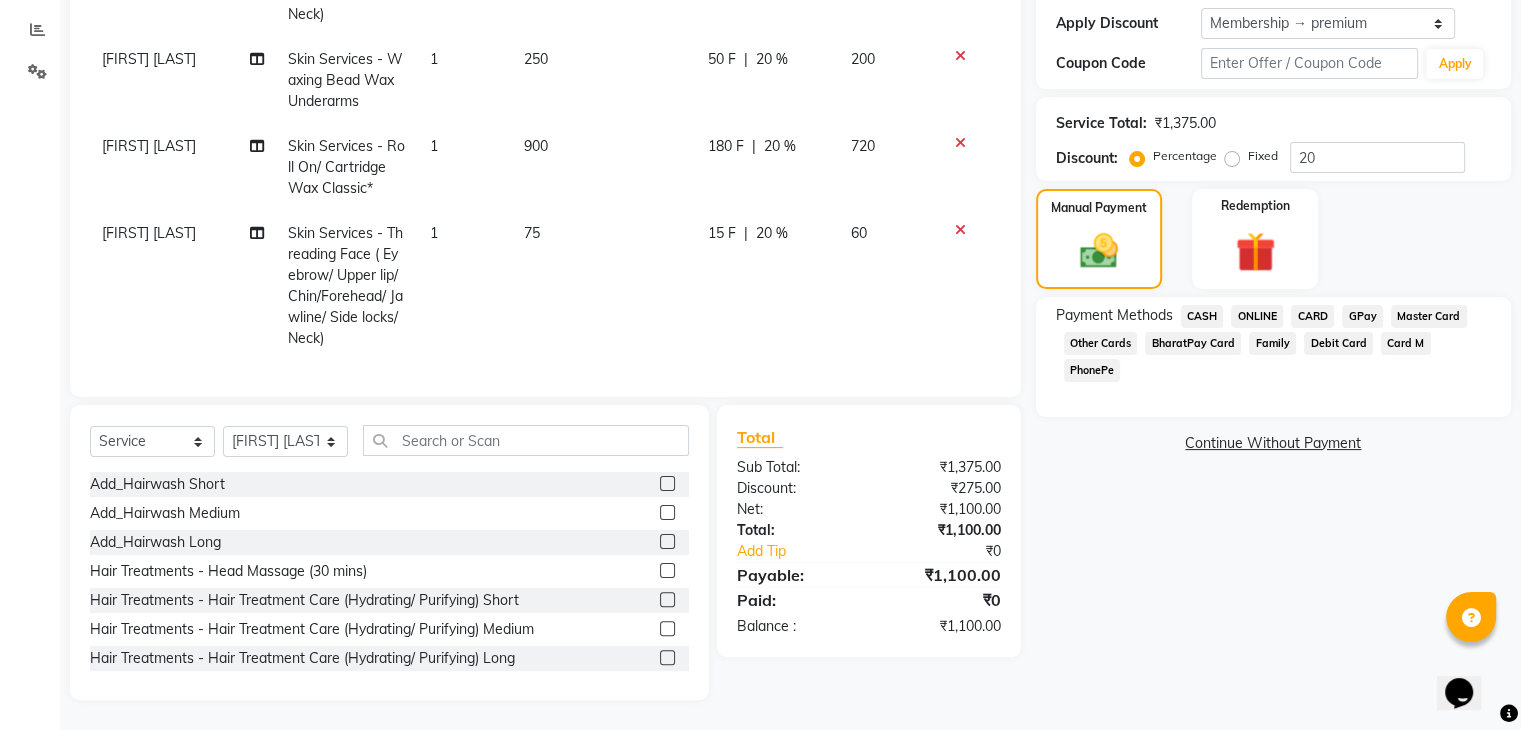 click on "CASH" 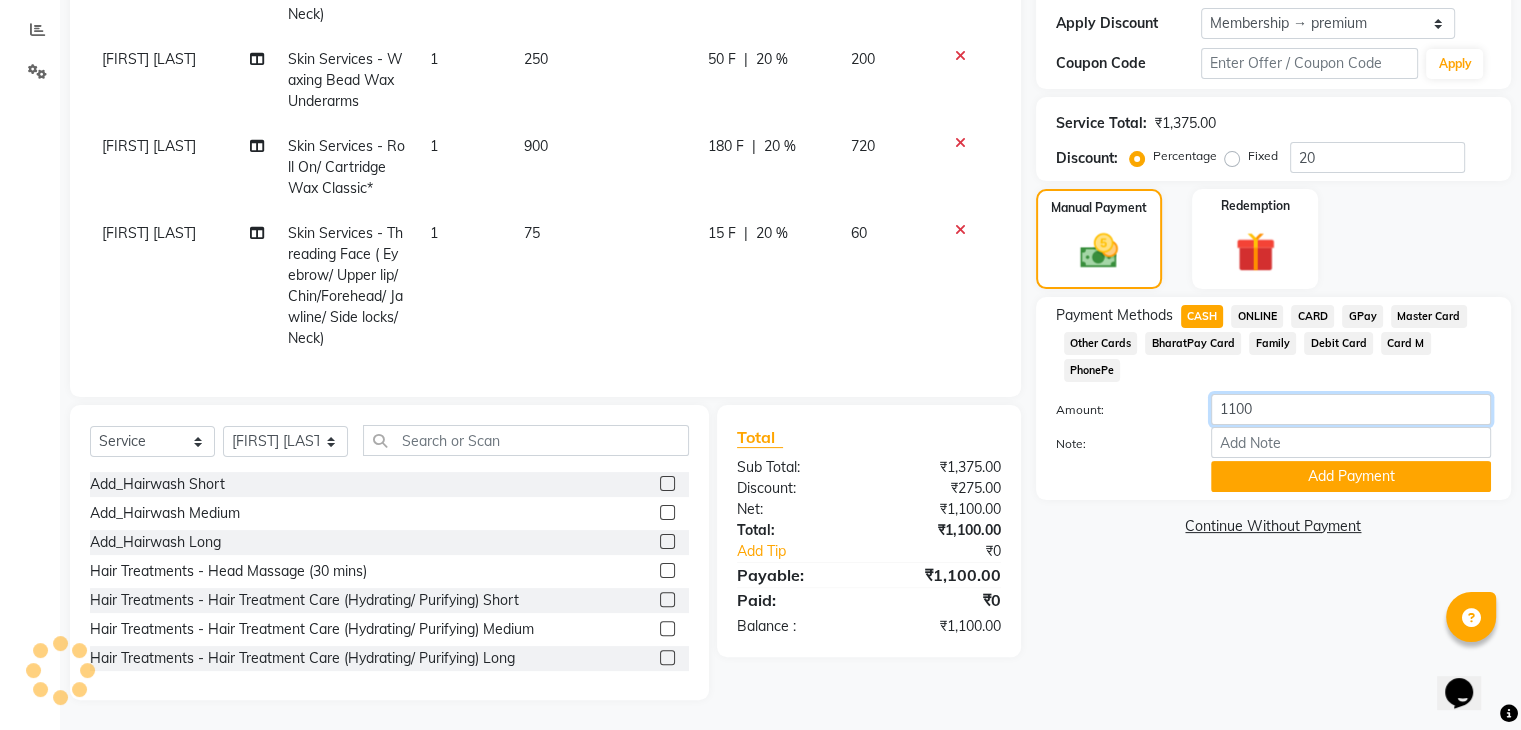 click on "1100" 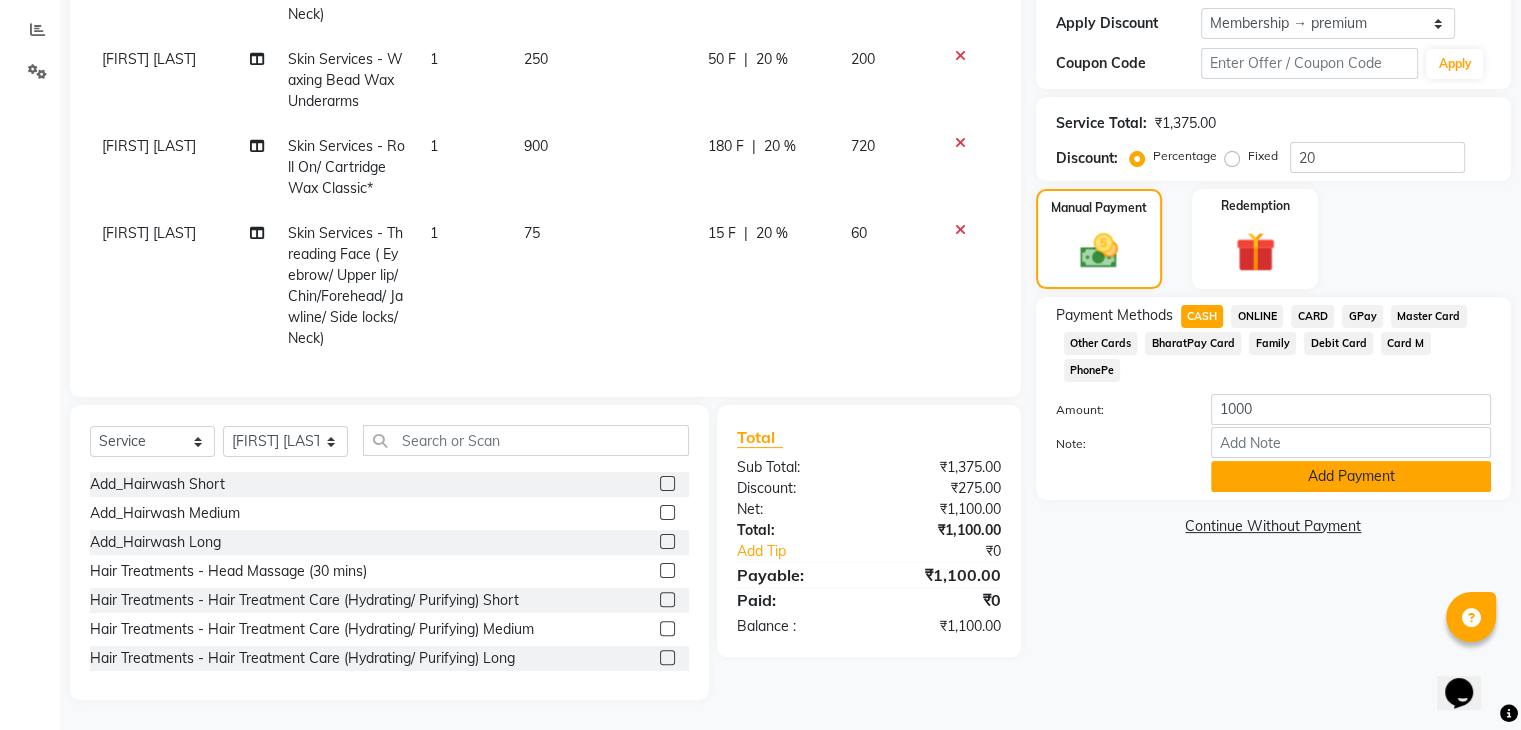 click on "Add Payment" 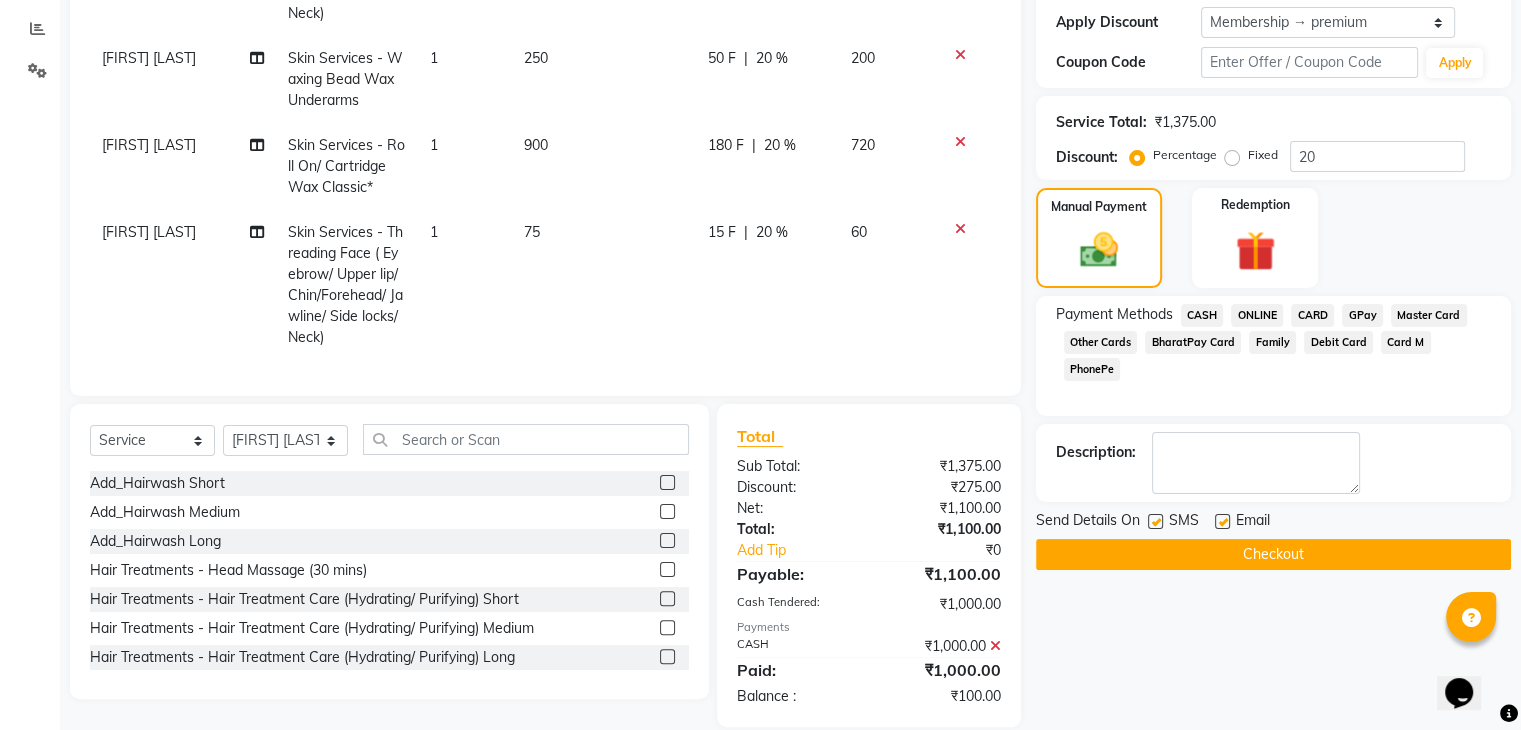 click on "GPay" 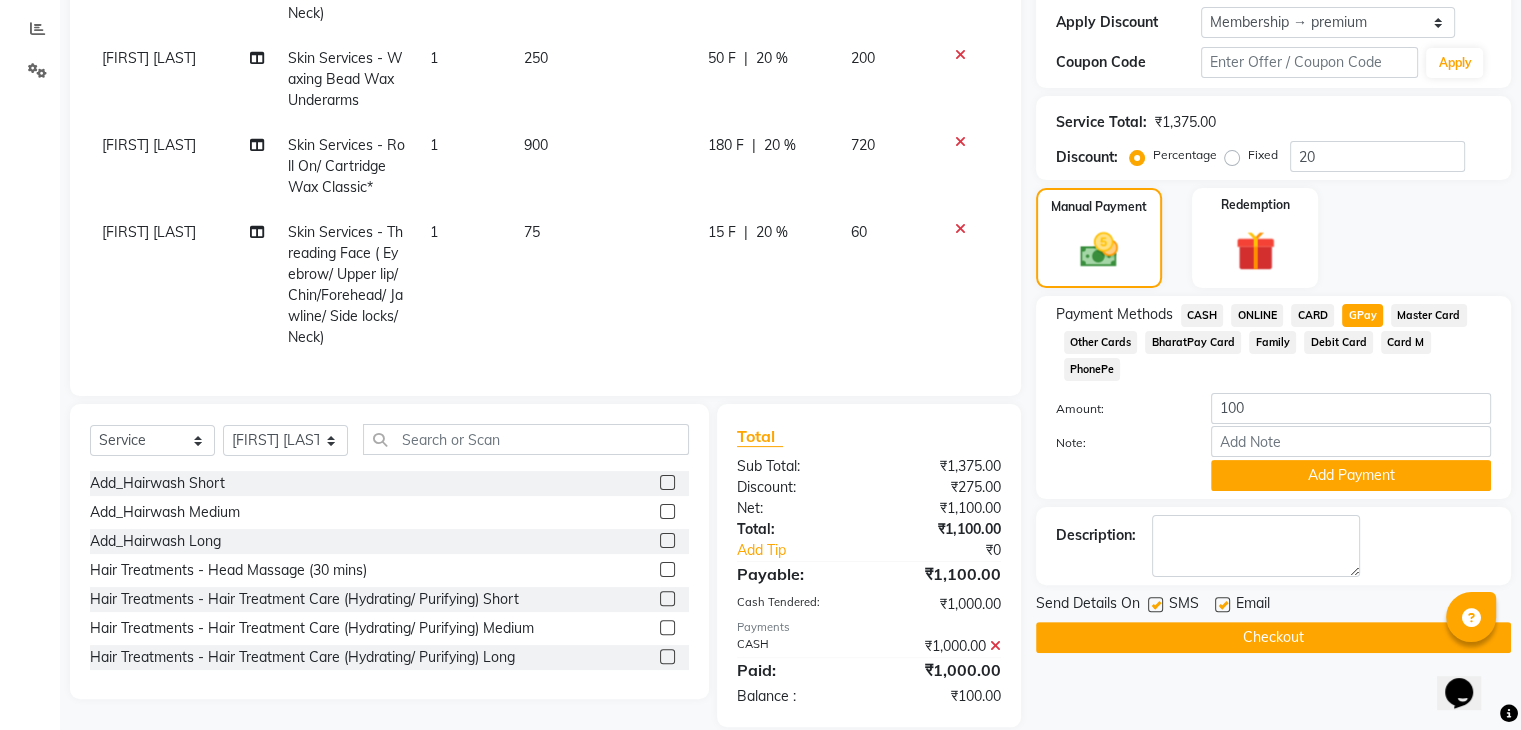 click on "Checkout" 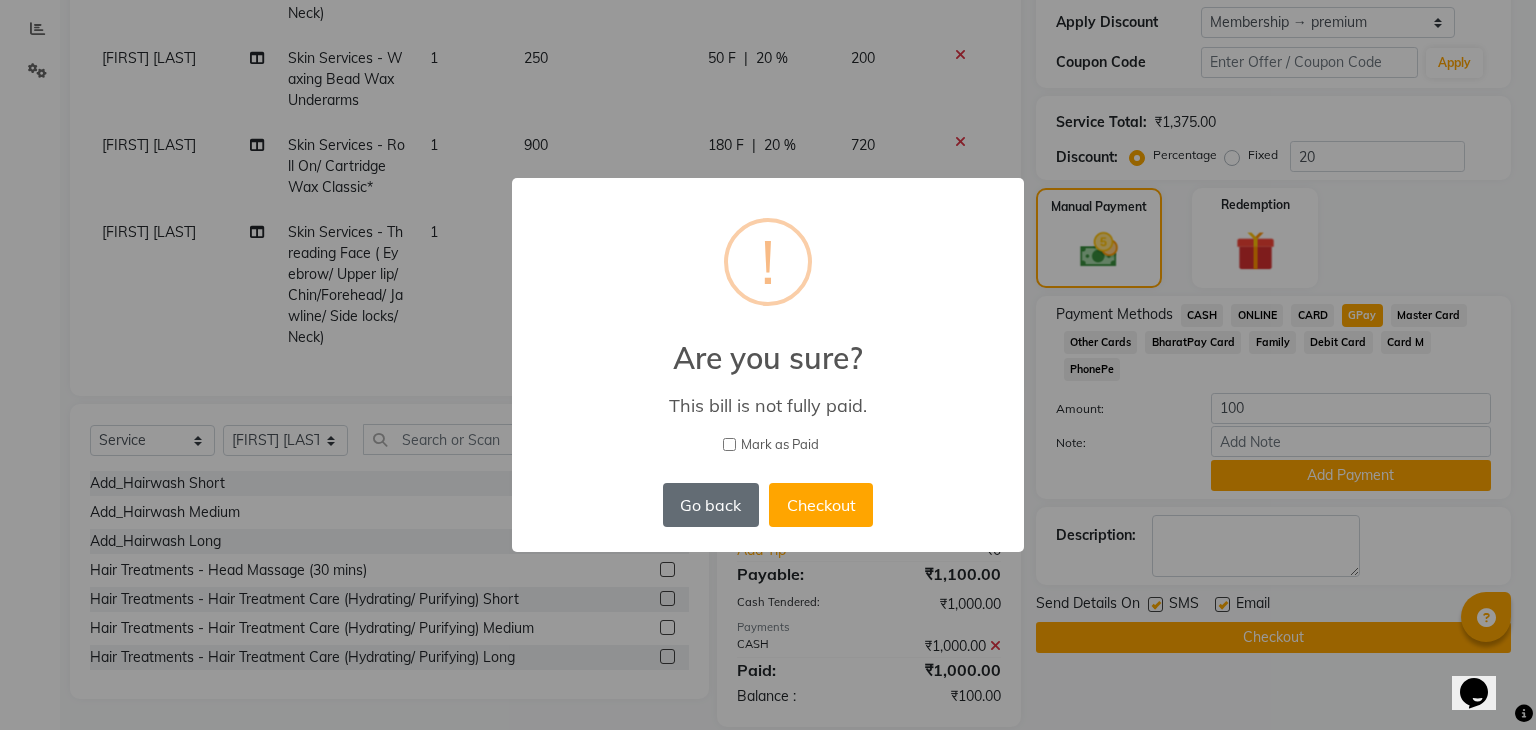 click on "Go back" at bounding box center [711, 505] 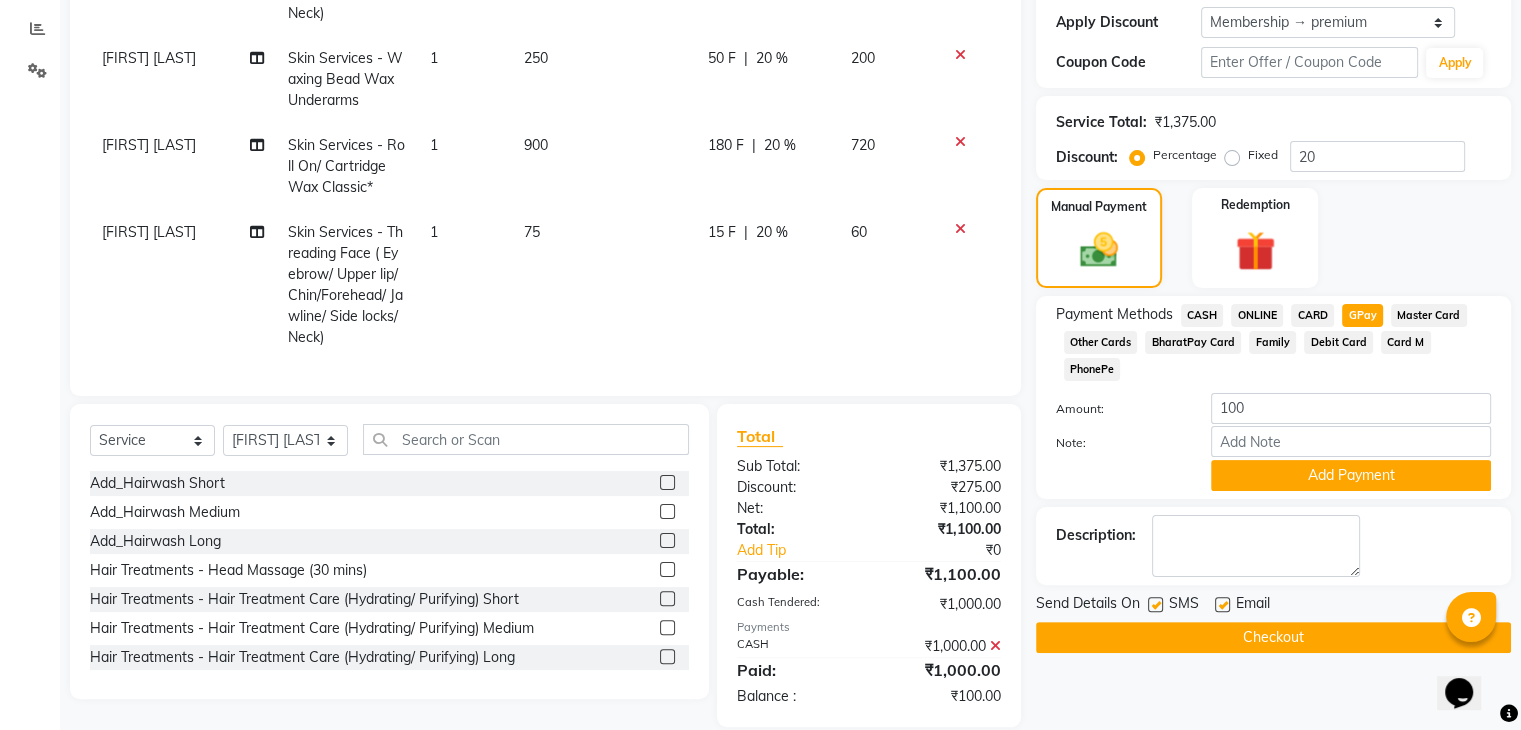 click on "Total Sub Total: ₹1,375.00 Discount: ₹275.00 Net: ₹1,100.00 Total: ₹1,100.00 Add Tip ₹0 Payable: ₹1,100.00 Cash Tendered: ₹1,000.00 Payments CASH ₹1,000.00  Paid: ₹1,000.00 Balance   : ₹100.00" 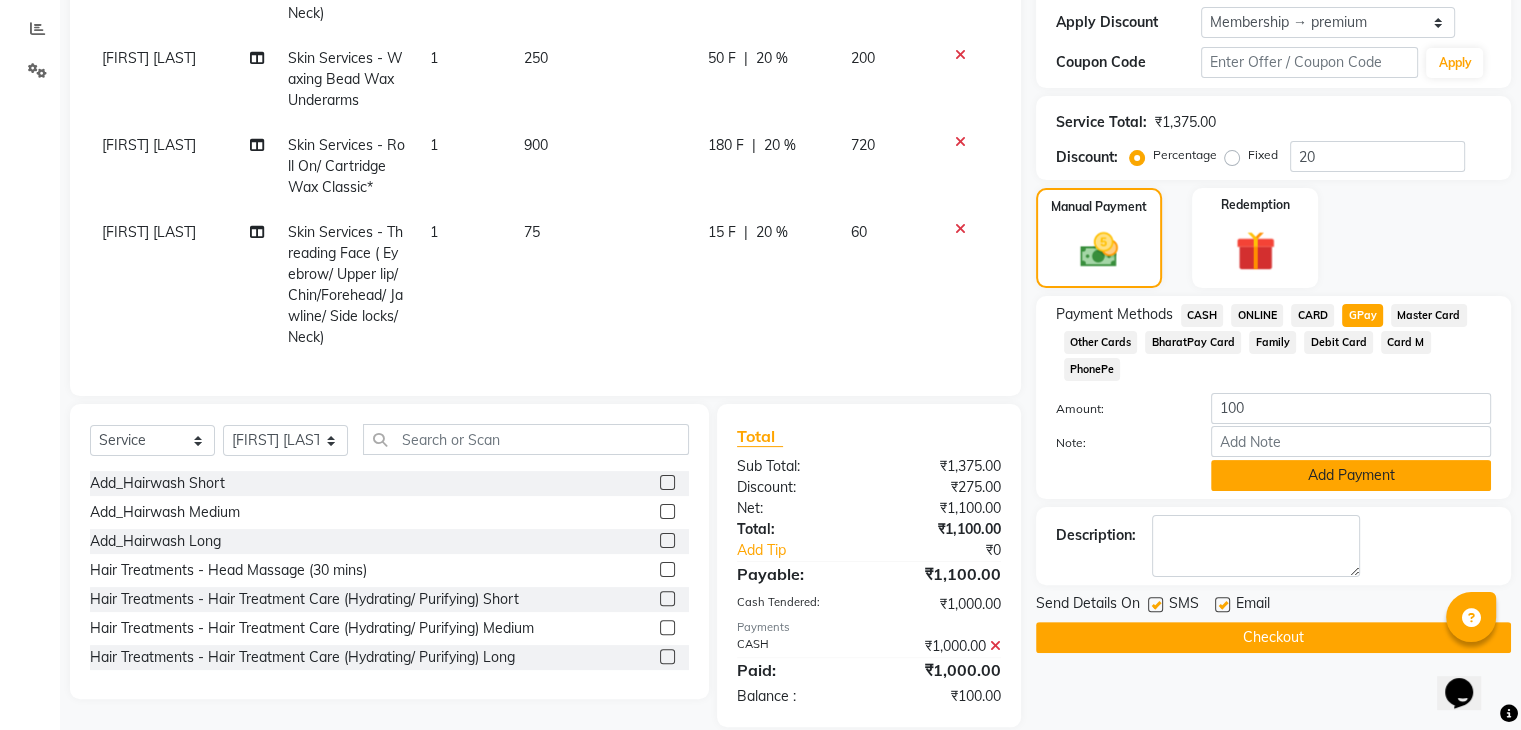 click on "Add Payment" 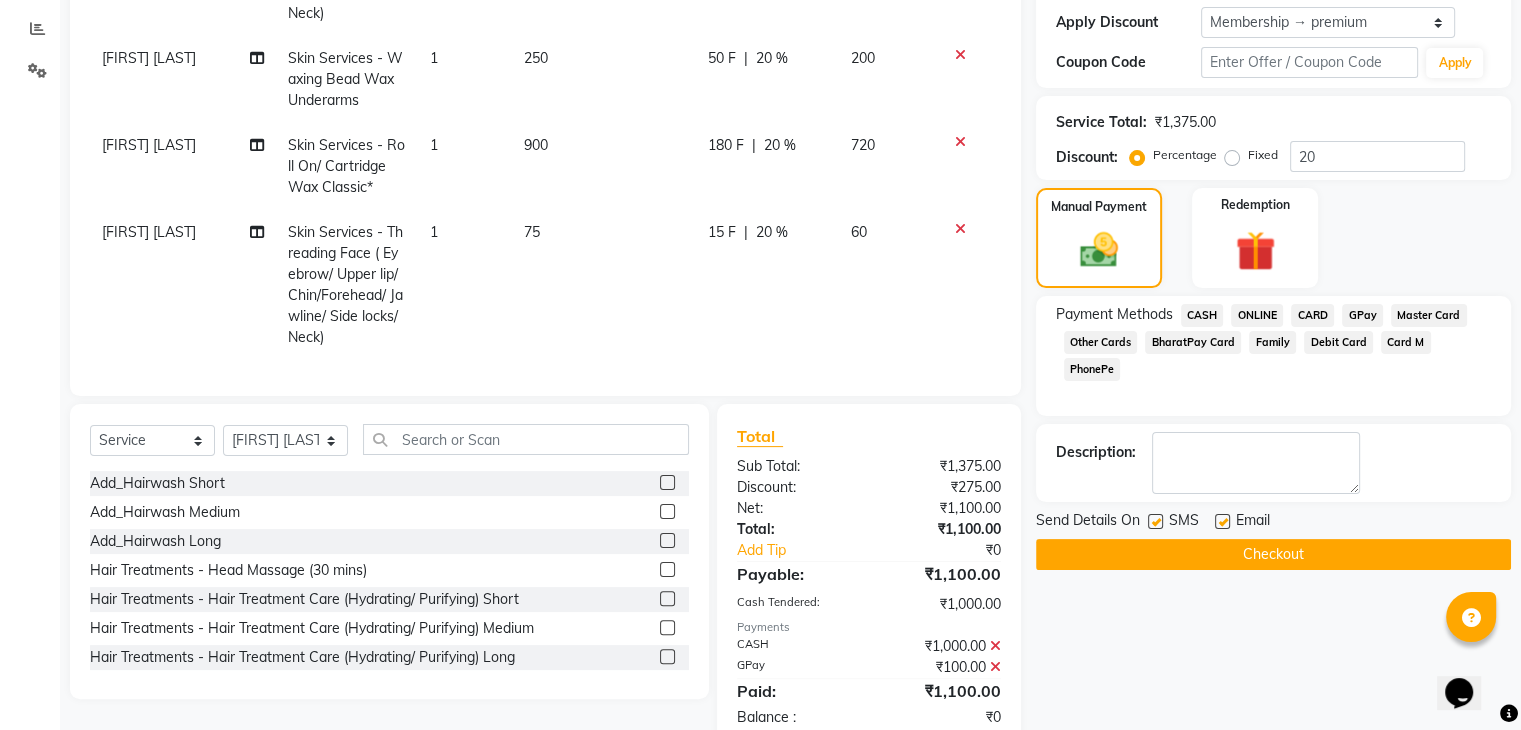 click on "Checkout" 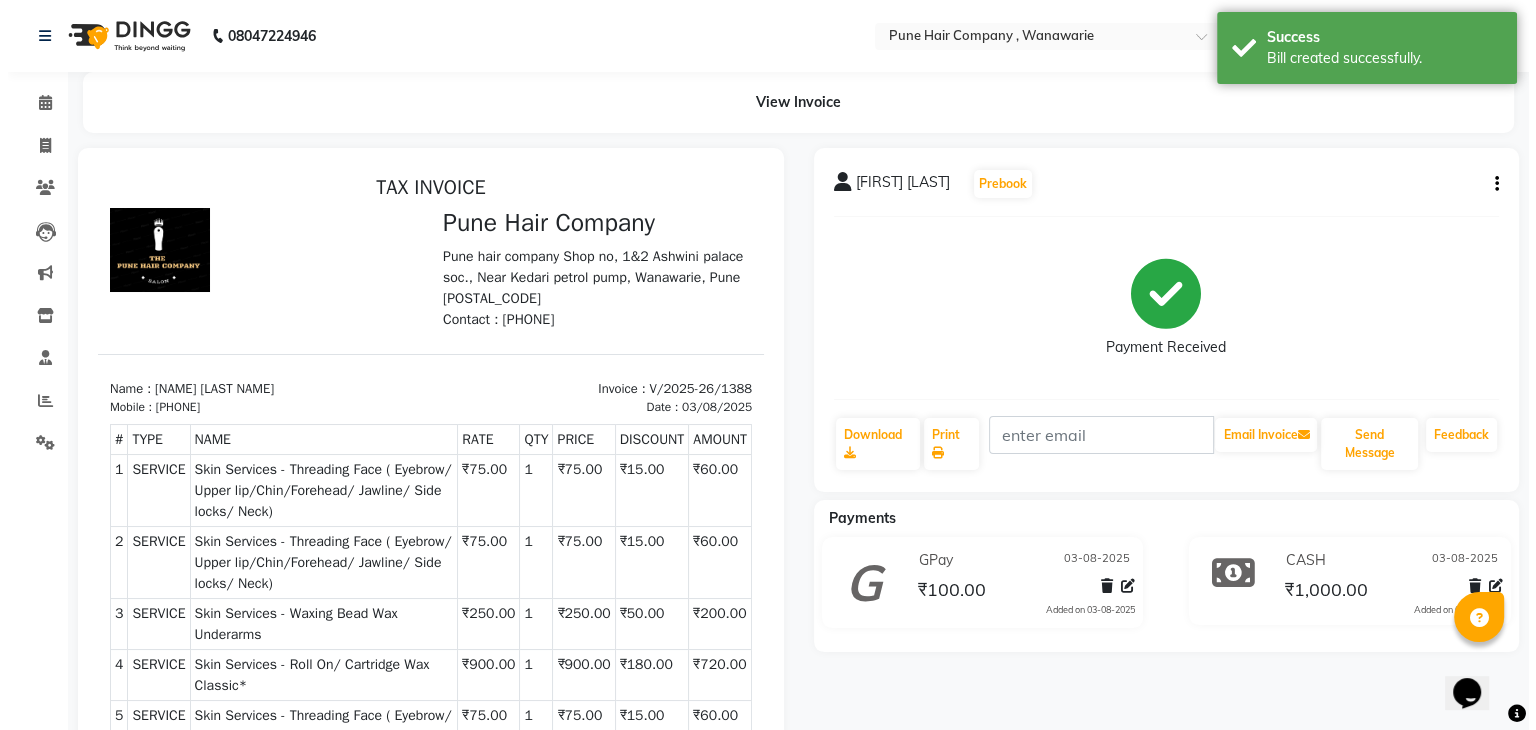 scroll, scrollTop: 0, scrollLeft: 0, axis: both 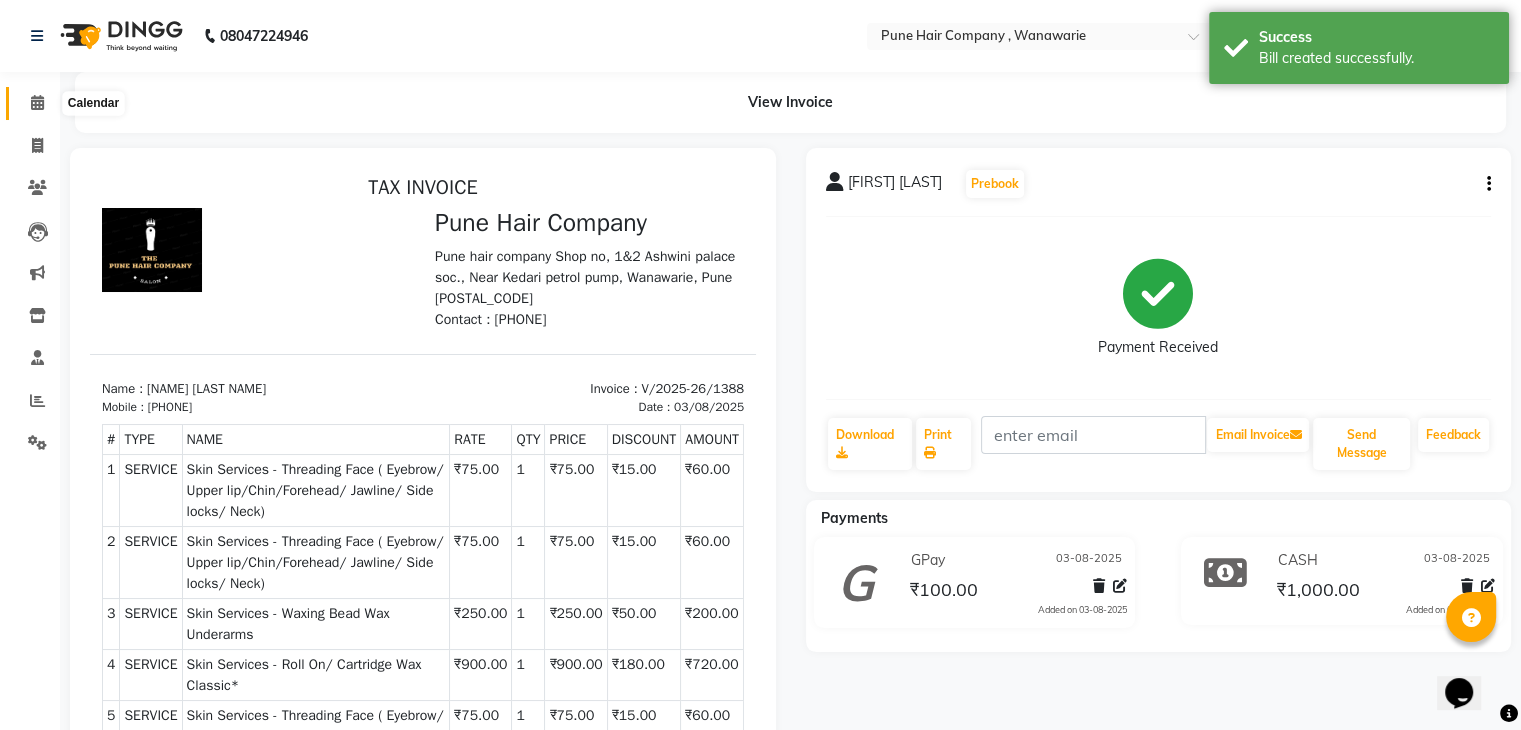 click 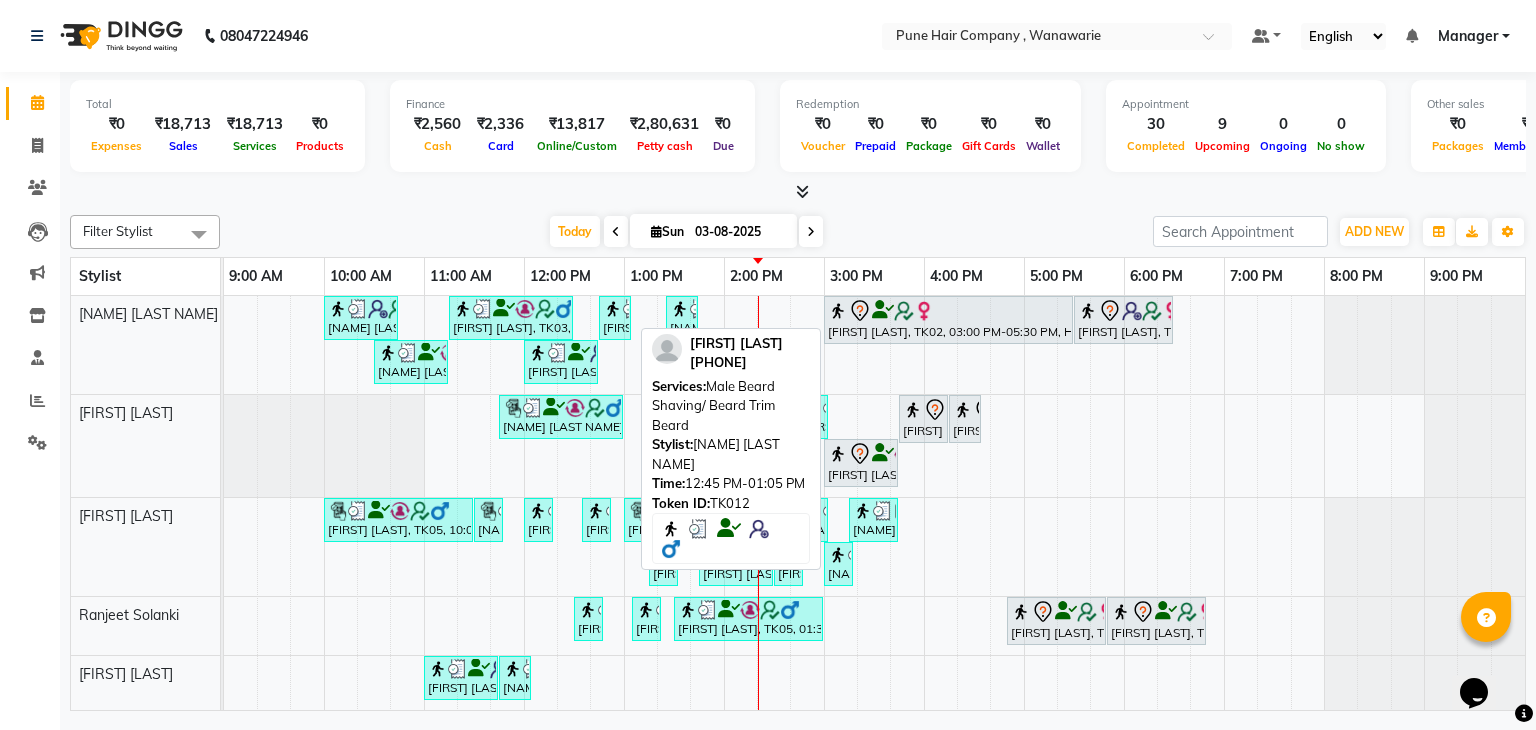 scroll, scrollTop: 58, scrollLeft: 0, axis: vertical 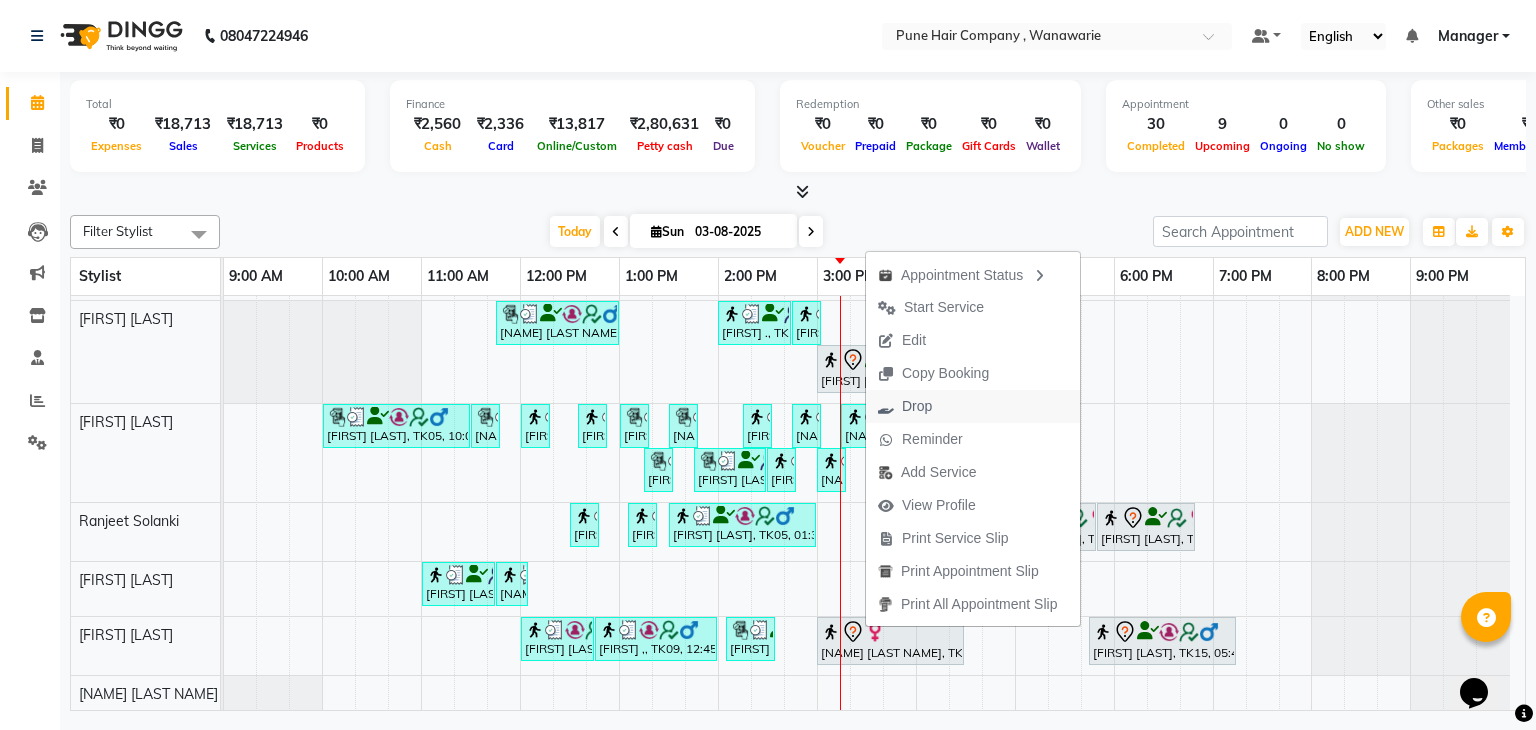 click on "Drop" at bounding box center (917, 406) 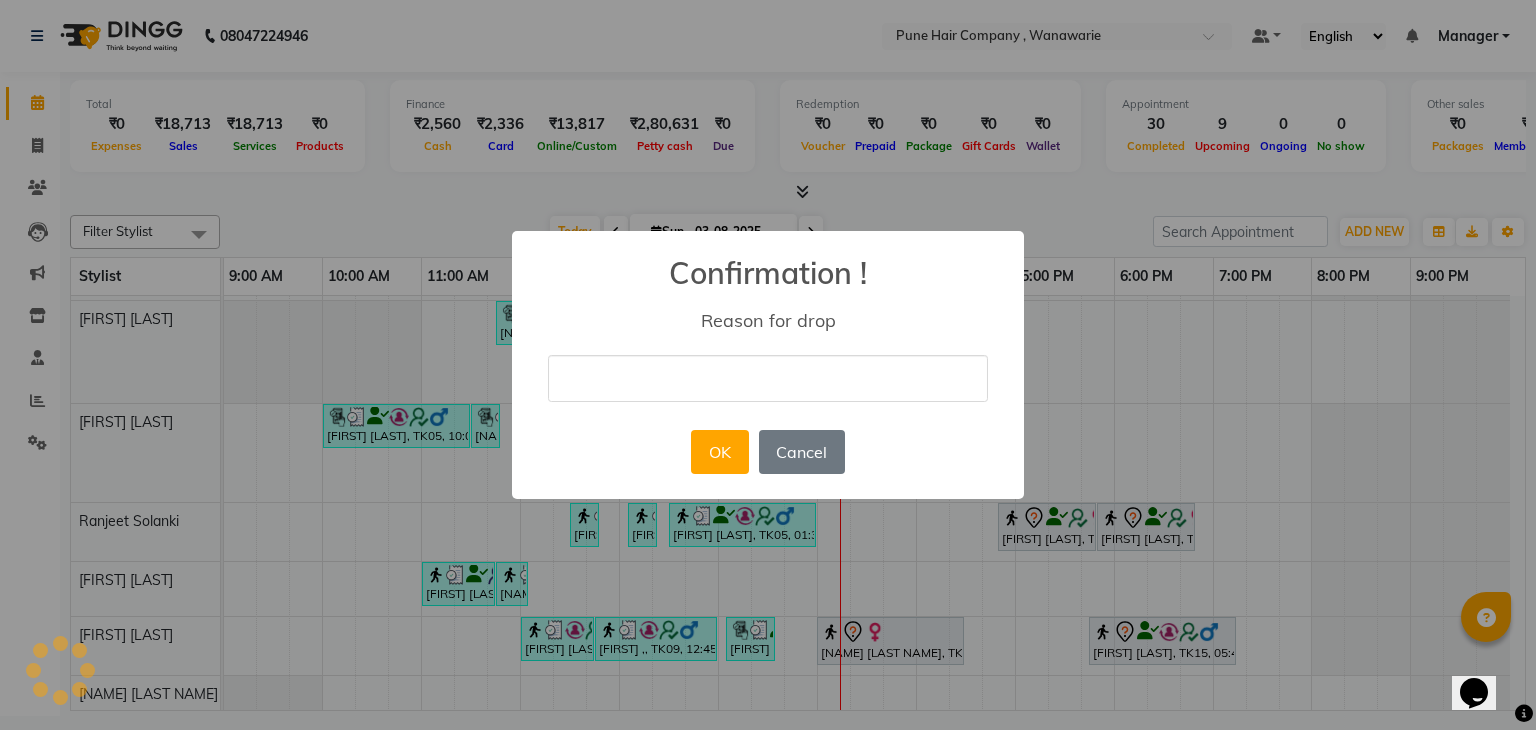 click at bounding box center [768, 378] 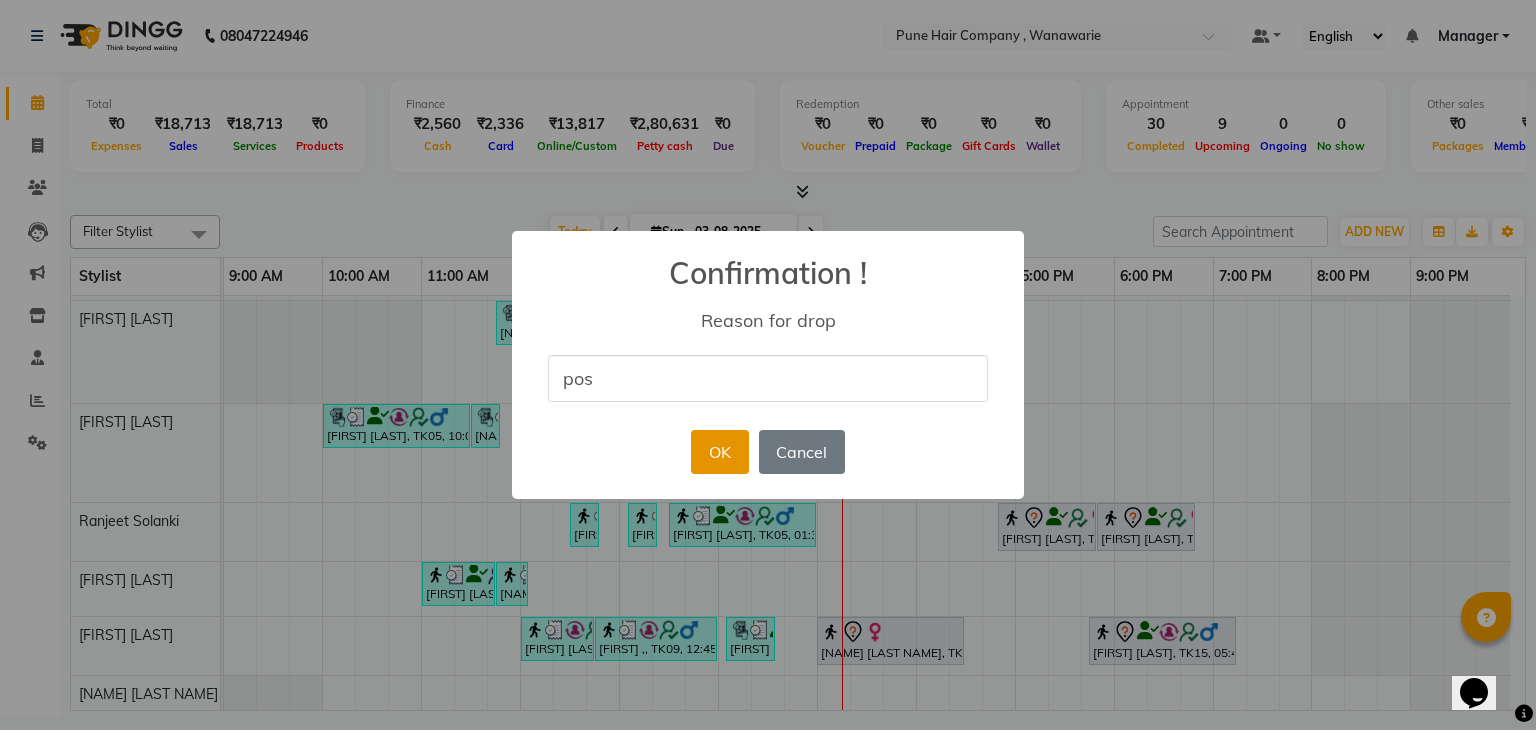 click on "OK" at bounding box center (719, 452) 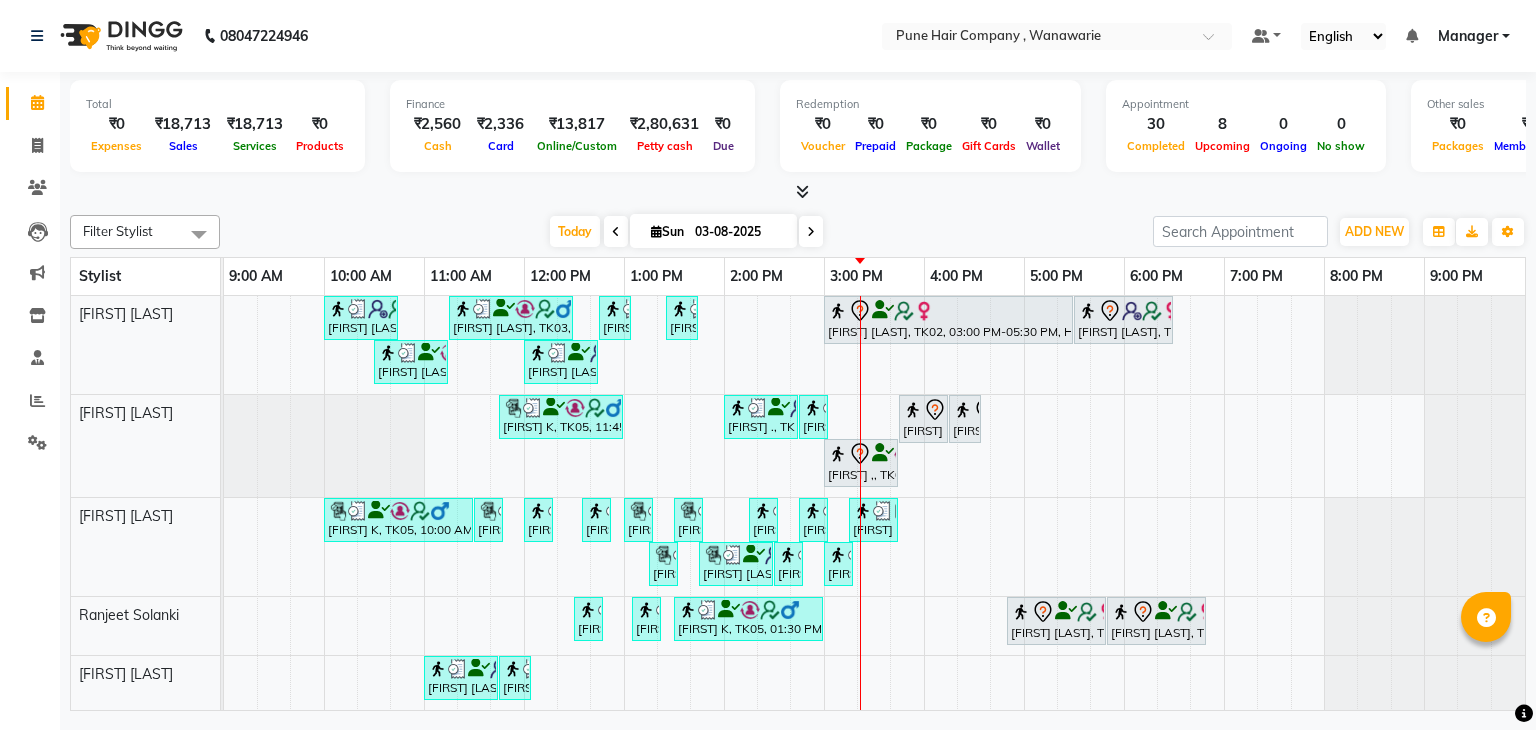 scroll, scrollTop: 0, scrollLeft: 0, axis: both 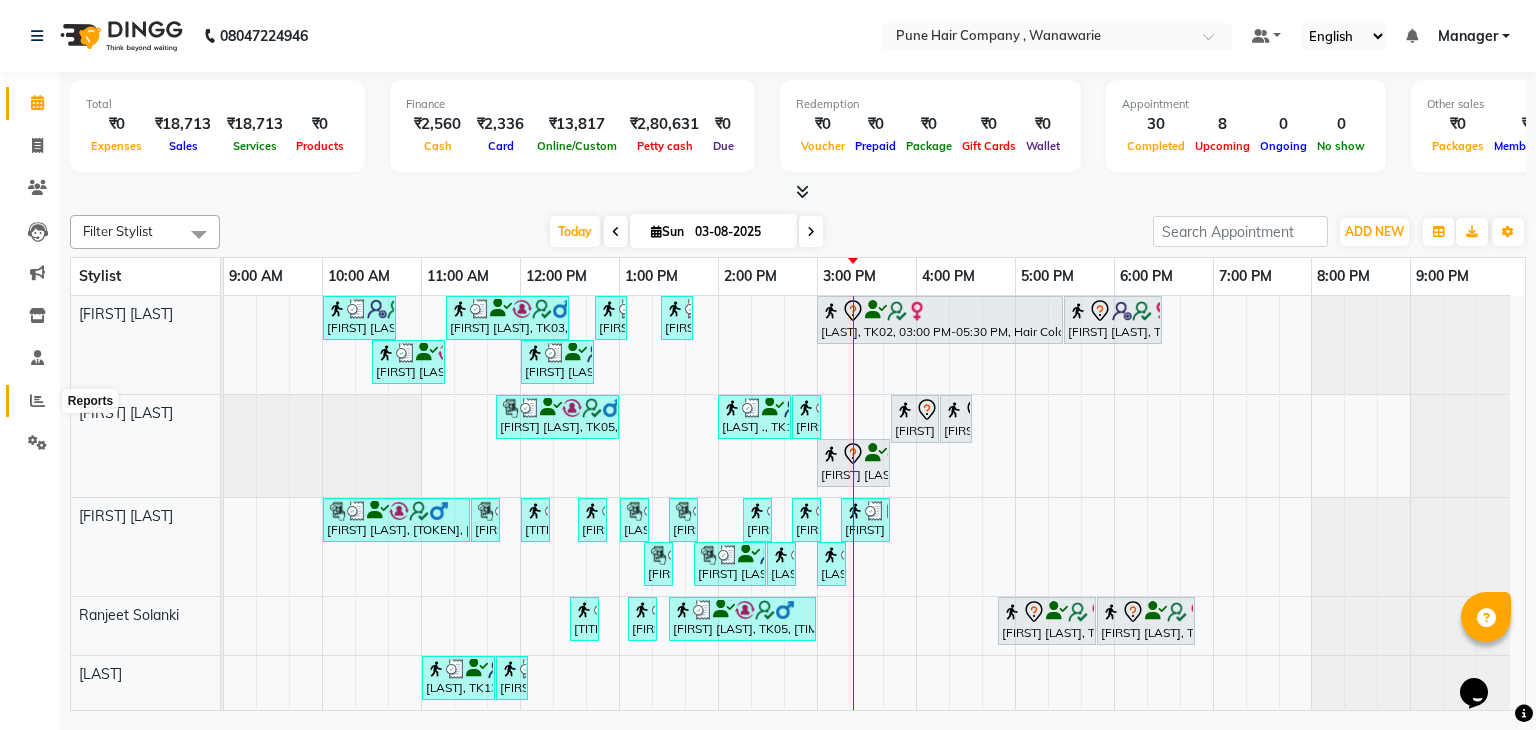 click 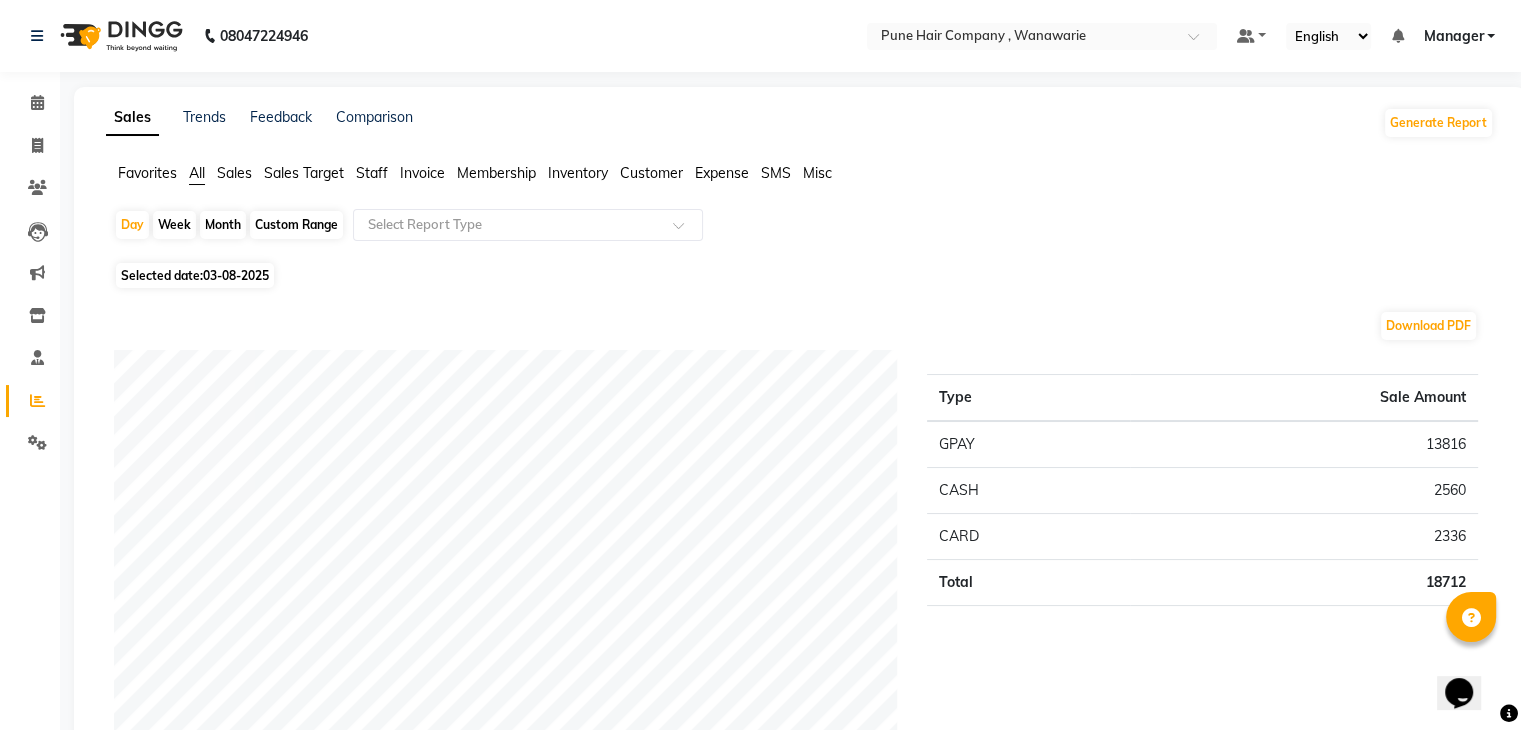 click on "Month" 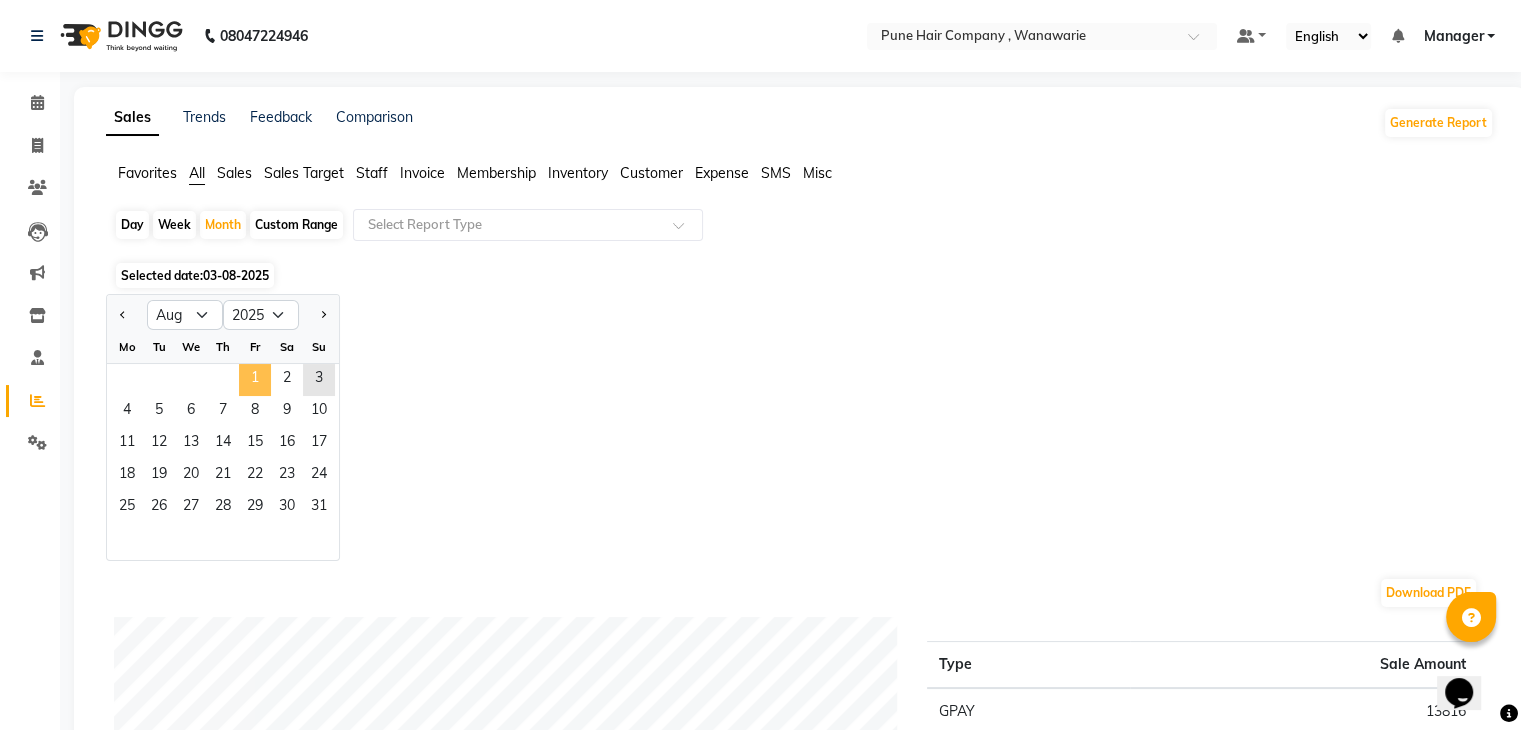 click on "1" 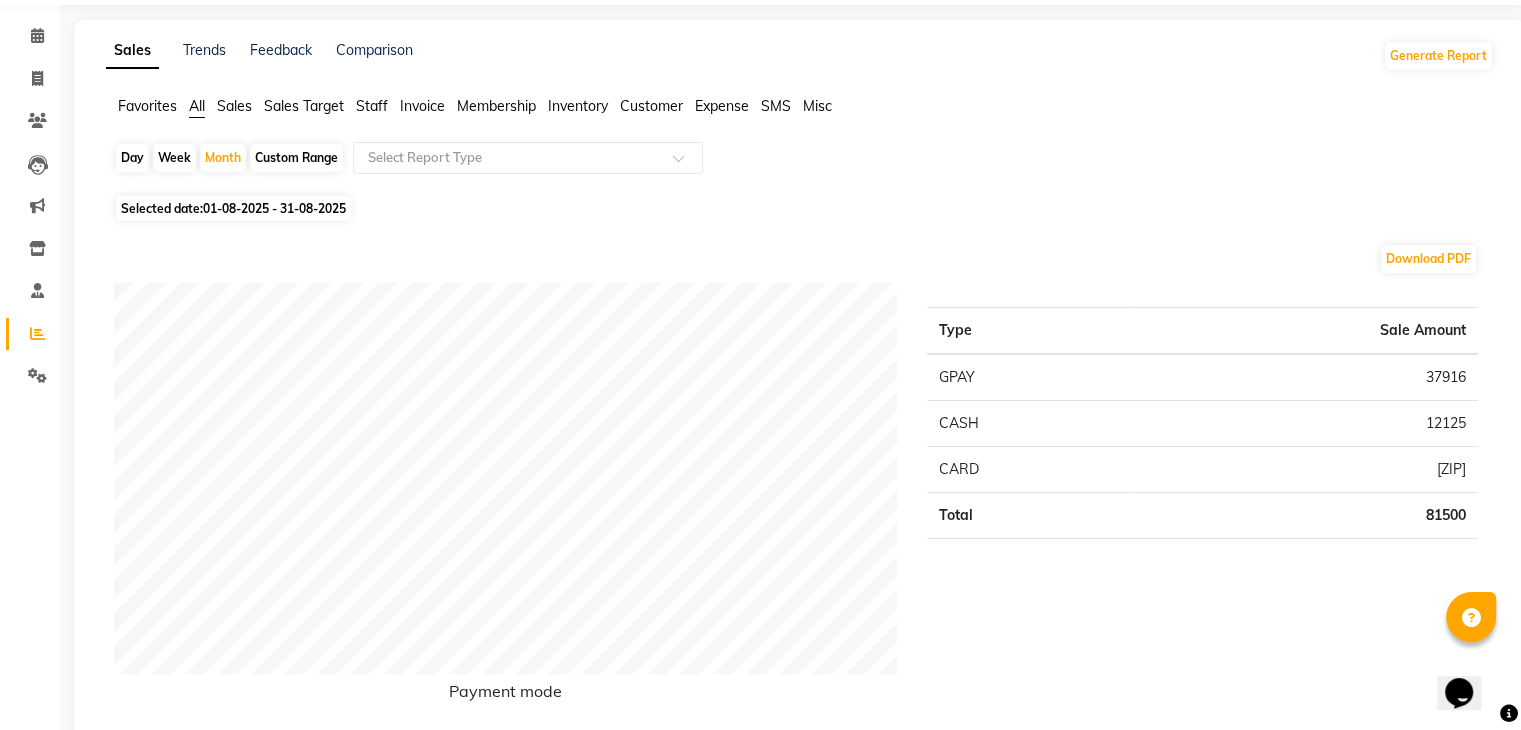 scroll, scrollTop: 0, scrollLeft: 0, axis: both 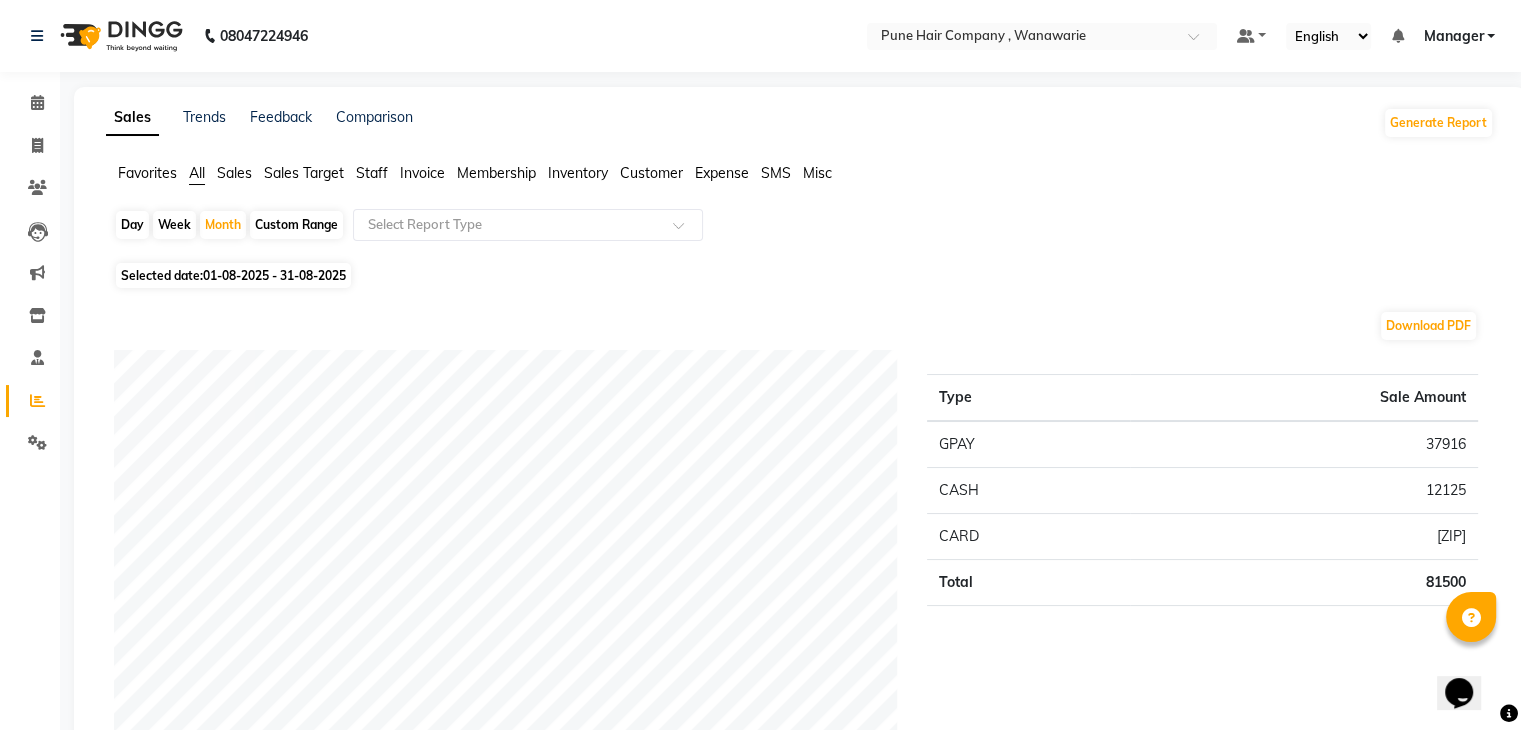 click on "Staff" 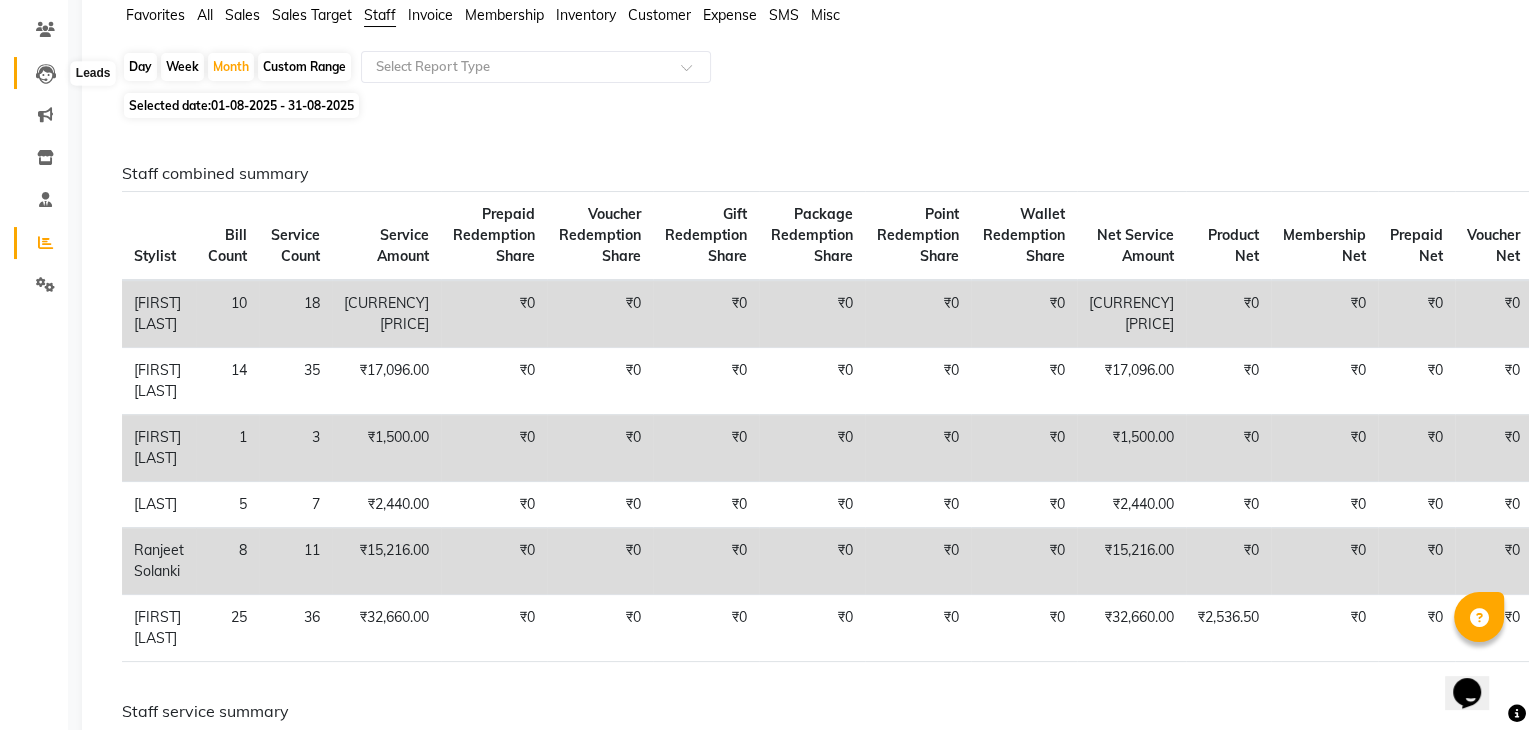 scroll, scrollTop: 0, scrollLeft: 0, axis: both 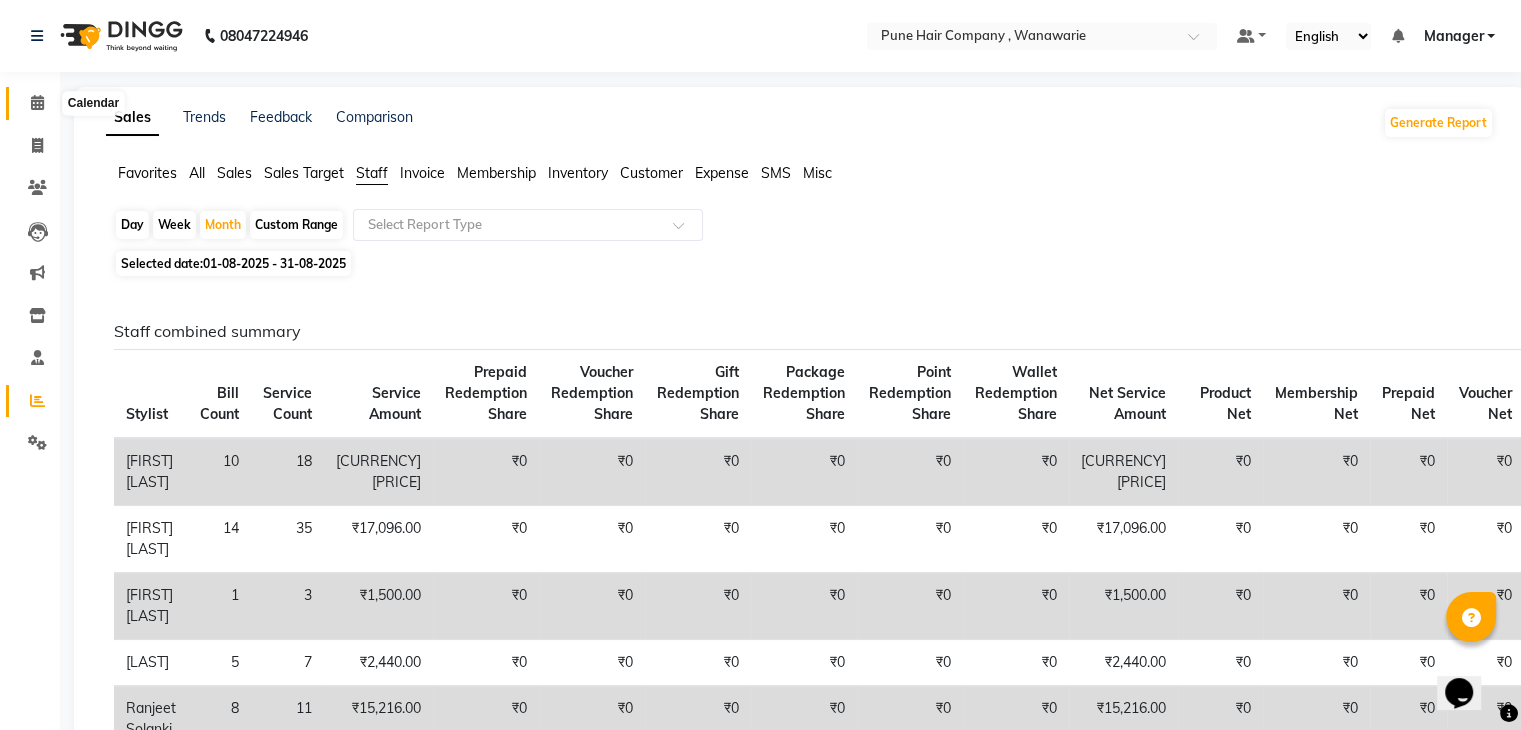 click 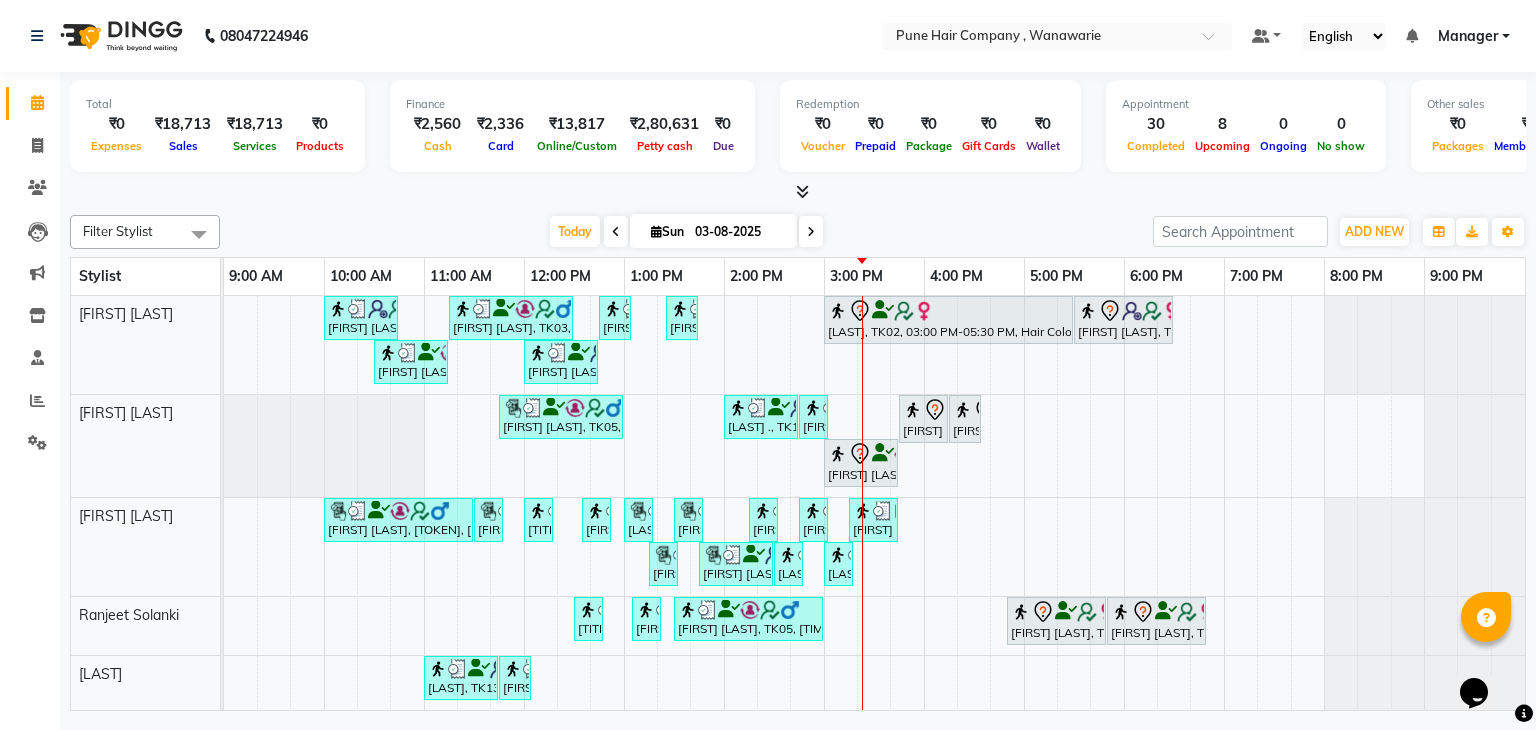 click on "03-08-2025" at bounding box center (739, 232) 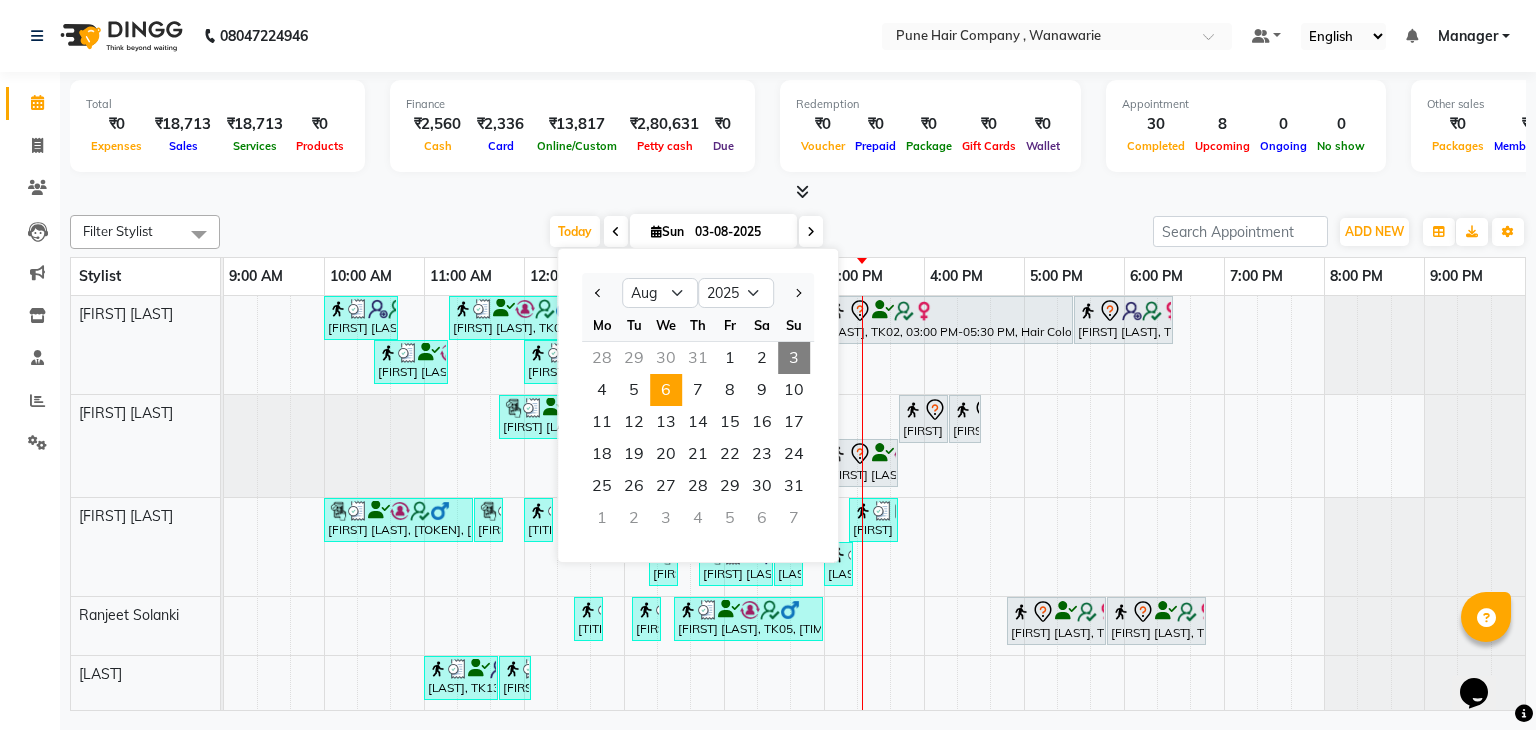 click on "6" at bounding box center [666, 390] 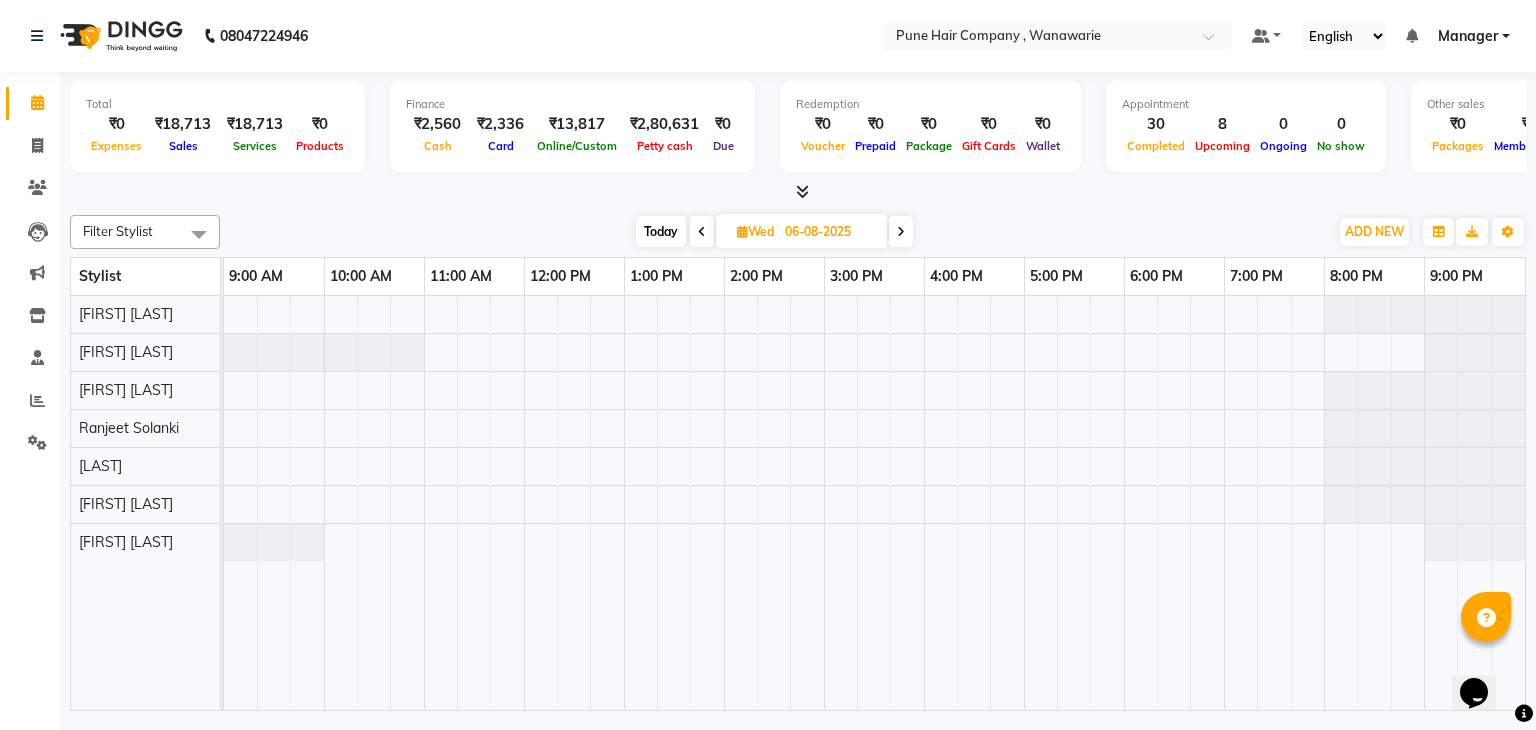 click on "Today" at bounding box center [661, 231] 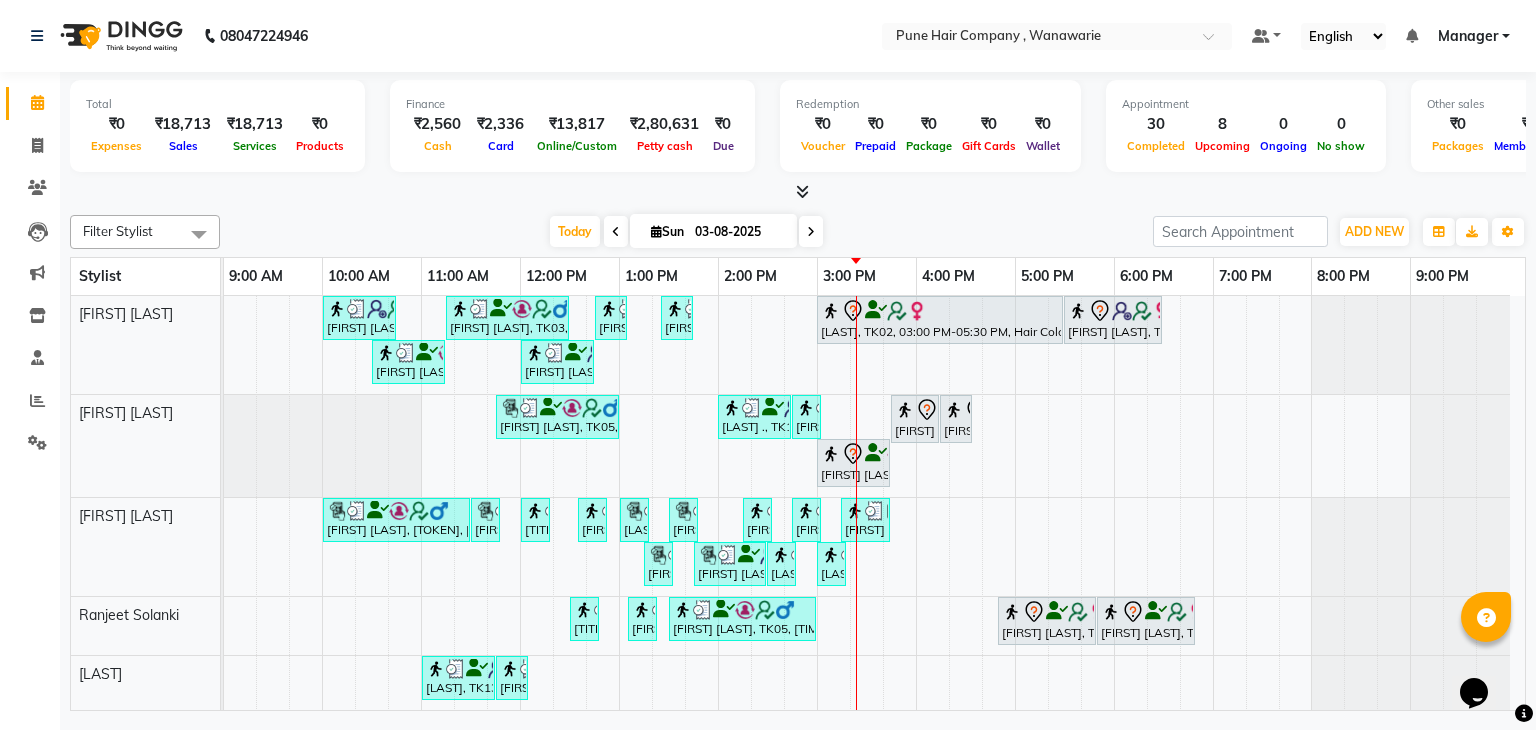 scroll, scrollTop: 83, scrollLeft: 0, axis: vertical 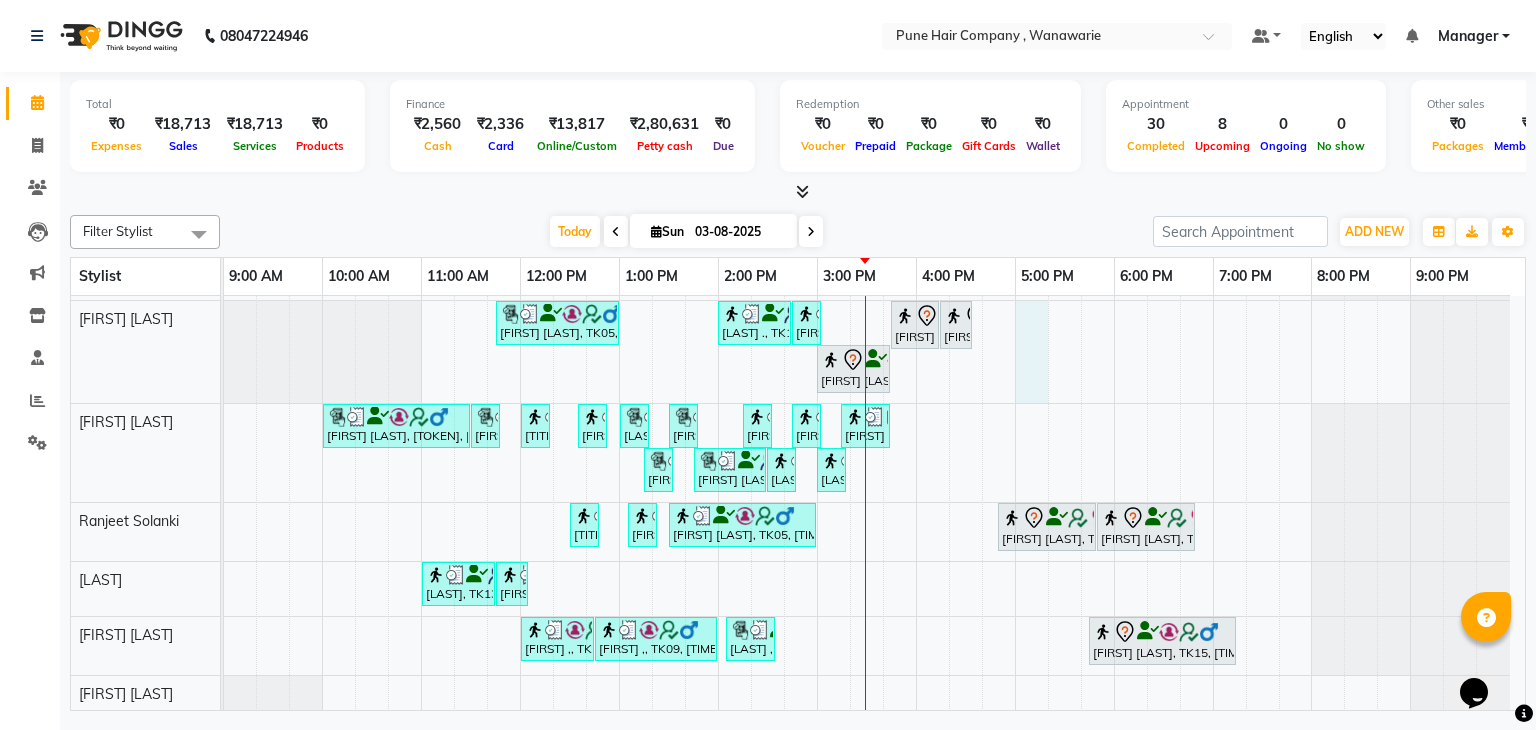click on "Sohrab Anklesaria, TK04, 10:00 AM-10:45 AM, Male Haircut By Senior Stylist     Srinivas Iyer, TK03, 11:15 AM-12:30 PM, Male Hair Colour - Inoa Global Colour (includes moustache)     Ali Asgar Husain, TK12, 12:45 PM-01:05 PM, Male Beard Shaving/ Beard Trim Beard     Priyanka Rajdhan, TK11, 01:25 PM-01:45 PM,  Hairwash Medium             Shital karande, TK02, 03:00 PM-05:30 PM, Hair Colour - Inoa Global Medium             Varija khanna, TK01, 05:30 PM-06:30 PM, Haircuts, - By Senior Stylist     Srinivas Iyer, TK03, 10:30 AM-11:15 AM, Male Haircut By Senior Stylist     Ali Asgar Husain, TK12, 12:00 PM-12:45 PM, Male Haircut By Senior Stylist     Harsh K, TK05, 11:45 AM-01:00 PM, Male Hair Colour - Inoa Global Colour (includes moustache)     Faizan ., TK14, 02:00 PM-02:45 PM, Male Haircut By Senior Stylist     Faizan ., TK14, 02:45 PM-02:55 PM, Add_Hair Wash Classic             poonam K, TK07, 03:45 PM-04:15 PM, BlowDry Medium             poonam K, TK07, 04:15 PM-04:35 PM, Add_Hairwash Medium" at bounding box center (874, 457) 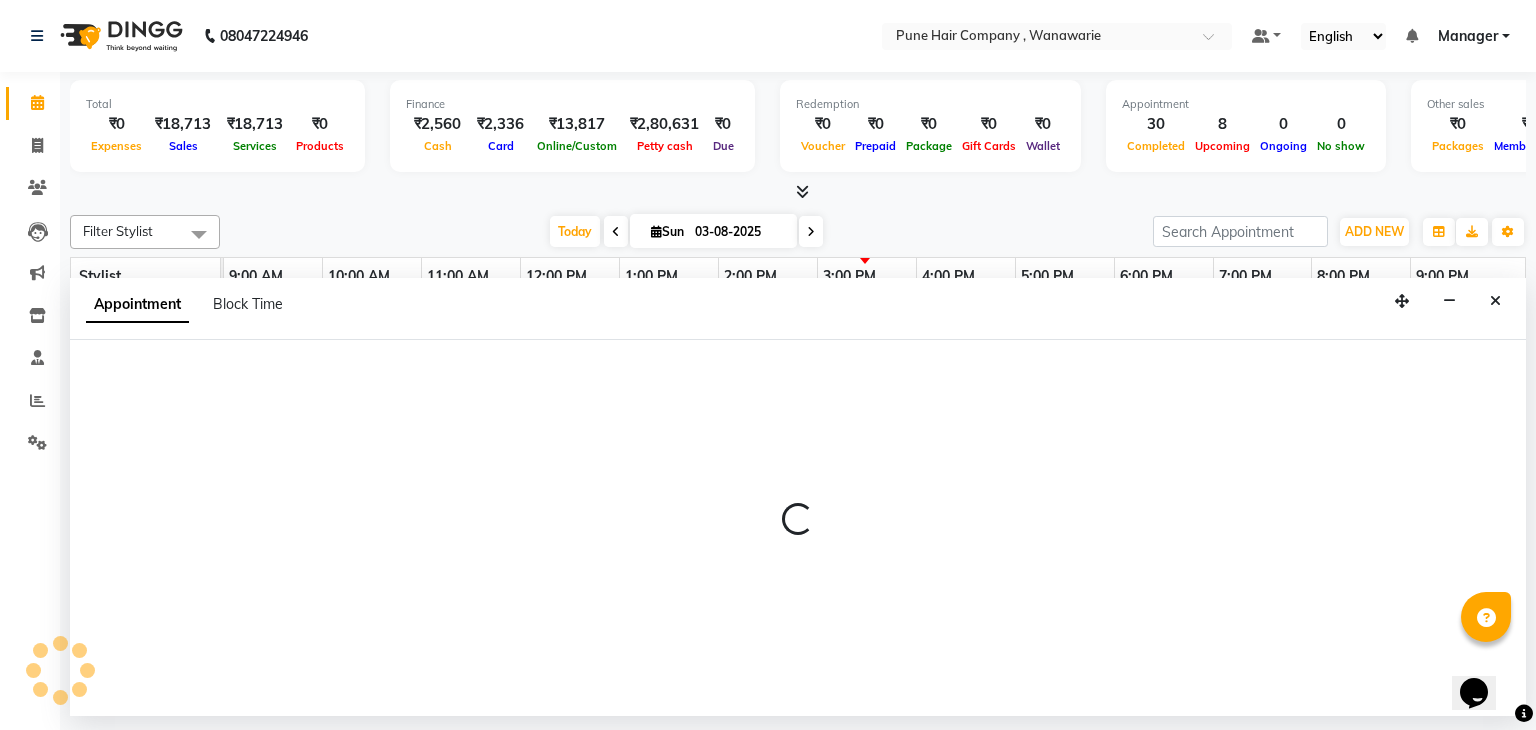 select on "74578" 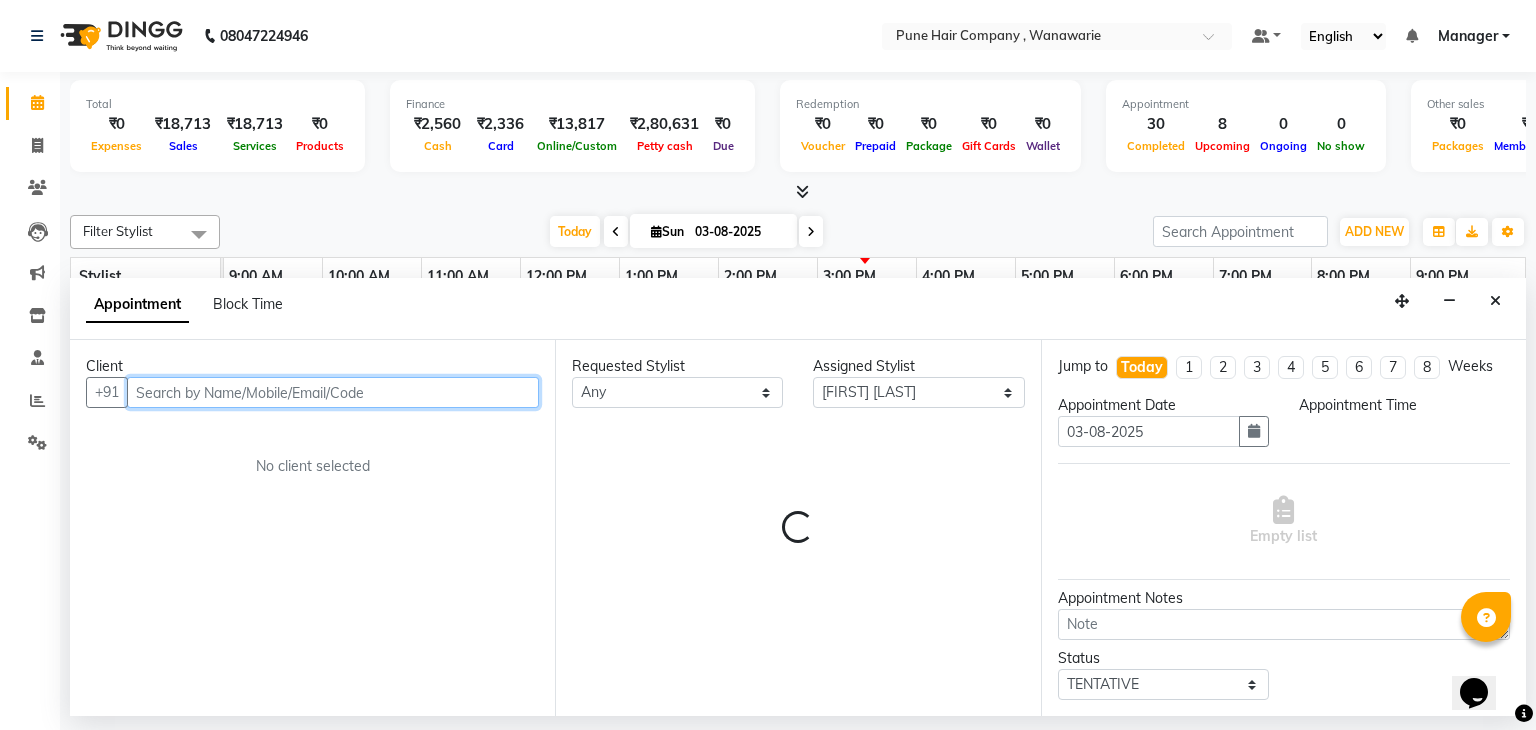 select on "1020" 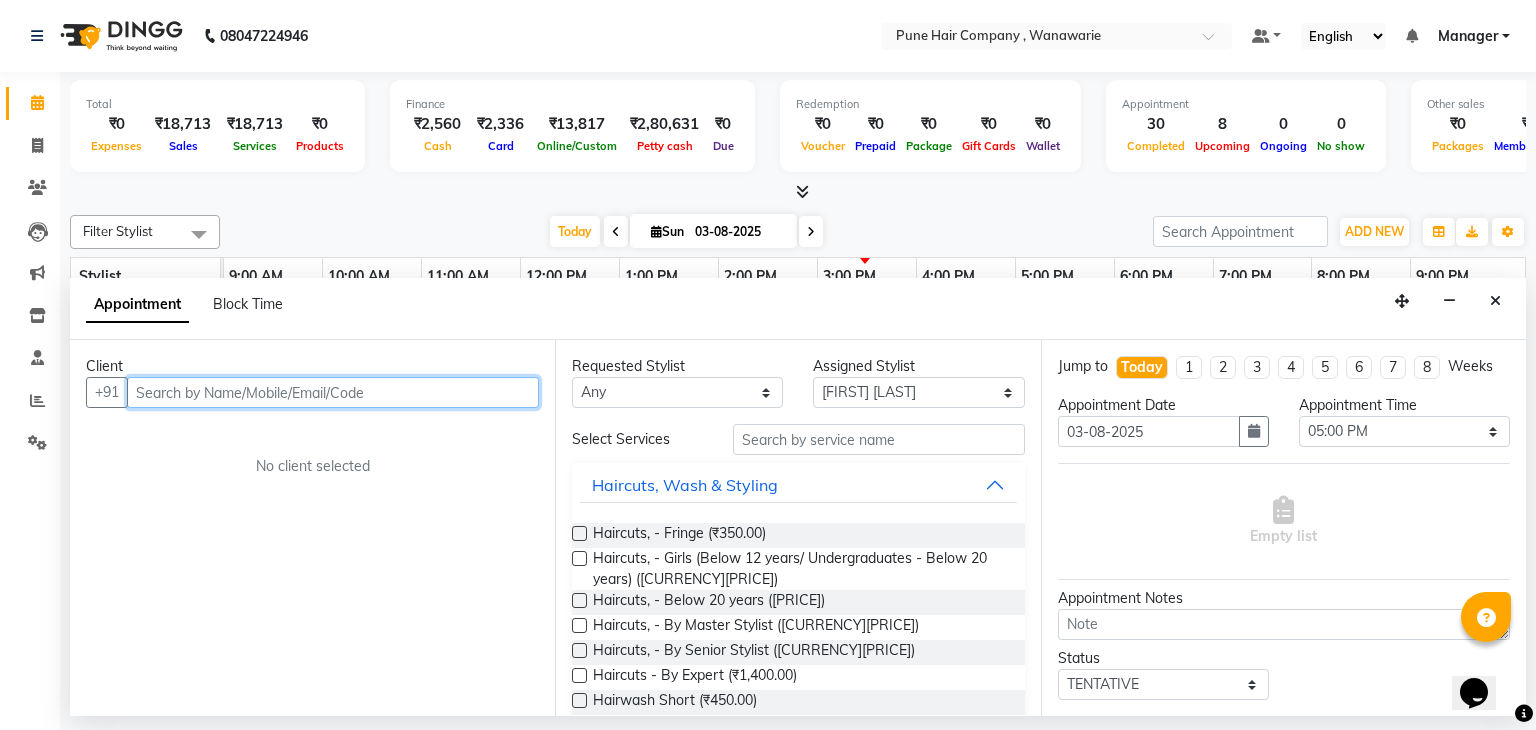click at bounding box center [333, 392] 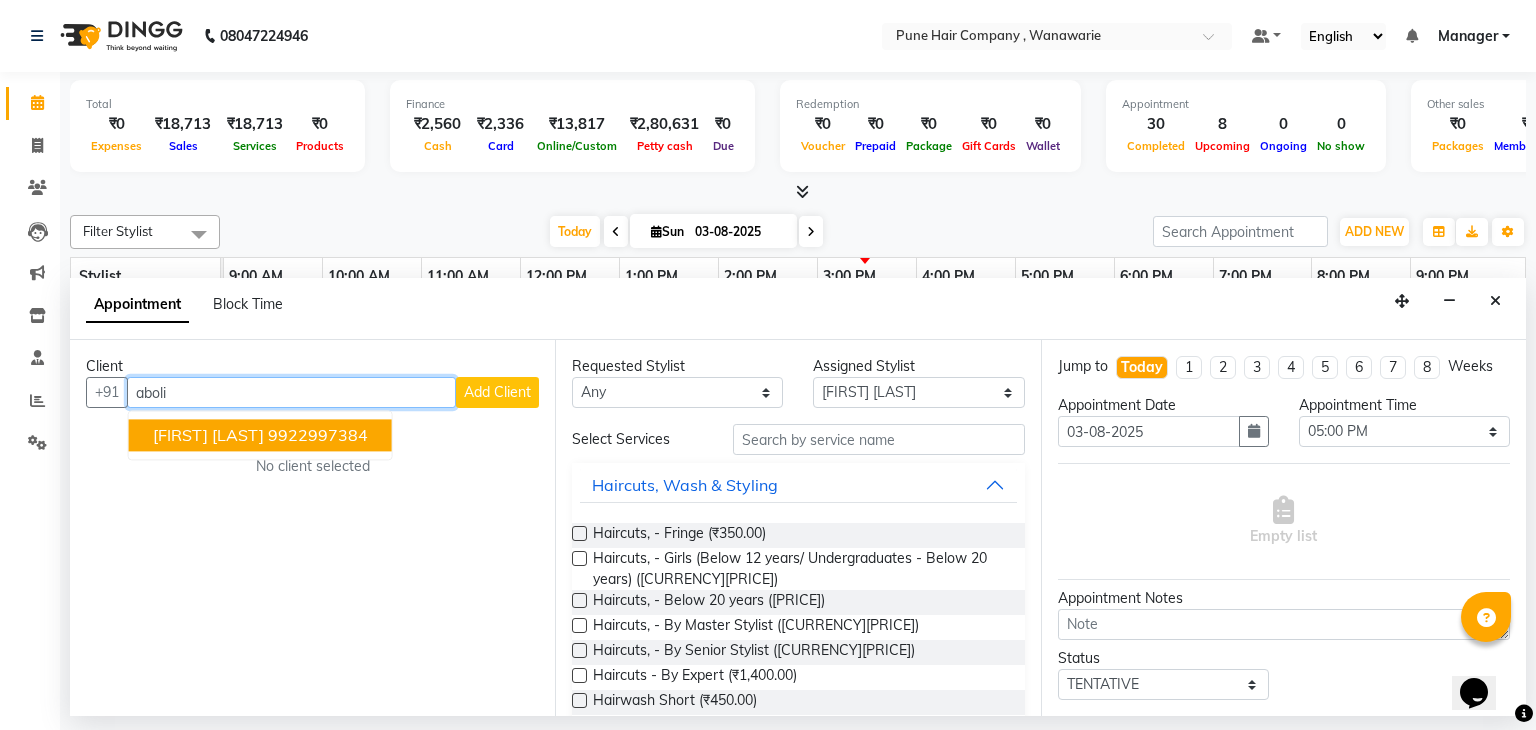click on "9922997384" at bounding box center [318, 436] 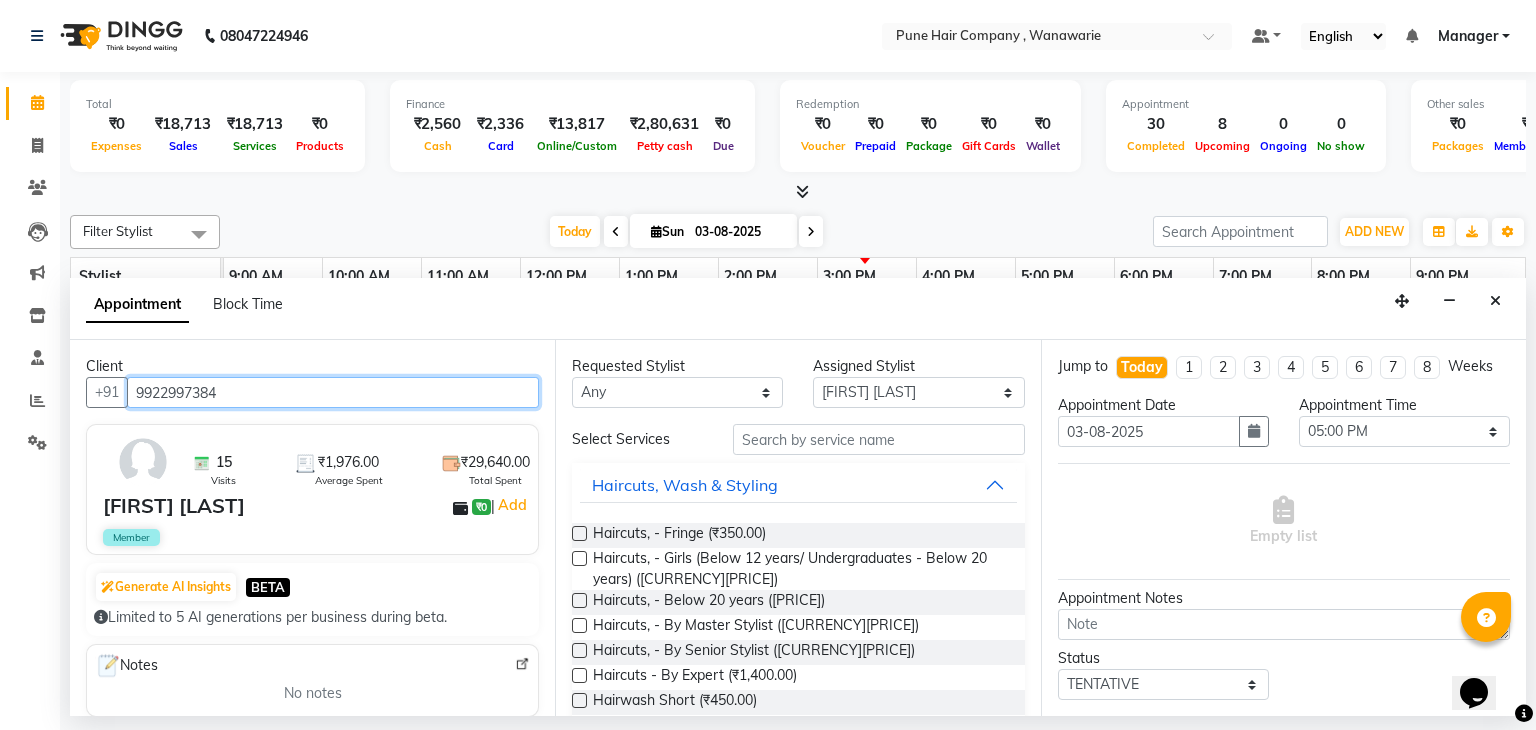 type on "9922997384" 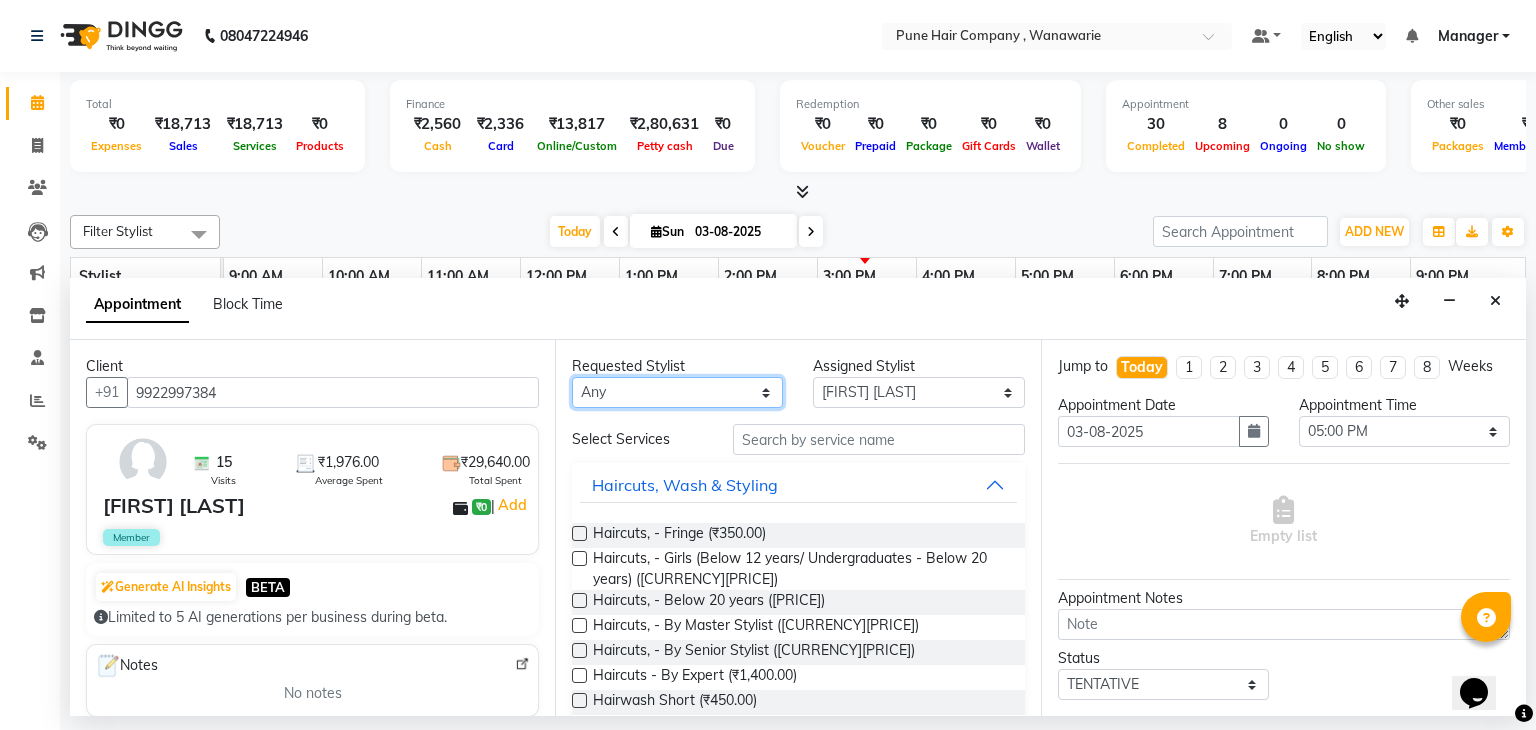click on "Any Faisal shaikh Kanchan Gajare  Kasturi bhandari Manoj Zambre Prasad wagh Ranjeet Solanki Shriram Raut" at bounding box center (677, 392) 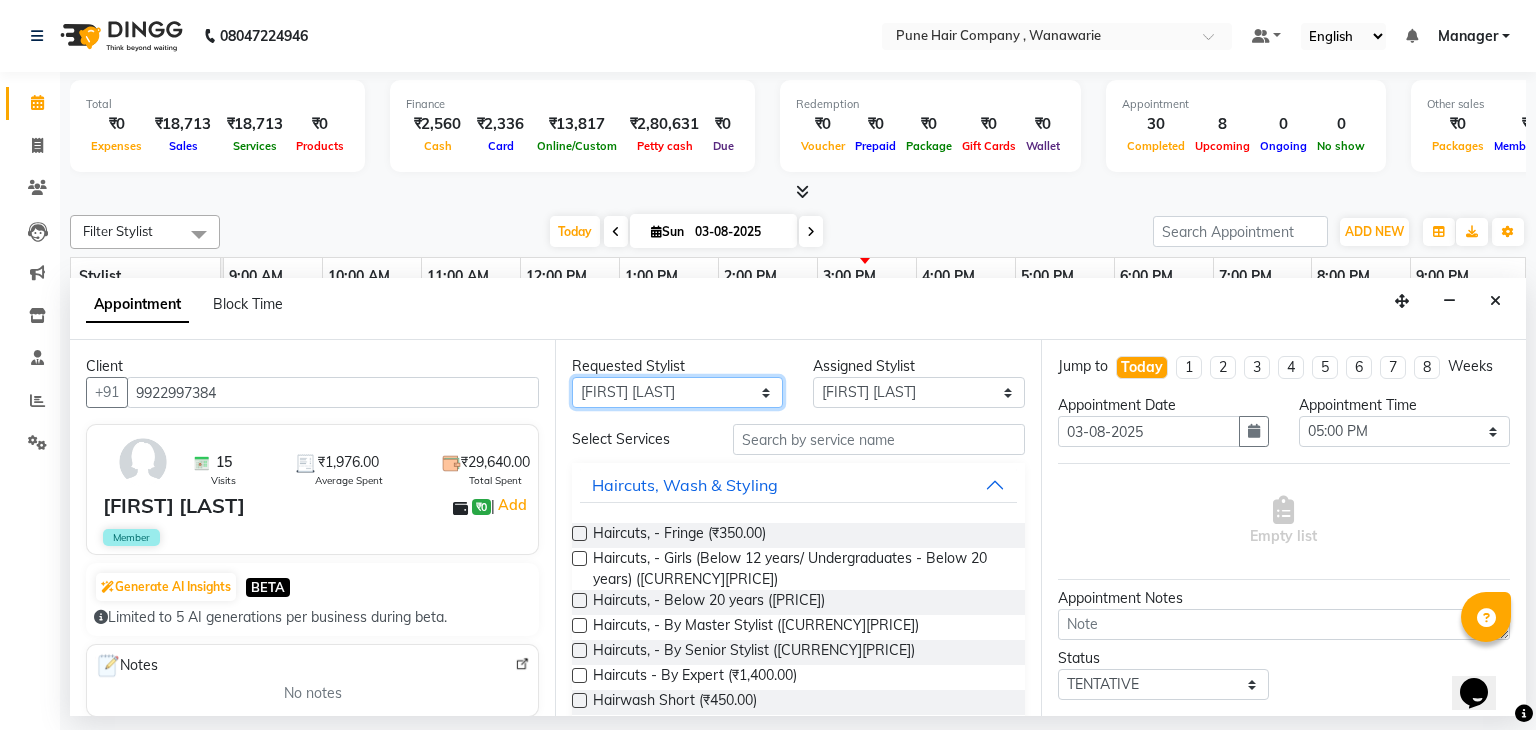 click on "Any Faisal shaikh Kanchan Gajare  Kasturi bhandari Manoj Zambre Prasad wagh Ranjeet Solanki Shriram Raut" at bounding box center [677, 392] 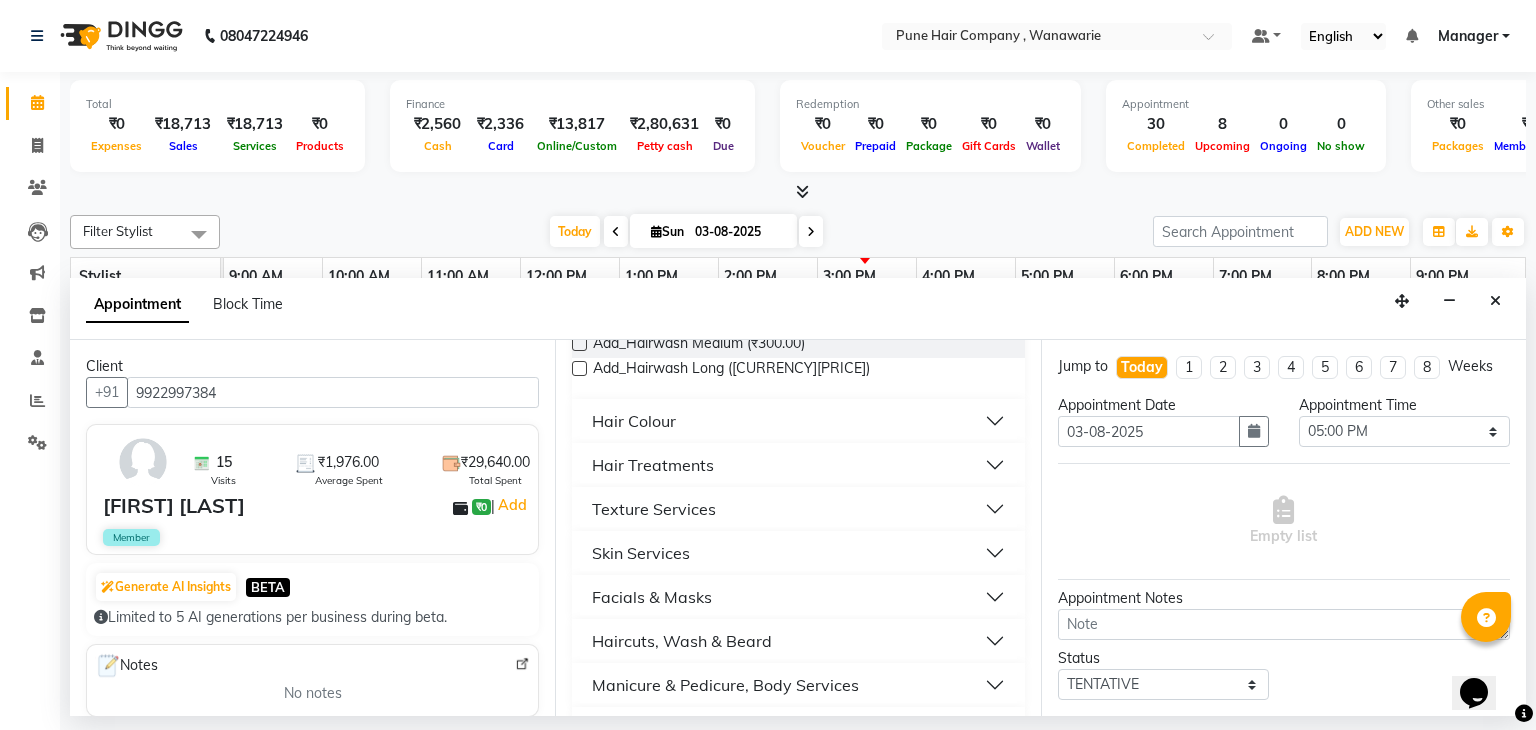 scroll, scrollTop: 608, scrollLeft: 0, axis: vertical 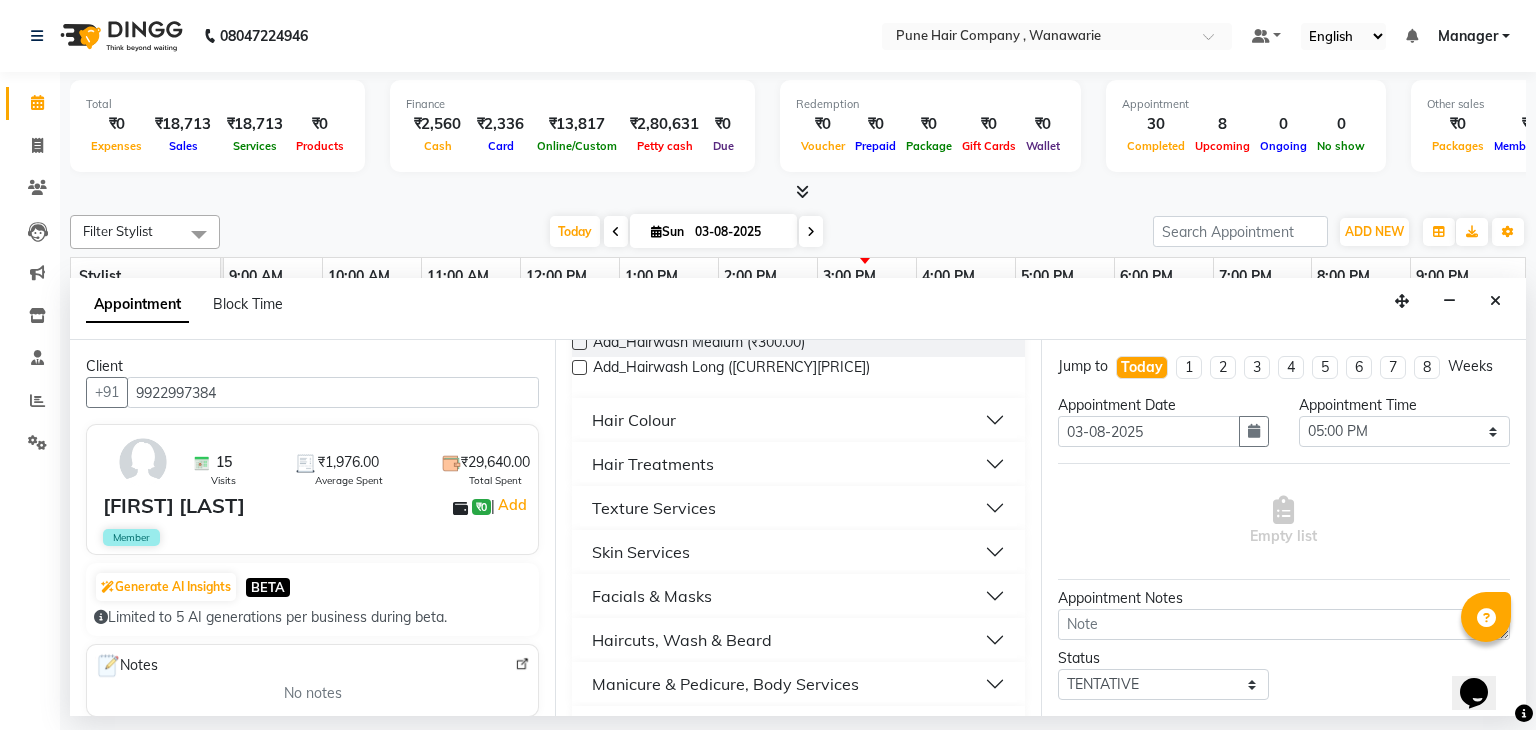 click on "Hair Colour" at bounding box center [634, 420] 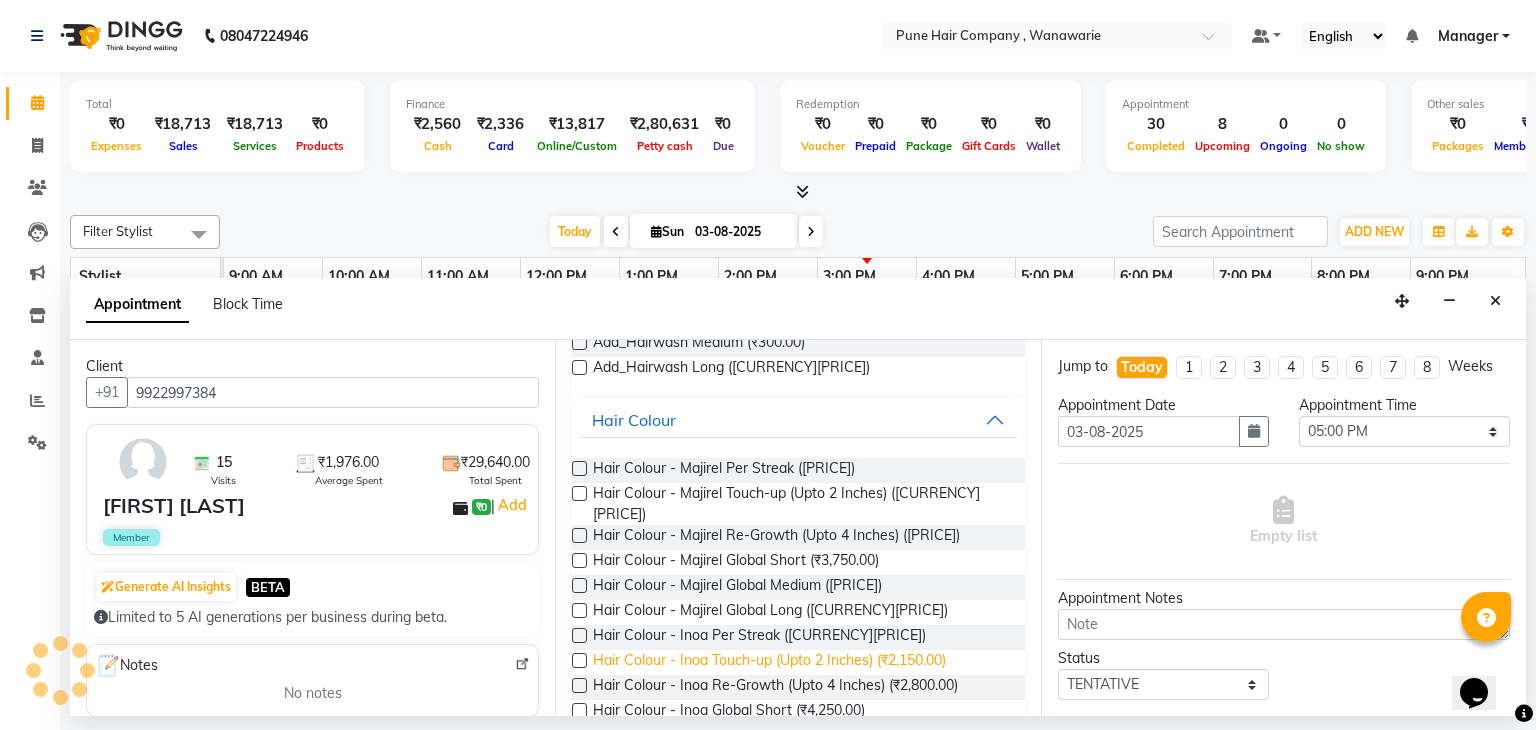 click on "Hair Colour - Inoa Touch-up (Upto 2 Inches) (₹2,150.00)" at bounding box center [769, 662] 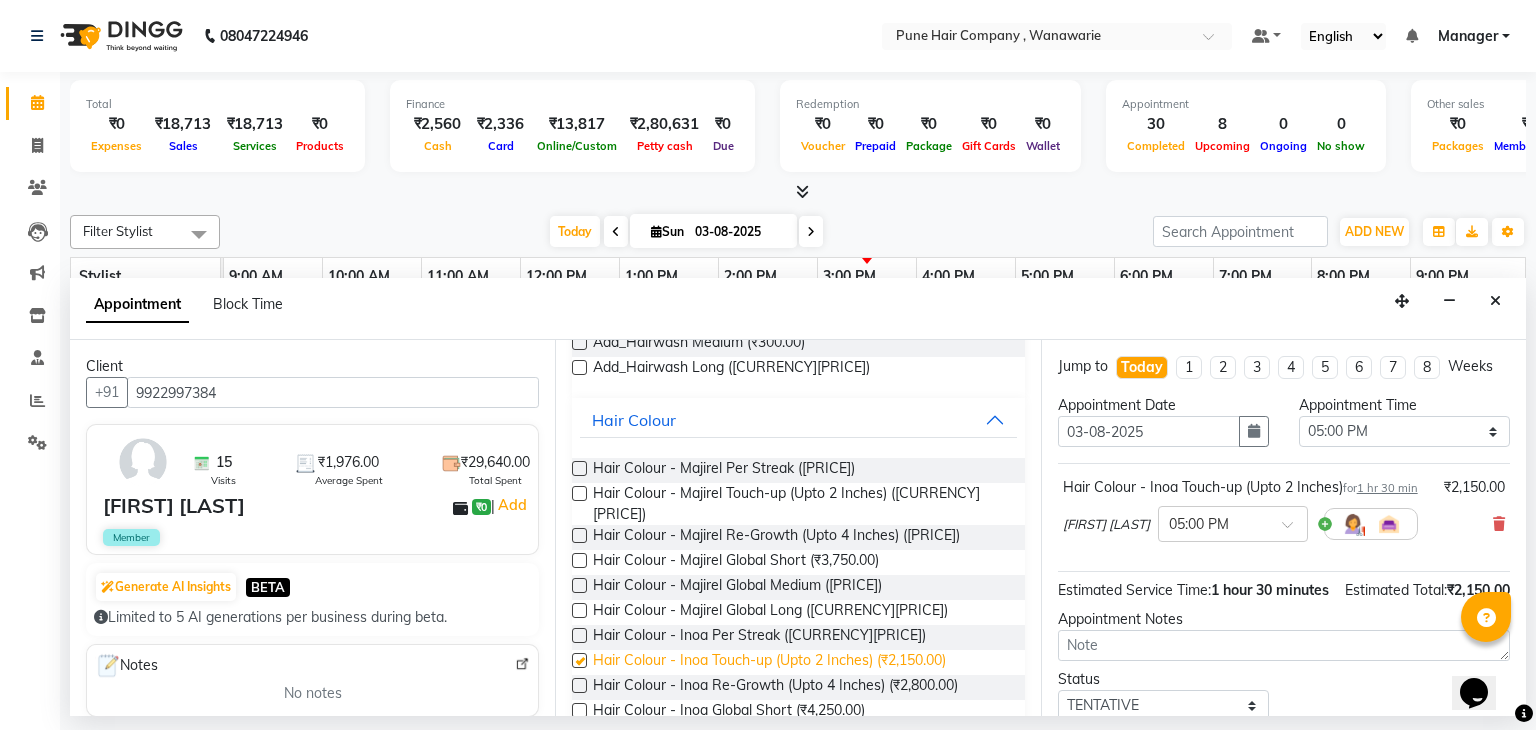 checkbox on "false" 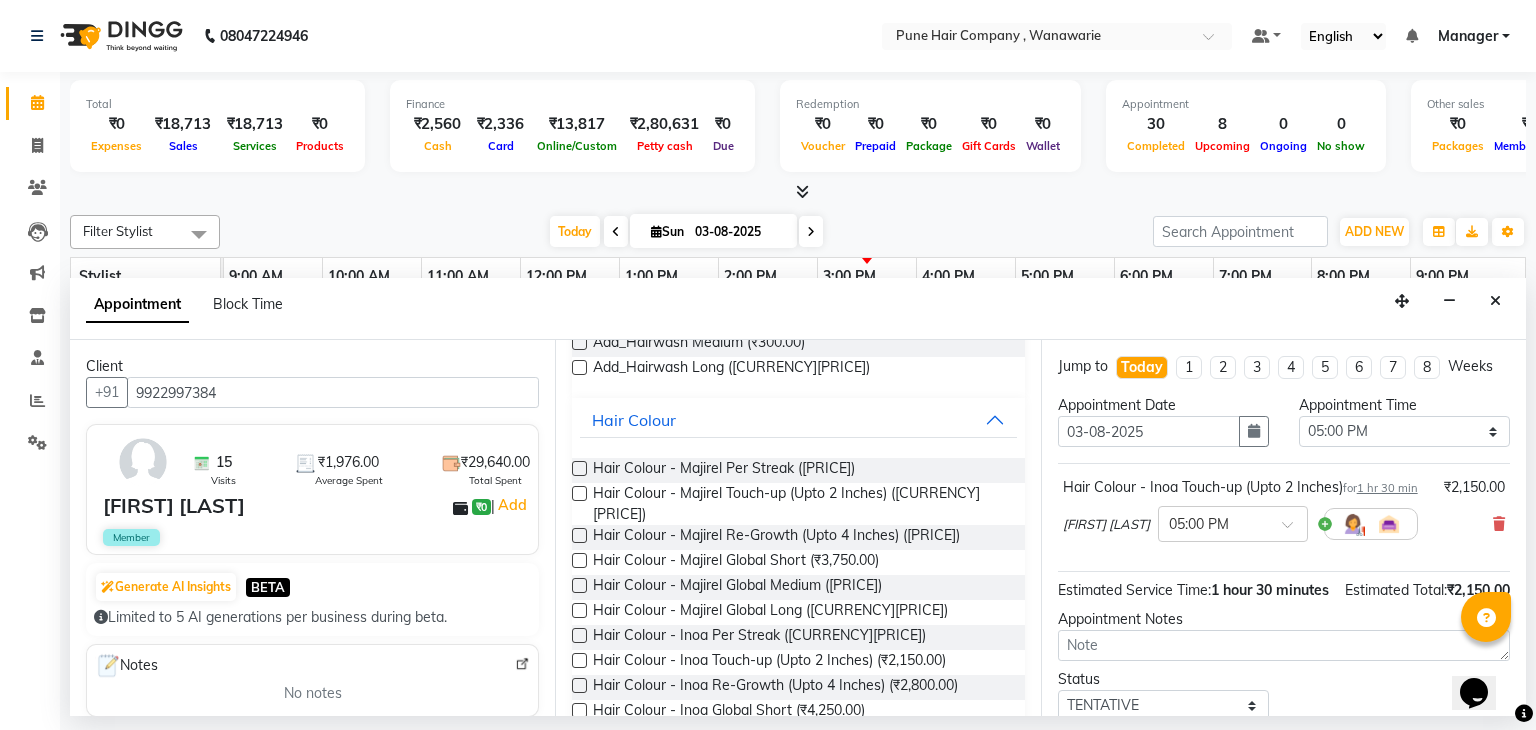 scroll, scrollTop: 172, scrollLeft: 0, axis: vertical 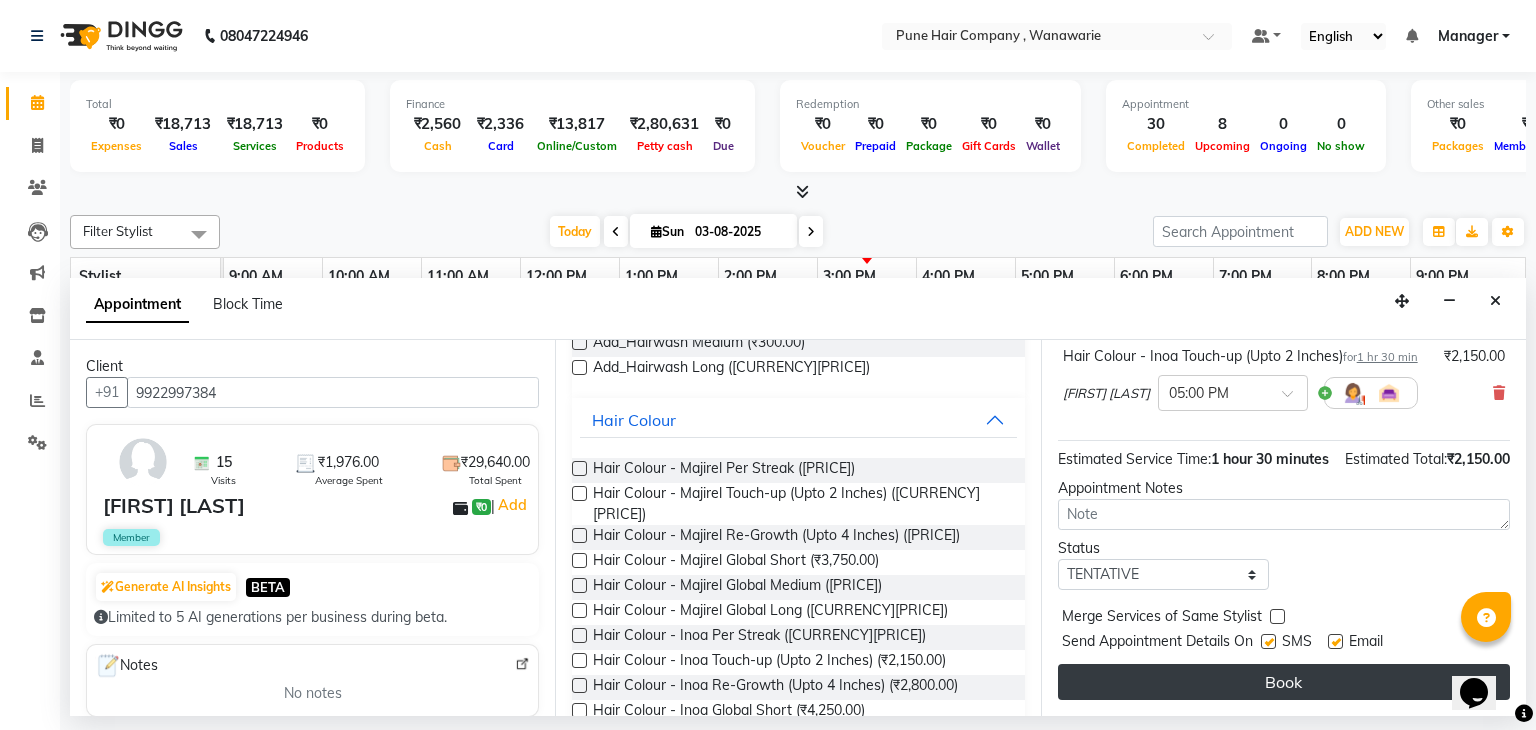 click on "Book" at bounding box center [1284, 682] 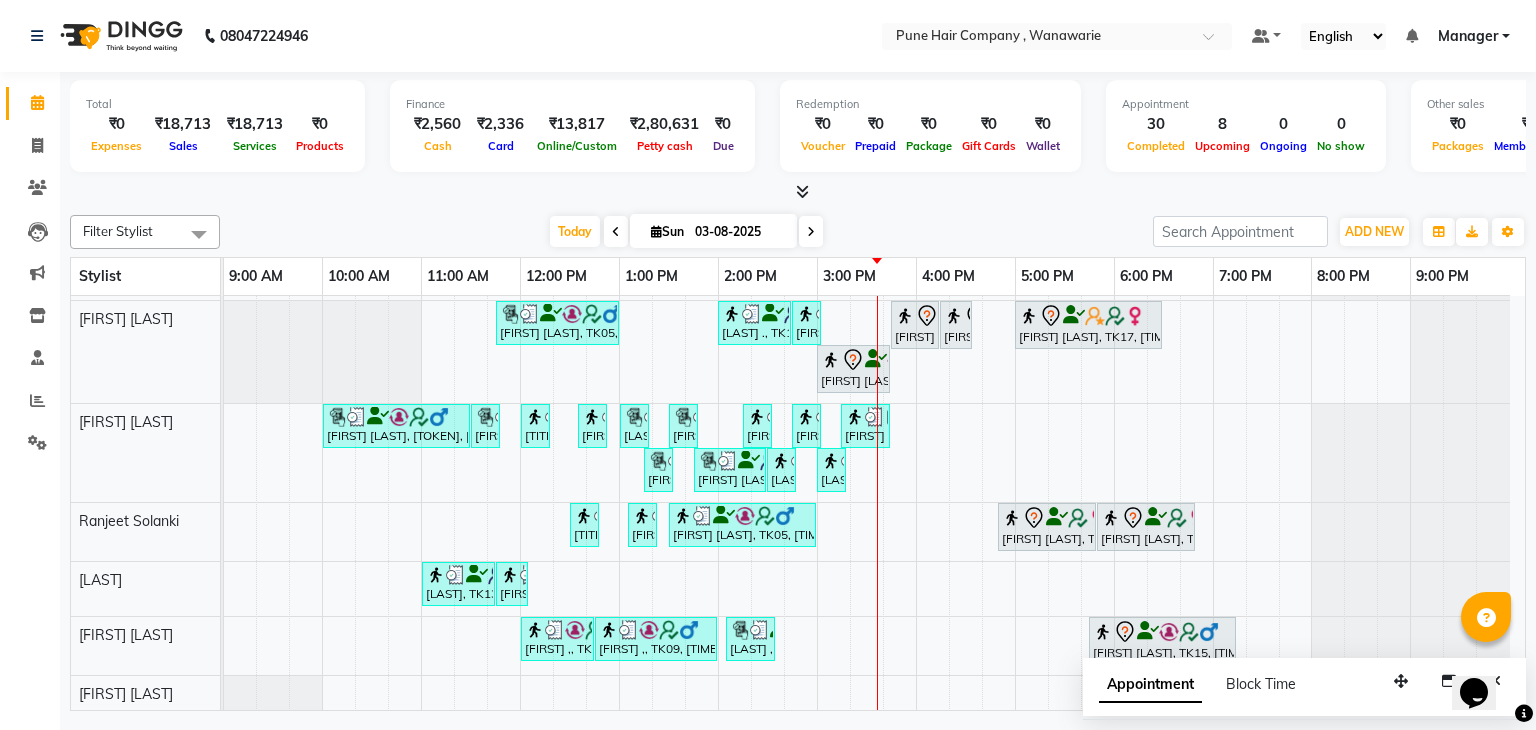 click on "Sohrab Anklesaria, TK04, 10:00 AM-10:45 AM, Male Haircut By Senior Stylist     Srinivas Iyer, TK03, 11:15 AM-12:30 PM, Male Hair Colour - Inoa Global Colour (includes moustache)     Ali Asgar Husain, TK12, 12:45 PM-01:05 PM, Male Beard Shaving/ Beard Trim Beard     Priyanka Rajdhan, TK11, 01:25 PM-01:45 PM,  Hairwash Medium             Shital karande, TK02, 03:00 PM-05:30 PM, Hair Colour - Inoa Global Medium             Varija khanna, TK01, 05:30 PM-06:30 PM, Haircuts, - By Senior Stylist     Srinivas Iyer, TK03, 10:30 AM-11:15 AM, Male Haircut By Senior Stylist     Ali Asgar Husain, TK12, 12:00 PM-12:45 PM, Male Haircut By Senior Stylist     Harsh K, TK05, 11:45 AM-01:00 PM, Male Hair Colour - Inoa Global Colour (includes moustache)     Faizan ., TK14, 02:00 PM-02:45 PM, Male Haircut By Senior Stylist     Faizan ., TK14, 02:45 PM-02:55 PM, Add_Hair Wash Classic             poonam K, TK07, 03:45 PM-04:15 PM, BlowDry Medium             poonam K, TK07, 04:15 PM-04:35 PM, Add_Hairwash Medium" at bounding box center [874, 457] 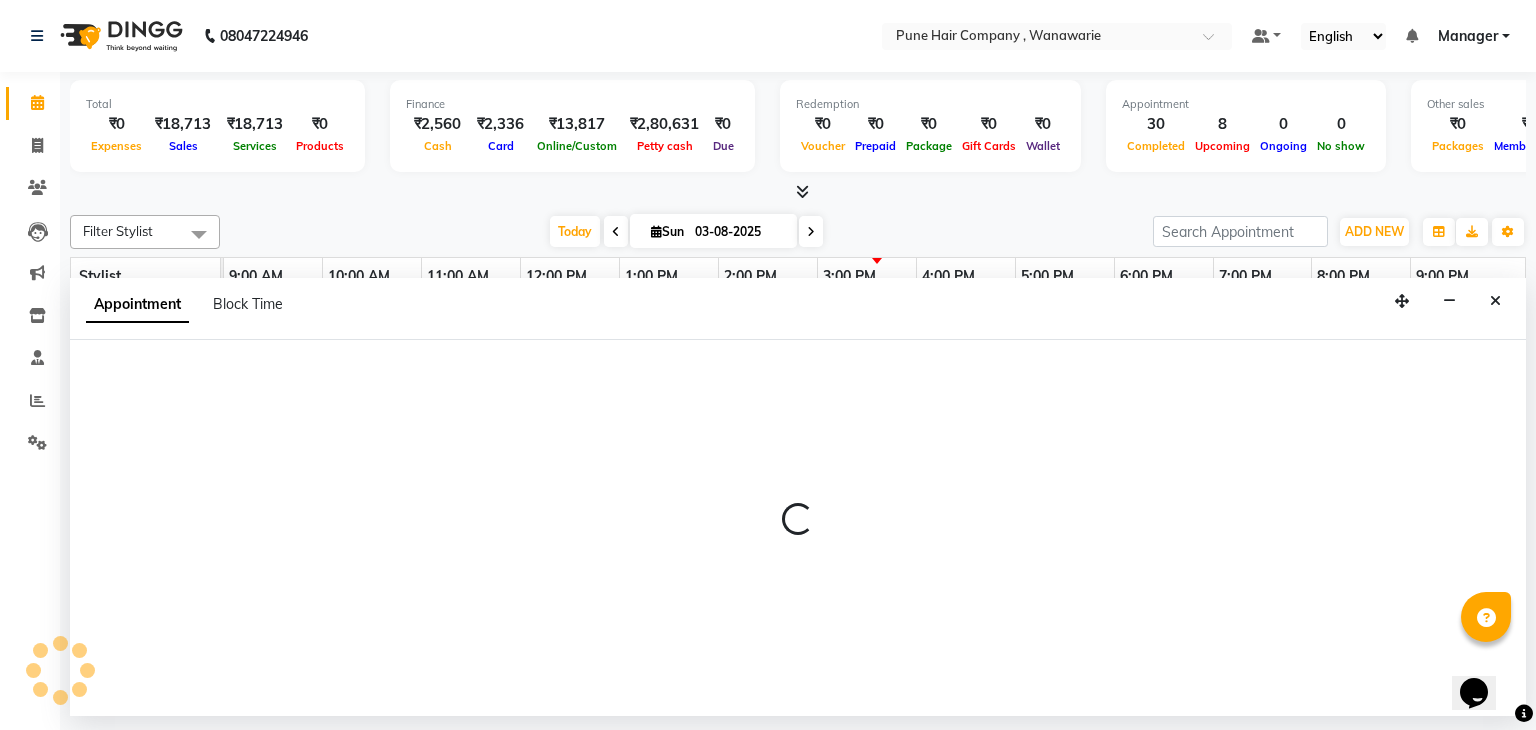 select on "74578" 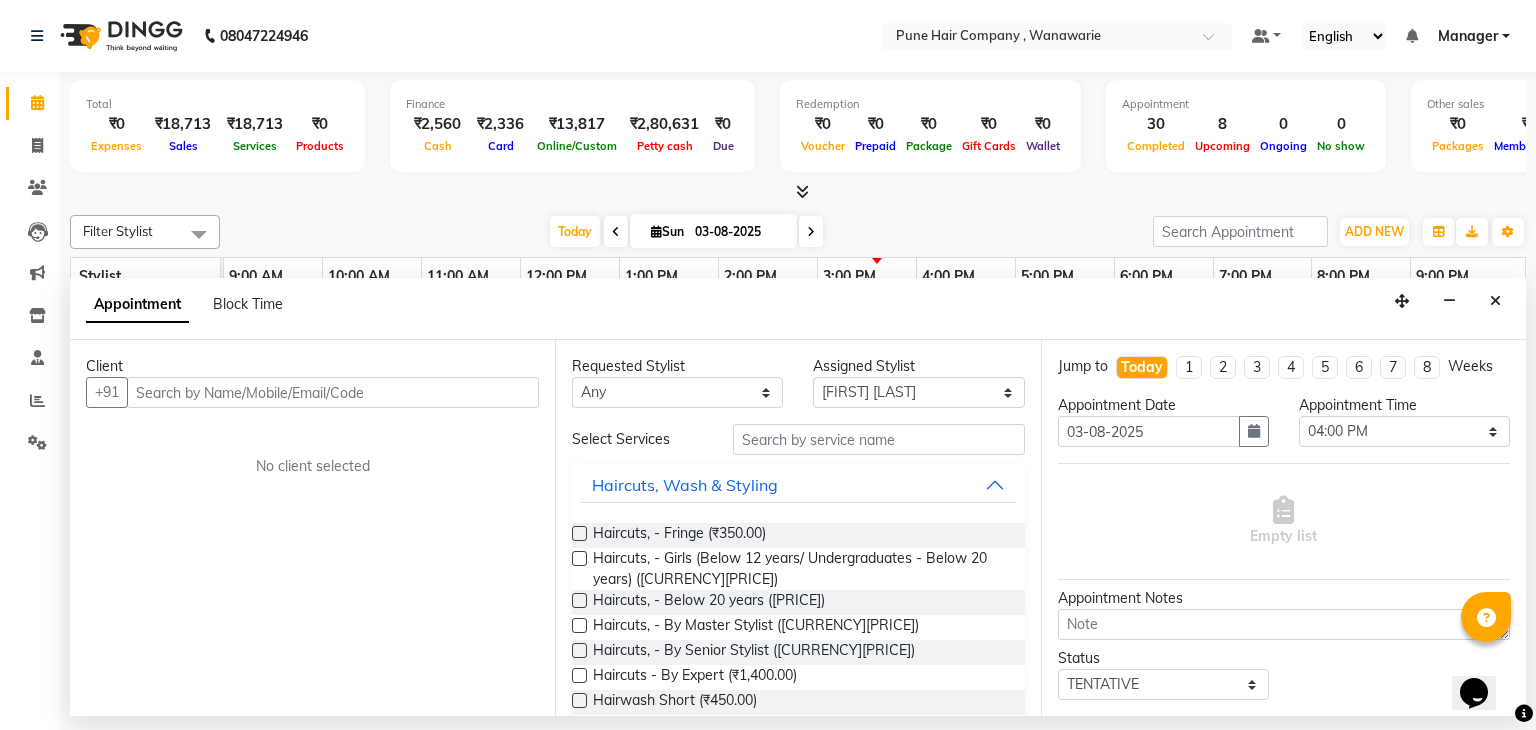 click at bounding box center [333, 392] 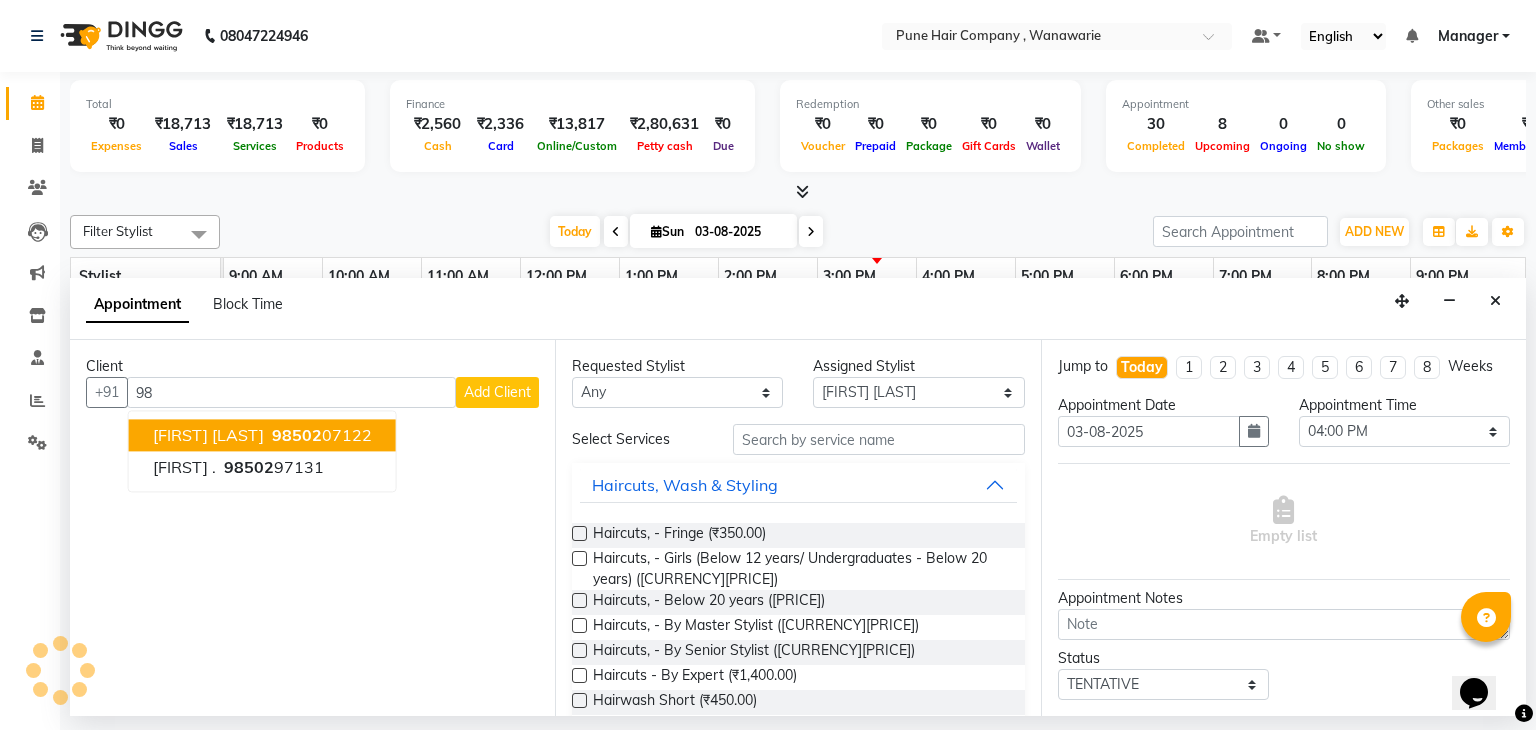 type on "9" 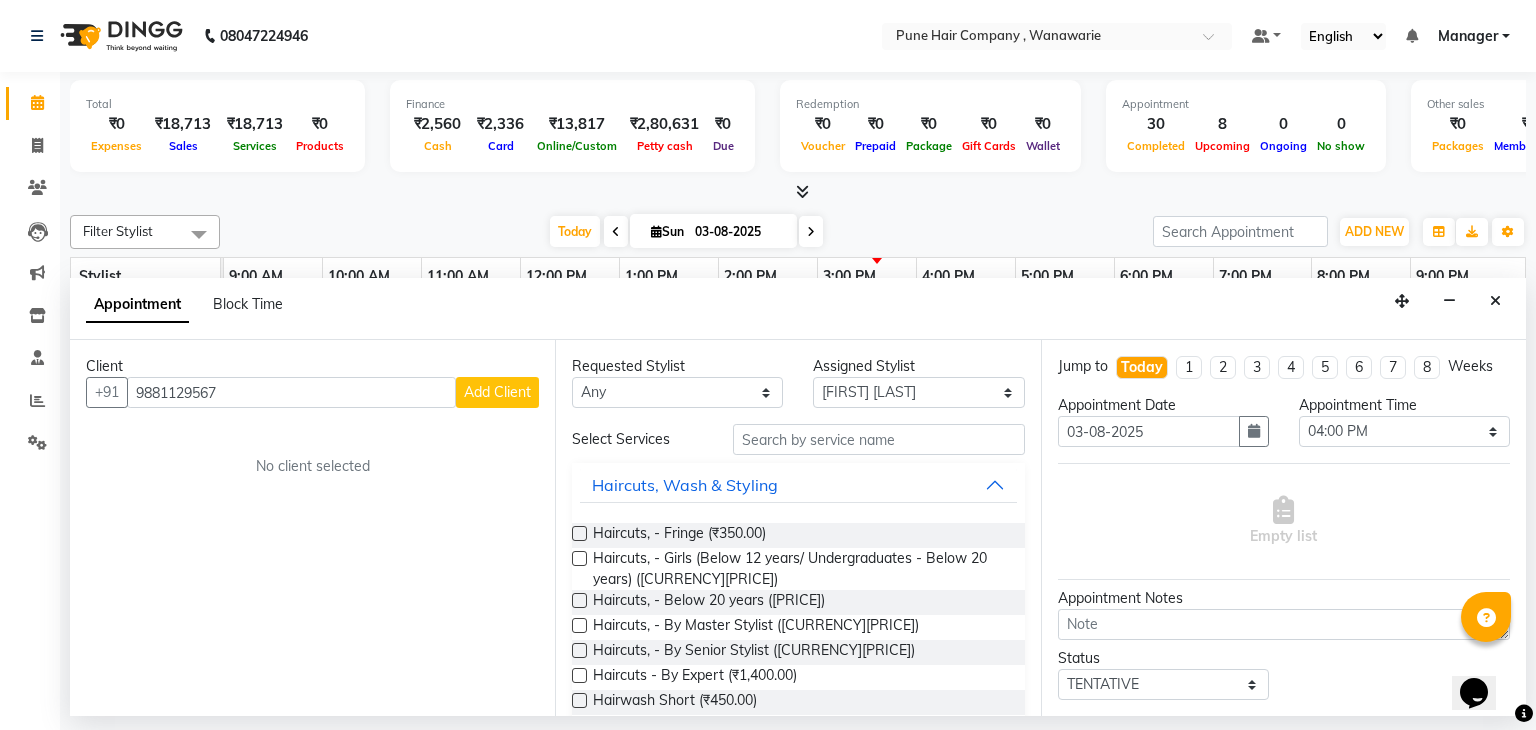 type on "9881129567" 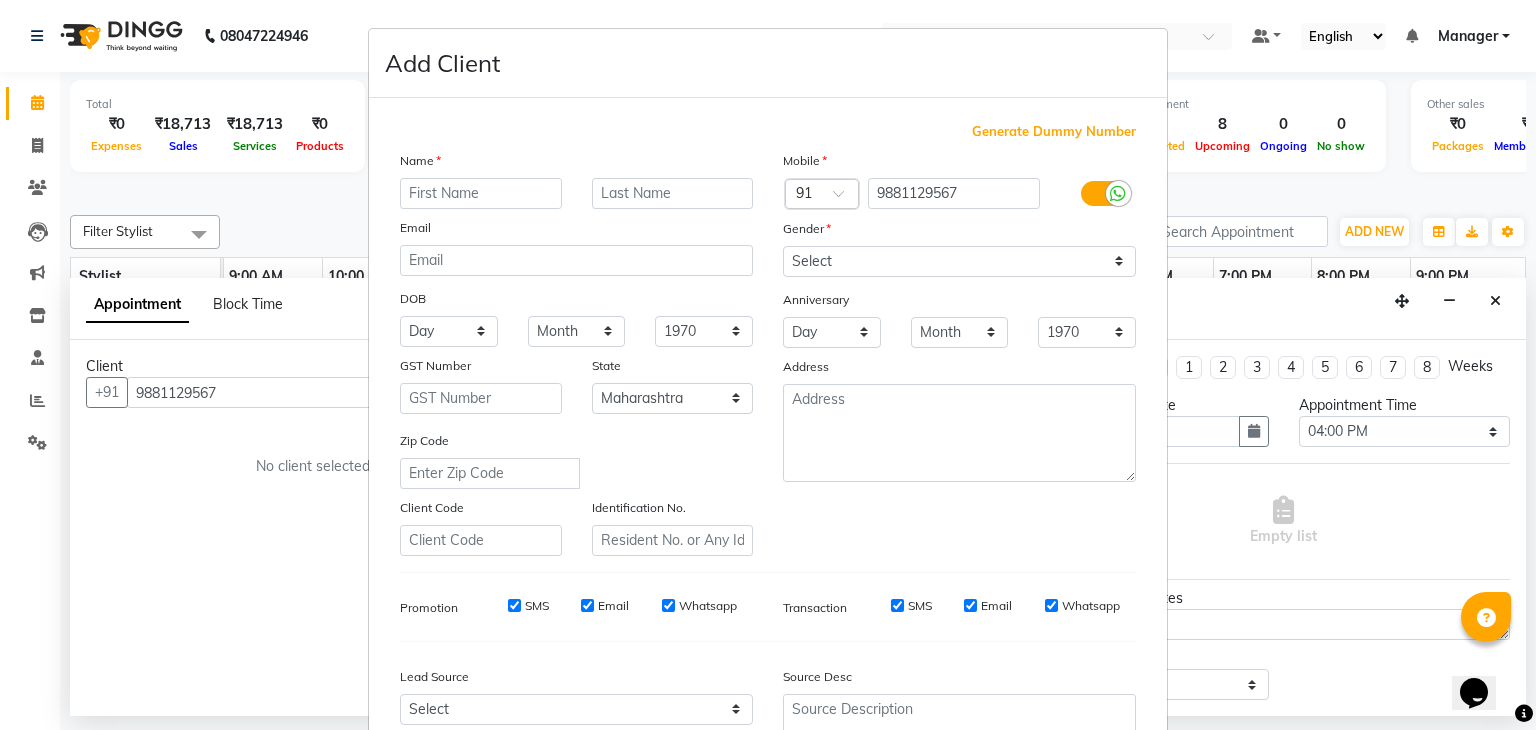 click at bounding box center [481, 193] 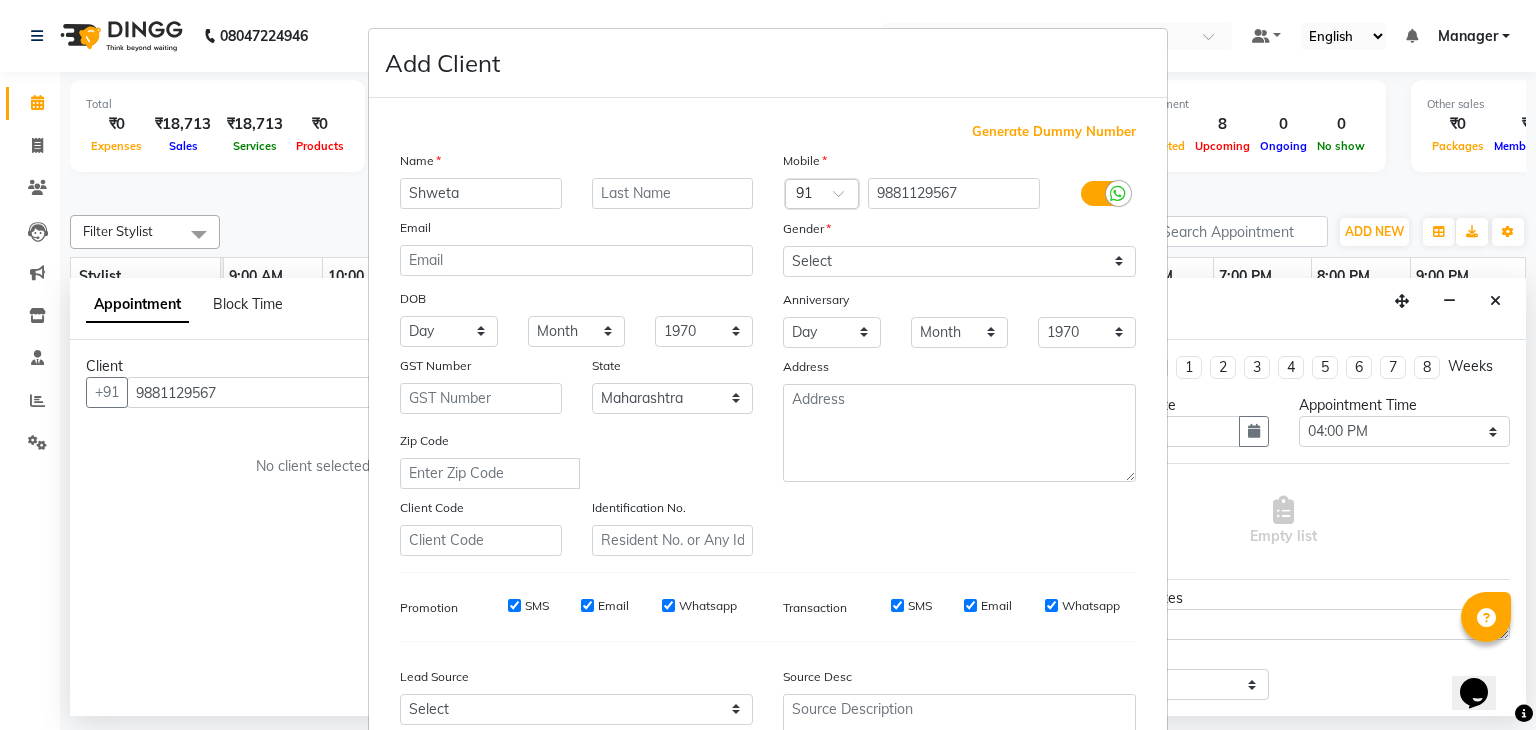 type on "Shweta" 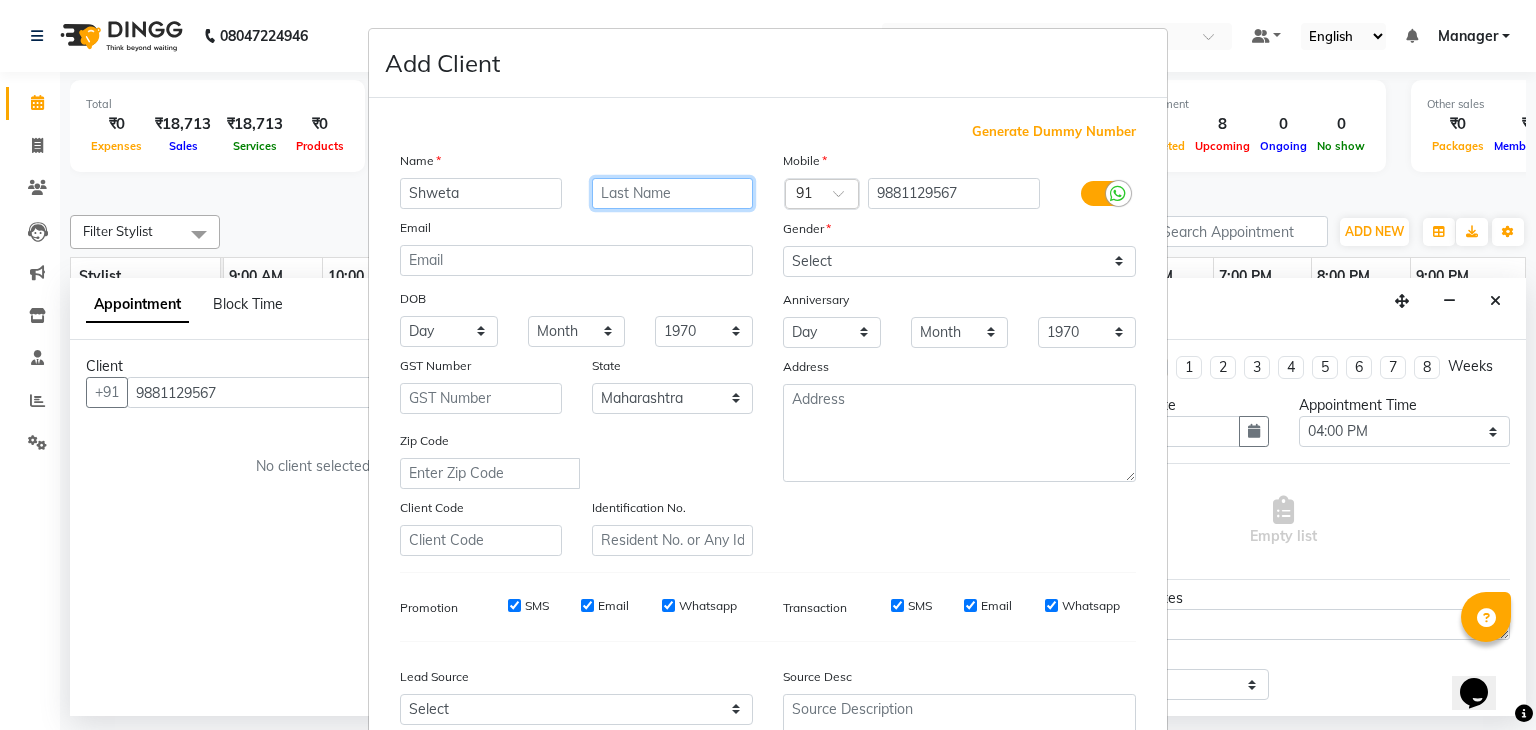 click at bounding box center [673, 193] 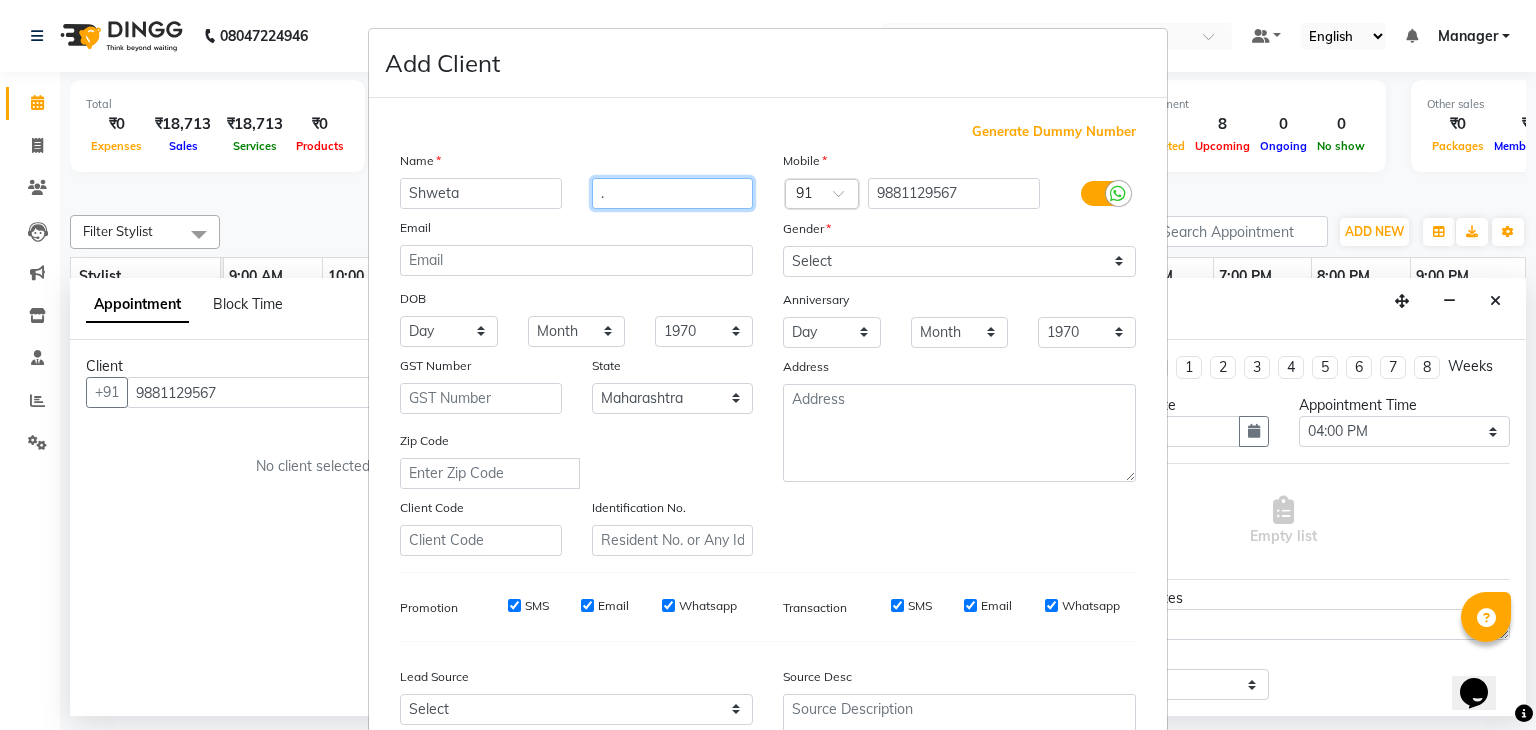 type on "." 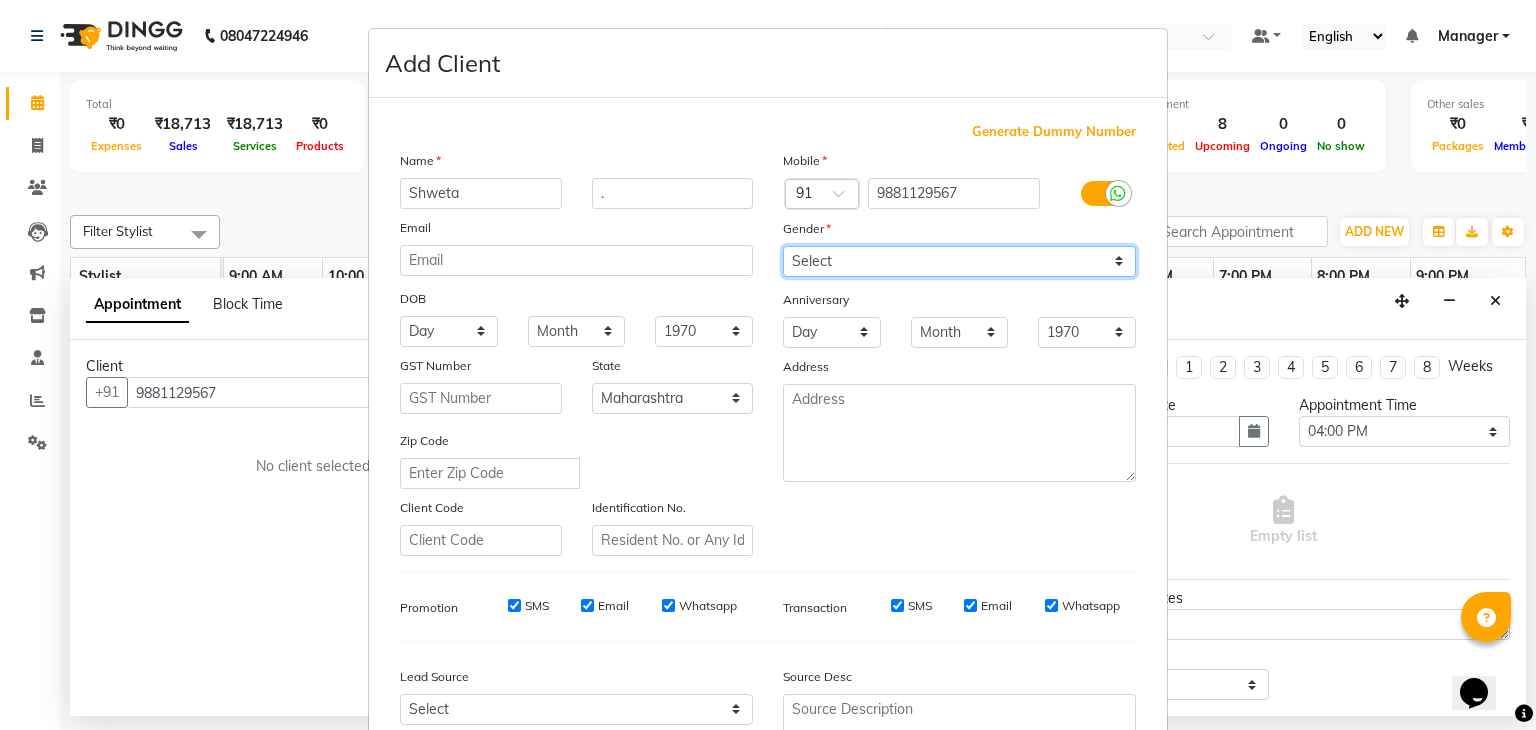 click on "Select Male Female Other Prefer Not To Say" at bounding box center (959, 261) 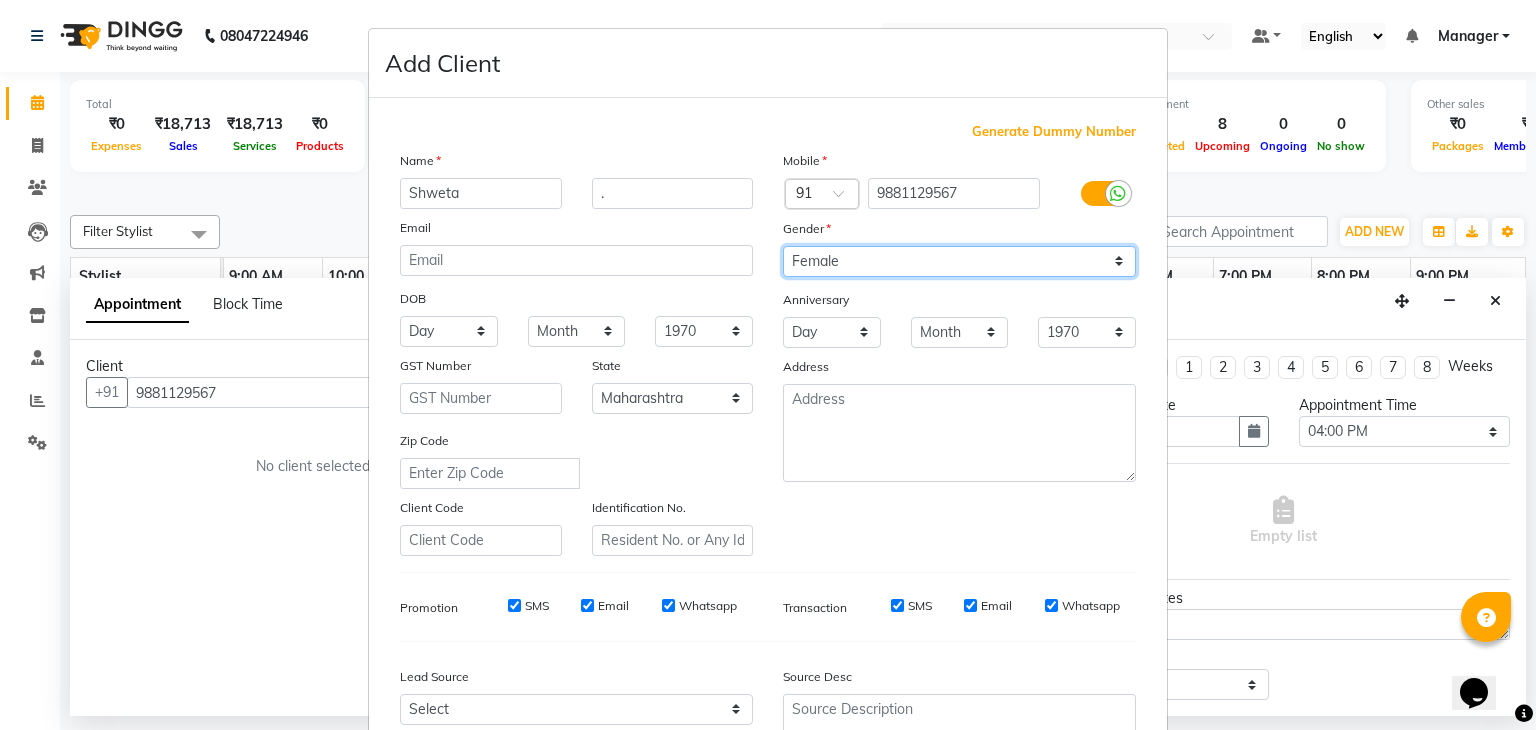 click on "Select Male Female Other Prefer Not To Say" at bounding box center (959, 261) 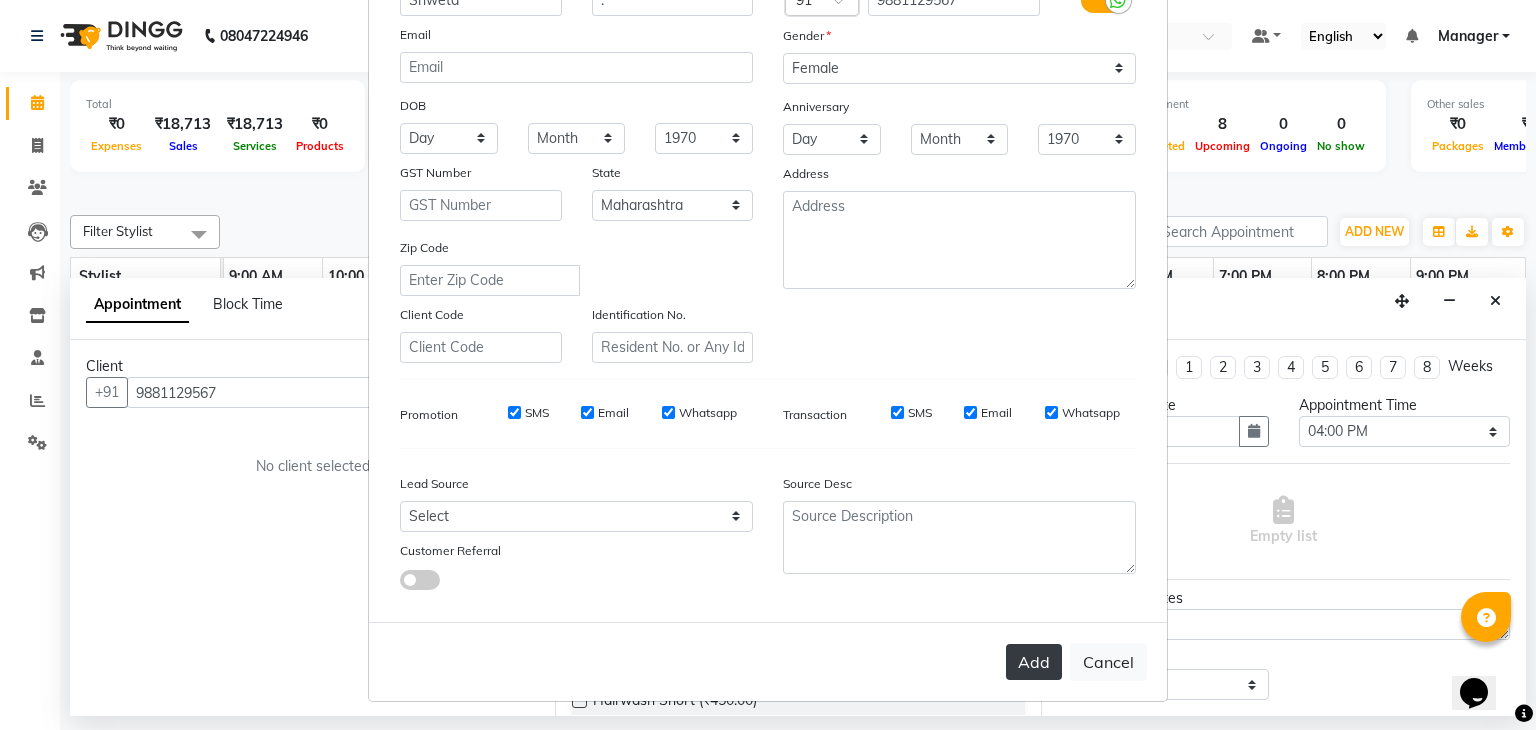 click on "Add" at bounding box center (1034, 662) 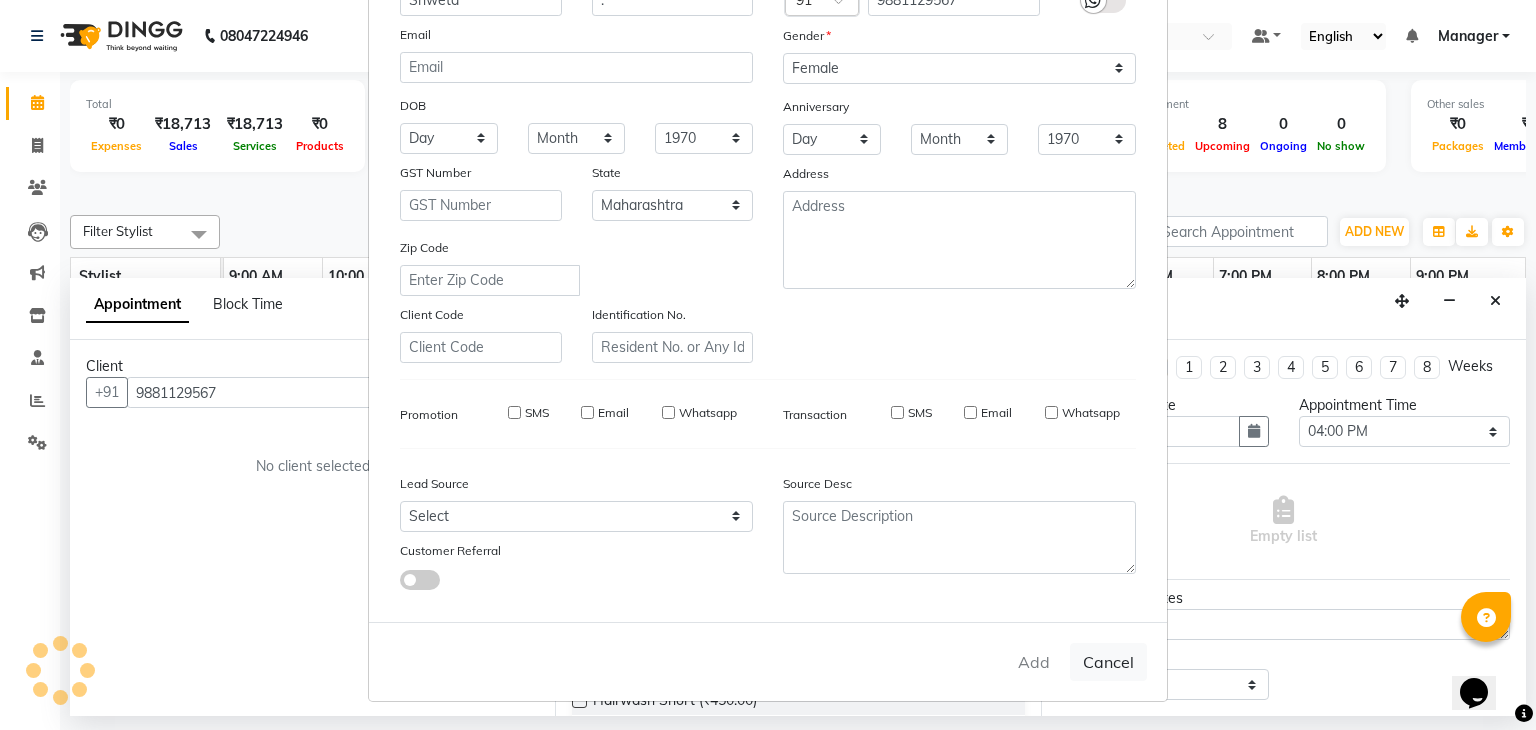 type 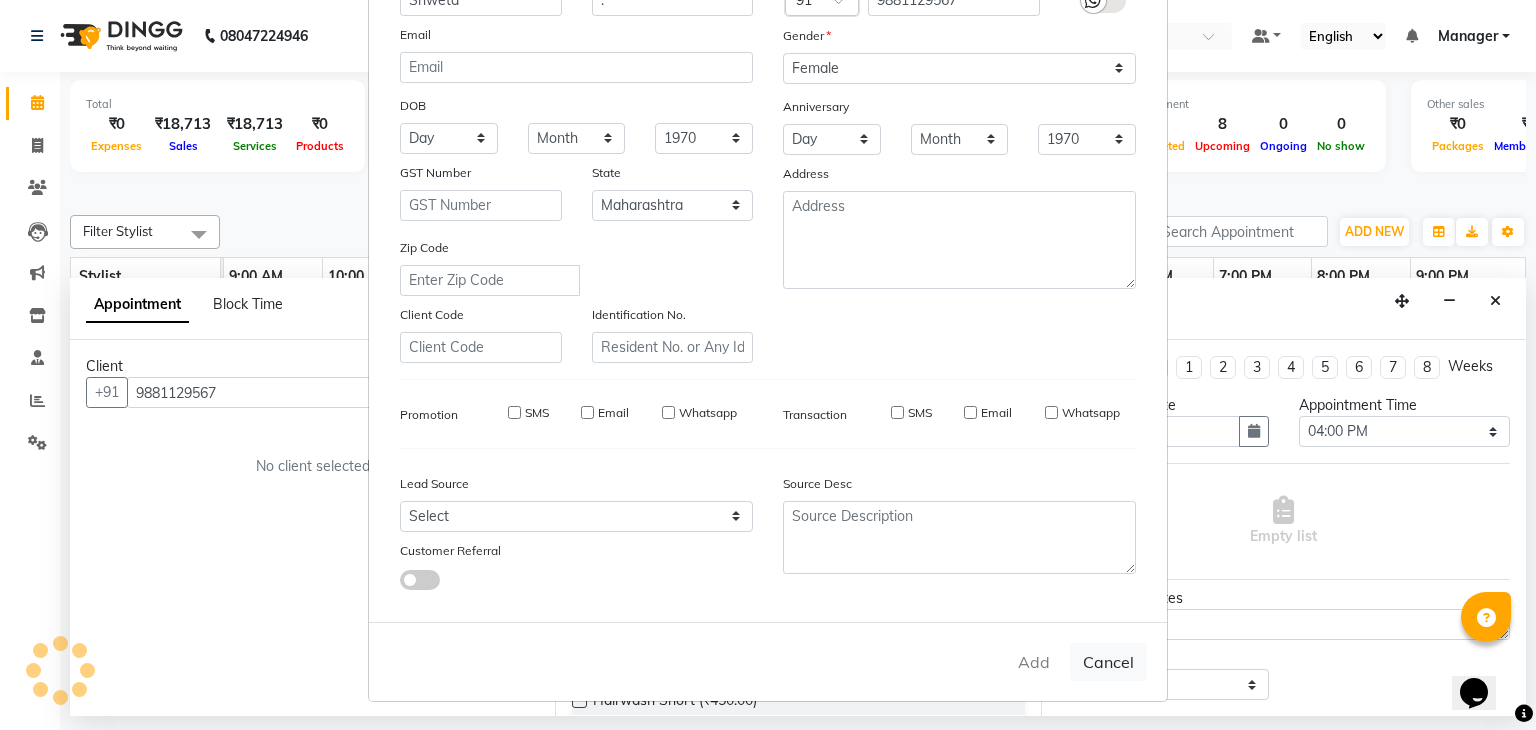 type 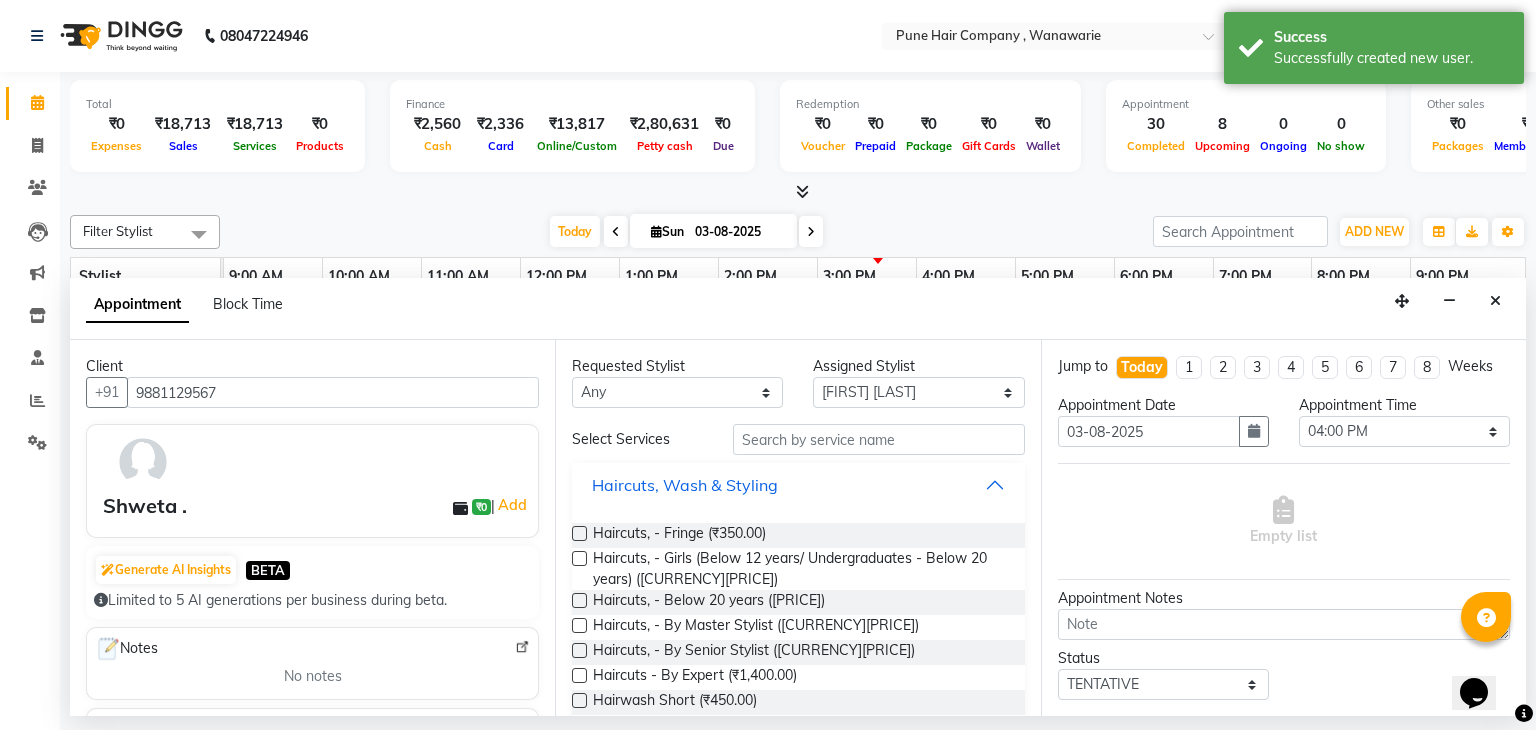 click on "Haircuts, Wash & Styling" at bounding box center (798, 485) 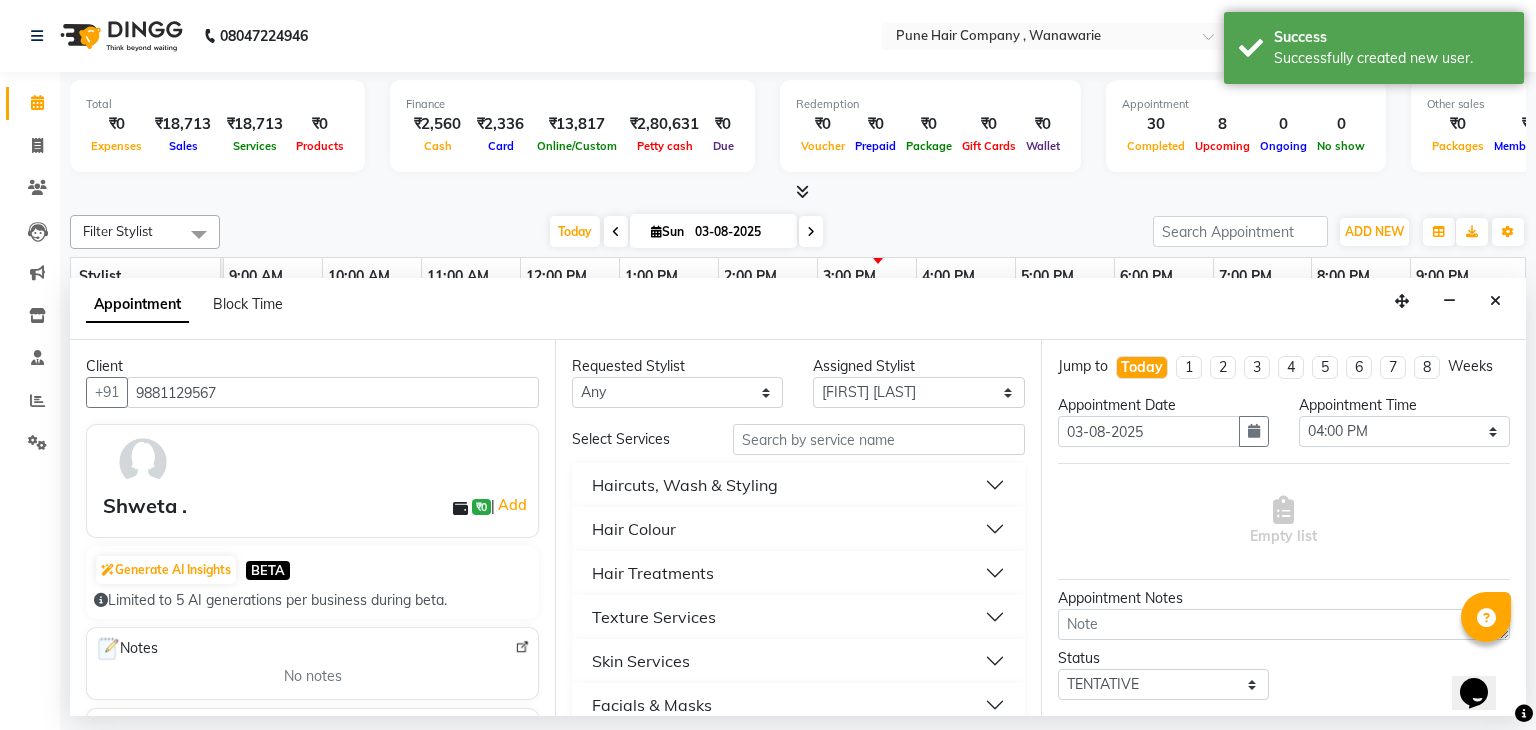 scroll, scrollTop: 159, scrollLeft: 0, axis: vertical 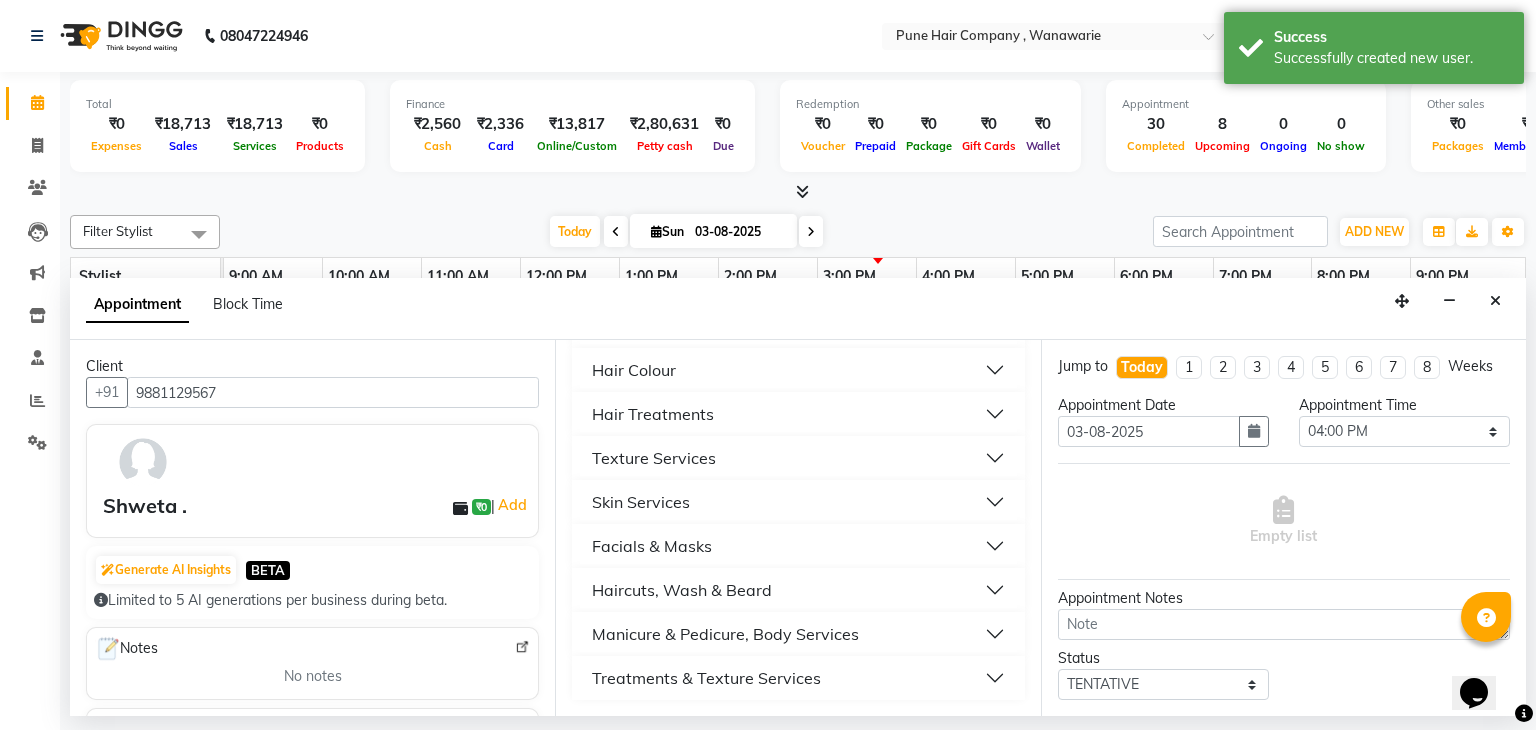click on "Haircuts, Wash & Beard" at bounding box center [798, 590] 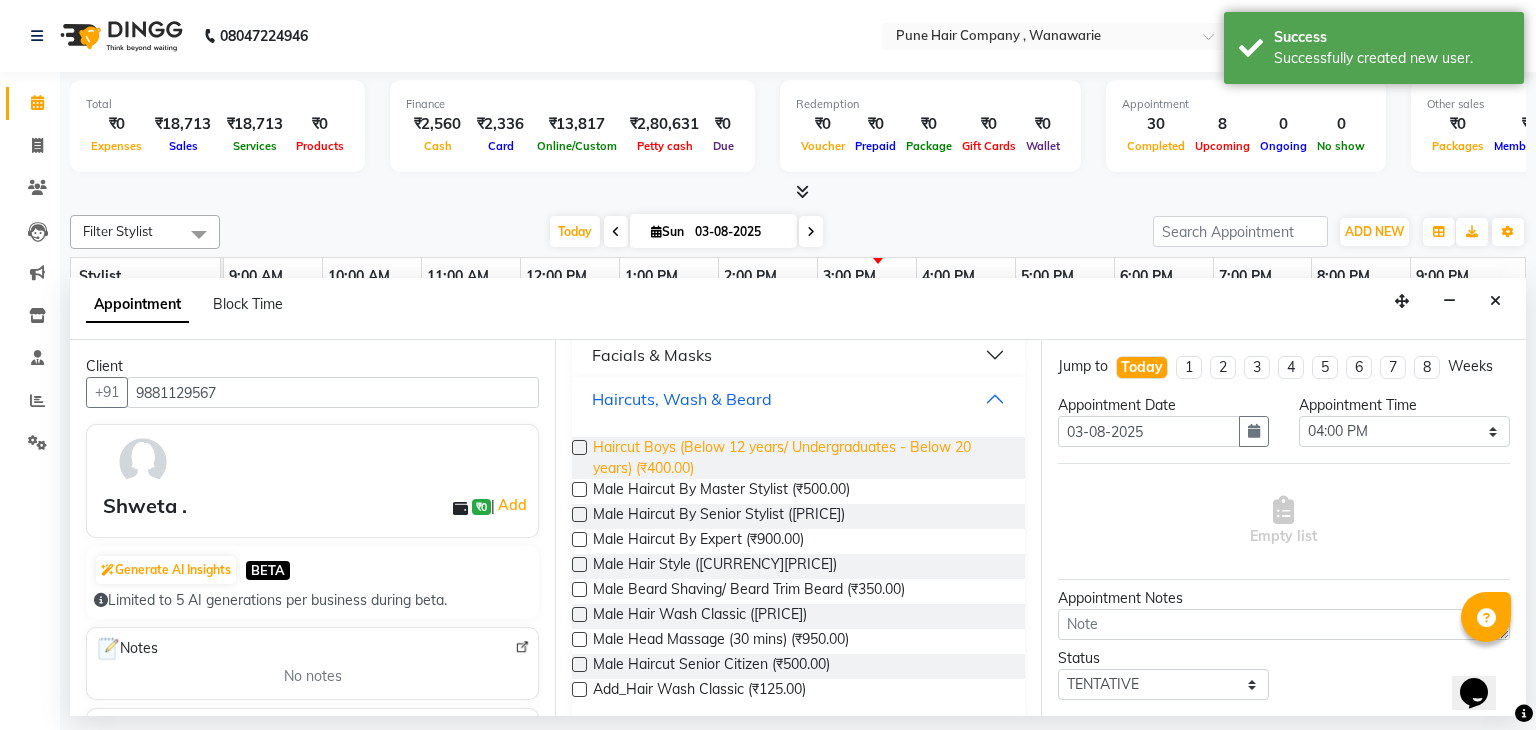 scroll, scrollTop: 348, scrollLeft: 0, axis: vertical 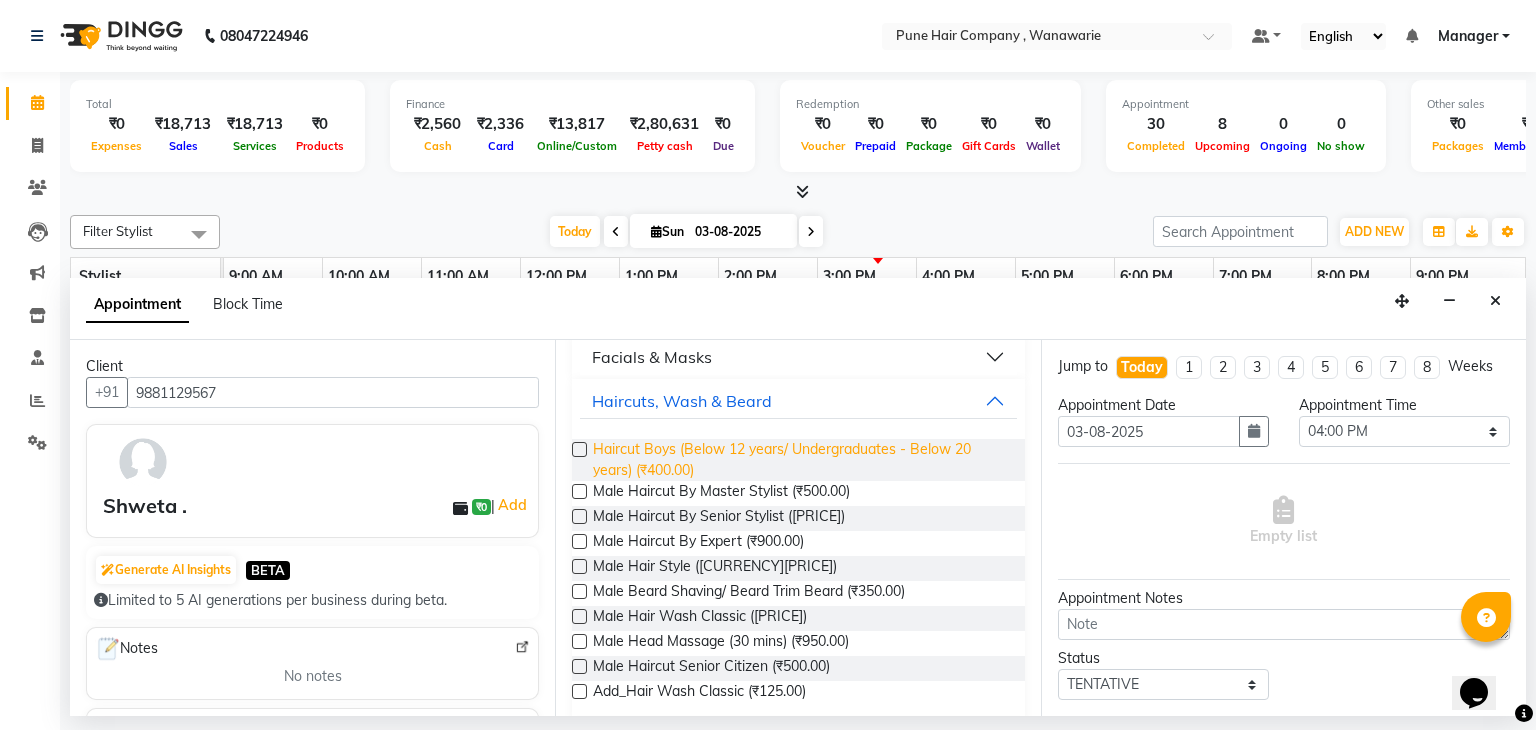 click on "Haircut Boys (Below 12 years/ Undergraduates - Below 20 years) (₹400.00)" at bounding box center (800, 460) 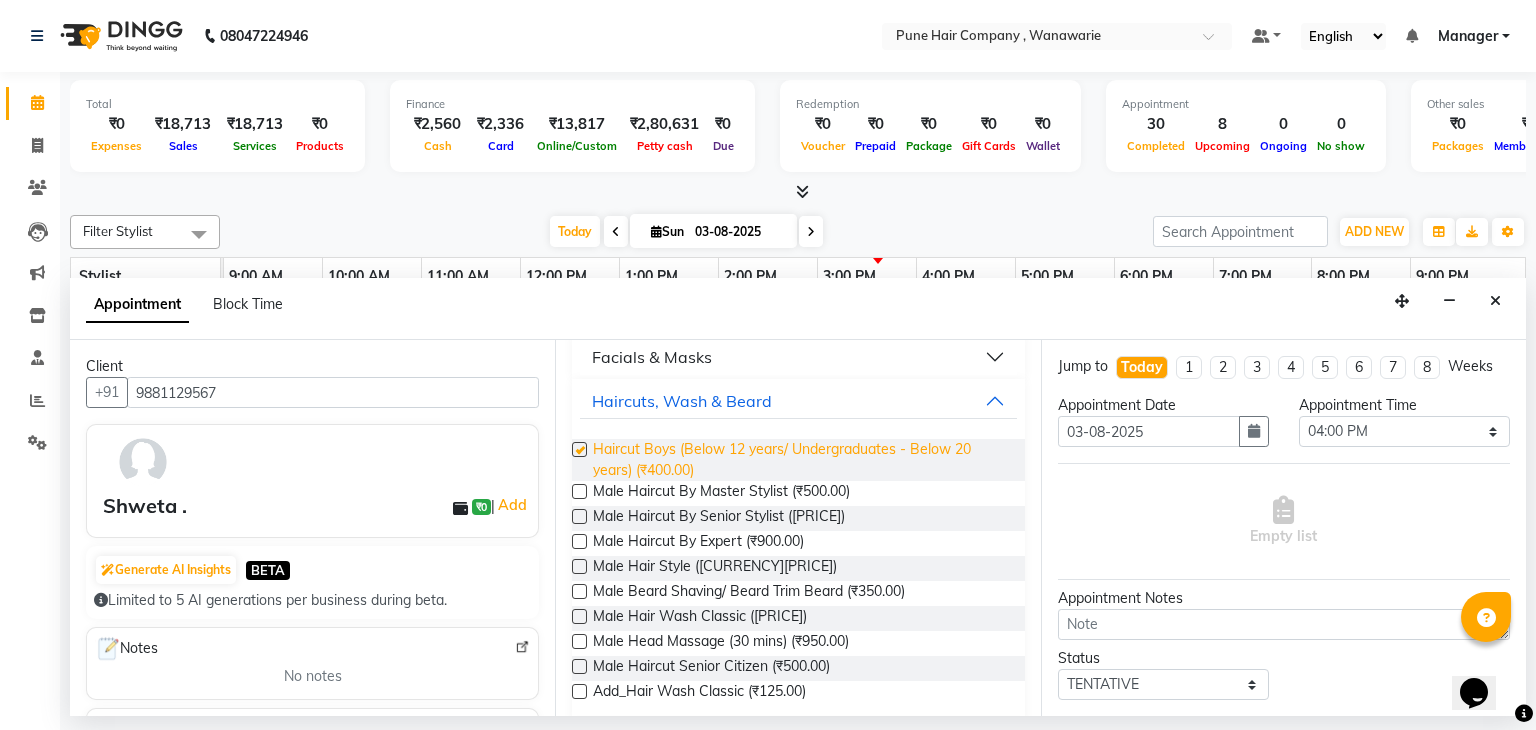 checkbox on "false" 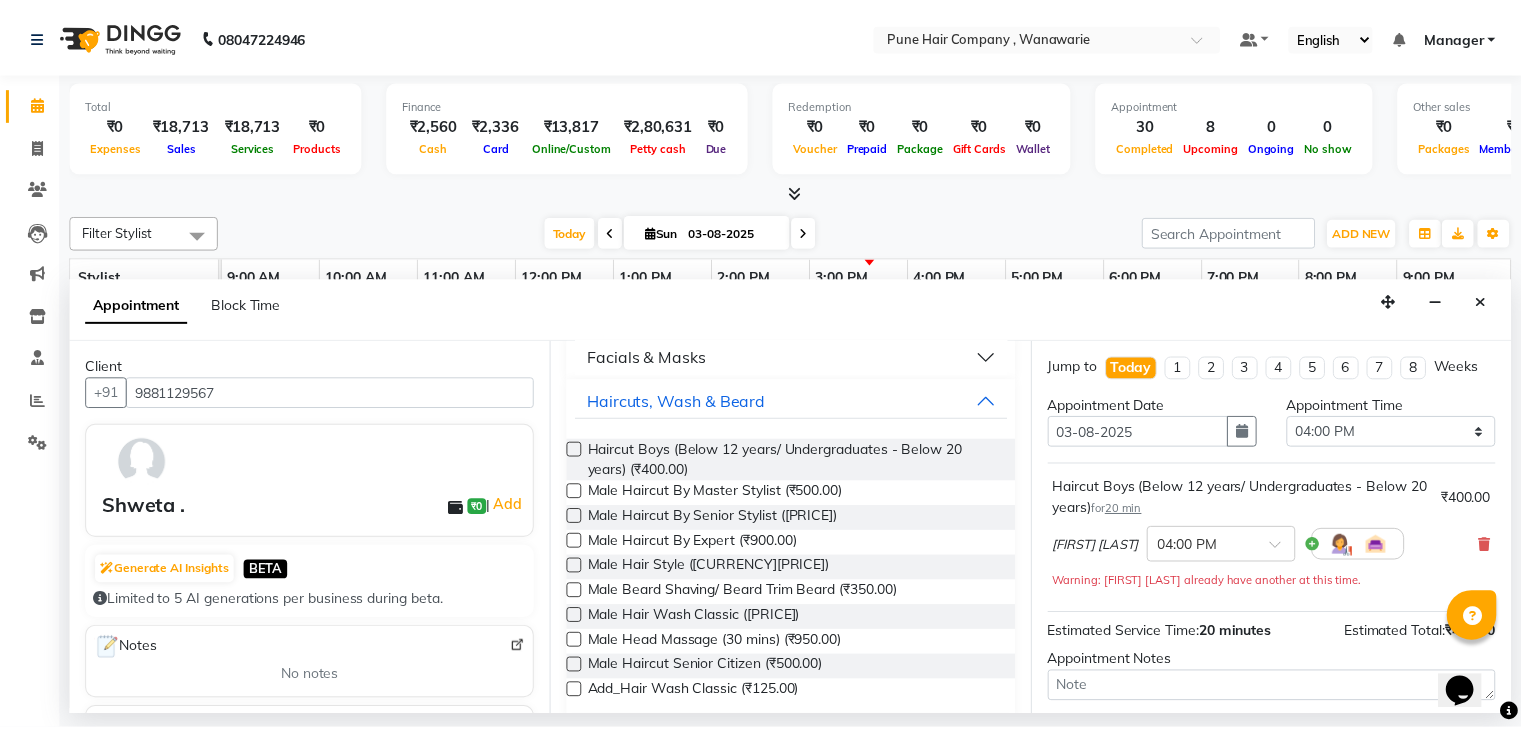 scroll, scrollTop: 172, scrollLeft: 0, axis: vertical 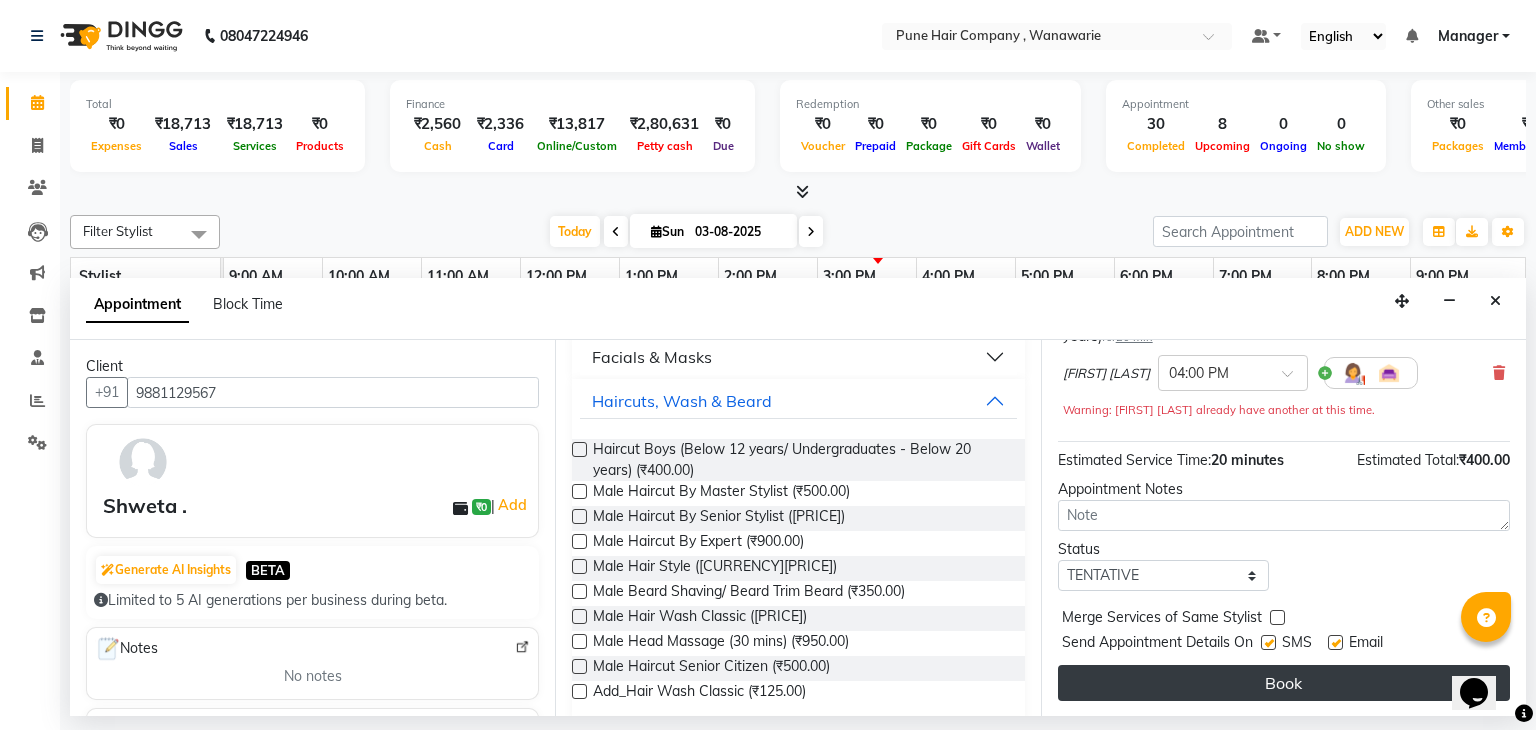 click on "Book" at bounding box center [1284, 683] 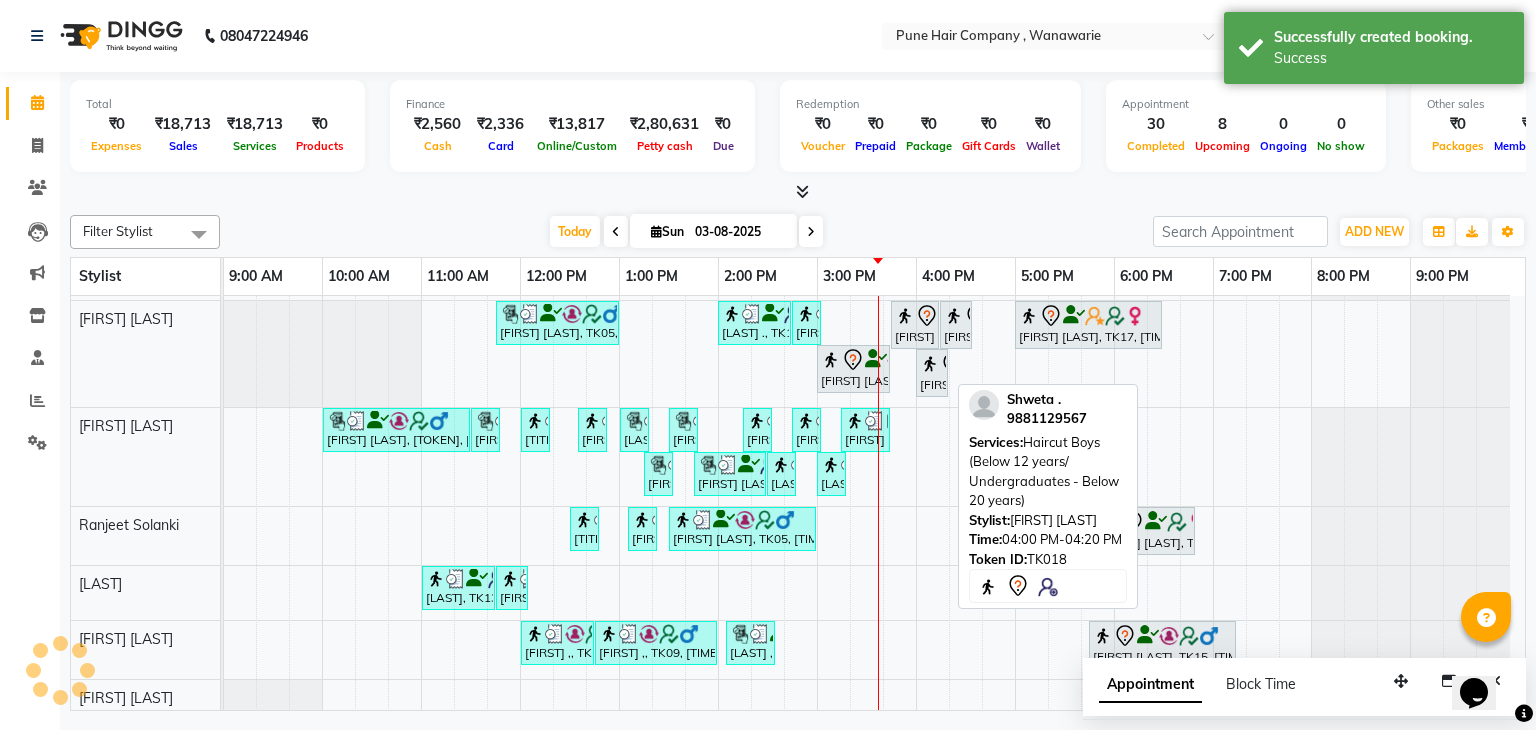click at bounding box center (930, 364) 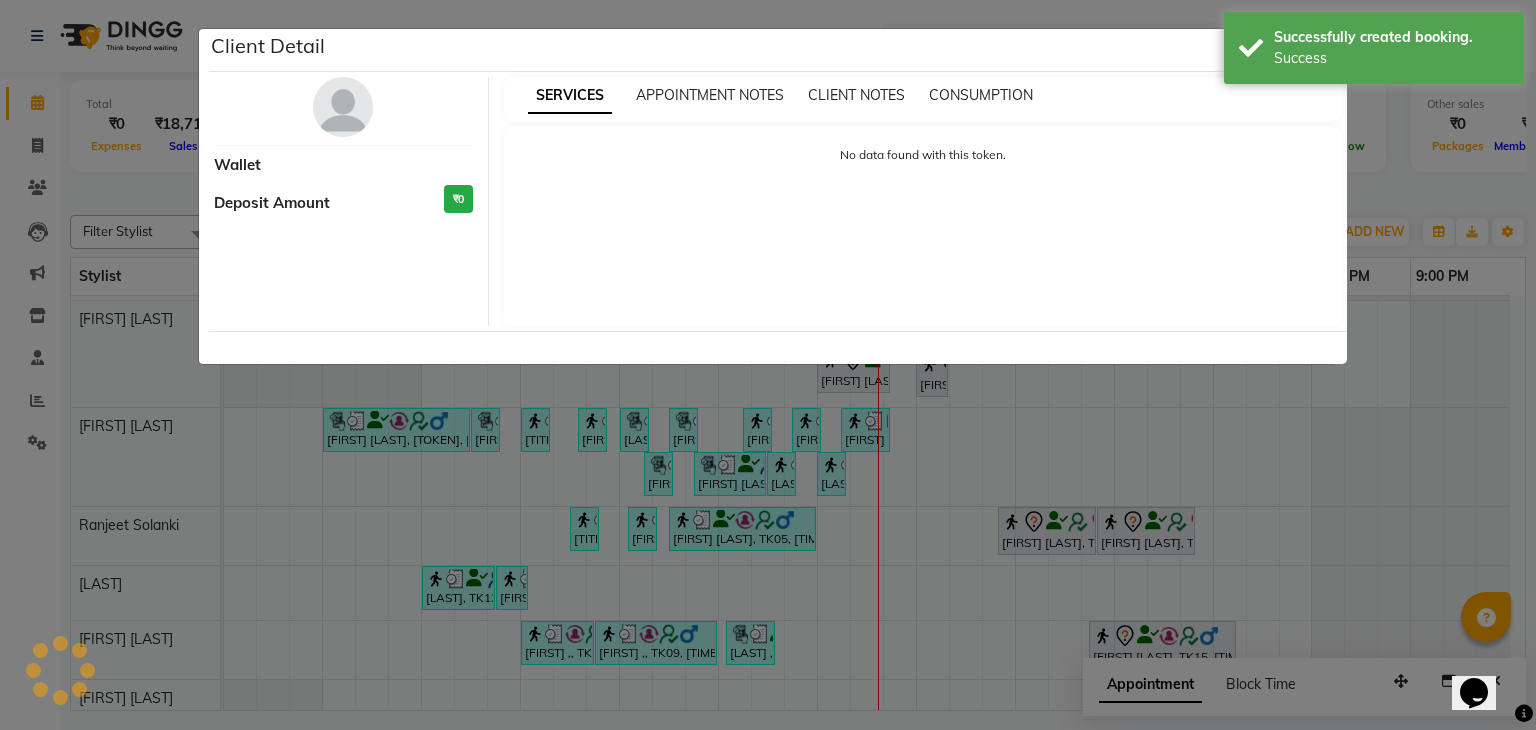 select on "7" 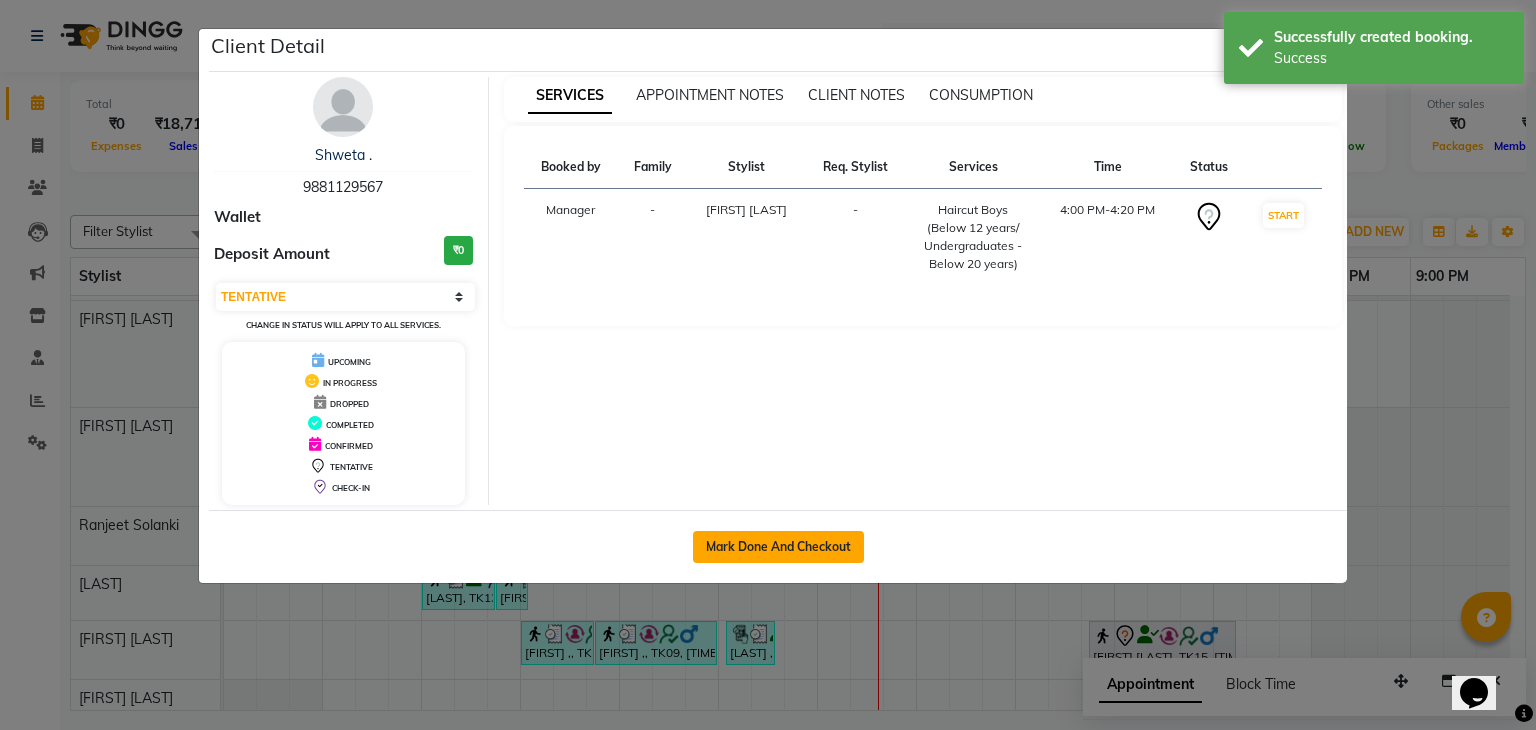 click on "Mark Done And Checkout" 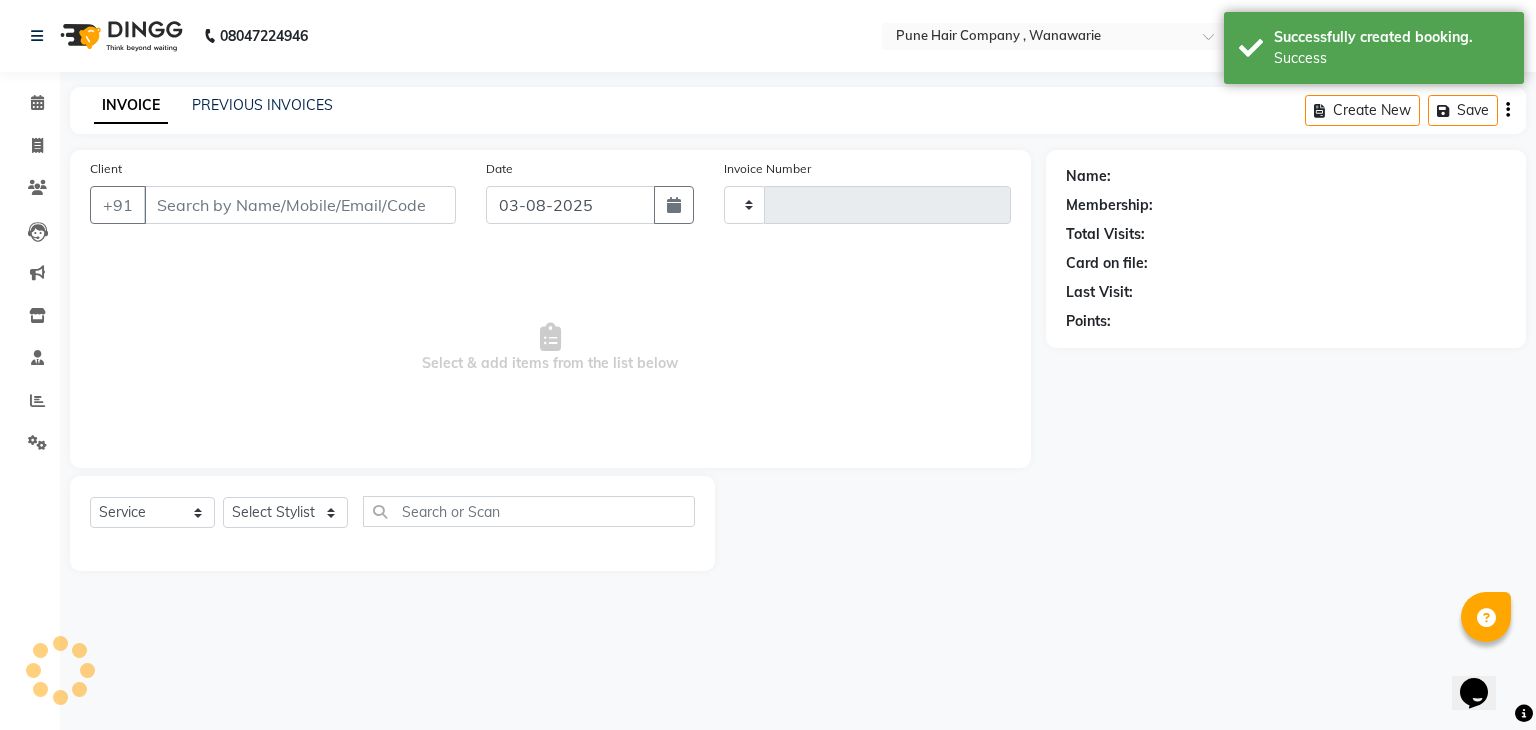 type on "1389" 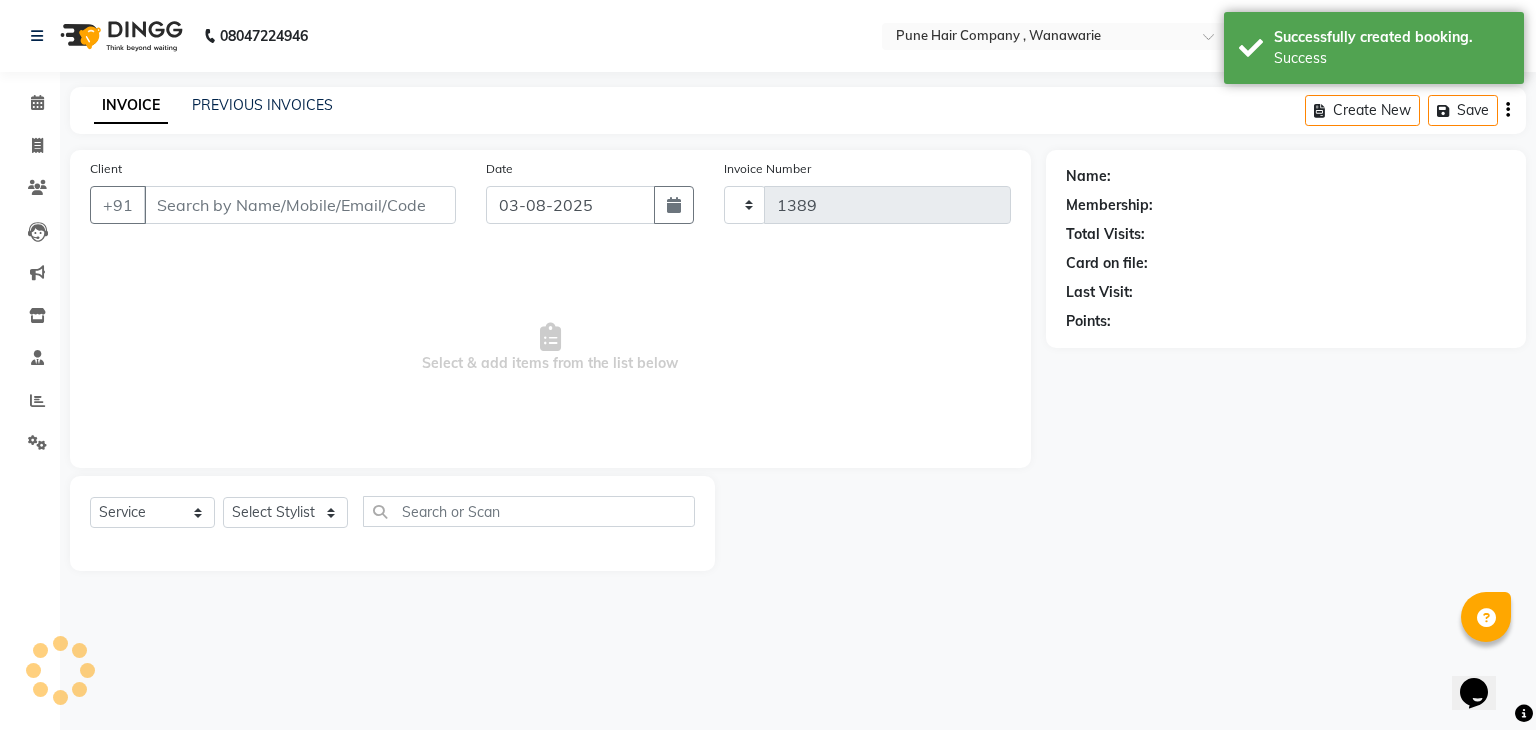 select on "8072" 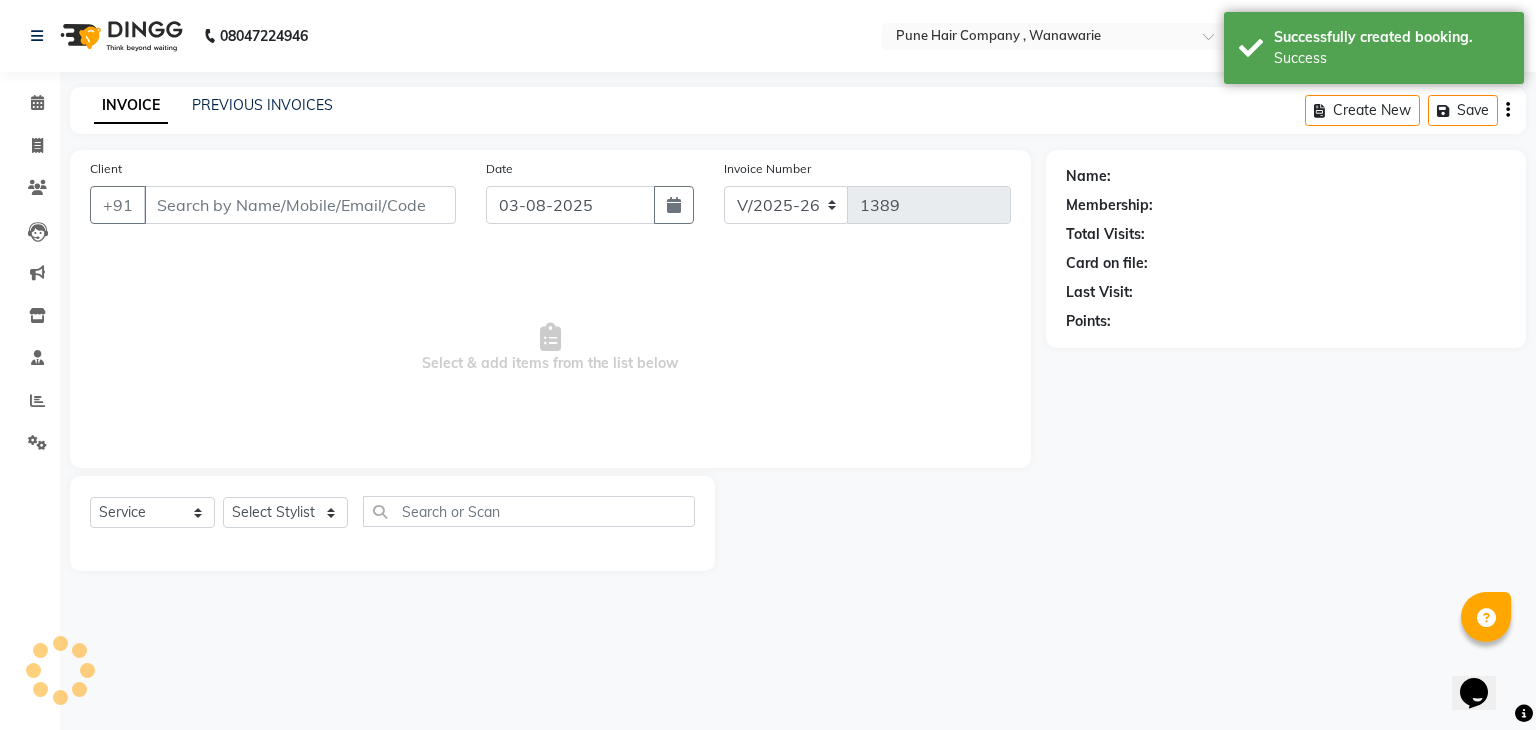 type on "9881129567" 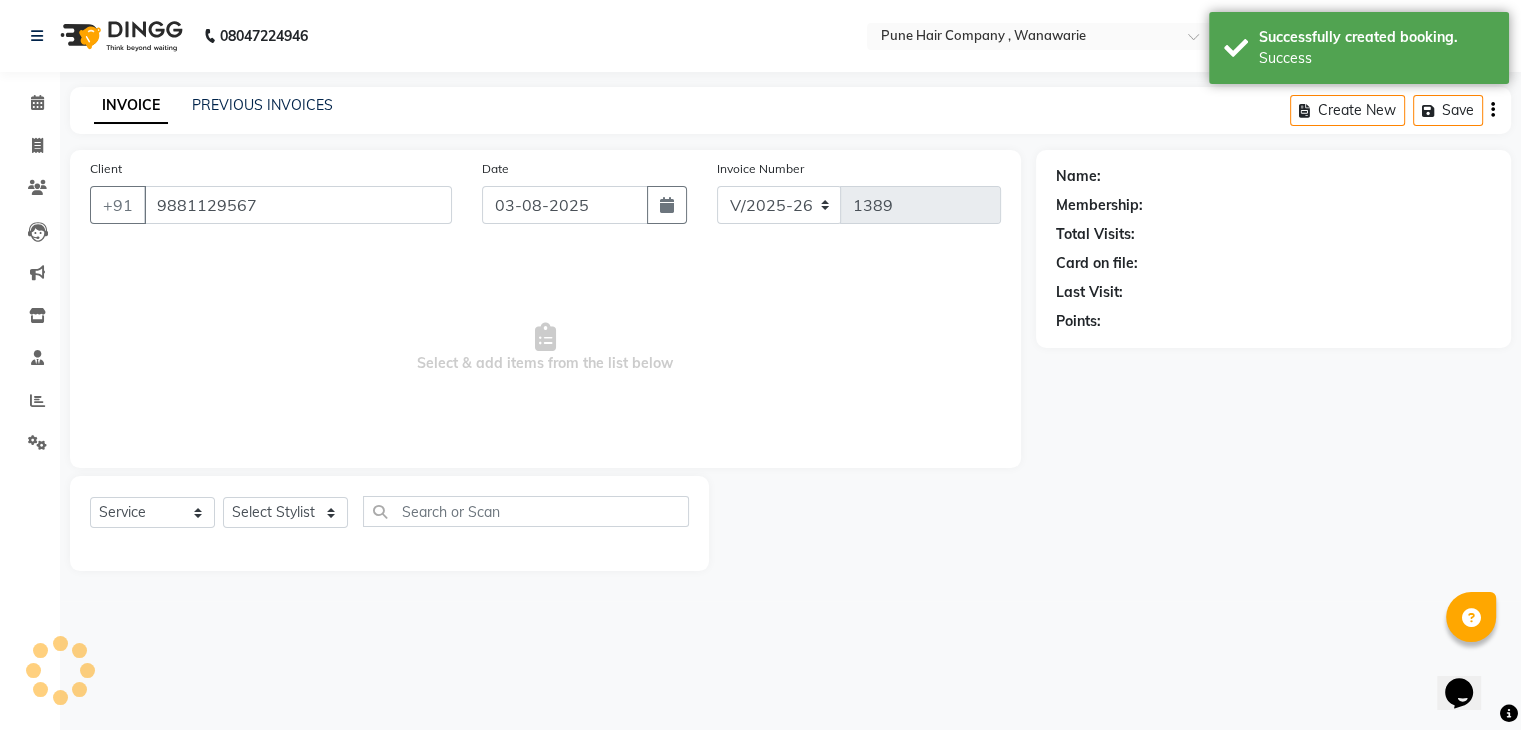 select on "74578" 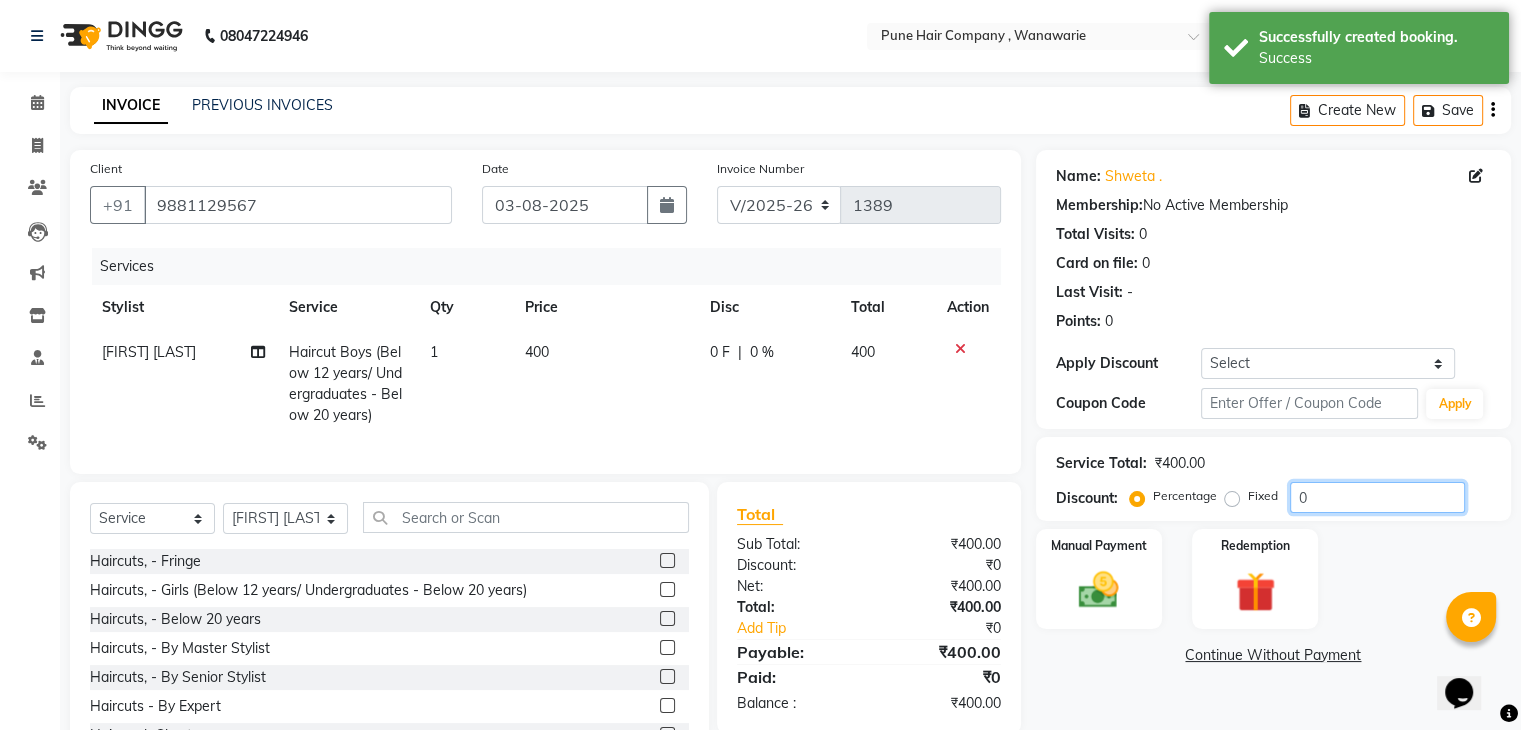 click on "0" 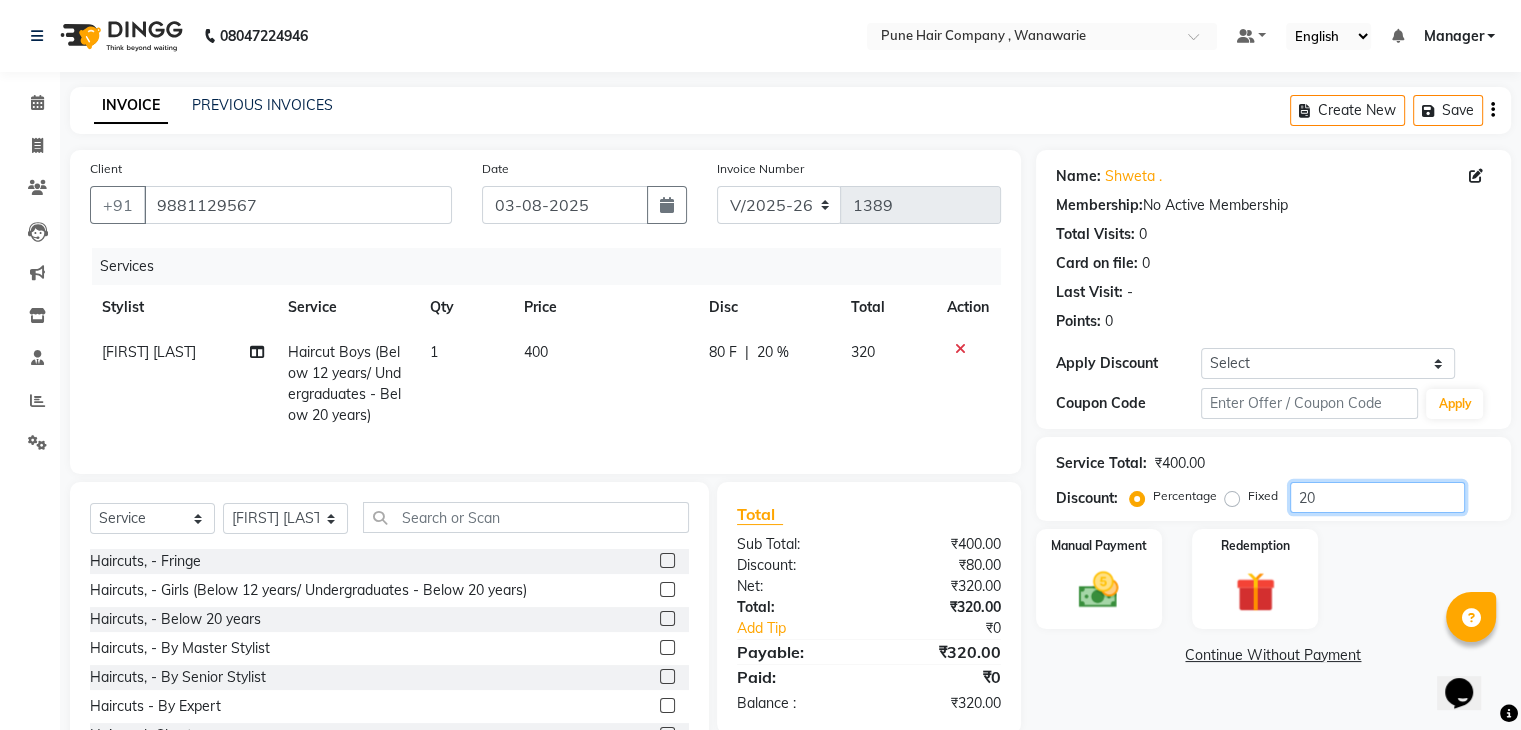 scroll, scrollTop: 93, scrollLeft: 0, axis: vertical 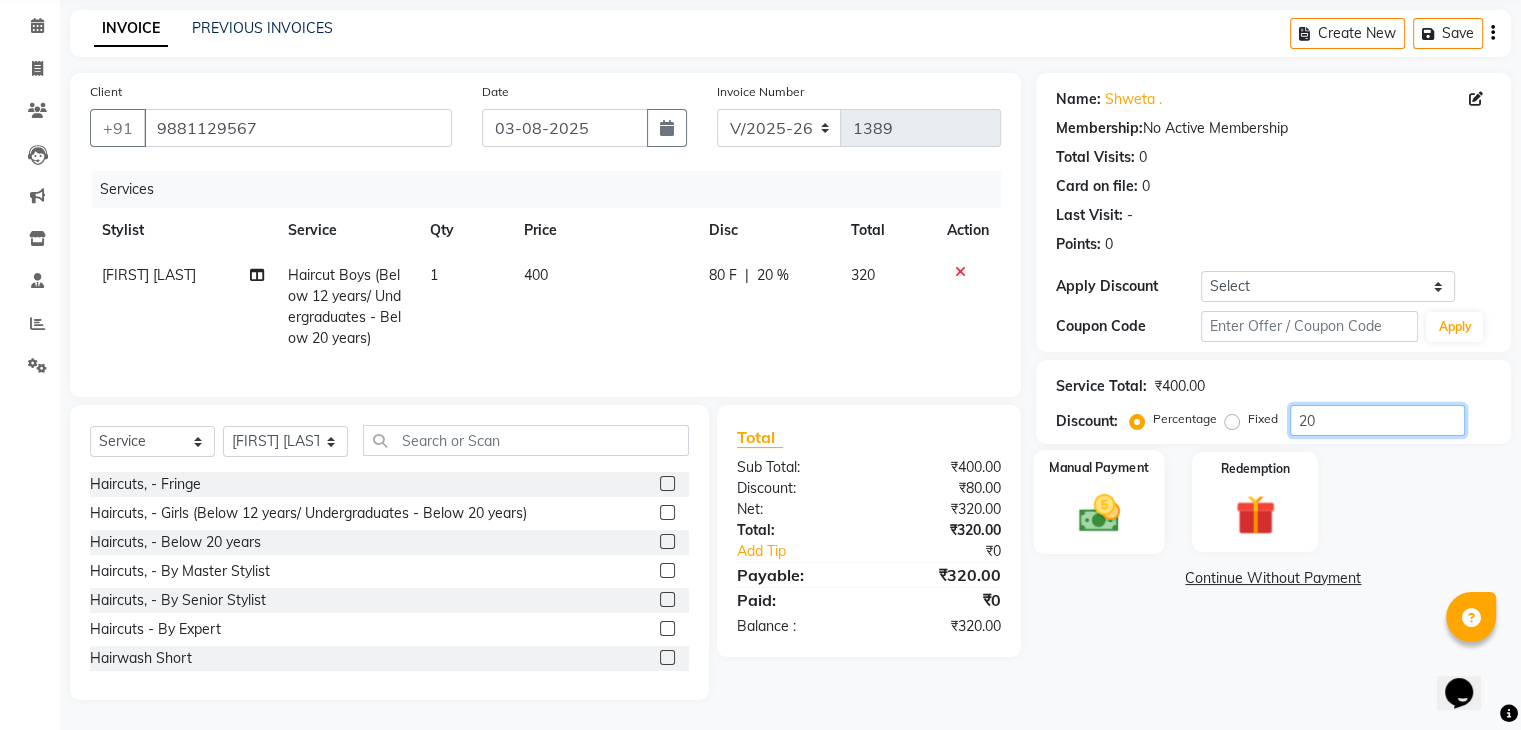 type on "20" 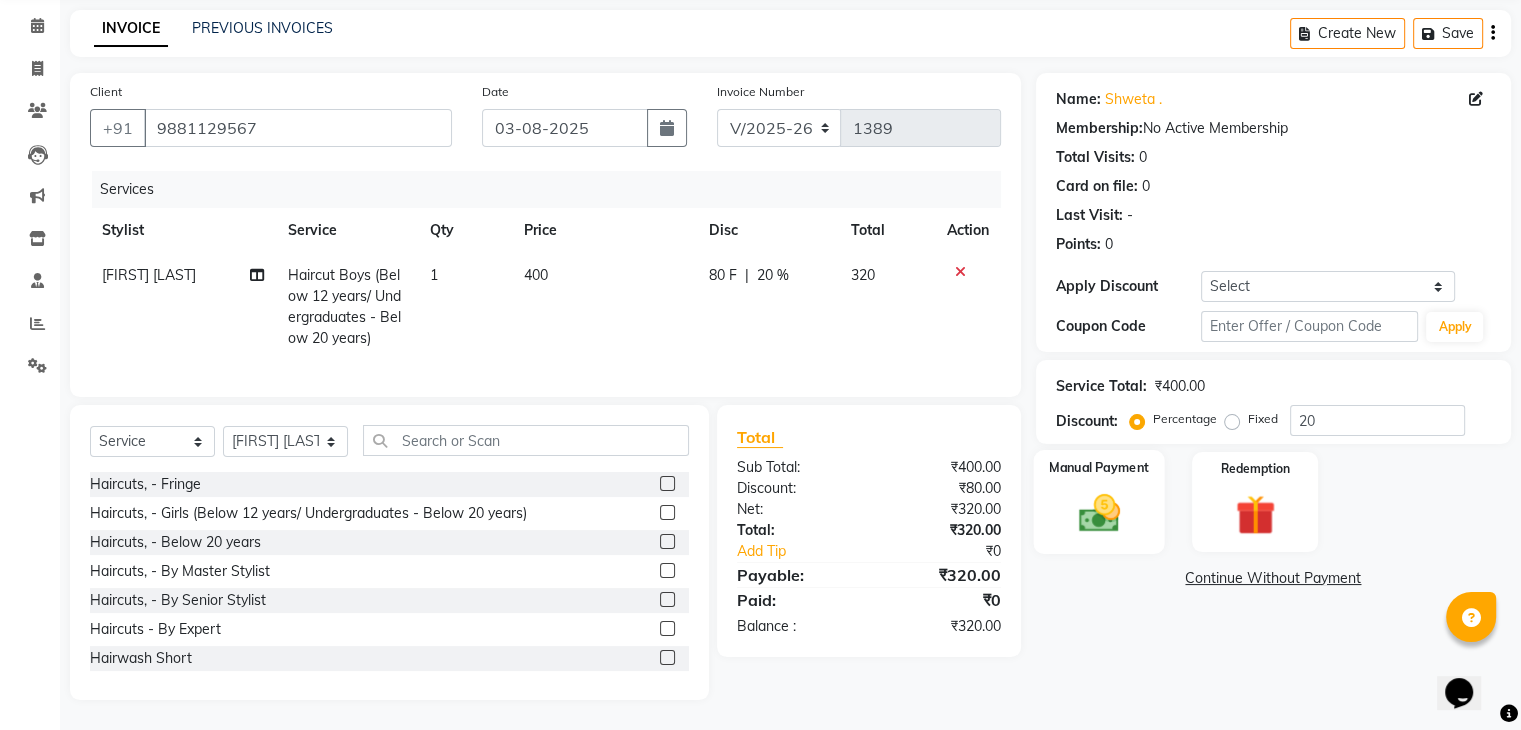 click 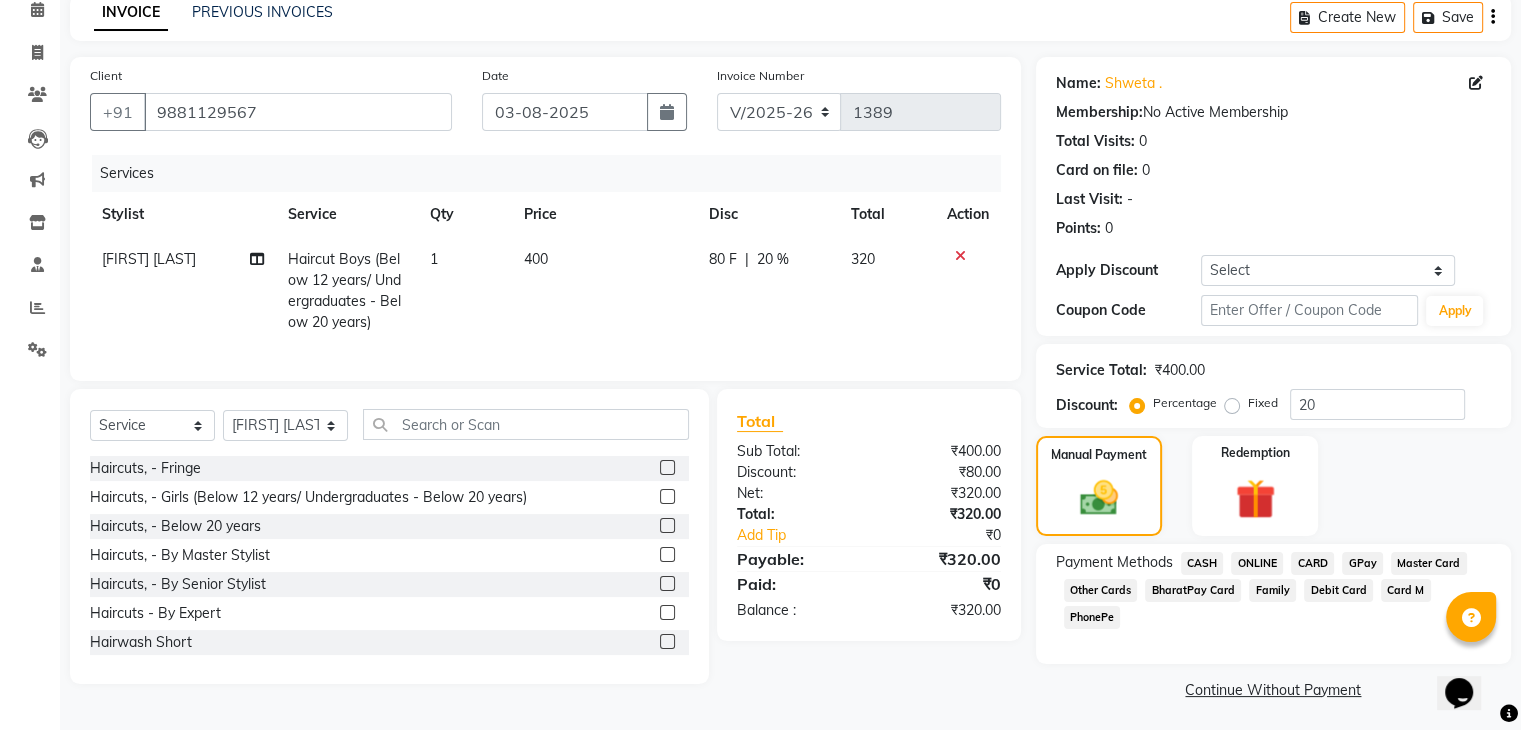 click on "CASH" 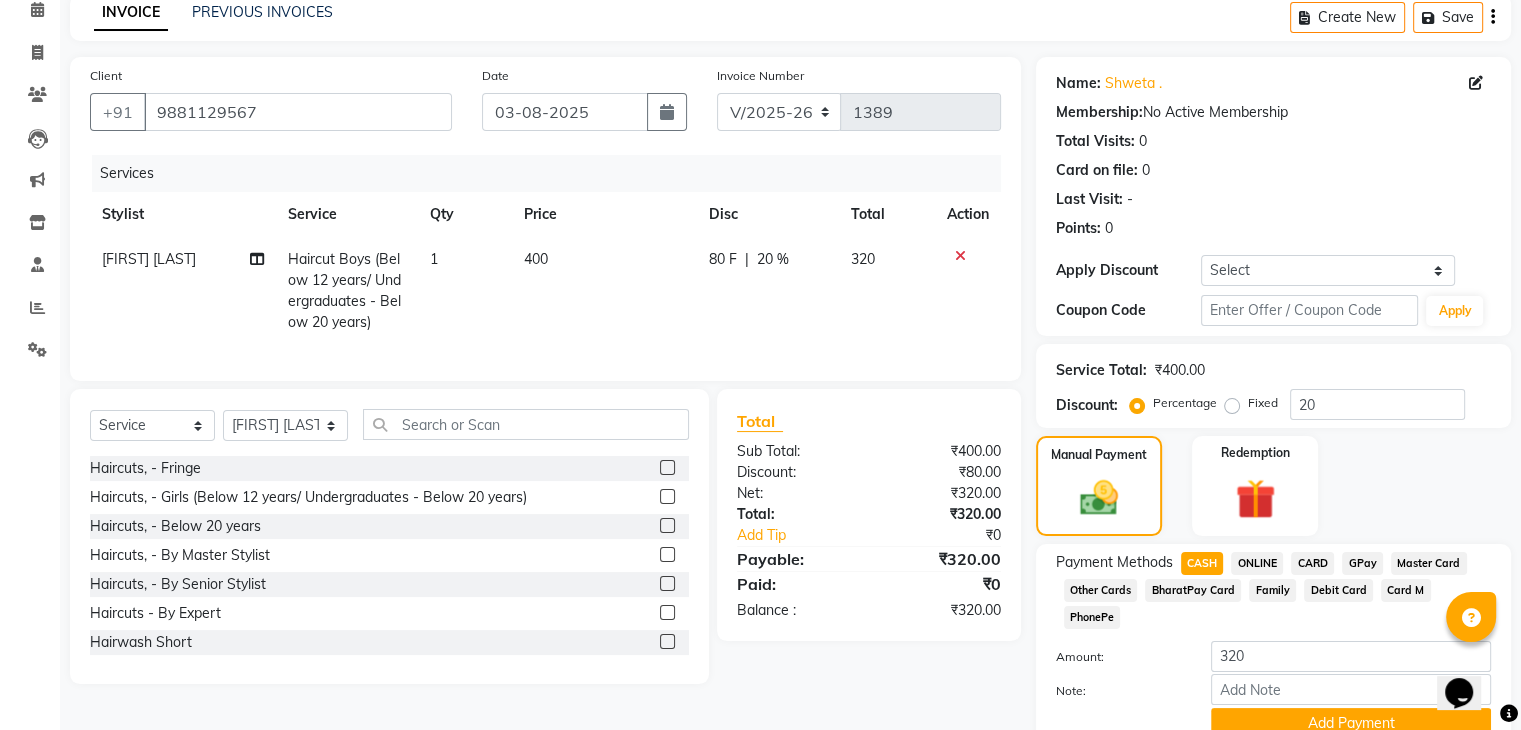 scroll, scrollTop: 156, scrollLeft: 0, axis: vertical 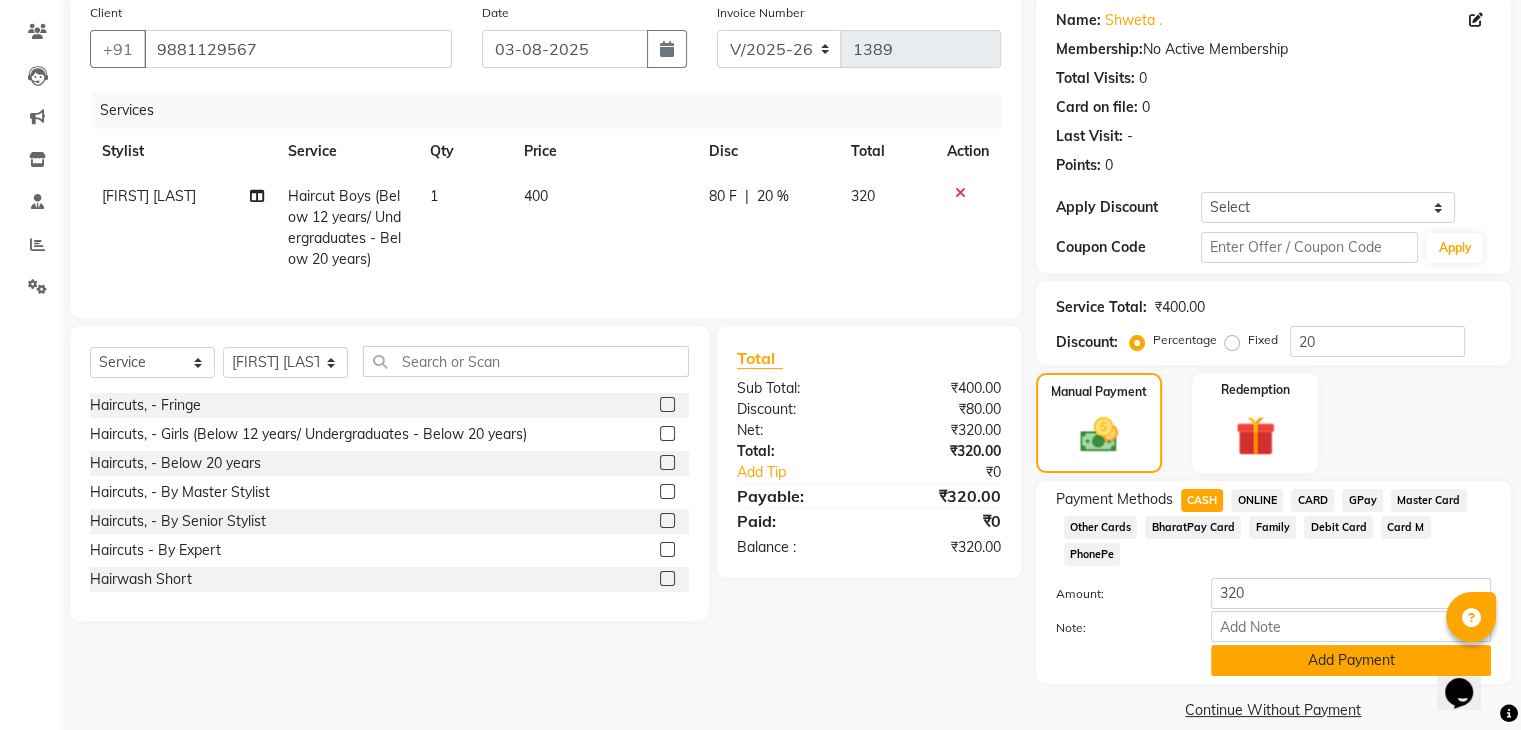 click on "Add Payment" 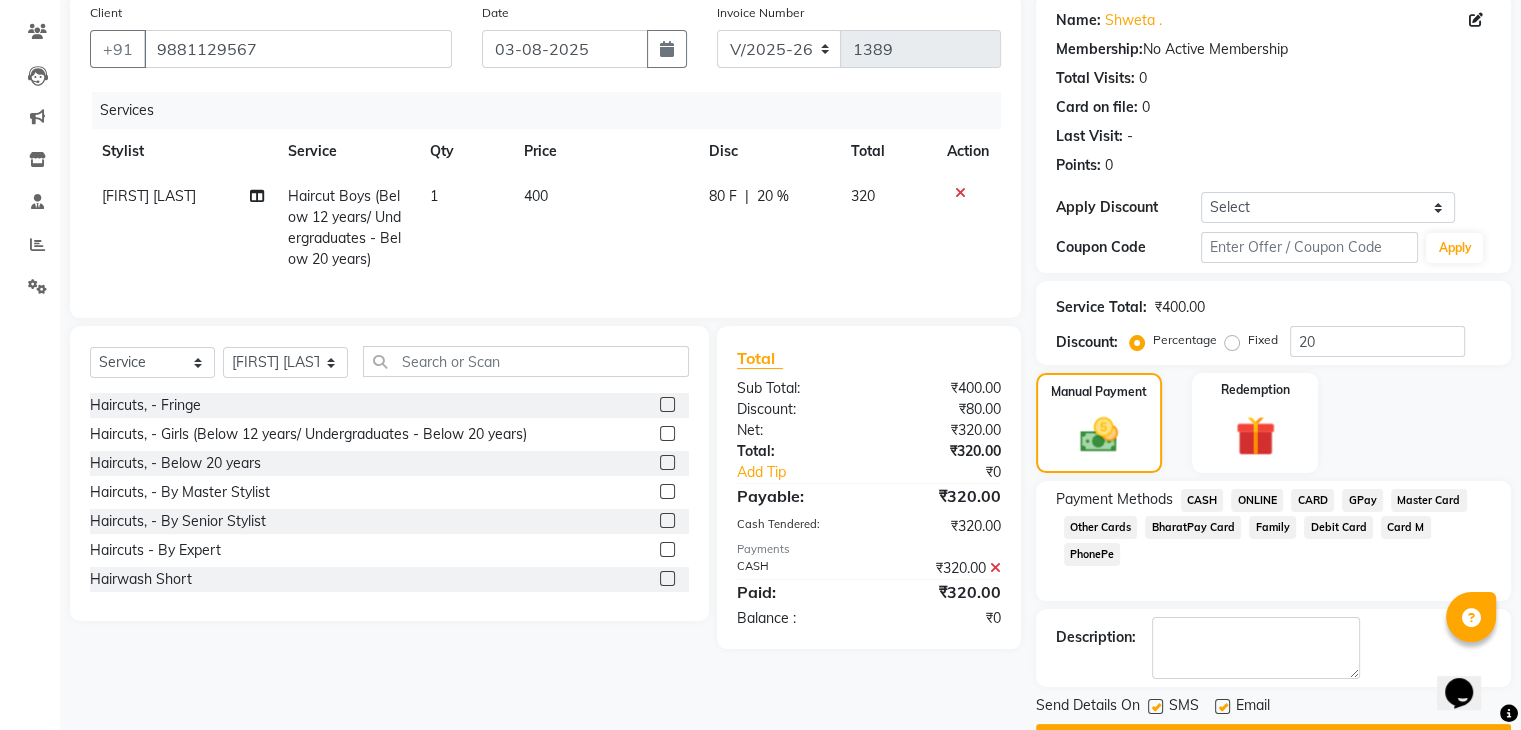 scroll, scrollTop: 209, scrollLeft: 0, axis: vertical 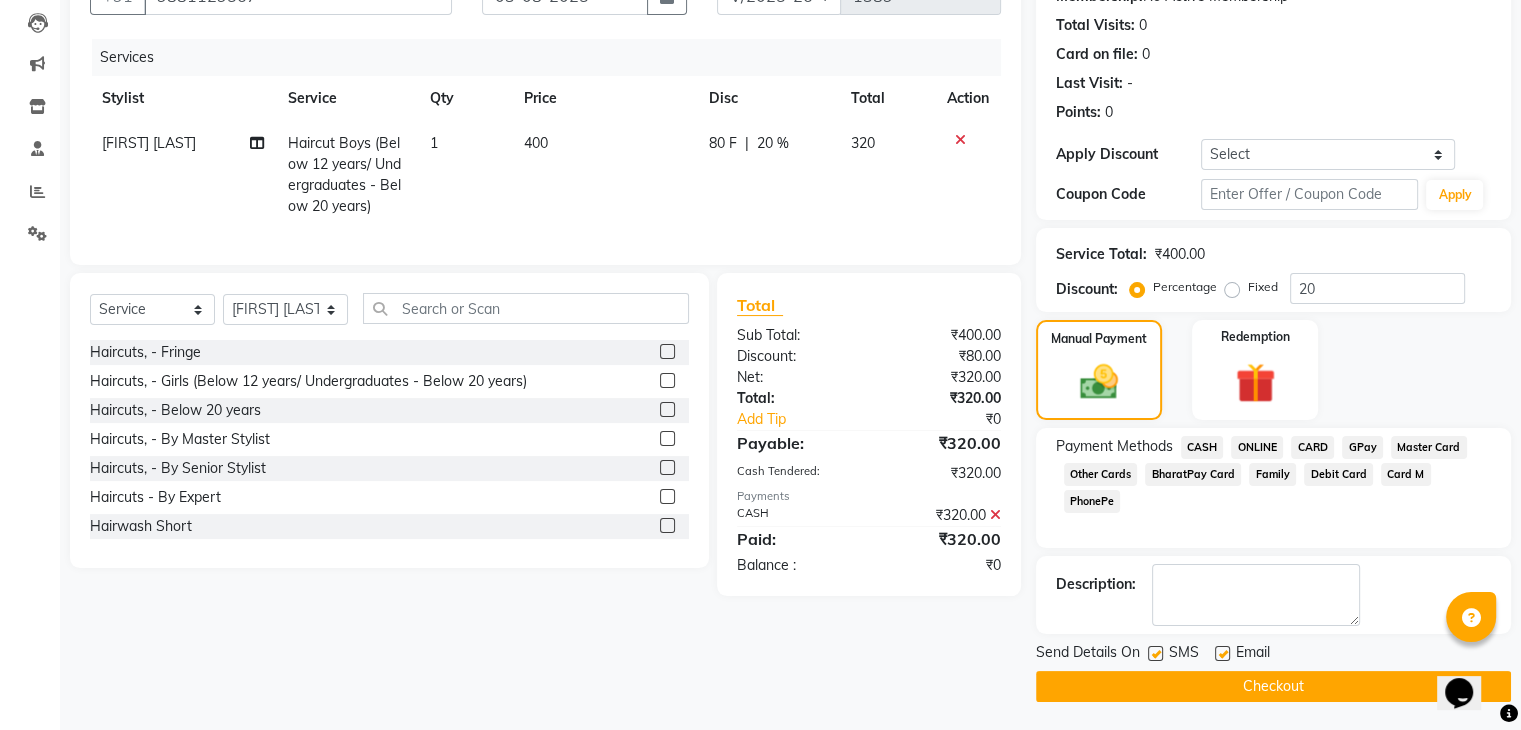 click on "Checkout" 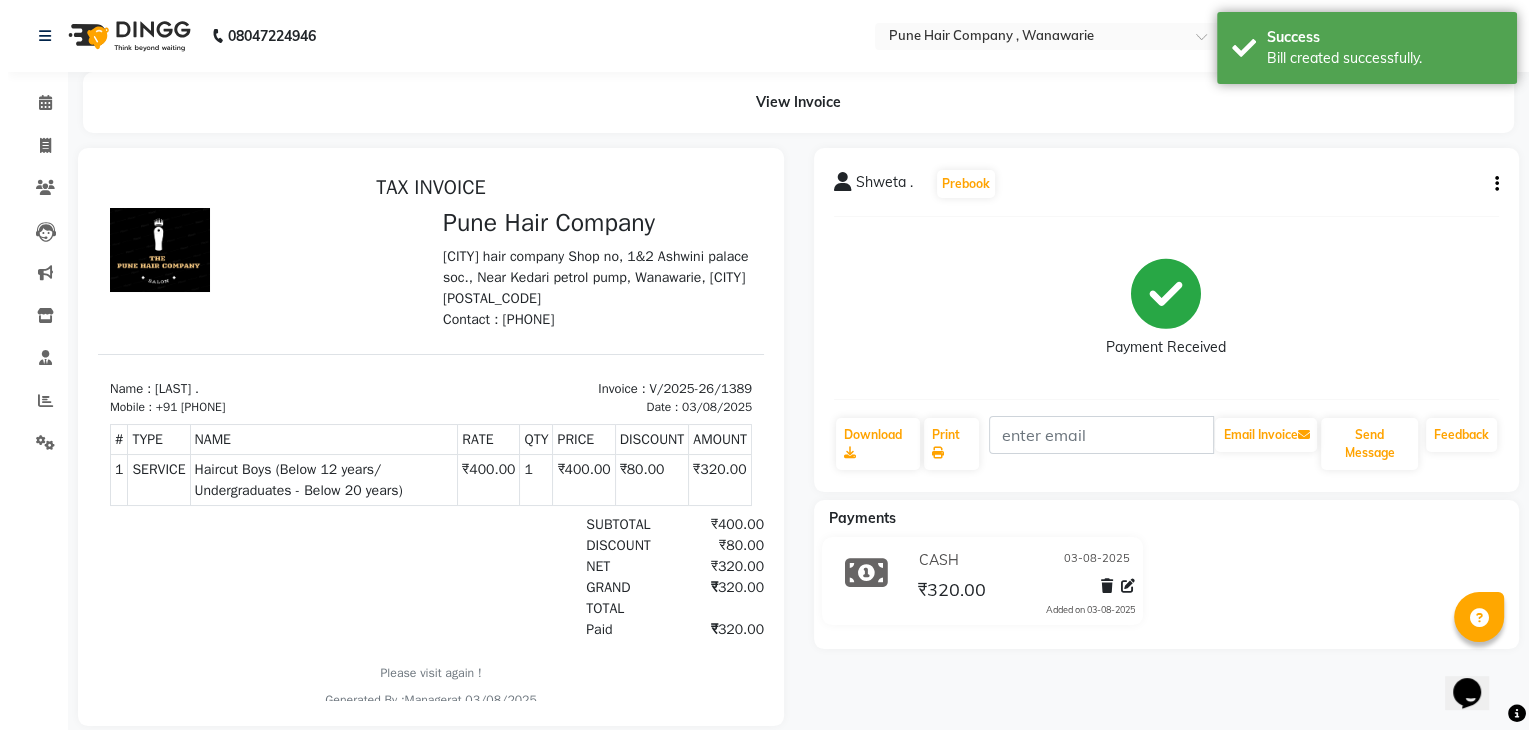 scroll, scrollTop: 0, scrollLeft: 0, axis: both 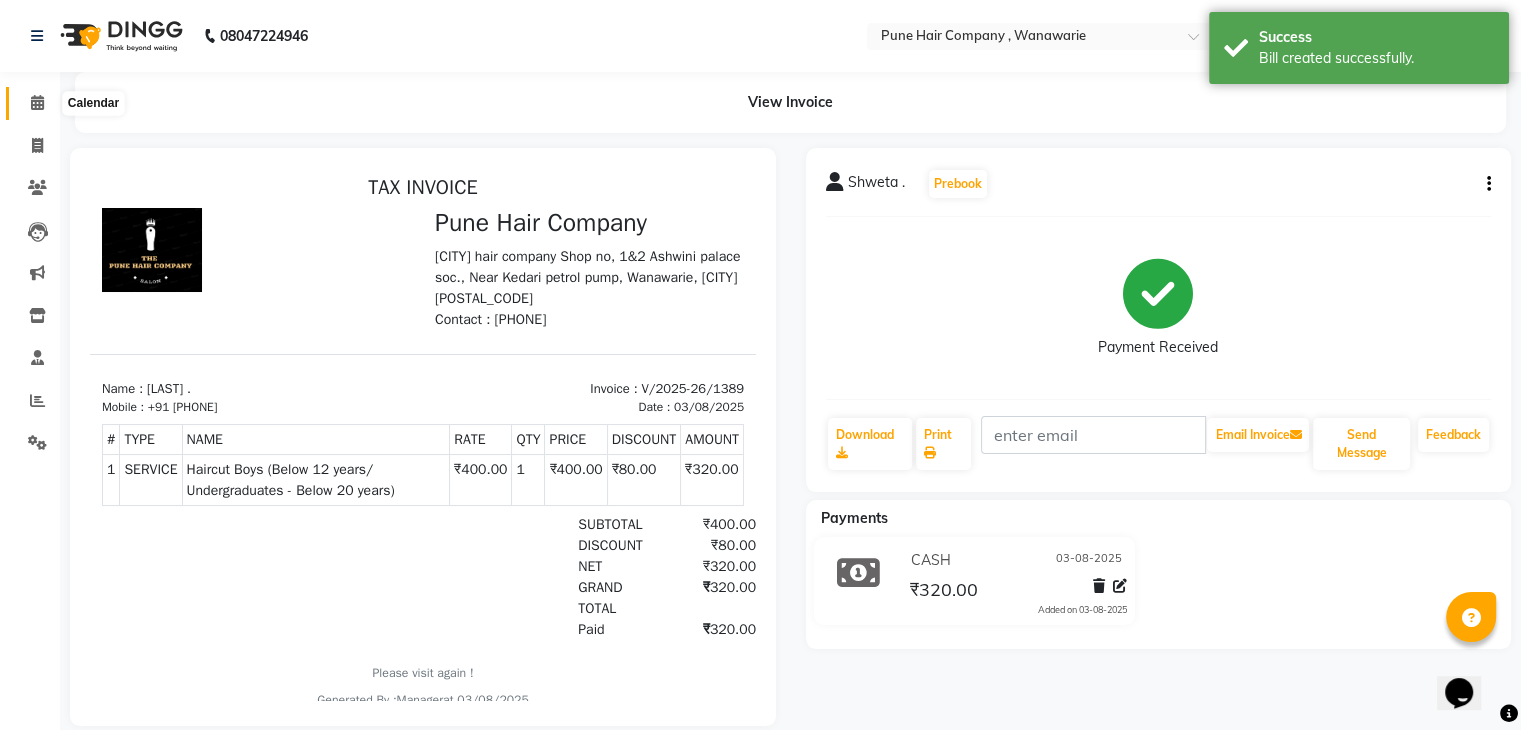 click 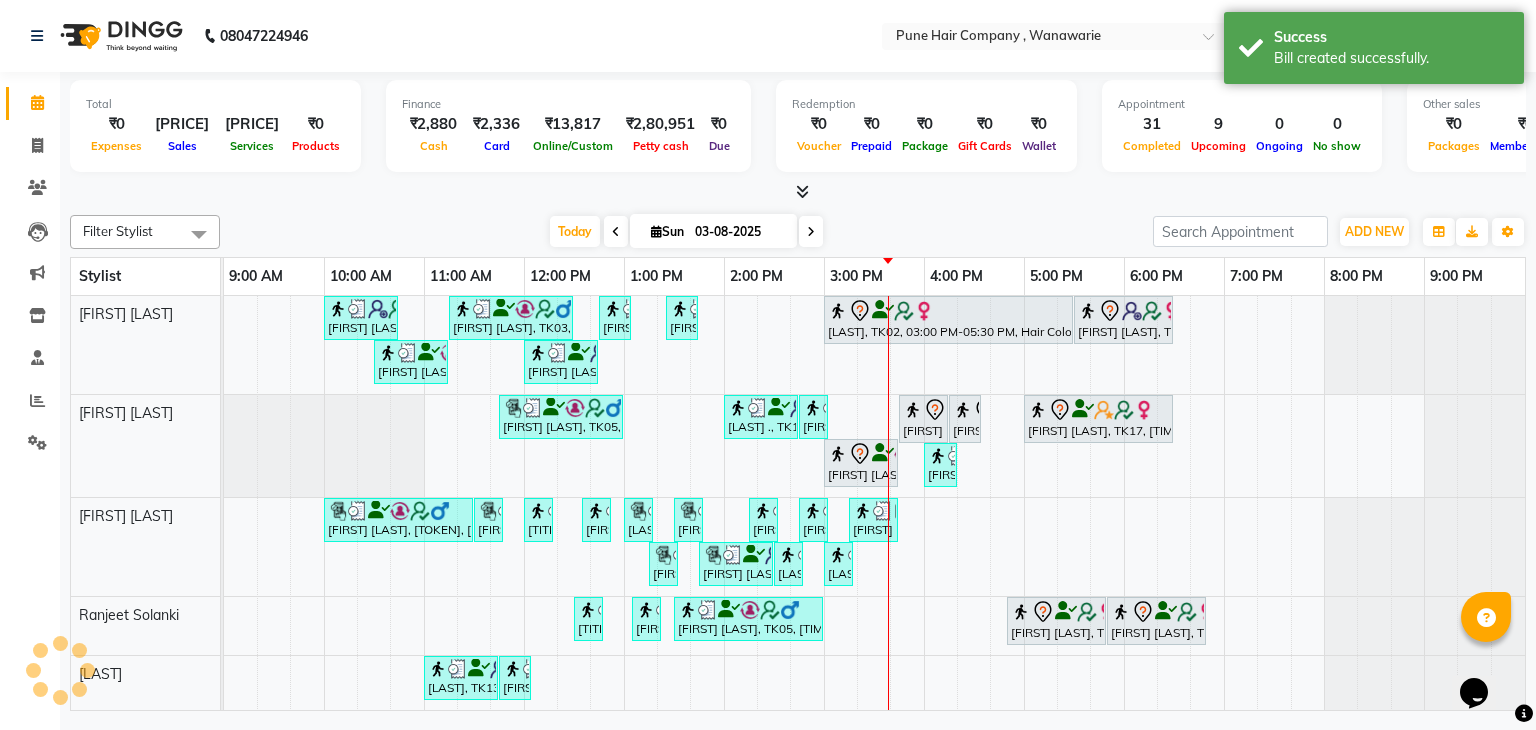 scroll, scrollTop: 0, scrollLeft: 0, axis: both 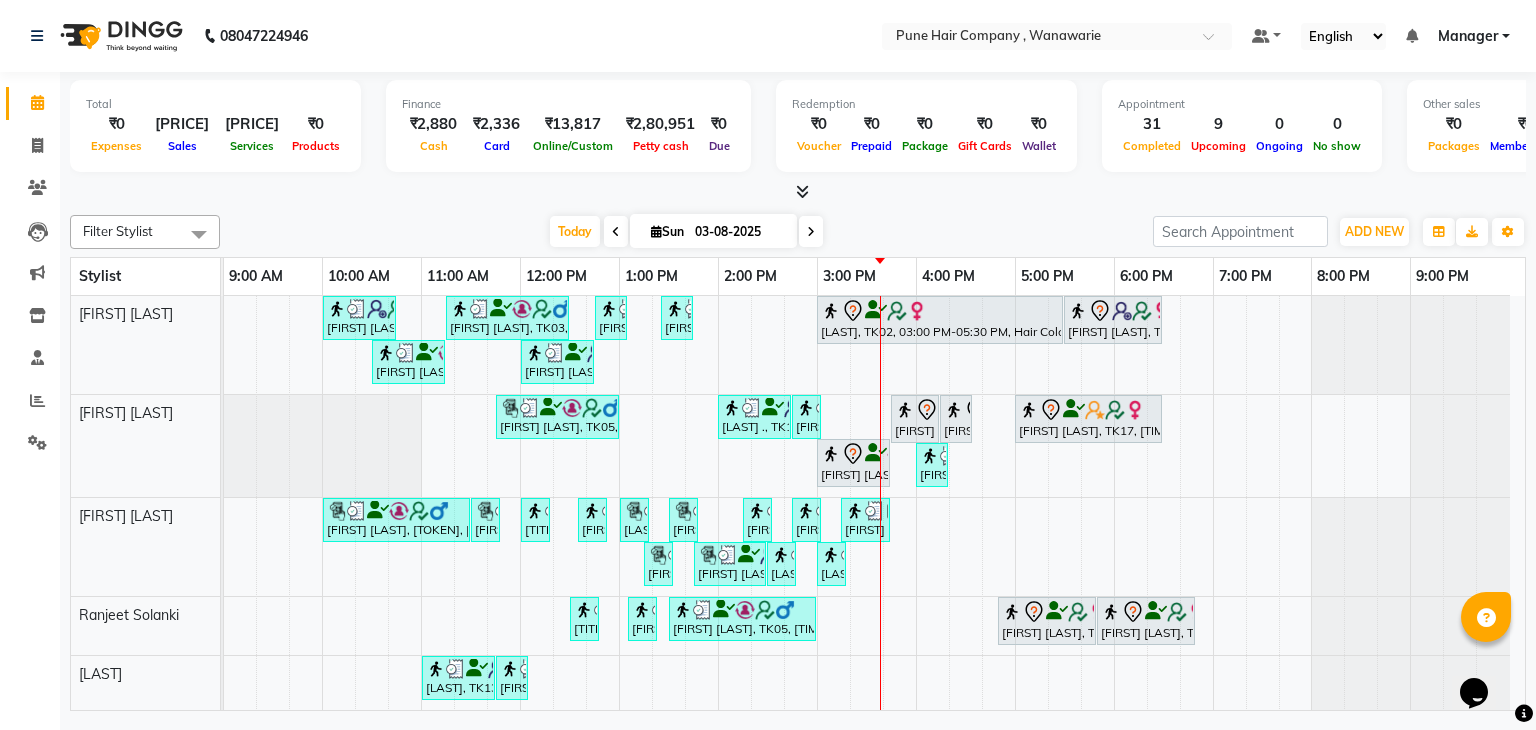click at bounding box center [811, 231] 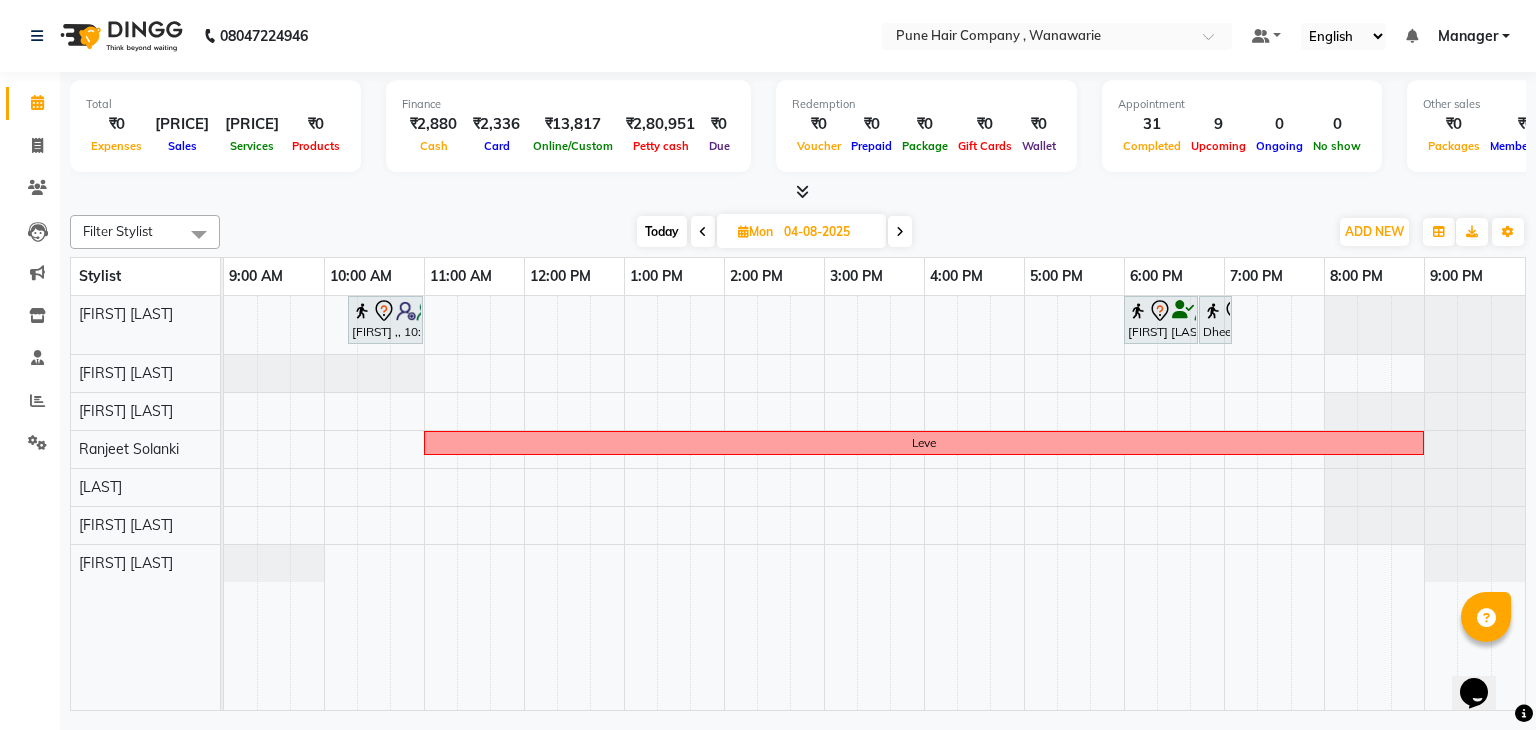 click on "Today" at bounding box center (662, 231) 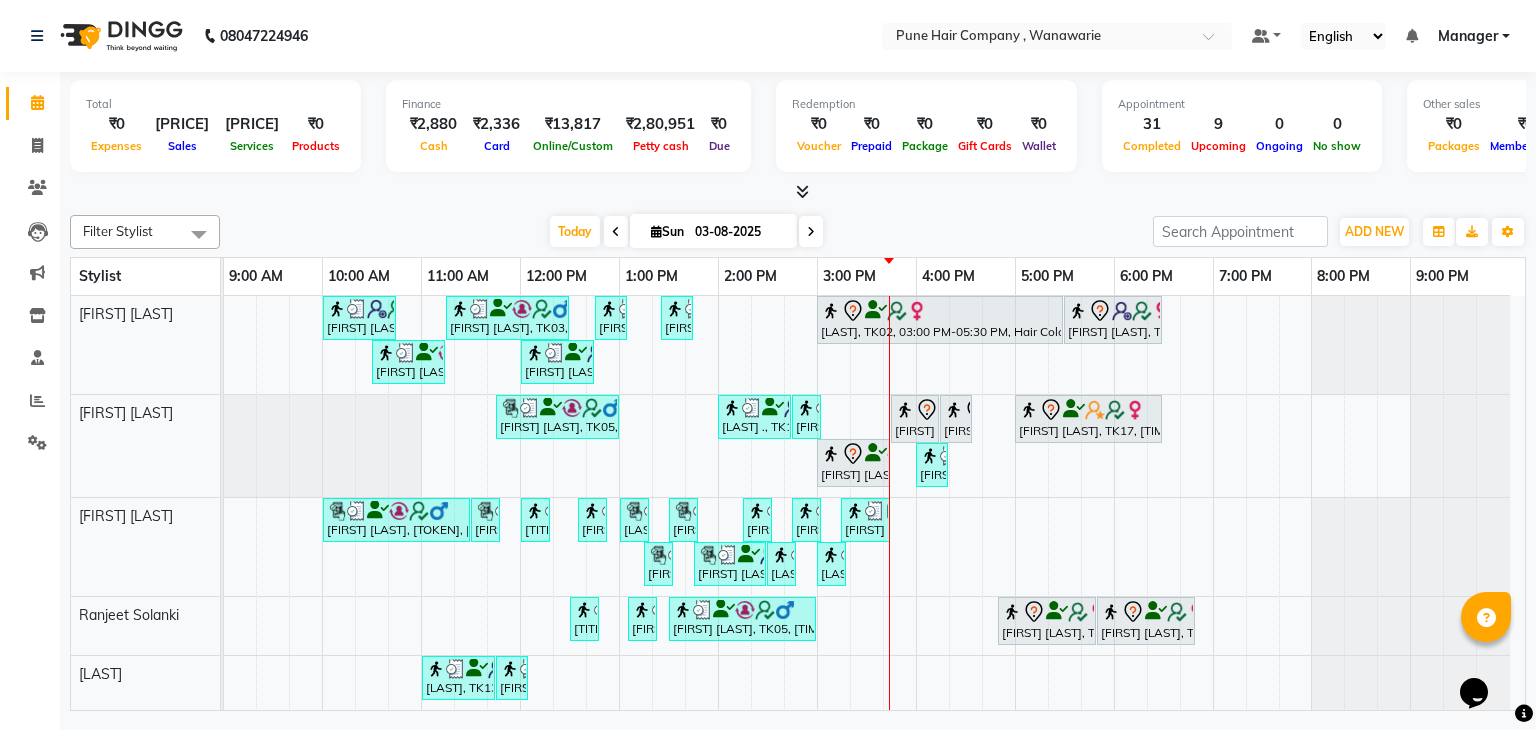 click at bounding box center (811, 232) 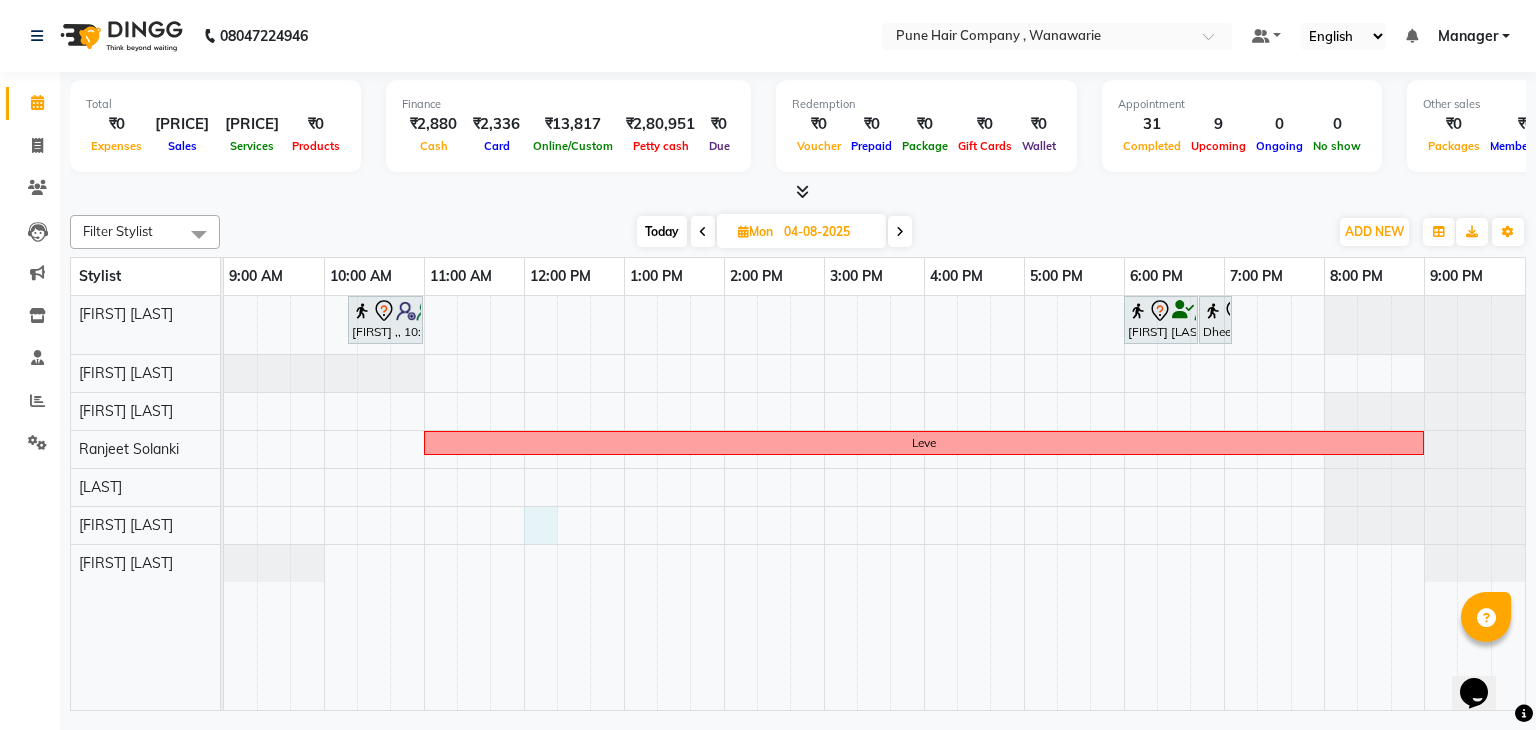 click on "Punit ,, 10:15 AM-11:00 AM, Male Haircut By Senior Stylist             Dheeraj W, 06:00 PM-06:45 PM, Male Haircut By Senior Stylist             Dheeraj W, 06:45 PM-07:05 PM, Male Beard Shaving/ Beard Trim Beard  Leve" at bounding box center [874, 503] 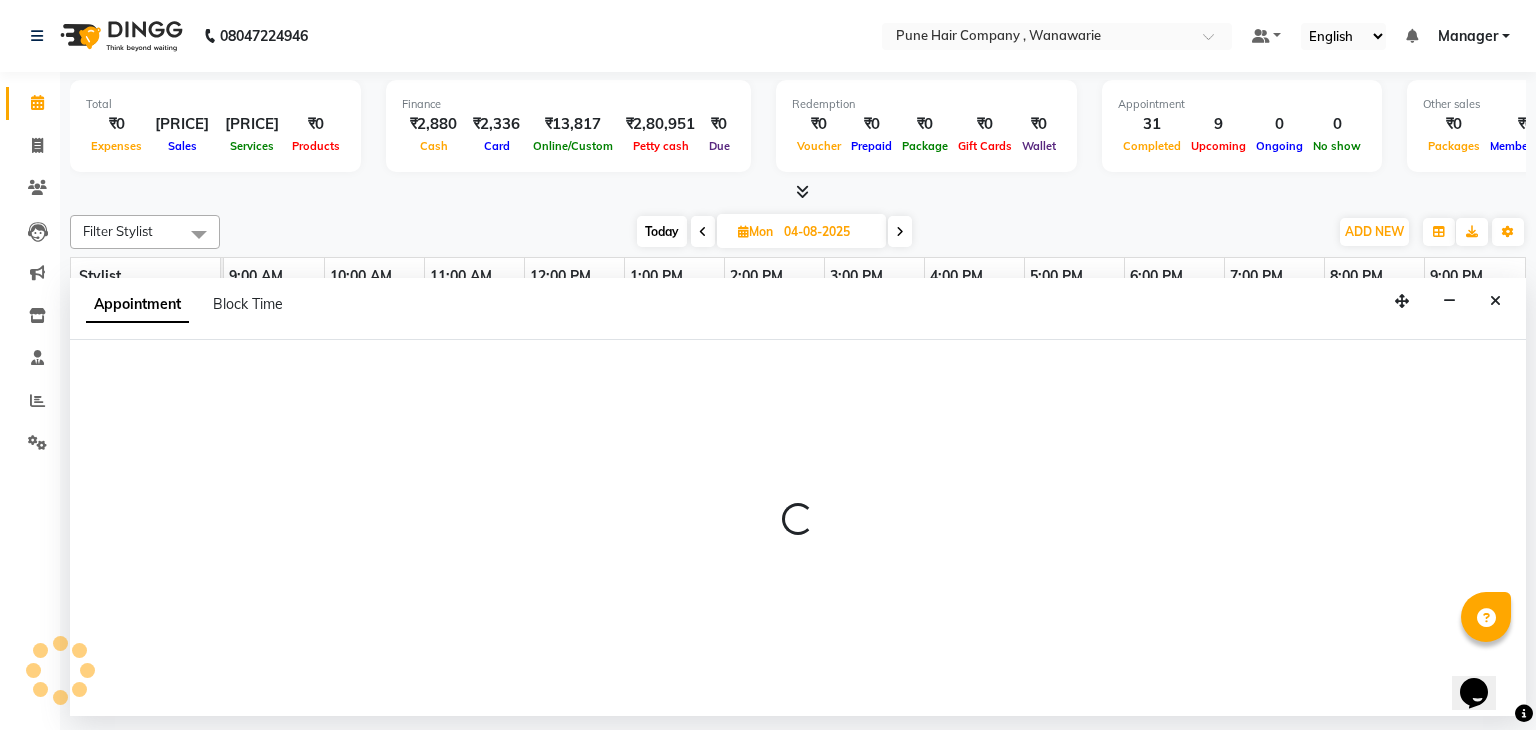 select on "74603" 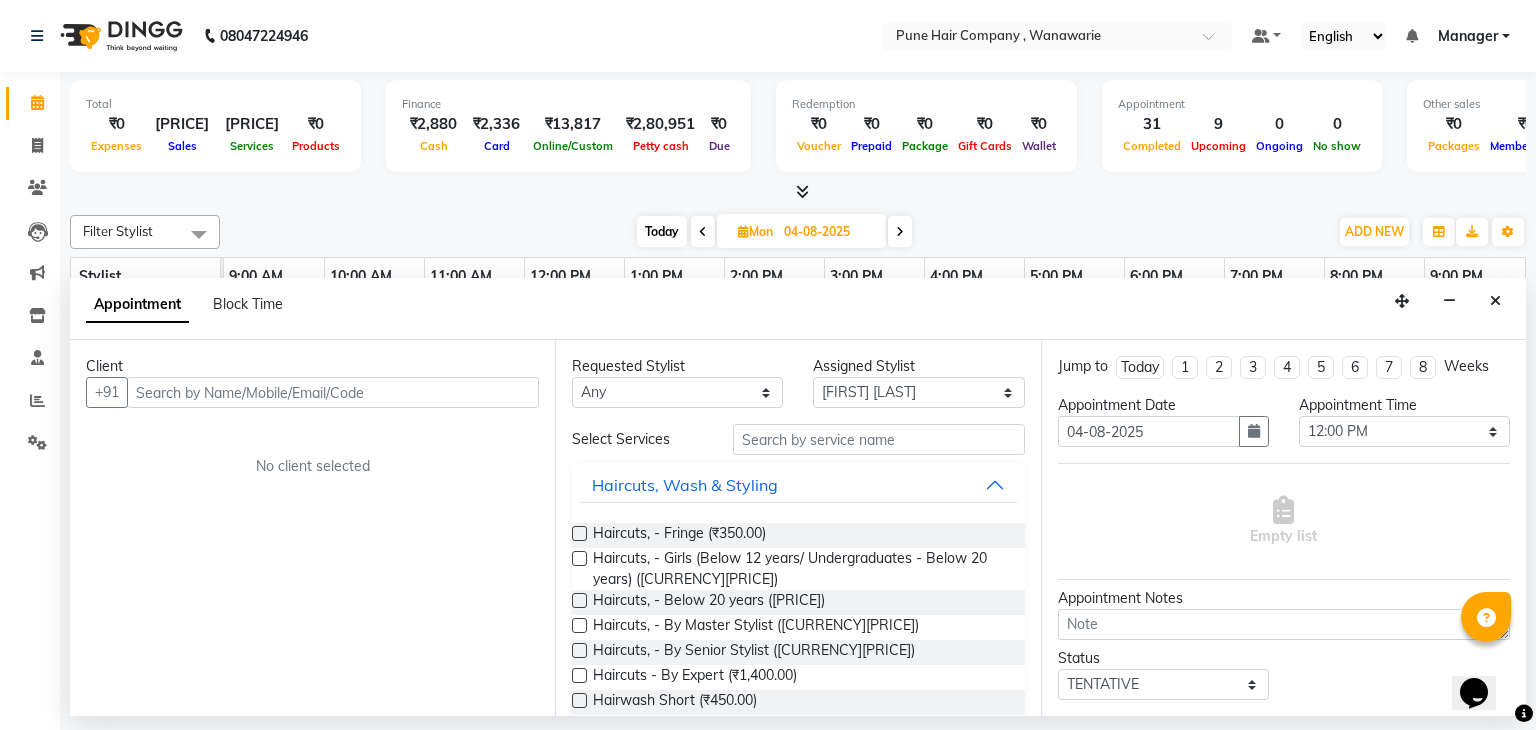 click at bounding box center [333, 392] 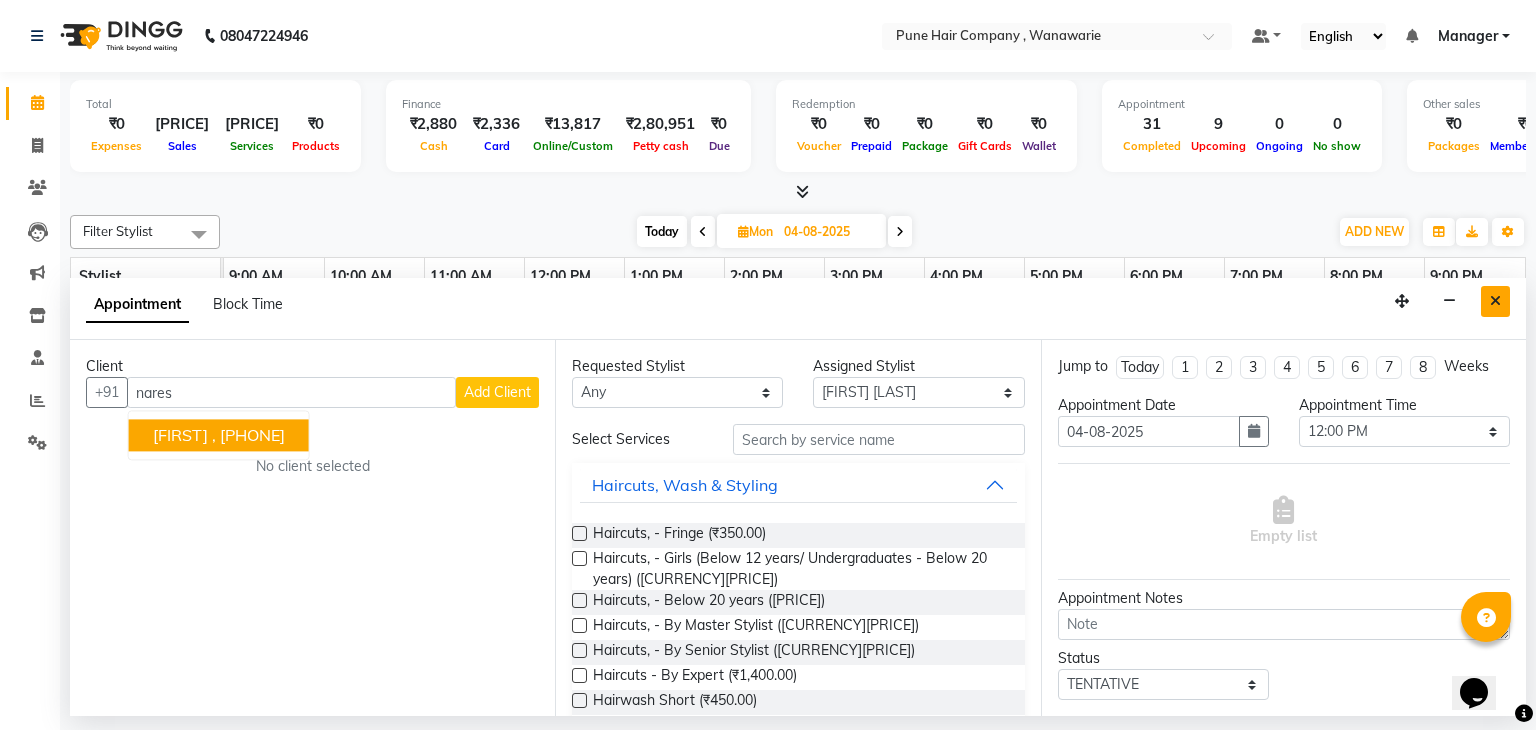 type on "nares" 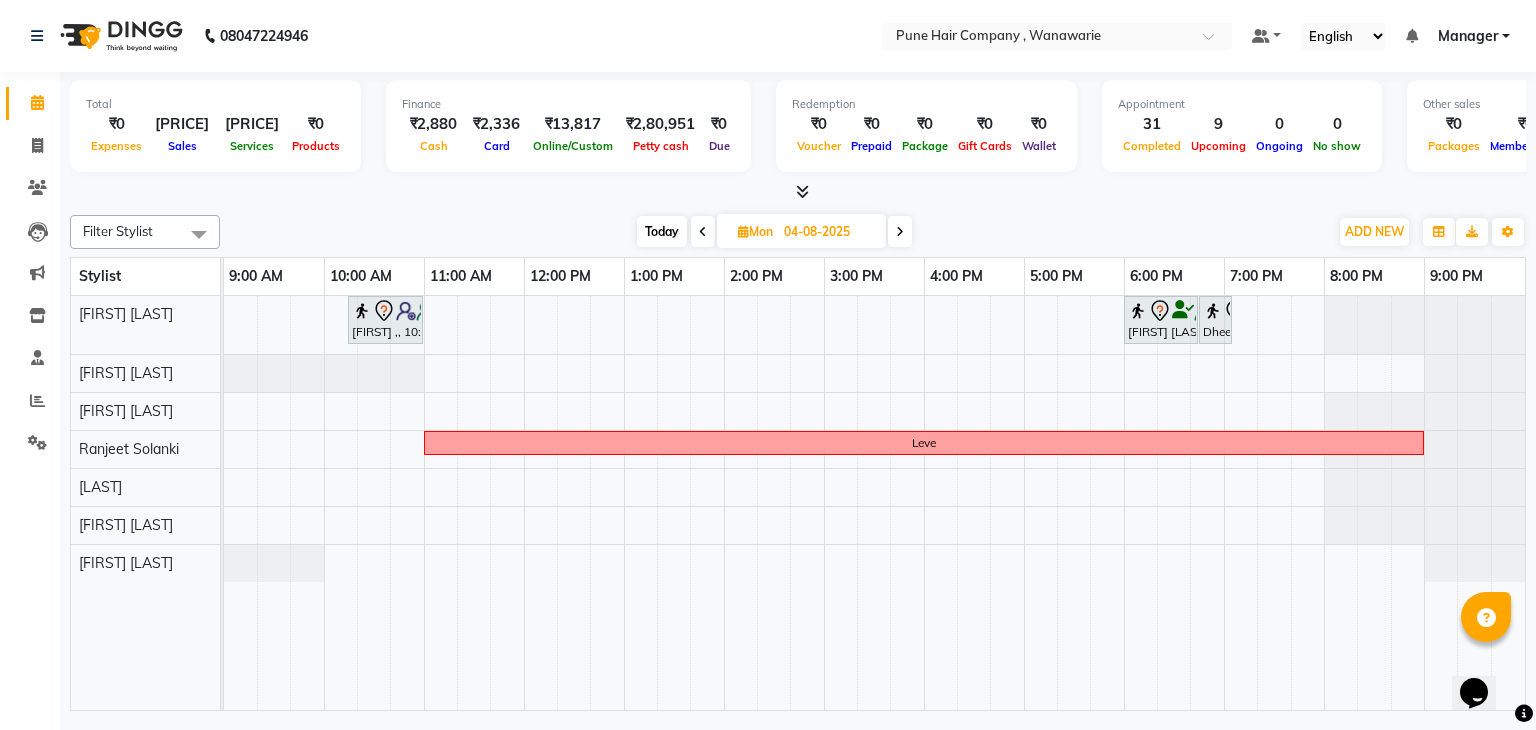 click on "Today" at bounding box center [662, 231] 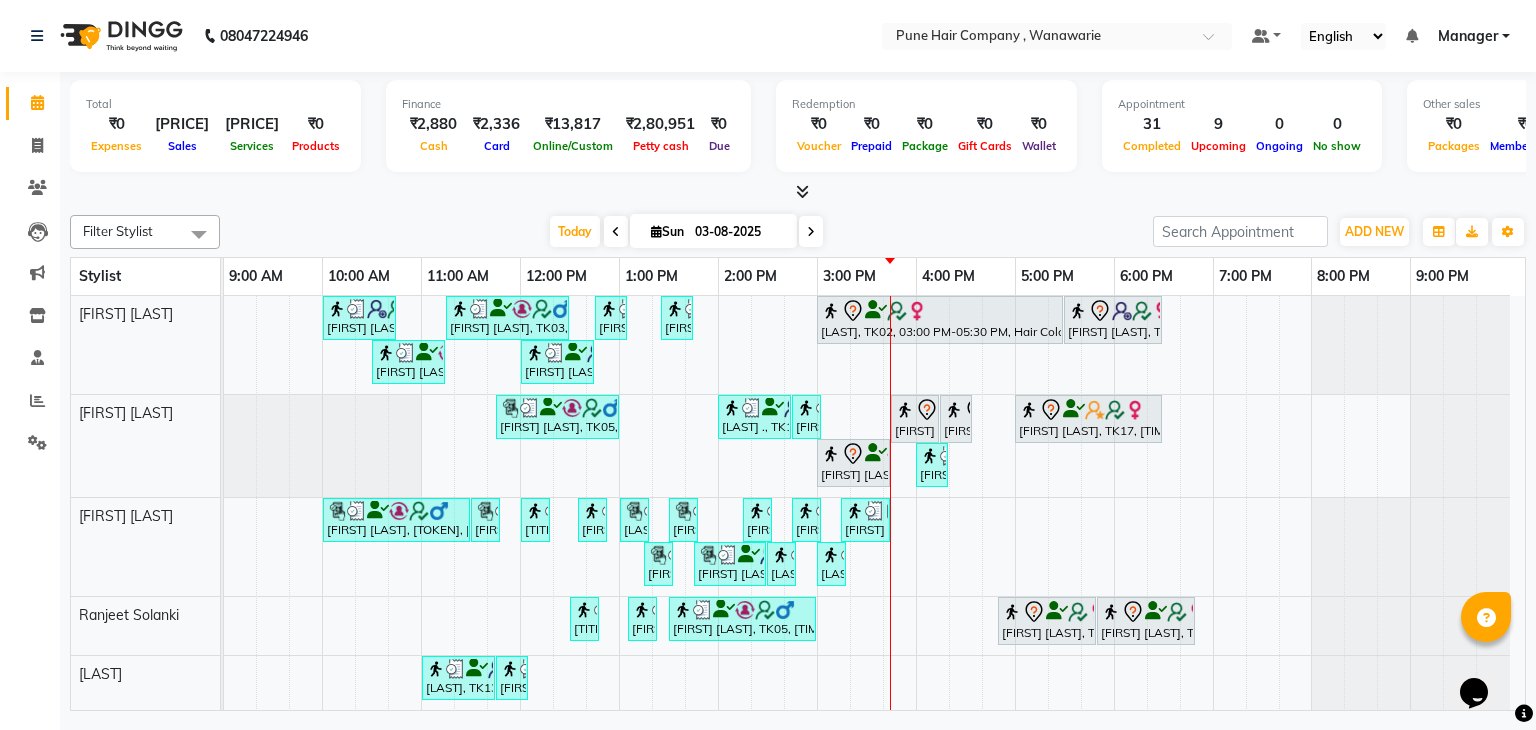 click at bounding box center [656, 231] 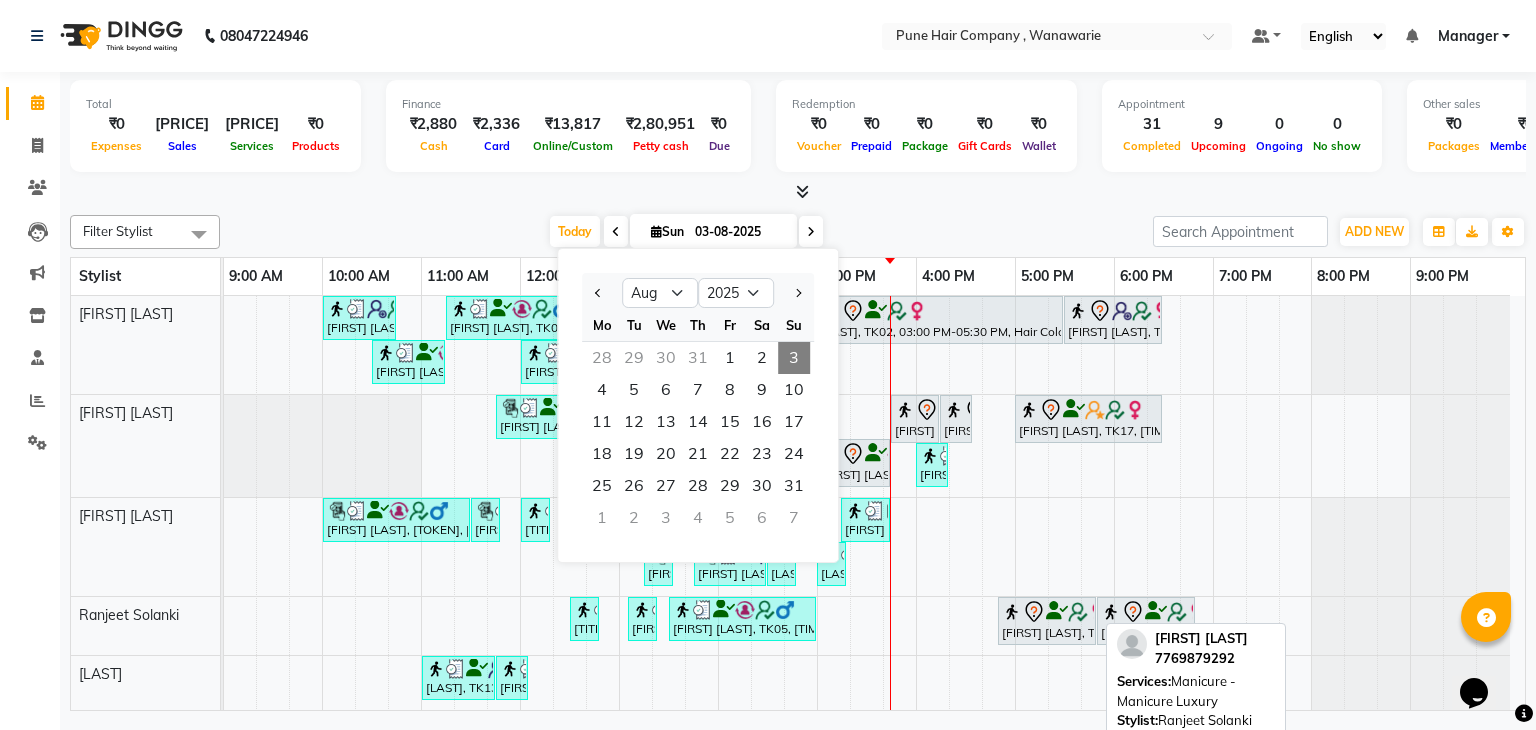 scroll, scrollTop: 94, scrollLeft: 0, axis: vertical 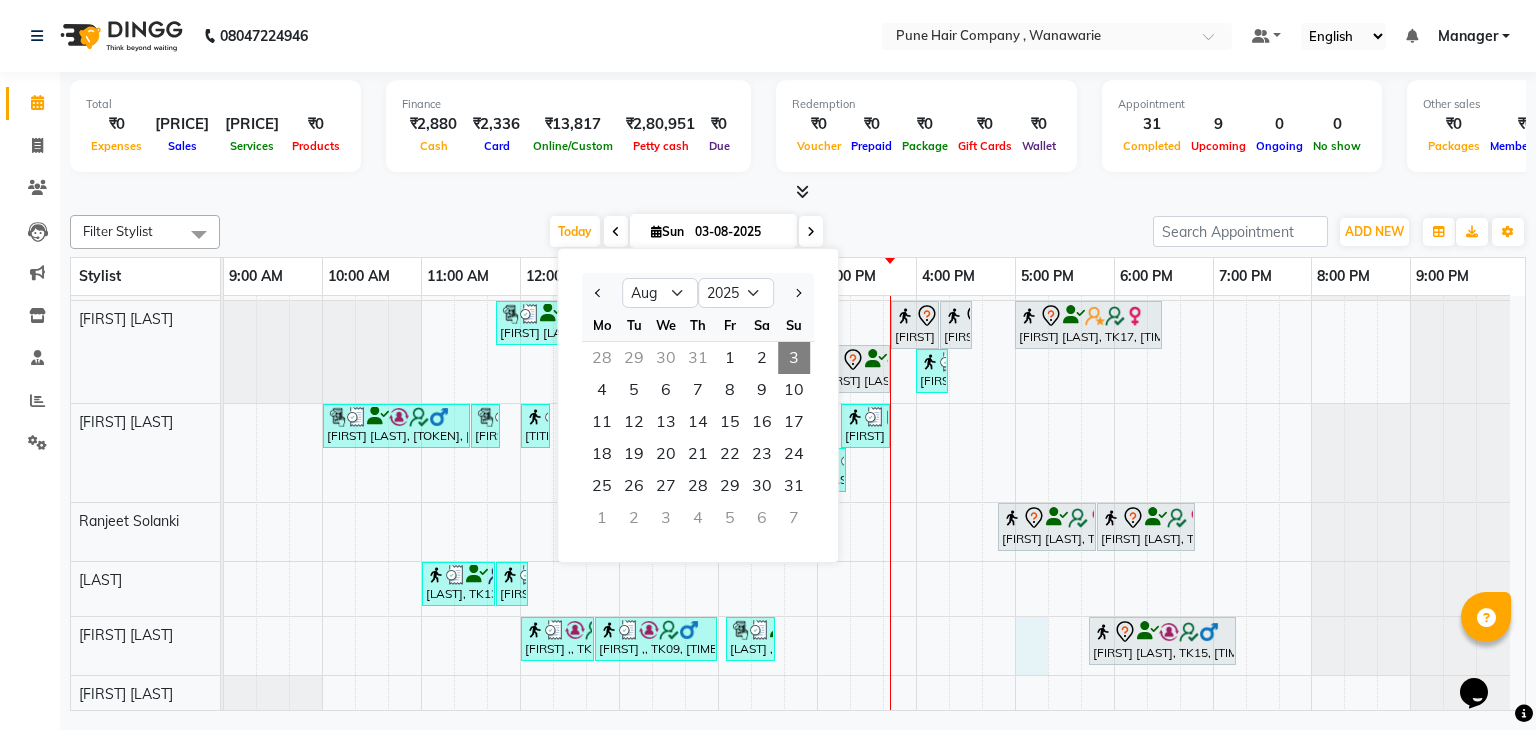 click on "Sohrab Anklesaria, TK04, 10:00 AM-10:45 AM, Male Haircut By Senior Stylist     Srinivas Iyer, TK03, 11:15 AM-12:30 PM, Male Hair Colour - Inoa Global Colour (includes moustache)     Ali Asgar Husain, TK12, 12:45 PM-01:05 PM, Male Beard Shaving/ Beard Trim Beard     Priyanka Rajdhan, TK11, 01:25 PM-01:45 PM,  Hairwash Medium             Shital karande, TK02, 03:00 PM-05:30 PM, Hair Colour - Inoa Global Medium             Varija khanna, TK01, 05:30 PM-06:30 PM, Haircuts, - By Senior Stylist     Srinivas Iyer, TK03, 10:30 AM-11:15 AM, Male Haircut By Senior Stylist     Ali Asgar Husain, TK12, 12:00 PM-12:45 PM, Male Haircut By Senior Stylist     Harsh K, TK05, 11:45 AM-01:00 PM, Male Hair Colour - Inoa Global Colour (includes moustache)     Faizan ., TK14, 02:00 PM-02:45 PM, Male Haircut By Senior Stylist     Faizan ., TK14, 02:45 PM-02:55 PM, Add_Hair Wash Classic             poonam K, TK07, 03:45 PM-04:15 PM, BlowDry Medium             poonam K, TK07, 04:15 PM-04:35 PM, Add_Hairwash Medium" at bounding box center (874, 457) 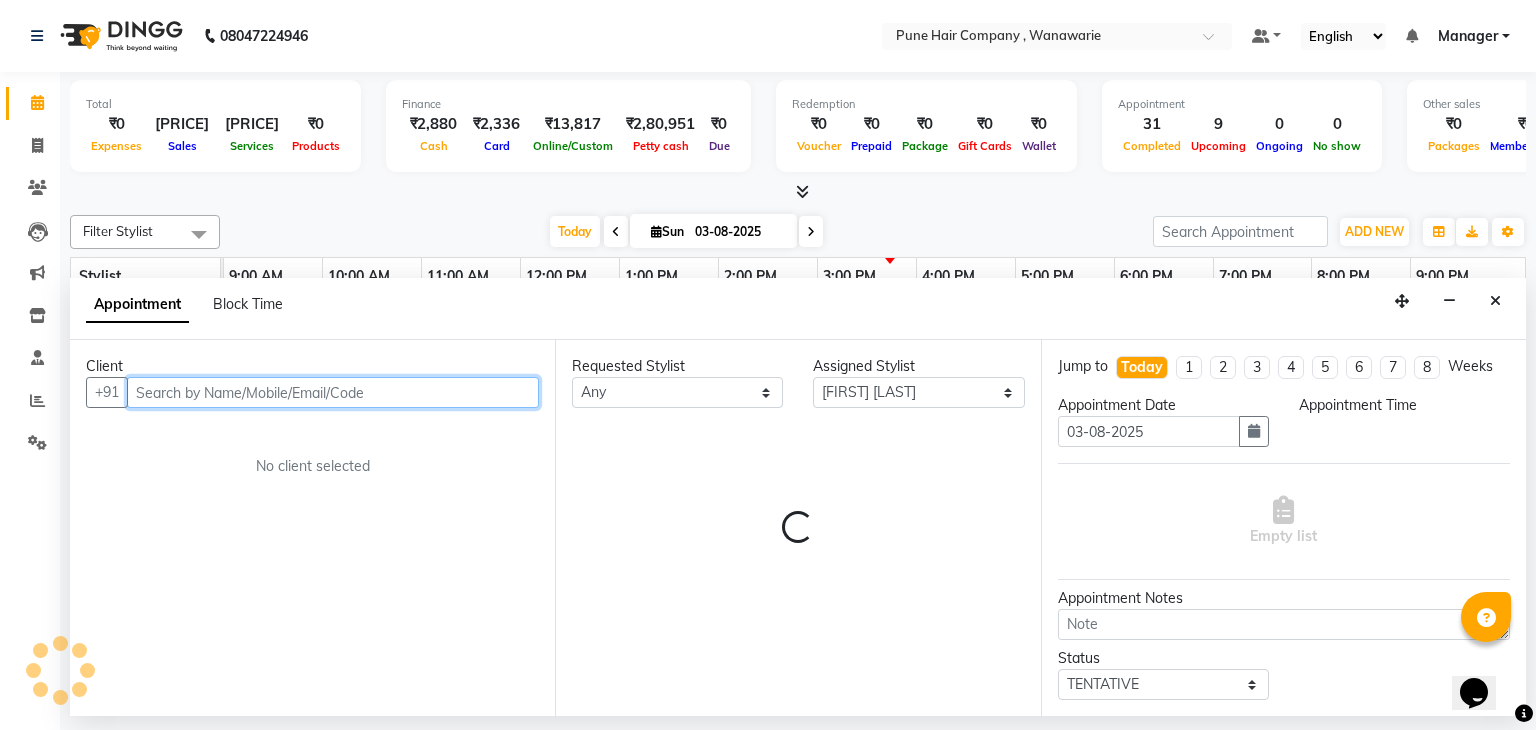 select on "1020" 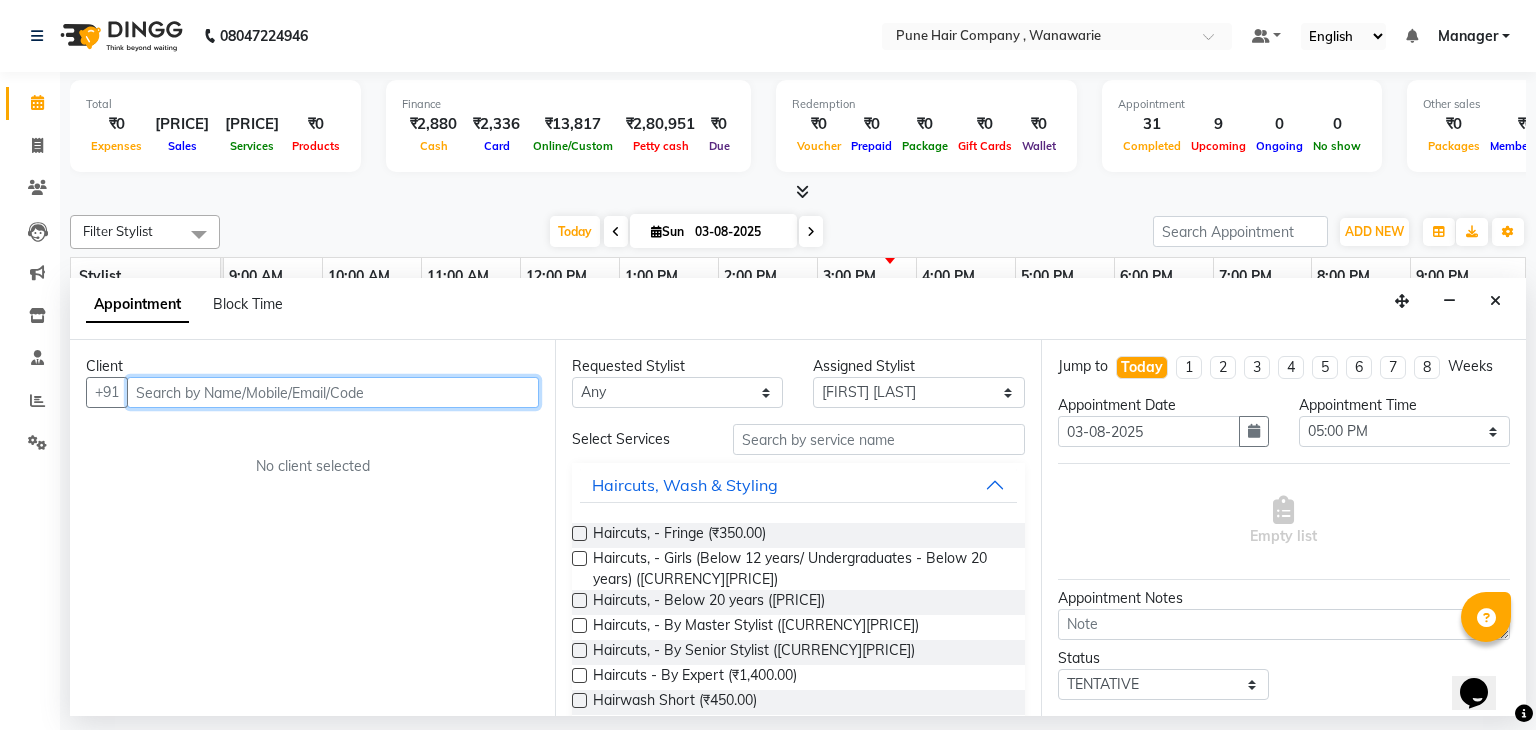 click at bounding box center [333, 392] 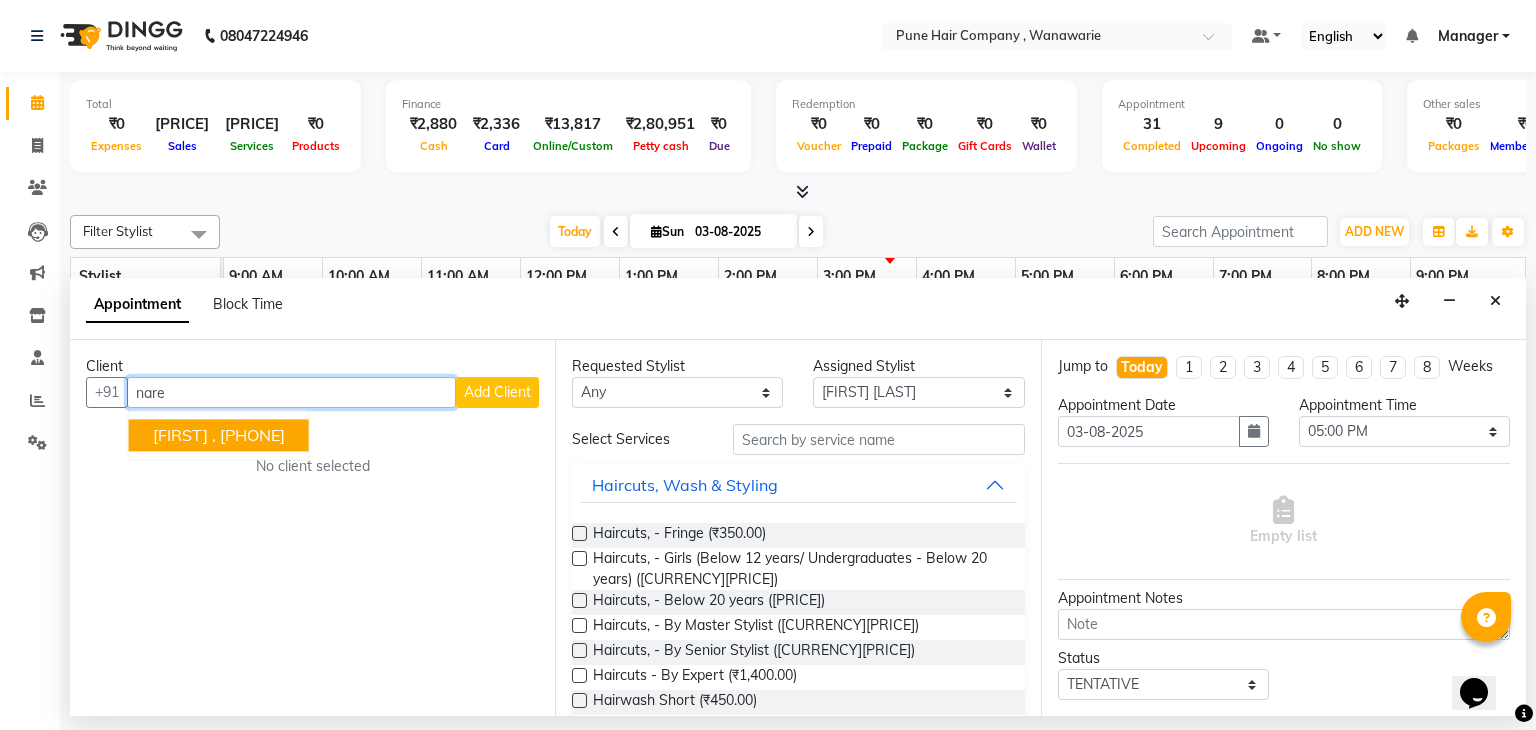 click on "8788492847" at bounding box center [252, 436] 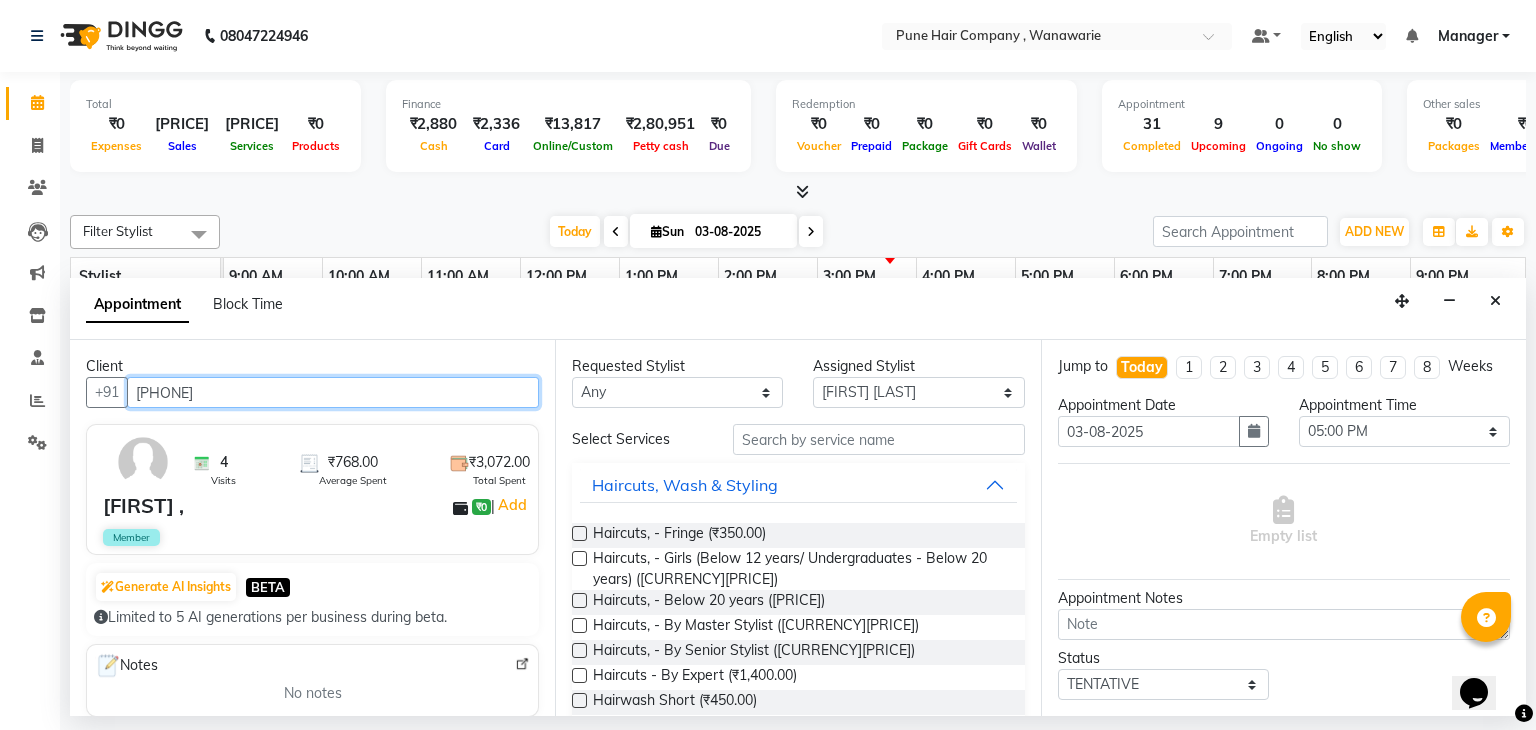 type on "8788492847" 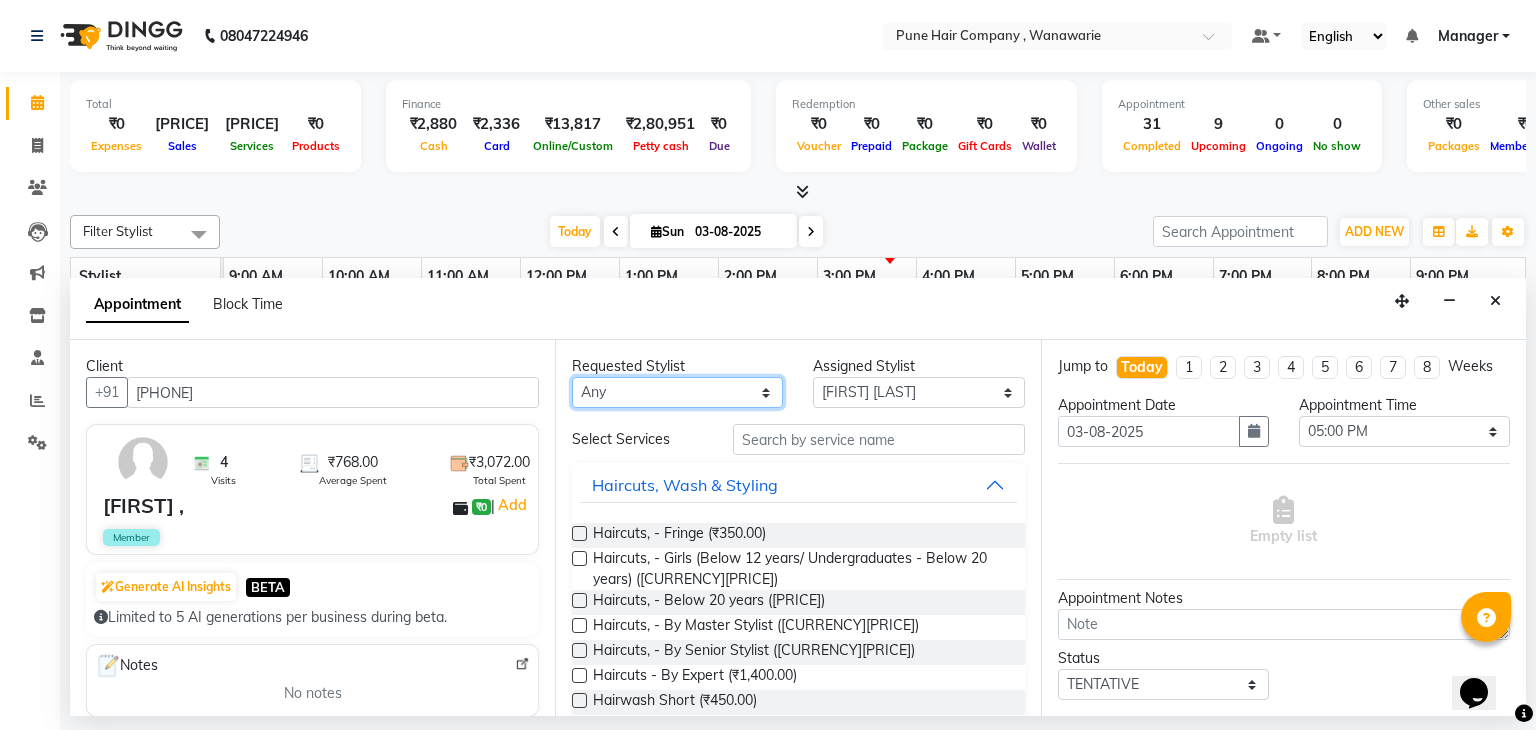 click on "Any Faisal shaikh Kanchan Gajare  Kasturi bhandari Manoj Zambre Prasad wagh Ranjeet Solanki Shriram Raut" at bounding box center [677, 392] 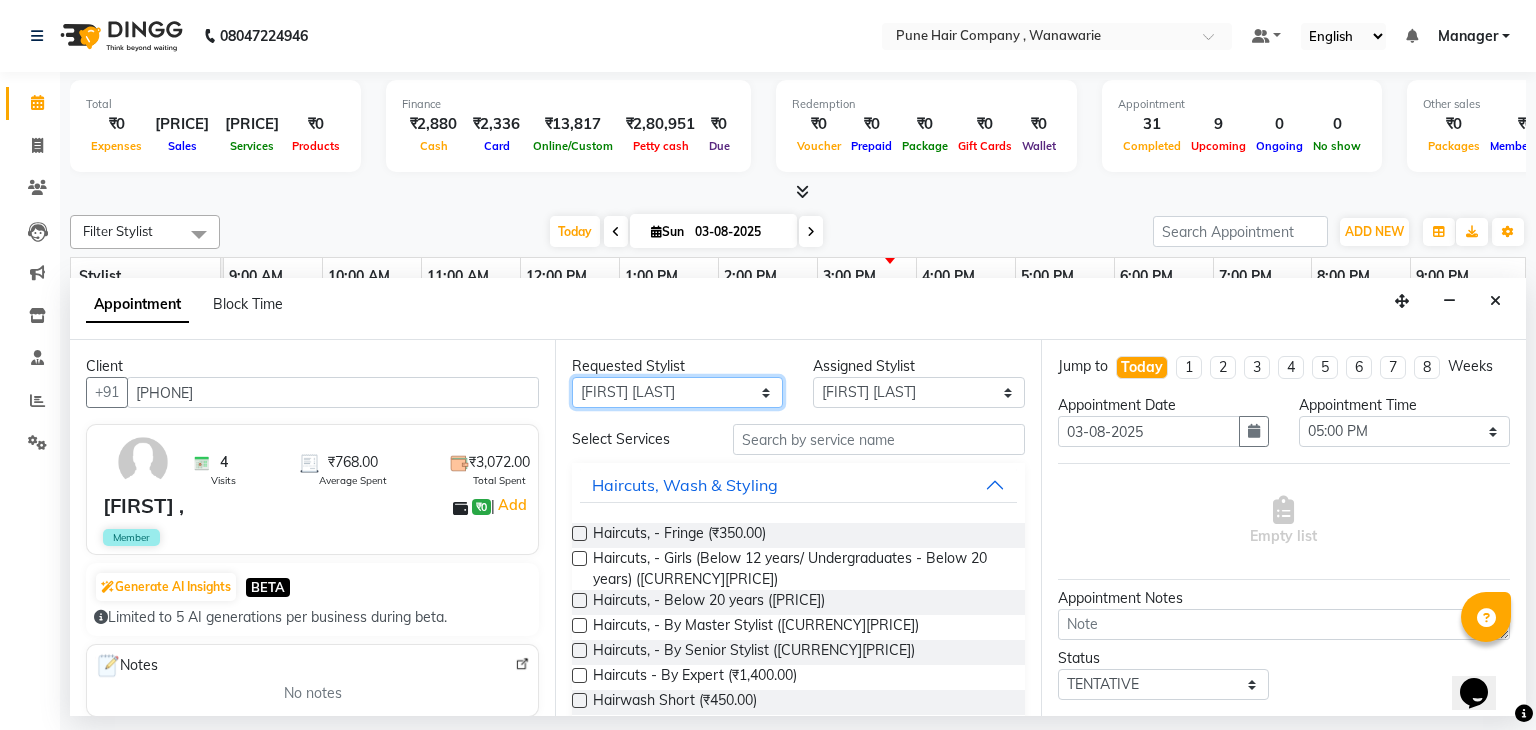 click on "Any Faisal shaikh Kanchan Gajare  Kasturi bhandari Manoj Zambre Prasad wagh Ranjeet Solanki Shriram Raut" at bounding box center (677, 392) 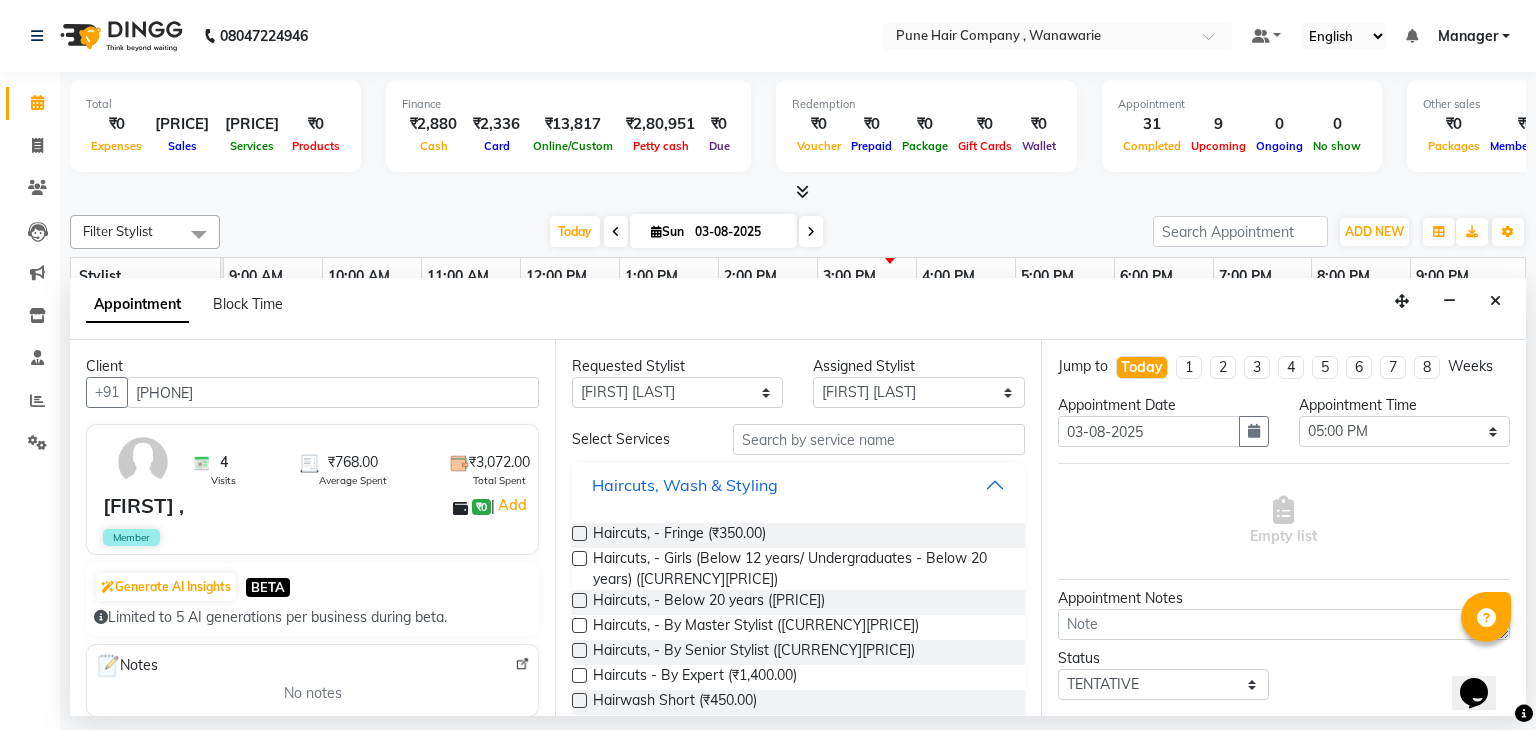 click on "Haircuts, Wash & Styling" at bounding box center (798, 485) 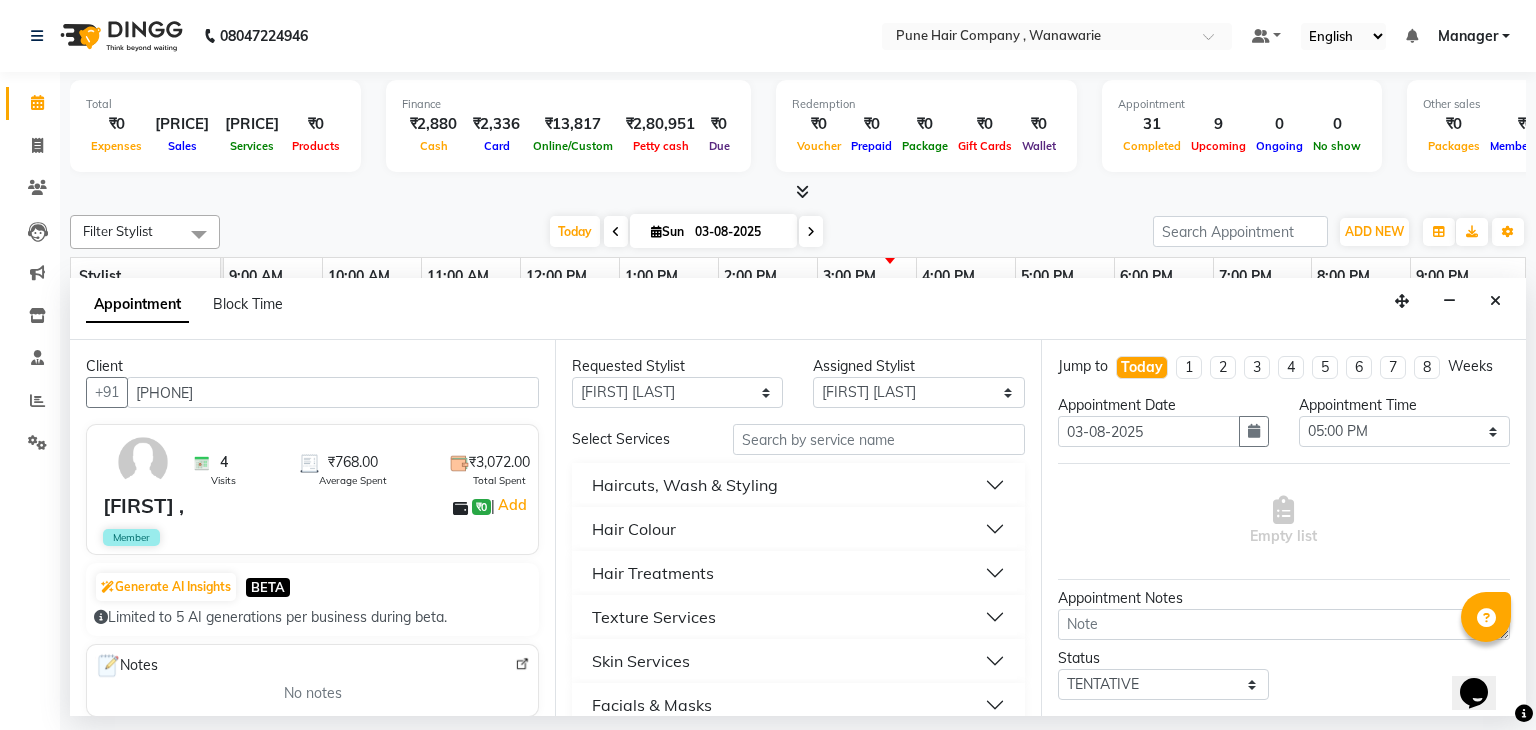 scroll, scrollTop: 247, scrollLeft: 0, axis: vertical 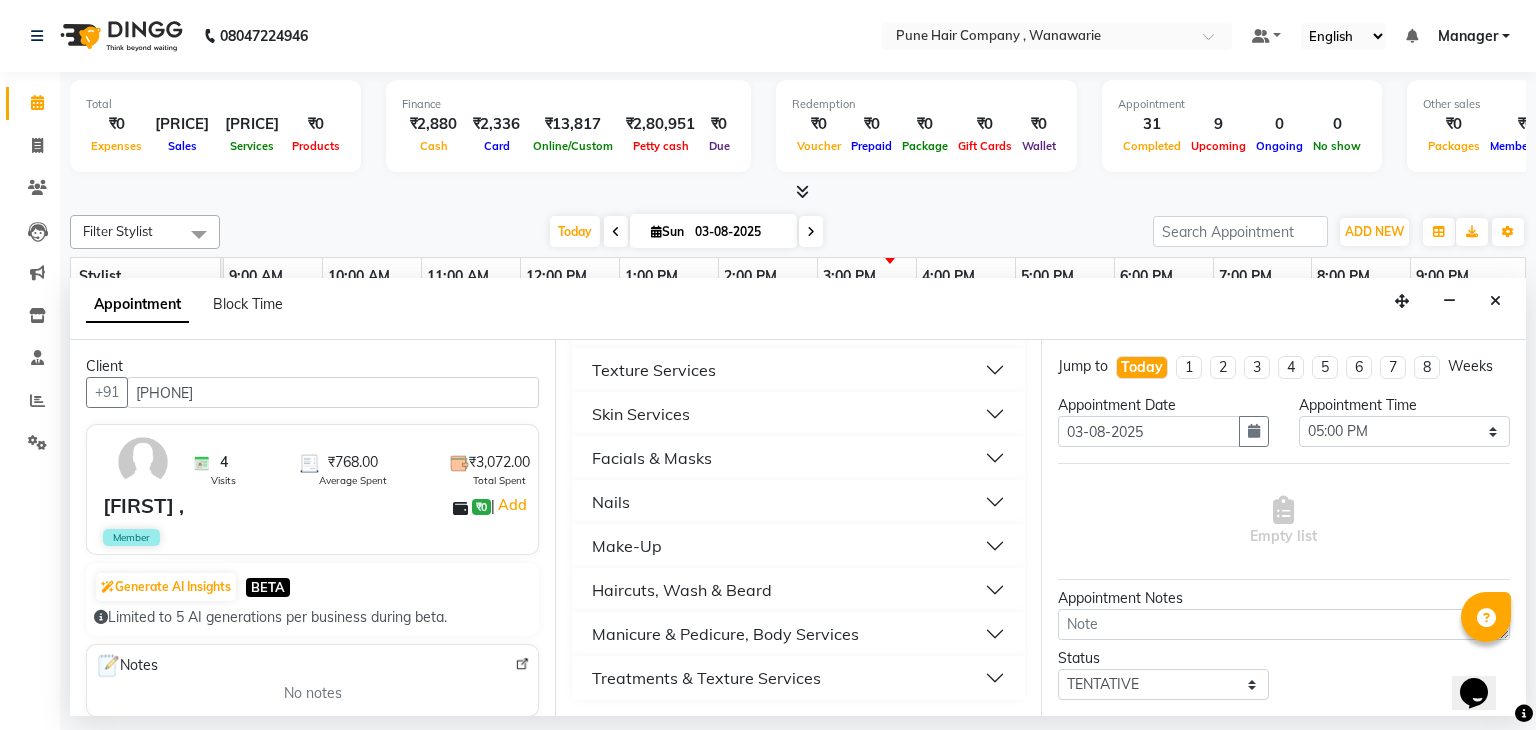 click on "Haircuts, Wash & Beard" at bounding box center (798, 590) 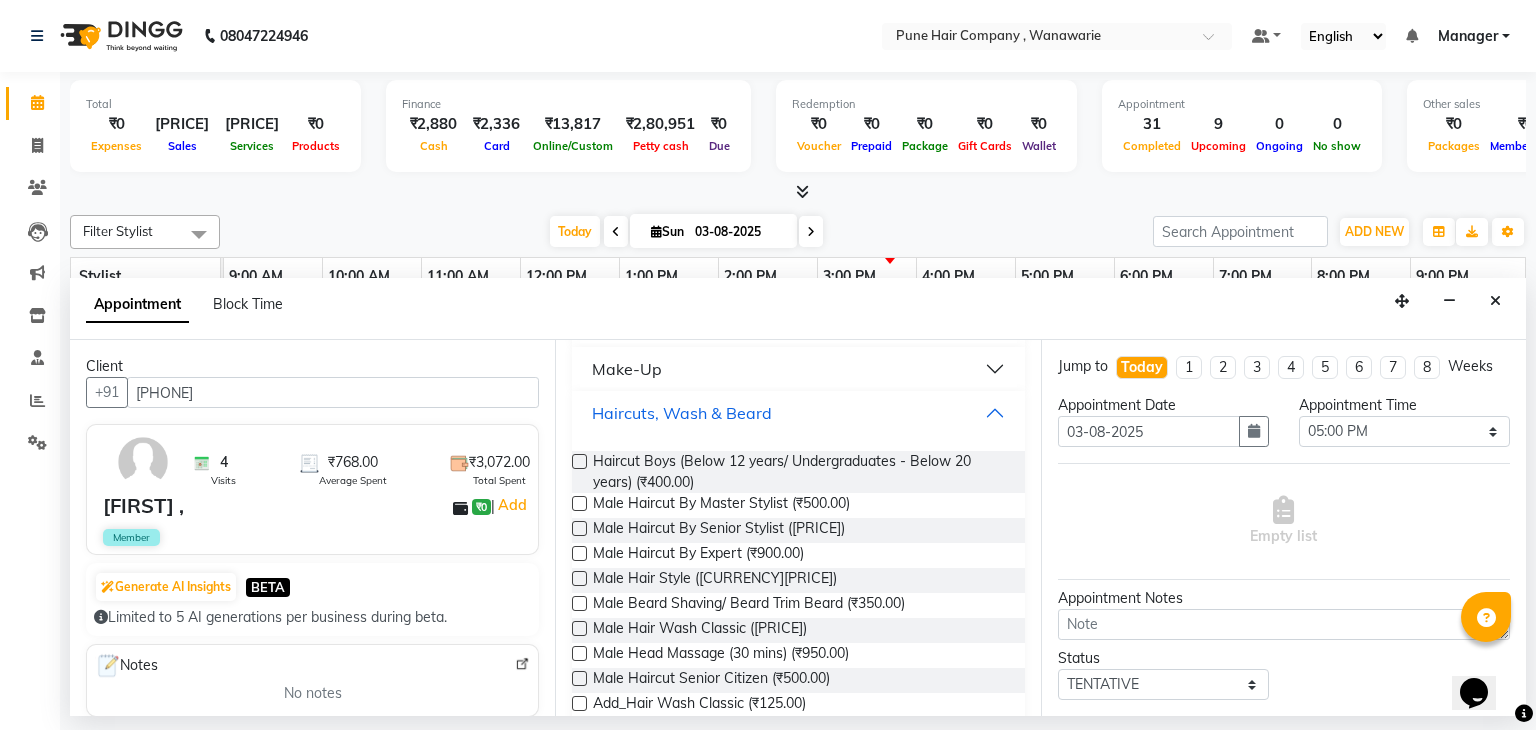 scroll, scrollTop: 426, scrollLeft: 0, axis: vertical 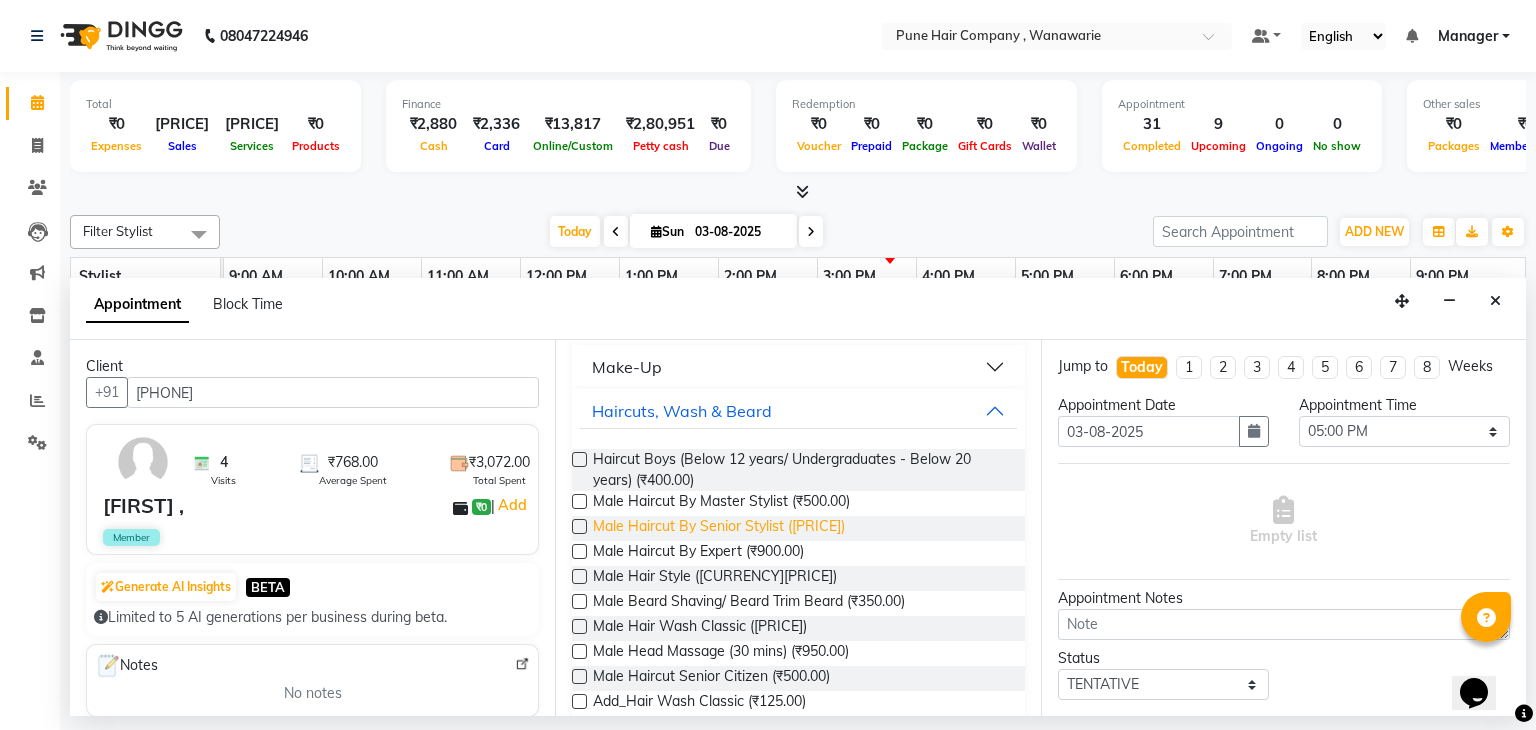click on "Male Haircut By Senior Stylist (₹700.00)" at bounding box center [719, 528] 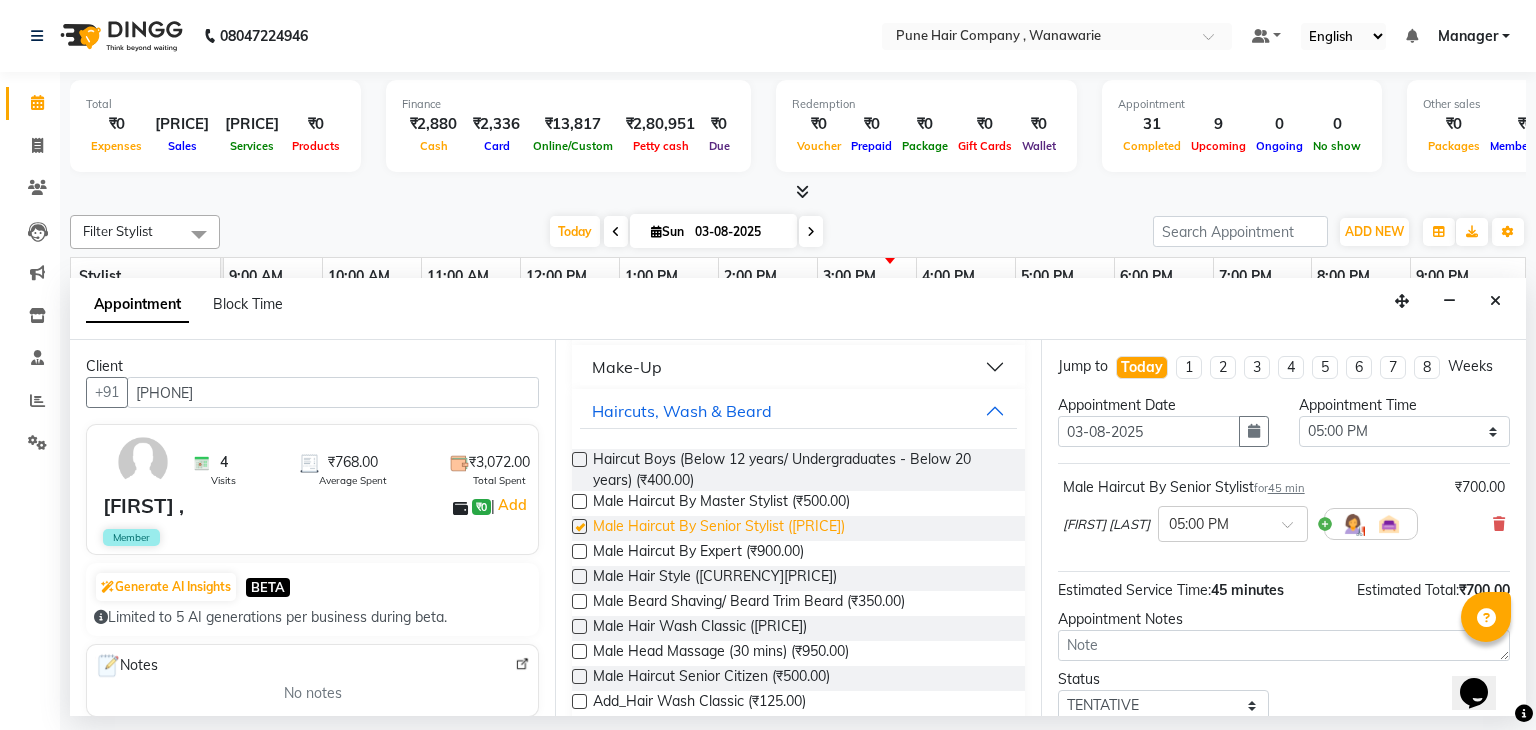 checkbox on "false" 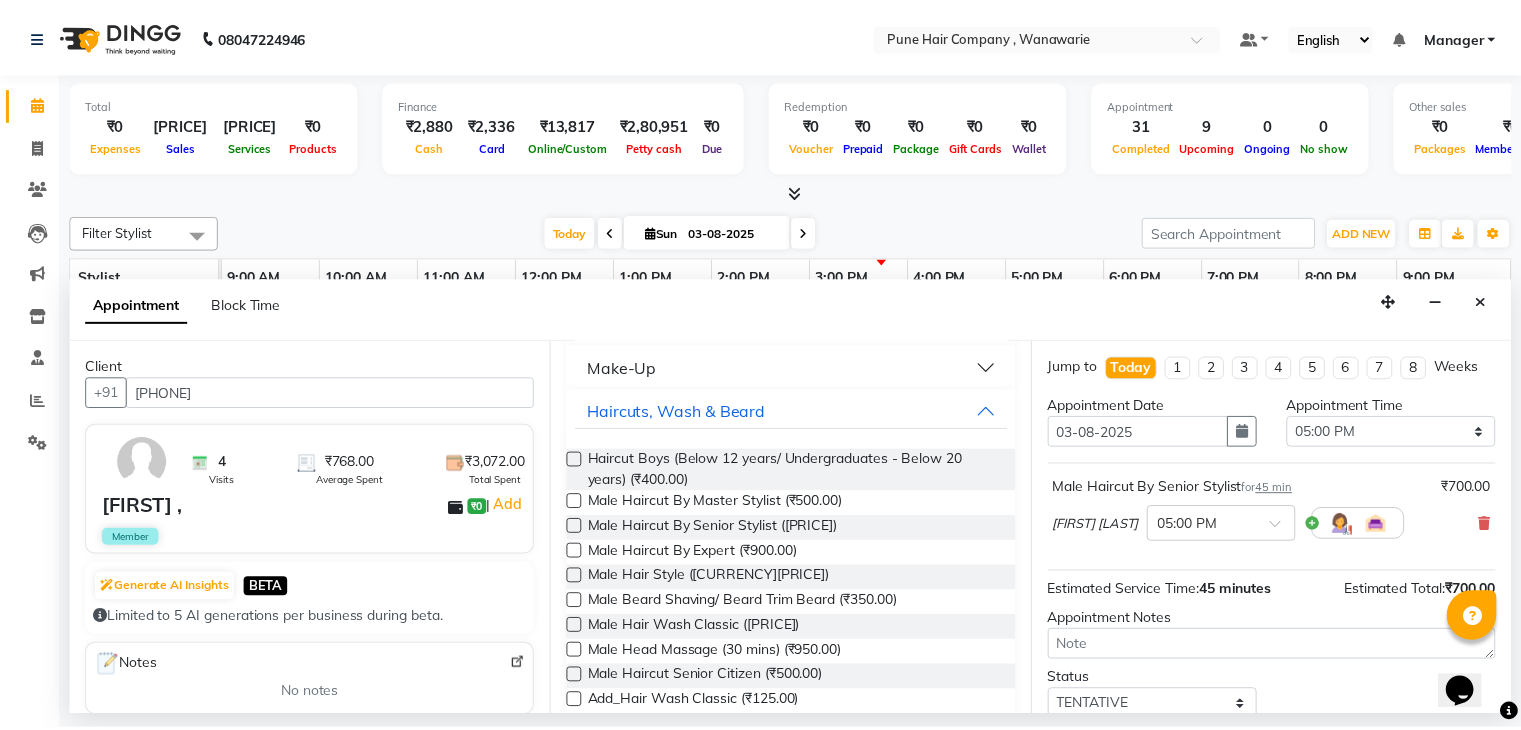 scroll, scrollTop: 130, scrollLeft: 0, axis: vertical 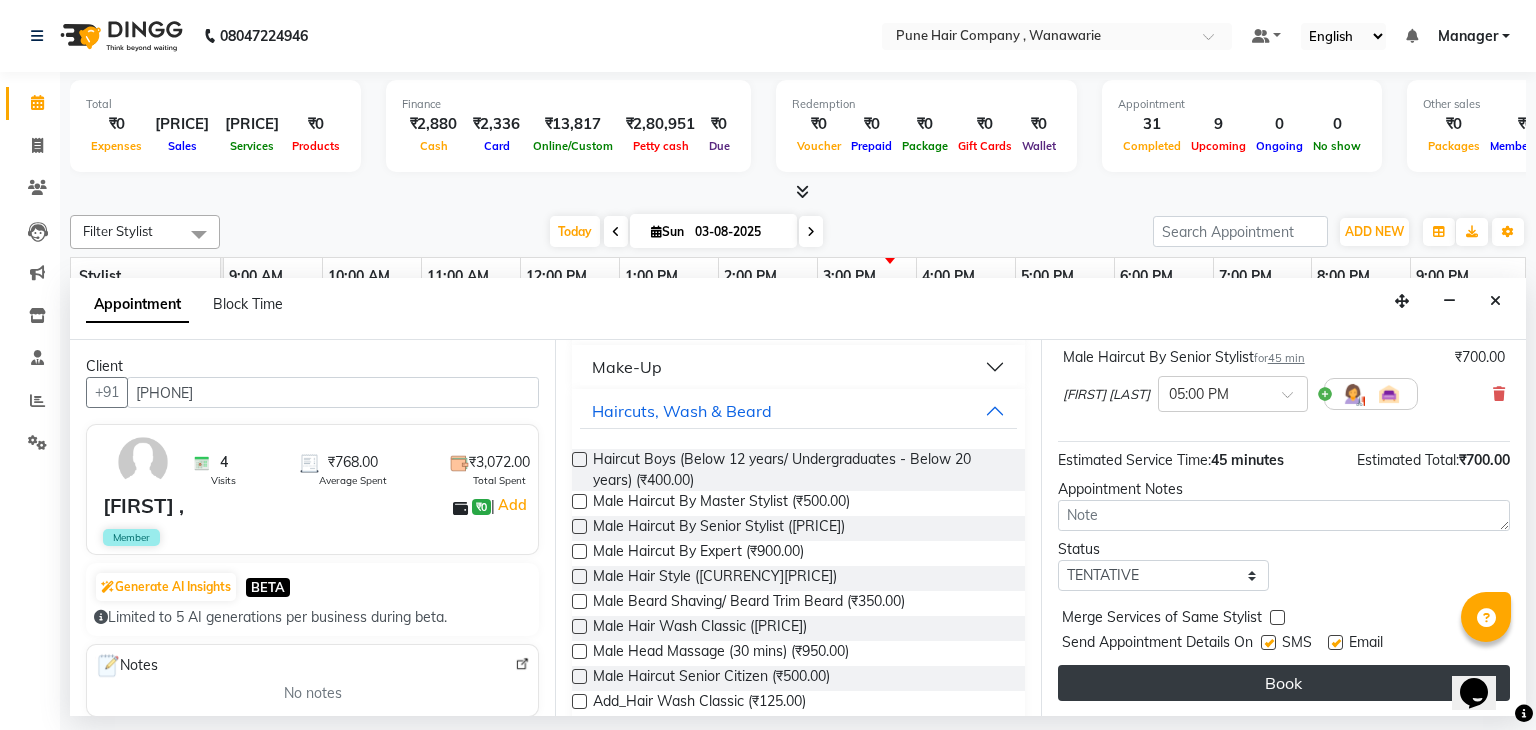 click on "Book" at bounding box center [1284, 683] 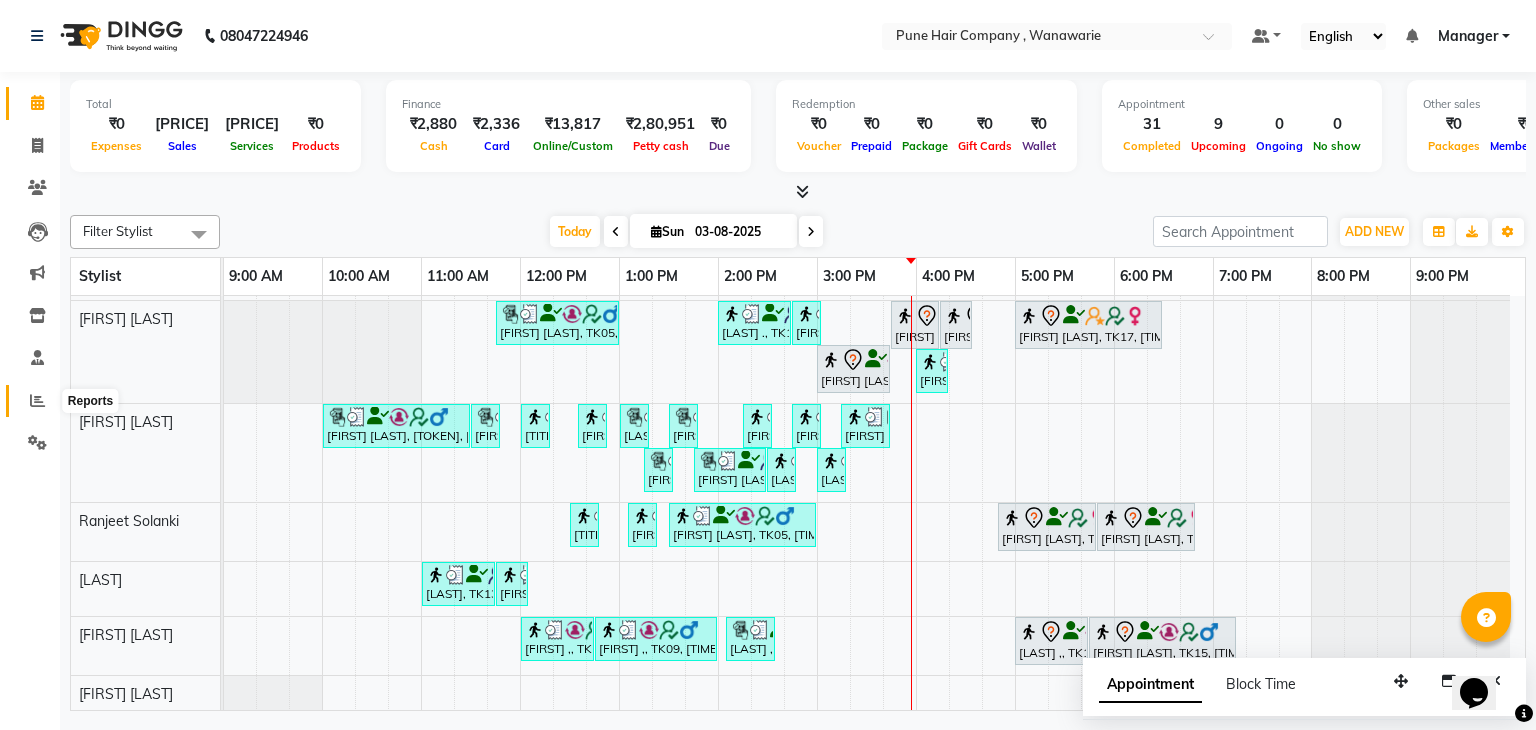 click 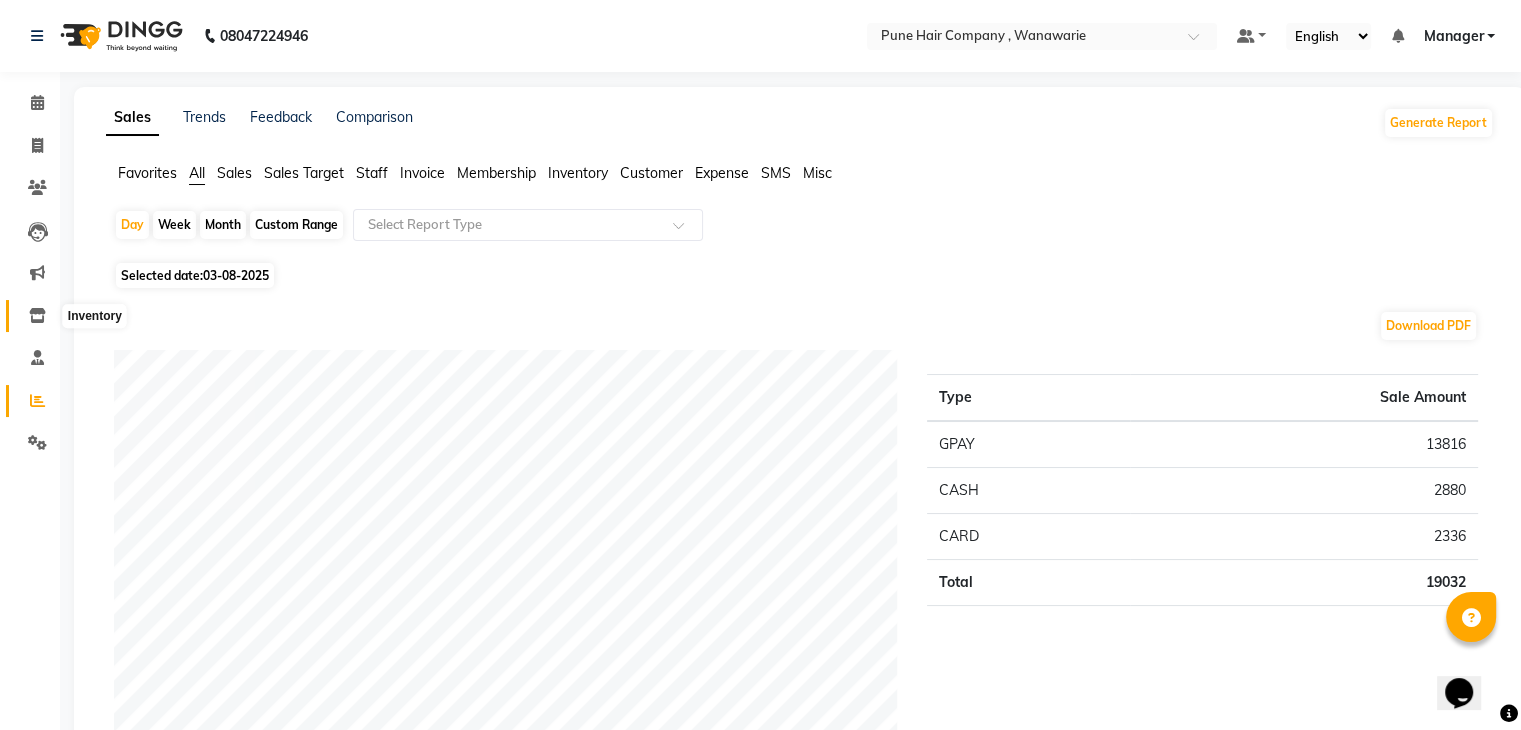 click 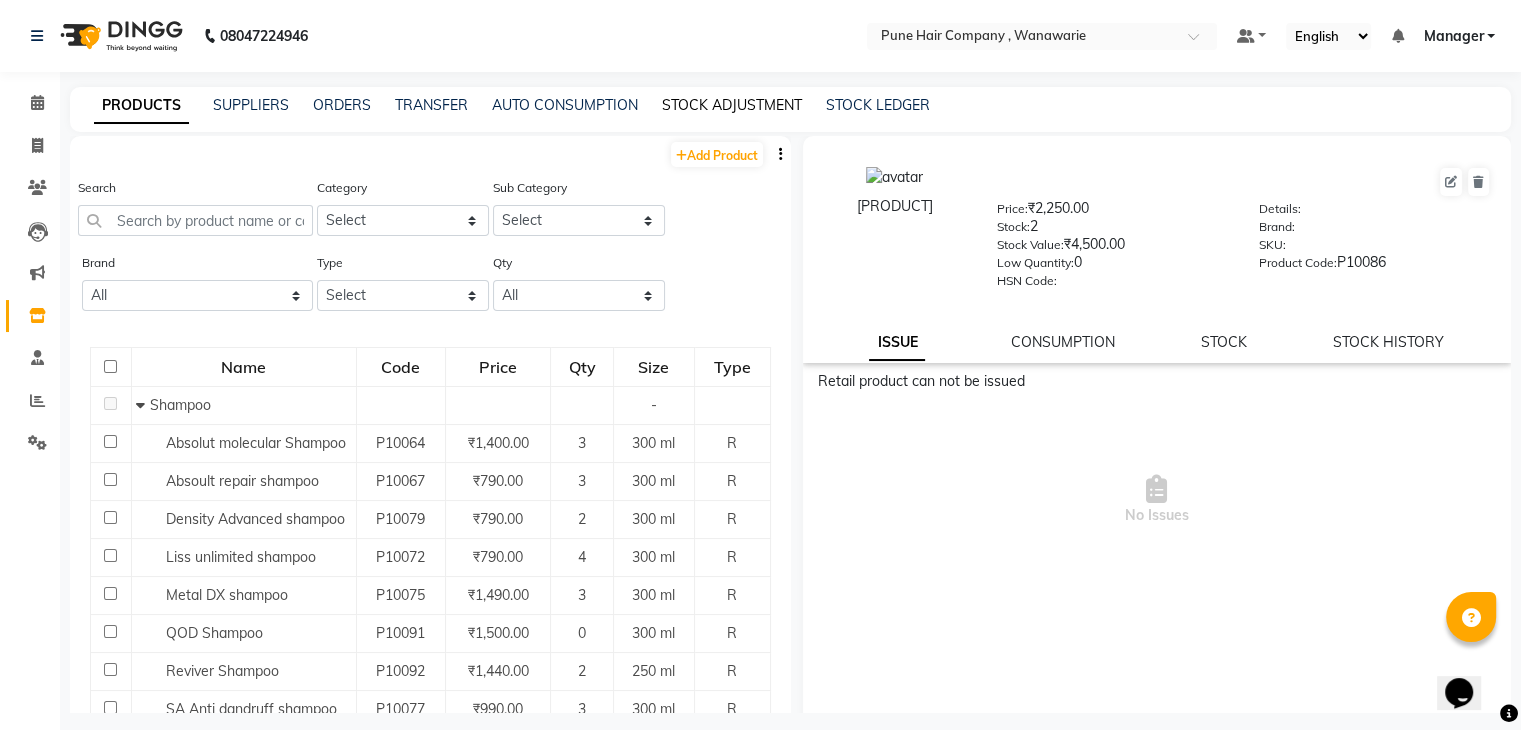 click on "STOCK ADJUSTMENT" 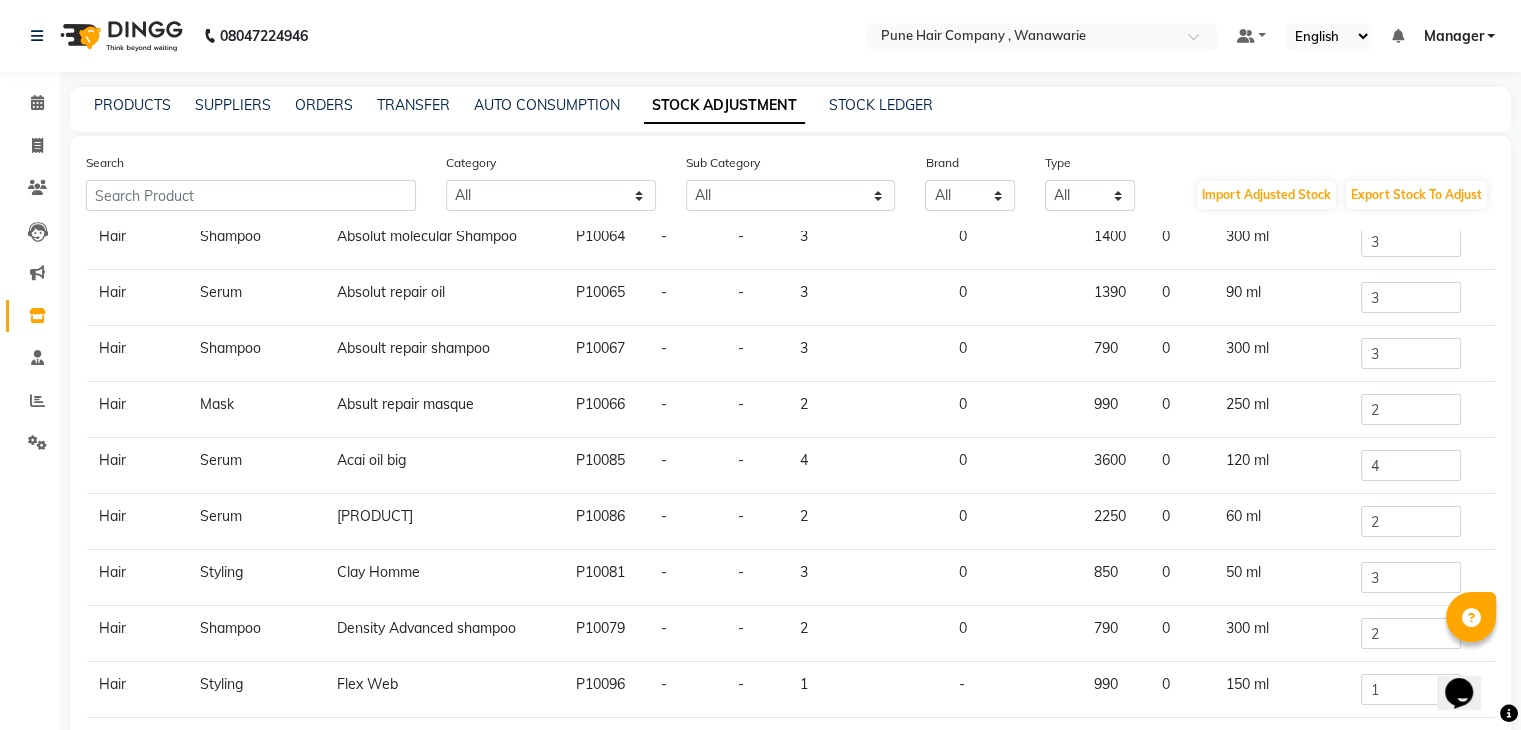 scroll, scrollTop: 0, scrollLeft: 0, axis: both 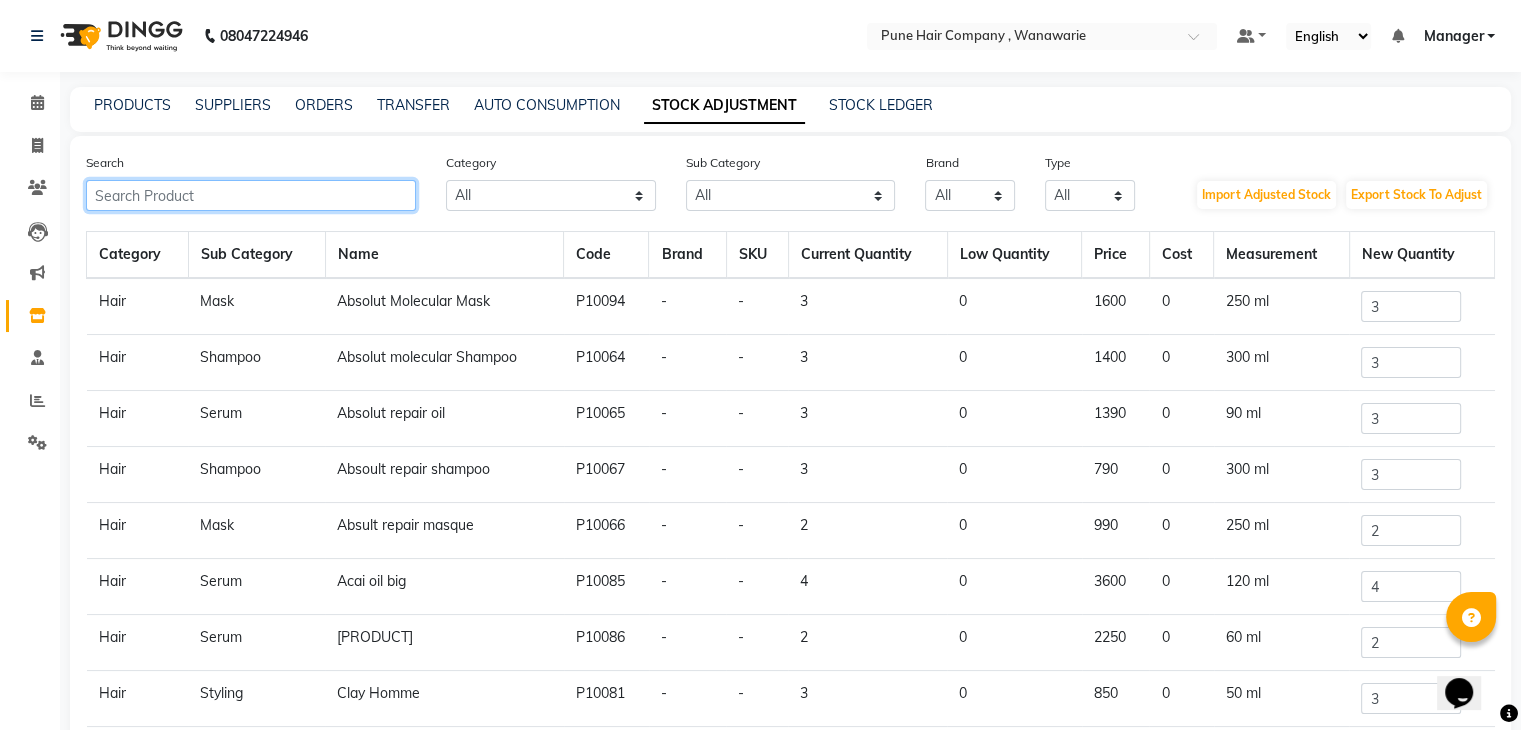 click 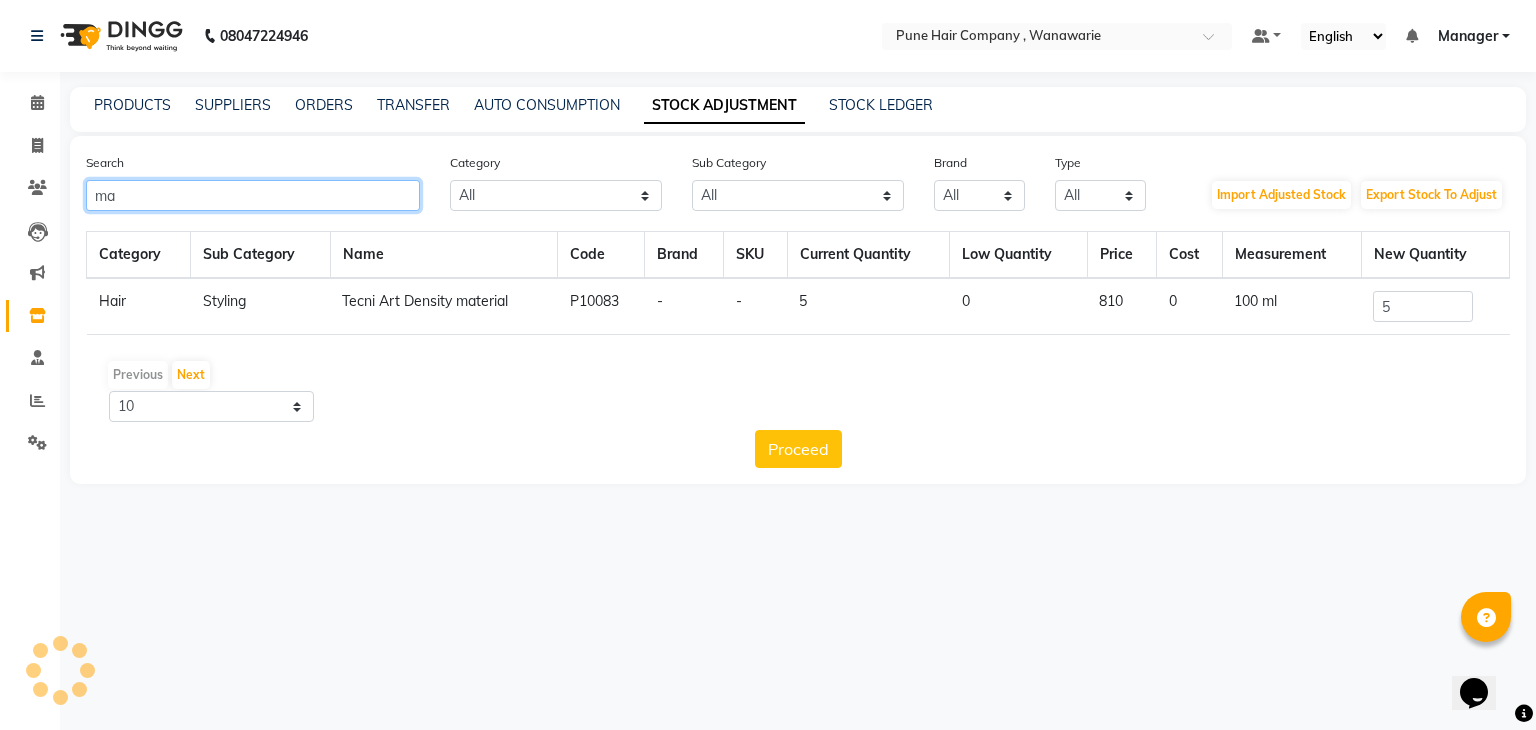 type on "m" 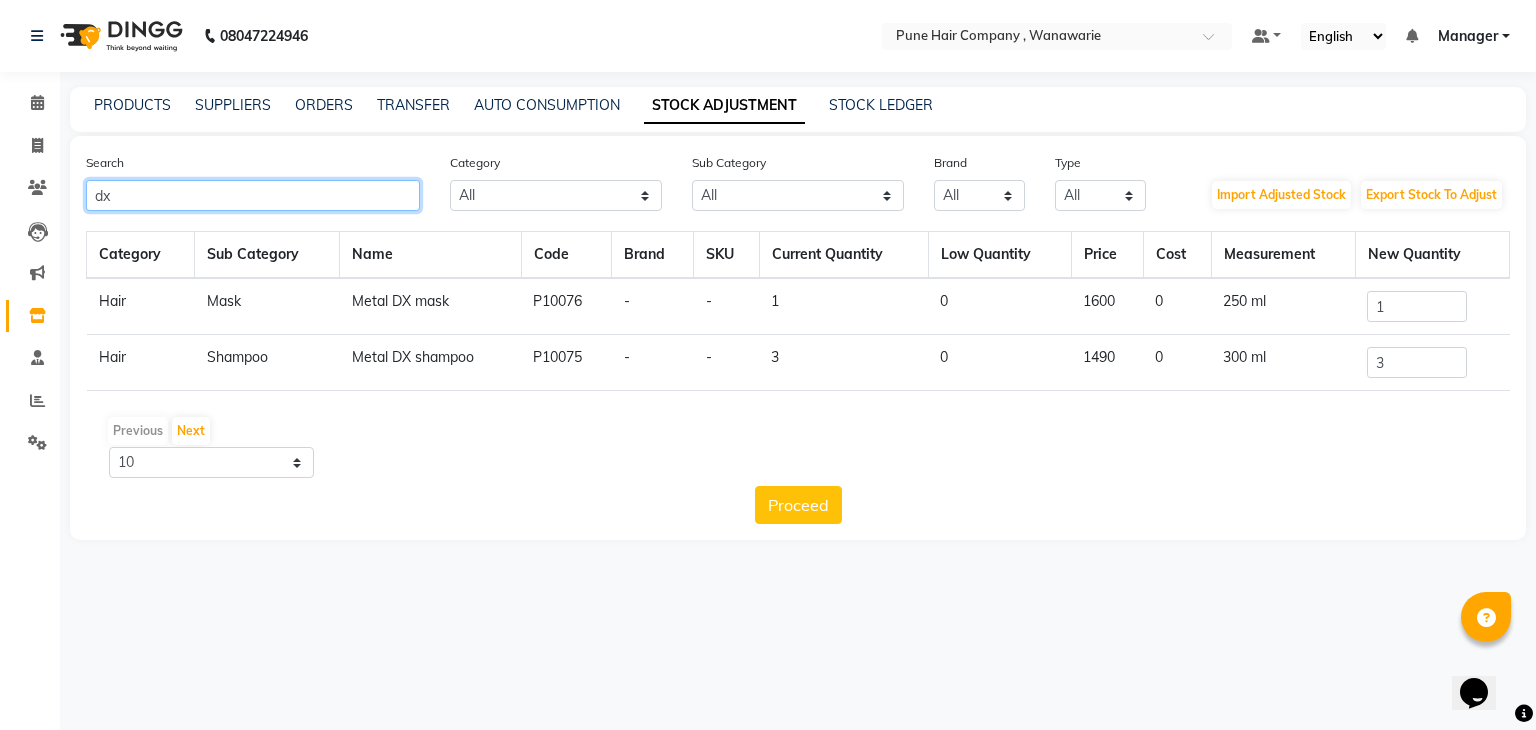 type on "dx" 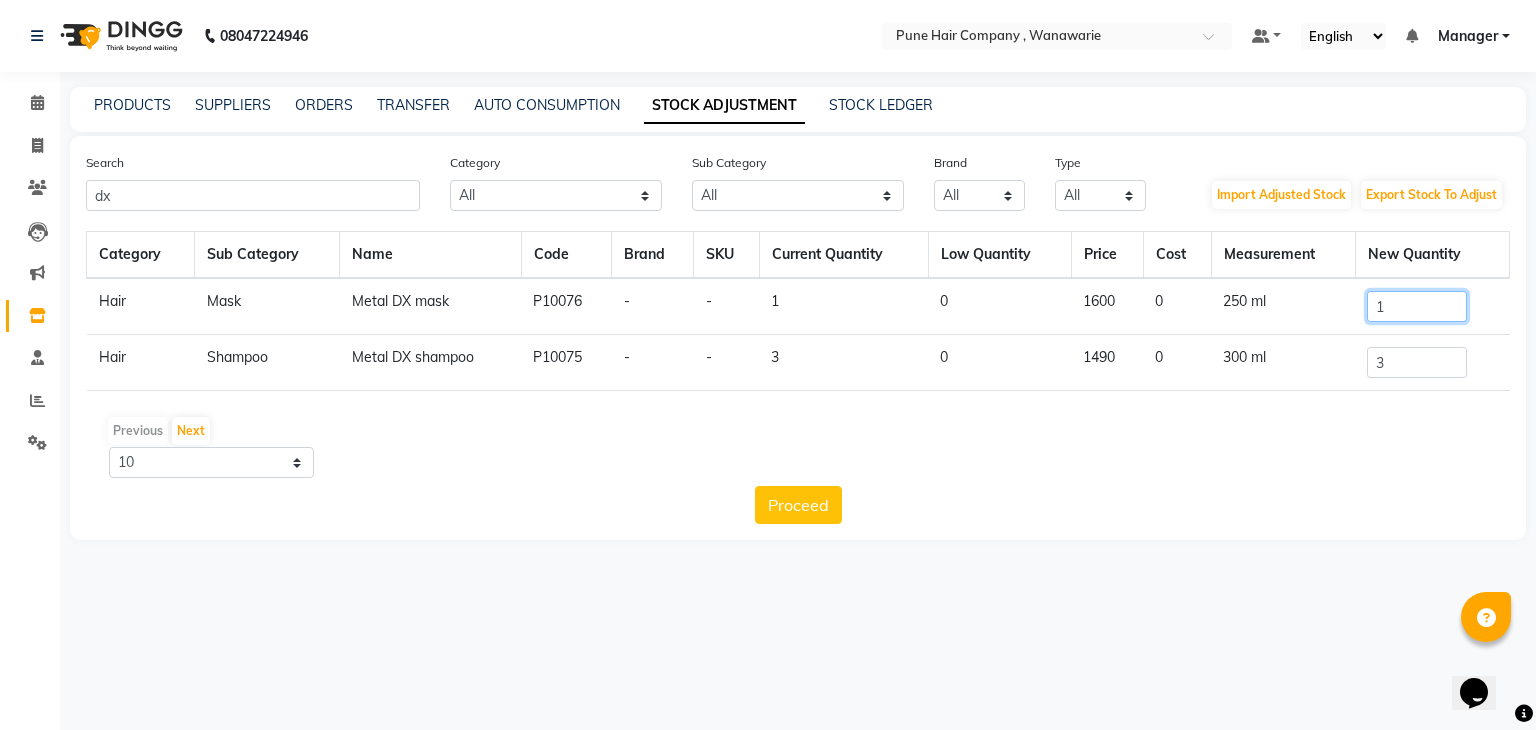 click on "1" 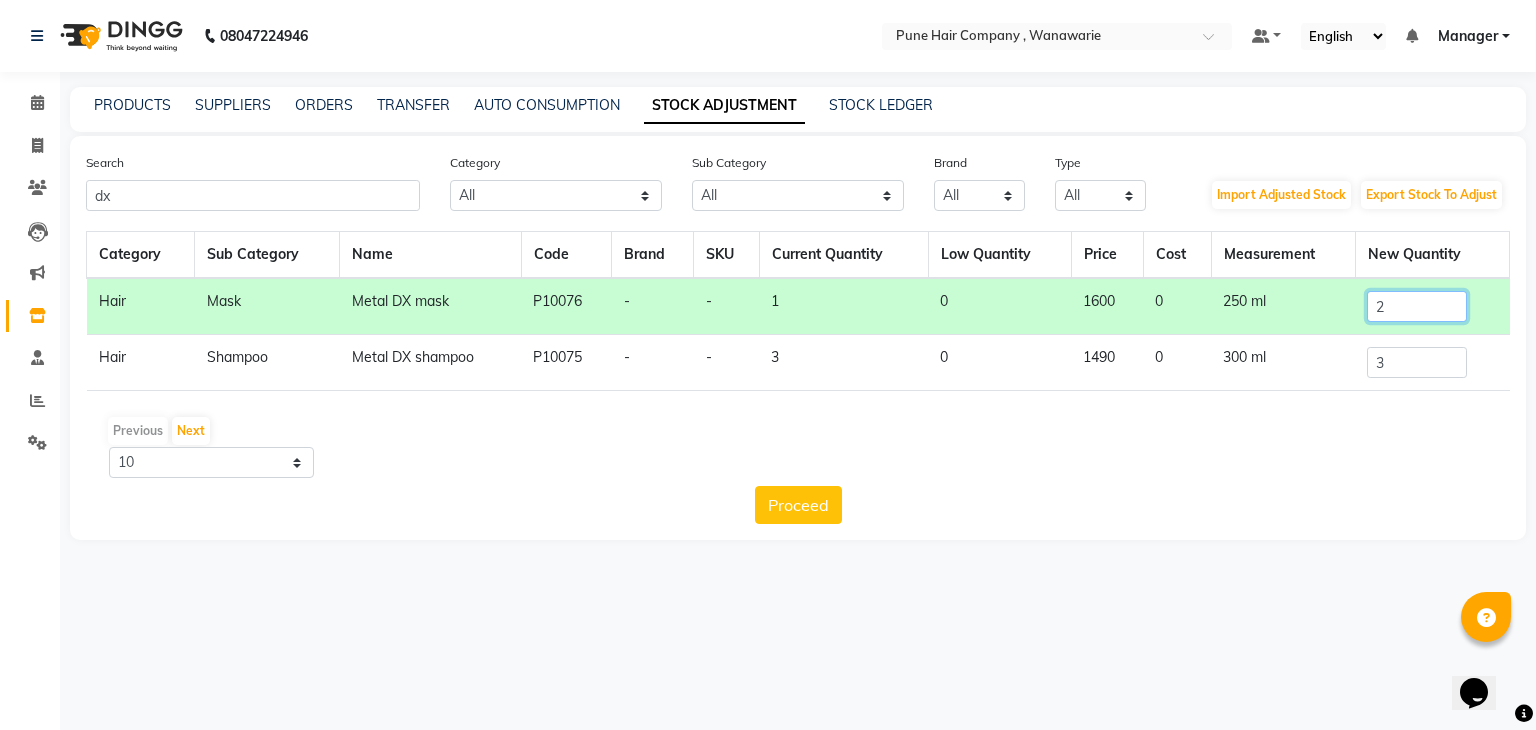 type on "2" 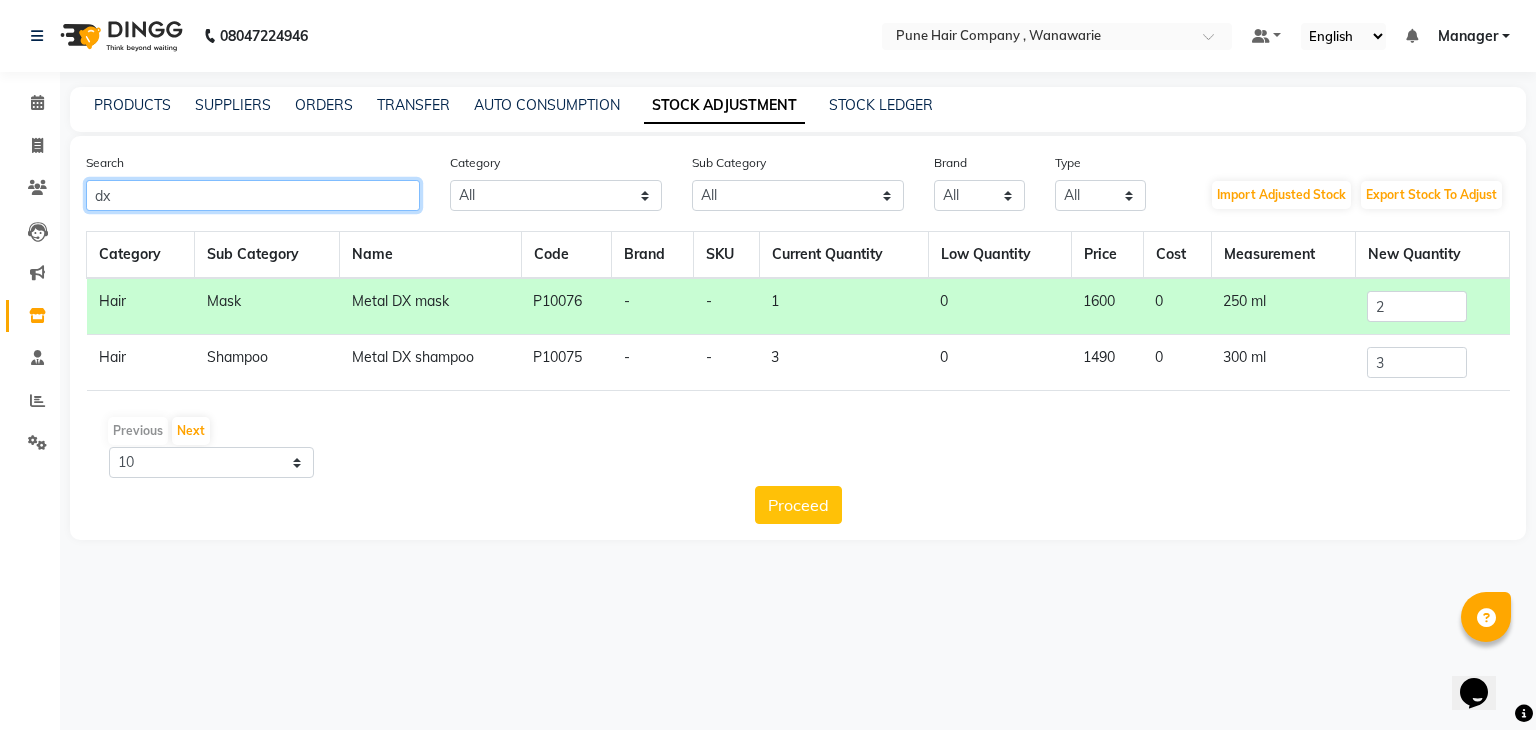 click on "dx" 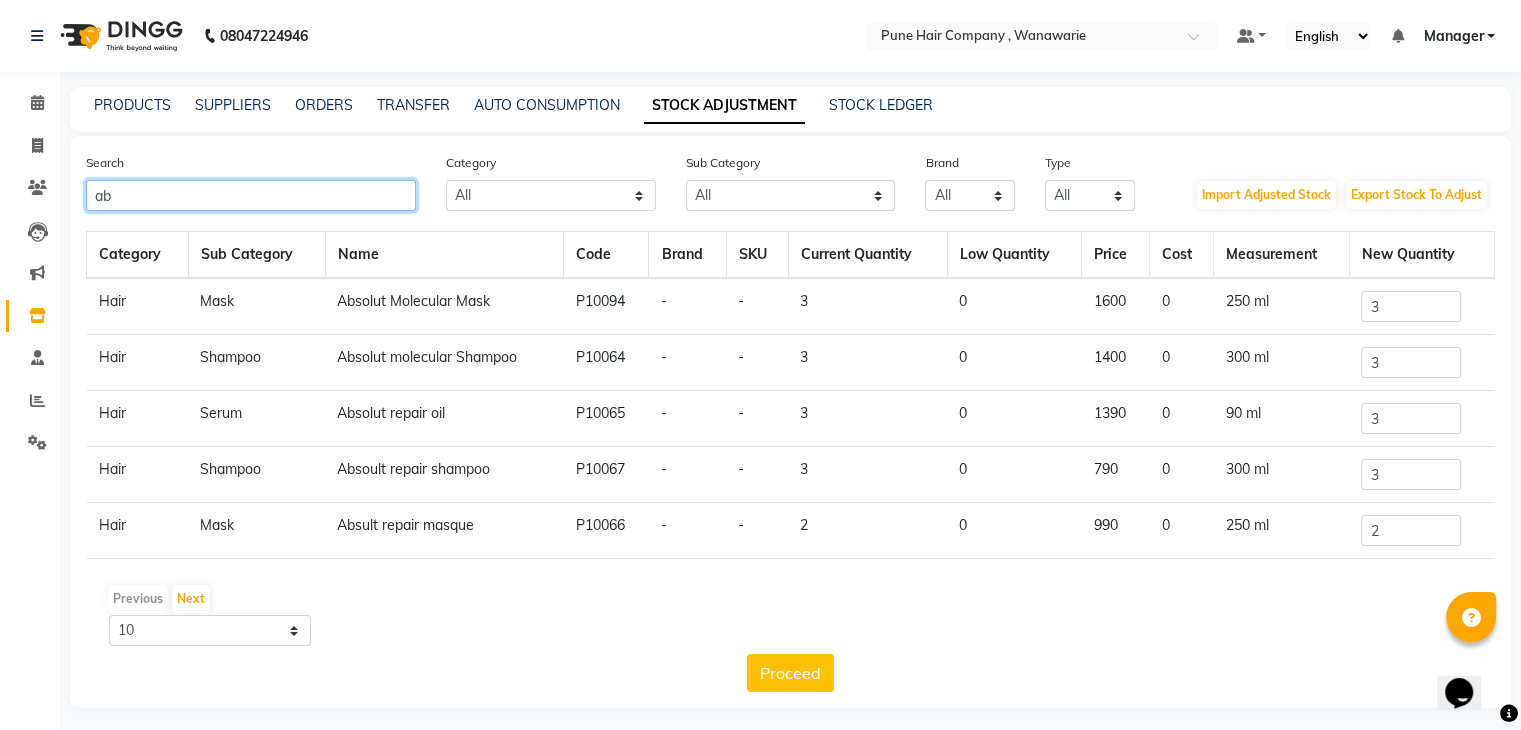 type on "ab" 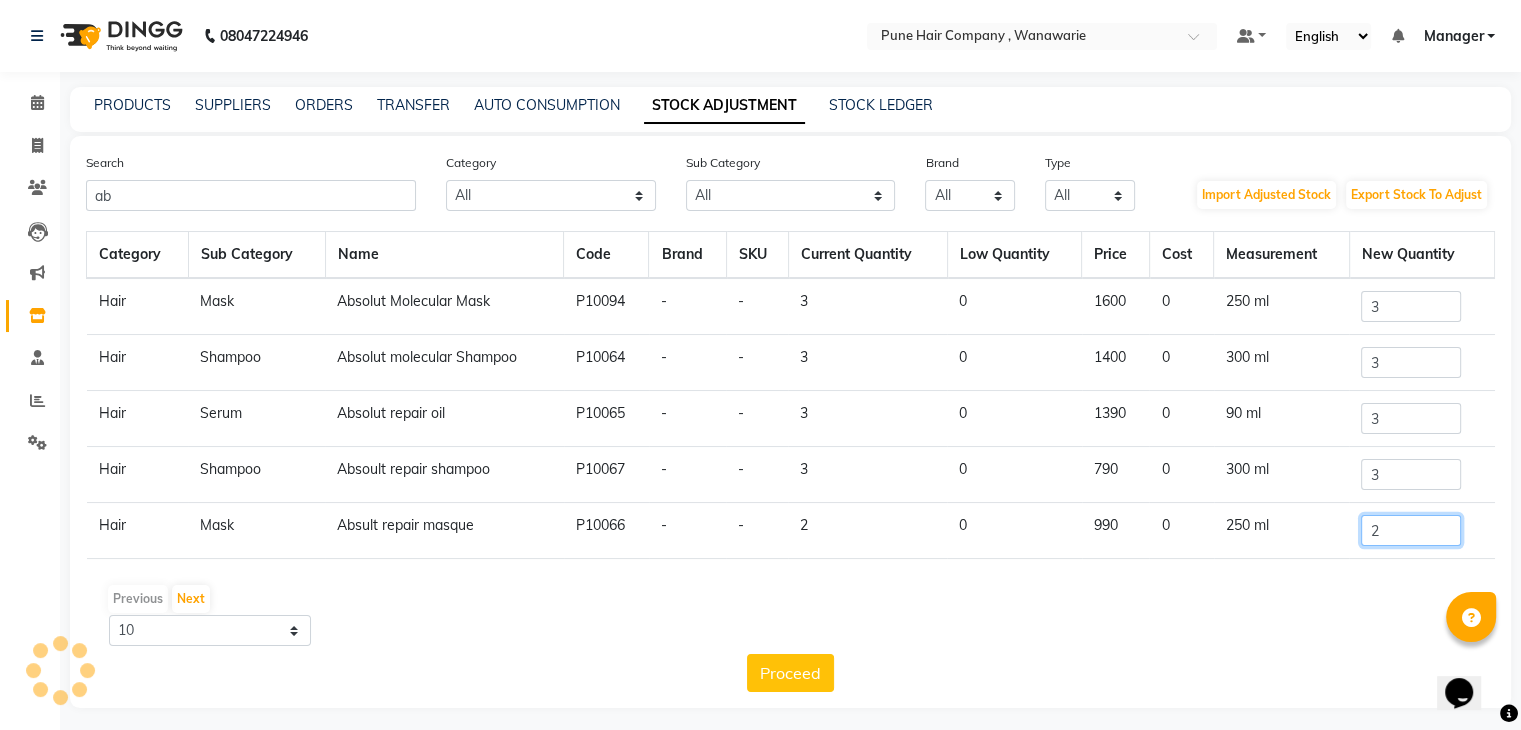 click on "2" 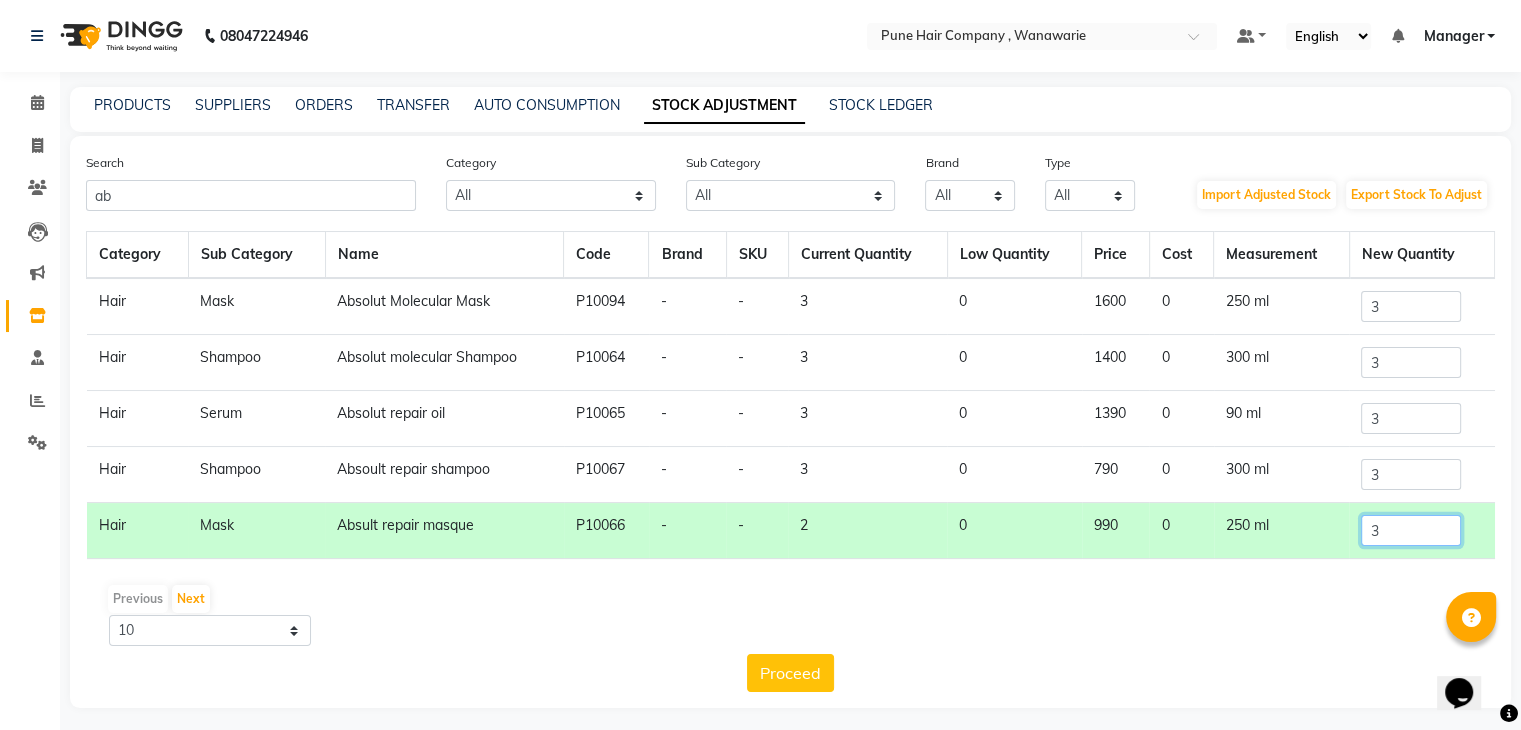 type on "3" 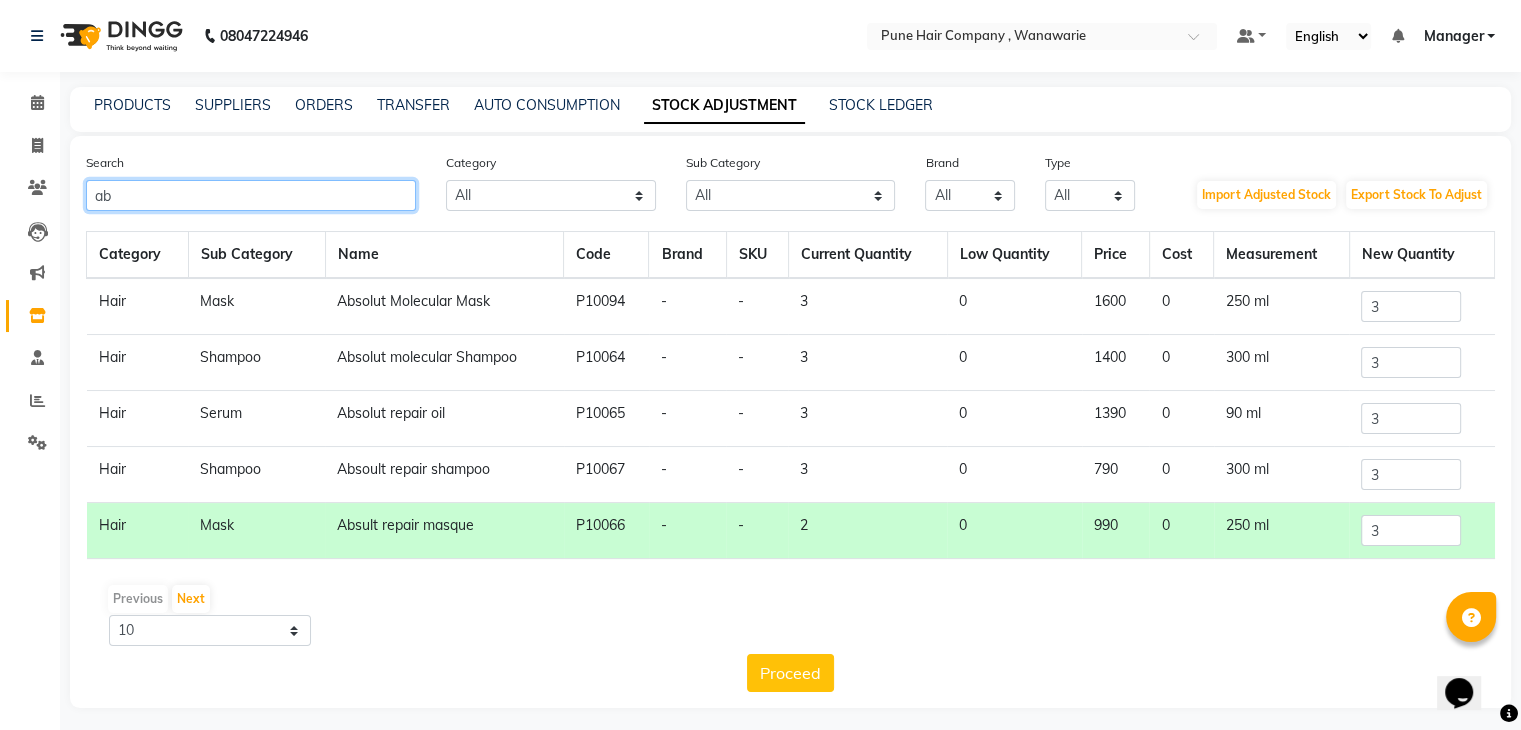 click on "ab" 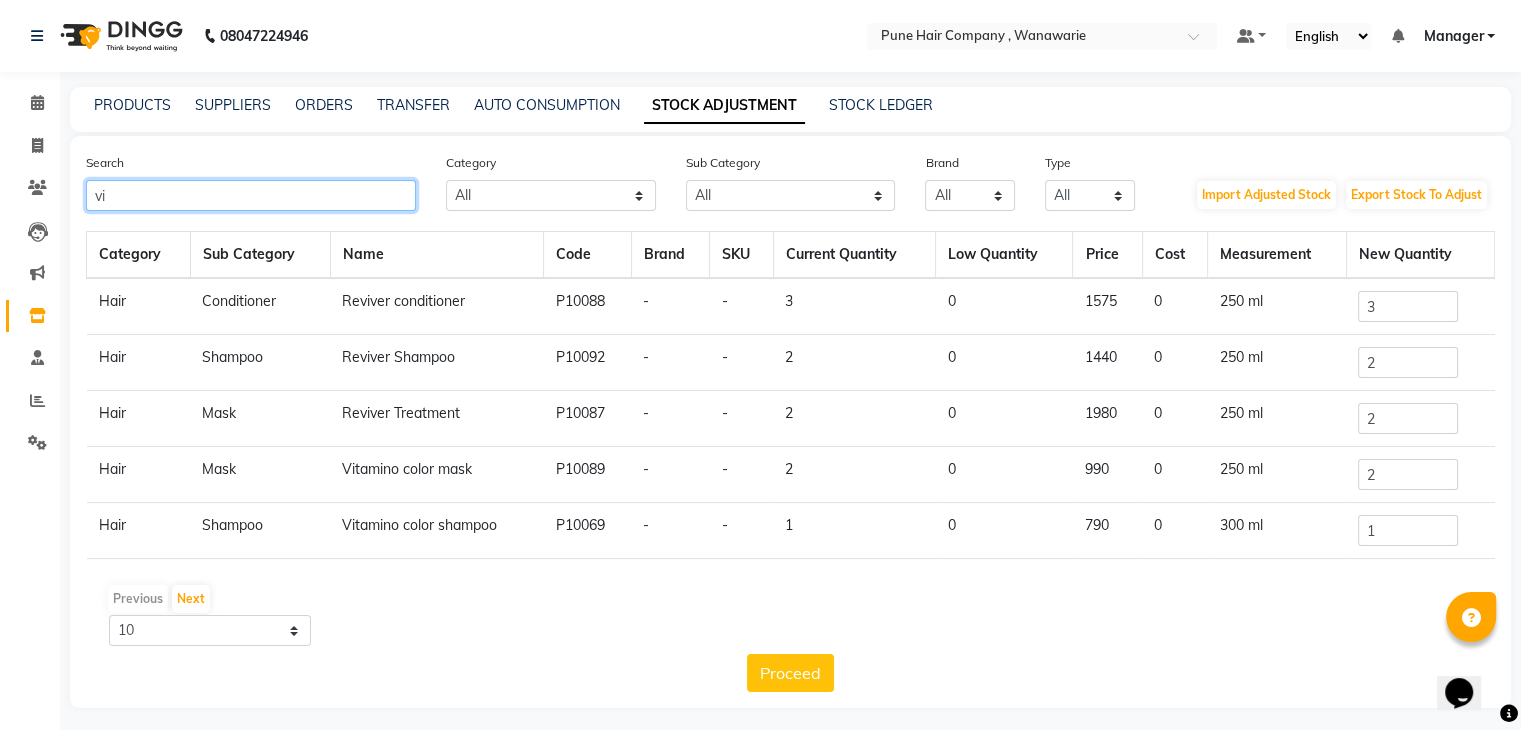 type on "vi" 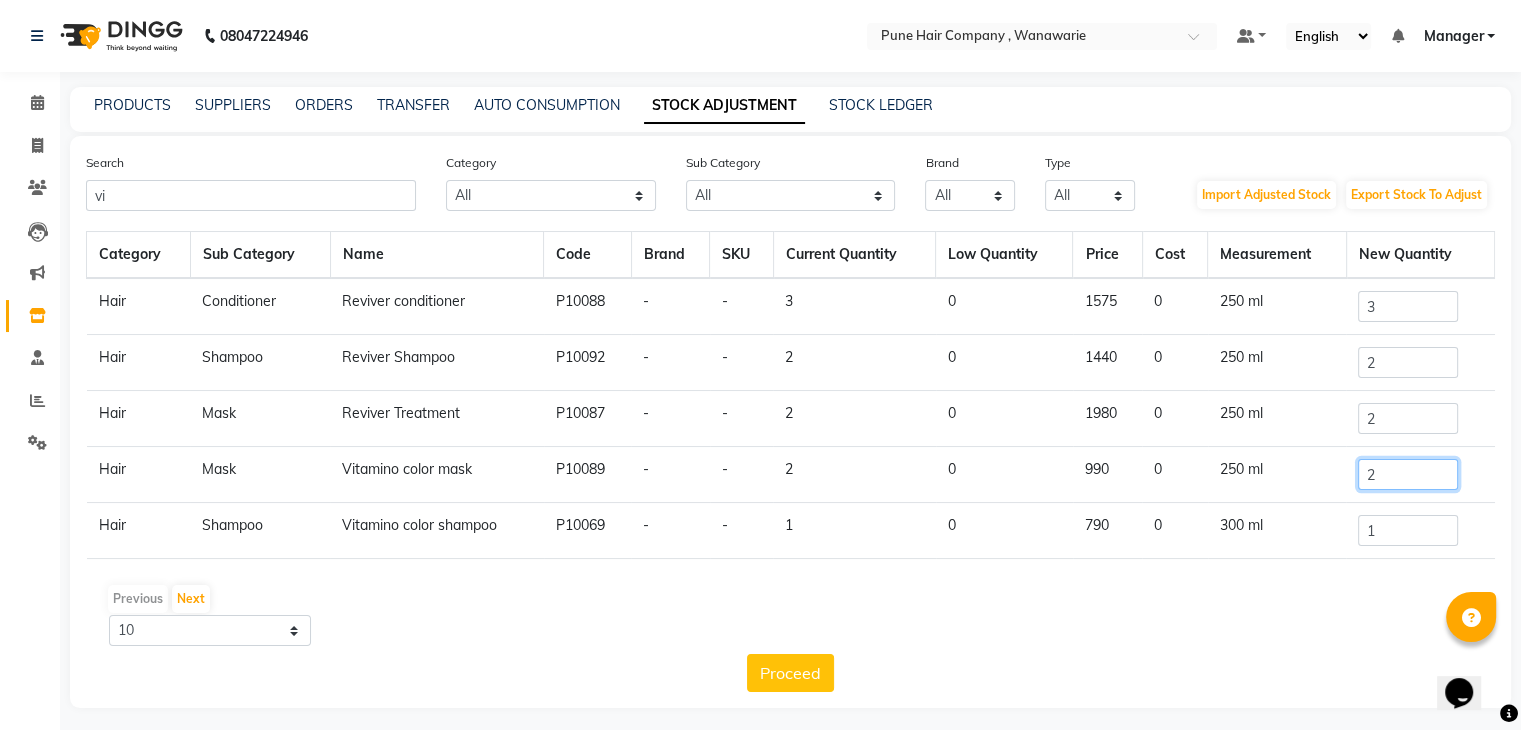 click on "2" 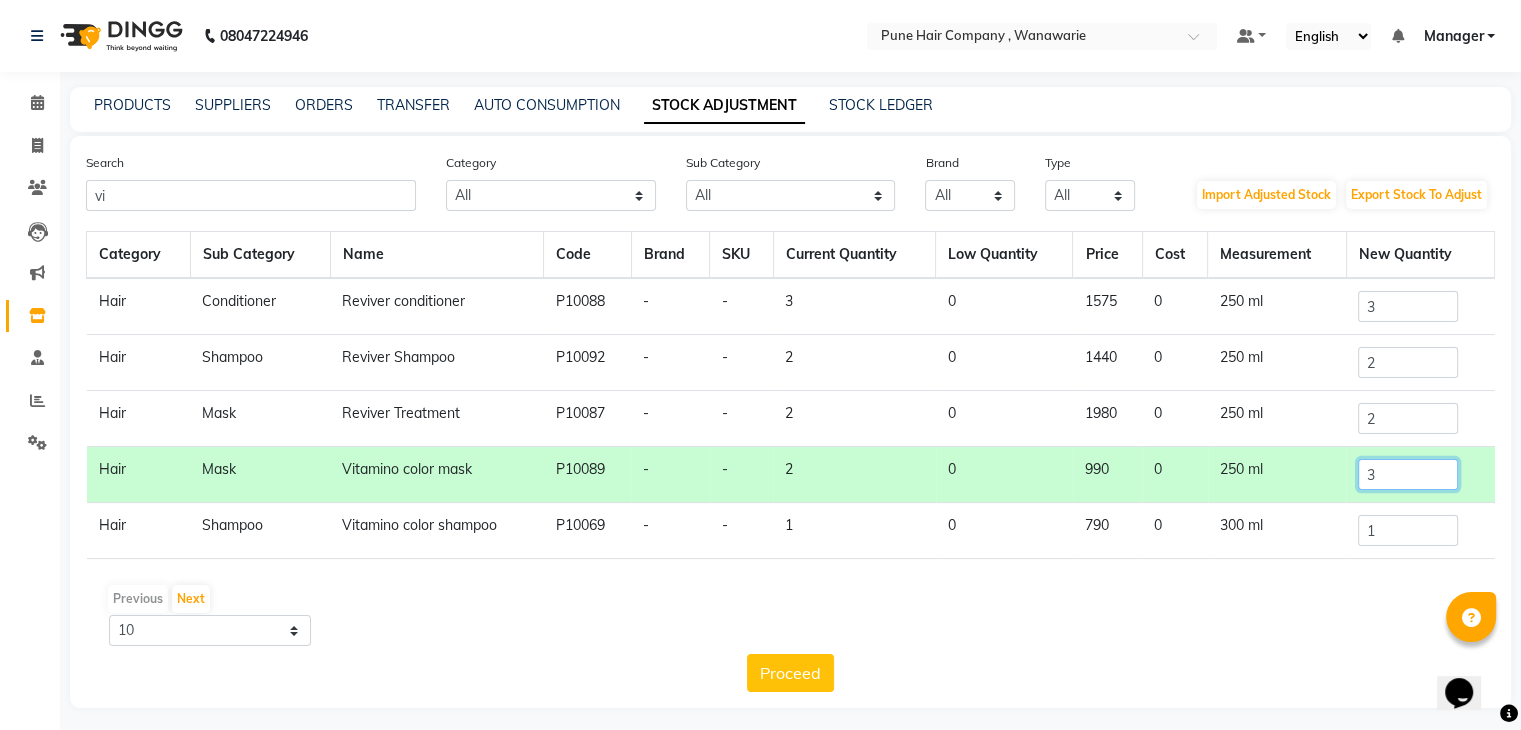 type on "3" 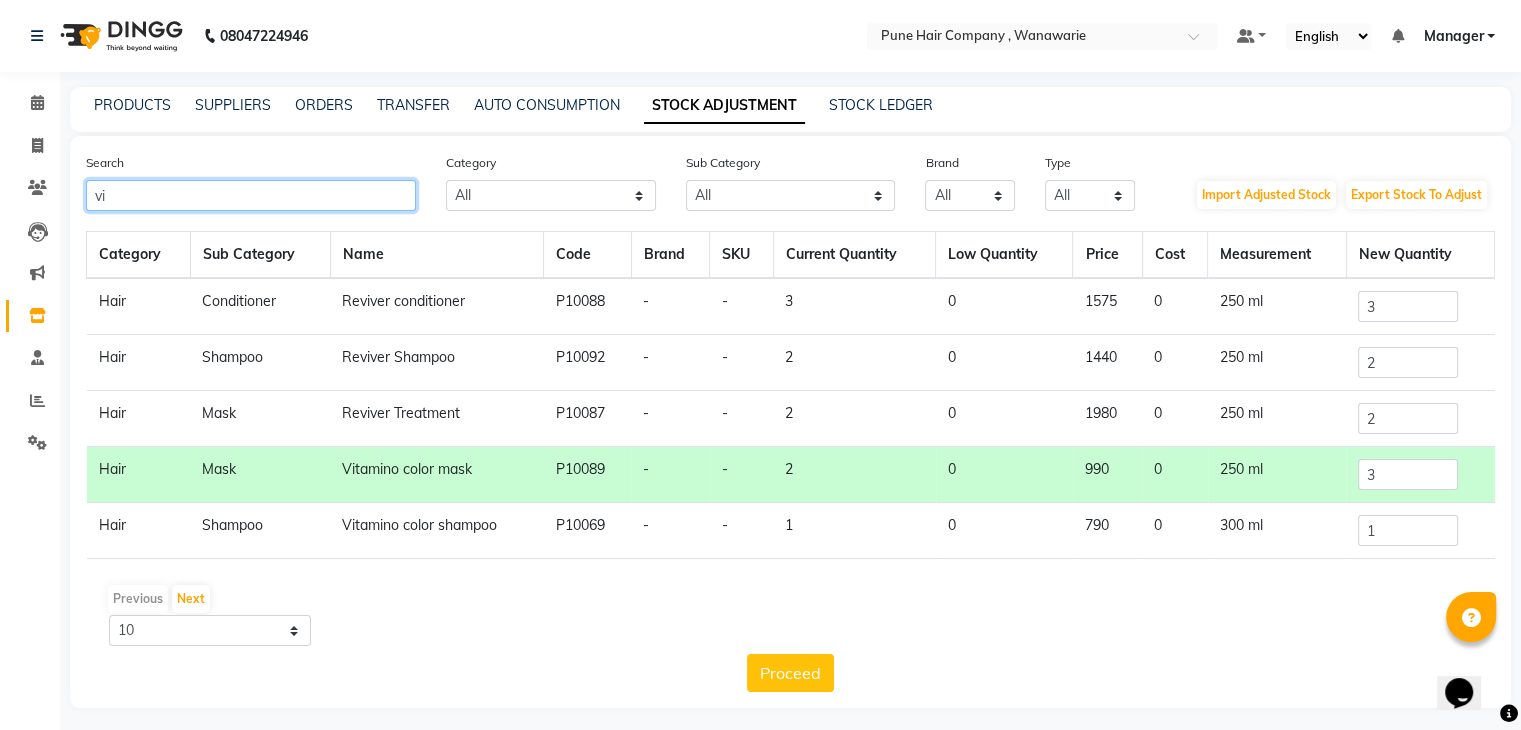 click on "vi" 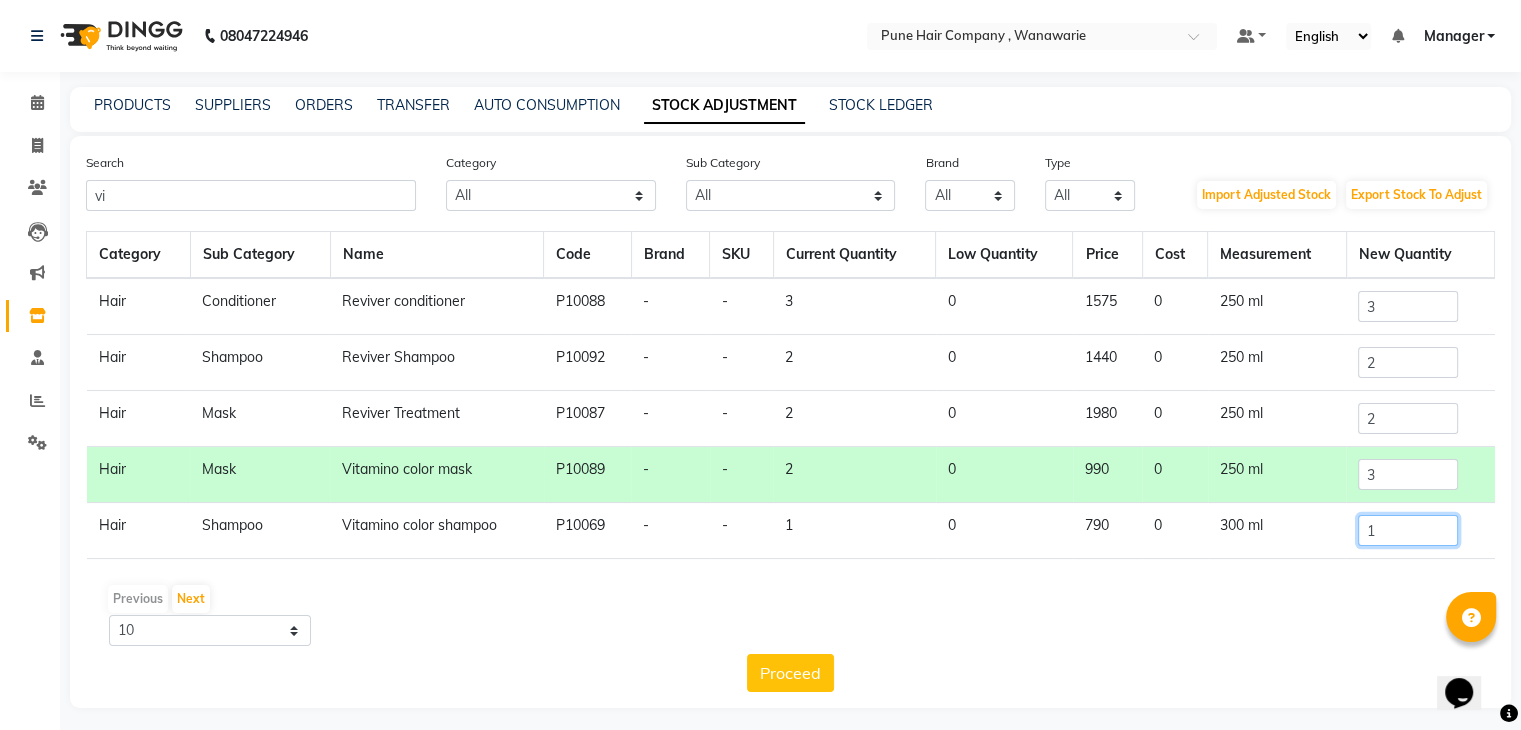 click on "1" 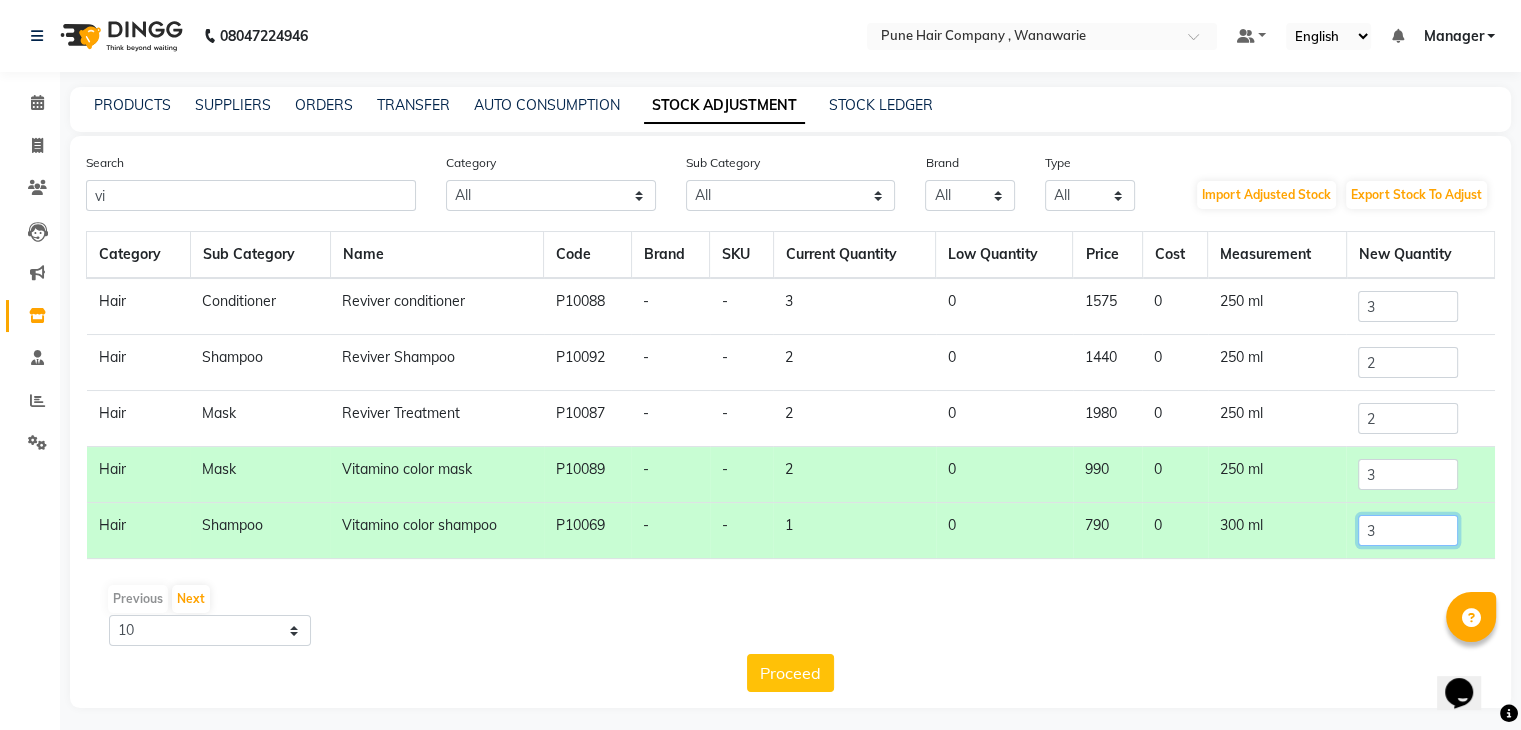 type on "3" 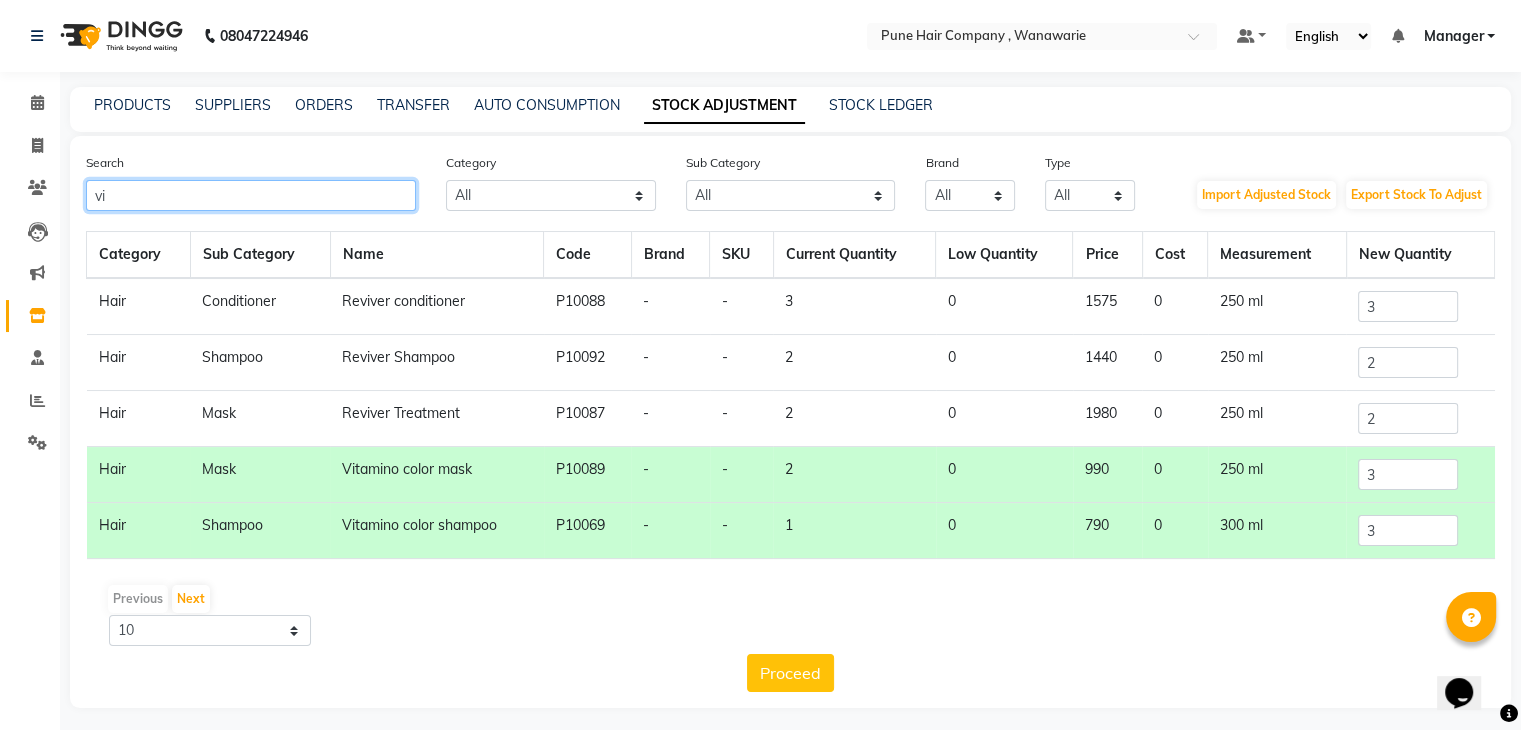 click on "vi" 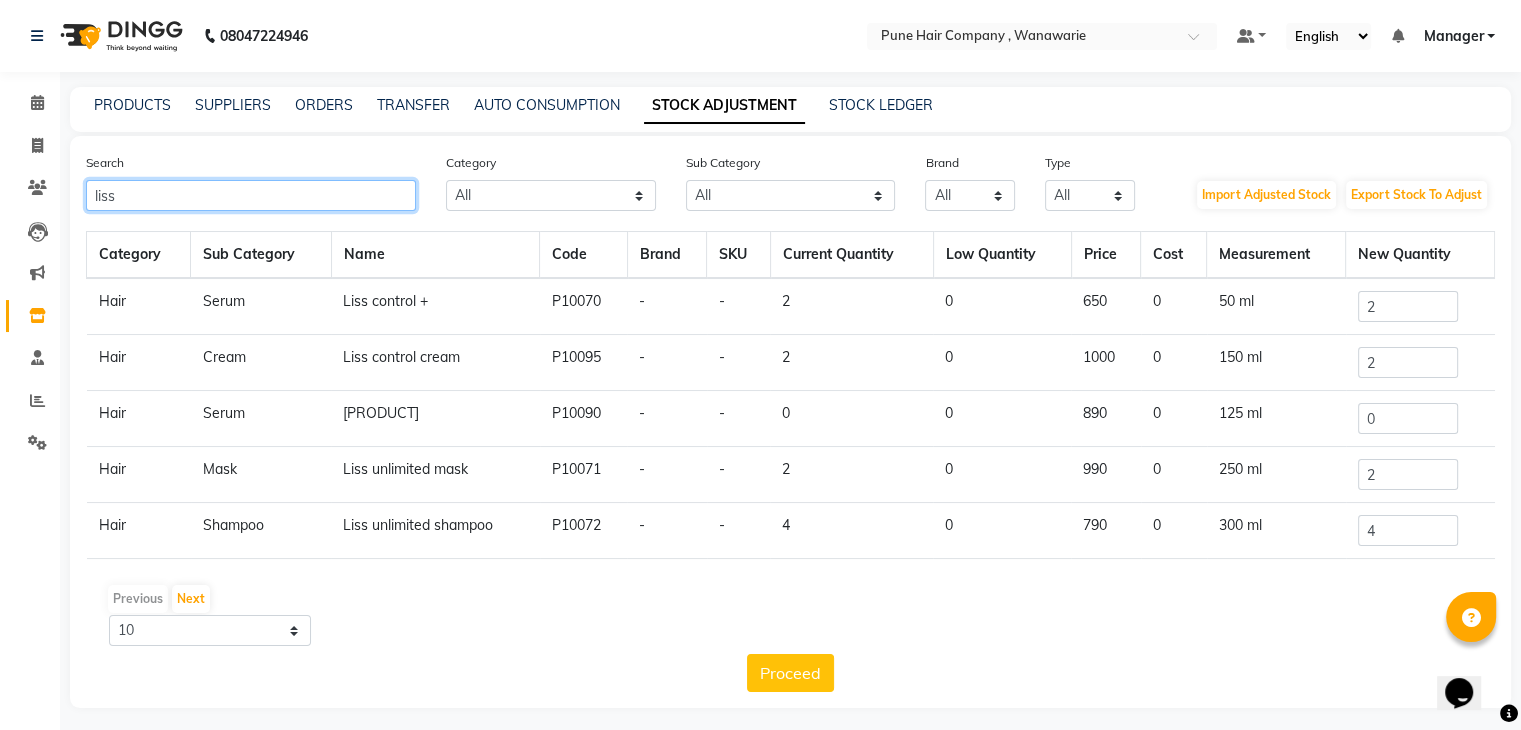 type on "liss" 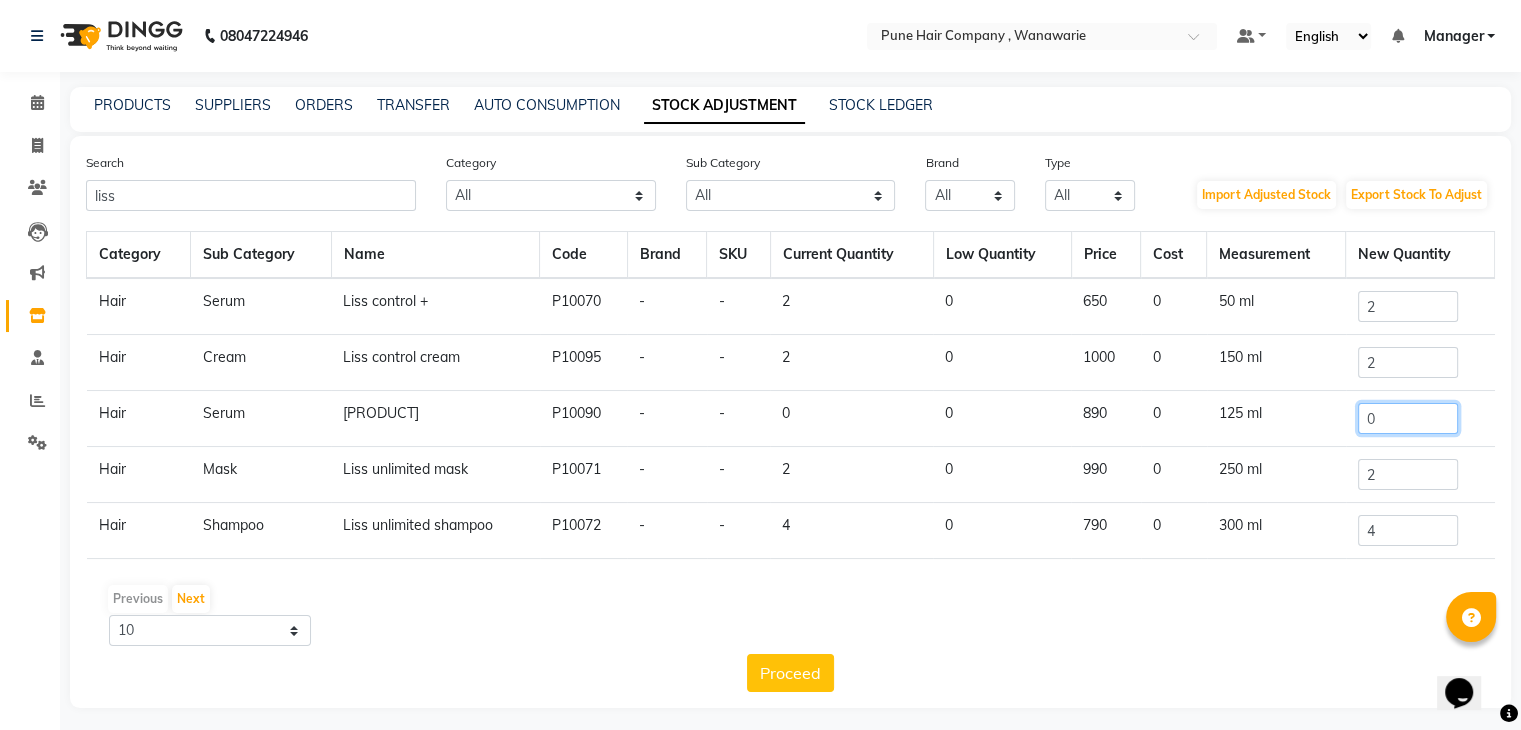 click on "0" 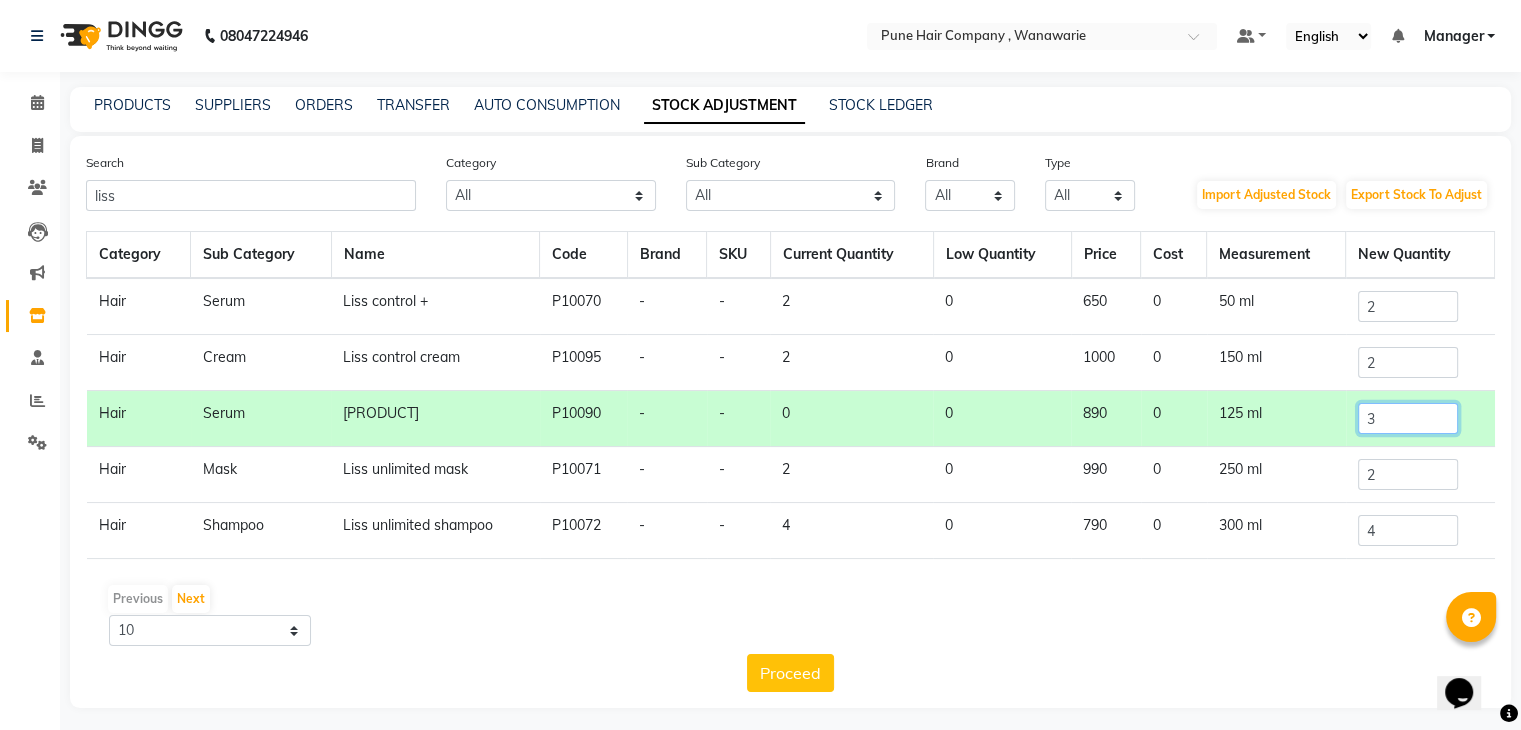 type on "3" 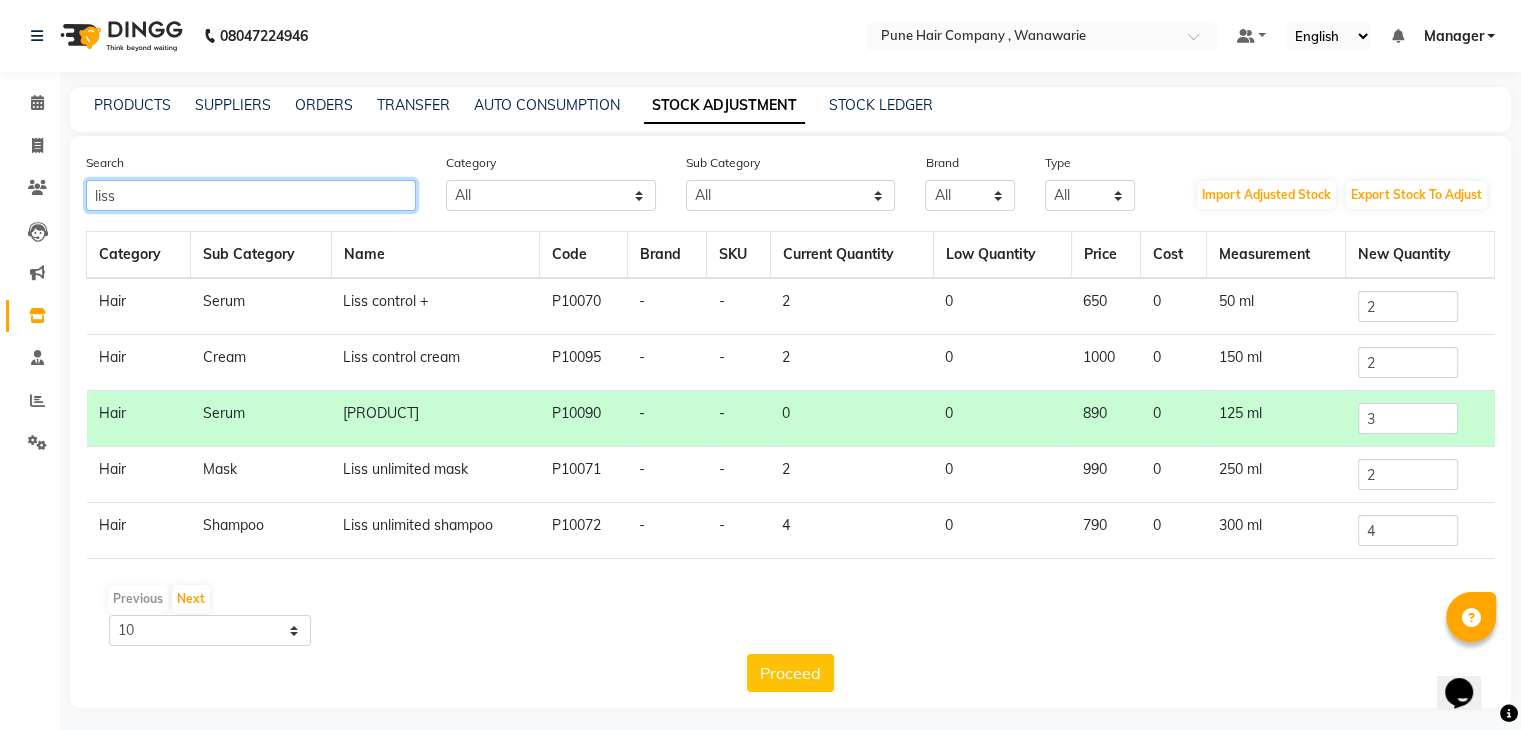 click on "liss" 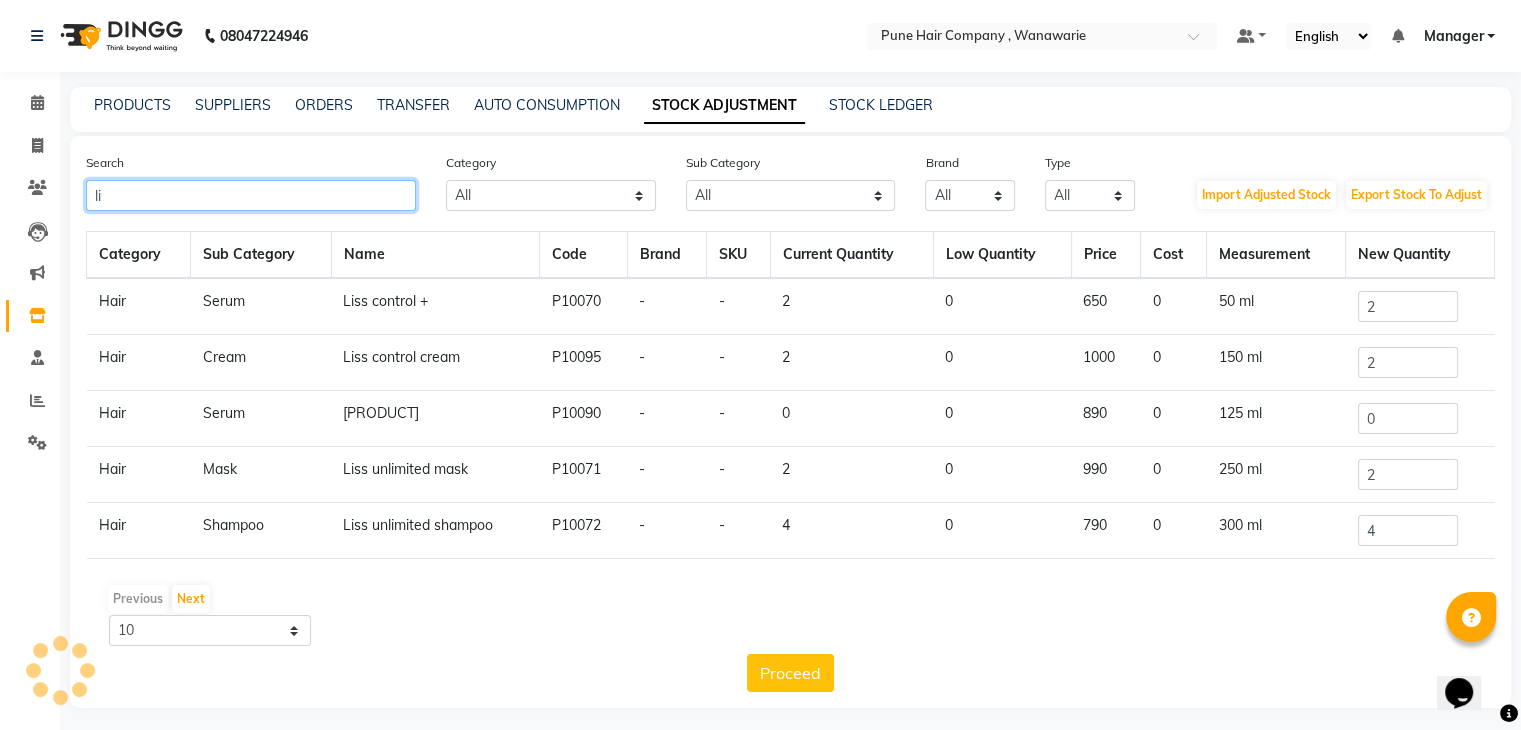 type on "l" 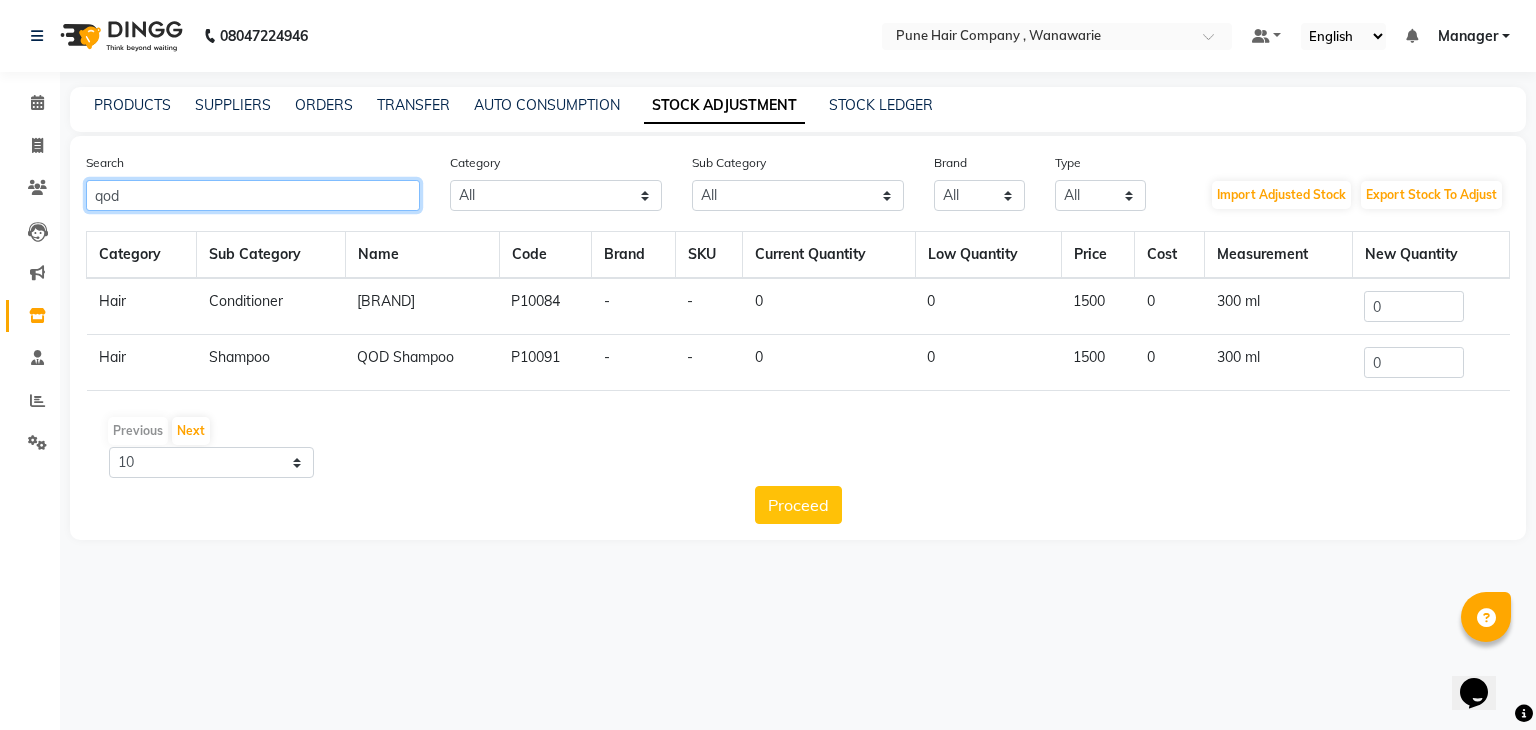 type on "qod" 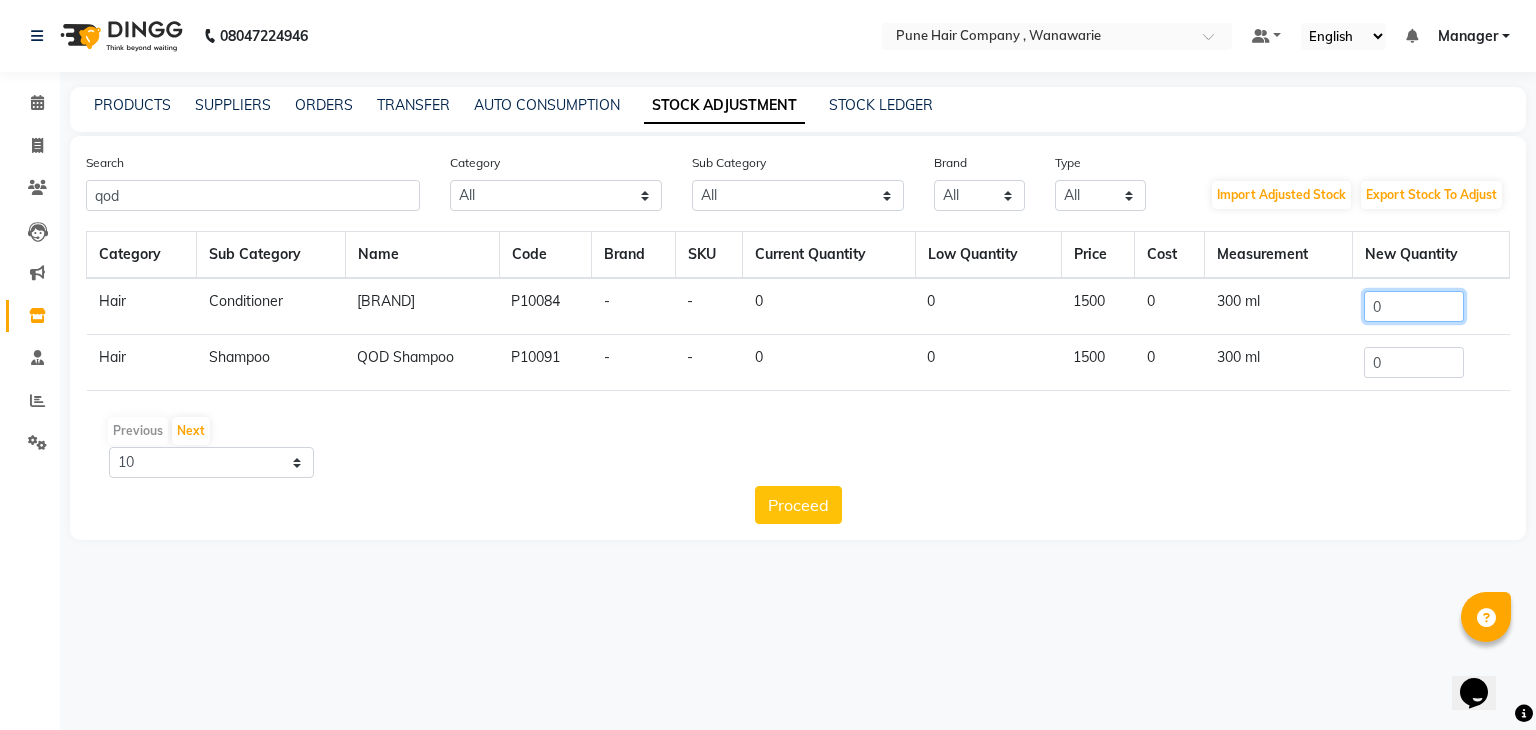 click on "0" 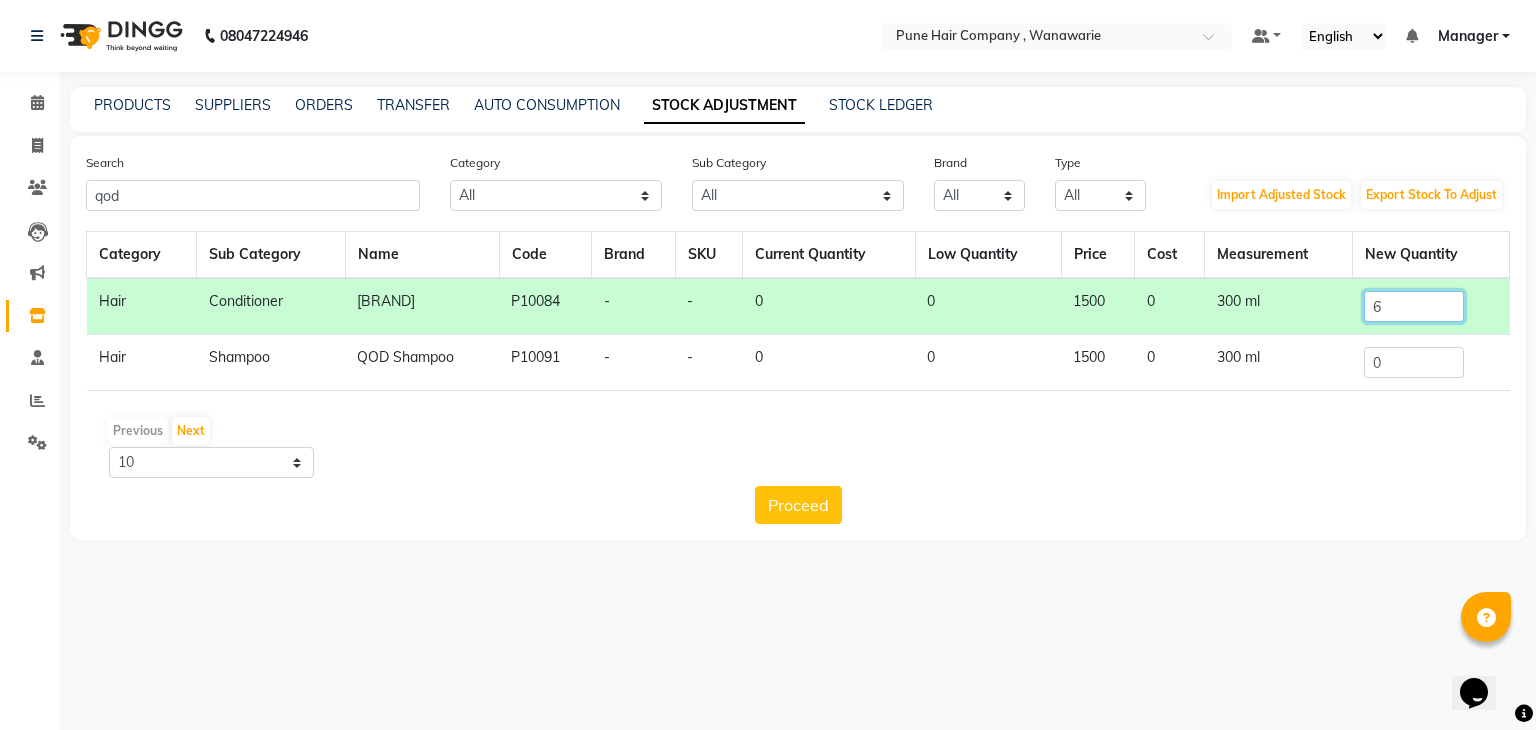 type on "6" 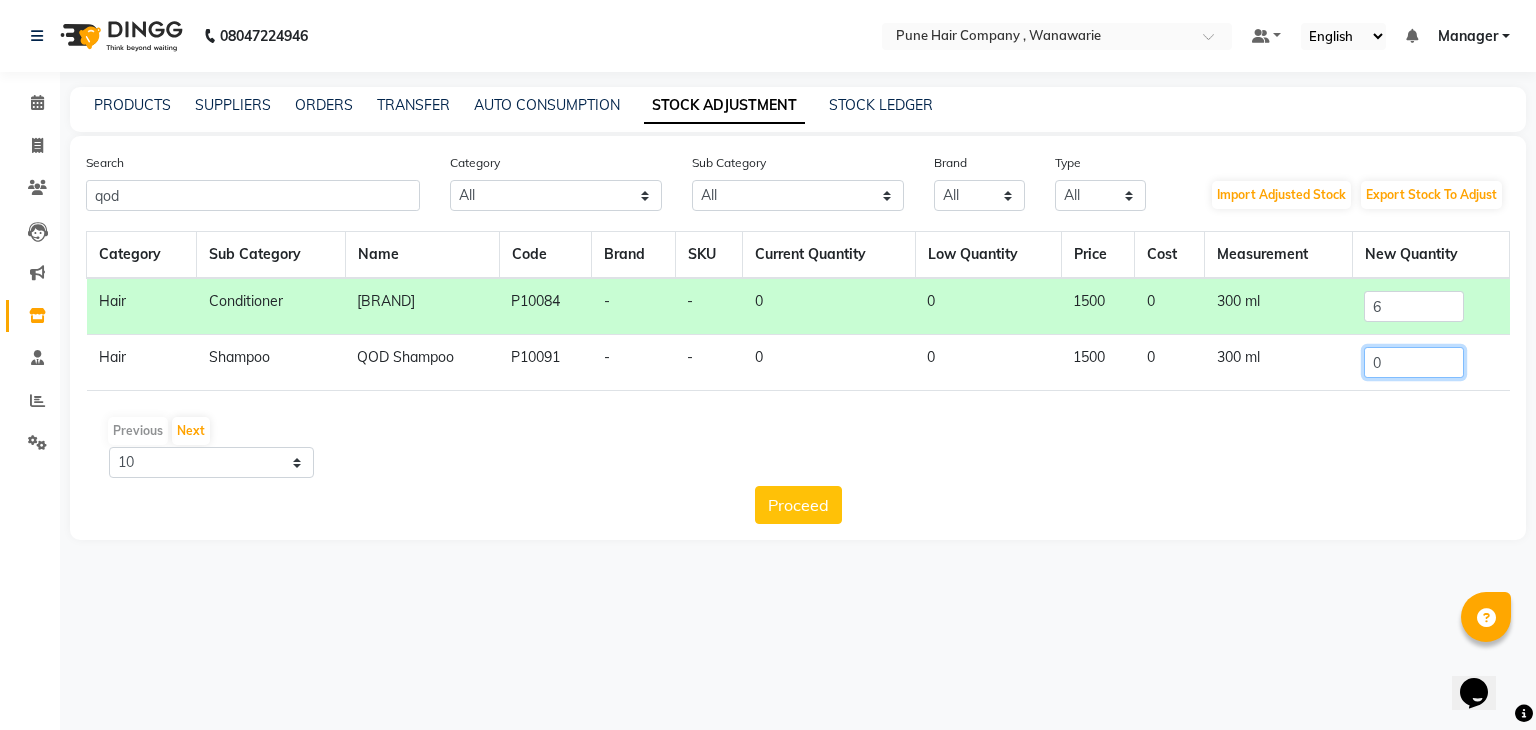 click on "0" 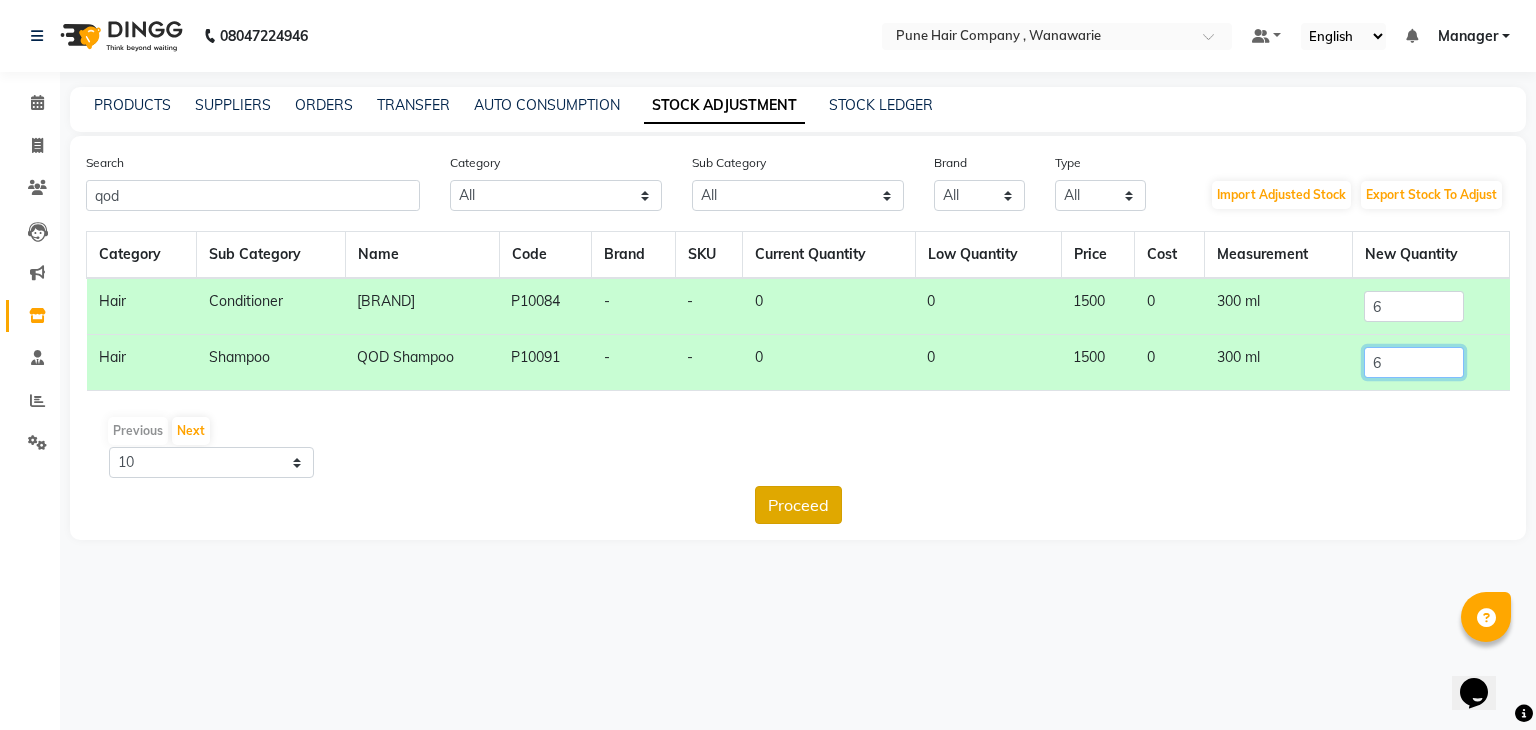 type on "6" 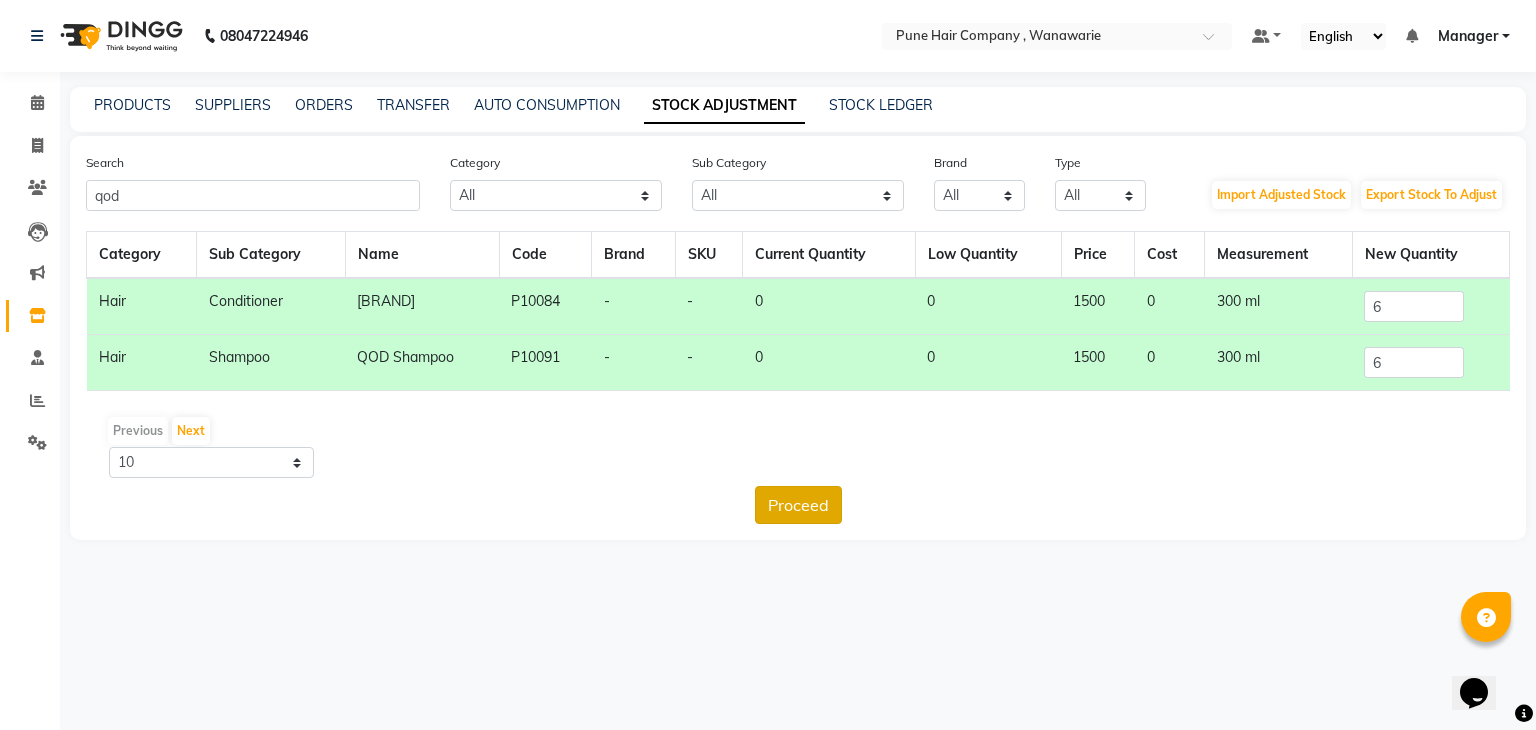 click on "Proceed" 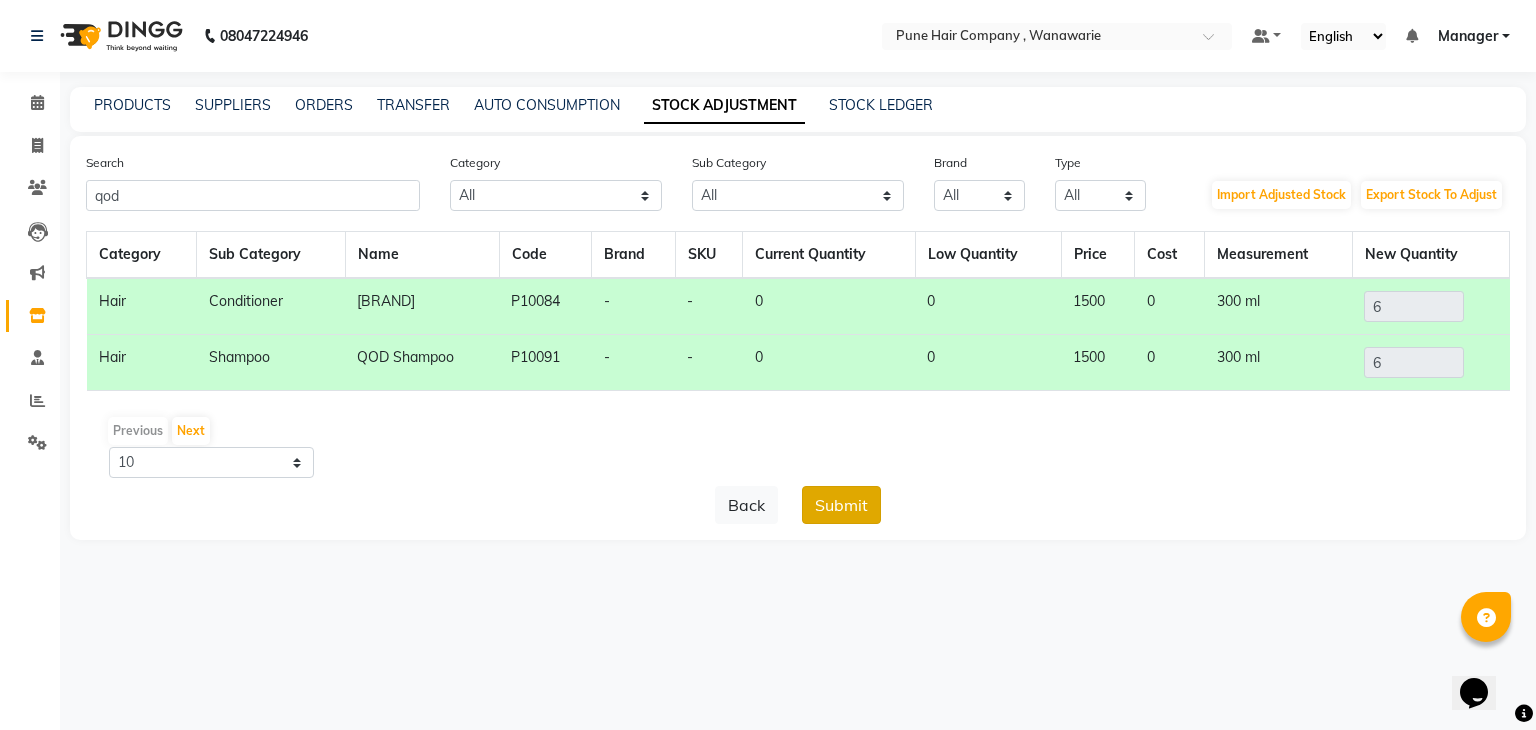 click on "Submit" 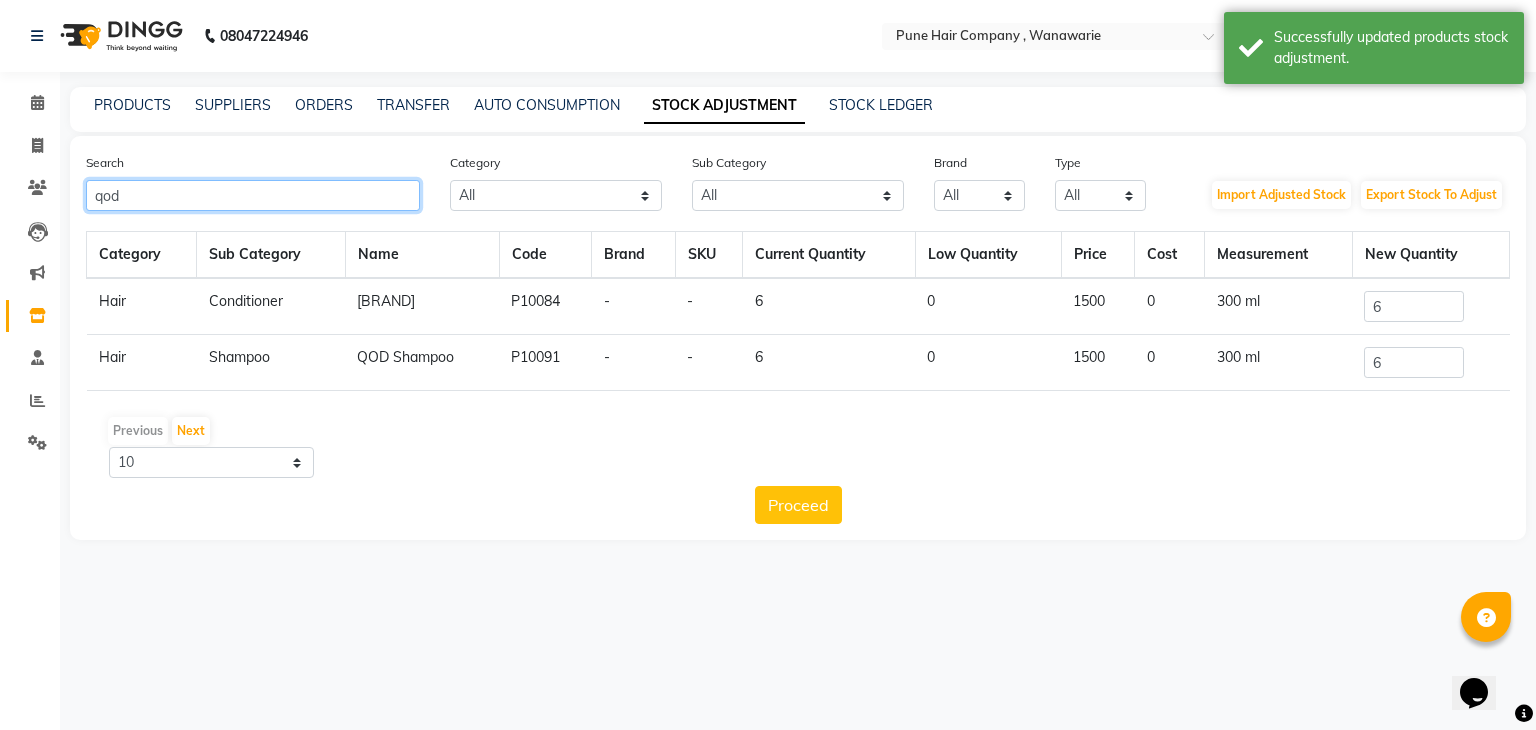 click on "qod" 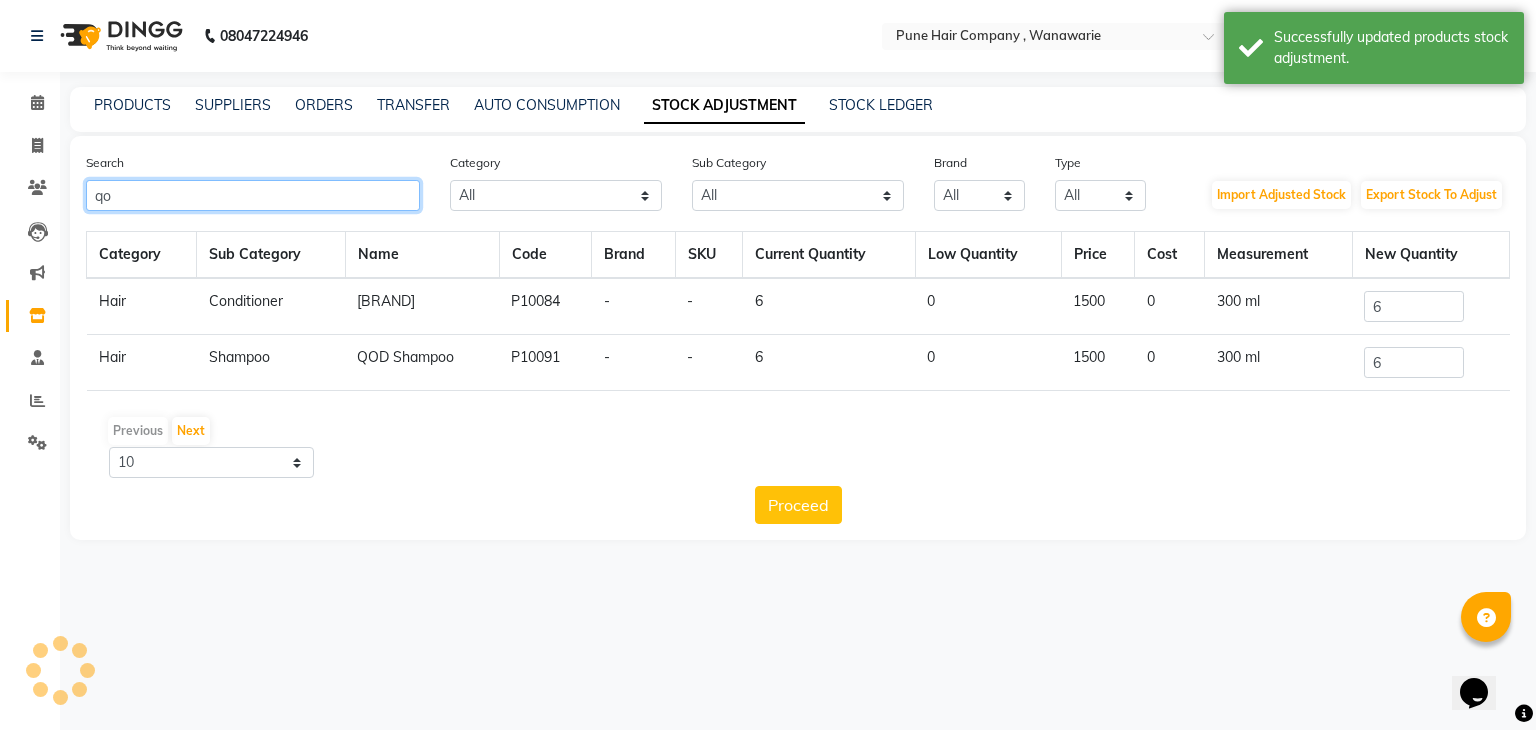 type on "q" 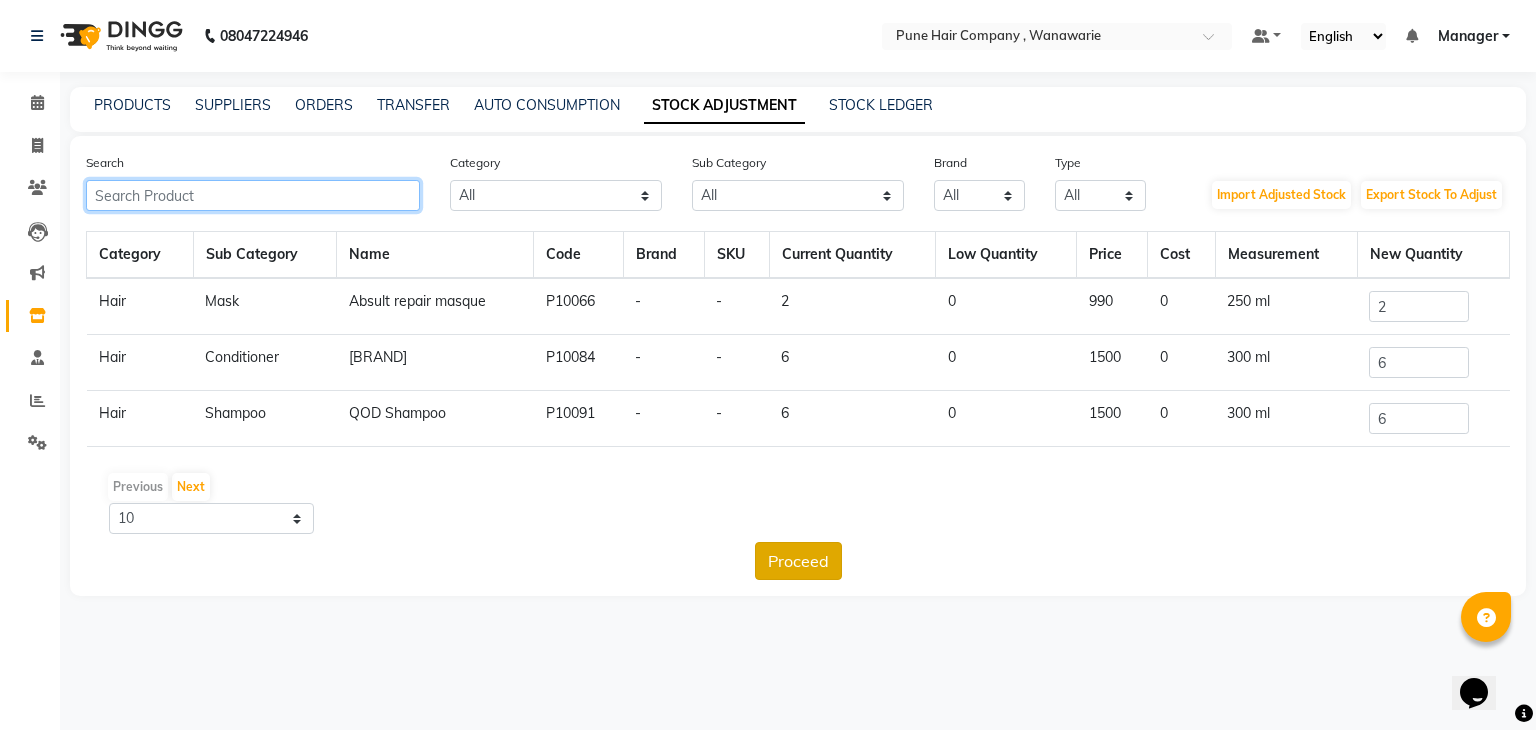 type 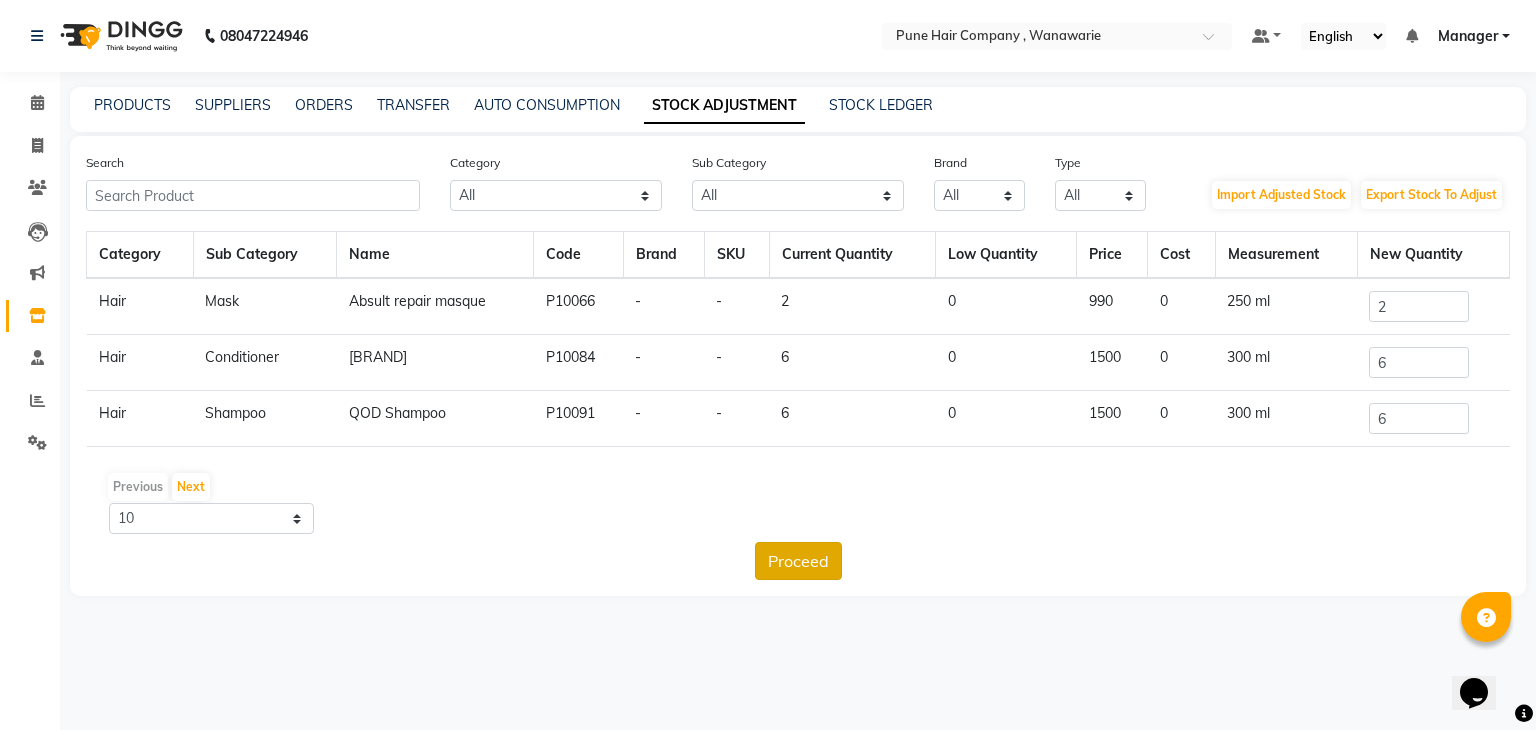 click on "Proceed" 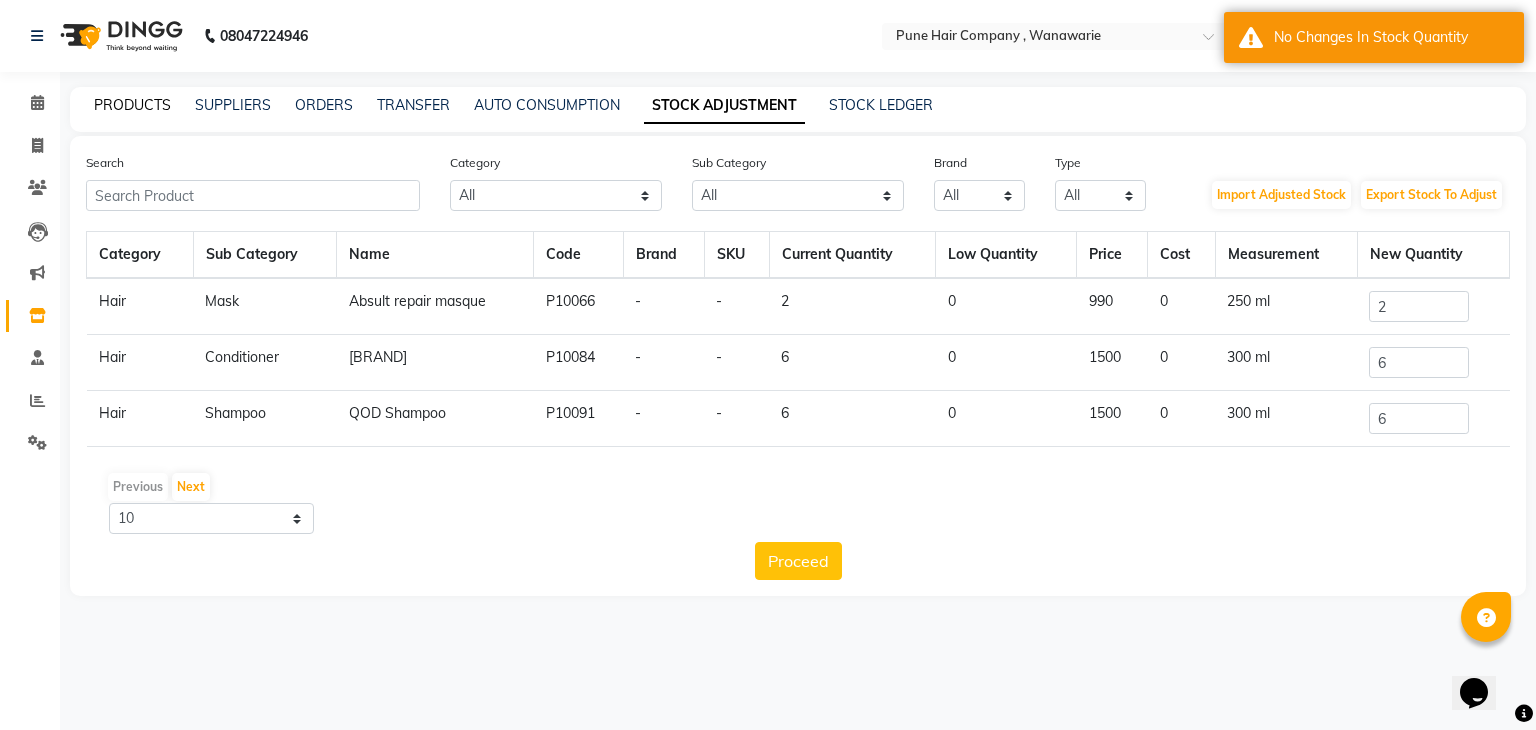 click on "PRODUCTS" 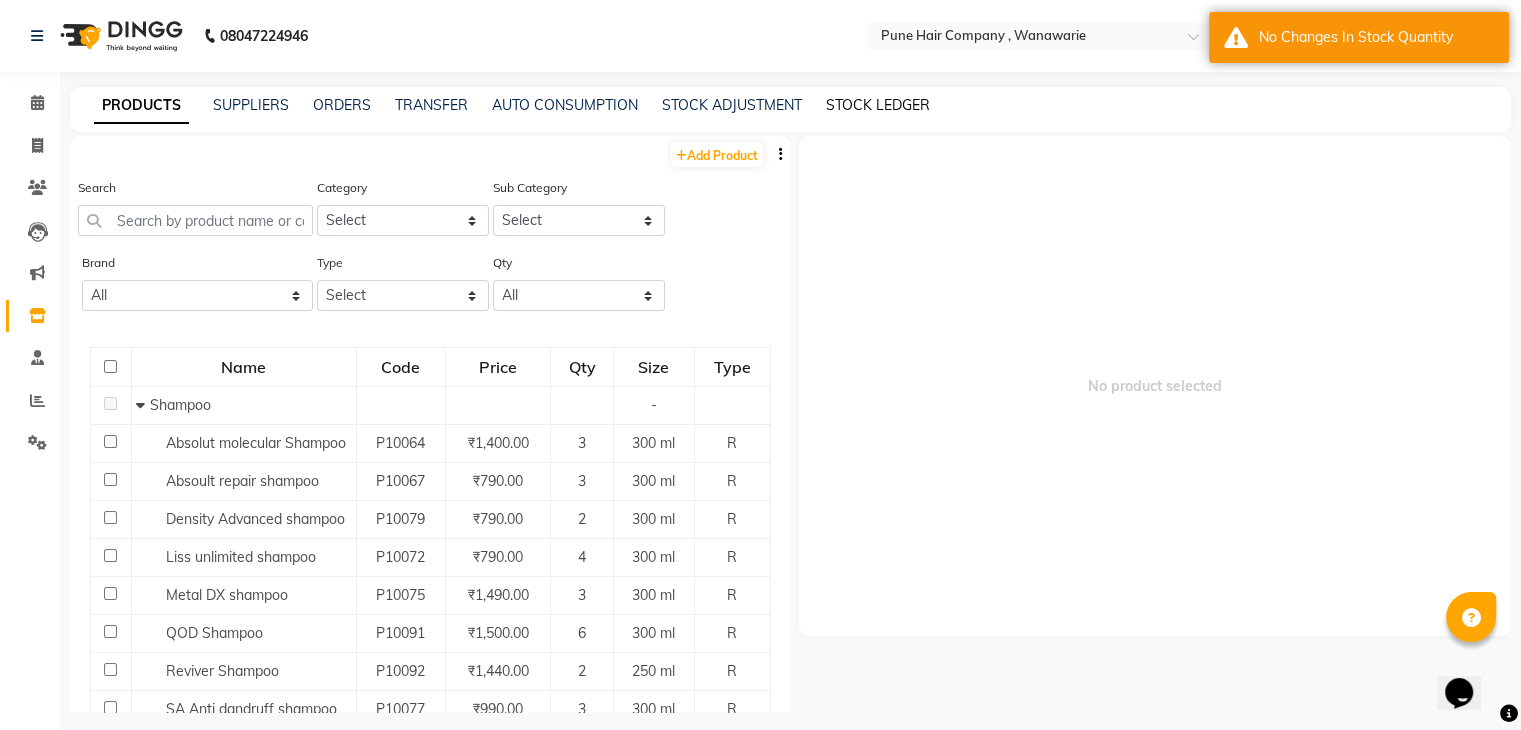 click on "STOCK LEDGER" 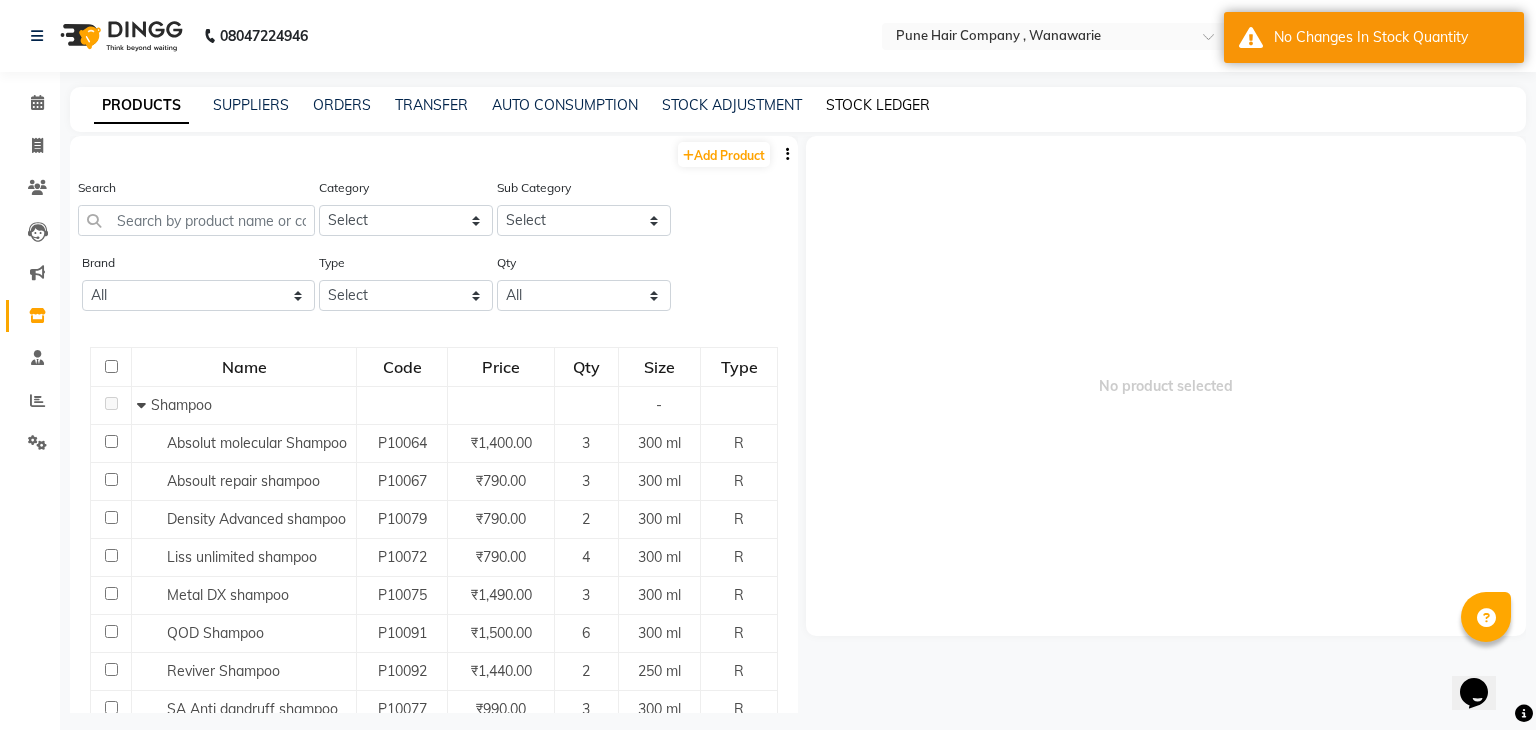 select on "all" 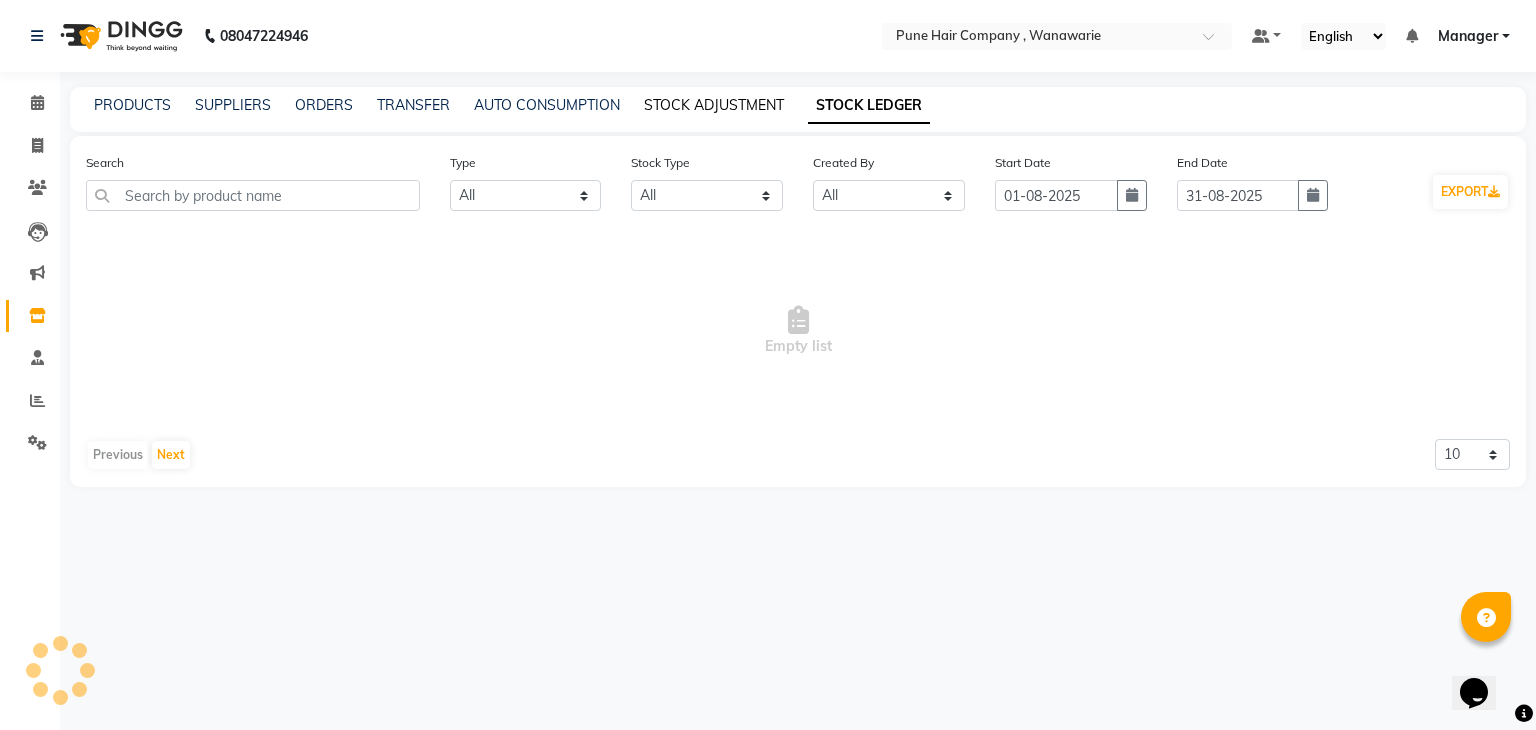 click on "STOCK ADJUSTMENT" 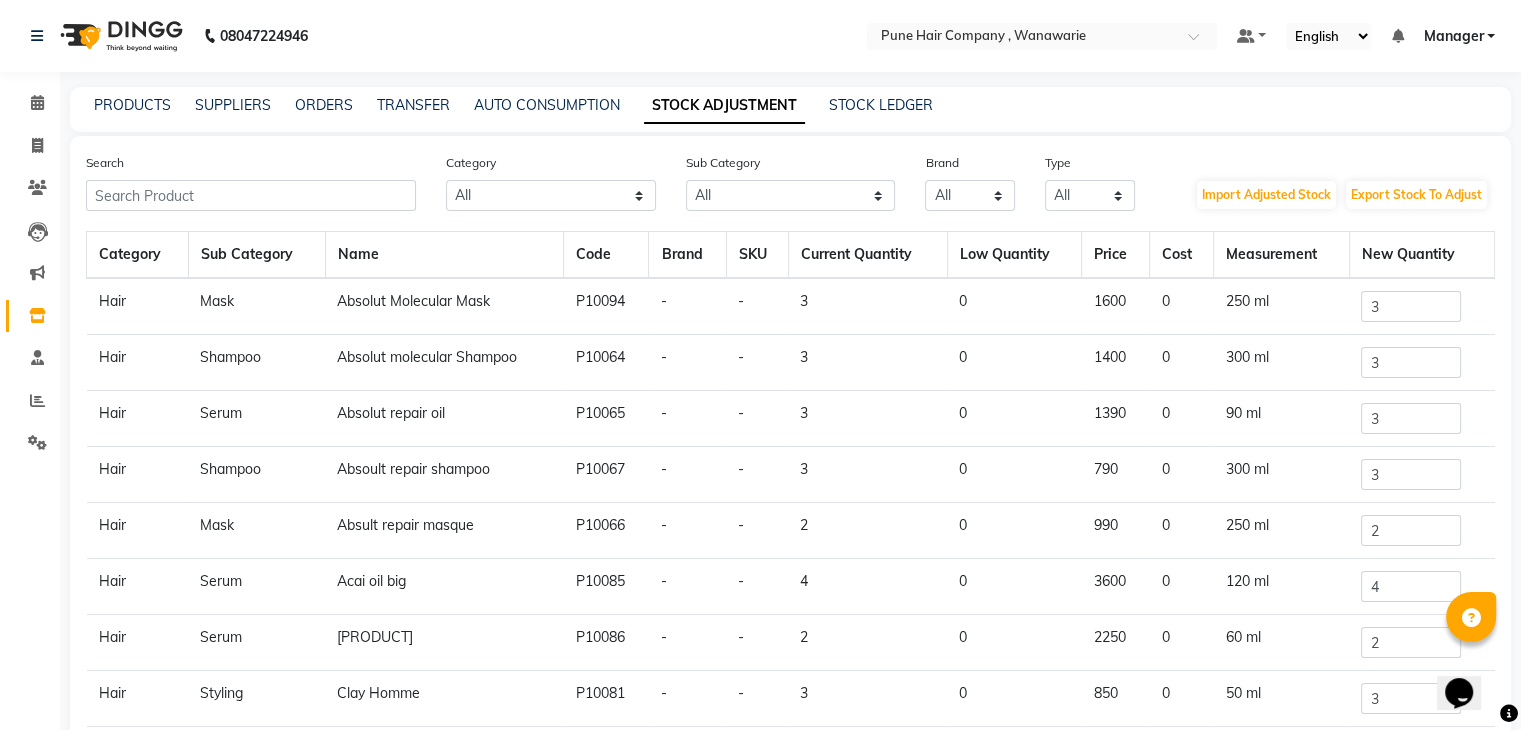 scroll, scrollTop: 121, scrollLeft: 0, axis: vertical 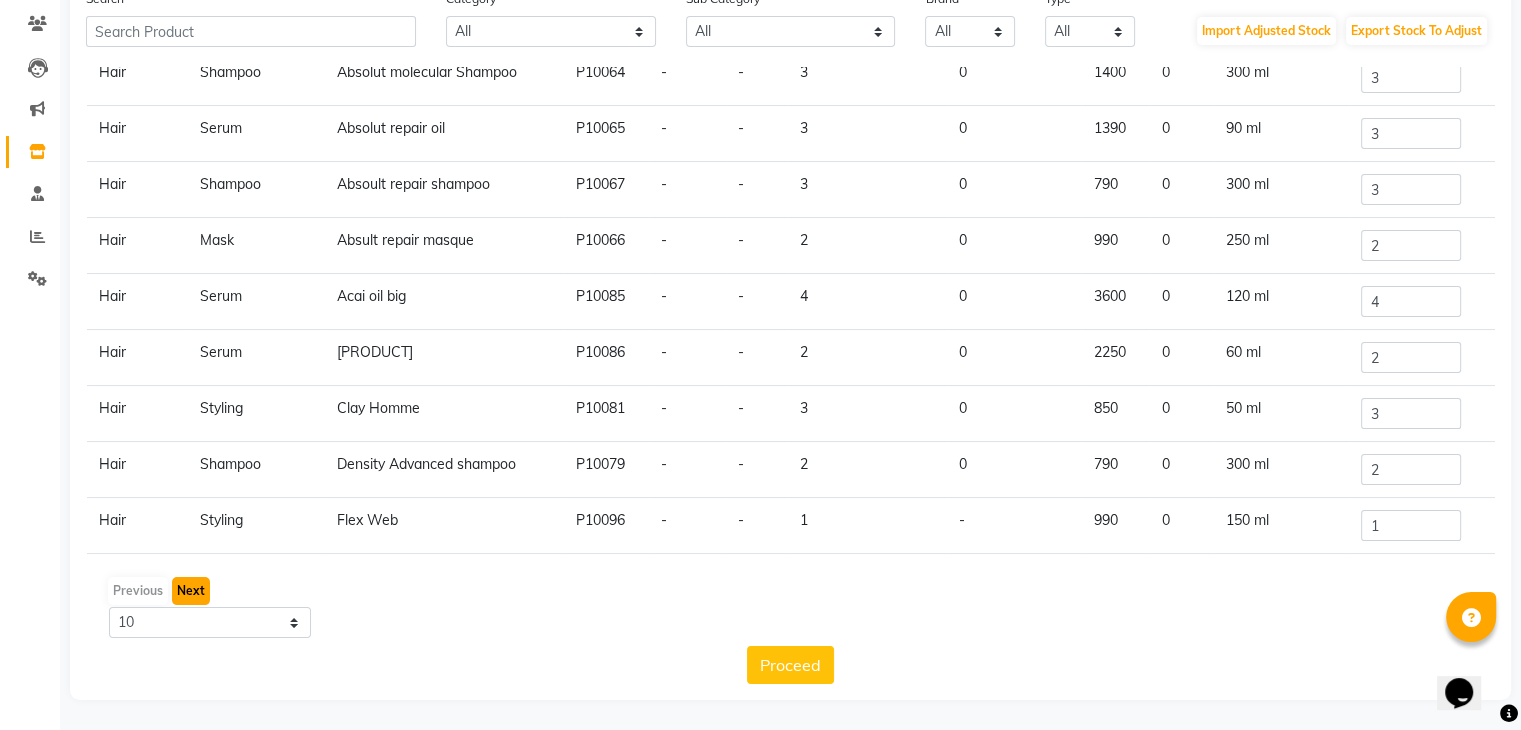 click on "Next" 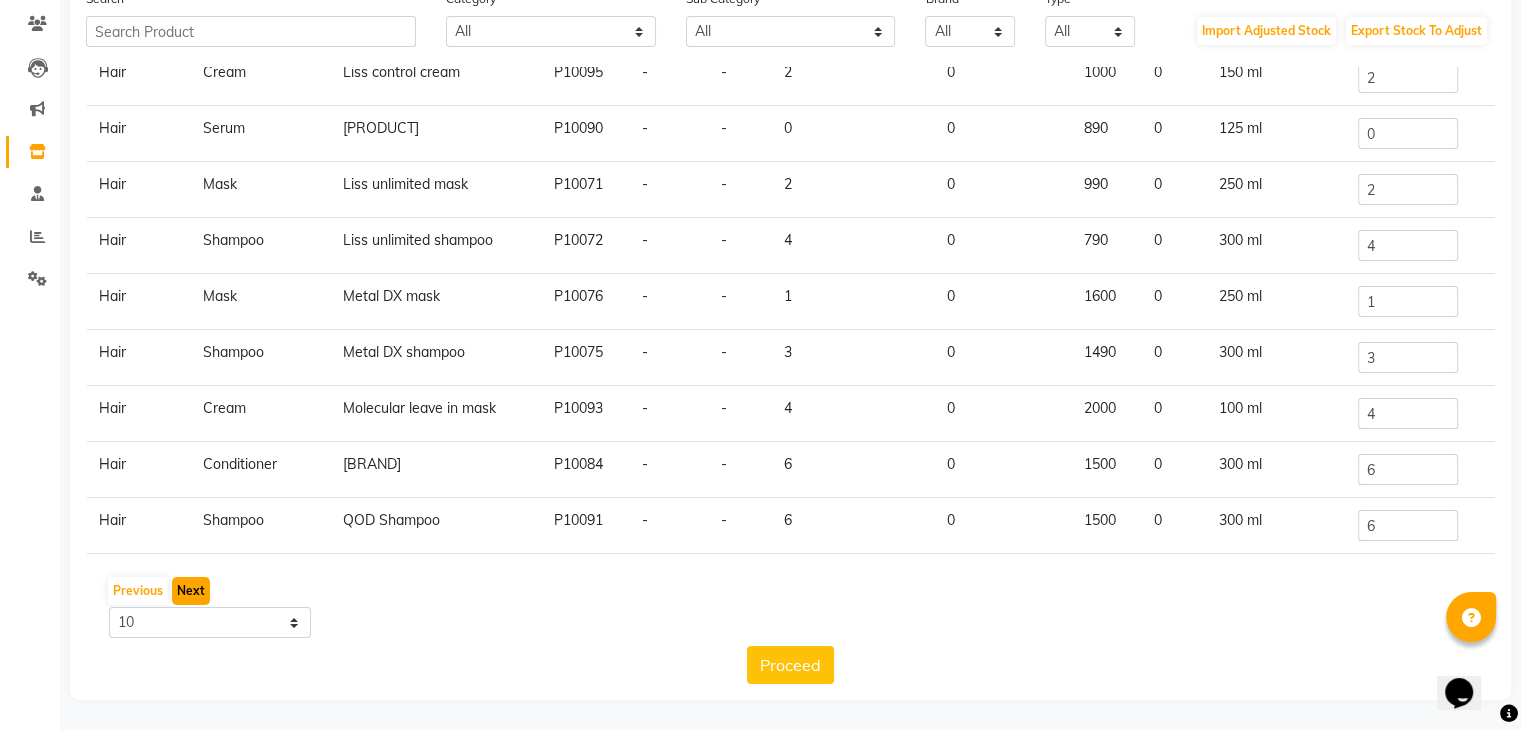 click on "Next" 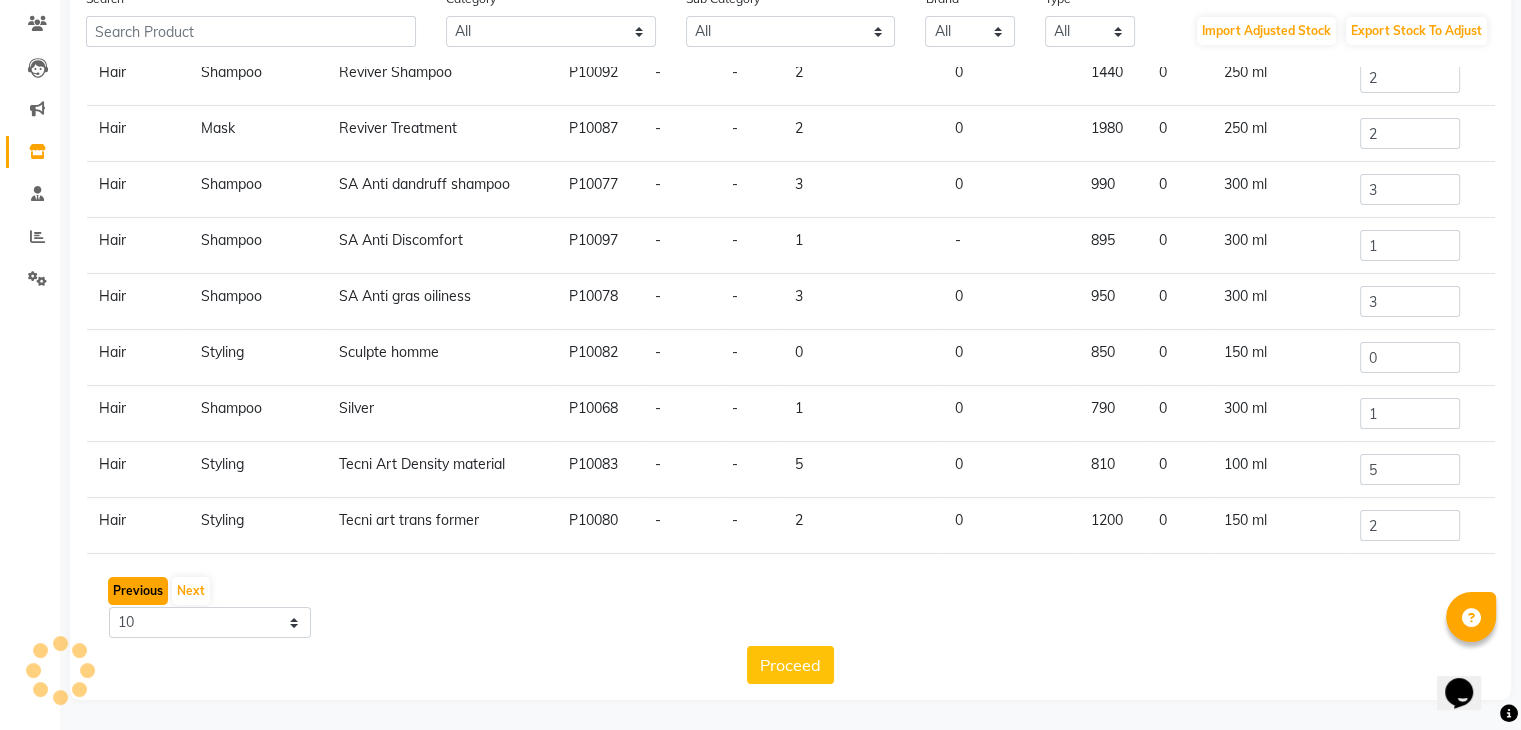 click on "Previous" 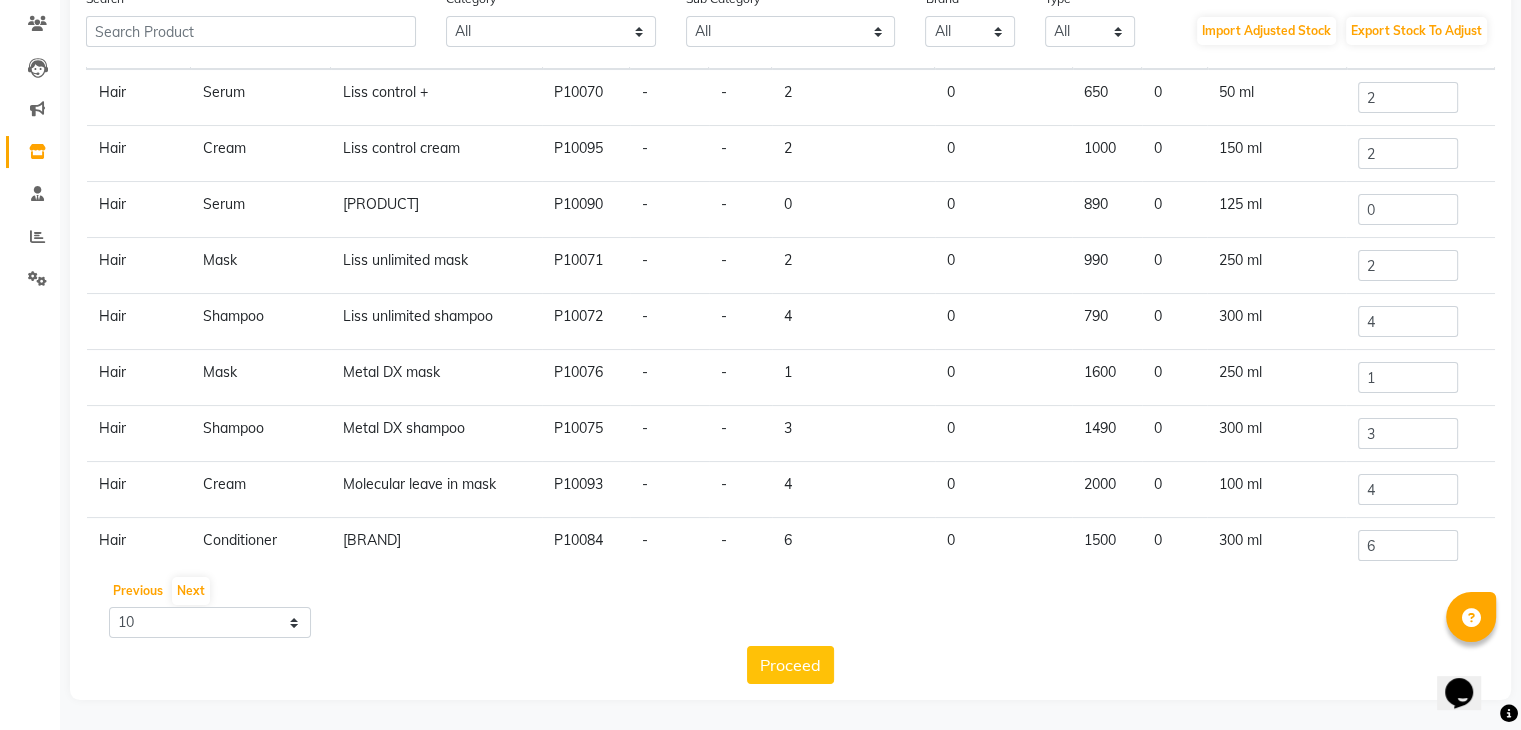 scroll, scrollTop: 0, scrollLeft: 0, axis: both 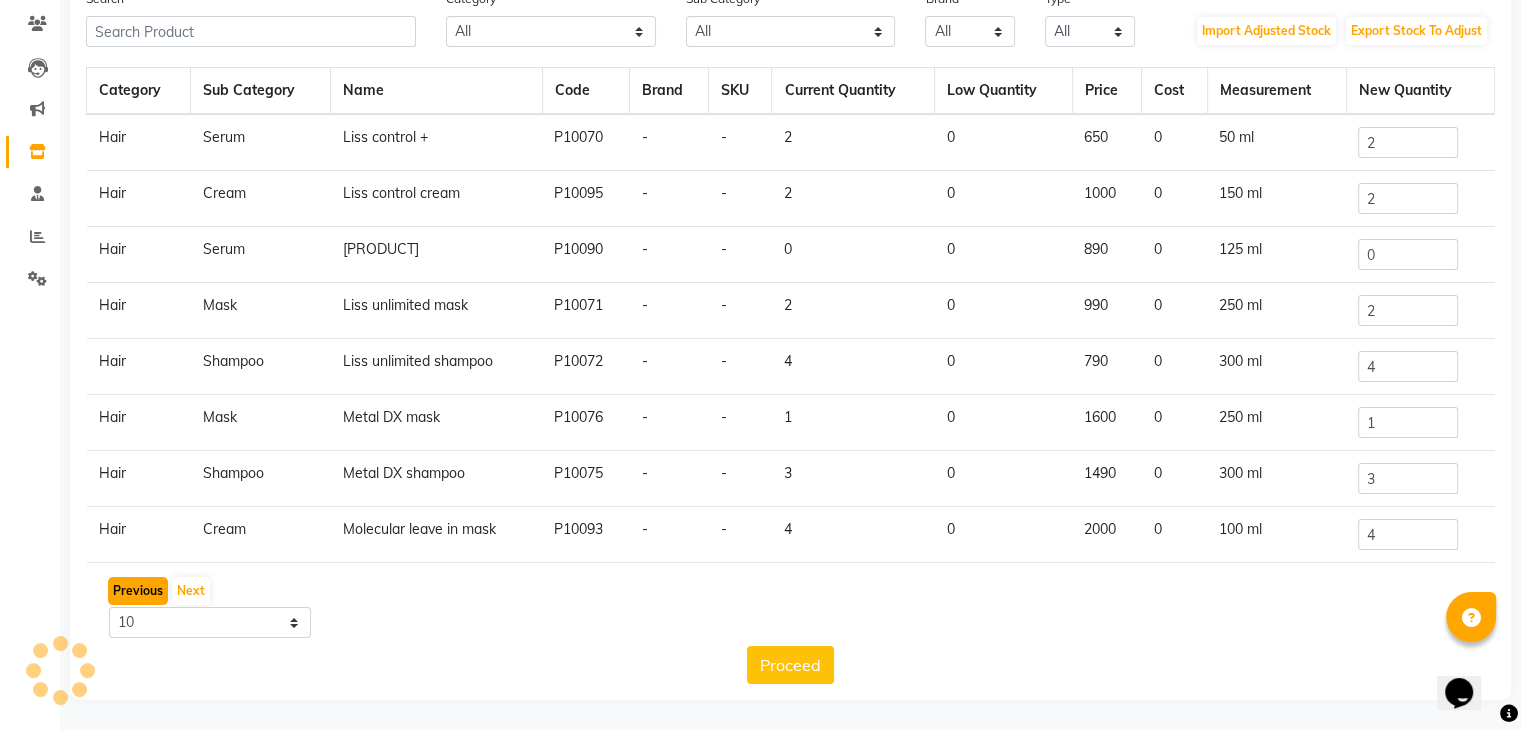 click on "Previous" 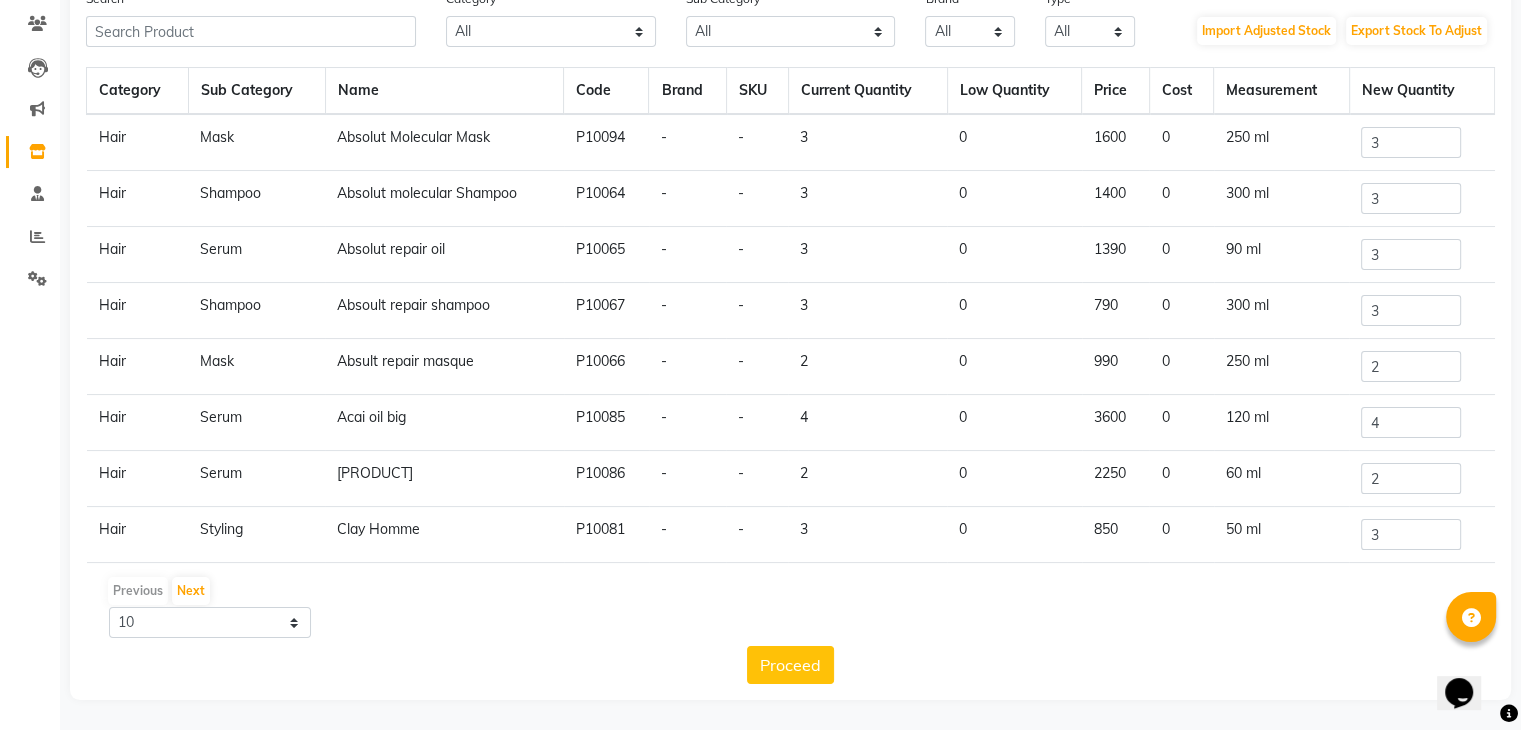 scroll, scrollTop: 0, scrollLeft: 0, axis: both 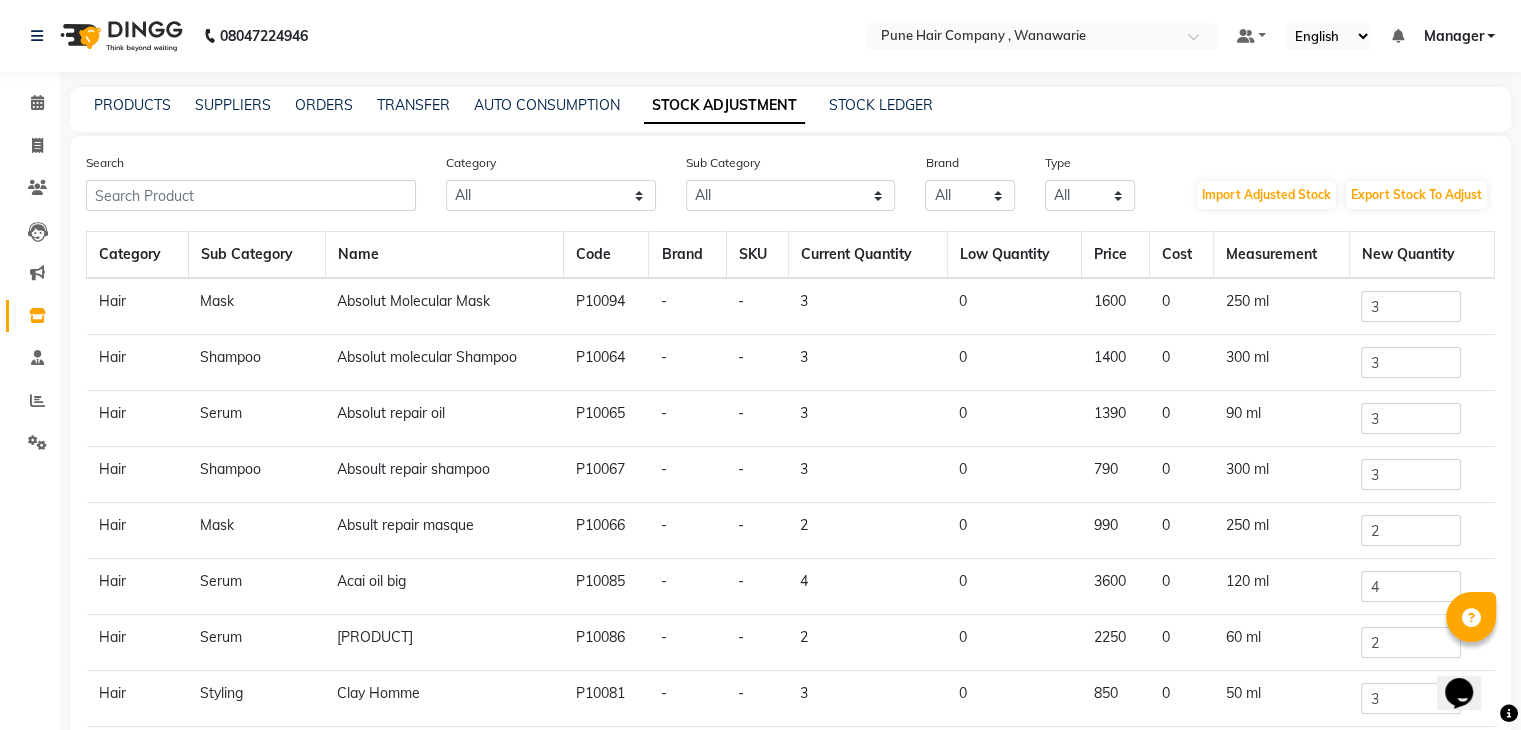 click on "PRODUCTS" 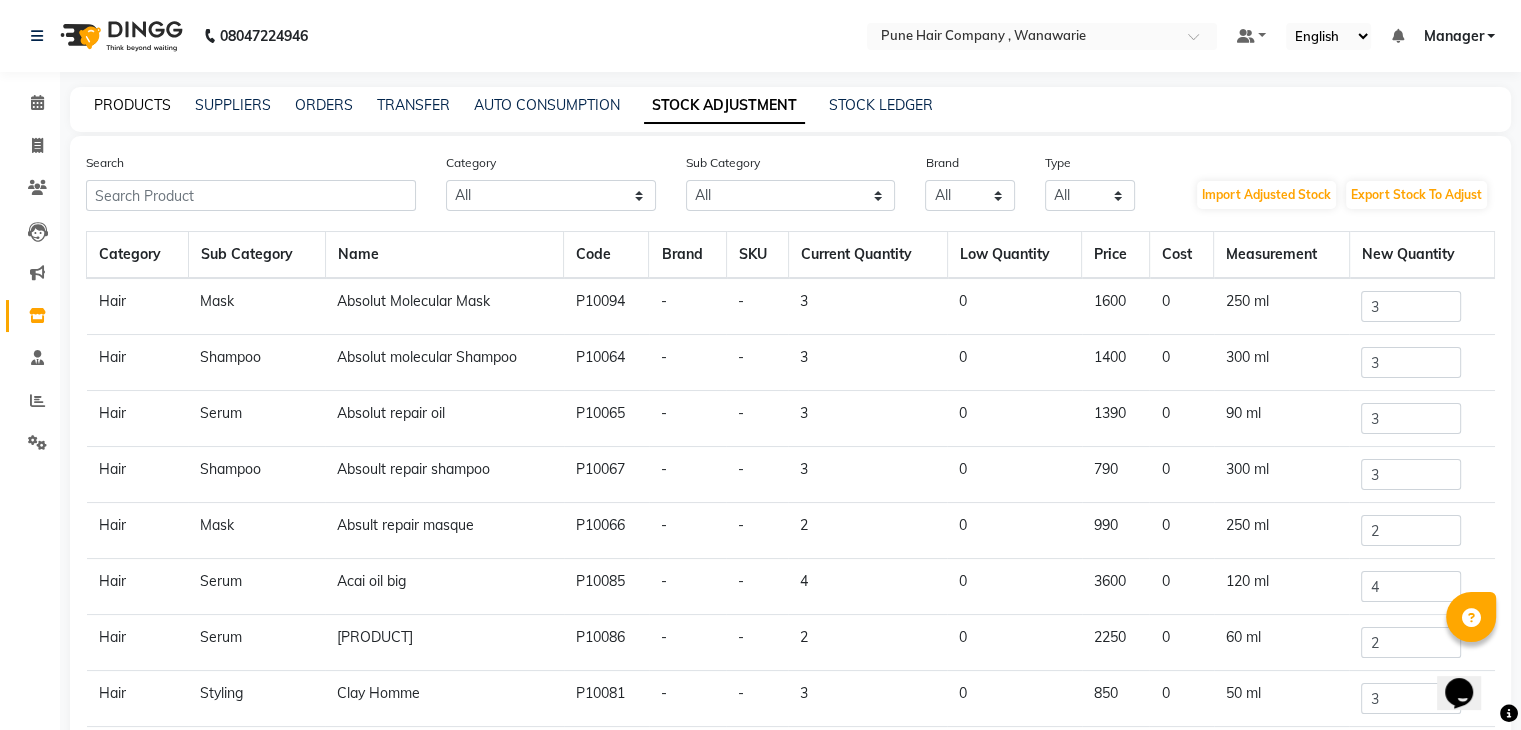click on "PRODUCTS" 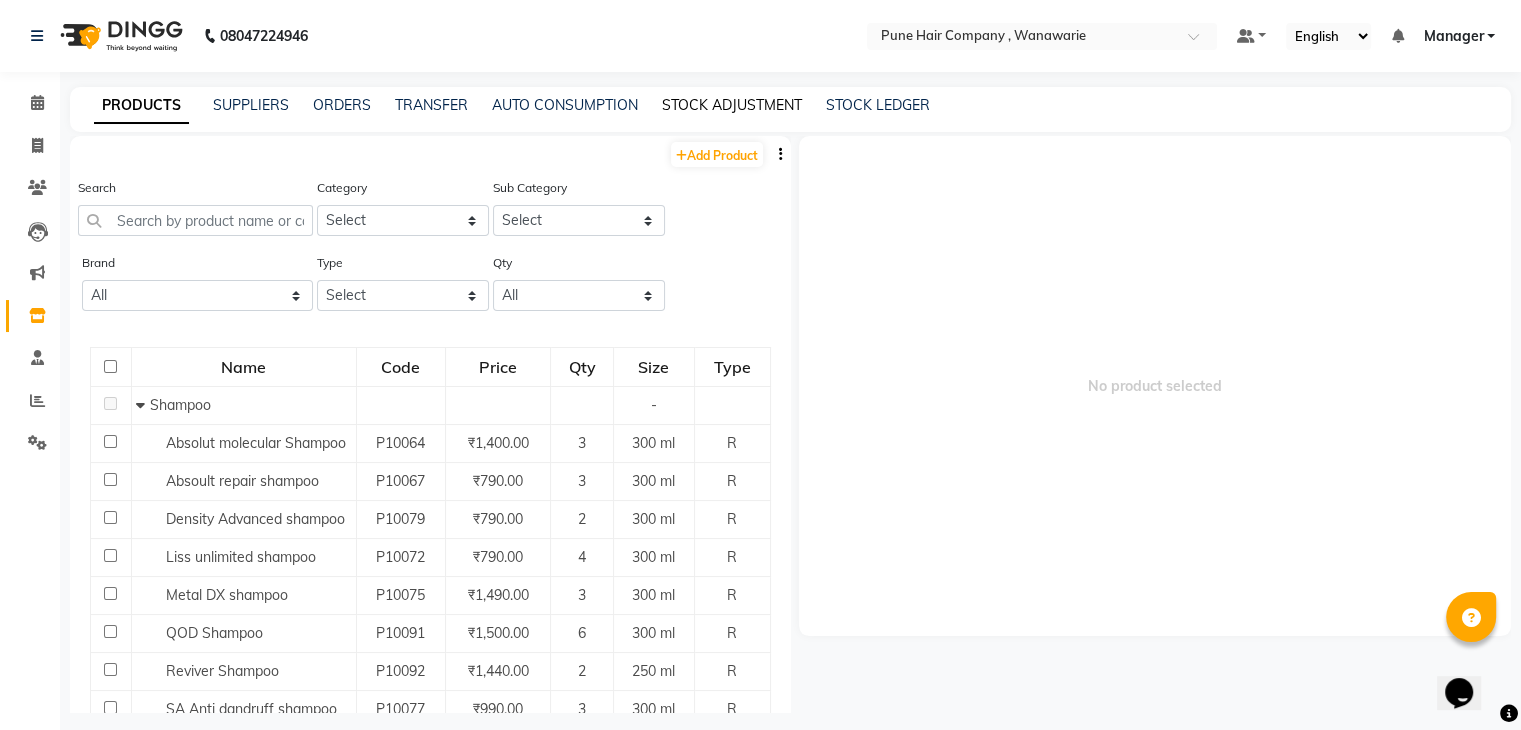 click on "STOCK ADJUSTMENT" 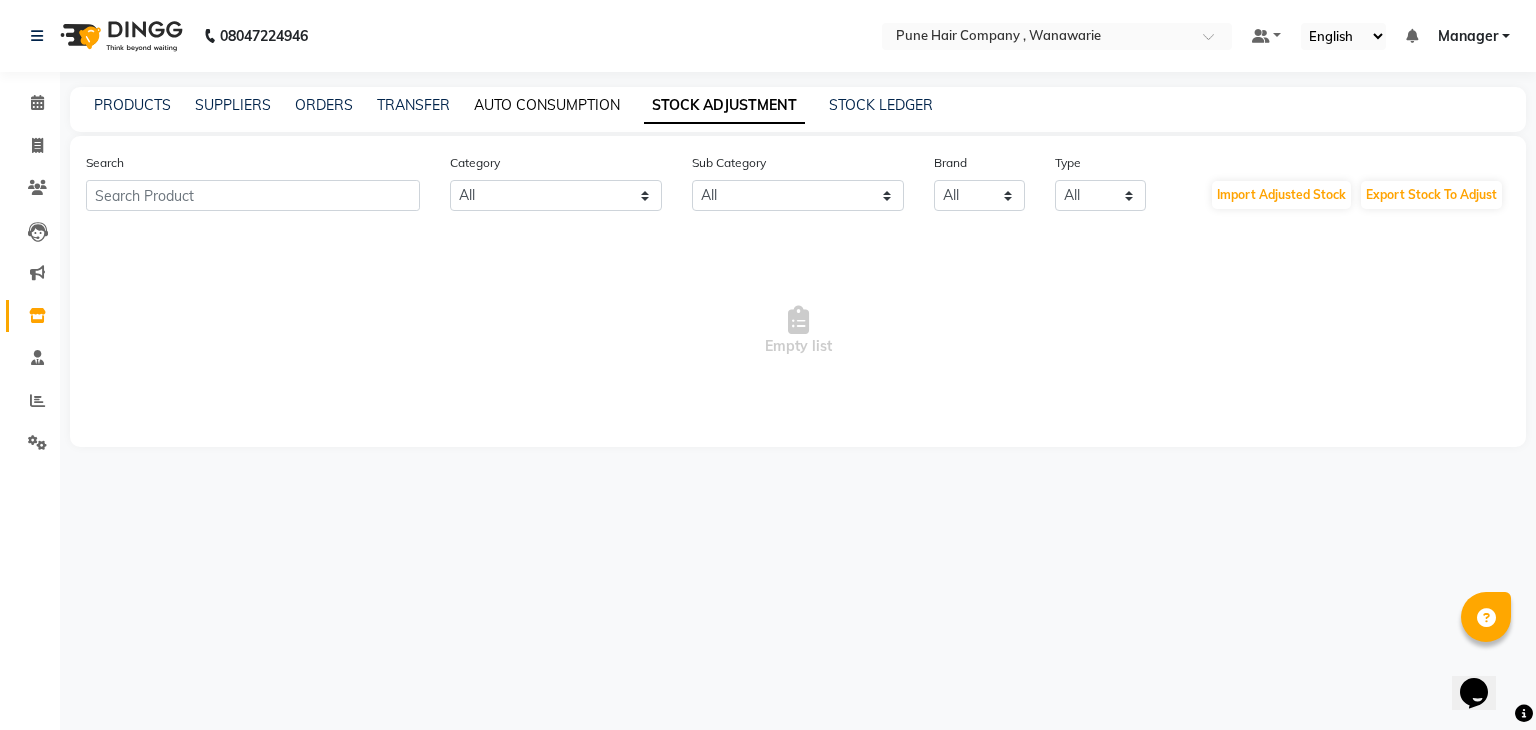 click on "AUTO CONSUMPTION" 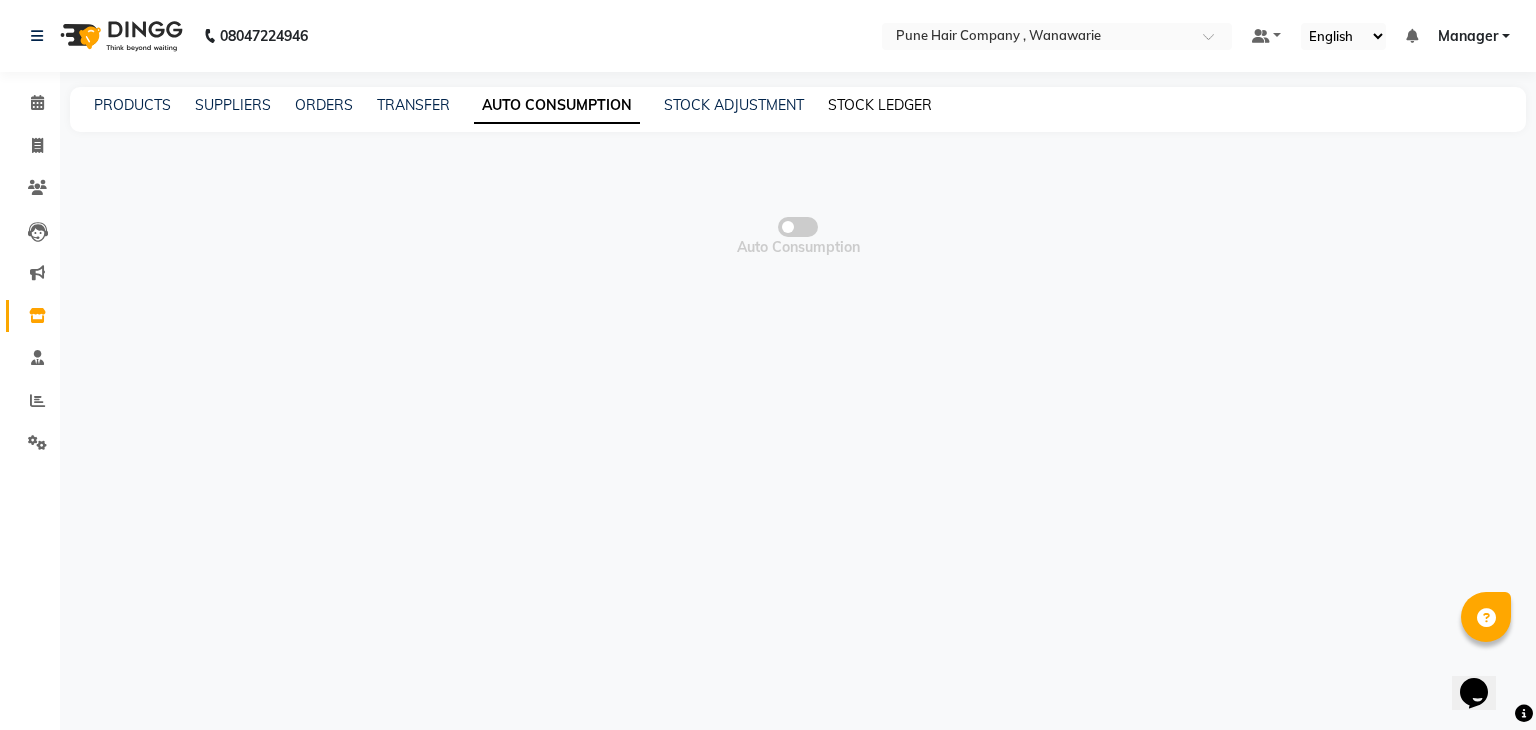 click on "STOCK LEDGER" 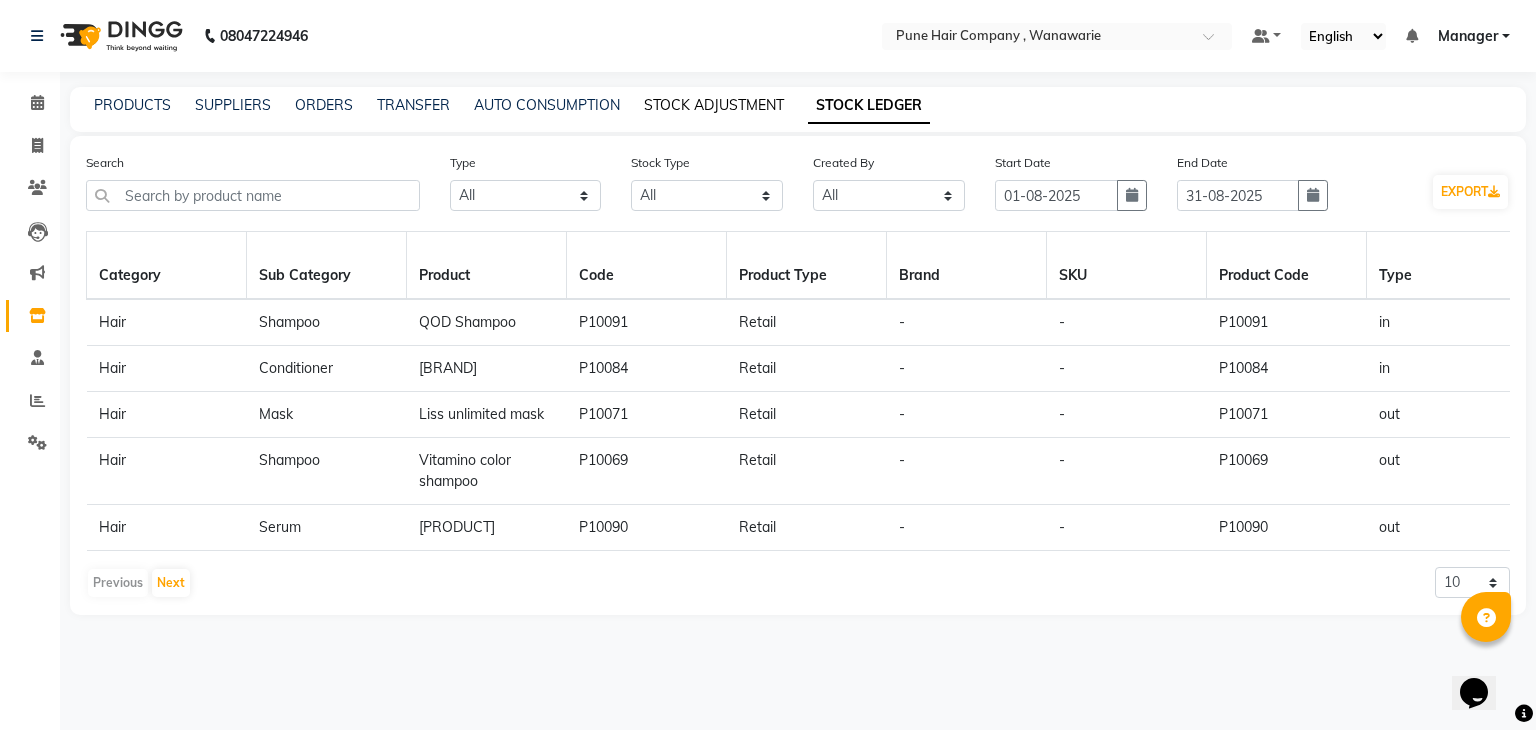 click on "STOCK ADJUSTMENT" 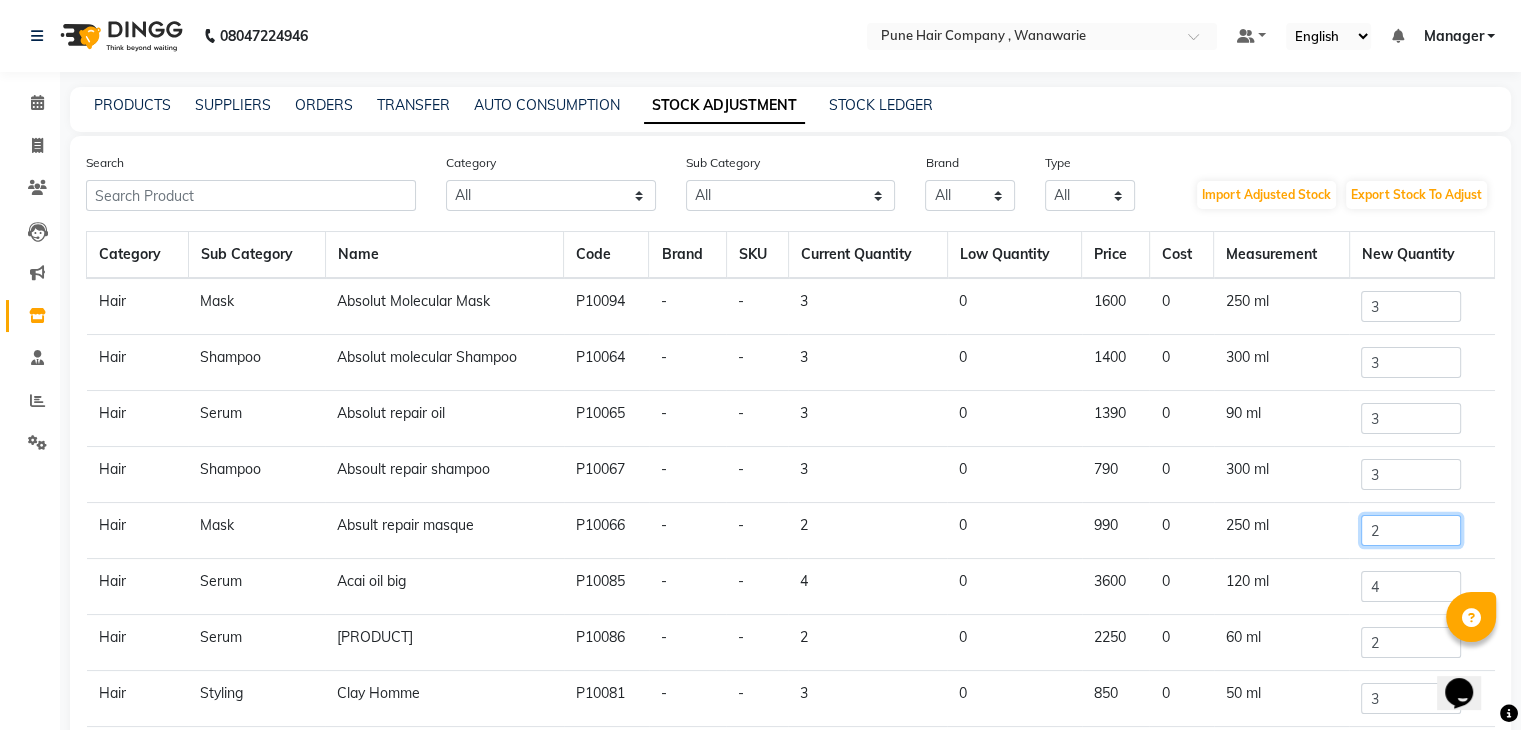 click on "2" 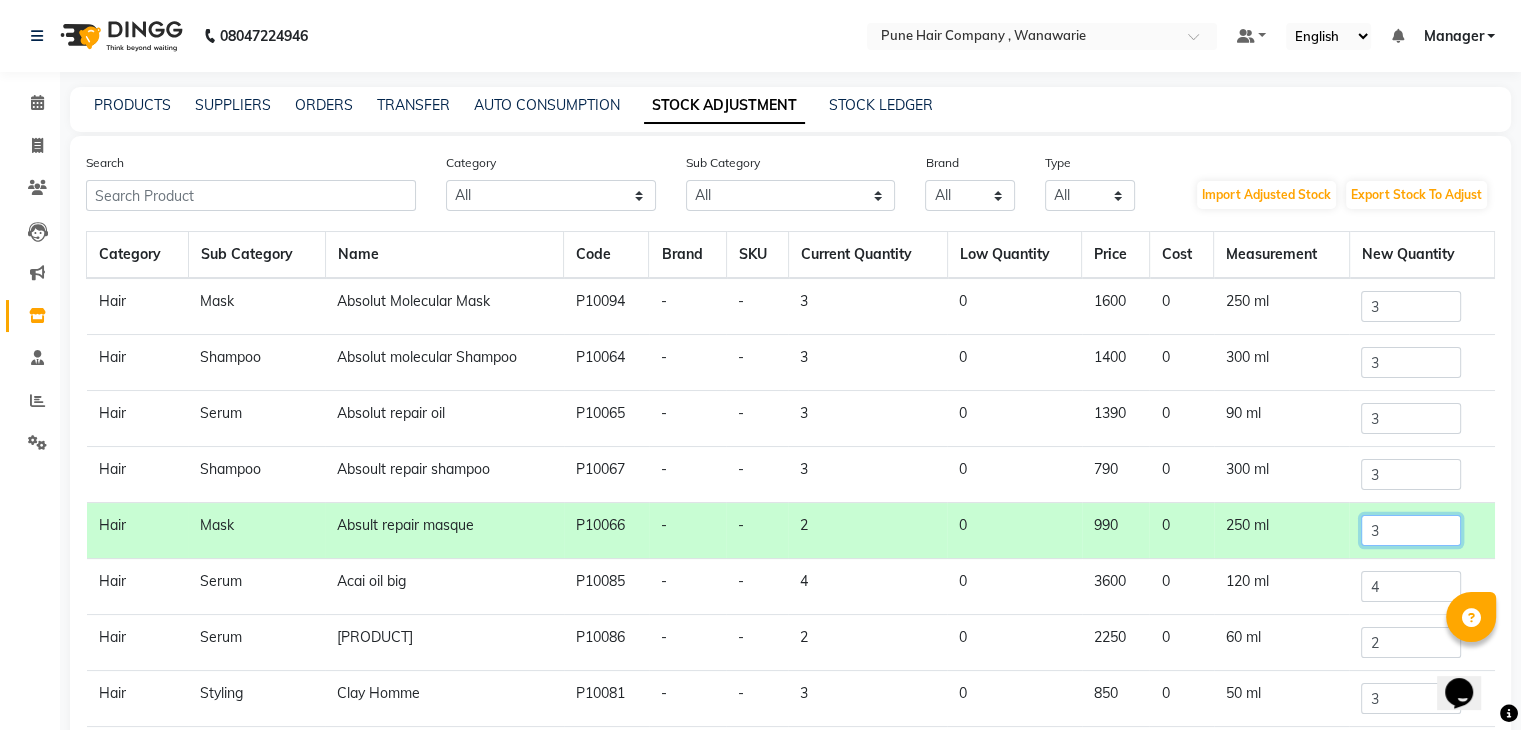 scroll, scrollTop: 121, scrollLeft: 0, axis: vertical 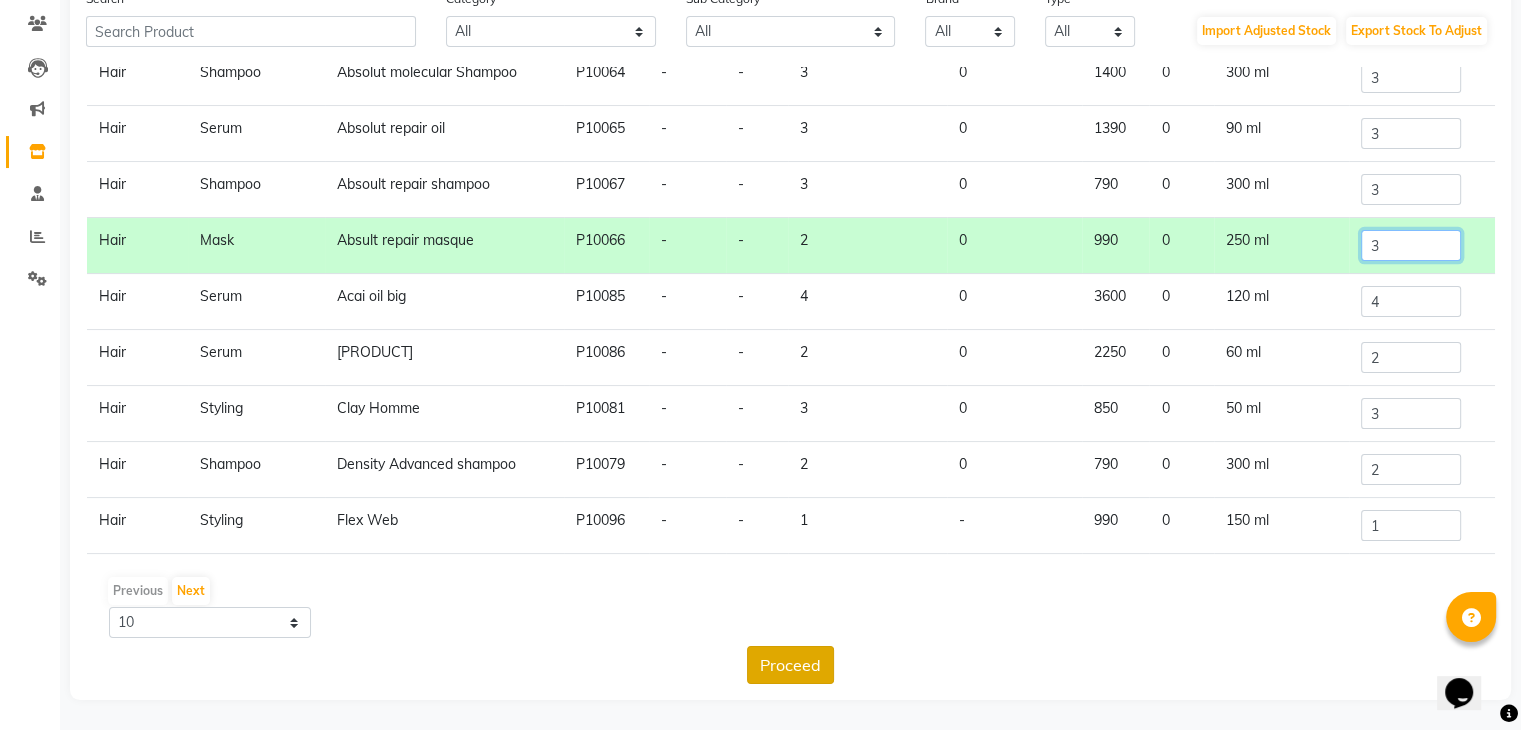 type on "3" 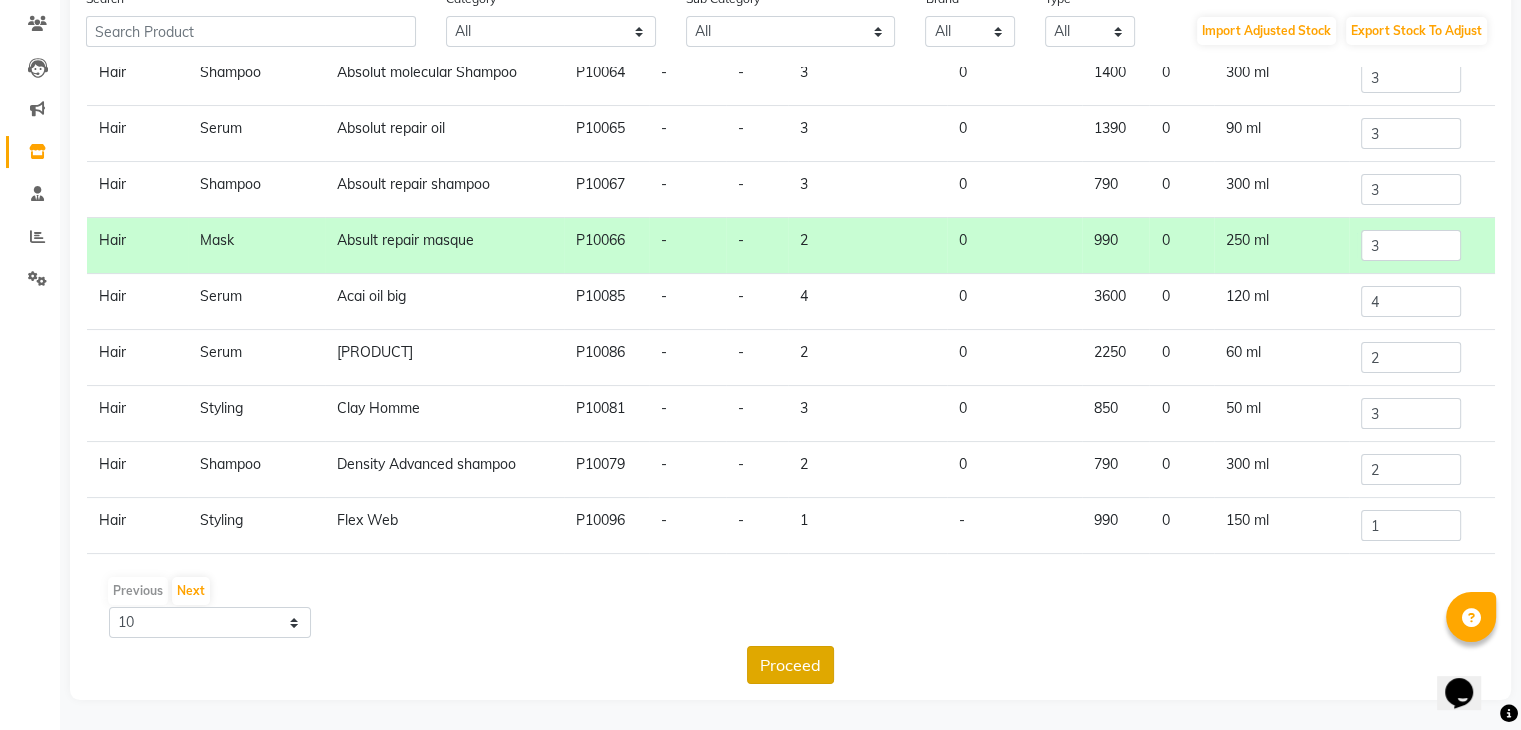click on "Proceed" 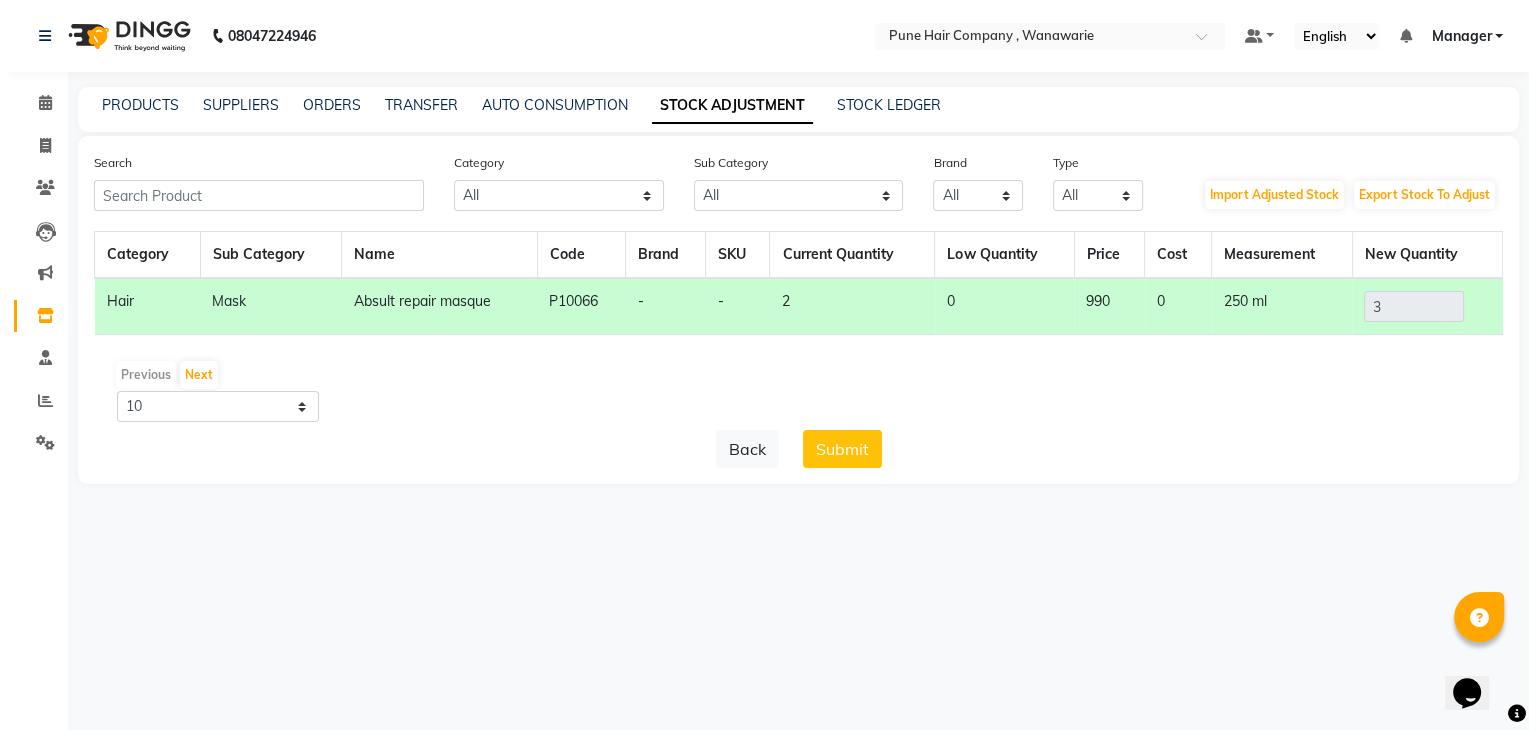 scroll, scrollTop: 0, scrollLeft: 0, axis: both 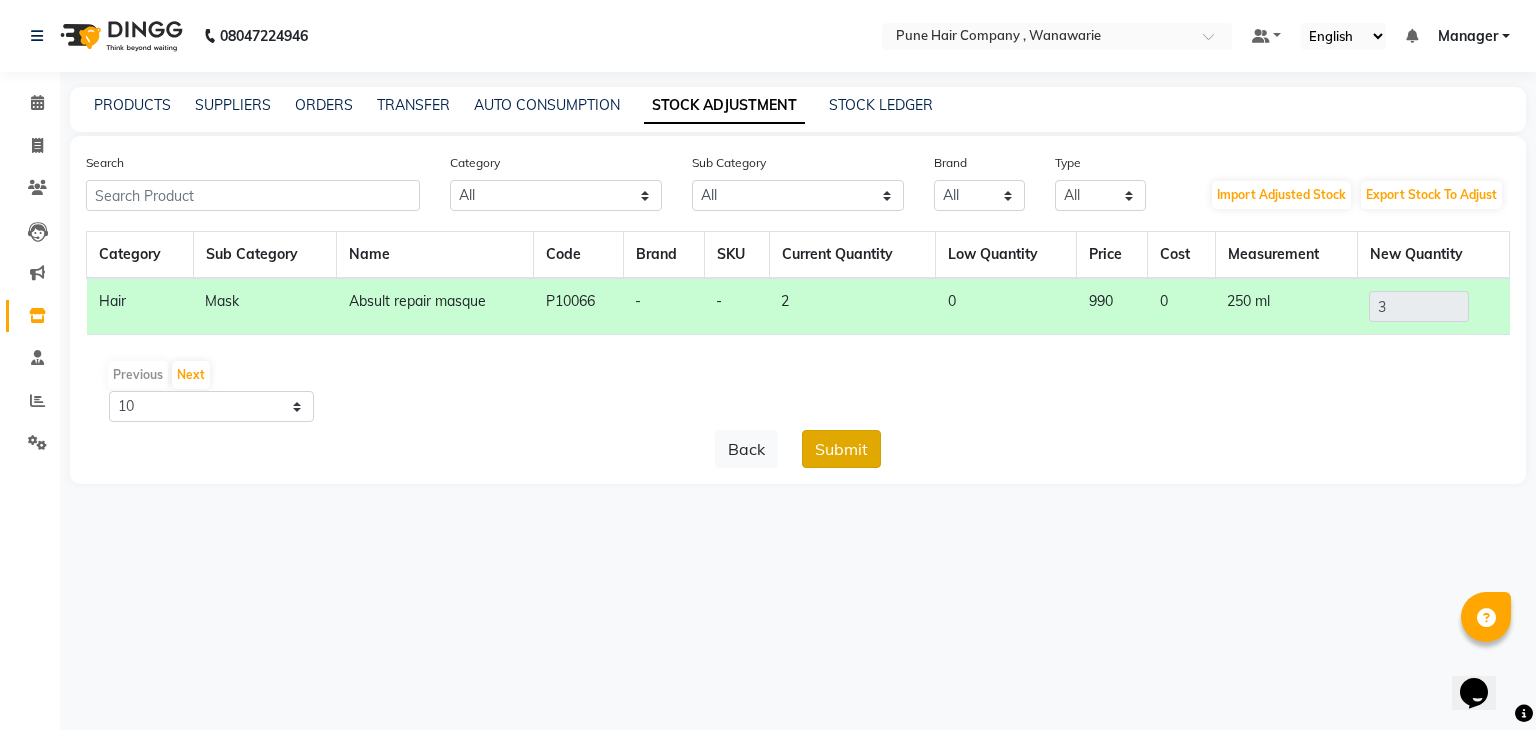 click on "Submit" 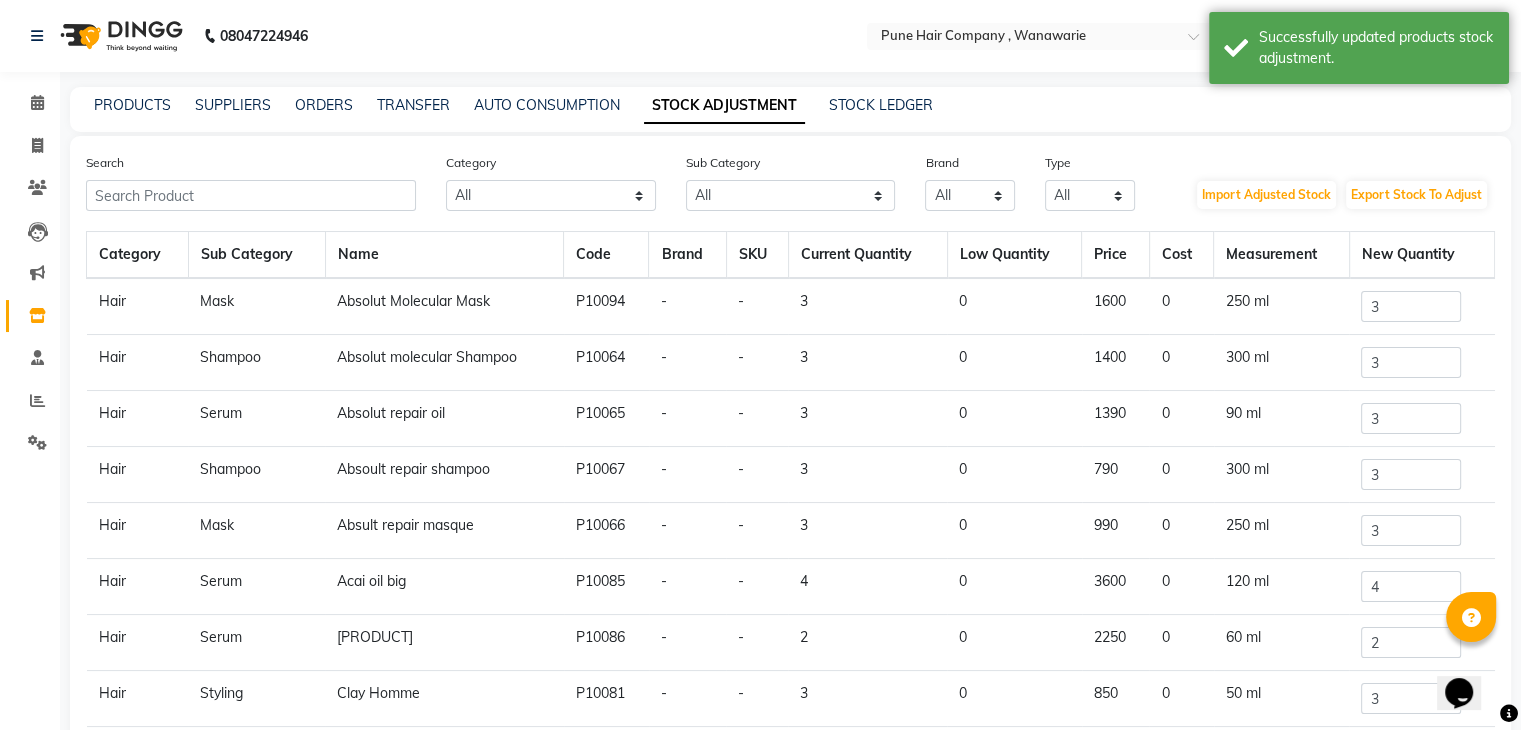 scroll, scrollTop: 121, scrollLeft: 0, axis: vertical 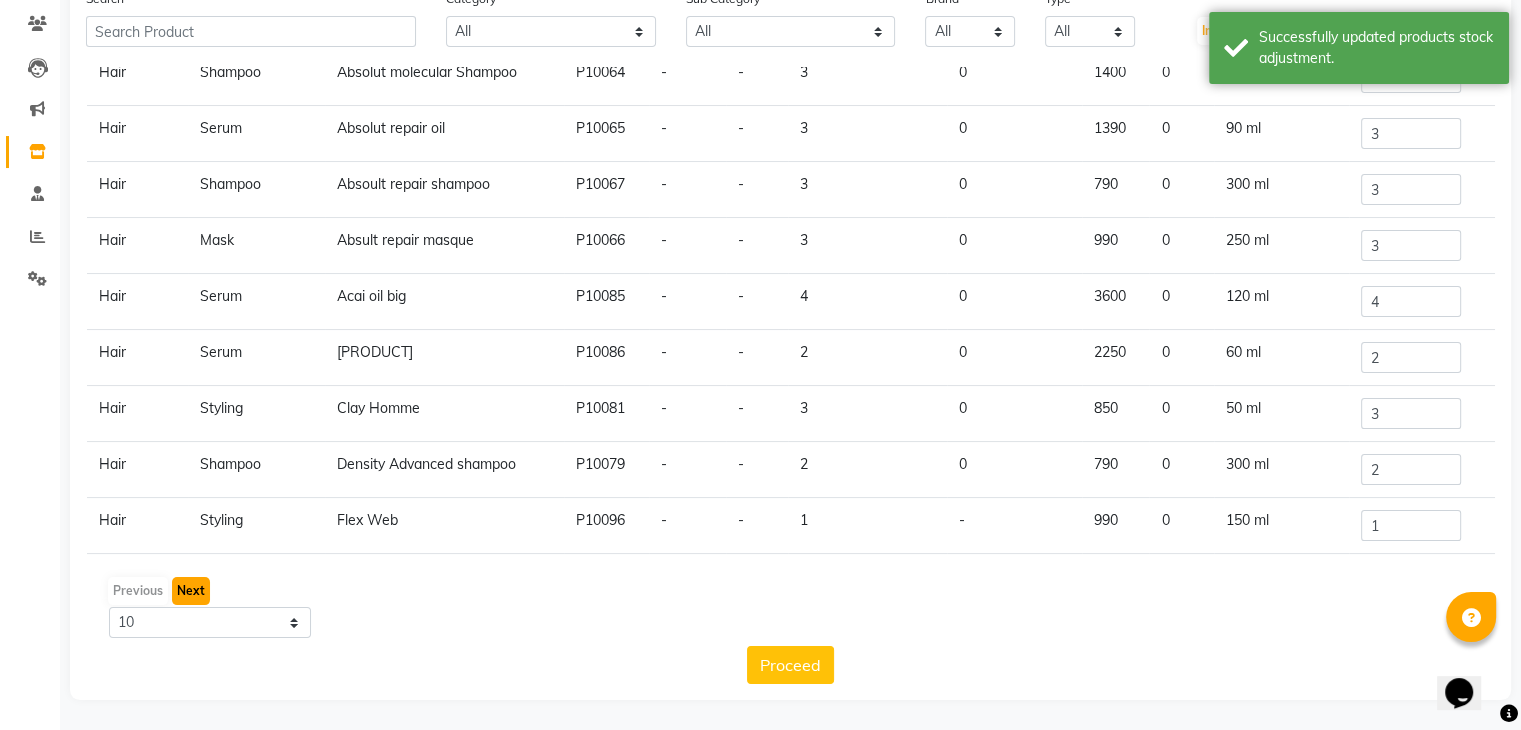 click on "Next" 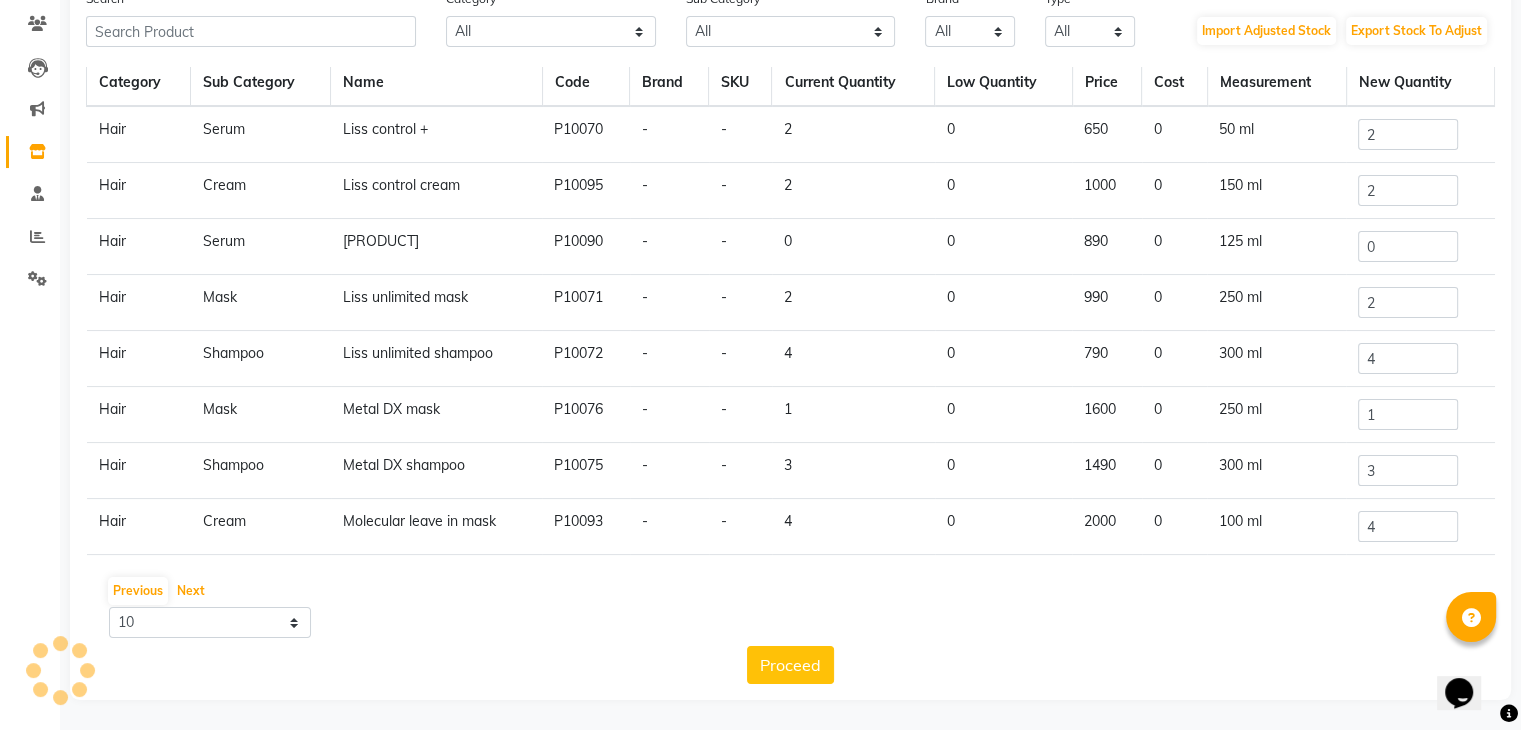 scroll, scrollTop: 0, scrollLeft: 0, axis: both 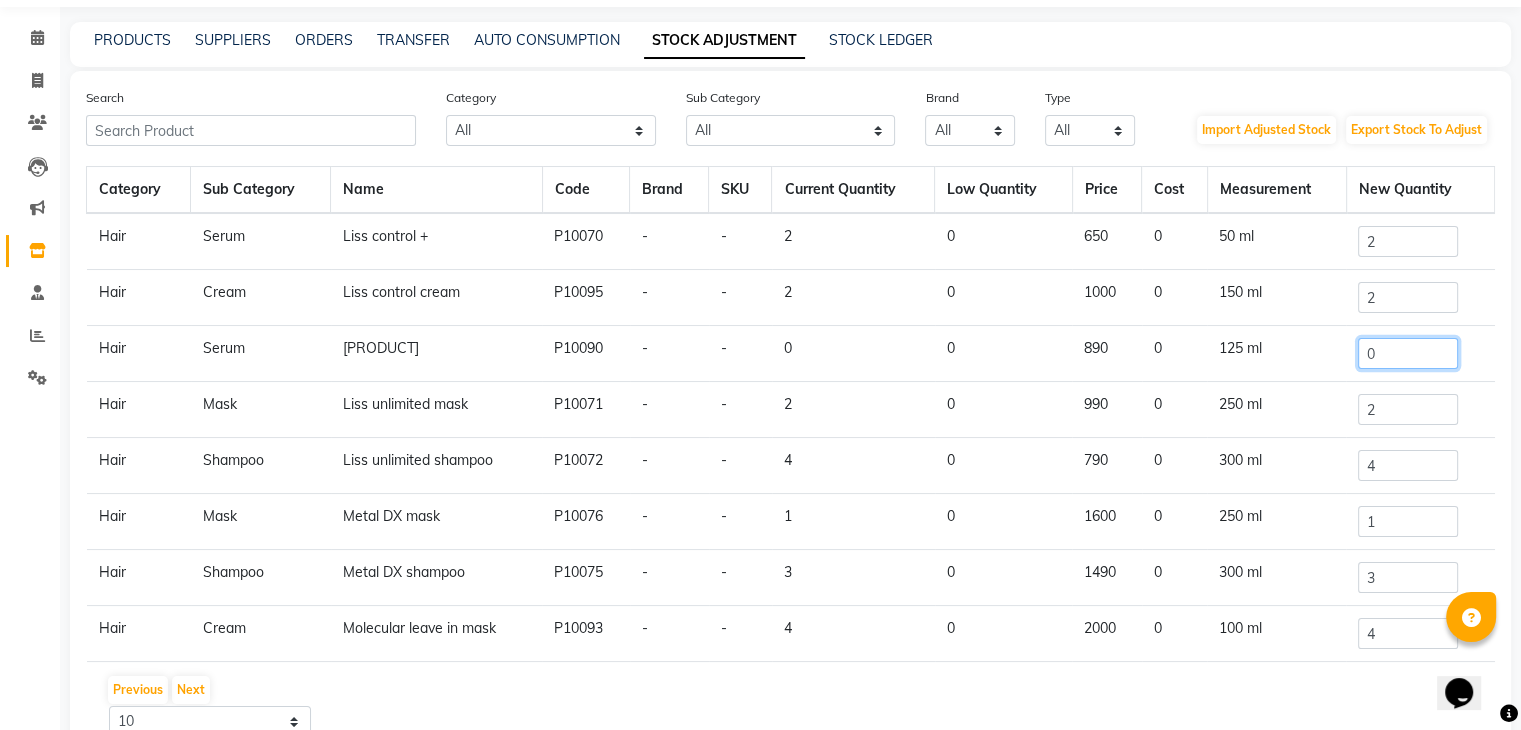 click on "0" 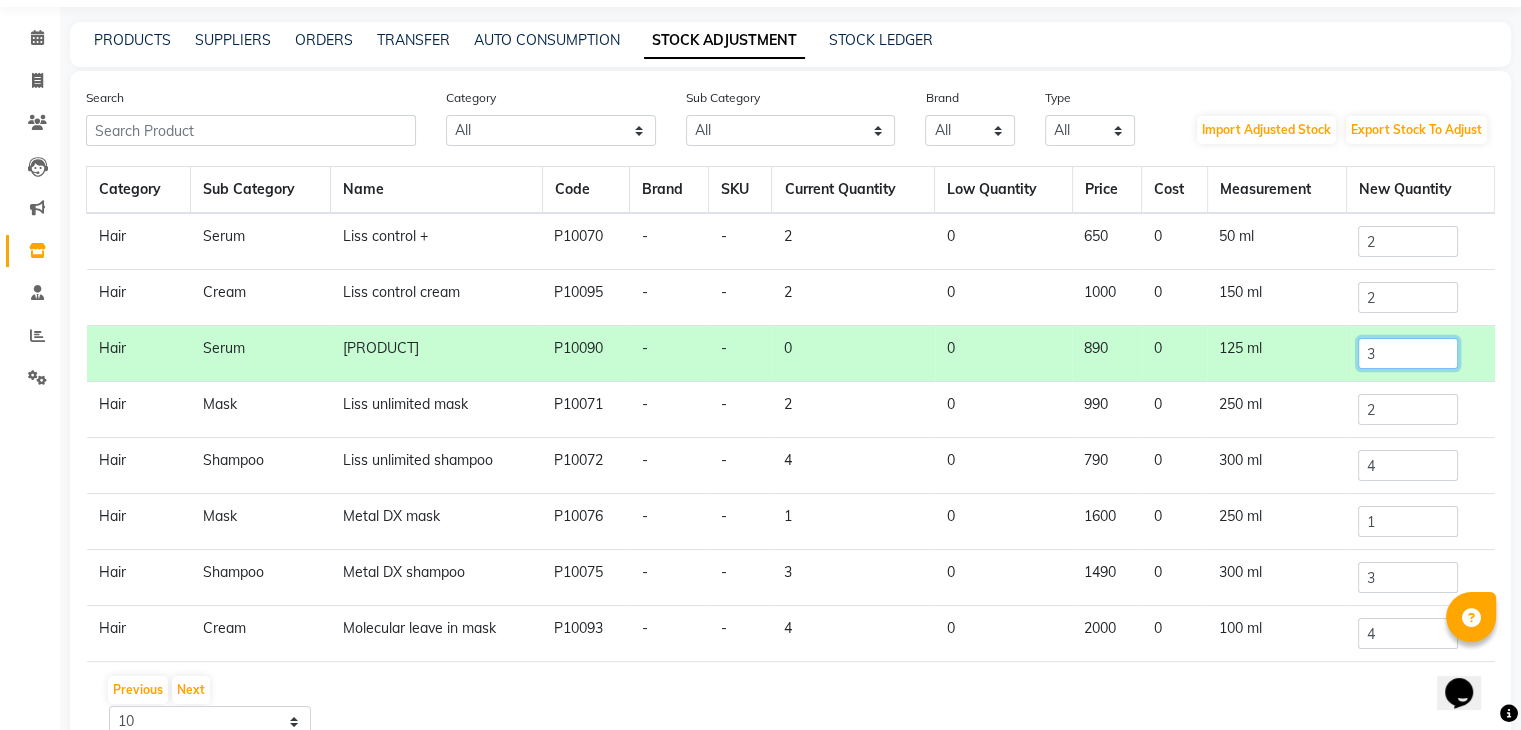 type on "3" 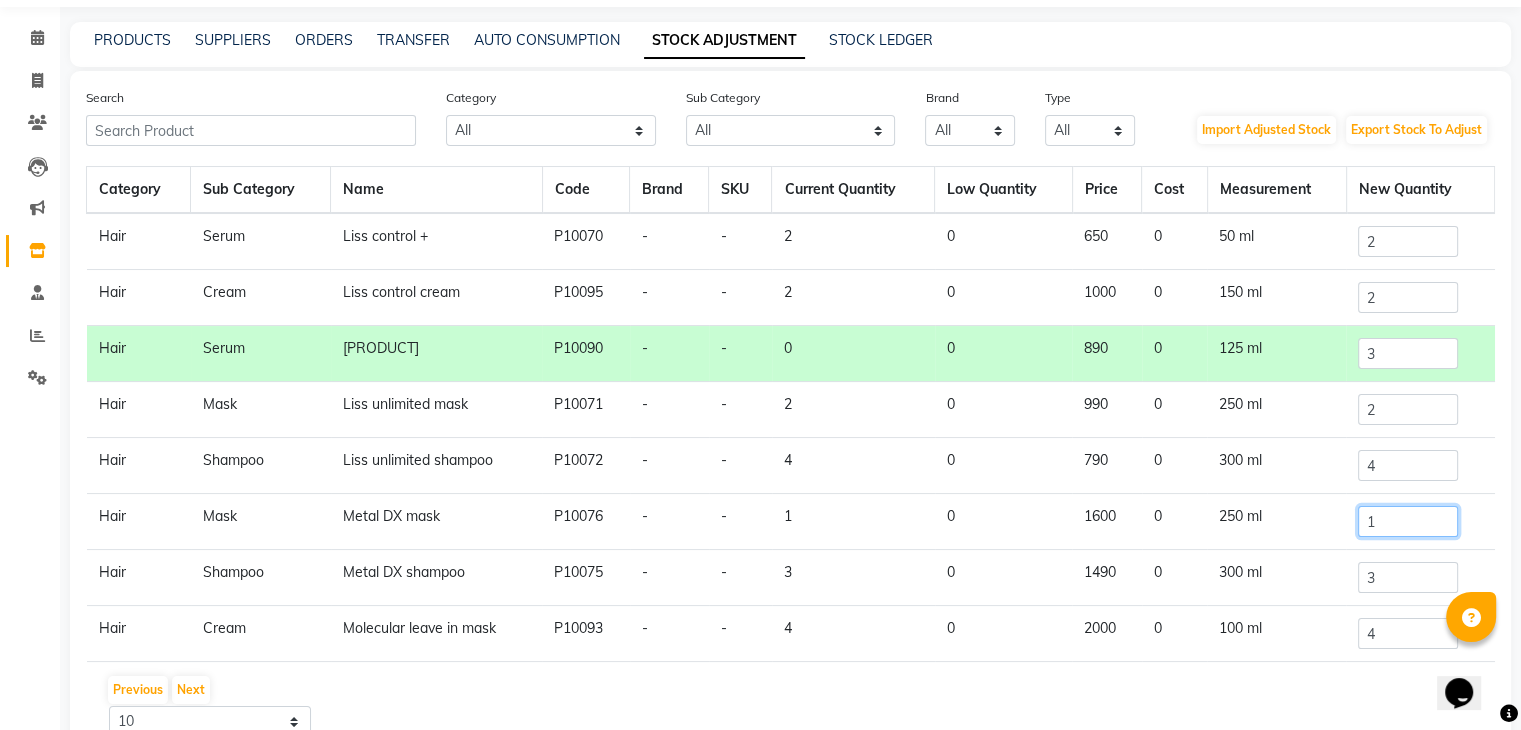 click on "1" 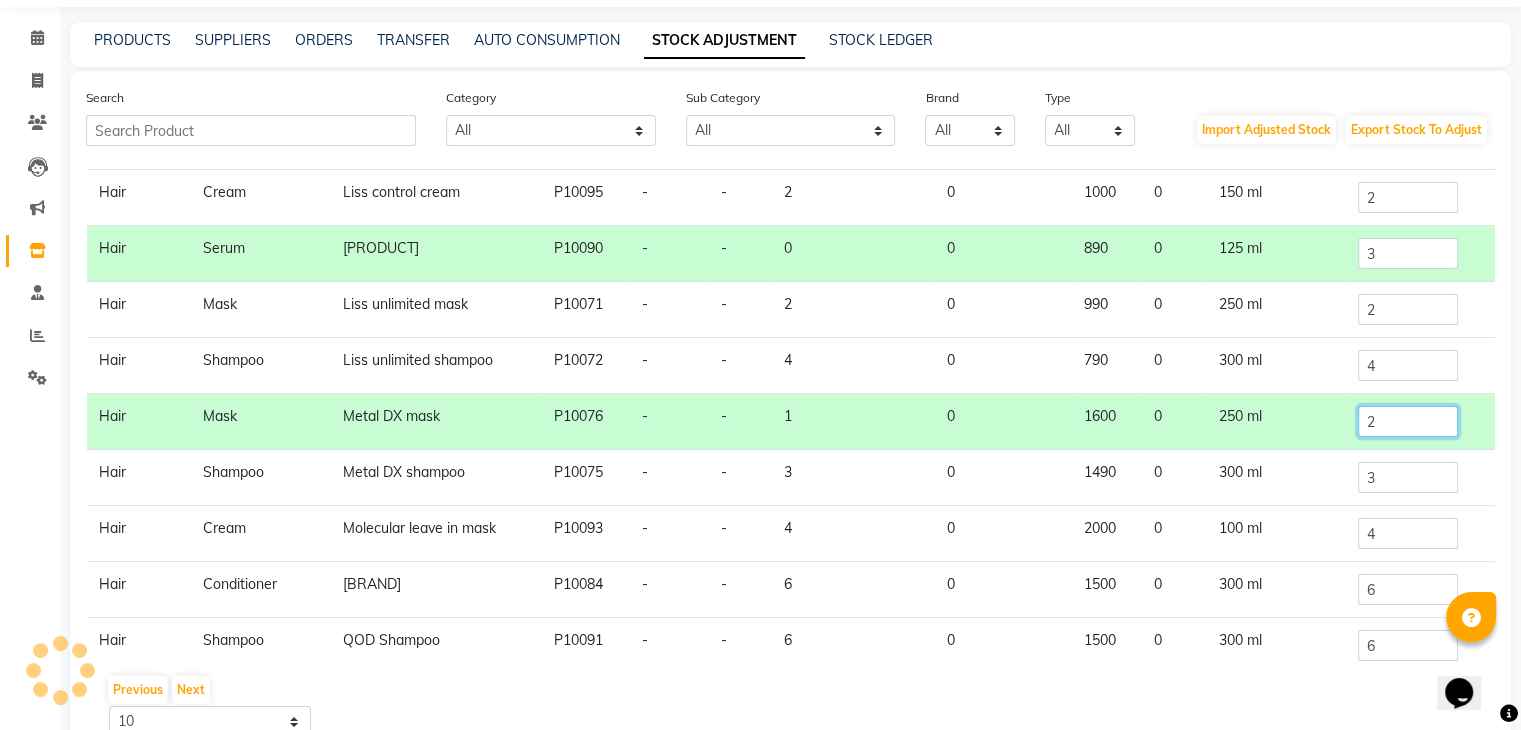 scroll, scrollTop: 121, scrollLeft: 0, axis: vertical 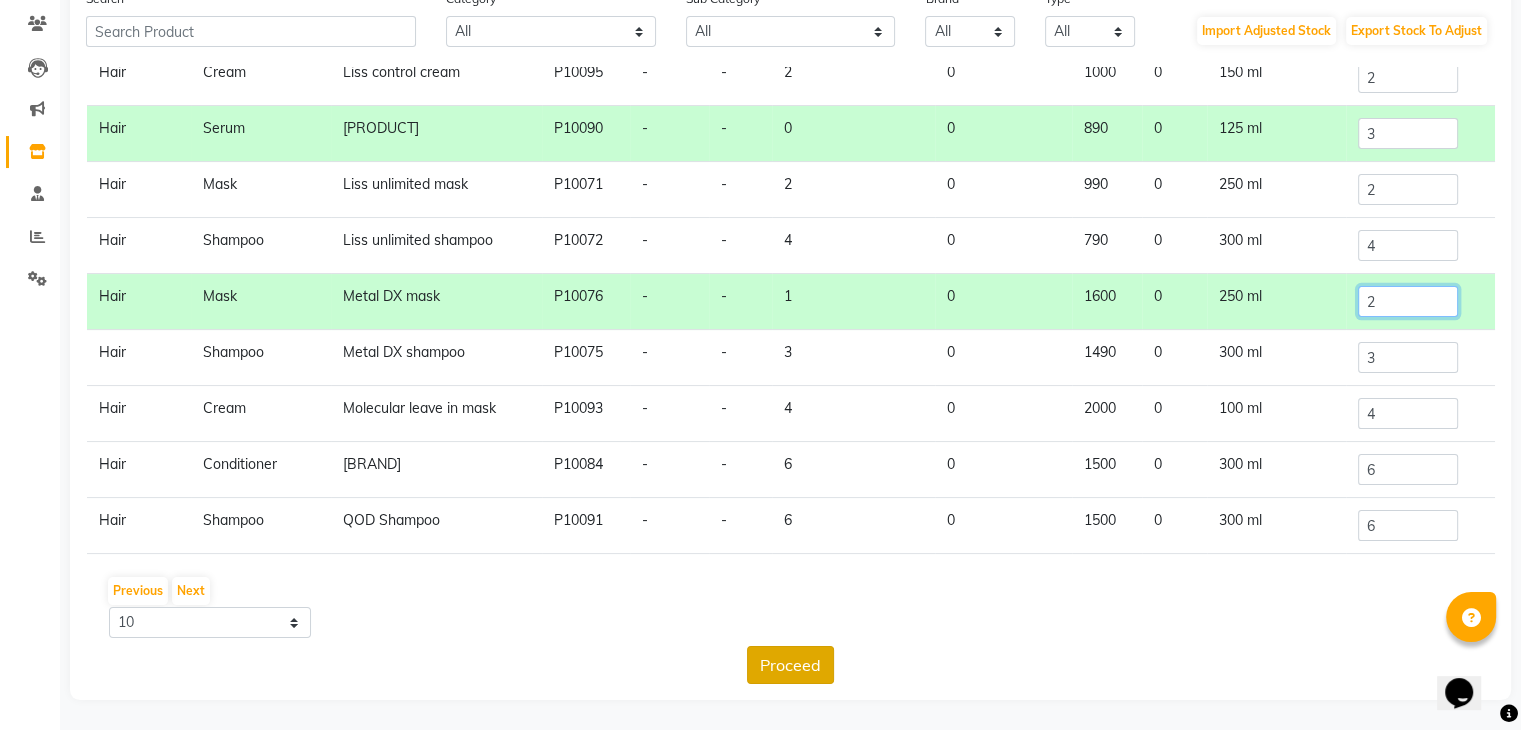 type on "2" 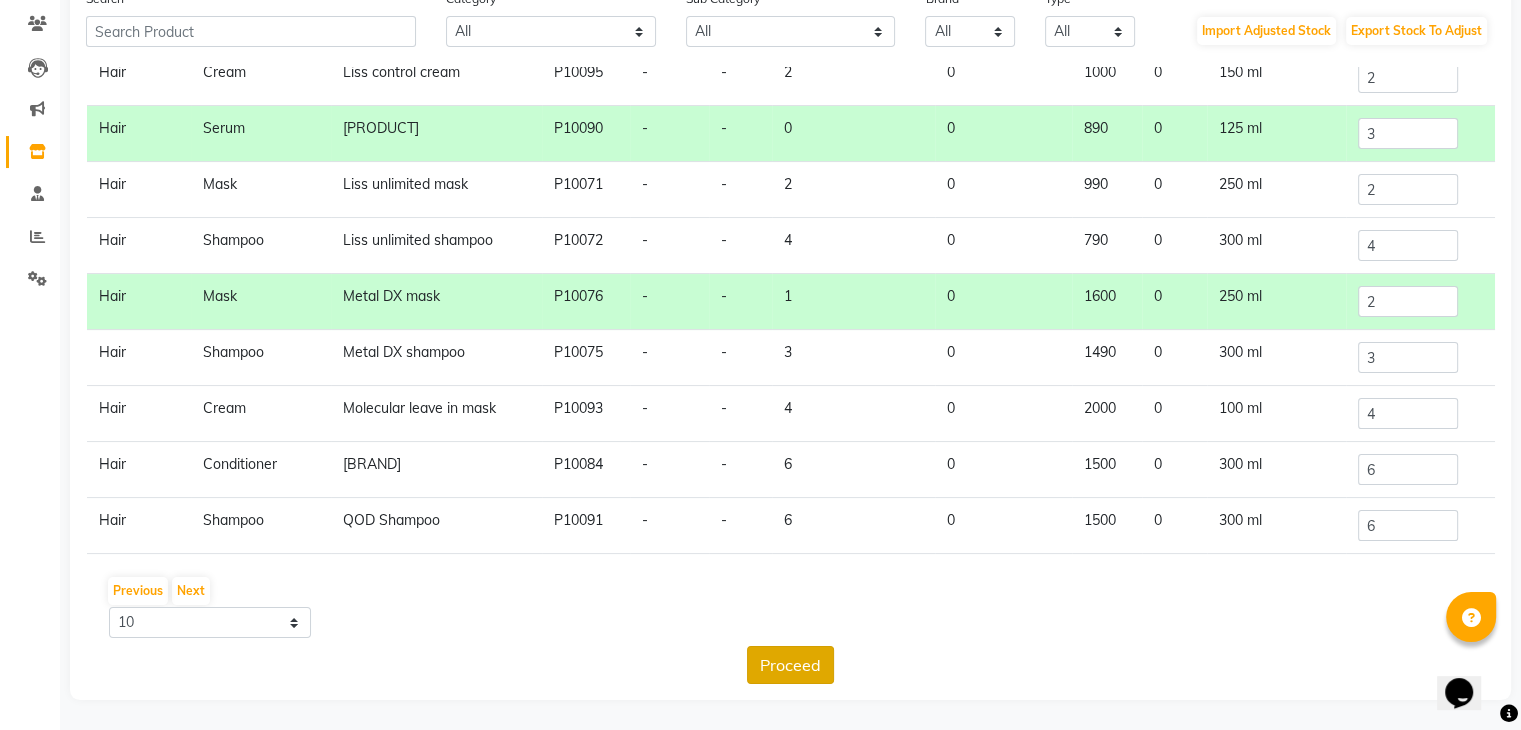 click on "Proceed" 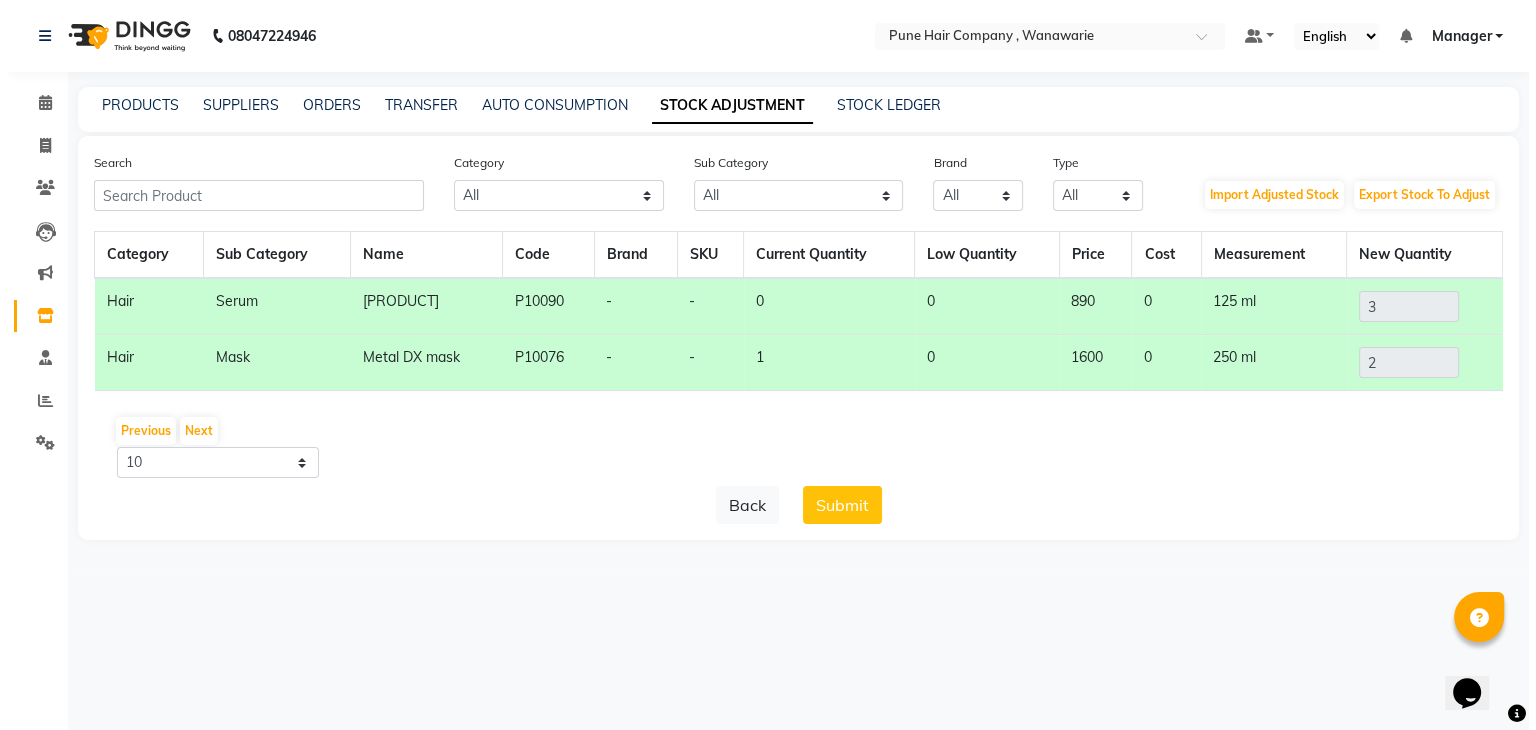 scroll, scrollTop: 0, scrollLeft: 0, axis: both 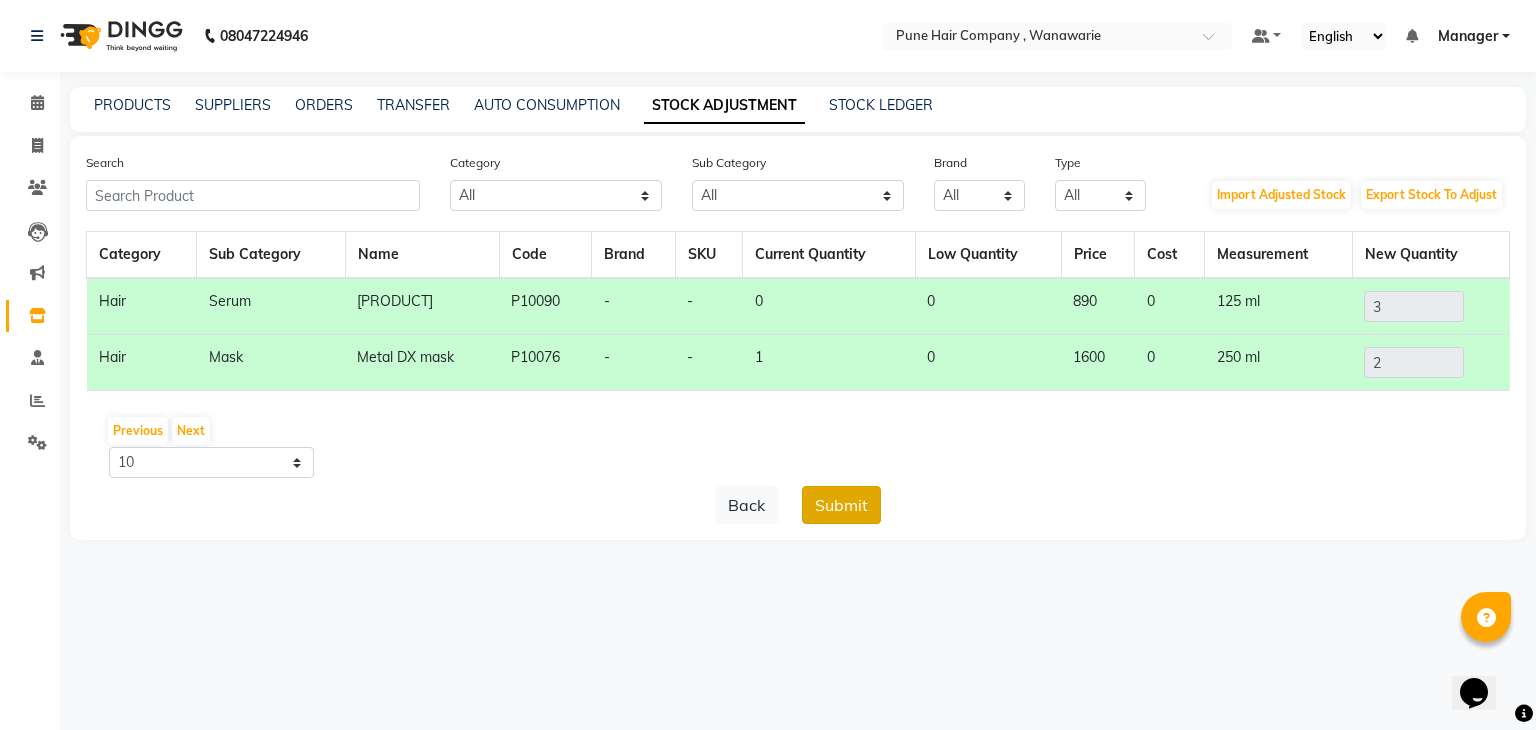 click on "Submit" 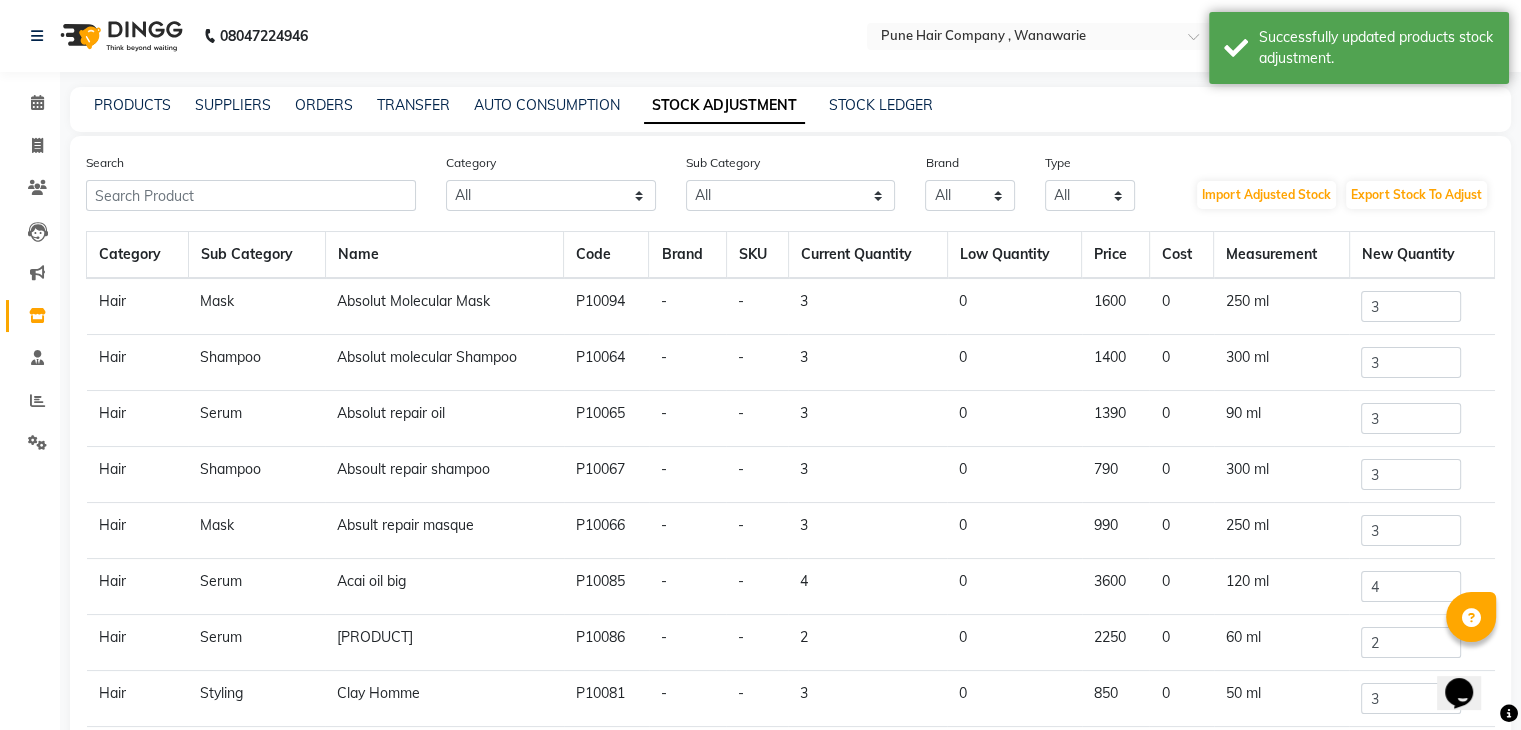 scroll, scrollTop: 121, scrollLeft: 0, axis: vertical 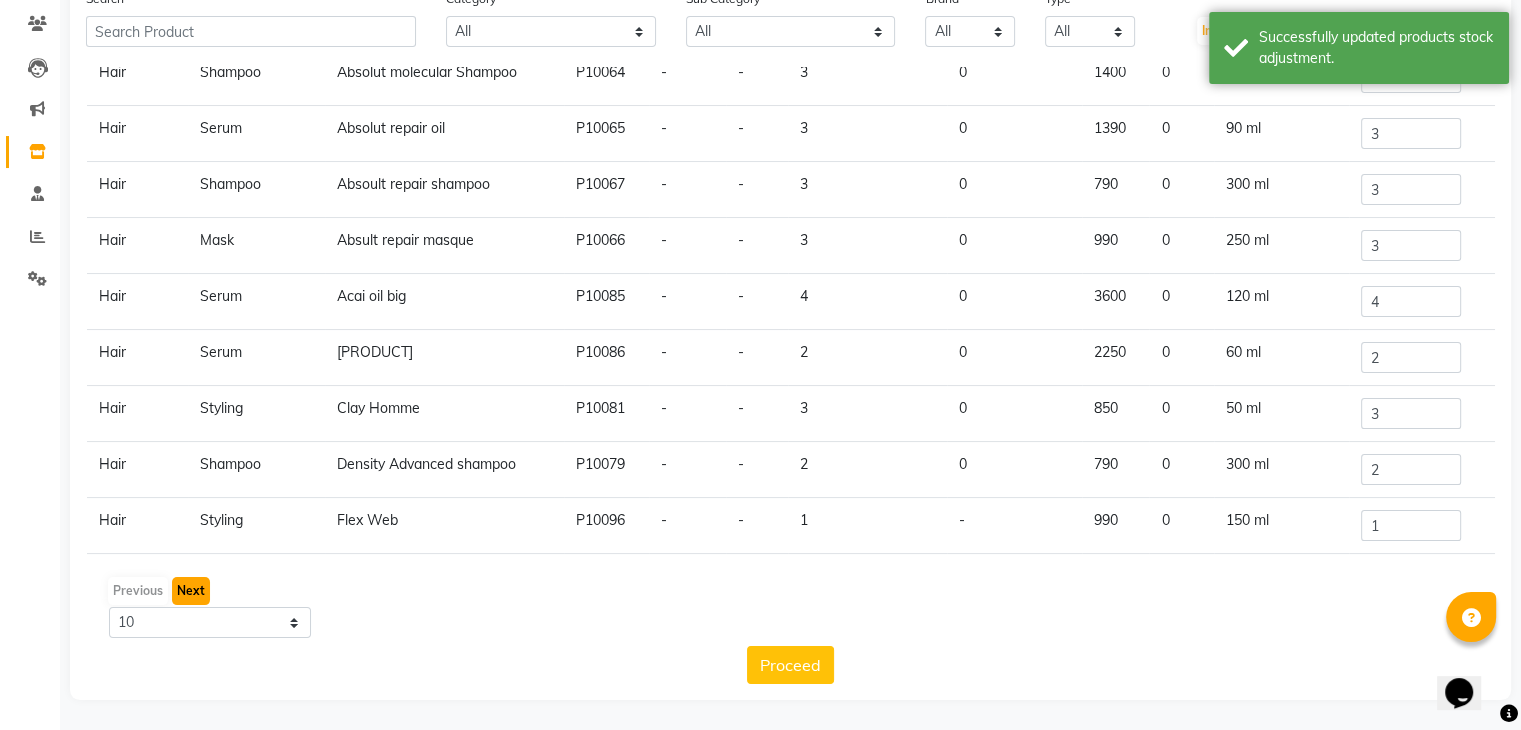 click on "Next" 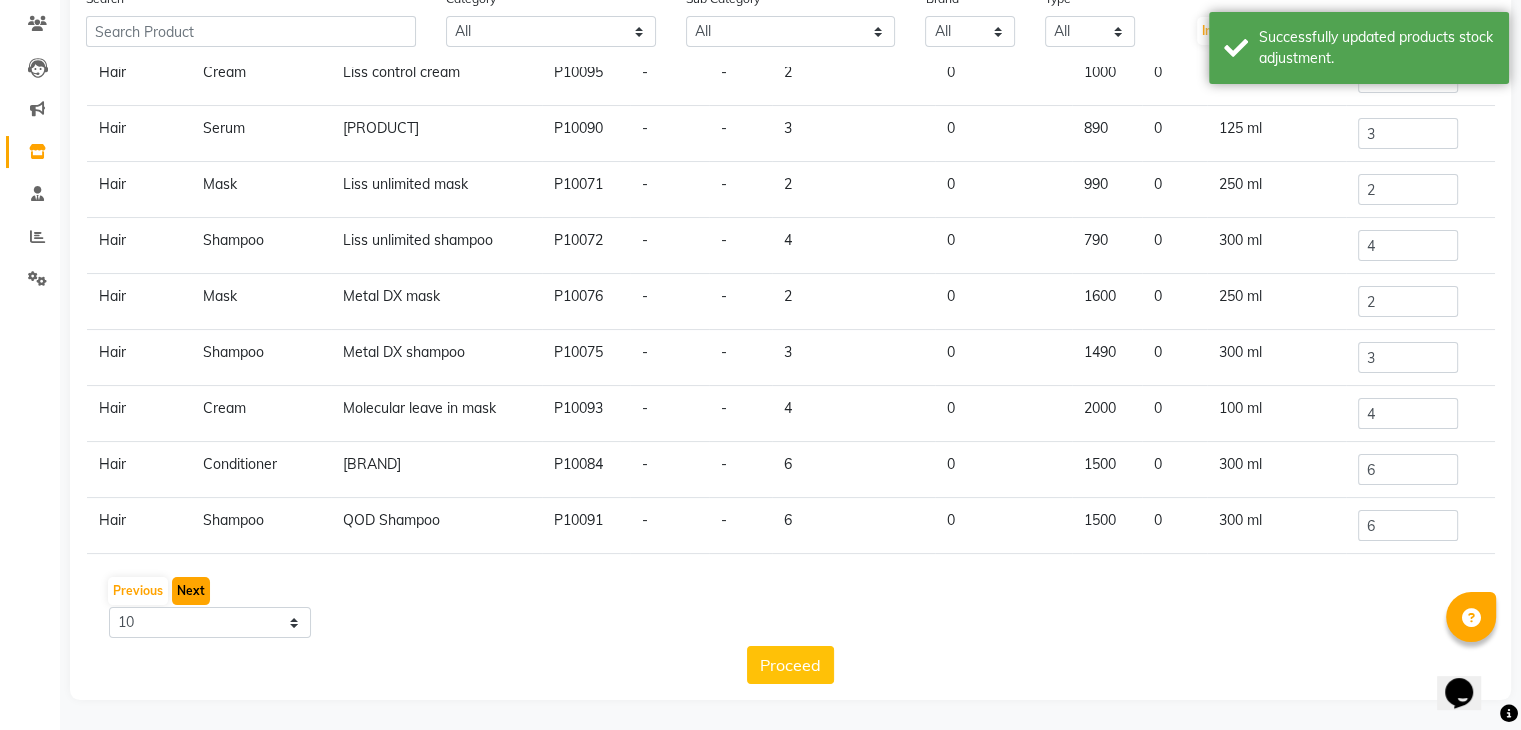 click on "Next" 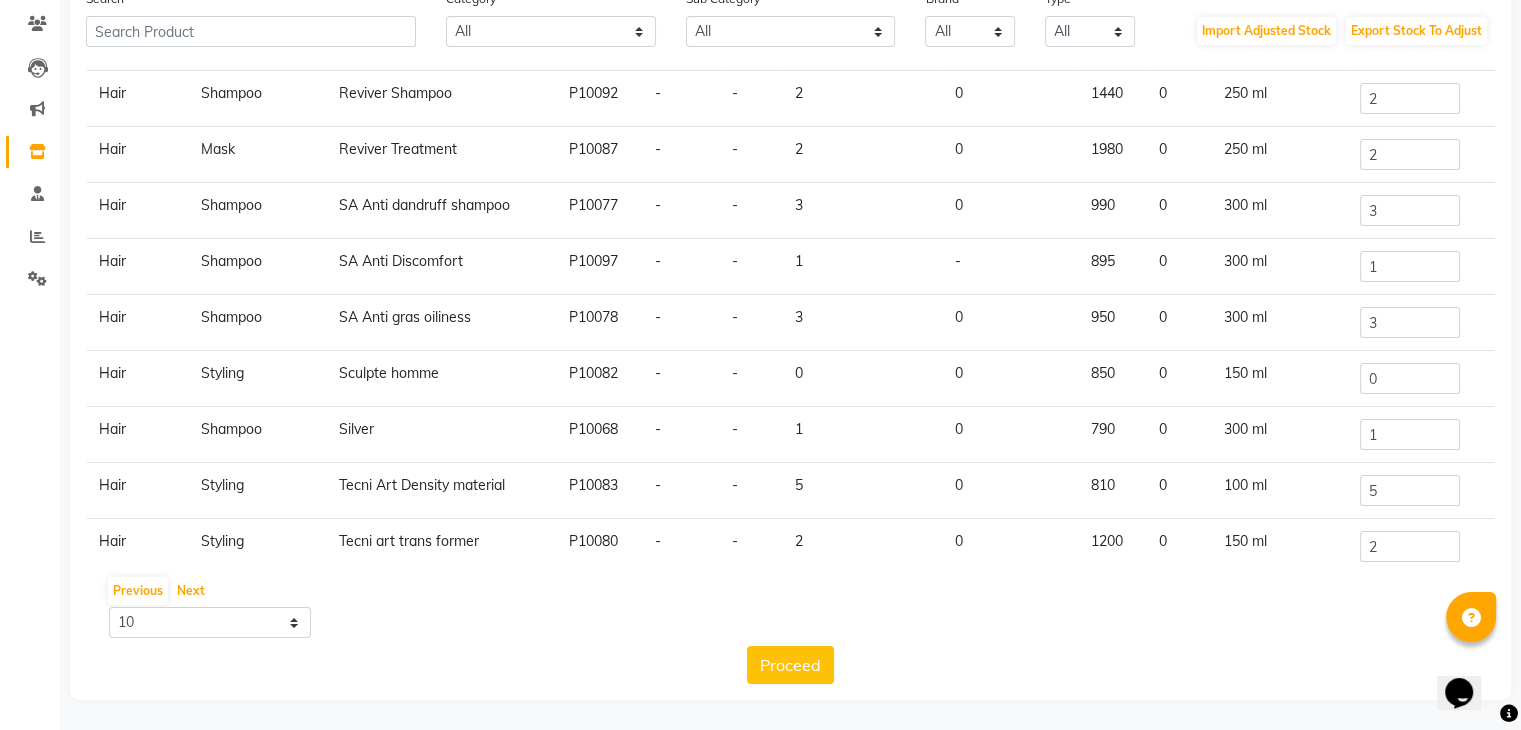scroll, scrollTop: 121, scrollLeft: 0, axis: vertical 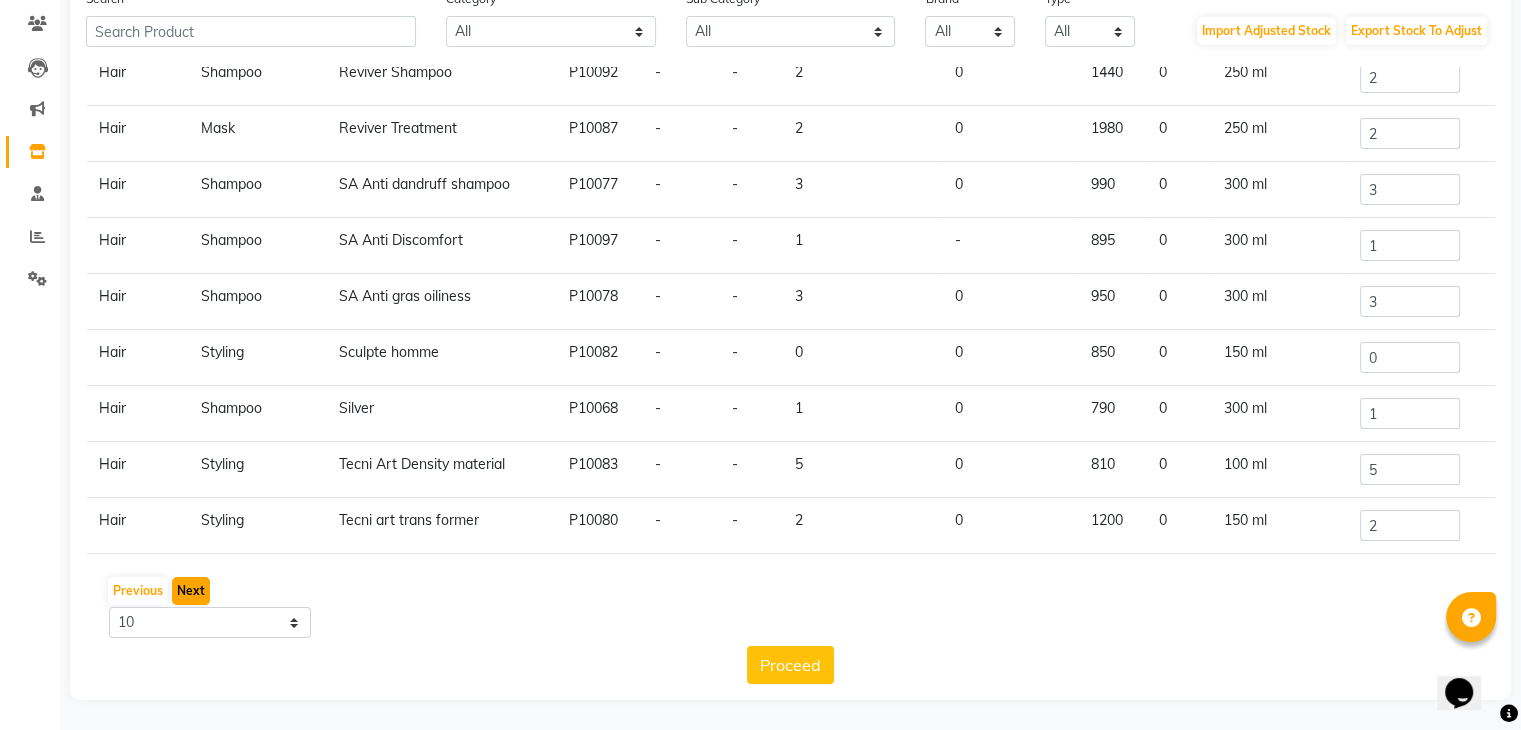 click on "Next" 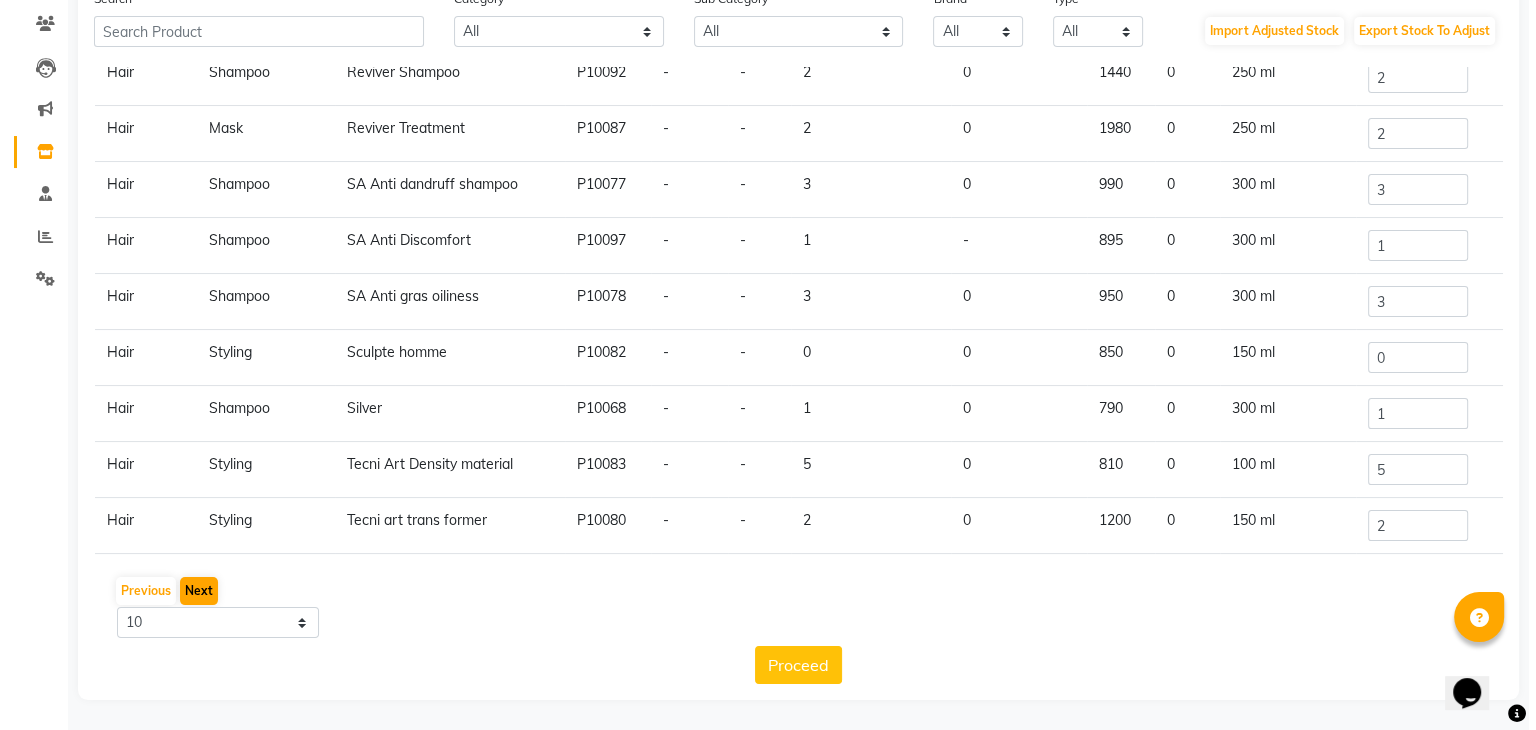 scroll, scrollTop: 0, scrollLeft: 0, axis: both 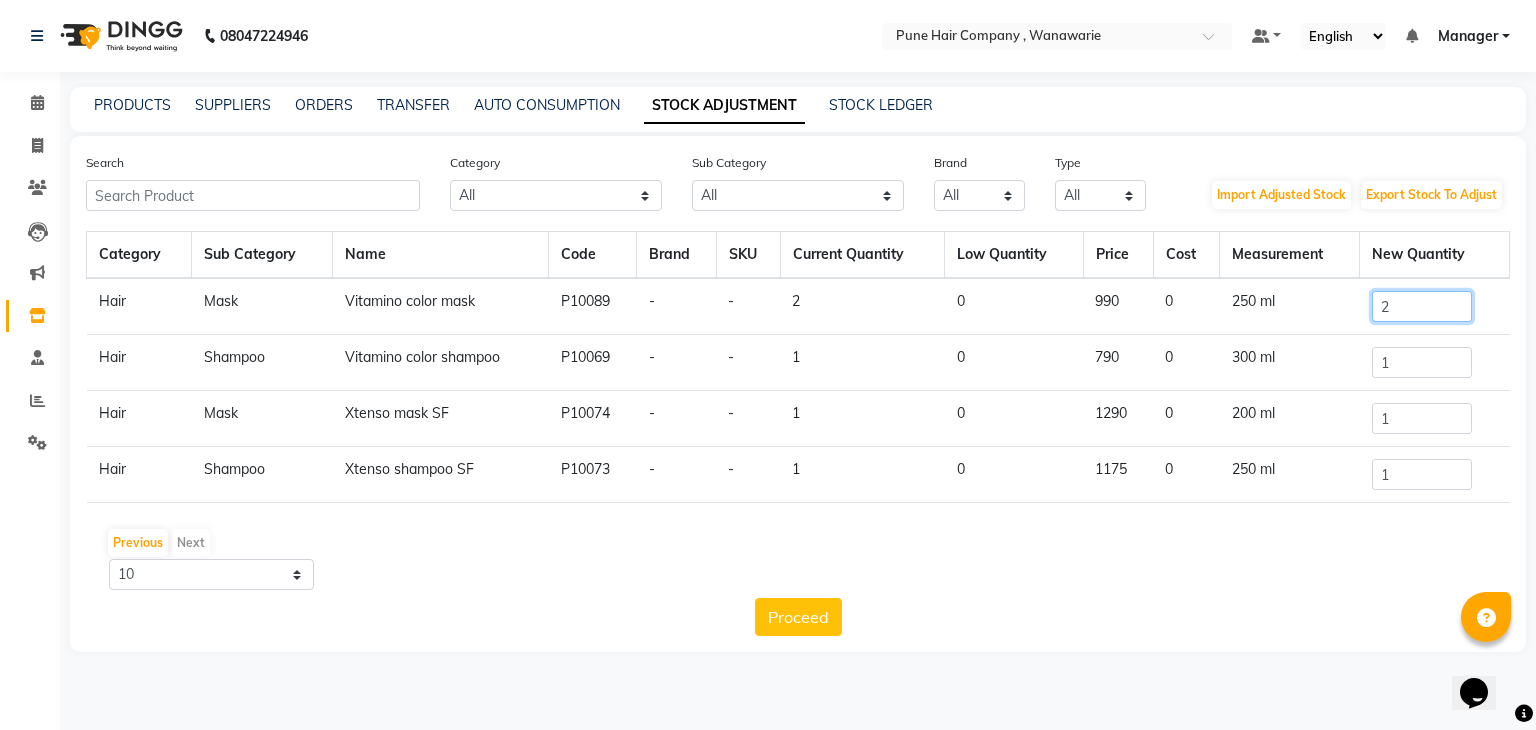 click on "2" 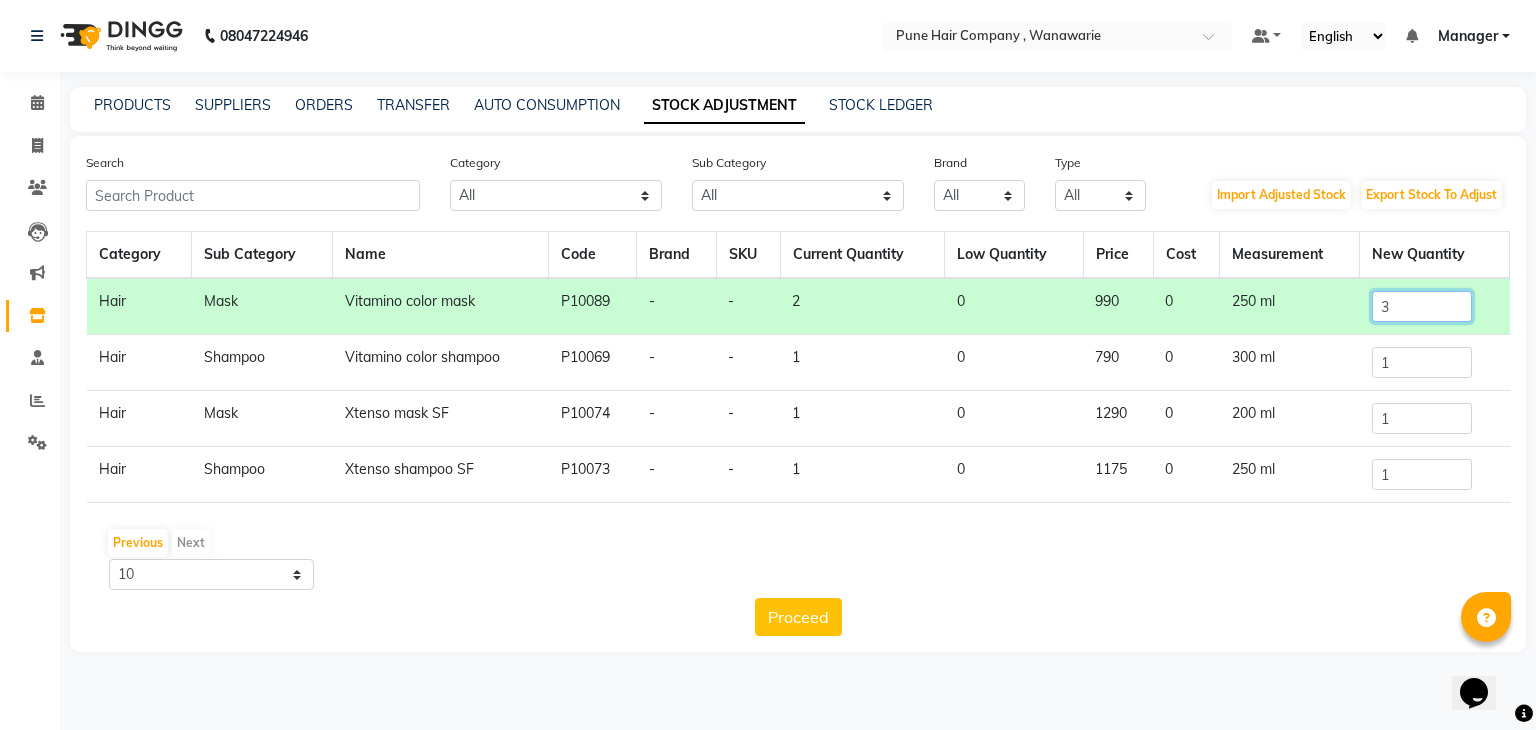 type on "3" 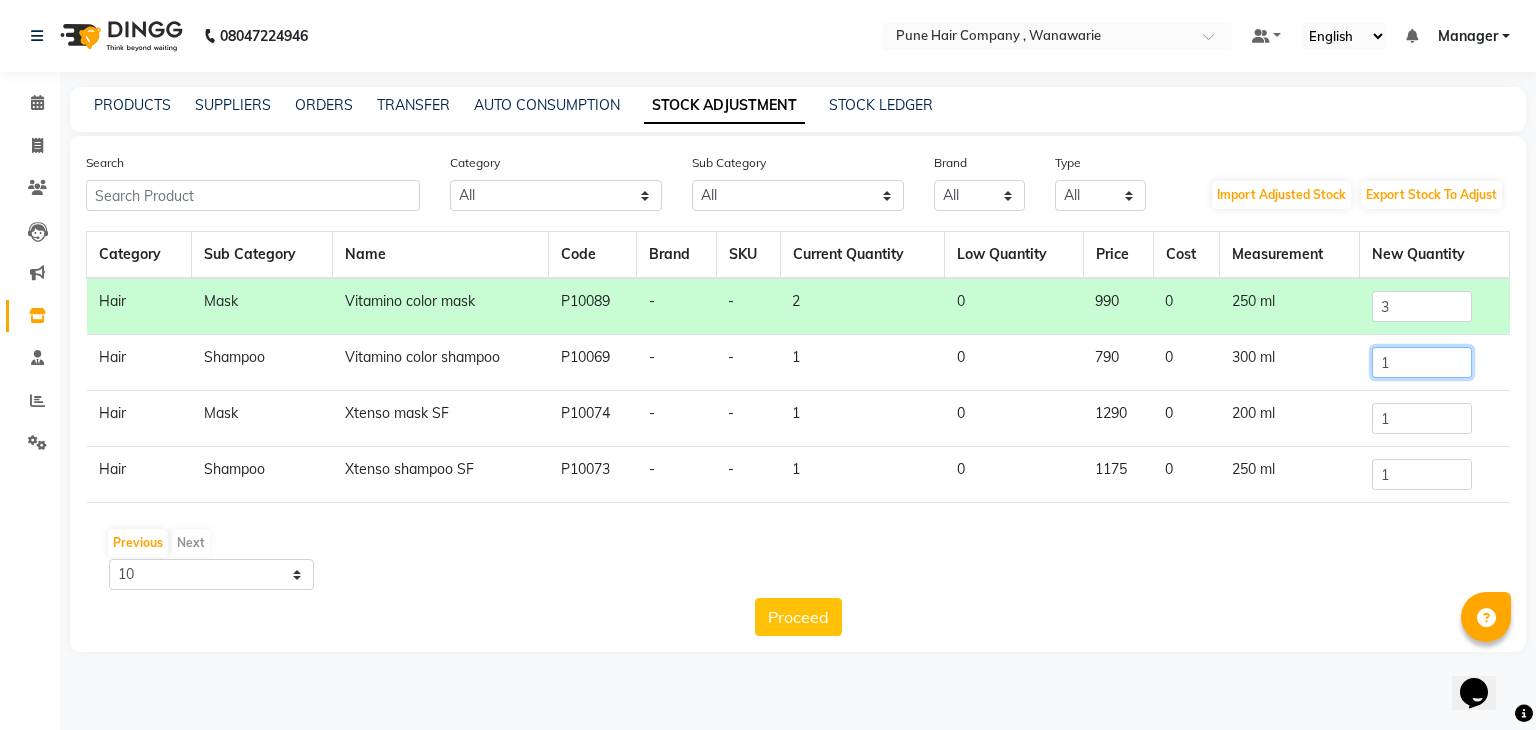 click on "1" 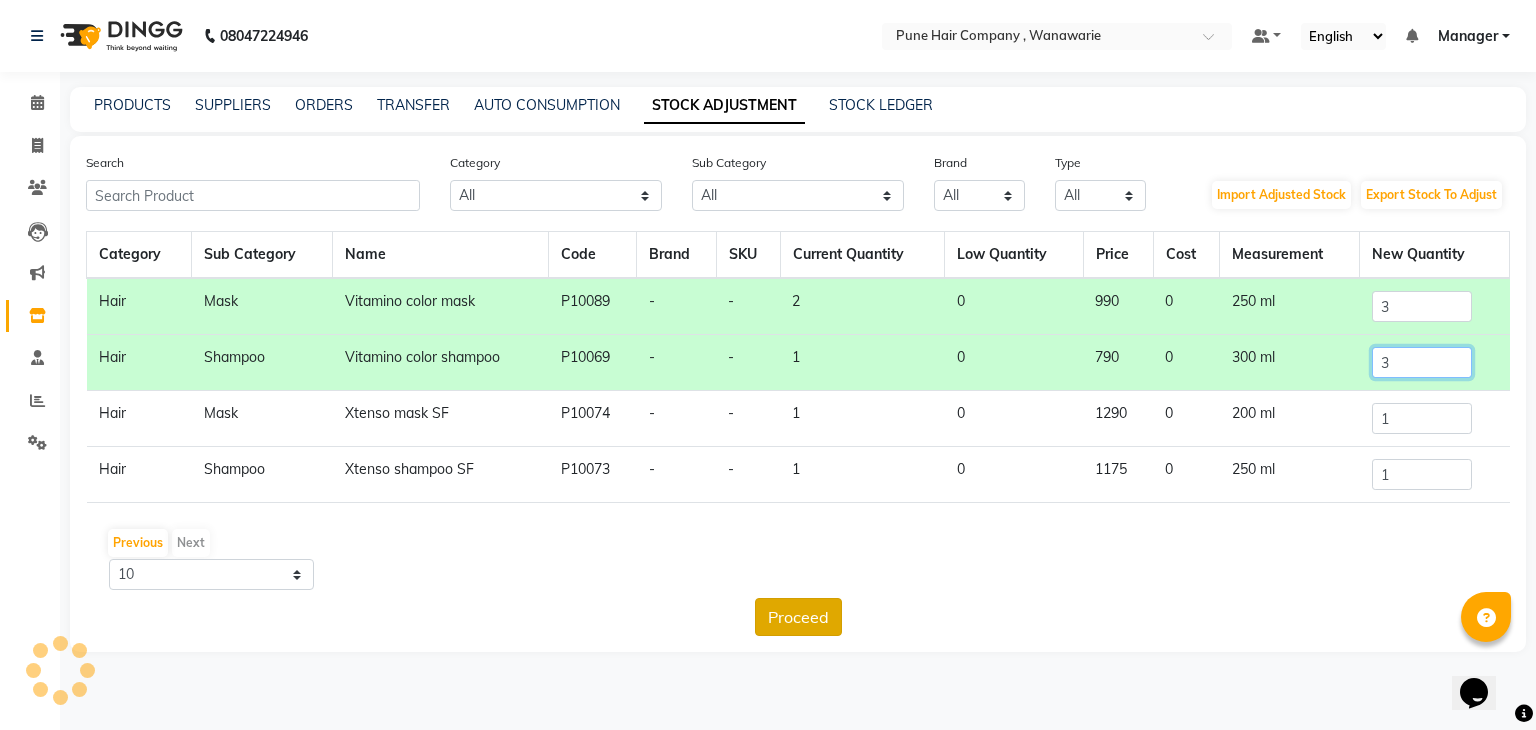 type on "3" 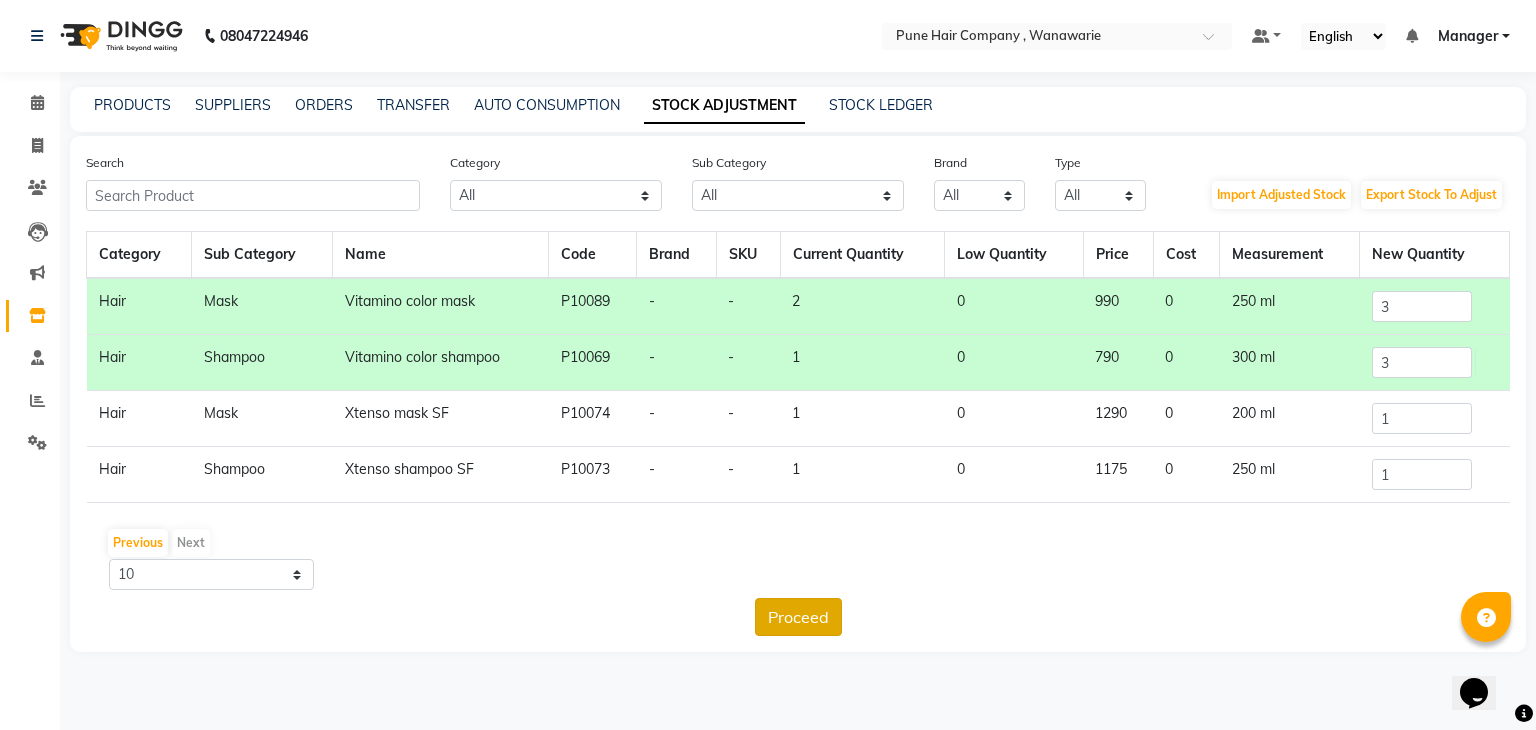 click on "Proceed" 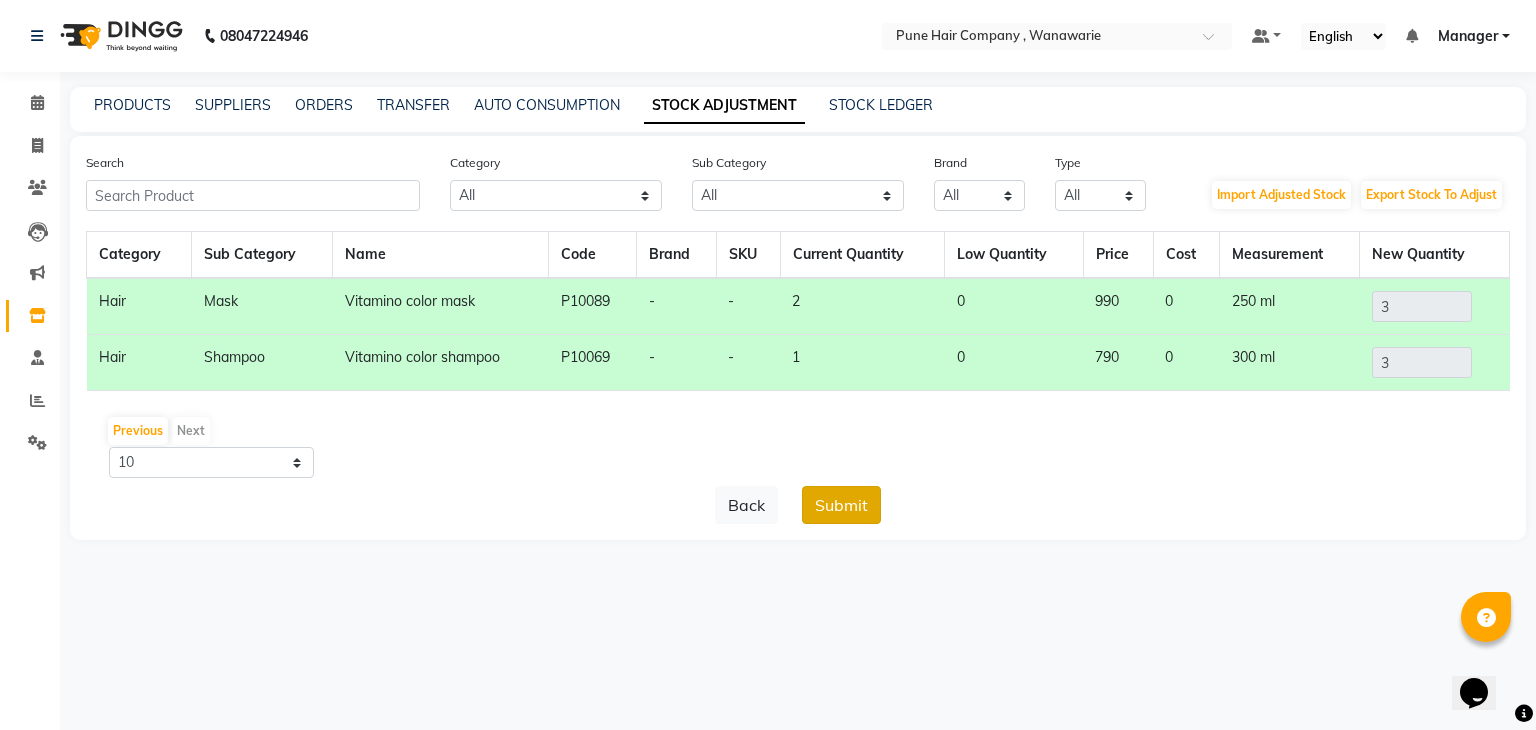 click on "Submit" 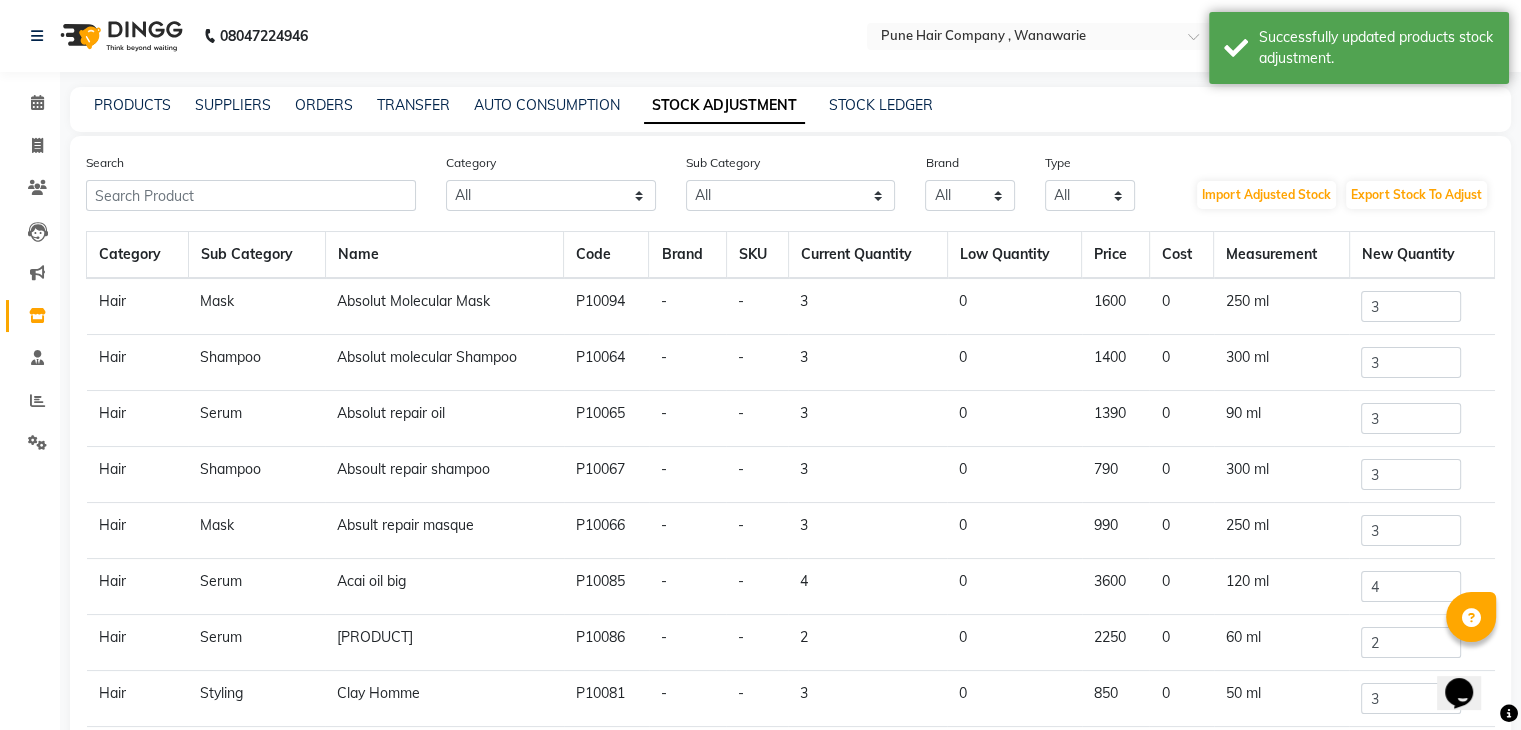 scroll, scrollTop: 121, scrollLeft: 0, axis: vertical 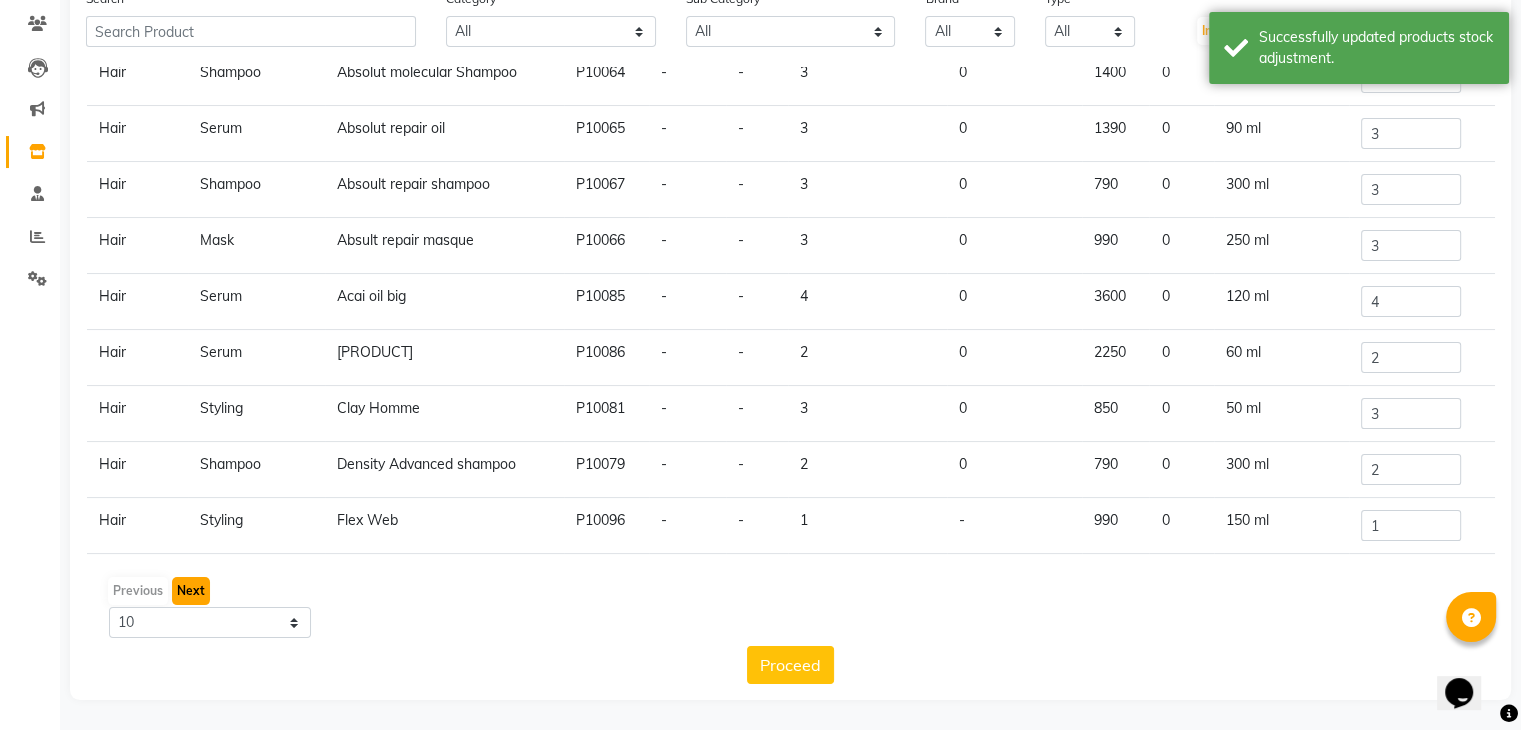 click on "Next" 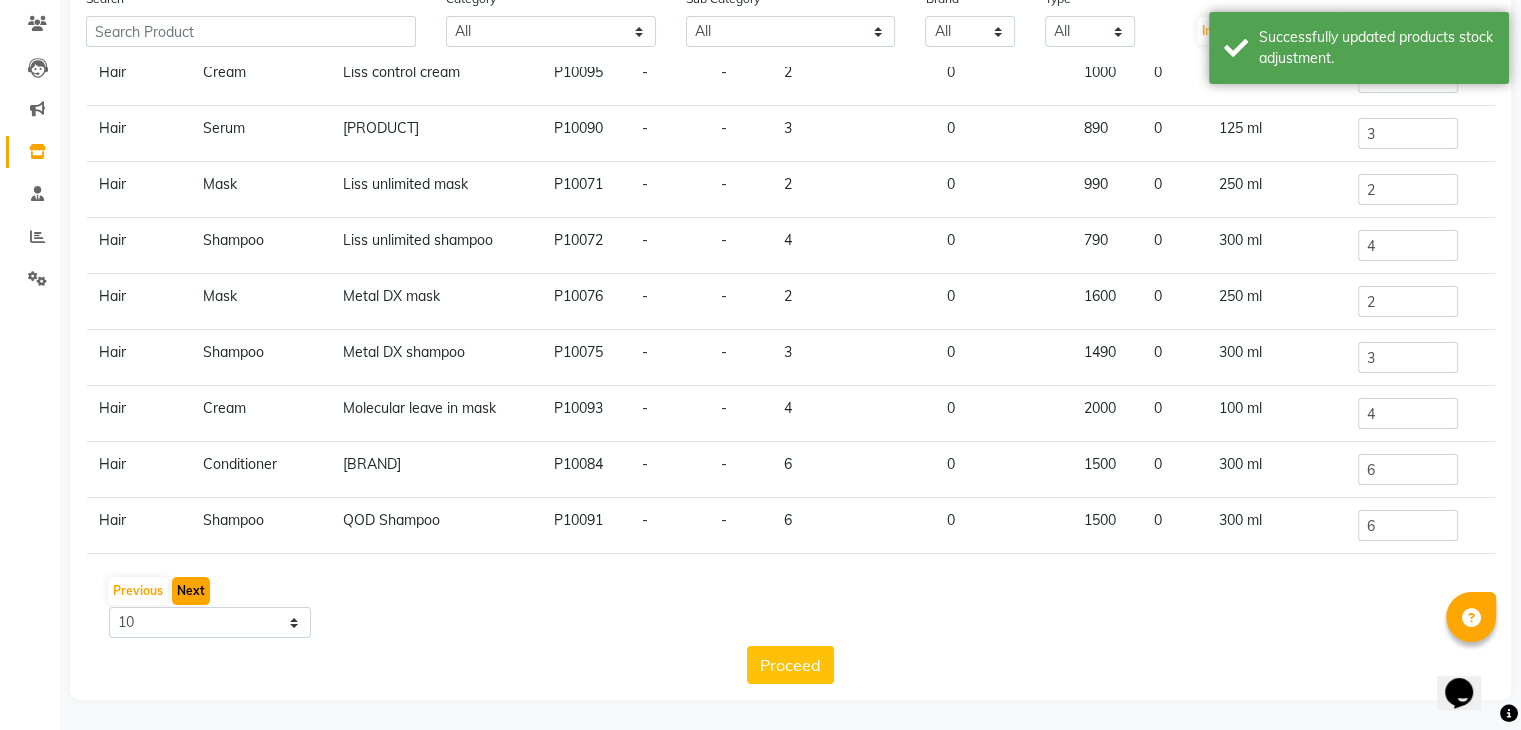 click on "Next" 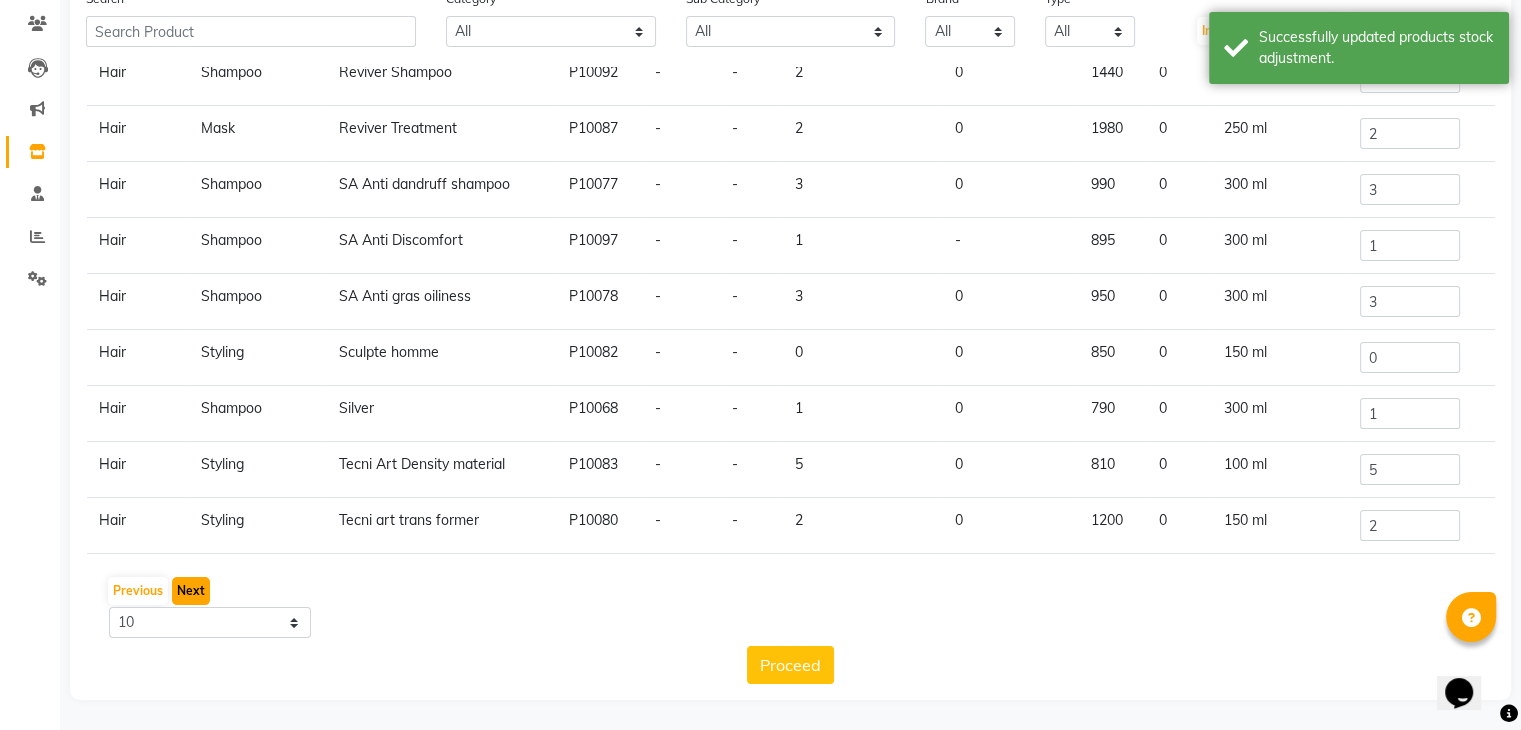 click on "Next" 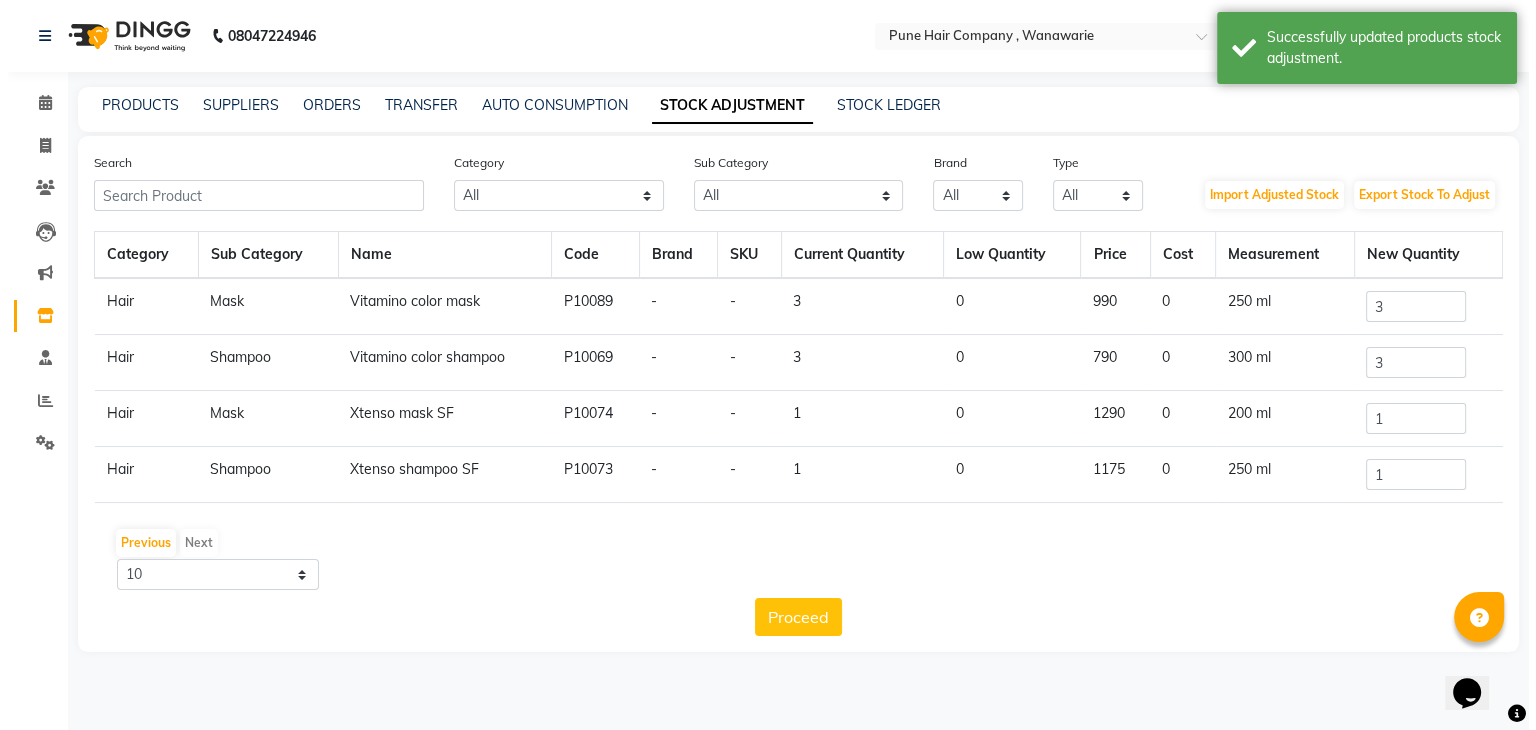 scroll, scrollTop: 0, scrollLeft: 0, axis: both 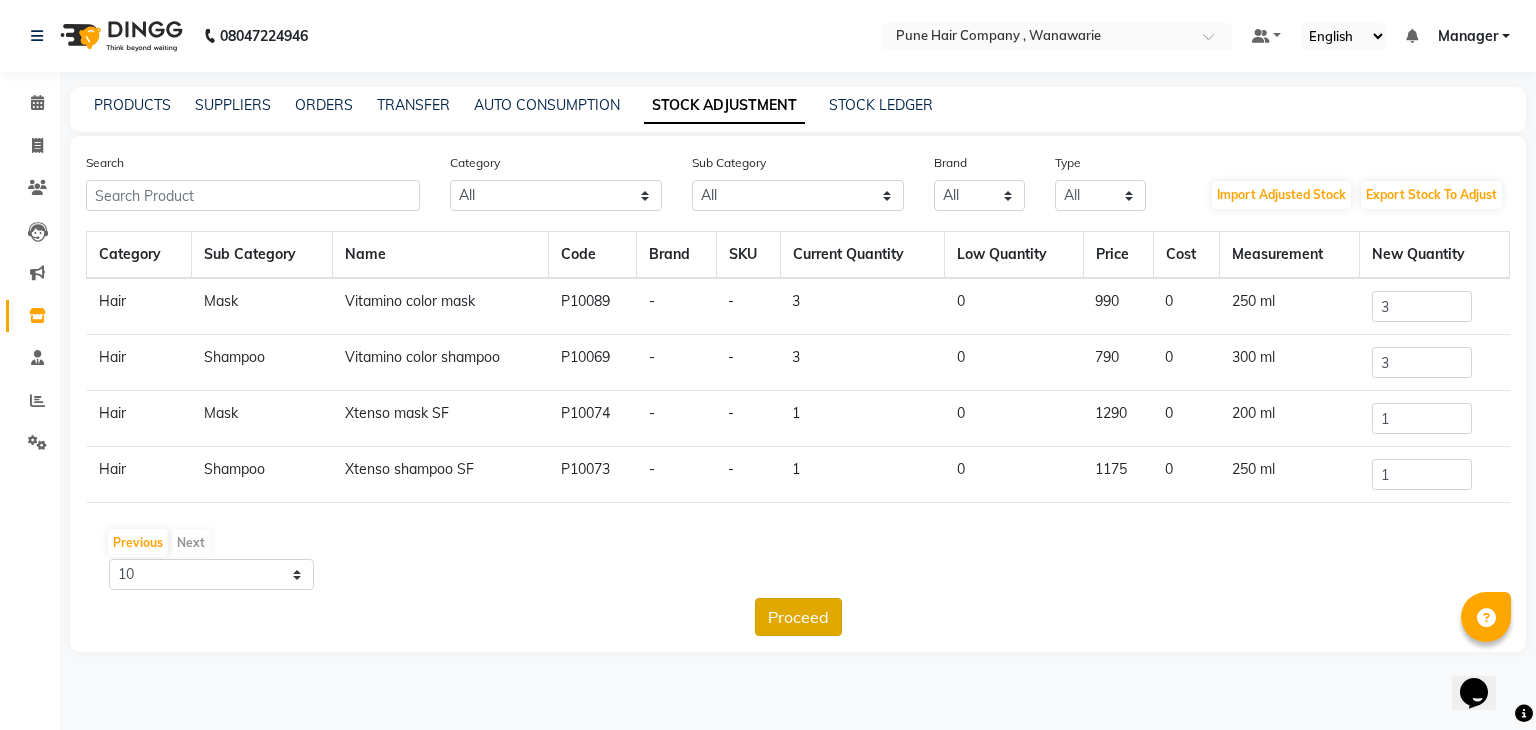 click on "Proceed" 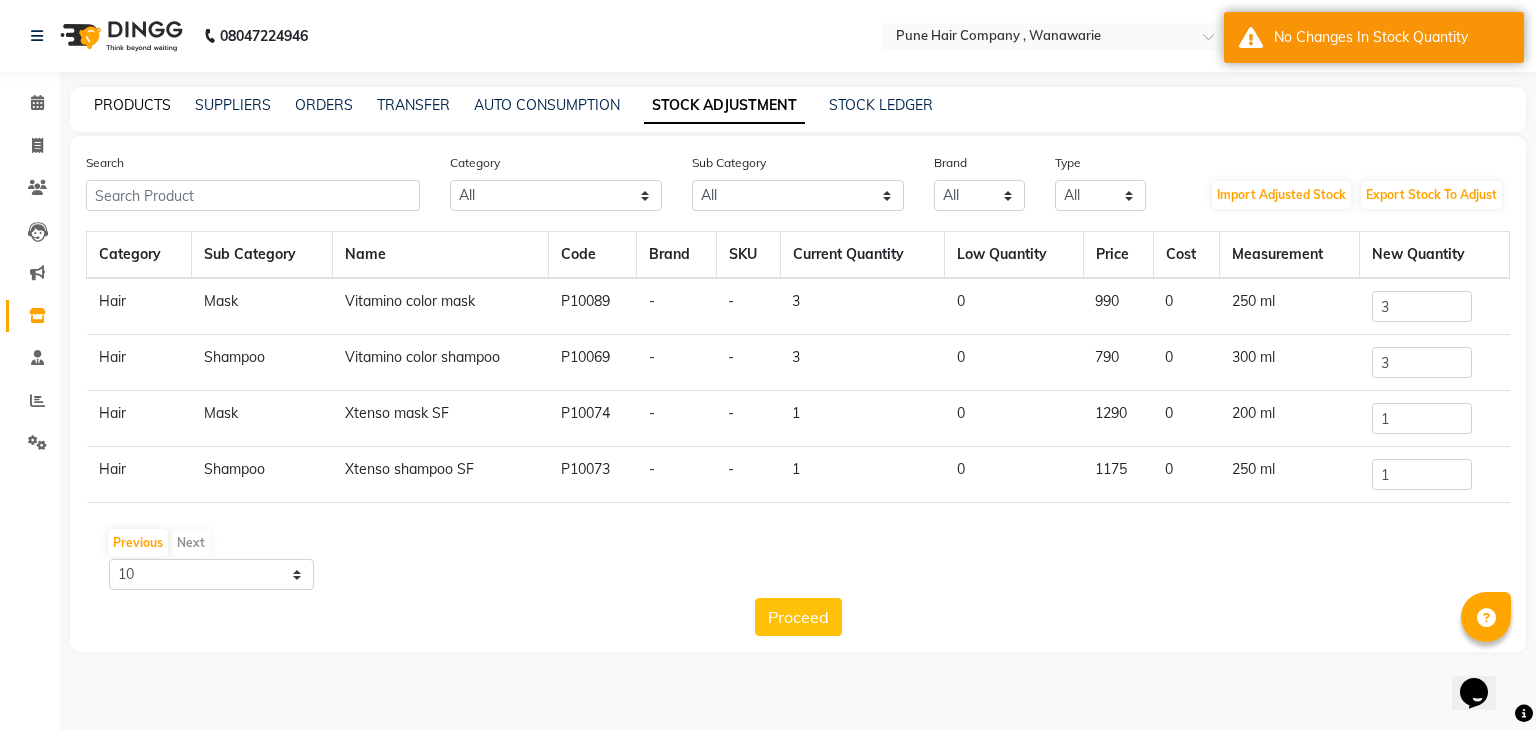 click on "PRODUCTS" 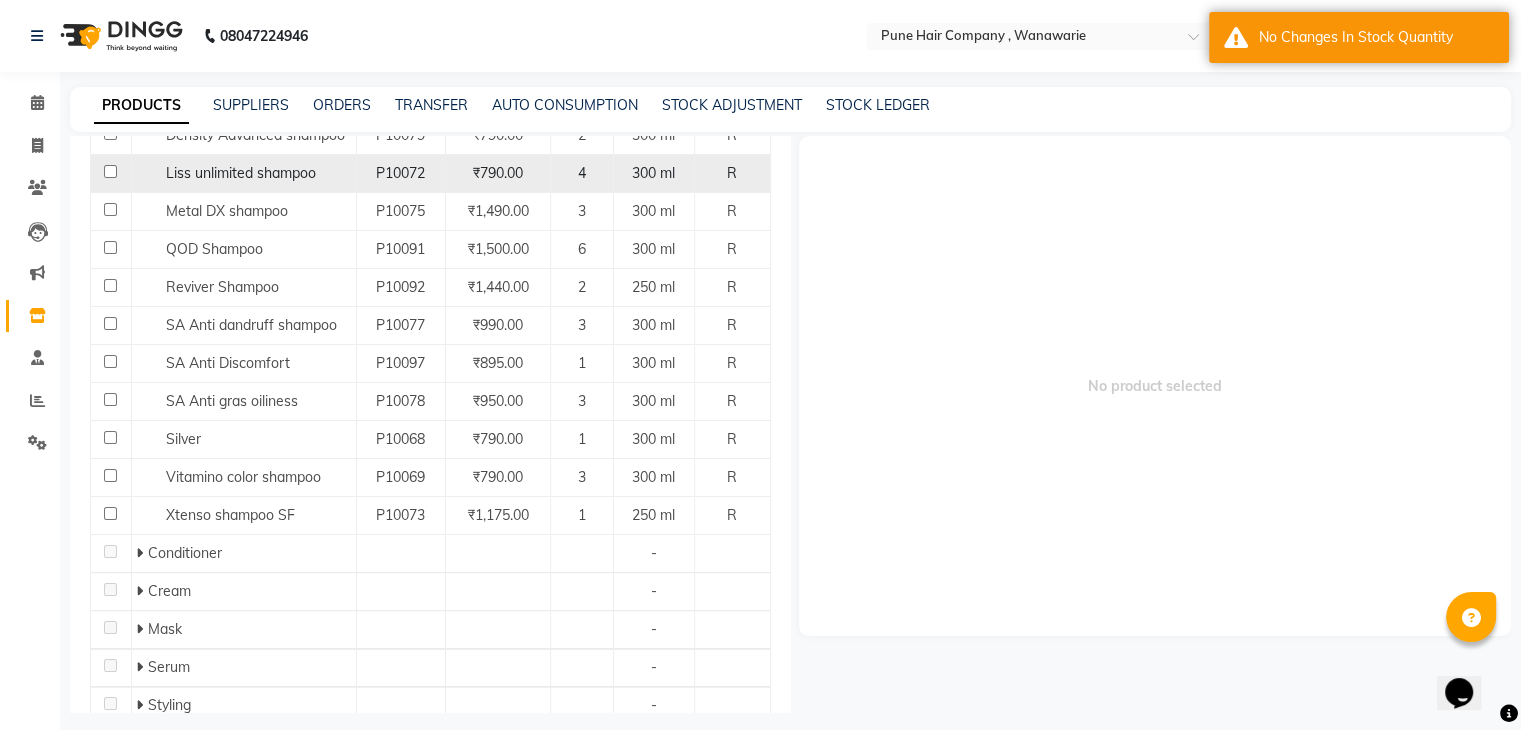 scroll, scrollTop: 454, scrollLeft: 0, axis: vertical 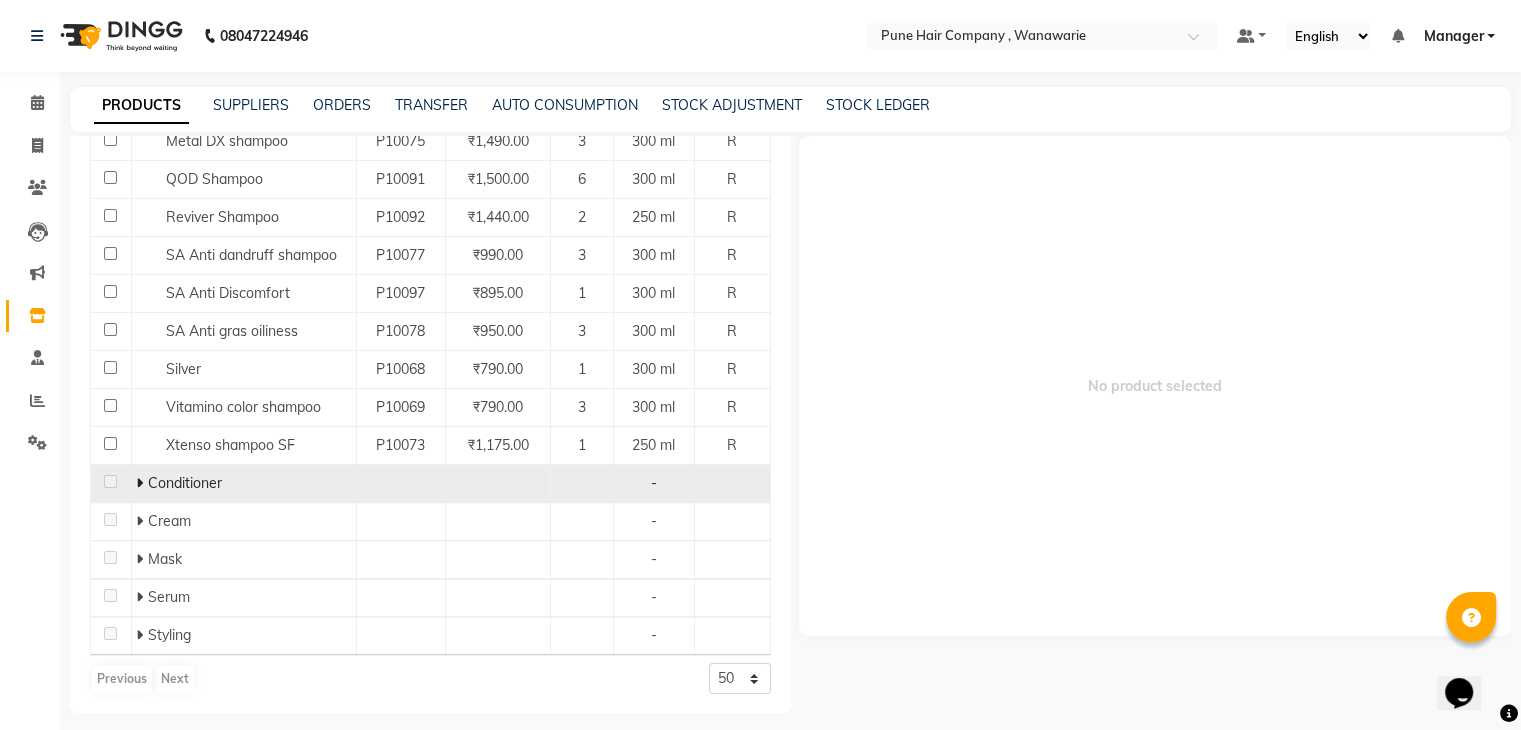 click 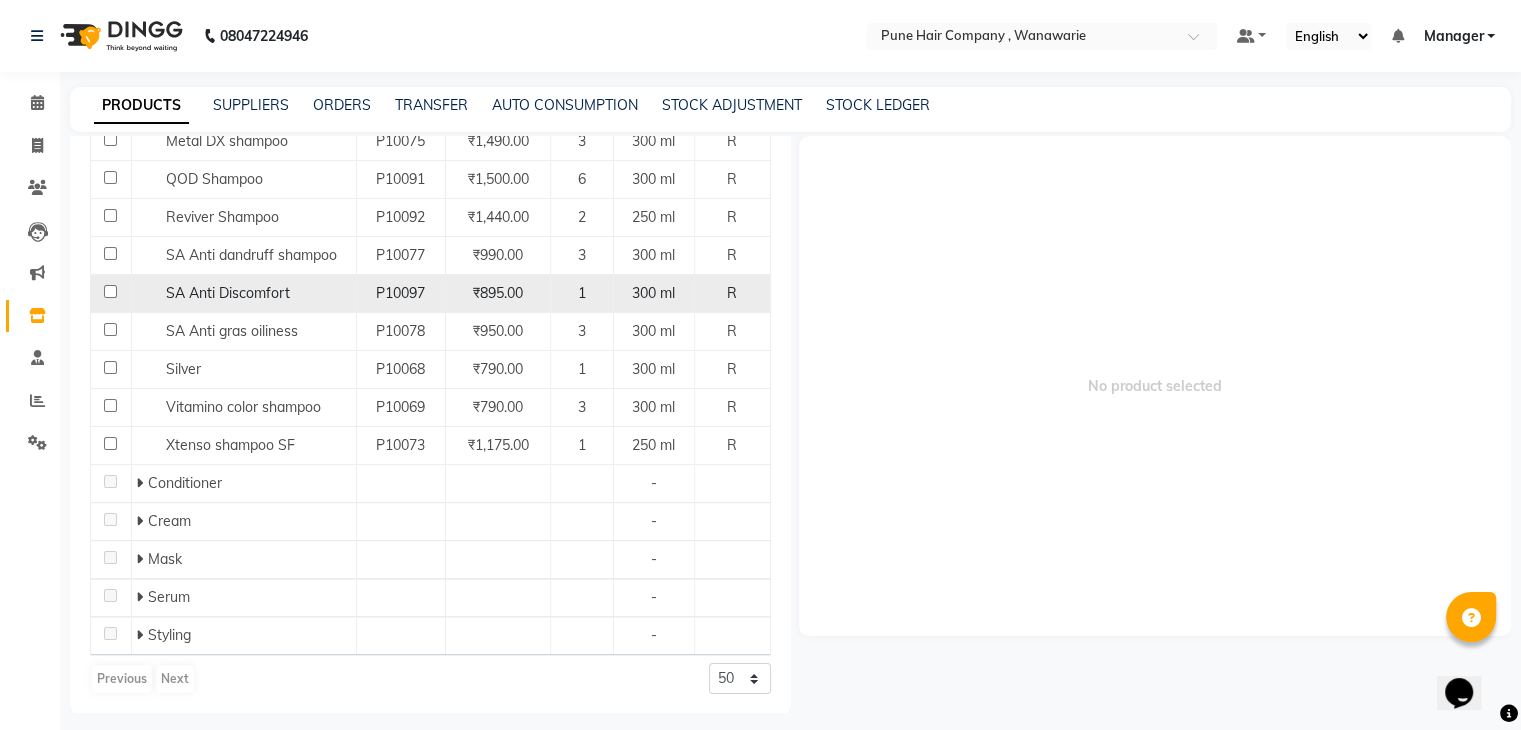 scroll, scrollTop: 13, scrollLeft: 0, axis: vertical 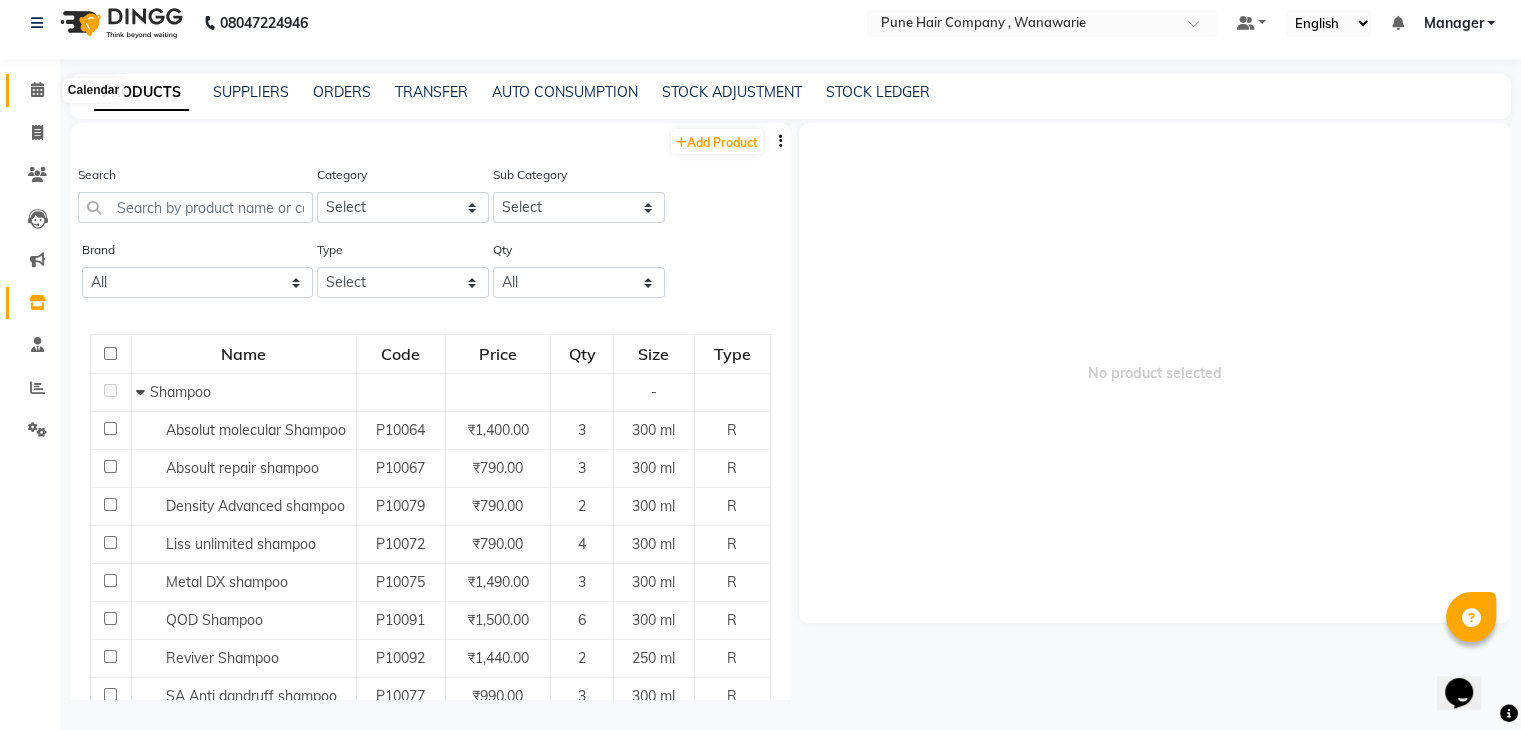 click 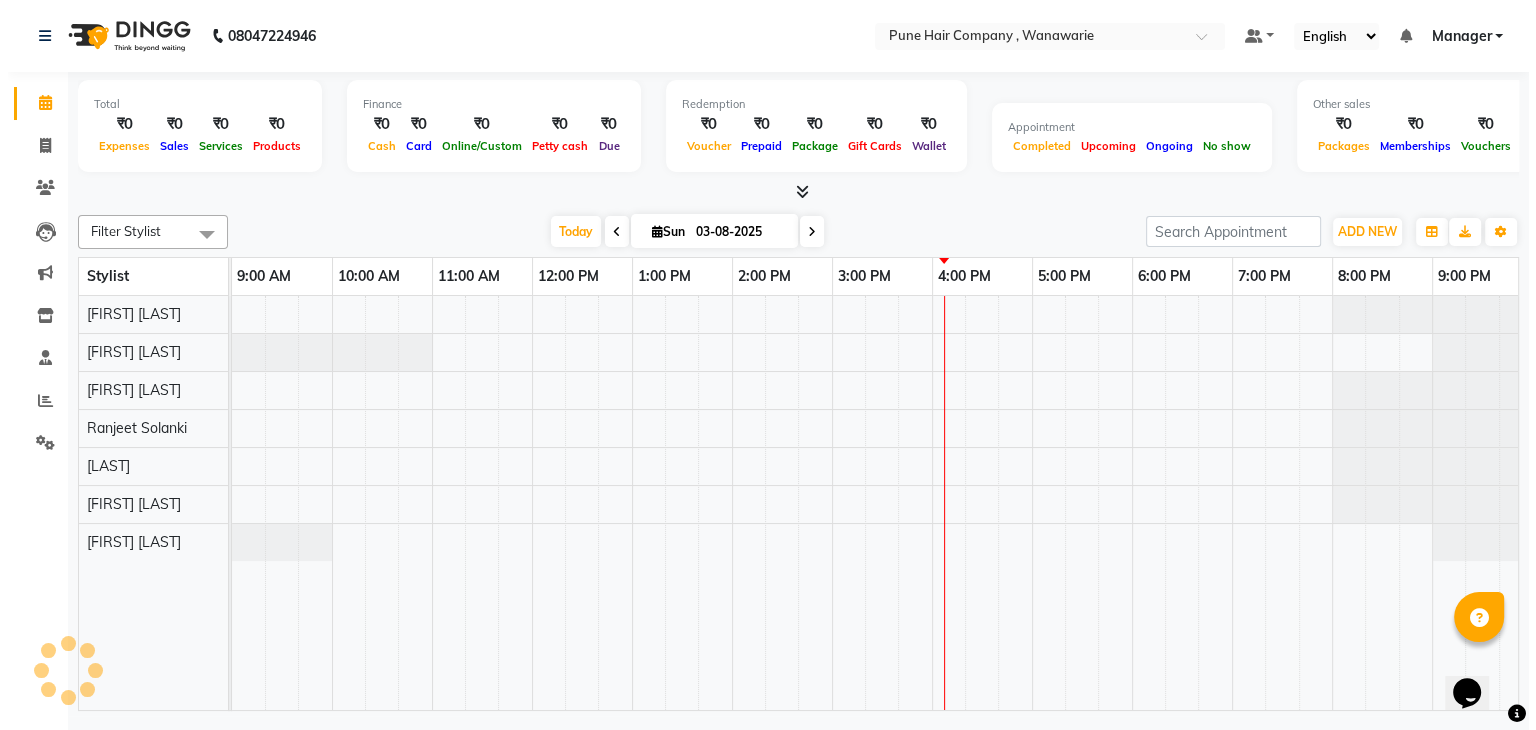 scroll, scrollTop: 0, scrollLeft: 0, axis: both 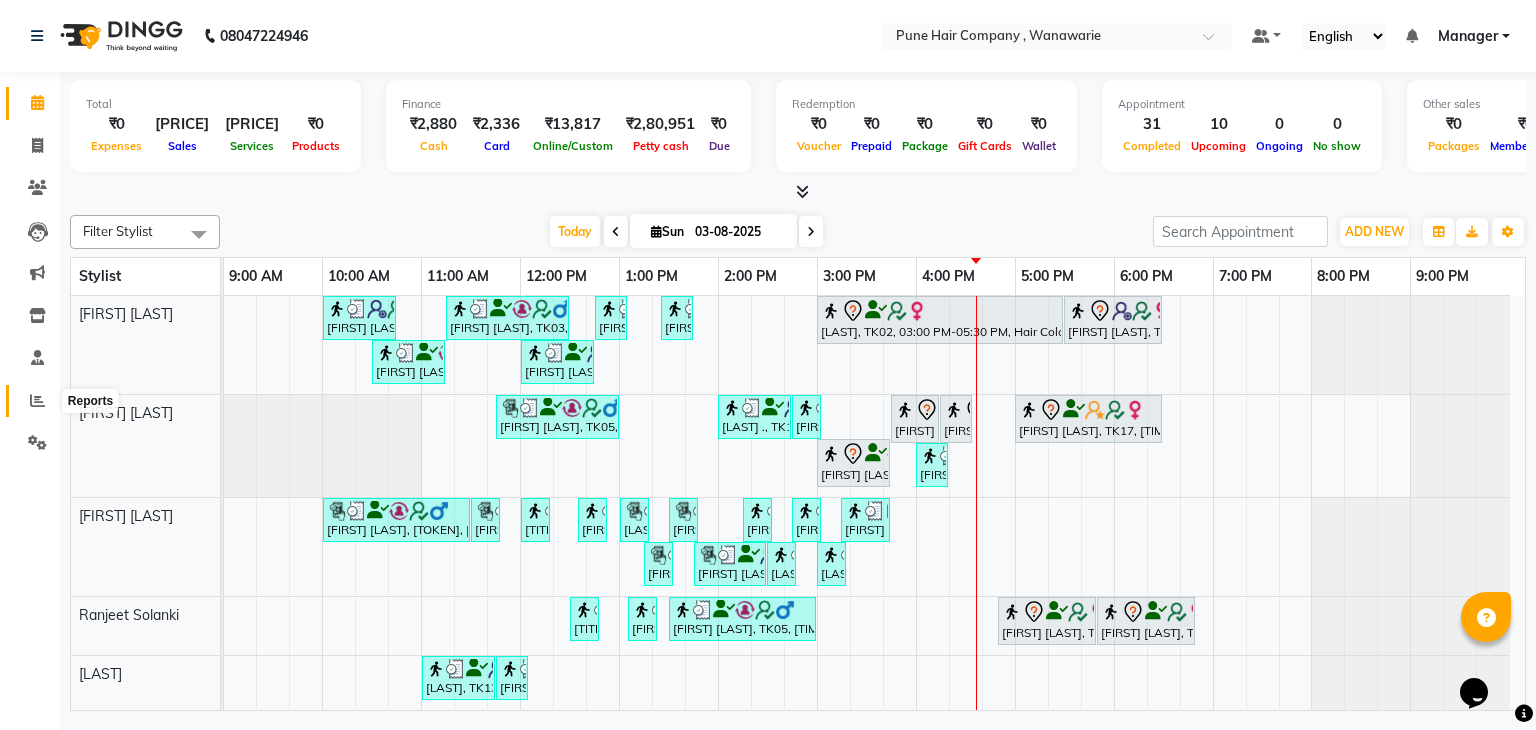 click 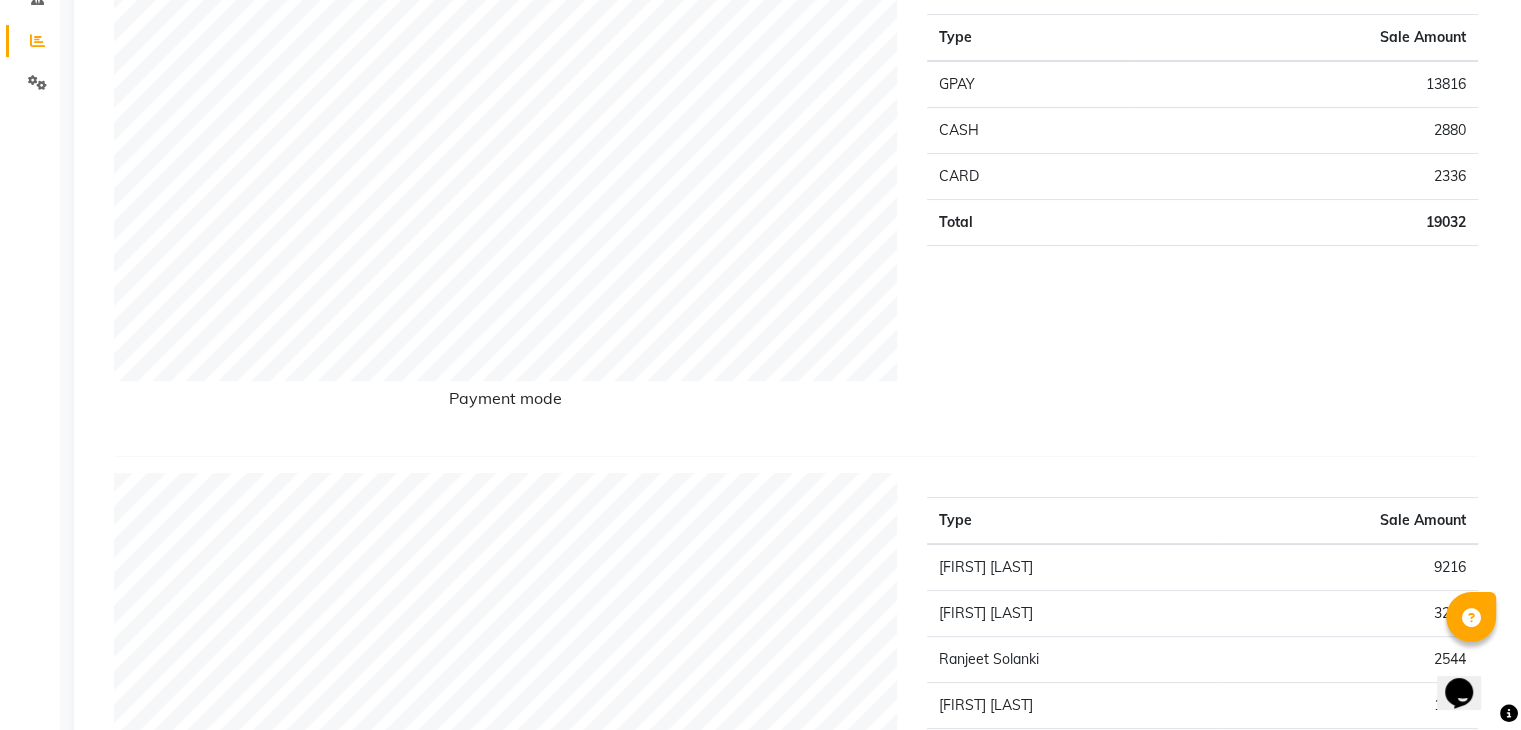 scroll, scrollTop: 0, scrollLeft: 0, axis: both 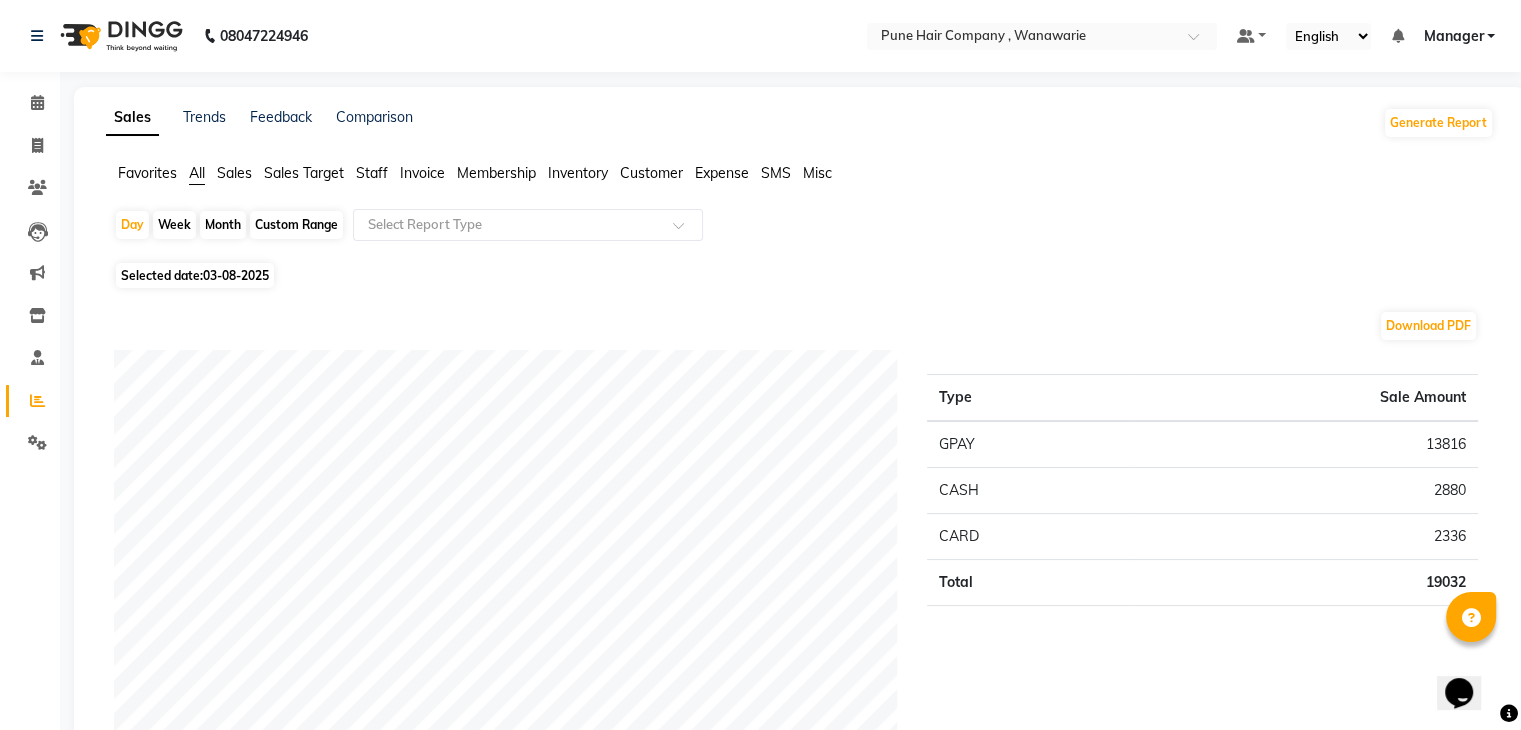 click on "Month" 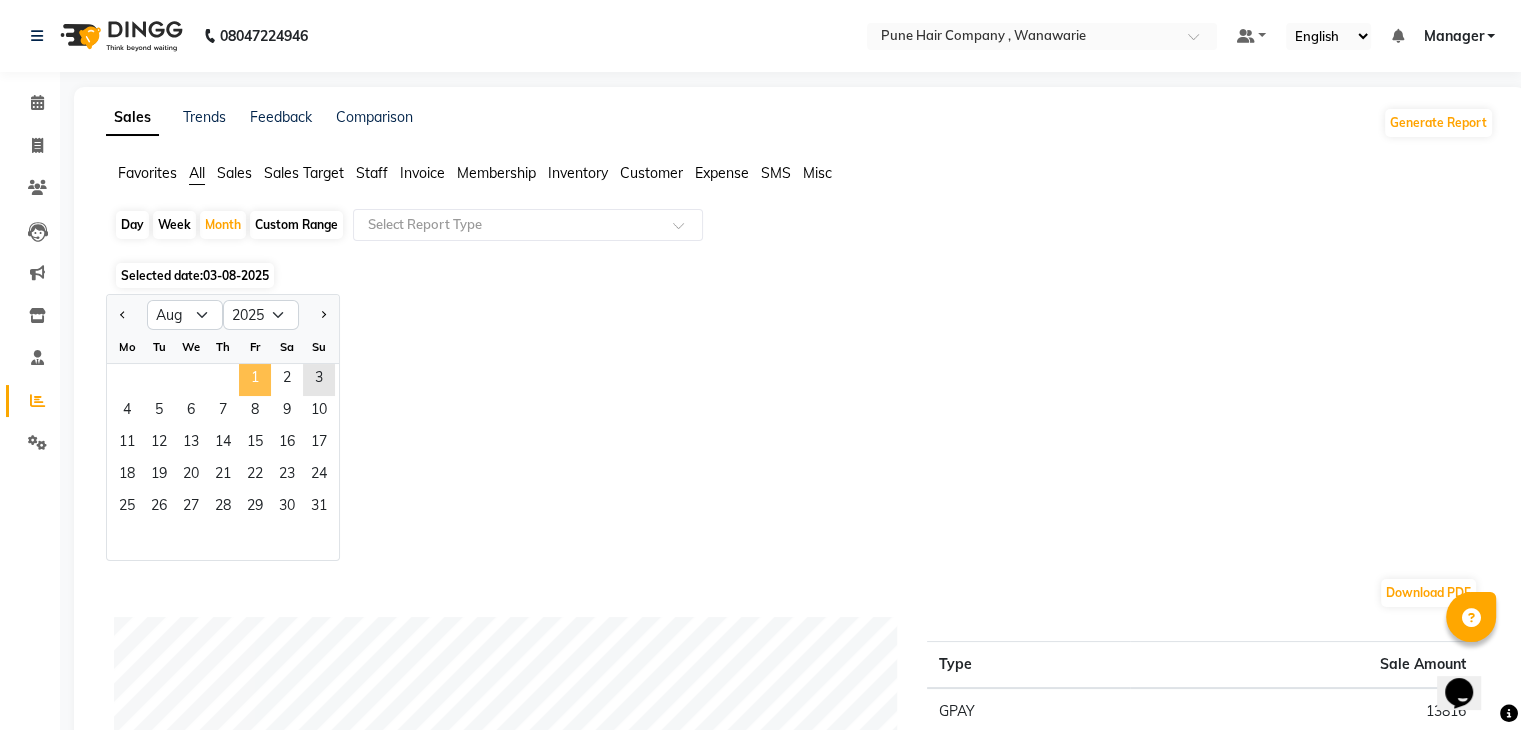 click on "1" 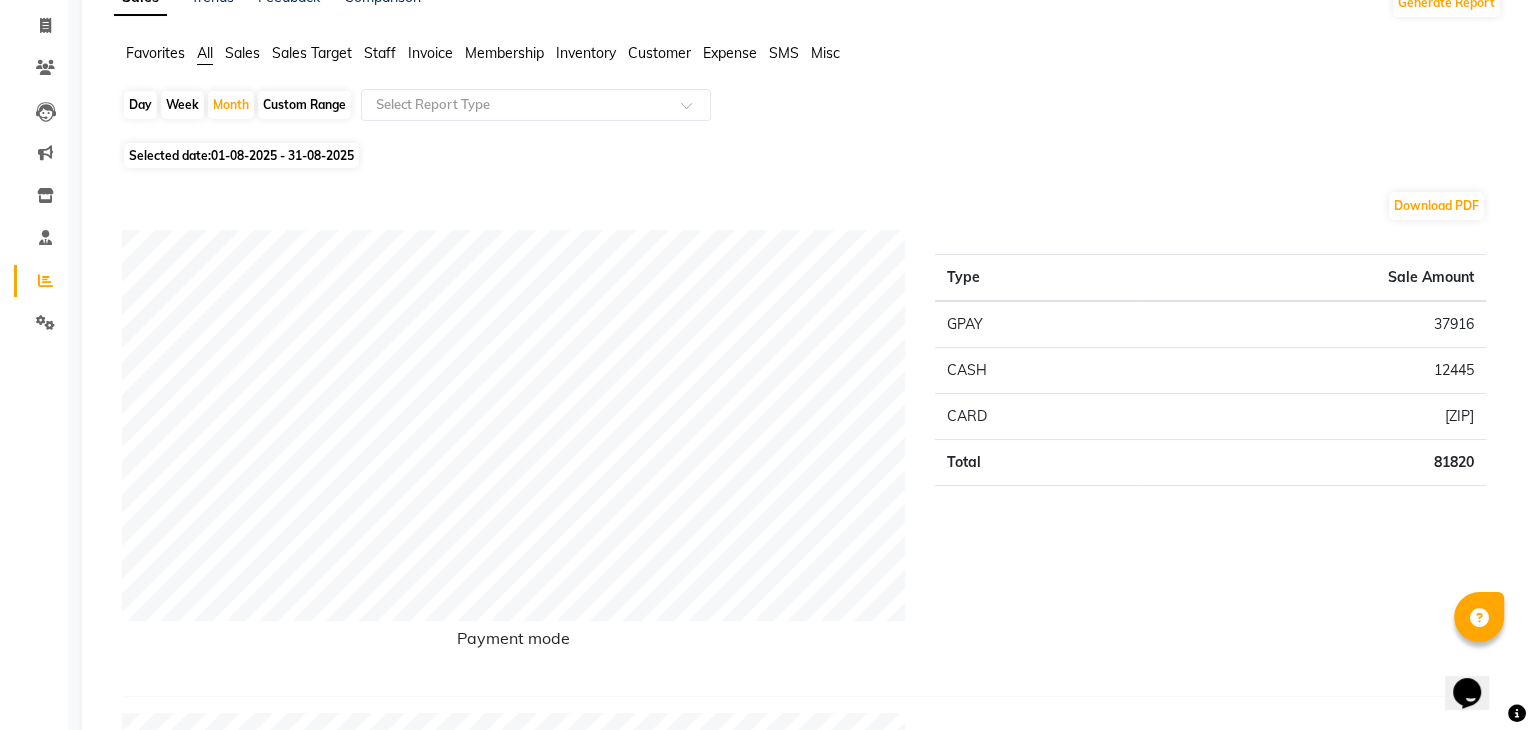 scroll, scrollTop: 0, scrollLeft: 0, axis: both 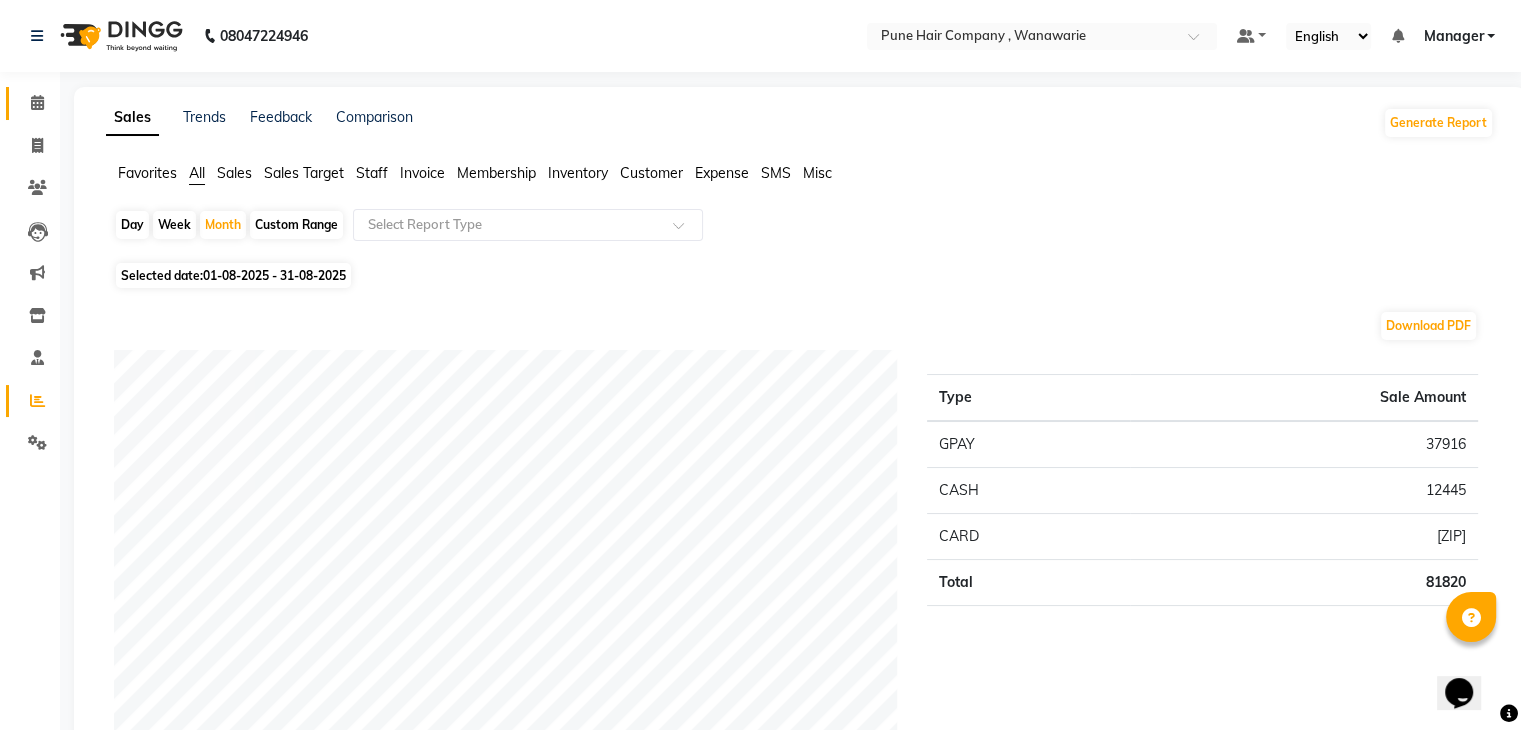 click 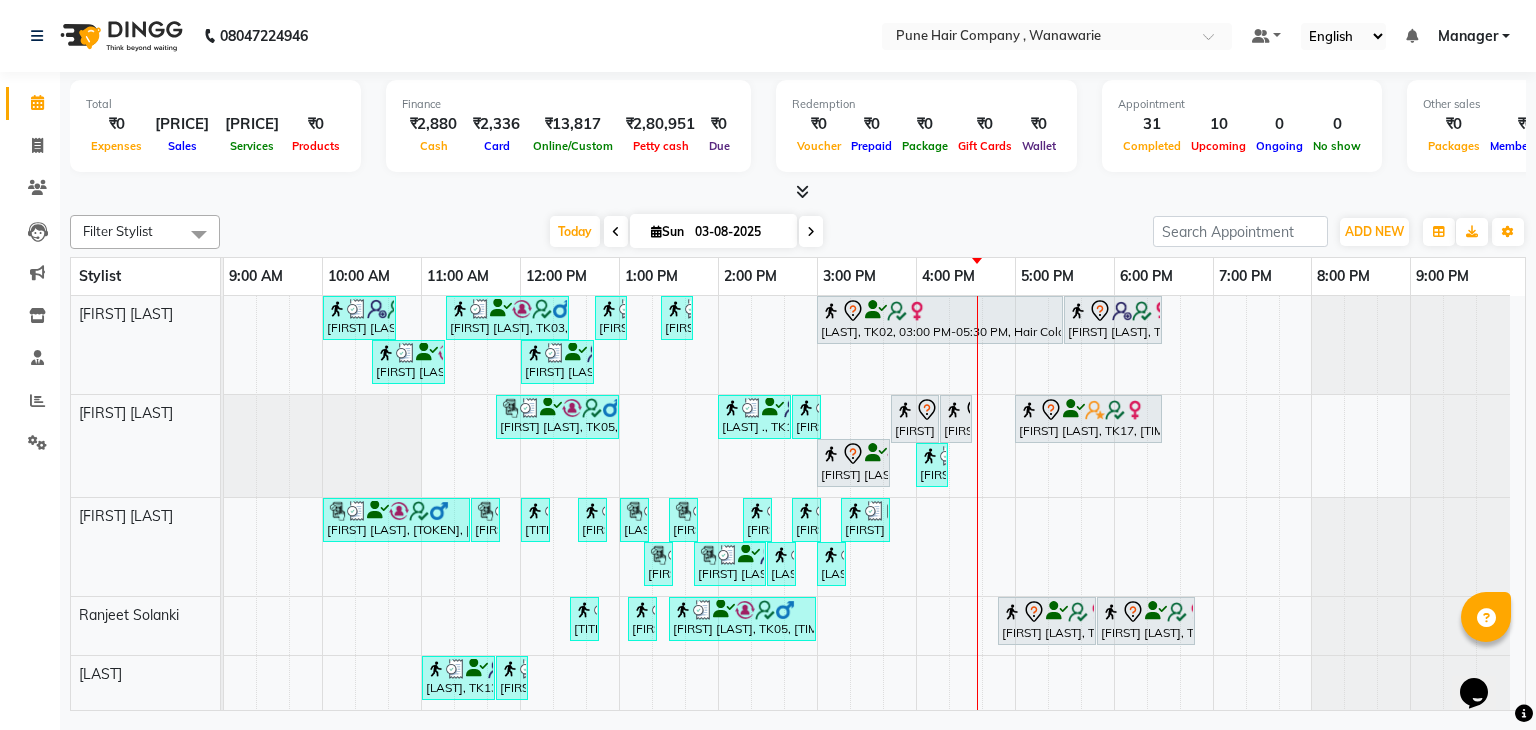 click at bounding box center [811, 232] 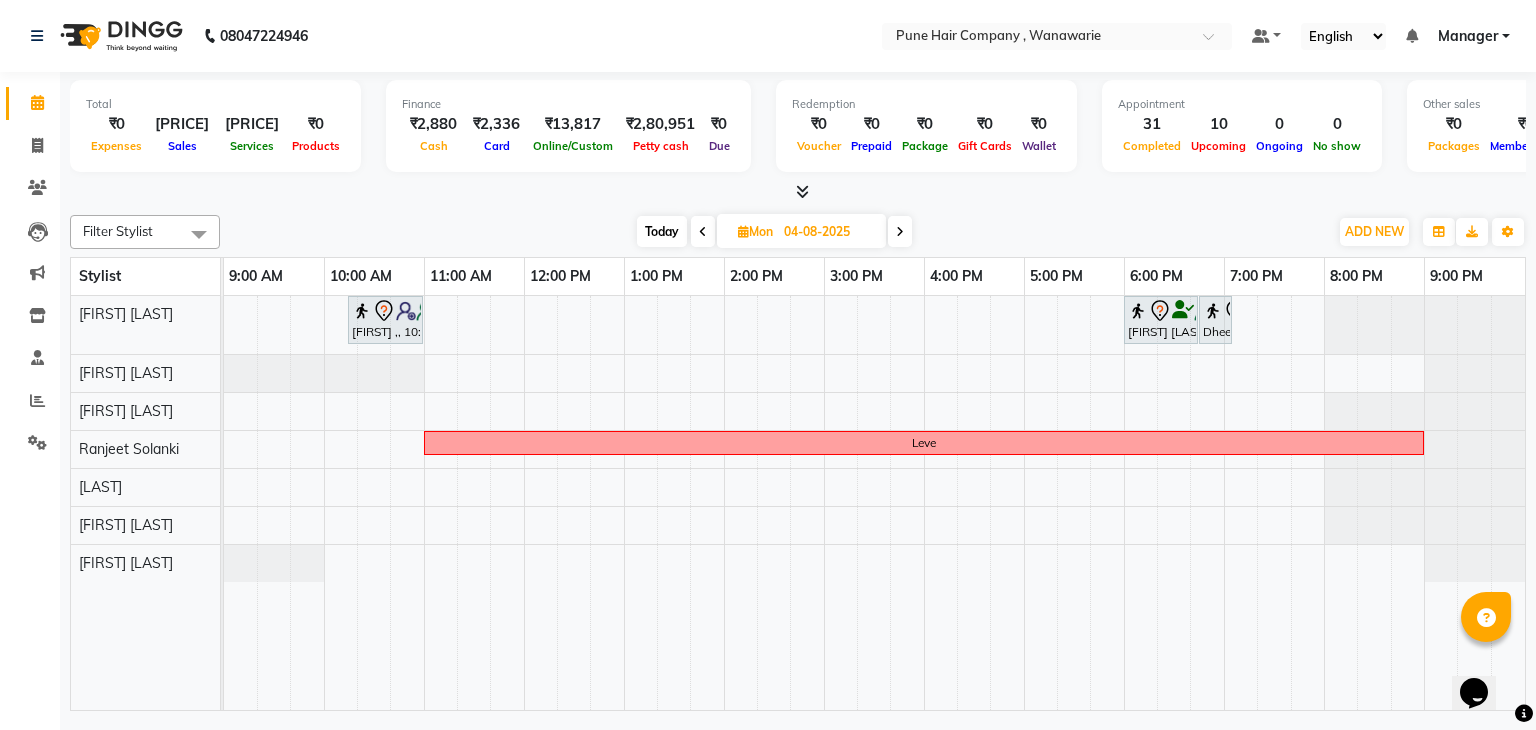 click on "Today" at bounding box center [662, 231] 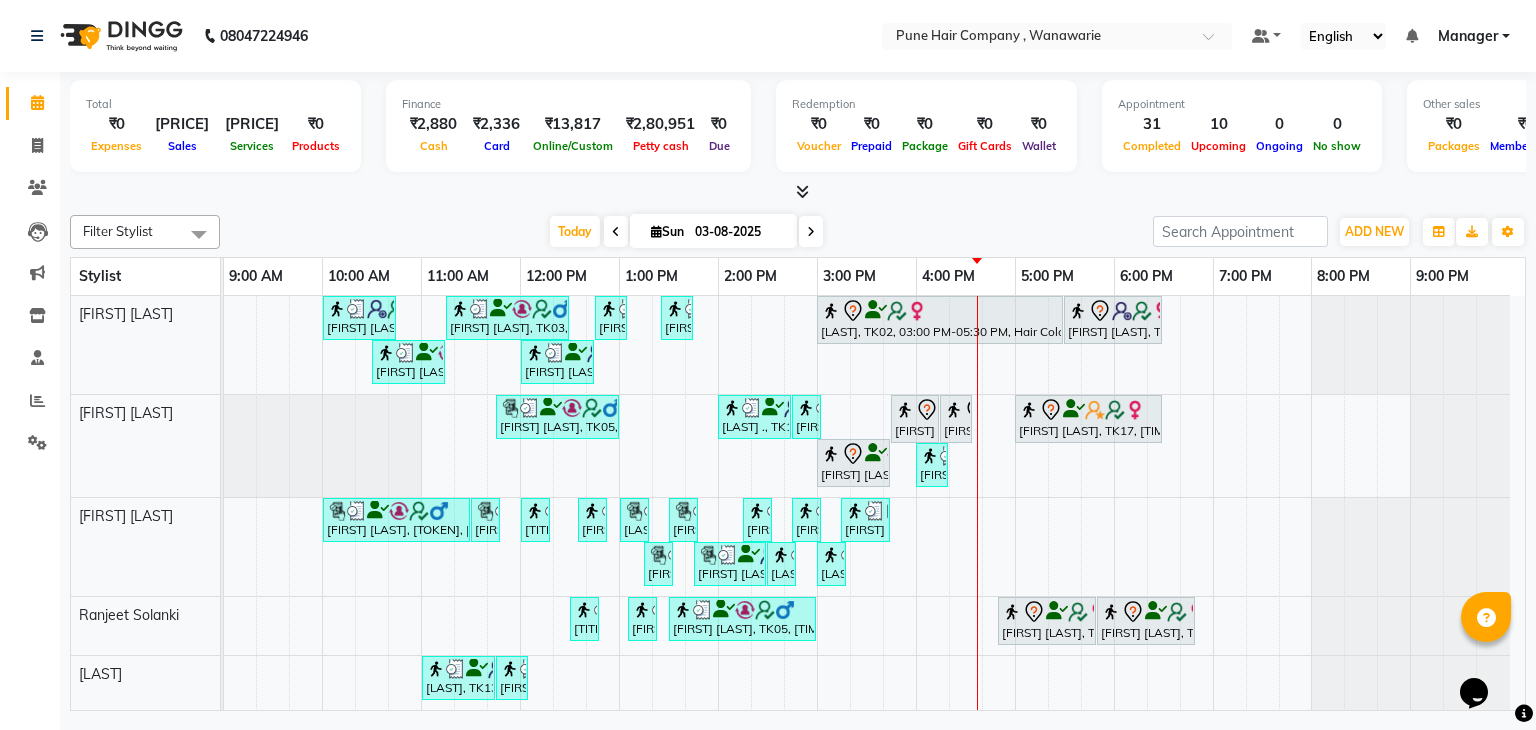 click at bounding box center (811, 232) 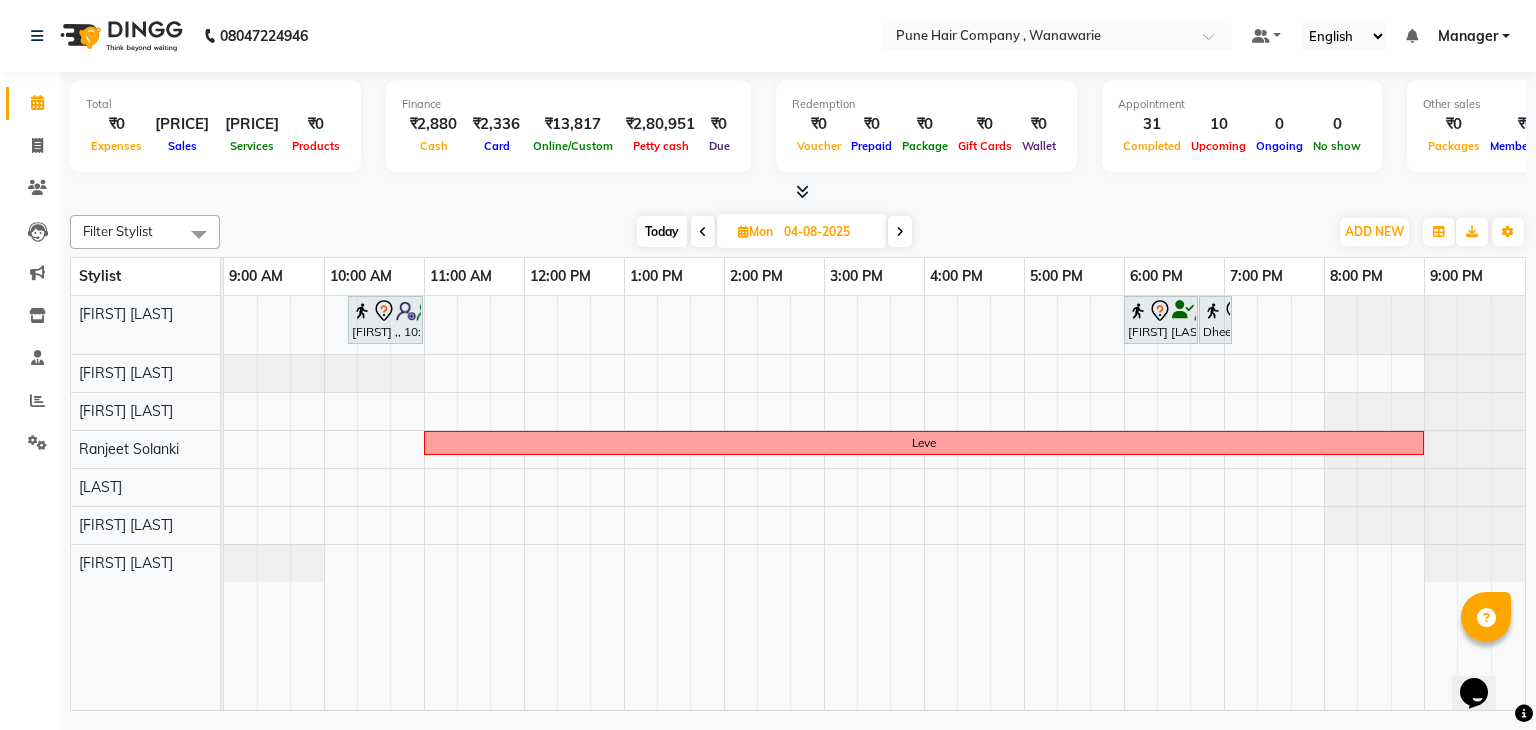 click at bounding box center [900, 232] 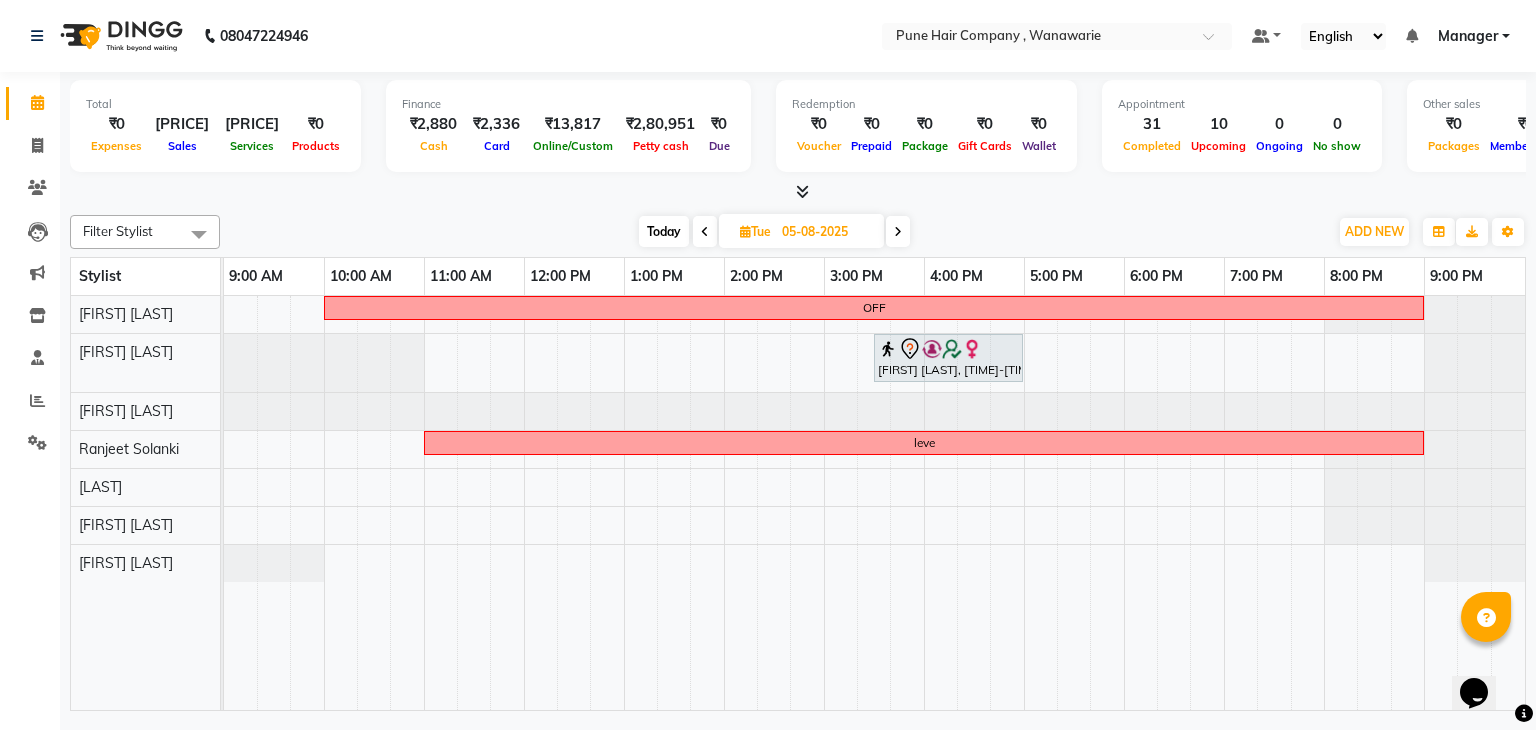 click at bounding box center [898, 232] 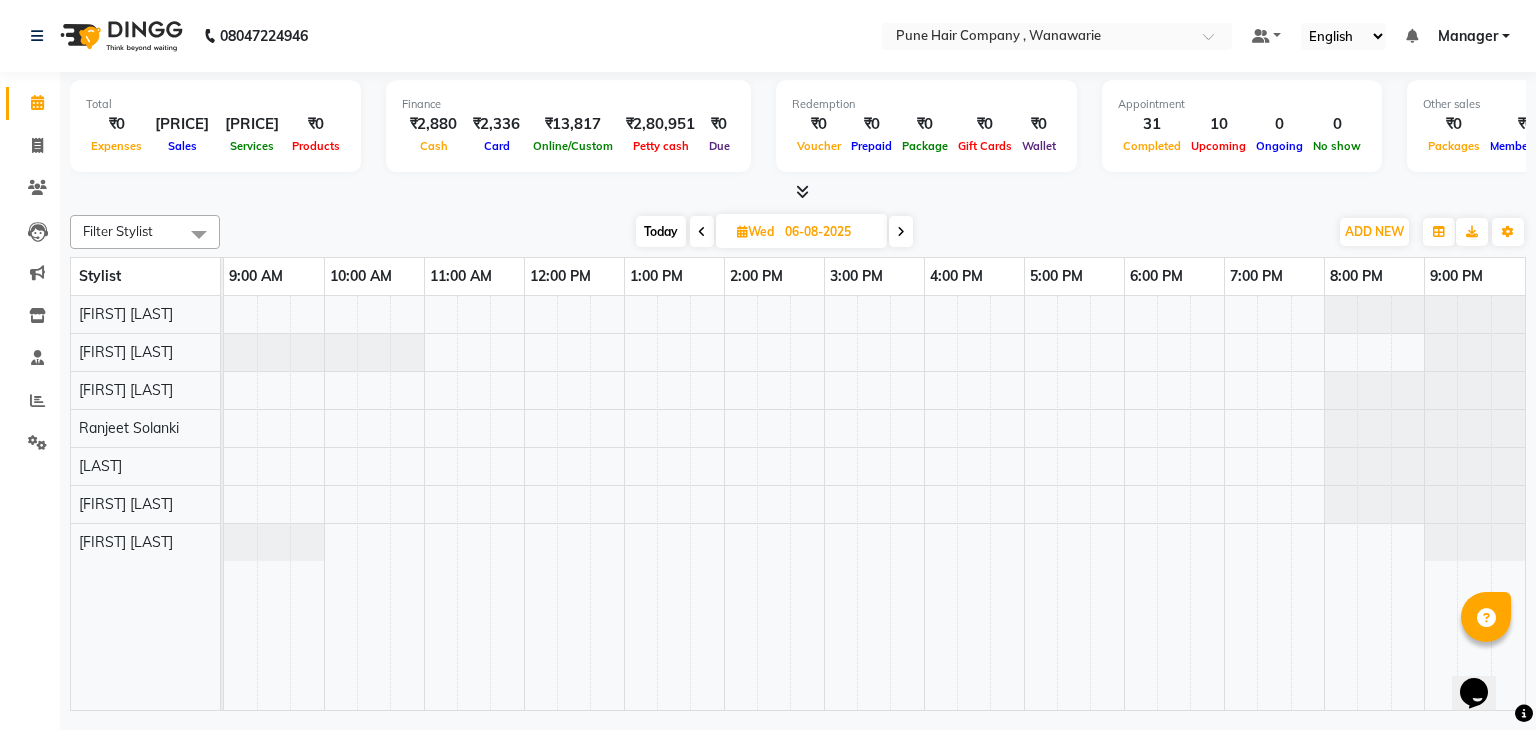 click on "Today" at bounding box center [661, 231] 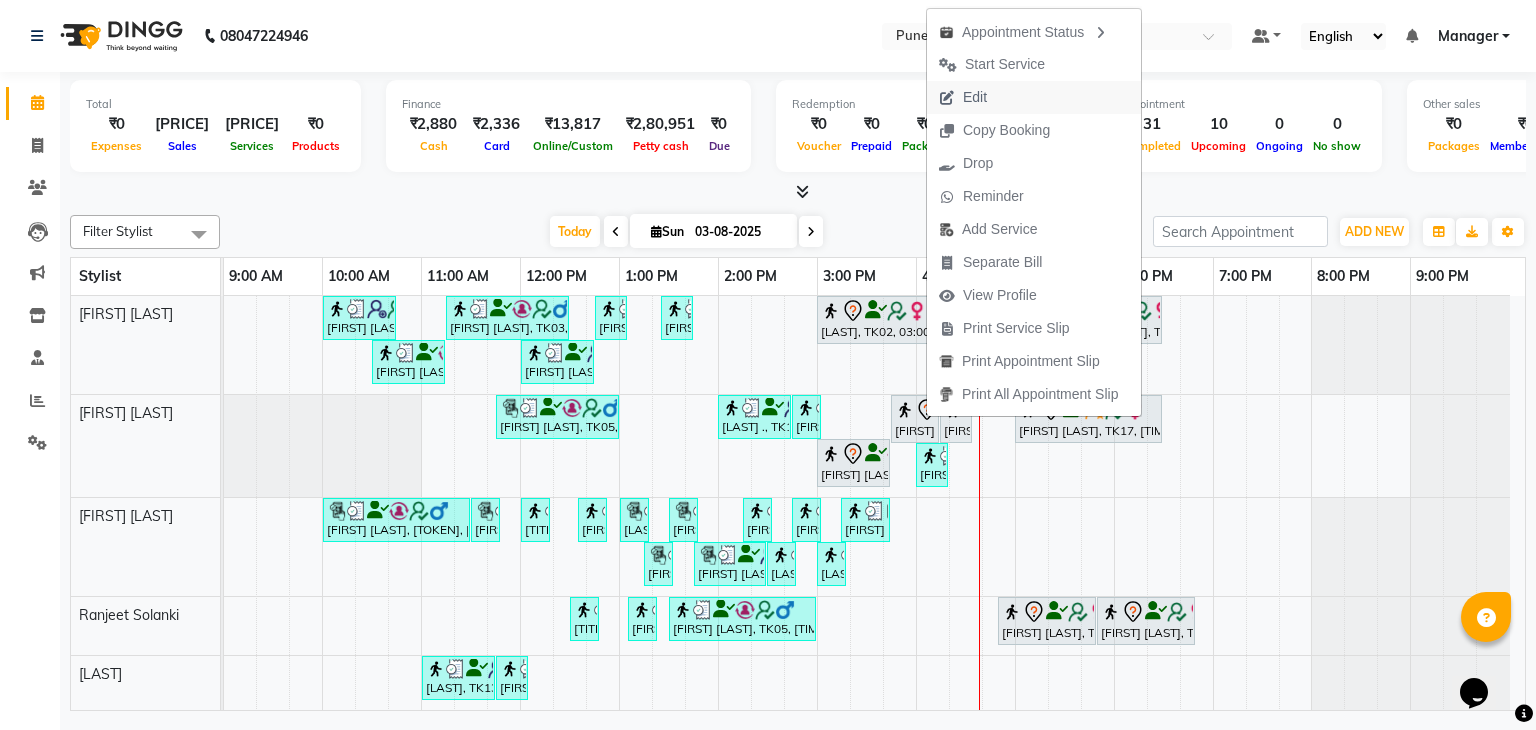 click on "Edit" at bounding box center (1034, 97) 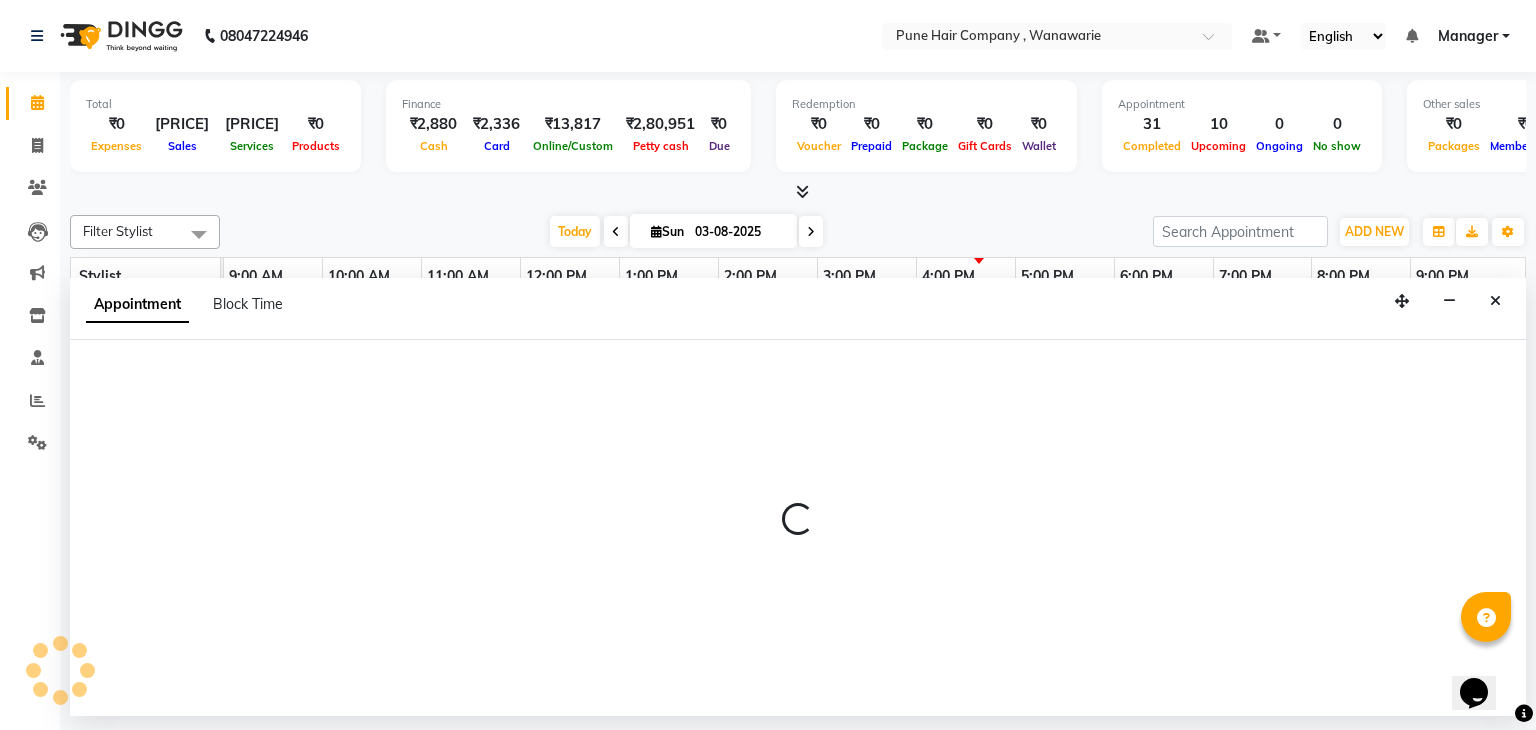 select on "tentative" 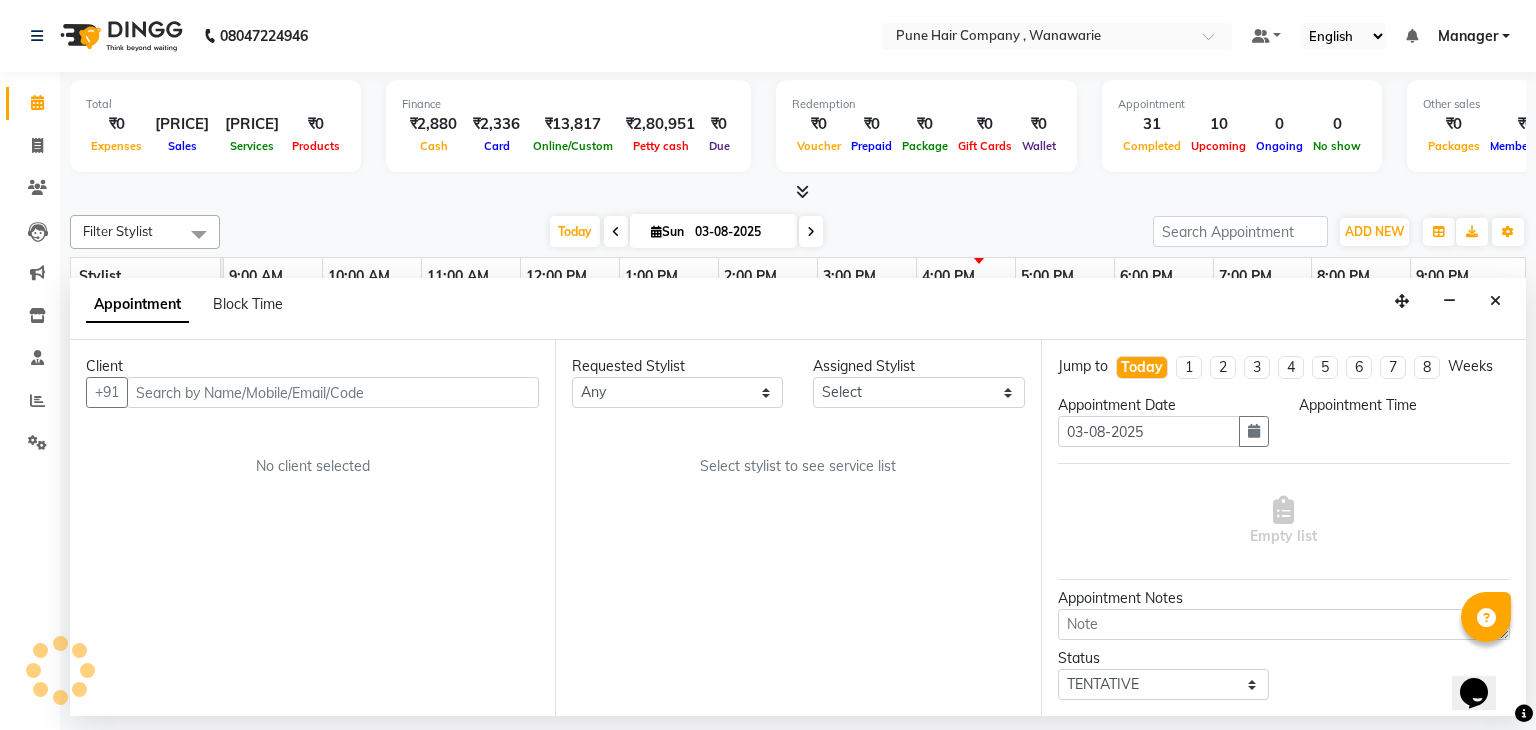 select on "945" 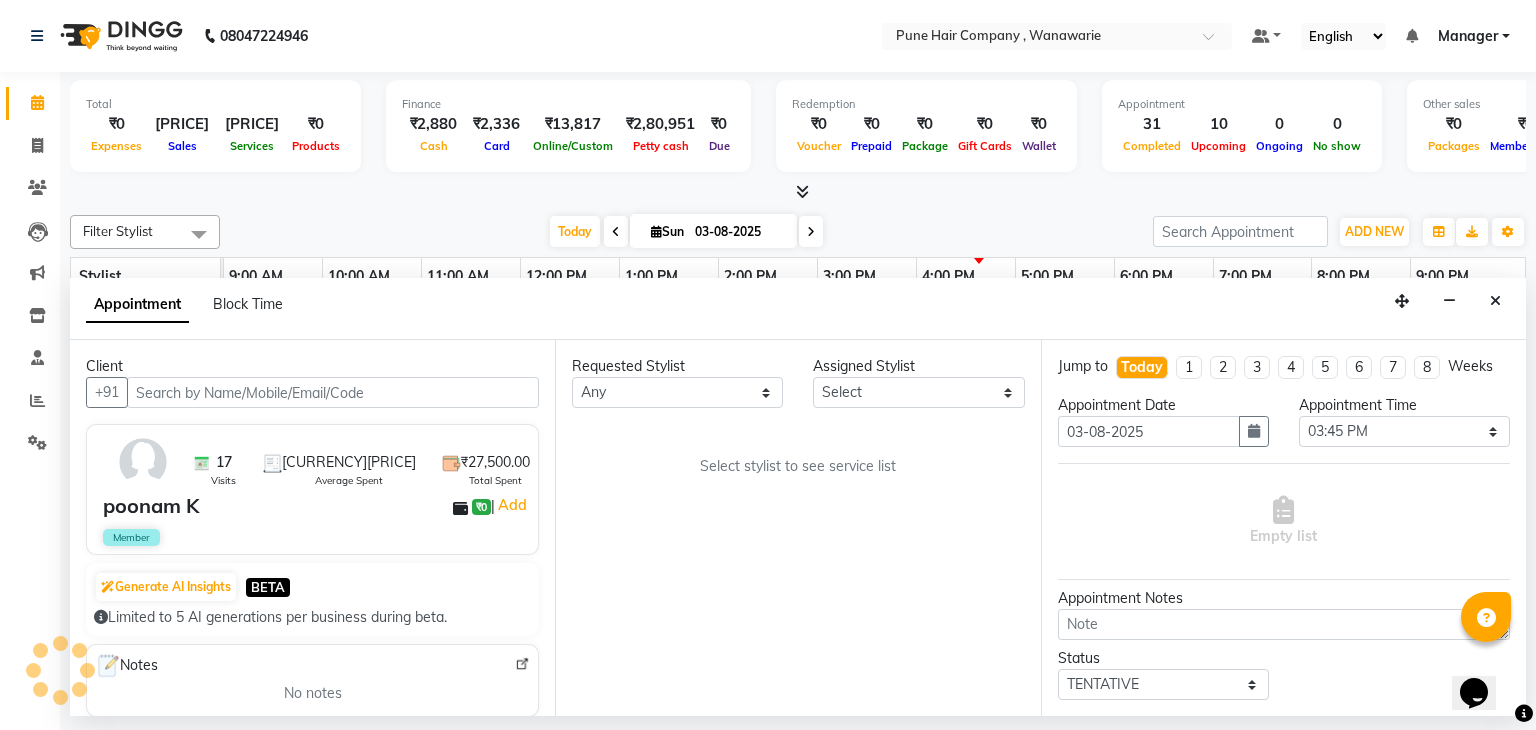 select on "74578" 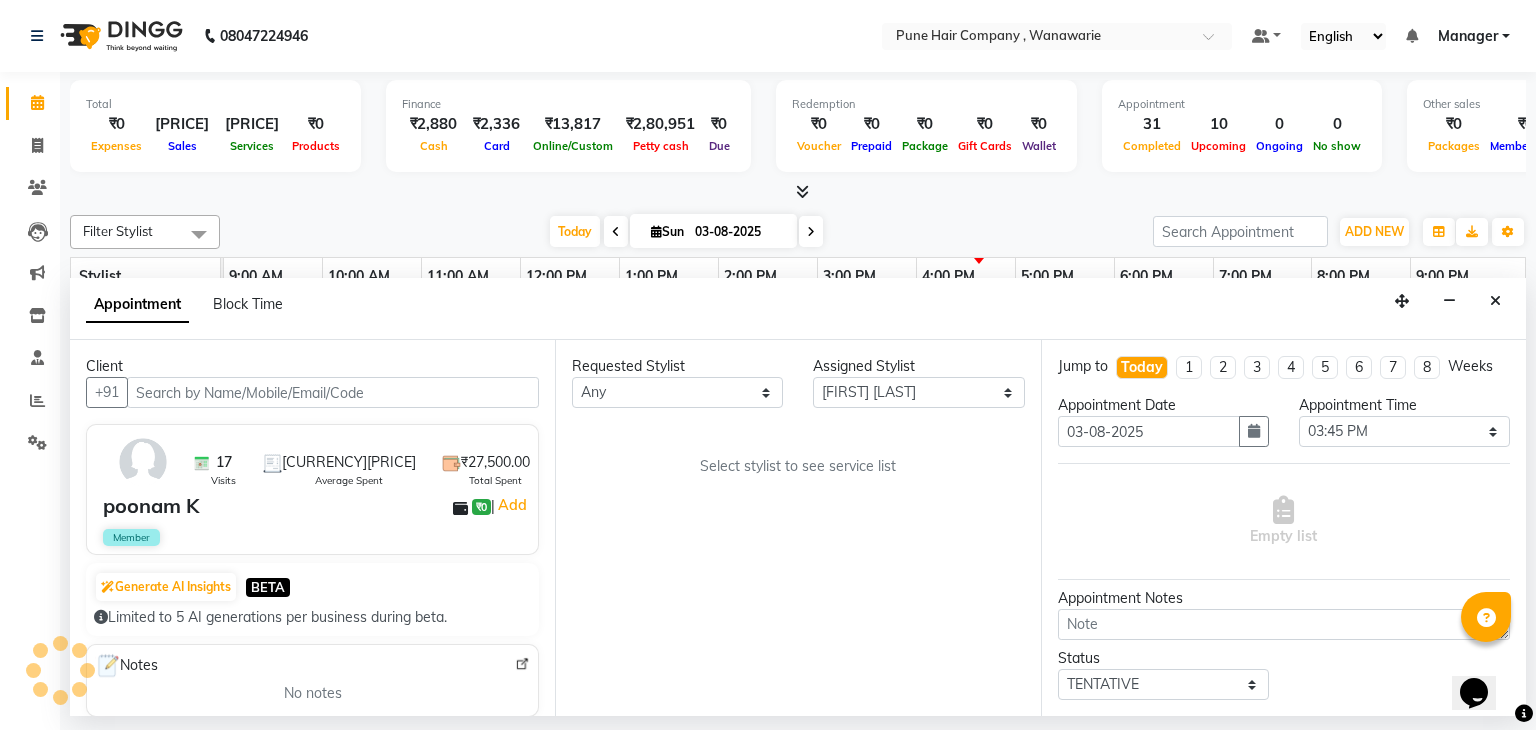 select on "4060" 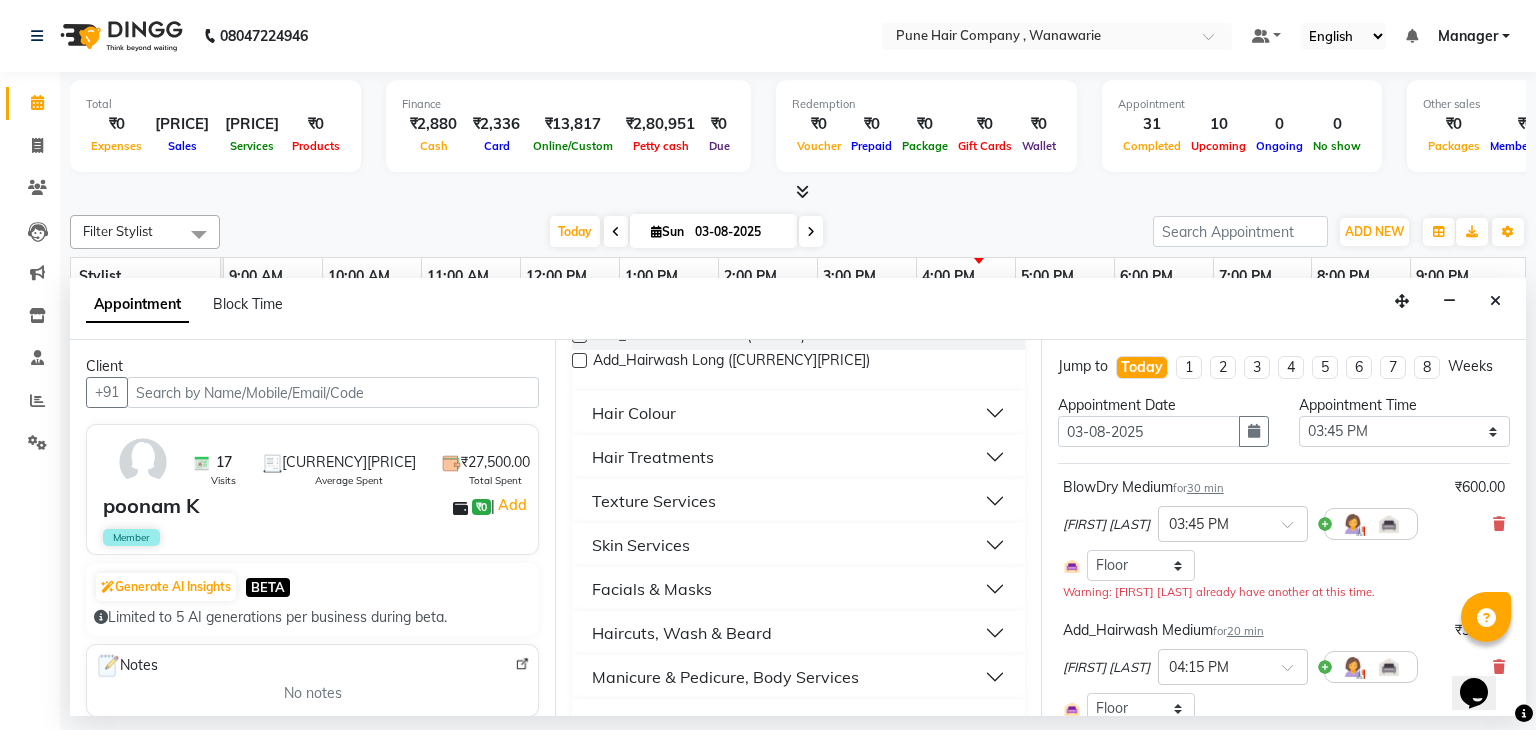 scroll, scrollTop: 0, scrollLeft: 0, axis: both 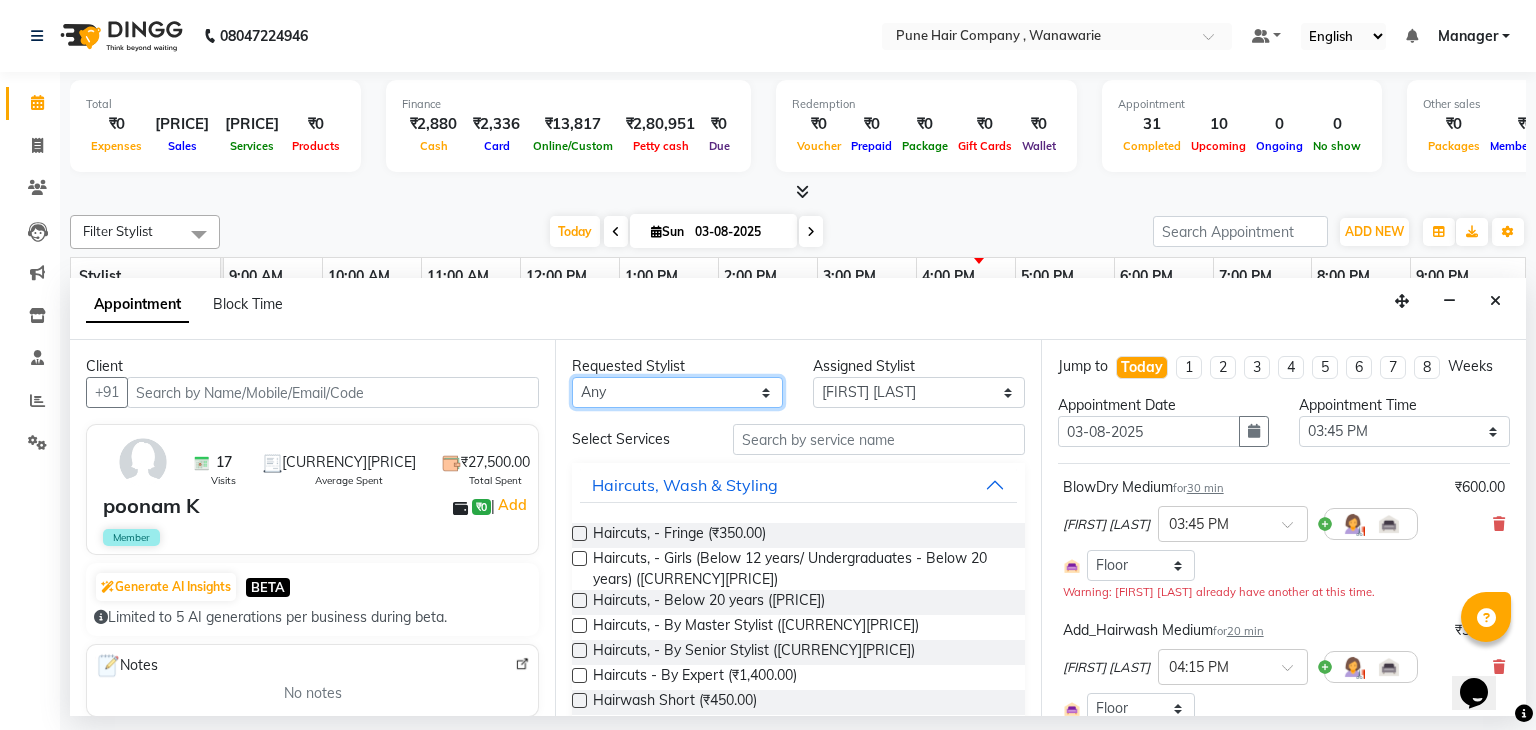 click on "Any Faisal shaikh Kanchan Gajare  Kasturi bhandari Manoj Zambre Prasad wagh Ranjeet Solanki Shriram Raut" at bounding box center (677, 392) 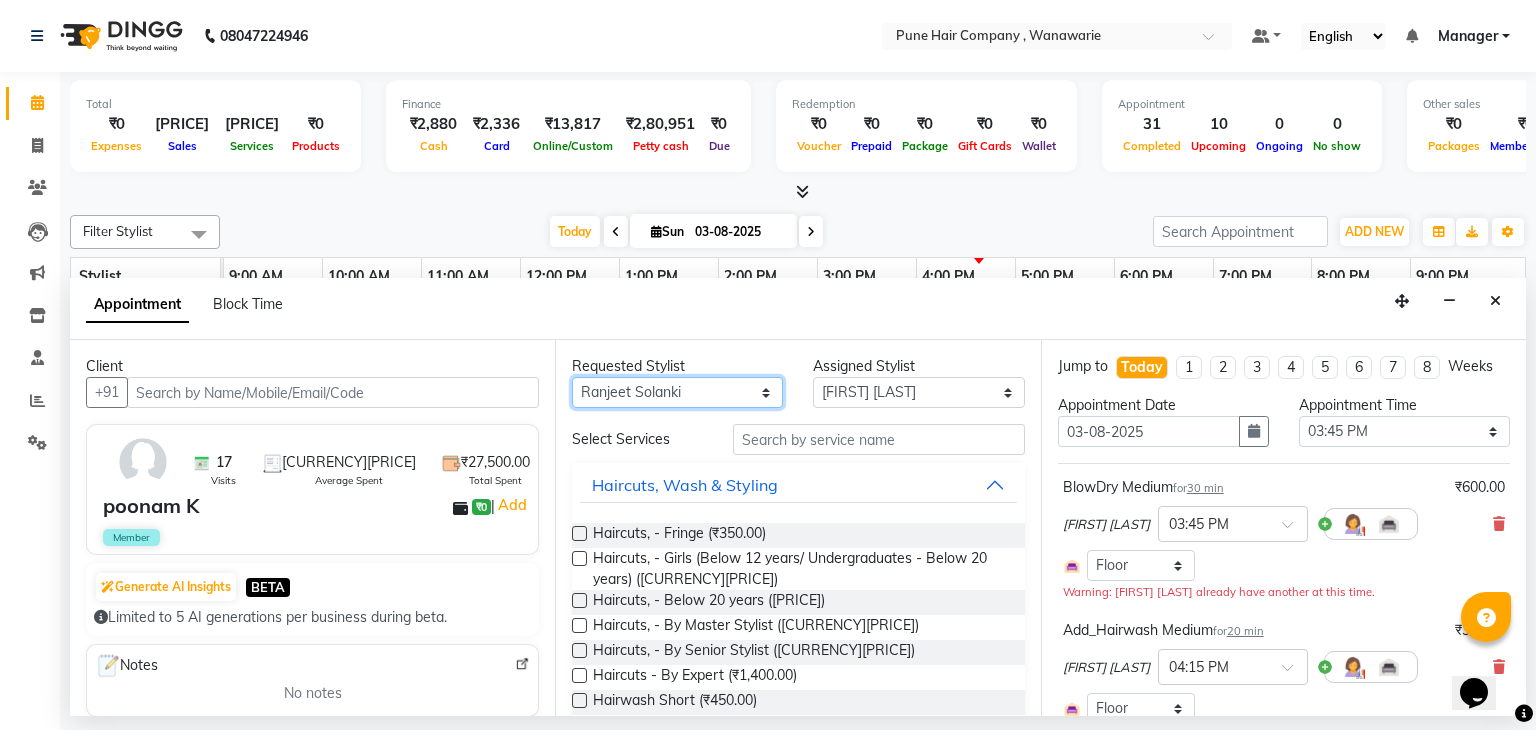 click on "Any Faisal shaikh Kanchan Gajare  Kasturi bhandari Manoj Zambre Prasad wagh Ranjeet Solanki Shriram Raut" at bounding box center [677, 392] 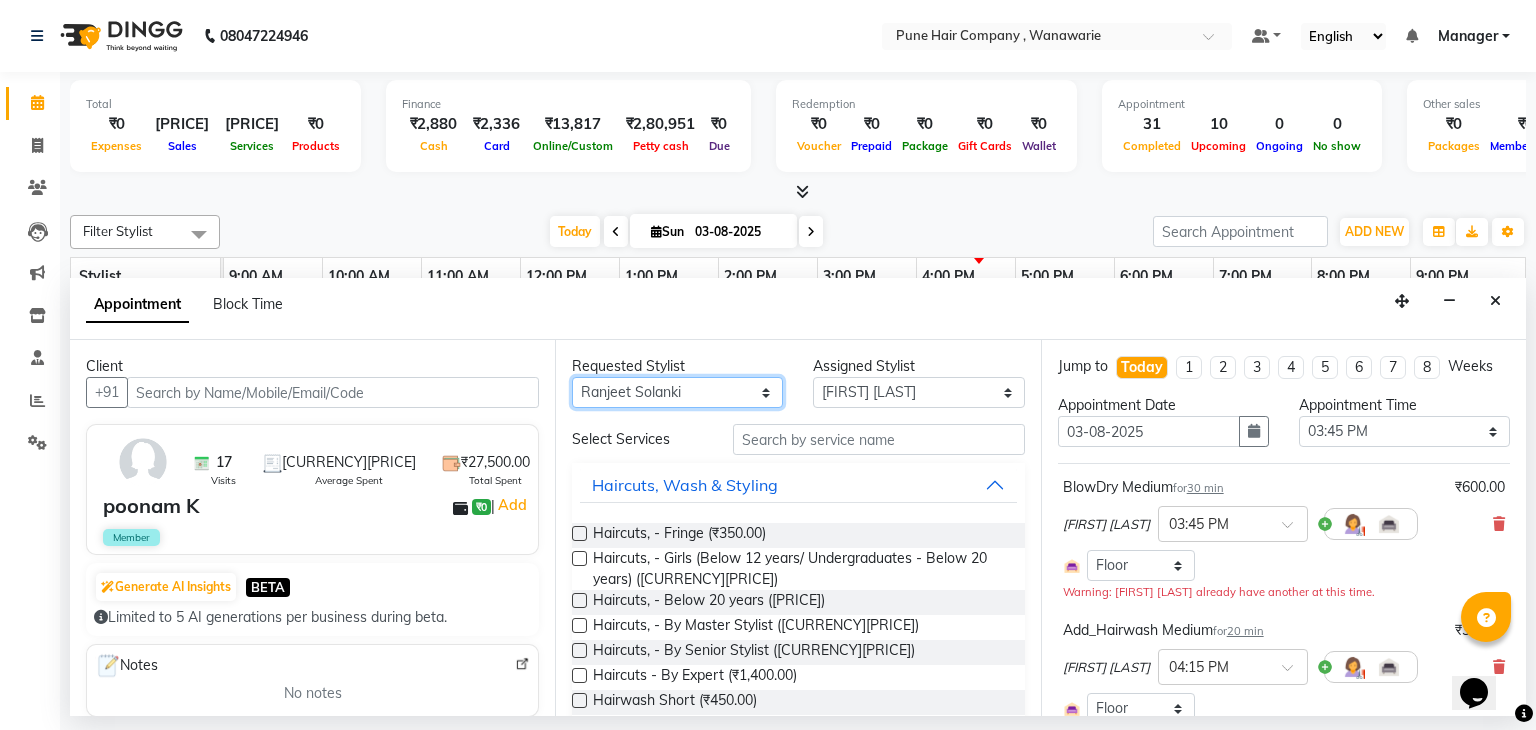 select on "74580" 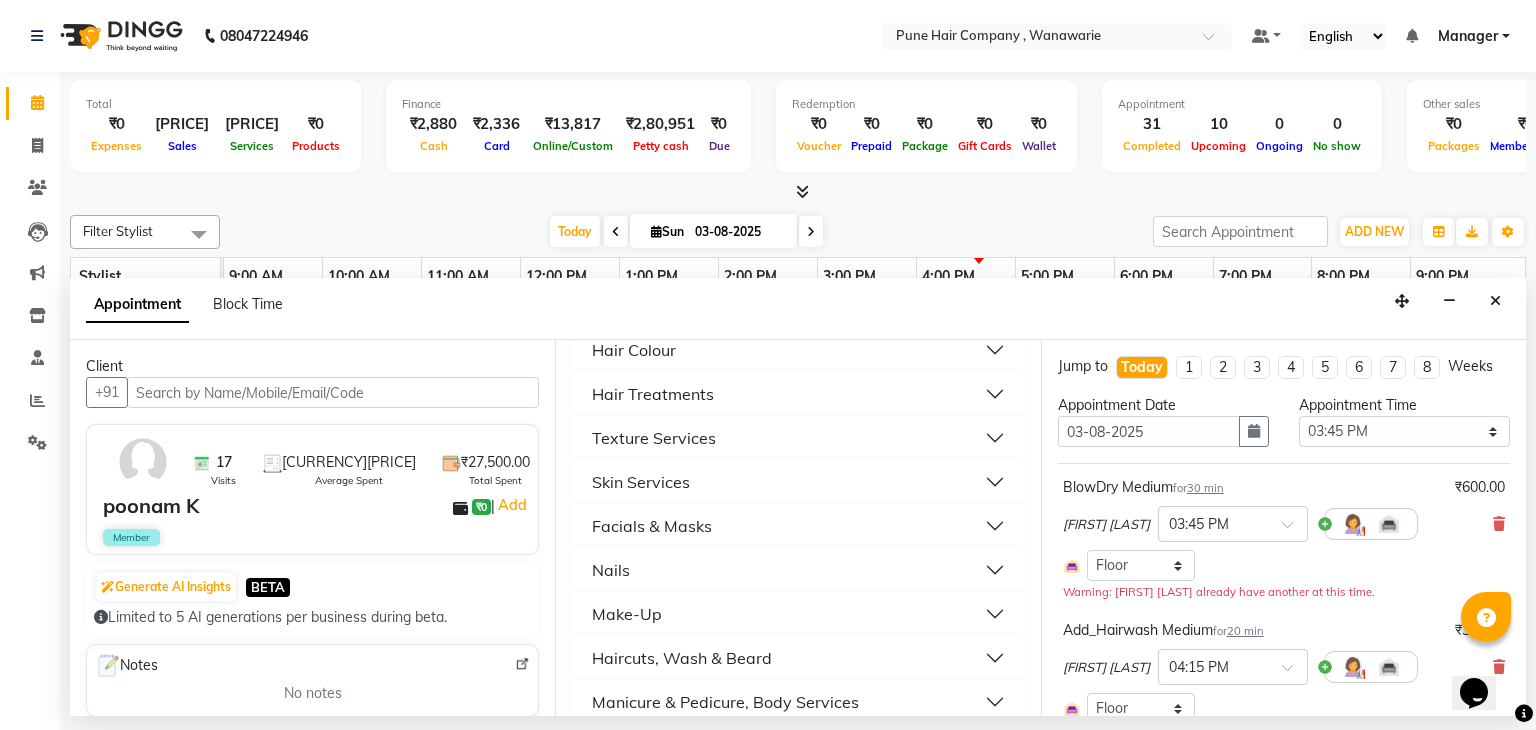 scroll, scrollTop: 680, scrollLeft: 0, axis: vertical 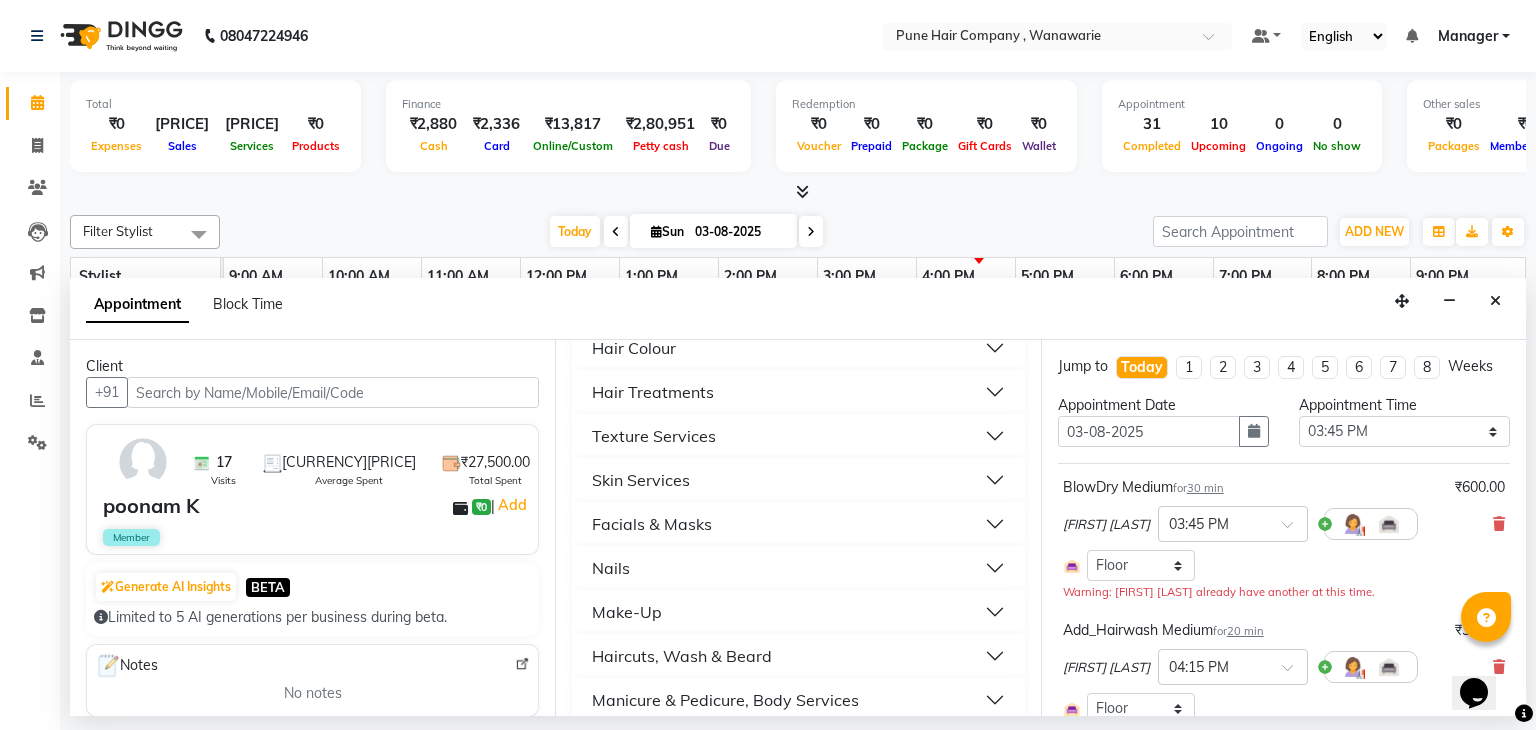 click on "Manicure & Pedicure, Body Services" at bounding box center (725, 700) 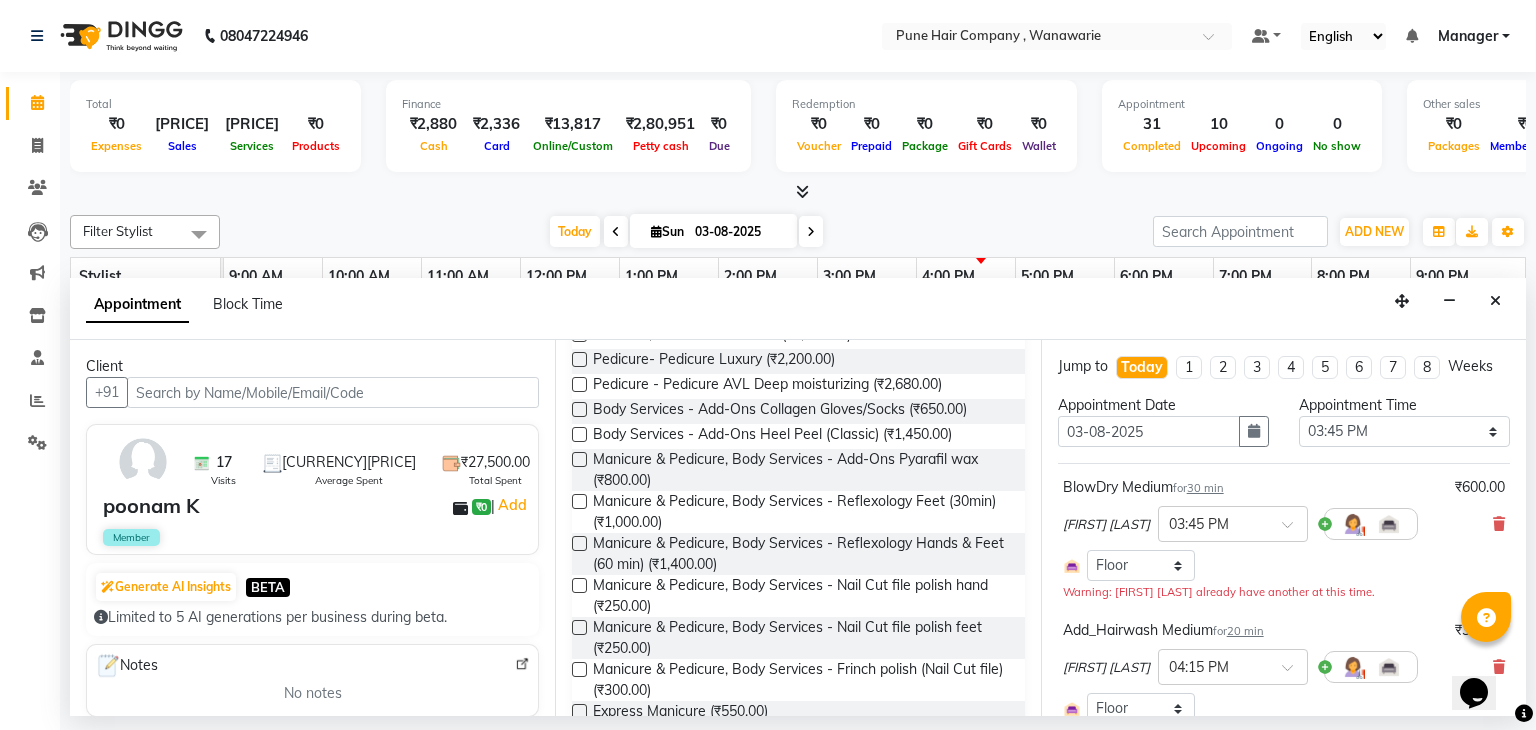 scroll, scrollTop: 1228, scrollLeft: 0, axis: vertical 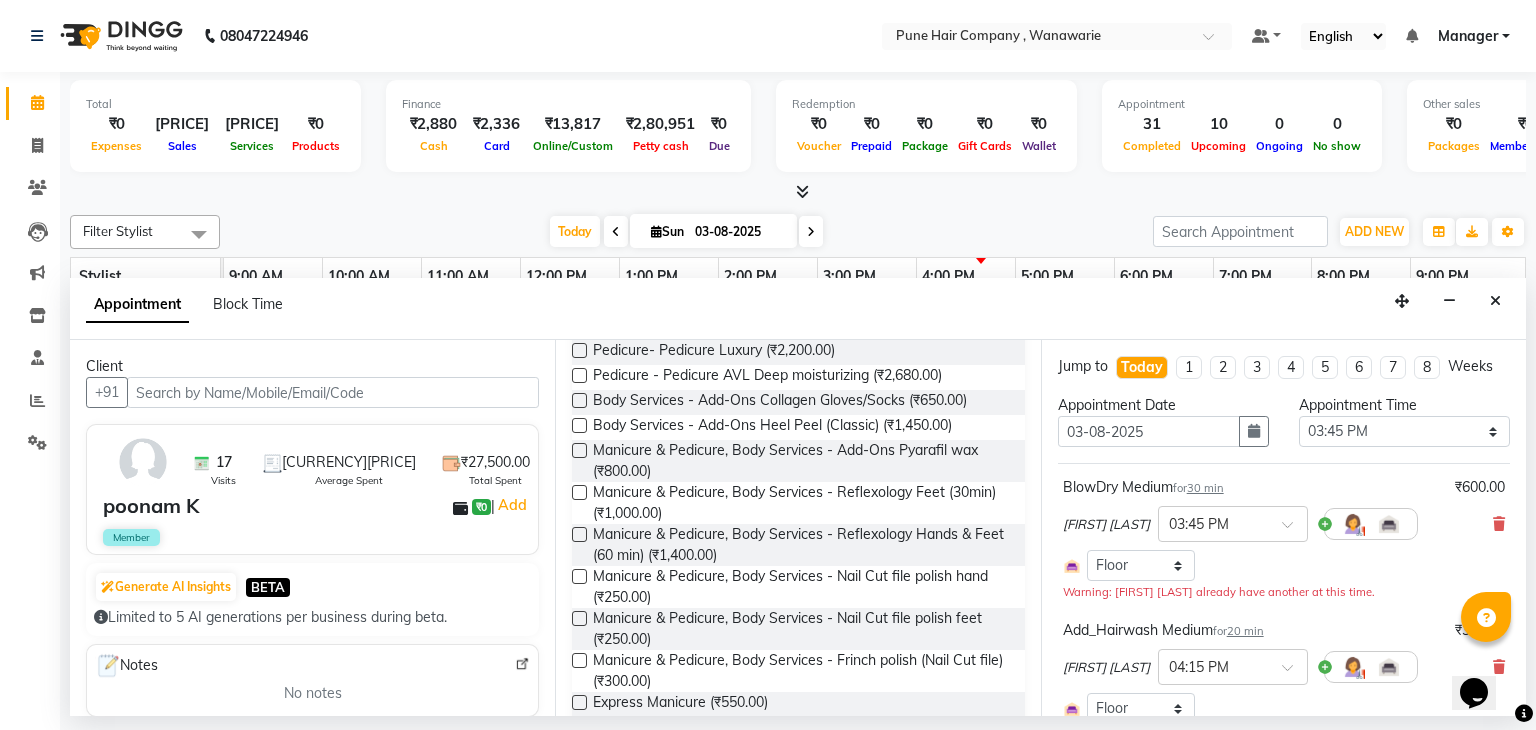 click at bounding box center (579, 576) 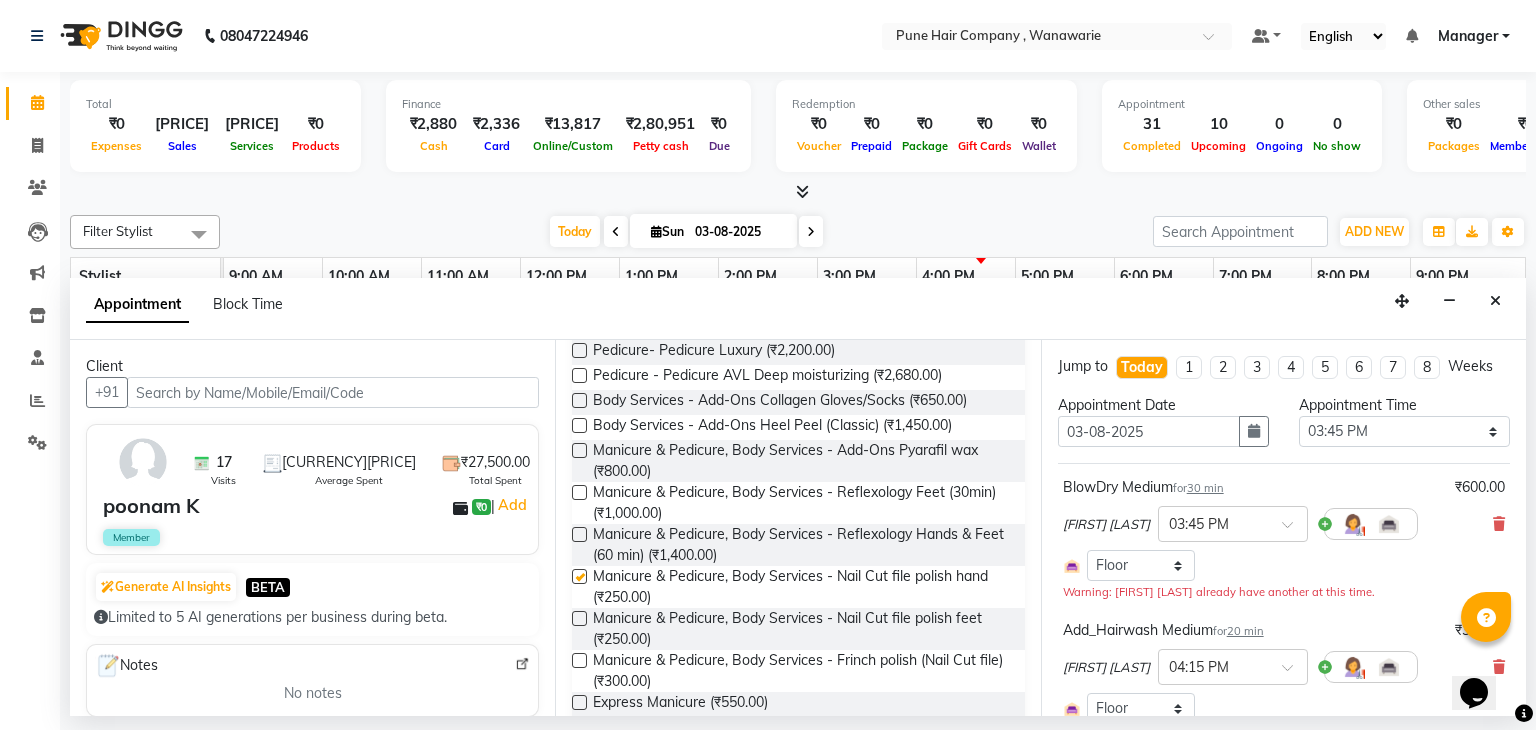 checkbox on "false" 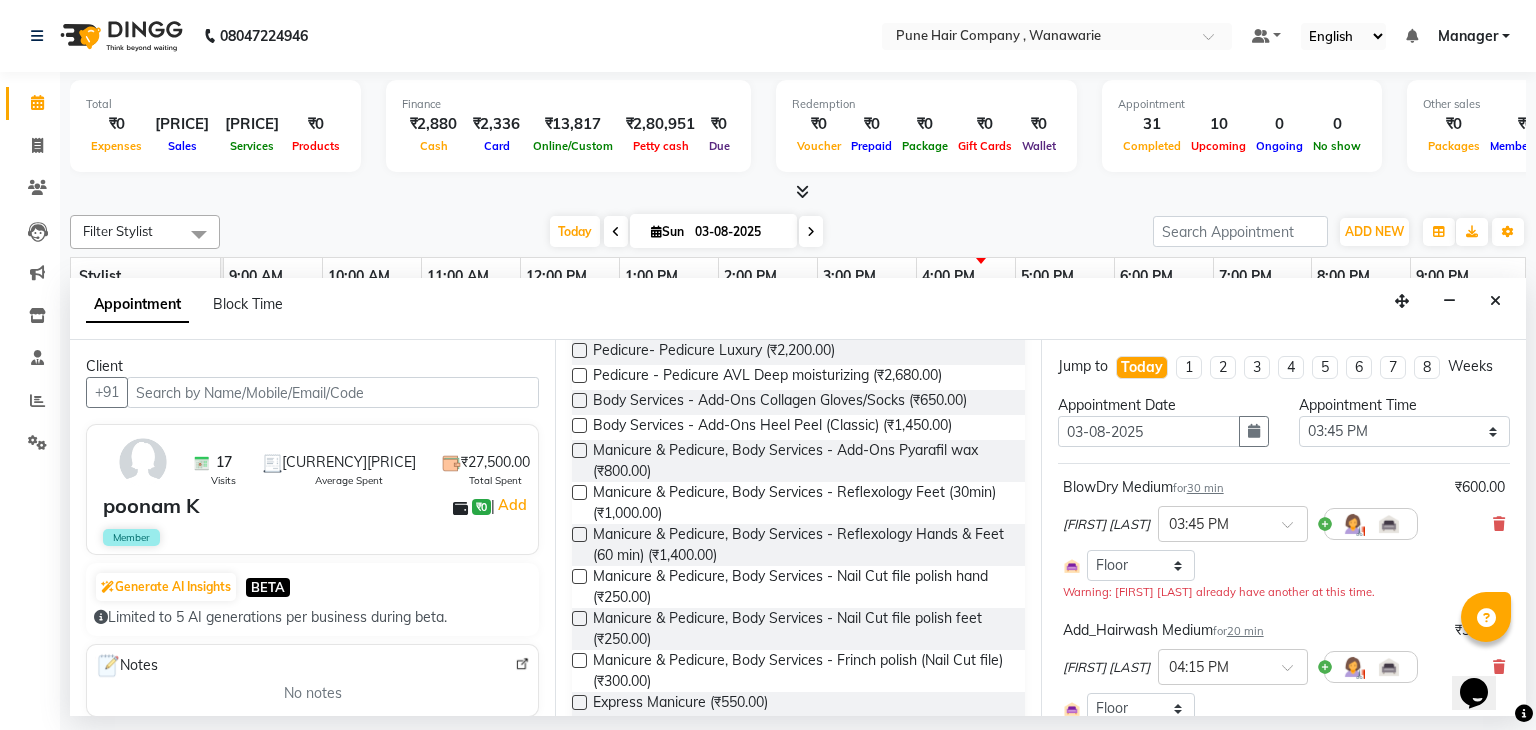 click at bounding box center (579, 618) 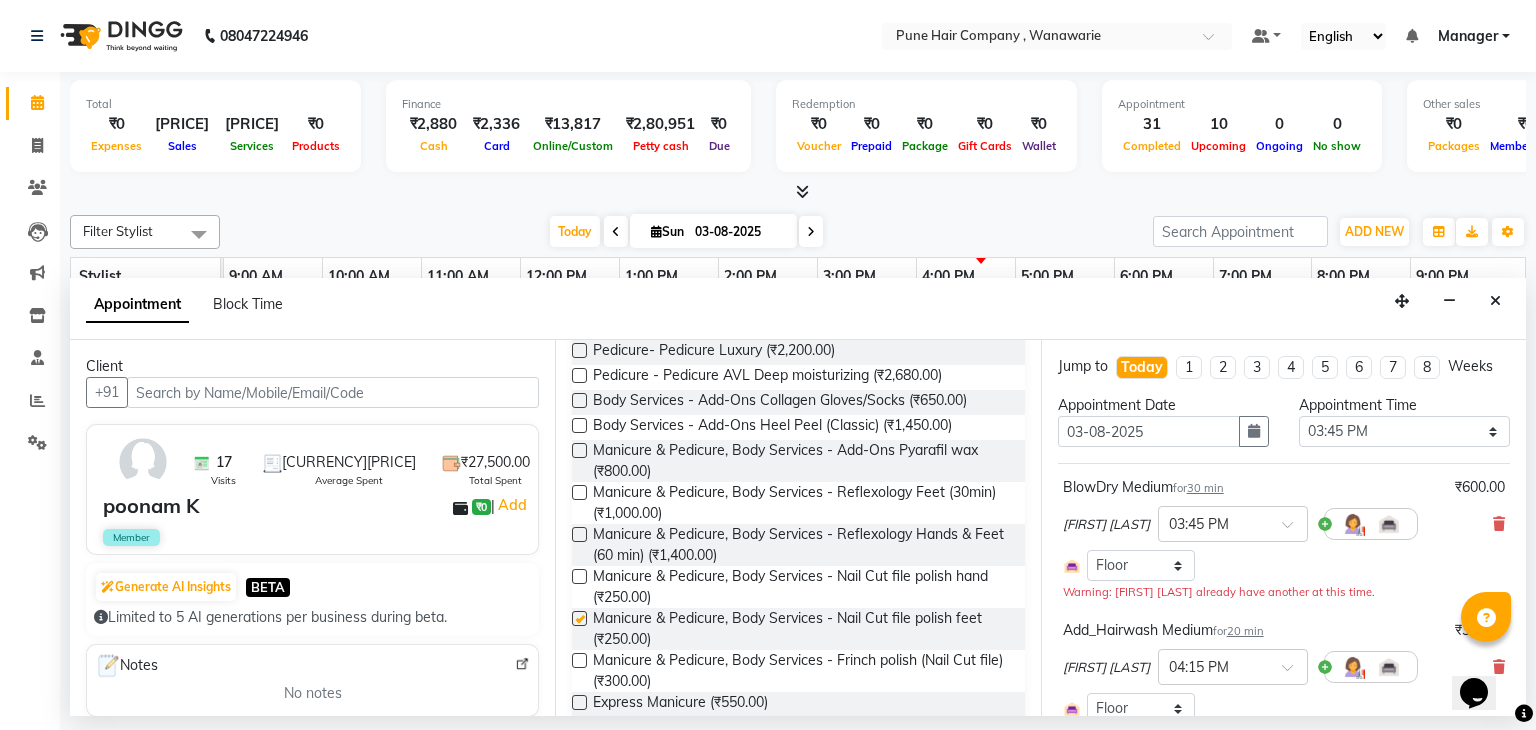 checkbox on "false" 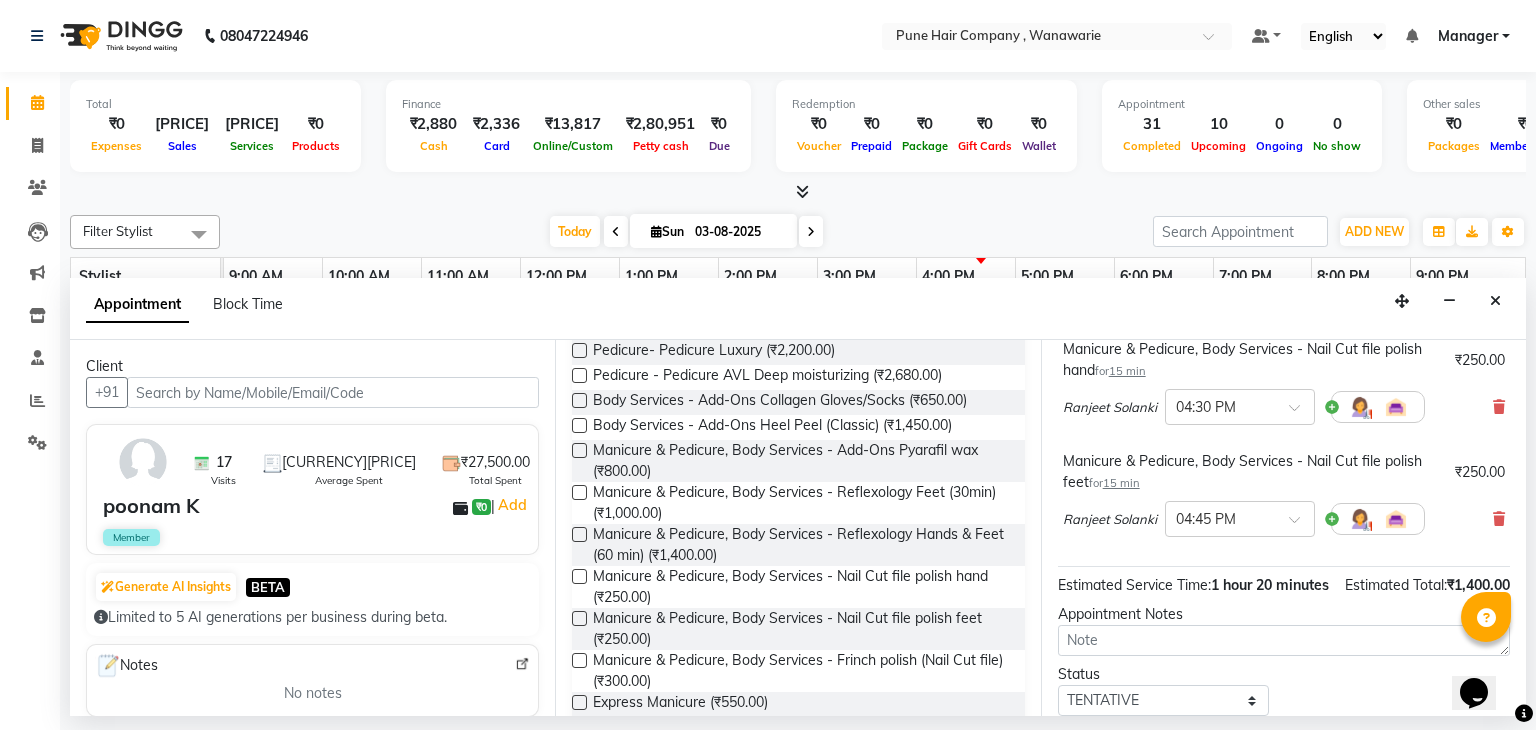 scroll, scrollTop: 491, scrollLeft: 0, axis: vertical 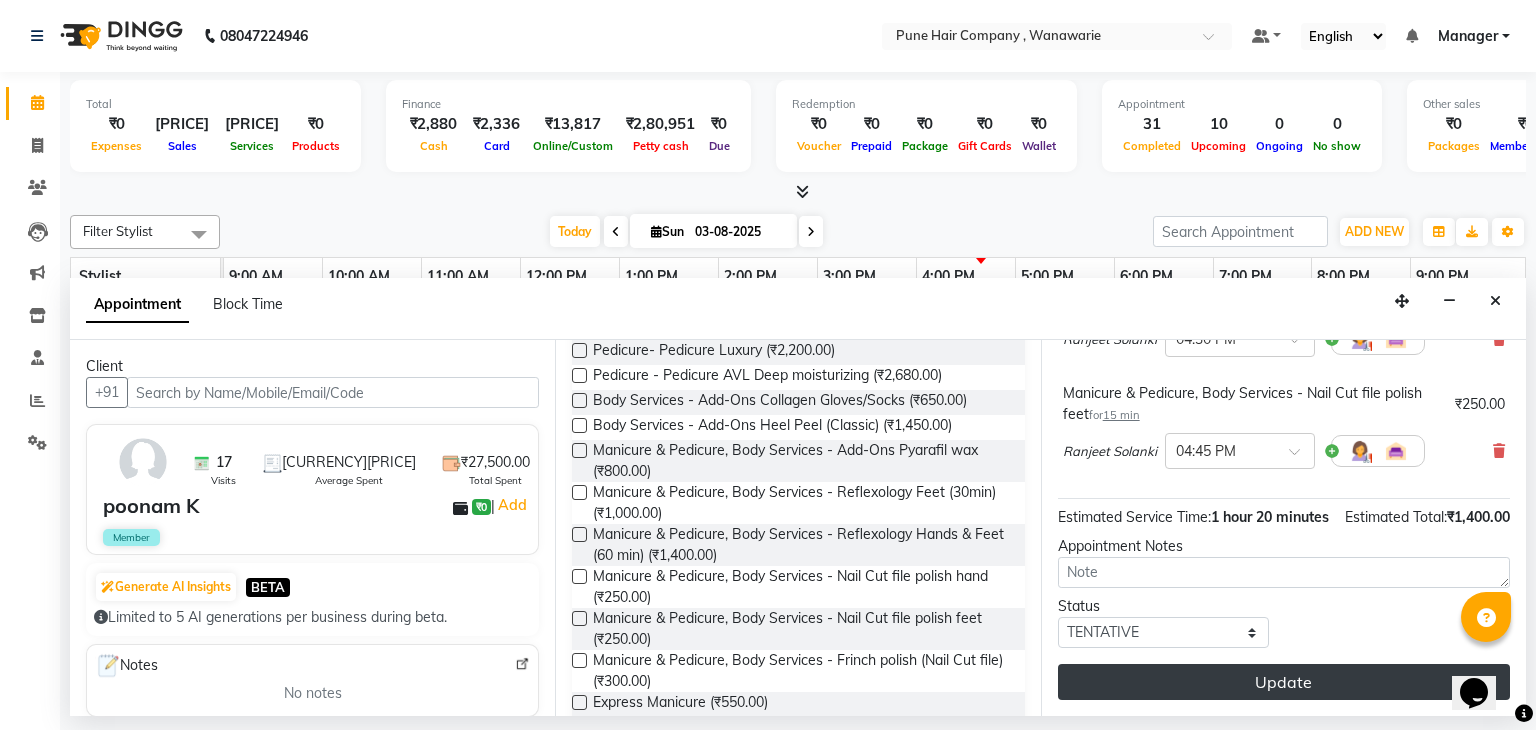 click on "Update" at bounding box center (1284, 682) 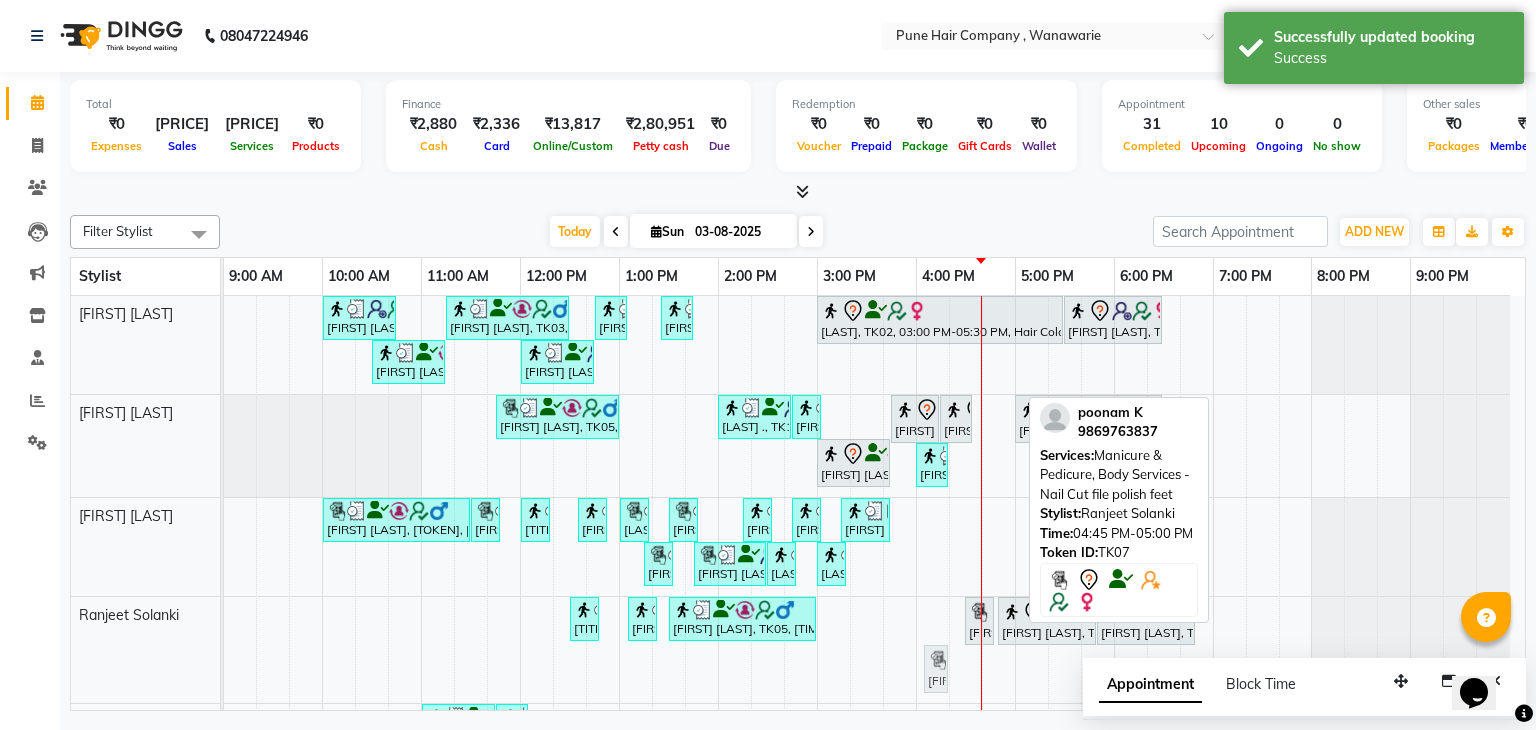 drag, startPoint x: 996, startPoint y: 674, endPoint x: 914, endPoint y: 628, distance: 94.02127 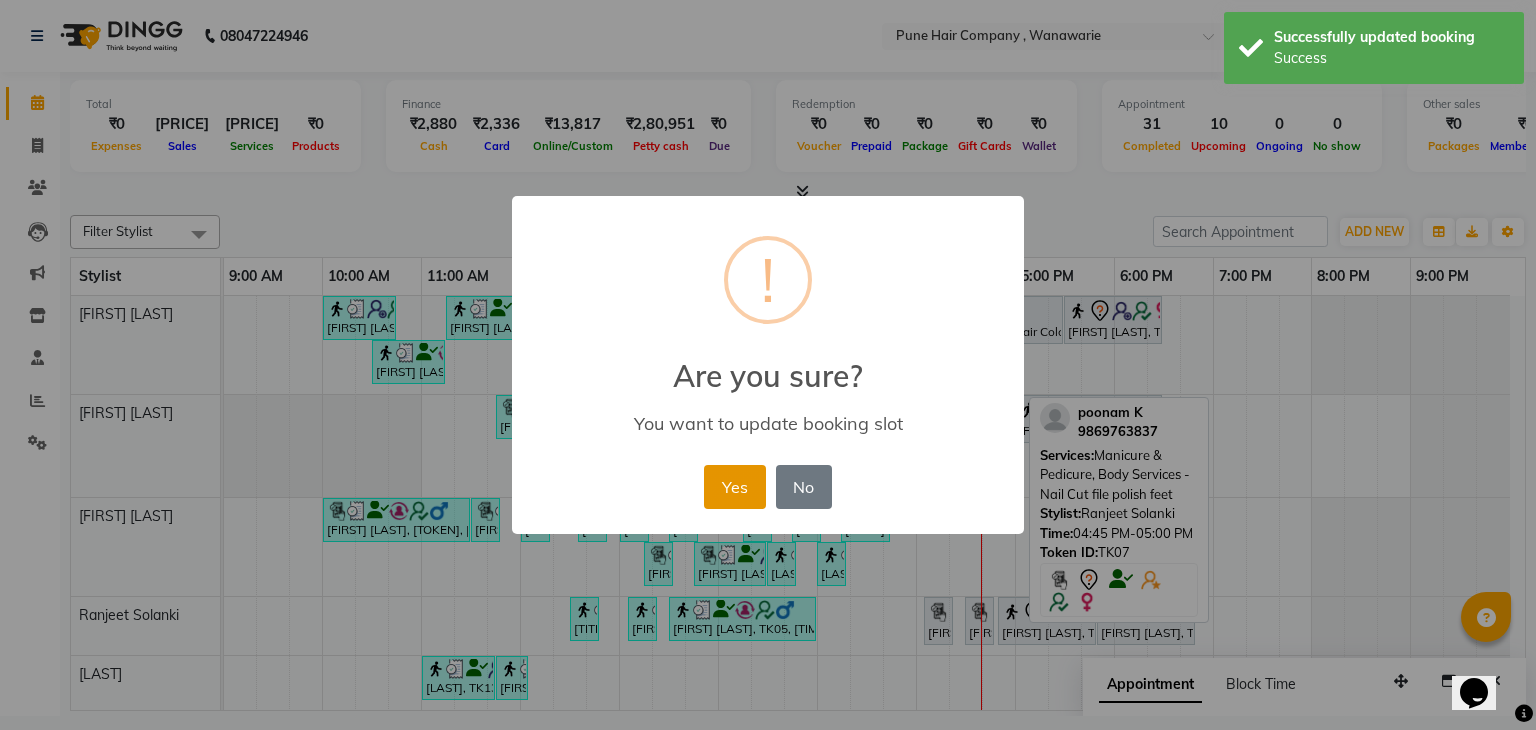 click on "Yes" at bounding box center (734, 487) 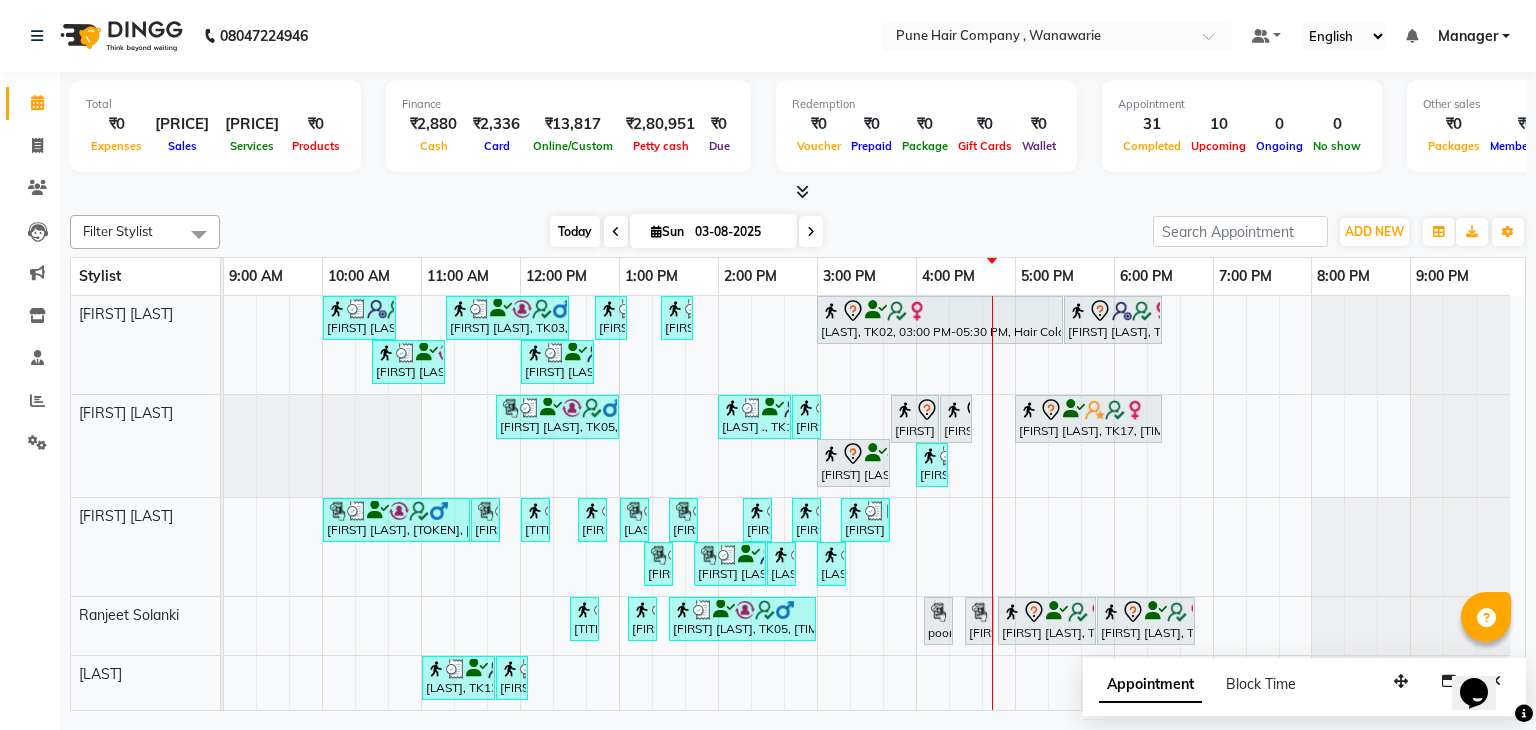 click on "Today" at bounding box center [575, 231] 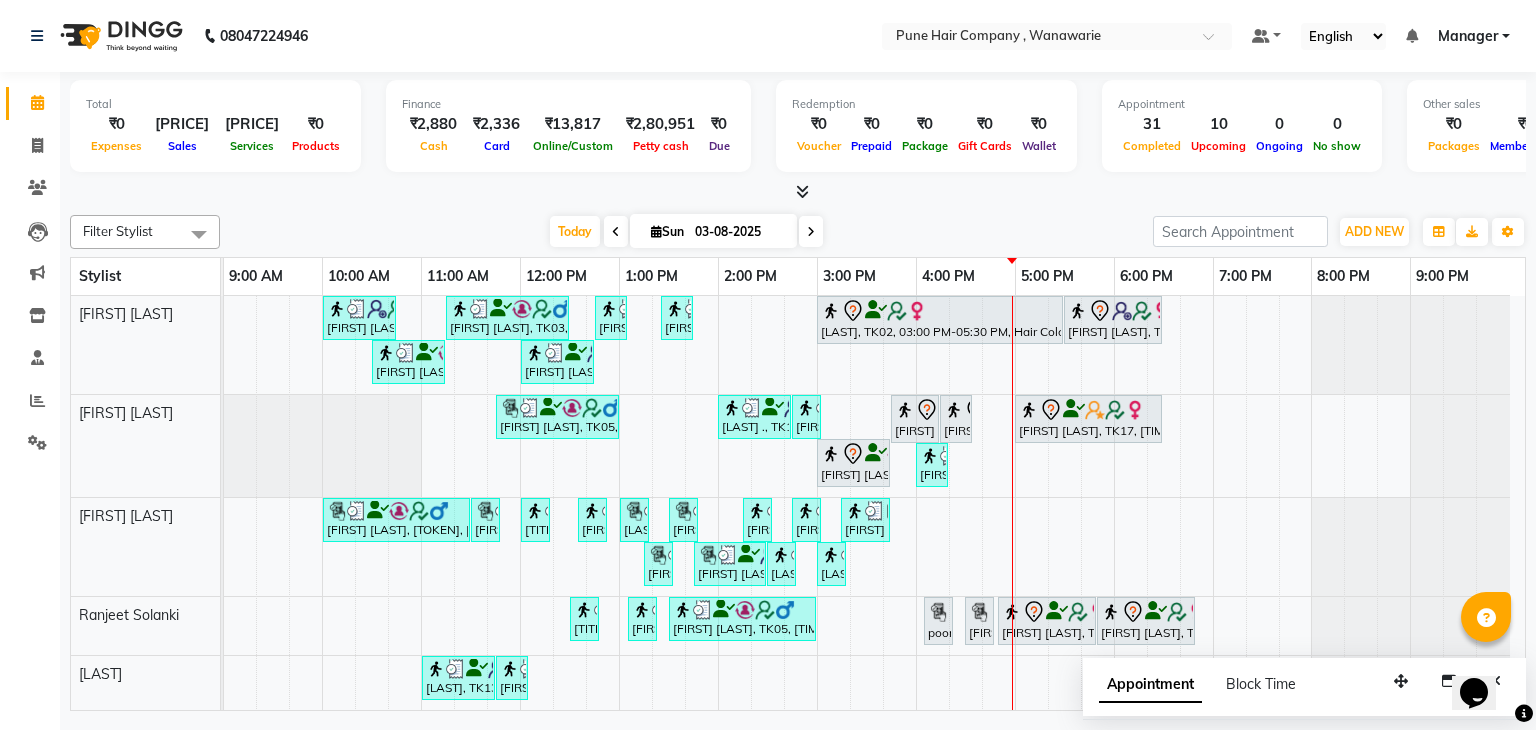 scroll, scrollTop: 94, scrollLeft: 0, axis: vertical 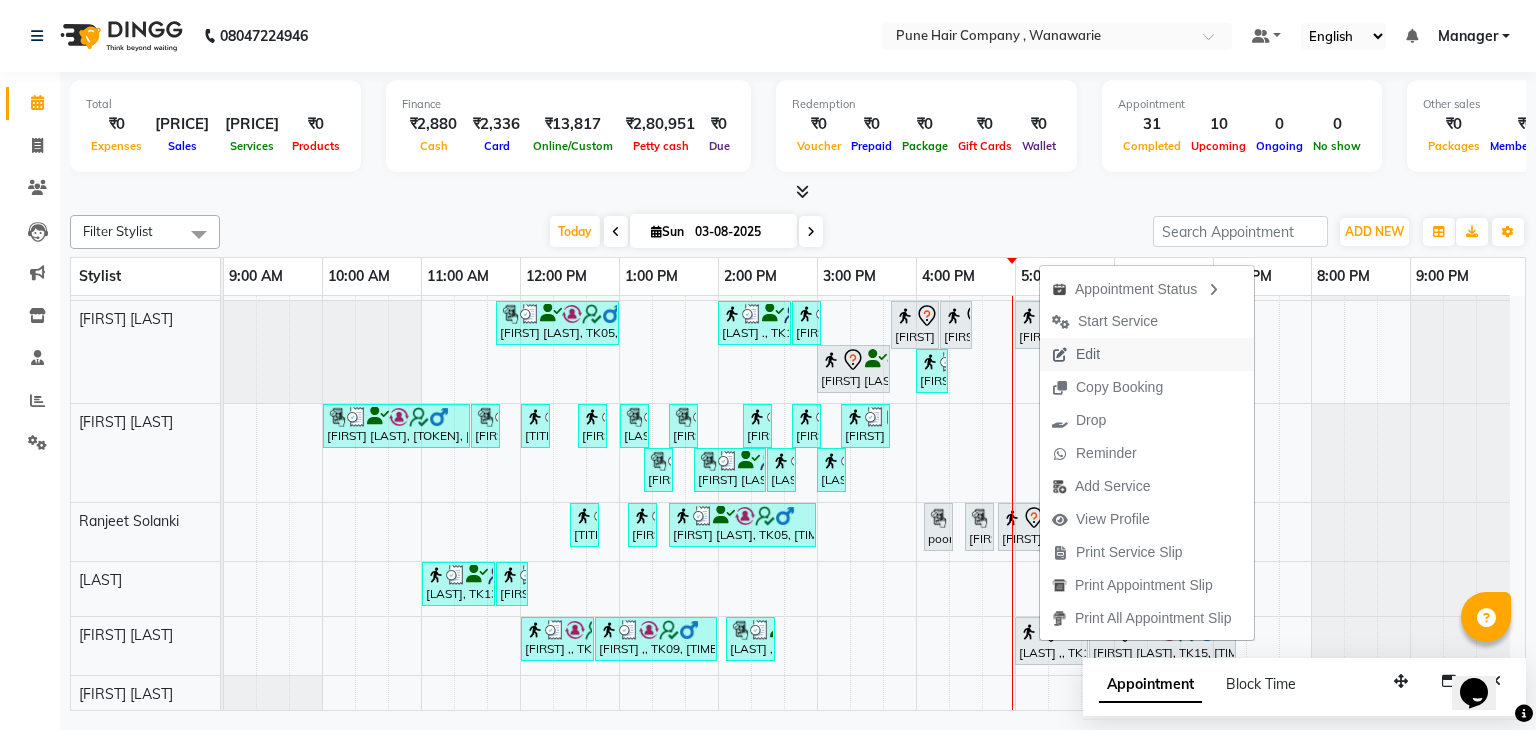 click on "Edit" at bounding box center (1076, 354) 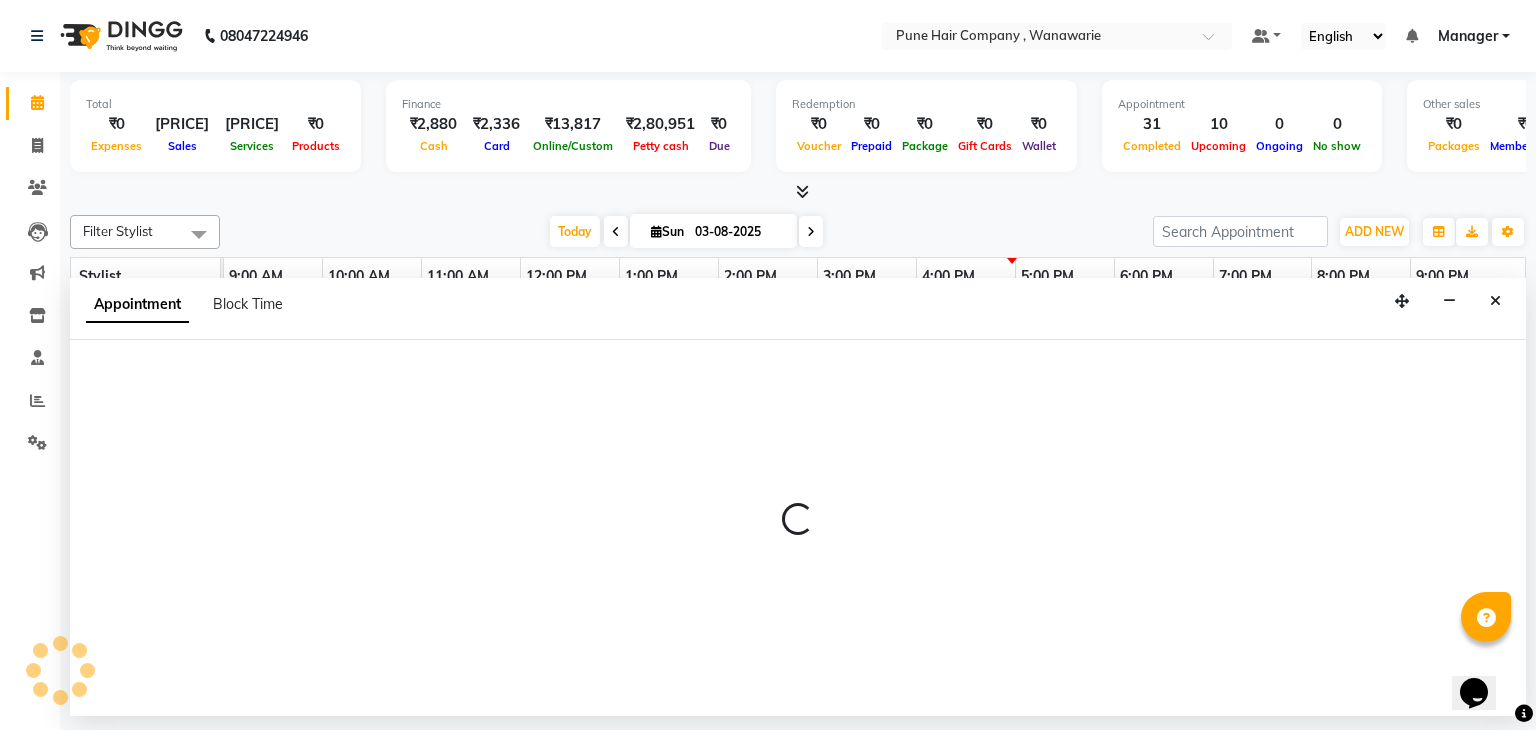 select on "tentative" 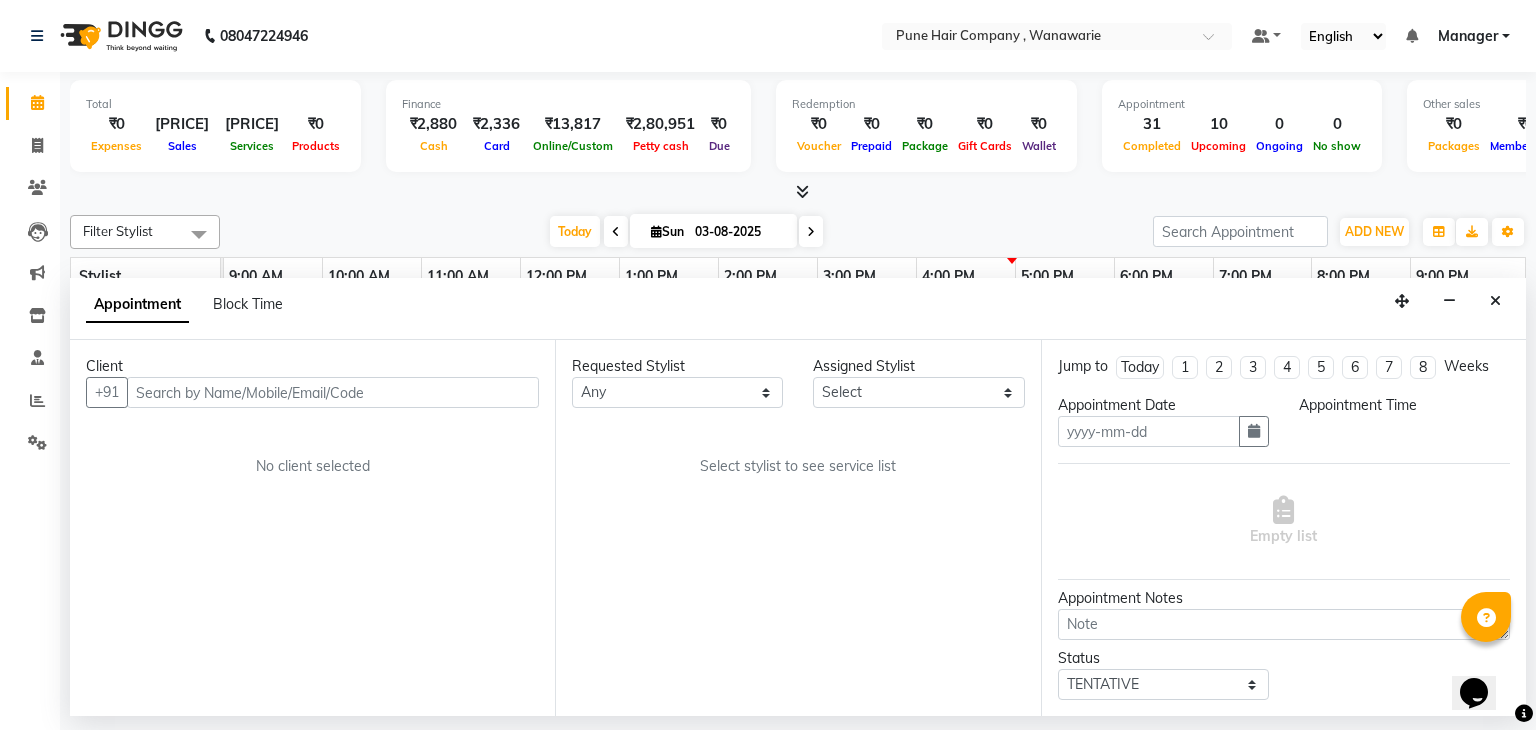 type on "03-08-2025" 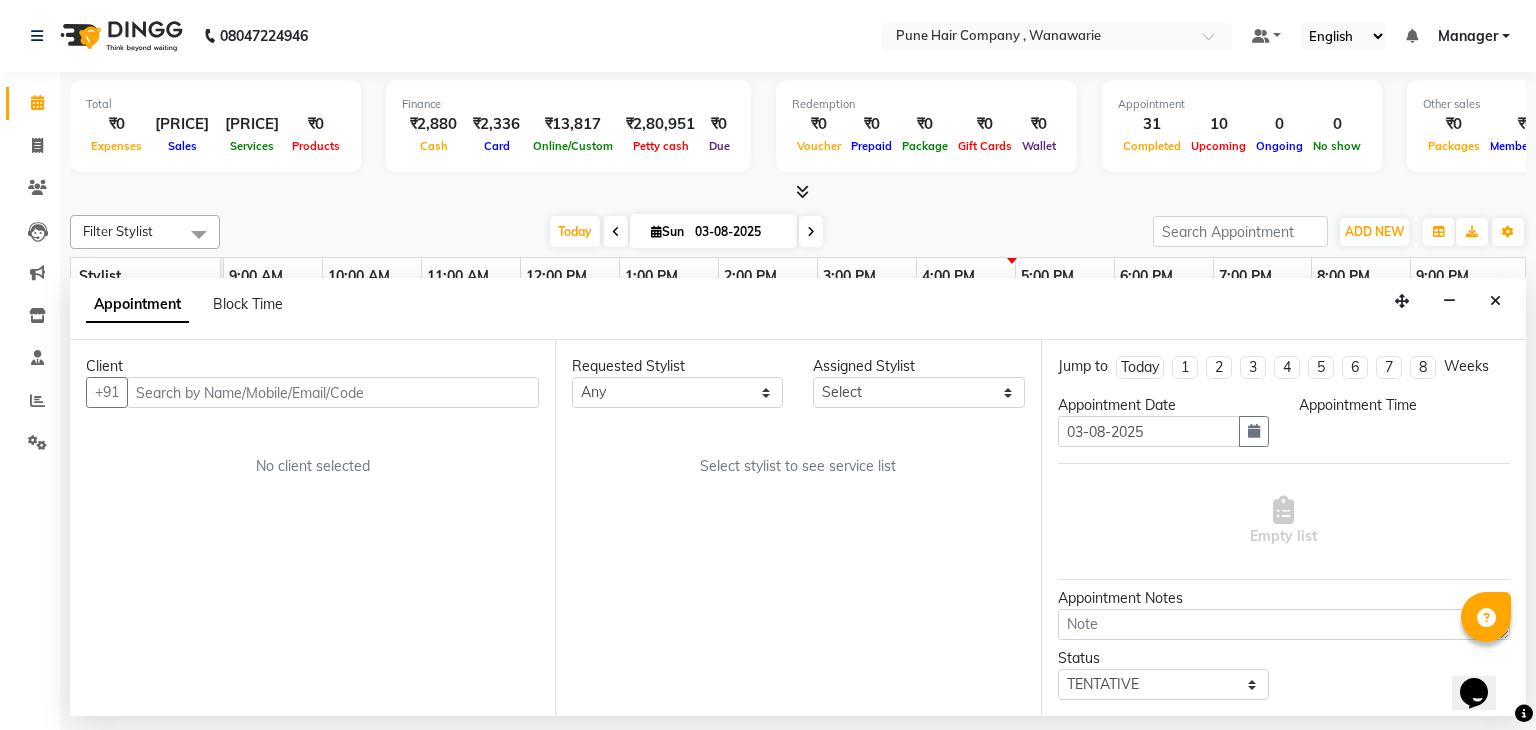 select on "74603" 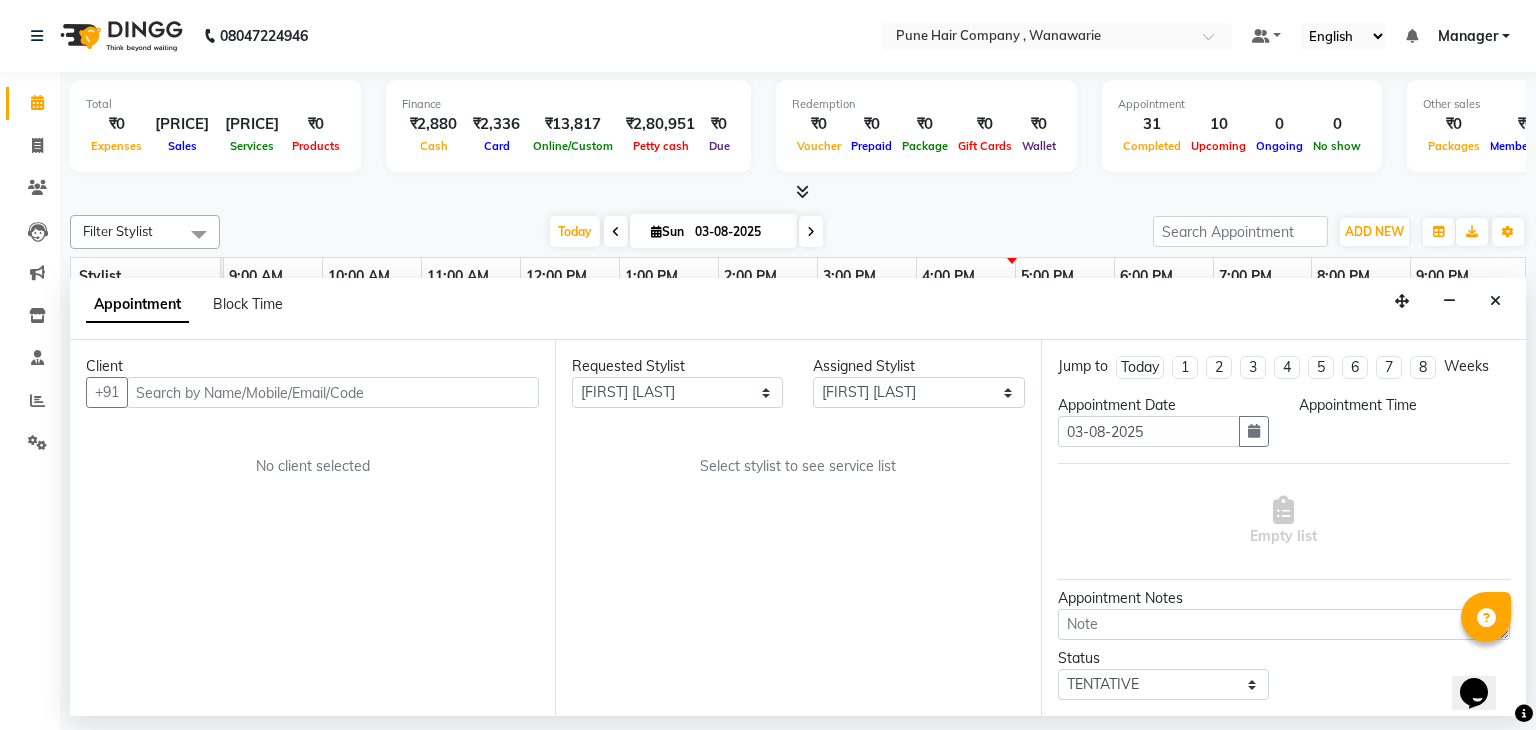 select on "1020" 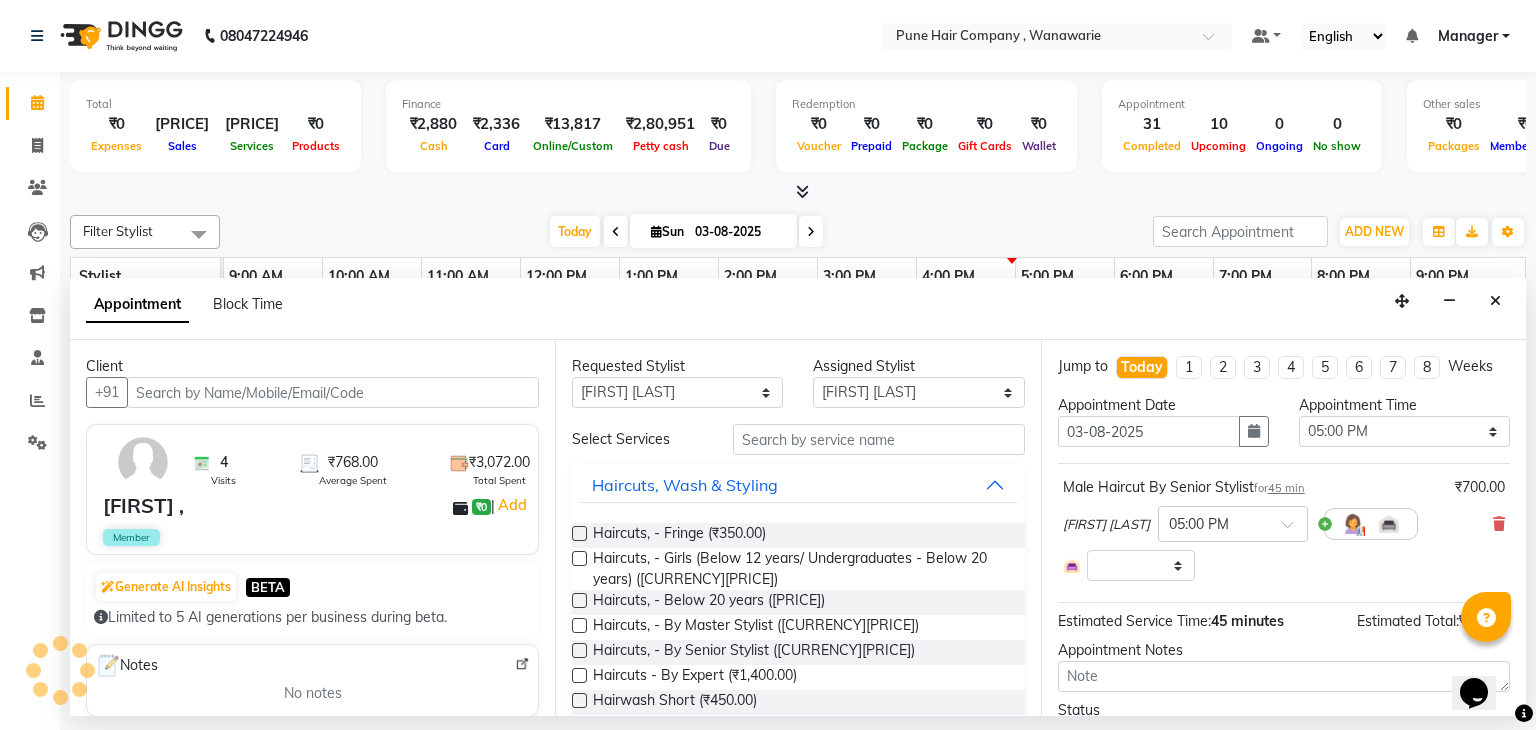 select on "4060" 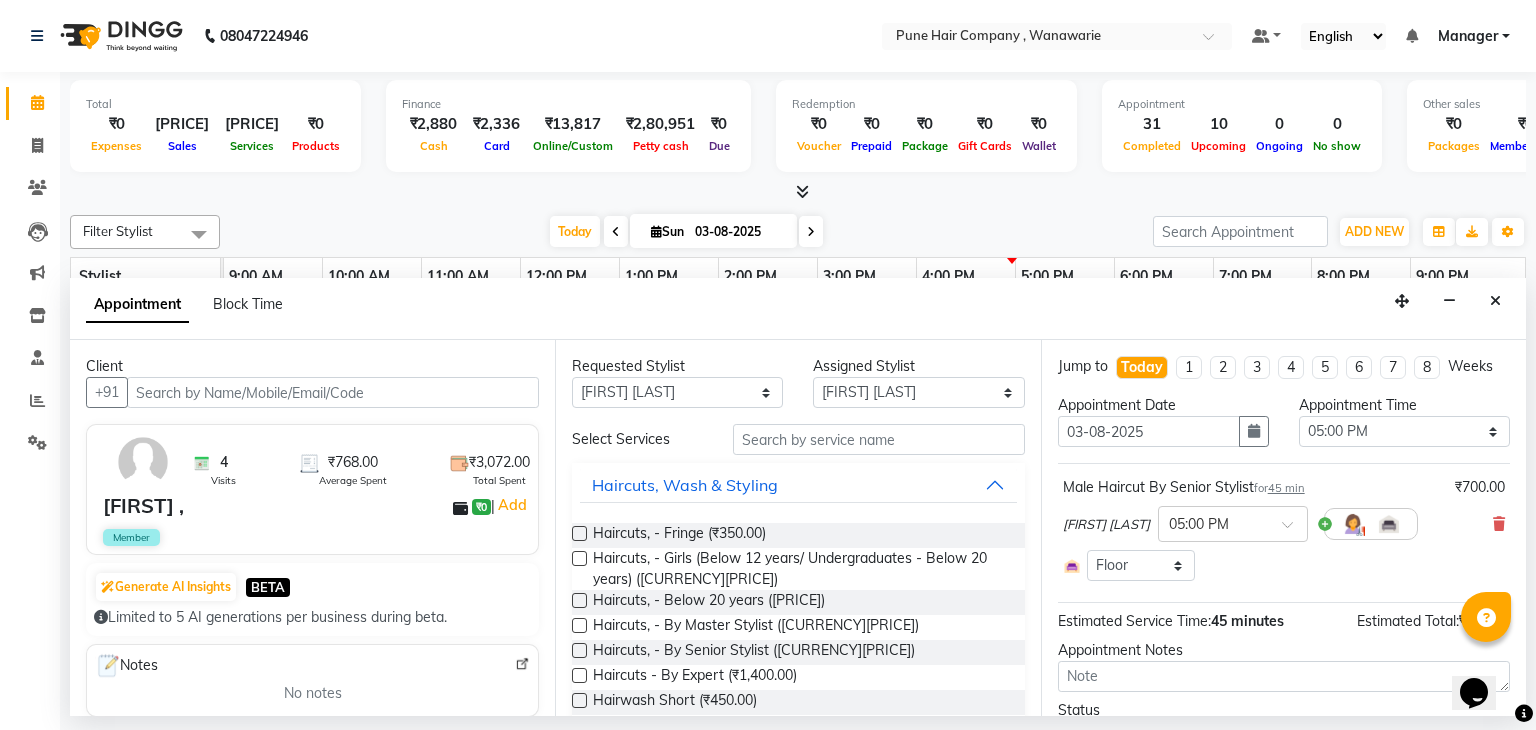 scroll, scrollTop: 103, scrollLeft: 0, axis: vertical 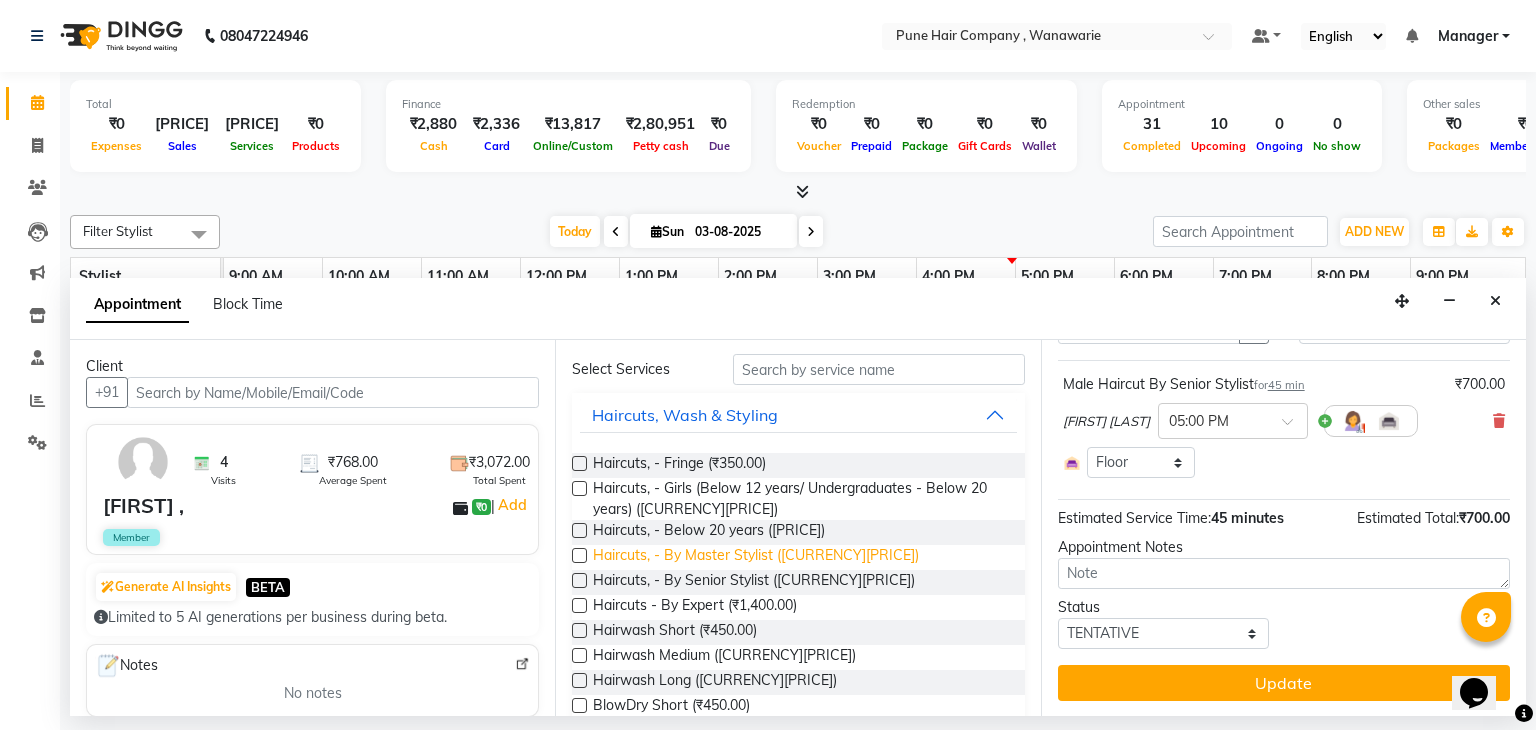 click on "Haircuts, - By Master Stylist (₹850.00)" at bounding box center [756, 557] 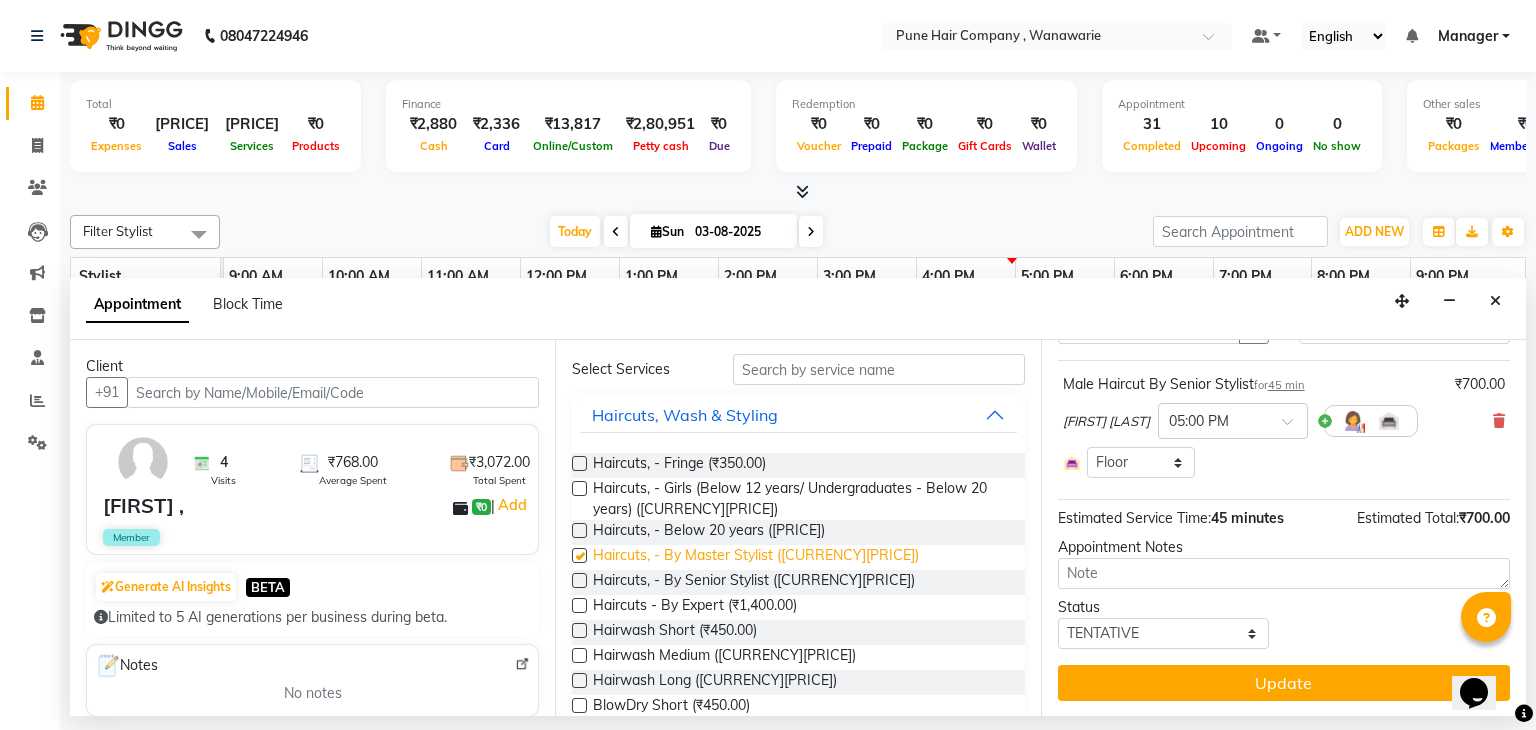 checkbox on "false" 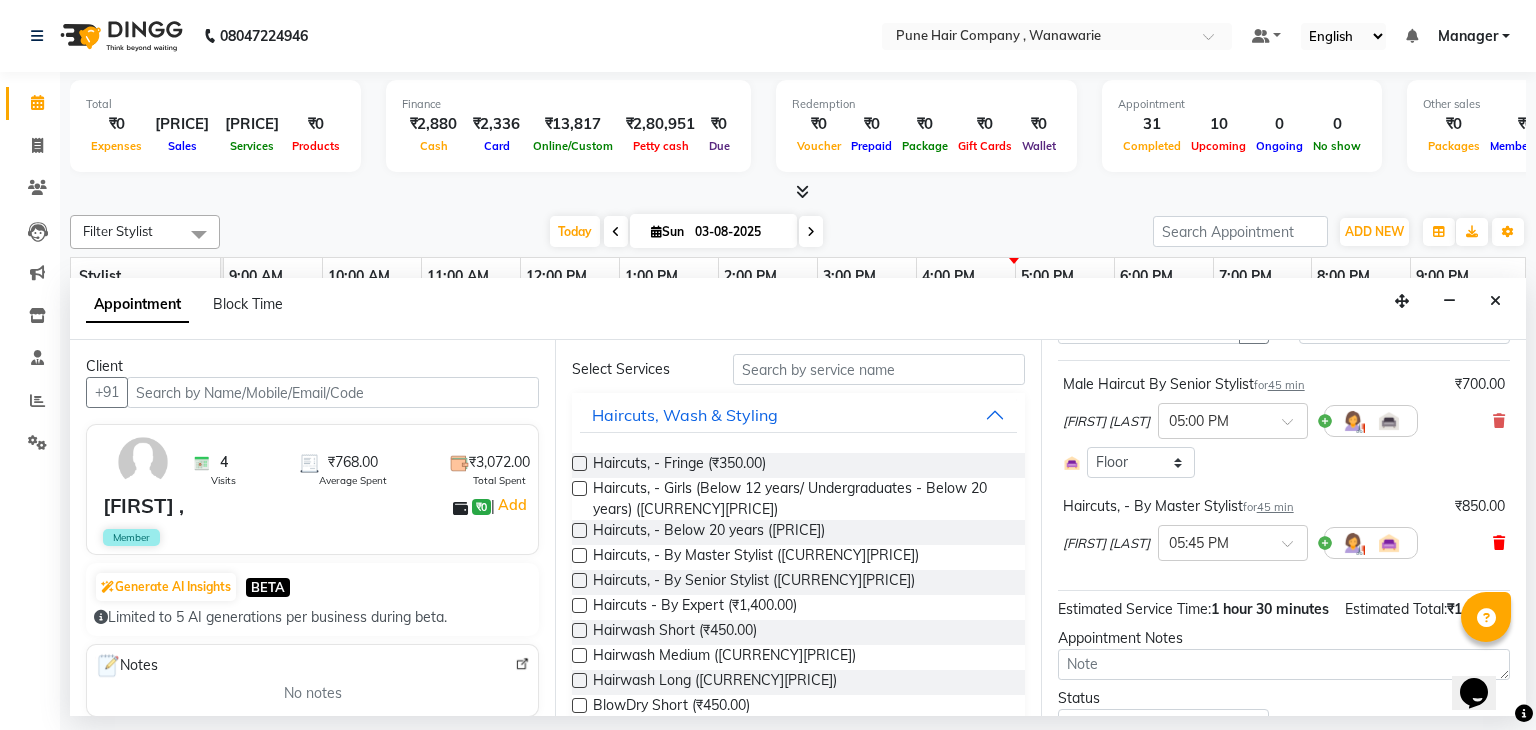 click at bounding box center (1499, 543) 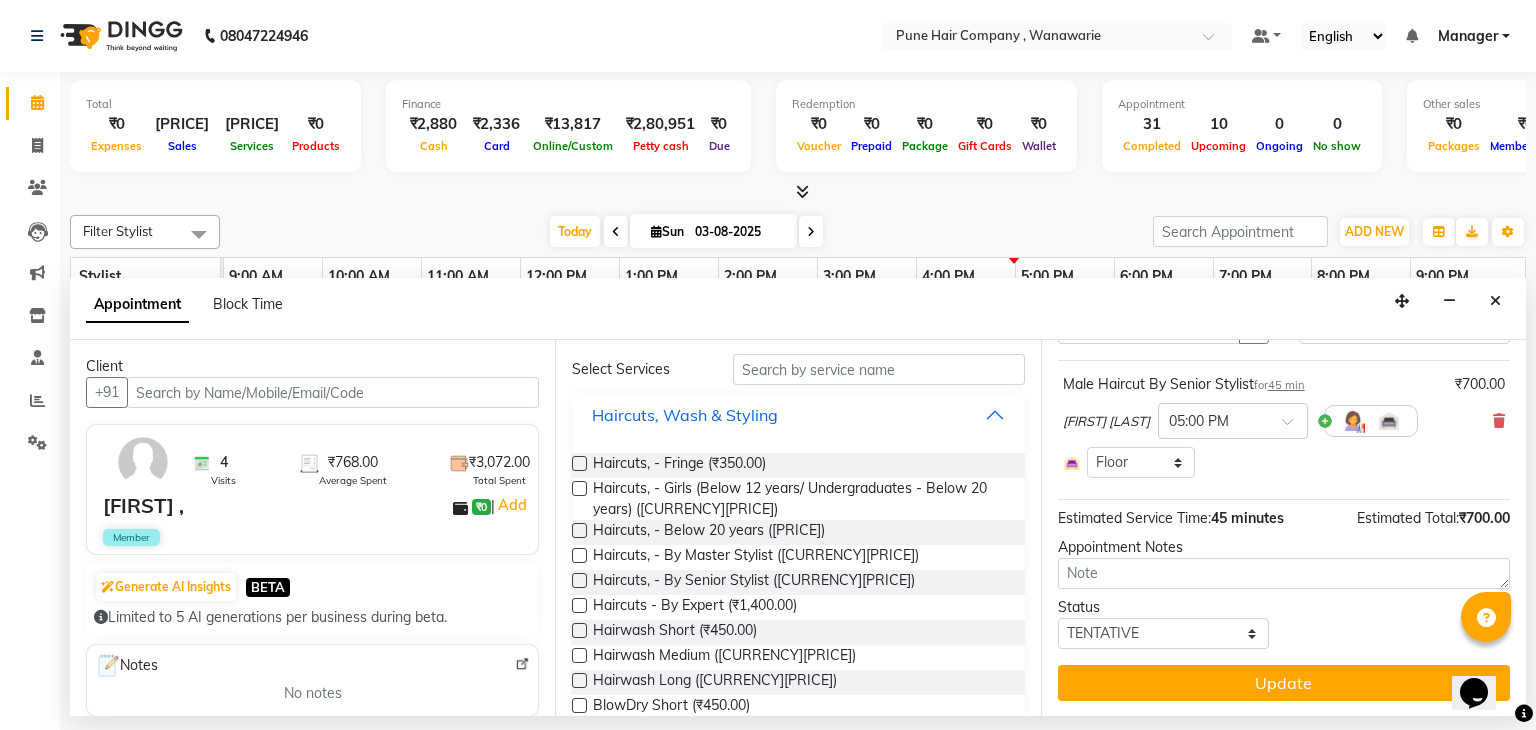 click on "Haircuts, Wash & Styling" at bounding box center (798, 415) 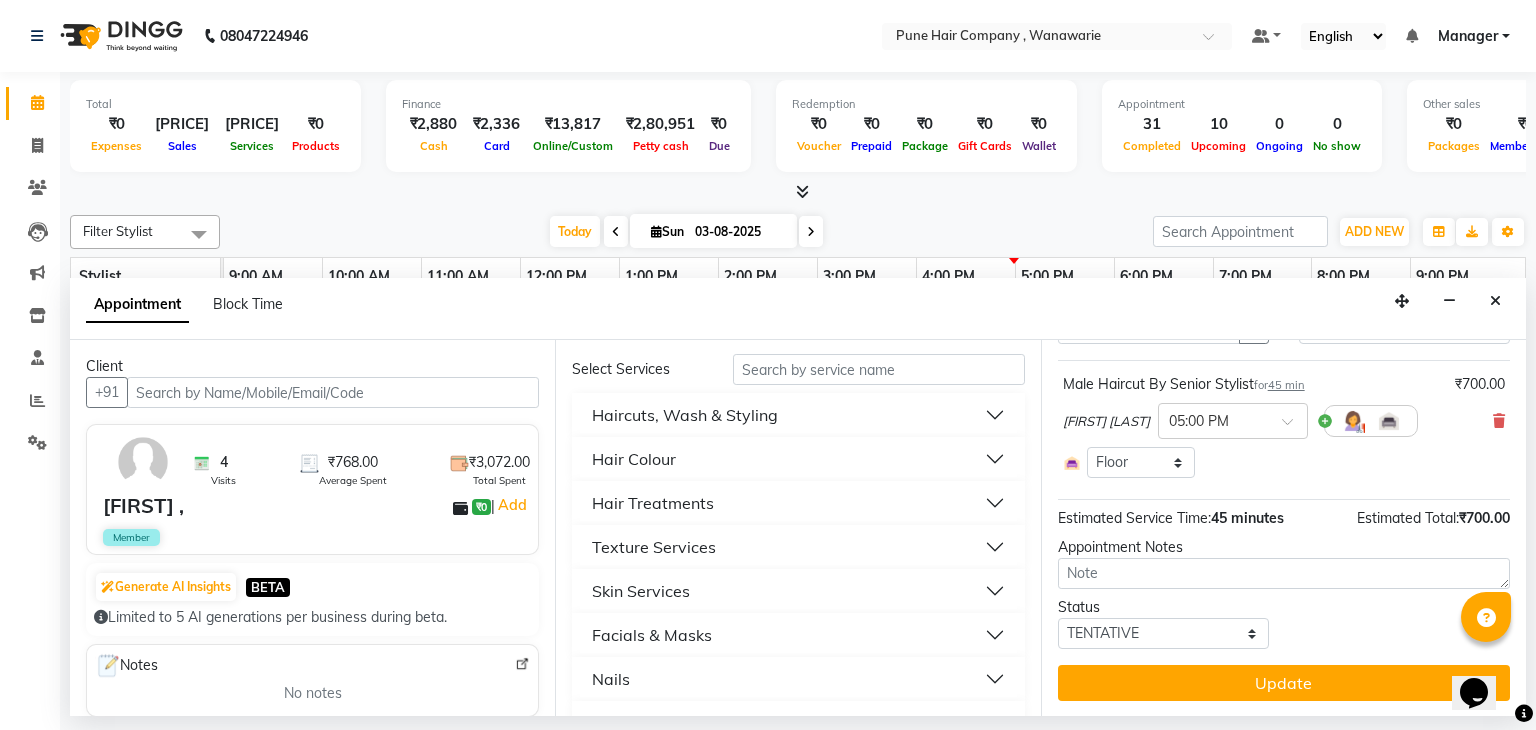 scroll, scrollTop: 247, scrollLeft: 0, axis: vertical 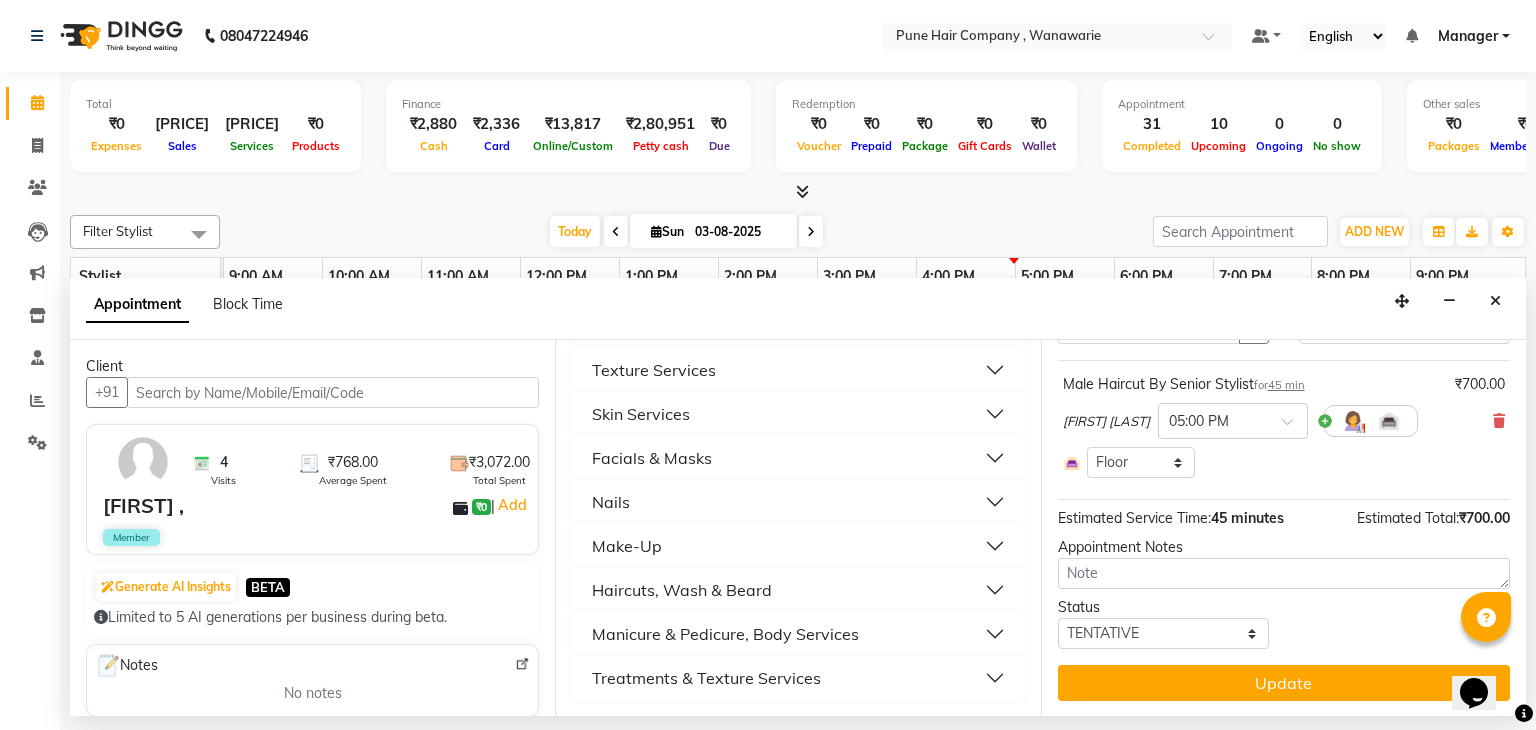click on "Haircuts, Wash & Beard" at bounding box center (682, 590) 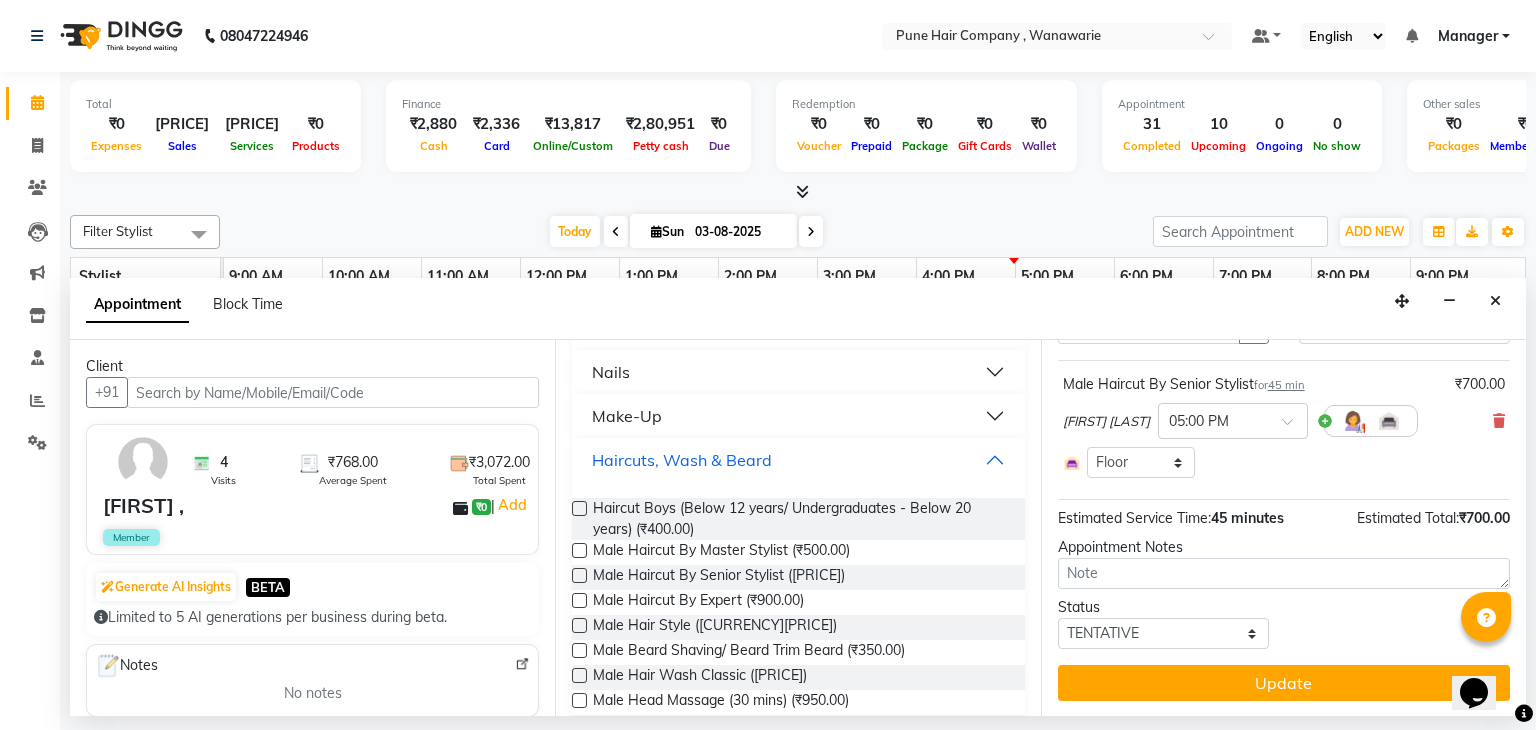scroll, scrollTop: 383, scrollLeft: 0, axis: vertical 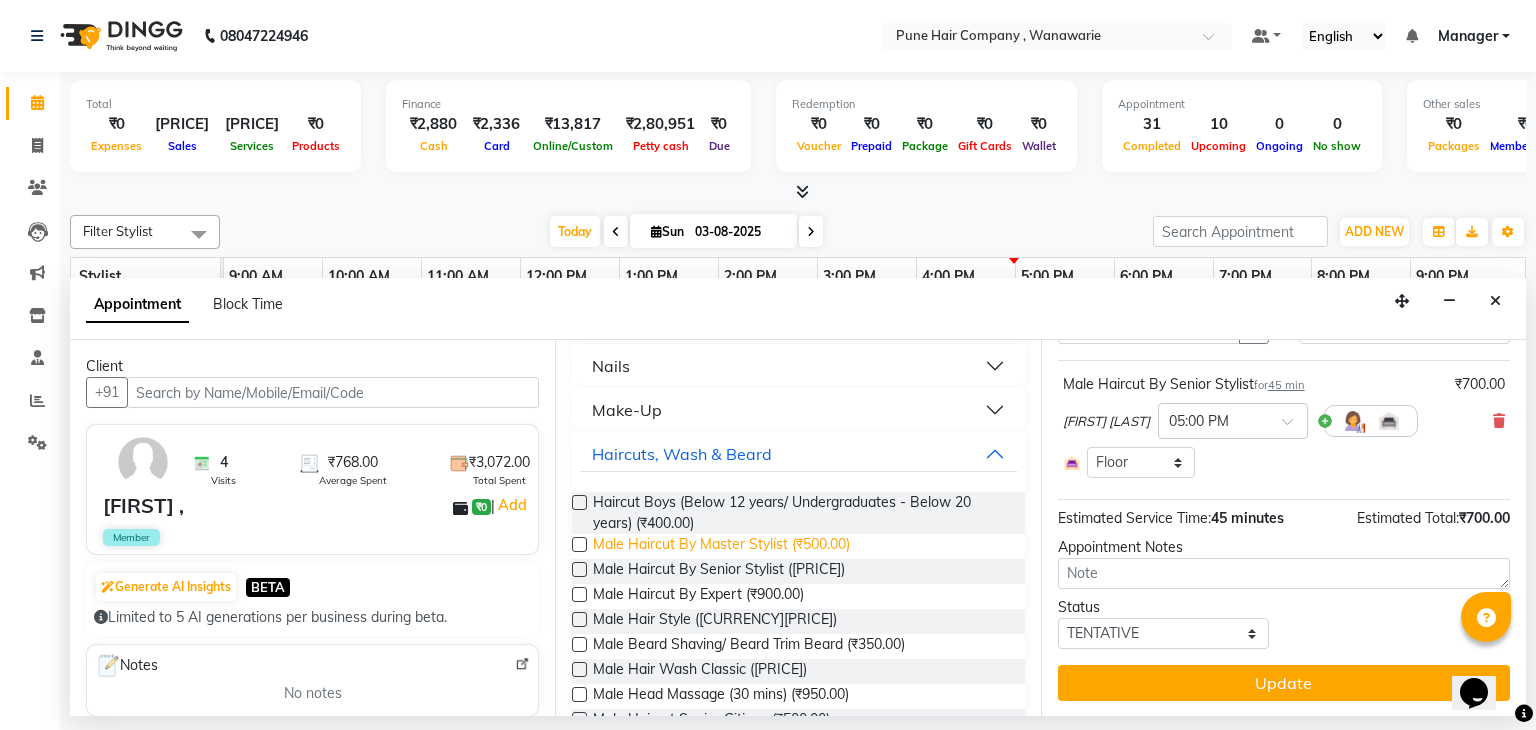 click on "Male Haircut By Master Stylist (₹500.00)" at bounding box center (721, 546) 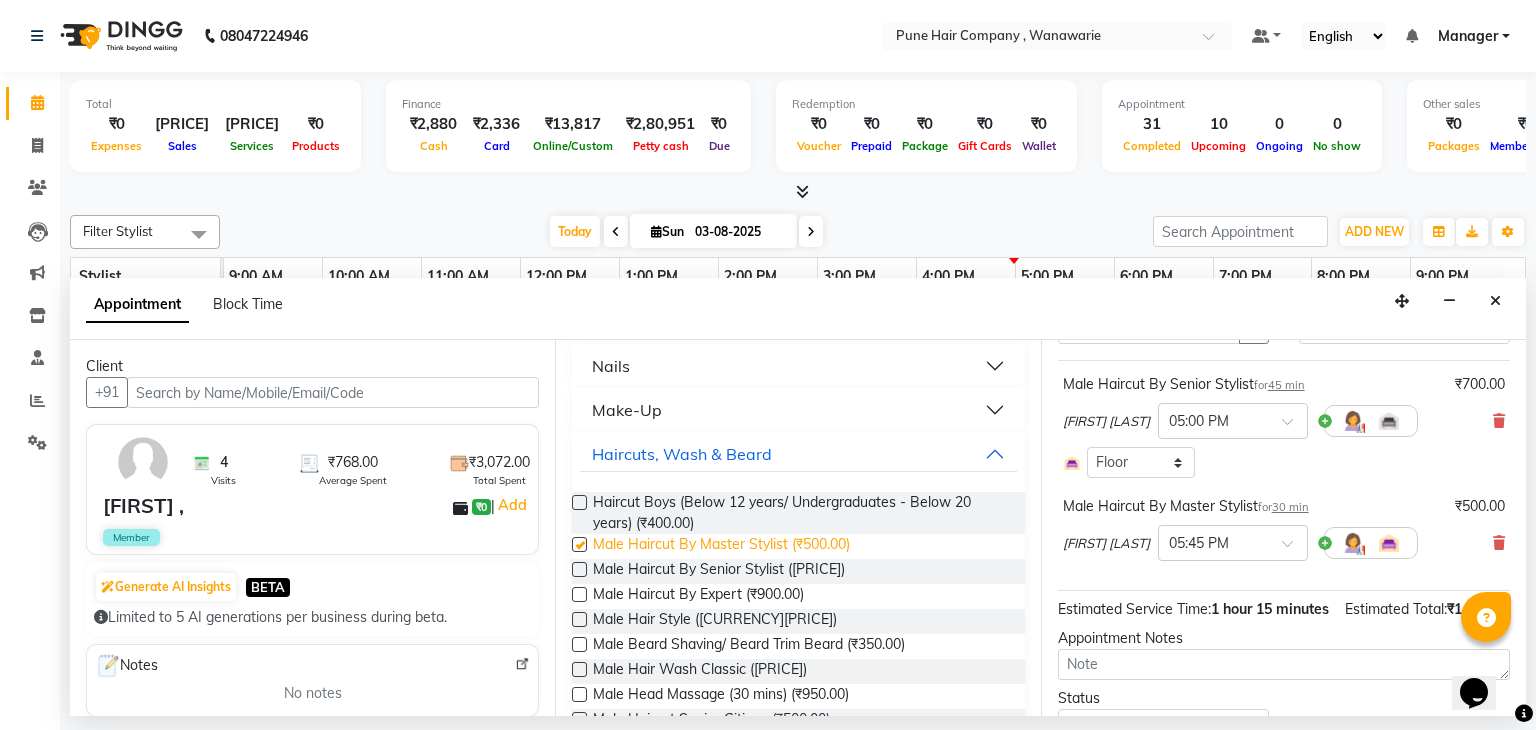 checkbox on "false" 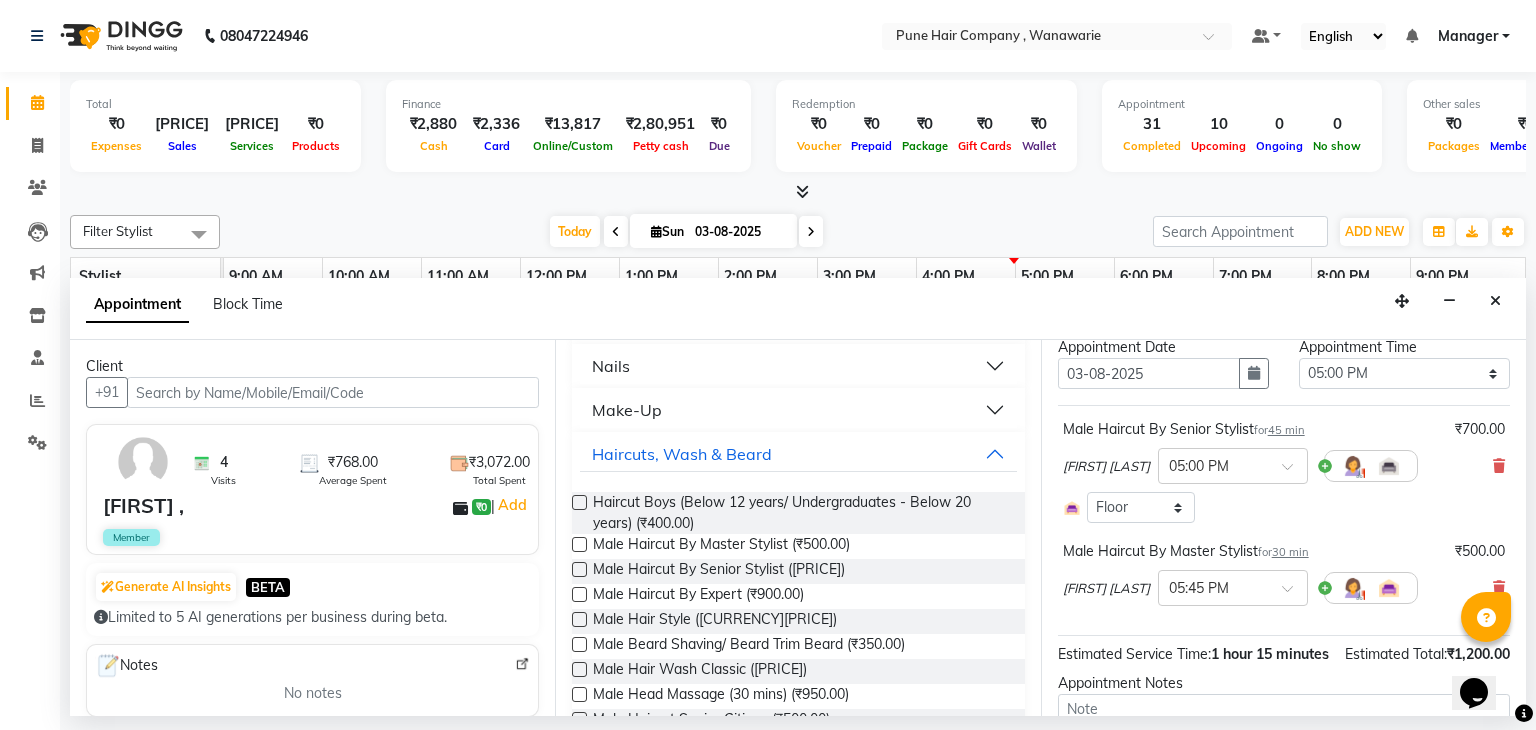 scroll, scrollTop: 55, scrollLeft: 0, axis: vertical 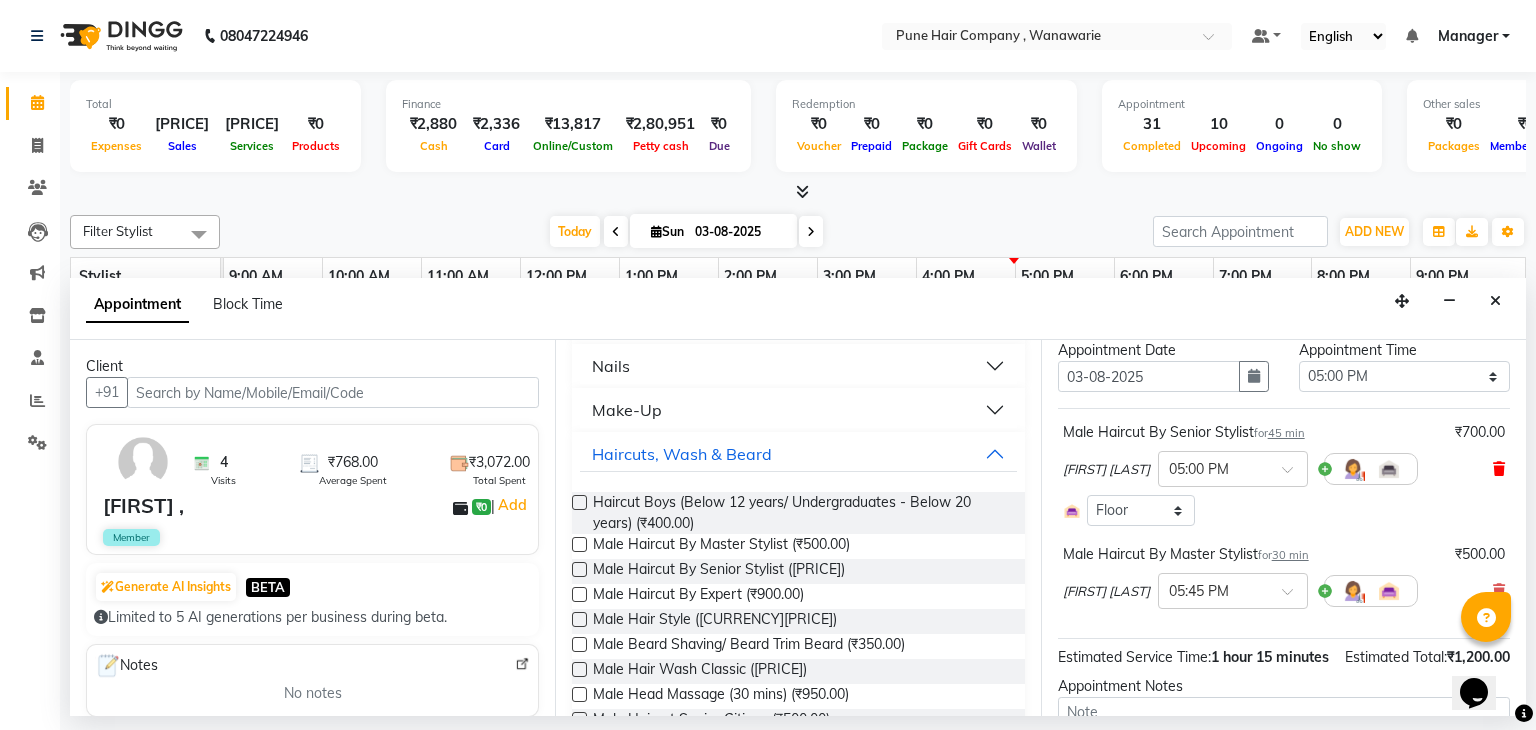 click at bounding box center (1499, 469) 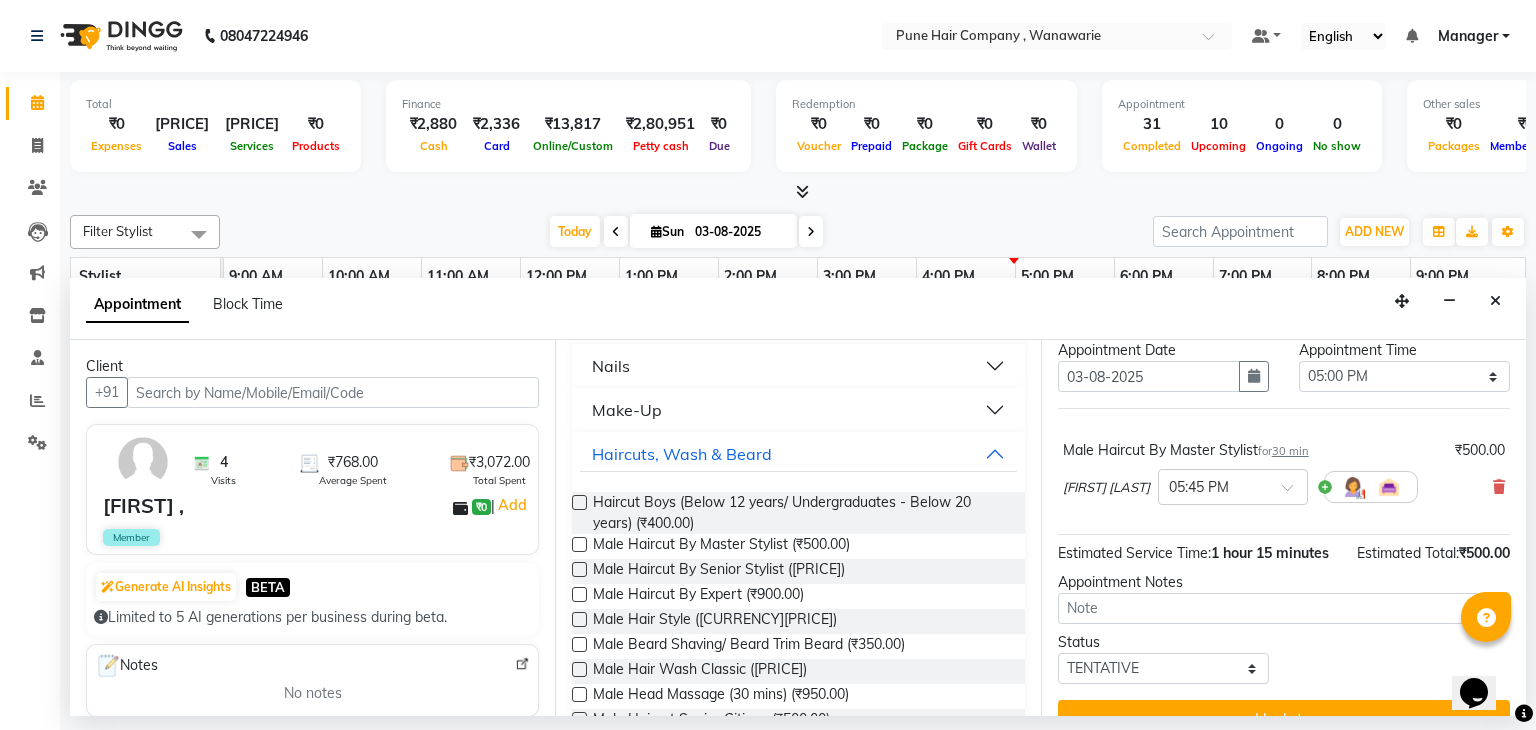 scroll, scrollTop: 111, scrollLeft: 0, axis: vertical 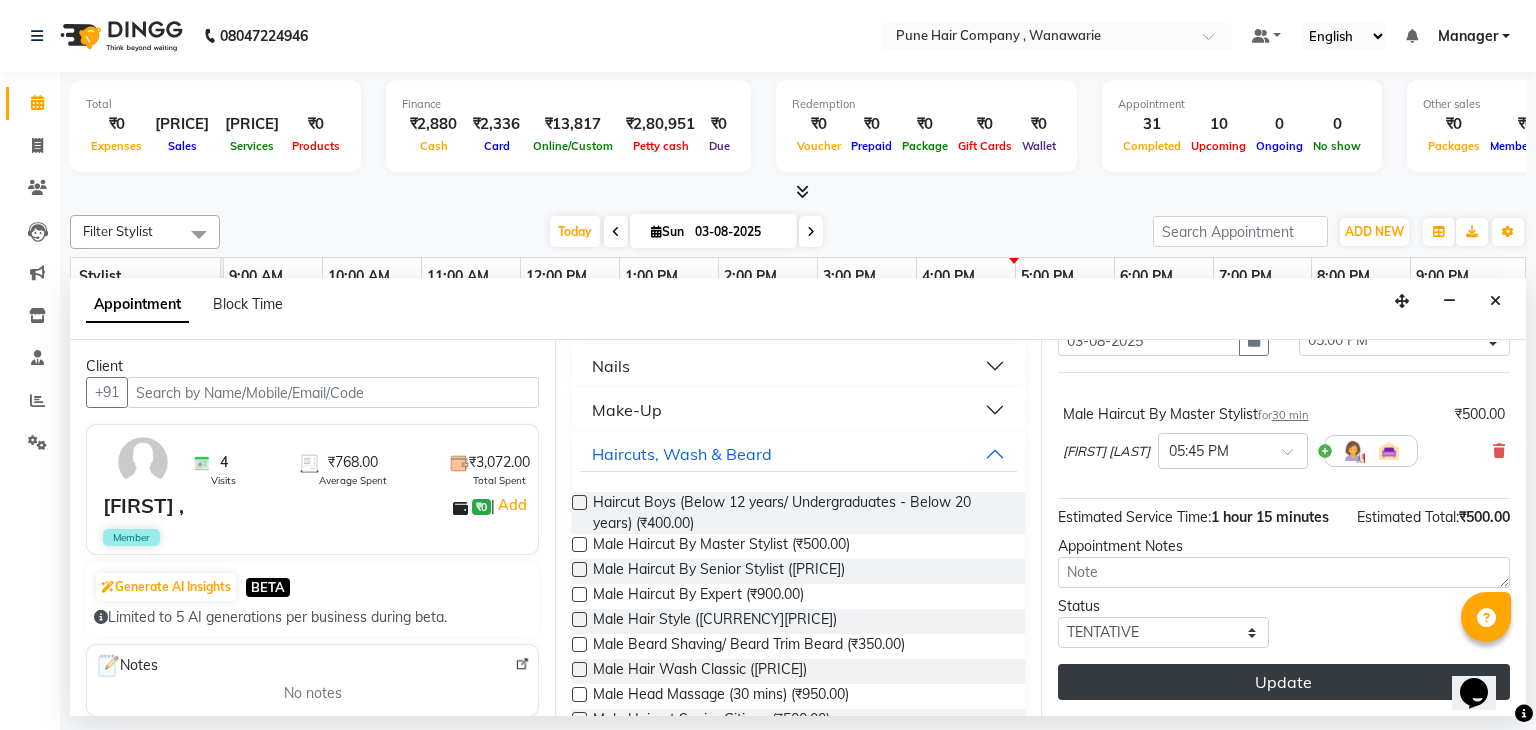 click on "Update" at bounding box center [1284, 682] 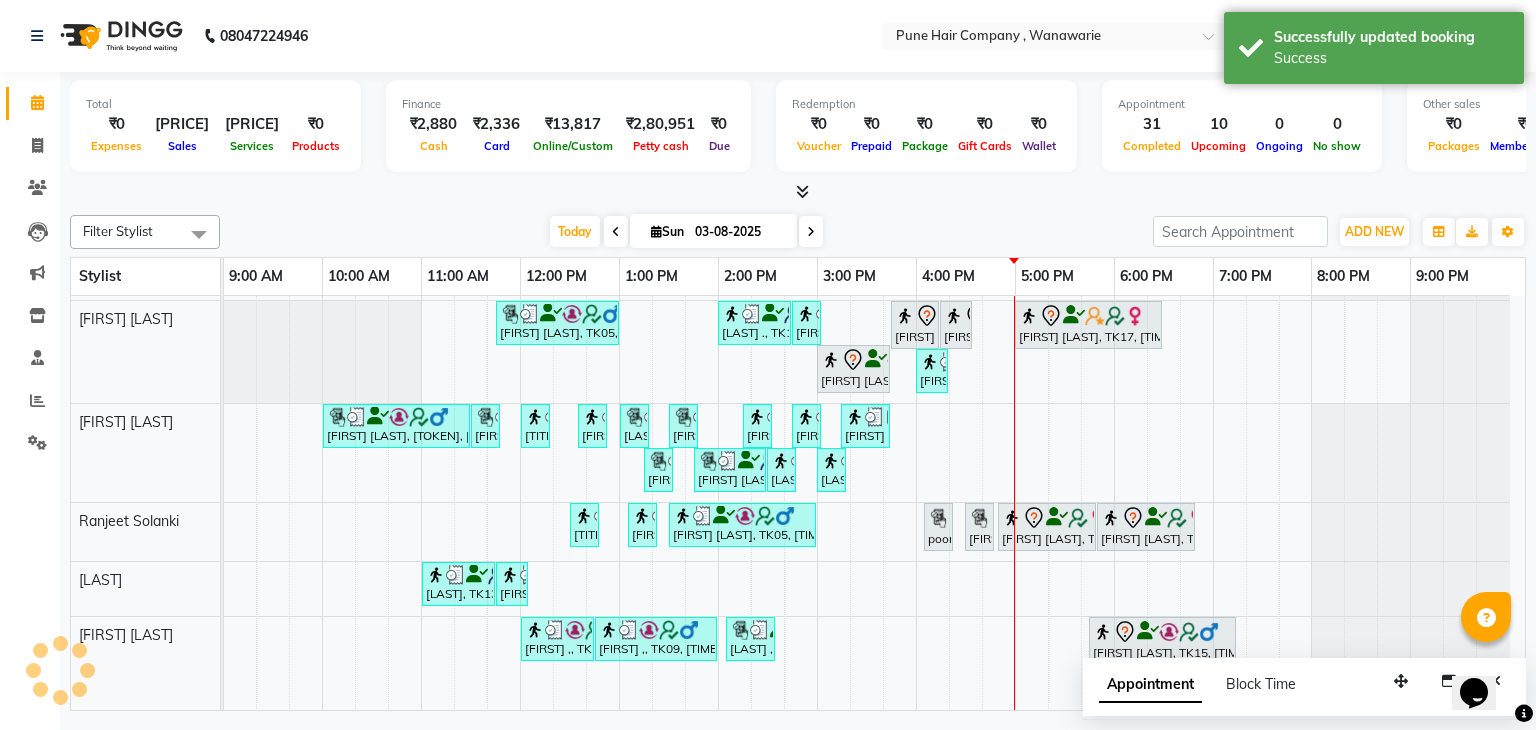 scroll, scrollTop: 142, scrollLeft: 0, axis: vertical 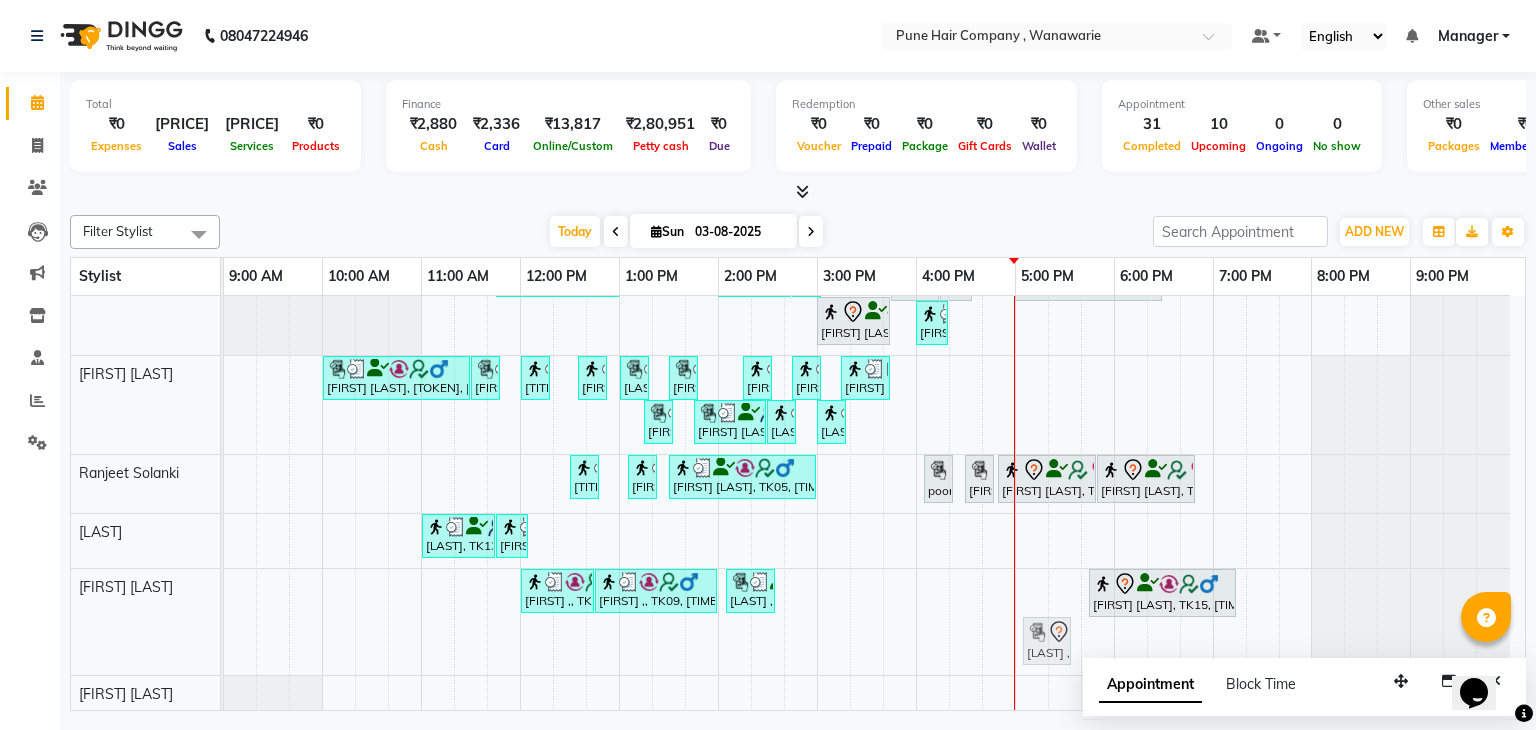 drag, startPoint x: 1103, startPoint y: 643, endPoint x: 1025, endPoint y: 593, distance: 92.64988 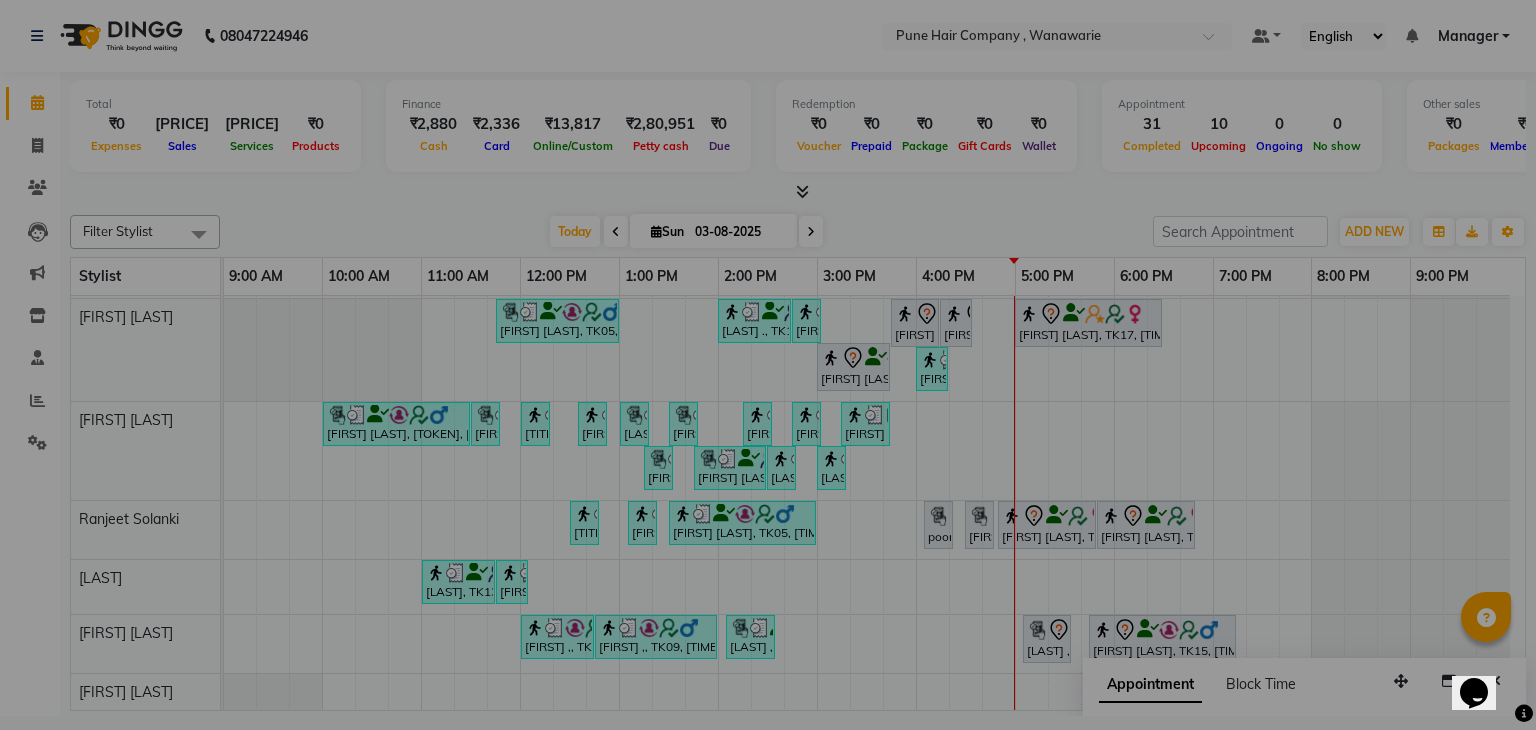 scroll, scrollTop: 94, scrollLeft: 0, axis: vertical 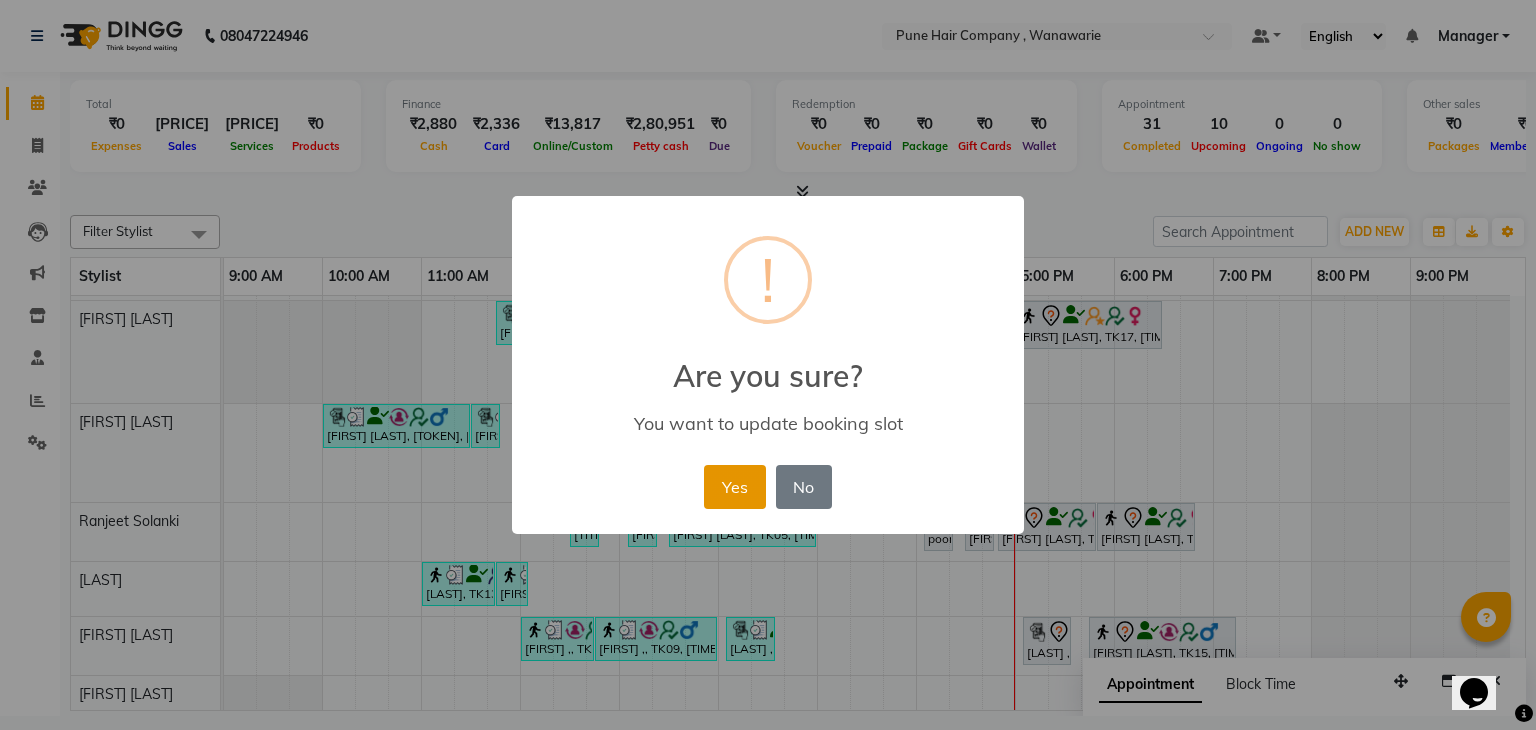 click on "Yes" at bounding box center [734, 487] 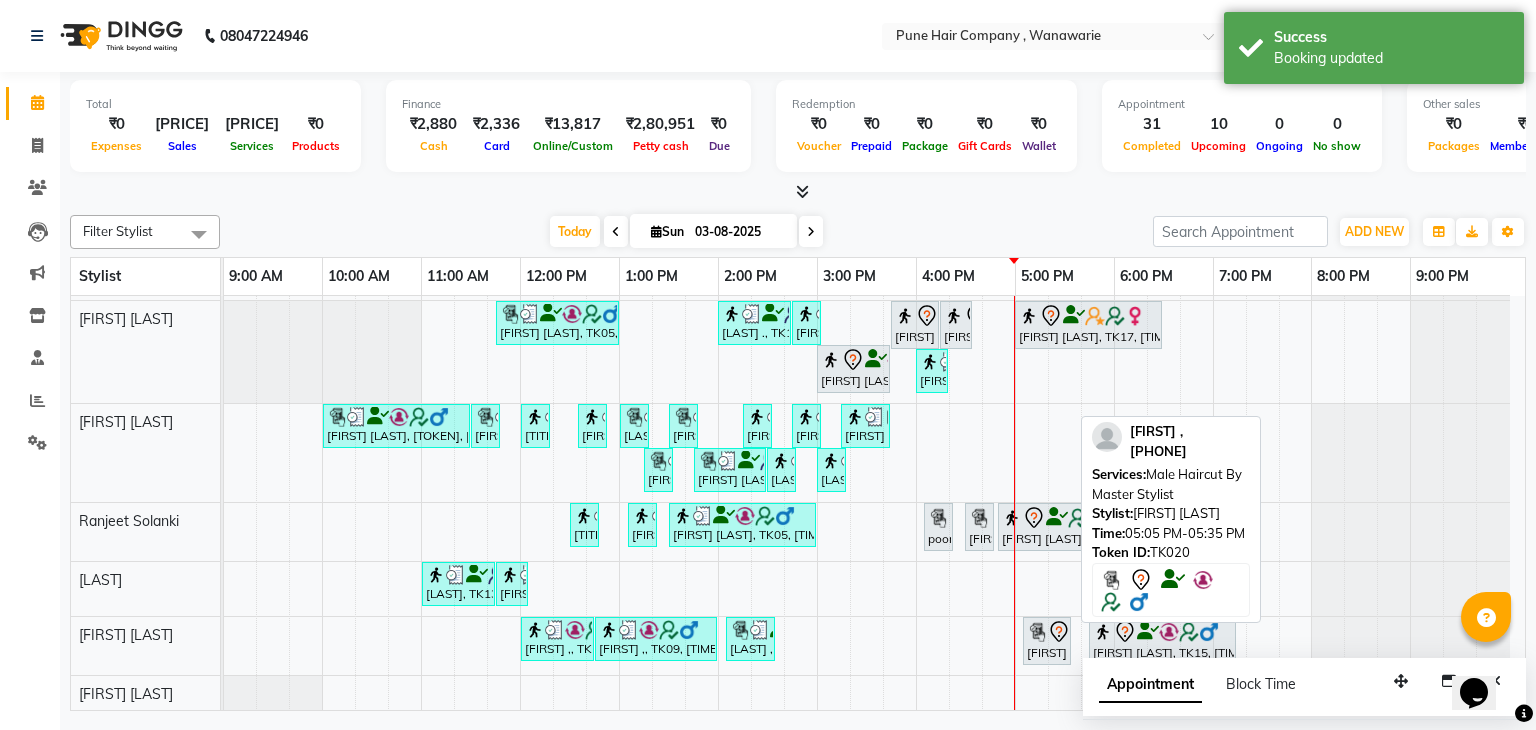 click at bounding box center (1037, 632) 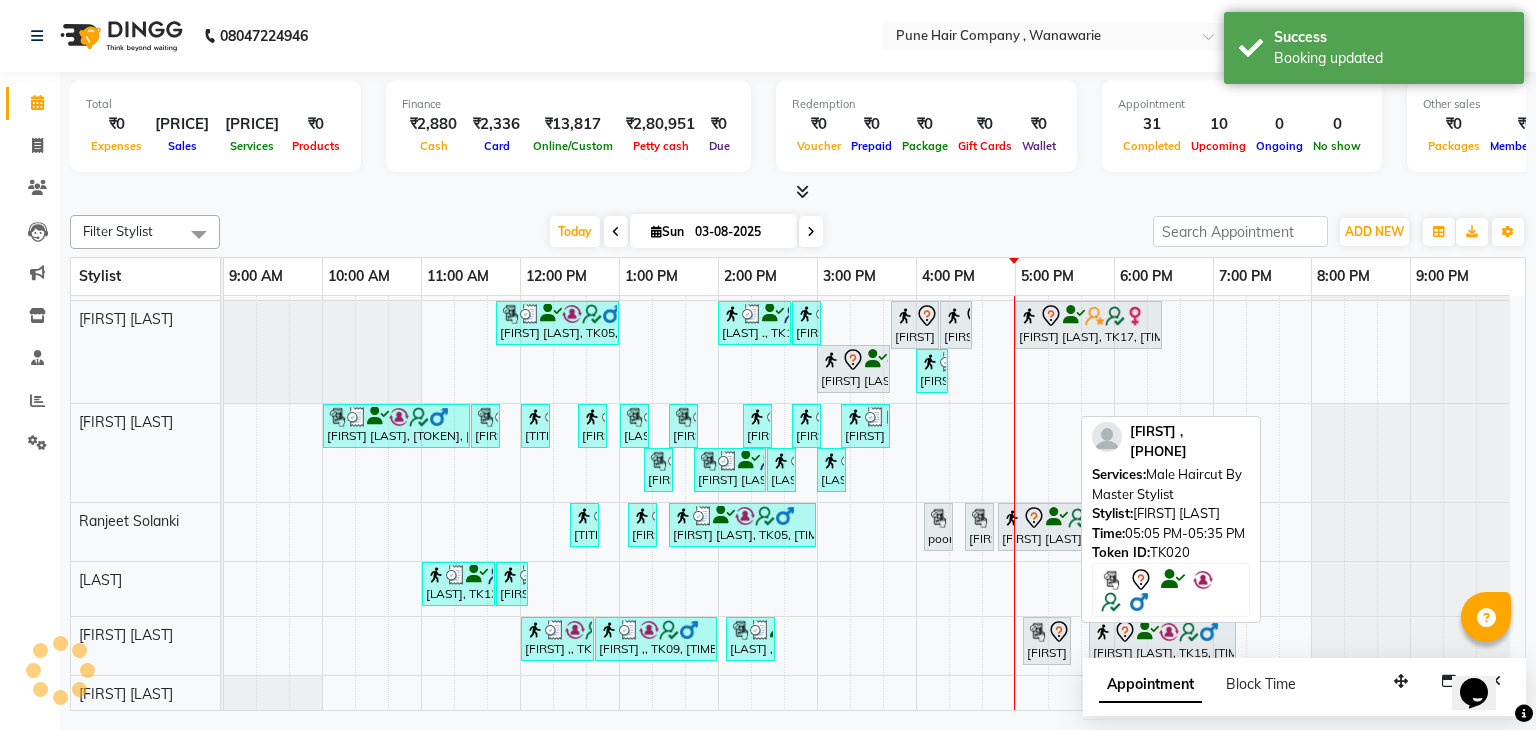 click at bounding box center [1037, 632] 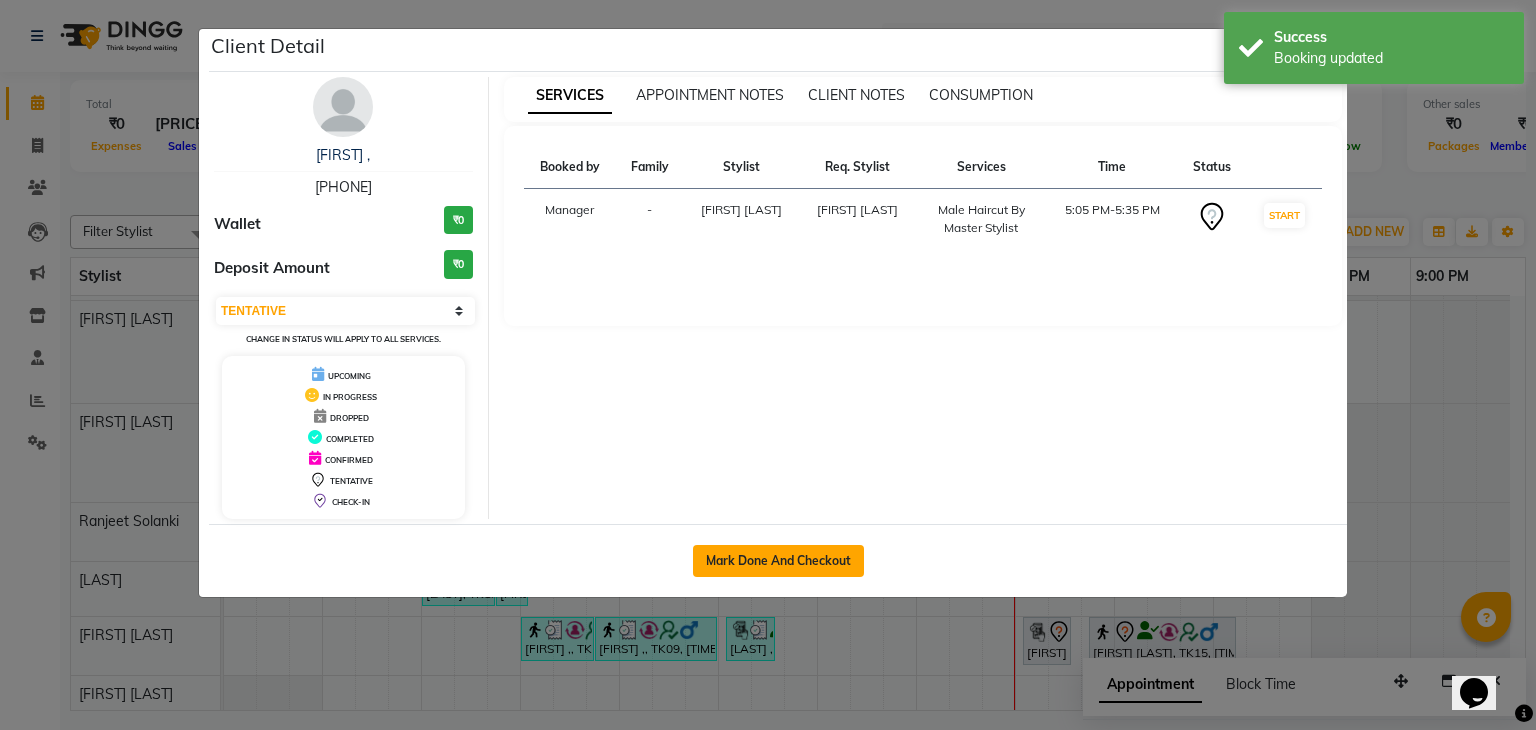 click on "Mark Done And Checkout" 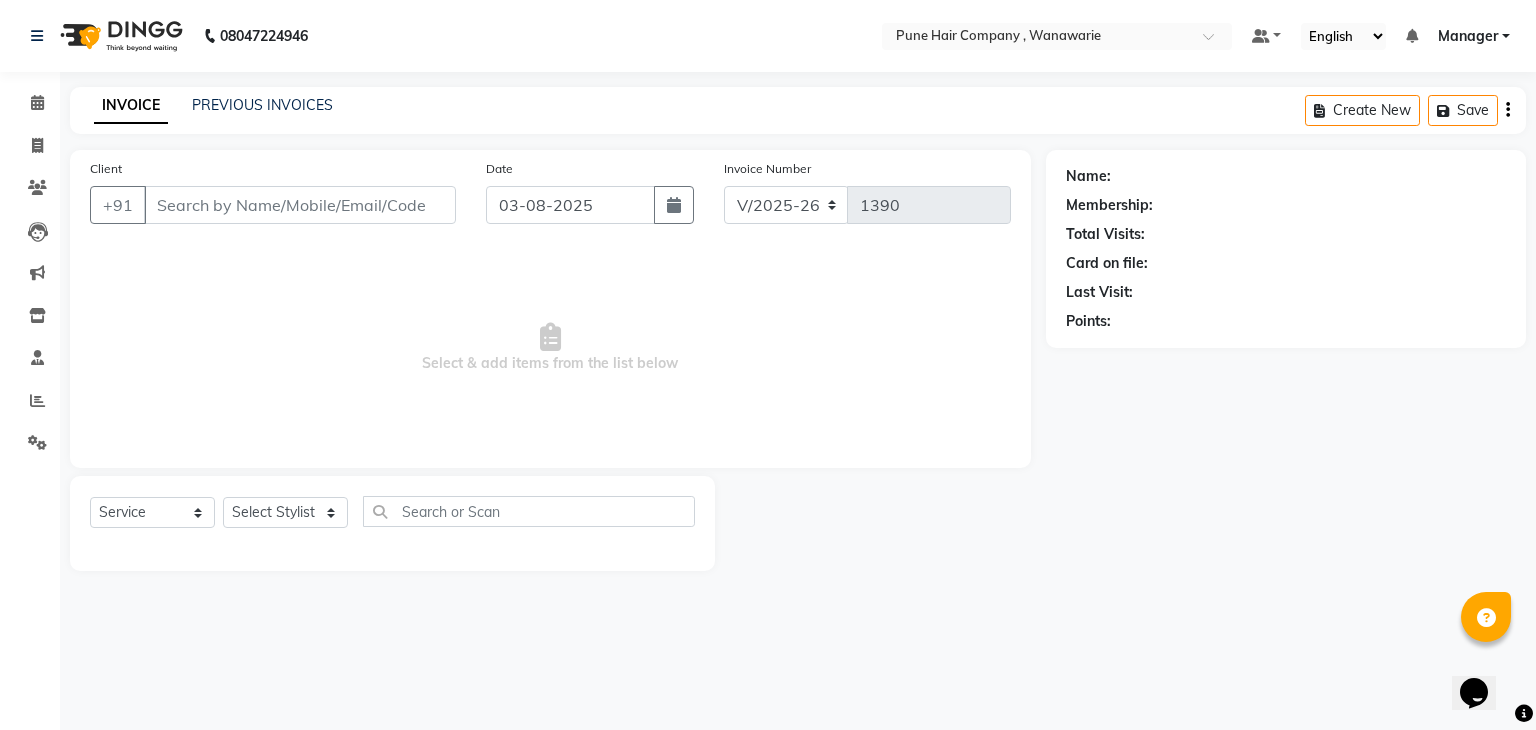 type on "8788492847" 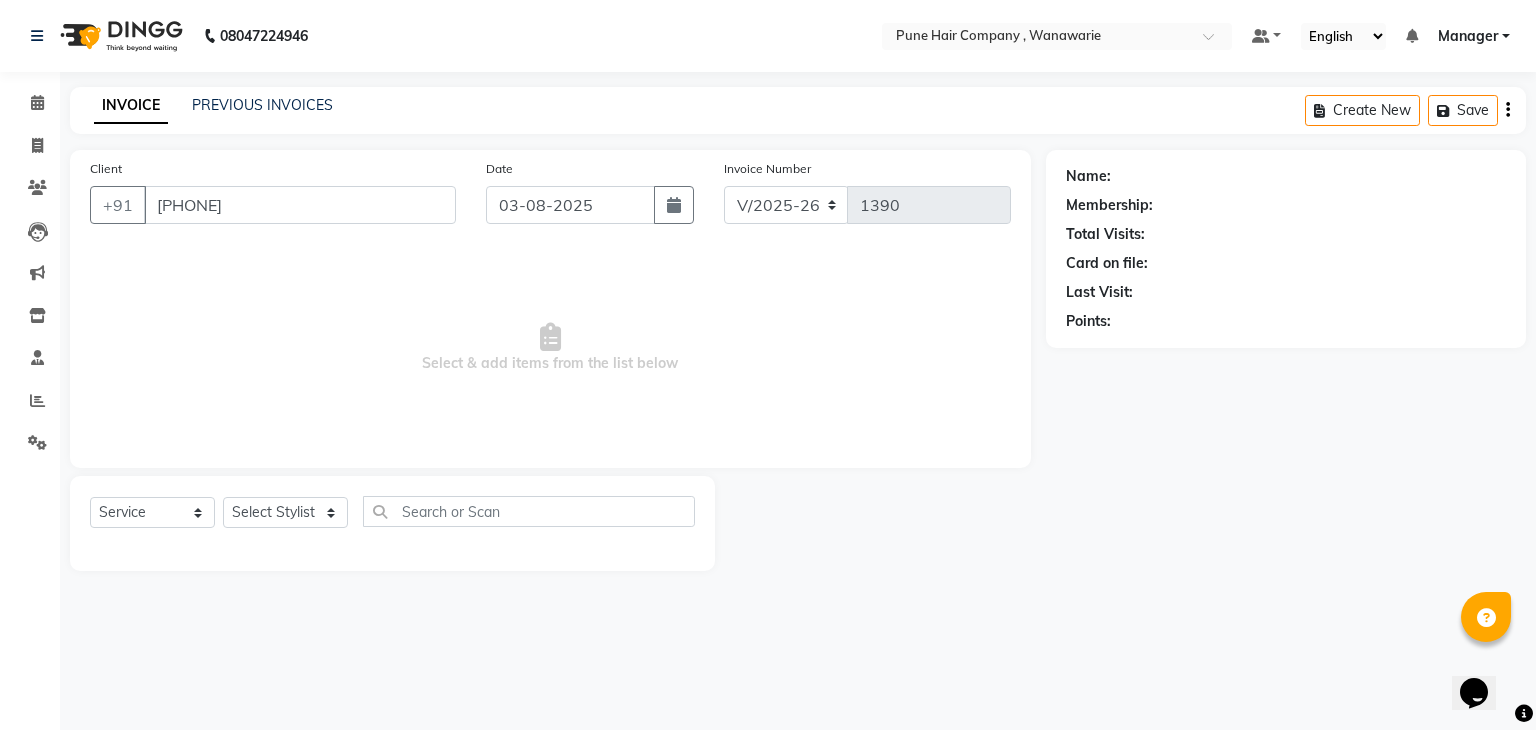 select on "74603" 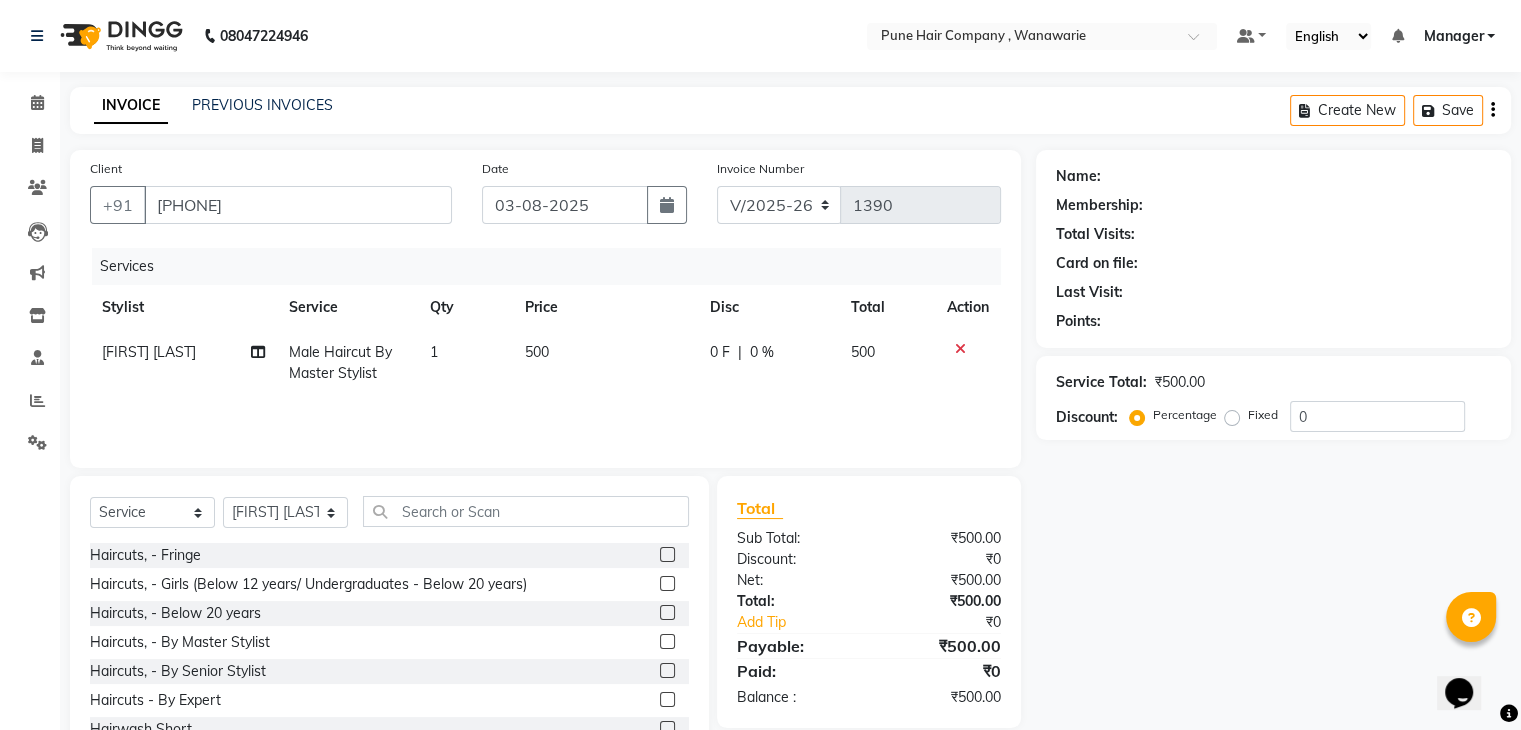 select on "1: Object" 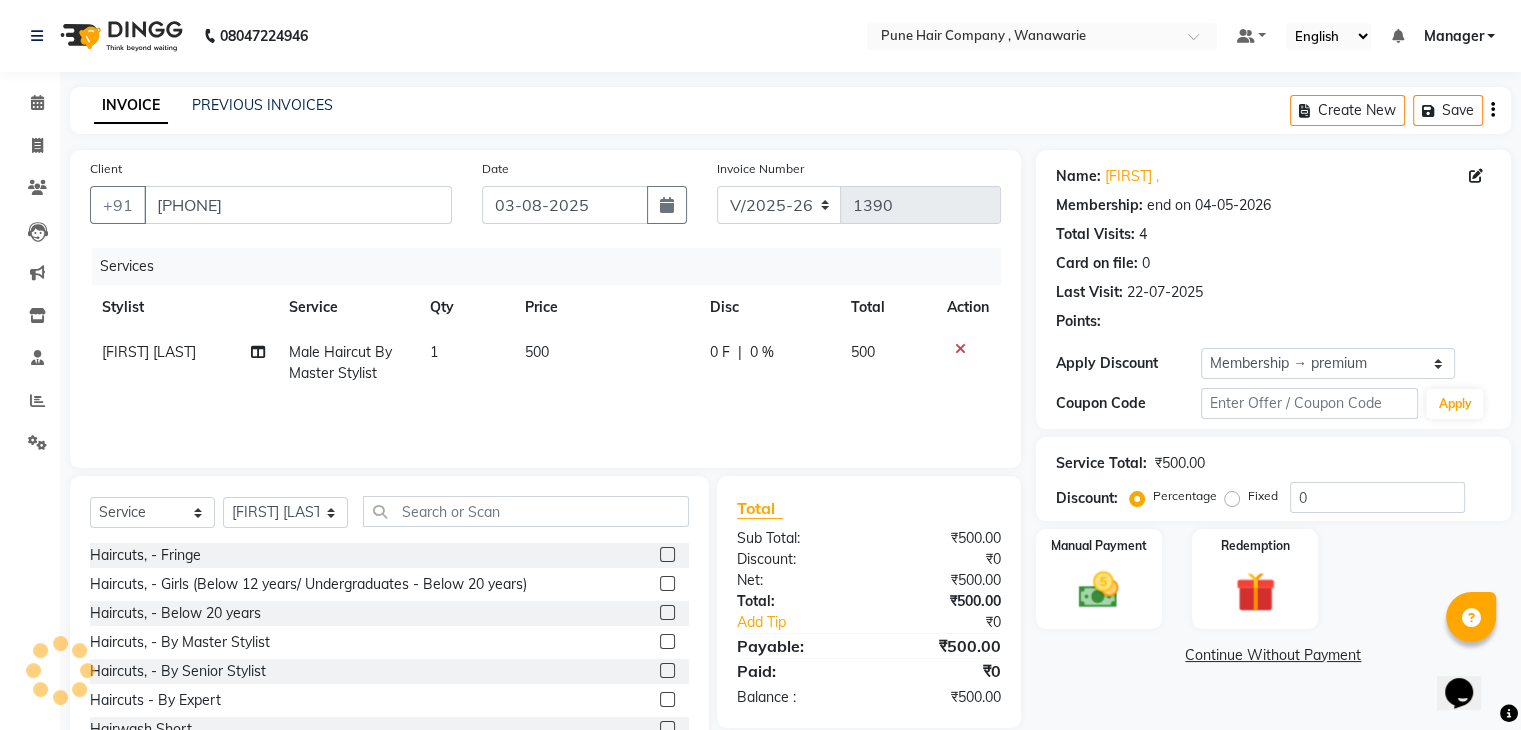 type on "20" 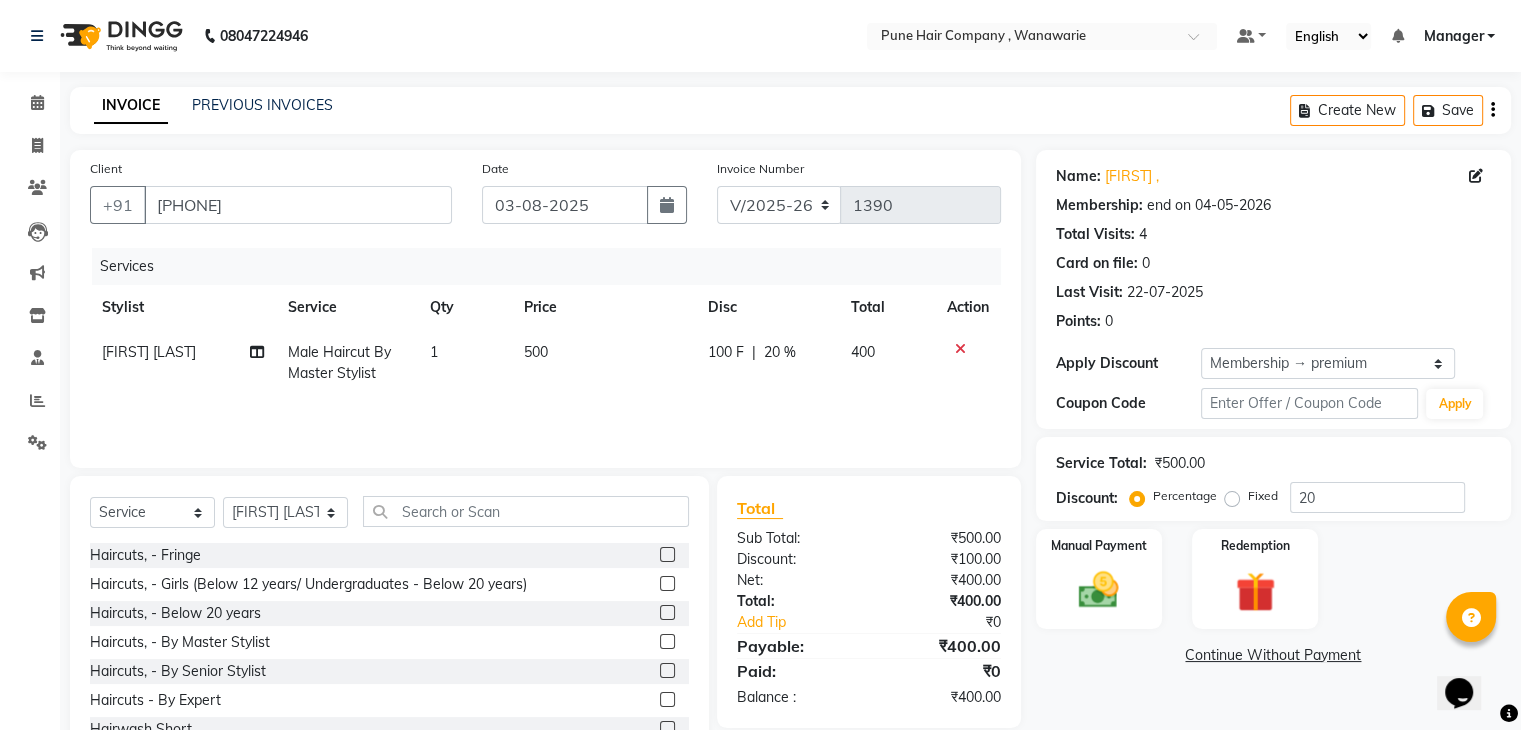 scroll, scrollTop: 72, scrollLeft: 0, axis: vertical 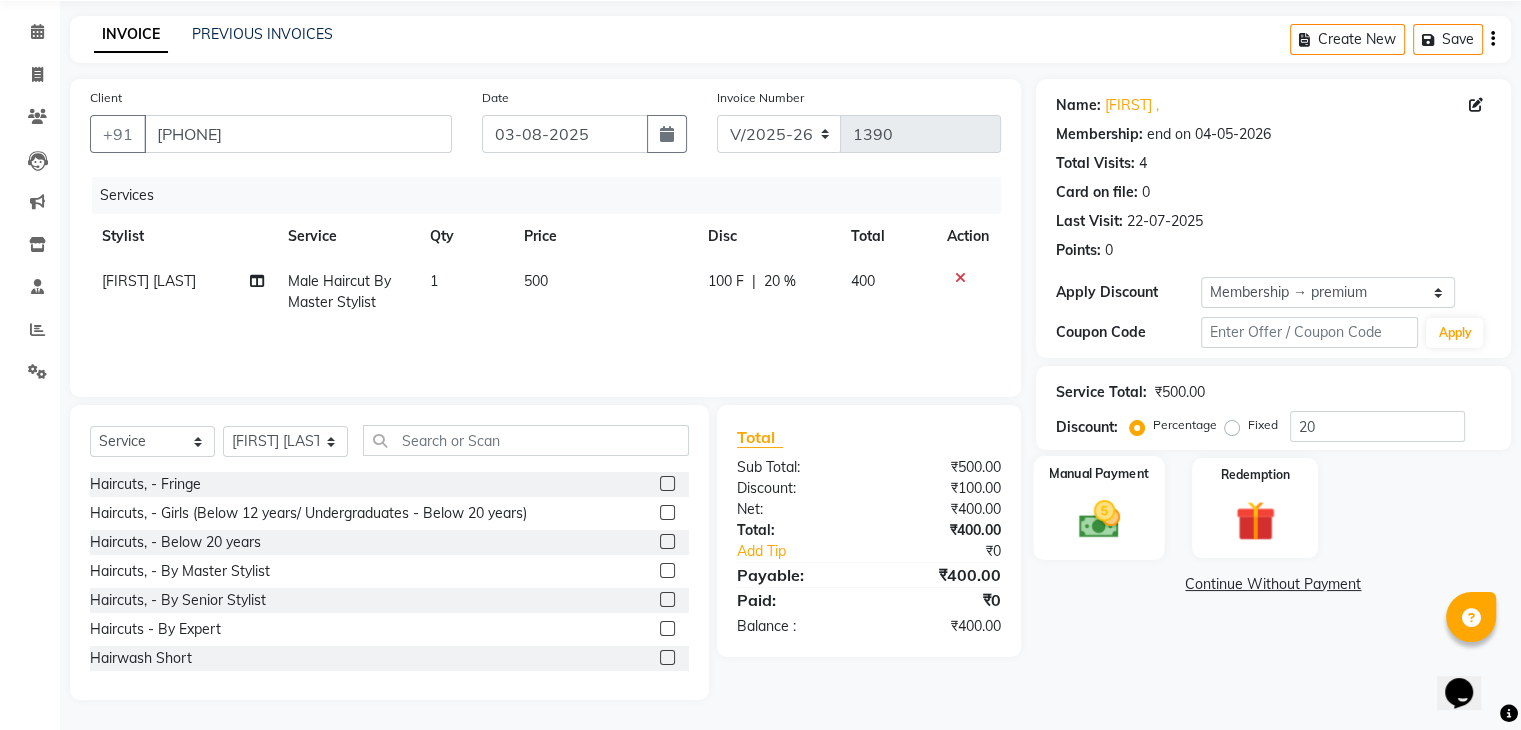 click 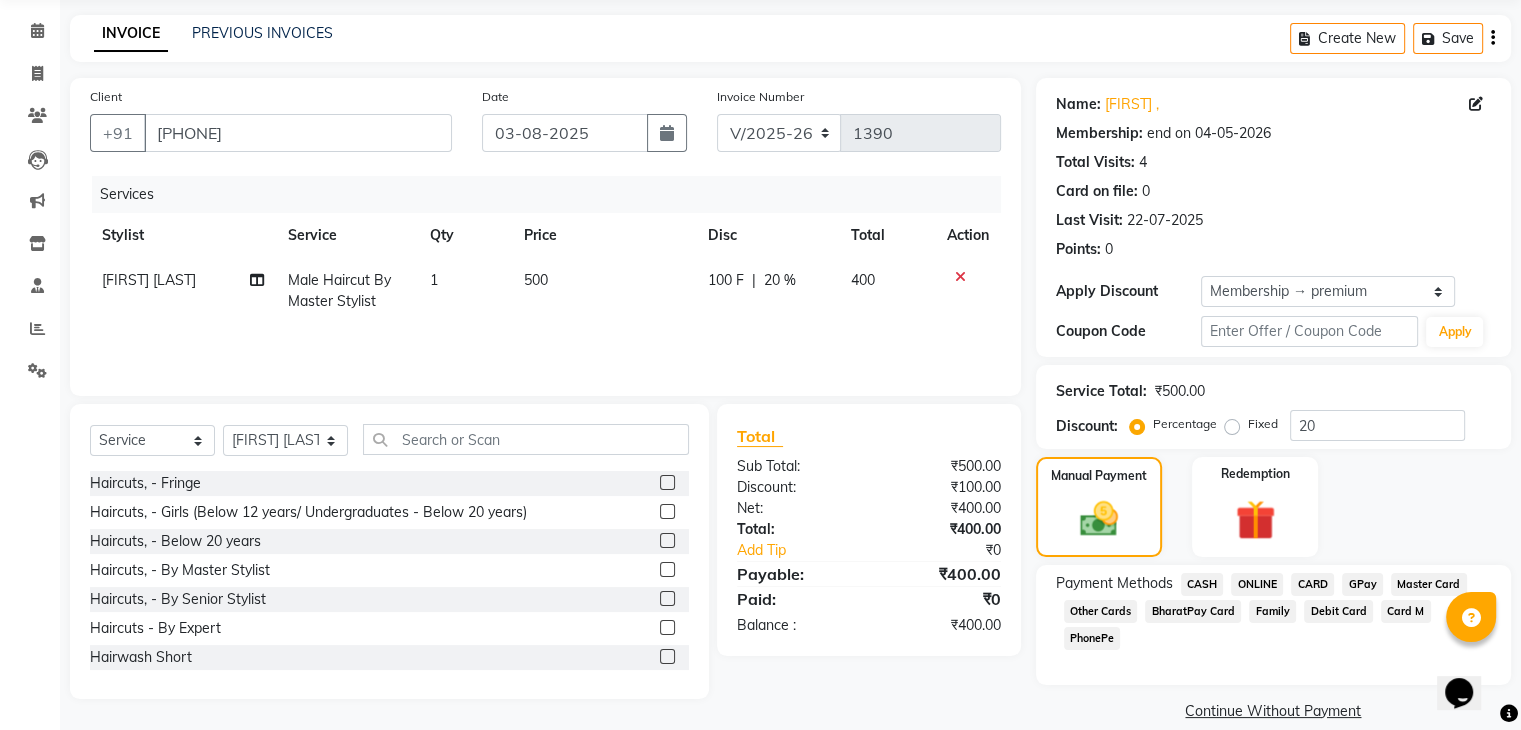 click on "CASH" 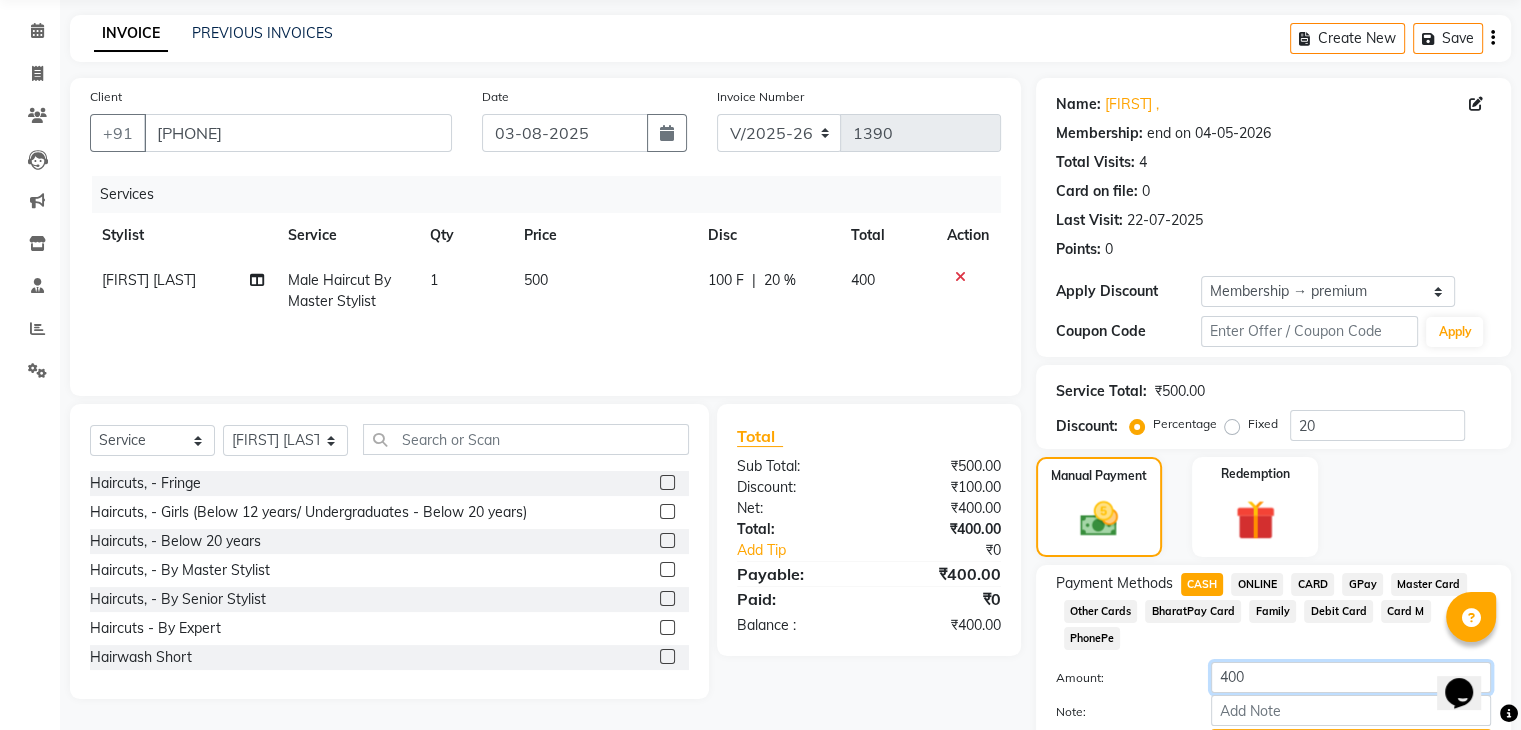 click on "400" 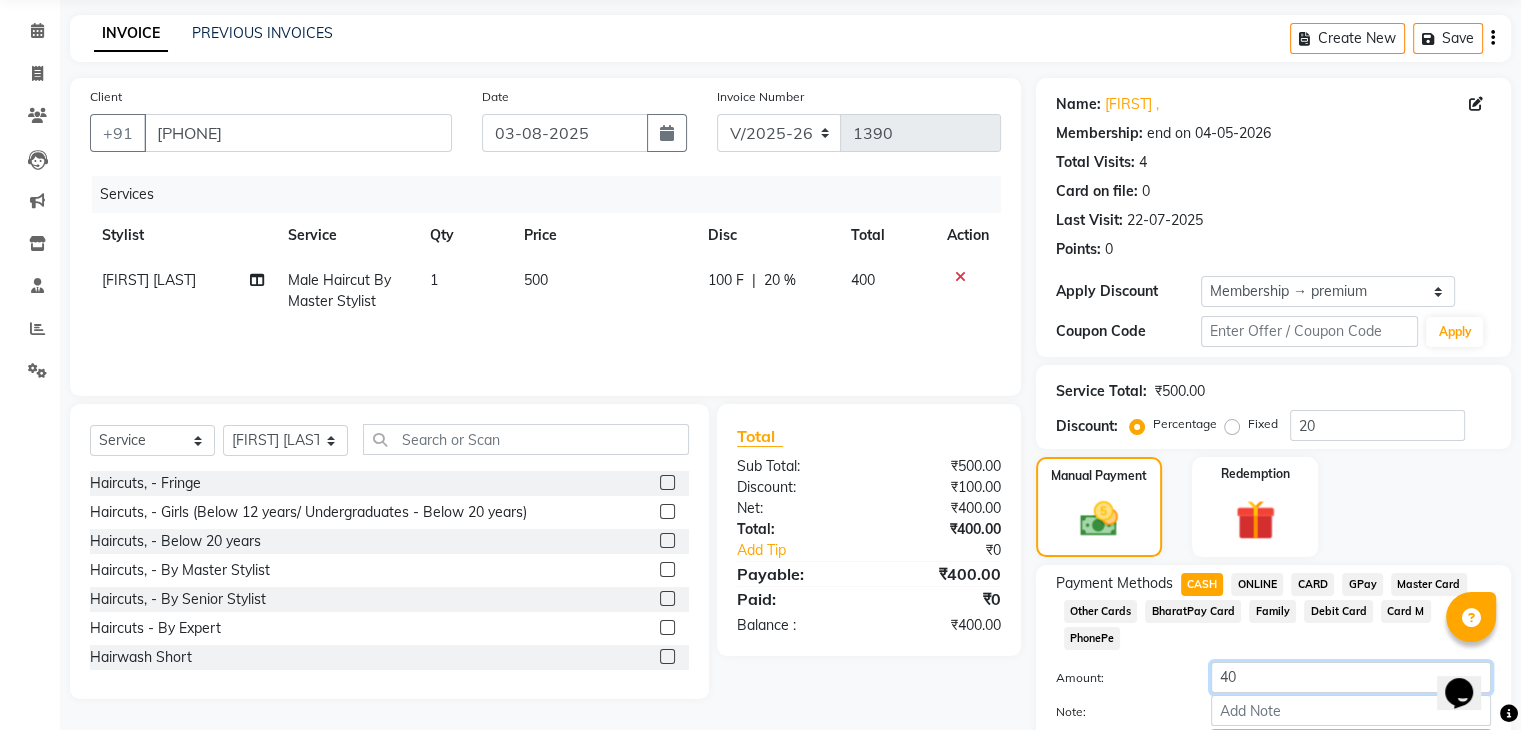 type on "4" 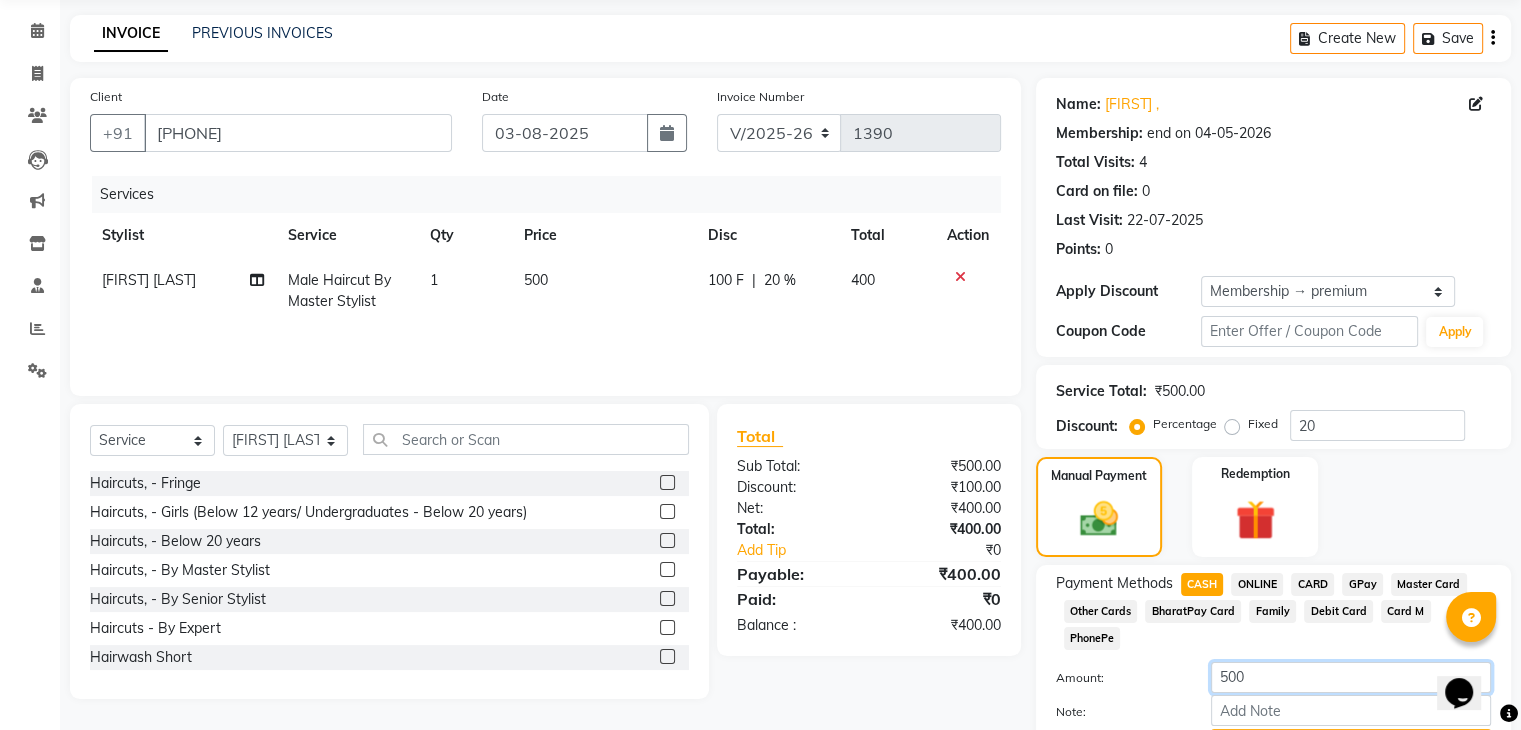 type on "500" 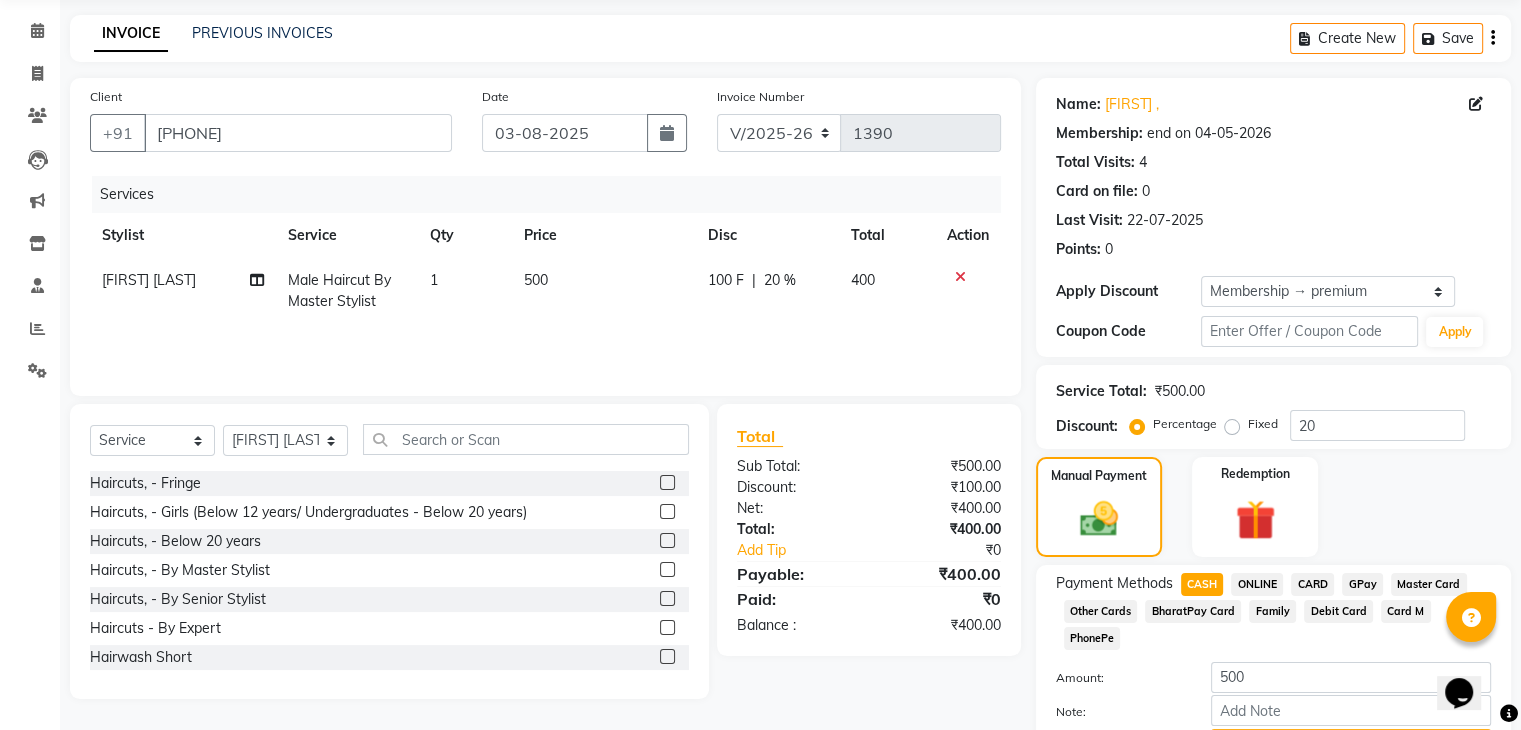 click on "Add Payment" 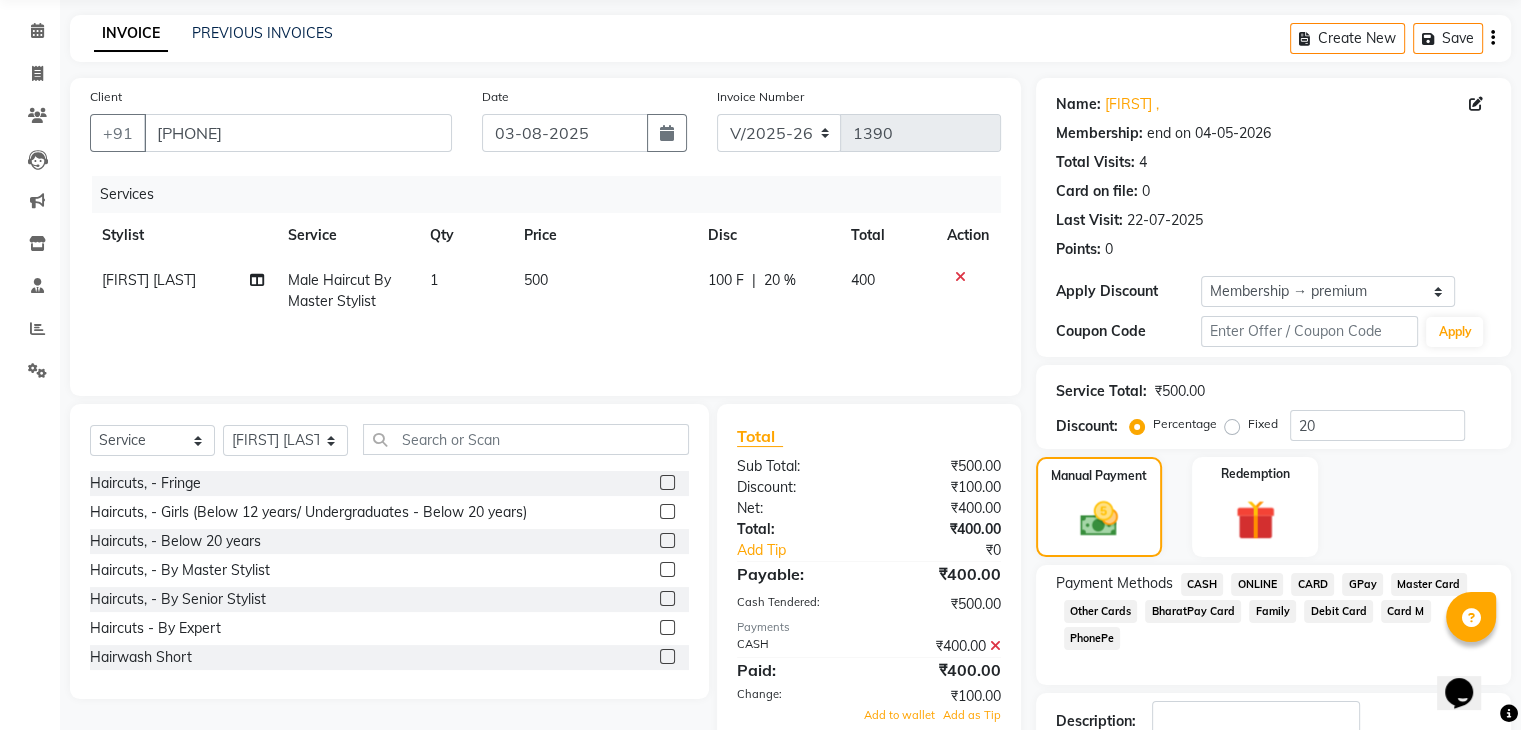 scroll, scrollTop: 209, scrollLeft: 0, axis: vertical 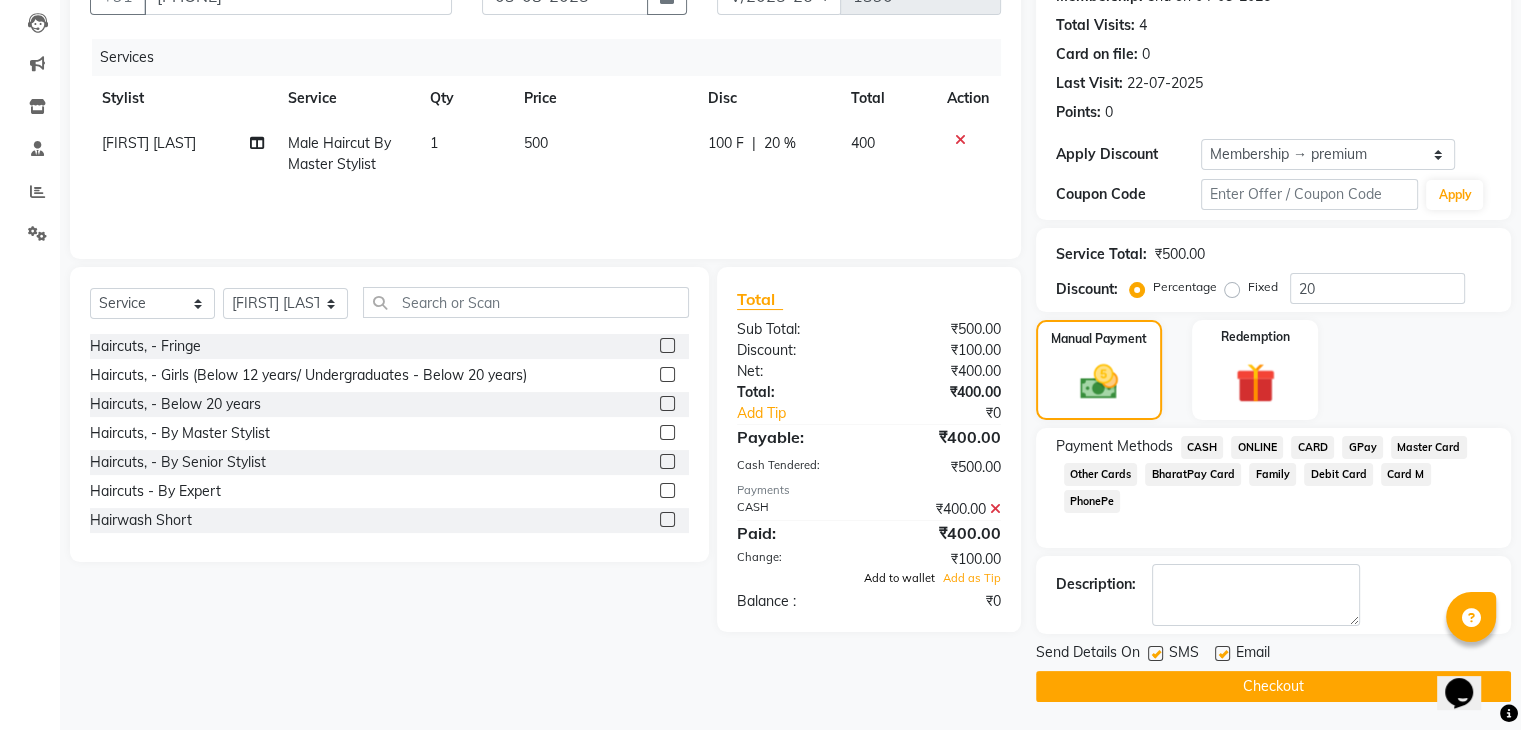 click on "Add to wallet" 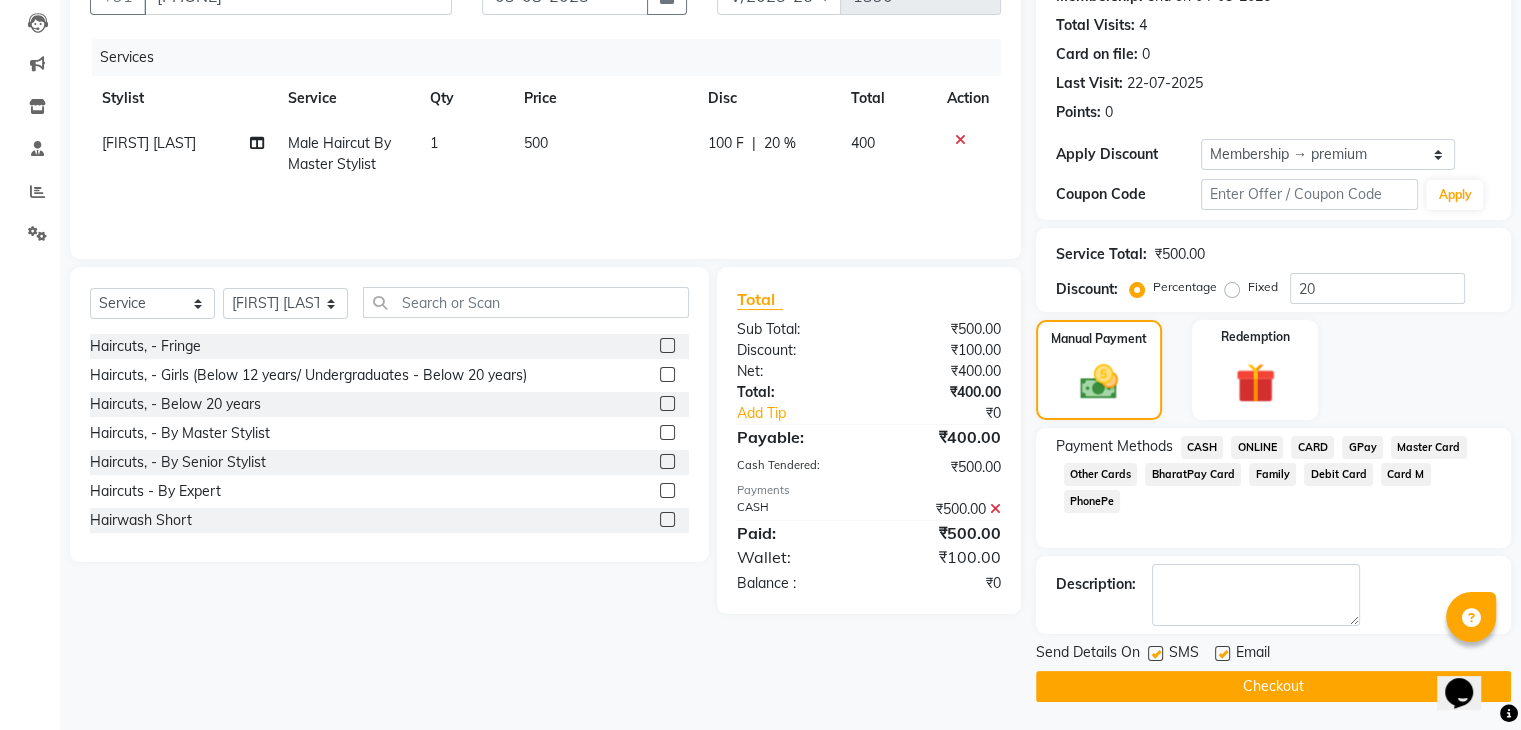click on "Checkout" 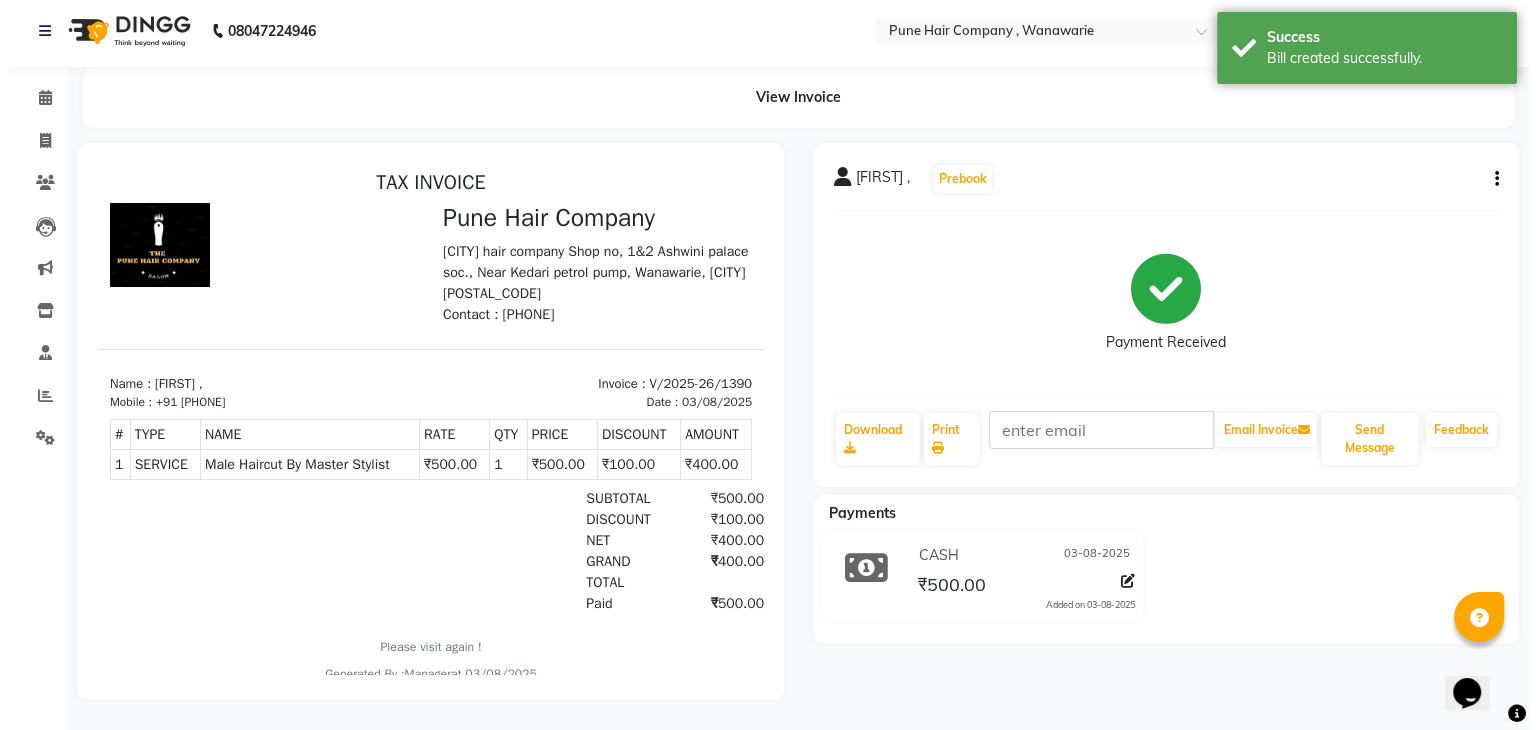 scroll, scrollTop: 0, scrollLeft: 0, axis: both 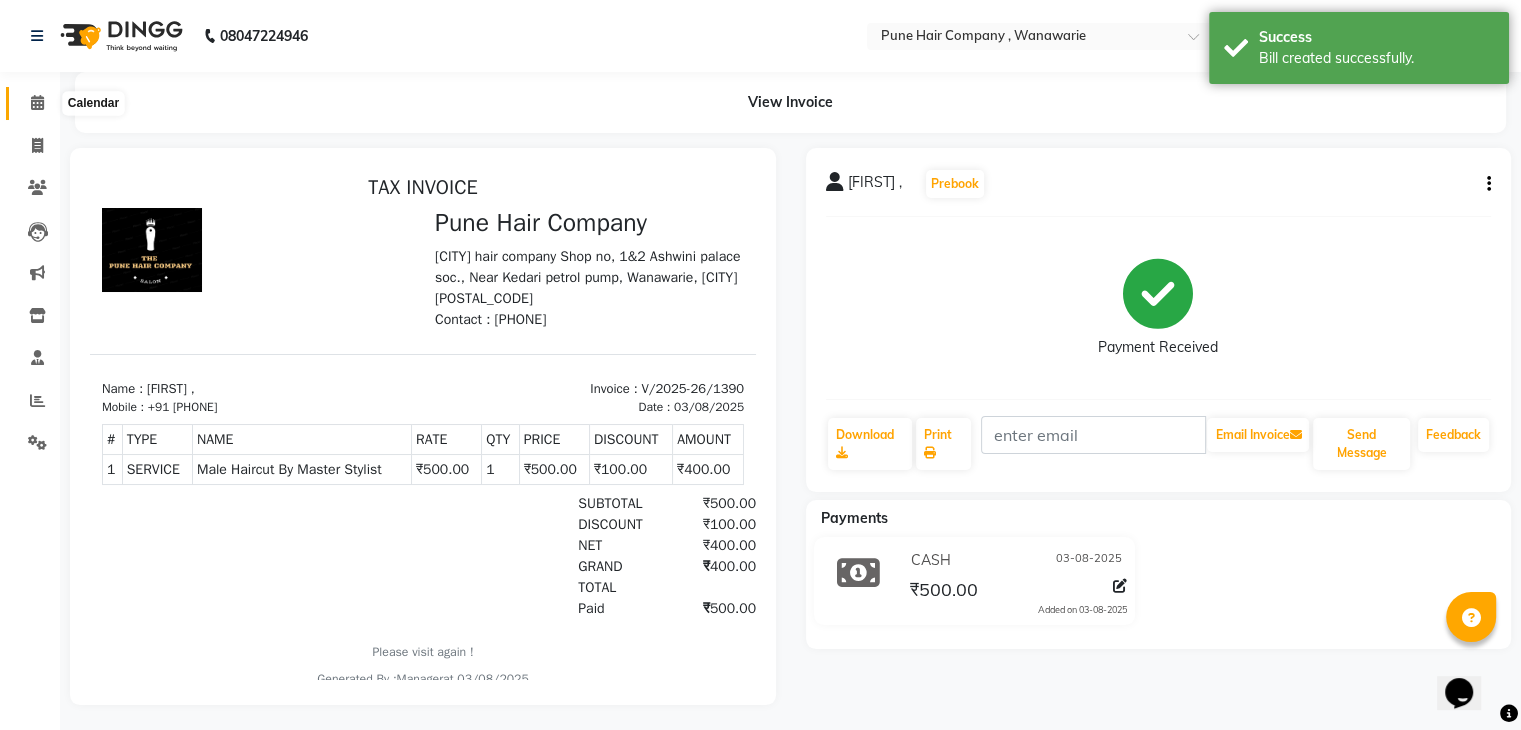 click 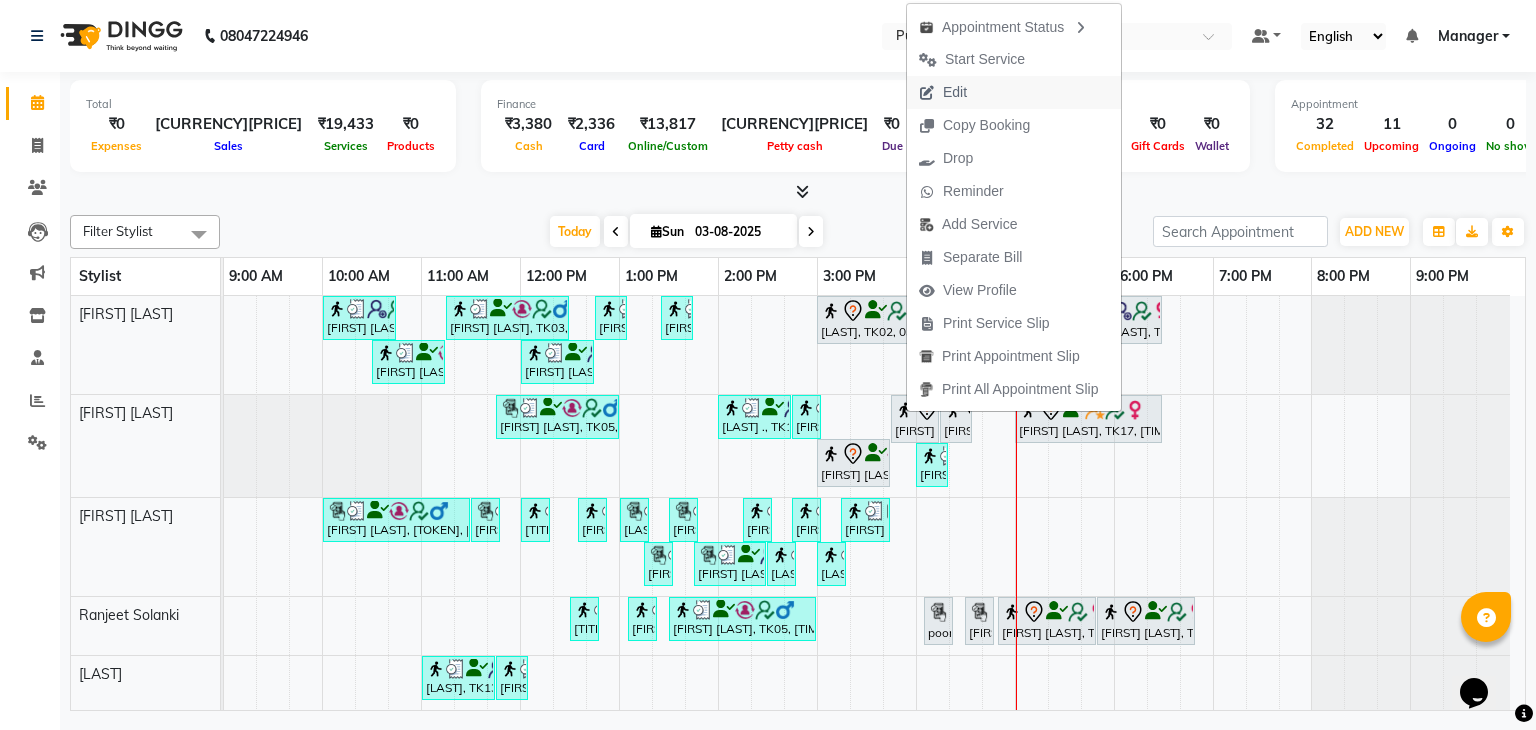 click on "Edit" at bounding box center [943, 92] 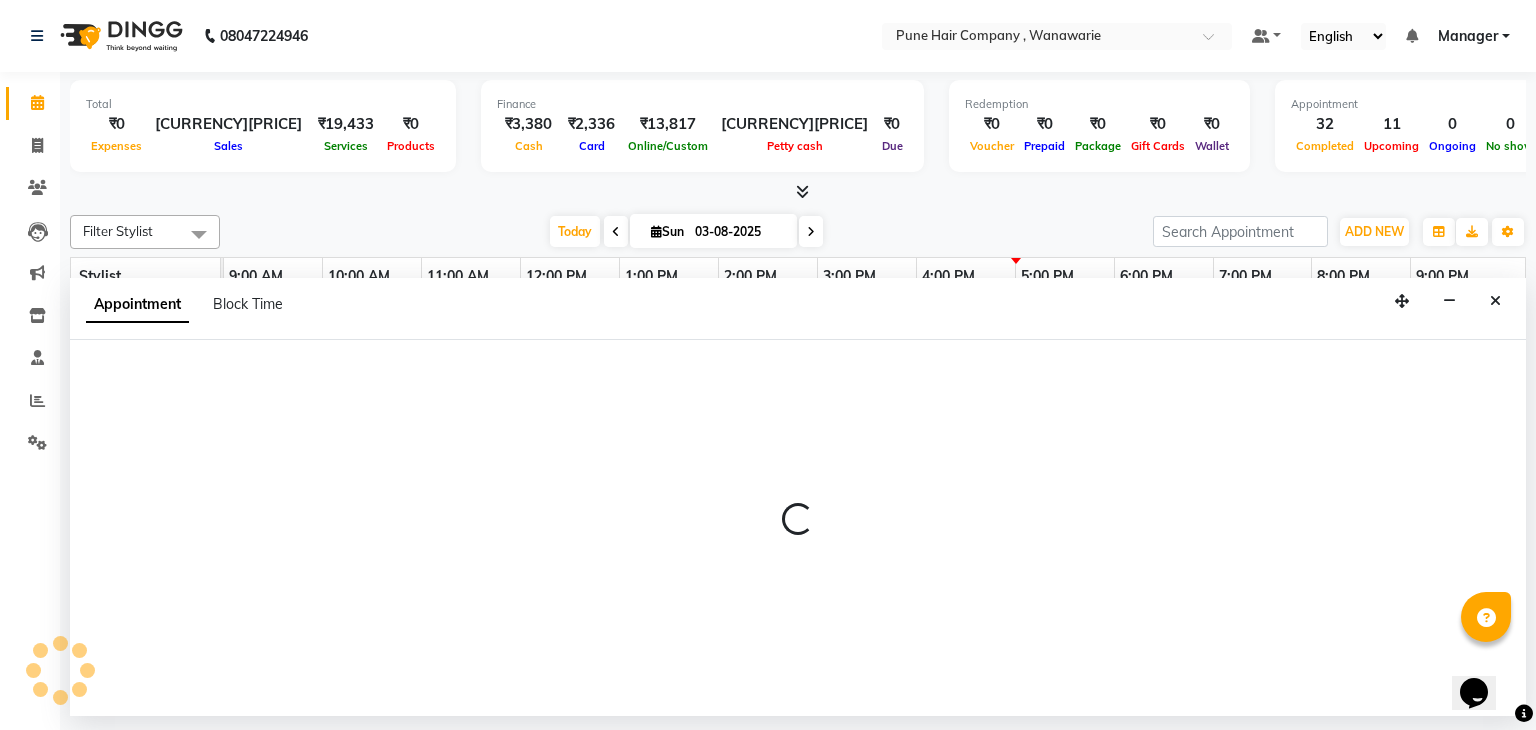 select on "tentative" 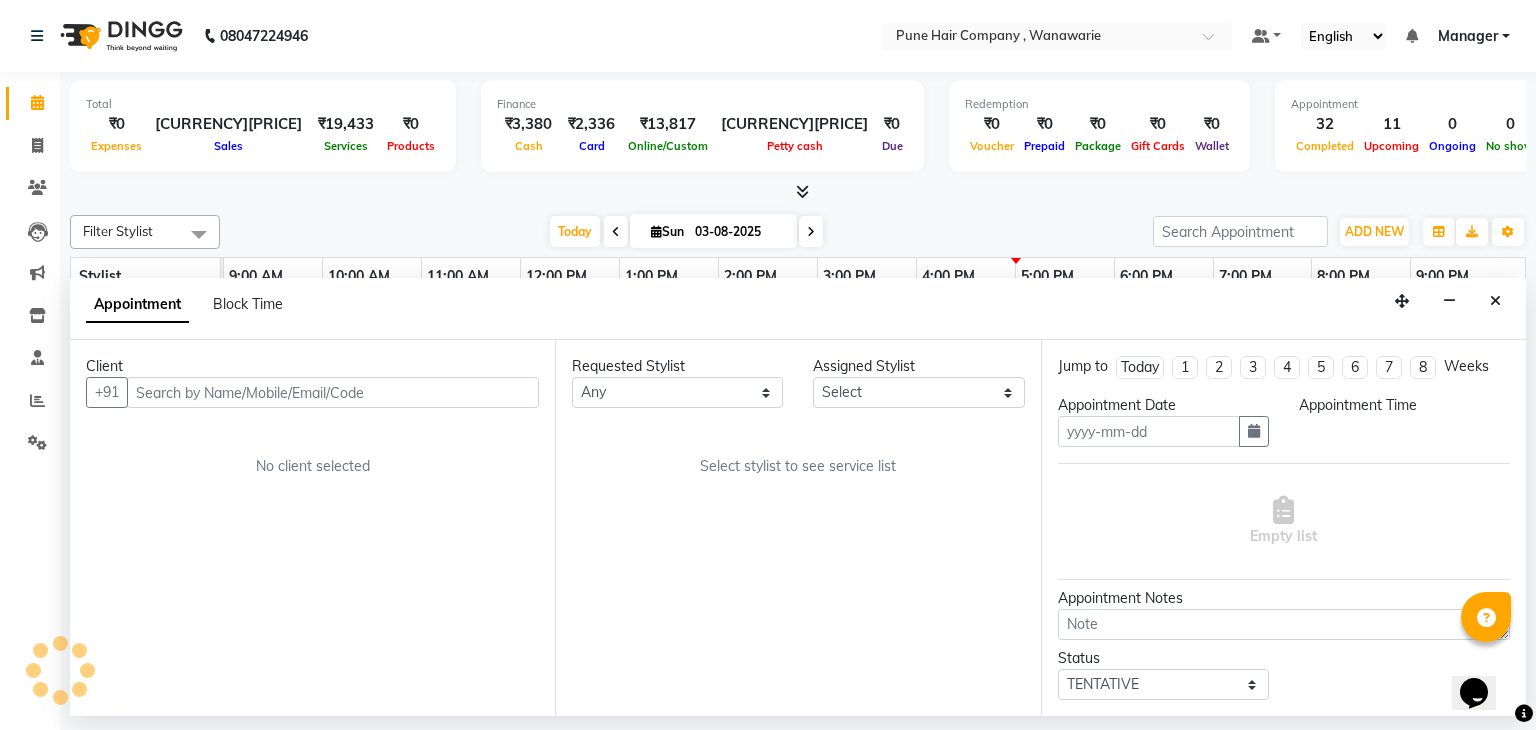 type on "03-08-2025" 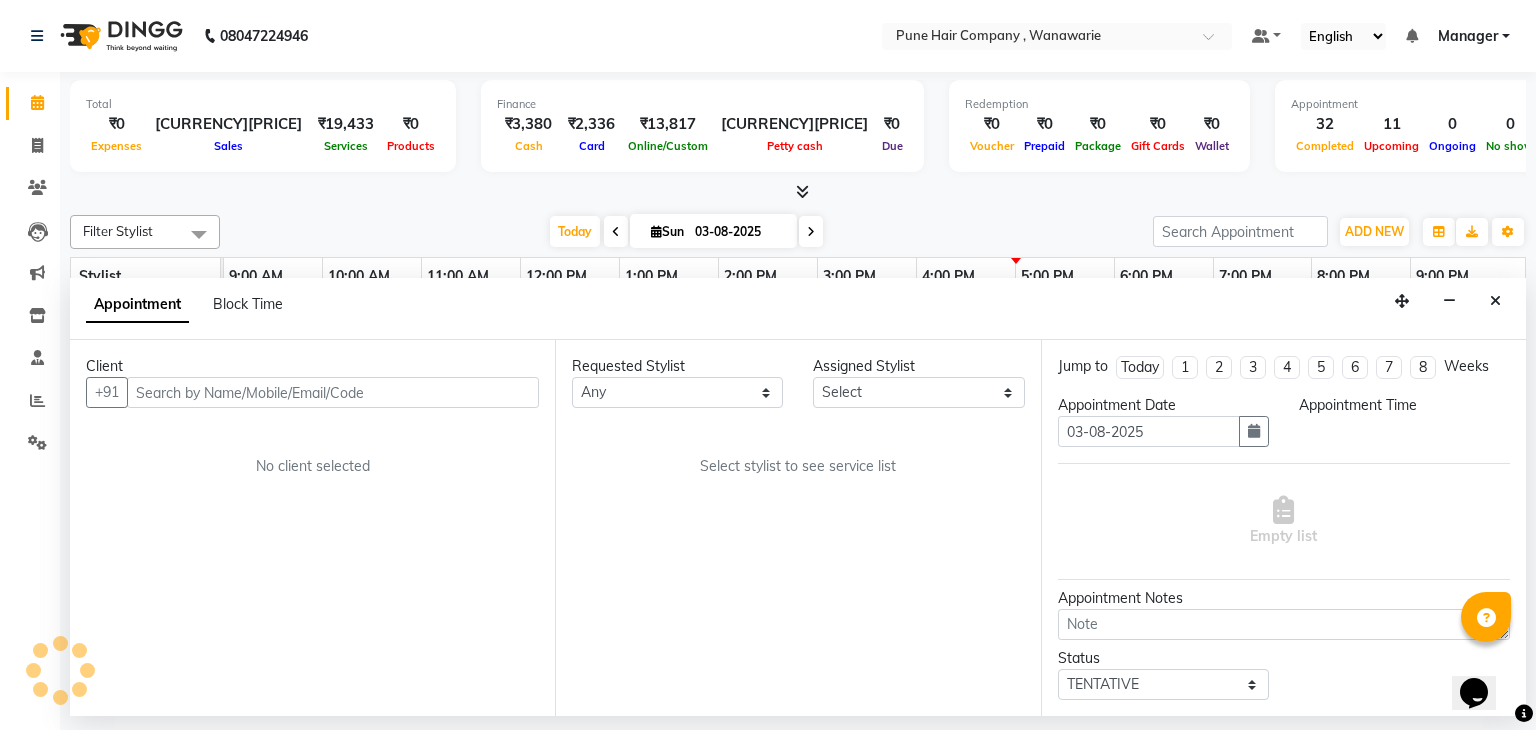 select on "74580" 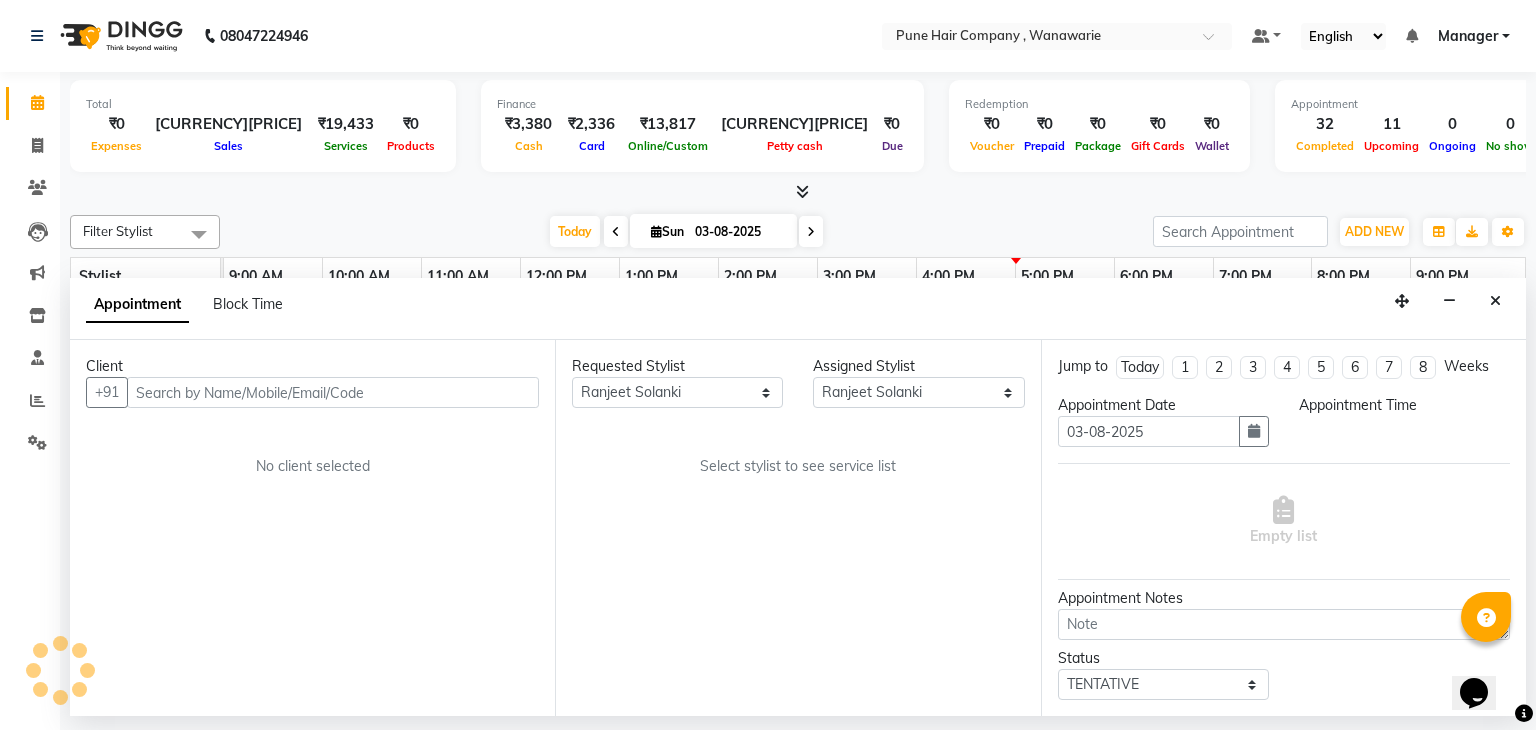 select on "945" 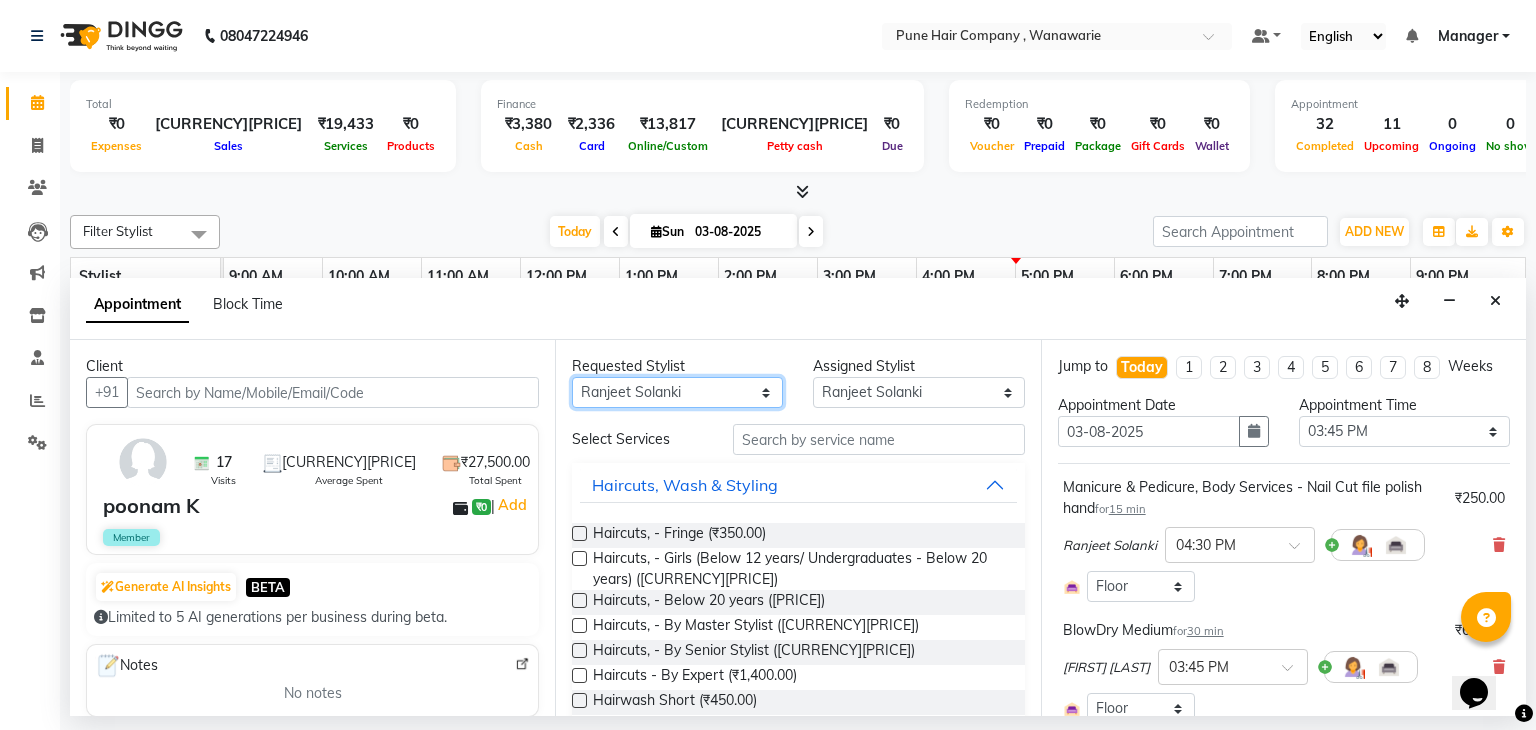 click on "Any Faisal shaikh Kanchan Gajare  Kasturi bhandari Manoj Zambre Prasad wagh Ranjeet Solanki Shriram Raut" at bounding box center [677, 392] 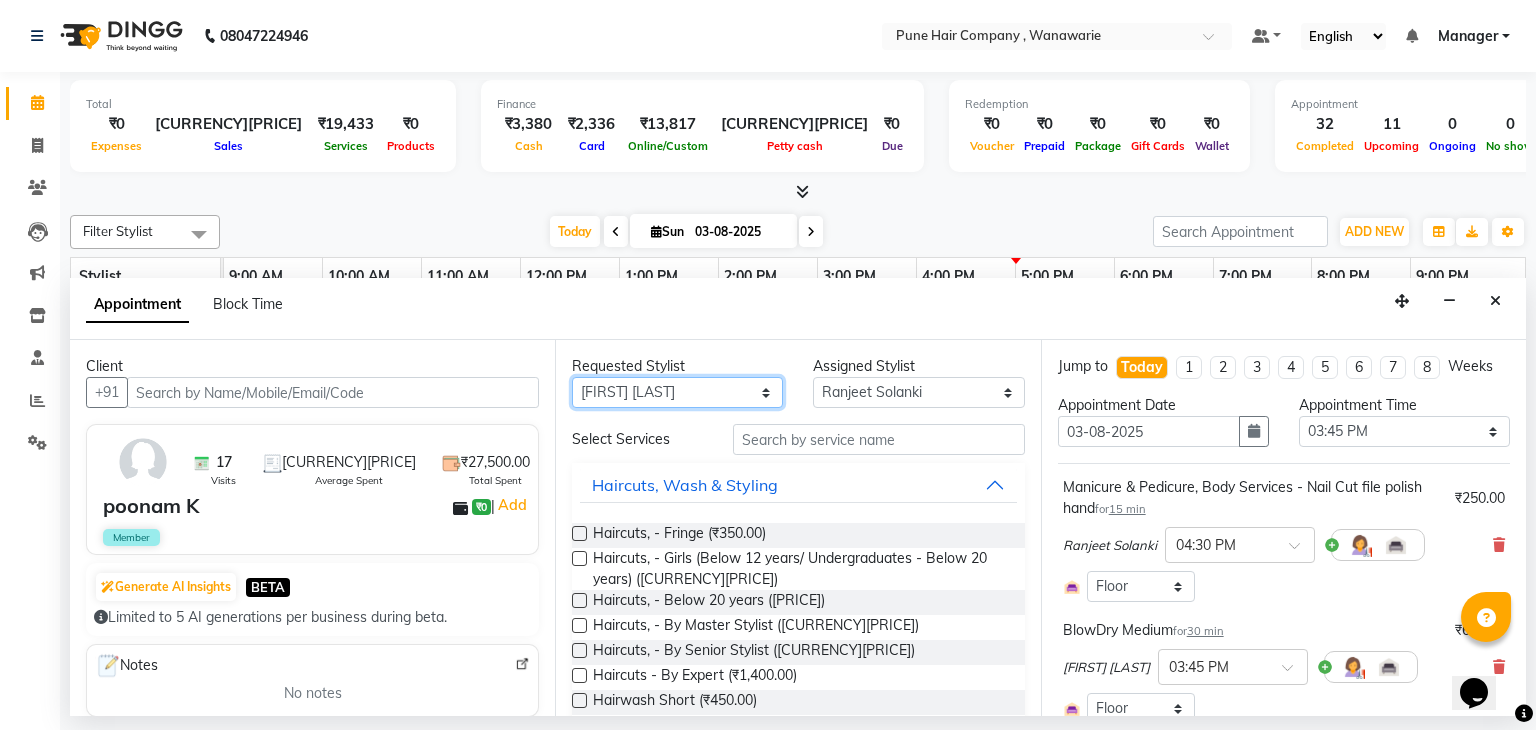 click on "Any Faisal shaikh Kanchan Gajare  Kasturi bhandari Manoj Zambre Prasad wagh Ranjeet Solanki Shriram Raut" at bounding box center (677, 392) 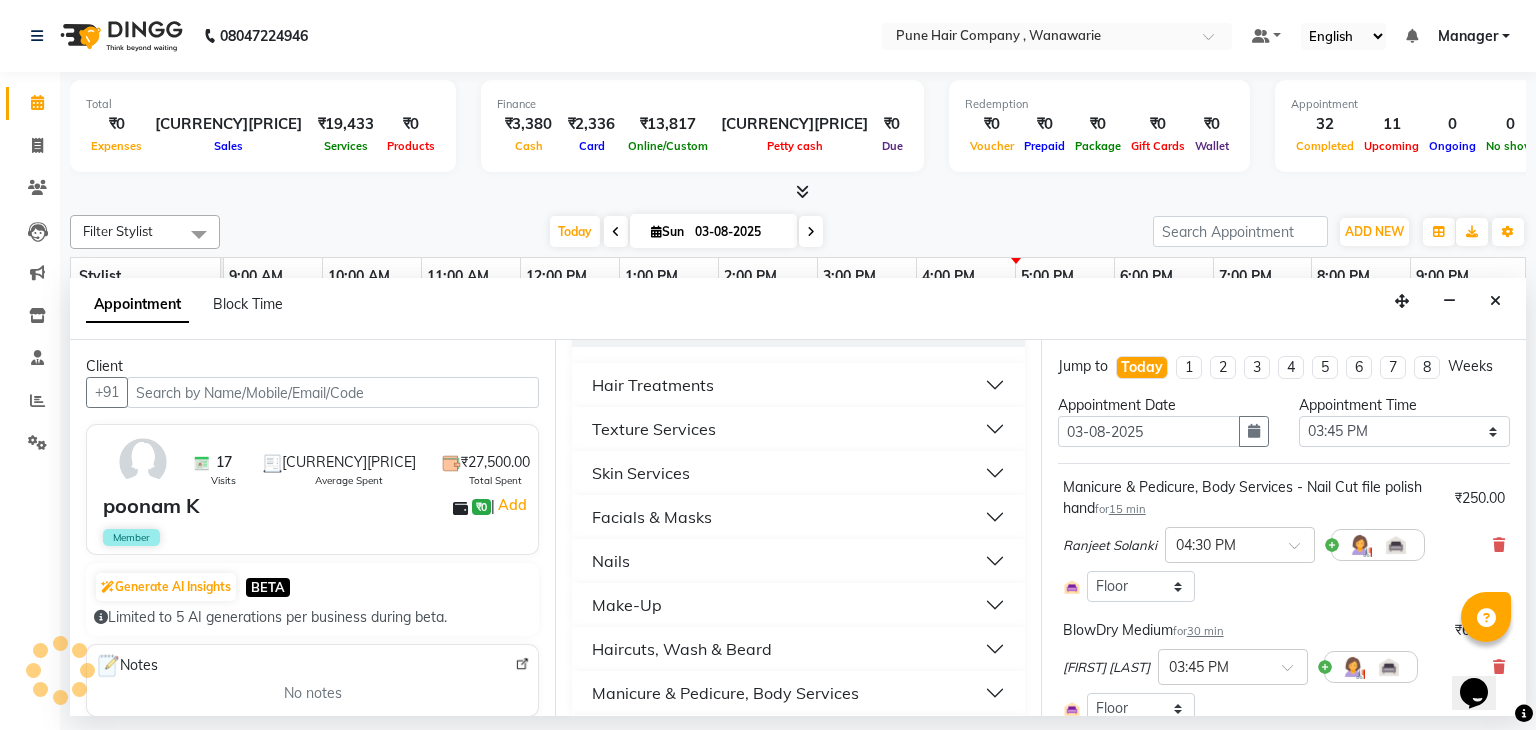 scroll, scrollTop: 256, scrollLeft: 0, axis: vertical 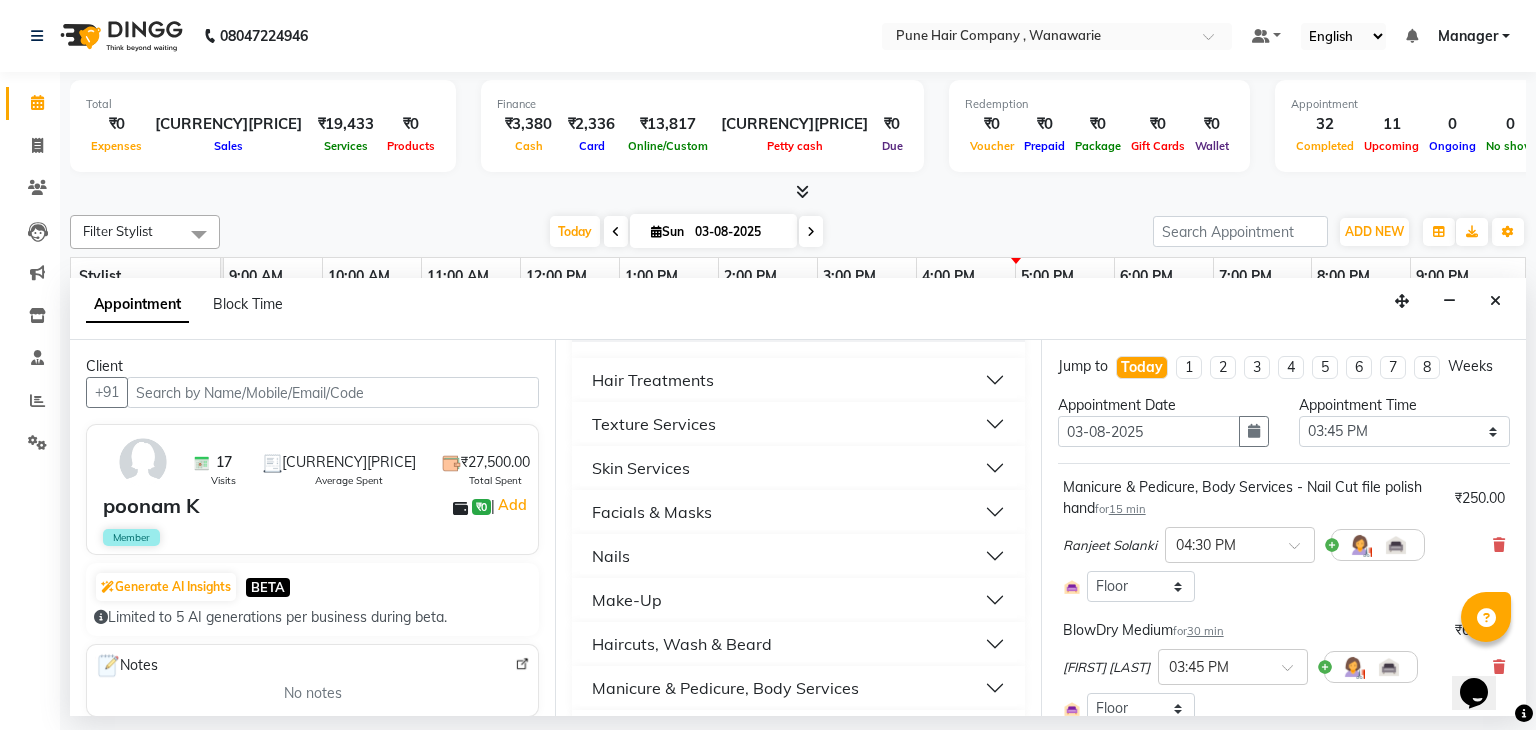 click on "Skin Services" at bounding box center [798, 468] 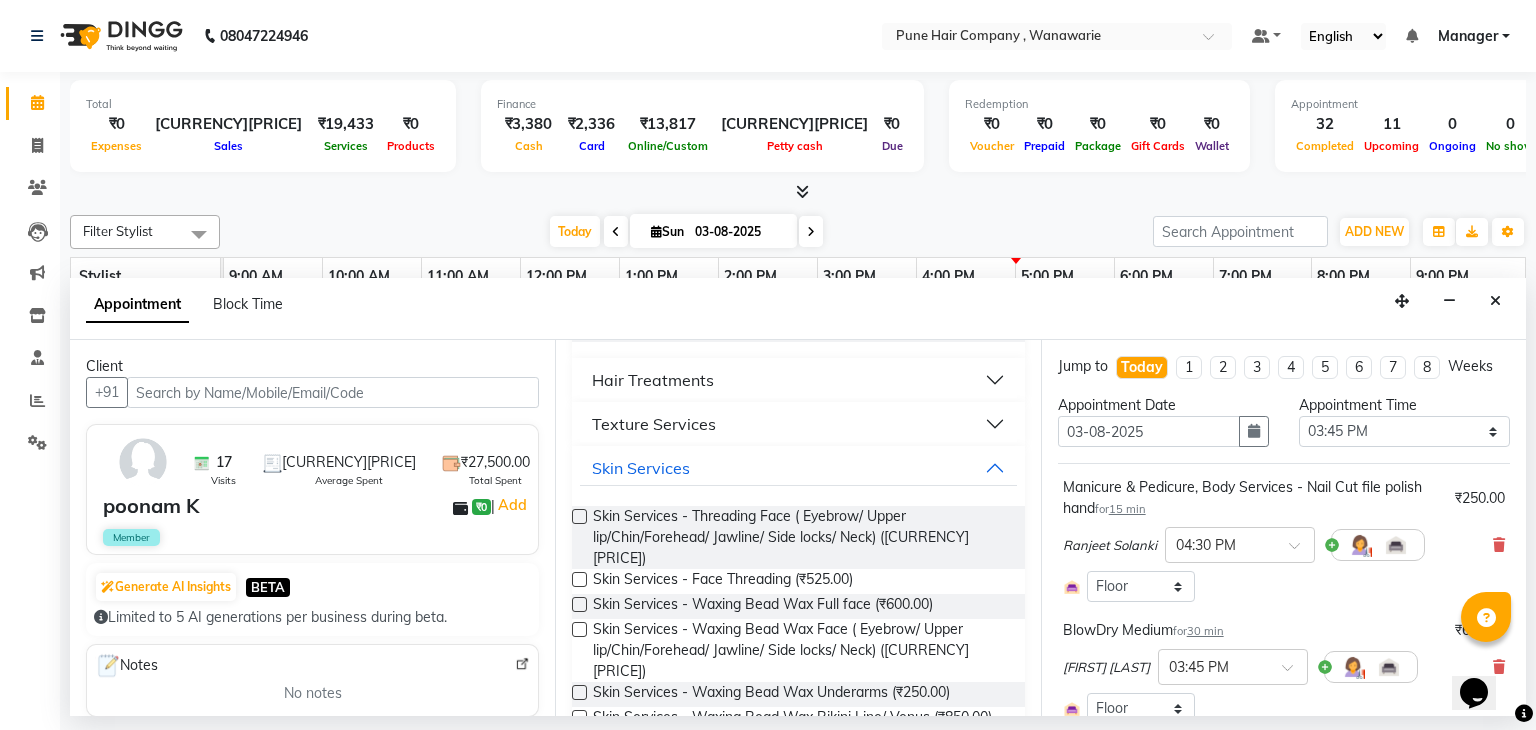 click at bounding box center (579, 516) 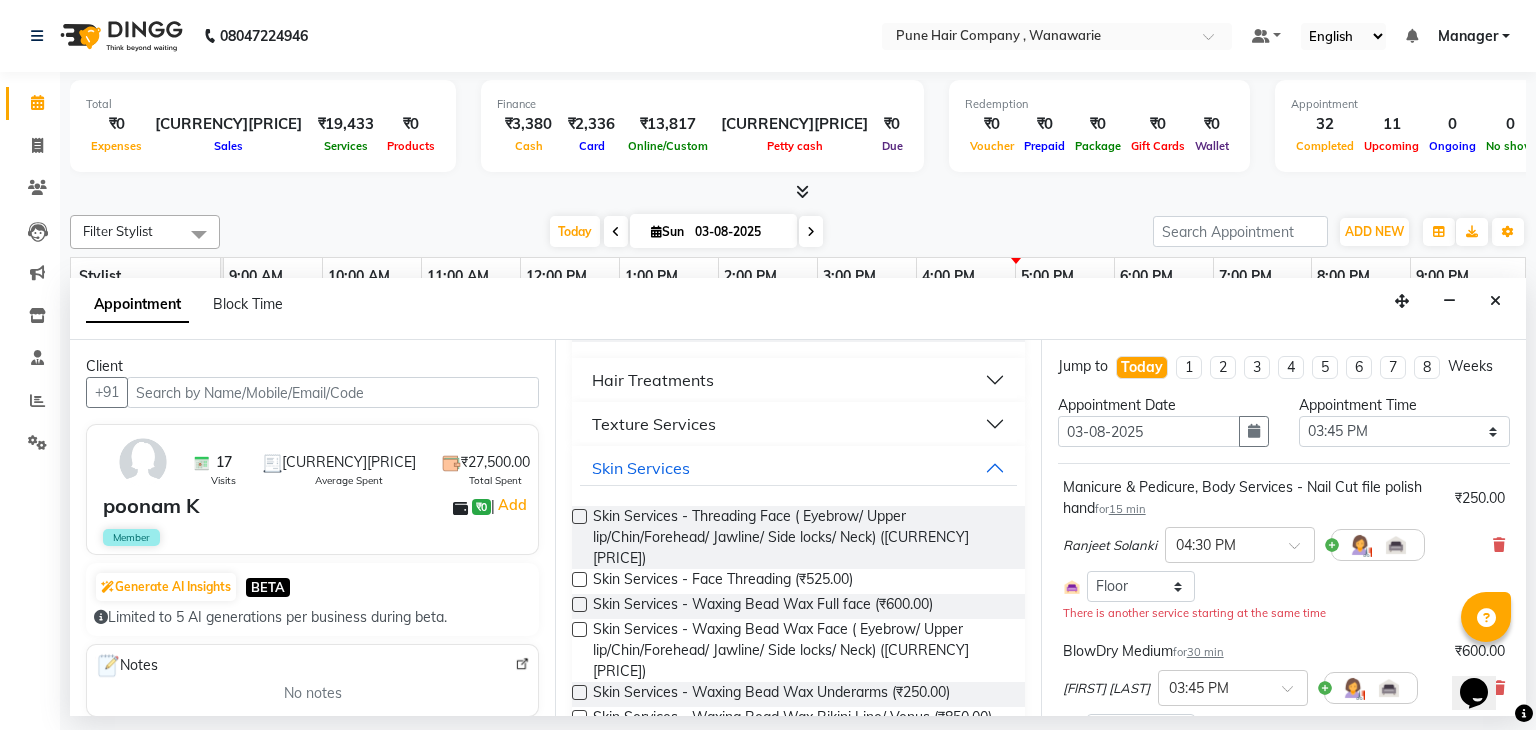 click at bounding box center [579, 516] 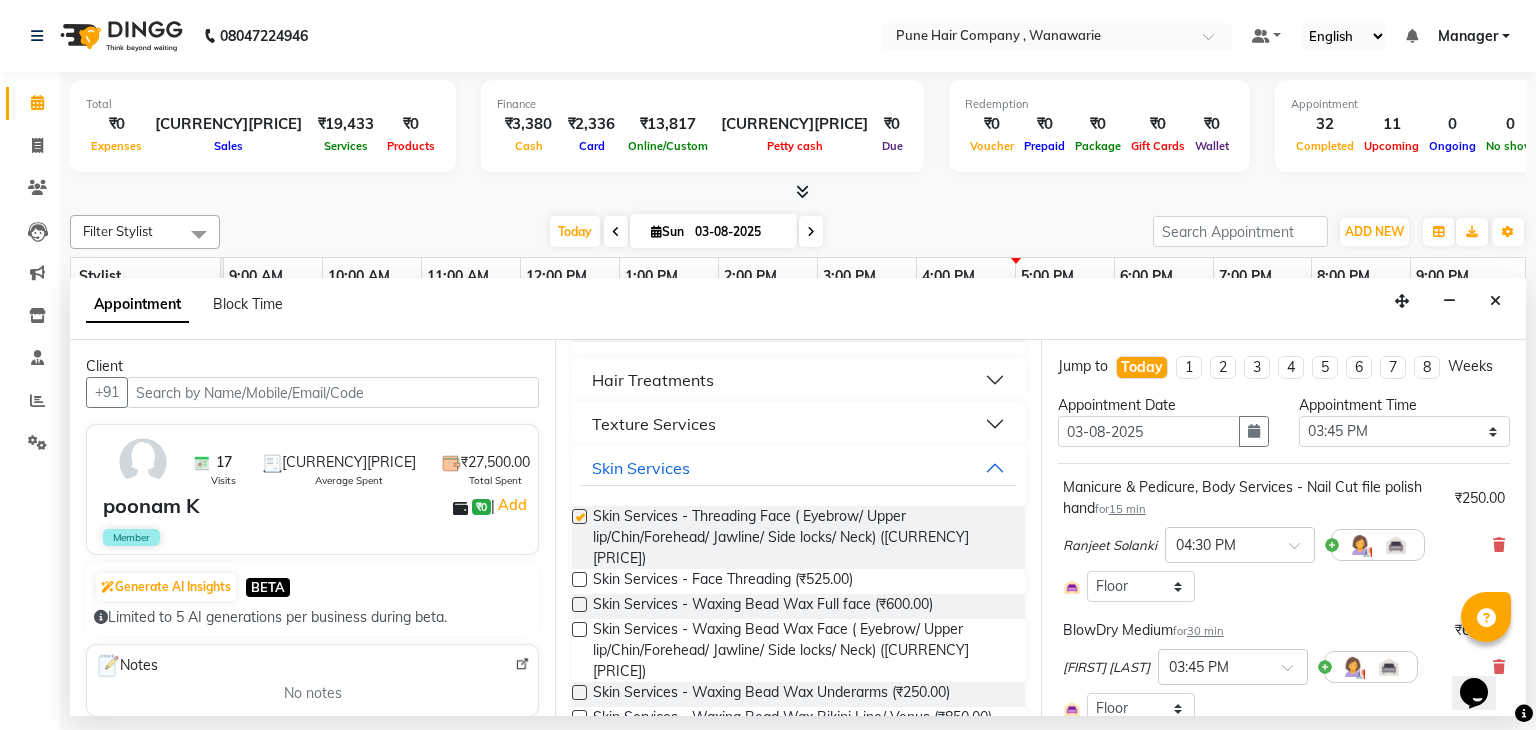 checkbox on "false" 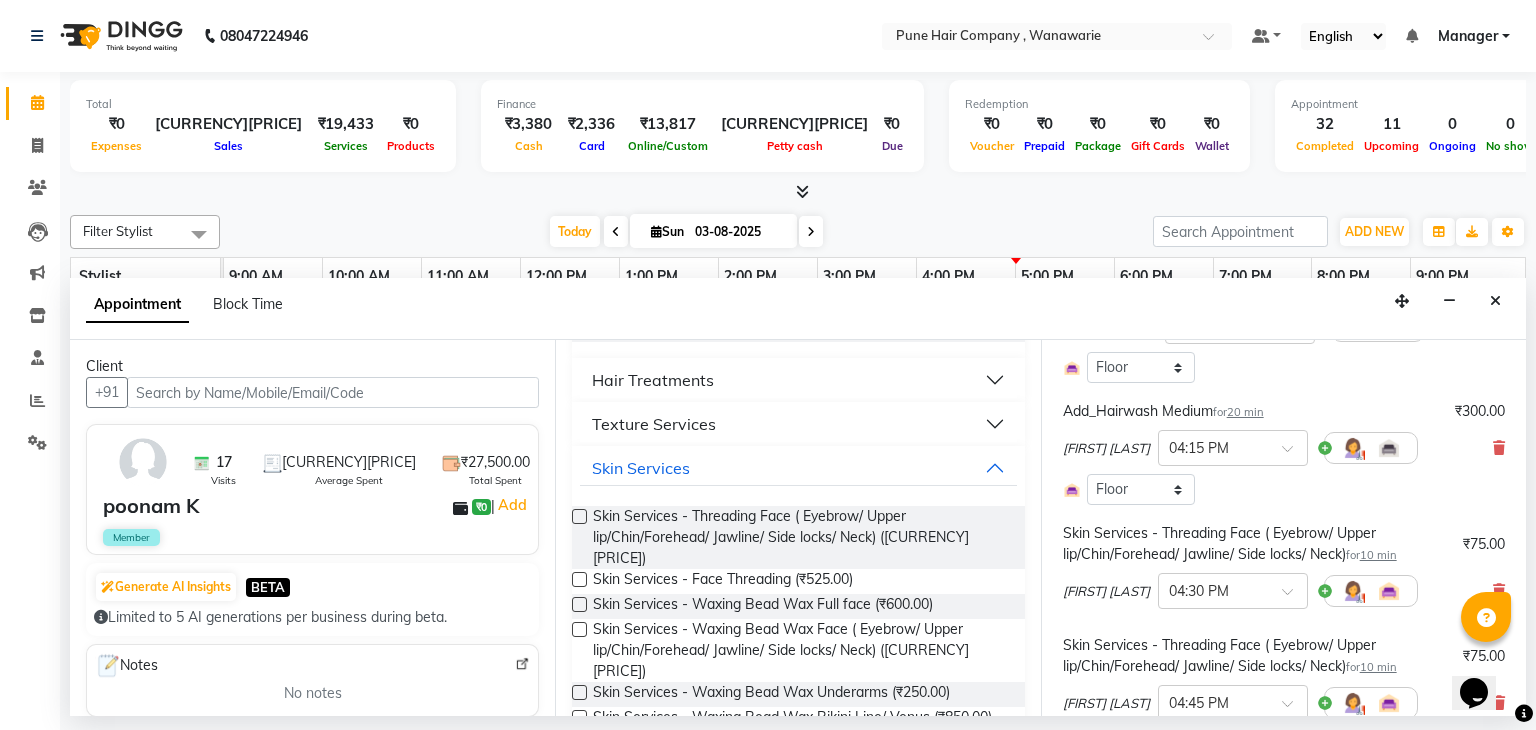 scroll, scrollTop: 756, scrollLeft: 0, axis: vertical 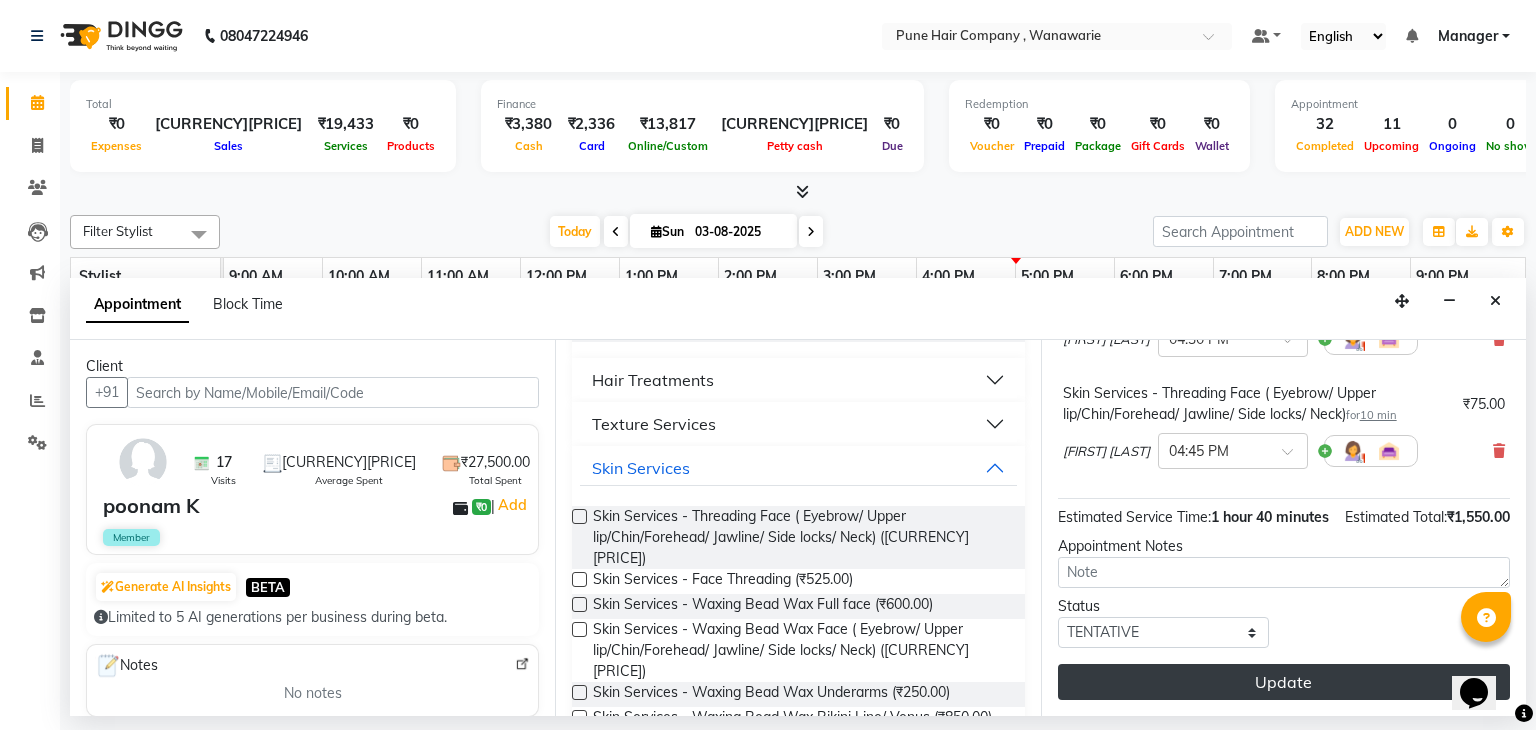 click on "Update" at bounding box center (1284, 682) 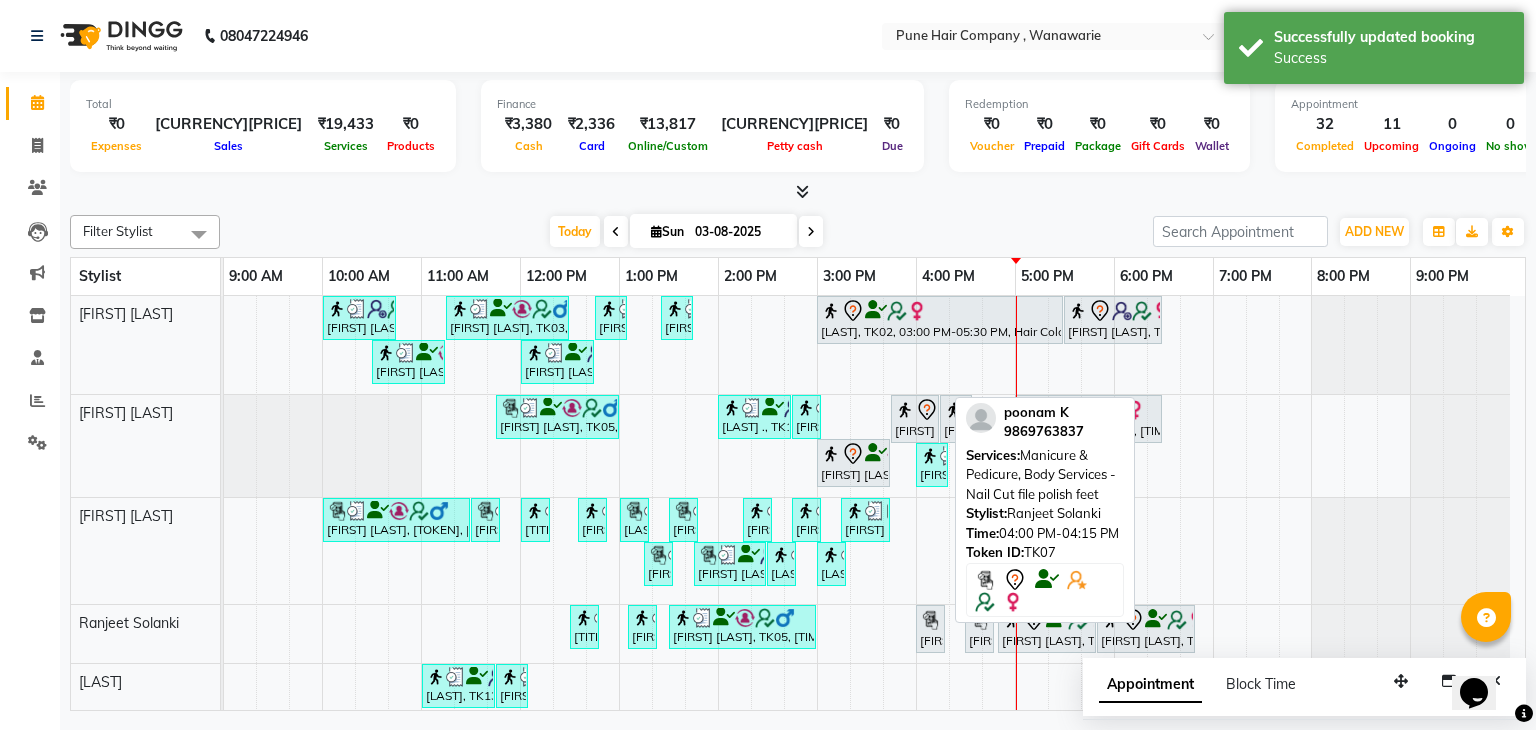 click at bounding box center [930, 620] 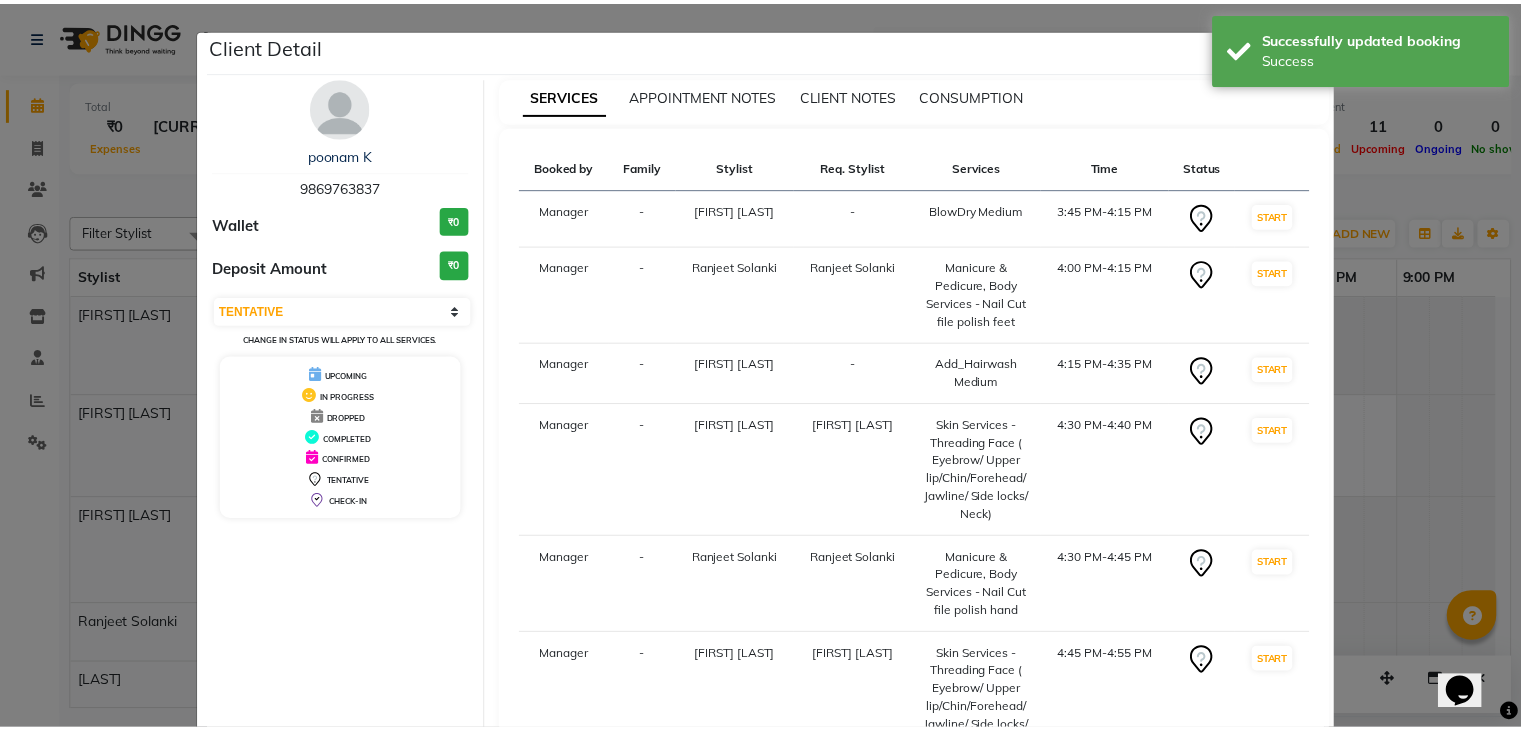 scroll, scrollTop: 176, scrollLeft: 0, axis: vertical 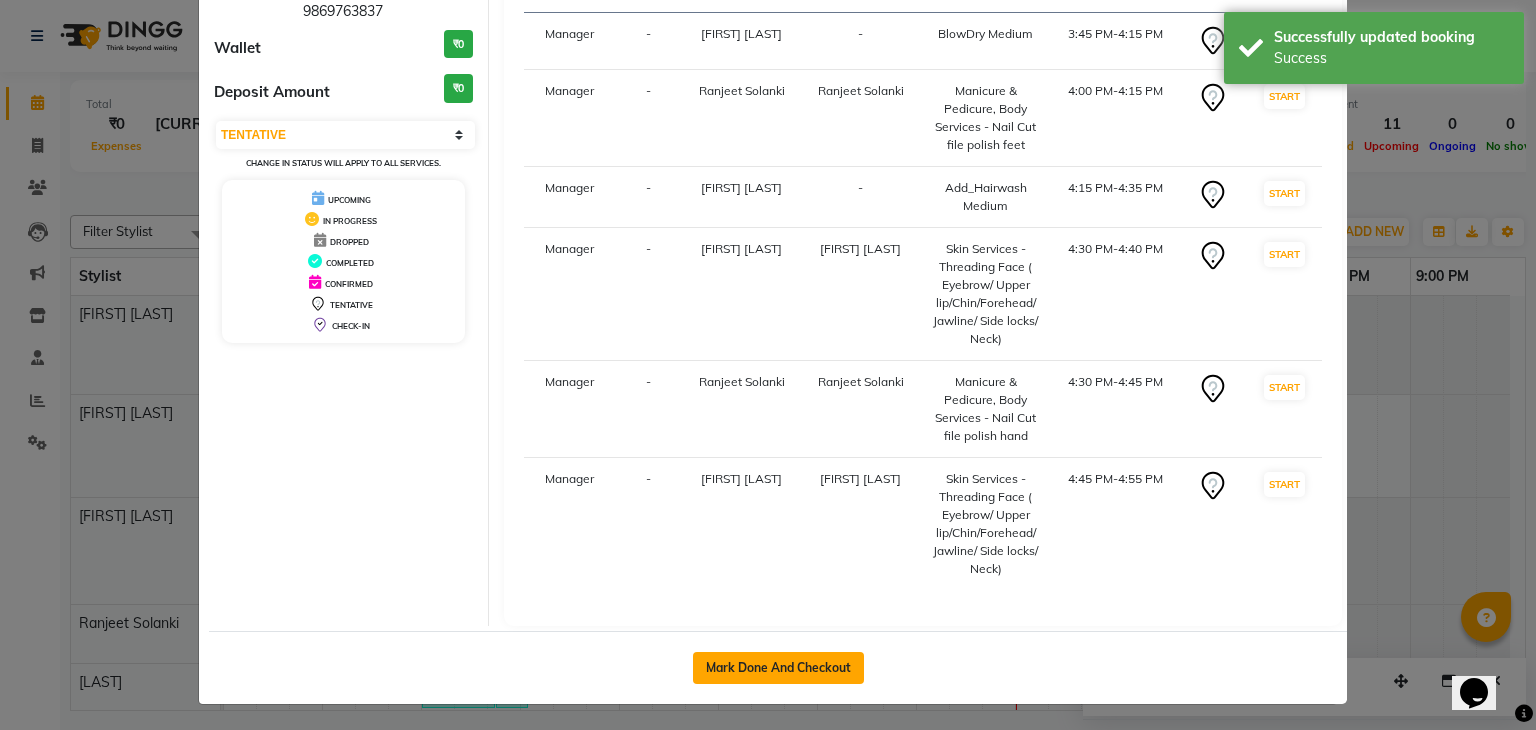 click on "Mark Done And Checkout" 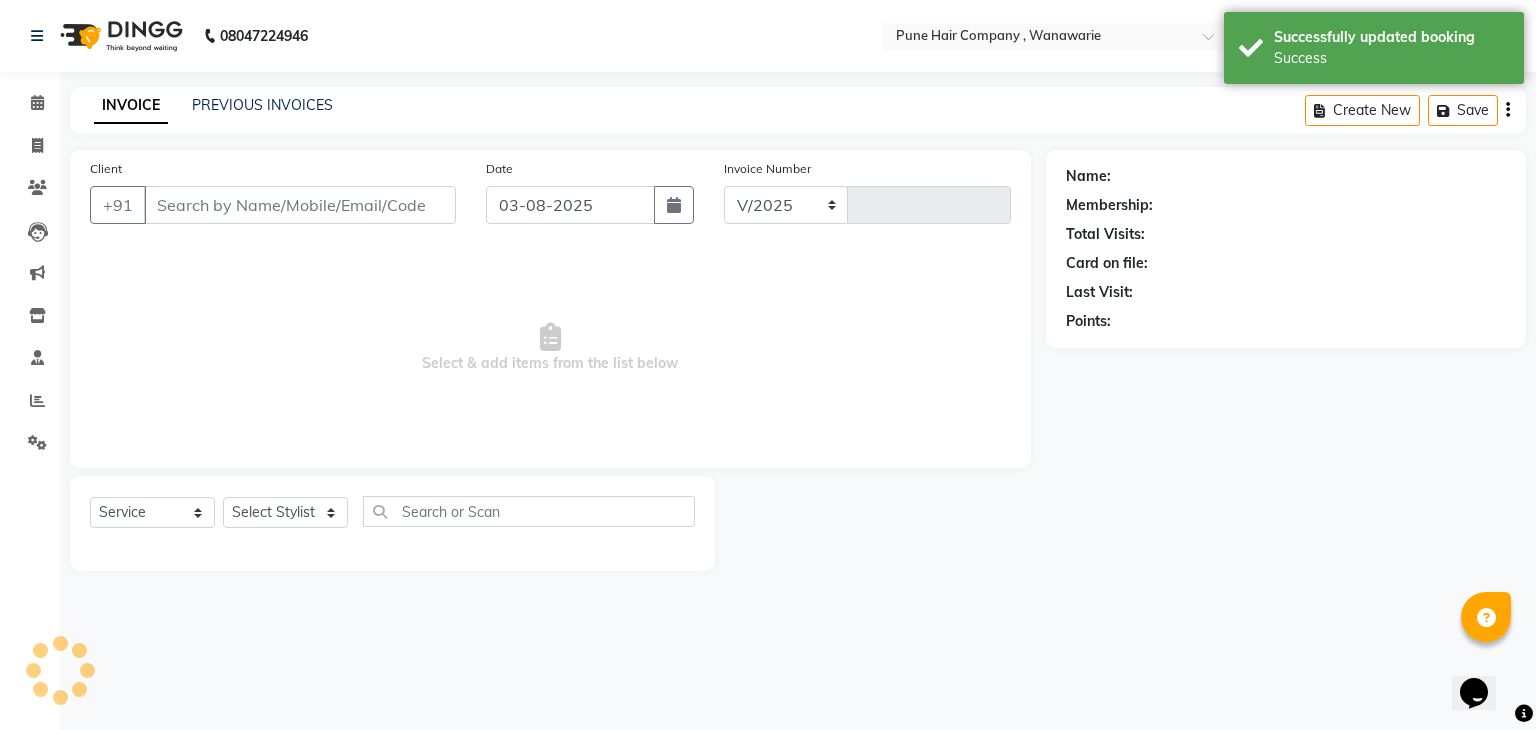 select on "8072" 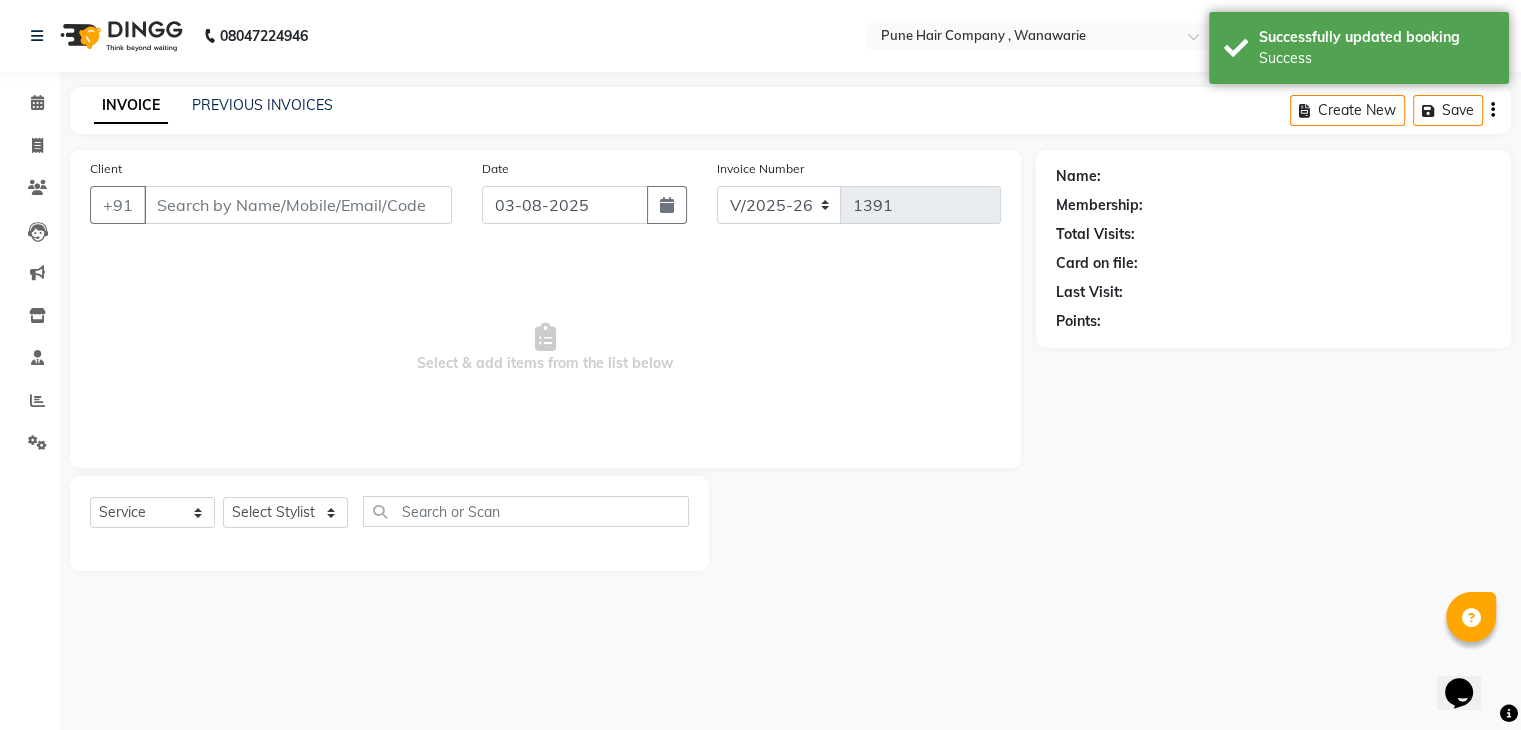 type on "9869763837" 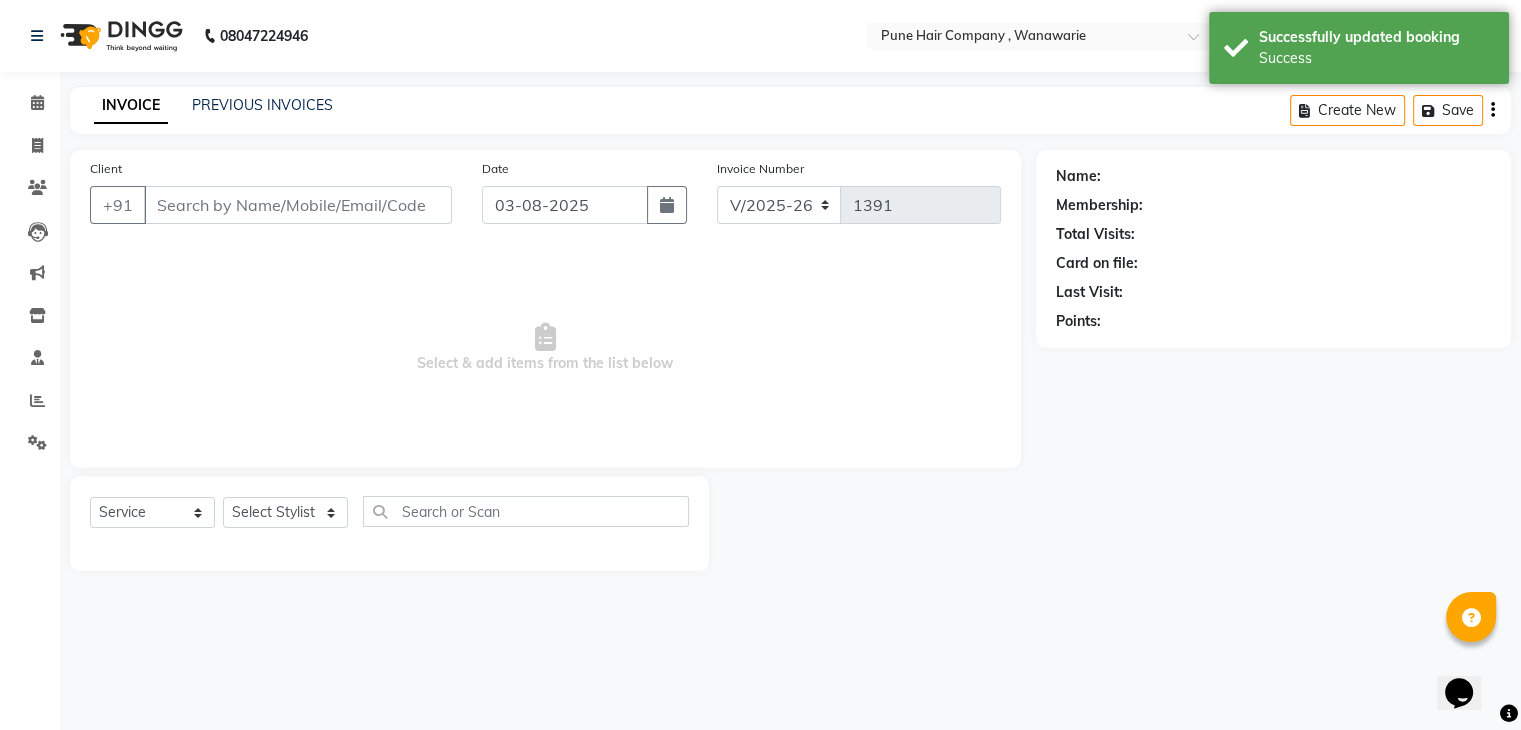 select on "74579" 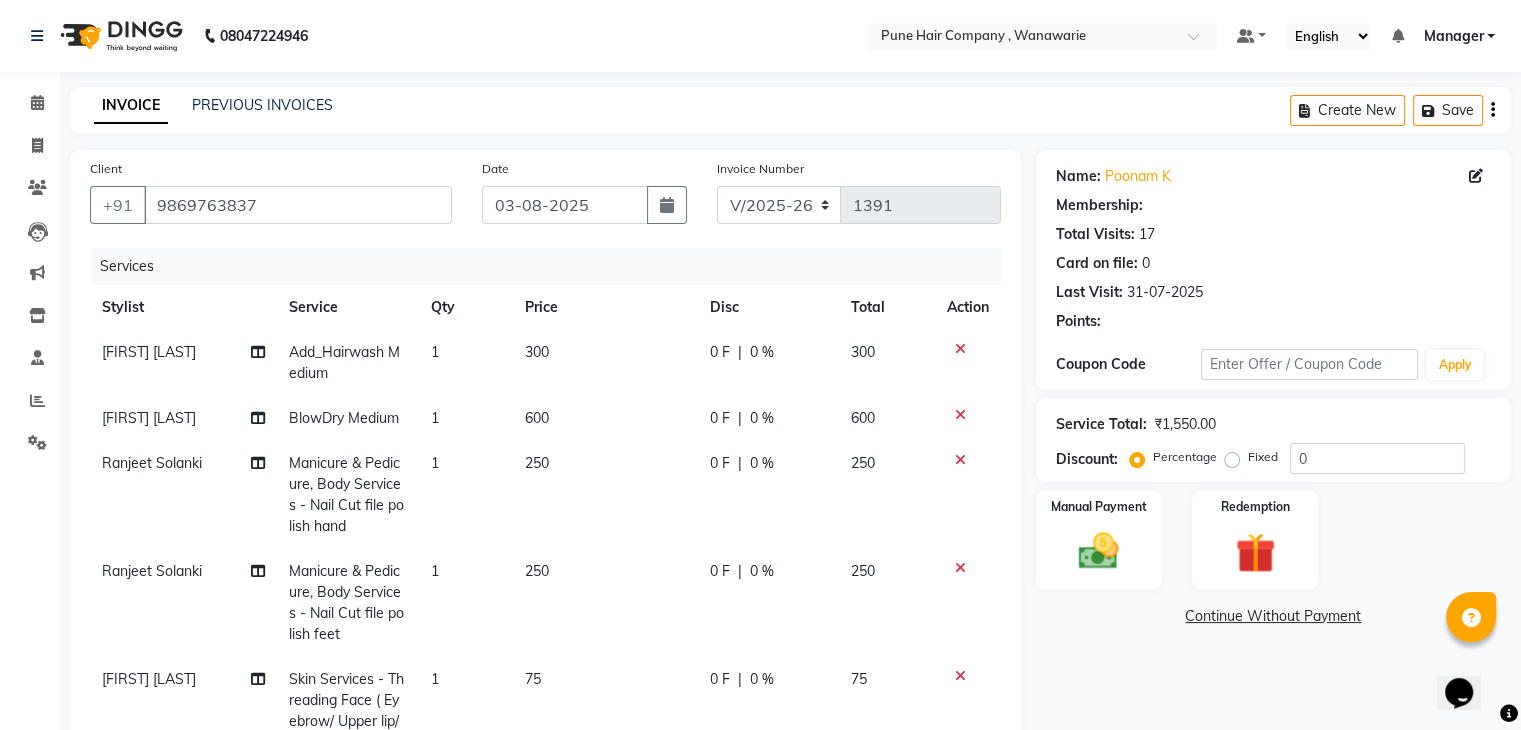 select on "1: Object" 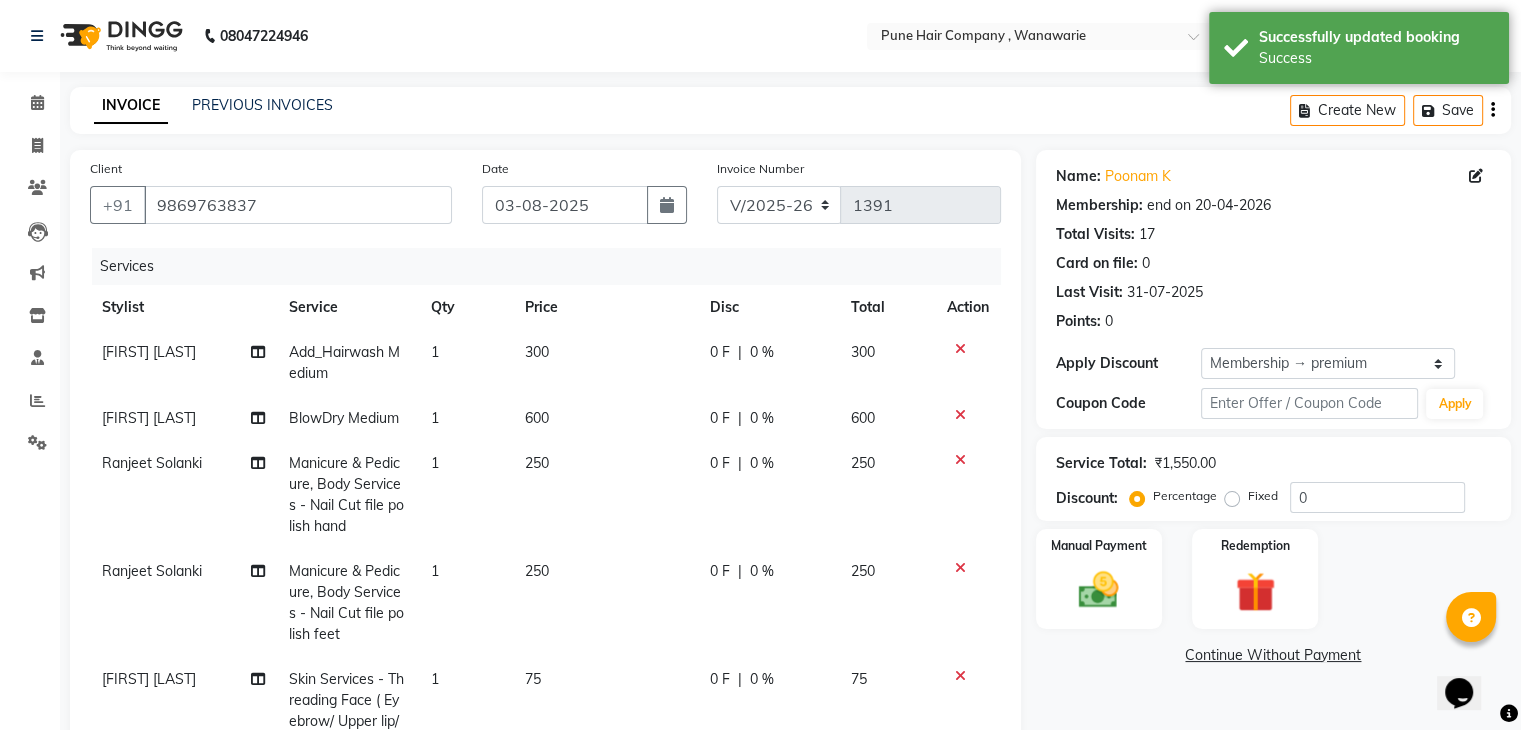type on "20" 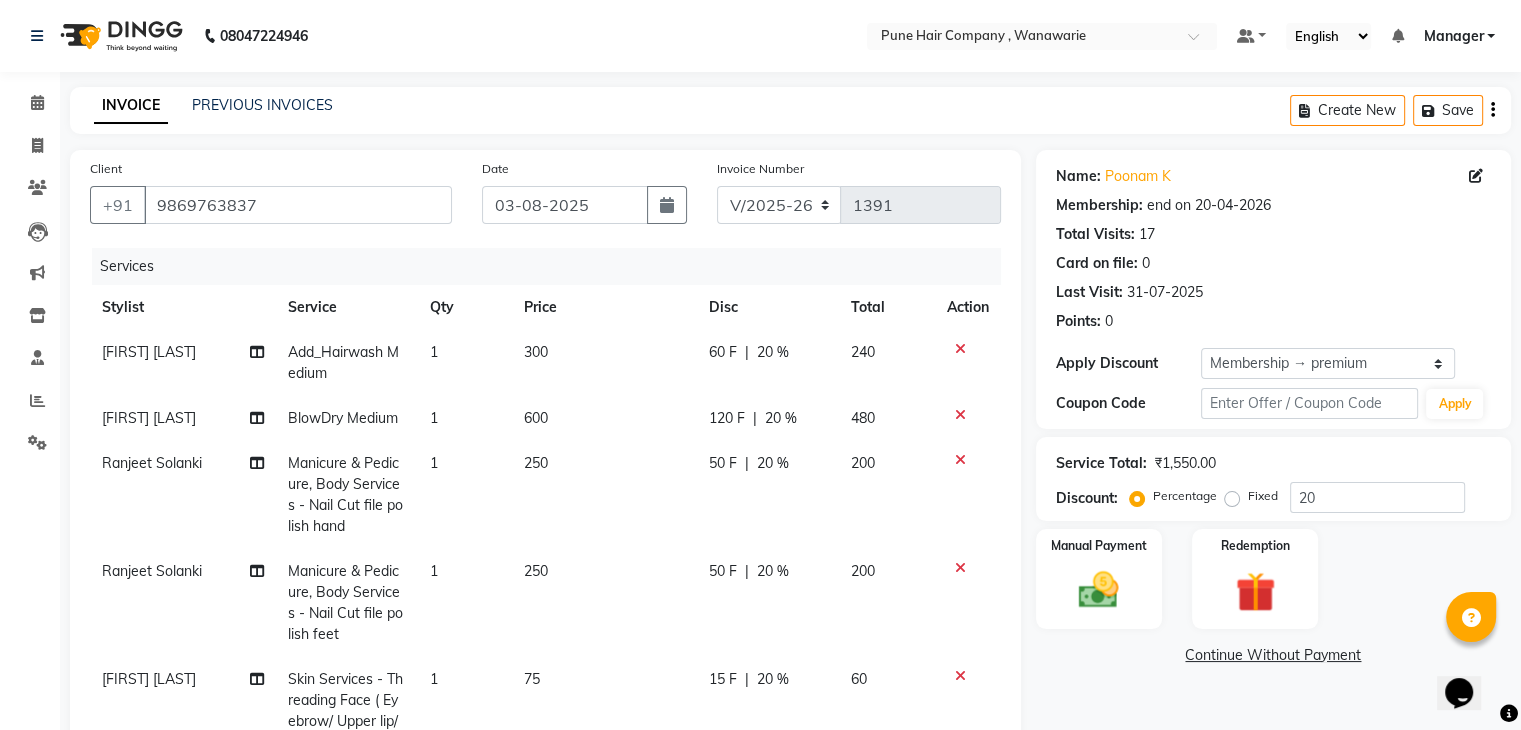 scroll, scrollTop: 240, scrollLeft: 0, axis: vertical 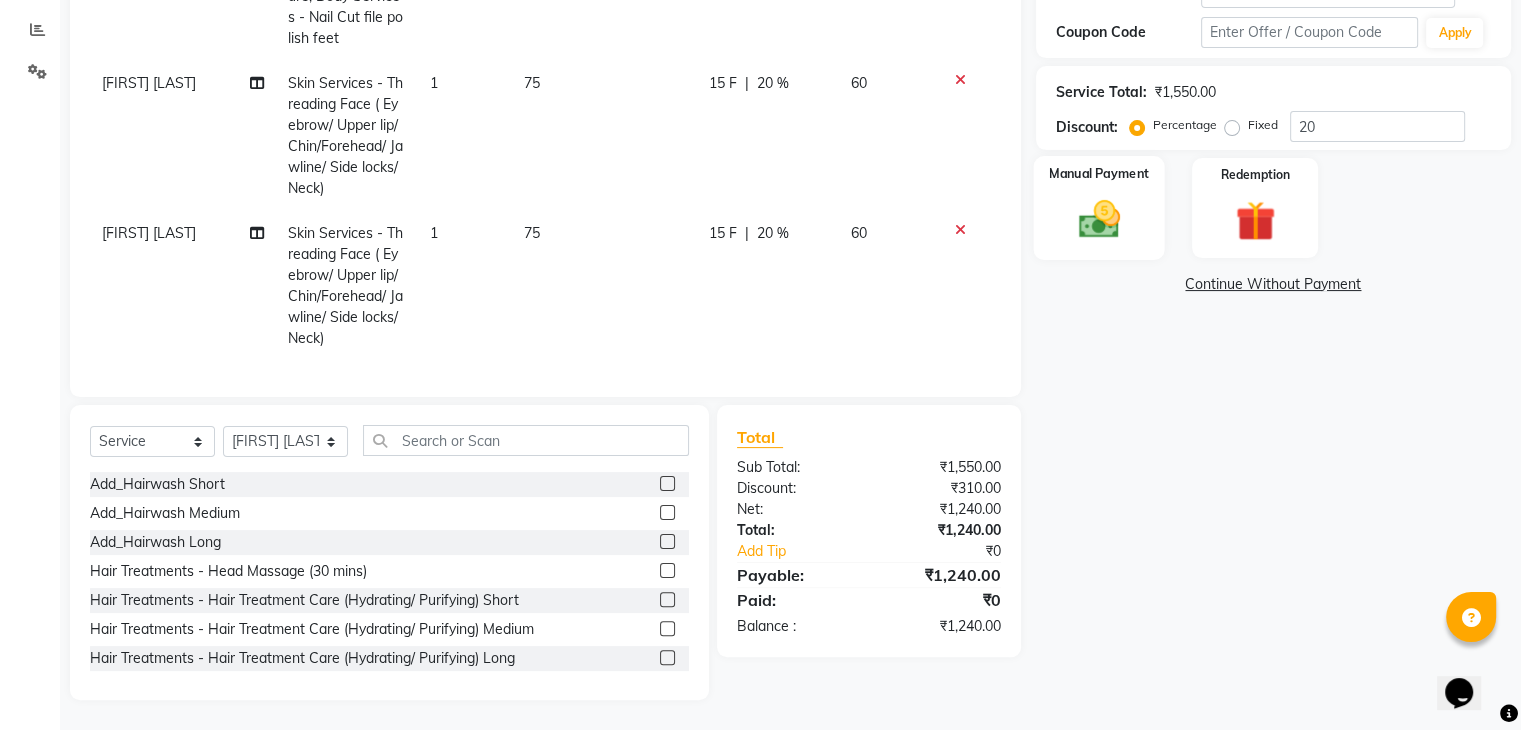 click 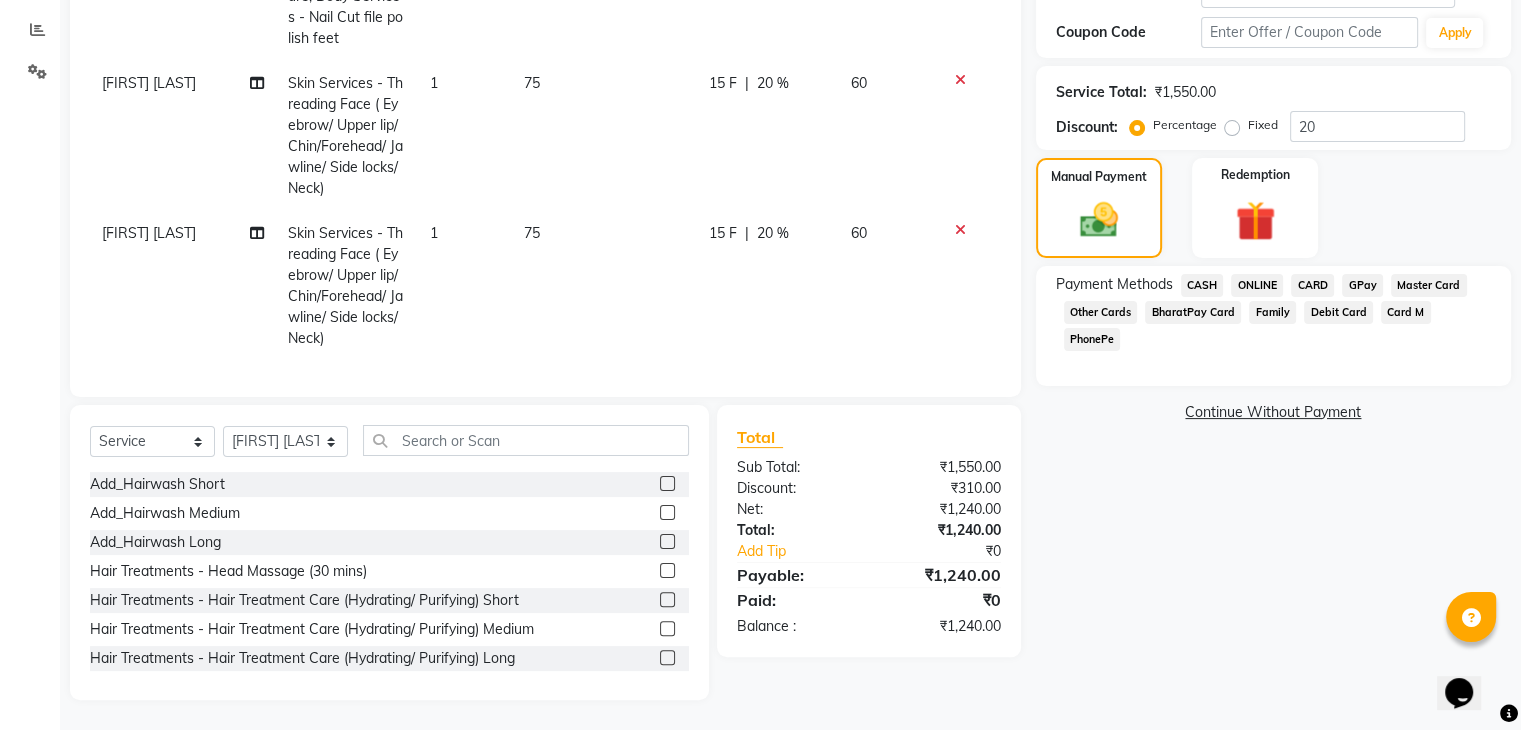 click on "GPay" 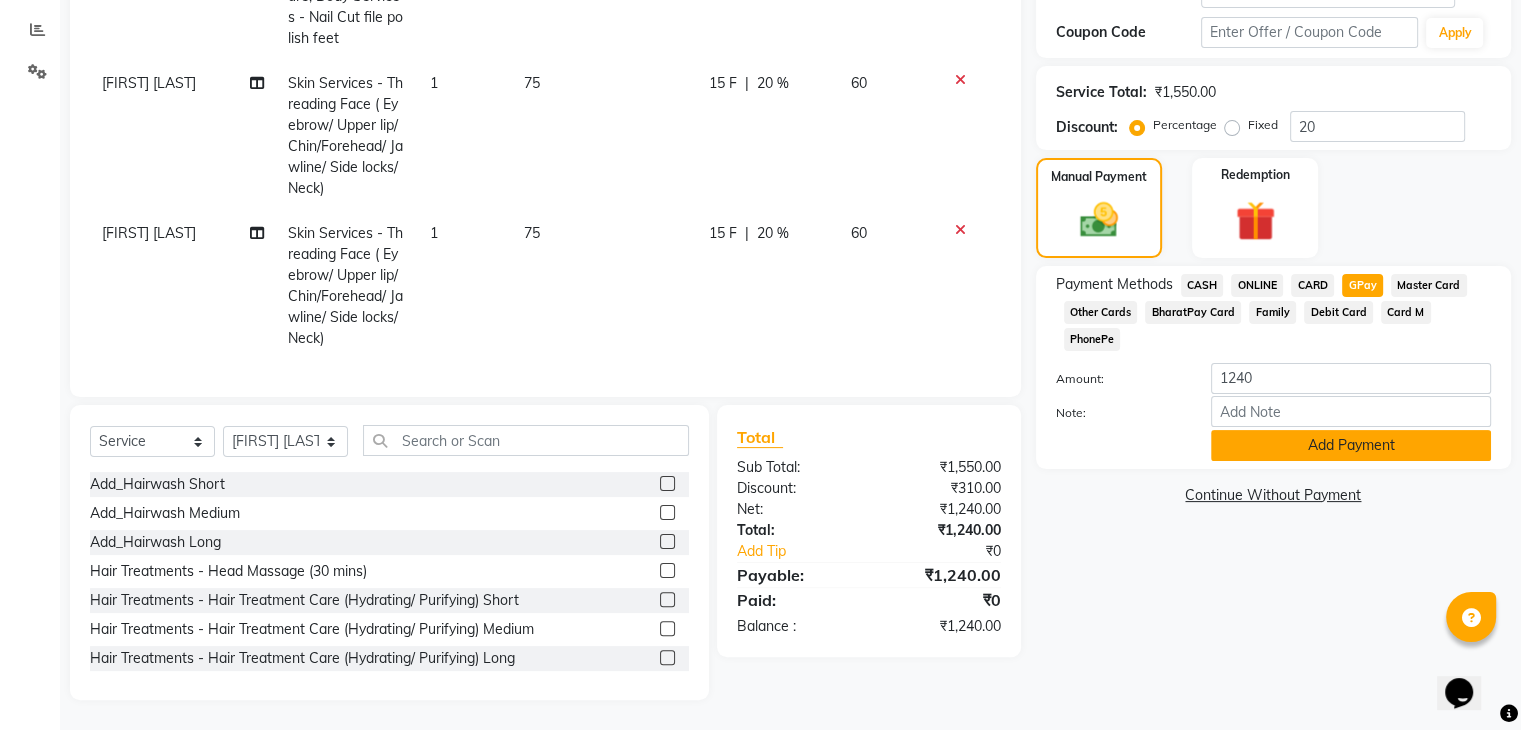 click on "Add Payment" 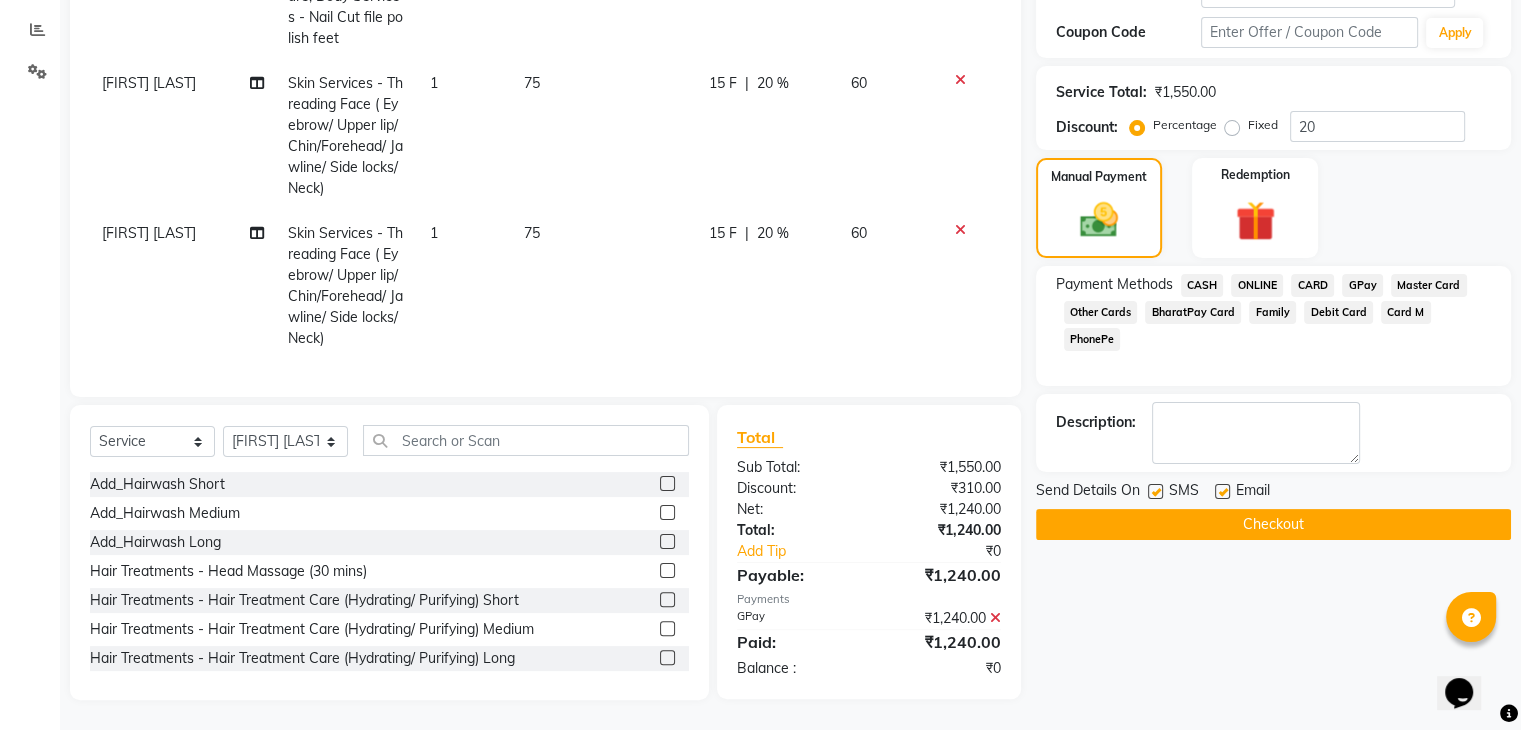 click on "Checkout" 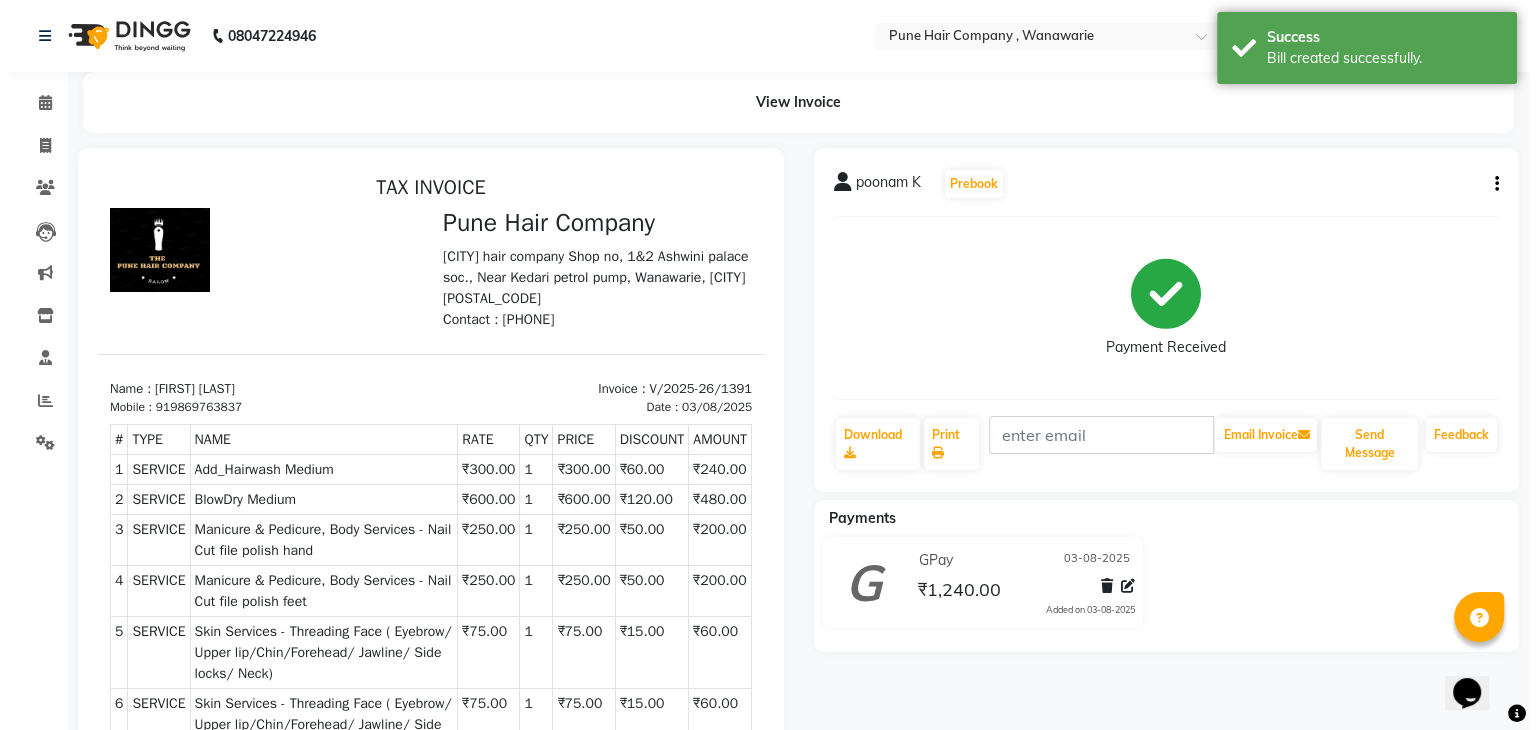 scroll, scrollTop: 0, scrollLeft: 0, axis: both 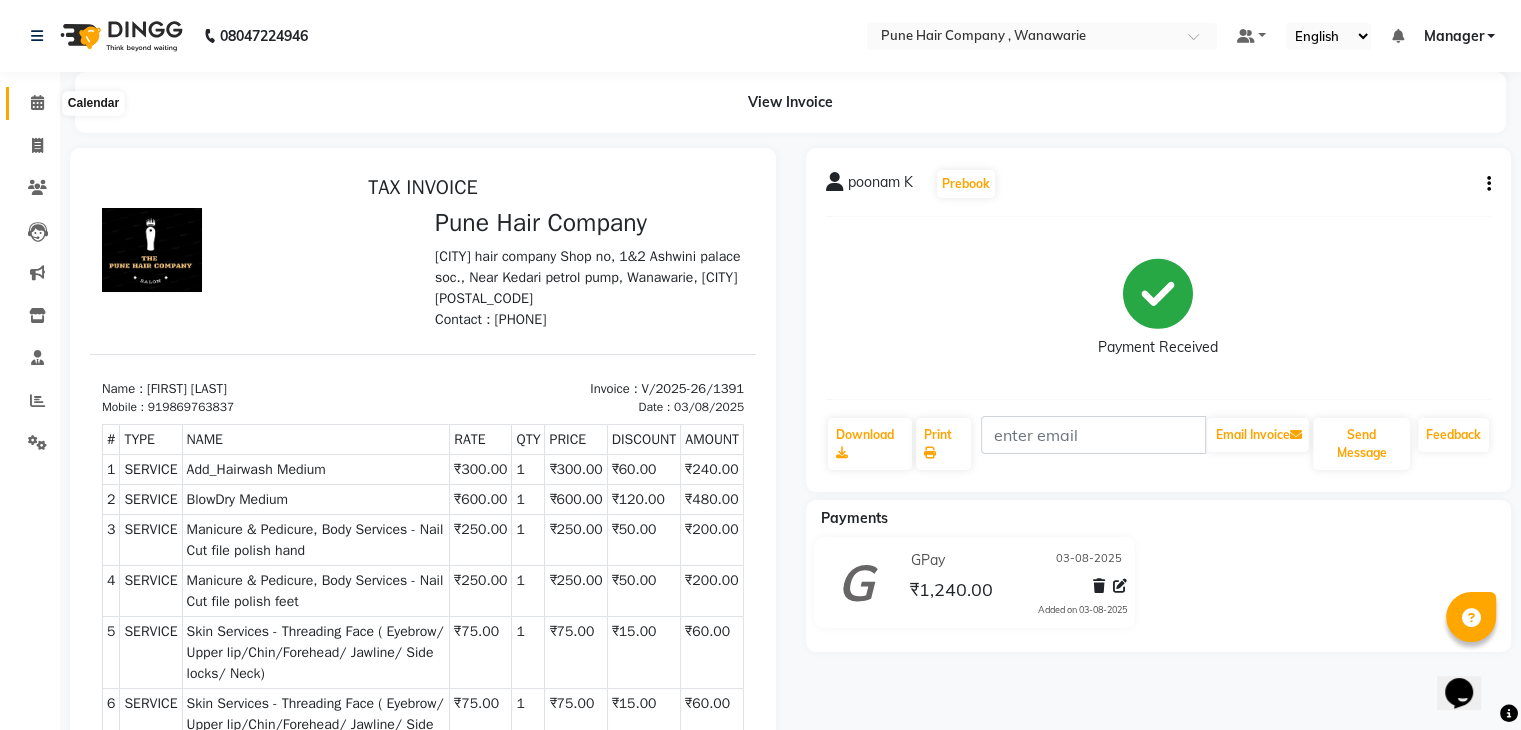 click 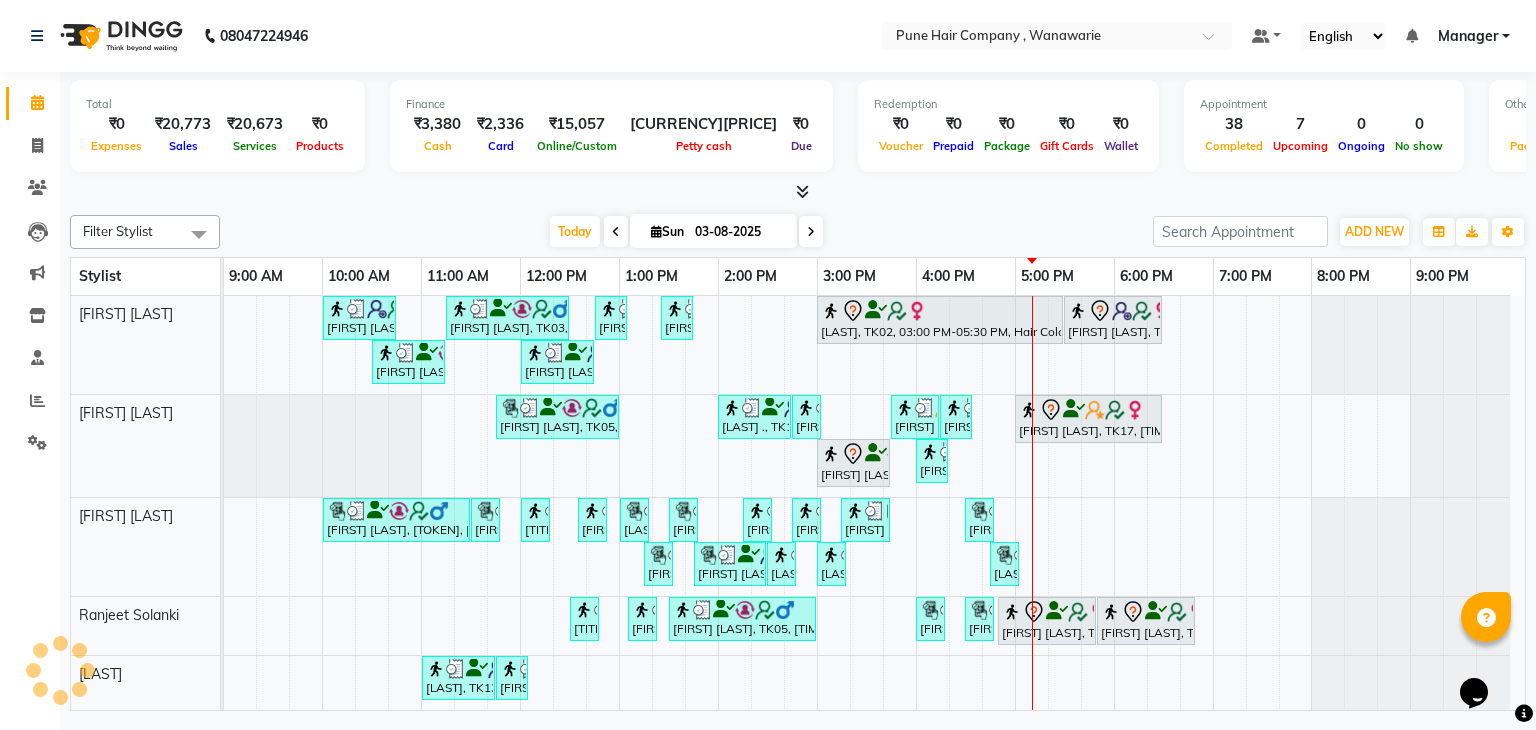 scroll, scrollTop: 94, scrollLeft: 0, axis: vertical 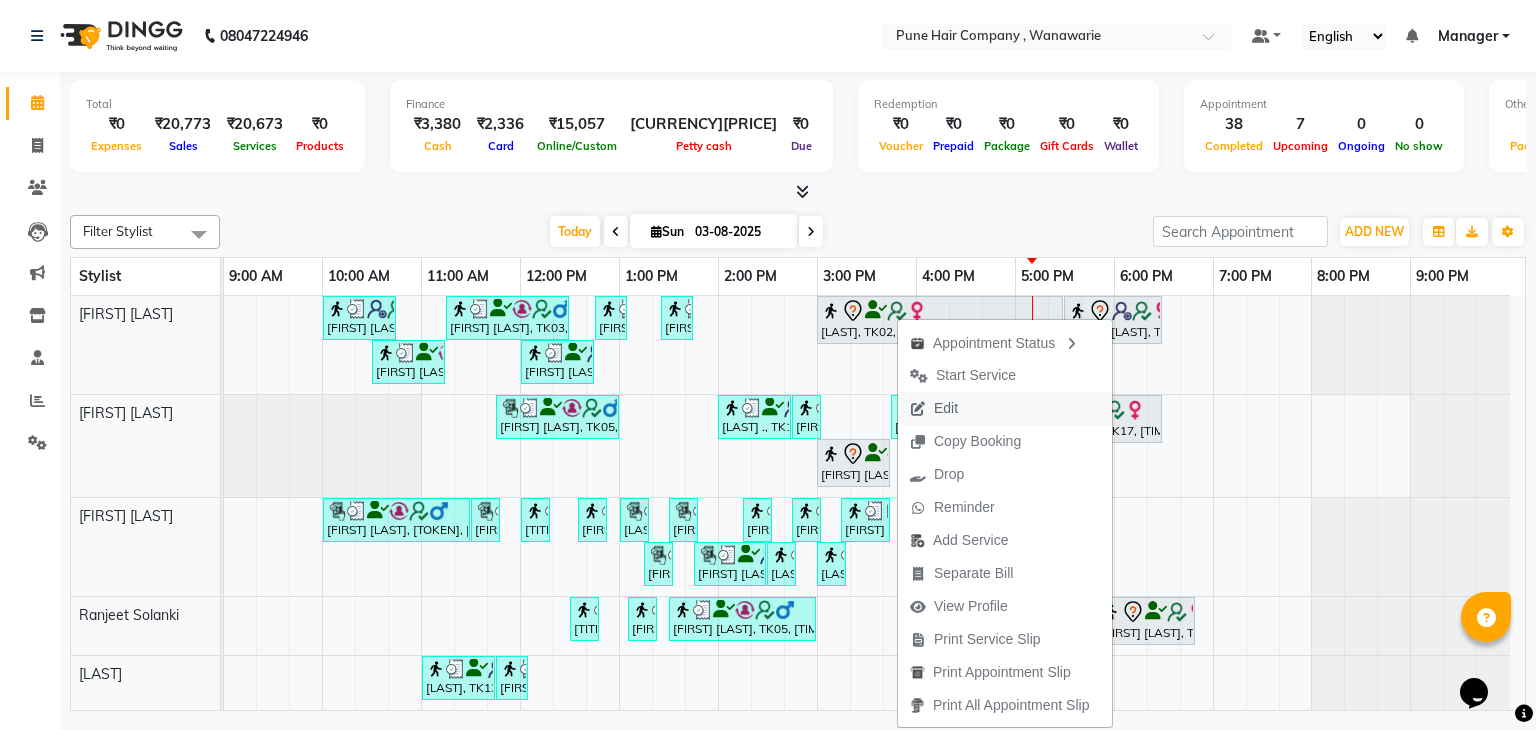 click on "Edit" at bounding box center [934, 408] 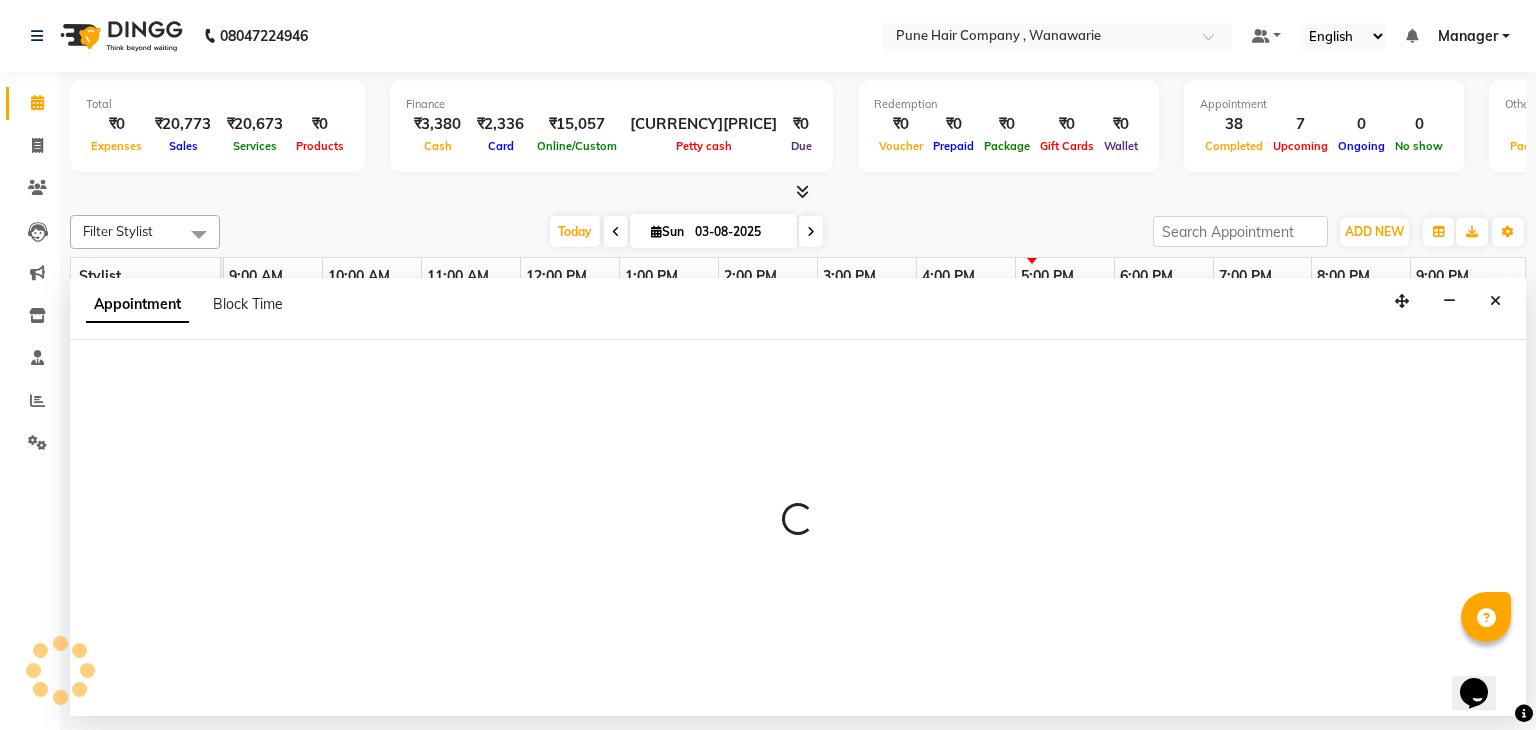 select on "tentative" 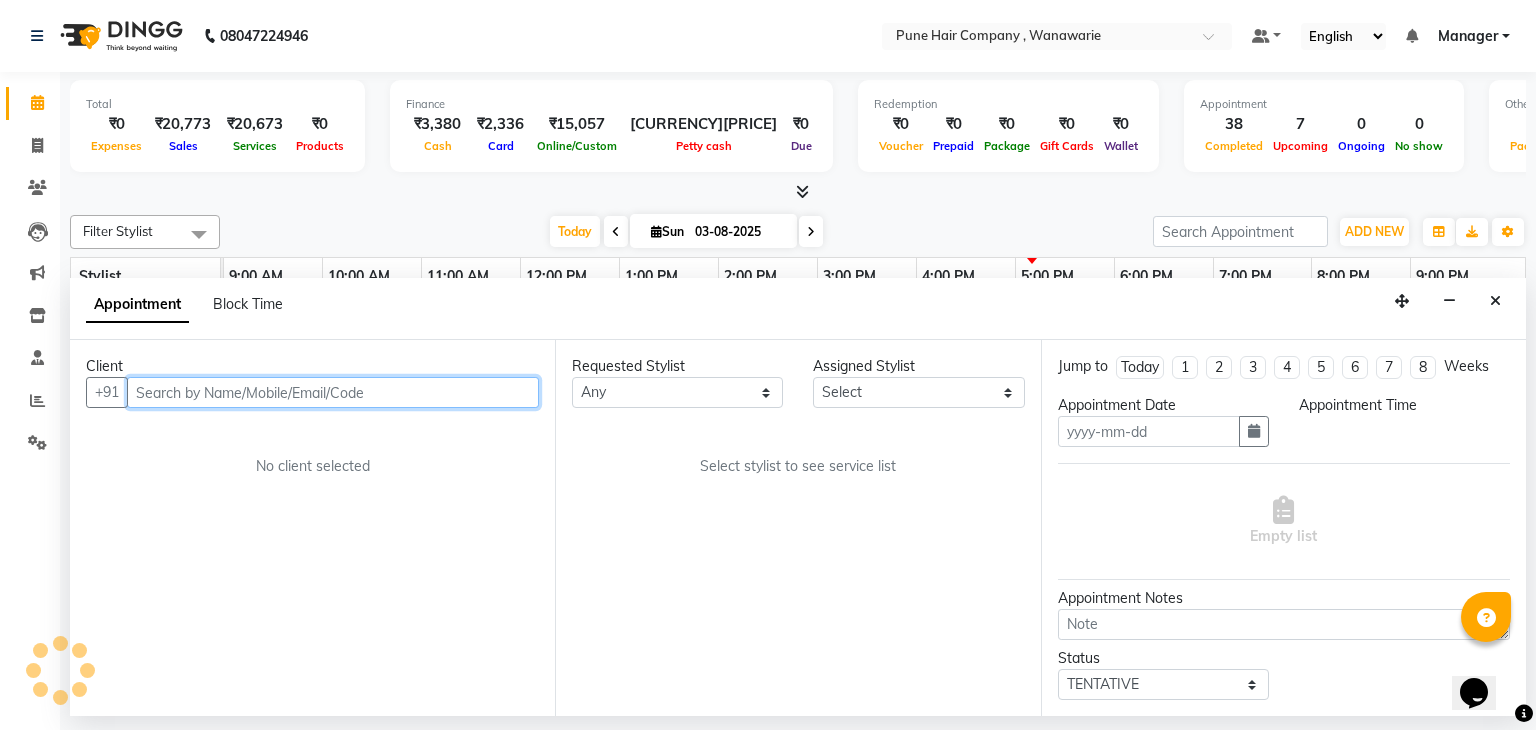 type on "03-08-2025" 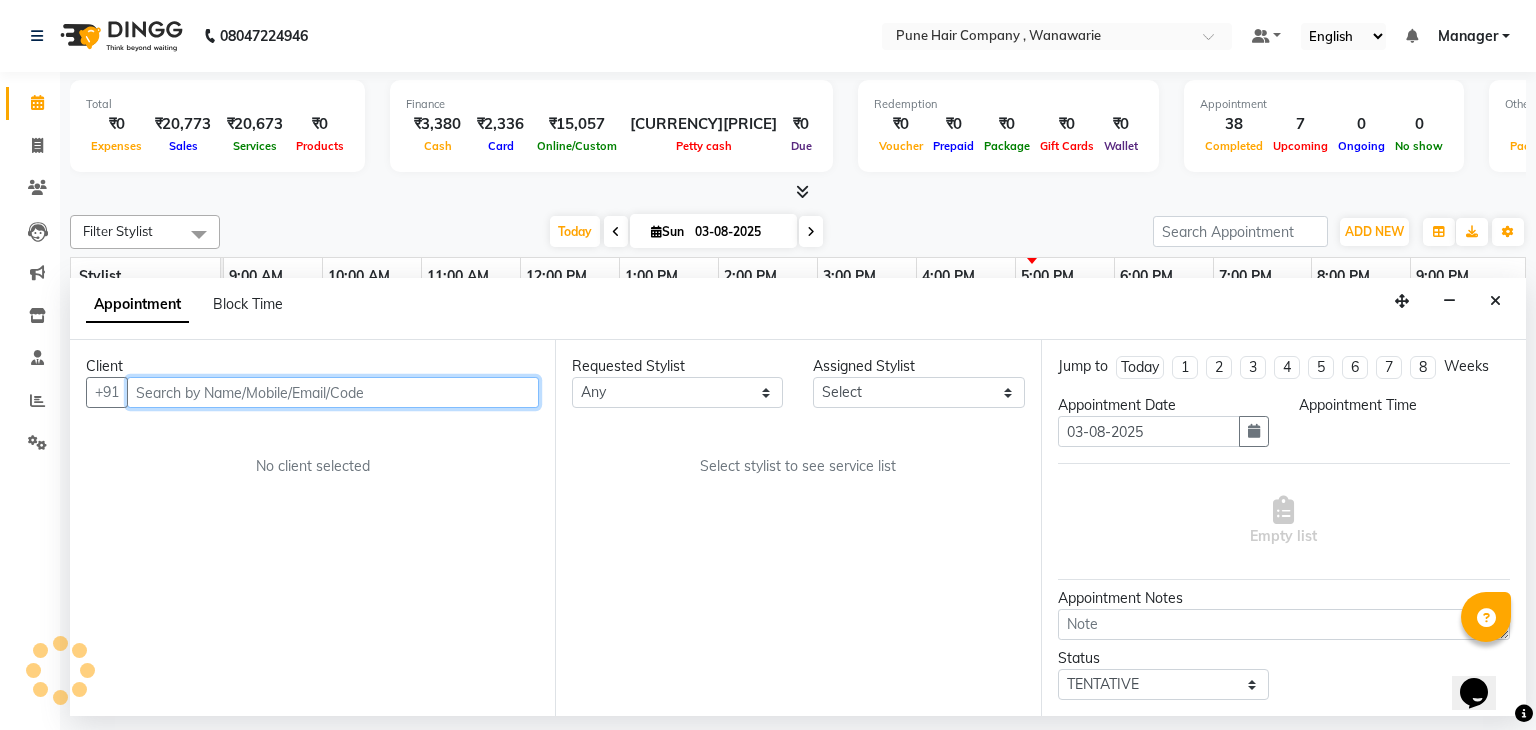 select on "900" 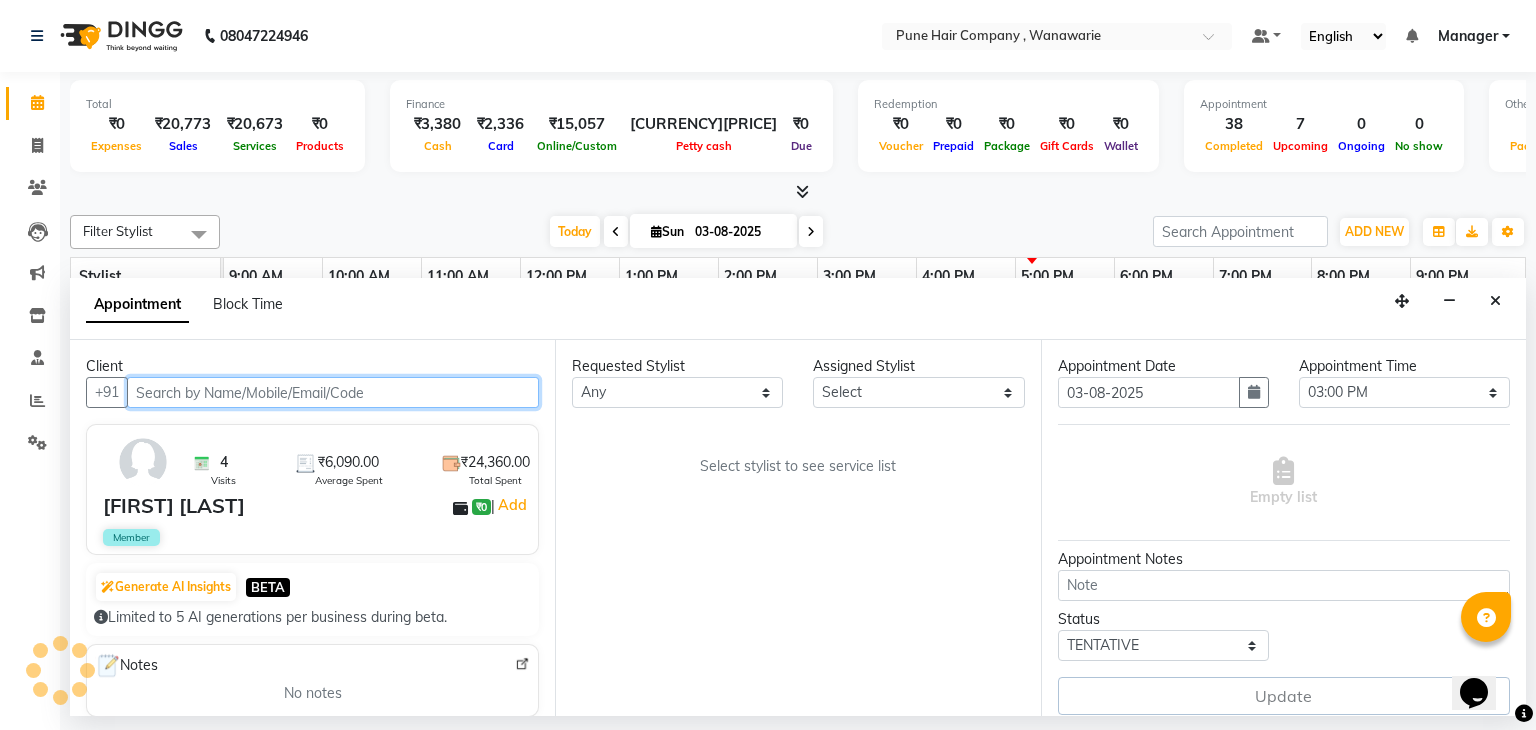 select on "74580" 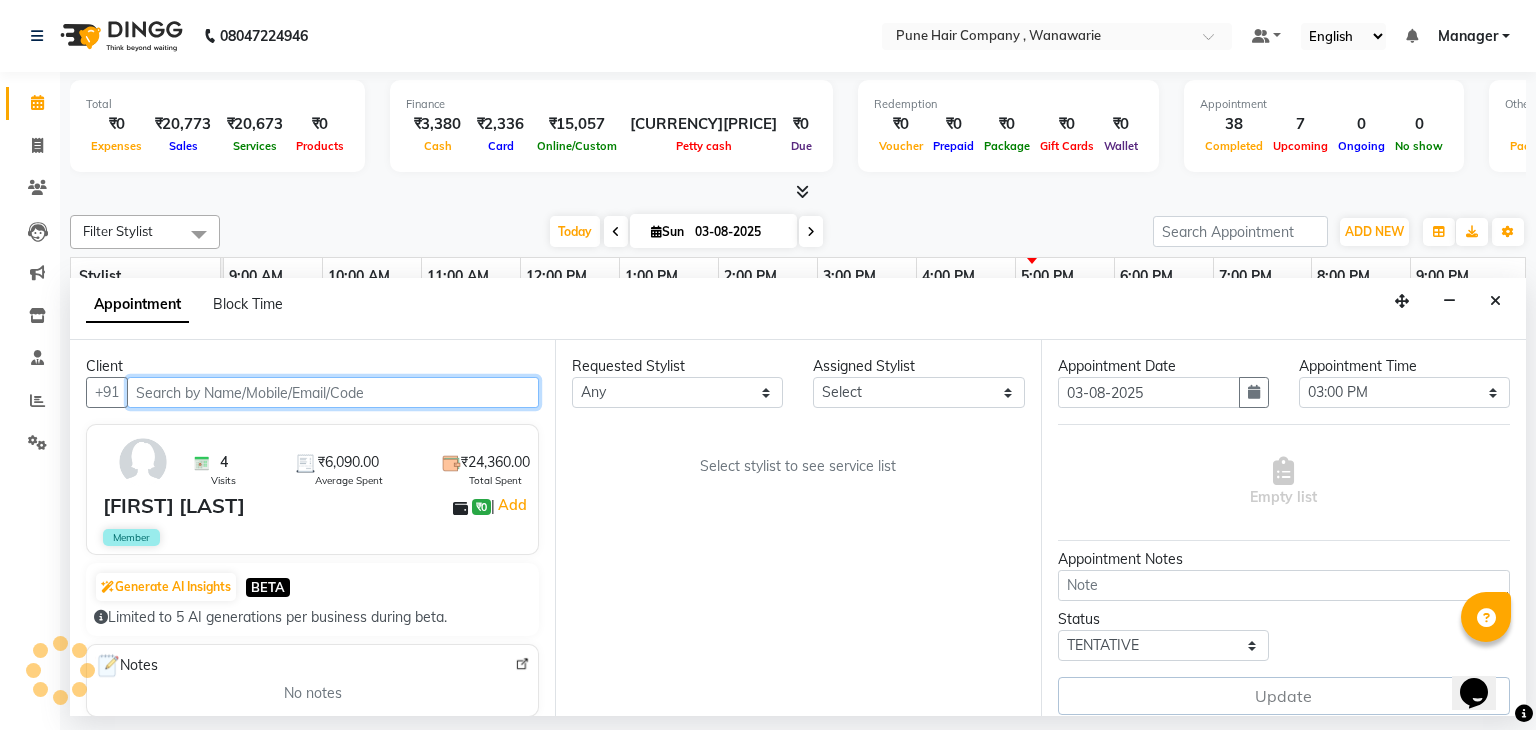 select on "74580" 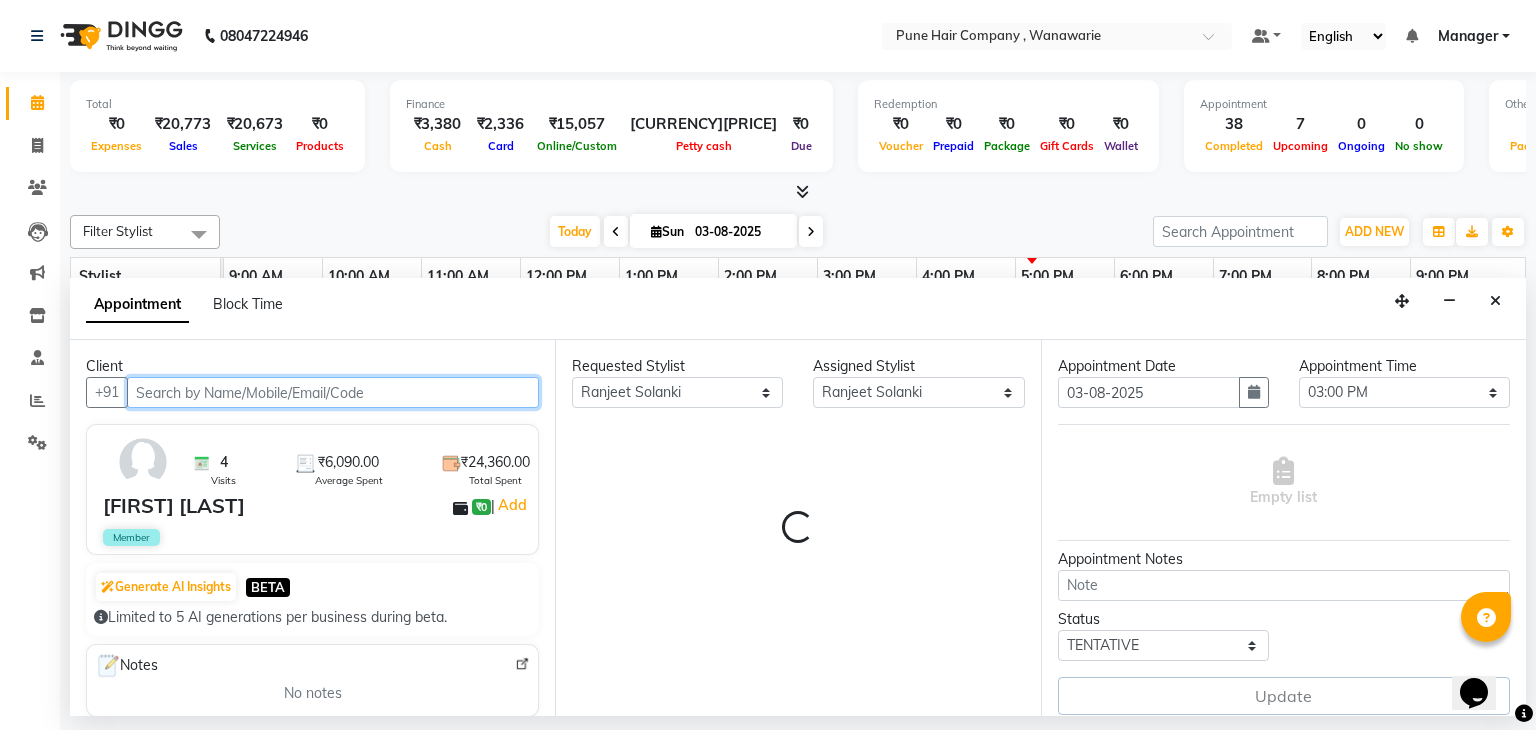 select on "4060" 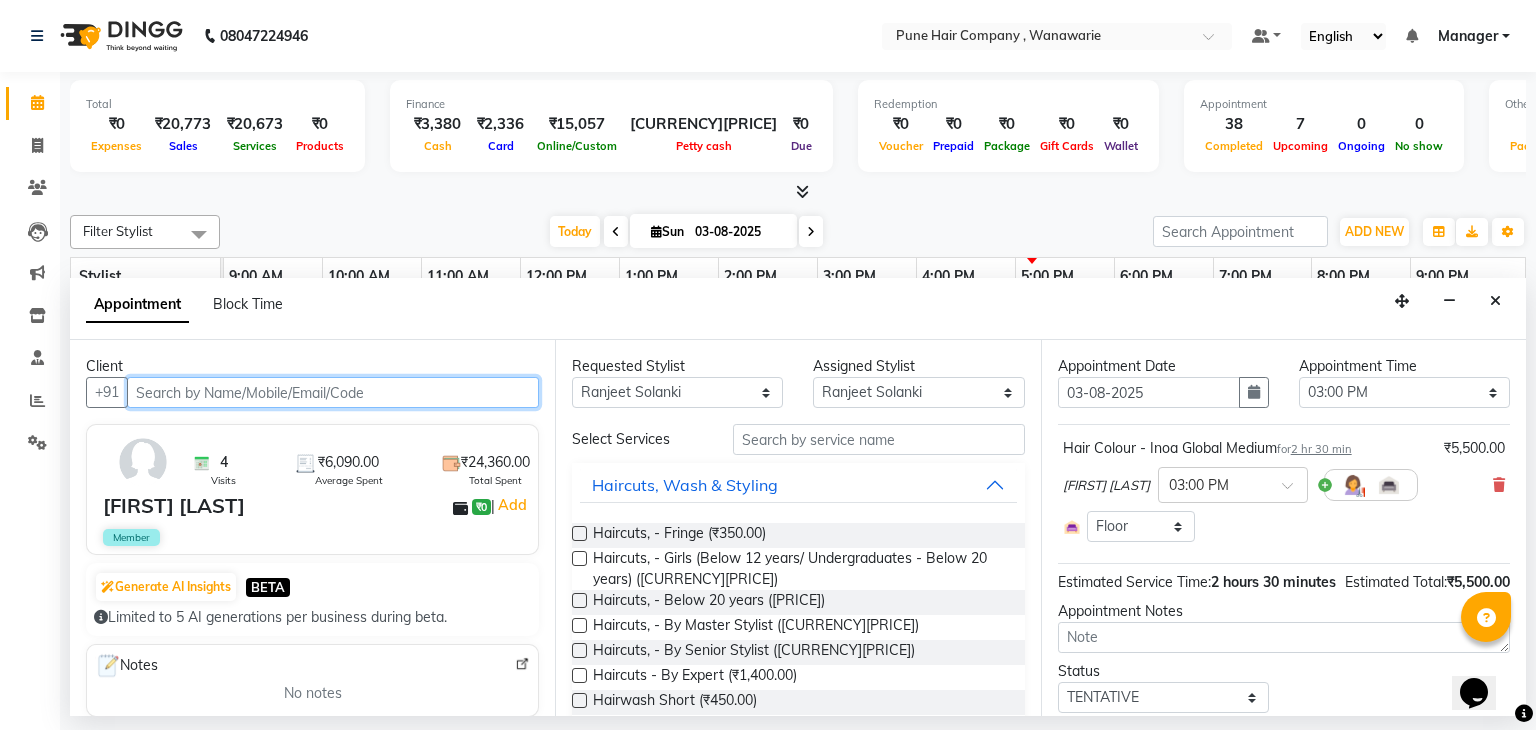 scroll, scrollTop: 124, scrollLeft: 0, axis: vertical 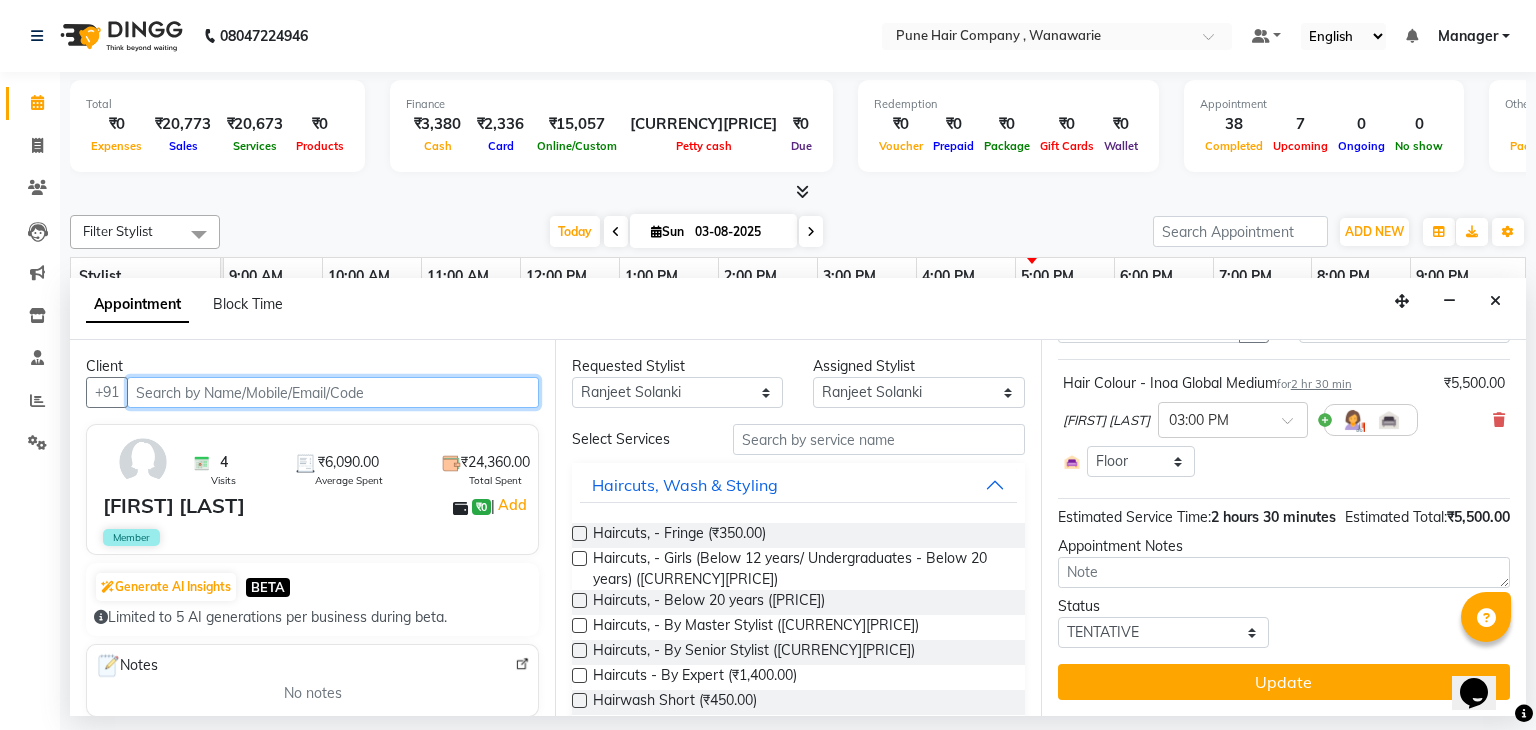 select on "4060" 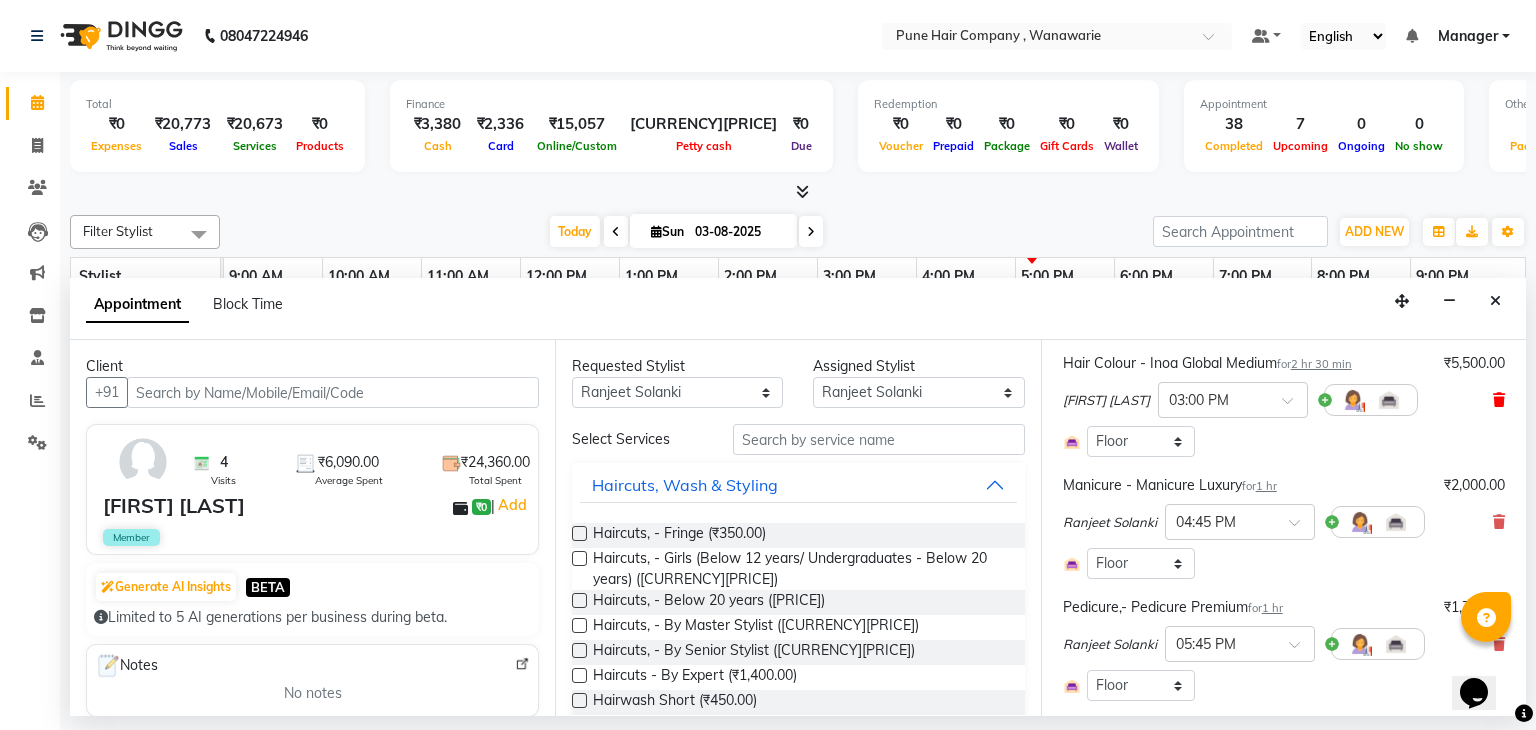click at bounding box center (1499, 400) 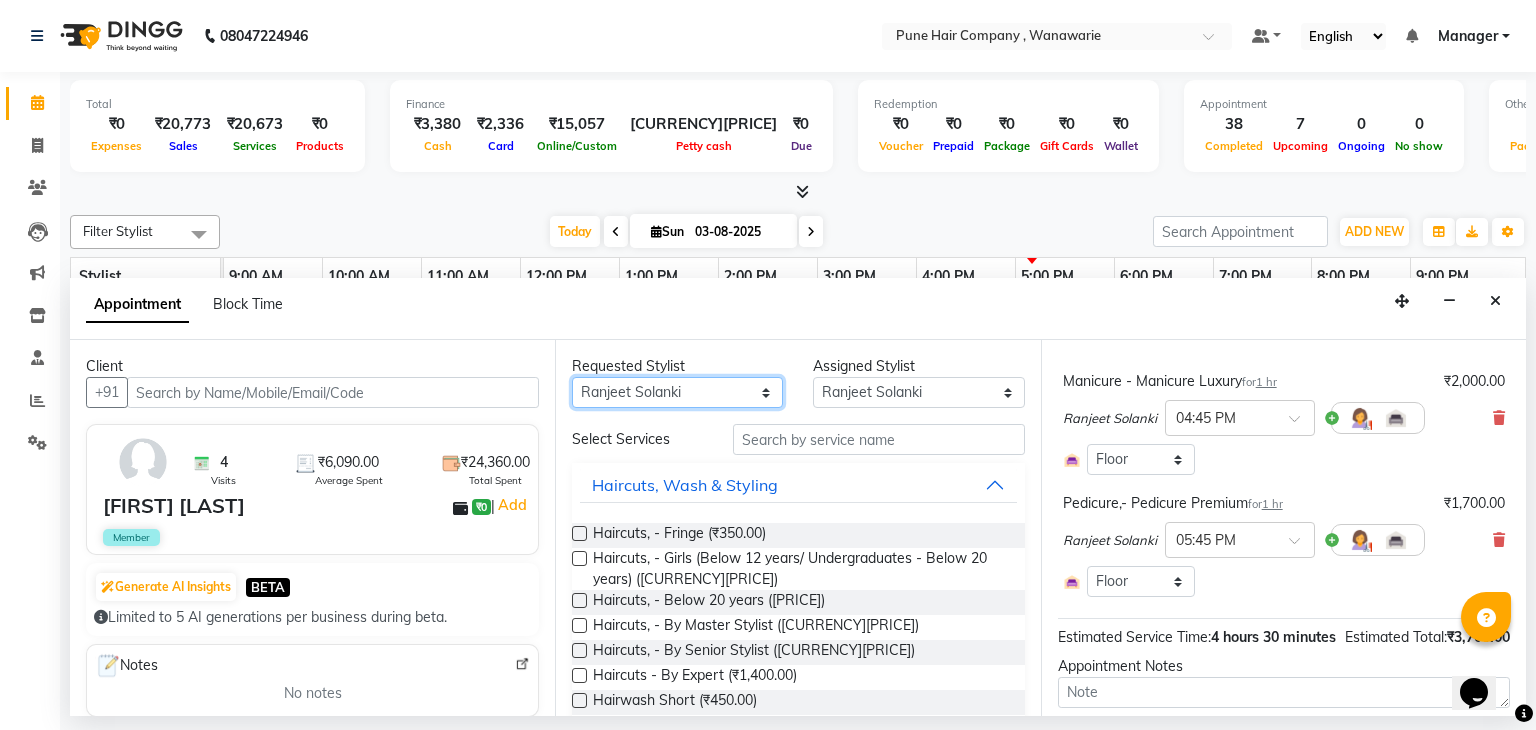 click on "Any Faisal shaikh Kanchan Gajare  Kasturi bhandari Manoj Zambre Prasad wagh Ranjeet Solanki Shriram Raut" at bounding box center (677, 392) 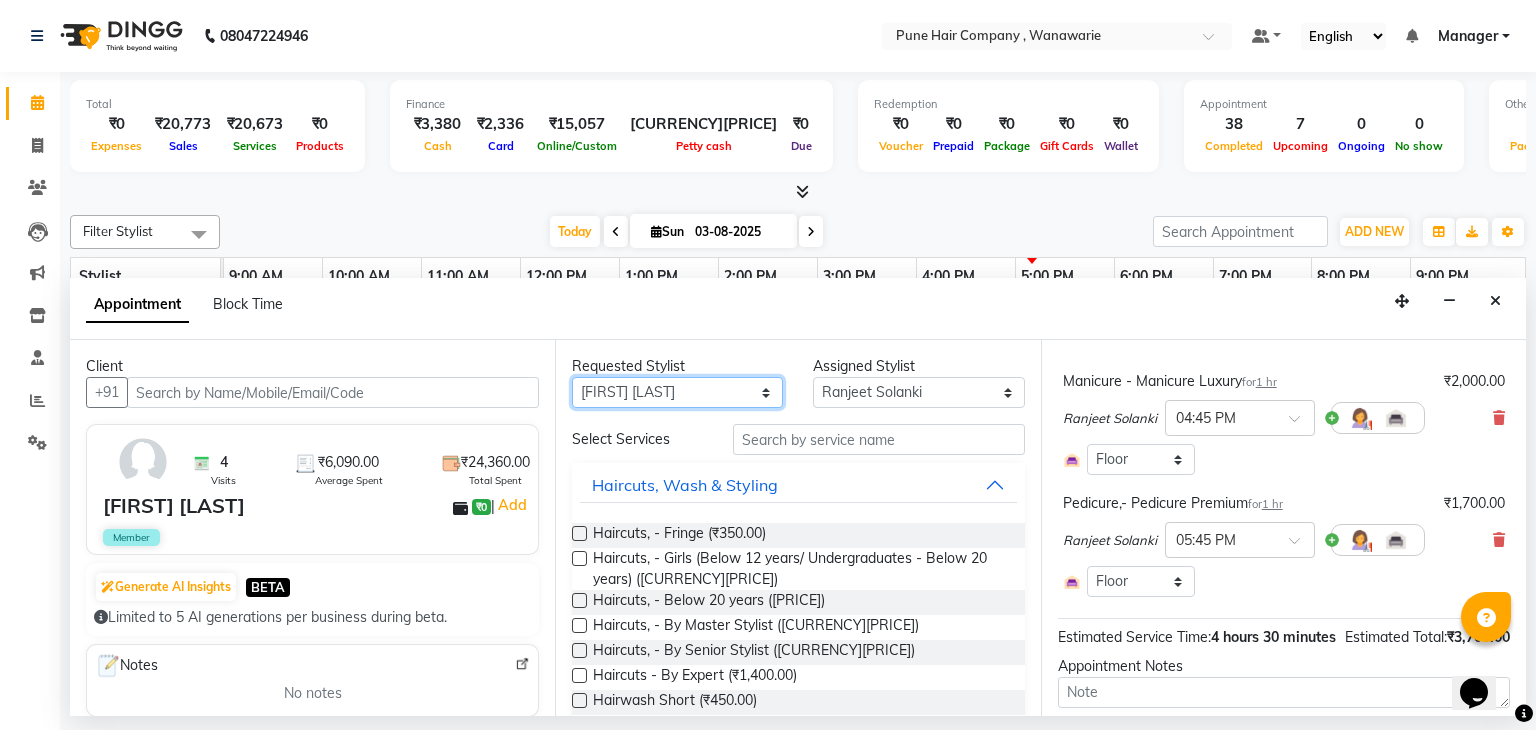 click on "Any Faisal shaikh Kanchan Gajare  Kasturi bhandari Manoj Zambre Prasad wagh Ranjeet Solanki Shriram Raut" at bounding box center (677, 392) 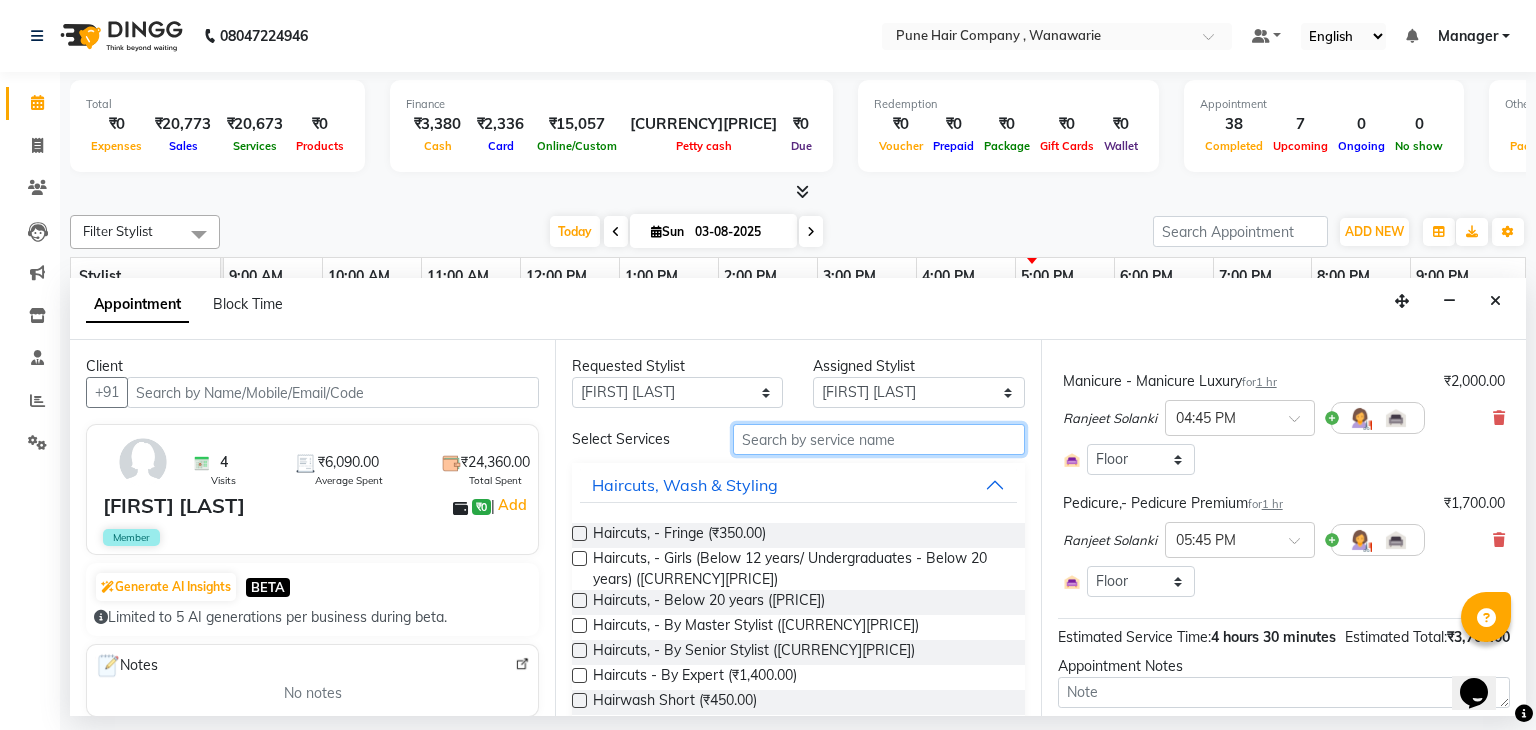 click at bounding box center (879, 439) 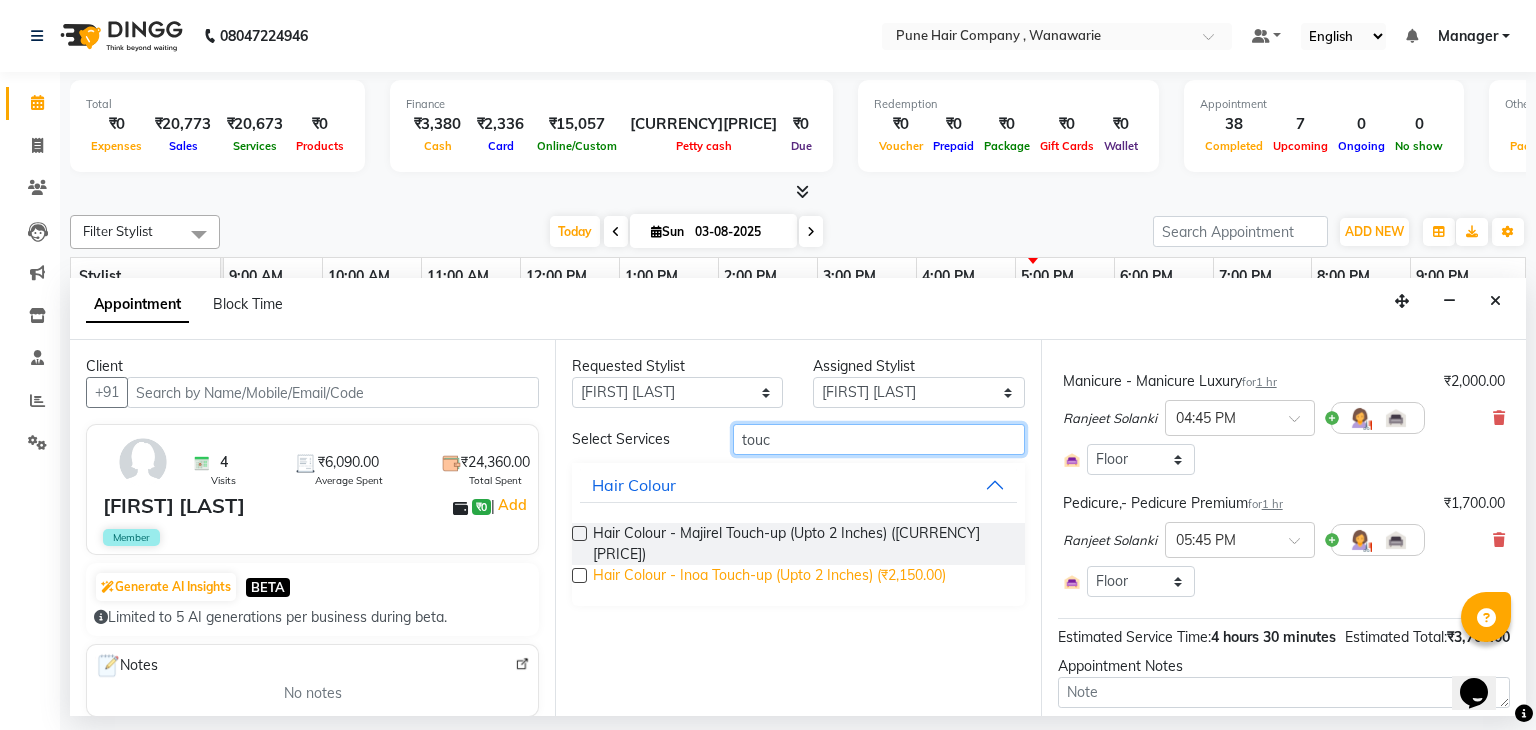 type on "touc" 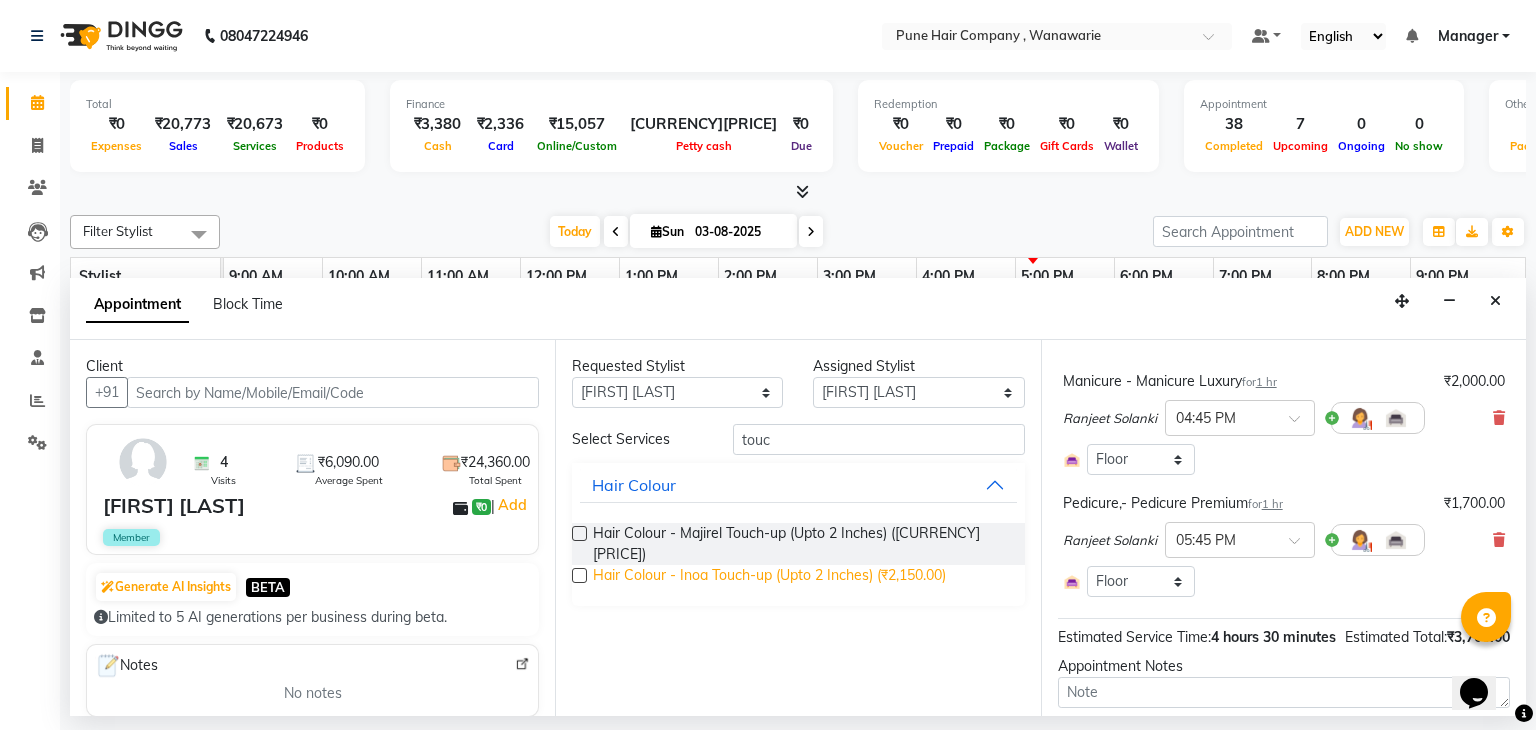 click on "Hair Colour - Inoa Touch-up (Upto 2 Inches) (₹2,150.00)" at bounding box center (769, 577) 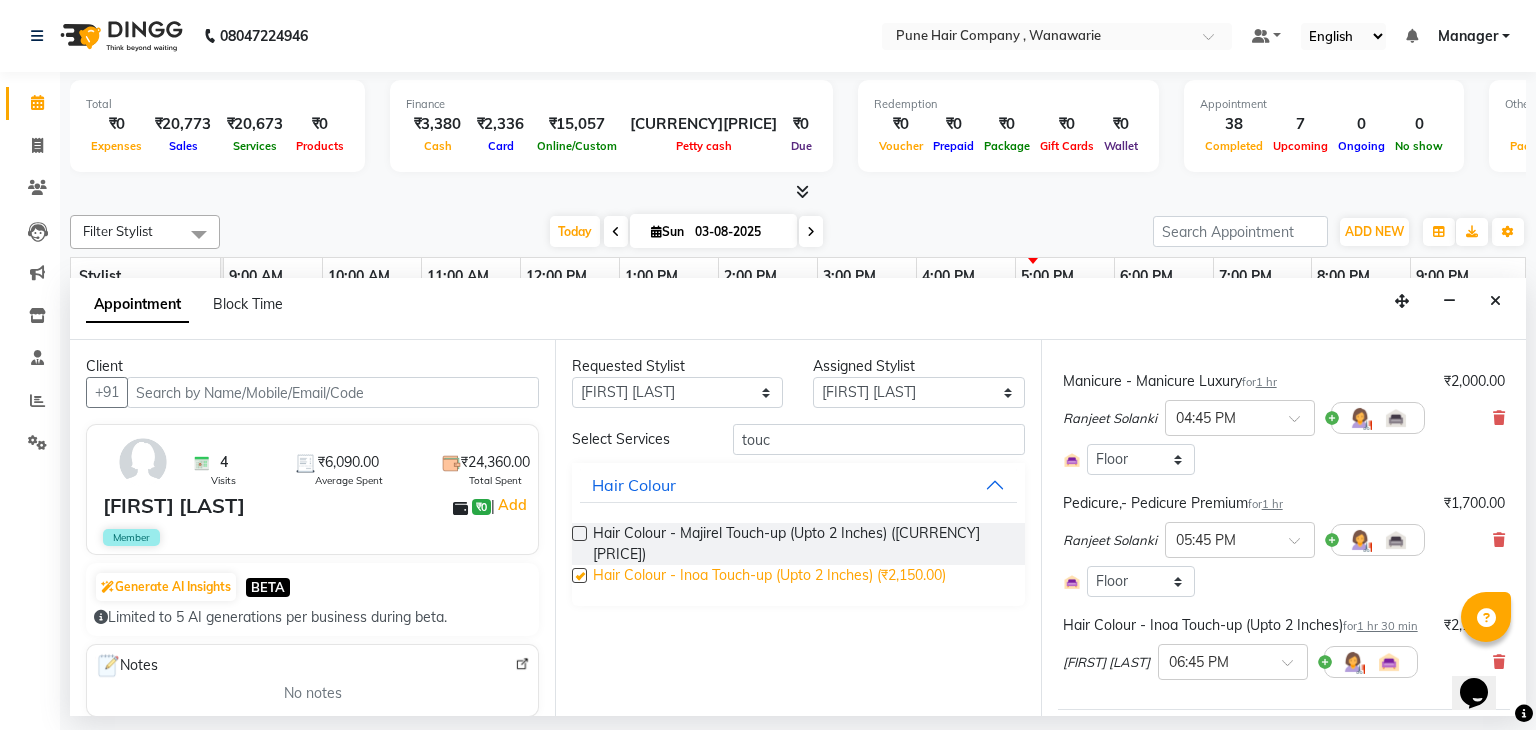 checkbox on "false" 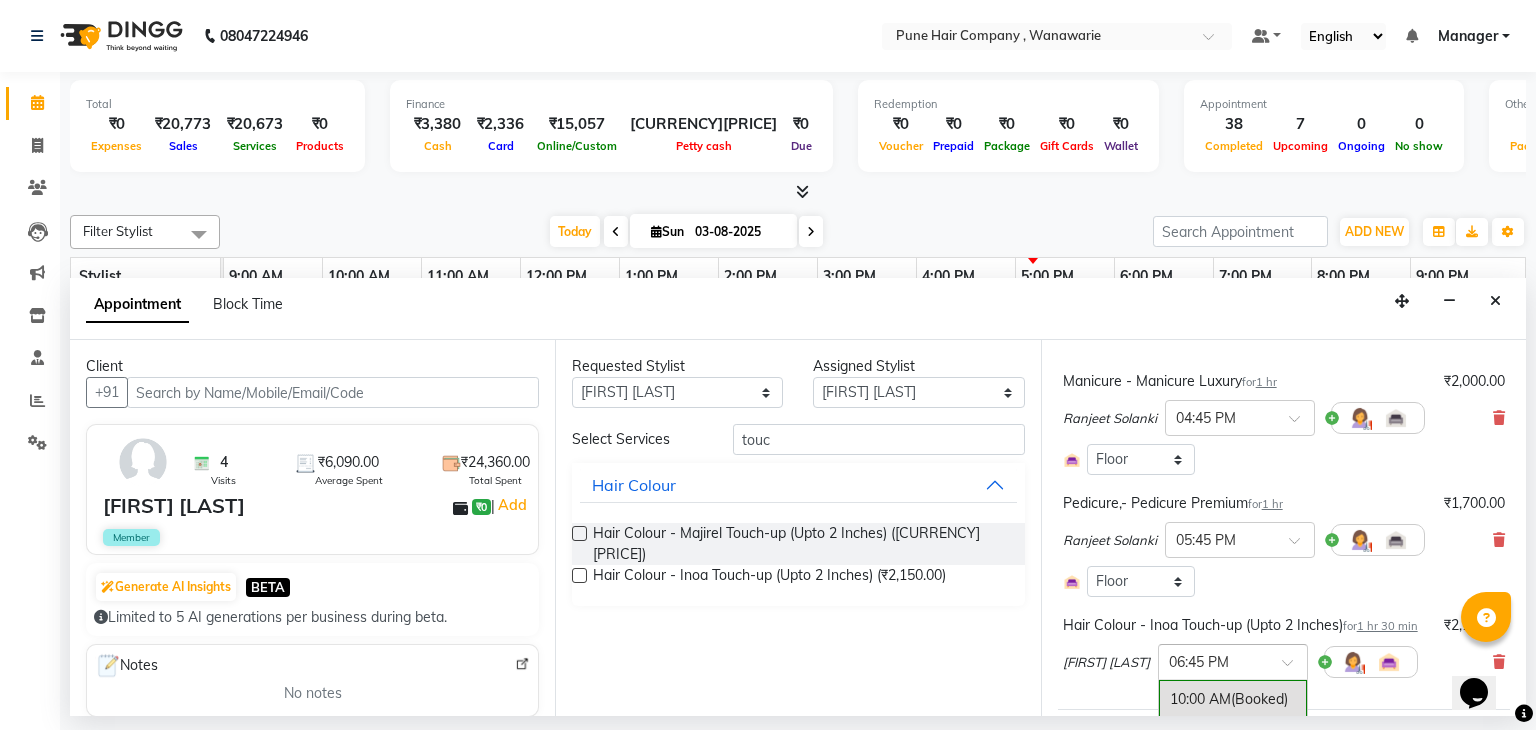 click at bounding box center (1213, 660) 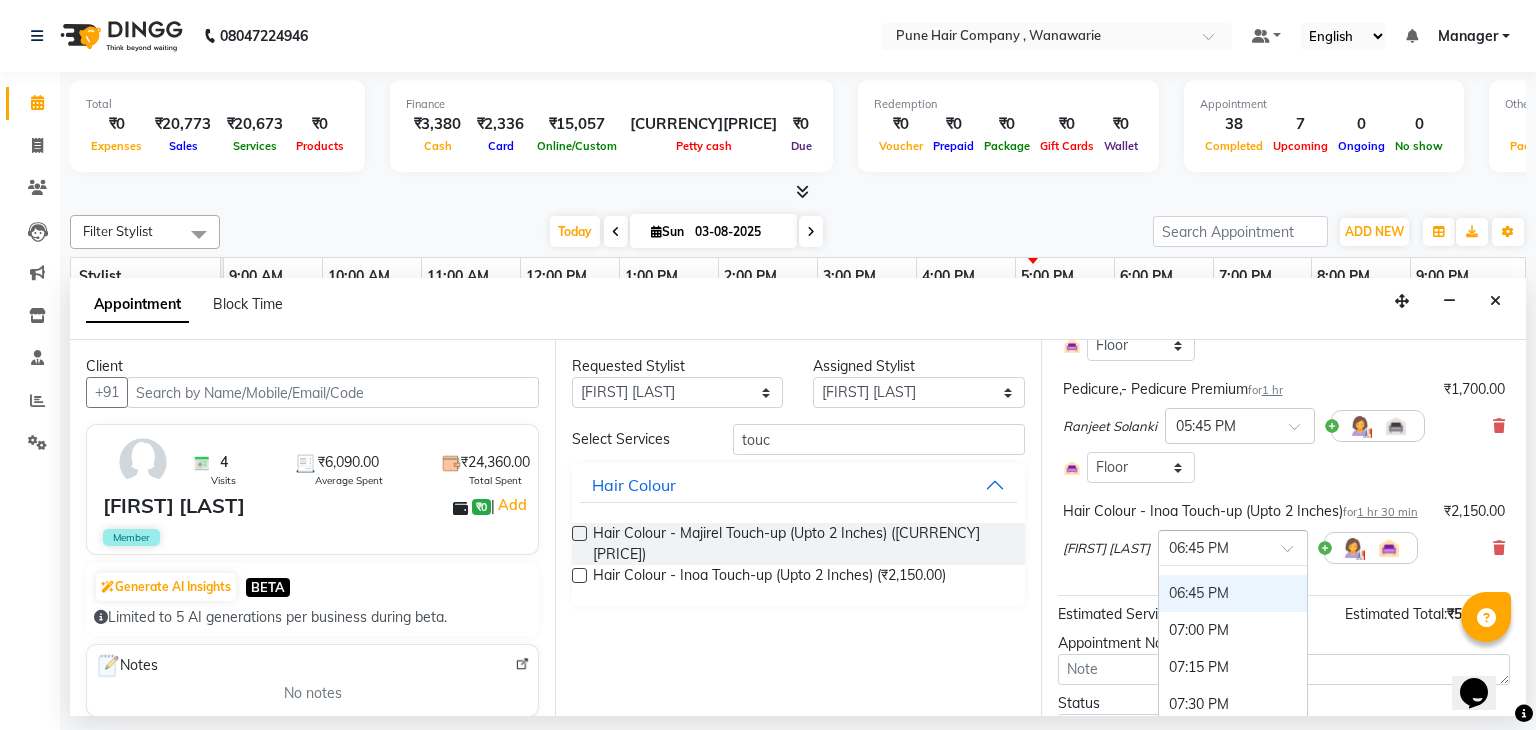 scroll, scrollTop: 240, scrollLeft: 0, axis: vertical 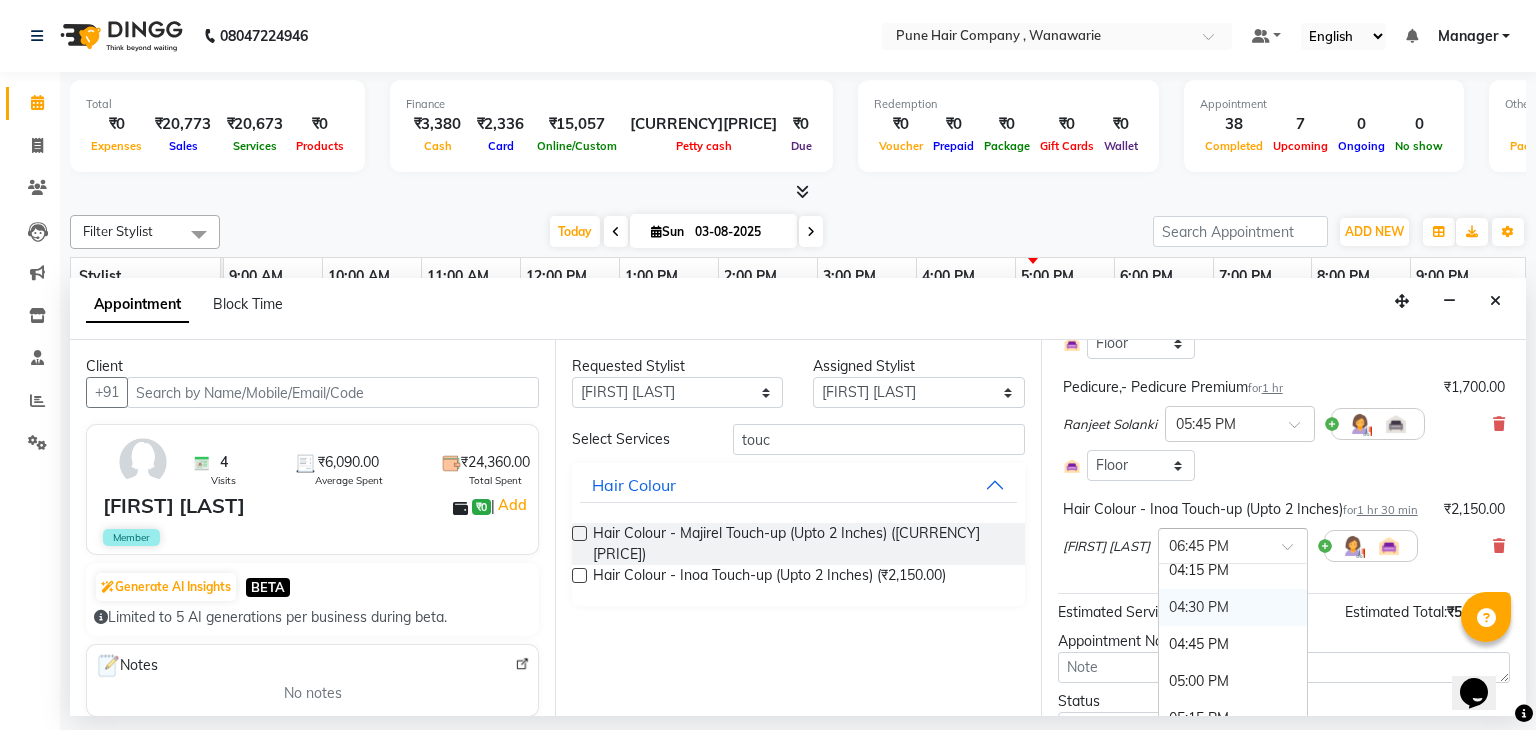 click on "04:30 PM" at bounding box center [1233, 607] 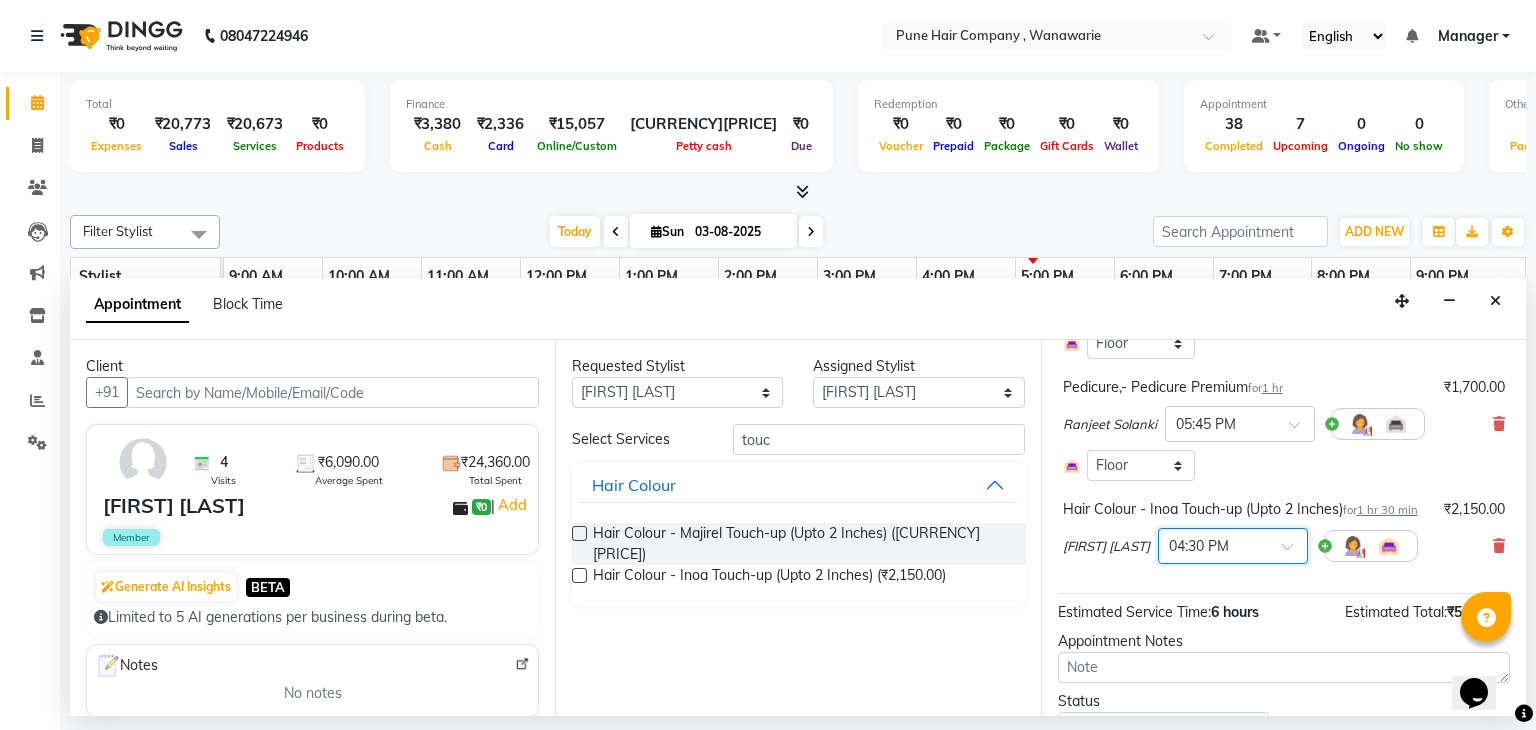 scroll, scrollTop: 355, scrollLeft: 0, axis: vertical 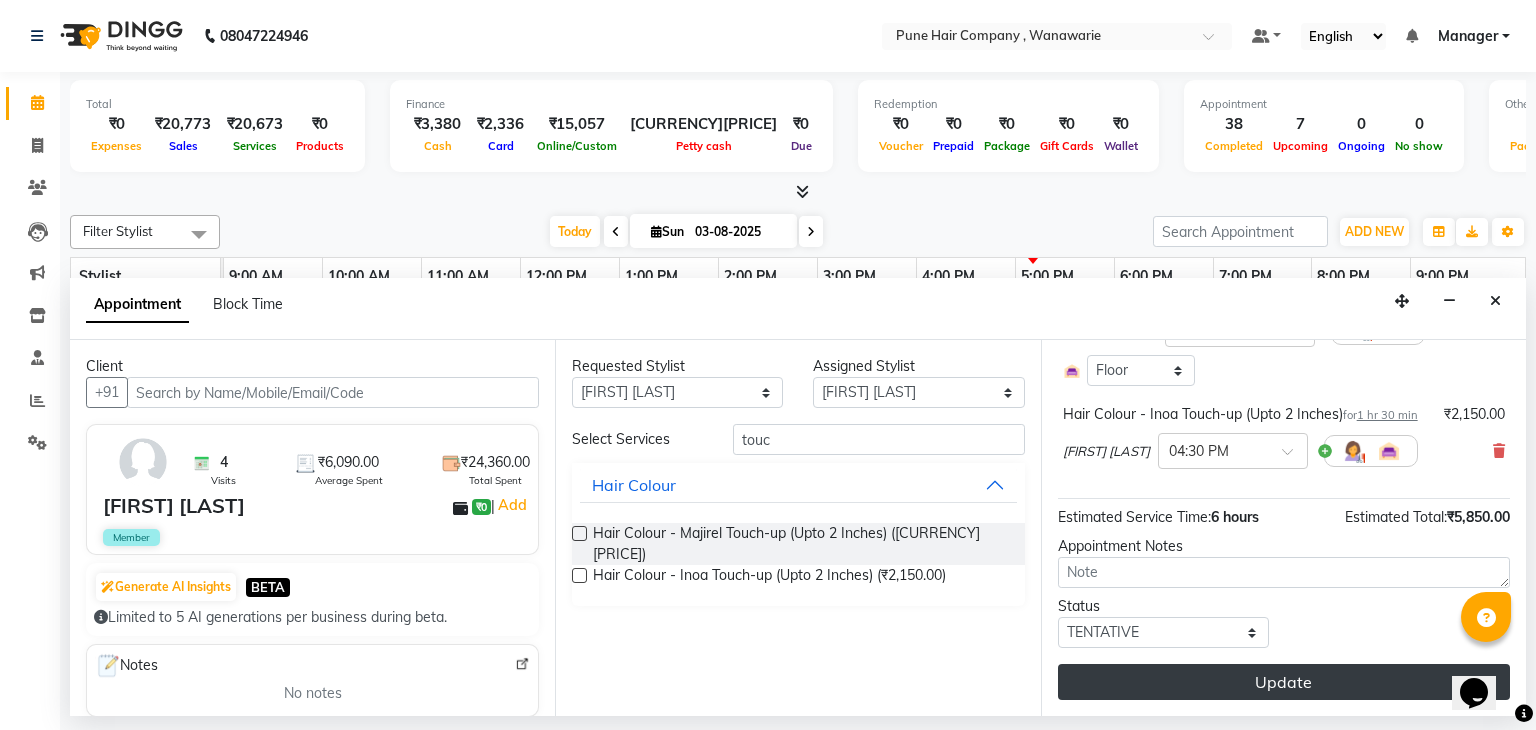 click on "Update" at bounding box center [1284, 682] 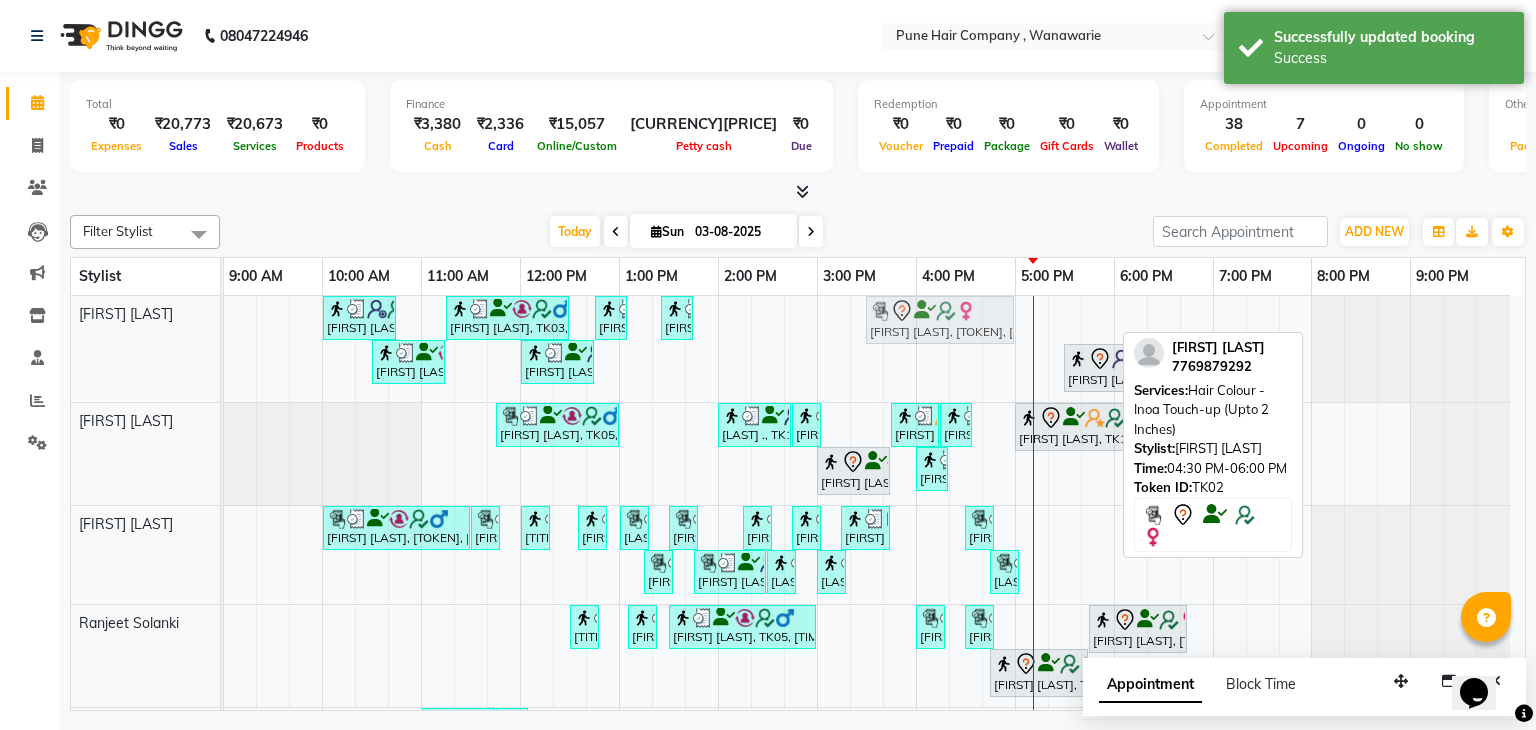 drag, startPoint x: 995, startPoint y: 316, endPoint x: 892, endPoint y: 317, distance: 103.00485 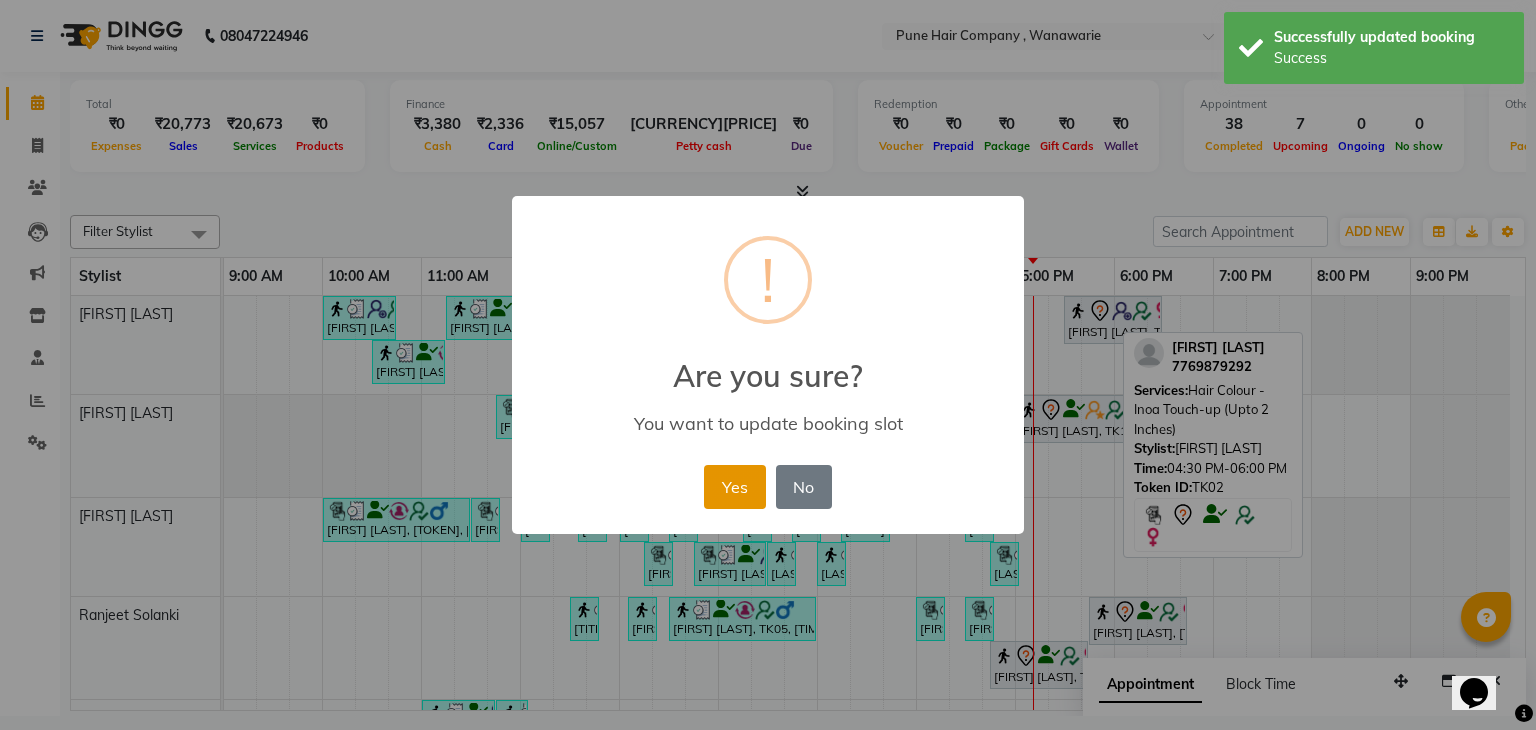 click on "Yes" at bounding box center [734, 487] 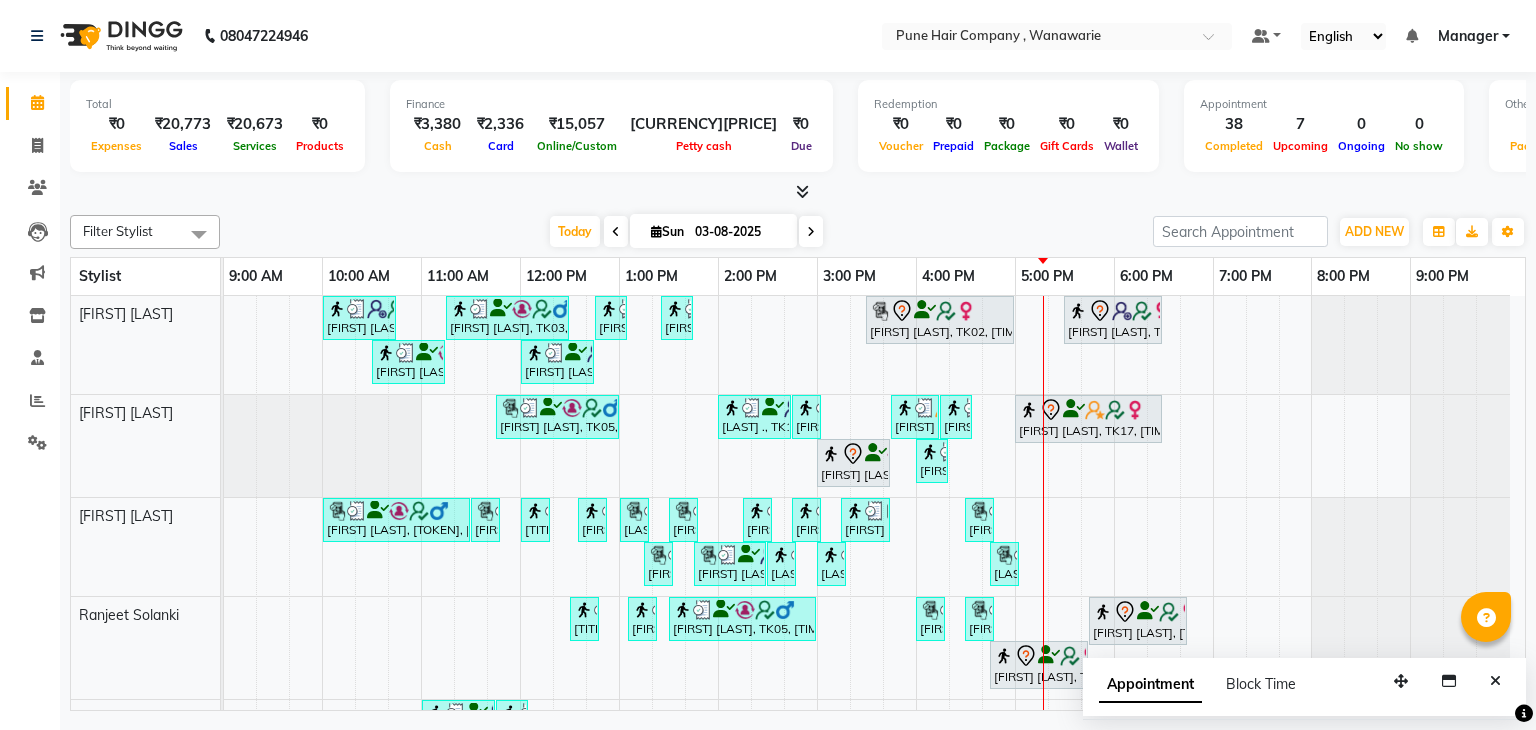 scroll, scrollTop: 138, scrollLeft: 0, axis: vertical 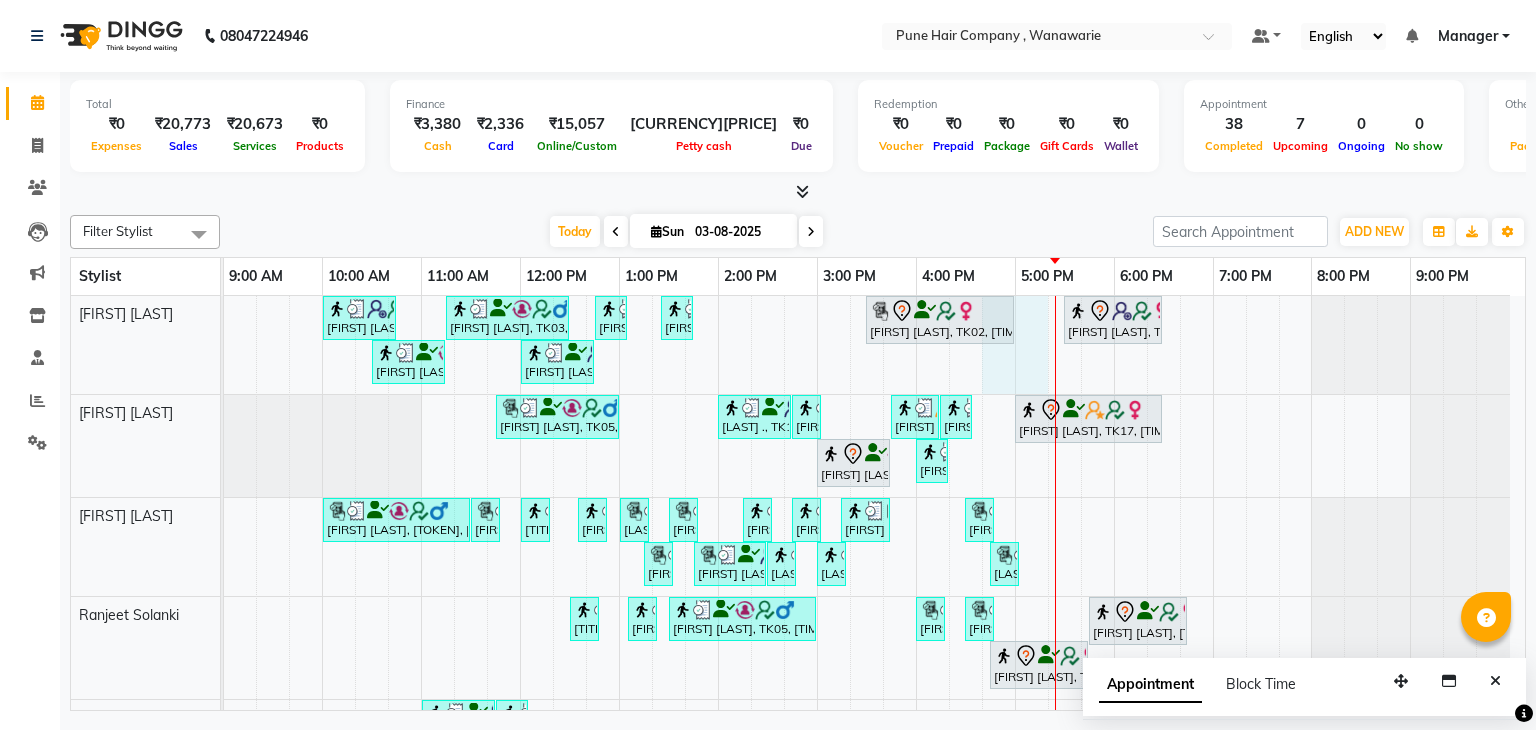 drag, startPoint x: 998, startPoint y: 350, endPoint x: 1048, endPoint y: 489, distance: 147.71933 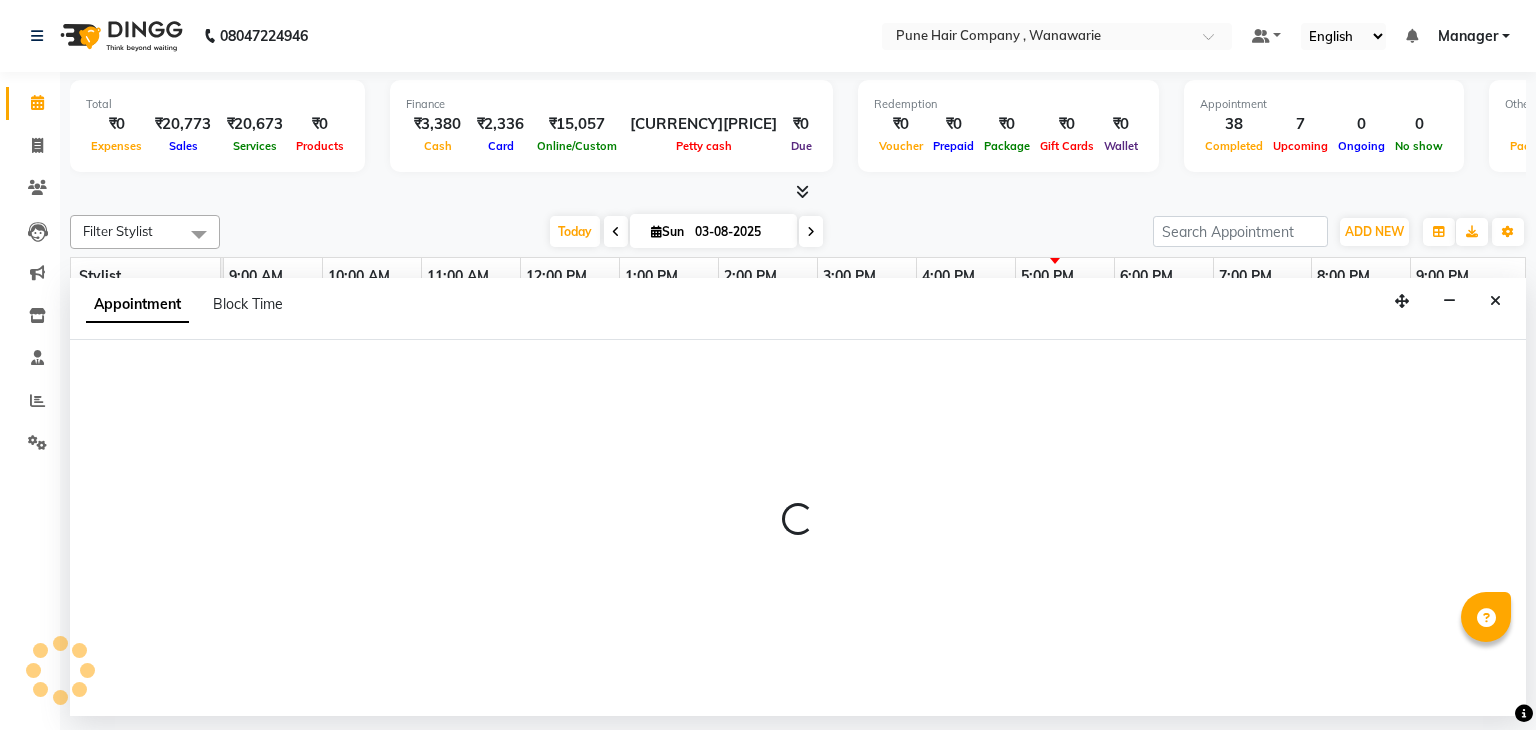 select on "74577" 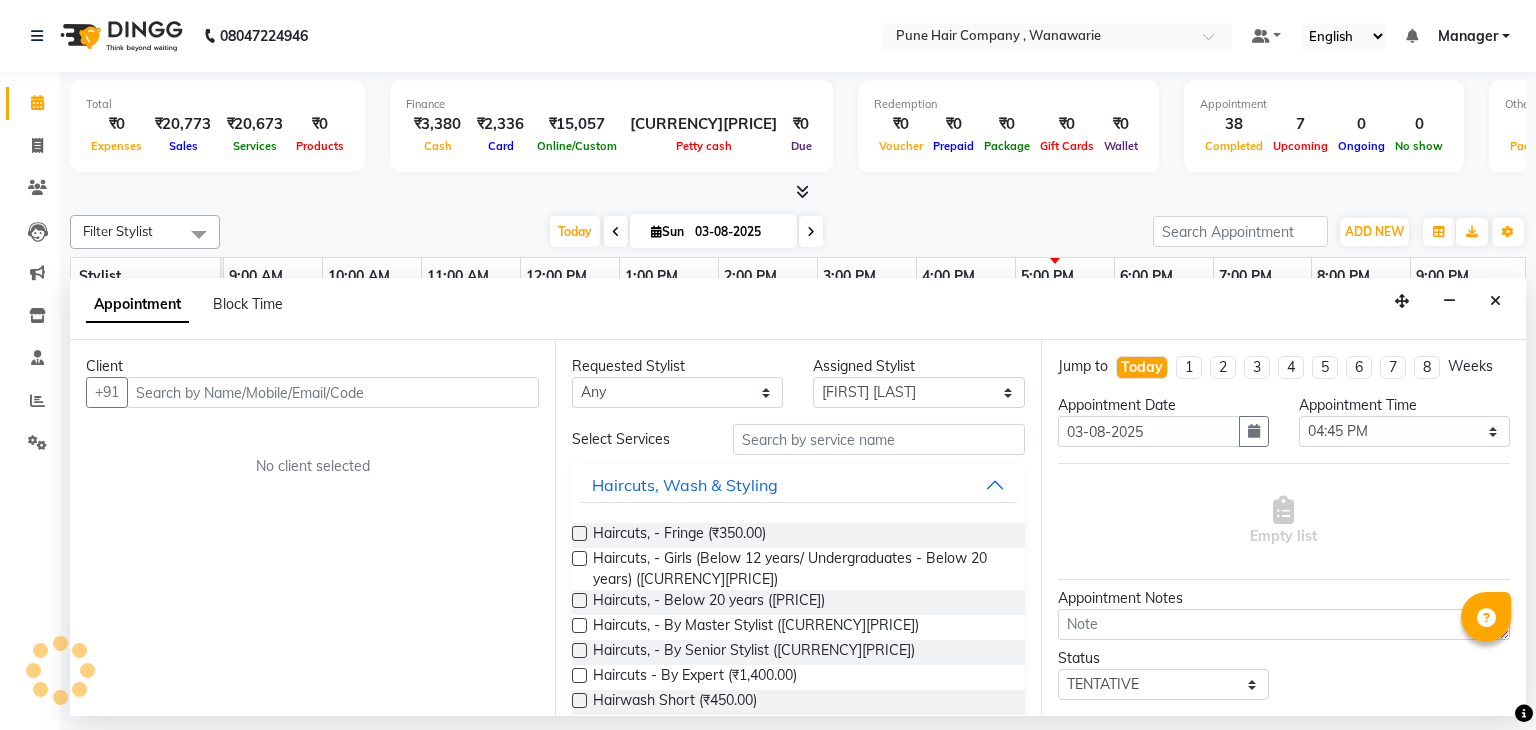 scroll, scrollTop: 109, scrollLeft: 0, axis: vertical 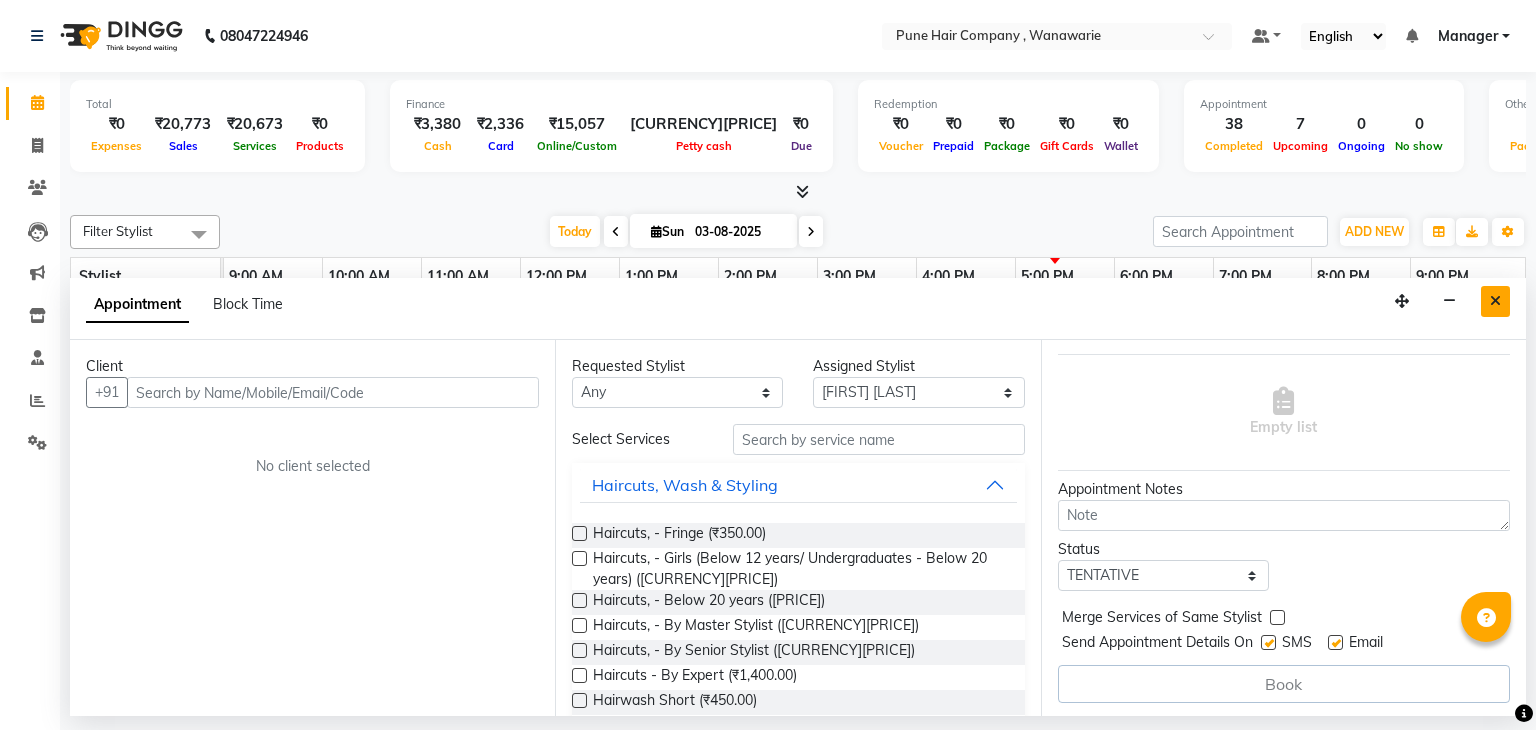 click at bounding box center (1495, 301) 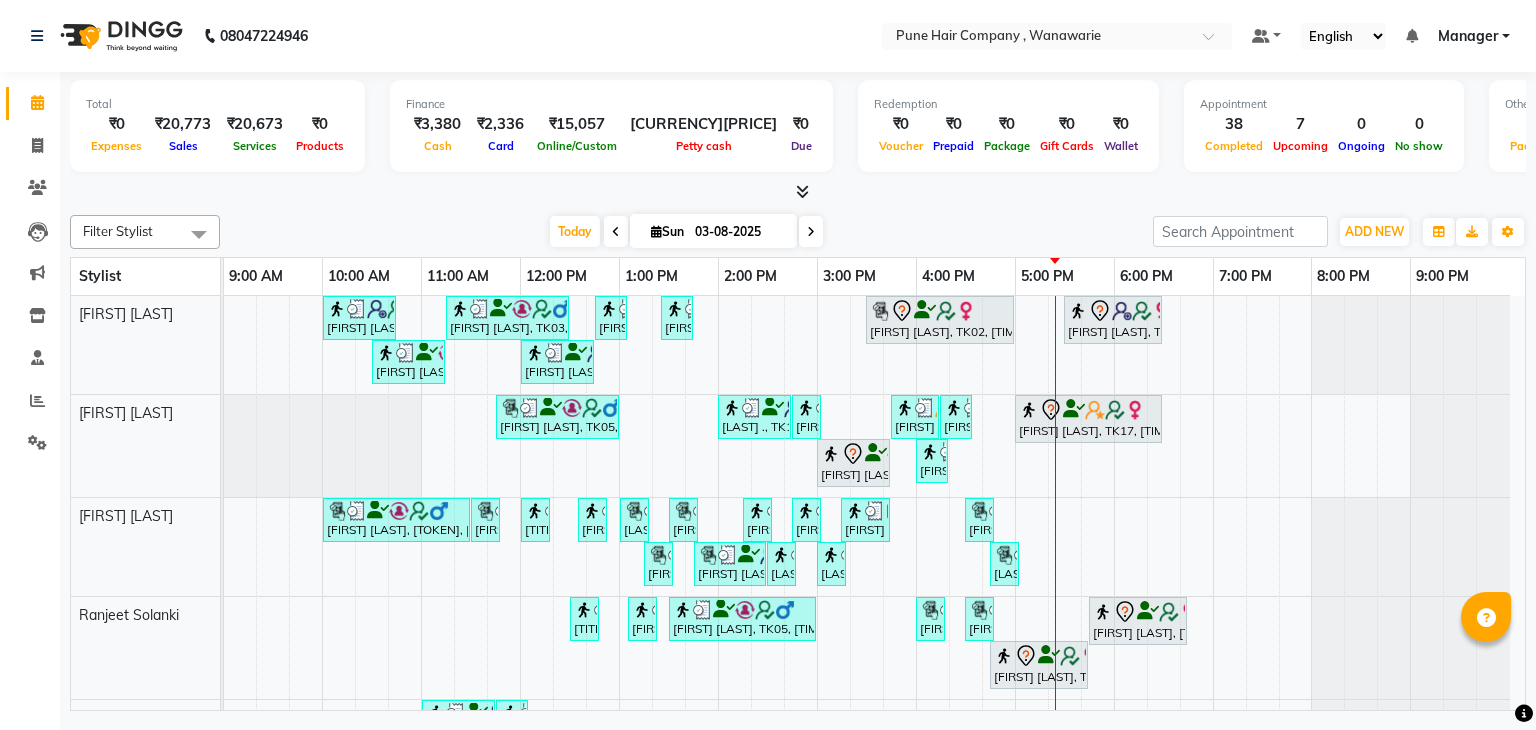 click at bounding box center [811, 231] 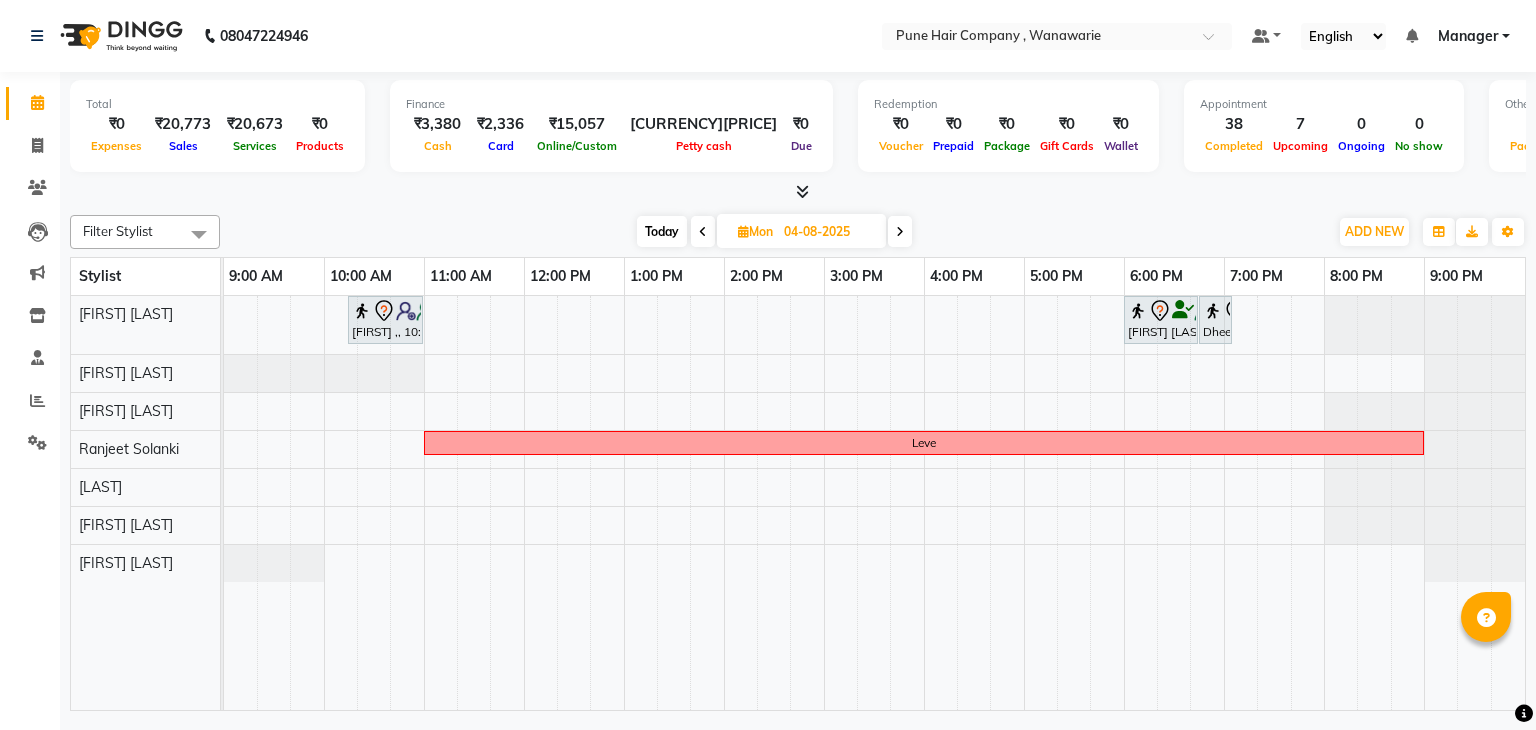 click at bounding box center [900, 231] 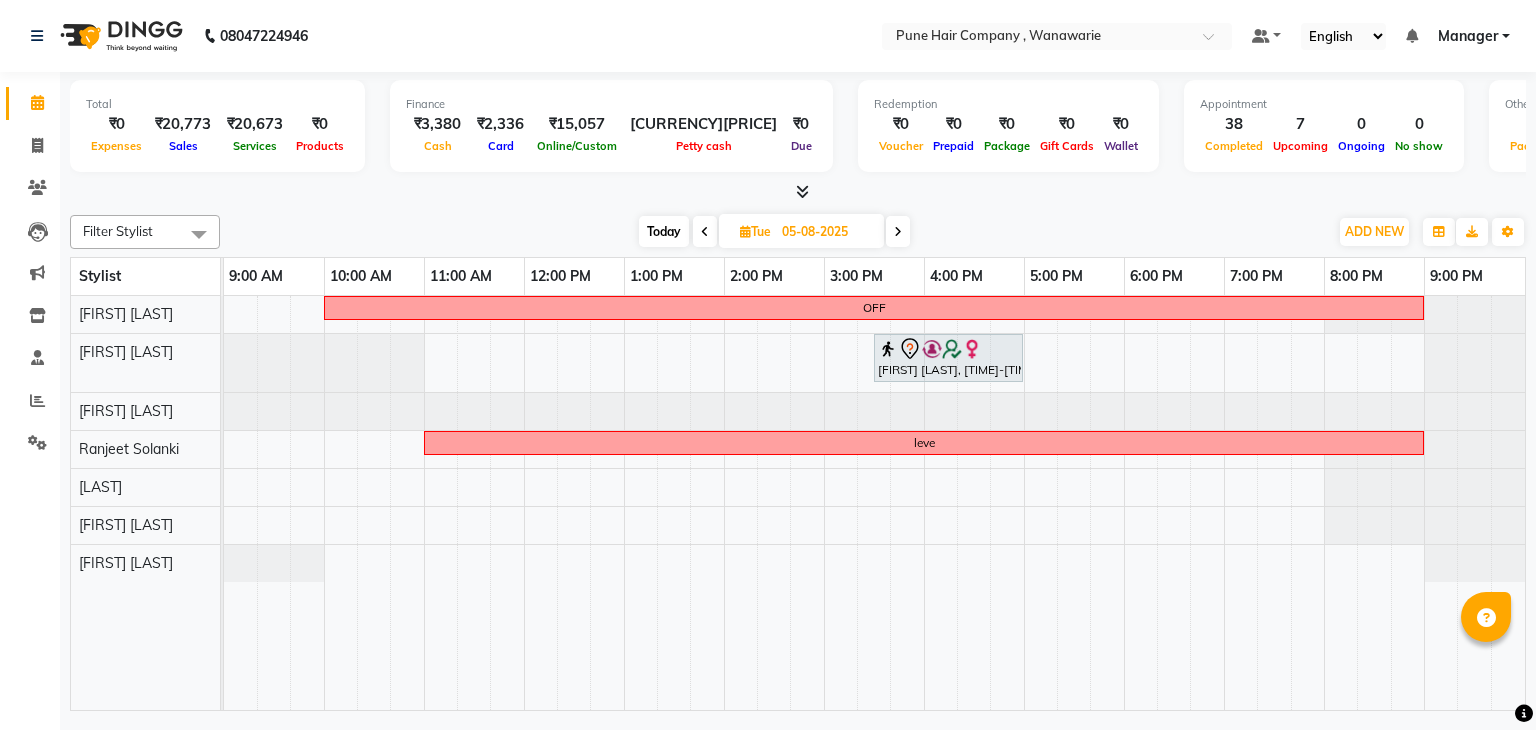 click at bounding box center (898, 231) 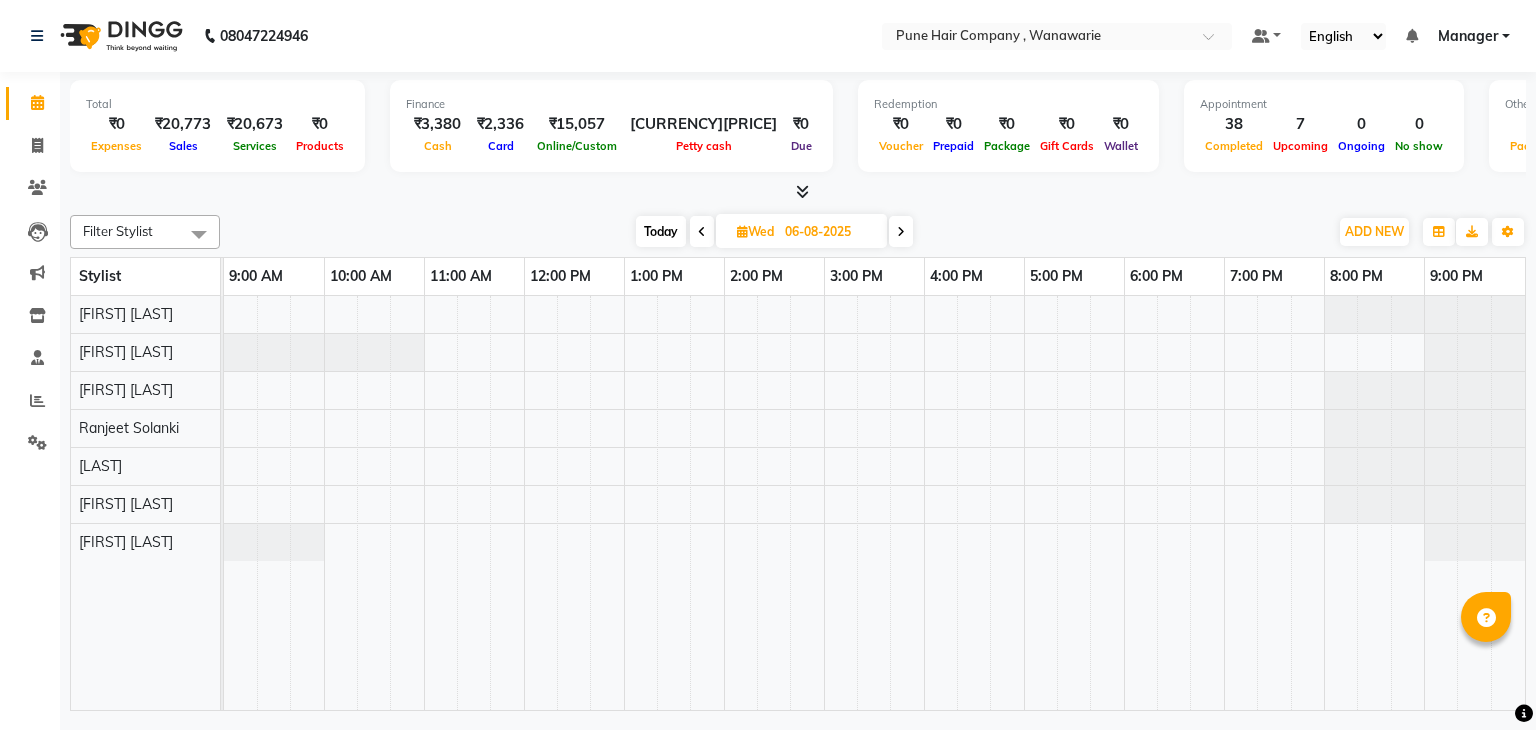 click at bounding box center (901, 231) 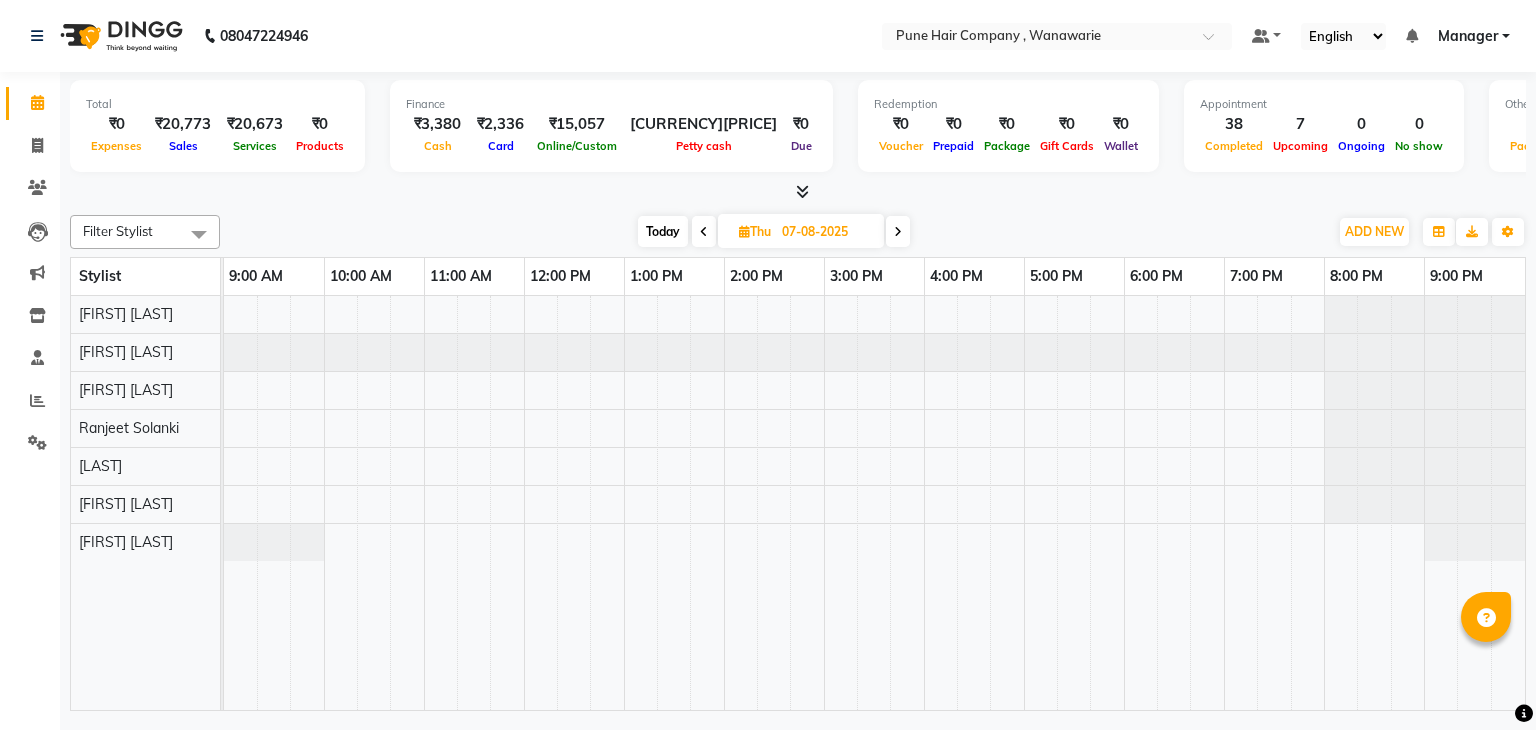 click at bounding box center (898, 231) 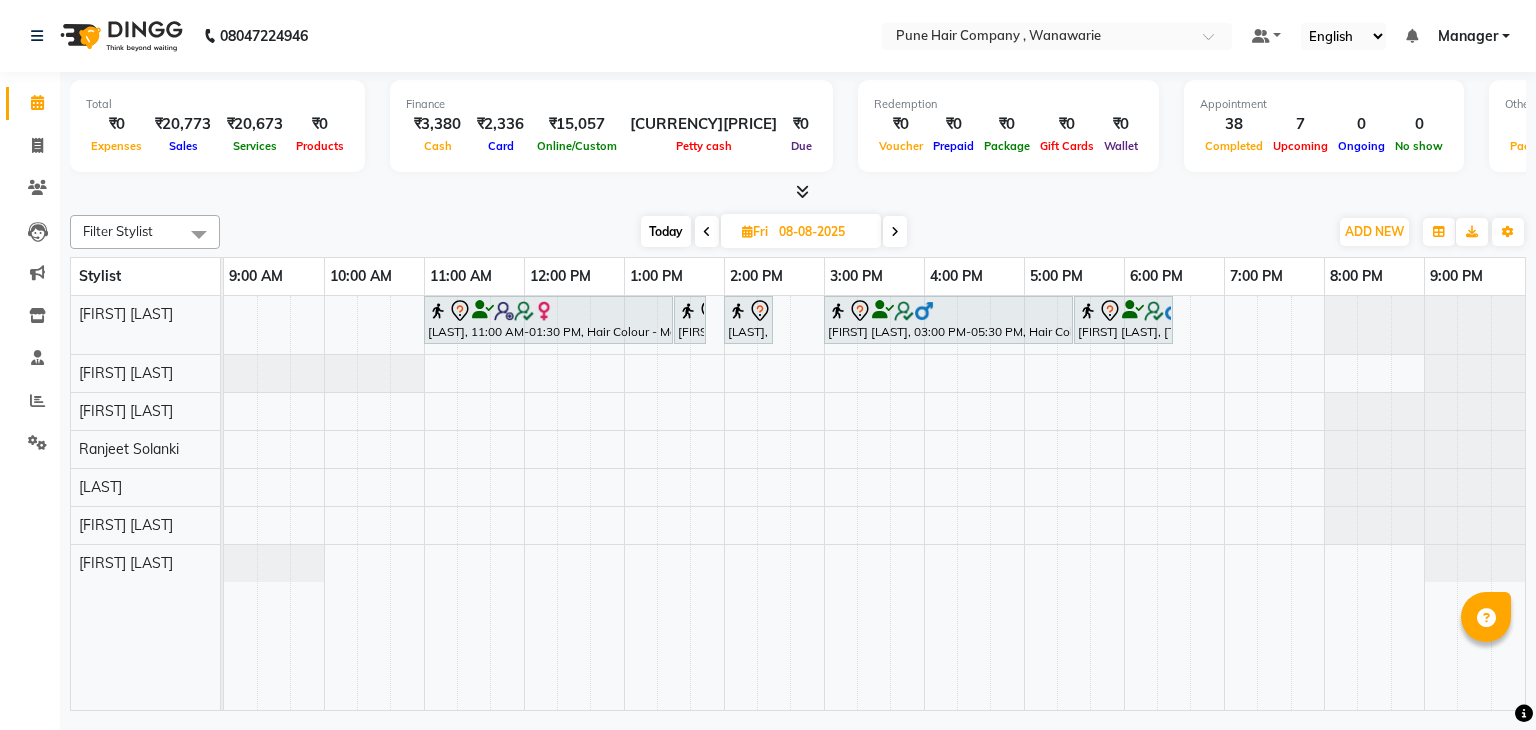 click at bounding box center (895, 231) 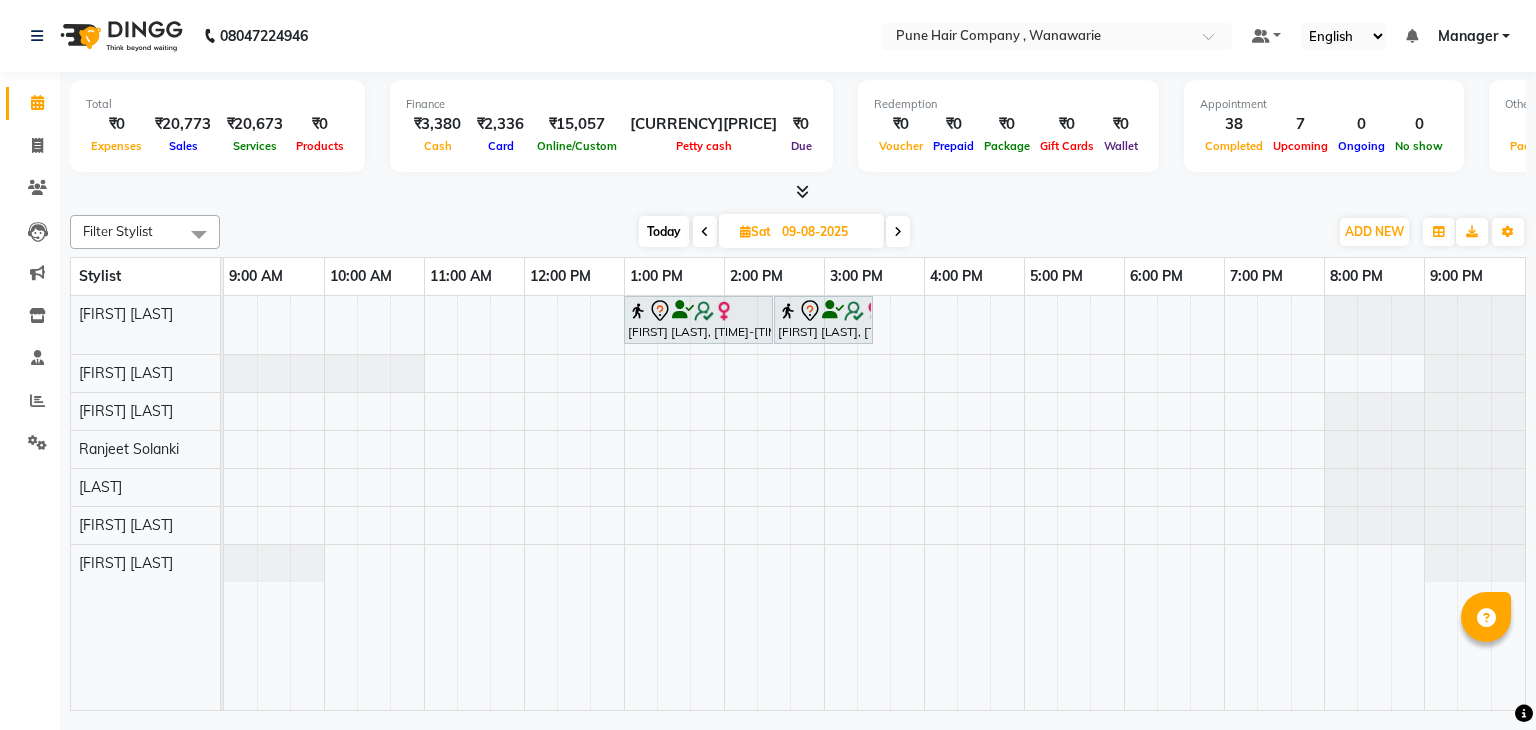click at bounding box center (898, 232) 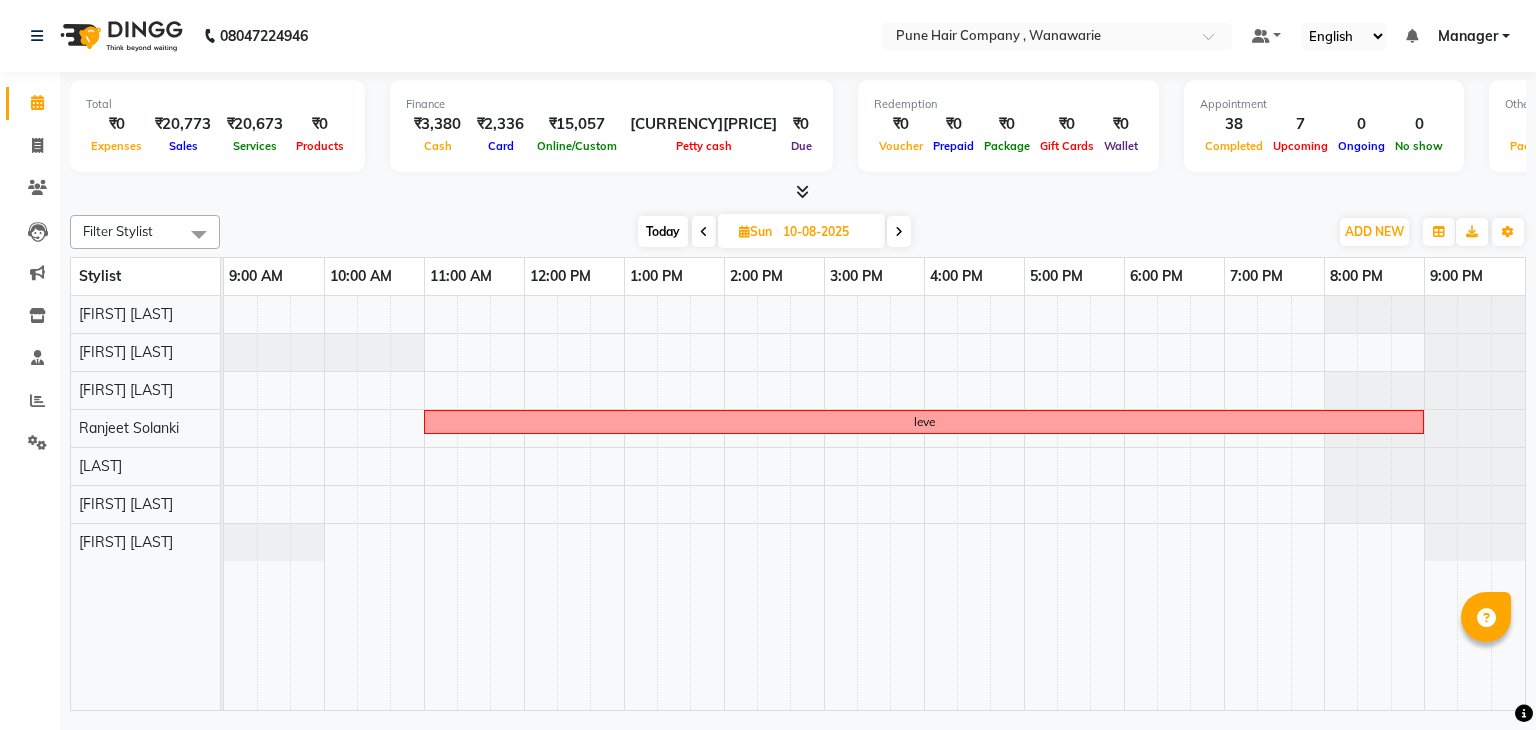 click at bounding box center (899, 231) 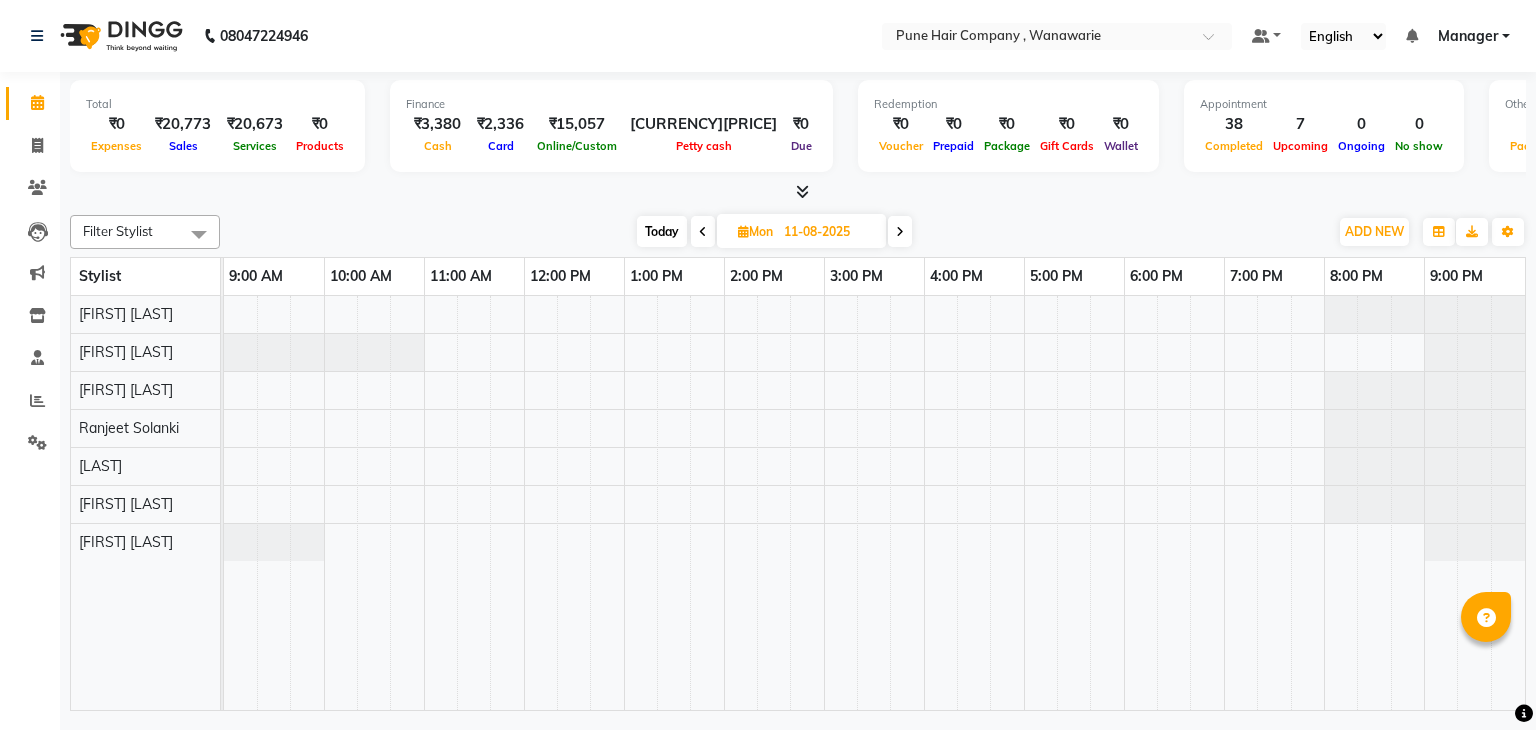 click at bounding box center (900, 231) 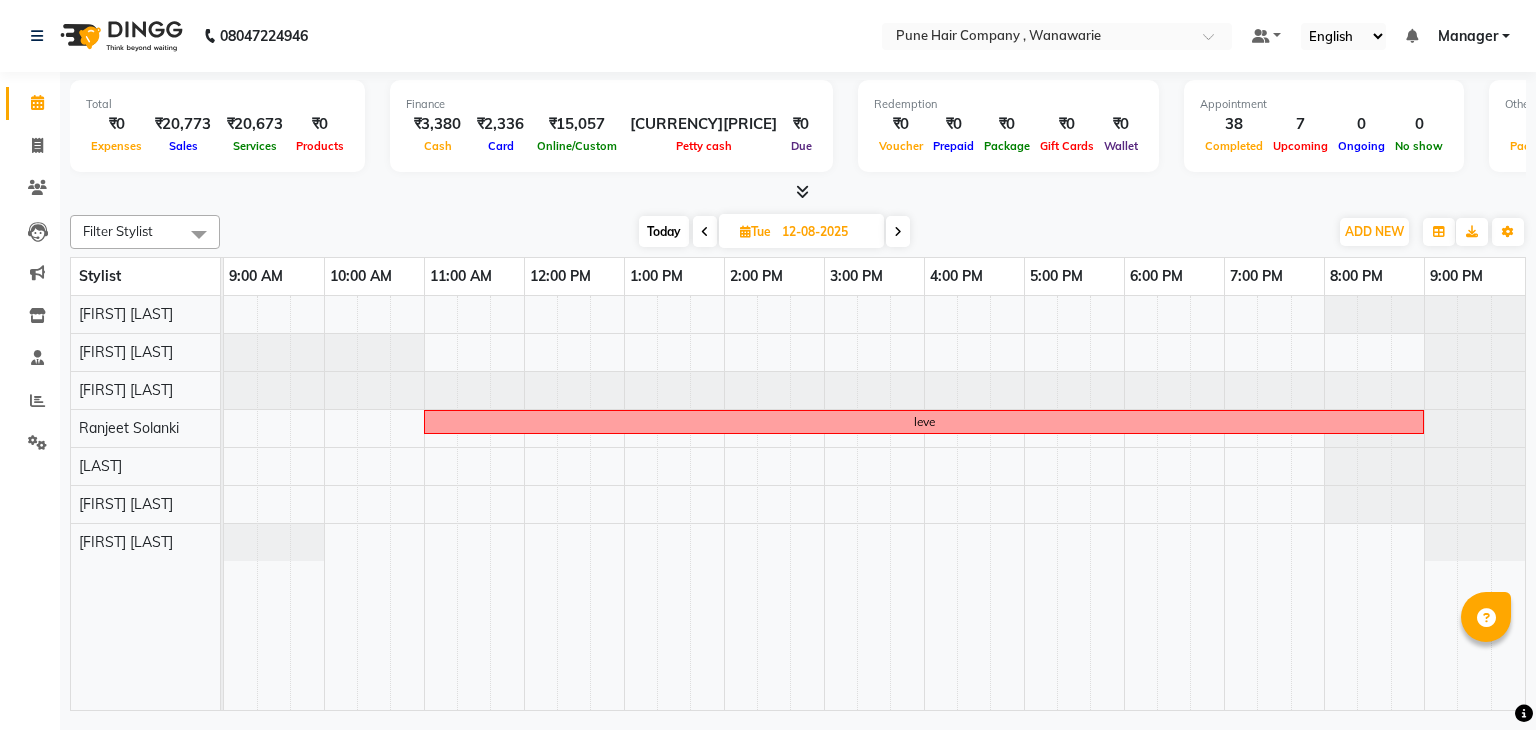 click at bounding box center (898, 231) 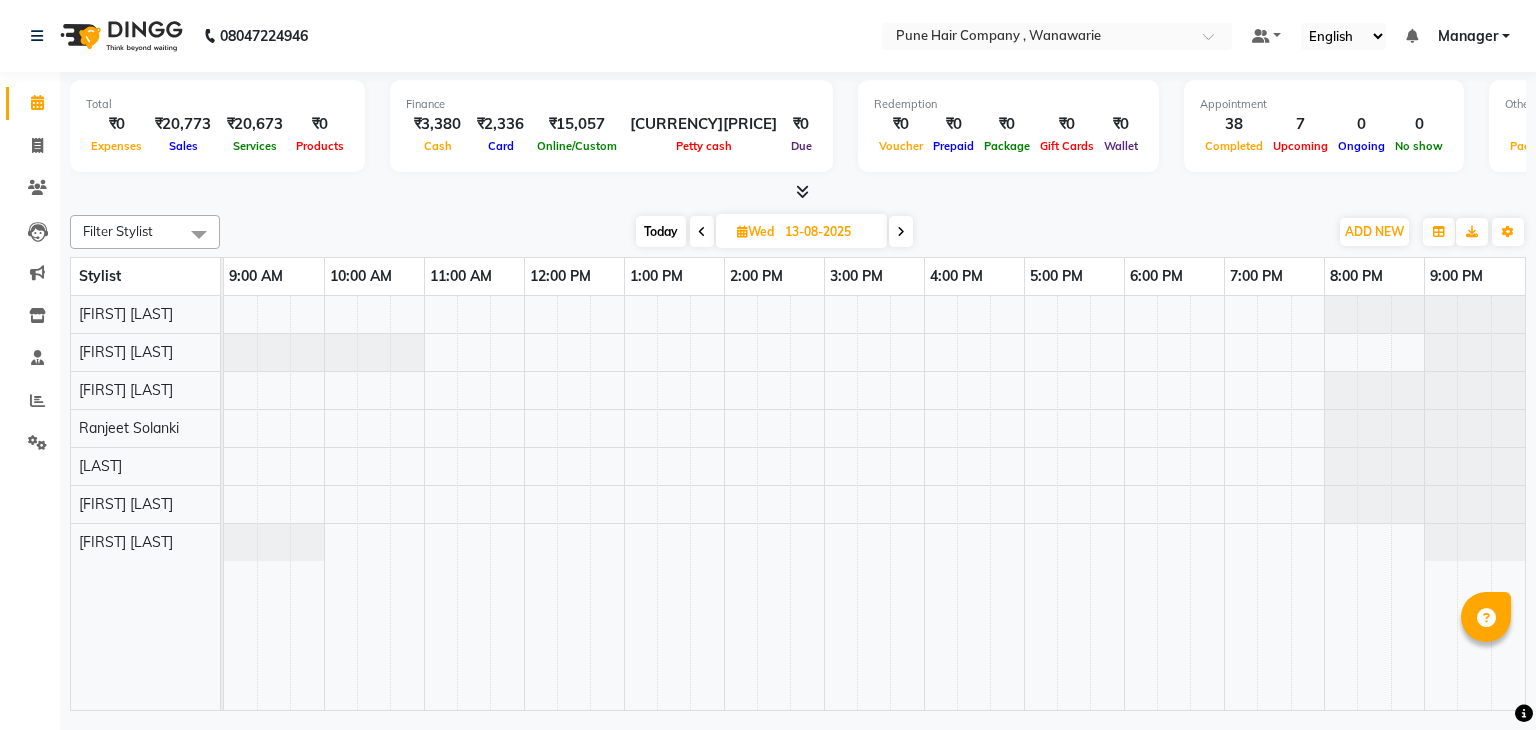 click at bounding box center [901, 231] 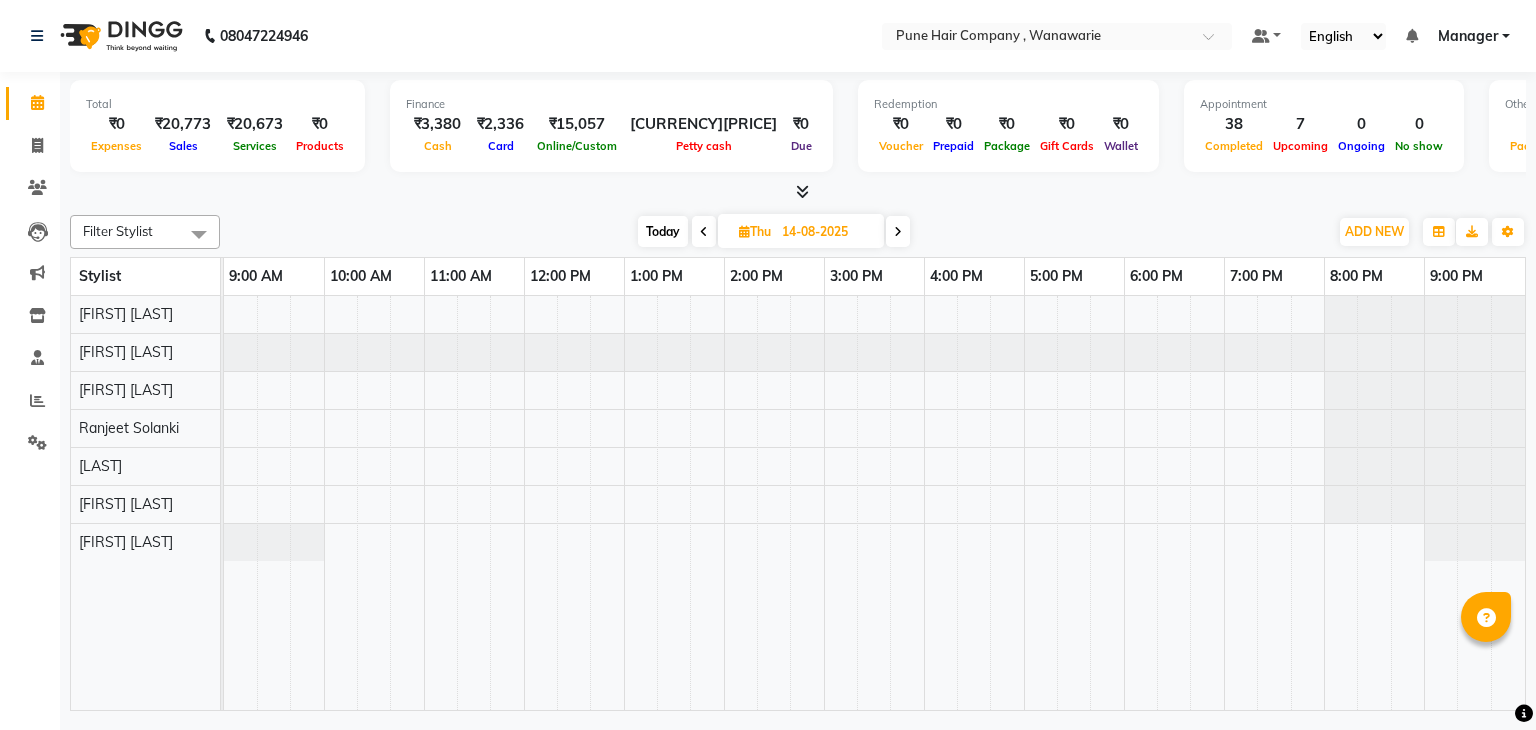 click at bounding box center [898, 231] 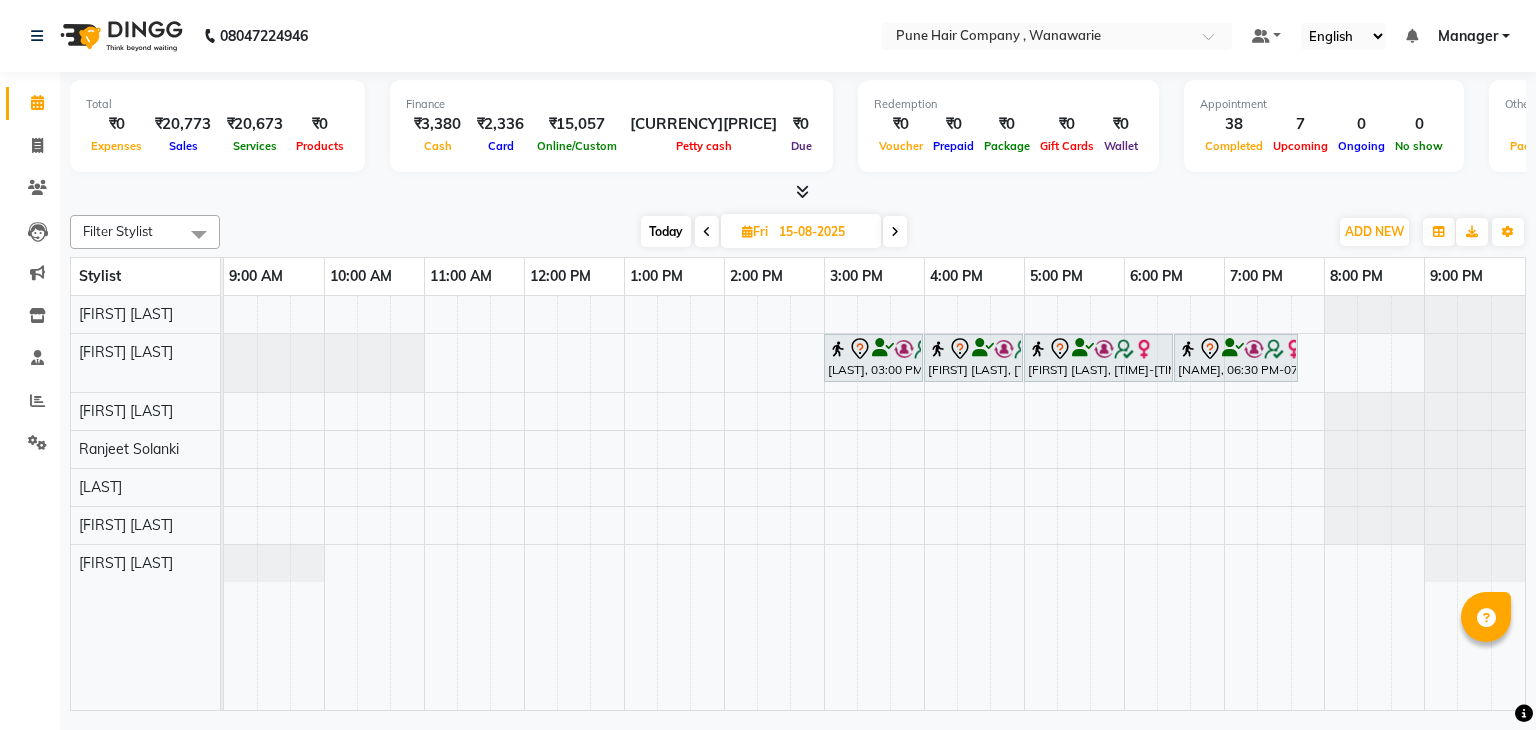 click at bounding box center (895, 231) 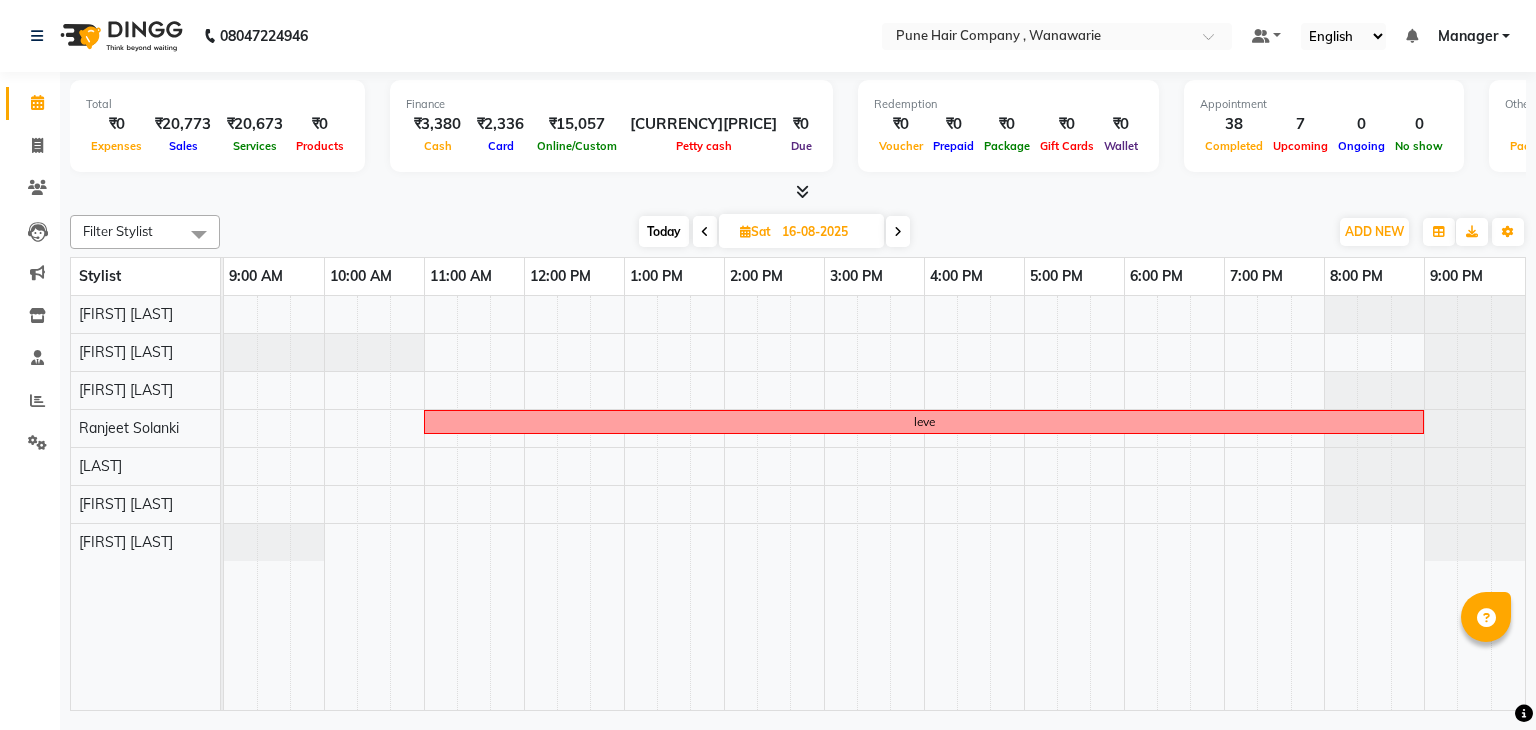 click on "Today" at bounding box center [664, 231] 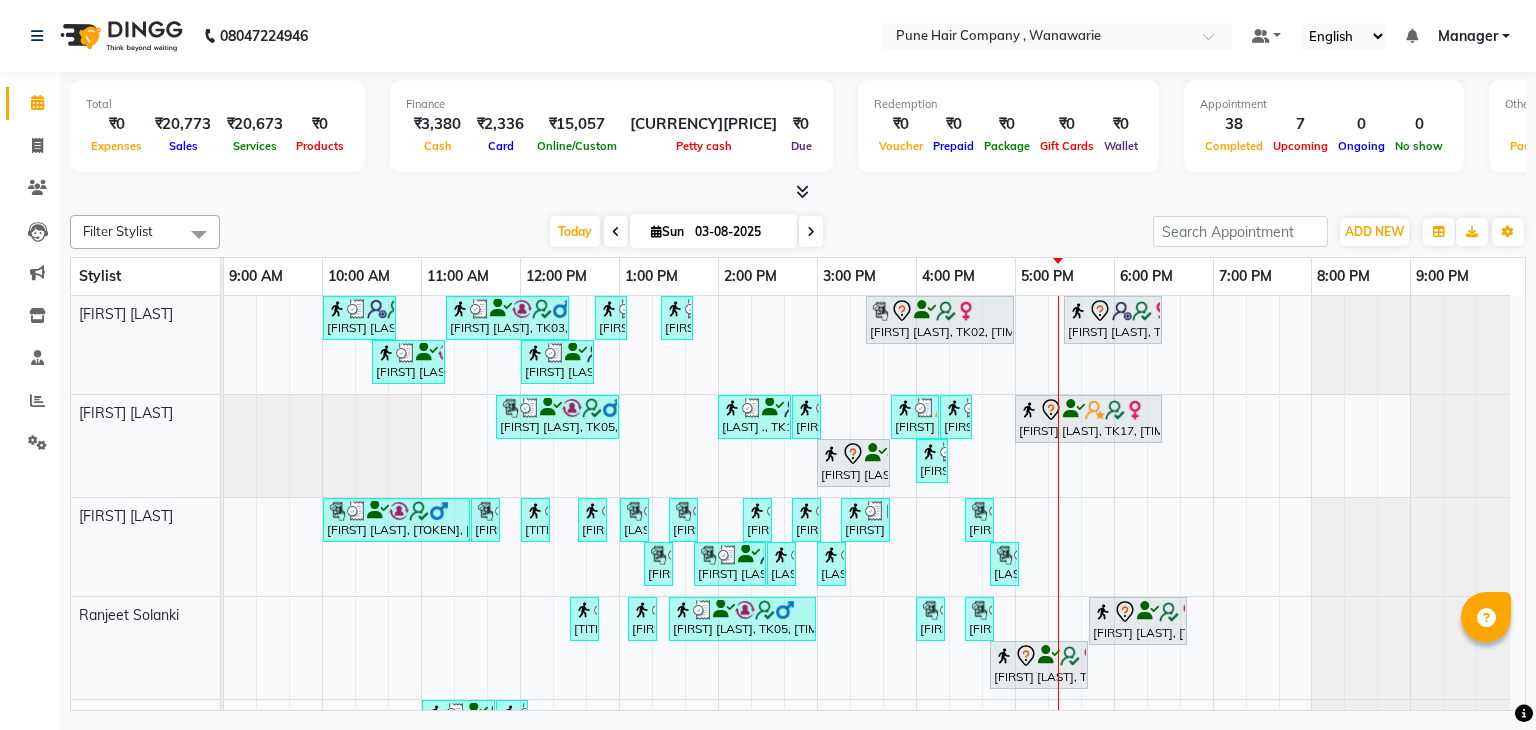 scroll, scrollTop: 138, scrollLeft: 0, axis: vertical 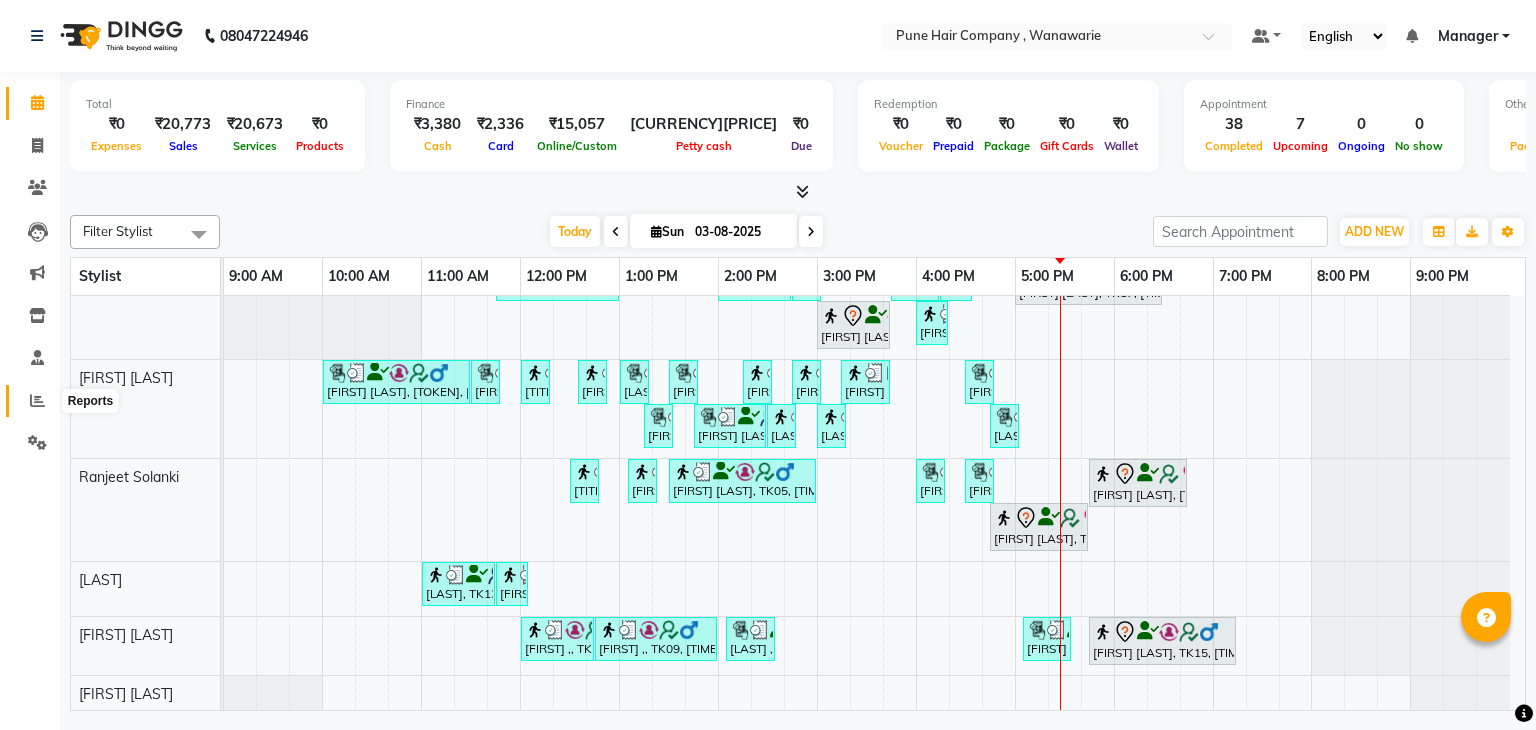 click 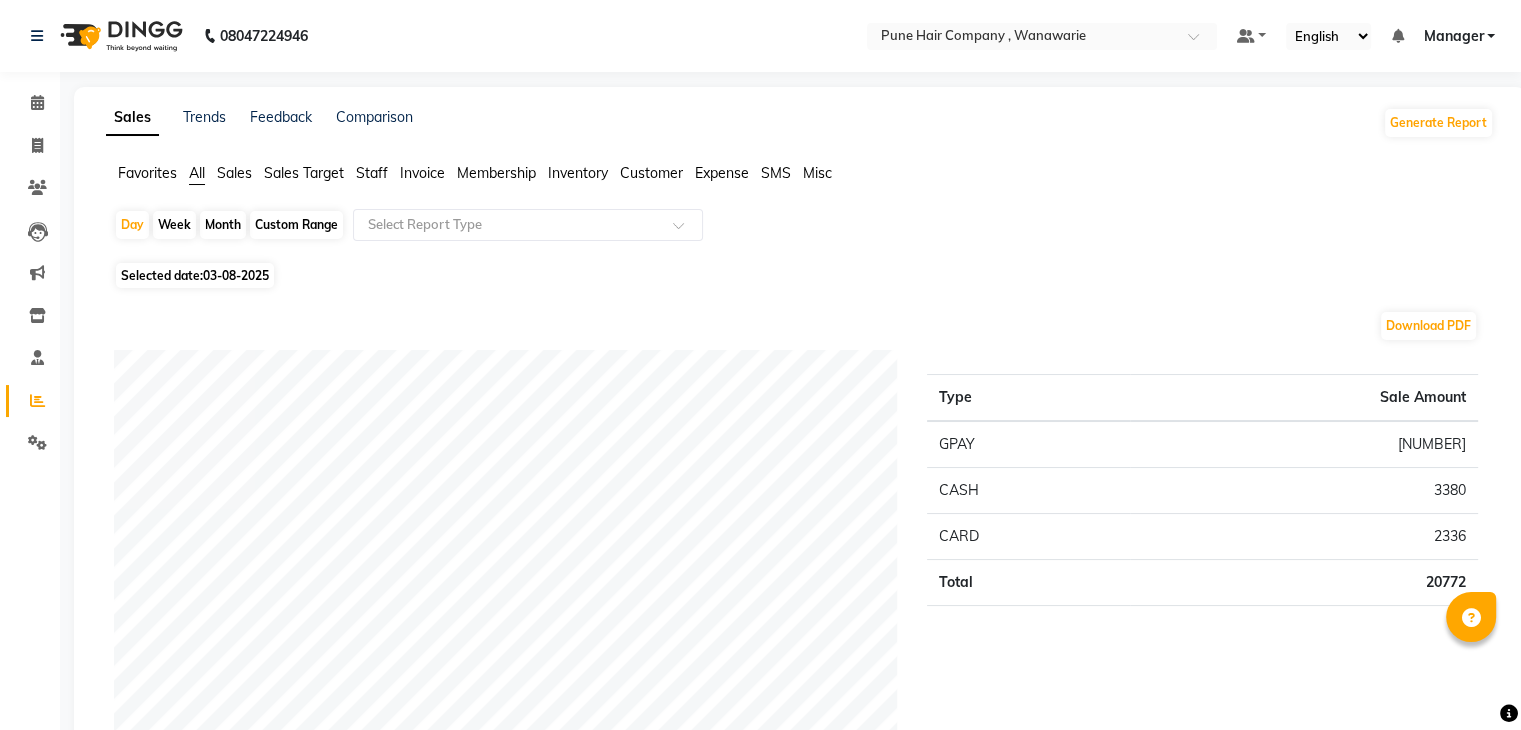 click on "Month" 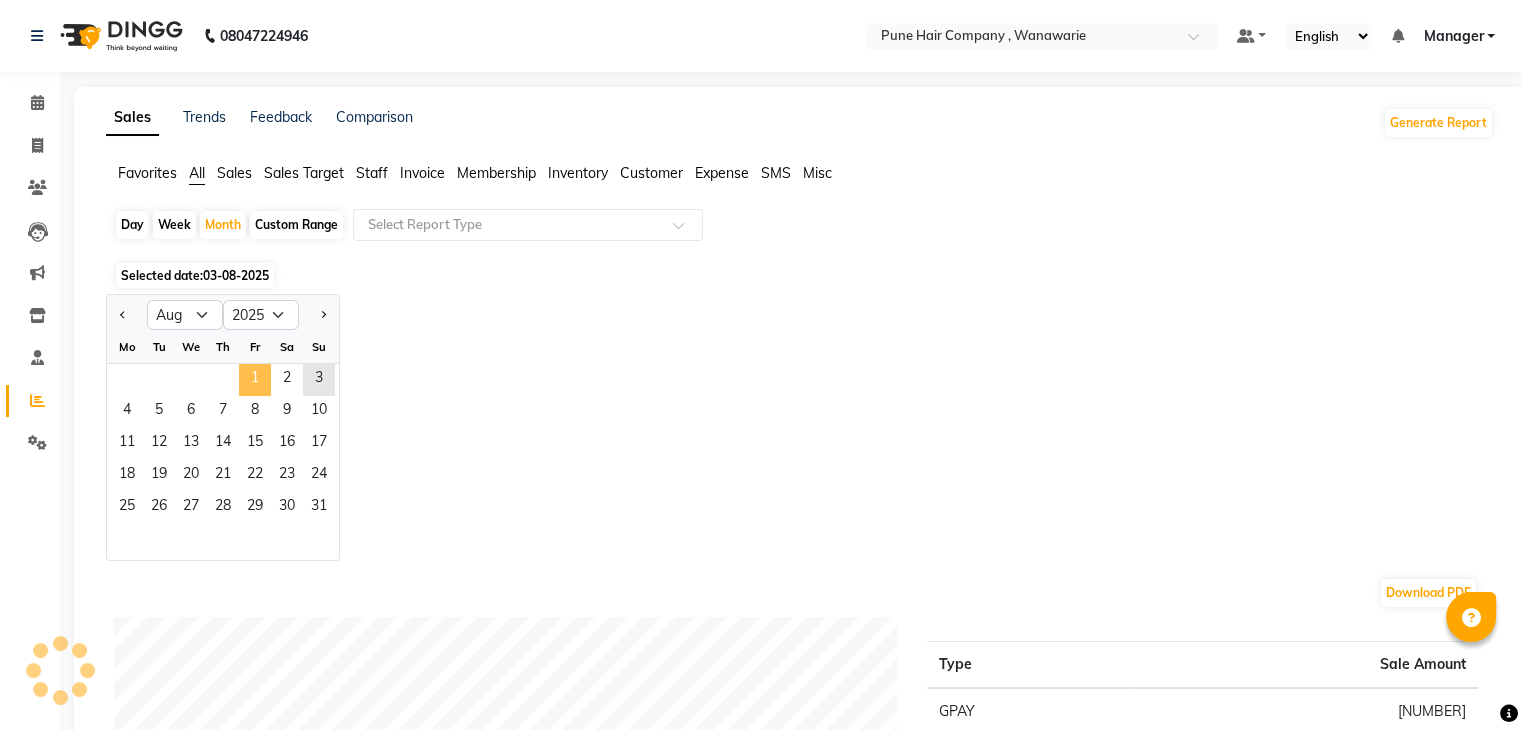 click on "1" 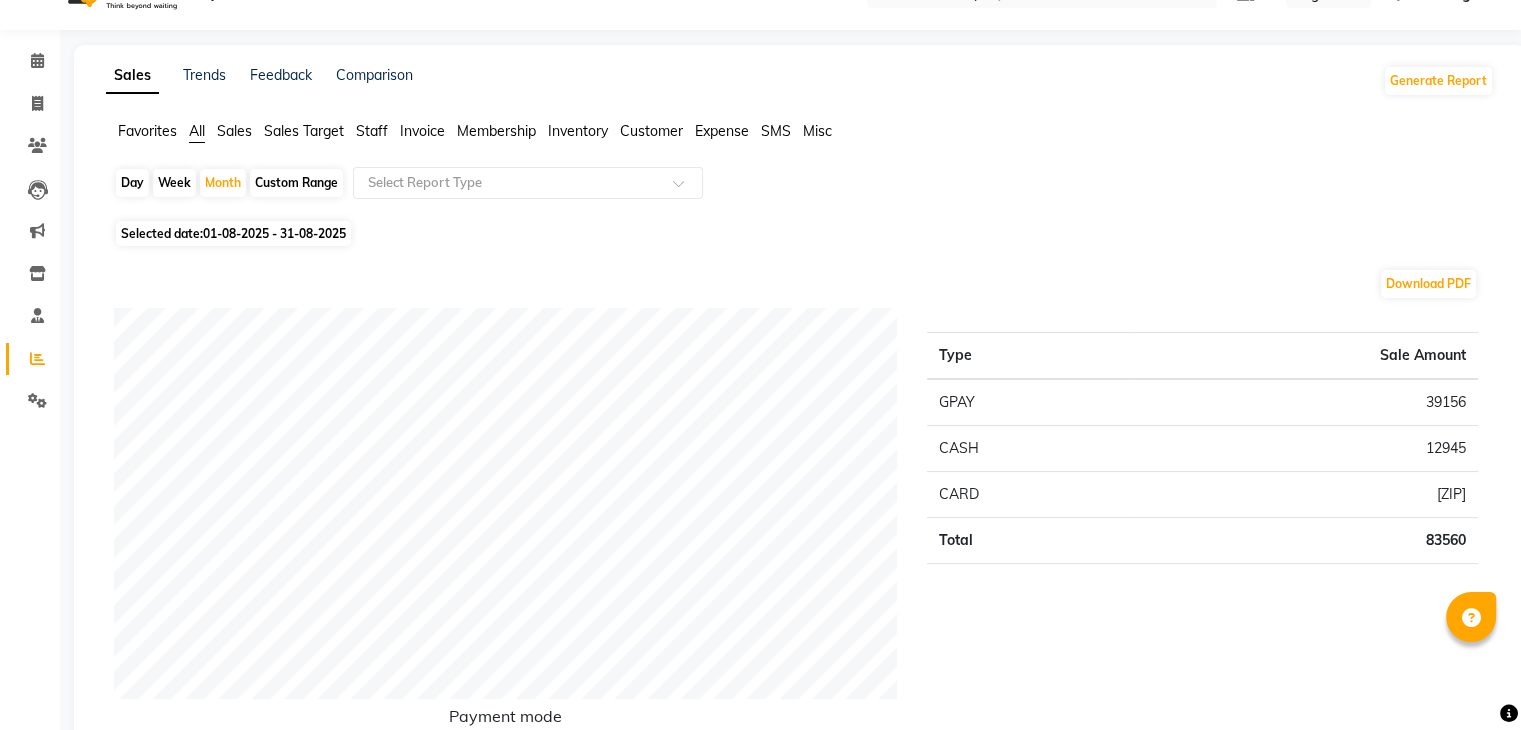 scroll, scrollTop: 38, scrollLeft: 0, axis: vertical 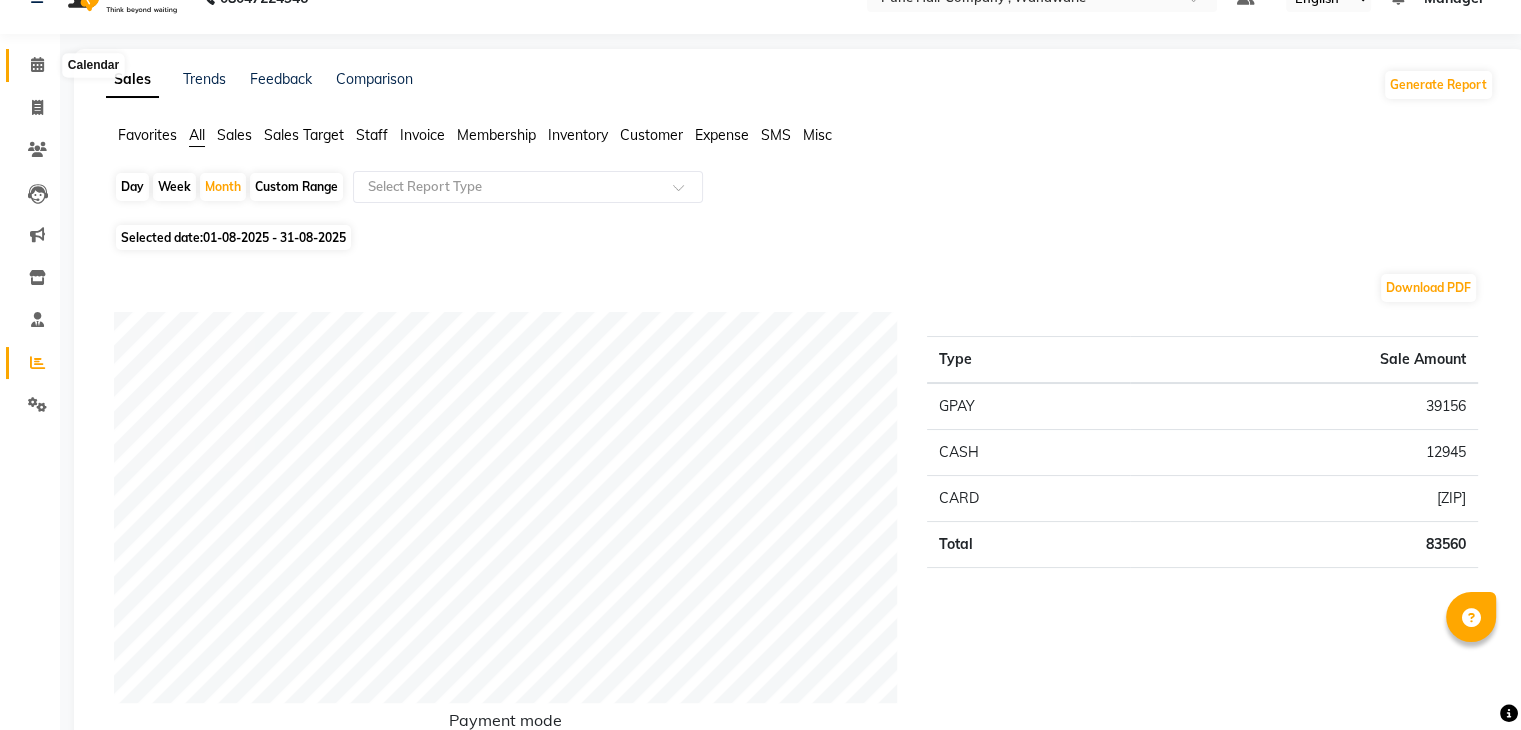 click 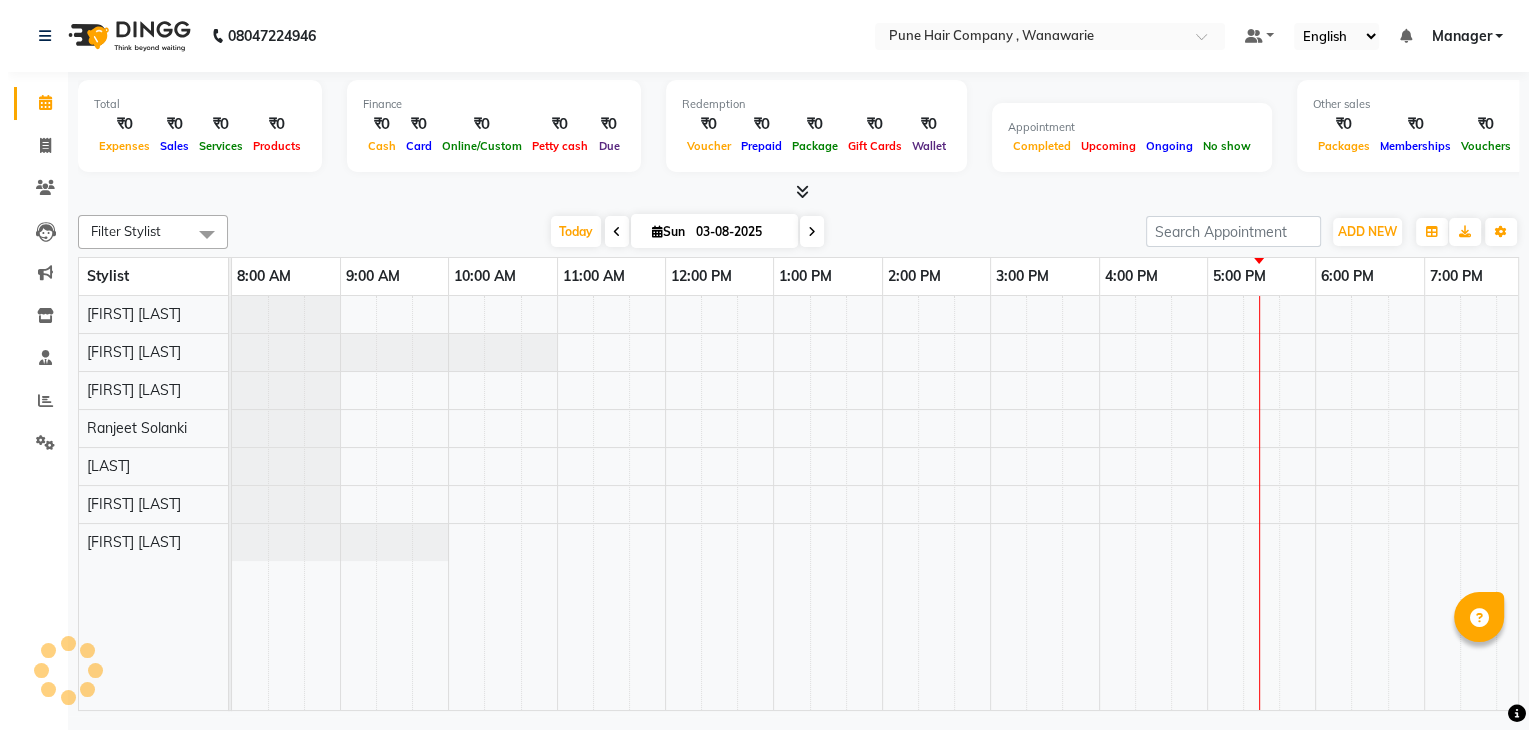 scroll, scrollTop: 0, scrollLeft: 0, axis: both 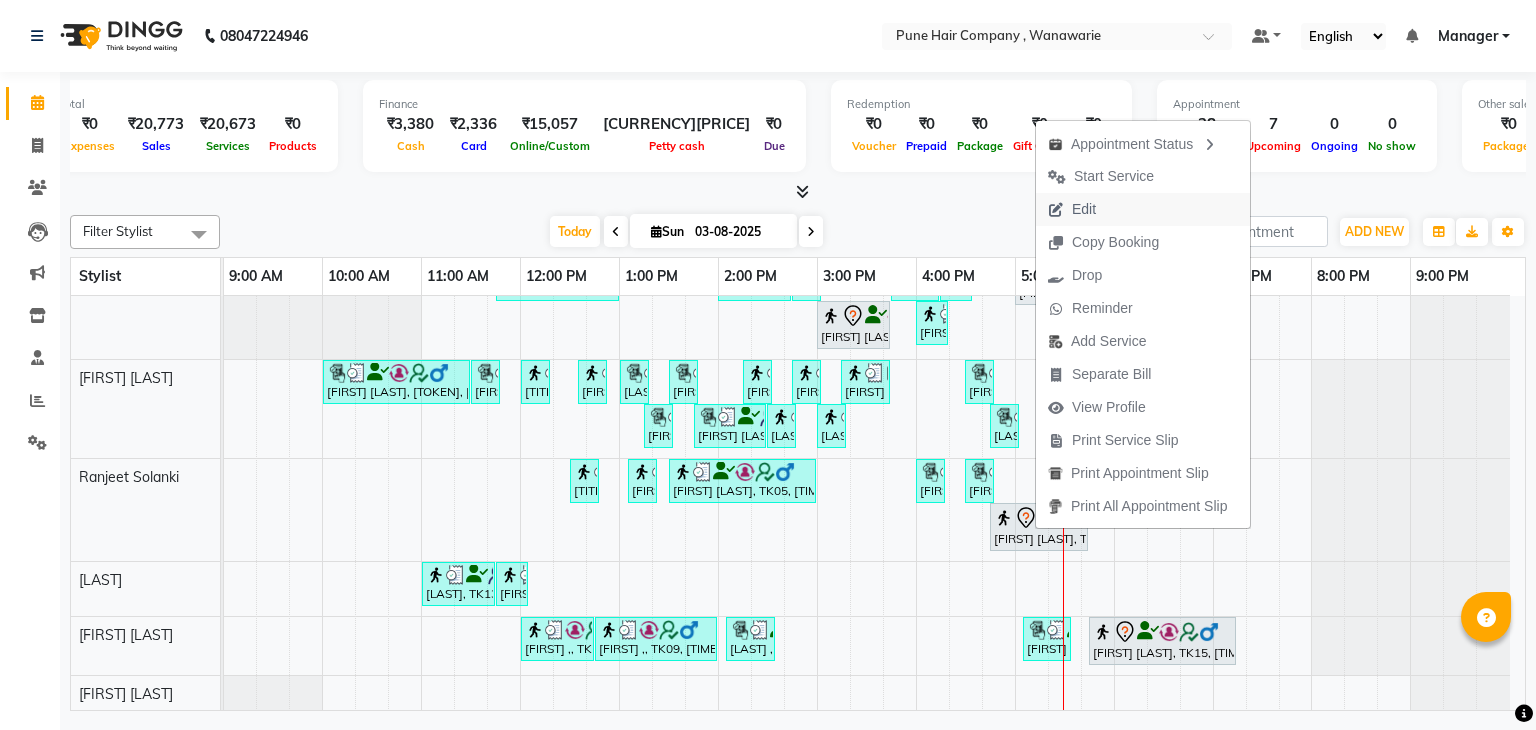 click on "Edit" at bounding box center (1084, 209) 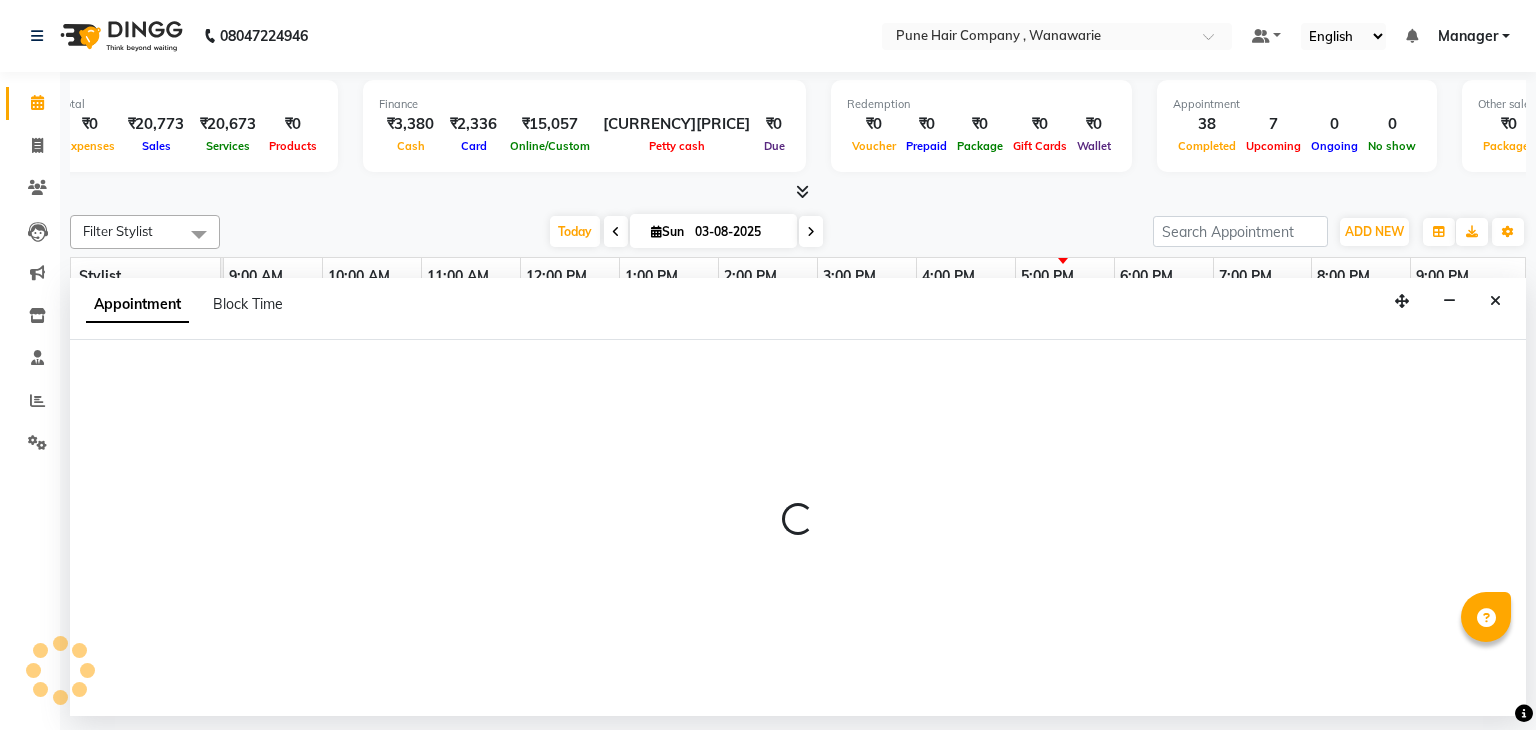 select on "tentative" 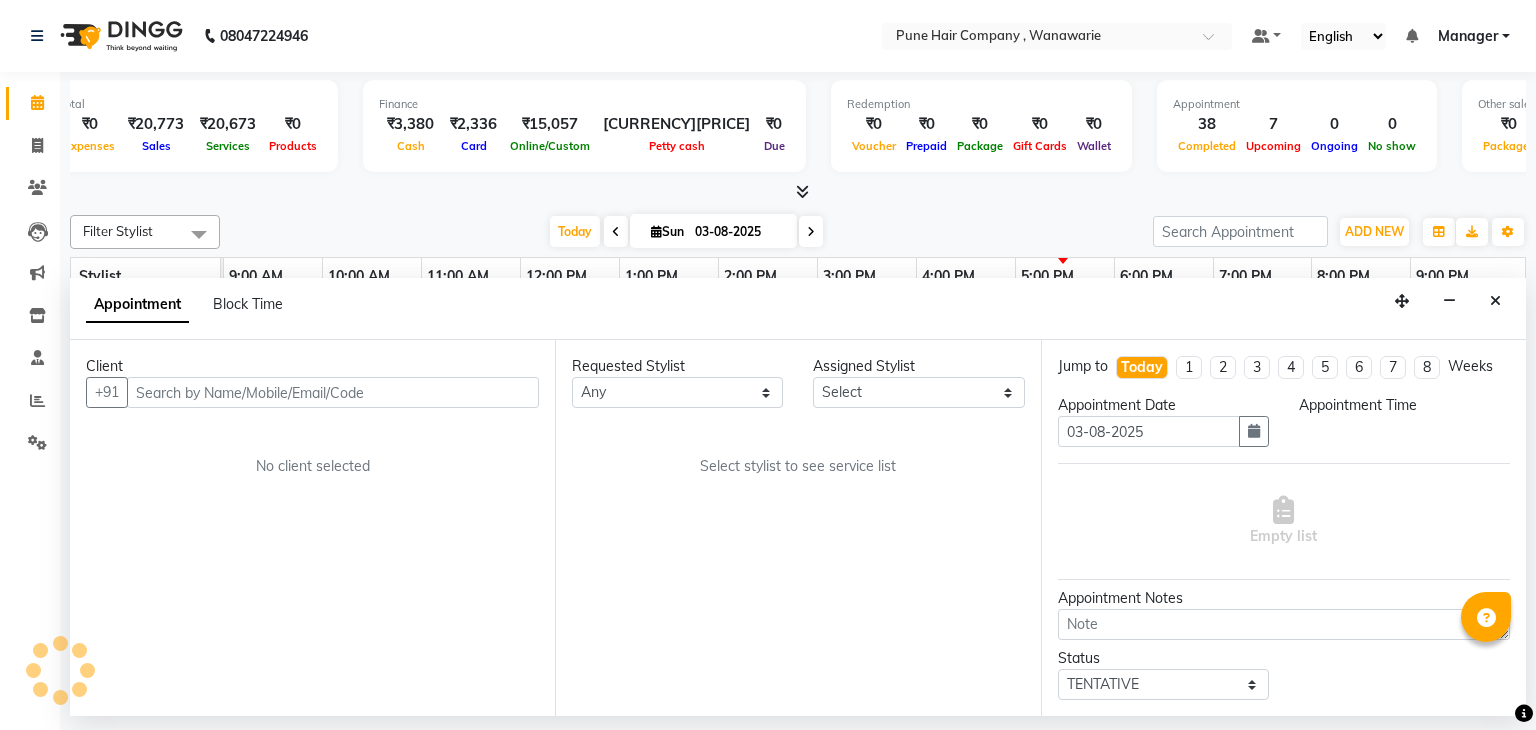 select on "74580" 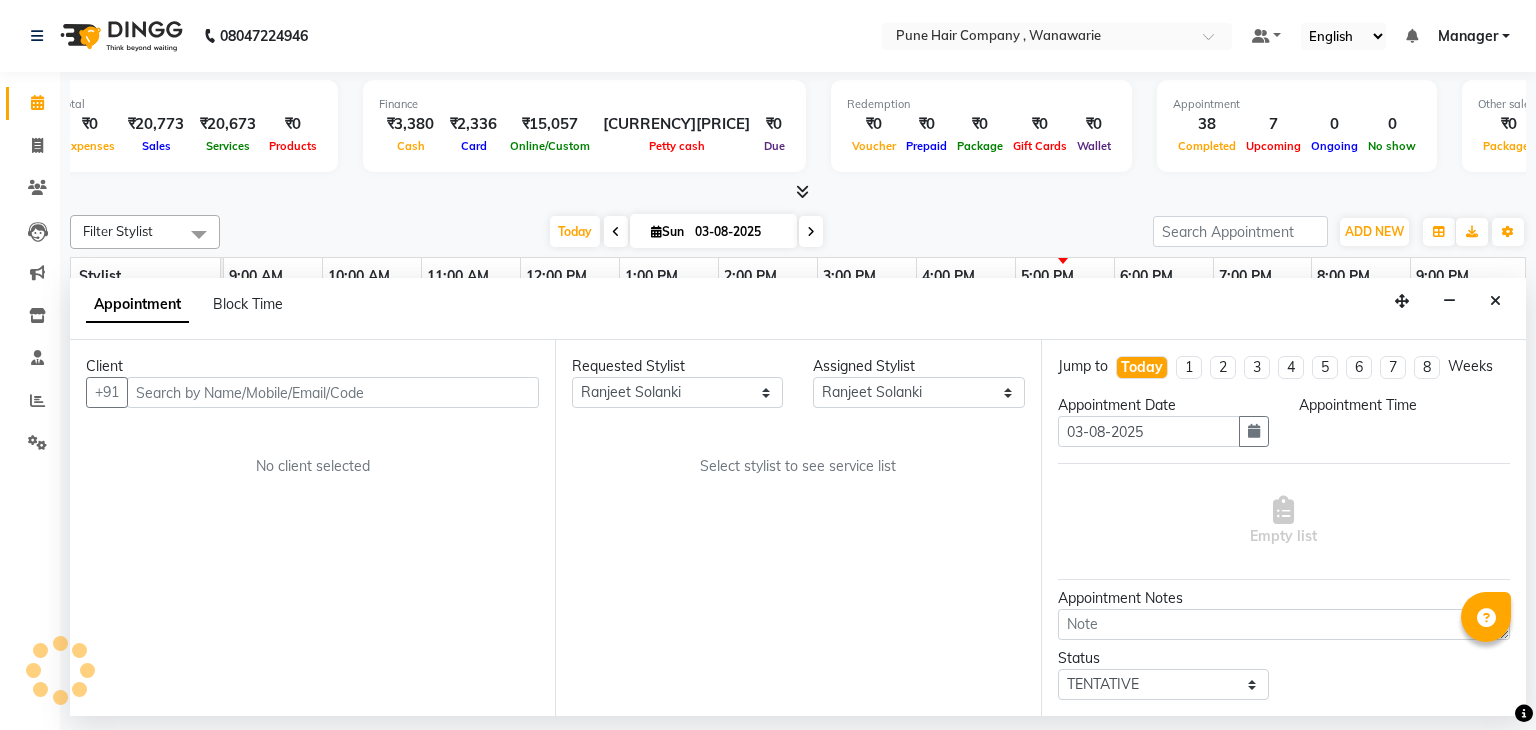 select on "930" 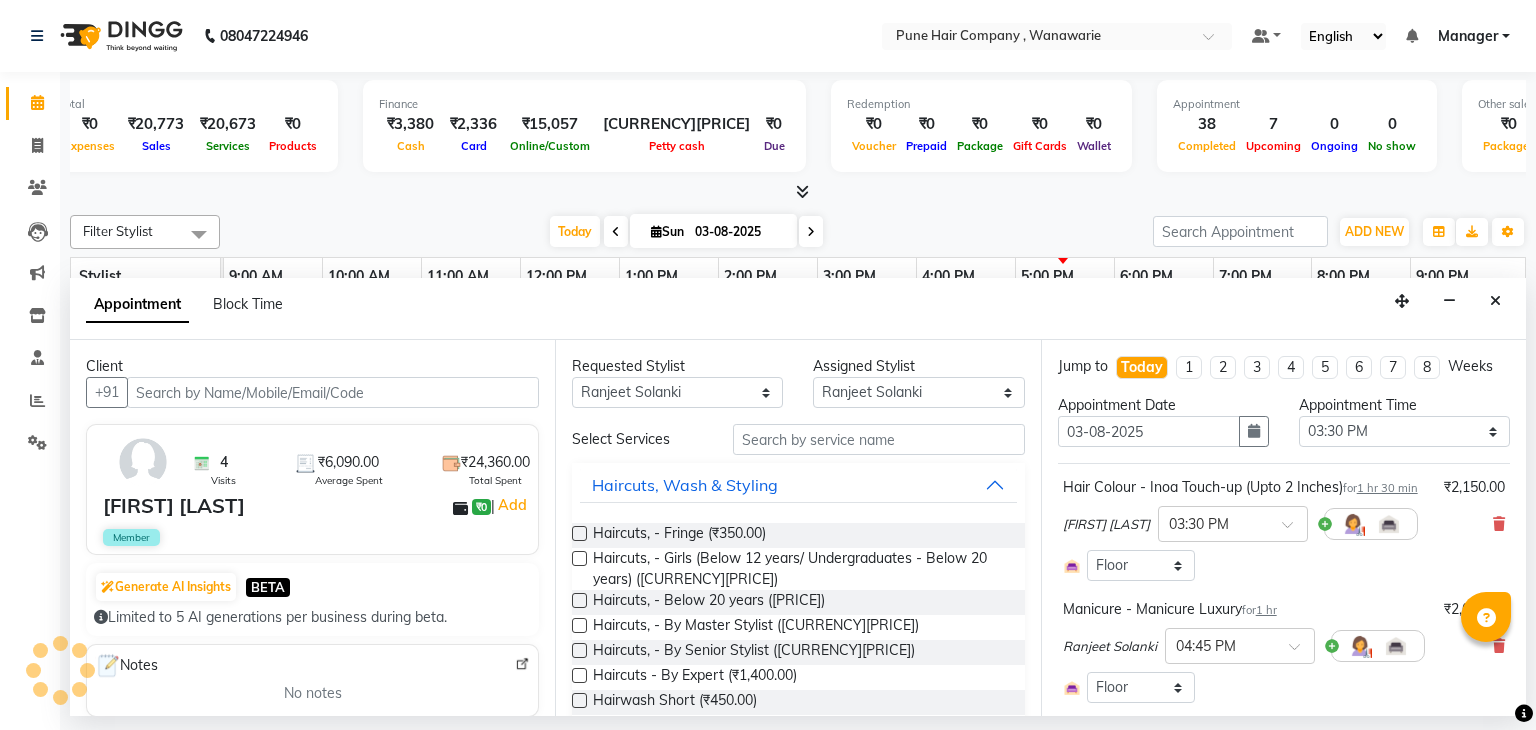 select on "4060" 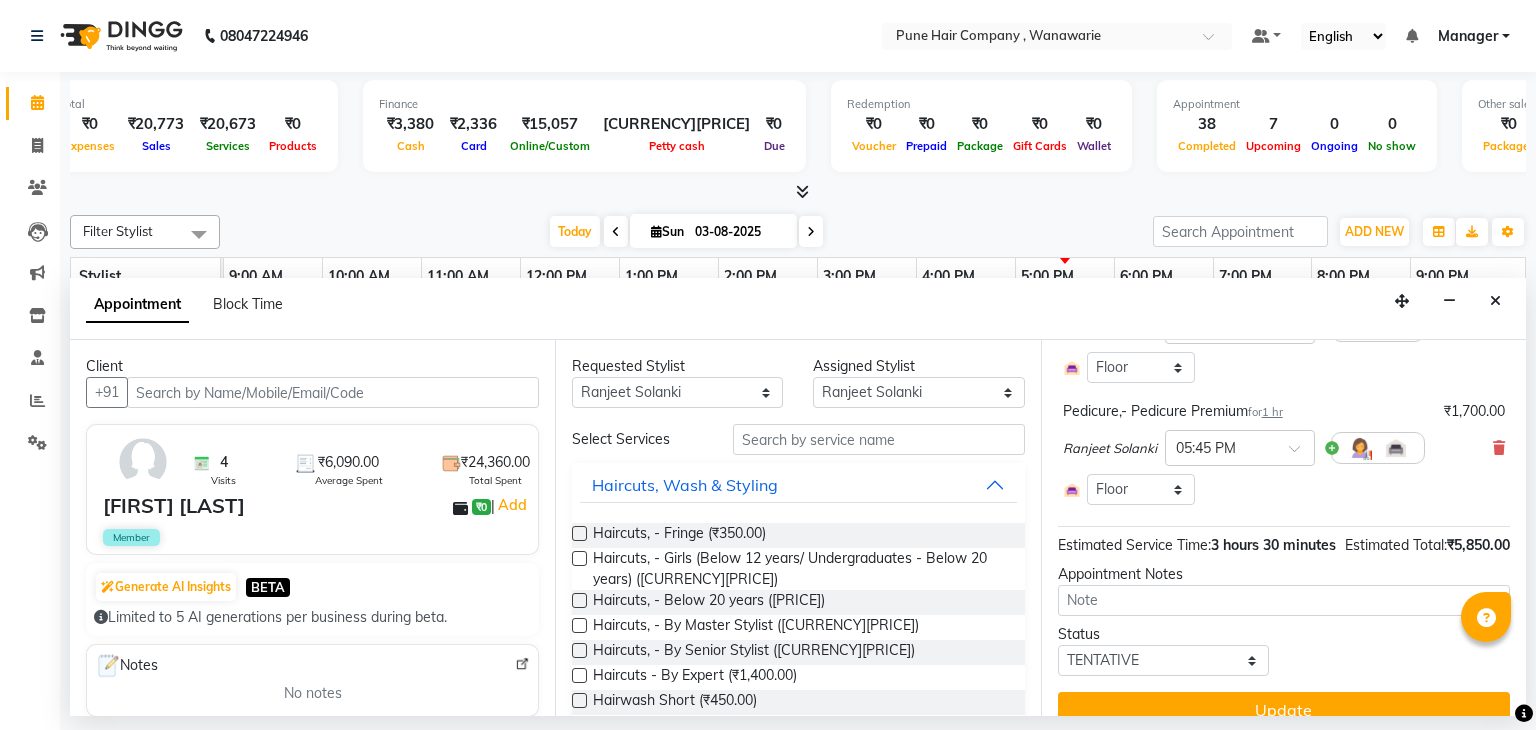 scroll, scrollTop: 388, scrollLeft: 0, axis: vertical 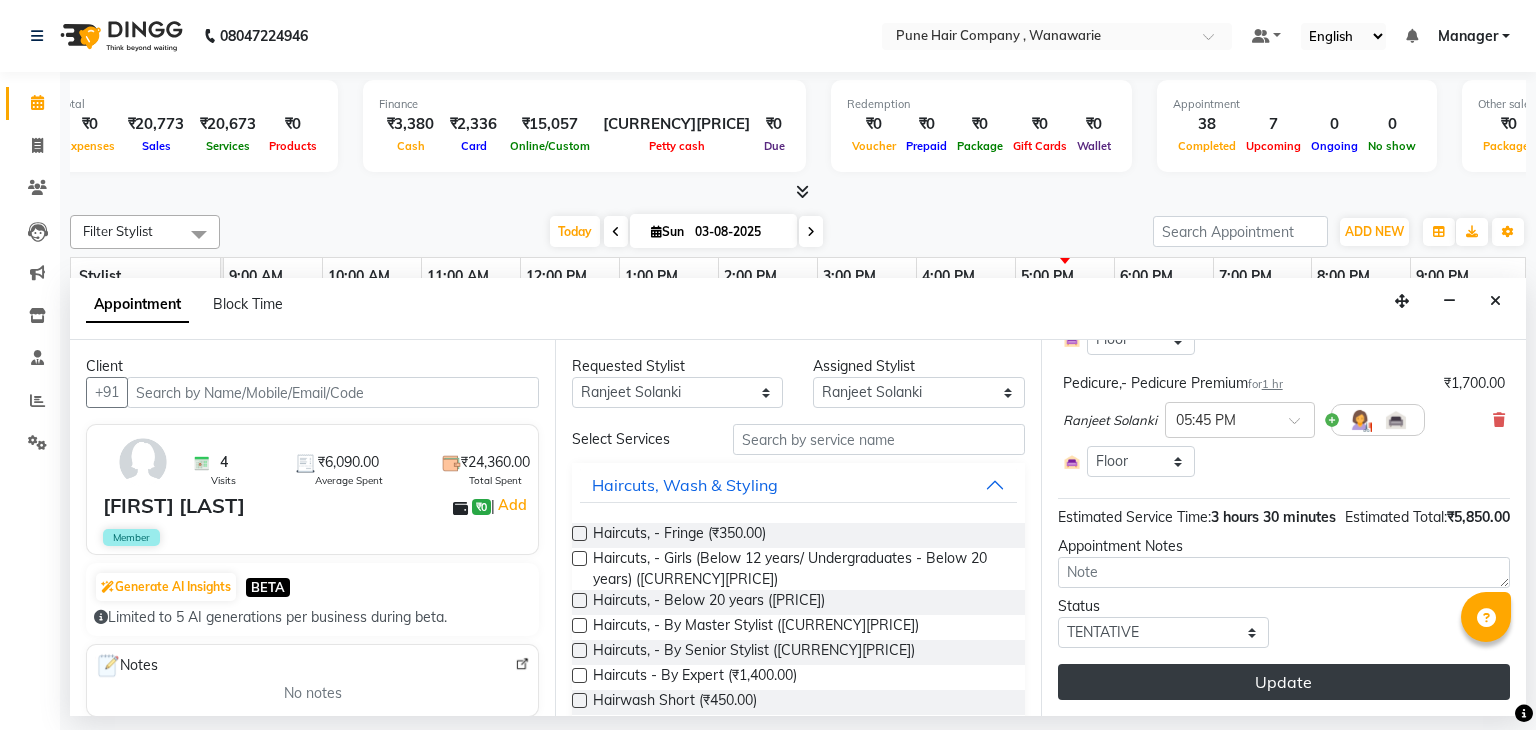 click on "Update" at bounding box center (1284, 682) 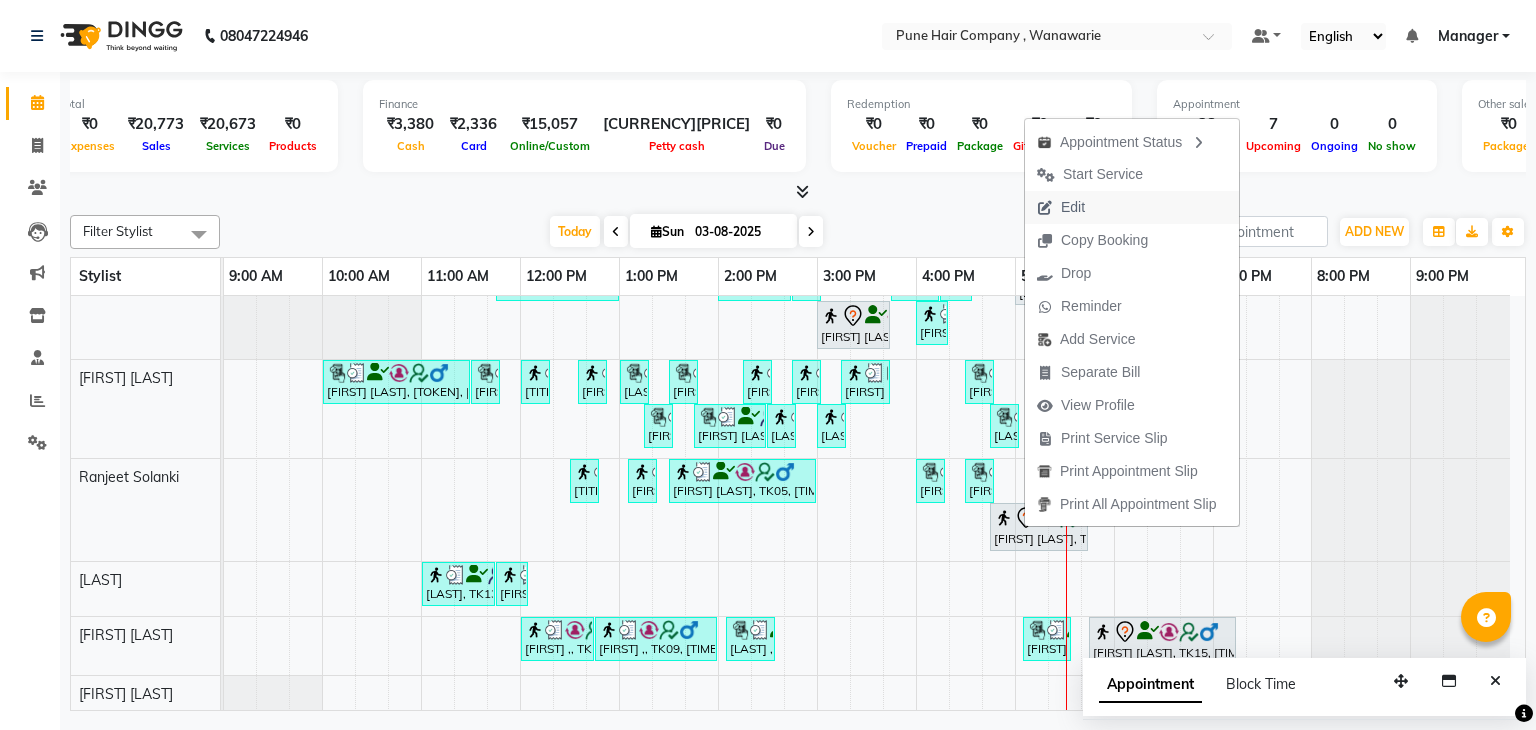 click on "Edit" at bounding box center [1073, 207] 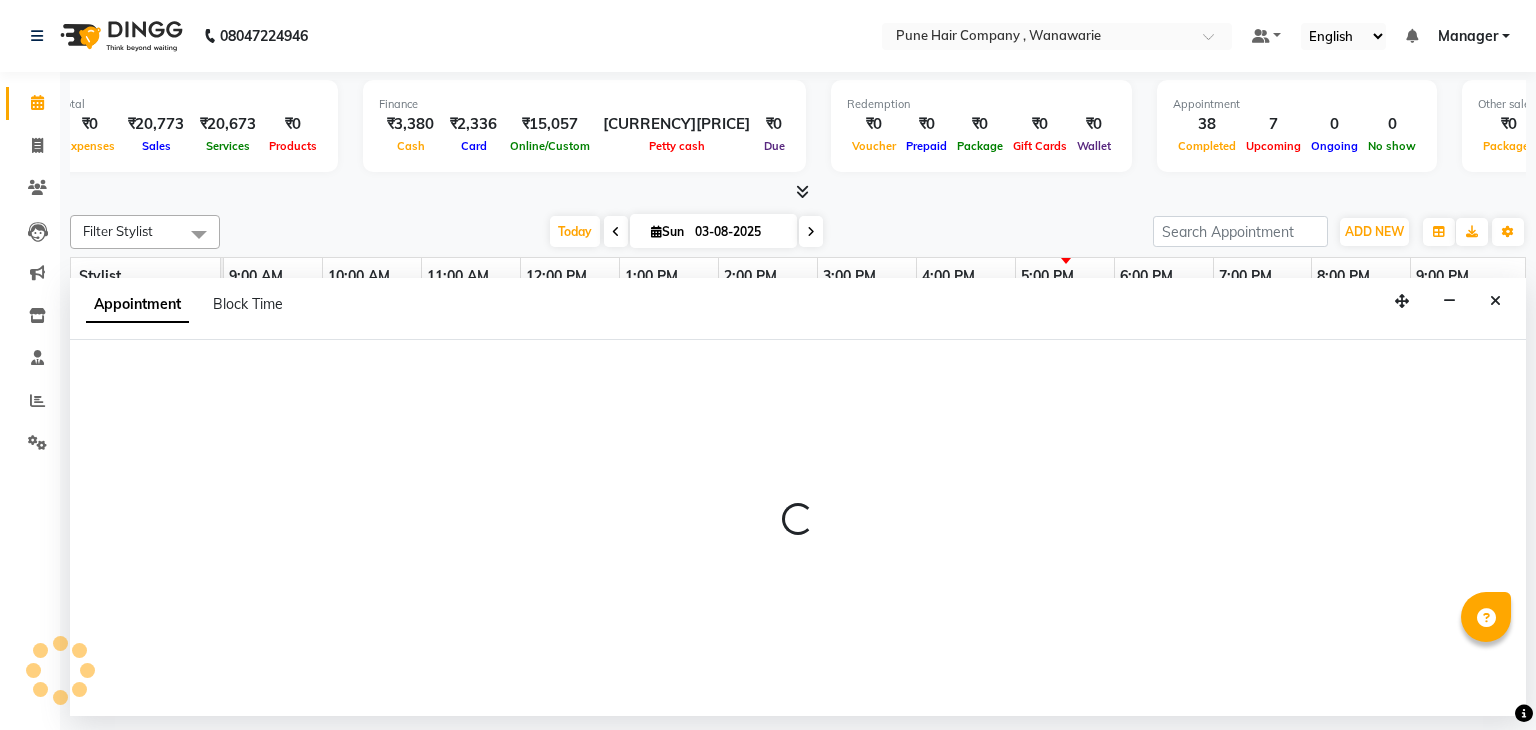 select on "tentative" 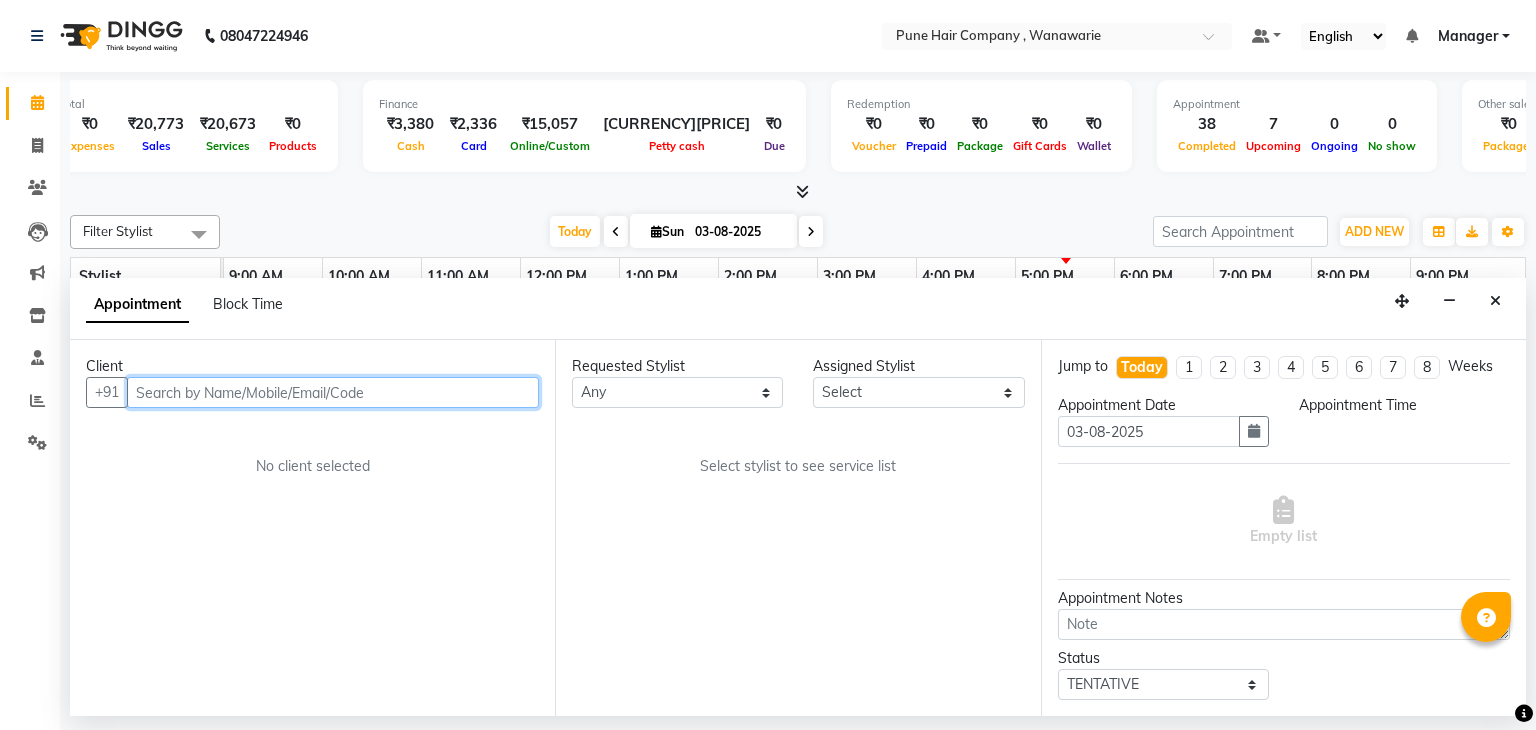 select on "74580" 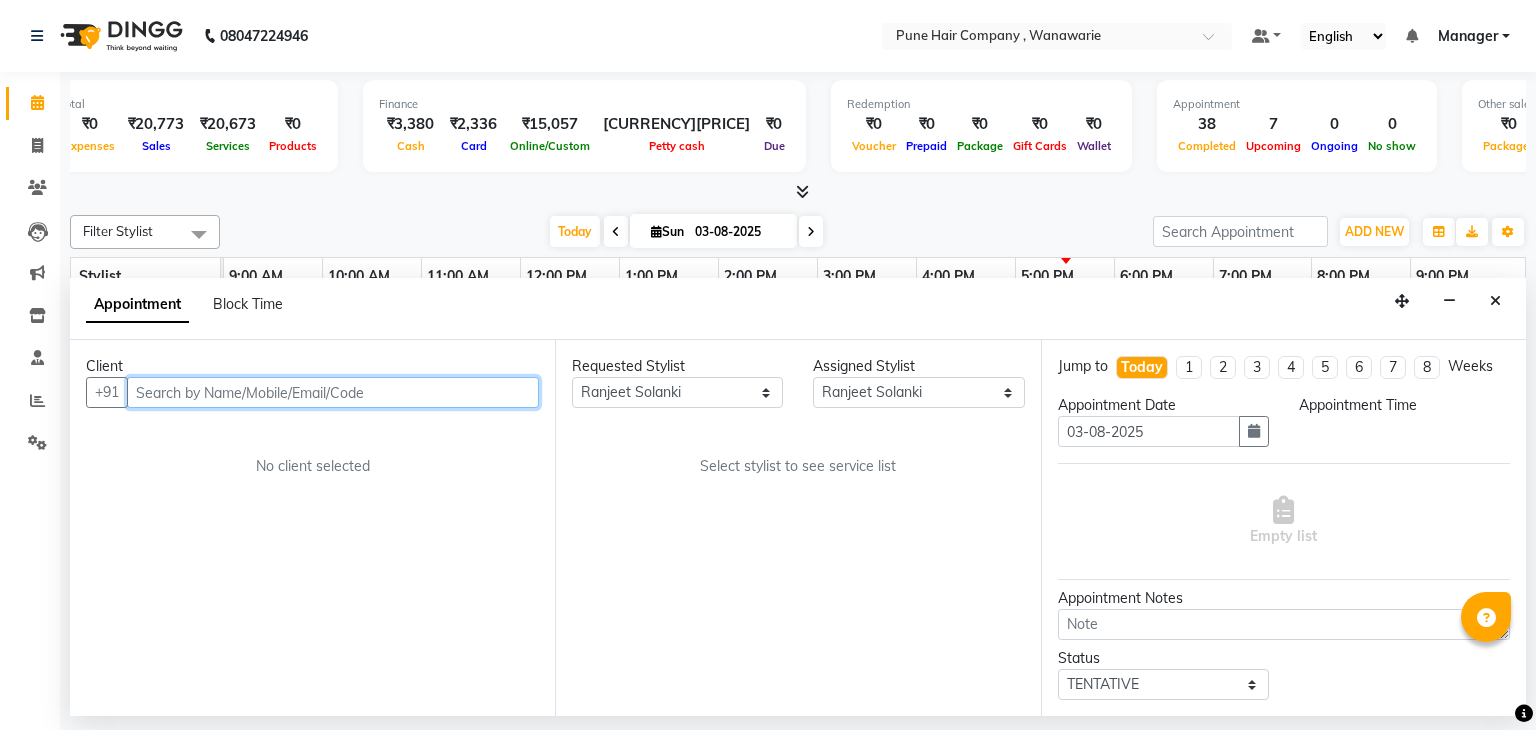 select on "930" 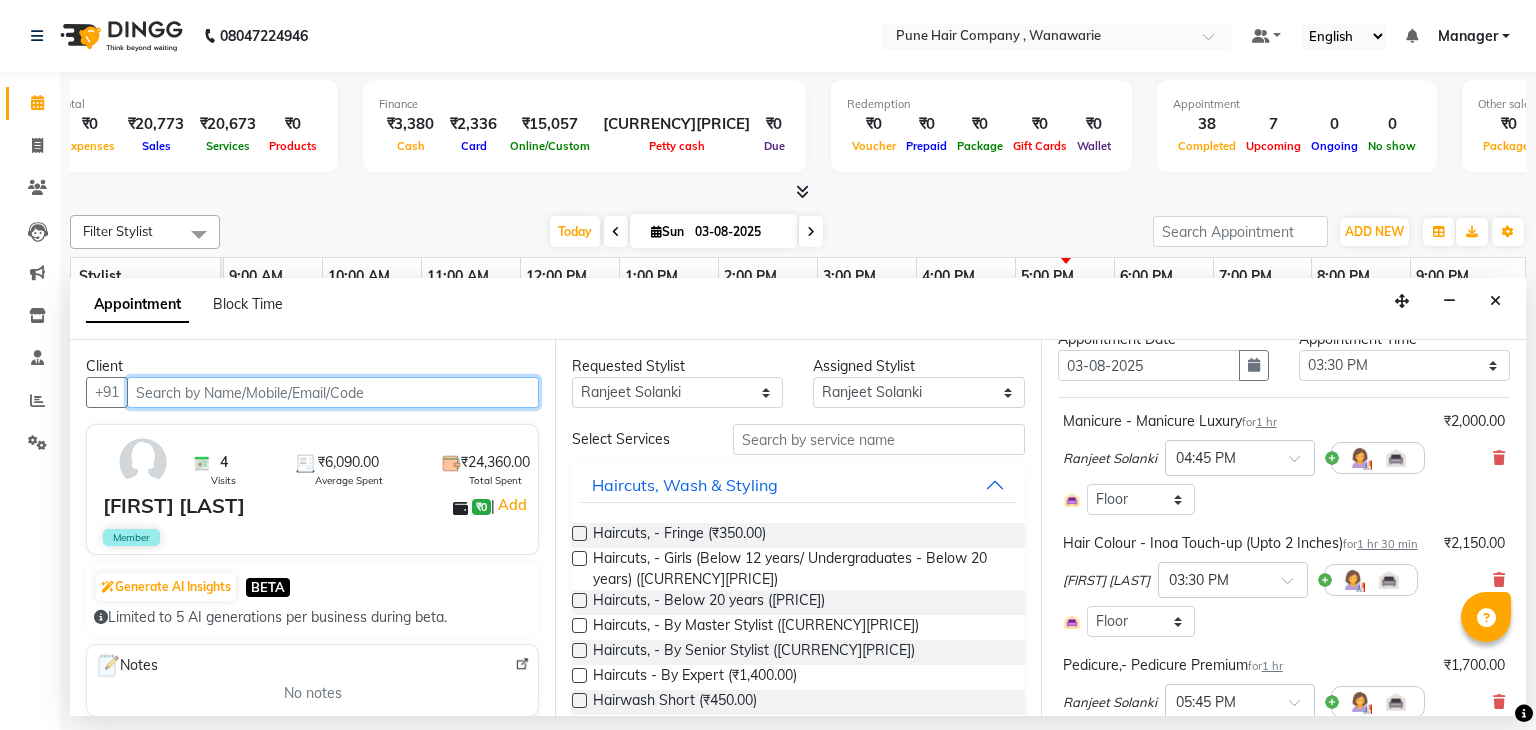 scroll, scrollTop: 0, scrollLeft: 0, axis: both 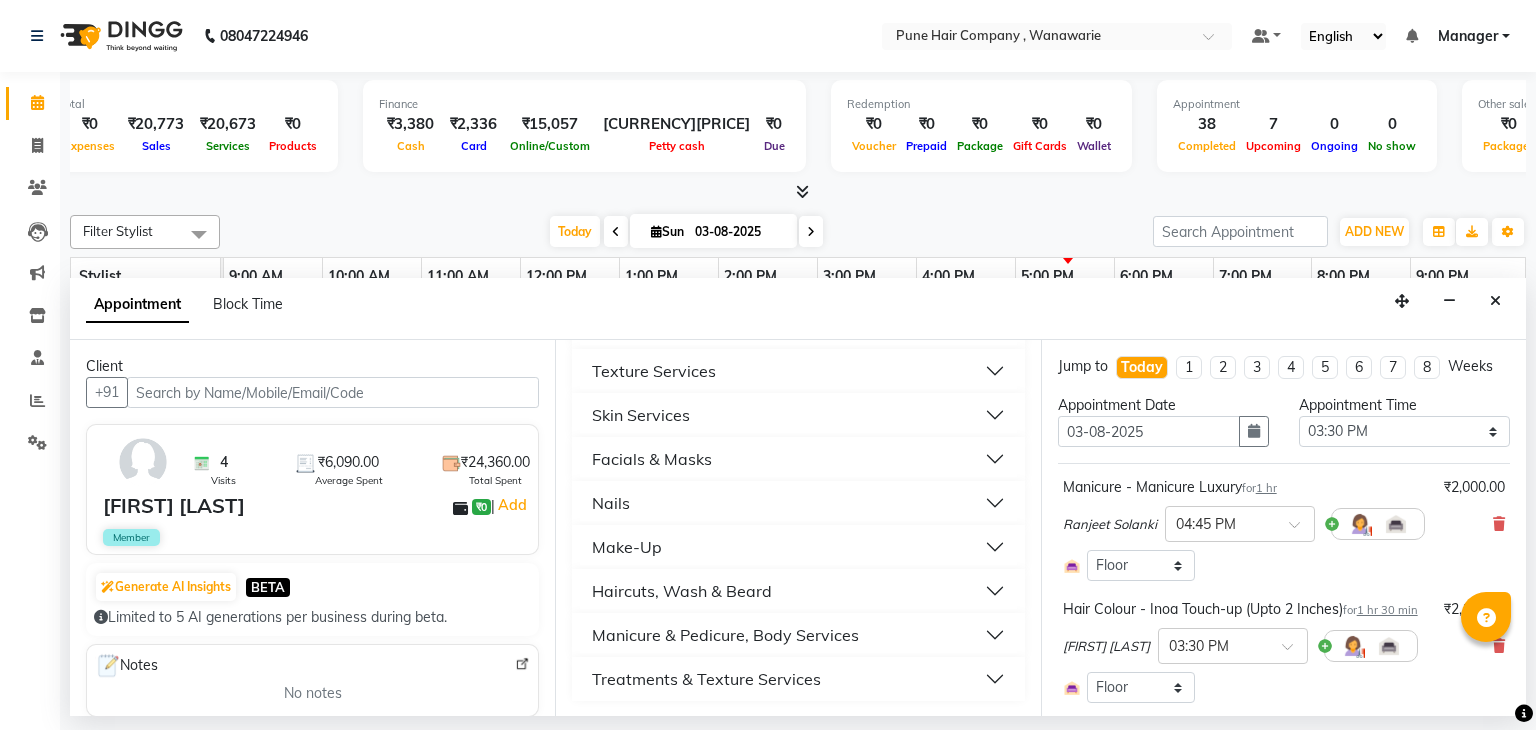 click on "Manicure & Pedicure, Body Services" at bounding box center [725, 635] 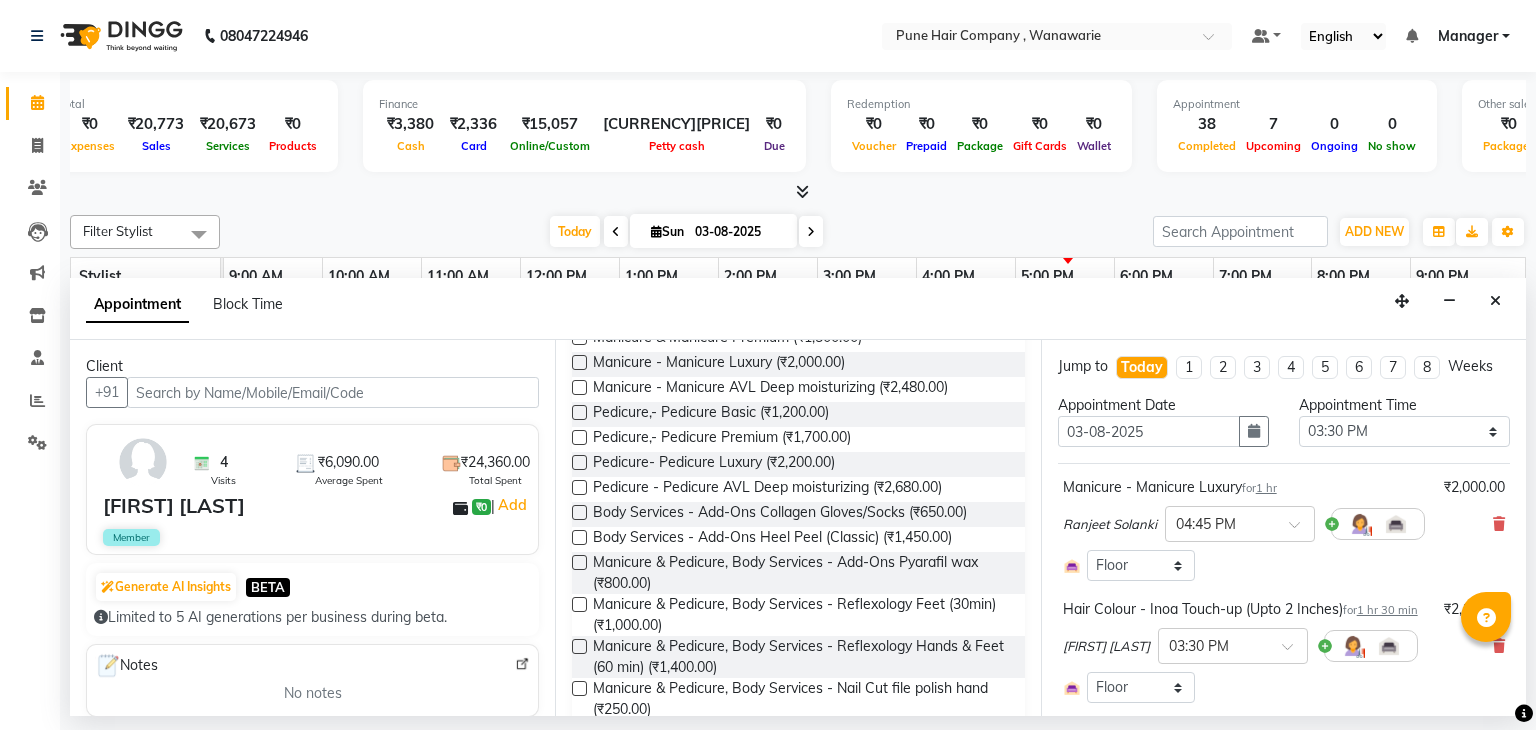 scroll, scrollTop: 1116, scrollLeft: 0, axis: vertical 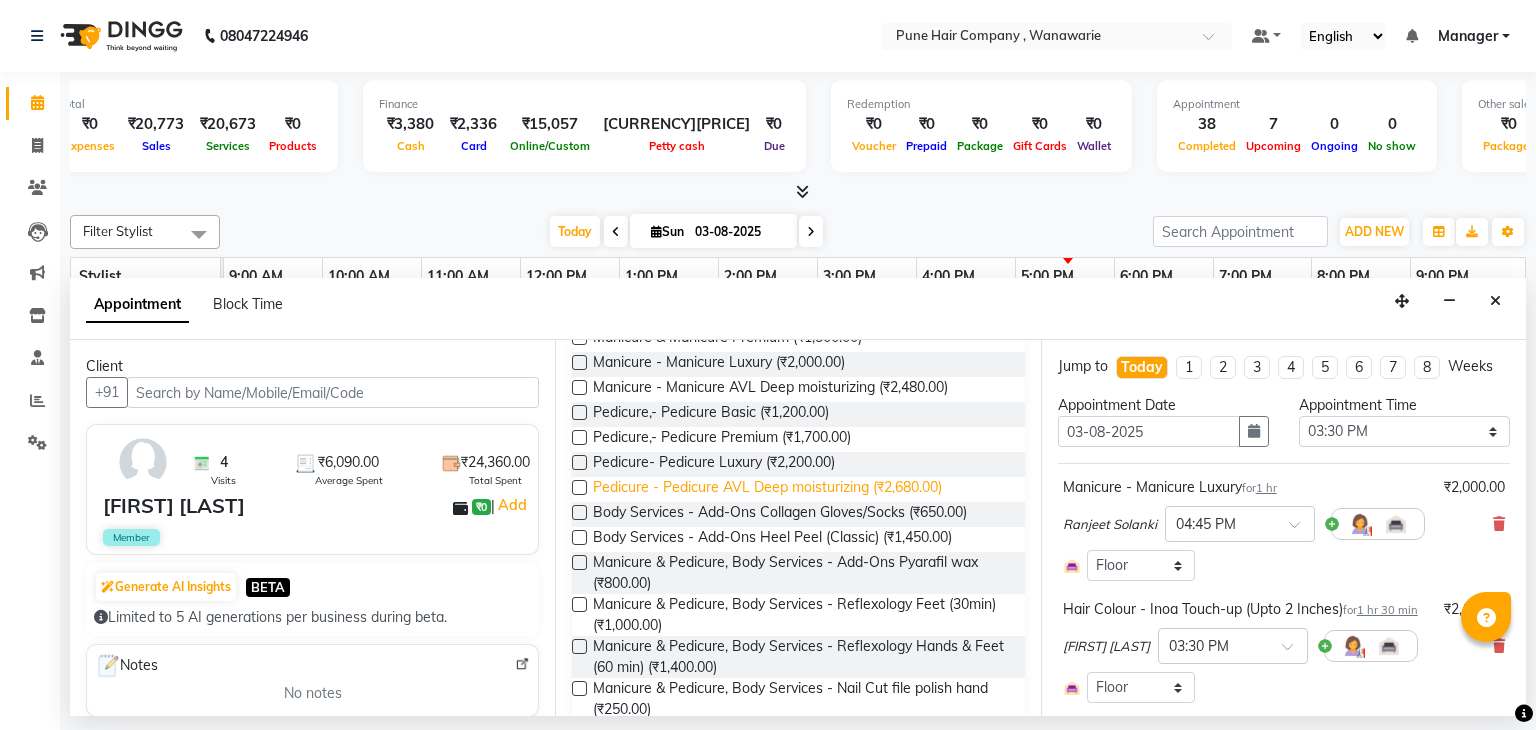 click on "Pedicure - Pedicure AVL Deep moisturizing (₹2,680.00)" at bounding box center [767, 489] 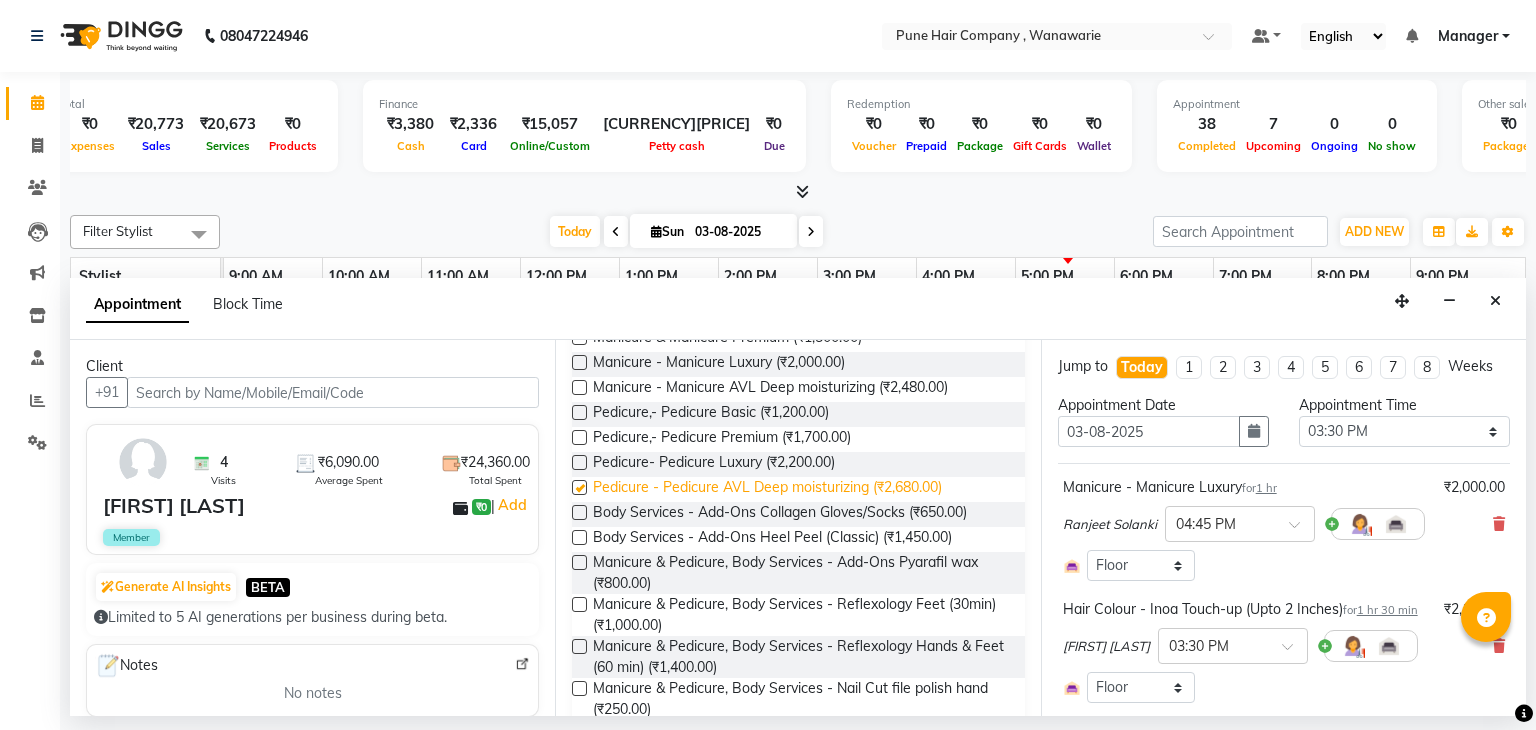 checkbox on "false" 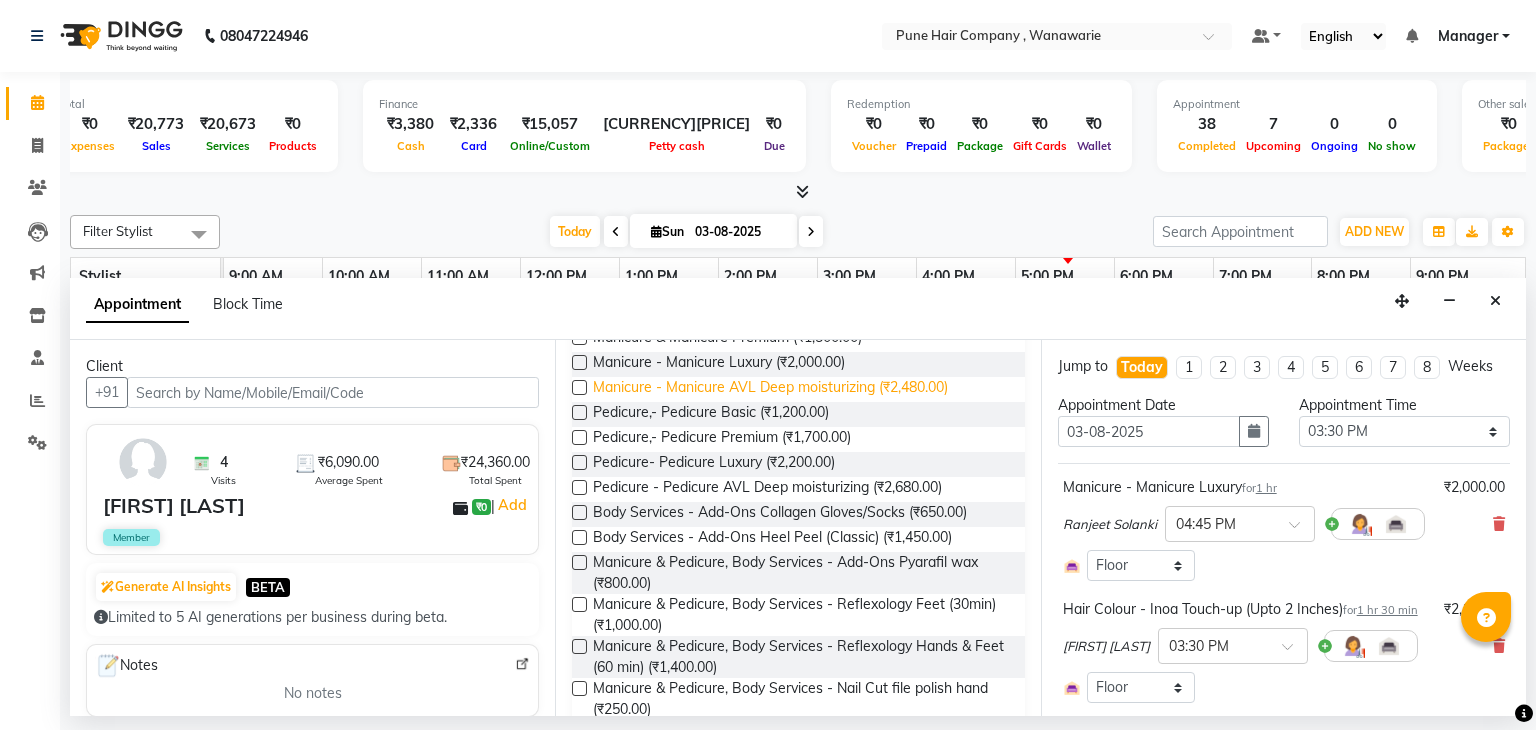 click on "Manicure - Manicure AVL Deep moisturizing (₹2,480.00)" at bounding box center [770, 389] 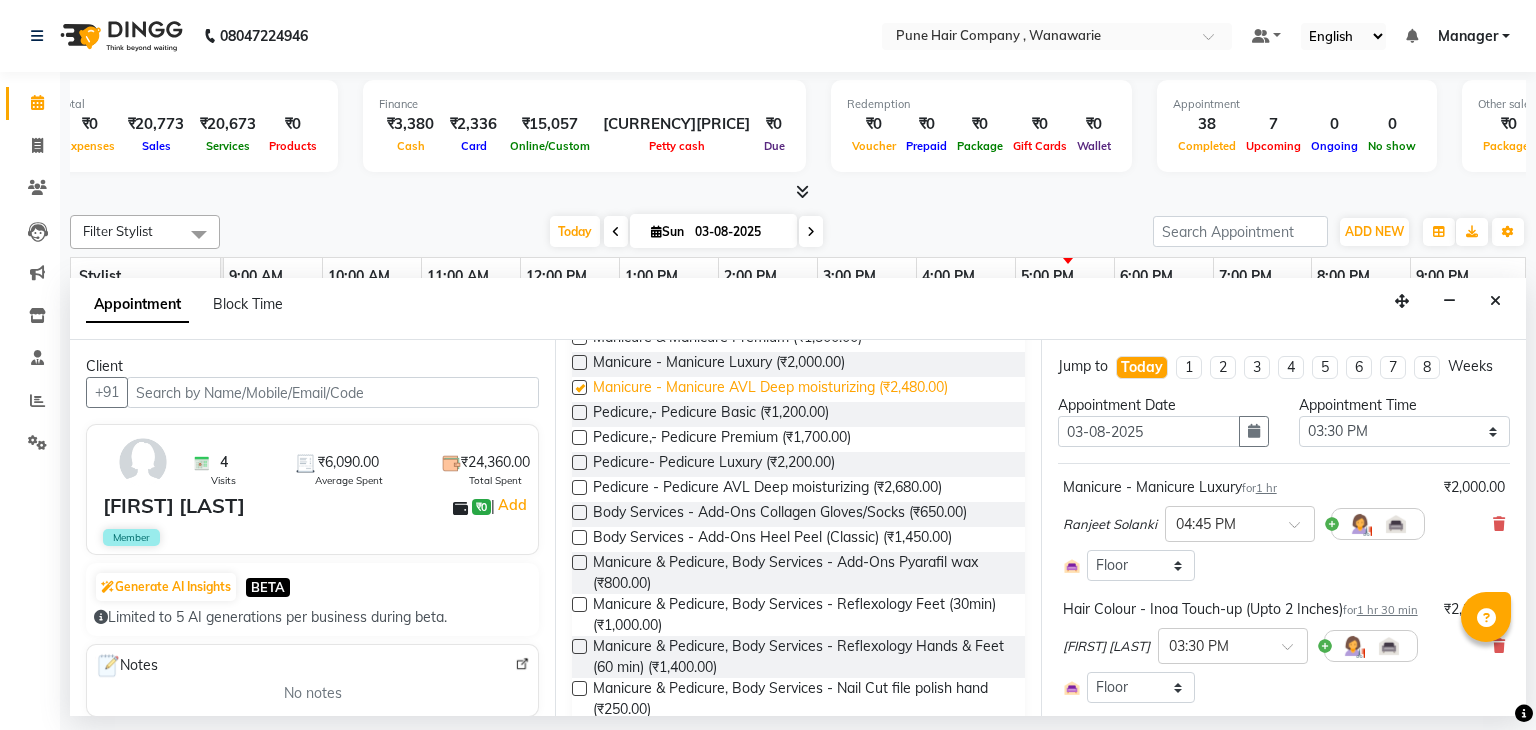 checkbox on "false" 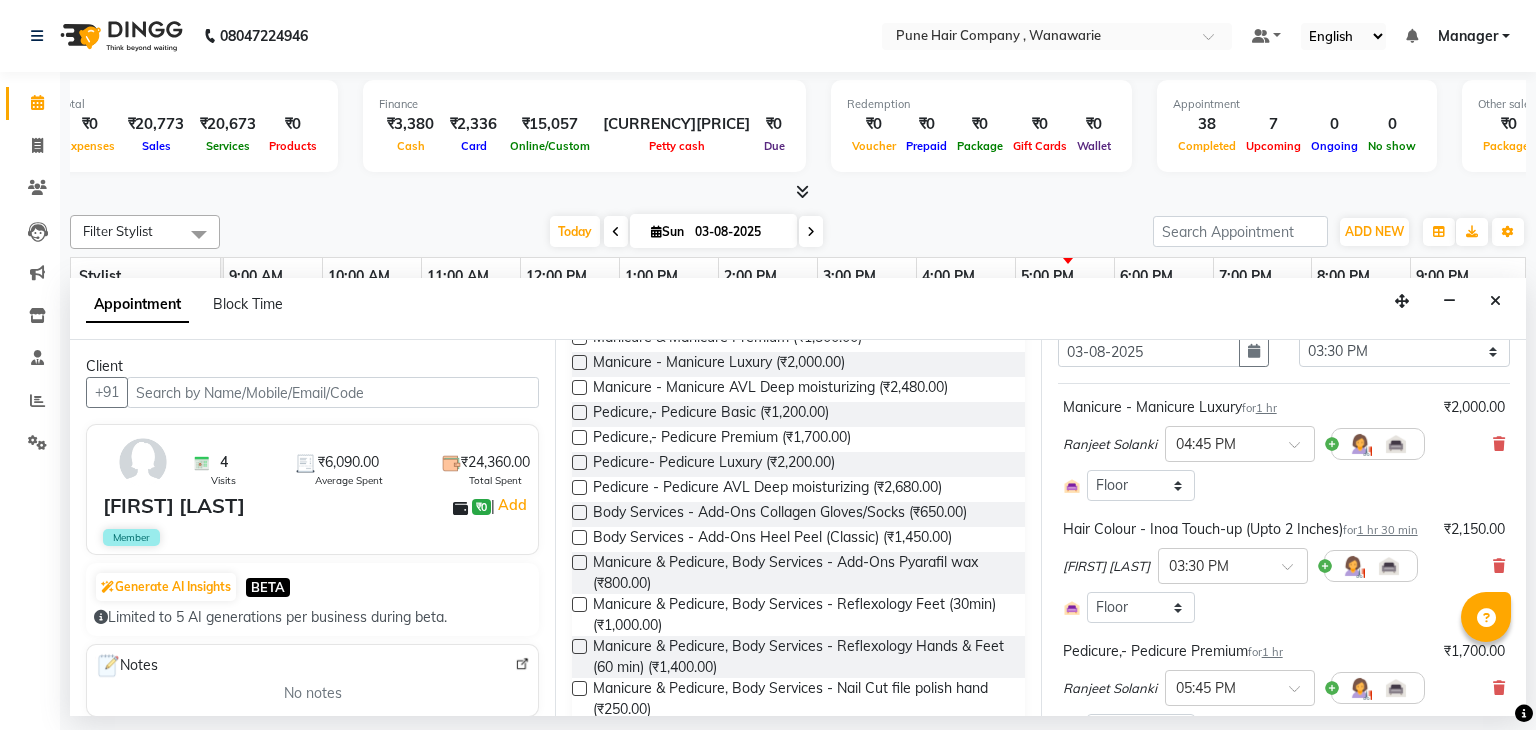 scroll, scrollTop: 79, scrollLeft: 0, axis: vertical 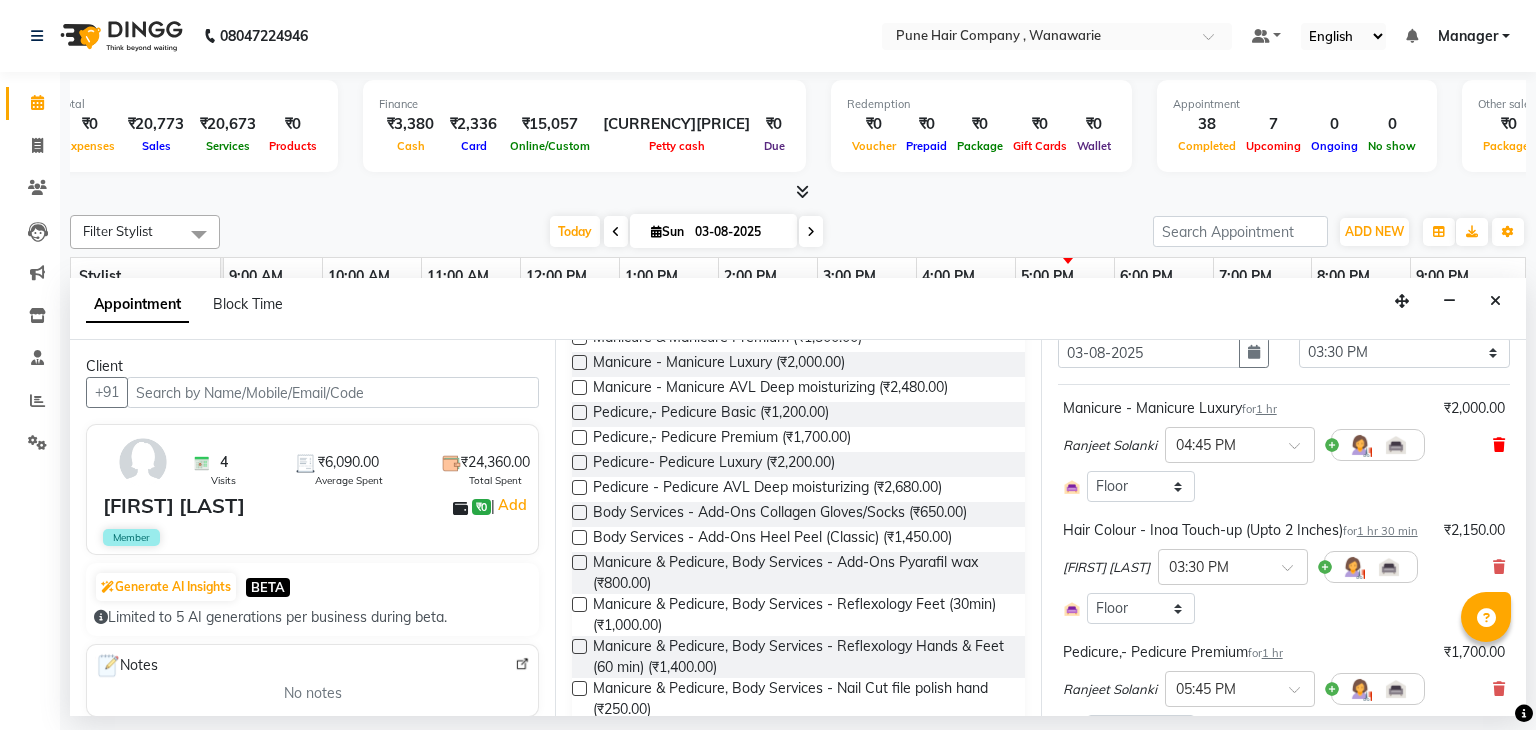 click at bounding box center (1499, 445) 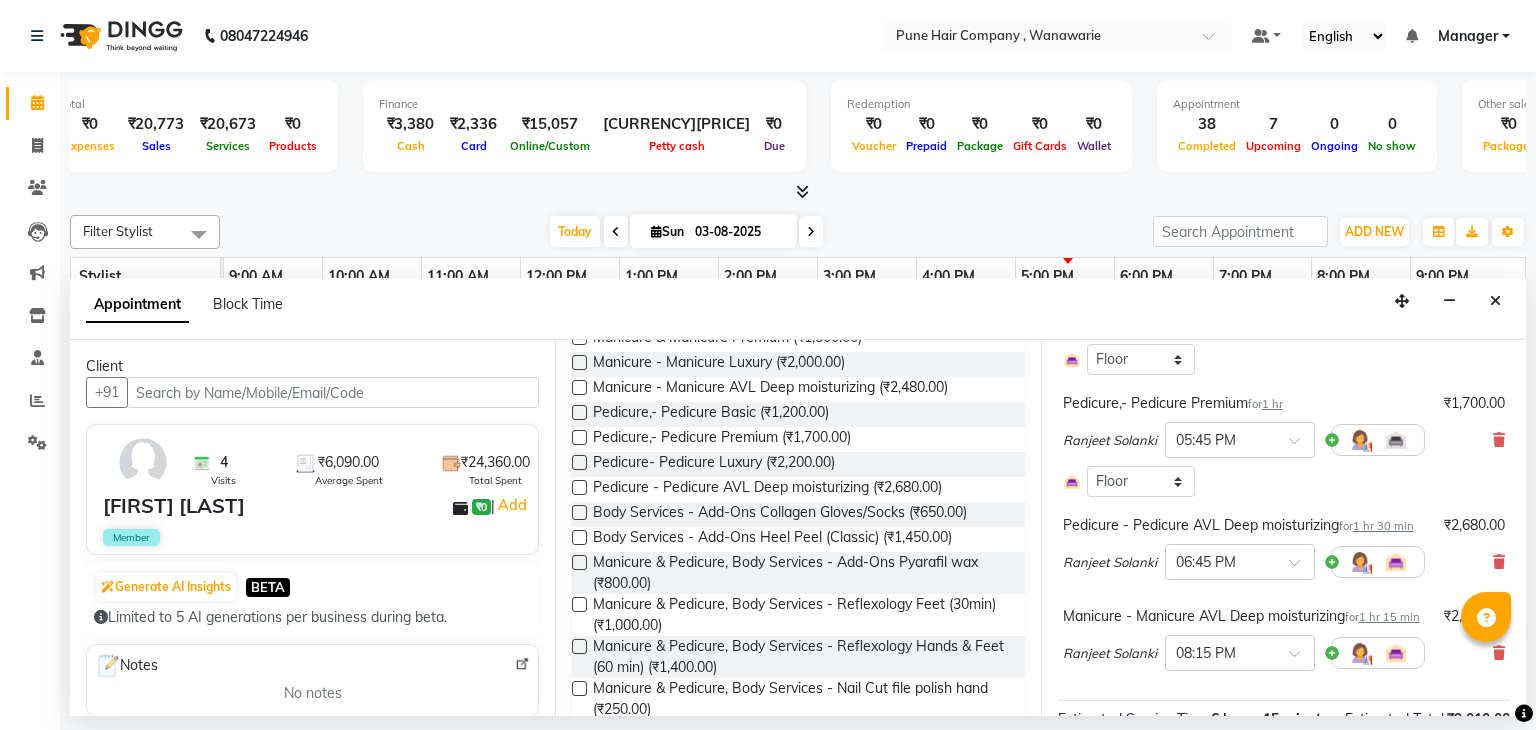 scroll, scrollTop: 228, scrollLeft: 0, axis: vertical 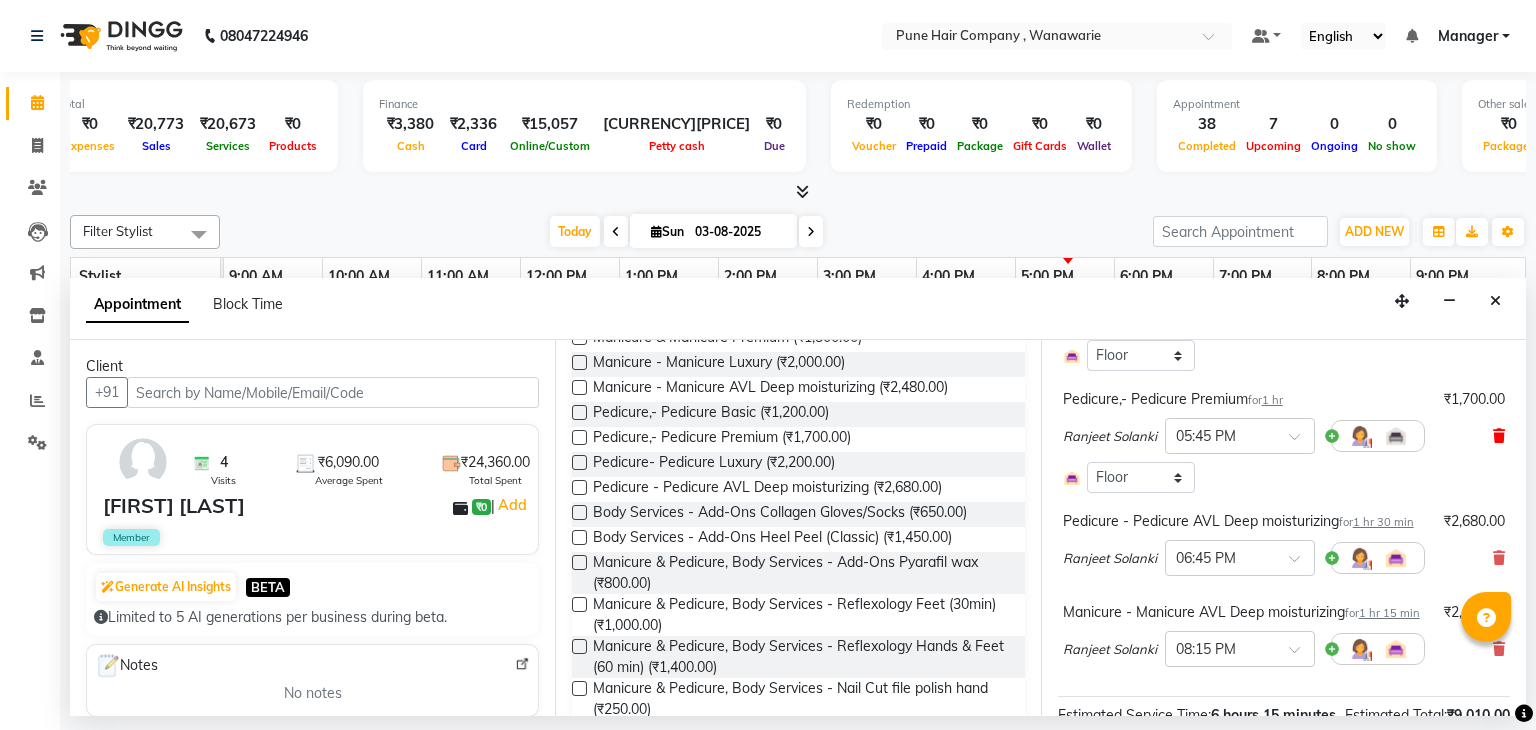click at bounding box center (1499, 436) 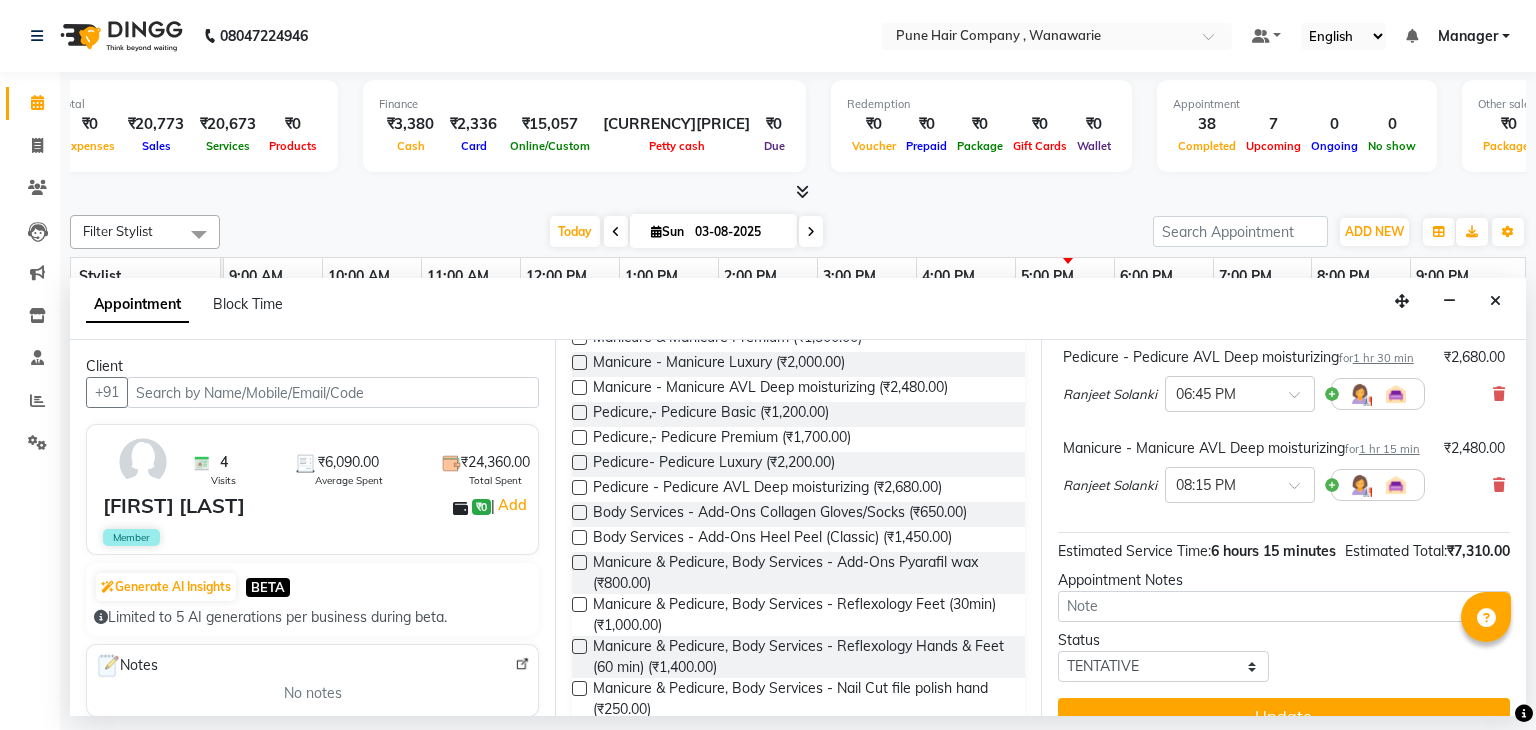 scroll, scrollTop: 283, scrollLeft: 0, axis: vertical 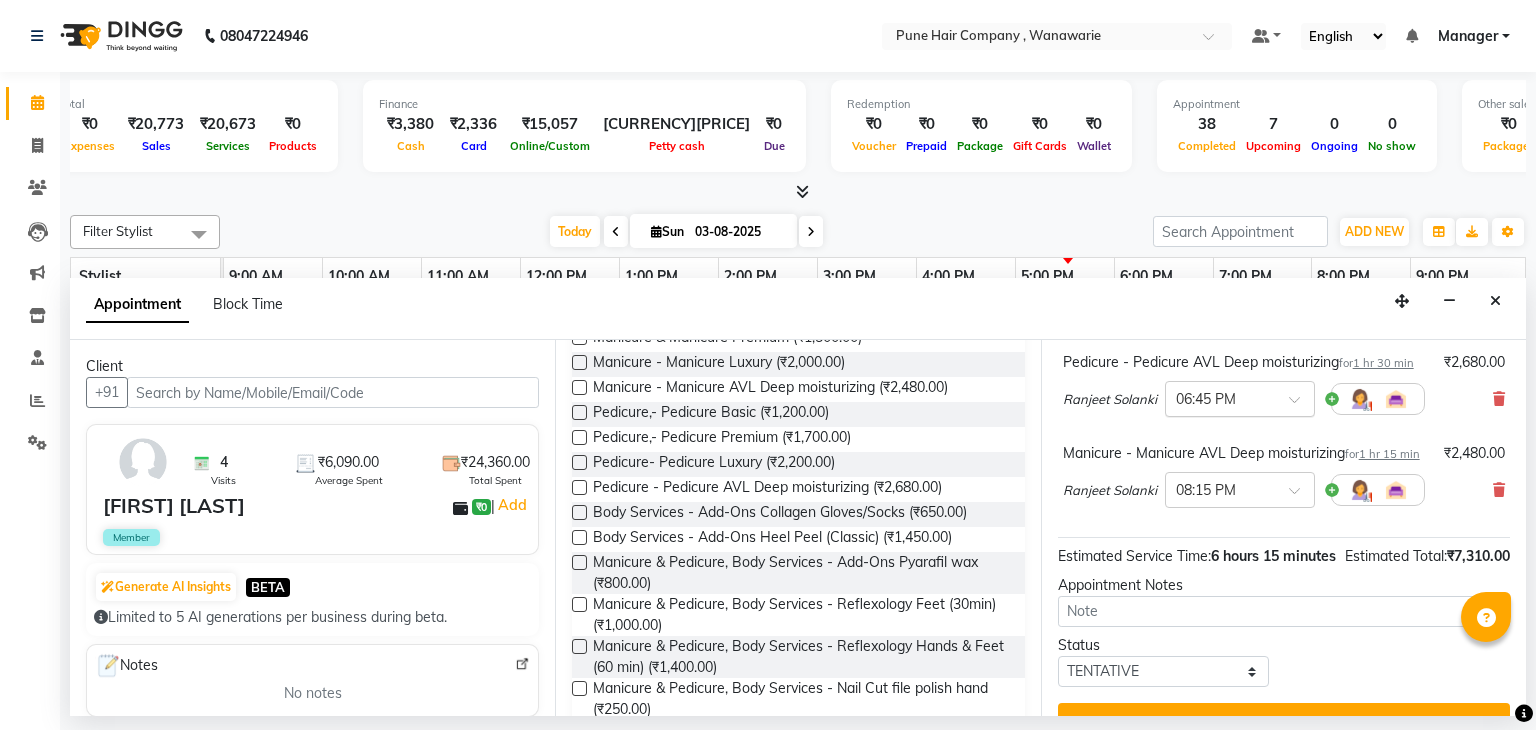 click at bounding box center (1301, 405) 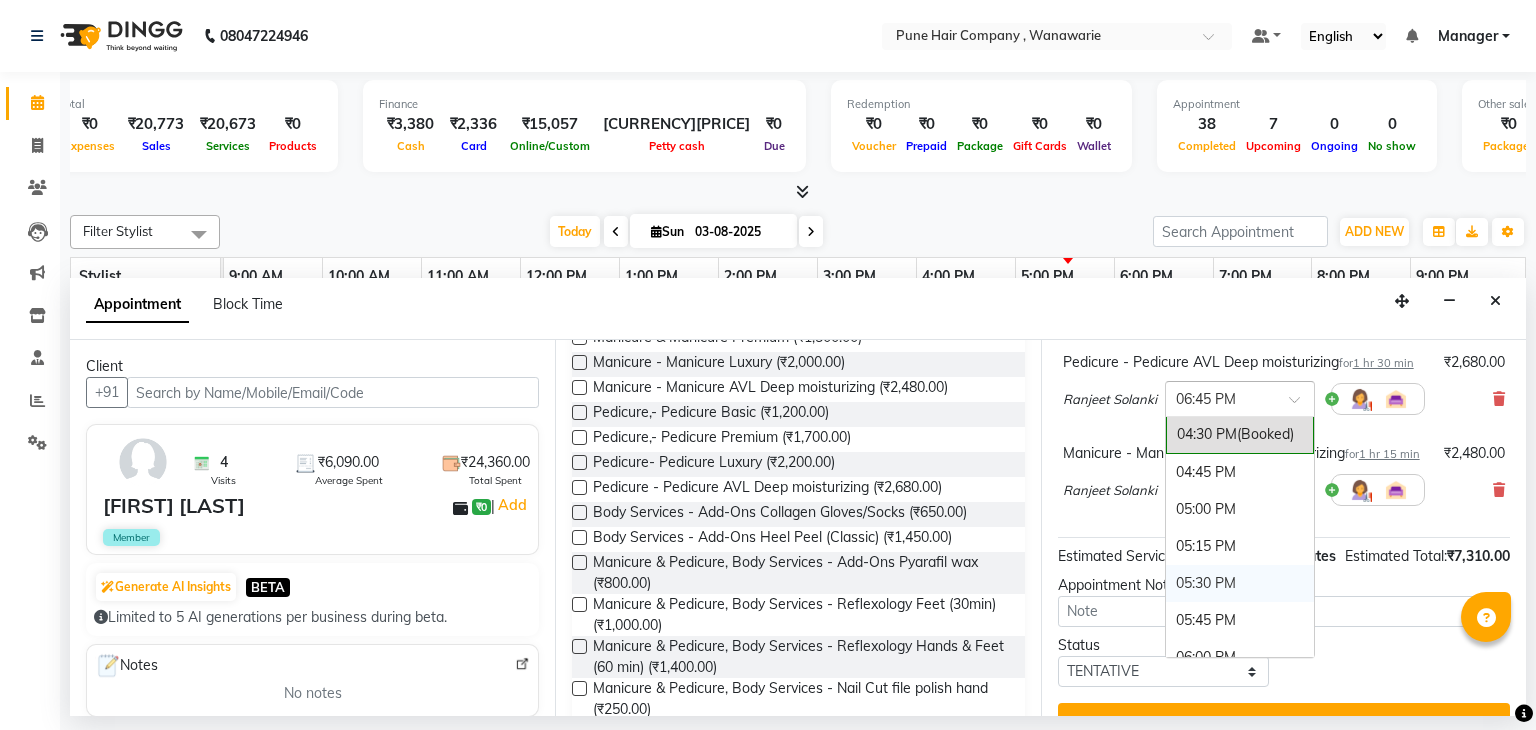scroll, scrollTop: 983, scrollLeft: 0, axis: vertical 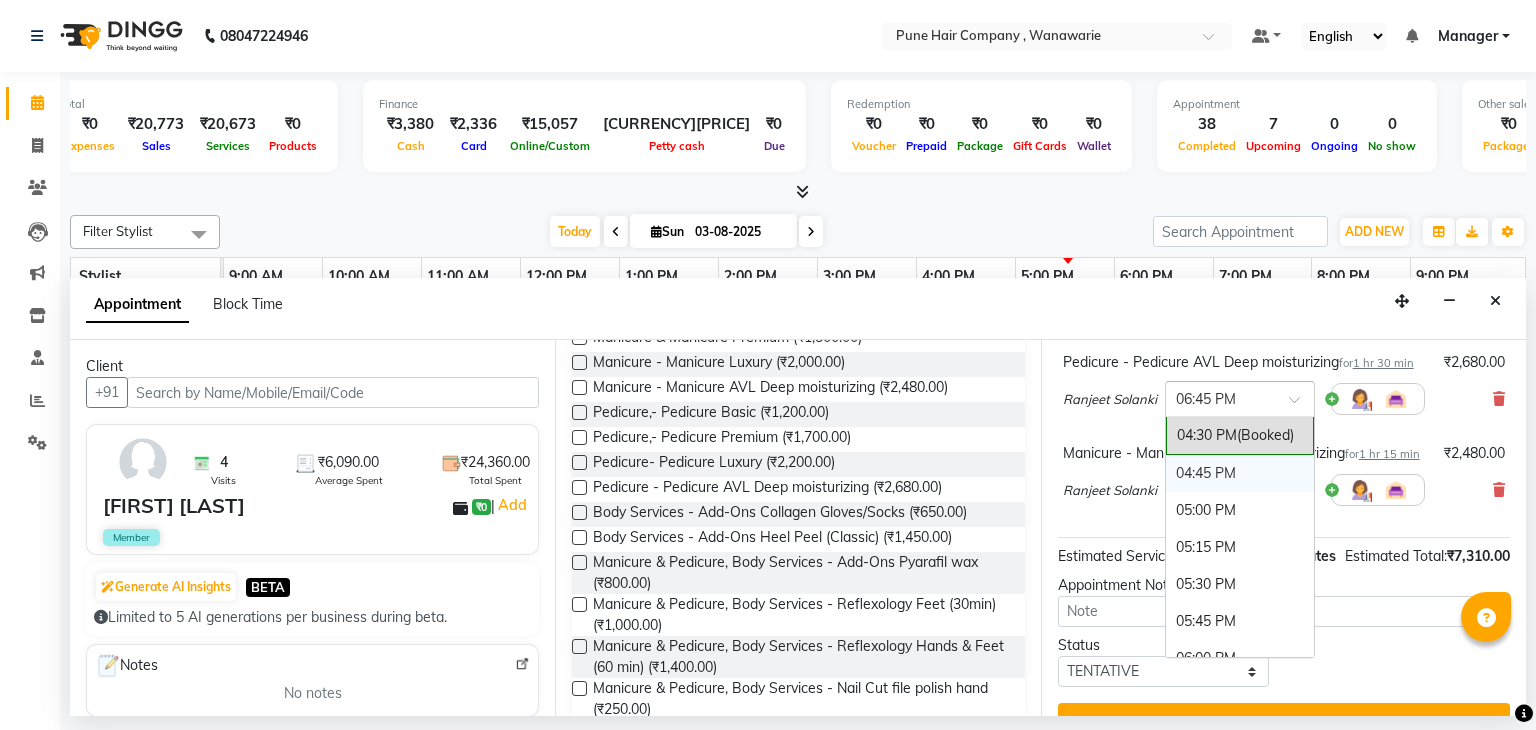 click on "04:45 PM" at bounding box center [1240, 473] 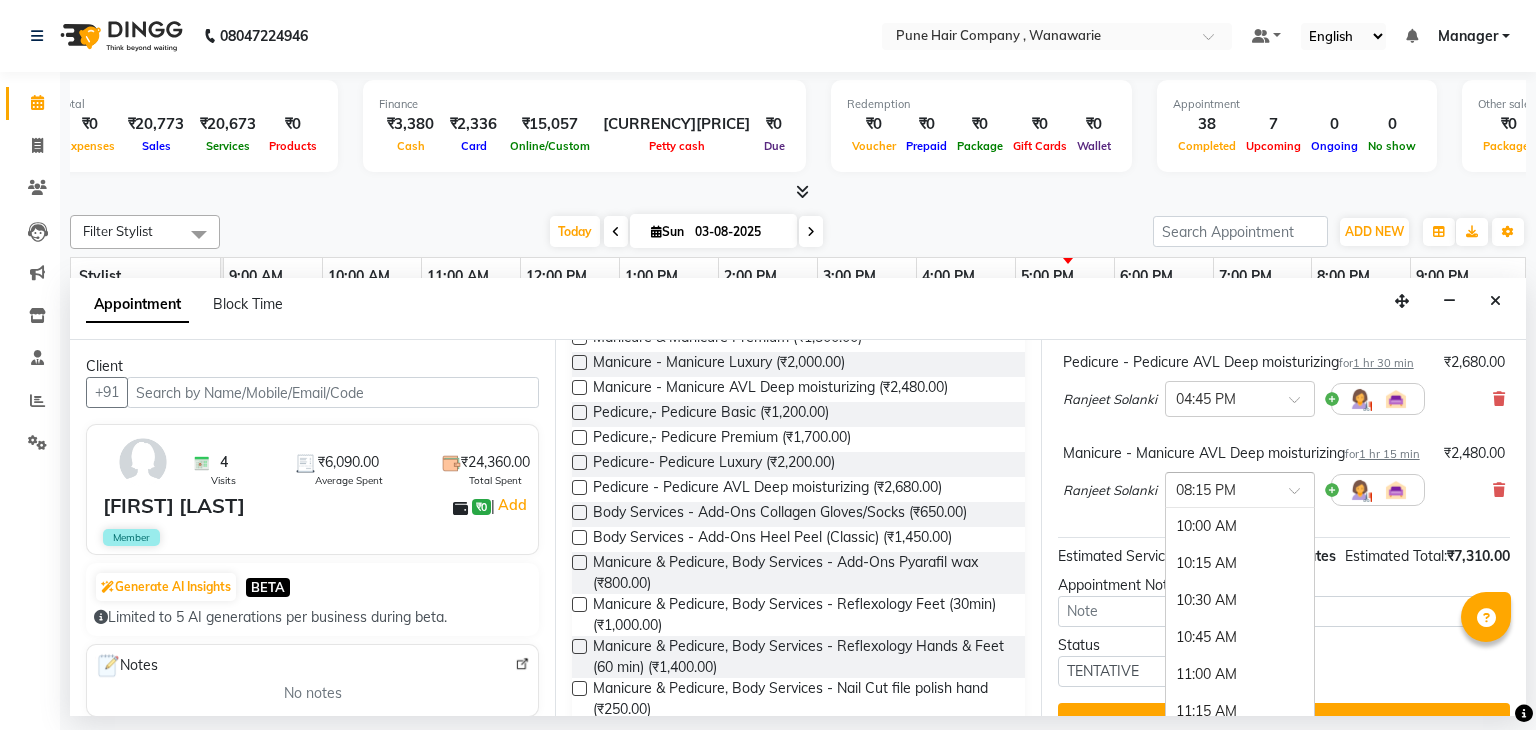 click at bounding box center [1301, 496] 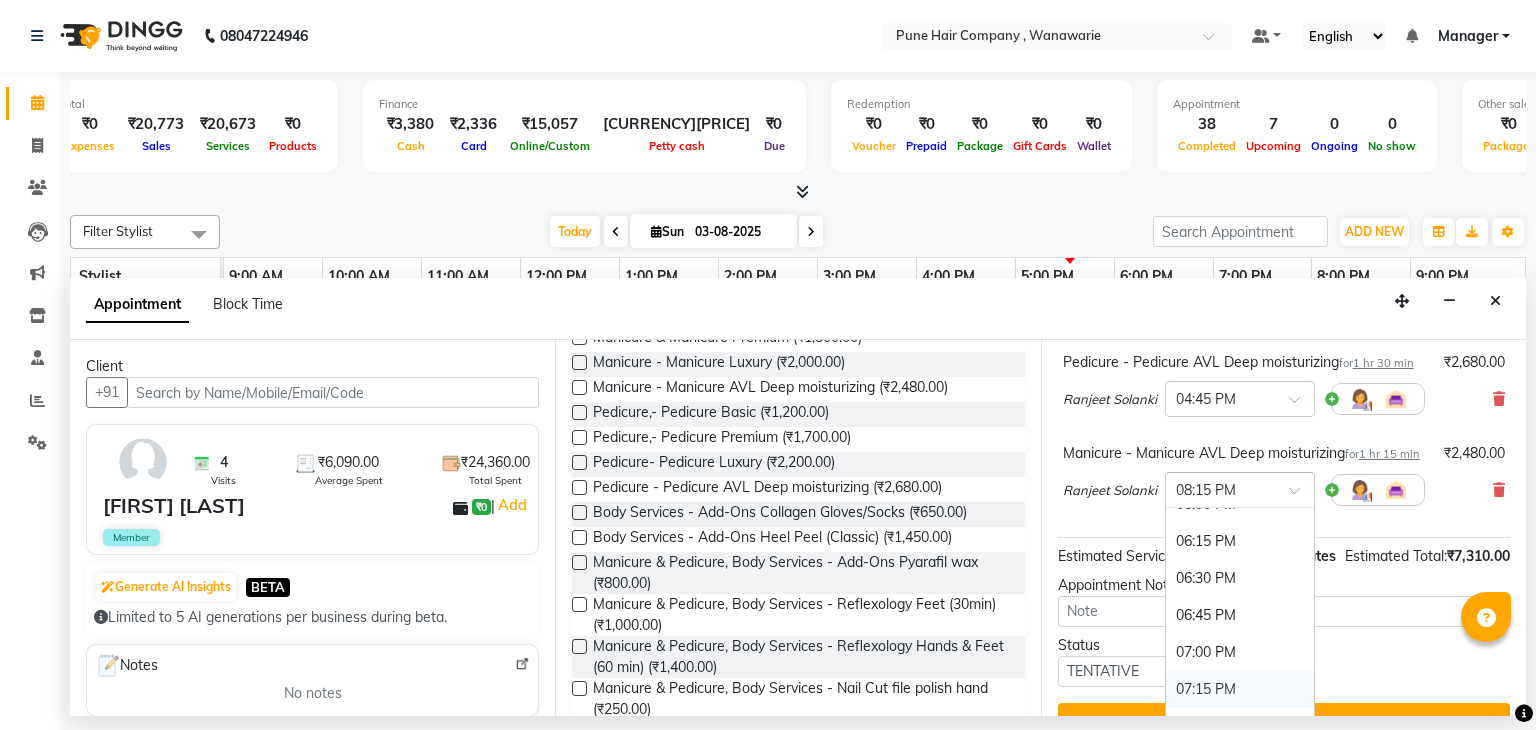 scroll, scrollTop: 1226, scrollLeft: 0, axis: vertical 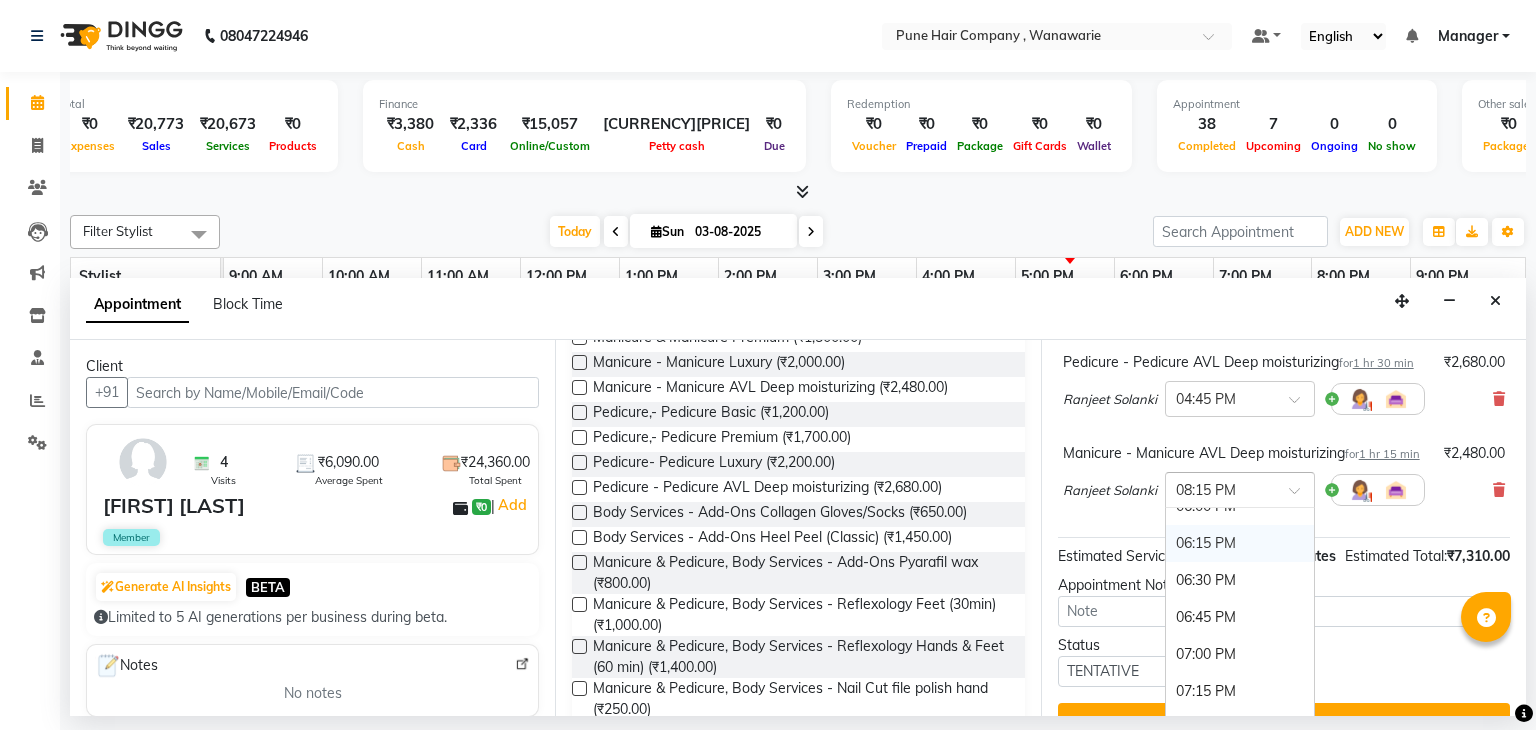 click on "06:15 PM" at bounding box center (1240, 543) 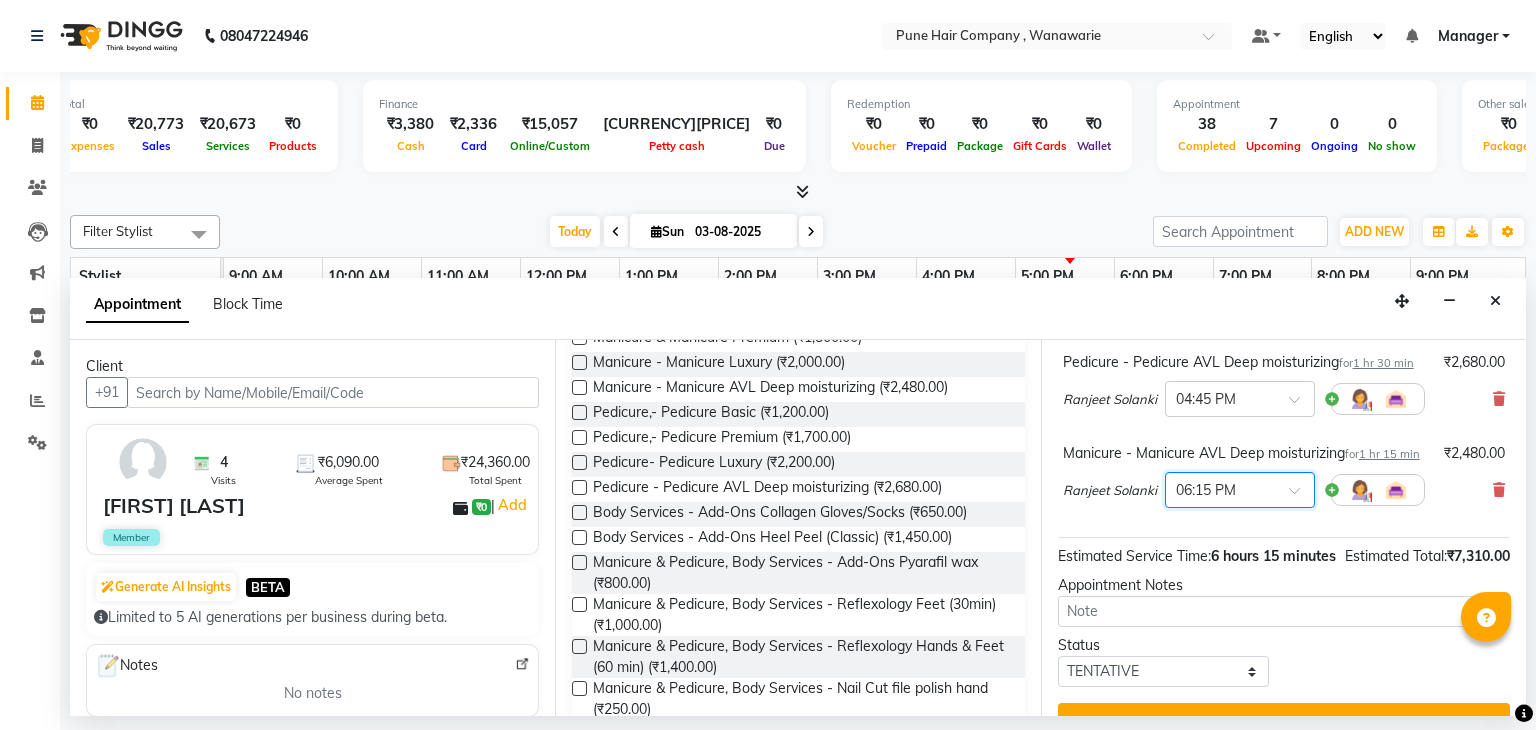 scroll, scrollTop: 404, scrollLeft: 0, axis: vertical 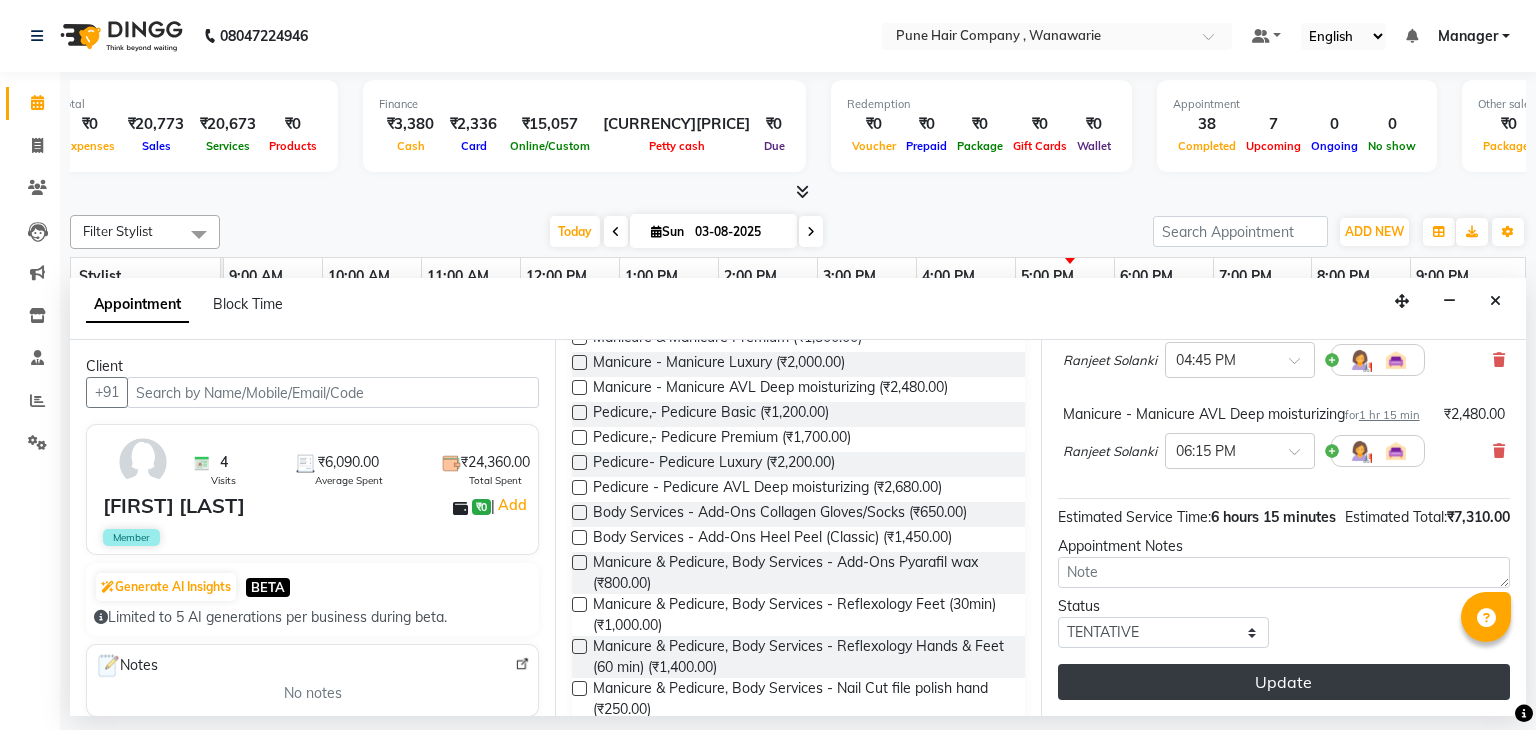 click on "Update" at bounding box center (1284, 682) 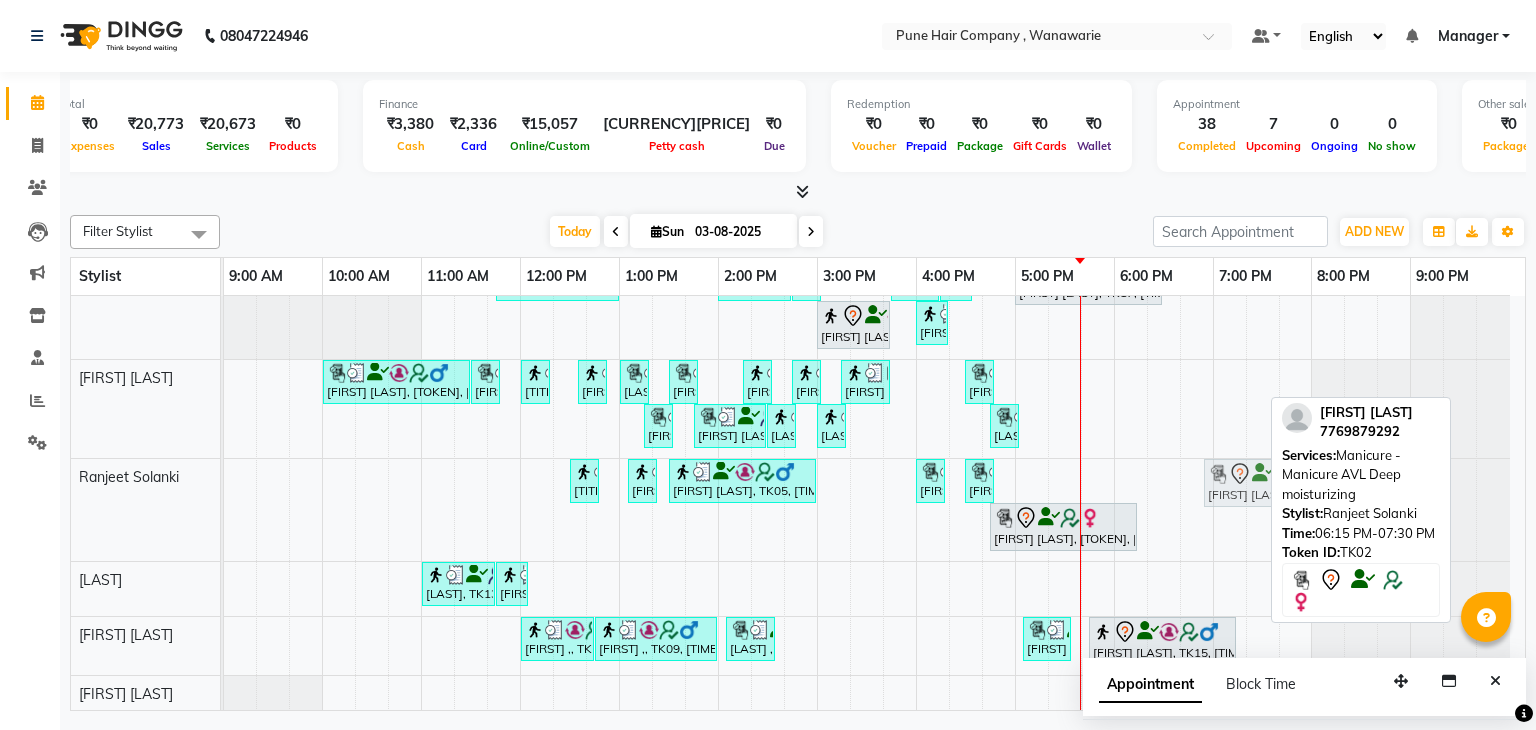 drag, startPoint x: 1175, startPoint y: 479, endPoint x: 1229, endPoint y: 475, distance: 54.147945 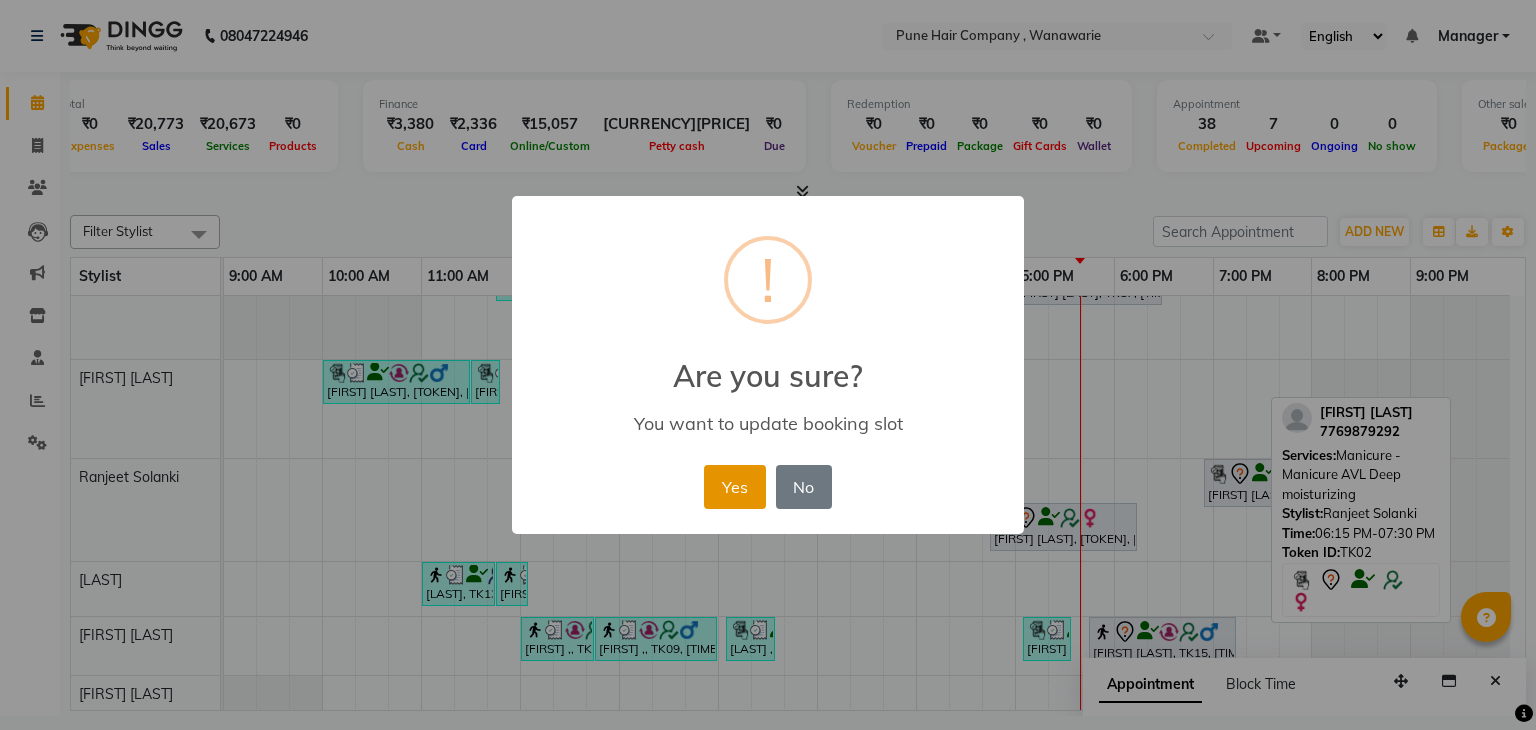 click on "Yes" at bounding box center [734, 487] 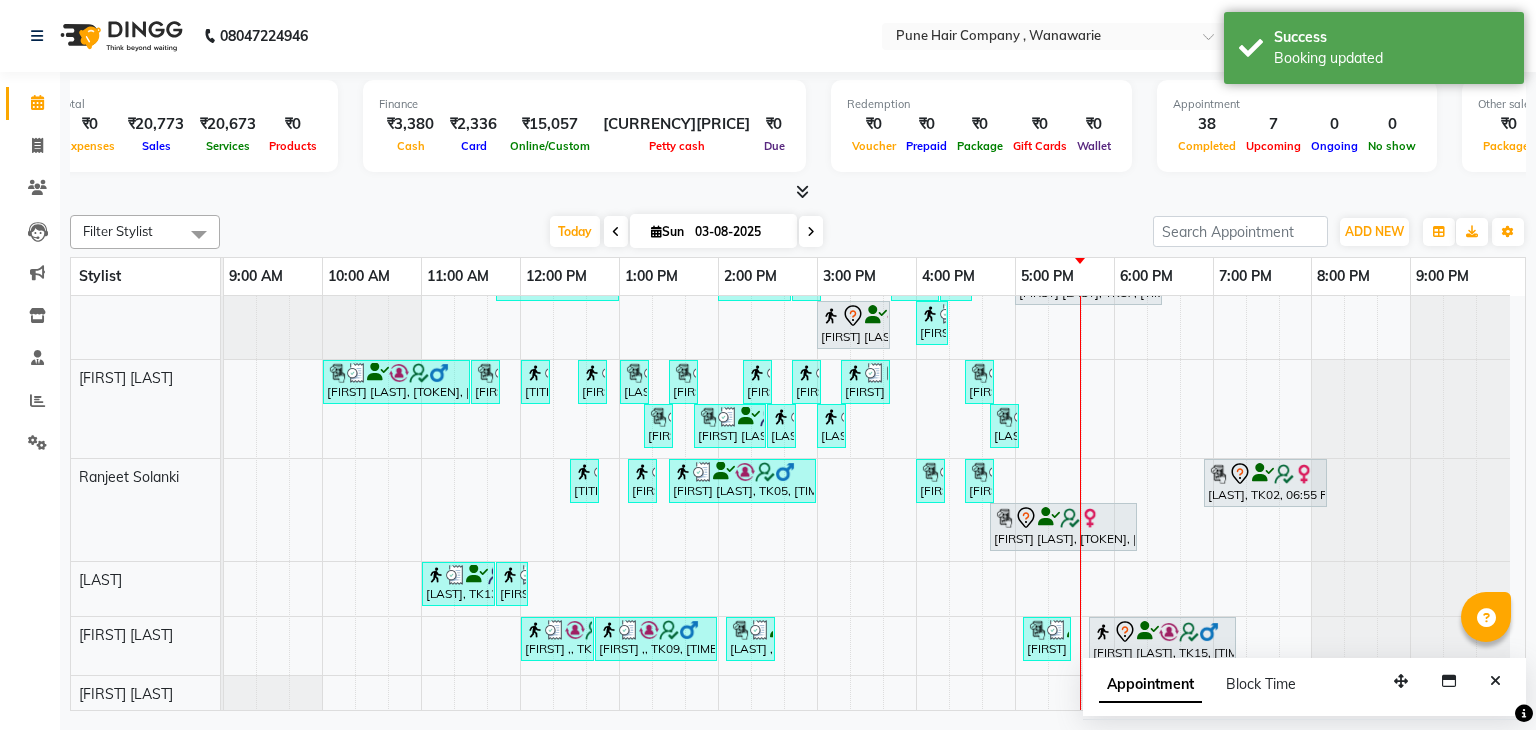 scroll, scrollTop: 0, scrollLeft: 0, axis: both 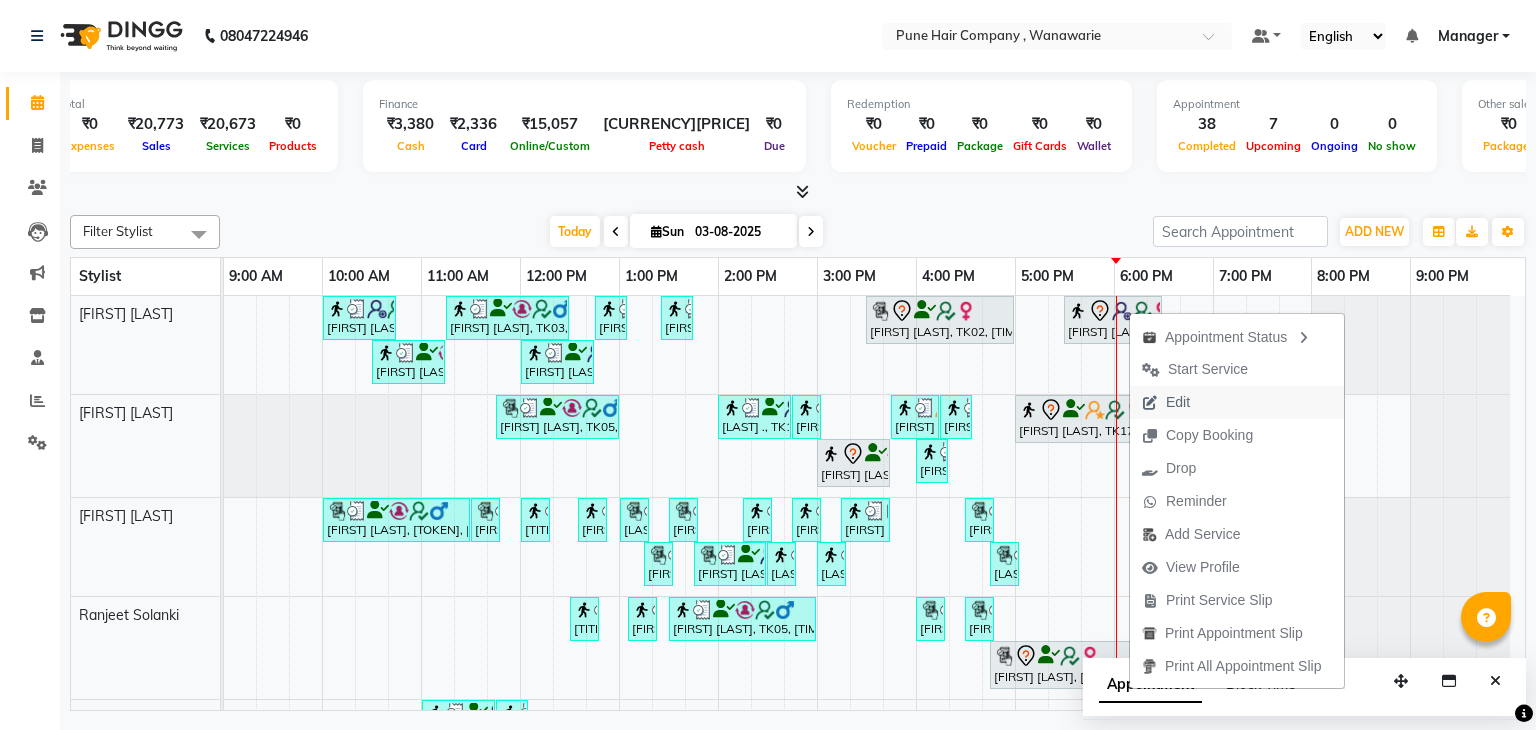 click on "Edit" at bounding box center (1166, 402) 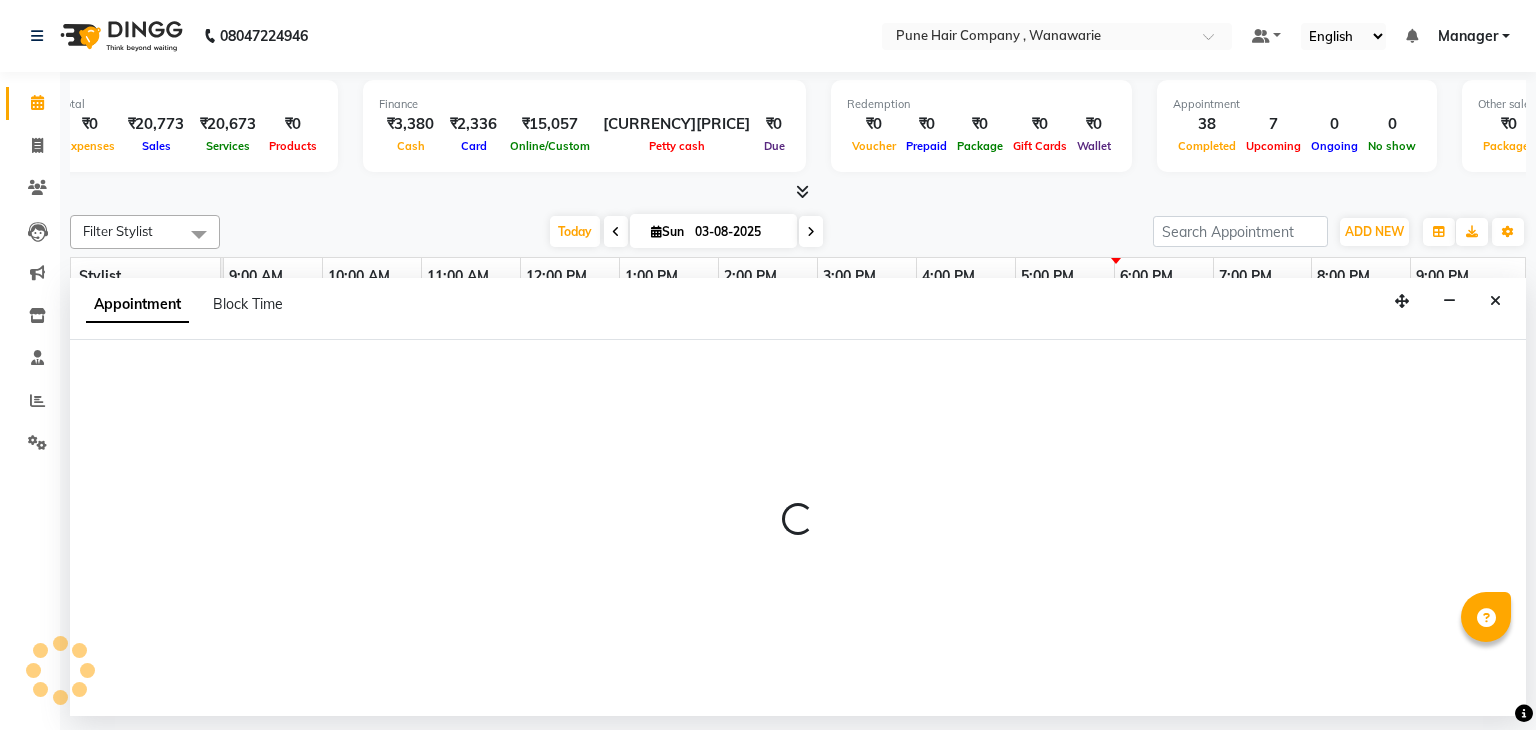 select on "1050" 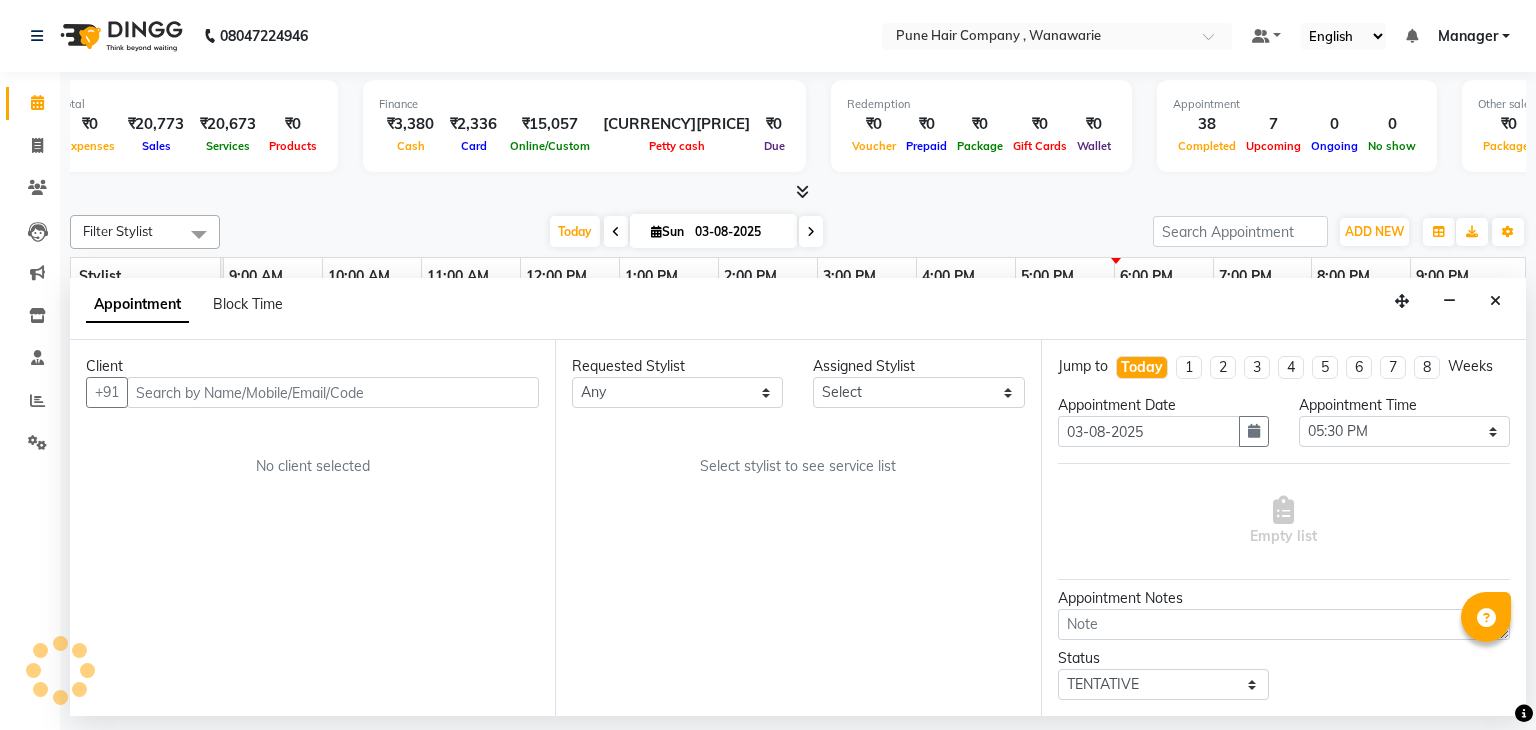 select on "74577" 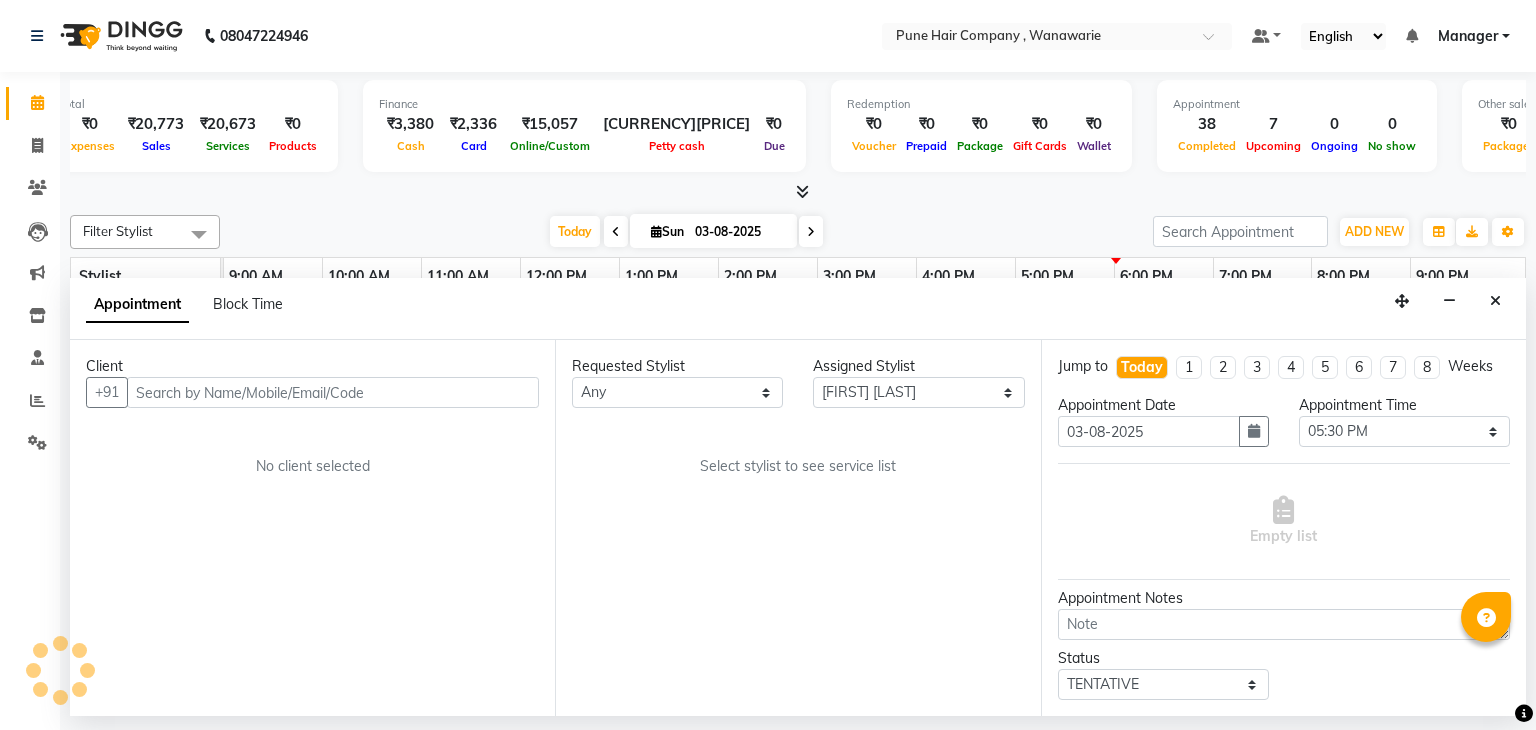 select on "4060" 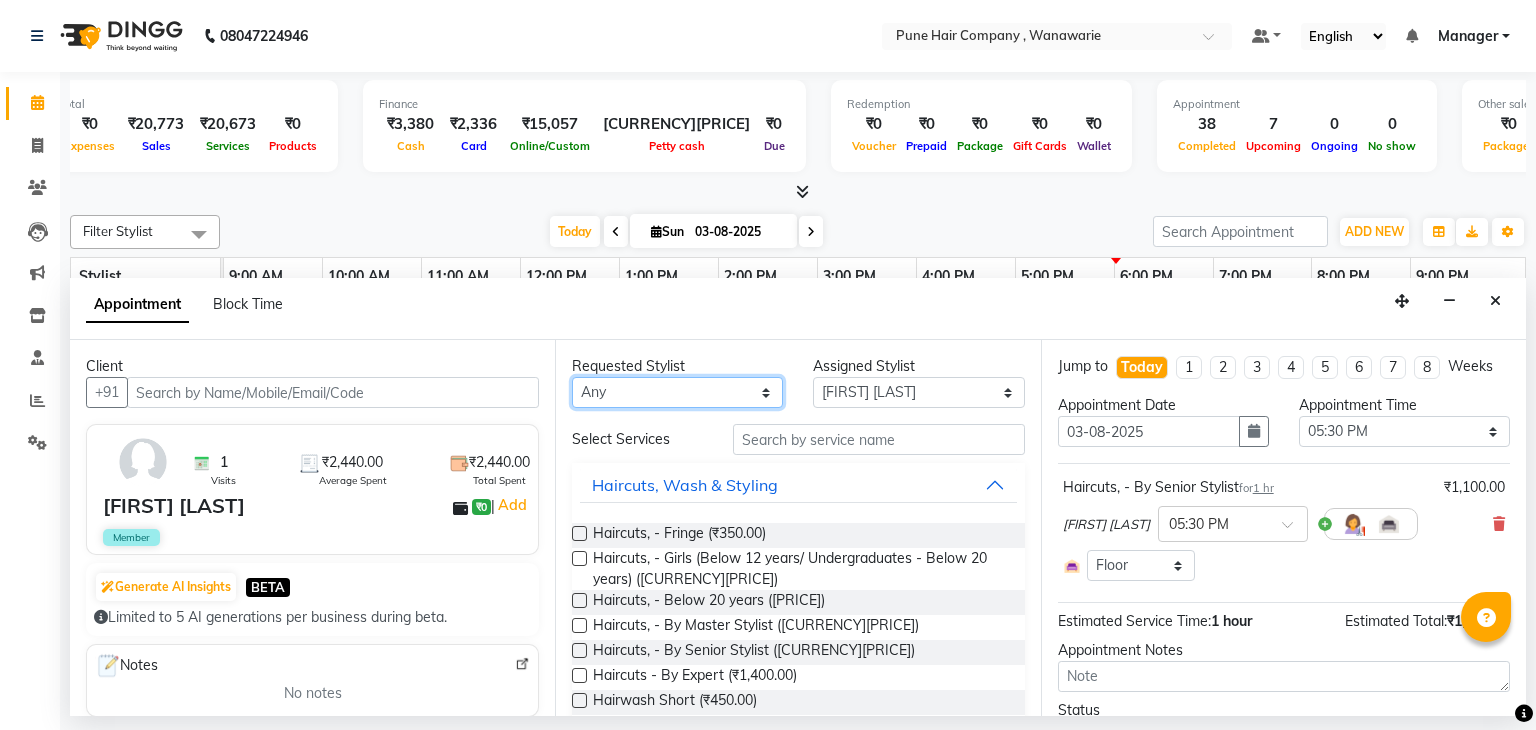 click on "Any Faisal shaikh Kanchan Gajare  Kasturi bhandari Manoj Zambre Prasad wagh Ranjeet Solanki Shriram Raut" at bounding box center [677, 392] 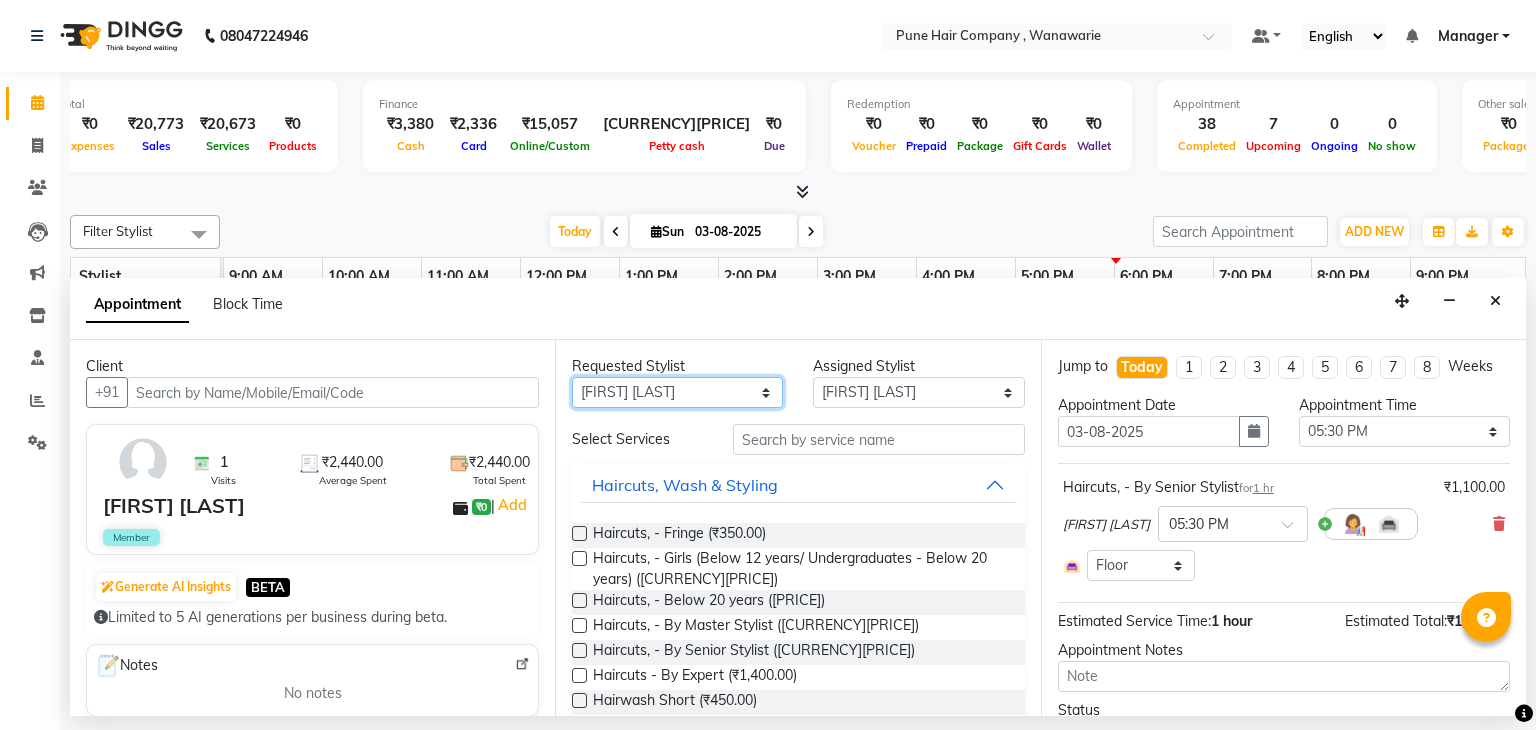 click on "Any Faisal shaikh Kanchan Gajare  Kasturi bhandari Manoj Zambre Prasad wagh Ranjeet Solanki Shriram Raut" at bounding box center (677, 392) 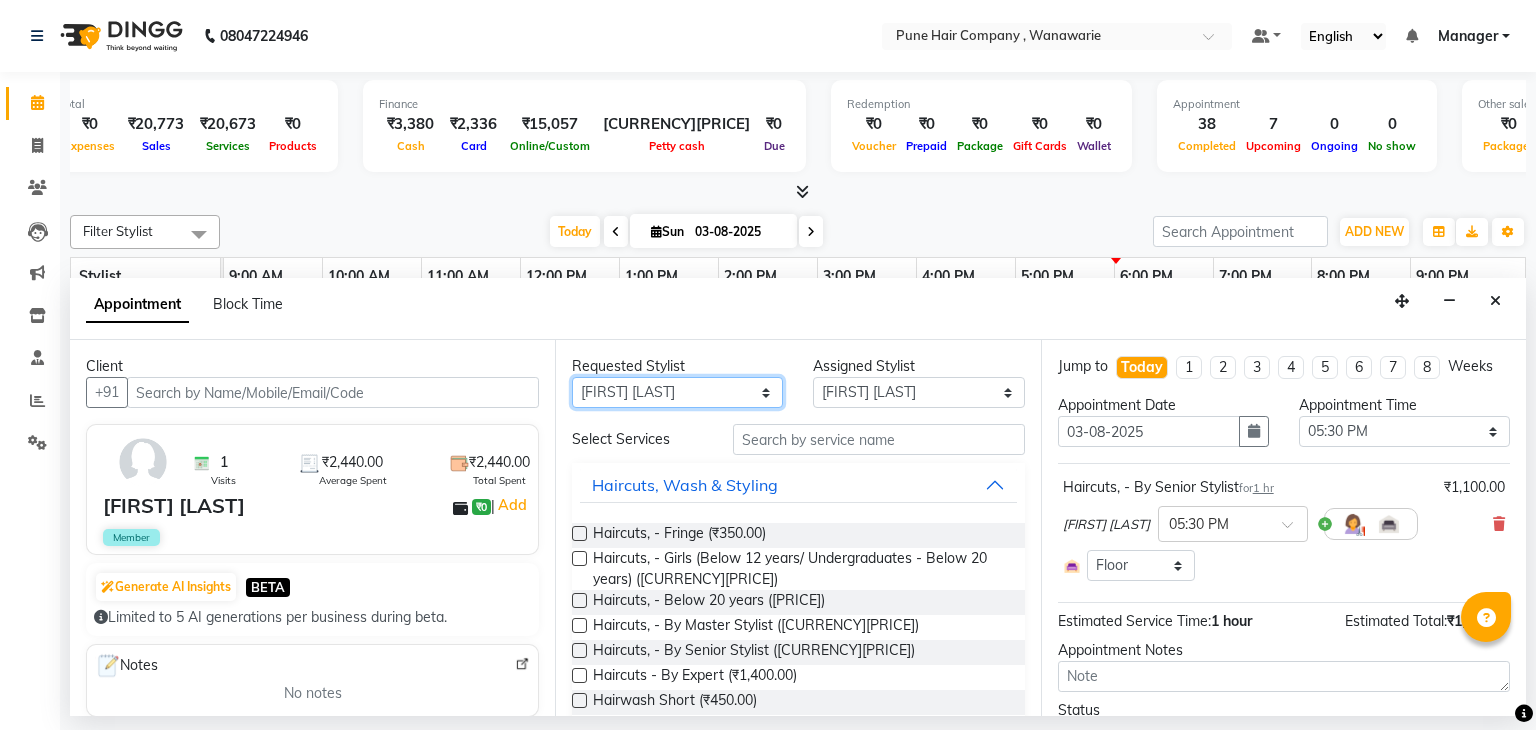 select on "74579" 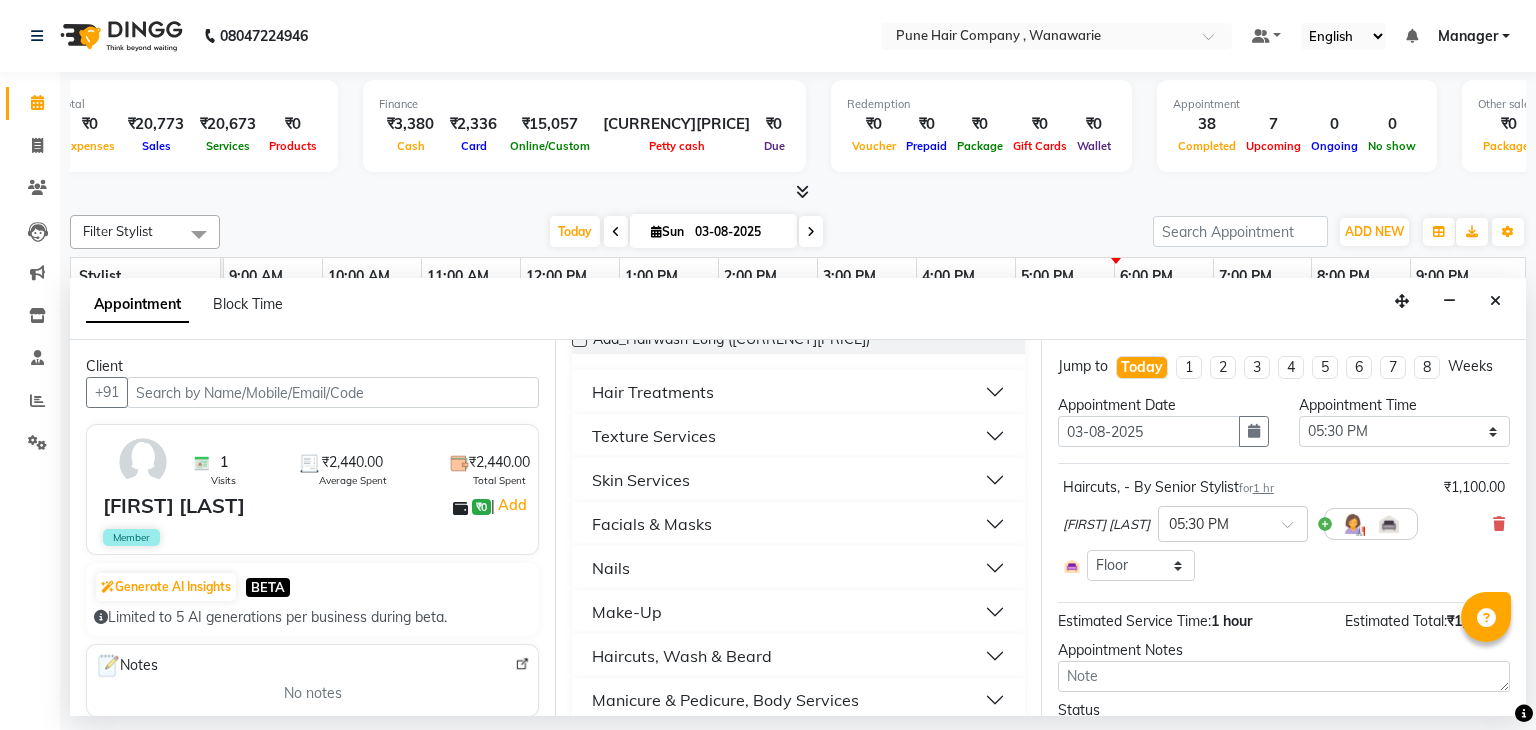 scroll, scrollTop: 284, scrollLeft: 0, axis: vertical 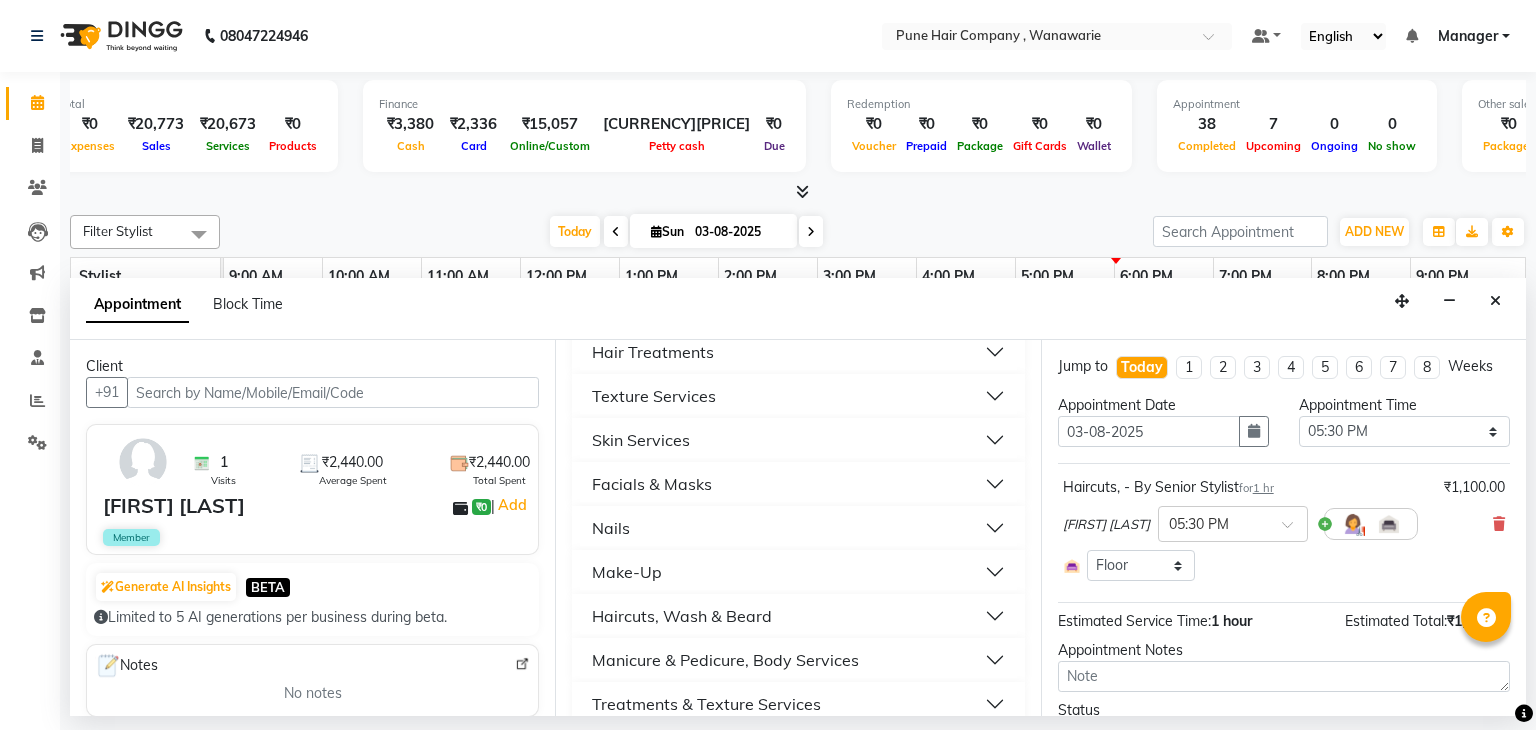click on "Skin Services" at bounding box center (798, 440) 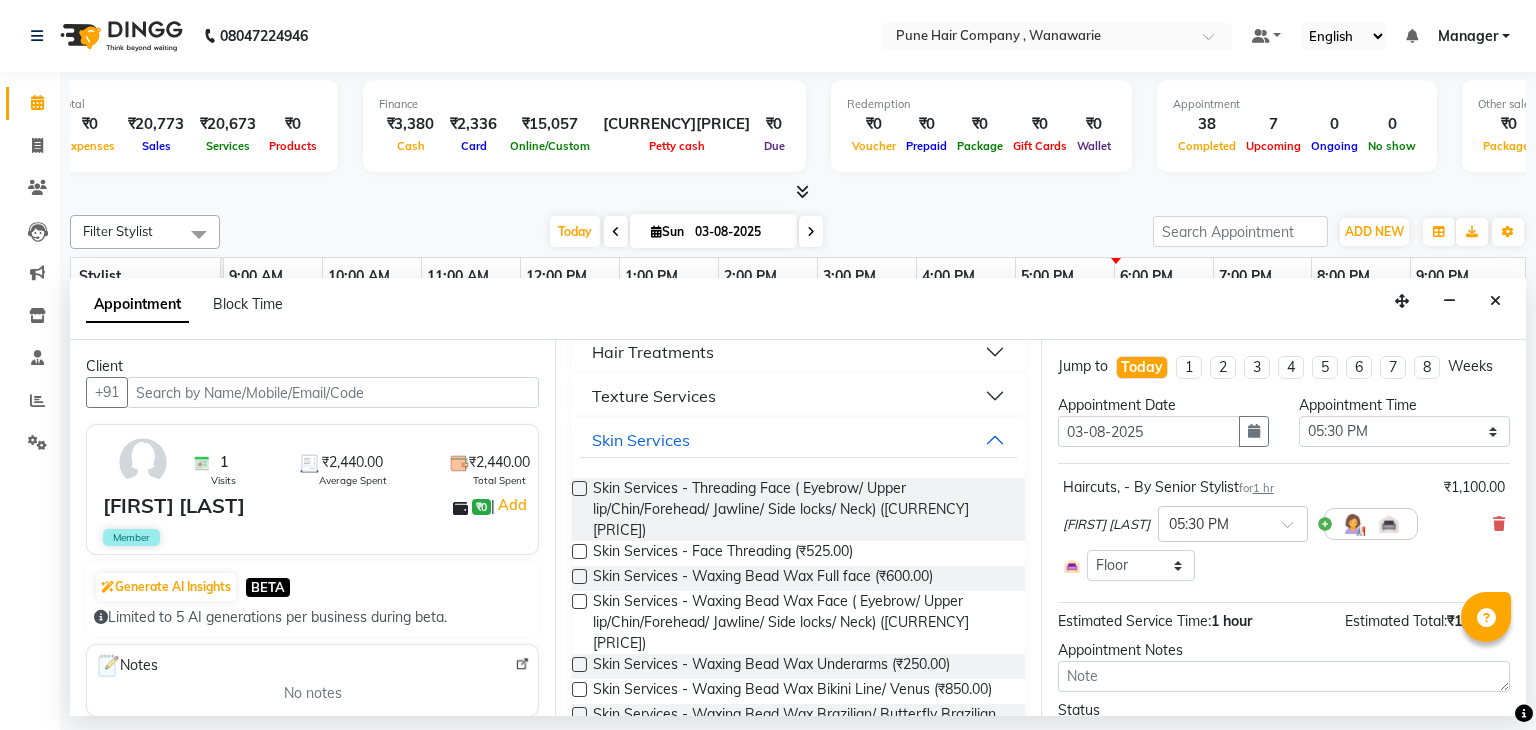 click at bounding box center [579, 488] 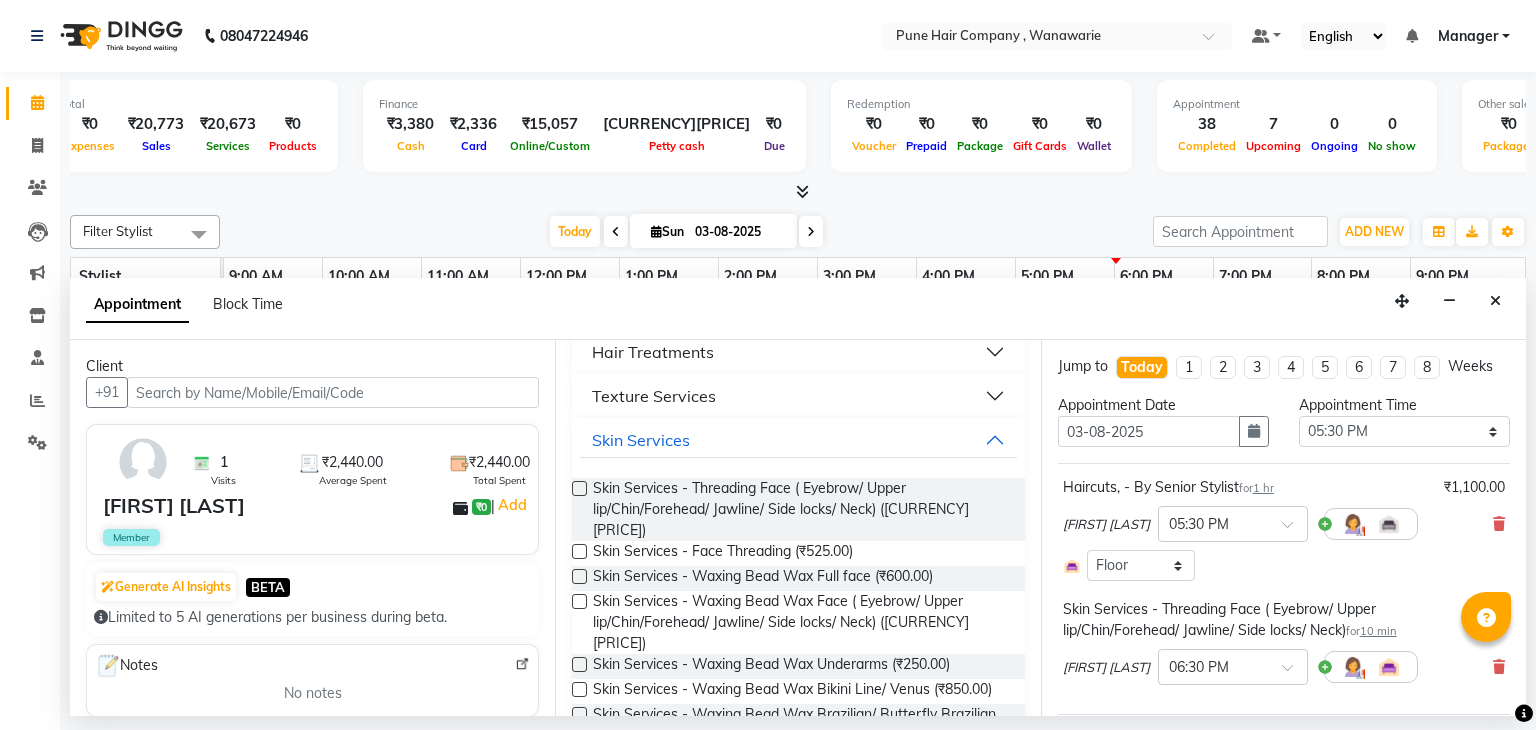 click at bounding box center (579, 488) 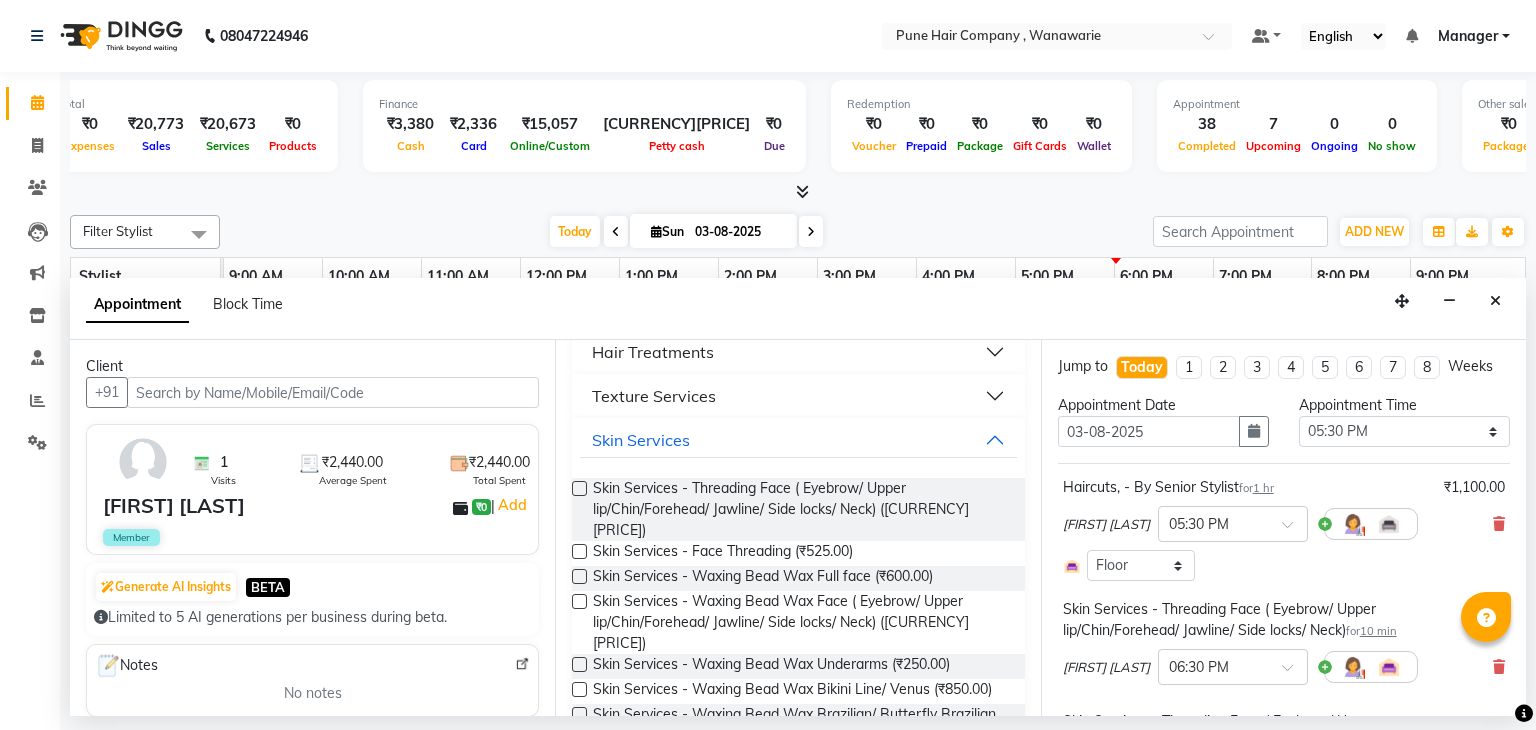 click at bounding box center (579, 488) 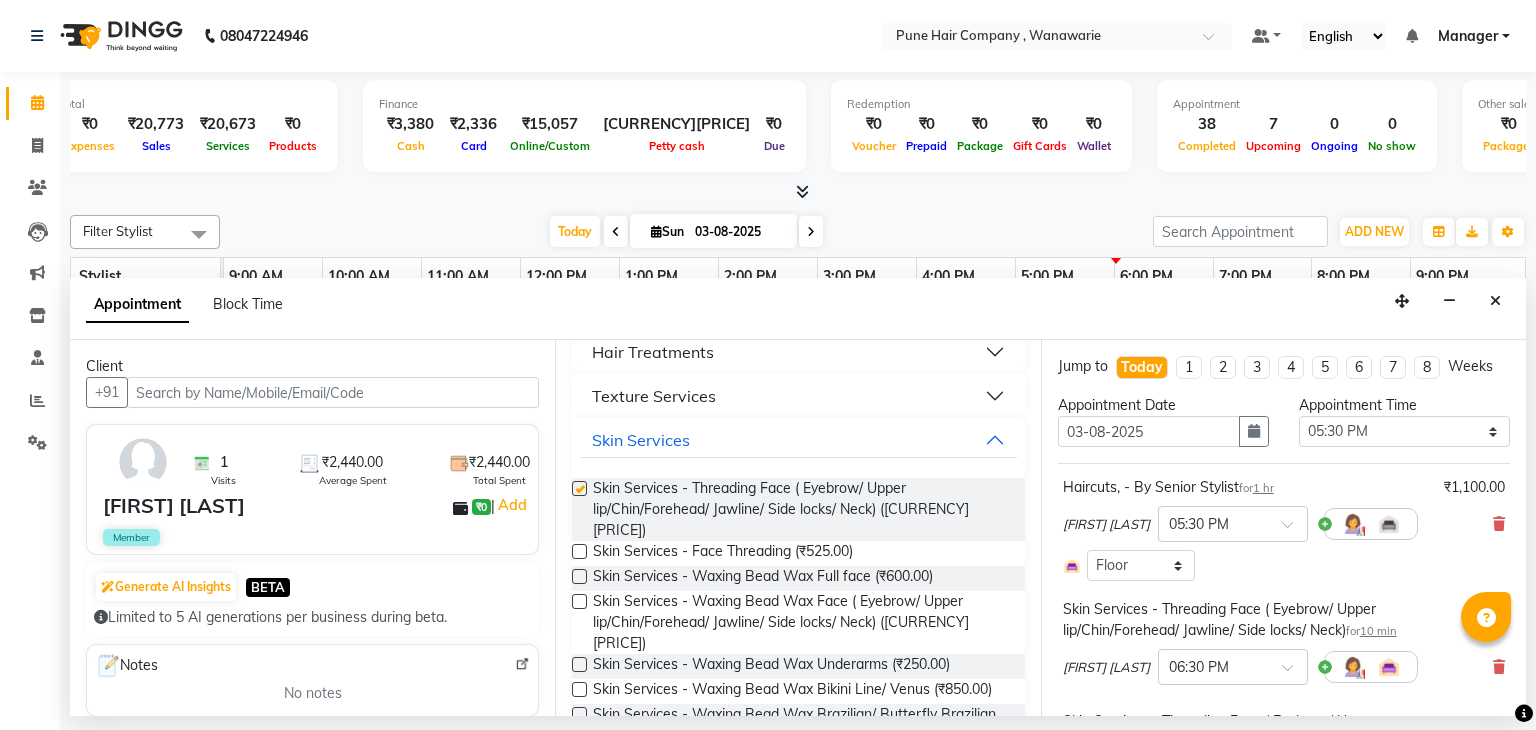 checkbox on "false" 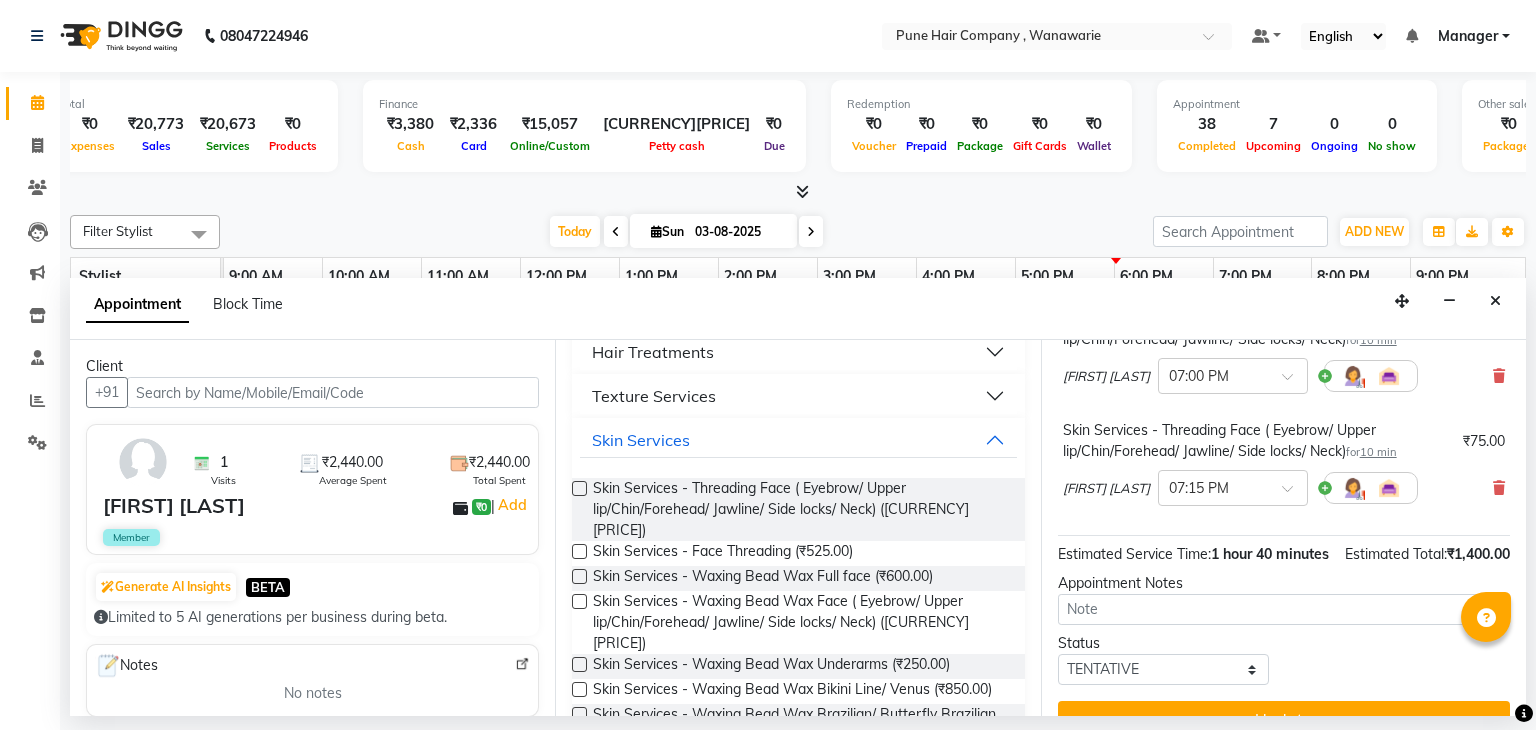 scroll, scrollTop: 572, scrollLeft: 0, axis: vertical 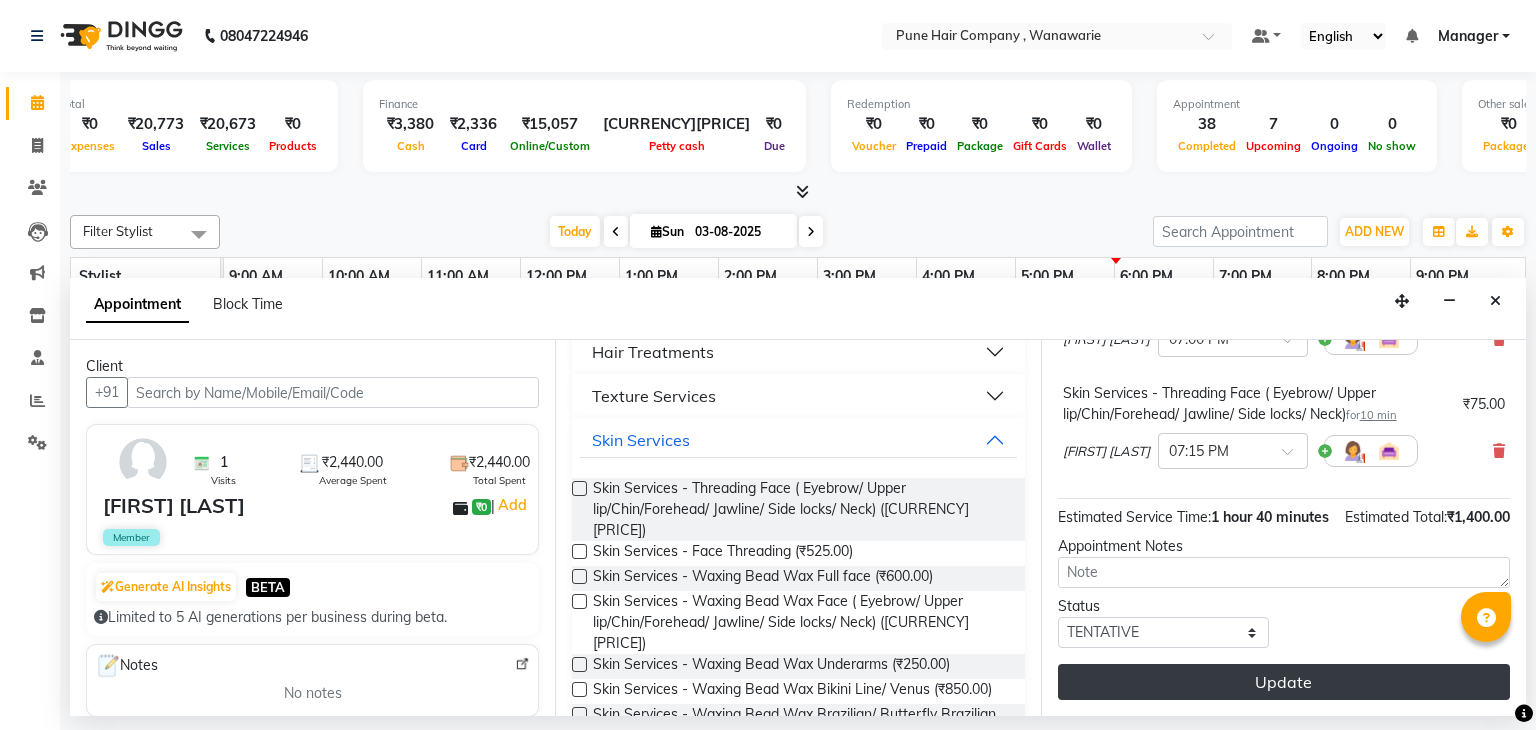 click on "Update" at bounding box center (1284, 682) 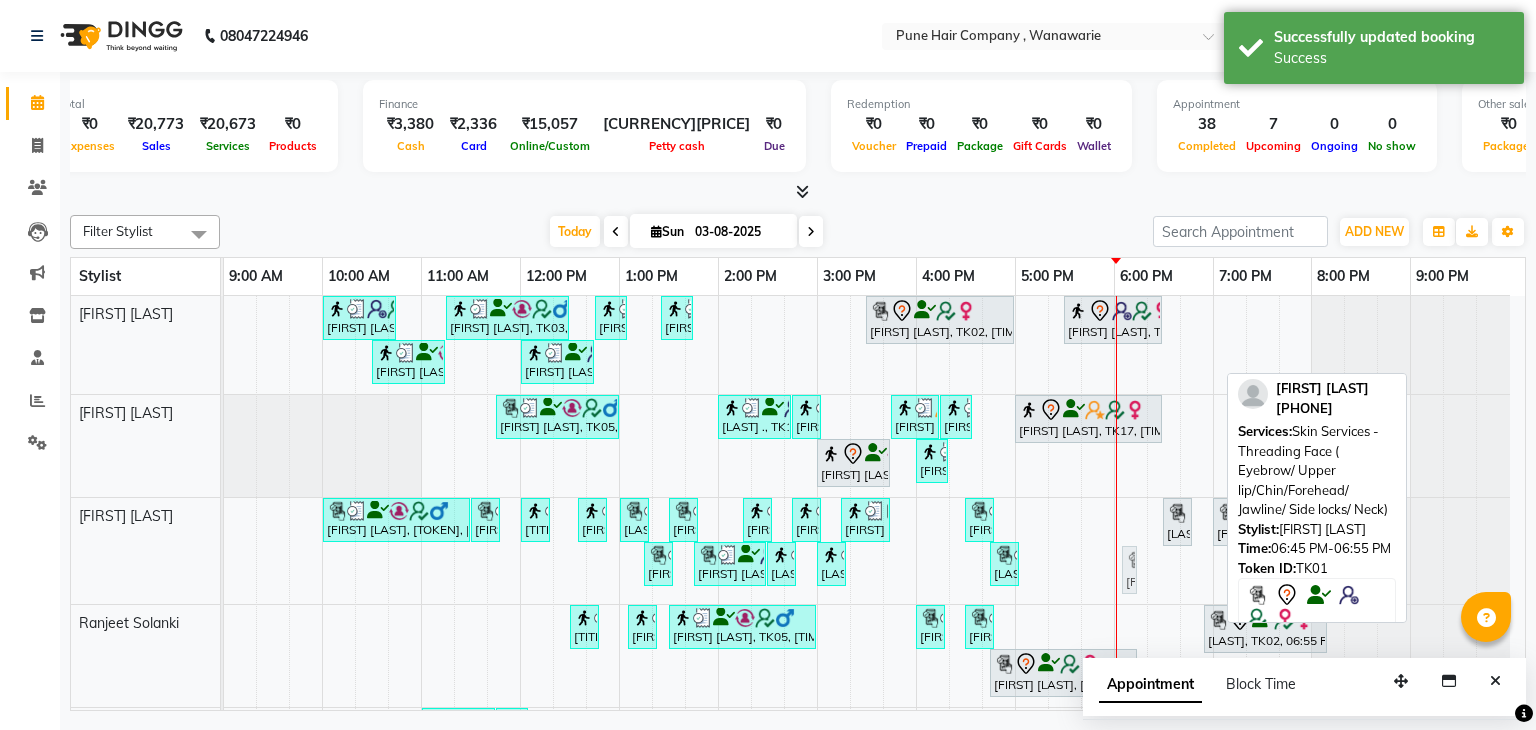drag, startPoint x: 1198, startPoint y: 575, endPoint x: 1144, endPoint y: 545, distance: 61.77378 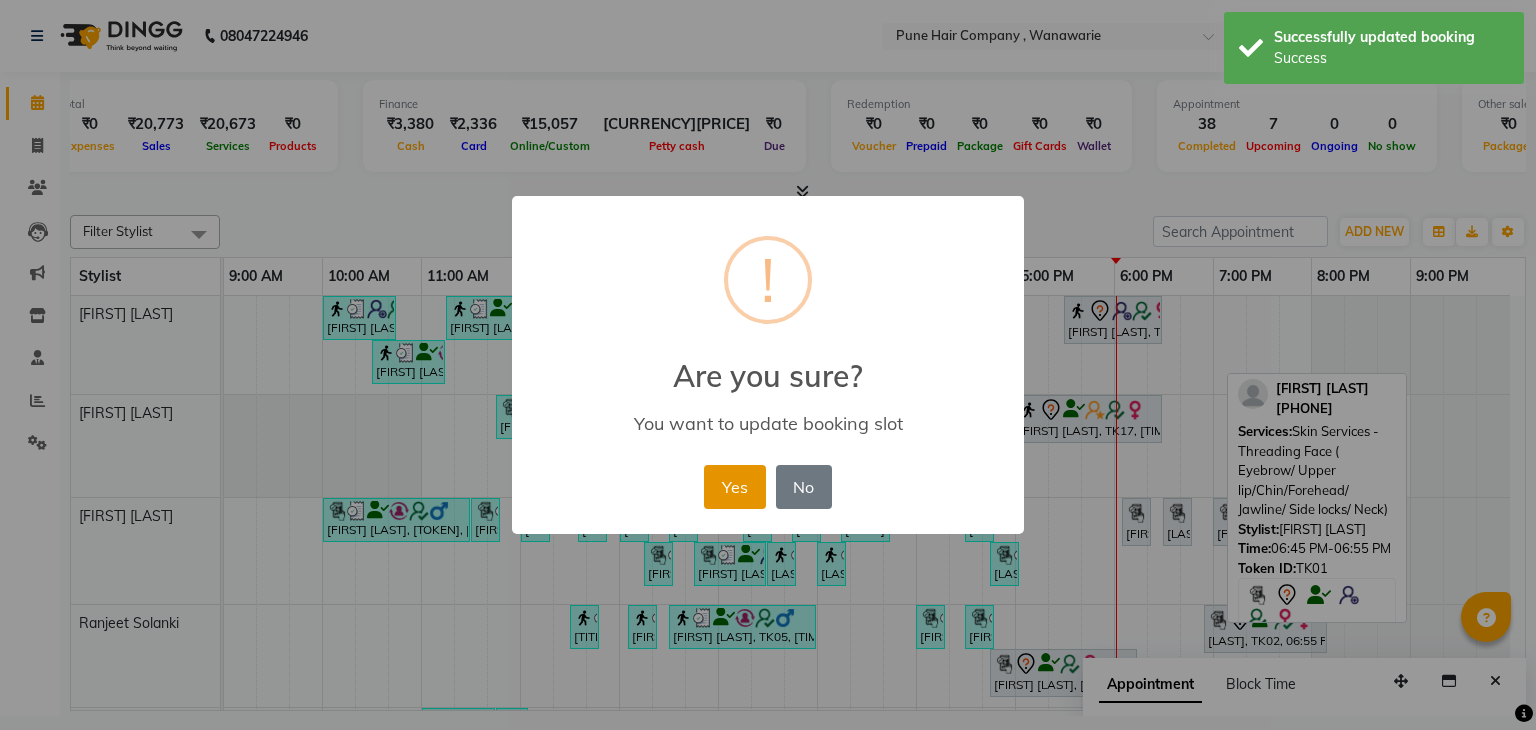 click on "Yes" at bounding box center (734, 487) 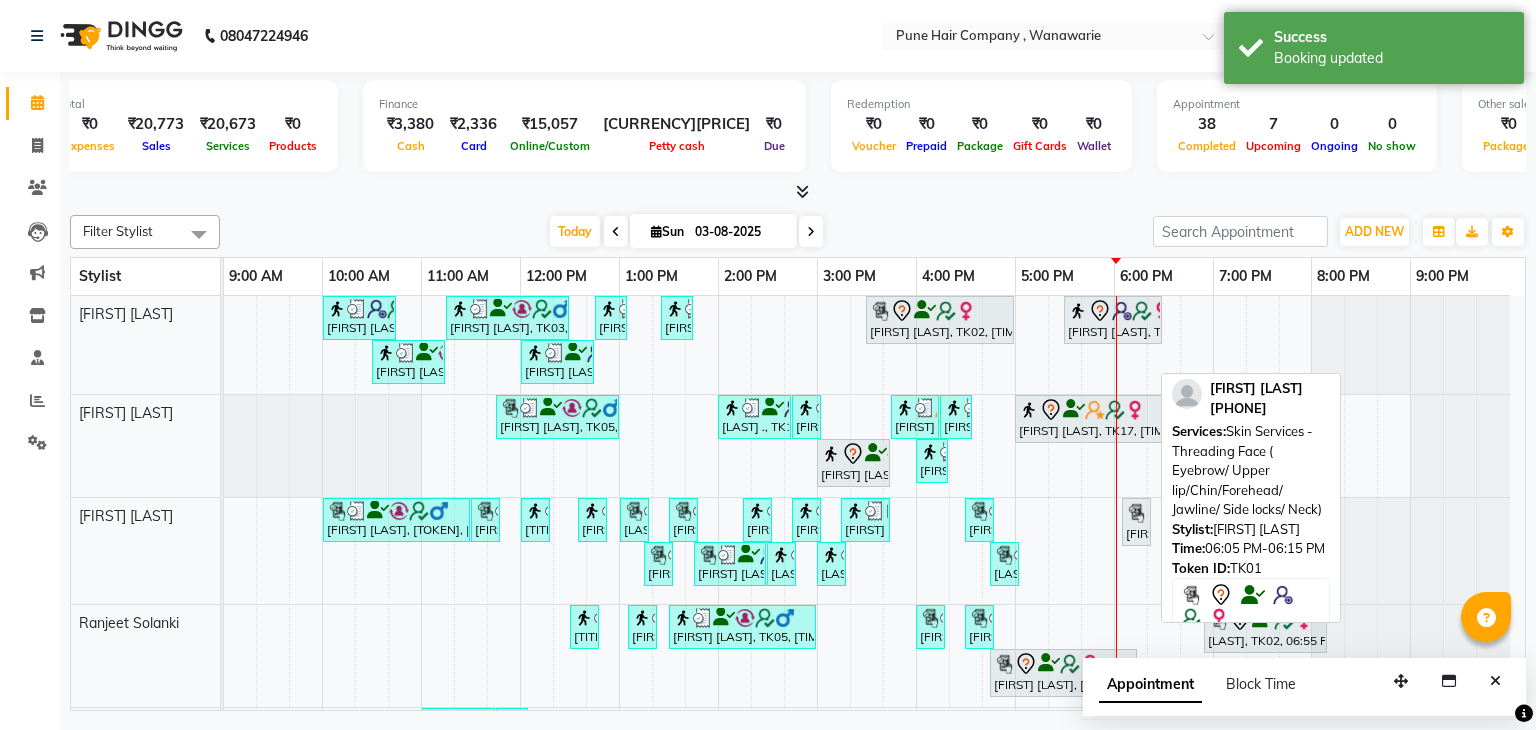 click on "Varija khanna, TK01, 06:05 PM-06:15 PM, Skin Services - Threading Face ( Eyebrow/ Upper lip/Chin/Forehead/ Jawline/ Side locks/ Neck)" at bounding box center (1136, 522) 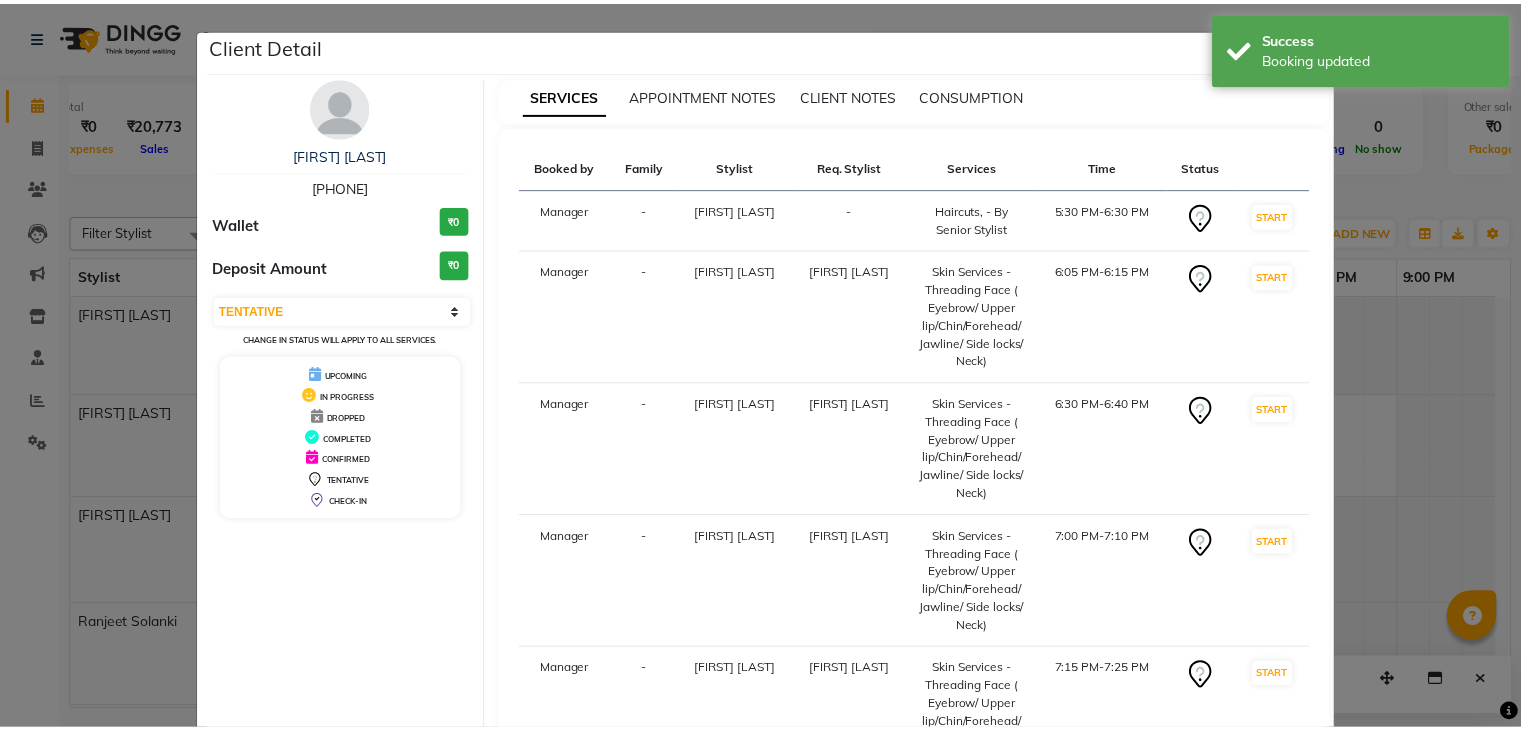 scroll, scrollTop: 192, scrollLeft: 0, axis: vertical 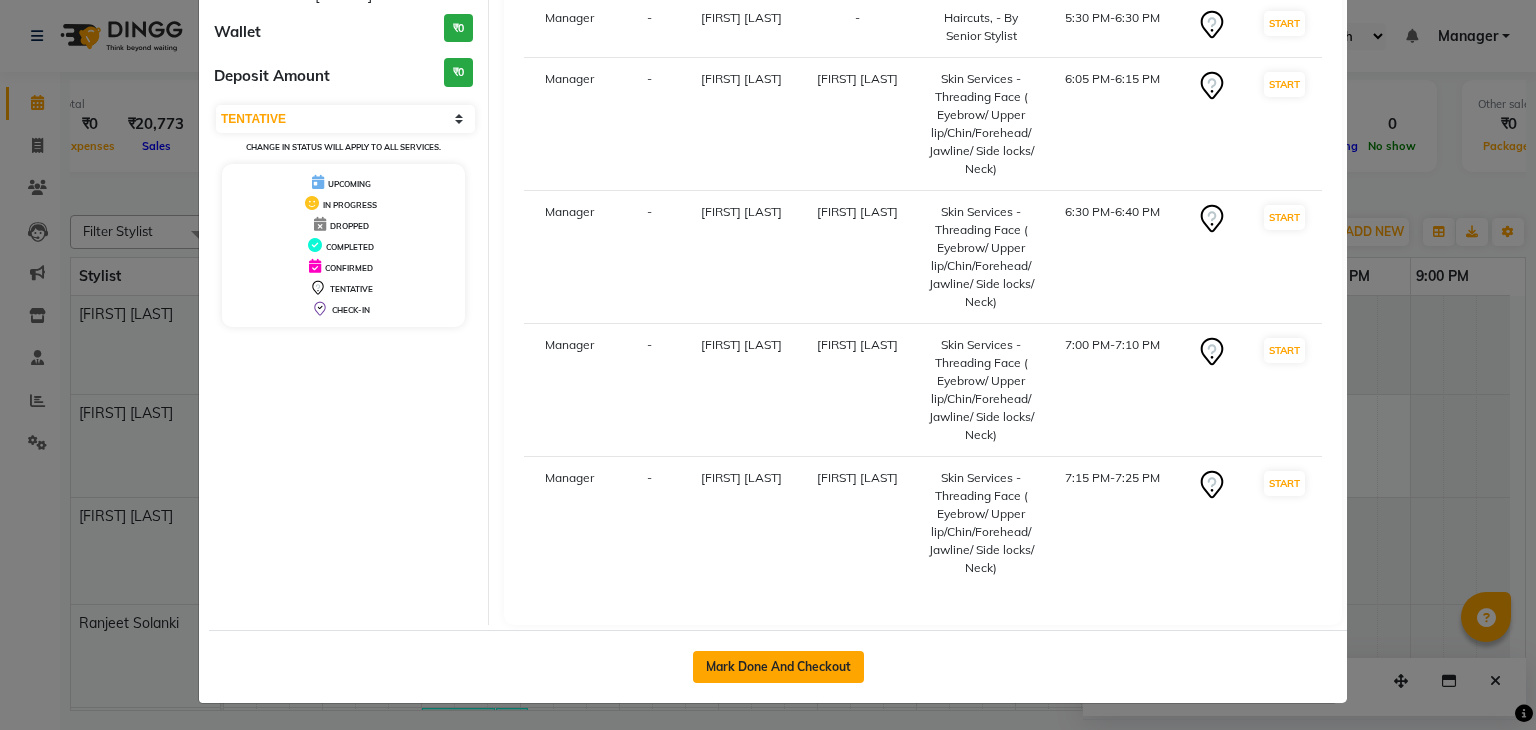 click on "Mark Done And Checkout" 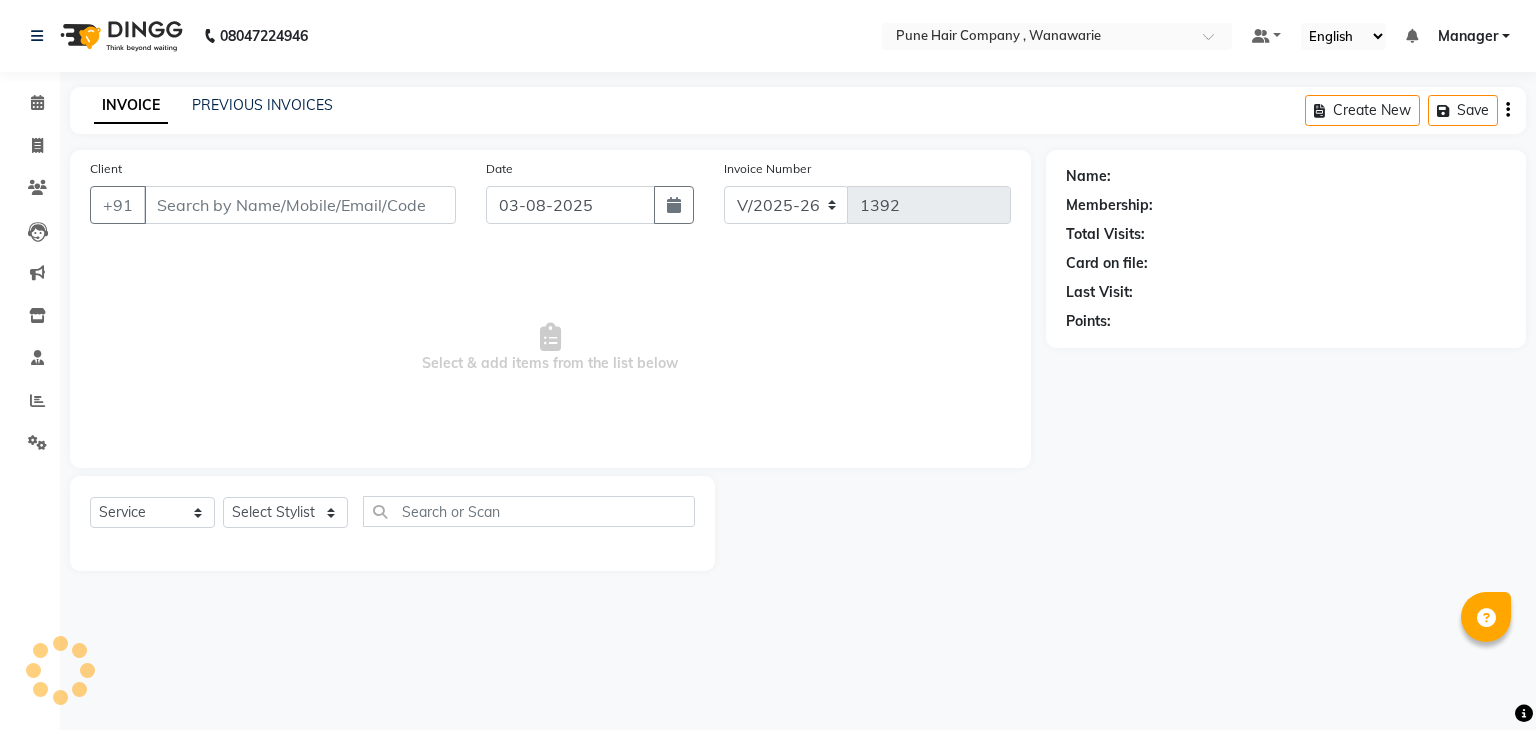 type on "9717954007" 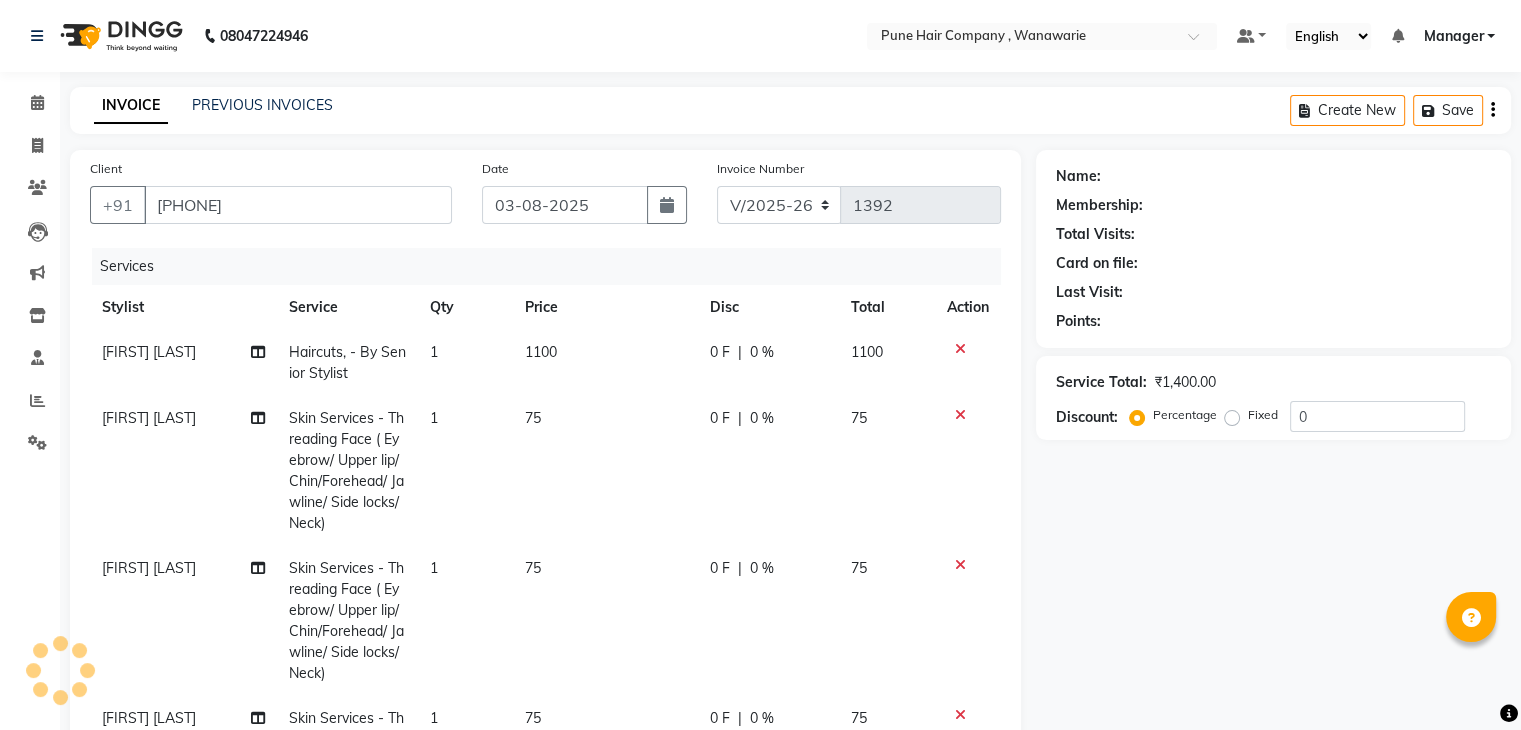 type on "20" 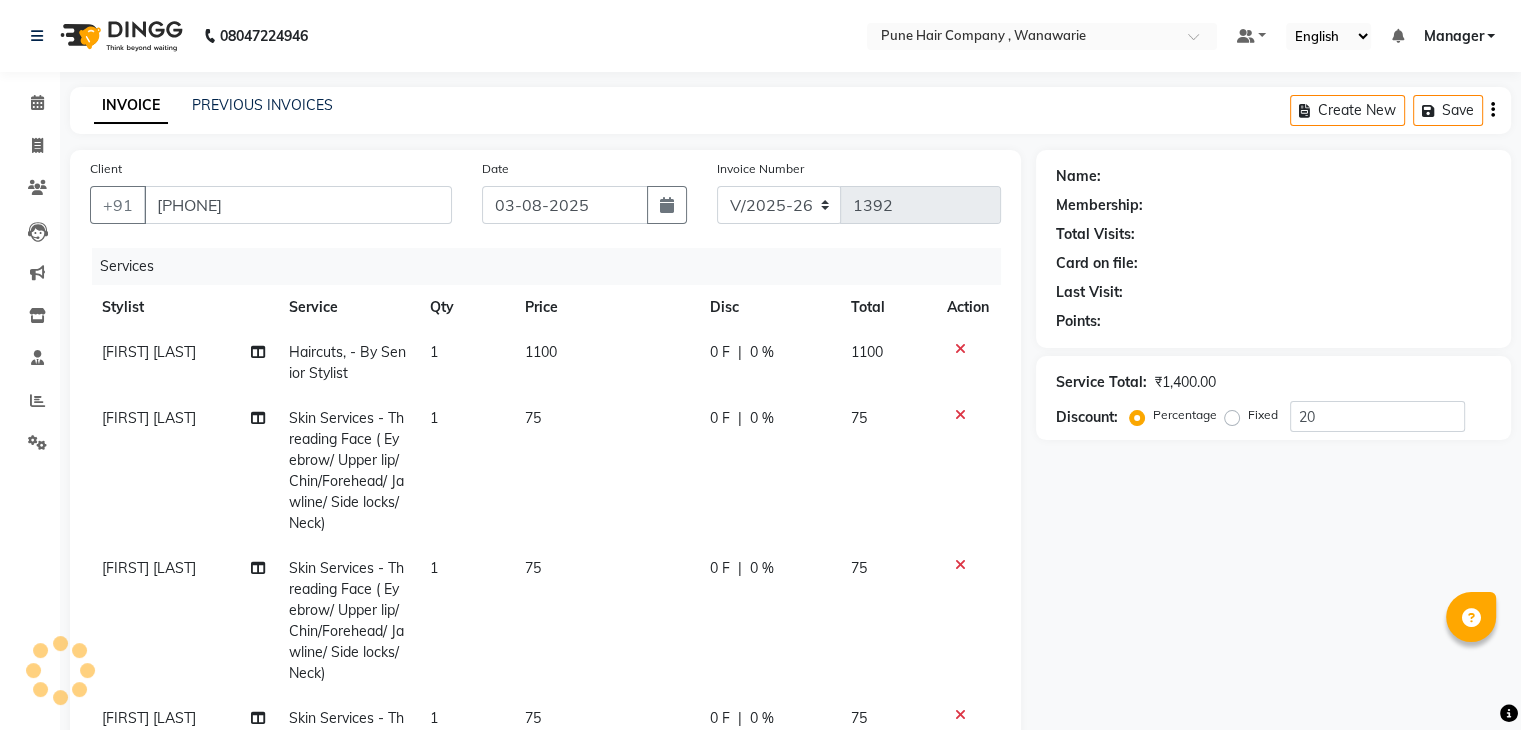 select on "1: Object" 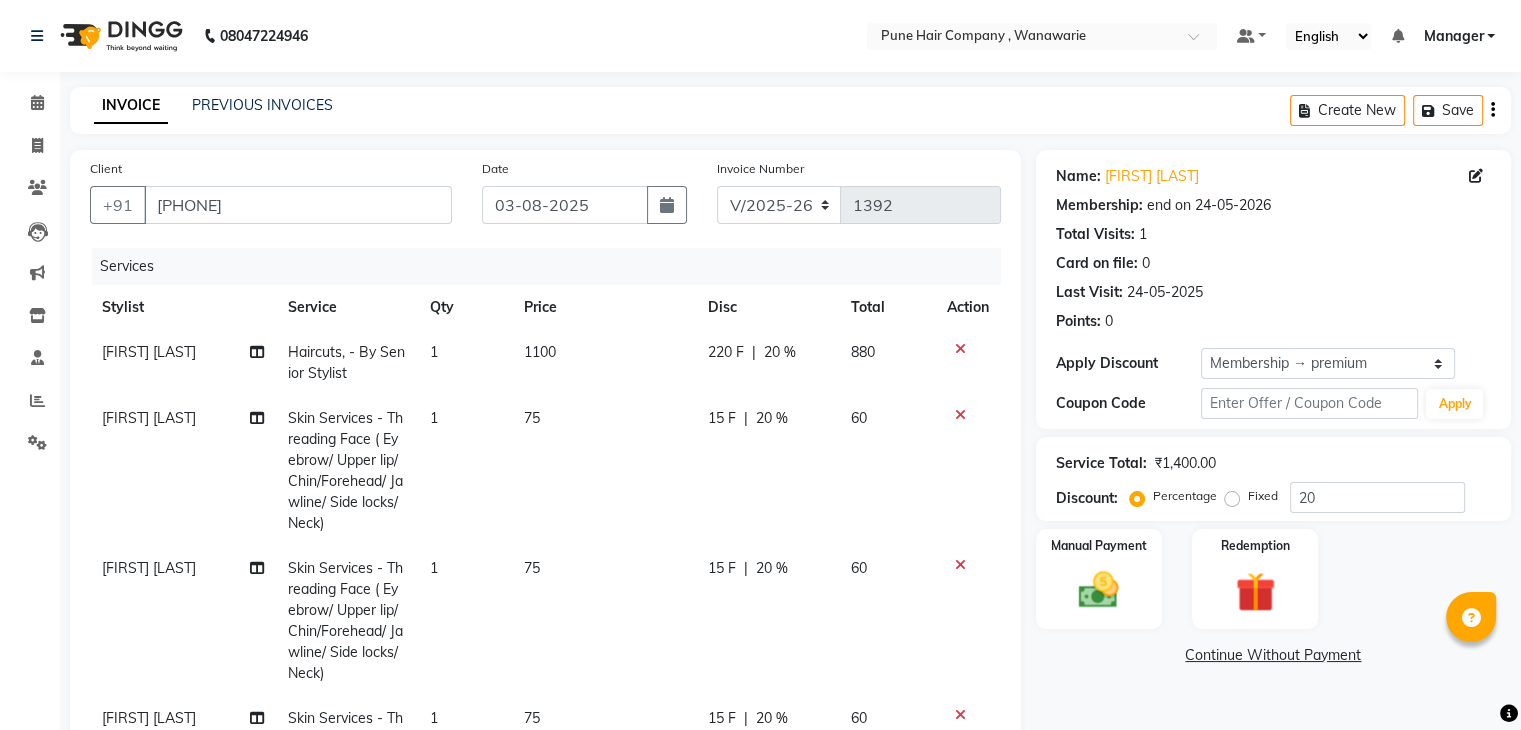 scroll, scrollTop: 279, scrollLeft: 0, axis: vertical 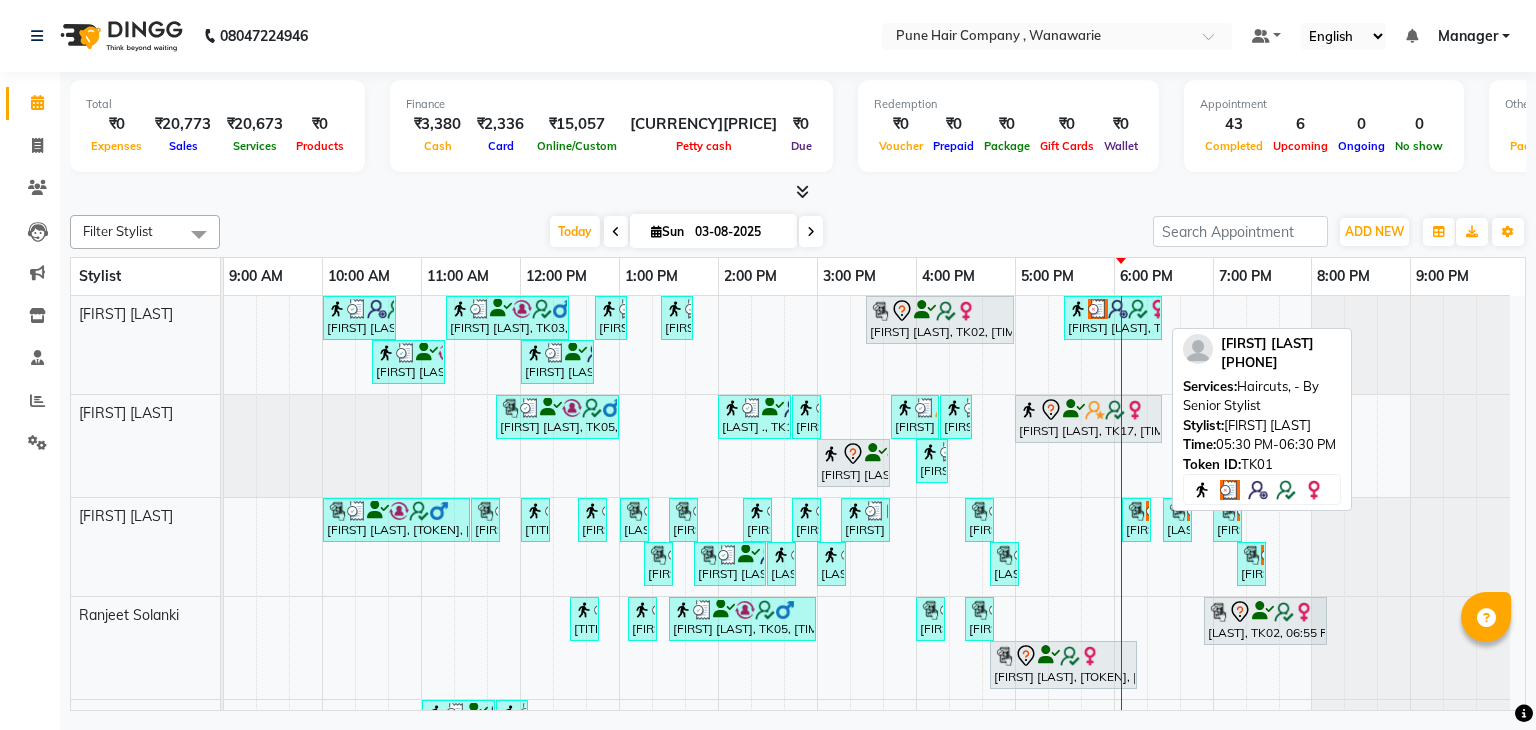 click at bounding box center [1078, 309] 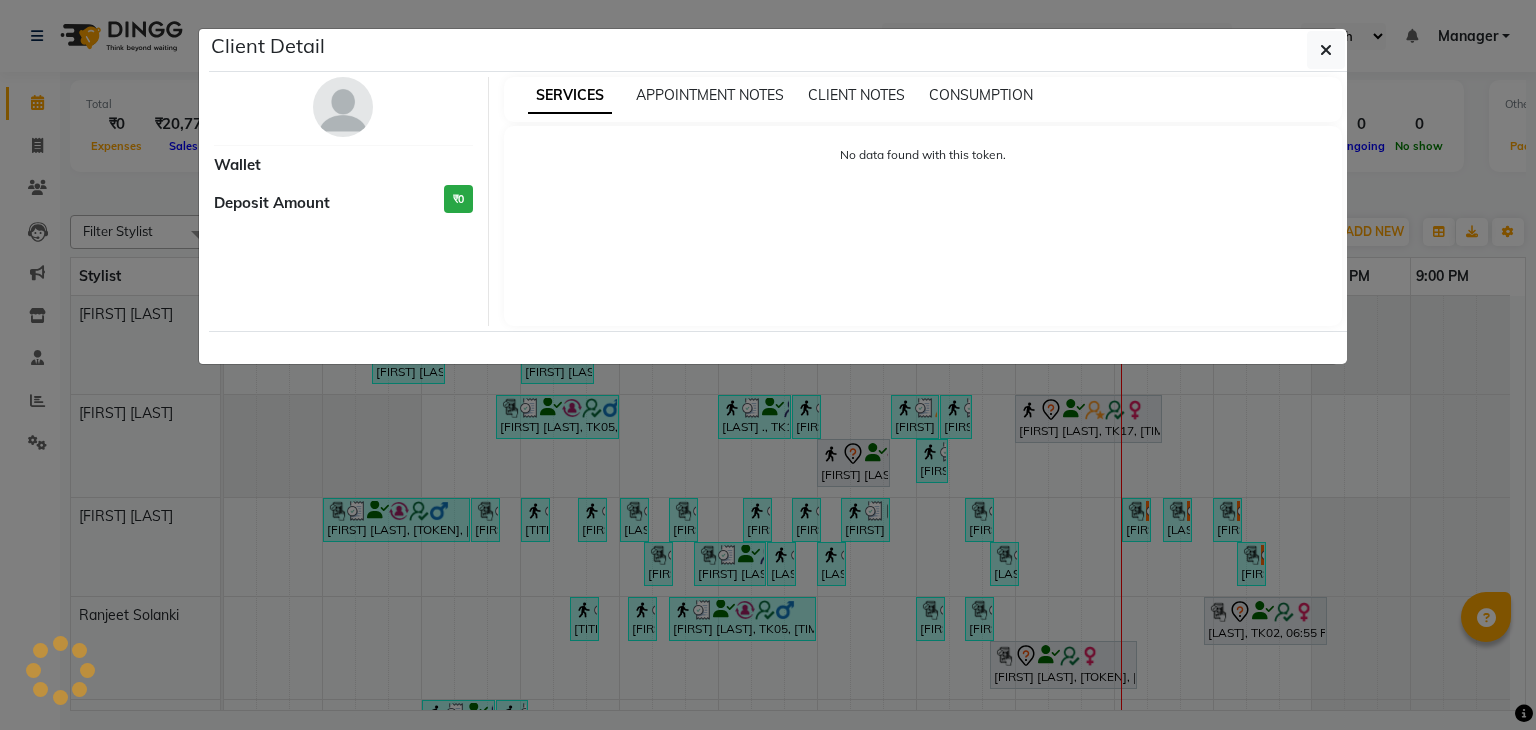 select on "3" 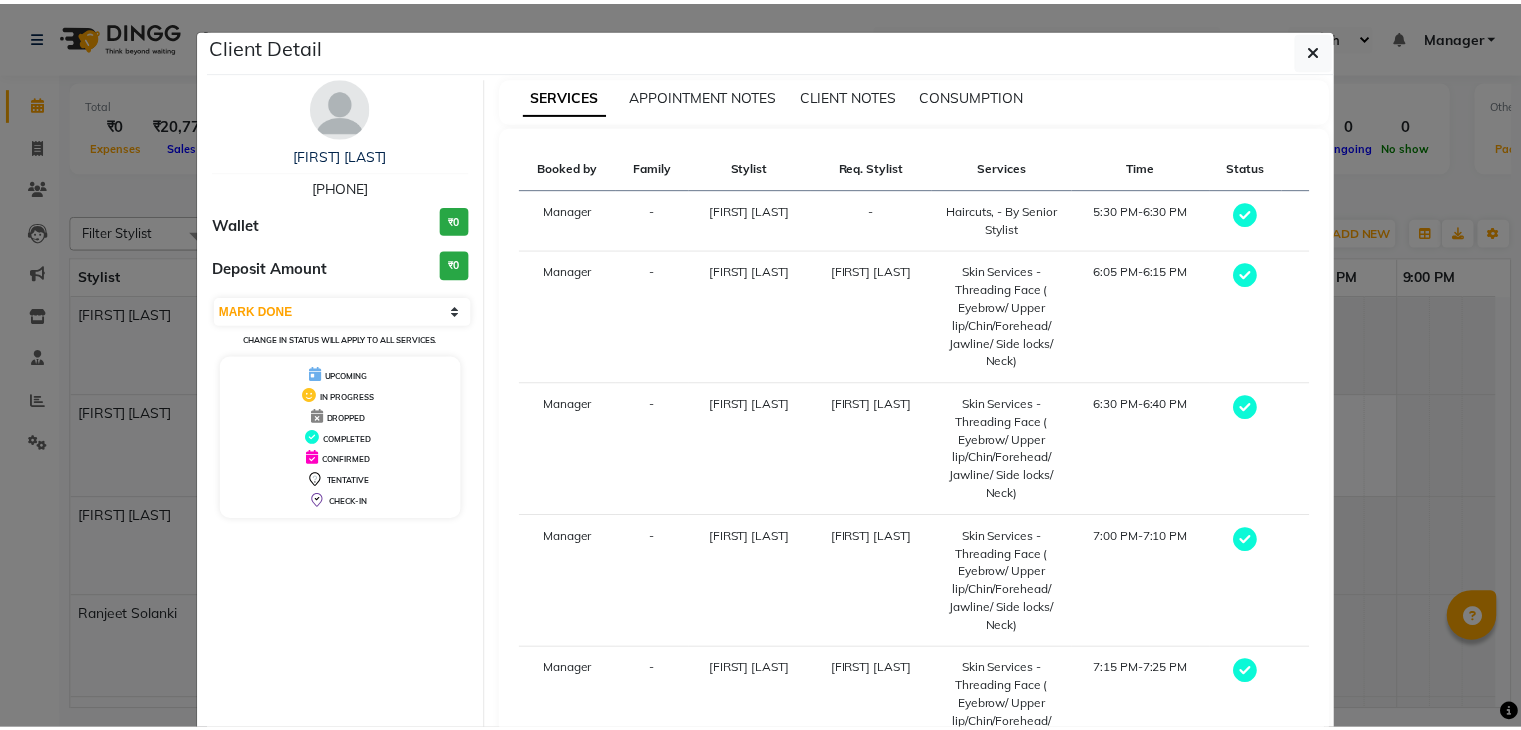 scroll, scrollTop: 192, scrollLeft: 0, axis: vertical 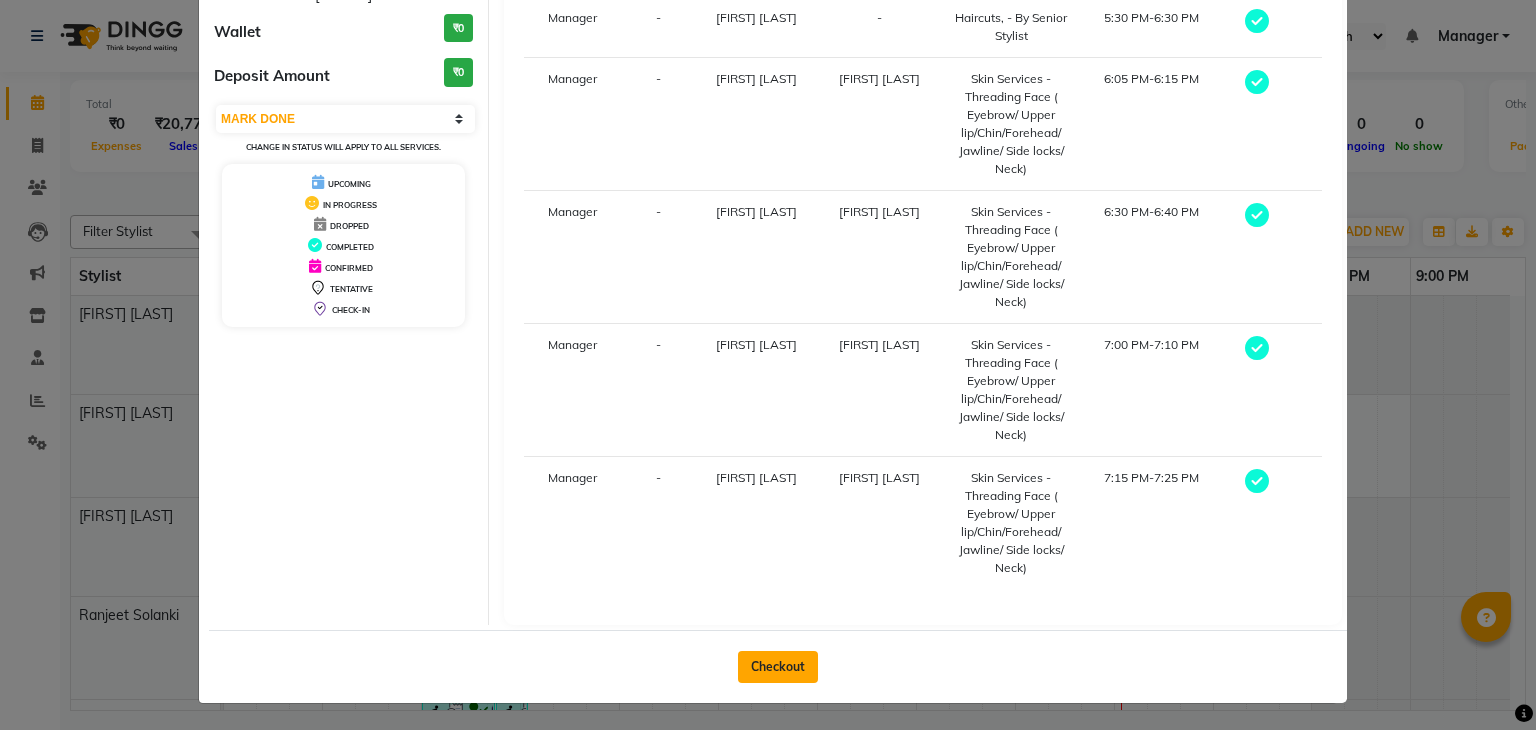 click on "Checkout" 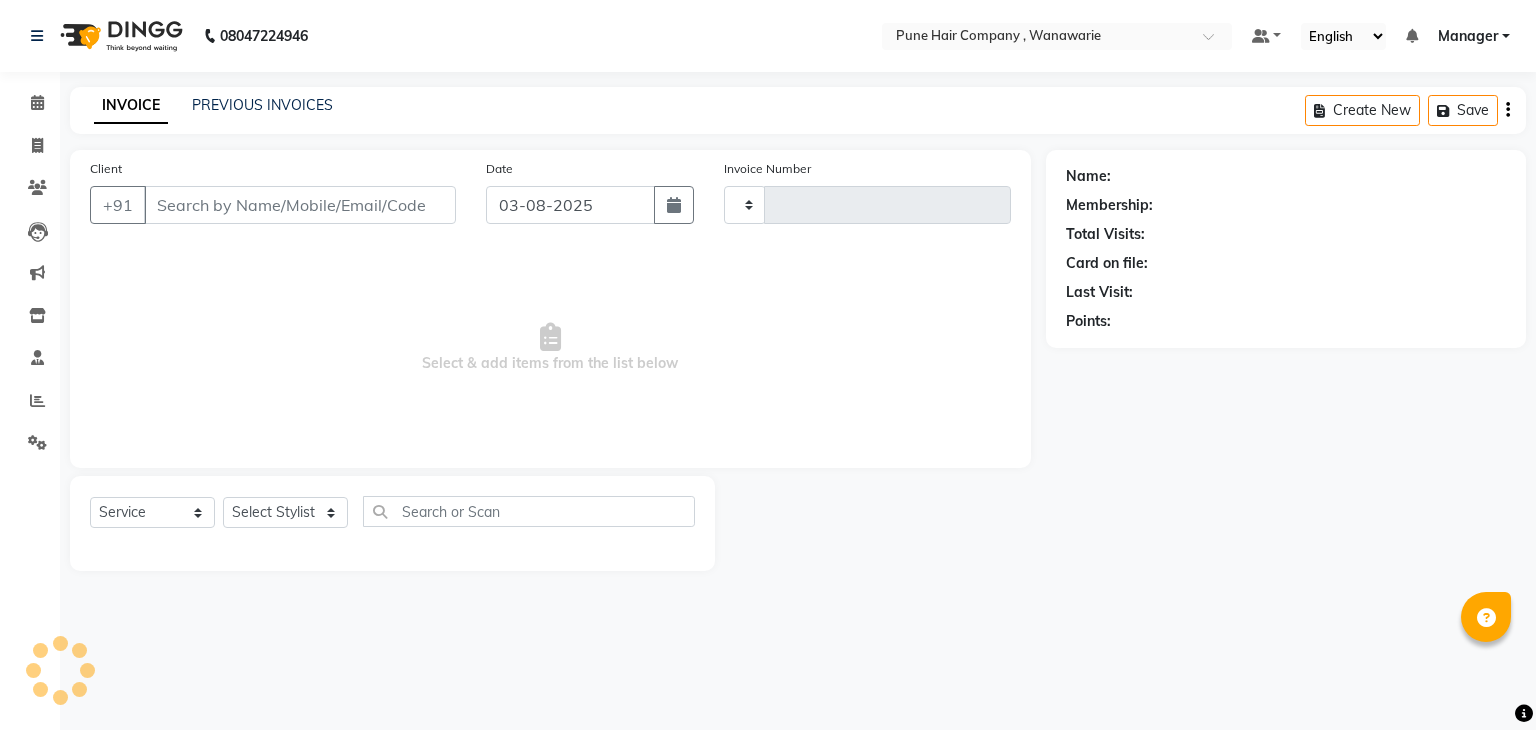 type on "1392" 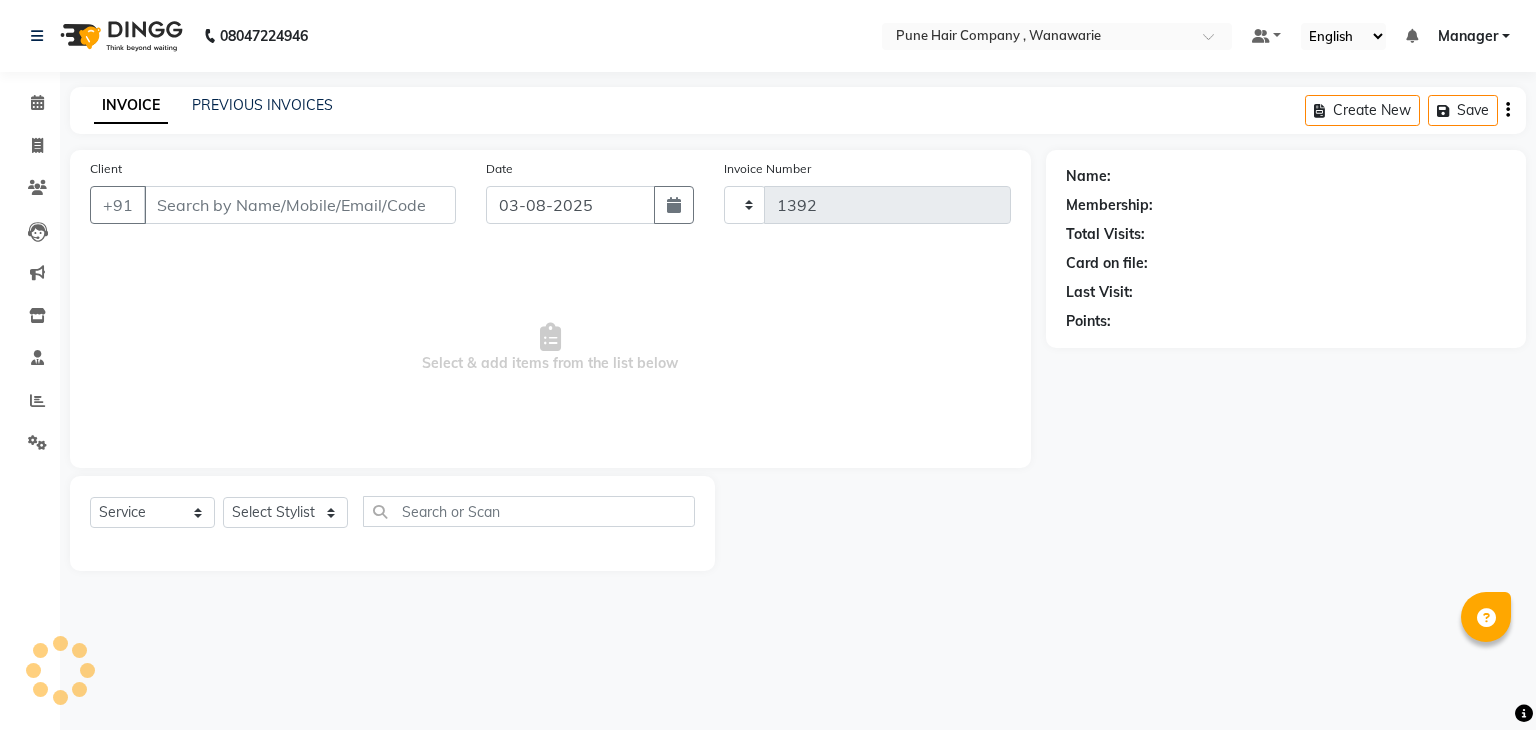 select on "8072" 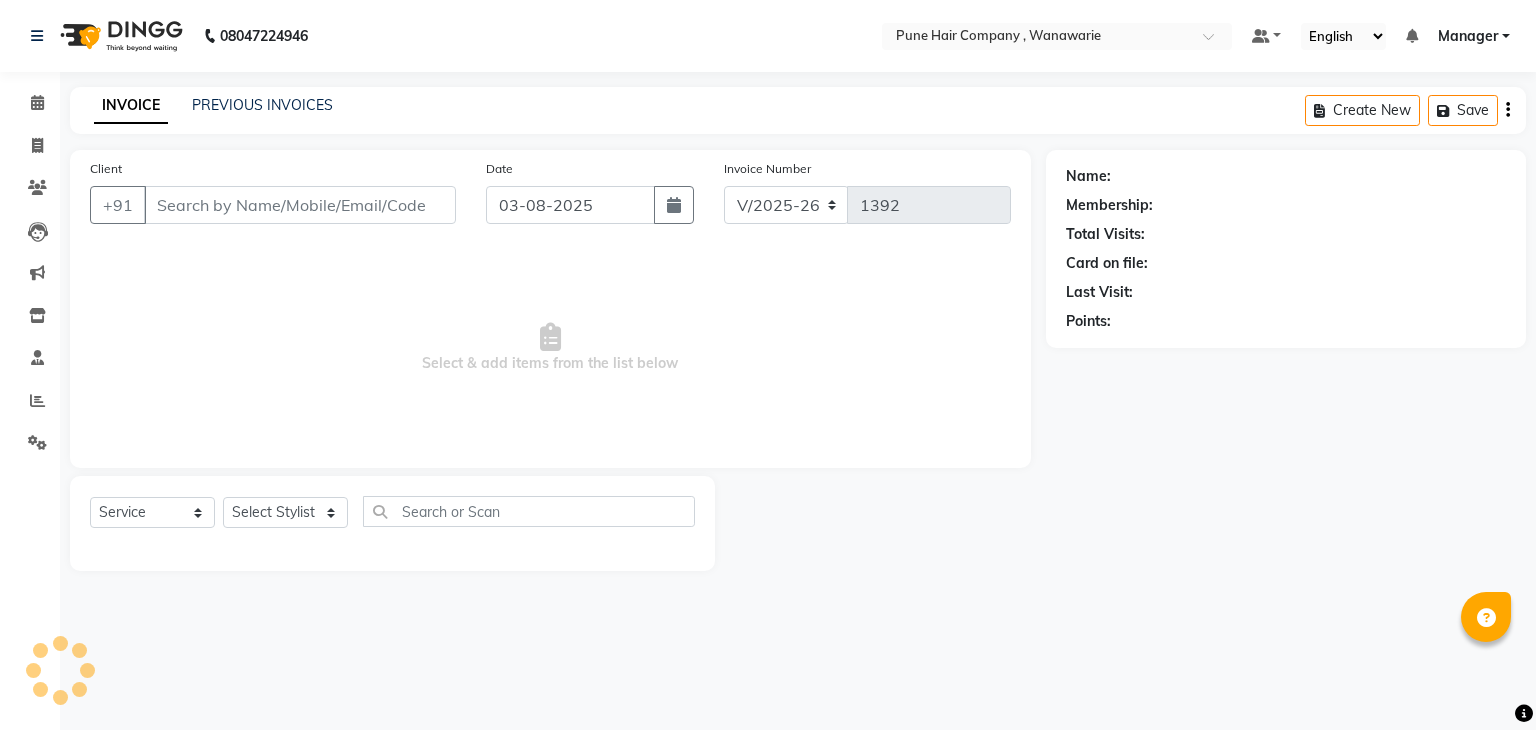 type on "9717954007" 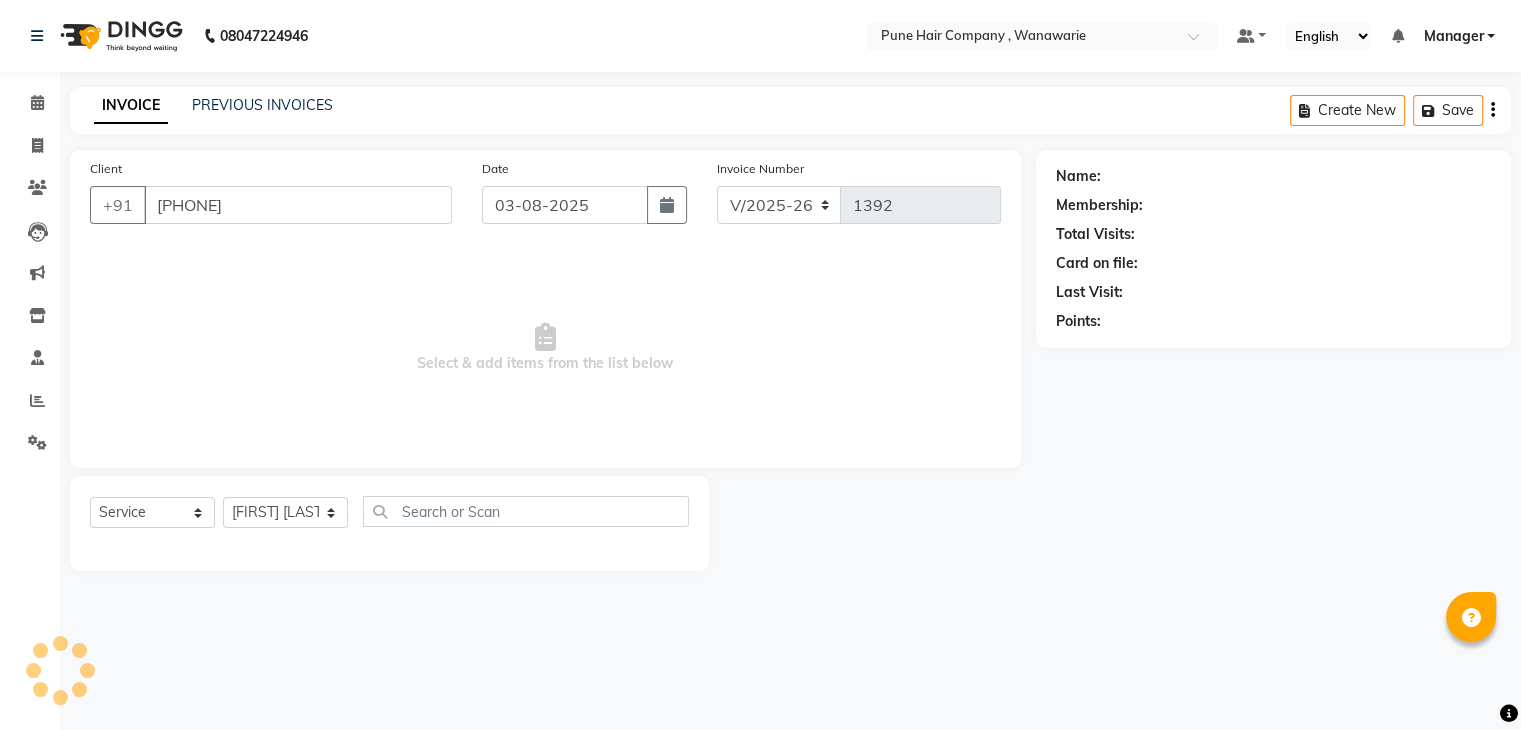 select on "1: Object" 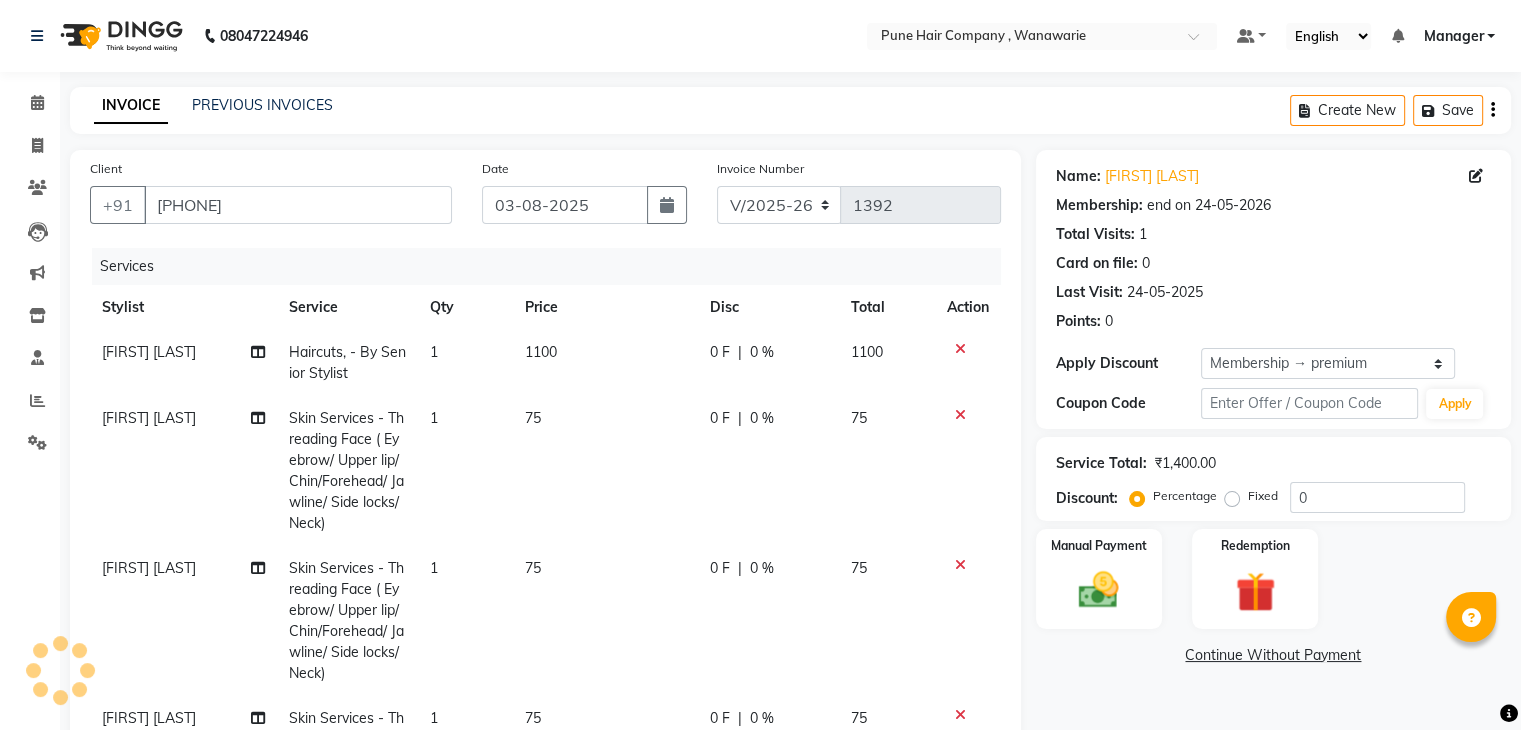 type on "20" 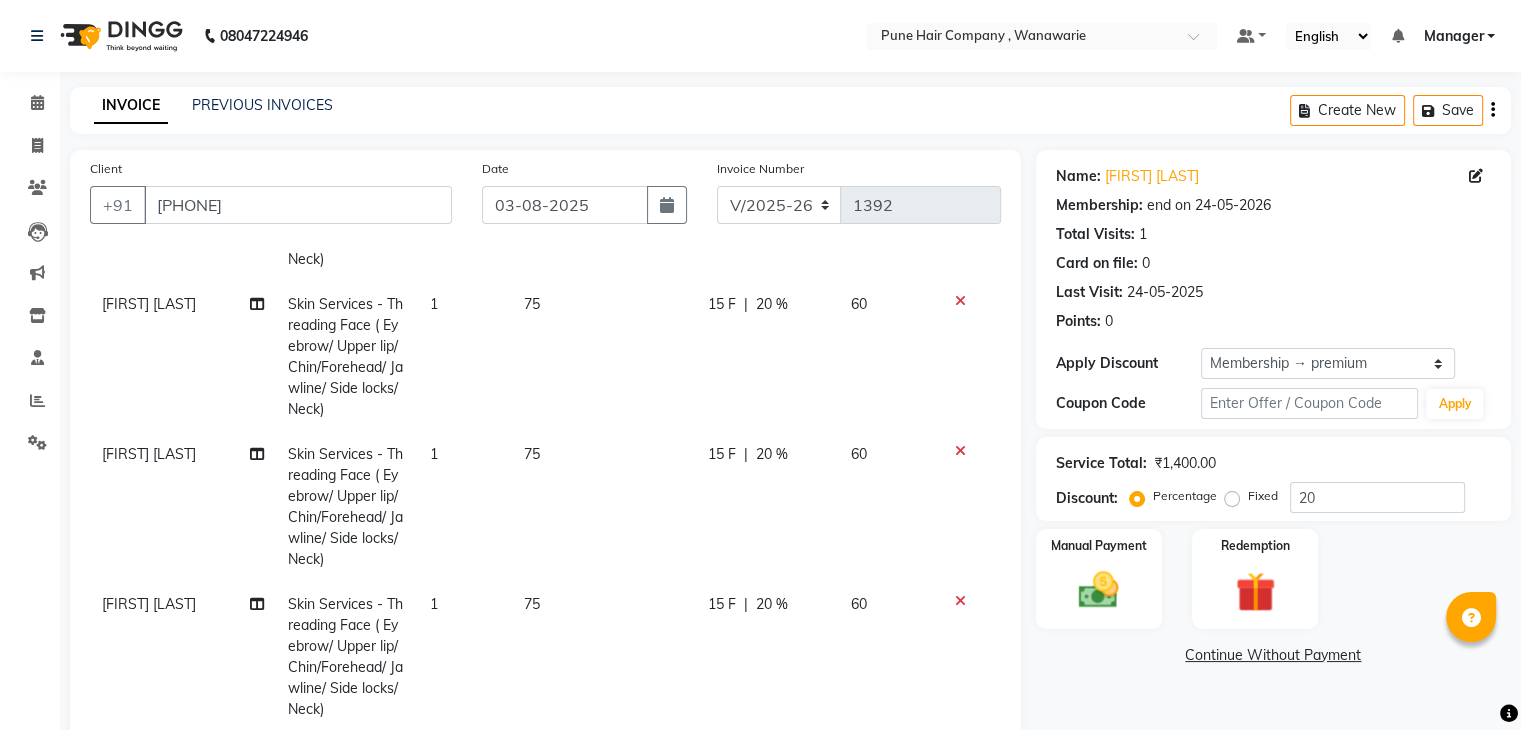 scroll, scrollTop: 279, scrollLeft: 0, axis: vertical 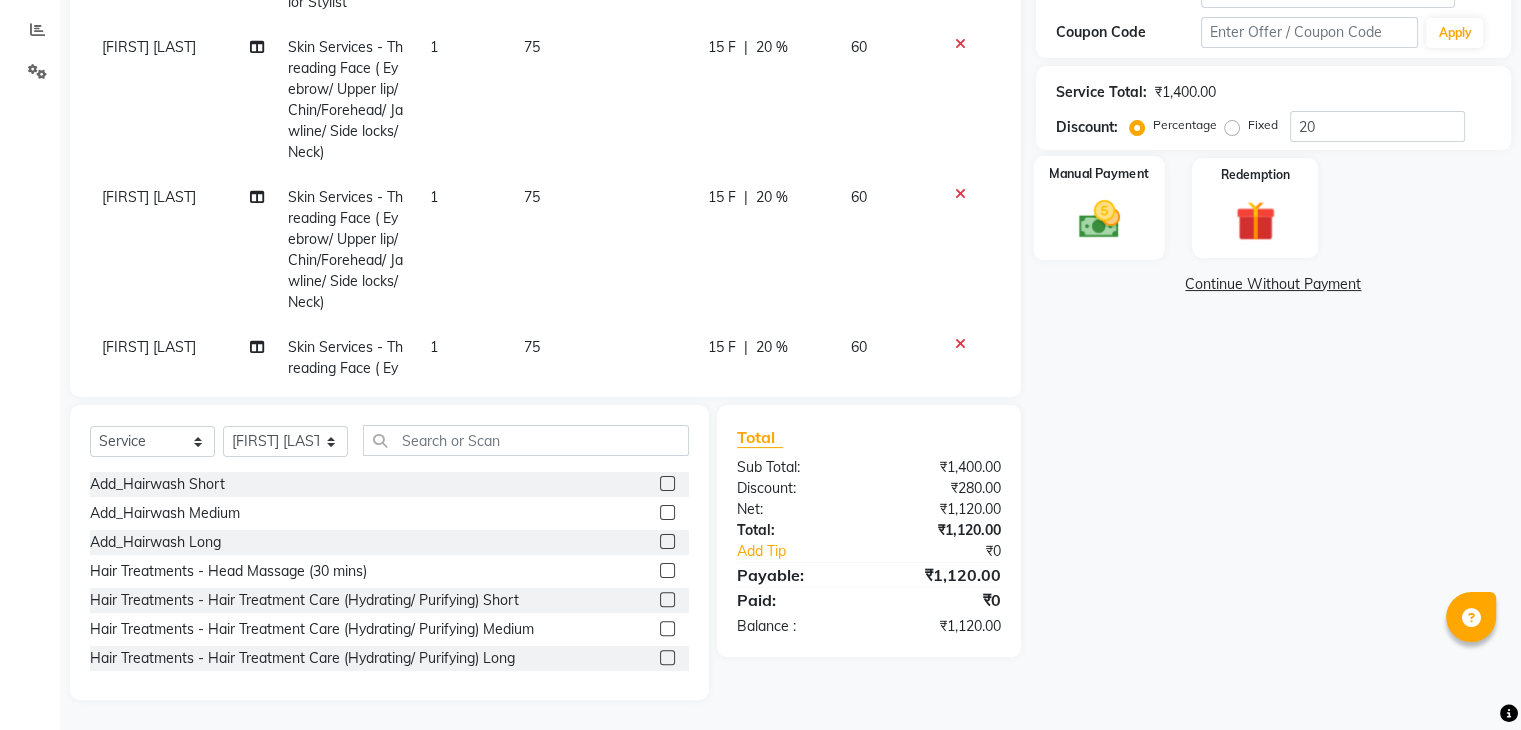 click 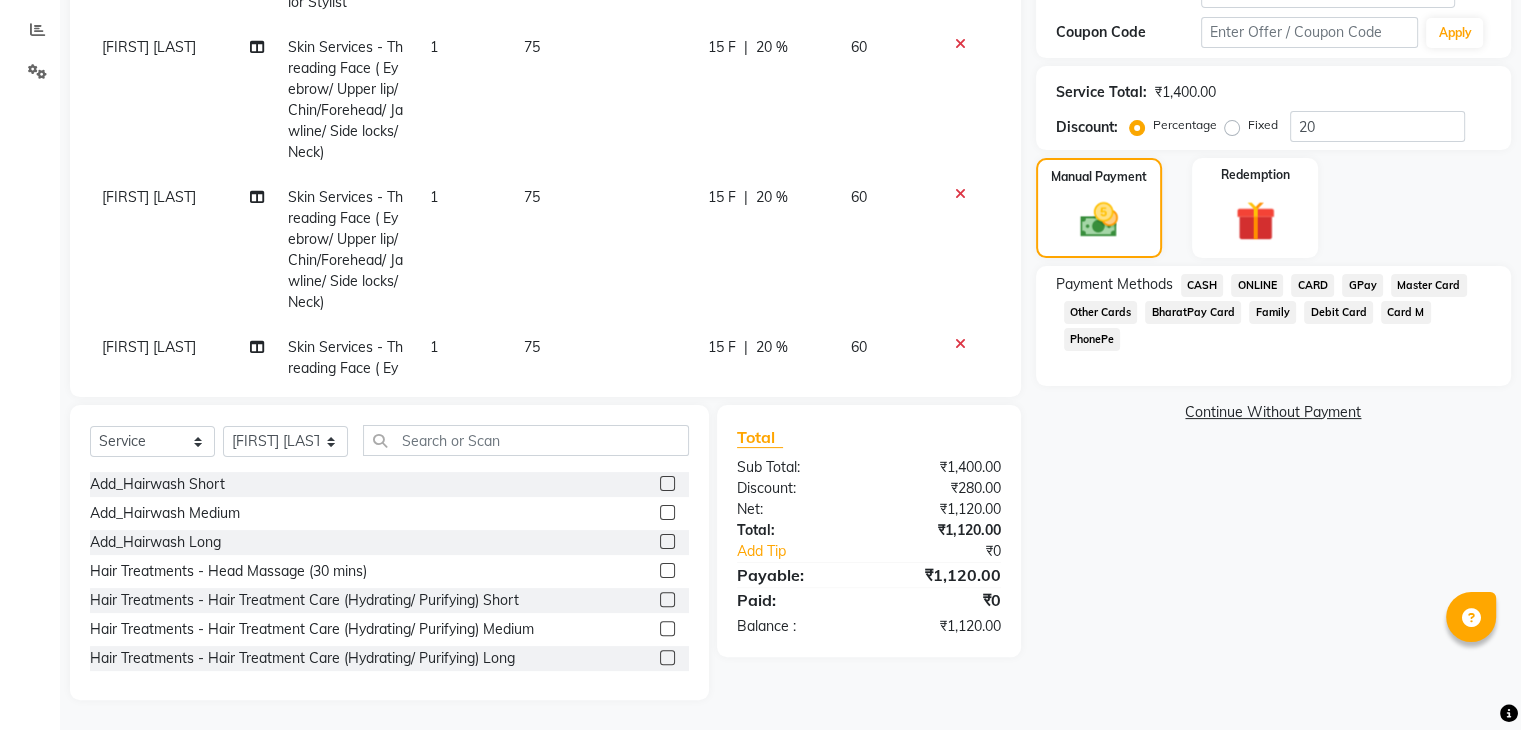 click on "GPay" 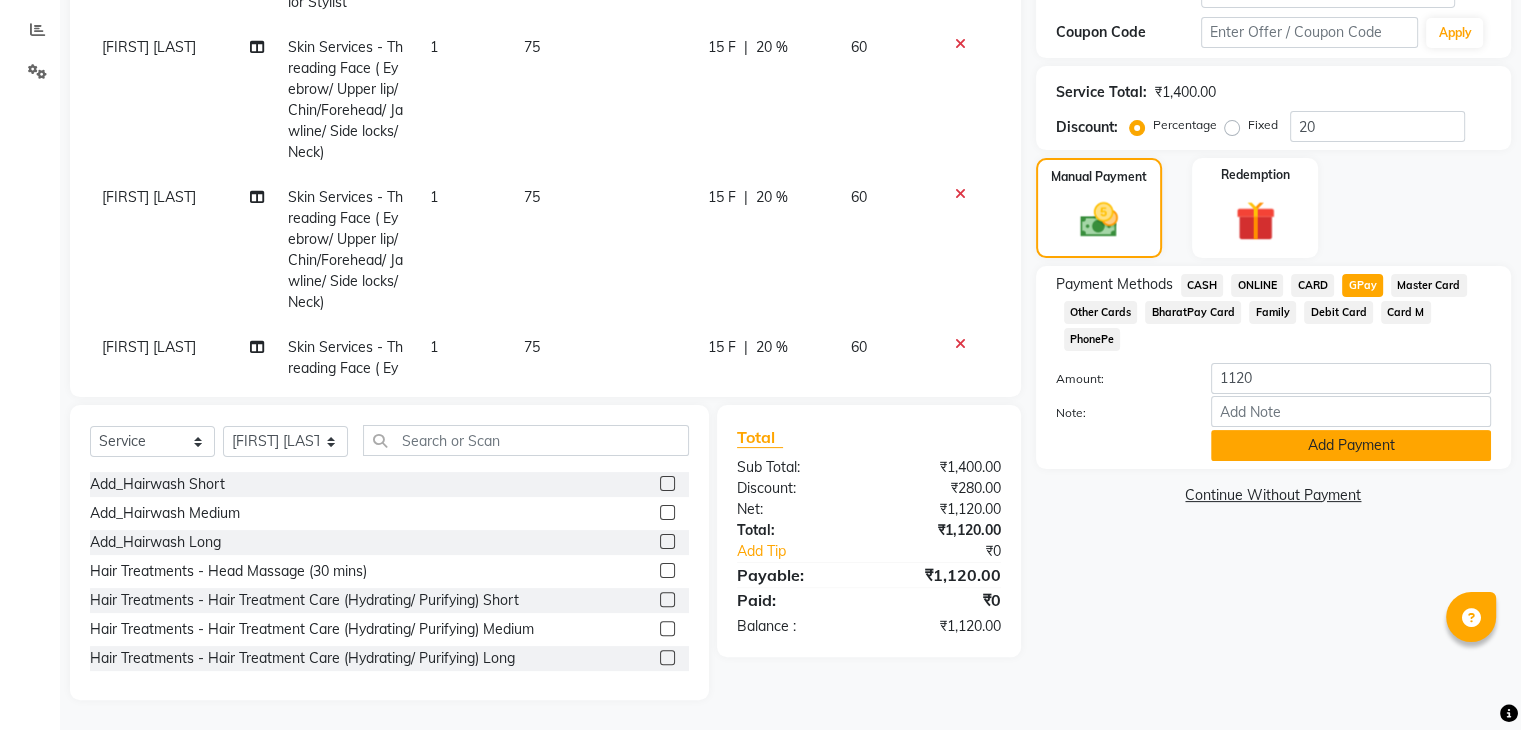 click on "Add Payment" 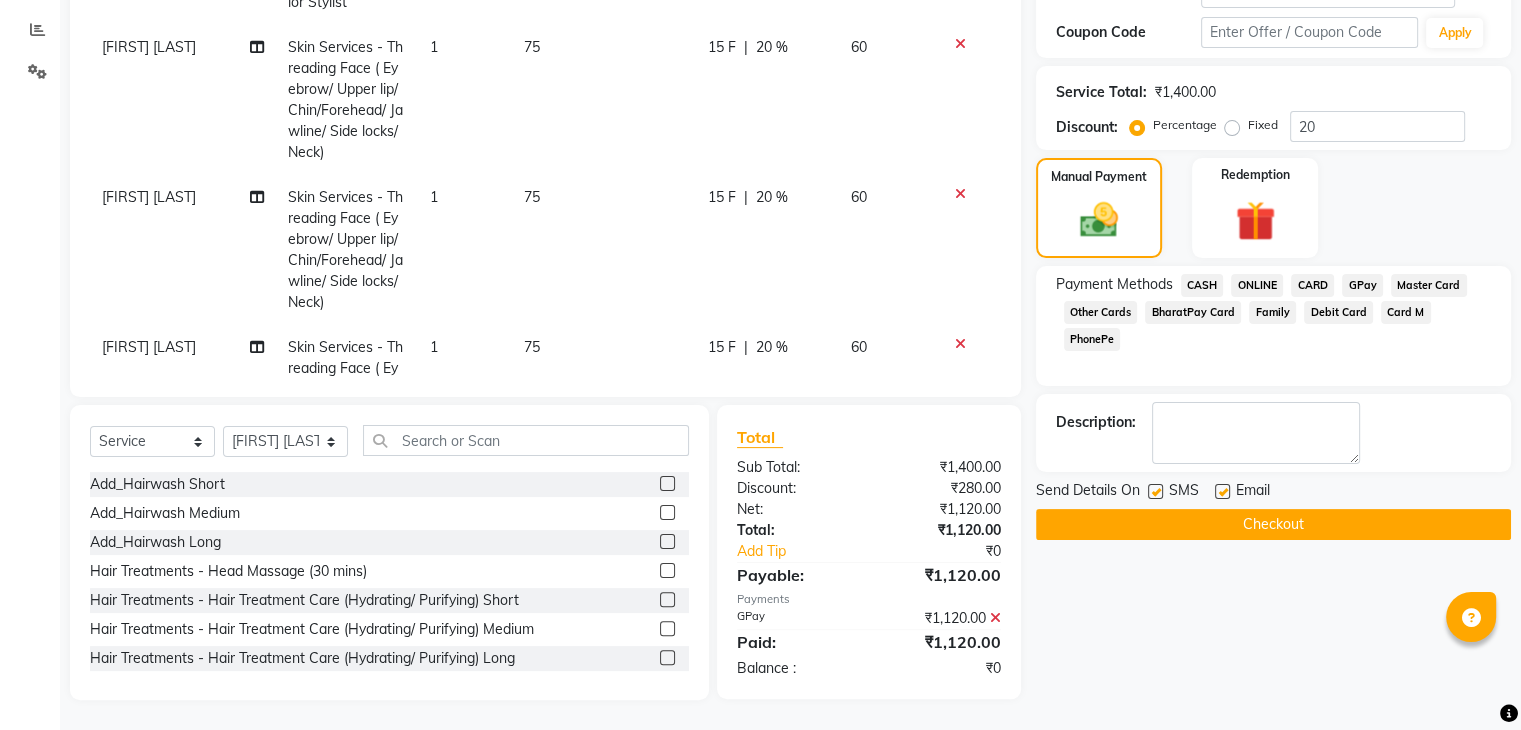 click on "Checkout" 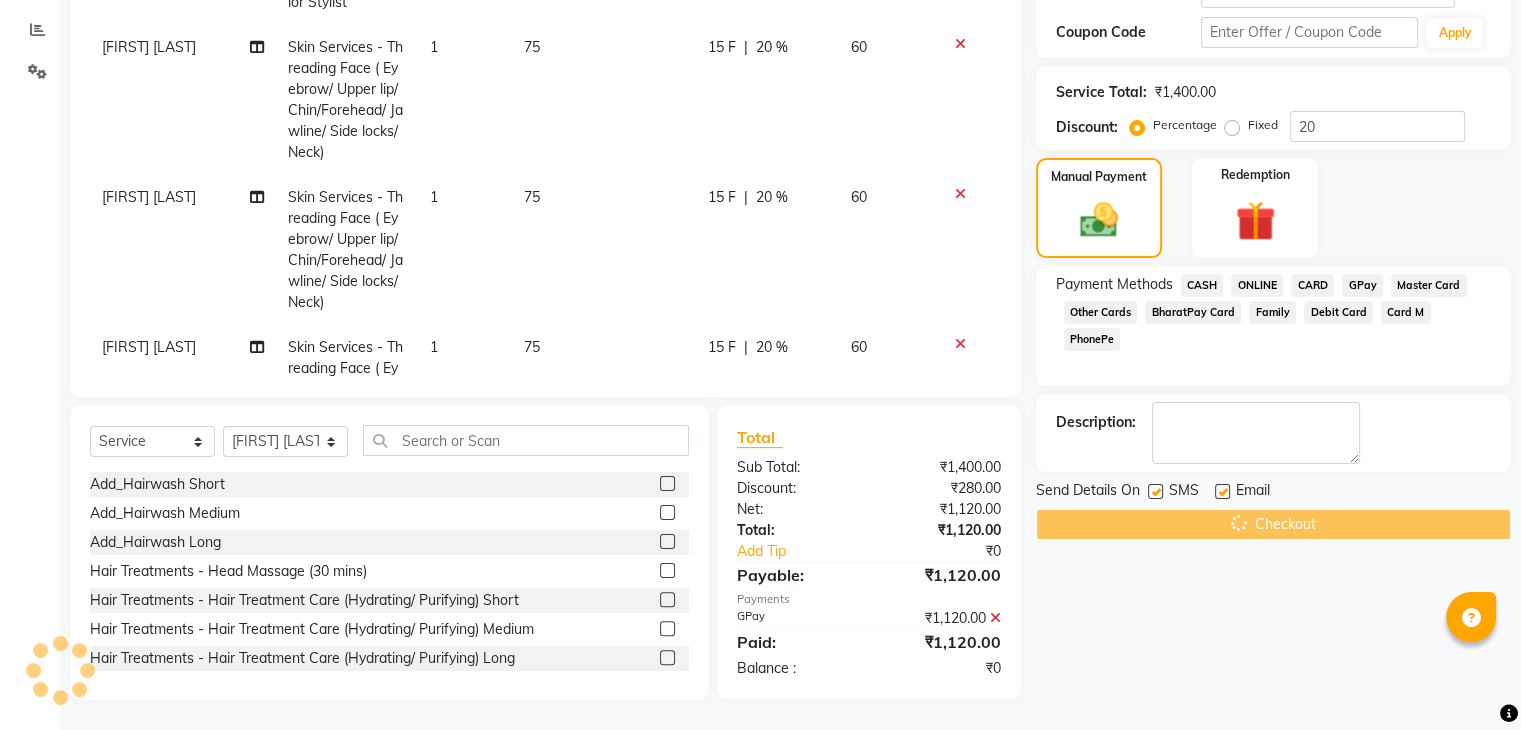 click on "Checkout" 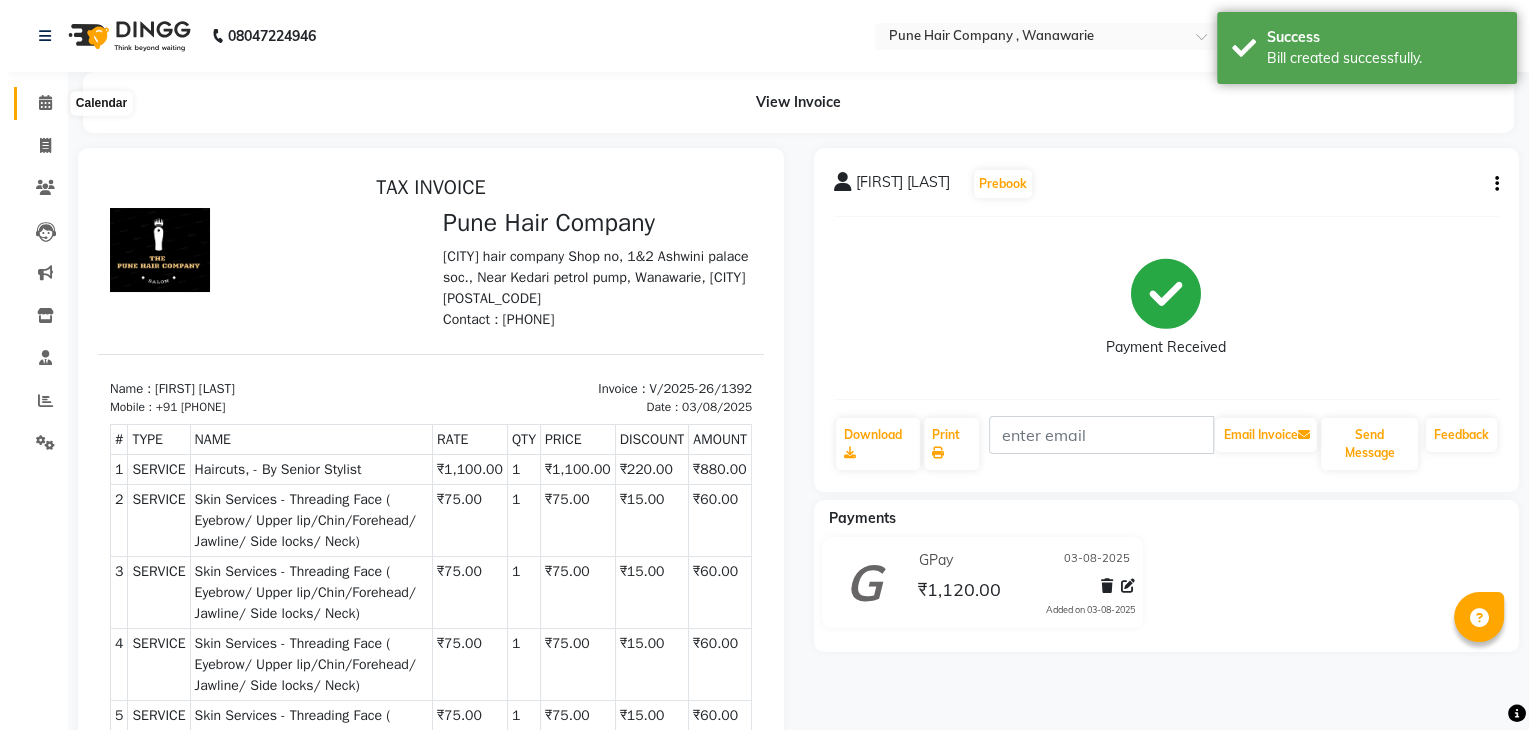 scroll, scrollTop: 0, scrollLeft: 0, axis: both 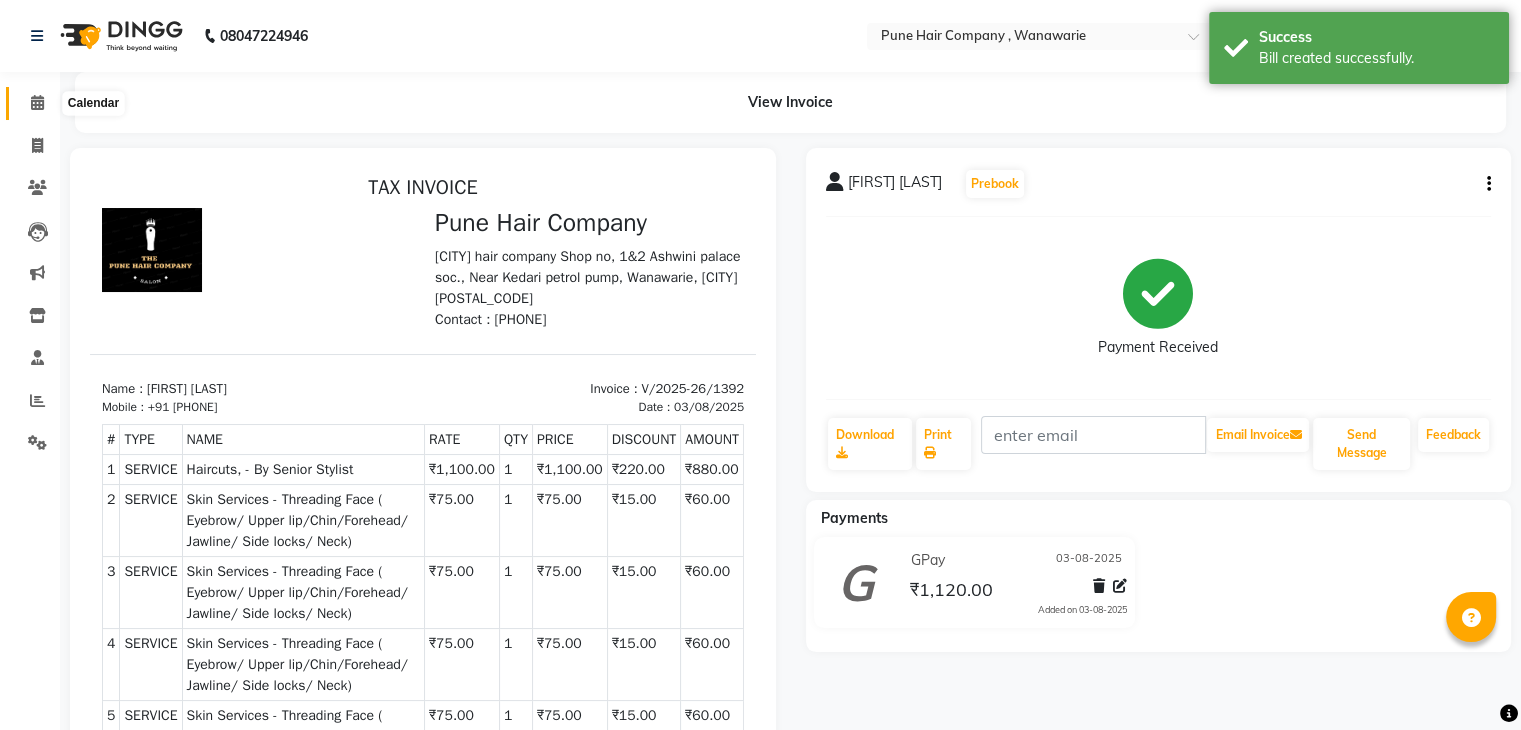 click 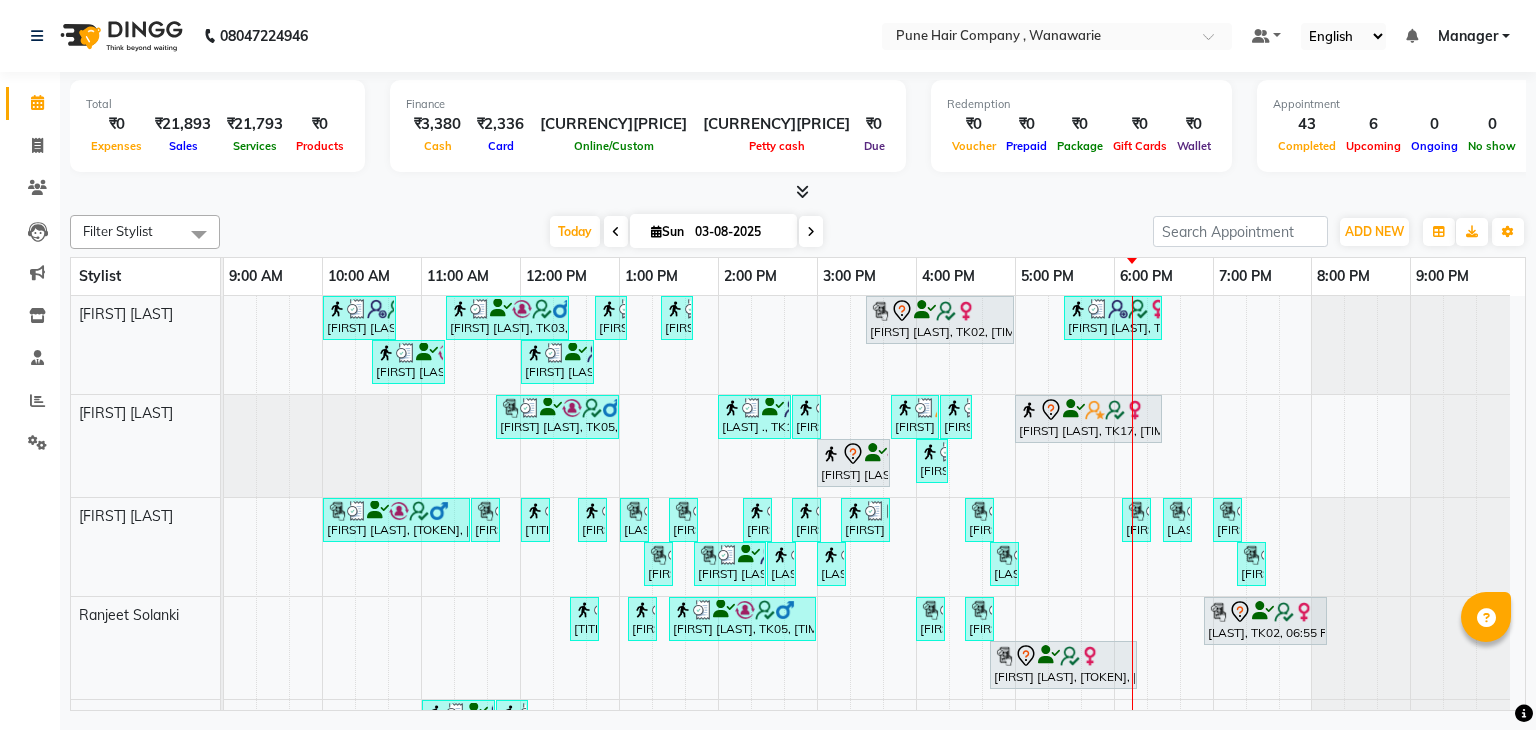 click at bounding box center [811, 231] 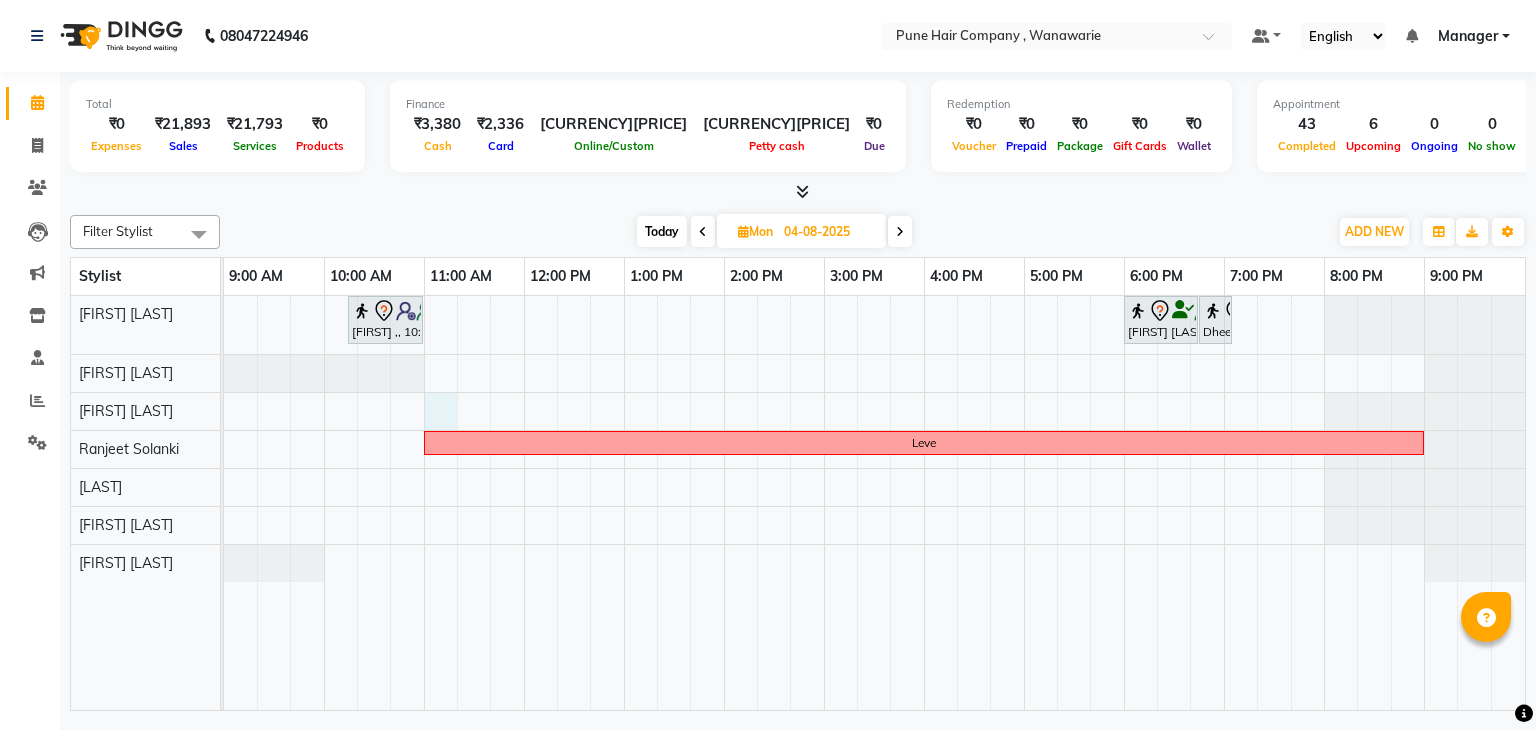 click on "Punit ,, 10:15 AM-11:00 AM, Male Haircut By Senior Stylist             Dheeraj W, 06:00 PM-06:45 PM, Male Haircut By Senior Stylist             Dheeraj W, 06:45 PM-07:05 PM, Male Beard Shaving/ Beard Trim Beard  Leve" at bounding box center (874, 503) 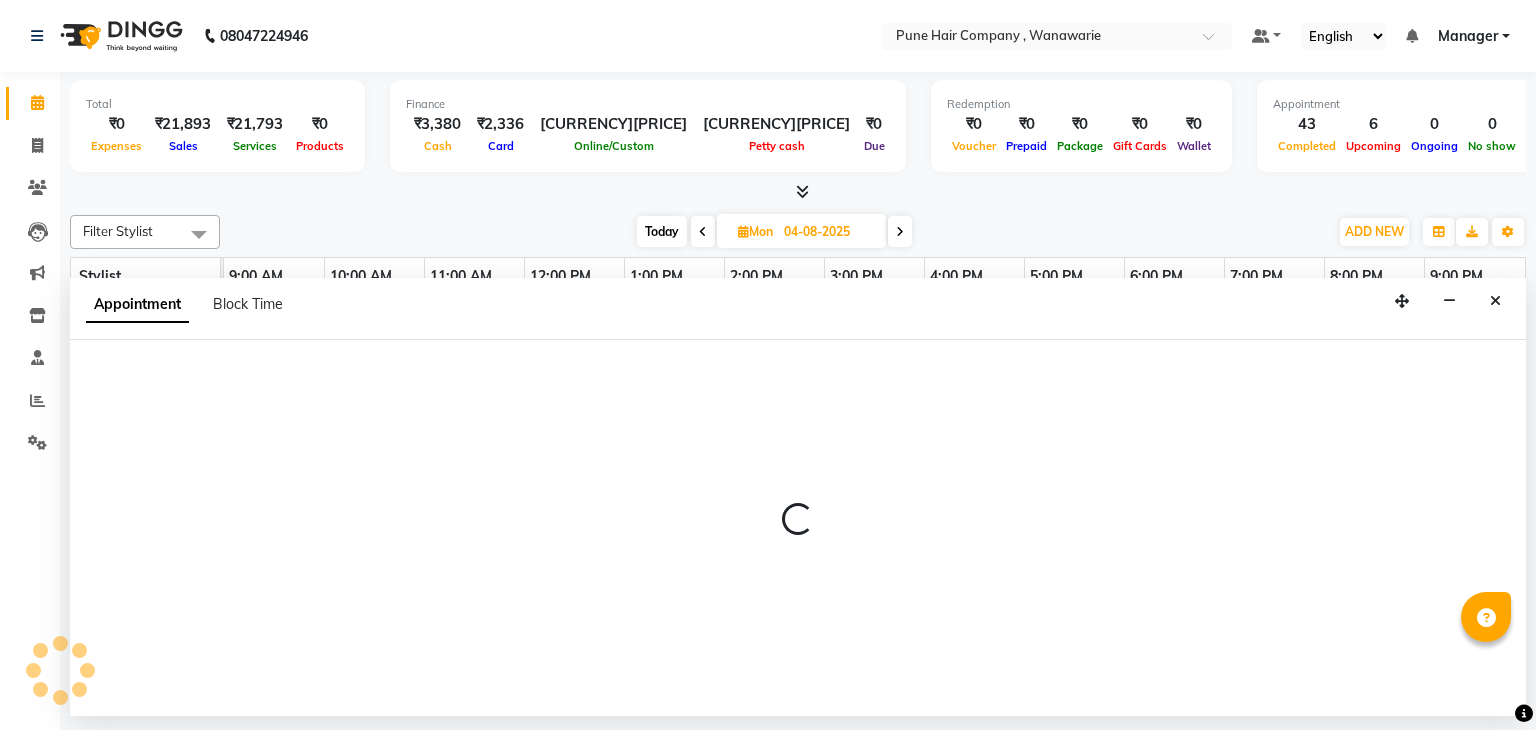 select on "74579" 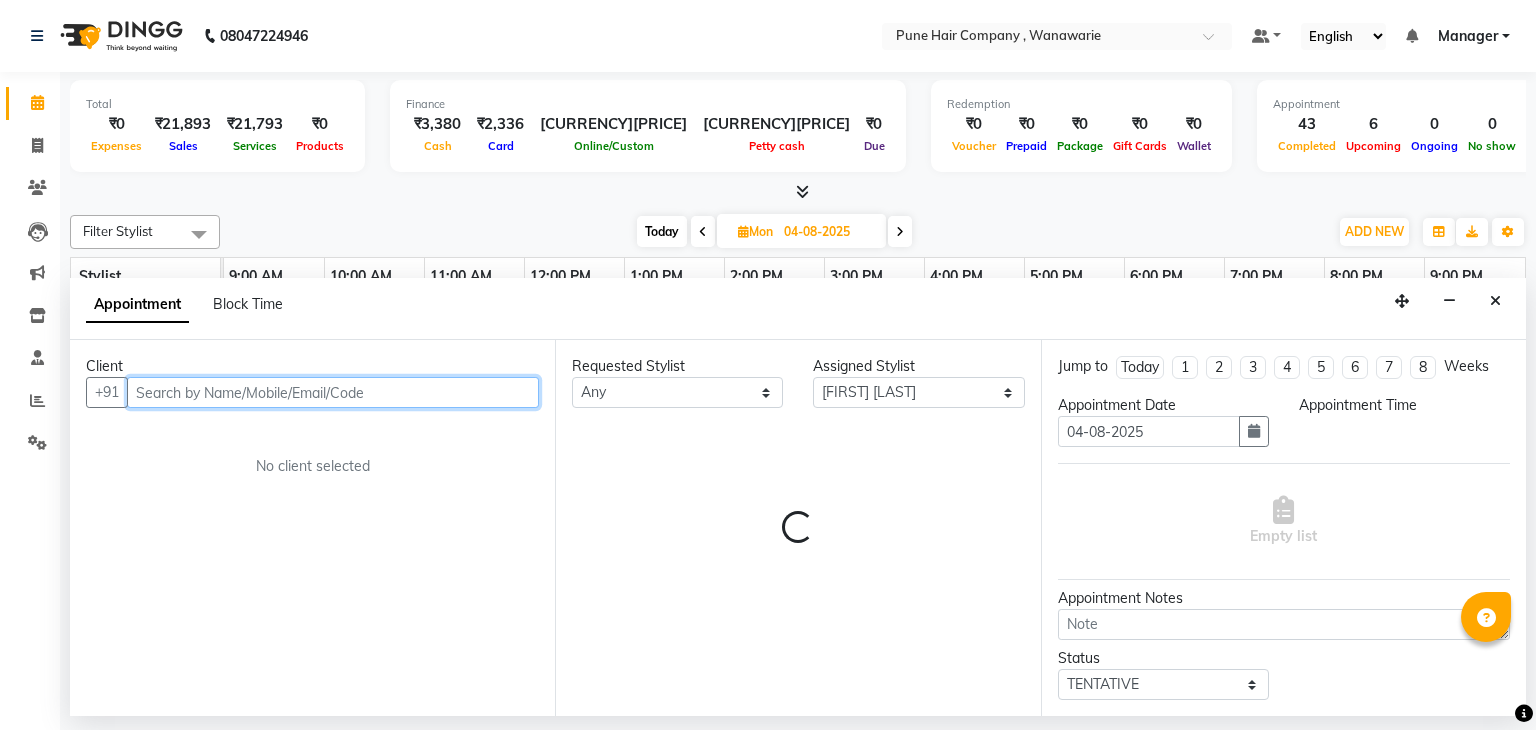 select on "660" 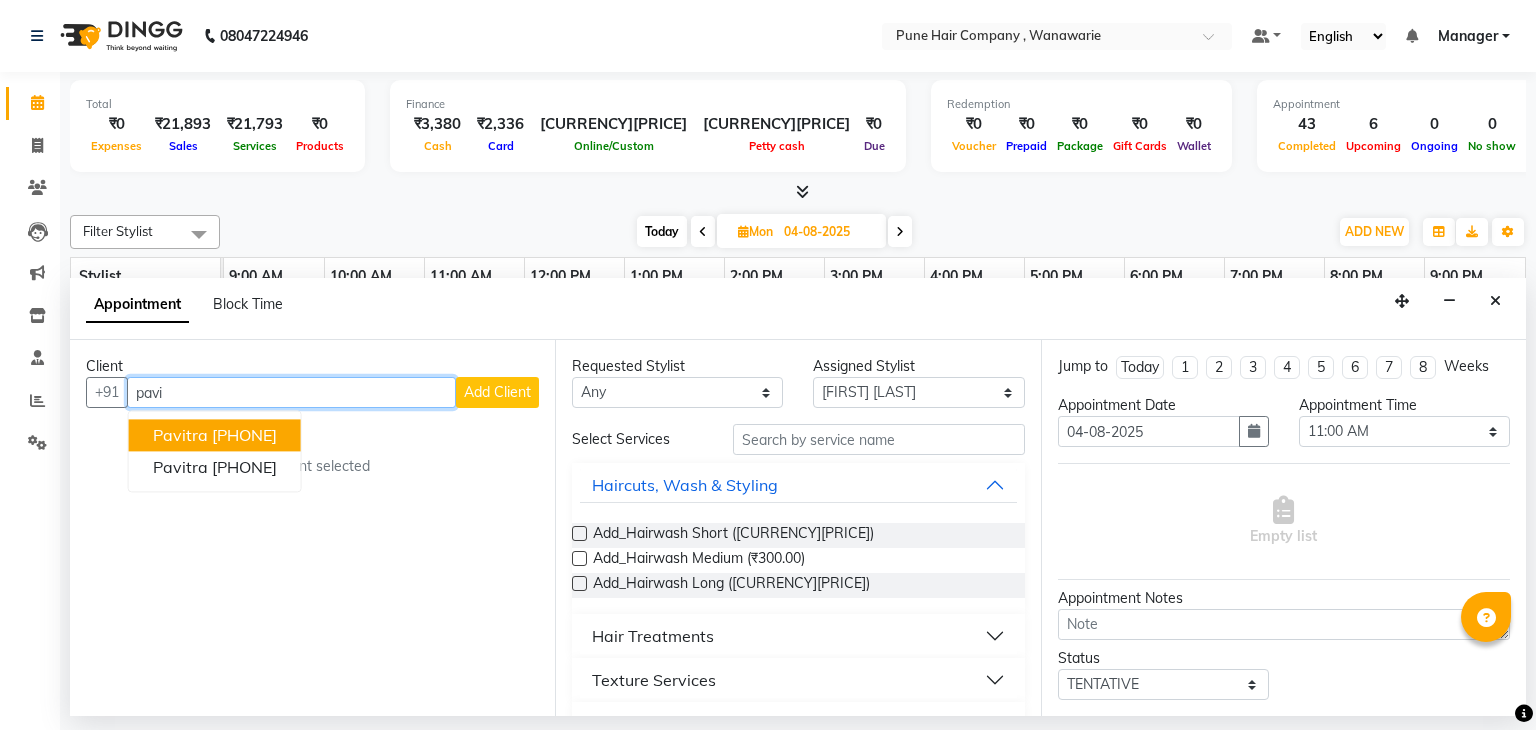 click on "[PHONE]" at bounding box center [244, 436] 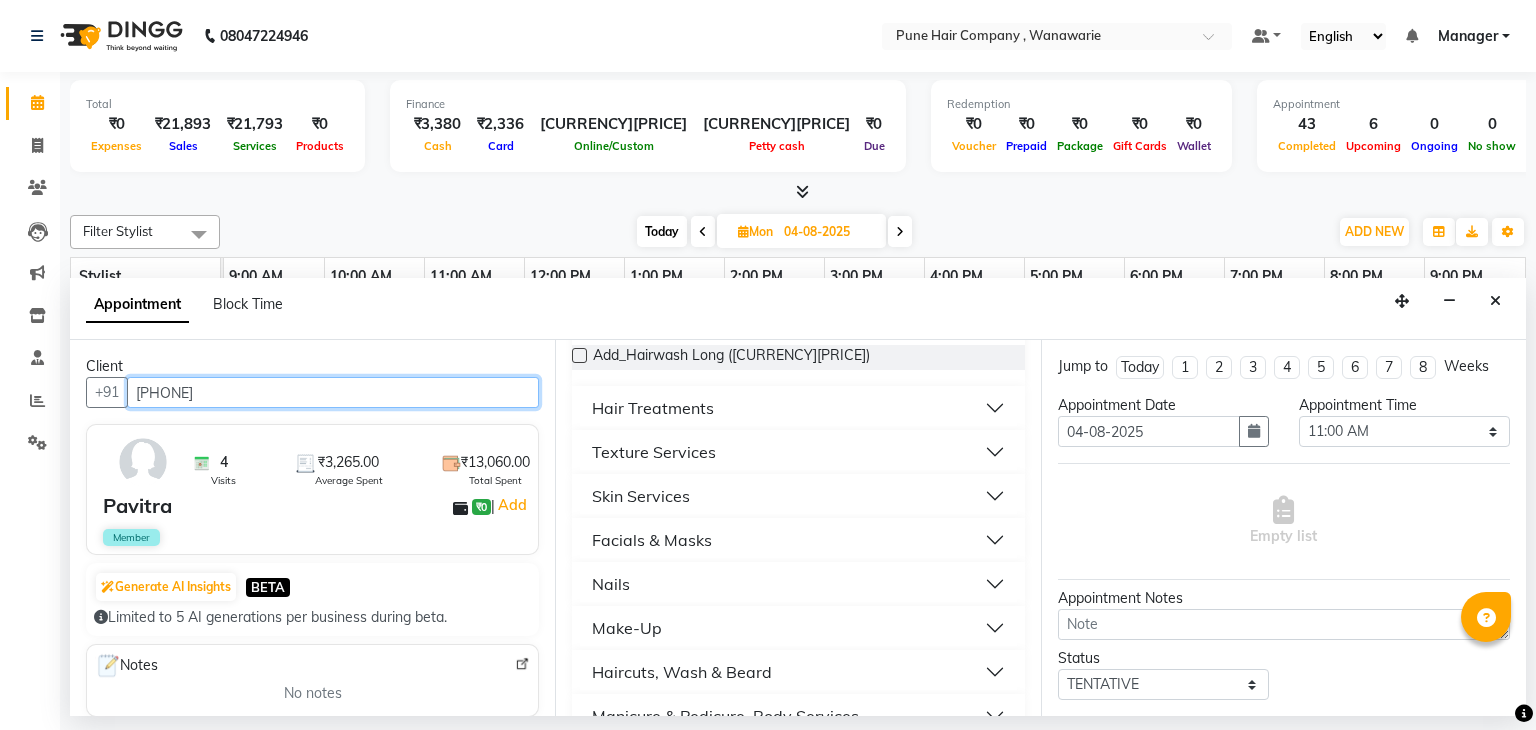 scroll, scrollTop: 230, scrollLeft: 0, axis: vertical 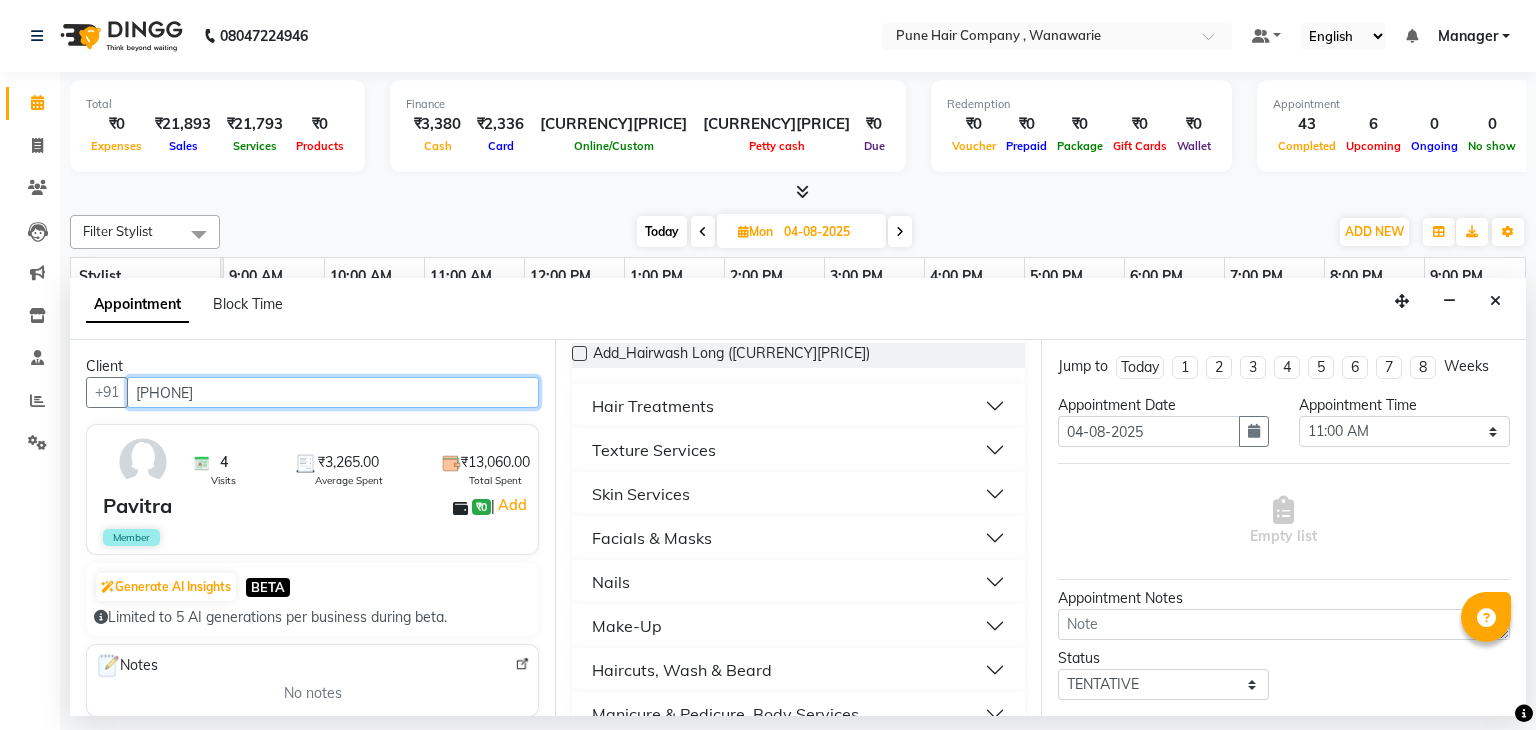 type on "[PHONE]" 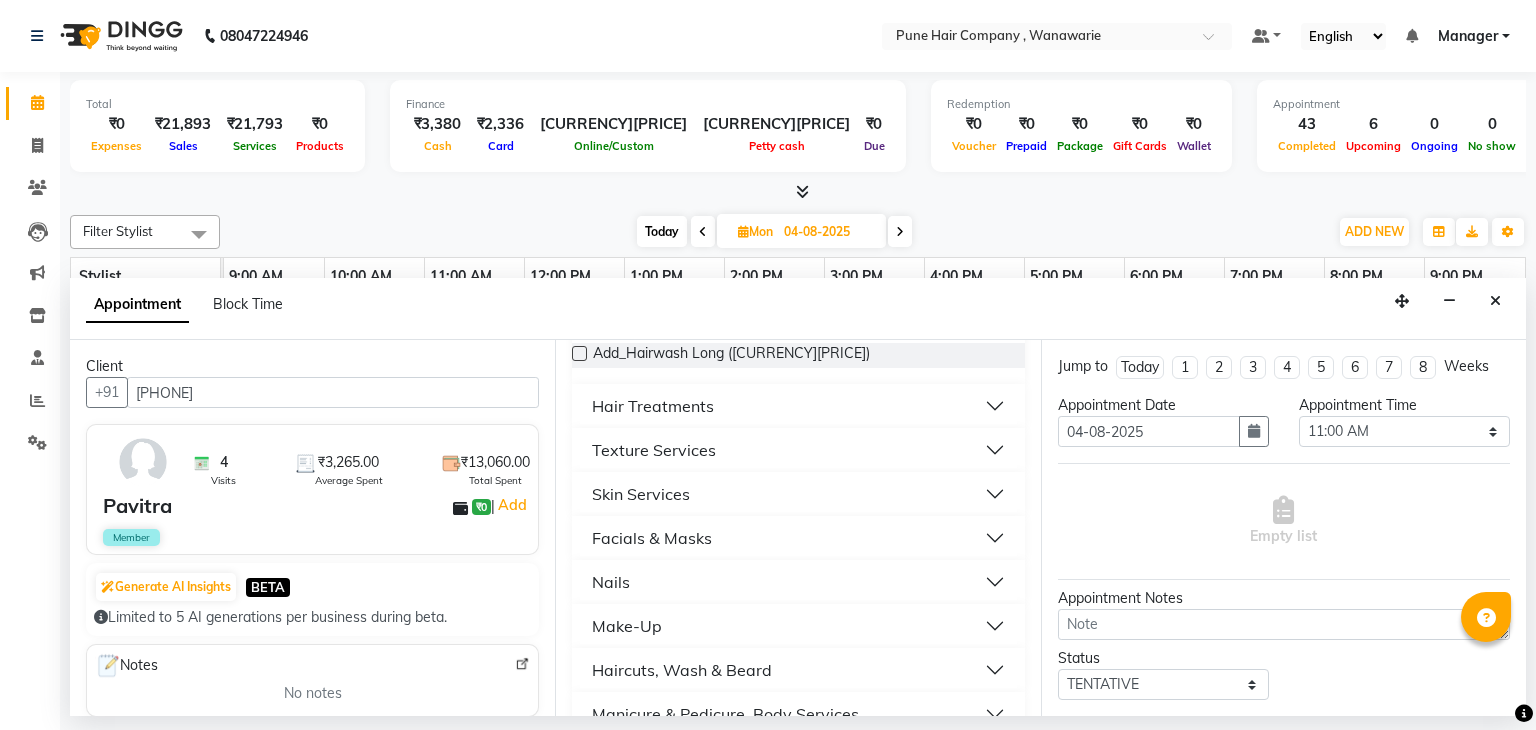 click on "Skin Services" at bounding box center (798, 494) 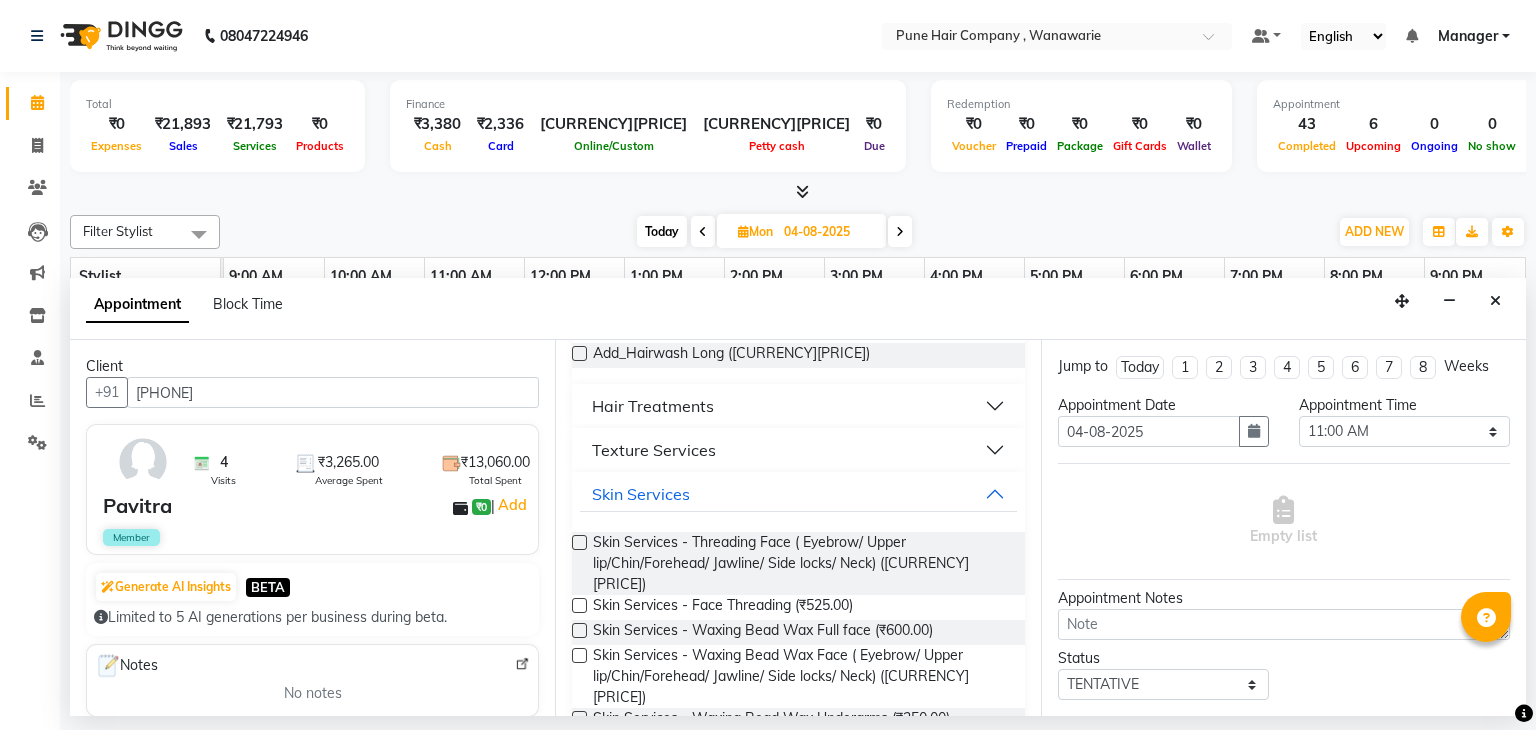 click at bounding box center [579, 542] 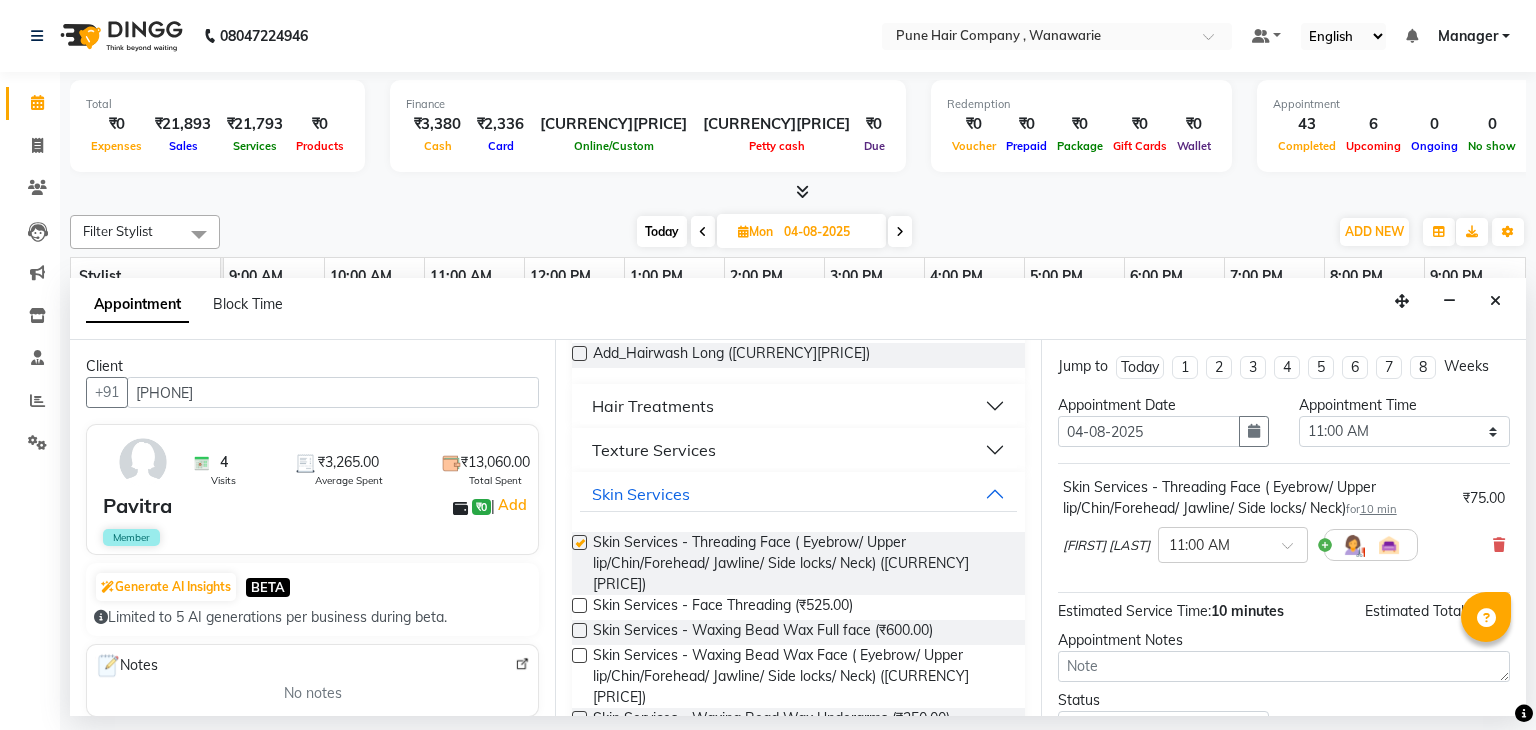 checkbox on "false" 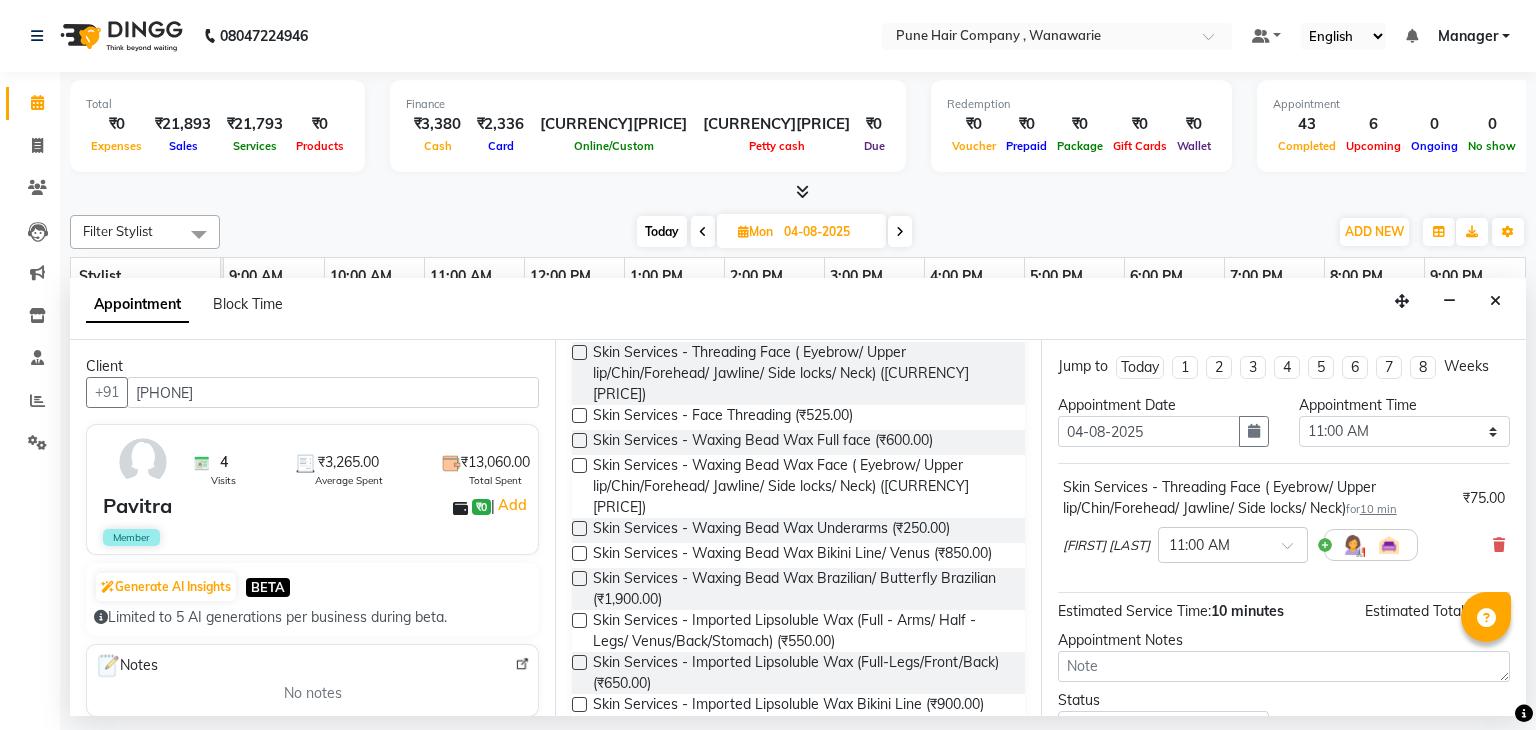 scroll, scrollTop: 431, scrollLeft: 0, axis: vertical 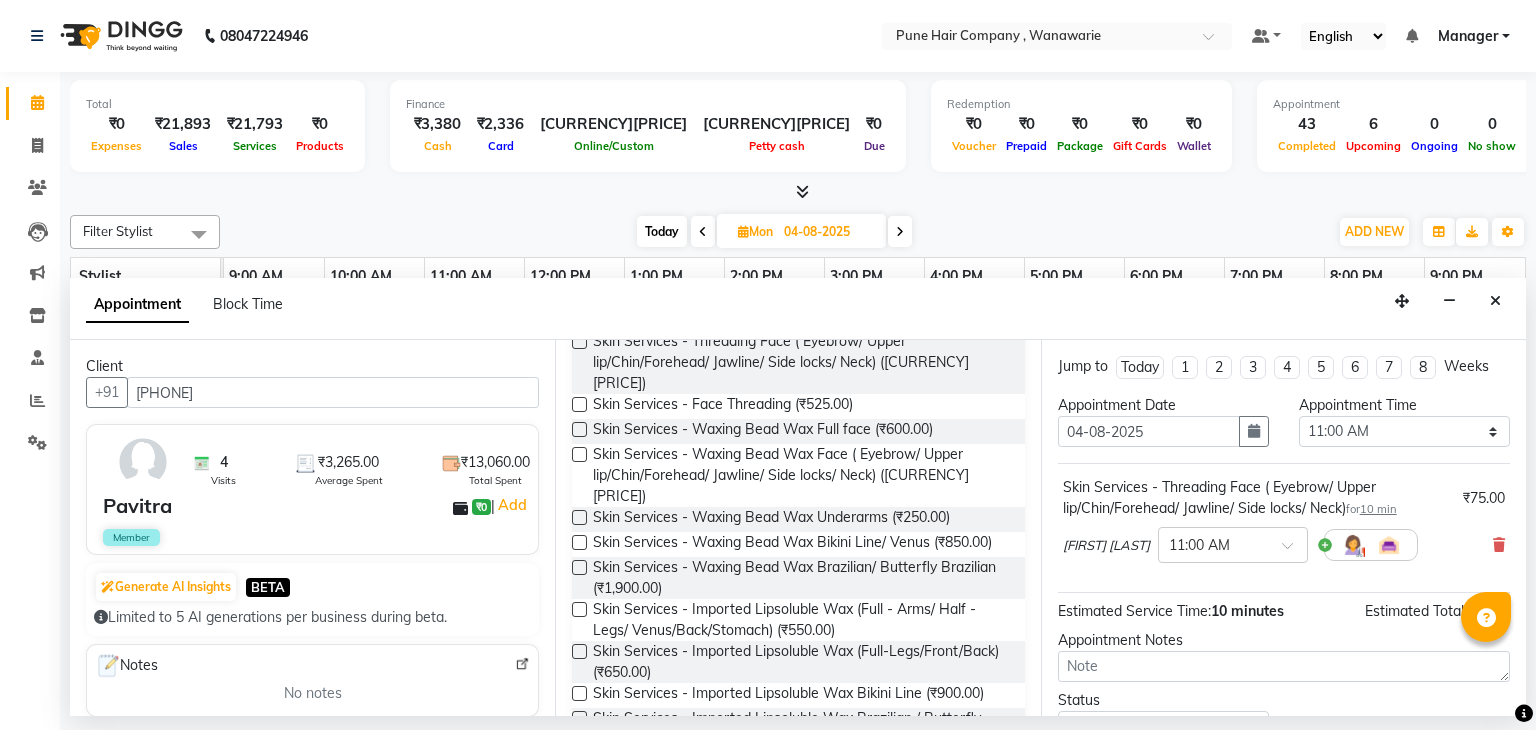 click at bounding box center (579, 429) 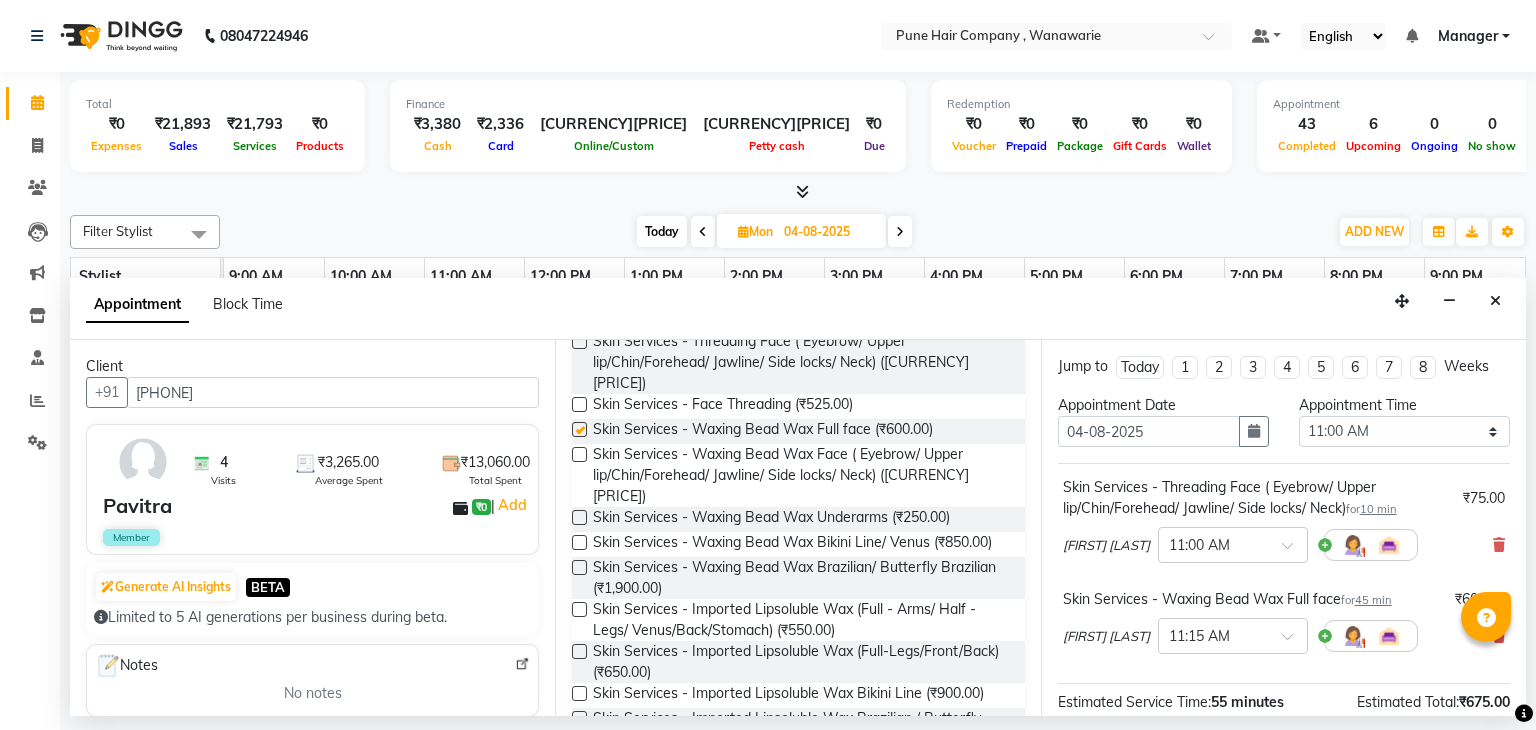 type 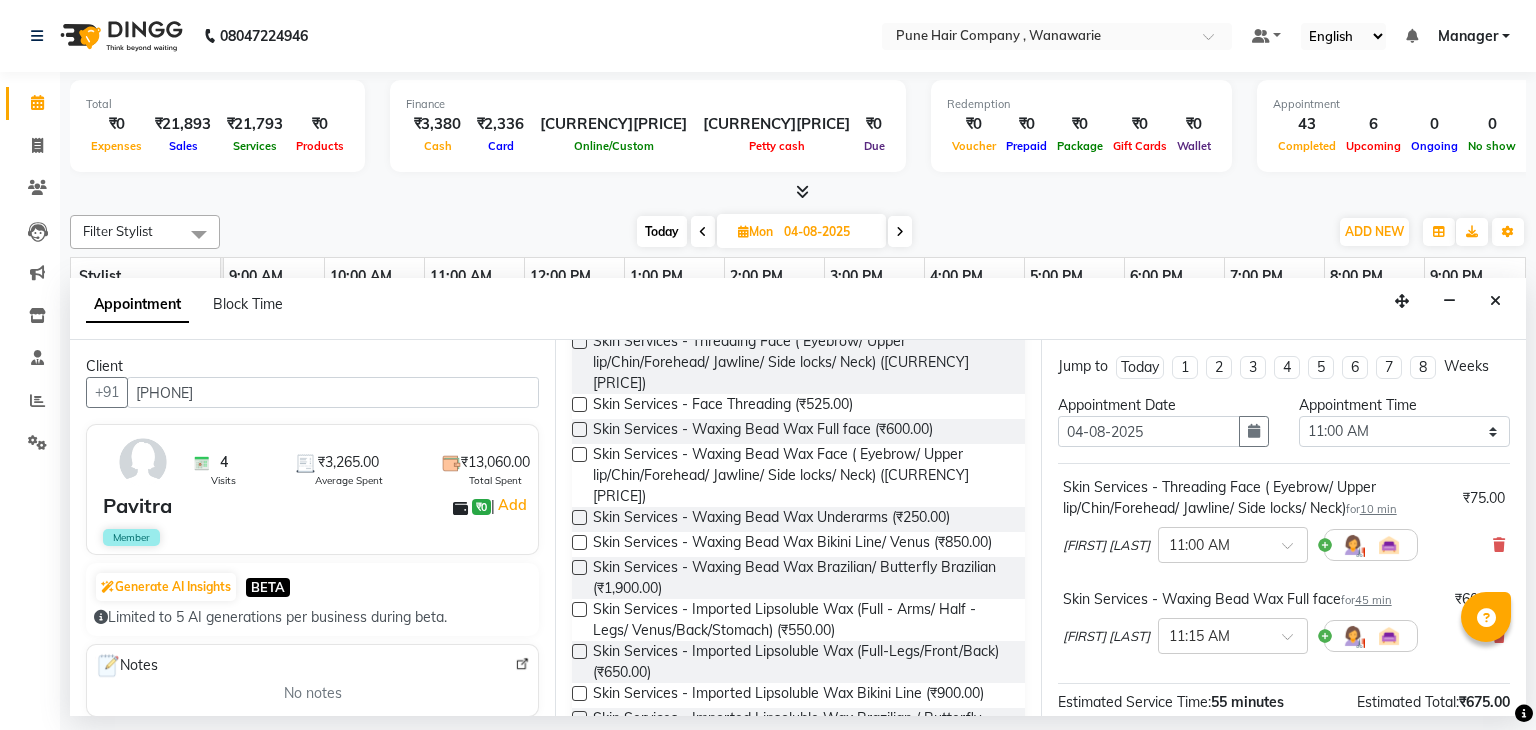 scroll, scrollTop: 242, scrollLeft: 0, axis: vertical 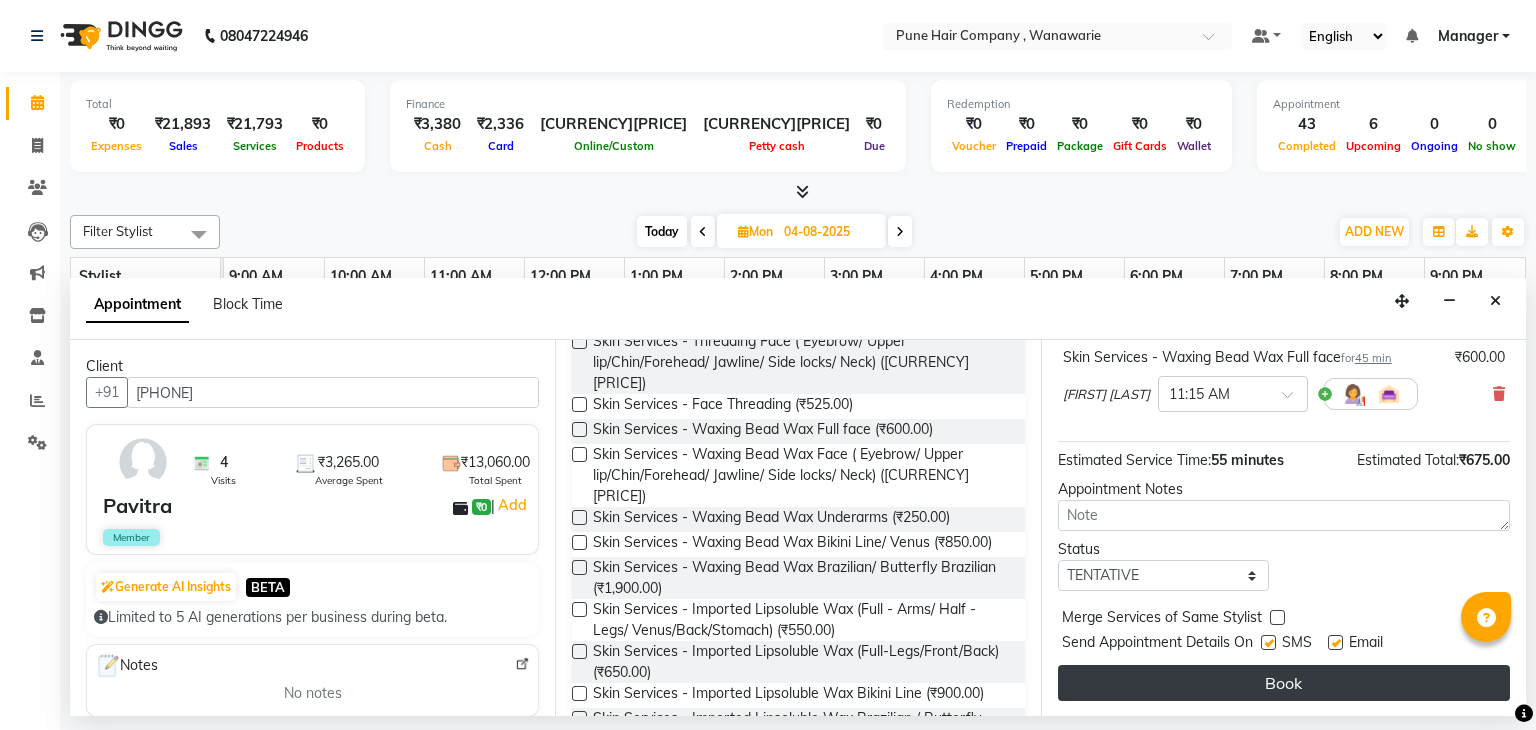 click on "Book" at bounding box center [1284, 683] 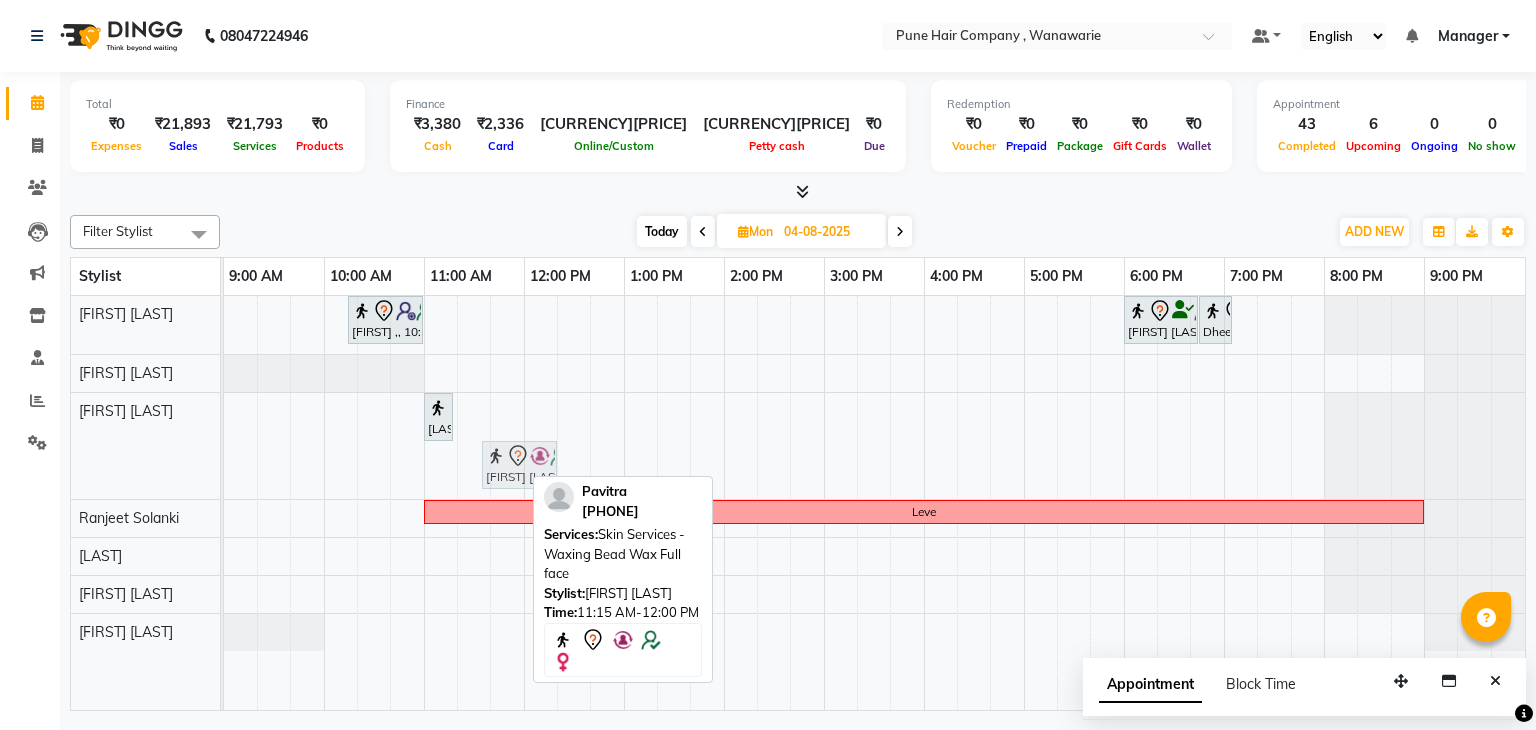 drag, startPoint x: 498, startPoint y: 455, endPoint x: 516, endPoint y: 427, distance: 33.286633 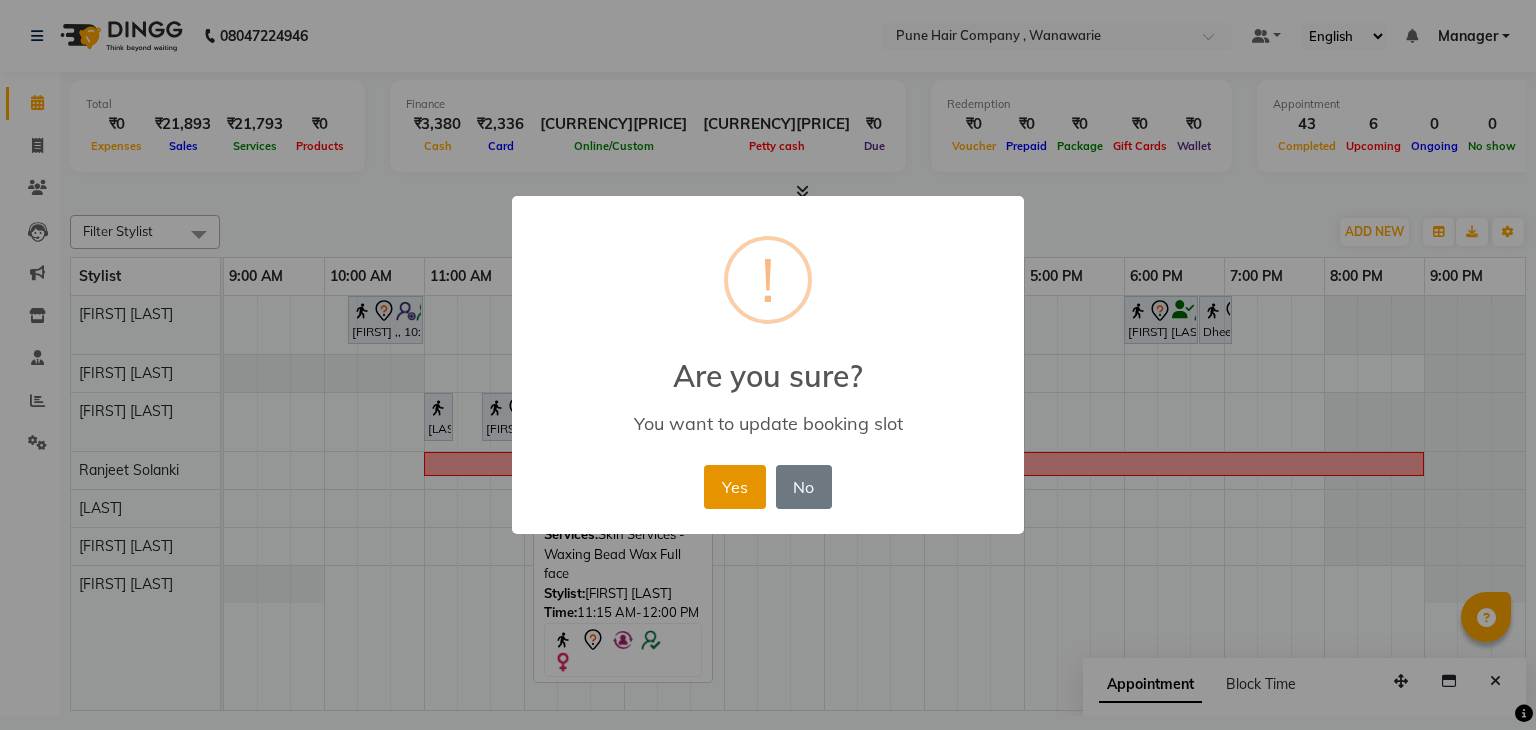 click on "Yes" at bounding box center [734, 487] 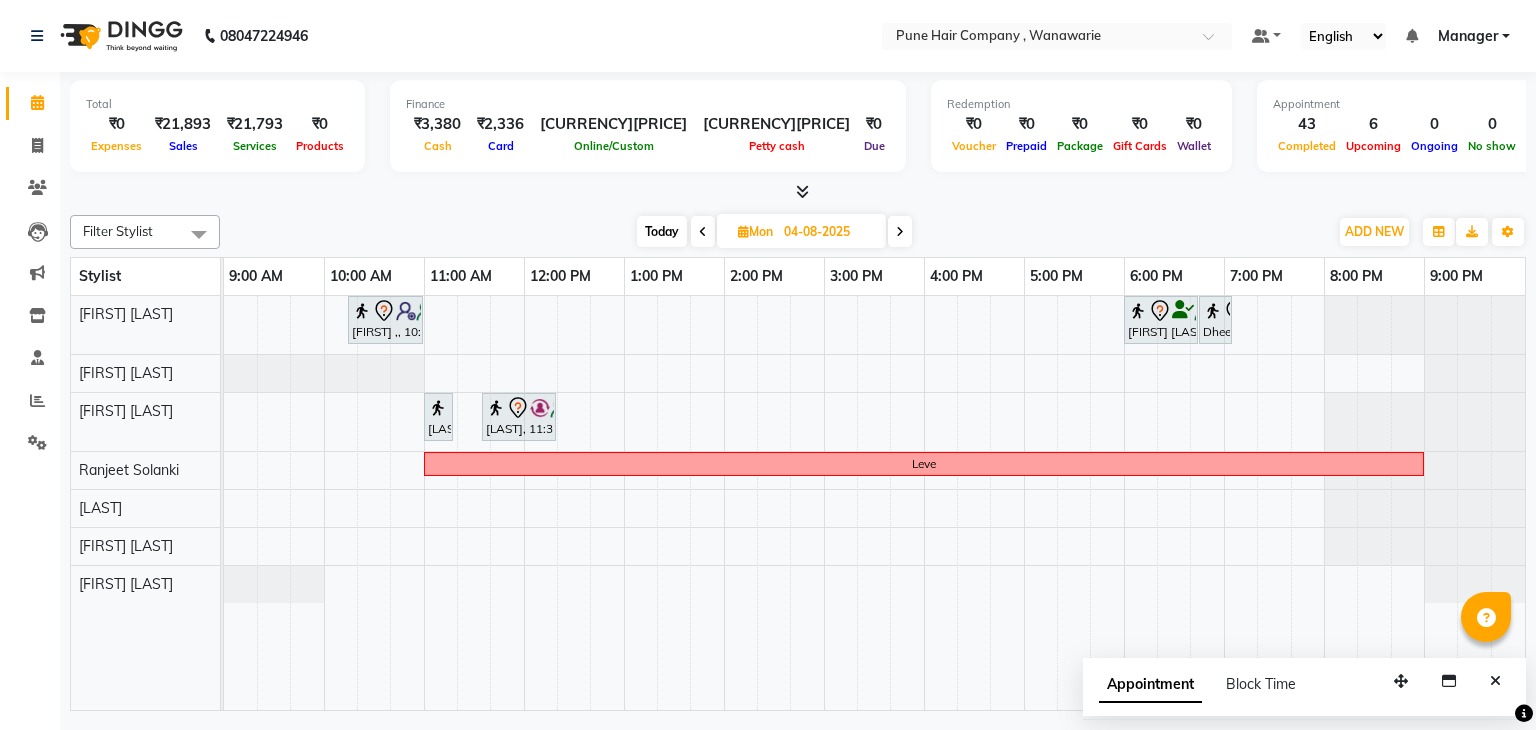 click at bounding box center [774, 503] 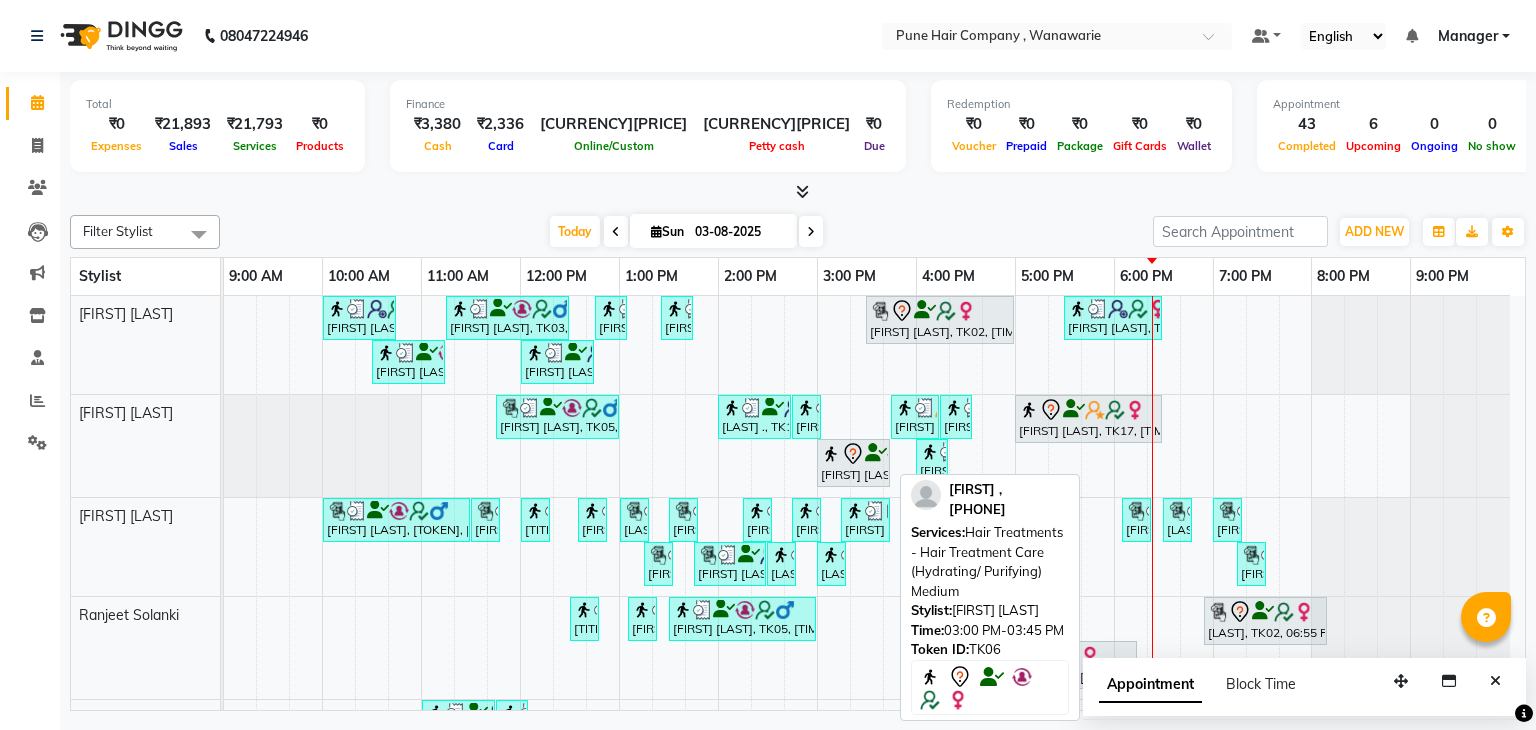 click 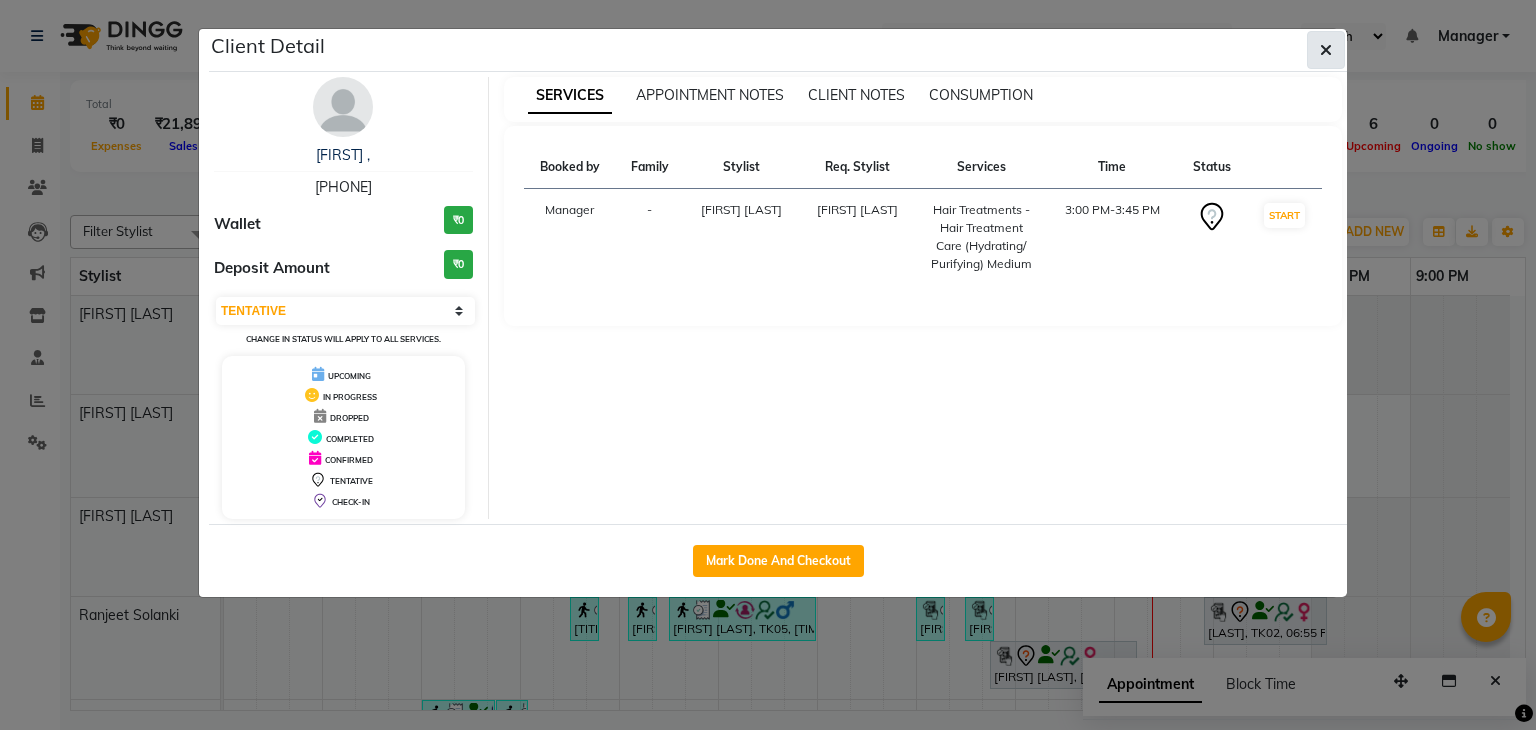 click 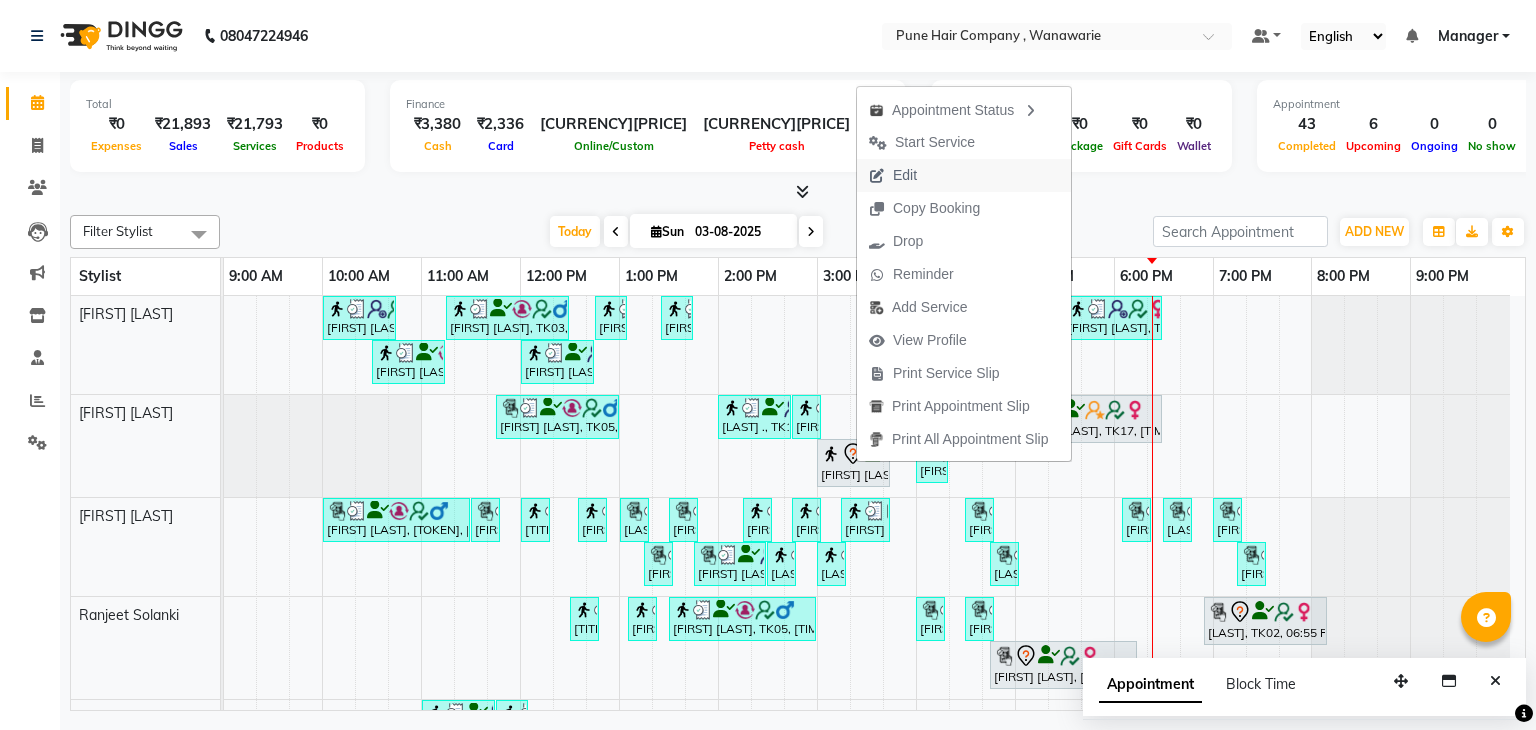 click on "Edit" at bounding box center [893, 175] 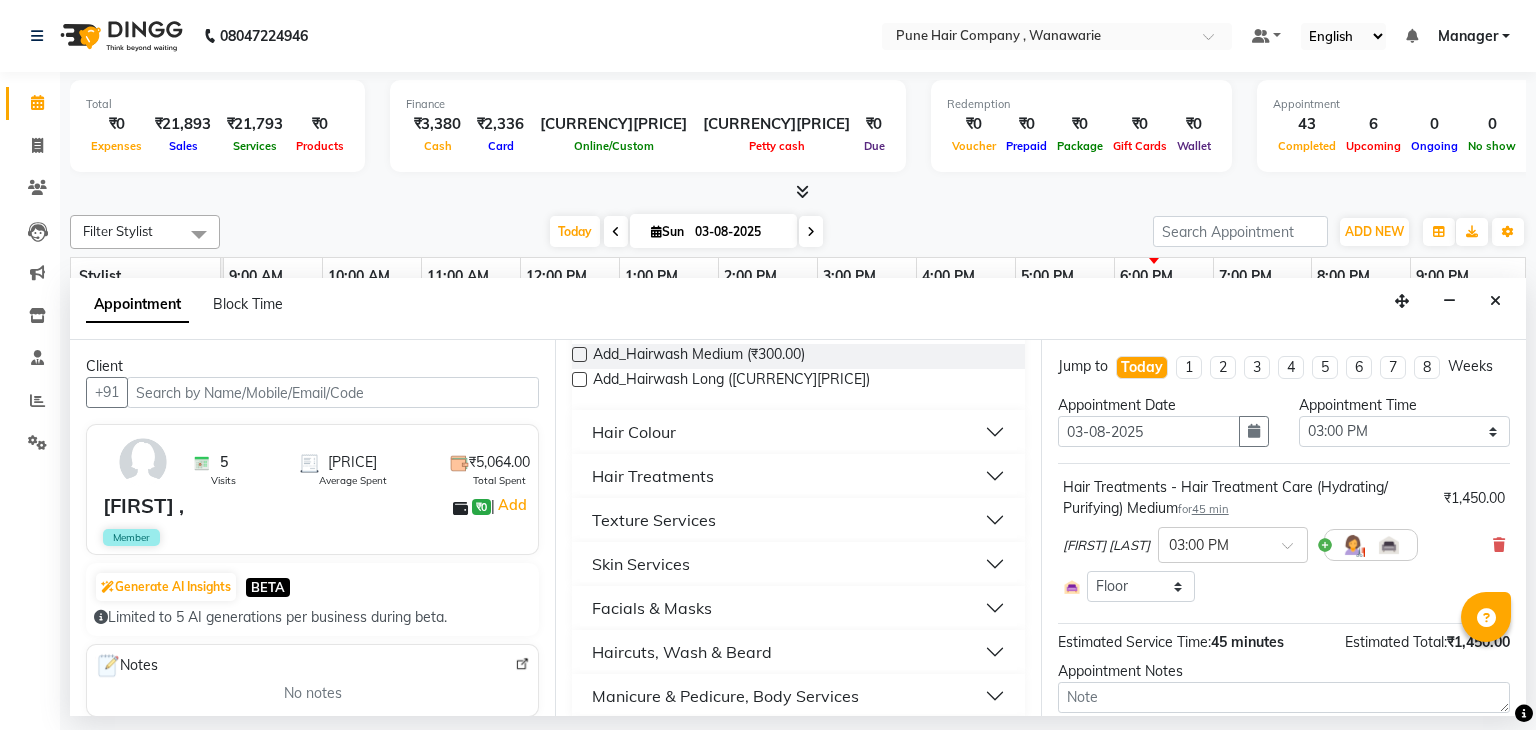 scroll, scrollTop: 599, scrollLeft: 0, axis: vertical 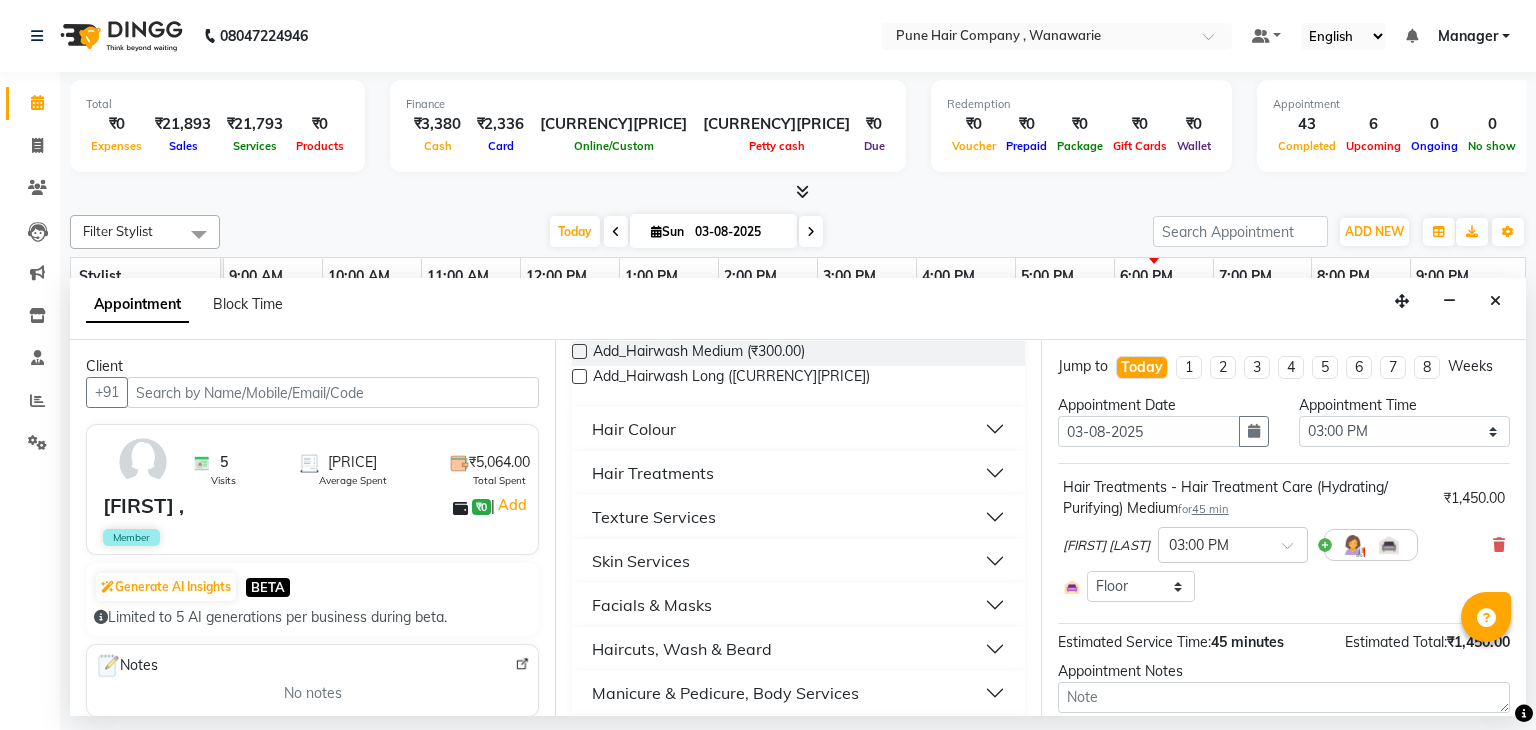click on "Hair Treatments" at bounding box center [798, 473] 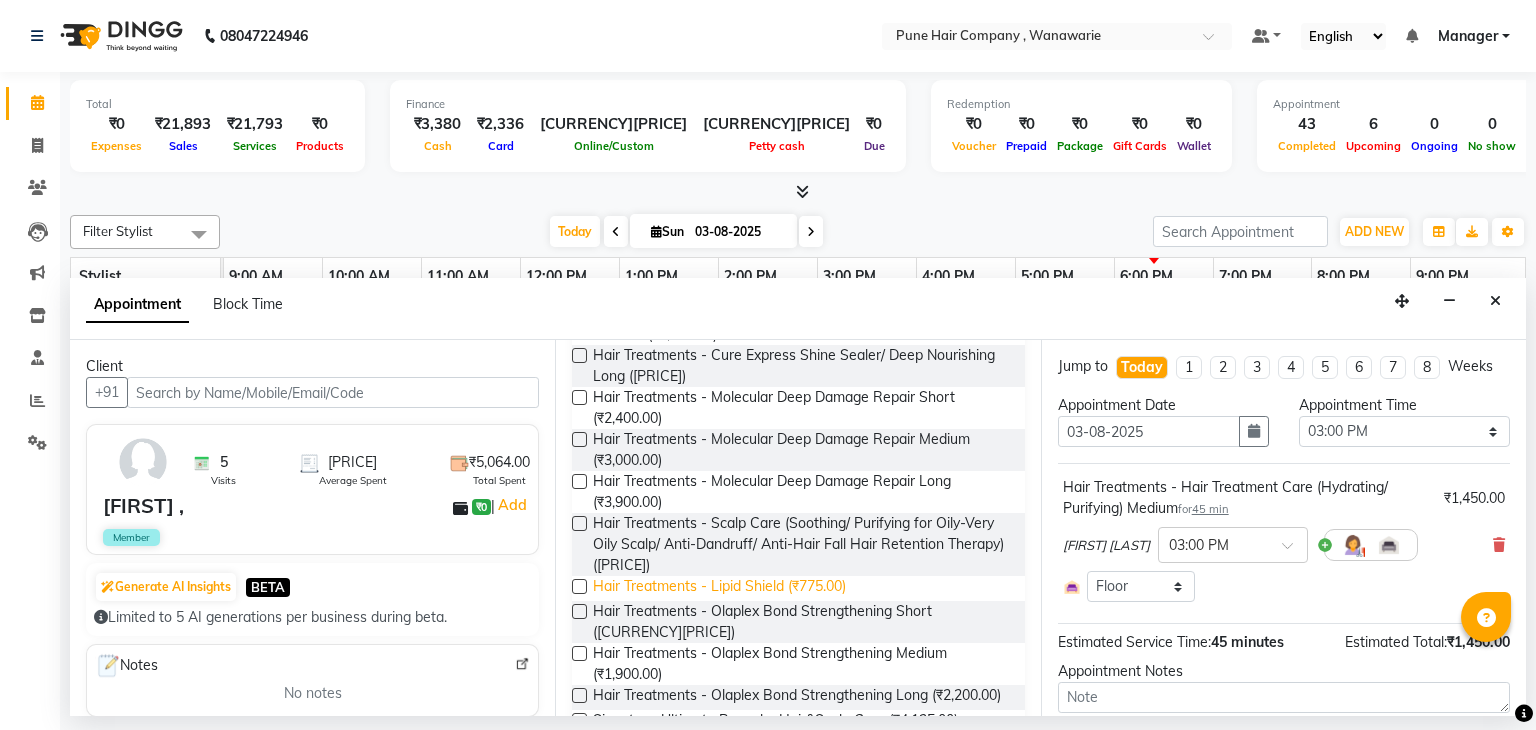 scroll, scrollTop: 1000, scrollLeft: 0, axis: vertical 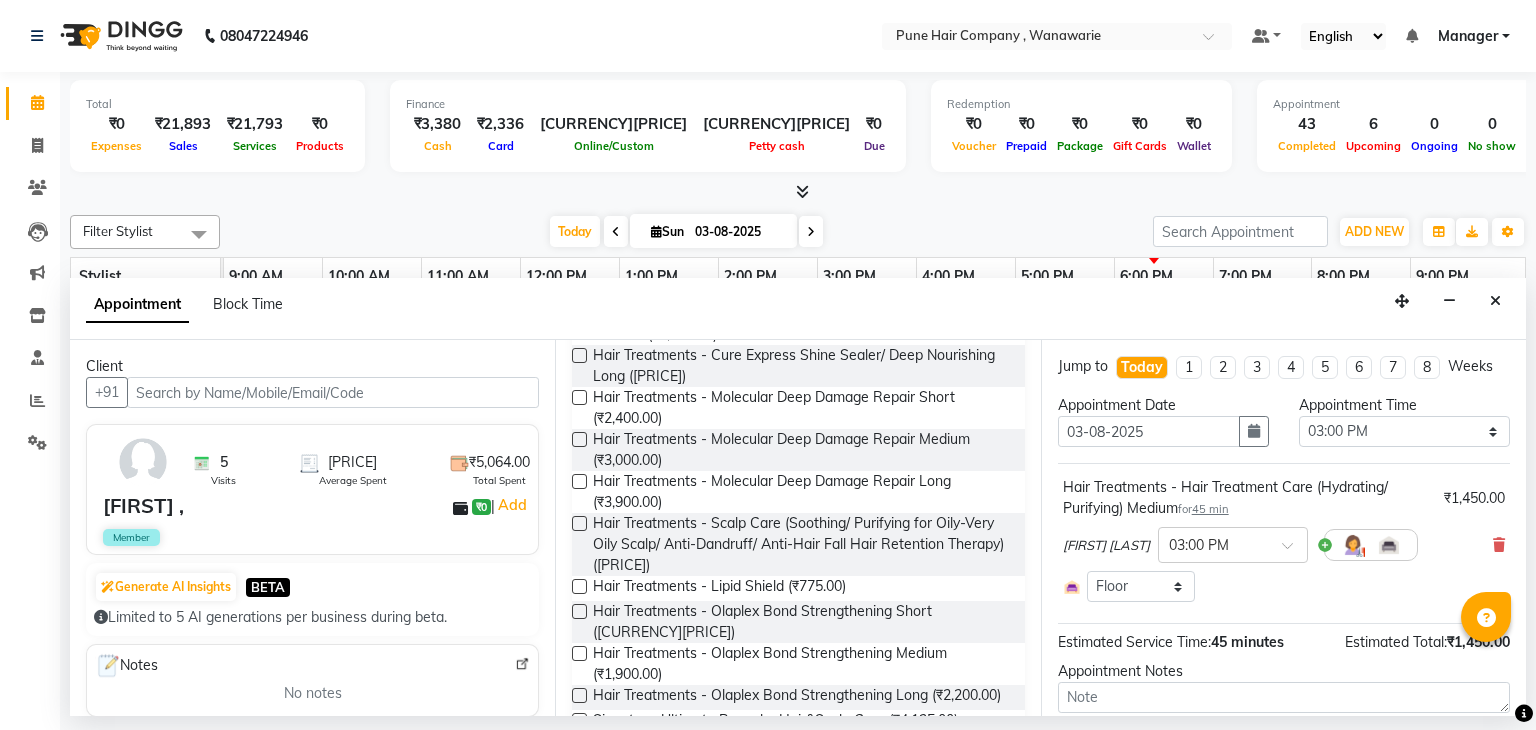 click at bounding box center (579, 439) 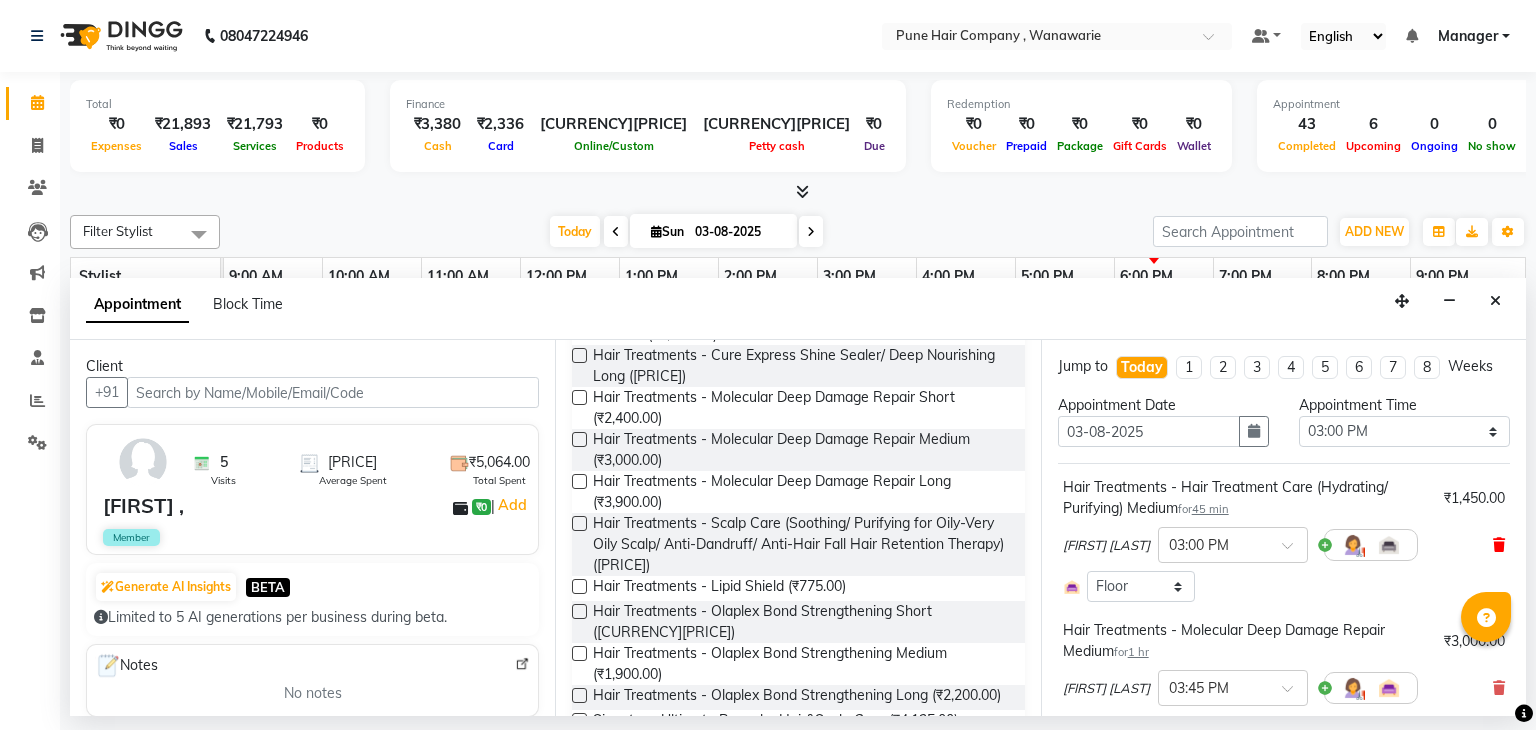 click at bounding box center [1499, 545] 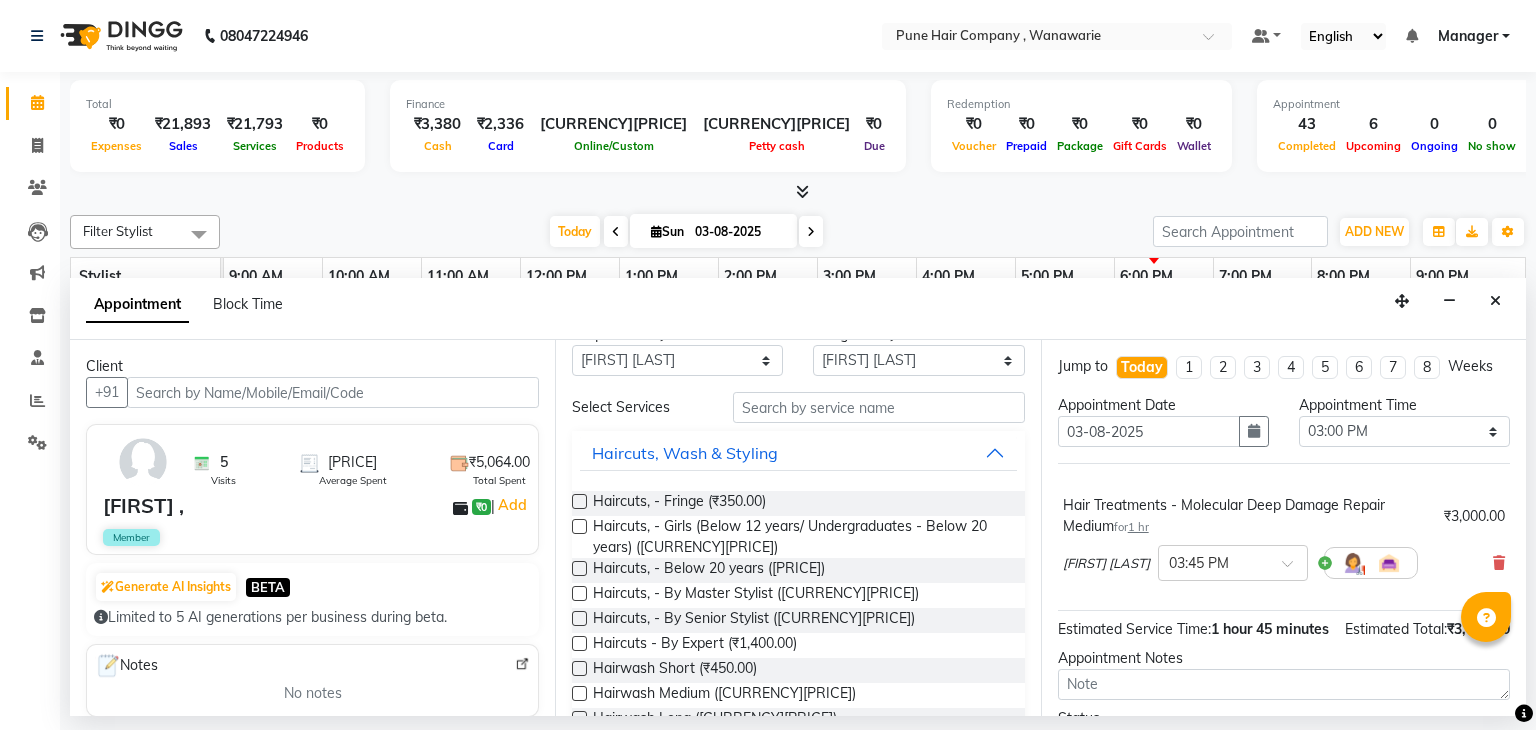 scroll, scrollTop: 0, scrollLeft: 0, axis: both 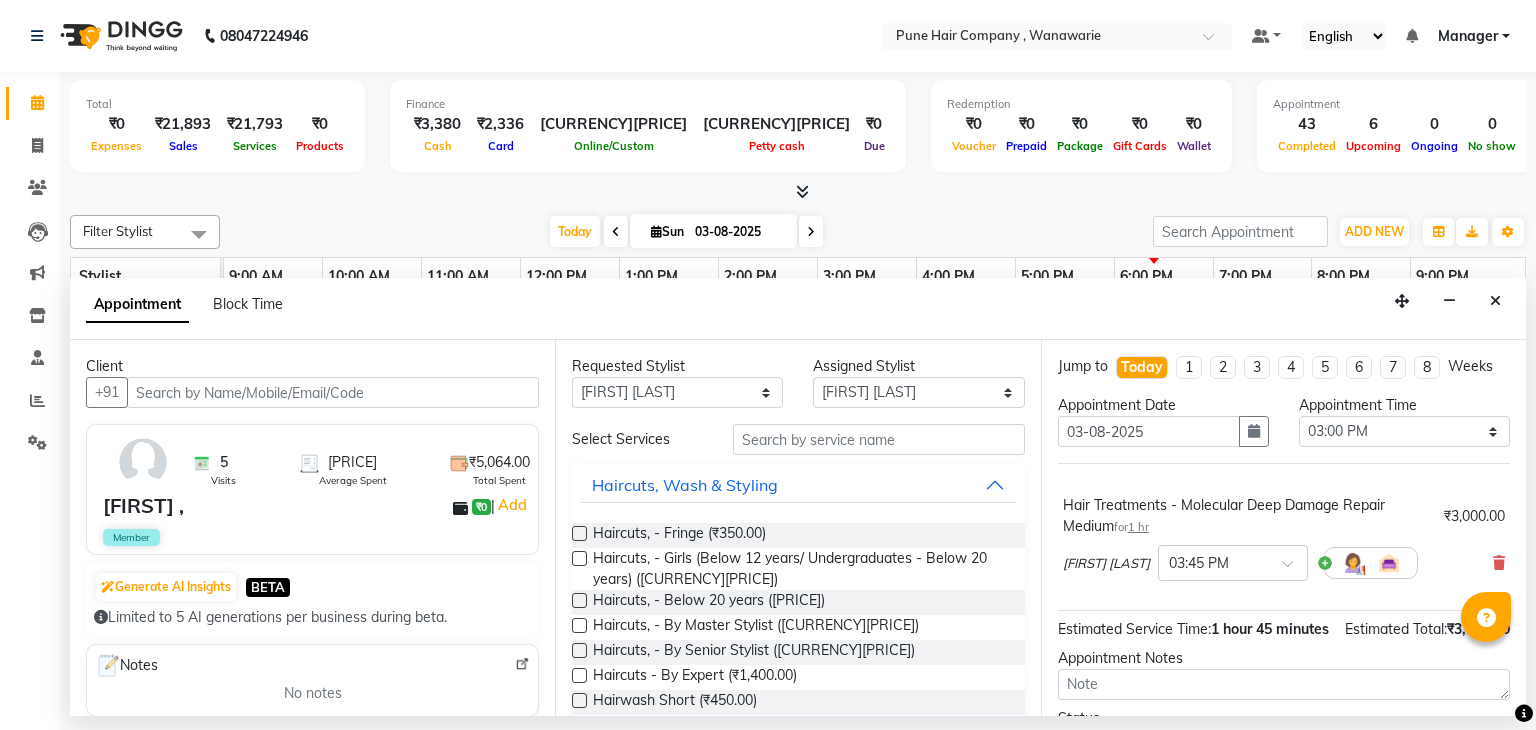 click at bounding box center [579, 650] 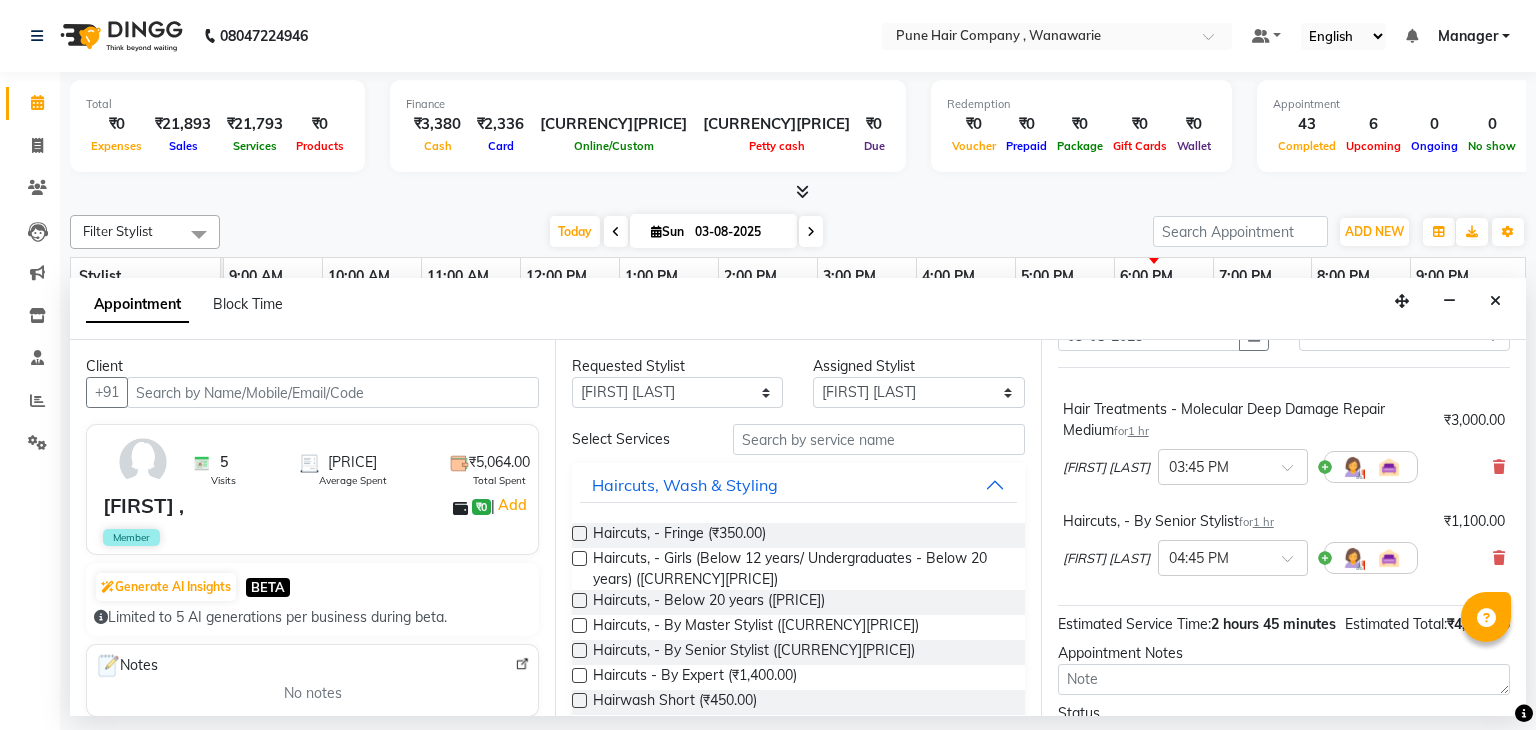 scroll, scrollTop: 96, scrollLeft: 0, axis: vertical 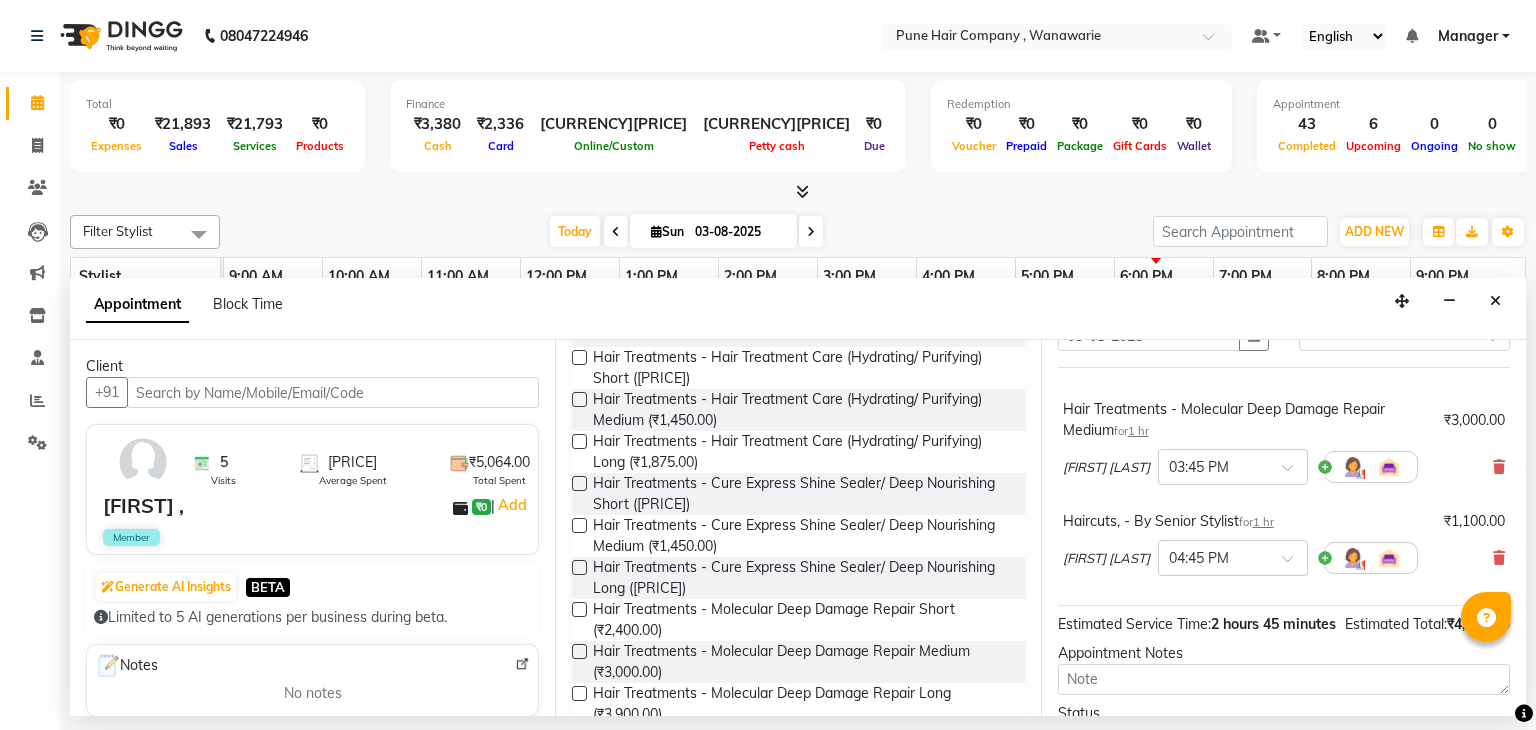 click at bounding box center (579, 525) 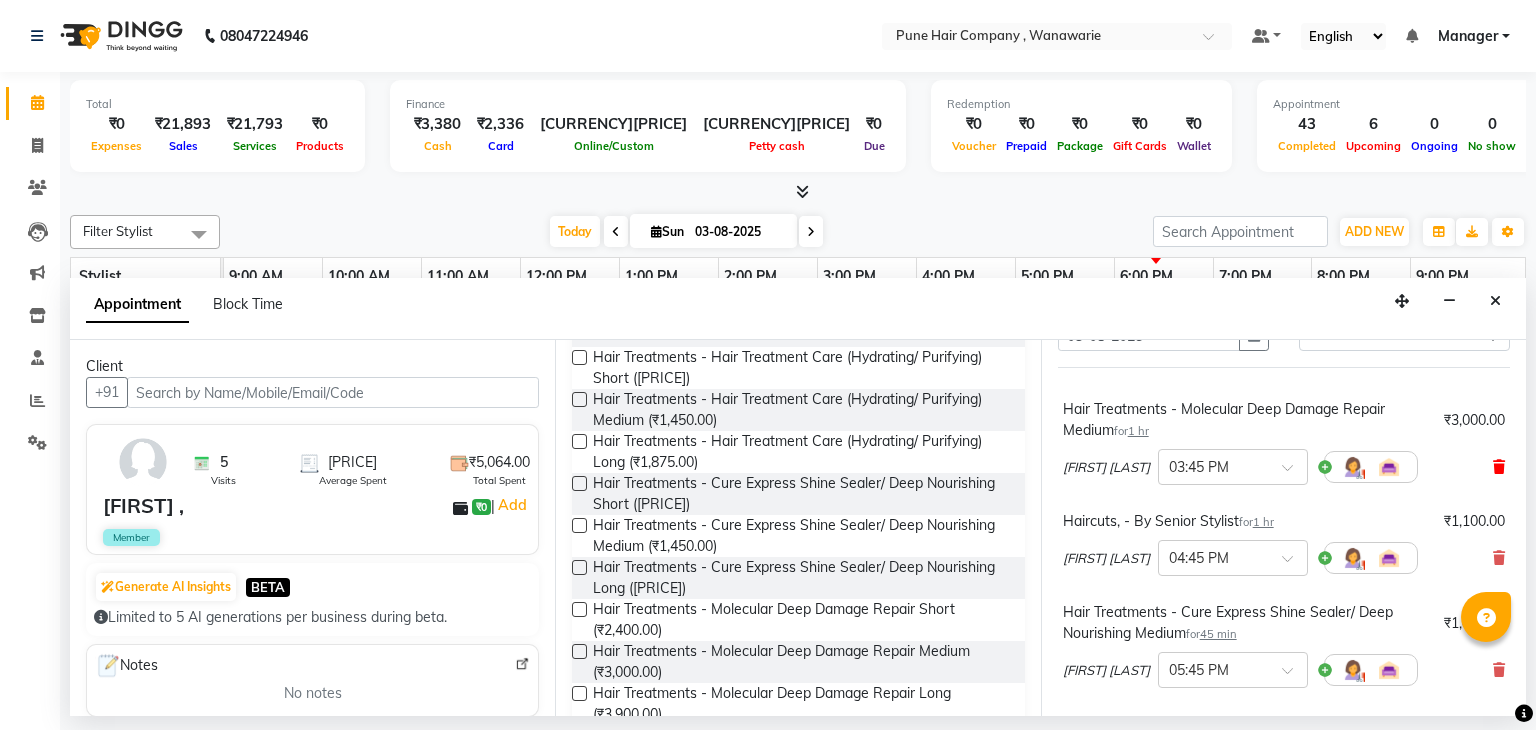 click at bounding box center (1499, 467) 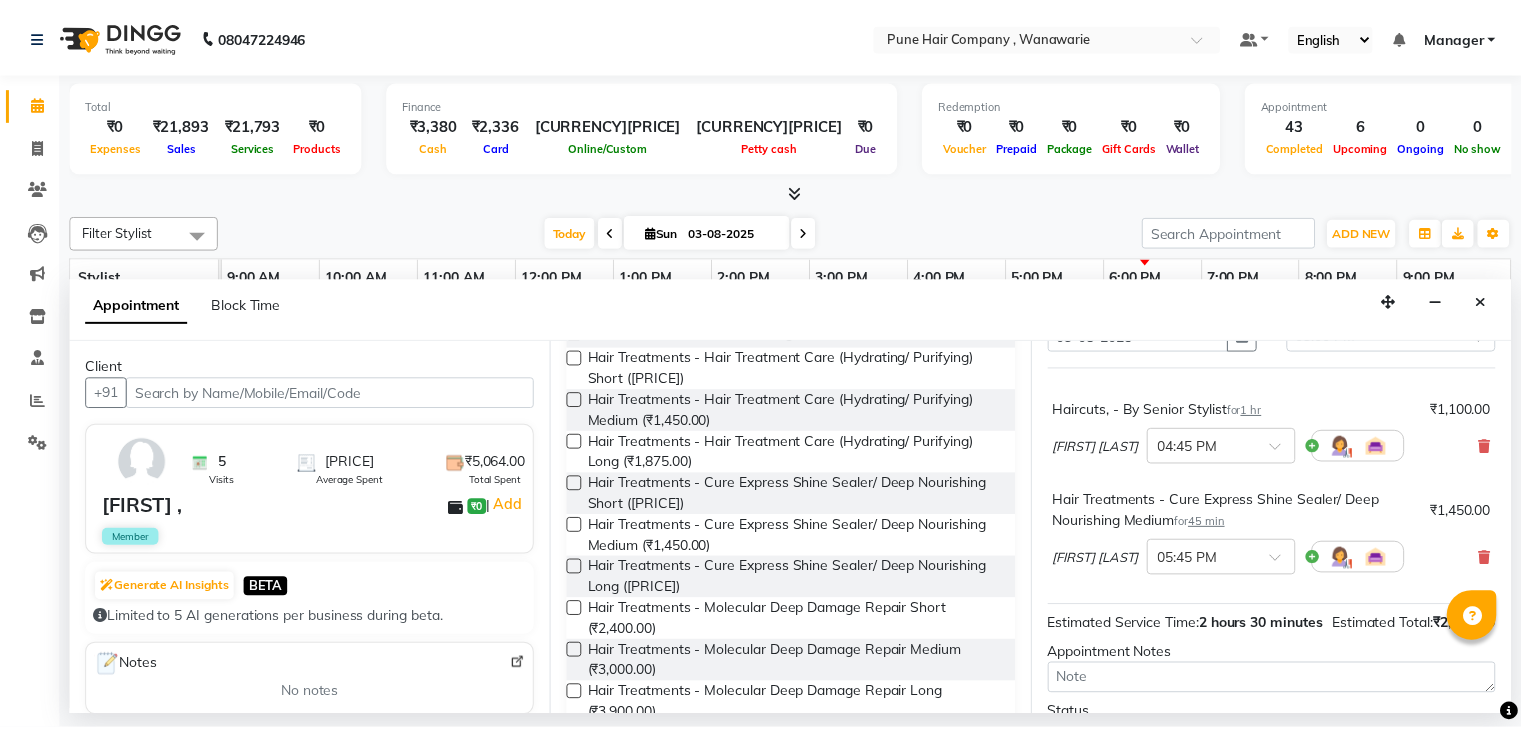 scroll, scrollTop: 223, scrollLeft: 0, axis: vertical 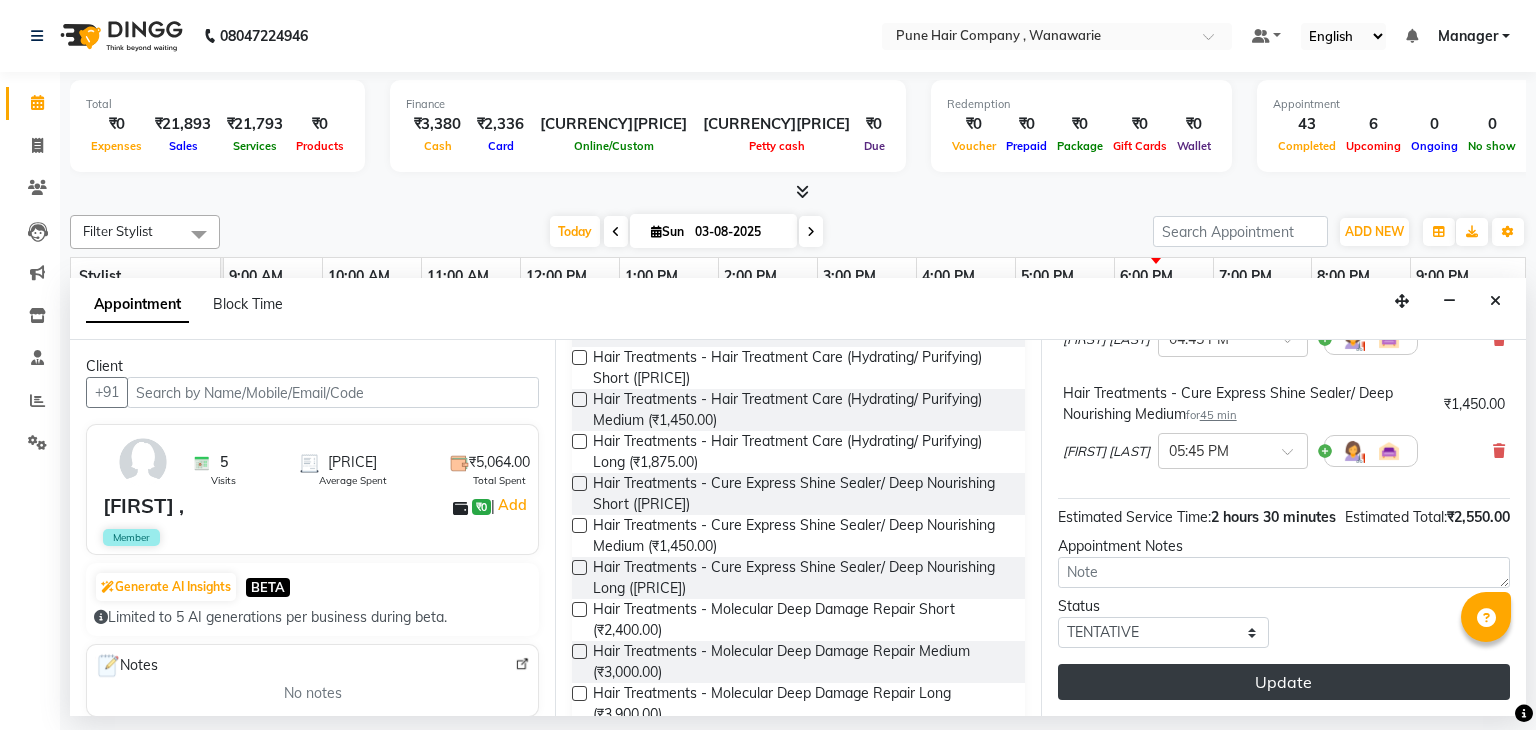 click on "Update" at bounding box center [1284, 682] 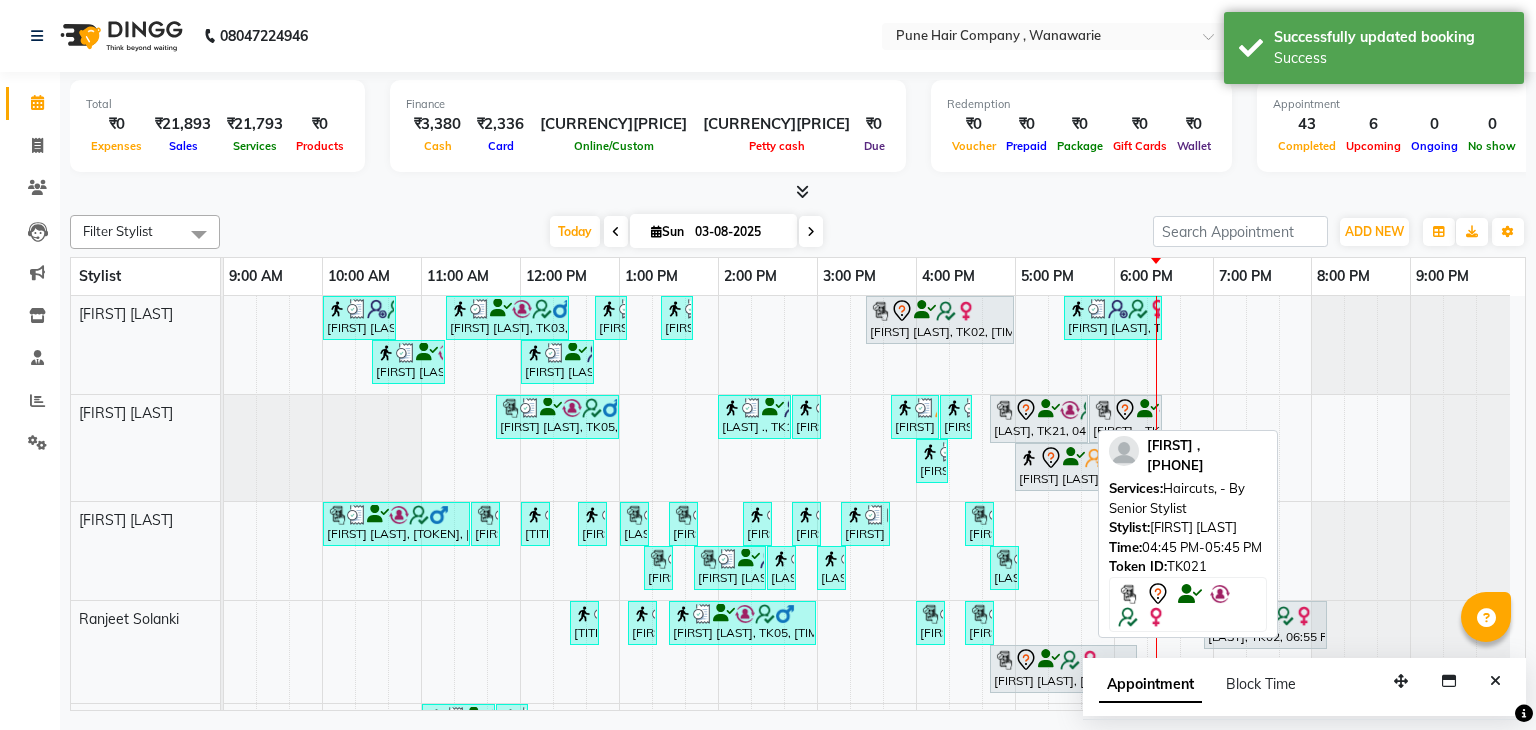 click 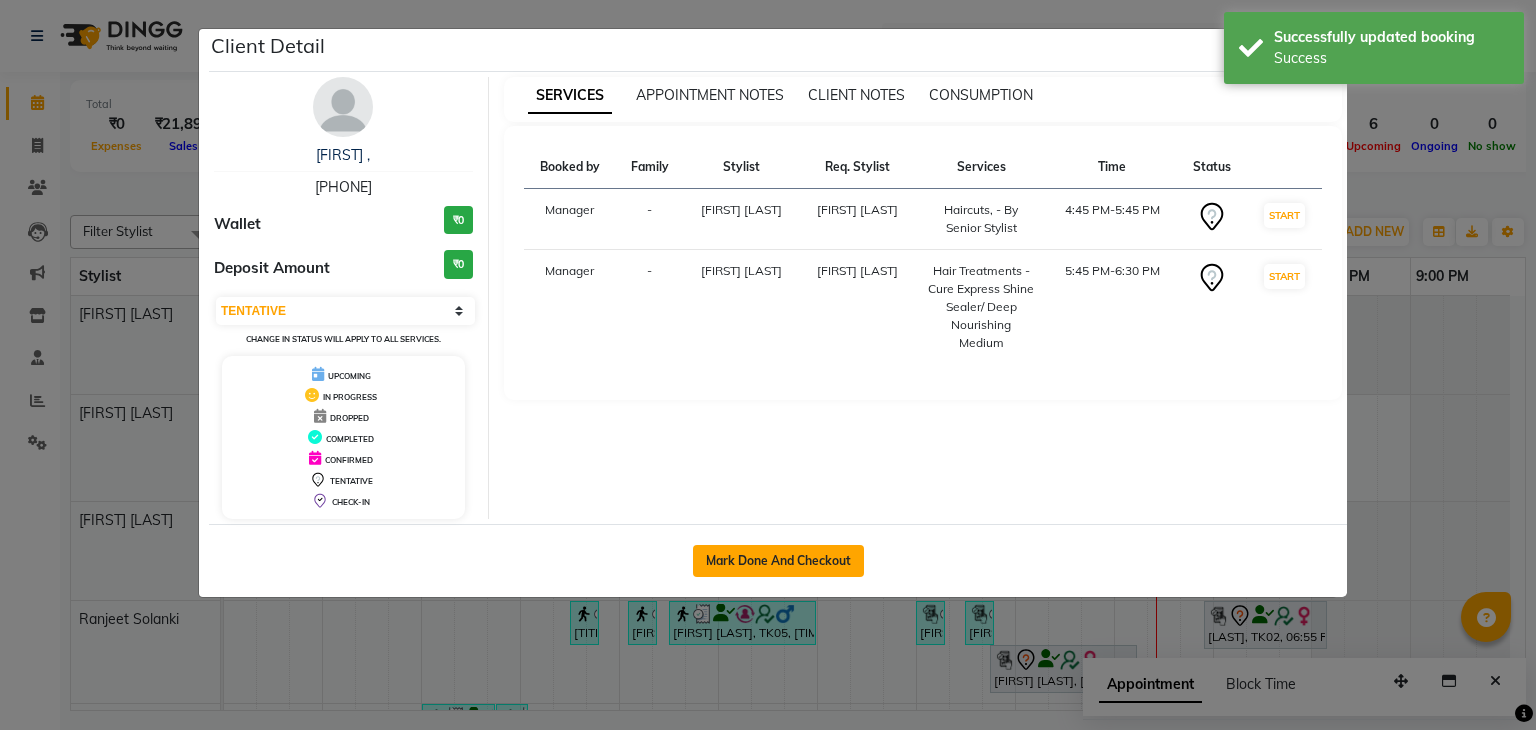 click on "Mark Done And Checkout" 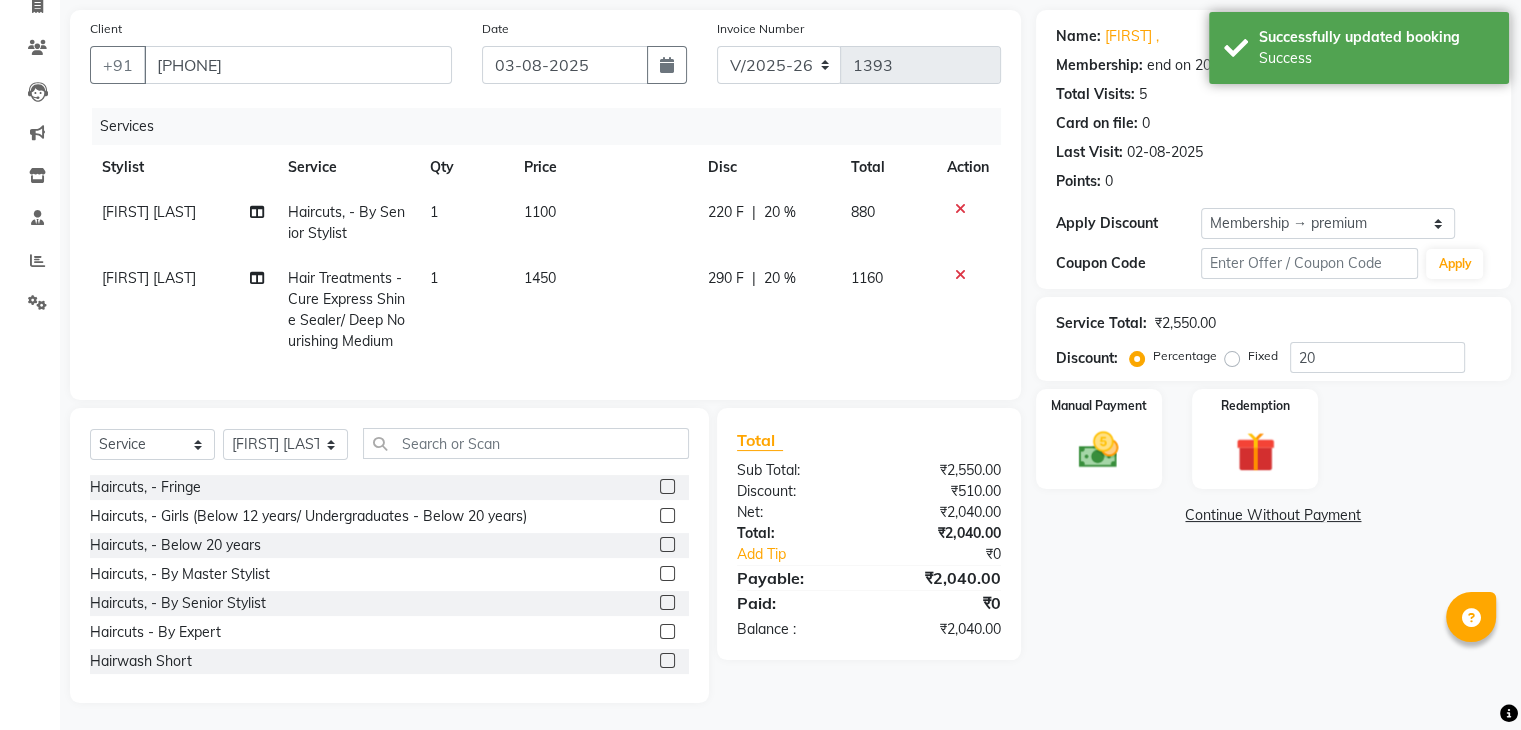 scroll, scrollTop: 159, scrollLeft: 0, axis: vertical 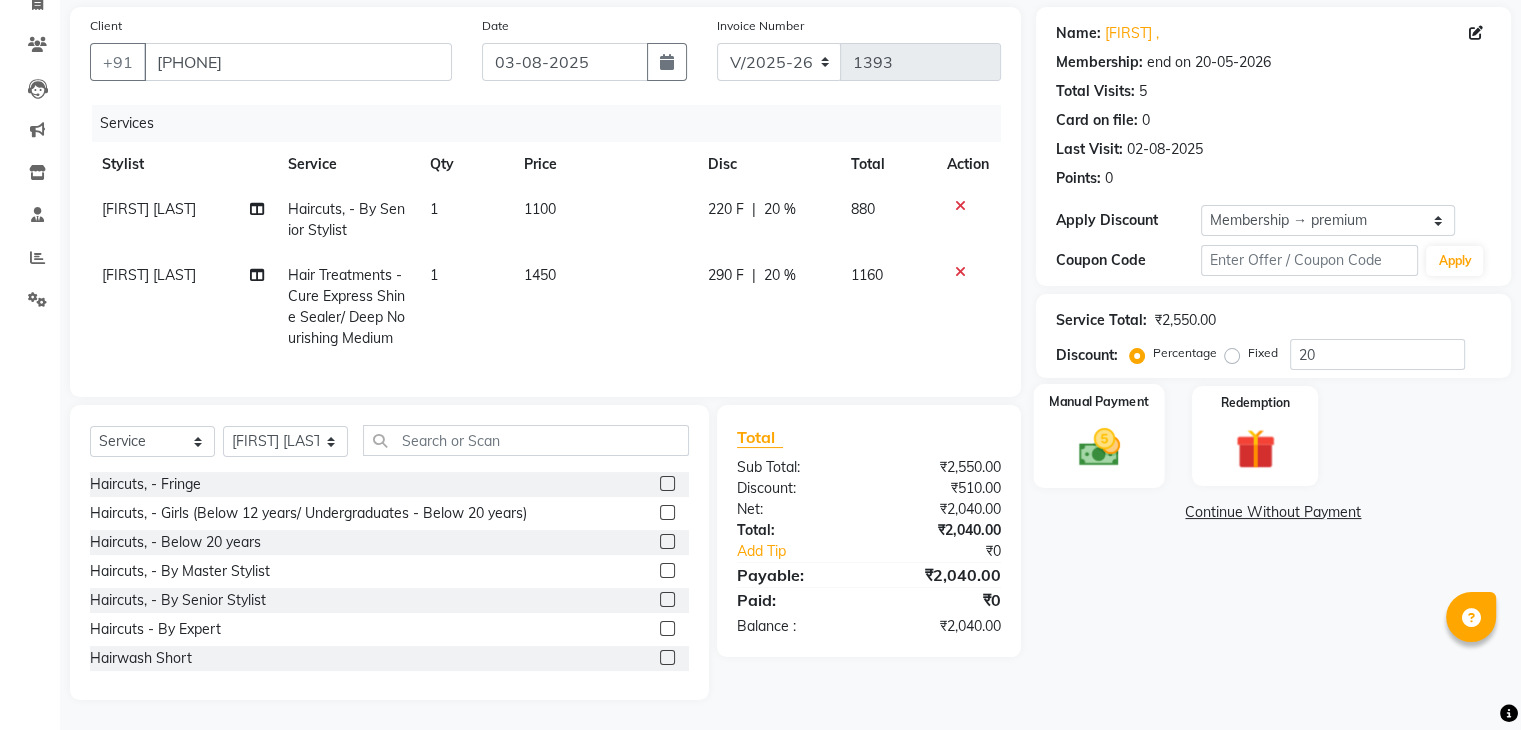 click 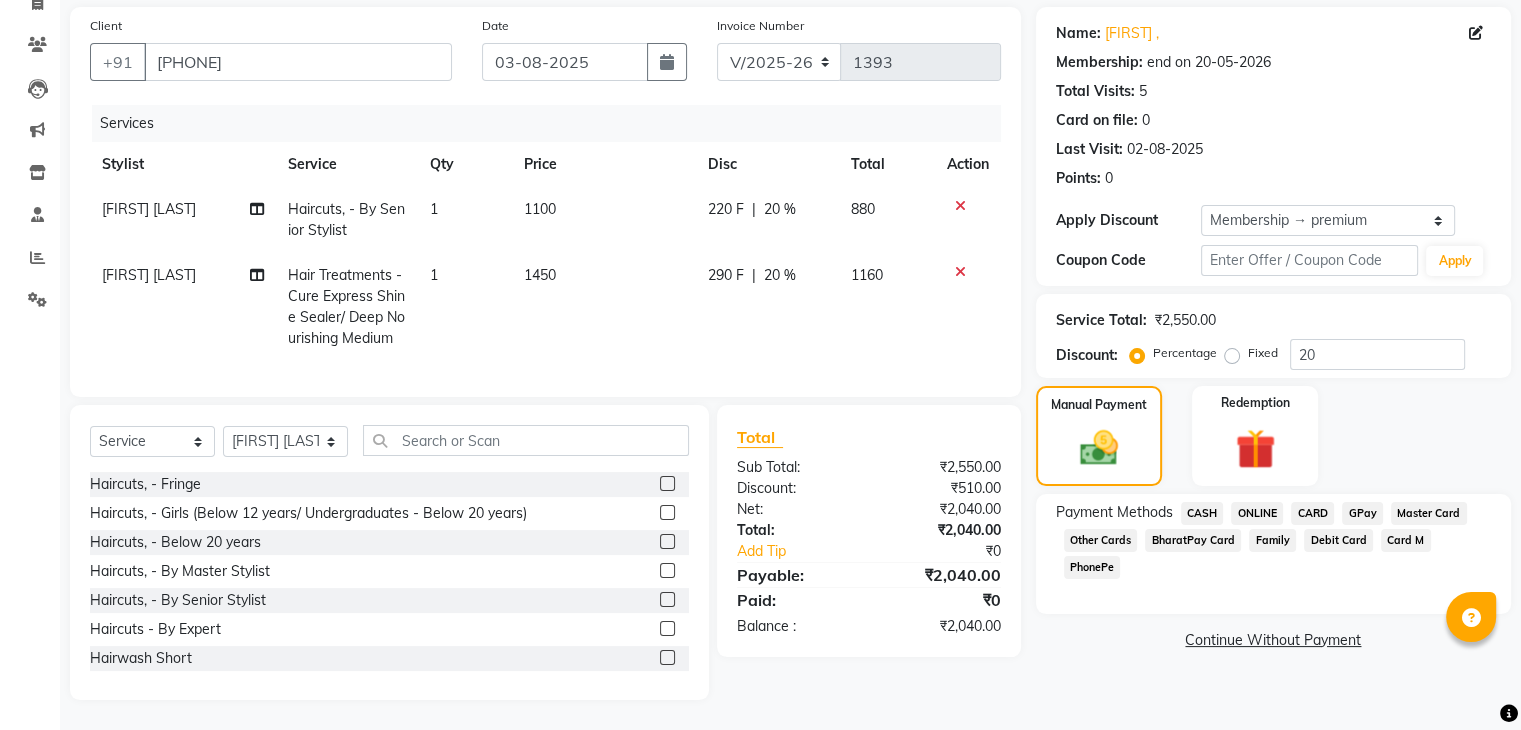 click on "GPay" 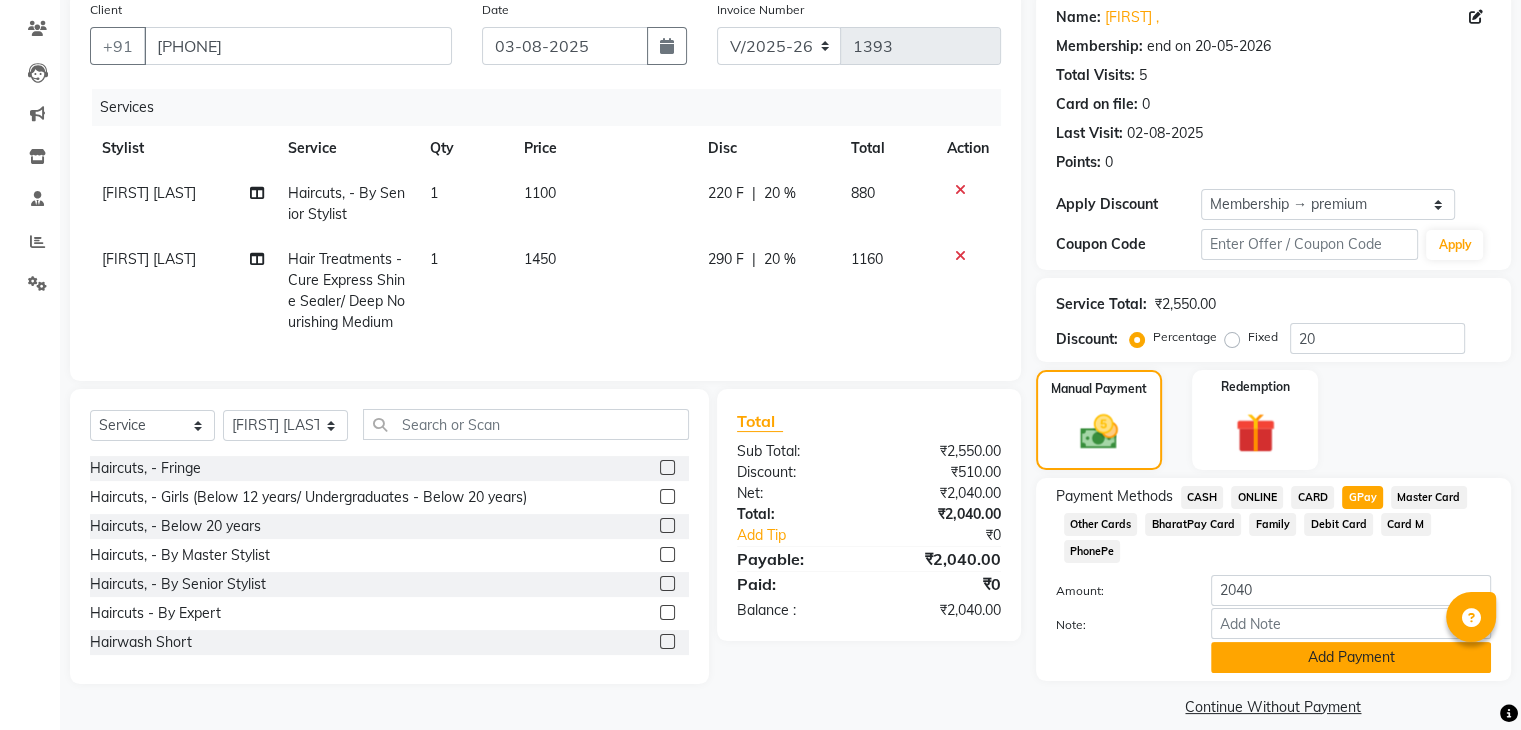 click on "Add Payment" 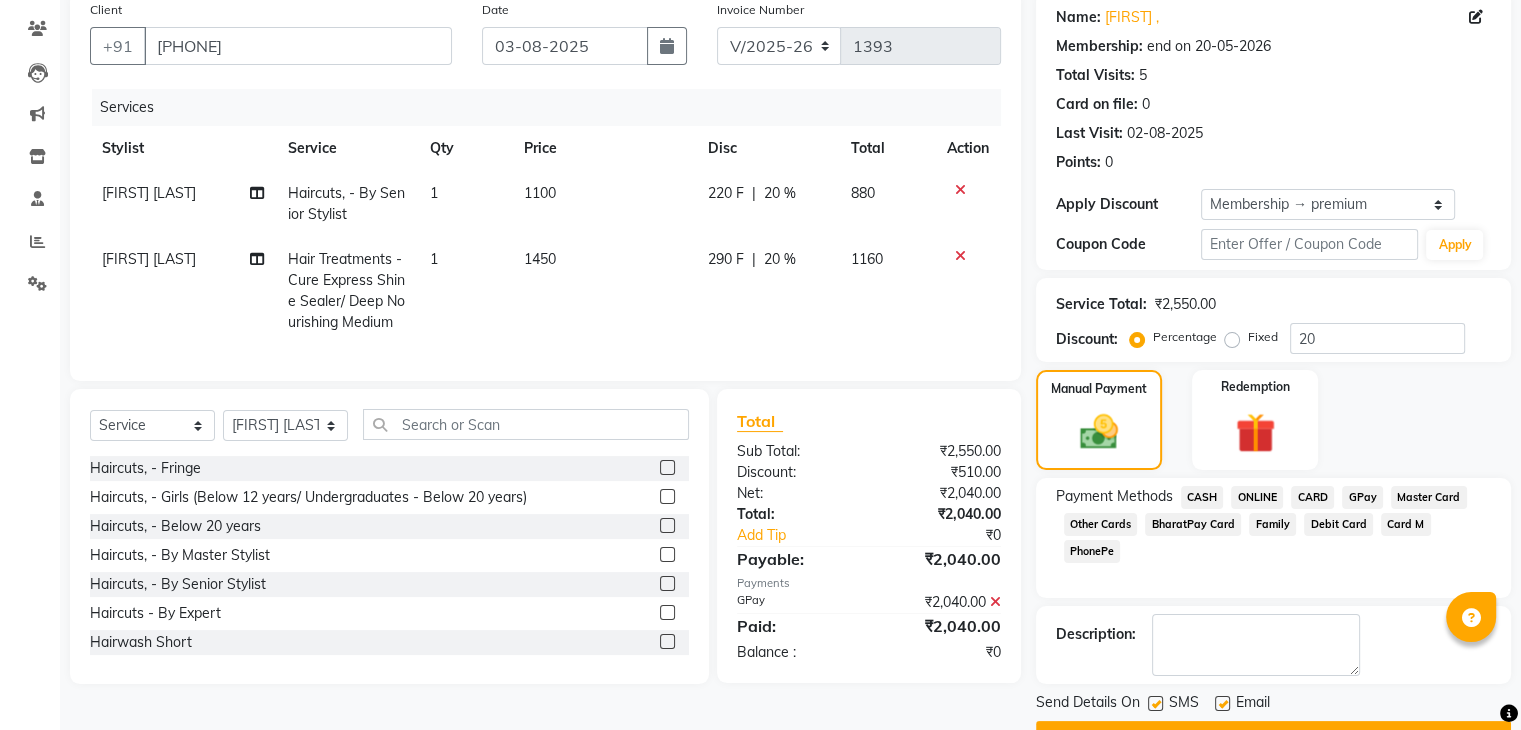 scroll, scrollTop: 209, scrollLeft: 0, axis: vertical 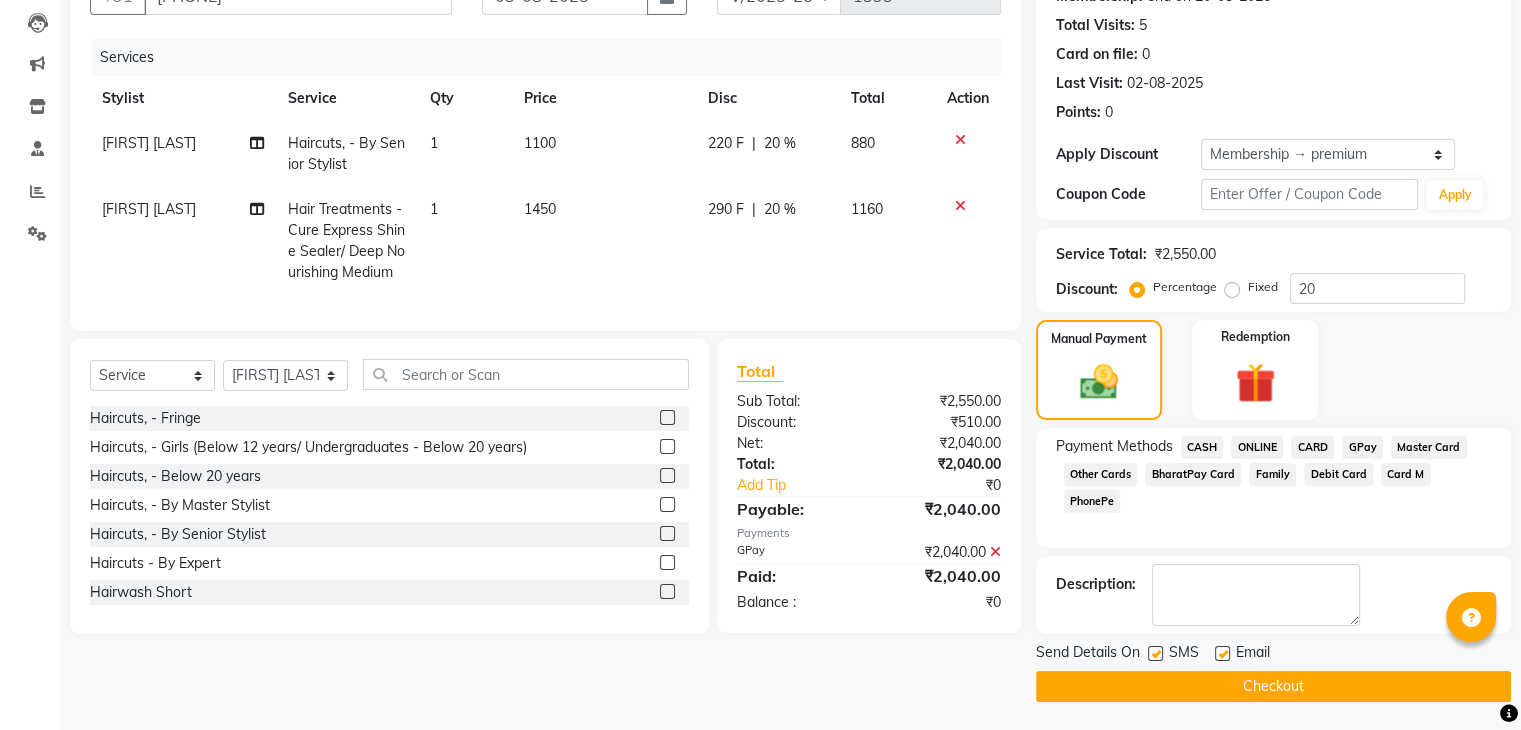 click on "Checkout" 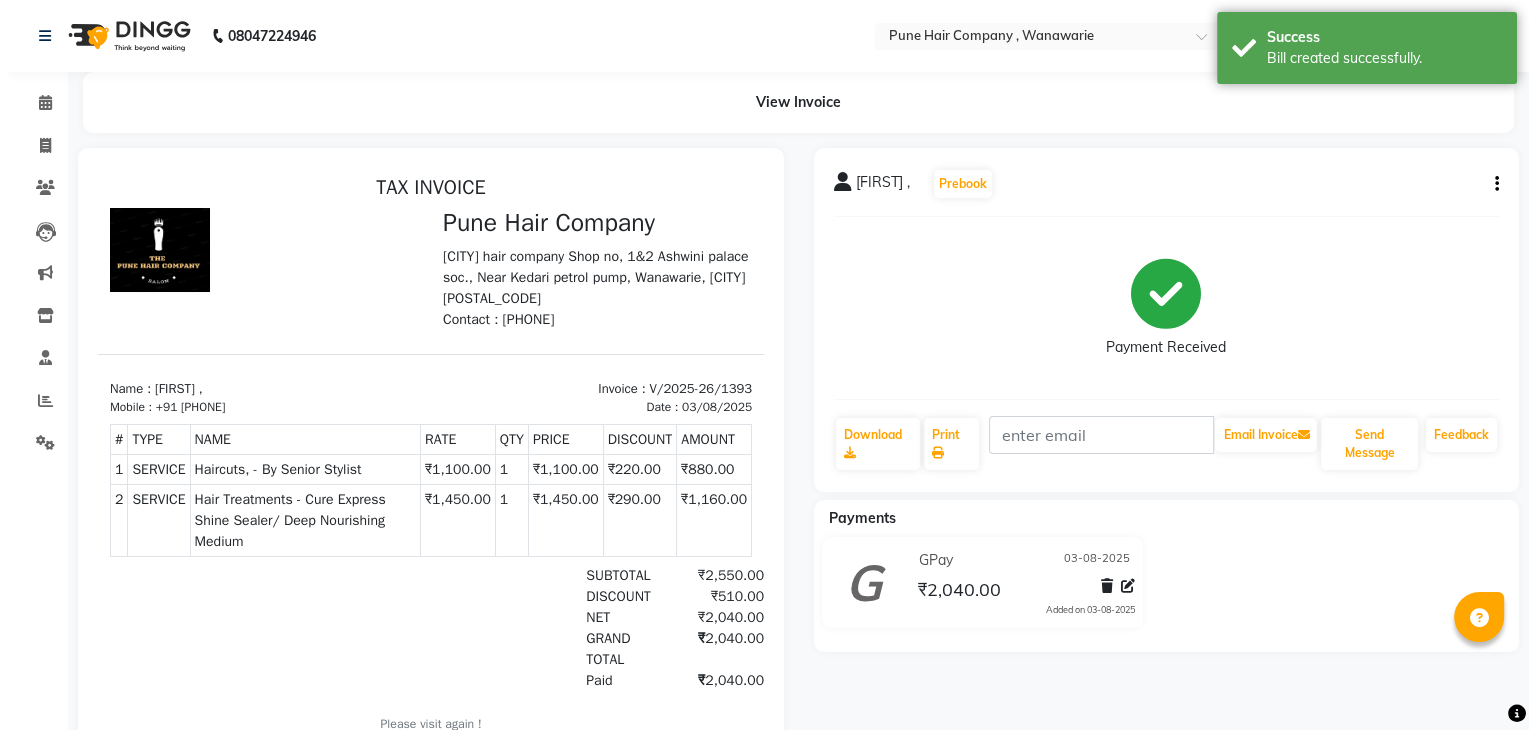 scroll, scrollTop: 0, scrollLeft: 0, axis: both 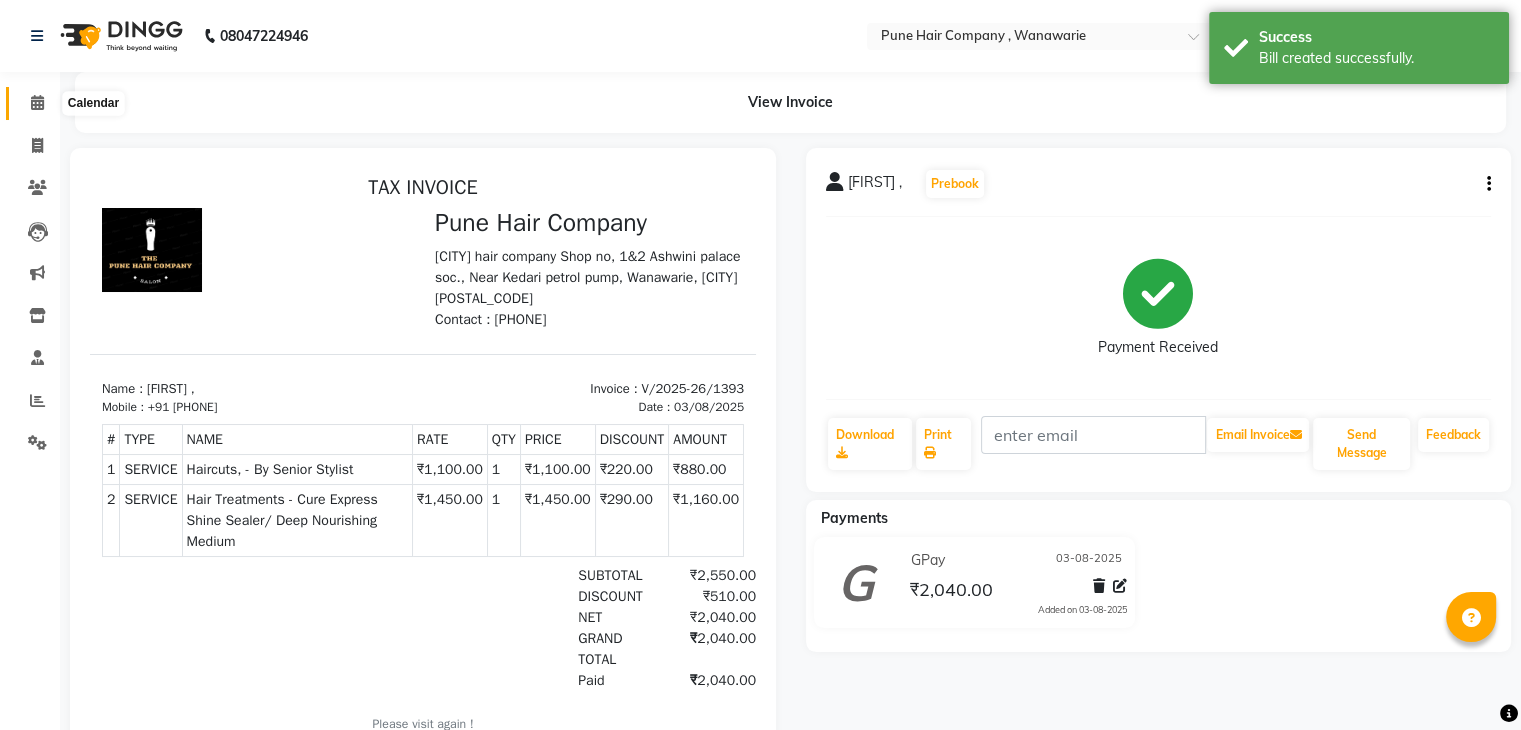 click 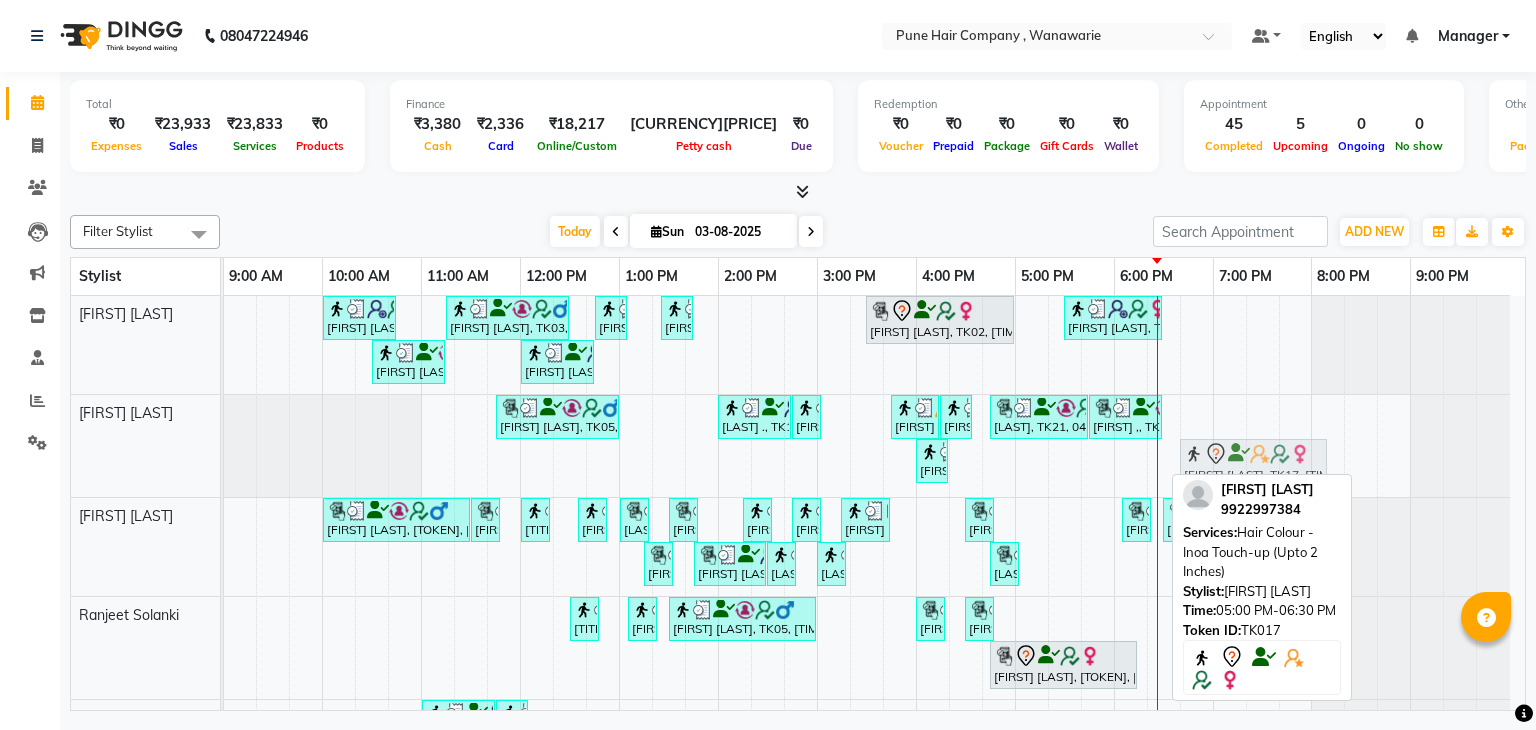 drag, startPoint x: 1073, startPoint y: 458, endPoint x: 1220, endPoint y: 401, distance: 157.6642 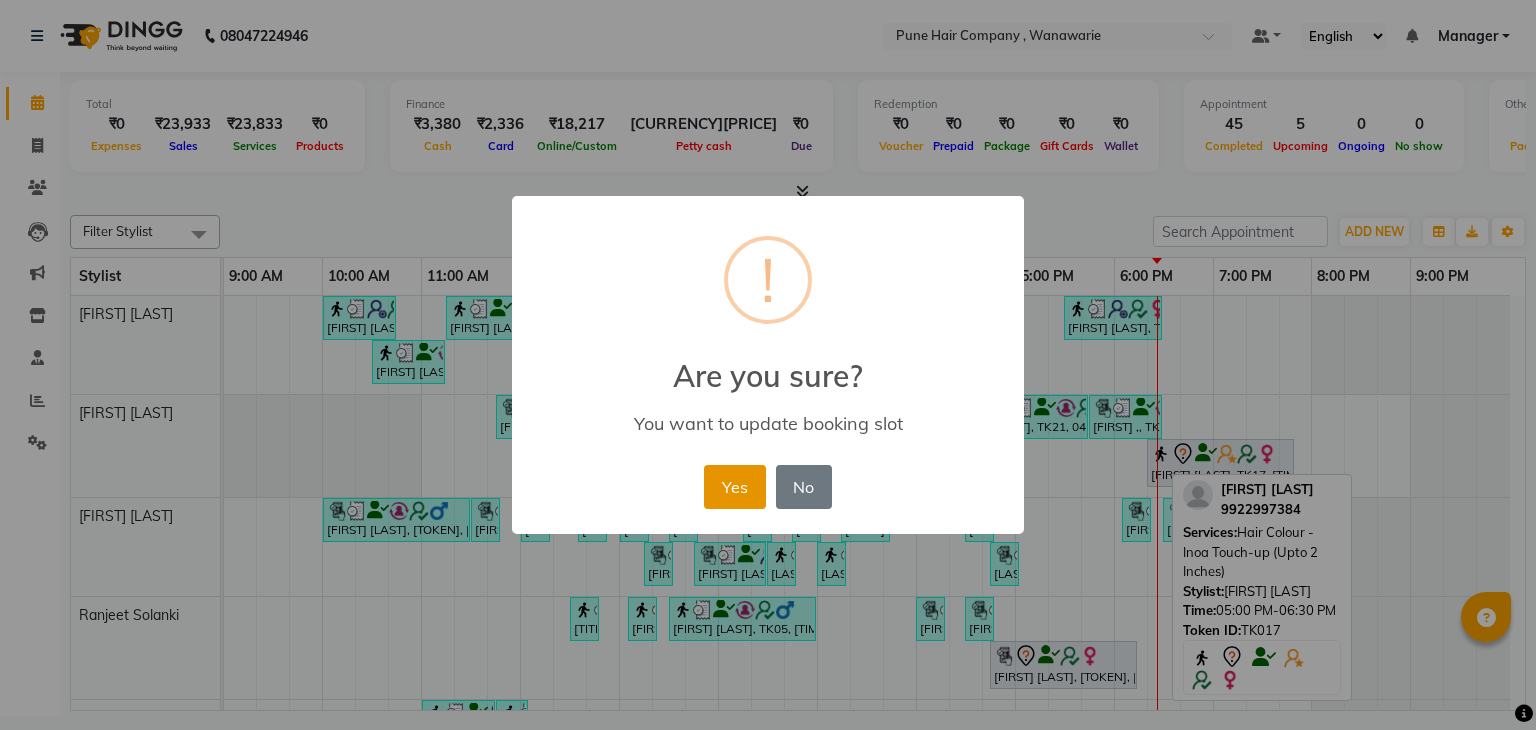 click on "Yes" at bounding box center (734, 487) 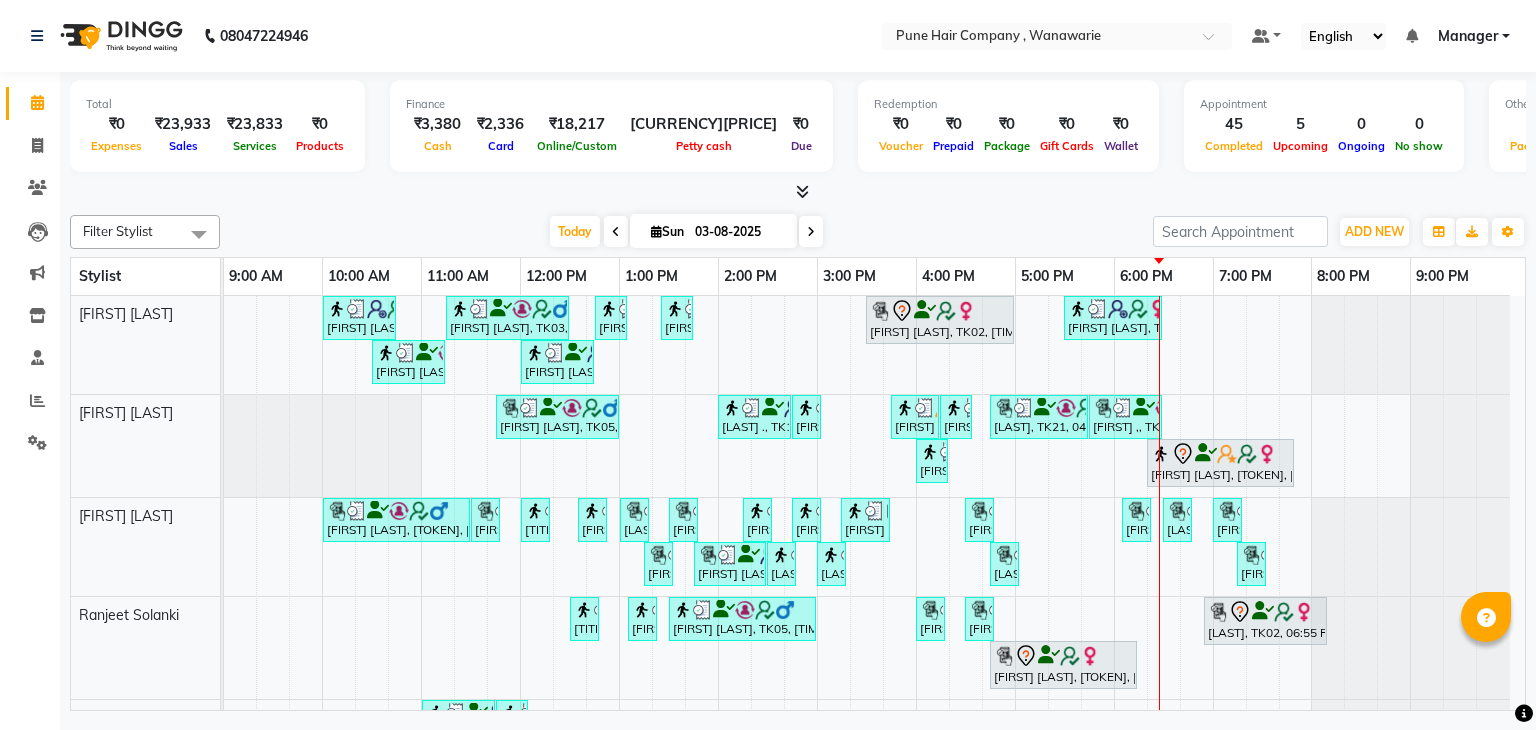 click at bounding box center [802, 191] 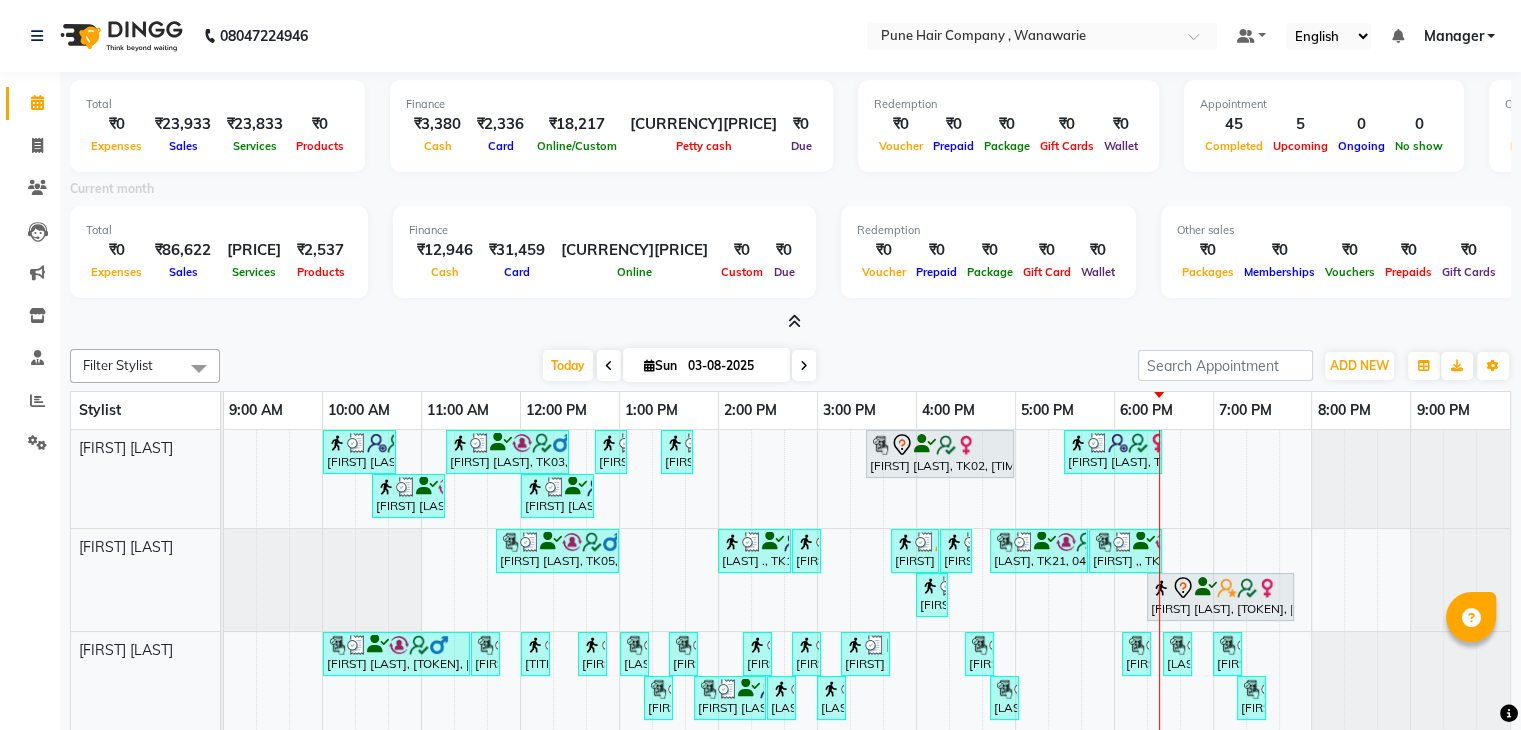 click at bounding box center [794, 321] 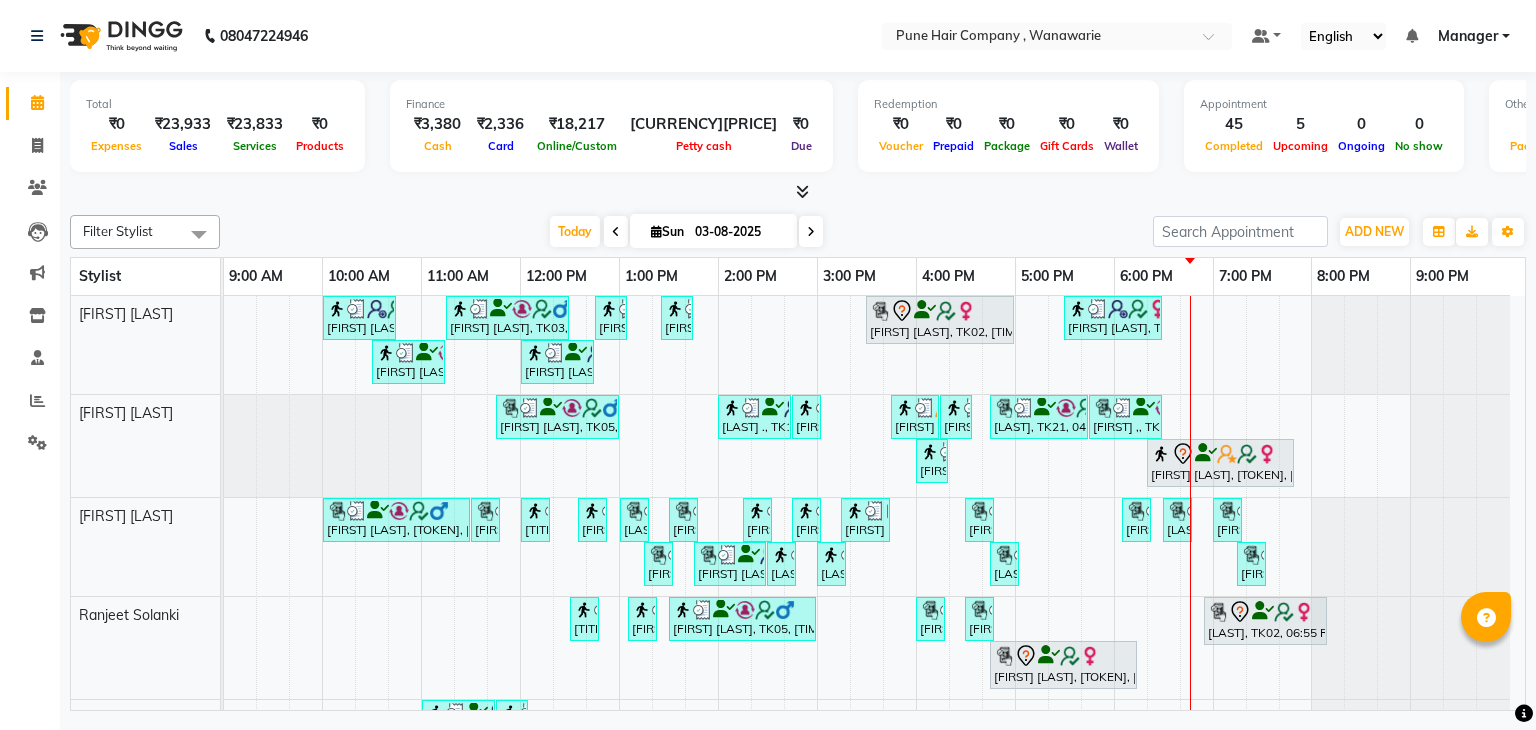 scroll, scrollTop: 138, scrollLeft: 0, axis: vertical 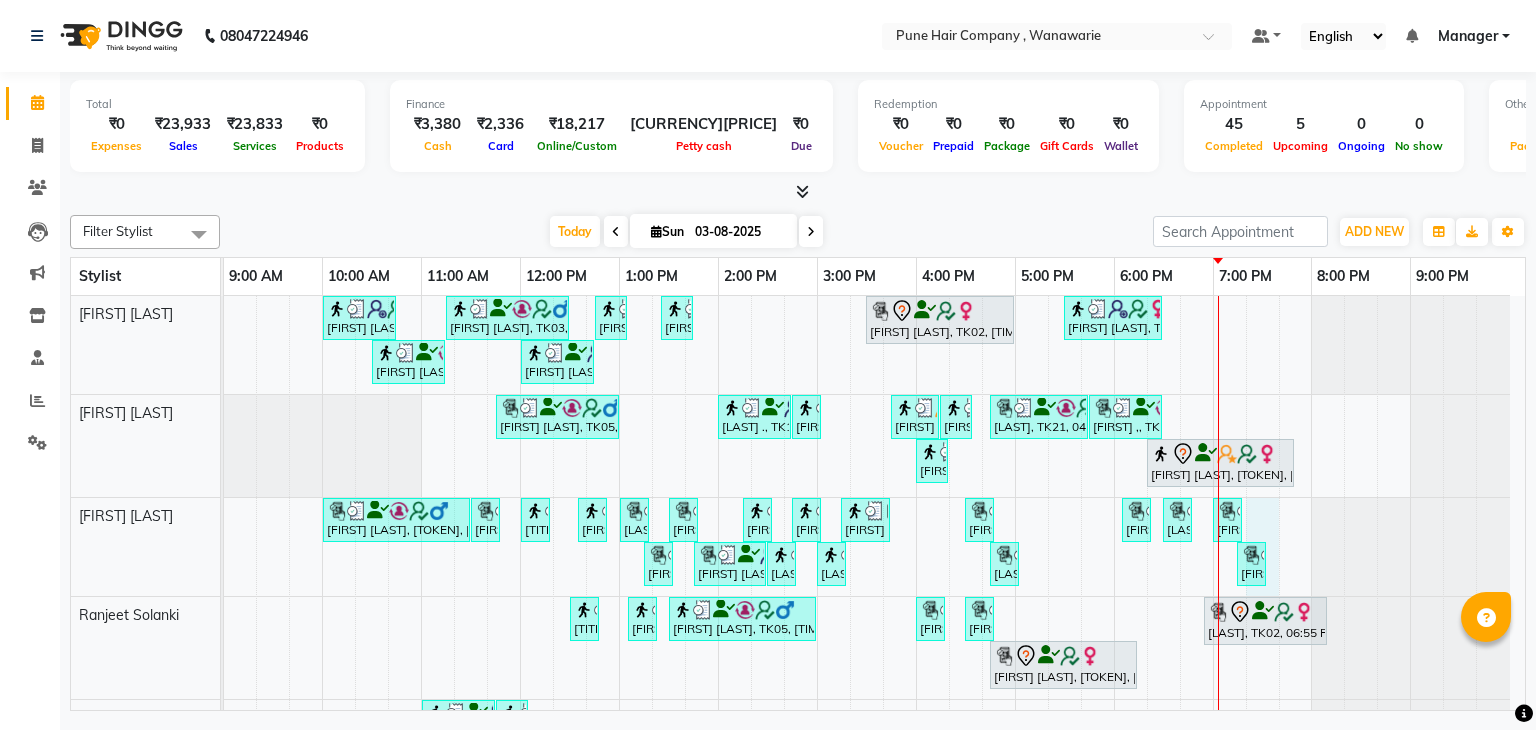 click on "Sohrab Anklesaria, TK04, 10:00 AM-10:45 AM, Male Haircut By Senior Stylist     Srinivas Iyer, TK03, 11:15 AM-12:30 PM, Male Hair Colour - Inoa Global Colour (includes moustache)     Ali Asgar Husain, TK12, 12:45 PM-01:05 PM, Male Beard Shaving/ Beard Trim Beard     Priyanka Rajdhan, TK11, 01:25 PM-01:45 PM,  Hairwash Medium             Shital karande, TK02, 03:30 PM-05:00 PM, Hair Colour - Inoa Touch-up (Upto 2 Inches)     Varija khanna, TK01, 05:30 PM-06:30 PM, Haircuts, - By Senior Stylist     Srinivas Iyer, TK03, 10:30 AM-11:15 AM, Male Haircut By Senior Stylist     Ali Asgar Husain, TK12, 12:00 PM-12:45 PM, Male Haircut By Senior Stylist     Harsh K, TK05, 11:45 AM-01:00 PM, Male Hair Colour - Inoa Global Colour (includes moustache)     Faizan ., TK14, 02:00 PM-02:45 PM, Male Haircut By Senior Stylist     Faizan ., TK14, 02:45 PM-02:55 PM, Add_Hair Wash Classic     poonam K, TK07, 03:45 PM-04:15 PM, BlowDry Medium     poonam K, TK07, 04:15 PM-04:35 PM, Add_Hairwash Medium" at bounding box center (874, 573) 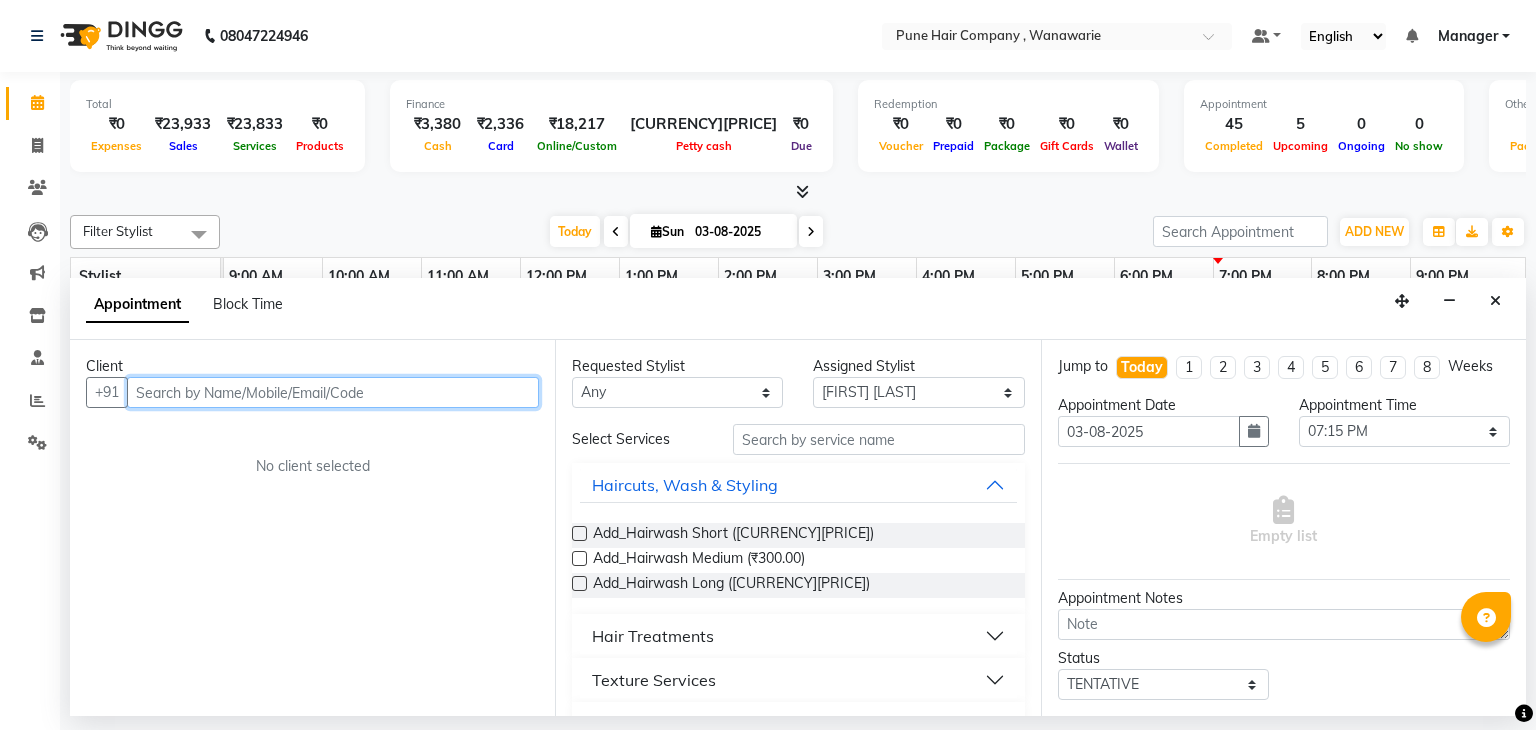 click at bounding box center [333, 392] 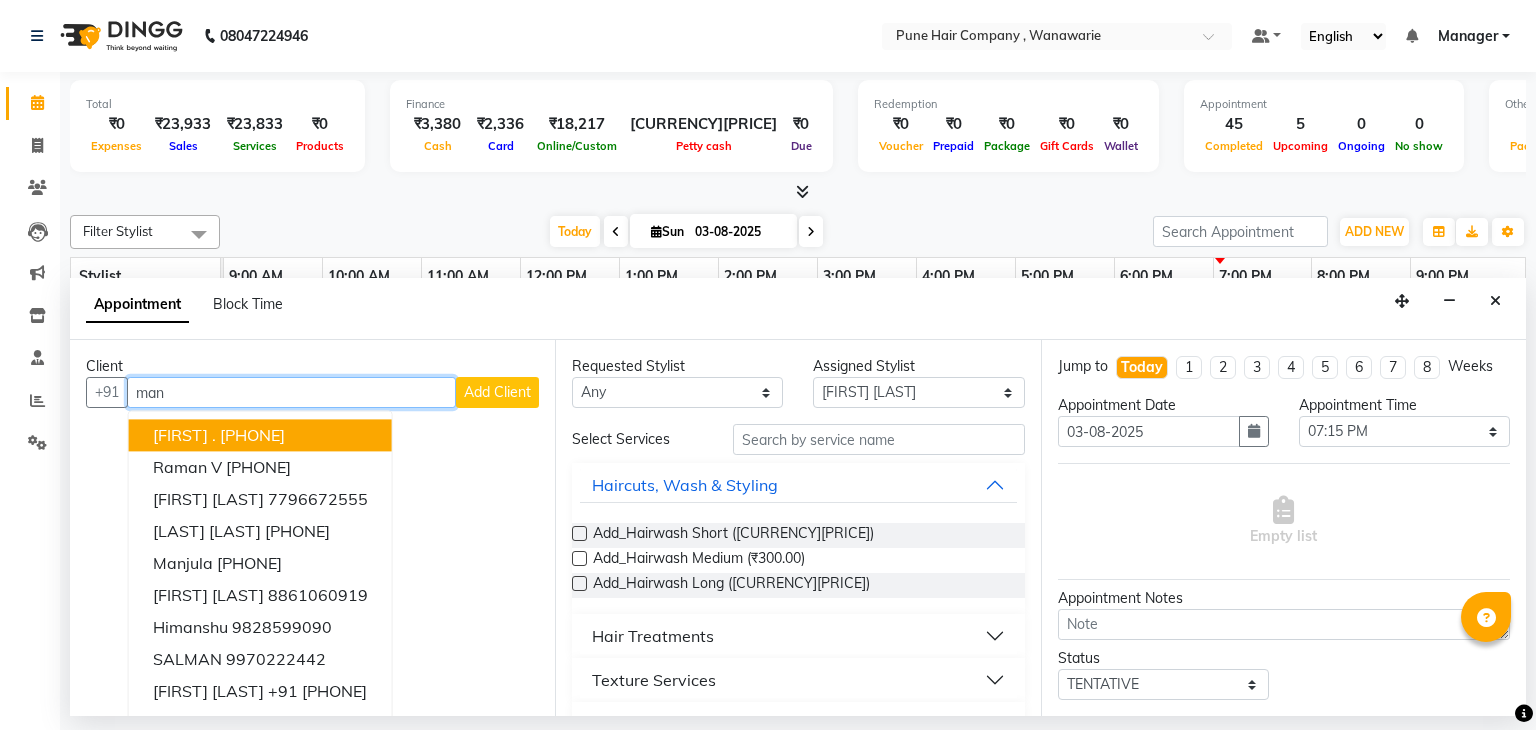 click on "Mansi ." at bounding box center [184, 436] 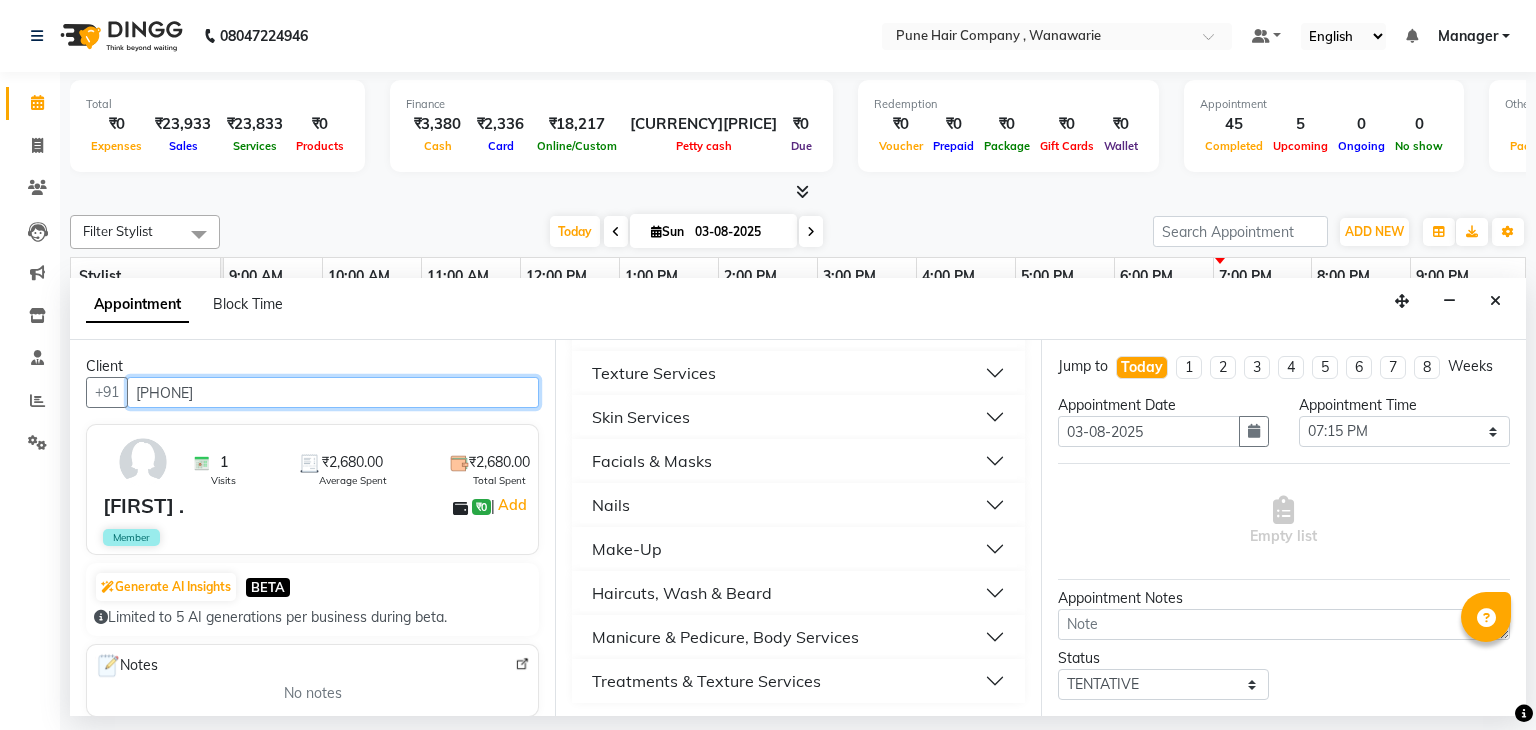 scroll, scrollTop: 308, scrollLeft: 0, axis: vertical 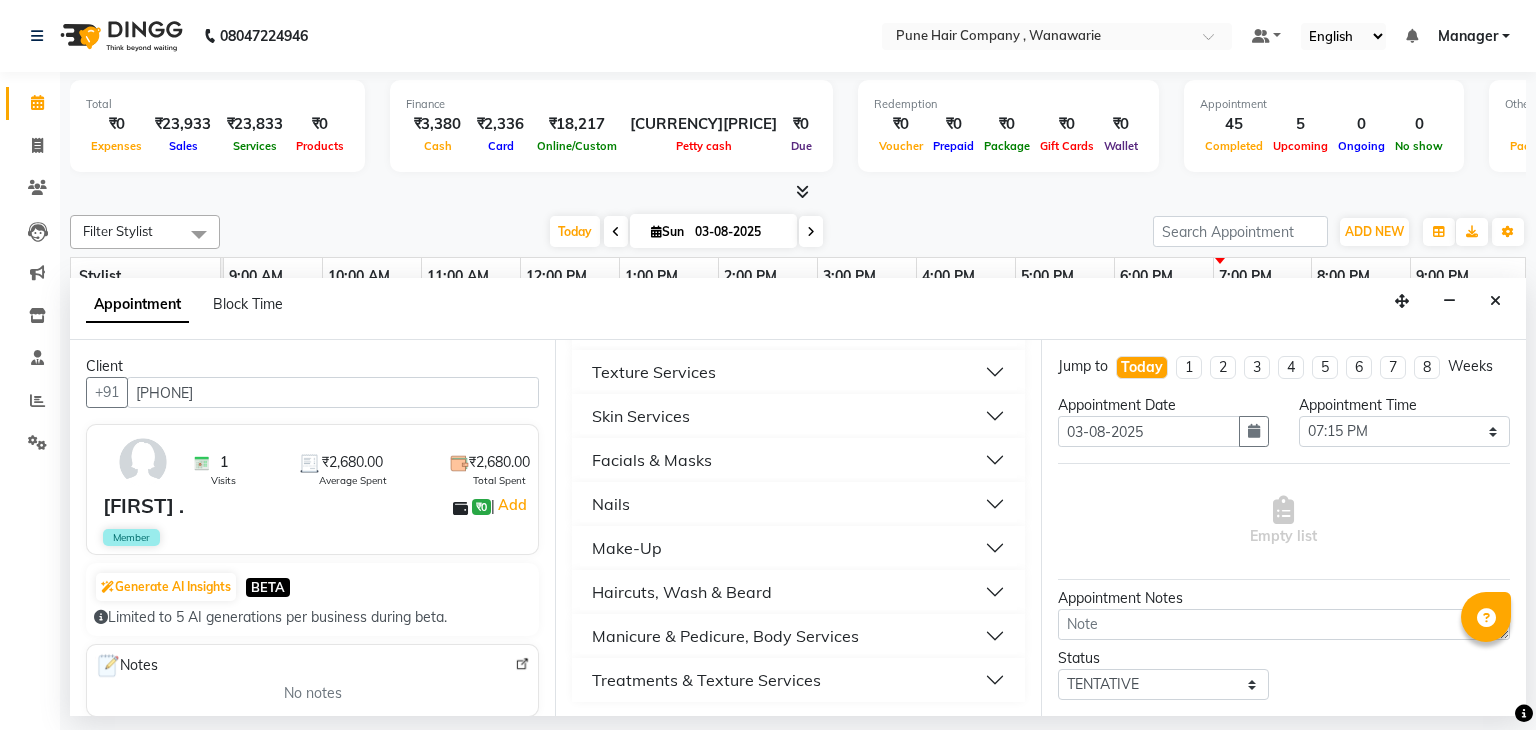 click on "Skin Services" at bounding box center [798, 416] 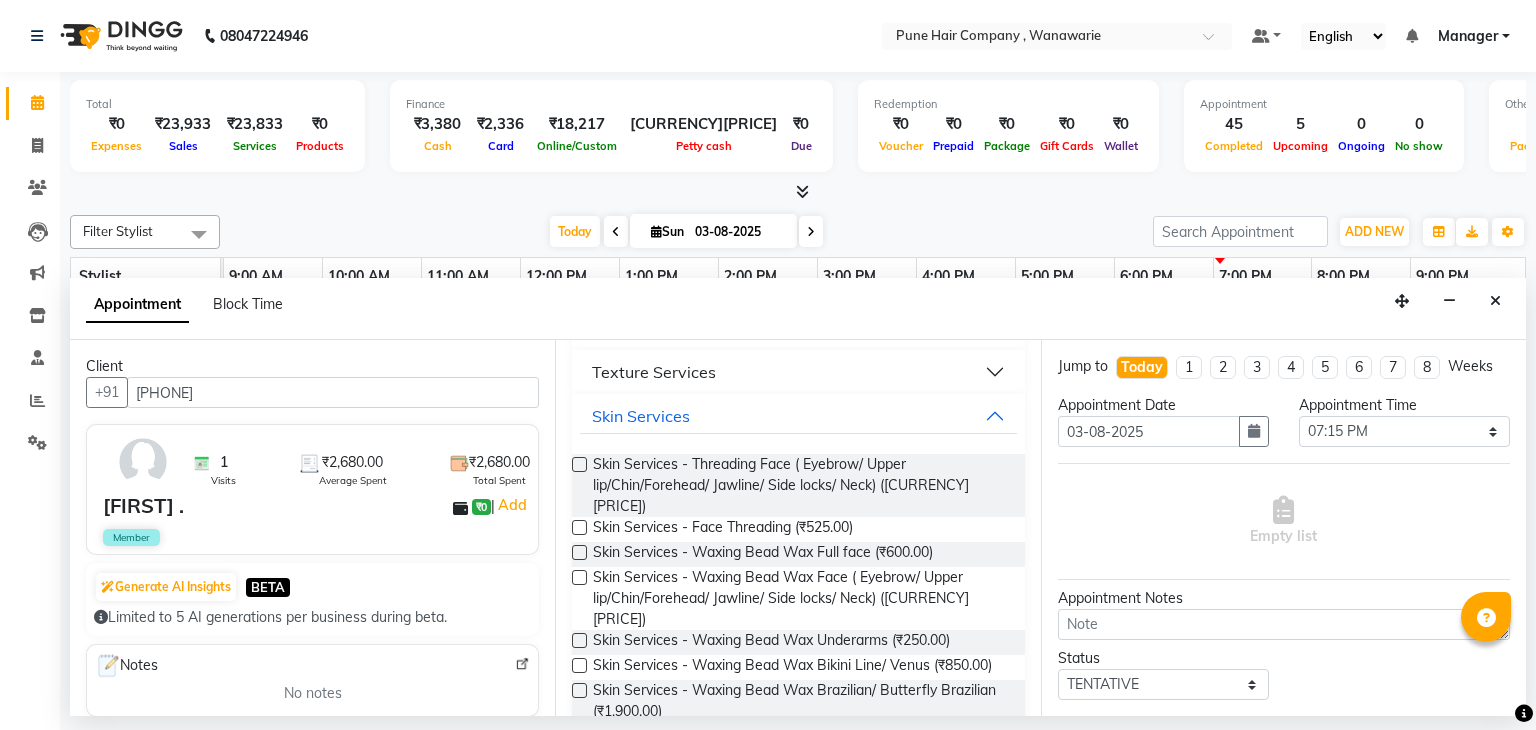 click at bounding box center [579, 464] 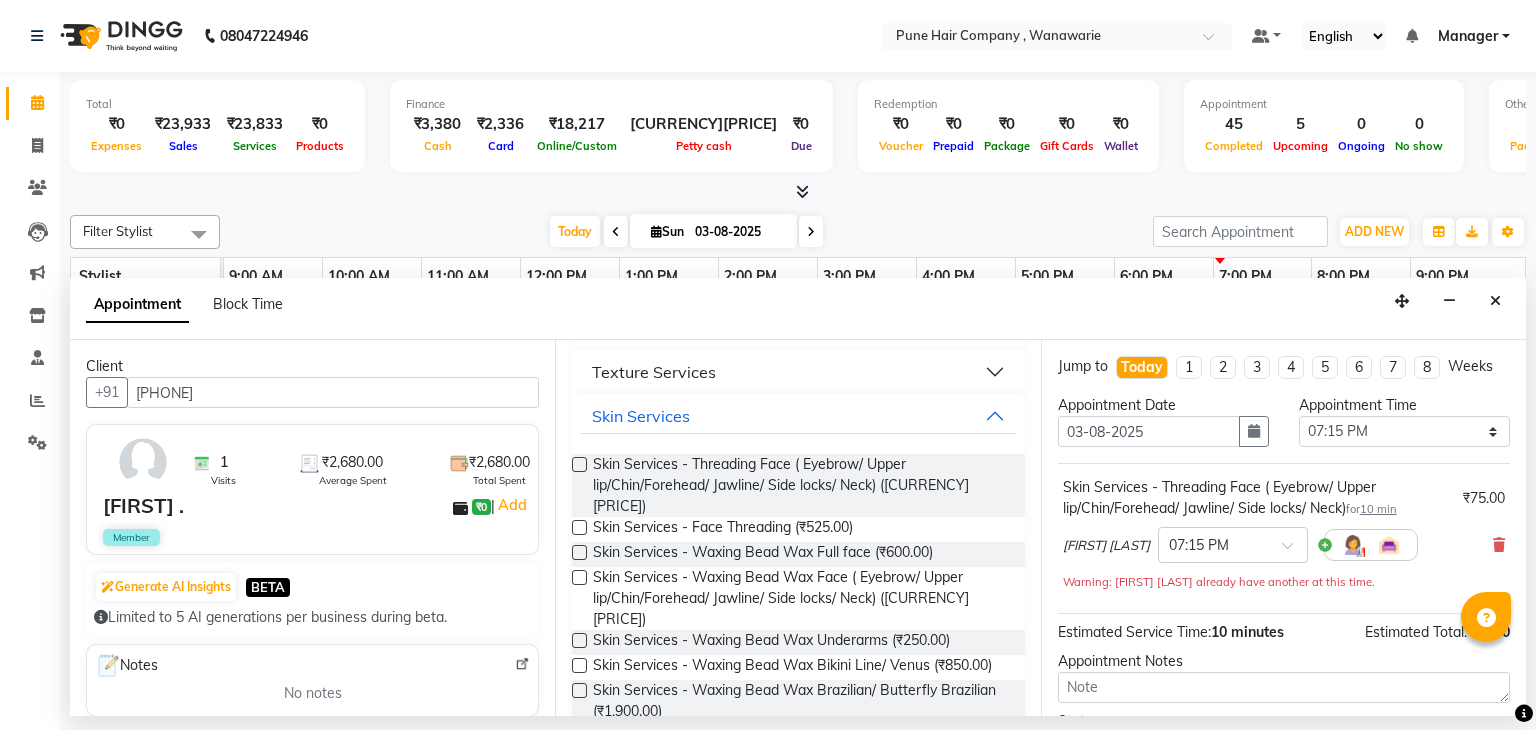 click at bounding box center (579, 640) 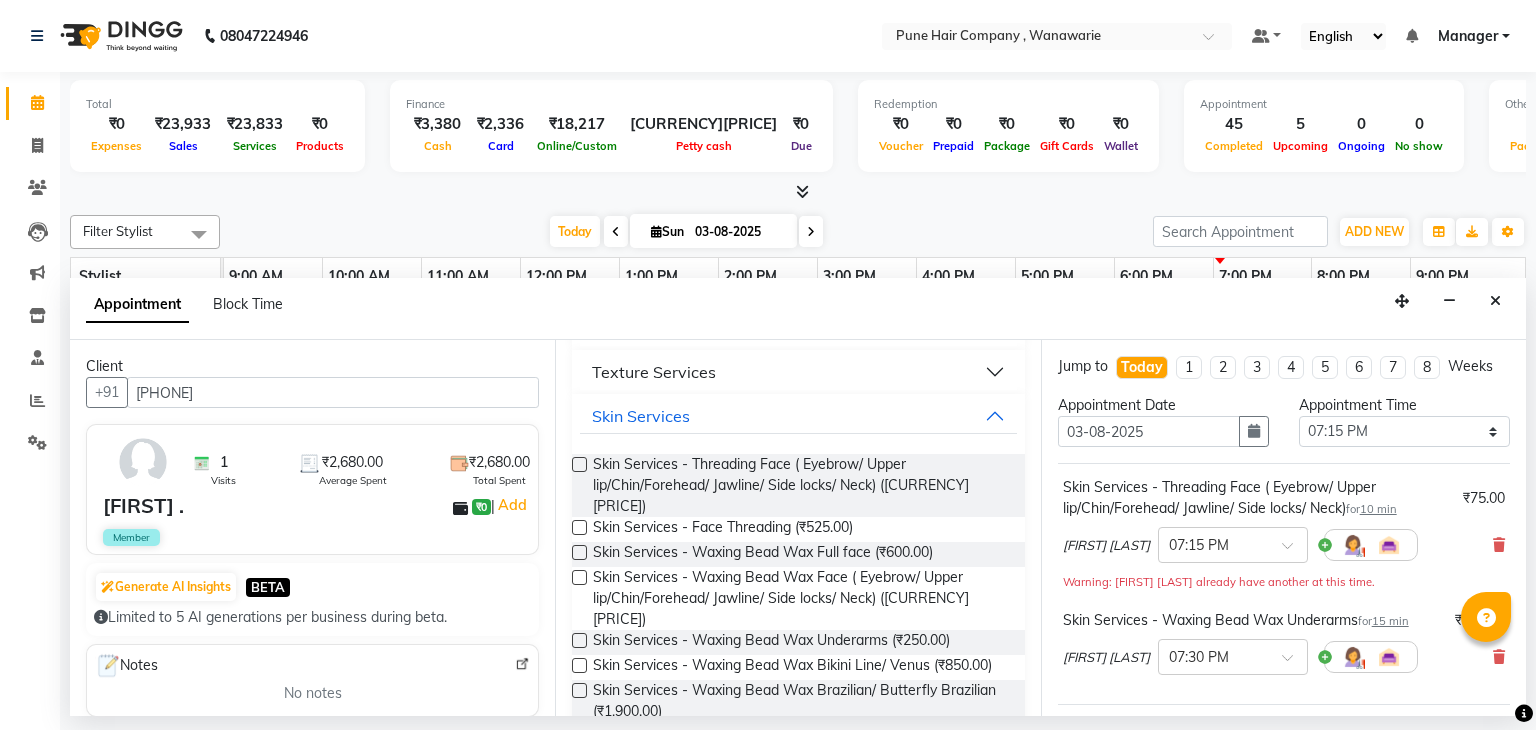 scroll, scrollTop: 263, scrollLeft: 0, axis: vertical 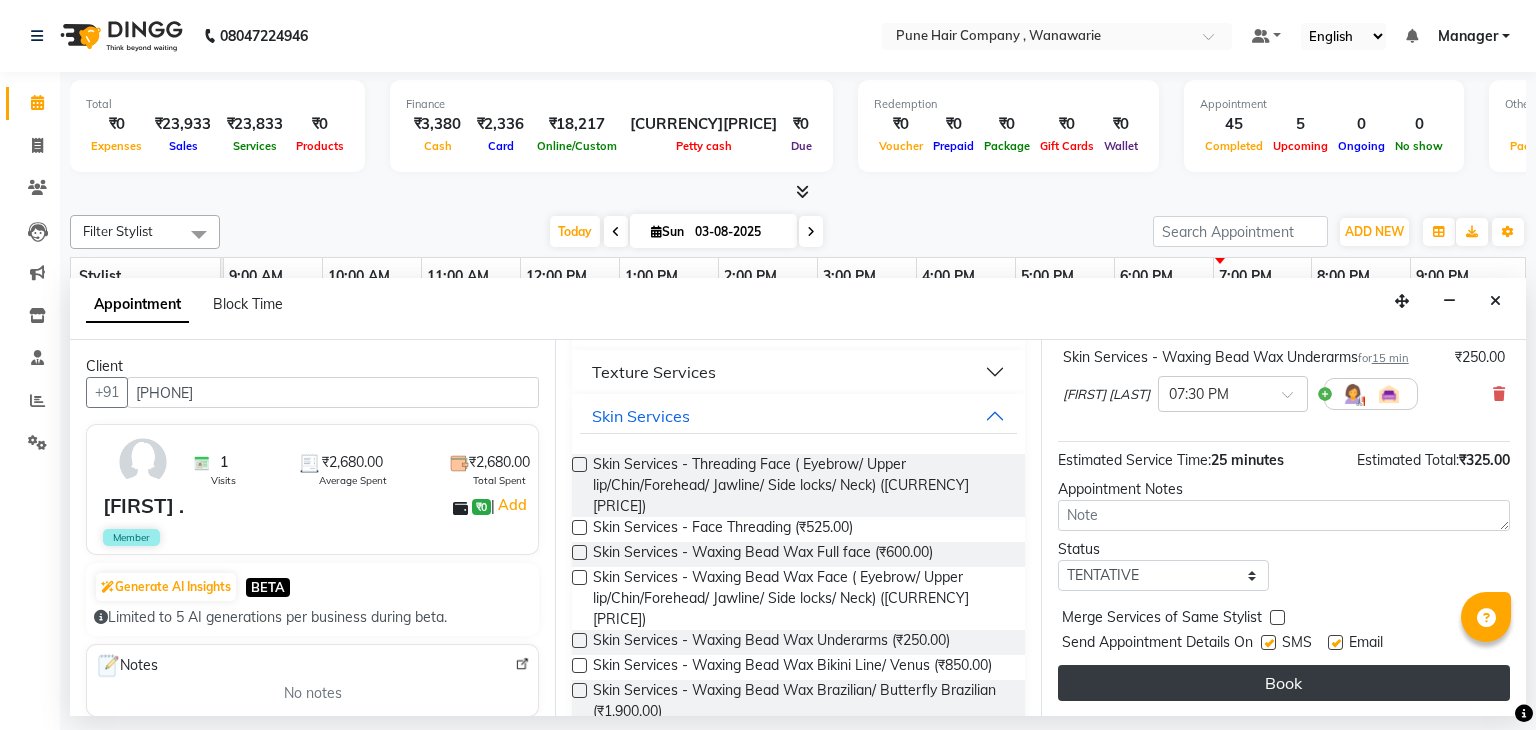 click on "Book" at bounding box center (1284, 683) 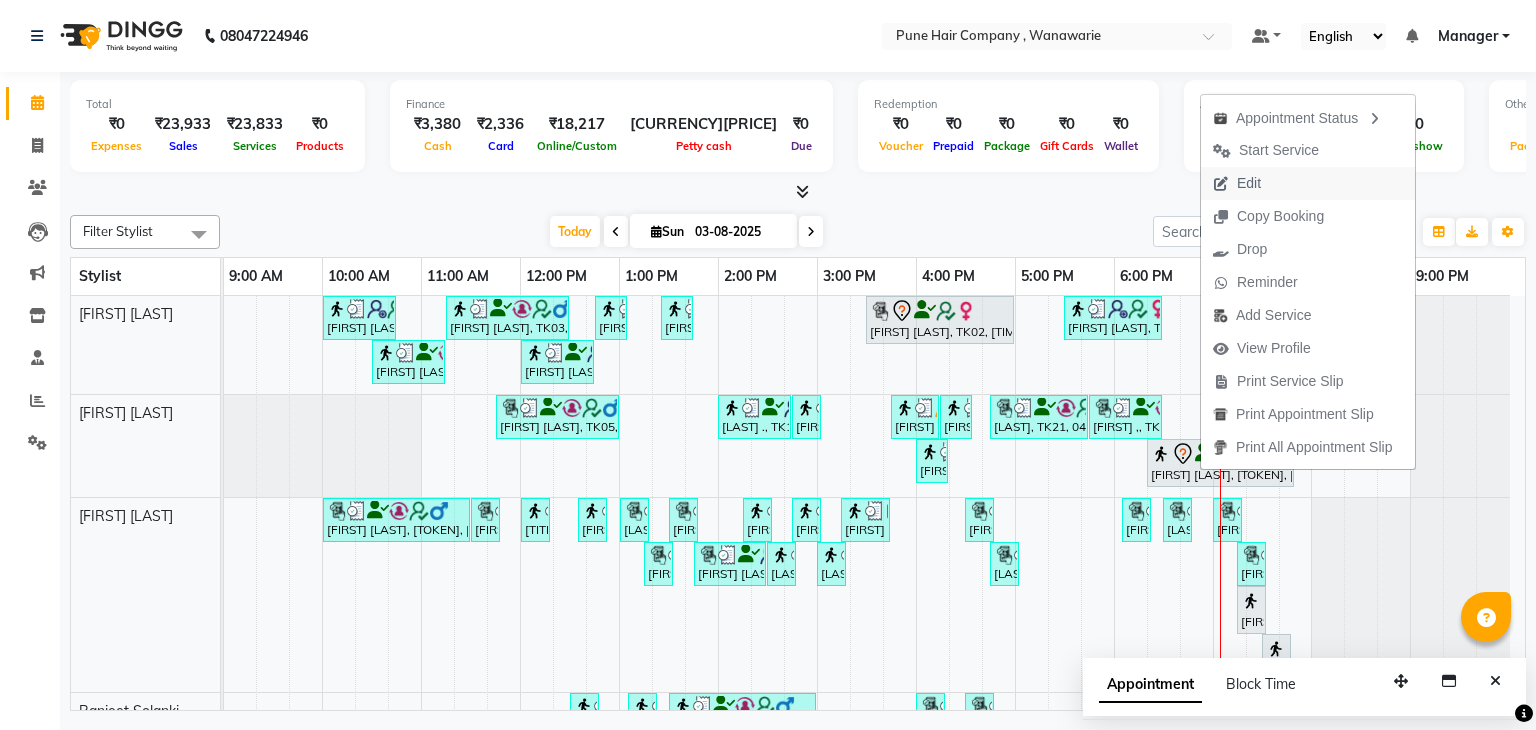 click on "Edit" at bounding box center [1308, 183] 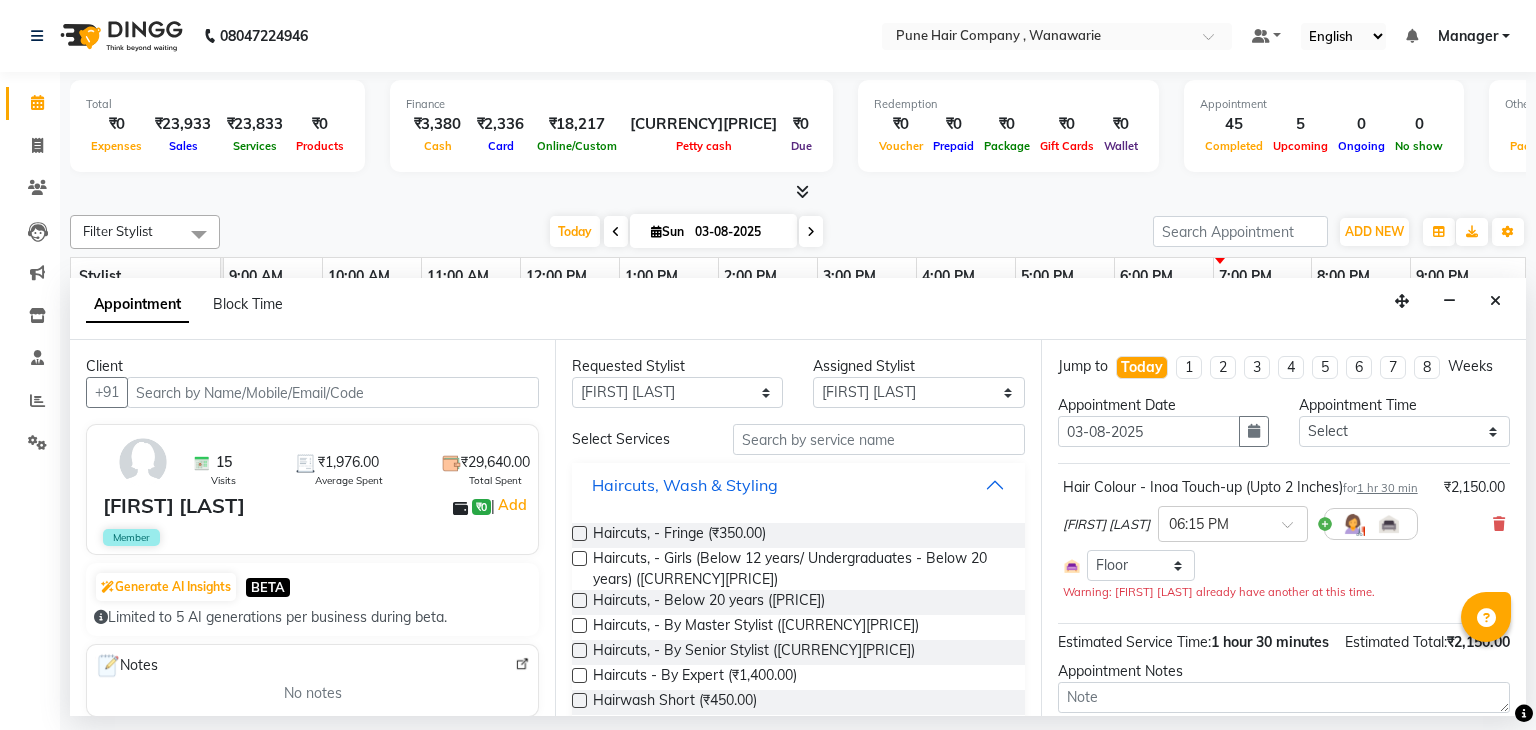 click on "Haircuts, Wash & Styling" at bounding box center (798, 485) 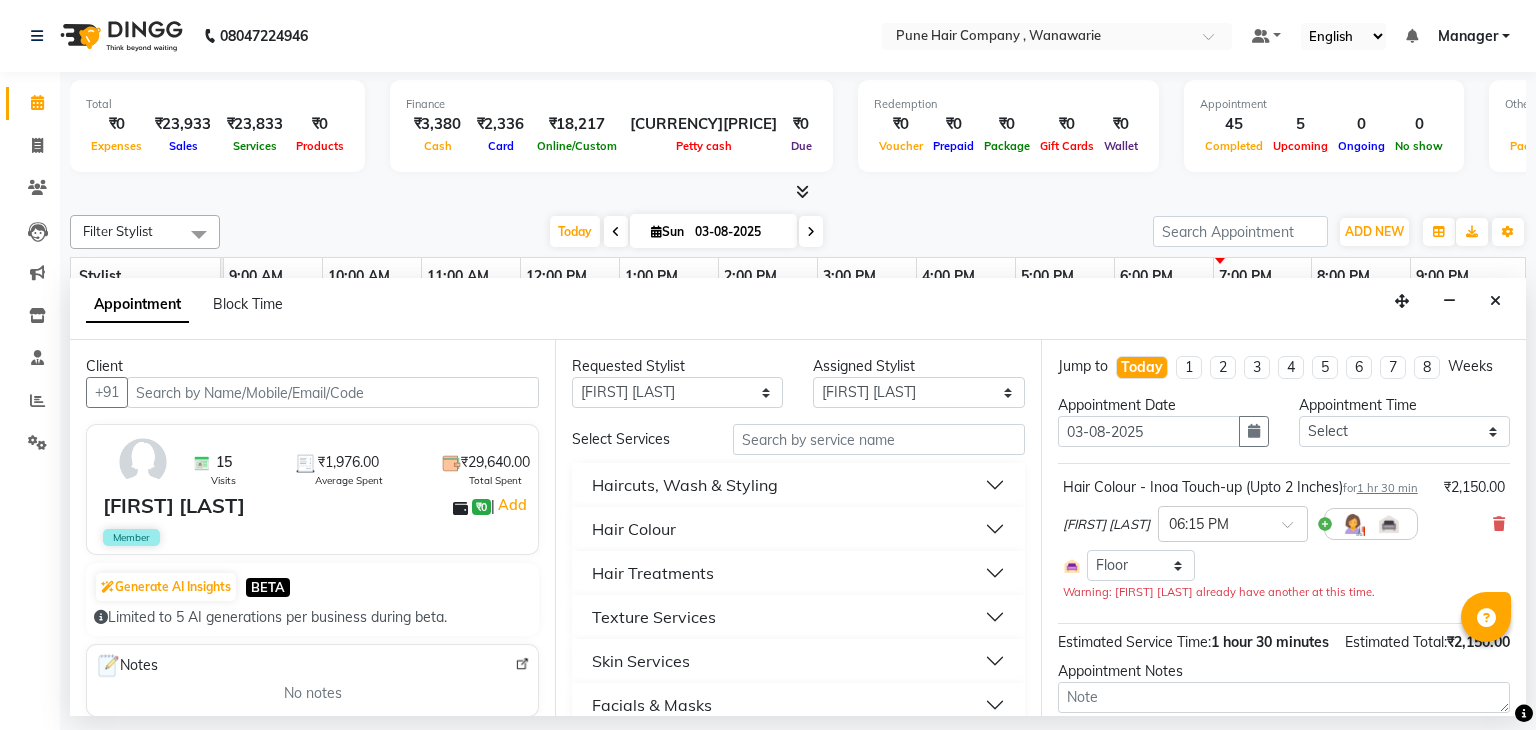 click on "Hair Treatments" at bounding box center [798, 573] 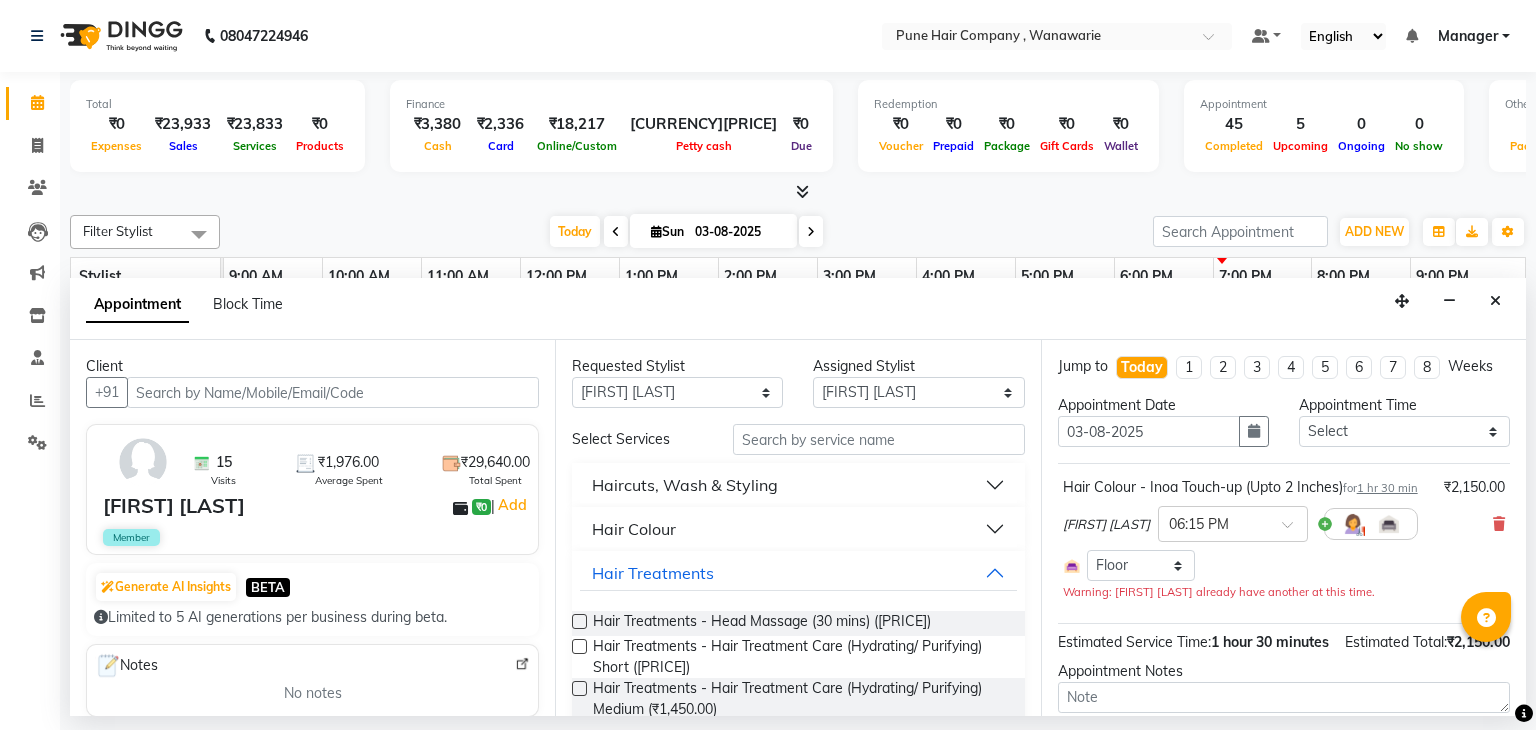 click on "Jump to Today 1 2 3 4 5 6 7 8 Weeks Appointment Date 03-08-2025 Appointment Time Select 10:00 AM 10:15 AM 10:30 AM 10:45 AM 11:00 AM 11:15 AM 11:30 AM 11:45 AM 12:00 PM 12:15 PM 12:30 PM 12:45 PM 01:00 PM 01:15 PM 01:30 PM 01:45 PM 02:00 PM 02:15 PM 02:30 PM 02:45 PM 03:00 PM 03:15 PM 03:30 PM 03:45 PM 04:00 PM 04:15 PM 04:30 PM 04:45 PM 05:00 PM 05:15 PM 05:30 PM 05:45 PM 06:00 PM 06:15 PM 06:30 PM 06:45 PM 07:00 PM 07:15 PM 07:30 PM 07:45 PM 08:00 PM 08:15 PM 08:30 PM 08:45 PM 09:00 PM Hair Colour - Inoa Touch-up (Upto 2 Inches)   for  1 hr 30 min ₹2,150.00 Faisal shaikh × 06:15 PM Select Room Floor Warning: Faisal shaikh already have another at this time. Estimated Service Time:  1 hour 30 minutes Estimated Total:  ₹2,150.00 Appointment Notes Status Select TENTATIVE CONFIRM CHECK-IN UPCOMING  Update" at bounding box center [1283, 528] 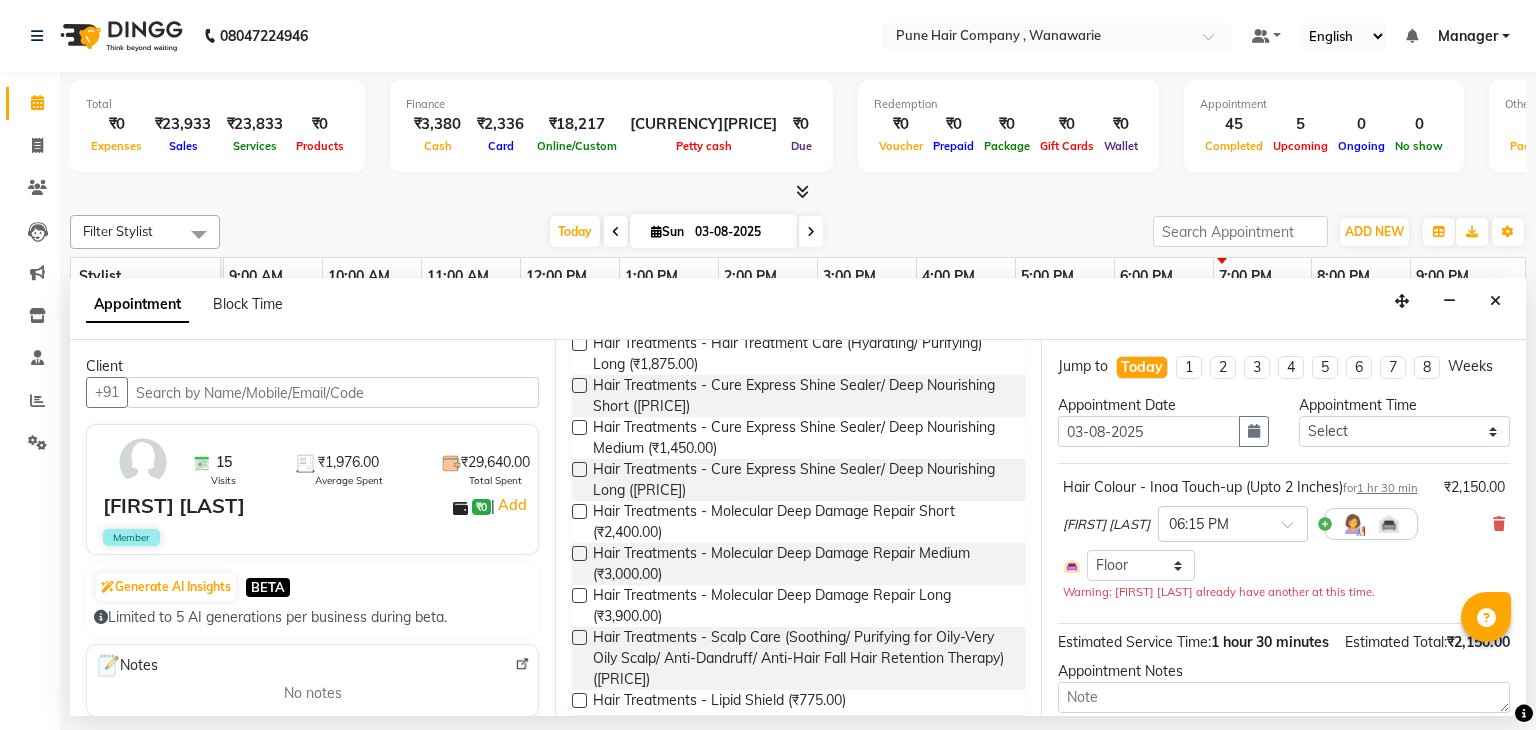 scroll, scrollTop: 427, scrollLeft: 0, axis: vertical 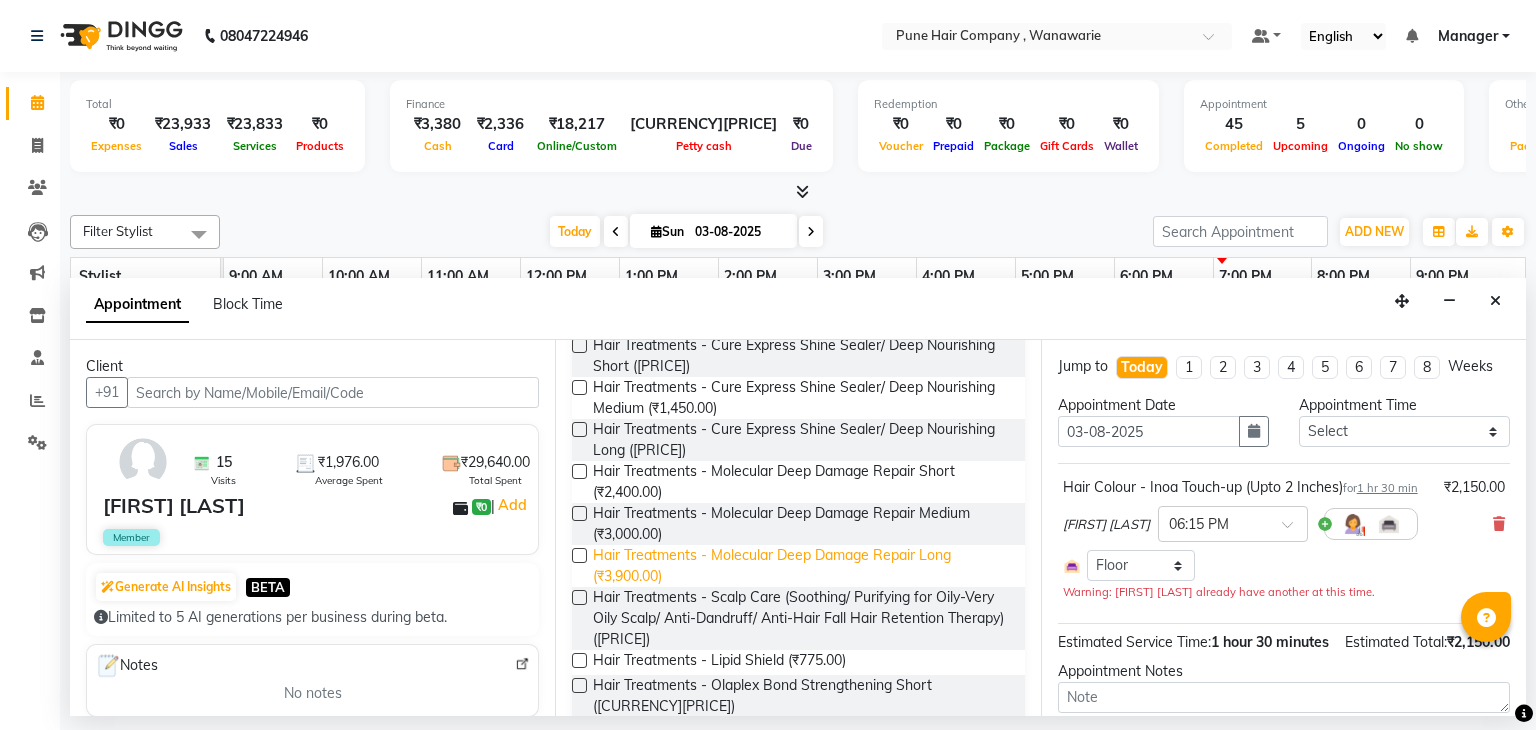 click on "Hair Treatments - Molecular Deep Damage Repair Long (₹3,900.00)" at bounding box center (800, 566) 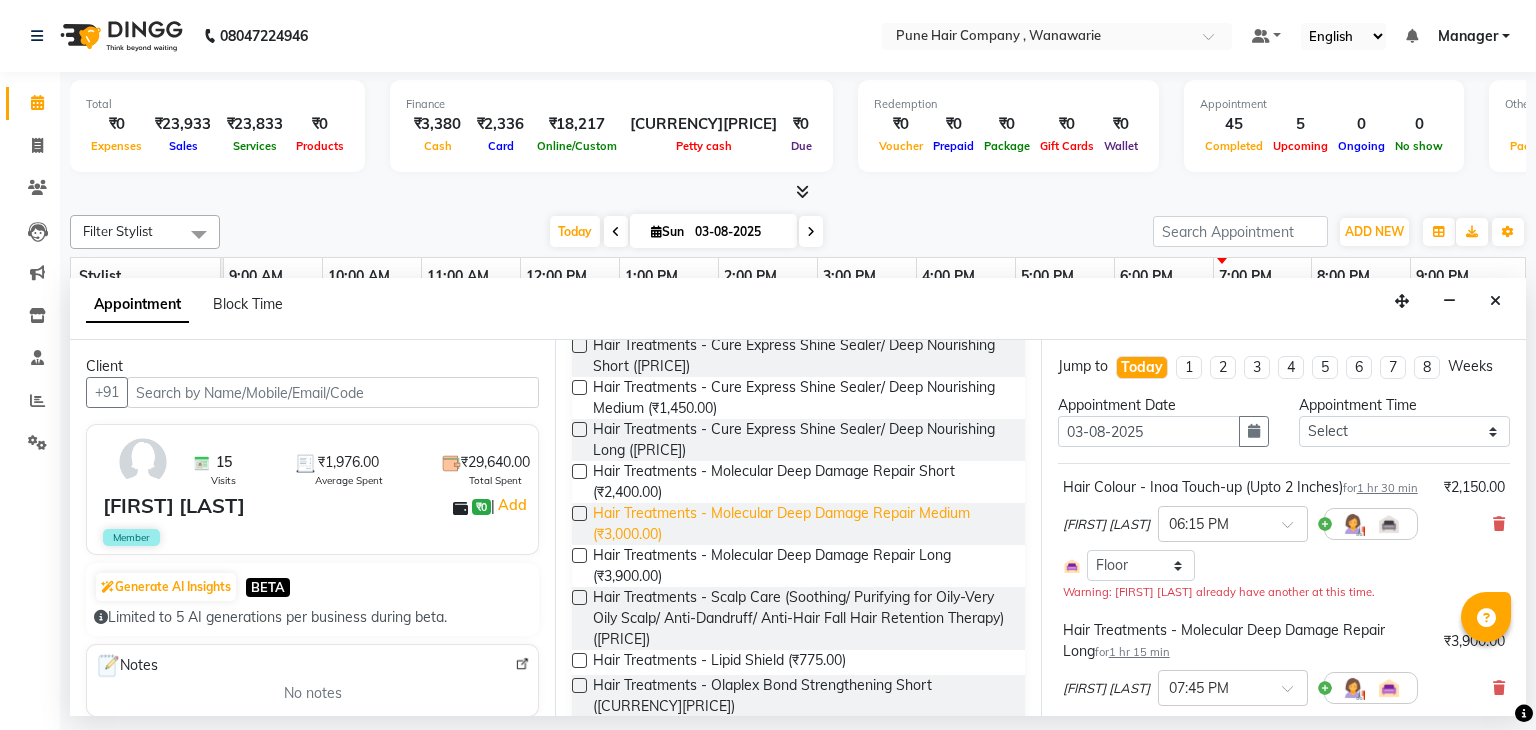 click on "Hair Treatments - Molecular Deep Damage Repair Medium (₹3,000.00)" at bounding box center [800, 524] 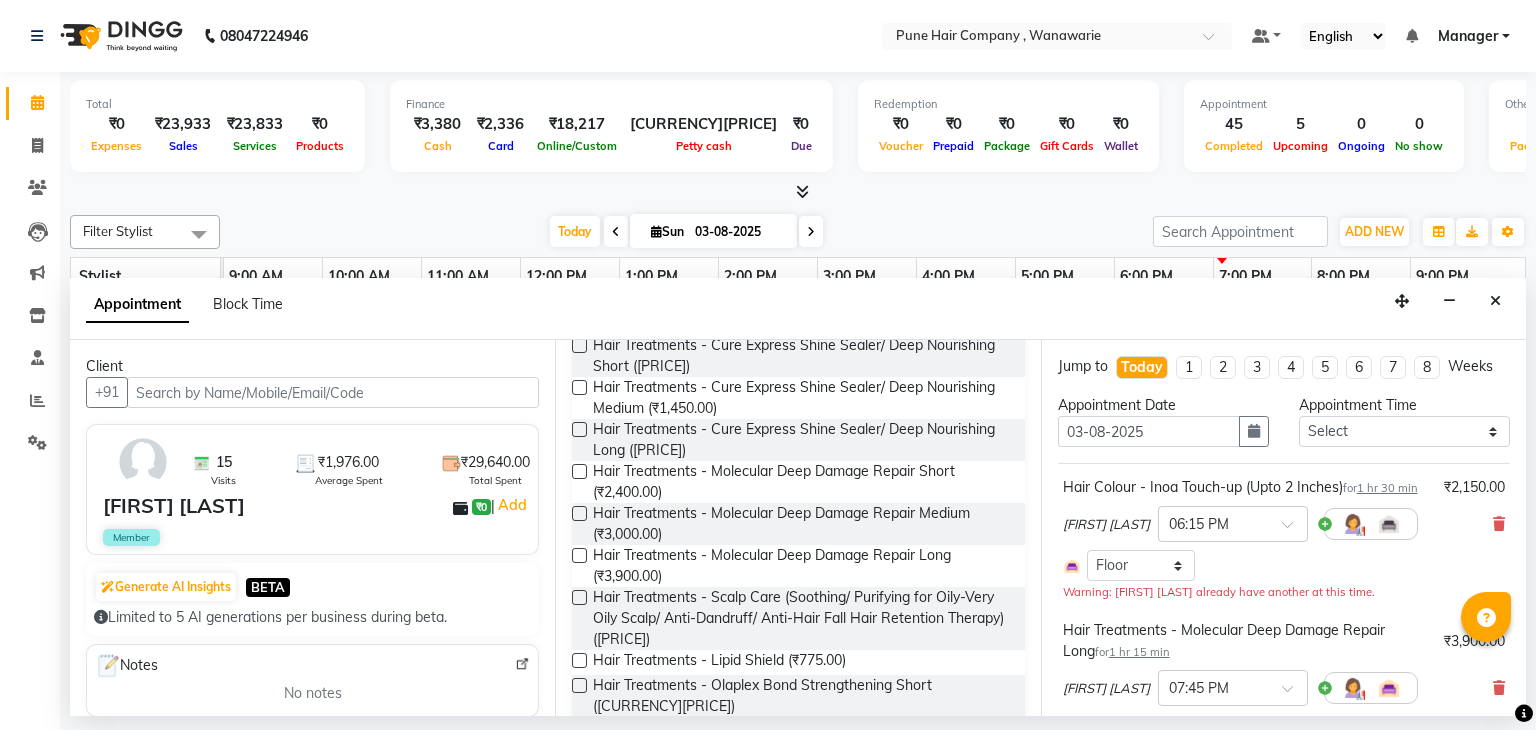 click on "Select Room Floor" at bounding box center (1284, 565) 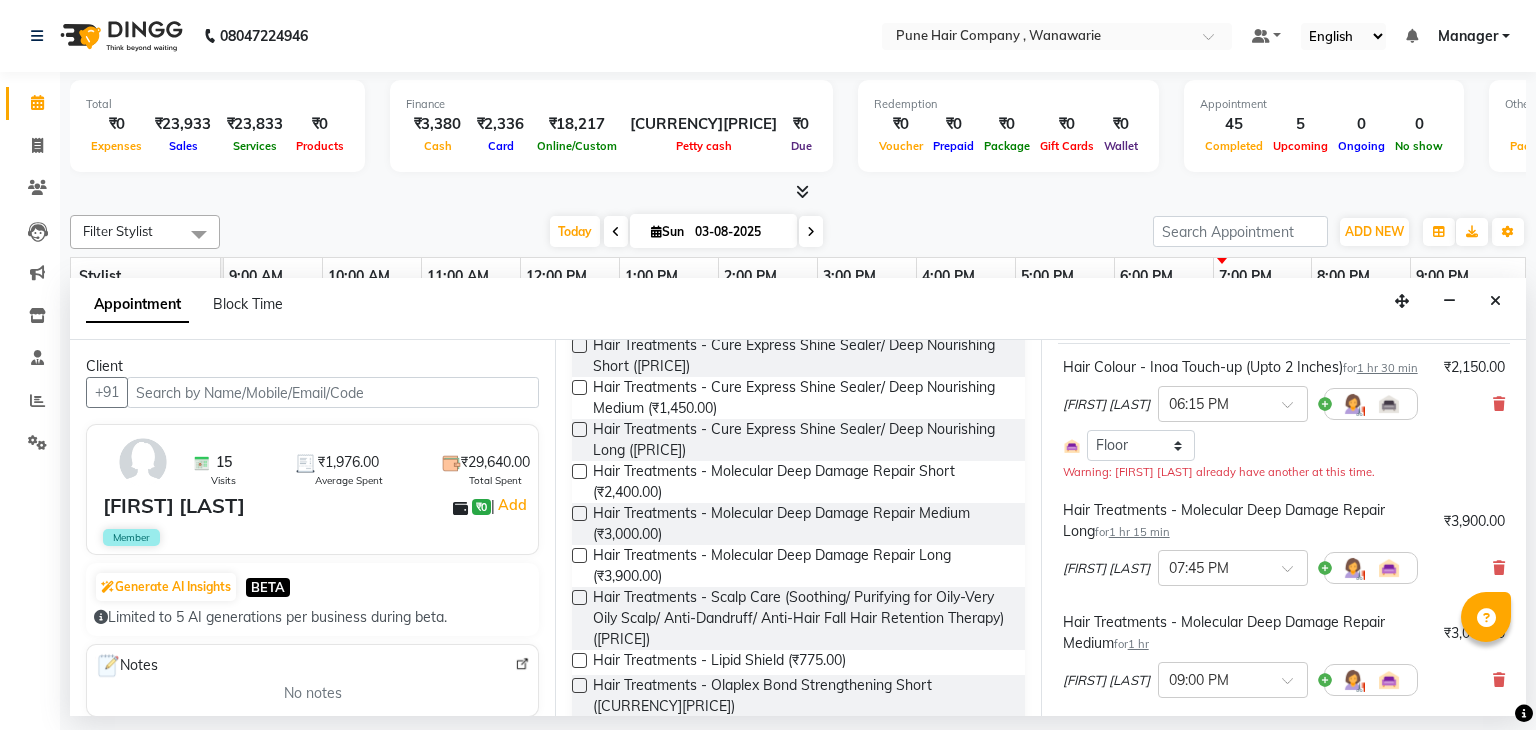 scroll, scrollTop: 160, scrollLeft: 0, axis: vertical 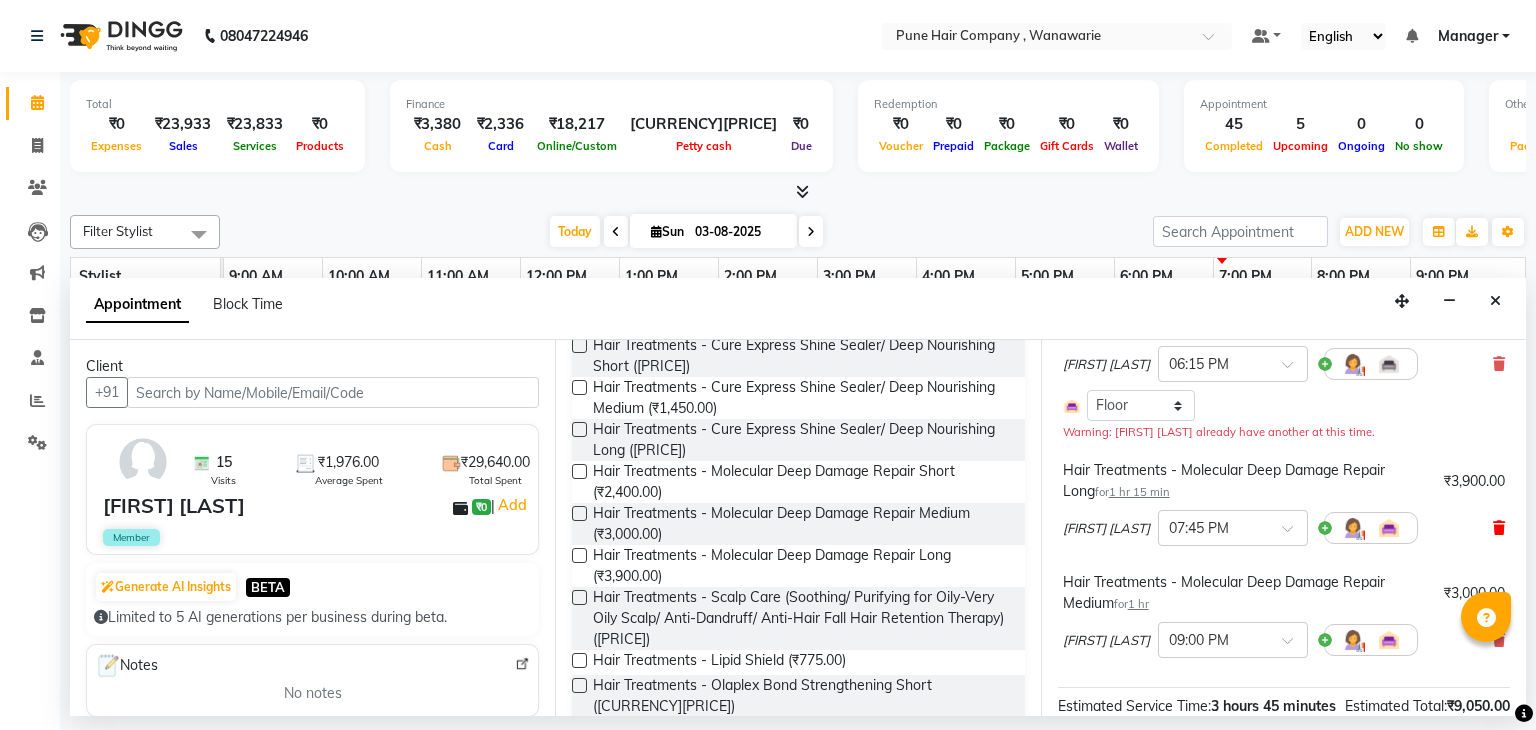 click at bounding box center [1499, 528] 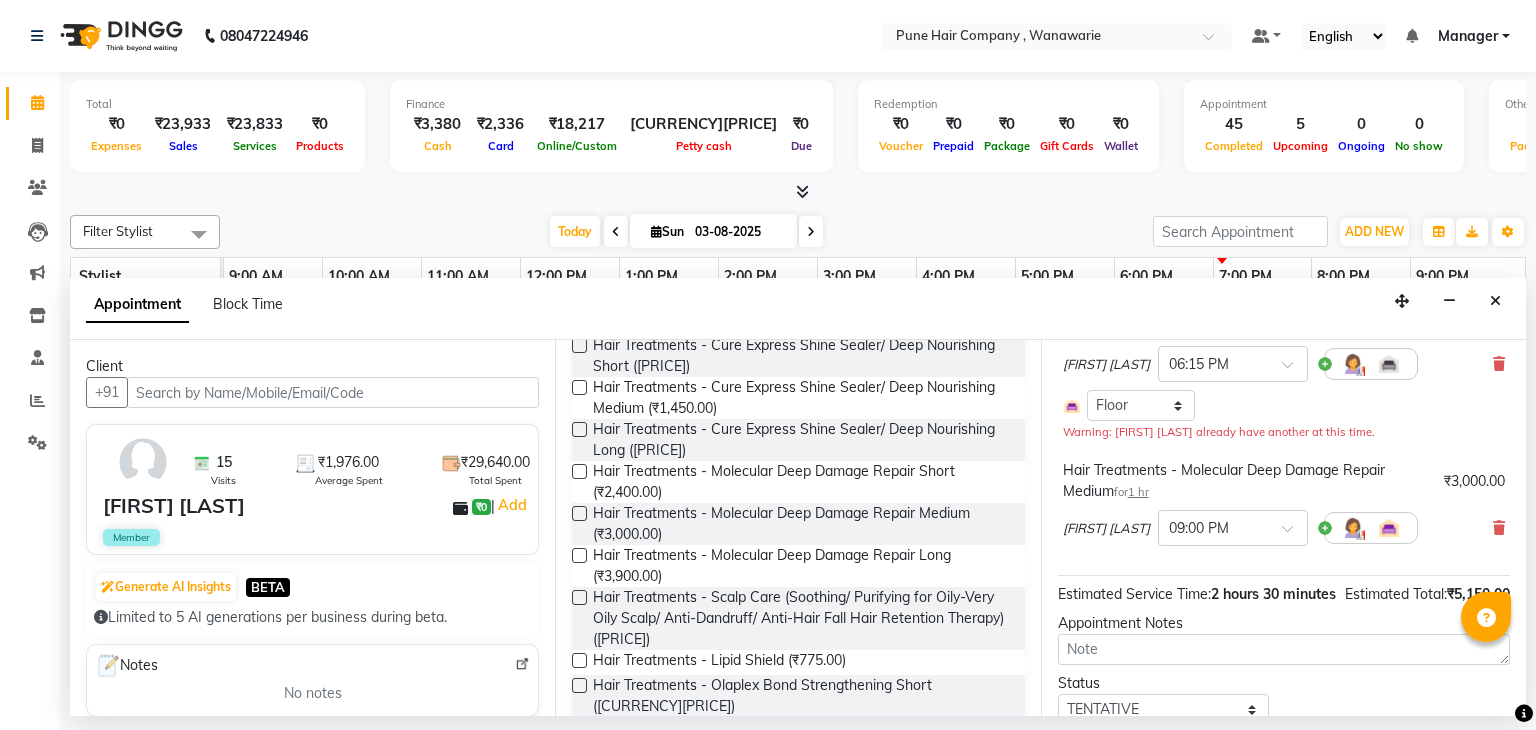click on "Hair Colour - Inoa Touch-up (Upto 2 Inches)   for  1 hr 30 min ₹2,150.00 Faisal shaikh × 06:15 PM Select Room Floor Warning: Faisal shaikh already have another at this time. Hair Treatments - Molecular Deep Damage Repair Medium   for  1 hr ₹3,000.00 Faisal shaikh × 09:00 PM" at bounding box center (1284, 439) 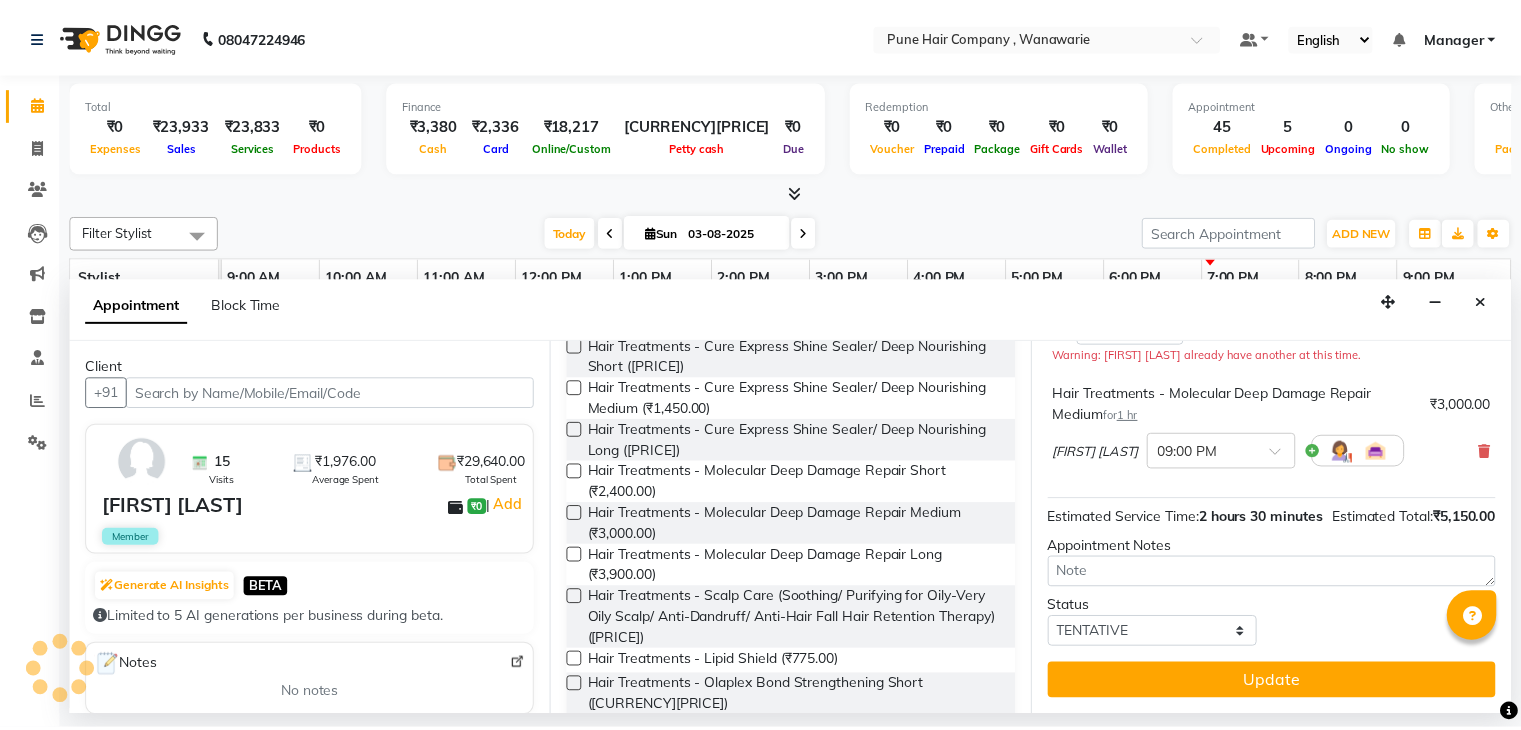 scroll, scrollTop: 278, scrollLeft: 0, axis: vertical 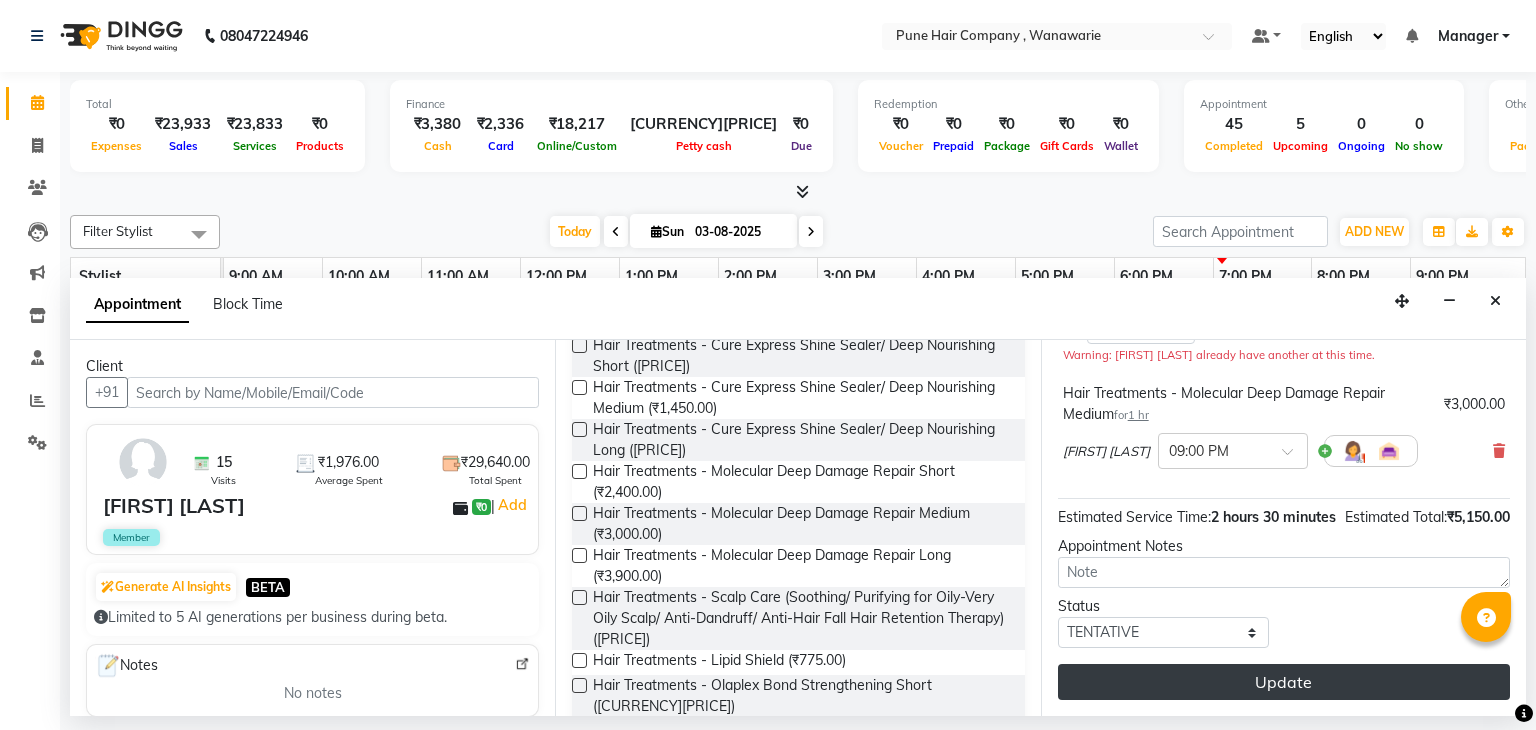 click on "Update" at bounding box center (1284, 682) 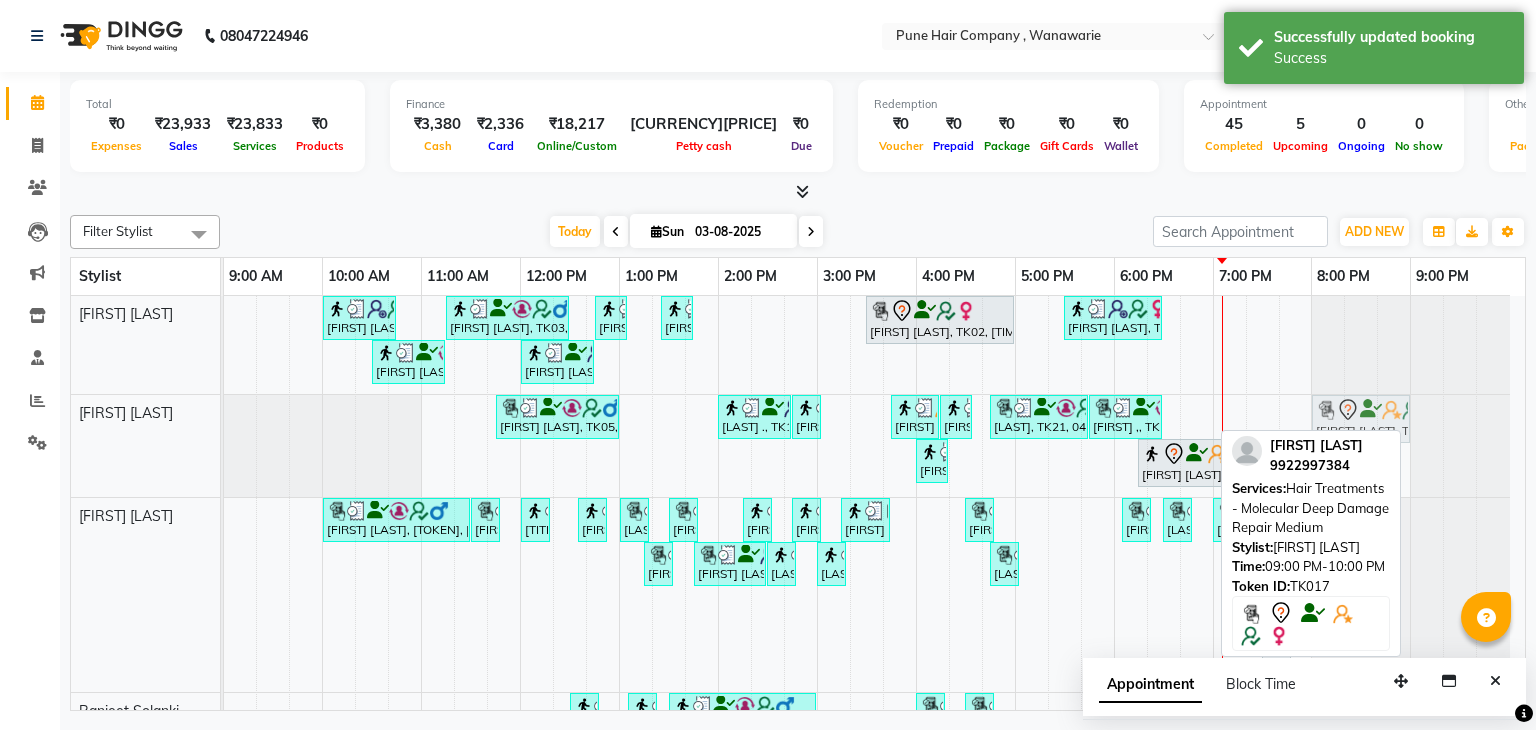 drag, startPoint x: 1455, startPoint y: 425, endPoint x: 1370, endPoint y: 434, distance: 85.47514 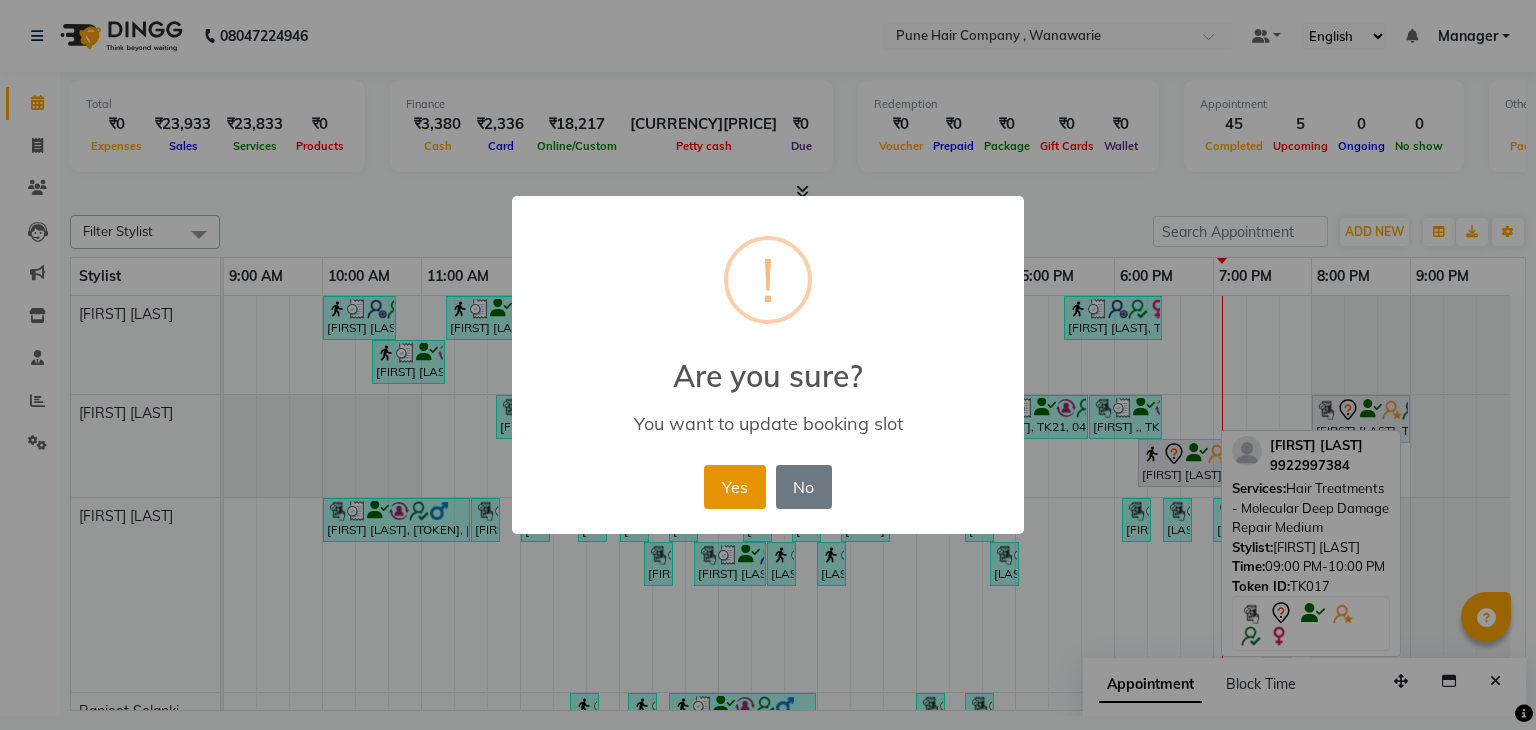 click on "Yes" at bounding box center (734, 487) 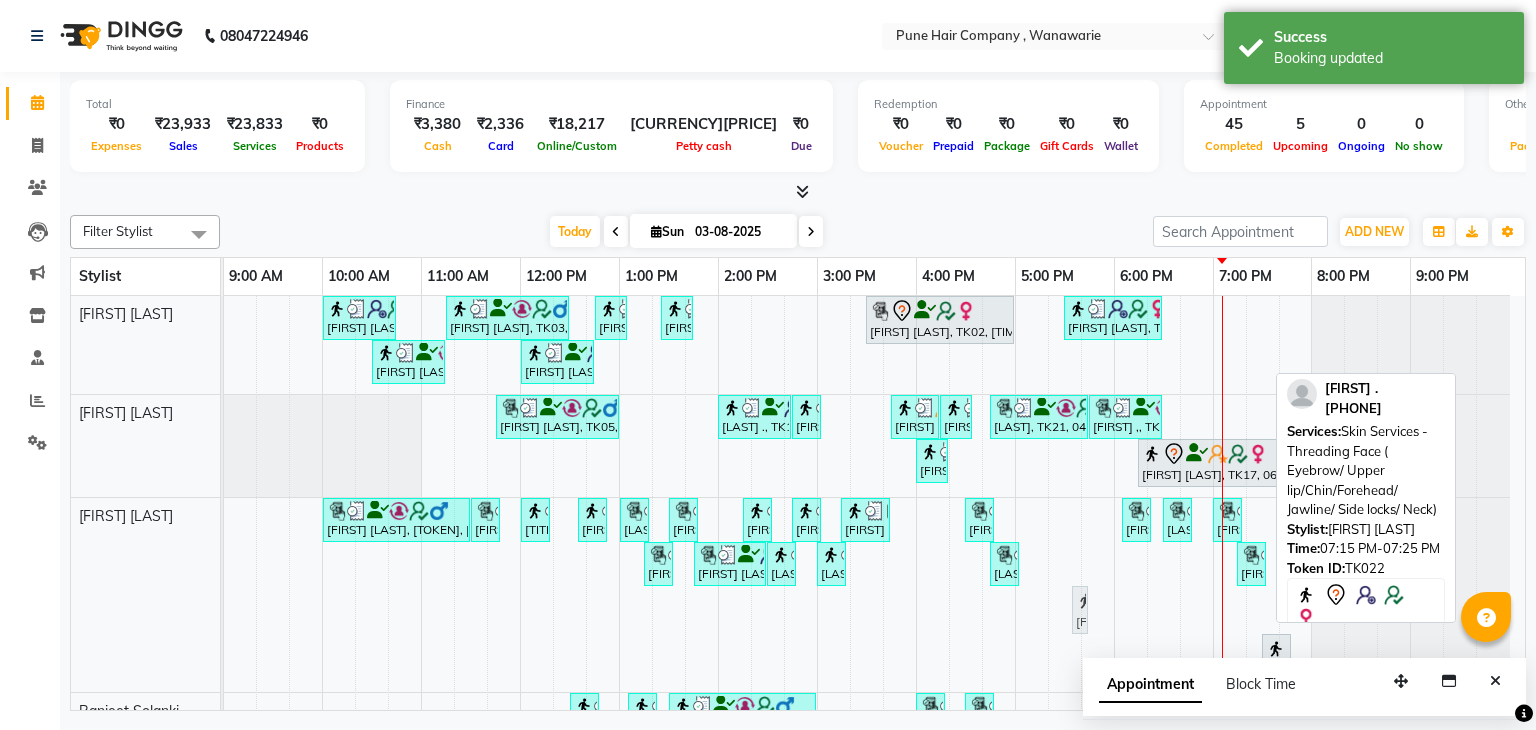 drag, startPoint x: 1251, startPoint y: 605, endPoint x: 1100, endPoint y: 525, distance: 170.883 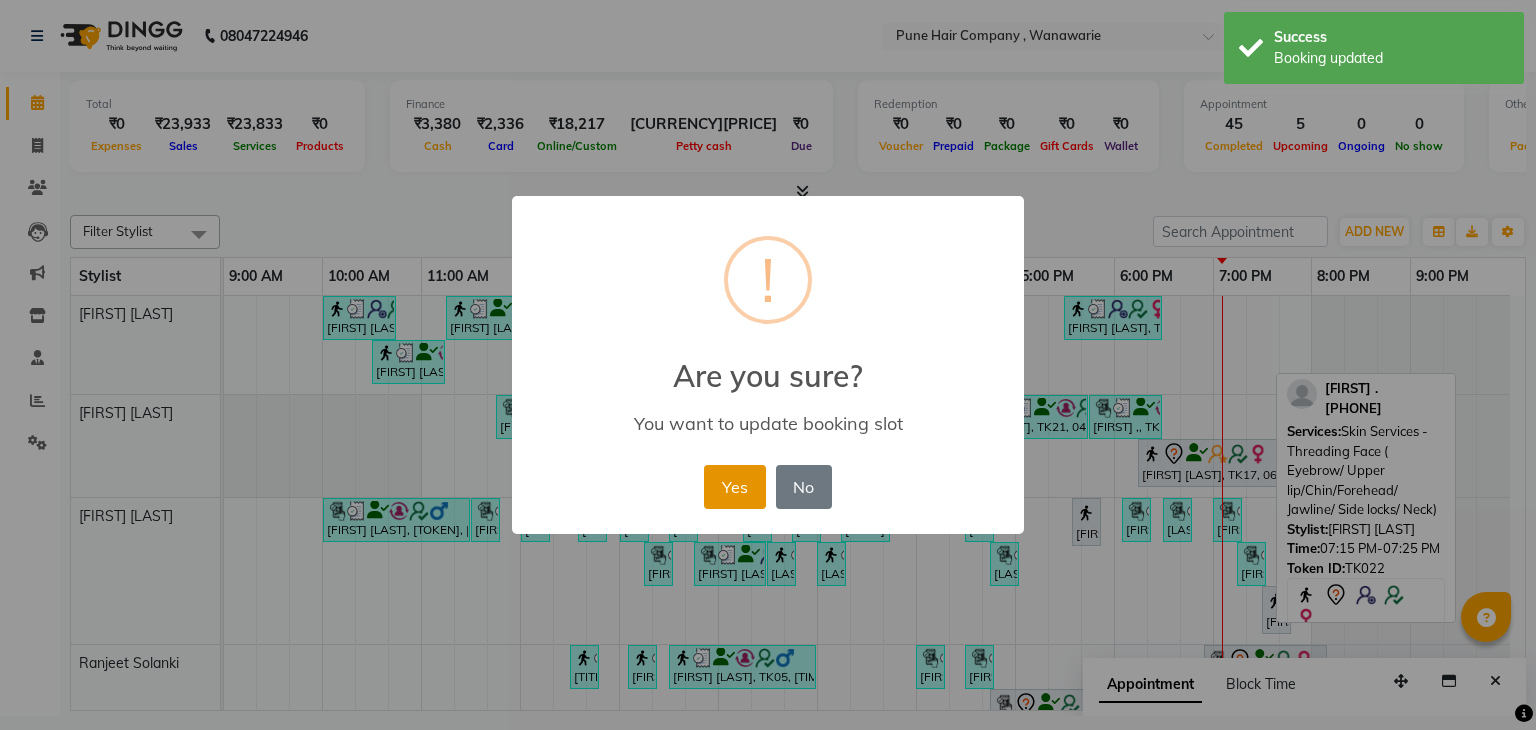 click on "Yes" at bounding box center (734, 487) 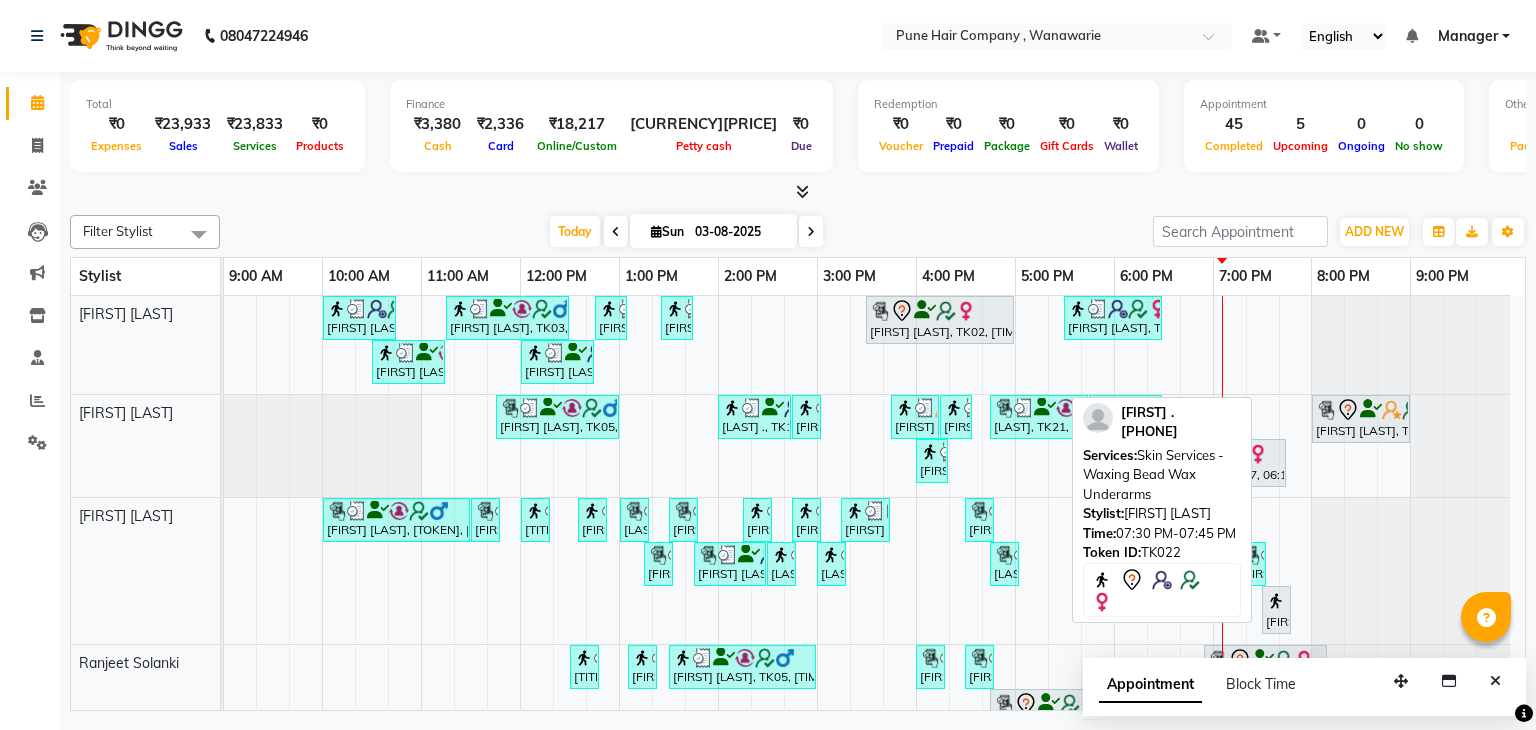 click on "Mansi ., TK22, 07:30 PM-07:45 PM, Skin Services - Waxing Bead Wax Underarms" at bounding box center (1276, 610) 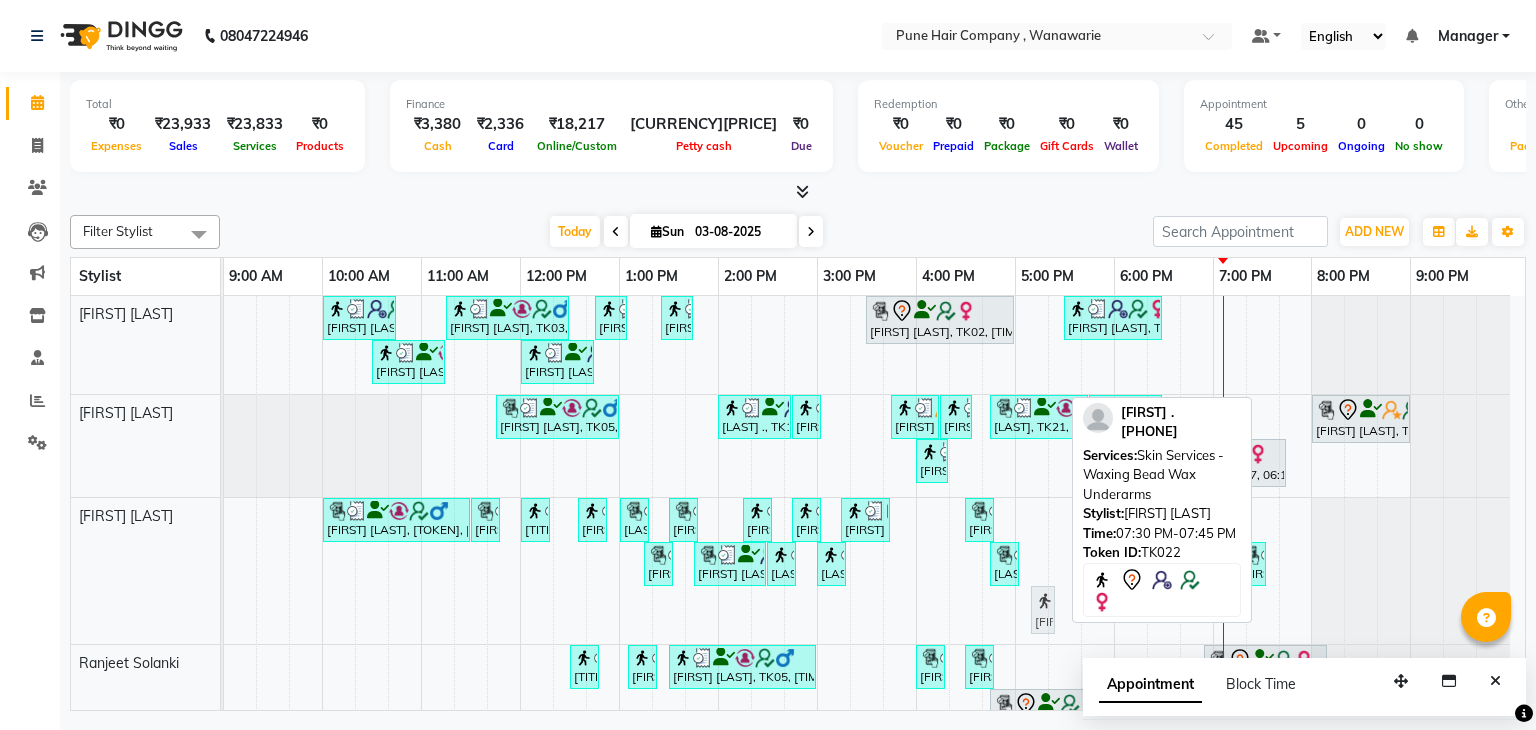 drag, startPoint x: 1279, startPoint y: 609, endPoint x: 1073, endPoint y: 557, distance: 212.46176 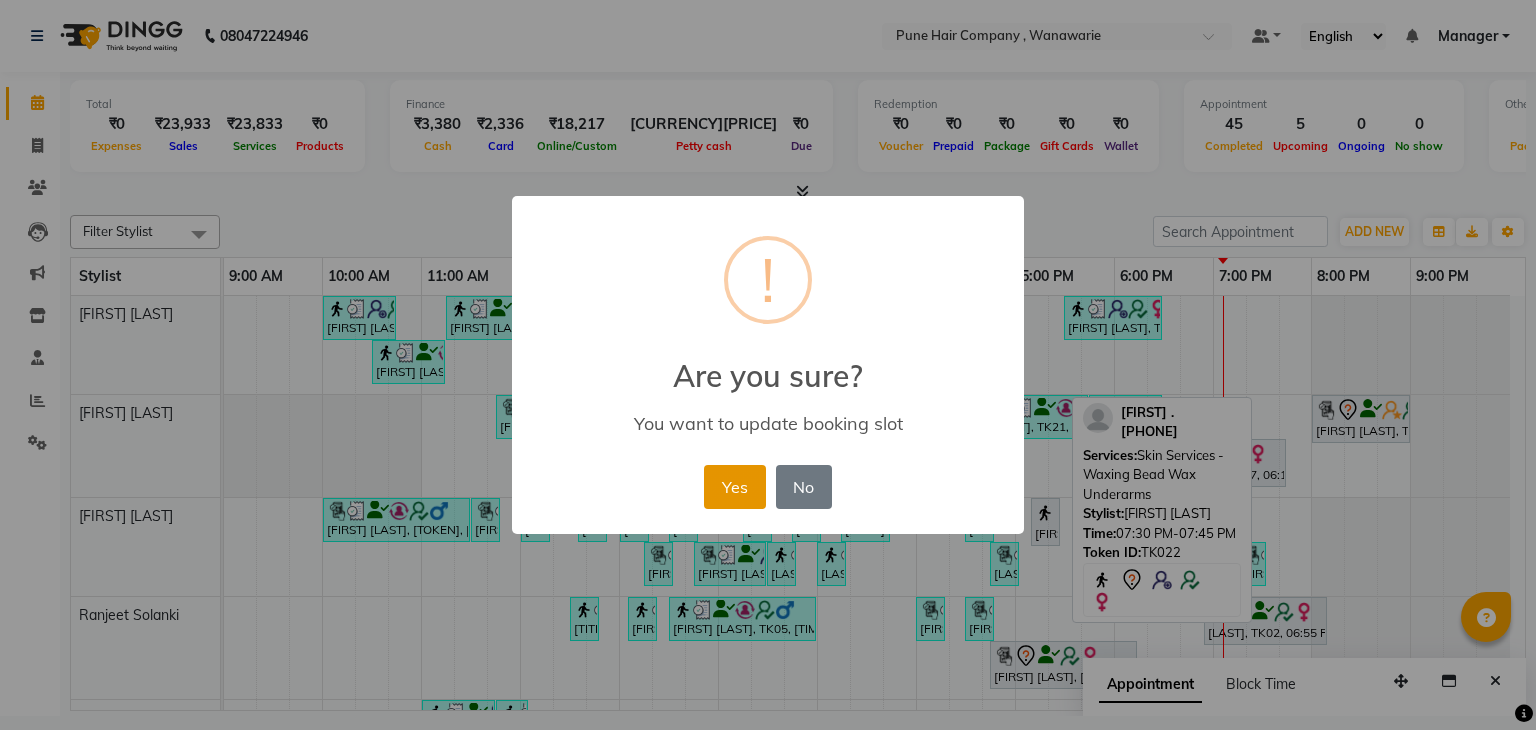click on "Yes" at bounding box center [734, 487] 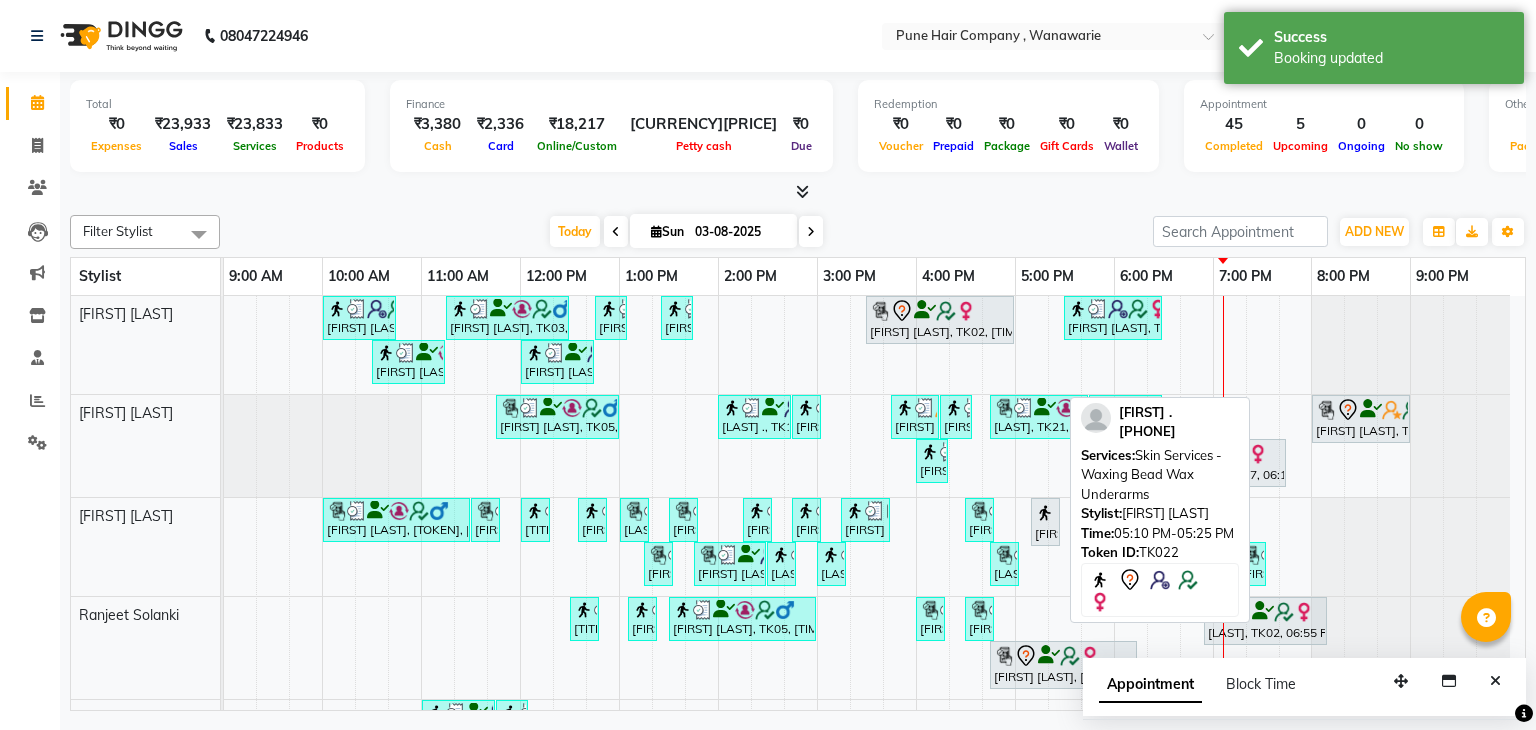 click on "Mansi ., TK22, 05:10 PM-05:25 PM, Skin Services - Waxing Bead Wax Underarms" at bounding box center (1045, 522) 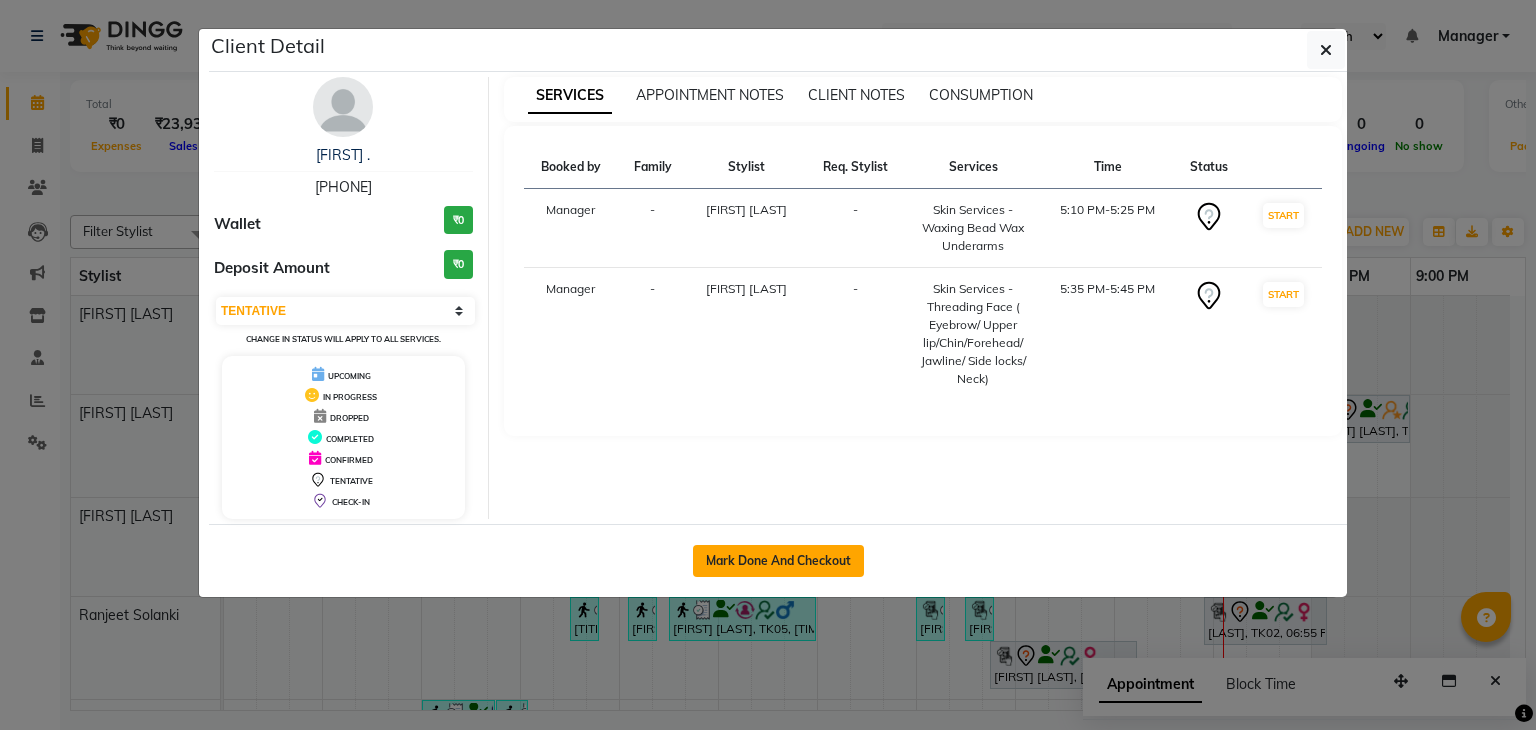 click on "Mark Done And Checkout" 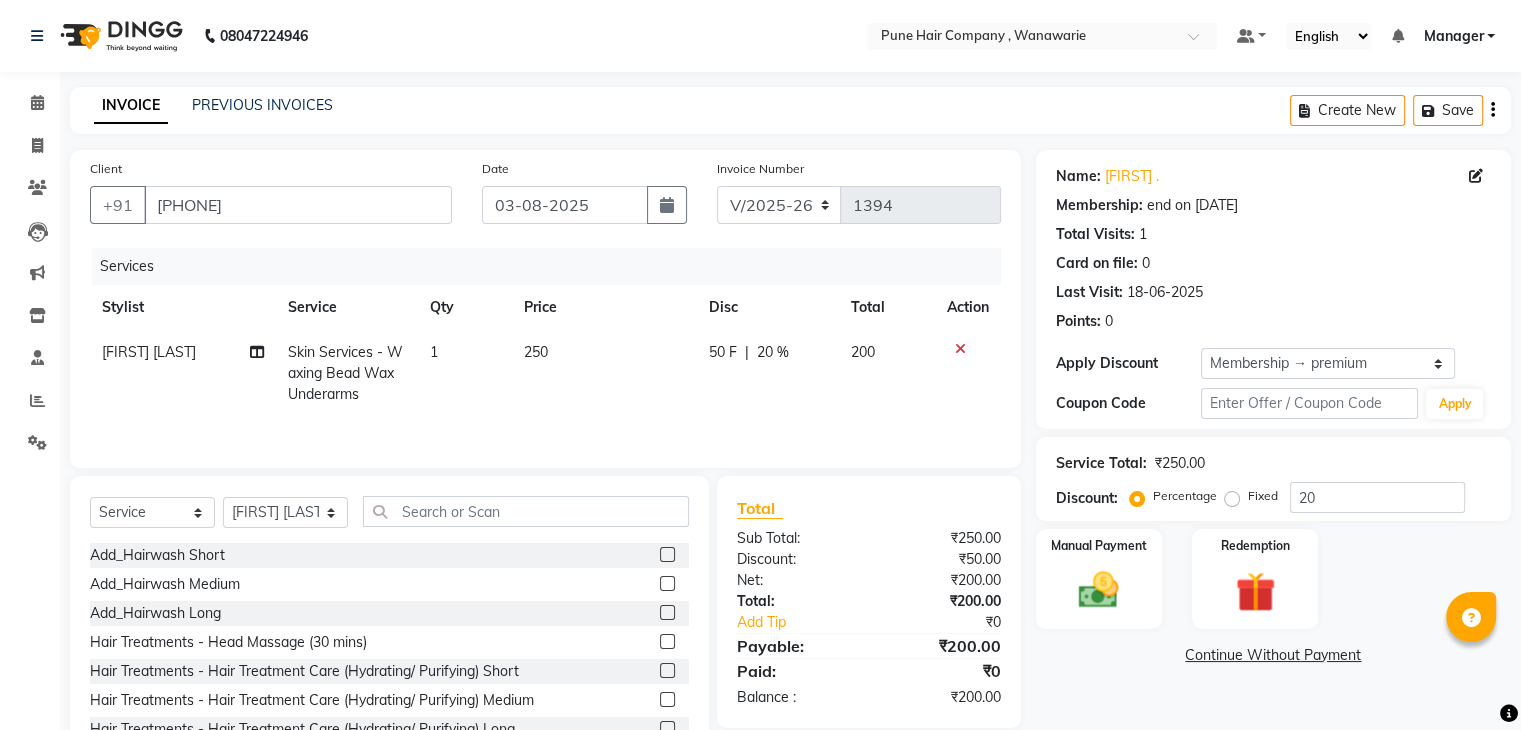 scroll, scrollTop: 72, scrollLeft: 0, axis: vertical 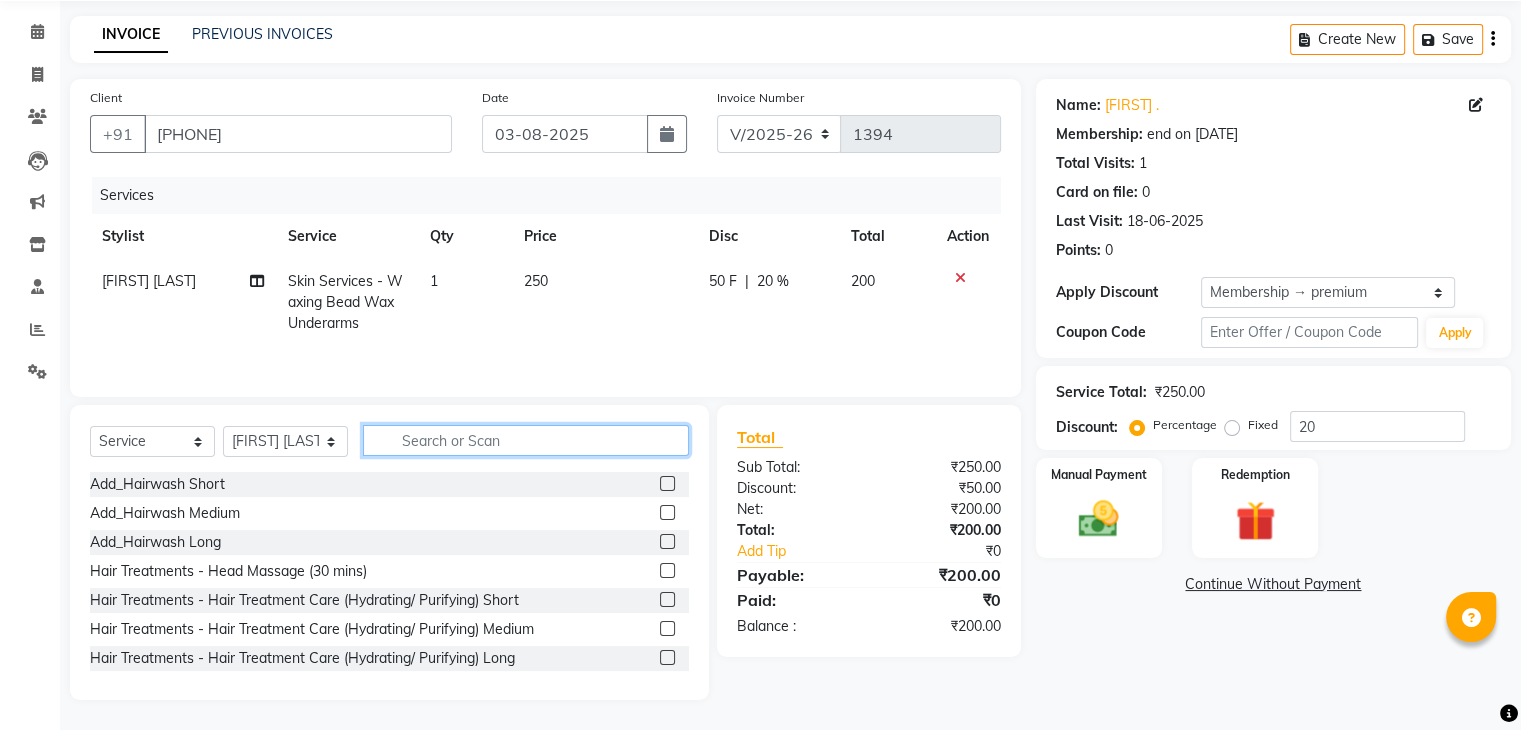 click 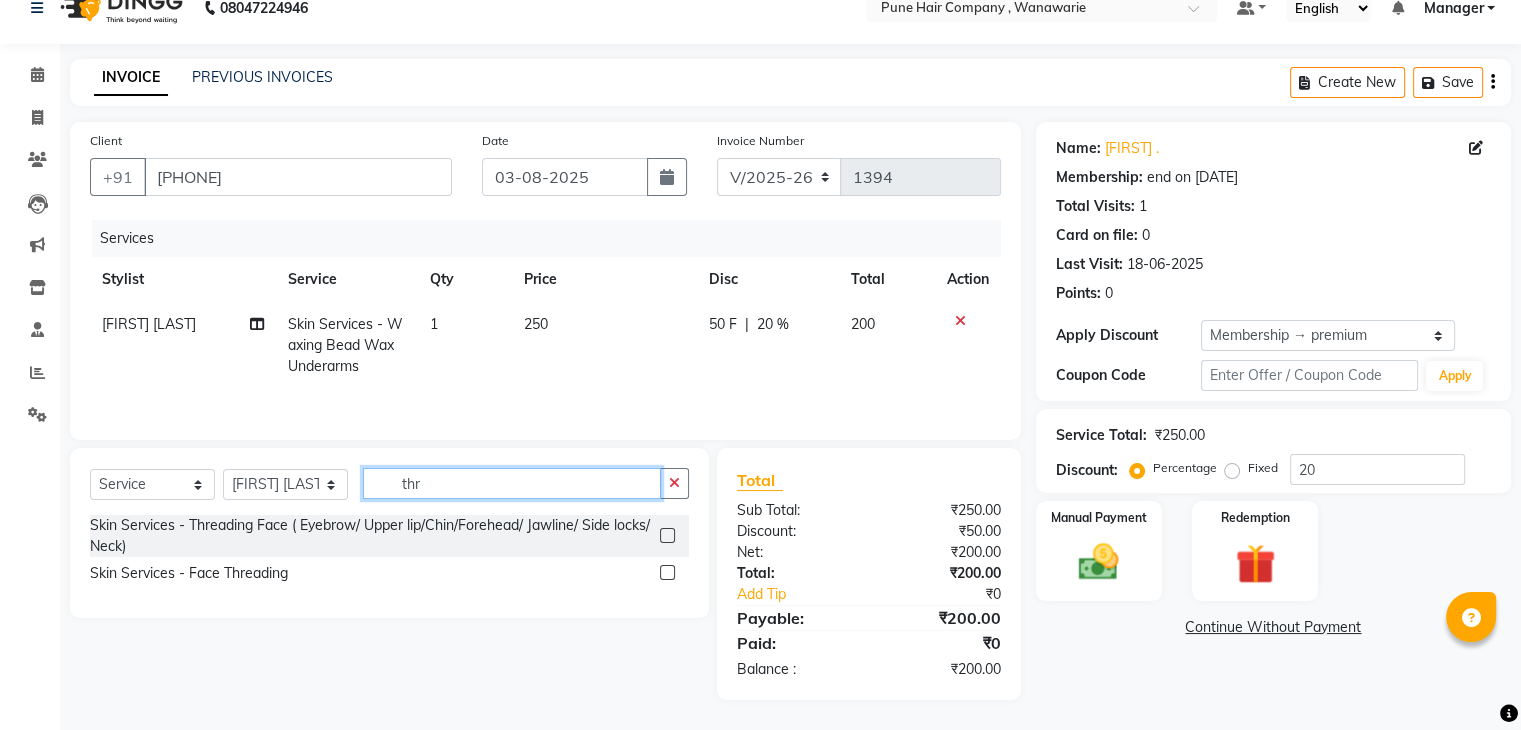 scroll, scrollTop: 28, scrollLeft: 0, axis: vertical 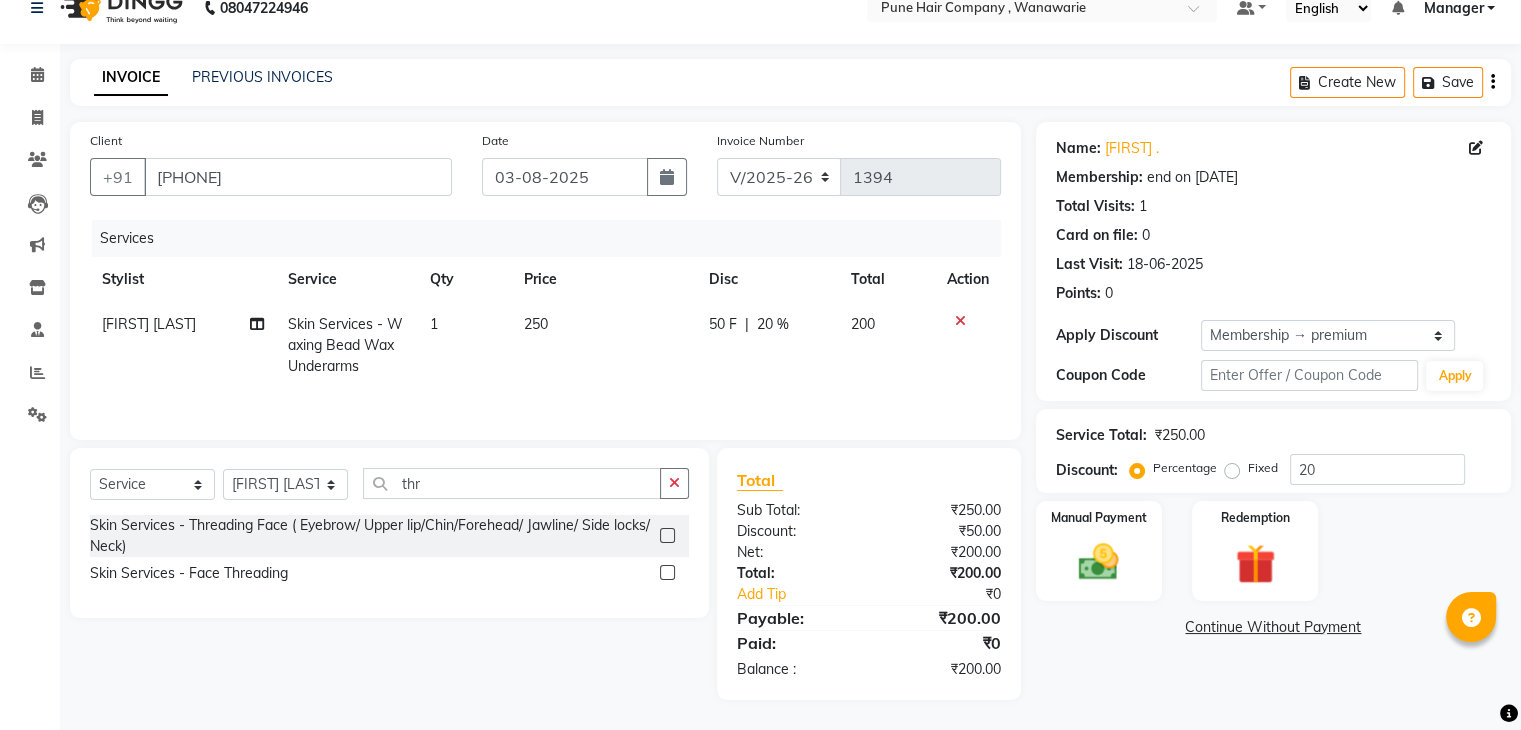 click 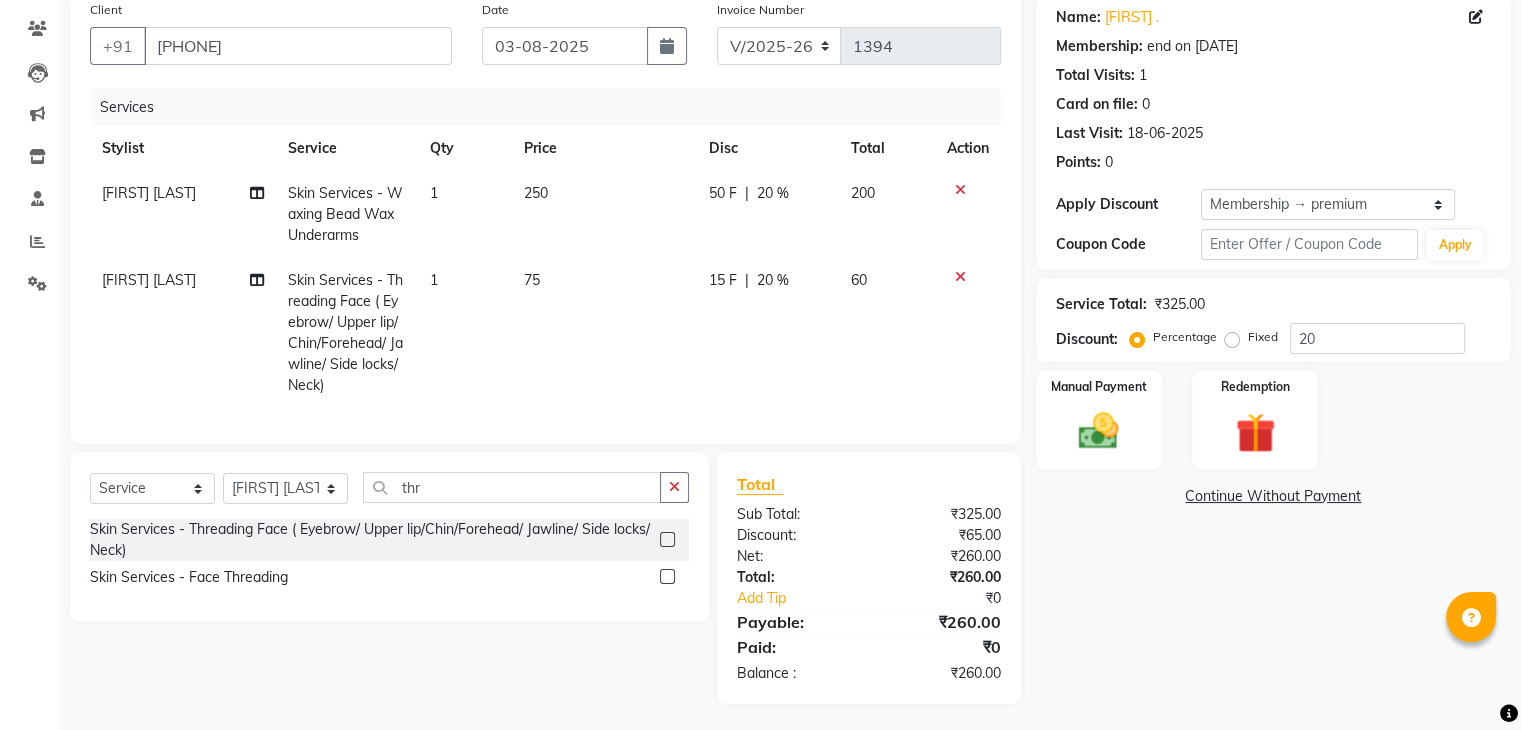 scroll, scrollTop: 179, scrollLeft: 0, axis: vertical 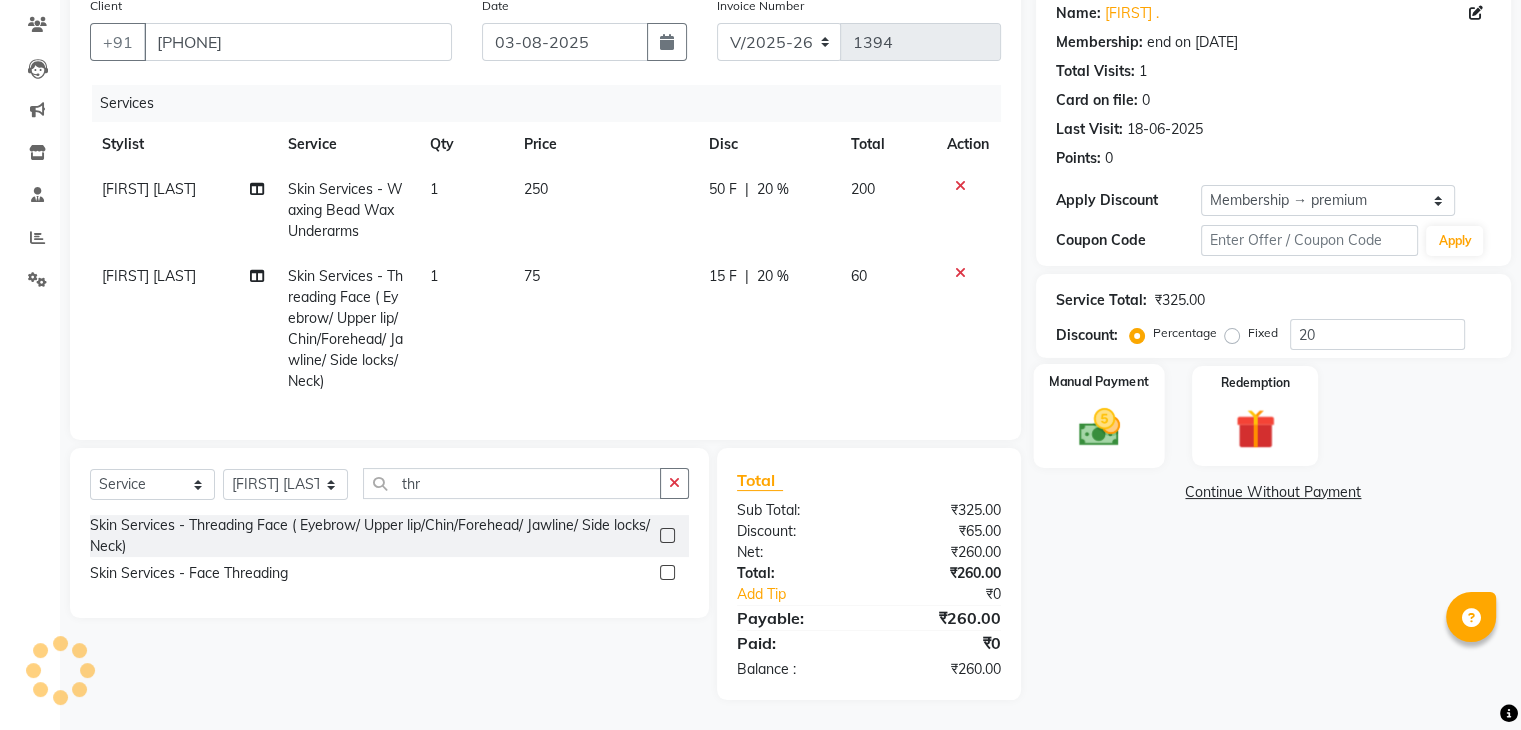 click 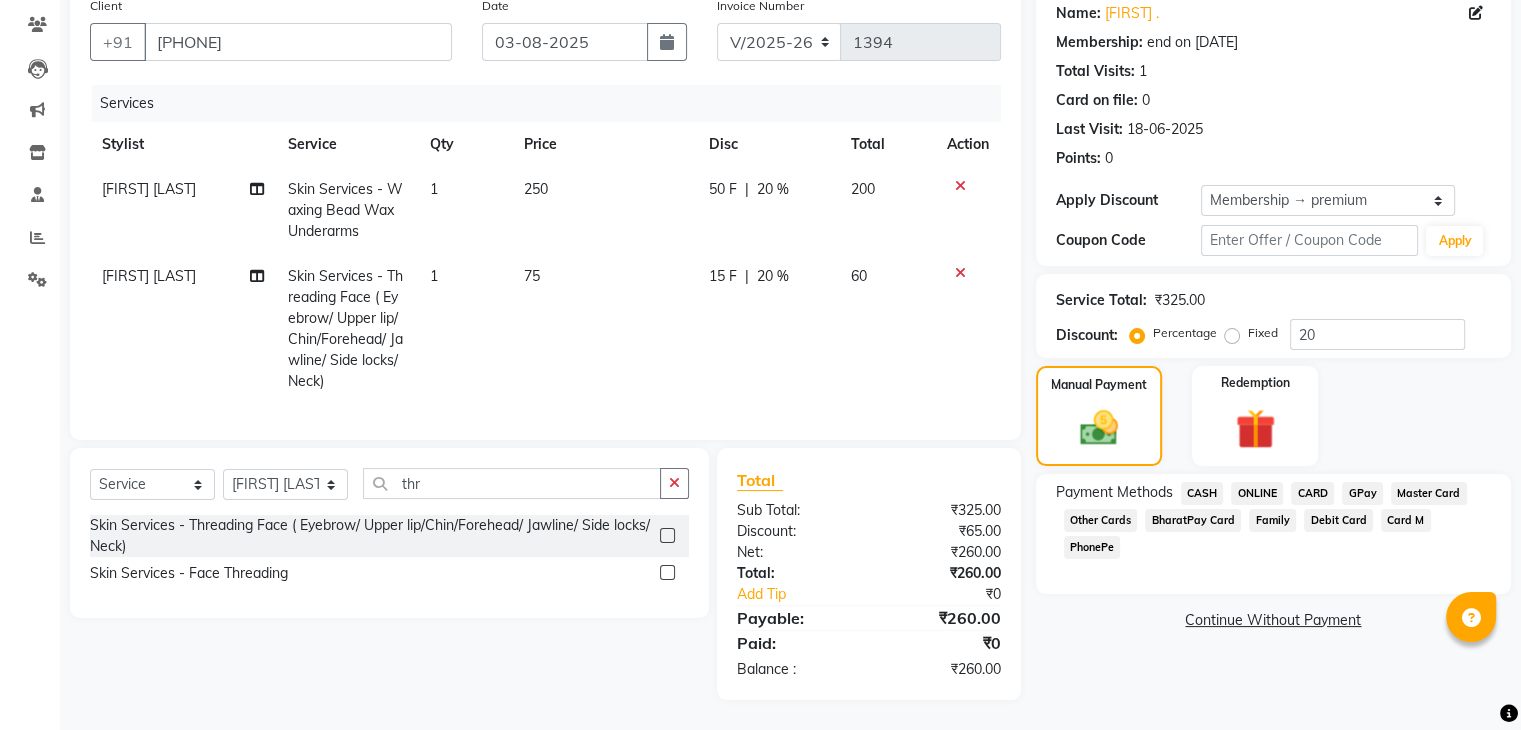 click on "GPay" 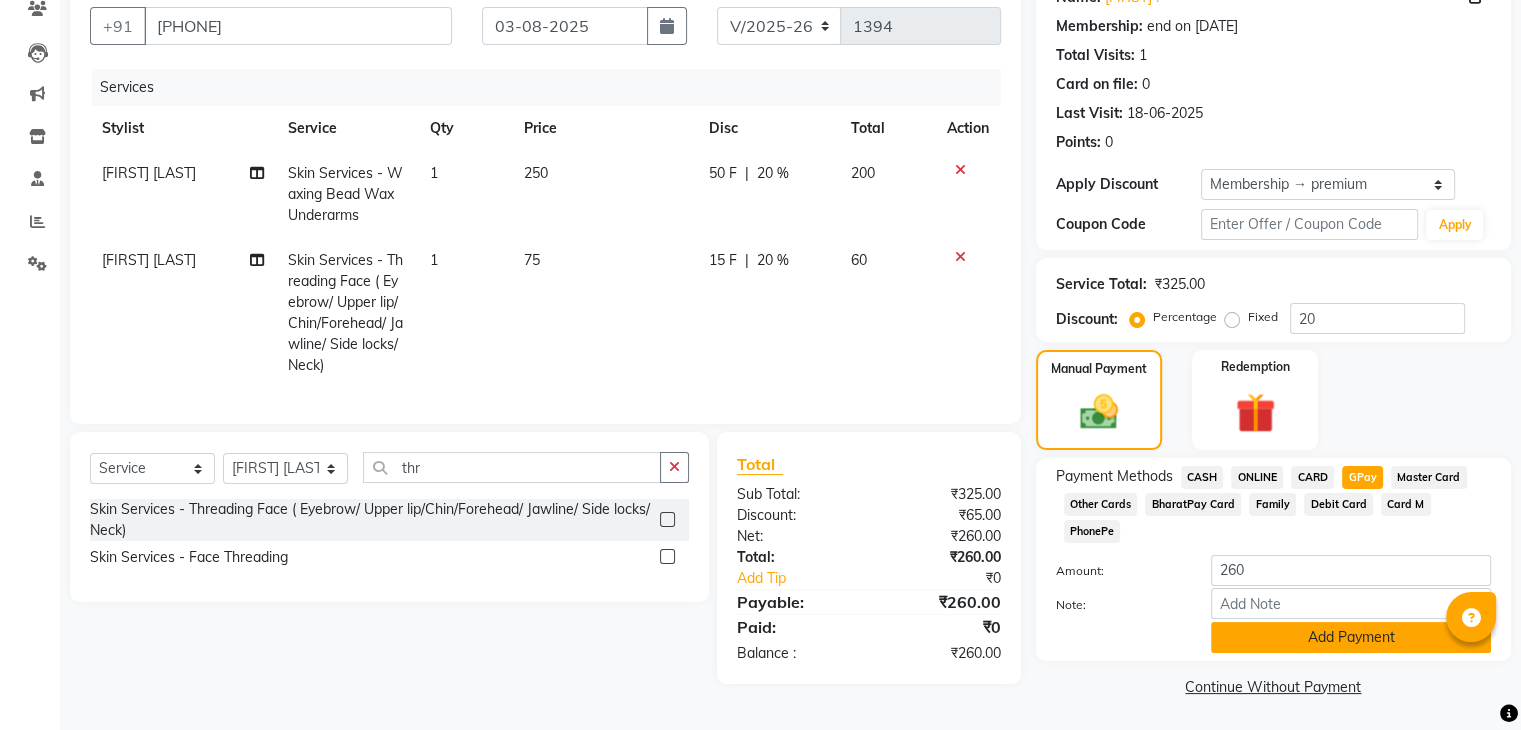 click on "Add Payment" 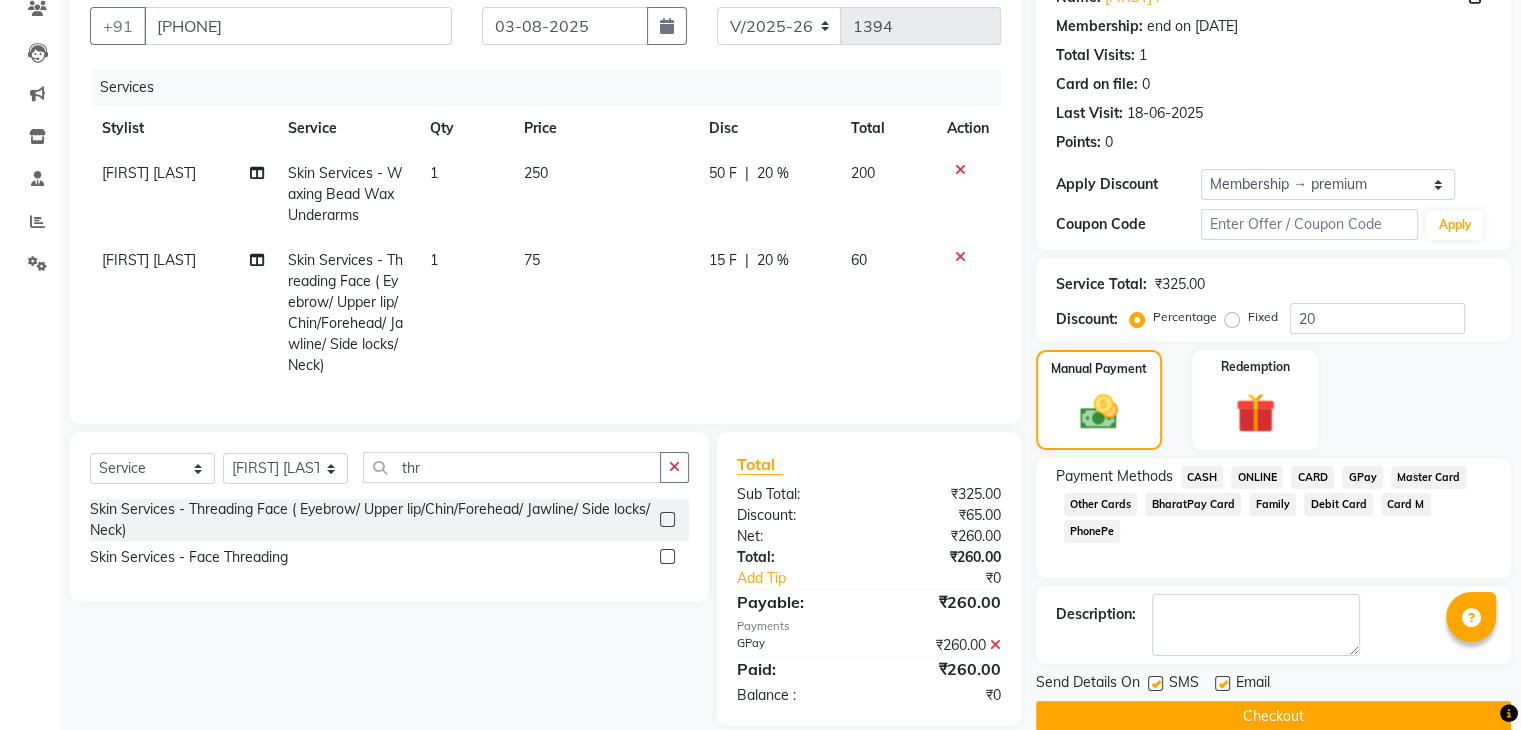 scroll, scrollTop: 220, scrollLeft: 0, axis: vertical 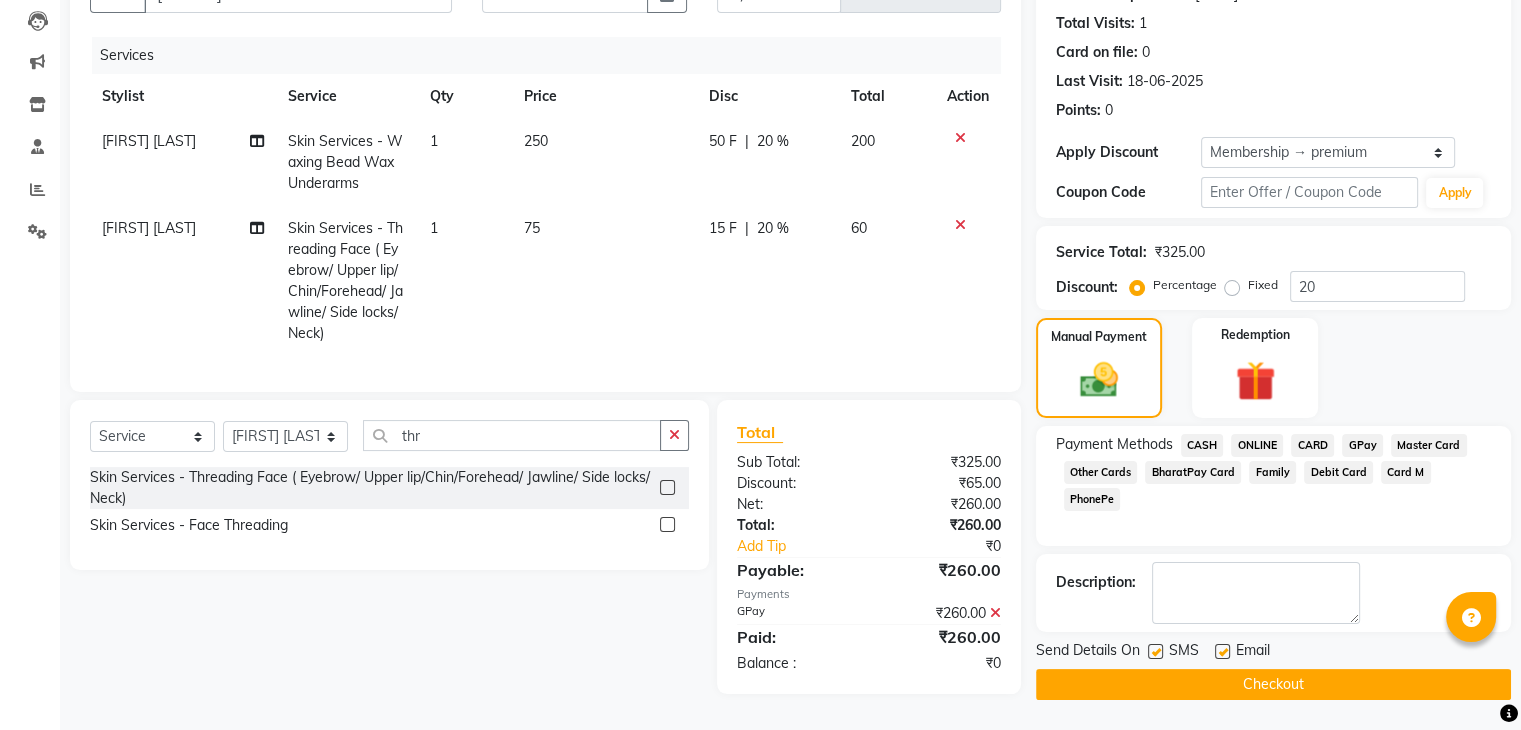 click on "Checkout" 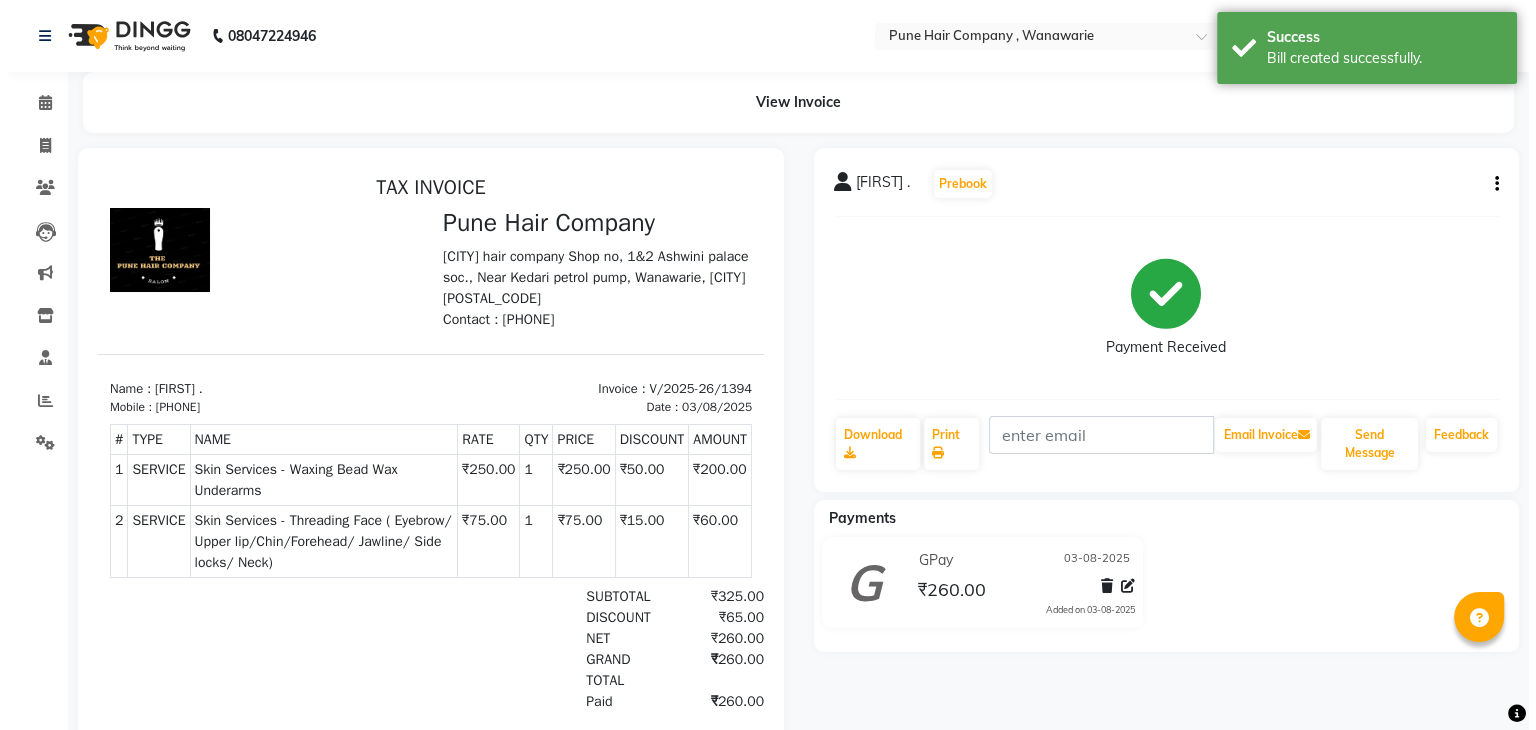 scroll, scrollTop: 0, scrollLeft: 0, axis: both 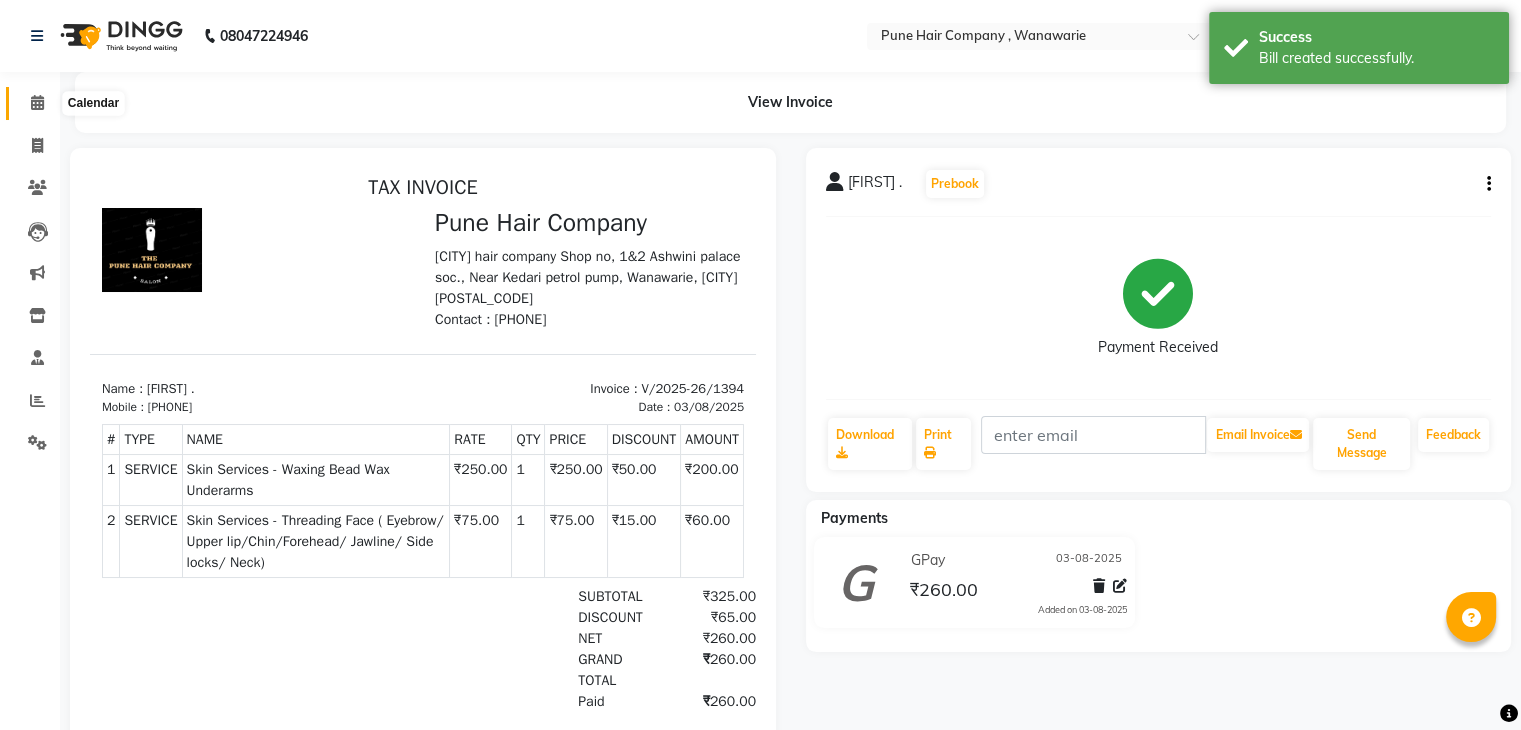 click 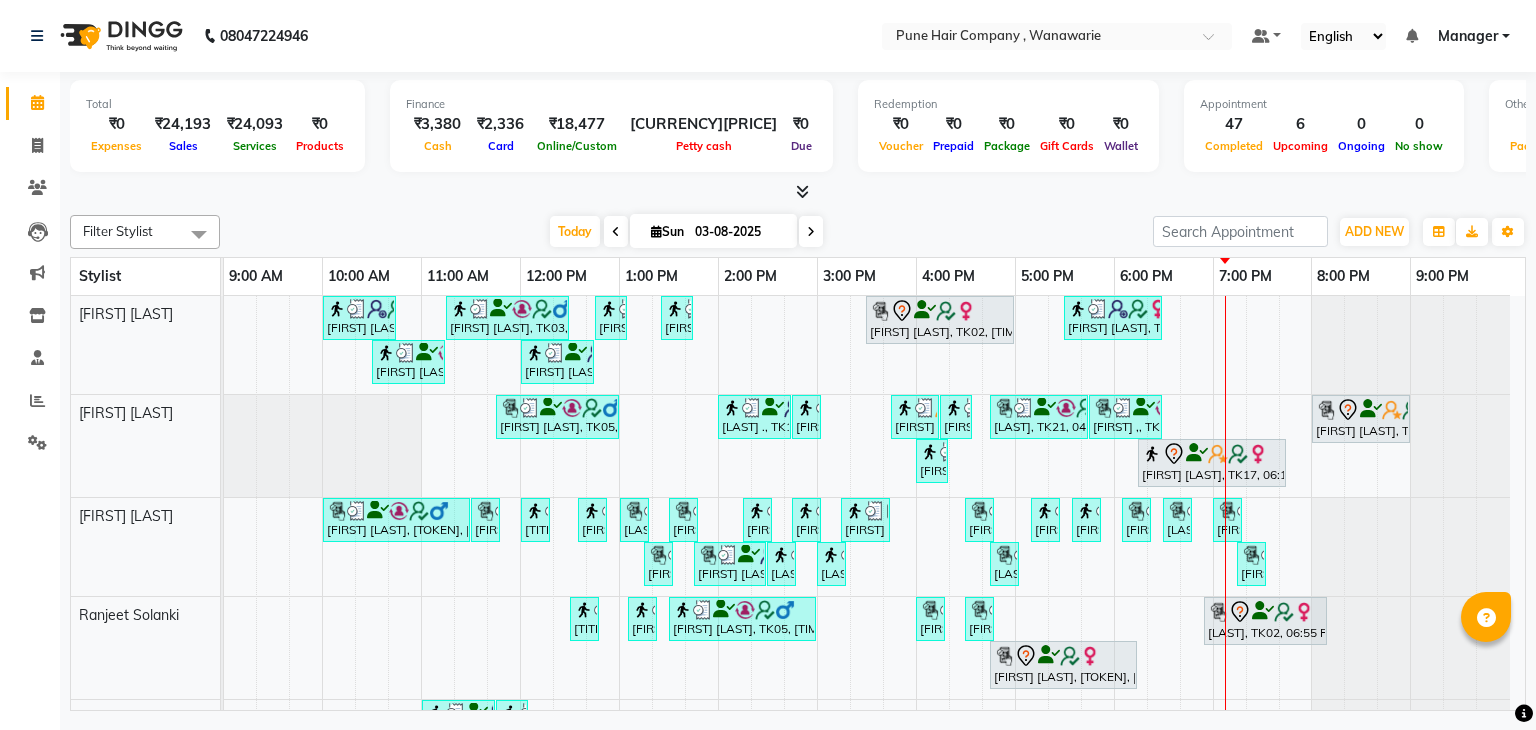 scroll, scrollTop: 138, scrollLeft: 0, axis: vertical 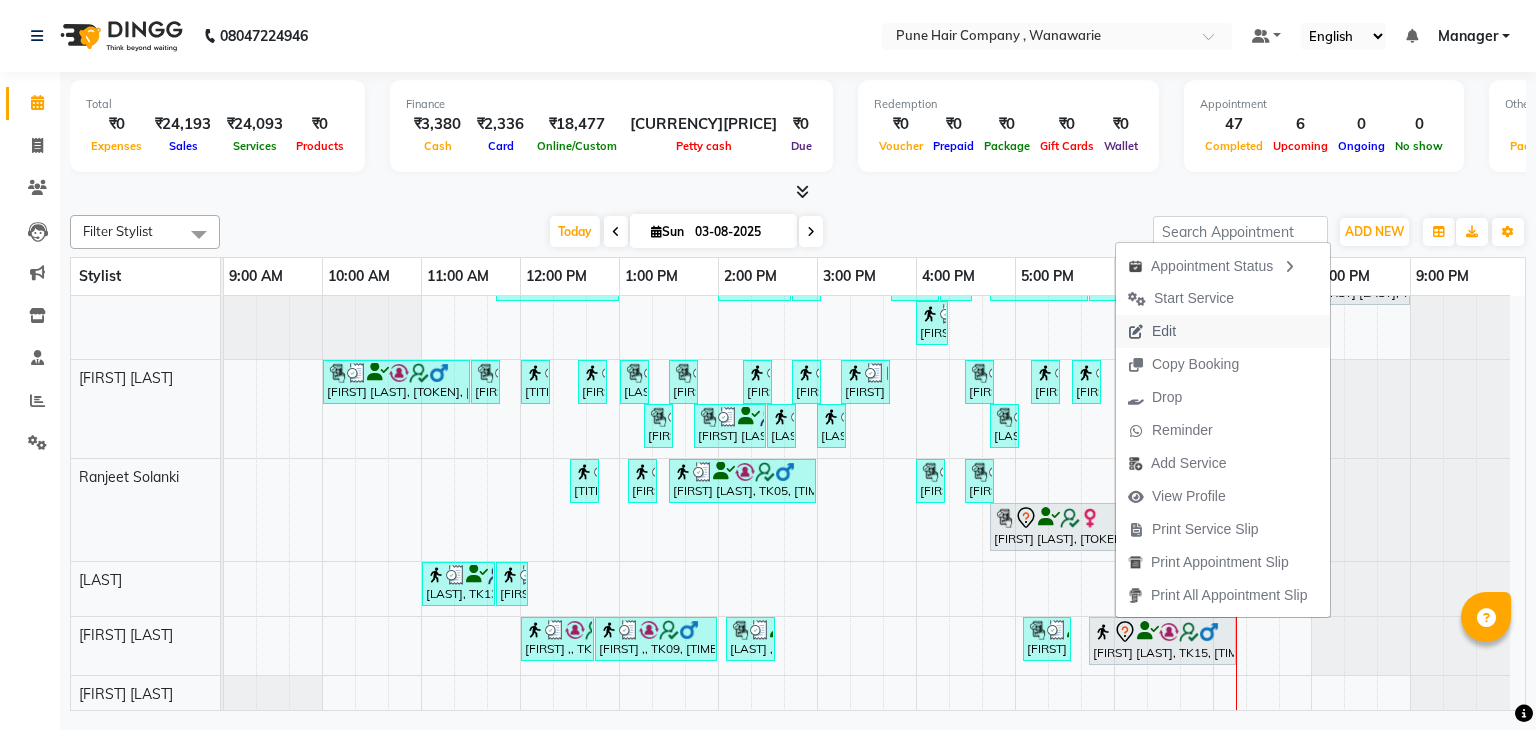 click on "Edit" at bounding box center [1164, 331] 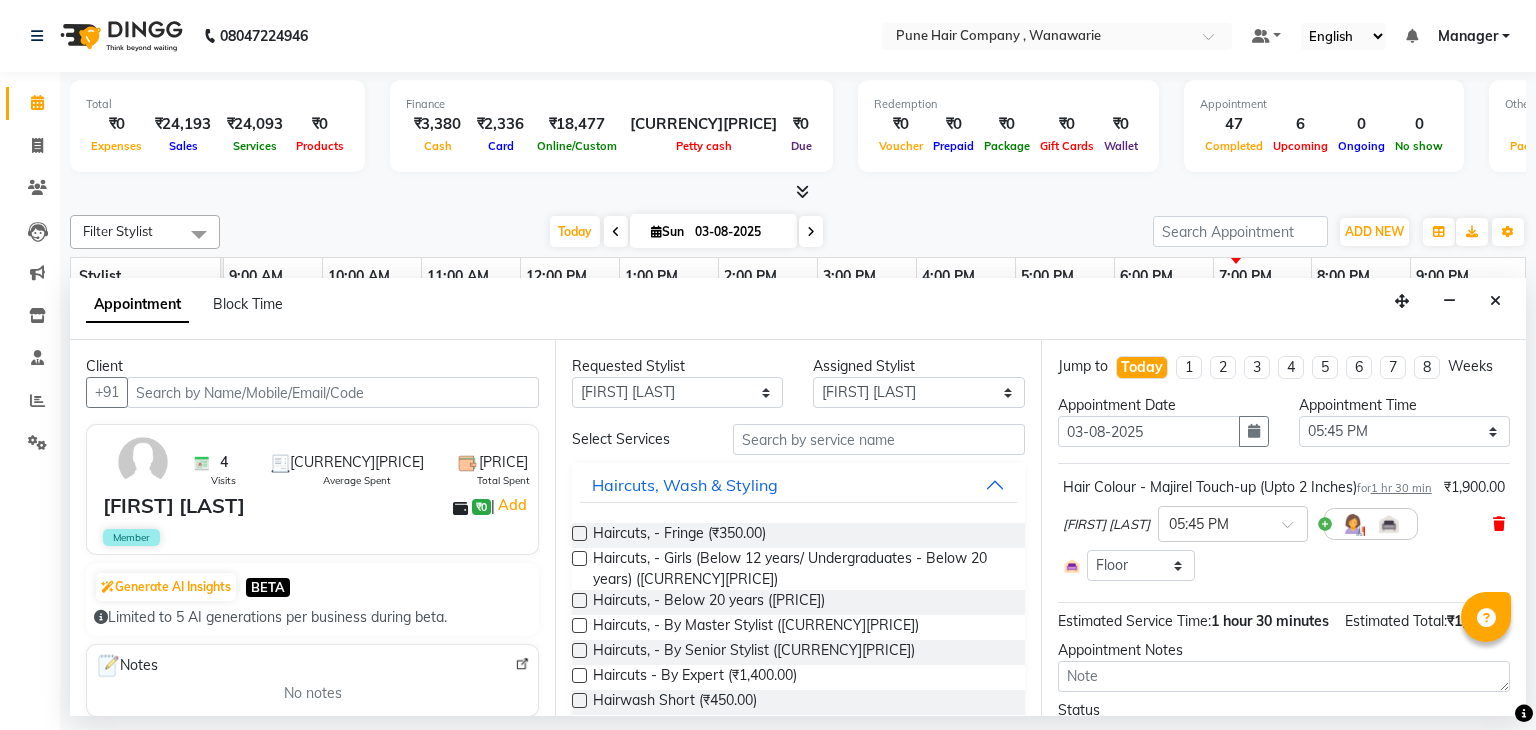 click at bounding box center [1499, 524] 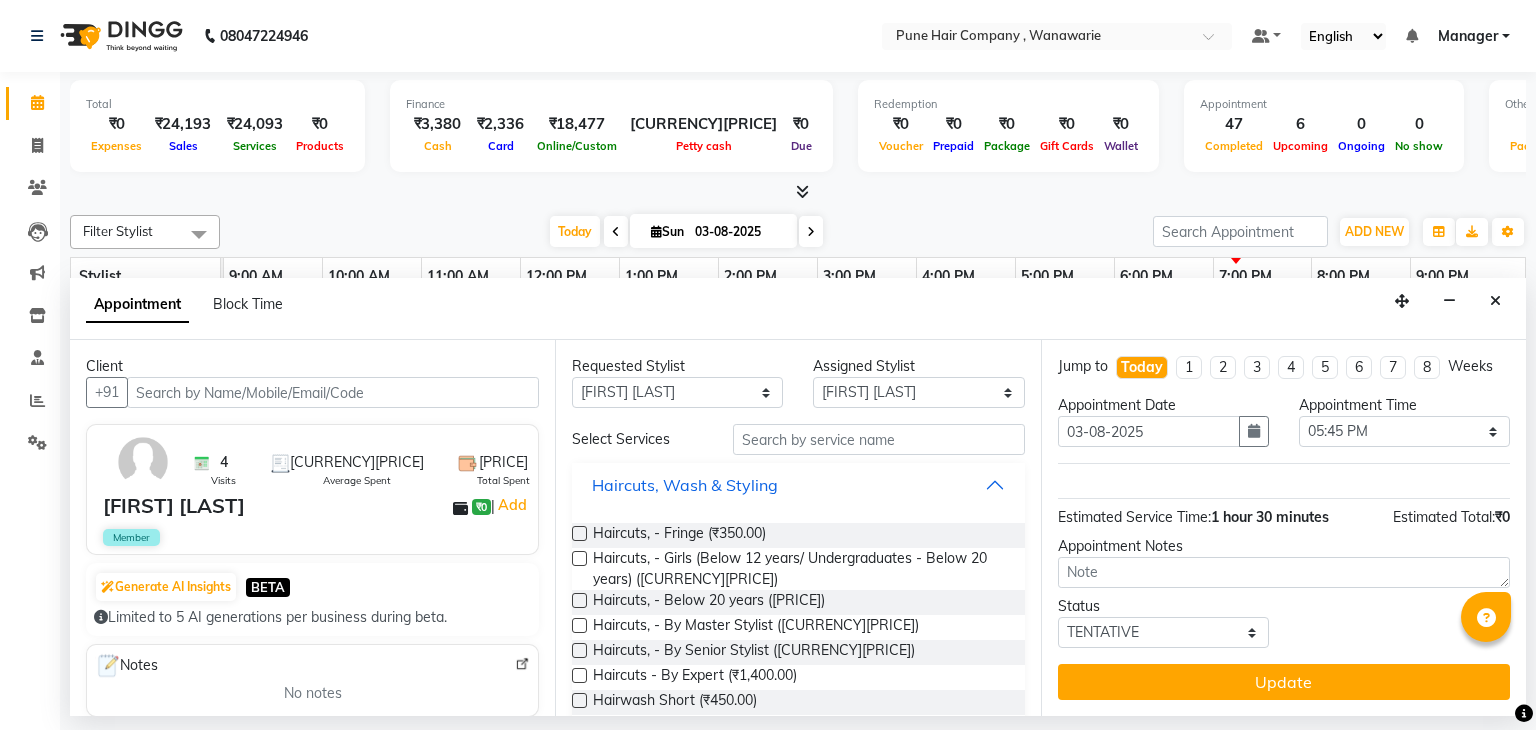 click on "Haircuts, Wash & Styling" at bounding box center [798, 485] 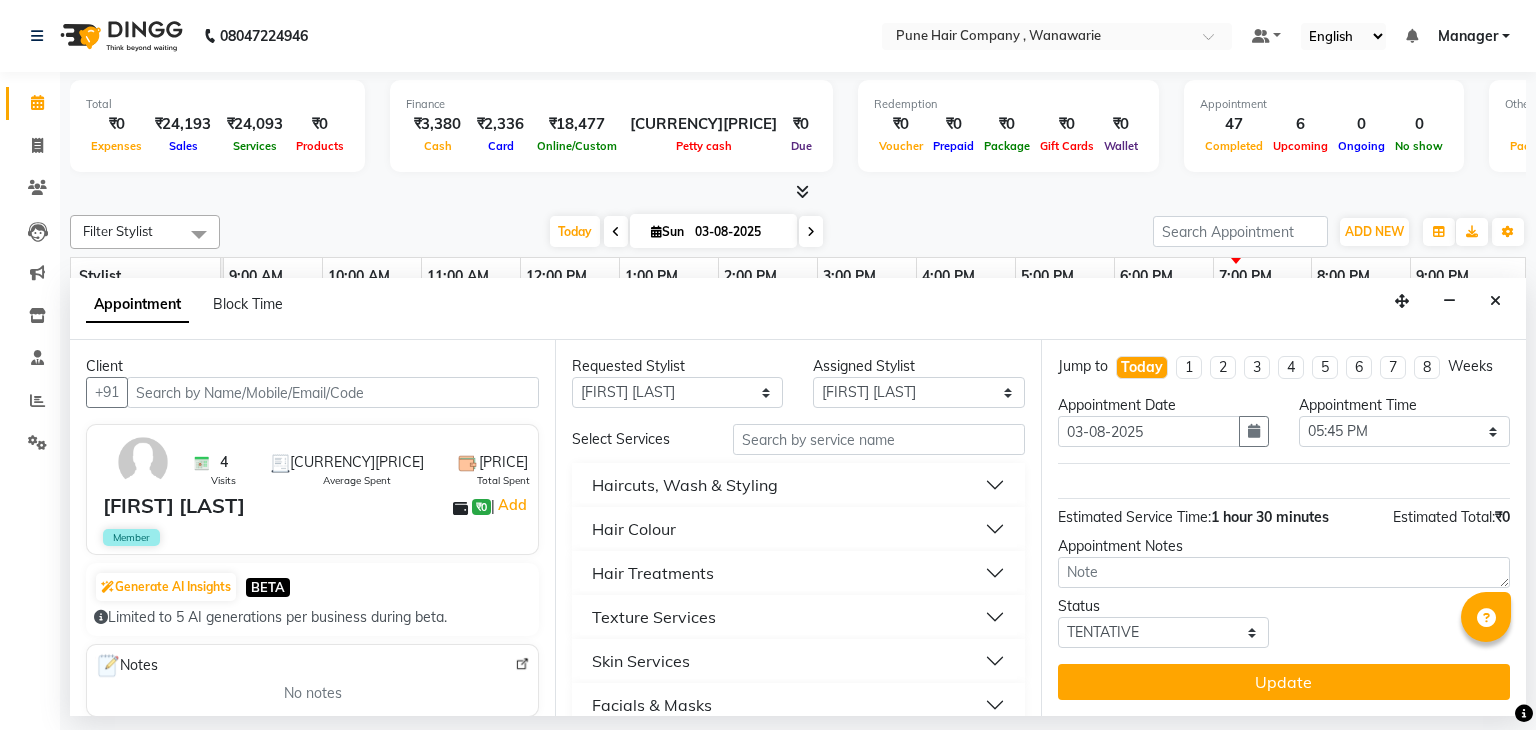 scroll, scrollTop: 247, scrollLeft: 0, axis: vertical 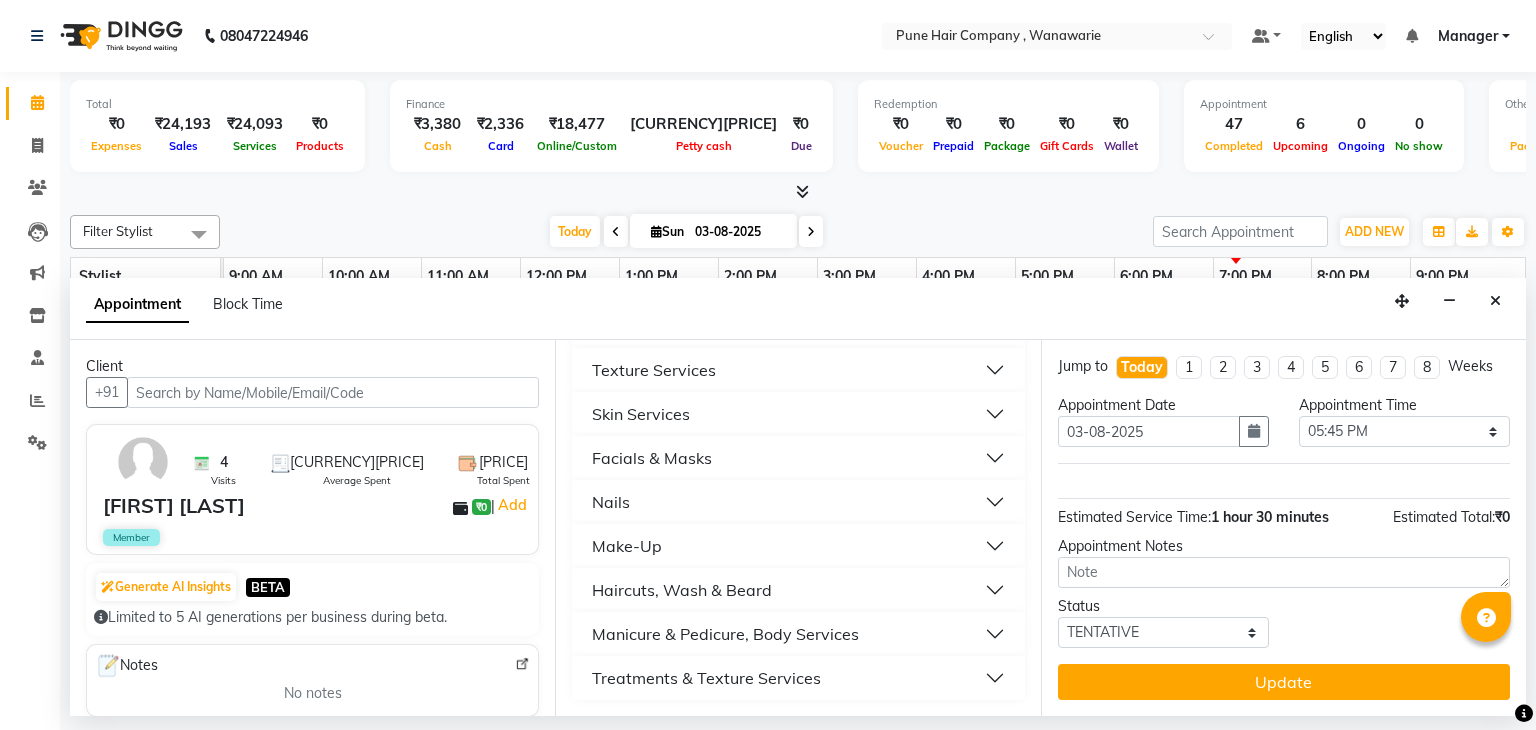 click on "Treatments & Texture Services" at bounding box center (706, 678) 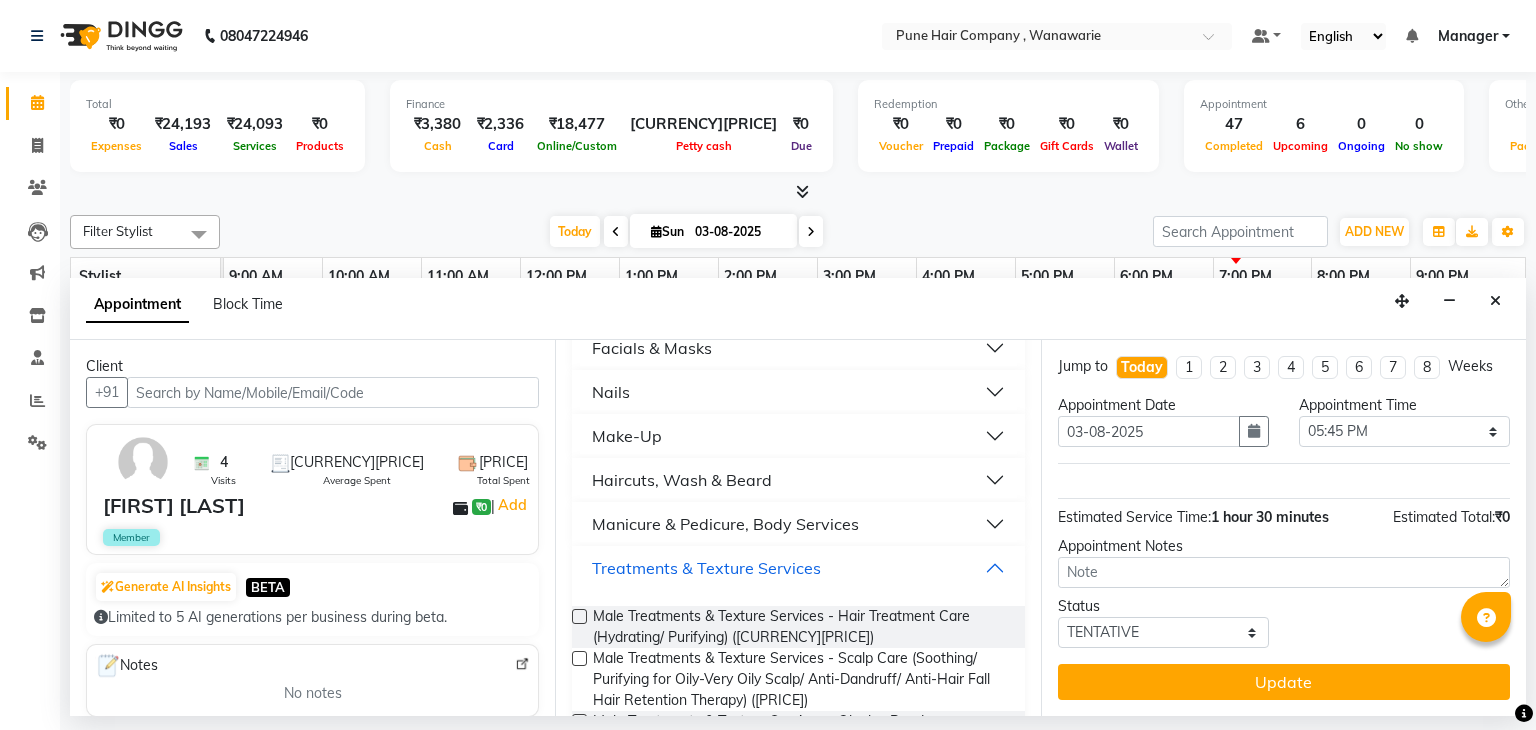 scroll, scrollTop: 310, scrollLeft: 0, axis: vertical 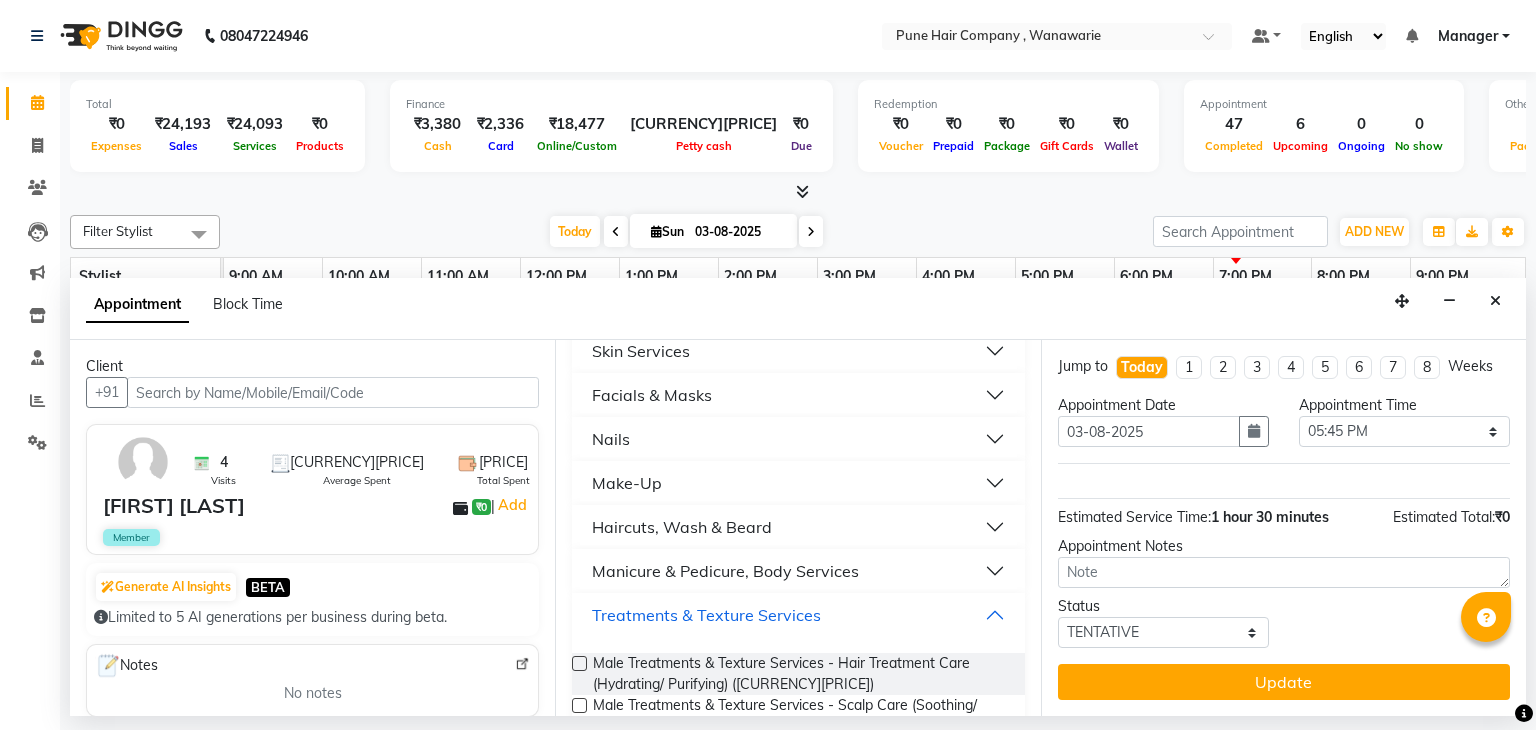 click on "Treatments & Texture Services" at bounding box center (706, 615) 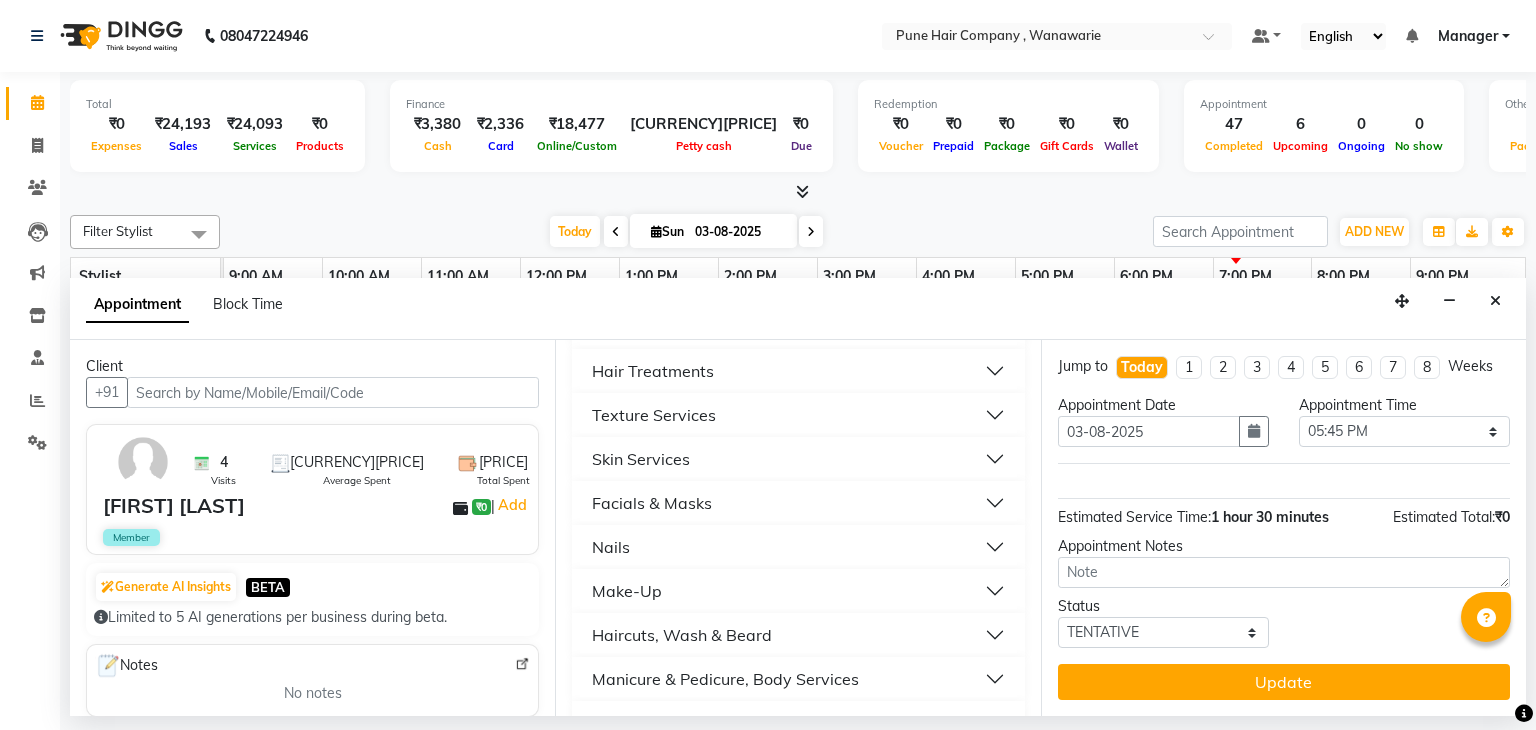 scroll, scrollTop: 201, scrollLeft: 0, axis: vertical 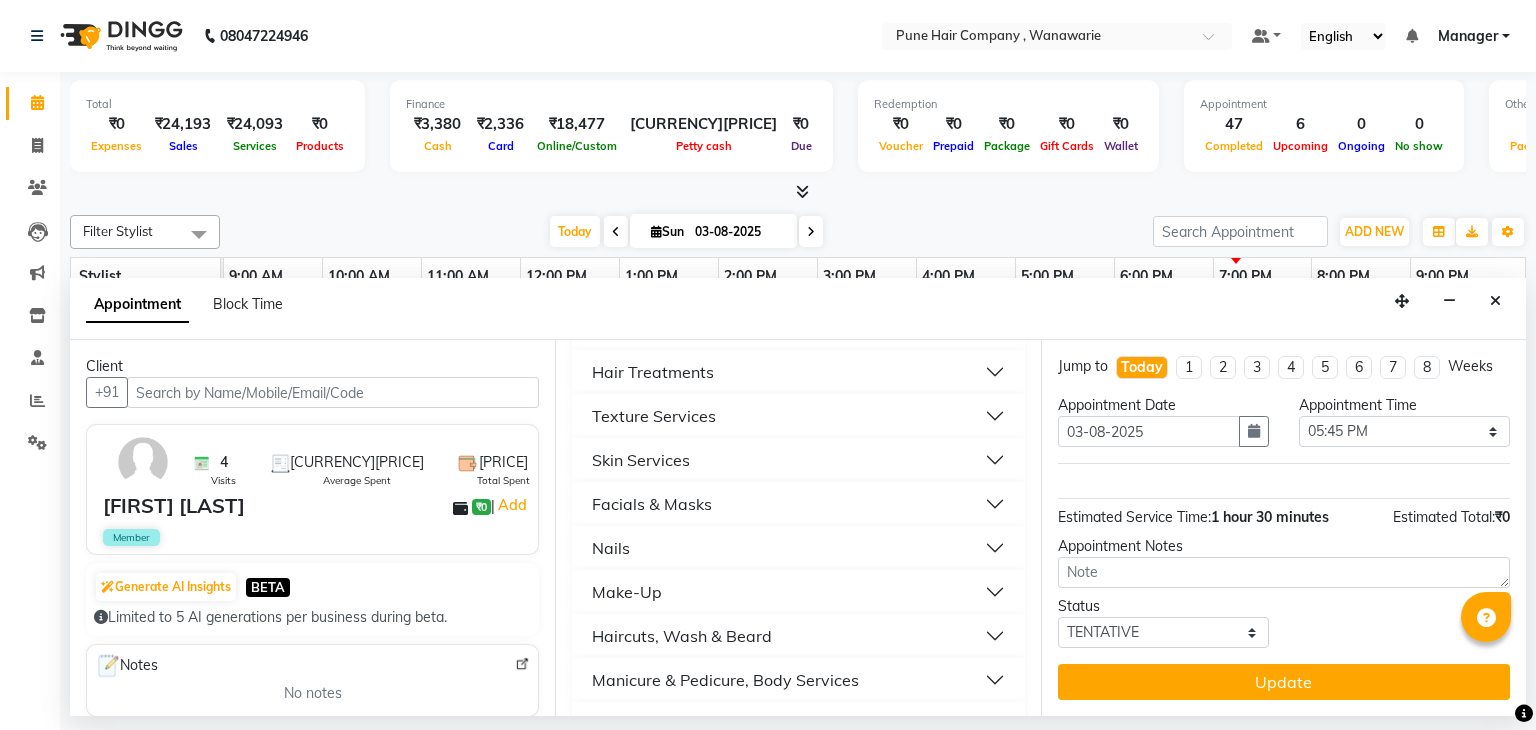 click on "Texture Services" at bounding box center (798, 416) 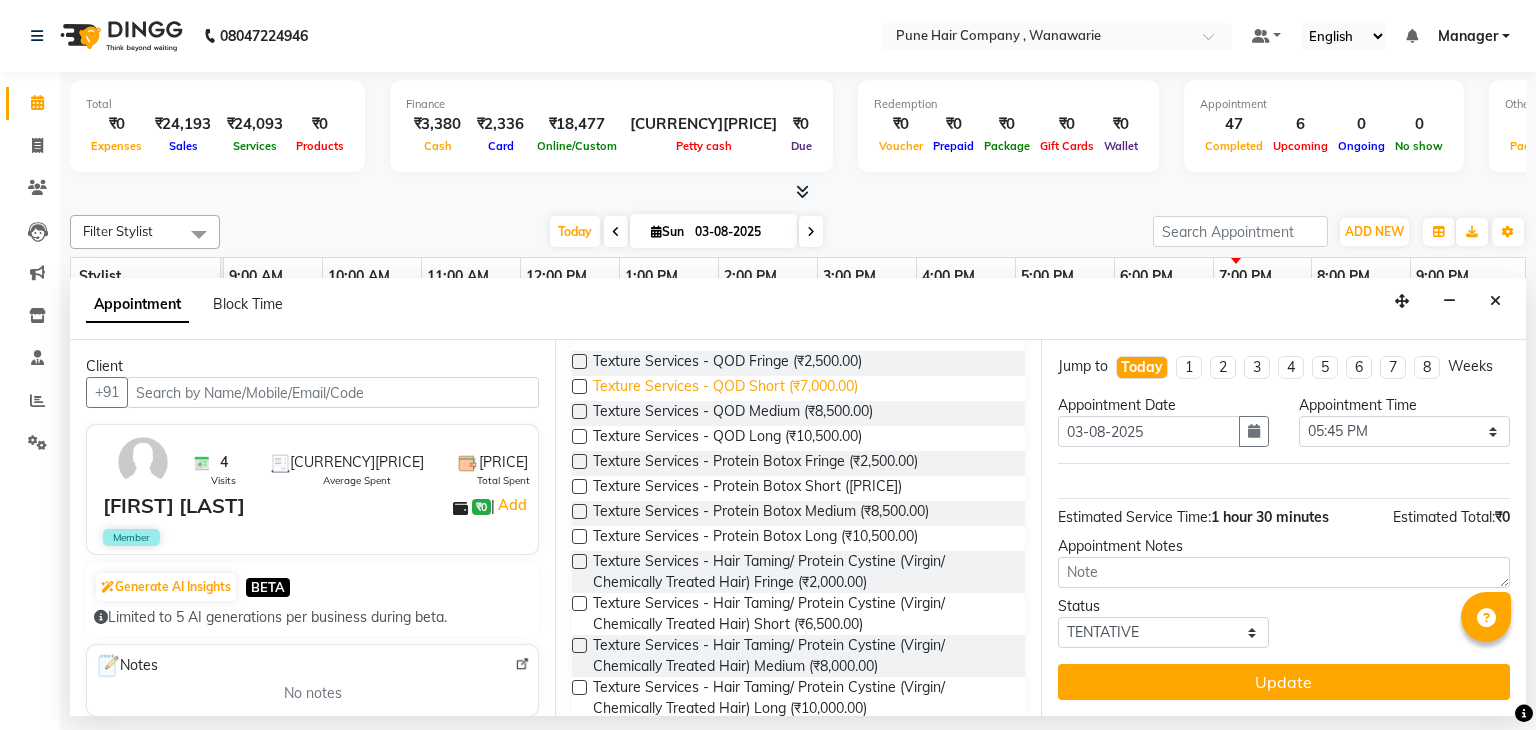 scroll, scrollTop: 309, scrollLeft: 0, axis: vertical 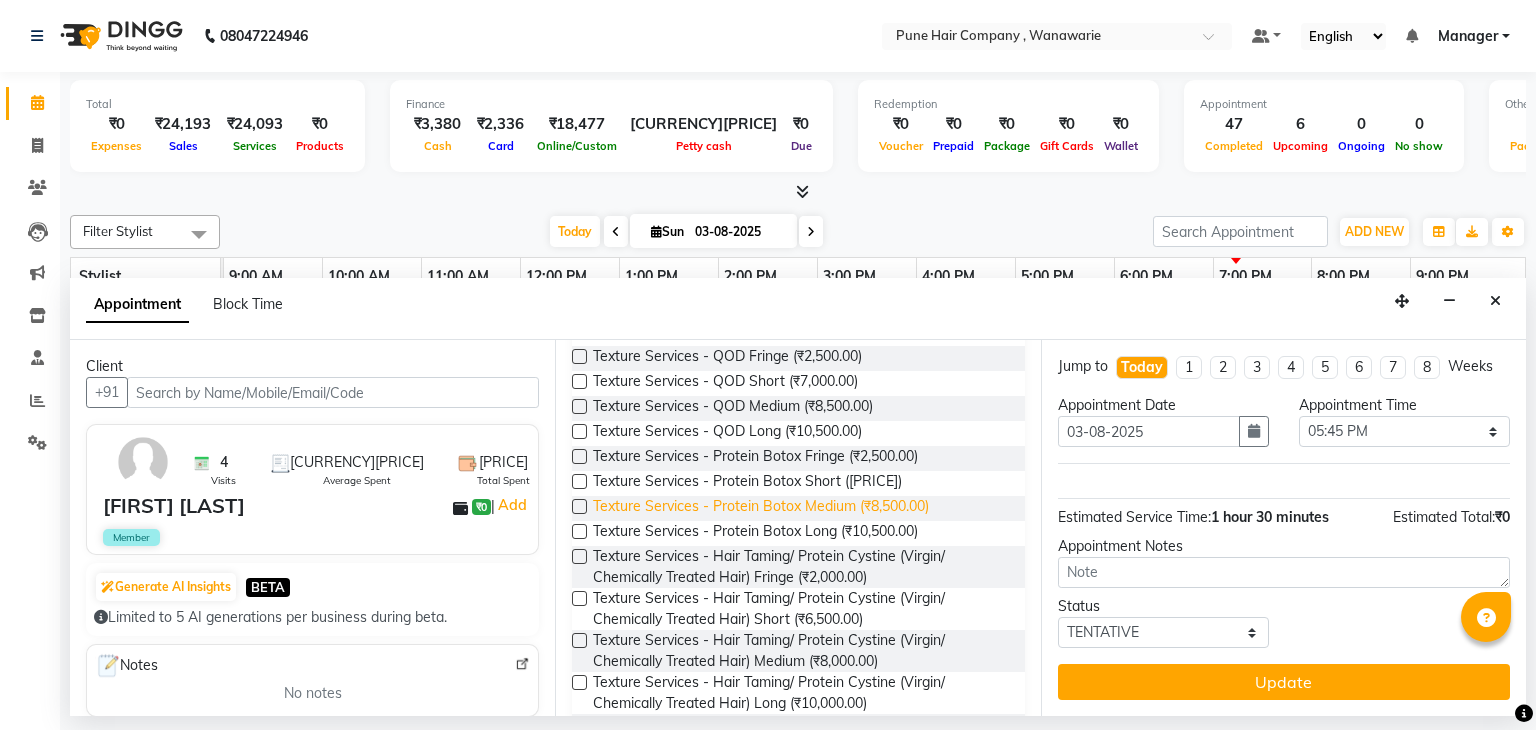 click on "Texture Services - Protein Botox Medium (₹8,500.00)" at bounding box center [761, 508] 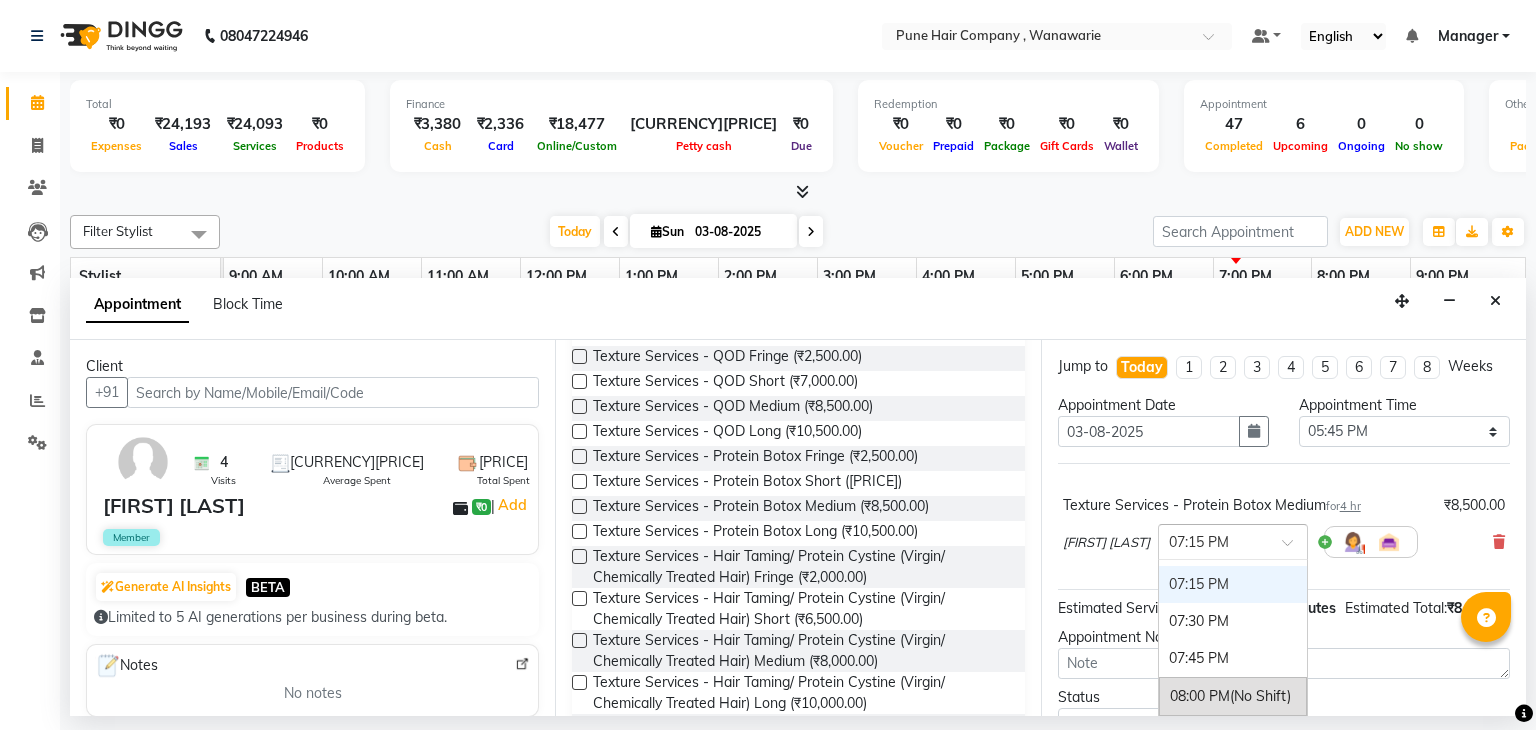 click at bounding box center (1294, 548) 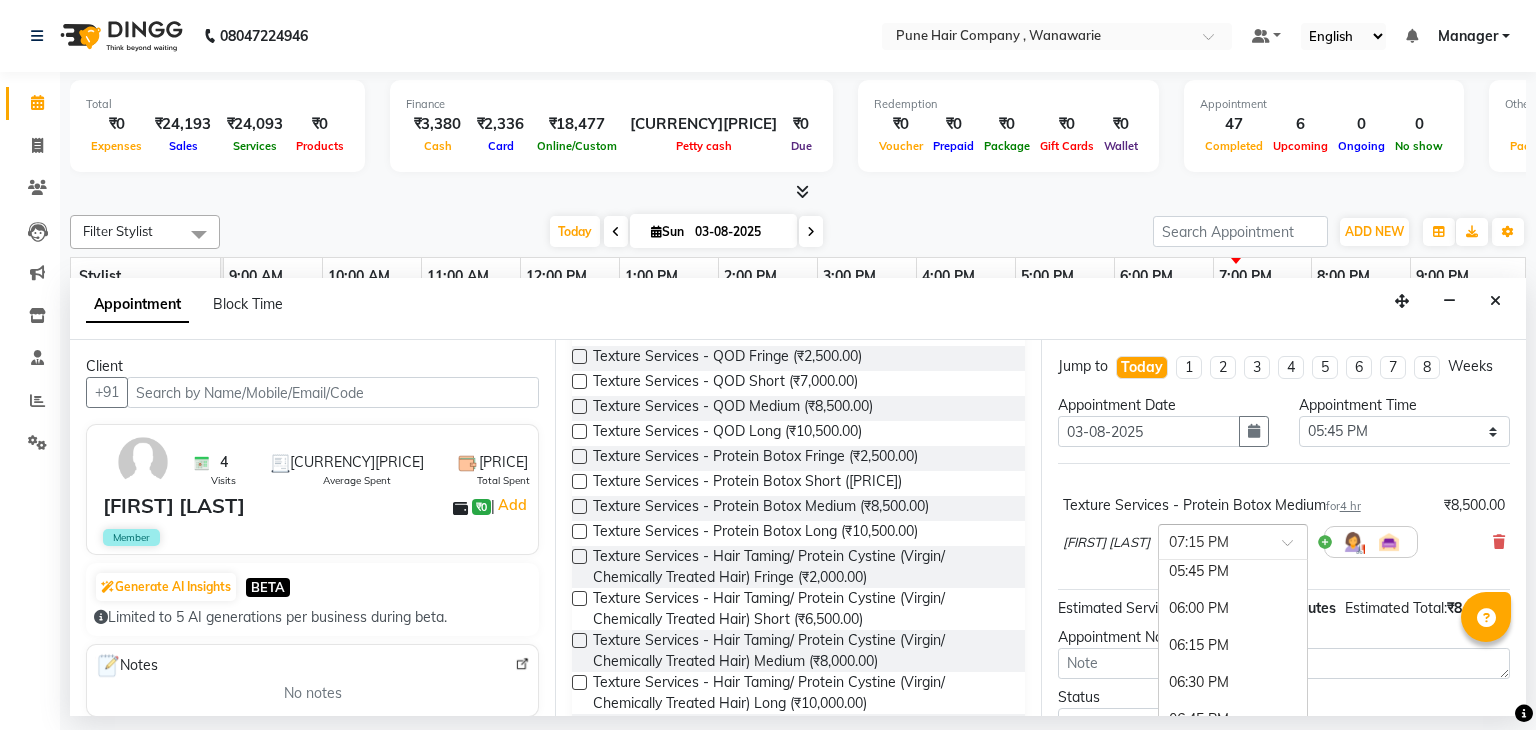 scroll, scrollTop: 1175, scrollLeft: 0, axis: vertical 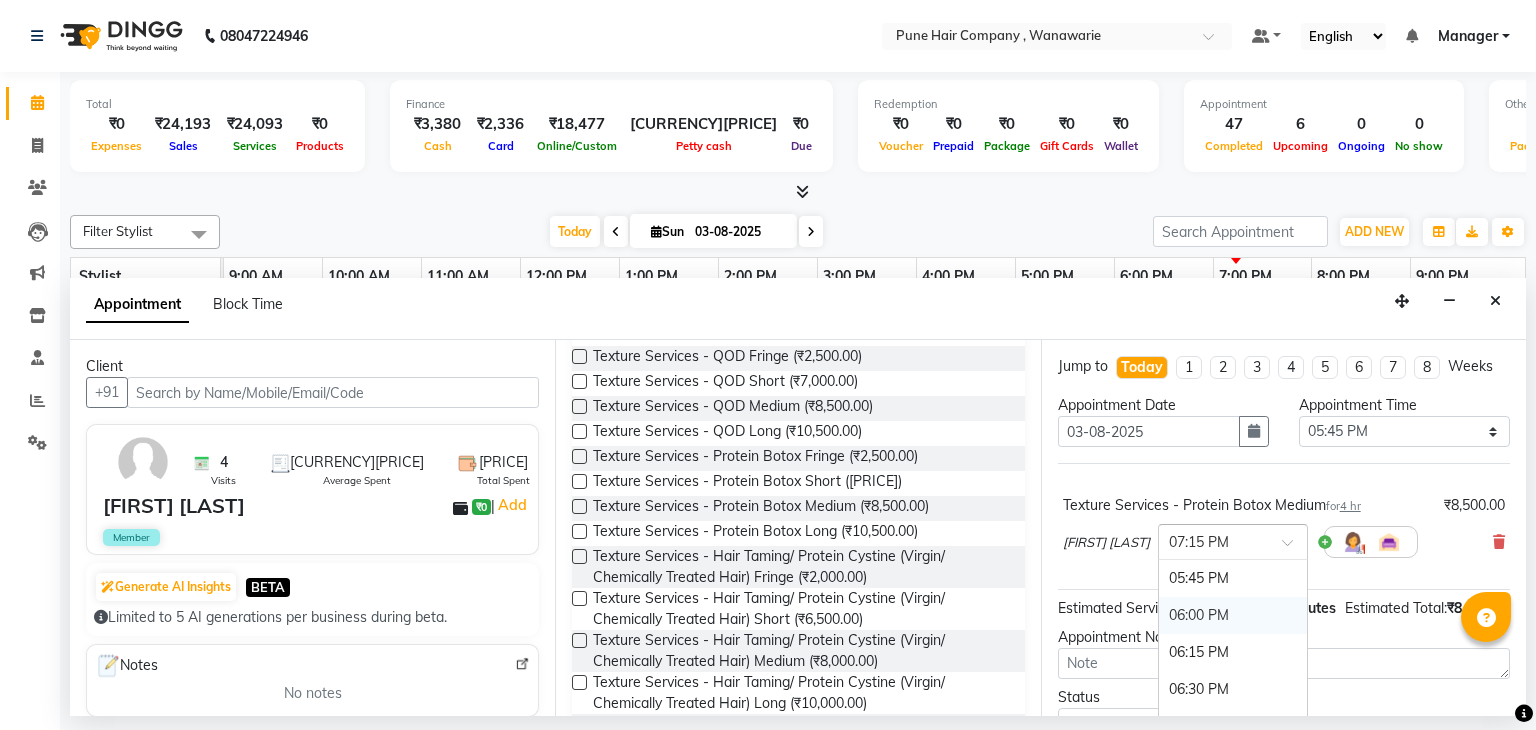 click on "06:00 PM" at bounding box center [1233, 615] 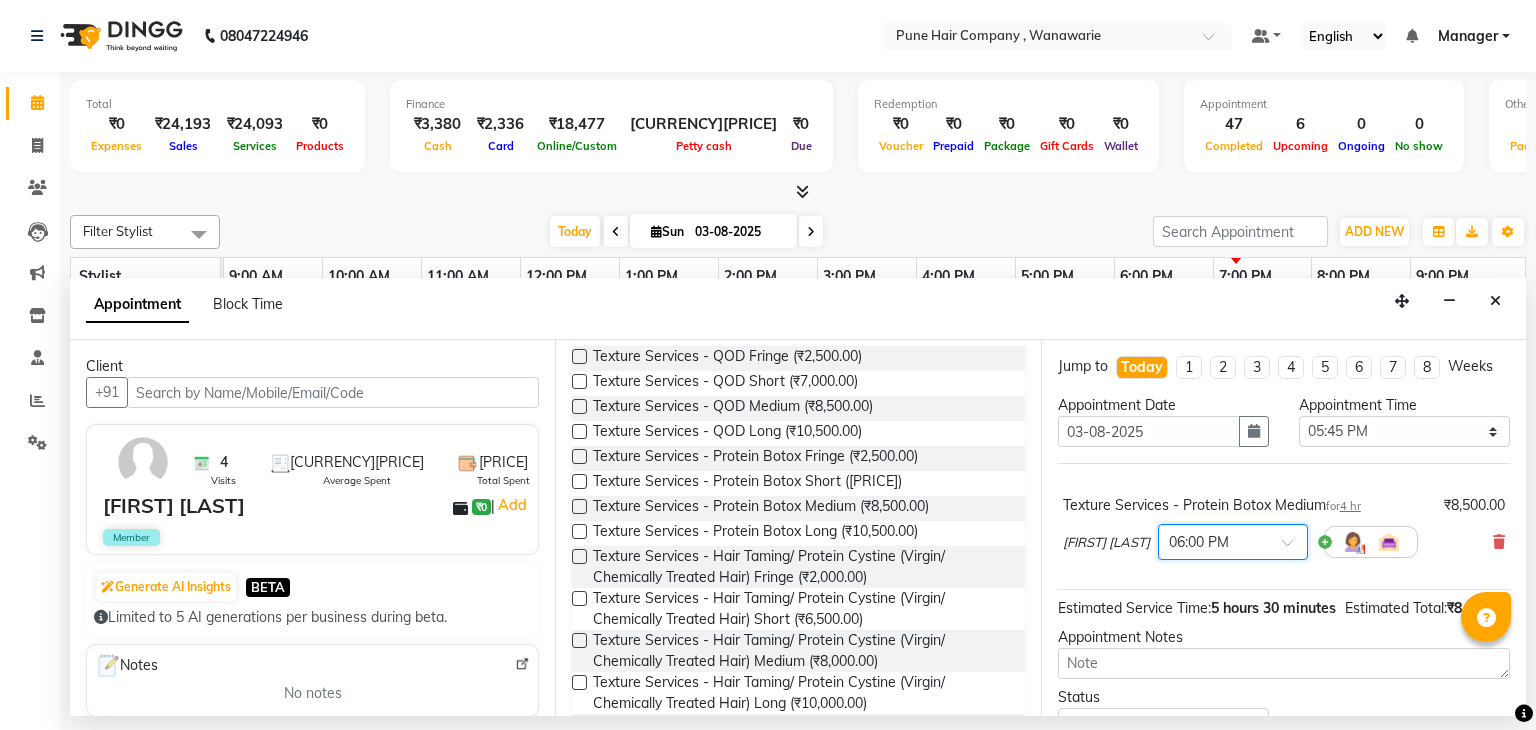 scroll, scrollTop: 111, scrollLeft: 0, axis: vertical 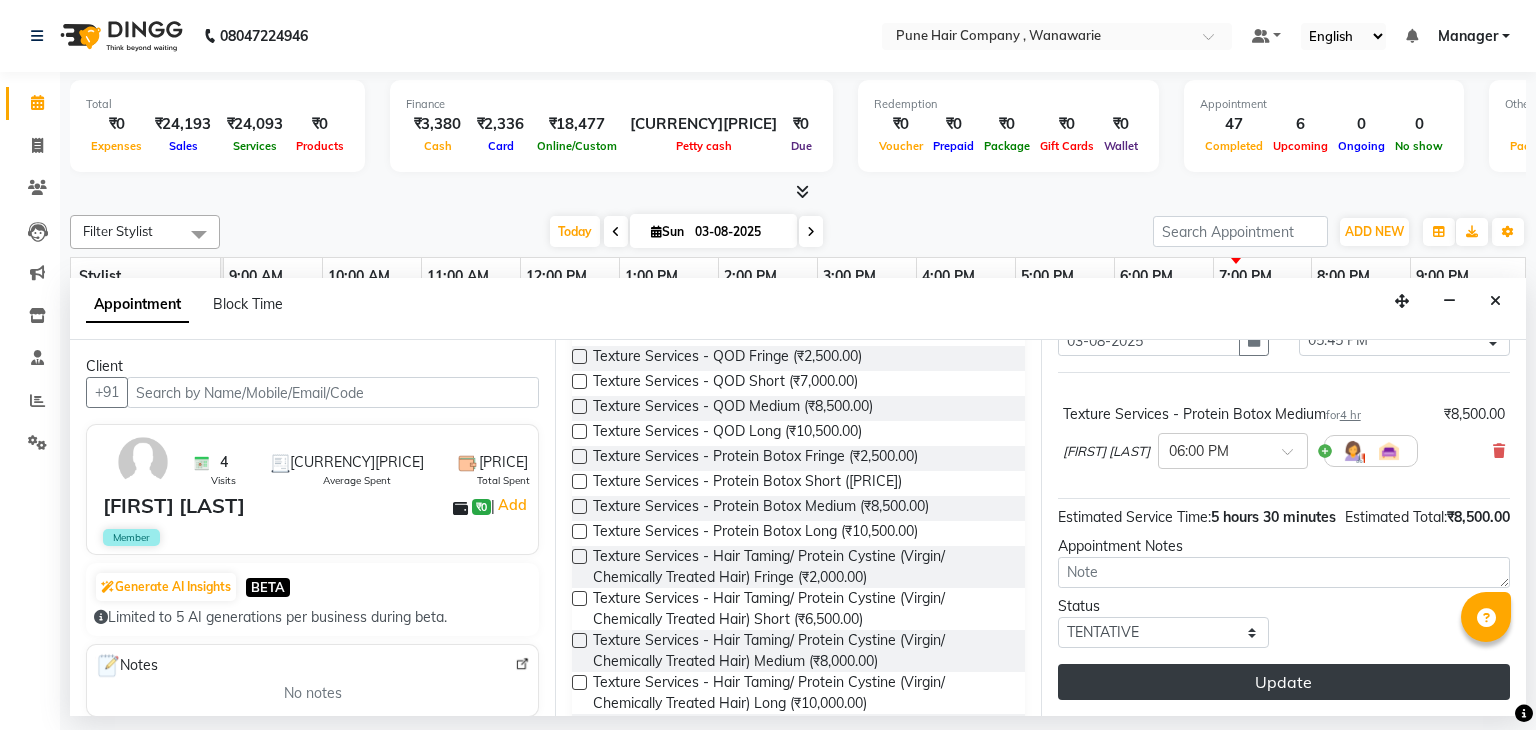 click on "Update" at bounding box center (1284, 682) 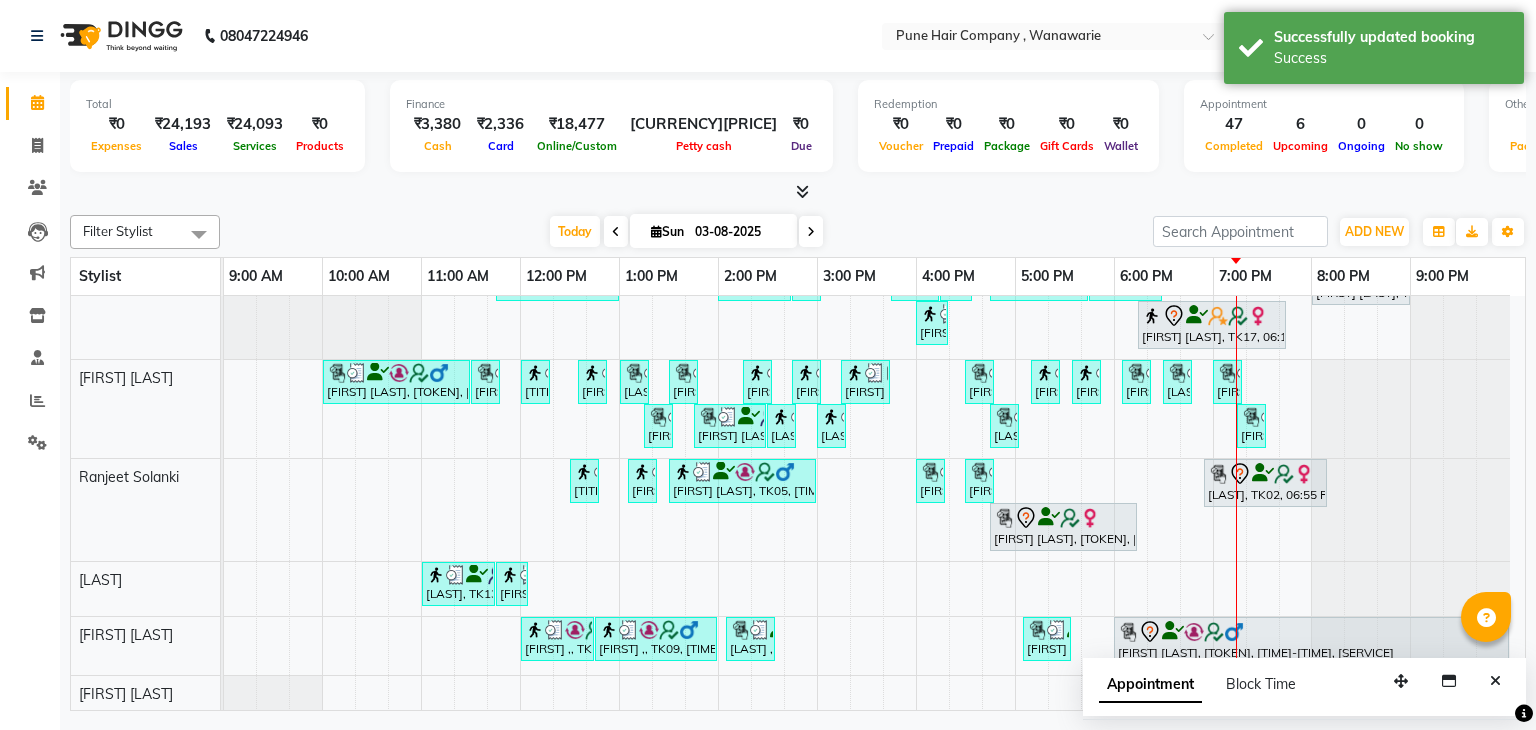 click at bounding box center [811, 232] 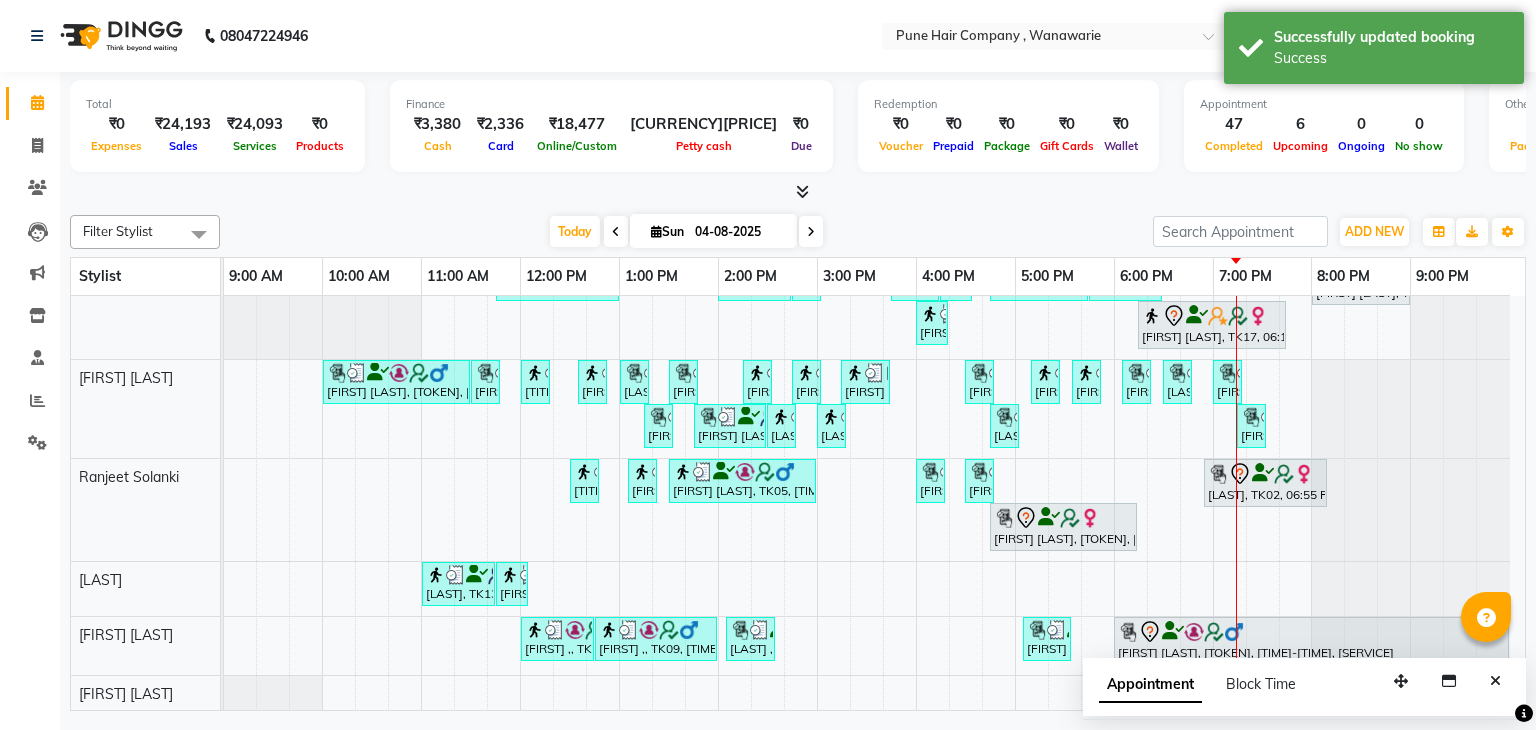 scroll, scrollTop: 0, scrollLeft: 0, axis: both 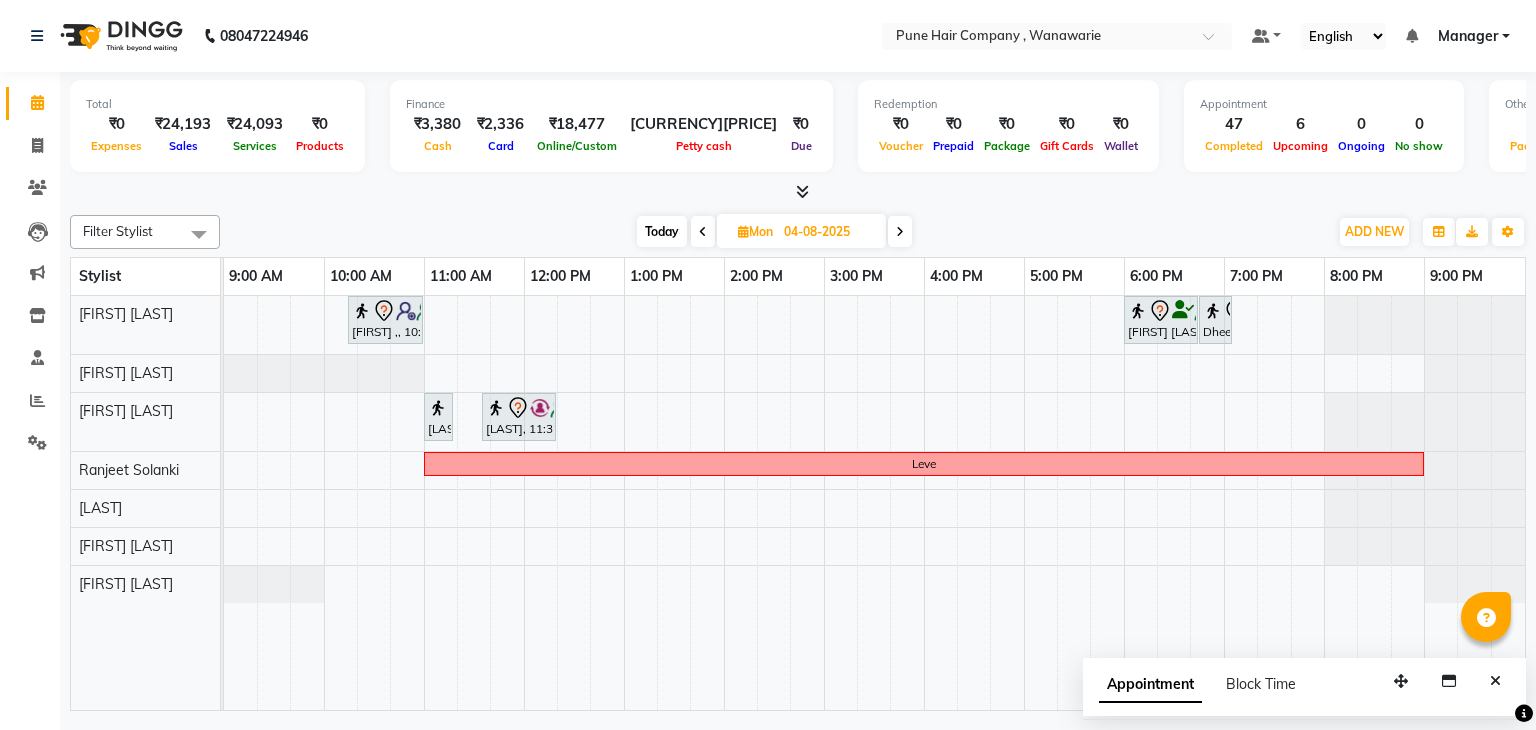 click on "Today" at bounding box center [662, 231] 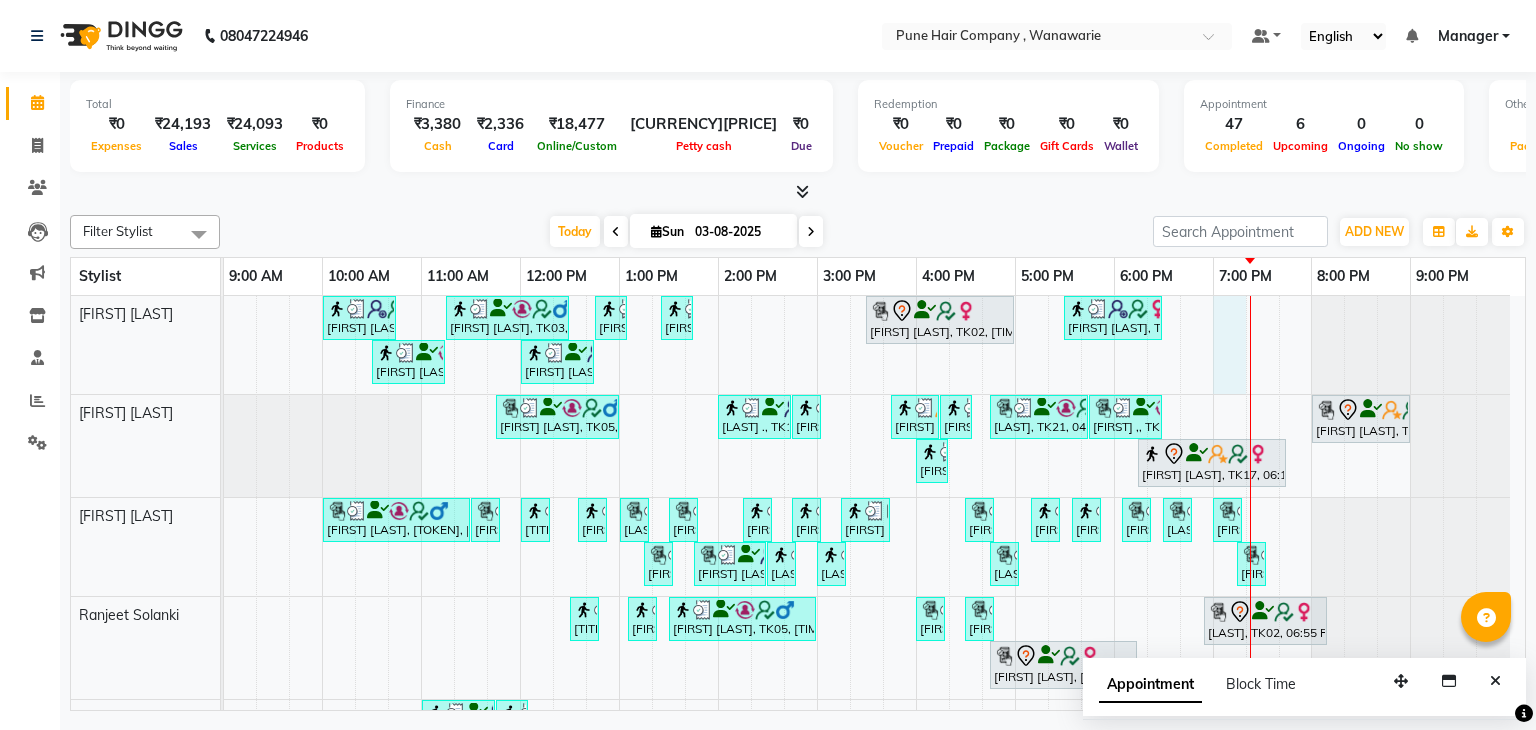 click on "Sohrab Anklesaria, TK04, 10:00 AM-10:45 AM, Male Haircut By Senior Stylist     Srinivas Iyer, TK03, 11:15 AM-12:30 PM, Male Hair Colour - Inoa Global Colour (includes moustache)     Ali Asgar Husain, TK12, 12:45 PM-01:05 PM, Male Beard Shaving/ Beard Trim Beard     Priyanka Rajdhan, TK11, 01:25 PM-01:45 PM,  Hairwash Medium             Shital karande, TK02, 03:30 PM-05:00 PM, Hair Colour - Inoa Touch-up (Upto 2 Inches)     Varija khanna, TK01, 05:30 PM-06:30 PM, Haircuts, - By Senior Stylist     Srinivas Iyer, TK03, 10:30 AM-11:15 AM, Male Haircut By Senior Stylist     Ali Asgar Husain, TK12, 12:00 PM-12:45 PM, Male Haircut By Senior Stylist     Harsh K, TK05, 11:45 AM-01:00 PM, Male Hair Colour - Inoa Global Colour (includes moustache)     Faizan ., TK14, 02:00 PM-02:45 PM, Male Haircut By Senior Stylist     Faizan ., TK14, 02:45 PM-02:55 PM, Add_Hair Wash Classic     poonam K, TK07, 03:45 PM-04:15 PM, BlowDry Medium     poonam K, TK07, 04:15 PM-04:35 PM, Add_Hairwash Medium" at bounding box center (874, 573) 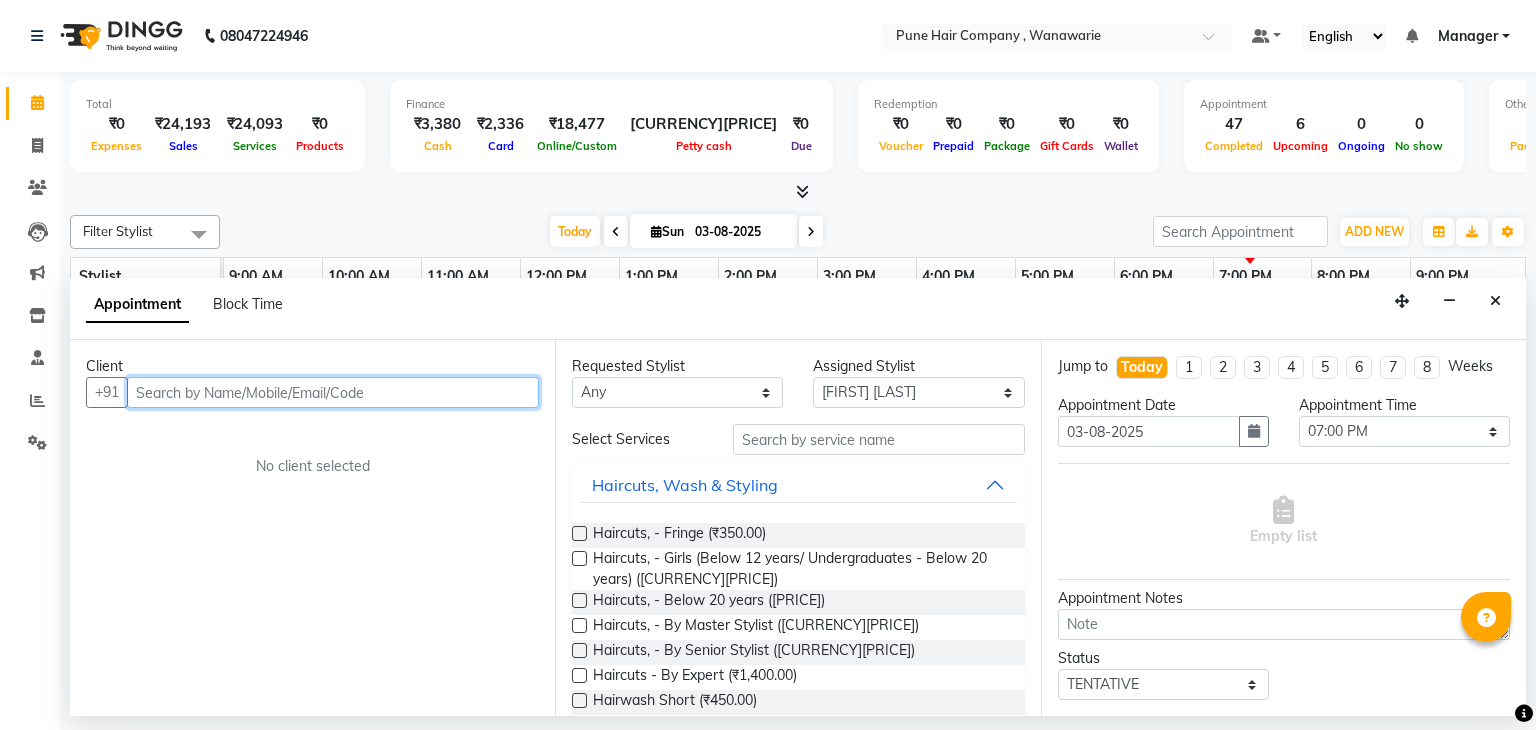 click at bounding box center [333, 392] 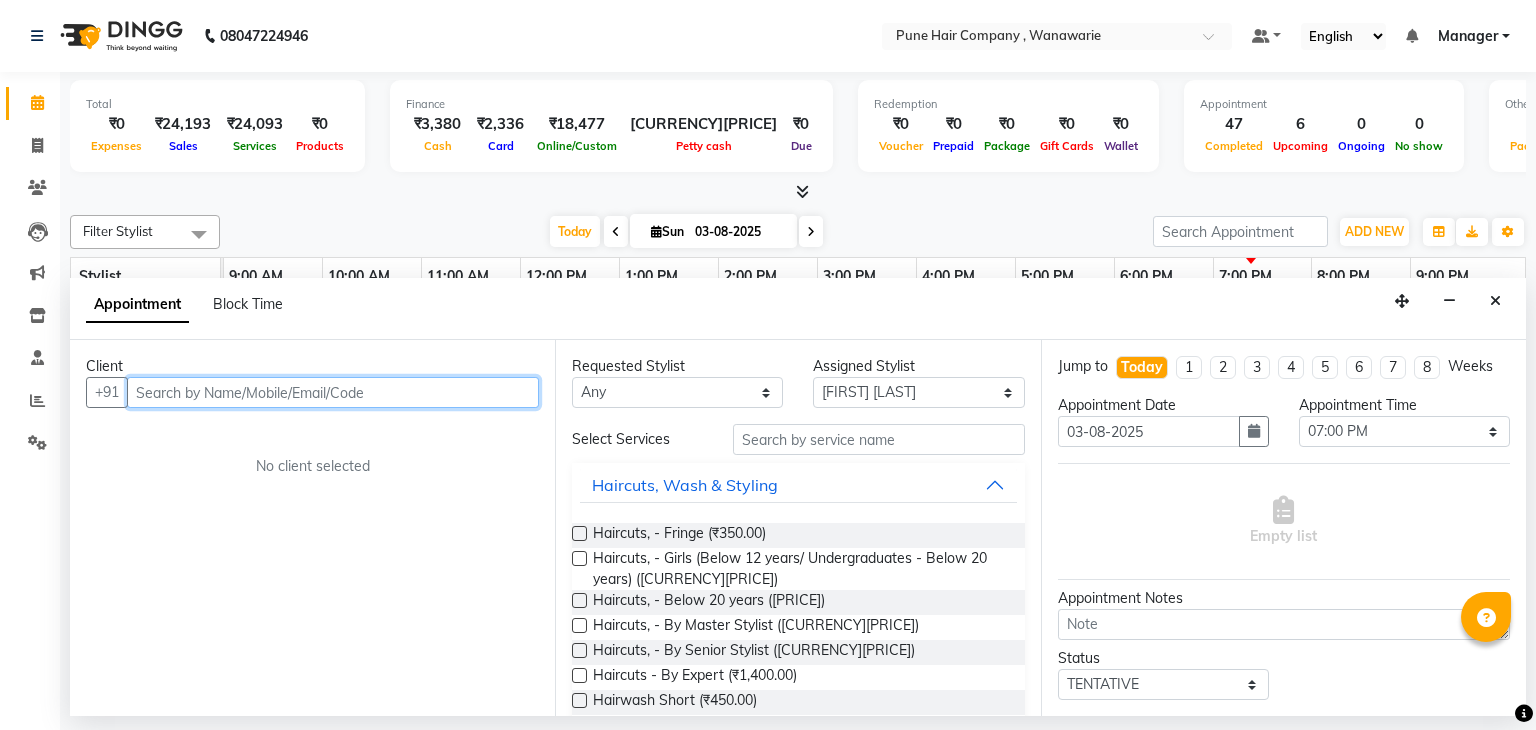 click at bounding box center [333, 392] 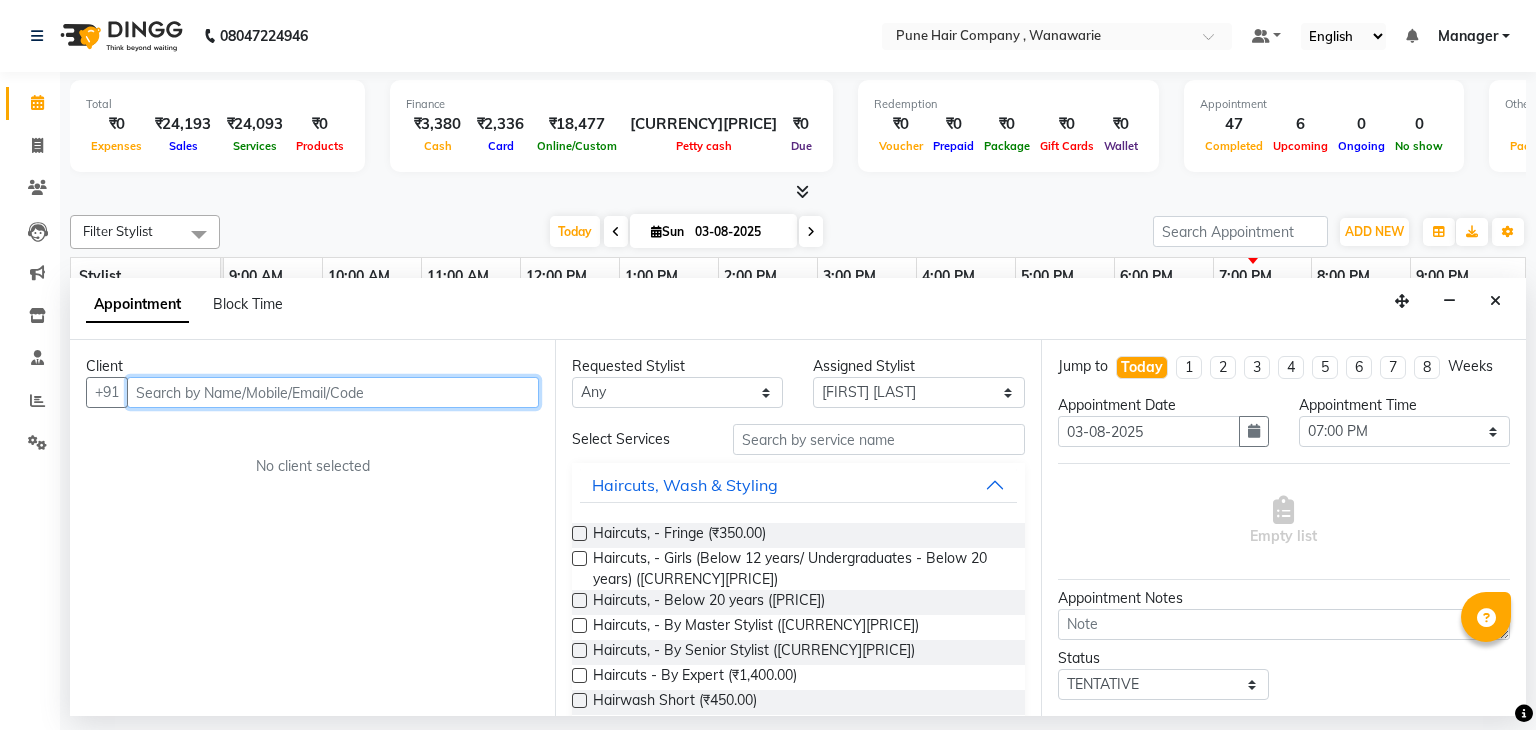 click at bounding box center [333, 392] 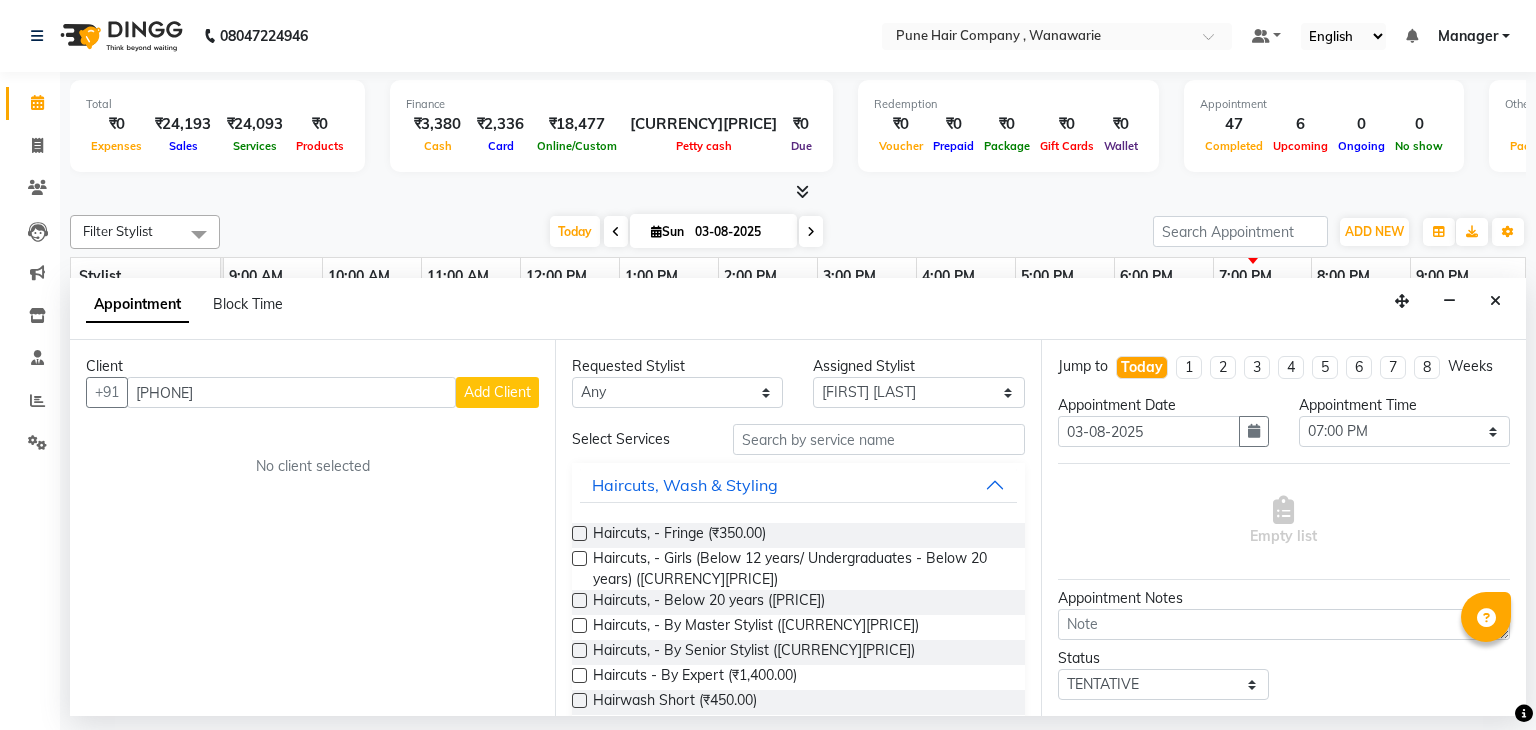 click on "Add Client" at bounding box center (497, 392) 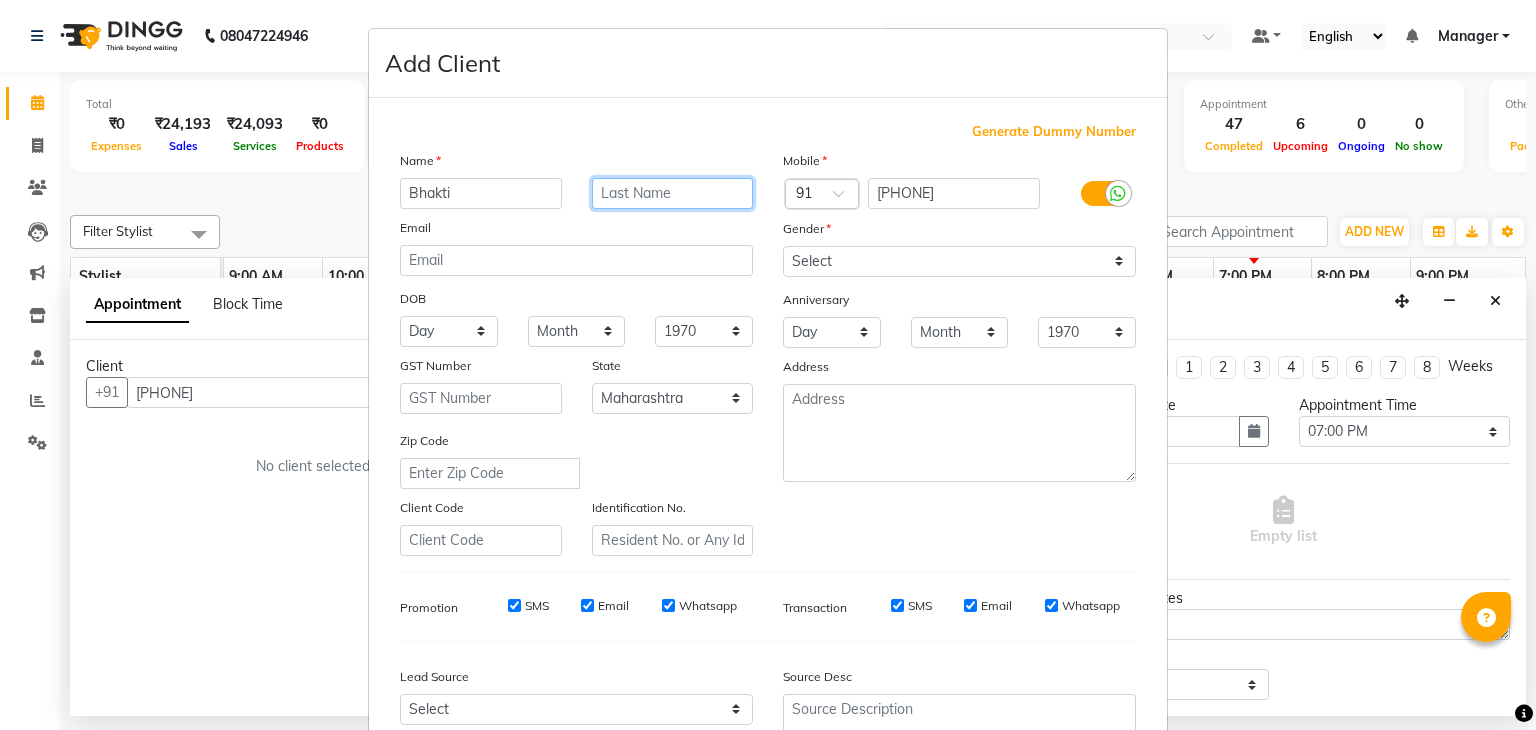 click at bounding box center (673, 193) 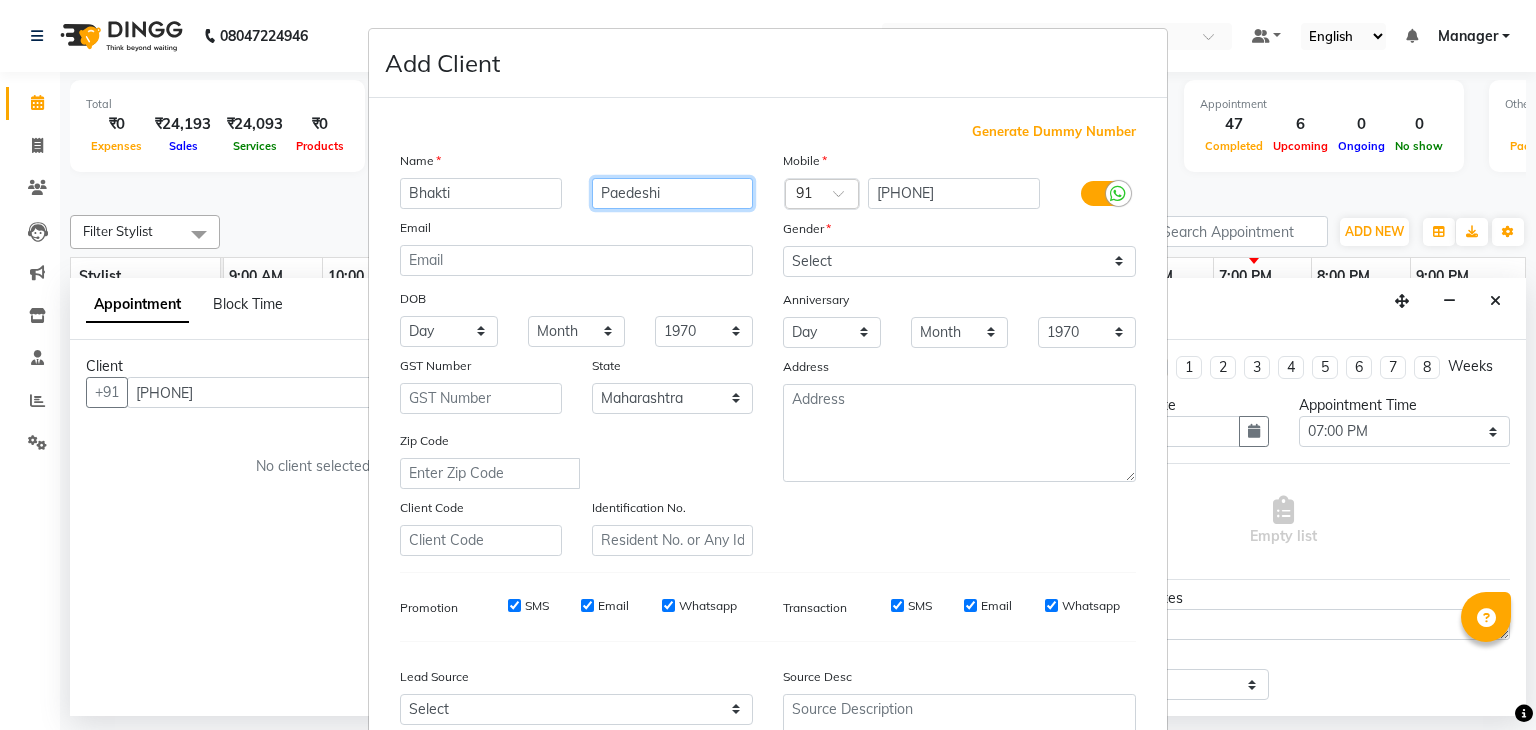 click on "Paedeshi" at bounding box center (673, 193) 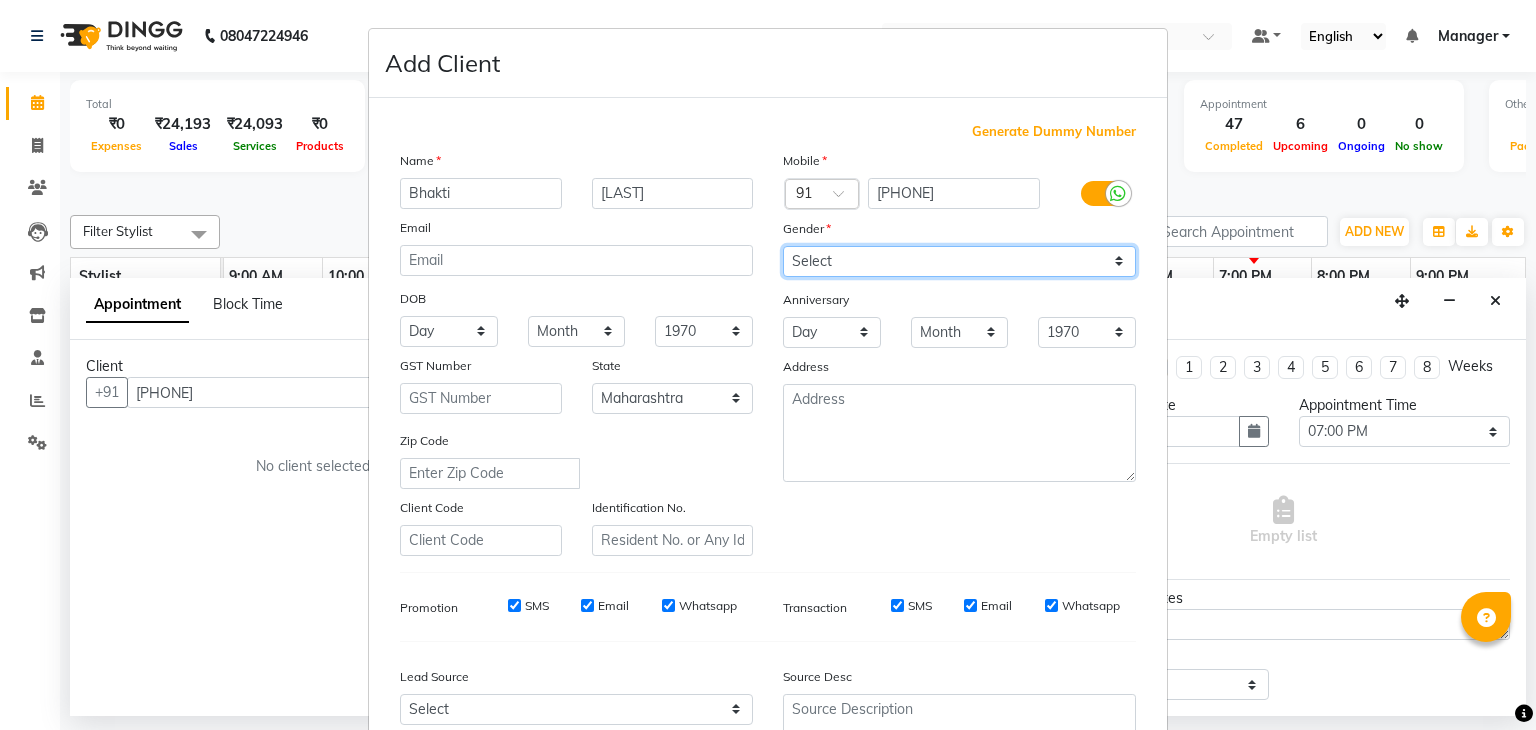 click on "Select Male Female Other Prefer Not To Say" at bounding box center [959, 261] 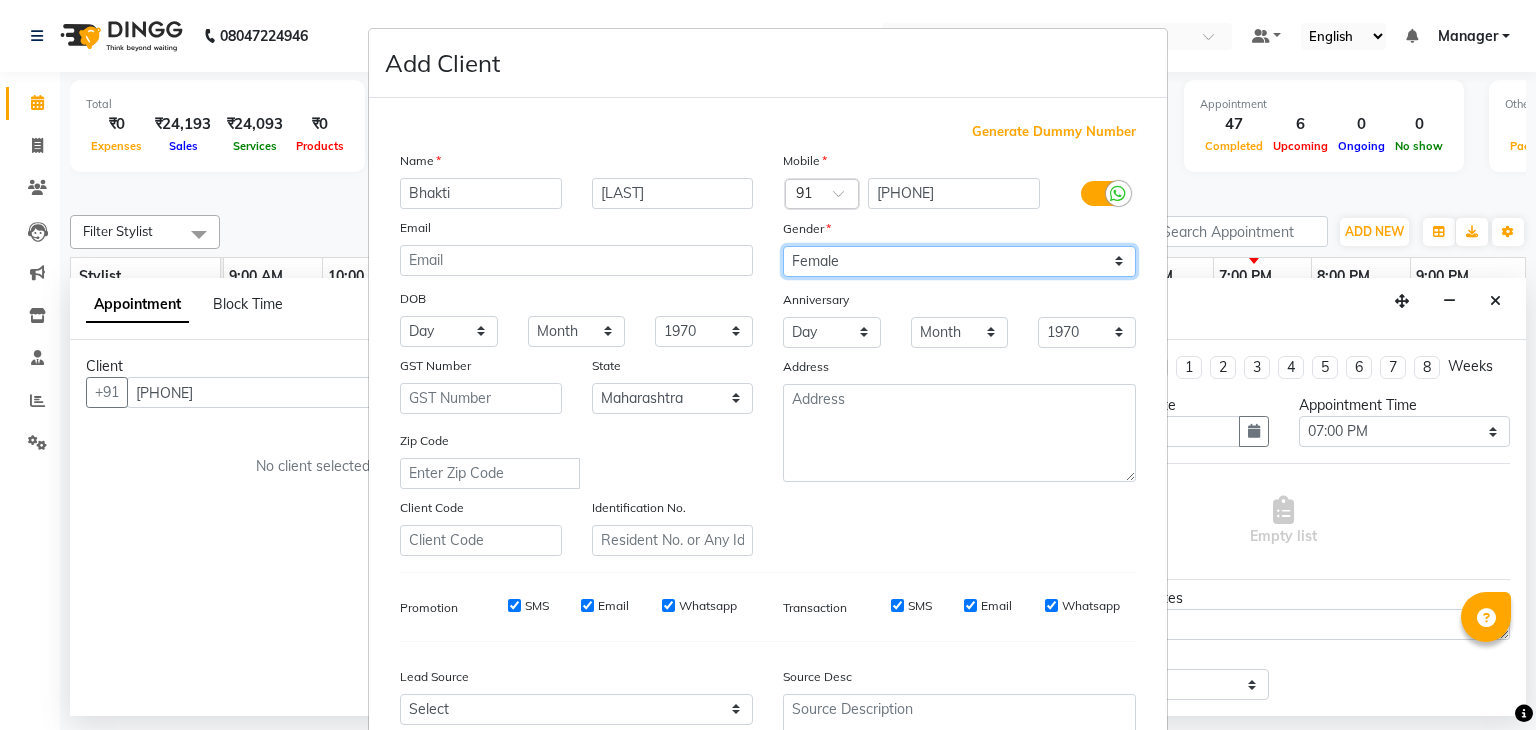 click on "Select Male Female Other Prefer Not To Say" at bounding box center [959, 261] 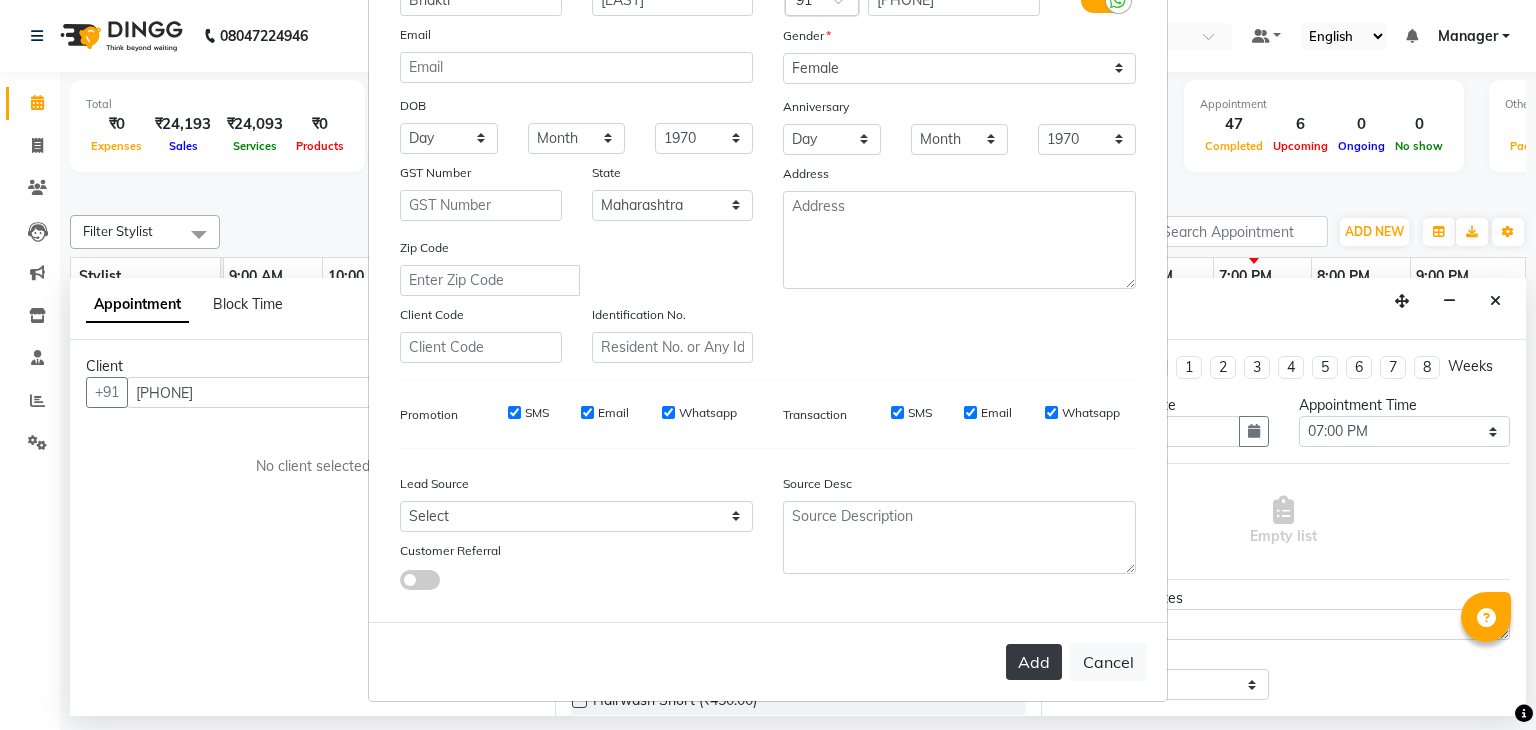 click on "Add" at bounding box center [1034, 662] 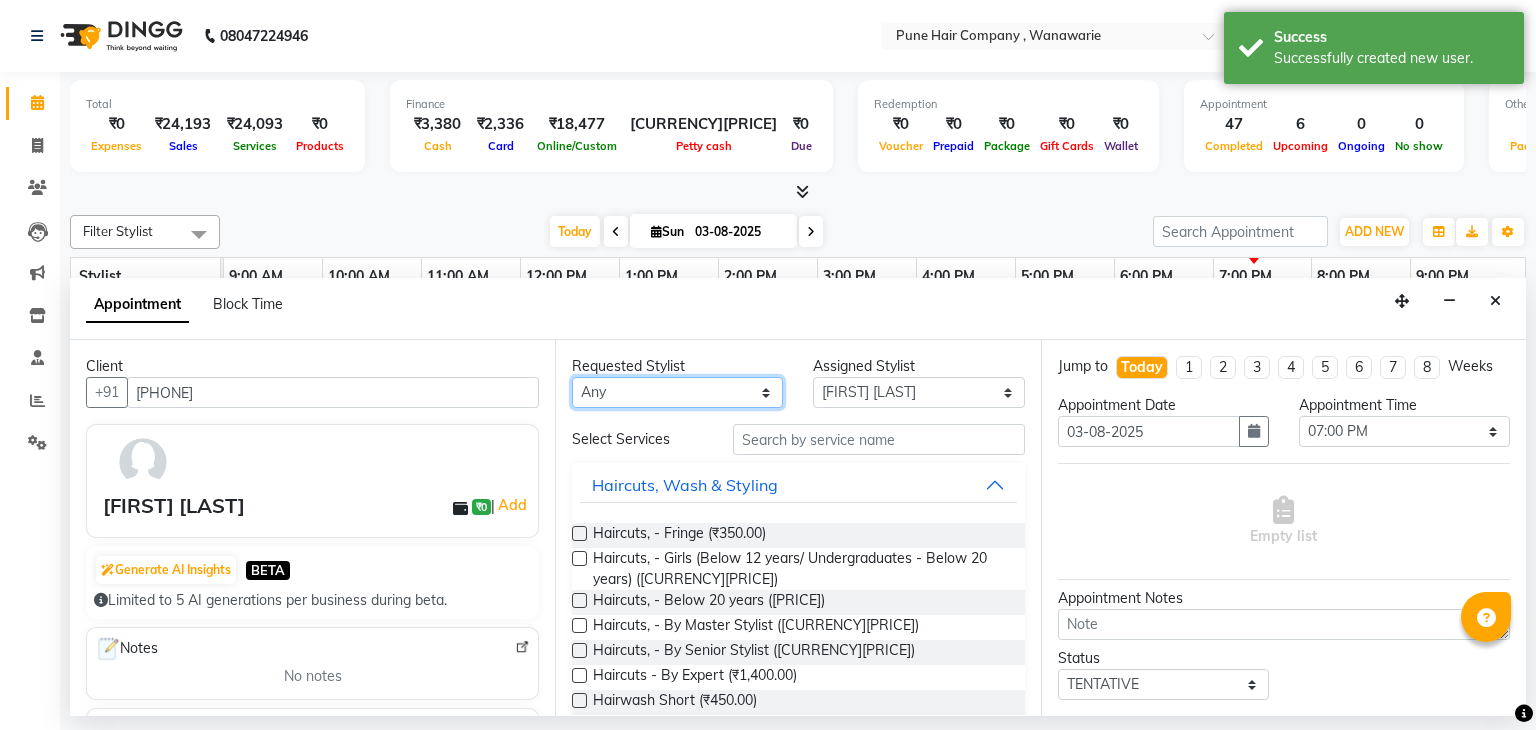 click on "Any Faisal shaikh Kanchan Gajare  Kasturi bhandari Manoj Zambre Prasad wagh Ranjeet Solanki Shriram Raut" at bounding box center (677, 392) 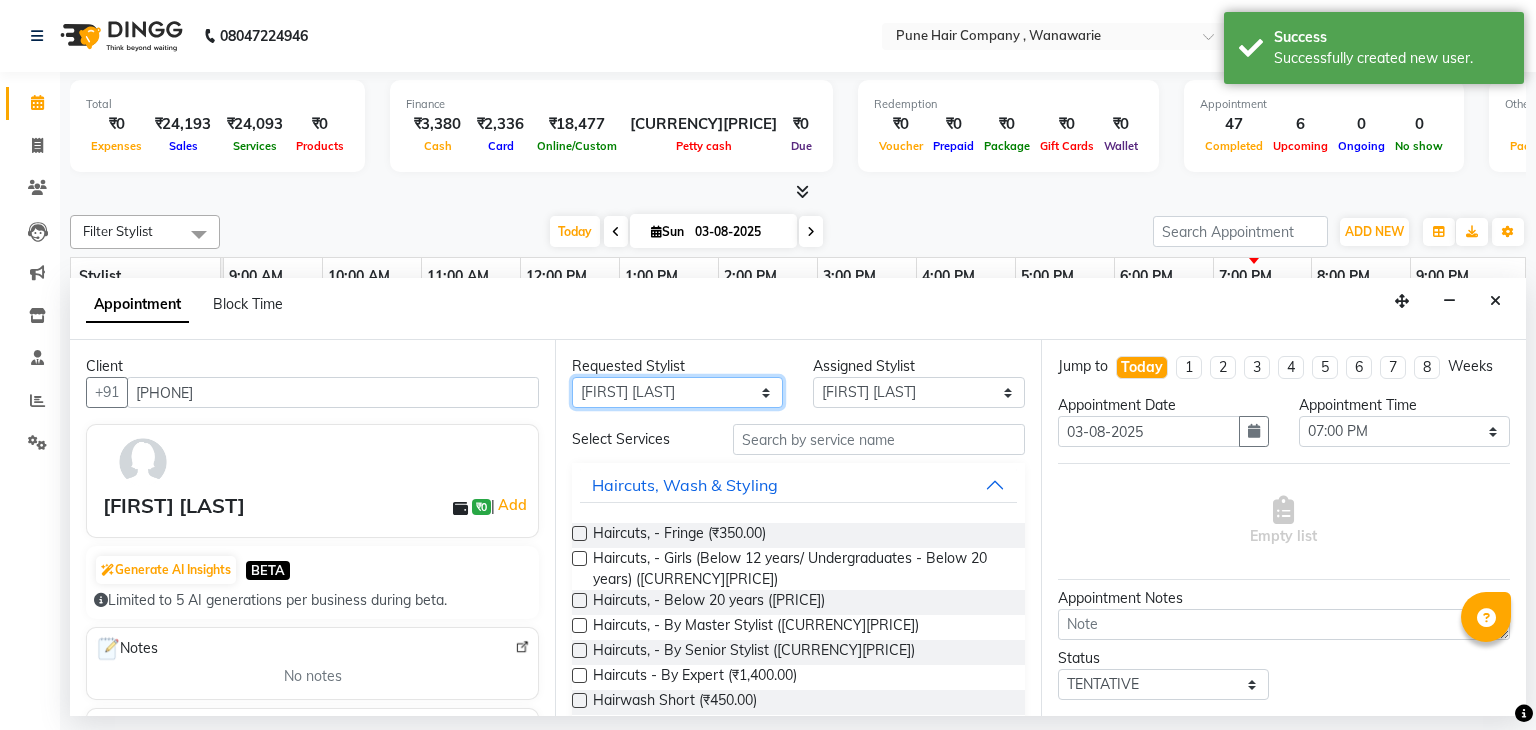 click on "Any Faisal shaikh Kanchan Gajare  Kasturi bhandari Manoj Zambre Prasad wagh Ranjeet Solanki Shriram Raut" at bounding box center (677, 392) 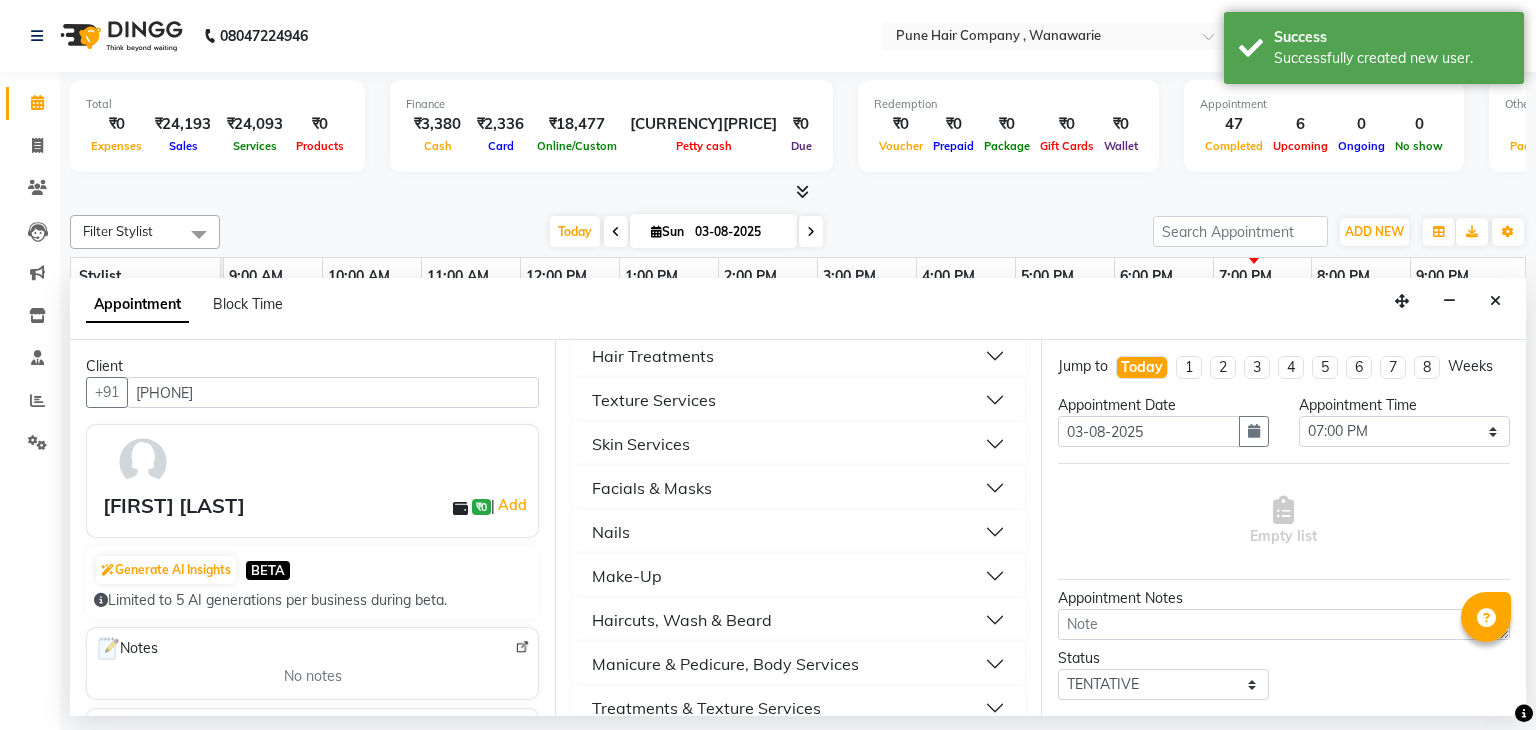 scroll, scrollTop: 745, scrollLeft: 0, axis: vertical 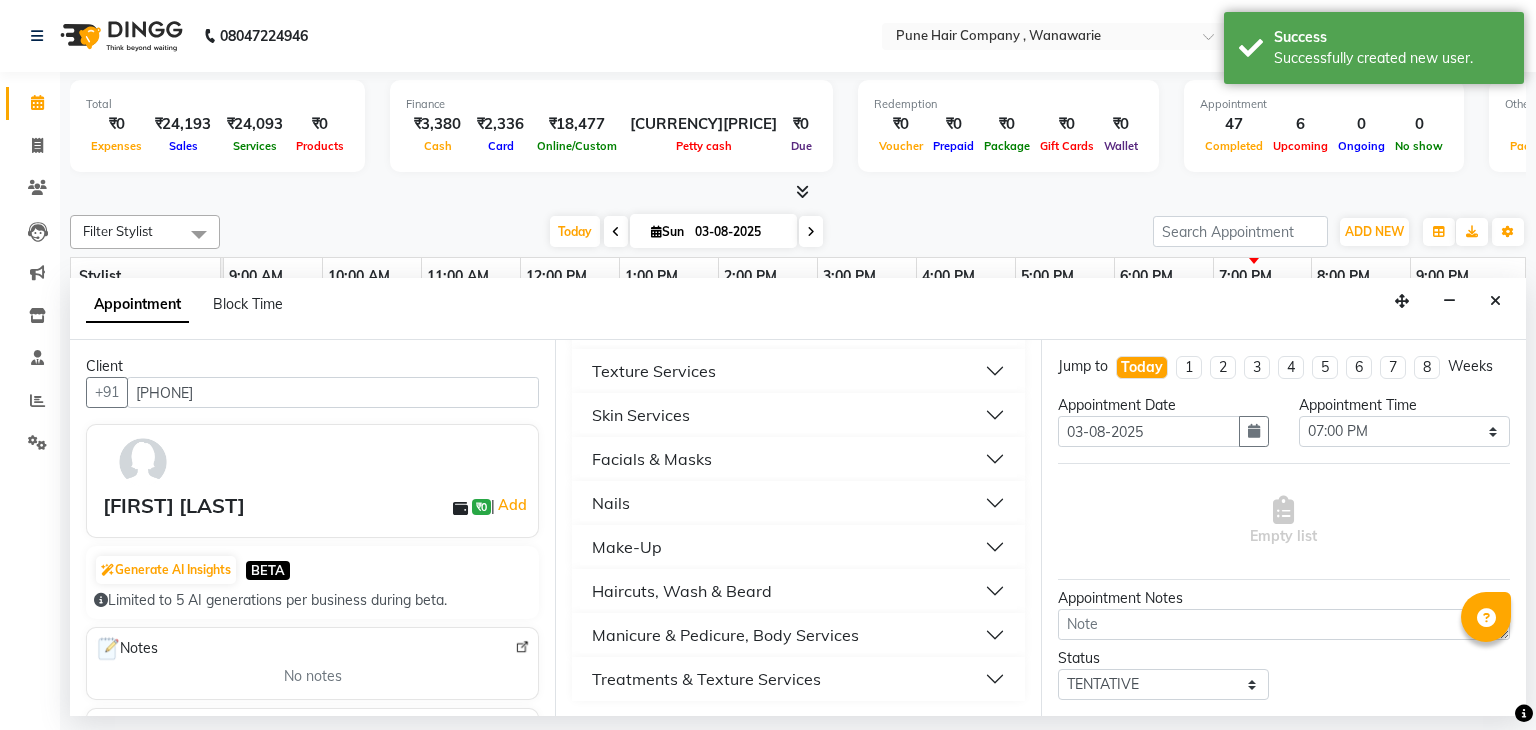 click on "Haircuts, Wash & Beard" at bounding box center (682, 591) 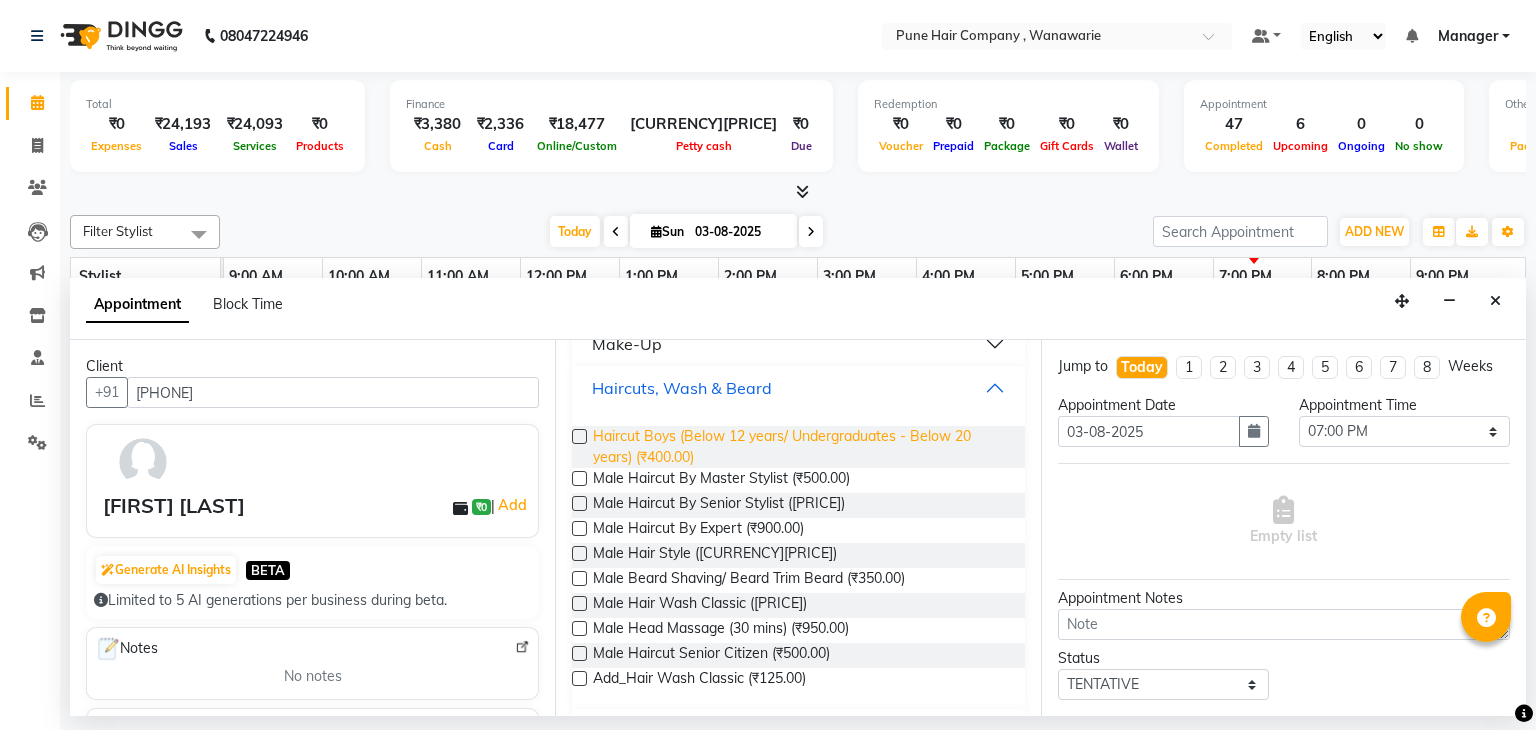 scroll, scrollTop: 945, scrollLeft: 0, axis: vertical 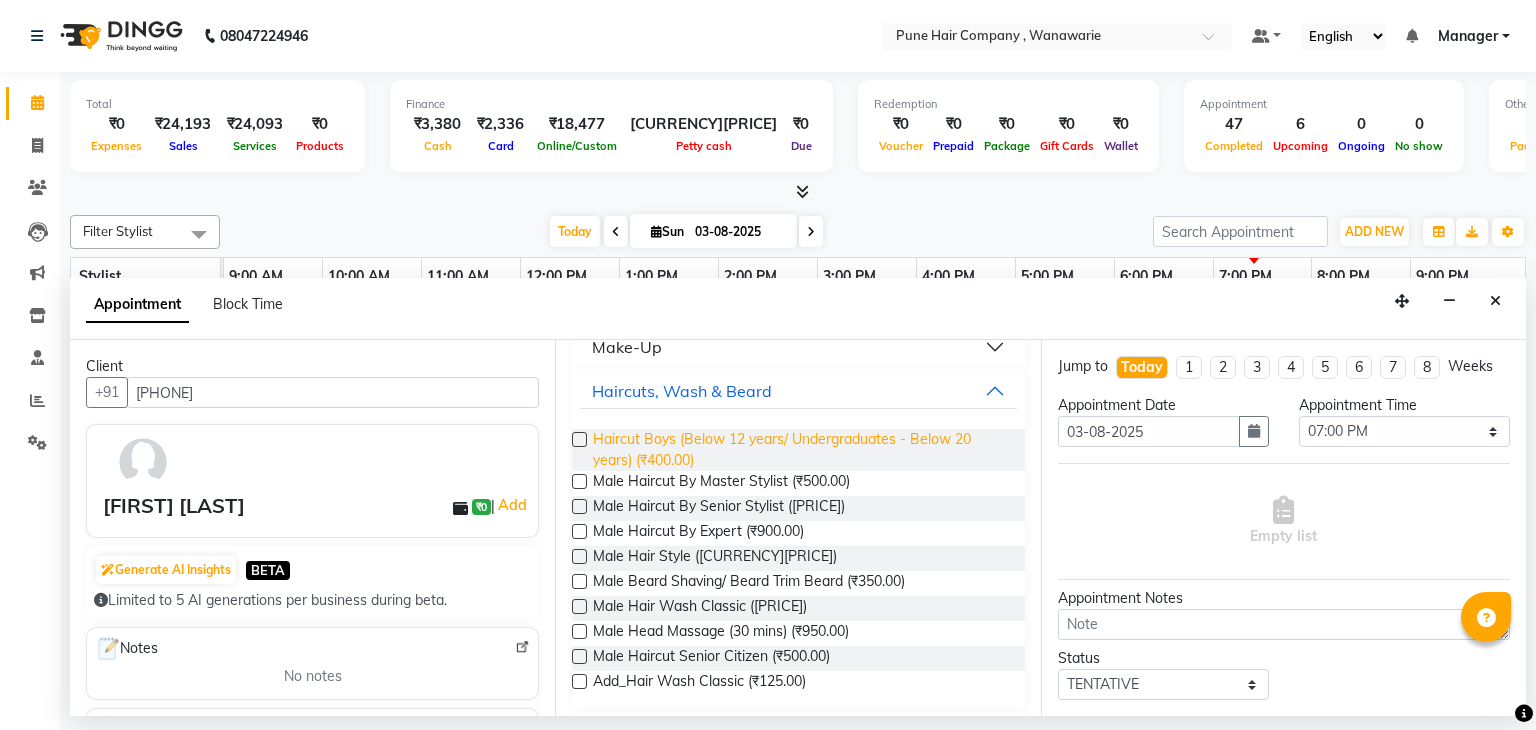 click on "Haircut Boys (Below 12 years/ Undergraduates - Below 20 years) (₹400.00)" at bounding box center (800, 450) 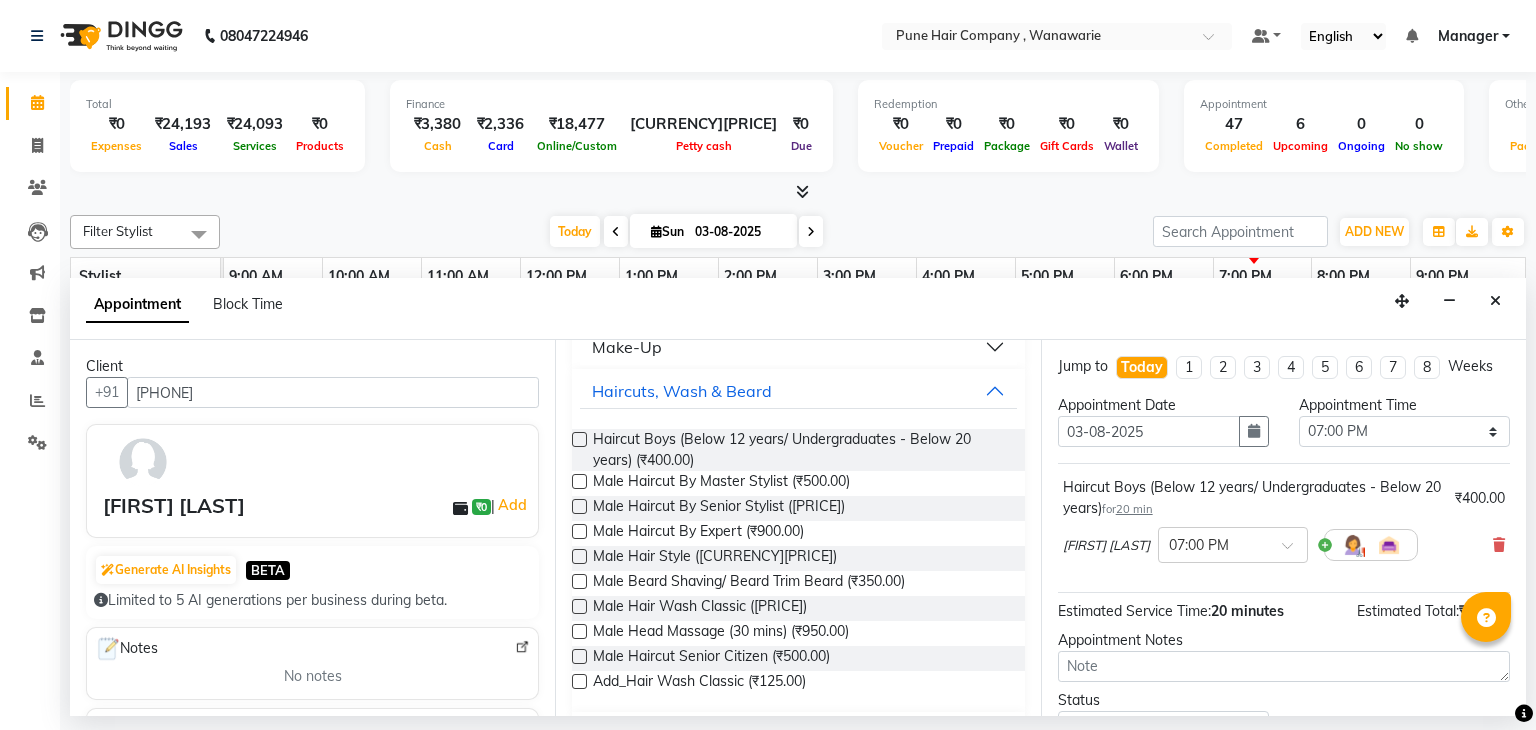 scroll, scrollTop: 1044, scrollLeft: 0, axis: vertical 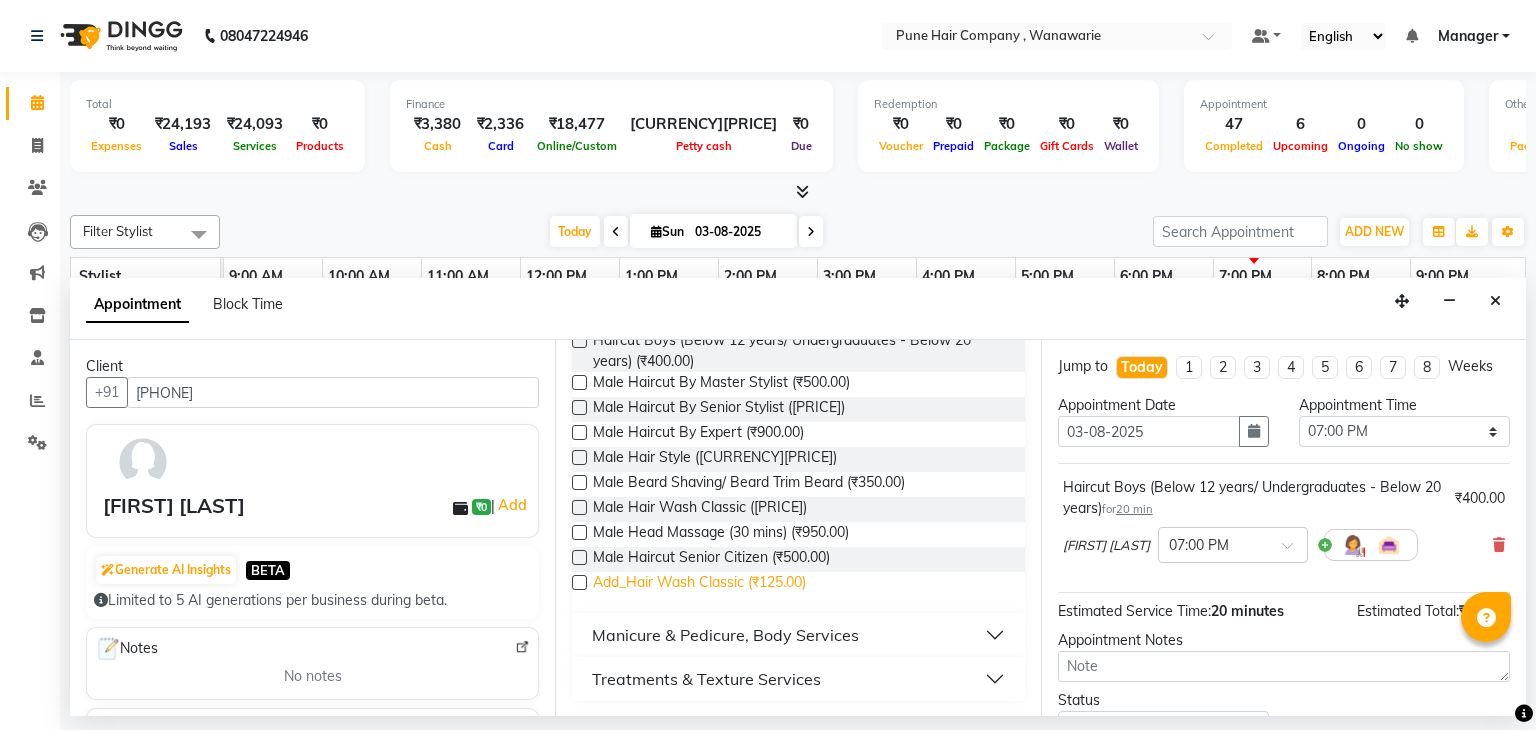 click on "Add_Hair Wash Classic (₹125.00)" at bounding box center [699, 584] 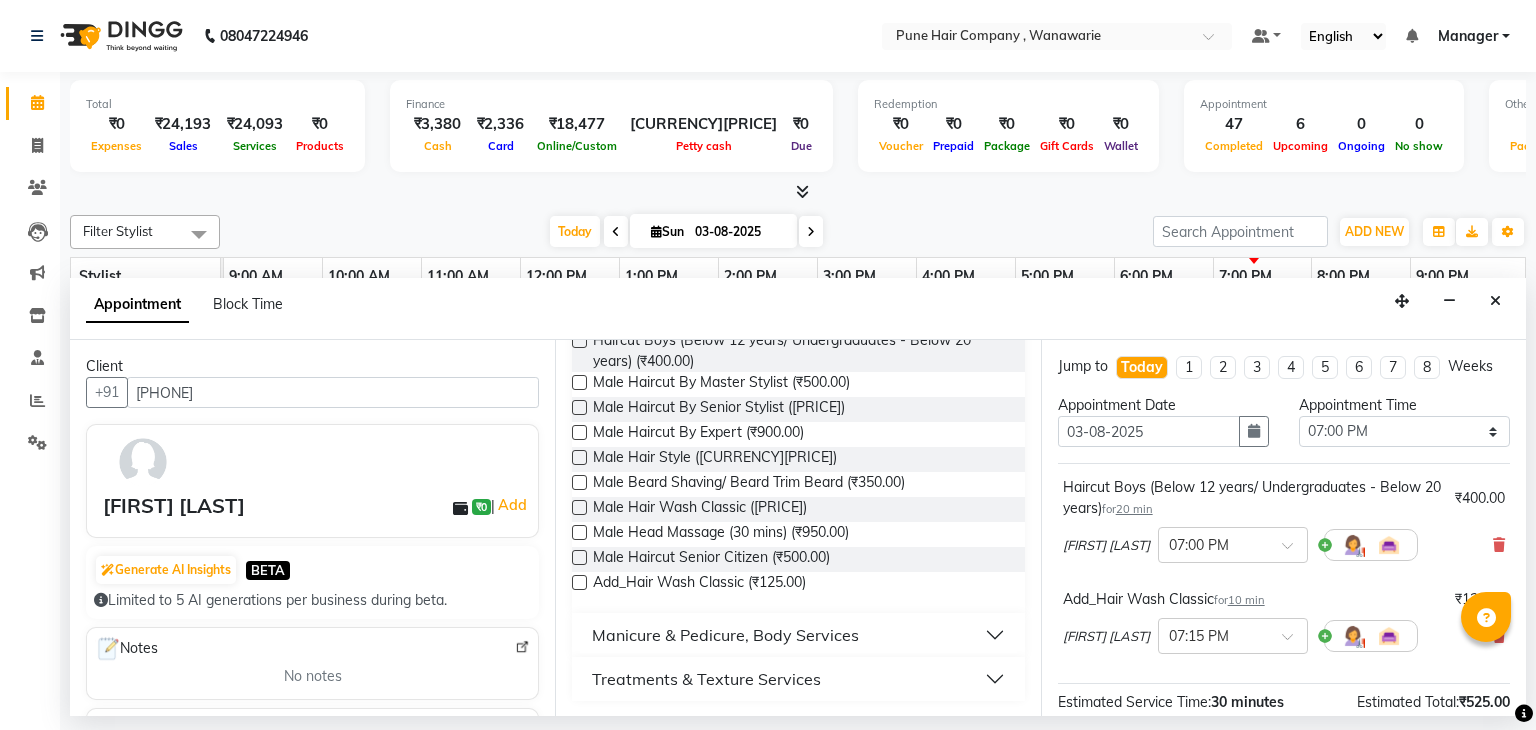 scroll, scrollTop: 242, scrollLeft: 0, axis: vertical 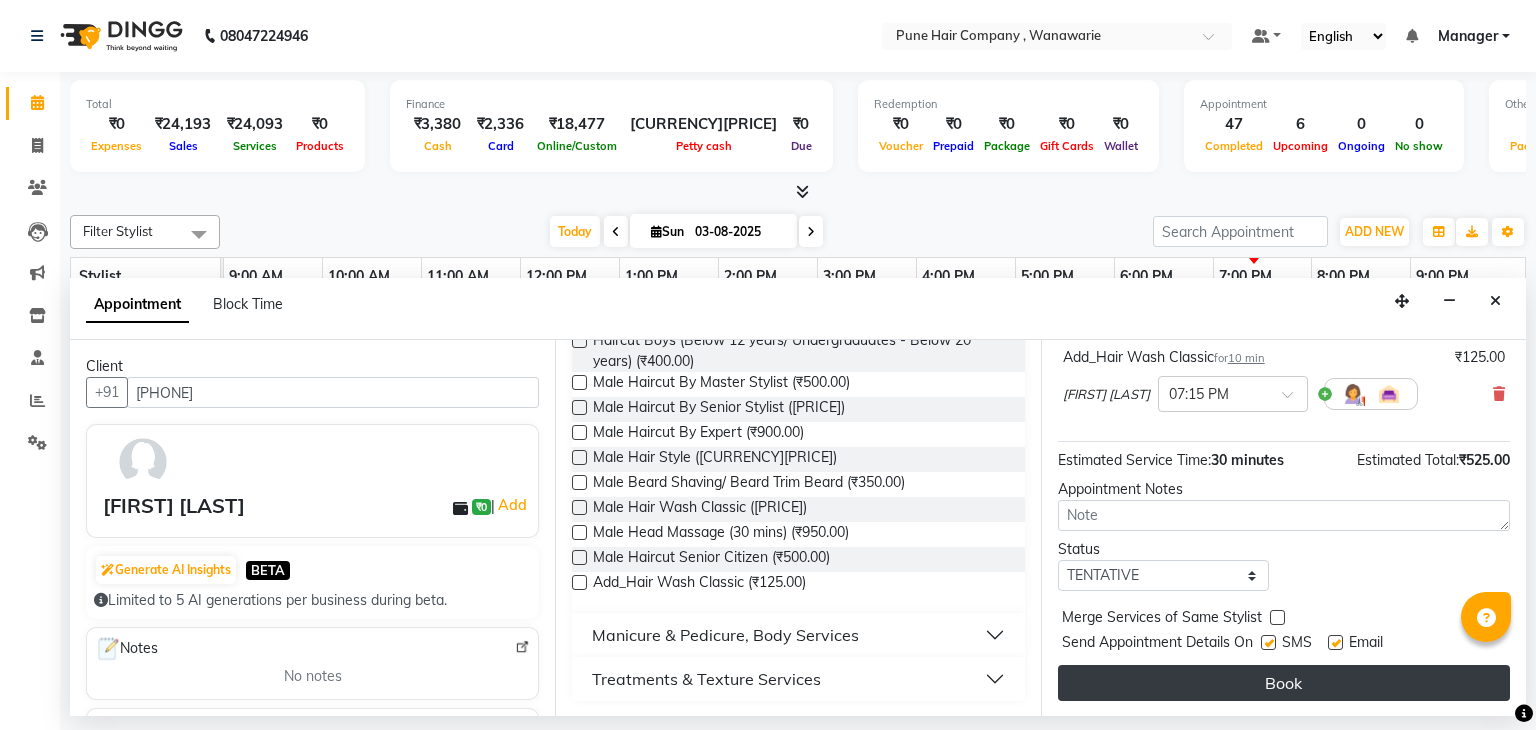 click on "Book" at bounding box center (1284, 683) 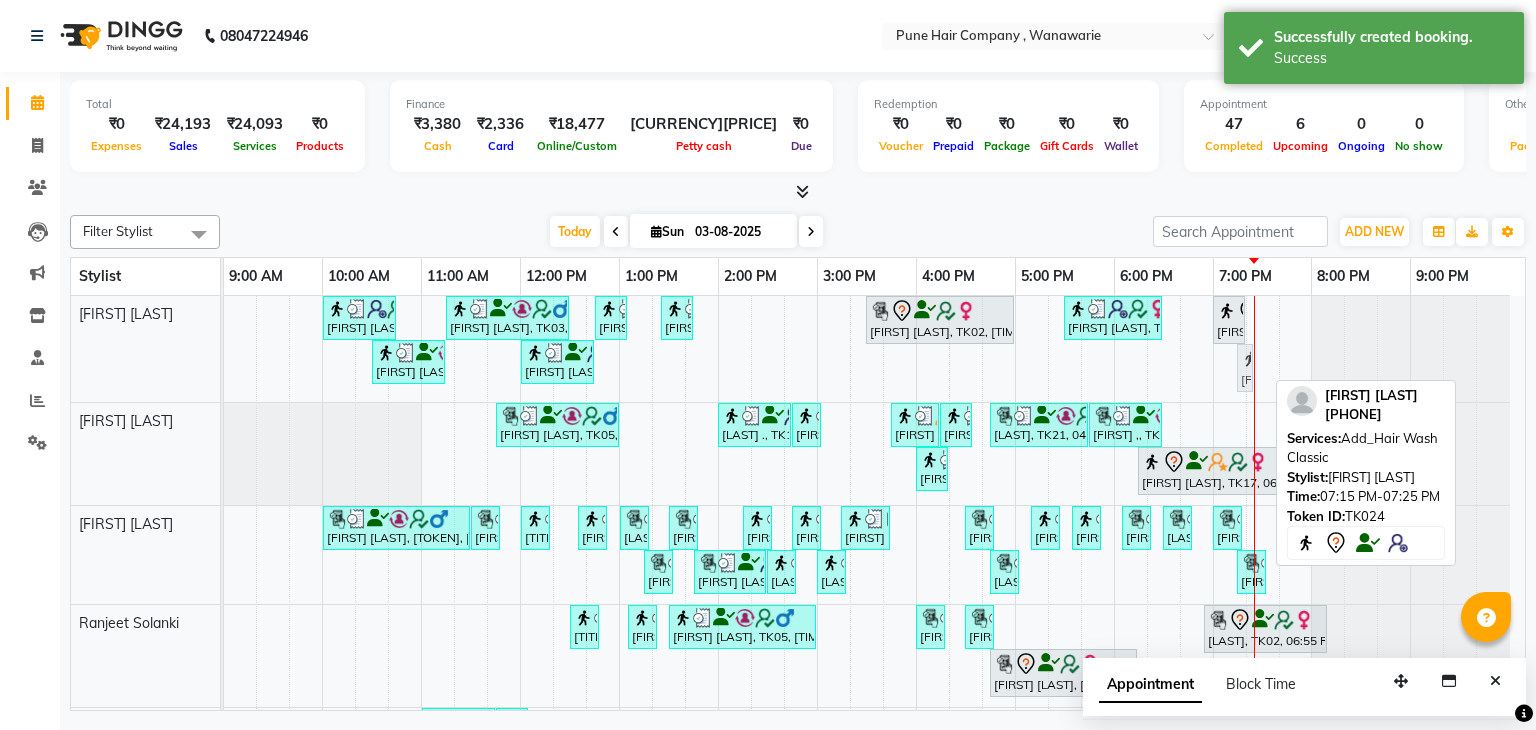 click on "Sohrab Anklesaria, TK04, 10:00 AM-10:45 AM, Male Haircut By Senior Stylist     Srinivas Iyer, TK03, 11:15 AM-12:30 PM, Male Hair Colour - Inoa Global Colour (includes moustache)     Ali Asgar Husain, TK12, 12:45 PM-01:05 PM, Male Beard Shaving/ Beard Trim Beard     Priyanka Rajdhan, TK11, 01:25 PM-01:45 PM,  Hairwash Medium             Shital karande, TK02, 03:30 PM-05:00 PM, Hair Colour - Inoa Touch-up (Upto 2 Inches)     Varija khanna, TK01, 05:30 PM-06:30 PM, Haircuts, - By Senior Stylist             Bhakti Pardeshi, TK24, 07:00 PM-07:20 PM,  Haircut Boys (Below 12 years/ Undergraduates - Below 20 years)     Srinivas Iyer, TK03, 10:30 AM-11:15 AM, Male Haircut By Senior Stylist     Ali Asgar Husain, TK12, 12:00 PM-12:45 PM, Male Haircut By Senior Stylist             Bhakti Pardeshi, TK24, 07:15 PM-07:25 PM, Add_Hair Wash Classic             Bhakti Pardeshi, TK24, 07:15 PM-07:25 PM, Add_Hair Wash Classic" at bounding box center (224, 349) 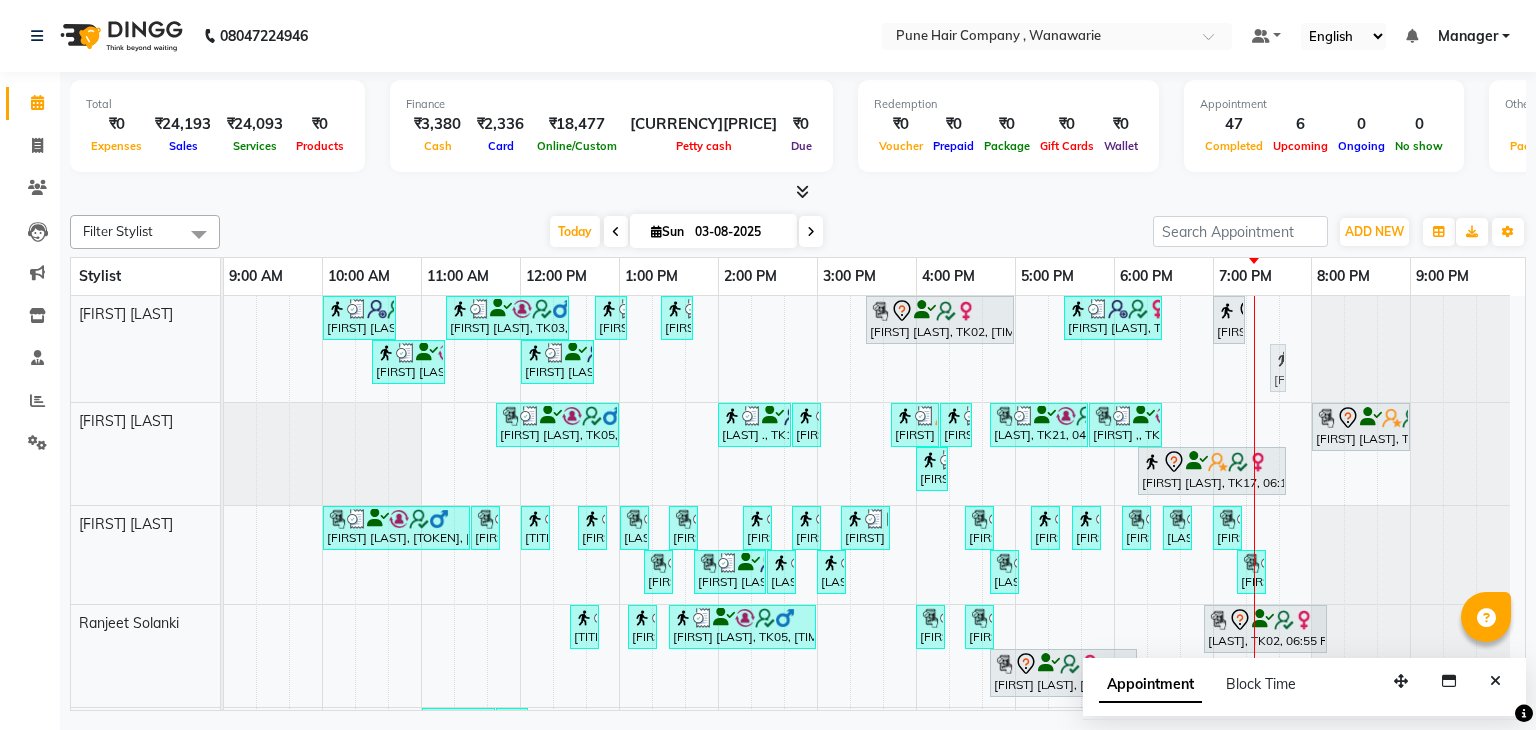 drag, startPoint x: 1244, startPoint y: 377, endPoint x: 1259, endPoint y: 367, distance: 18.027756 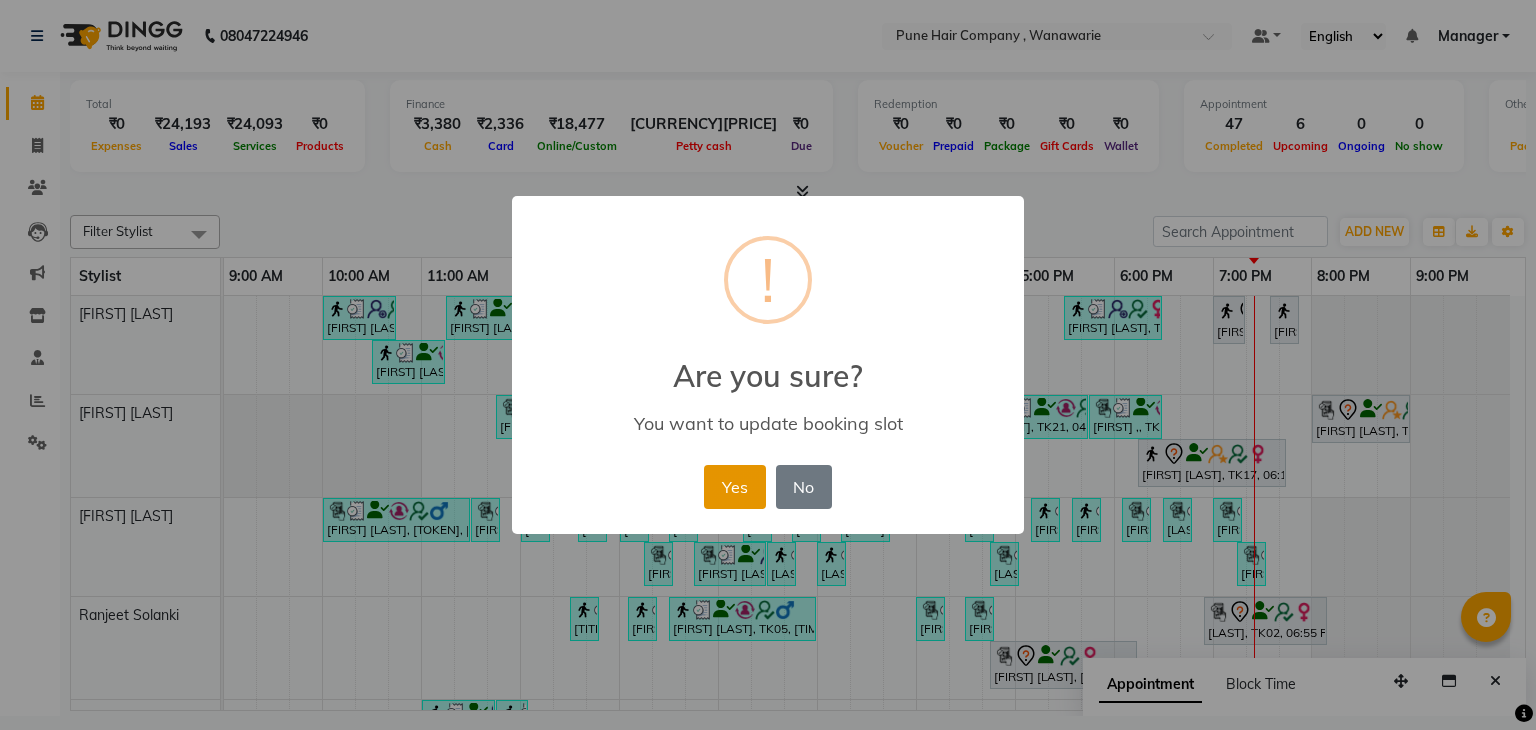 click on "Yes" at bounding box center (734, 487) 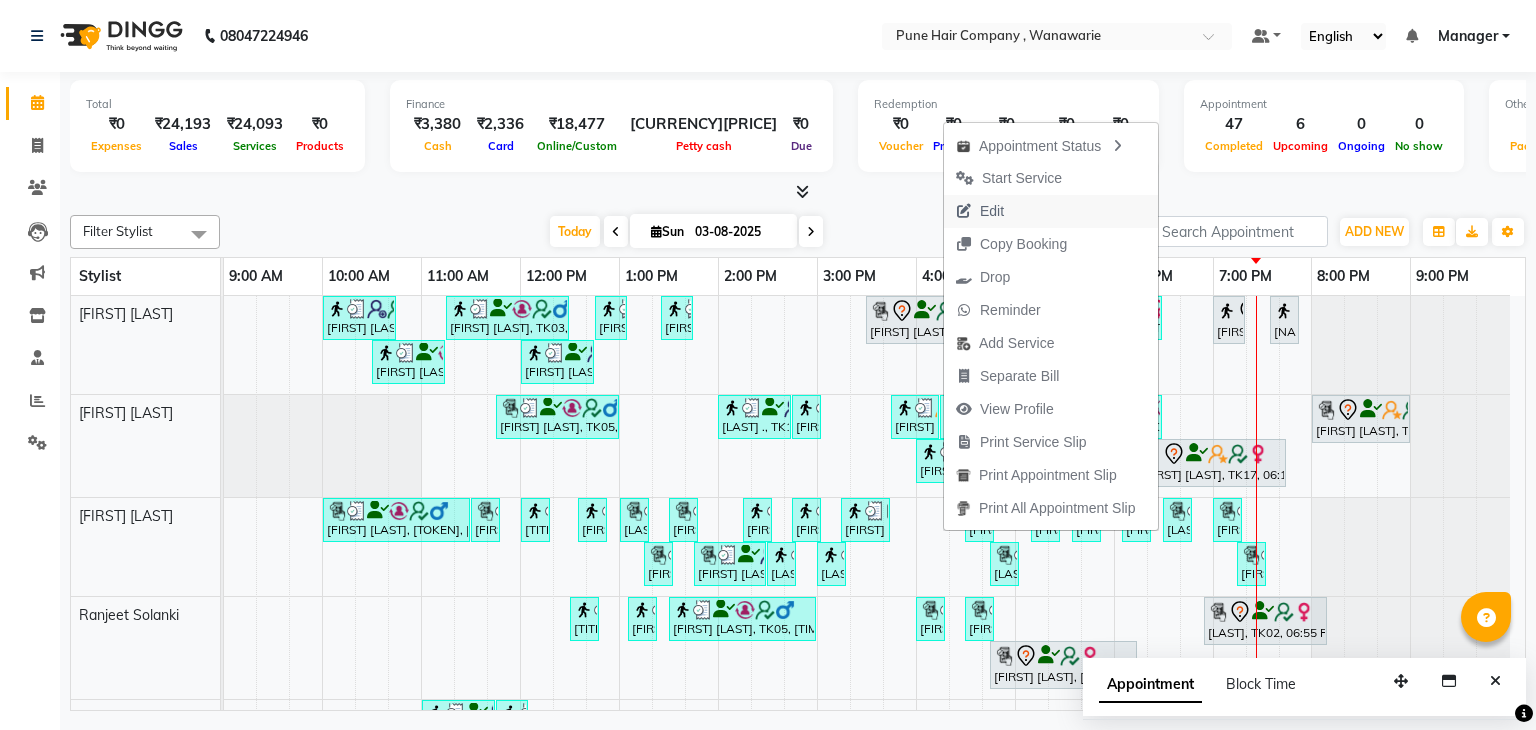 click on "Edit" at bounding box center [992, 211] 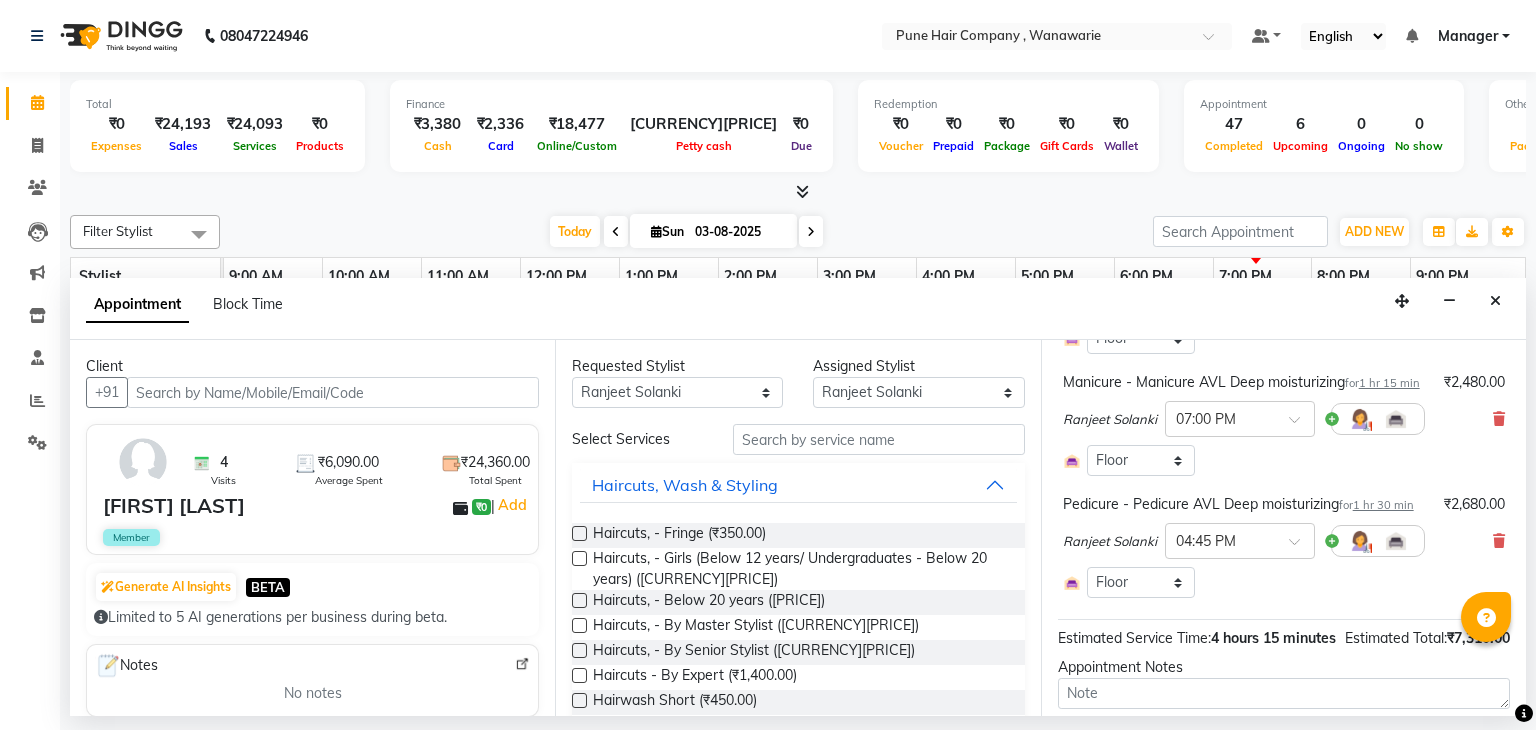 scroll, scrollTop: 431, scrollLeft: 0, axis: vertical 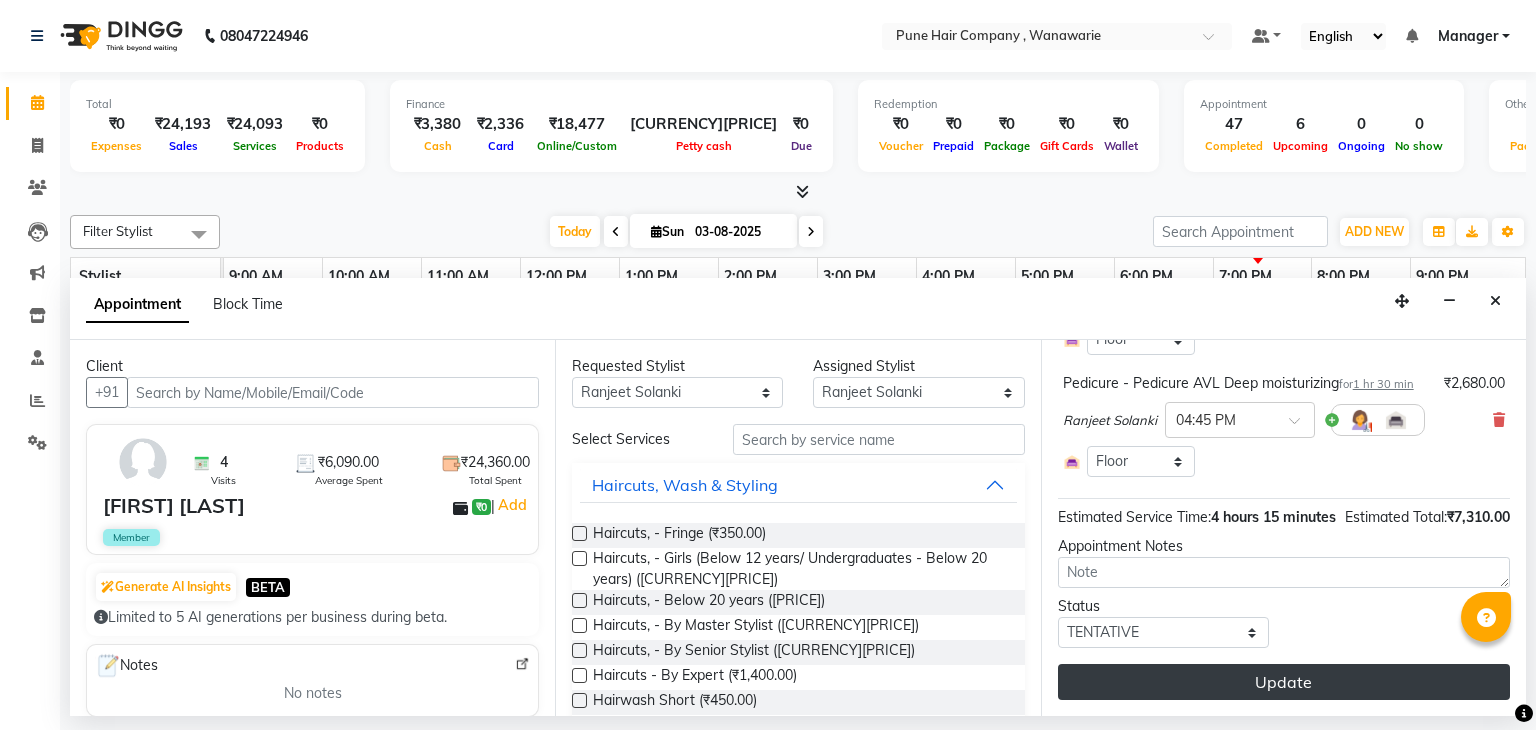 click on "Update" at bounding box center [1284, 682] 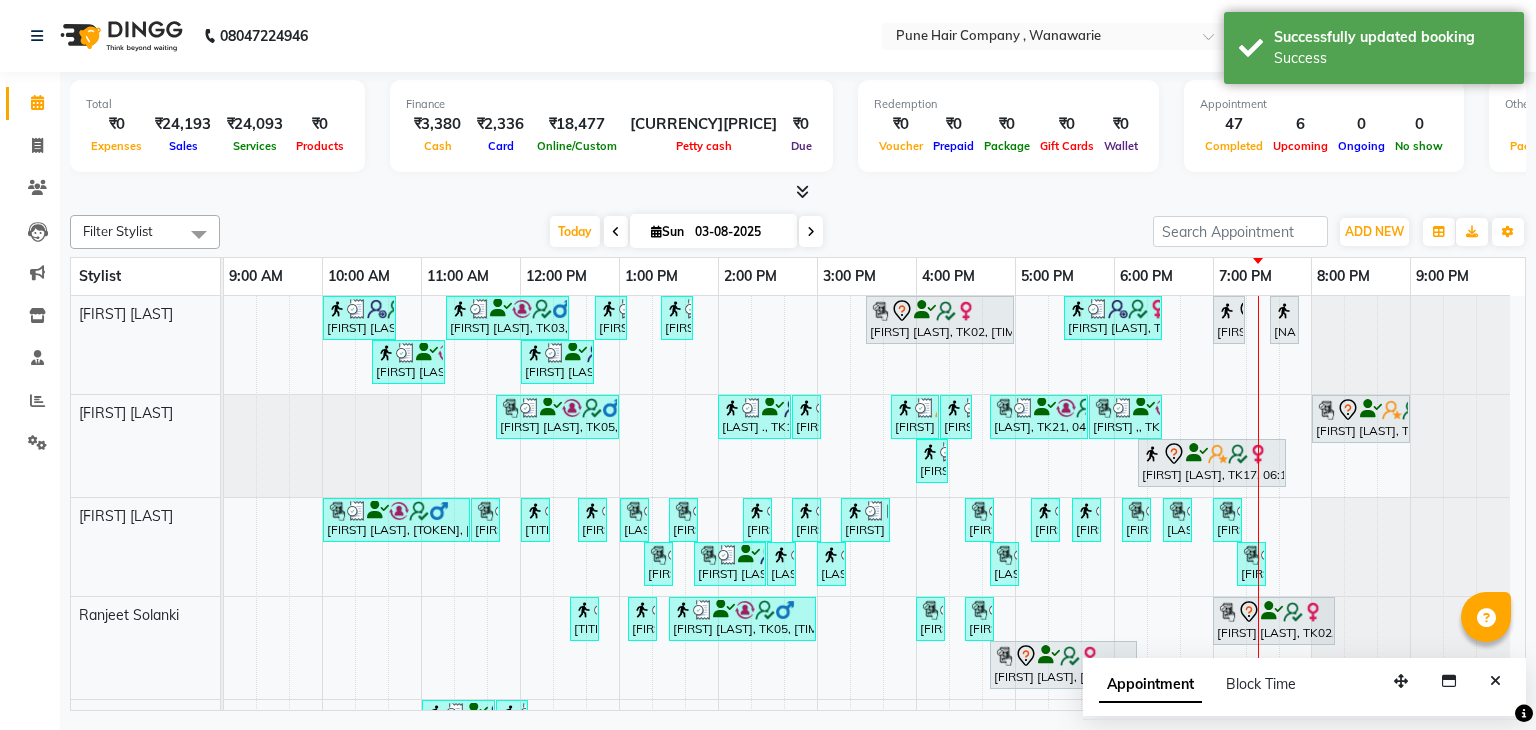 scroll, scrollTop: 138, scrollLeft: 0, axis: vertical 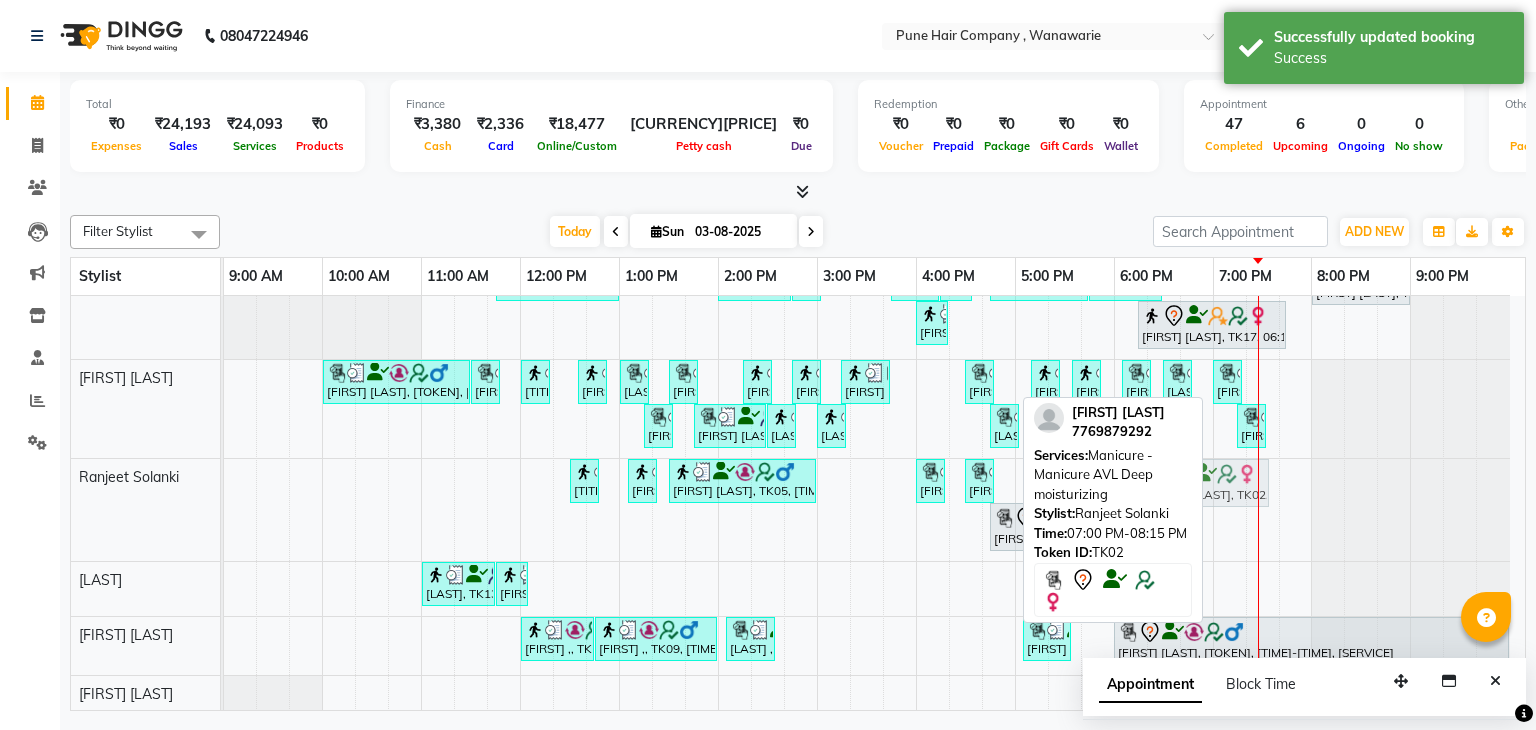drag, startPoint x: 1245, startPoint y: 481, endPoint x: 1185, endPoint y: 499, distance: 62.641838 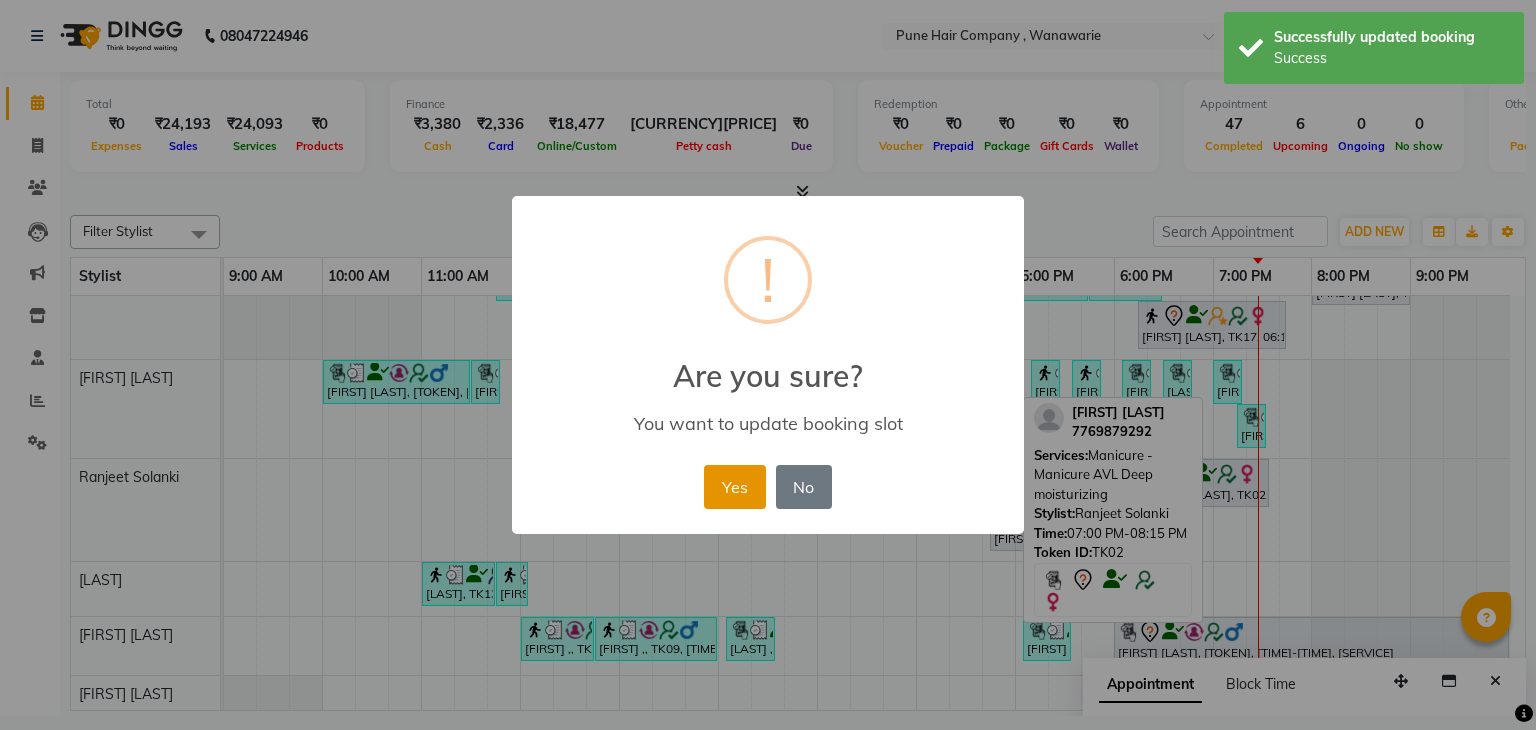 click on "Yes" at bounding box center (734, 487) 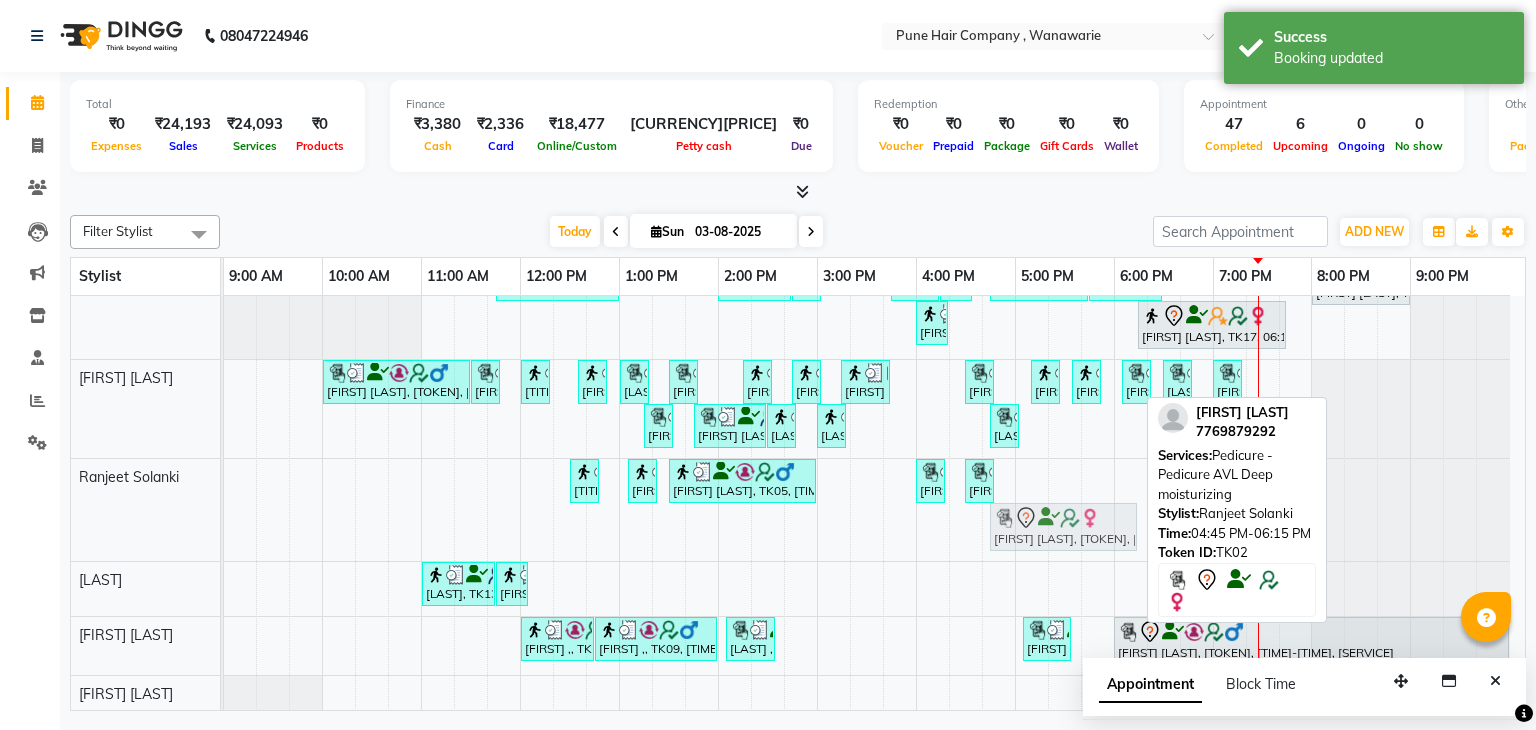 drag, startPoint x: 998, startPoint y: 530, endPoint x: 1008, endPoint y: 524, distance: 11.661903 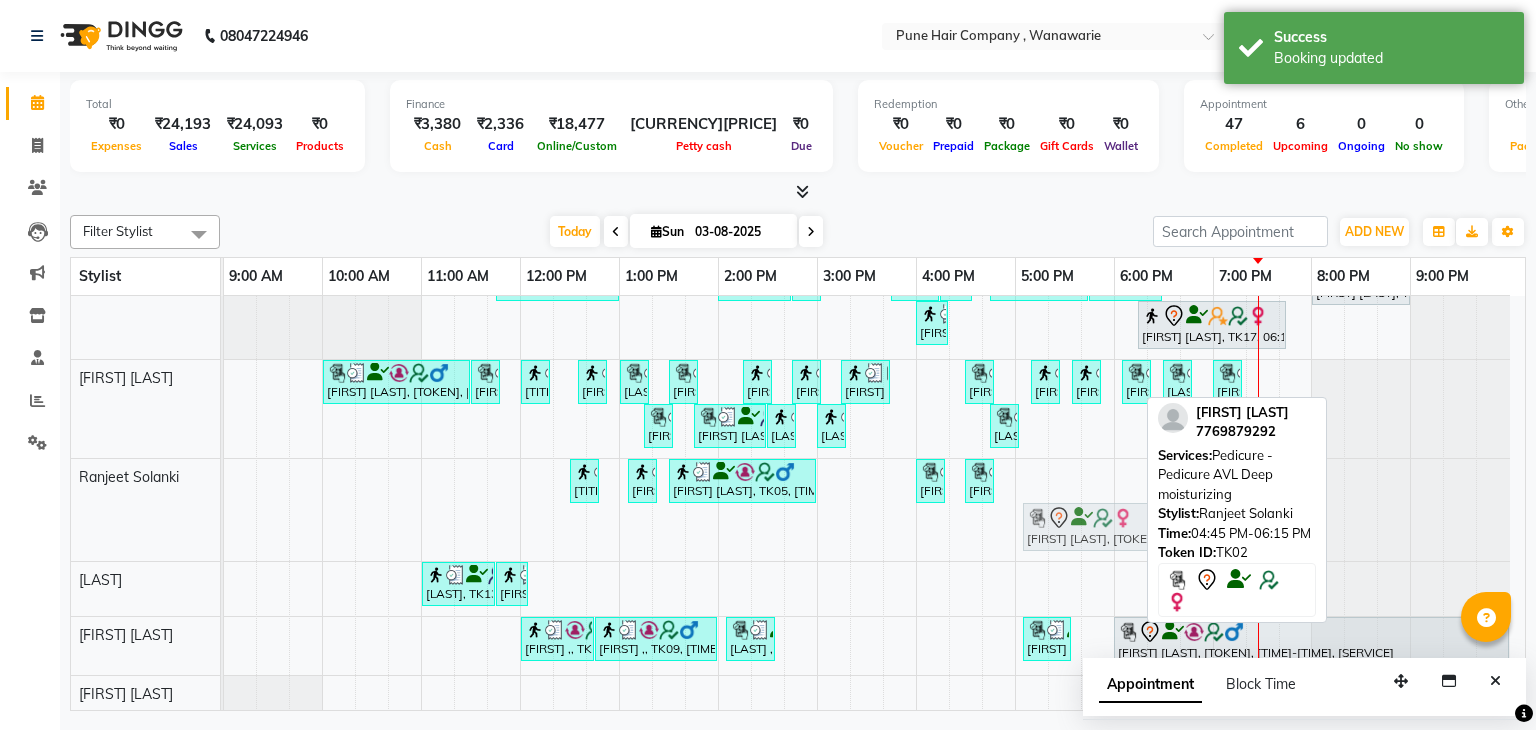 drag, startPoint x: 1008, startPoint y: 524, endPoint x: 1026, endPoint y: 523, distance: 18.027756 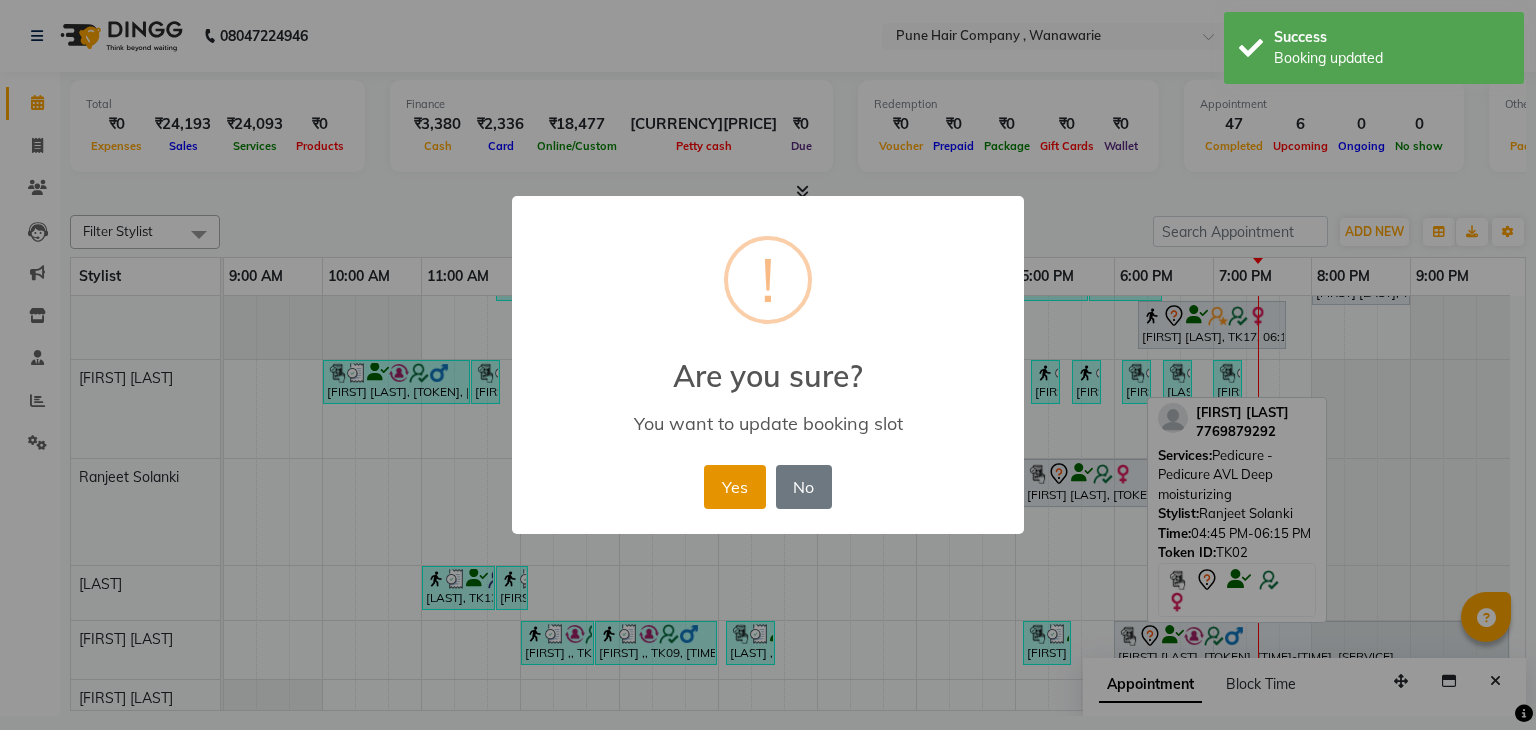 click on "Yes" at bounding box center (734, 487) 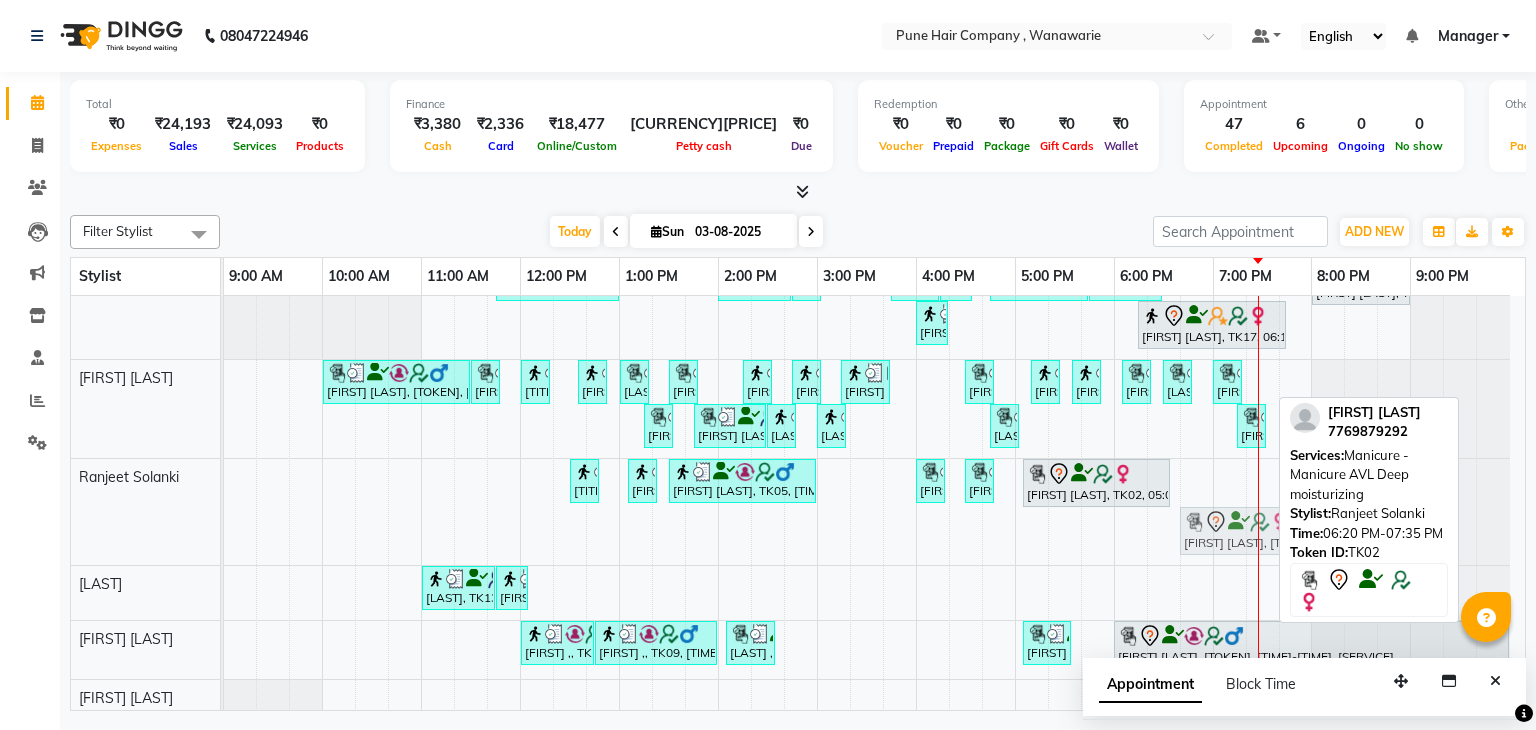 drag, startPoint x: 1207, startPoint y: 524, endPoint x: 1226, endPoint y: 521, distance: 19.235384 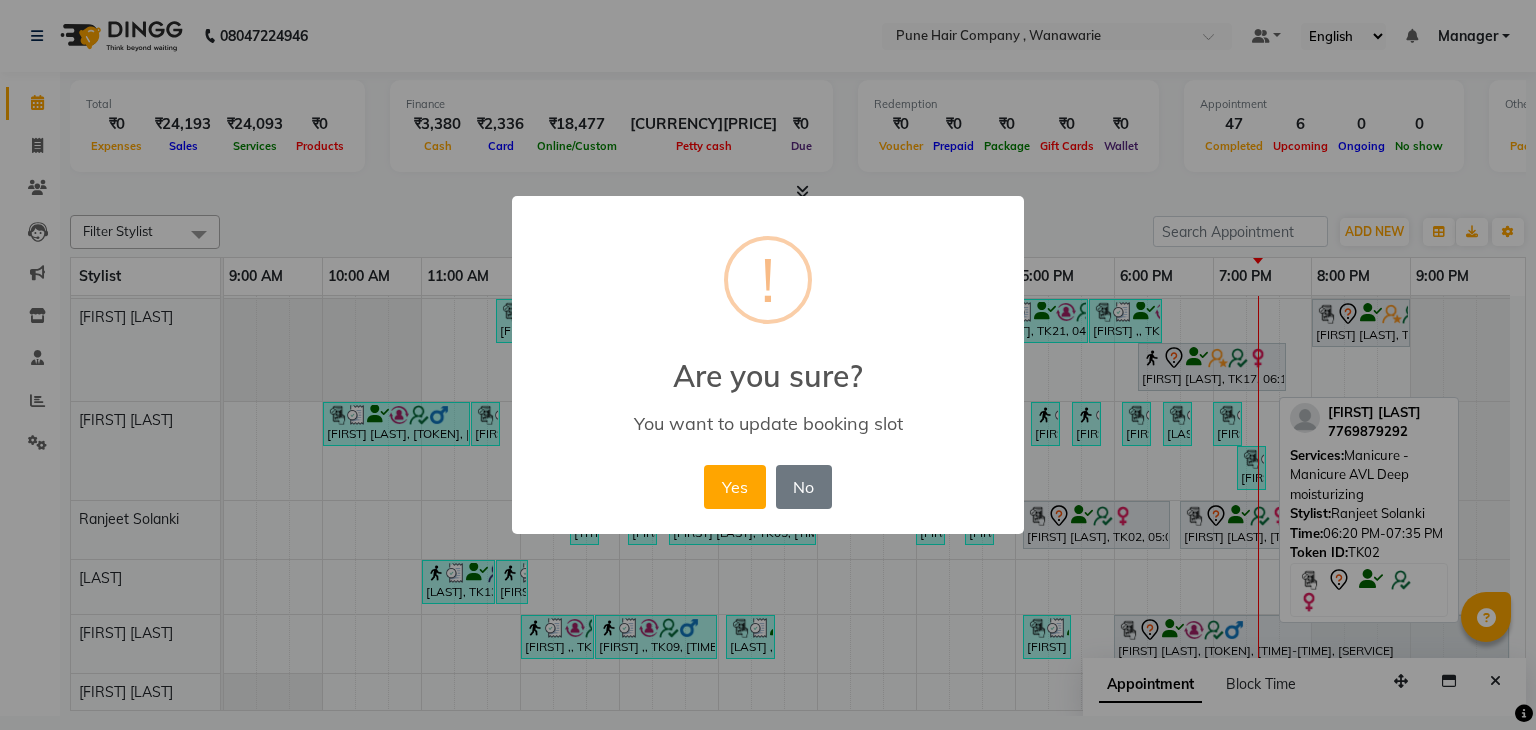 scroll, scrollTop: 94, scrollLeft: 0, axis: vertical 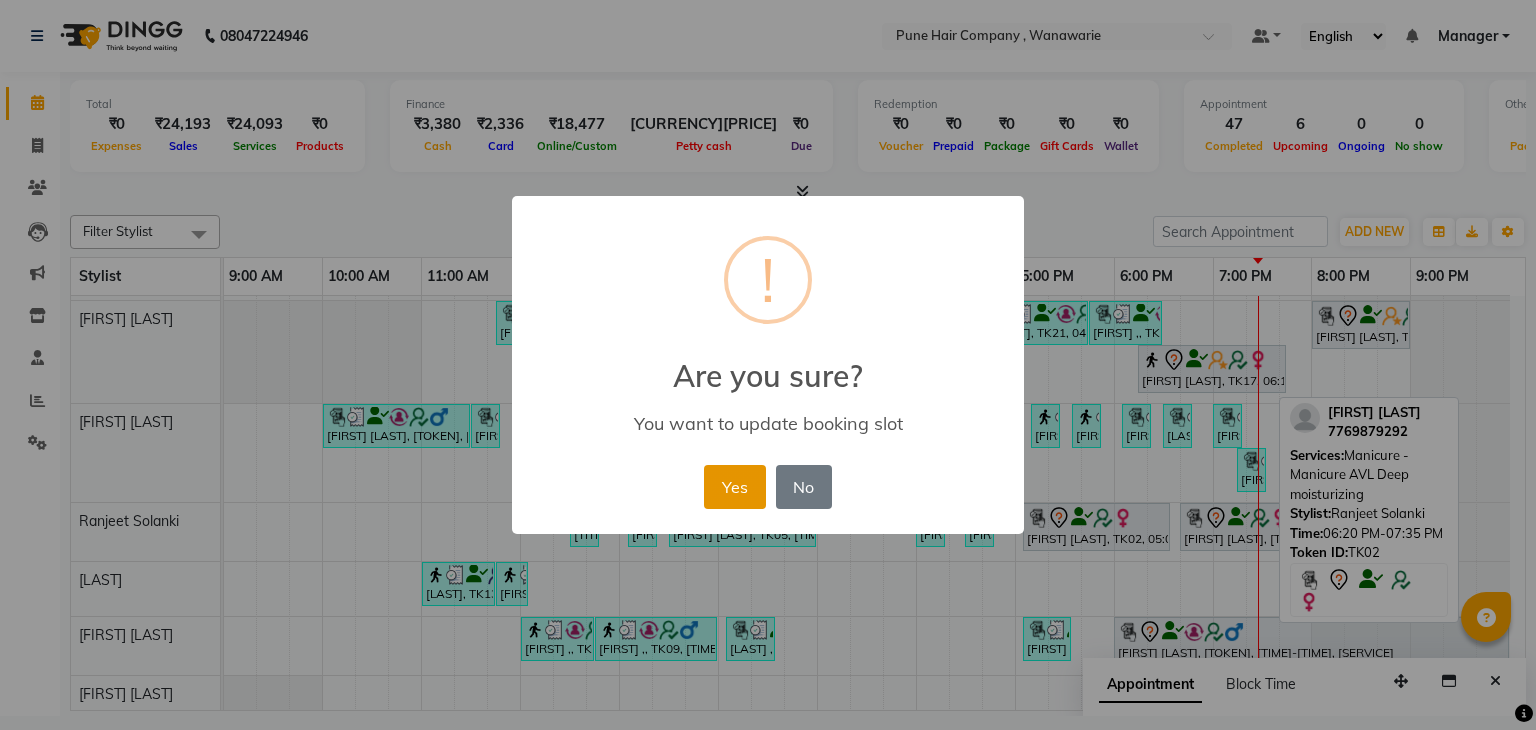 click on "Yes" at bounding box center (734, 487) 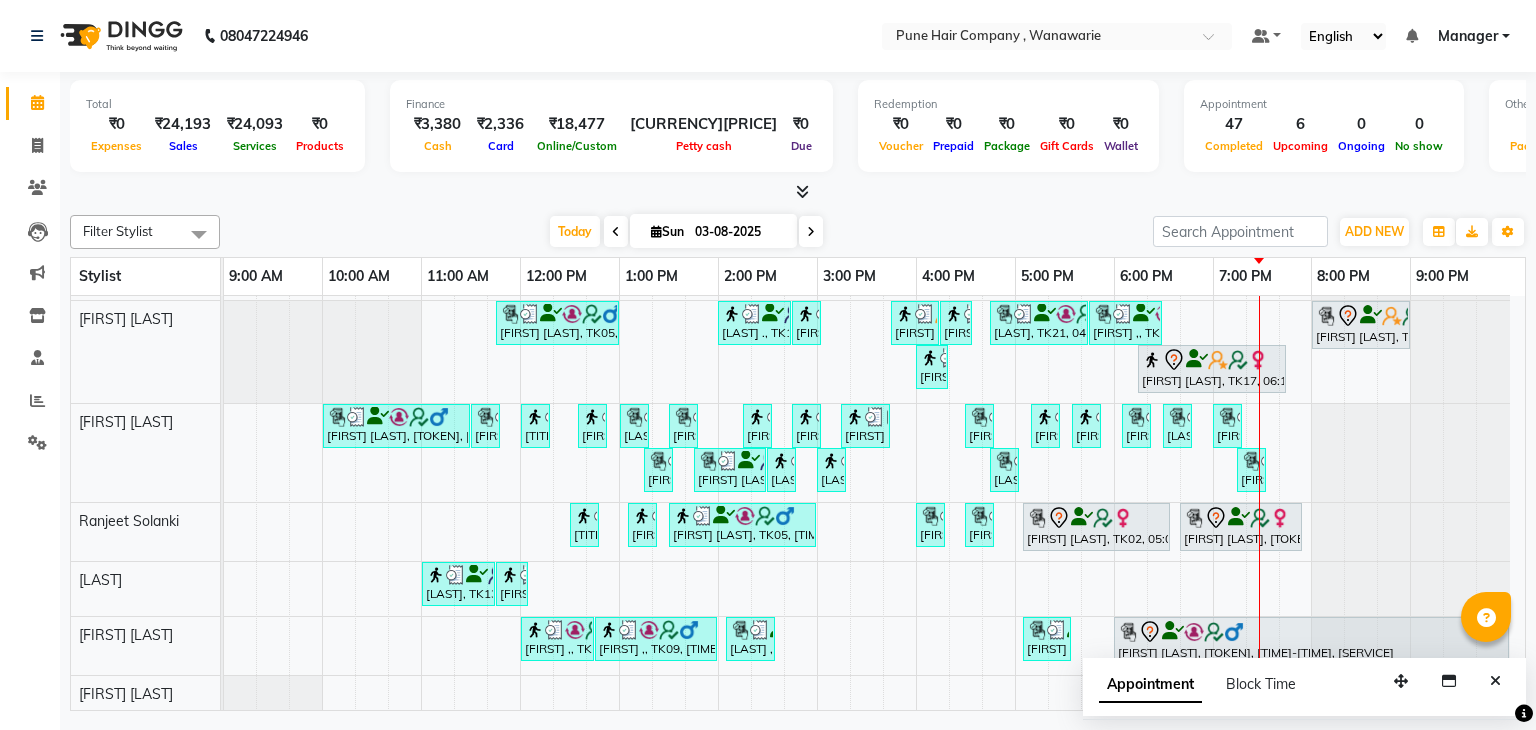 scroll, scrollTop: 0, scrollLeft: 0, axis: both 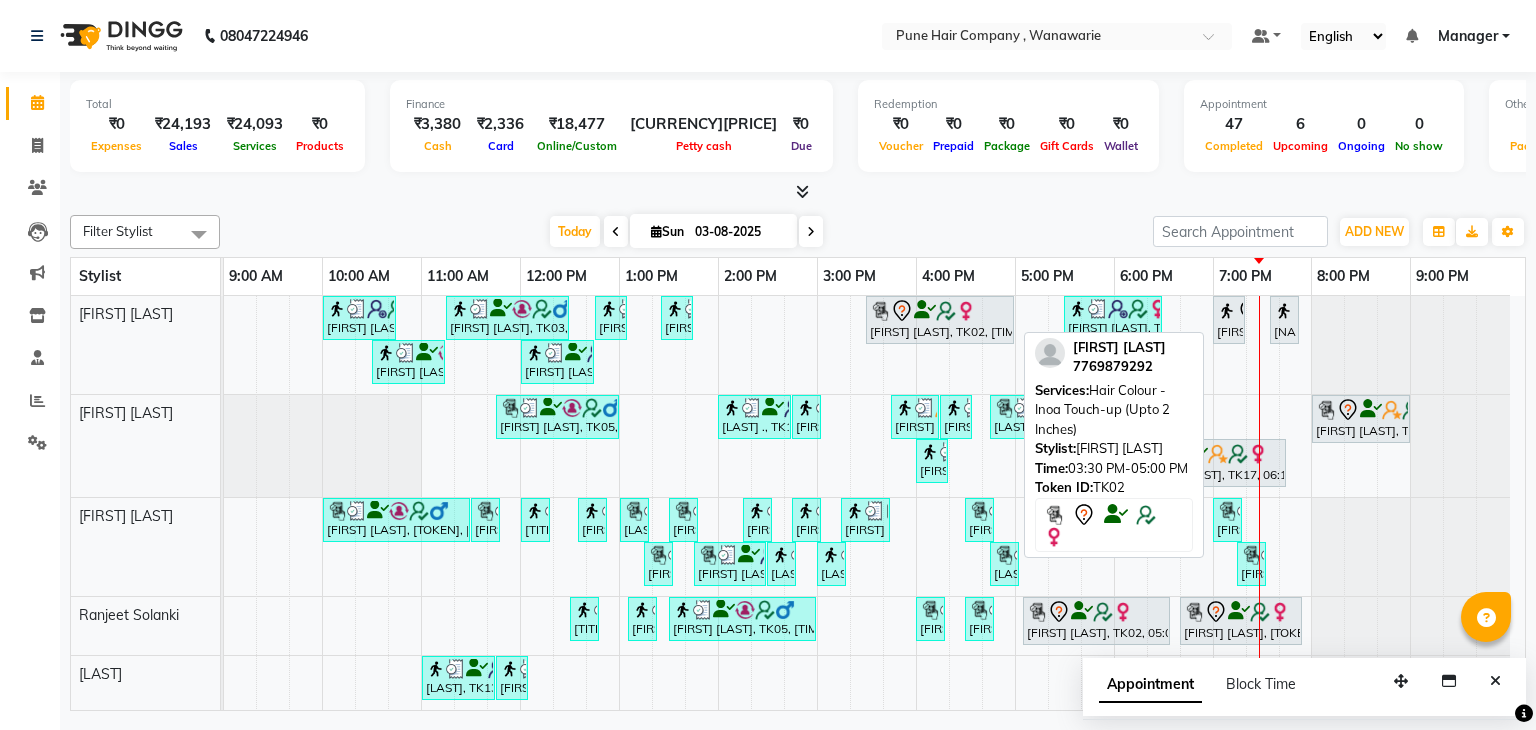 click on "Shital karande, TK02, 03:30 PM-05:00 PM, Hair Colour - Inoa Touch-up (Upto 2 Inches)" at bounding box center [940, 320] 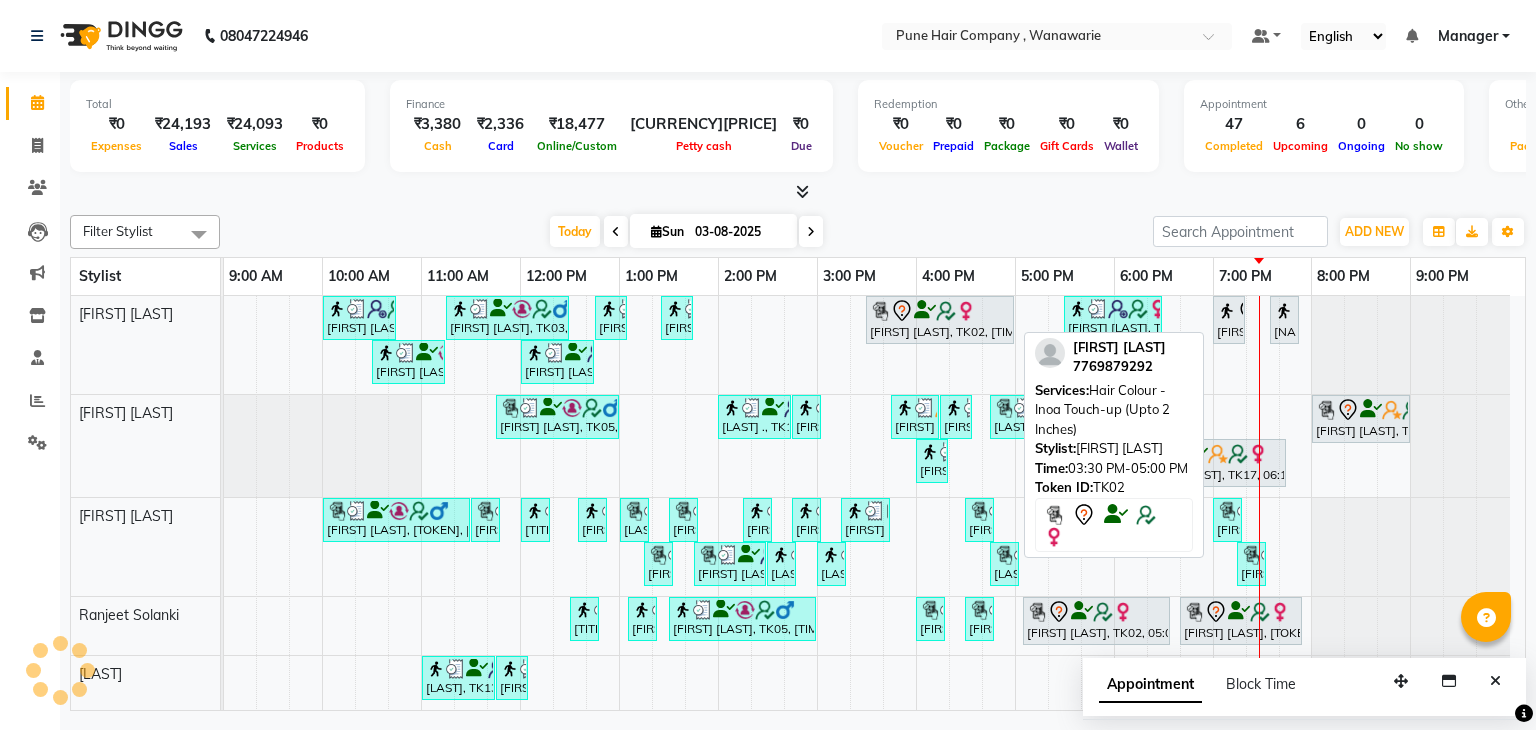 click on "Shital karande, TK02, 03:30 PM-05:00 PM, Hair Colour - Inoa Touch-up (Upto 2 Inches)" at bounding box center (940, 320) 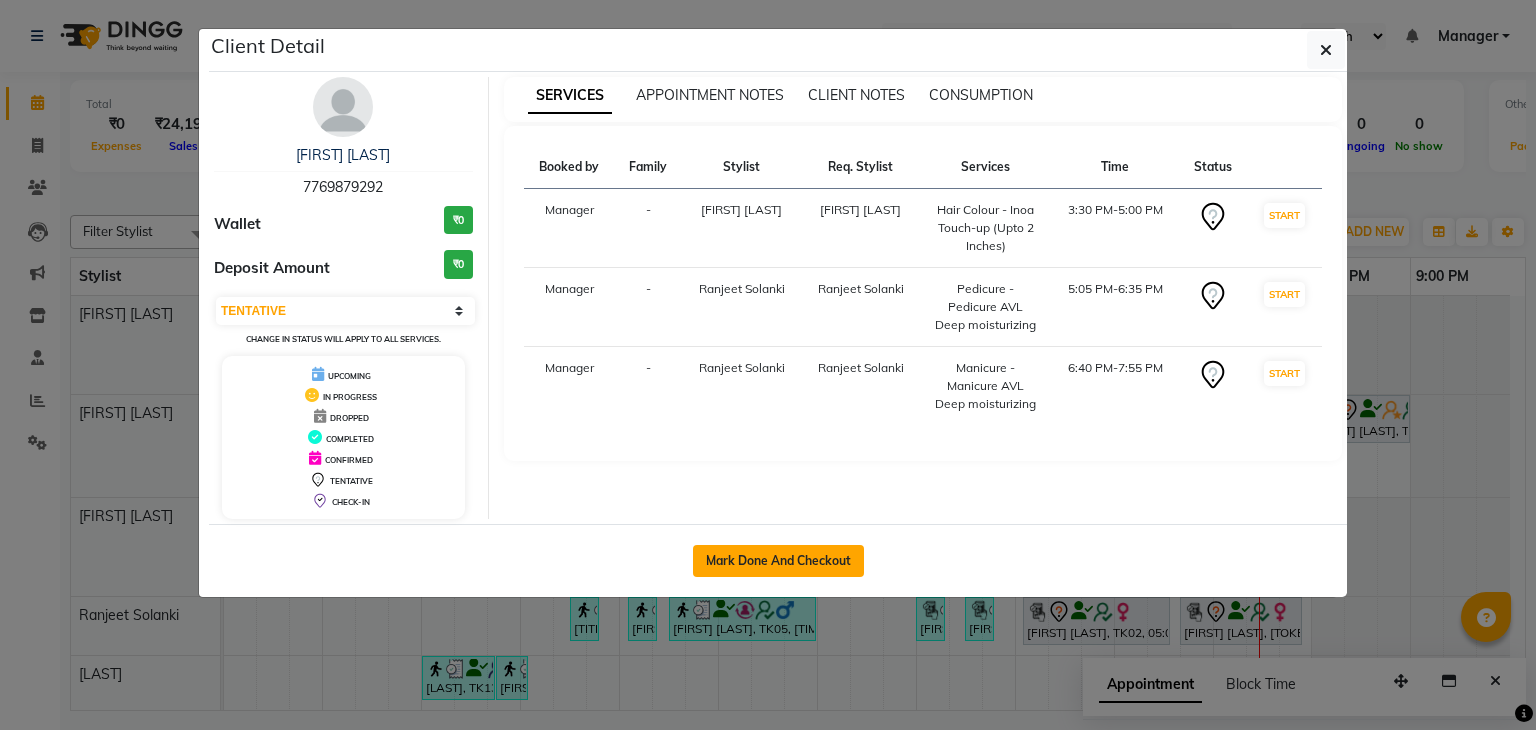 click on "Mark Done And Checkout" 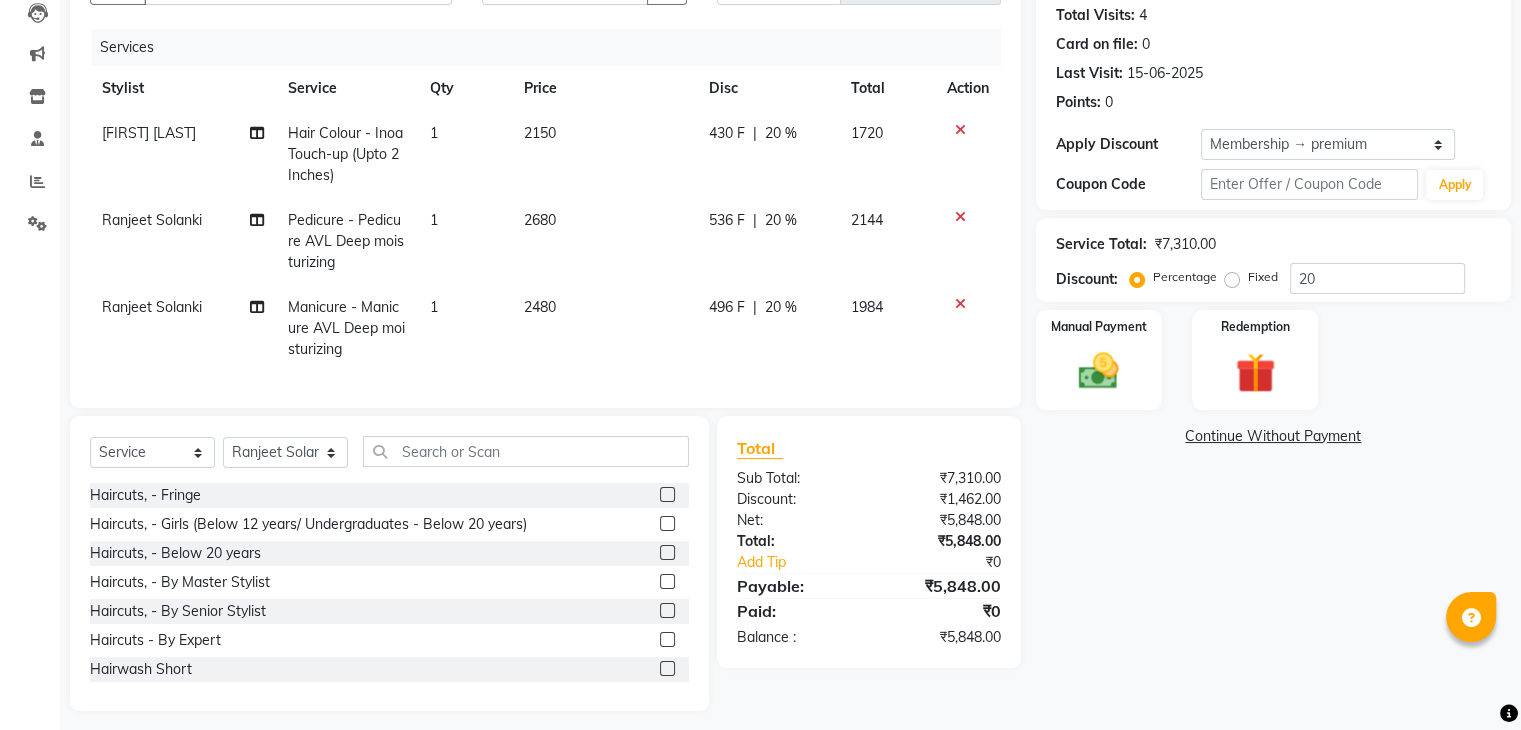 scroll, scrollTop: 222, scrollLeft: 0, axis: vertical 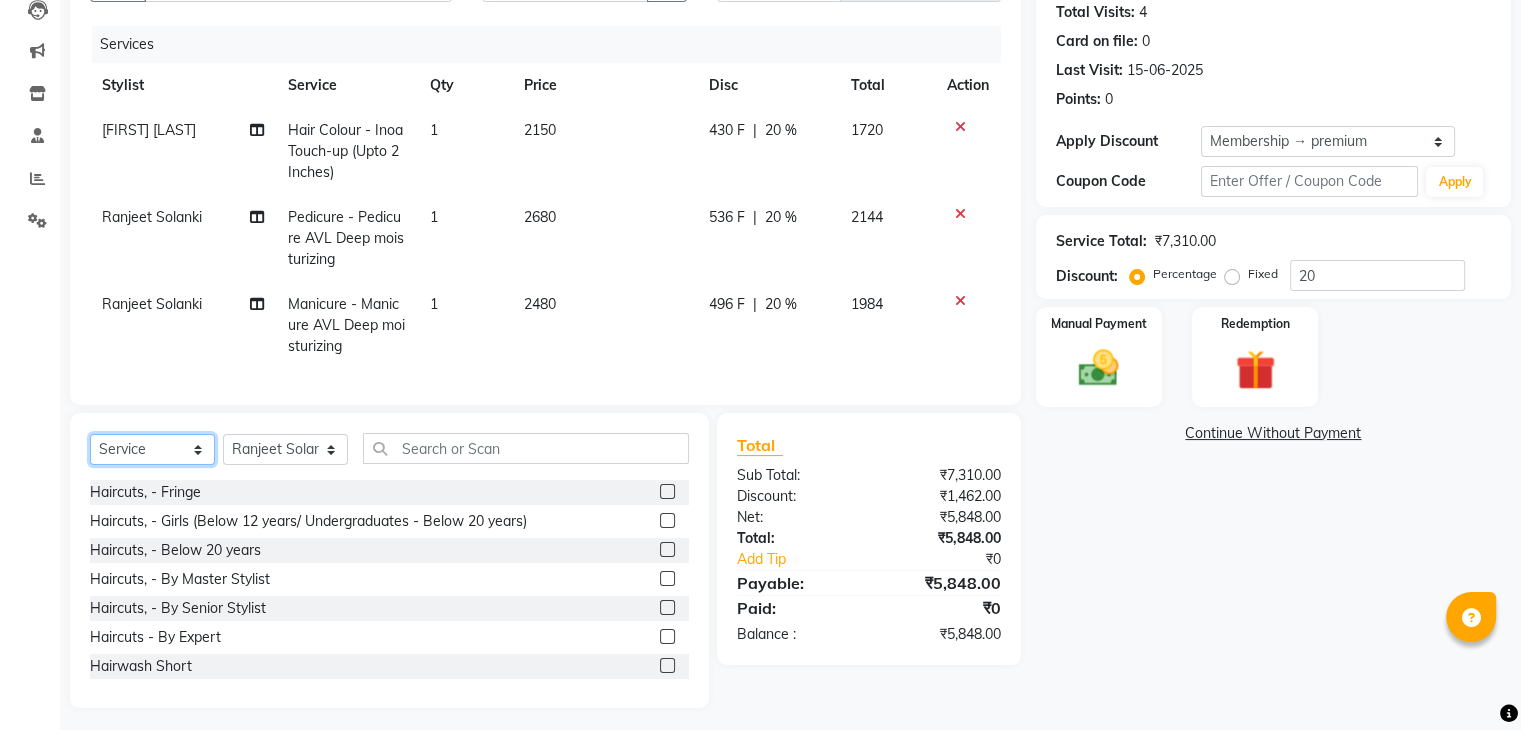click on "Select  Service  Product  Membership  Package Voucher Prepaid Gift Card" 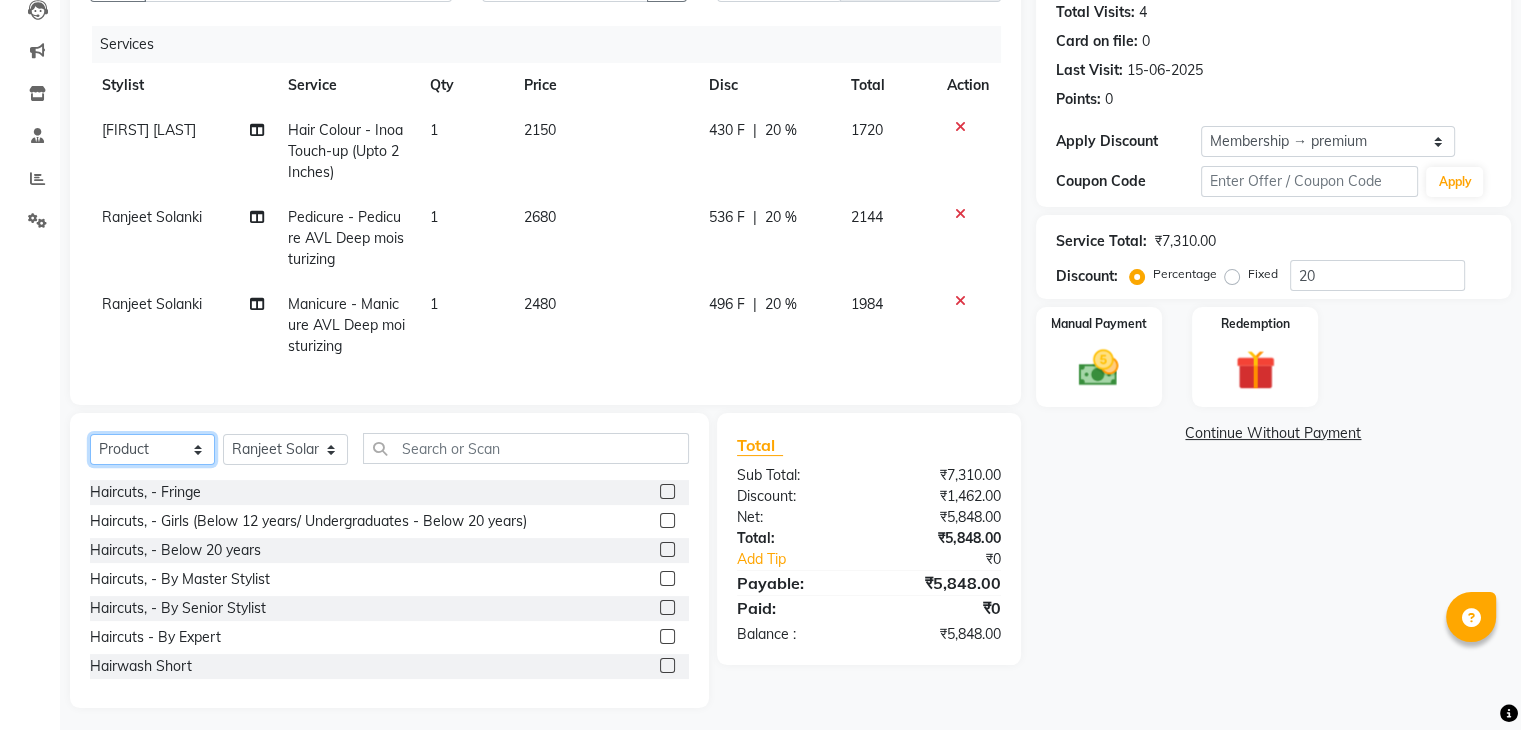 click on "Select  Service  Product  Membership  Package Voucher Prepaid Gift Card" 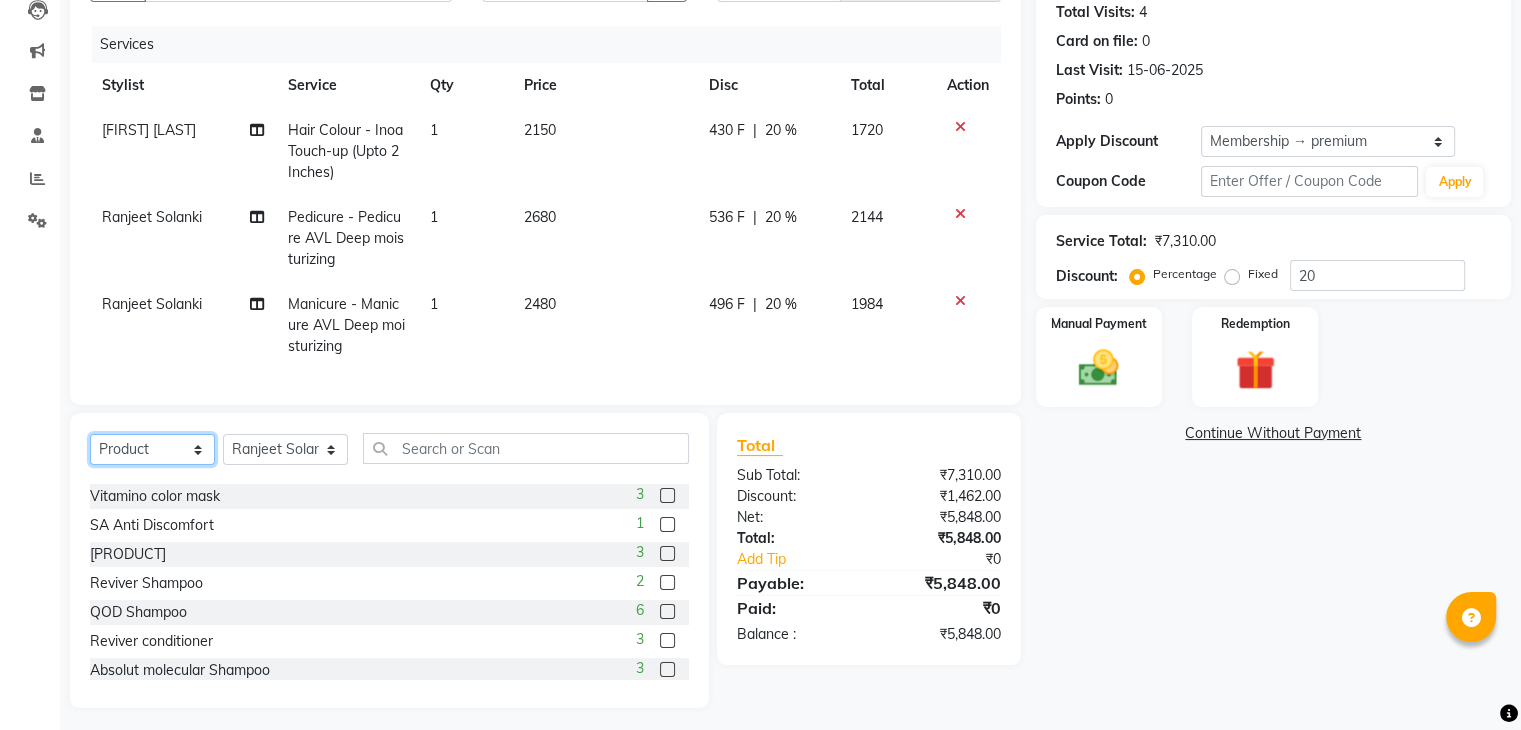 scroll, scrollTop: 785, scrollLeft: 0, axis: vertical 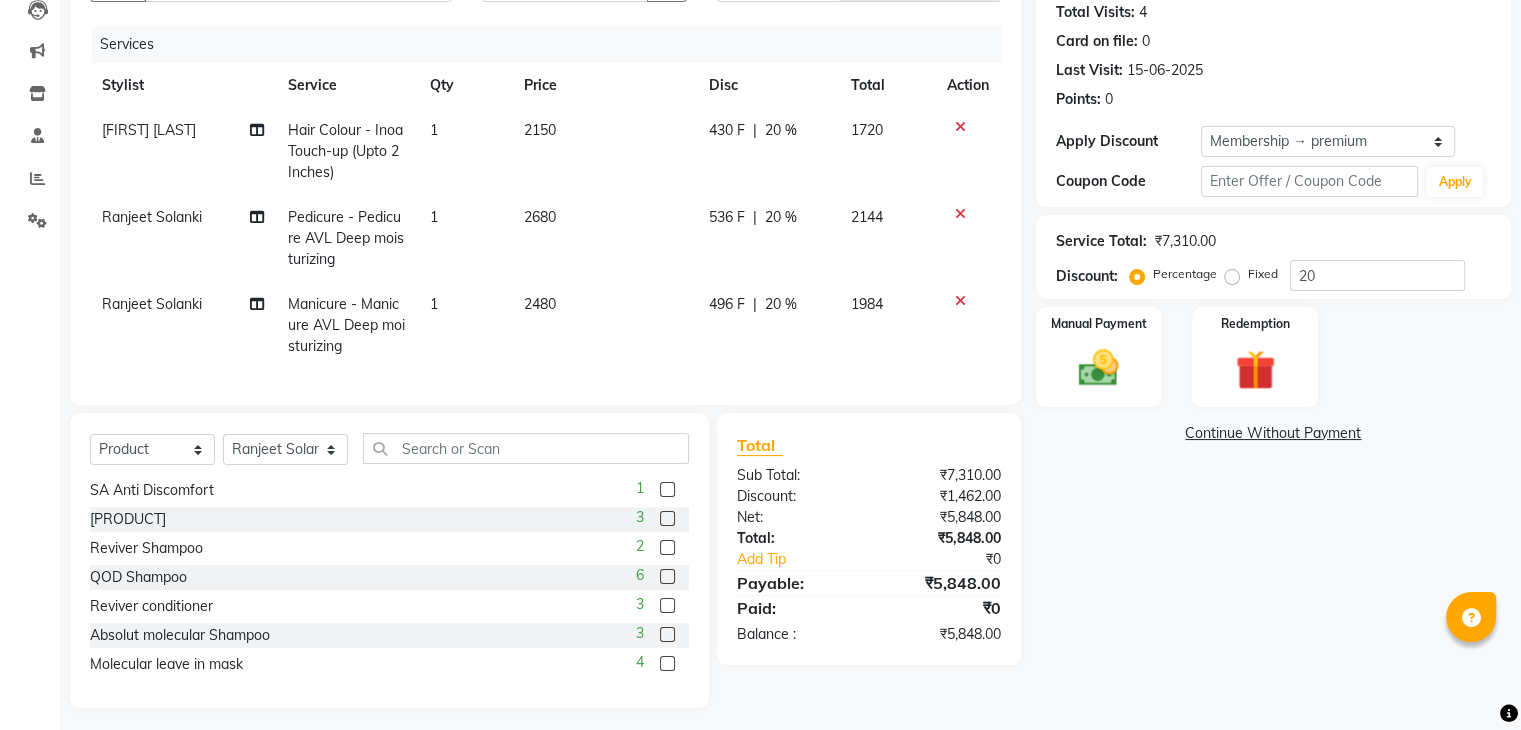 click 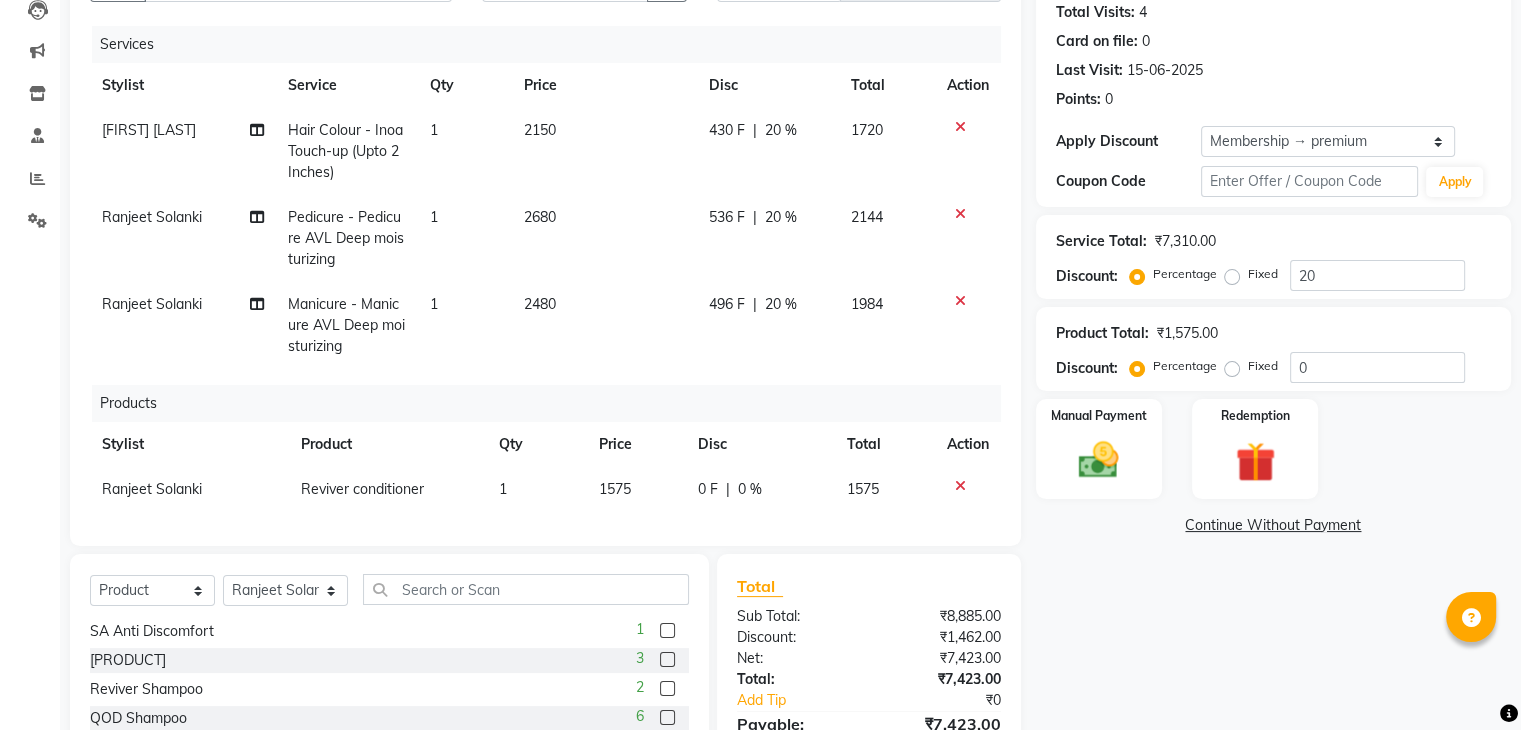 click 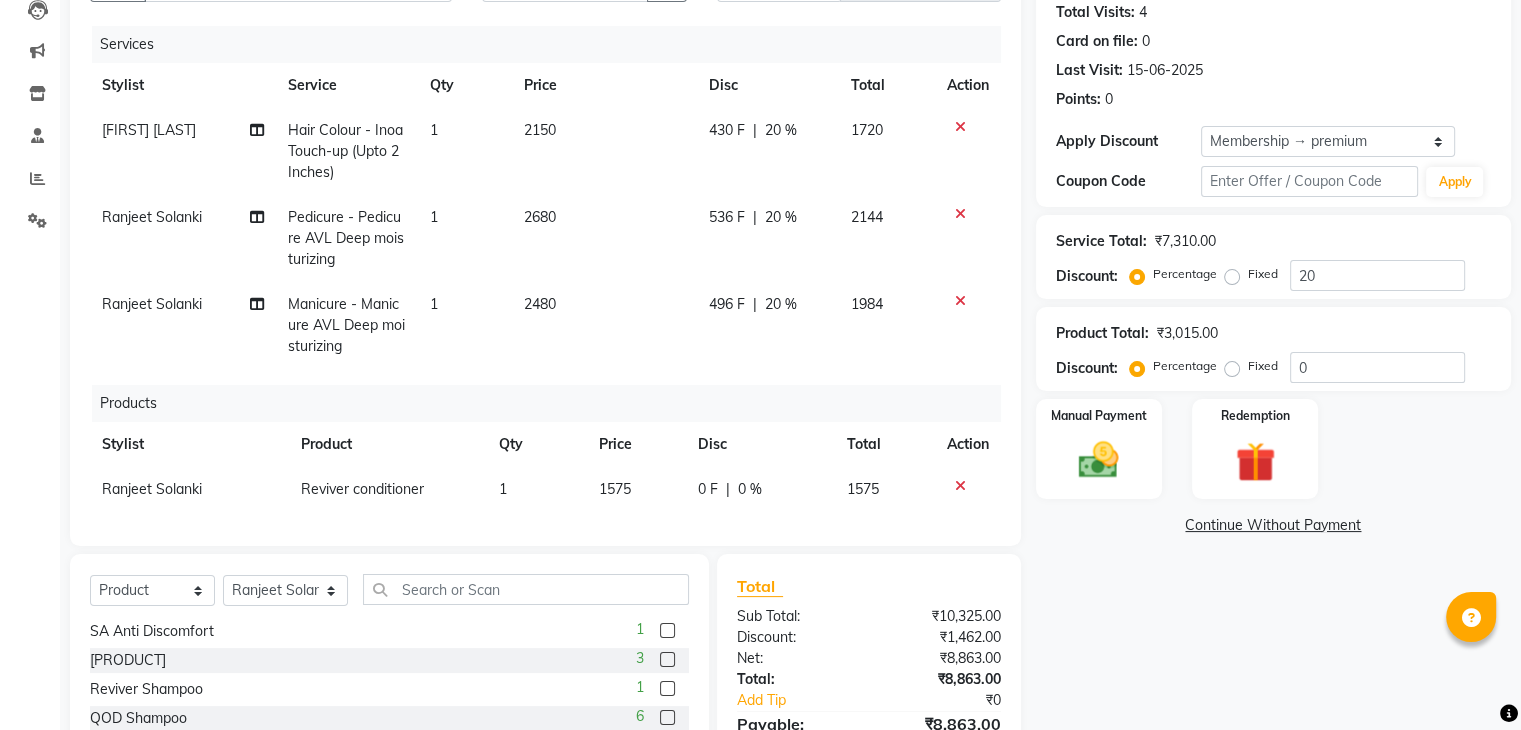 scroll, scrollTop: 62, scrollLeft: 0, axis: vertical 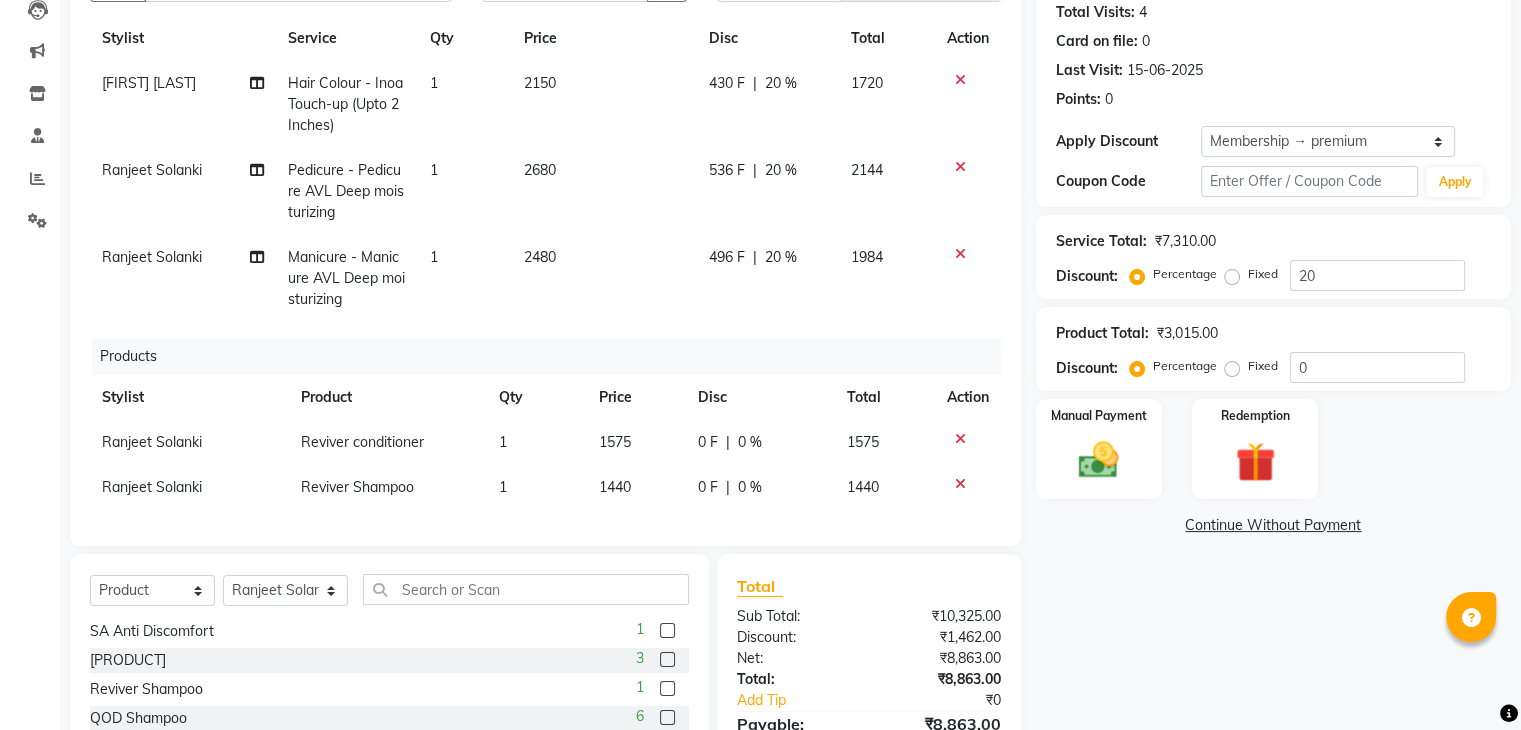 click on "0 F | 0 %" 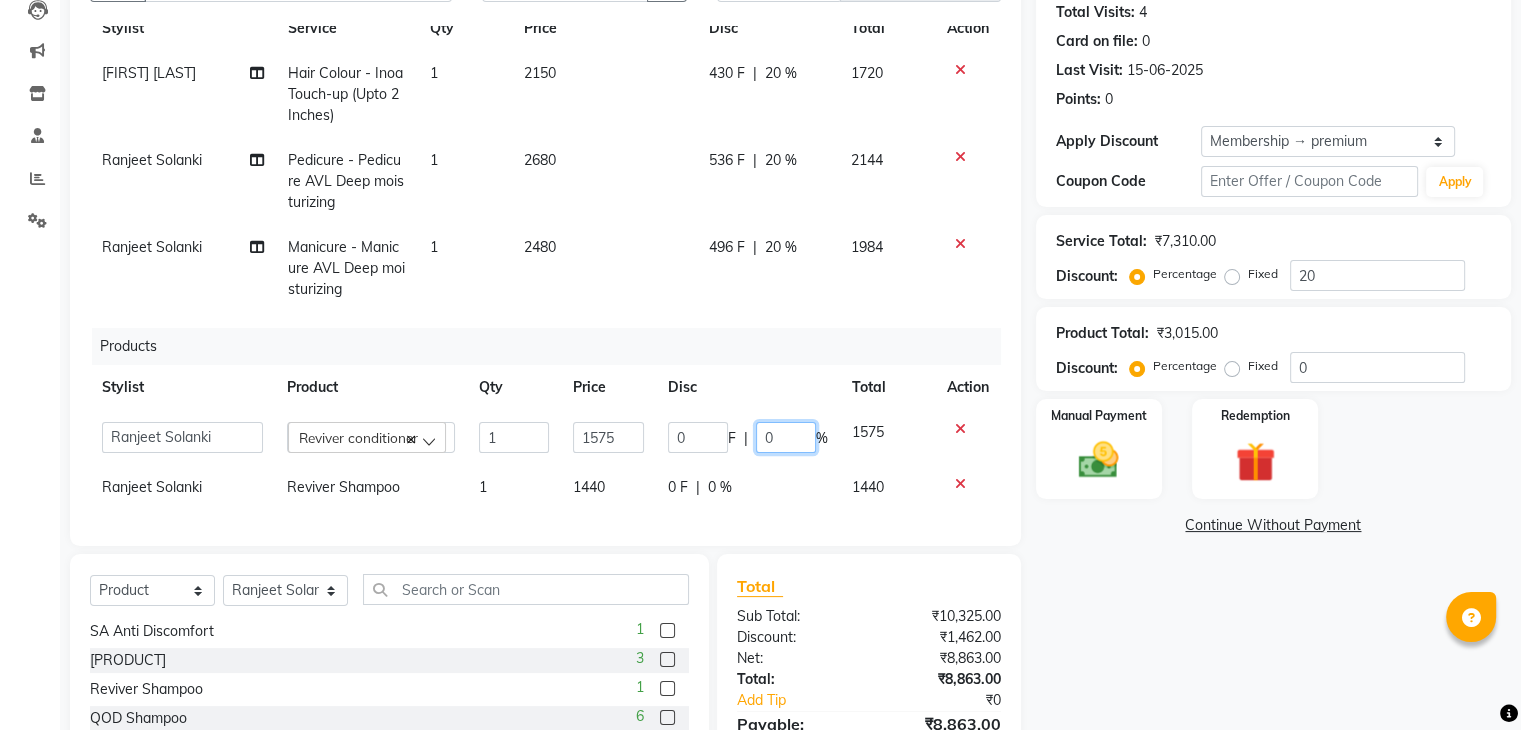 click on "0" 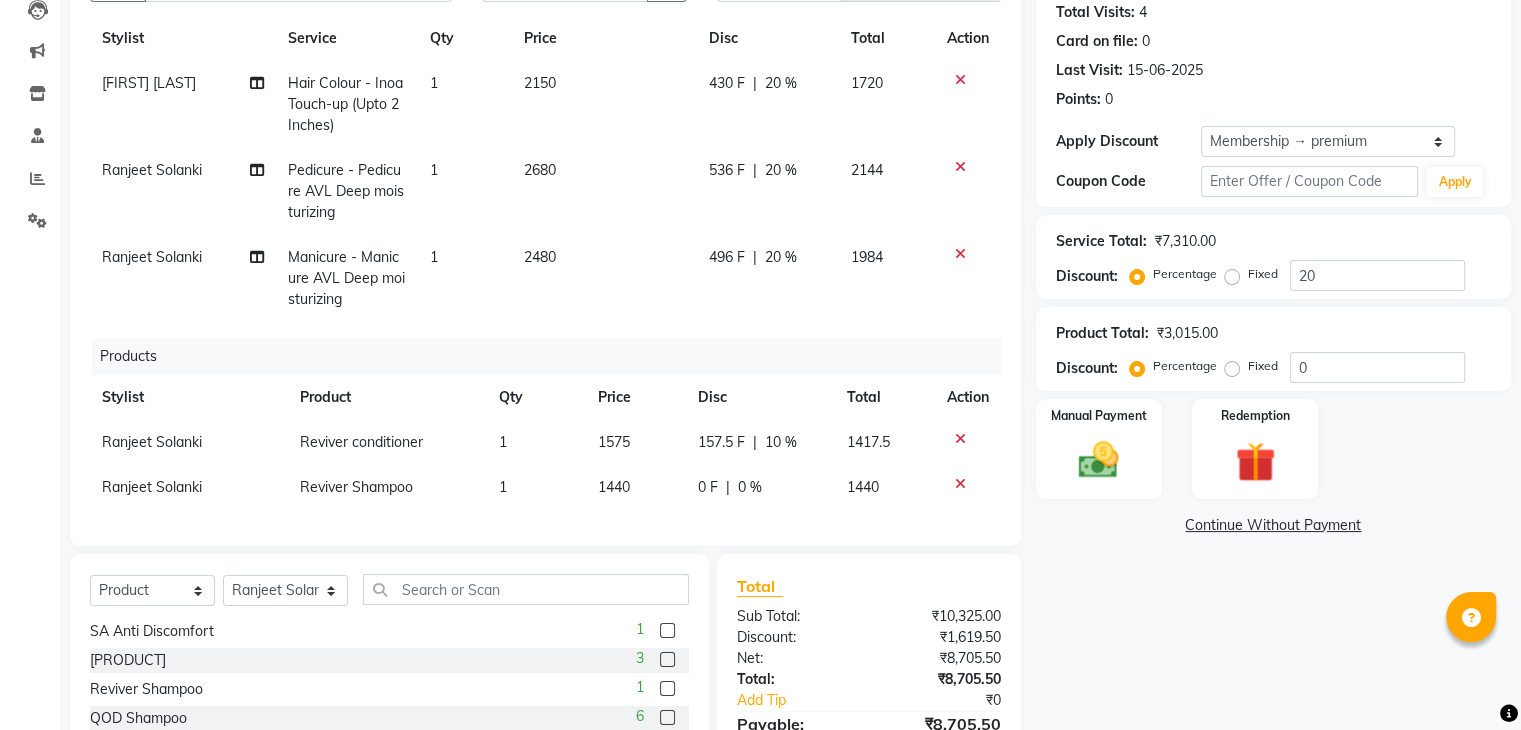 click on "0 F | 0 %" 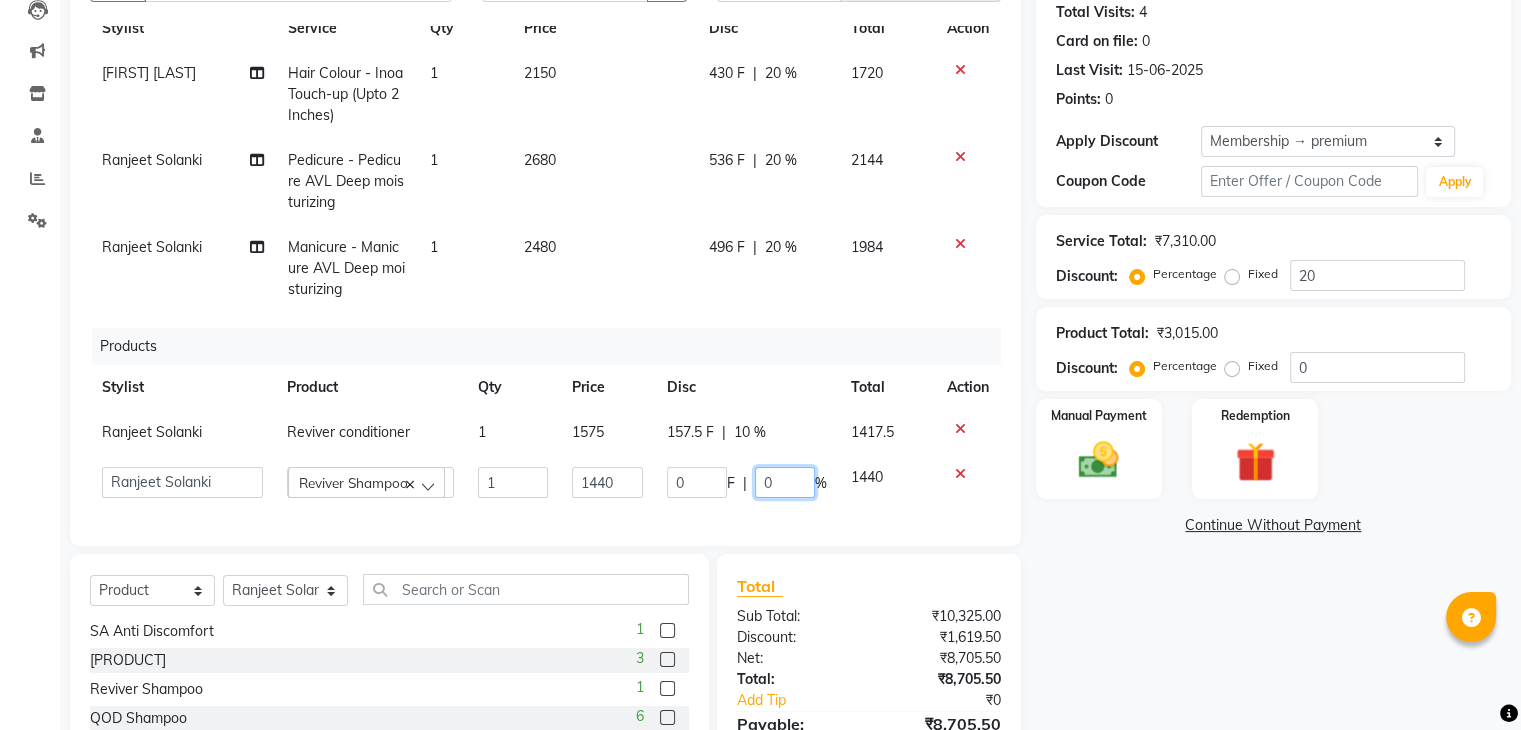 click on "0" 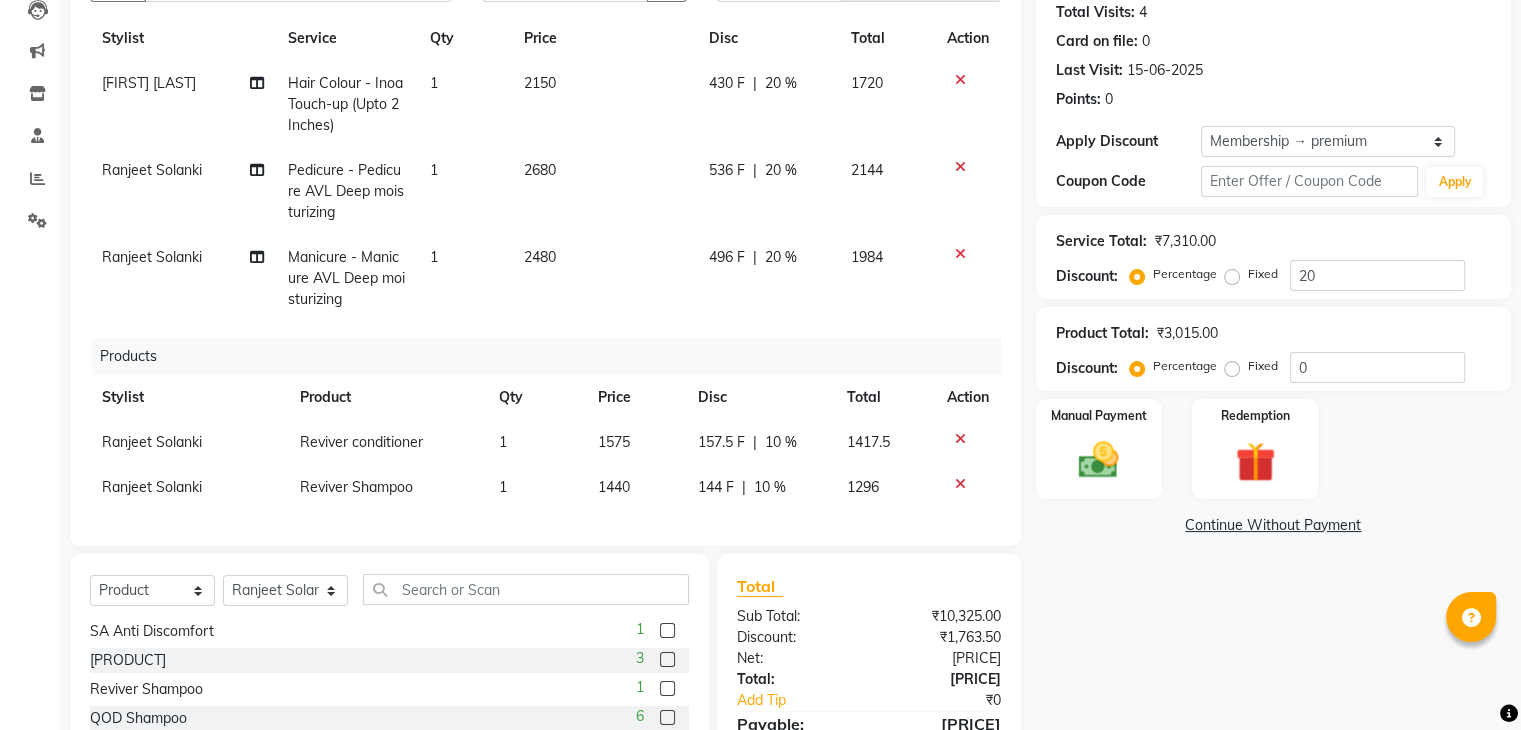 click on "1296" 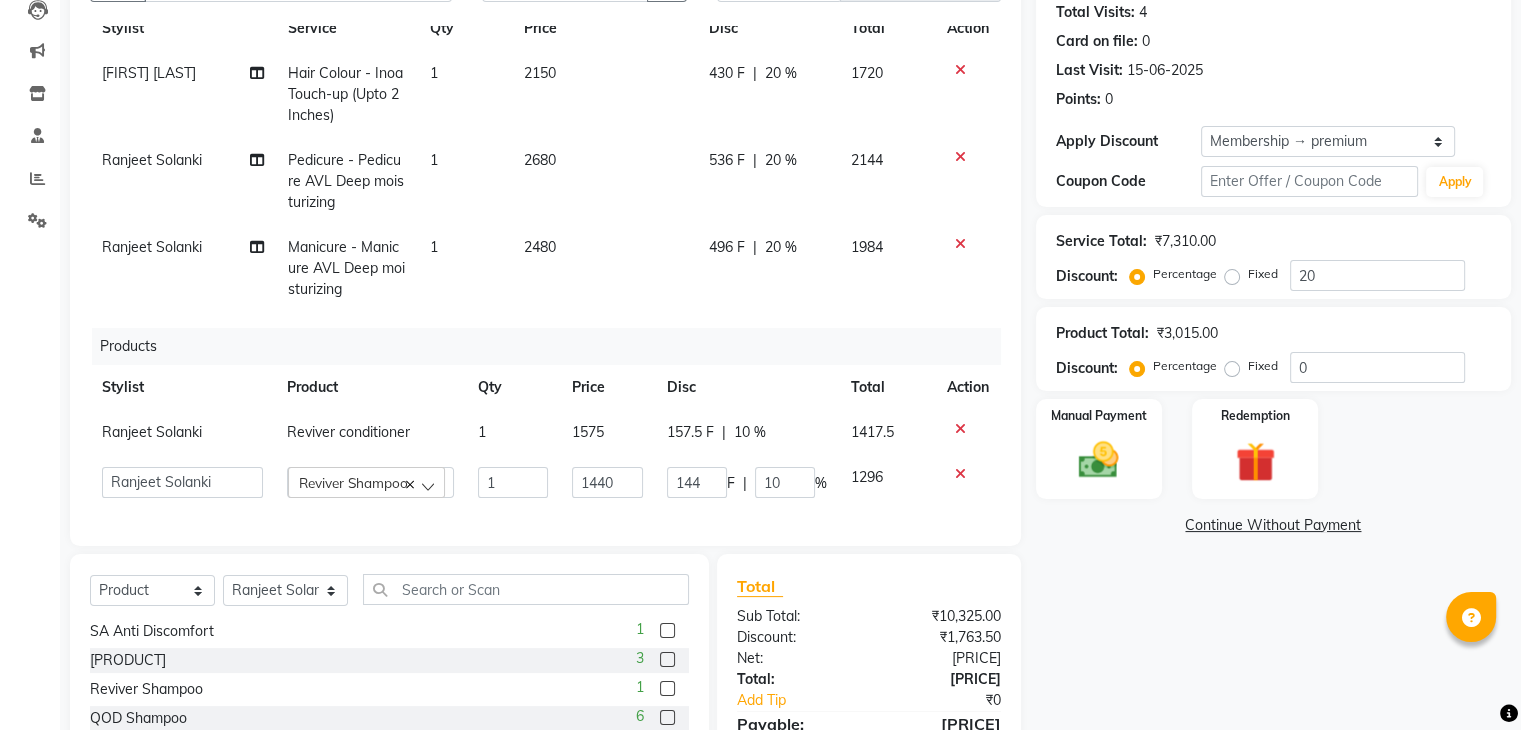 click on "157.5 F | 10 %" 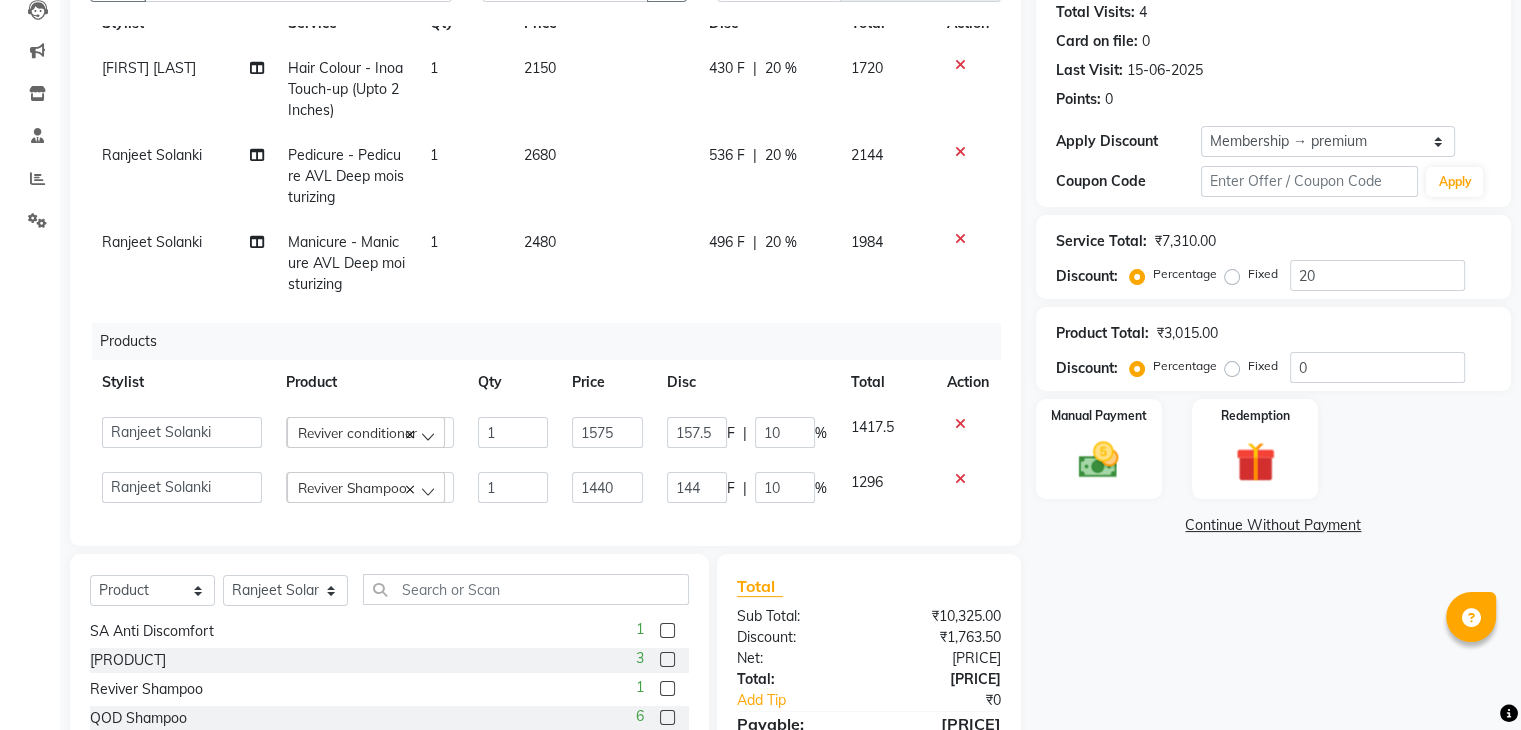 click on "Disc" 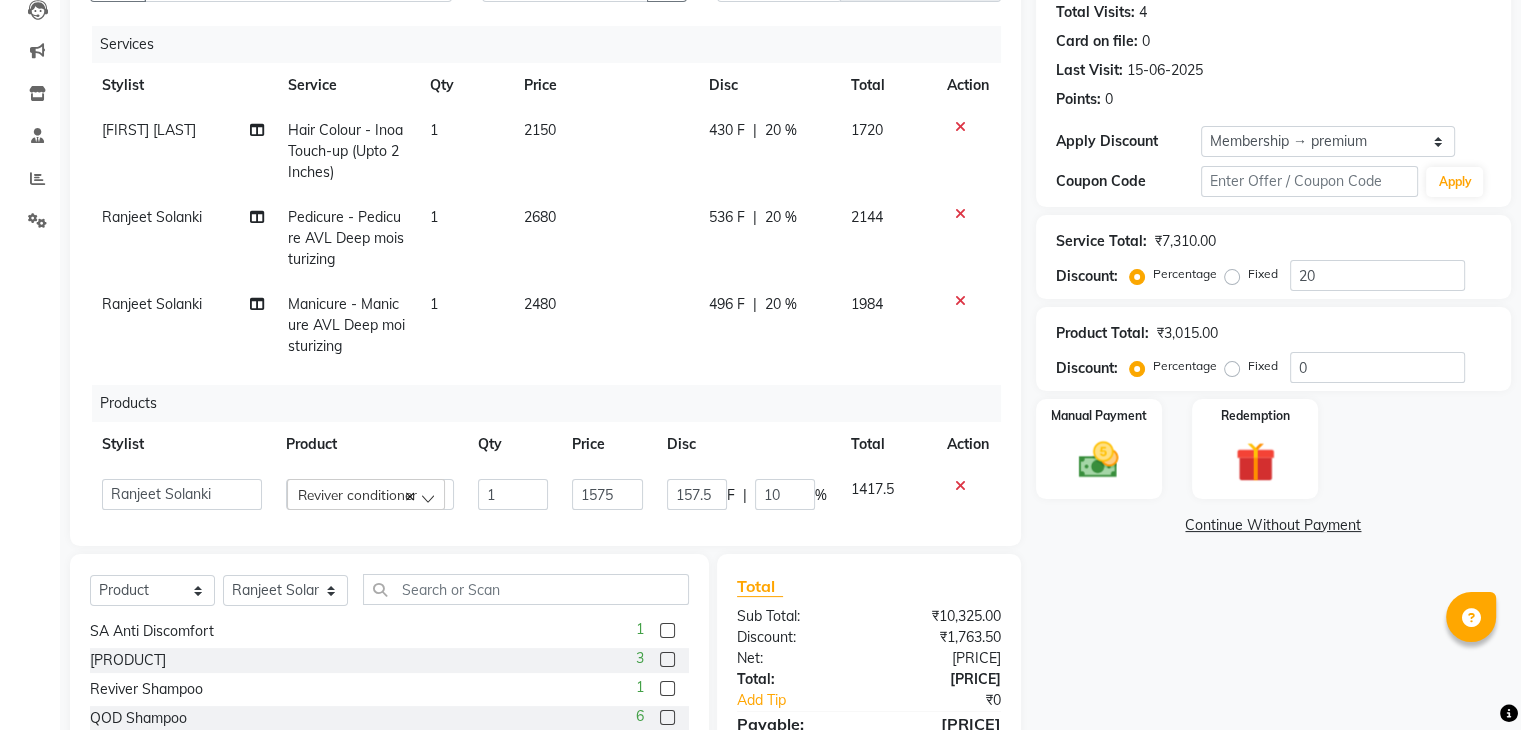 scroll, scrollTop: 82, scrollLeft: 0, axis: vertical 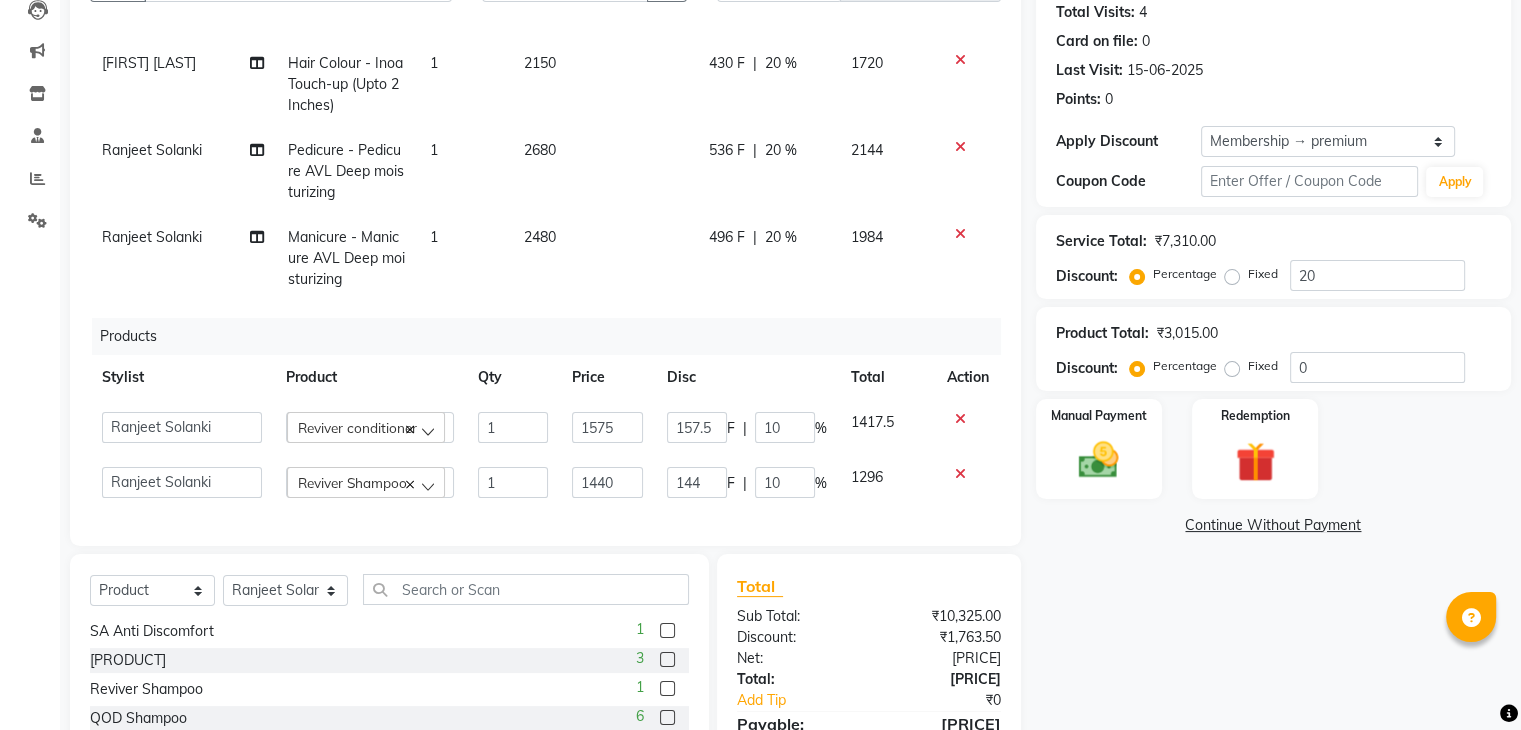 click on "536 F | 20 %" 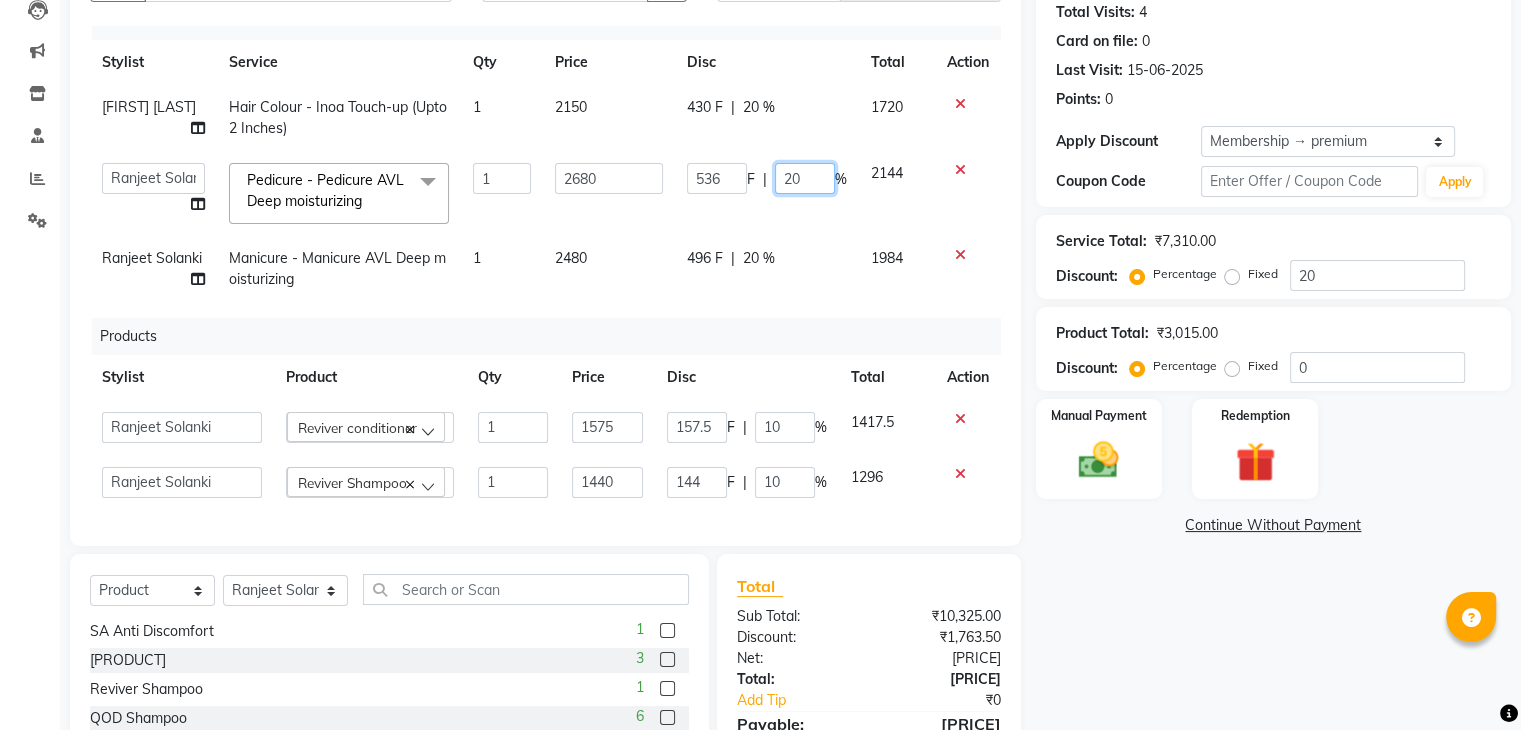 click on "20" 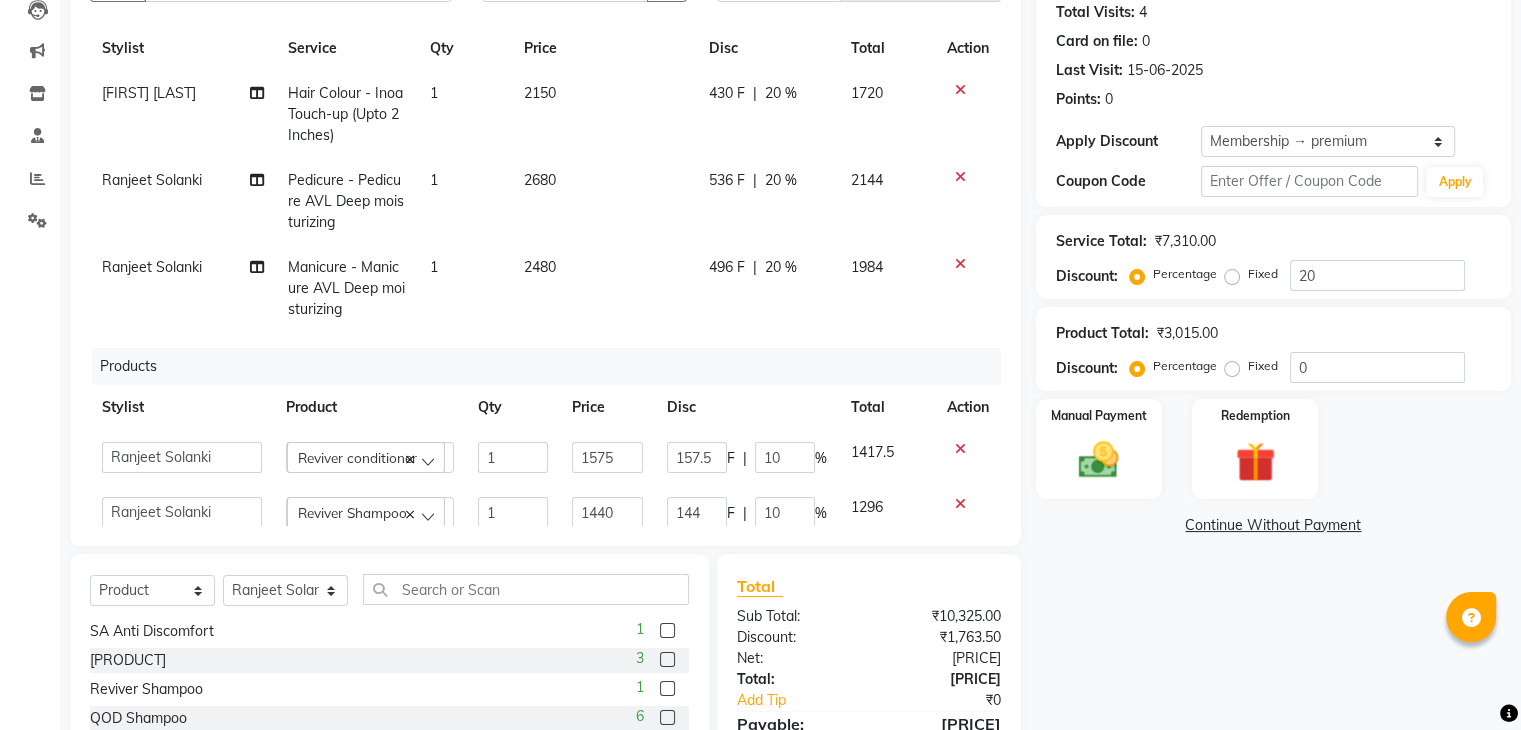 click on "496 F | 20 %" 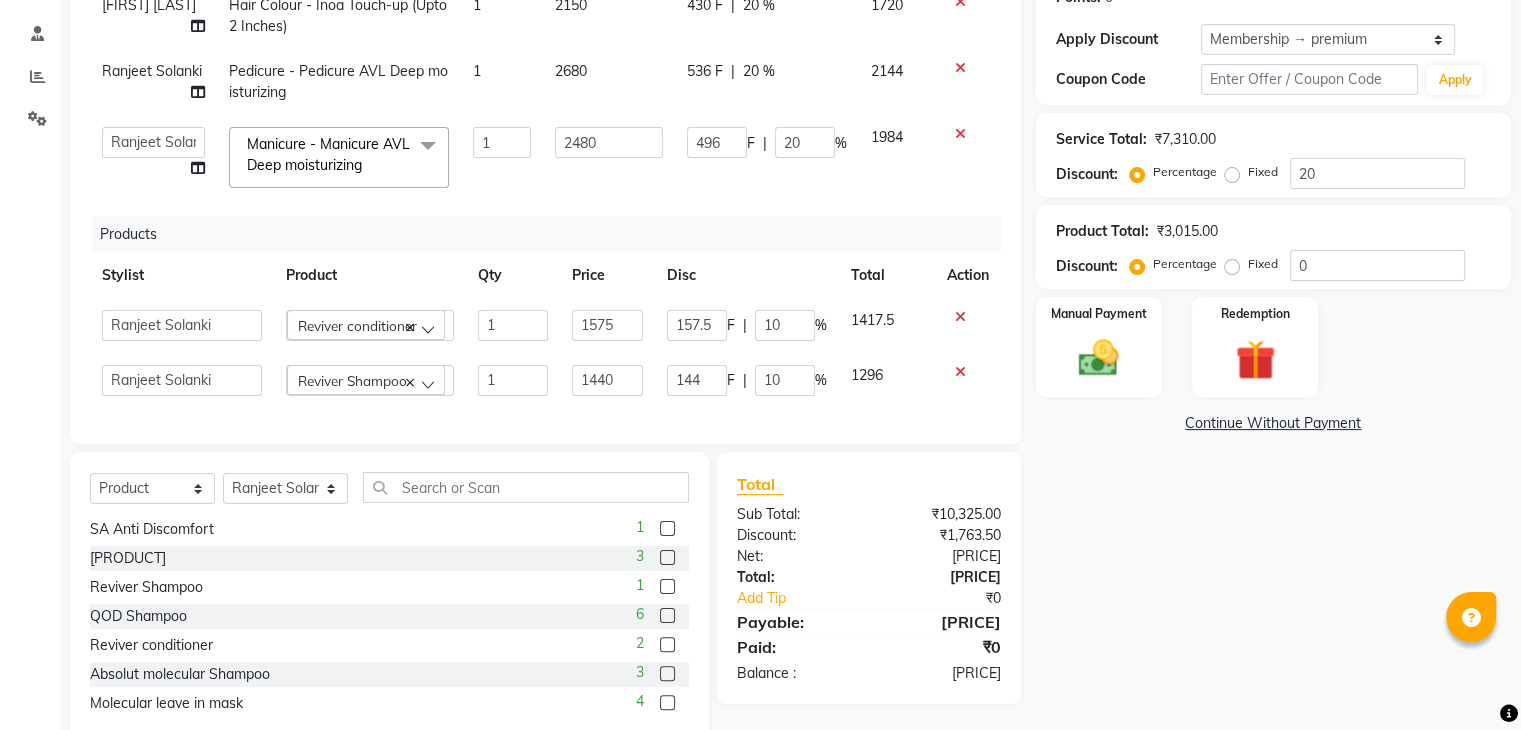 scroll, scrollTop: 372, scrollLeft: 0, axis: vertical 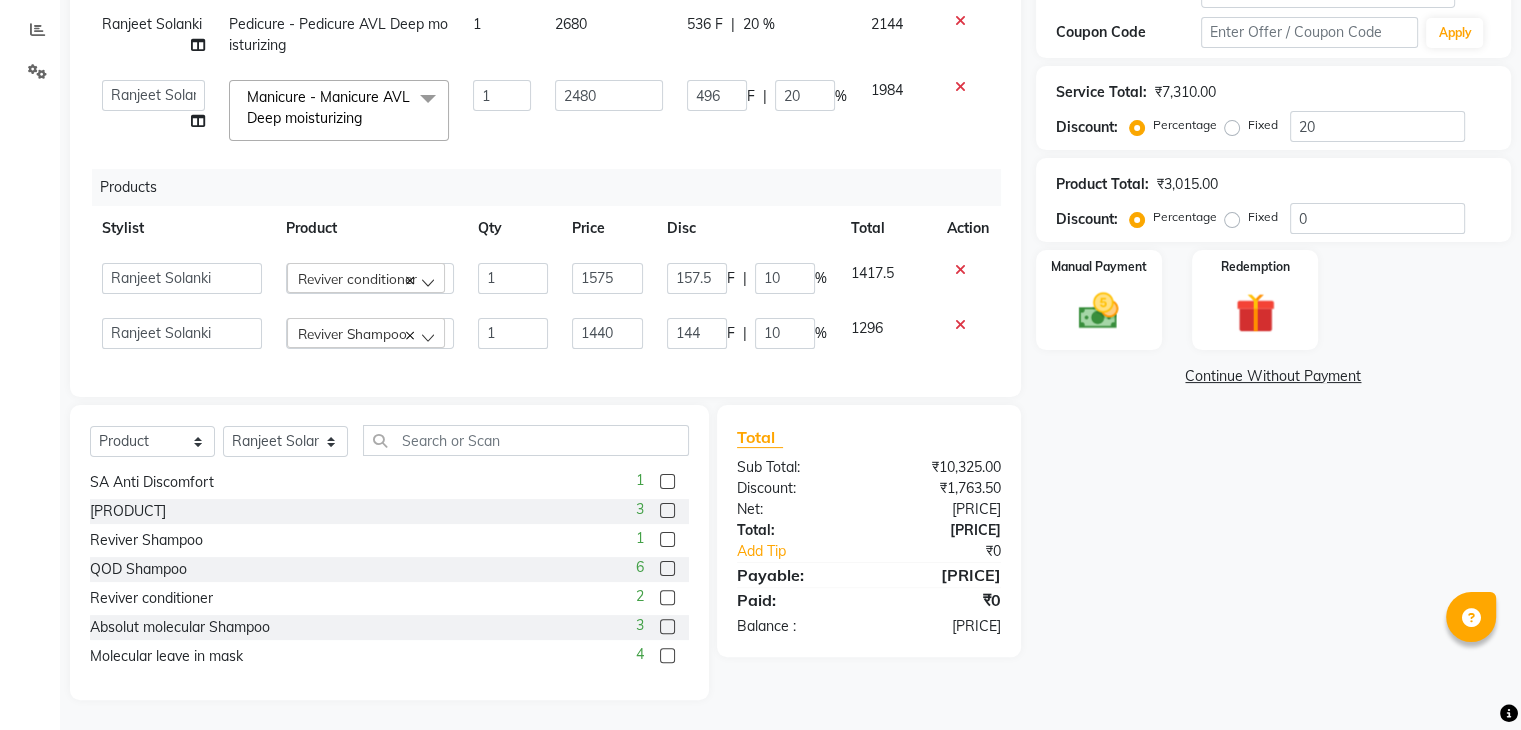 click on "1417.5" 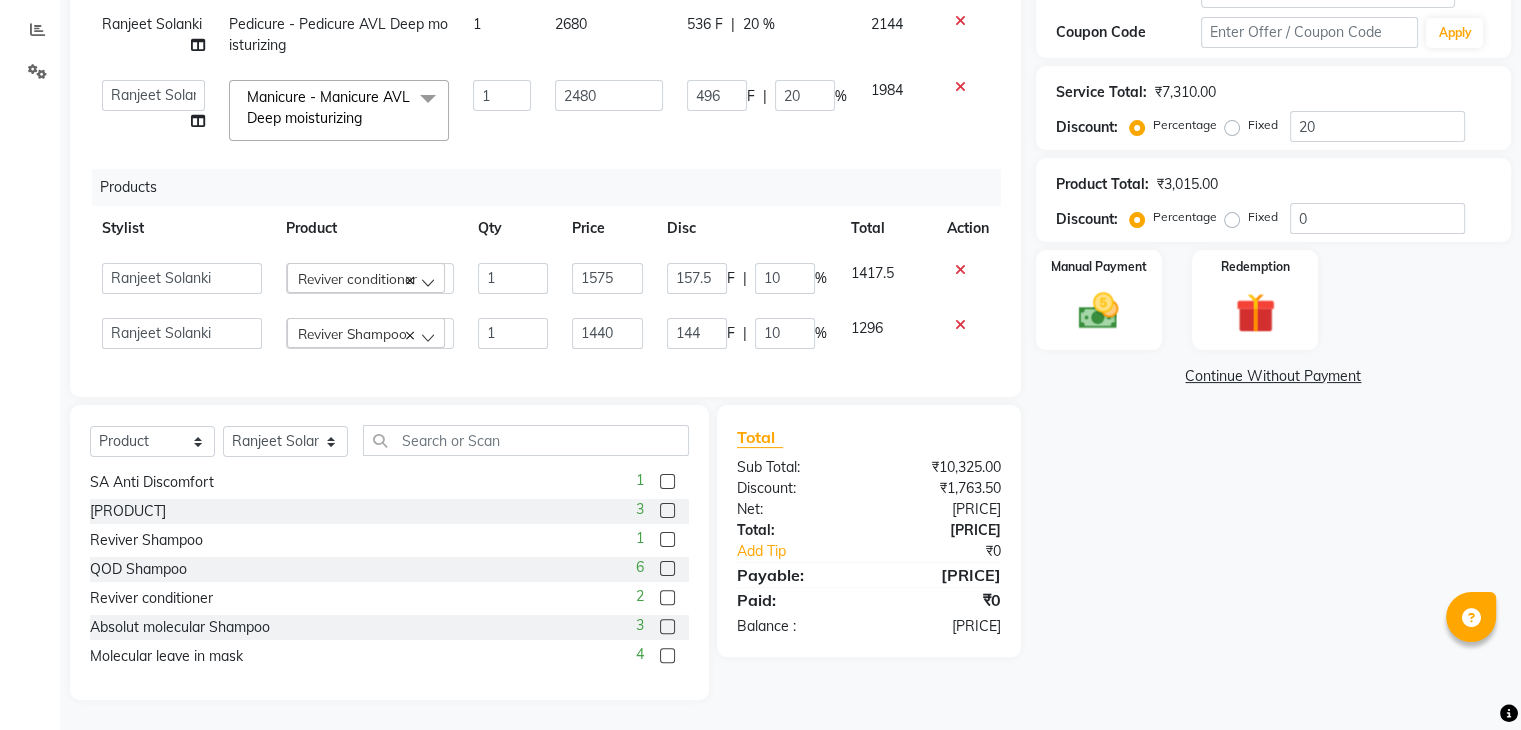 scroll, scrollTop: 0, scrollLeft: 0, axis: both 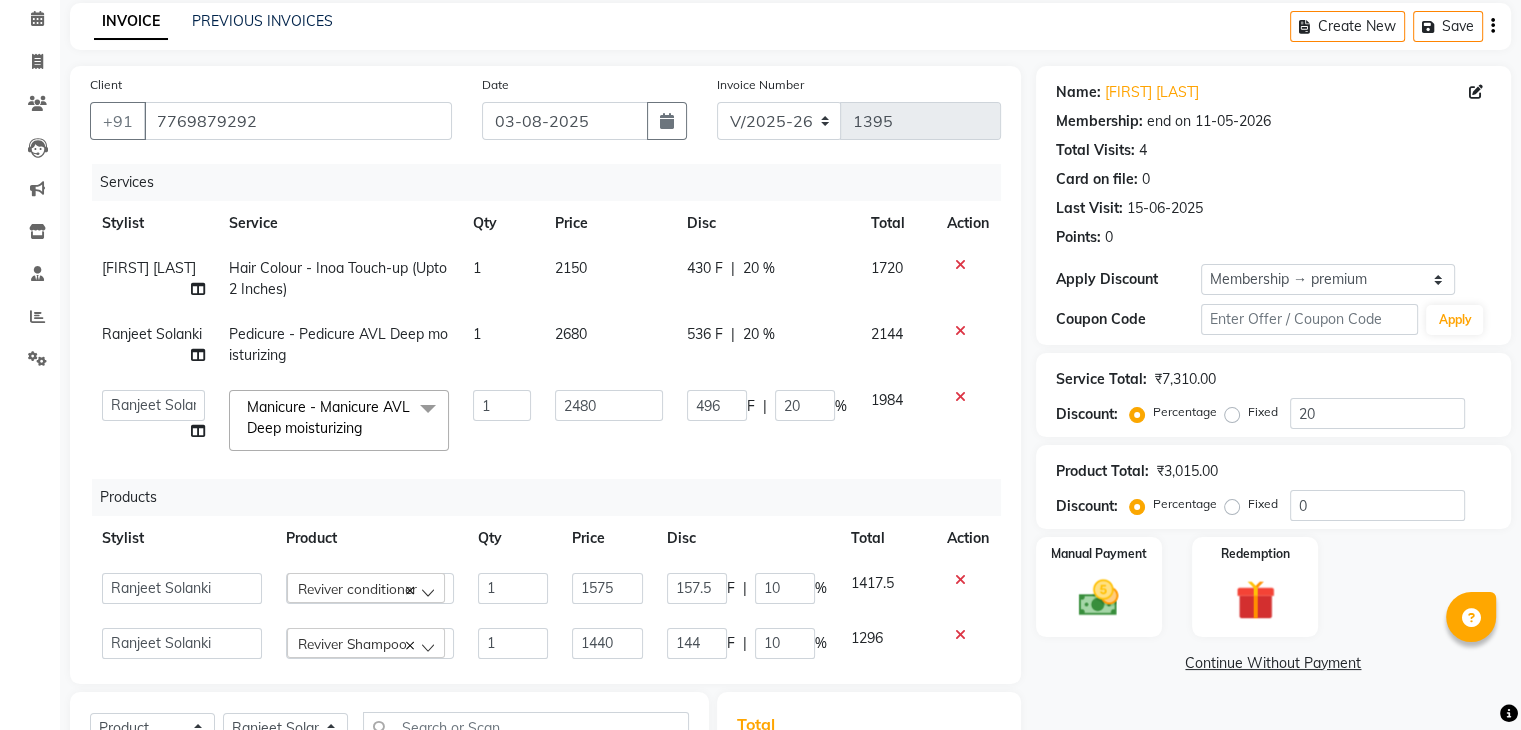 click on "496 F | 20 %" 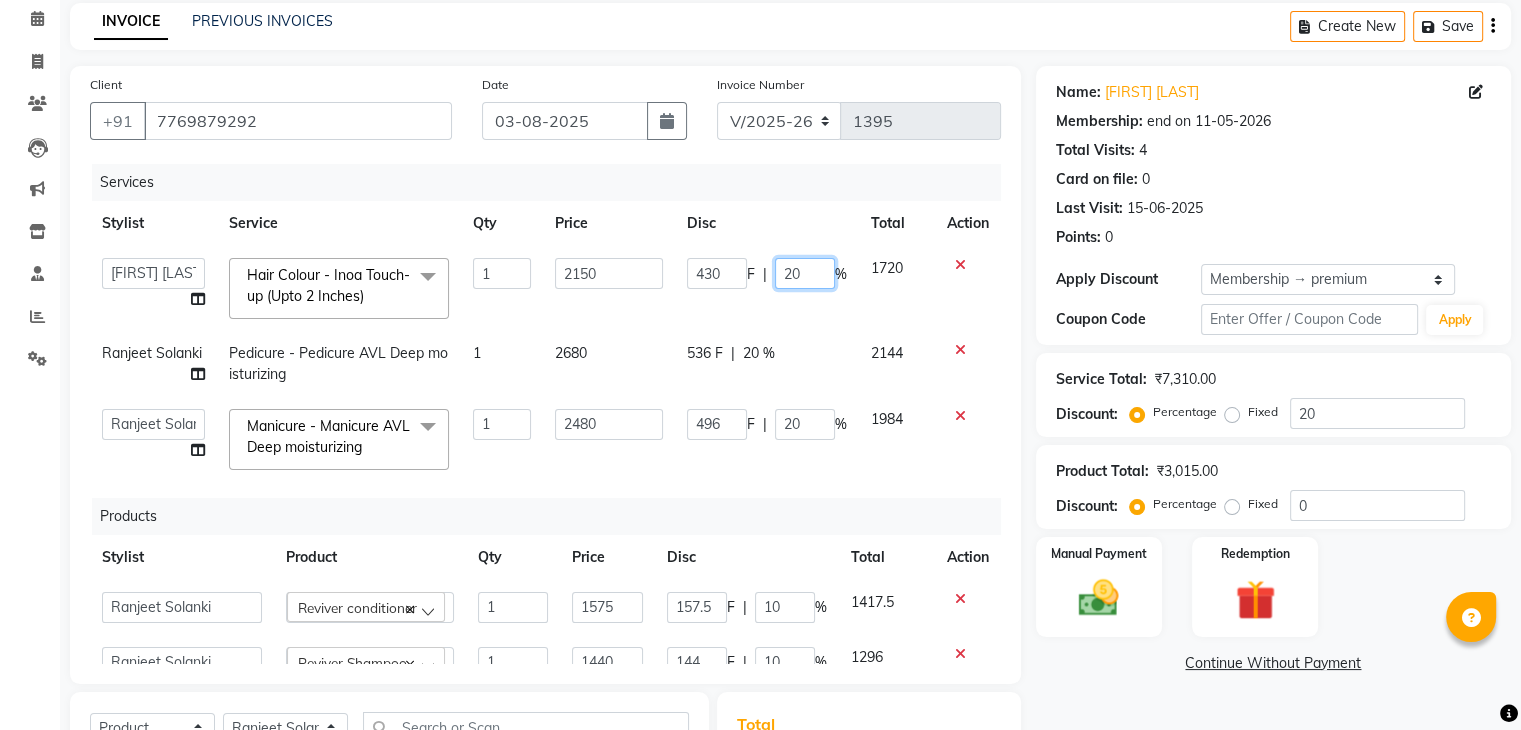click on "20" 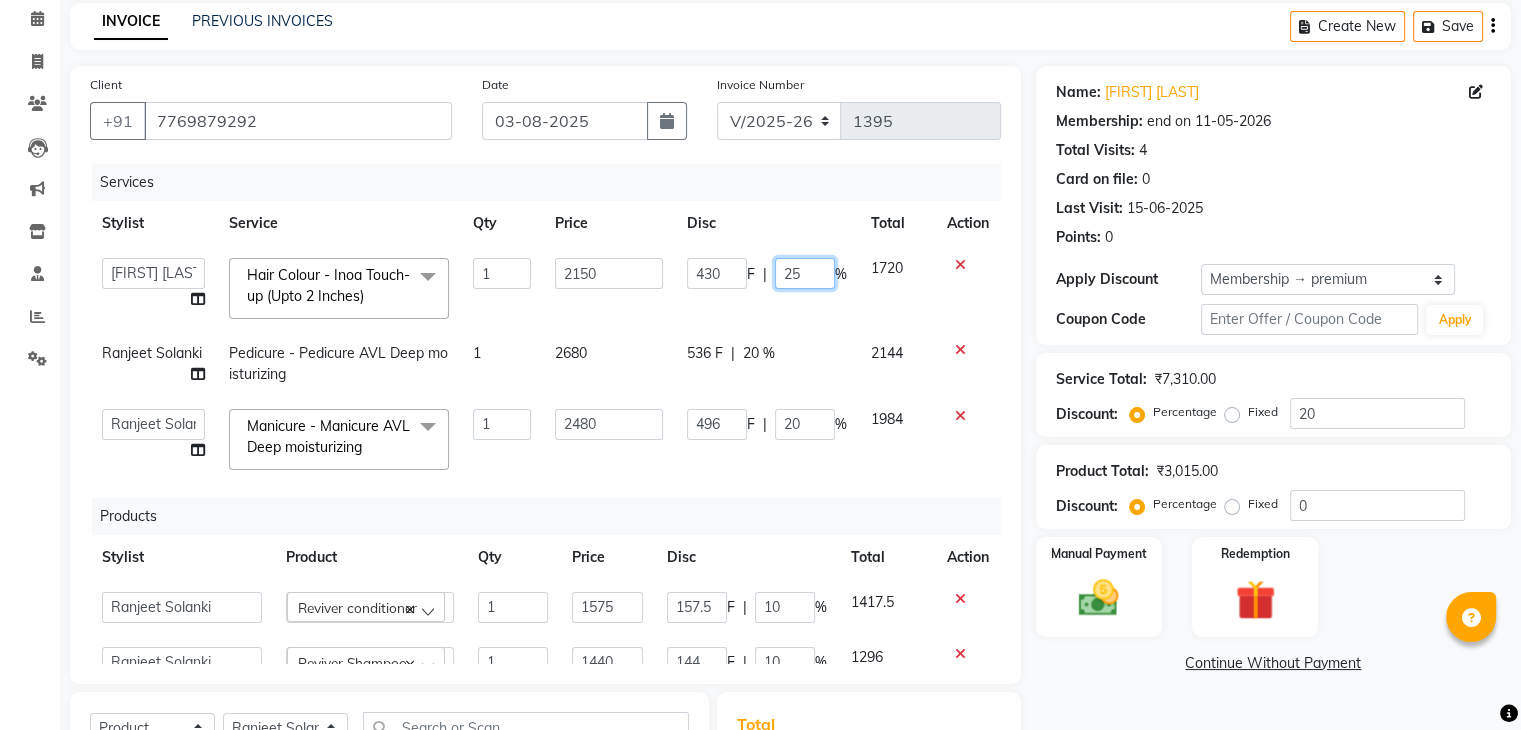 click on "25" 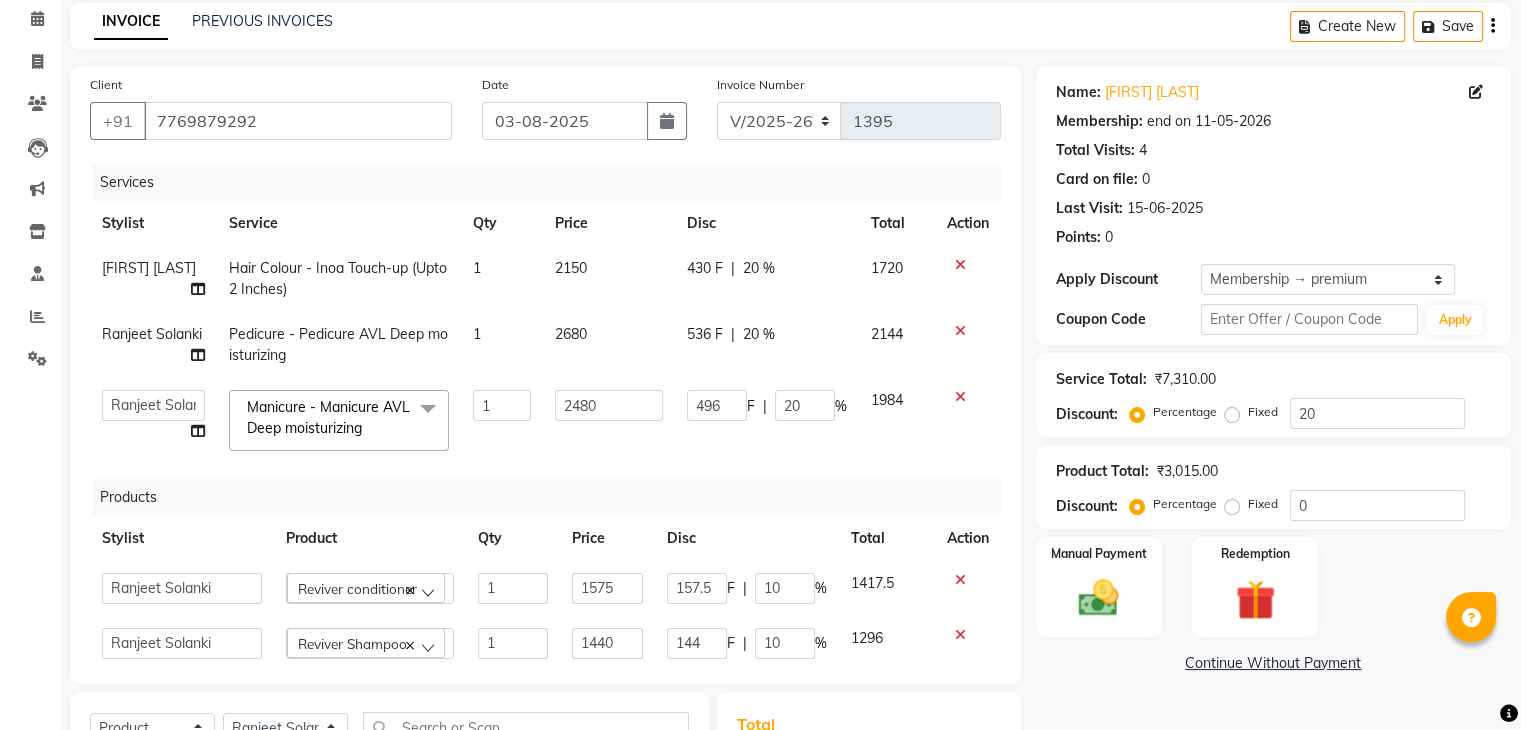 click on "536 F | 20 %" 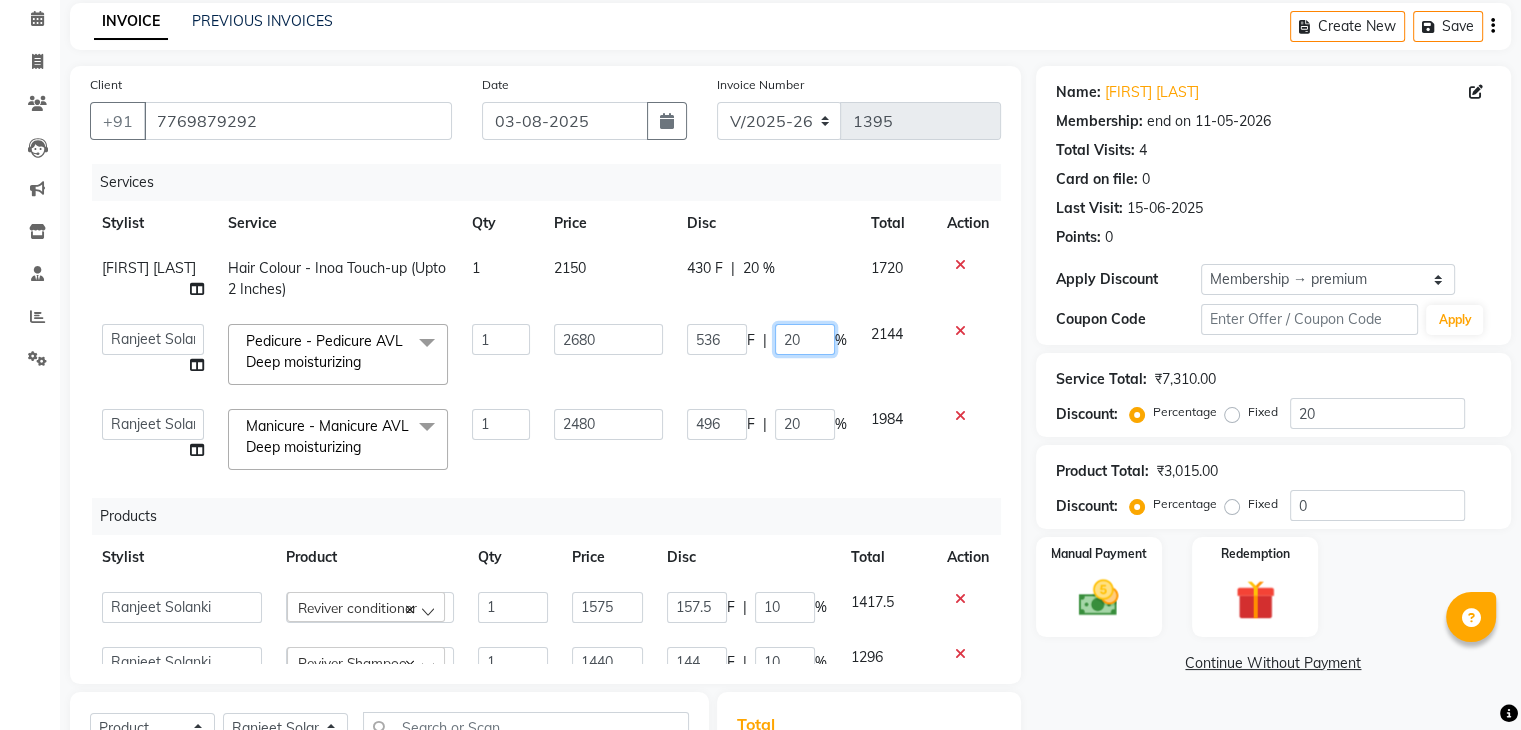 click on "20" 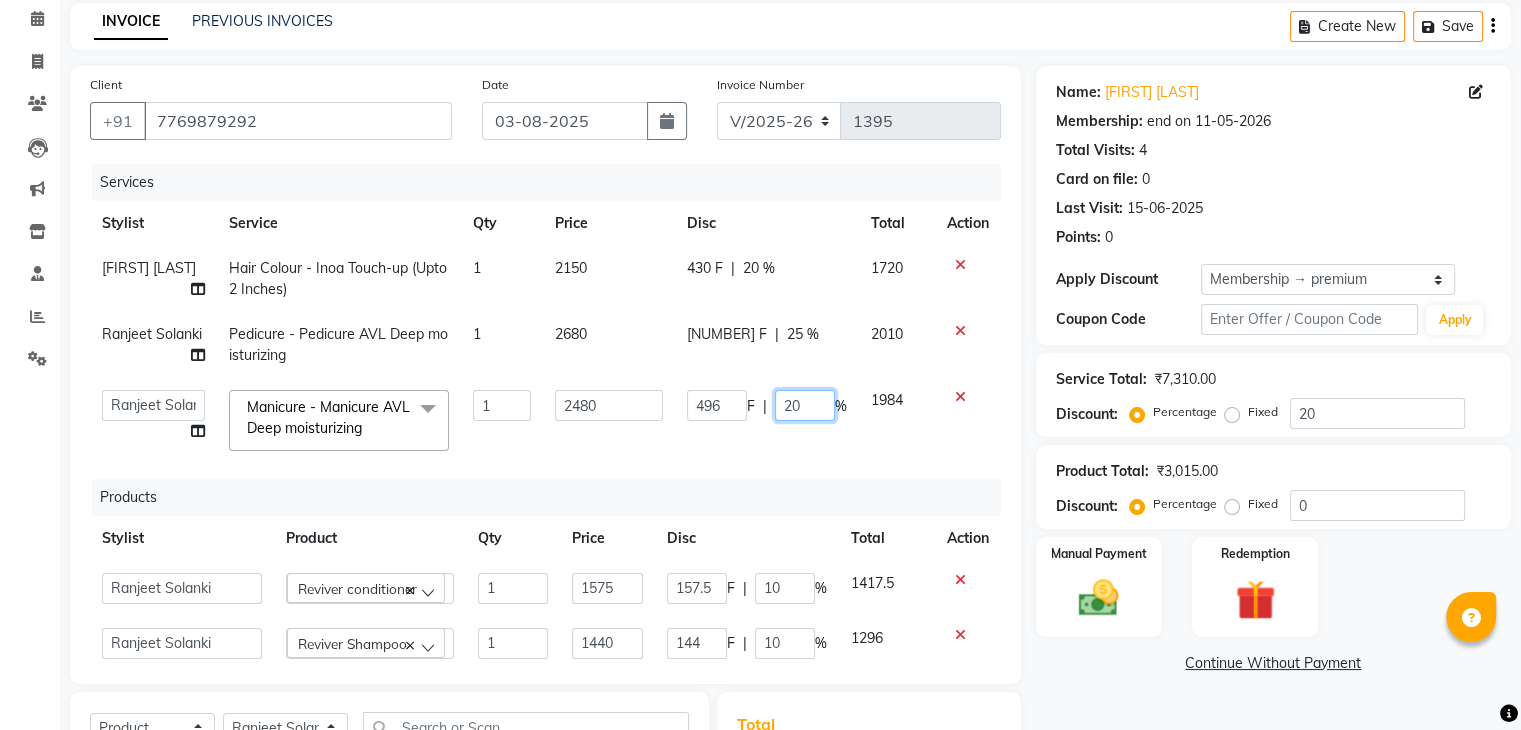 click on "496 F | 20 %" 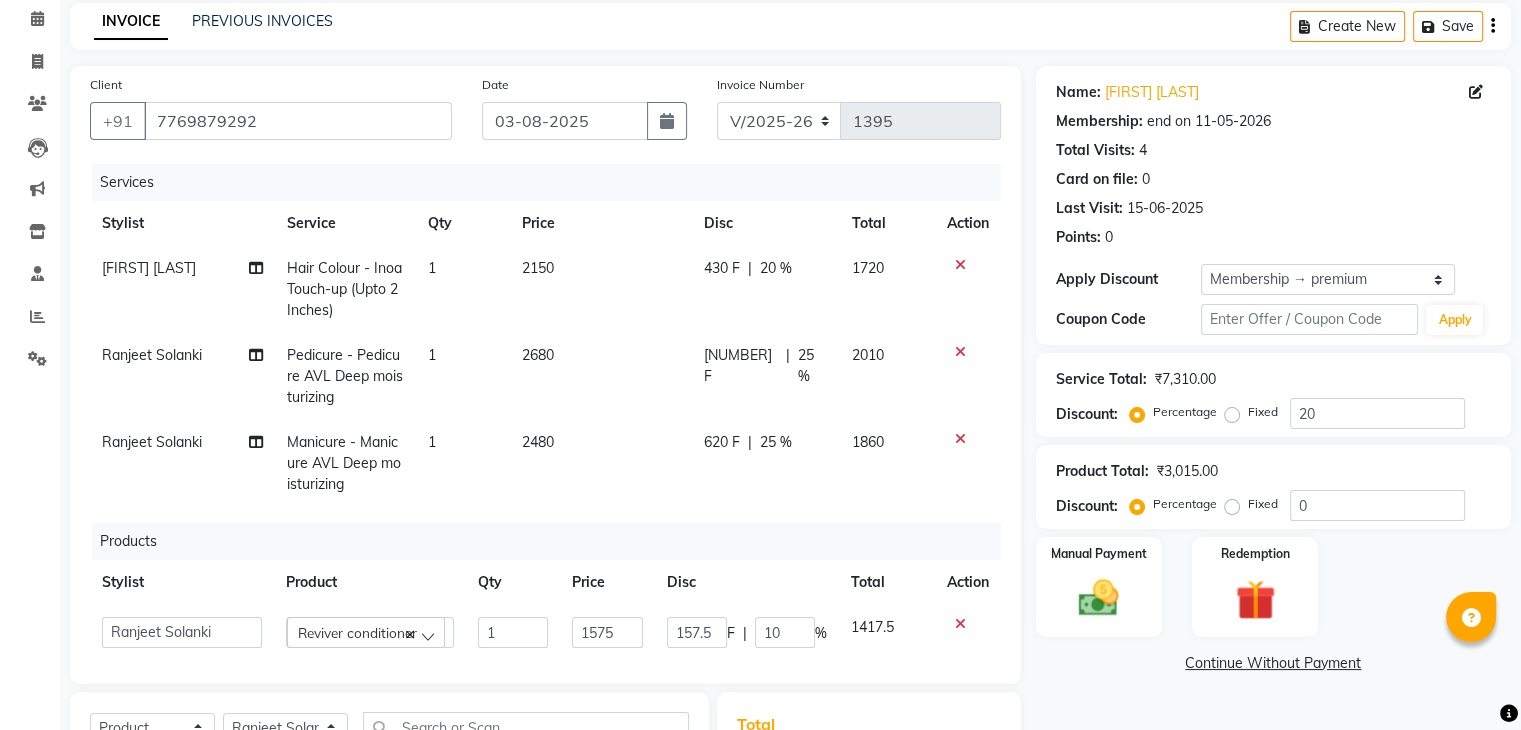 click on "Ranjeet Solanki Manicure - Manicure AVL Deep moisturizing 1 2480 620 F | 25 % 1860" 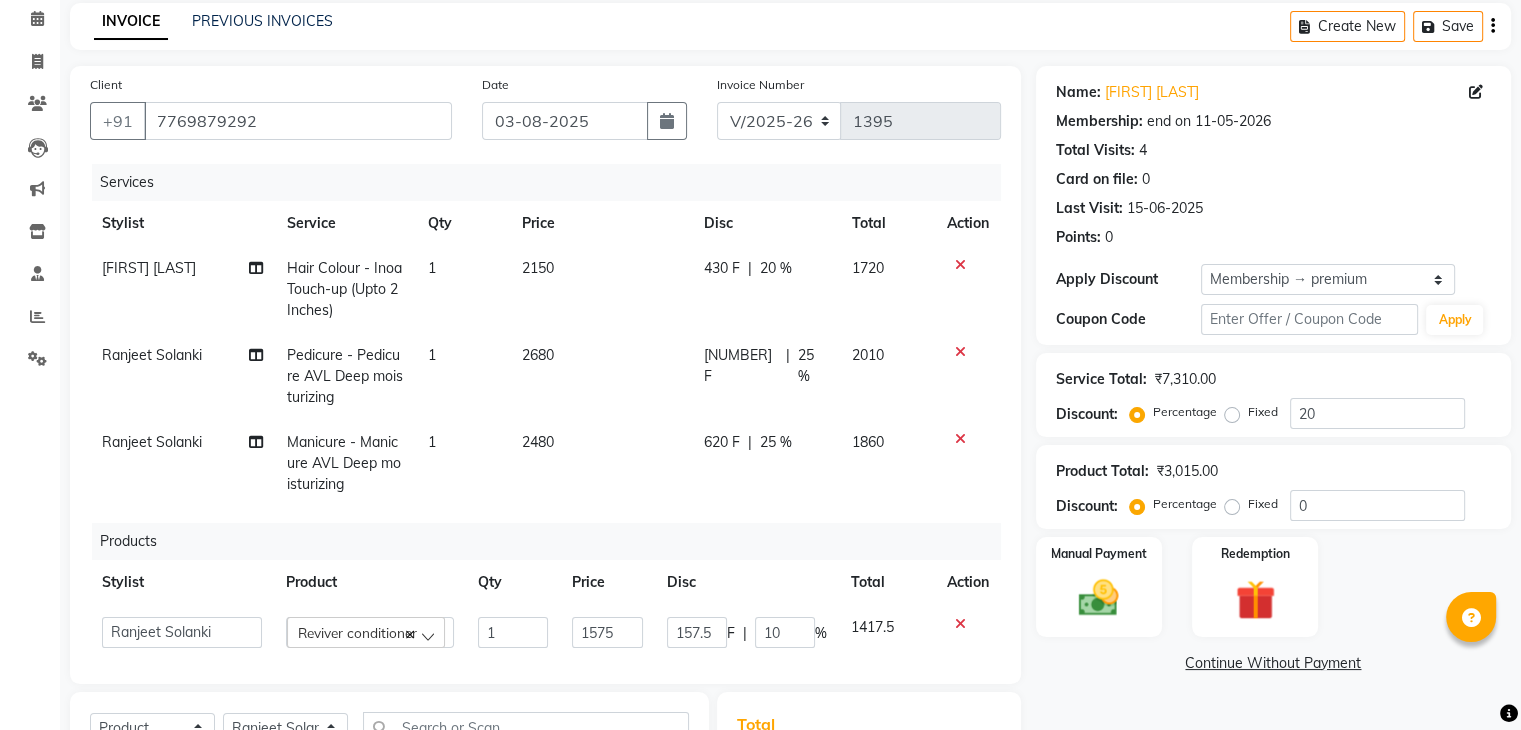 scroll, scrollTop: 82, scrollLeft: 0, axis: vertical 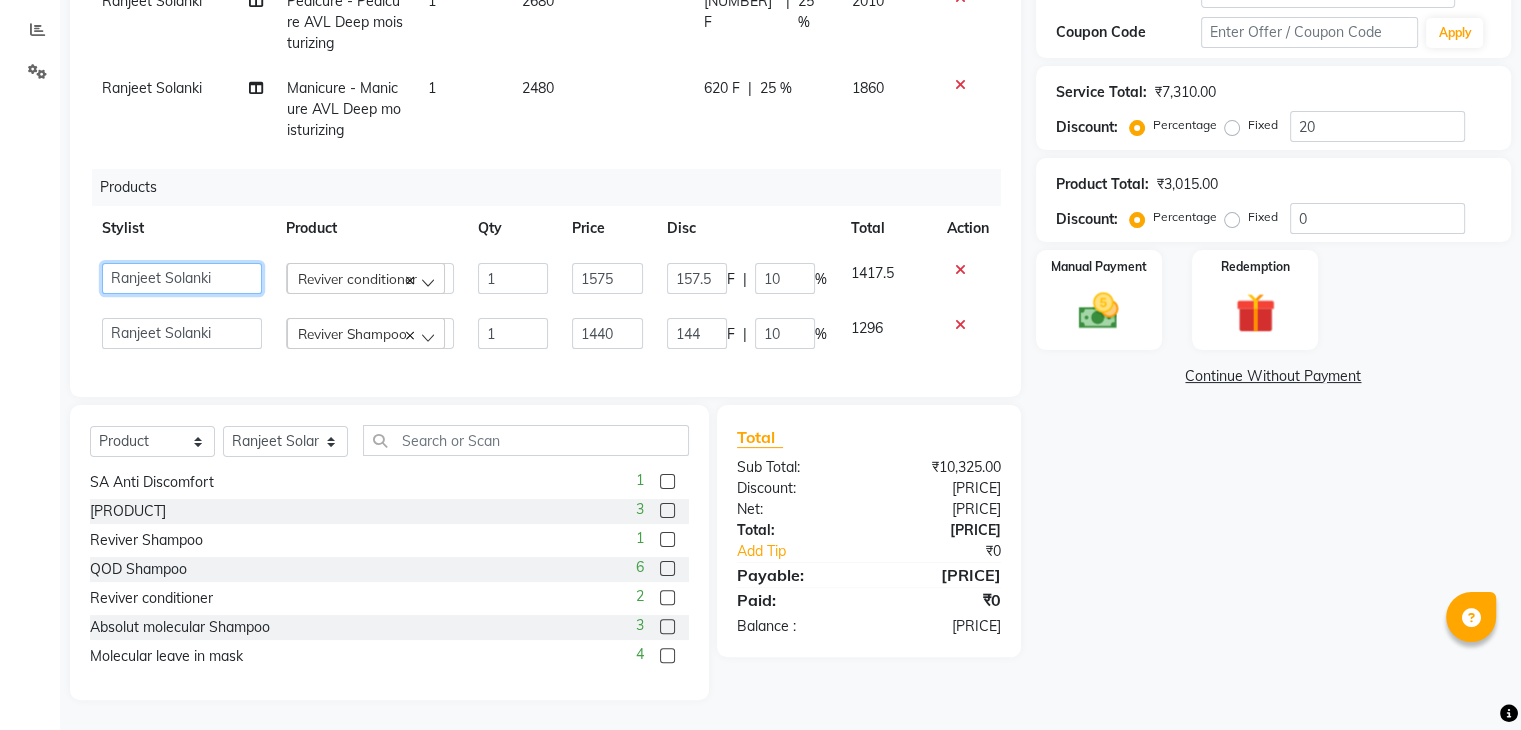 click on "Faisal shaikh   Kanchan Gajare    Kasturi bhandari   Manager   Manoj Zambre   Prasad wagh   Ranjeet Solanki   Shriram Raut" 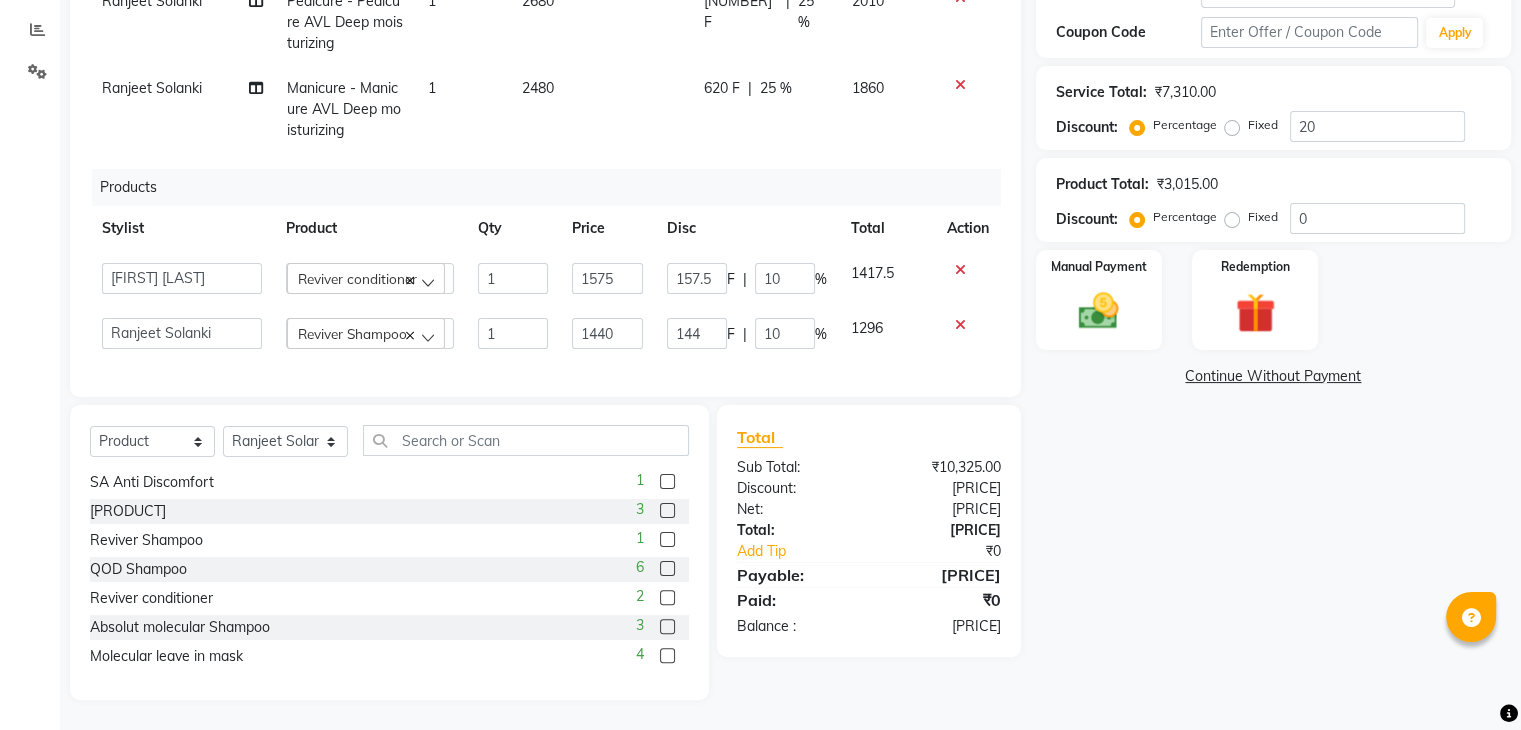 scroll, scrollTop: 72, scrollLeft: 0, axis: vertical 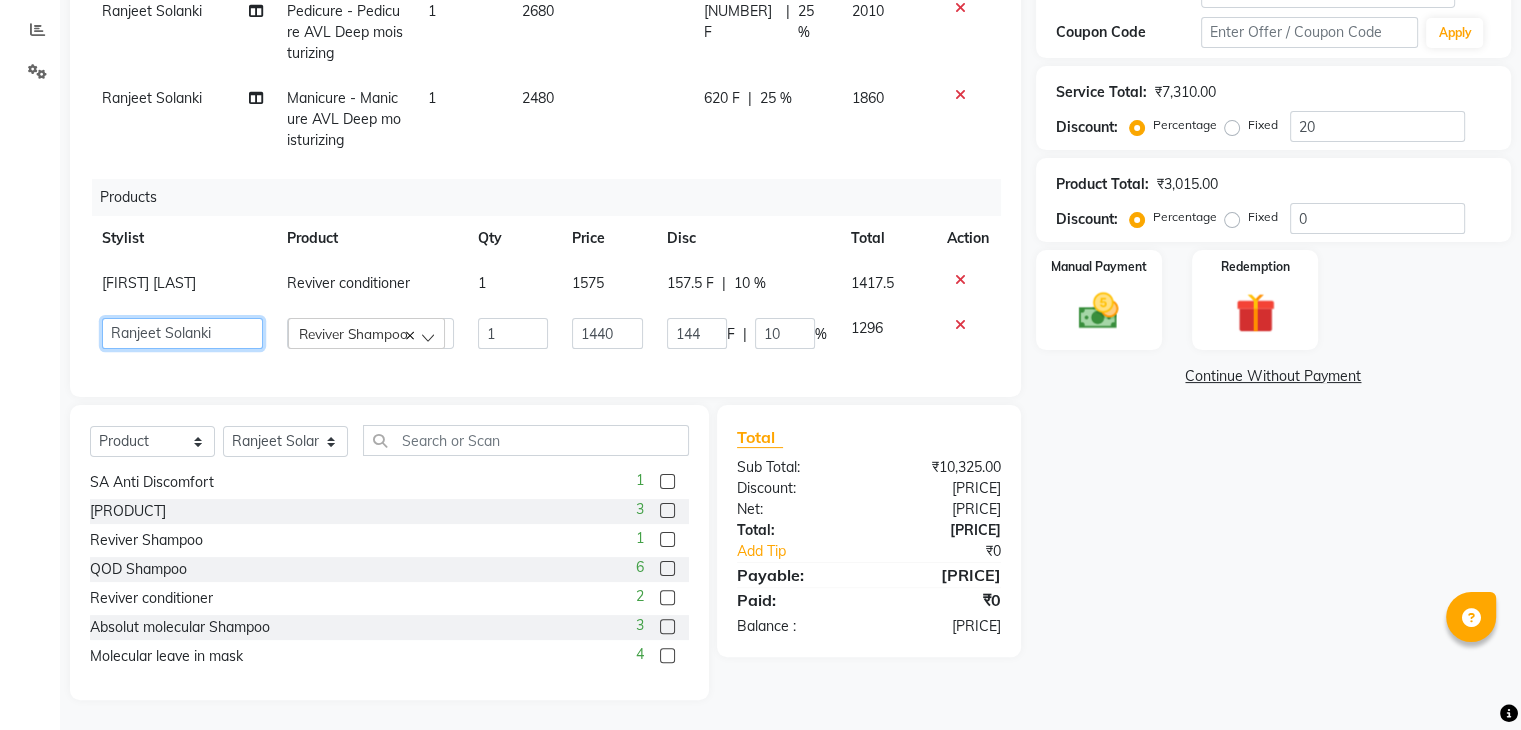 click on "Faisal shaikh   Kanchan Gajare    Kasturi bhandari   Manager   Manoj Zambre   Prasad wagh   Ranjeet Solanki   Shriram Raut" 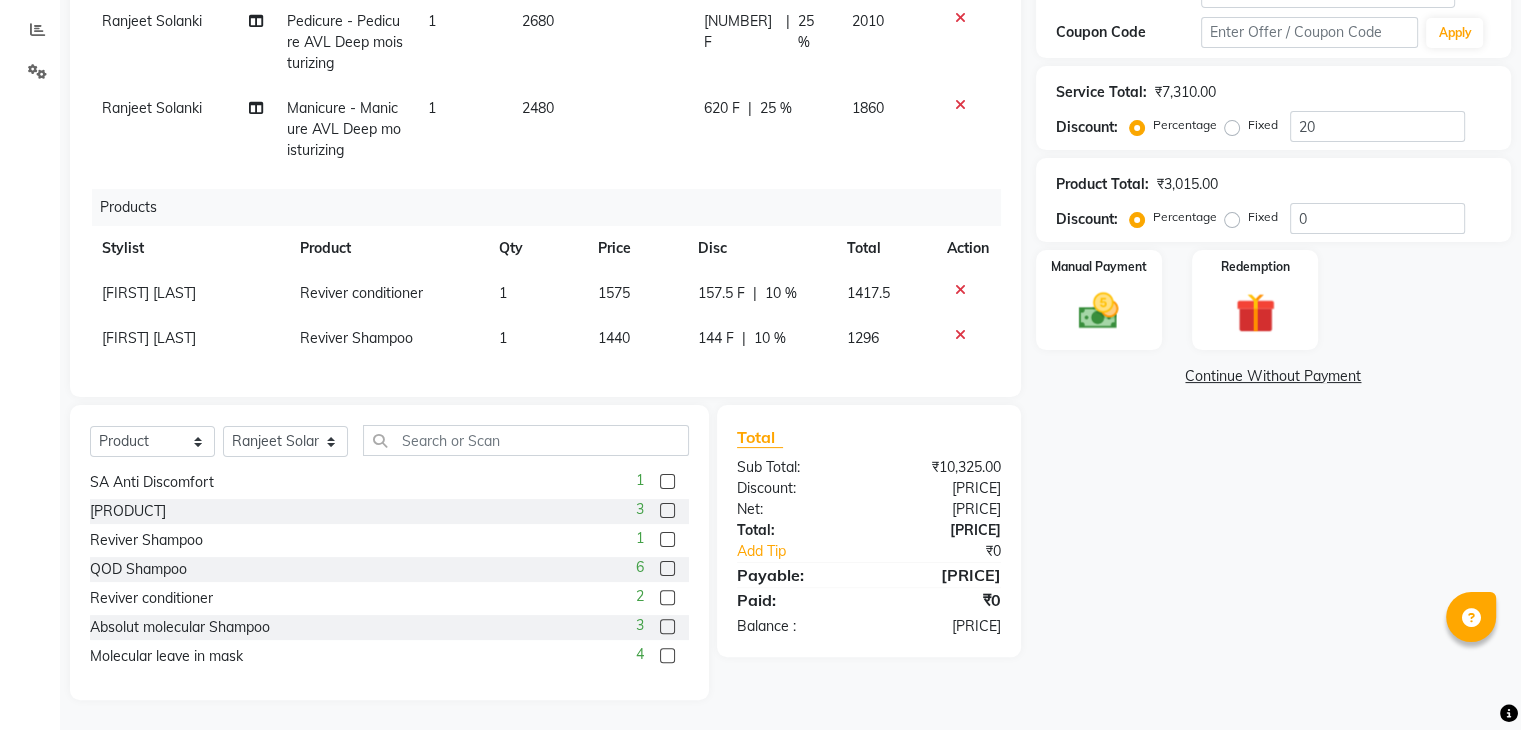 scroll, scrollTop: 0, scrollLeft: 0, axis: both 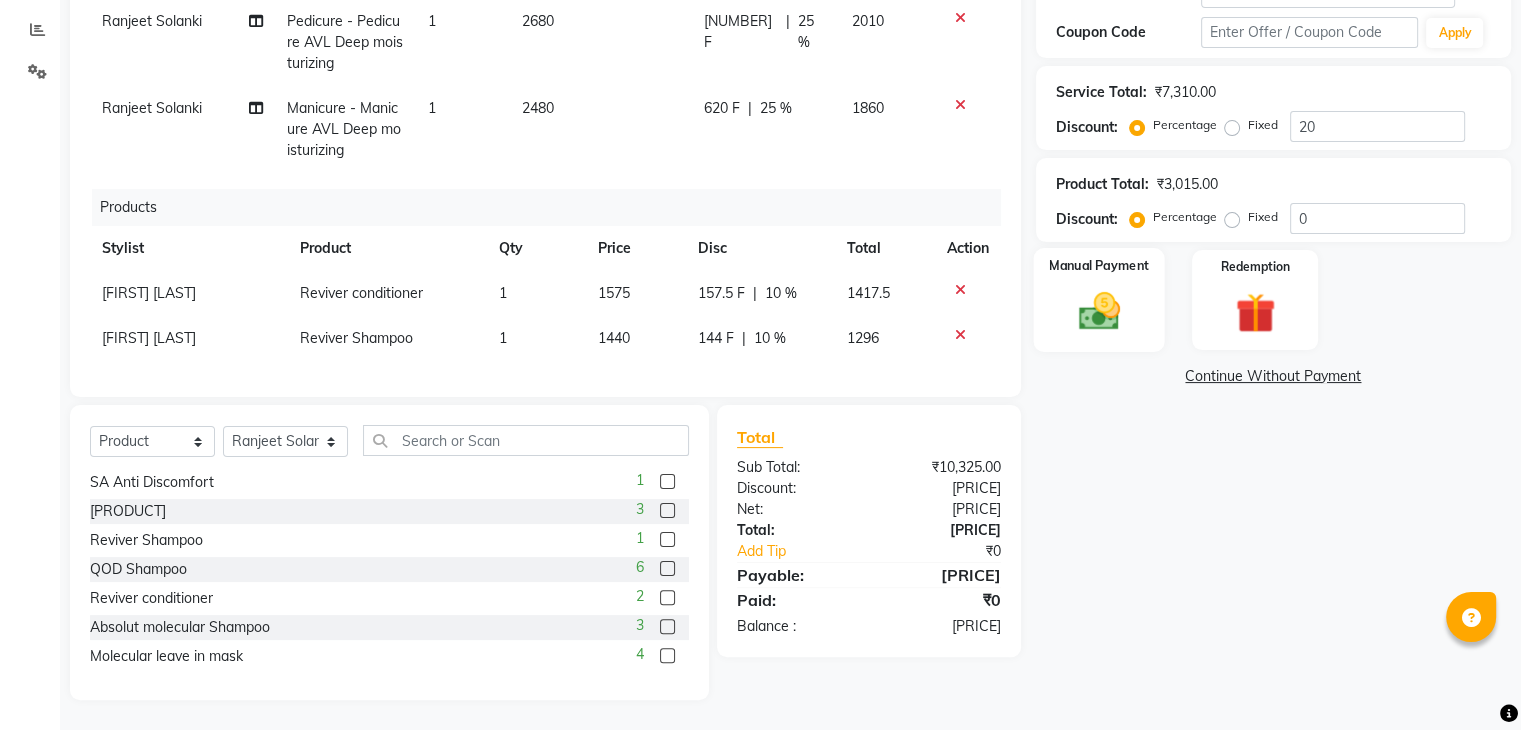 click 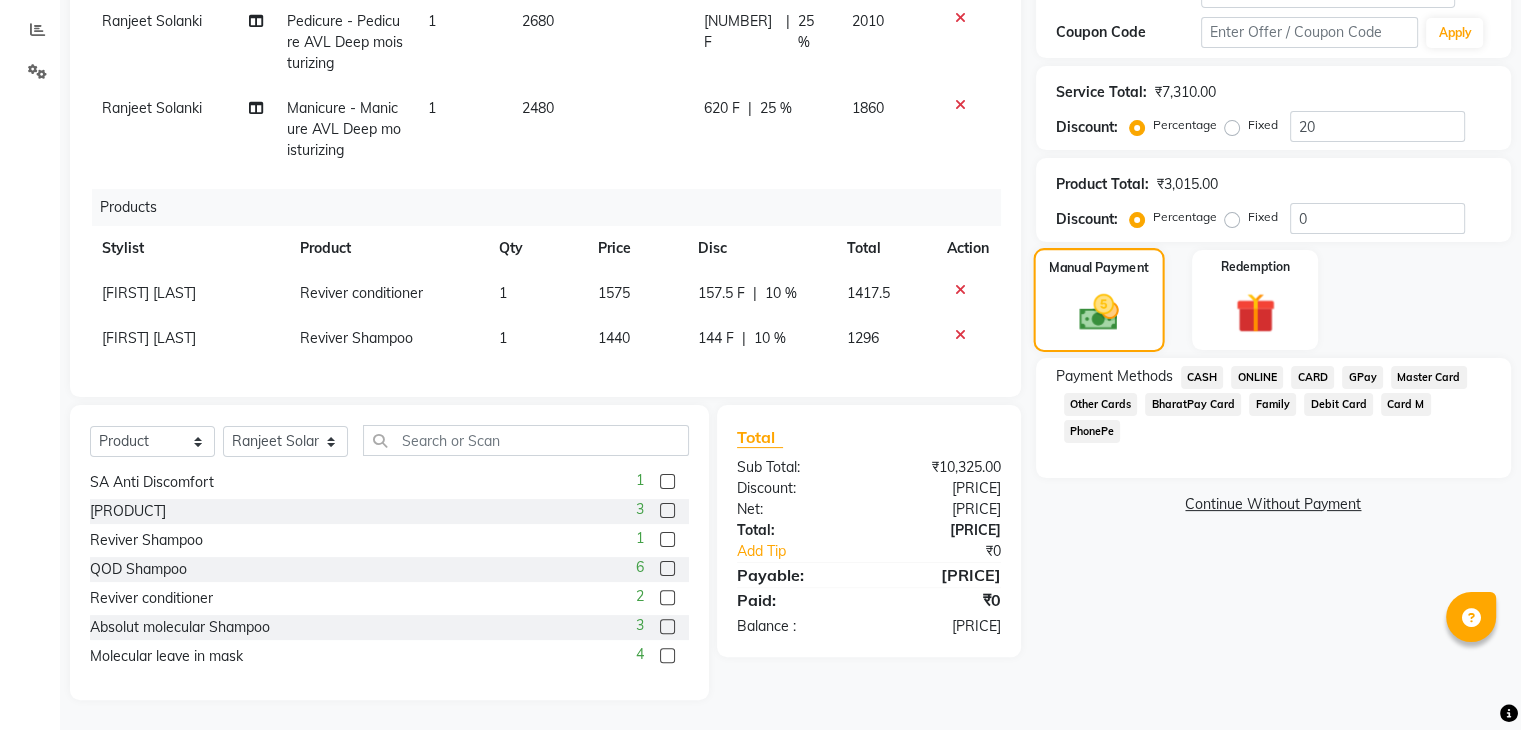 click 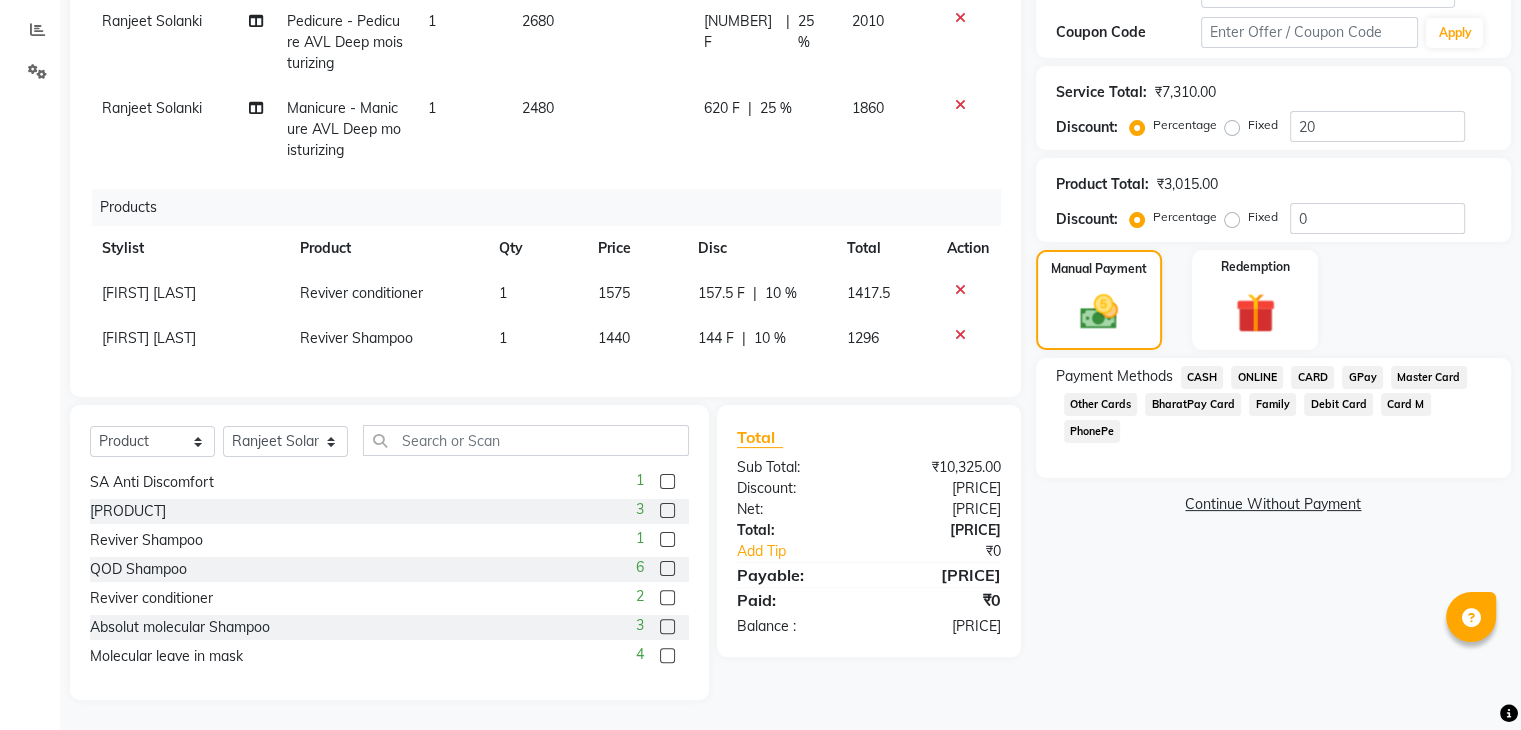 click on "GPay" 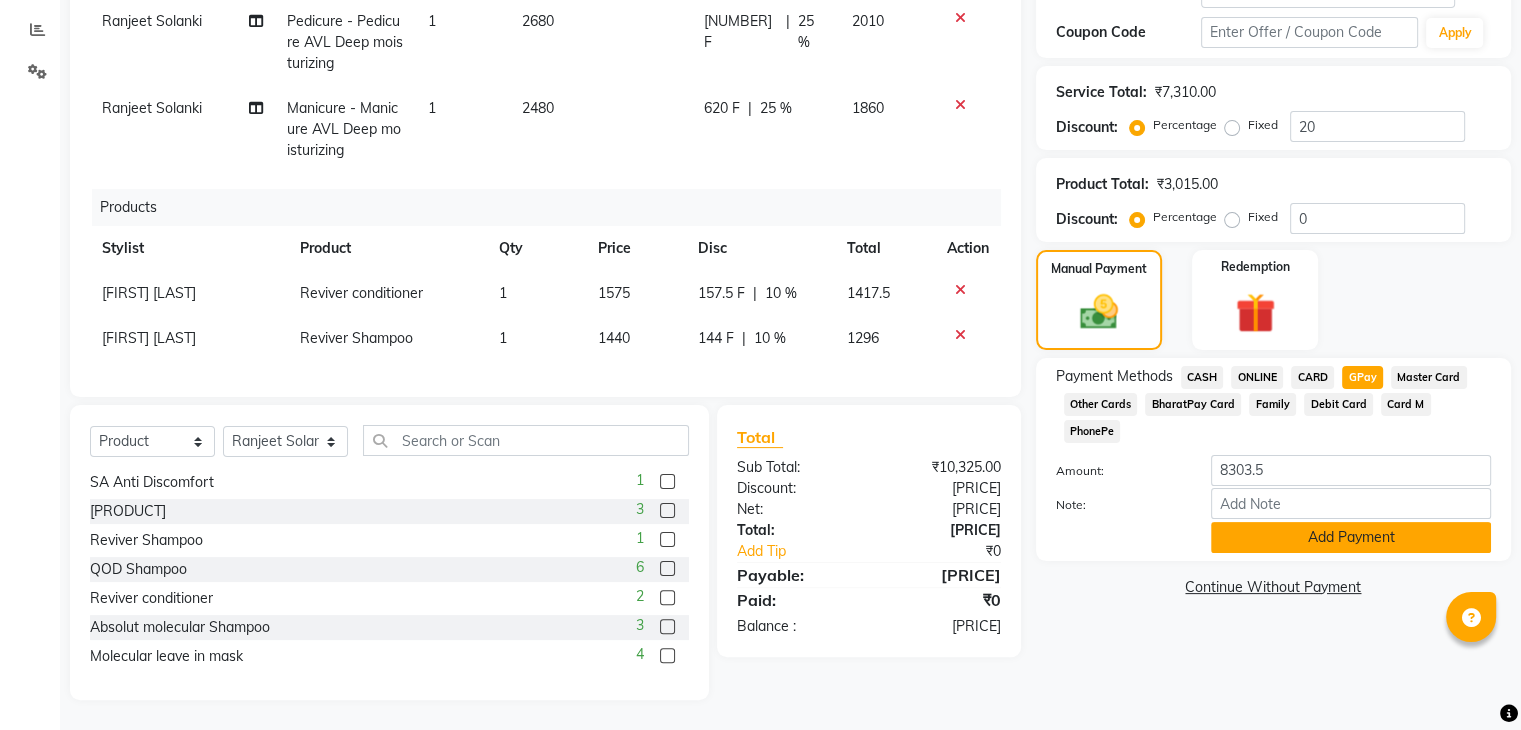 click on "Add Payment" 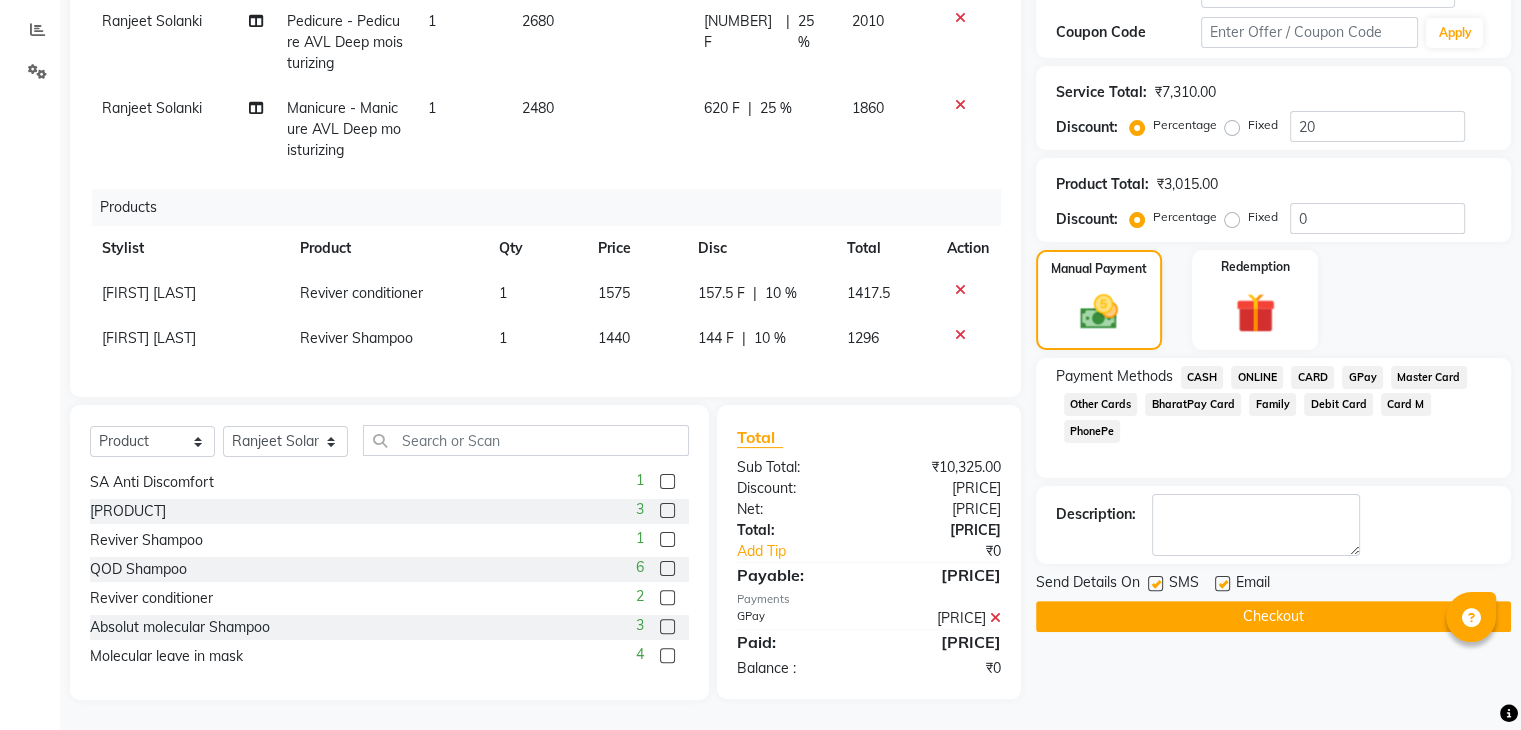 click on "Checkout" 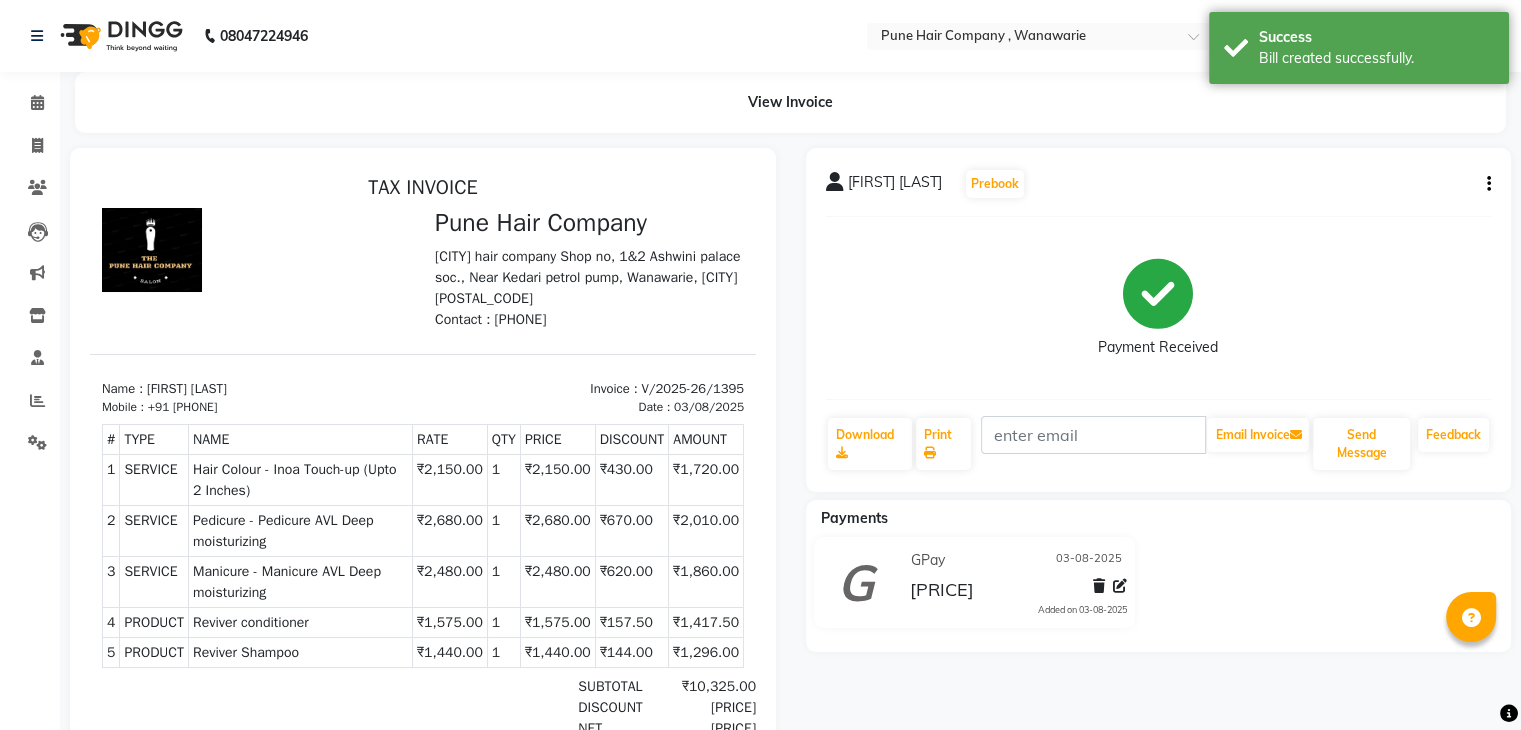 scroll, scrollTop: 0, scrollLeft: 0, axis: both 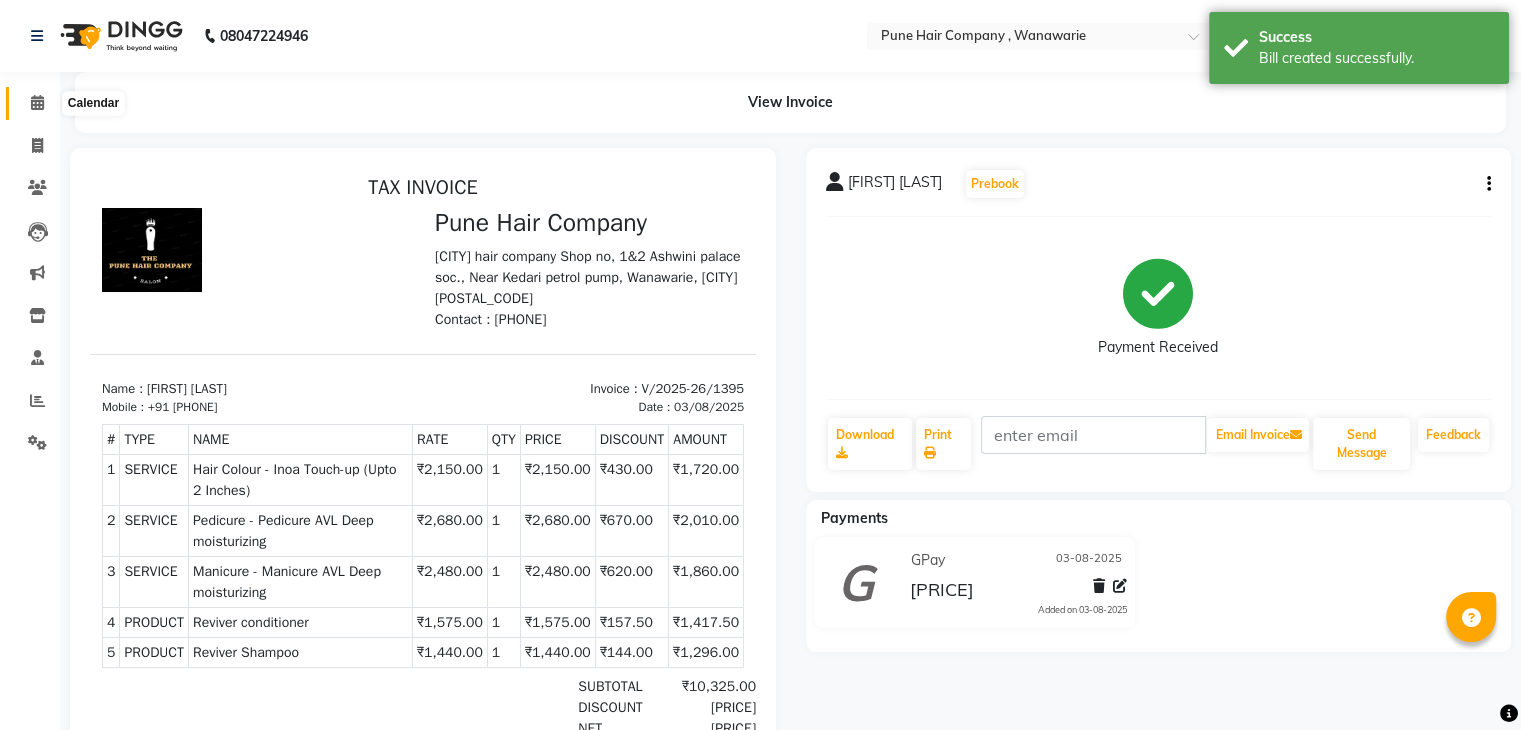 click 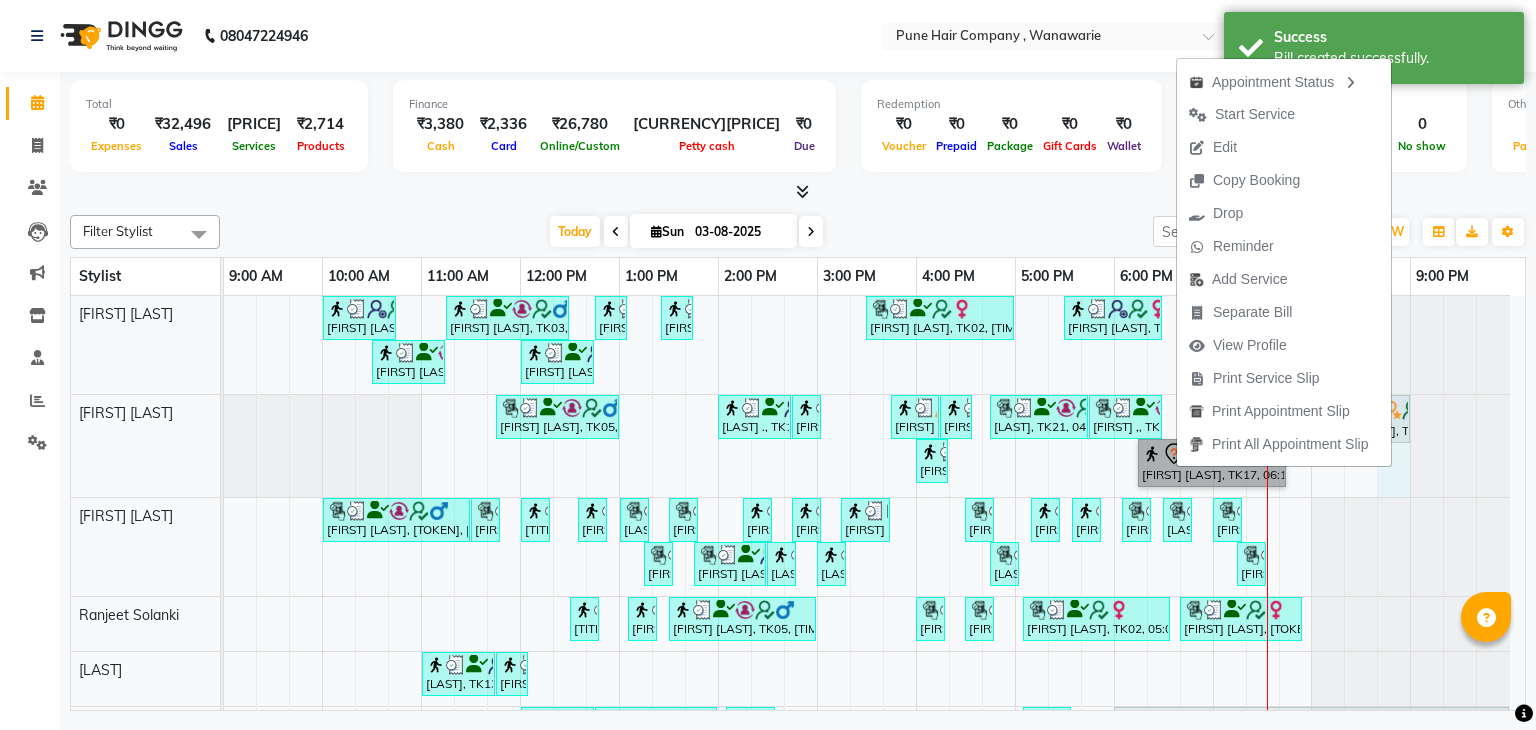 click on "Sohrab Anklesaria, TK04, 10:00 AM-10:45 AM, Male Haircut By Senior Stylist     Srinivas Iyer, TK03, 11:15 AM-12:30 PM, Male Hair Colour - Inoa Global Colour (includes moustache)     Ali Asgar Husain, TK12, 12:45 PM-01:05 PM, Male Beard Shaving/ Beard Trim Beard     Priyanka Rajdhan, TK11, 01:25 PM-01:45 PM,  Hairwash Medium     Shital karande, TK02, 03:30 PM-05:00 PM, Hair Colour - Inoa Touch-up (Upto 2 Inches)     Varija khanna, TK01, 05:30 PM-06:30 PM, Haircuts, - By Senior Stylist             Bhakti Pardeshi, TK24, 07:00 PM-07:20 PM,  Haircut Boys (Below 12 years/ Undergraduates - Below 20 years)             Bhakti Pardeshi, TK24, 07:35 PM-07:45 PM, Add_Hair Wash Classic     Srinivas Iyer, TK03, 10:30 AM-11:15 AM, Male Haircut By Senior Stylist     Ali Asgar Husain, TK12, 12:00 PM-12:45 PM, Male Haircut By Senior Stylist     Harsh K, TK05, 11:45 AM-01:00 PM, Male Hair Colour - Inoa Global Colour (includes moustache)     Faizan ., TK14, 02:00 PM-02:45 PM, Male Haircut By Senior Stylist" at bounding box center [874, 549] 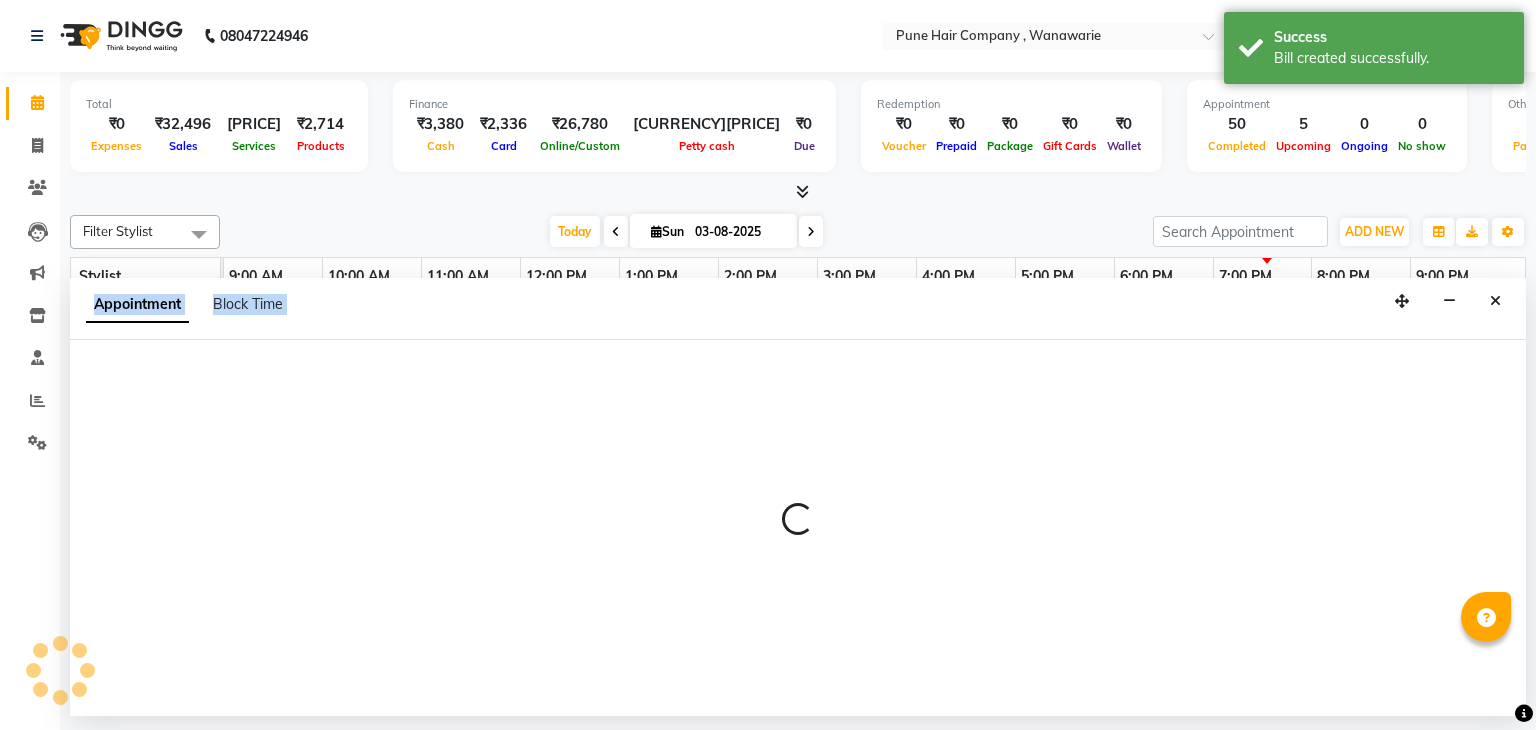 click at bounding box center (798, 528) 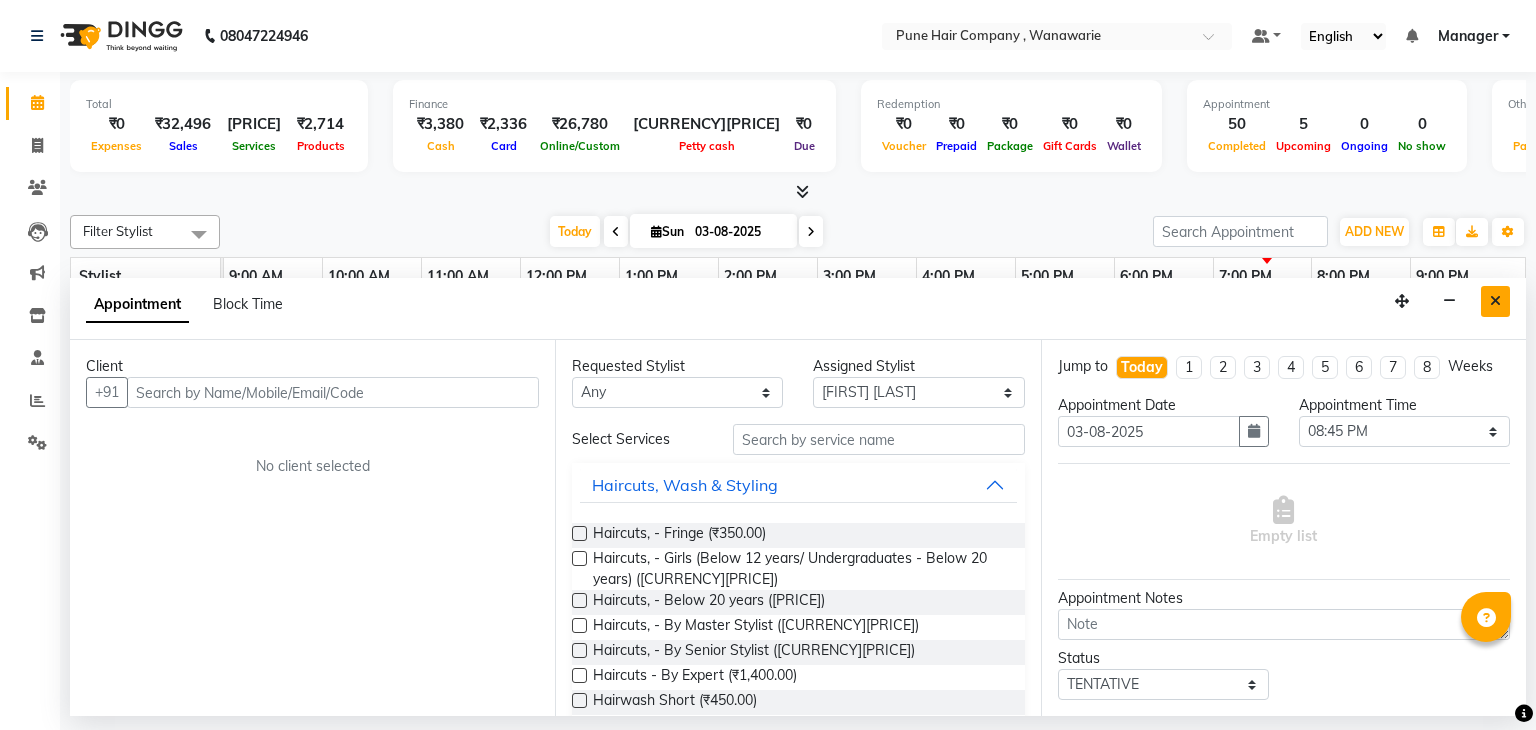 click at bounding box center (1495, 301) 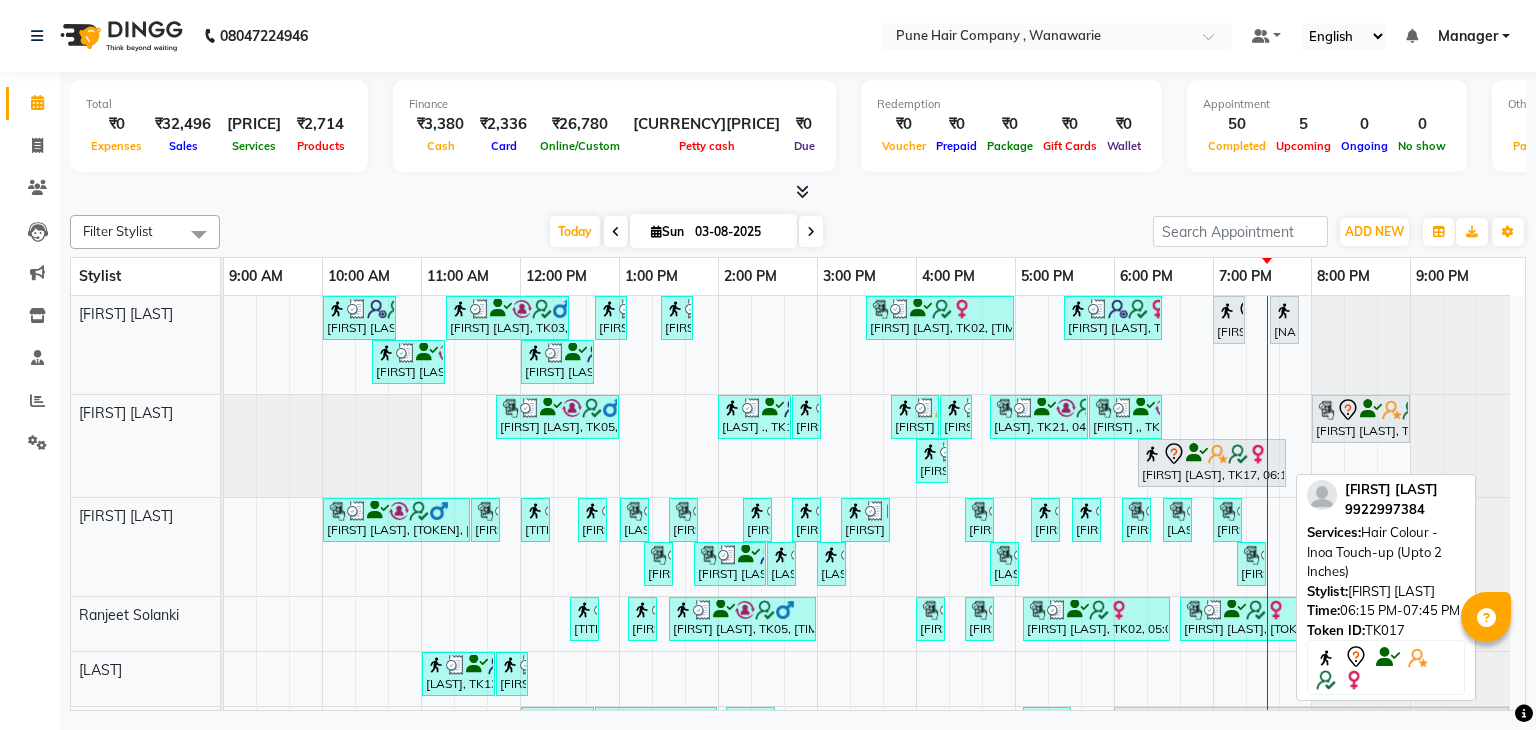click at bounding box center [1212, 454] 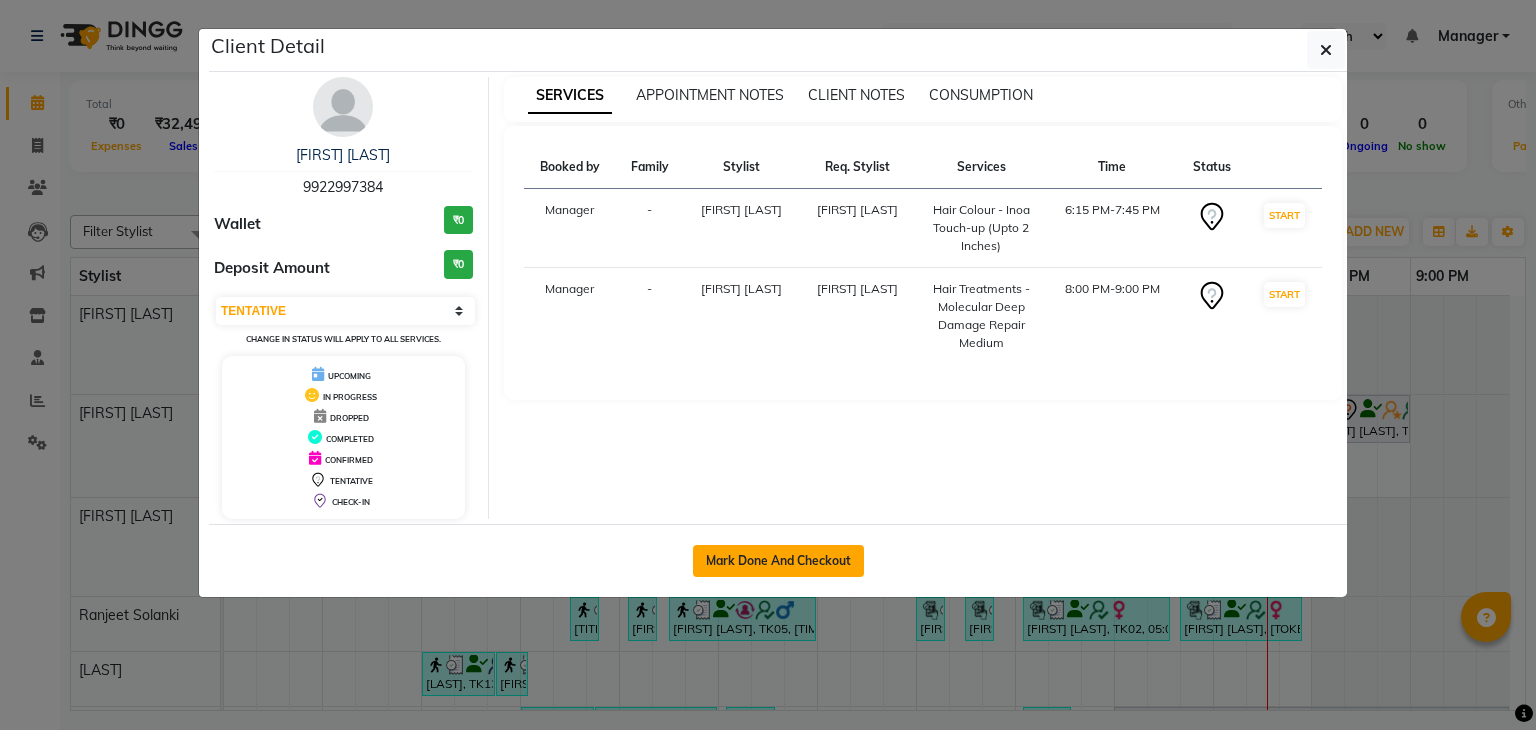 click on "Mark Done And Checkout" 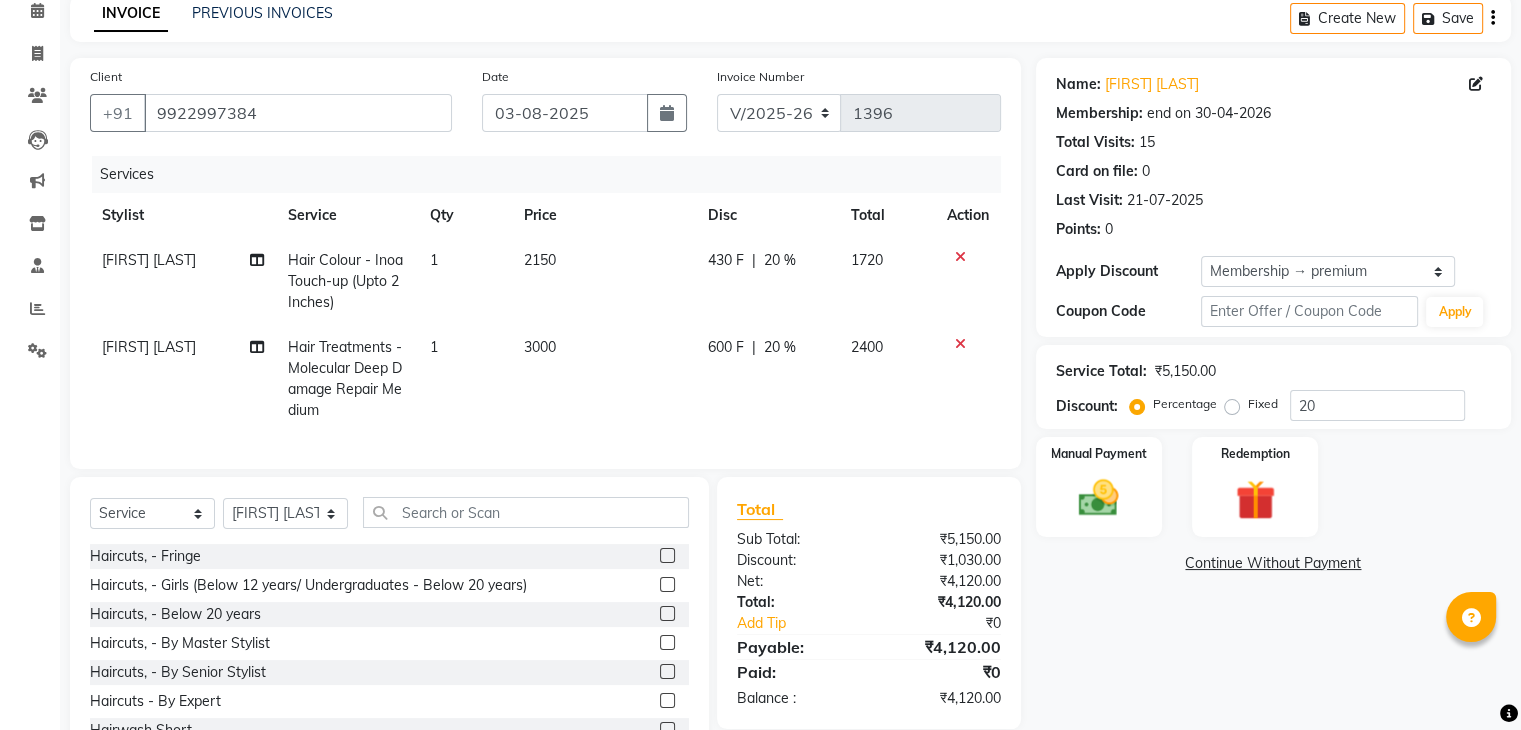 scroll, scrollTop: 94, scrollLeft: 0, axis: vertical 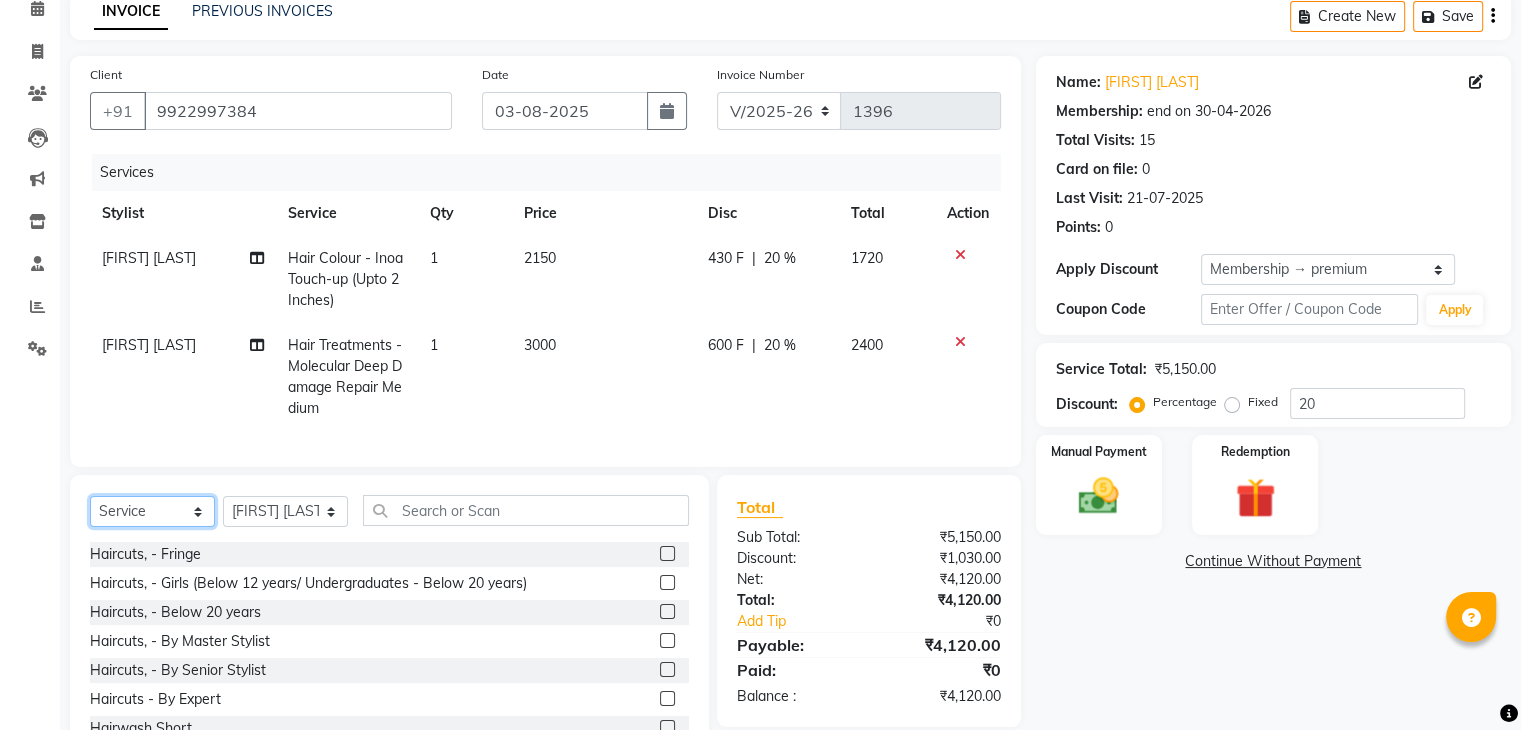 click on "Select  Service  Product  Membership  Package Voucher Prepaid Gift Card" 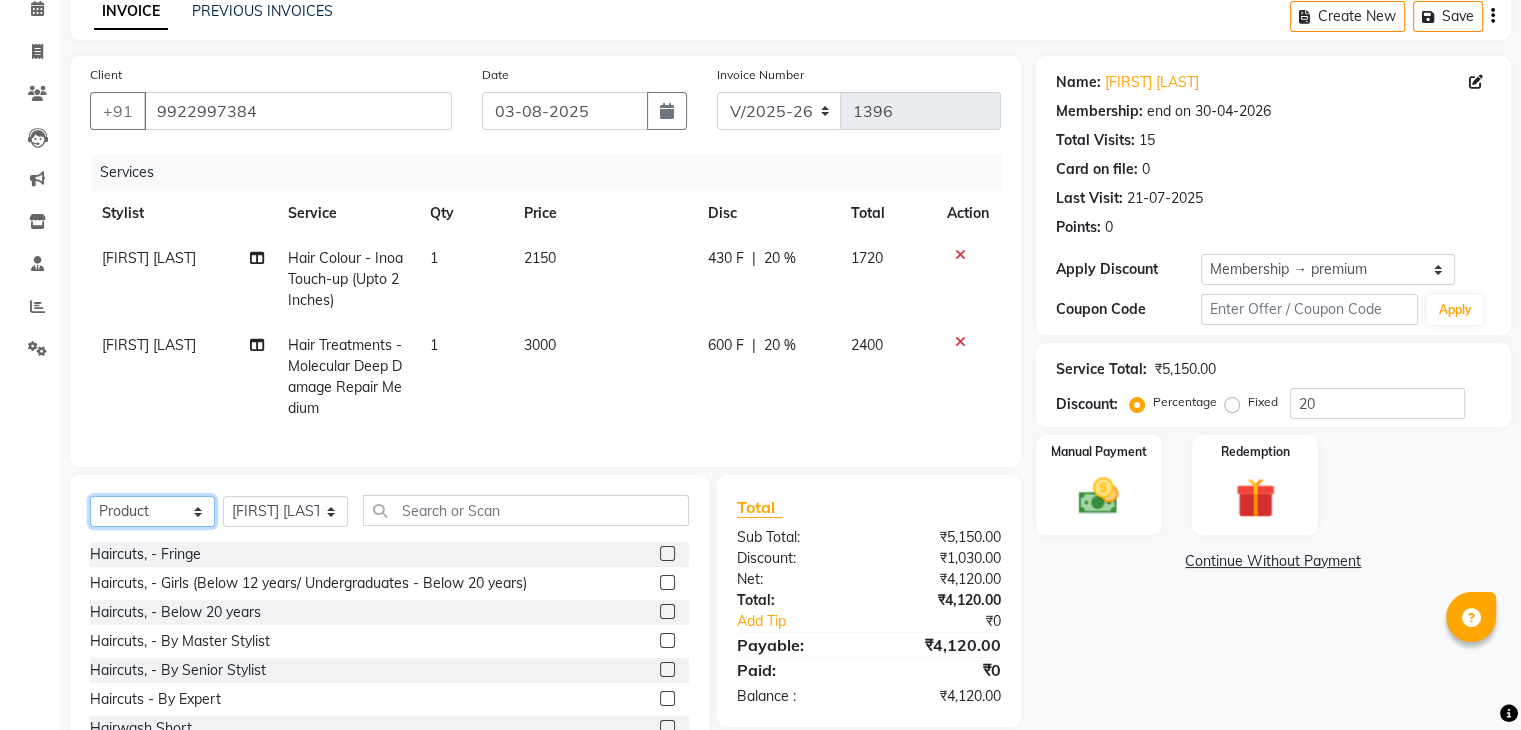 click on "Select  Service  Product  Membership  Package Voucher Prepaid Gift Card" 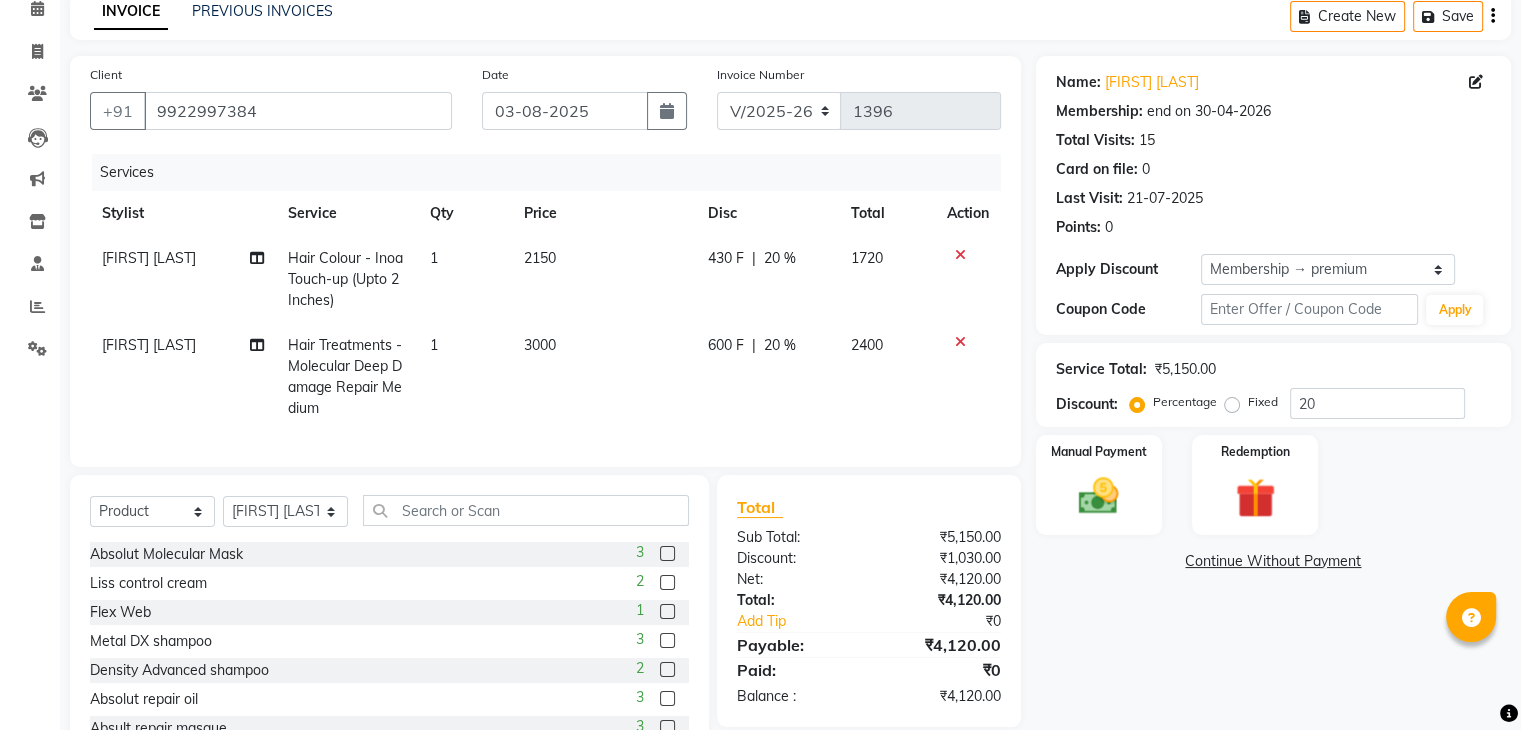 click 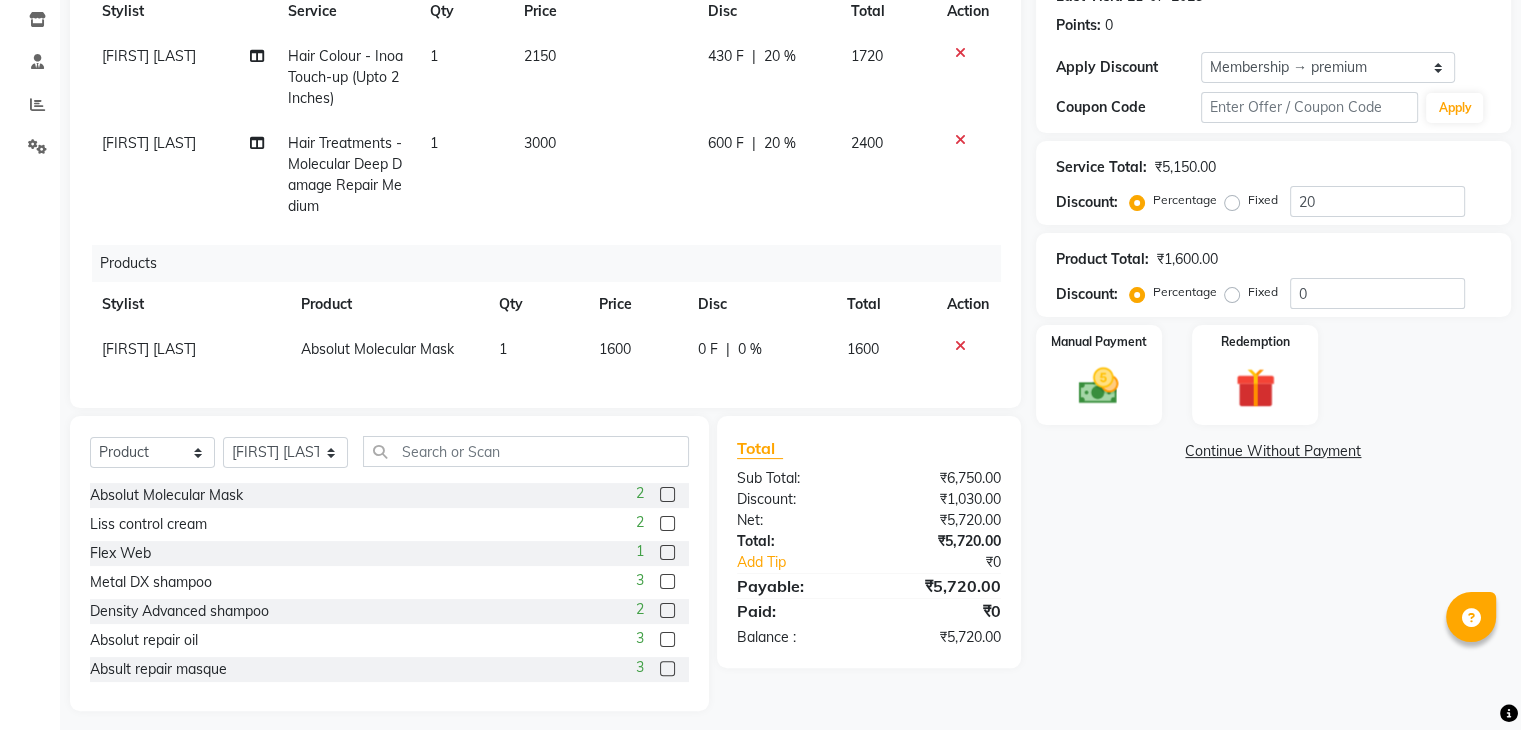 scroll, scrollTop: 303, scrollLeft: 0, axis: vertical 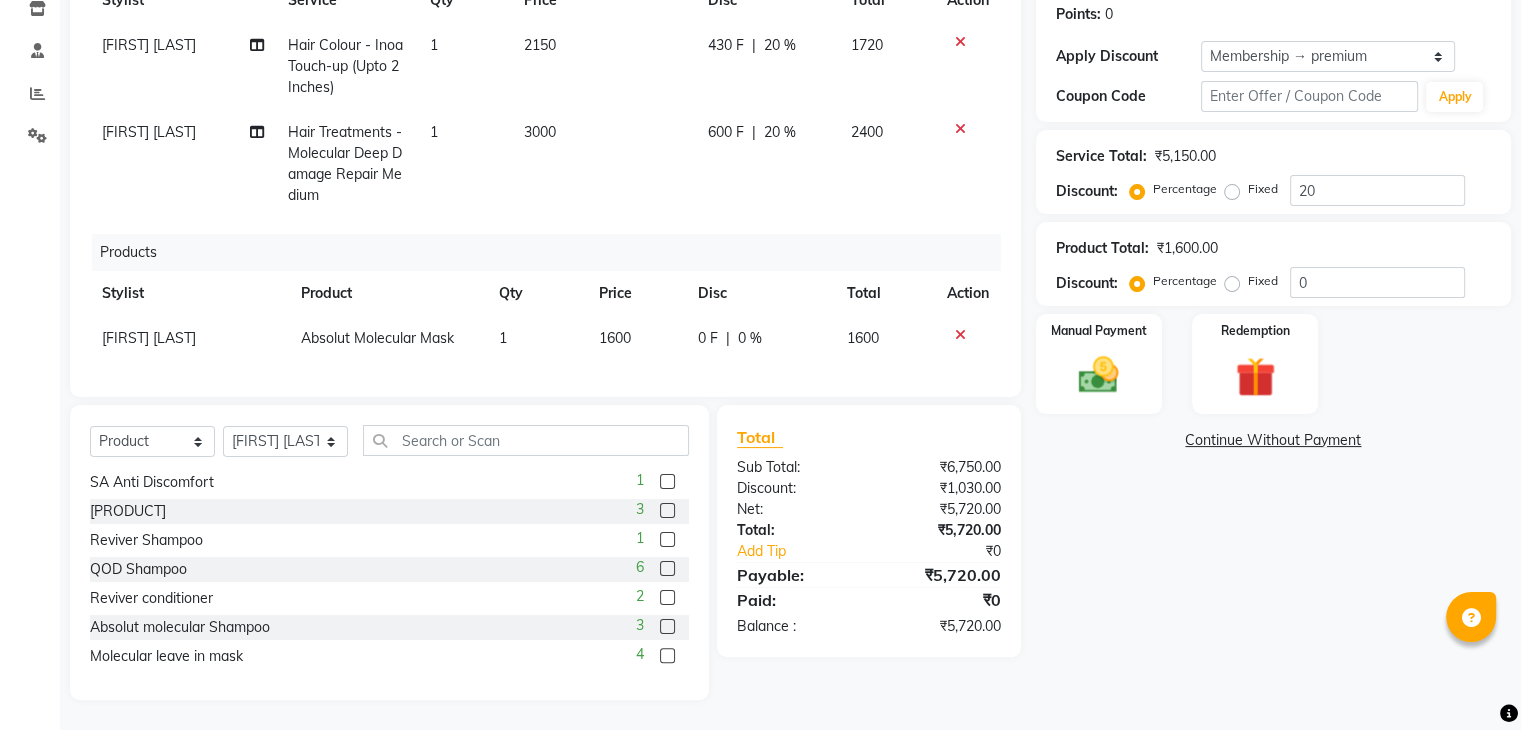 click 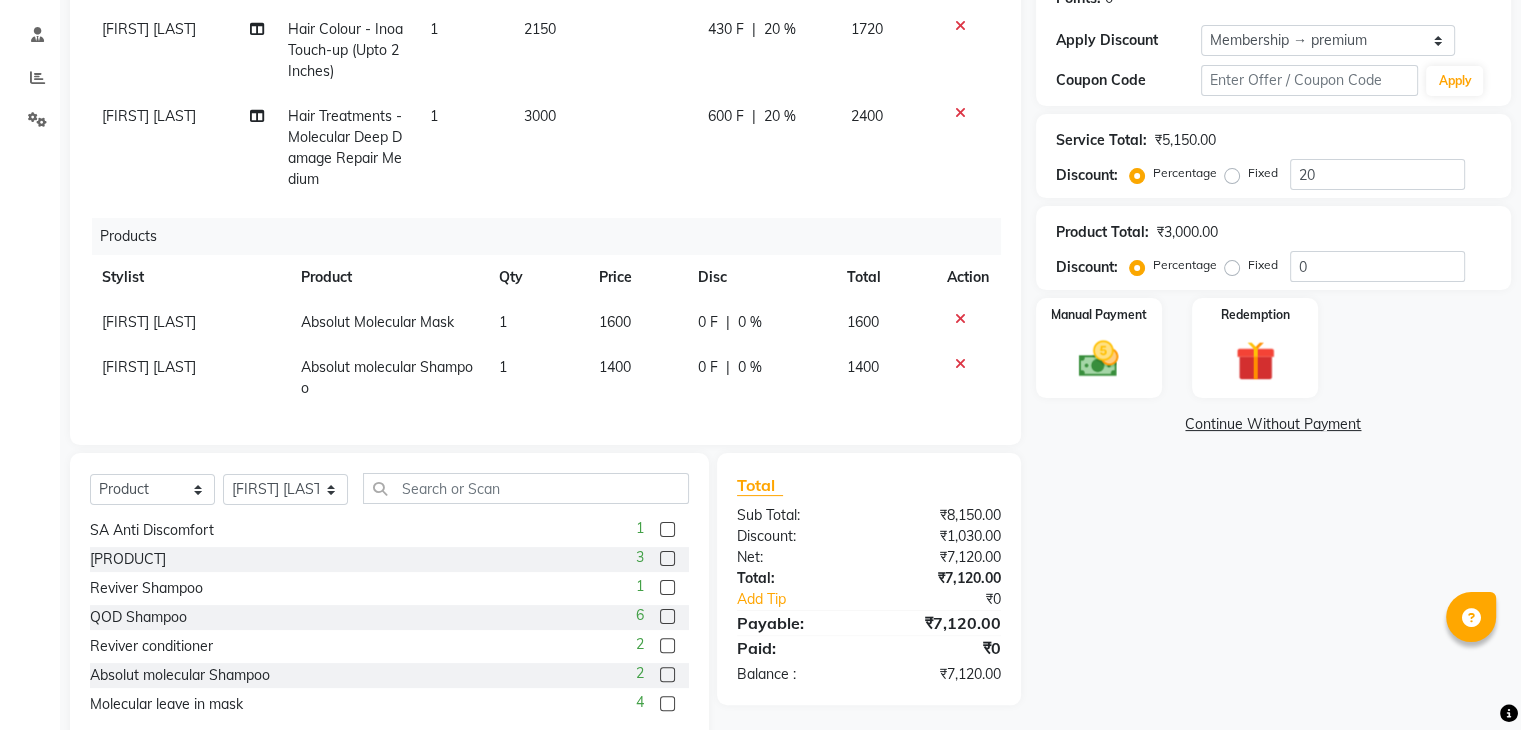 click on "0 %" 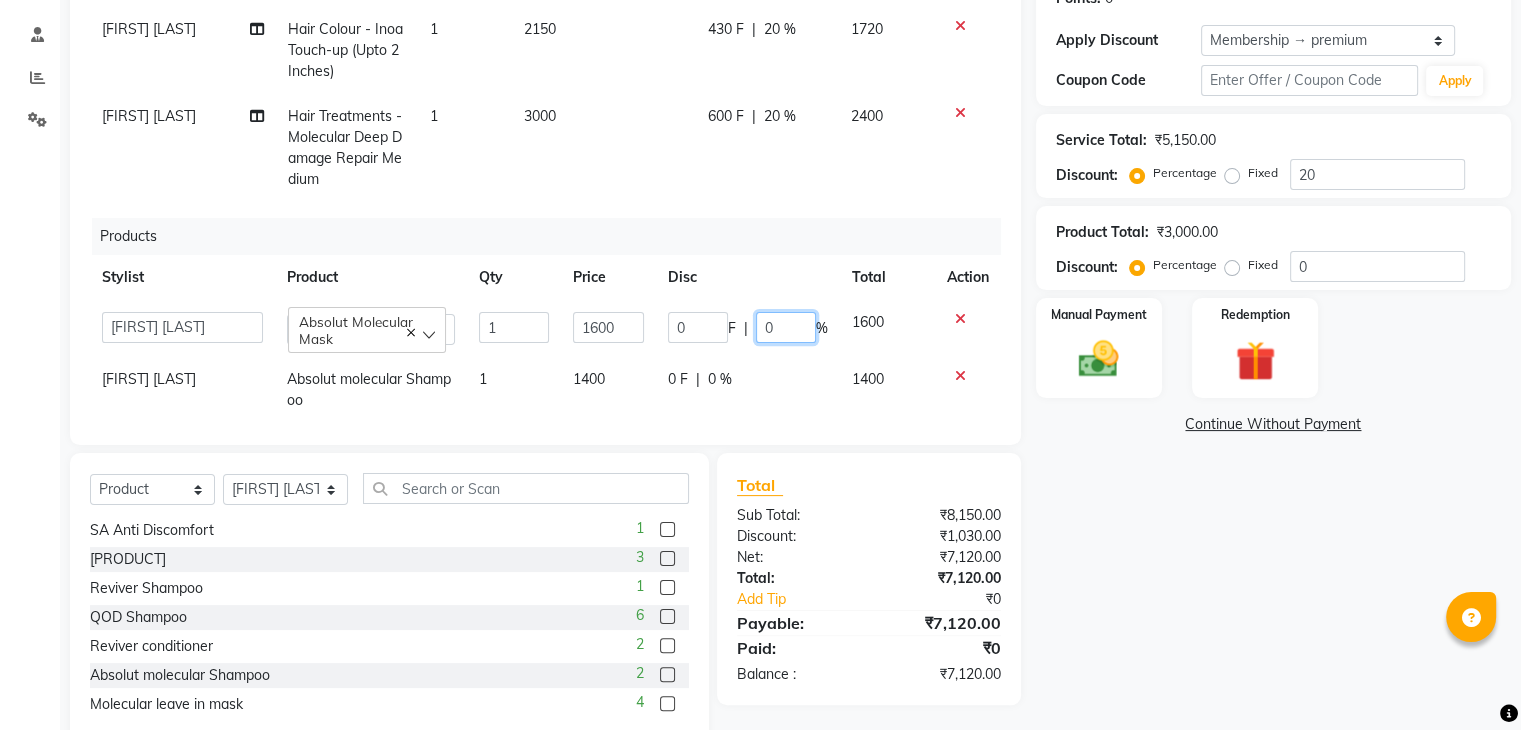 click on "0" 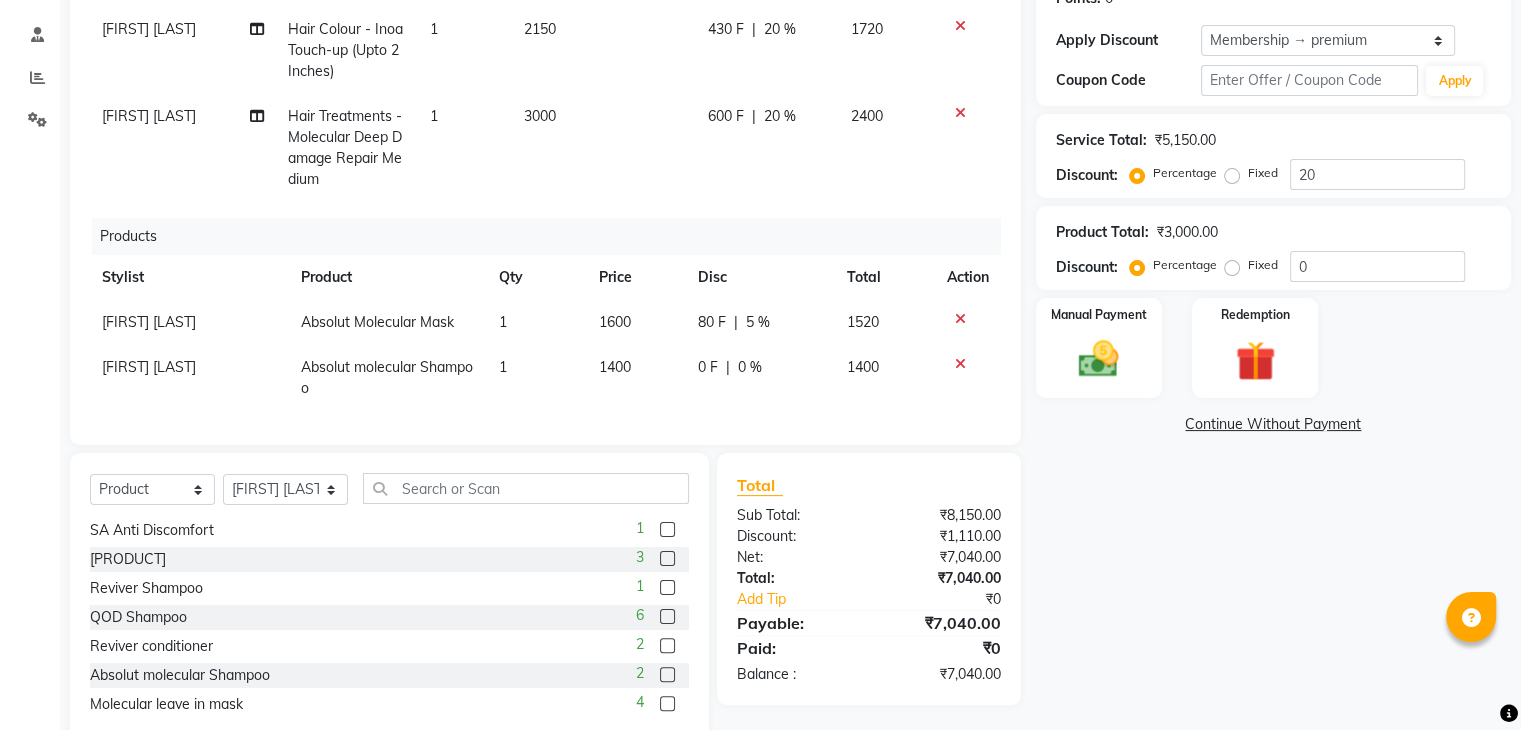 click on "0 F | 0 %" 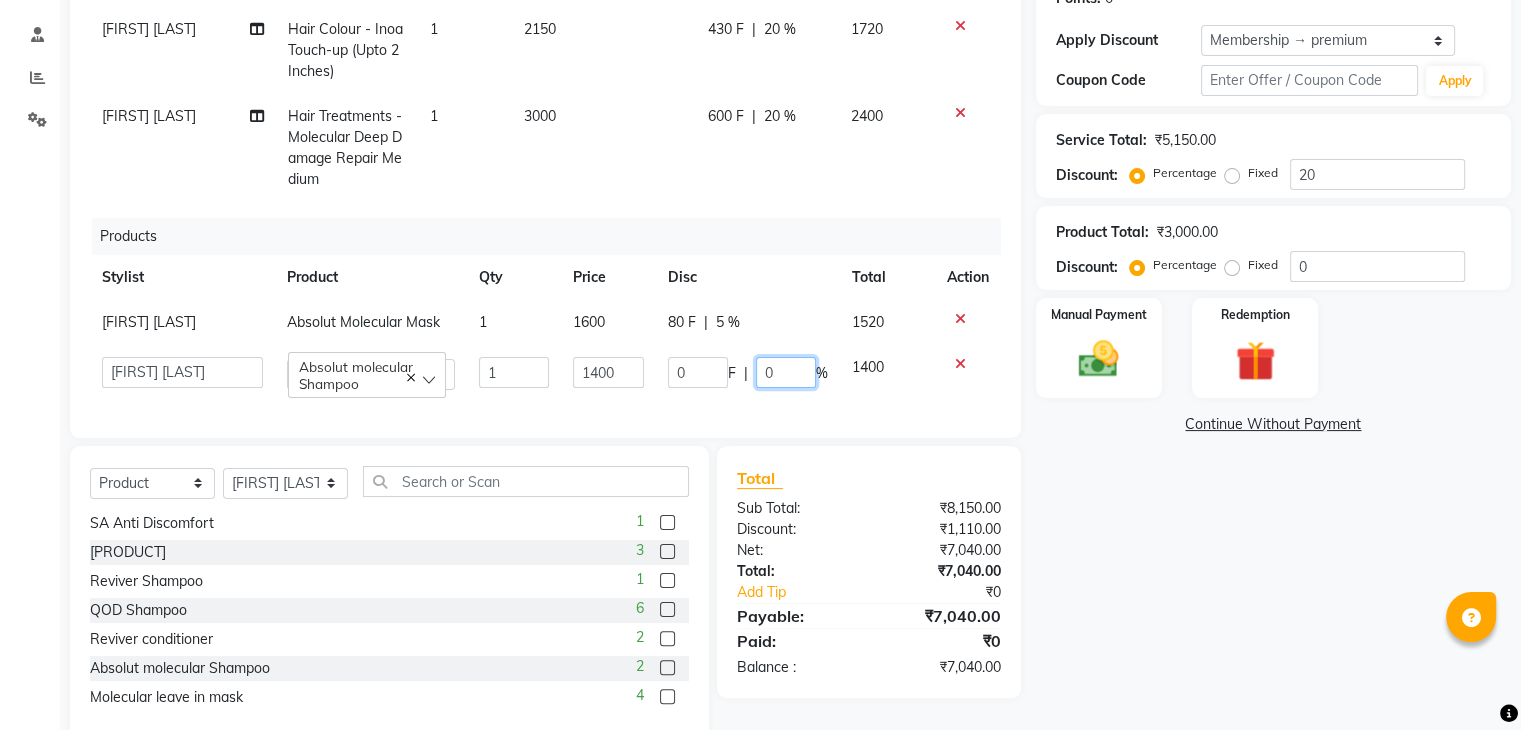 click on "0" 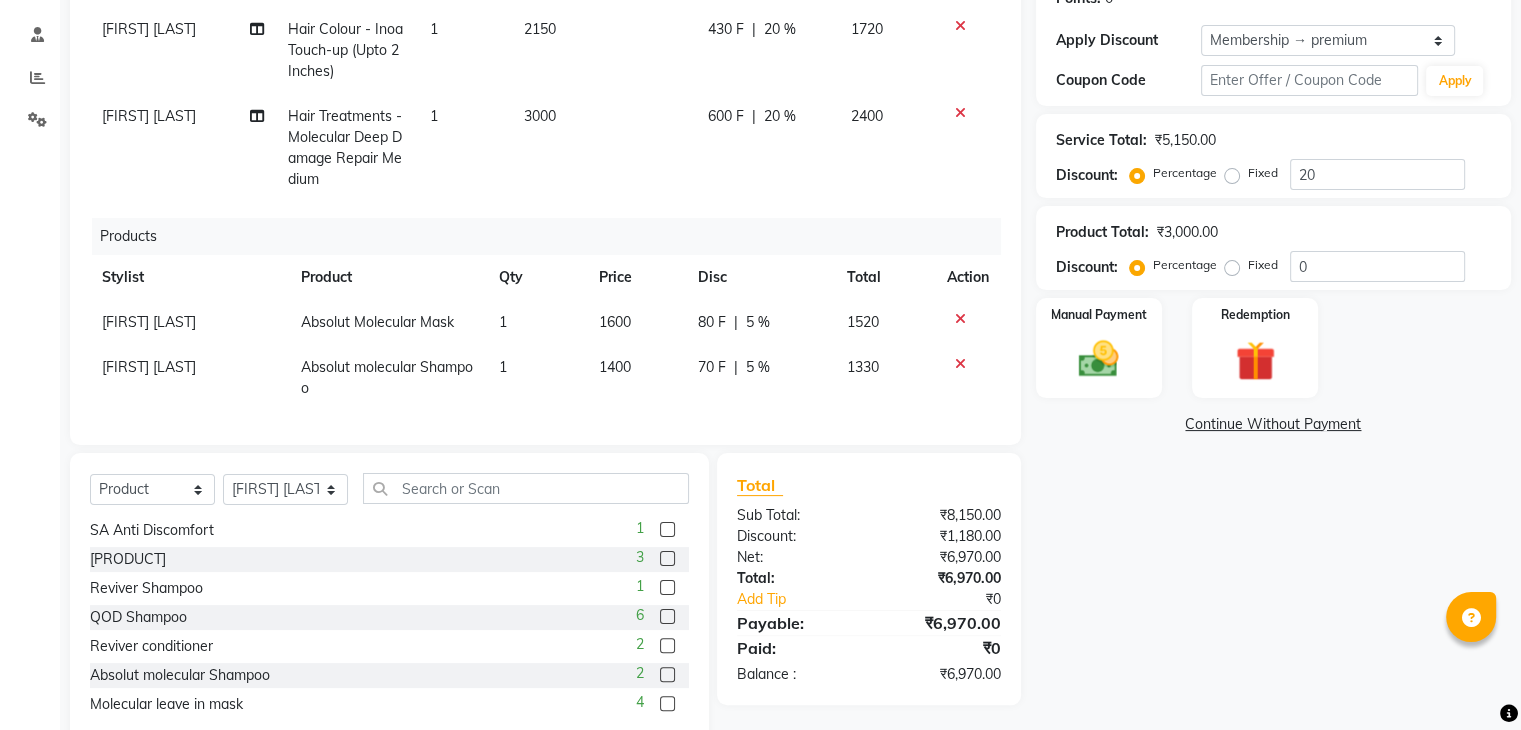click 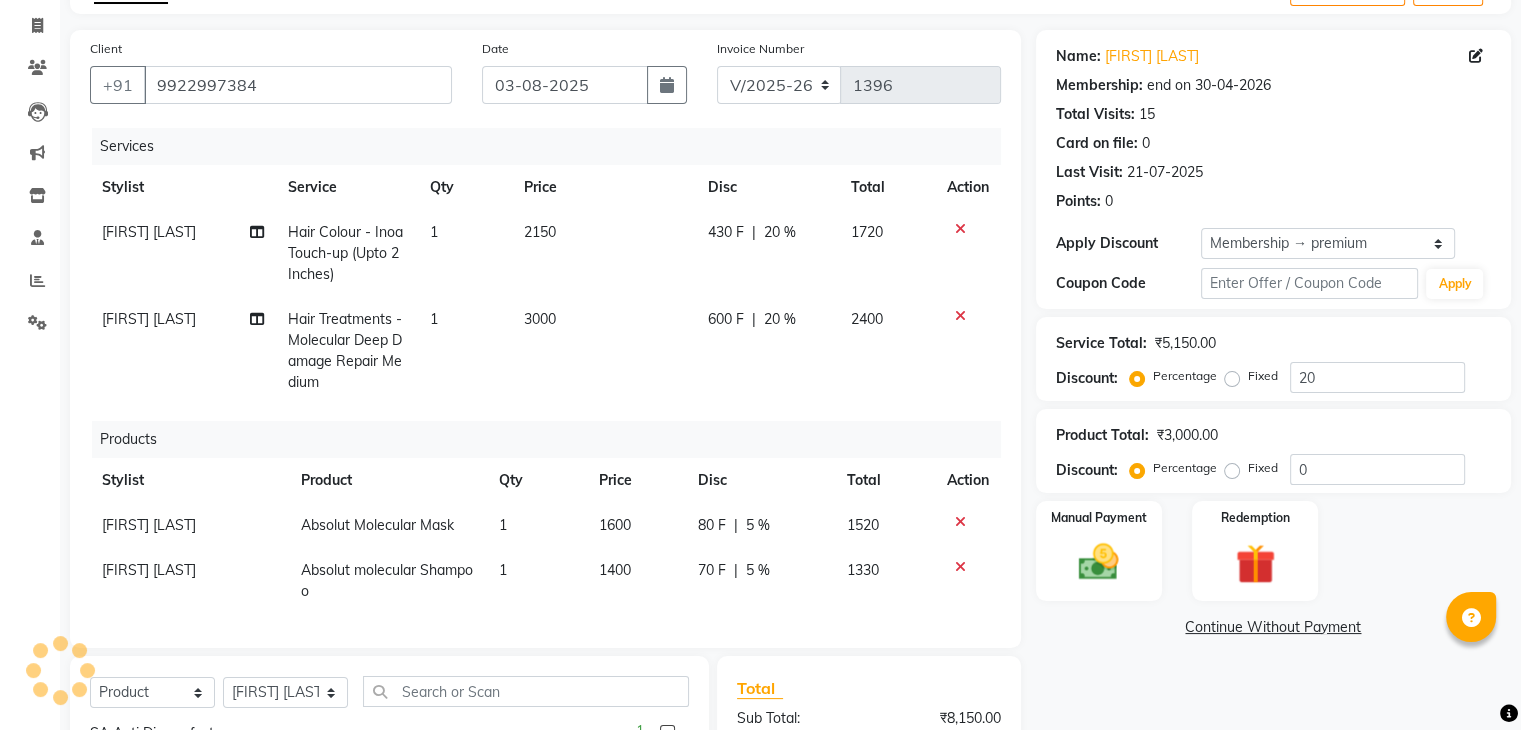 scroll, scrollTop: 119, scrollLeft: 0, axis: vertical 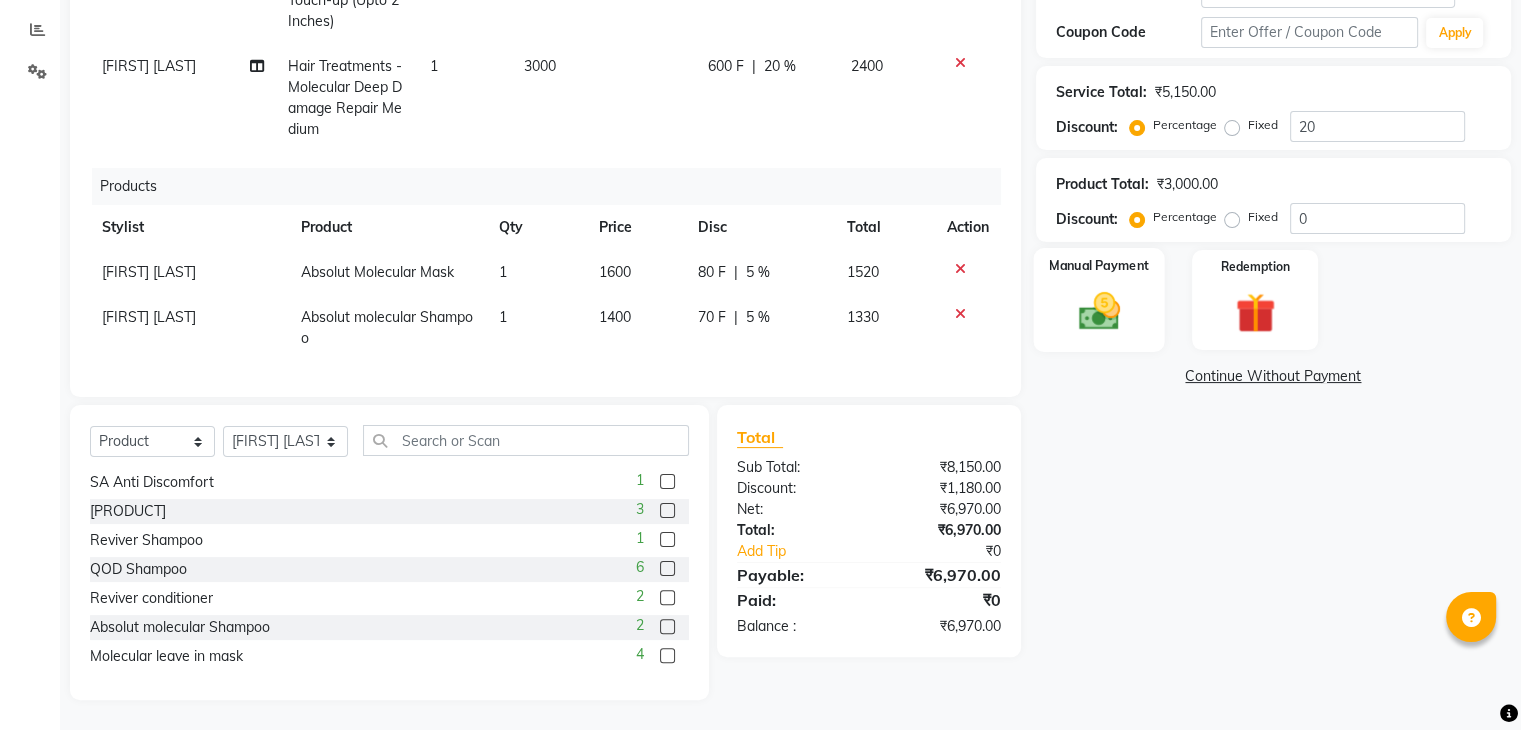 click on "Manual Payment" 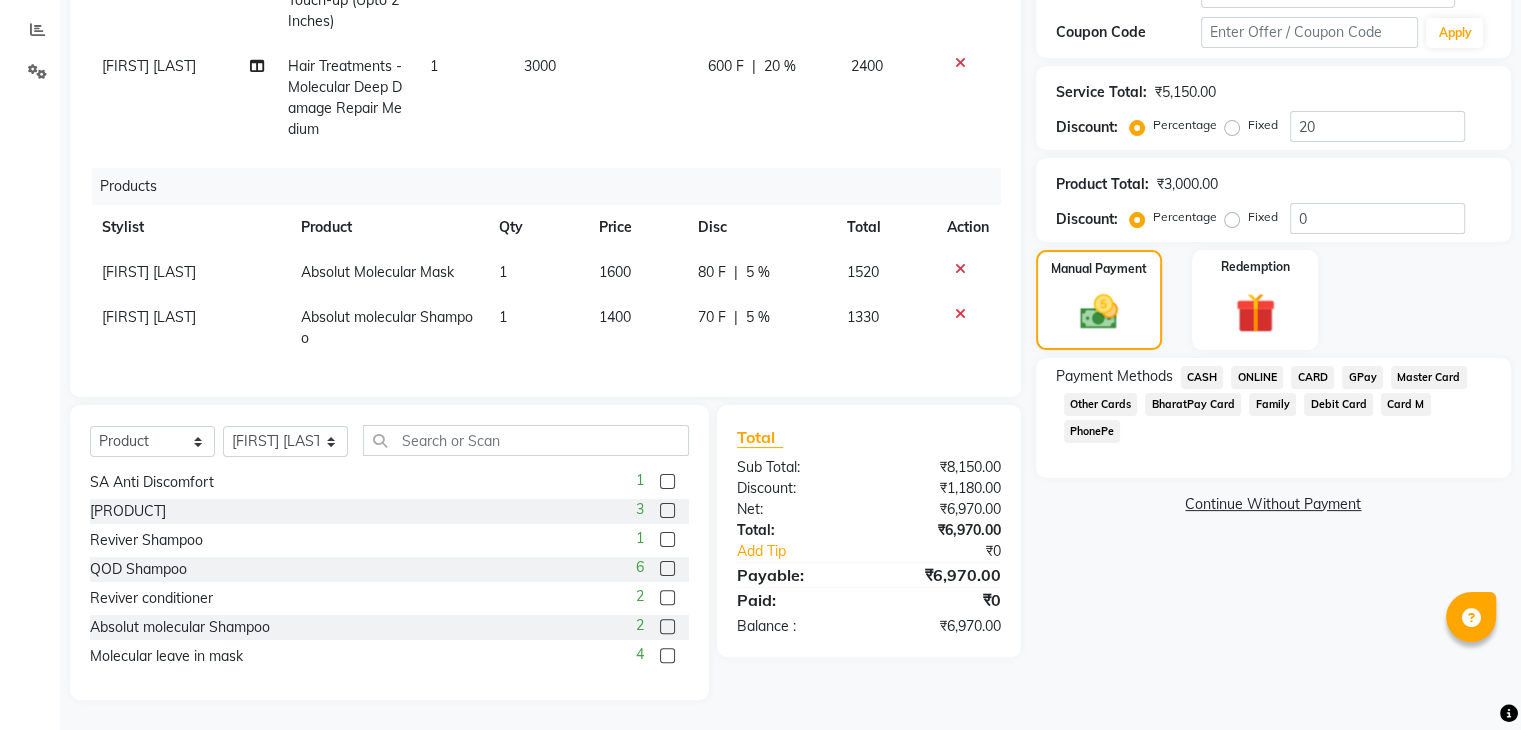 click on "GPay" 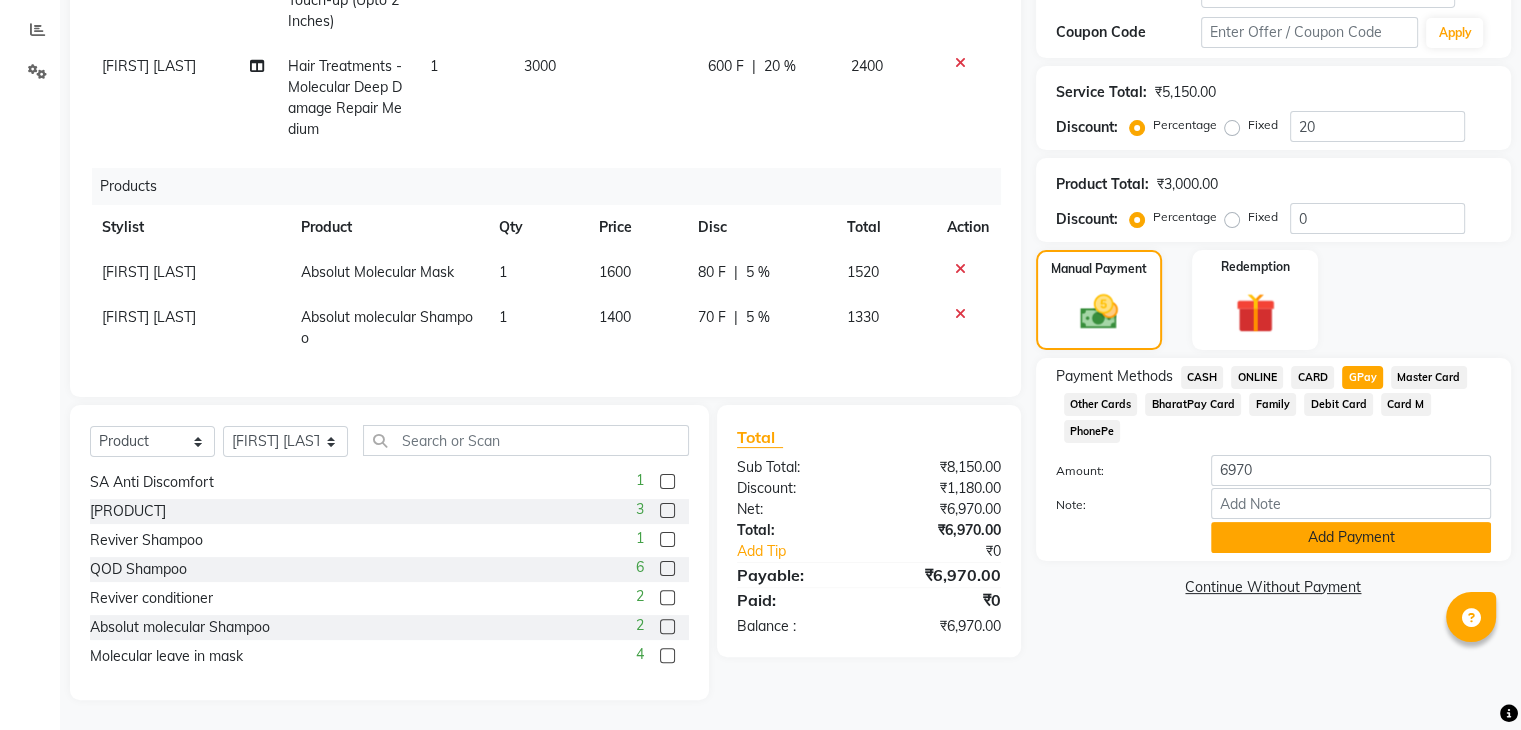 click on "Add Payment" 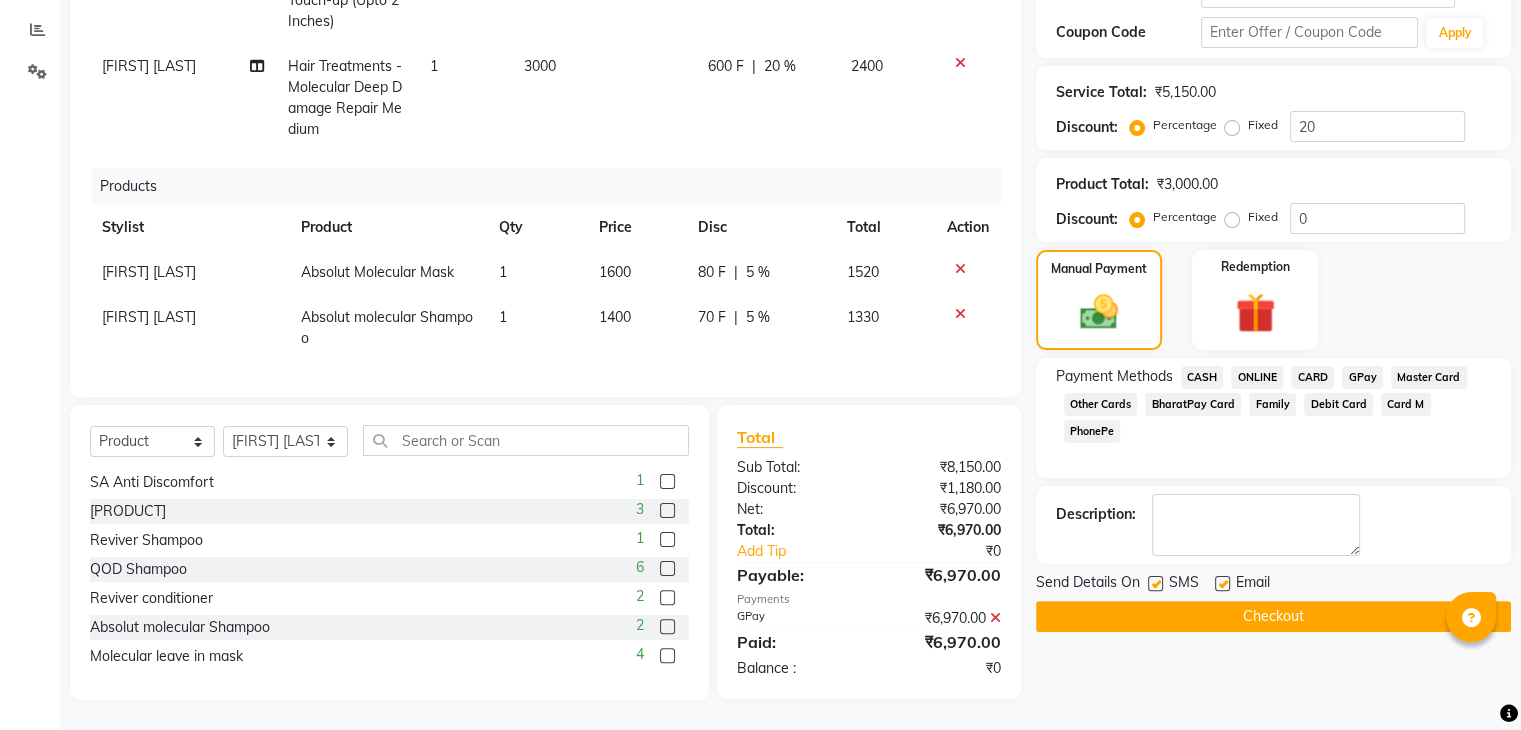 click on "Checkout" 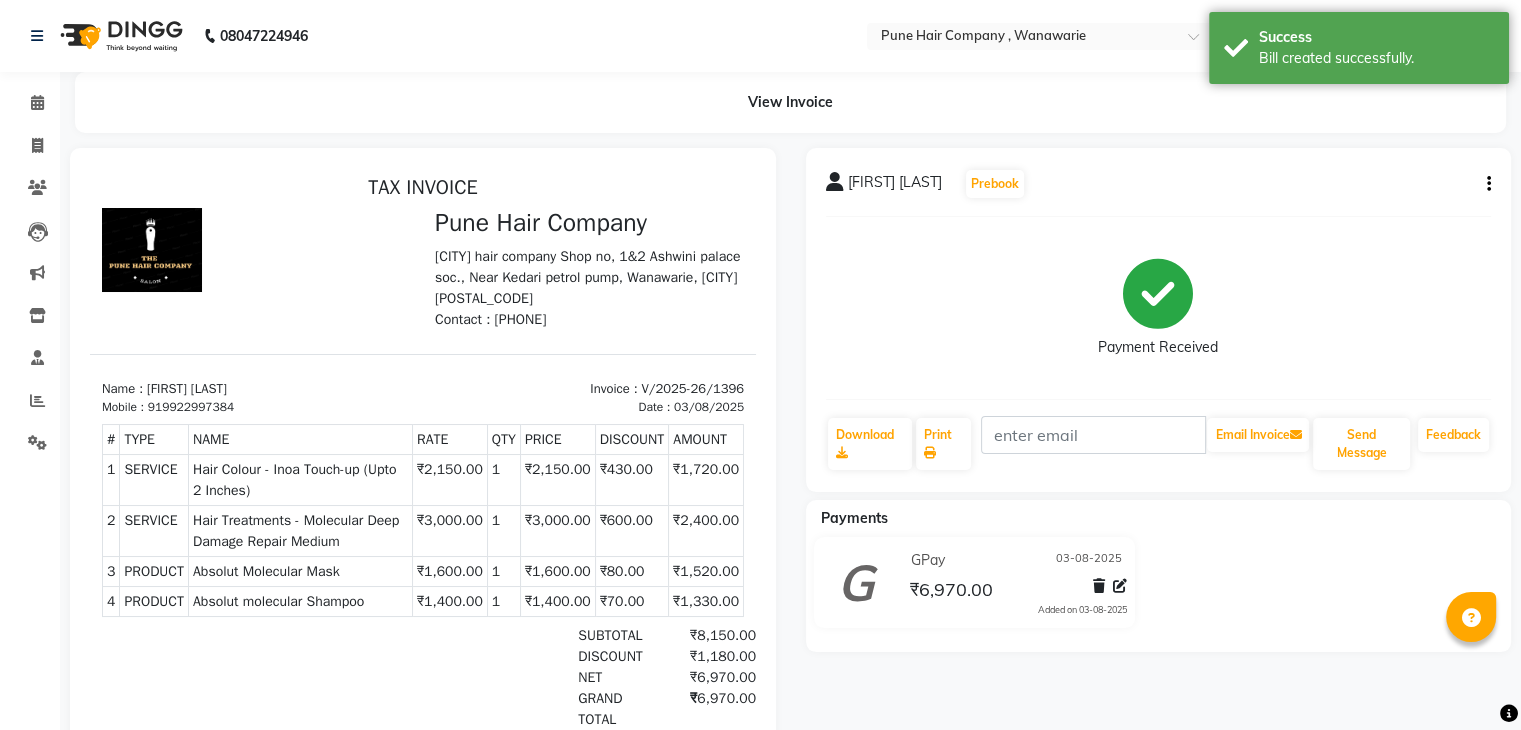 scroll, scrollTop: 0, scrollLeft: 0, axis: both 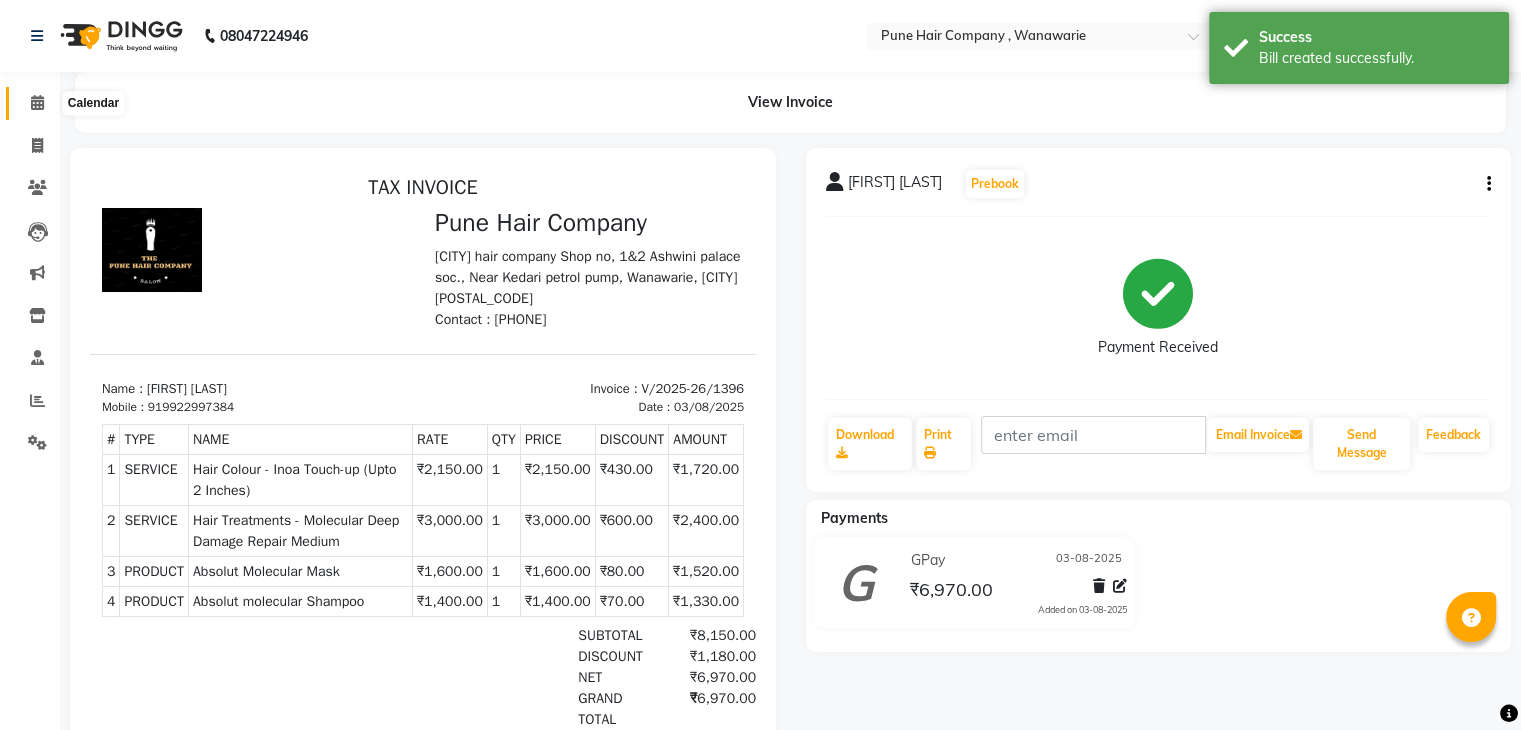 click 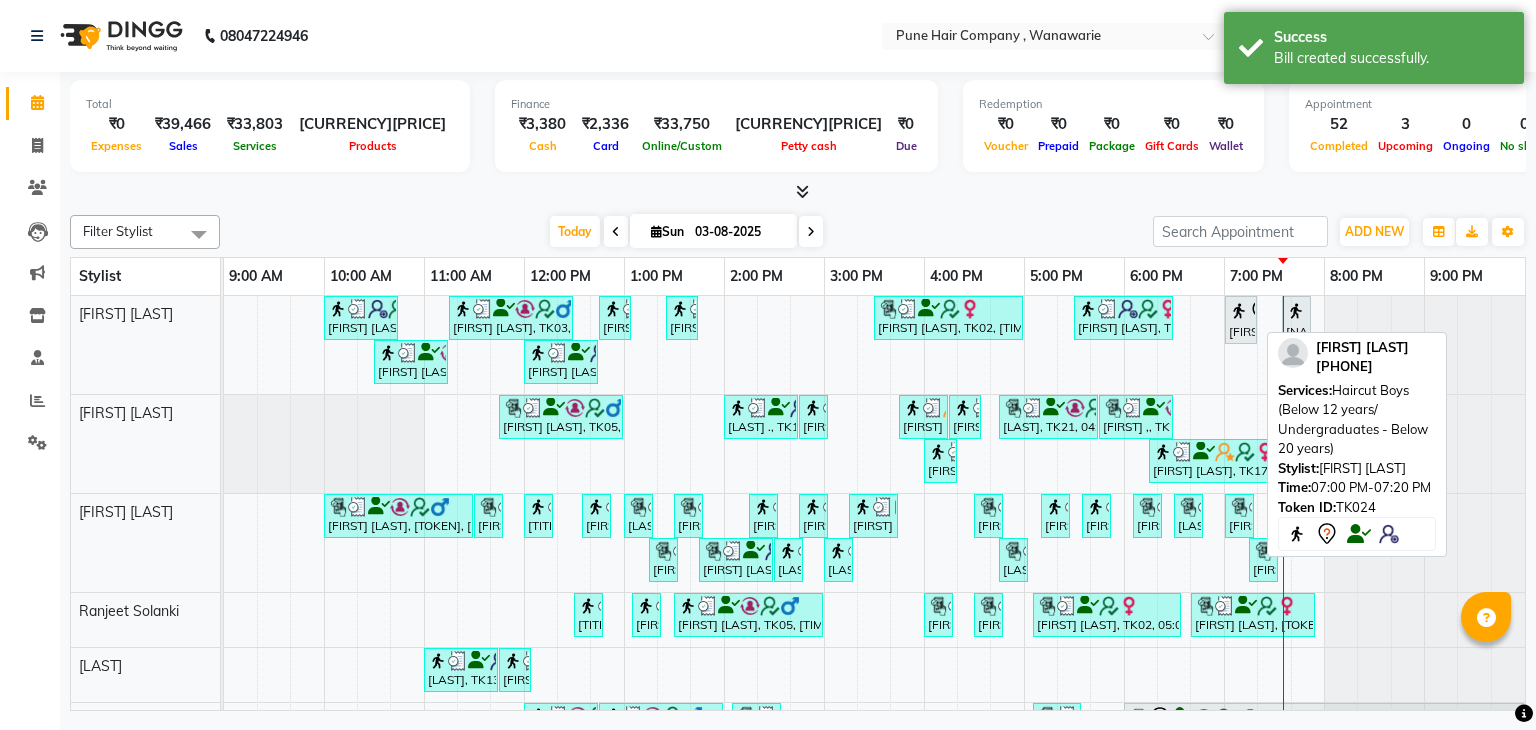 click on "[FIRST] [LAST], TK24, 07:00 PM-07:20 PM,  Haircut Boys (Below 12 years/ Undergraduates - Below 20 years)" at bounding box center (1241, 320) 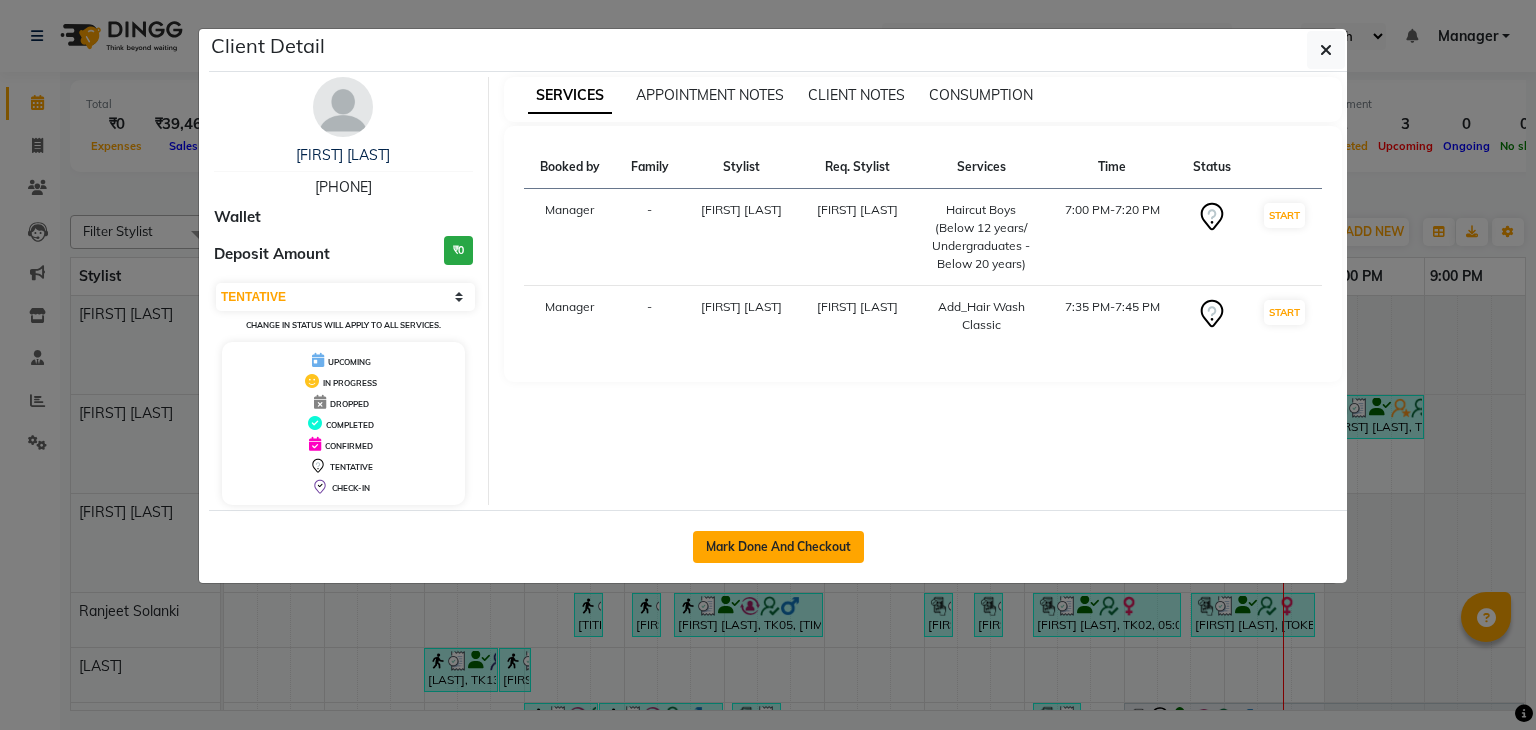 click on "Mark Done And Checkout" 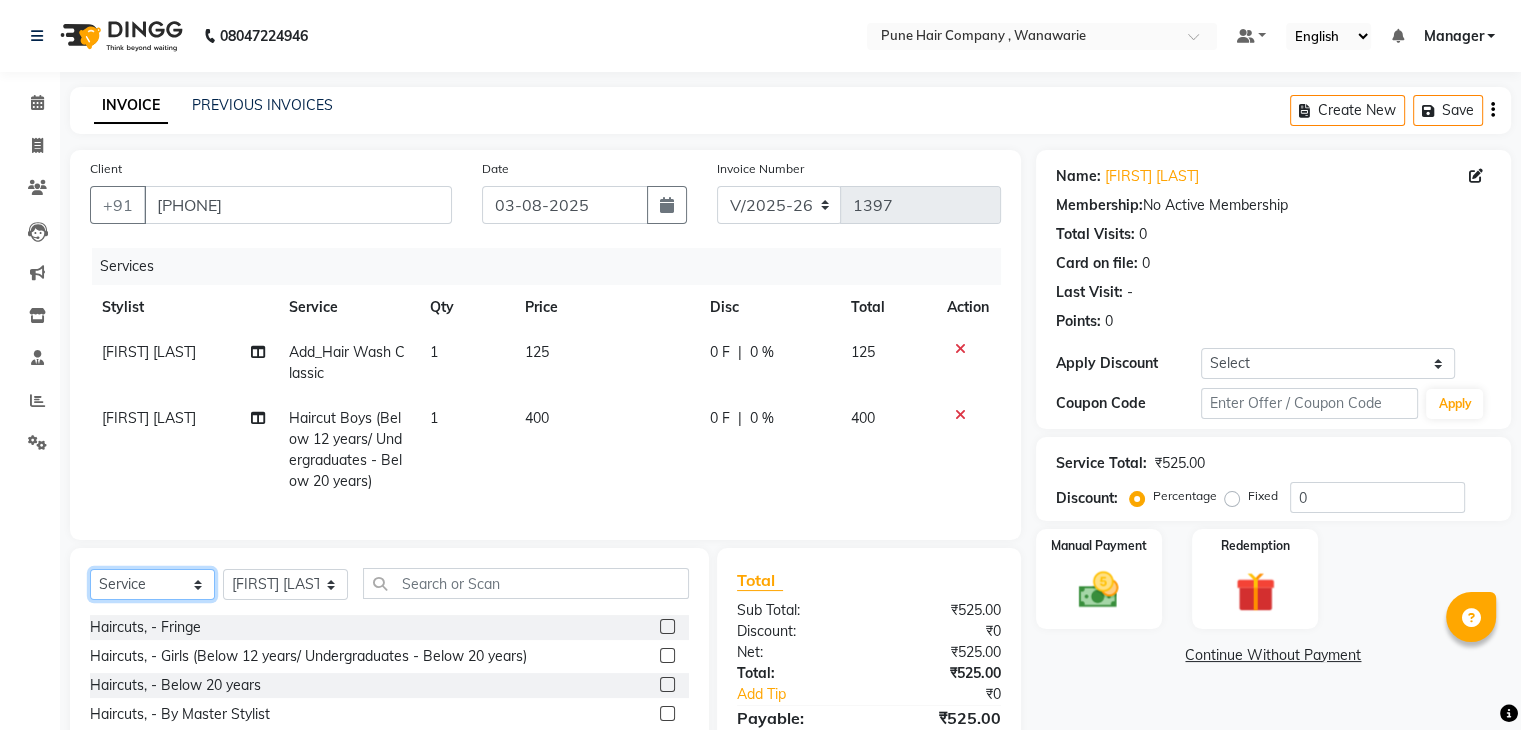 click on "Select  Service  Product  Membership  Package Voucher Prepaid Gift Card" 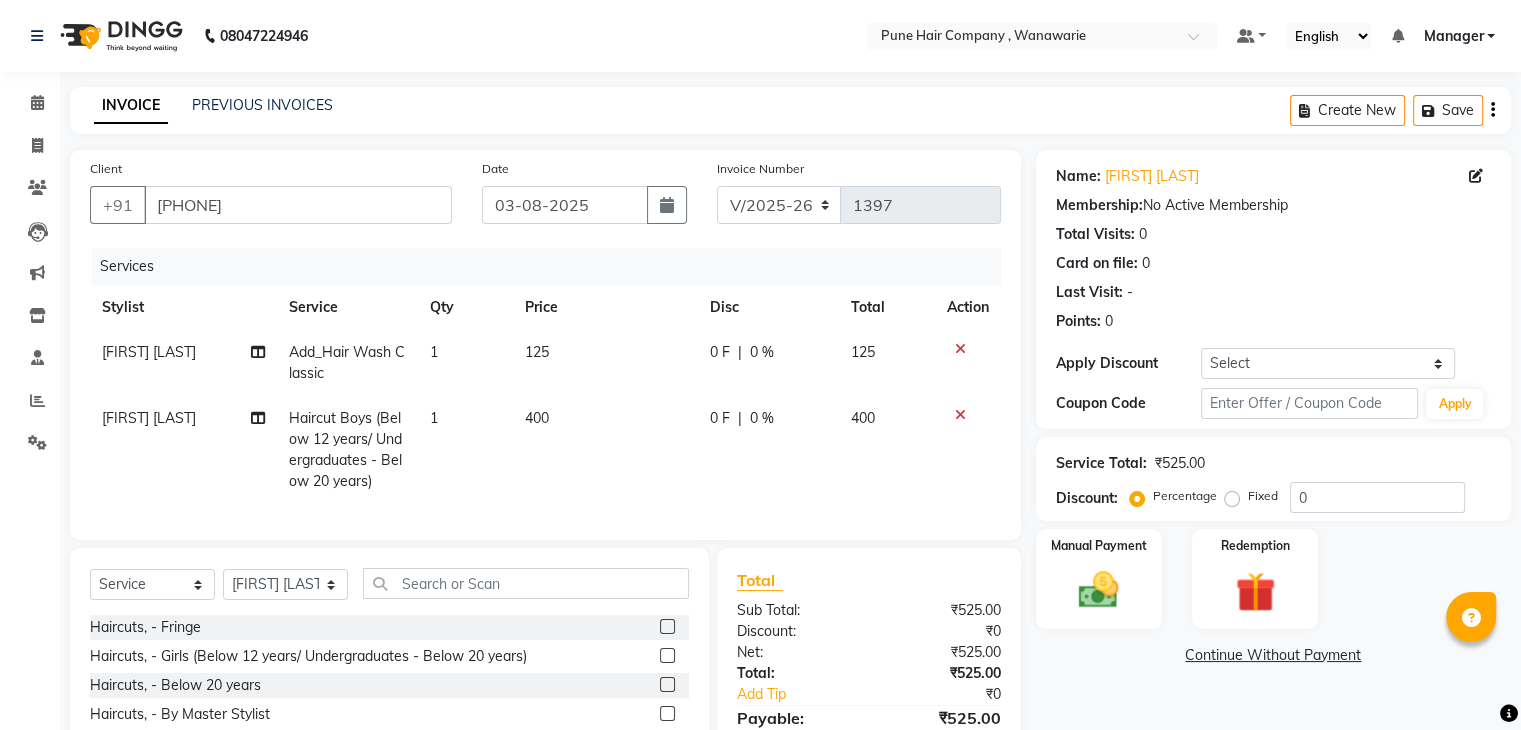 click on "Client +91 7666931719 Date 03-08-2025 Invoice Number V/2025 V/2025-26 1397 Services Stylist Service Qty Price Disc Total Action Shriram Raut Add_Hair Wash Classic 1 125 0 F | 0 % 125 Shriram Raut  Haircut Boys (Below 12 years/ Undergraduates - Below 20 years) 1 400 0 F | 0 % 400" 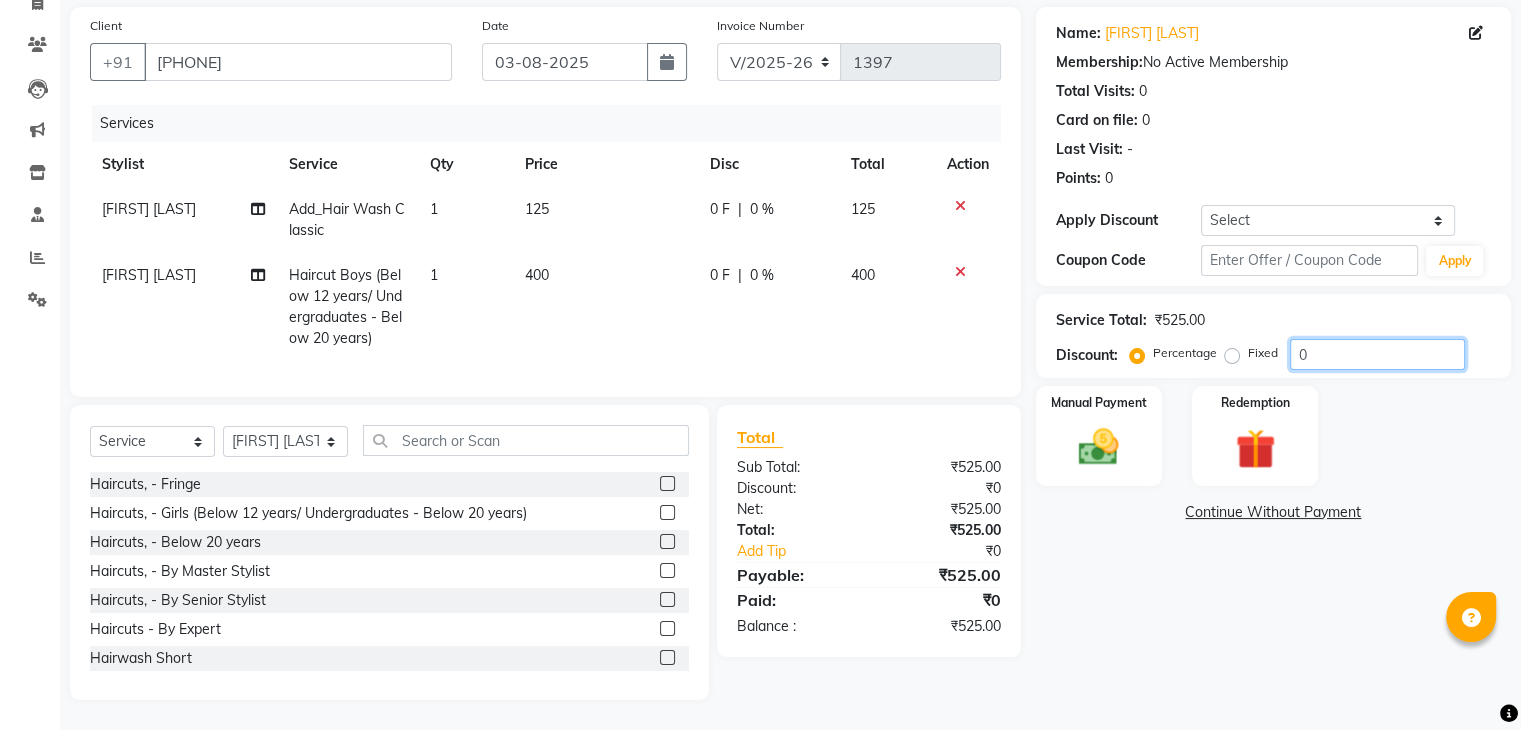 click on "0" 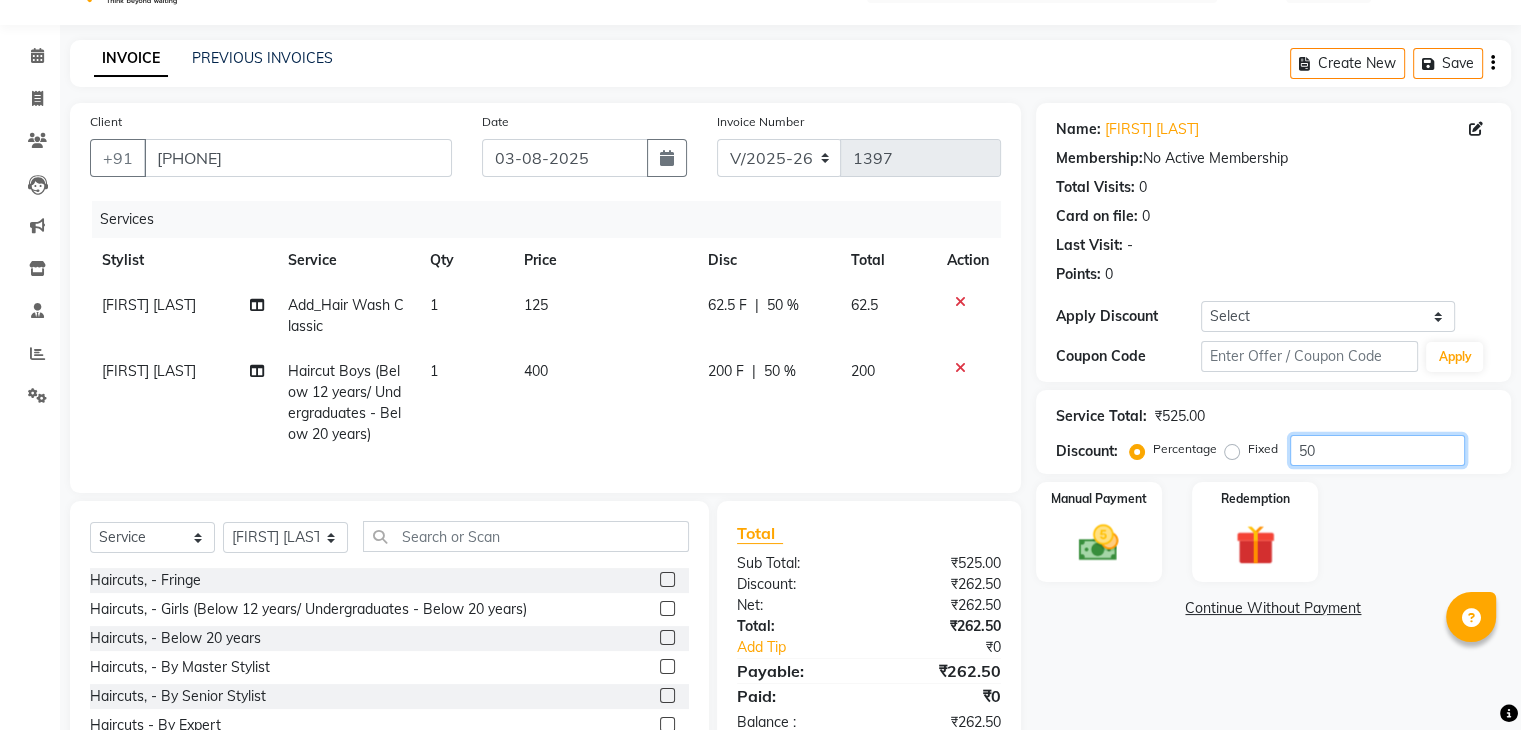 scroll, scrollTop: 159, scrollLeft: 0, axis: vertical 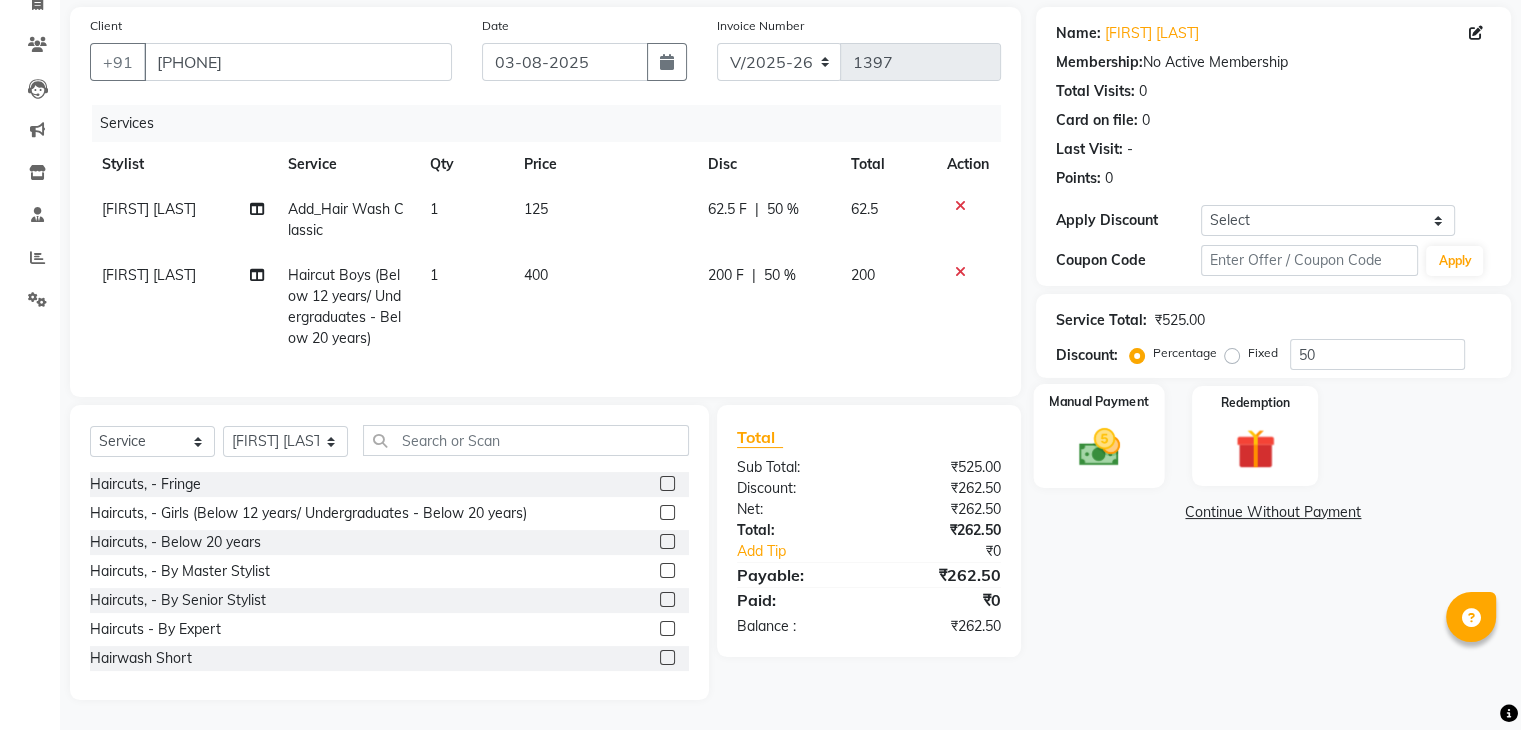 click 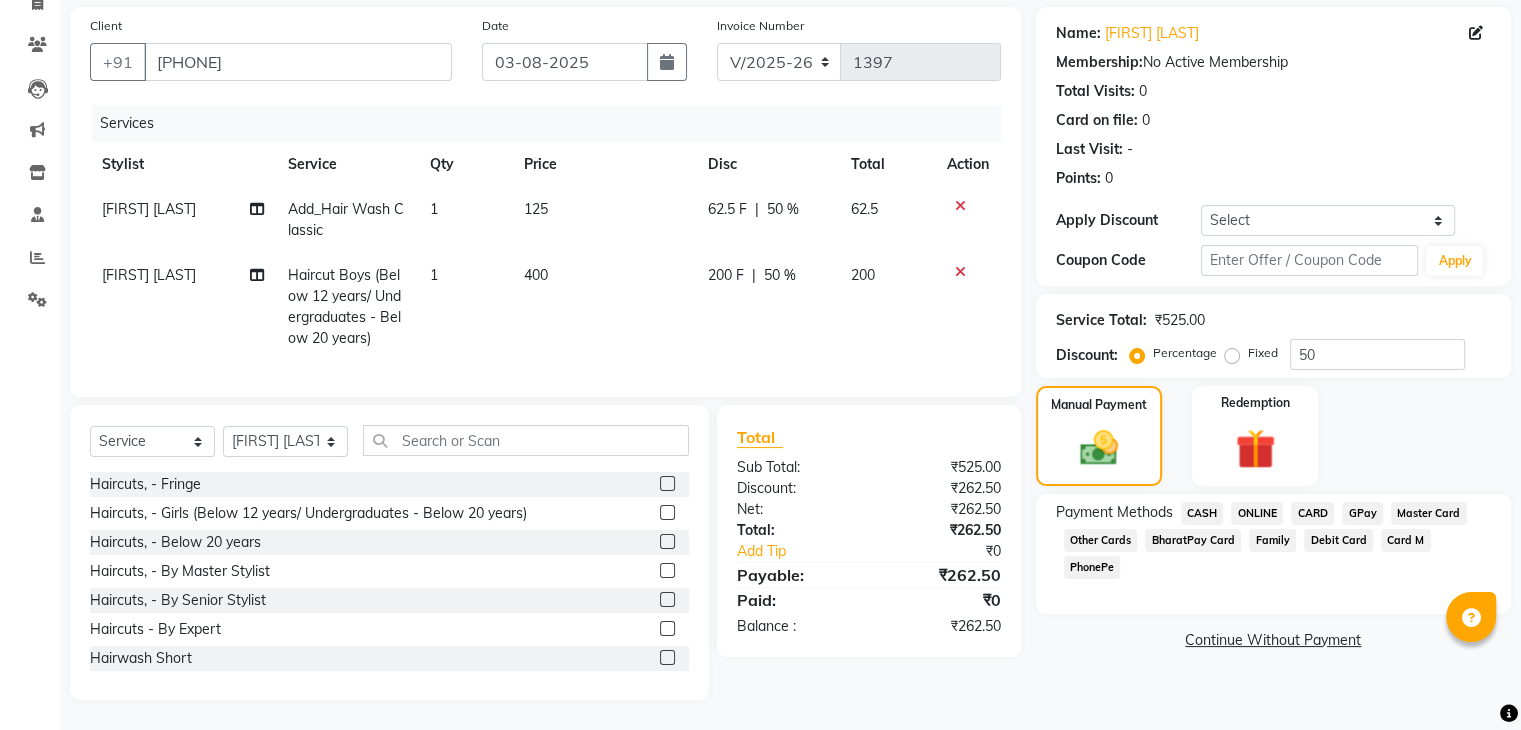 click on "GPay" 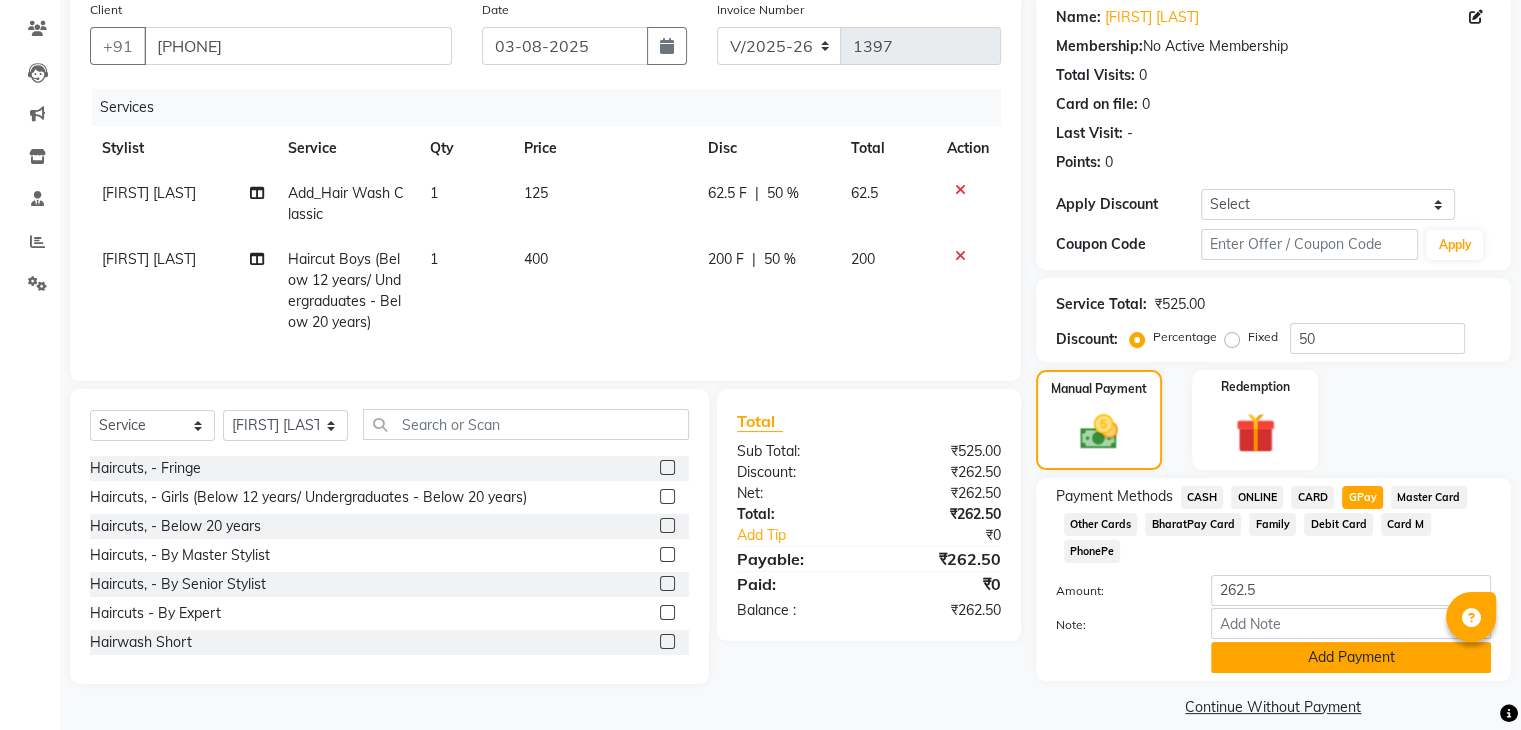 click on "Add Payment" 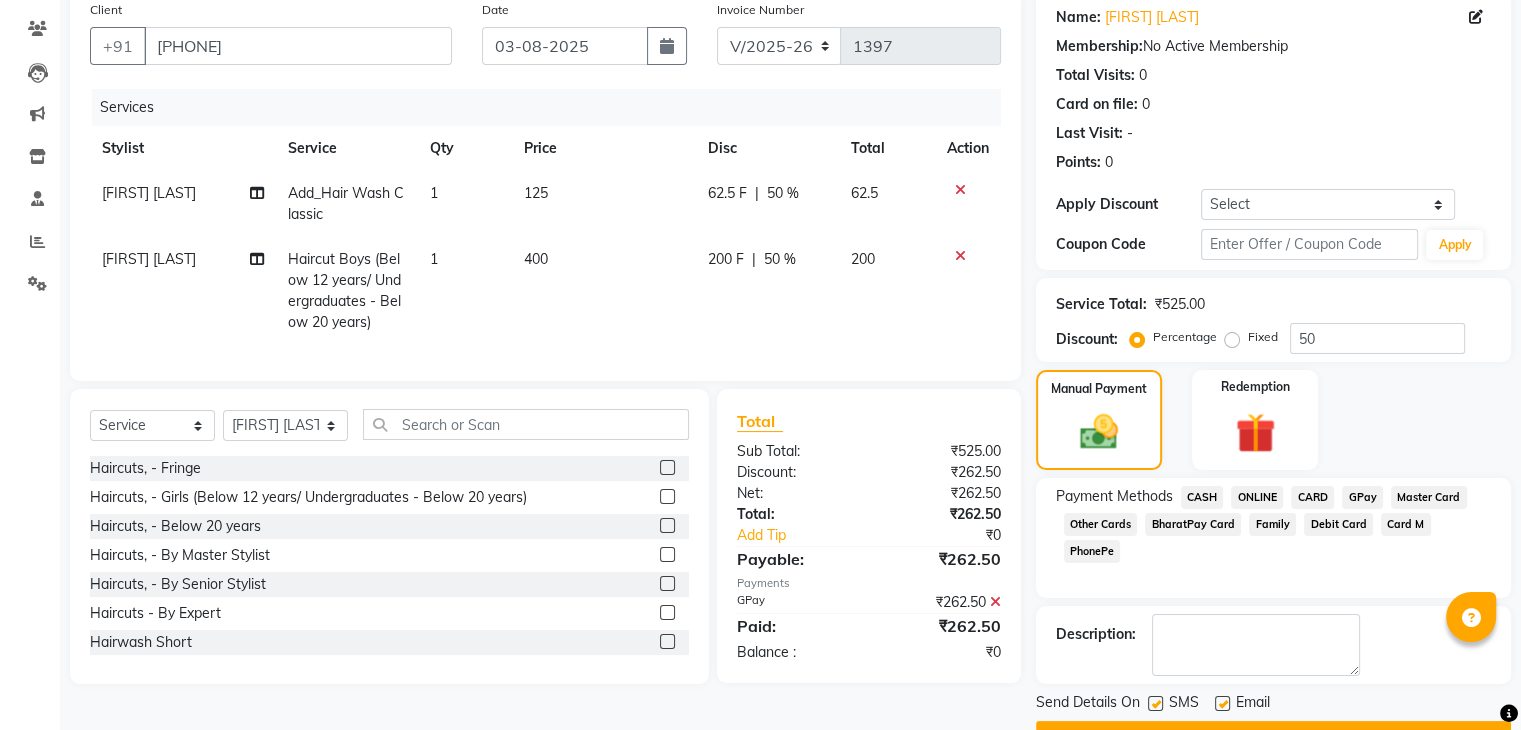scroll, scrollTop: 209, scrollLeft: 0, axis: vertical 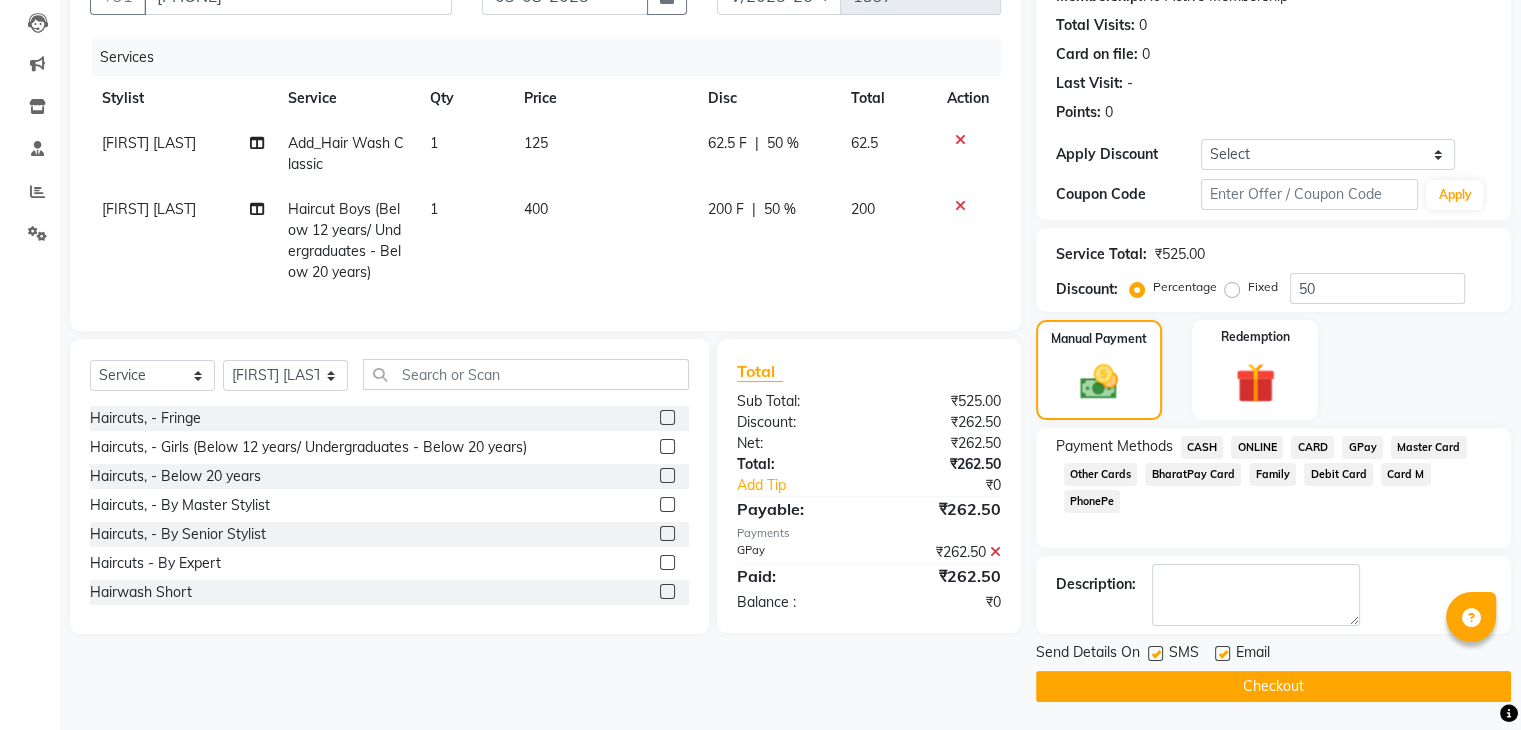 click on "Checkout" 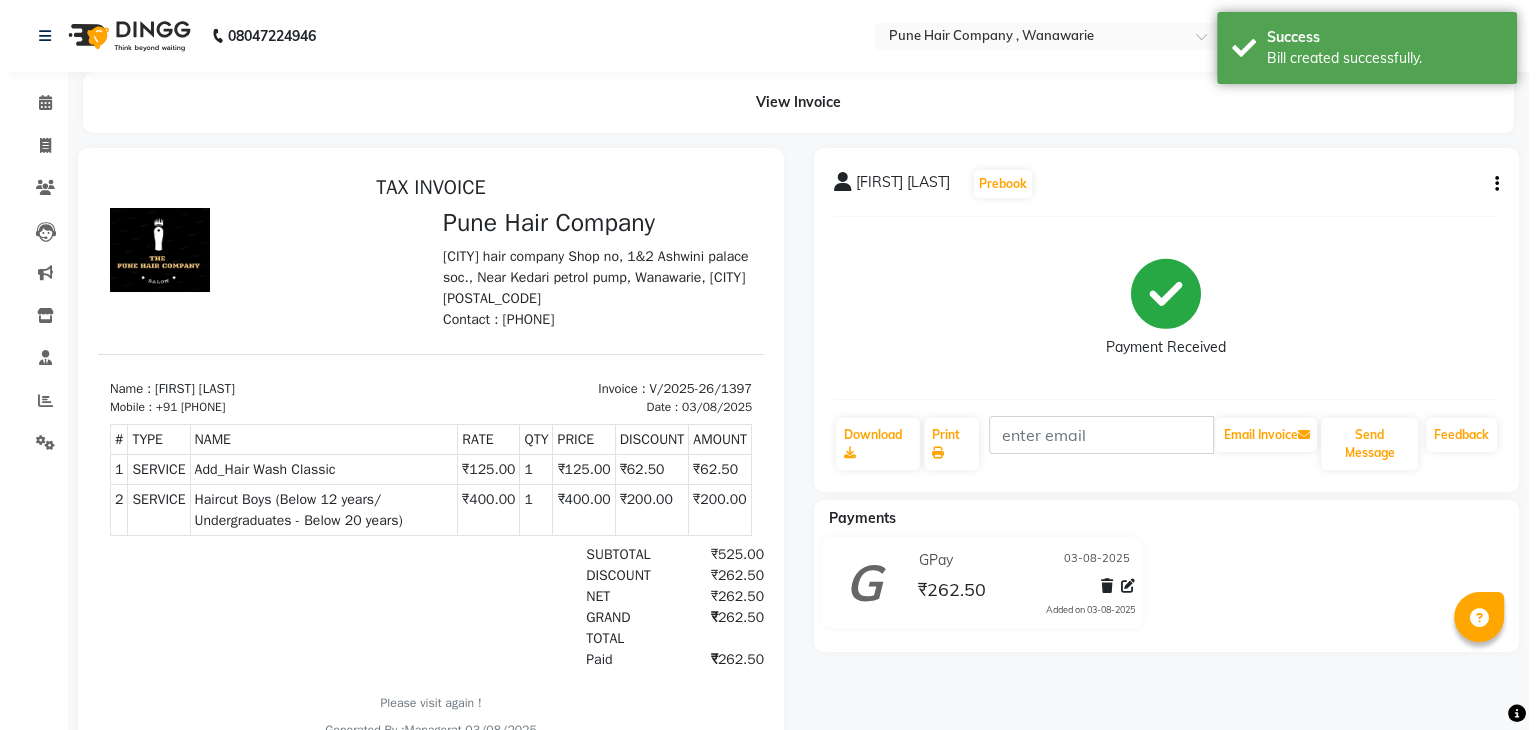 scroll, scrollTop: 0, scrollLeft: 0, axis: both 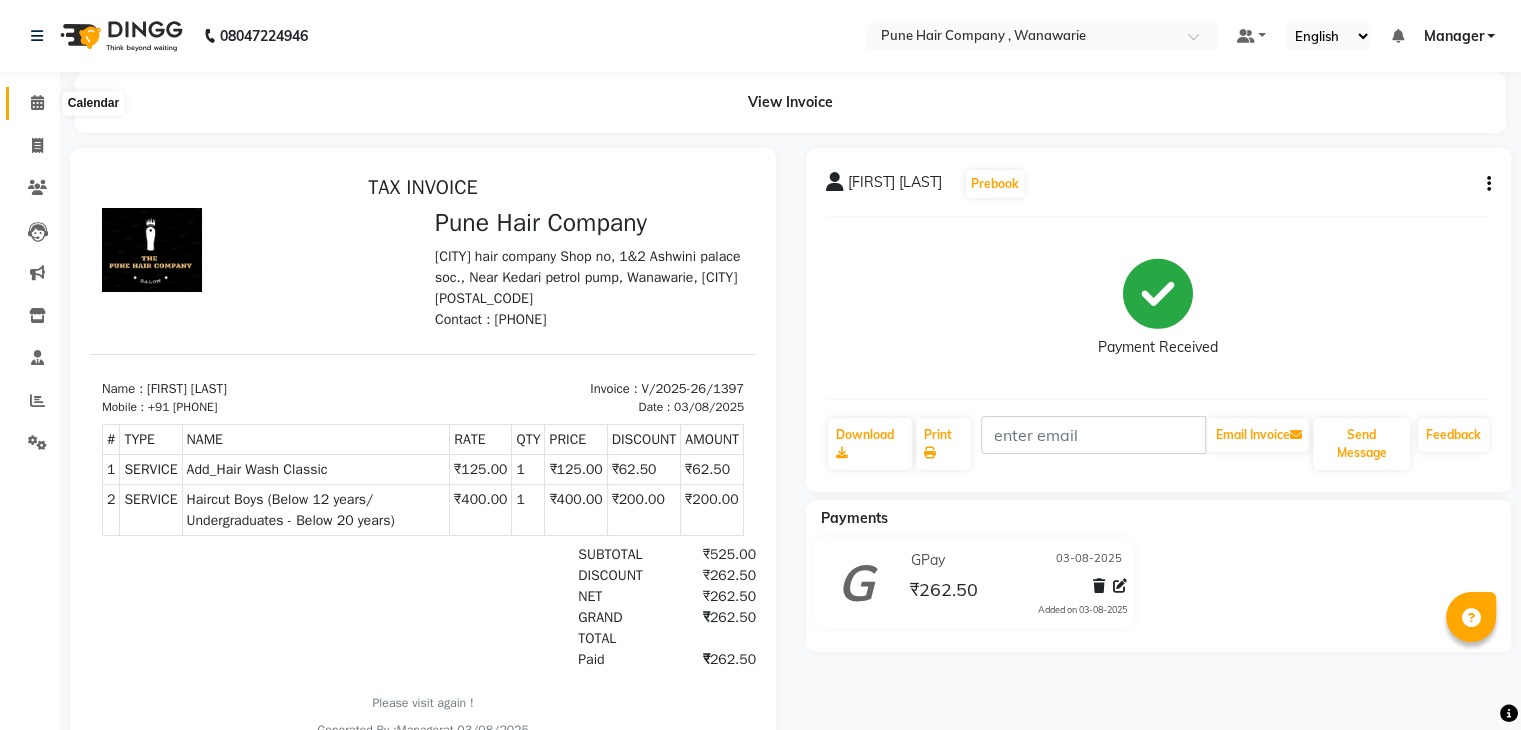click 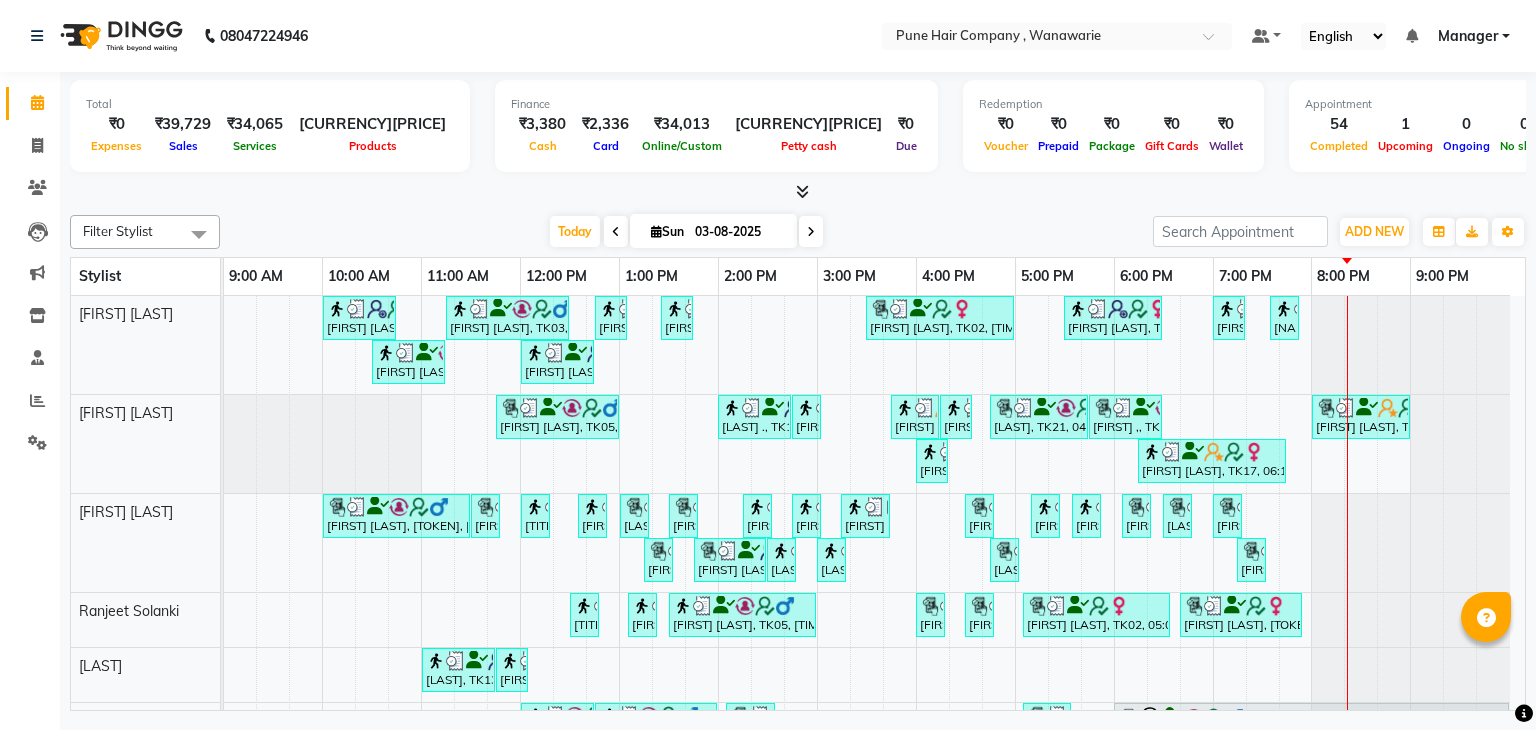 scroll, scrollTop: 86, scrollLeft: 0, axis: vertical 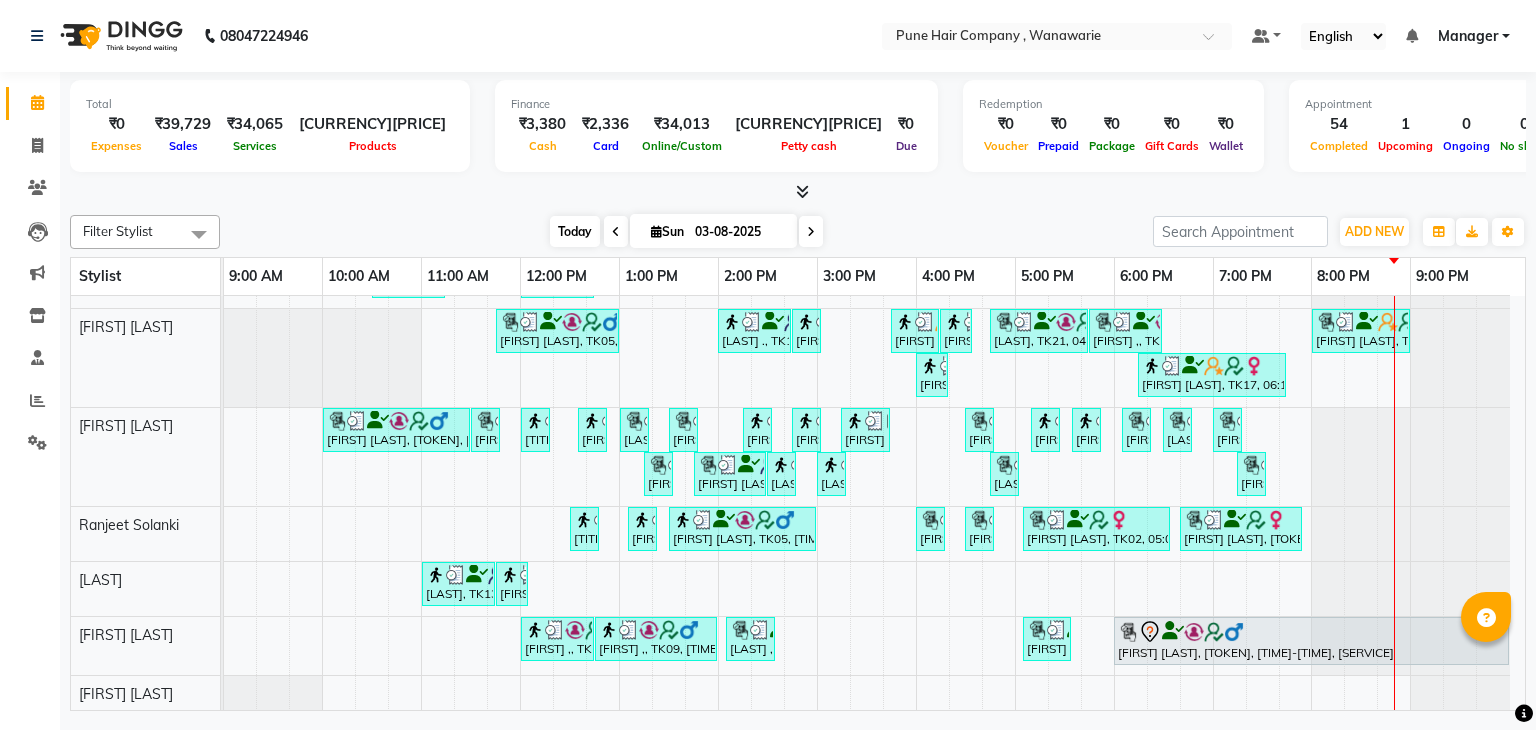 click on "Today" at bounding box center [575, 231] 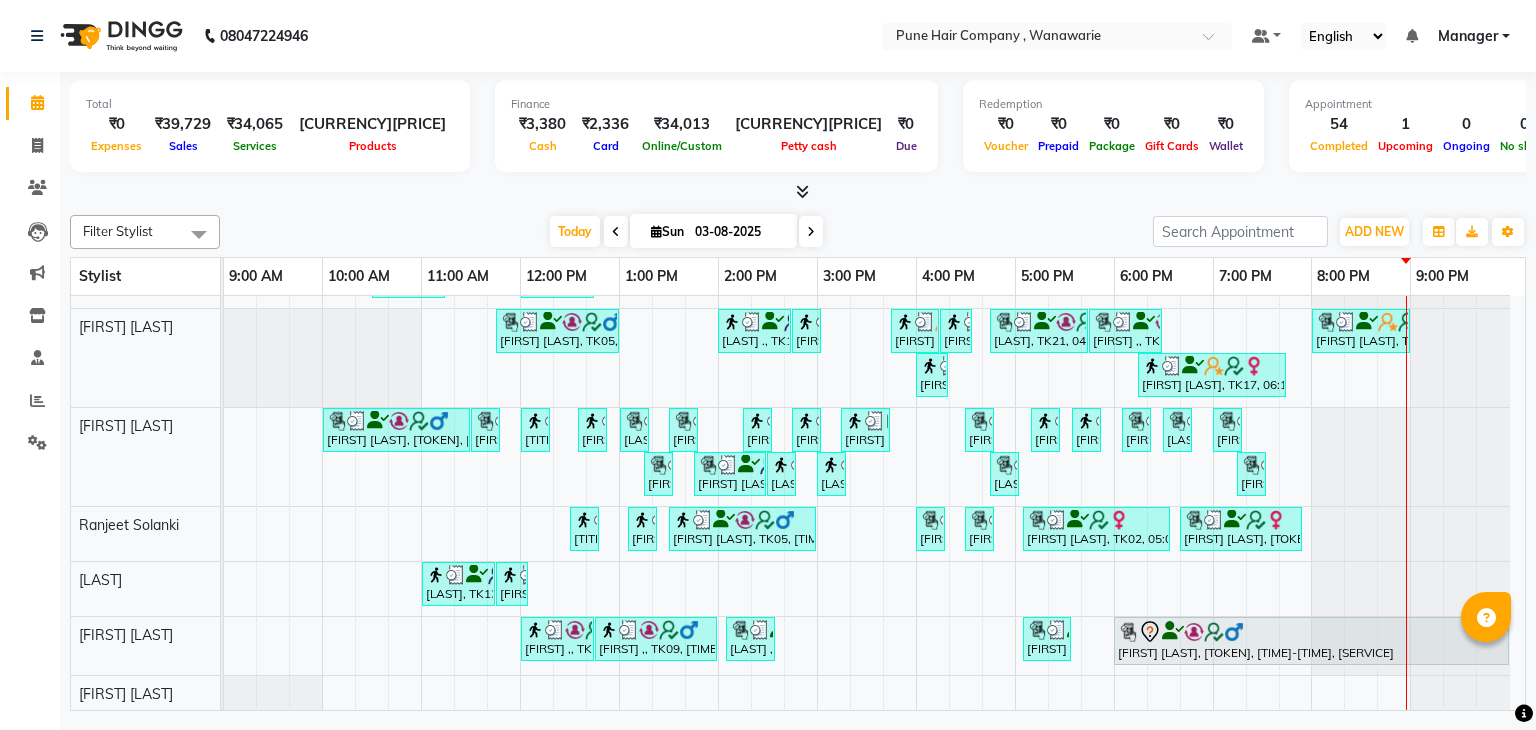 scroll, scrollTop: 1, scrollLeft: 0, axis: vertical 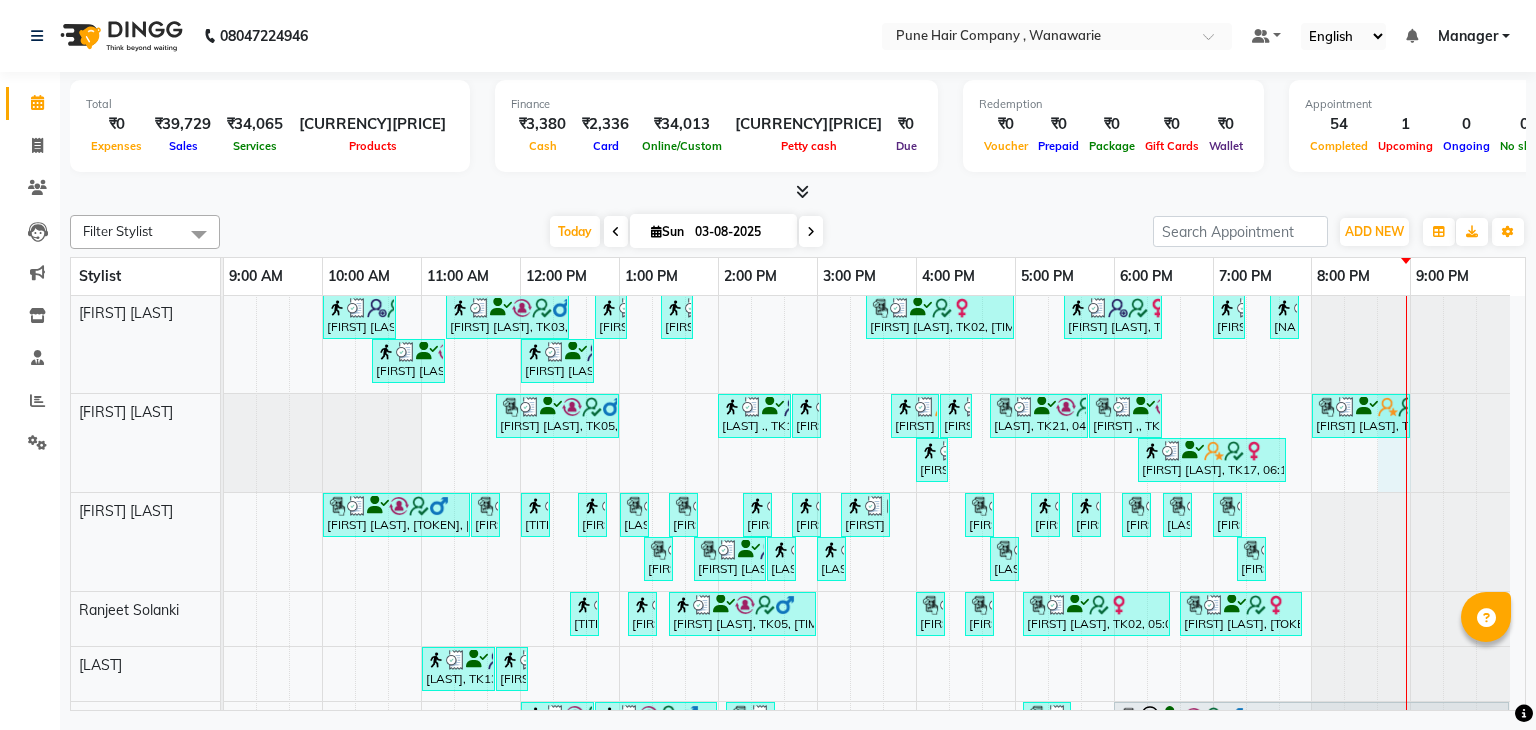 click on "[FIRST] [LAST], TK04, 10:00 AM-10:45 AM, Male Haircut By Senior Stylist     [FIRST] [LAST], TK03, 11:15 AM-12:30 PM, Male Hair Colour - Inoa Global Colour (includes moustache)     [FIRST] [LAST], TK12, 12:45 PM-01:05 PM, Male Beard Shaving/ Beard Trim Beard     [FIRST] [LAST], TK11, 01:25 PM-01:45 PM,  Hairwash Medium     [FIRST] [LAST], TK02, 03:30 PM-05:00 PM, Hair Colour - Inoa Touch-up (Upto 2 Inches)     [FIRST] [LAST], TK01, 05:30 PM-06:30 PM, Haircuts, - By Senior Stylist     [FIRST] [LAST], TK24, 07:00 PM-07:20 PM,  Haircut Boys (Below 12 years/ Undergraduates - Below 20 years)     [FIRST] [LAST], TK24, 07:35 PM-07:45 PM, Add_Hair Wash Classic     [FIRST] [LAST], TK03, 10:30 AM-11:15 AM, Male Haircut By Senior Stylist     [FIRST] [LAST], TK12, 12:00 PM-12:45 PM, Male Haircut By Senior Stylist     [FIRST] [LAST], TK05, 11:45 AM-01:00 PM, Male Hair Colour - Inoa Global Colour (includes moustache)     [FIRST] ., TK14, 02:00 PM-02:45 PM, Male Haircut By Senior Stylist" at bounding box center (874, 546) 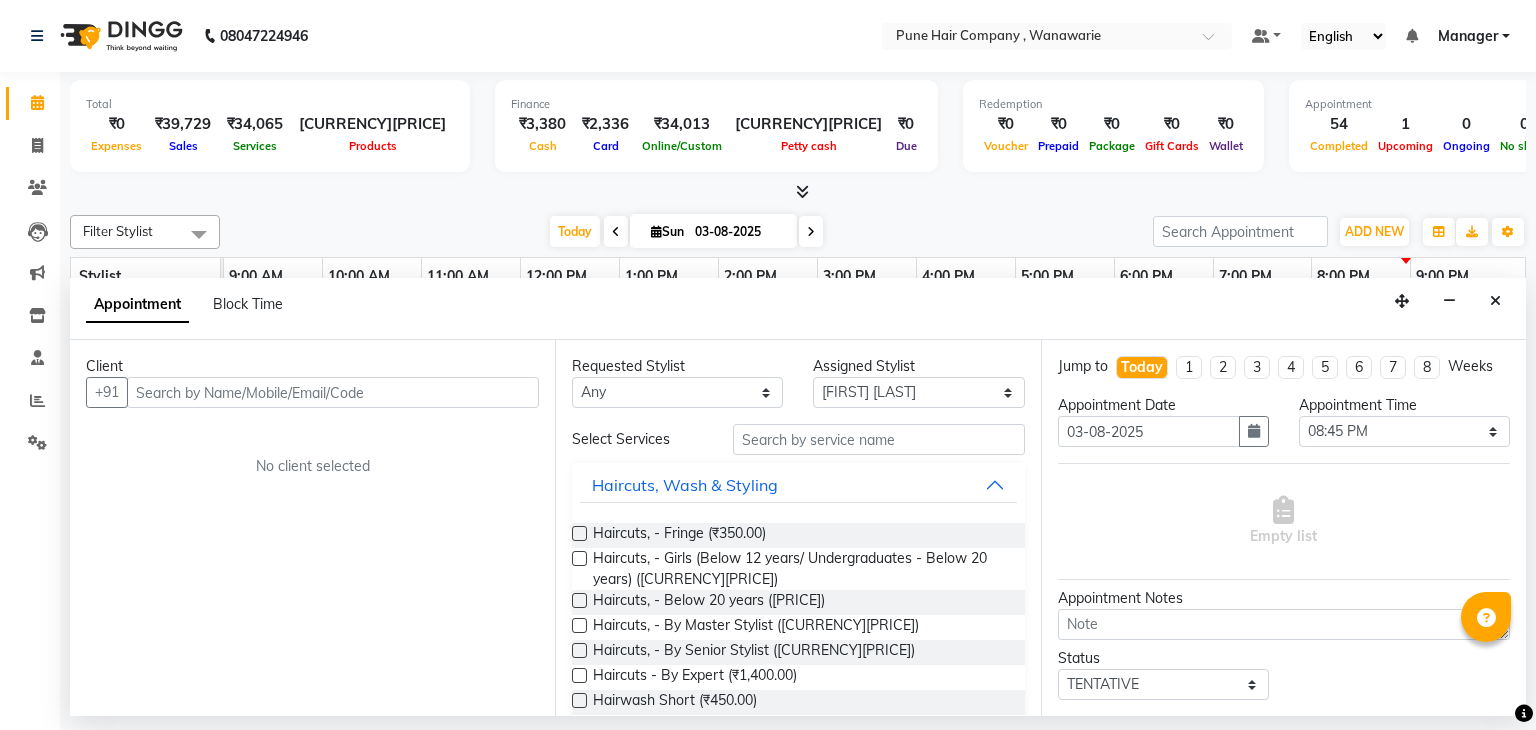 click at bounding box center [333, 392] 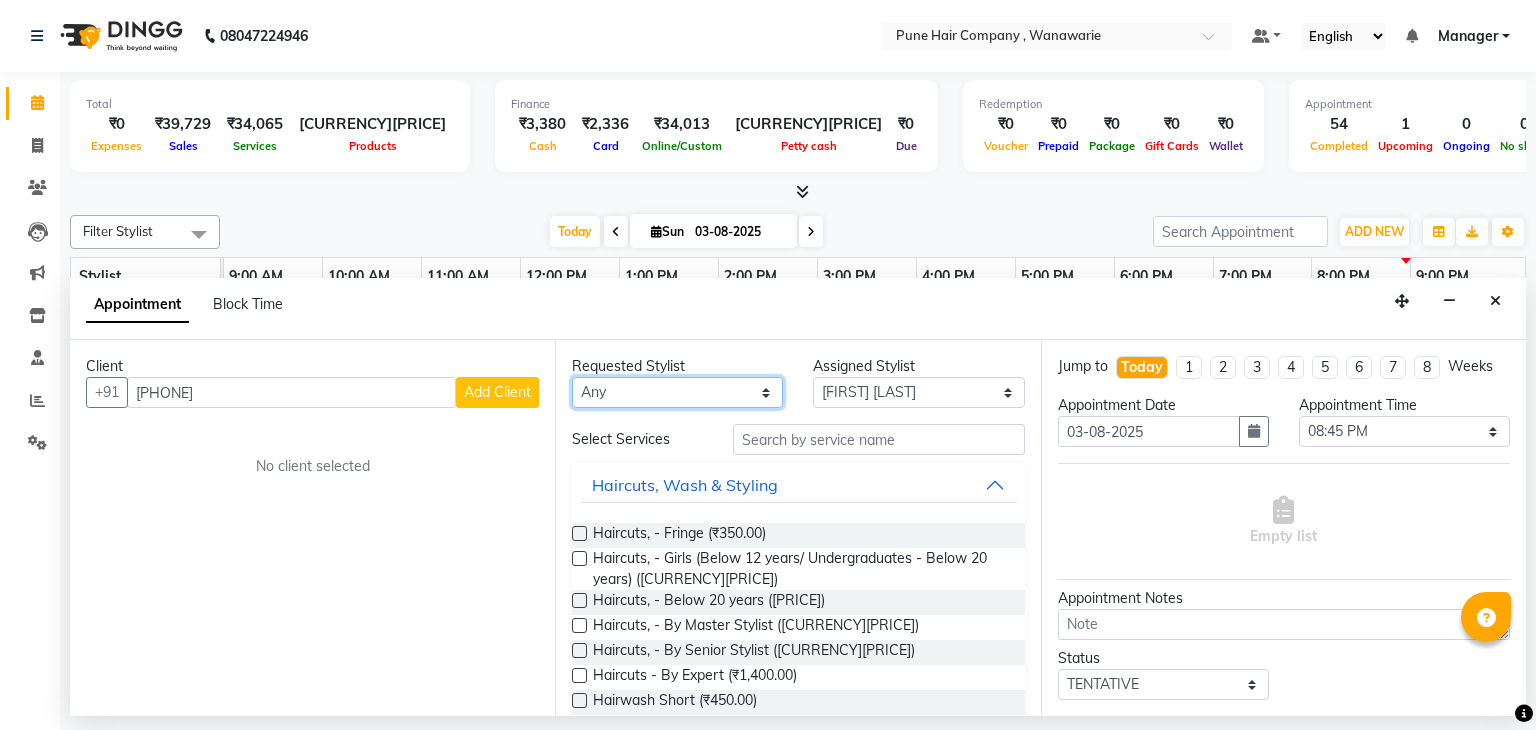 click on "Any Faisal shaikh Kanchan Gajare  Kasturi bhandari Manoj Zambre Prasad wagh Ranjeet Solanki Shriram Raut" at bounding box center [677, 392] 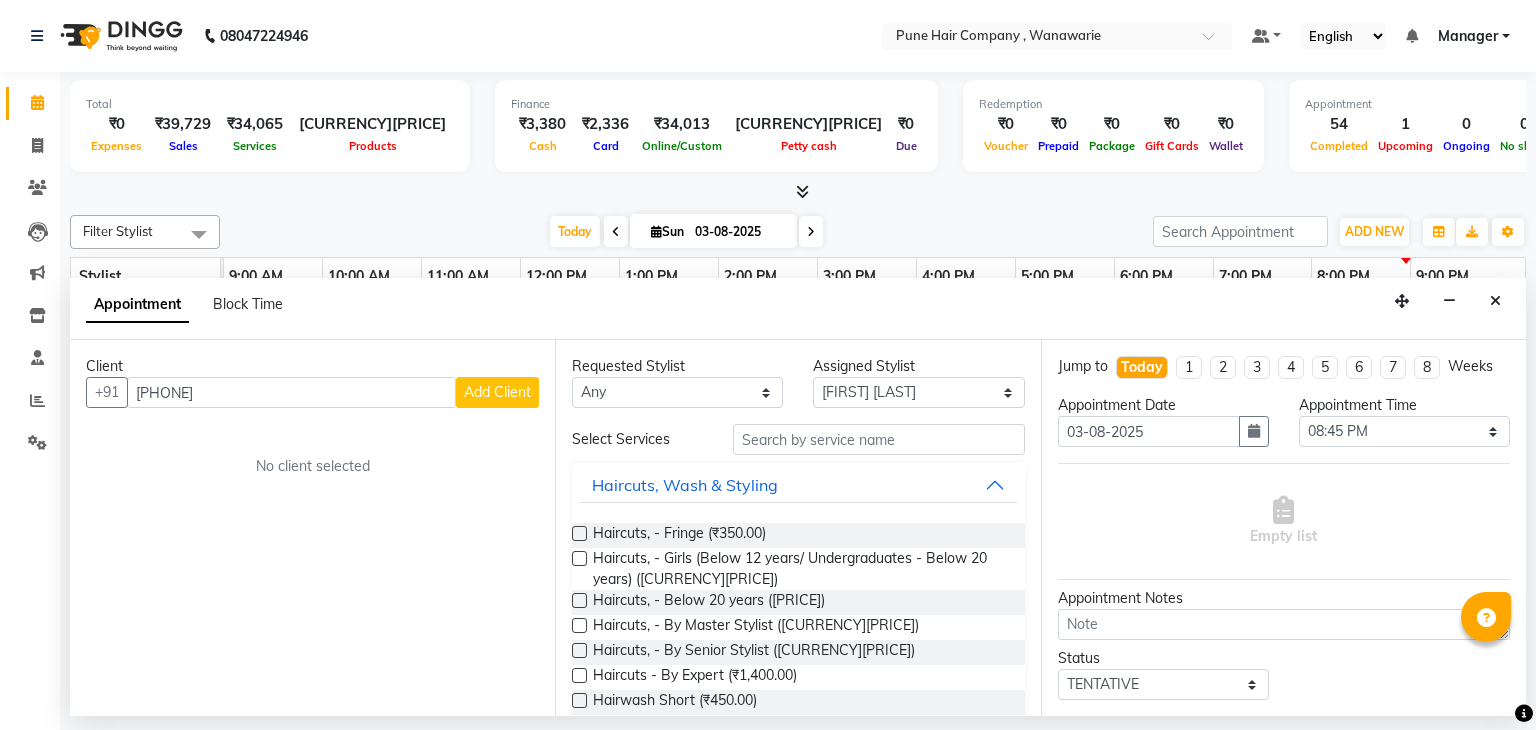 click on "Add Client" at bounding box center (497, 392) 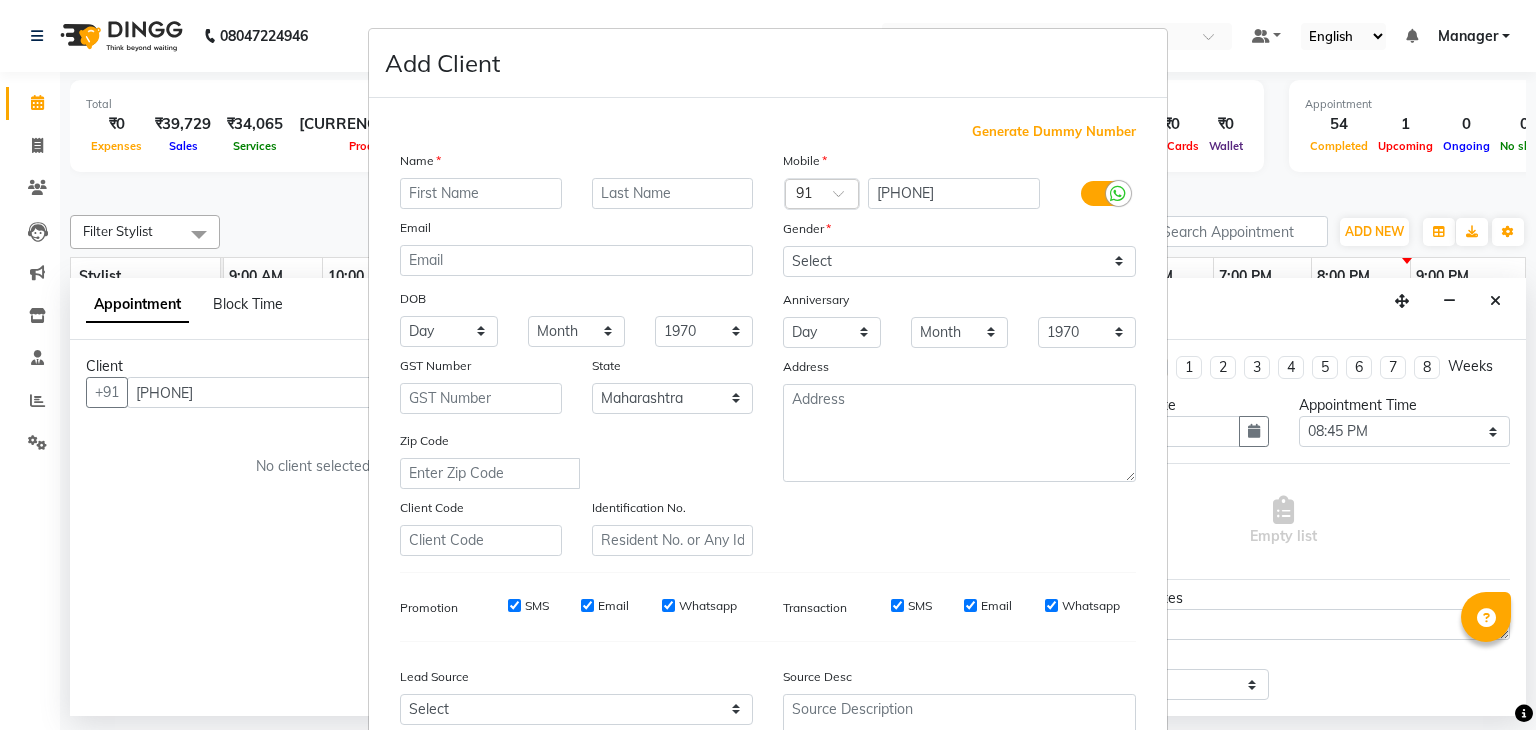click at bounding box center [481, 193] 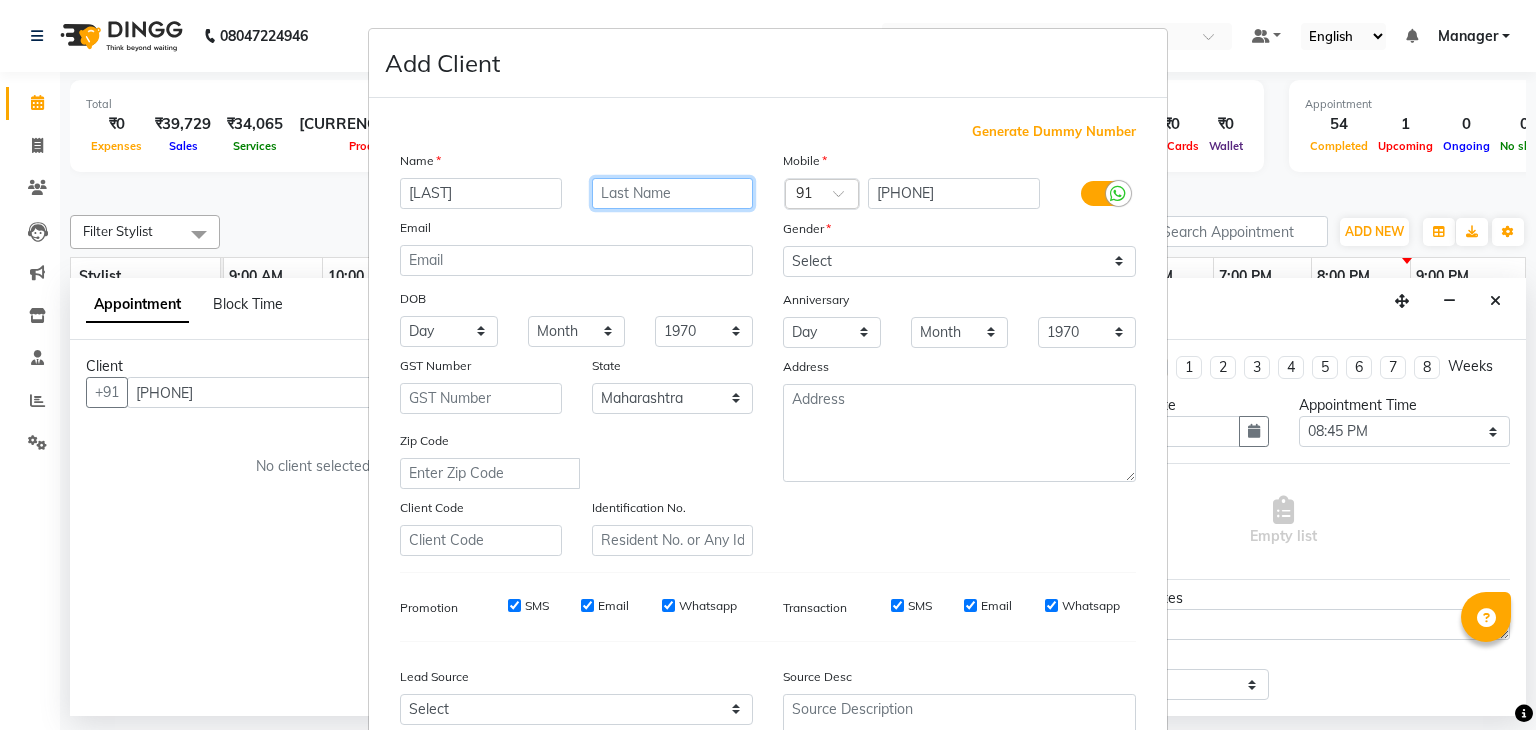 click at bounding box center [673, 193] 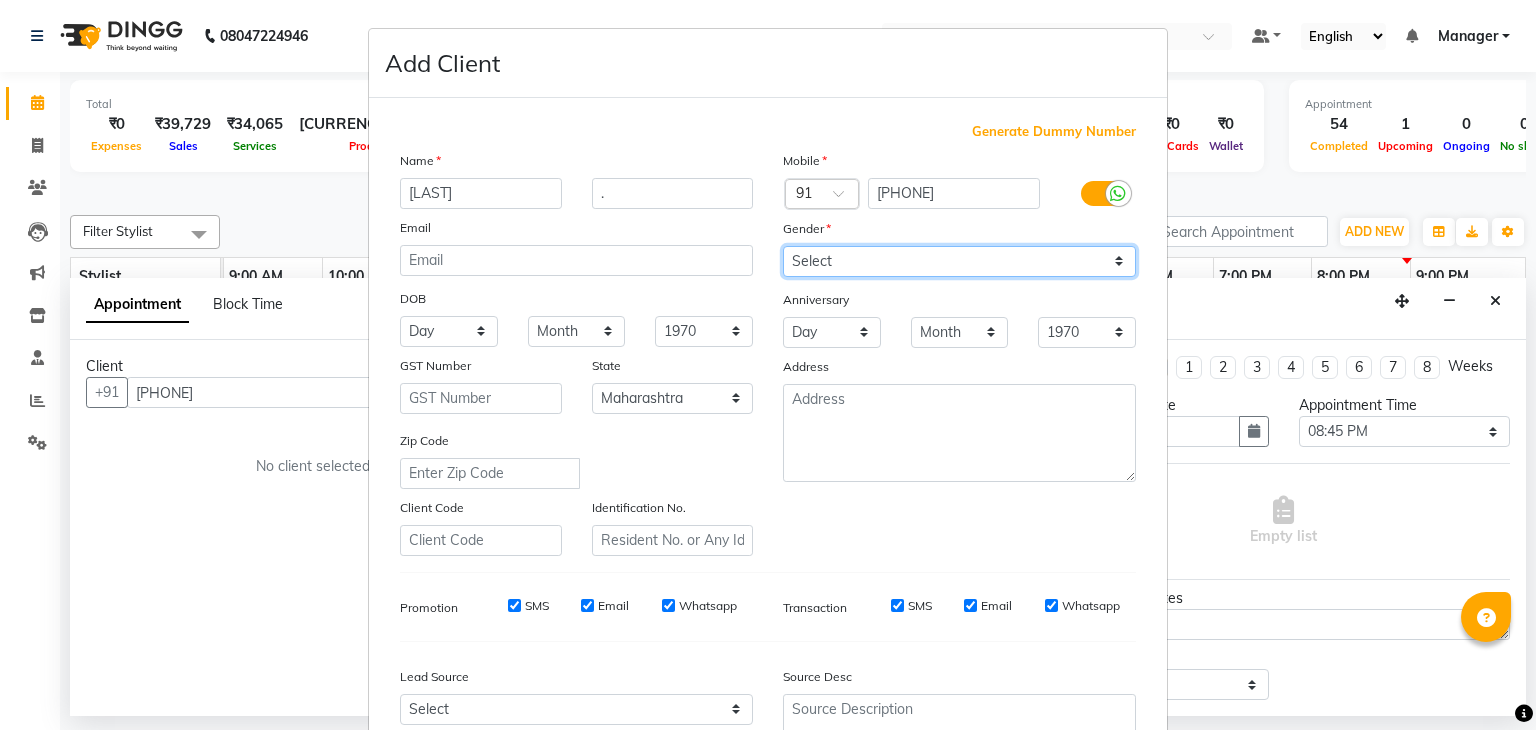 click on "Select Male Female Other Prefer Not To Say" at bounding box center (959, 261) 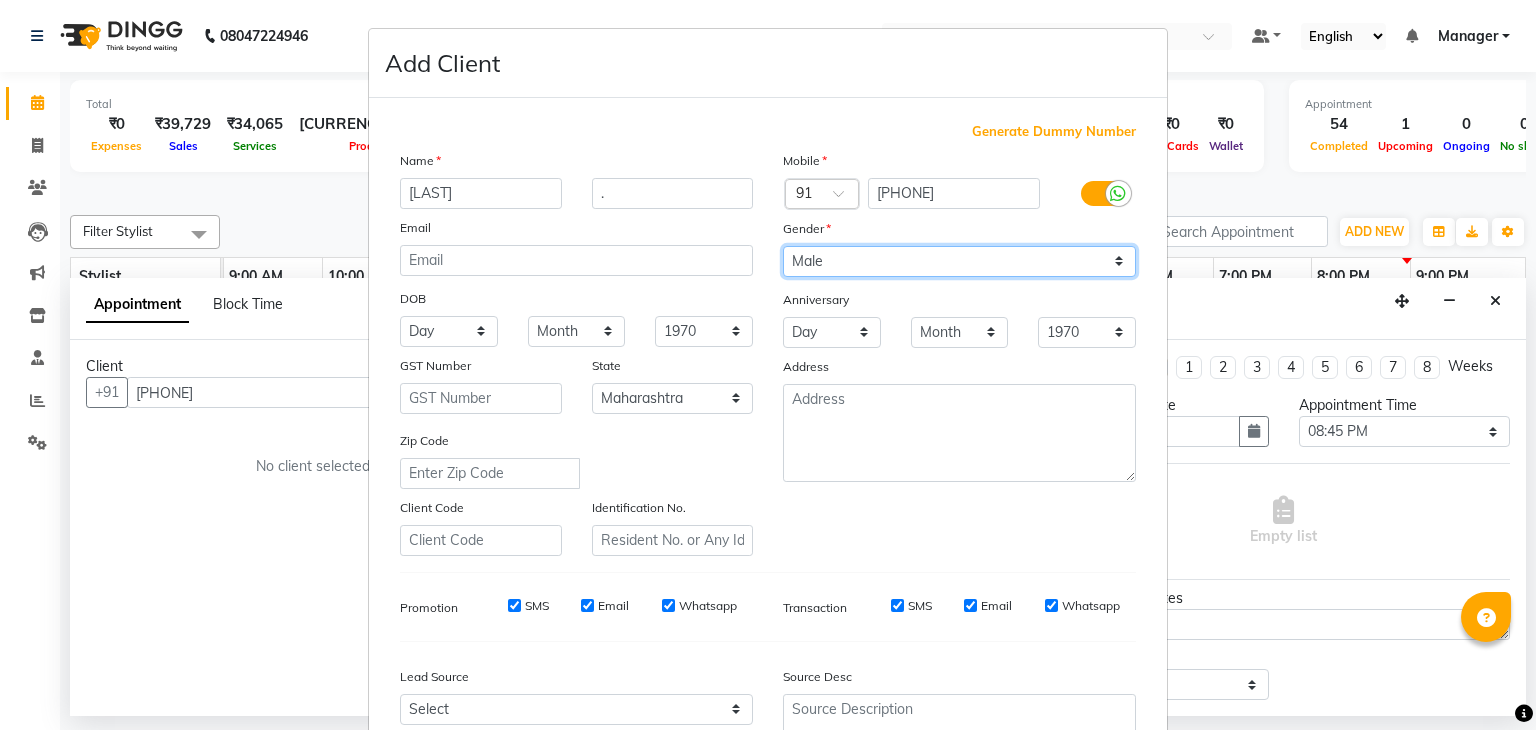 click on "Select Male Female Other Prefer Not To Say" at bounding box center (959, 261) 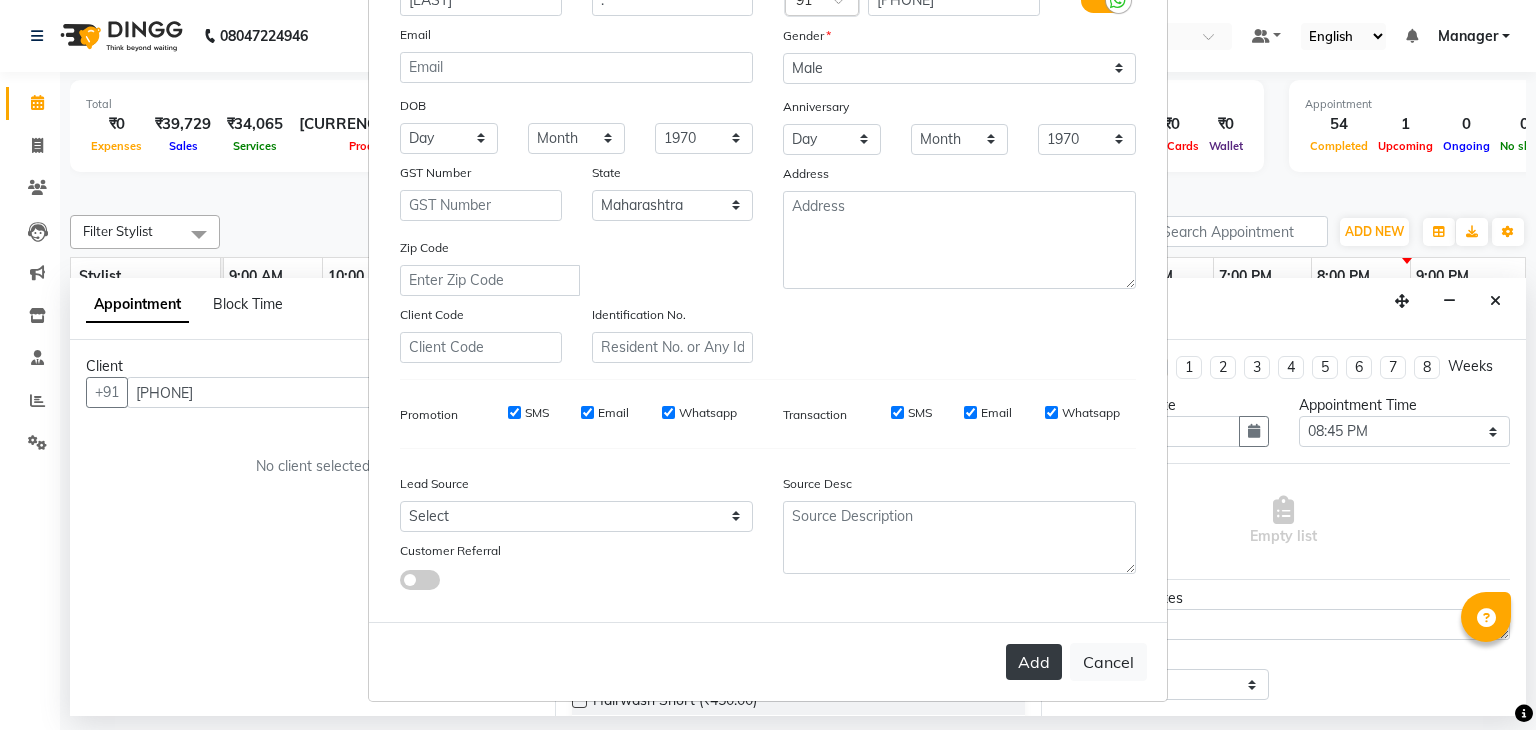 click on "Add" at bounding box center [1034, 662] 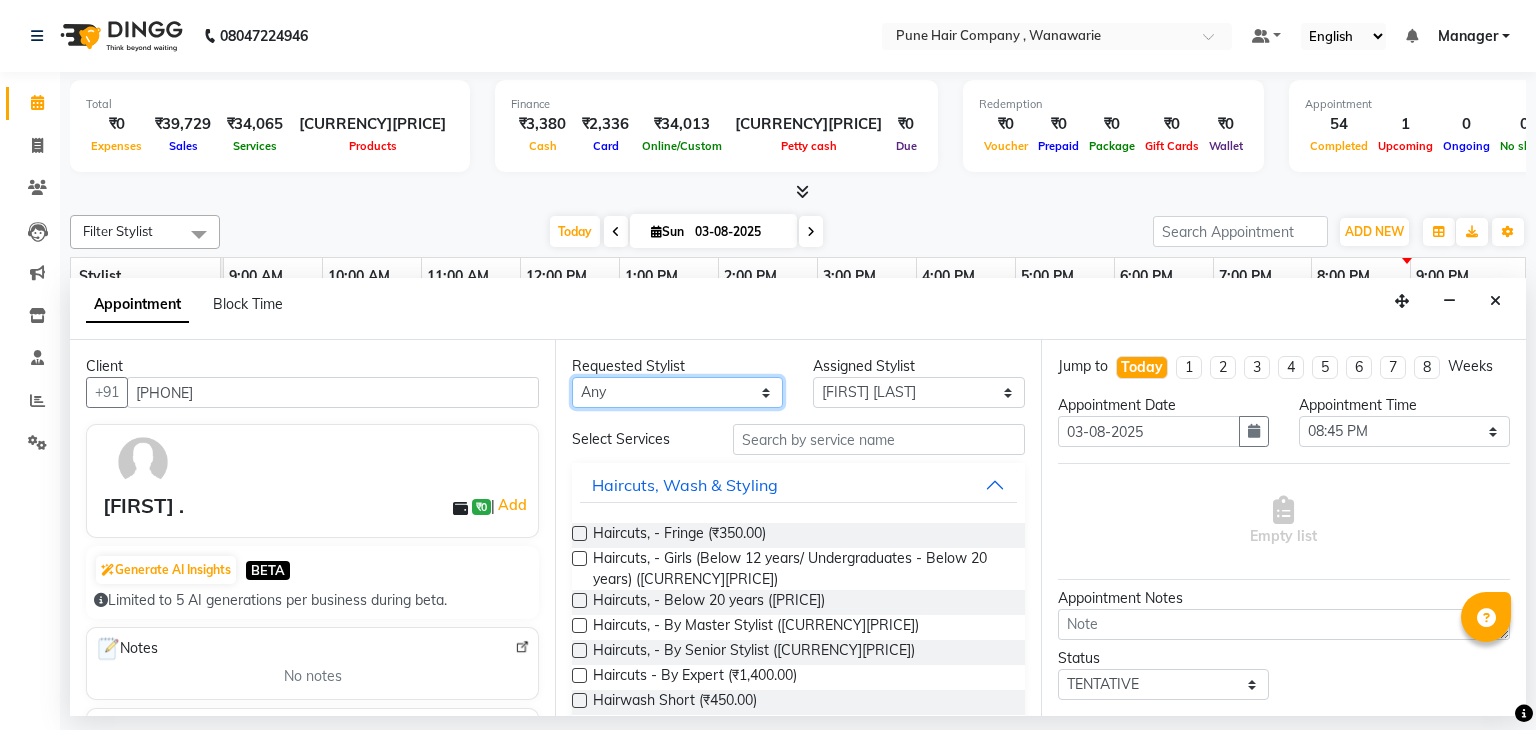 click on "Any Faisal shaikh Kanchan Gajare  Kasturi bhandari Manoj Zambre Prasad wagh Ranjeet Solanki Shriram Raut" at bounding box center [677, 392] 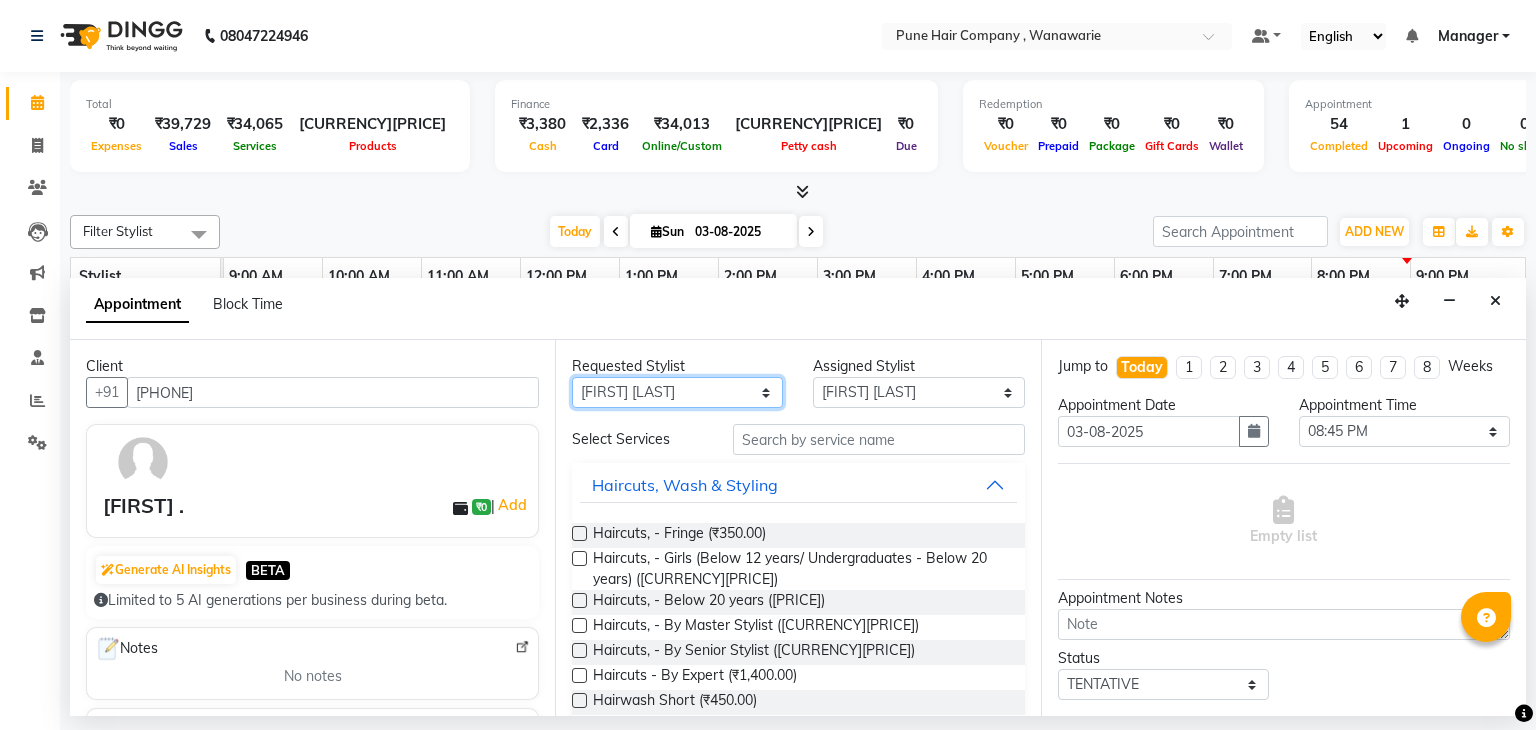 click on "Any Faisal shaikh Kanchan Gajare  Kasturi bhandari Manoj Zambre Prasad wagh Ranjeet Solanki Shriram Raut" at bounding box center (677, 392) 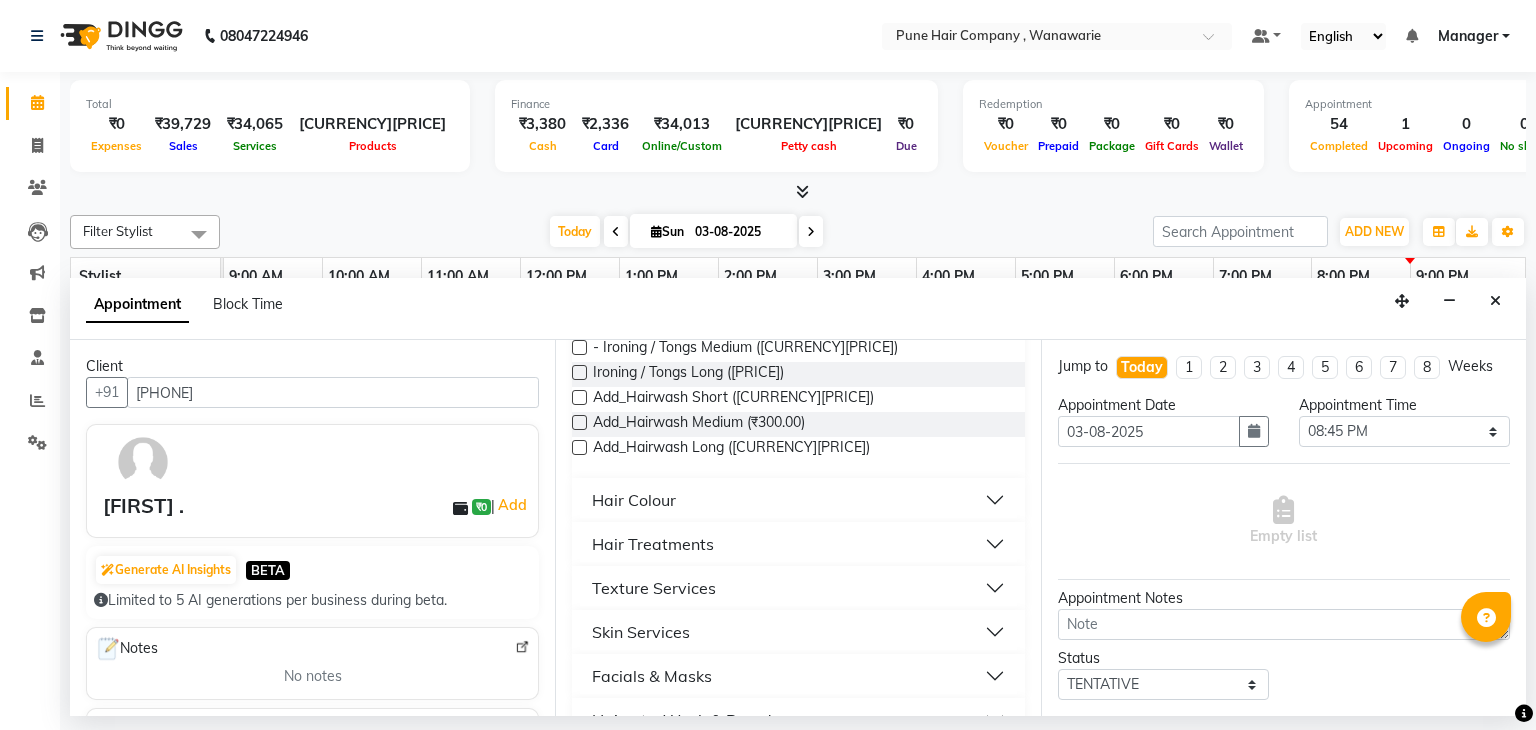 scroll, scrollTop: 657, scrollLeft: 0, axis: vertical 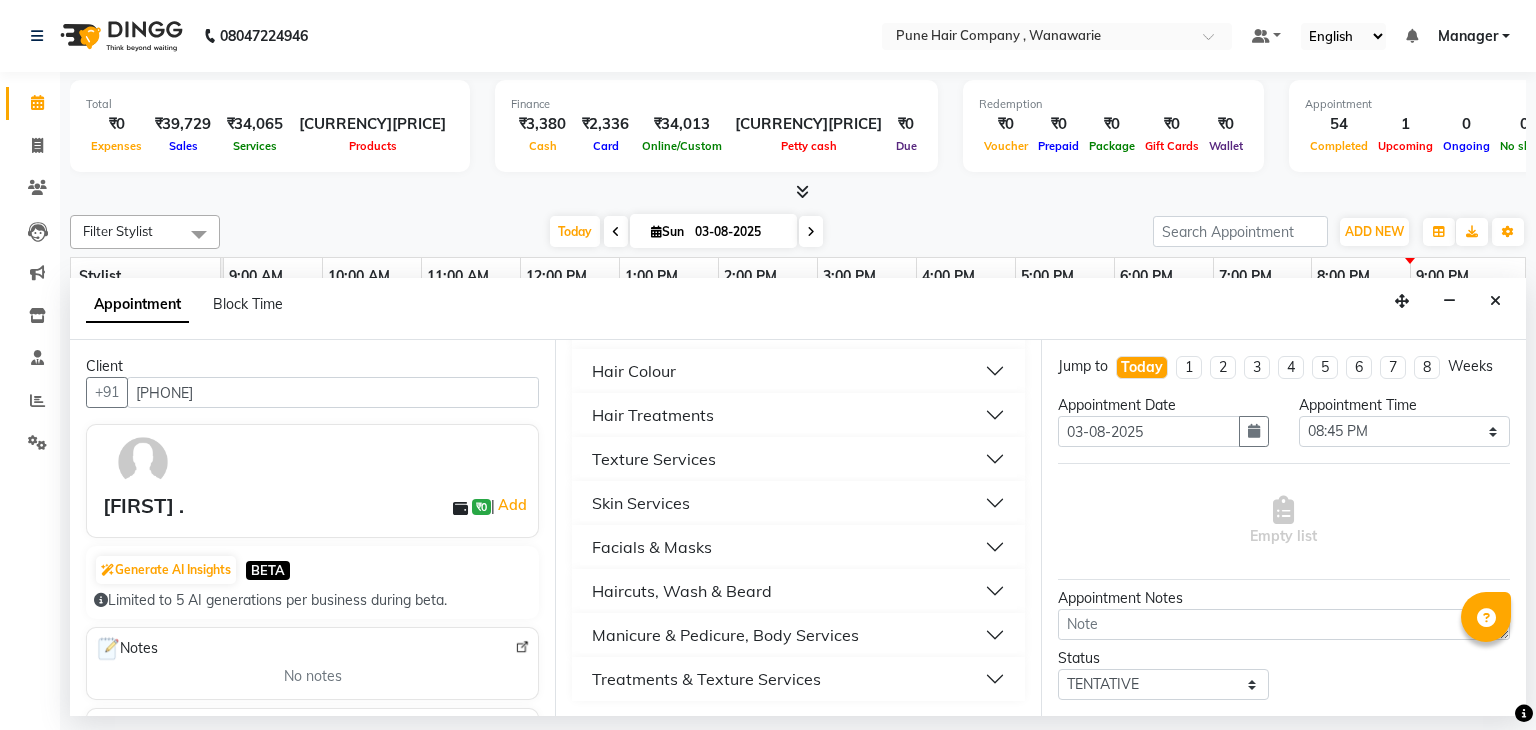 click on "Haircuts, Wash & Beard" at bounding box center (682, 591) 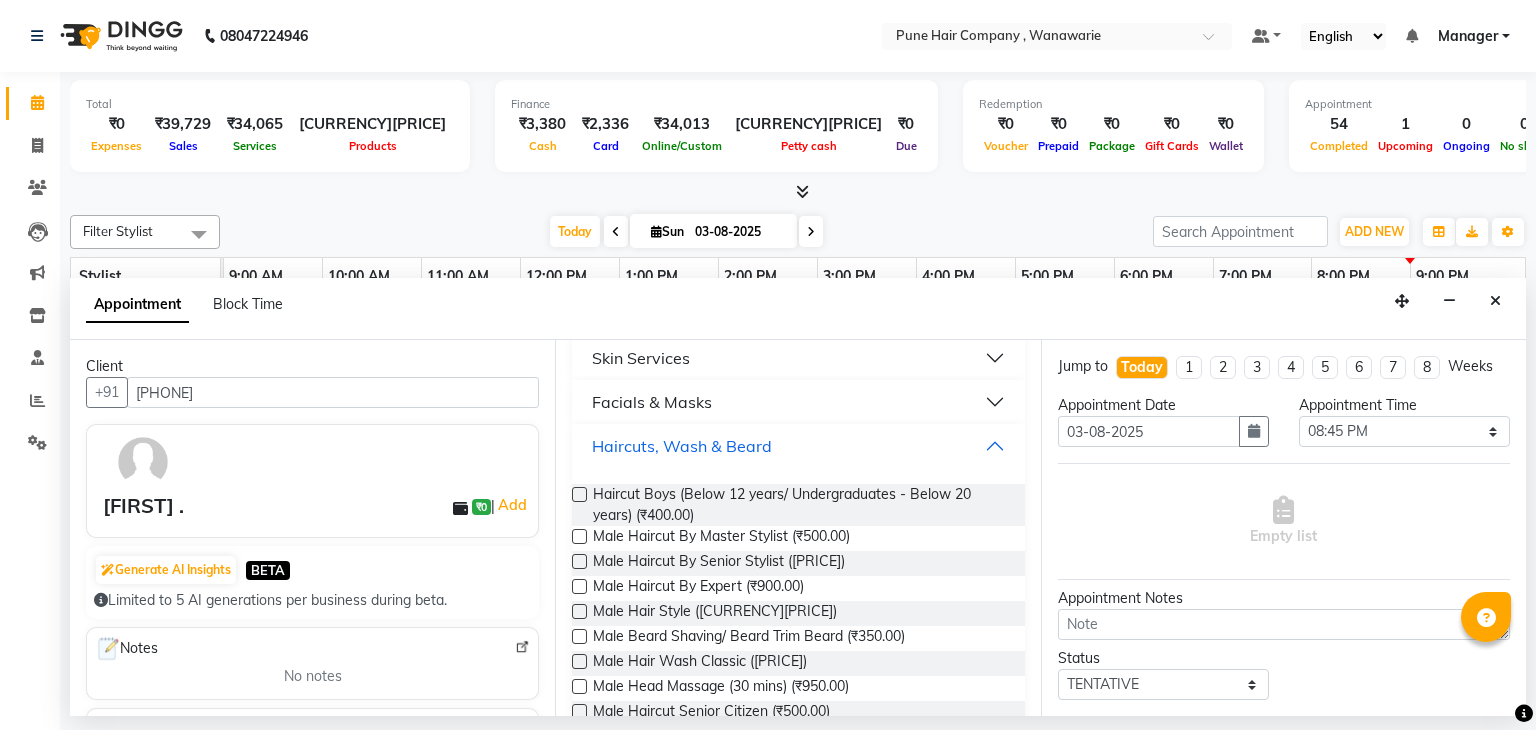 scroll, scrollTop: 804, scrollLeft: 0, axis: vertical 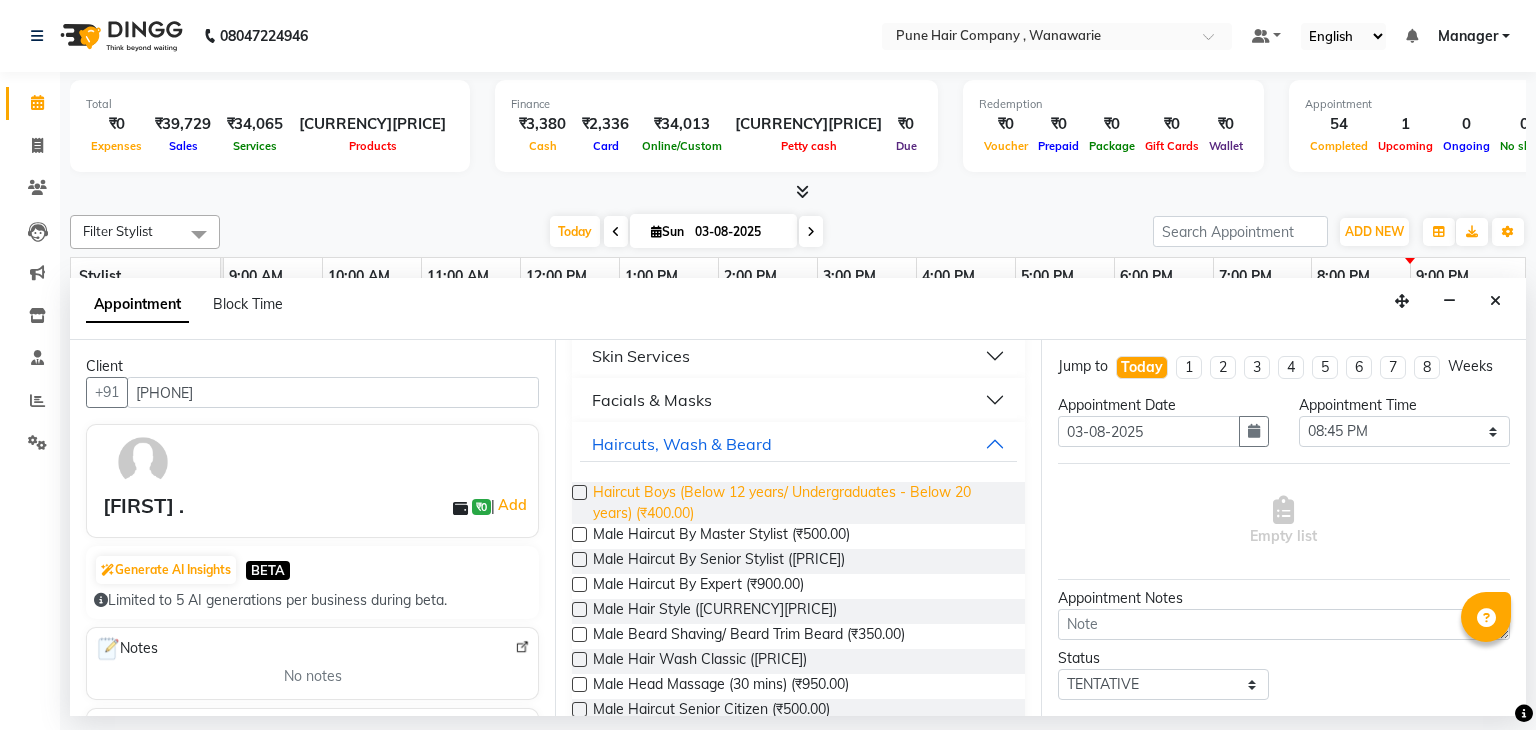 click on "Haircut Boys (Below 12 years/ Undergraduates - Below 20 years) (₹400.00)" at bounding box center (800, 503) 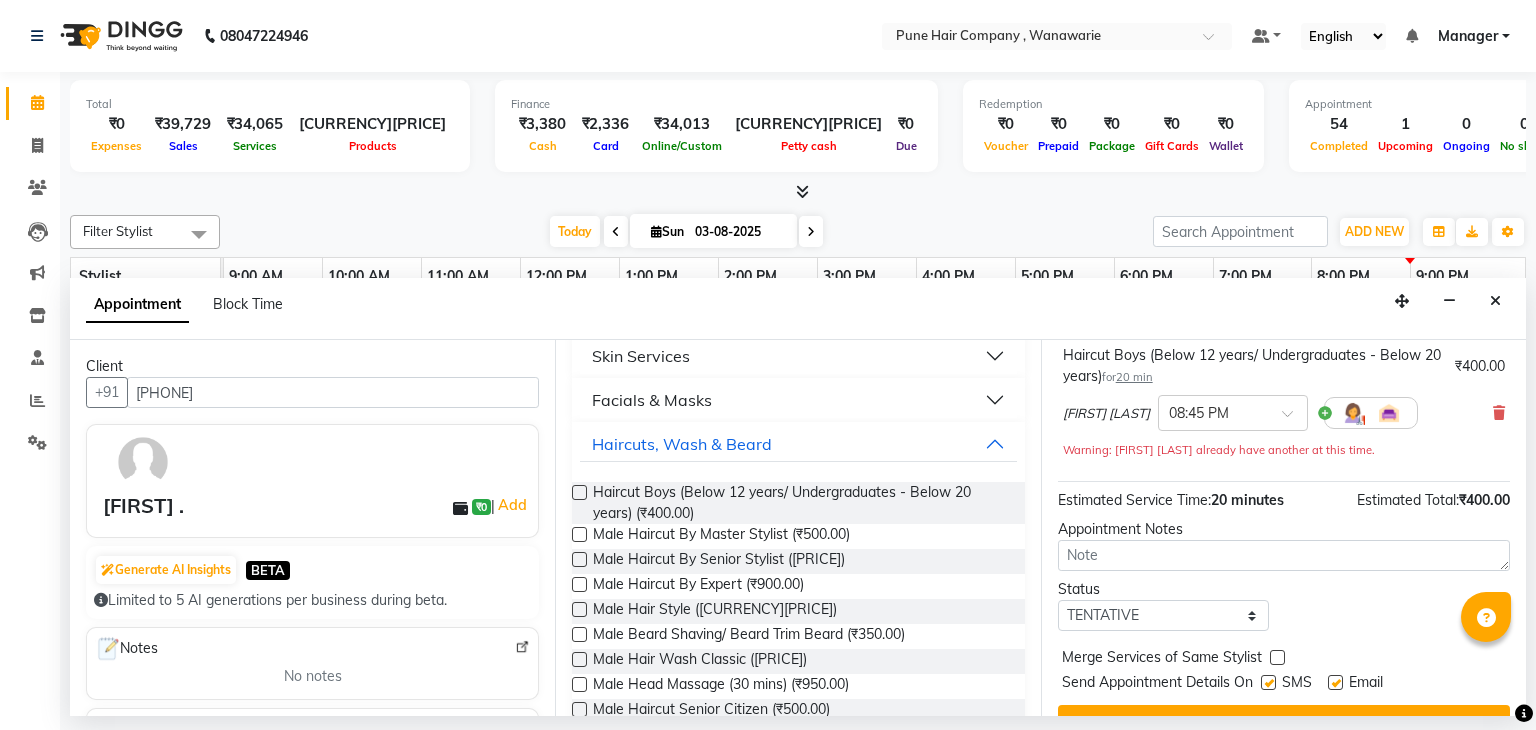 scroll, scrollTop: 172, scrollLeft: 0, axis: vertical 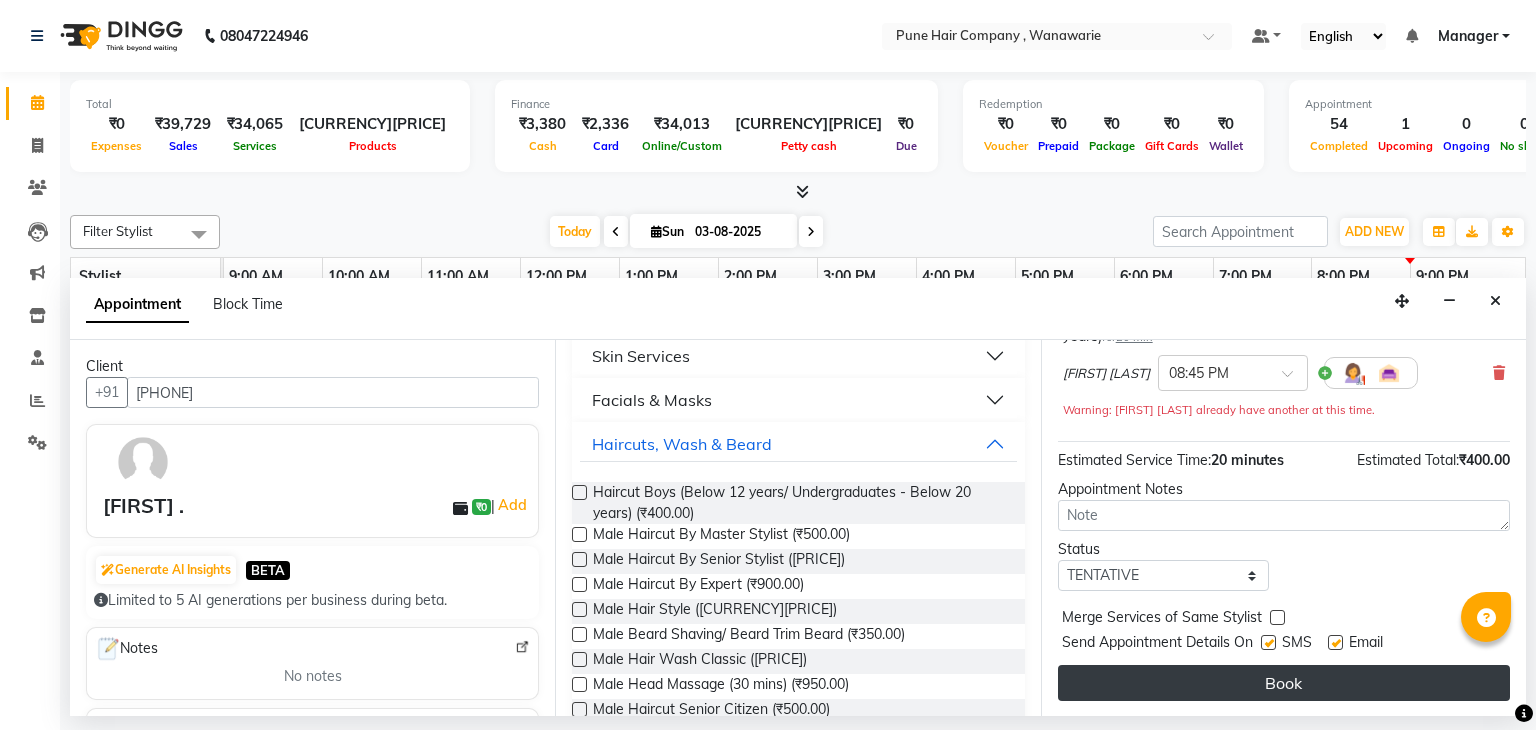 click on "Book" at bounding box center (1284, 683) 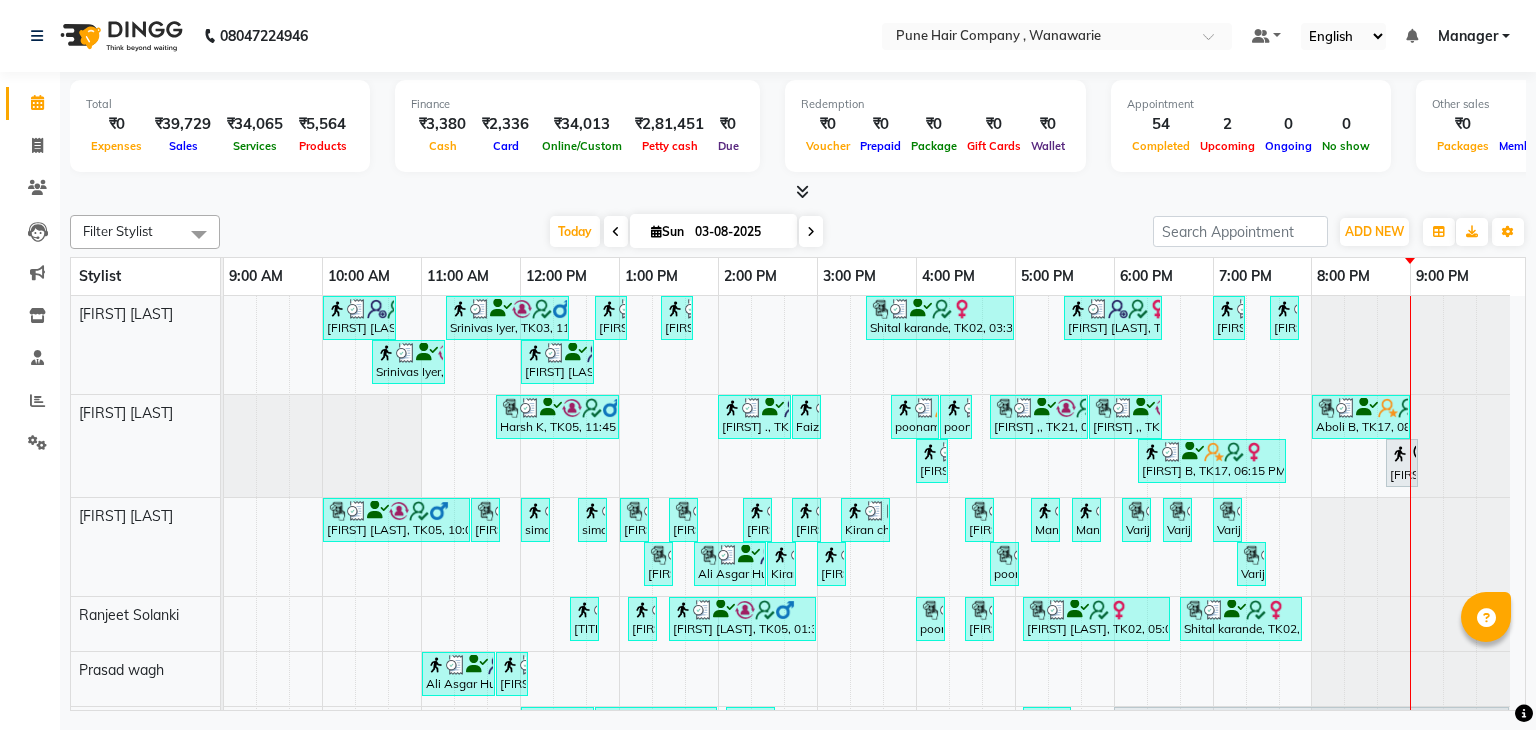 scroll, scrollTop: 0, scrollLeft: 0, axis: both 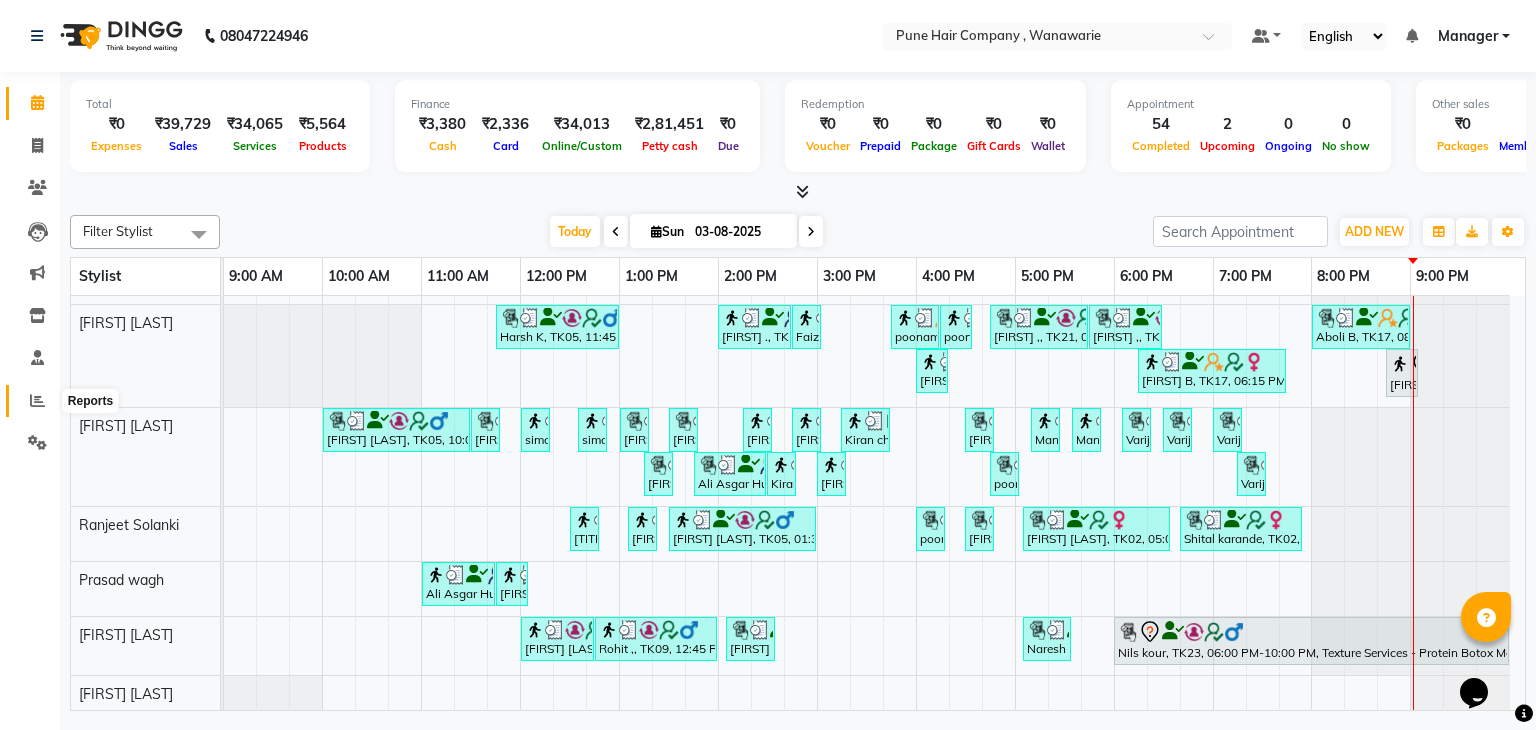 click 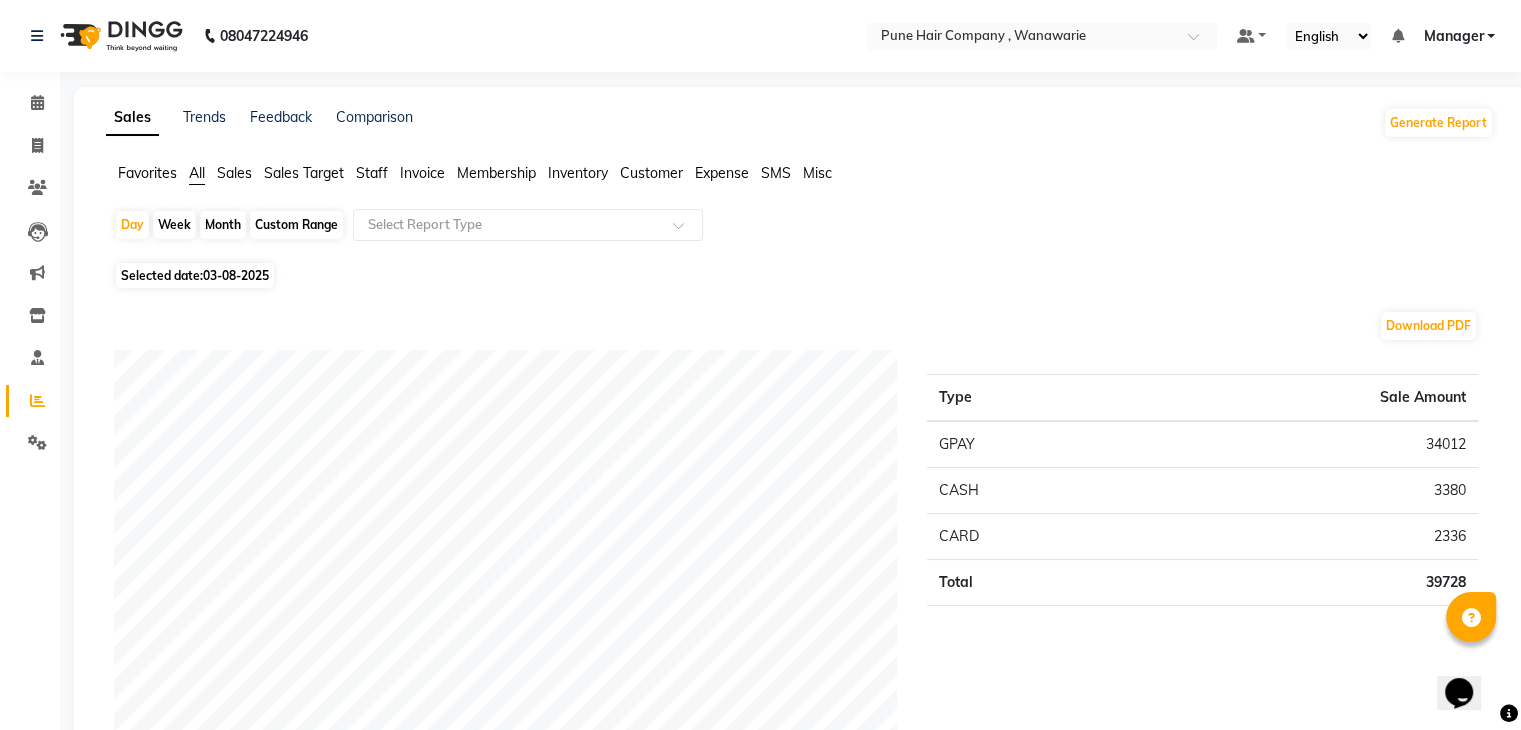 click on "Month" 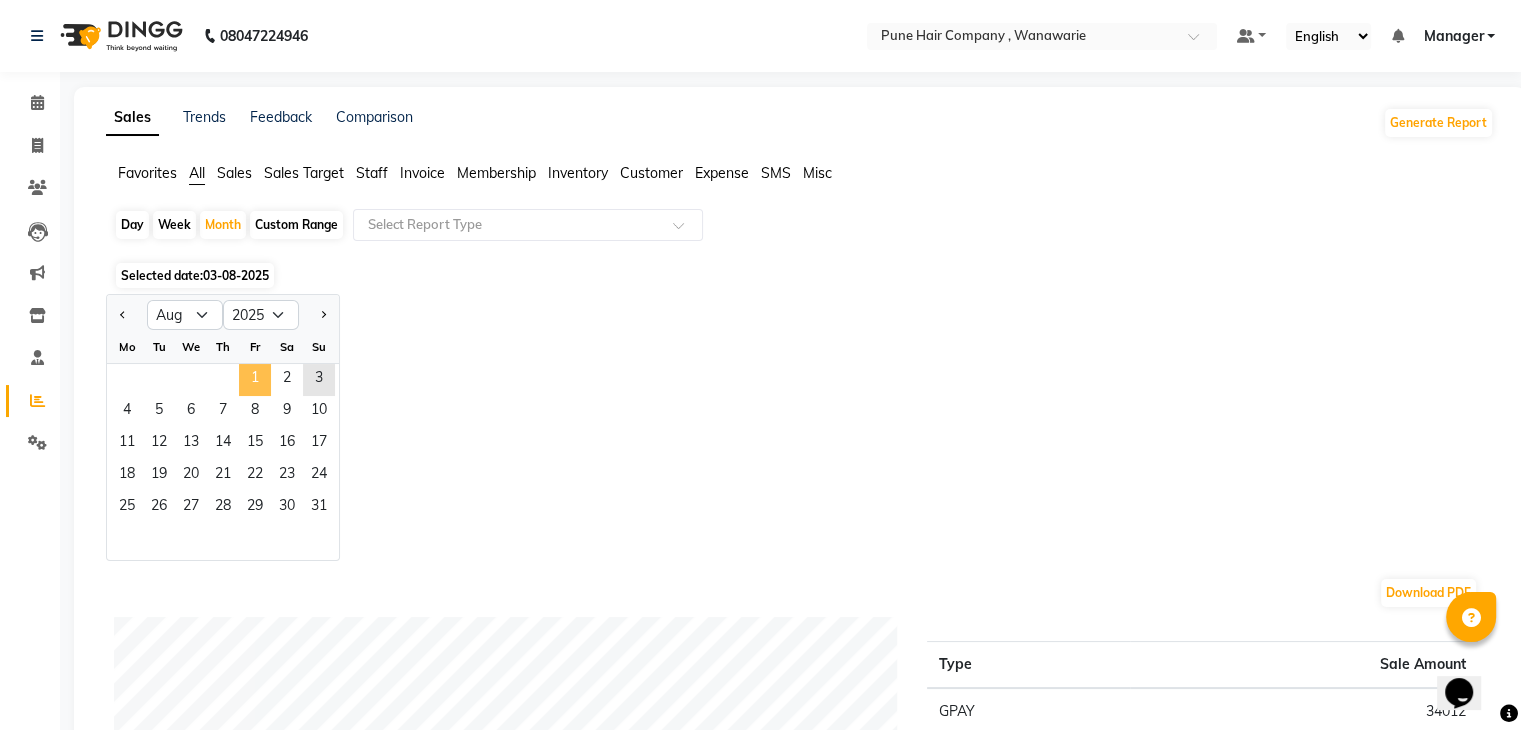 click on "1" 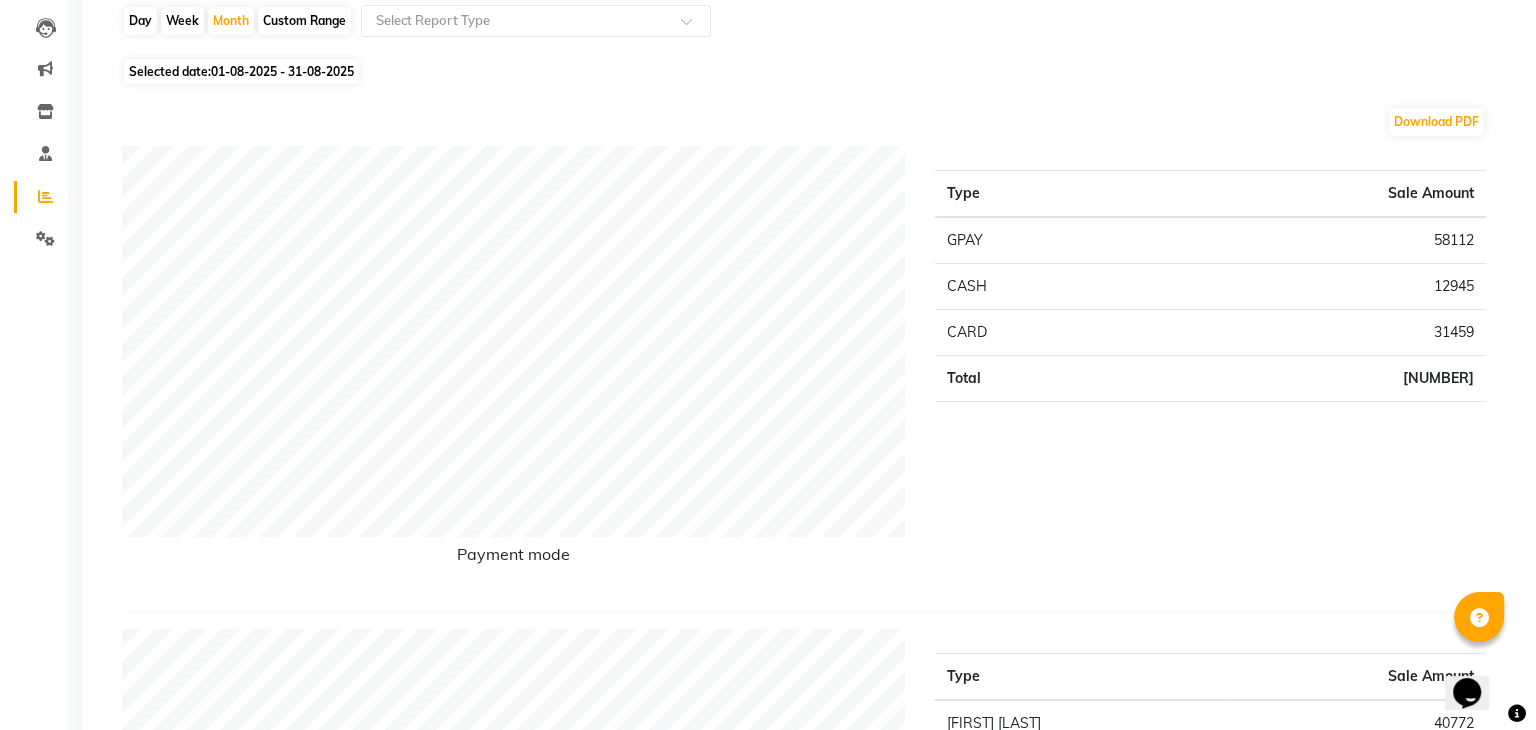 scroll, scrollTop: 0, scrollLeft: 0, axis: both 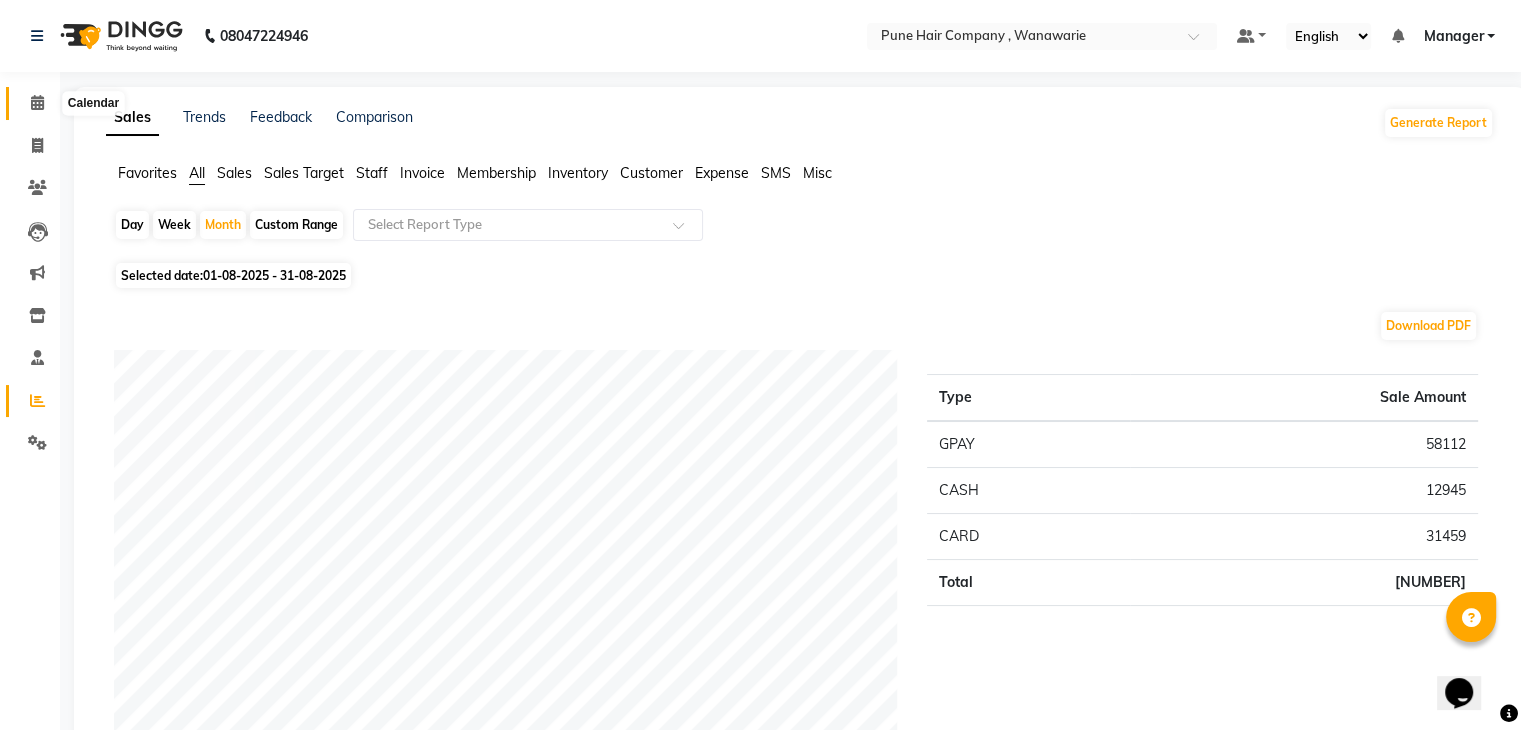 click 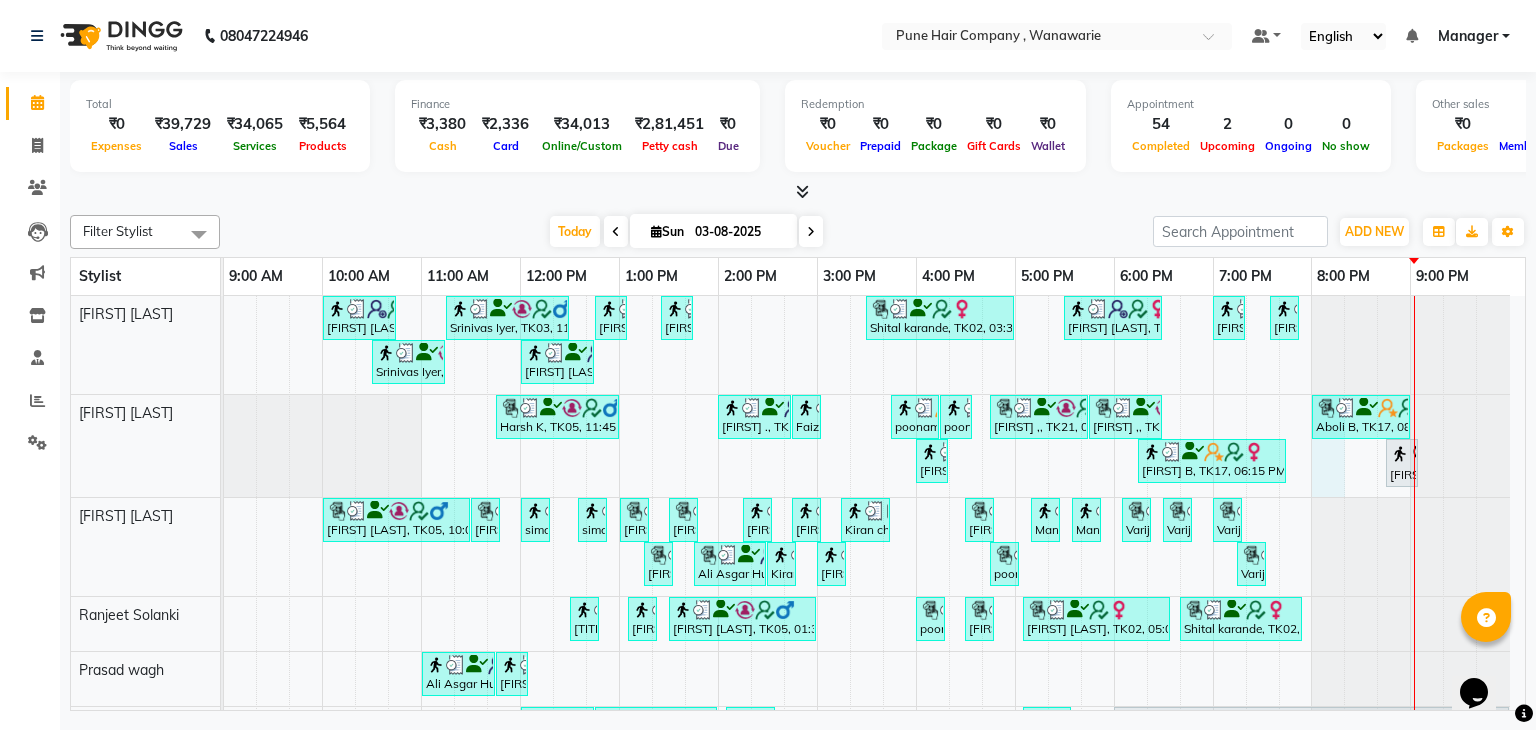 click on "[FIRST] [LAST], TK04, 10:00 AM-10:45 AM, Male Haircut By Senior Stylist     [FIRST] [LAST], TK03, 11:15 AM-12:30 PM, Male Hair Colour - Inoa Global Colour (includes moustache)     [FIRST] [LAST], TK12, 12:45 PM-01:05 PM, Male Beard Shaving/ Beard Trim Beard     [FIRST] [LAST], TK11, 01:25 PM-01:45 PM,  Hairwash Medium     [FIRST] [LAST], TK02, 03:30 PM-05:00 PM, Hair Colour - Inoa Touch-up (Upto 2 Inches)     [FIRST] [LAST], TK01, 05:30 PM-06:30 PM, Haircuts, - By Senior Stylist     [FIRST] [LAST], TK24, 07:00 PM-07:20 PM,  Haircut Boys (Below 12 years/ Undergraduates - Below 20 years)     [FIRST] [LAST], TK24, 07:35 PM-07:45 PM, Add_Hair Wash Classic     [FIRST] [LAST], TK03, 10:30 AM-11:15 AM, Male Haircut By Senior Stylist     [FIRST] [LAST], TK12, 12:00 PM-12:45 PM, Male Haircut By Senior Stylist     [FIRST] [LAST], TK05, 11:45 AM-01:00 PM, Male Hair Colour - Inoa Global Colour (includes moustache)     [FIRST] ., TK14, 02:00 PM-02:45 PM, Male Haircut By Senior Stylist" at bounding box center (874, 549) 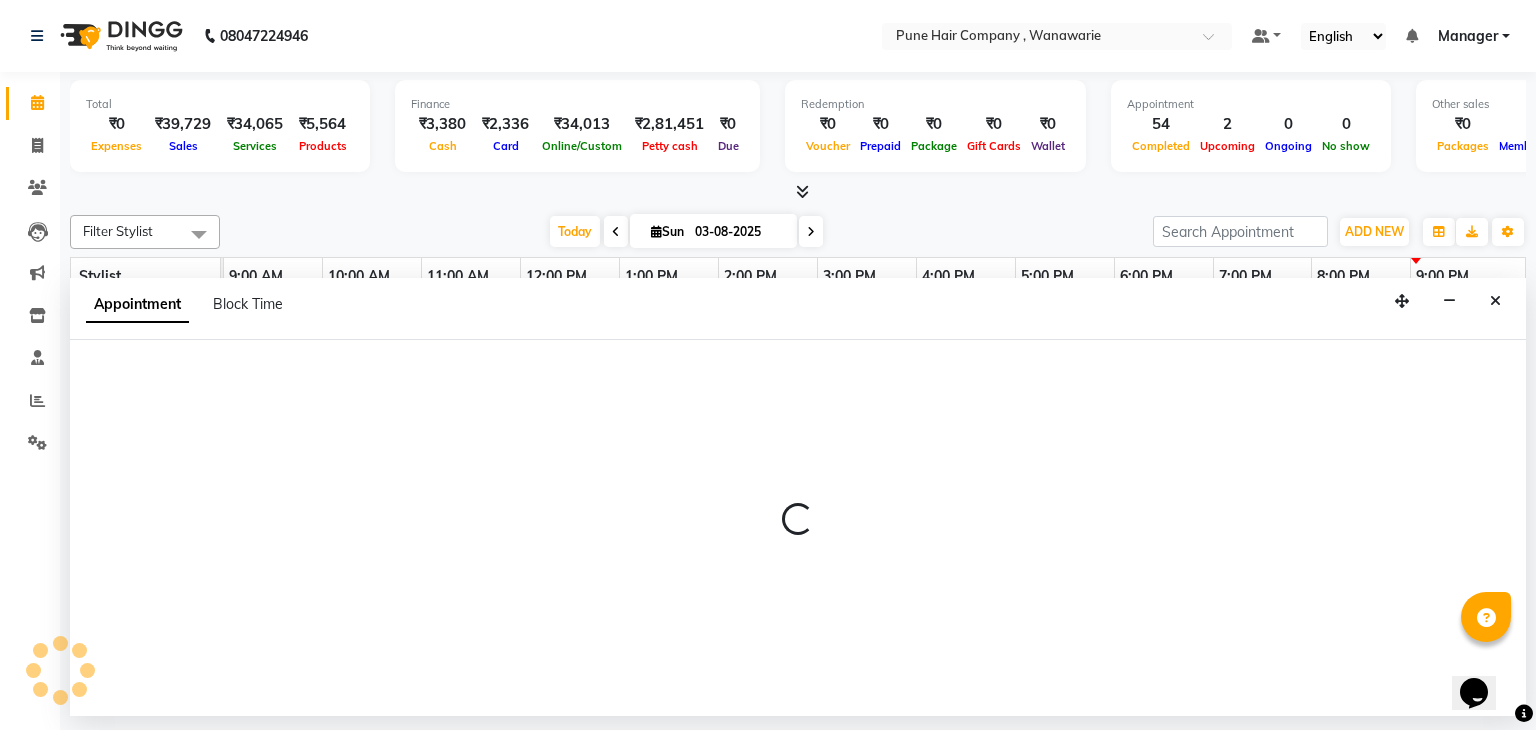 select on "74578" 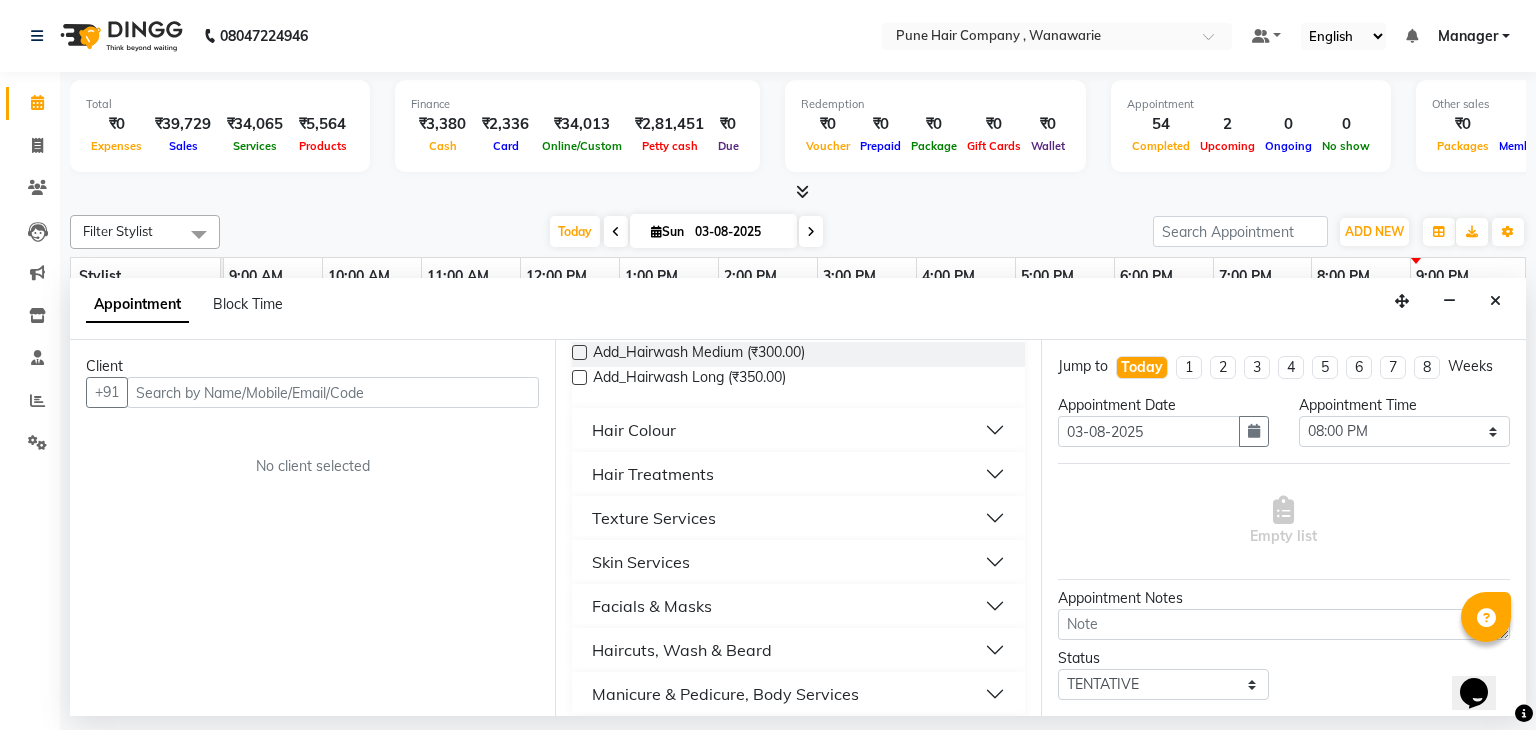 scroll, scrollTop: 657, scrollLeft: 0, axis: vertical 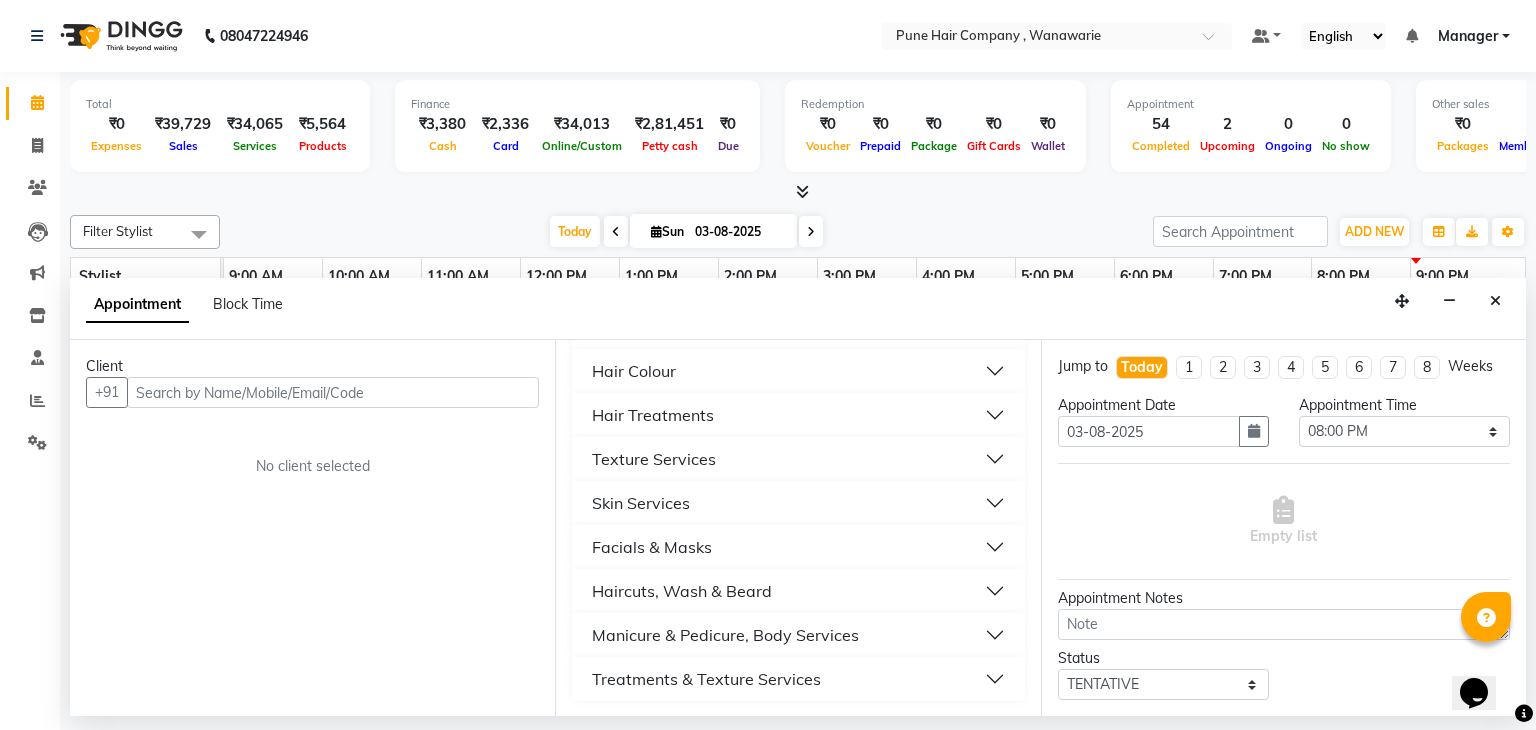 click on "Hair Colour" at bounding box center [634, 371] 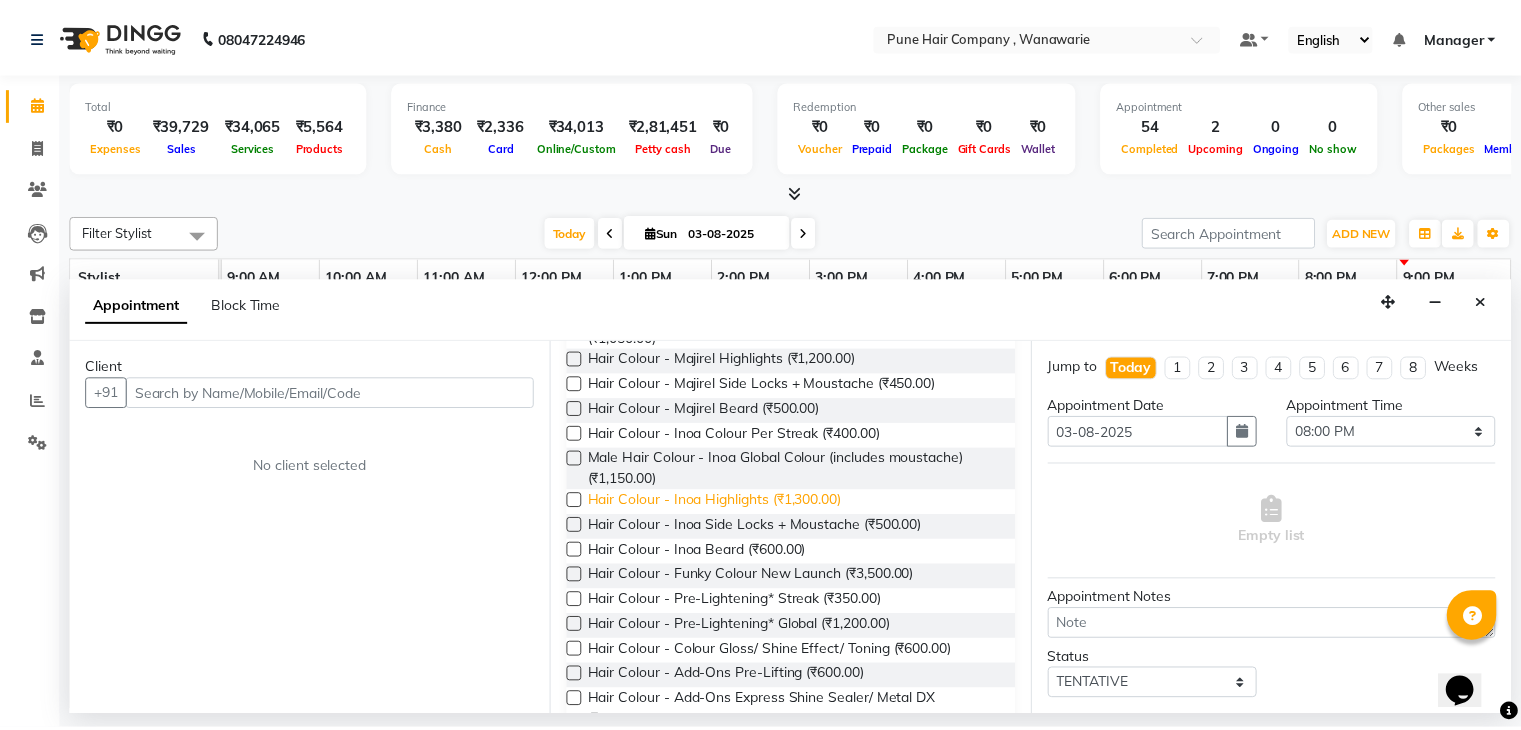 scroll, scrollTop: 1583, scrollLeft: 0, axis: vertical 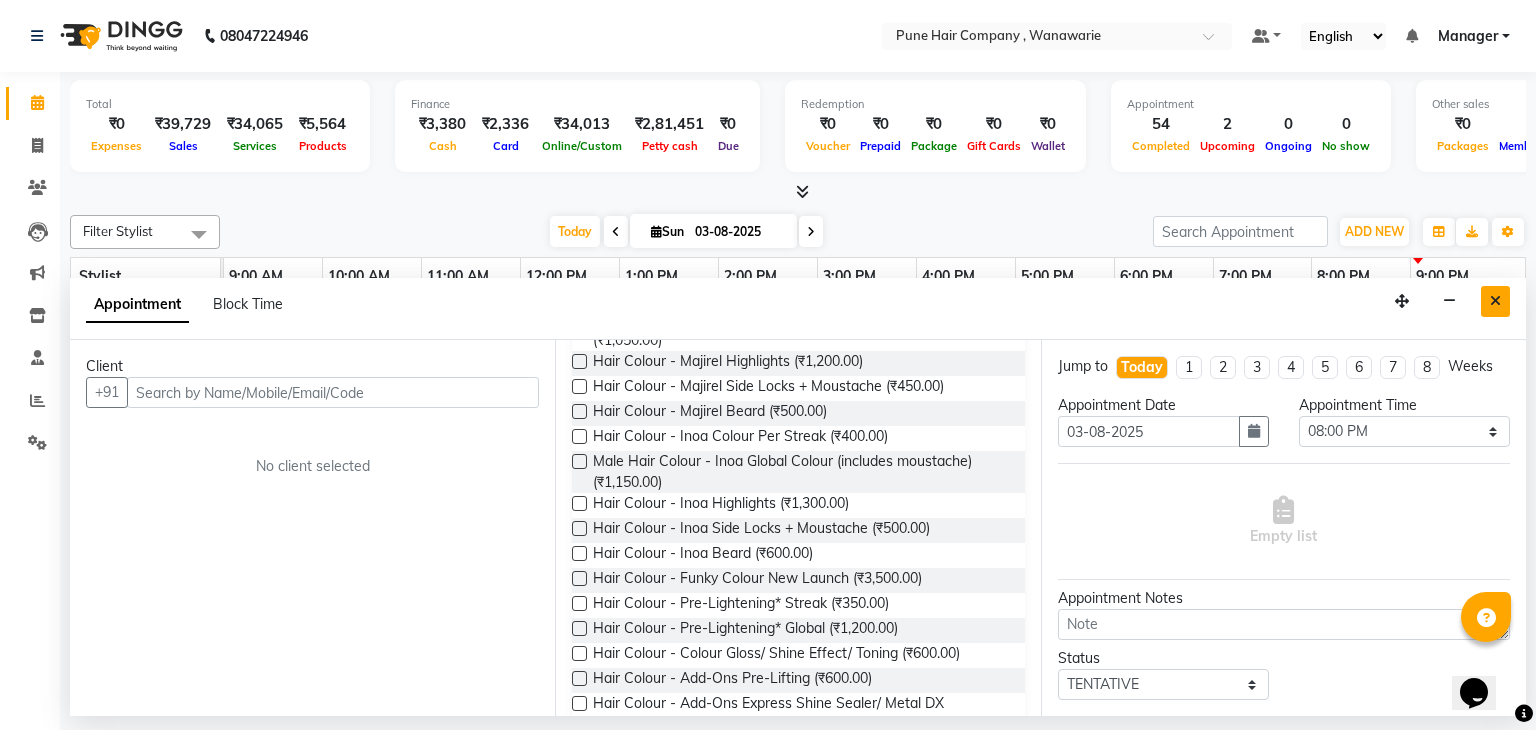 click at bounding box center (1495, 301) 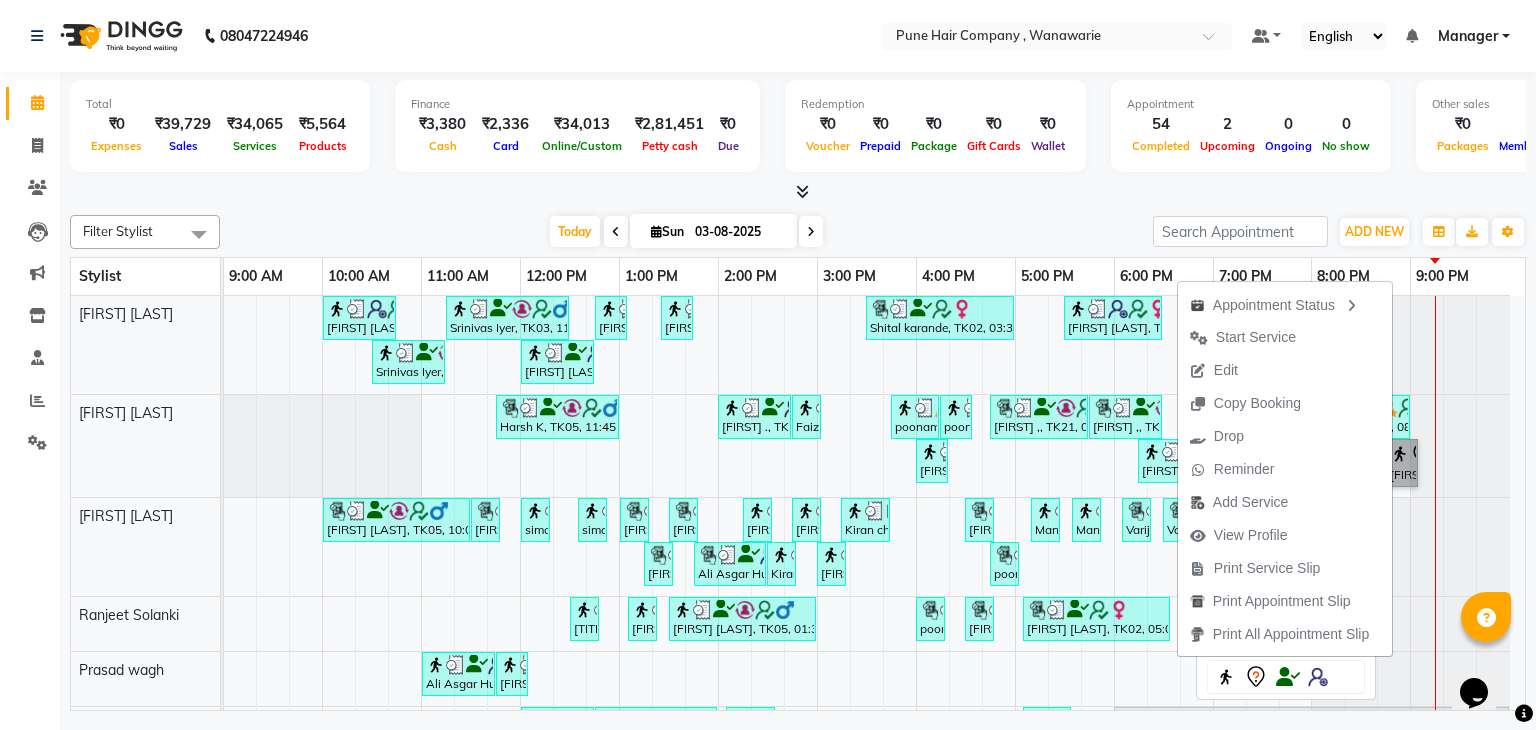 click on "[FIRST] ., TK25, 08:45 PM-09:05 PM,  Haircut Boys (Below 12 years/ Undergraduates - Below 20 years)" at bounding box center (1402, 463) 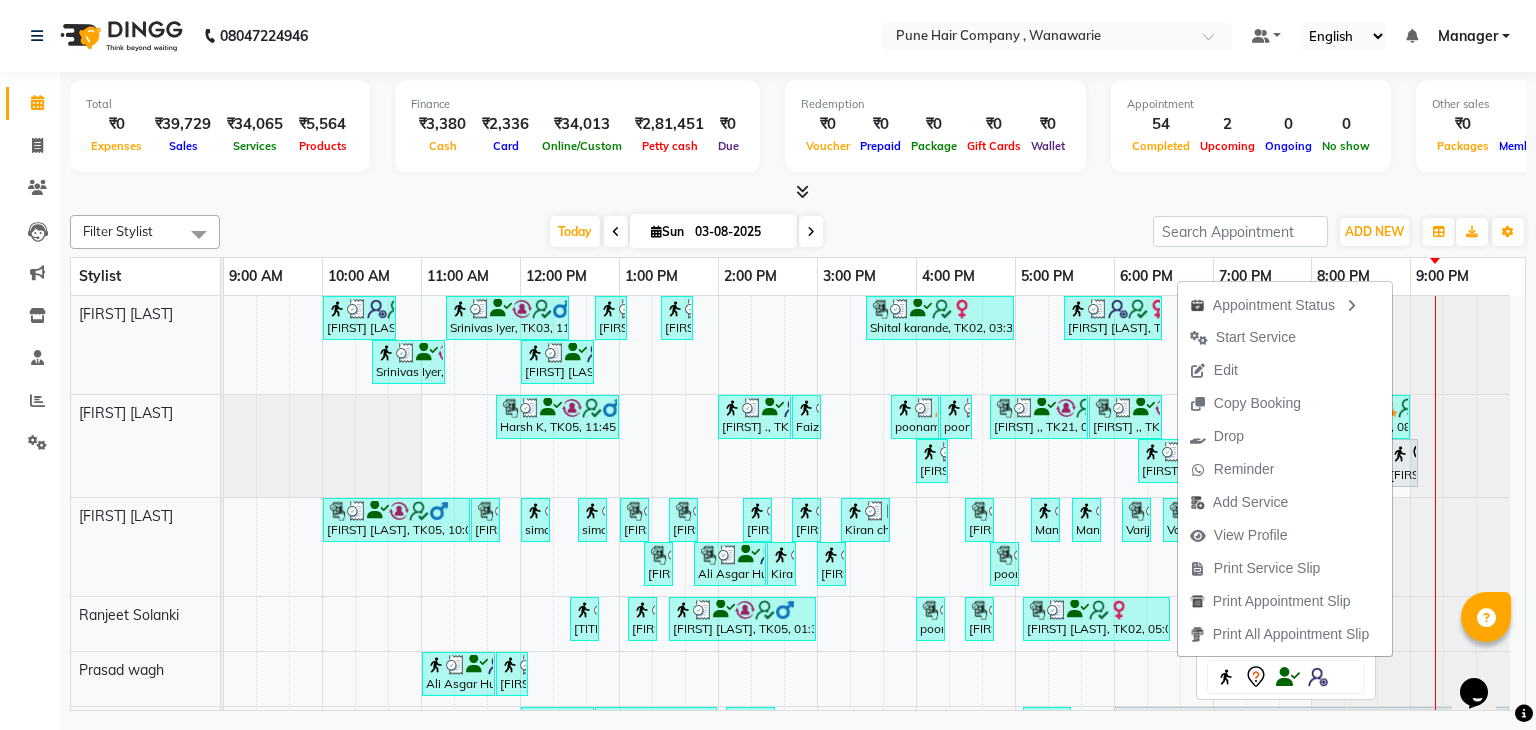 select on "7" 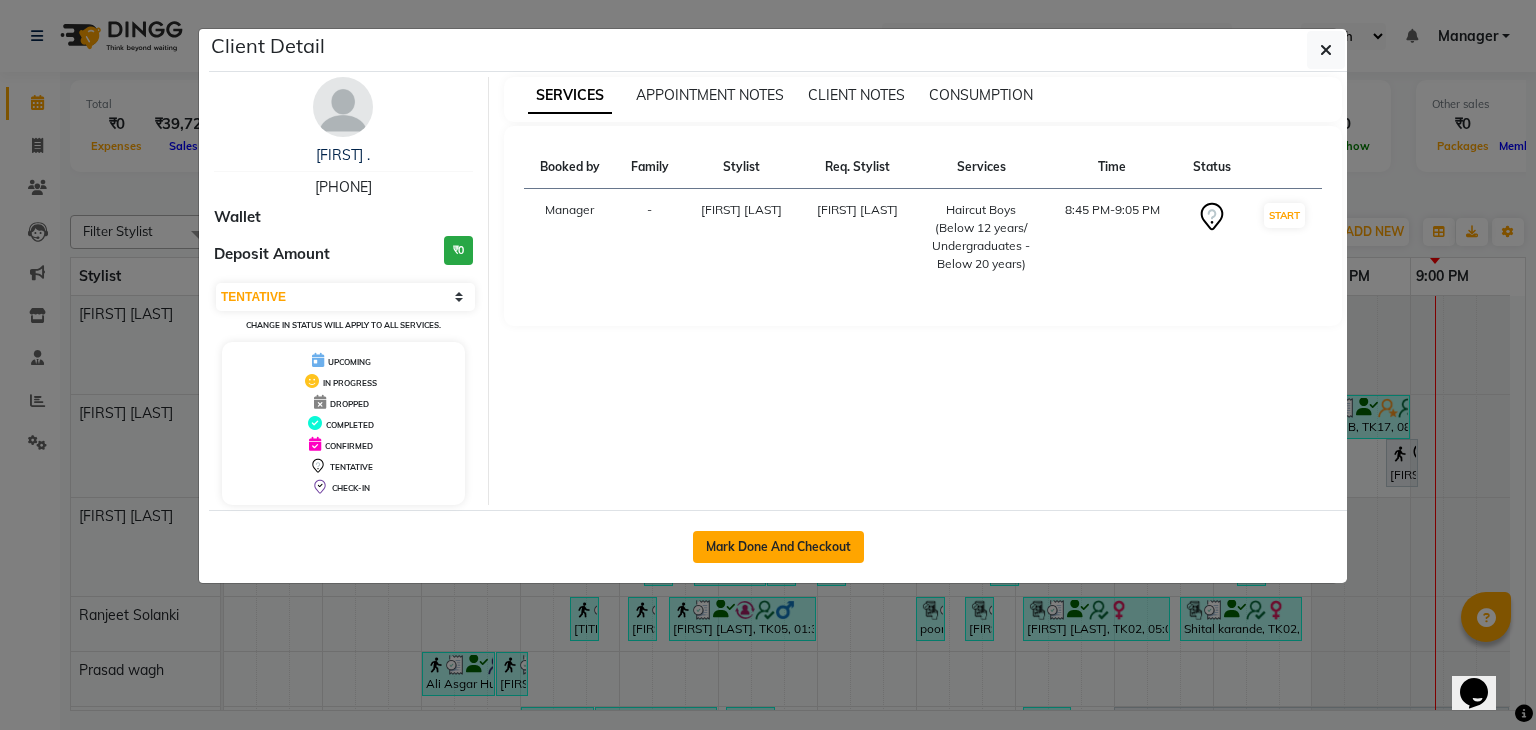 click on "Mark Done And Checkout" 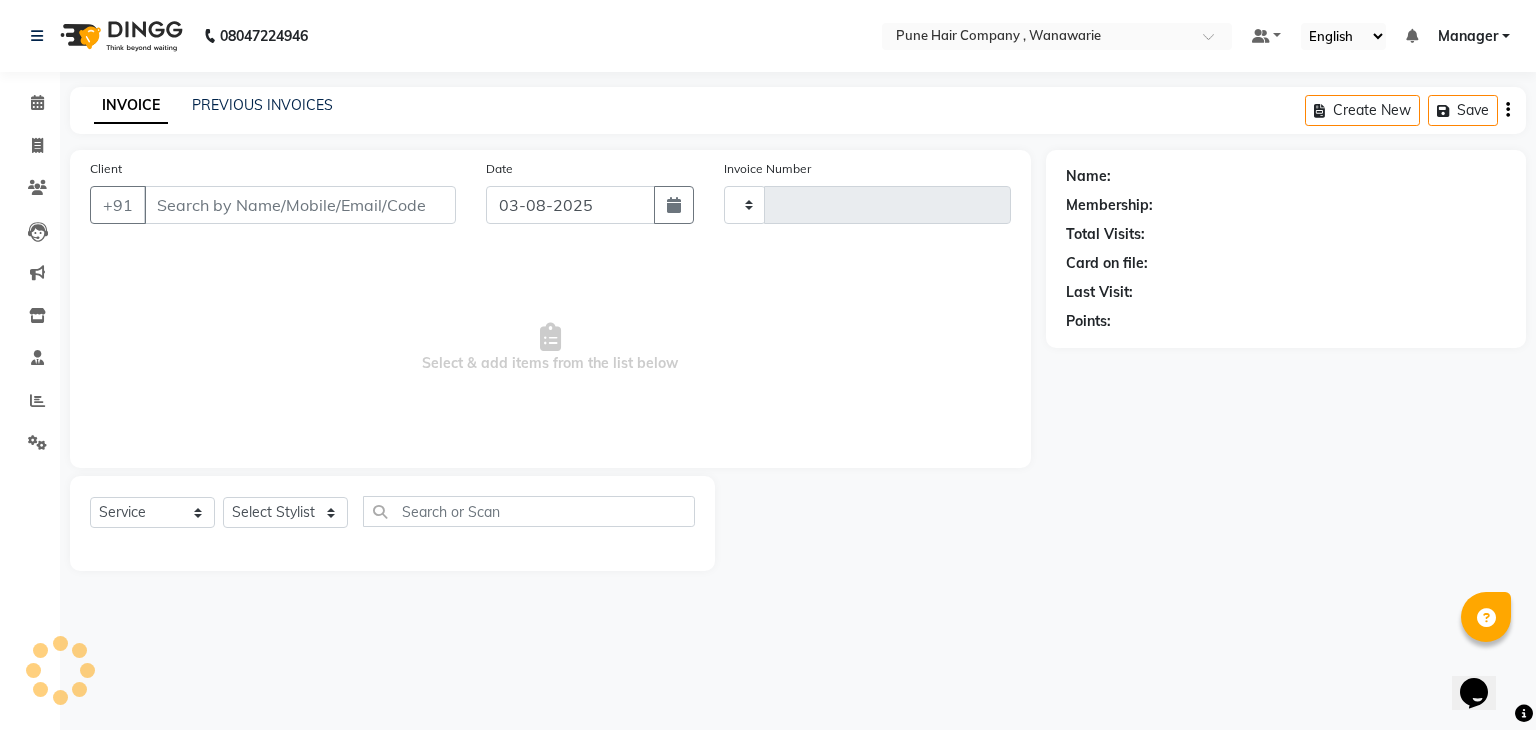 type on "1398" 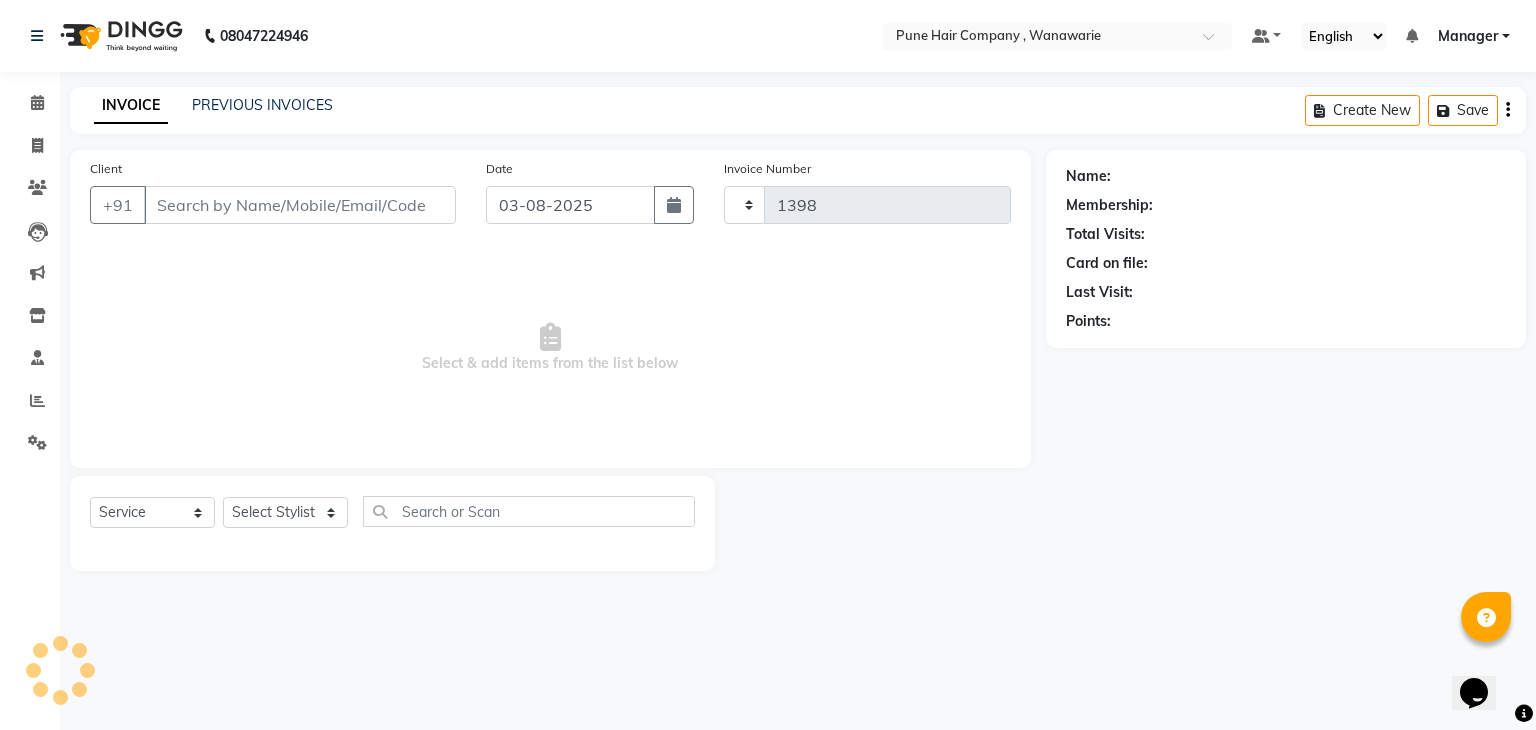 select on "8072" 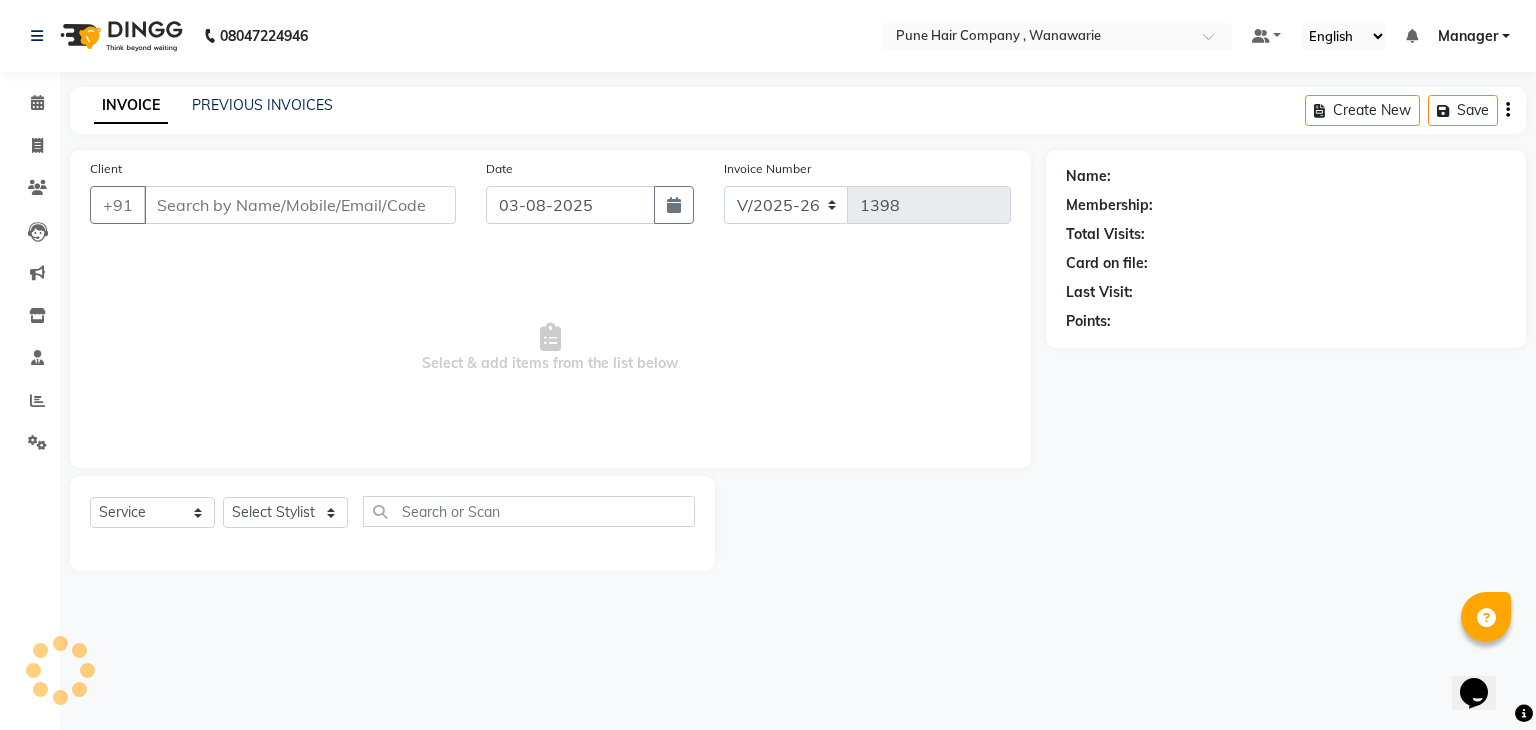 type on "[PHONE]" 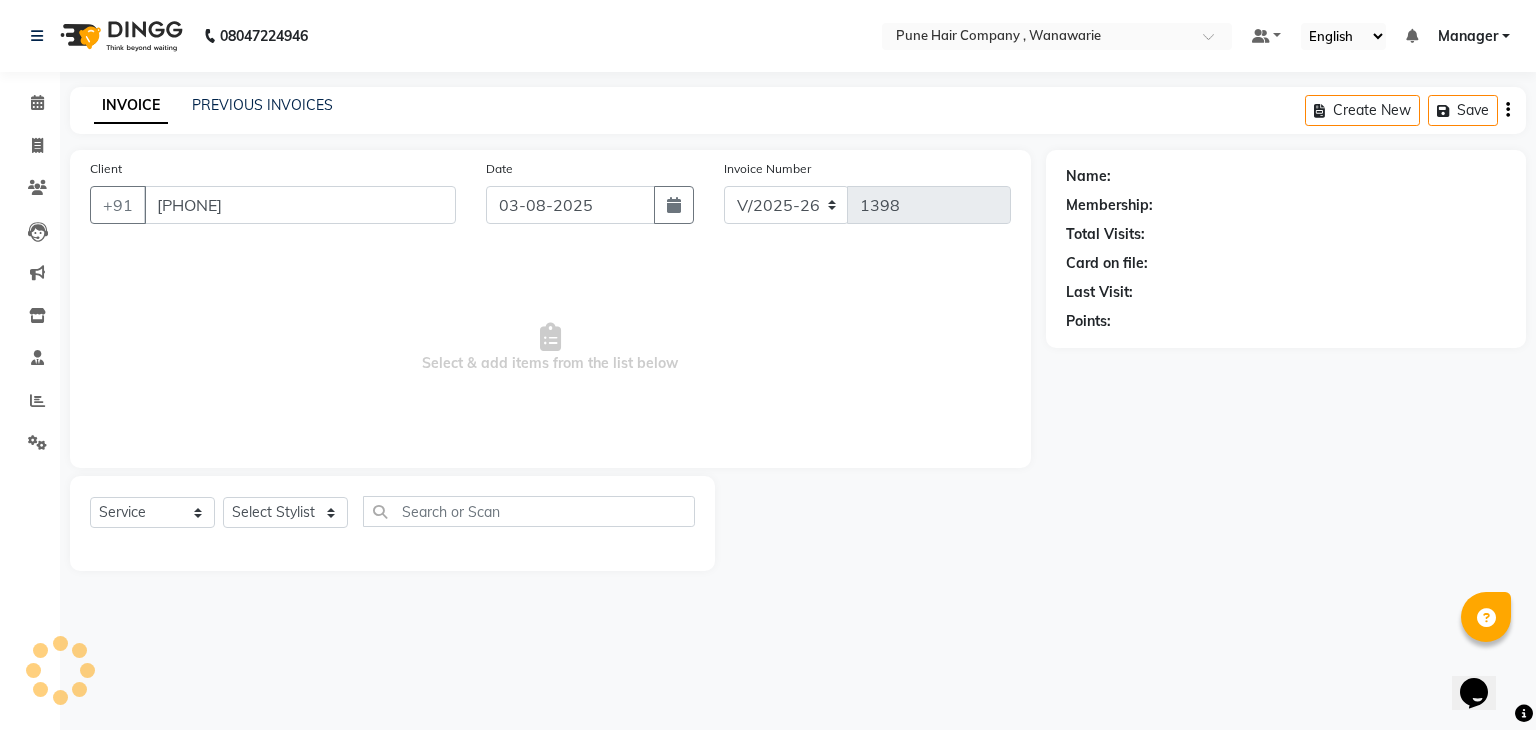 select on "74578" 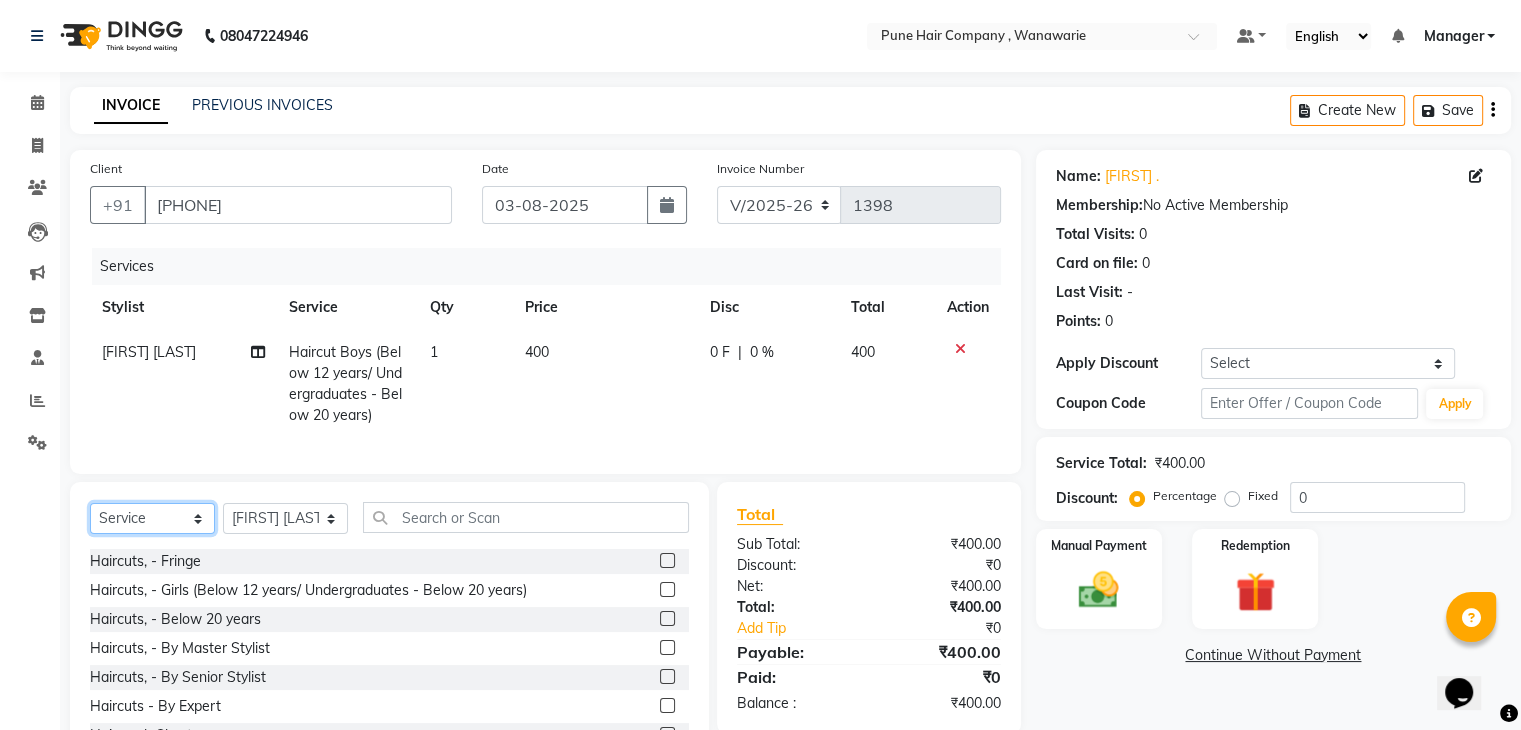 click on "Select  Service  Product  Membership  Package Voucher Prepaid Gift Card" 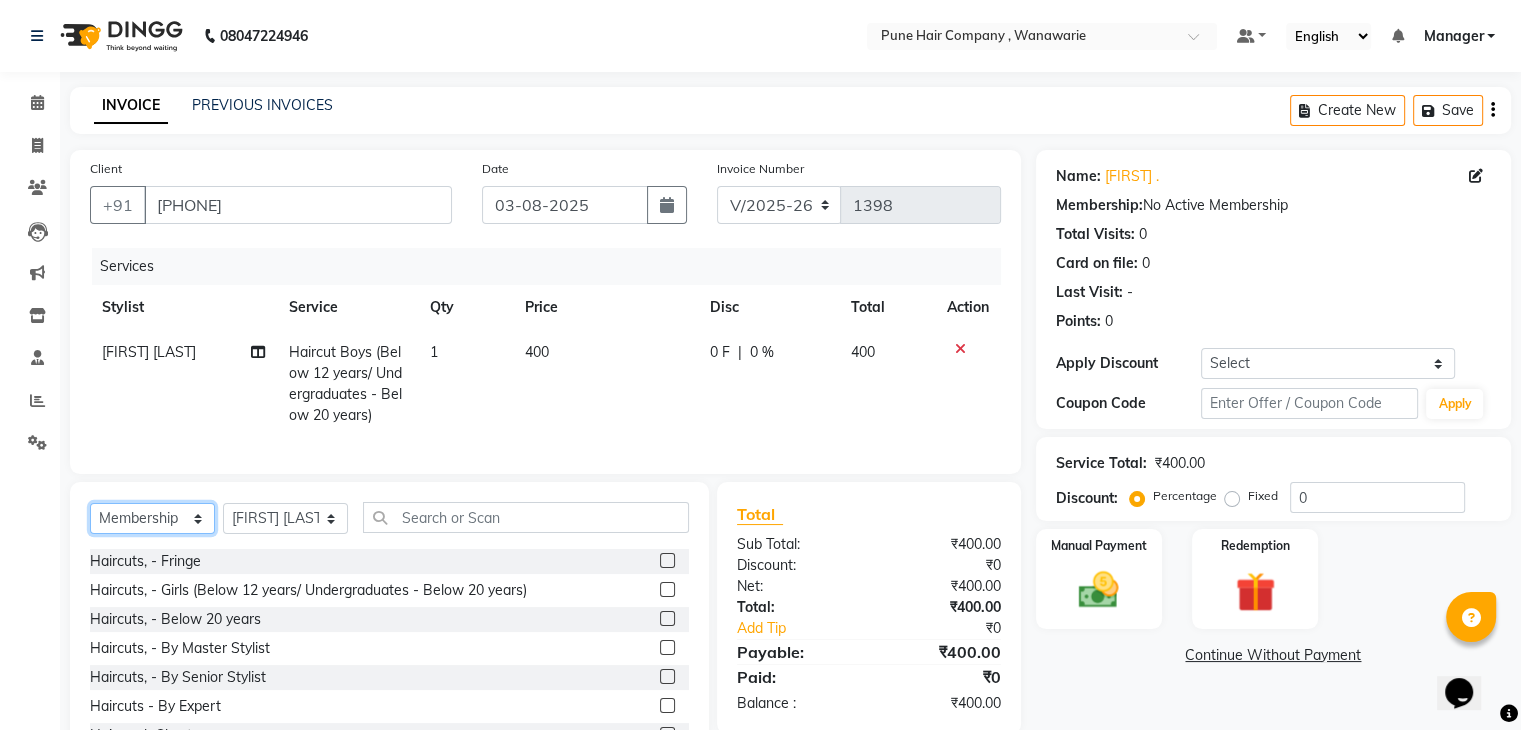 click on "Select  Service  Product  Membership  Package Voucher Prepaid Gift Card" 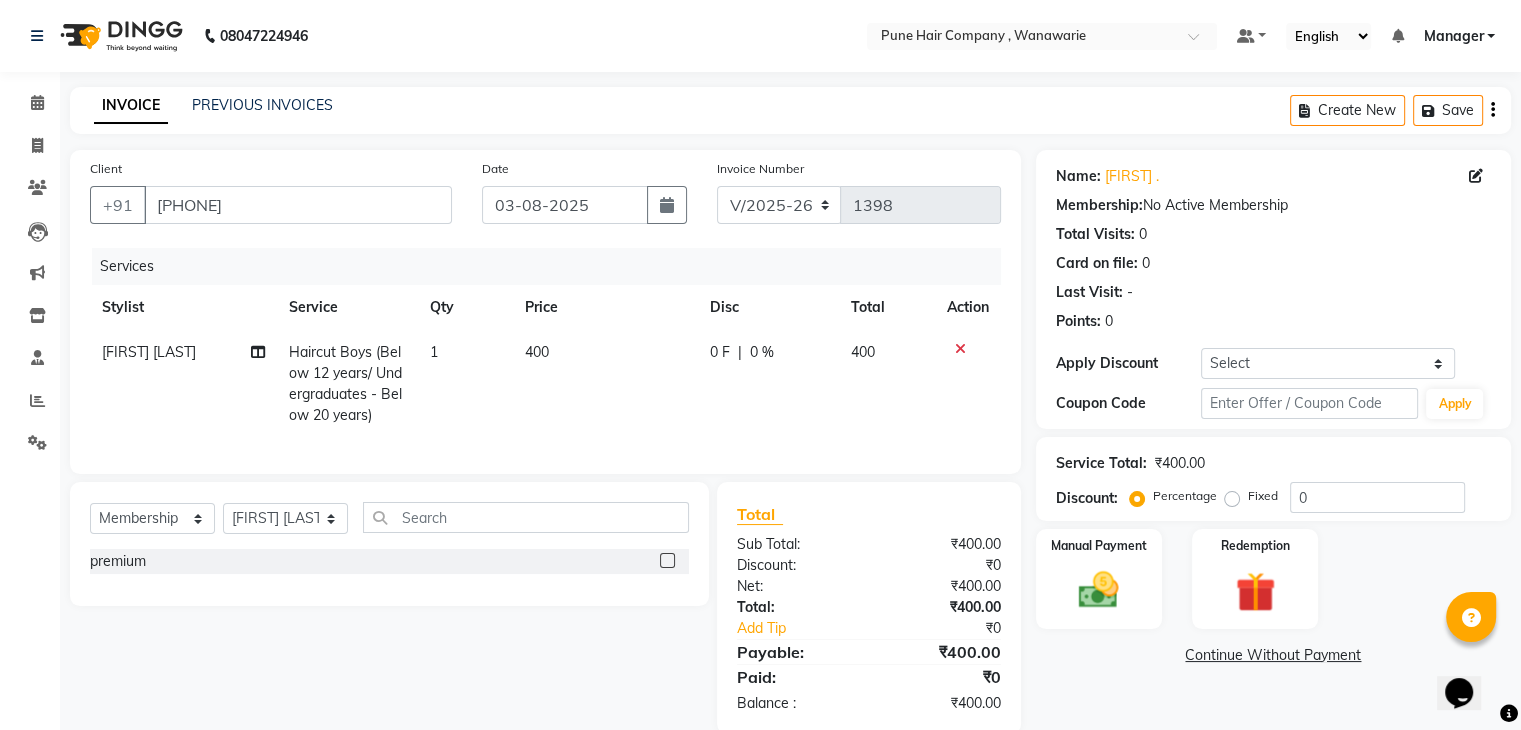 click 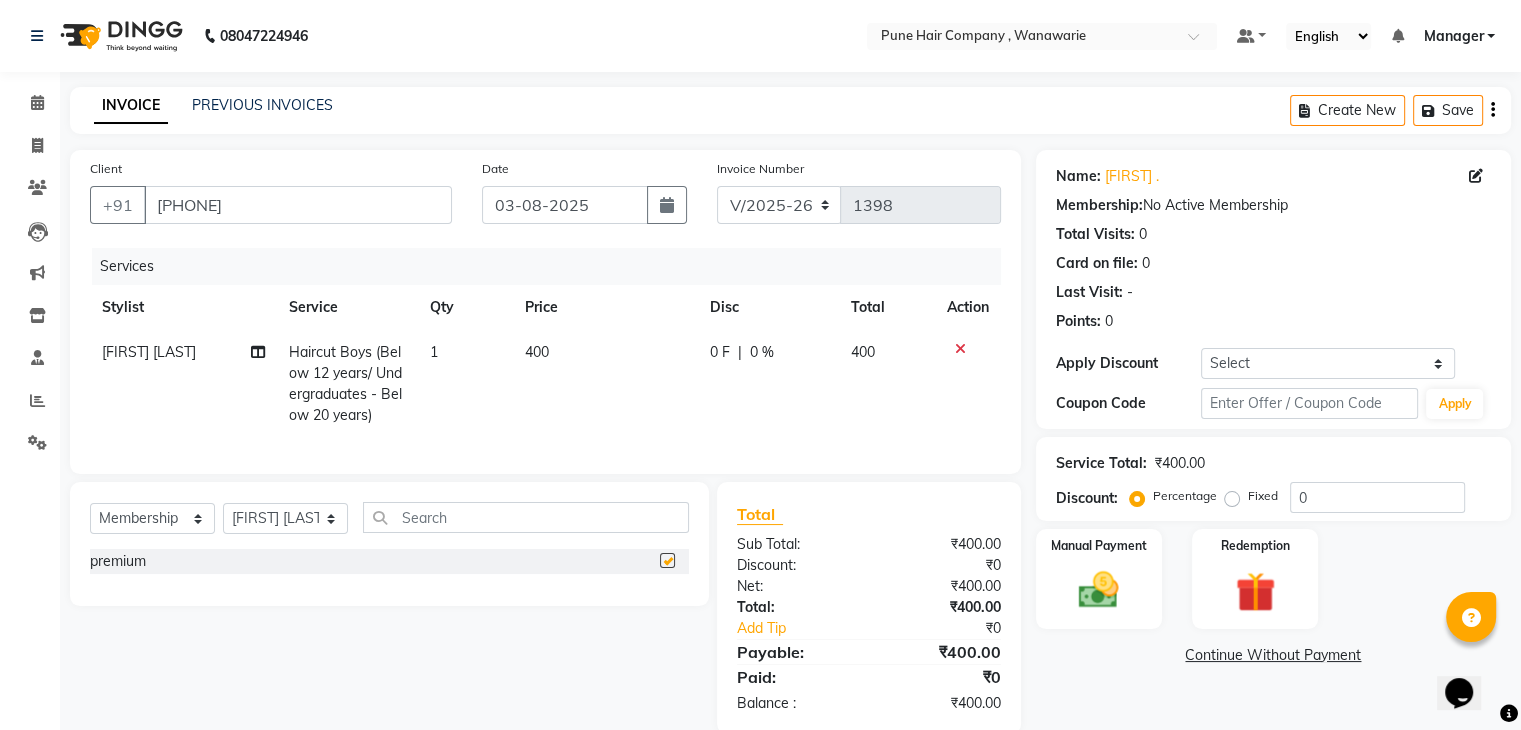 select on "select" 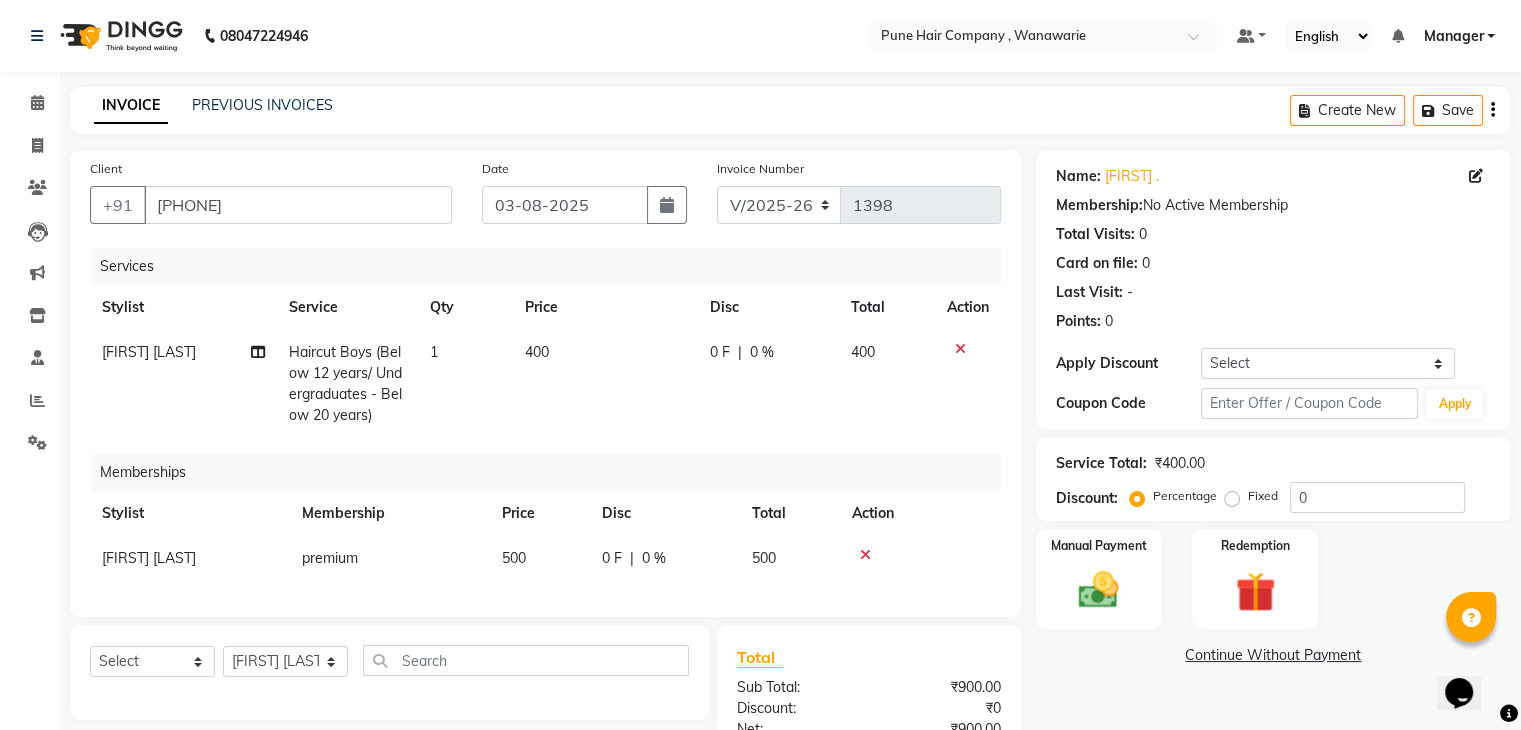 click on "0 %" 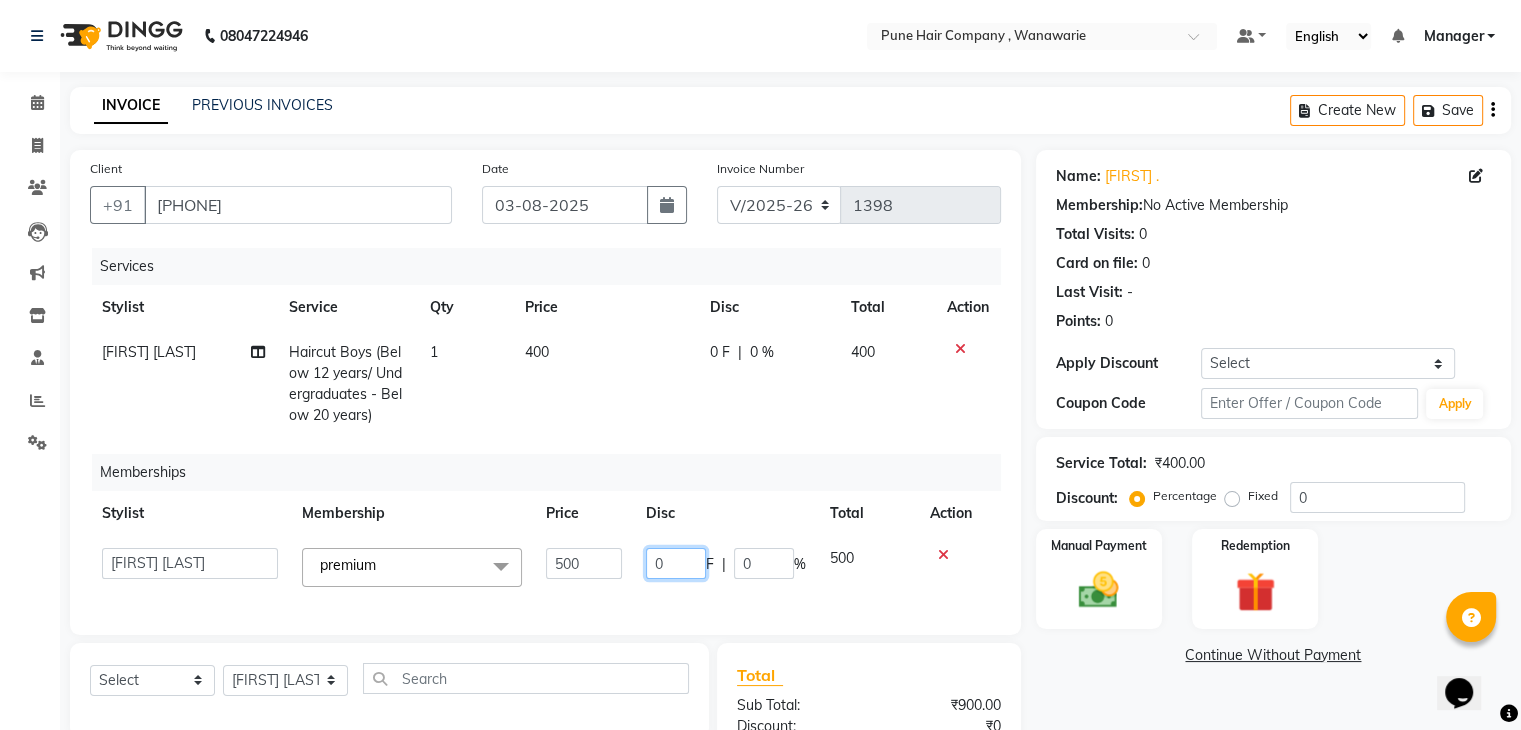 click on "0" 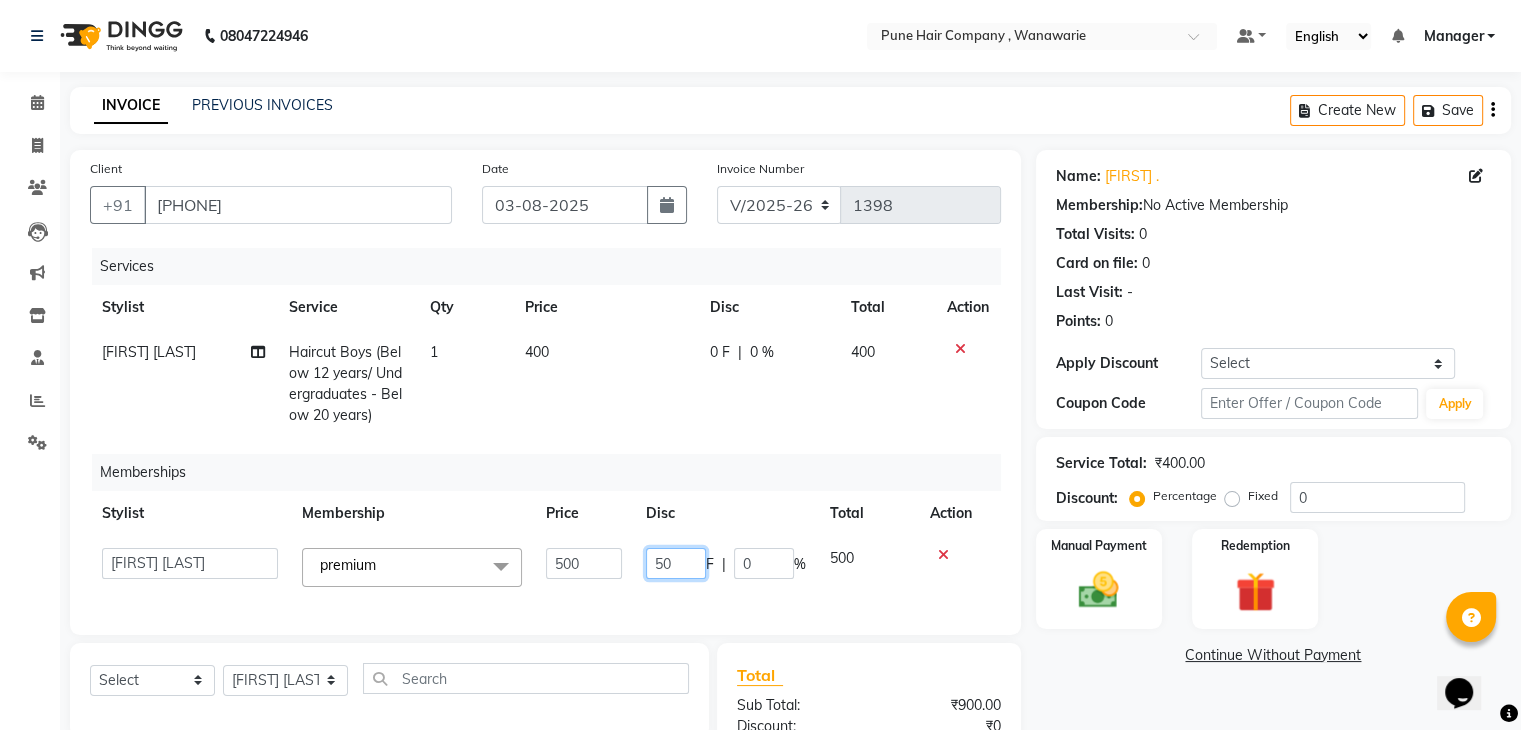 type on "500" 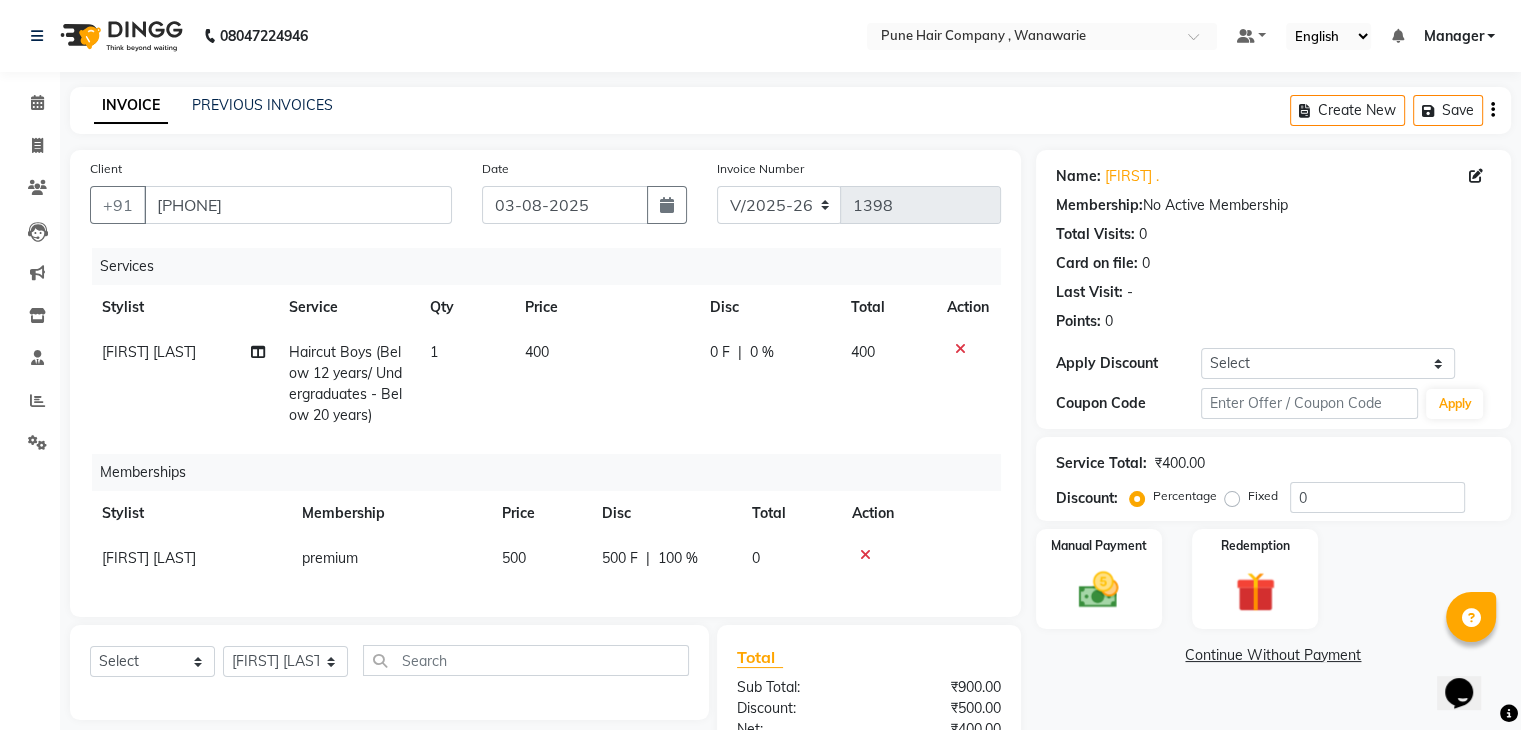 click on "Client +91 [PHONE] Date 03-08-2025 Invoice Number V/2025 V/2025-26 1398 Services Stylist Service Qty Price Disc Total Action [FIRST] [LAST]  Haircut Boys (Below 12 years/ Undergraduates - Below 20 years) 1 400 0 F | 0 % 400 Memberships Stylist Membership Price Disc Total Action [FIRST] [LAST] premium  500 500 F | 100 % 0 Select  Service  Product  Package Voucher Prepaid Gift Card  Select Stylist [FIRST] [LAST] [FIRST] [LAST]  [FIRST] [LAST] Manager [FIRST] [LAST] [FIRST] [LAST] Total Sub Total: ₹900.00 Discount: ₹500.00 Net: ₹400.00 Total: ₹400.00 Add Tip ₹0 Payable: ₹400.00 Paid: ₹0 Balance   : ₹400.00" 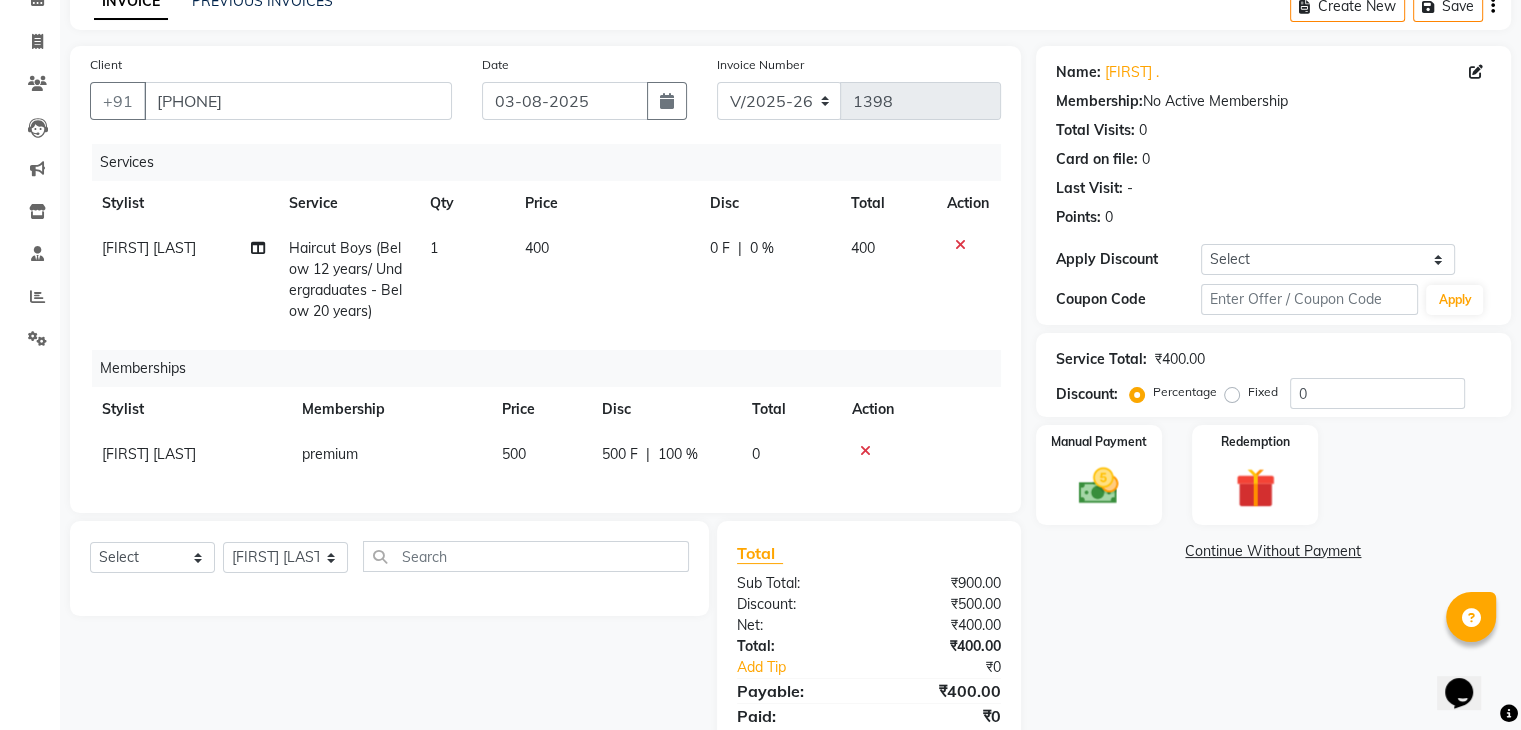 scroll, scrollTop: 192, scrollLeft: 0, axis: vertical 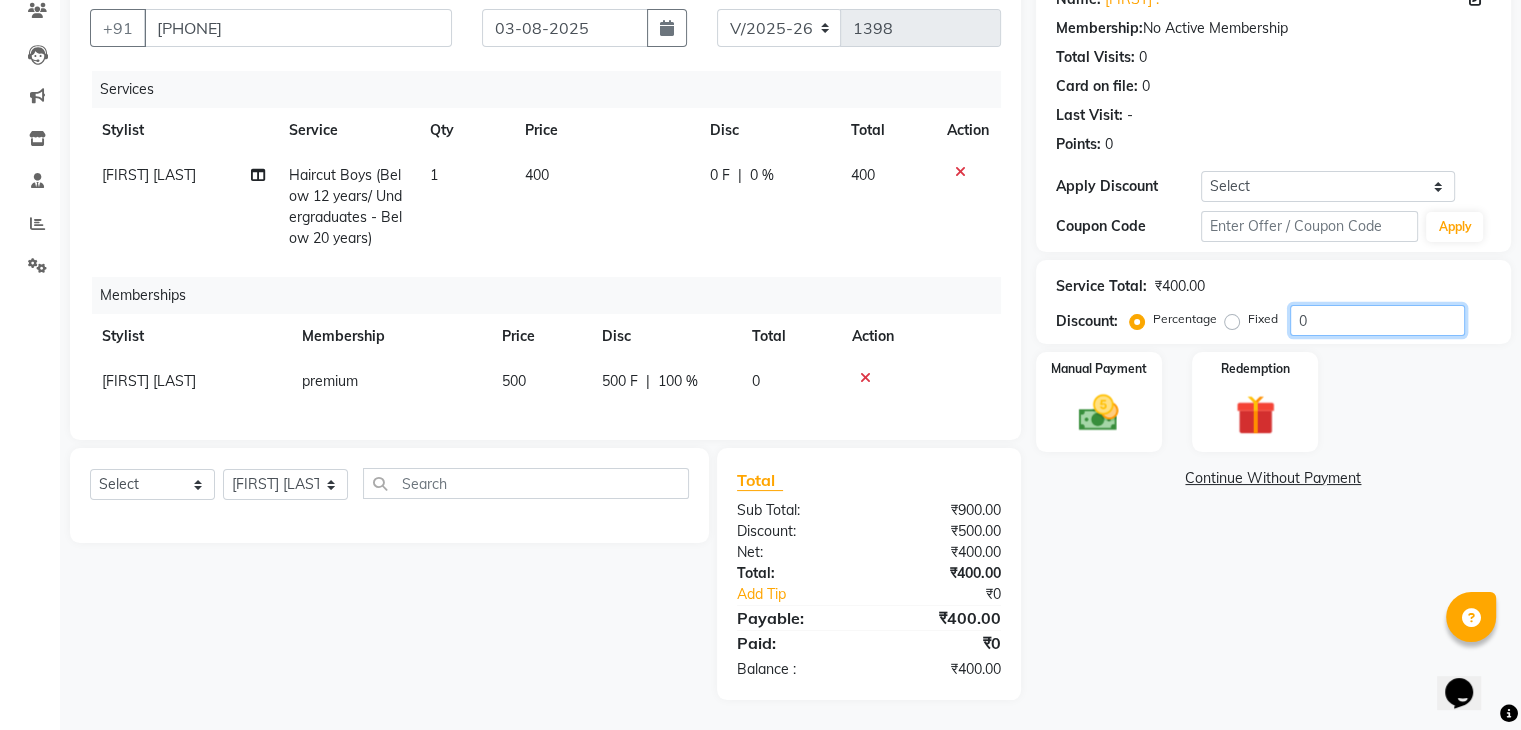 click on "0" 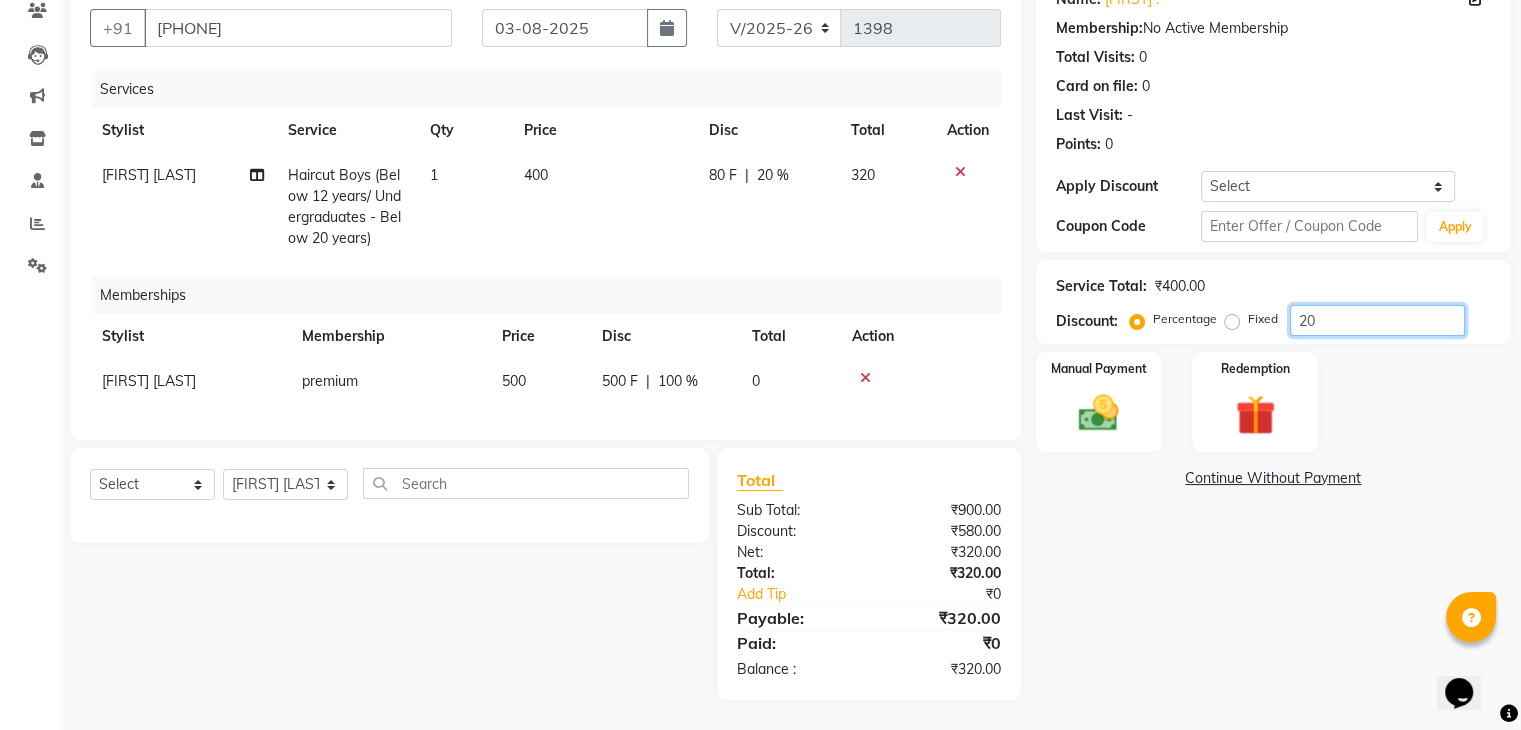 type on "20" 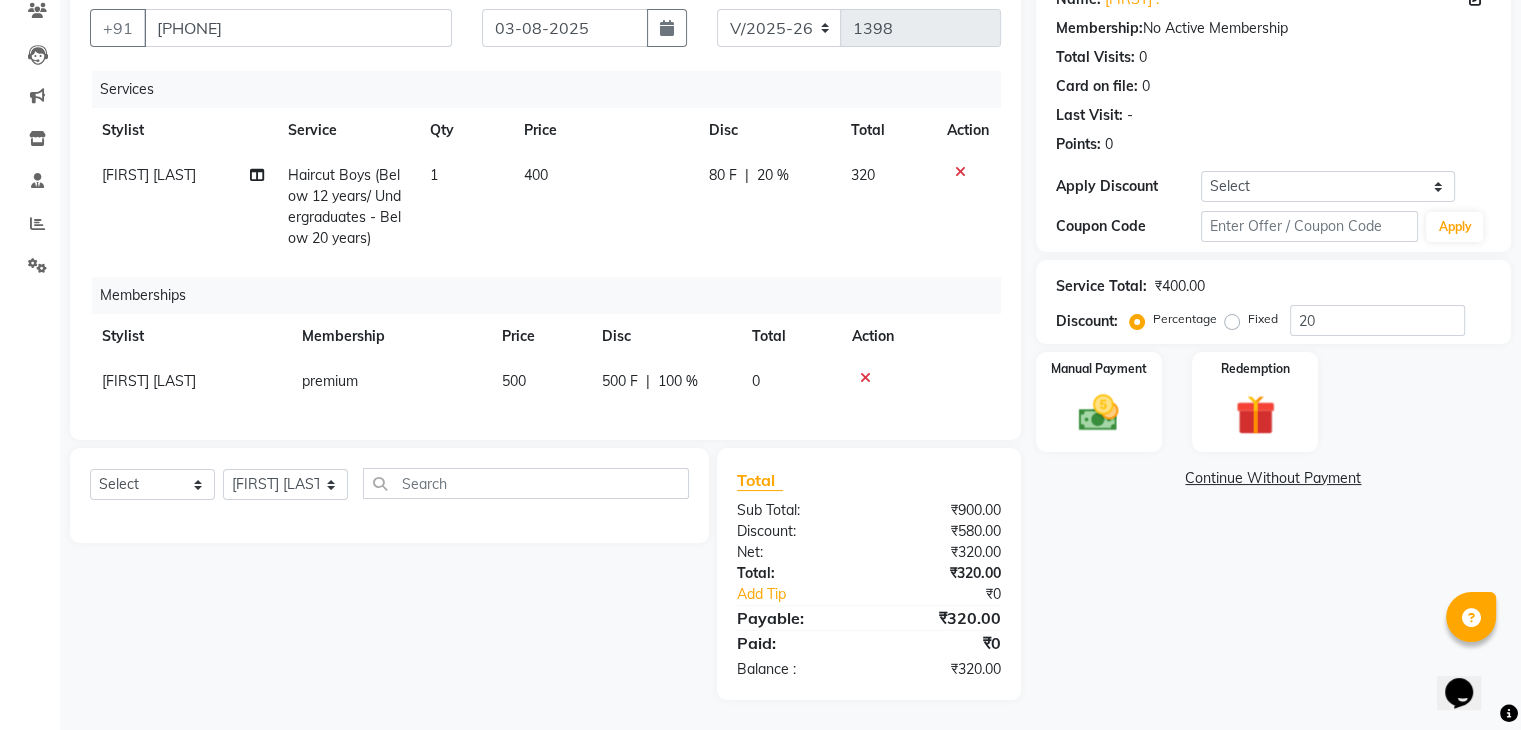 click on "Total Sub Total: ₹900.00 Discount: ₹580.00 Net: ₹320.00 Total: ₹320.00 Add Tip ₹0 Payable: ₹320.00 Paid: ₹0 Balance   : ₹320.00" 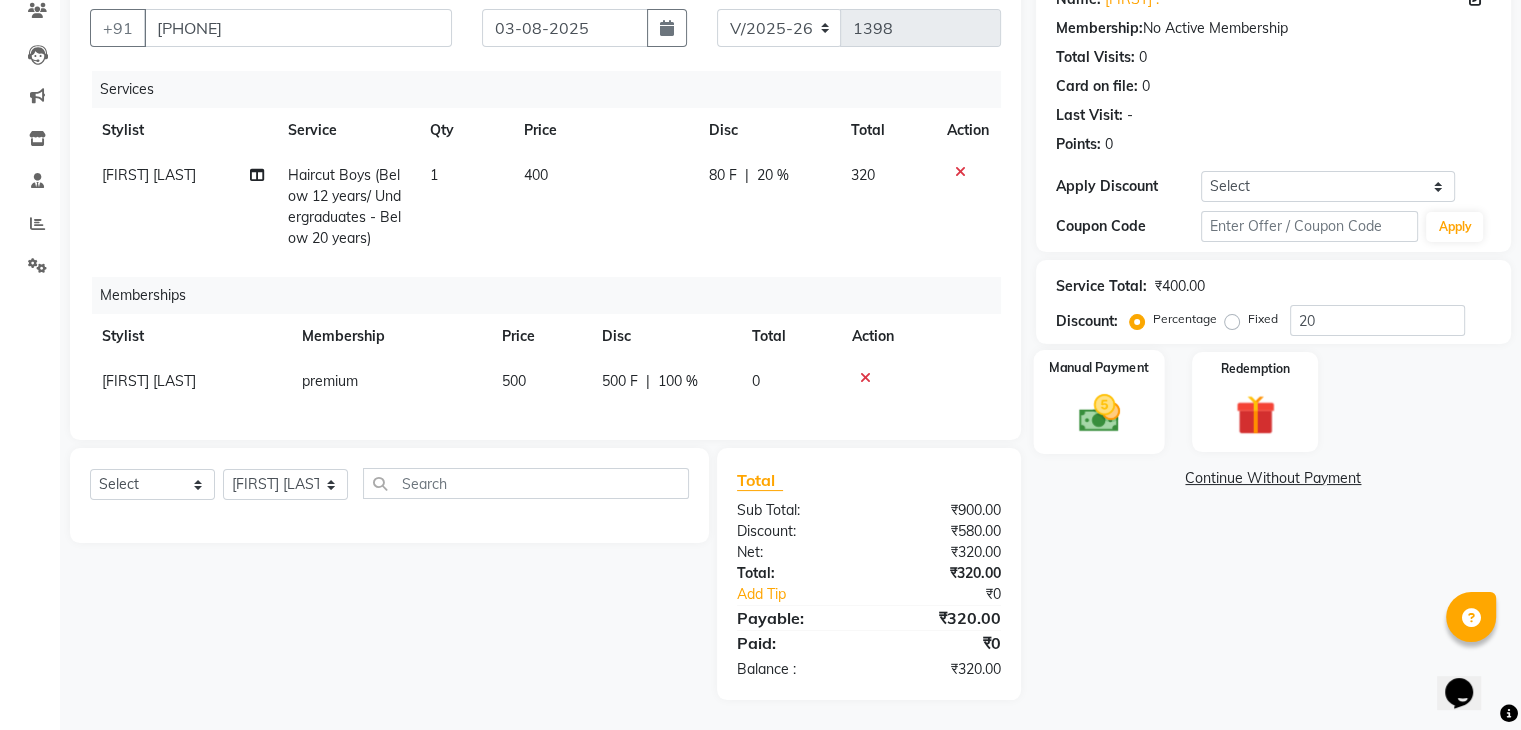 click 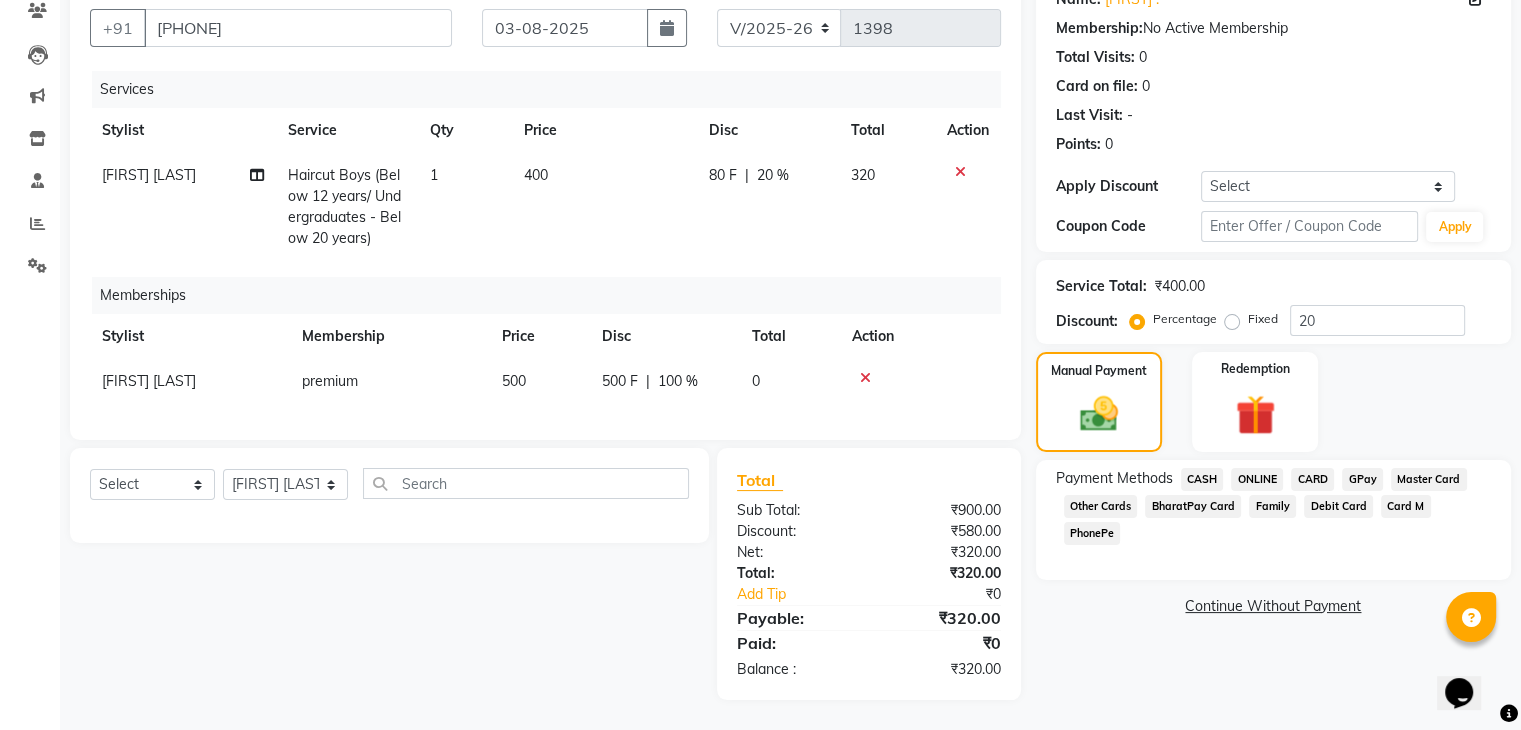 click on "GPay" 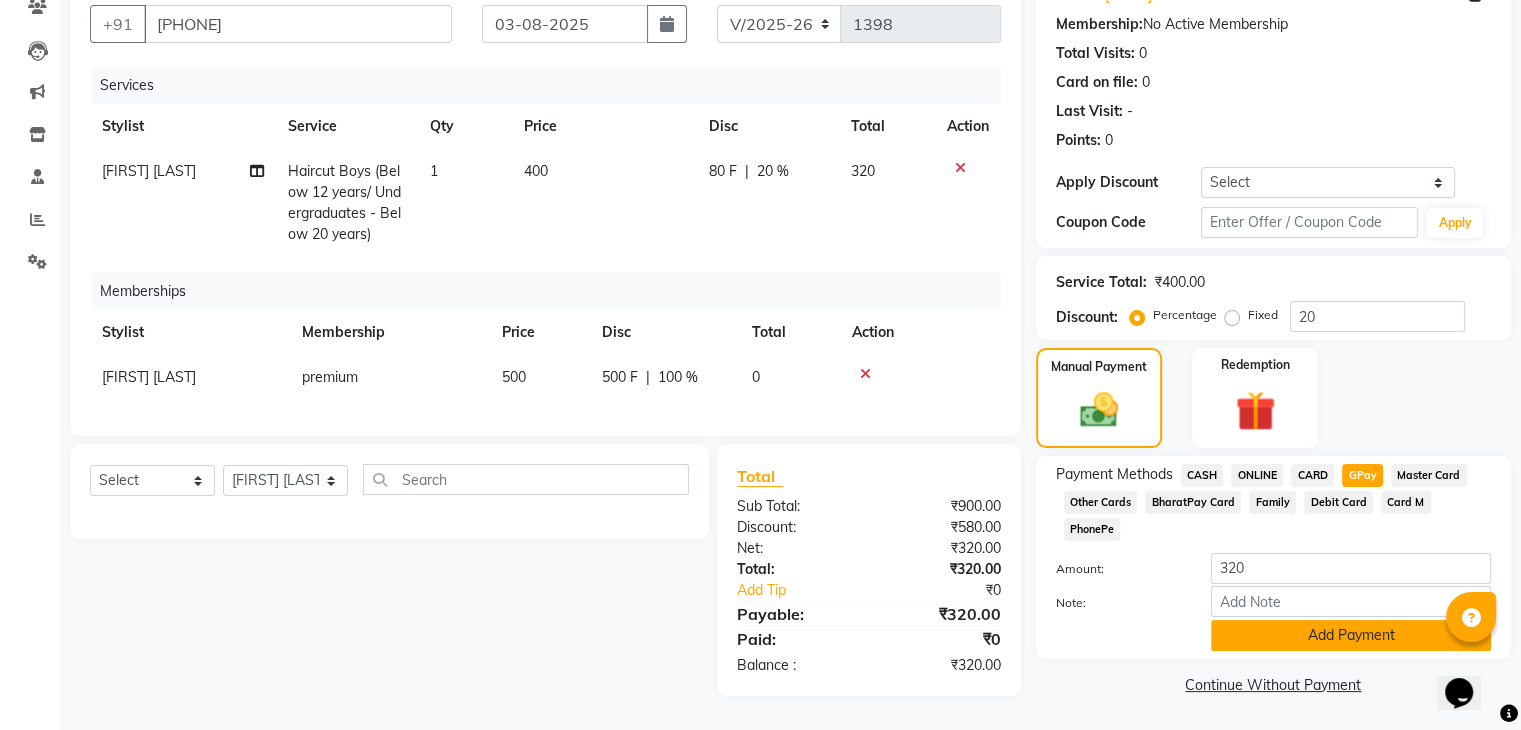 click on "Add Payment" 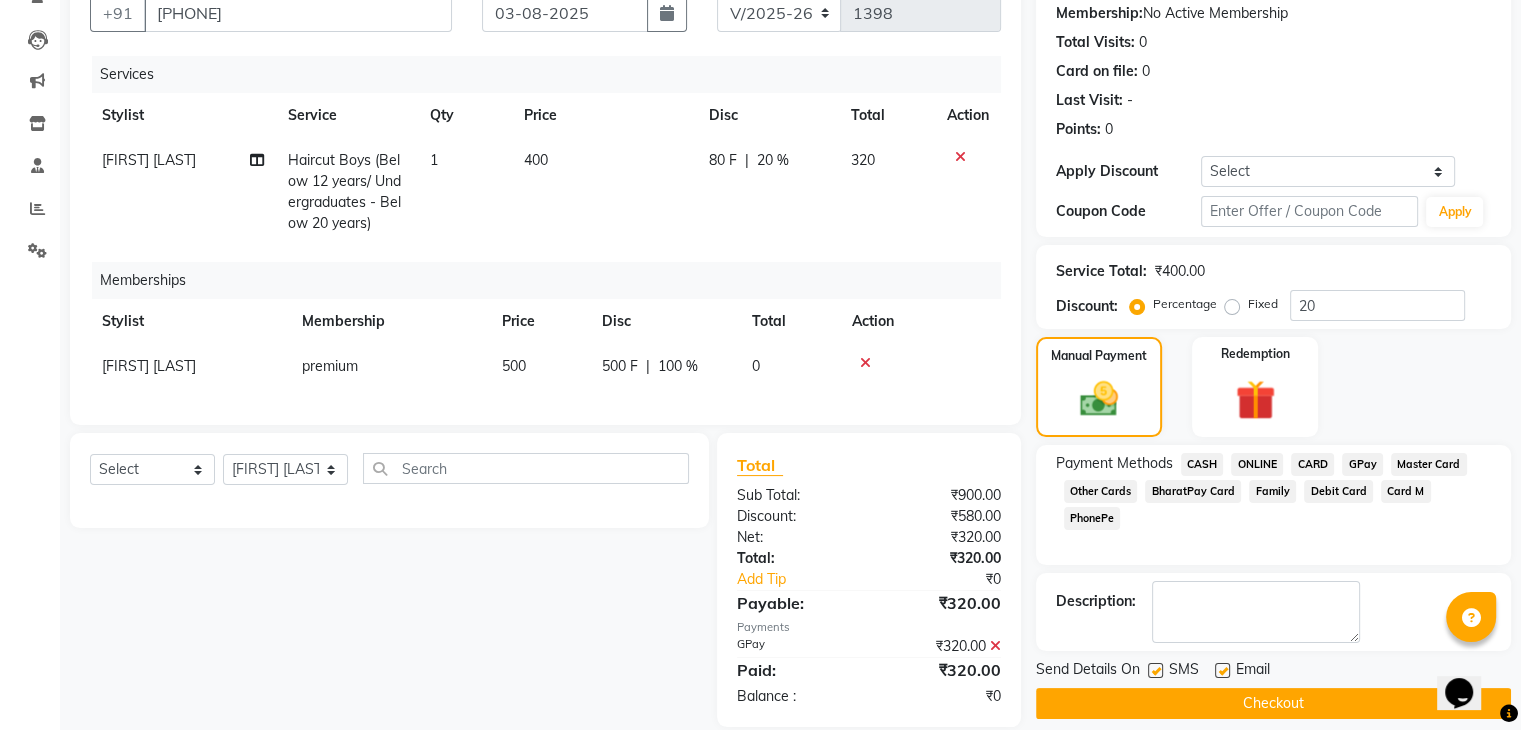 click on "Checkout" 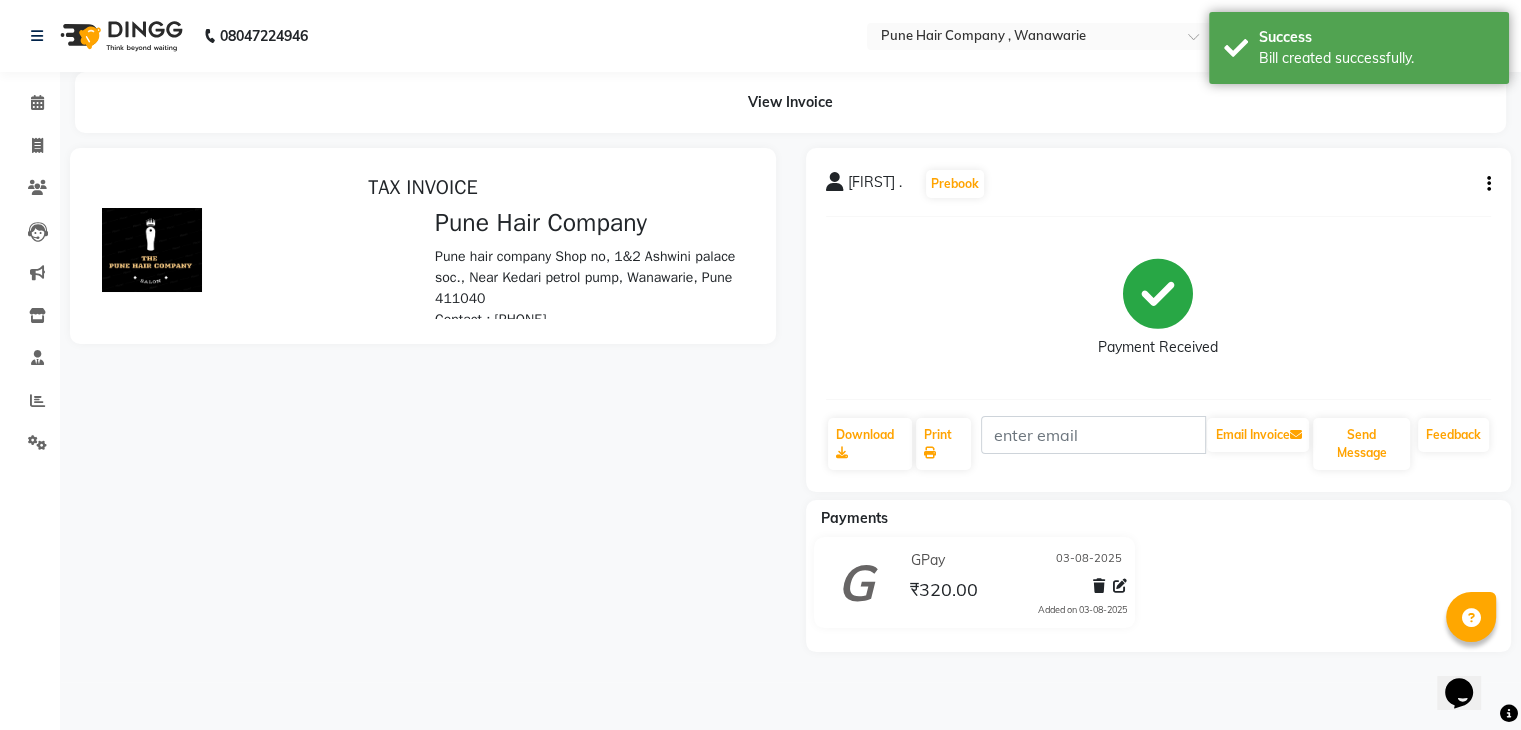 scroll, scrollTop: 0, scrollLeft: 0, axis: both 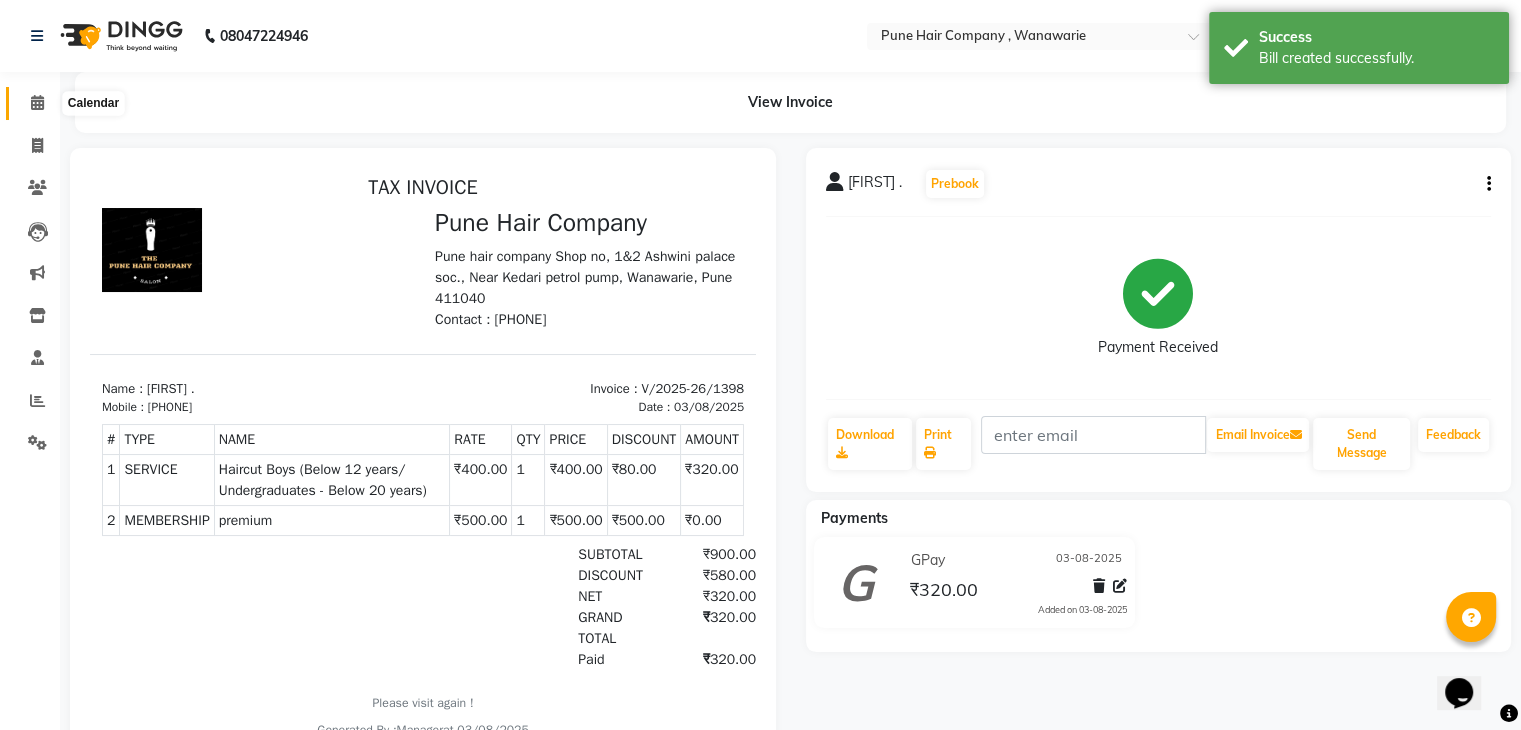click 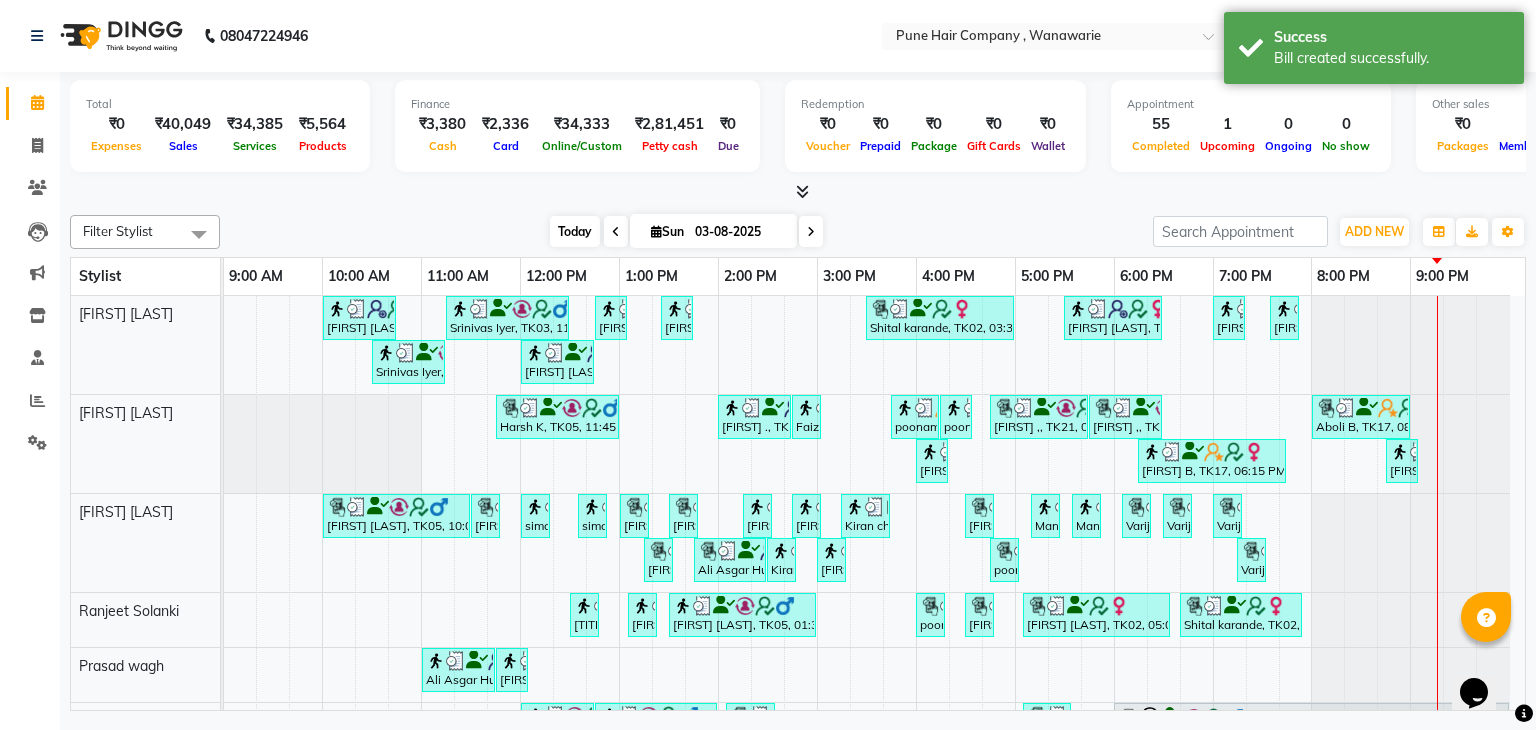 click on "Today" at bounding box center [575, 231] 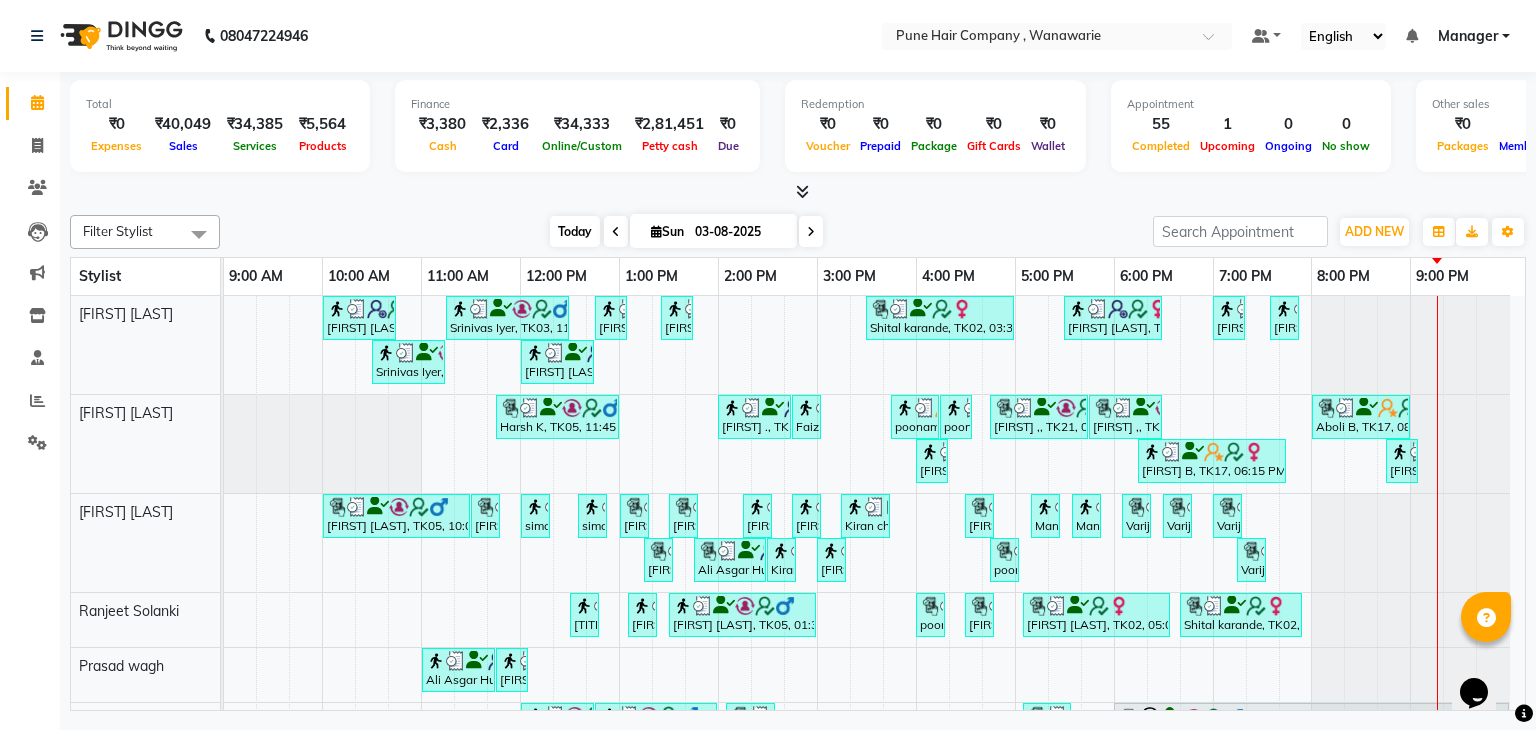 click on "Today" at bounding box center [575, 231] 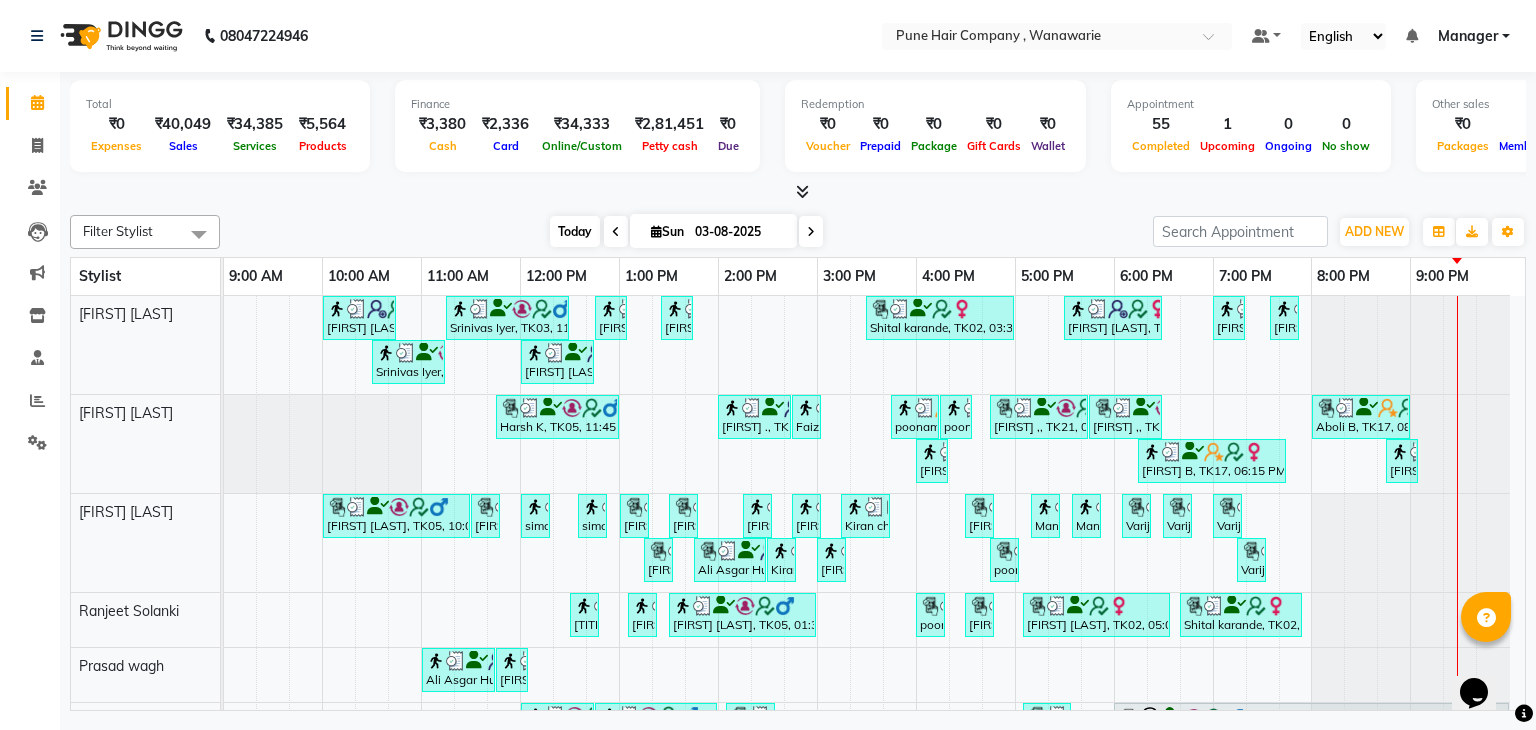 click on "Today" at bounding box center [575, 231] 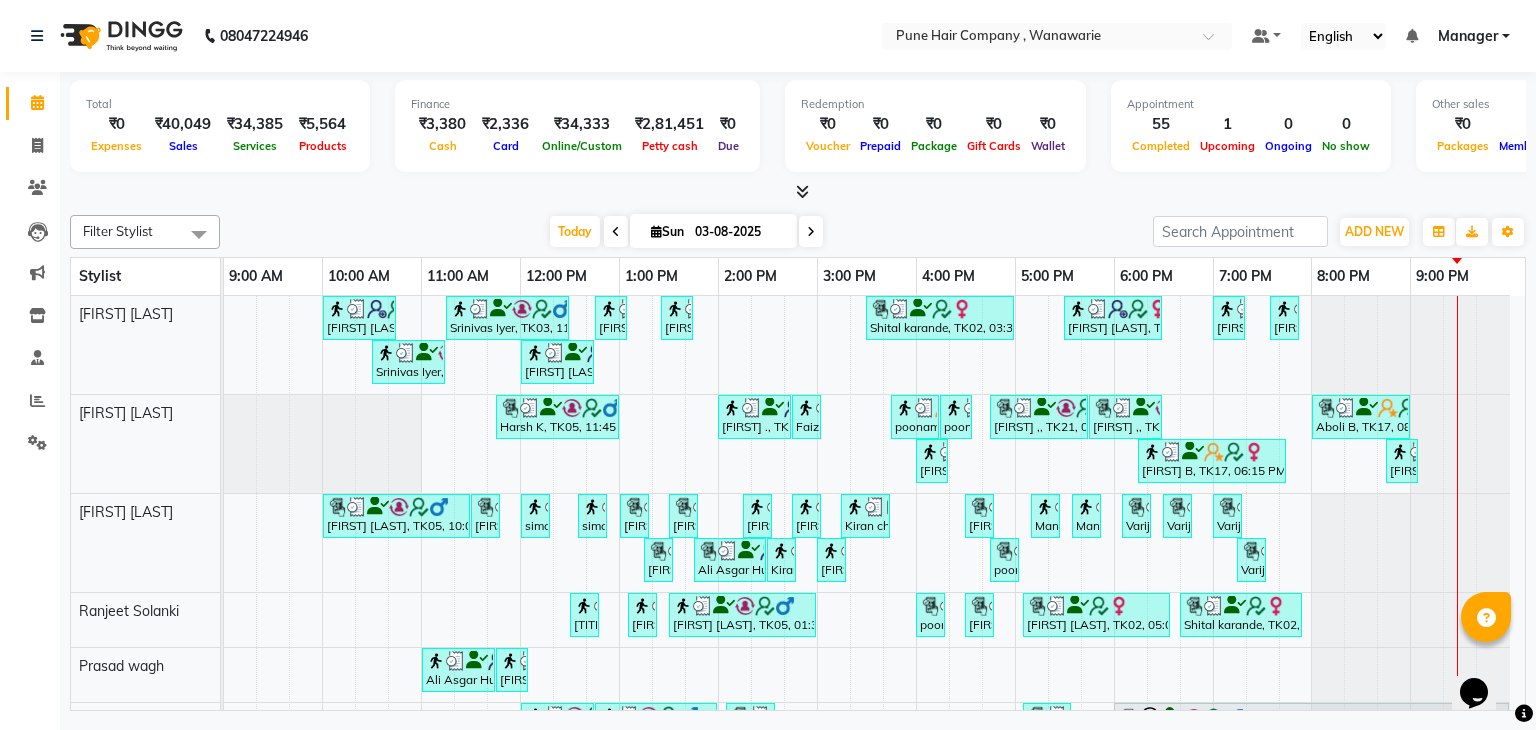 click on "03-08-2025" at bounding box center (739, 232) 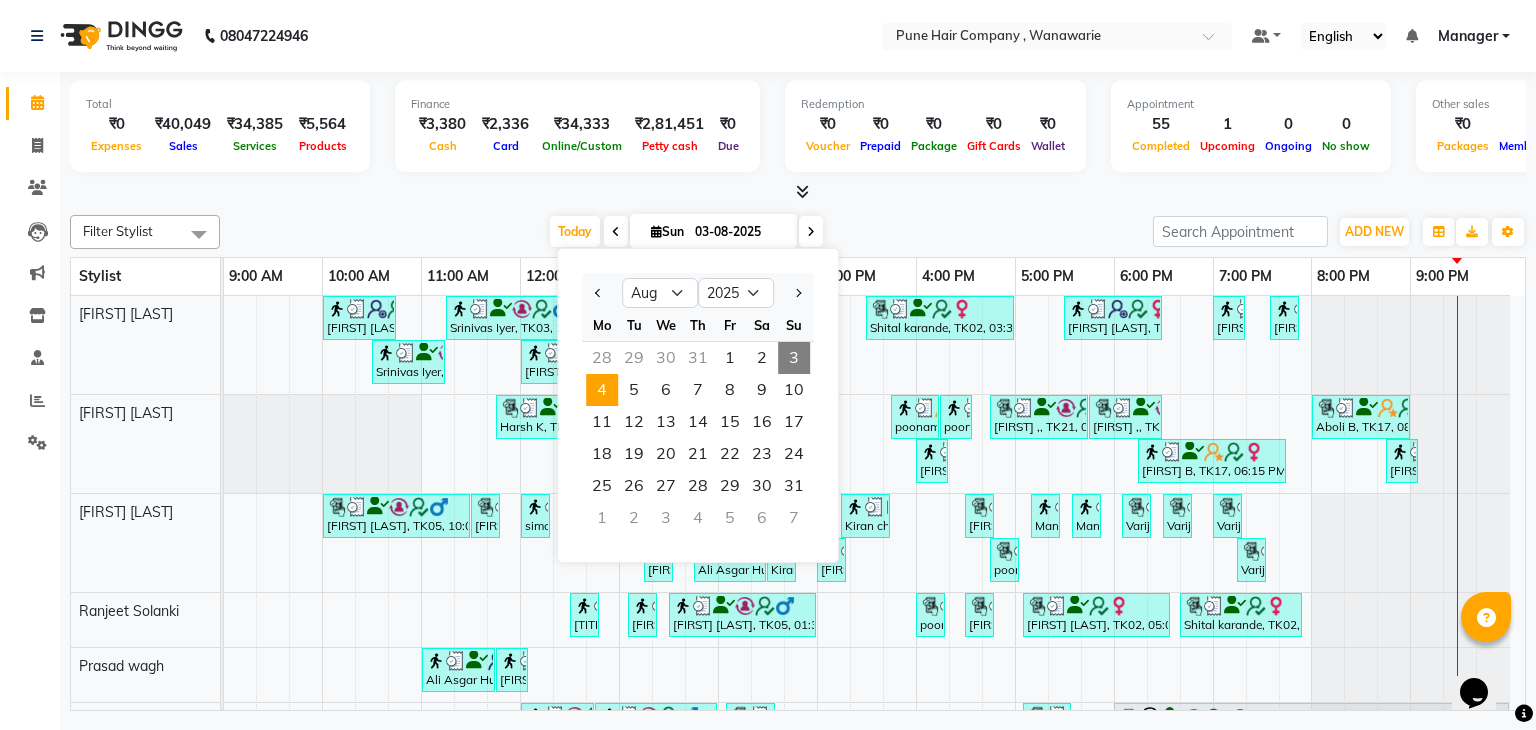 click on "4" at bounding box center (602, 390) 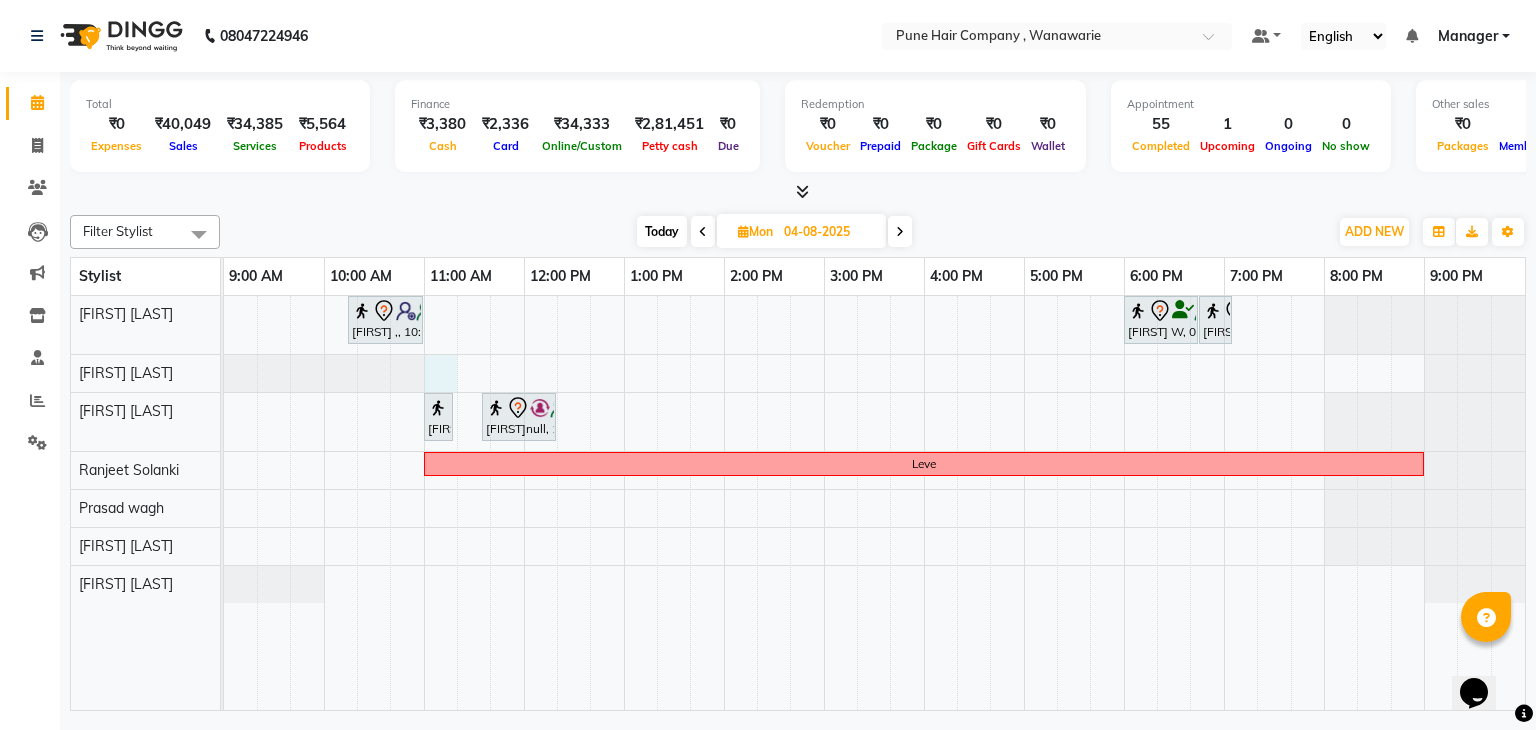 click on "[FIRST] ,, 10:15 AM-11:00 AM, Male Haircut By Senior Stylist             [FIRST] W, 06:00 PM-06:45 PM, Male Haircut By Senior Stylist             [FIRST] W, 06:45 PM-07:05 PM, Male Beard Shaving/ Beard Trim Beard             [FIRST]null, 11:00 AM-11:10 AM, Skin Services - Threading Face ( Eyebrow/ Upper lip/Chin/Forehead/ Jawline/ Side locks/ Neck)             [FIRST]null, 11:35 AM-12:20 PM, Skin Services - Waxing Bead Wax Full face  Leve" at bounding box center [874, 503] 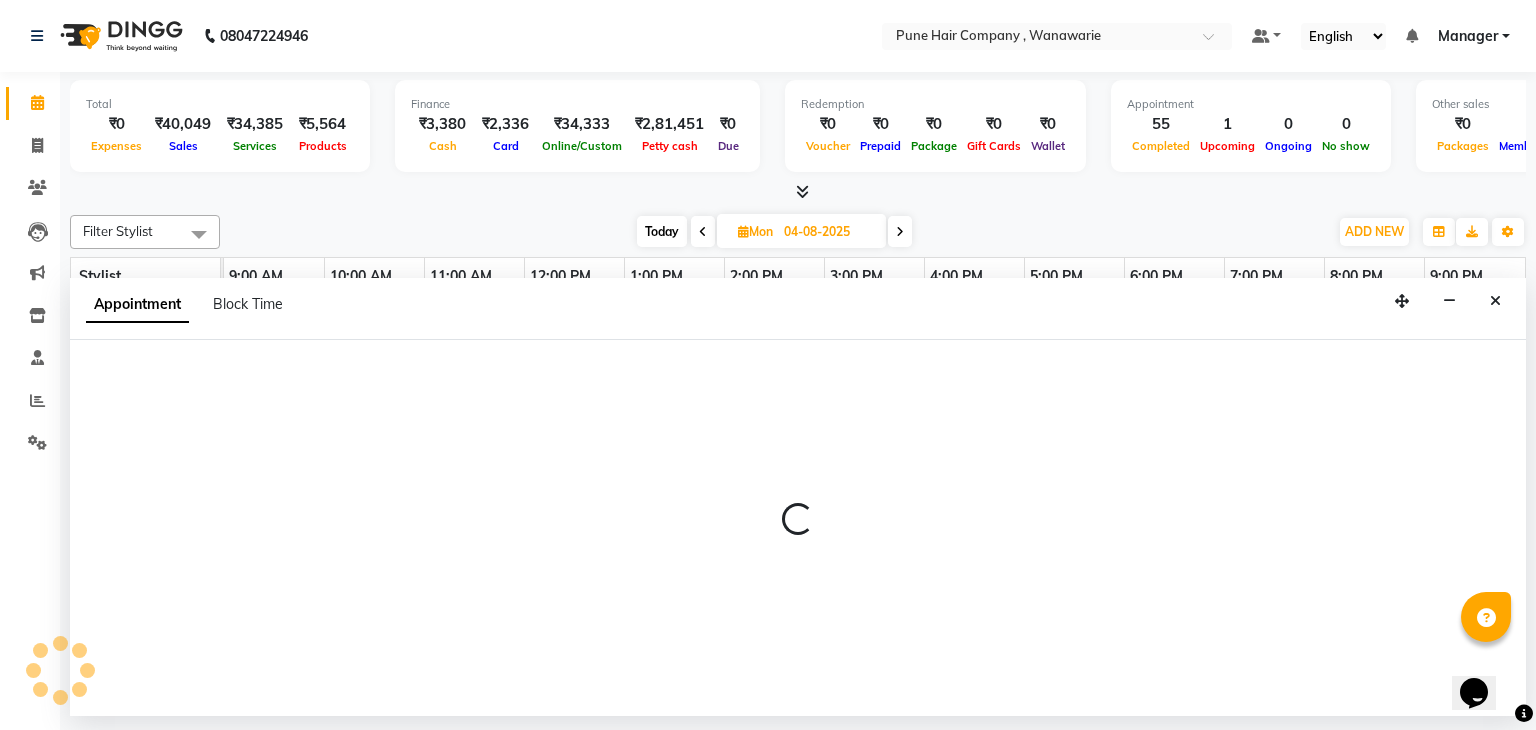 select on "74578" 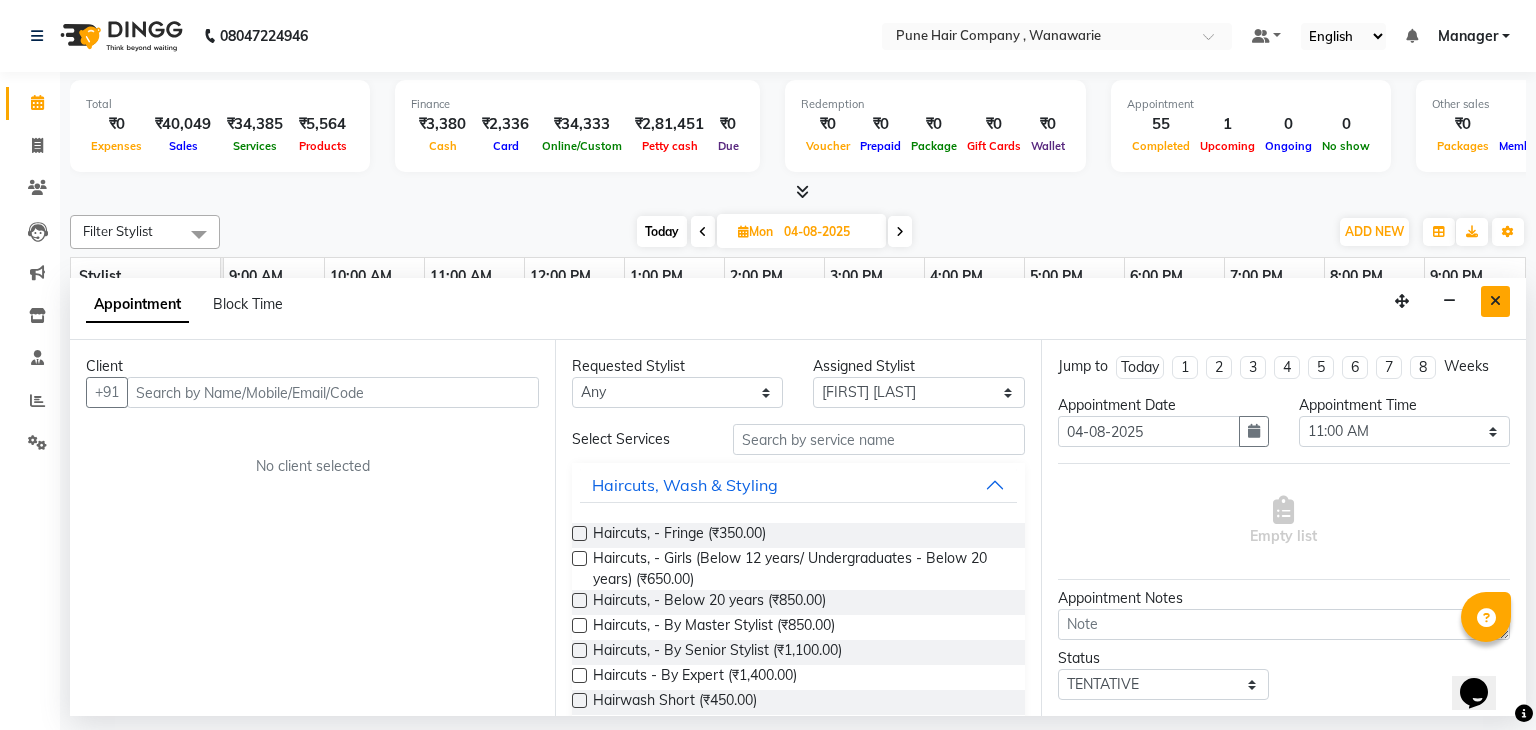 click at bounding box center [1495, 301] 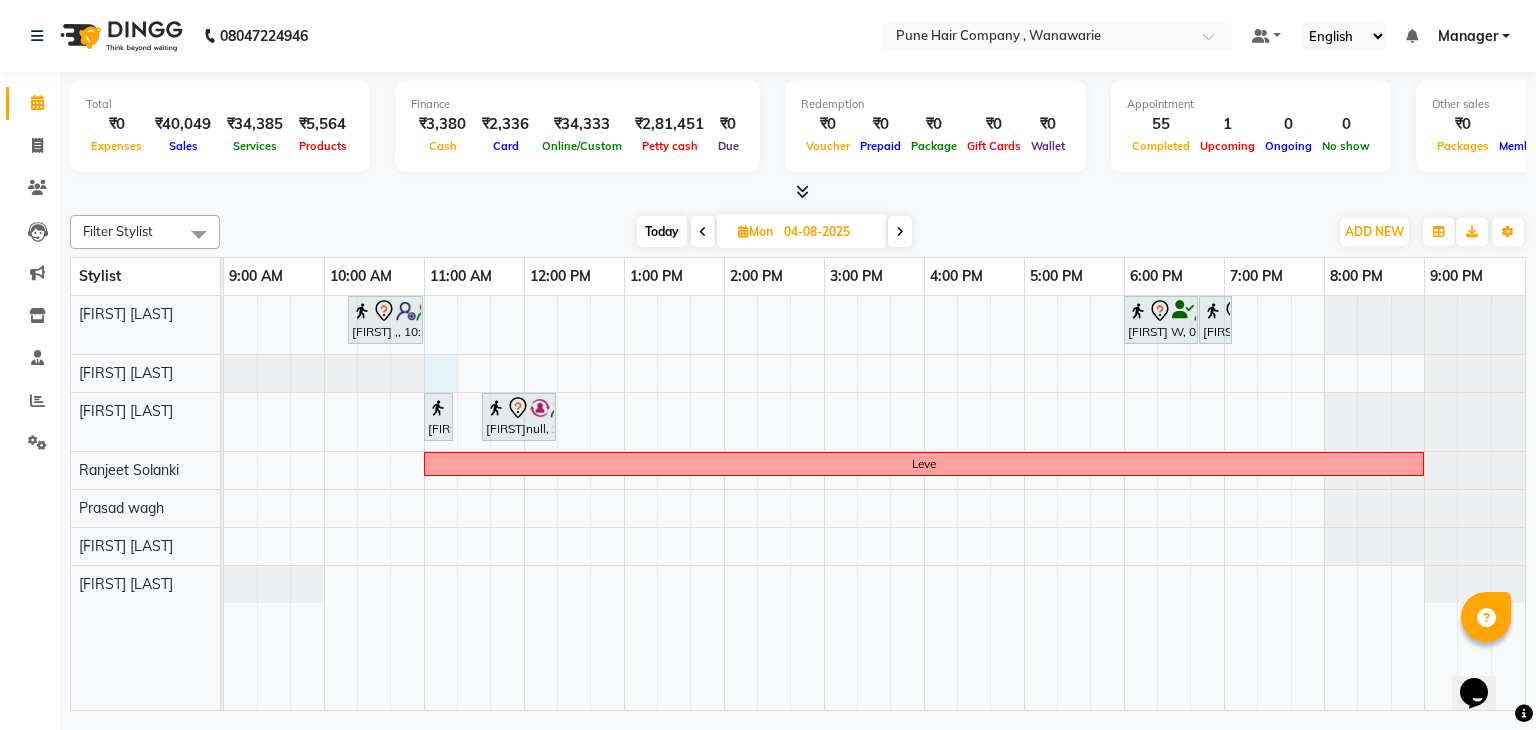 click on "[FIRST] ,, 10:15 AM-11:00 AM, Male Haircut By Senior Stylist             [FIRST] W, 06:00 PM-06:45 PM, Male Haircut By Senior Stylist             [FIRST] W, 06:45 PM-07:05 PM, Male Beard Shaving/ Beard Trim Beard             [FIRST]null, 11:00 AM-11:10 AM, Skin Services - Threading Face ( Eyebrow/ Upper lip/Chin/Forehead/ Jawline/ Side locks/ Neck)             [FIRST]null, 11:35 AM-12:20 PM, Skin Services - Waxing Bead Wax Full face  Leve" at bounding box center [874, 503] 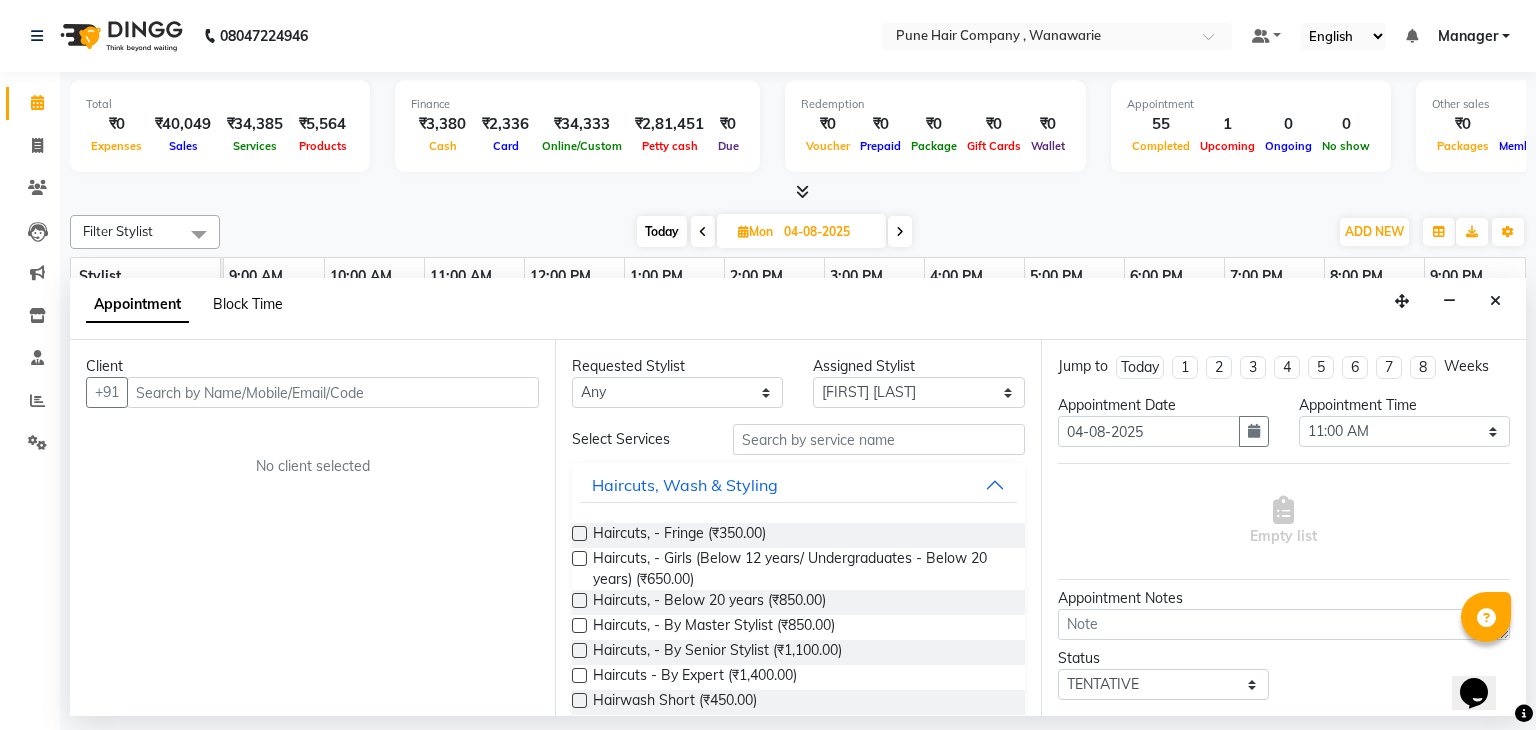 click on "Block Time" at bounding box center [248, 304] 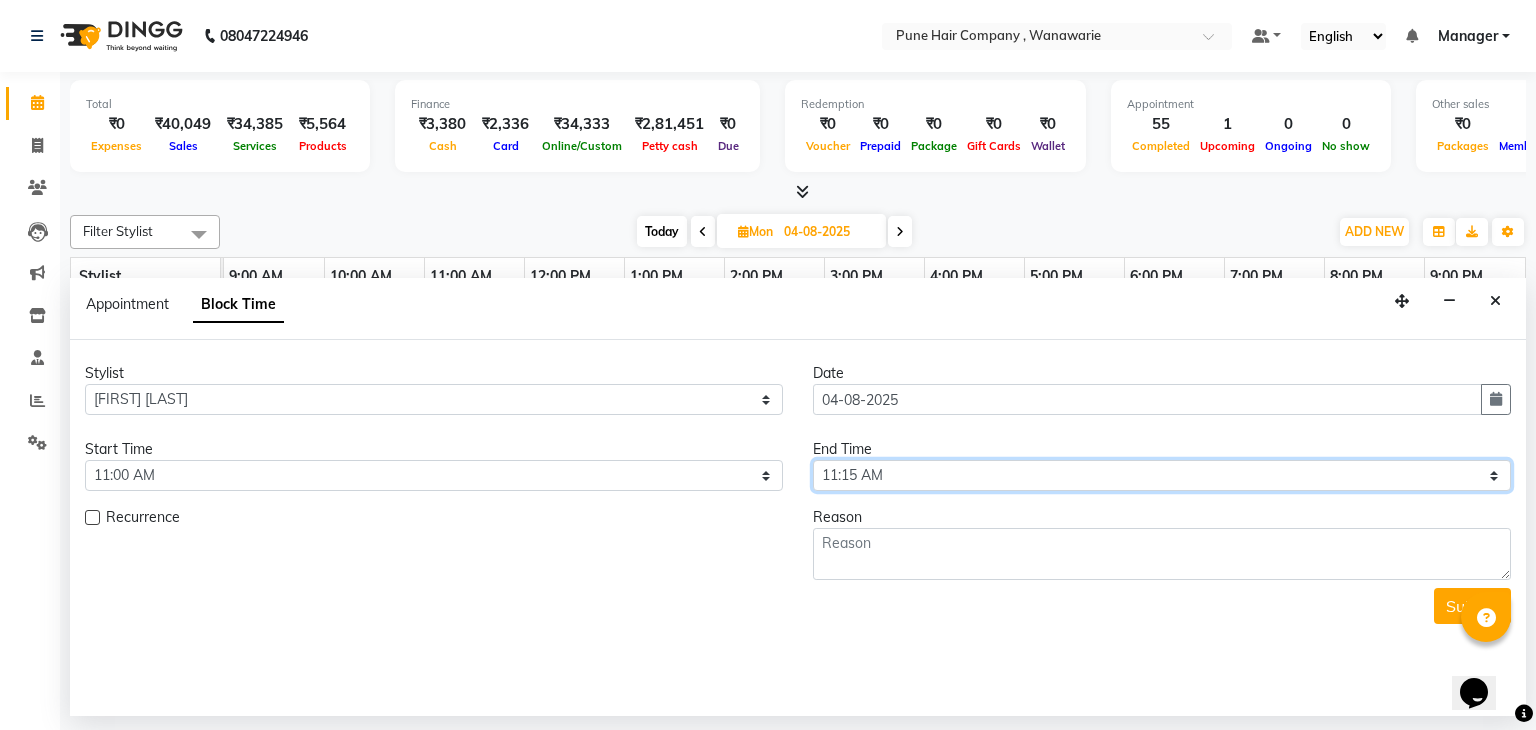 click on "Select 10:00 AM 10:15 AM 10:30 AM 10:45 AM 11:00 AM 11:15 AM 11:30 AM 11:45 AM 12:00 PM 12:15 PM 12:30 PM 12:45 PM 01:00 PM 01:15 PM 01:30 PM 01:45 PM 02:00 PM 02:15 PM 02:30 PM 02:45 PM 03:00 PM 03:15 PM 03:30 PM 03:45 PM 04:00 PM 04:15 PM 04:30 PM 04:45 PM 05:00 PM 05:15 PM 05:30 PM 05:45 PM 06:00 PM 06:15 PM 06:30 PM 06:45 PM 07:00 PM 07:15 PM 07:30 PM 07:45 PM 08:00 PM 08:15 PM 08:30 PM 08:45 PM 09:00 PM" at bounding box center (1162, 475) 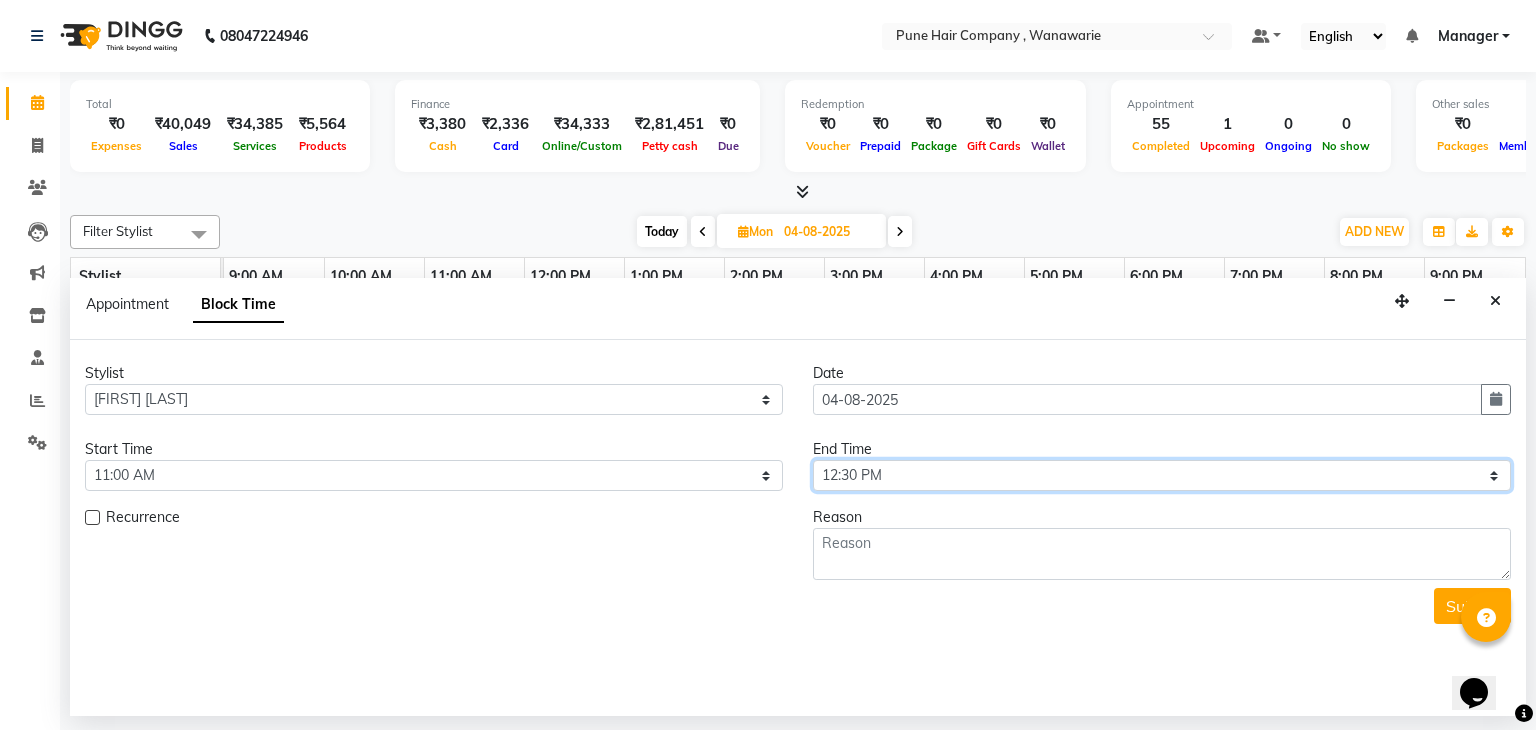 click on "Select 10:00 AM 10:15 AM 10:30 AM 10:45 AM 11:00 AM 11:15 AM 11:30 AM 11:45 AM 12:00 PM 12:15 PM 12:30 PM 12:45 PM 01:00 PM 01:15 PM 01:30 PM 01:45 PM 02:00 PM 02:15 PM 02:30 PM 02:45 PM 03:00 PM 03:15 PM 03:30 PM 03:45 PM 04:00 PM 04:15 PM 04:30 PM 04:45 PM 05:00 PM 05:15 PM 05:30 PM 05:45 PM 06:00 PM 06:15 PM 06:30 PM 06:45 PM 07:00 PM 07:15 PM 07:30 PM 07:45 PM 08:00 PM 08:15 PM 08:30 PM 08:45 PM 09:00 PM" at bounding box center (1162, 475) 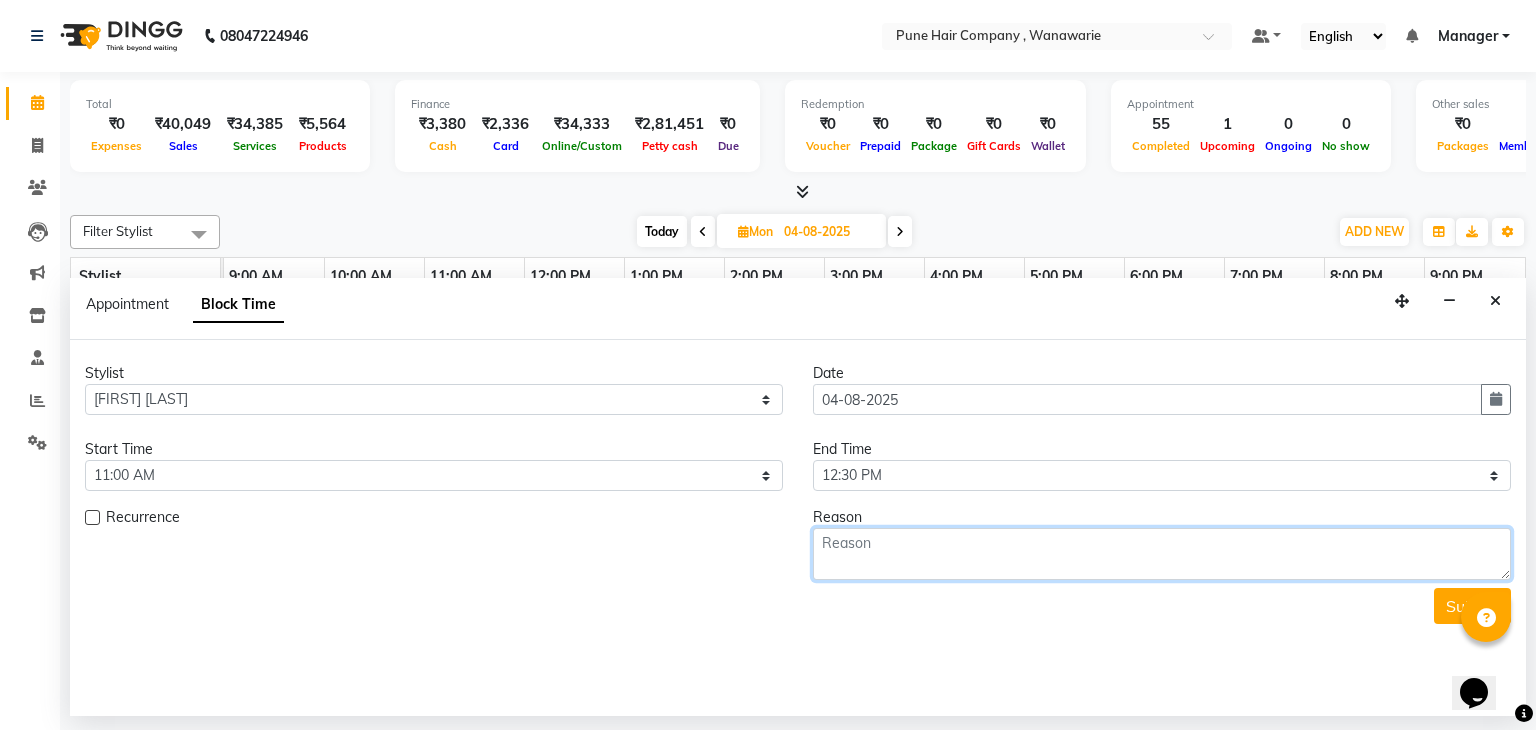 click at bounding box center [1162, 554] 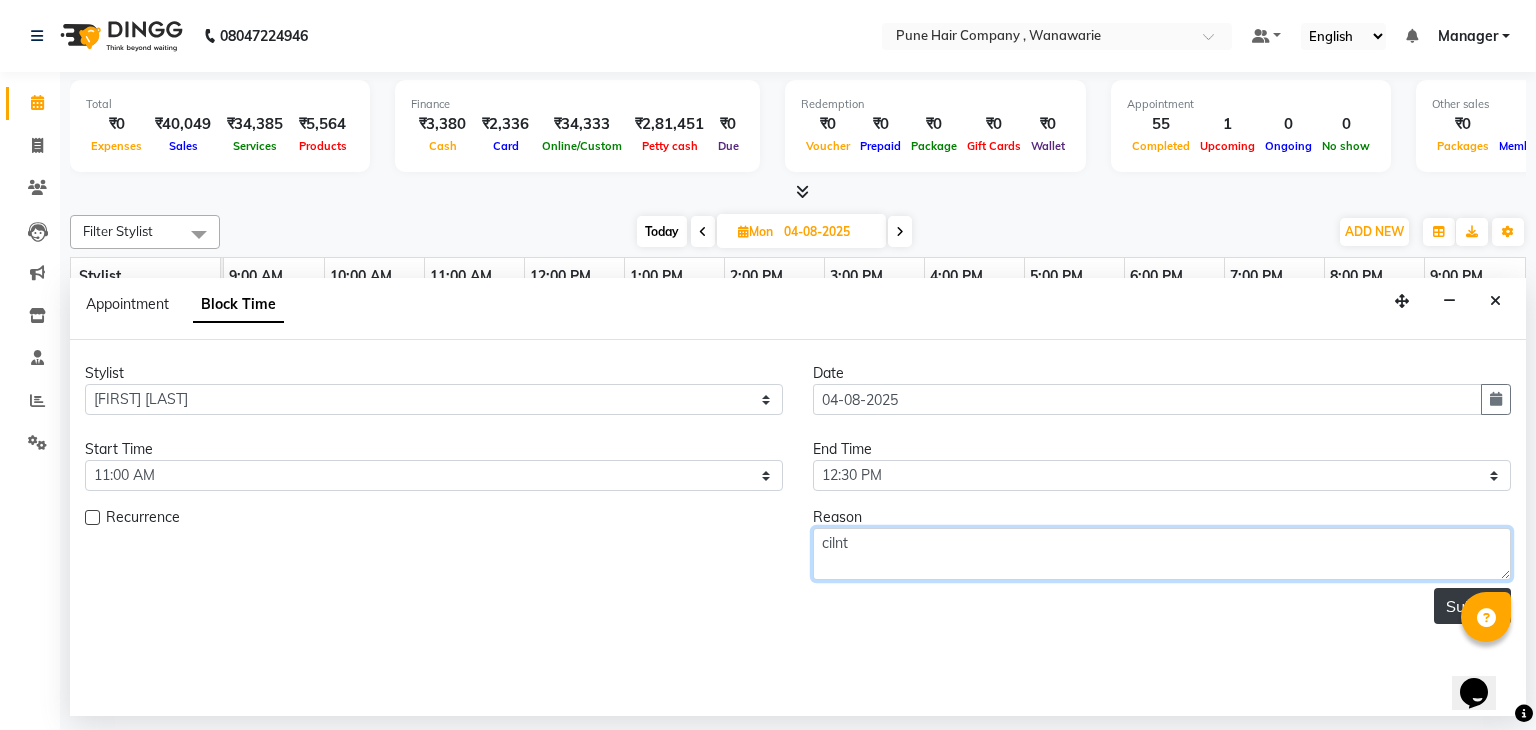 type on "cilnt" 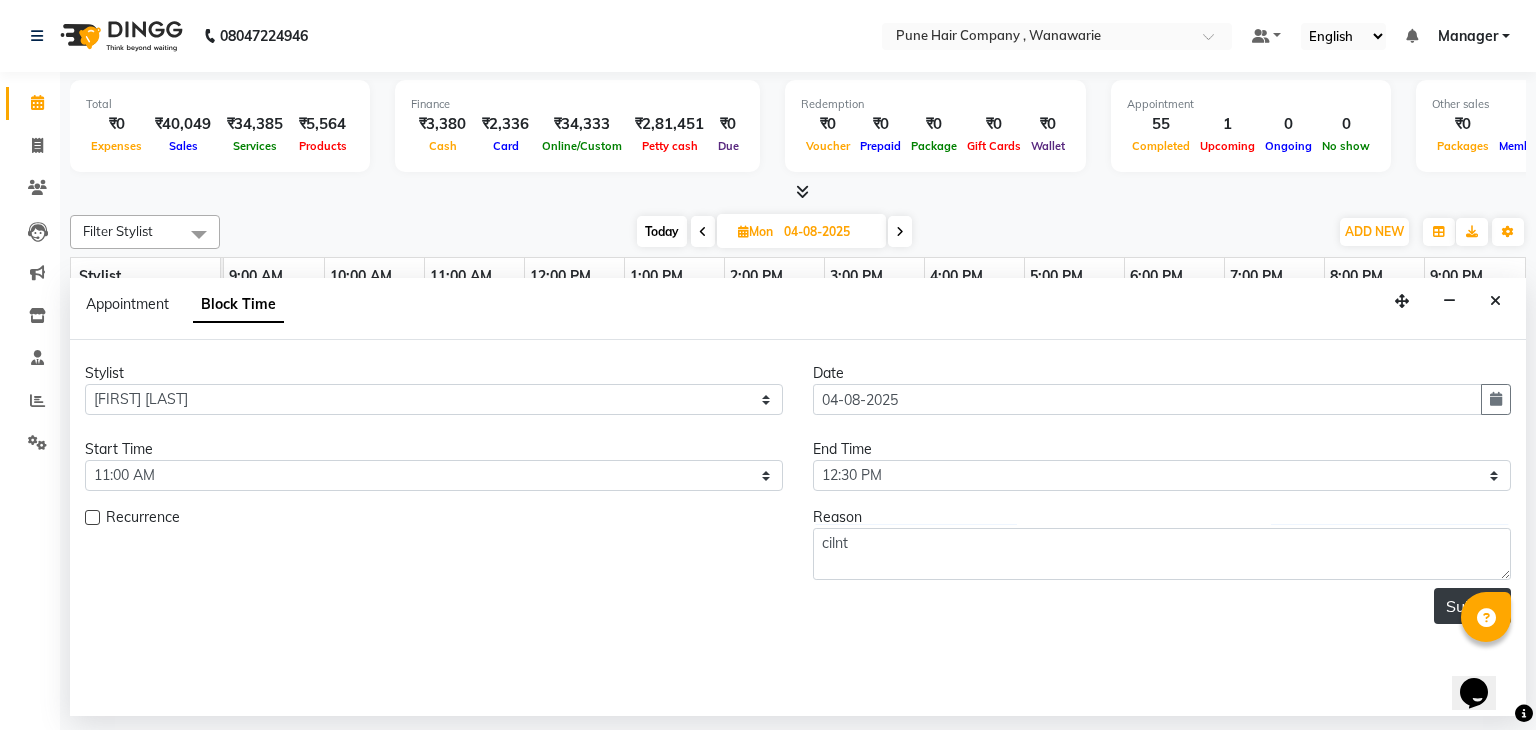 click on "Submit" at bounding box center [1472, 606] 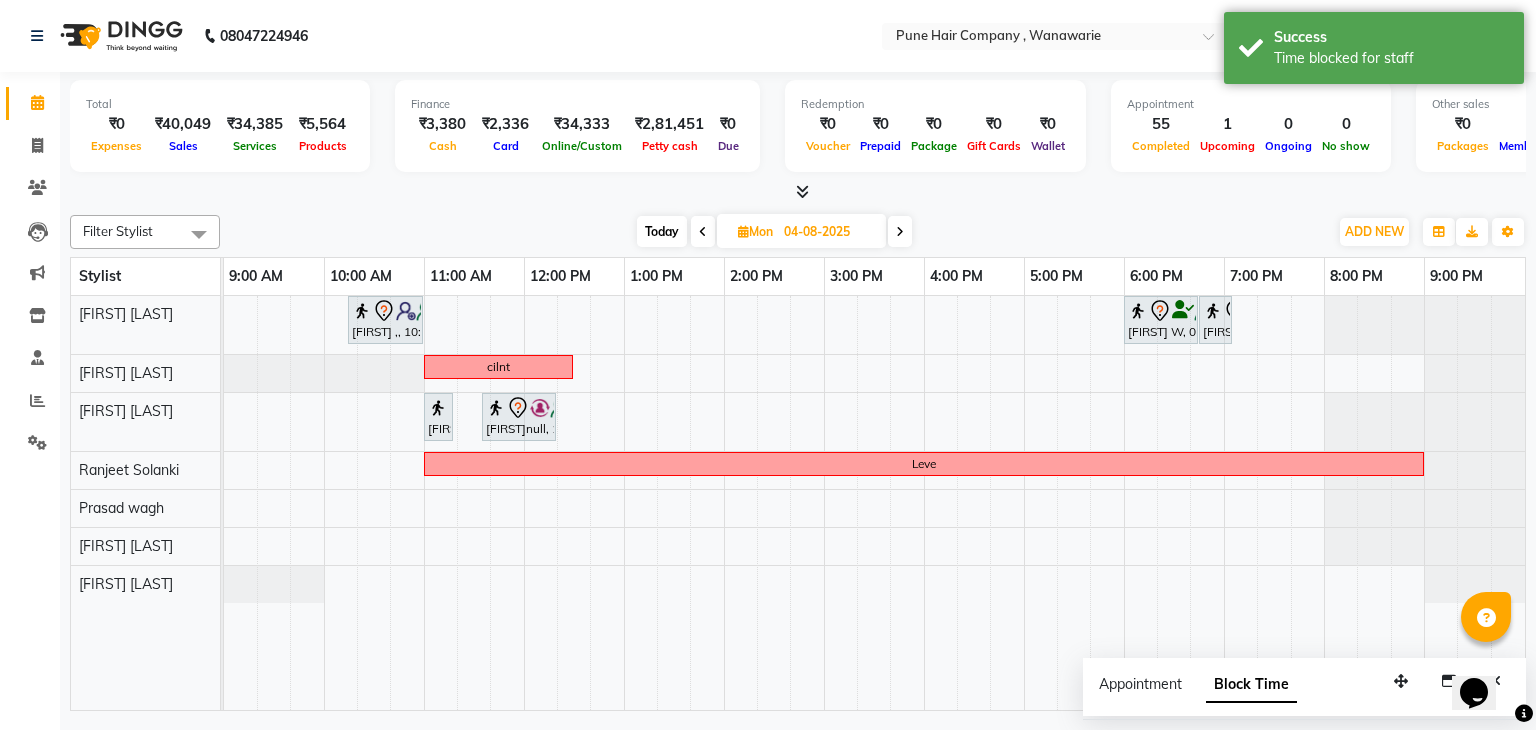 click at bounding box center [802, 191] 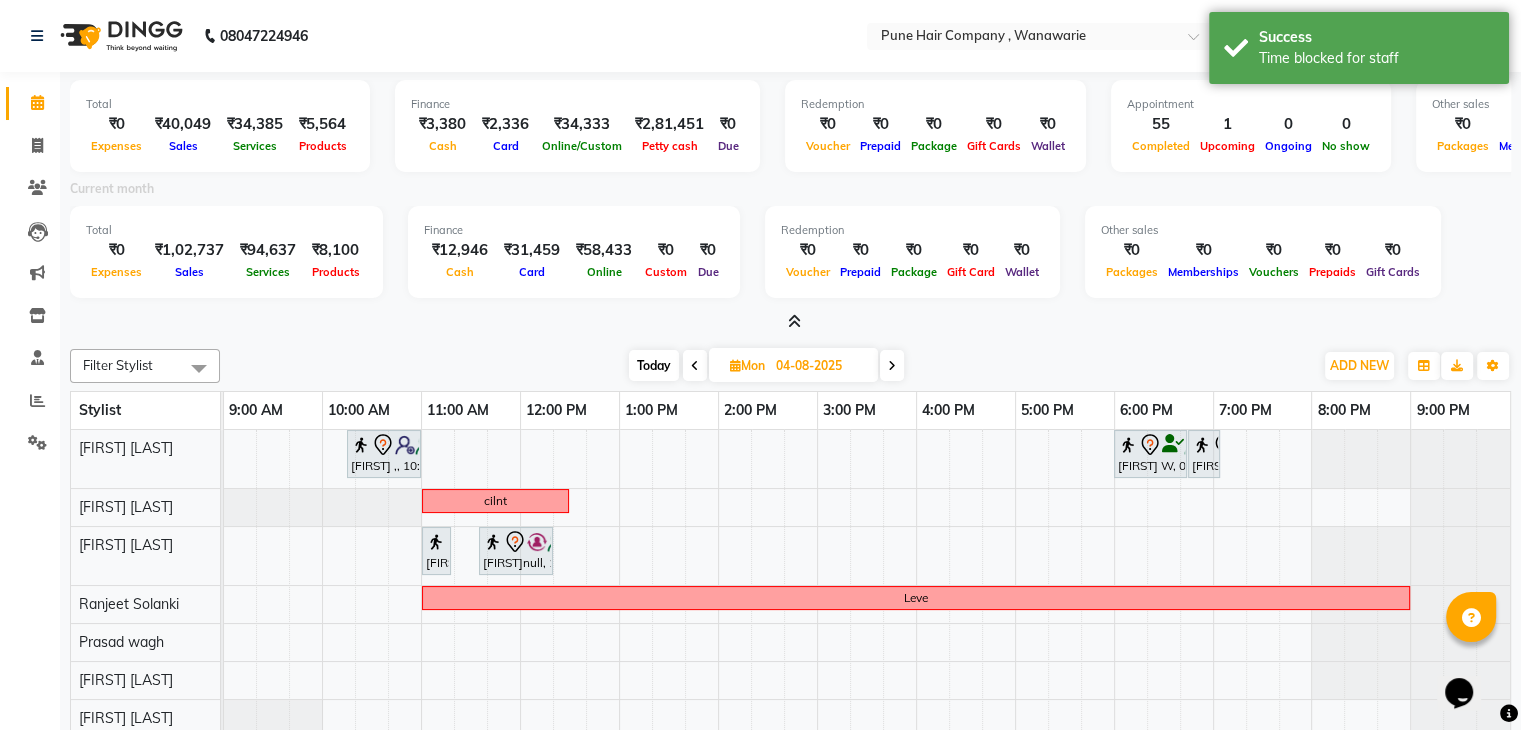 click at bounding box center (794, 321) 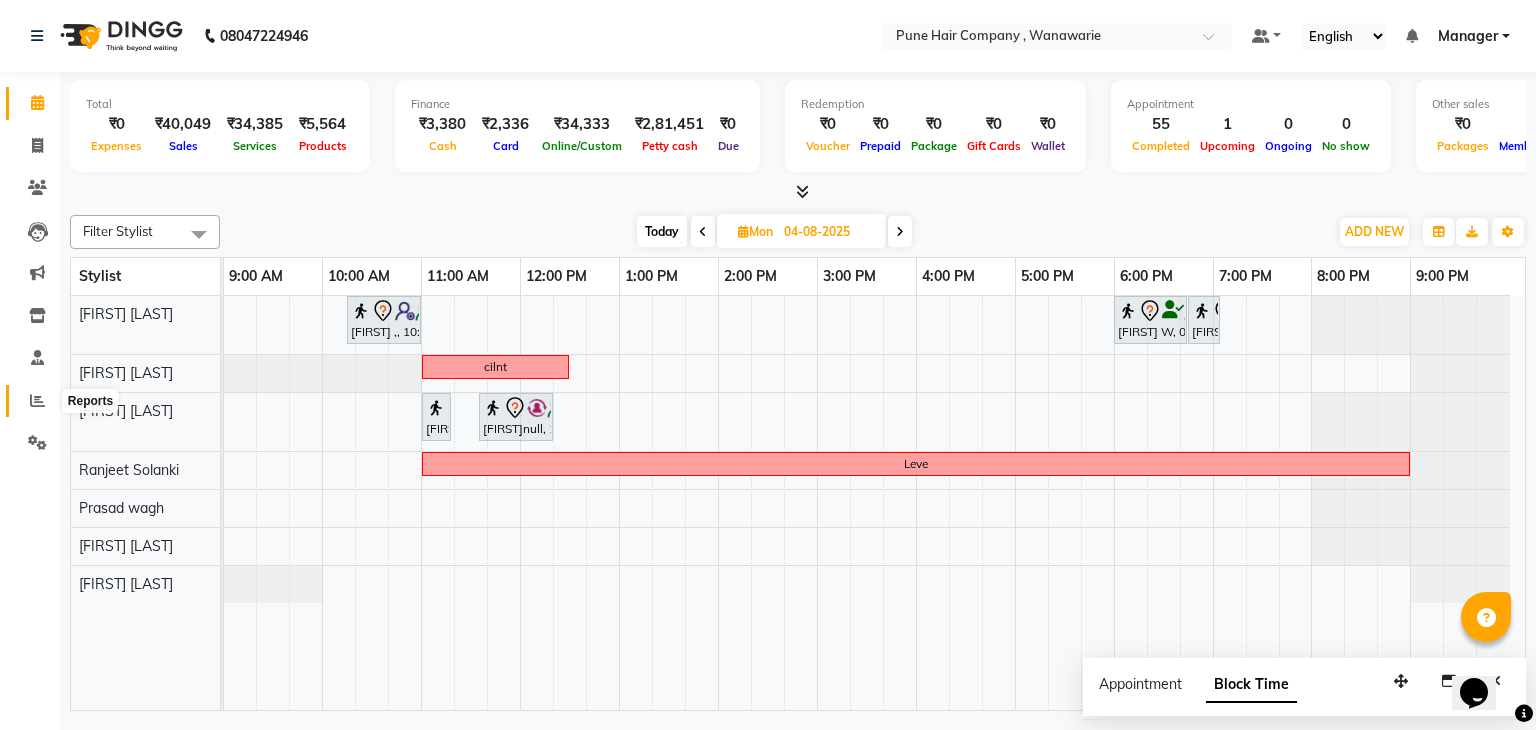 click 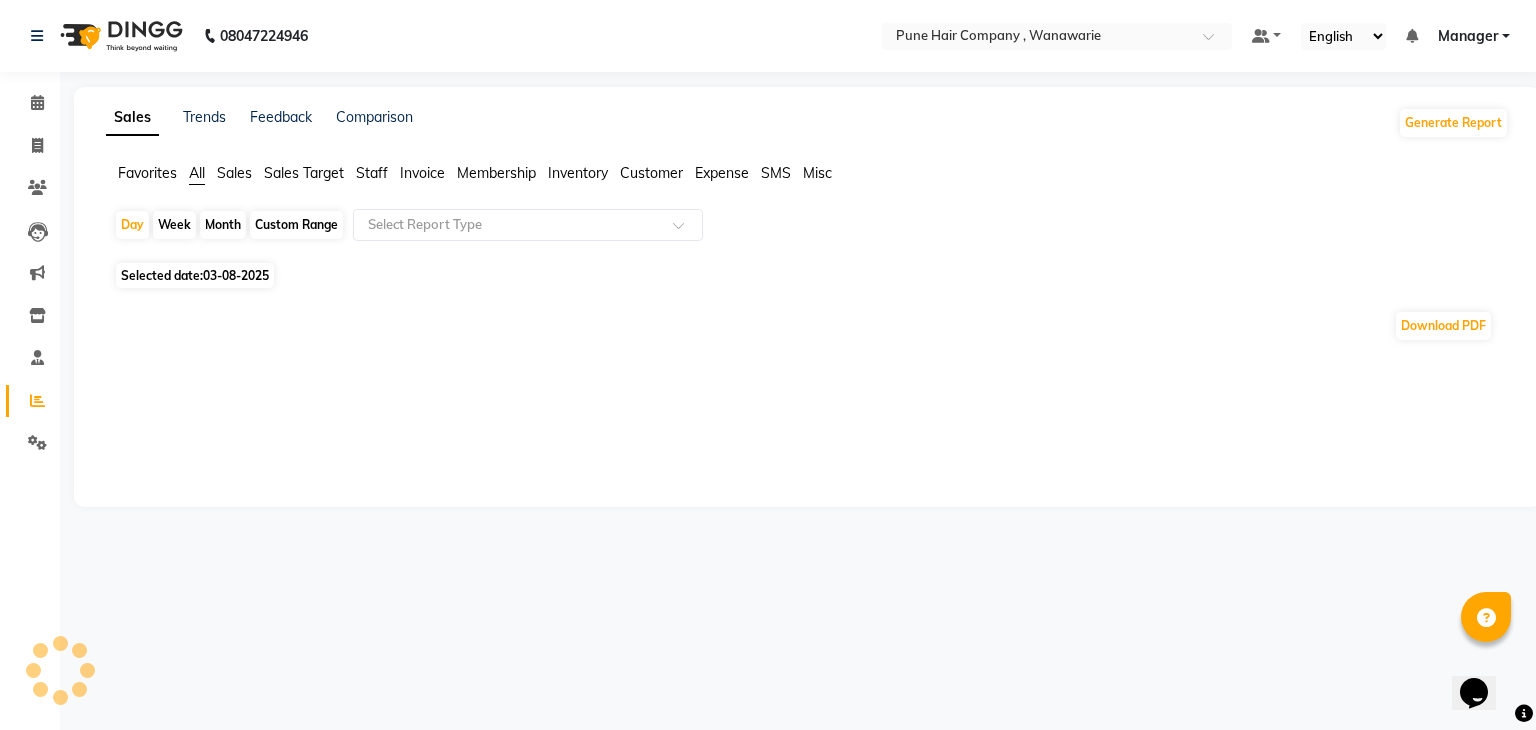 click on "Staff" 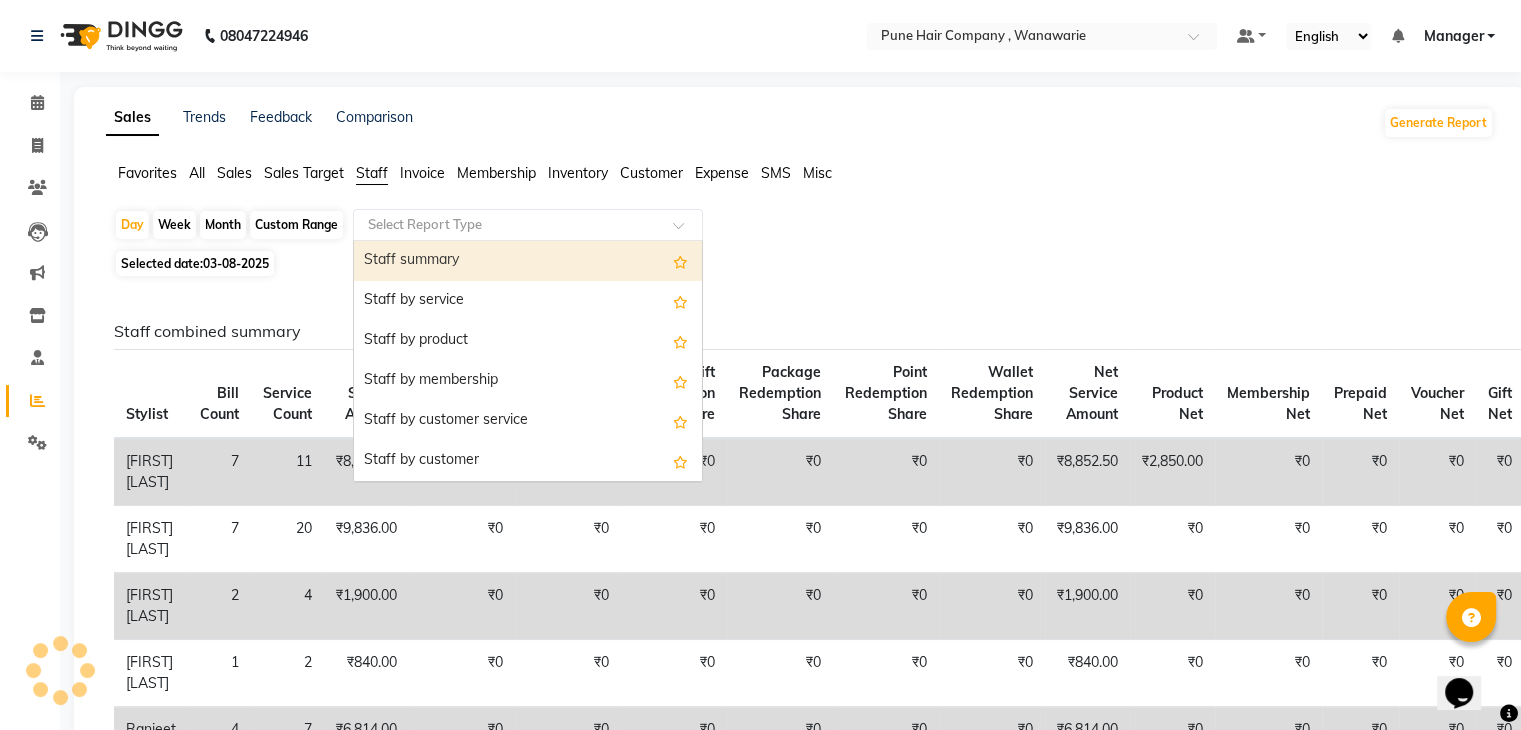 click 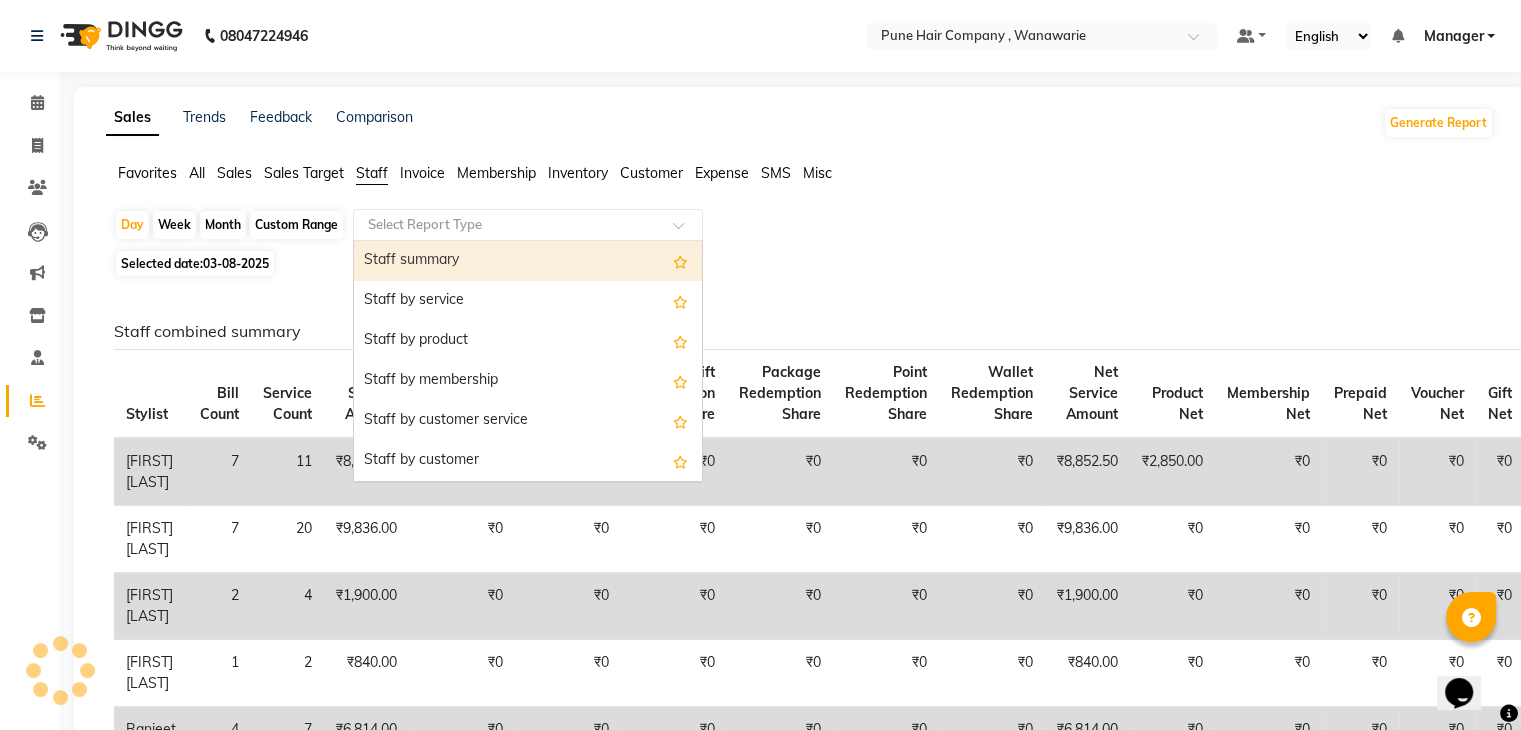 click on "Staff summary" at bounding box center (528, 261) 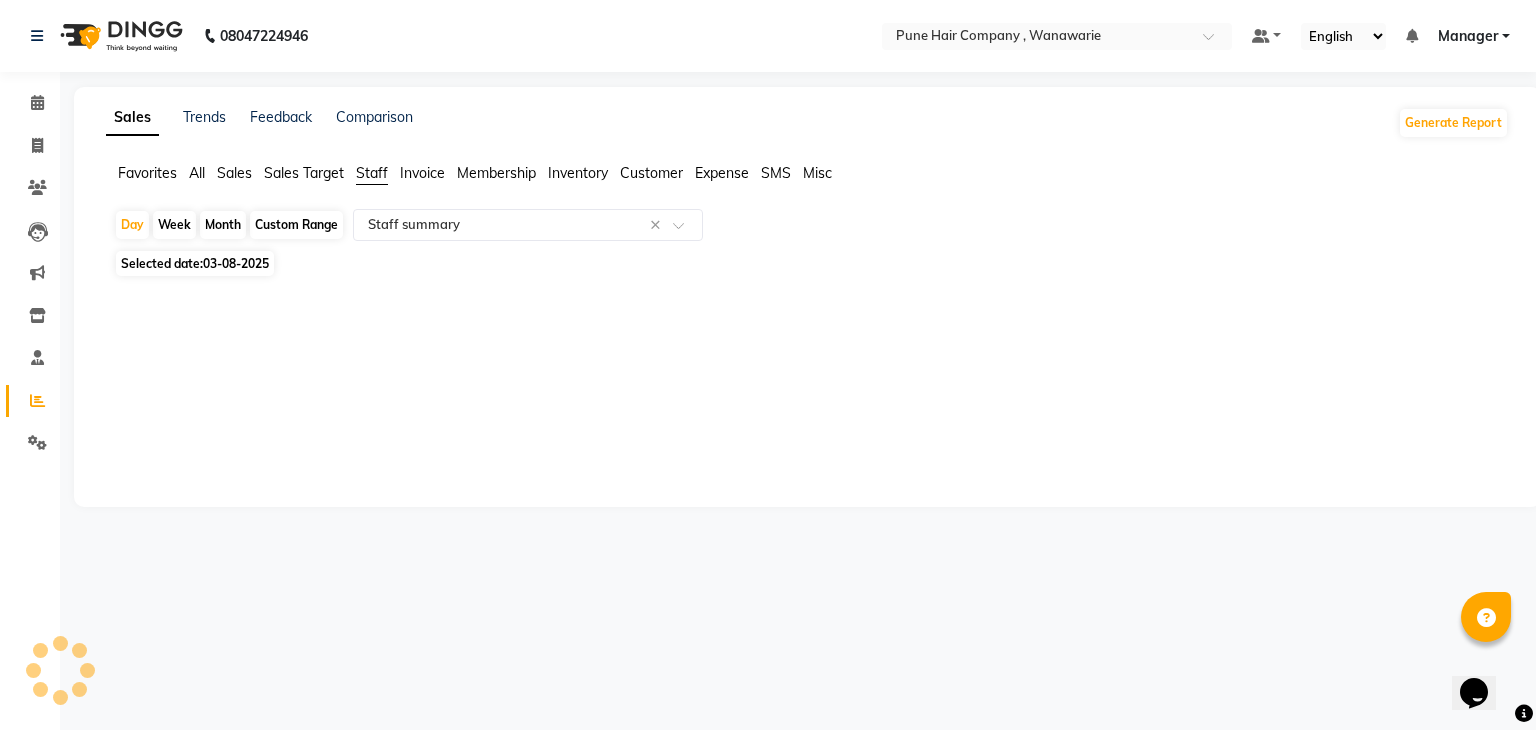 click on "Month" 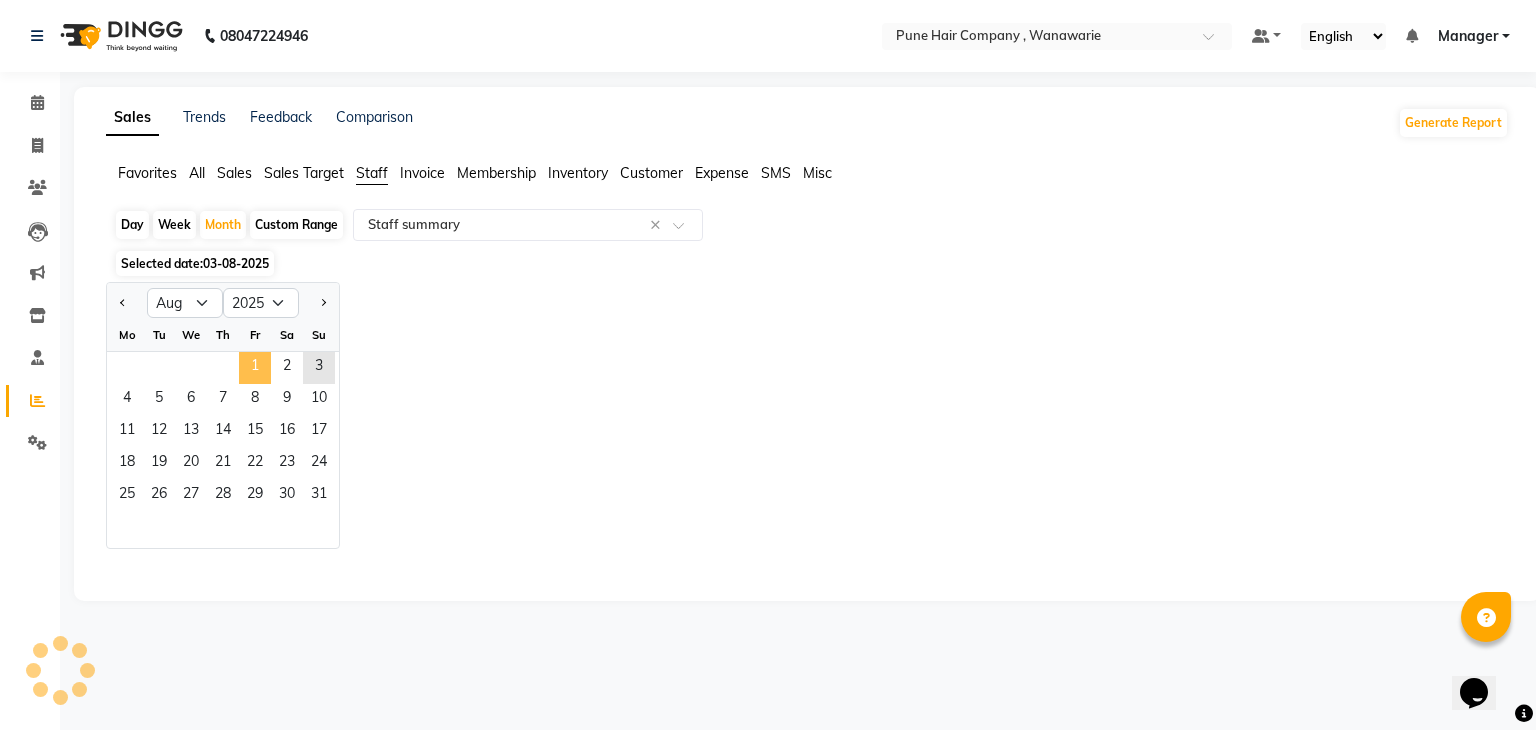click on "1" 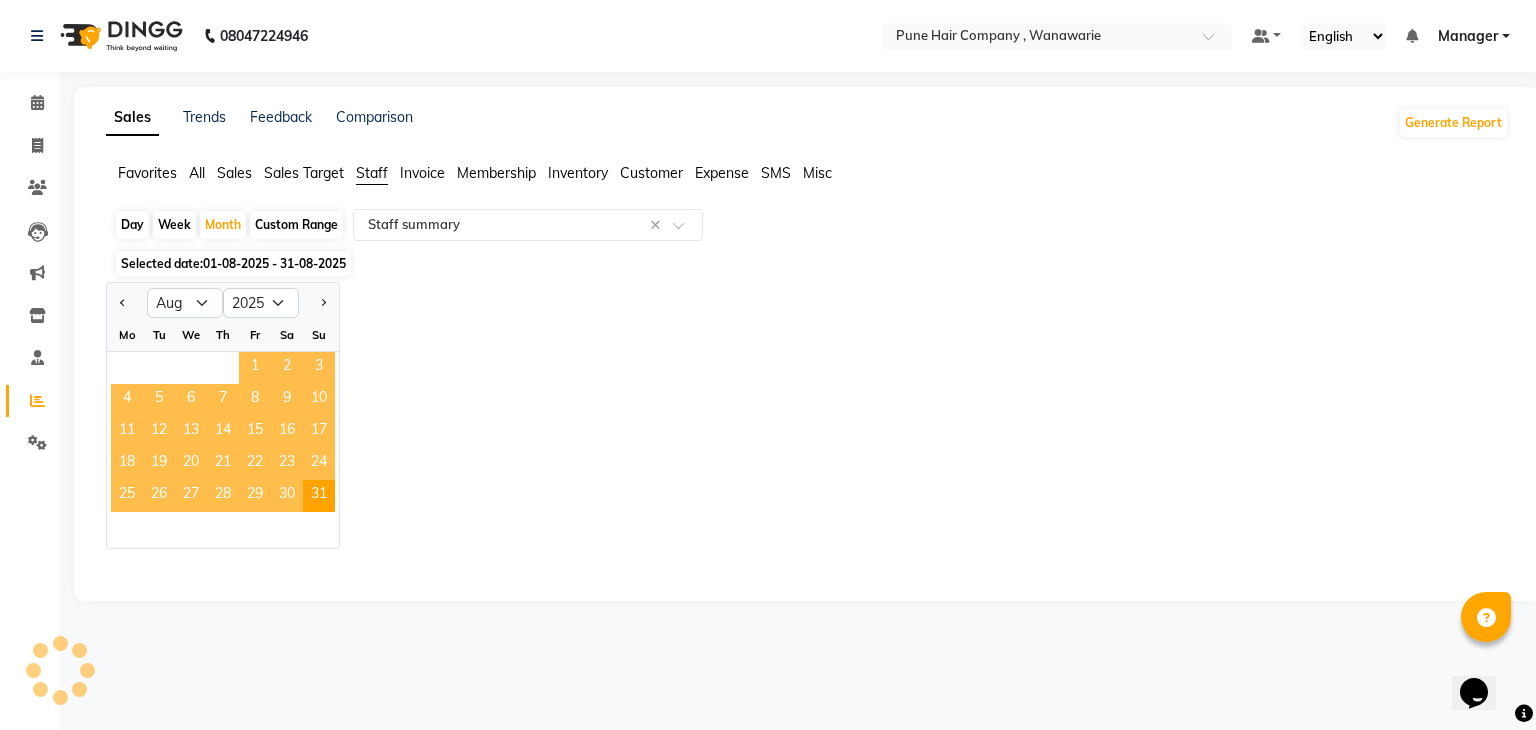 select on "full_report" 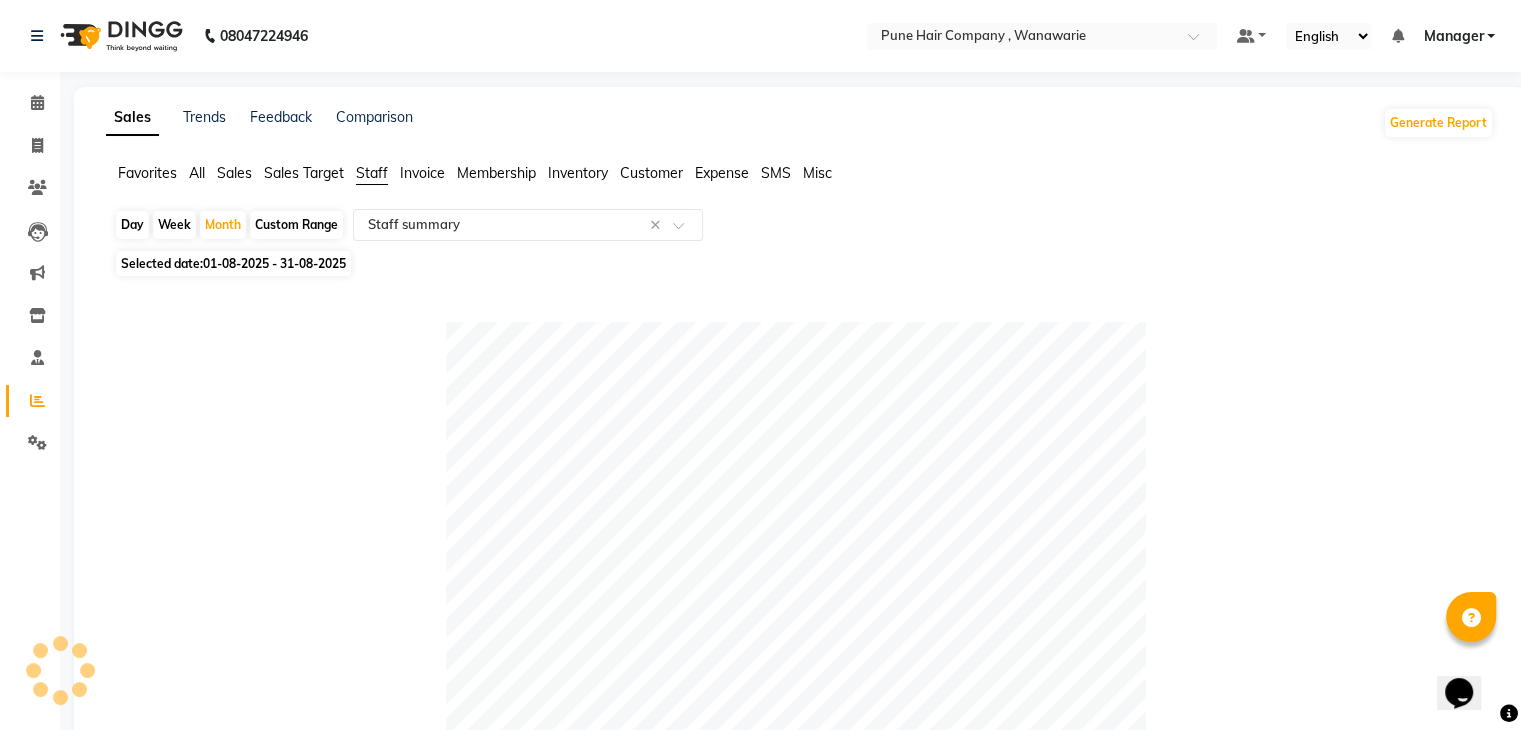 click on "Selected date:  01-08-2025 - 31-08-2025" 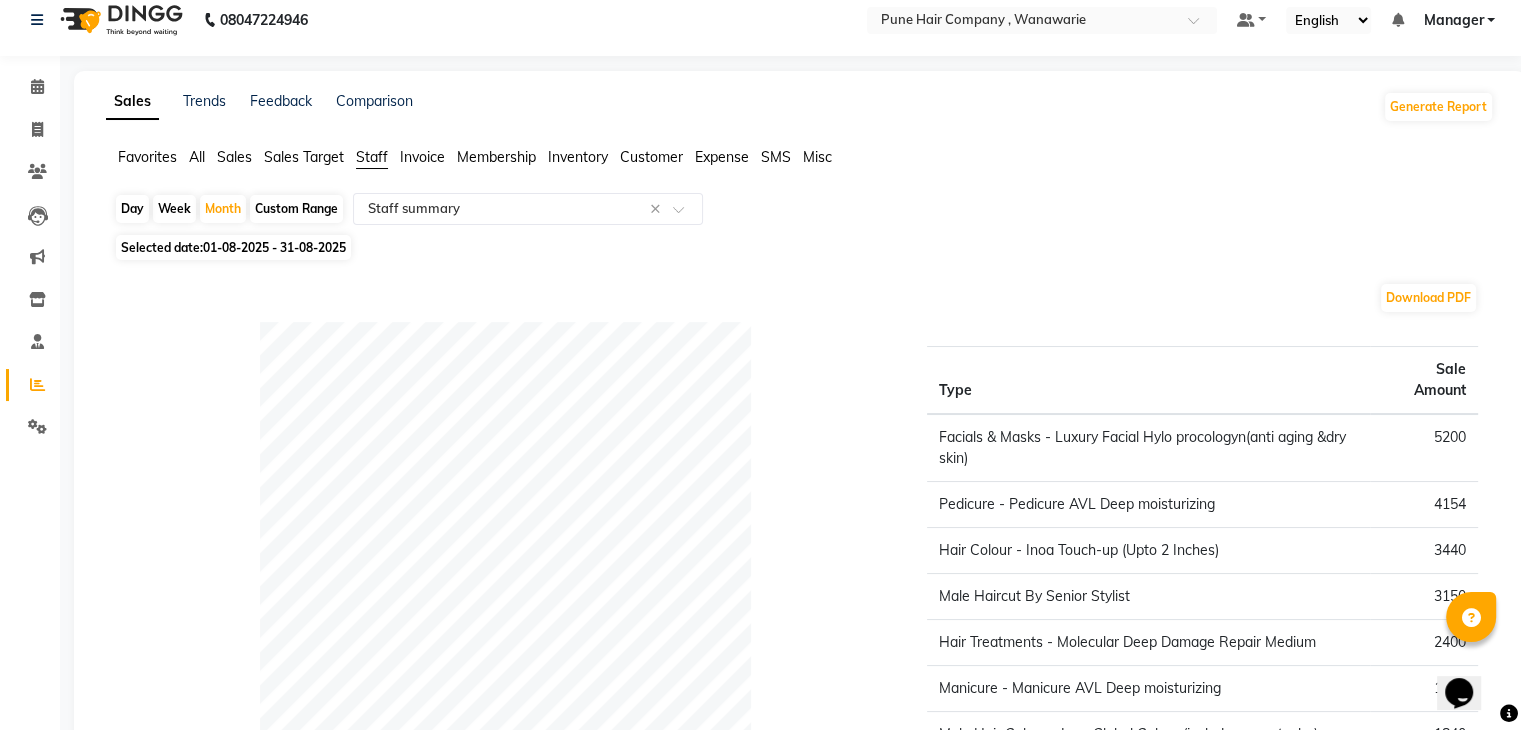 scroll, scrollTop: 0, scrollLeft: 0, axis: both 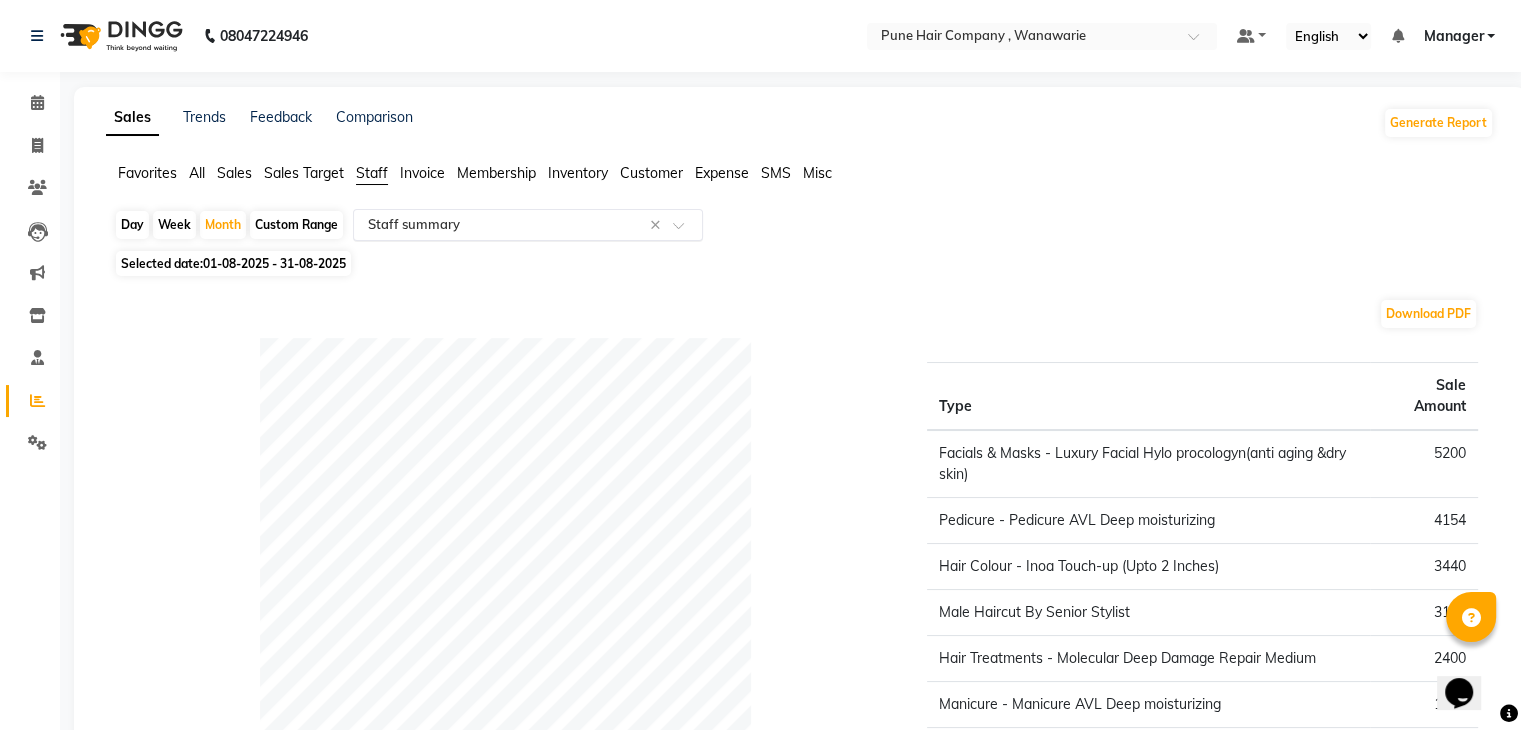 click 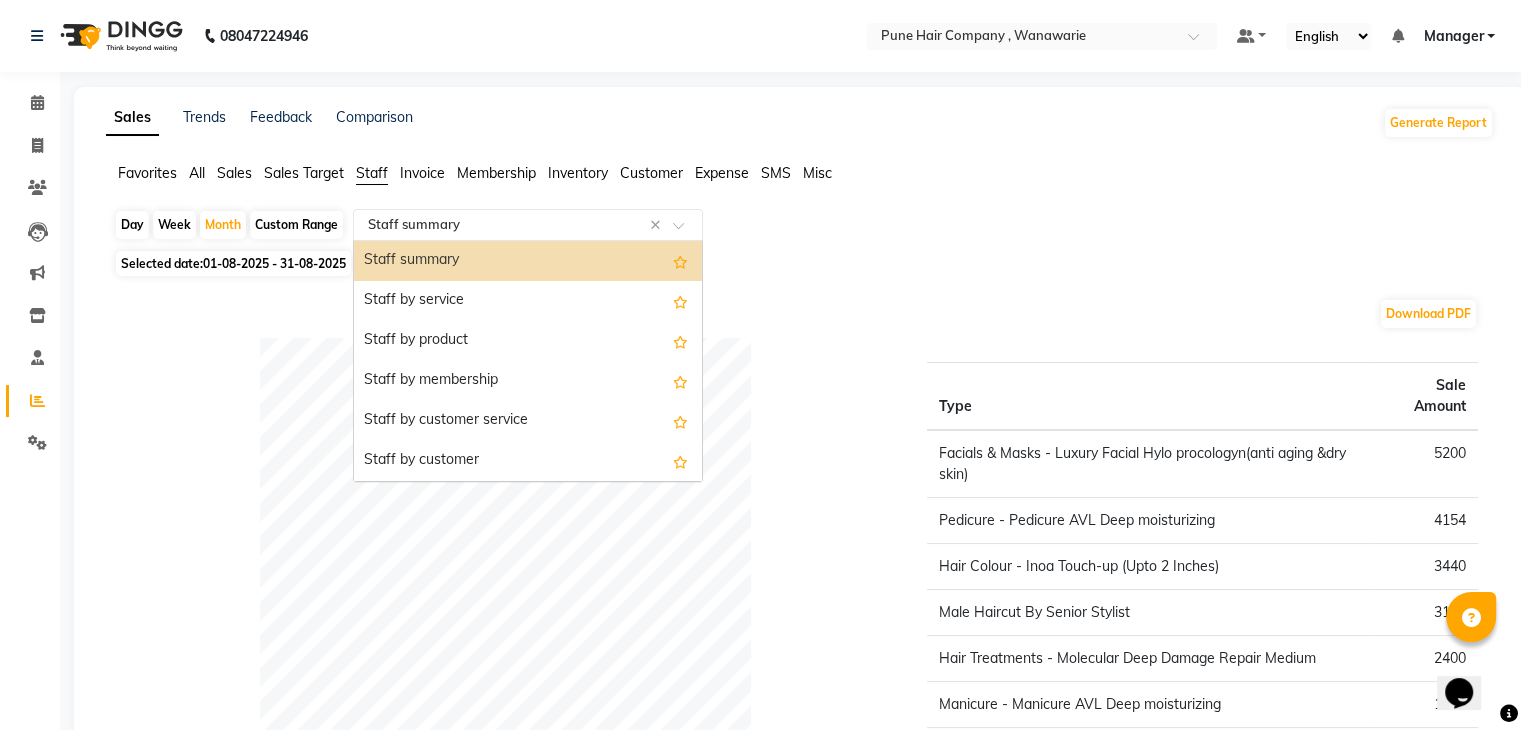 click on "Staff summary" at bounding box center [528, 261] 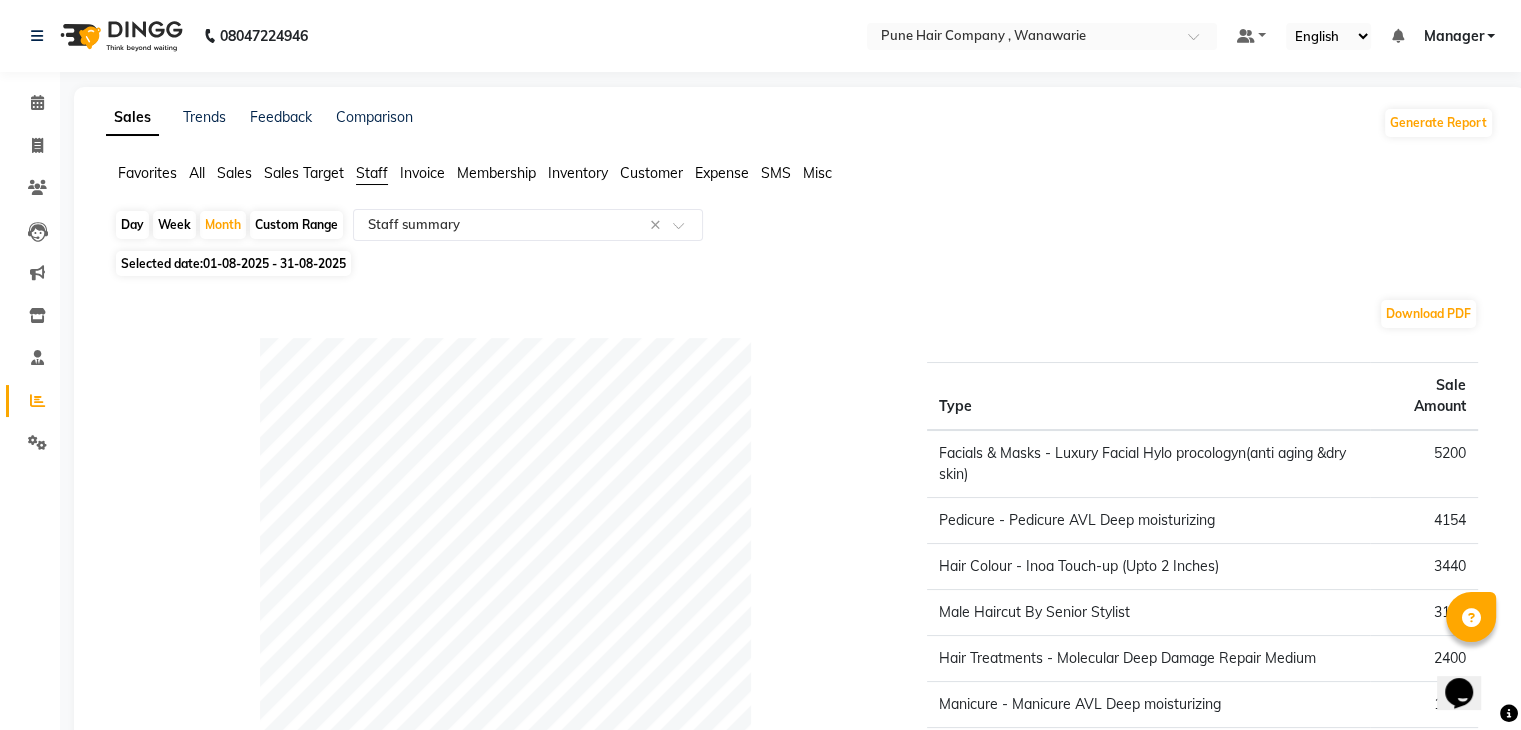 click on "Selected date:  01-08-2025 - 31-08-2025" 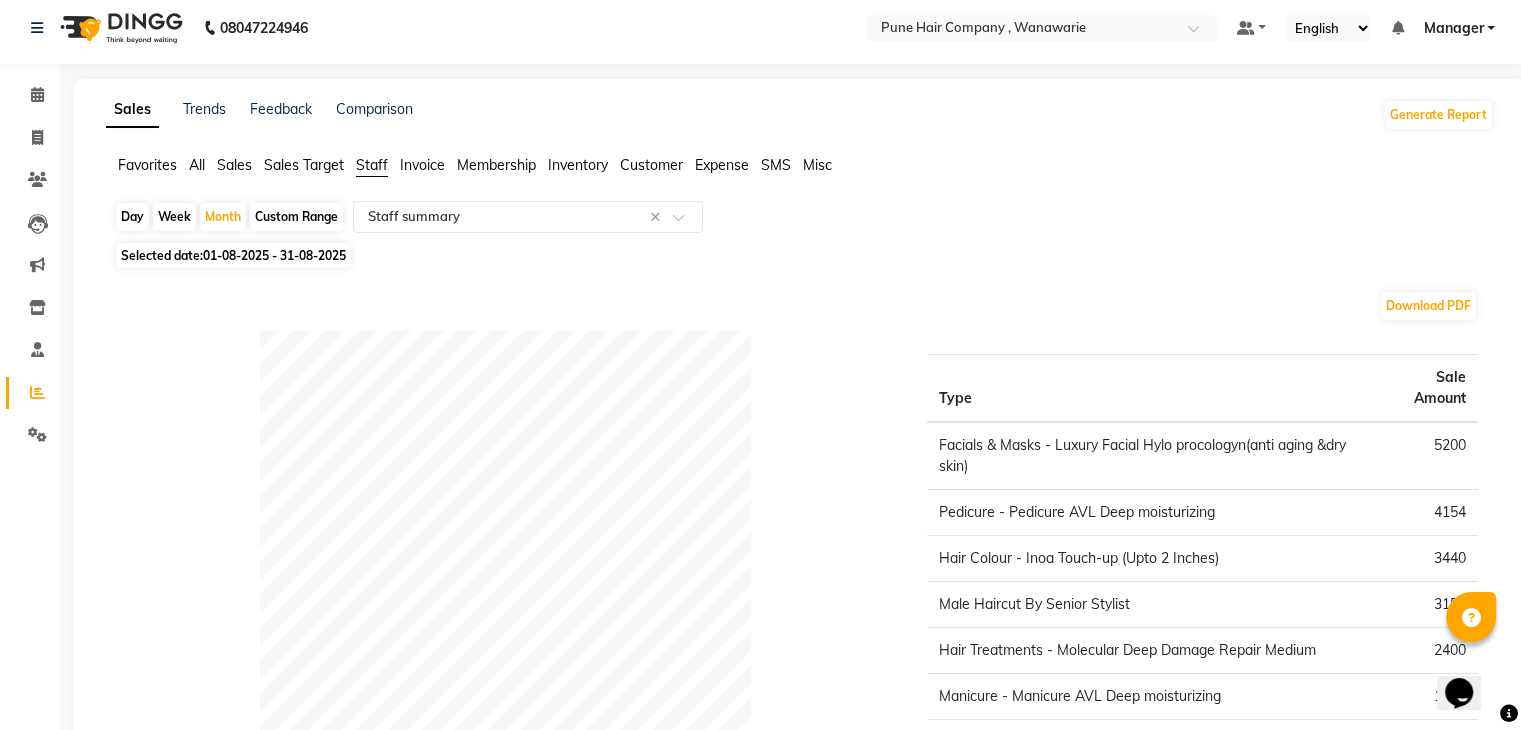 scroll, scrollTop: 0, scrollLeft: 0, axis: both 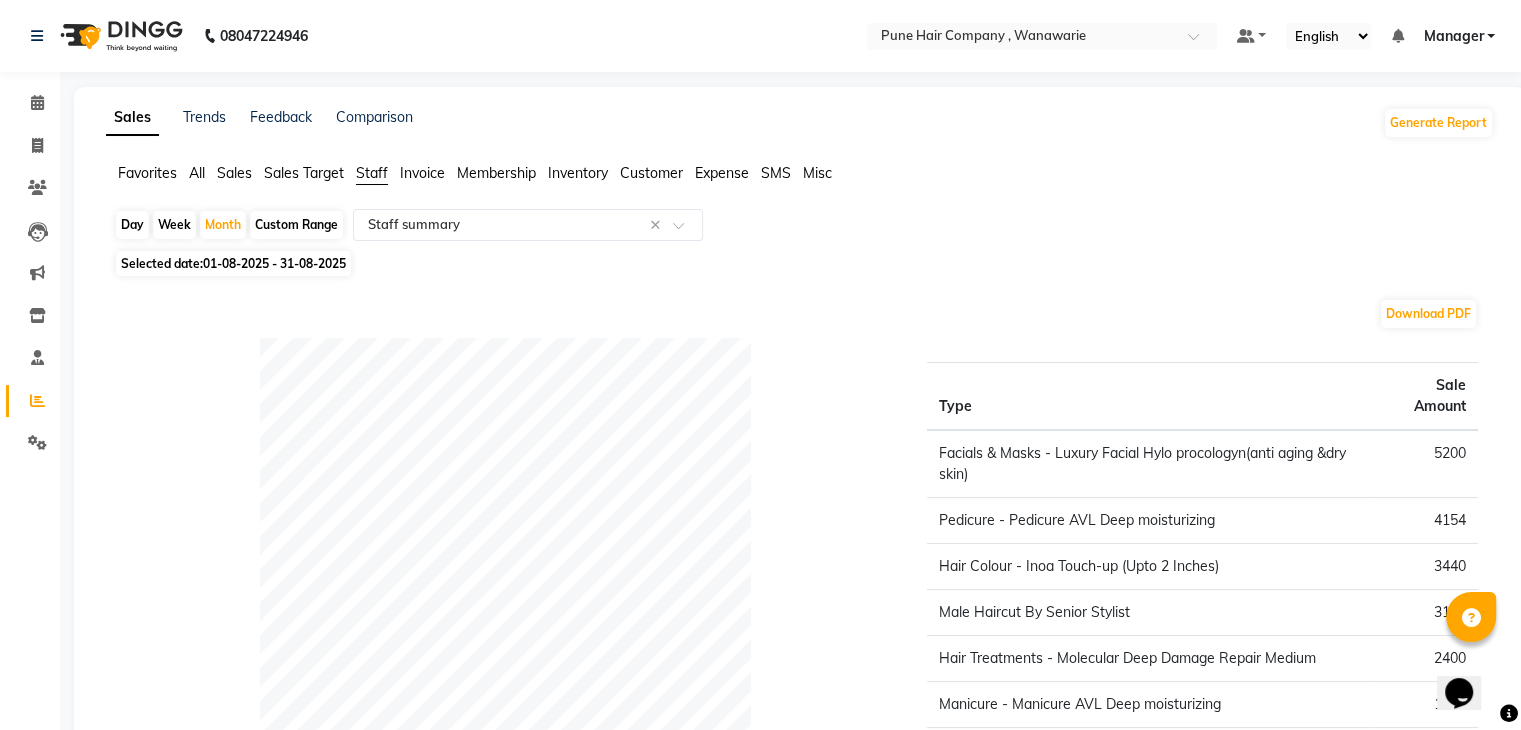 click on "Favorites All Sales Sales Target Staff Invoice Membership Inventory Customer Expense SMS Misc" 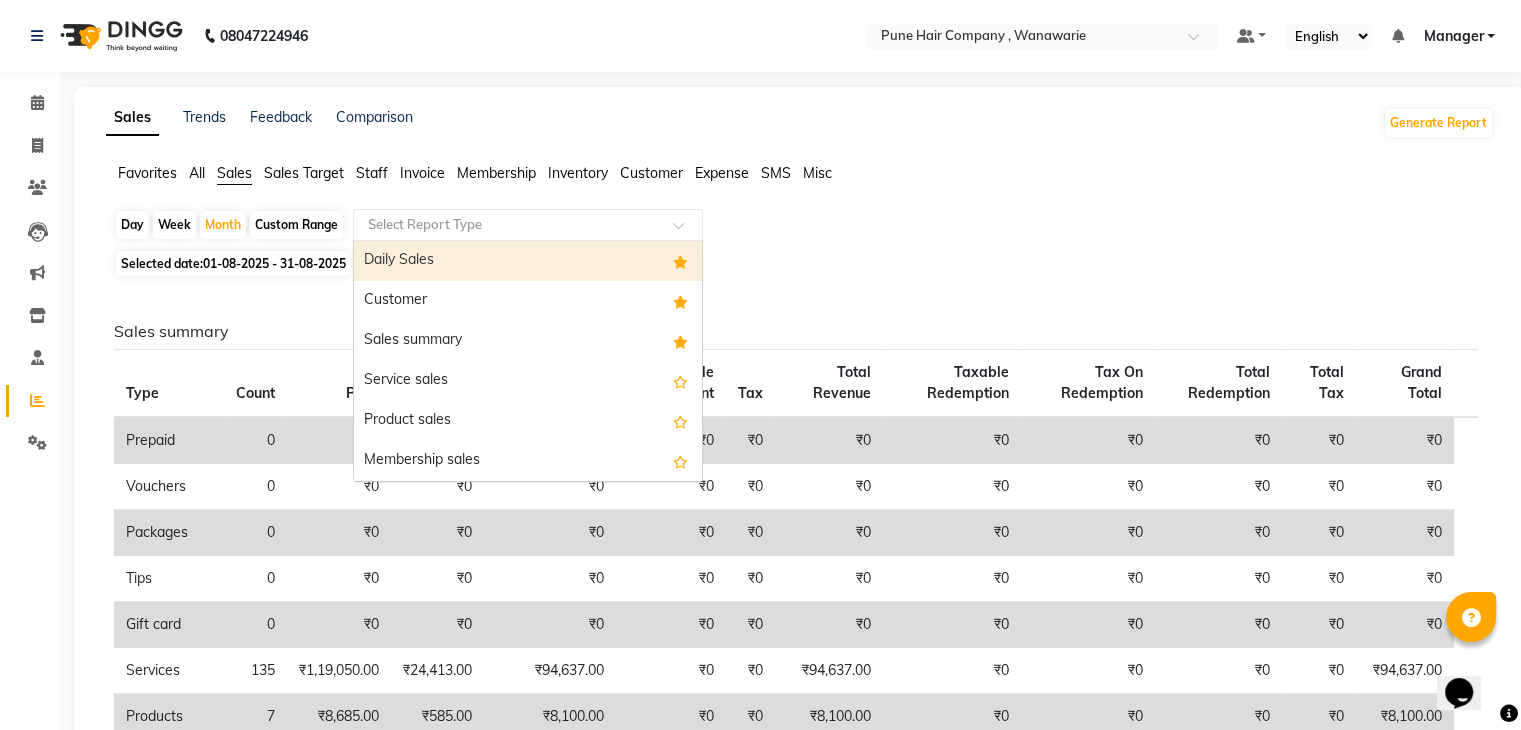 click 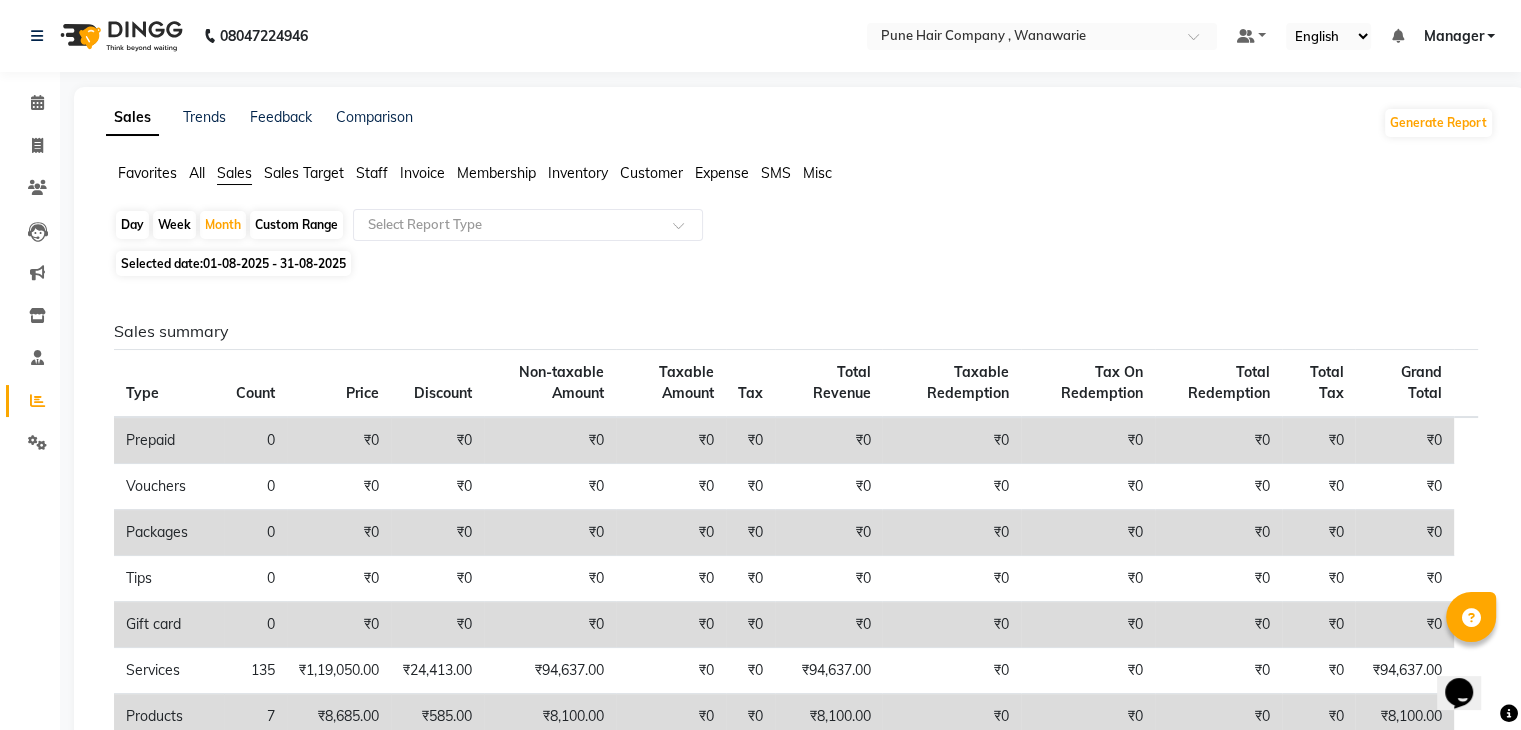 click on "Staff" 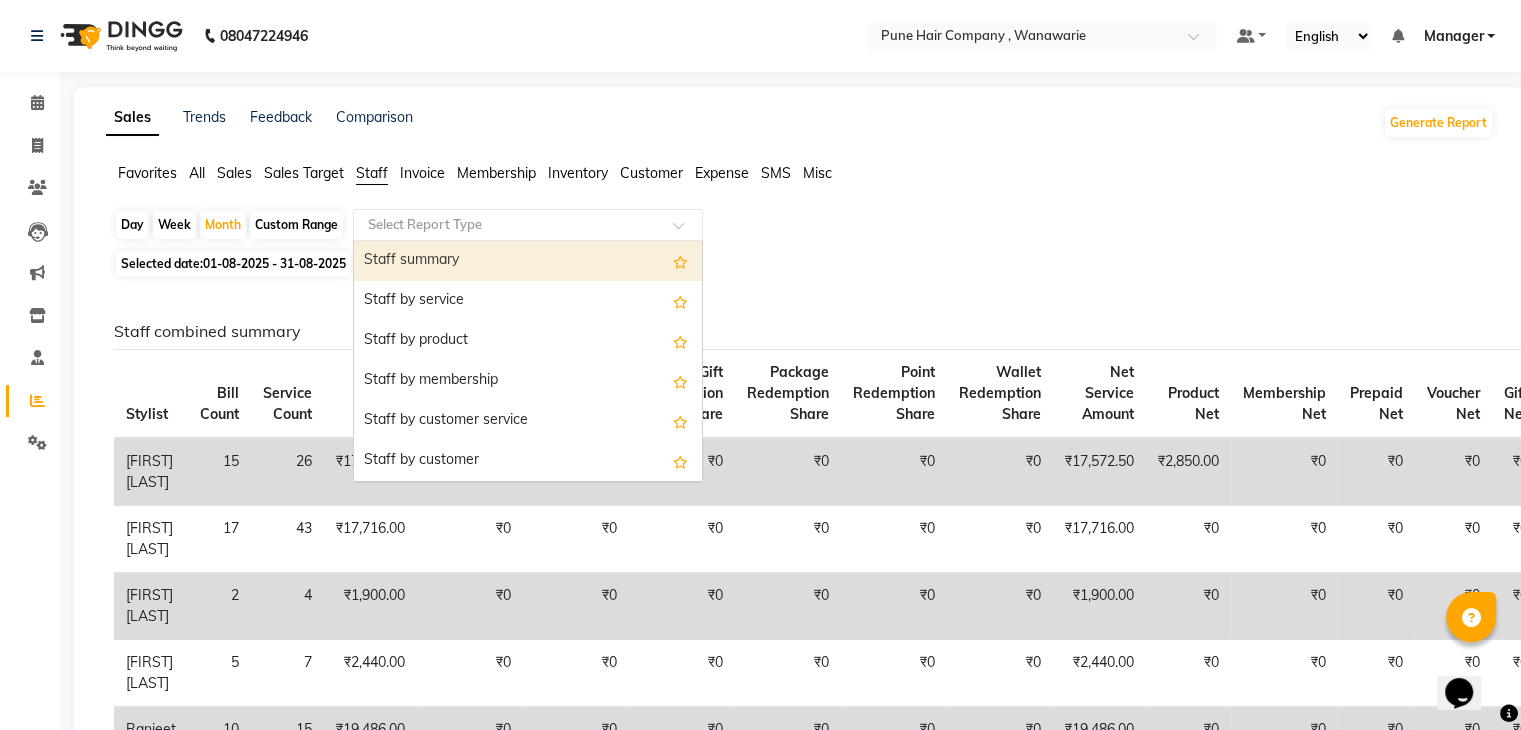 click 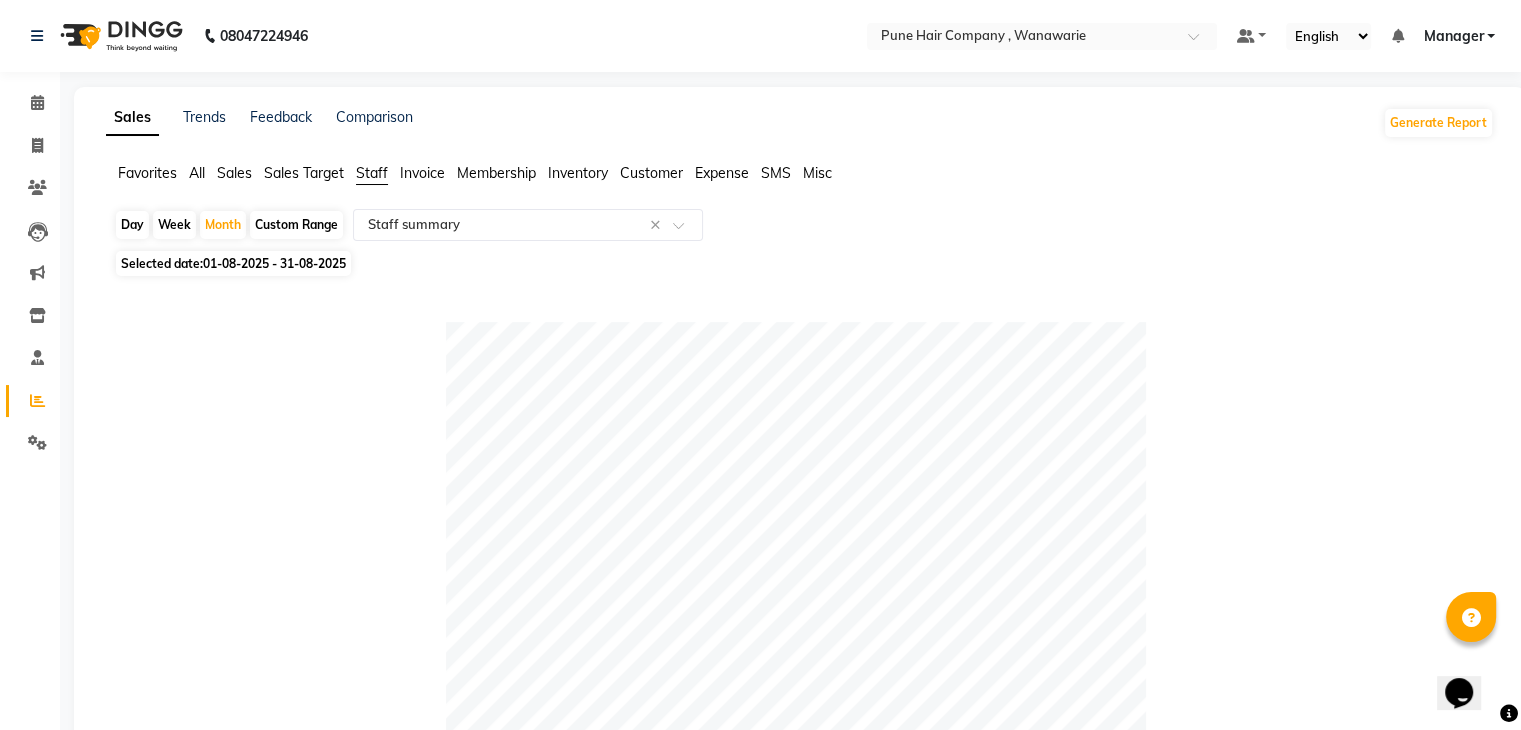 click on "Table View   Pivot View  Pie Chart Bar Chart Select Full Report Filtered Report Select CSV PDF  Export  Show  10 25 50 100  entries Search: Location Stylist Customer Invoices Services Services W/o Tax Memberships Products Packages Vouchers Prepaid Gifts Average Total Total W/o Tax Payment Redemption Redemption Share Emp Code Location Stylist Customer Invoices Services Services W/o Tax Memberships Products Packages Vouchers Prepaid Gifts Average Total Total W/o Tax Payment Redemption Redemption Share Emp Code Total 77 77 ₹94,637.00 ₹94,637.00 ₹0 ₹8,100.00 ₹0 ₹0 ₹0 ₹0 ₹7,246.38 ₹1,02,737.00 ₹1,02,737.00 ₹1,02,737.00 ₹0 ₹0 Pune Hair Company , Wanawarie [FIRST] [LAST] 28 28 ₹35,522.50 ₹35,522.50 ₹0 ₹5,250.00 ₹0 ₹0 ₹0 ₹0 ₹1,456.16 ₹40,772.50 ₹40,772.50 ₹40,772.50 ₹0 ₹0 e3573-02 Pune Hair Company , Wanawarie [FIRST] [LAST] 15 15 ₹17,572.50 ₹17,572.50 ₹0 ₹2,850.00 ₹0 ₹0 ₹0 ₹0 ₹1,361.50 ₹20,422.50 ₹20,422.50 ₹20,422.50 ₹0 ₹0 e3573-03" 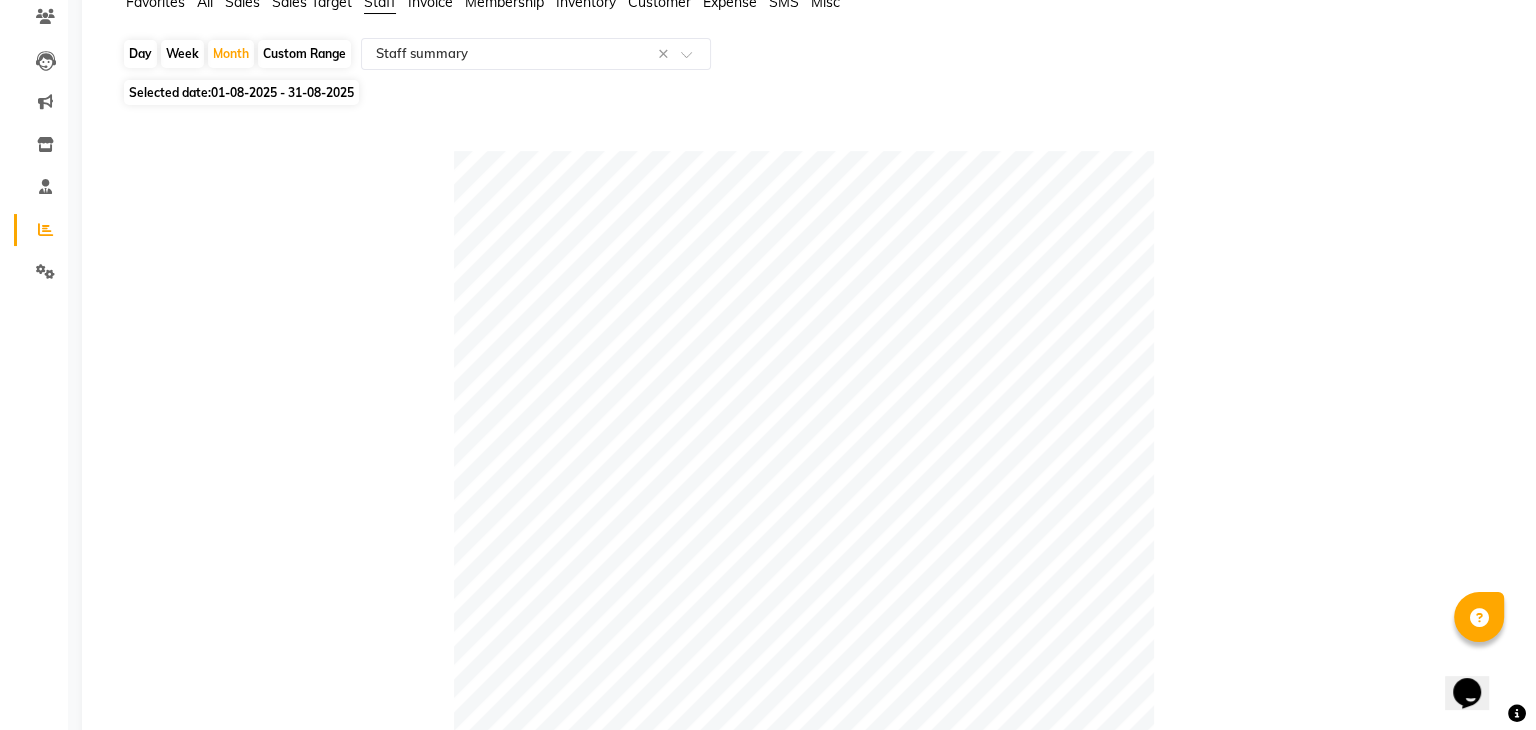 scroll, scrollTop: 0, scrollLeft: 0, axis: both 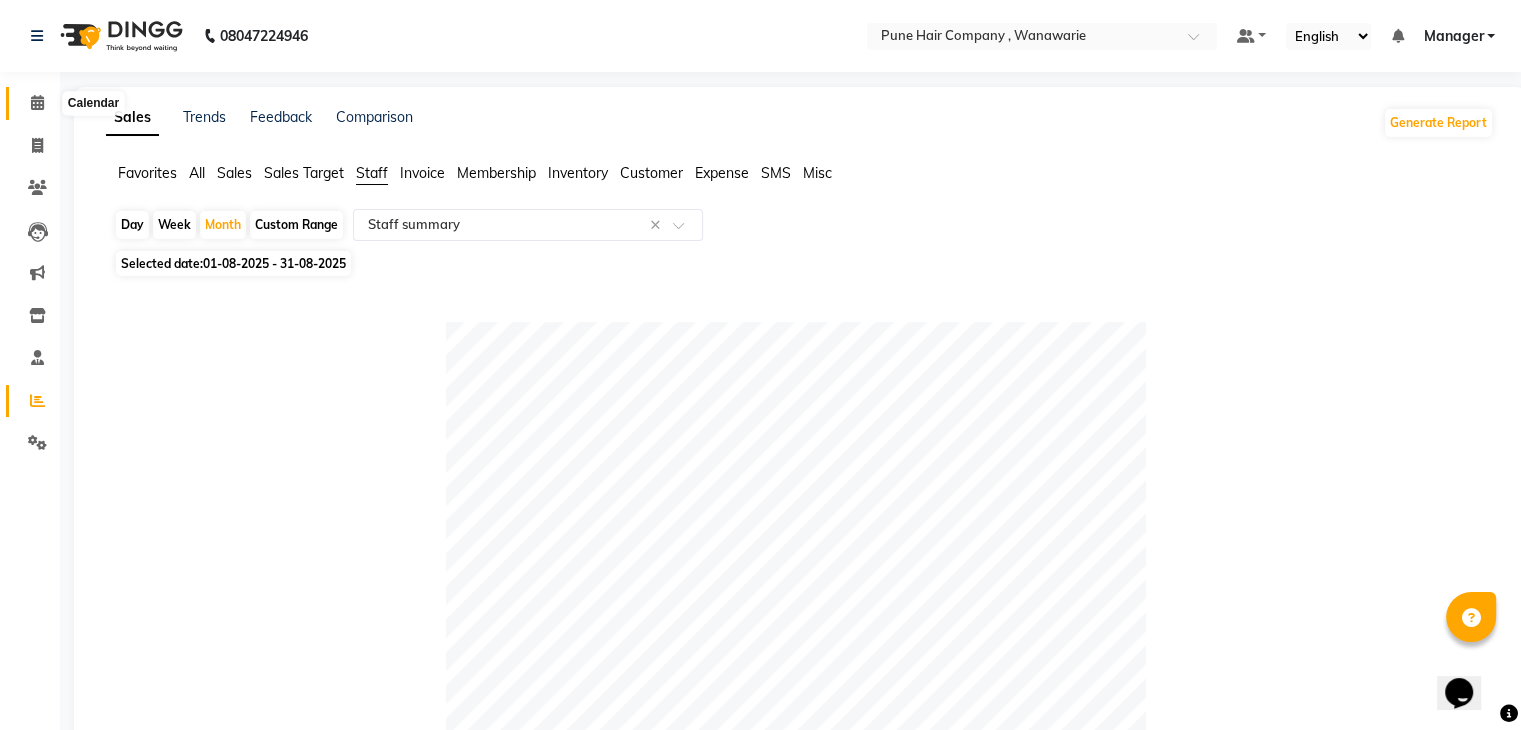 click 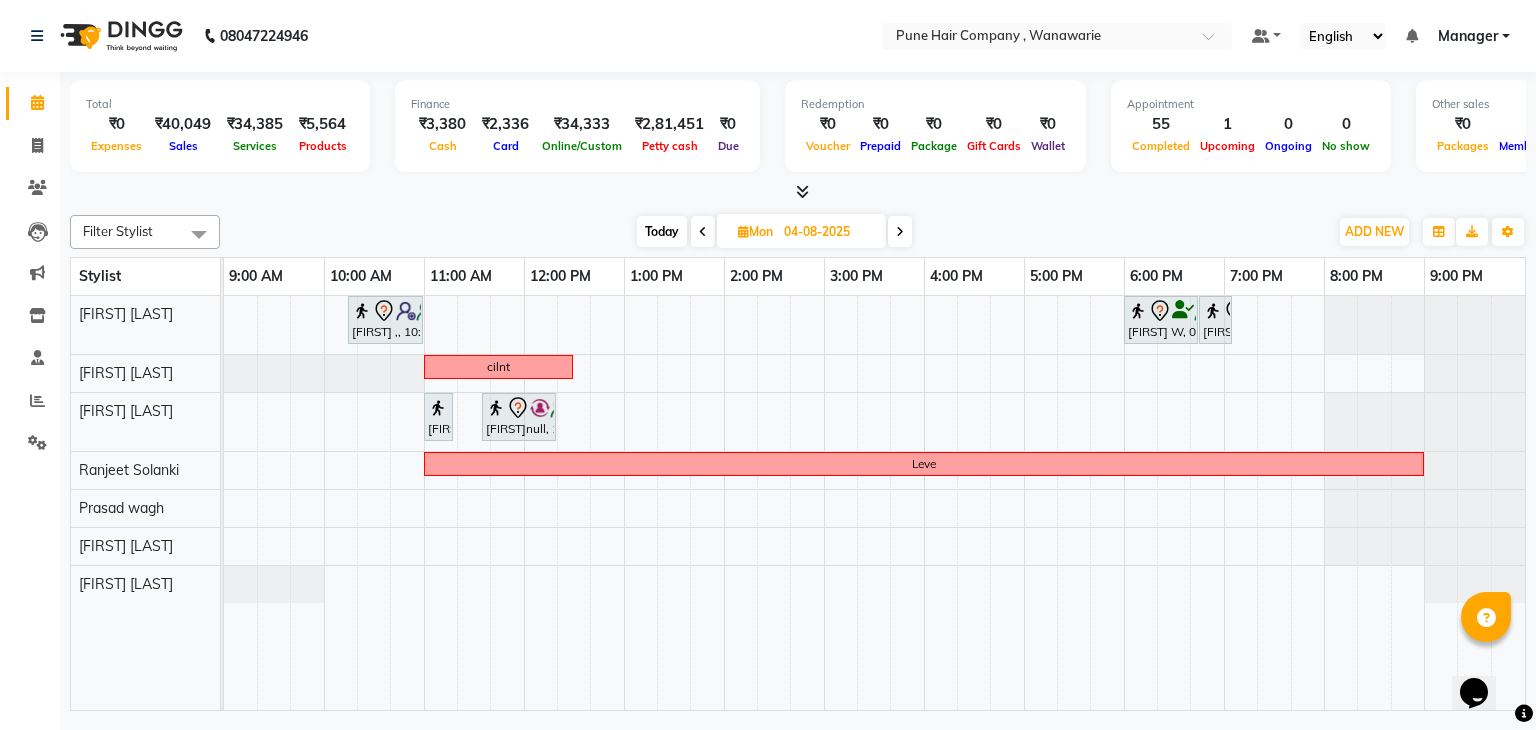 click on "Today" at bounding box center (662, 231) 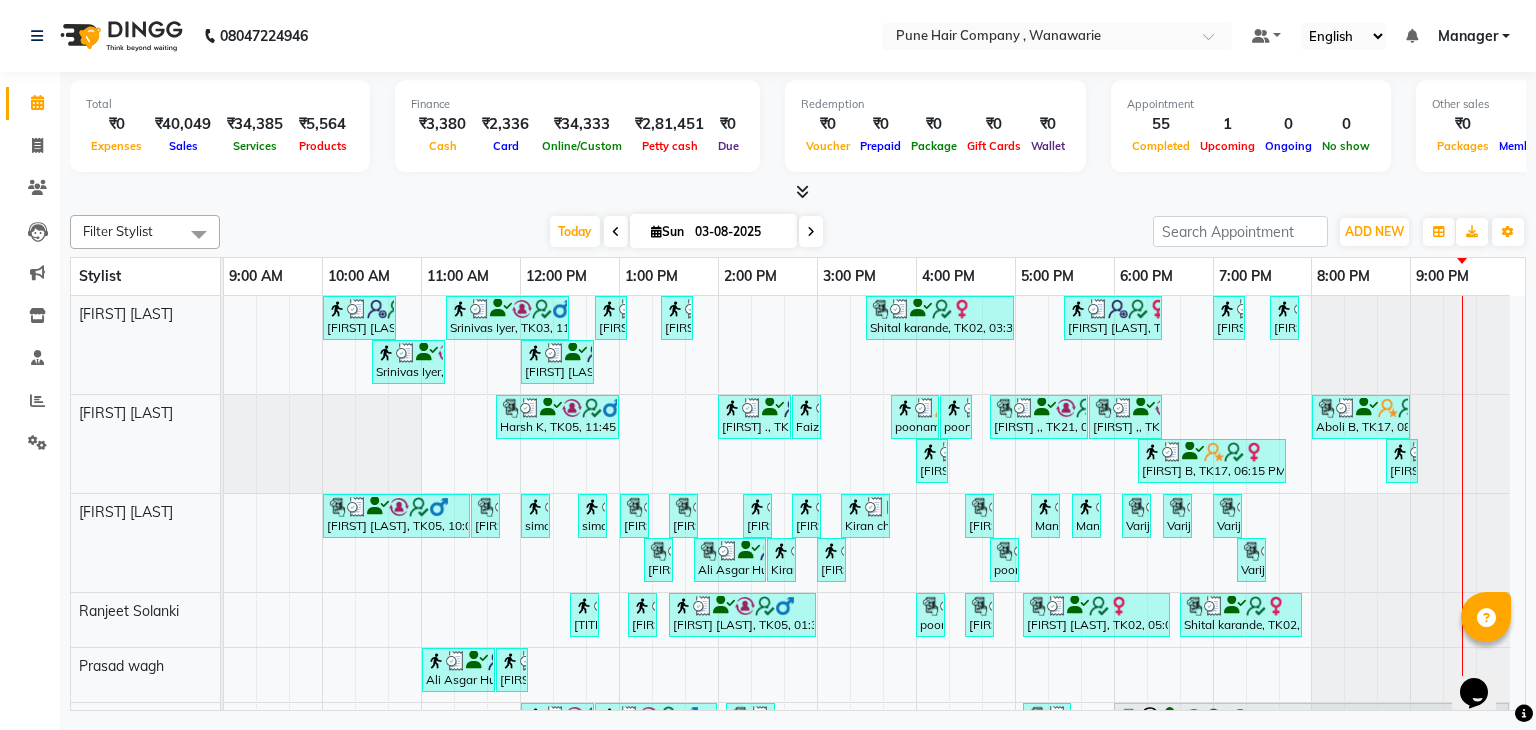 click at bounding box center (616, 232) 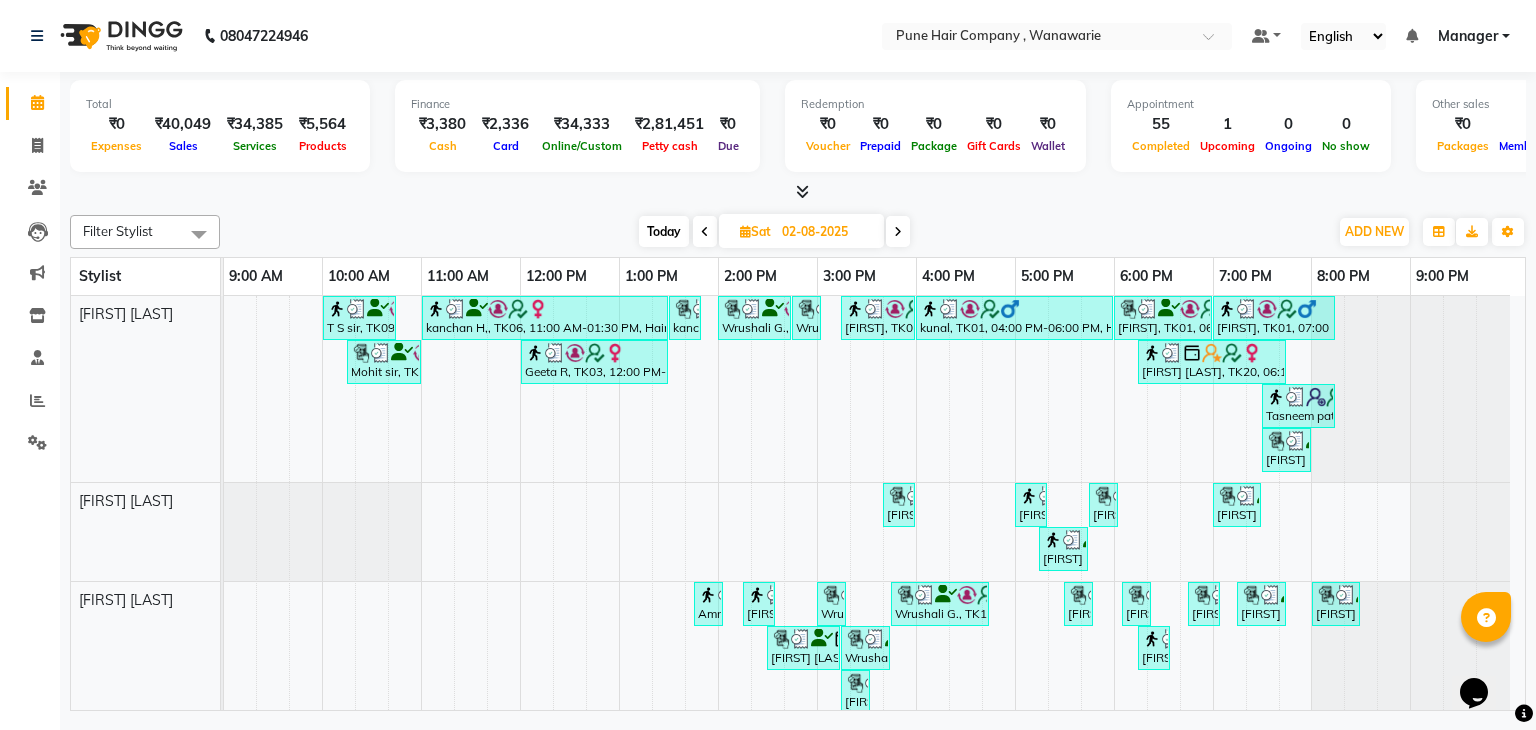 click at bounding box center (705, 232) 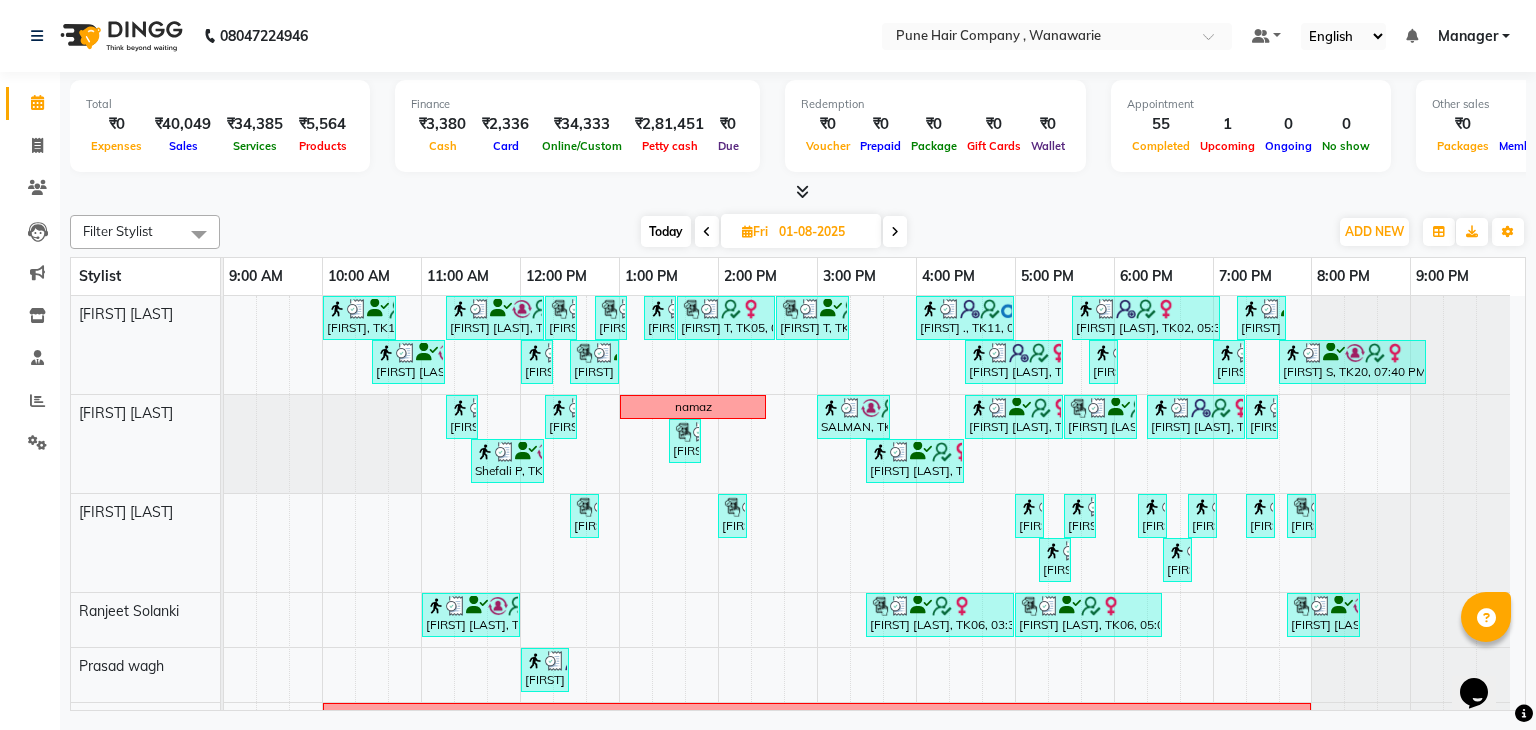 click on "Today" at bounding box center [666, 231] 